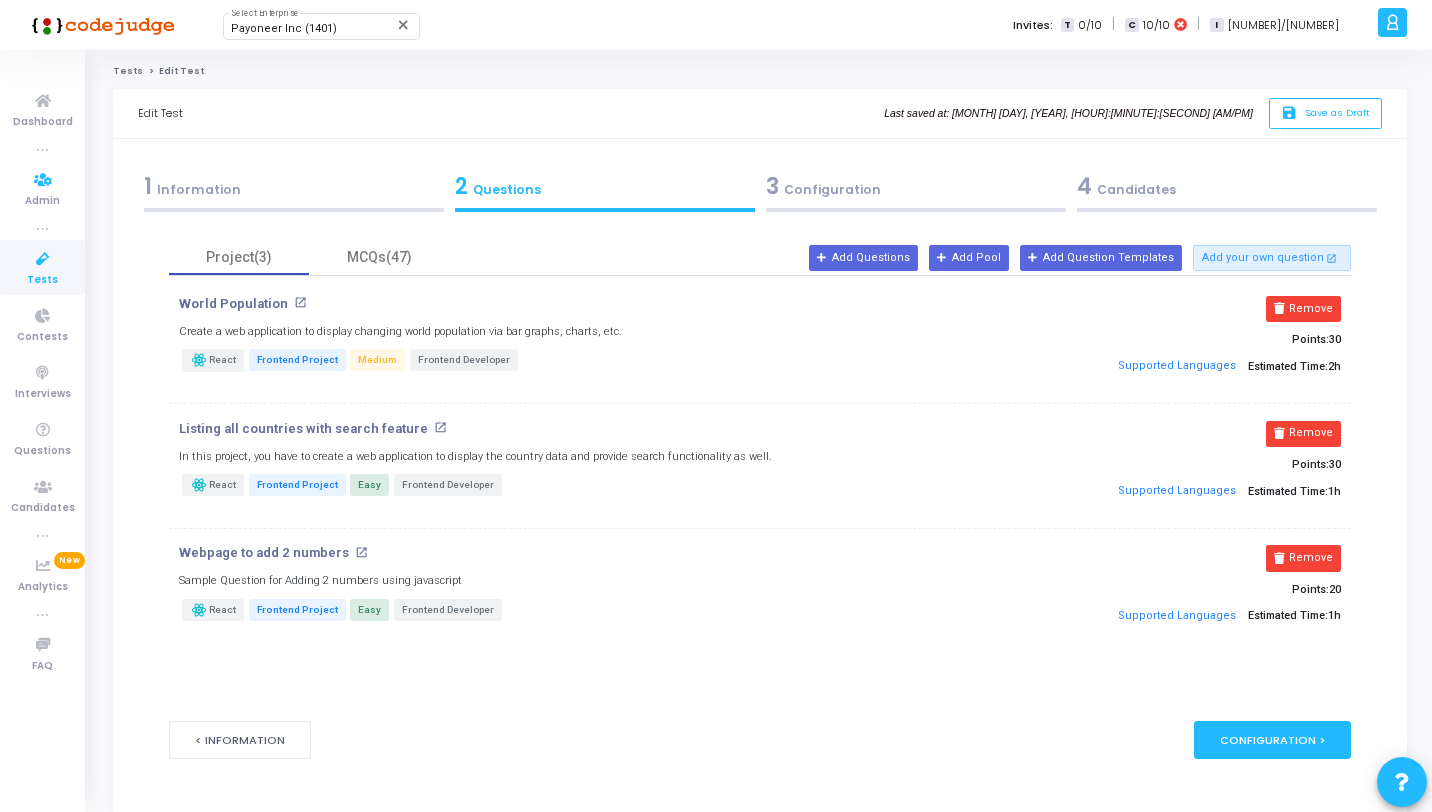 scroll, scrollTop: 0, scrollLeft: 0, axis: both 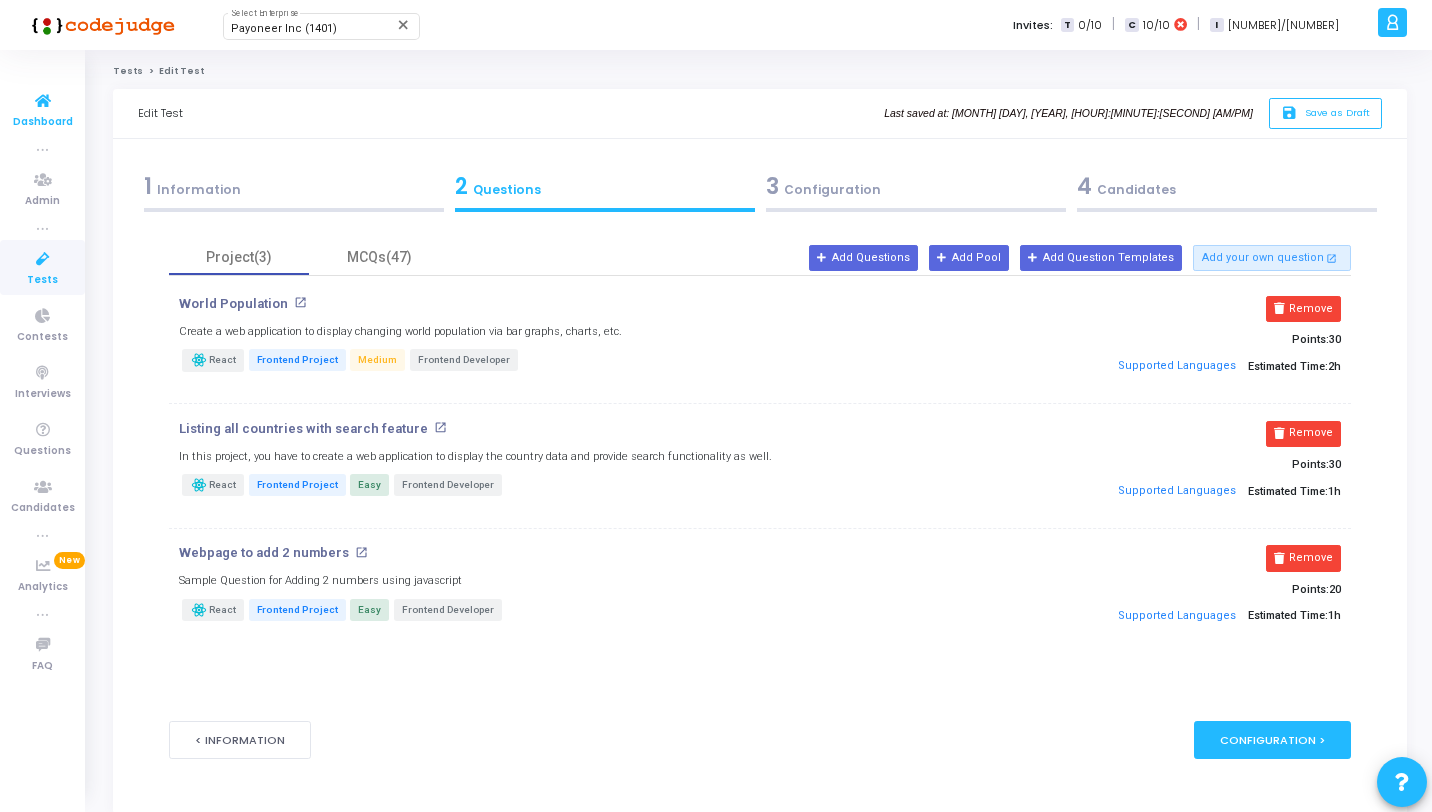 click at bounding box center (43, 101) 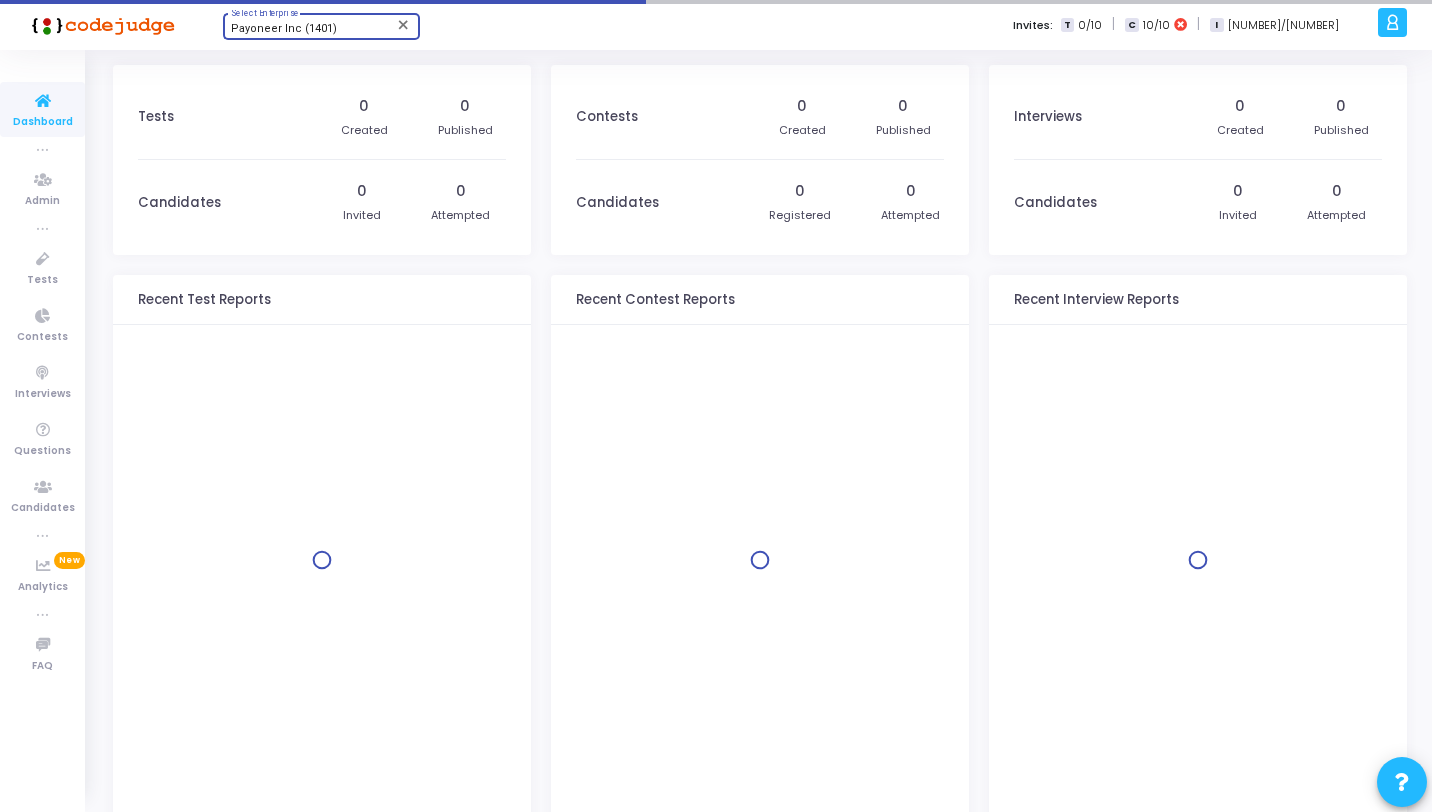 click on "Payoneer Inc (1401)" at bounding box center [284, 28] 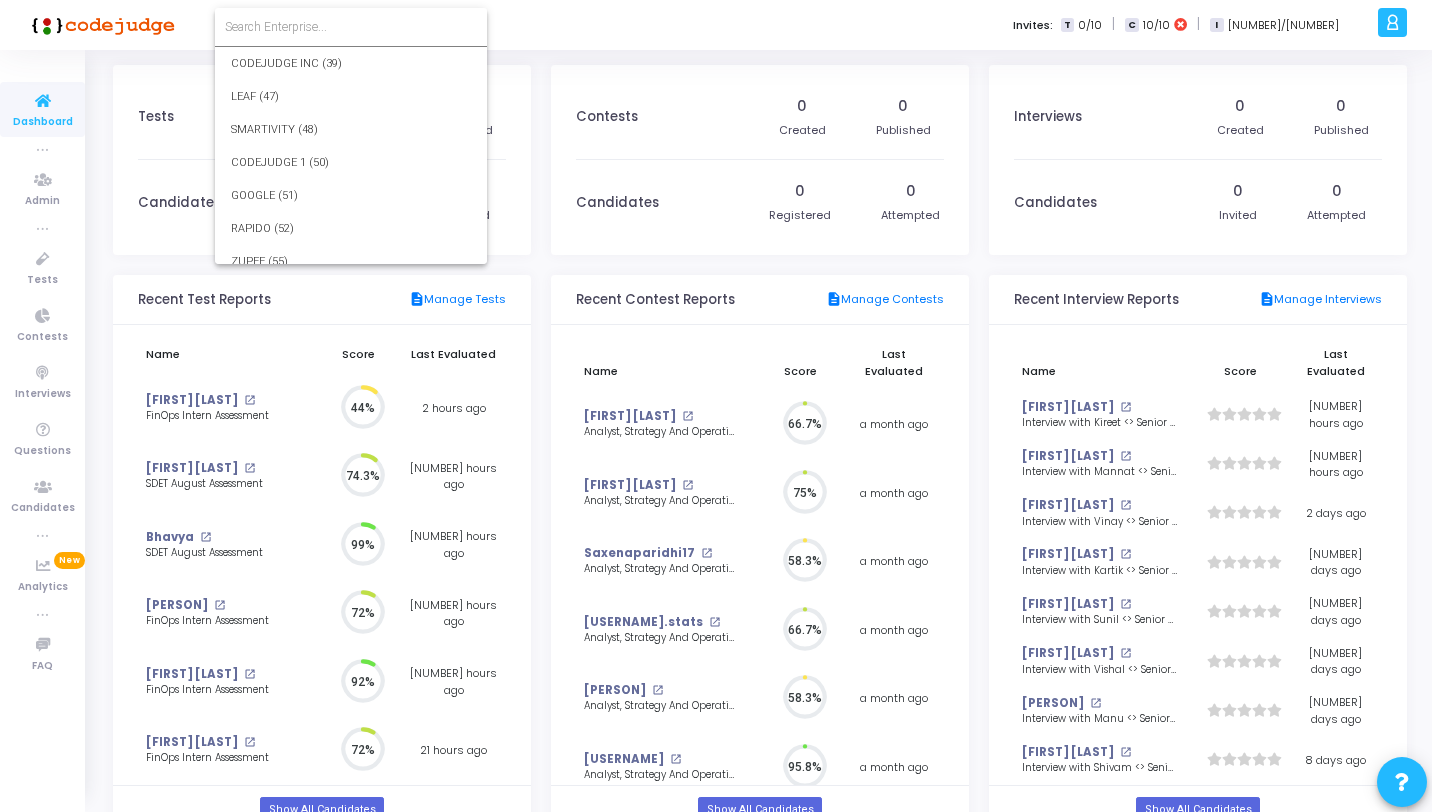 scroll, scrollTop: 38539, scrollLeft: 0, axis: vertical 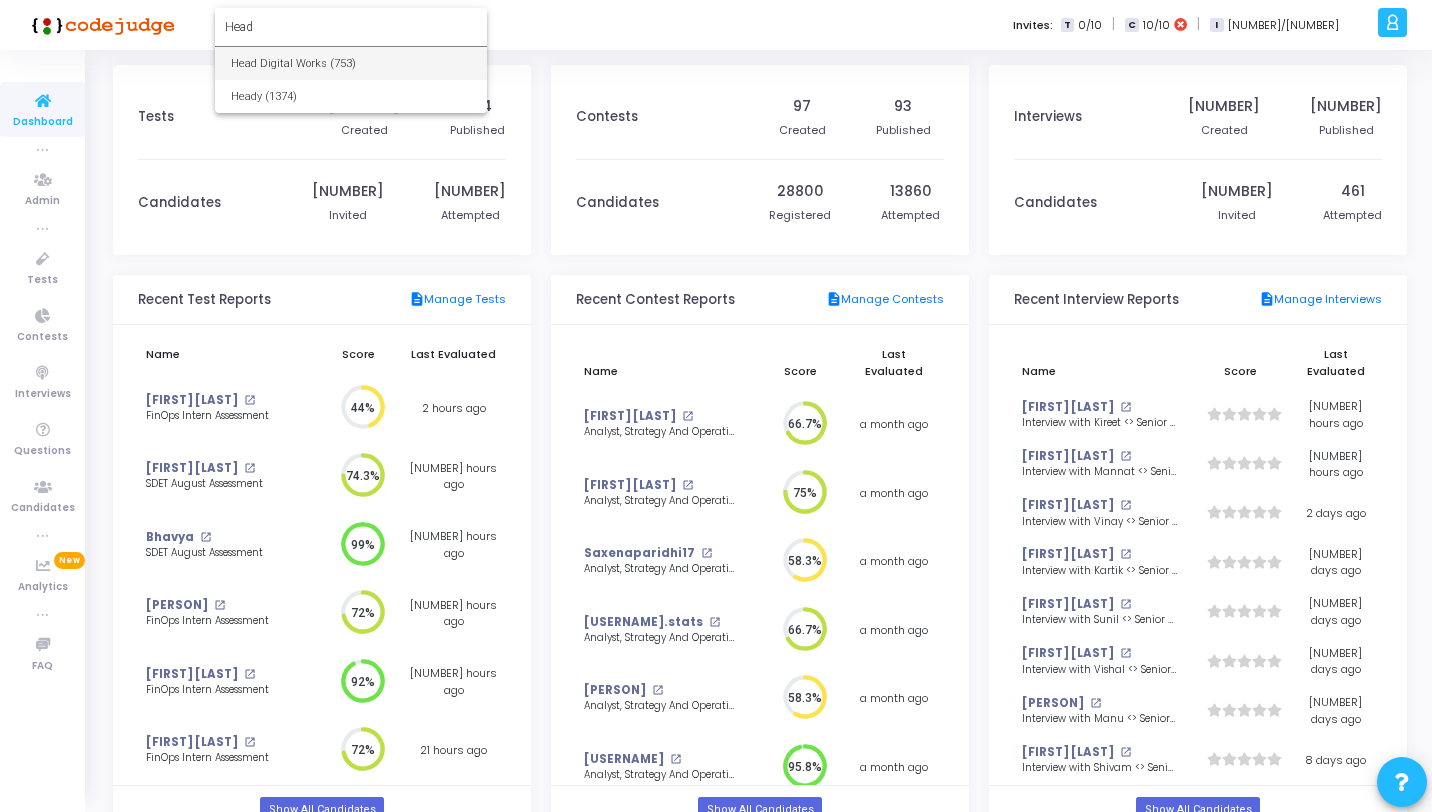 type on "Head" 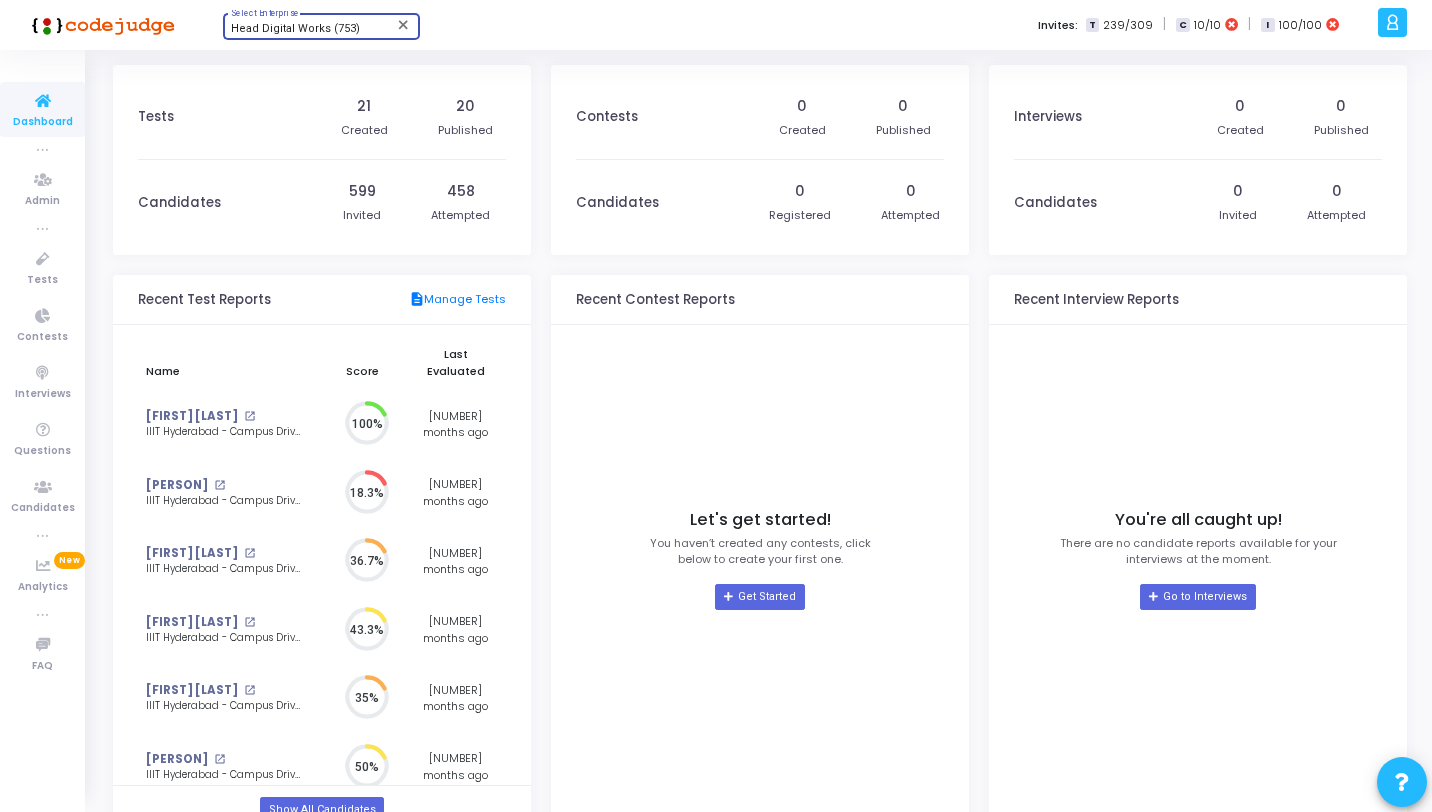 scroll, scrollTop: 9, scrollLeft: 9, axis: both 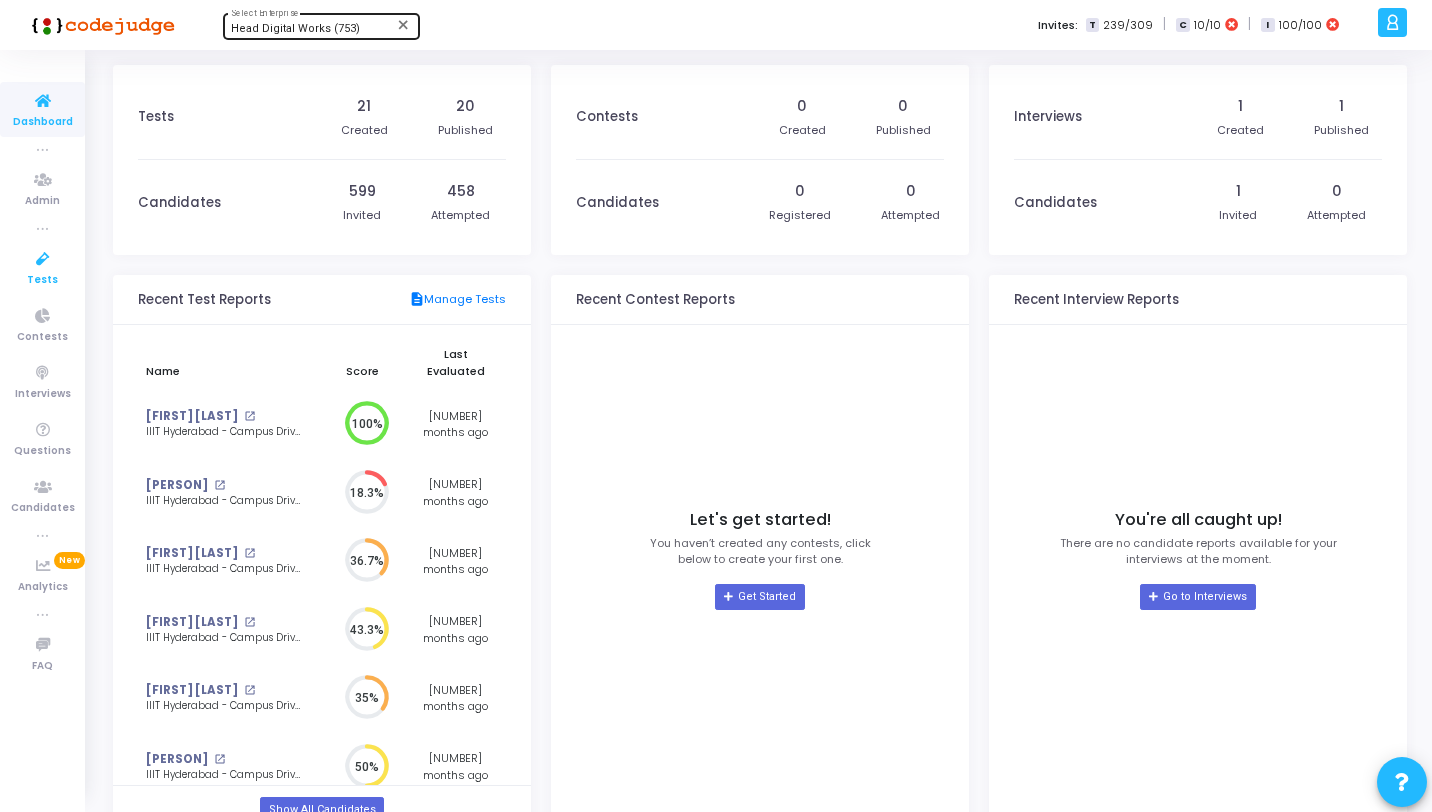 click at bounding box center (43, 259) 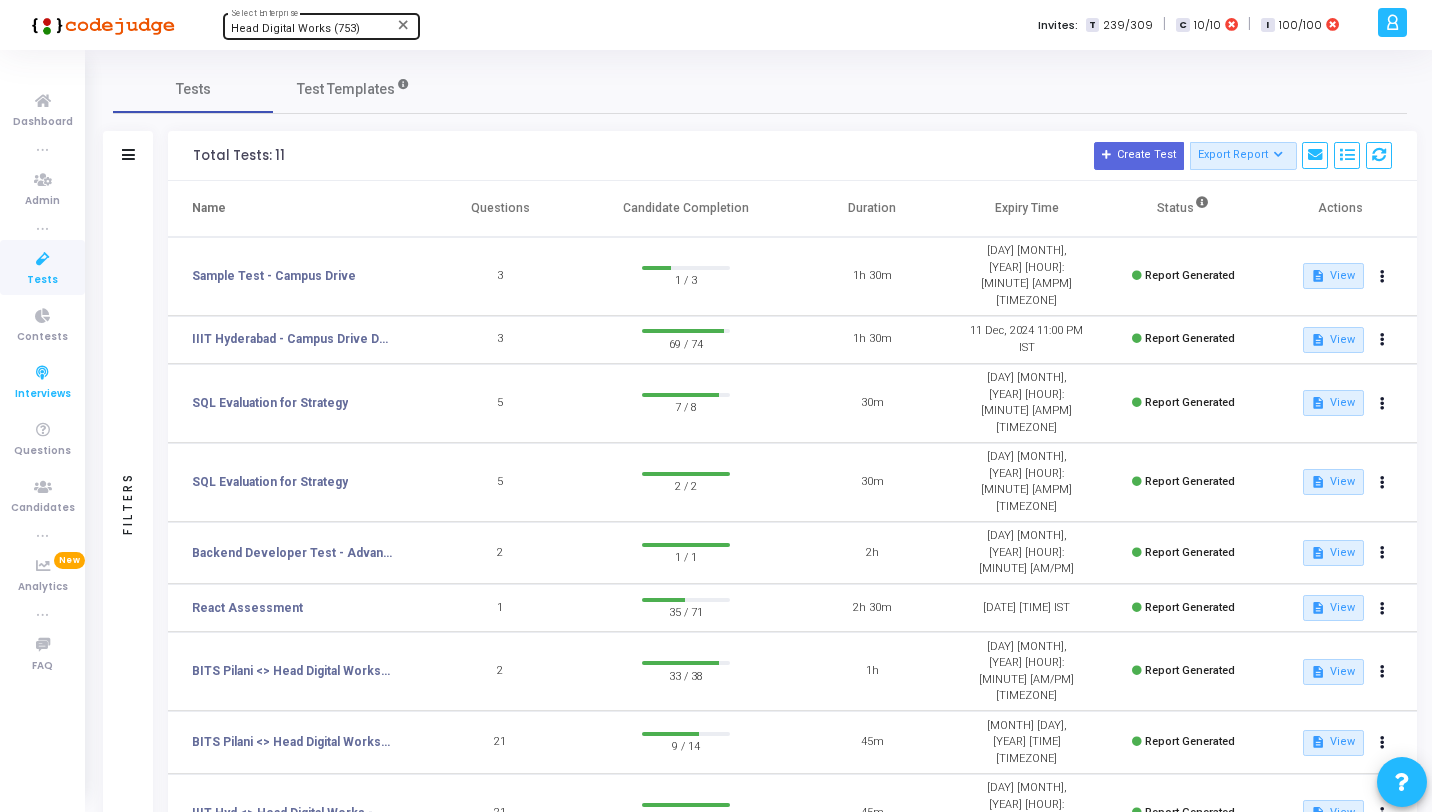 click on "Interviews" at bounding box center [43, 394] 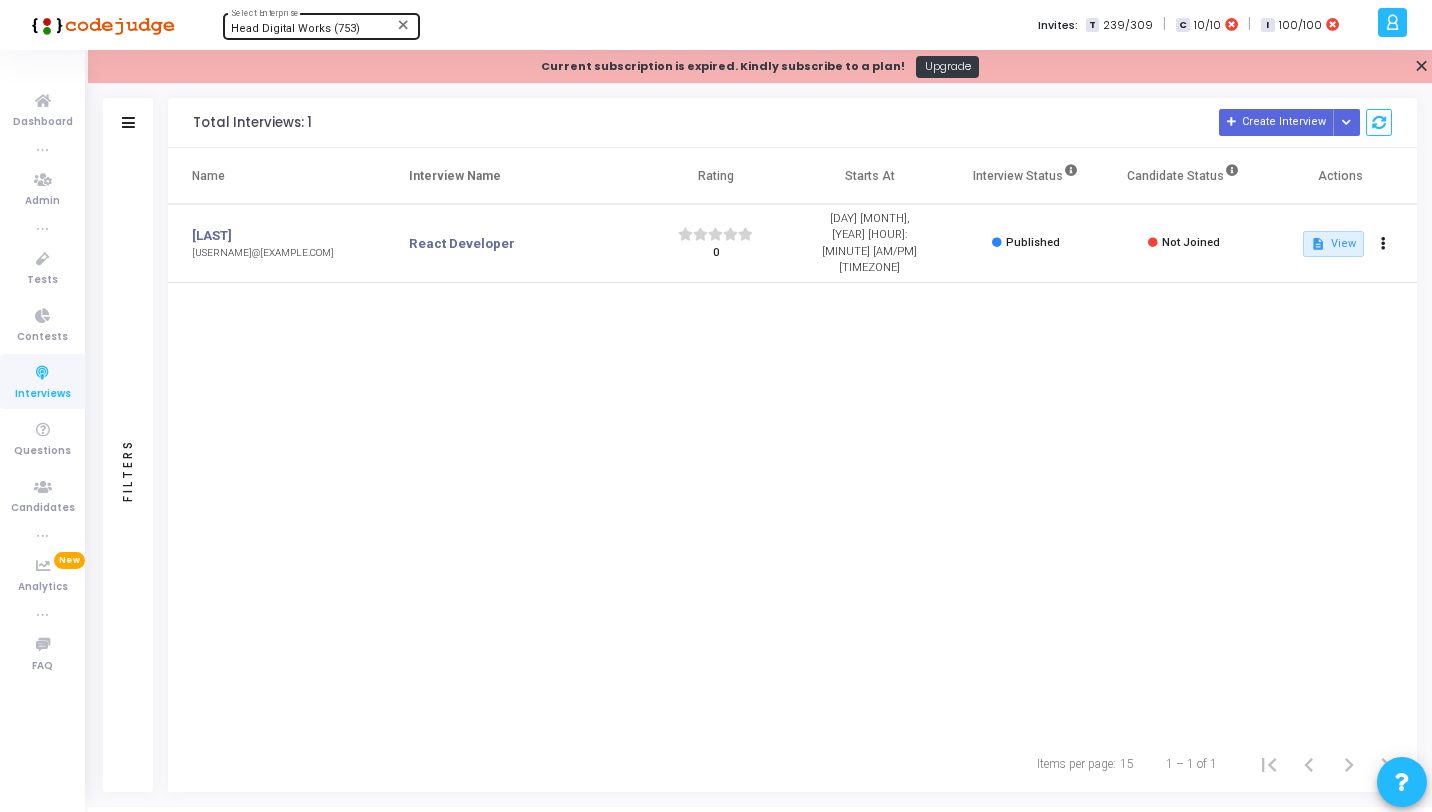 click 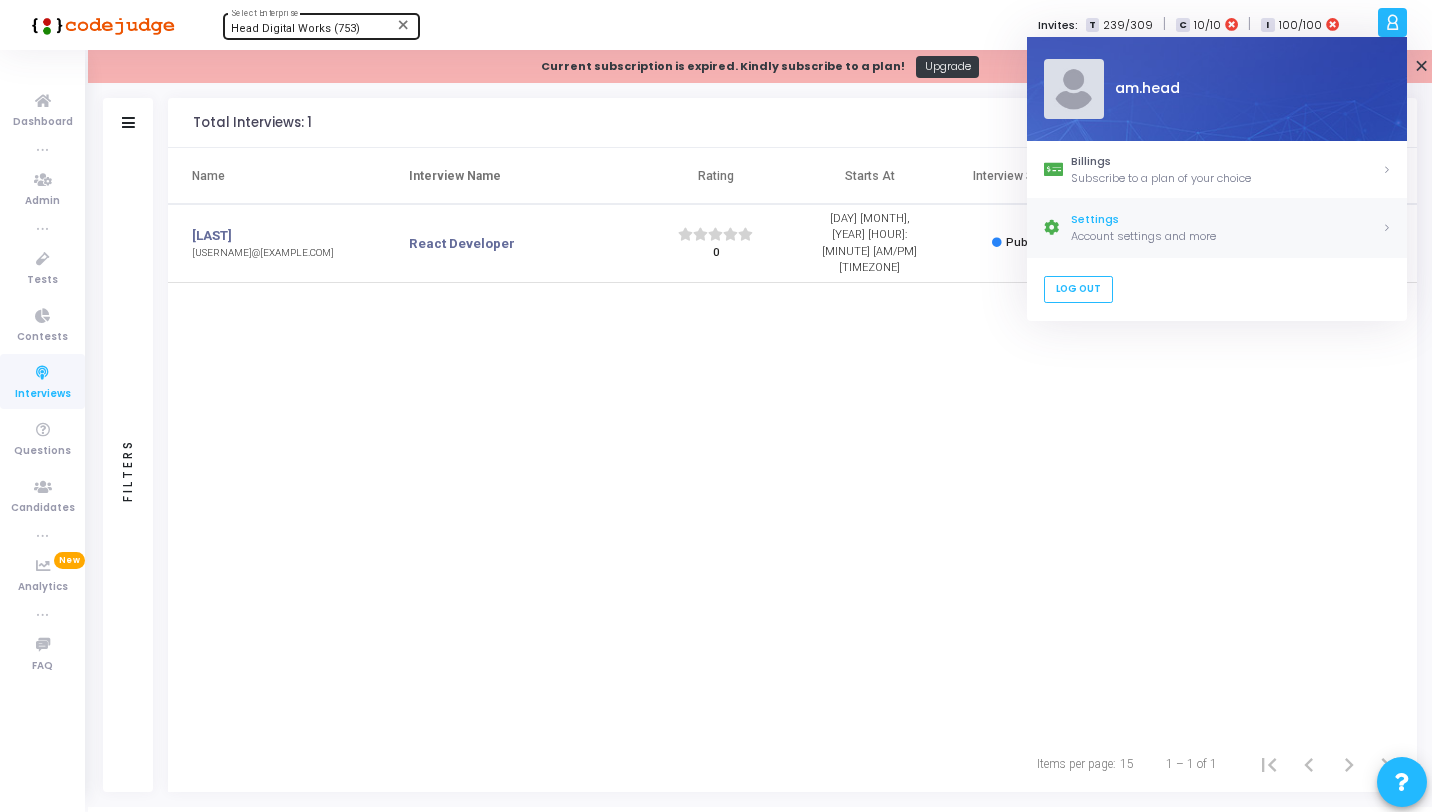 click on "Account settings and more" 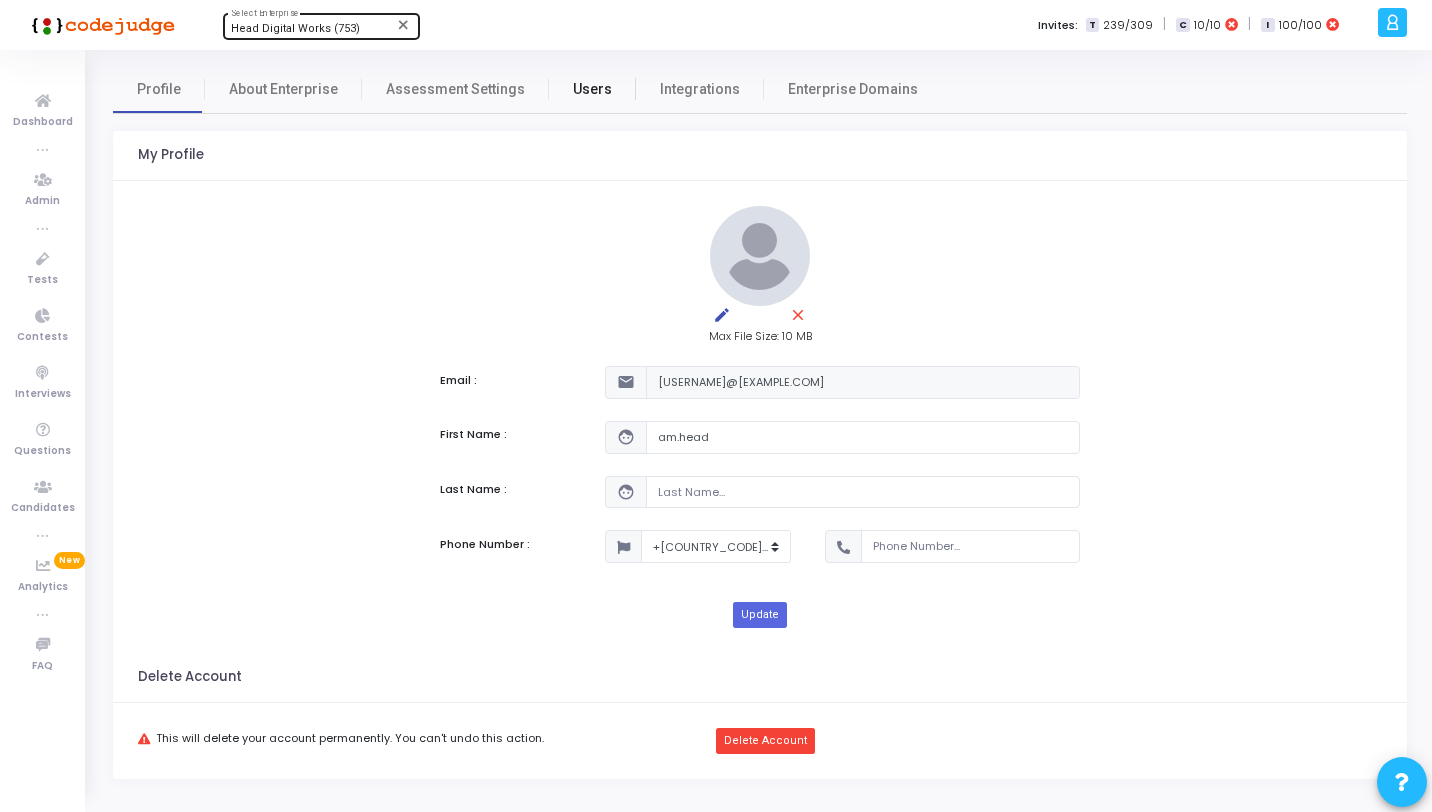 click on "Users" at bounding box center (592, 89) 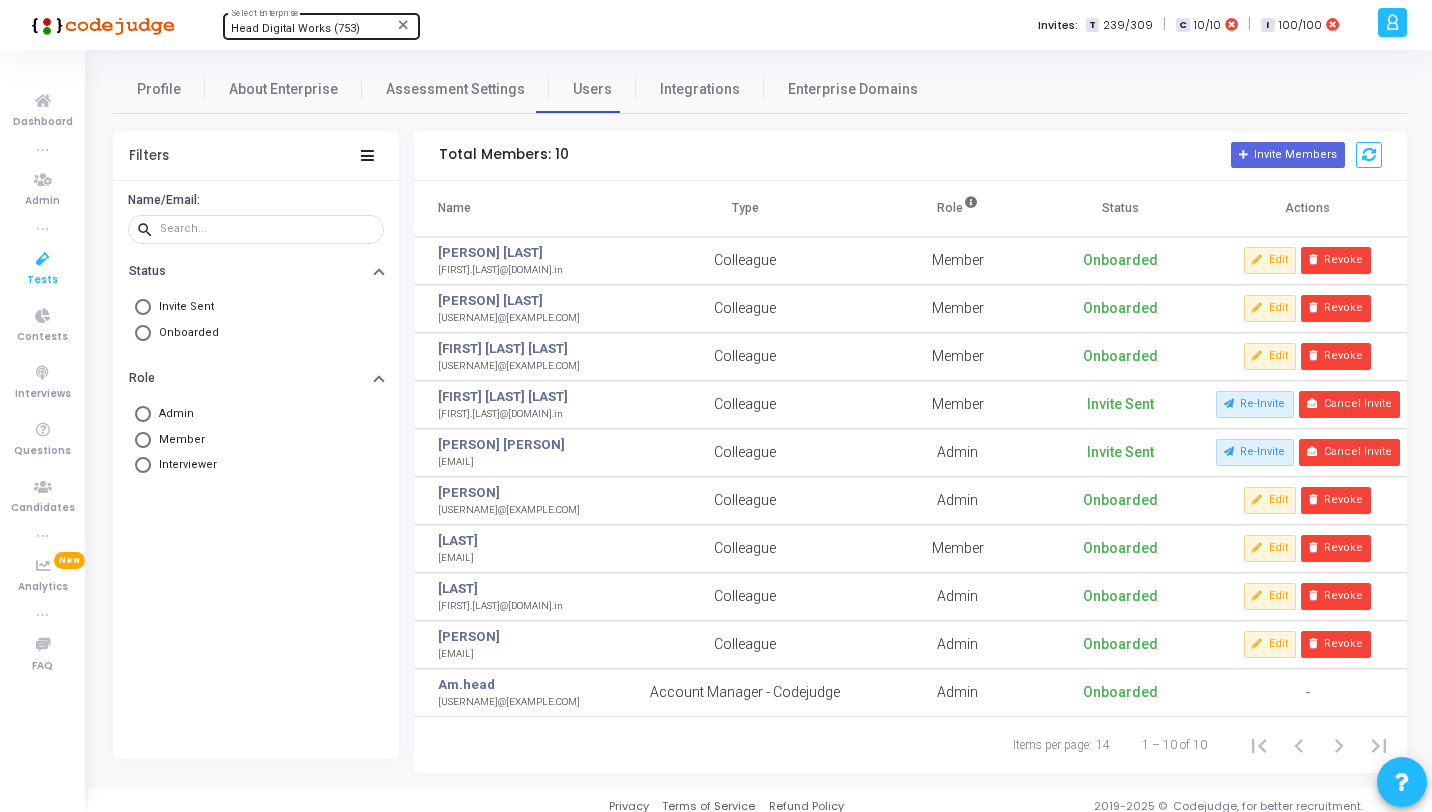 click on "Tests" at bounding box center (42, 267) 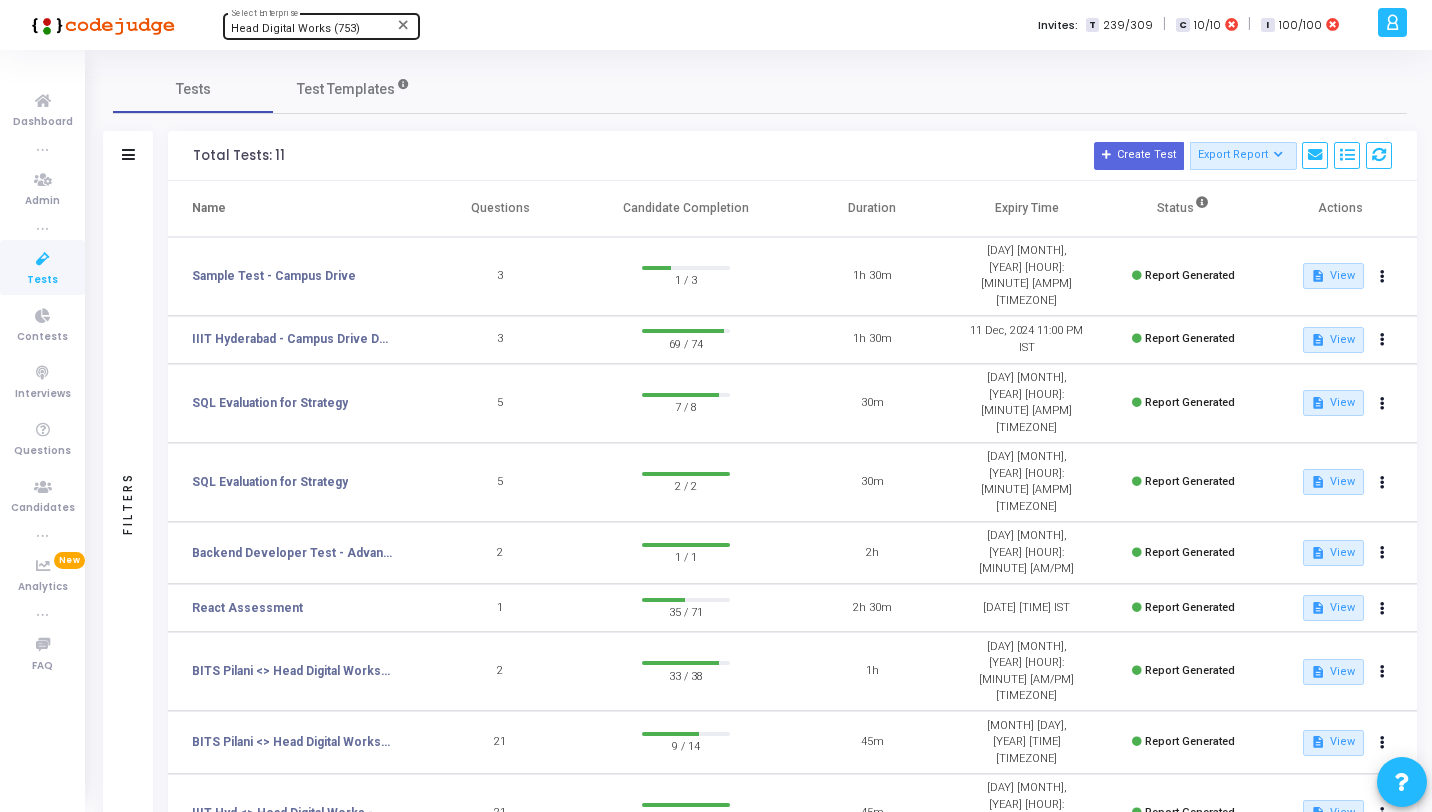 click 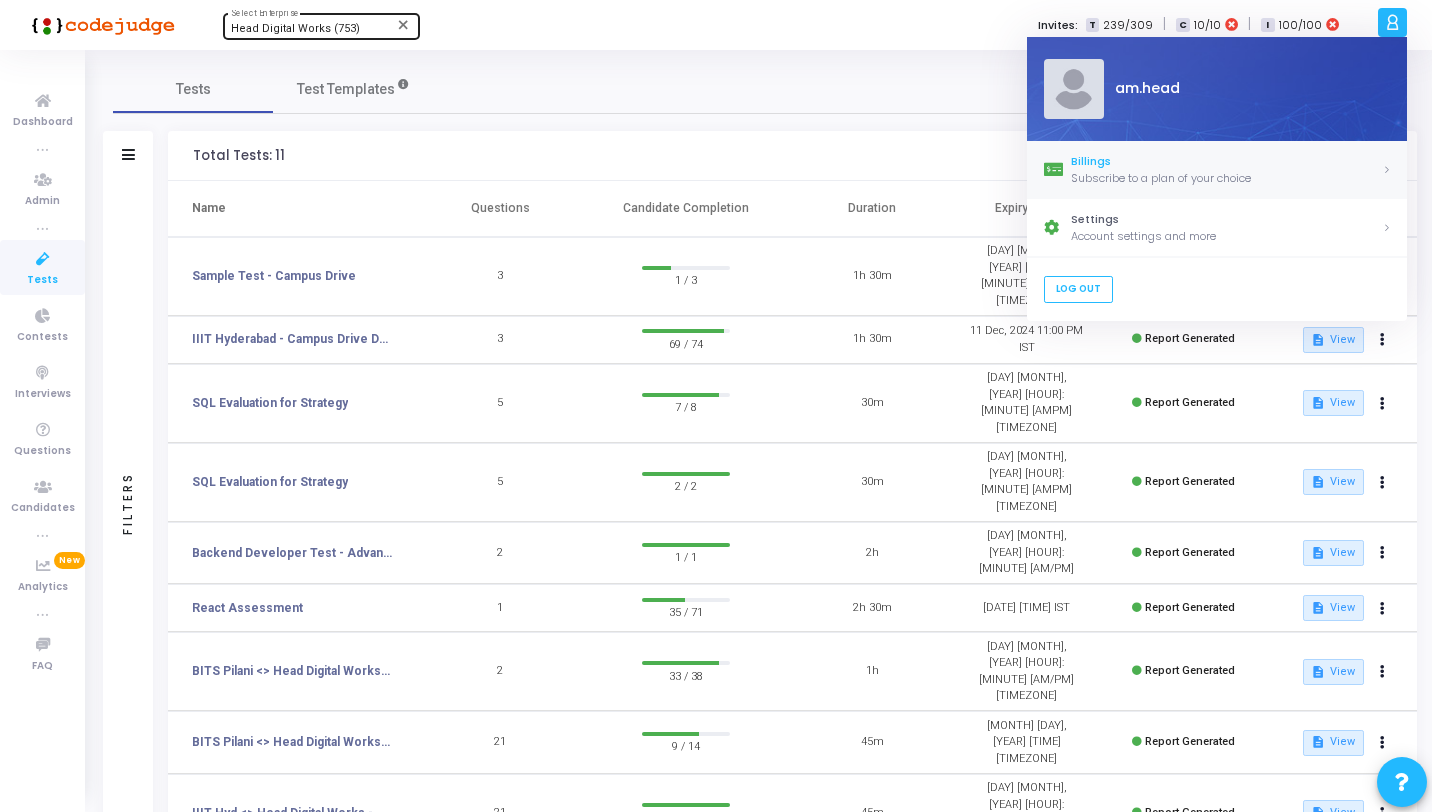click on "Subscribe to a plan of your choice" 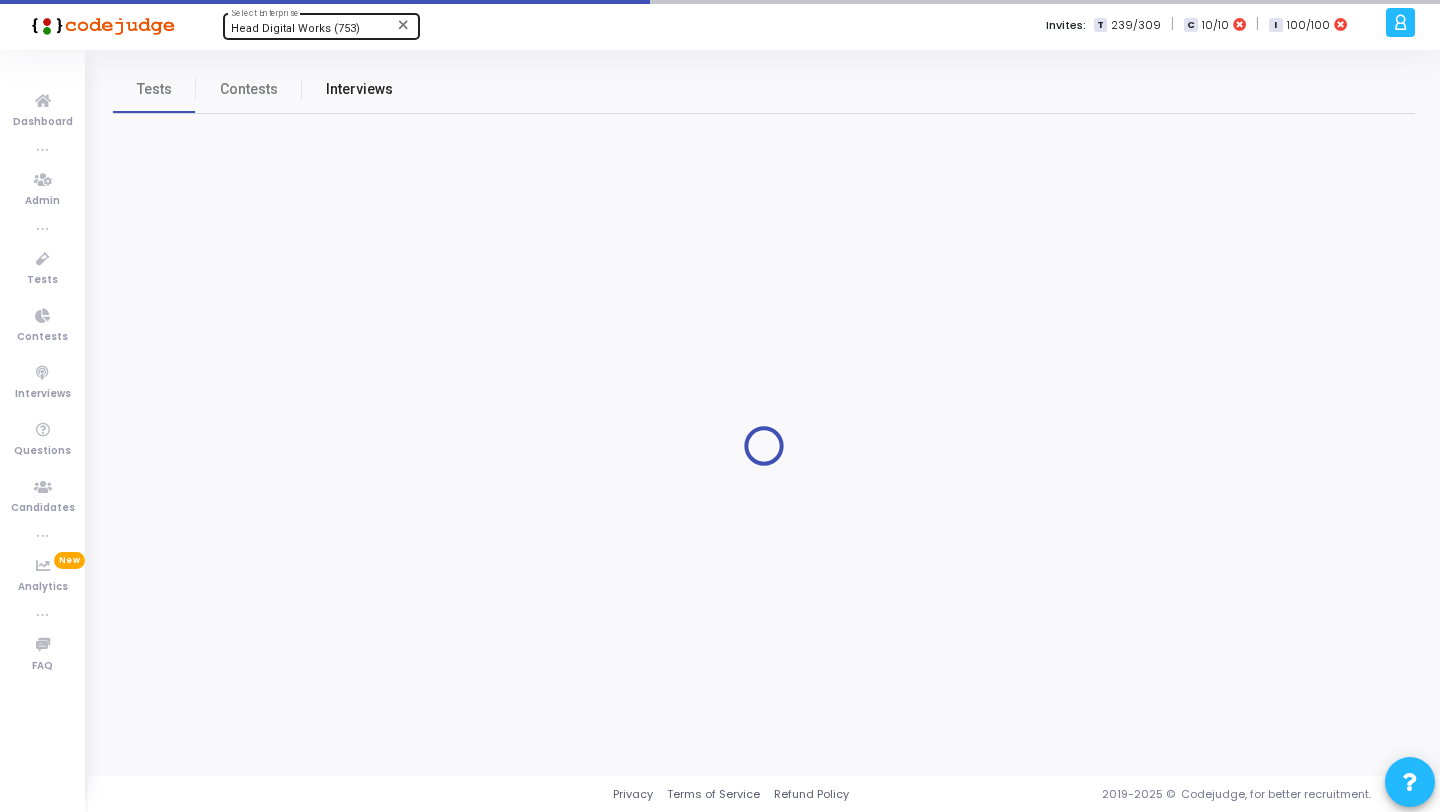 click on "Interviews" at bounding box center (359, 89) 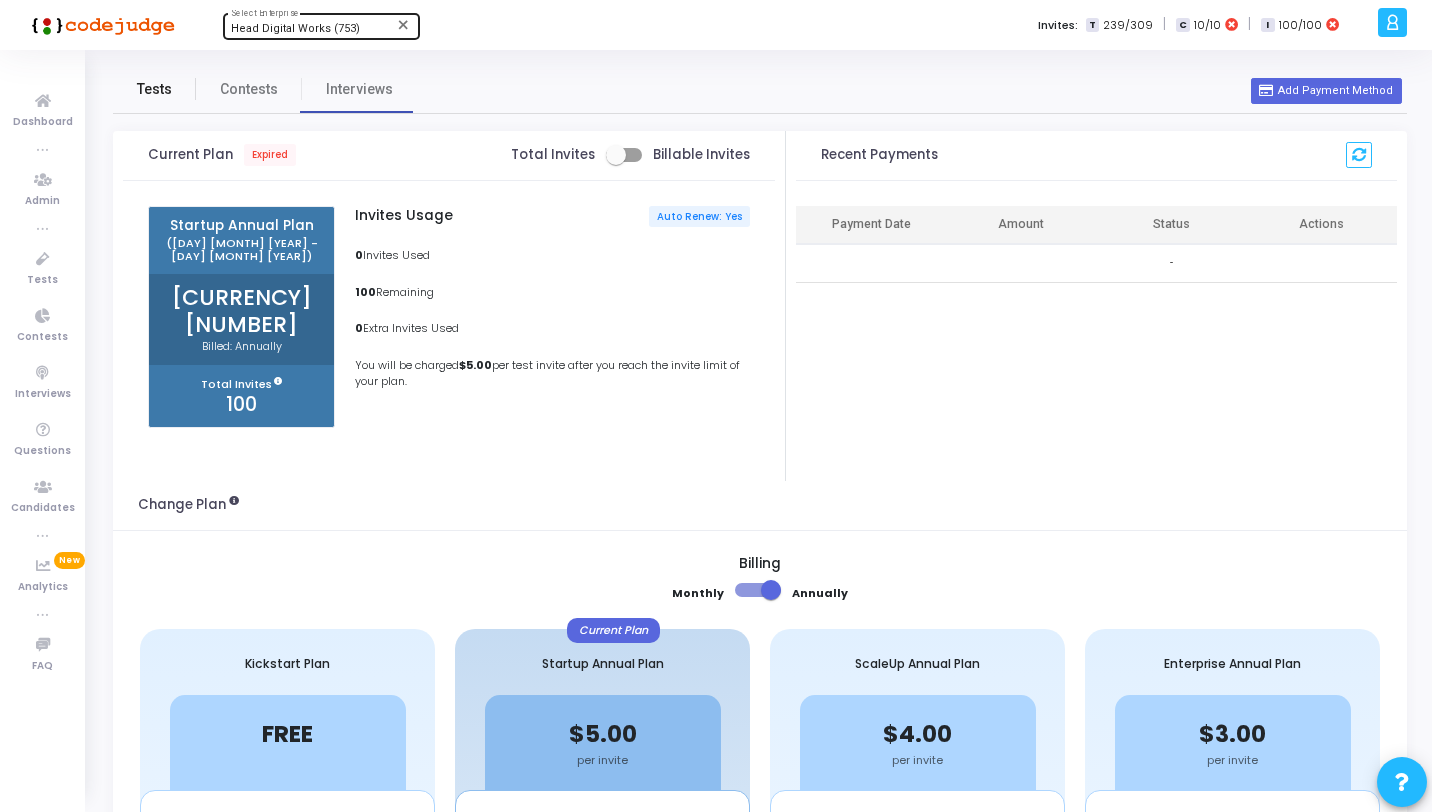 click on "Tests" at bounding box center (154, 89) 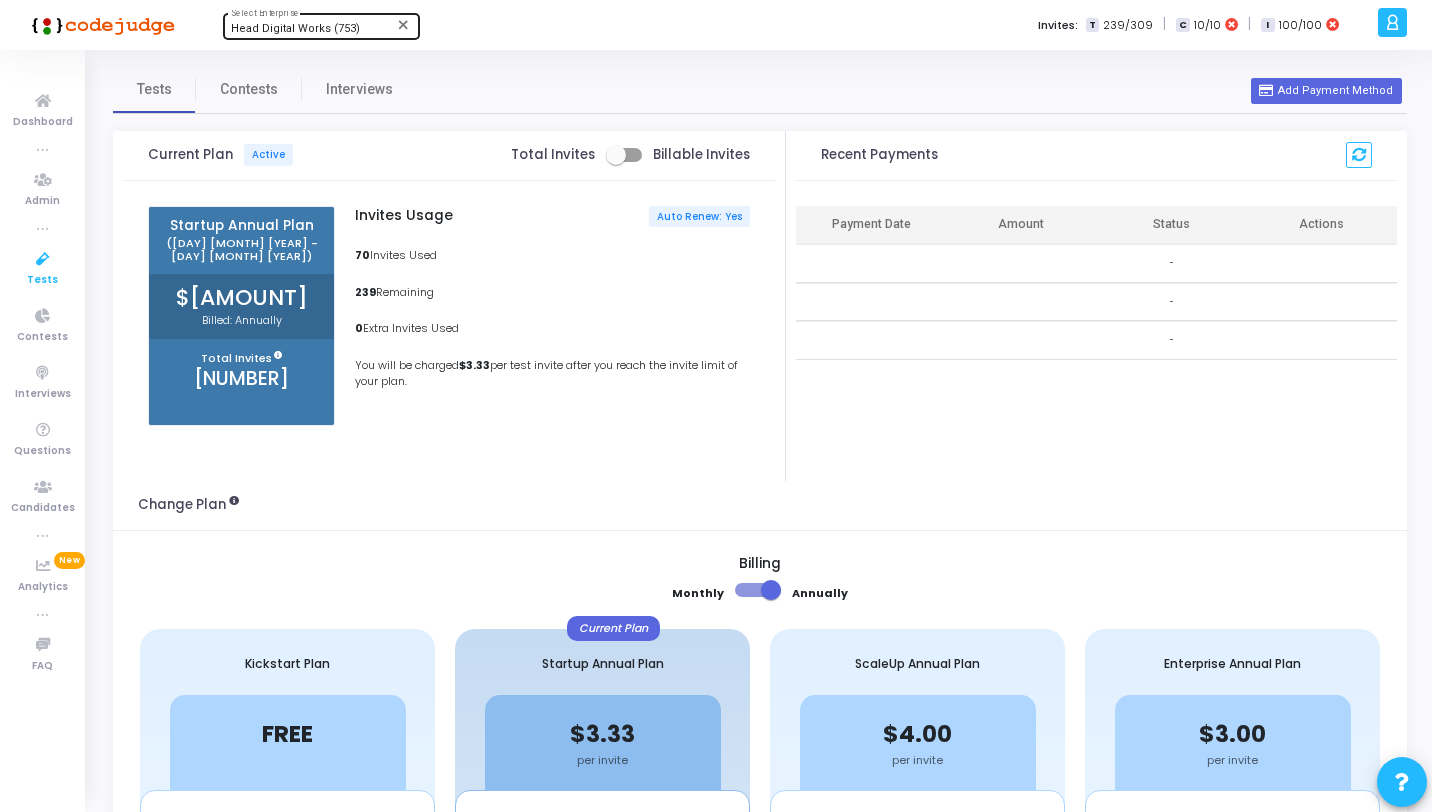 click at bounding box center [43, 259] 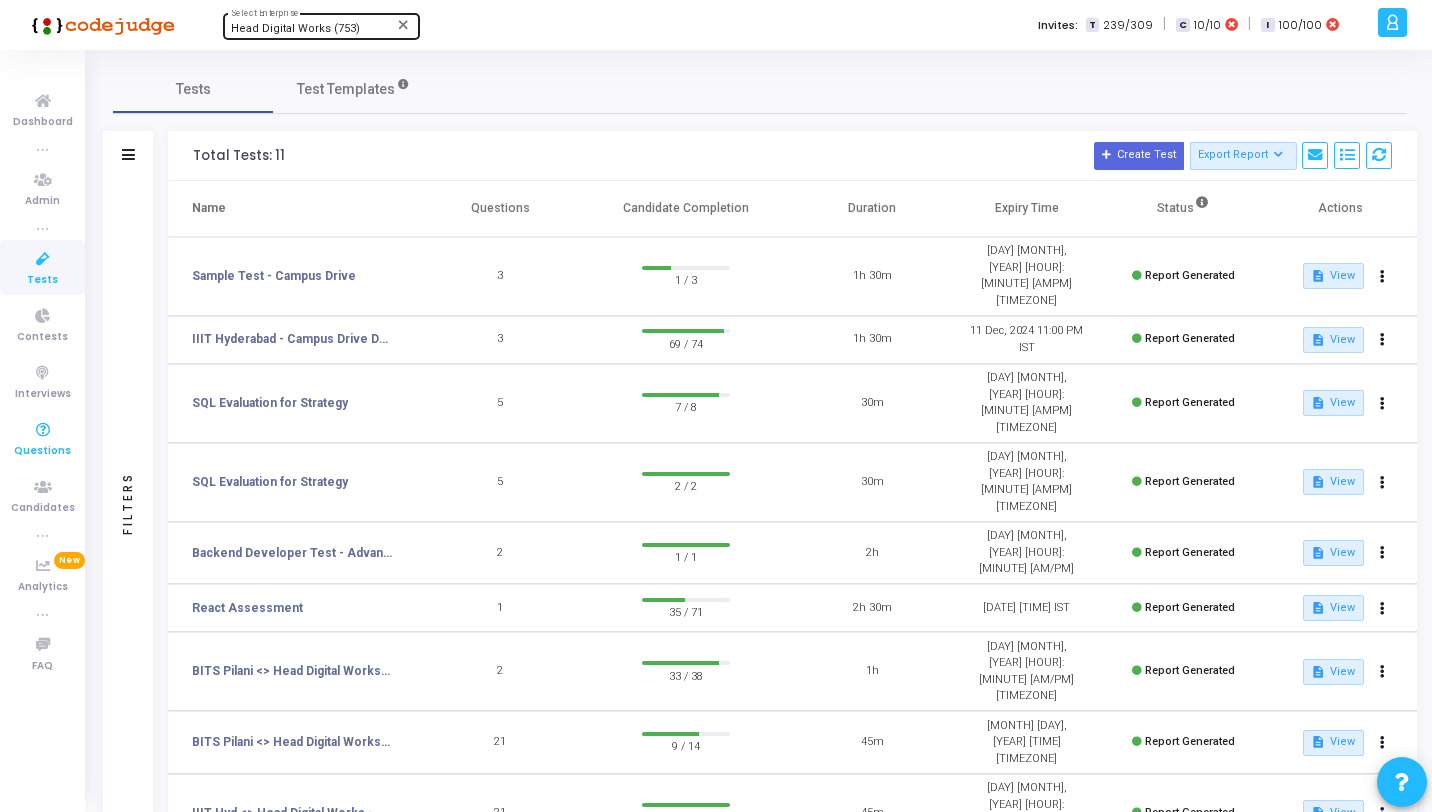 click on "Questions" at bounding box center [42, 438] 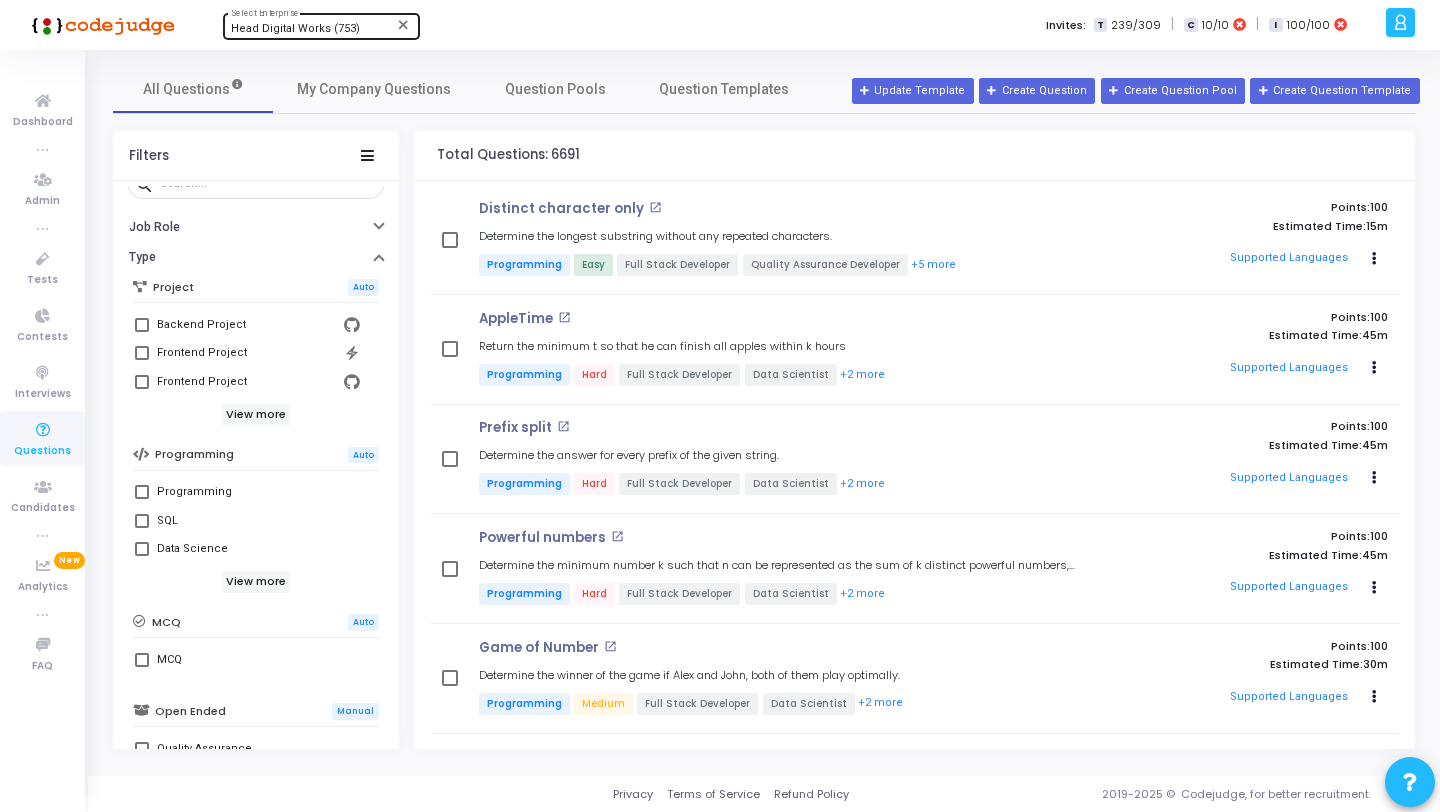 scroll, scrollTop: 172, scrollLeft: 0, axis: vertical 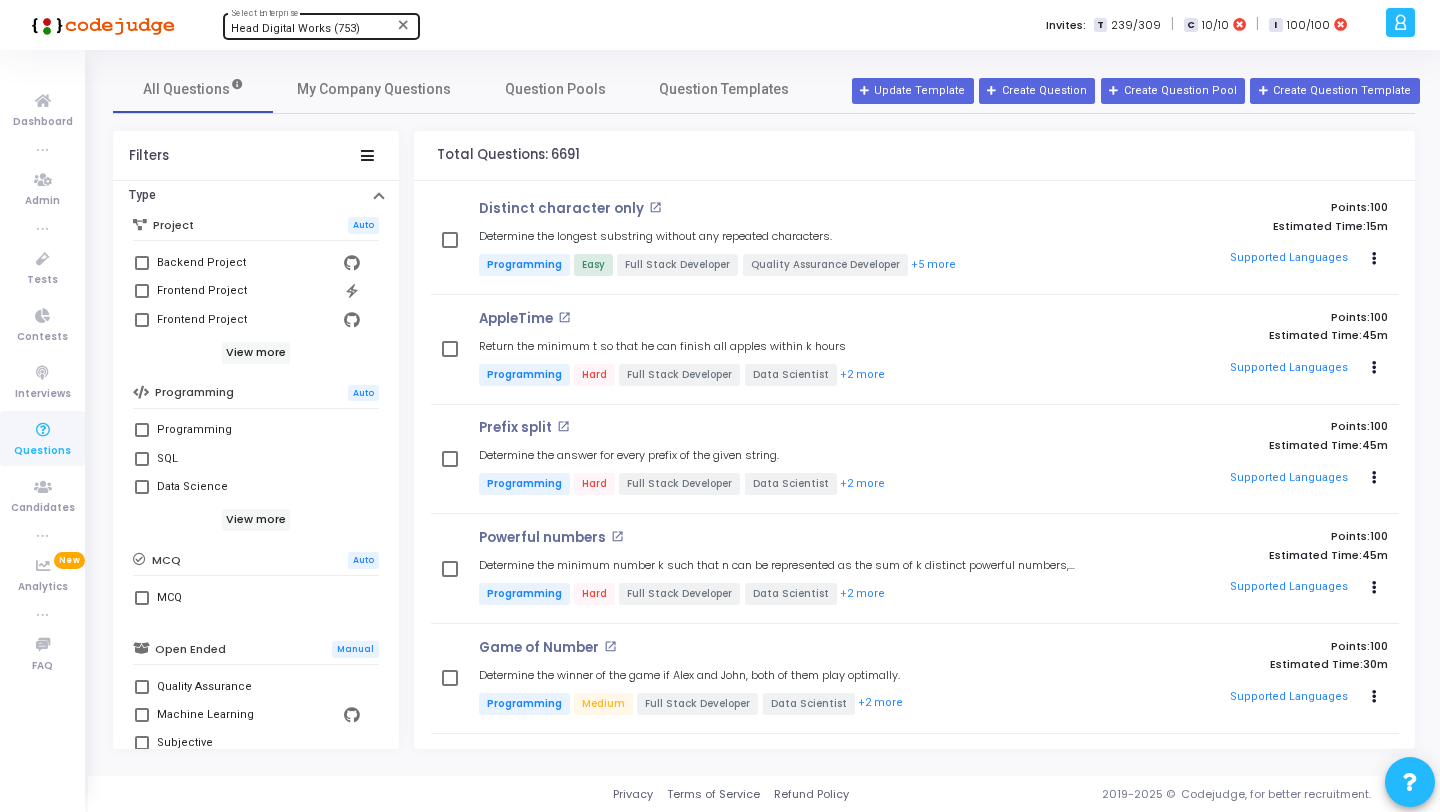 click on "Project  Auto     Backend Project     Frontend Project     Frontend Project  View more Programming  Auto     Programming     SQL     Data Science  View more MCQ  Auto     MCQ  Open Ended  Manual     Quality Assurance     Machine Learning     Subjective  View more" at bounding box center (256, 499) 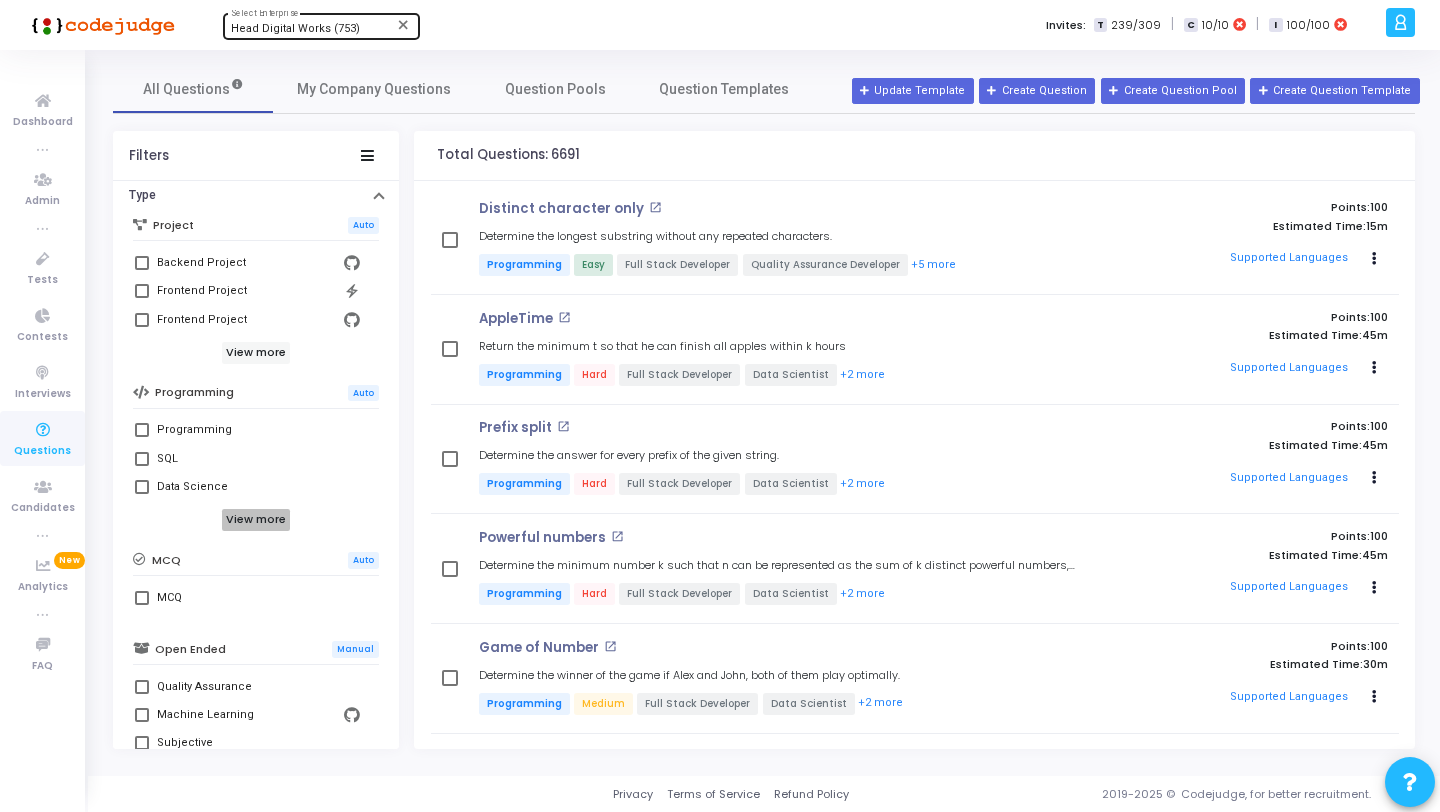 click on "View more" at bounding box center (256, 520) 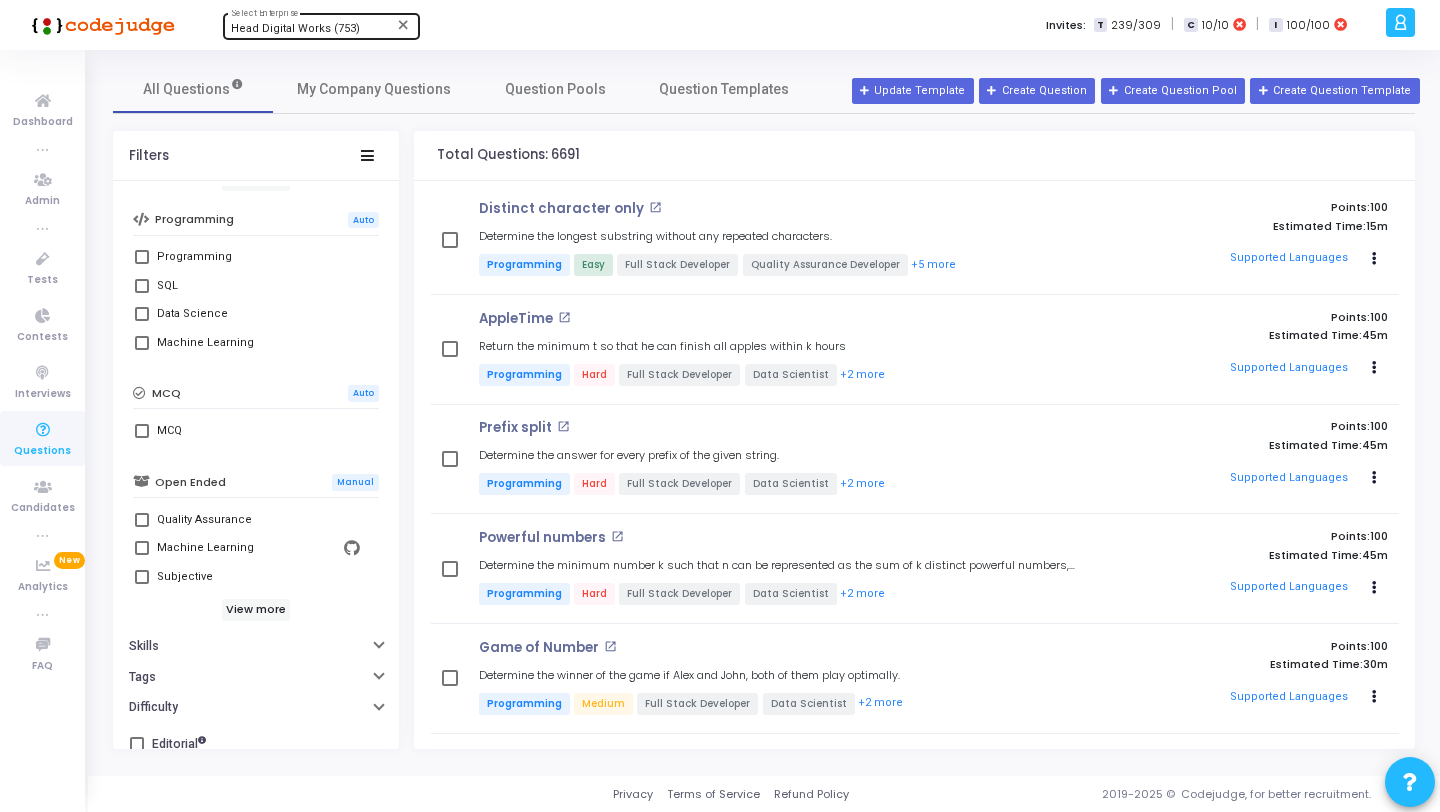 scroll, scrollTop: 362, scrollLeft: 0, axis: vertical 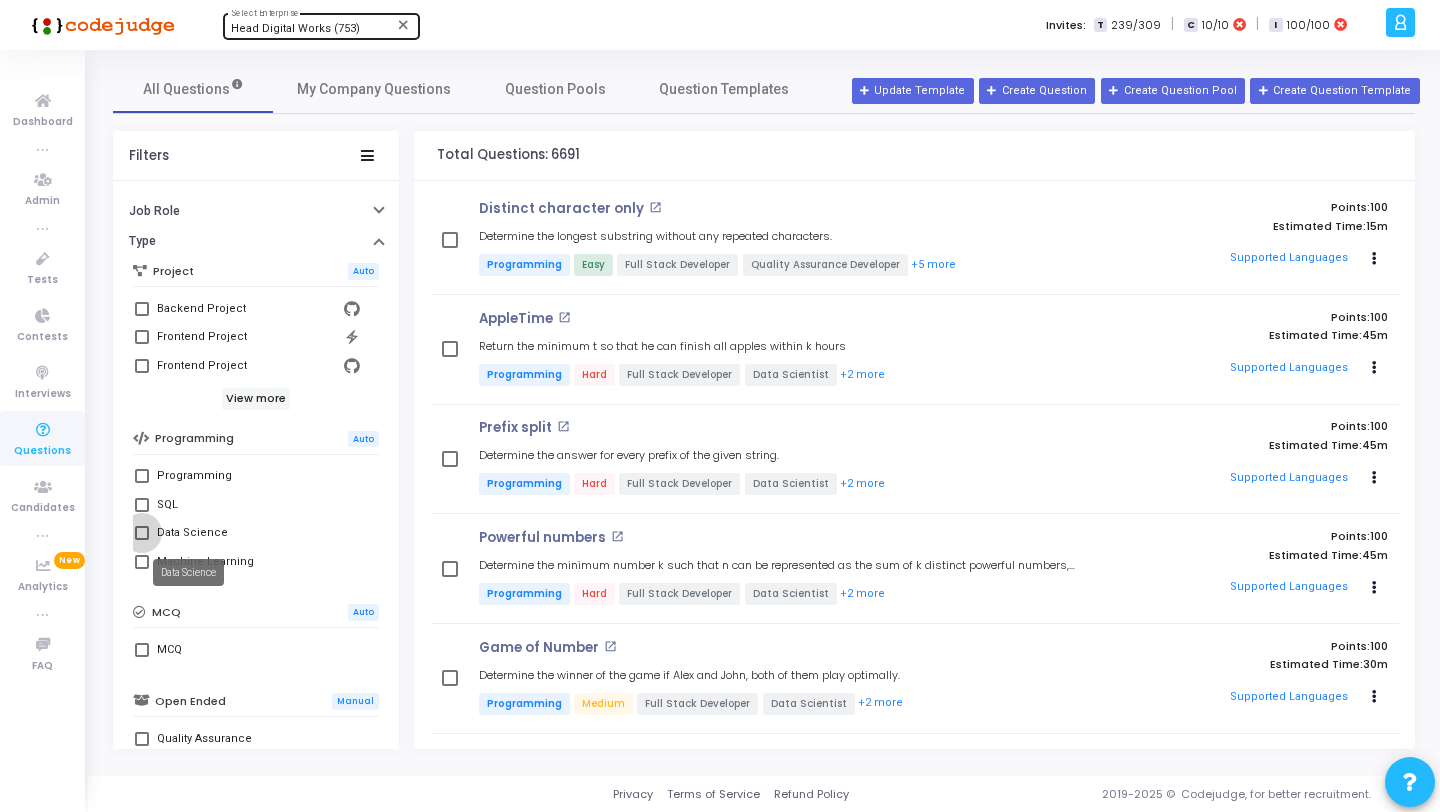 click on "Data Science" at bounding box center (192, 533) 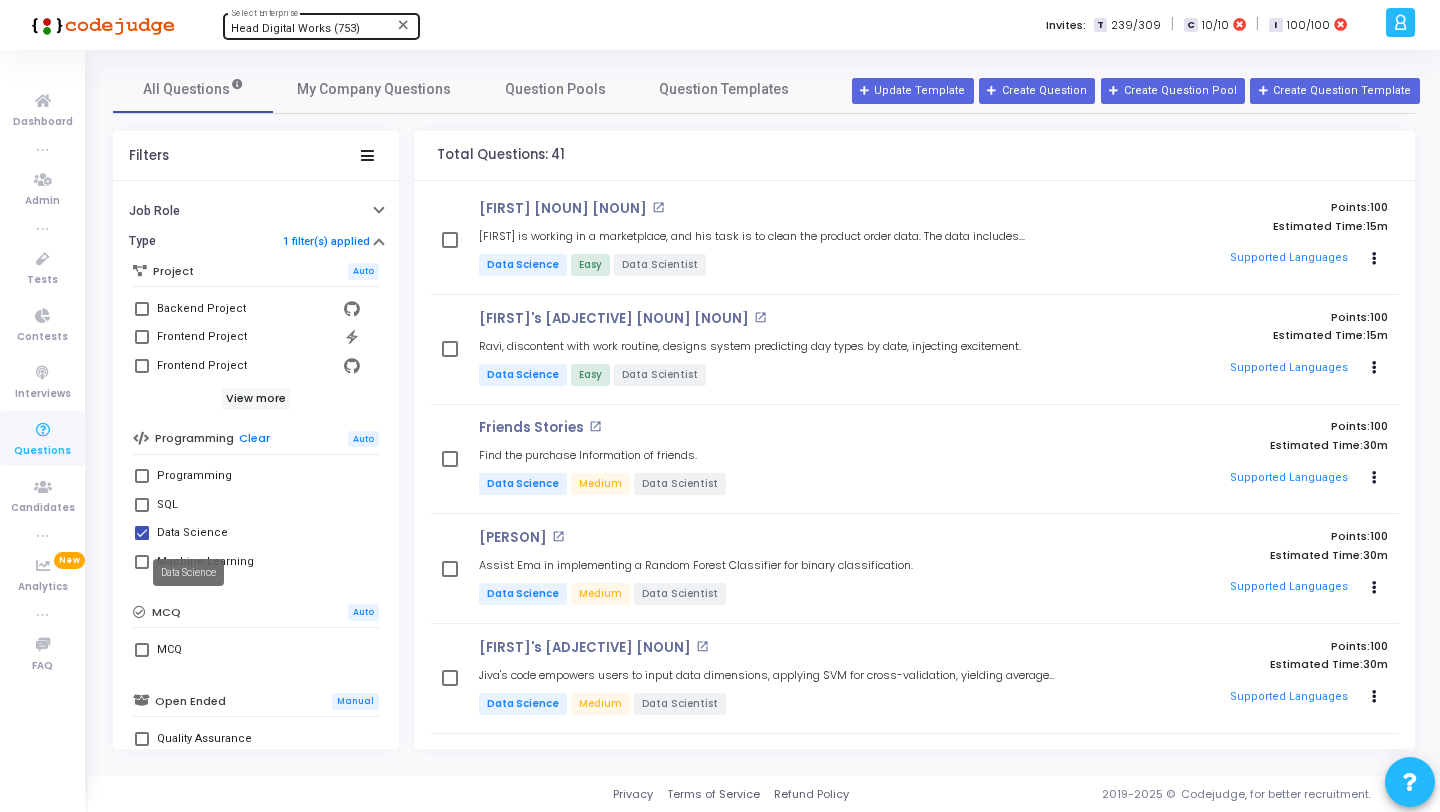 click on "Data Science" at bounding box center [192, 533] 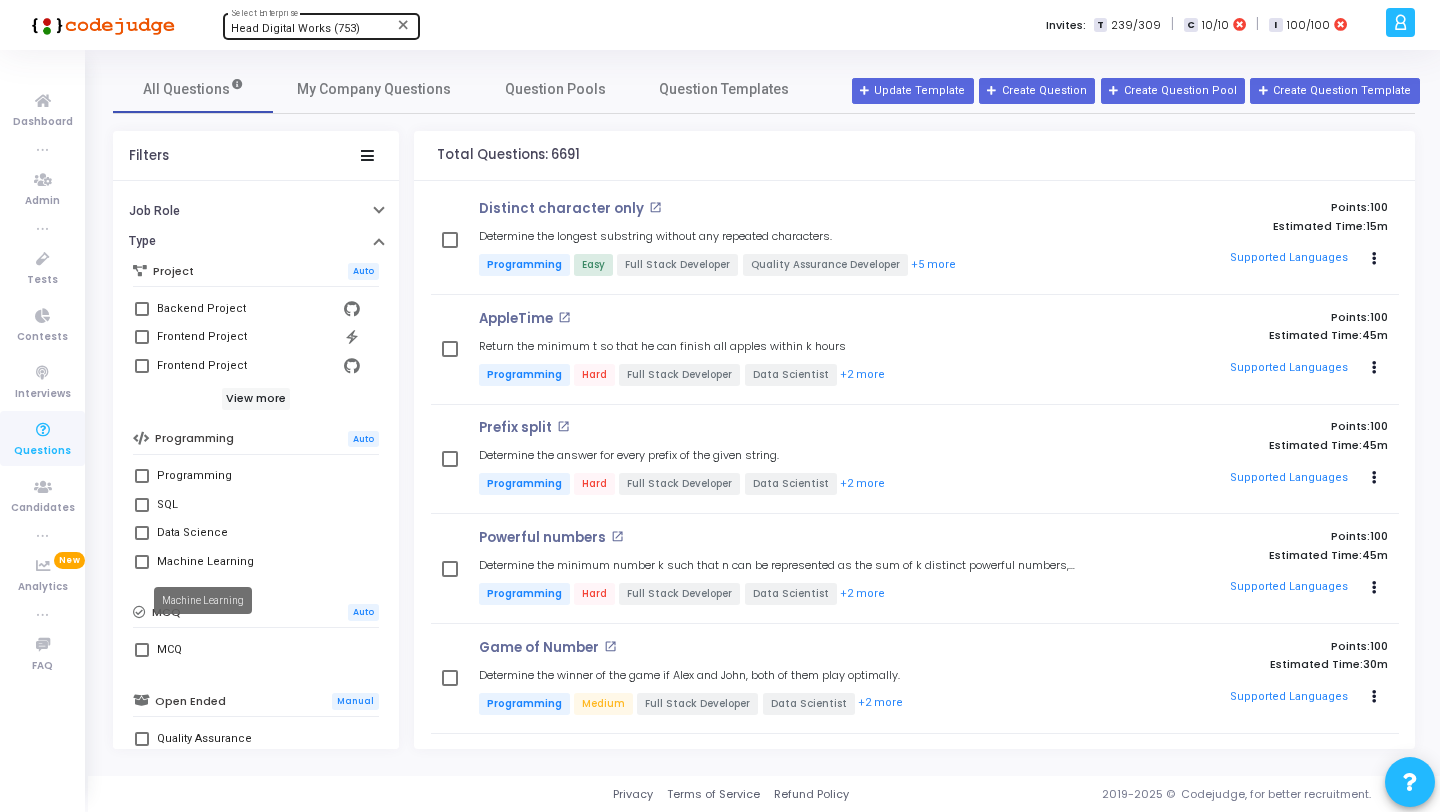 click on "Machine Learning" at bounding box center (205, 562) 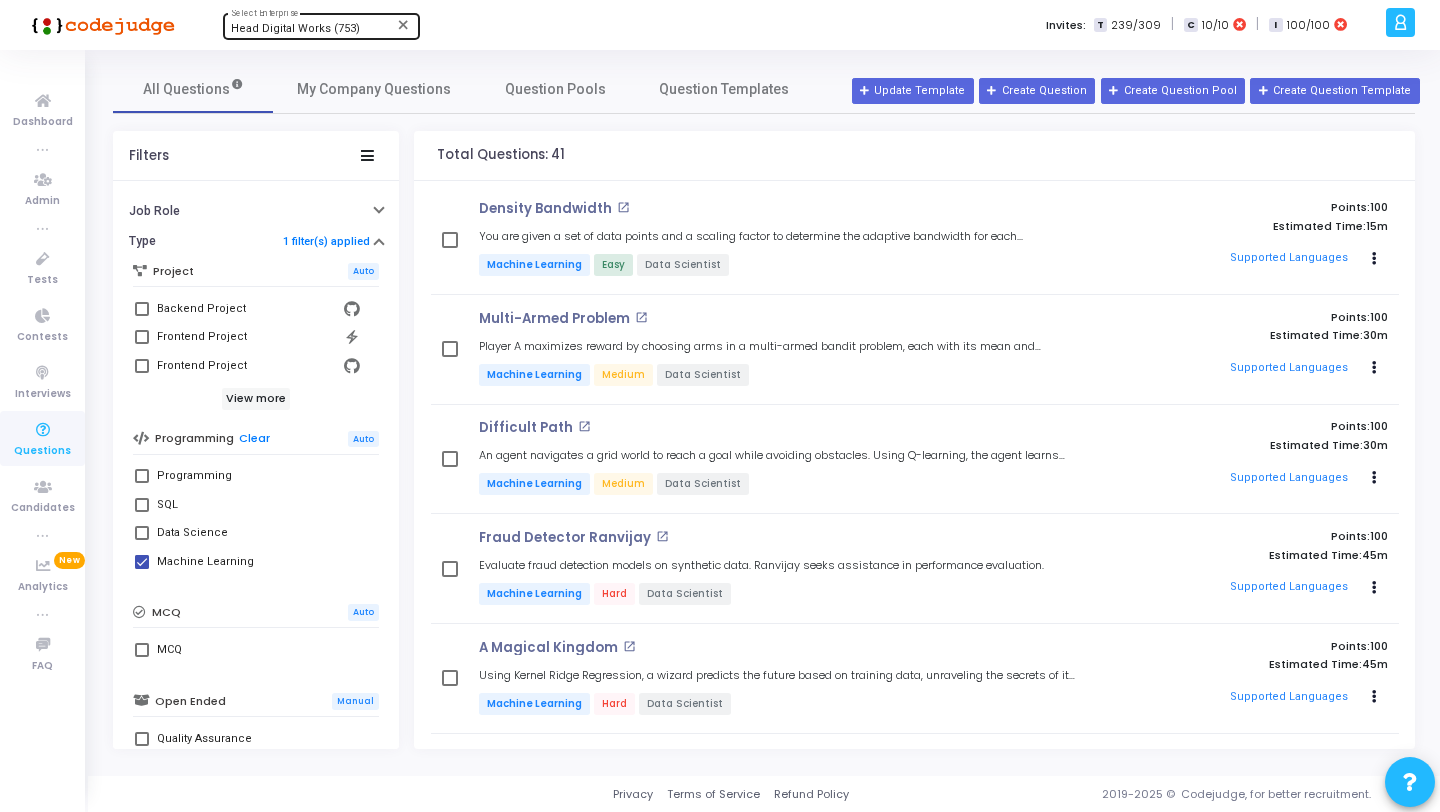 click on "Machine Learning" at bounding box center [205, 562] 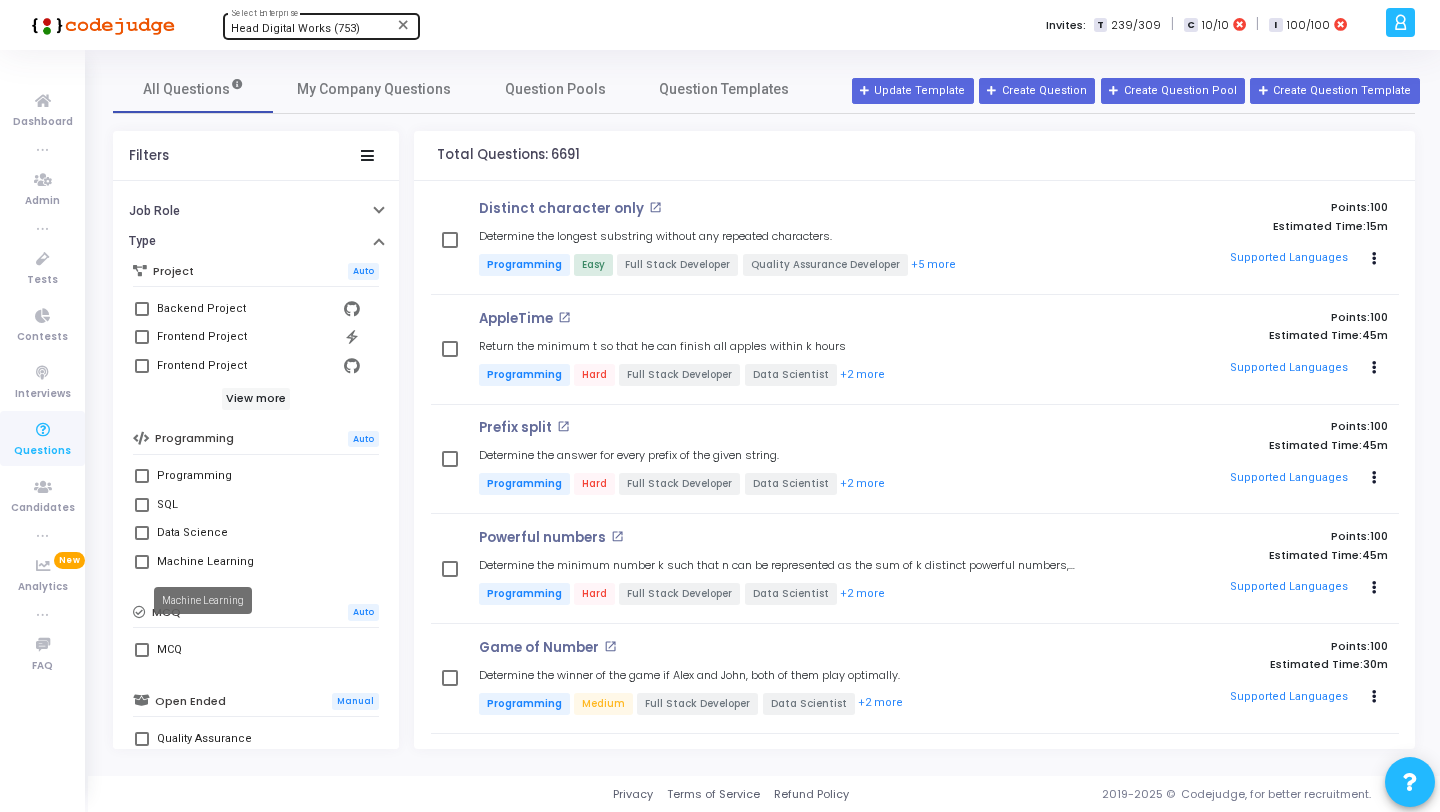 click on "Machine Learning" at bounding box center (205, 562) 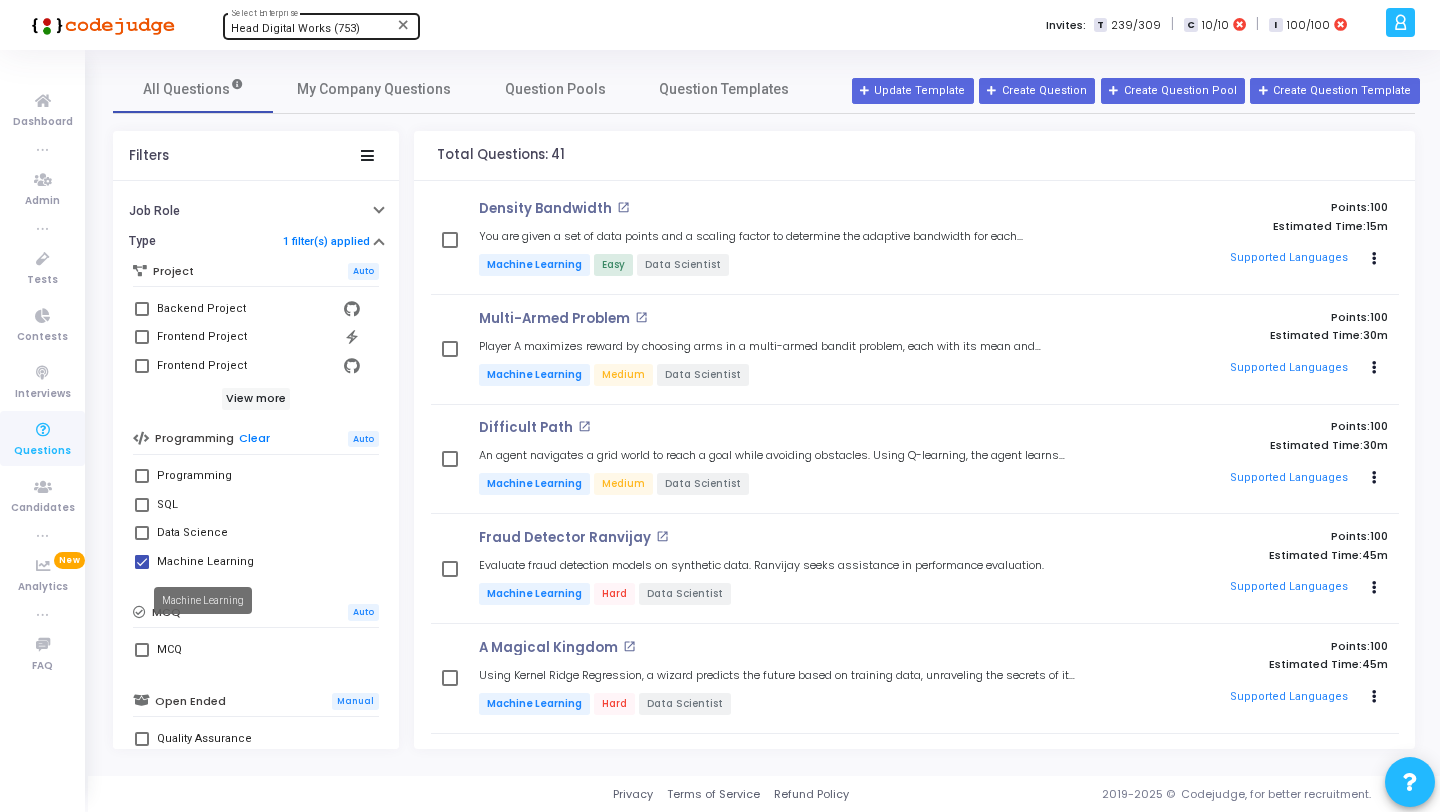 click on "Machine Learning" at bounding box center (205, 562) 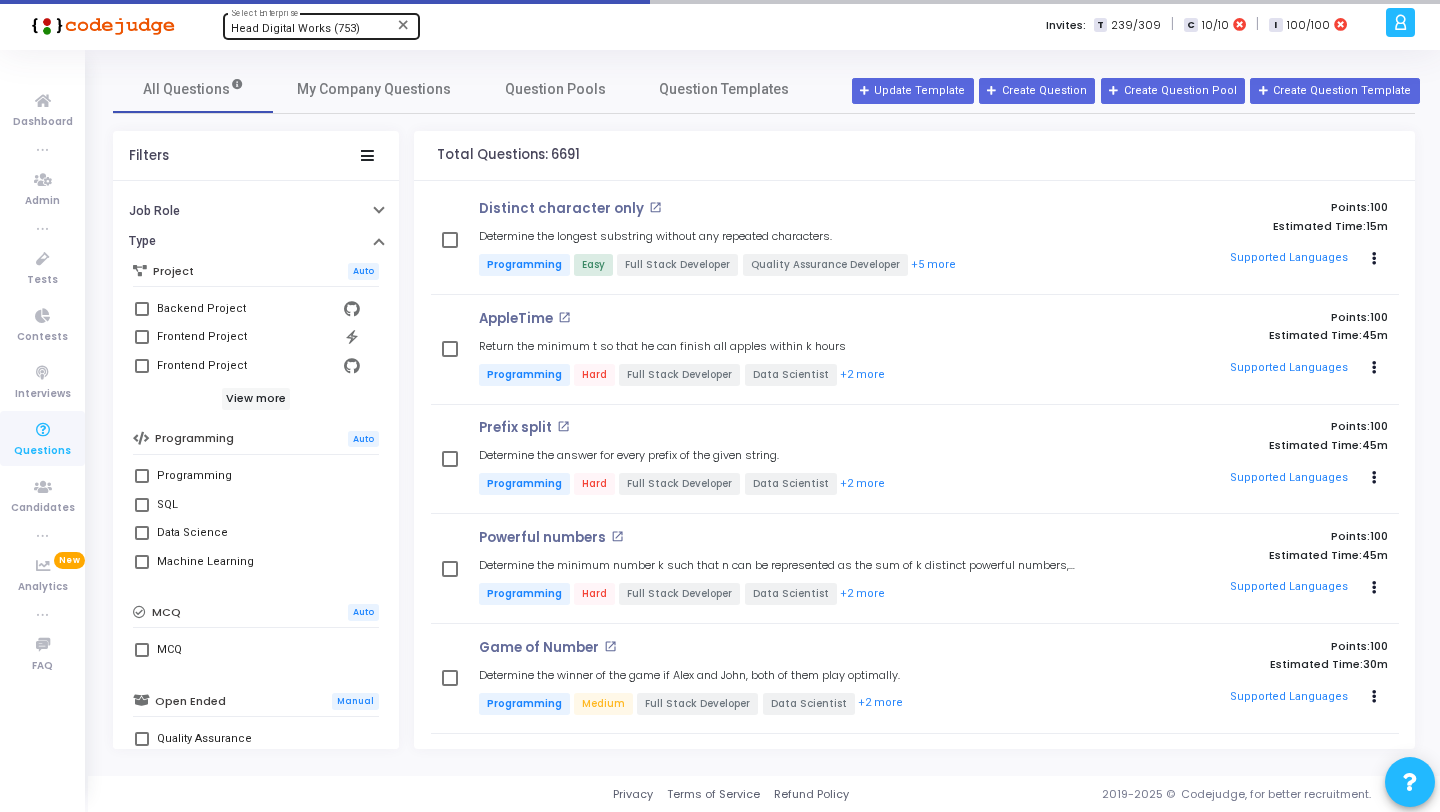 scroll, scrollTop: 0, scrollLeft: 0, axis: both 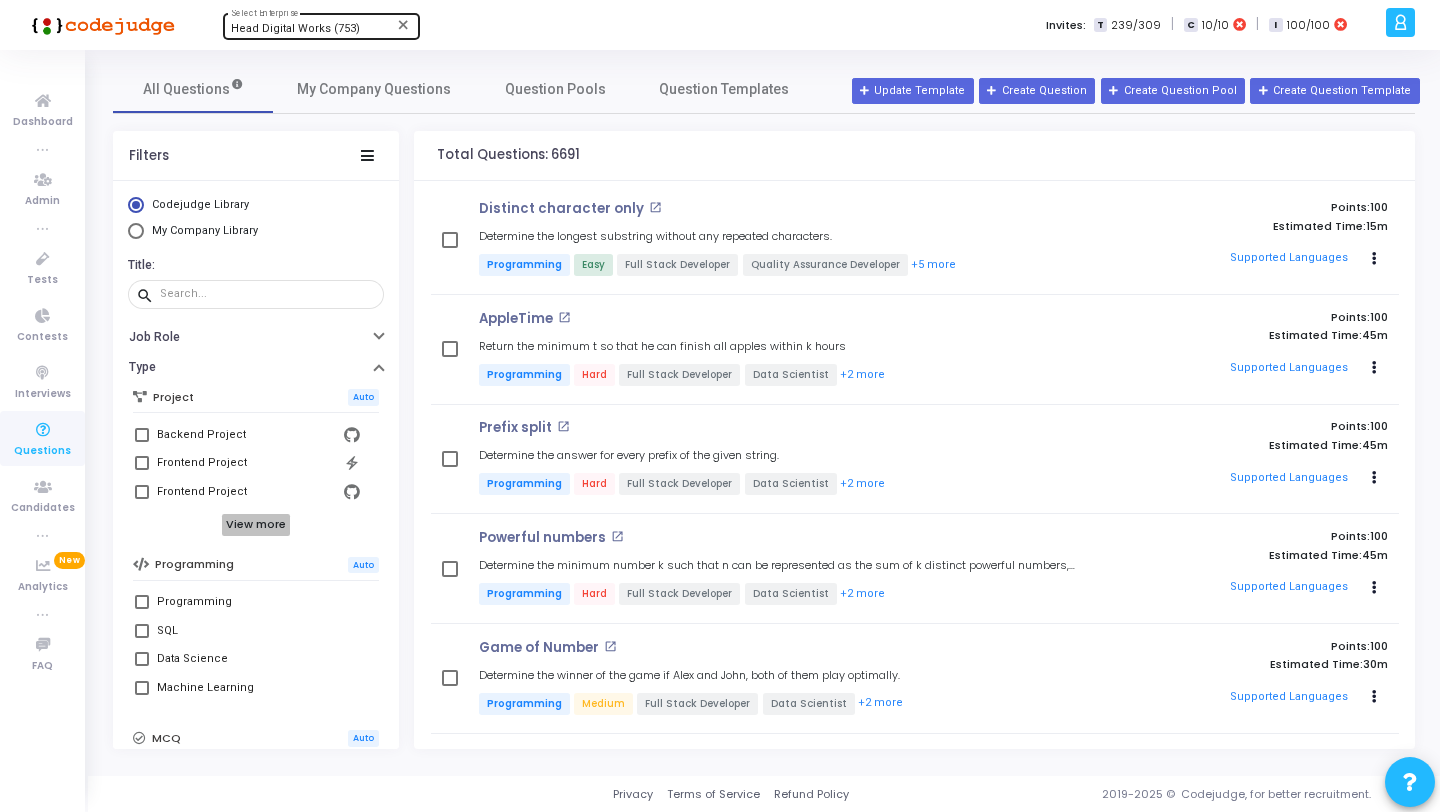 click on "View more" at bounding box center [256, 525] 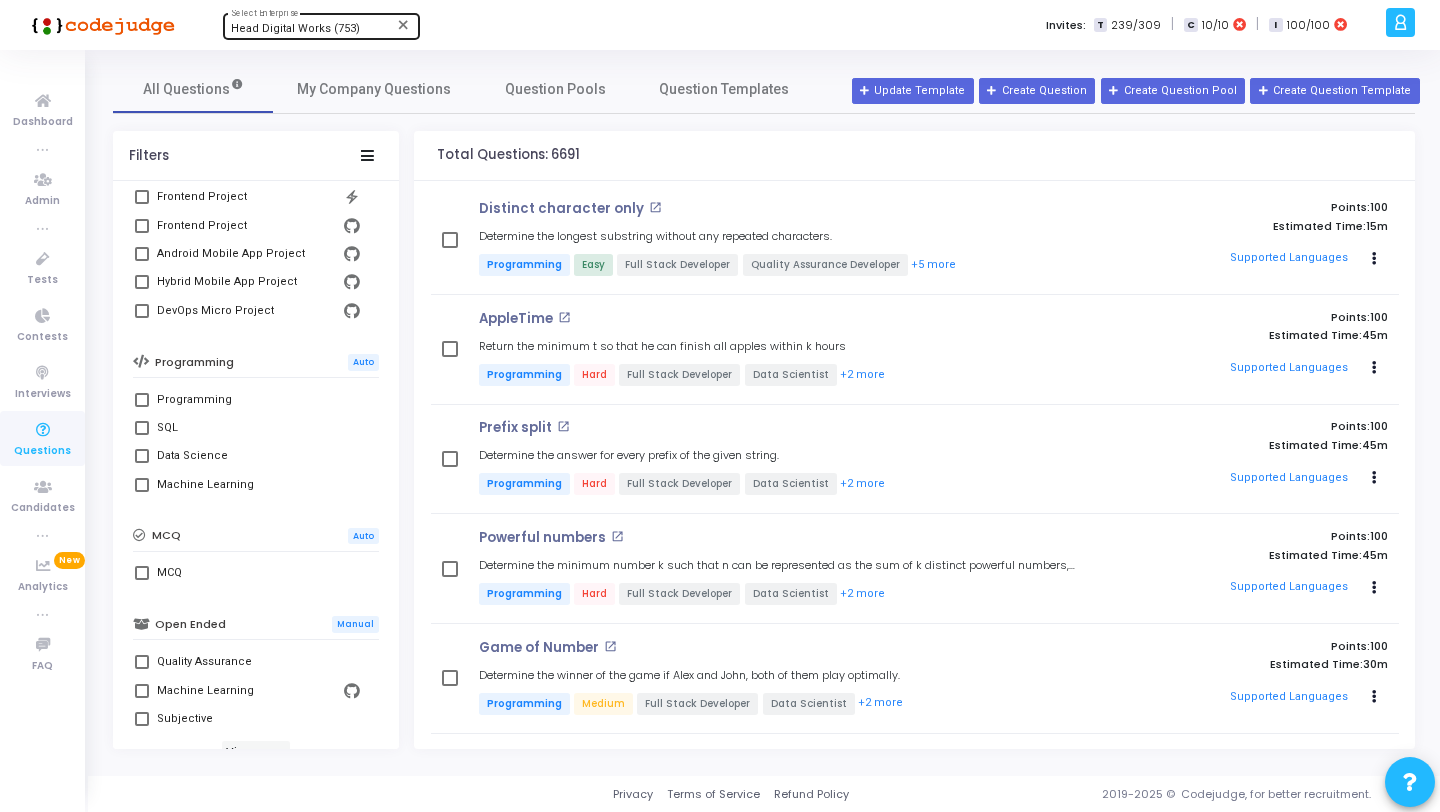 scroll, scrollTop: 425, scrollLeft: 0, axis: vertical 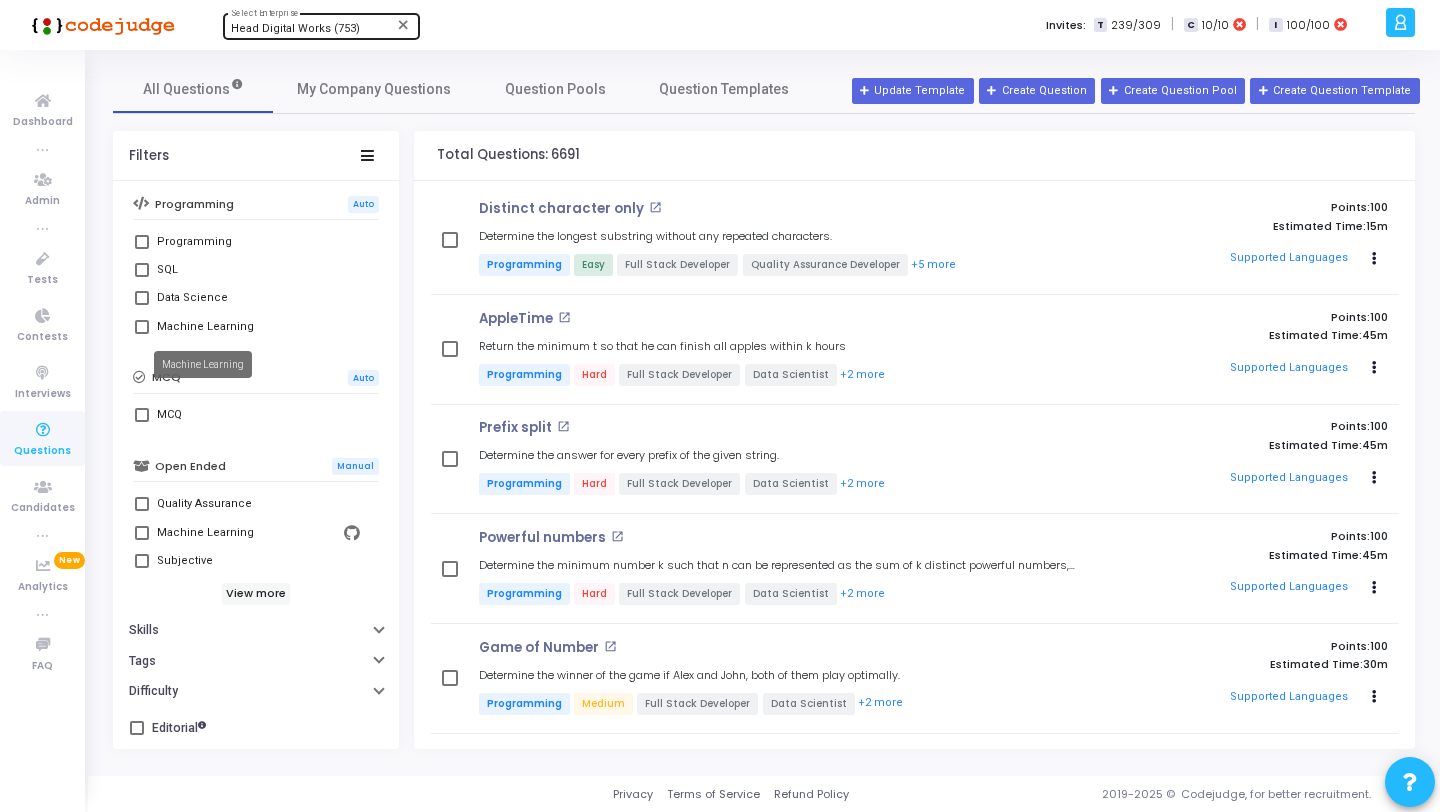 click on "Machine Learning" at bounding box center (205, 327) 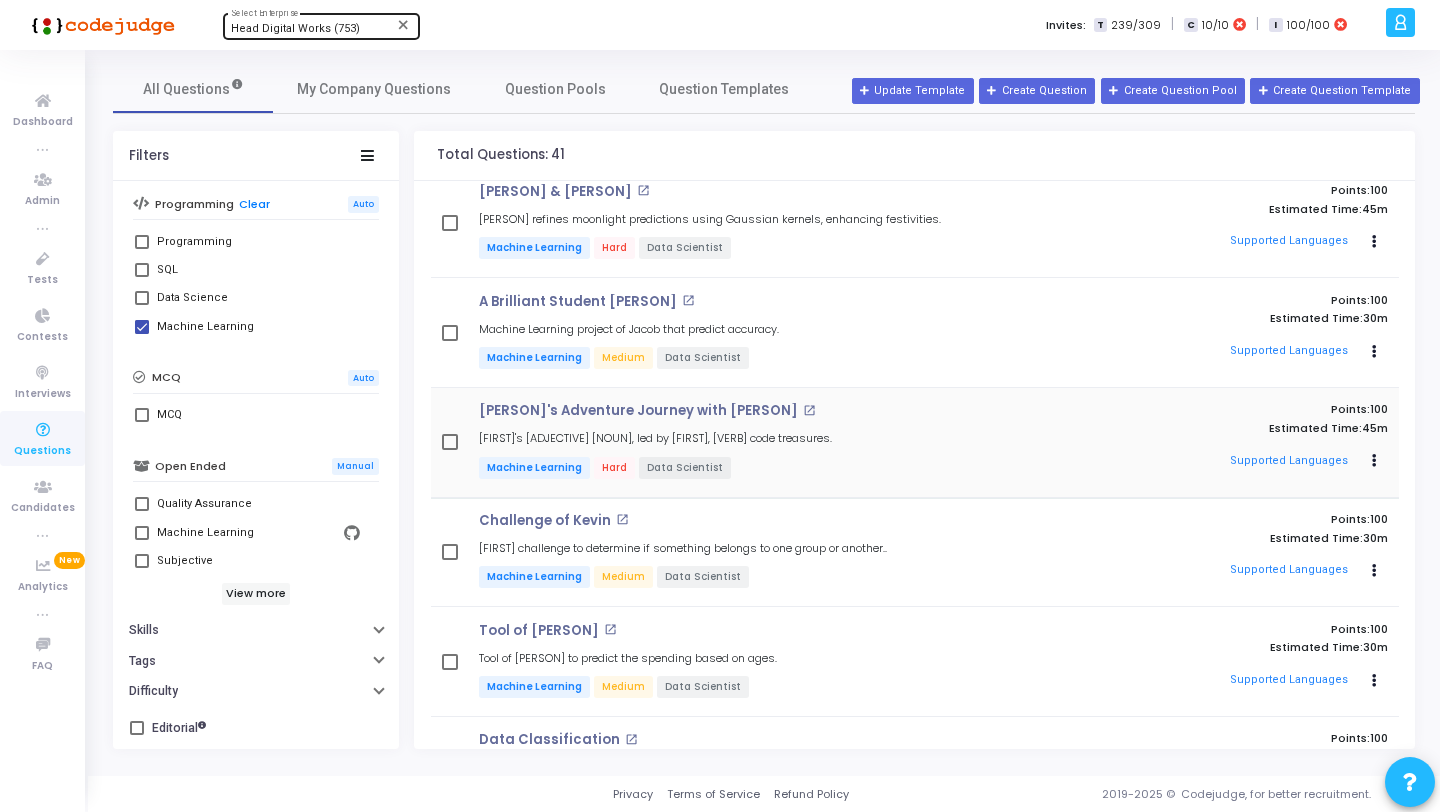 scroll, scrollTop: 1705, scrollLeft: 0, axis: vertical 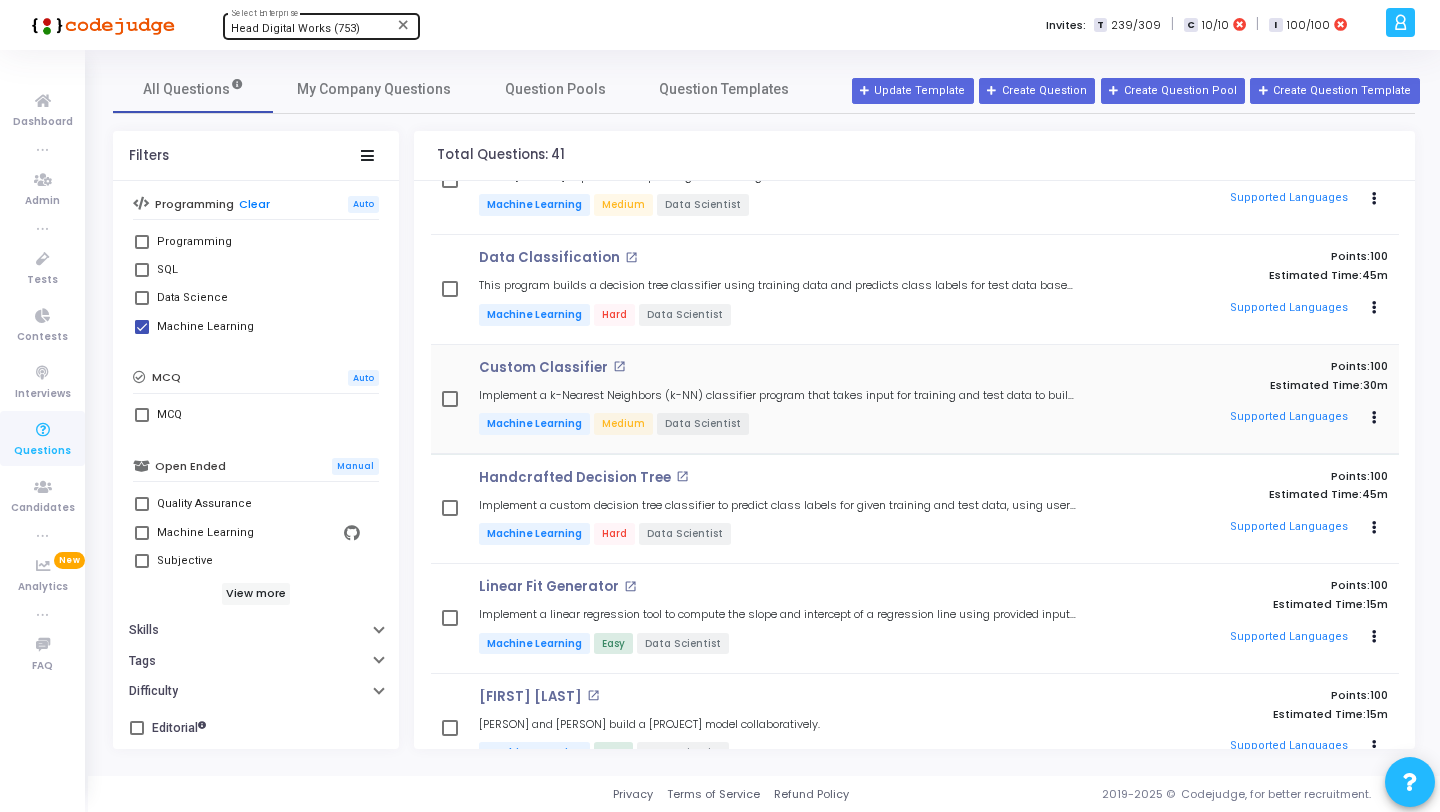 click on "Custom Classifier open_in_new   Implement a k-Nearest Neighbors (k-NN) classifier program that takes input for training and test data to build a classifier and predict class labels for the test data.   Machine Learning   Medium   Data Scientist" at bounding box center (779, 399) 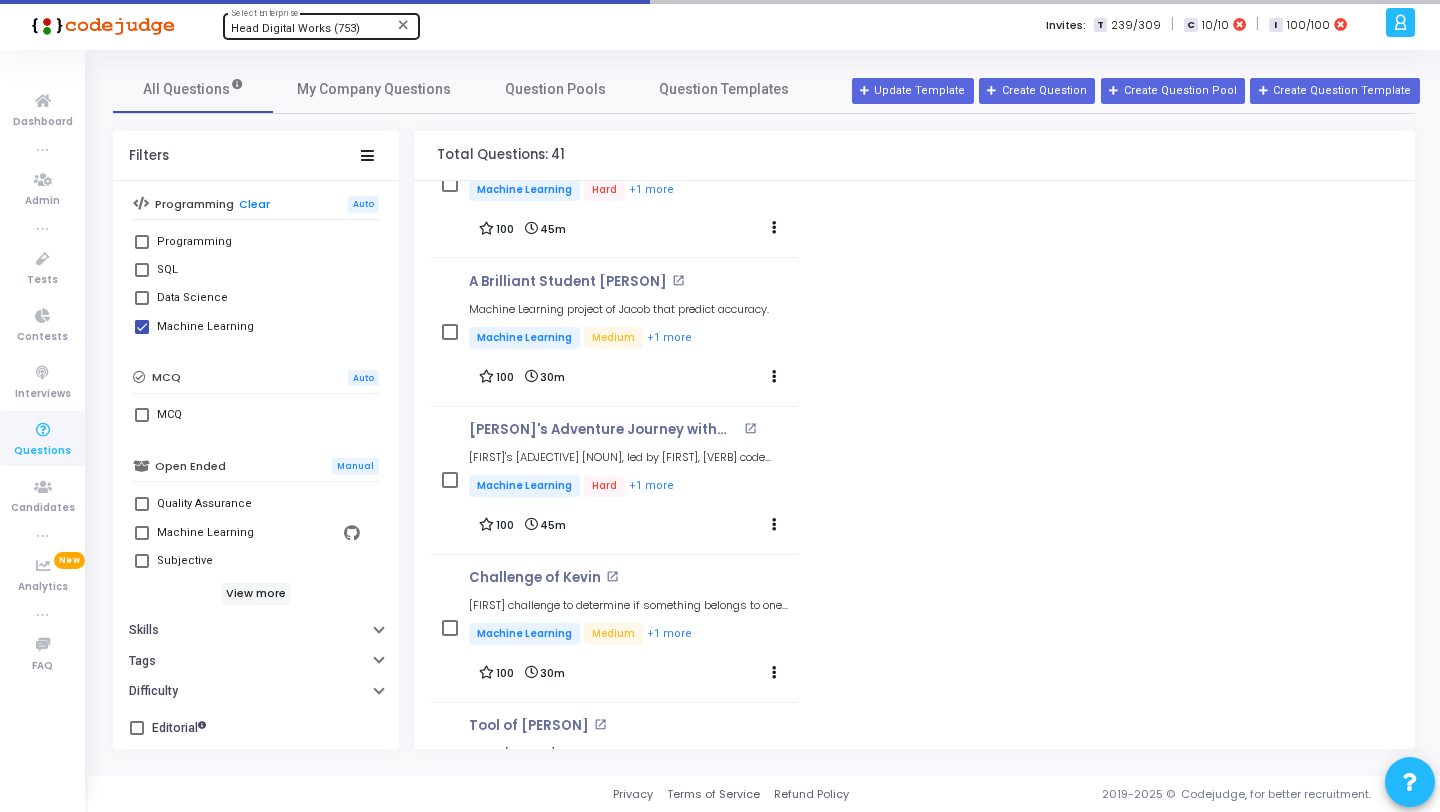 scroll, scrollTop: 2302, scrollLeft: 0, axis: vertical 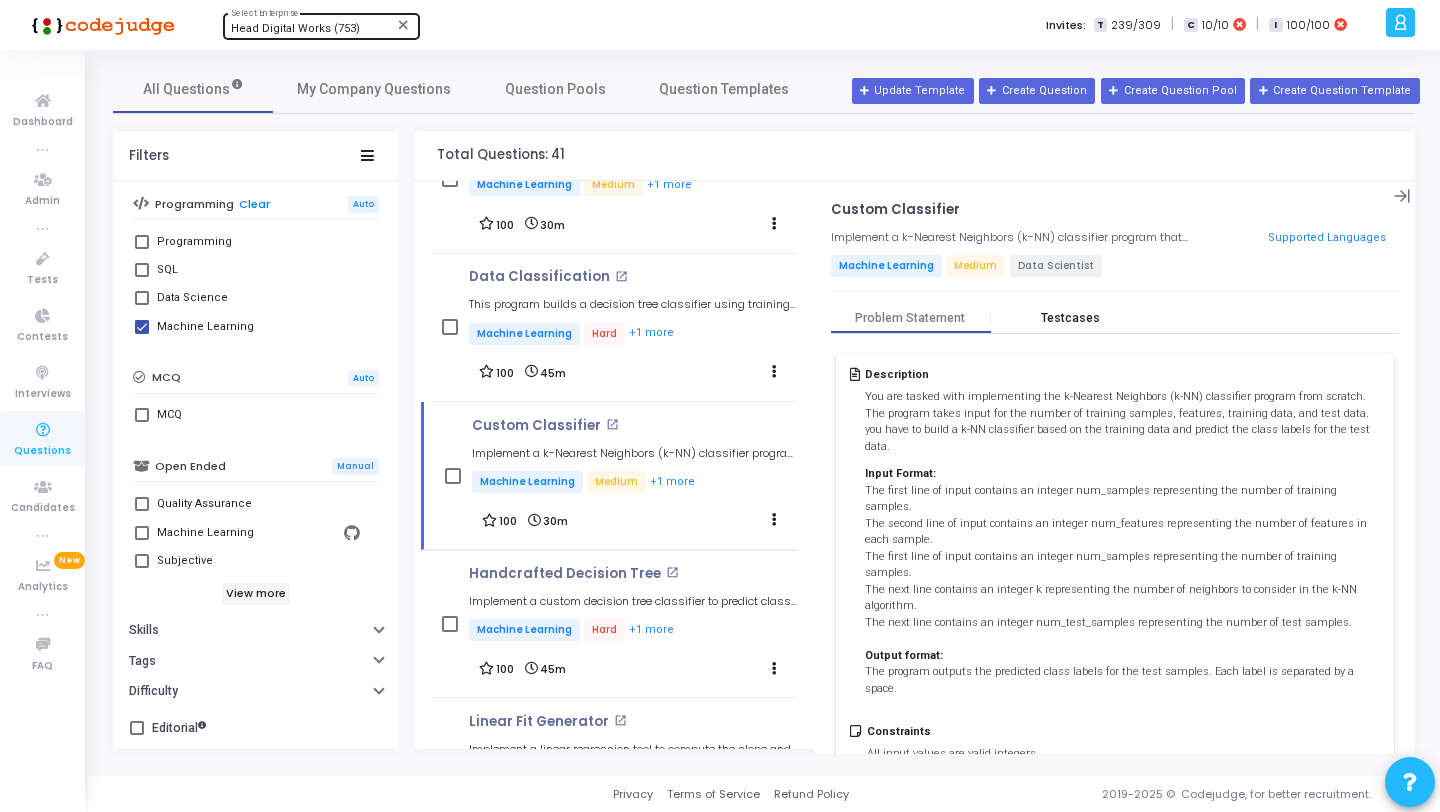 click on "Testcases" at bounding box center (1070, 318) 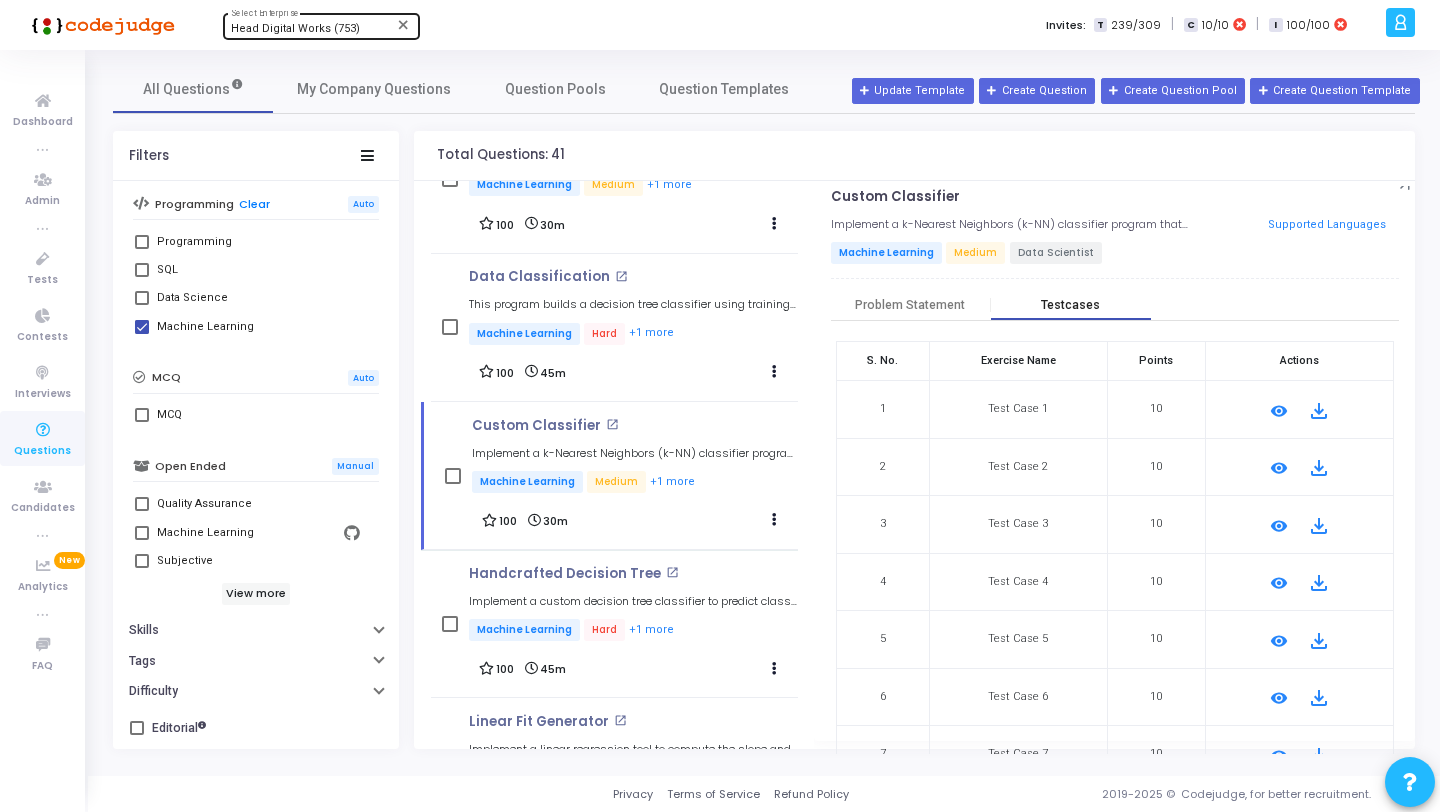 scroll, scrollTop: 0, scrollLeft: 0, axis: both 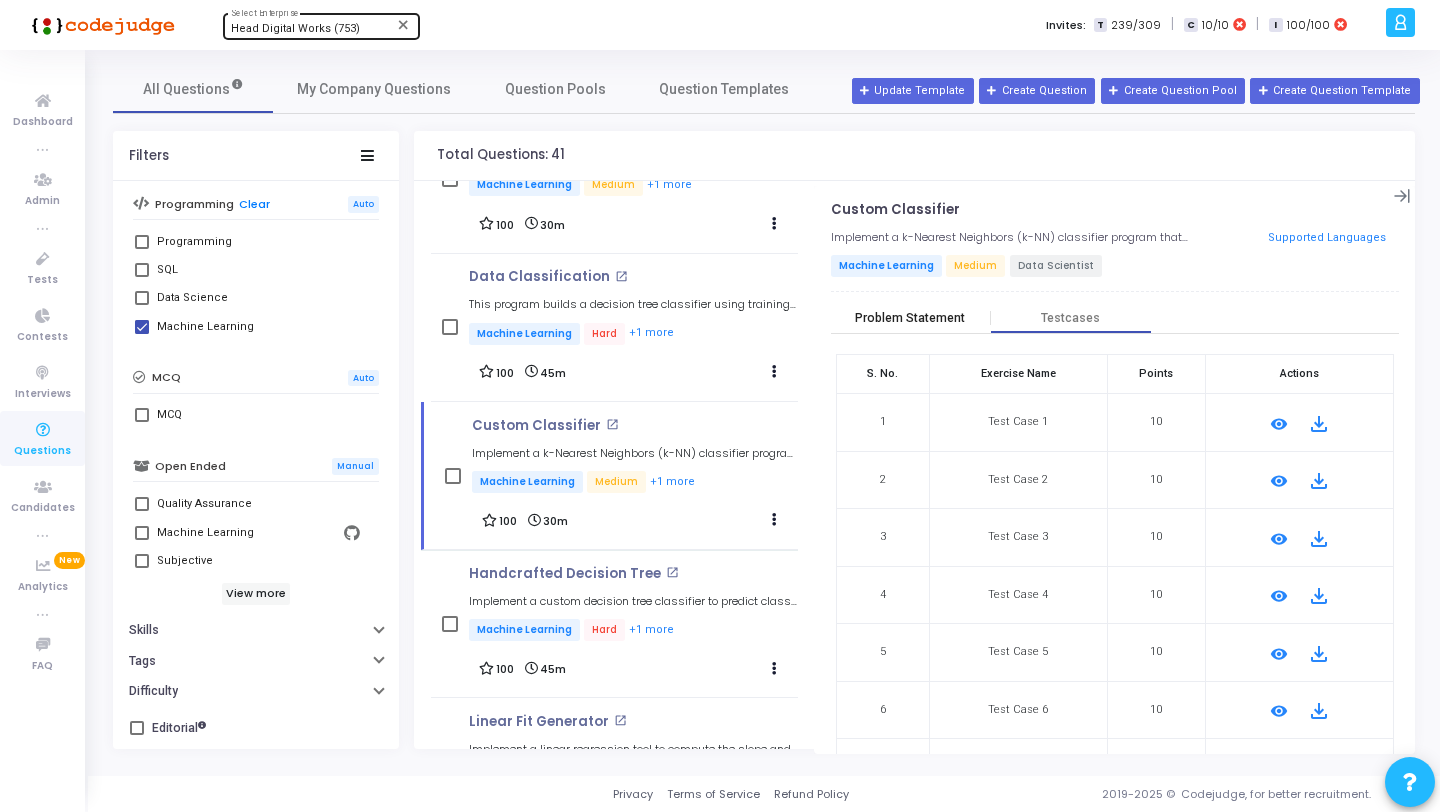 click on "Problem Statement" at bounding box center (910, 318) 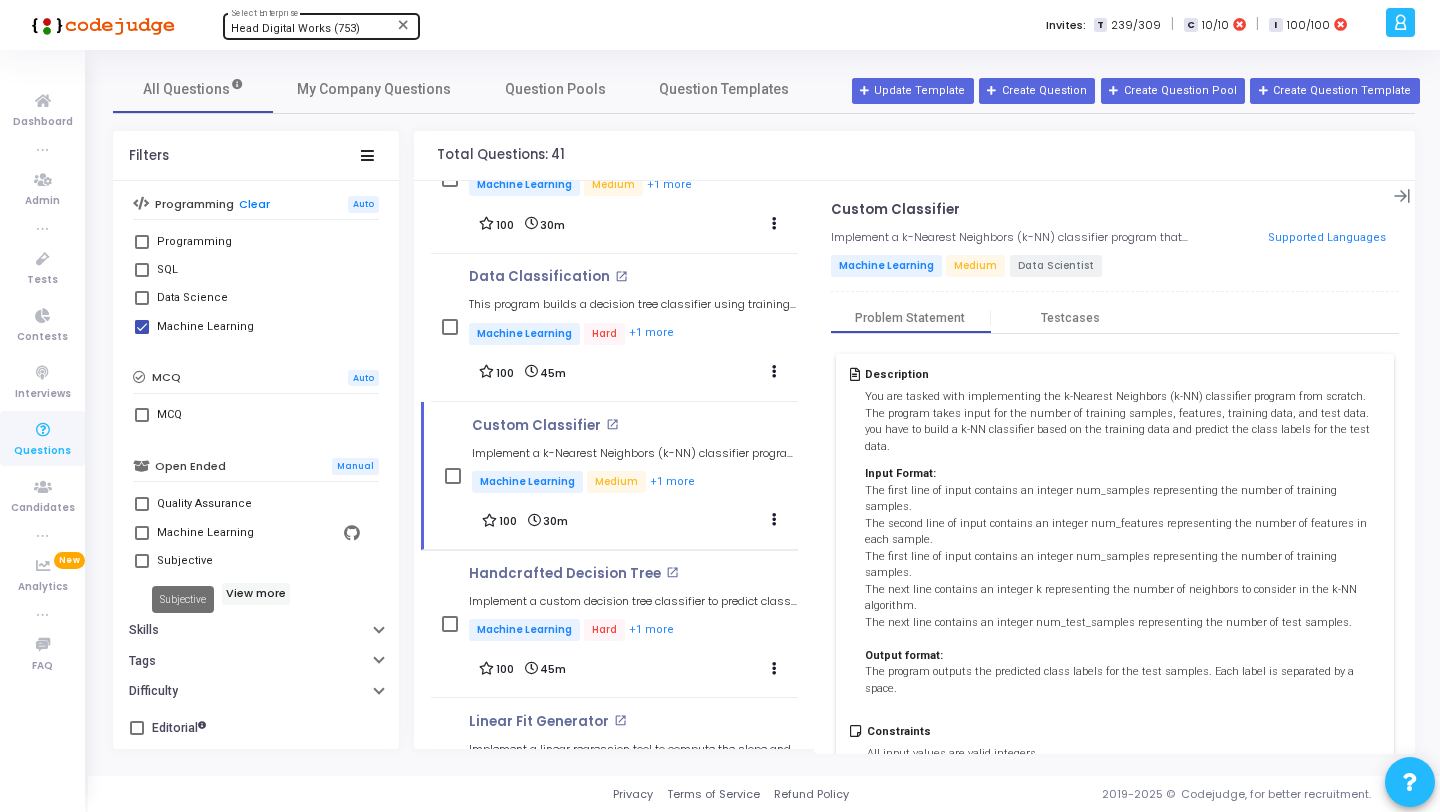 click on "Subjective" at bounding box center (185, 561) 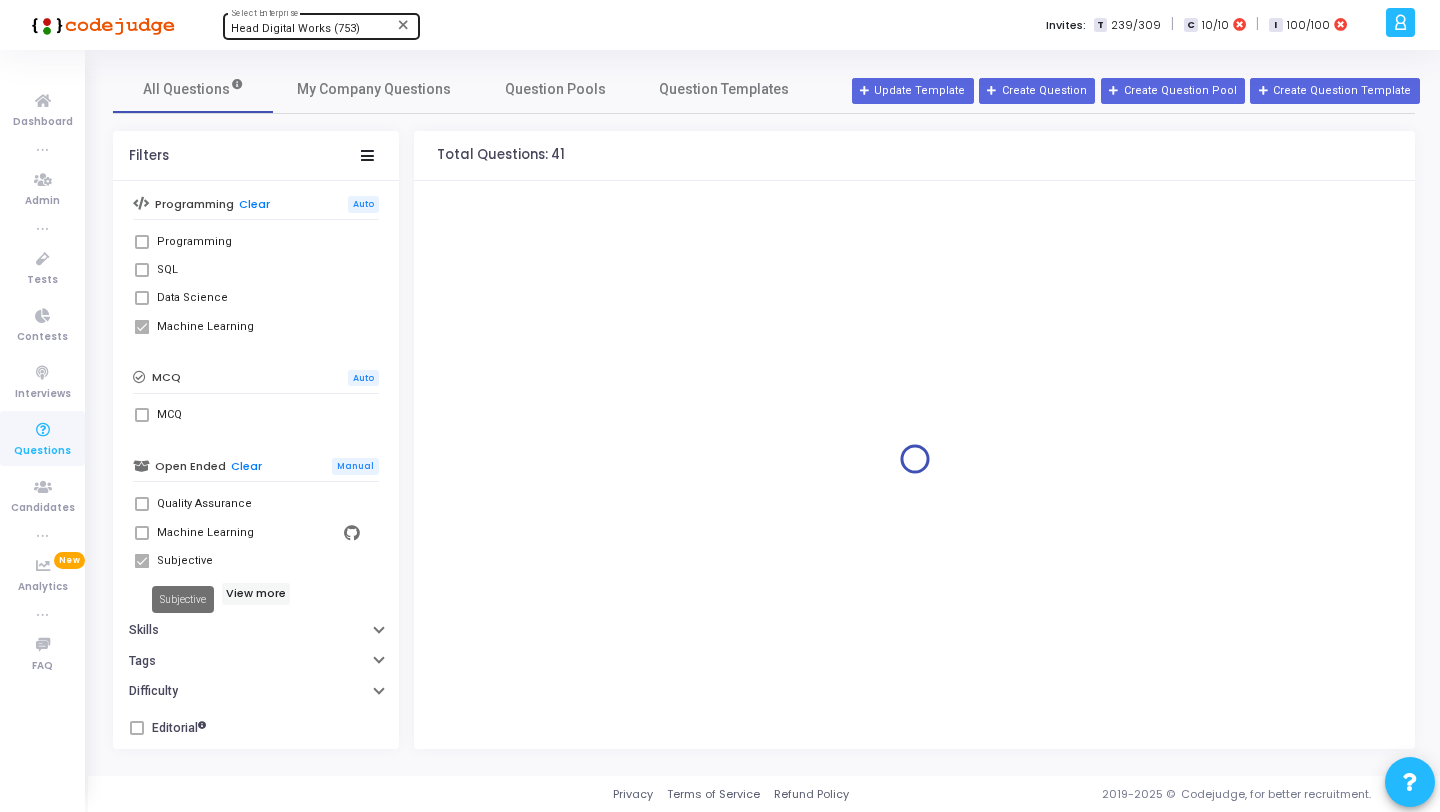 scroll, scrollTop: 0, scrollLeft: 0, axis: both 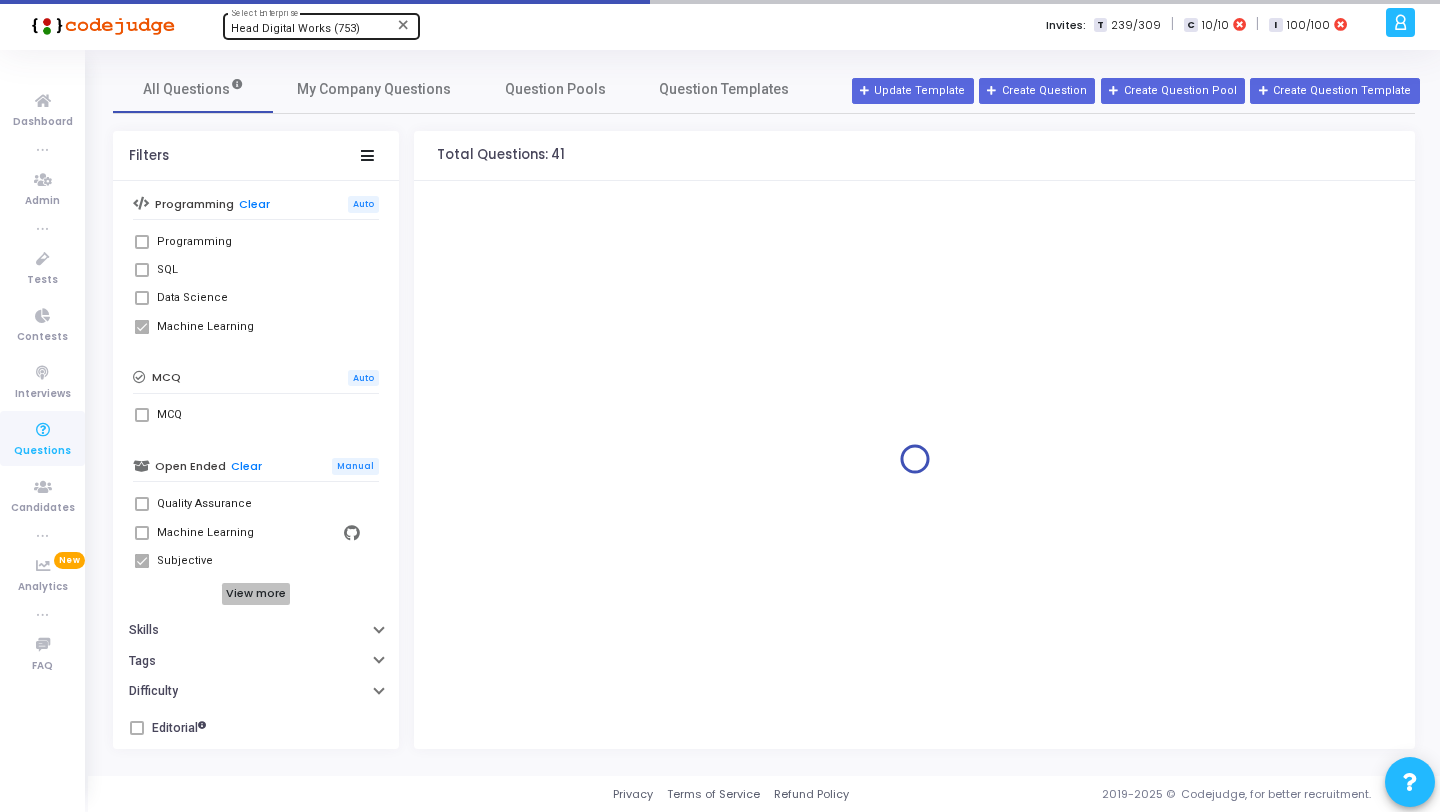 click on "View more" at bounding box center (256, 594) 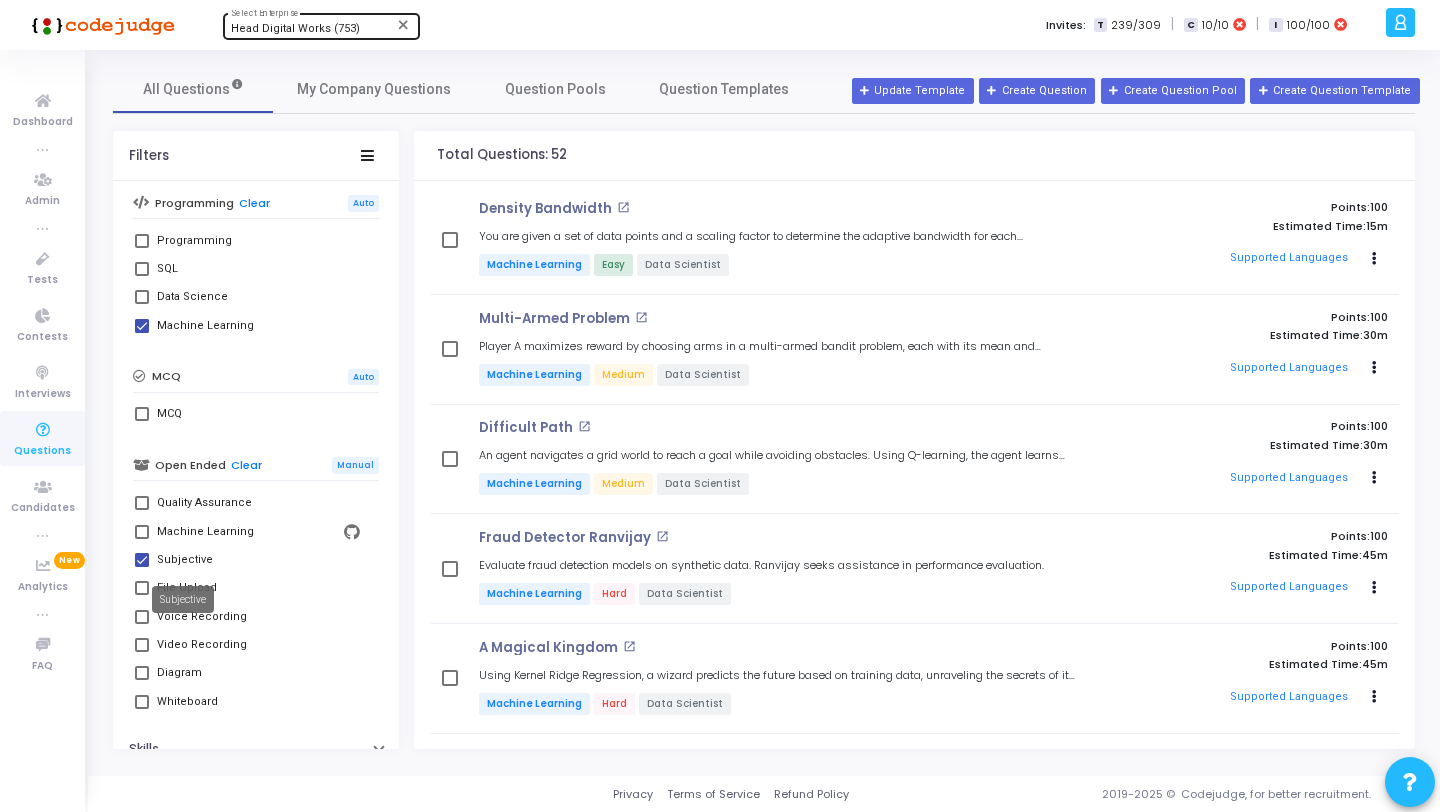 click on "Subjective" at bounding box center [185, 560] 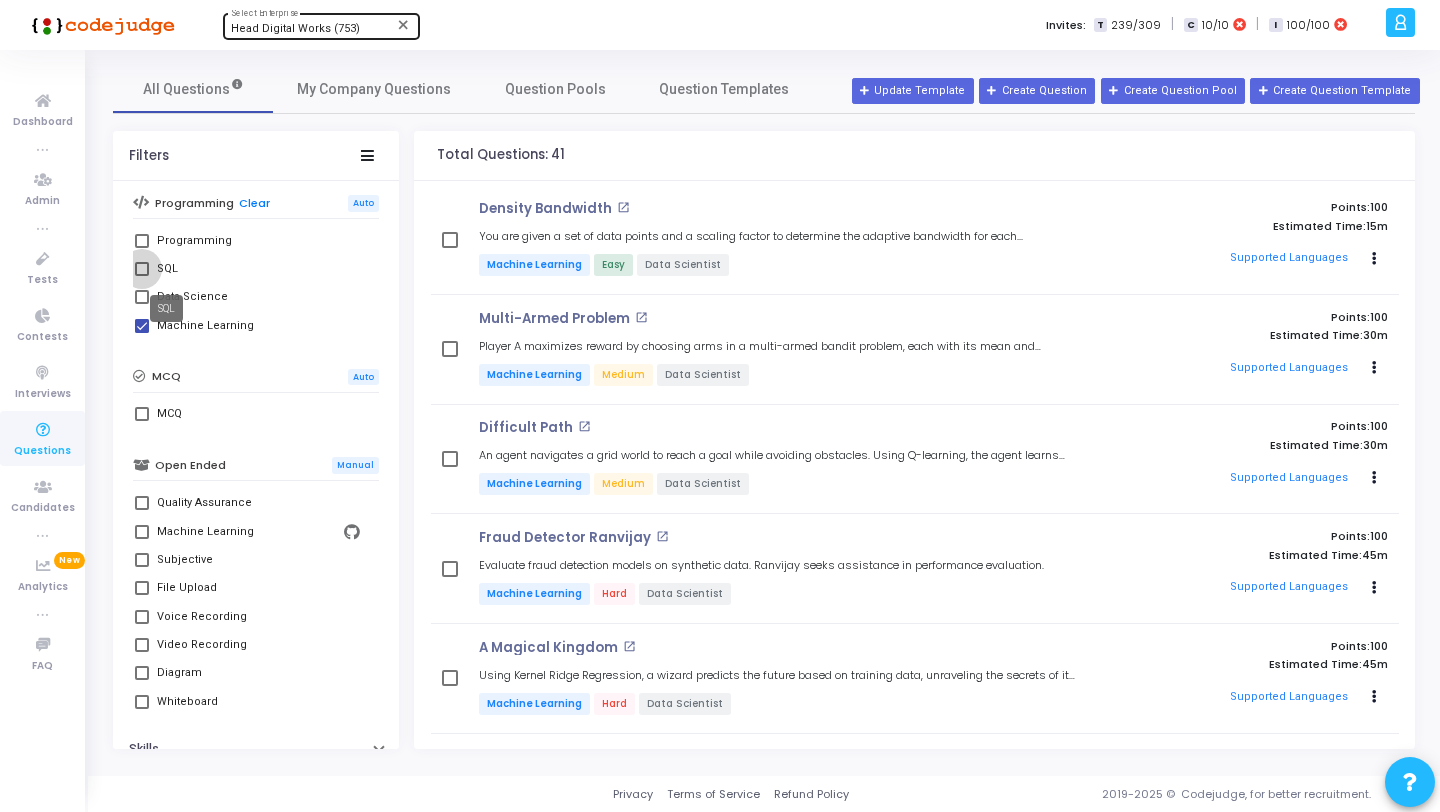 click on "SQL" at bounding box center [167, 269] 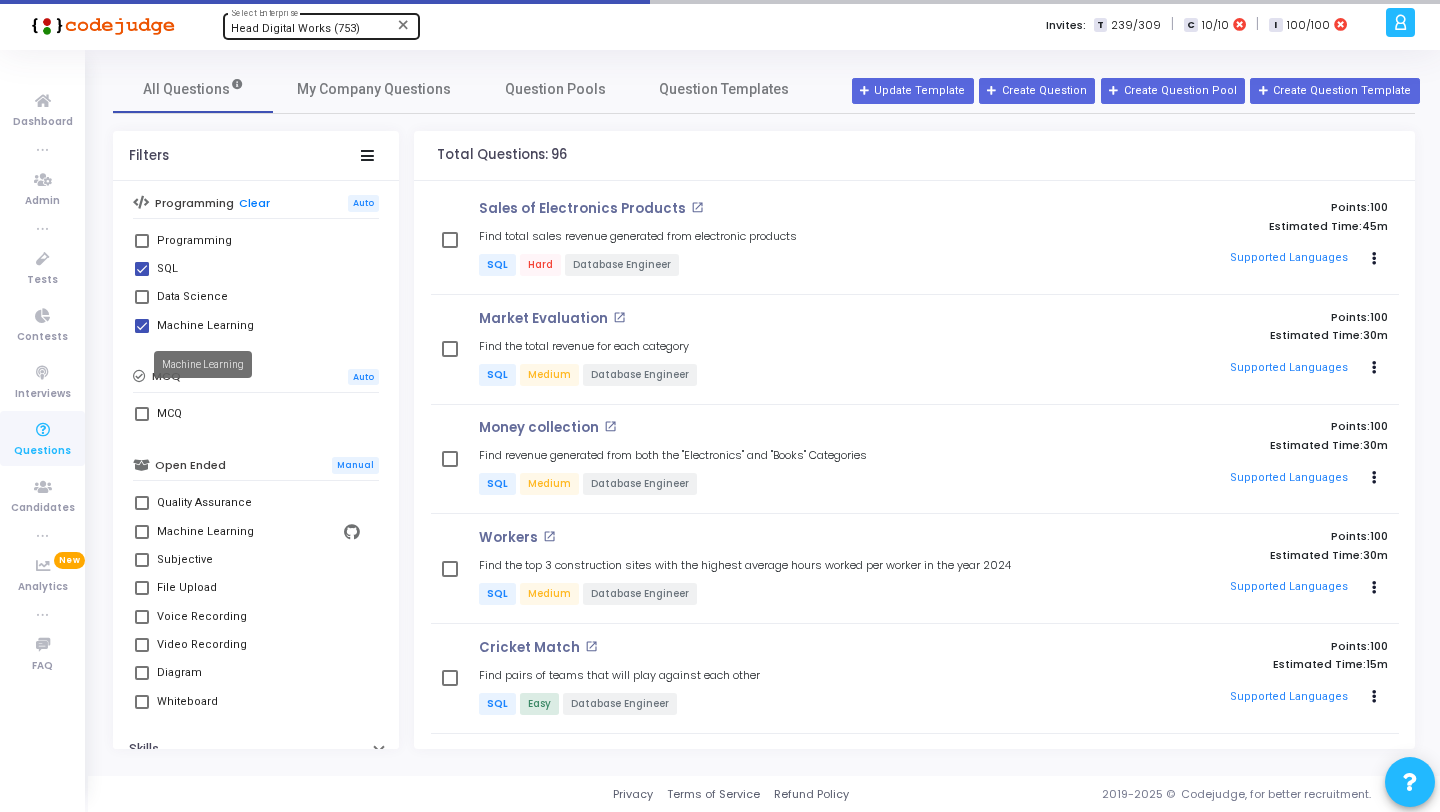 click on "Machine Learning" at bounding box center (205, 326) 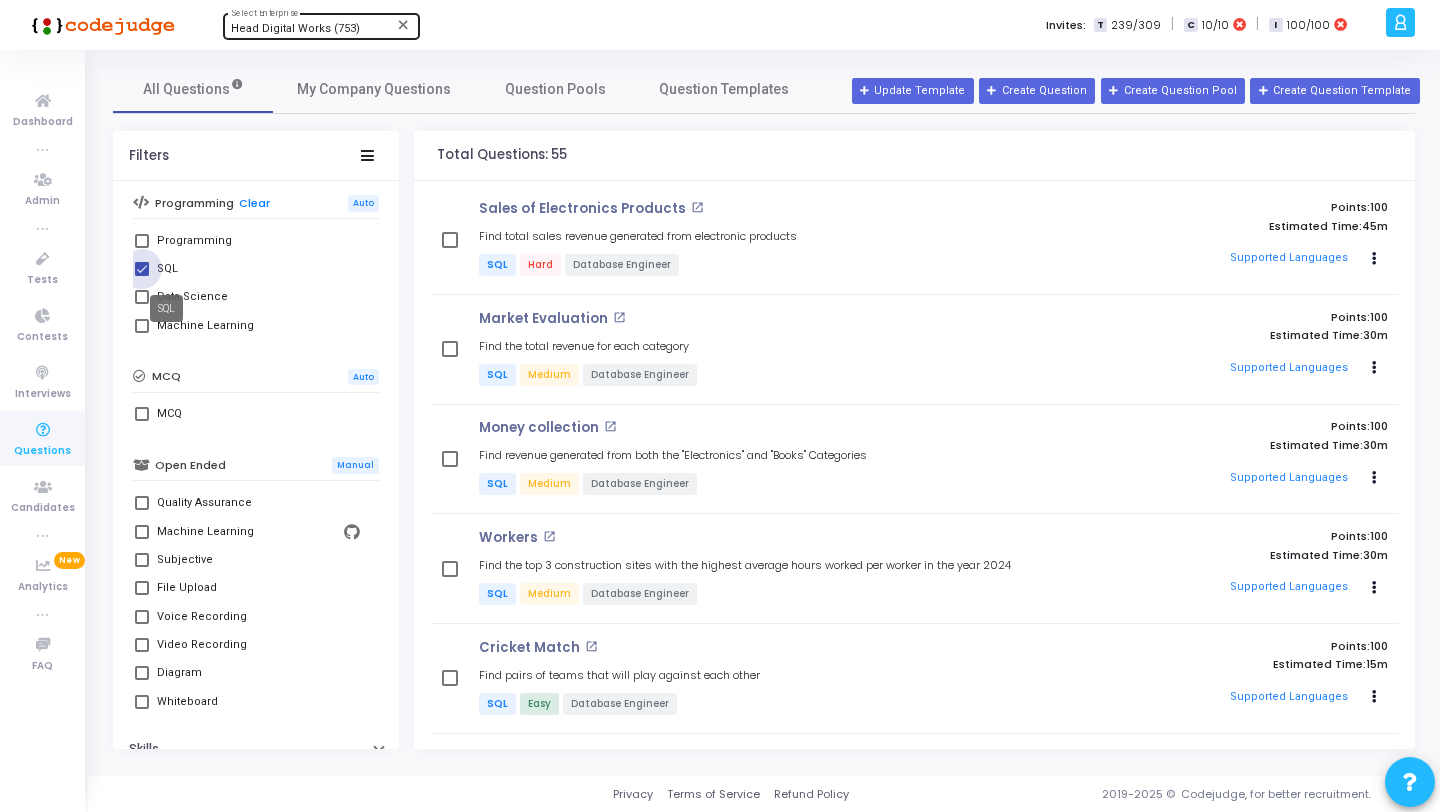 click on "SQL" at bounding box center [167, 269] 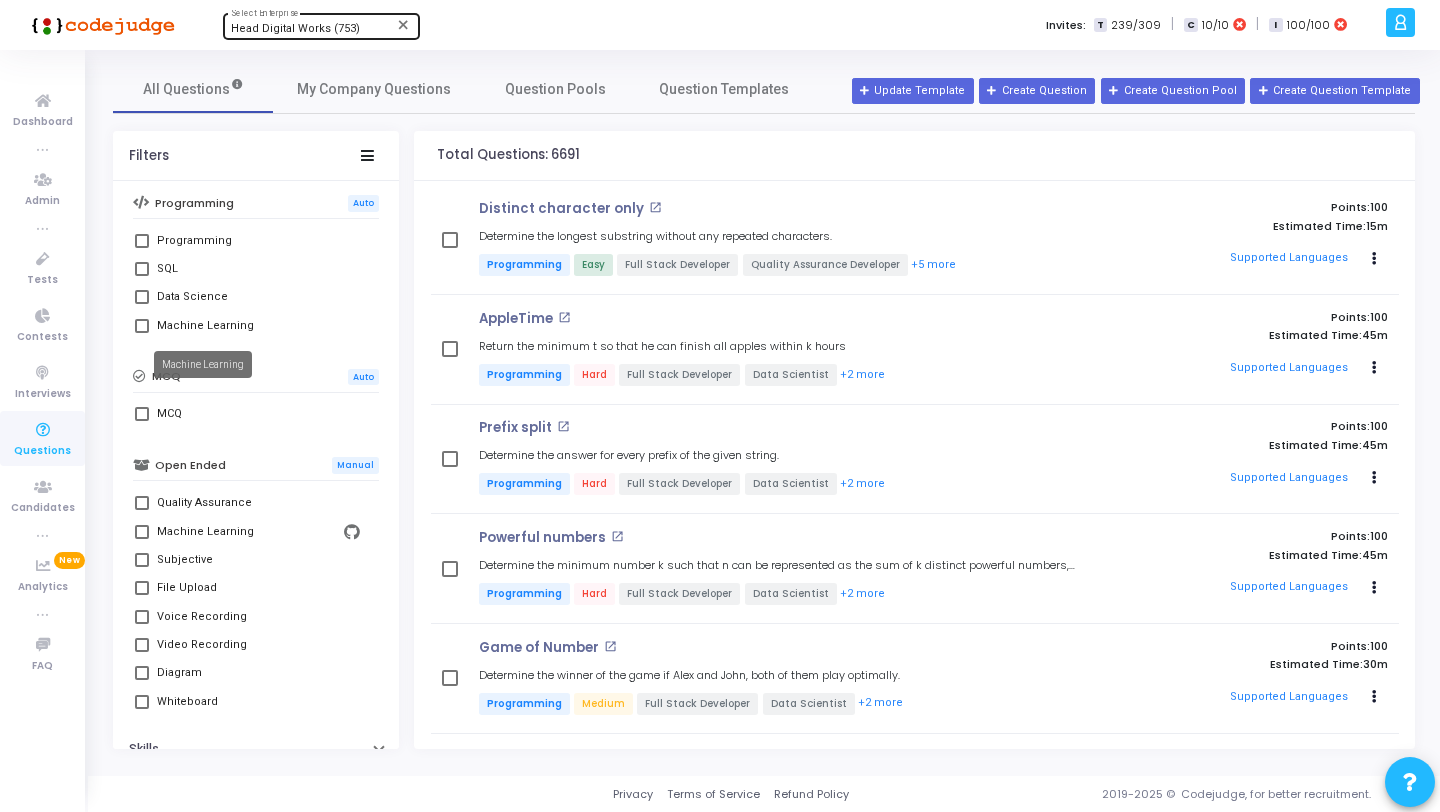 click on "Machine Learning" at bounding box center (205, 326) 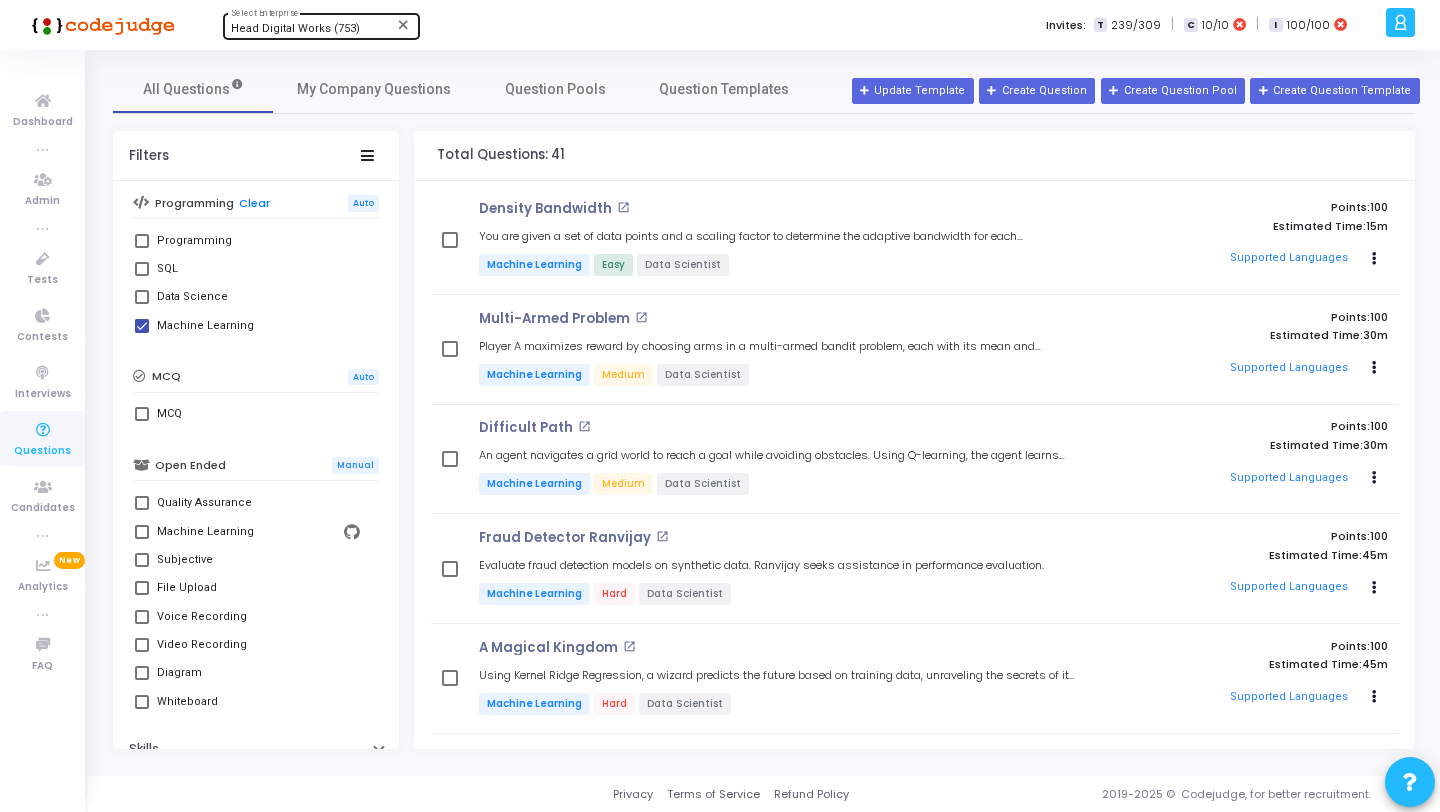 scroll, scrollTop: 0, scrollLeft: 0, axis: both 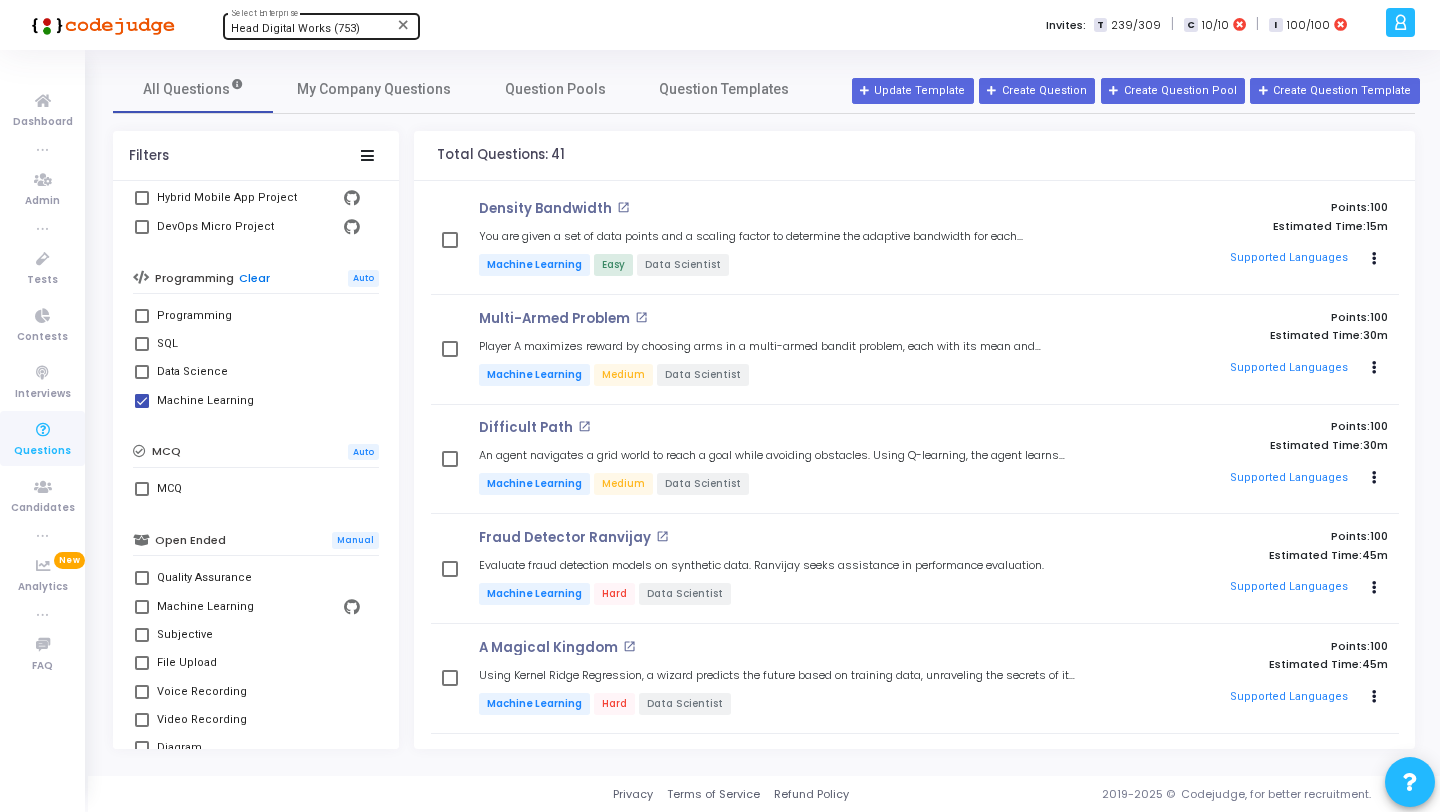 click on "Clear" at bounding box center [254, 278] 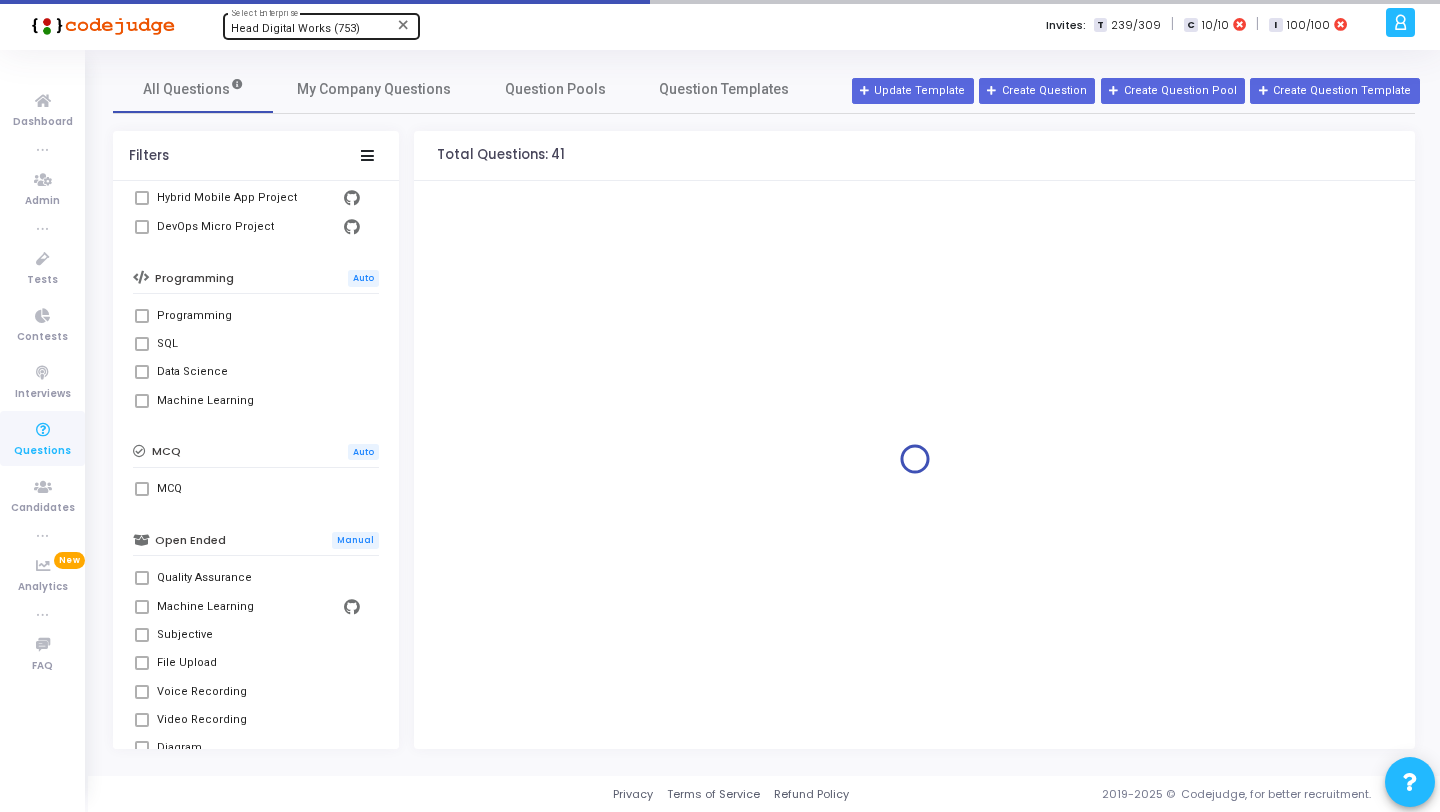 scroll, scrollTop: 0, scrollLeft: 0, axis: both 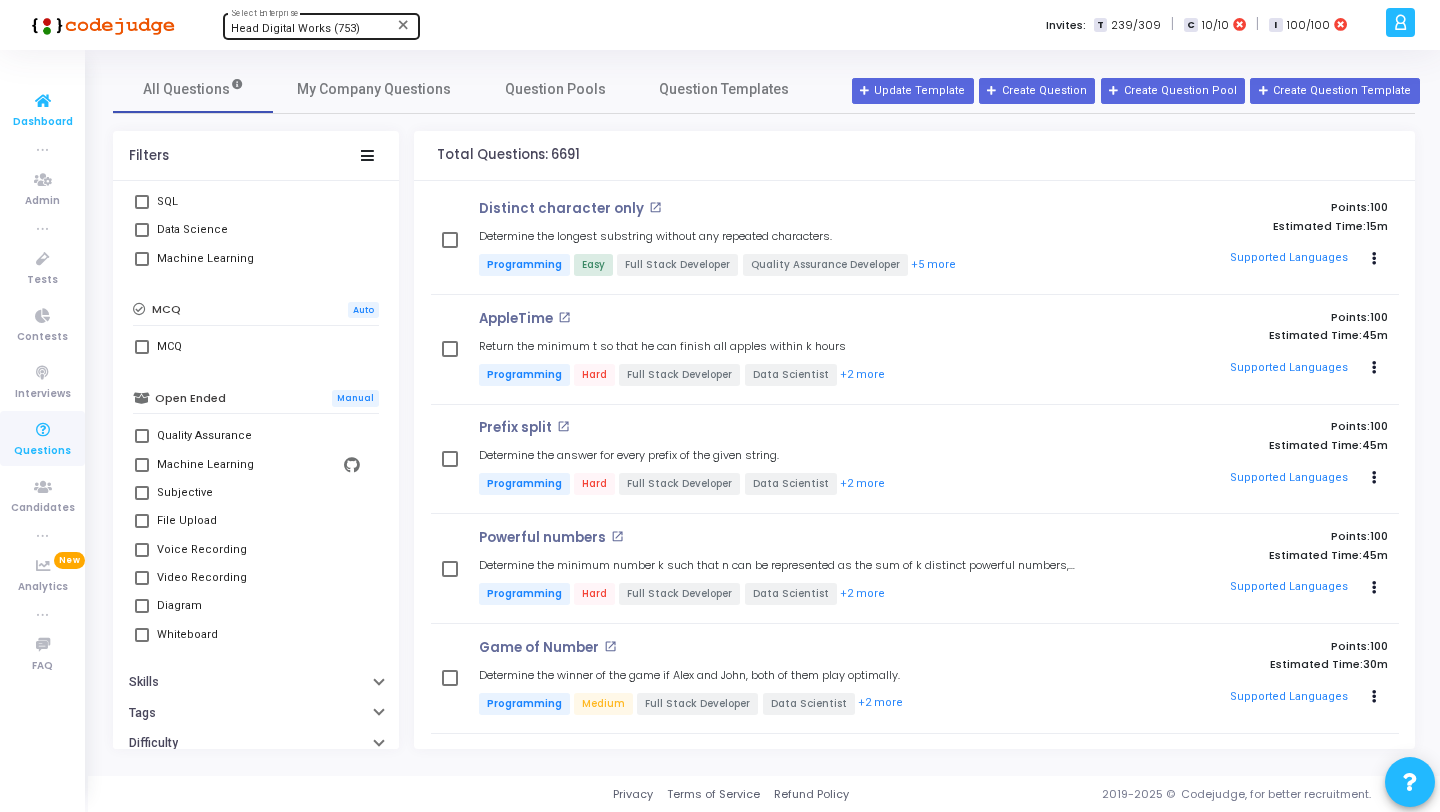 click on "Dashboard" at bounding box center (43, 122) 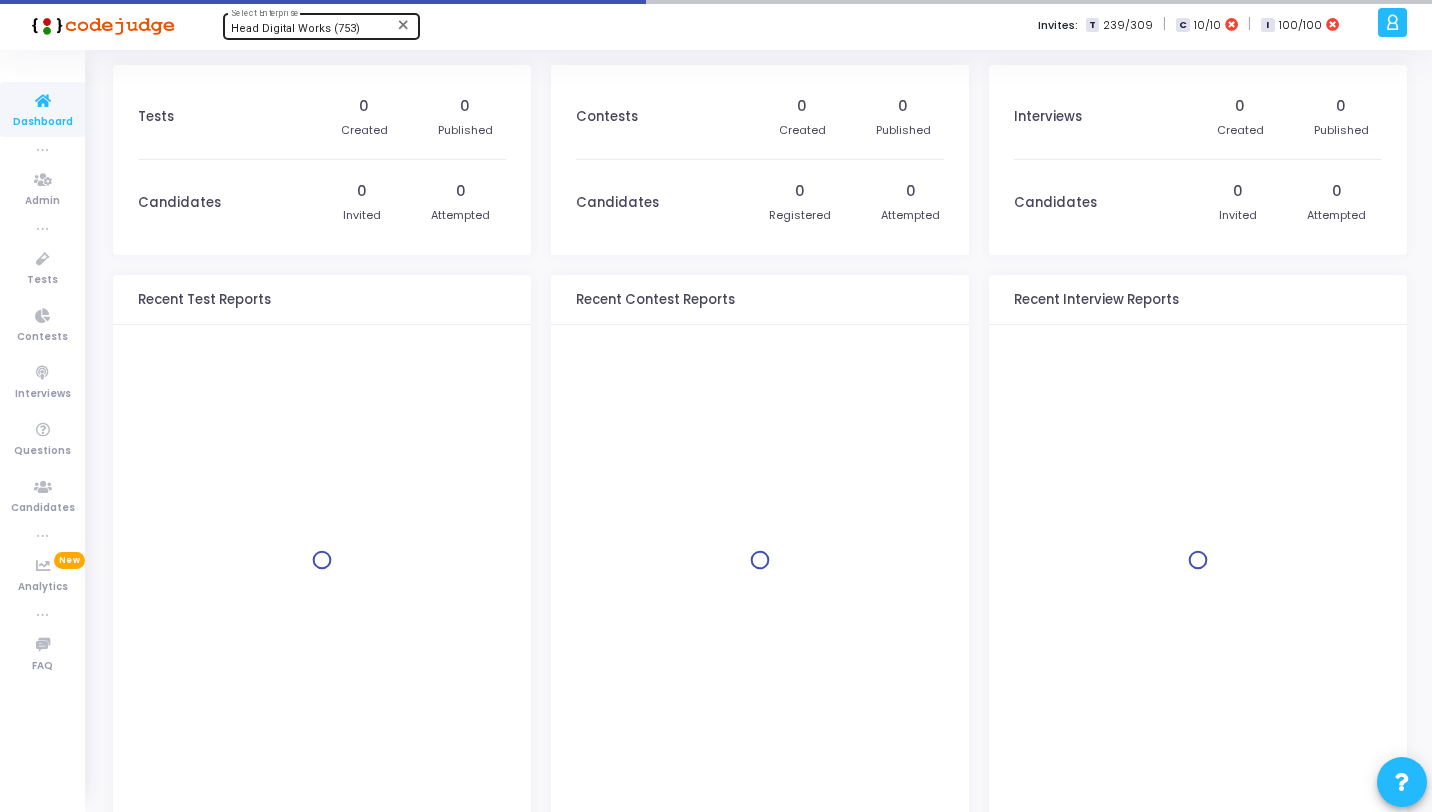 click on "Head Digital Works (753)" at bounding box center (312, 29) 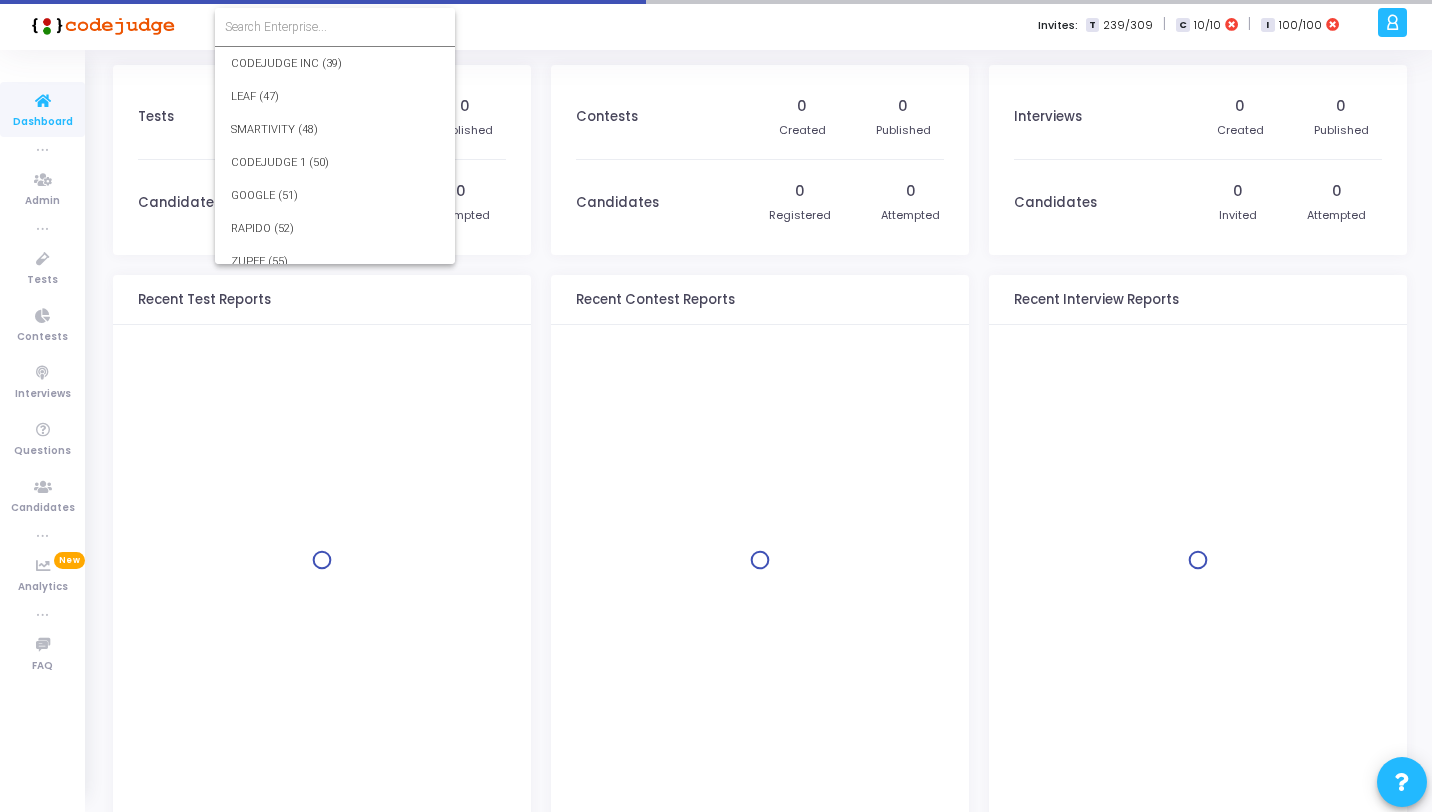 scroll, scrollTop: 22501, scrollLeft: 0, axis: vertical 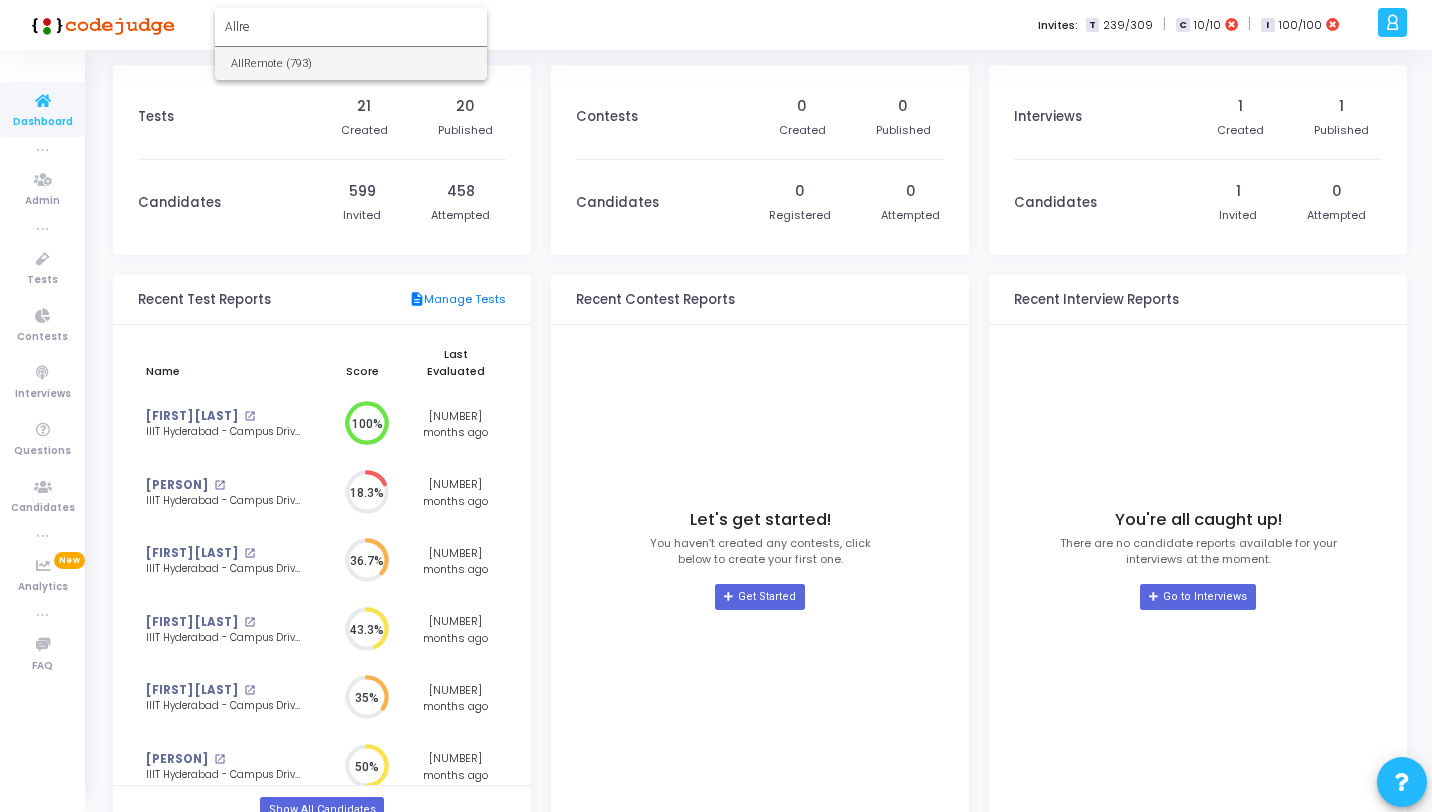 type on "Allre" 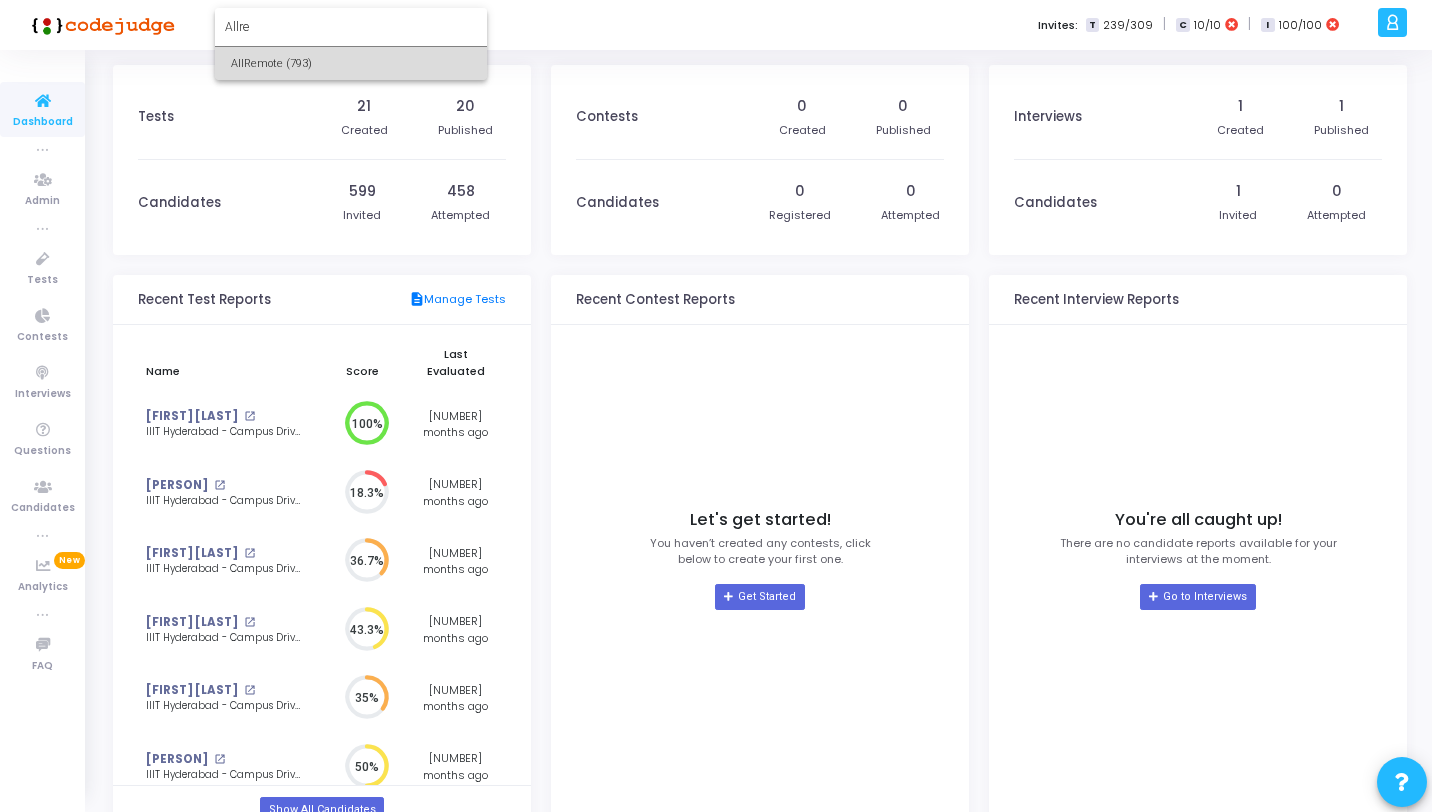 click on "AllRemote (793)" at bounding box center (351, 63) 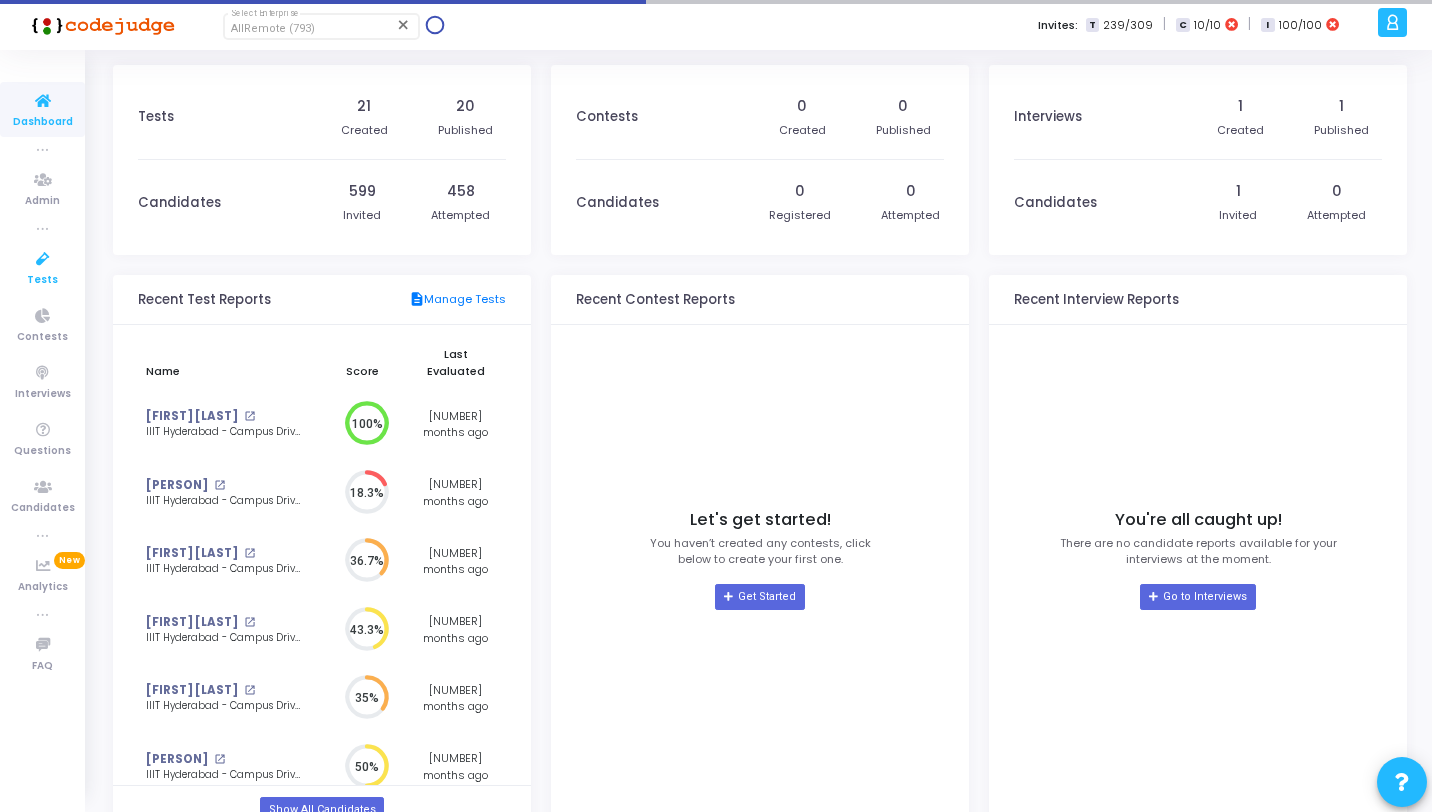 click at bounding box center [43, 259] 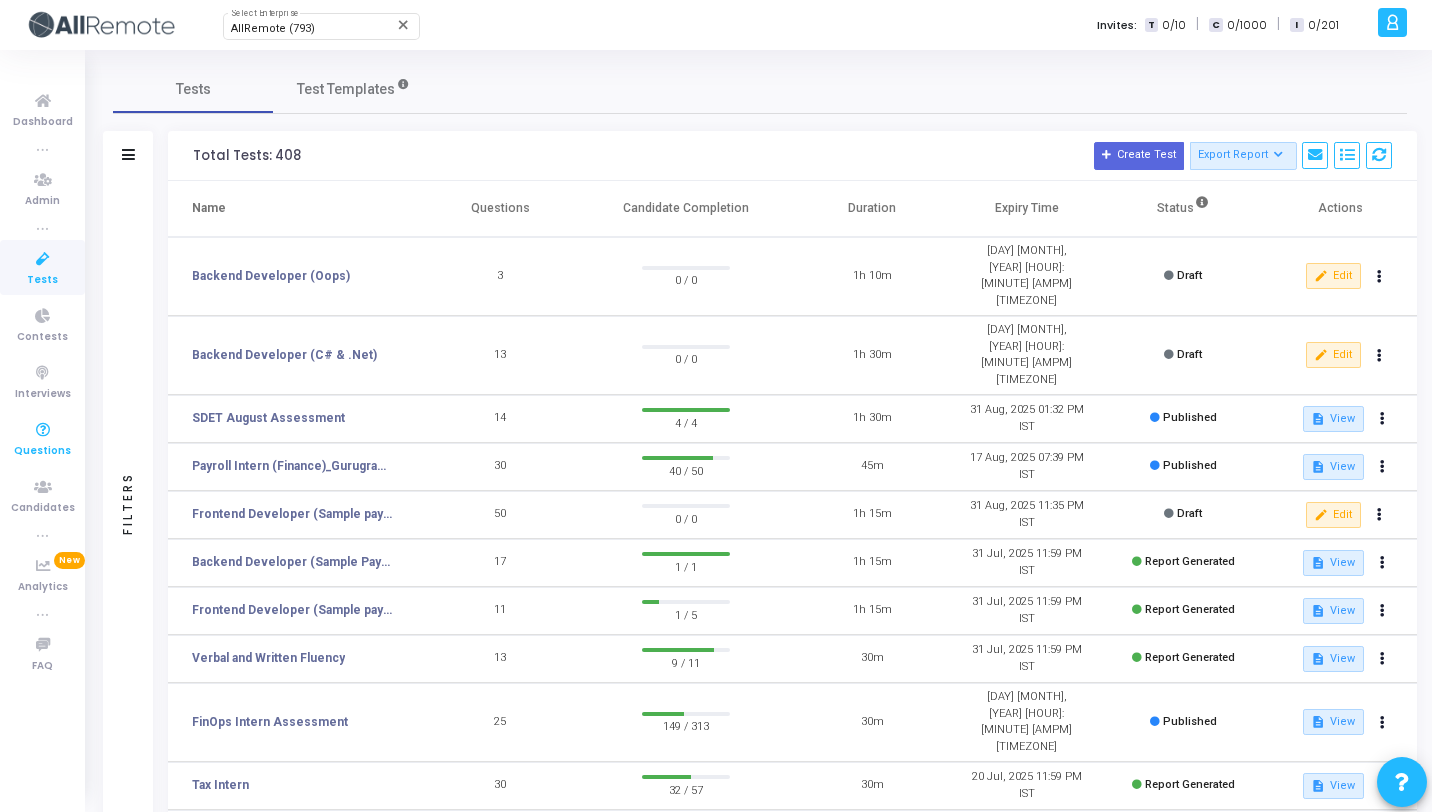 click on "Questions" at bounding box center [42, 451] 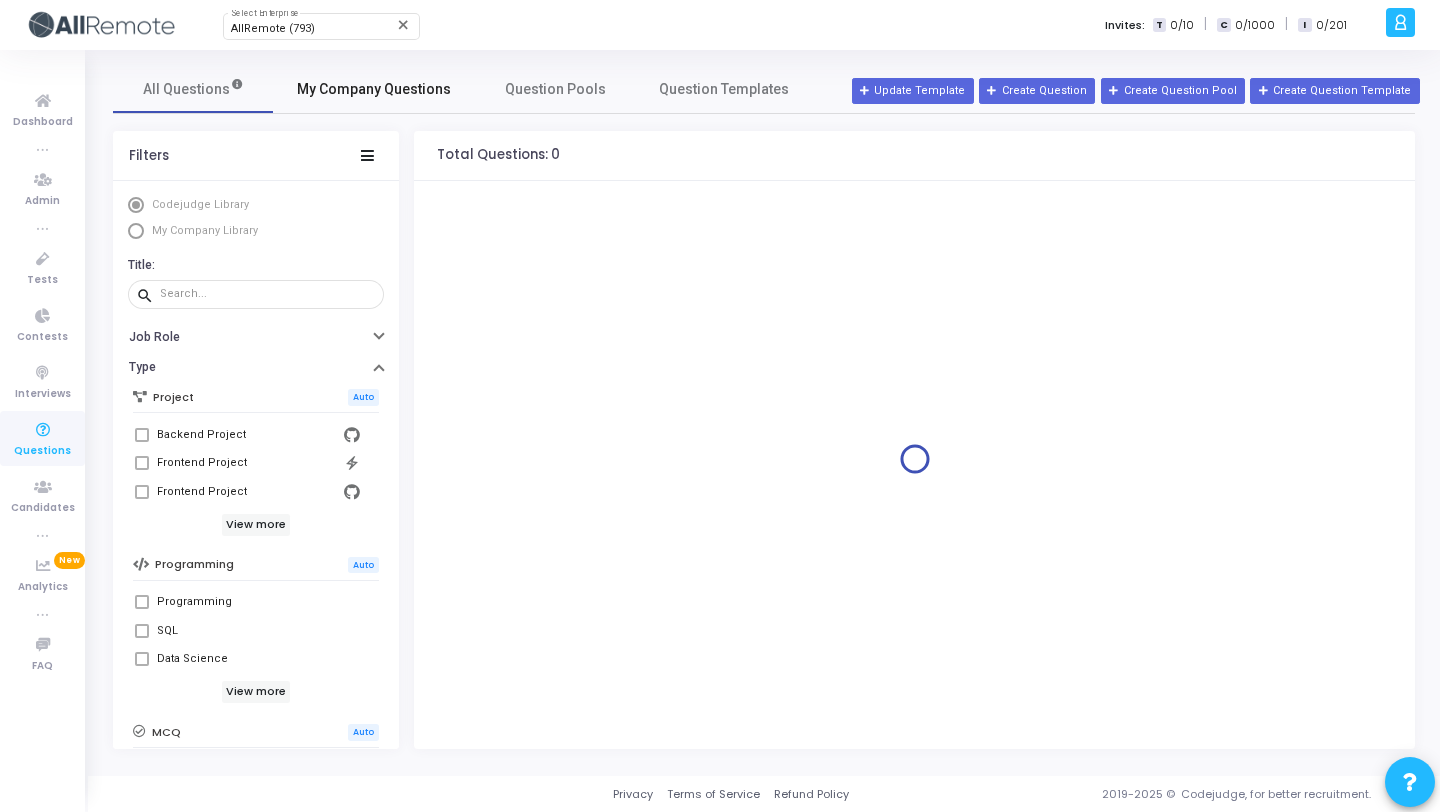click on "My Company Questions" at bounding box center (374, 89) 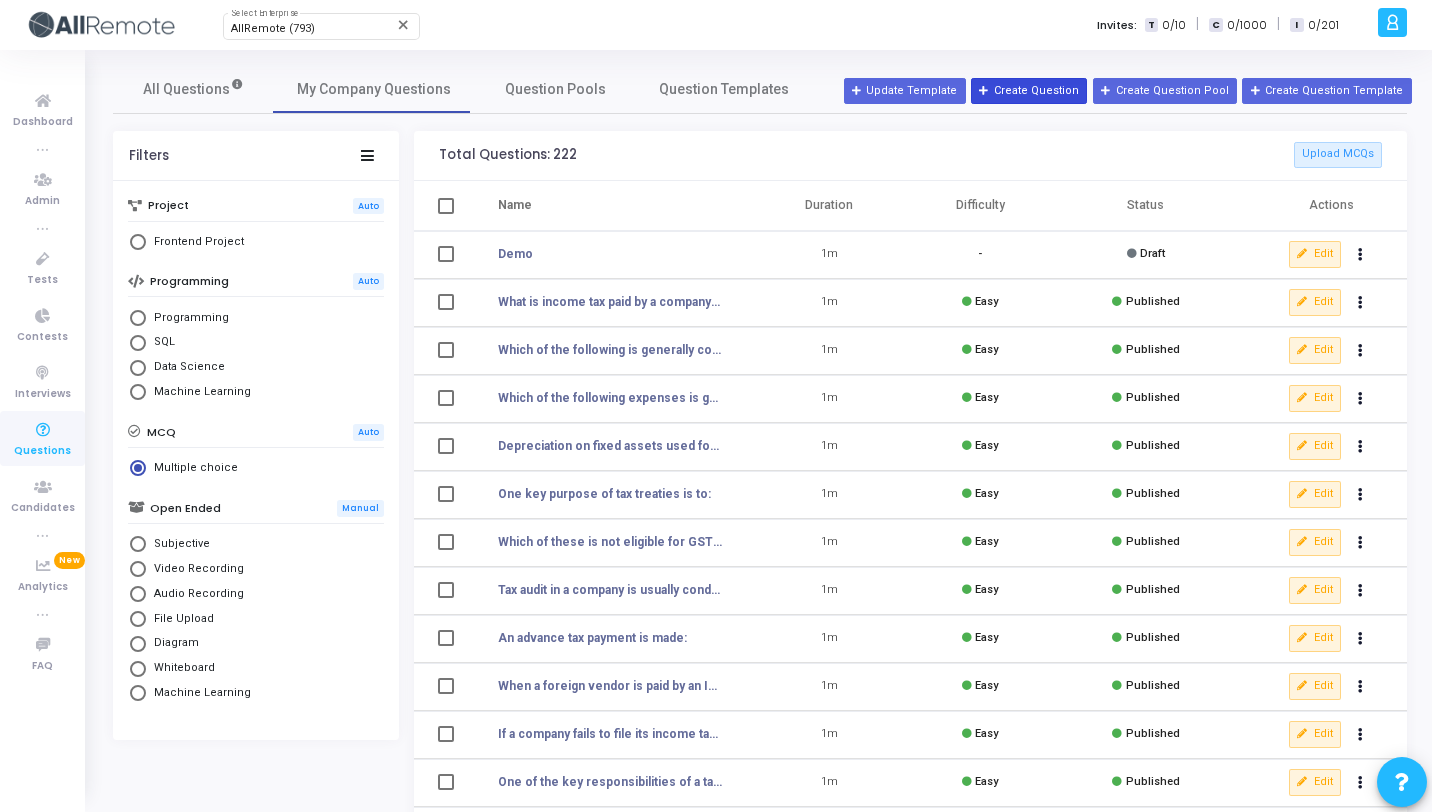 click on "Create Question" at bounding box center [1029, 91] 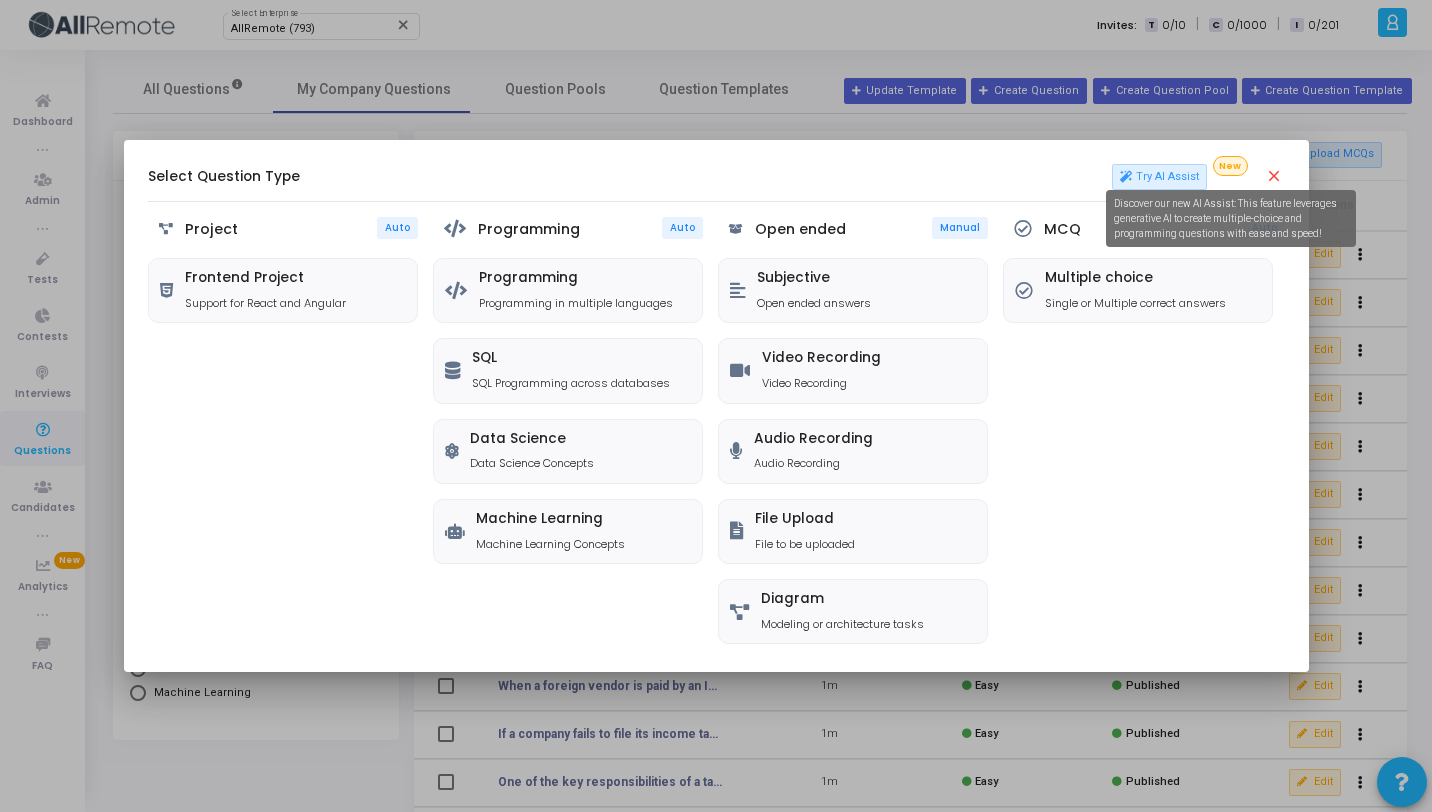 click on "Discover our new AI Assist: This feature leverages generative AI to create multiple-choice and programming questions with ease and speed!" at bounding box center [1231, 218] 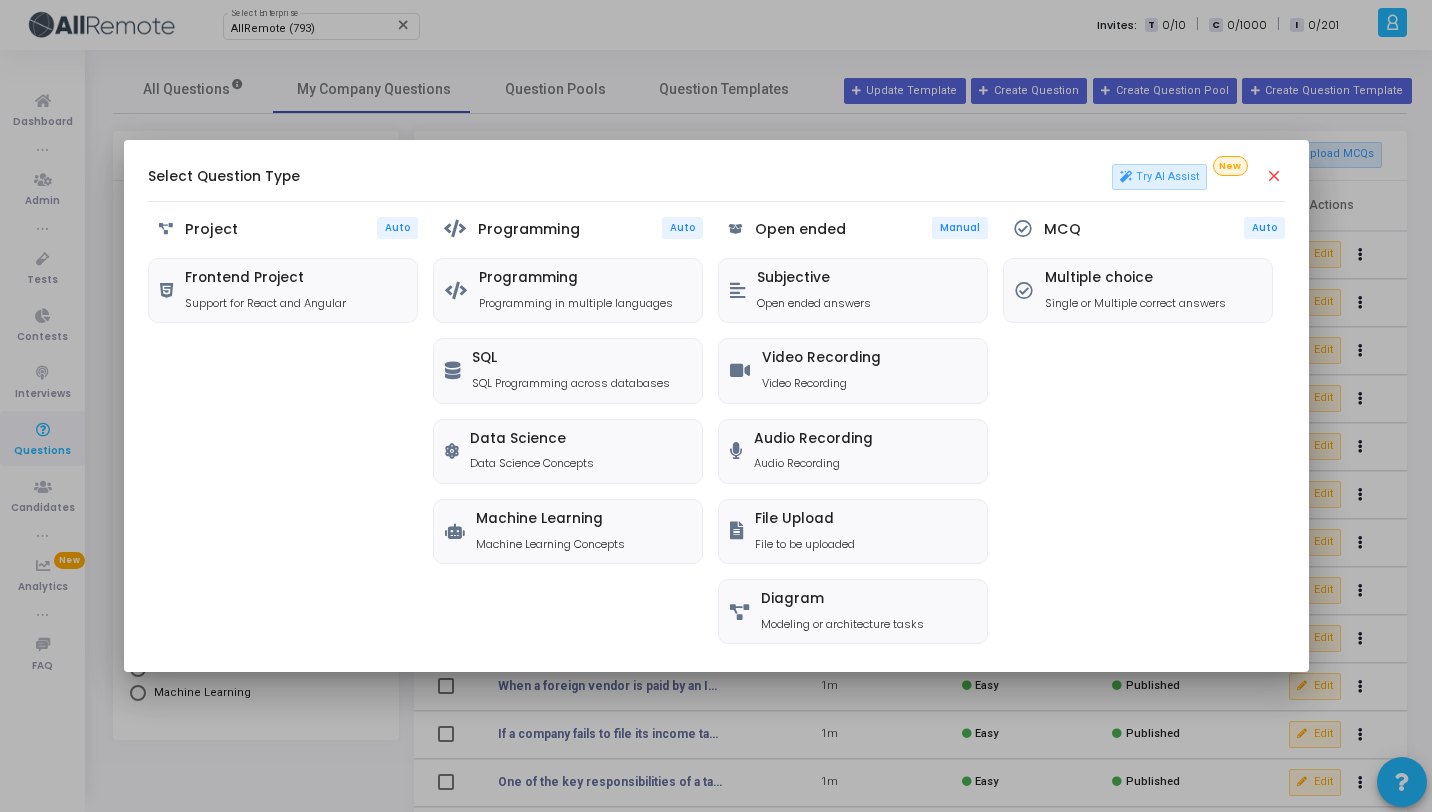 click on "close" at bounding box center [1275, 177] 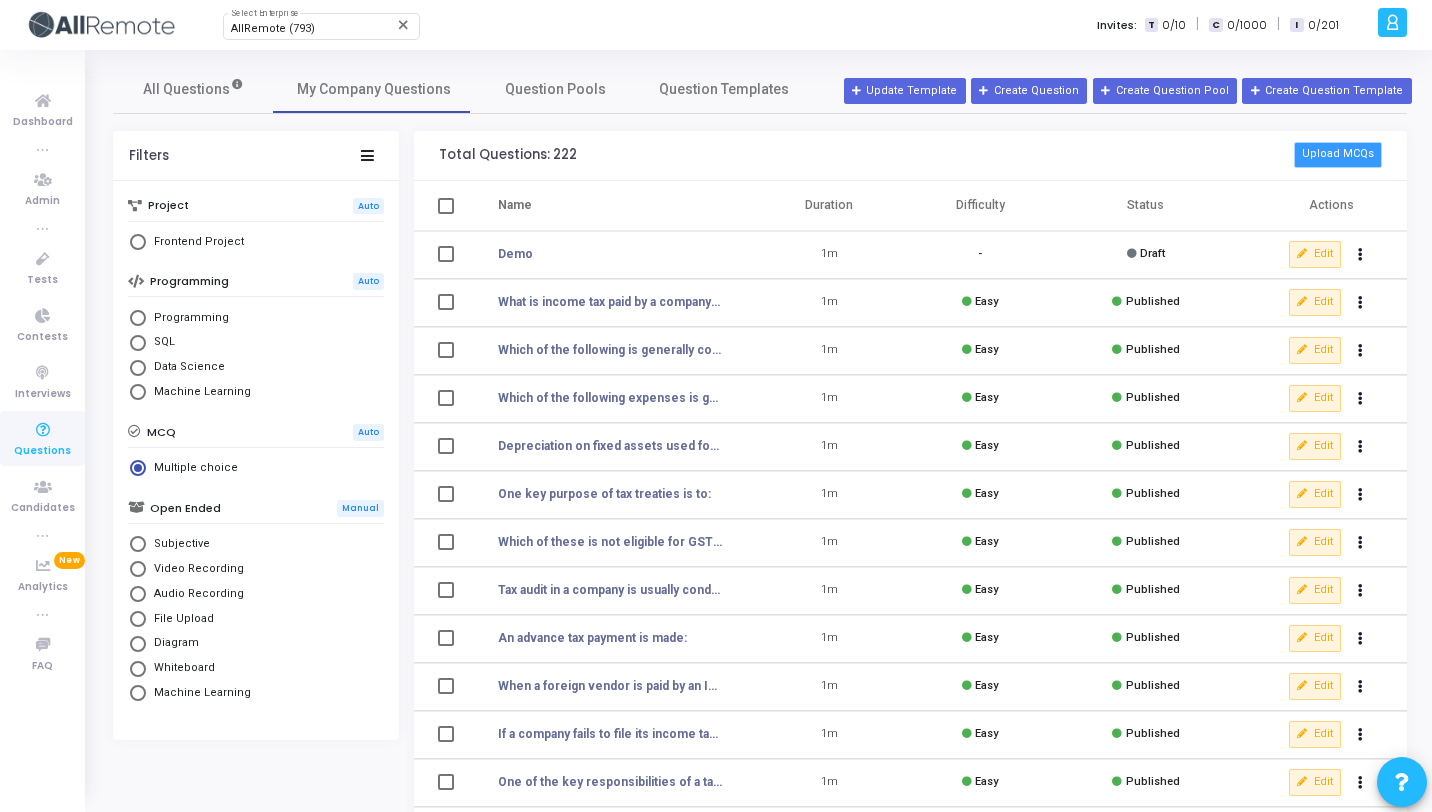 click on "Upload MCQs" at bounding box center (1338, 155) 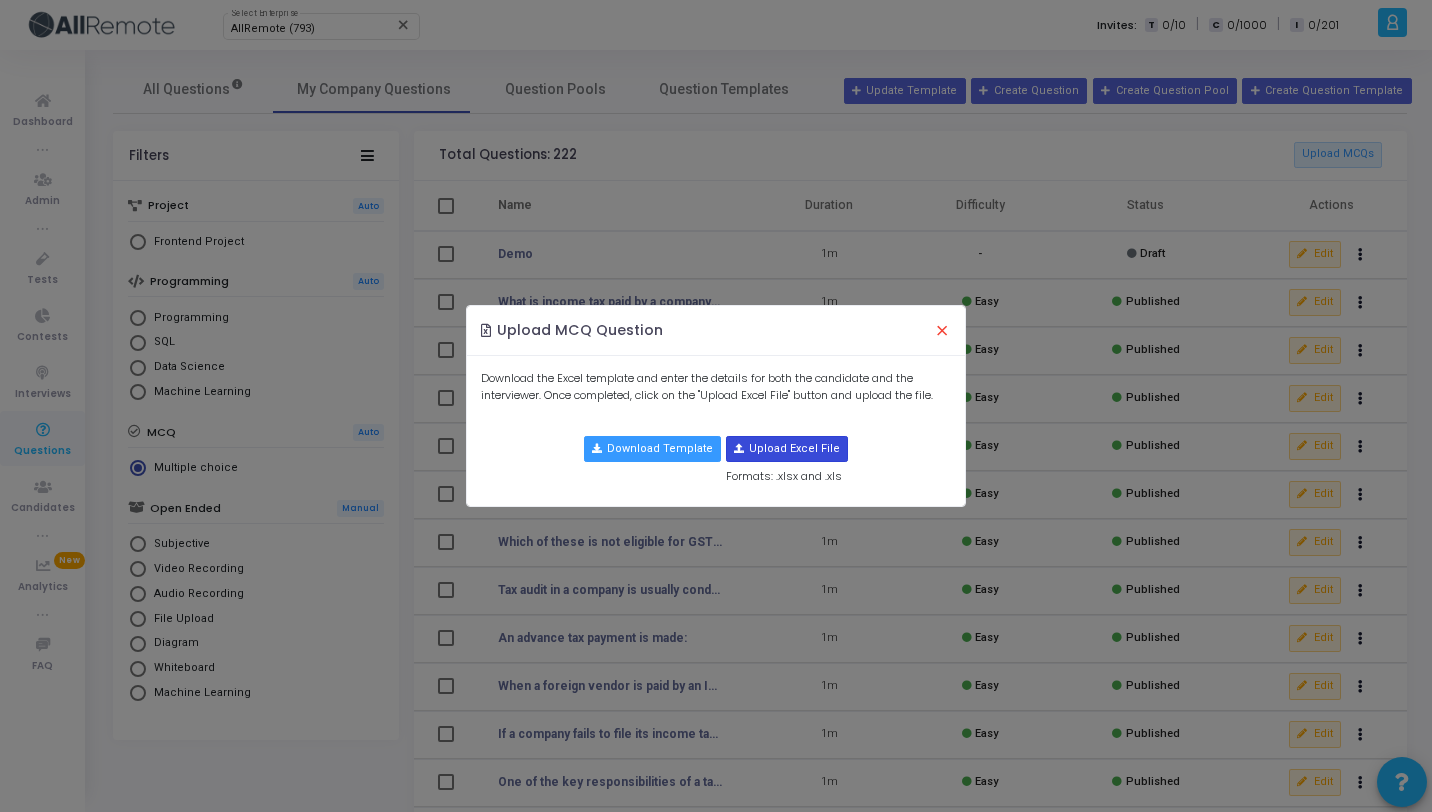 click at bounding box center [787, 449] 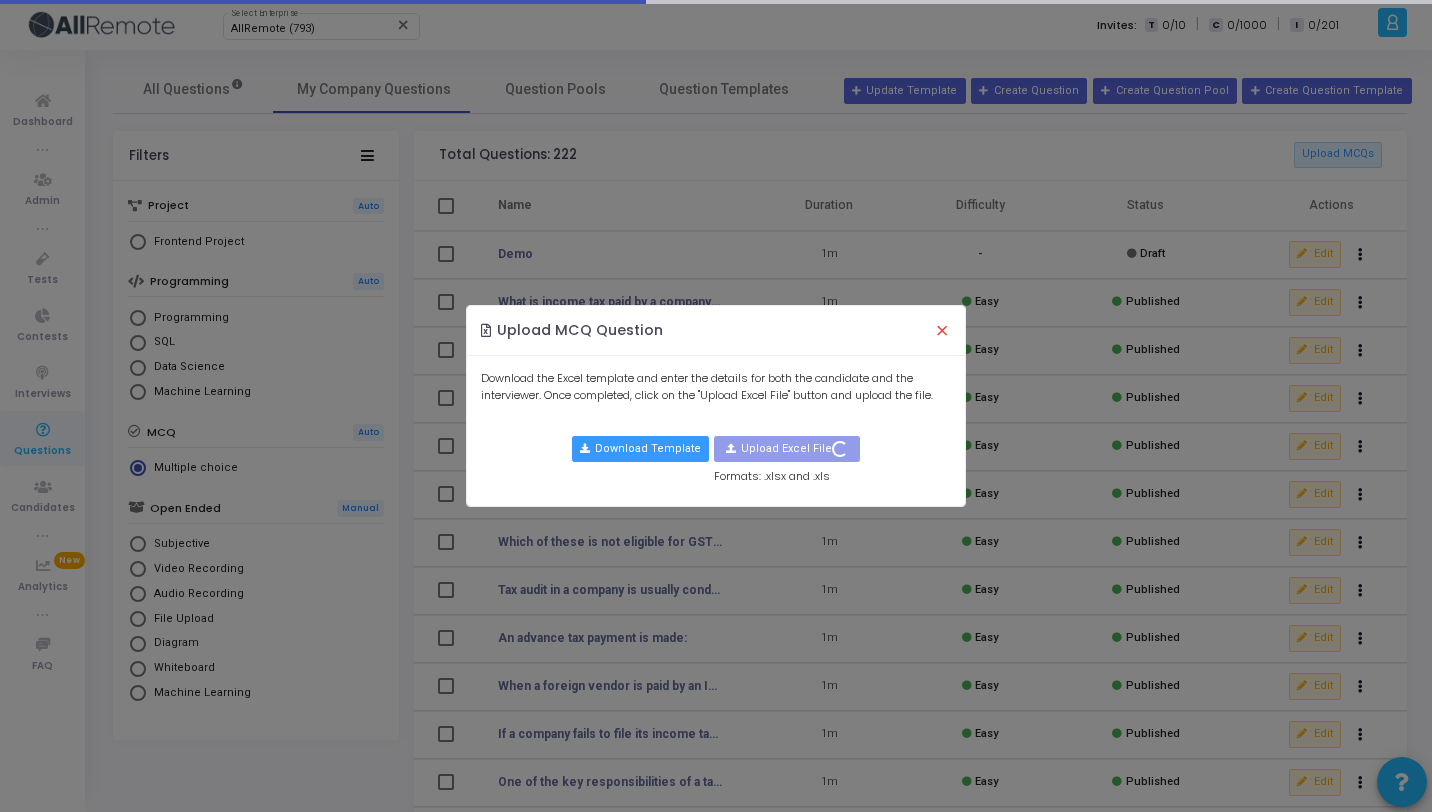 type 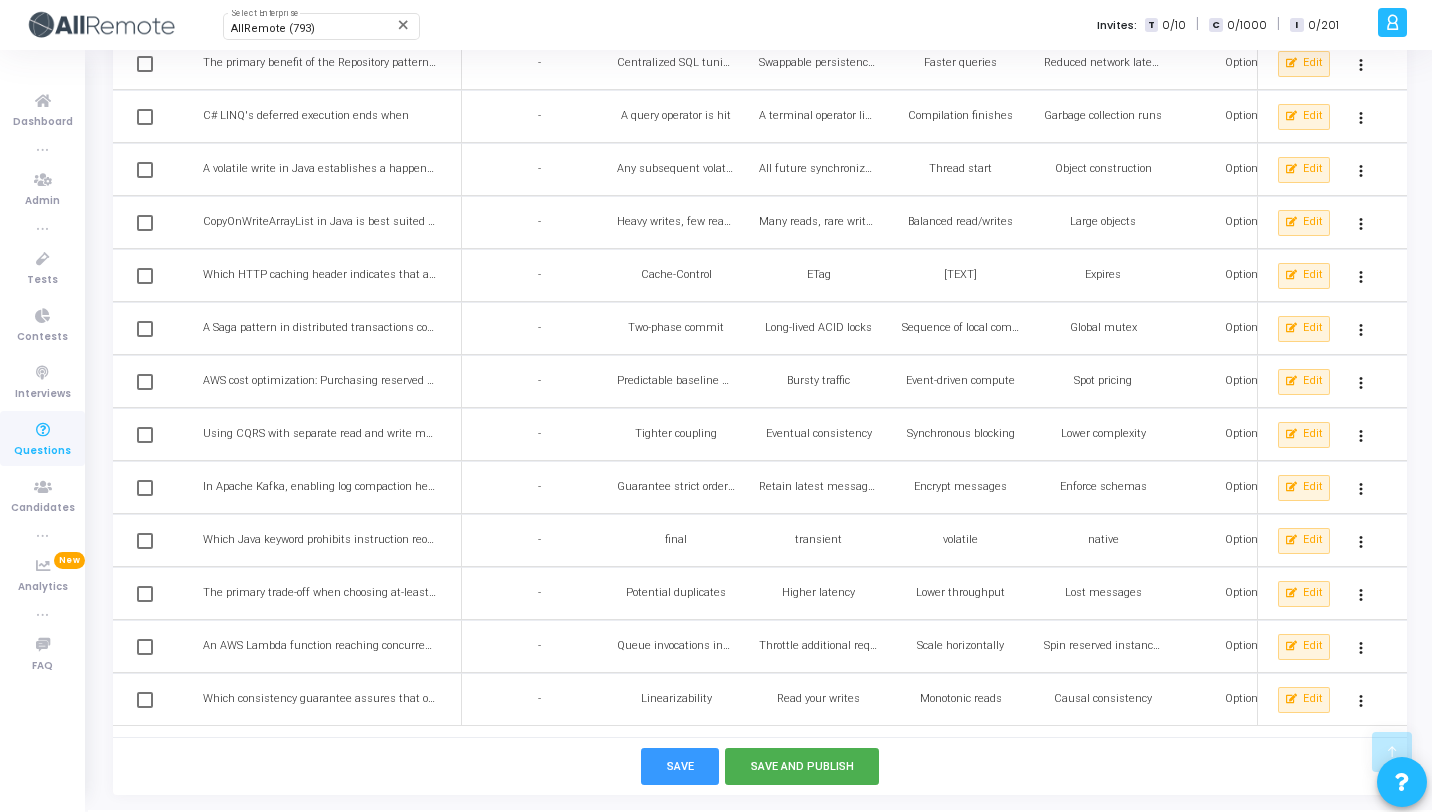 scroll, scrollTop: 2173, scrollLeft: 0, axis: vertical 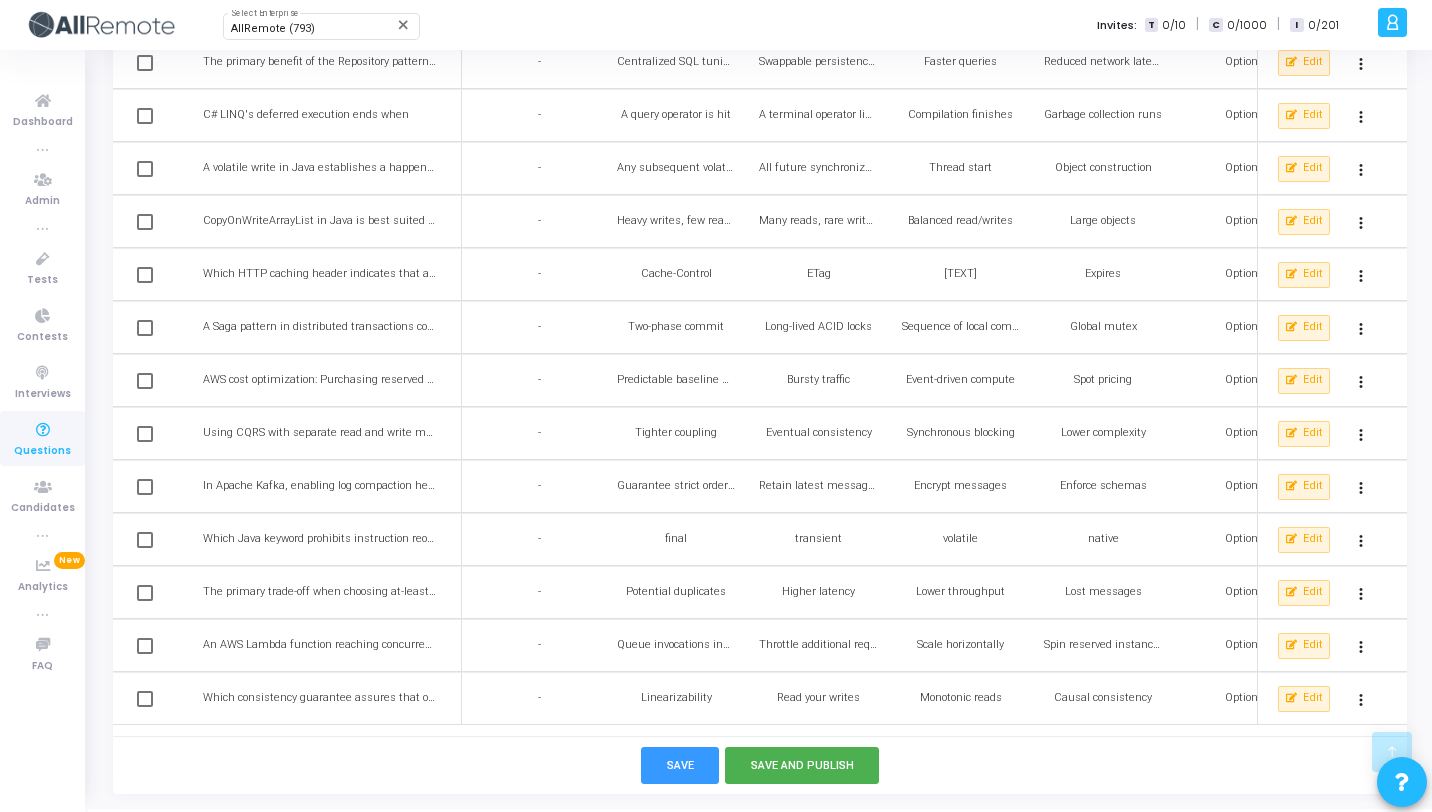 drag, startPoint x: 835, startPoint y: 735, endPoint x: 1029, endPoint y: 722, distance: 194.43507 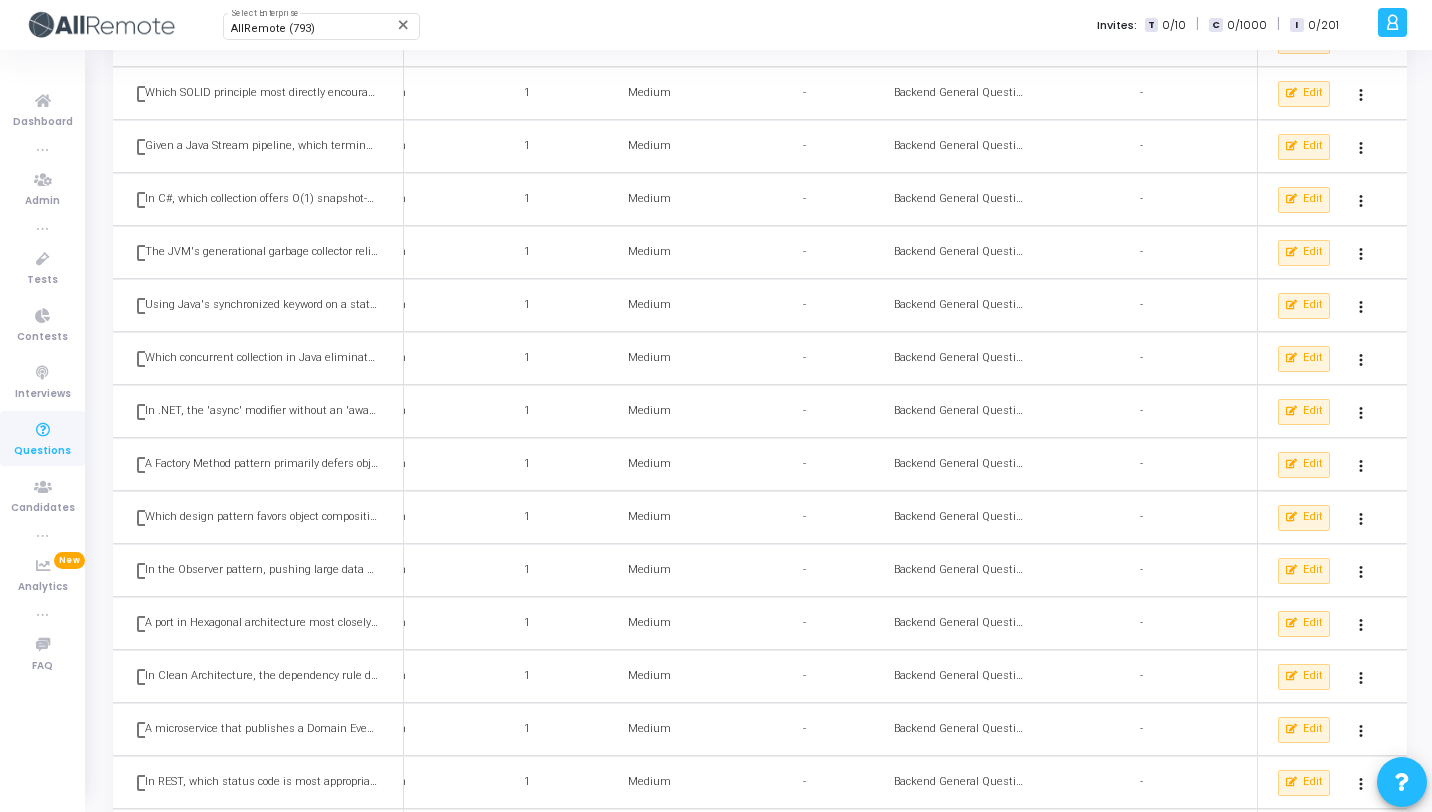scroll, scrollTop: 0, scrollLeft: 0, axis: both 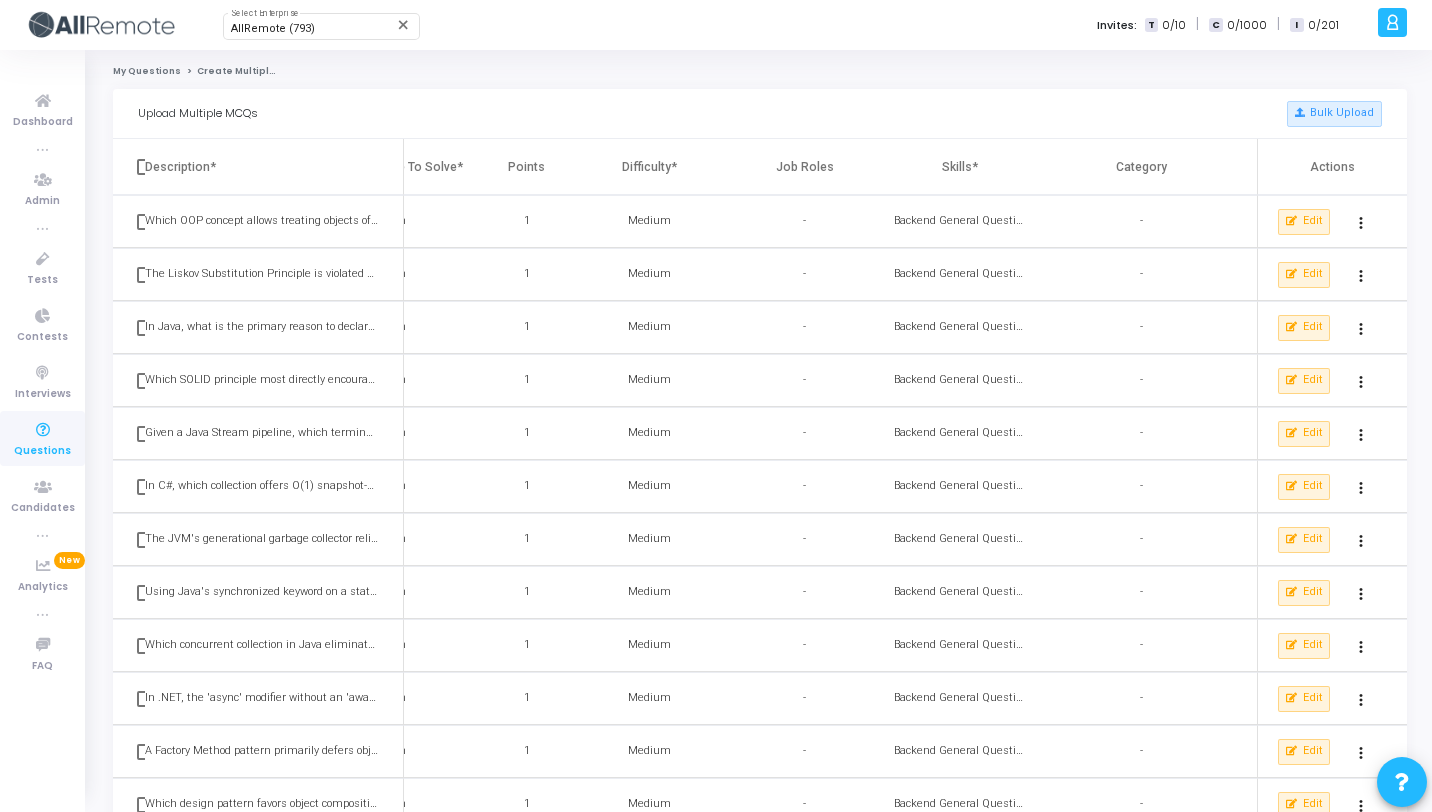 click at bounding box center [145, 167] 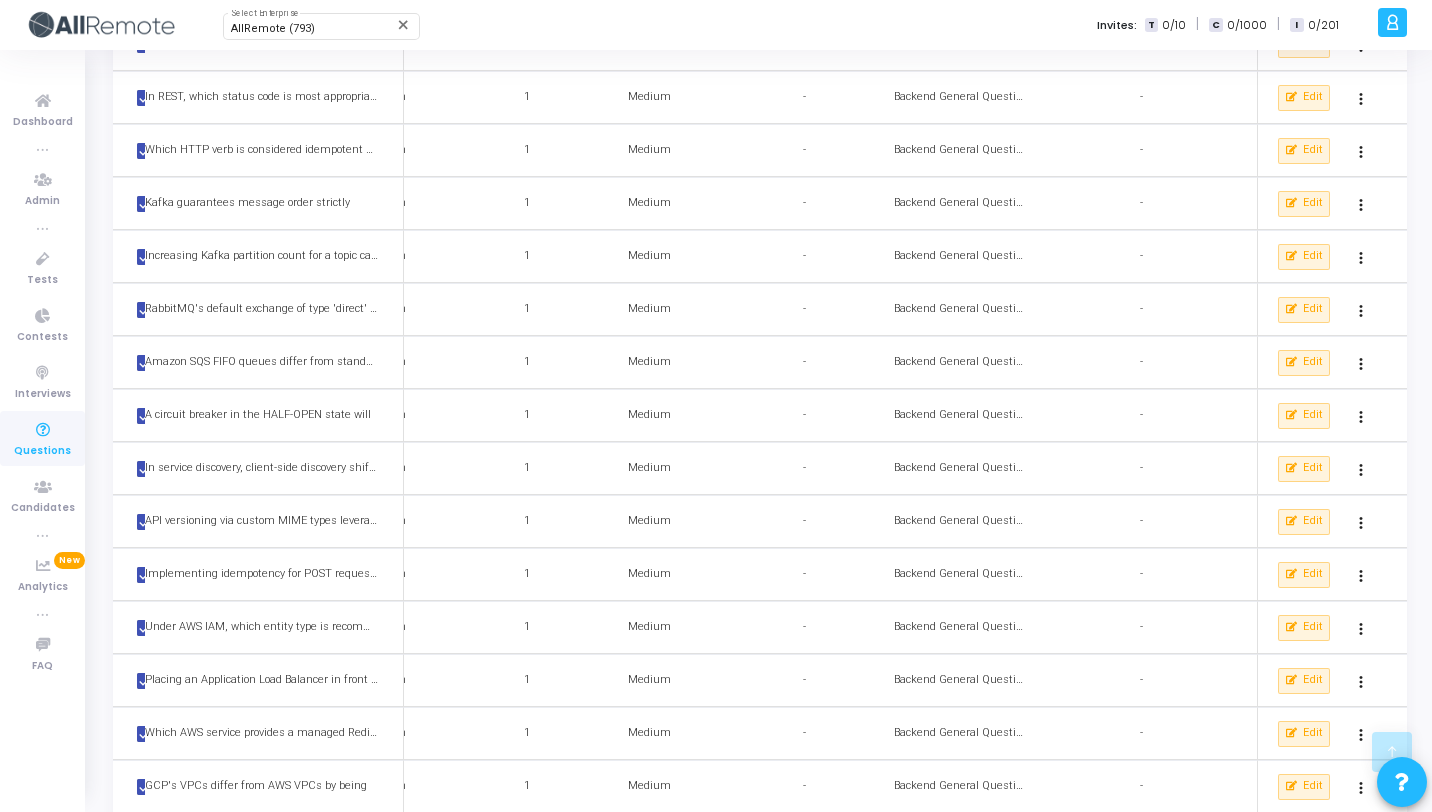 scroll, scrollTop: 2215, scrollLeft: 0, axis: vertical 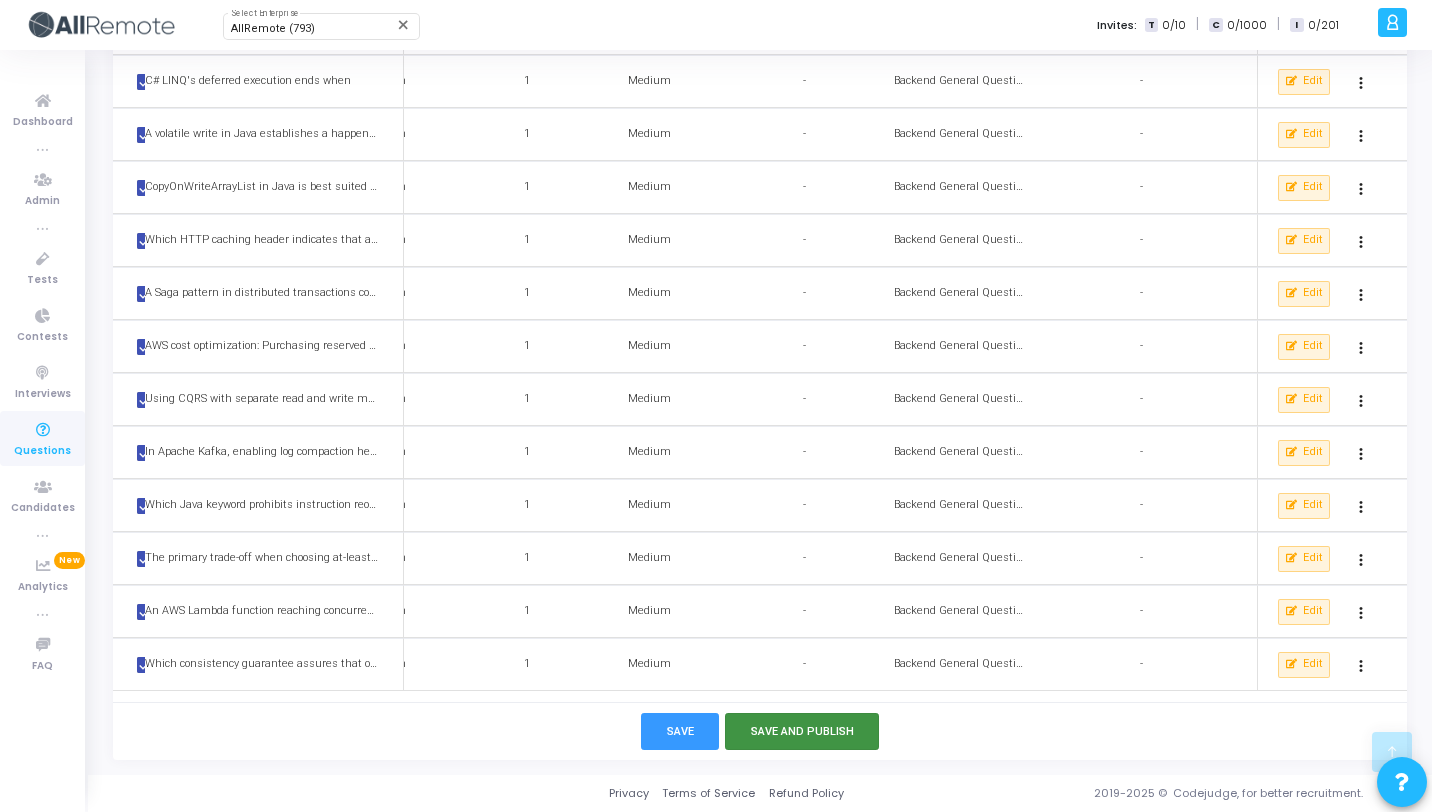 click on "Save and Publish" 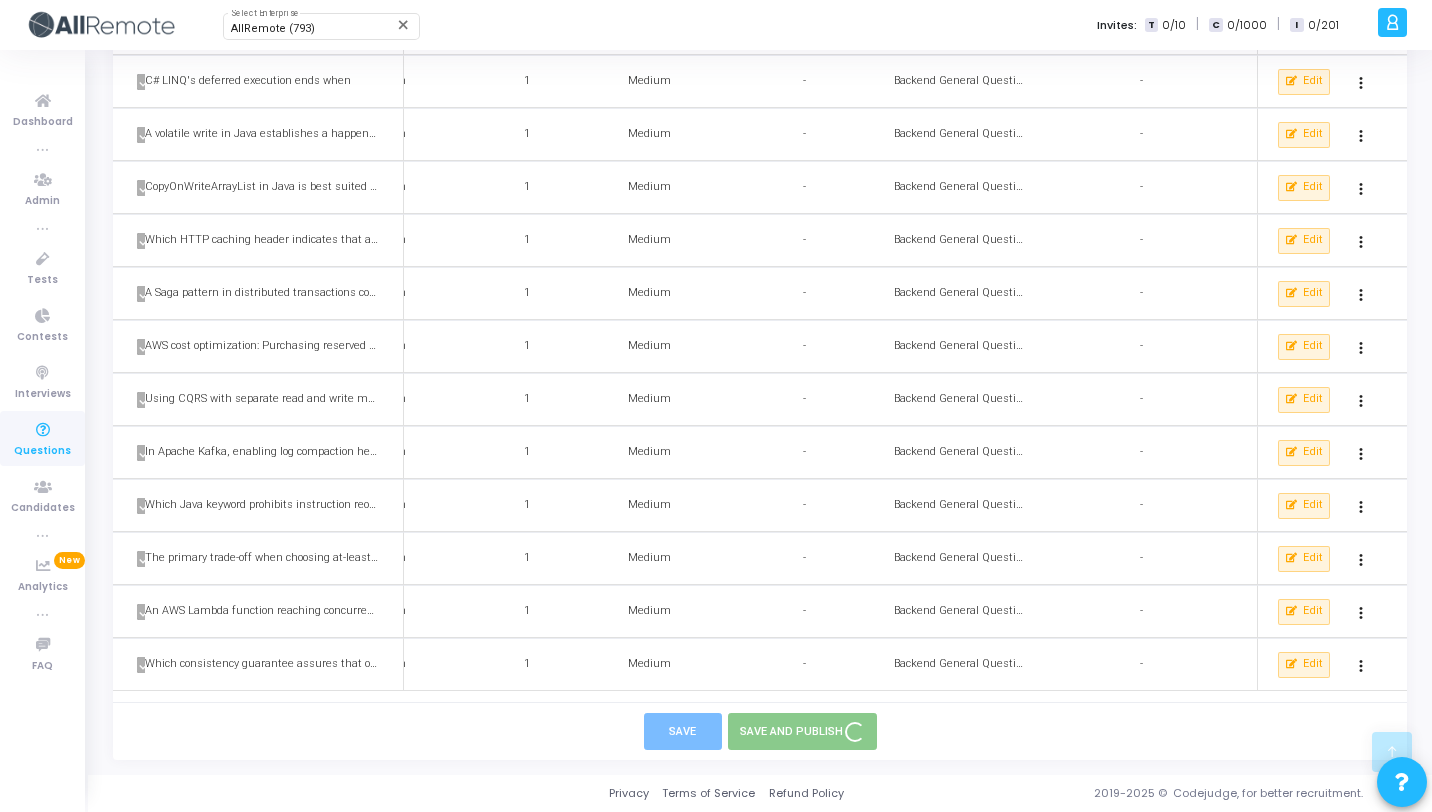 checkbox on "false" 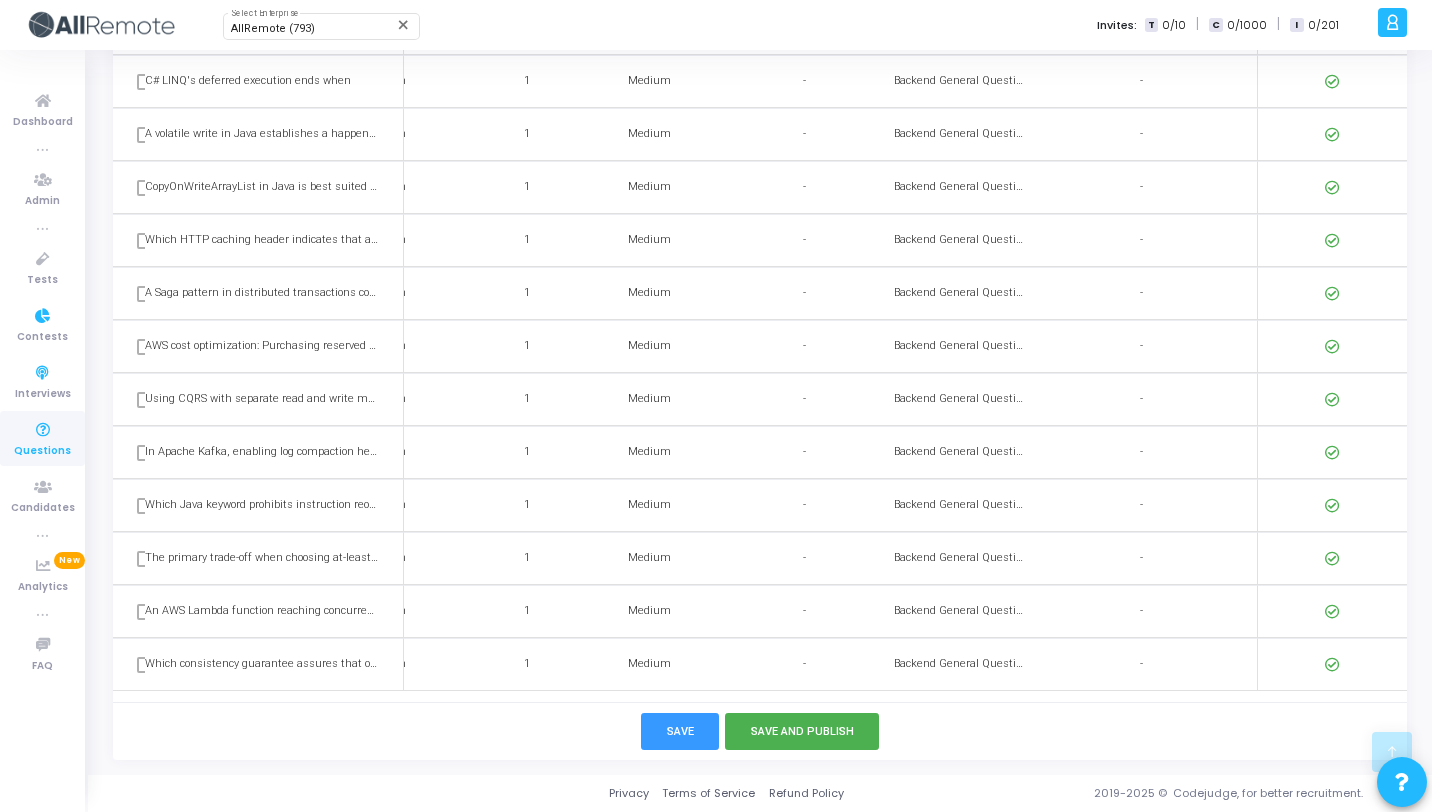 click on "Questions" at bounding box center (42, 451) 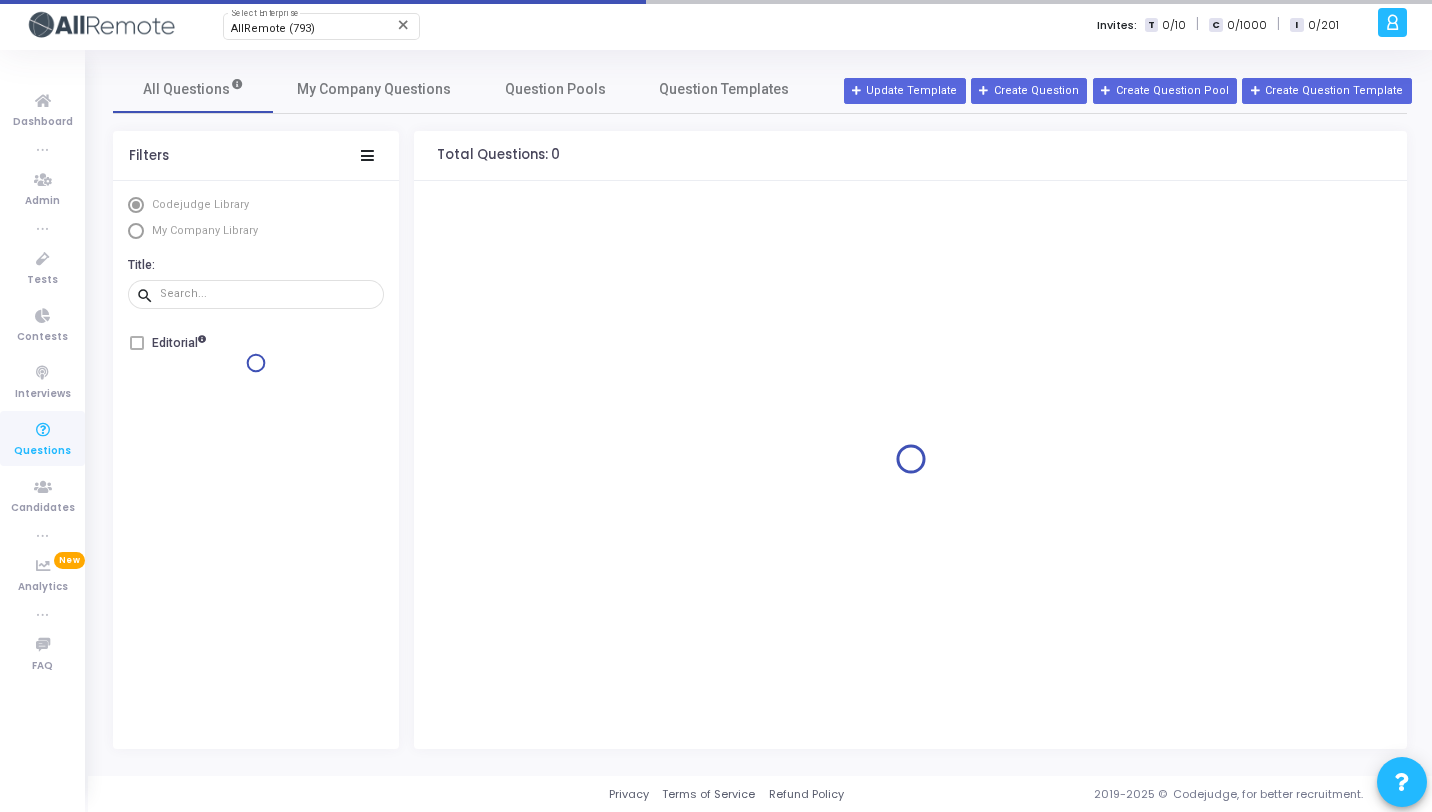 scroll, scrollTop: 0, scrollLeft: 0, axis: both 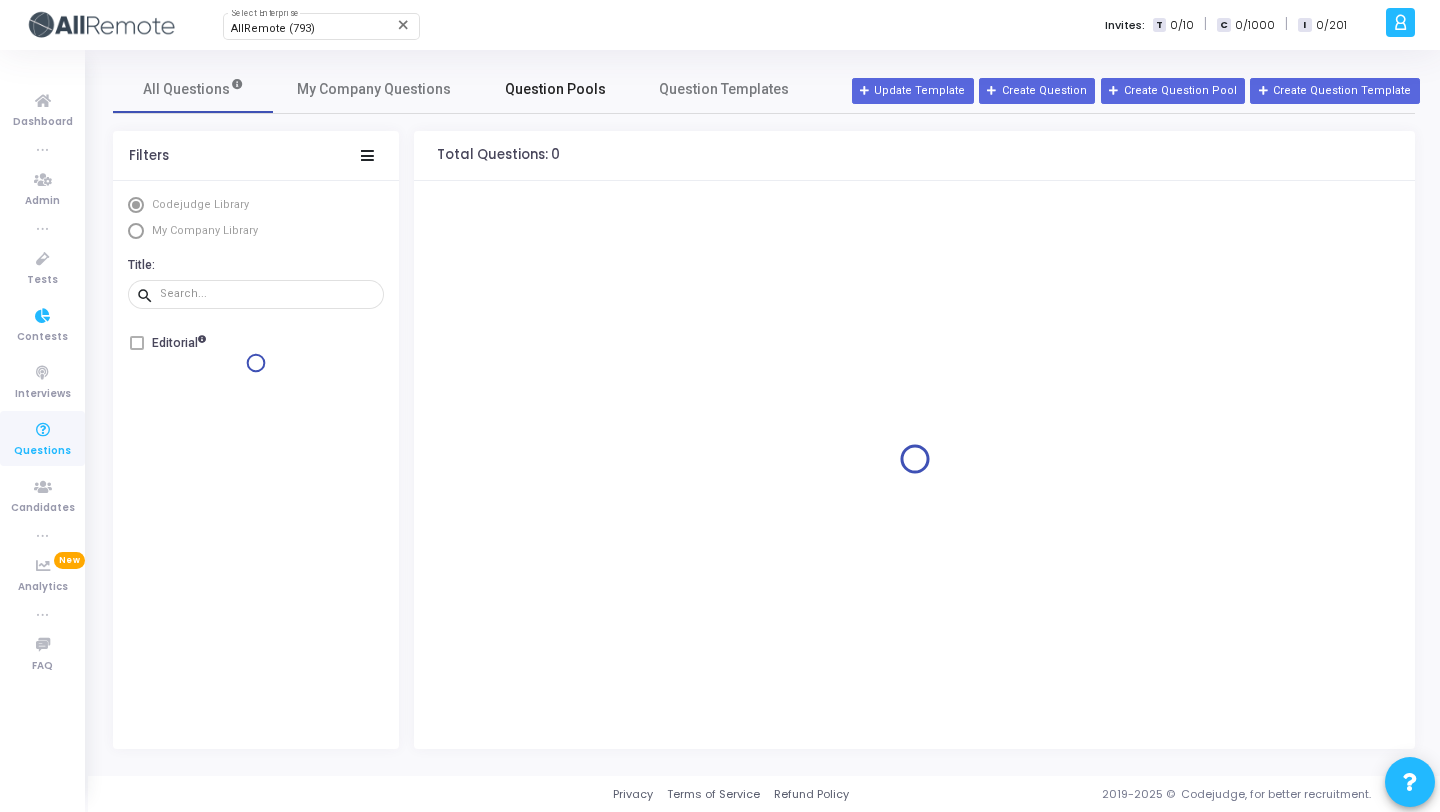 click on "Question Pools" at bounding box center [555, 89] 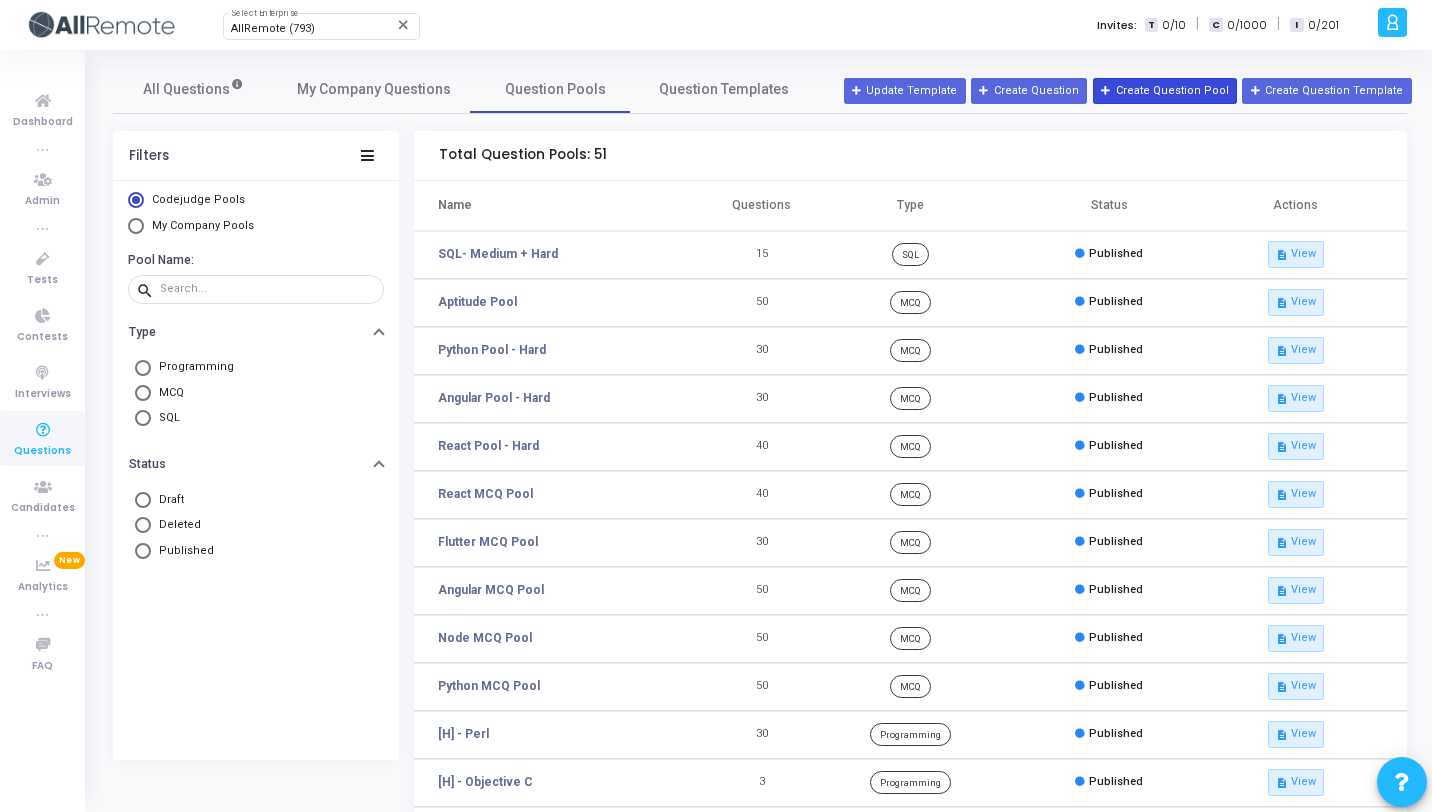 click on "Create Question Pool" at bounding box center (1165, 91) 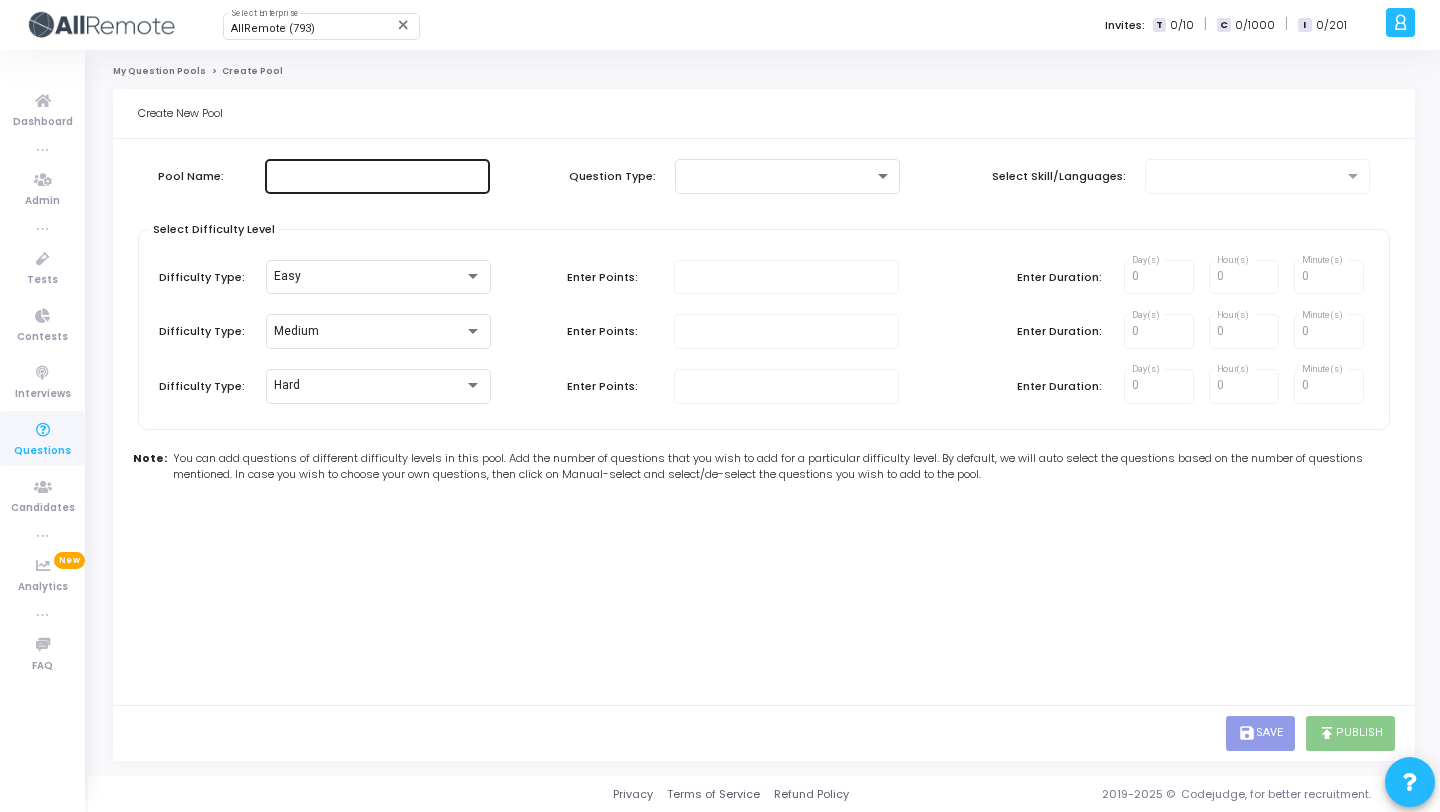 click at bounding box center (377, 176) 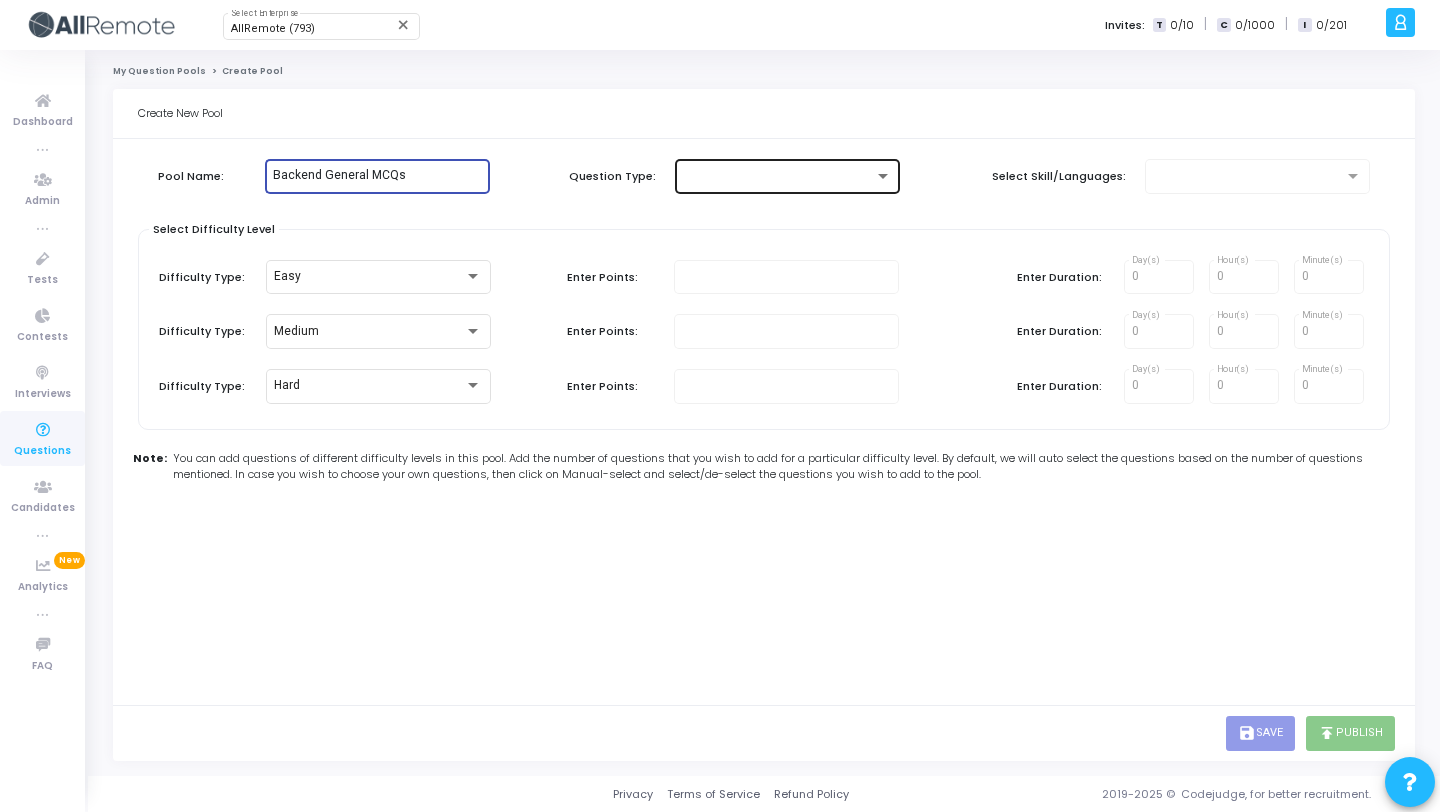type on "Backend General MCQs" 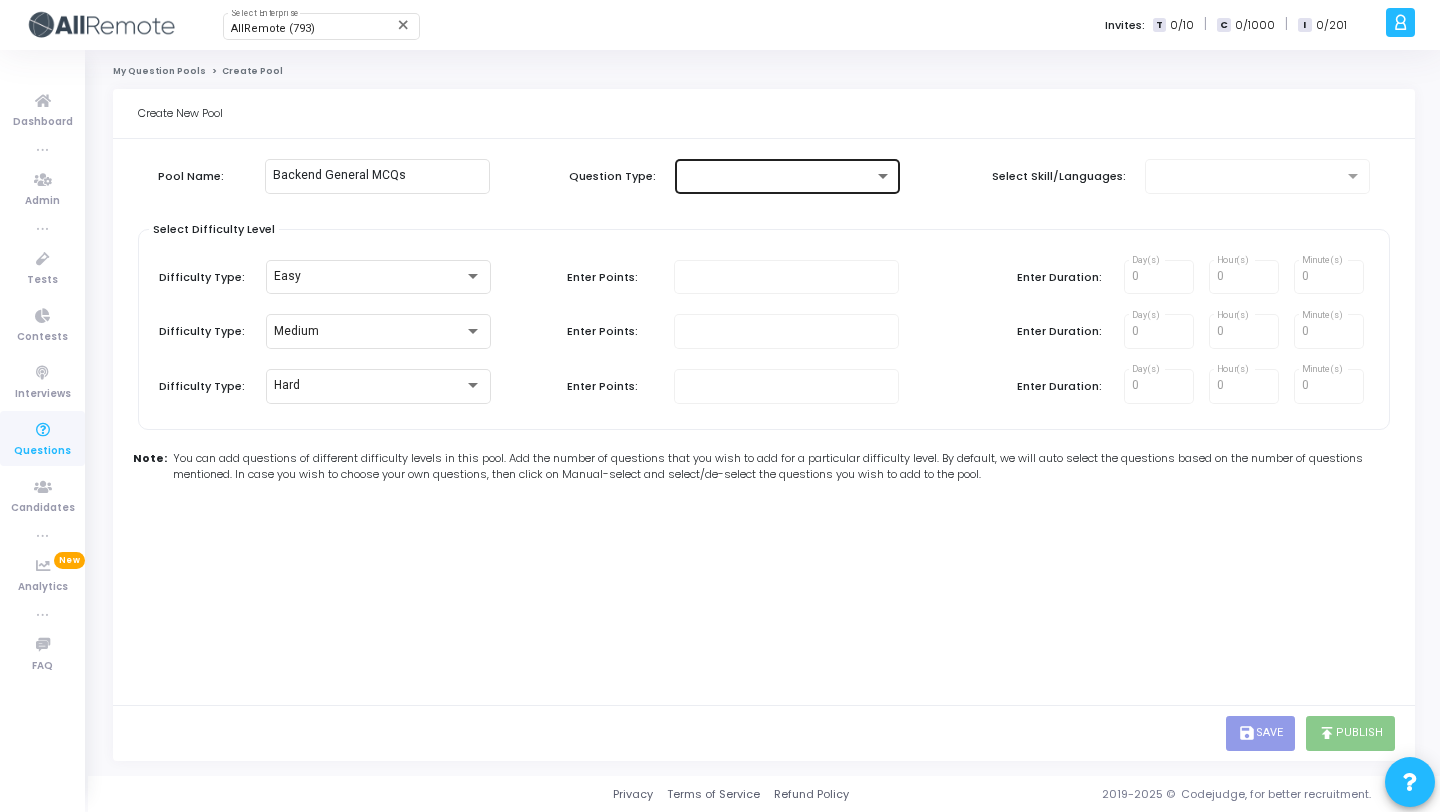 click 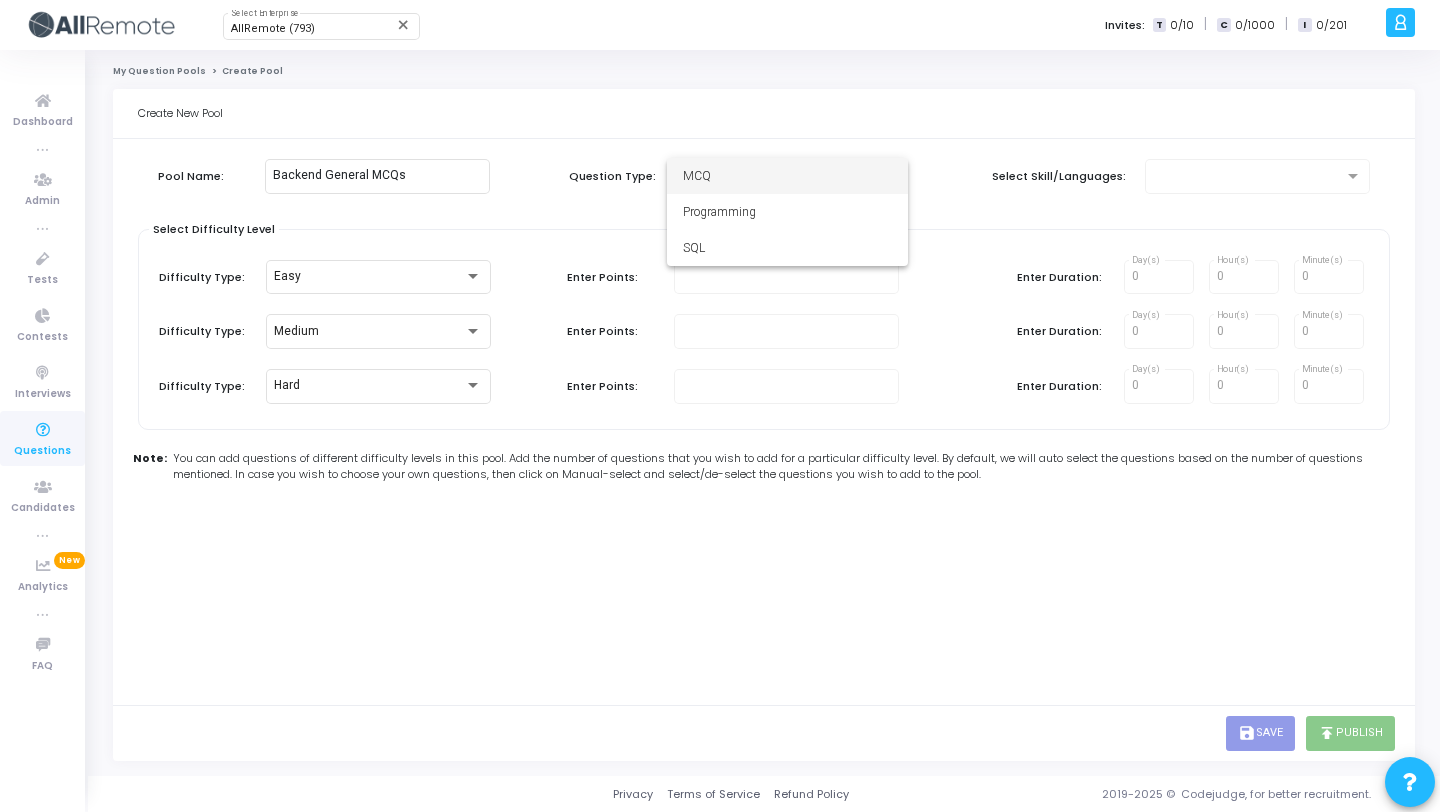 click on "MCQ" at bounding box center [787, 176] 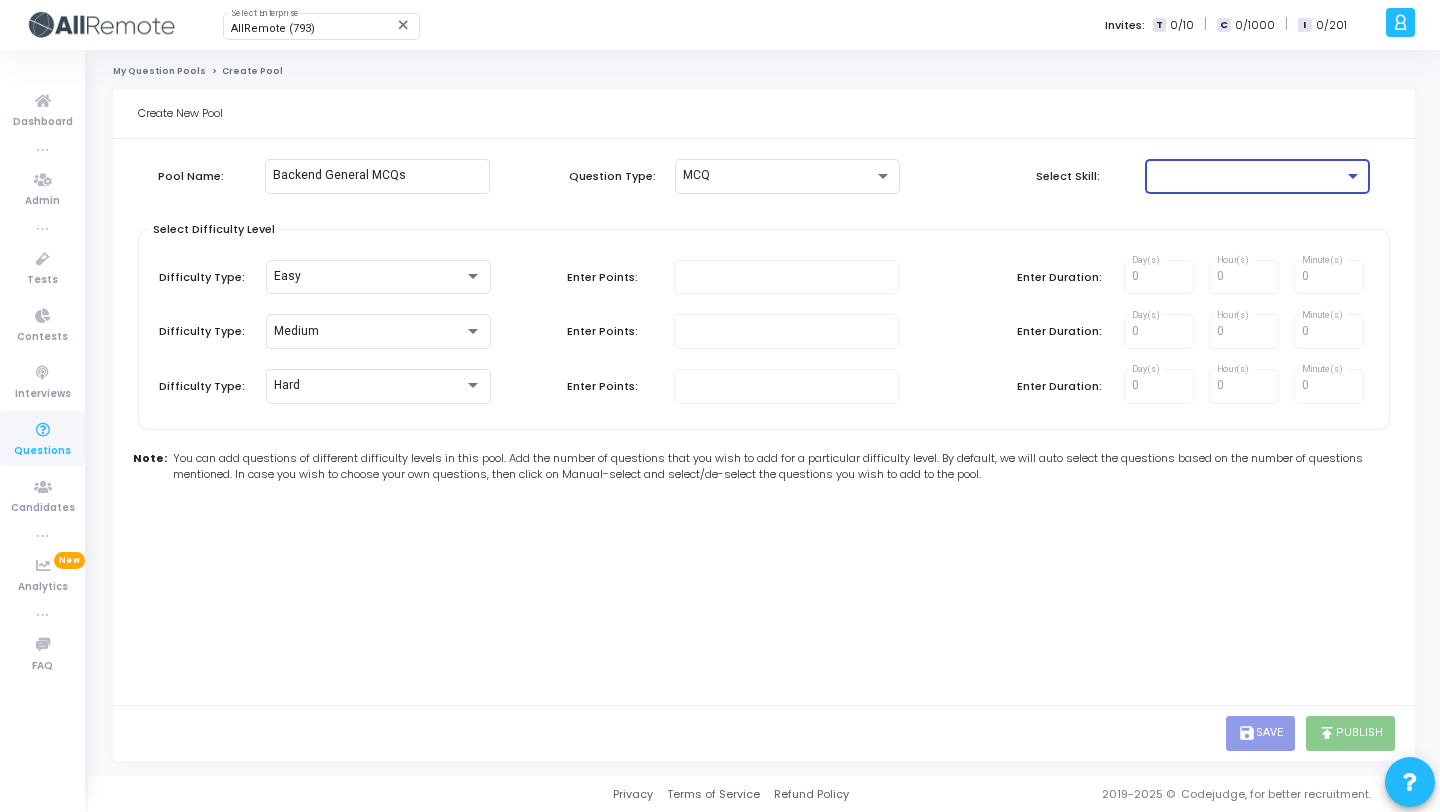 click at bounding box center [1248, 176] 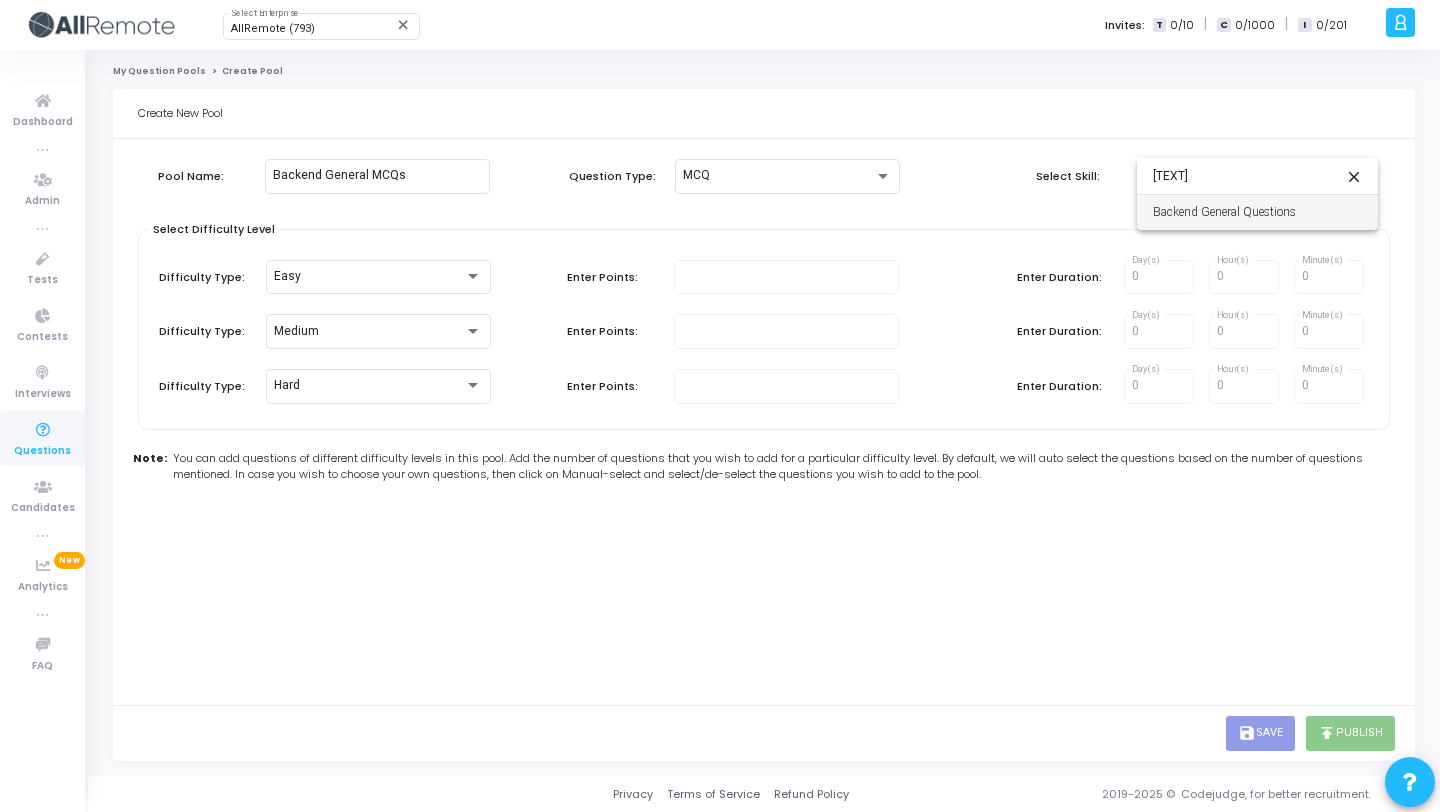 type on "back" 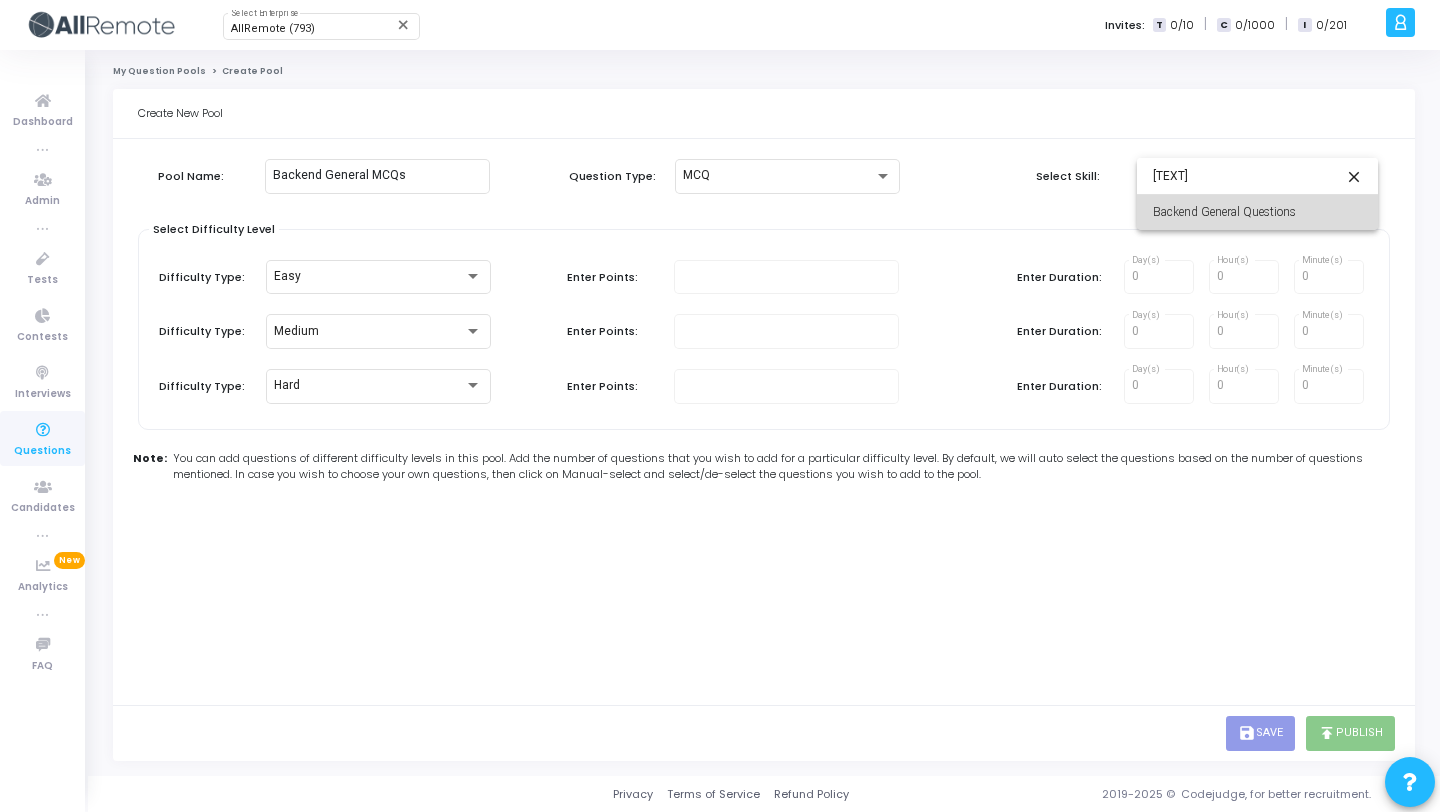 click on "Backend General Questions" at bounding box center (1257, 212) 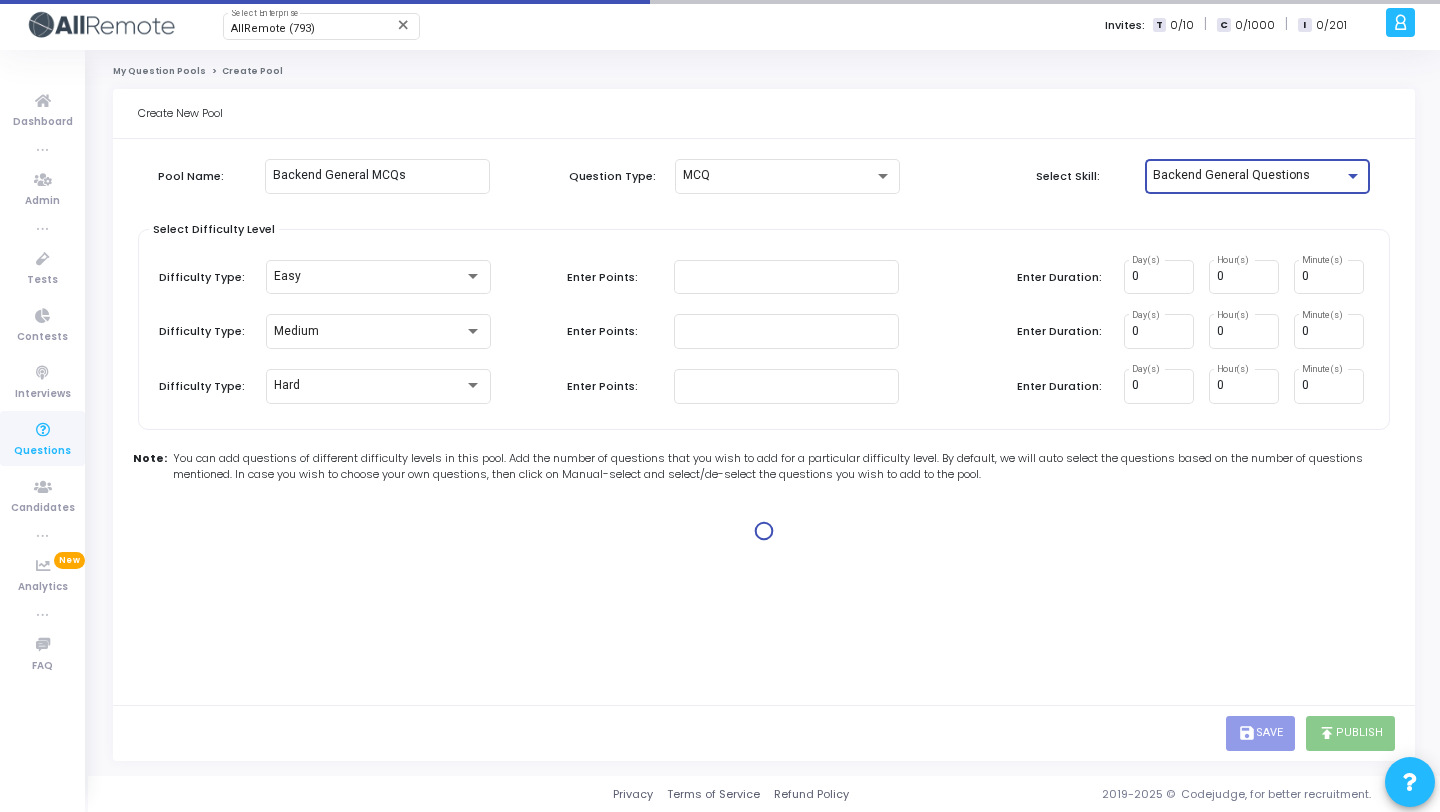 type on "1" 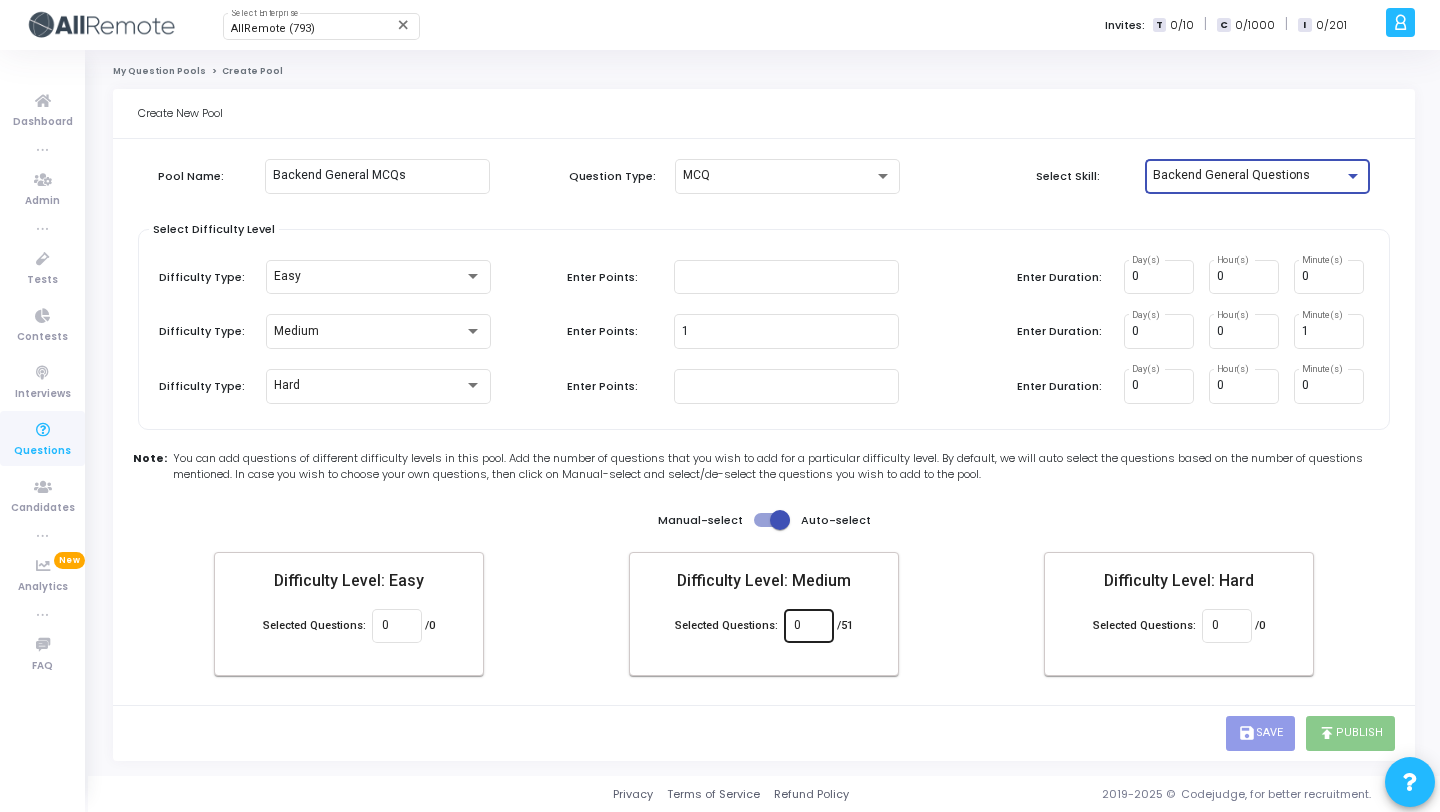 click on "0" at bounding box center (808, 626) 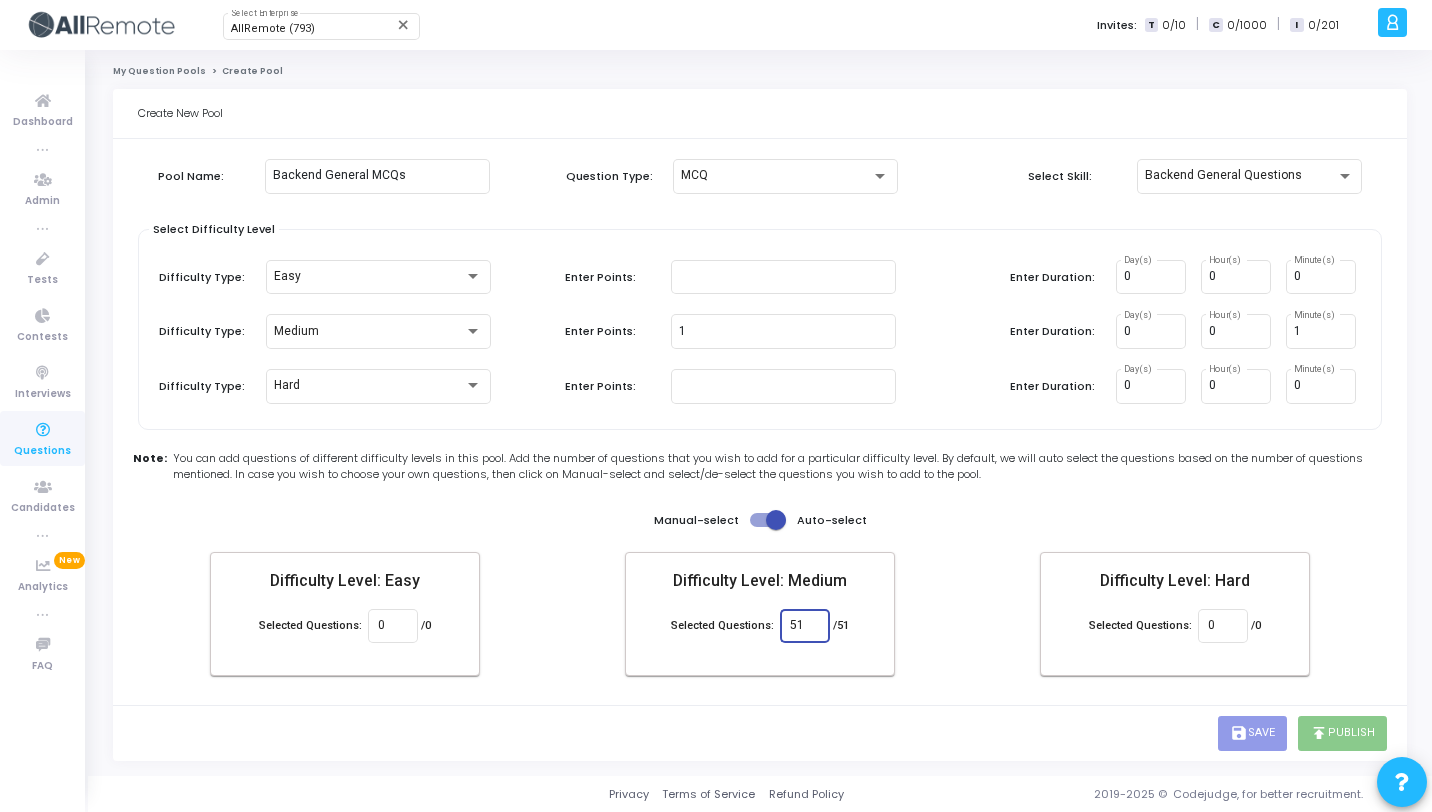 click on "Create New Pool Pool Name: Backend General MCQs Question Type: MCQ  Select Skill:  Backend General Questions Select Difficulty Level  Difficulty Type:  Easy  Enter Points:   Enter Duration:  0 Day(s) 0 Hour(s) 0 Minute(s)  Difficulty Type:  Medium  Enter Points:  1  Enter Duration:  0 Day(s) 0 Hour(s) 1 Minute(s)  Difficulty Type:  Hard  Enter Points:   Enter Duration:  0 Day(s) 0 Hour(s) 0 Minute(s)  Note: You can add questions of different difficulty levels in this pool. Add the number of questions that you wish to add for a particular difficulty level. By default, we will auto select the questions based on the number of questions mentioned. In case you wish to choose your own questions, then click on Manual-select and select/de-select the questions you wish to add to the pool. Manual-select   Auto-select Difficulty Level: Easy Selected Questions: 0 /0 Difficulty Level: Medium Selected Questions: 51 /51 Difficulty Level: Hard Selected Questions: 0 /0 save  Save  publish  Publish" 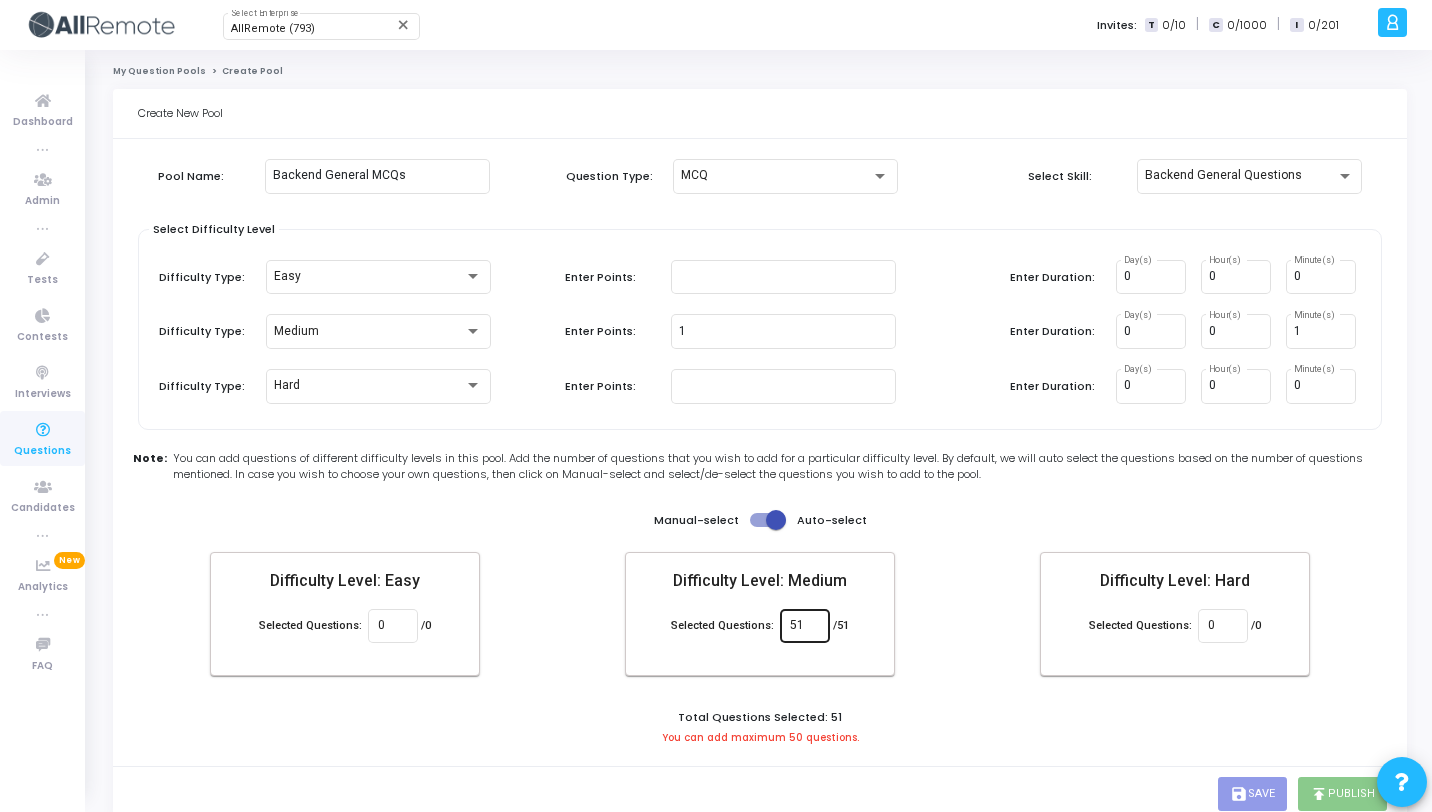 click on "51" 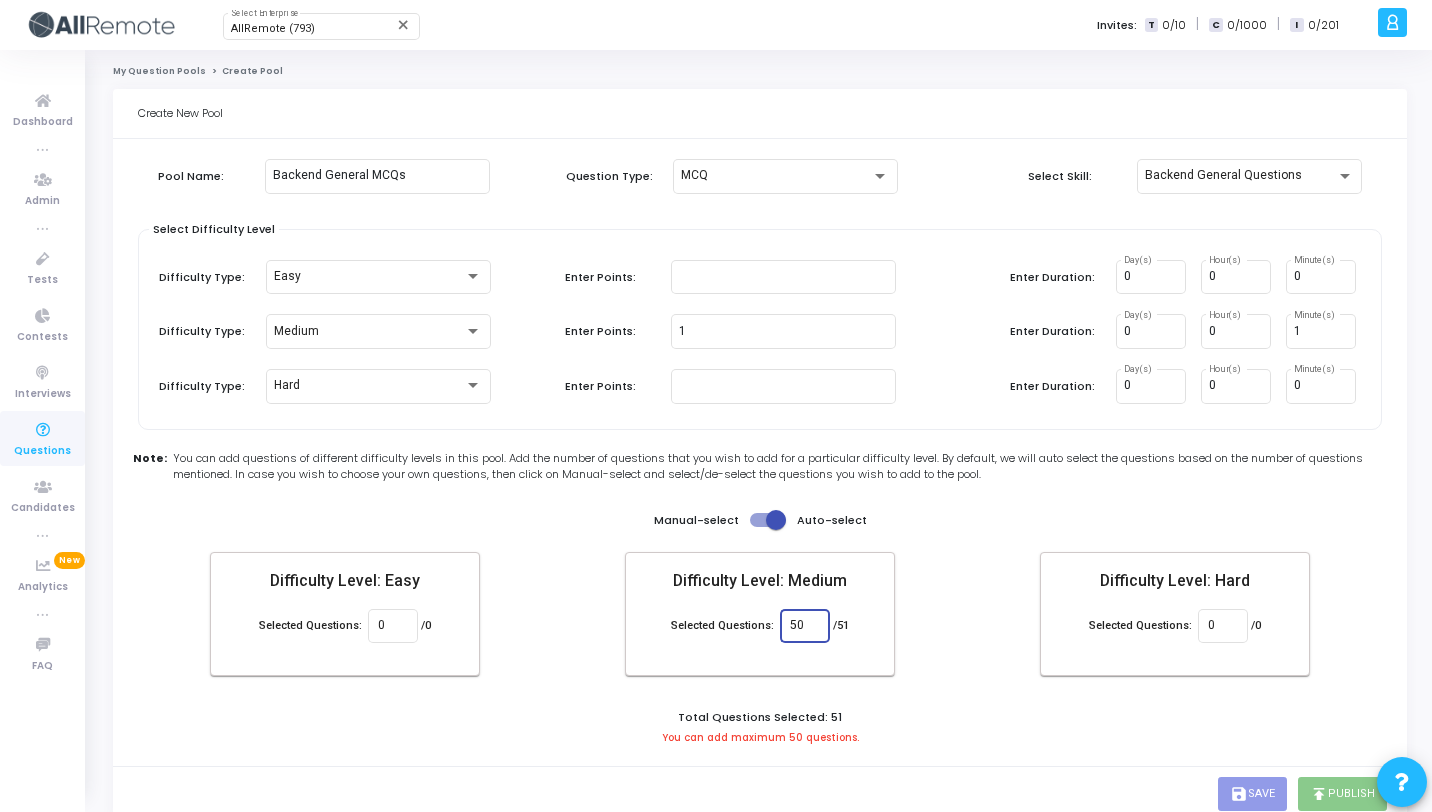 type on "50" 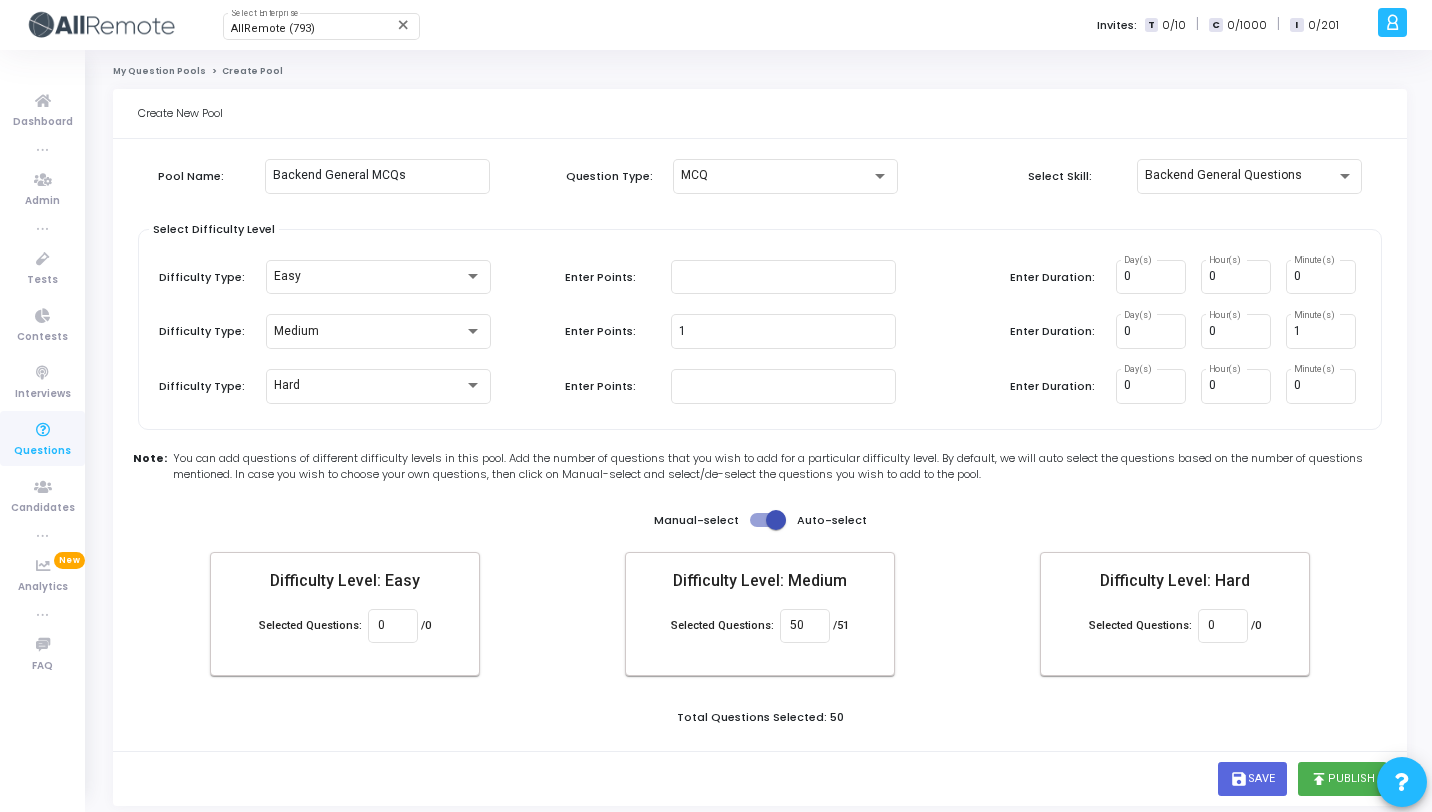 click on "Pool Name: Backend General MCQs Question Type: MCQ  Select Skill:  Backend General Questions Select Difficulty Level  Difficulty Type:  Easy  Enter Points:   Enter Duration:  0 Day(s) 0 Hour(s) 0 Minute(s)  Difficulty Type:  Medium  Enter Points:  1  Enter Duration:  0 Day(s) 0 Hour(s) 1 Minute(s)  Difficulty Type:  Hard  Enter Points:   Enter Duration:  0 Day(s) 0 Hour(s) 0 Minute(s)  Note: You can add questions of different difficulty levels in this pool. Add the number of questions that you wish to add for a particular difficulty level. By default, we will auto select the questions based on the number of questions mentioned. In case you wish to choose your own questions, then click on Manual-select and select/de-select the questions you wish to add to the pool. Manual-select   Auto-select Difficulty Level: Easy Selected Questions: 0 /0 Difficulty Level: Medium Selected Questions: 50 /51 Difficulty Level: Hard Selected Questions: 0 /0  Total Questions Selected: 50" 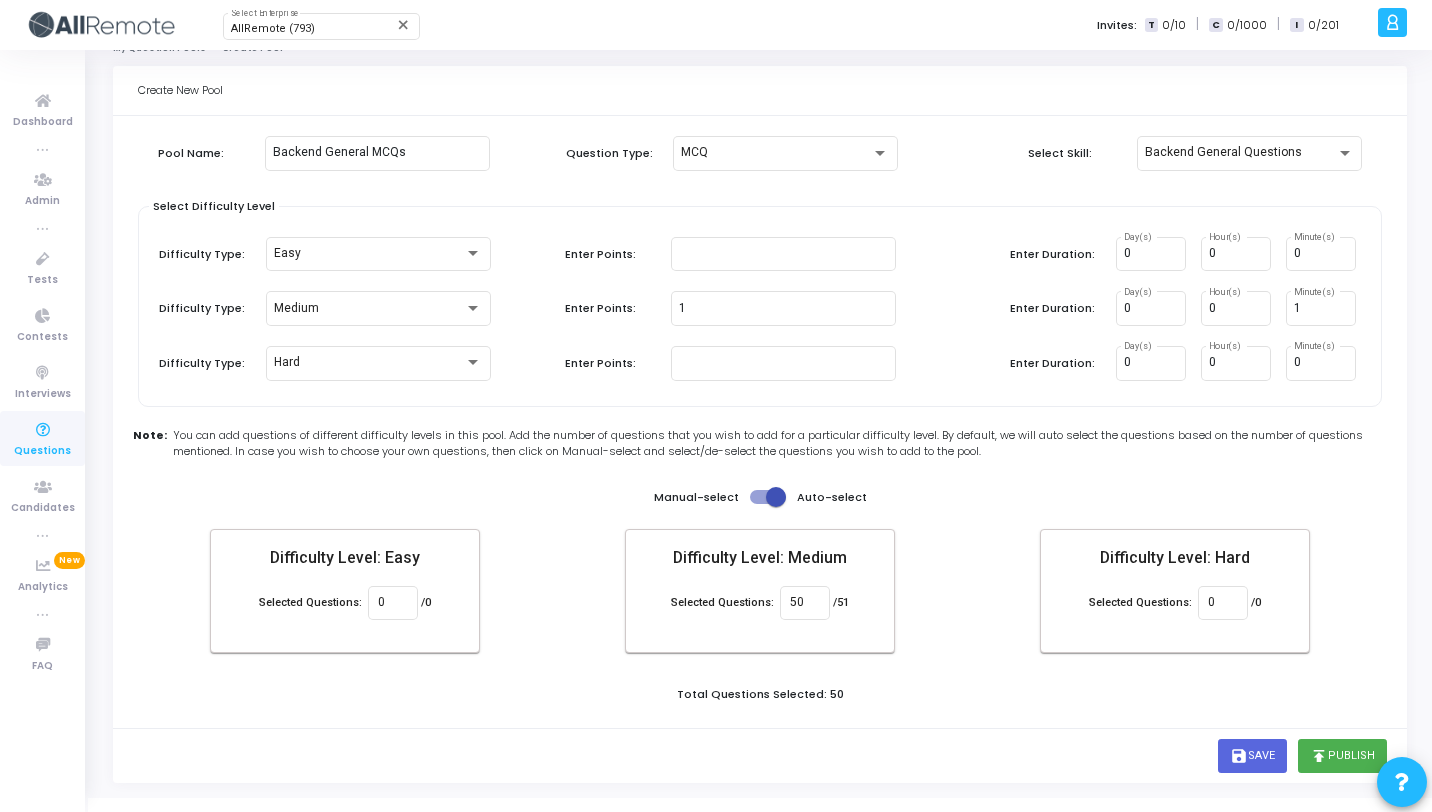 scroll, scrollTop: 46, scrollLeft: 0, axis: vertical 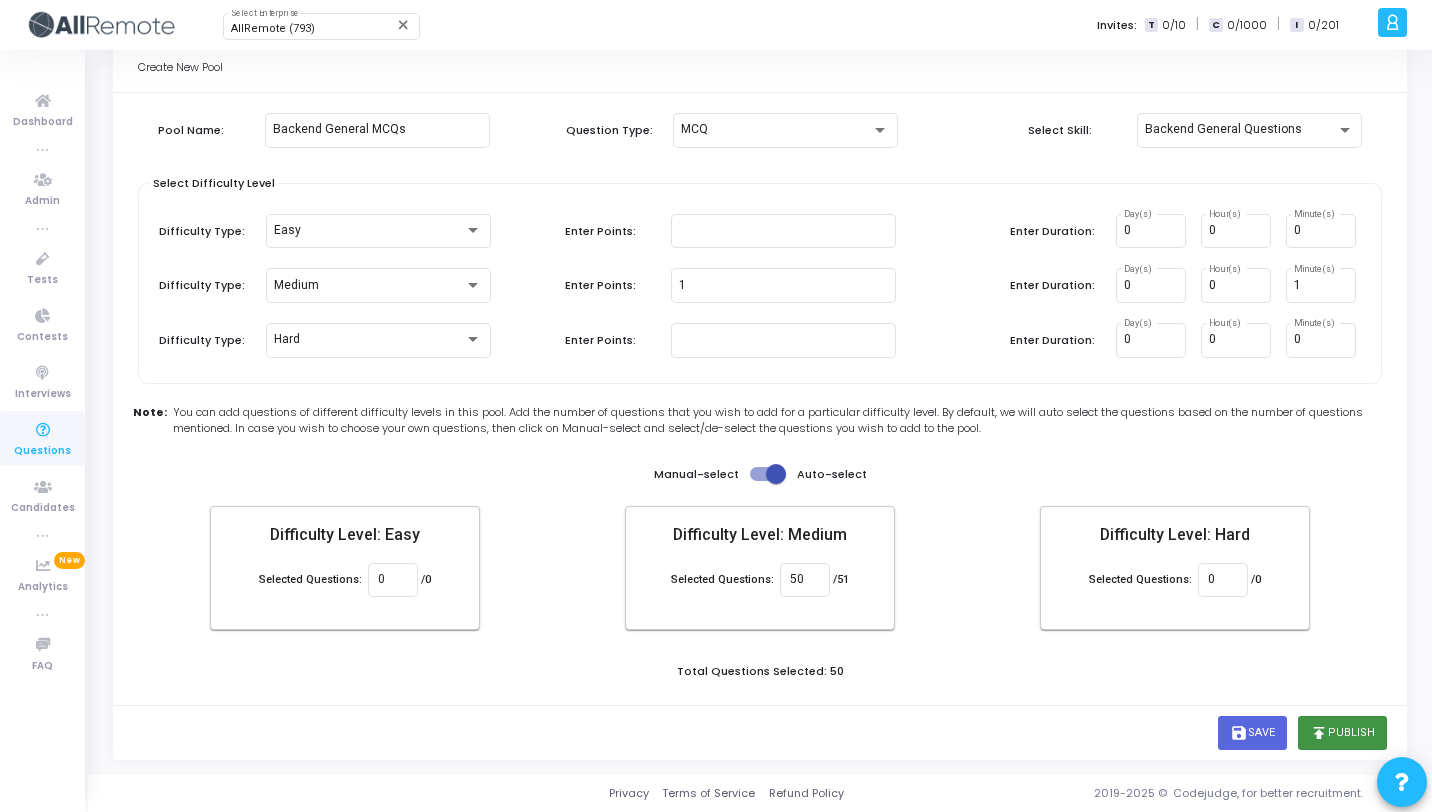click on "publish  Publish" 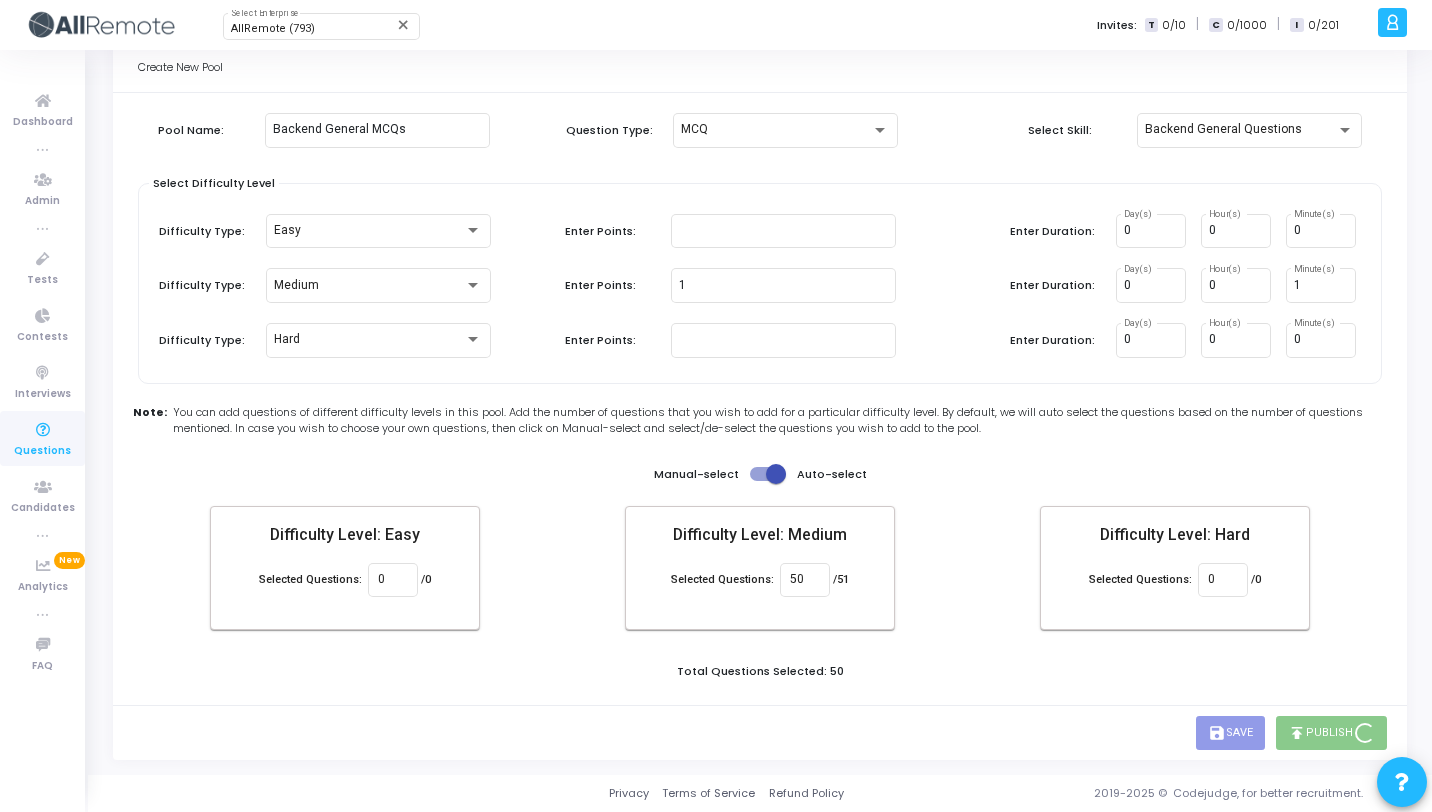 scroll, scrollTop: 0, scrollLeft: 0, axis: both 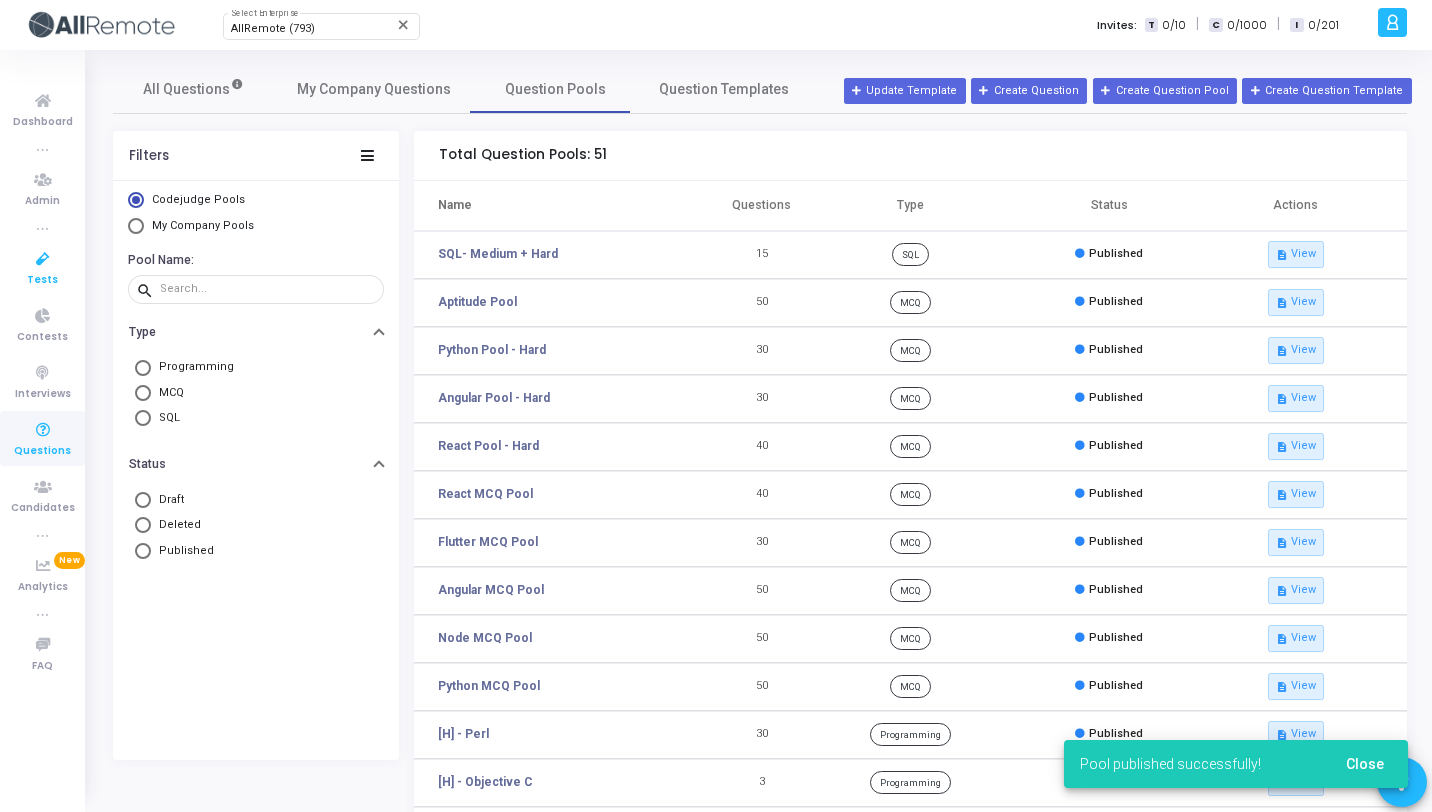 click at bounding box center [43, 259] 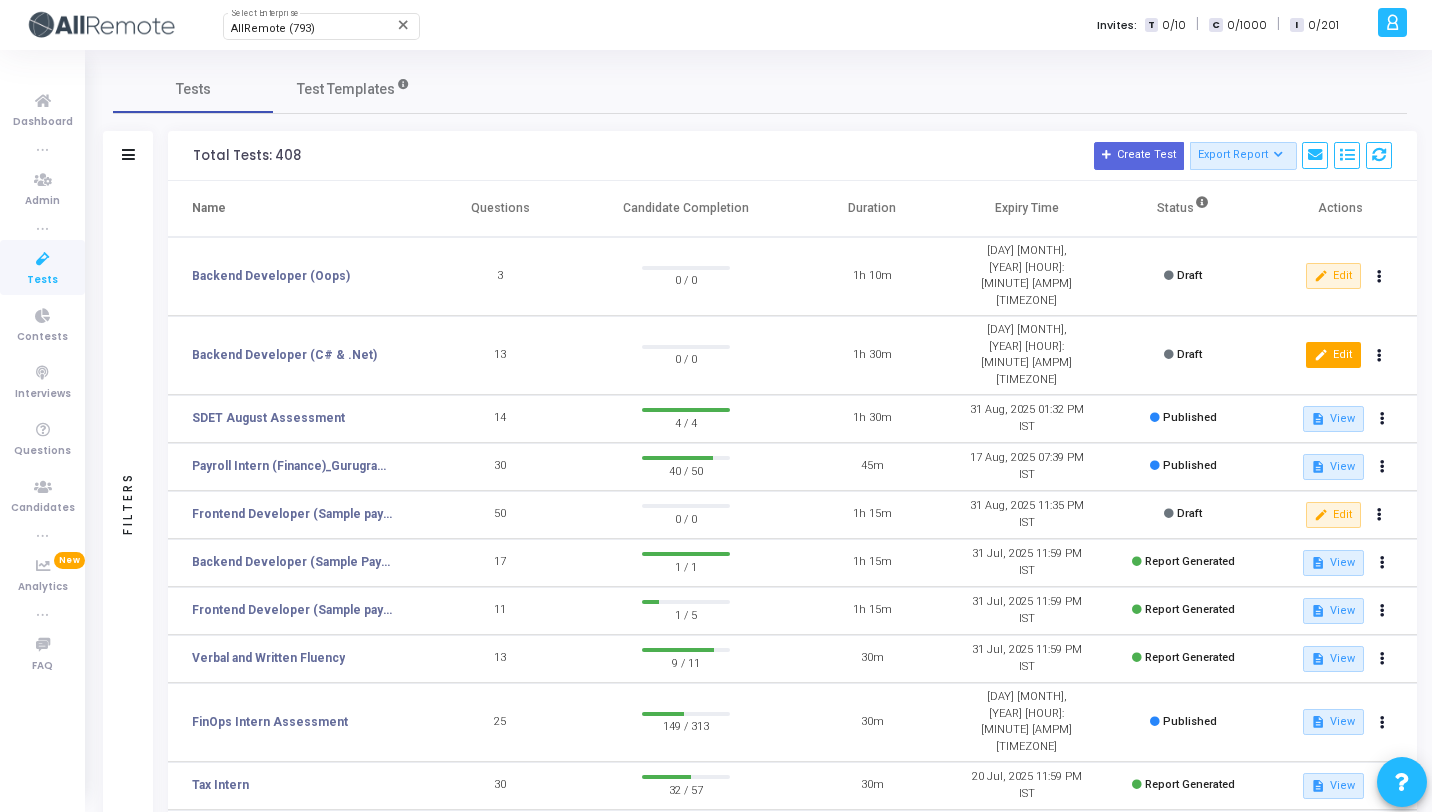 click on "edit  Edit" 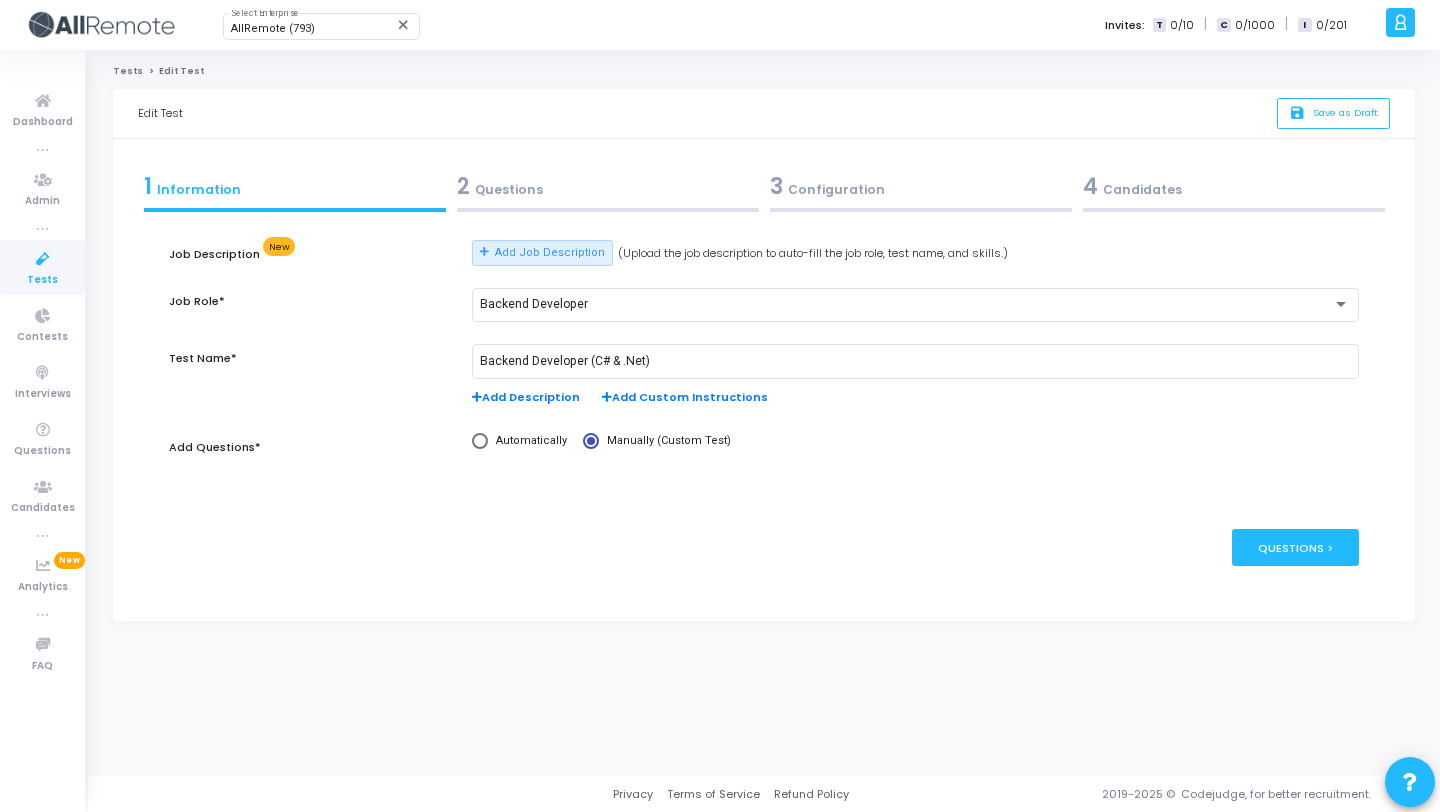 click at bounding box center (608, 210) 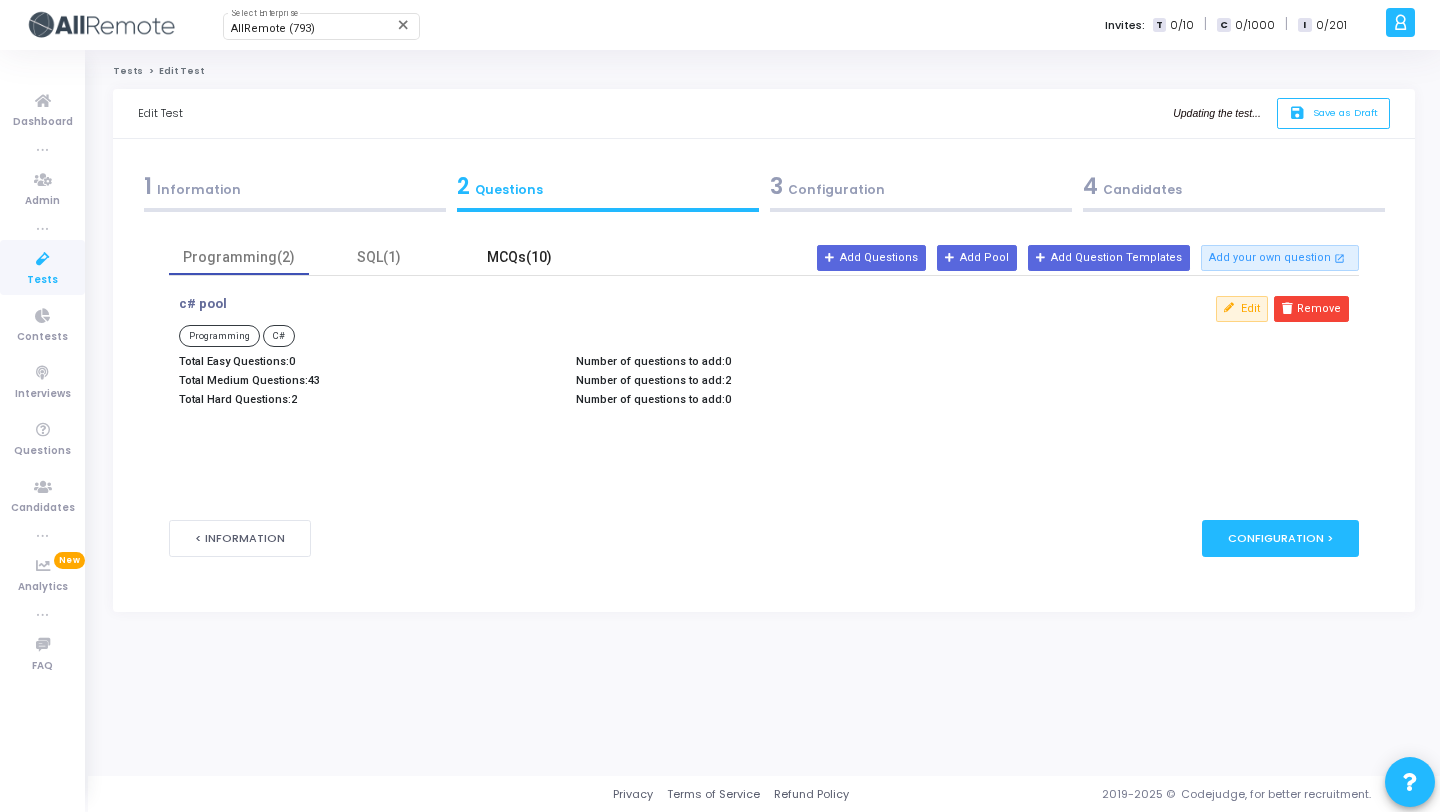 click on "MCQs(10)" at bounding box center (519, 257) 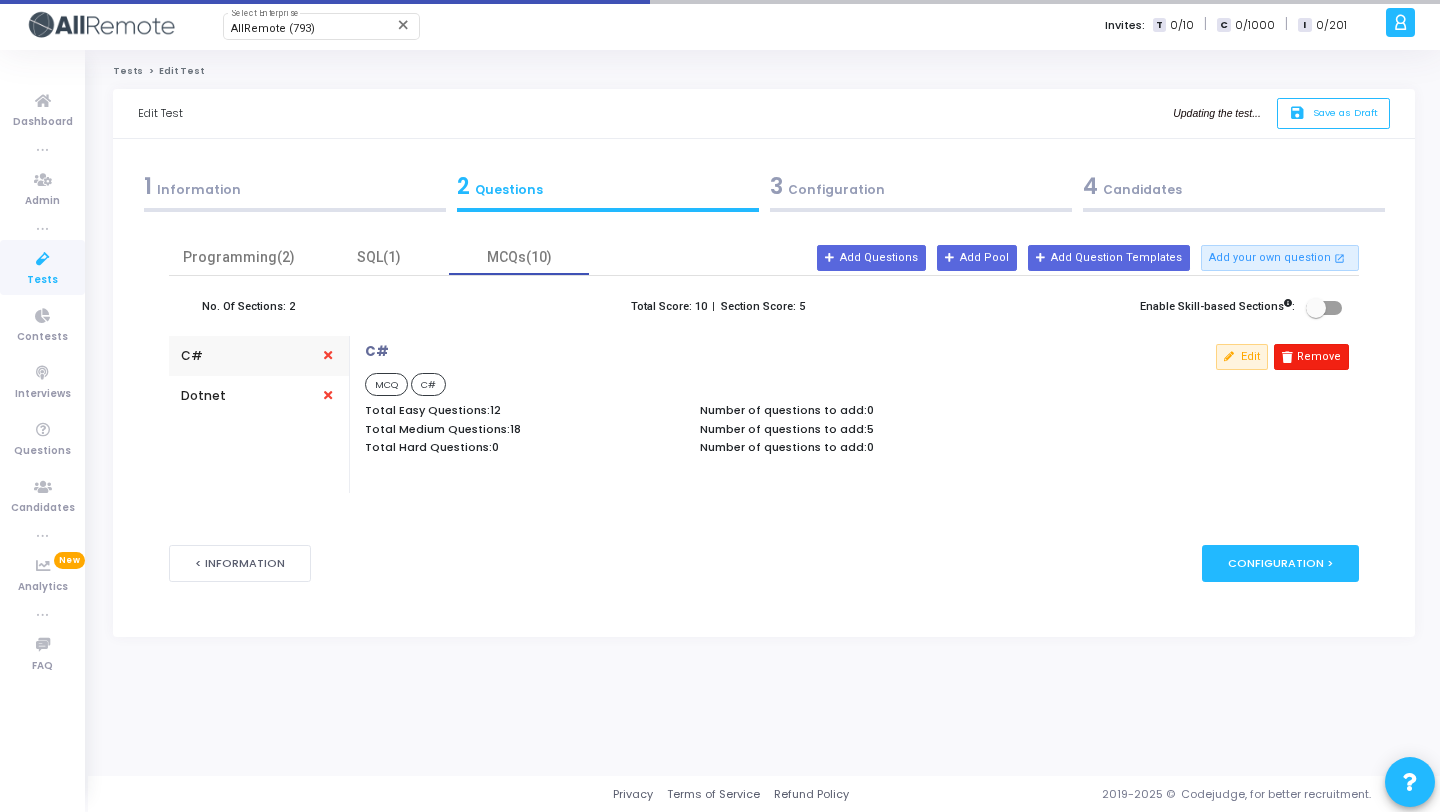 click on "Remove" at bounding box center [1311, 357] 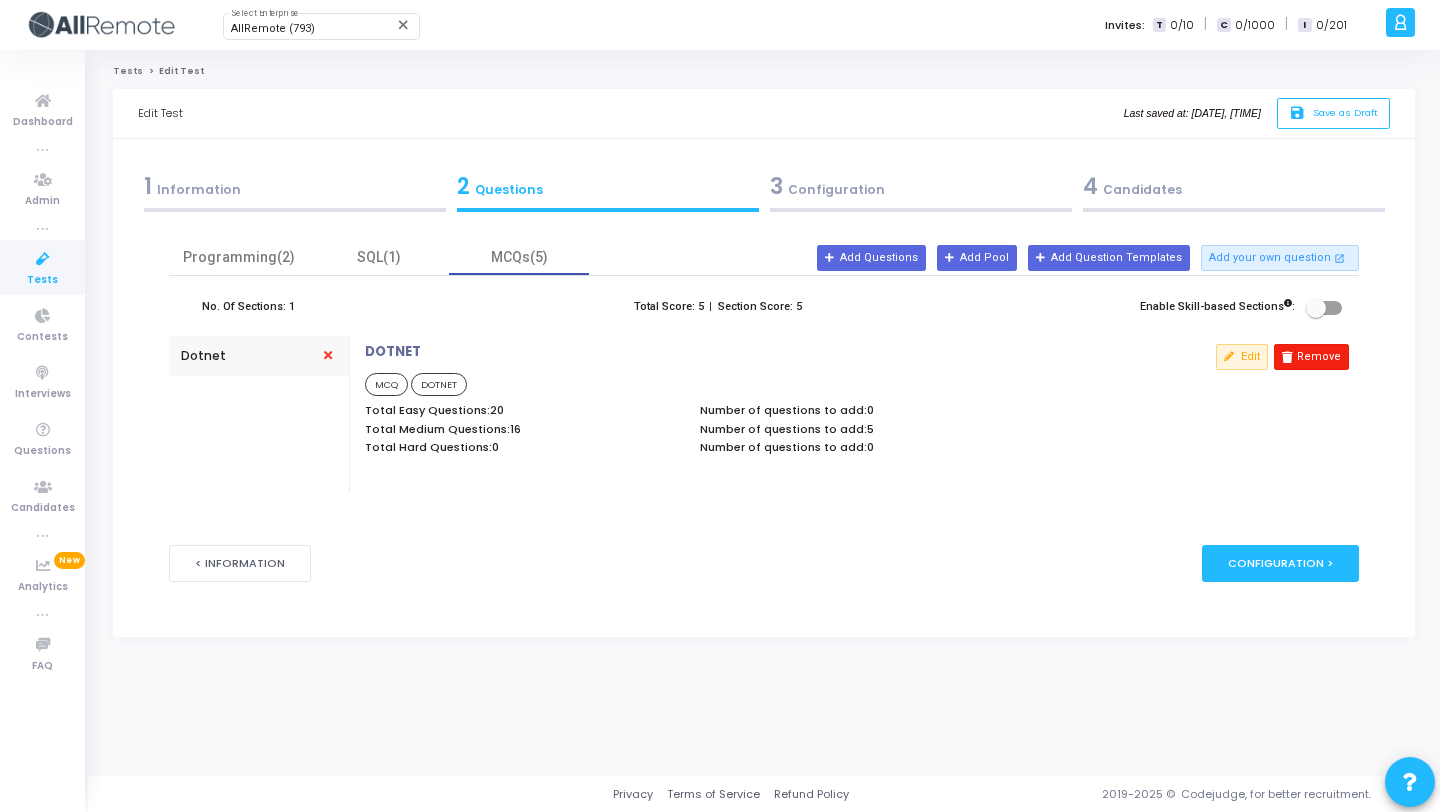 click on "Remove" at bounding box center [1311, 357] 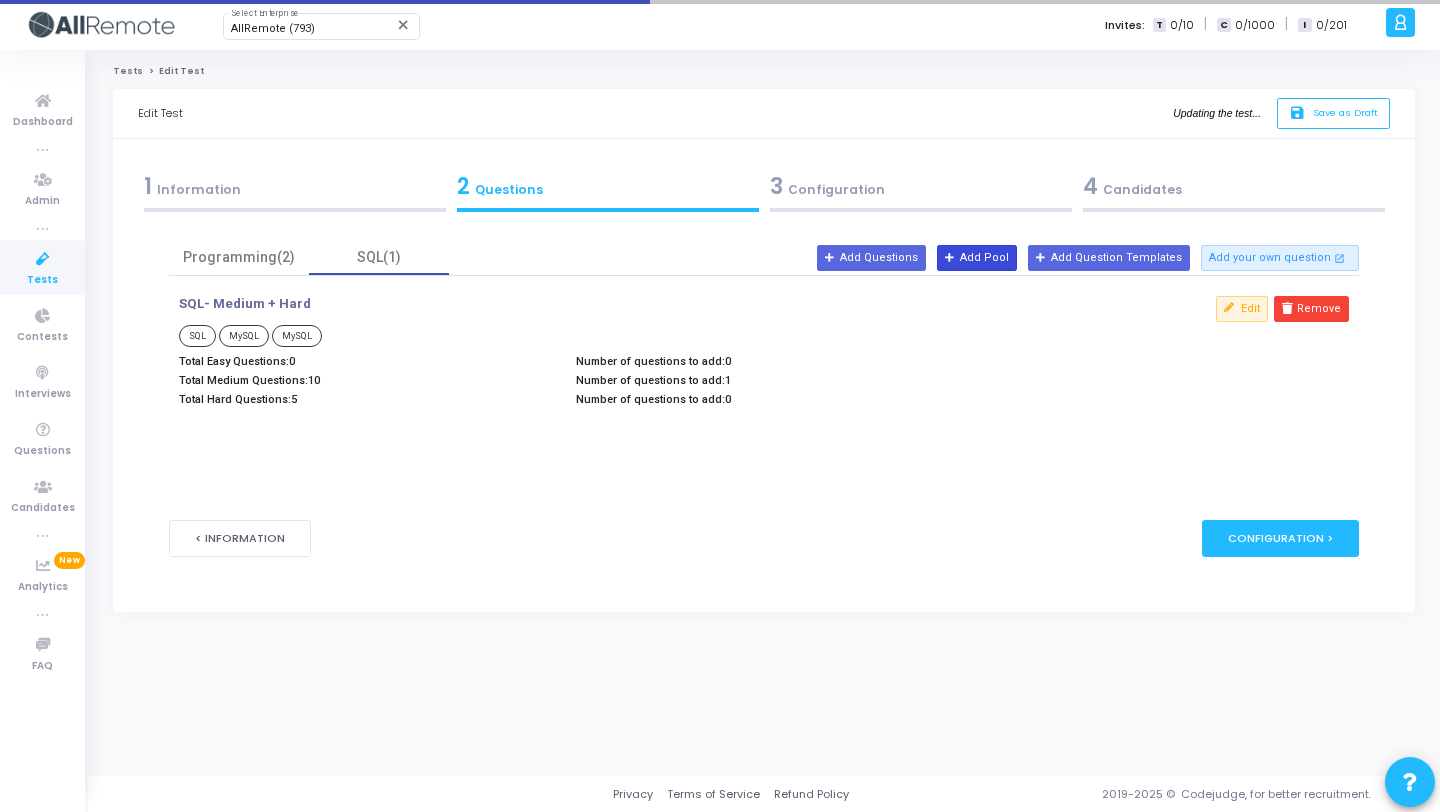 click on "Add Pool" at bounding box center (977, 258) 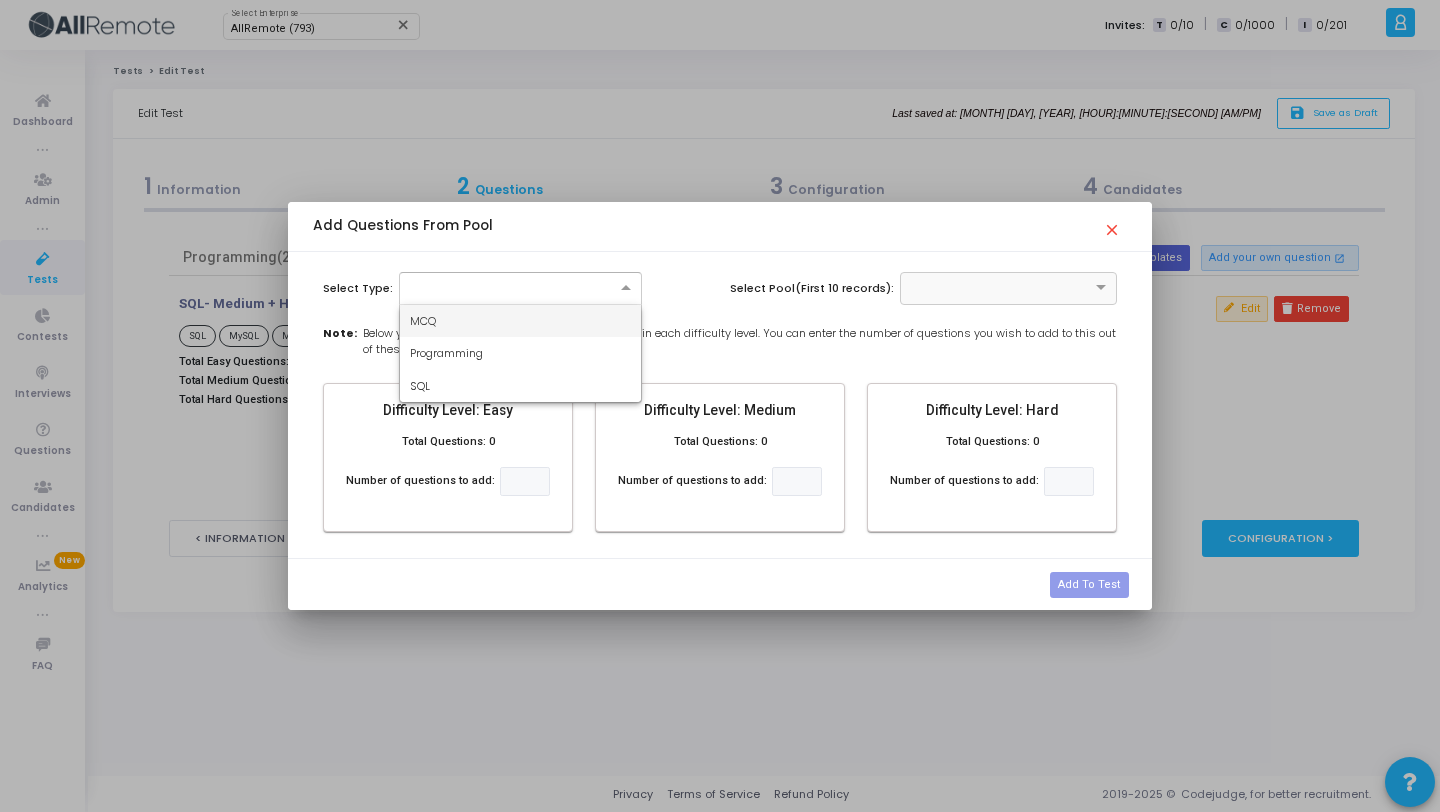click at bounding box center [521, 286] 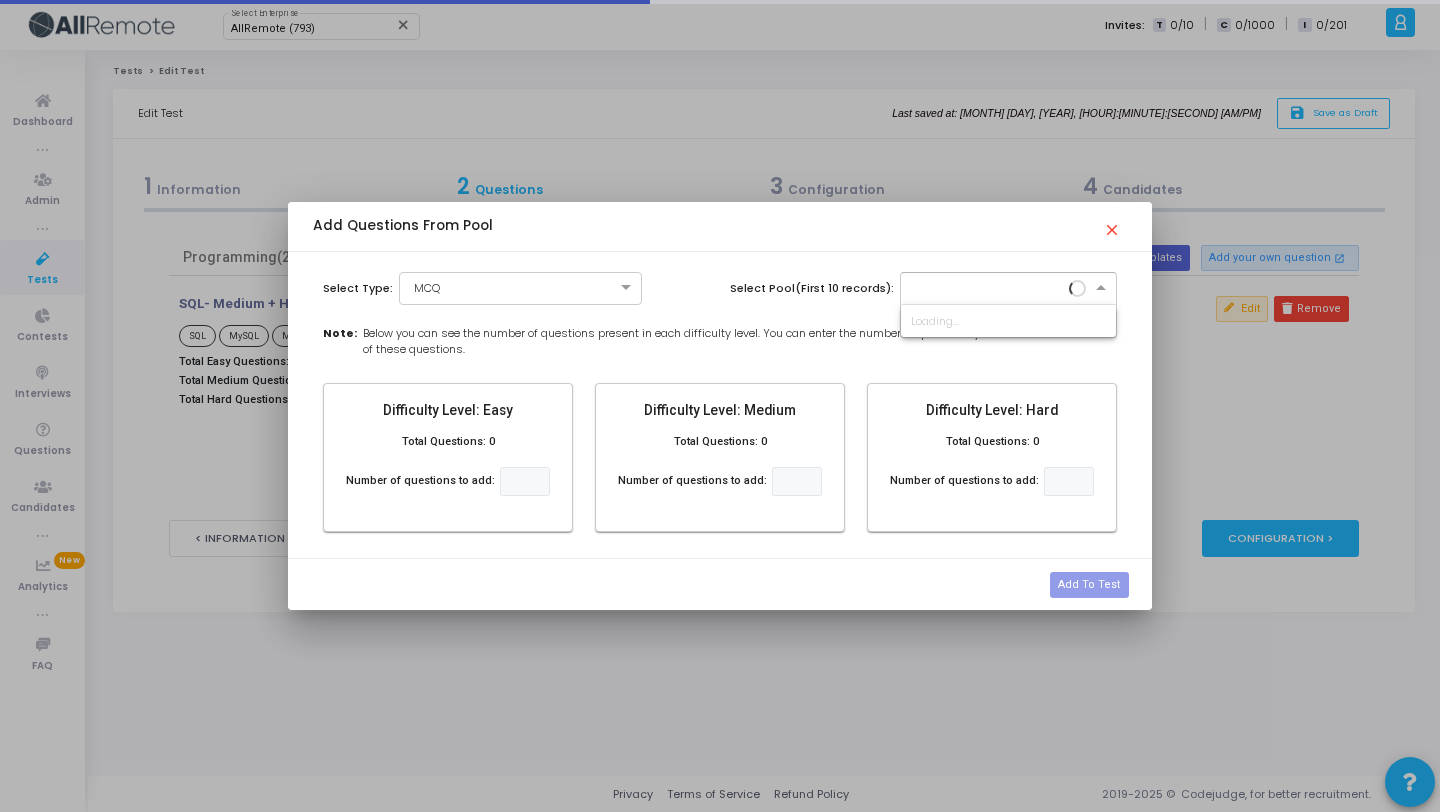 click at bounding box center (1009, 288) 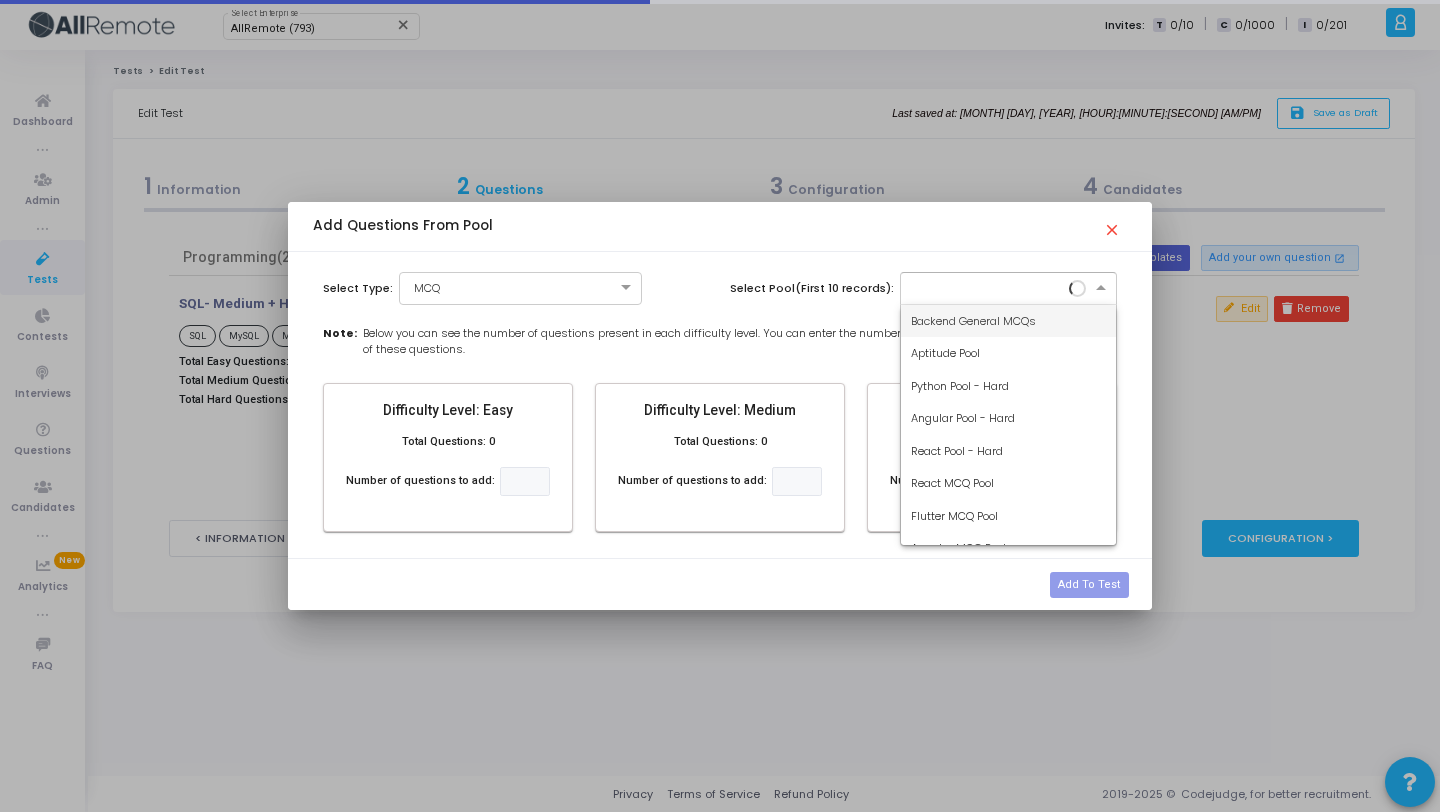 click on "Backend General MCQs" at bounding box center (973, 321) 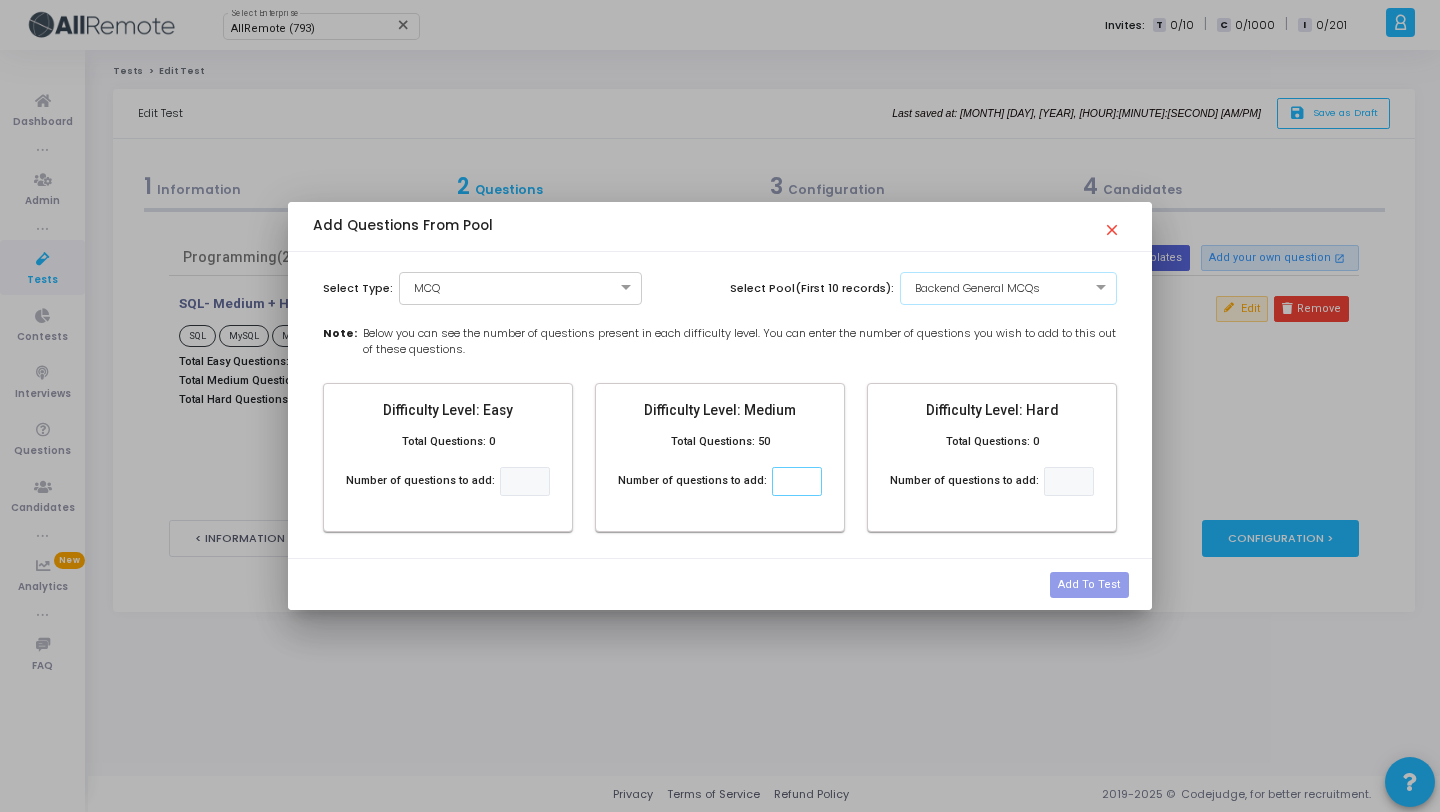 click 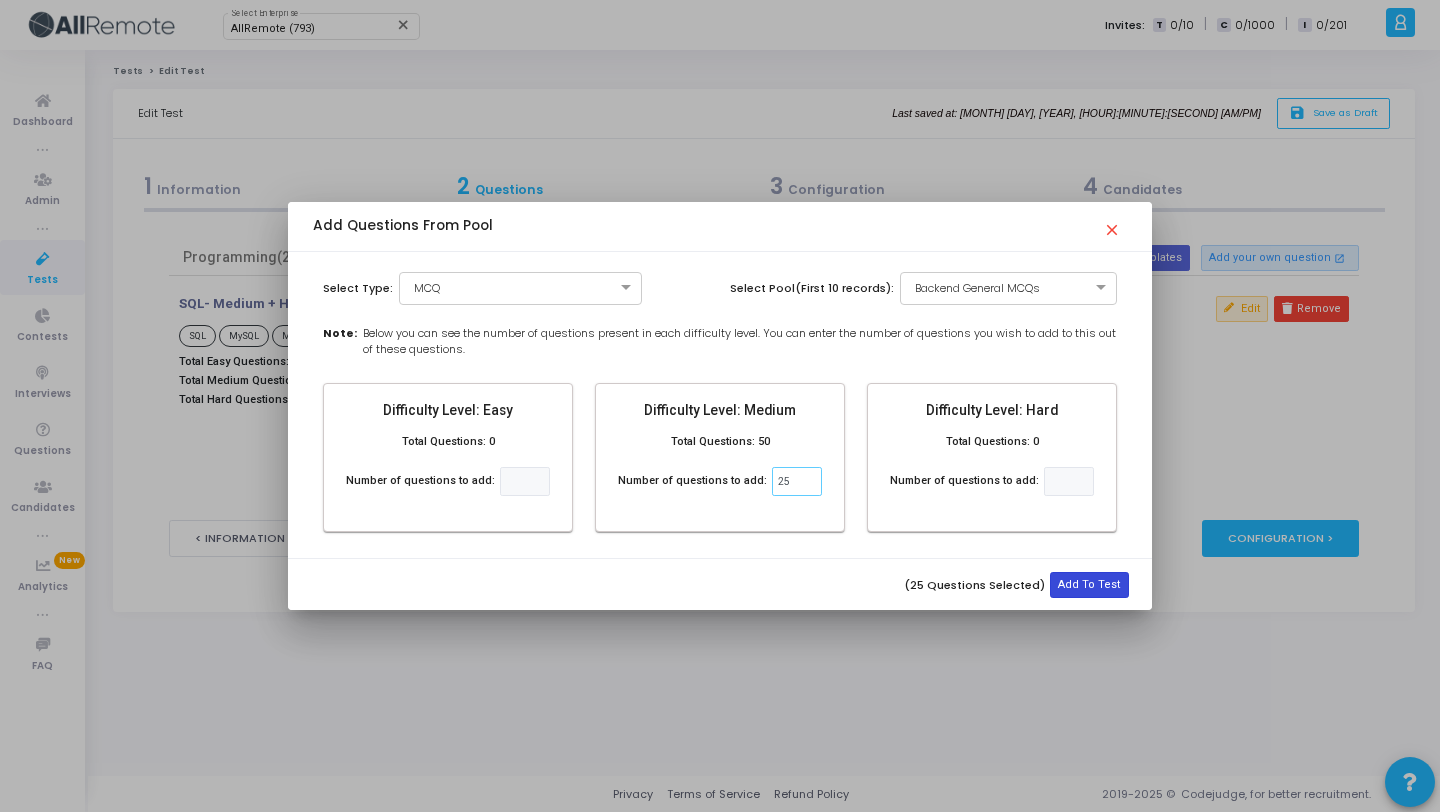 type on "25" 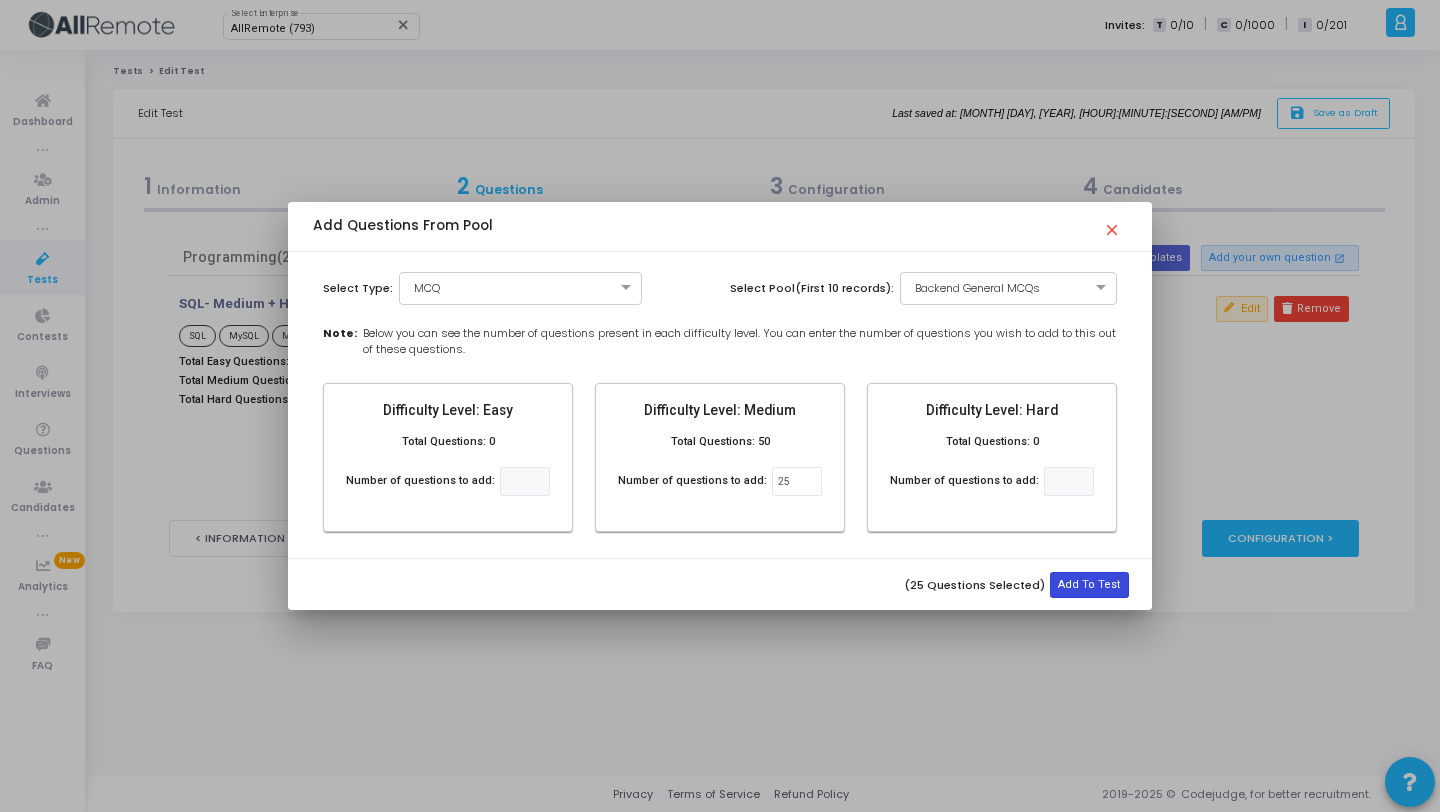 click on "Add To Test" at bounding box center (1089, 585) 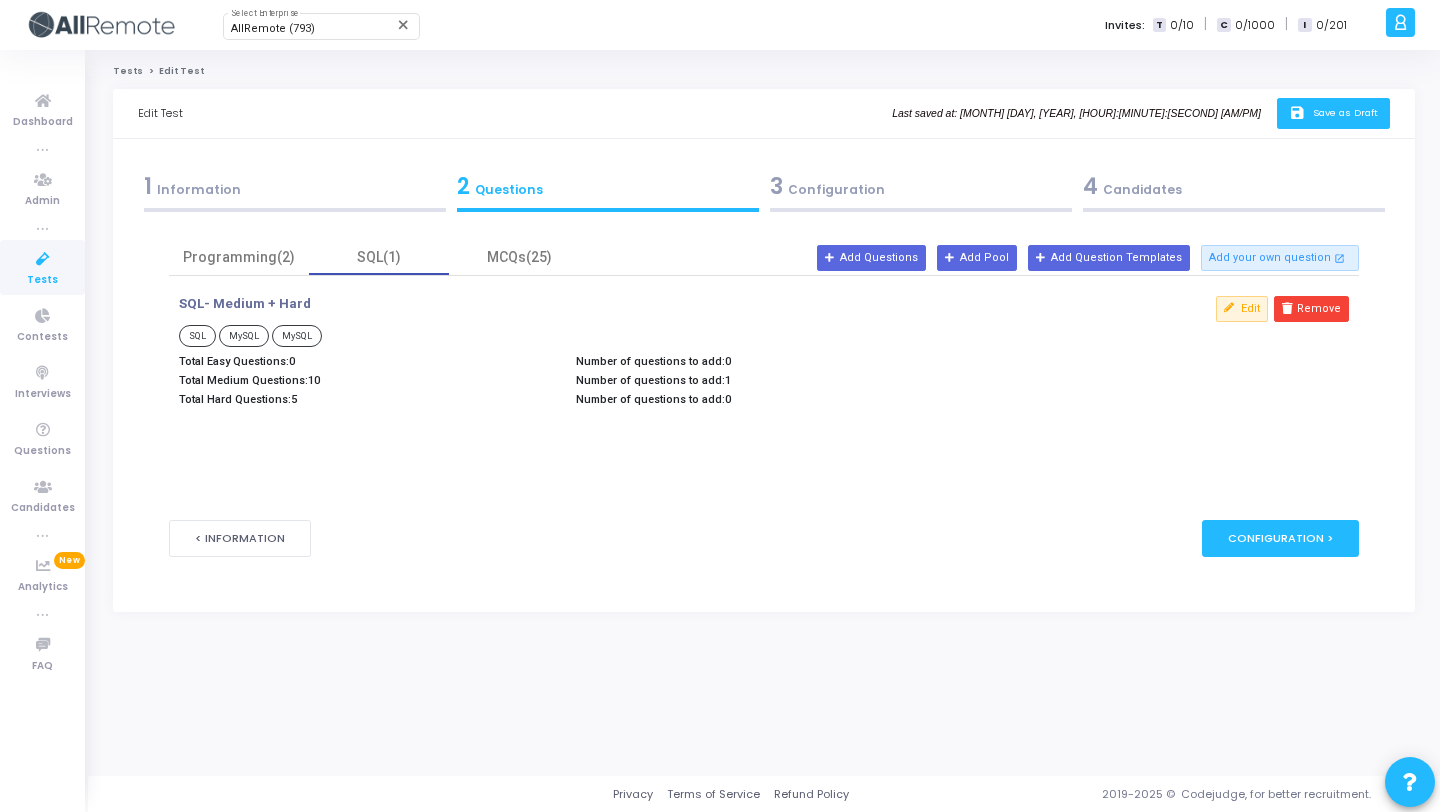 click on "save" 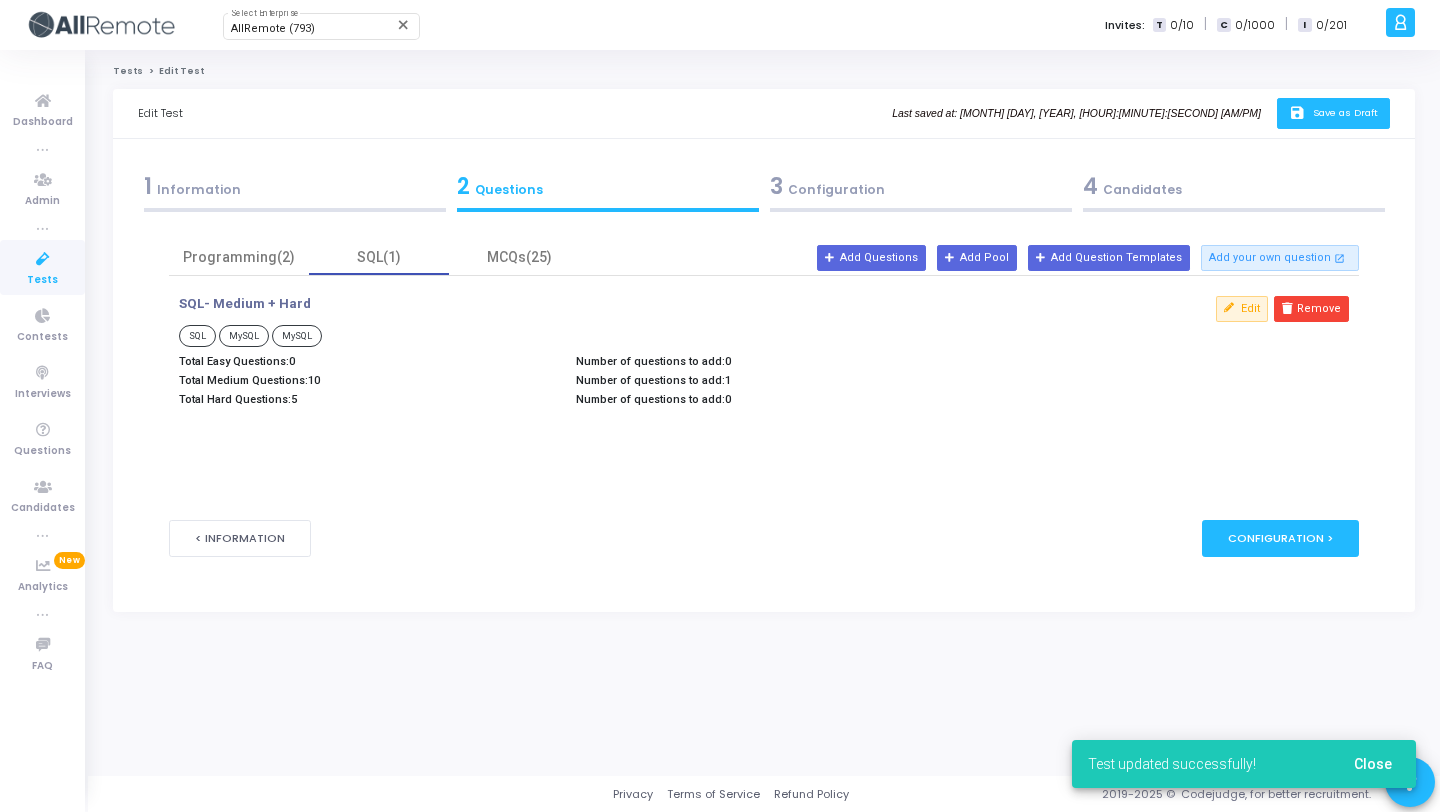 click at bounding box center (43, 259) 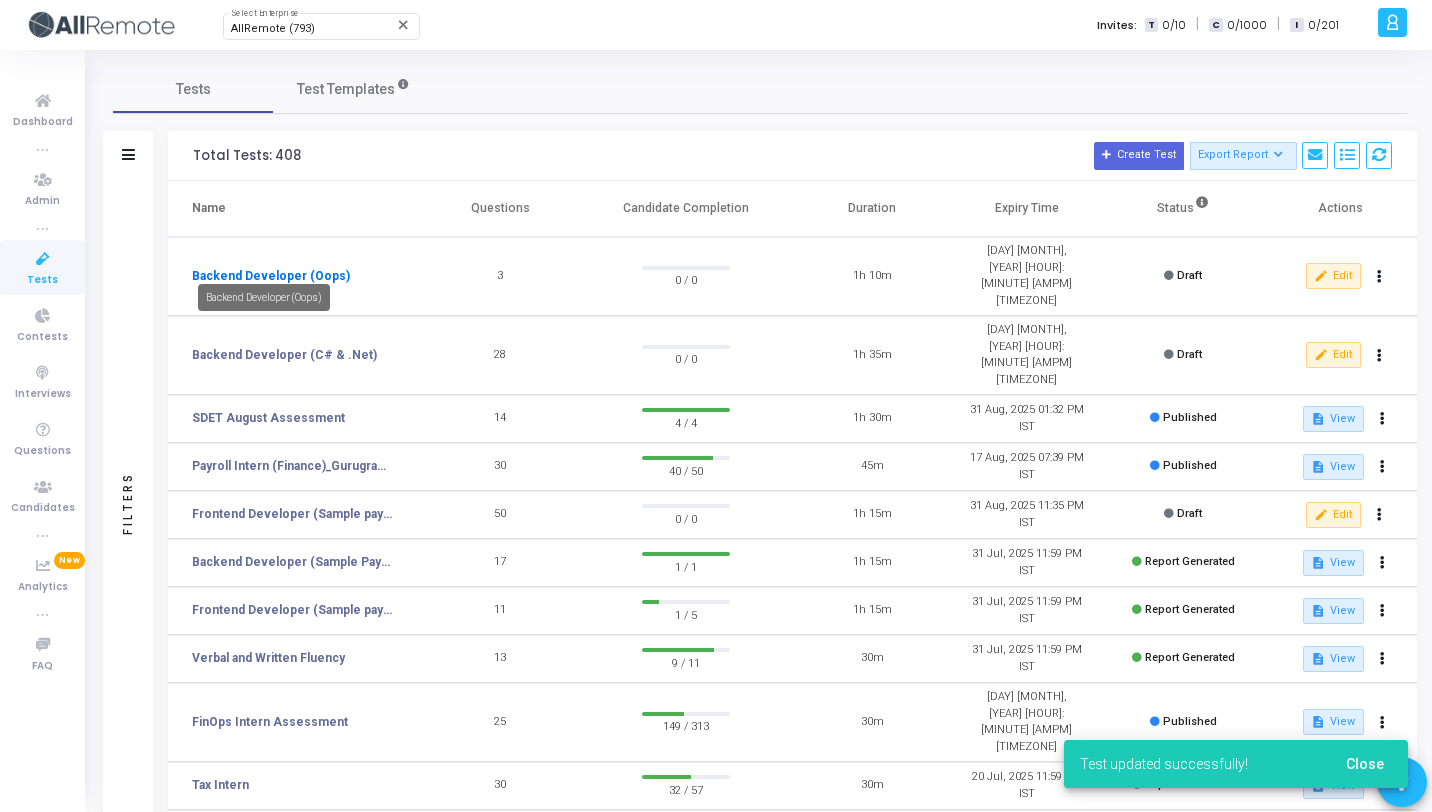 click on "Backend Developer (Oops)" at bounding box center [271, 276] 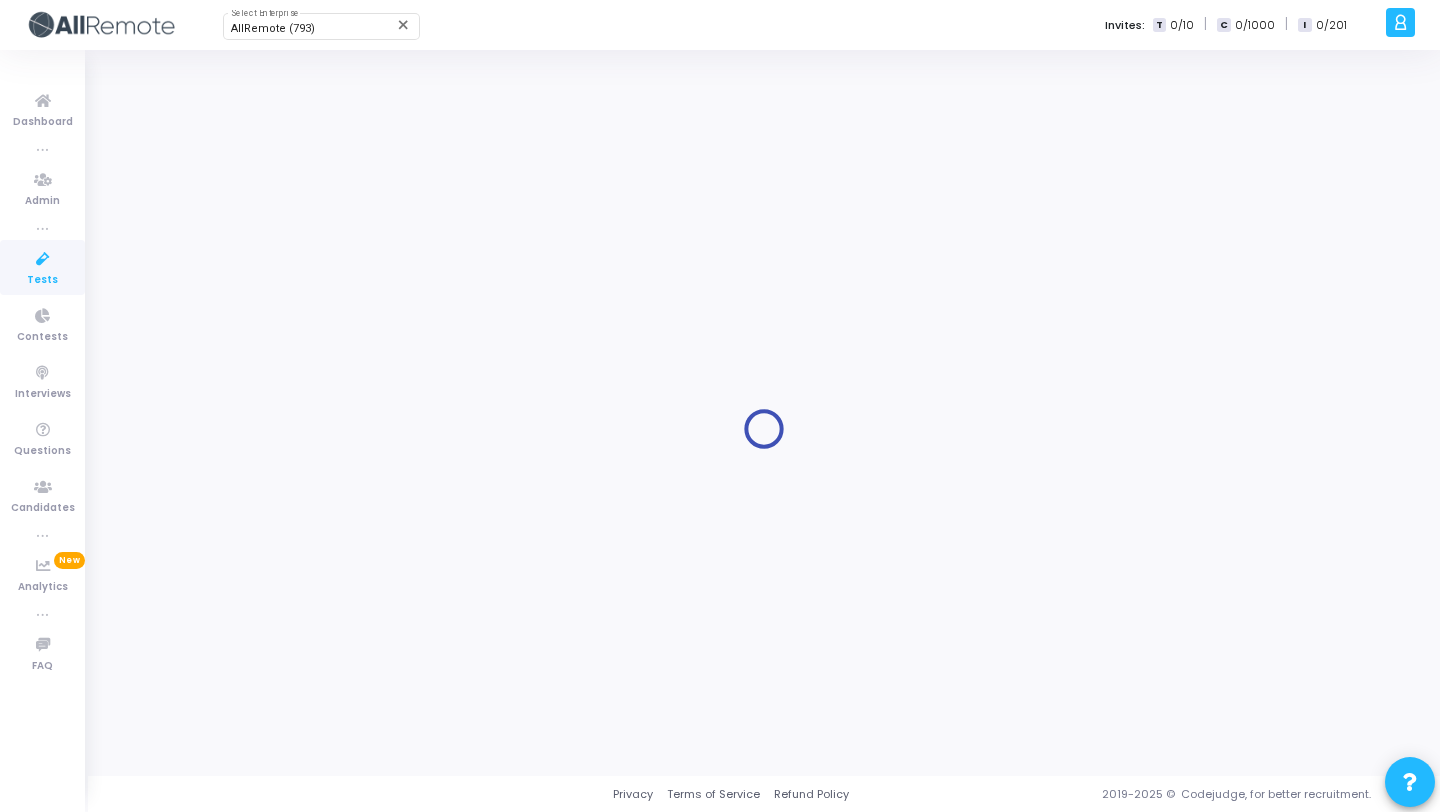 type on "Backend Developer (Oops)" 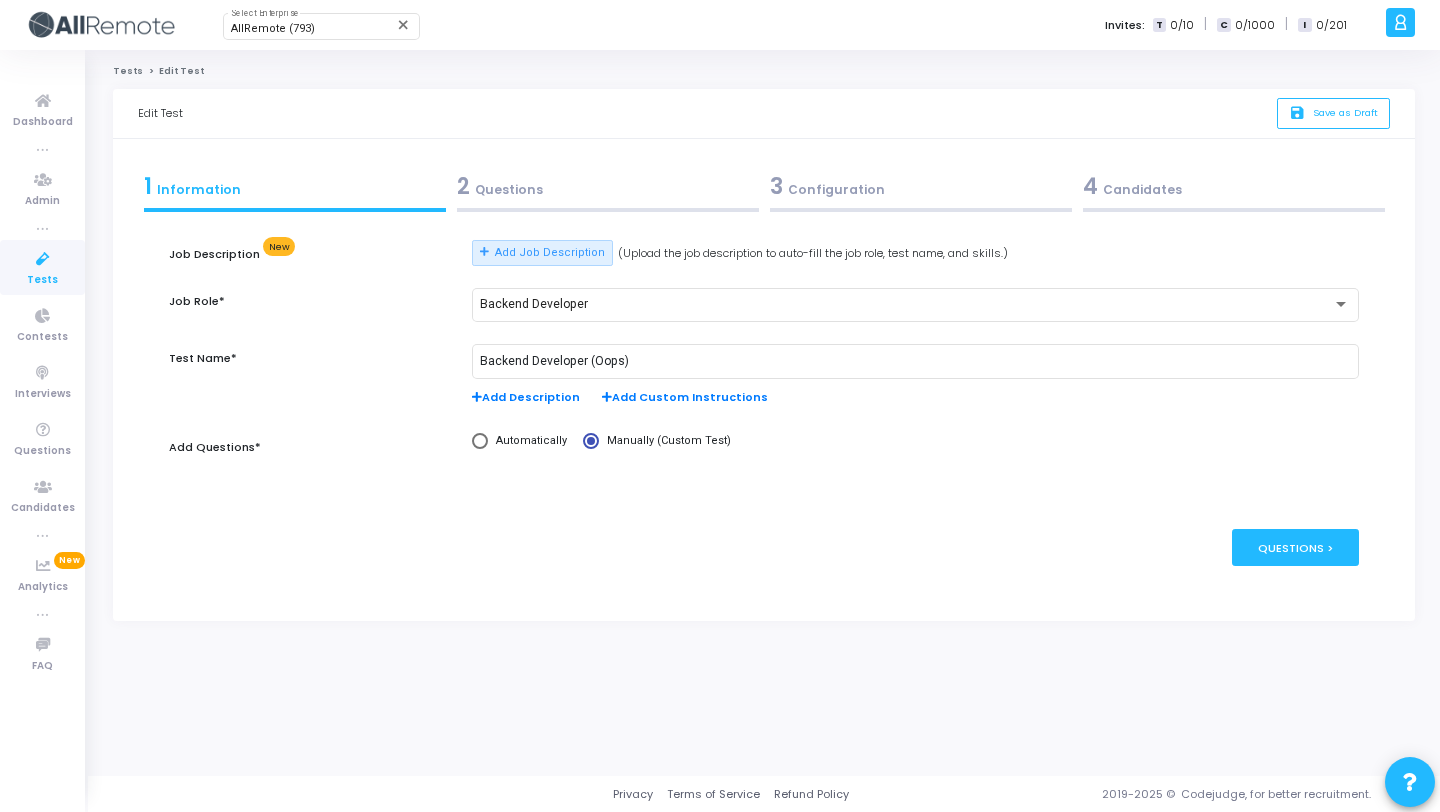 click on "3  Configuration" at bounding box center [921, 186] 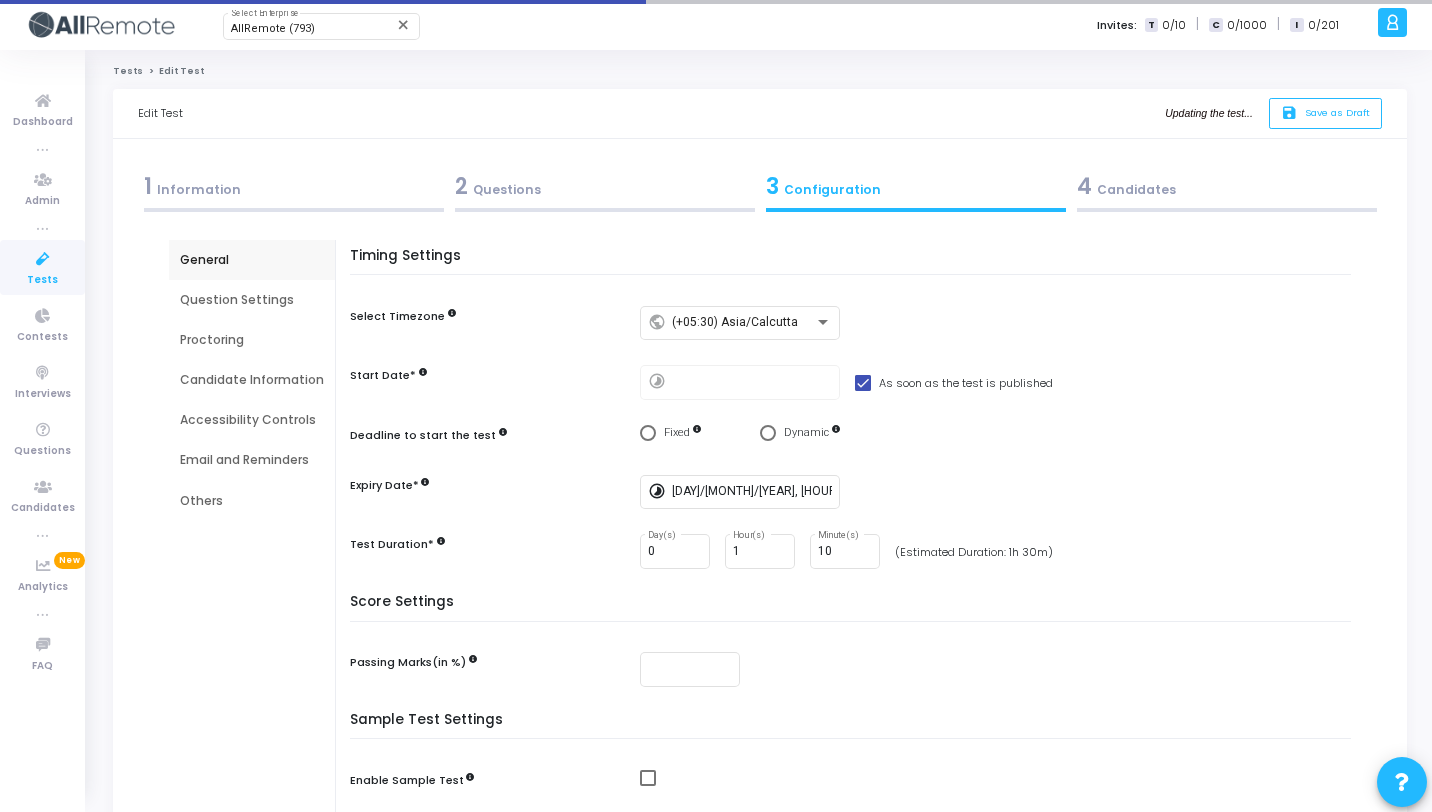 click on "2  Questions" at bounding box center (605, 186) 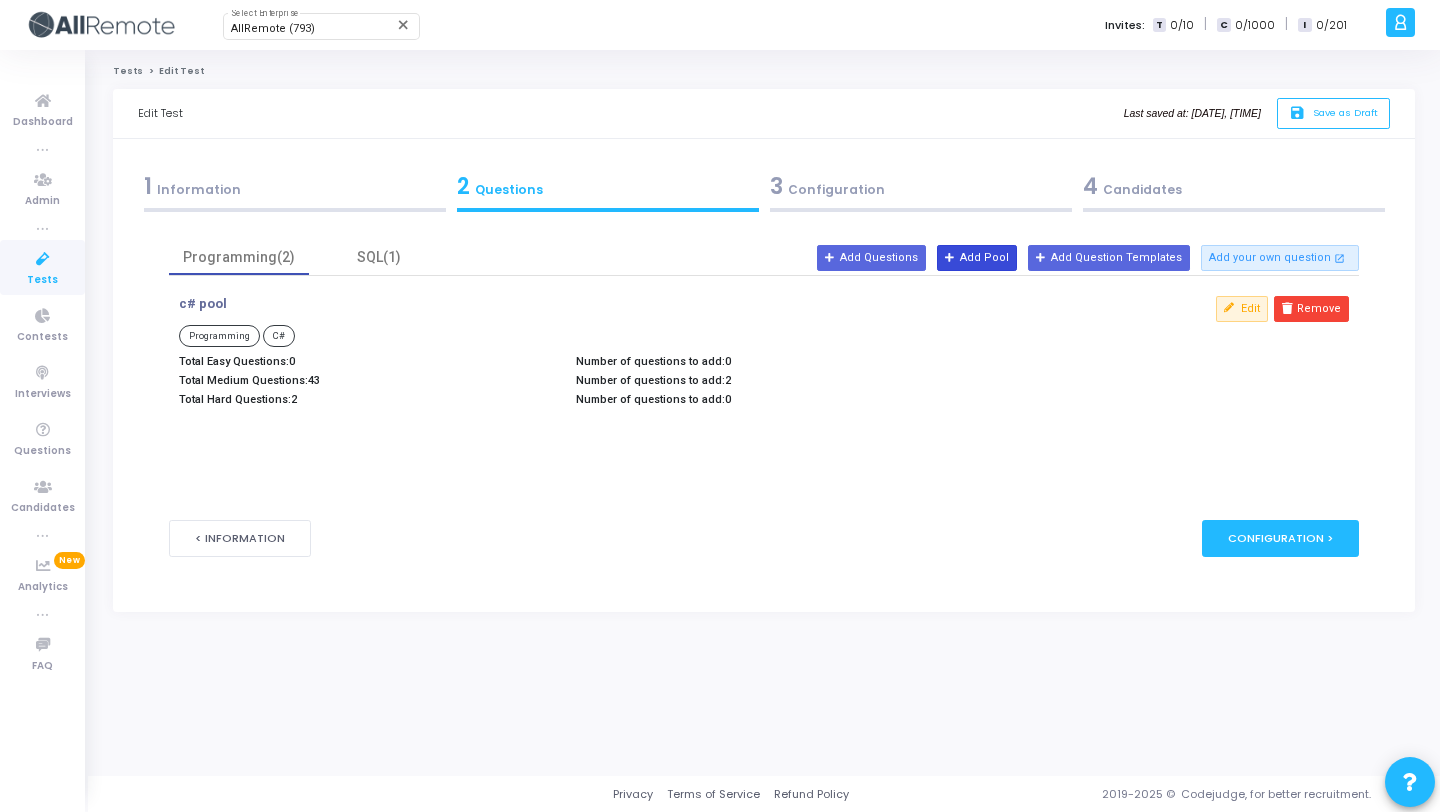 click on "Add Pool" at bounding box center [977, 258] 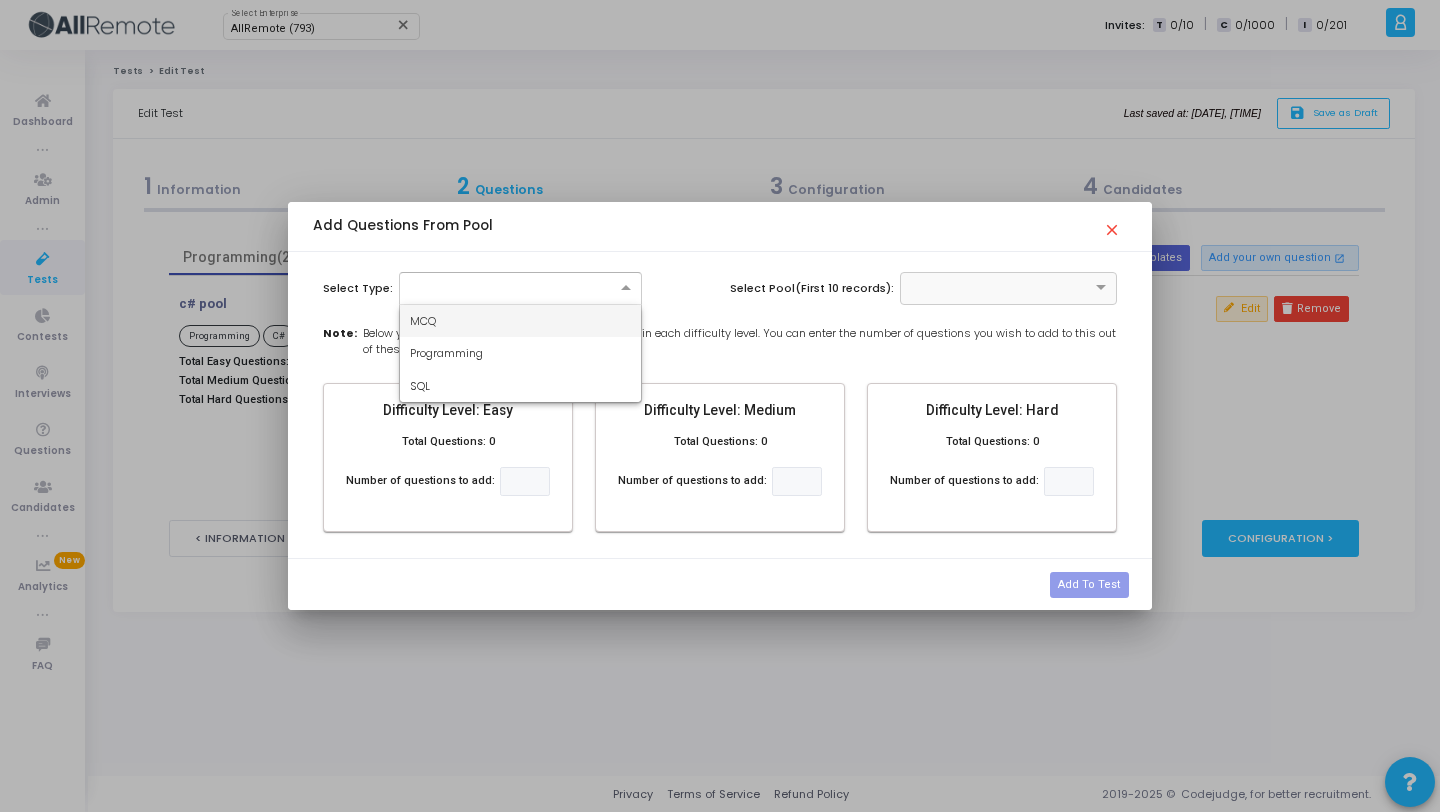 click at bounding box center [521, 288] 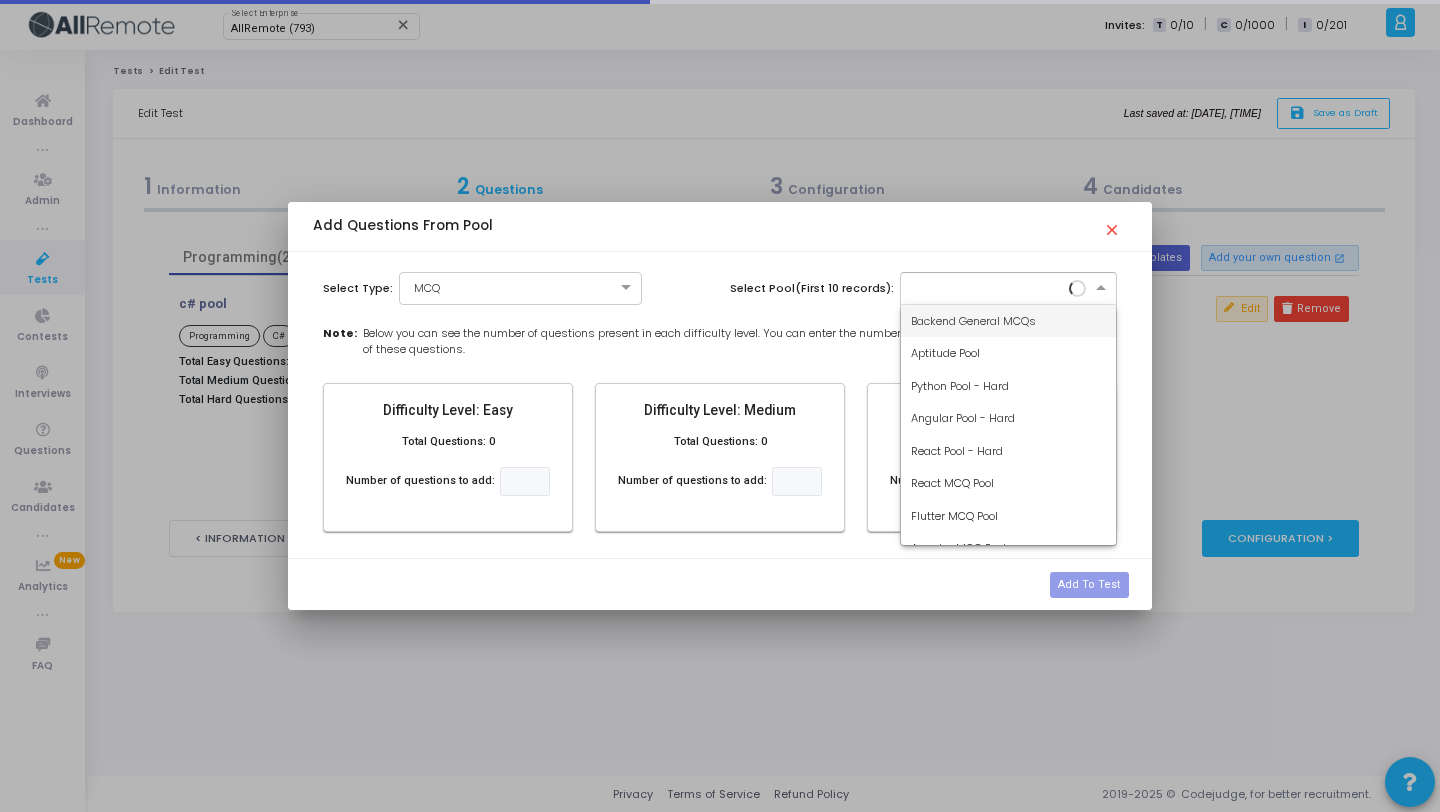 click at bounding box center [989, 286] 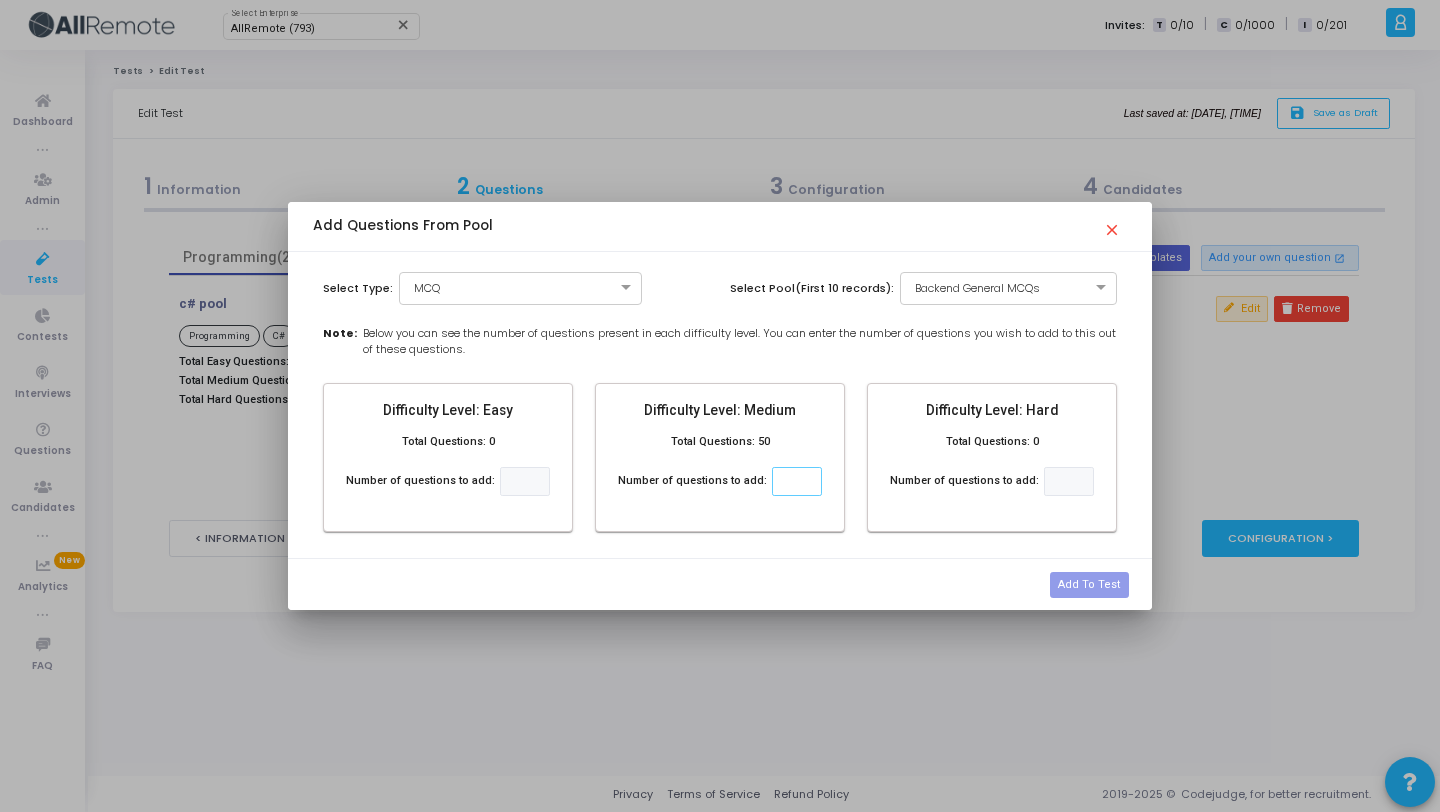 click 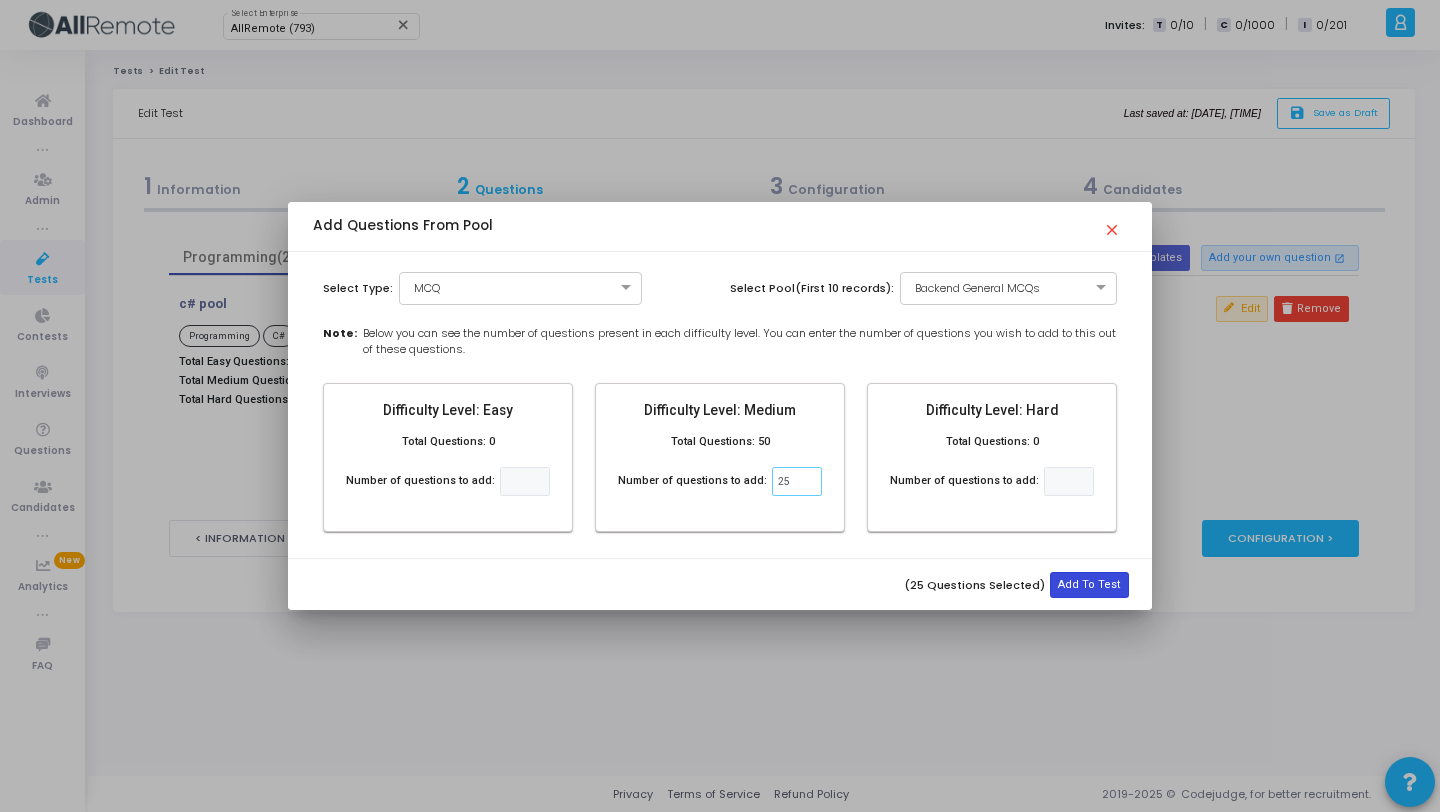 type on "25" 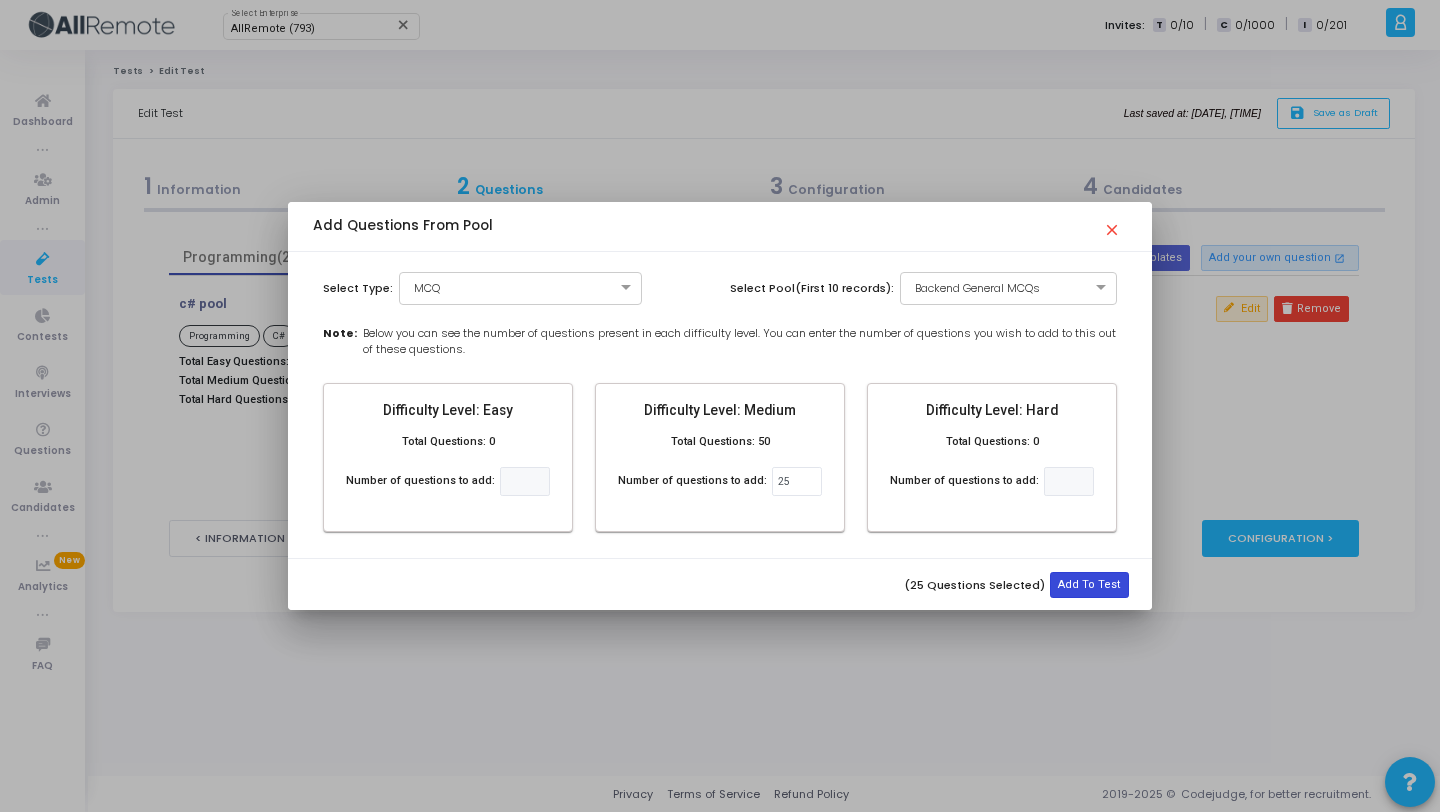 click on "Add To Test" at bounding box center [1089, 585] 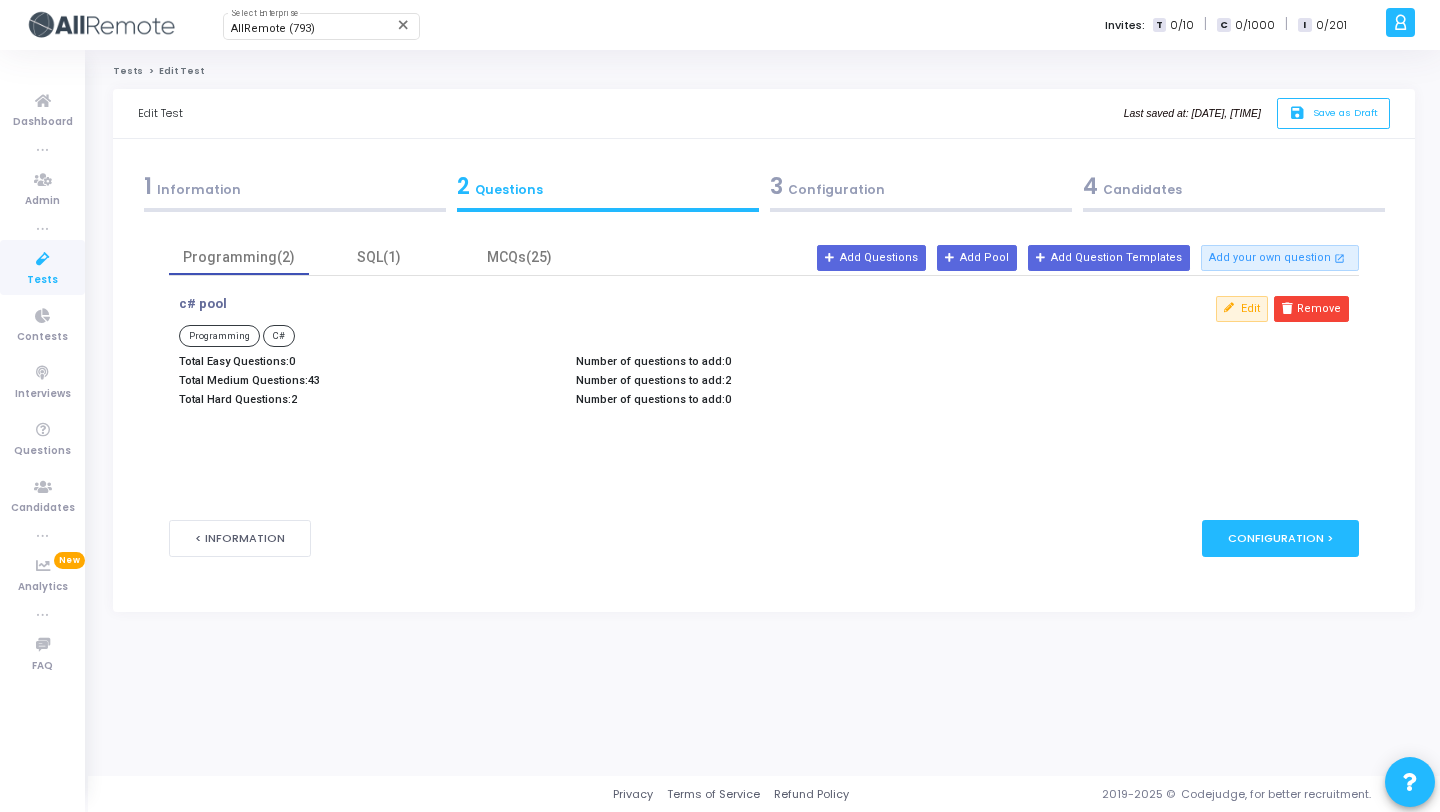 click on "3  Configuration" at bounding box center [921, 186] 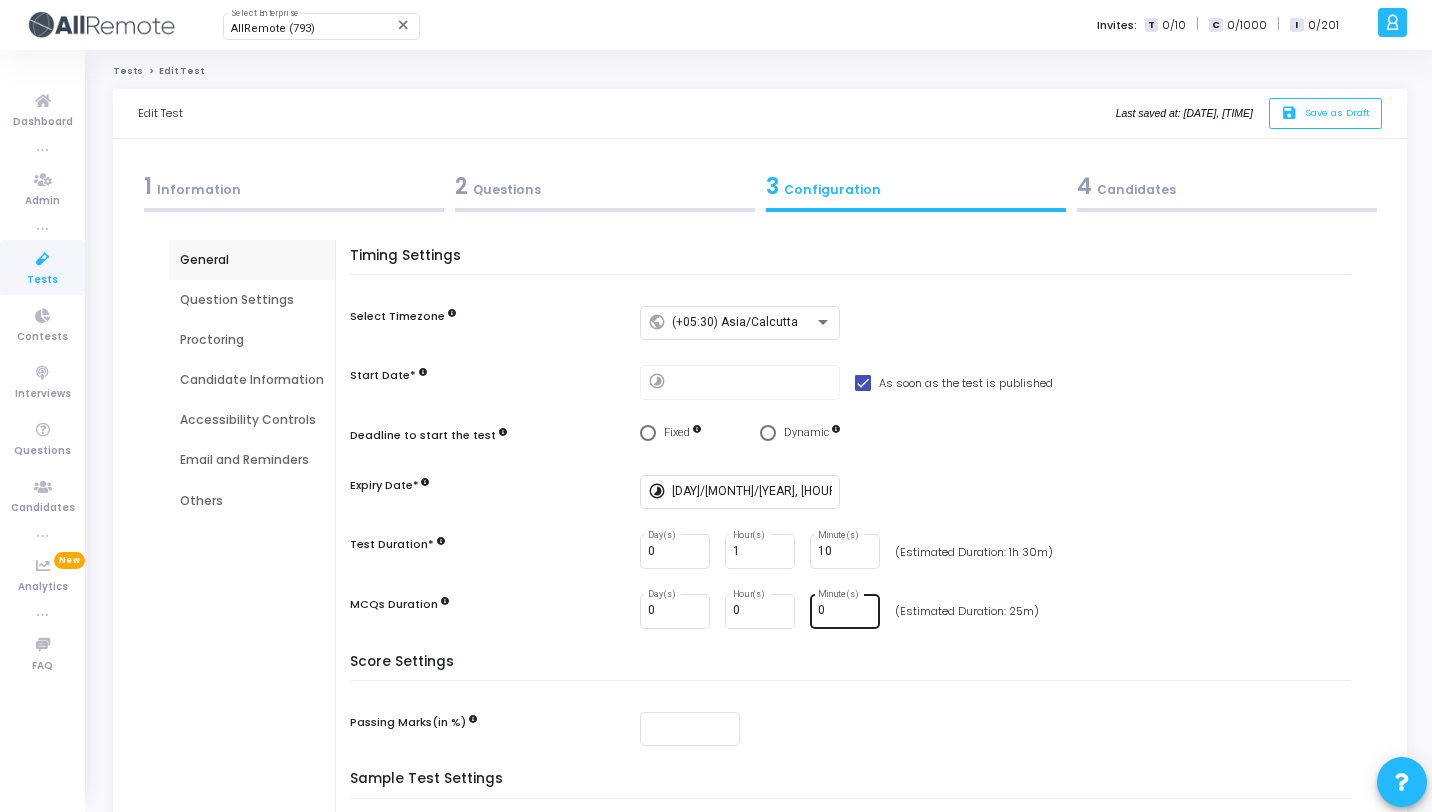 click on "0" at bounding box center (845, 611) 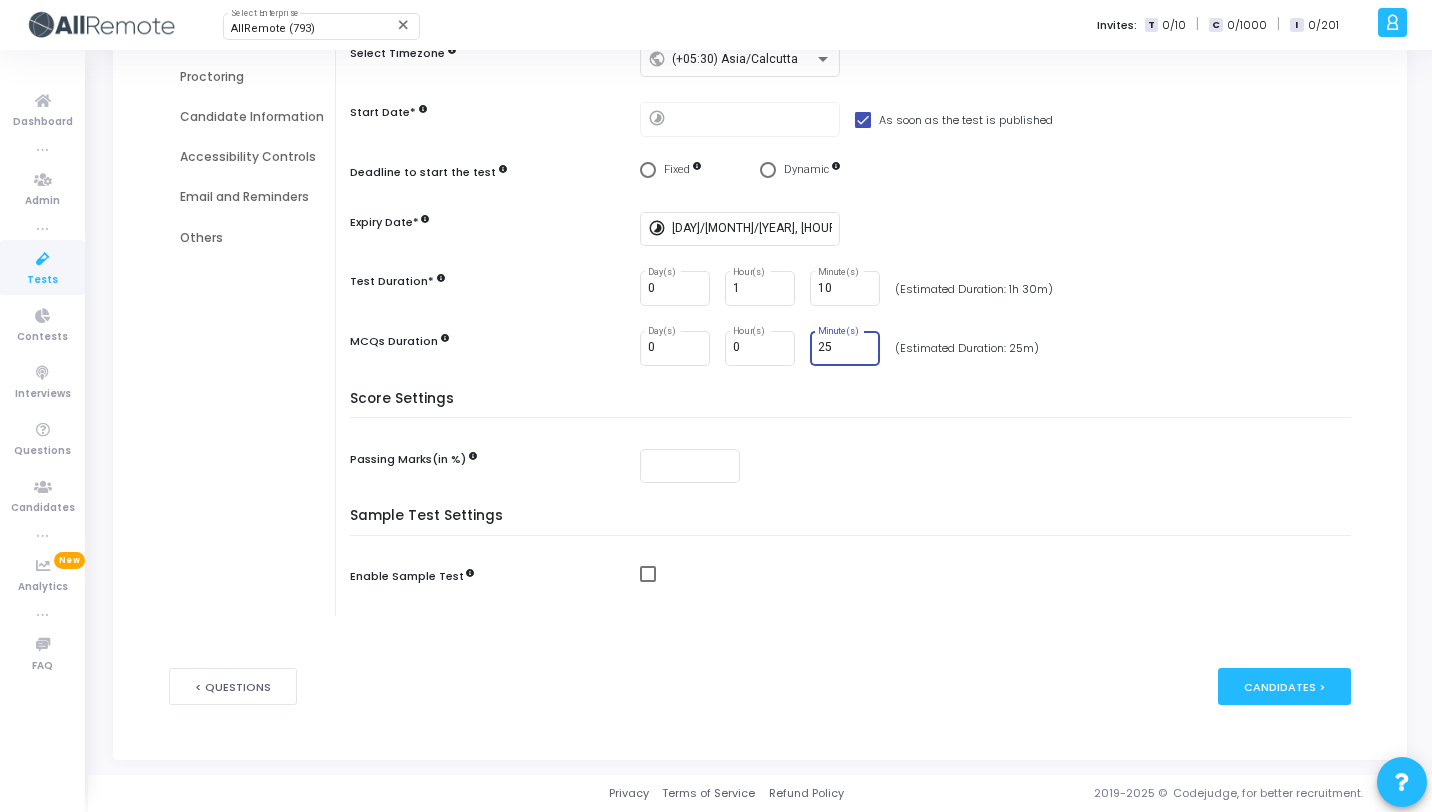 scroll, scrollTop: 0, scrollLeft: 0, axis: both 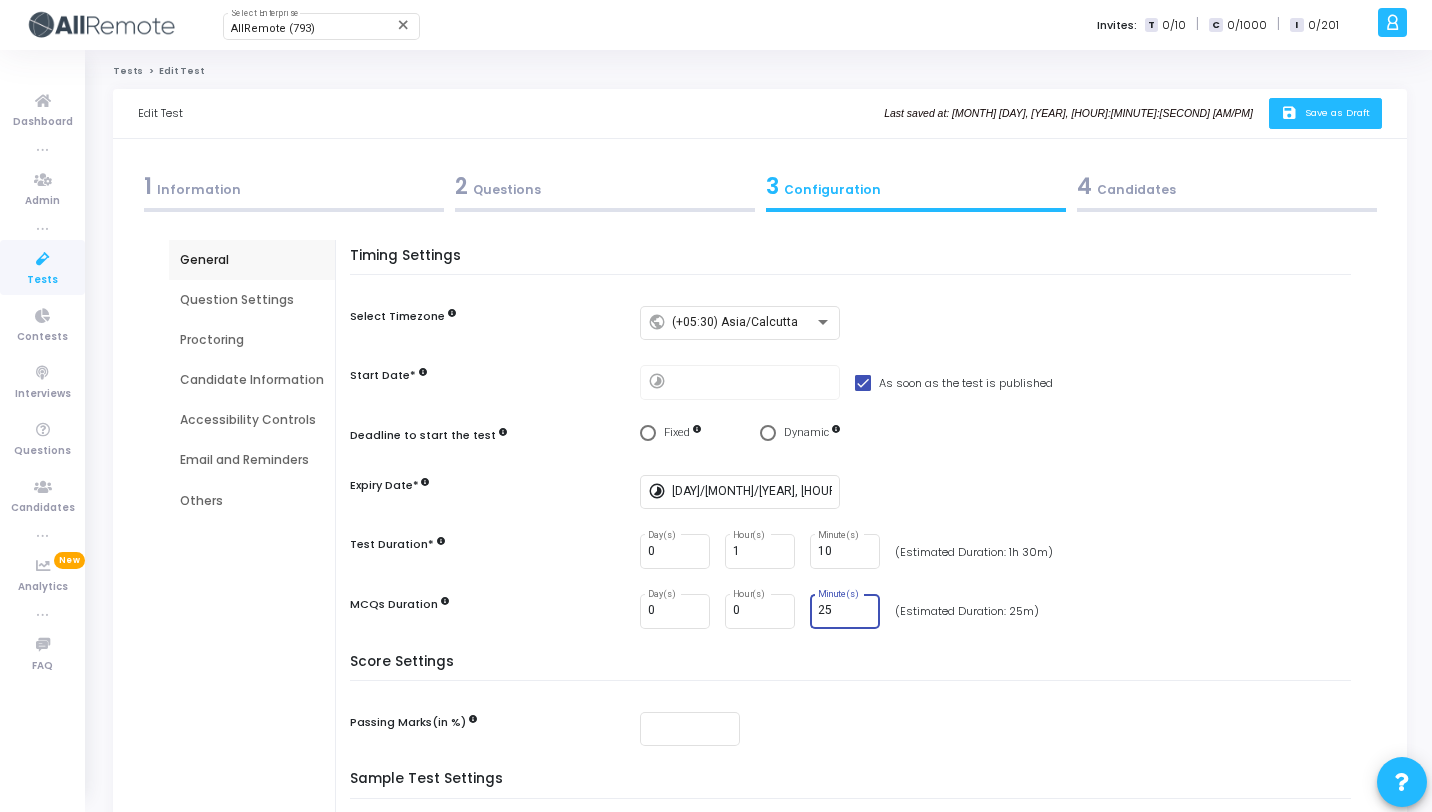 type on "25" 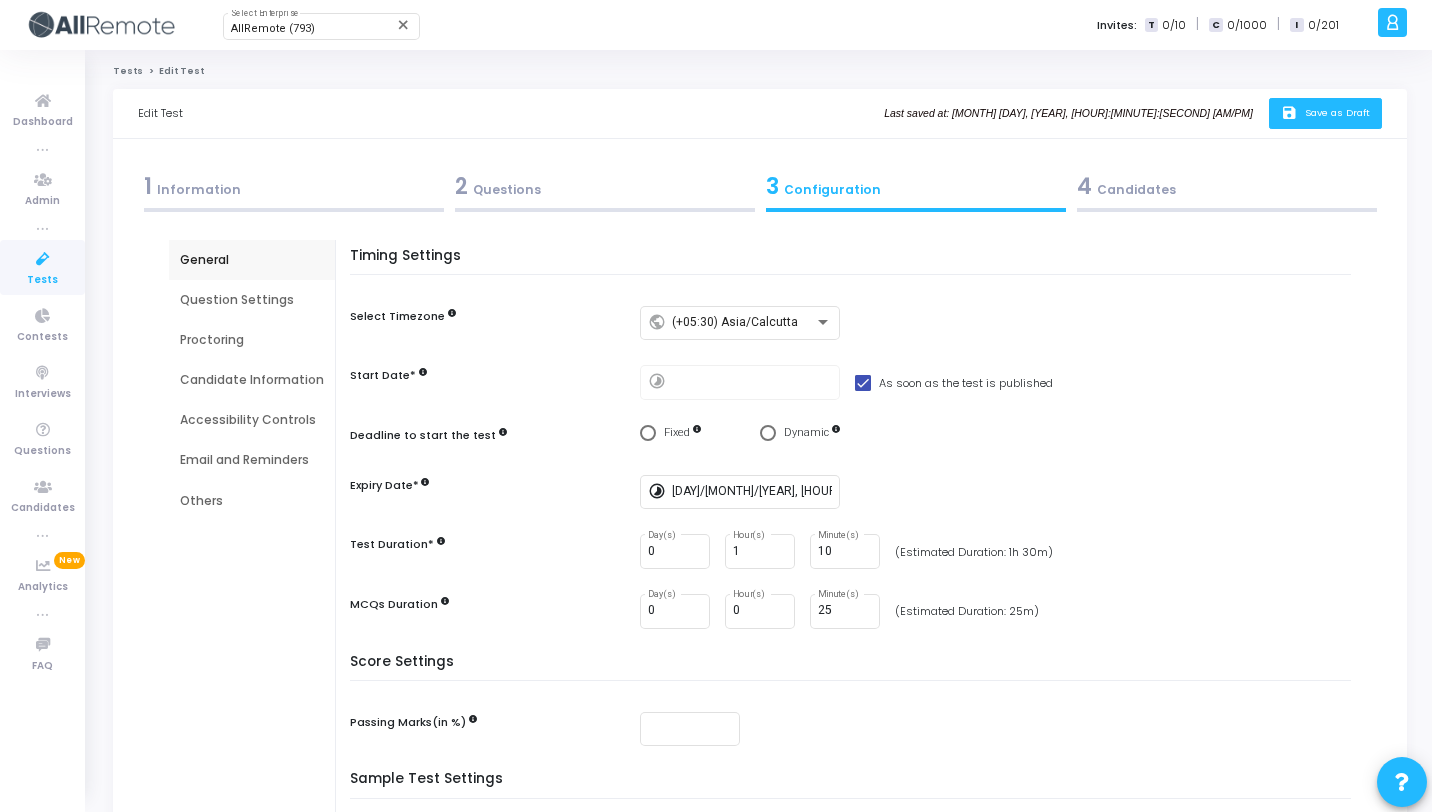 click on "Save as Draft" 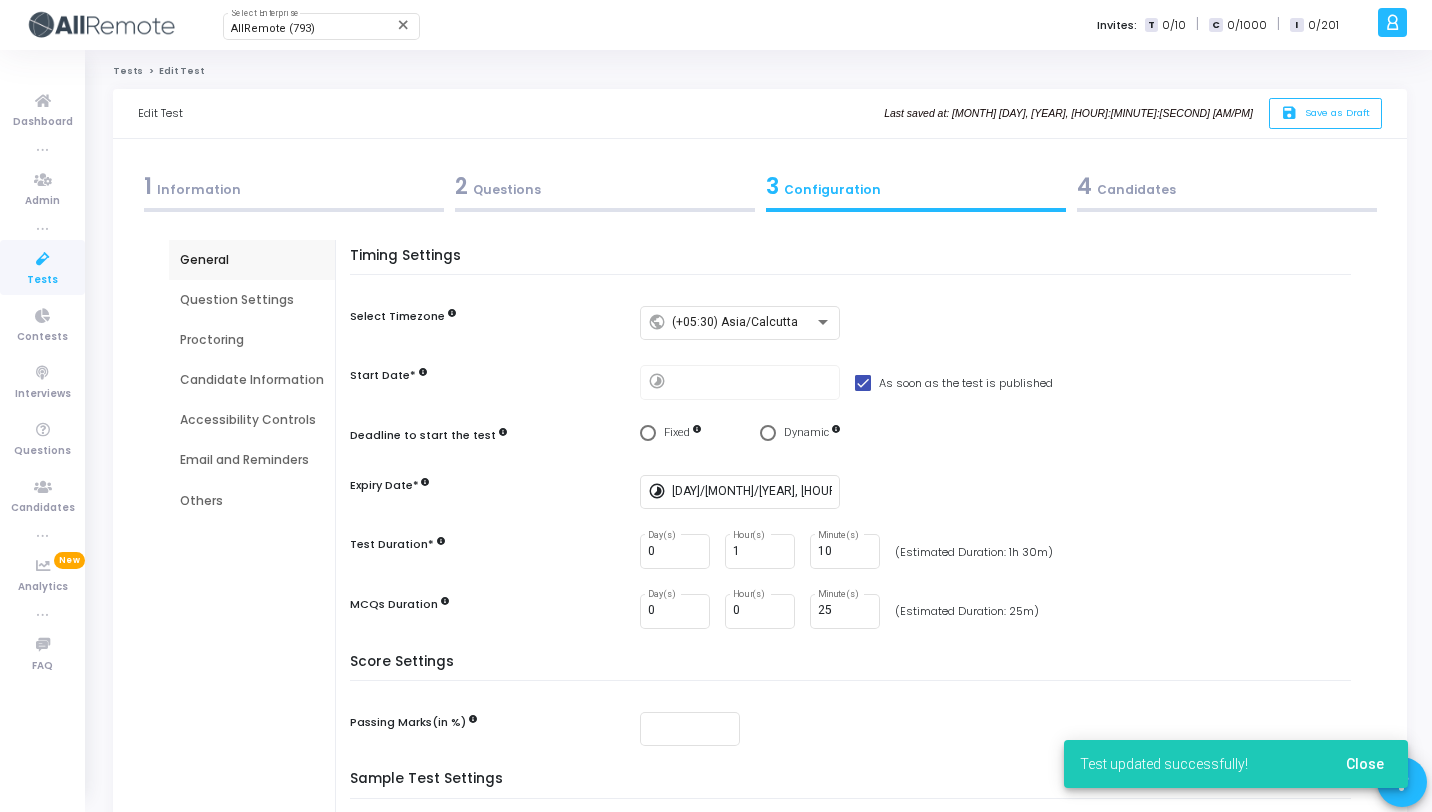 click on "Tests" at bounding box center (42, 280) 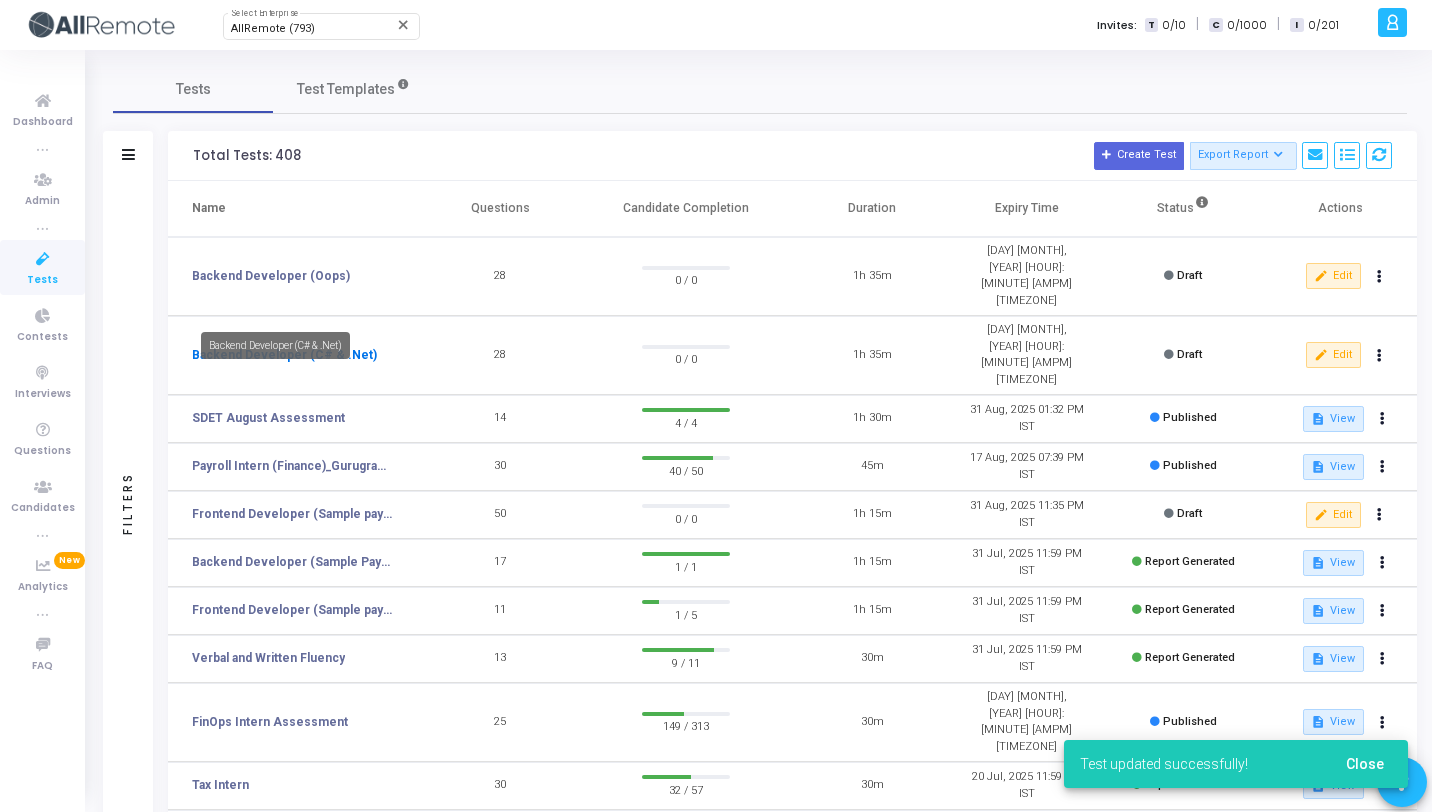 click on "Backend Developer (C# & .Net)" 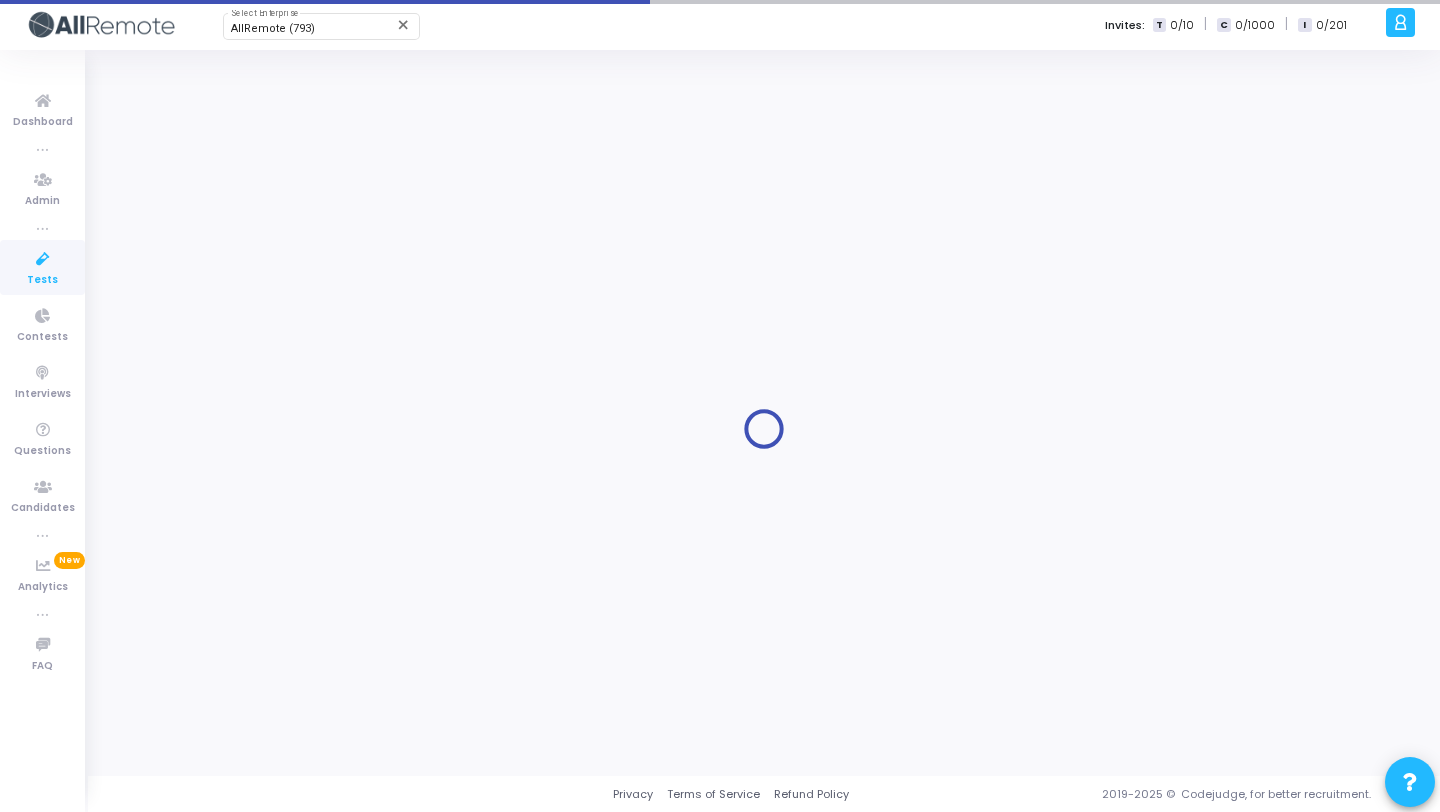type on "8/31/2025, 11:59 PM" 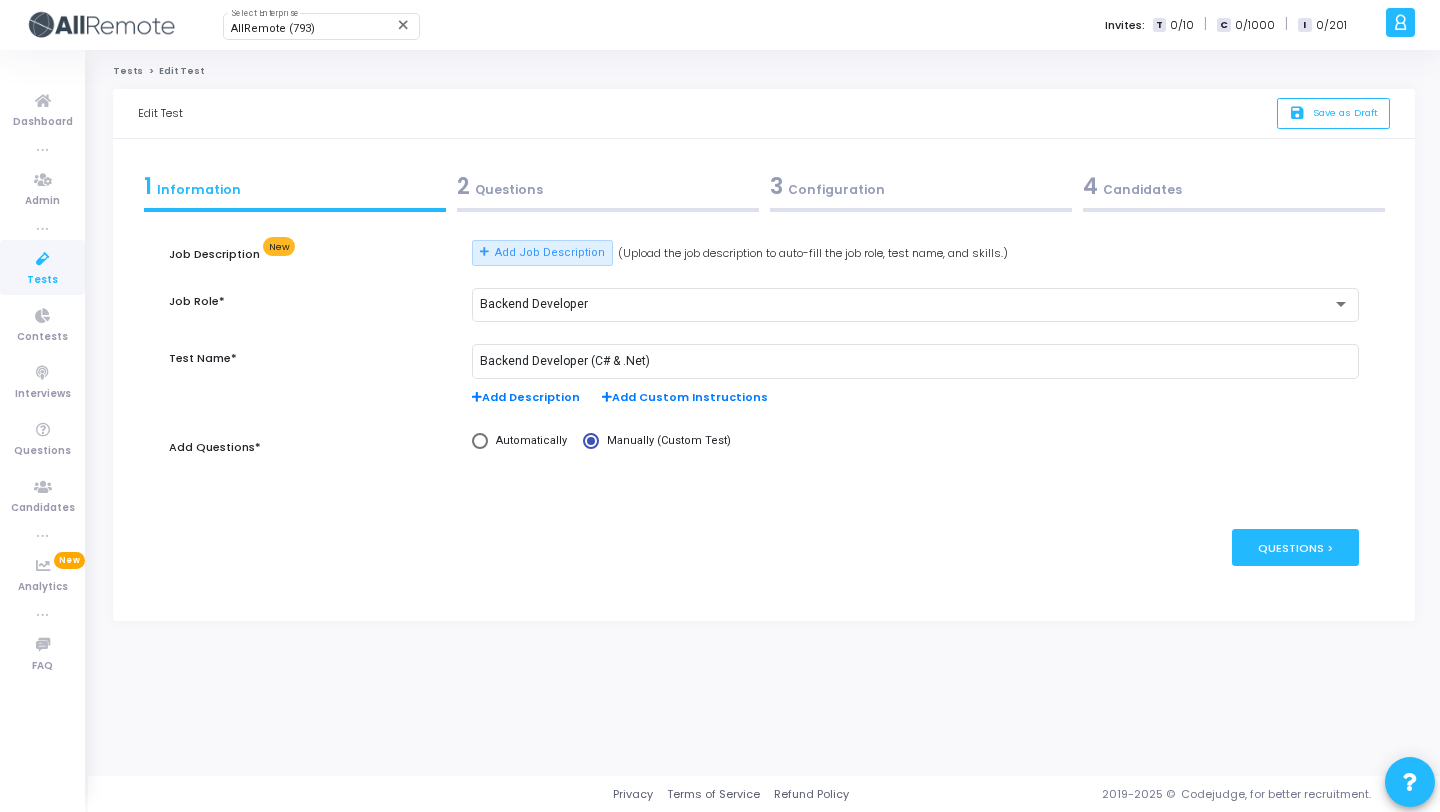 click on "3  Configuration" at bounding box center (920, 191) 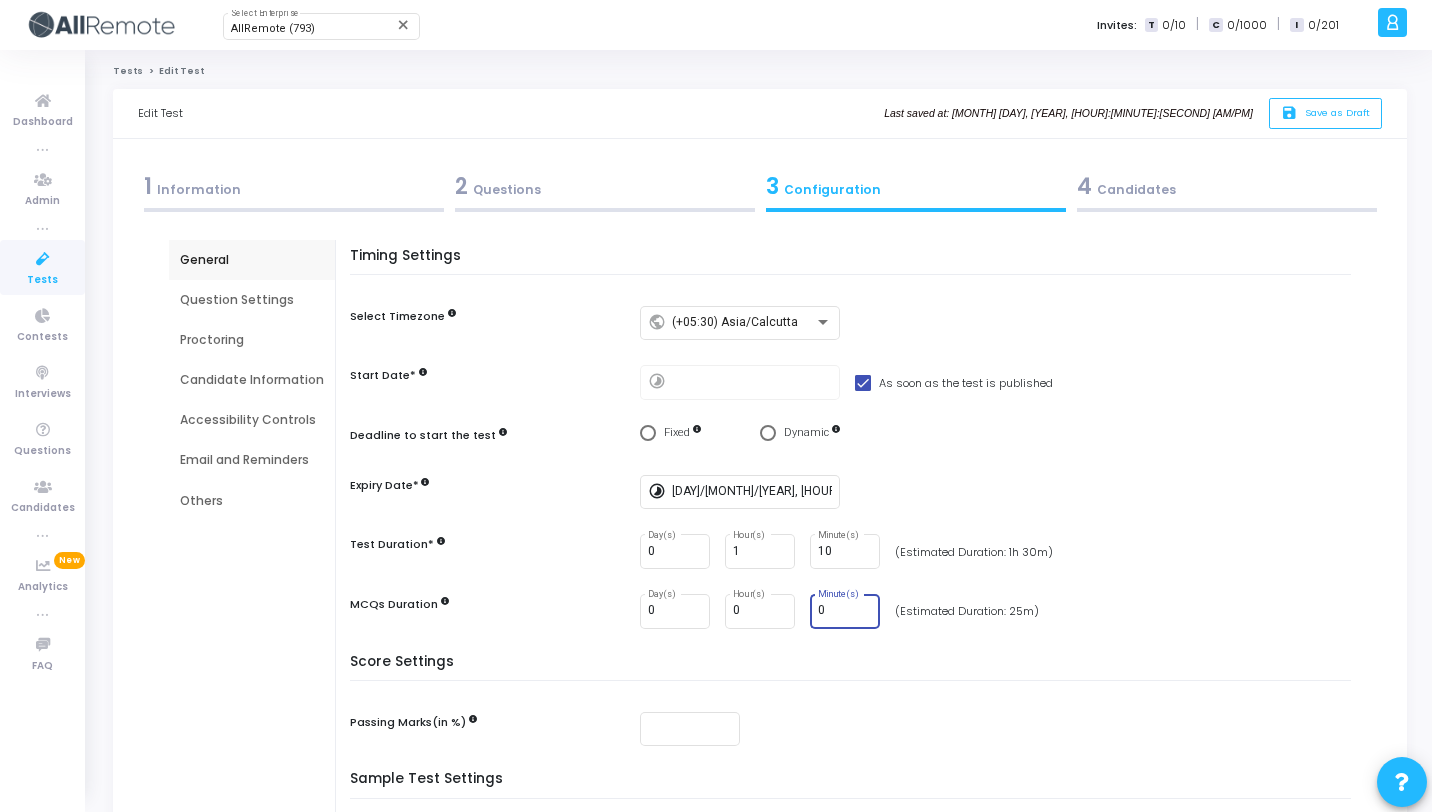 click on "0" at bounding box center [845, 611] 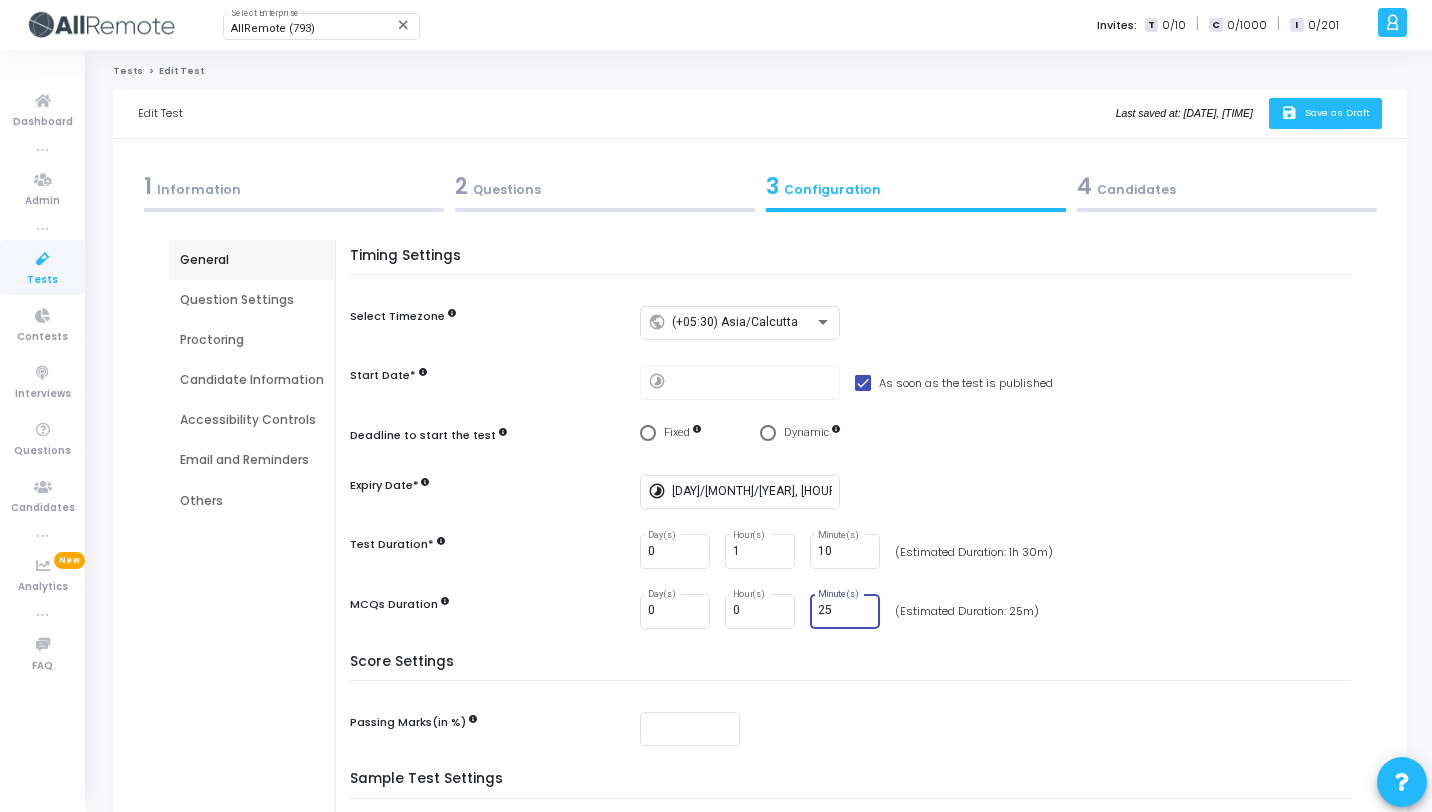 type on "25" 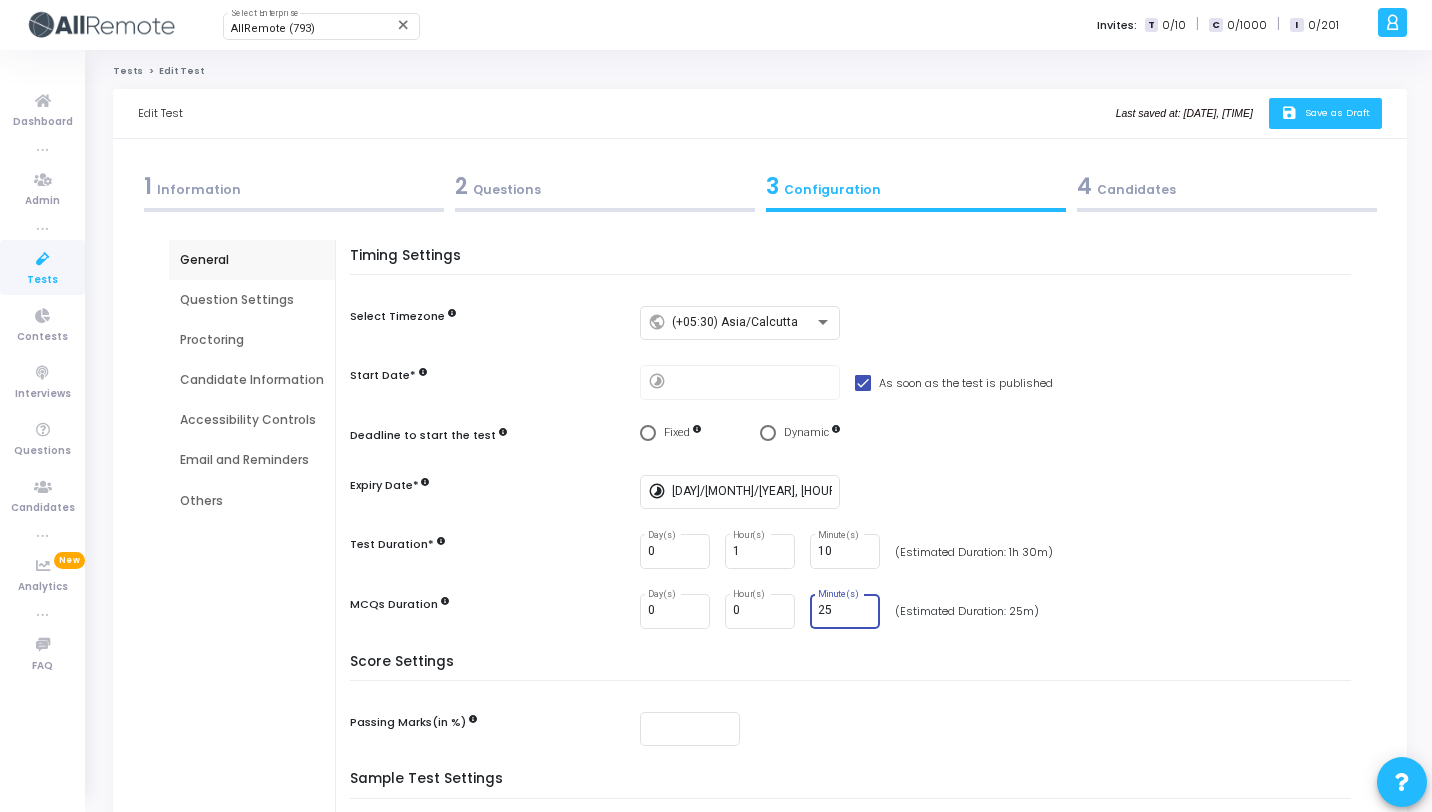 click on "Save as Draft" 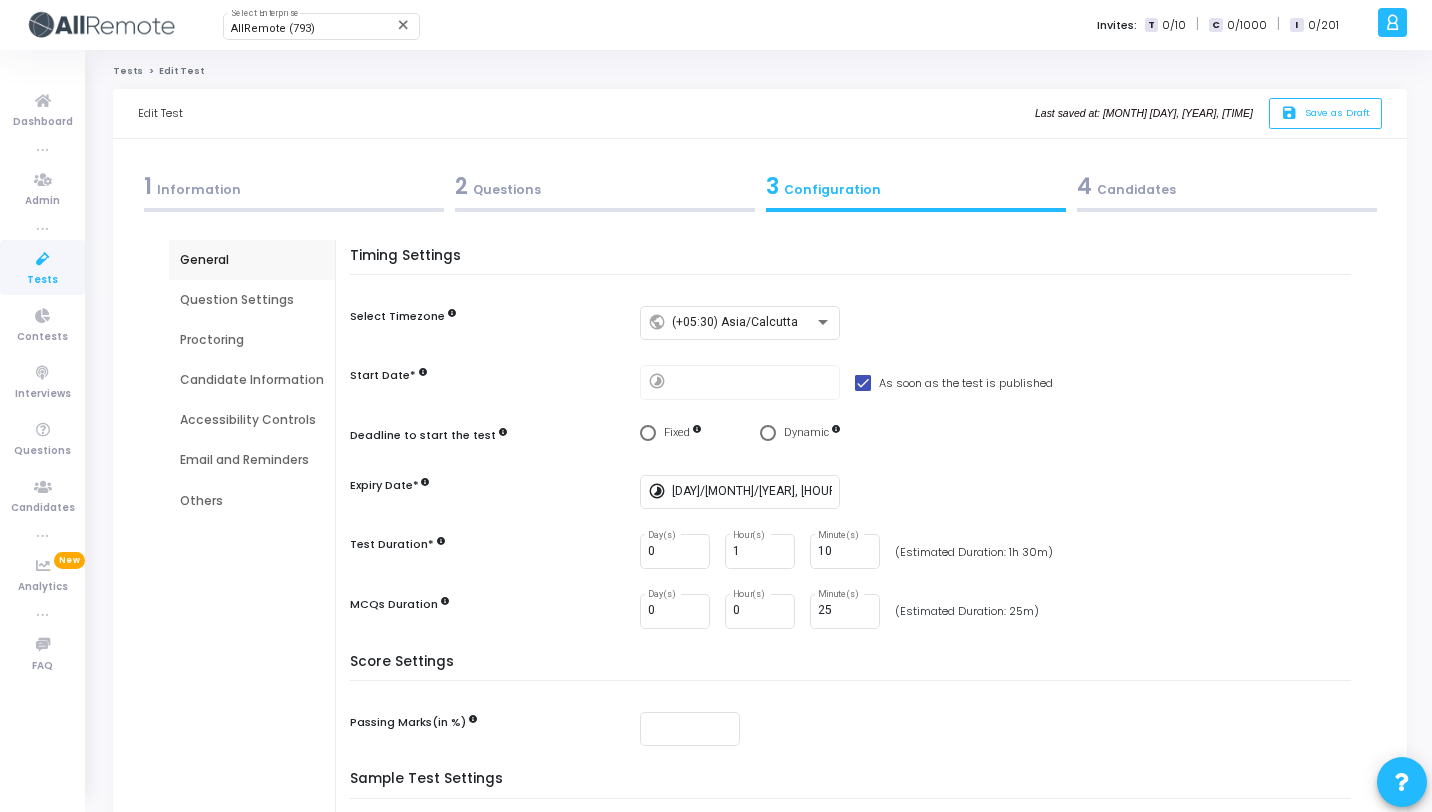 click on "Question Settings" at bounding box center [252, 300] 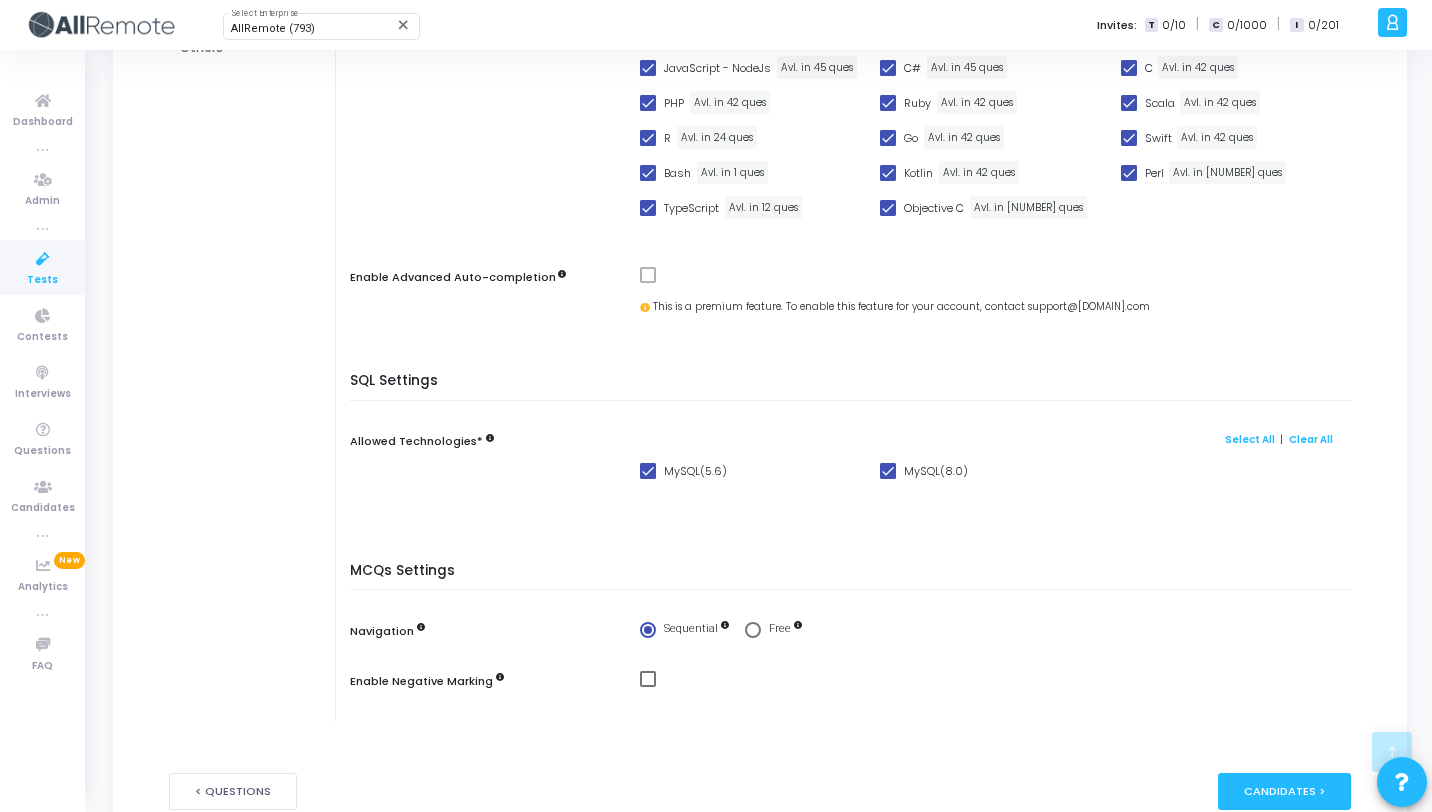 scroll, scrollTop: 558, scrollLeft: 0, axis: vertical 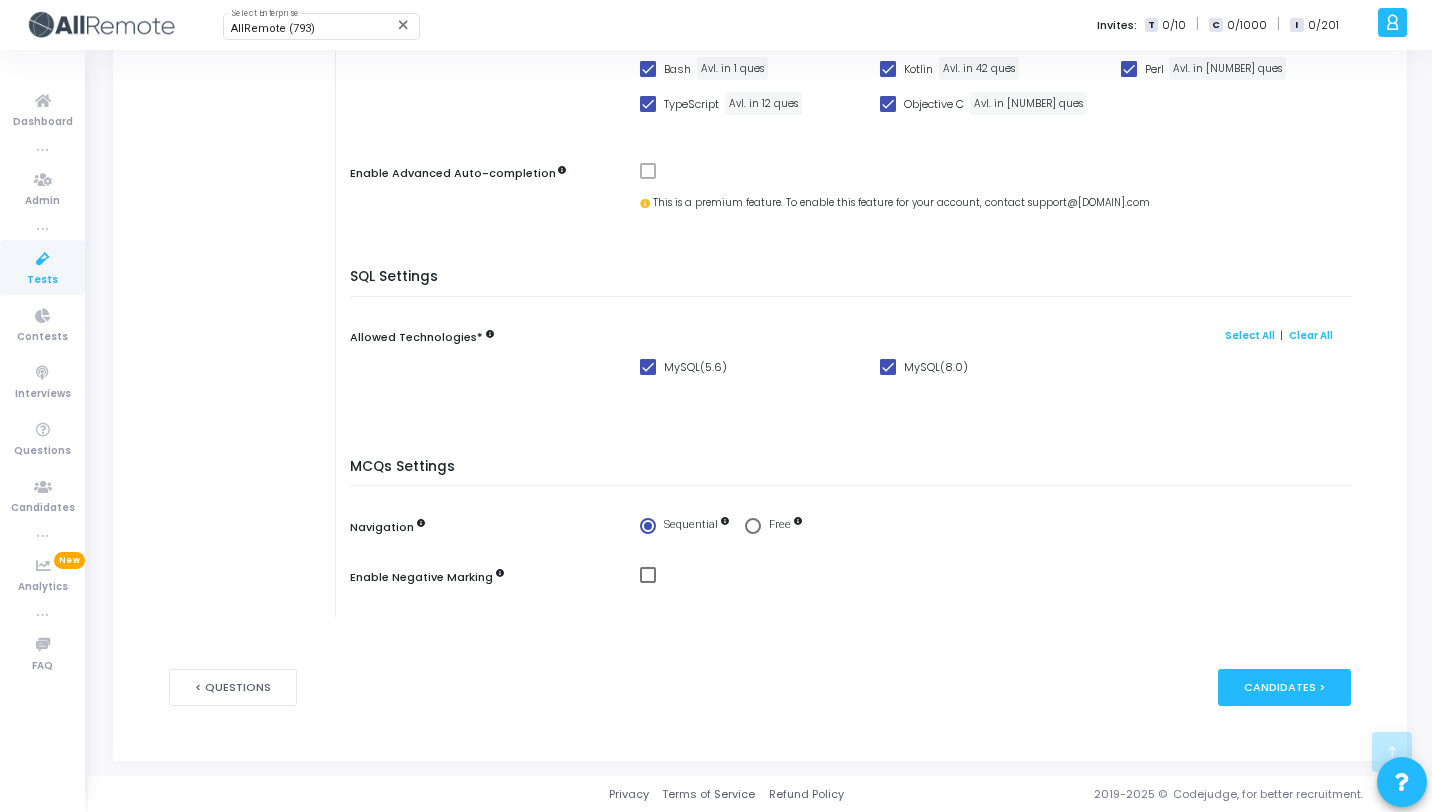 click at bounding box center (753, 526) 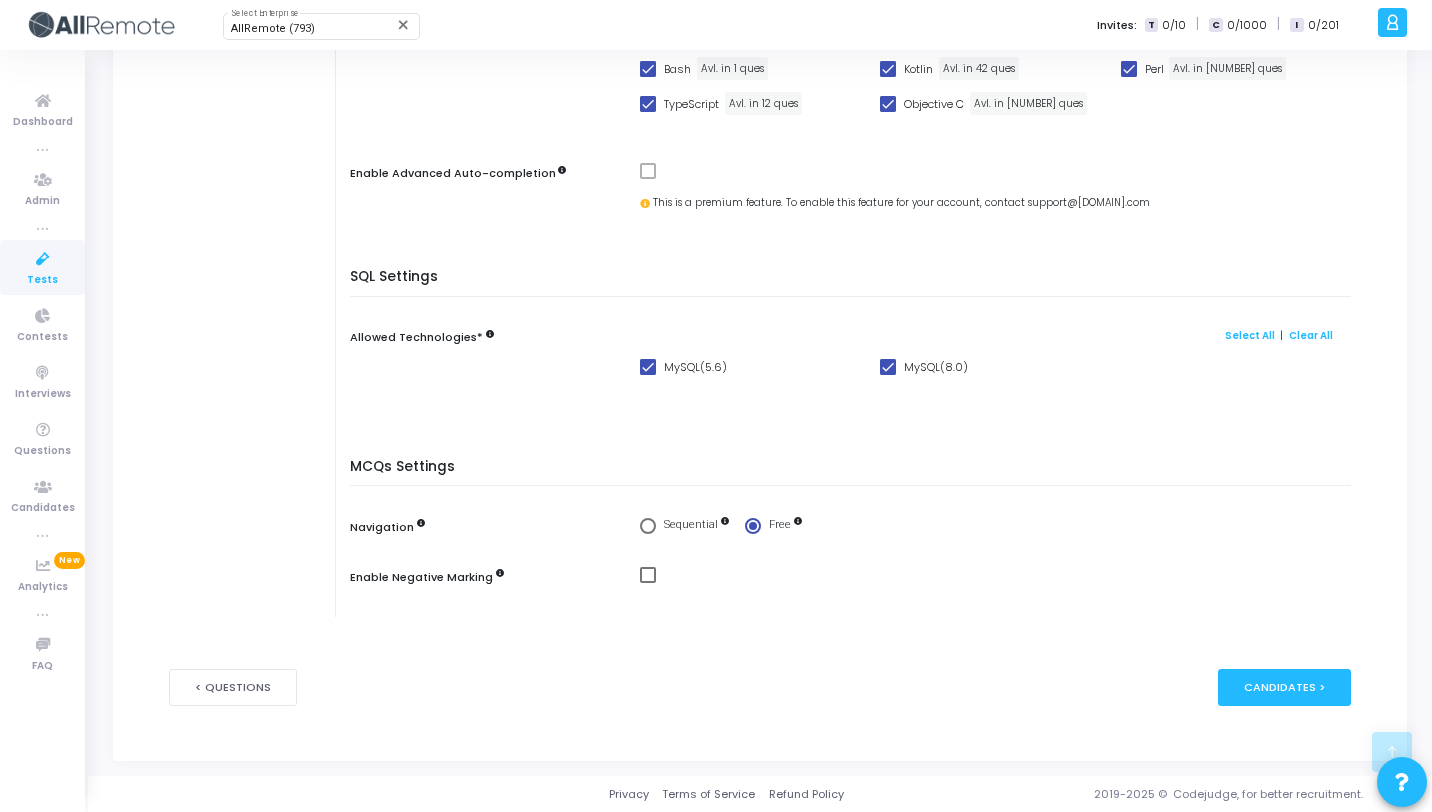 scroll, scrollTop: 0, scrollLeft: 0, axis: both 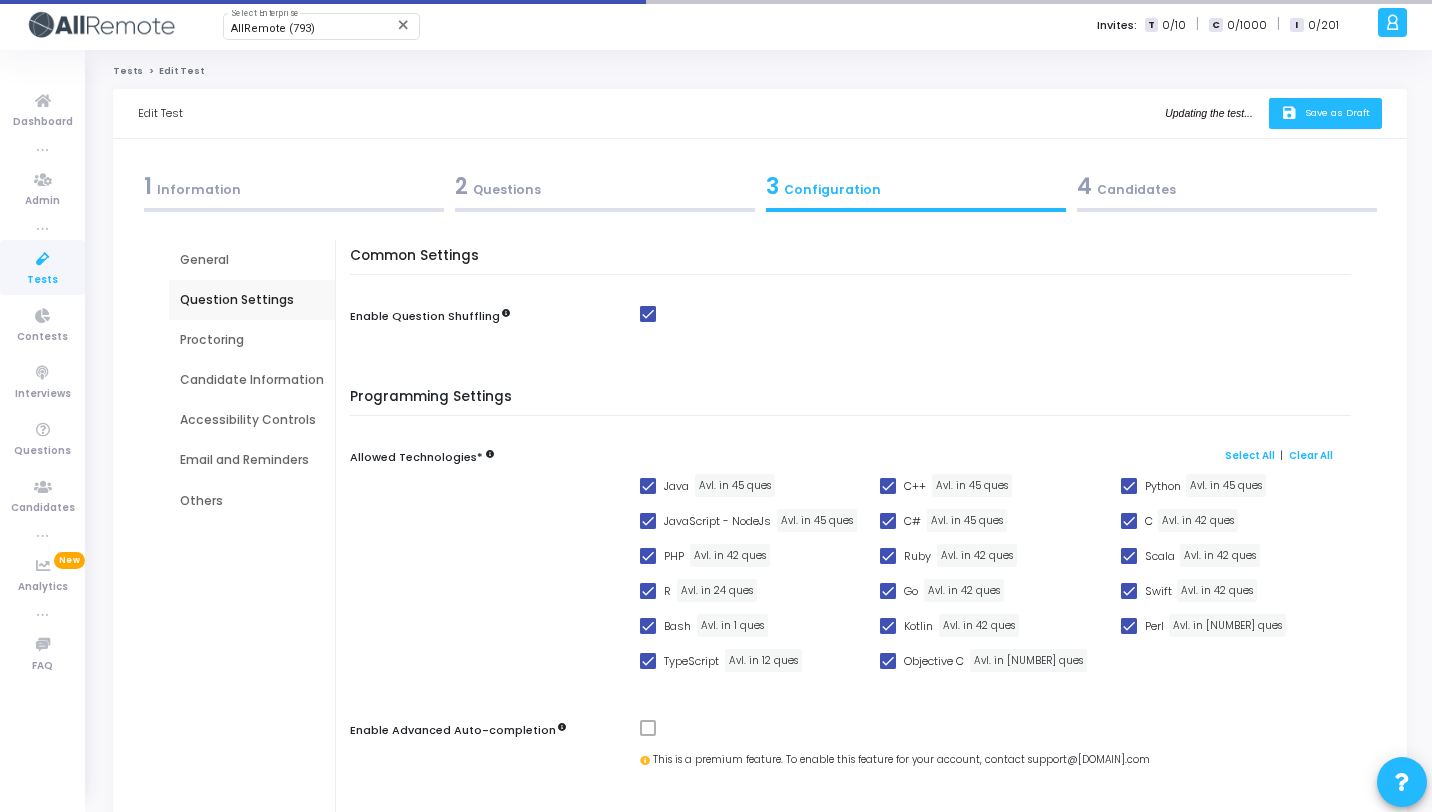 click on "Save as Draft" 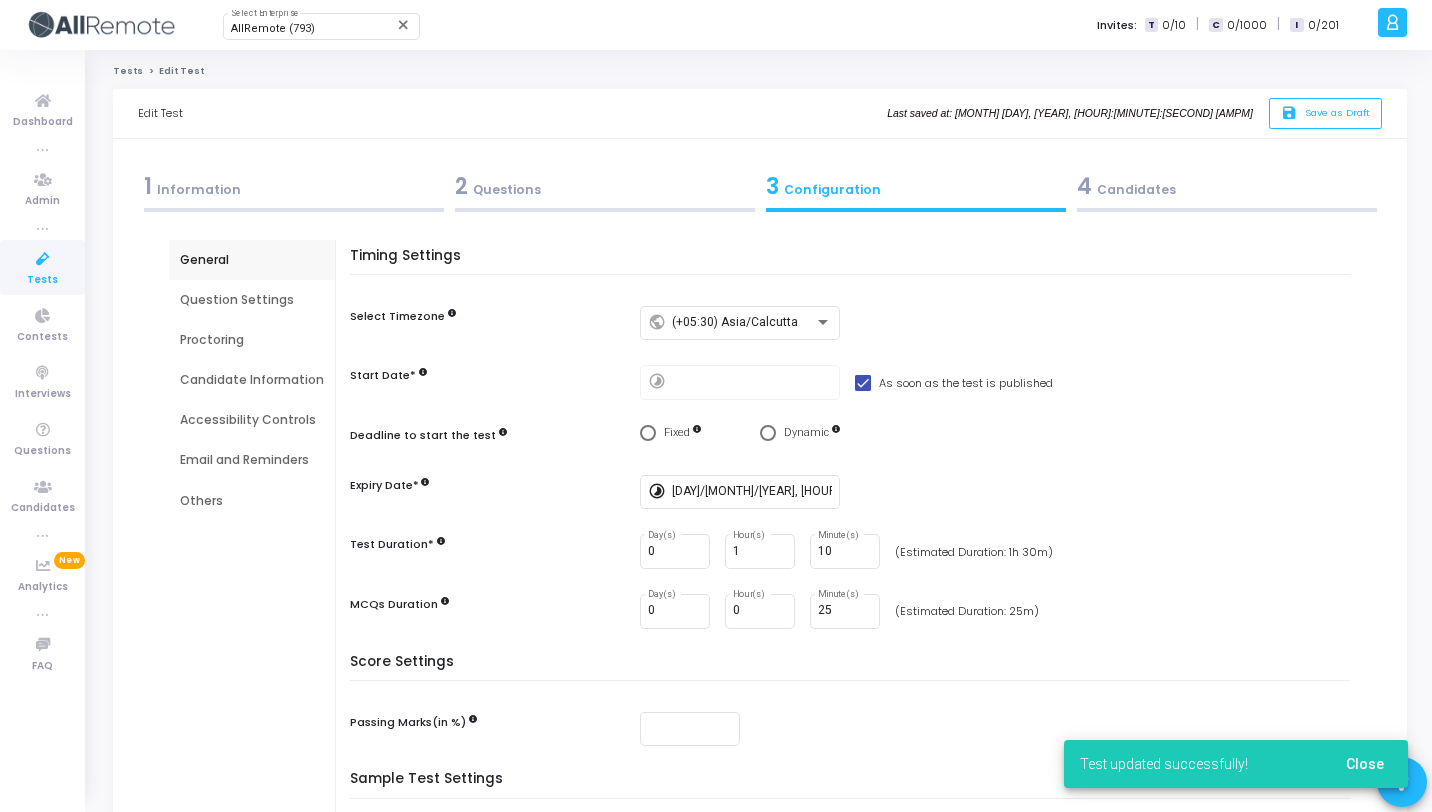 click at bounding box center (43, 259) 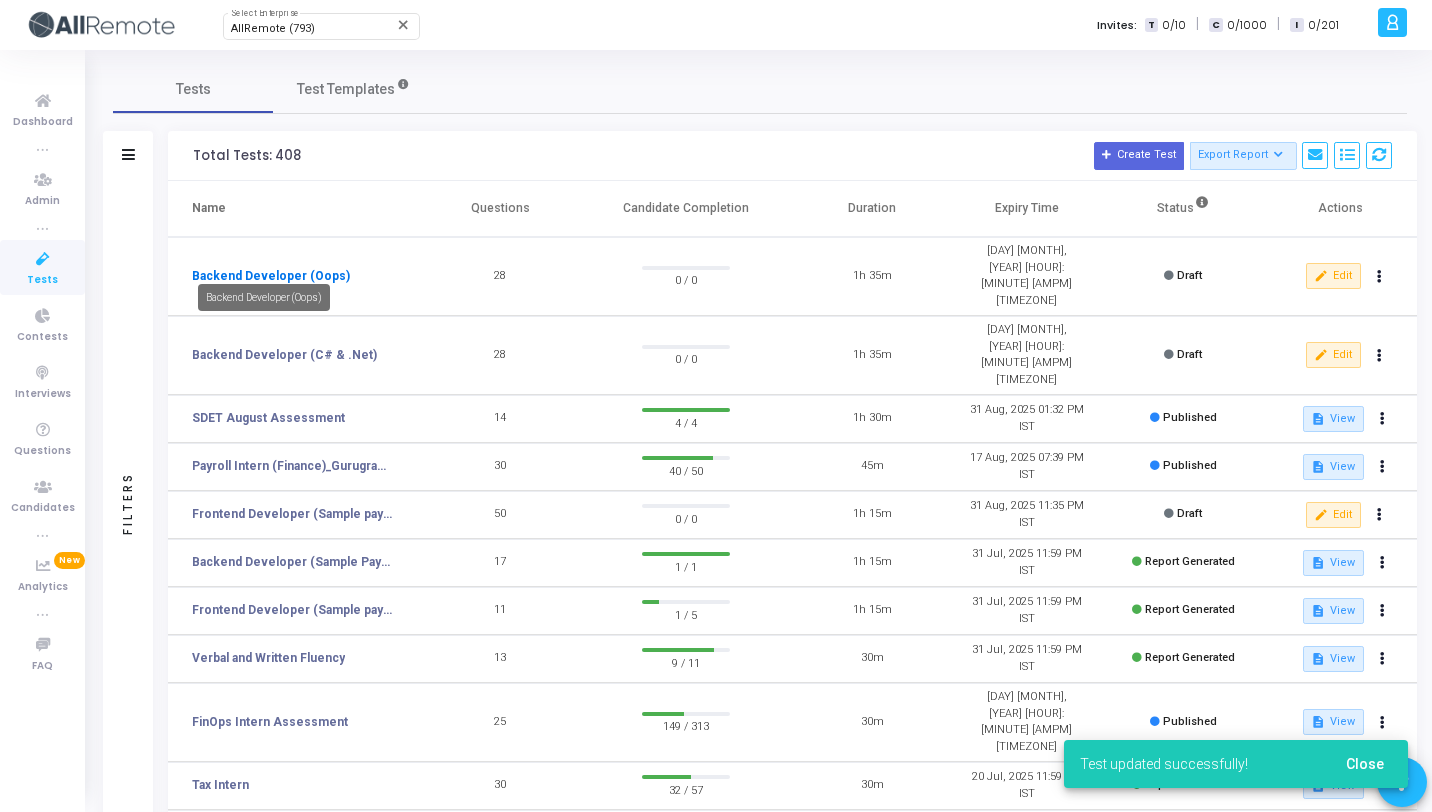 click on "Backend Developer (Oops)" at bounding box center [271, 276] 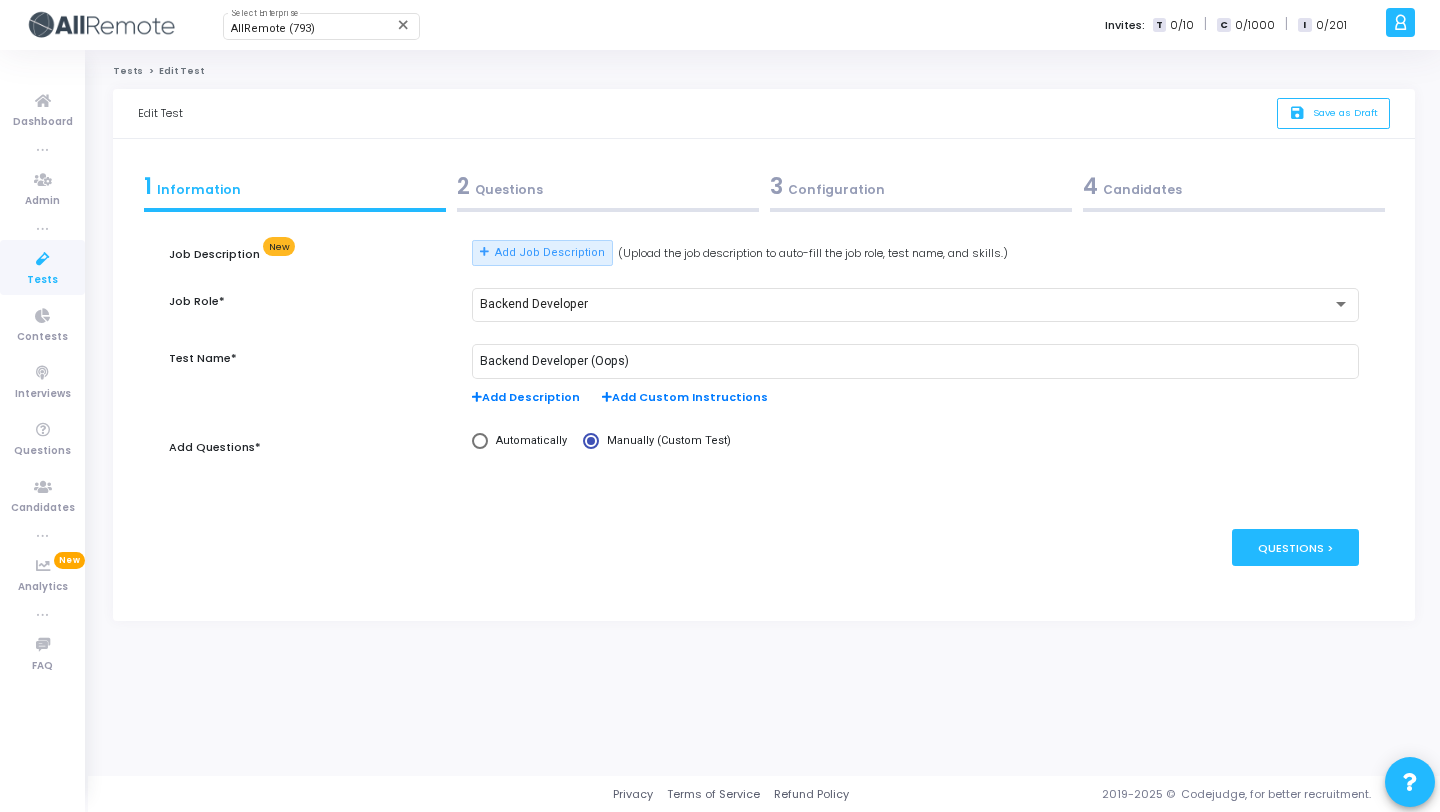 click on "3  Configuration" at bounding box center (921, 186) 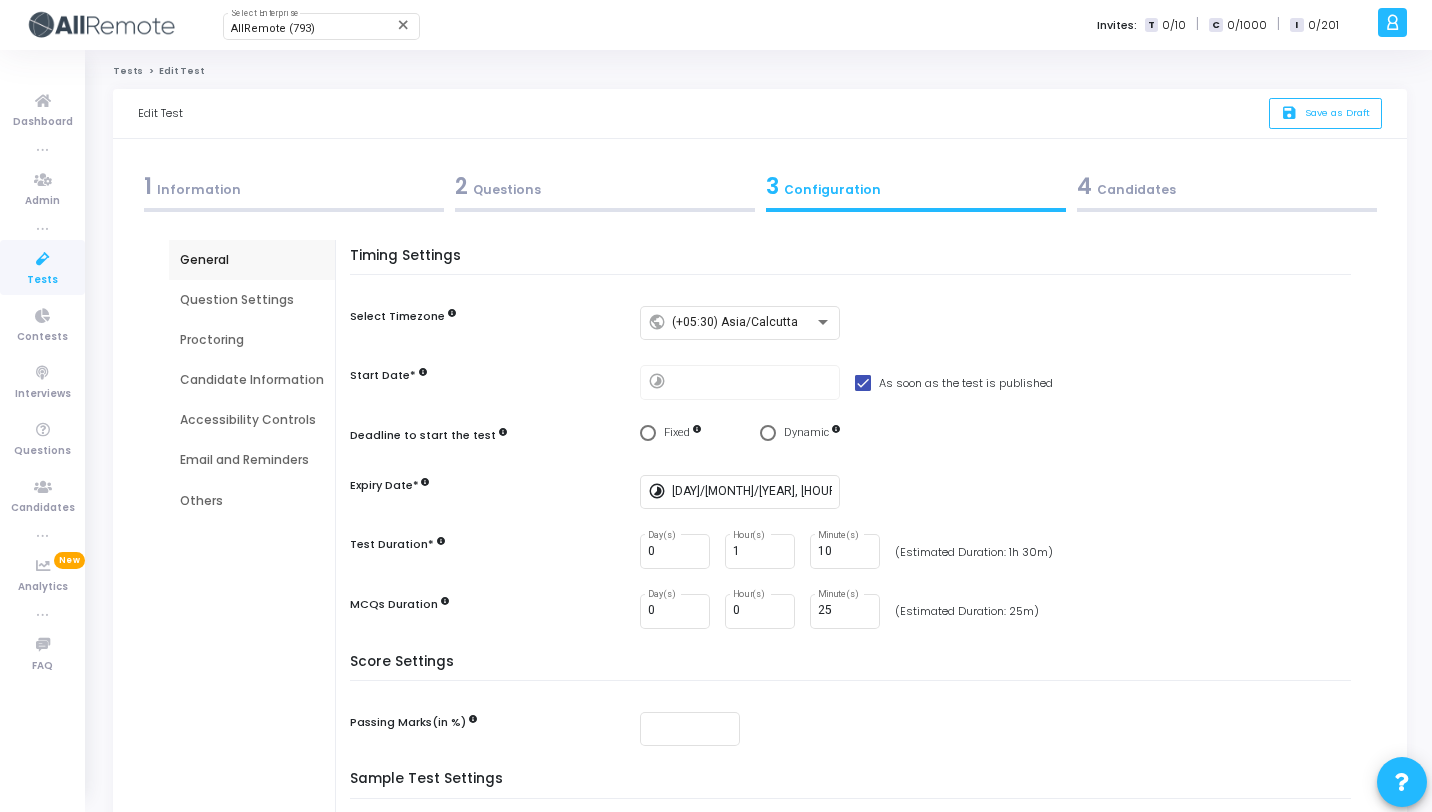 click on "Question Settings" at bounding box center [252, 300] 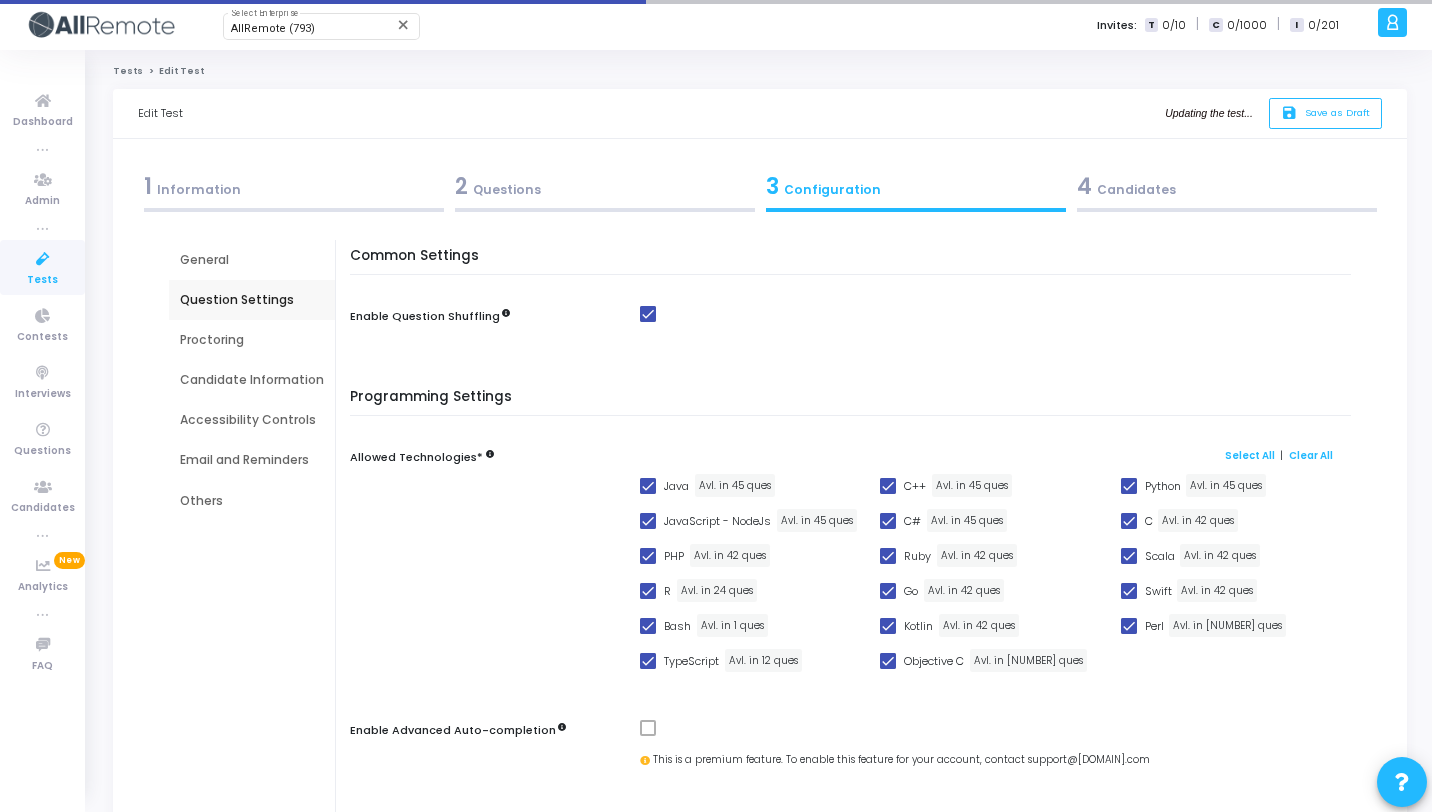 scroll, scrollTop: 558, scrollLeft: 0, axis: vertical 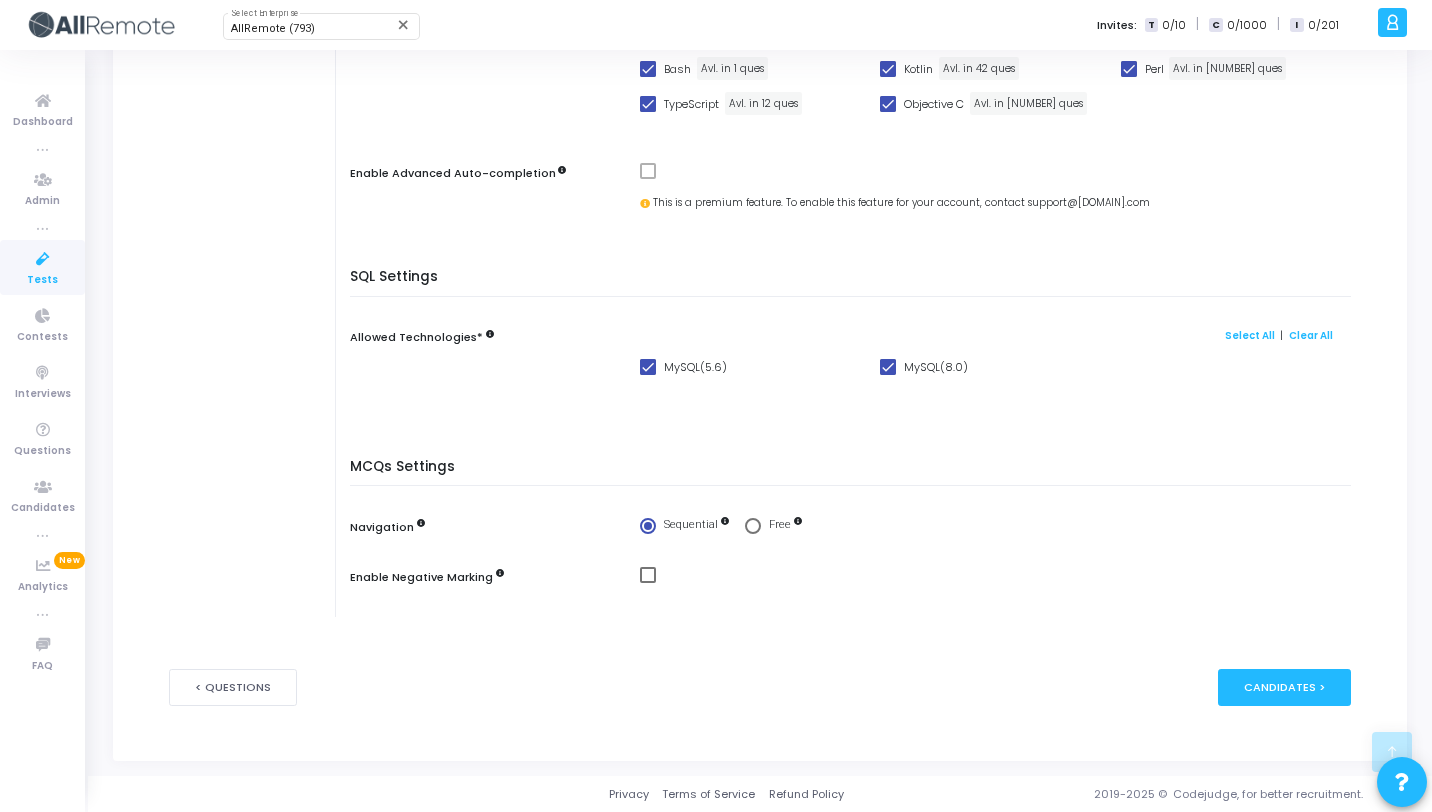 click on "Free" at bounding box center (780, 524) 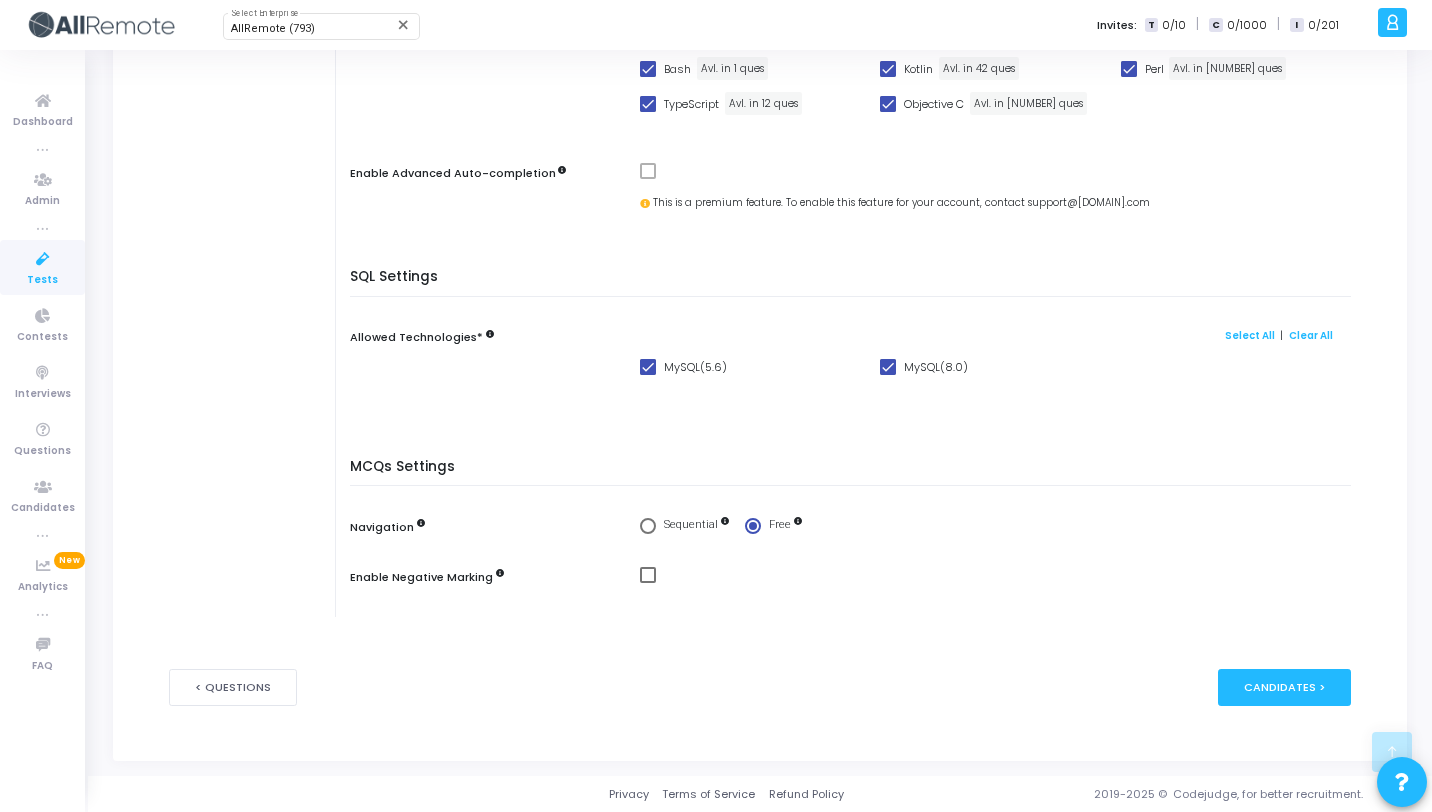 scroll, scrollTop: 0, scrollLeft: 0, axis: both 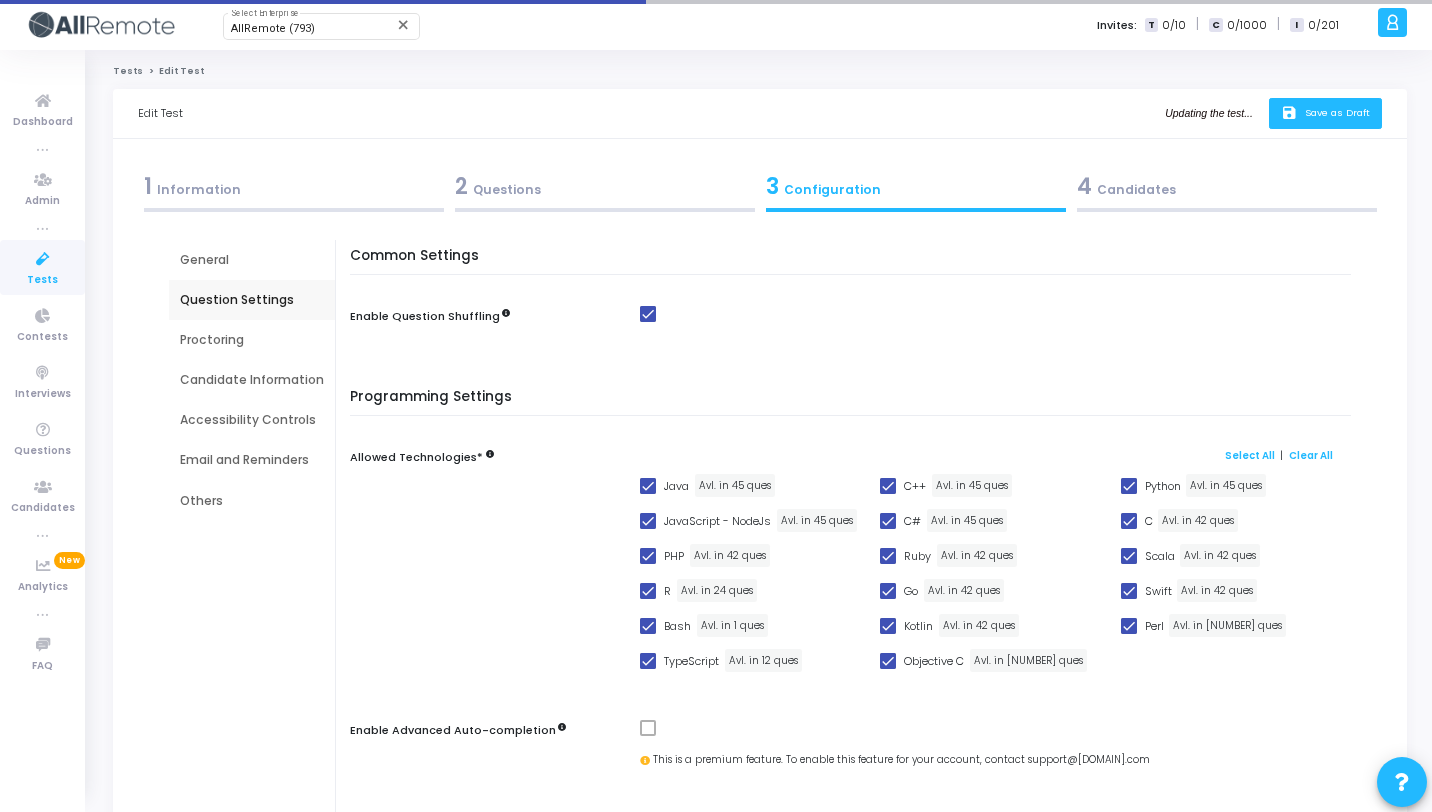 click on "Save as Draft" 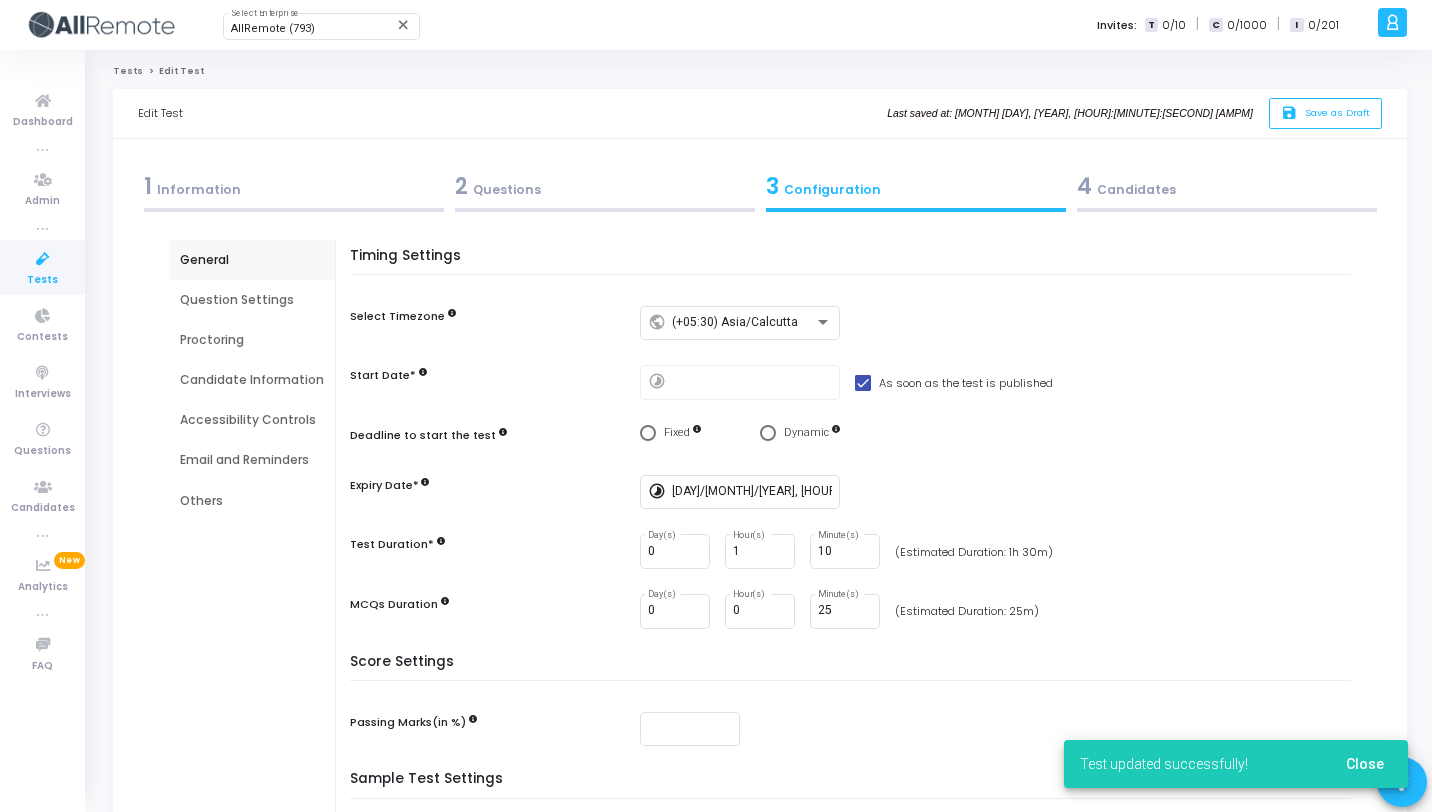 click at bounding box center [43, 259] 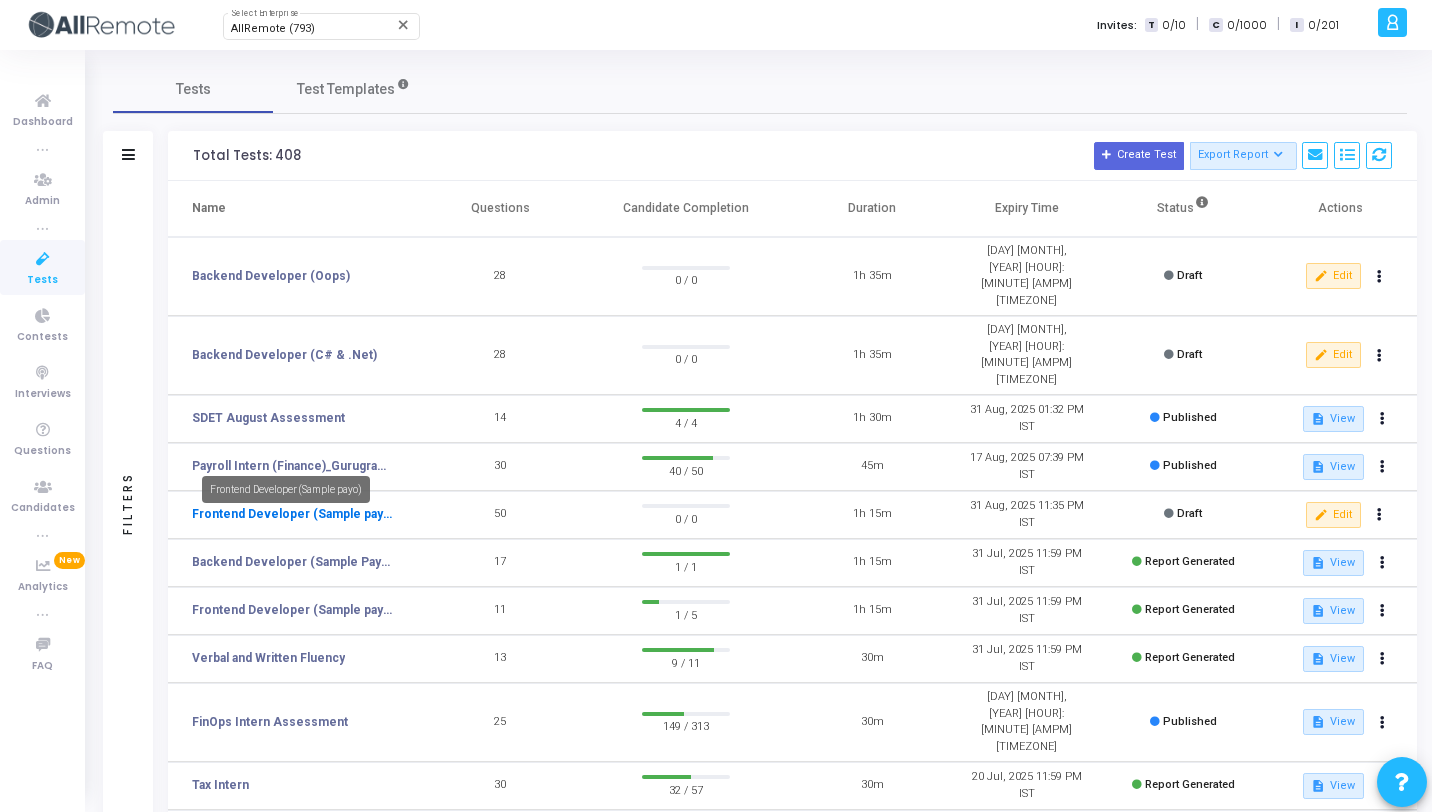 click on "Frontend Developer (Sample payo)" 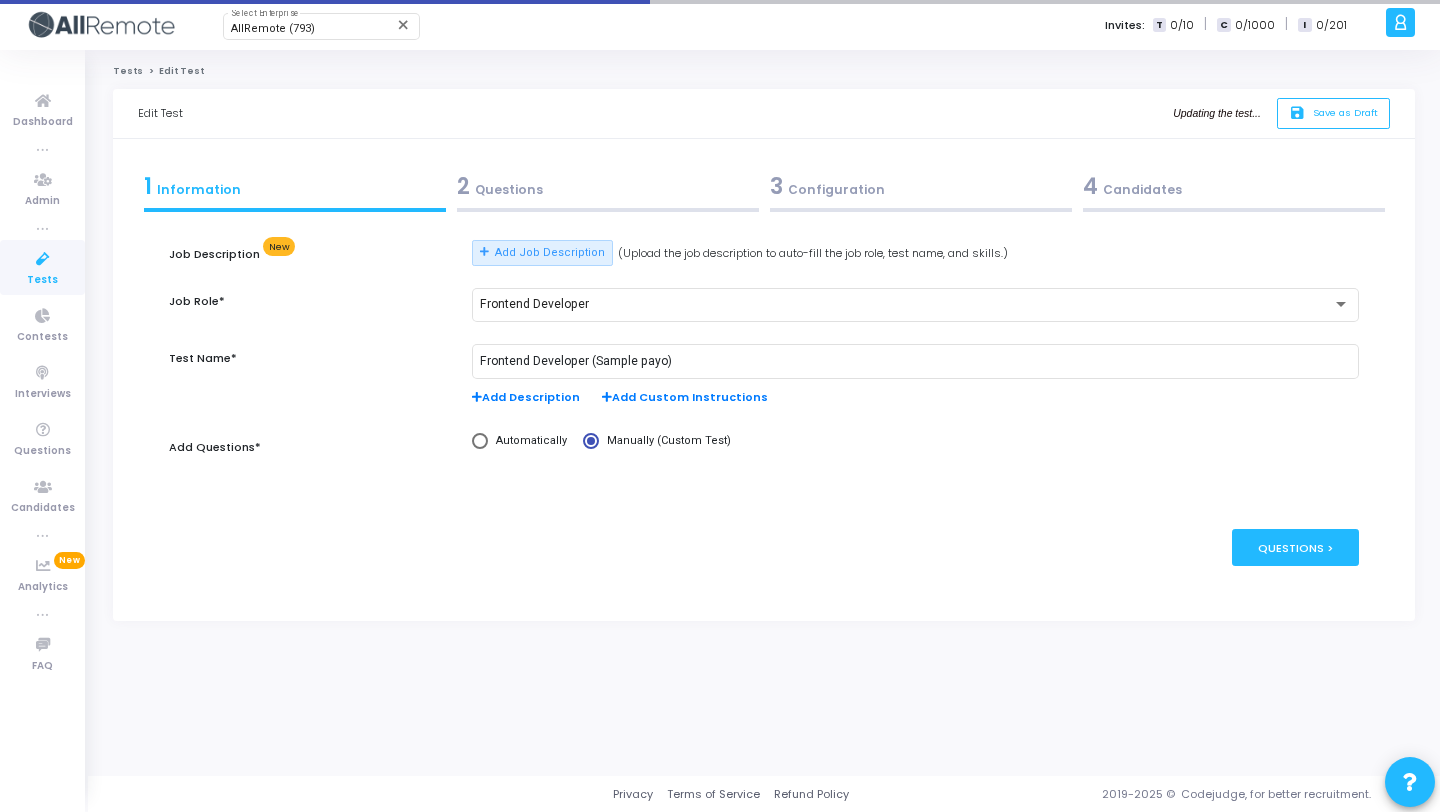 click on "2  Questions" at bounding box center [608, 186] 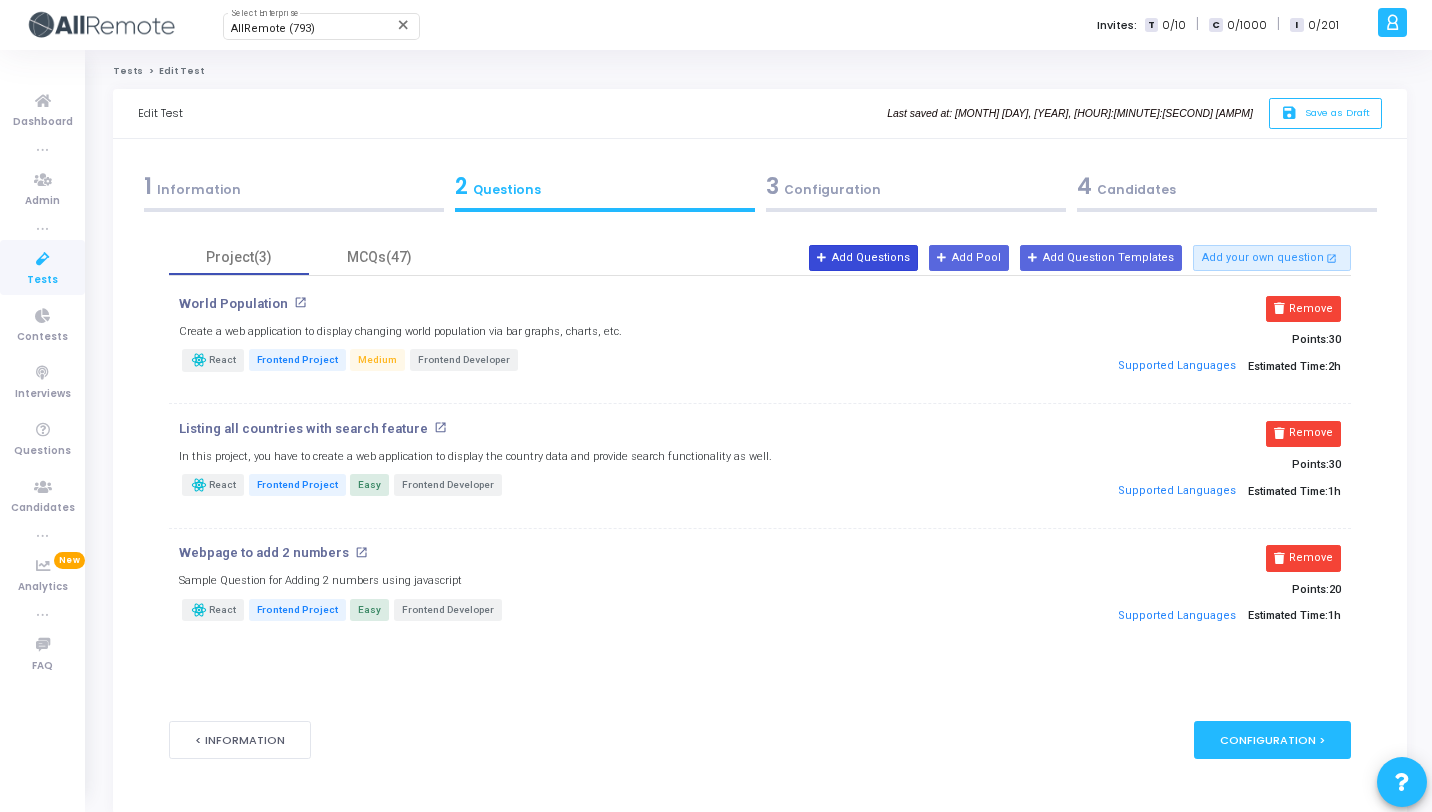 click at bounding box center [822, 258] 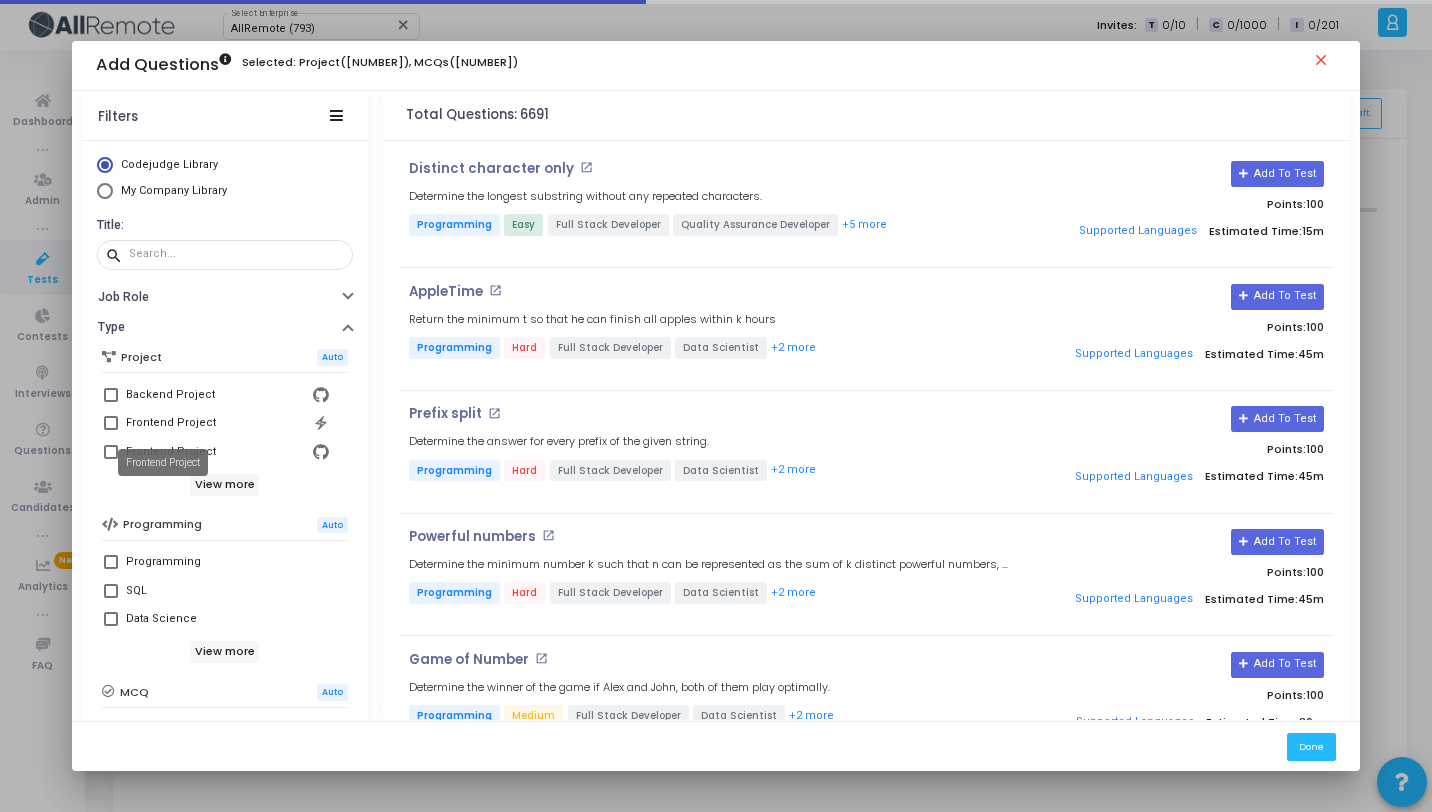 click on "Frontend Project" at bounding box center [171, 423] 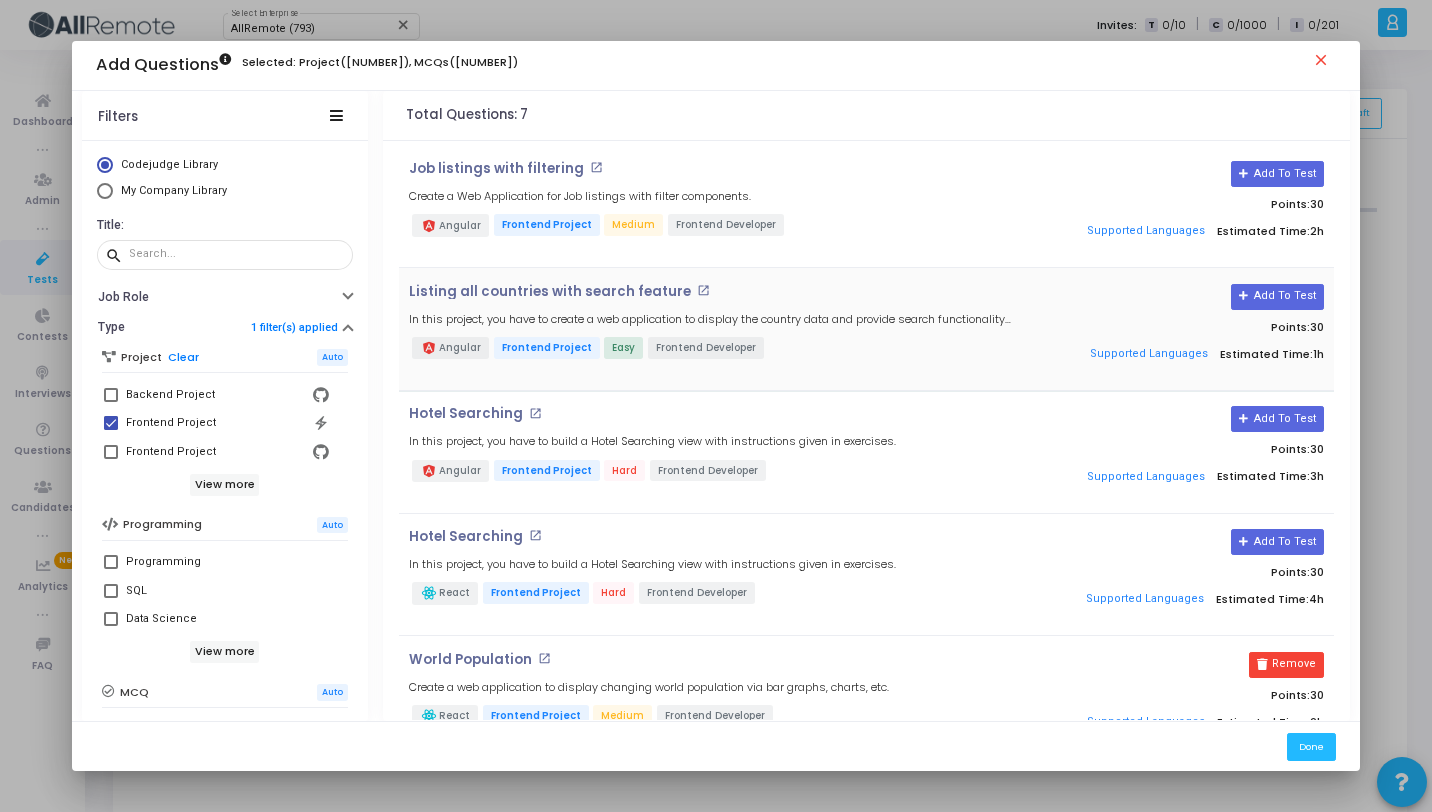 scroll, scrollTop: 297, scrollLeft: 0, axis: vertical 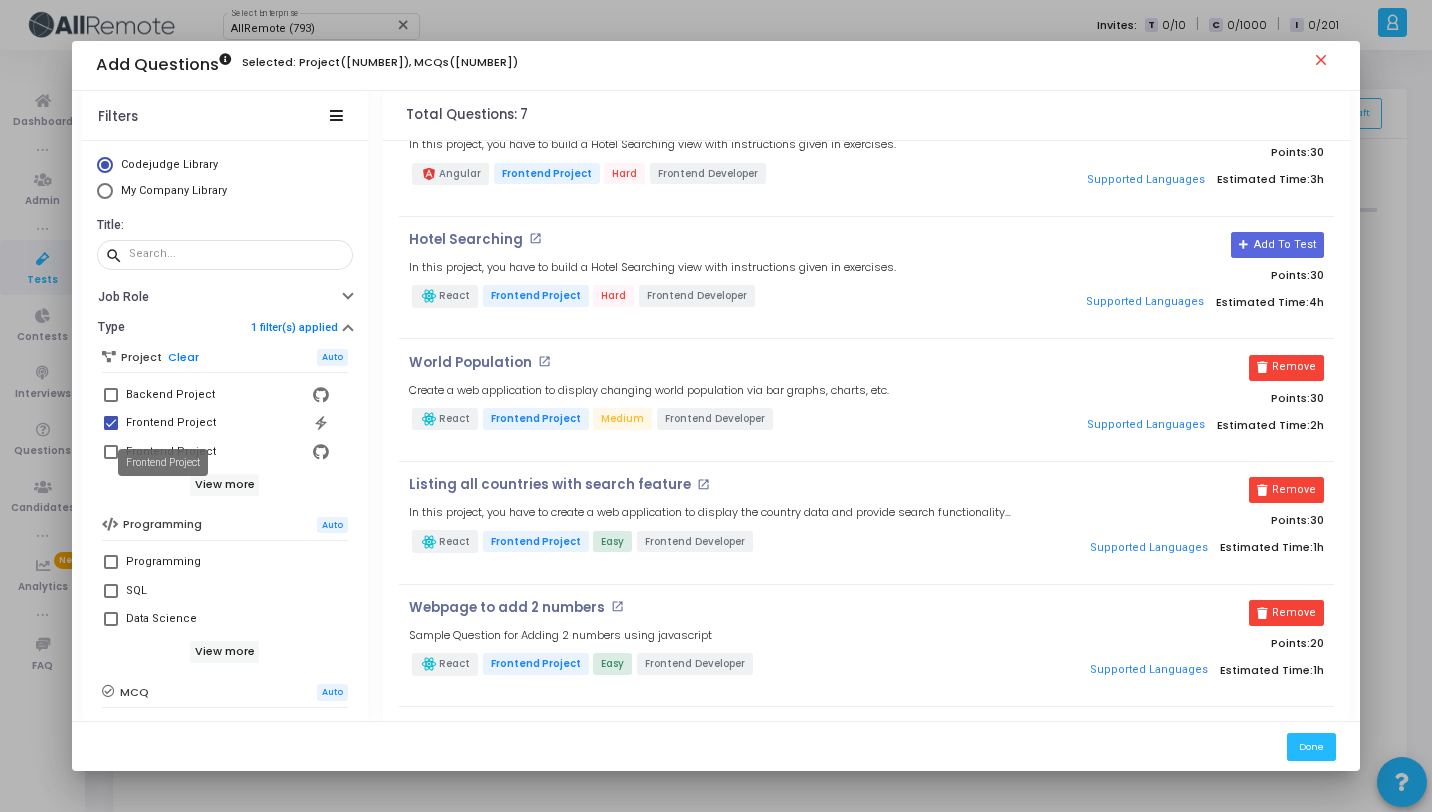 click on "Frontend Project" at bounding box center [171, 423] 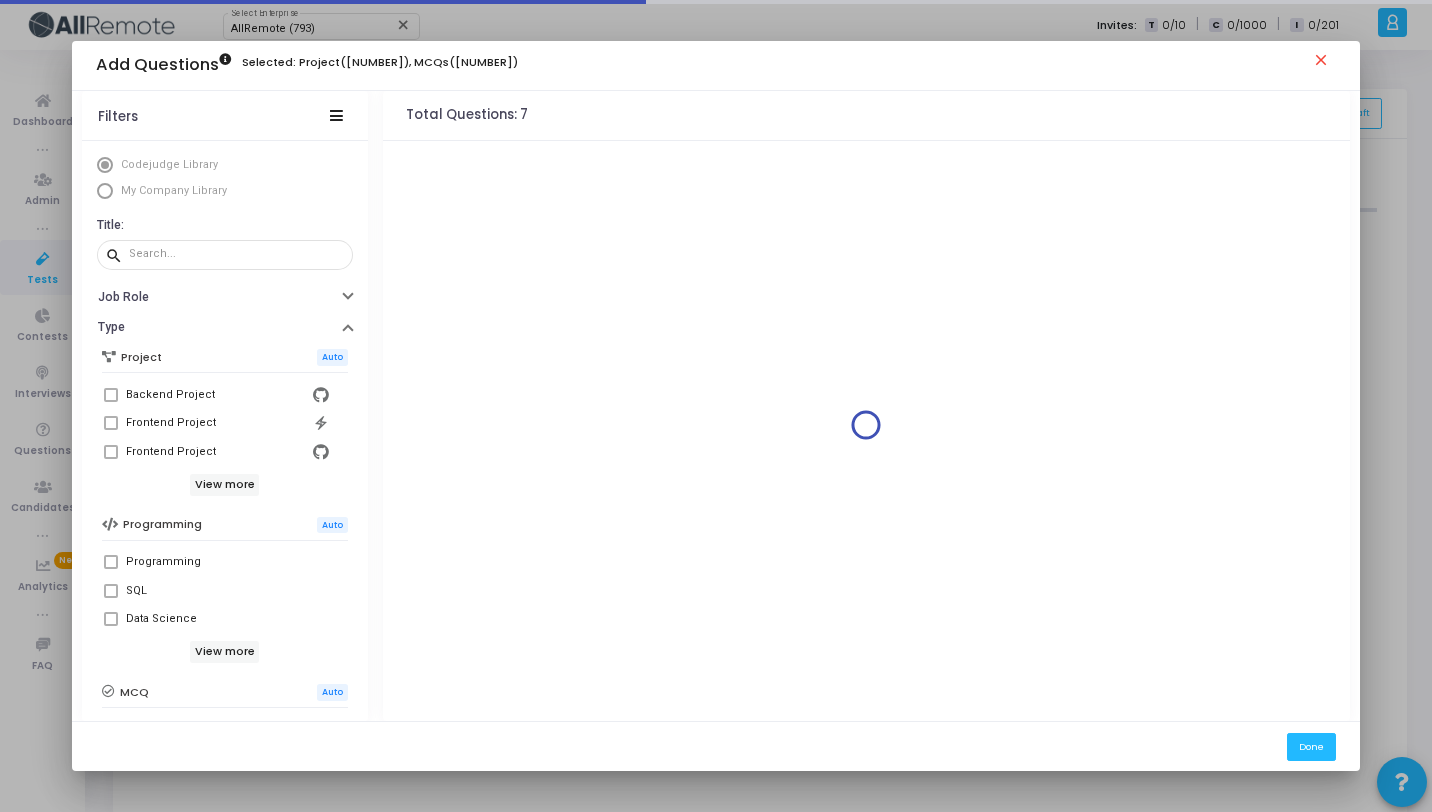 click on "close" at bounding box center [1324, 63] 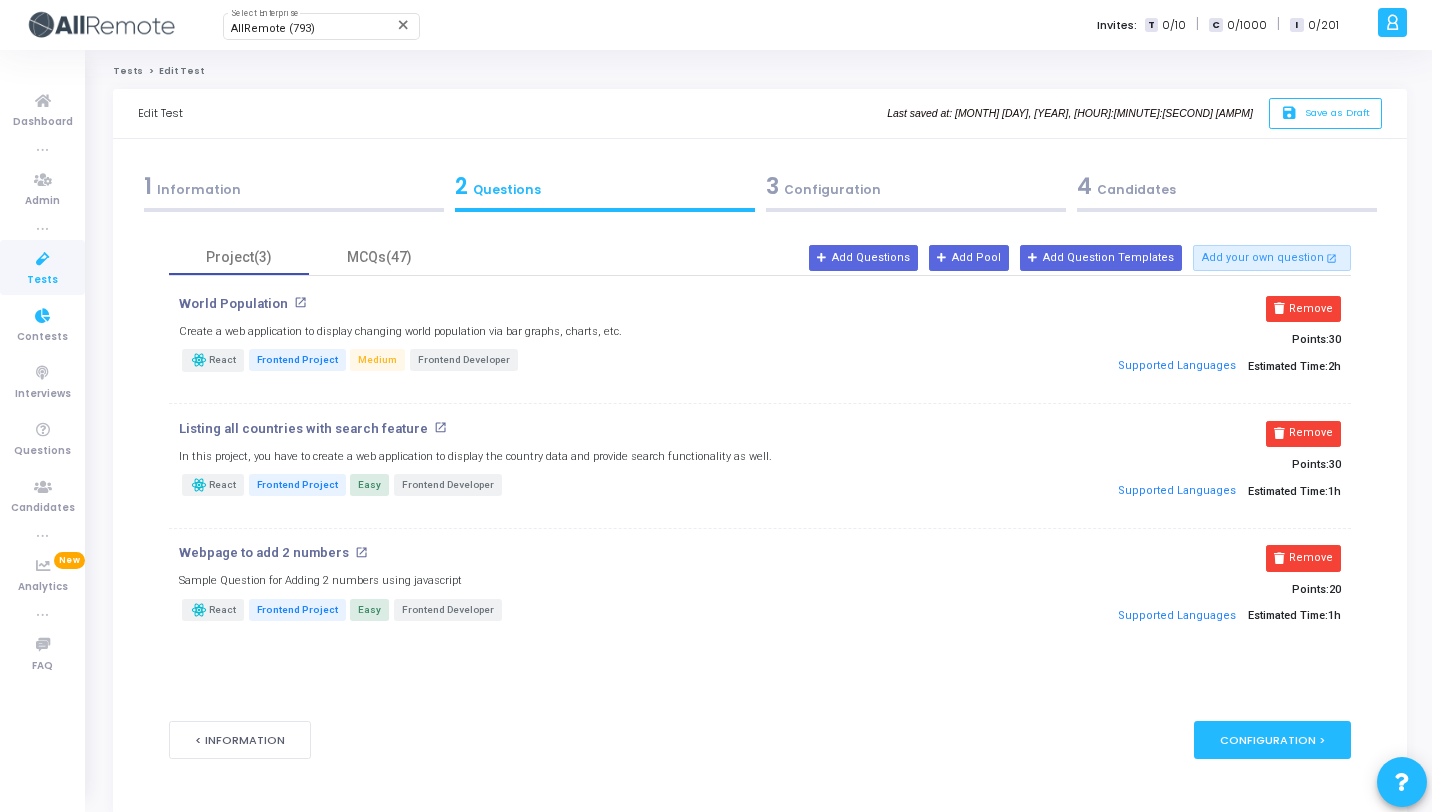click at bounding box center (43, 259) 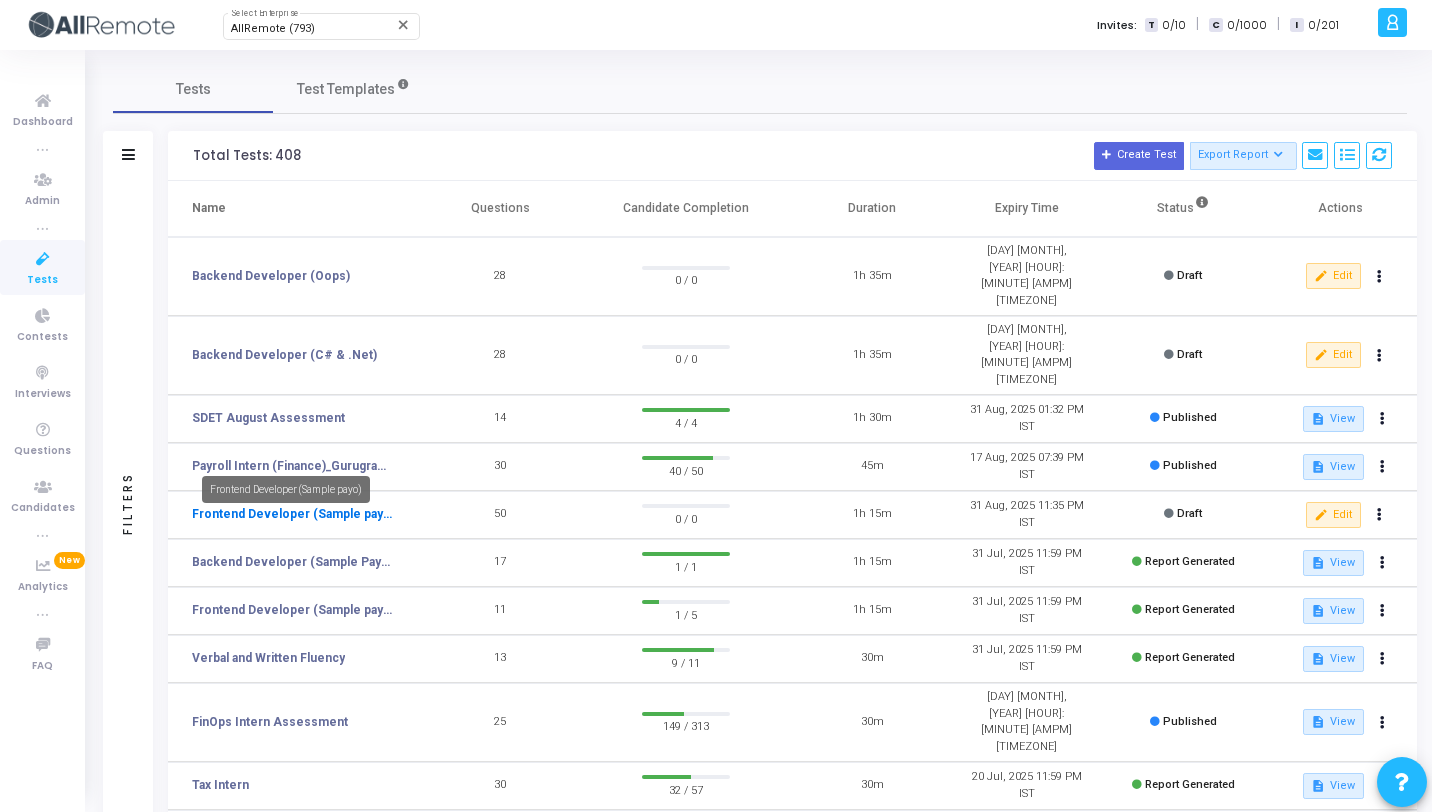 click on "Frontend Developer (Sample payo)" 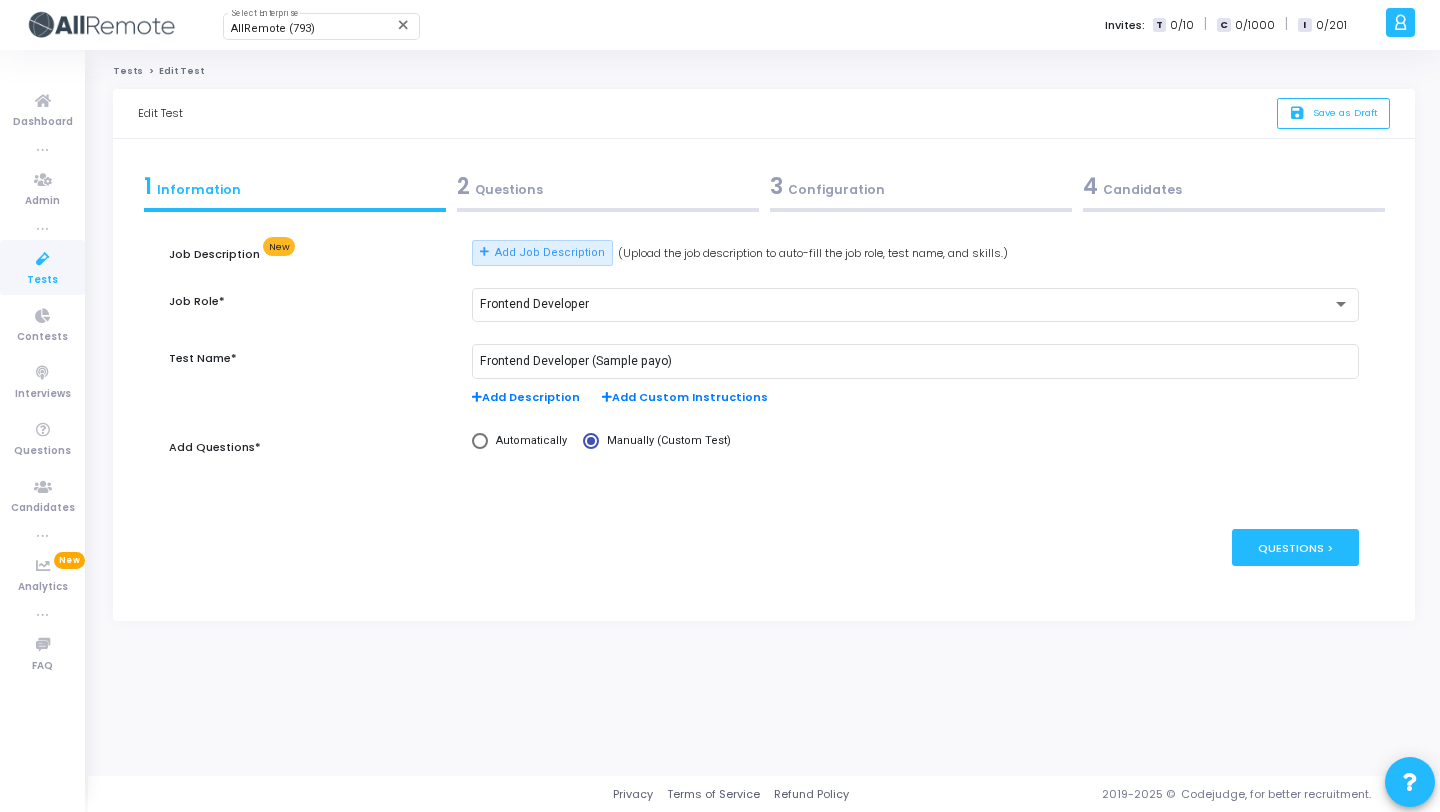 click on "2  Questions" at bounding box center (607, 191) 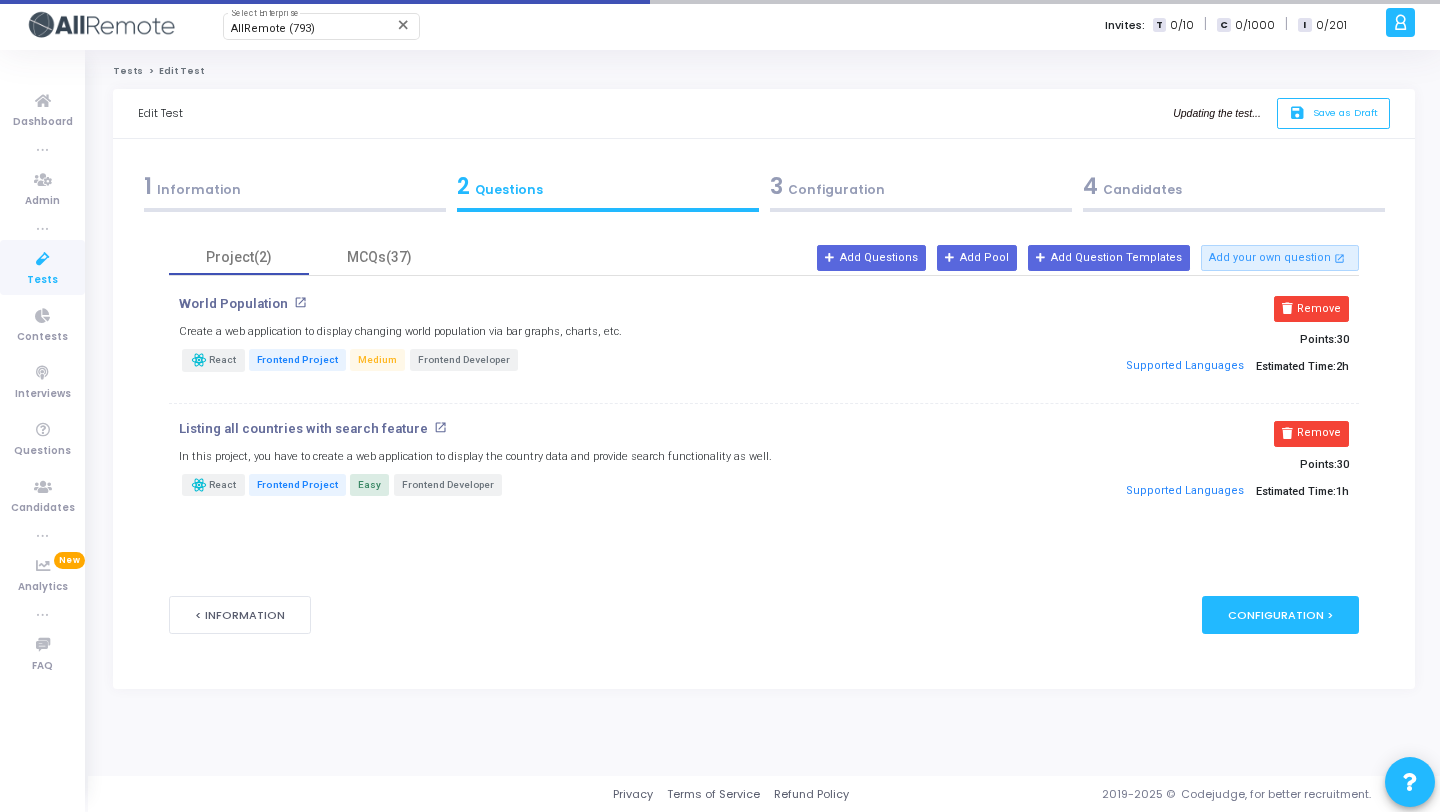 click on "World Population open_in_new   Create a web application to display changing world population via bar graphs, charts, etc.  React  Frontend Project   Medium   Frontend Developer   Remove   Points:  30  Supported Languages   Estimated Time:      2h Listing all countries with search feature open_in_new   In this project, you have to create a web application to display the country data and provide search functionality as well.  React  Frontend Project   Easy   Frontend Developer   Remove   Points:  30  Supported Languages   Estimated Time:      1h" at bounding box center [763, 410] 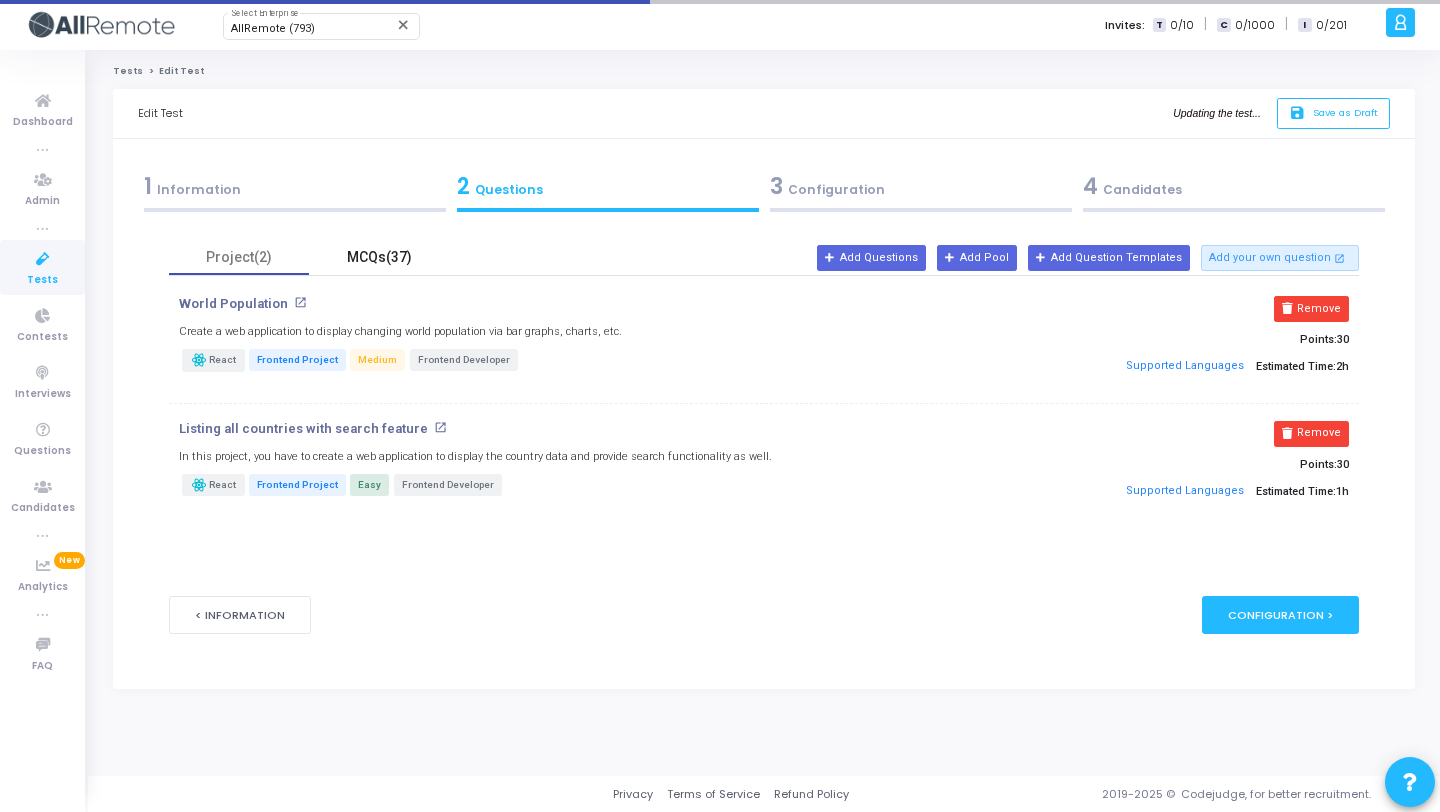 click on "MCQs(37)" at bounding box center [379, 257] 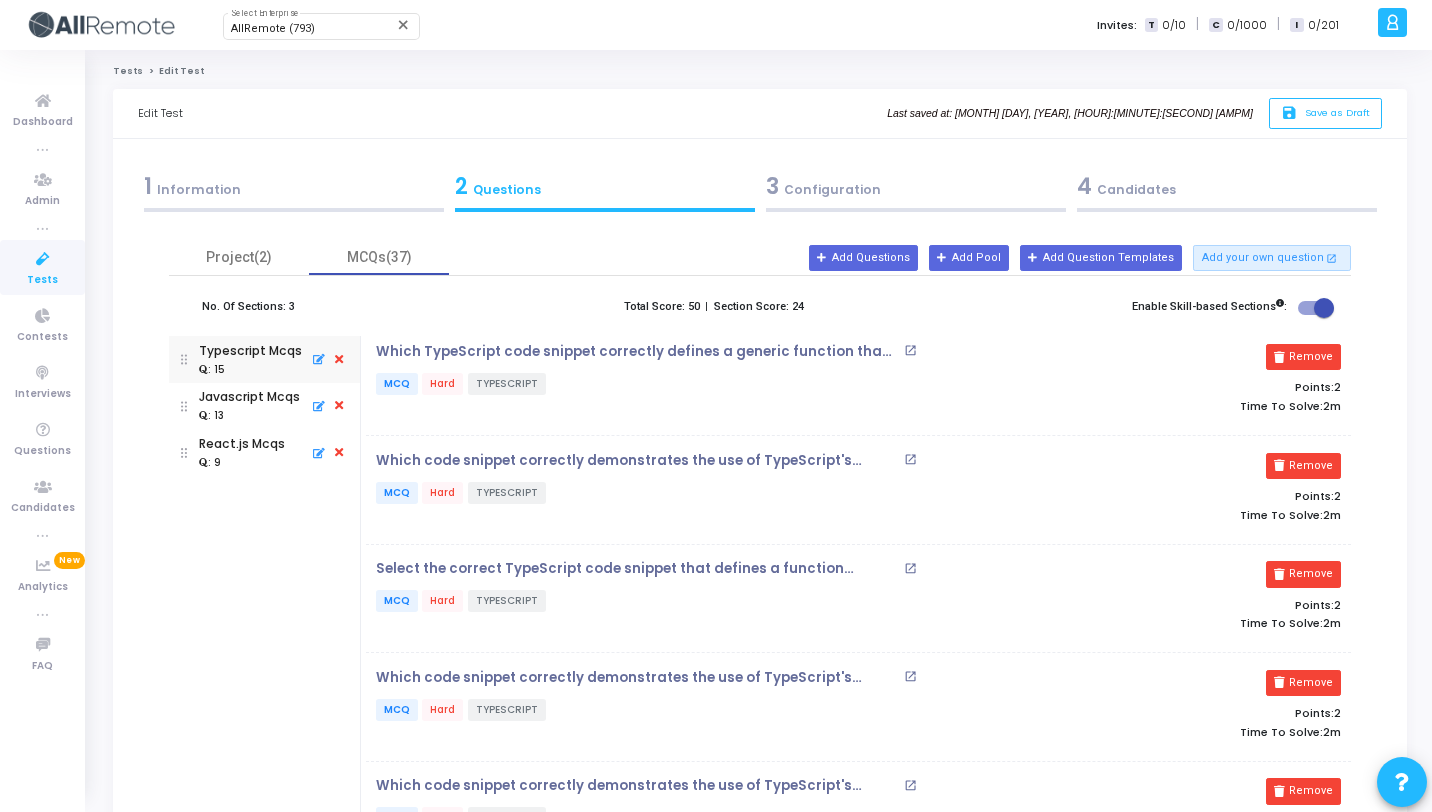 click at bounding box center [43, 259] 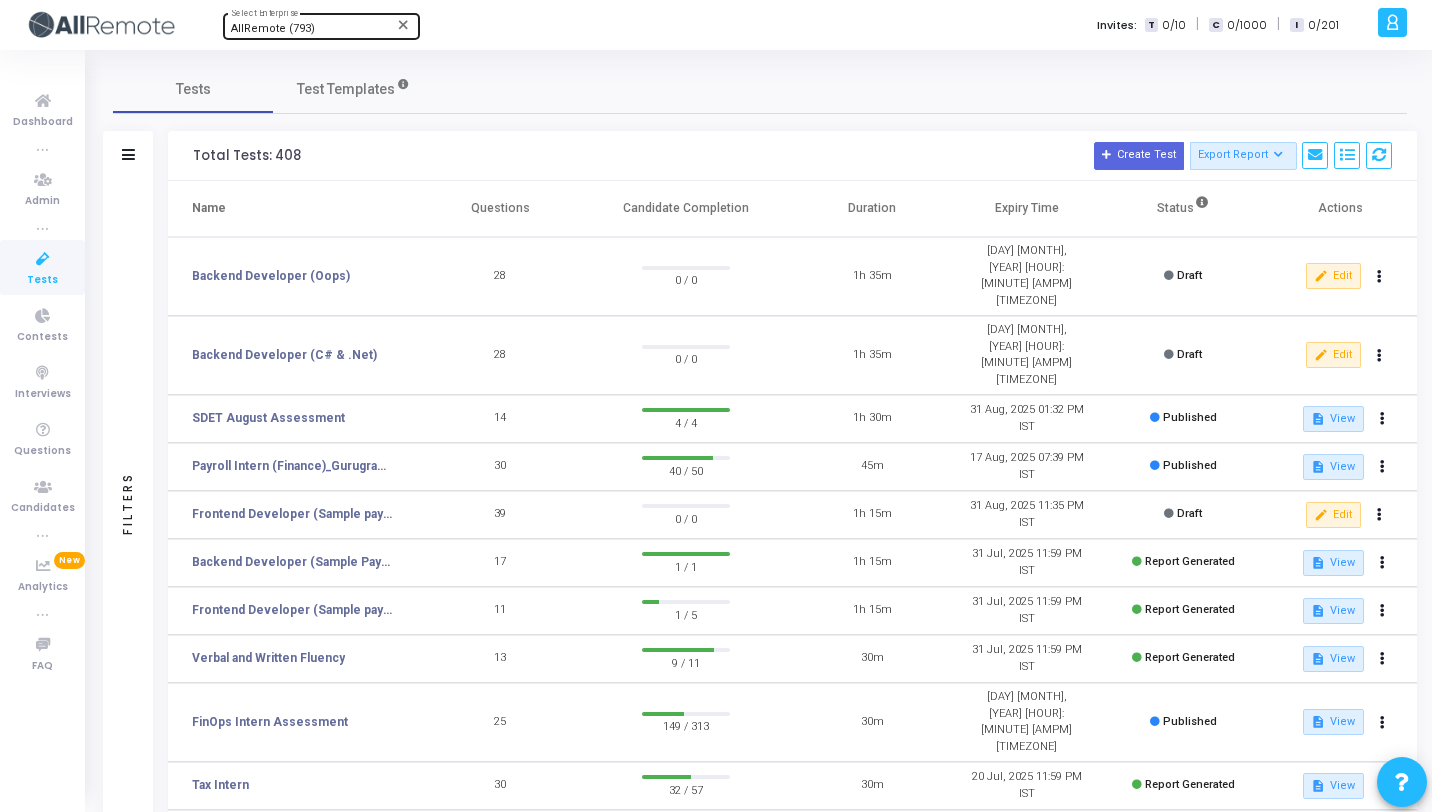 click on "AllRemote (793) Select Enterprise" at bounding box center (321, 25) 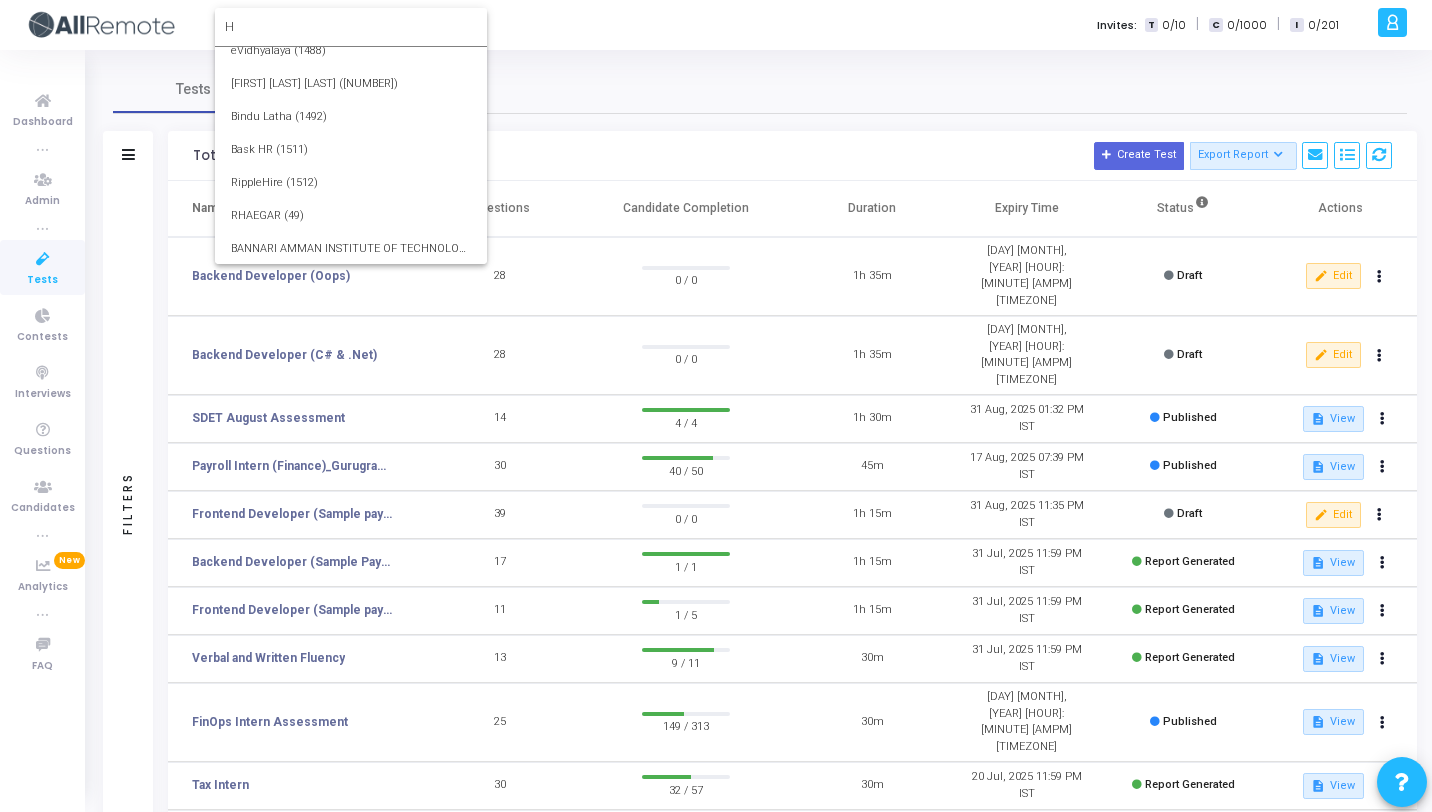 scroll, scrollTop: 0, scrollLeft: 0, axis: both 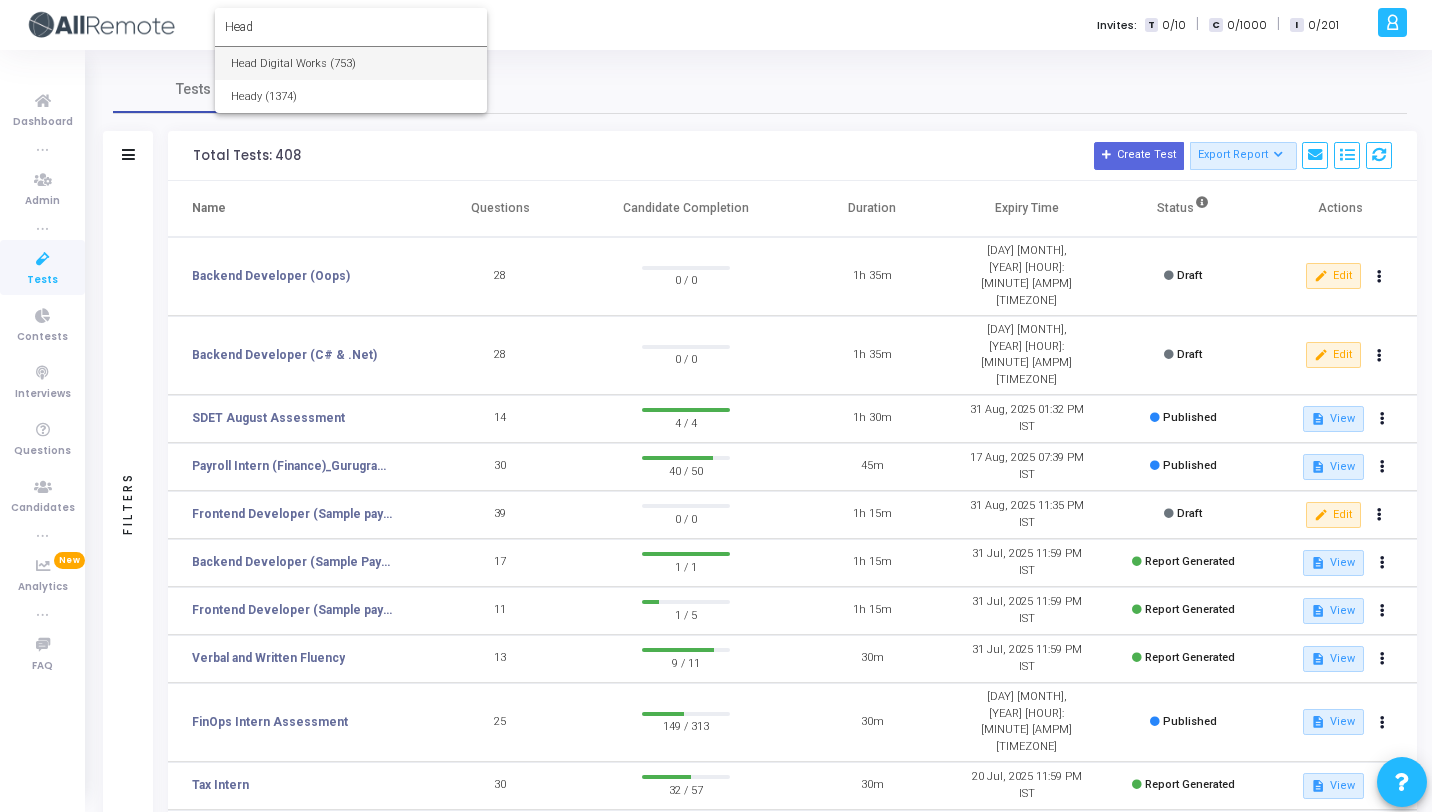 type on "Head" 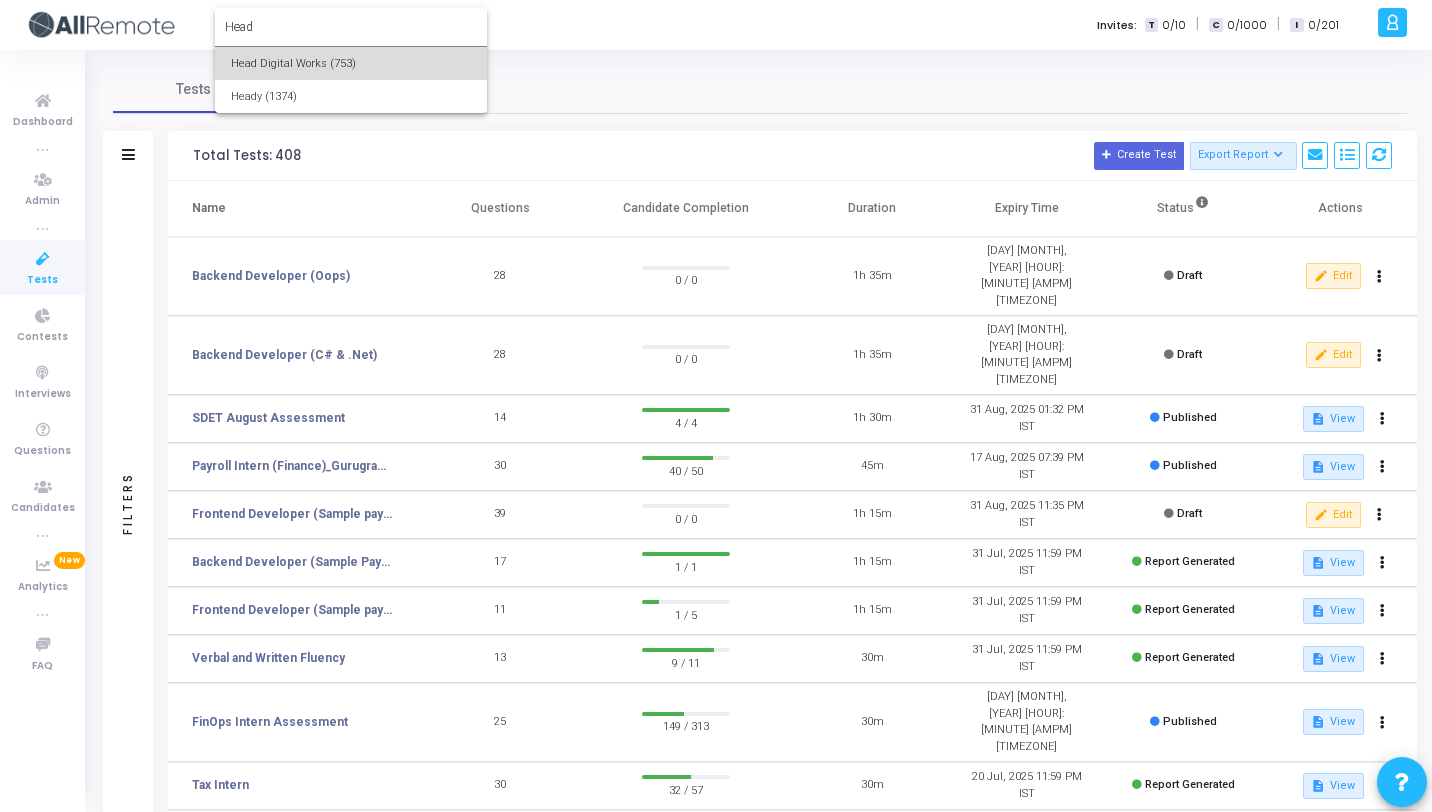 click on "Head Digital Works (753)" at bounding box center [351, 63] 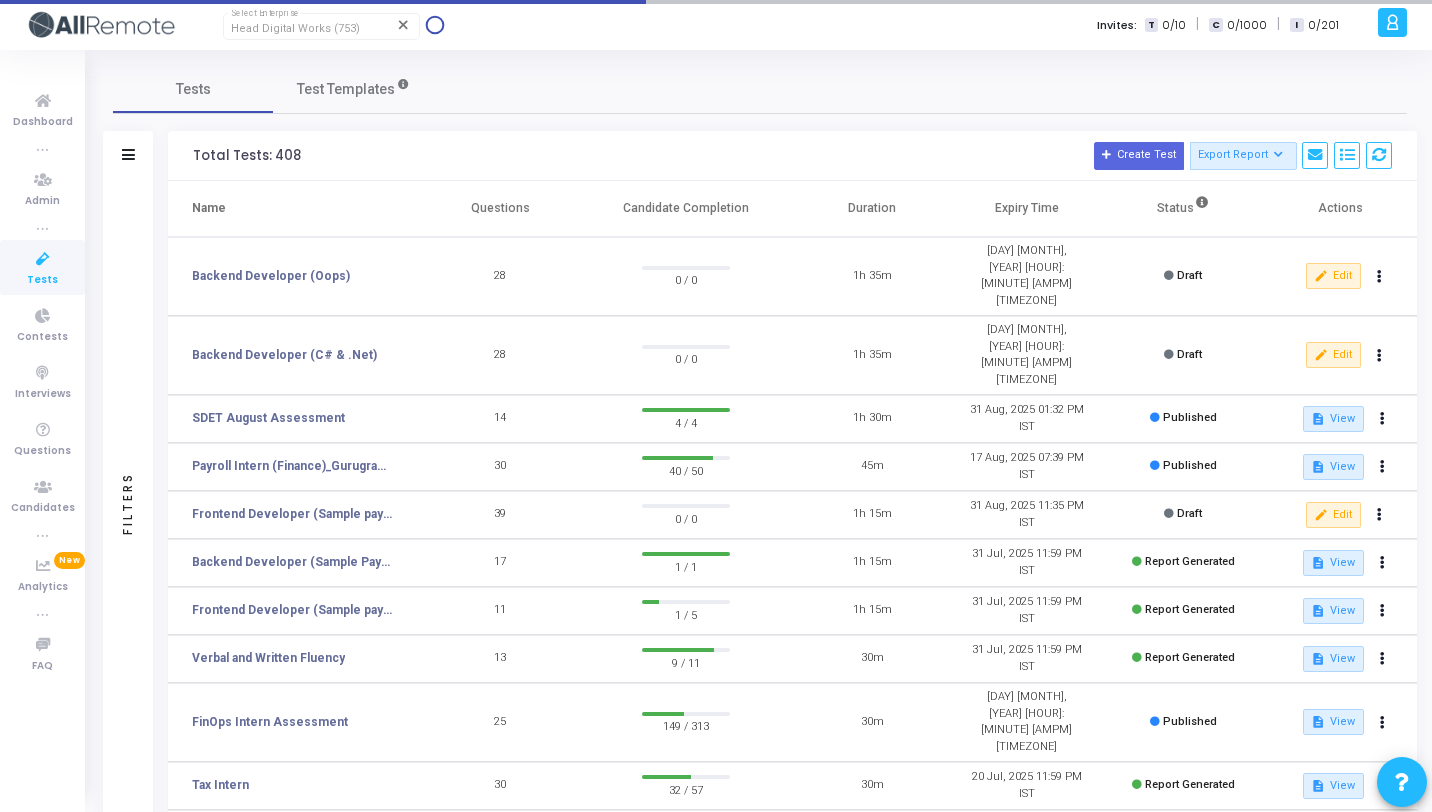 click at bounding box center [43, 259] 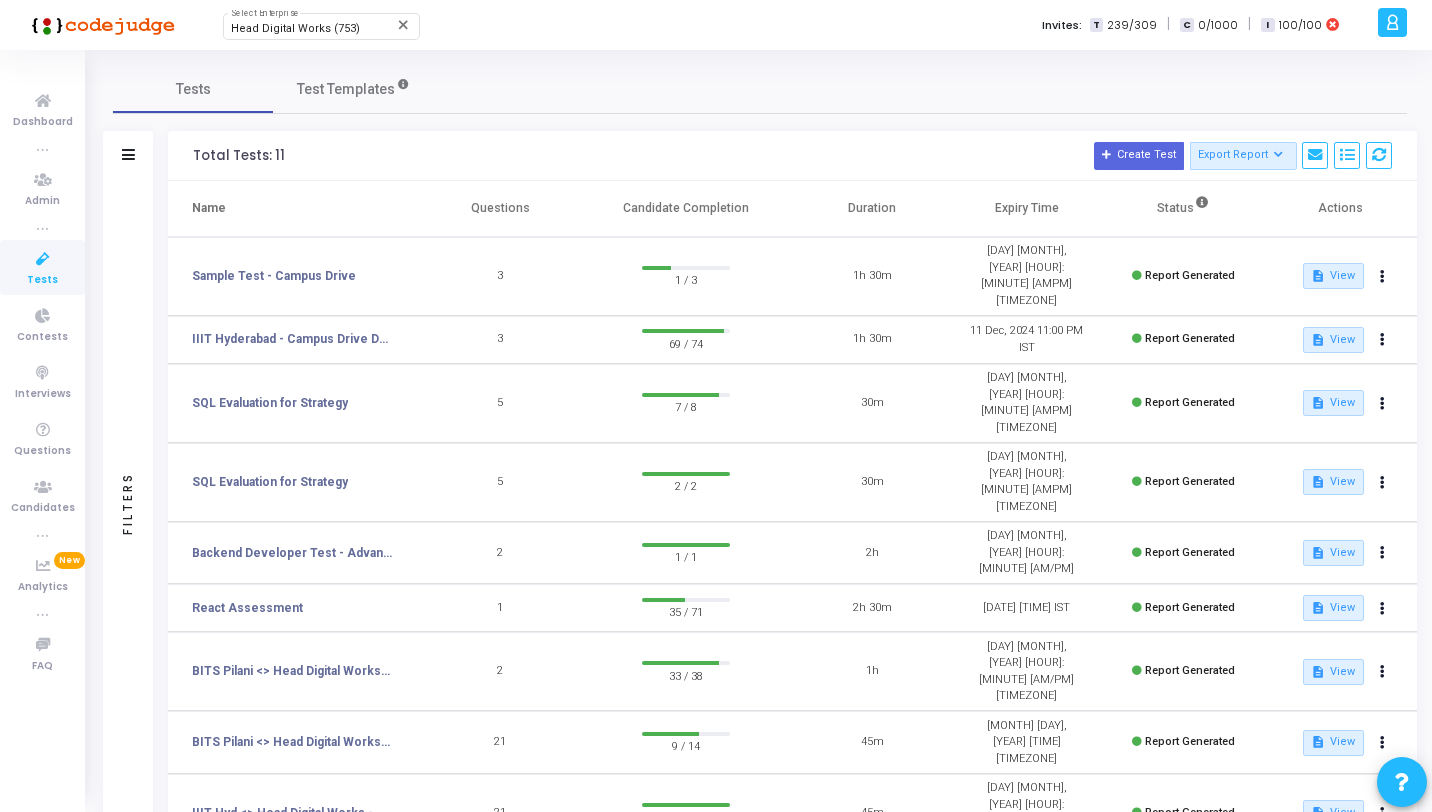 click 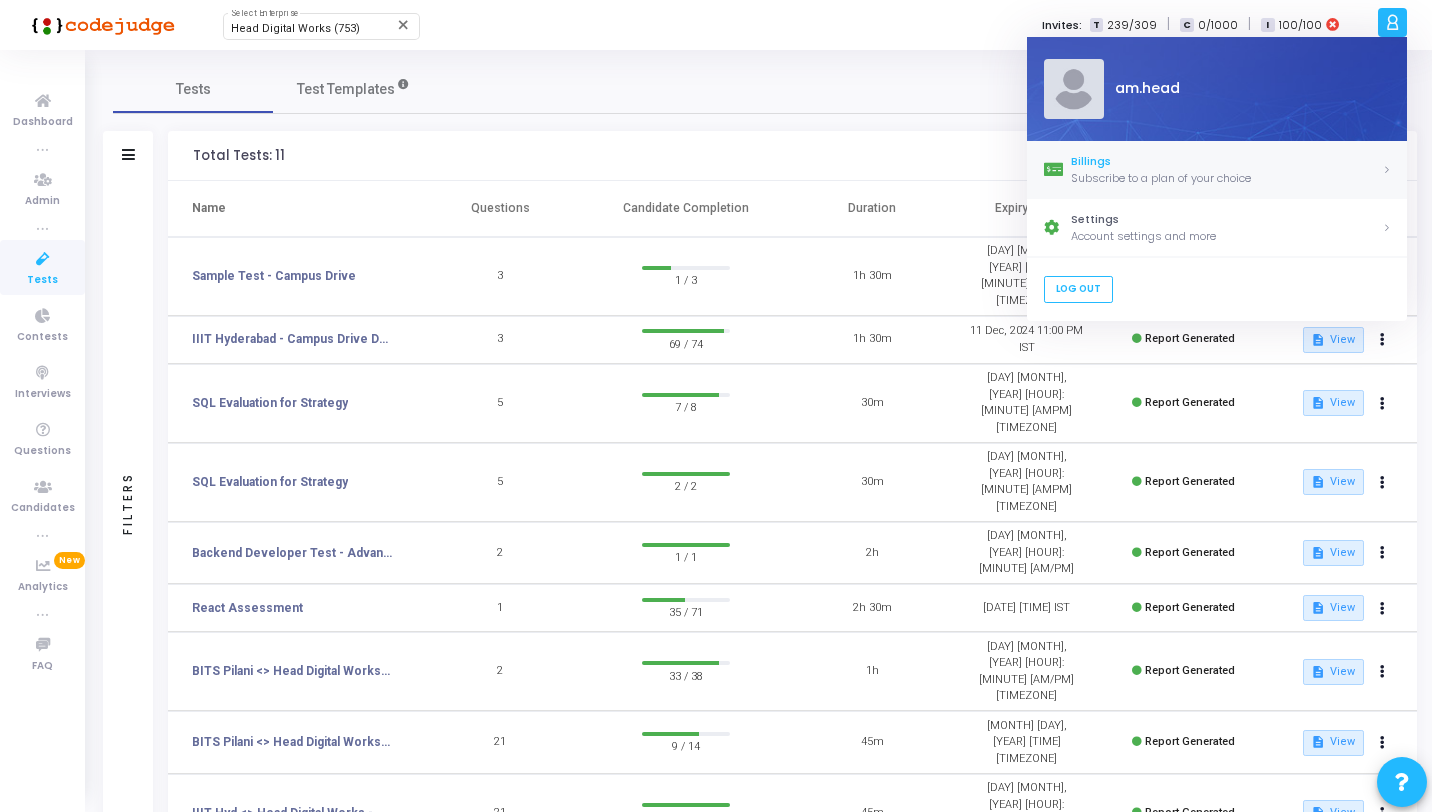 click on "Subscribe to a plan of your choice" 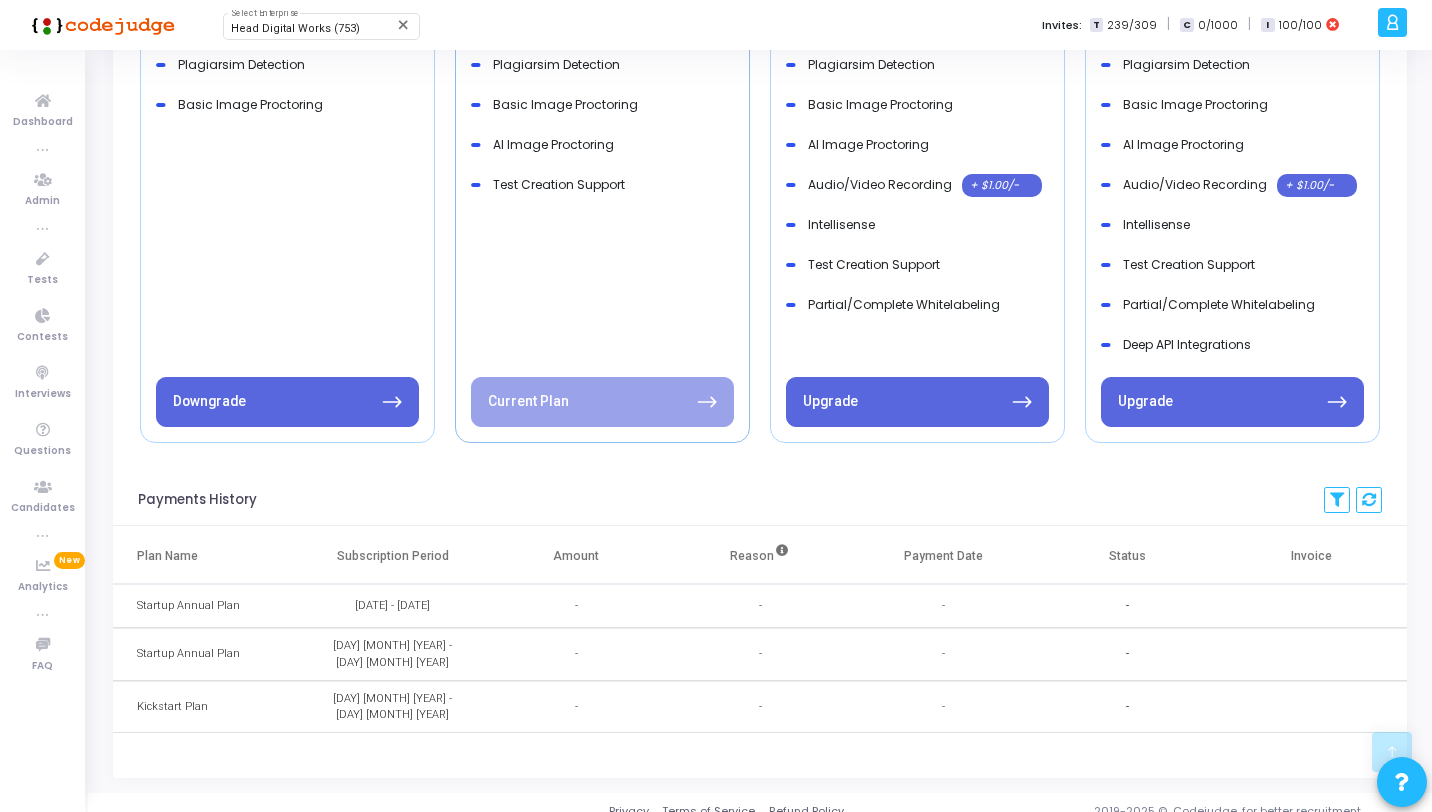 scroll, scrollTop: 0, scrollLeft: 0, axis: both 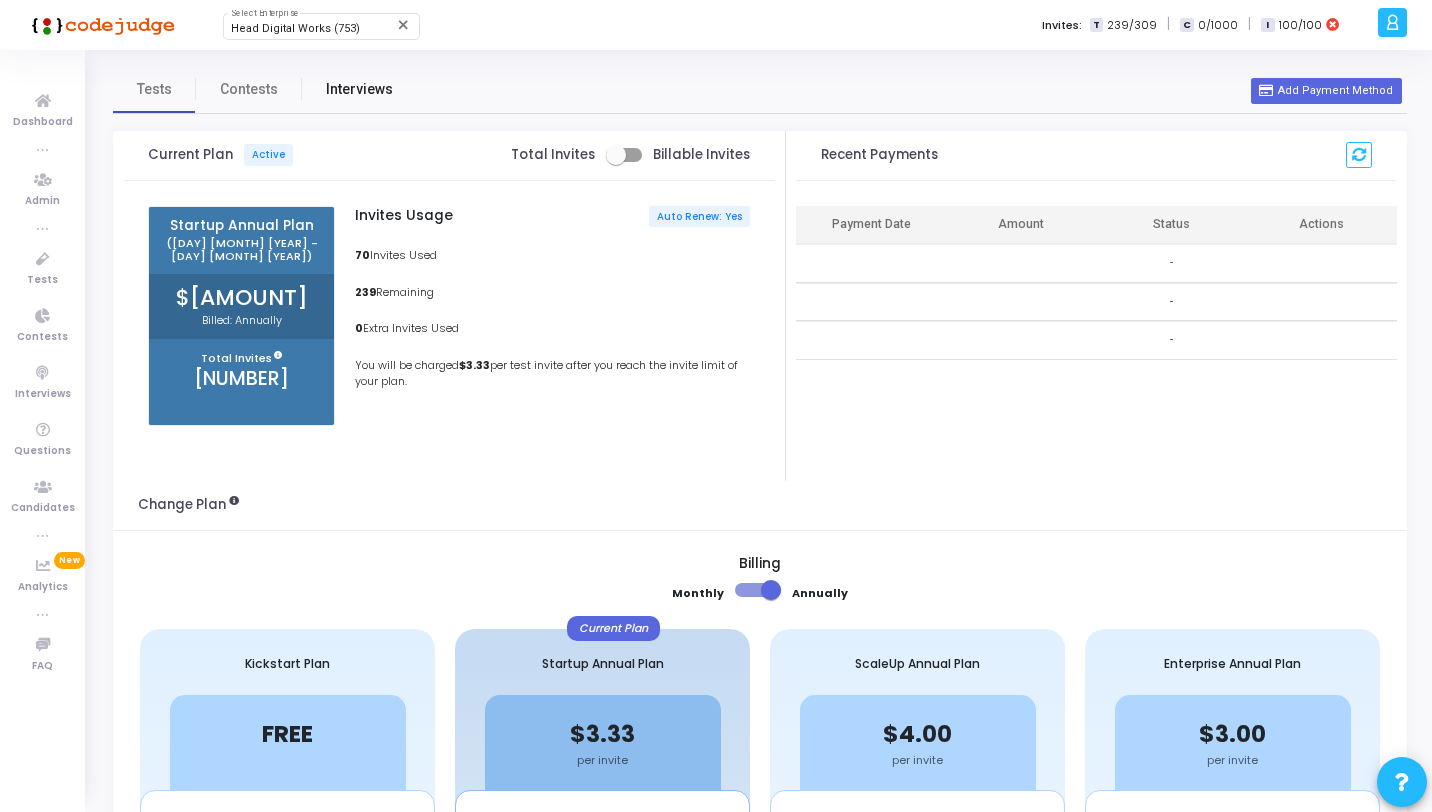 click on "Interviews" at bounding box center (359, 89) 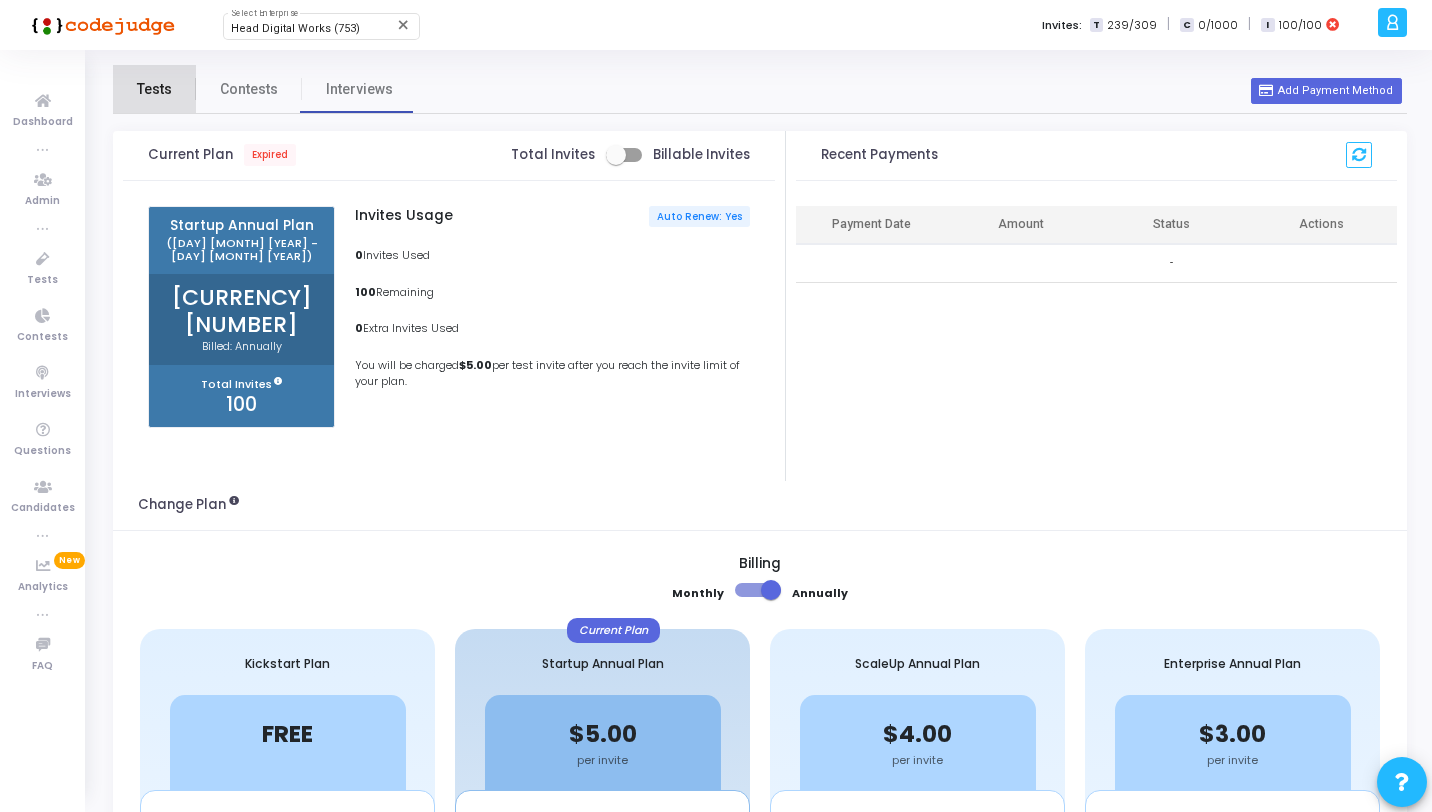 click on "Tests" at bounding box center (154, 89) 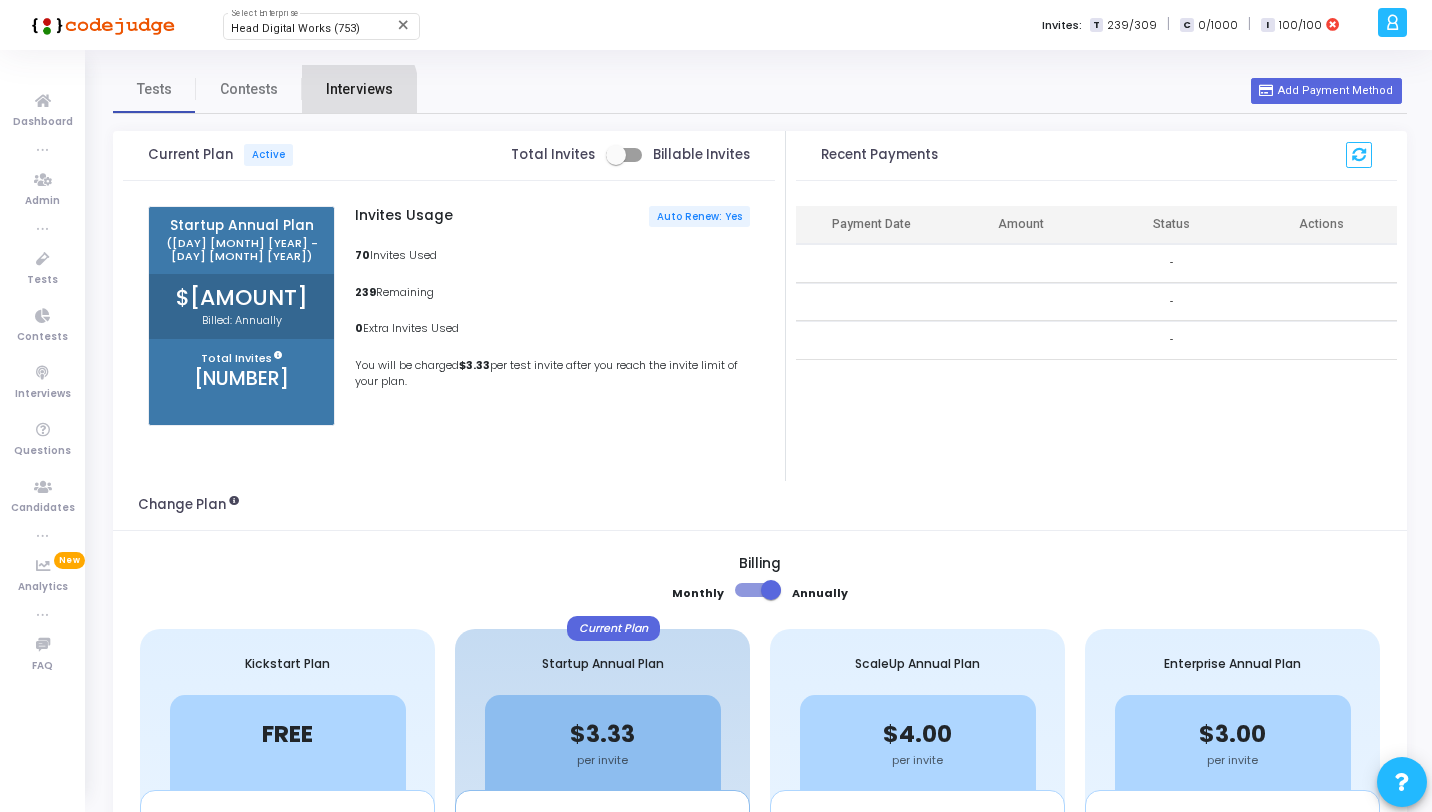 click on "Interviews" at bounding box center (359, 89) 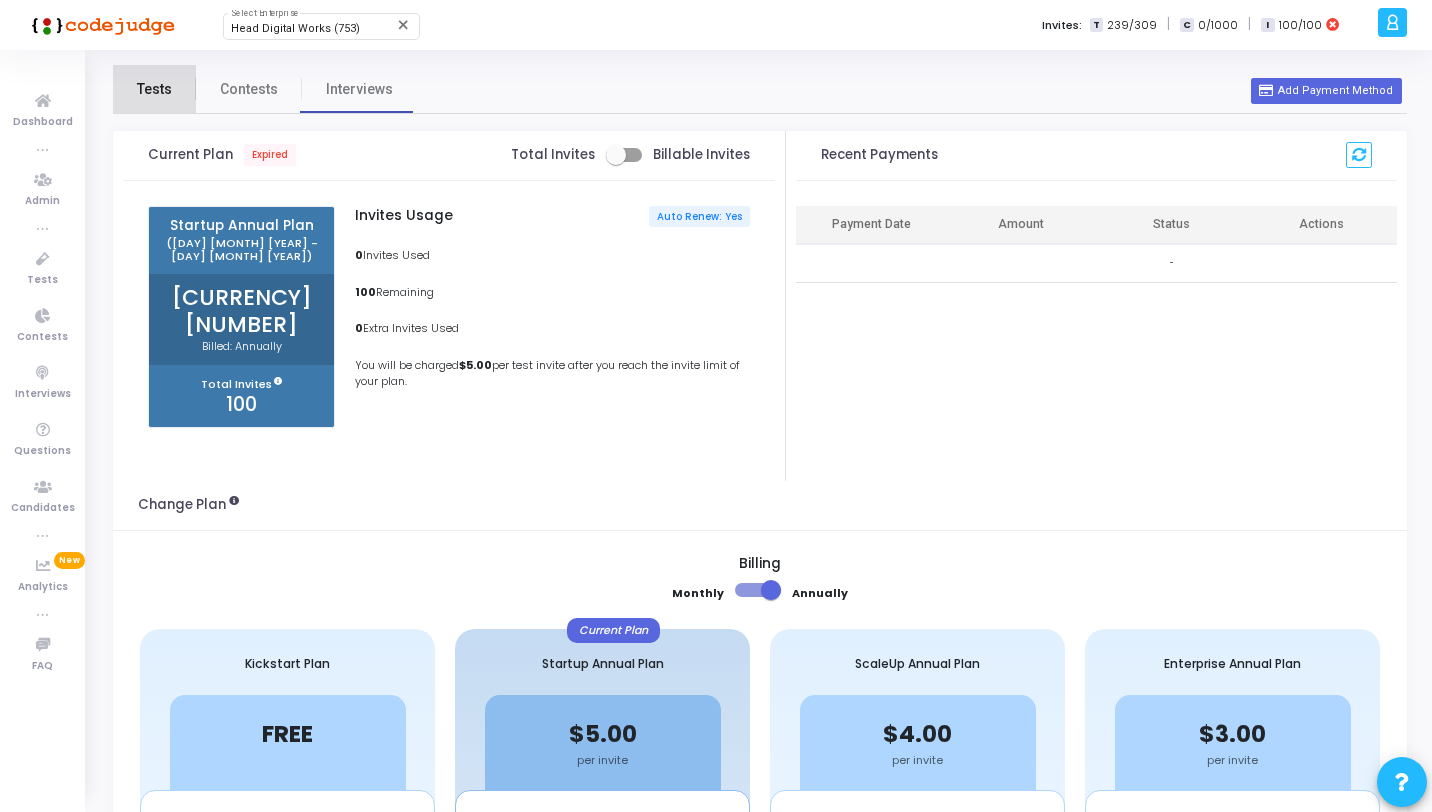 click on "Tests" at bounding box center (154, 89) 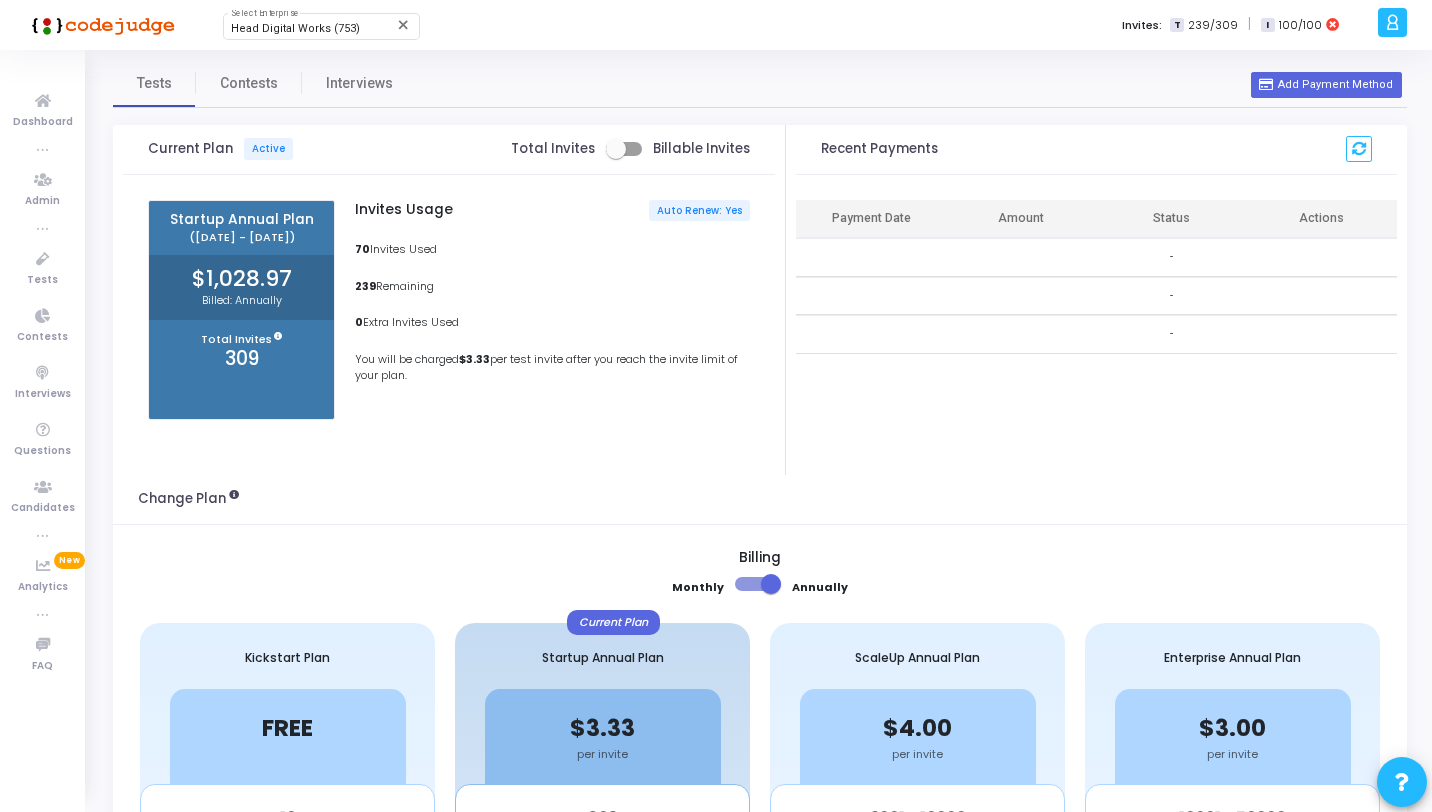 scroll, scrollTop: 0, scrollLeft: 0, axis: both 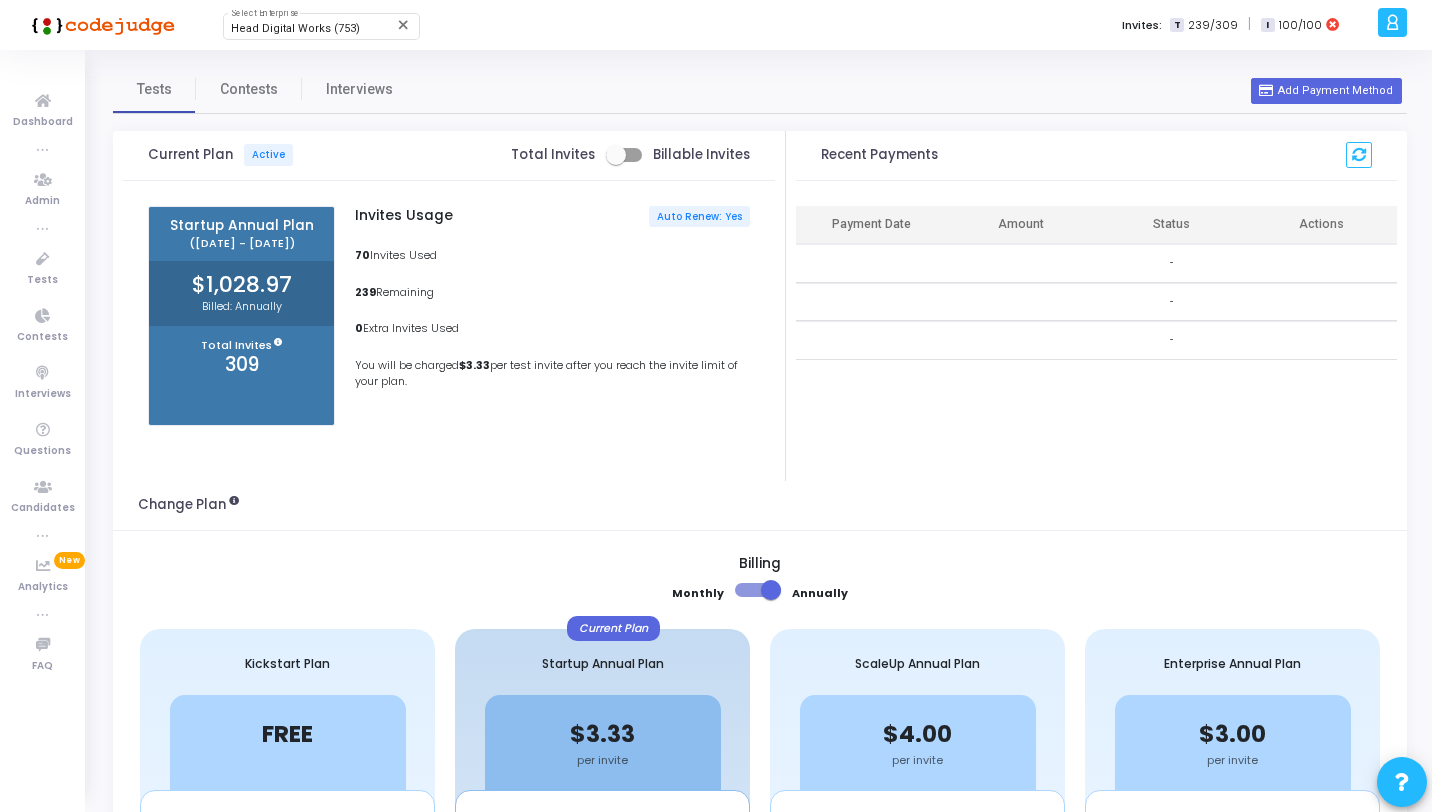 click at bounding box center [624, 155] 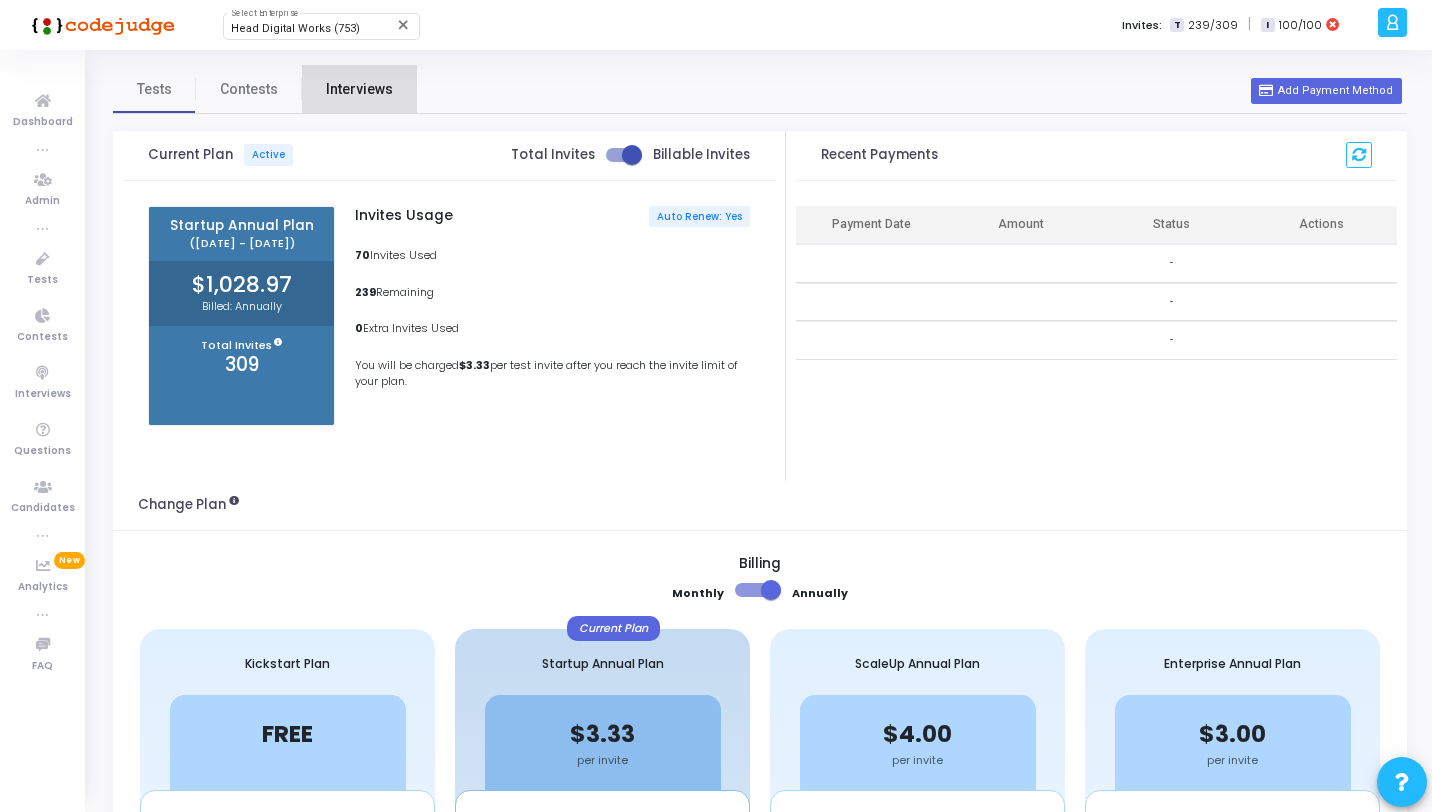 click on "Interviews" at bounding box center [359, 89] 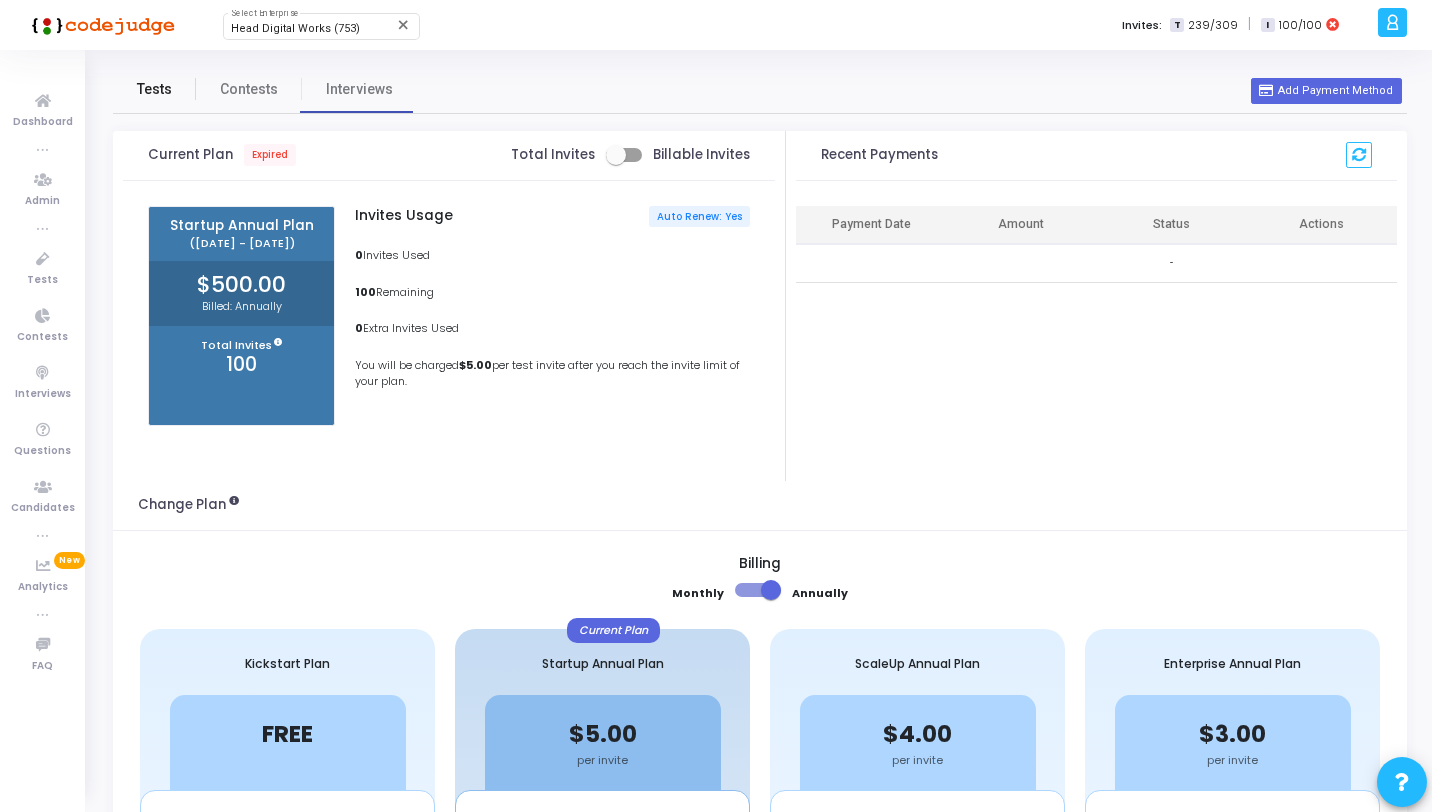 click on "Tests" at bounding box center [154, 89] 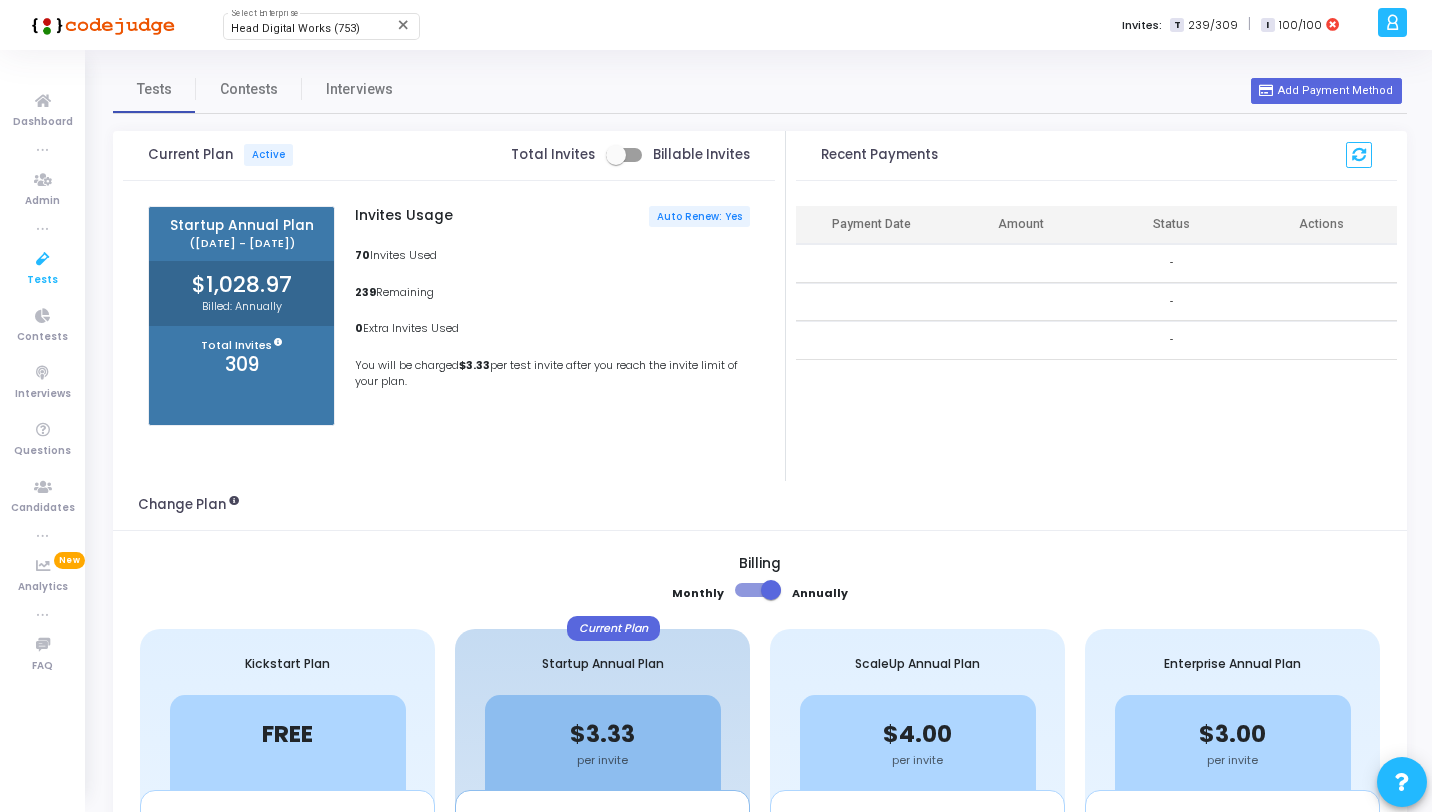 click at bounding box center [43, 259] 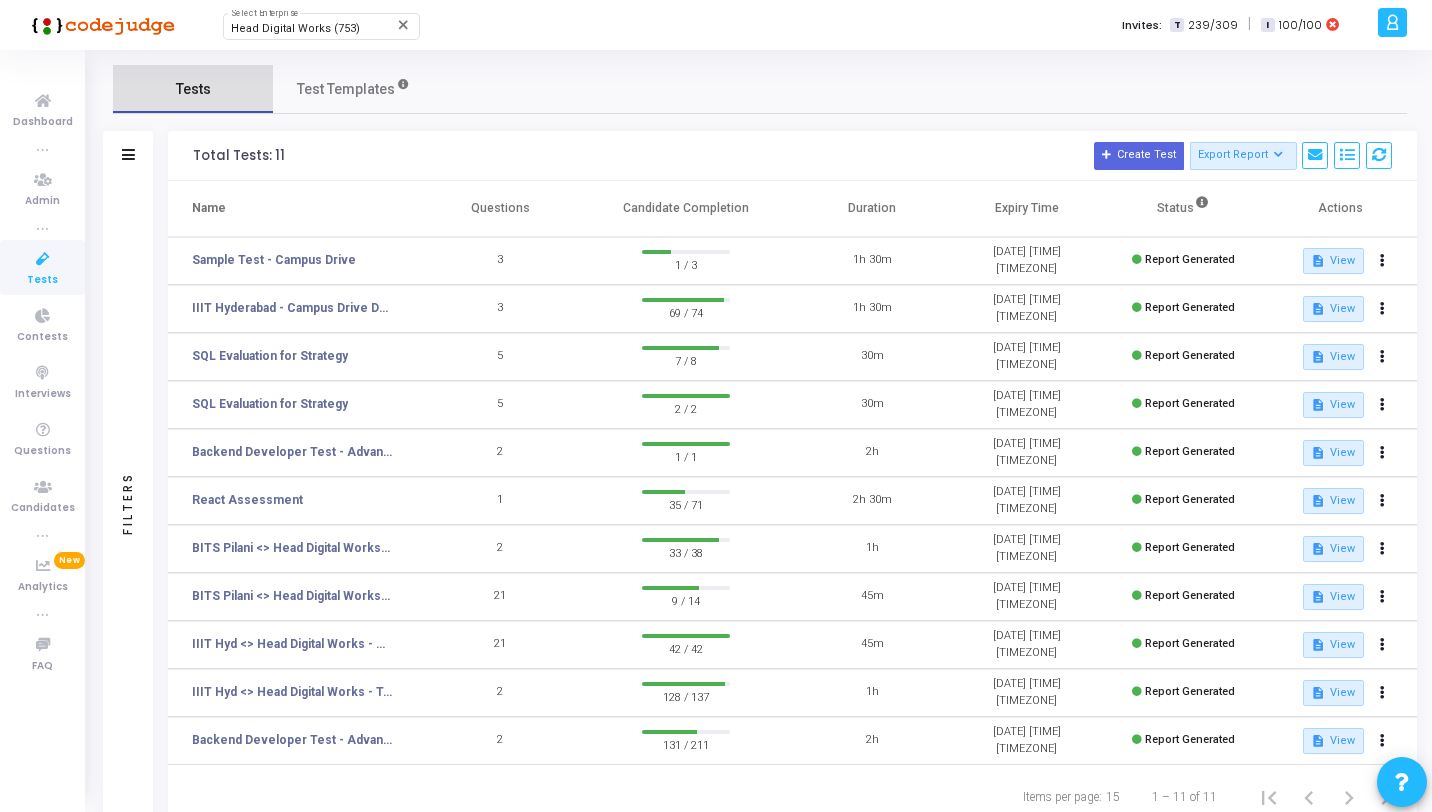 click on "Tests" at bounding box center [193, 89] 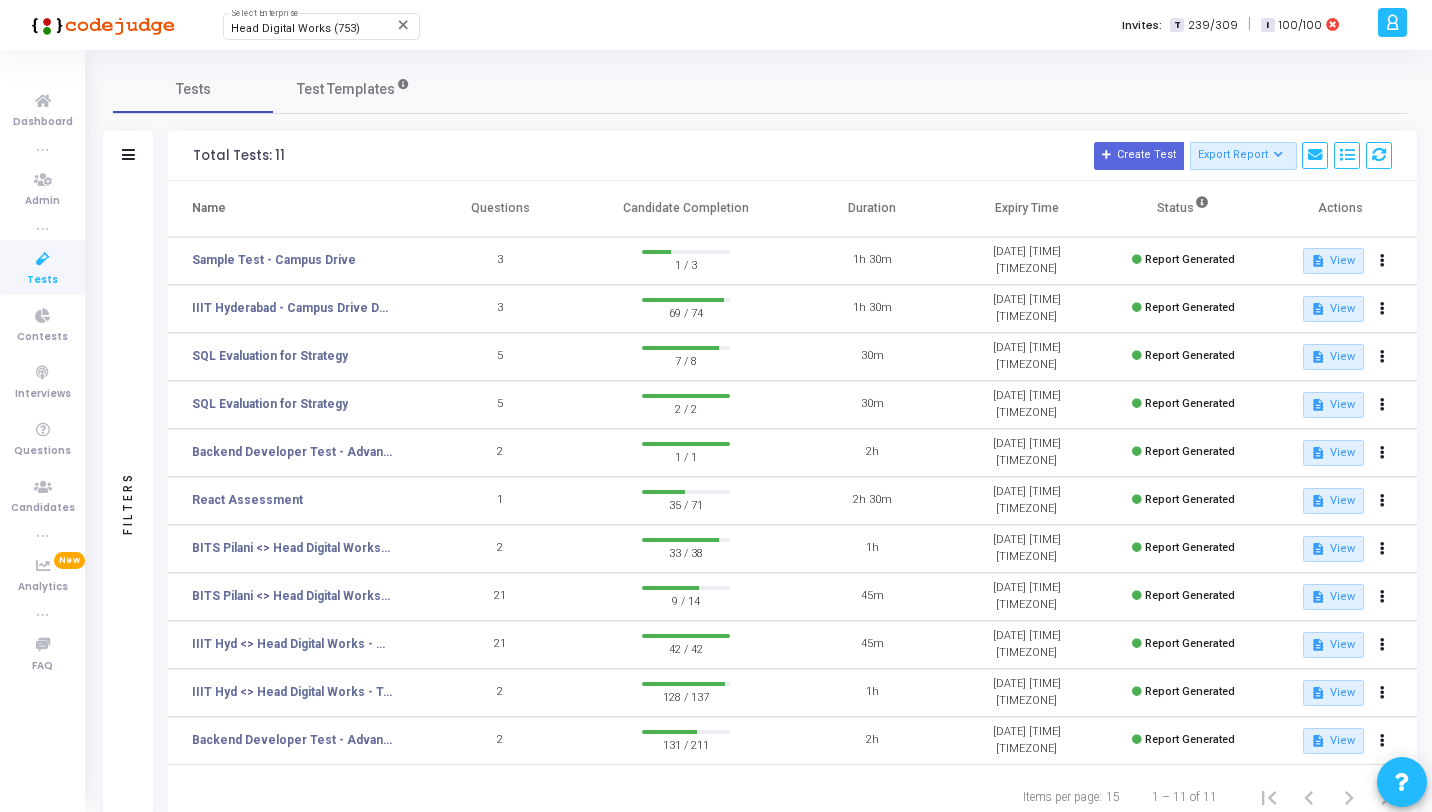 click at bounding box center (43, 259) 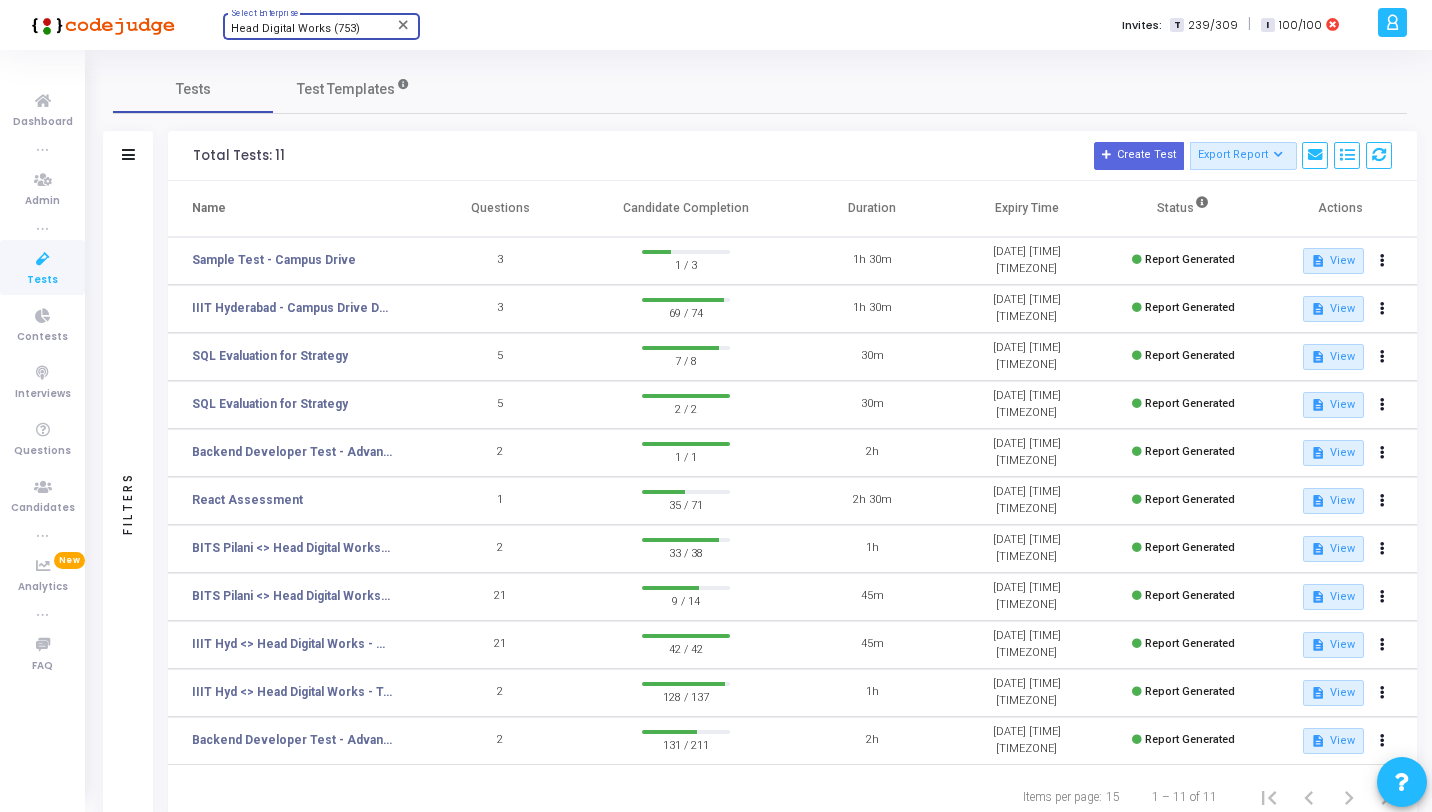 click on "Head Digital Works (753)" at bounding box center (295, 28) 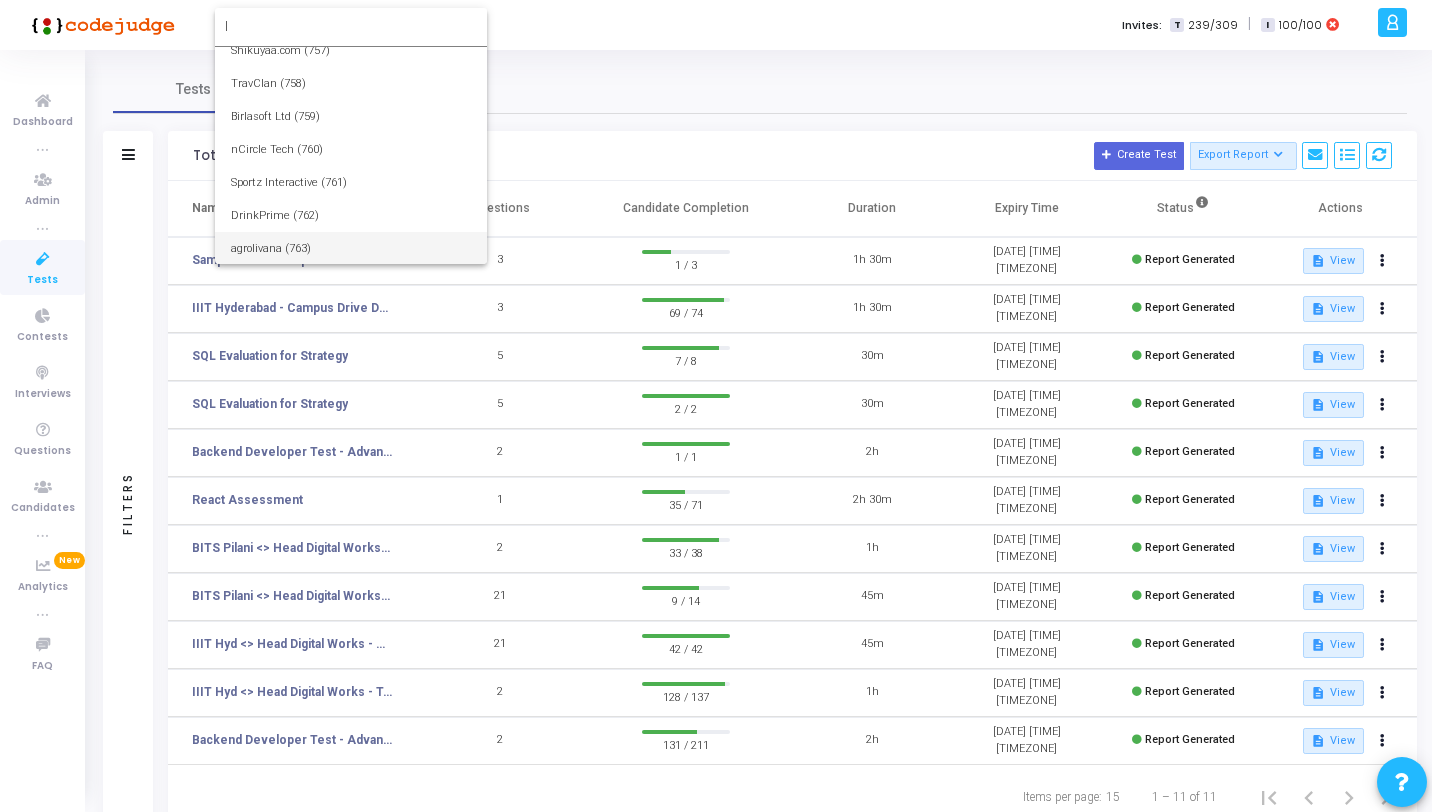 scroll, scrollTop: 0, scrollLeft: 0, axis: both 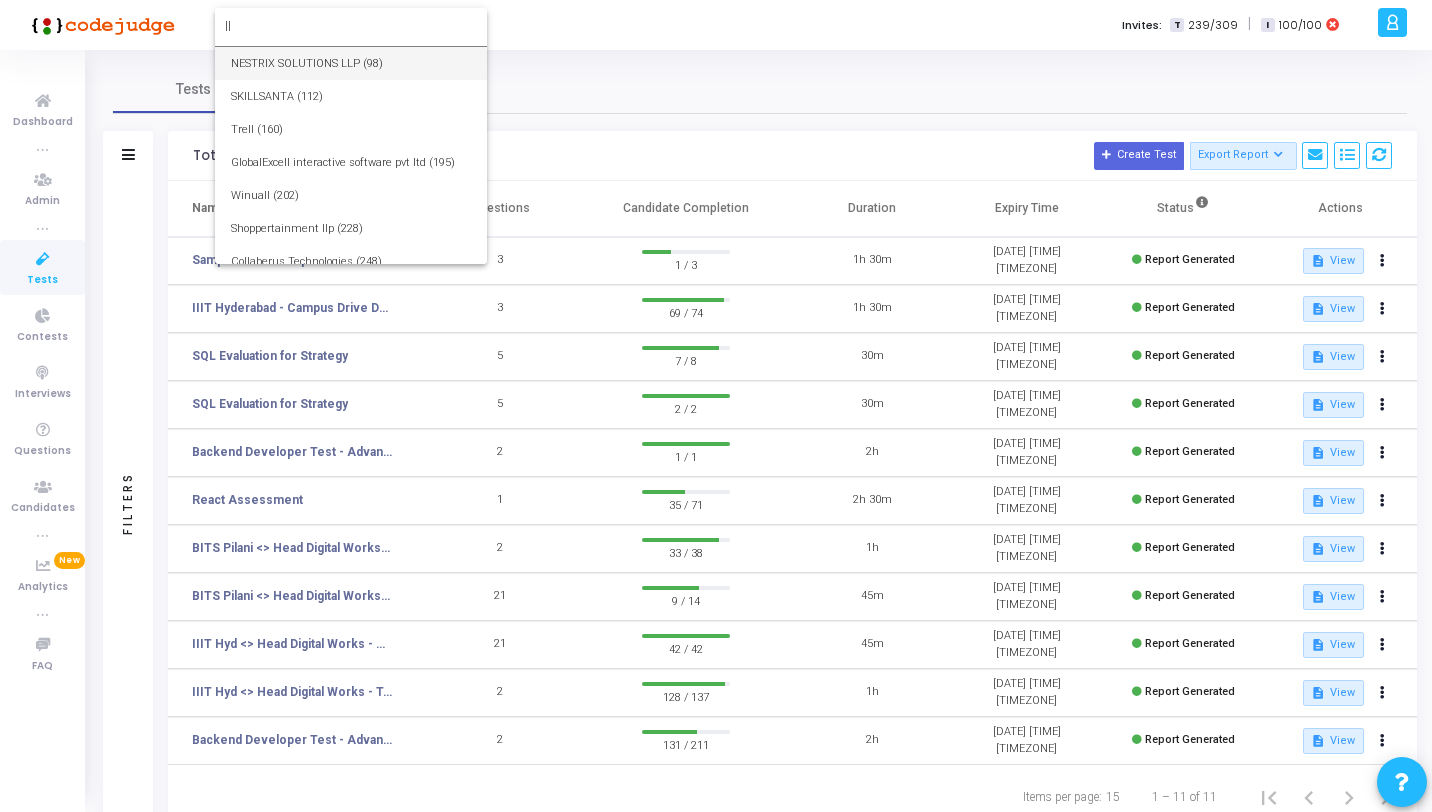 type on "l" 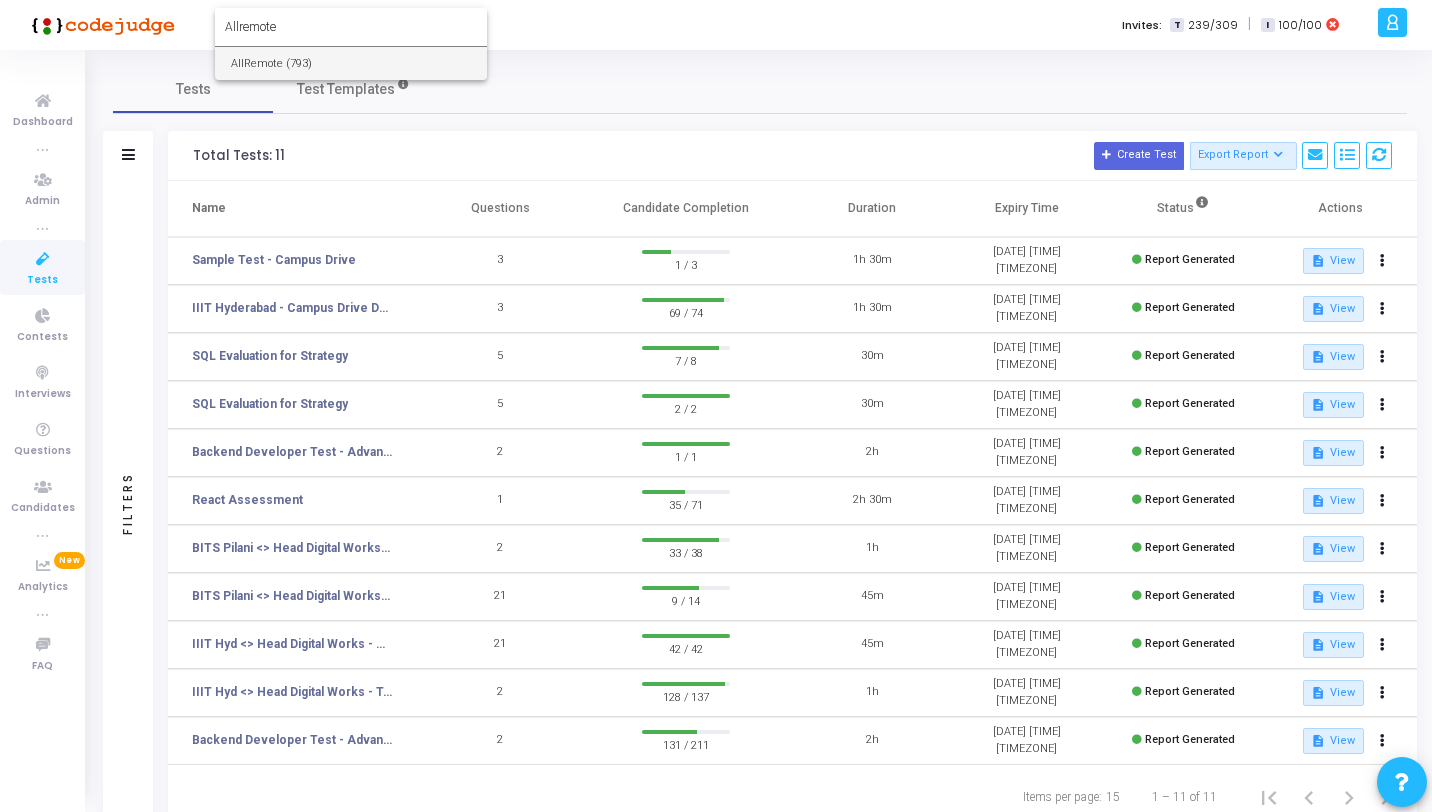 type on "Allremote" 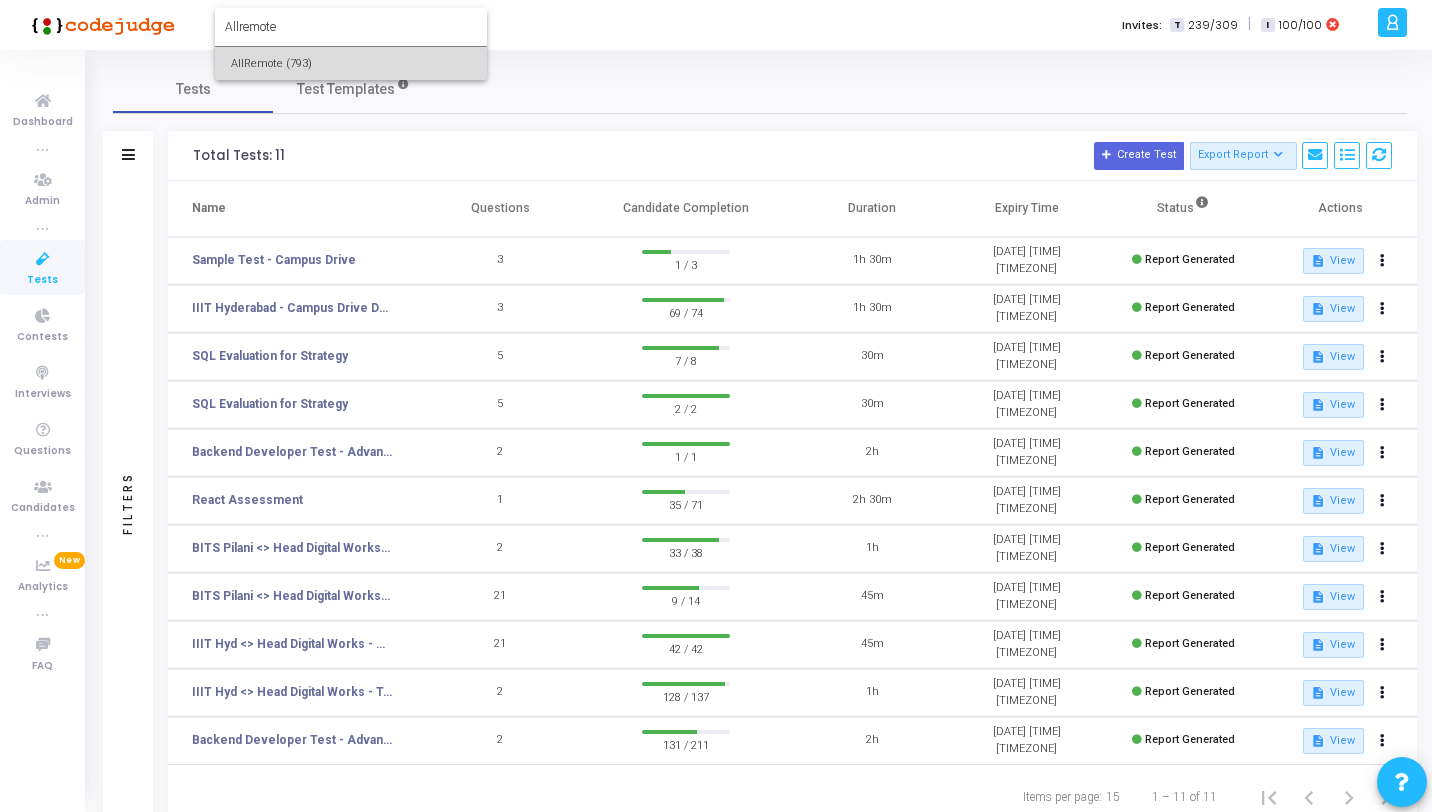 click on "AllRemote (793)" at bounding box center (351, 63) 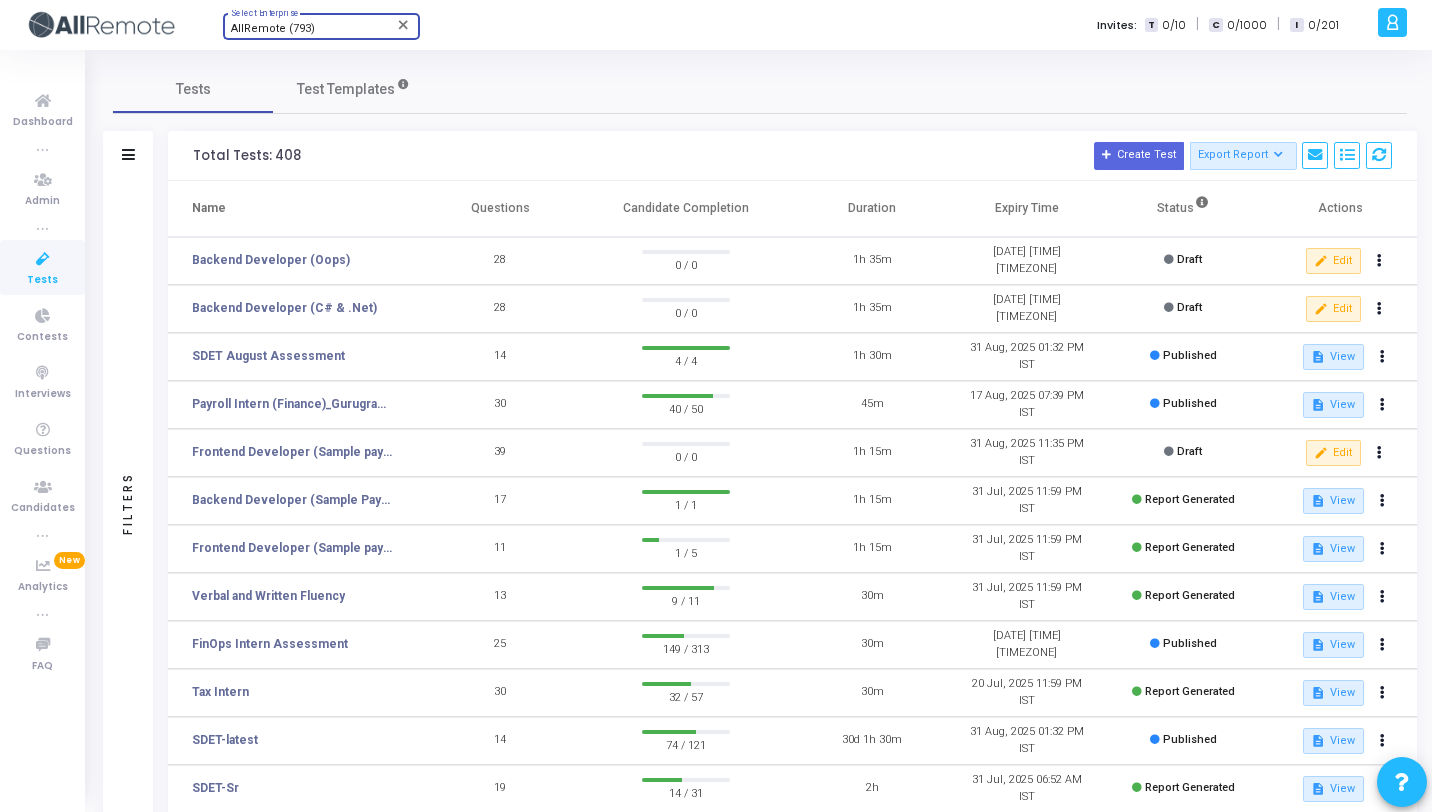 click at bounding box center (43, 259) 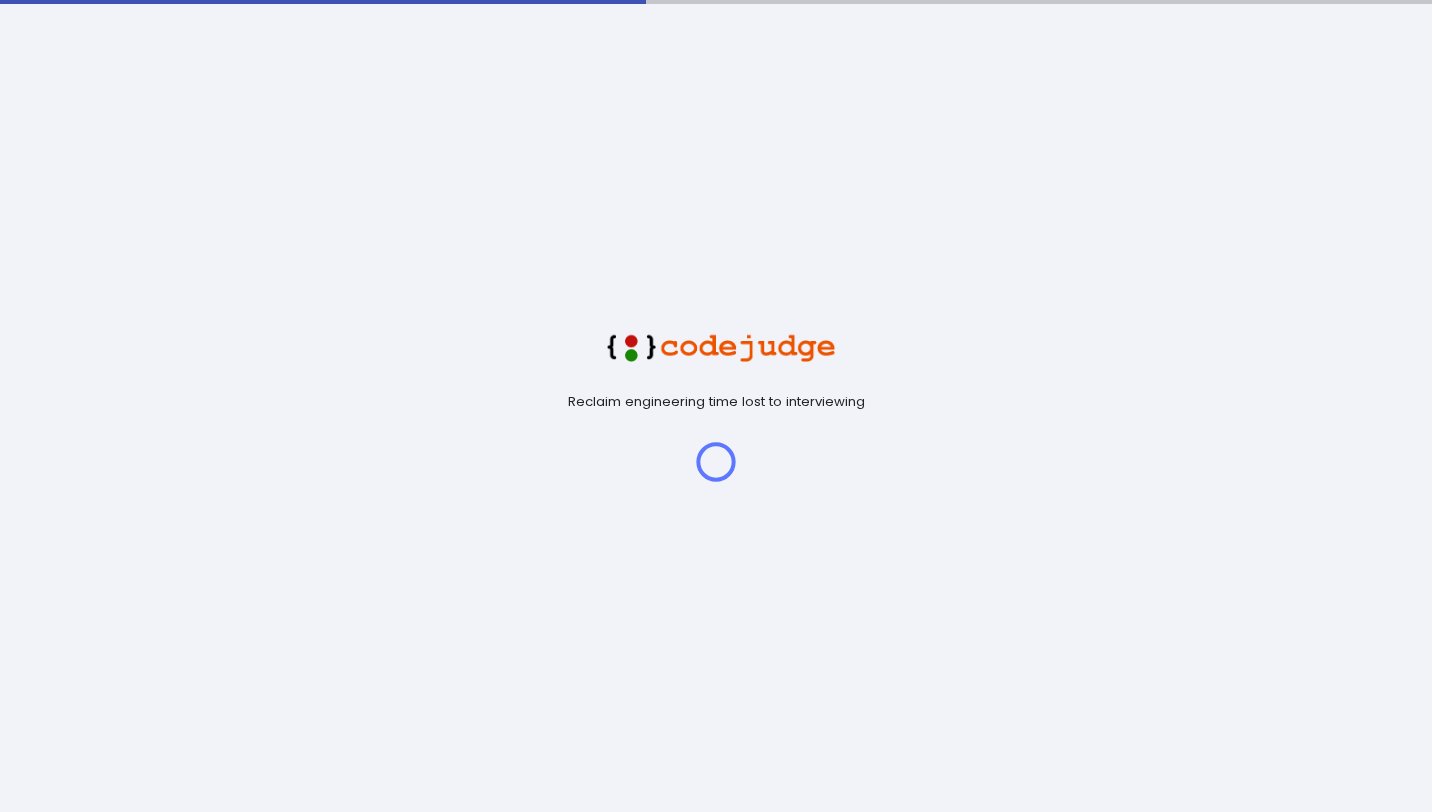 scroll, scrollTop: 0, scrollLeft: 0, axis: both 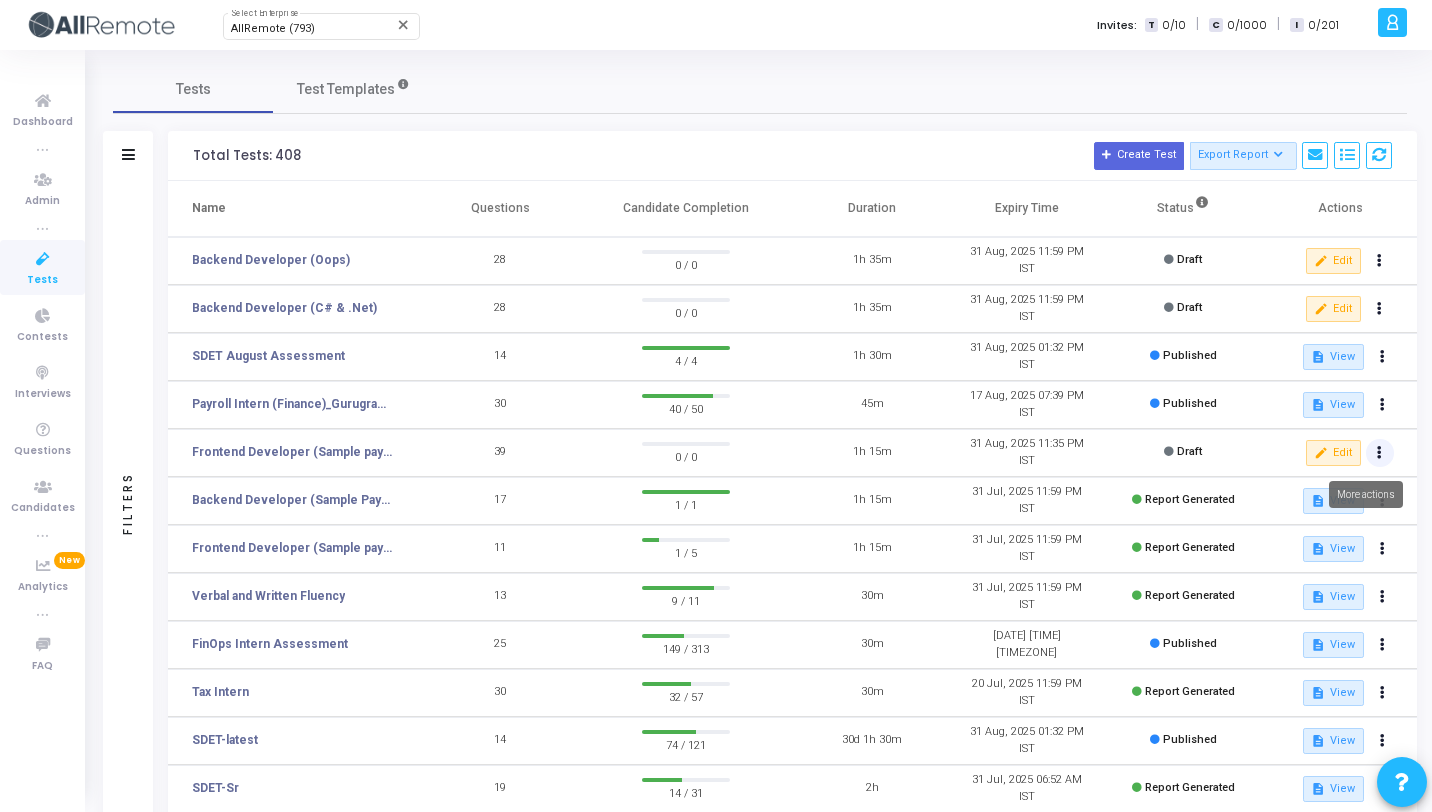 click 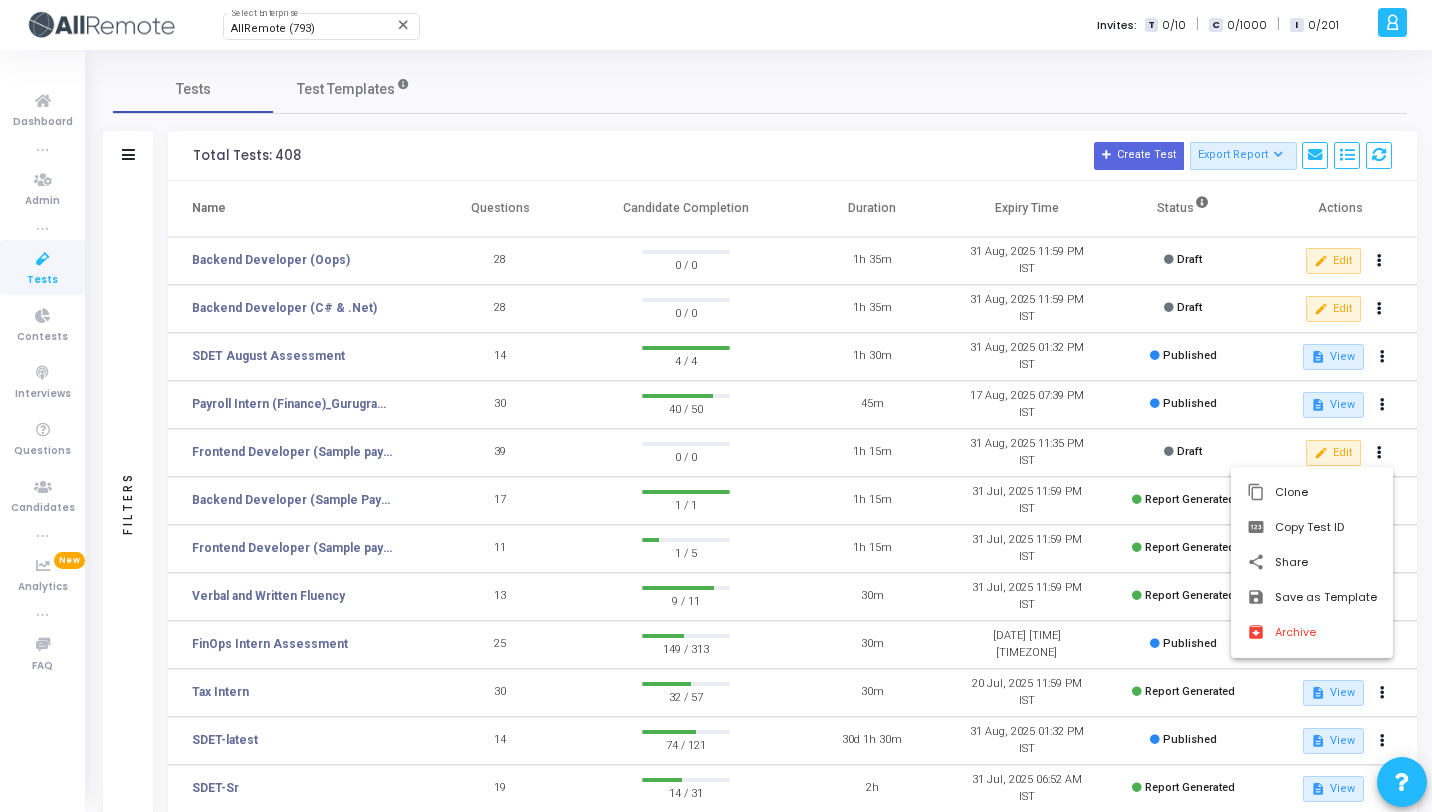 click at bounding box center (716, 406) 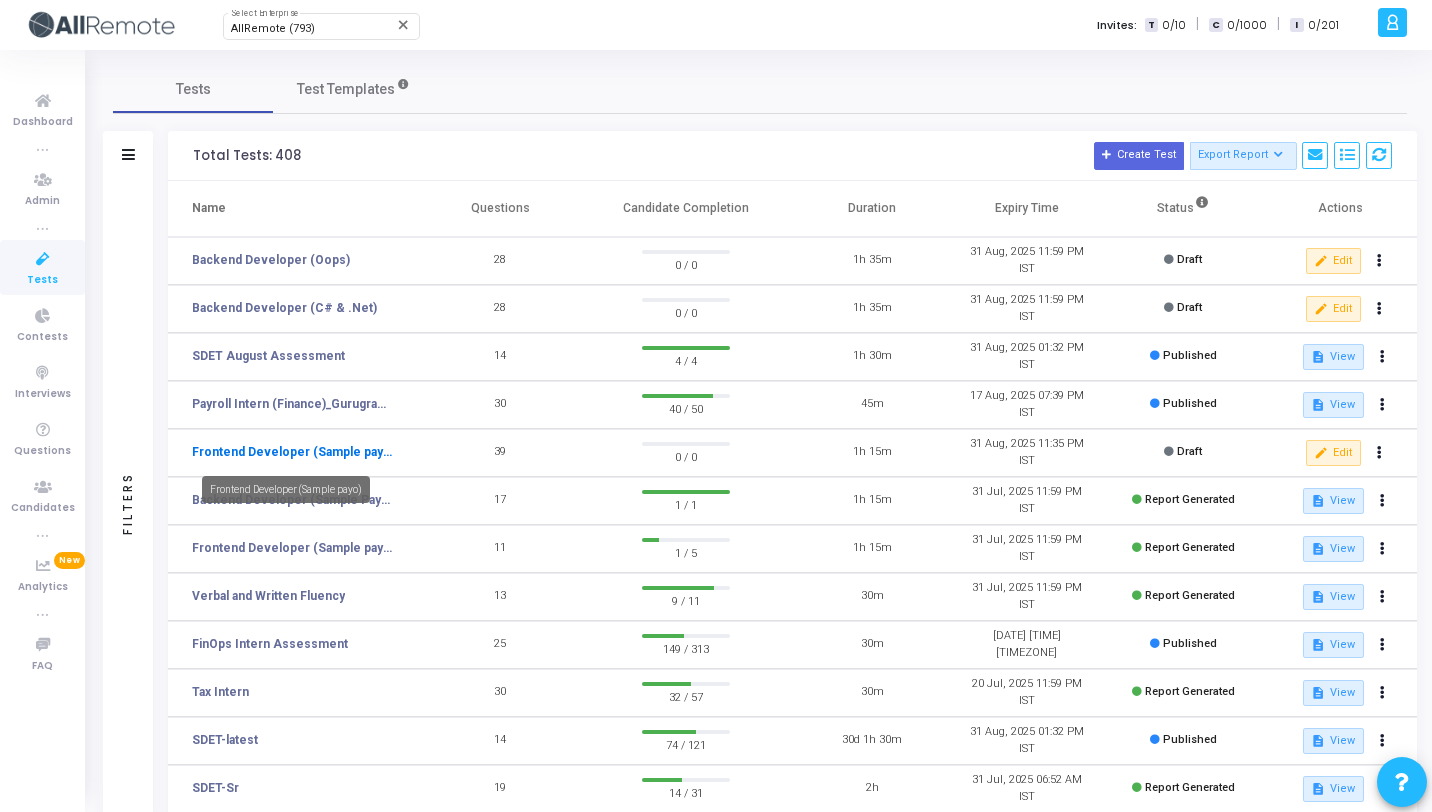 click on "Frontend Developer (Sample payo)" 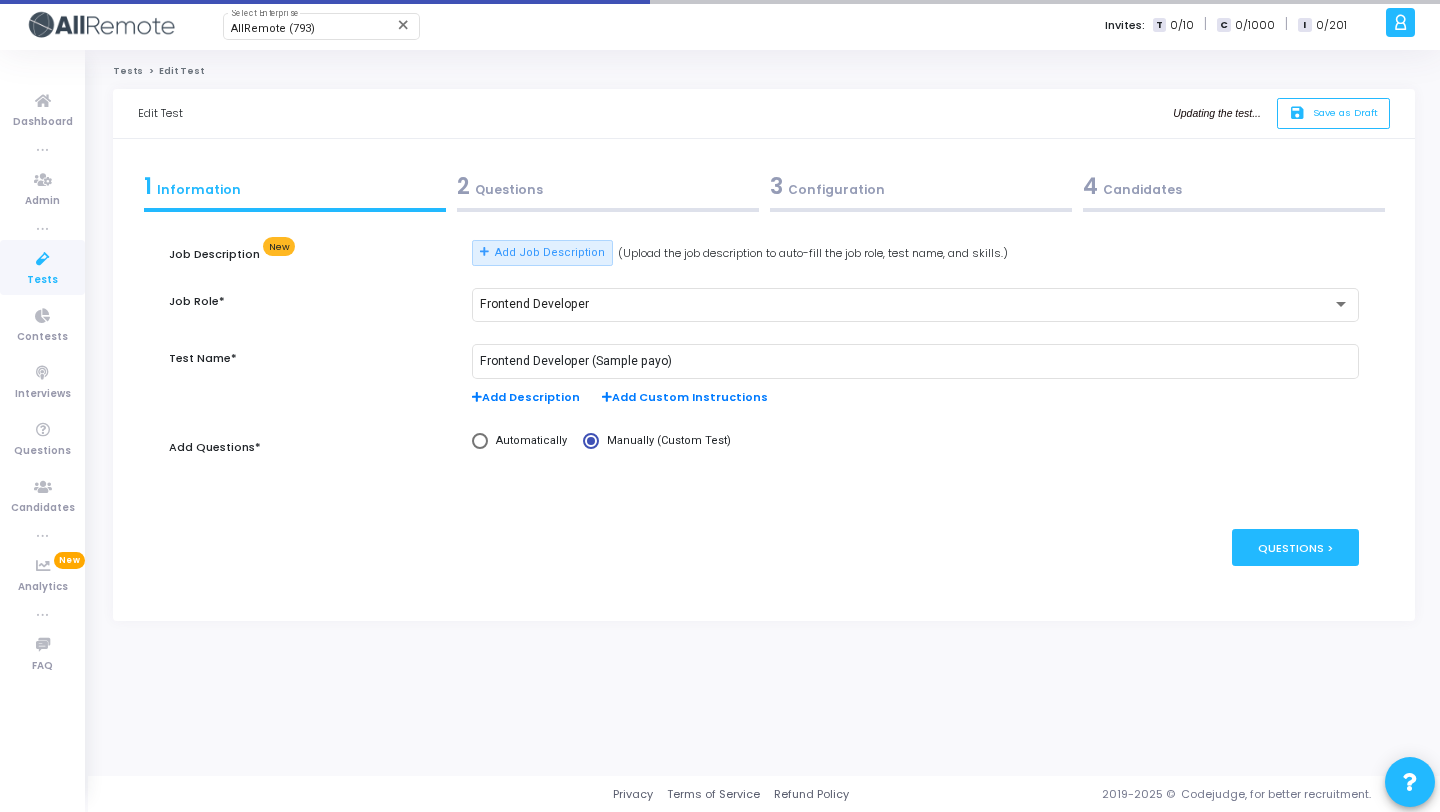 click on "2  Questions" at bounding box center [608, 186] 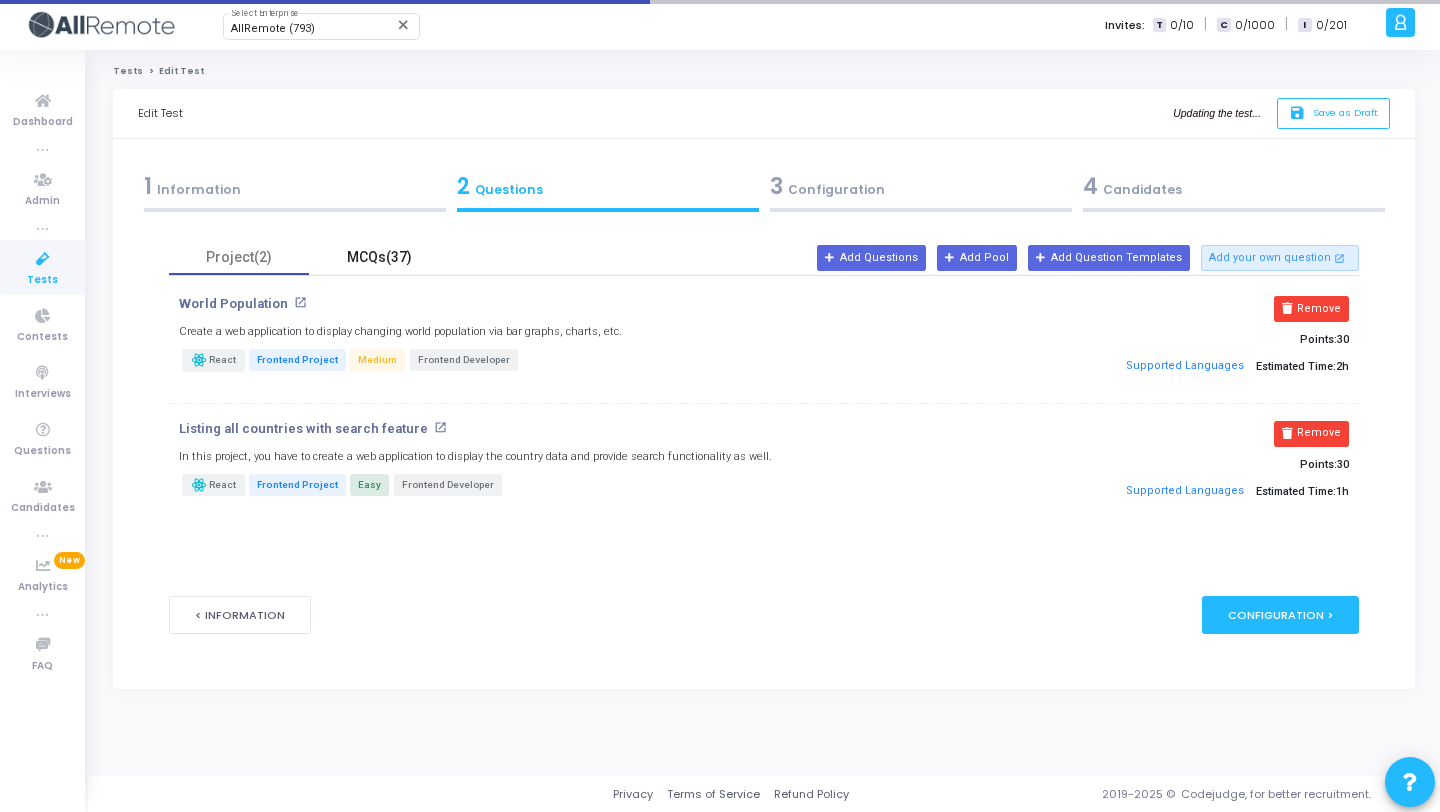 click on "MCQs(37)" at bounding box center (379, 257) 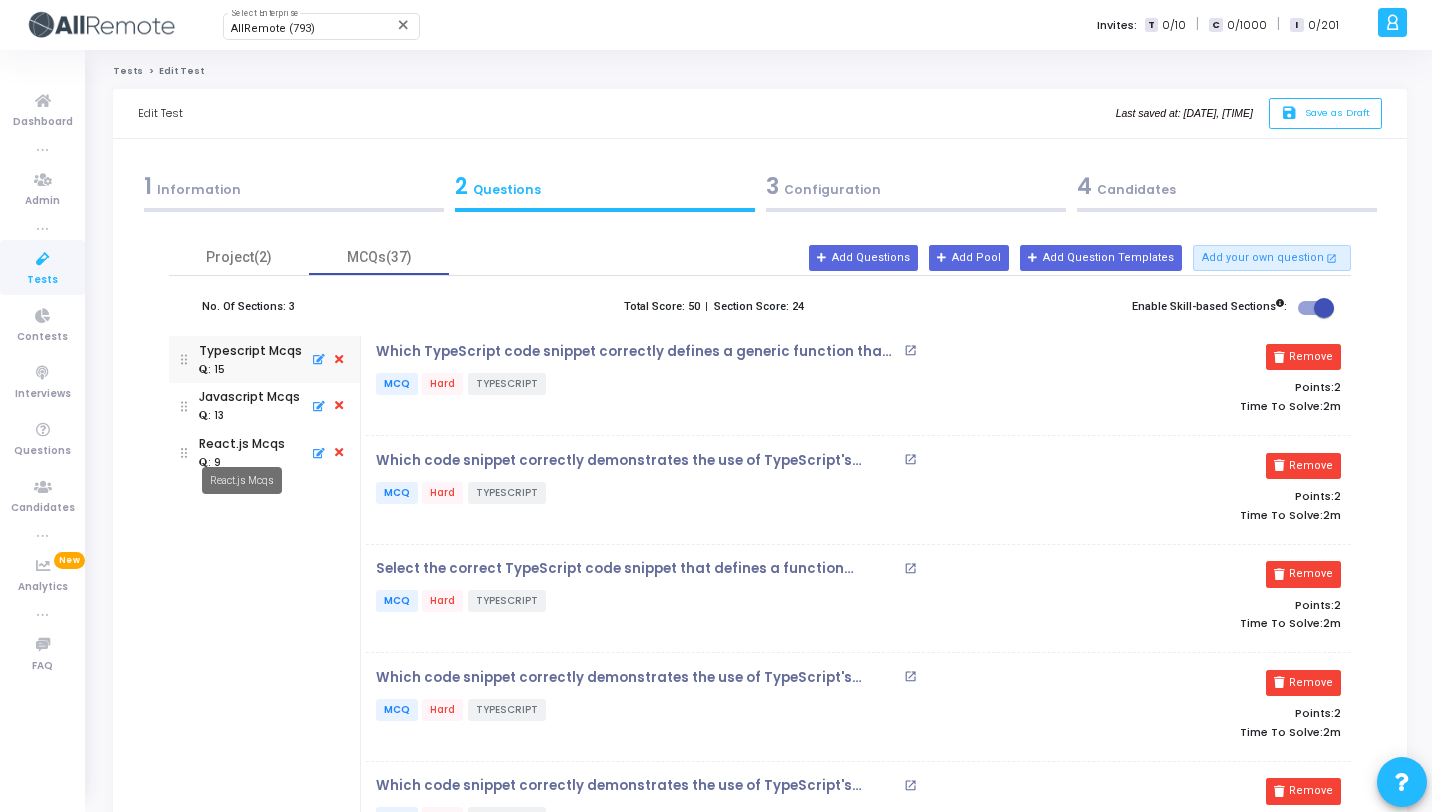 click on "React.js Mcqs" at bounding box center (242, 480) 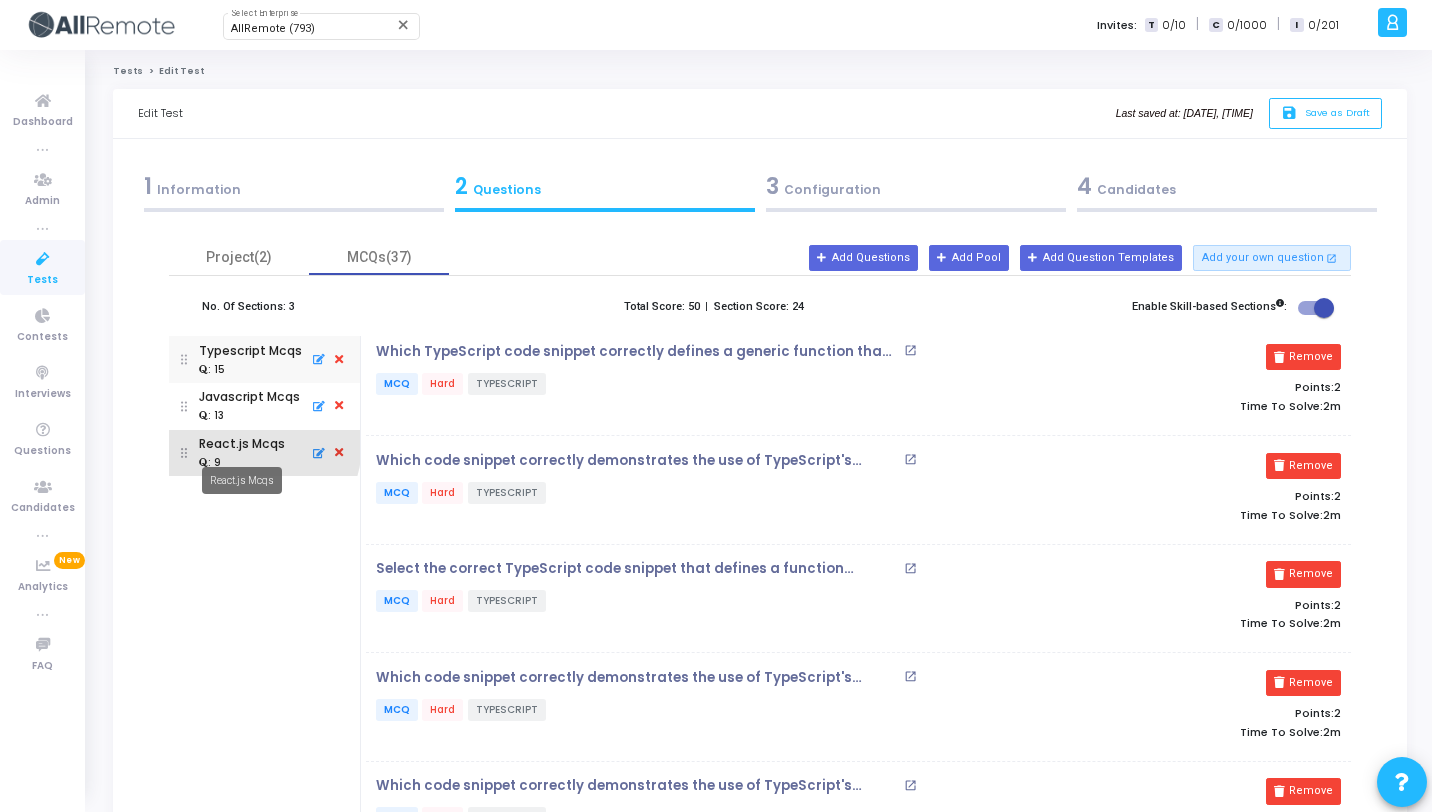 click on "React.js Mcqs" at bounding box center [242, 444] 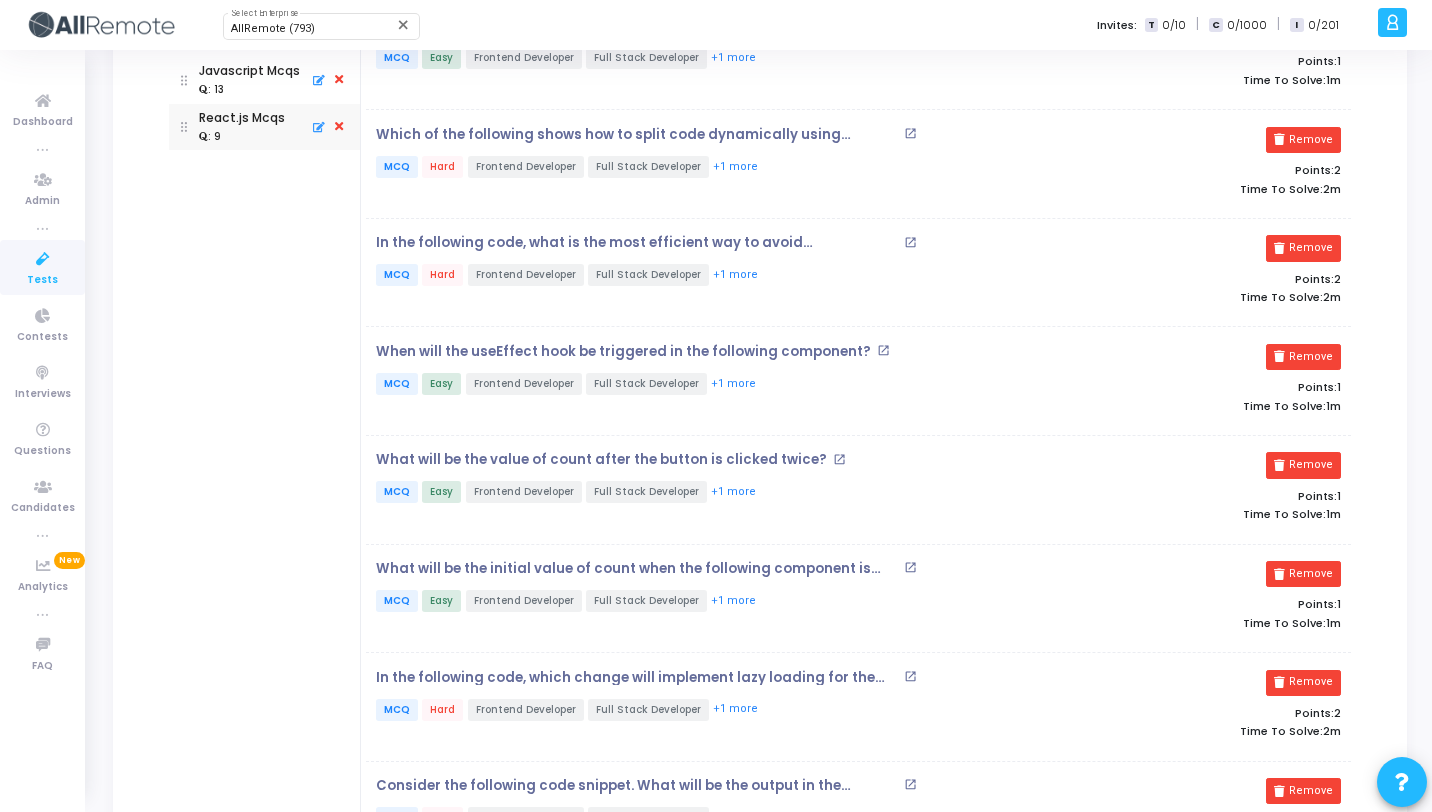scroll, scrollTop: 0, scrollLeft: 0, axis: both 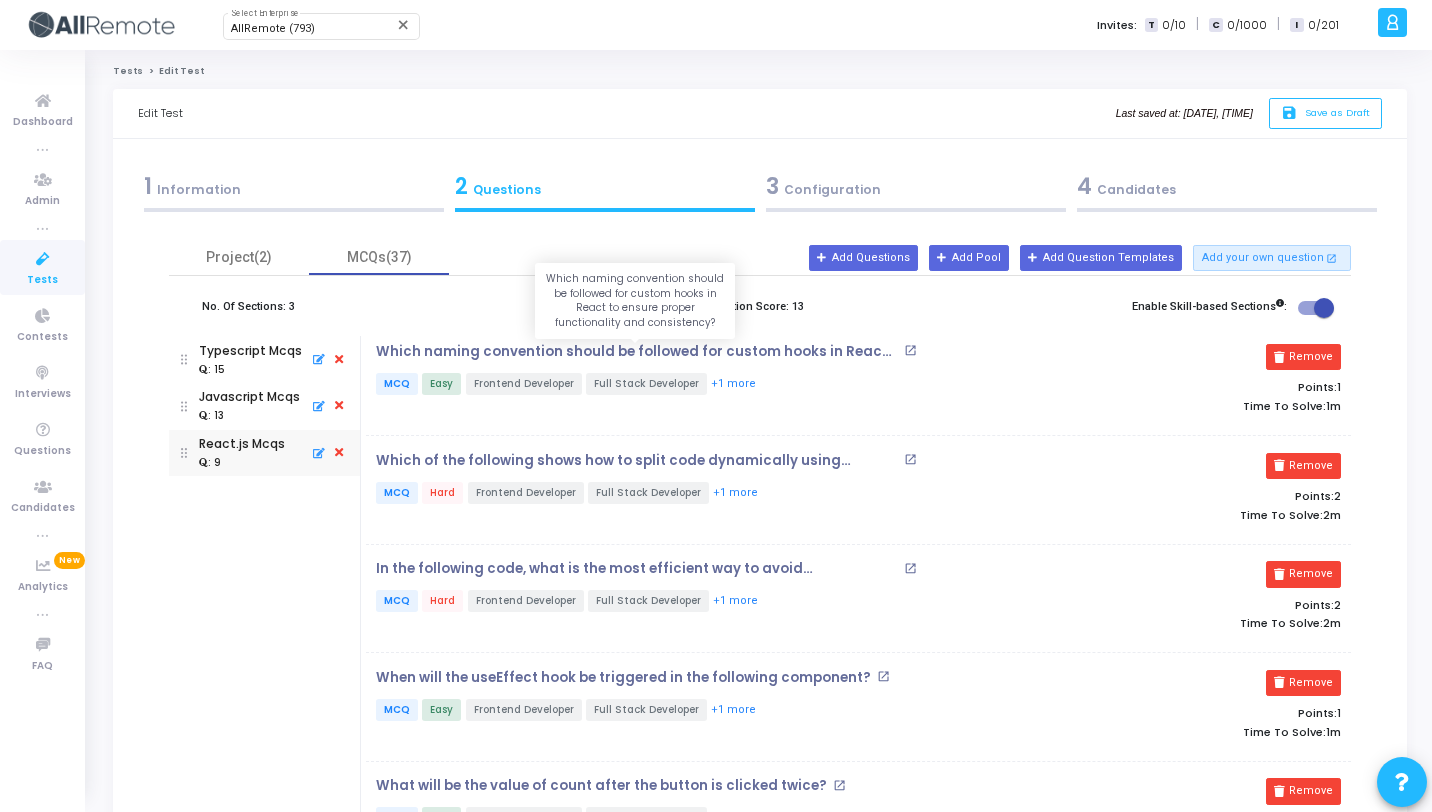 click on "Which naming convention should be followed for custom hooks in React to ensure proper functionality and consistency?" at bounding box center (637, 352) 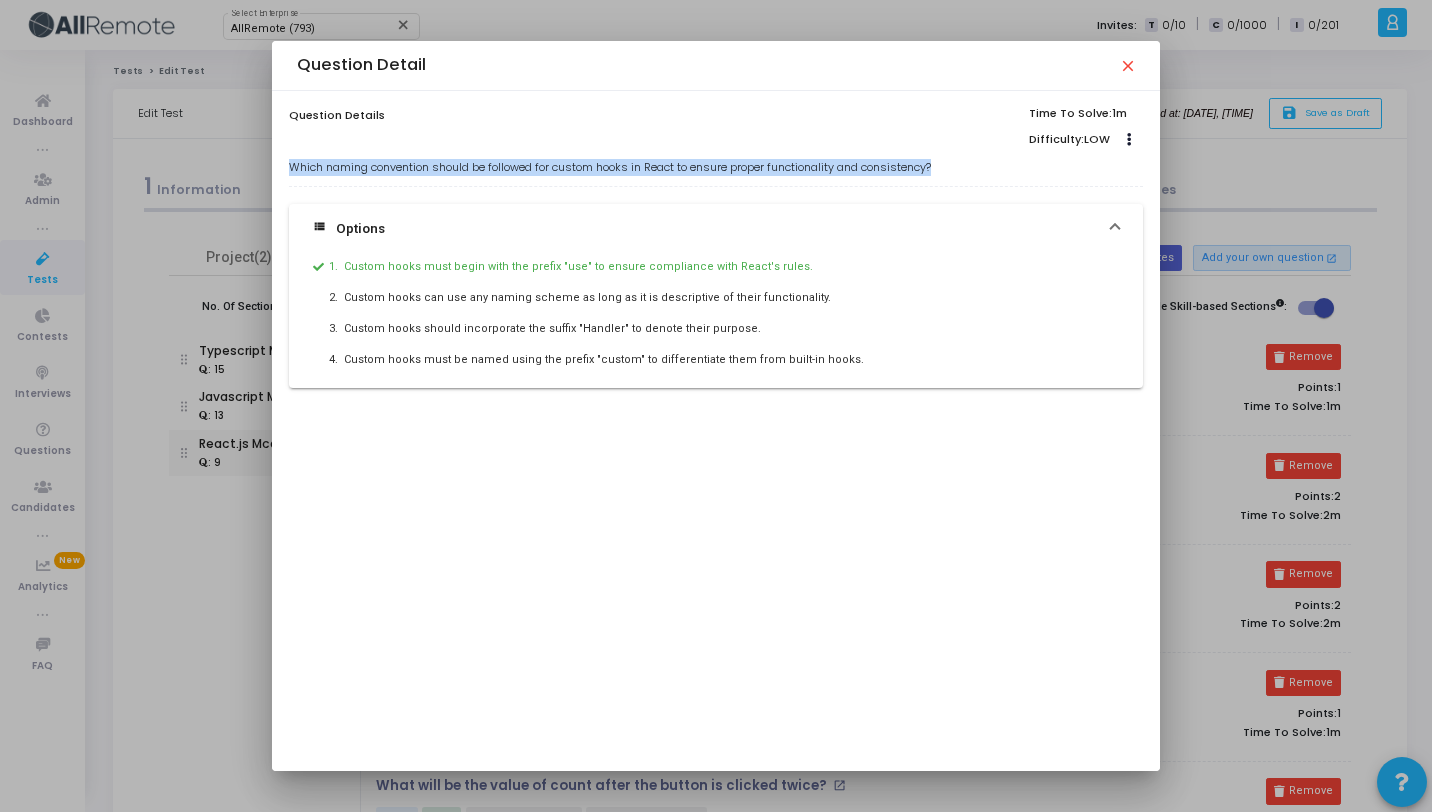 drag, startPoint x: 950, startPoint y: 164, endPoint x: 283, endPoint y: 172, distance: 667.048 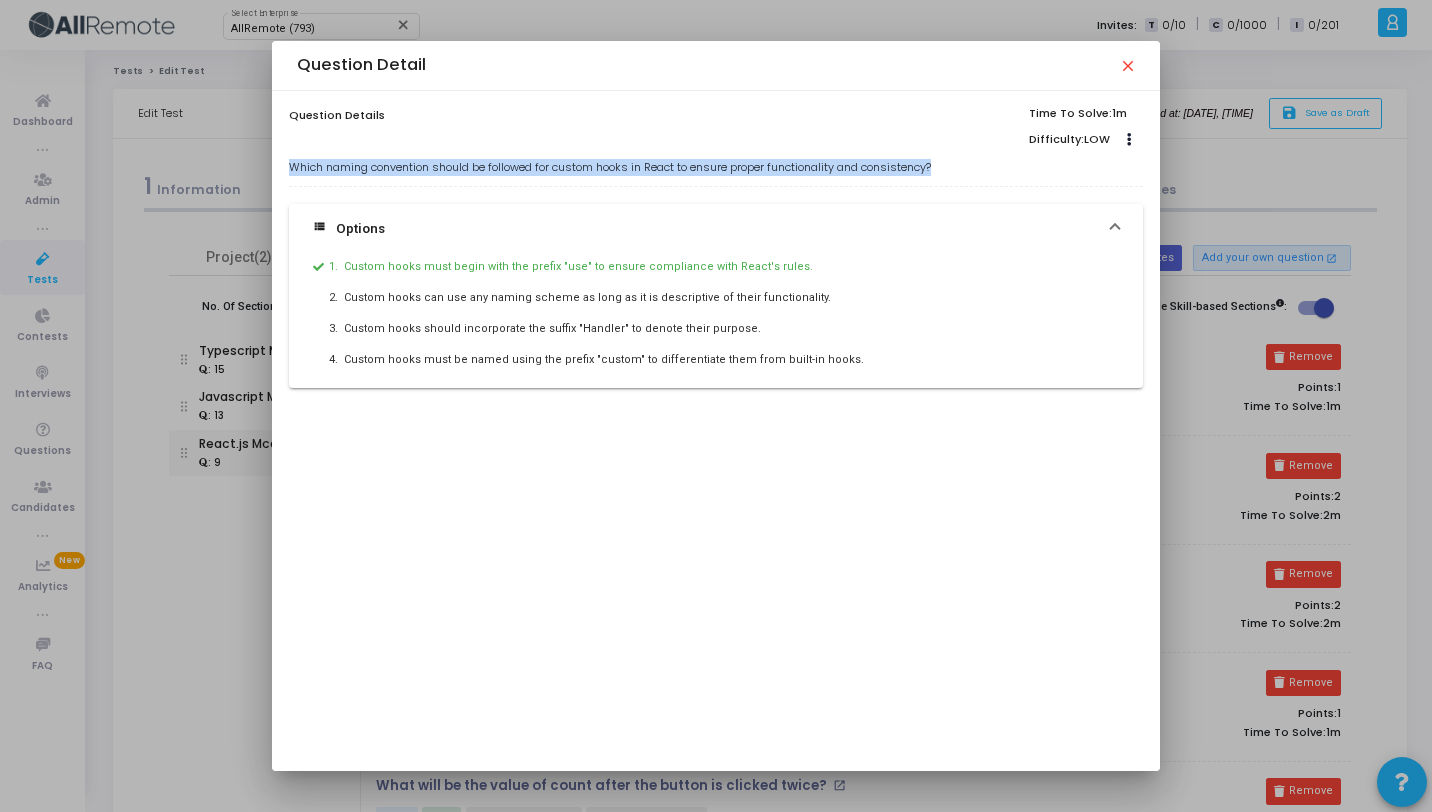 click on "close" at bounding box center [1127, 65] 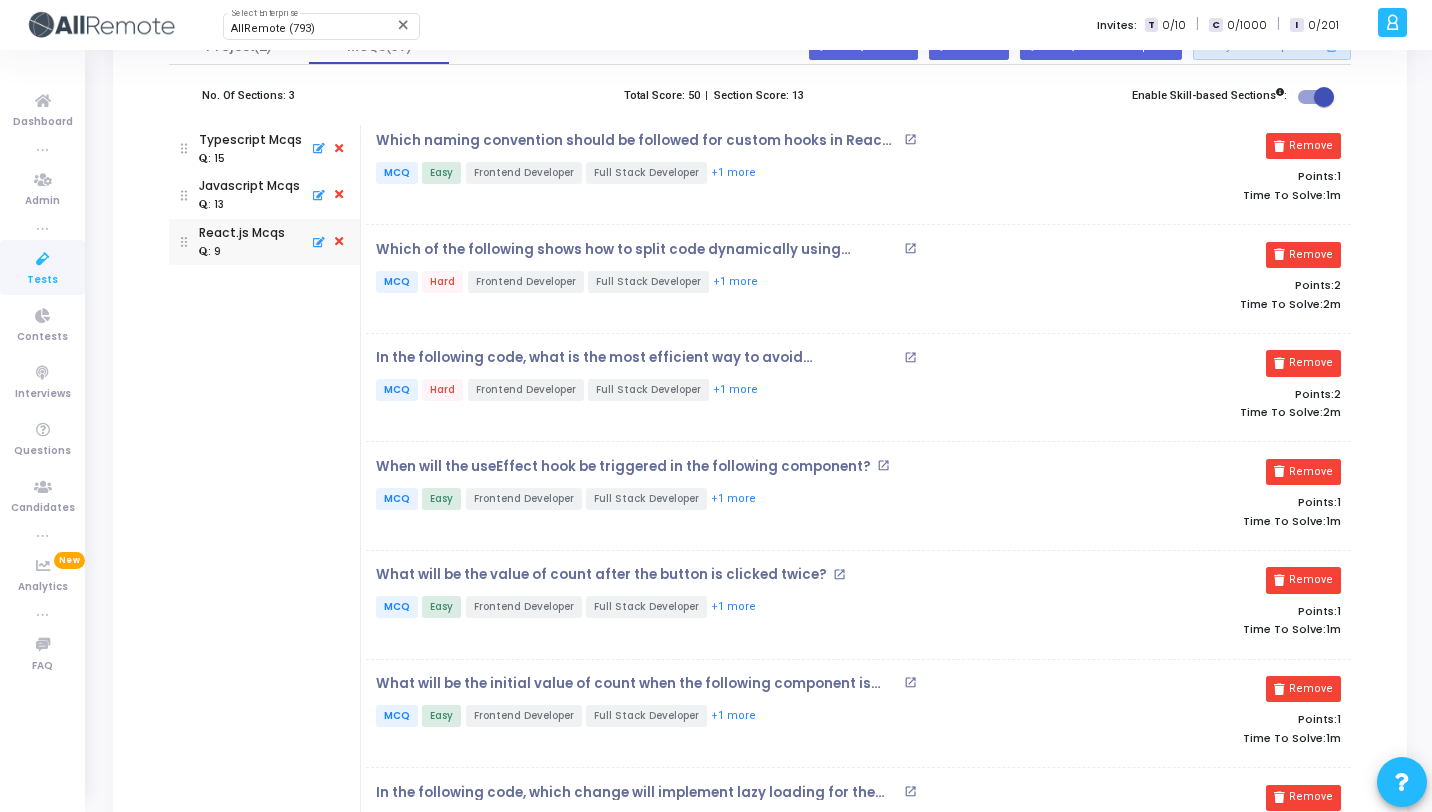 scroll, scrollTop: 0, scrollLeft: 0, axis: both 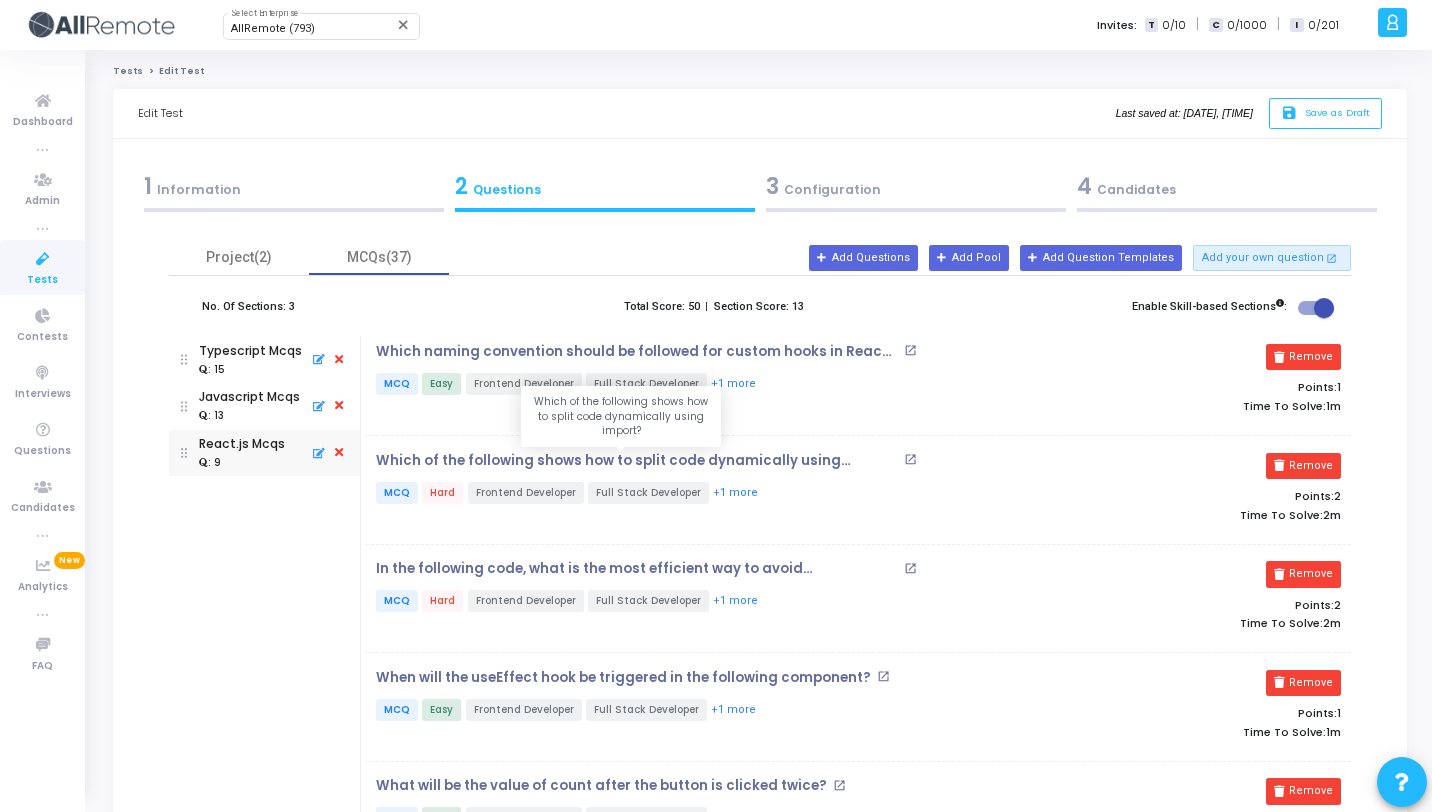 click on "Which of the following shows how to split code dynamically using import?" at bounding box center [637, 461] 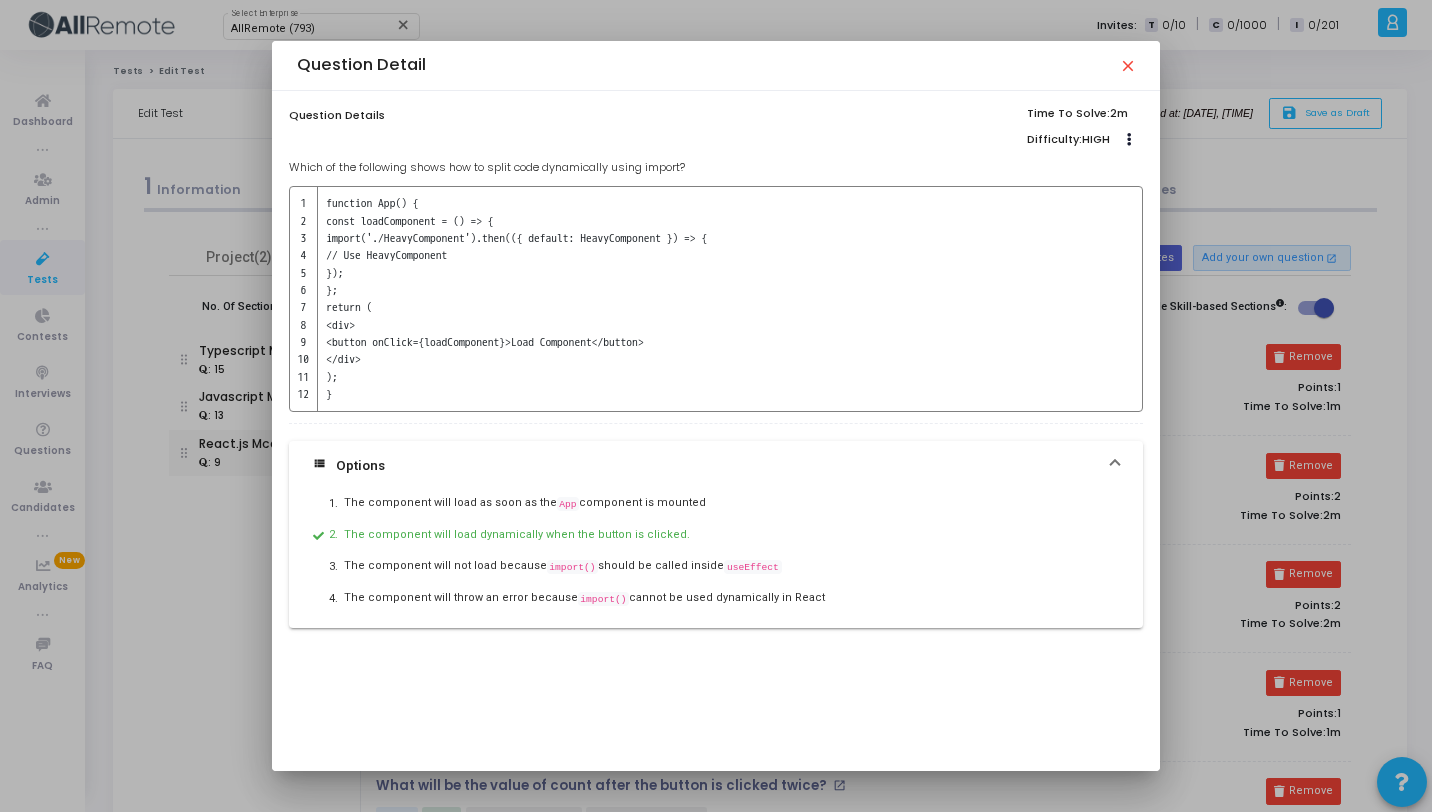 drag, startPoint x: 705, startPoint y: 160, endPoint x: 287, endPoint y: 163, distance: 418.01077 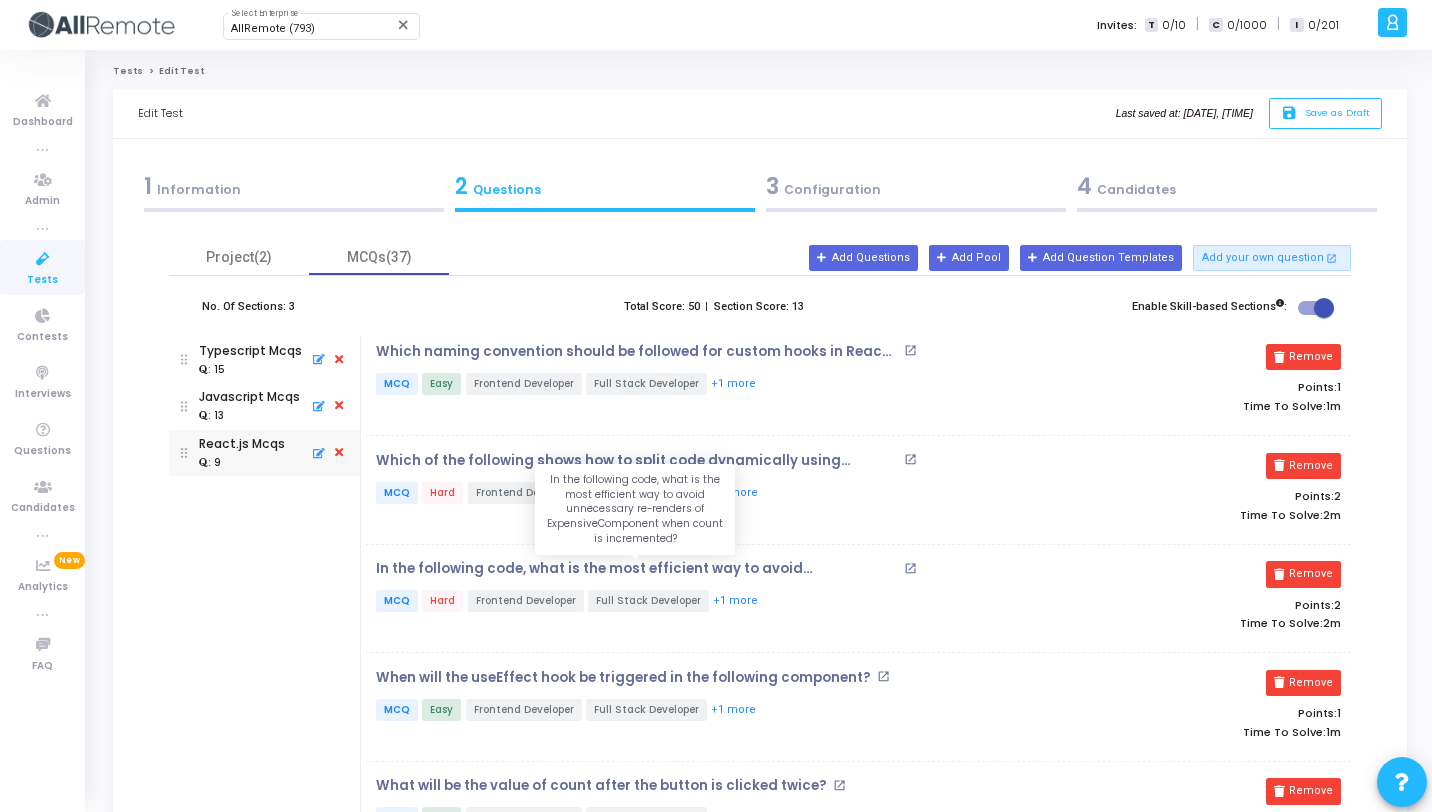 click on "In the following code, what is the most efficient way to avoid unnecessary re-renders of ExpensiveComponent when count is incremented?" at bounding box center [637, 569] 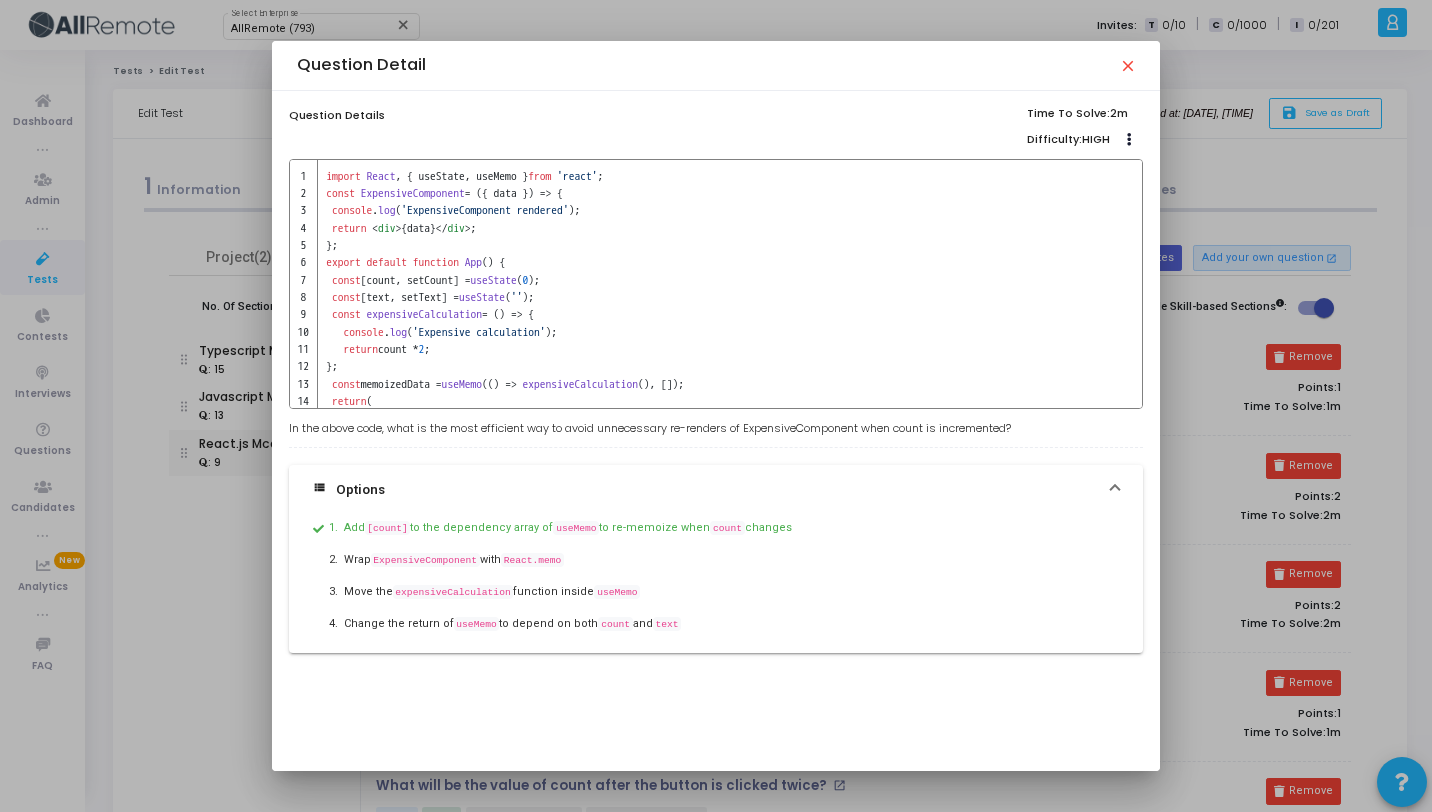 drag, startPoint x: 1032, startPoint y: 429, endPoint x: 277, endPoint y: 427, distance: 755.0026 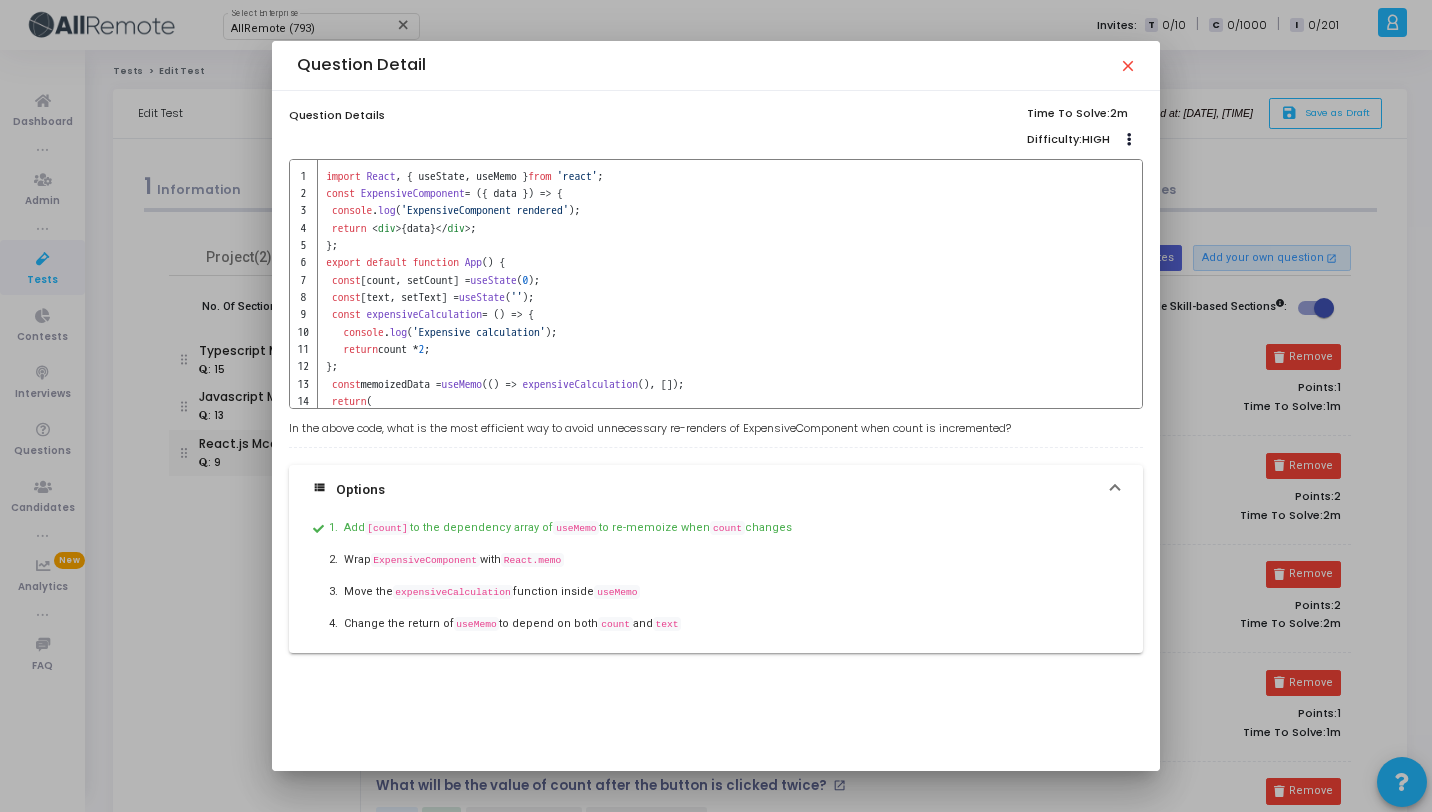 click on "close" at bounding box center [1127, 65] 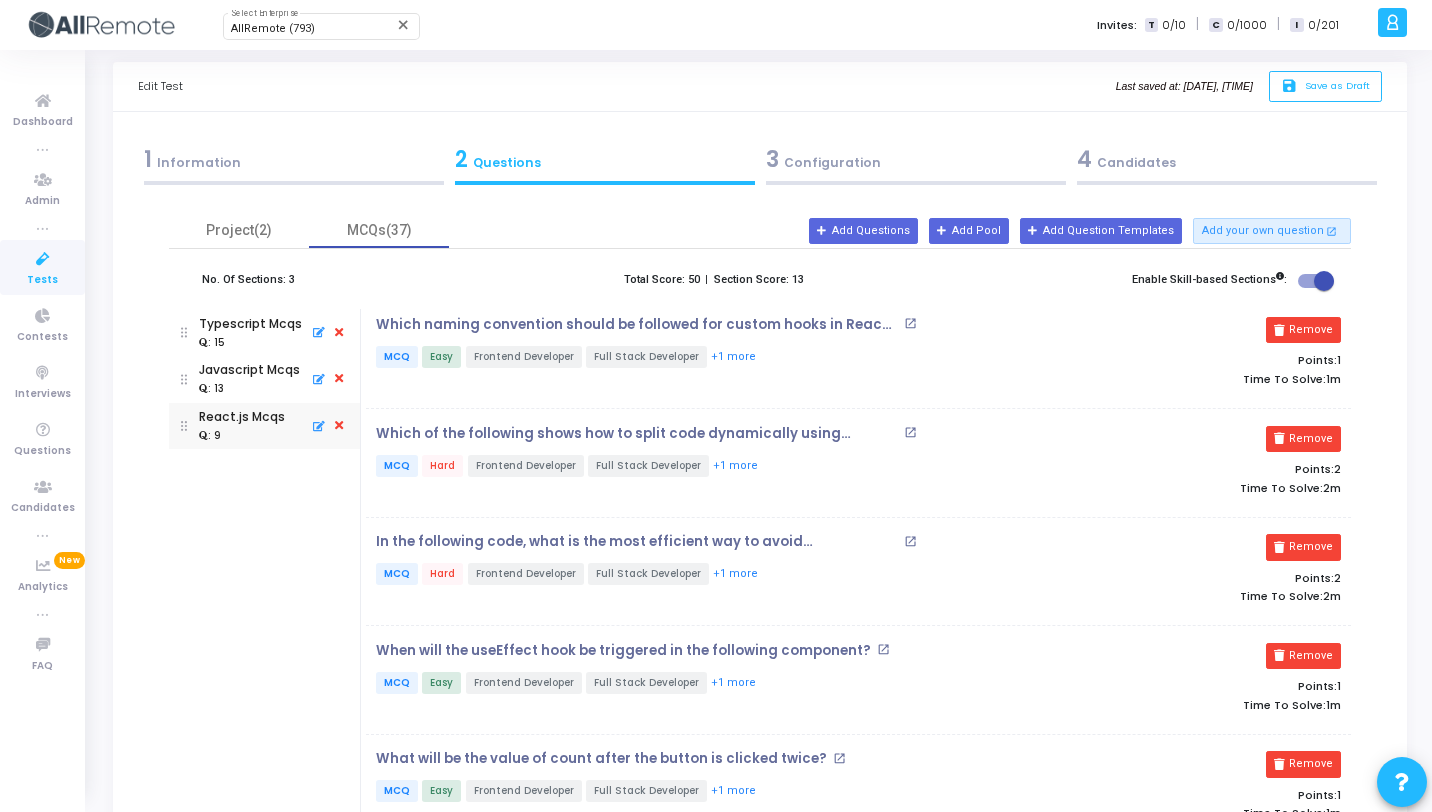 scroll, scrollTop: 64, scrollLeft: 0, axis: vertical 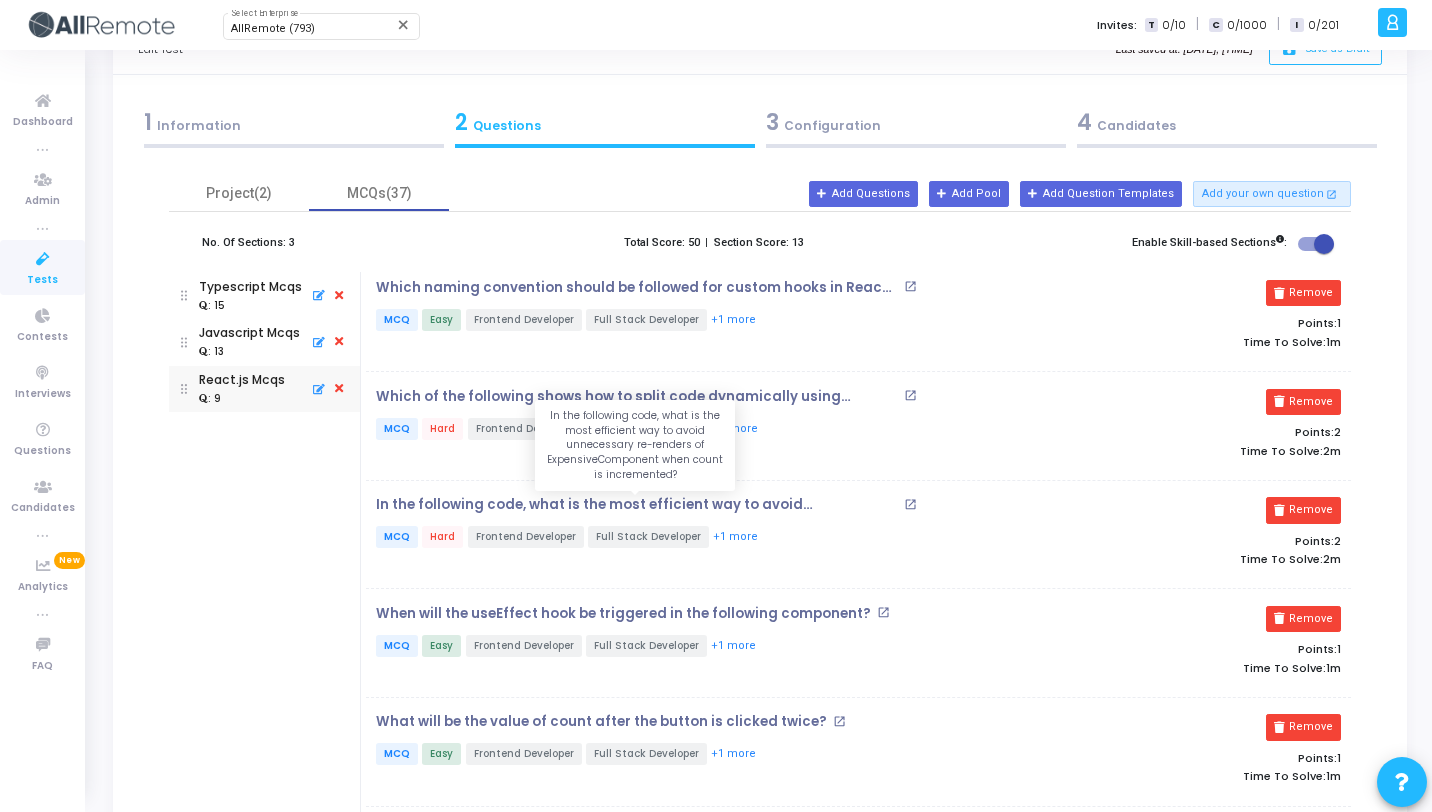 drag, startPoint x: 367, startPoint y: 501, endPoint x: 862, endPoint y: 504, distance: 495.0091 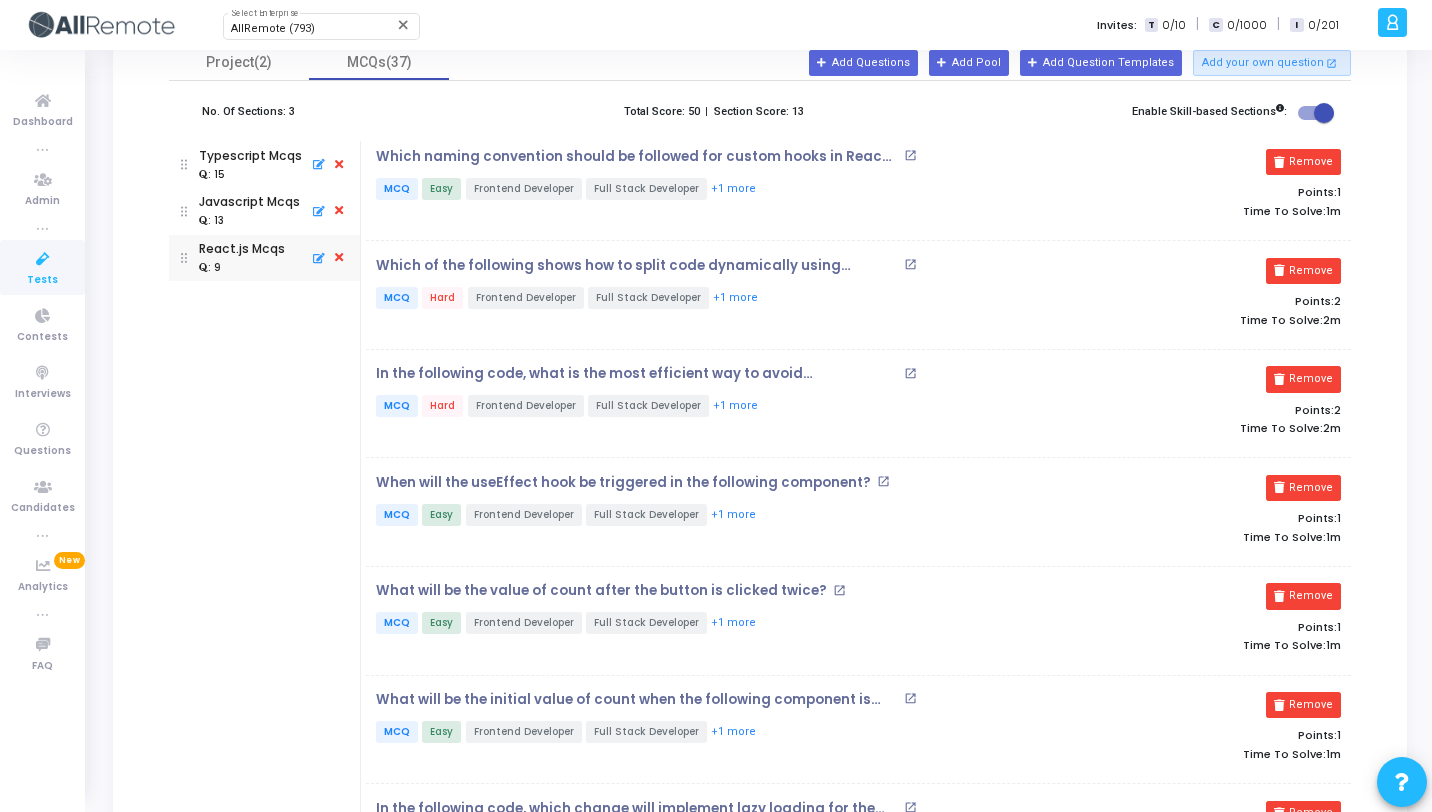 scroll, scrollTop: 347, scrollLeft: 0, axis: vertical 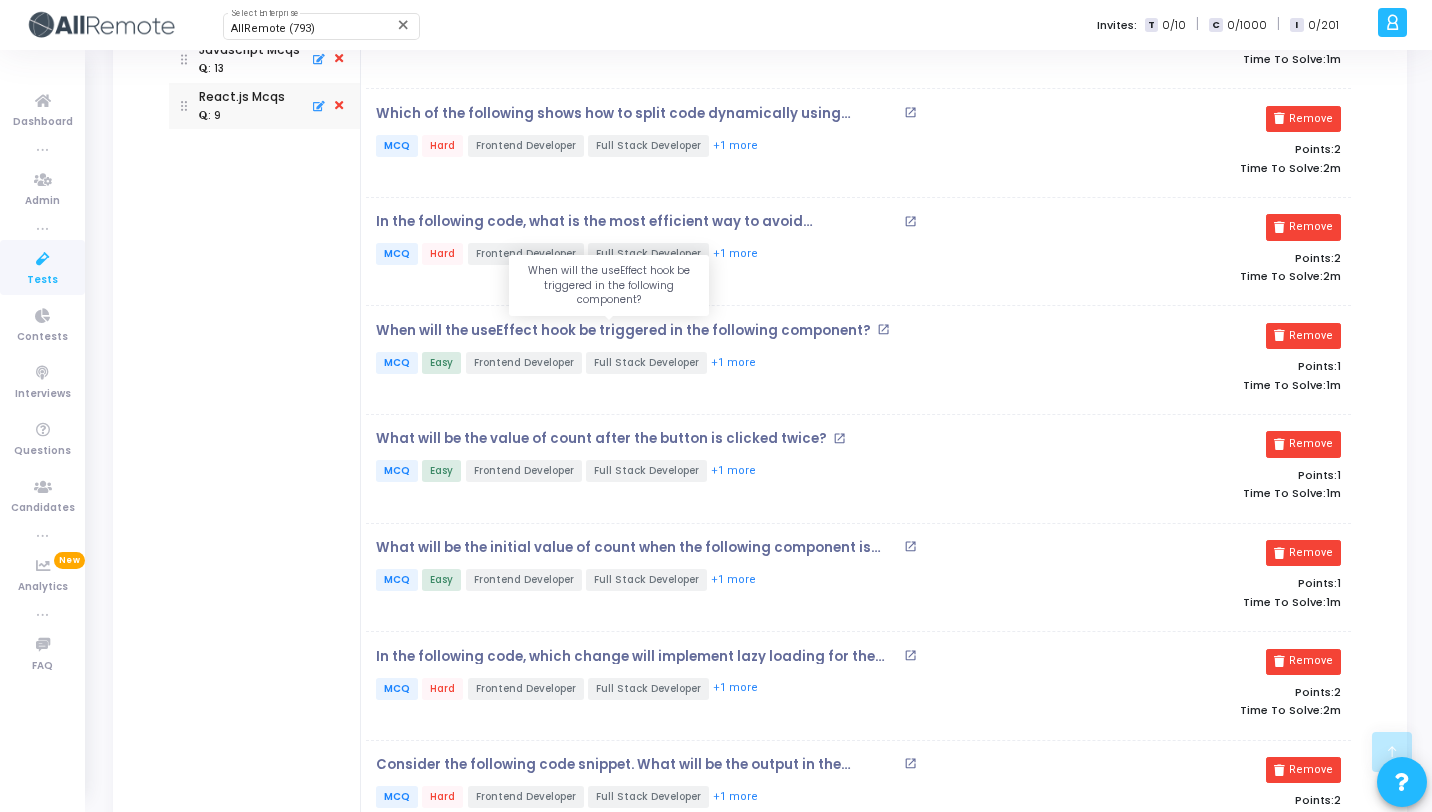 drag, startPoint x: 371, startPoint y: 326, endPoint x: 840, endPoint y: 330, distance: 469.01706 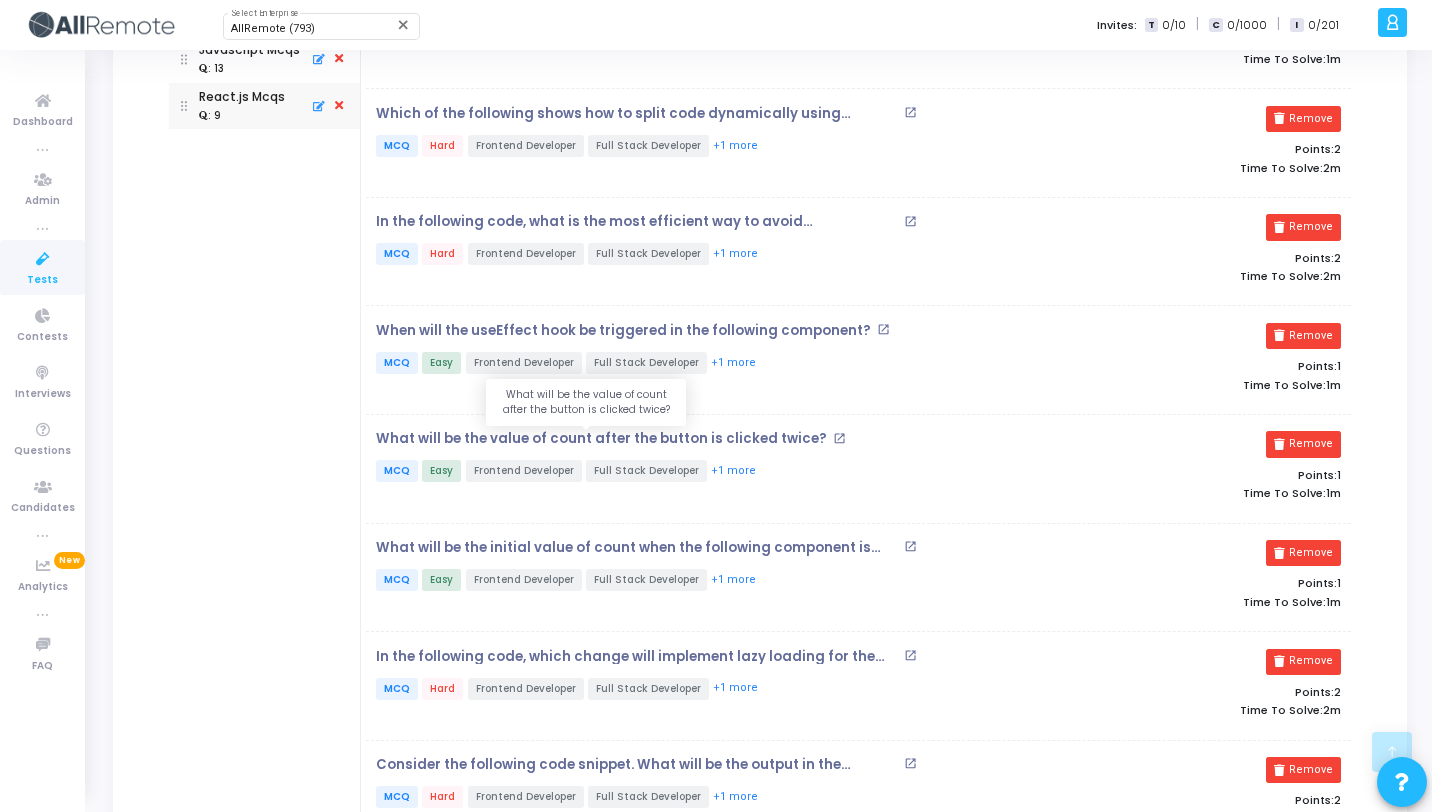 drag, startPoint x: 797, startPoint y: 433, endPoint x: 374, endPoint y: 435, distance: 423.00473 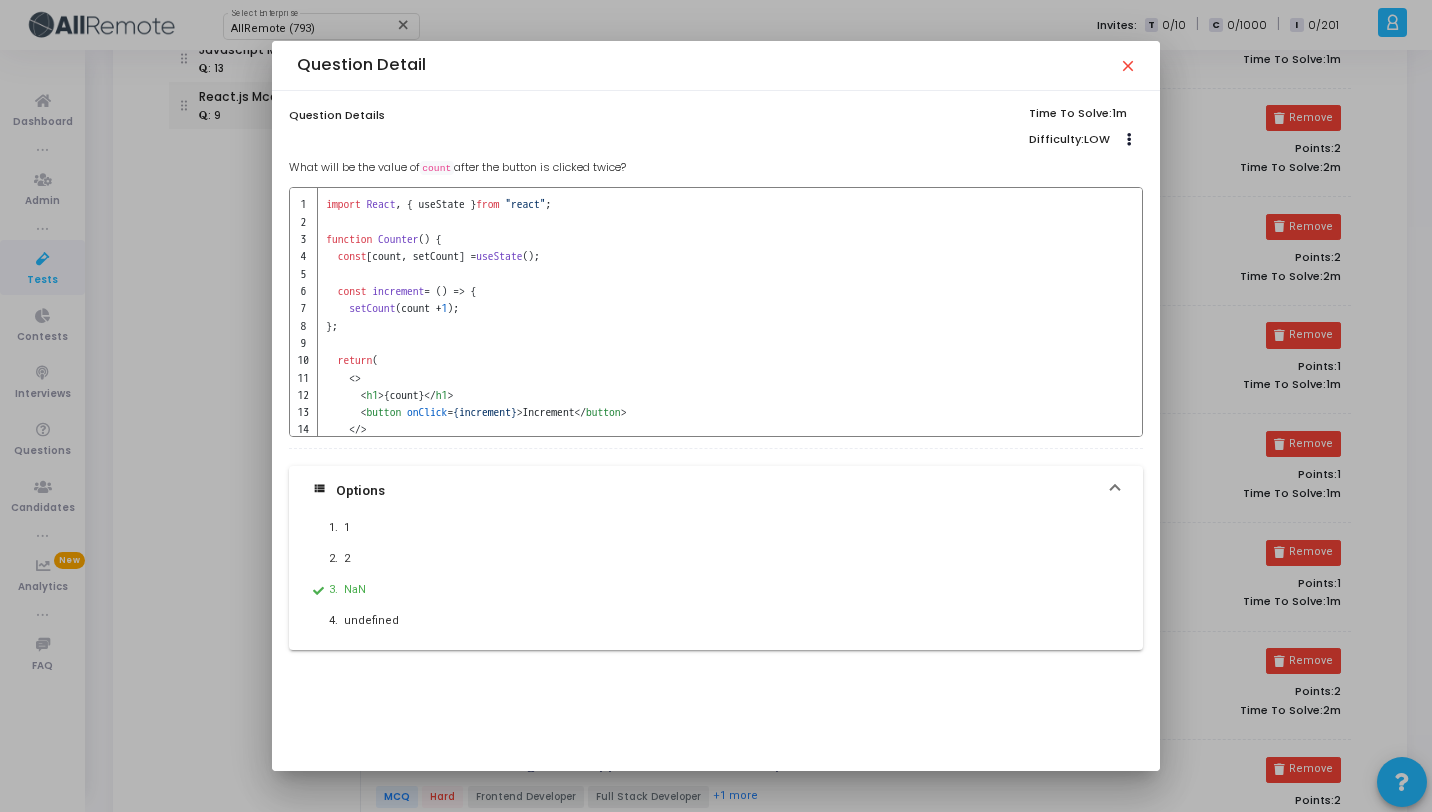 drag, startPoint x: 630, startPoint y: 170, endPoint x: 280, endPoint y: 168, distance: 350.0057 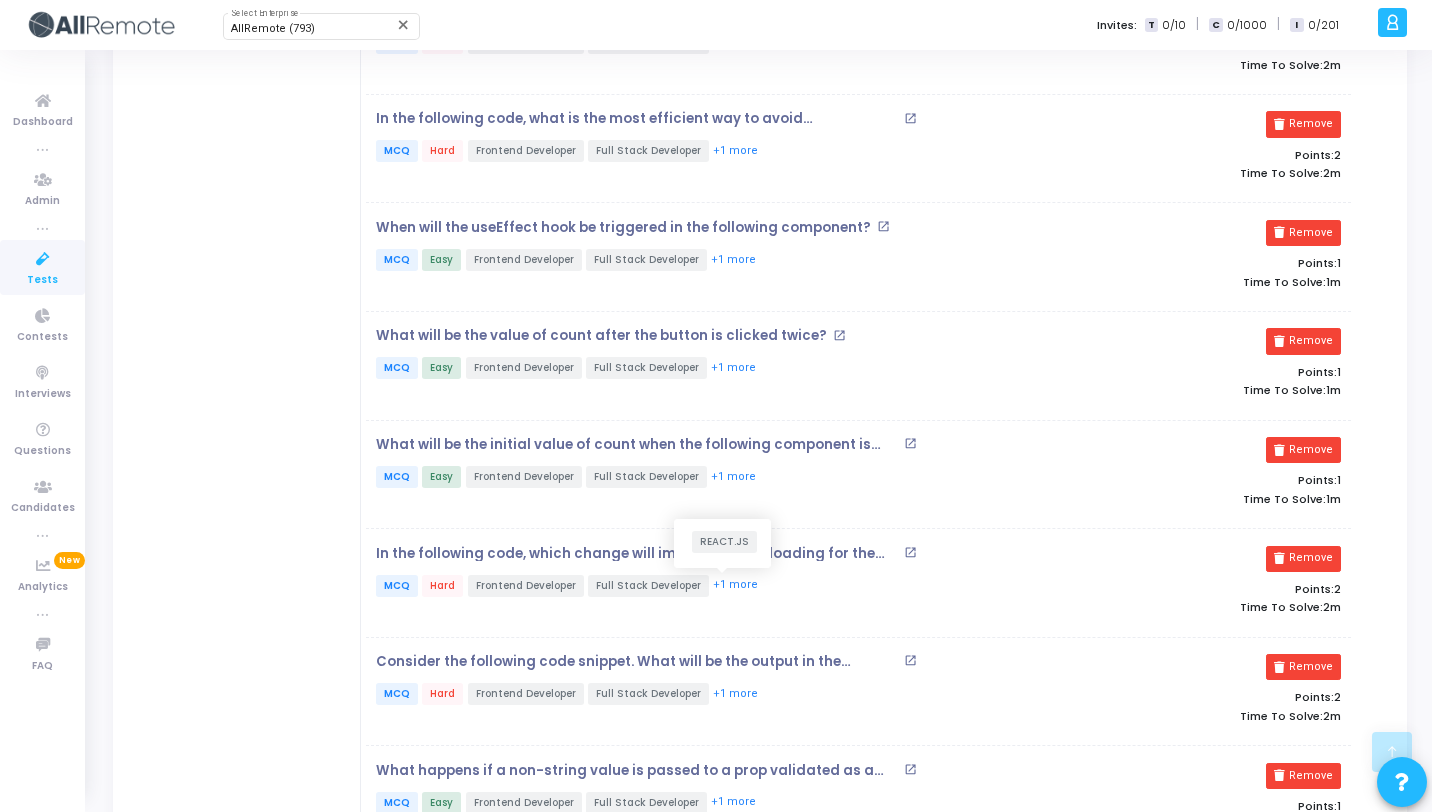scroll, scrollTop: 615, scrollLeft: 0, axis: vertical 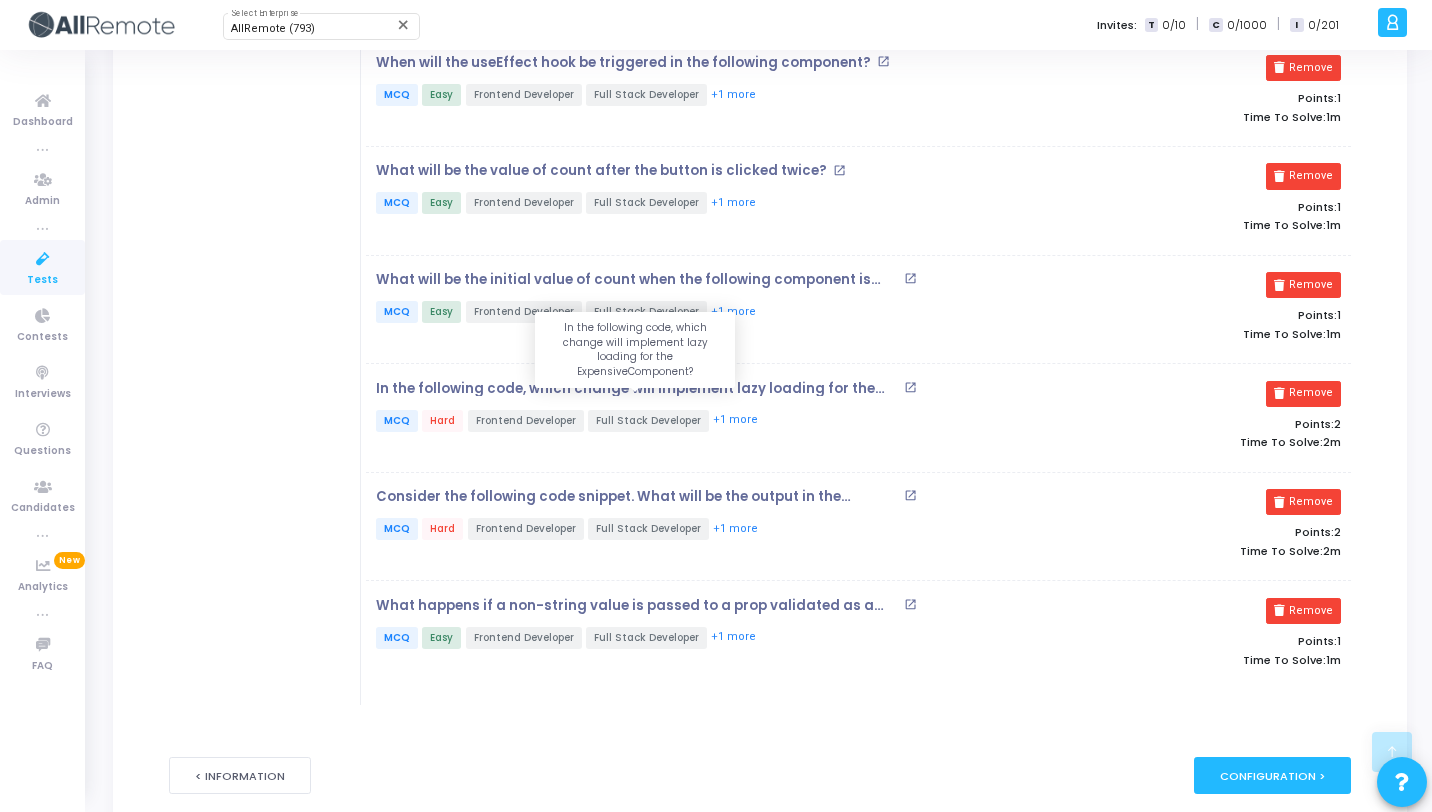 click on "In the following code, which change will implement lazy loading for the ExpensiveComponent?" at bounding box center (637, 389) 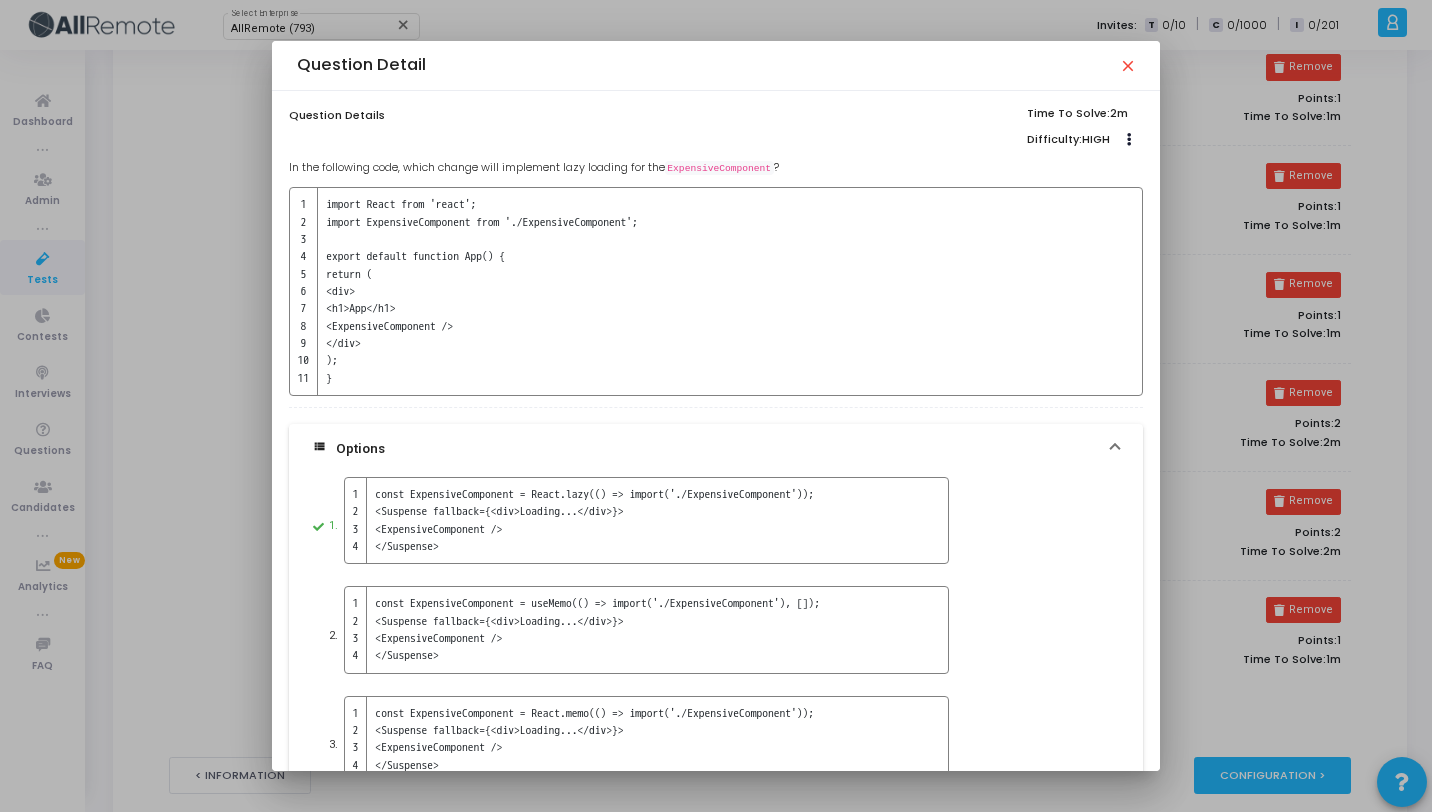 drag, startPoint x: 791, startPoint y: 165, endPoint x: 277, endPoint y: 160, distance: 514.0243 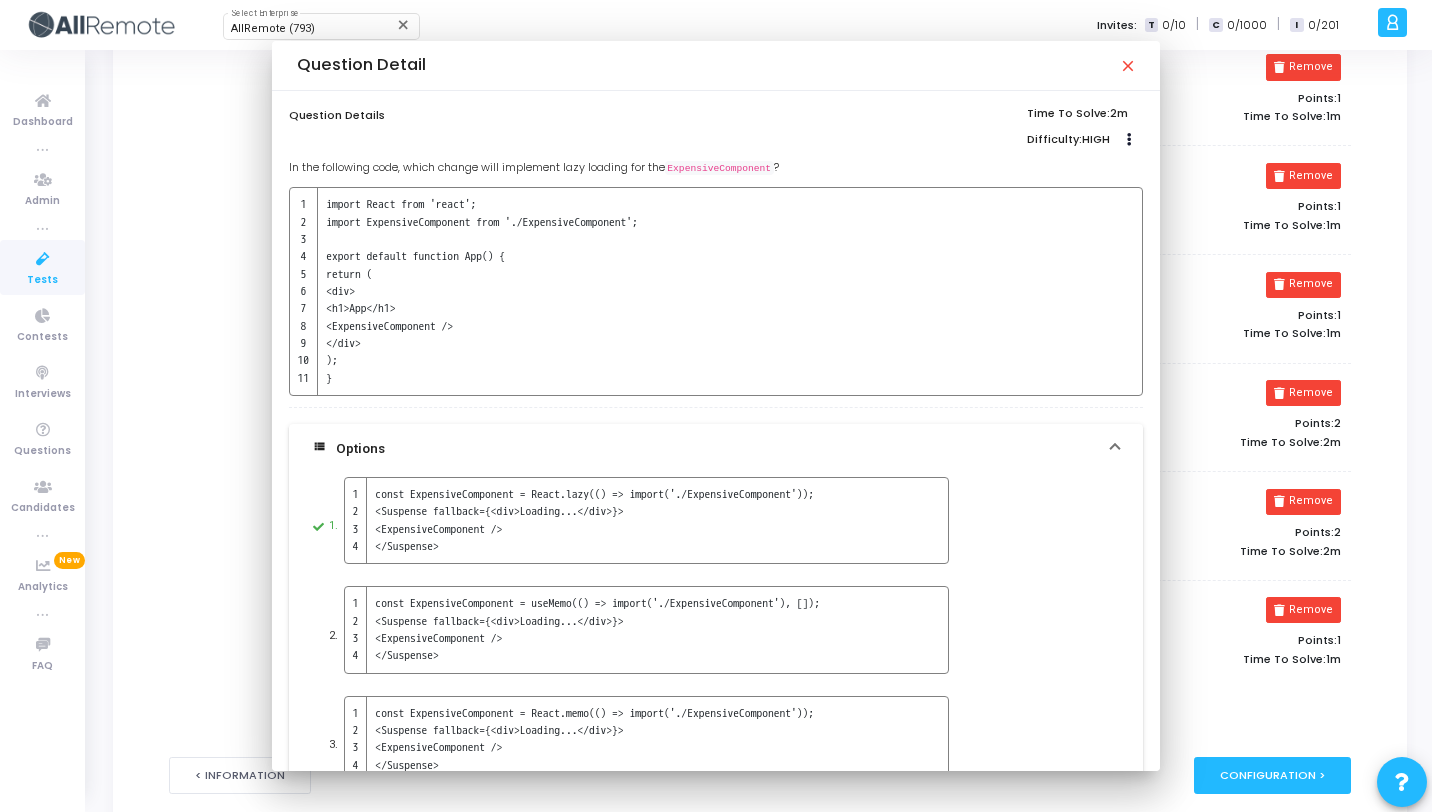scroll, scrollTop: 615, scrollLeft: 0, axis: vertical 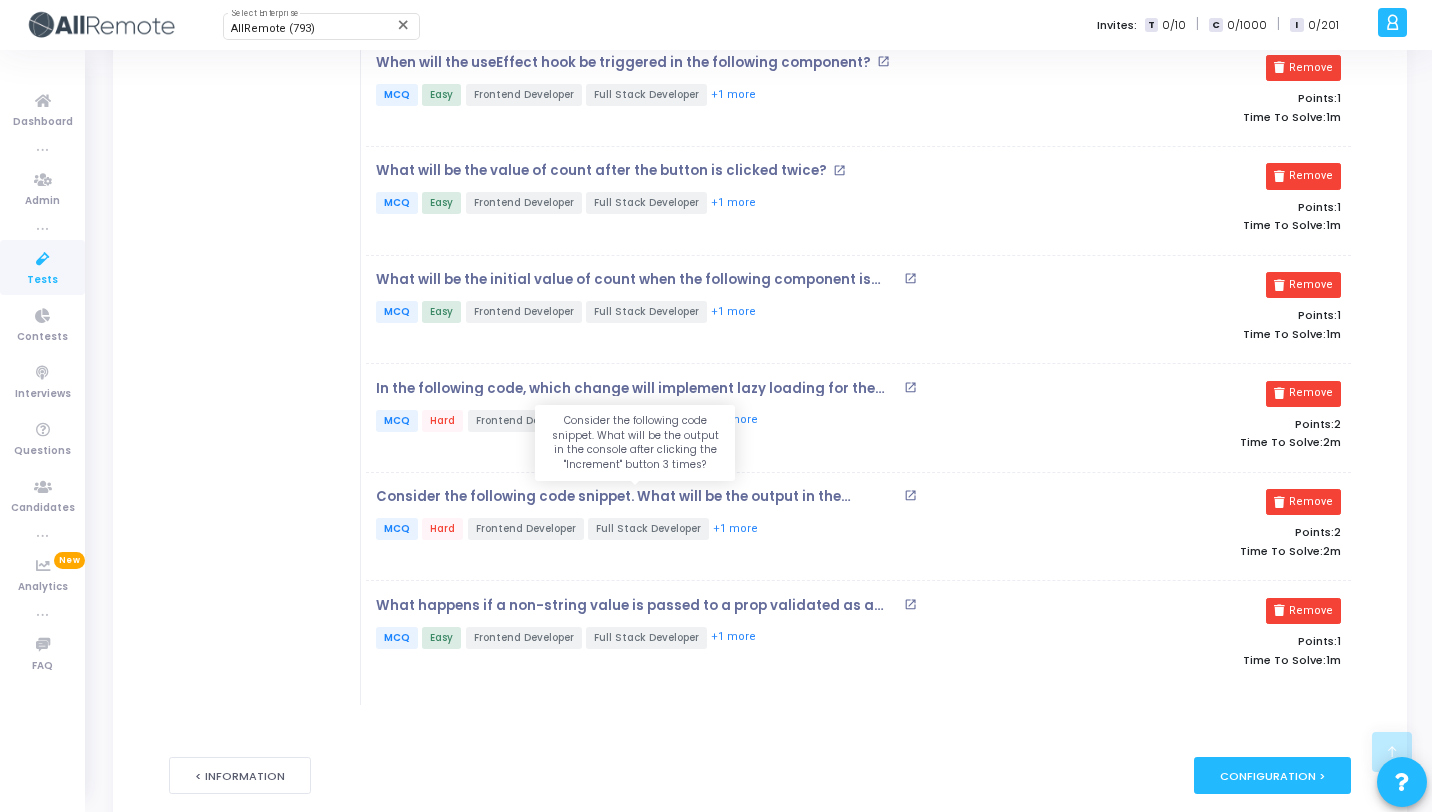 click on "Consider the following code snippet. What will be the output in the console after clicking the "Increment" button 3 times?" at bounding box center [637, 497] 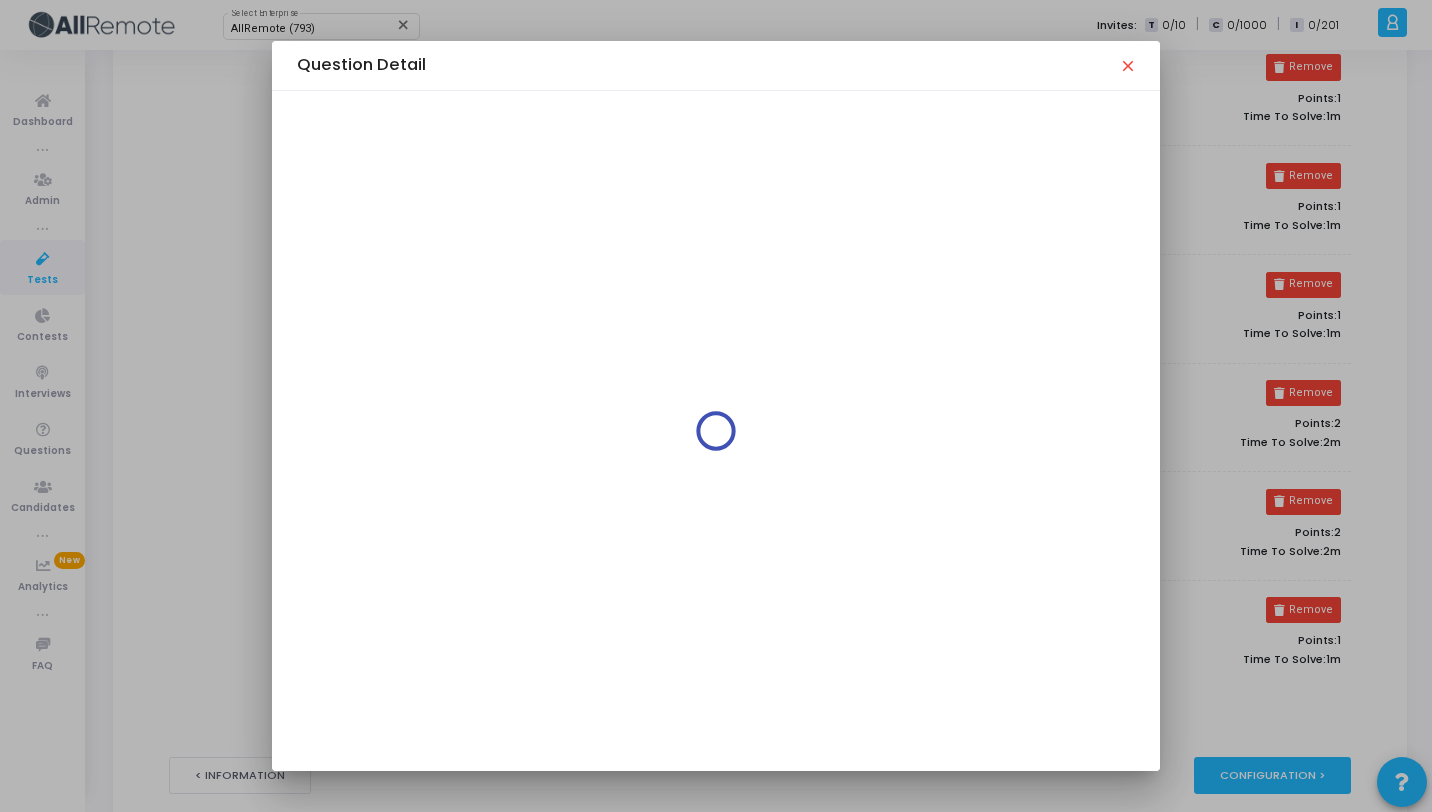scroll, scrollTop: 0, scrollLeft: 0, axis: both 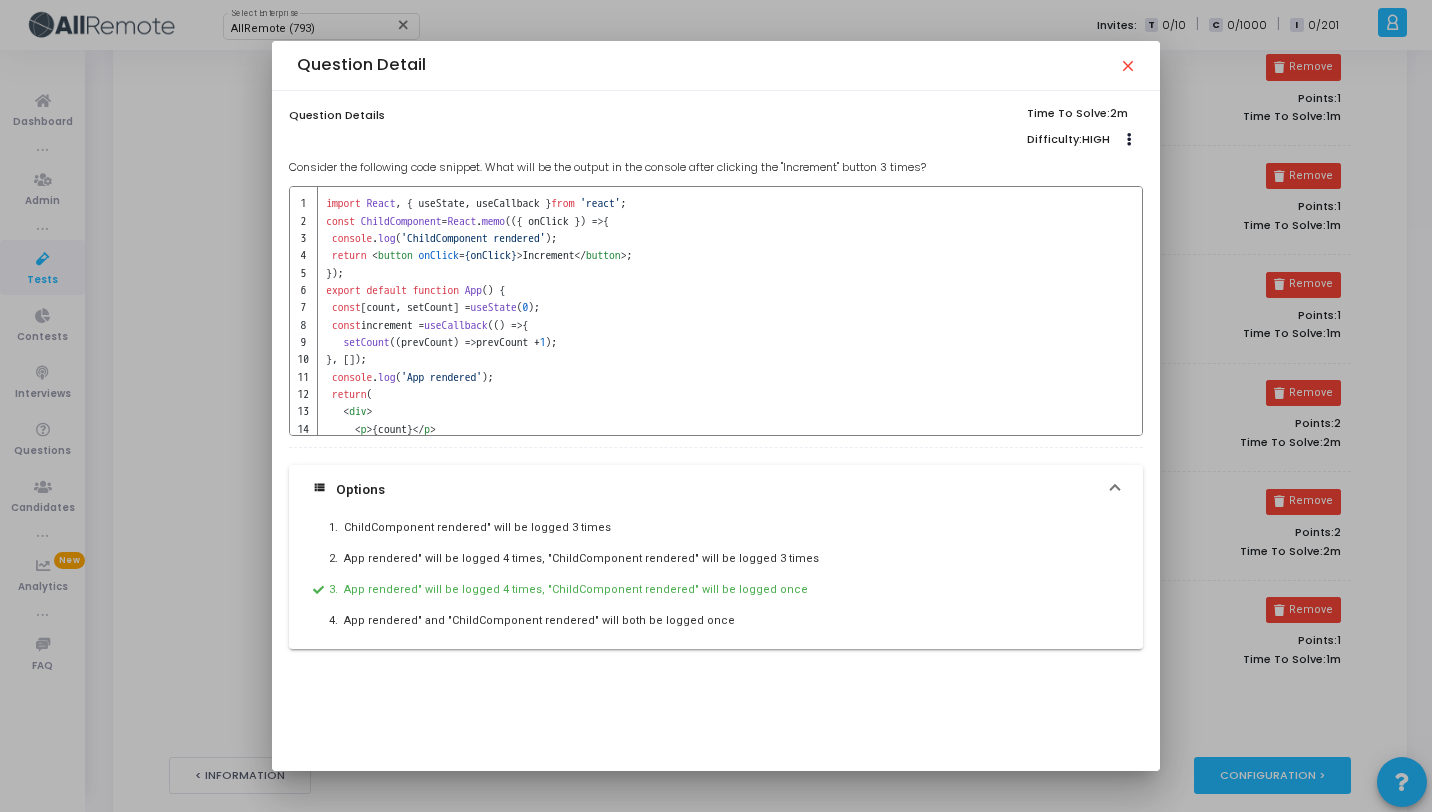 drag, startPoint x: 942, startPoint y: 162, endPoint x: 279, endPoint y: 149, distance: 663.12744 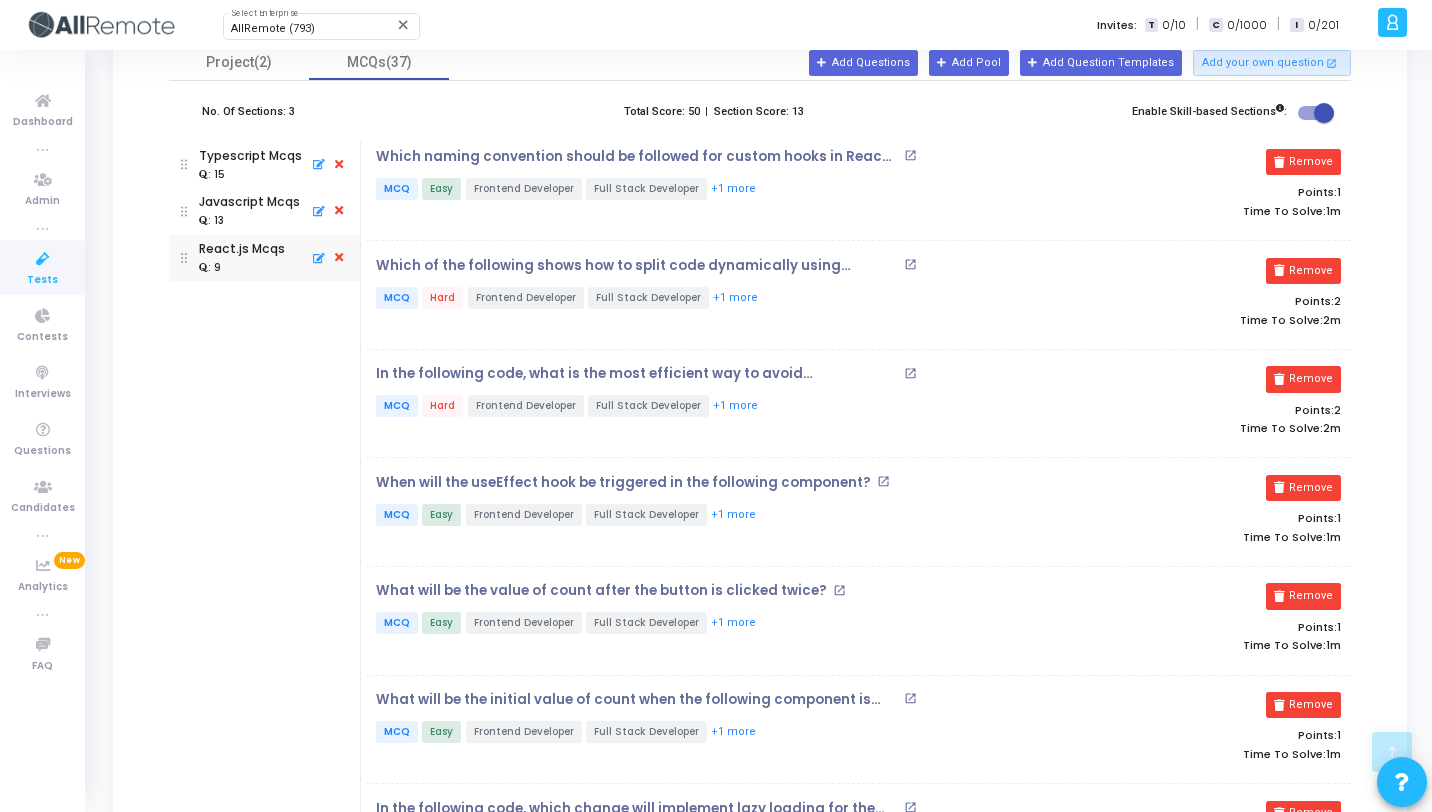 scroll, scrollTop: 0, scrollLeft: 0, axis: both 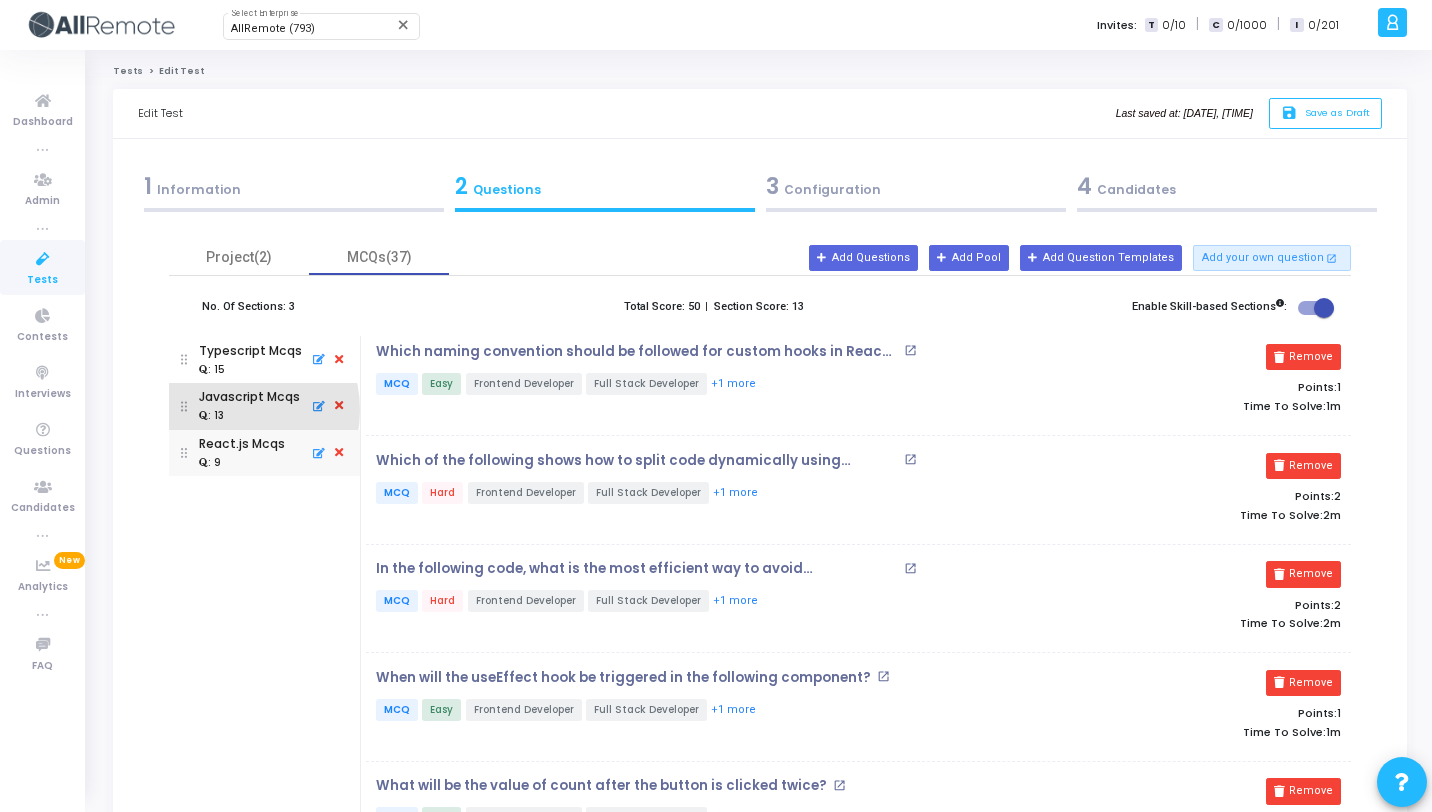 click on ": 13" at bounding box center [249, 416] 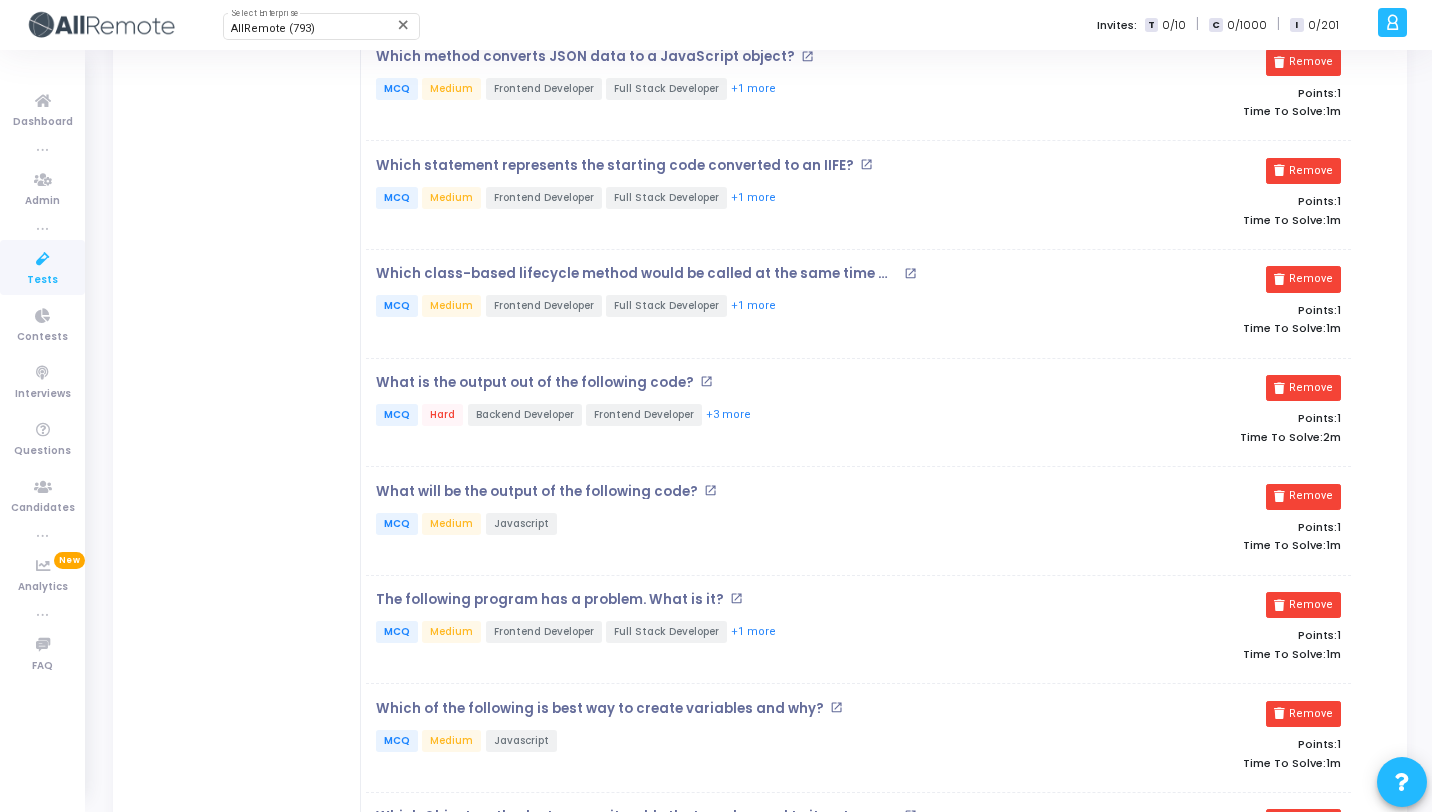 scroll, scrollTop: 0, scrollLeft: 0, axis: both 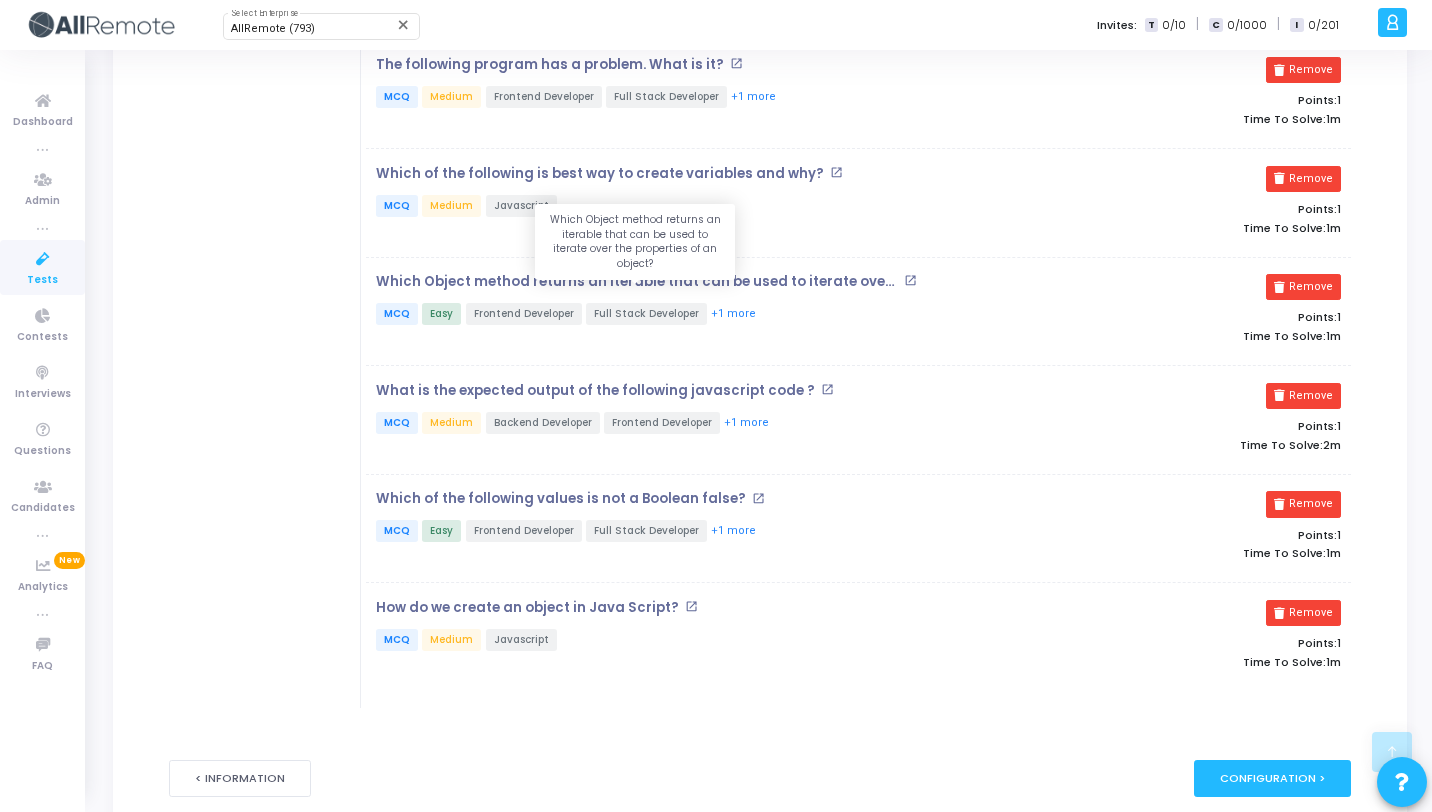 click on "Which Object method returns an iterable that can be used to iterate over the properties of an object?" at bounding box center [637, 282] 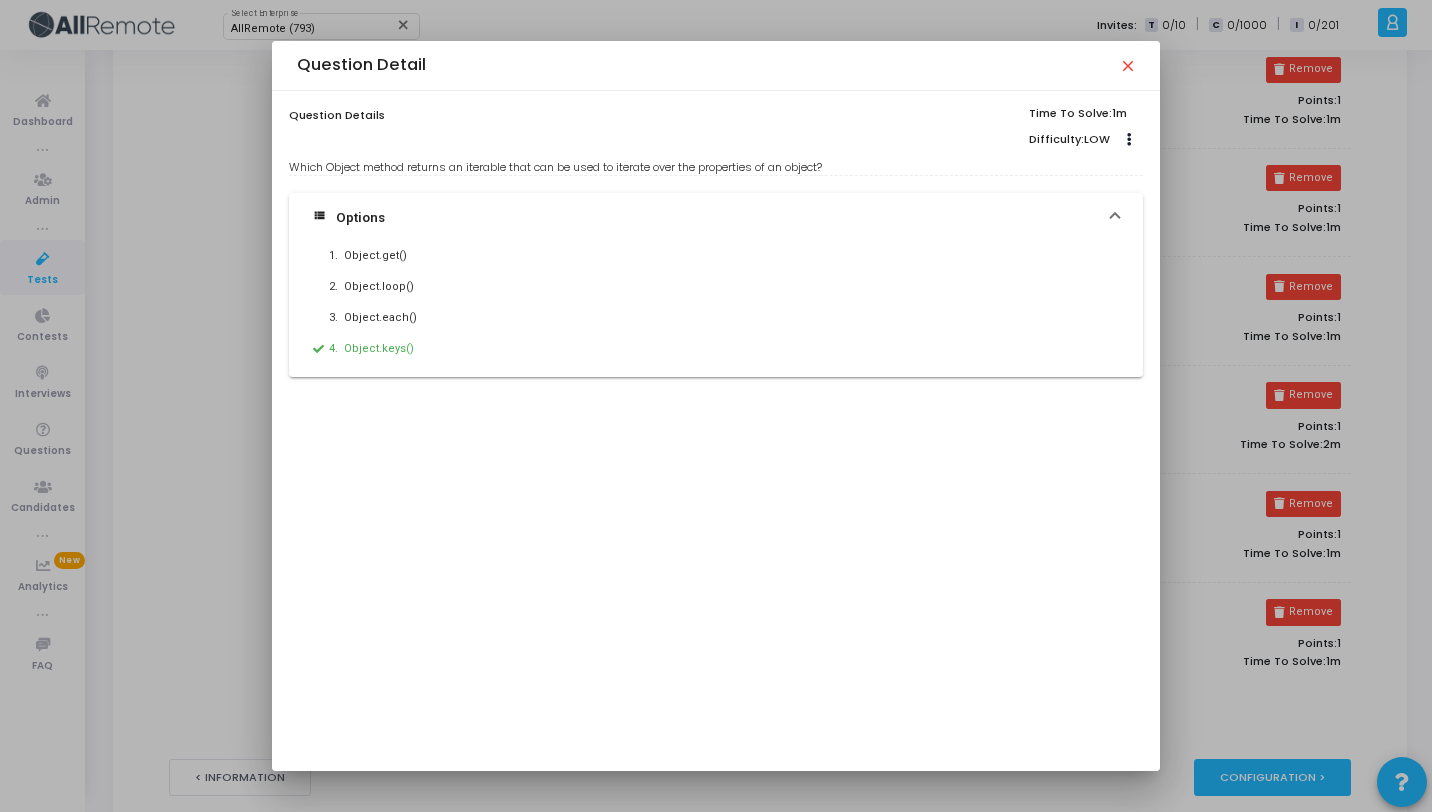 drag, startPoint x: 851, startPoint y: 170, endPoint x: 327, endPoint y: 153, distance: 524.2757 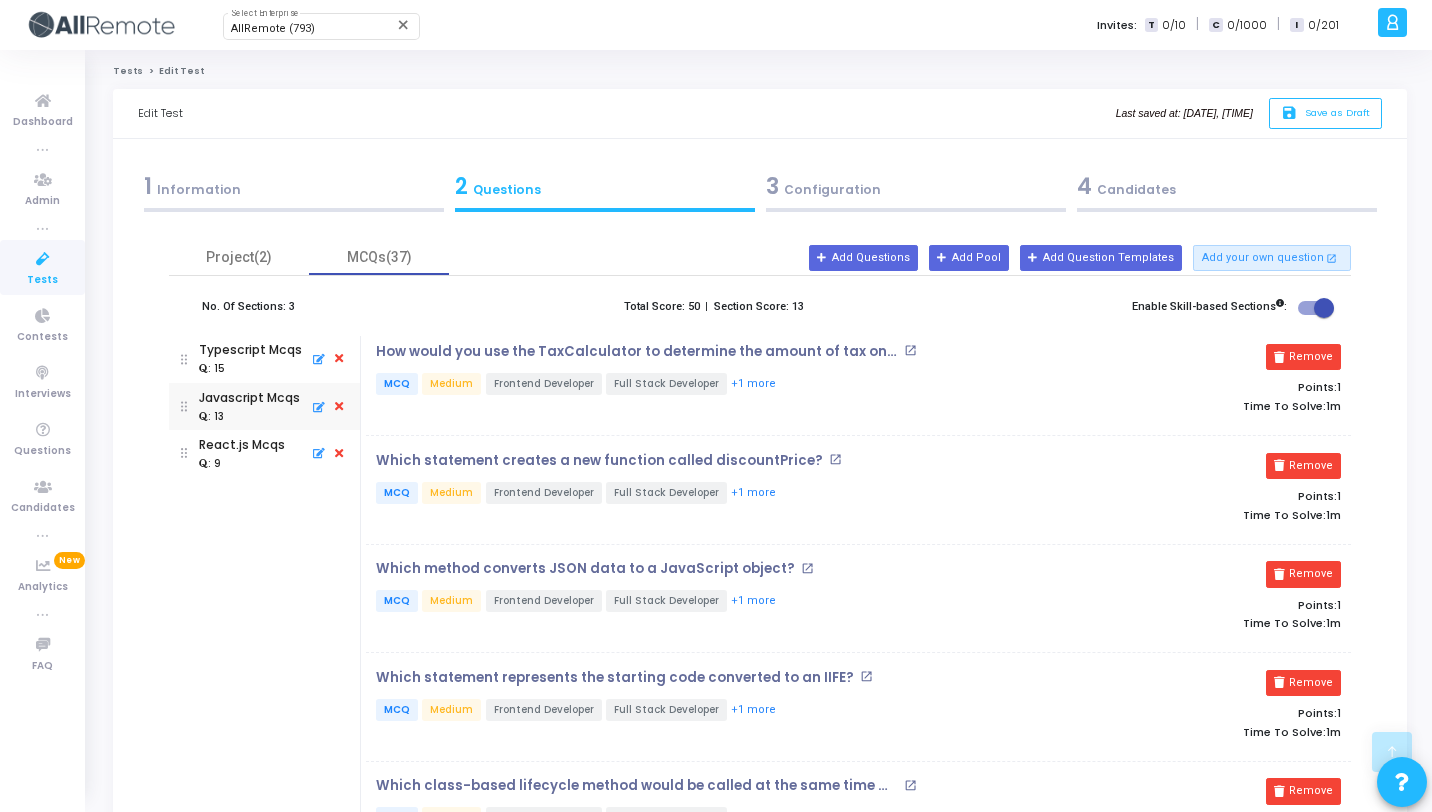 scroll, scrollTop: 1047, scrollLeft: 0, axis: vertical 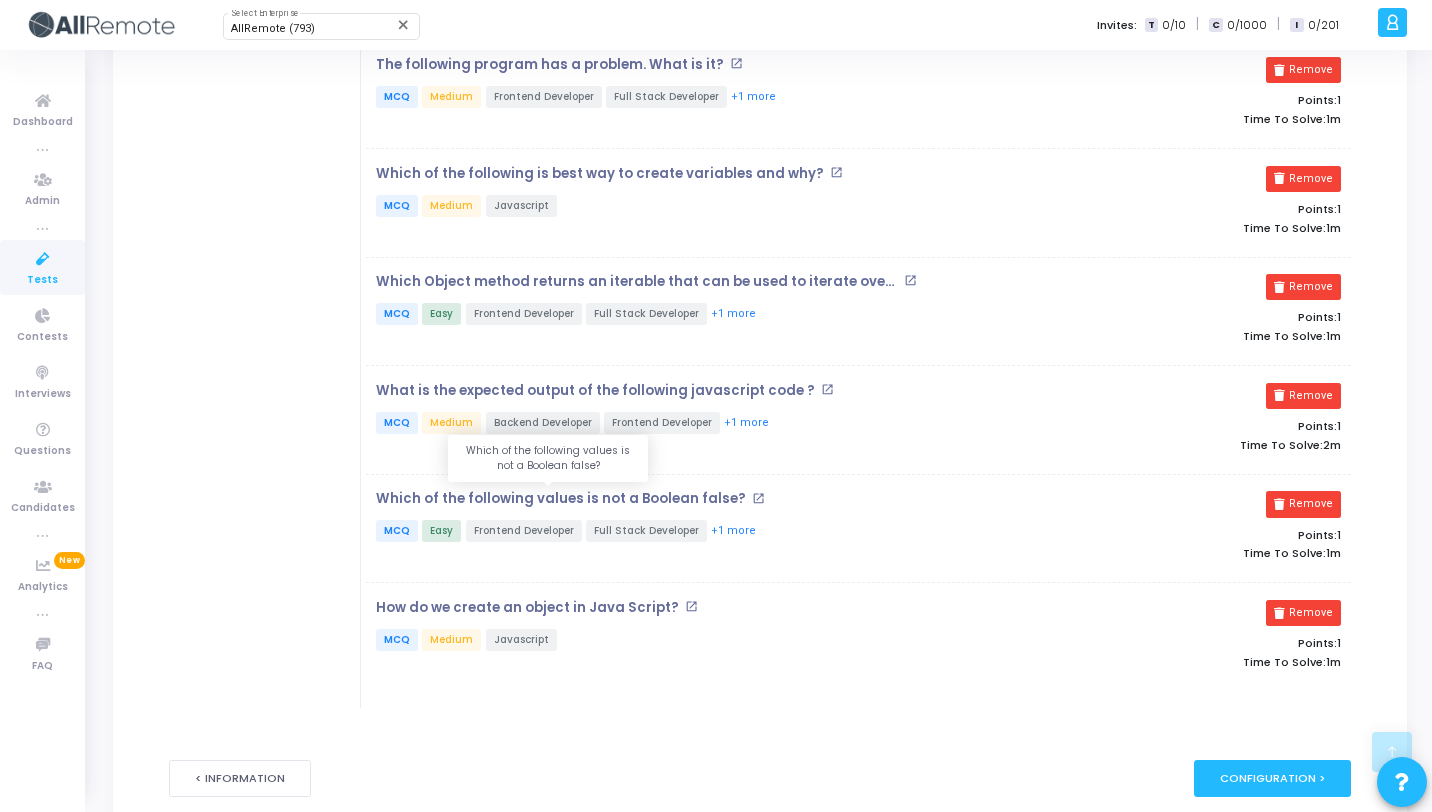 click on "Which of the following values is not a Boolean false?" at bounding box center (561, 499) 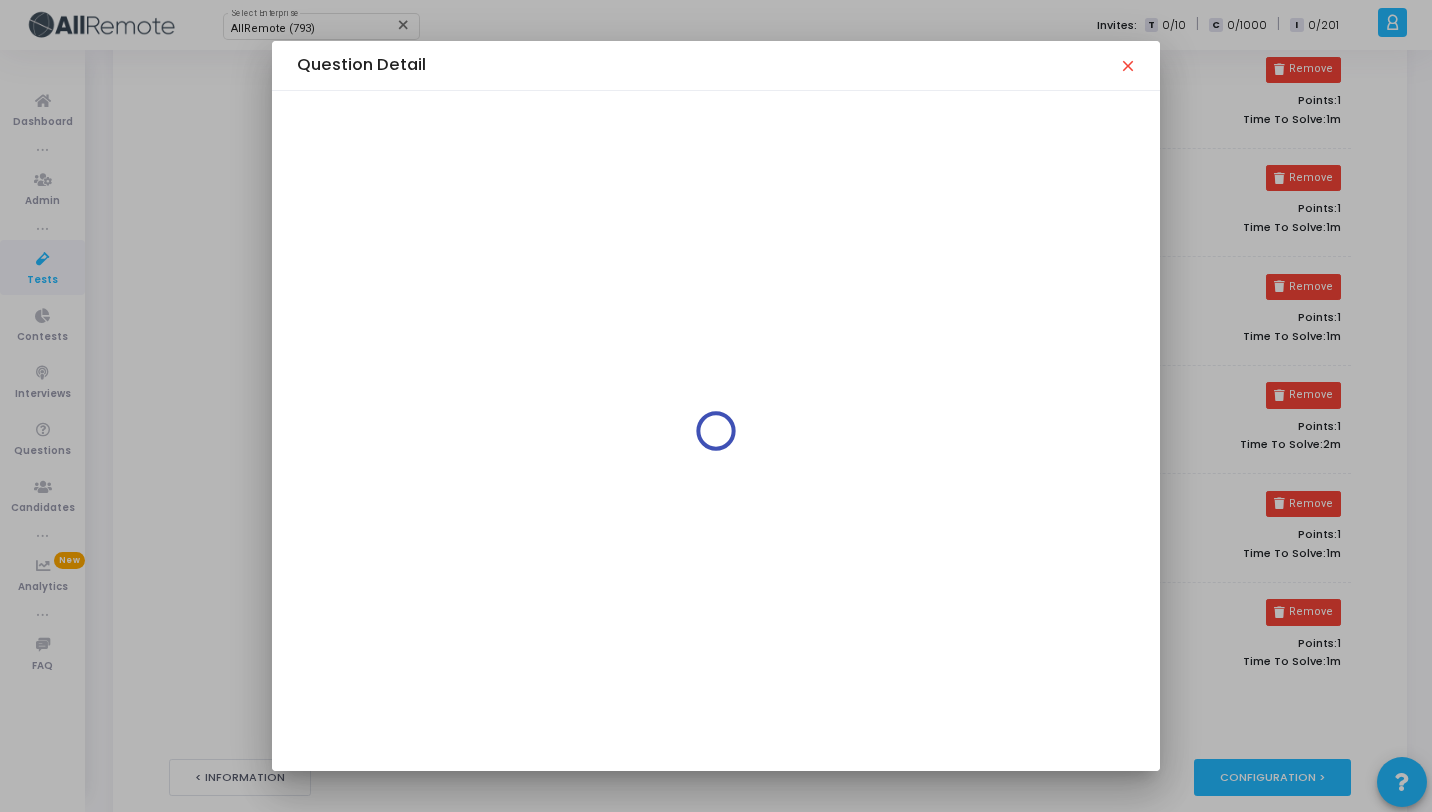 scroll, scrollTop: 0, scrollLeft: 0, axis: both 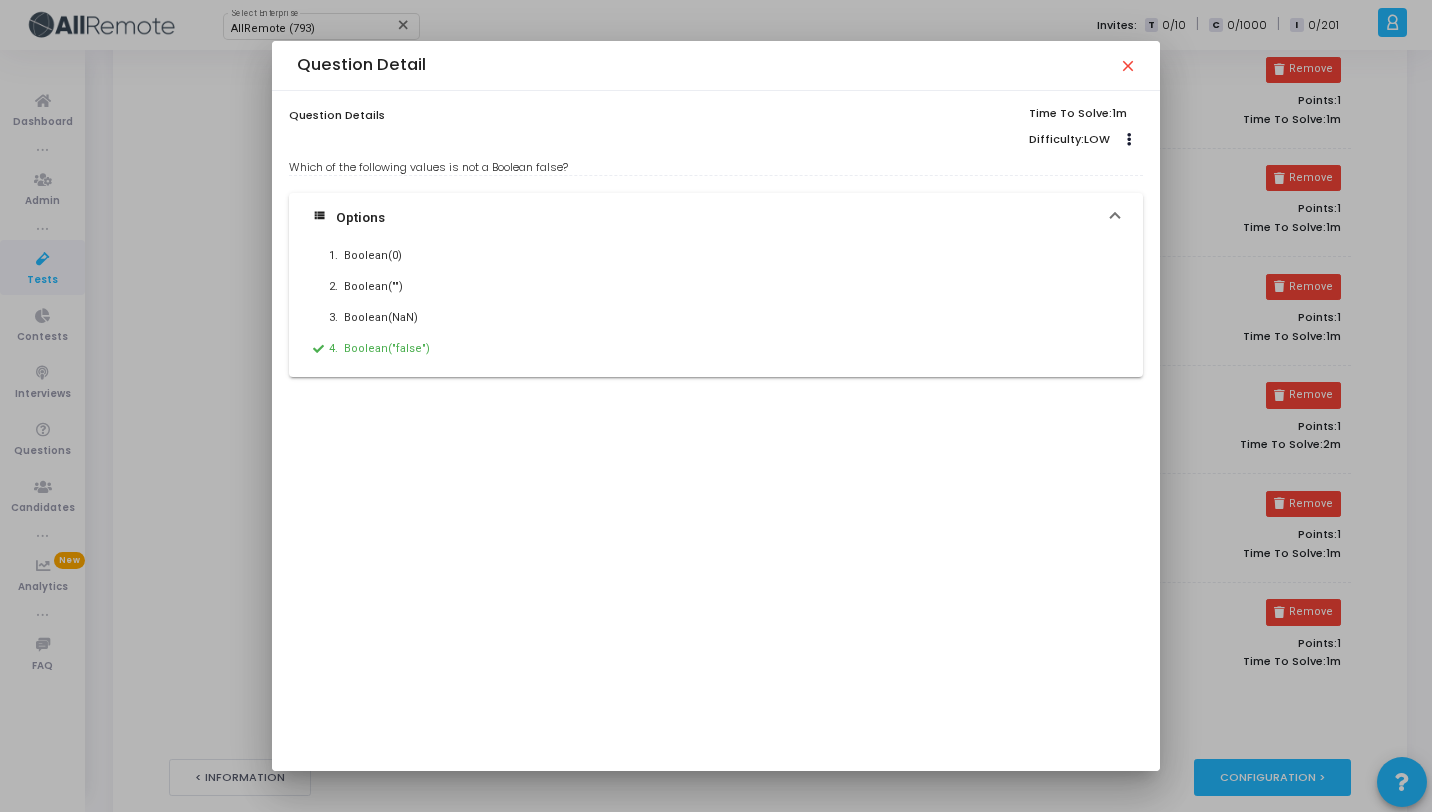 drag, startPoint x: 599, startPoint y: 164, endPoint x: 275, endPoint y: 158, distance: 324.05554 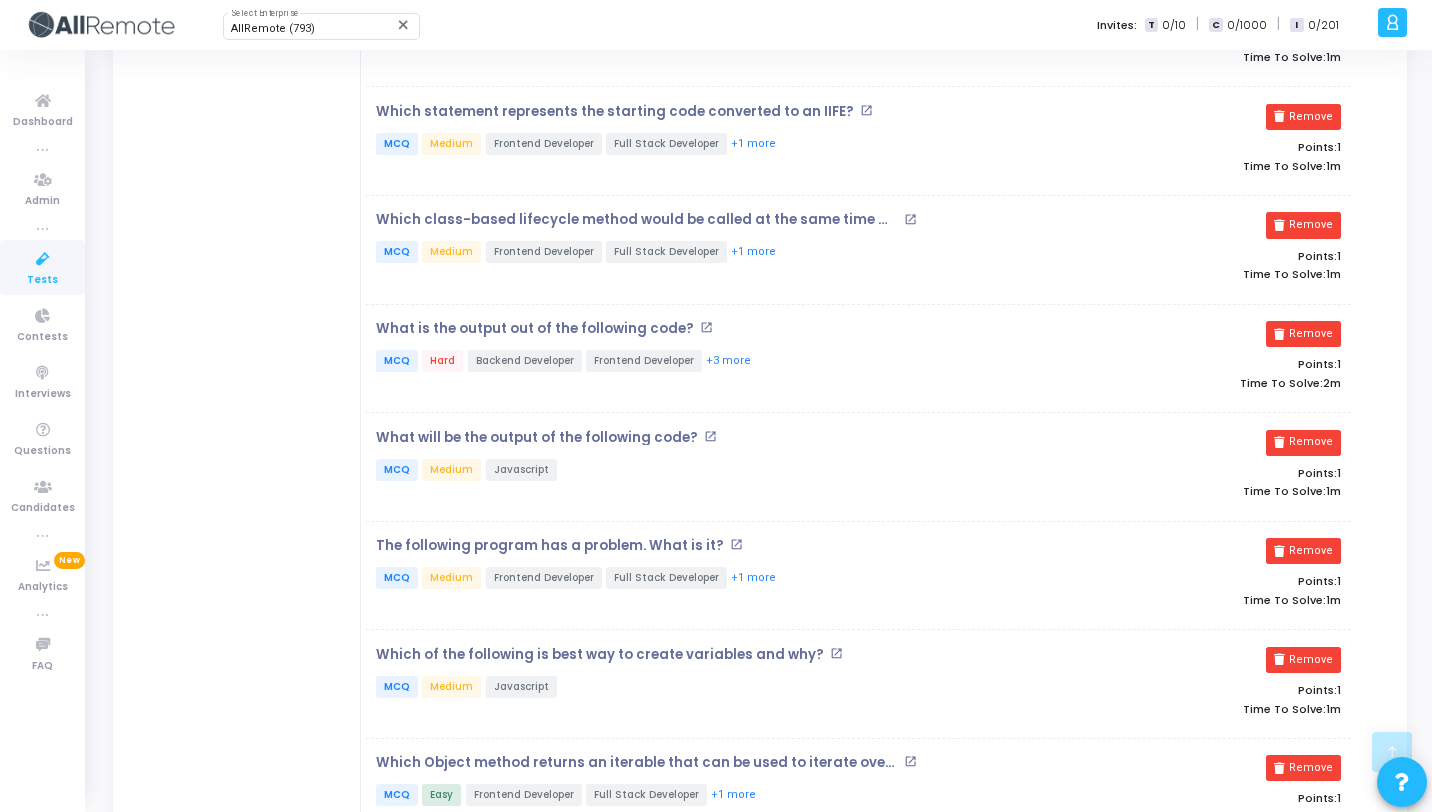scroll, scrollTop: 167, scrollLeft: 0, axis: vertical 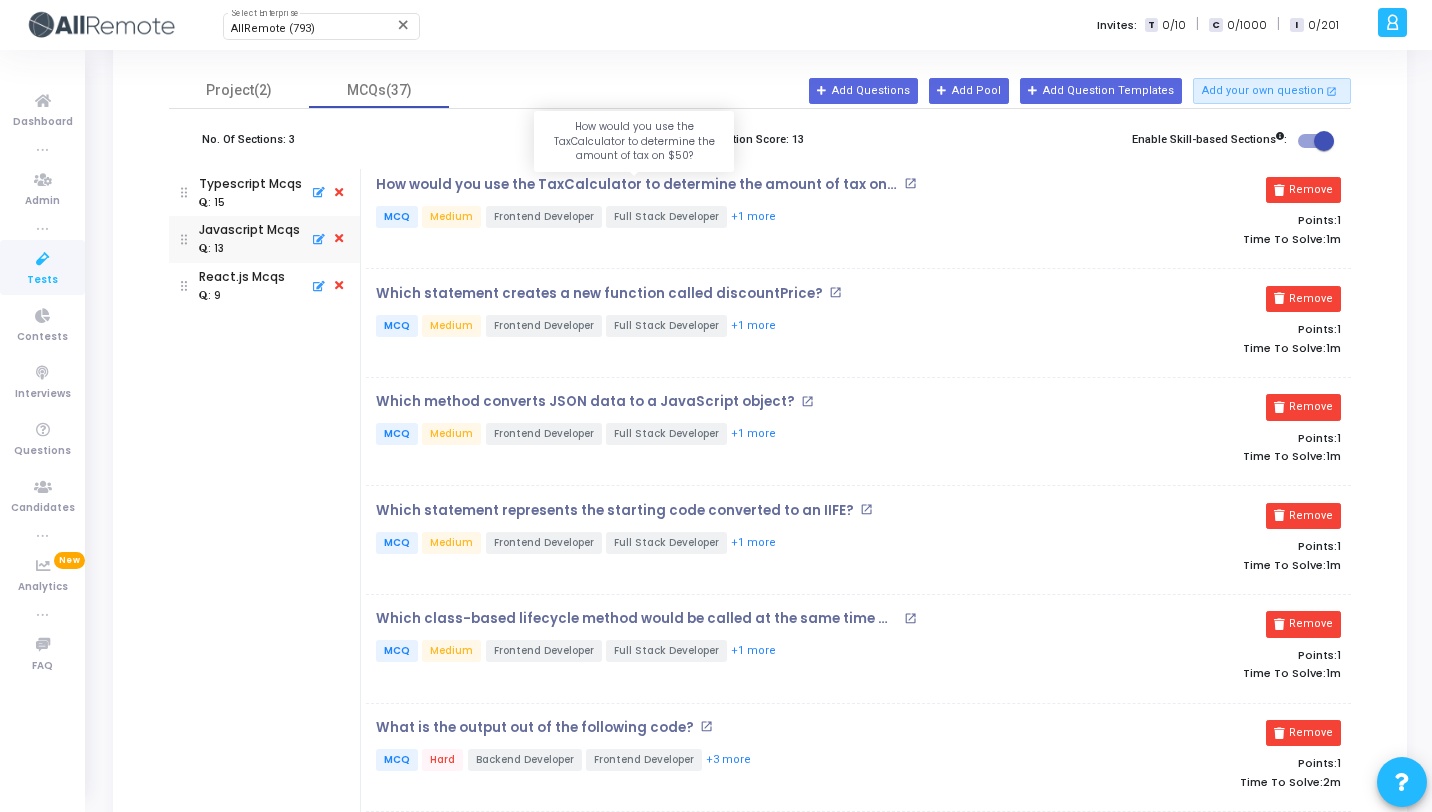 click on "How would you use the TaxCalculator to determine the amount of tax on $50?" at bounding box center (637, 185) 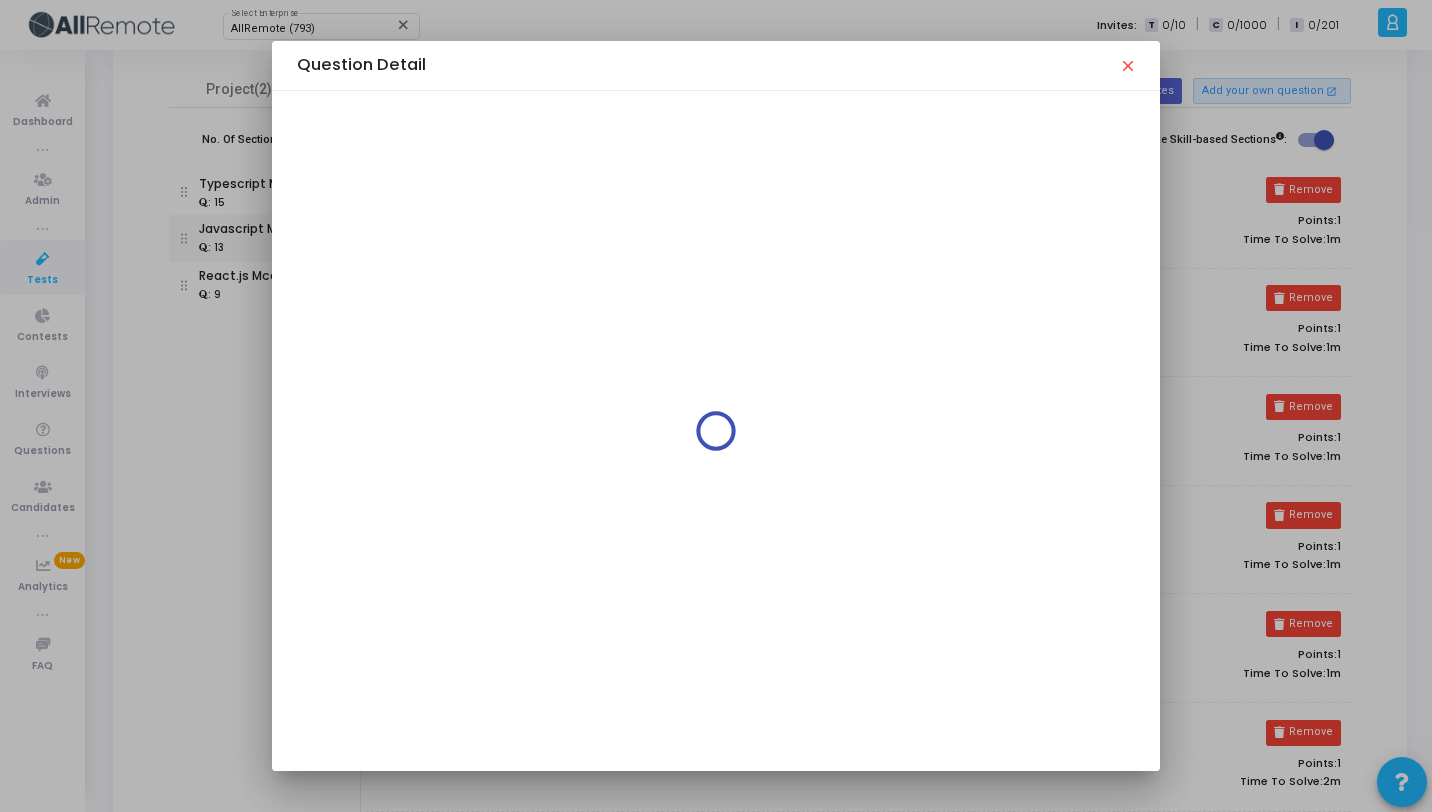scroll, scrollTop: 0, scrollLeft: 0, axis: both 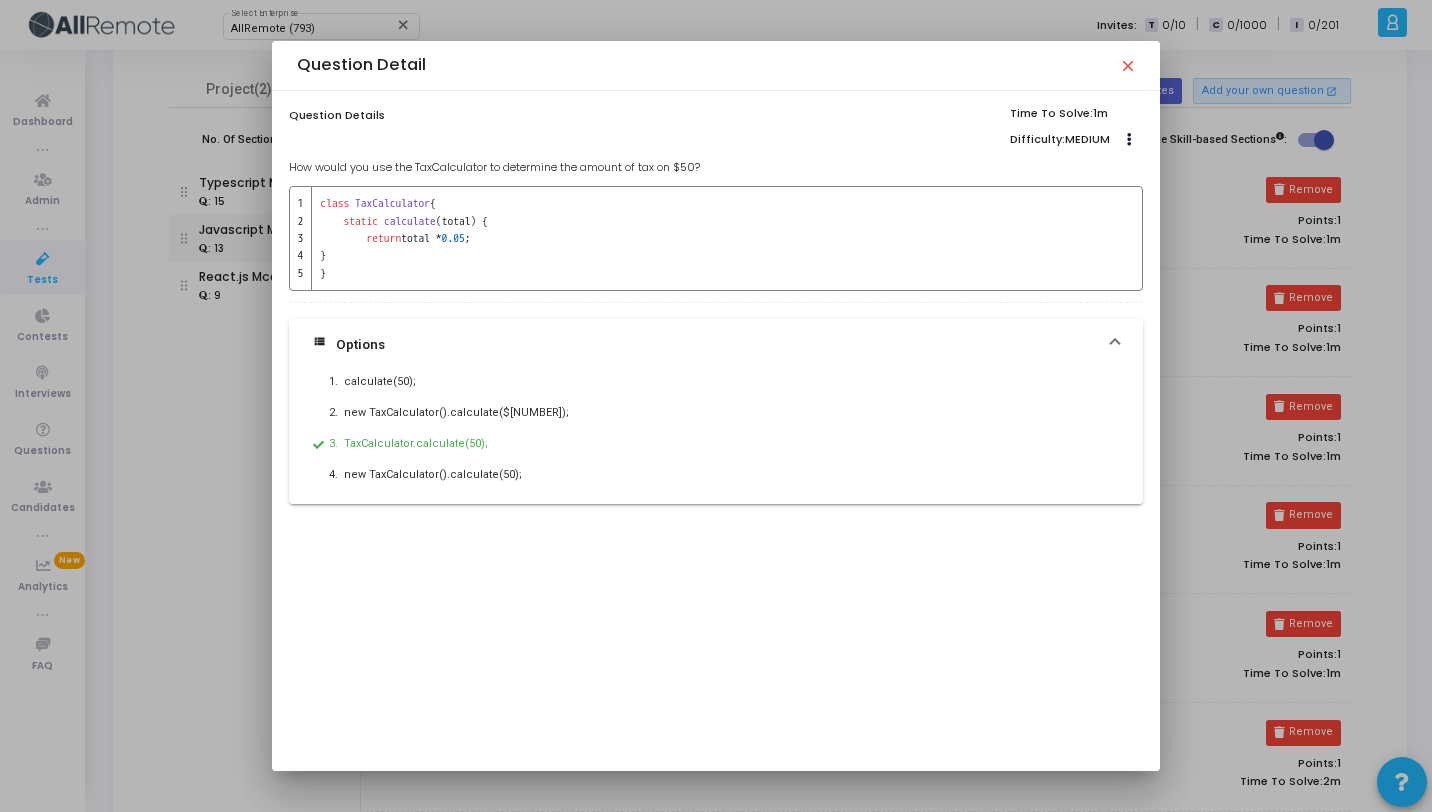 drag, startPoint x: 722, startPoint y: 161, endPoint x: 290, endPoint y: 157, distance: 432.01852 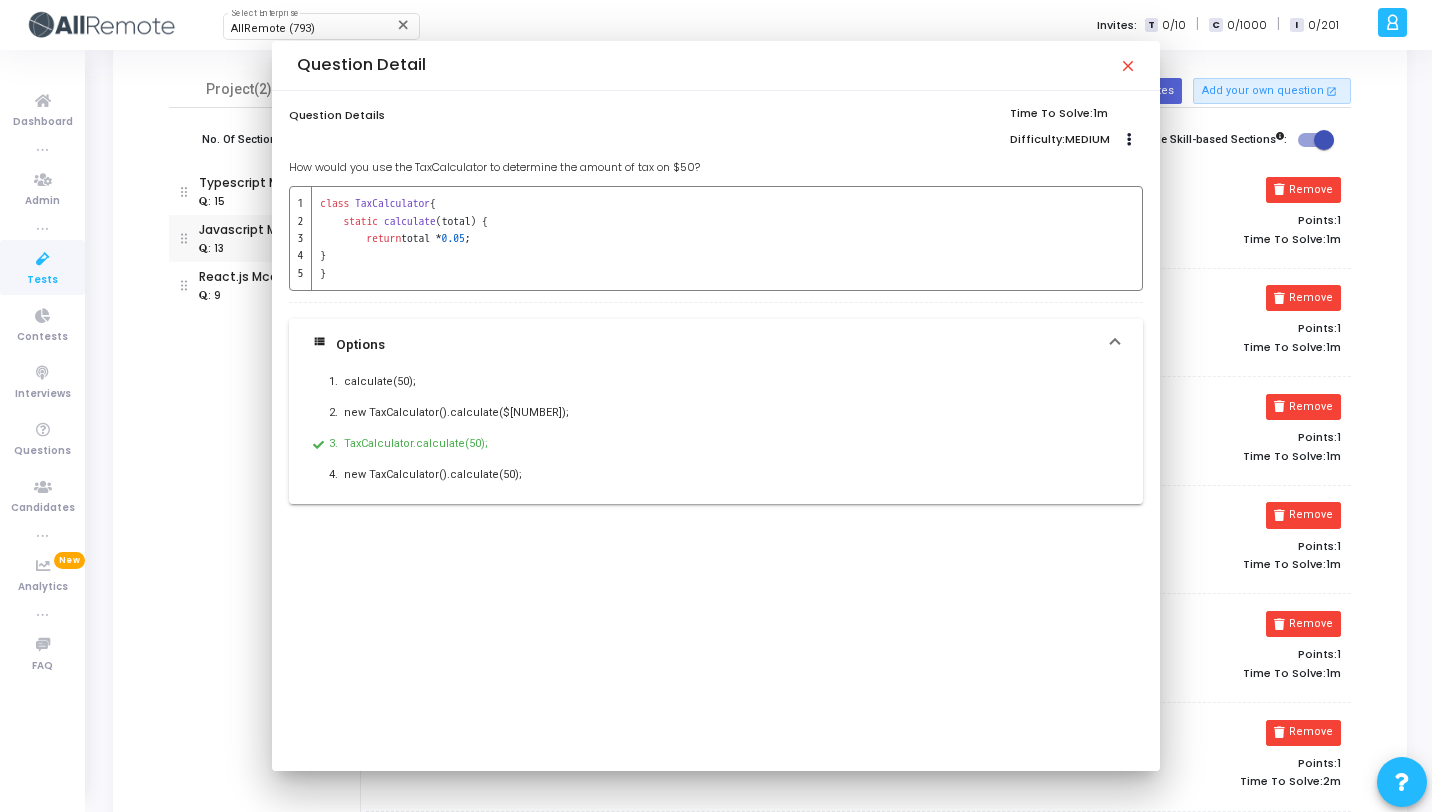 scroll, scrollTop: 167, scrollLeft: 0, axis: vertical 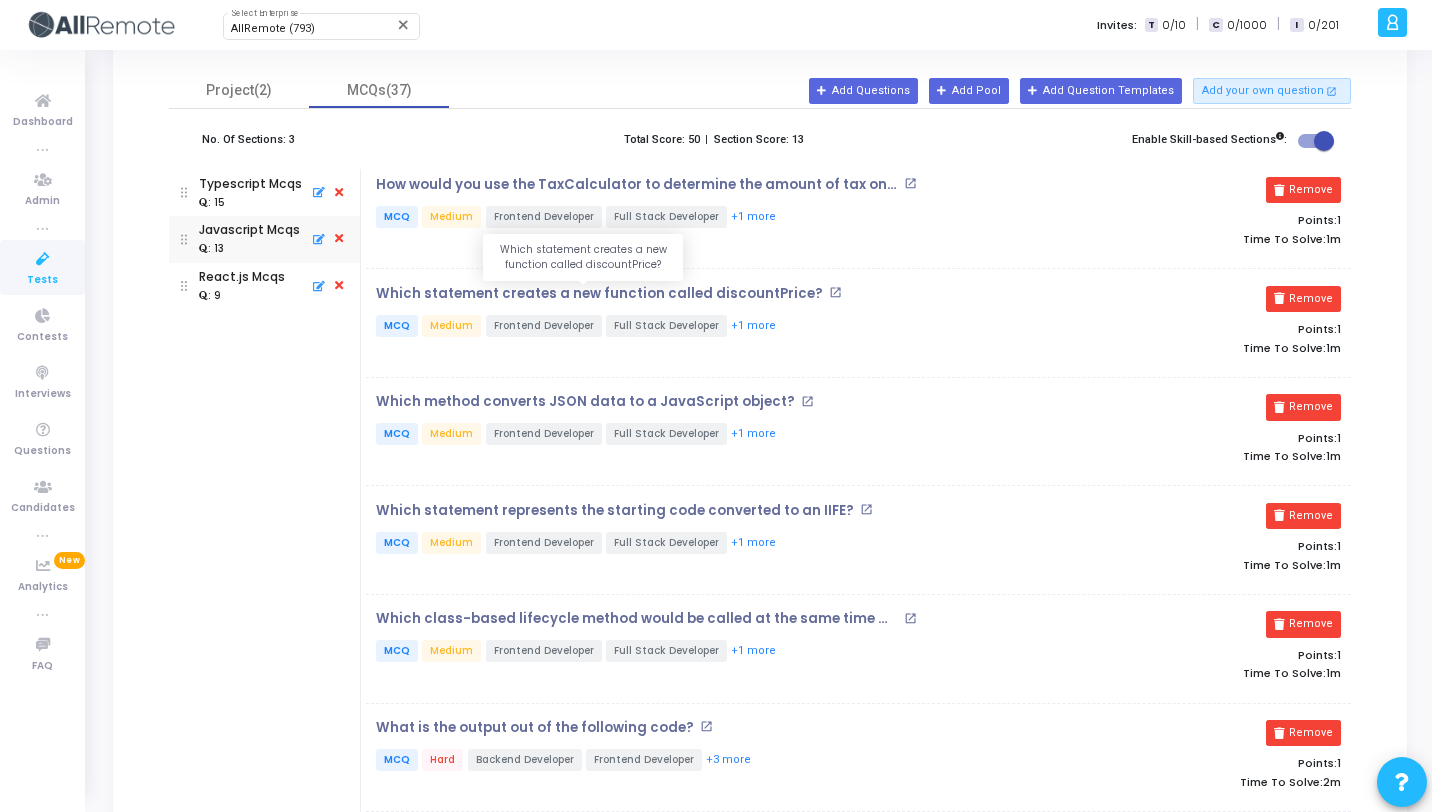 click on "Which statement creates a new function called discountPrice?" at bounding box center (599, 294) 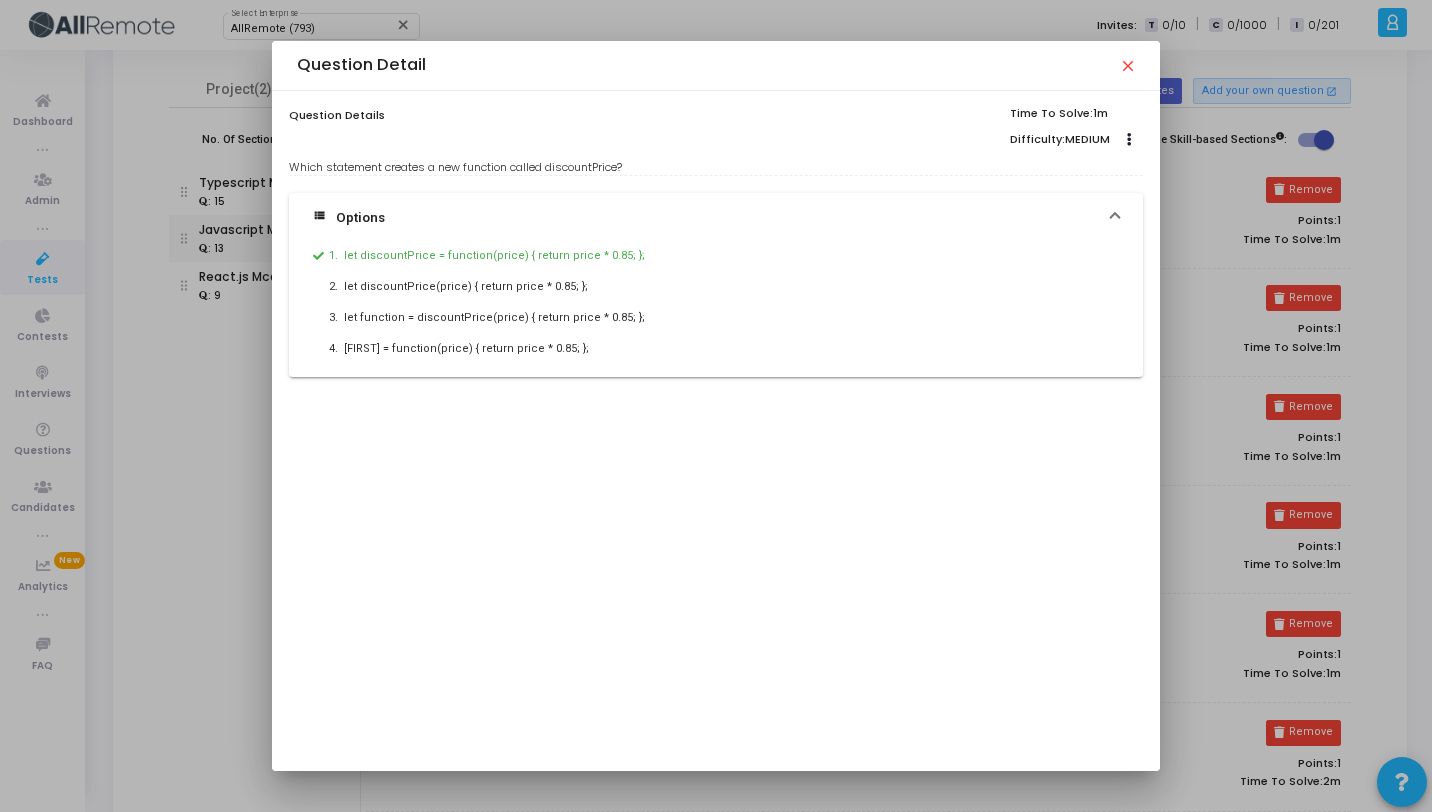 drag, startPoint x: 635, startPoint y: 157, endPoint x: 634, endPoint y: 171, distance: 14.035668 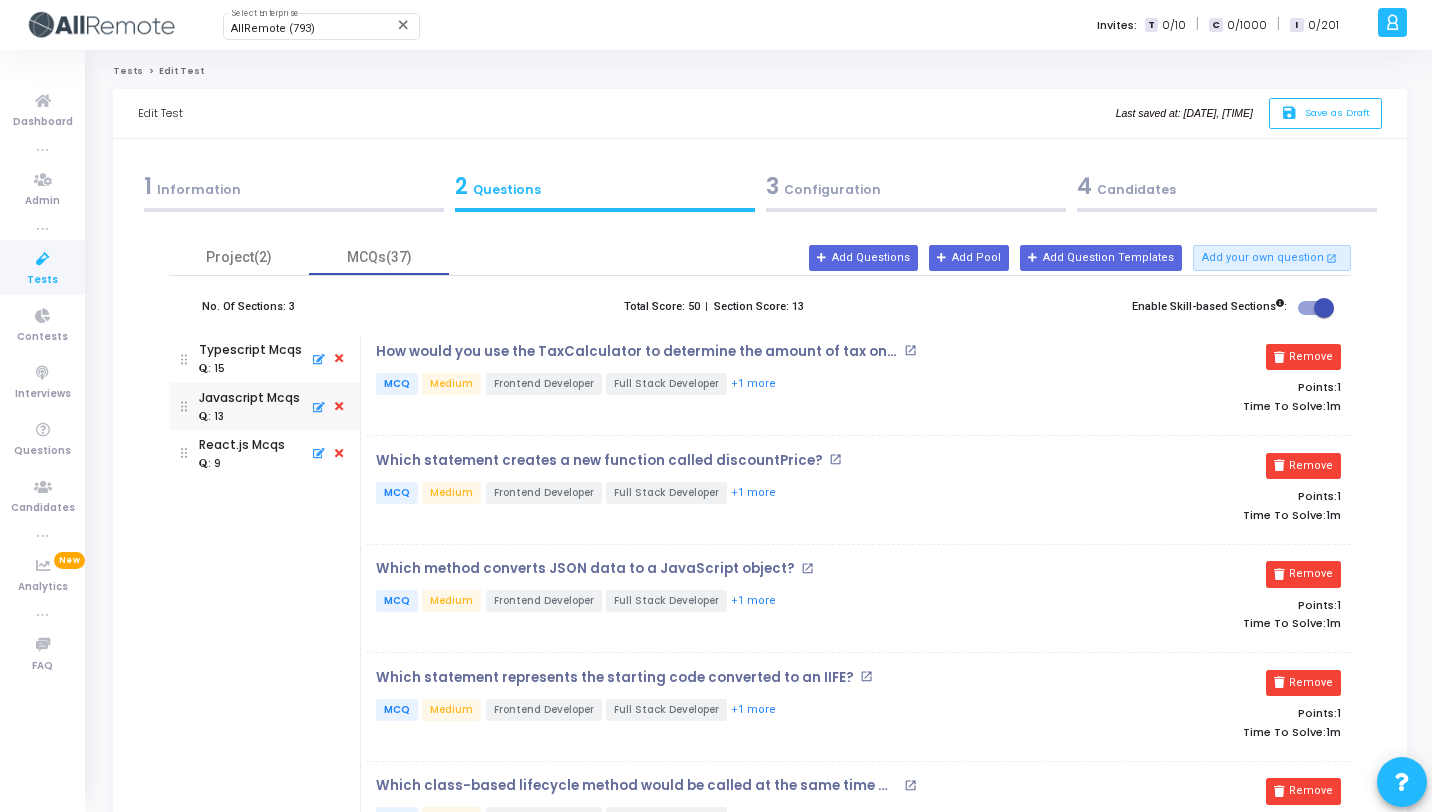 scroll, scrollTop: 167, scrollLeft: 0, axis: vertical 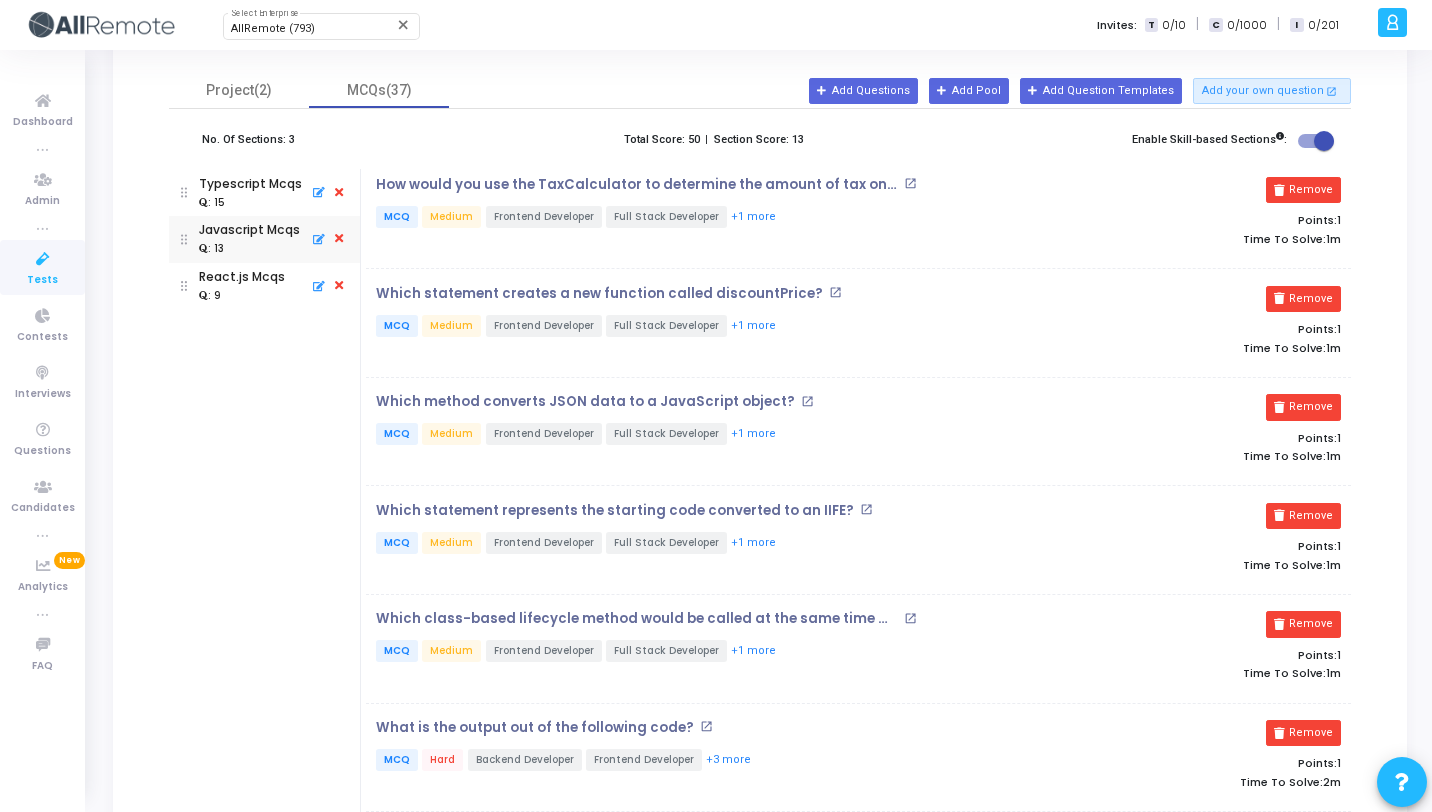 click on "How would you use the TaxCalculator to determine the amount of tax on $50? open_in_new   MCQ   Medium   Frontend Developer   Full Stack Developer   +1 more  Remove   Points:  1  Time To Solve:      1m Which statement creates a new function called discountPrice? open_in_new   MCQ   Medium   Frontend Developer   Full Stack Developer   +1 more  Remove   Points:  1  Time To Solve:      1m Which method converts JSON data to a JavaScript object? open_in_new   MCQ   Medium   Frontend Developer   Full Stack Developer   +1 more  Remove   Points:  1  Time To Solve:      1m Which statement represents the starting code converted to an IIFE? open_in_new   MCQ   Medium   Frontend Developer   Full Stack Developer   +1 more  Remove   Points:  1  Time To Solve:      1m Which class-based lifecycle method would be called at the same time as this effect Hook? open_in_new   MCQ   Medium   Frontend Developer   Full Stack Developer   +1 more  Remove   Points:  1  Time To Solve:      1m open_in_new   MCQ   Hard   +3 more 1 1 1" at bounding box center (858, 874) 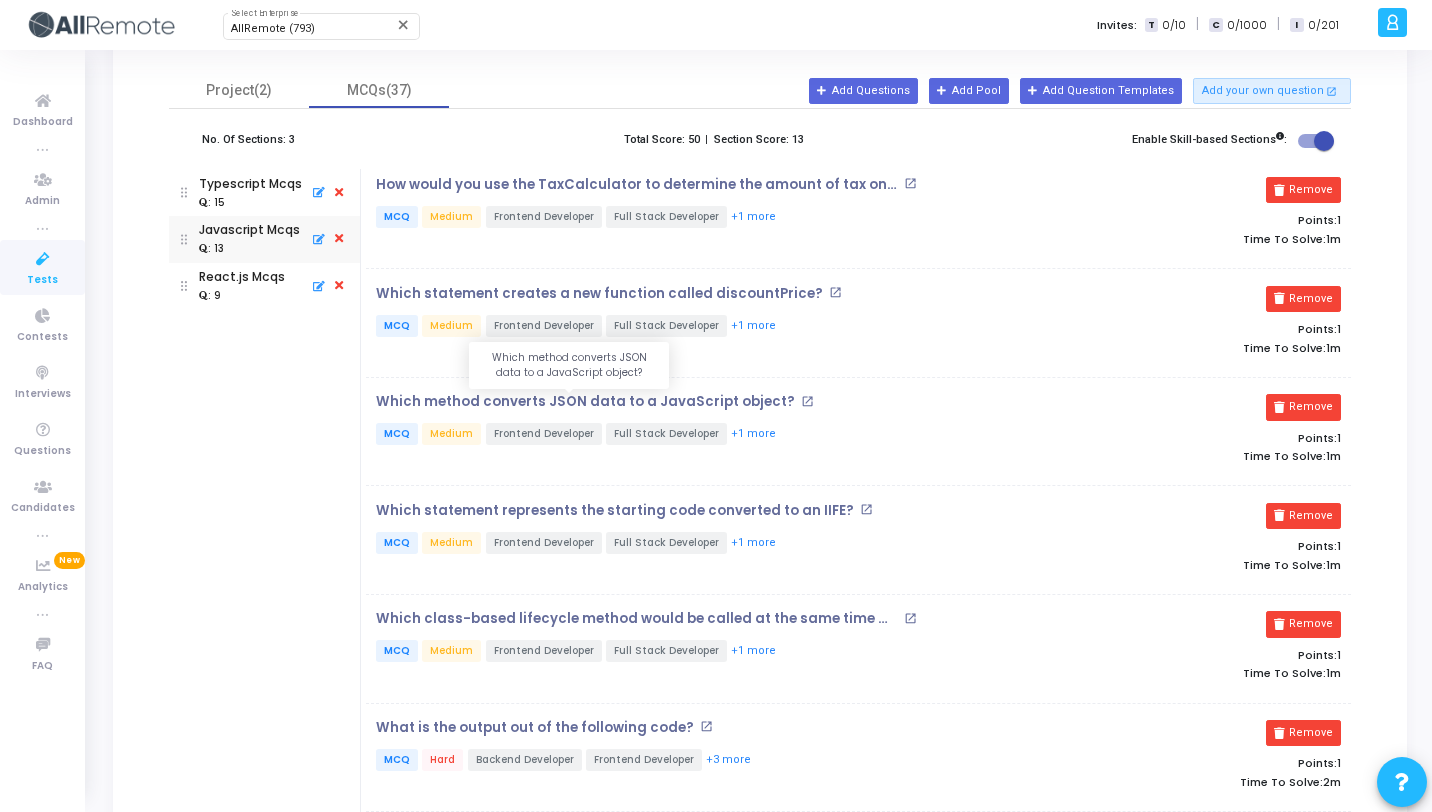 click on "Which method converts JSON data to a JavaScript object?" at bounding box center (585, 402) 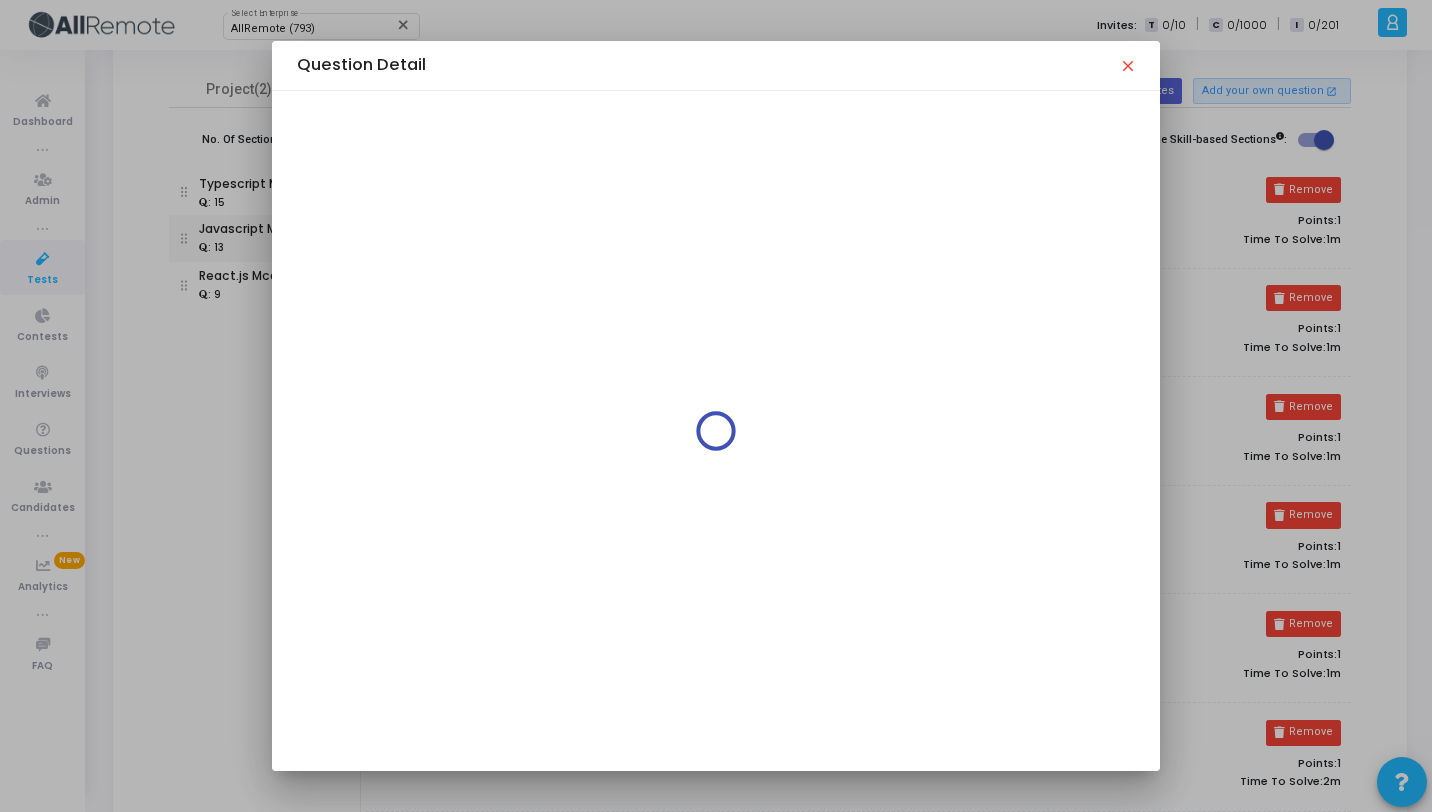 scroll, scrollTop: 0, scrollLeft: 0, axis: both 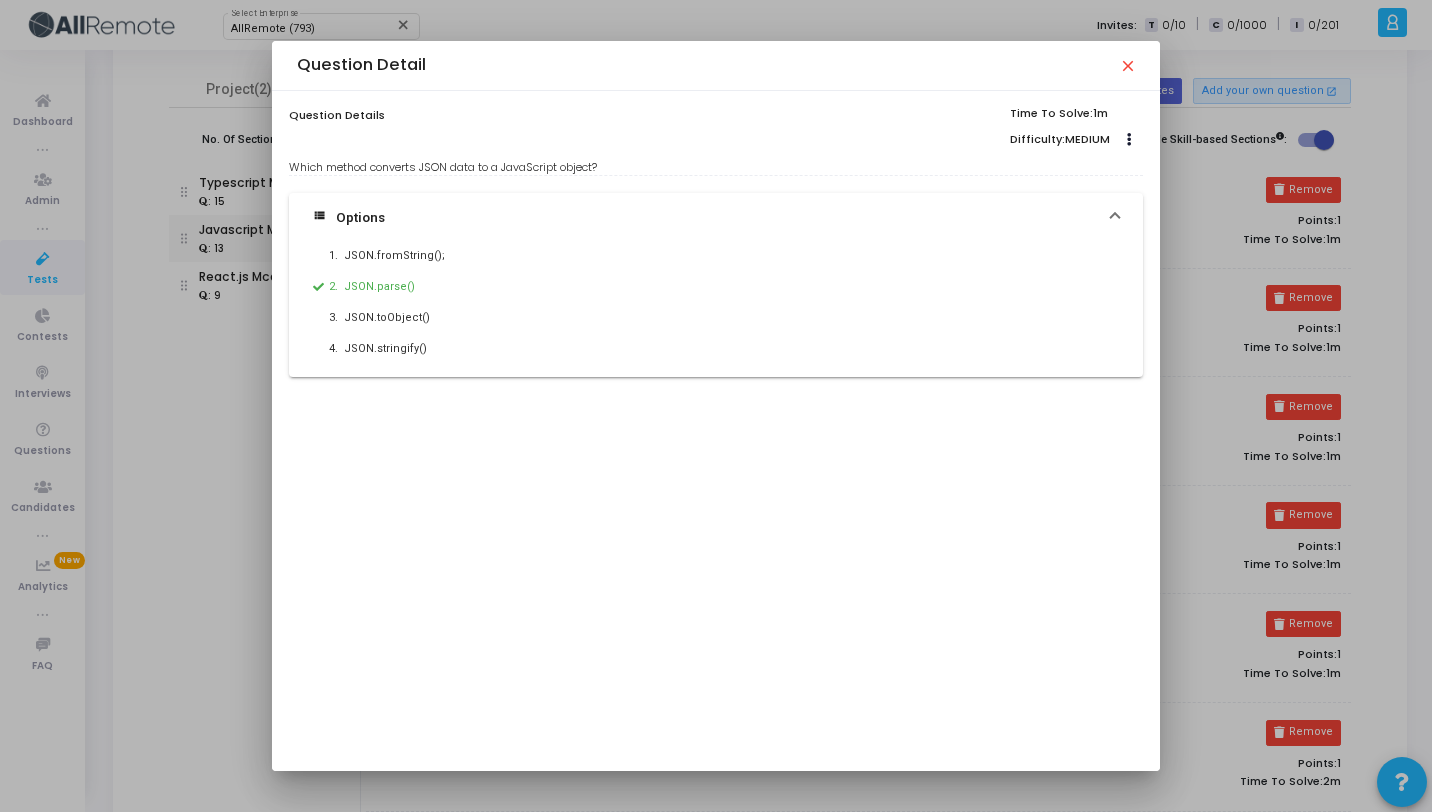 drag, startPoint x: 617, startPoint y: 163, endPoint x: 285, endPoint y: 158, distance: 332.03766 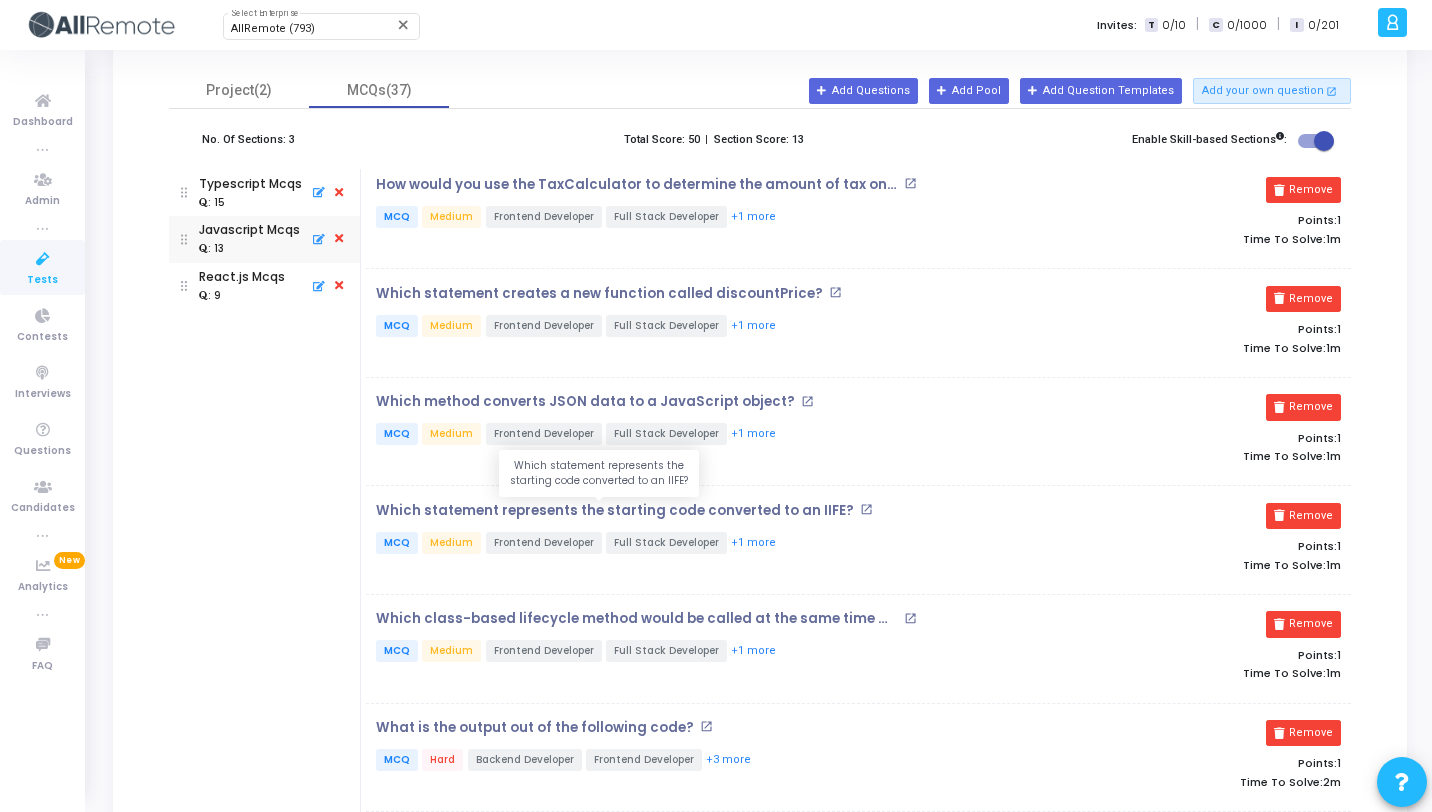 click on "Which statement represents the starting code converted to an IIFE?" at bounding box center [615, 511] 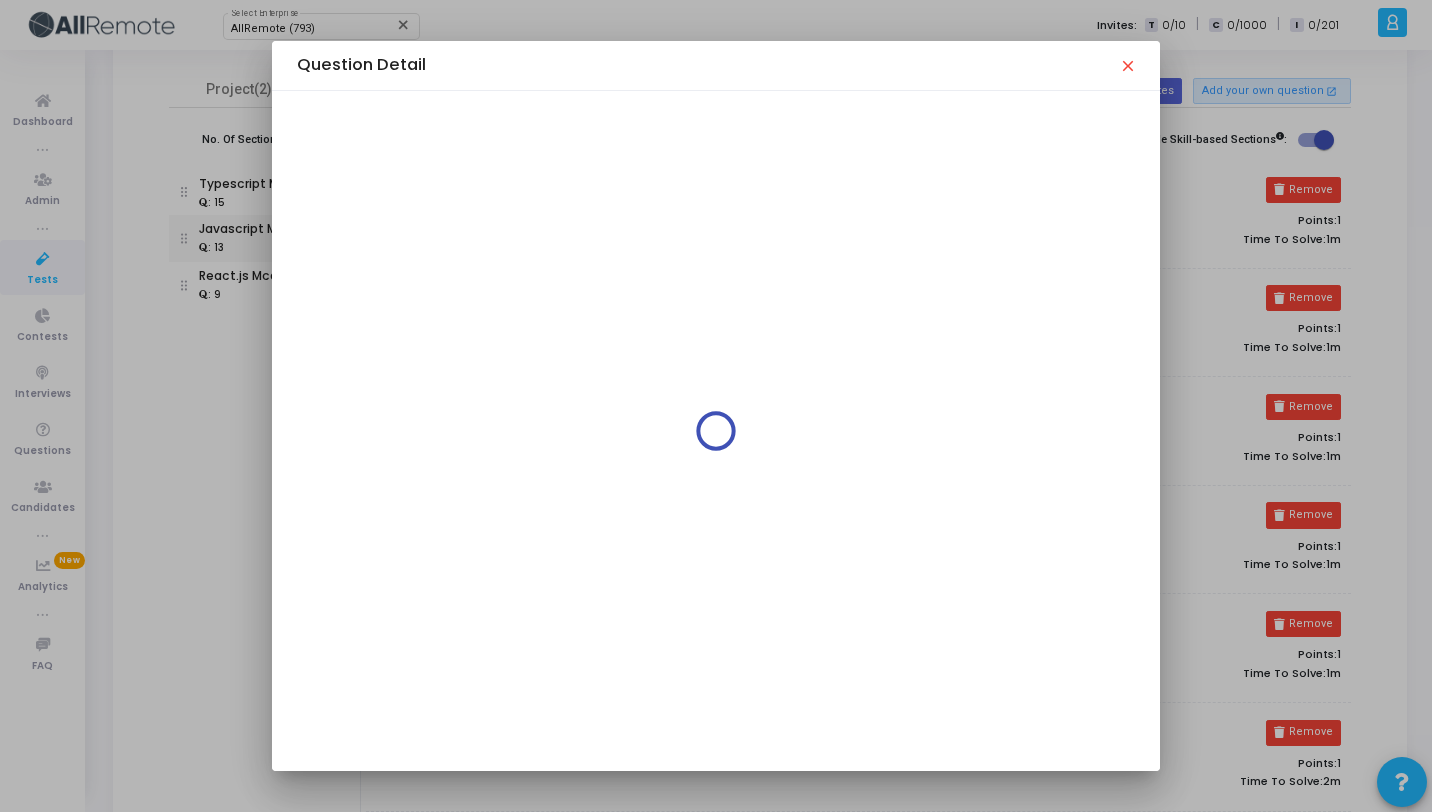 scroll, scrollTop: 0, scrollLeft: 0, axis: both 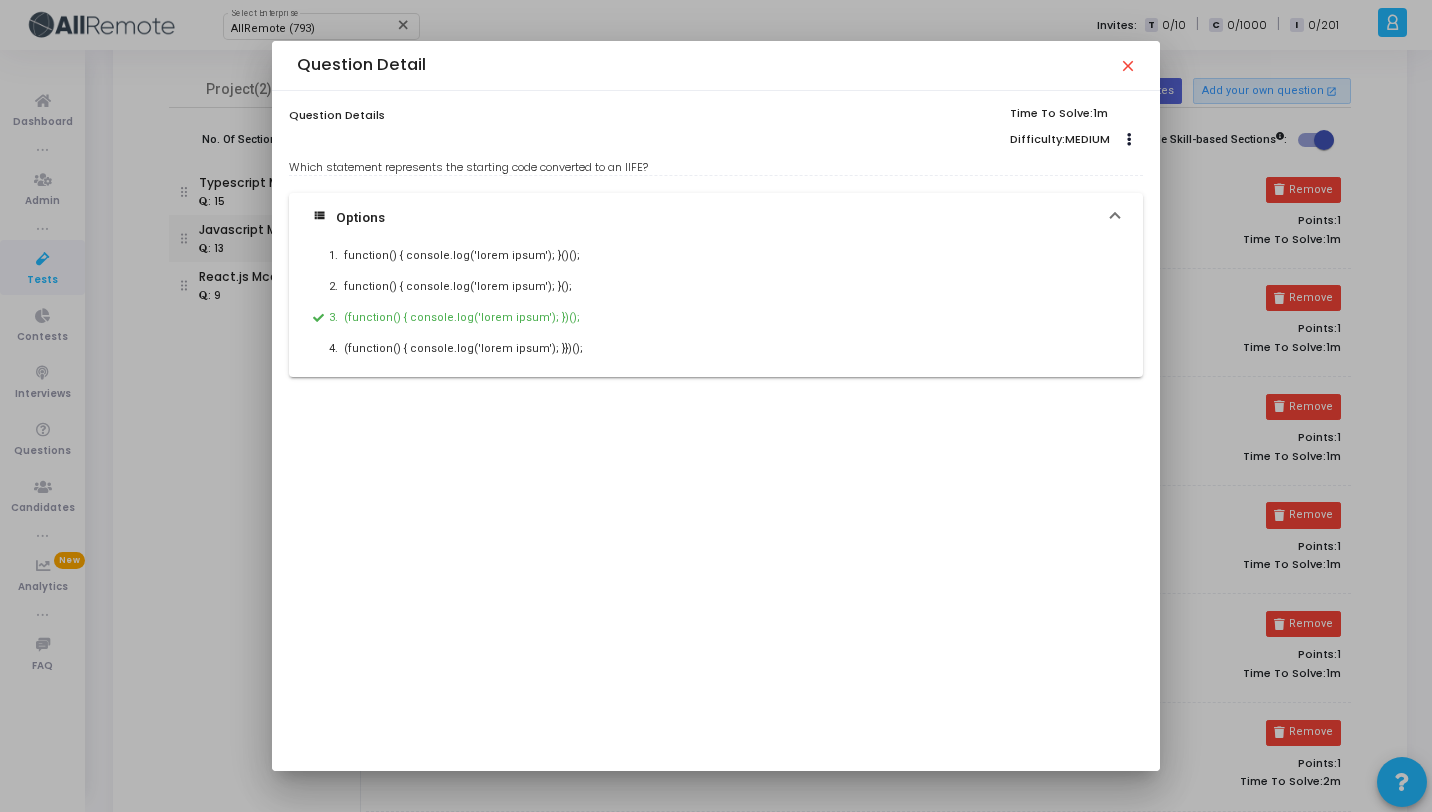 drag, startPoint x: 634, startPoint y: 164, endPoint x: 287, endPoint y: 163, distance: 347.00143 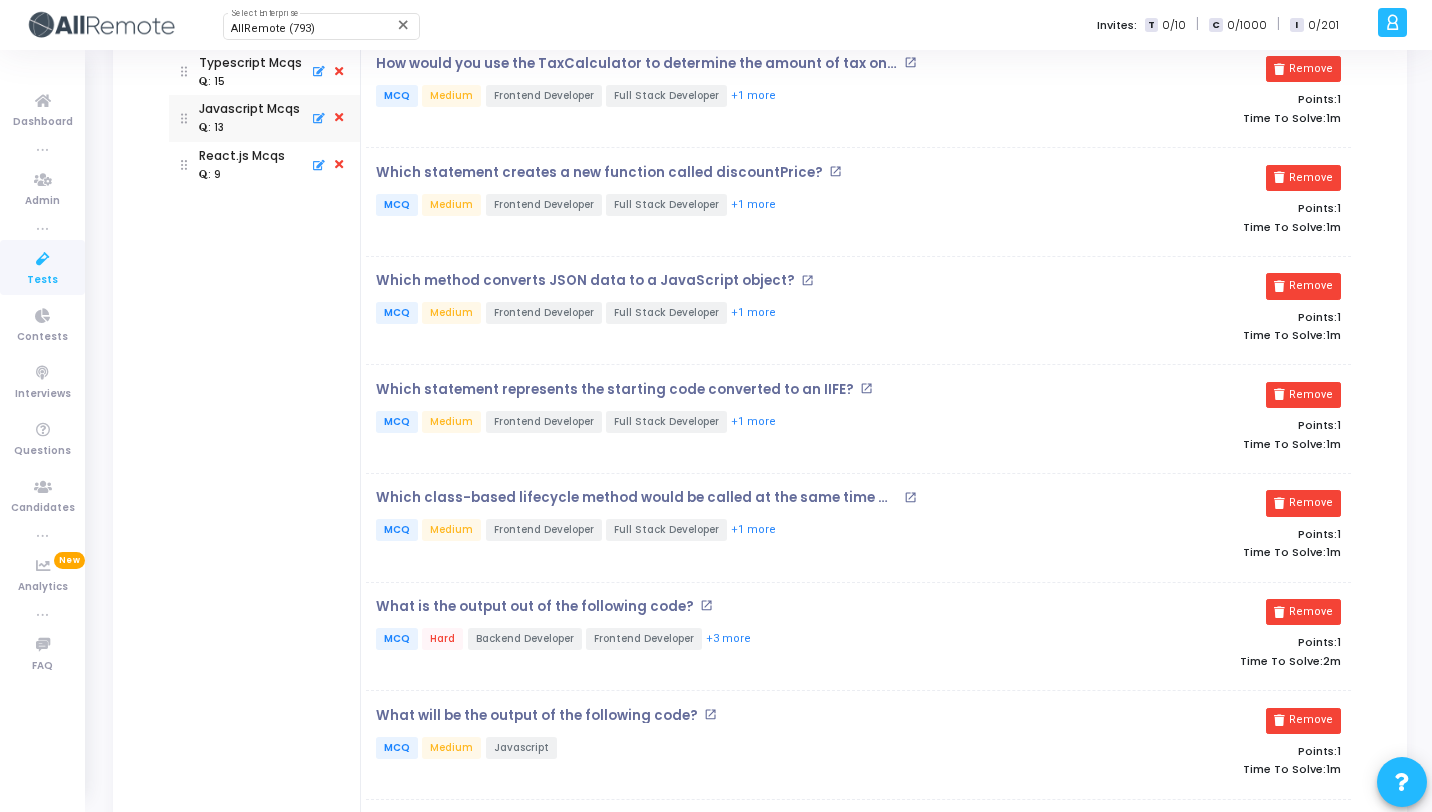 scroll, scrollTop: 494, scrollLeft: 0, axis: vertical 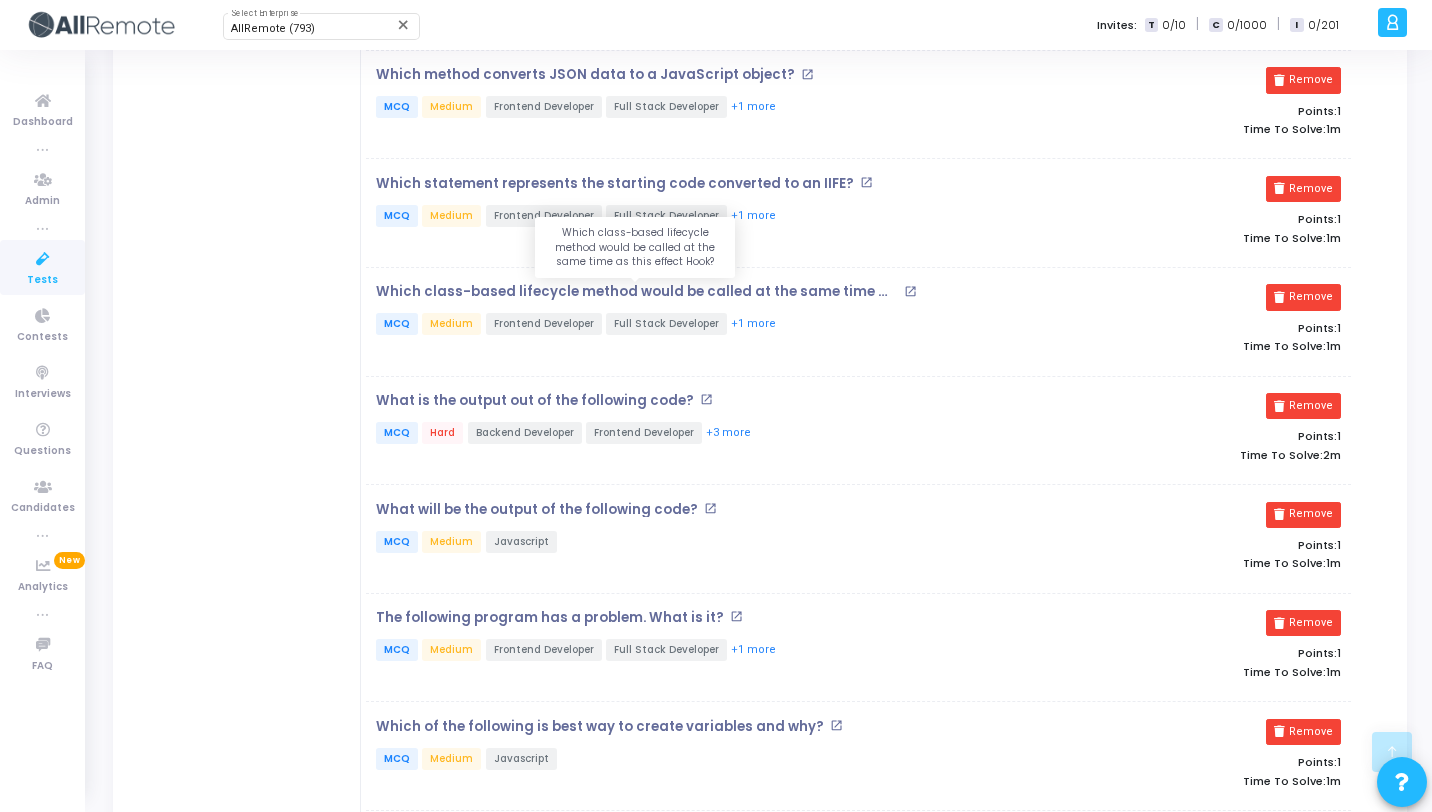 click on "Which class-based lifecycle method would be called at the same time as this effect Hook?" at bounding box center [637, 292] 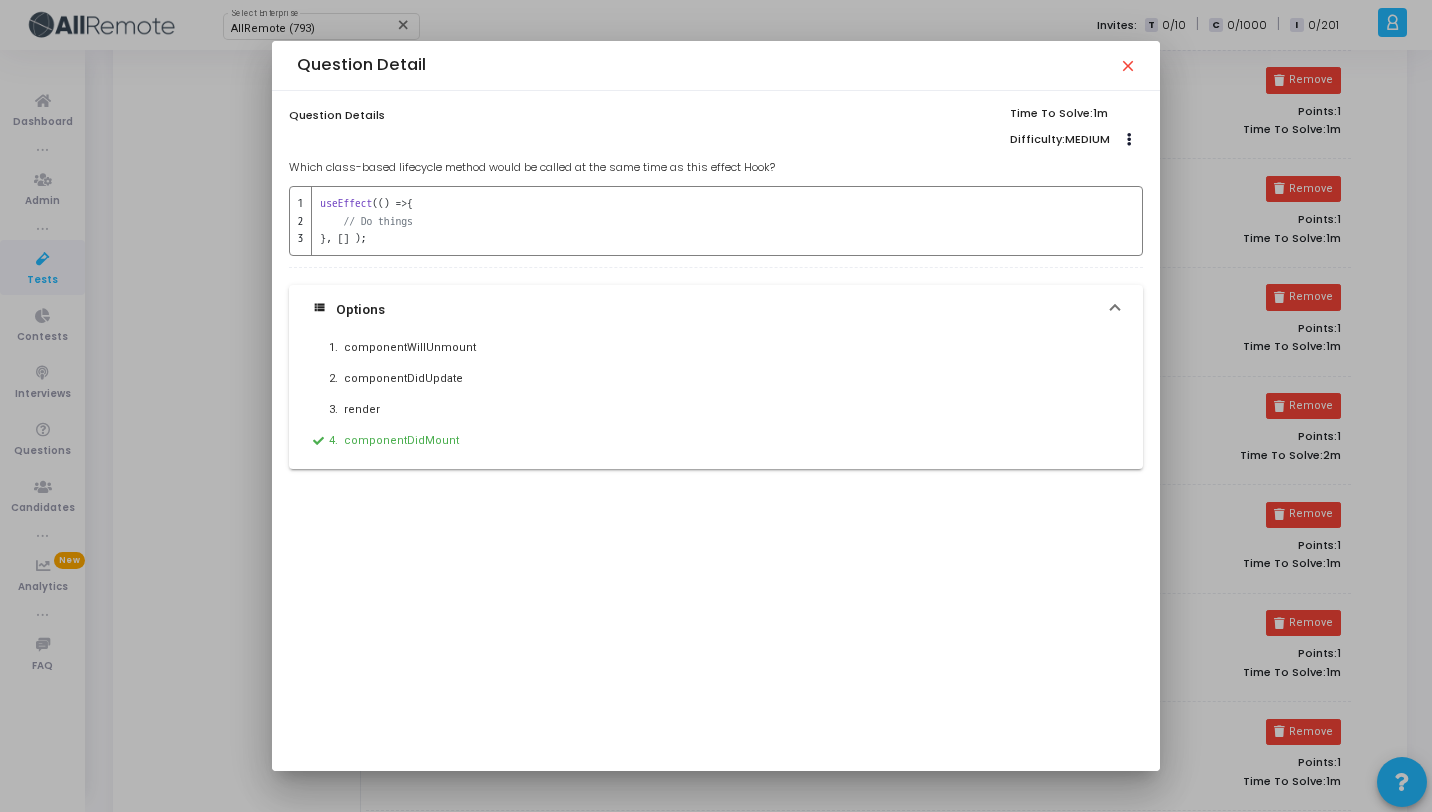drag, startPoint x: 780, startPoint y: 161, endPoint x: 290, endPoint y: 164, distance: 490.0092 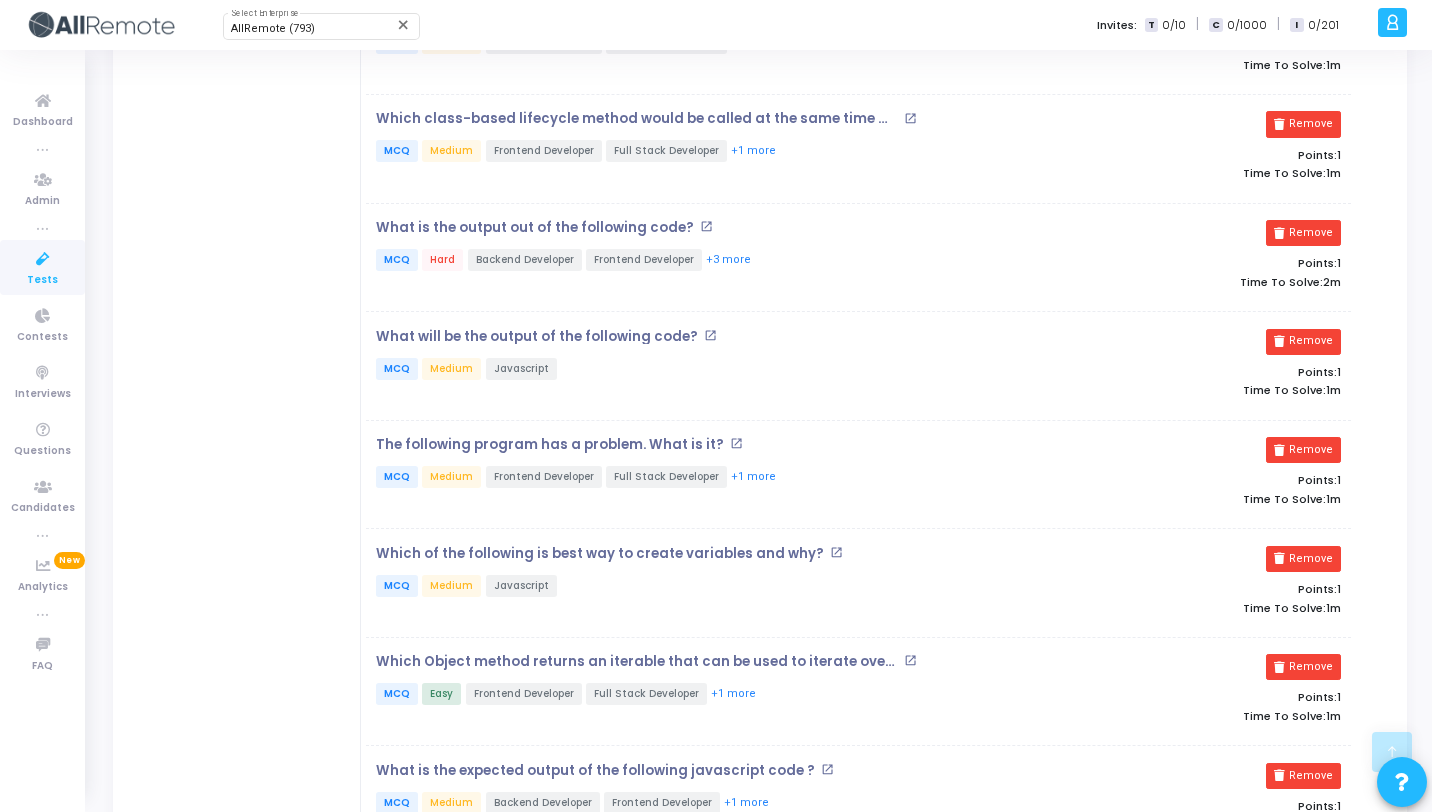 scroll, scrollTop: 667, scrollLeft: 0, axis: vertical 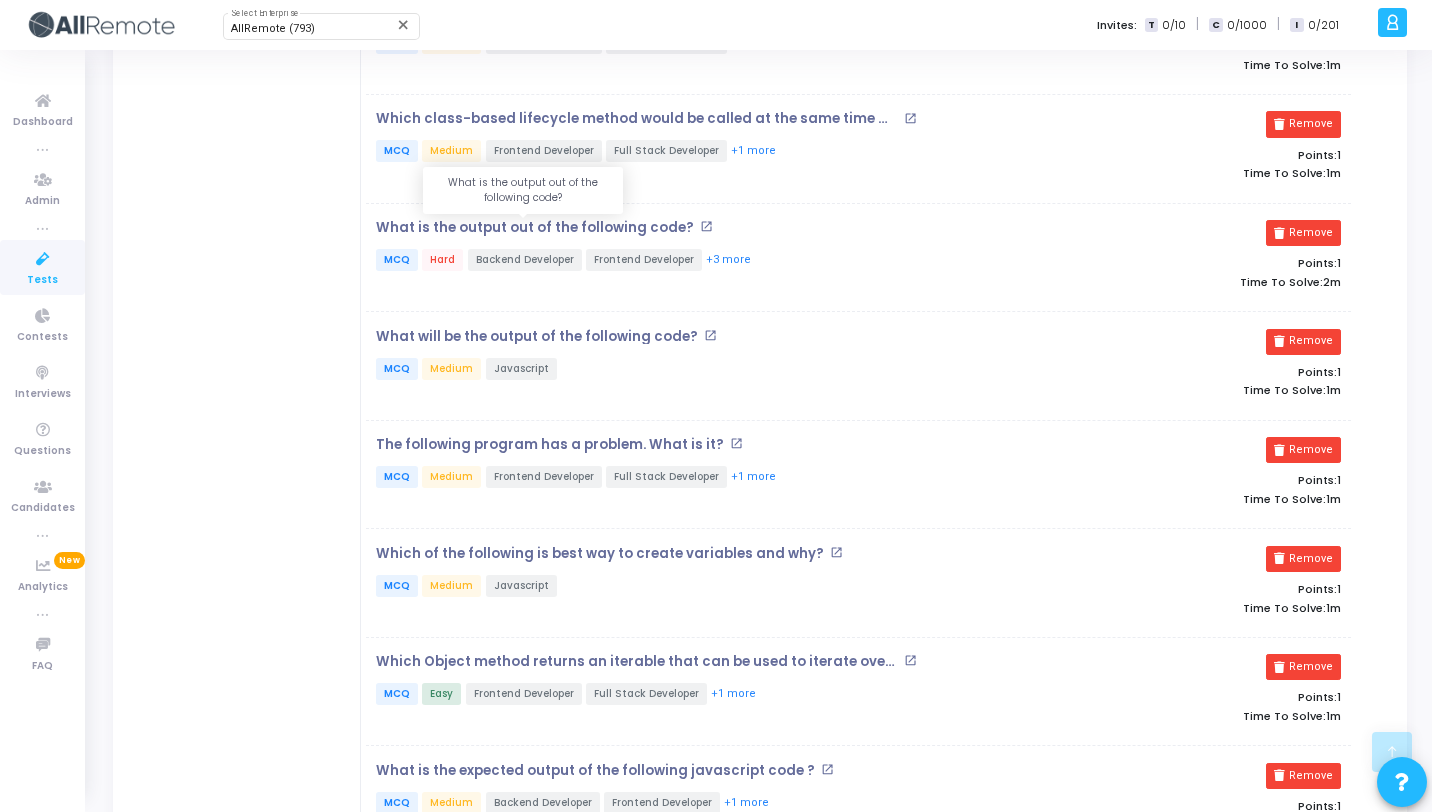 click on "What is the output out of the following code?" at bounding box center (535, 228) 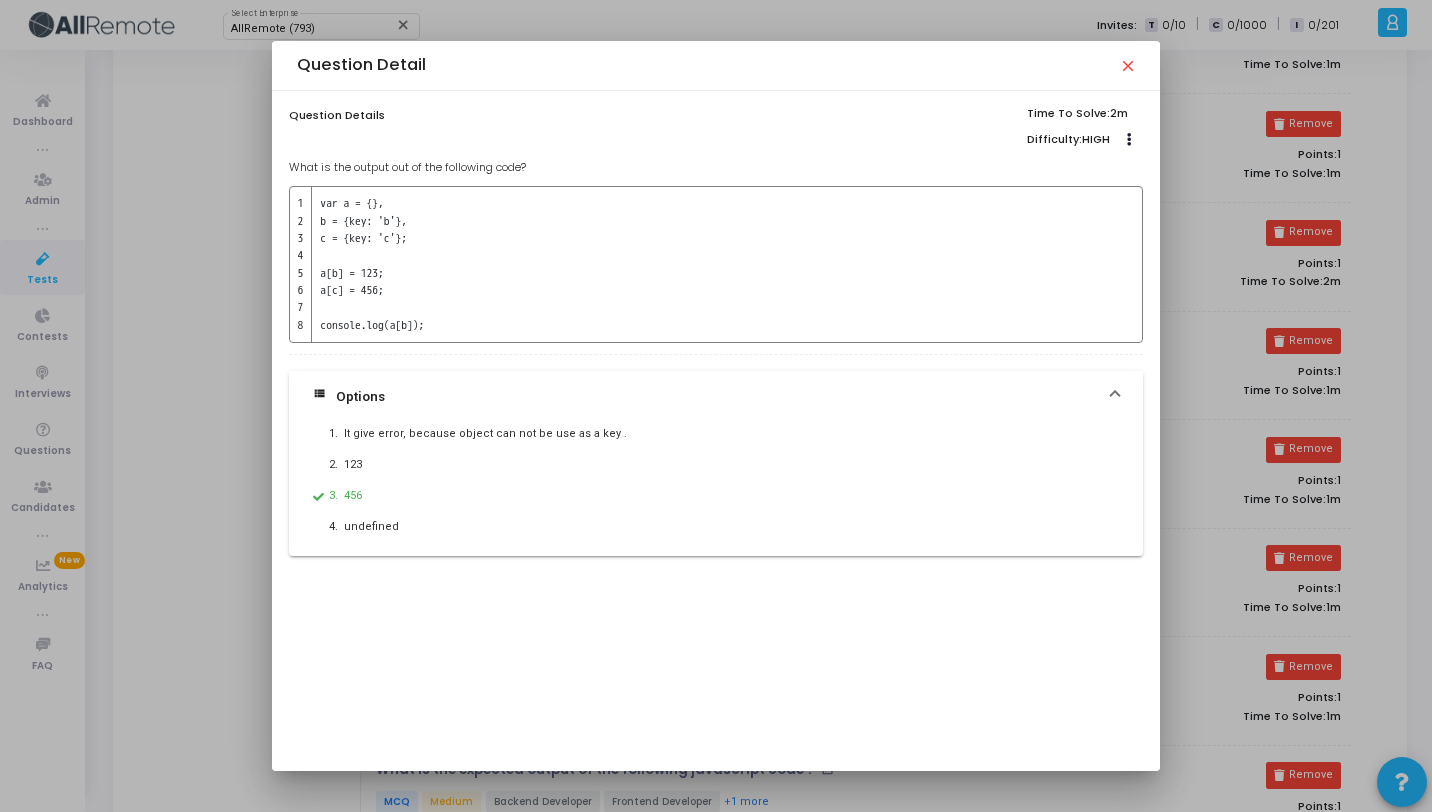 drag, startPoint x: 539, startPoint y: 164, endPoint x: 318, endPoint y: 154, distance: 221.22614 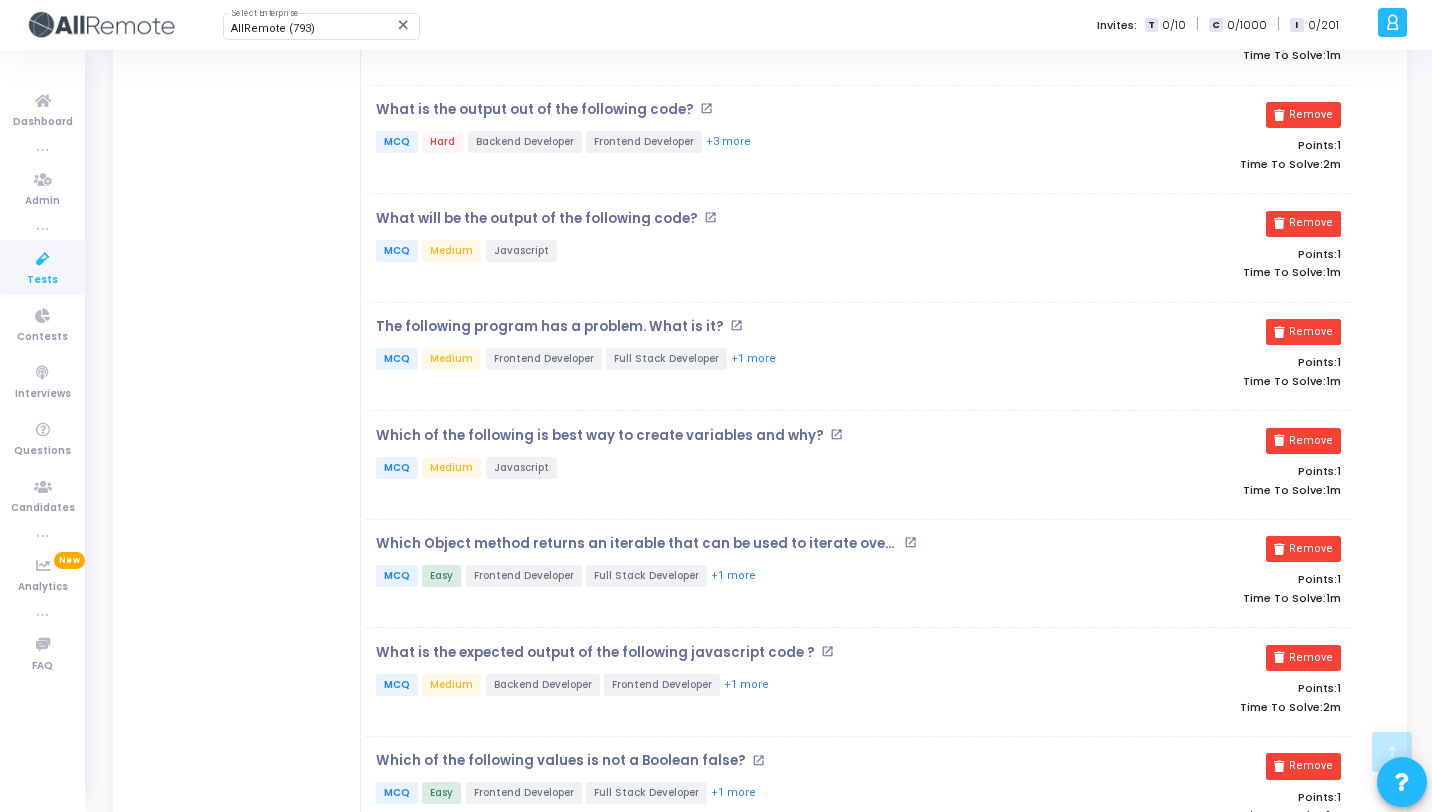scroll, scrollTop: 792, scrollLeft: 0, axis: vertical 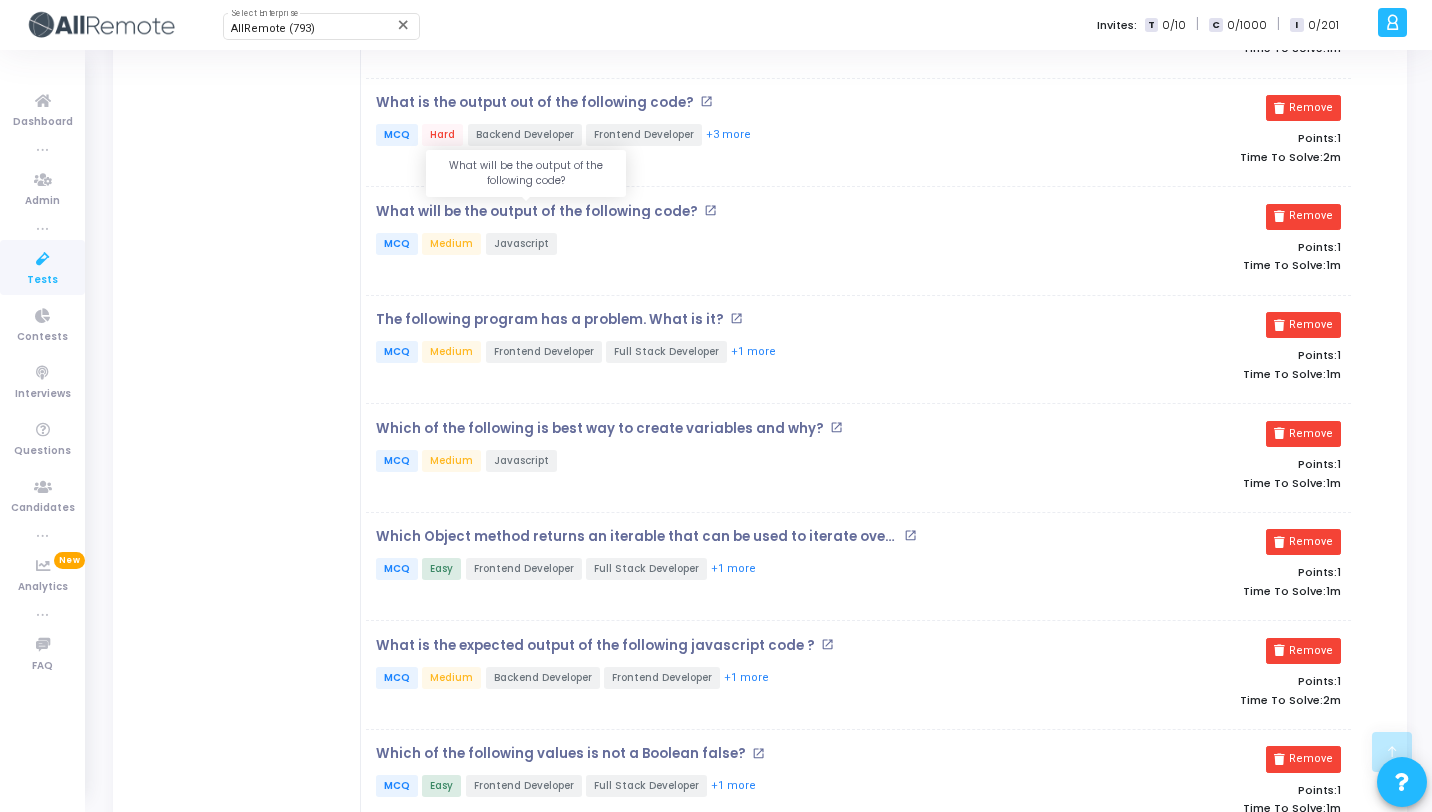 click on "What will be the output of the following code?" at bounding box center [537, 212] 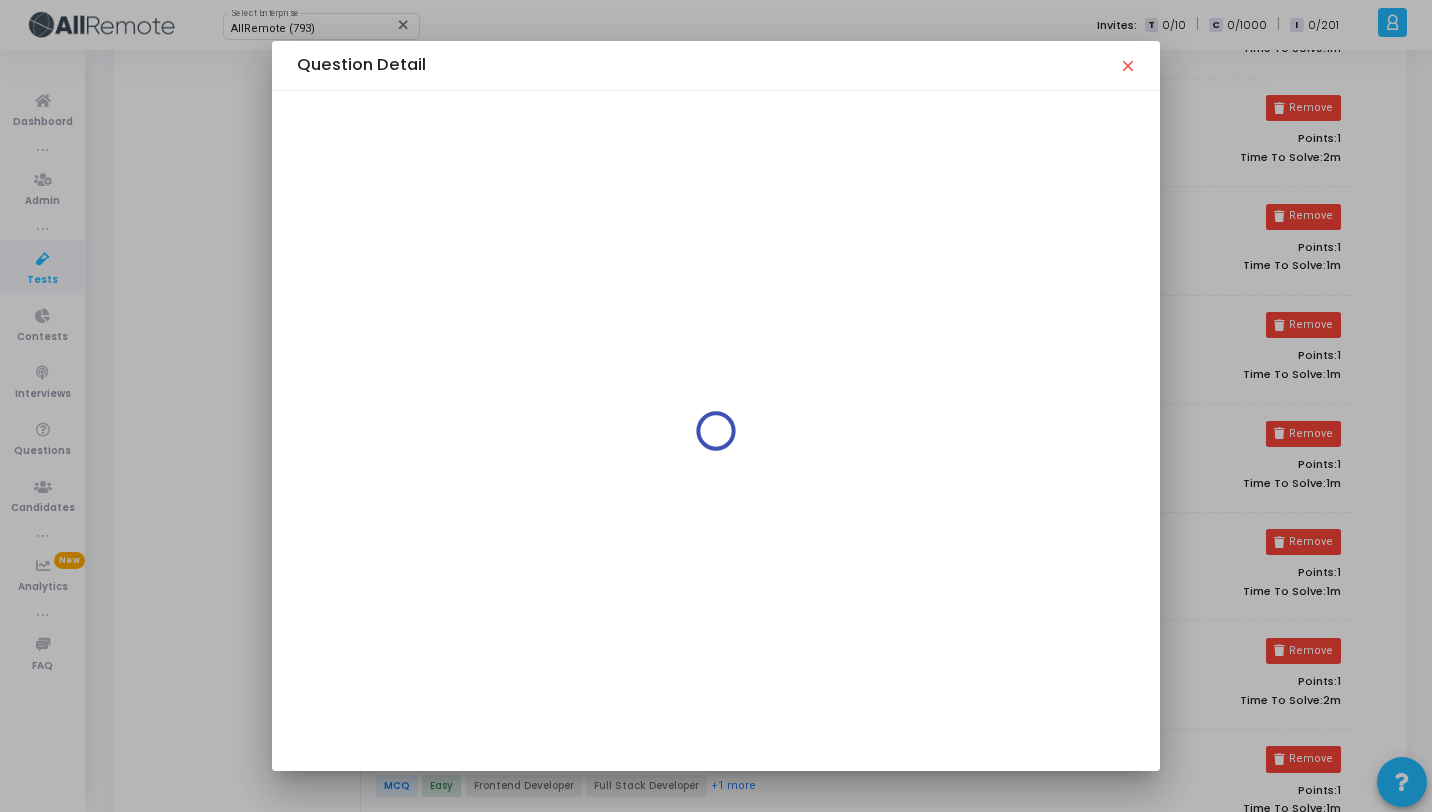 scroll, scrollTop: 0, scrollLeft: 0, axis: both 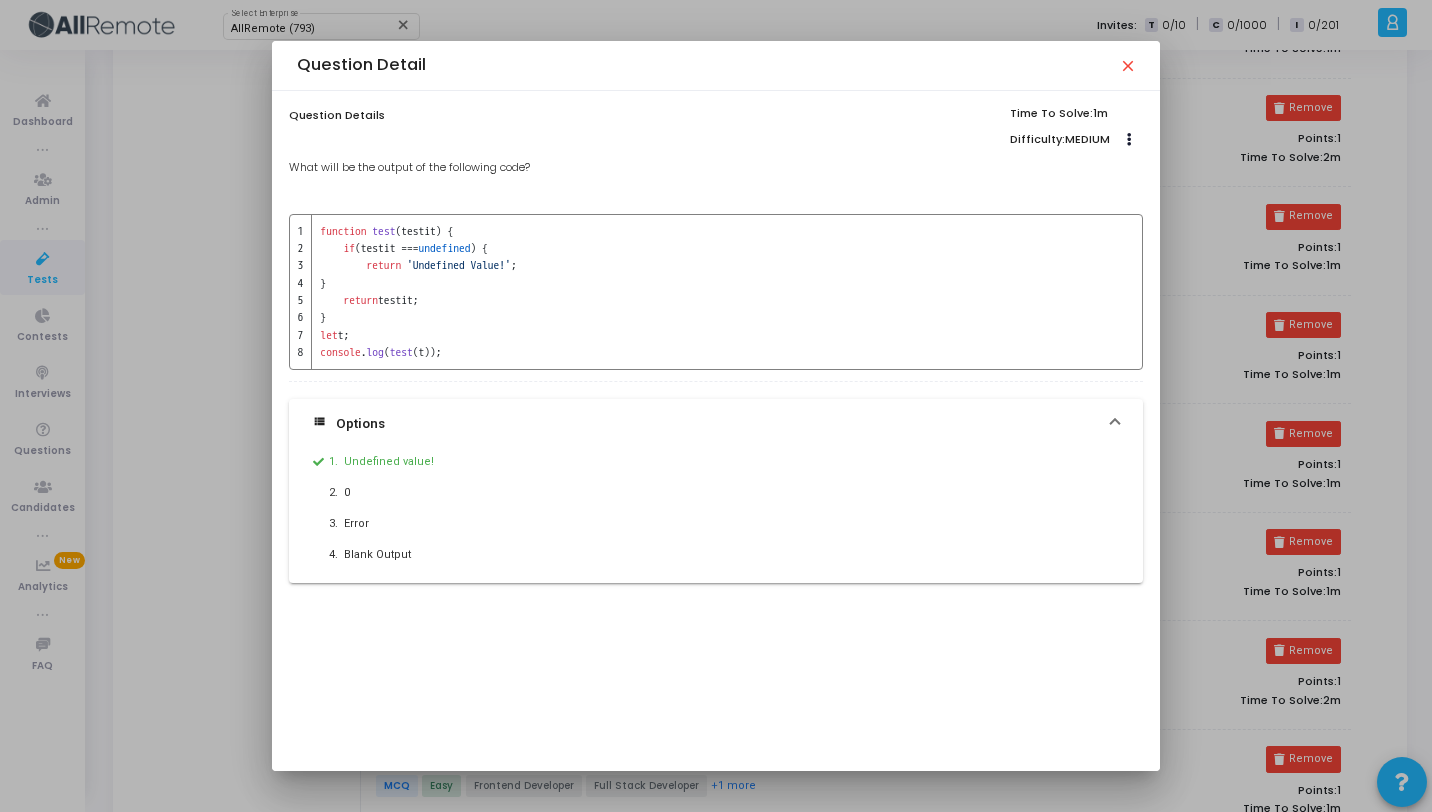 drag, startPoint x: 561, startPoint y: 162, endPoint x: 269, endPoint y: 166, distance: 292.0274 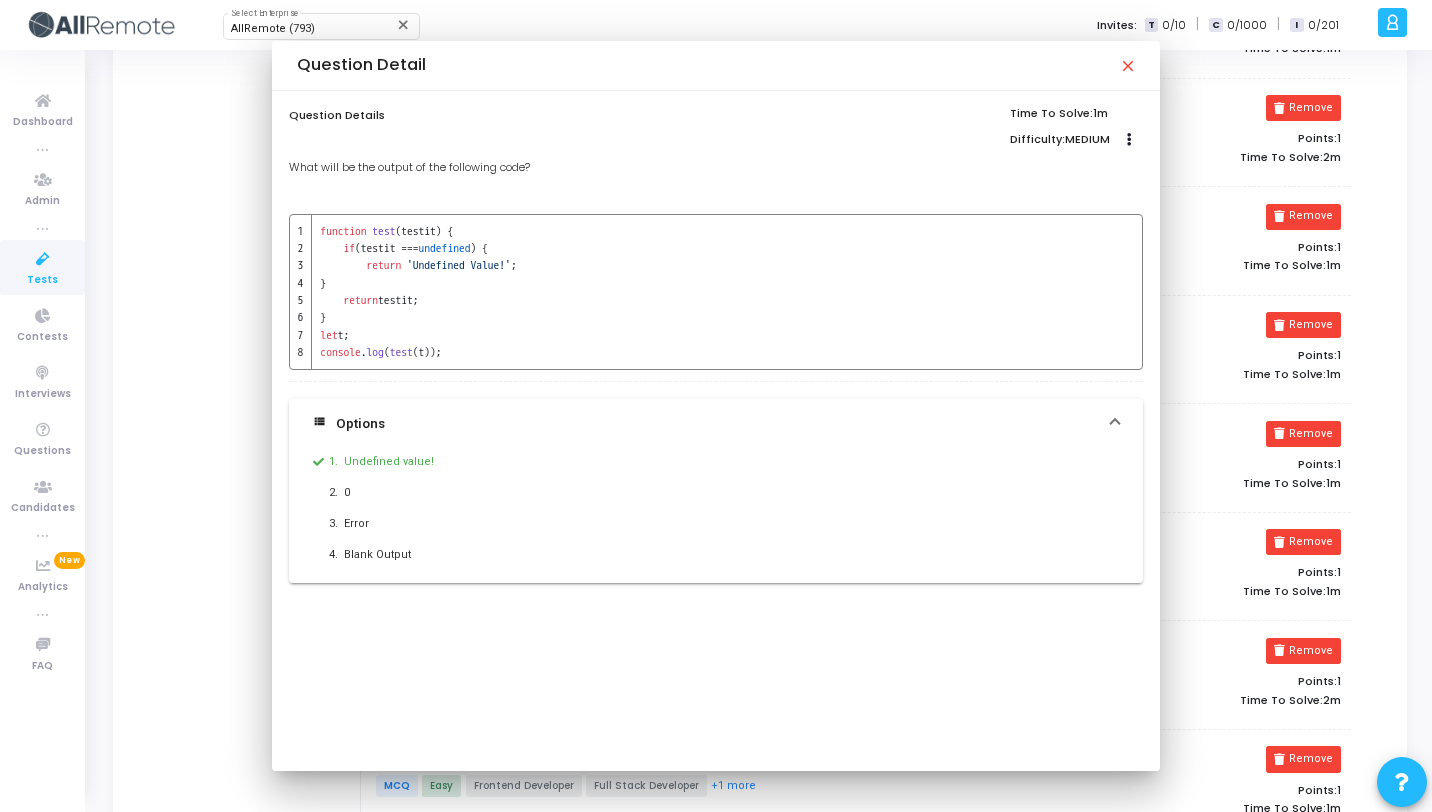 scroll, scrollTop: 792, scrollLeft: 0, axis: vertical 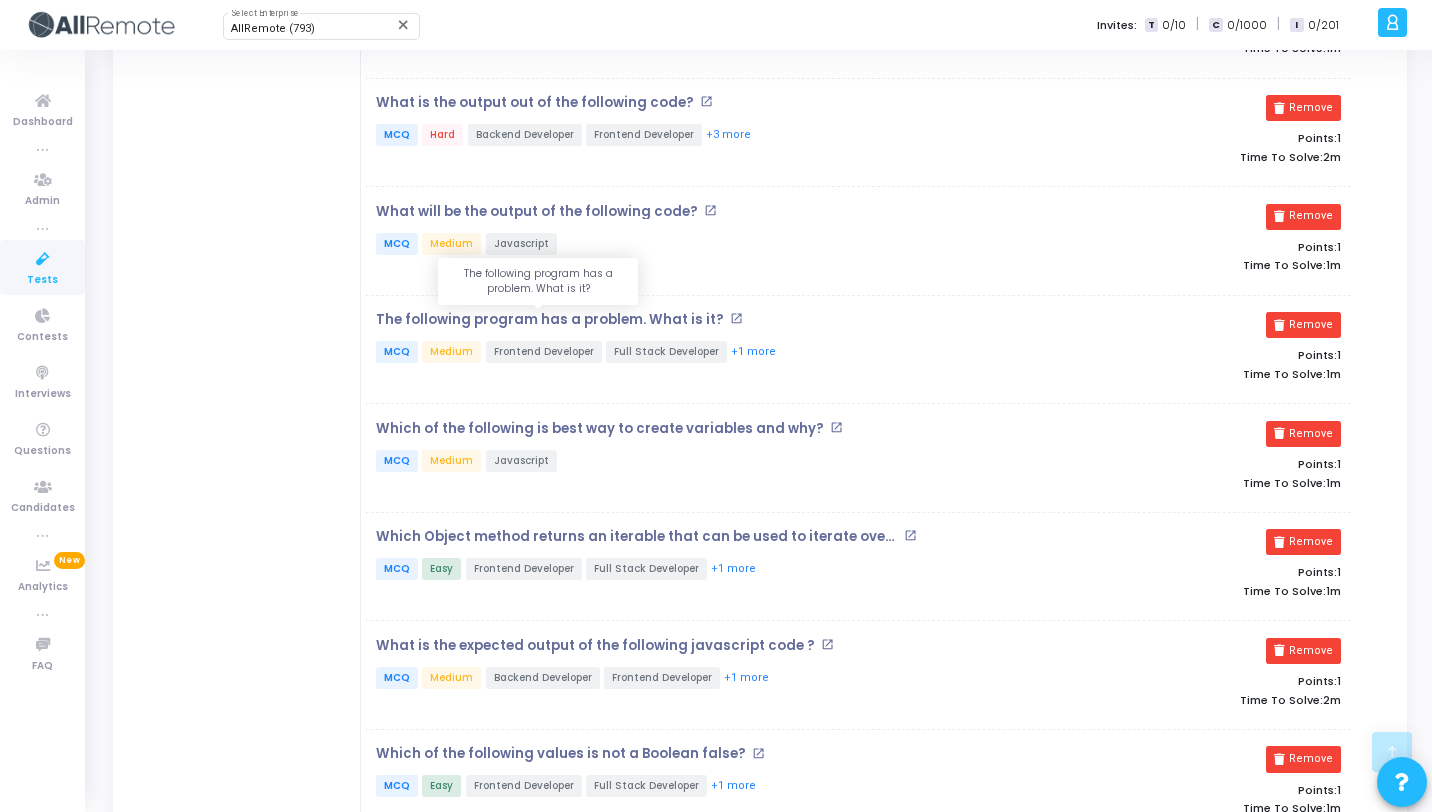click on "The following program has a problem. What is it?" at bounding box center (550, 320) 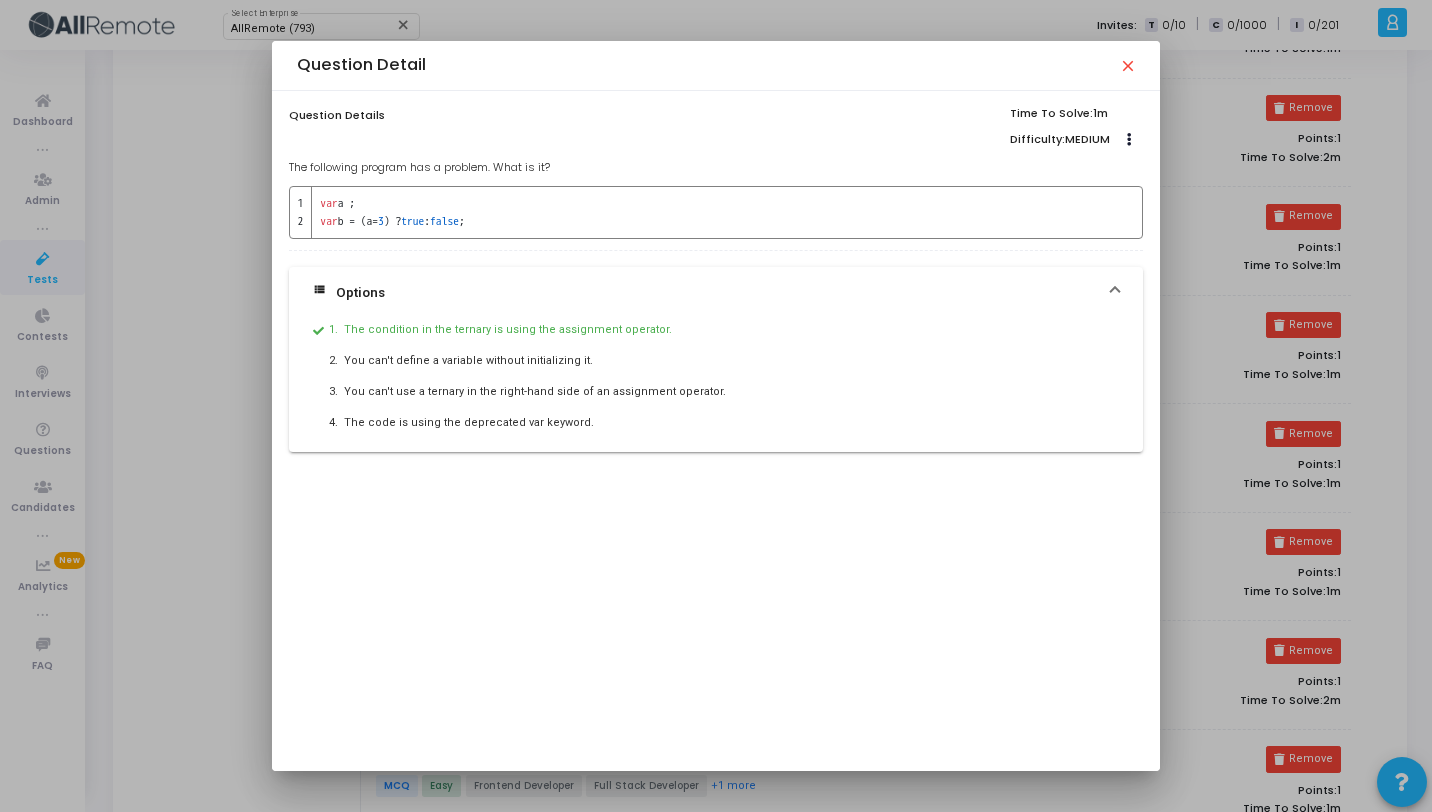 drag, startPoint x: 573, startPoint y: 161, endPoint x: 285, endPoint y: 160, distance: 288.00174 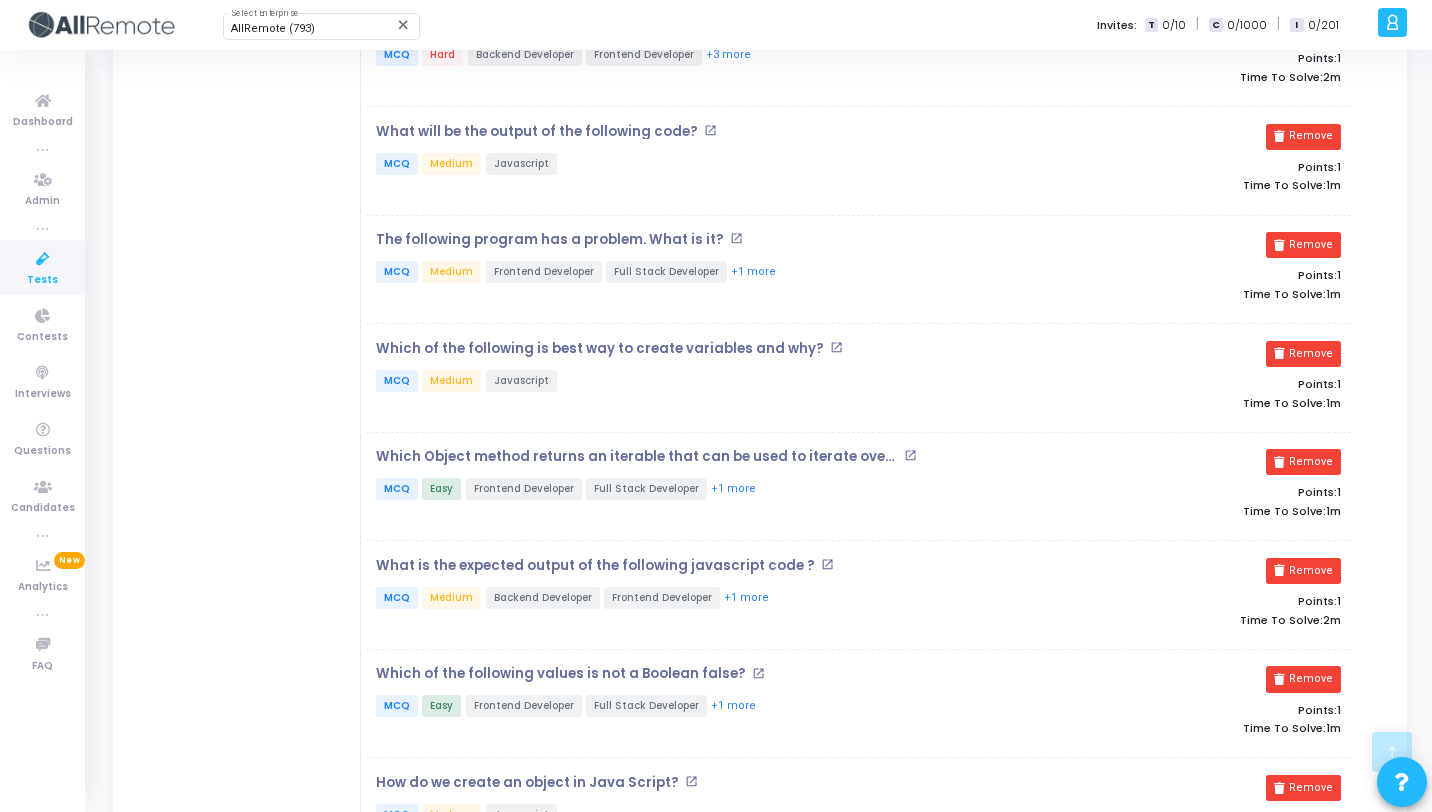 scroll, scrollTop: 874, scrollLeft: 0, axis: vertical 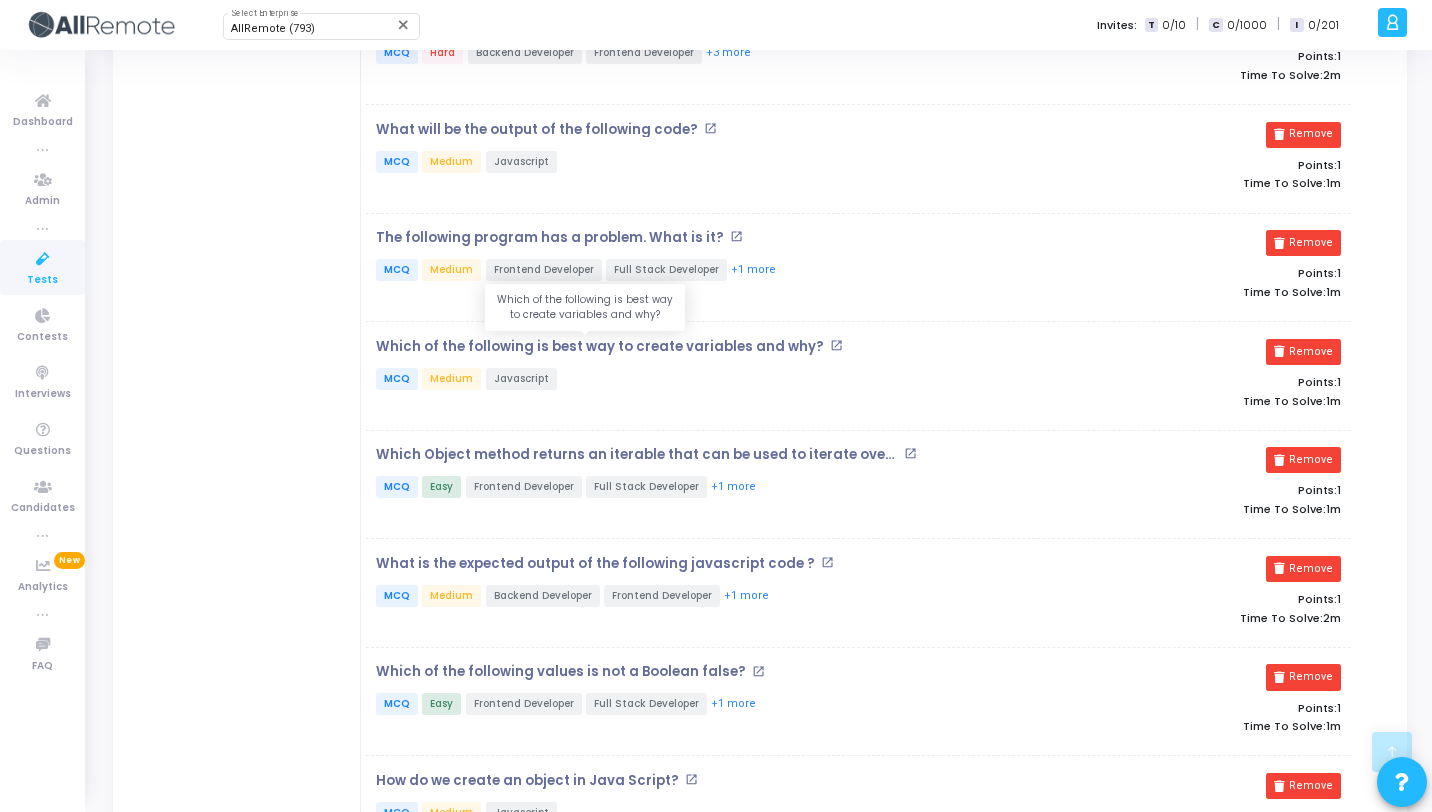click on "Which of the following is best way to create variables and why?" at bounding box center [600, 347] 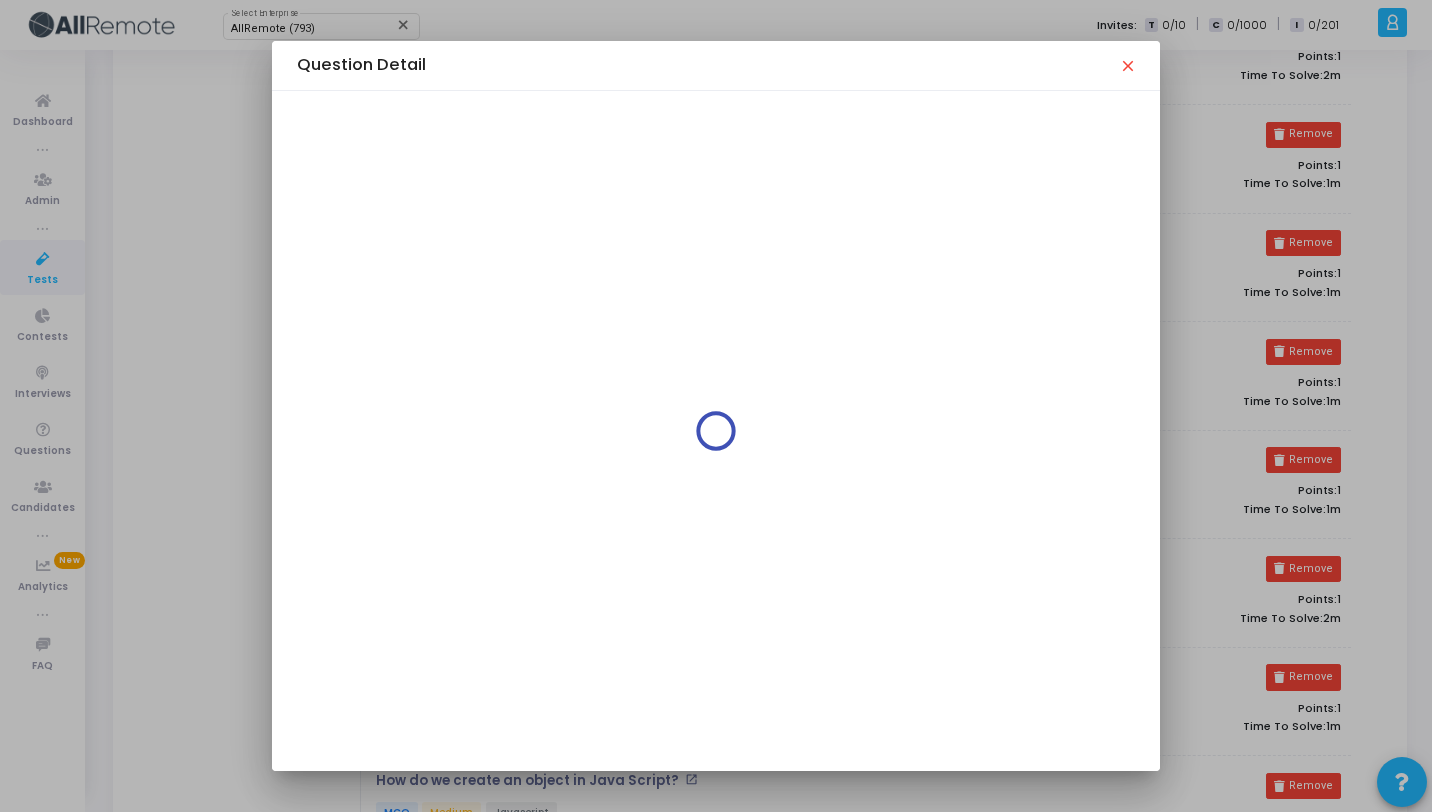 scroll, scrollTop: 0, scrollLeft: 0, axis: both 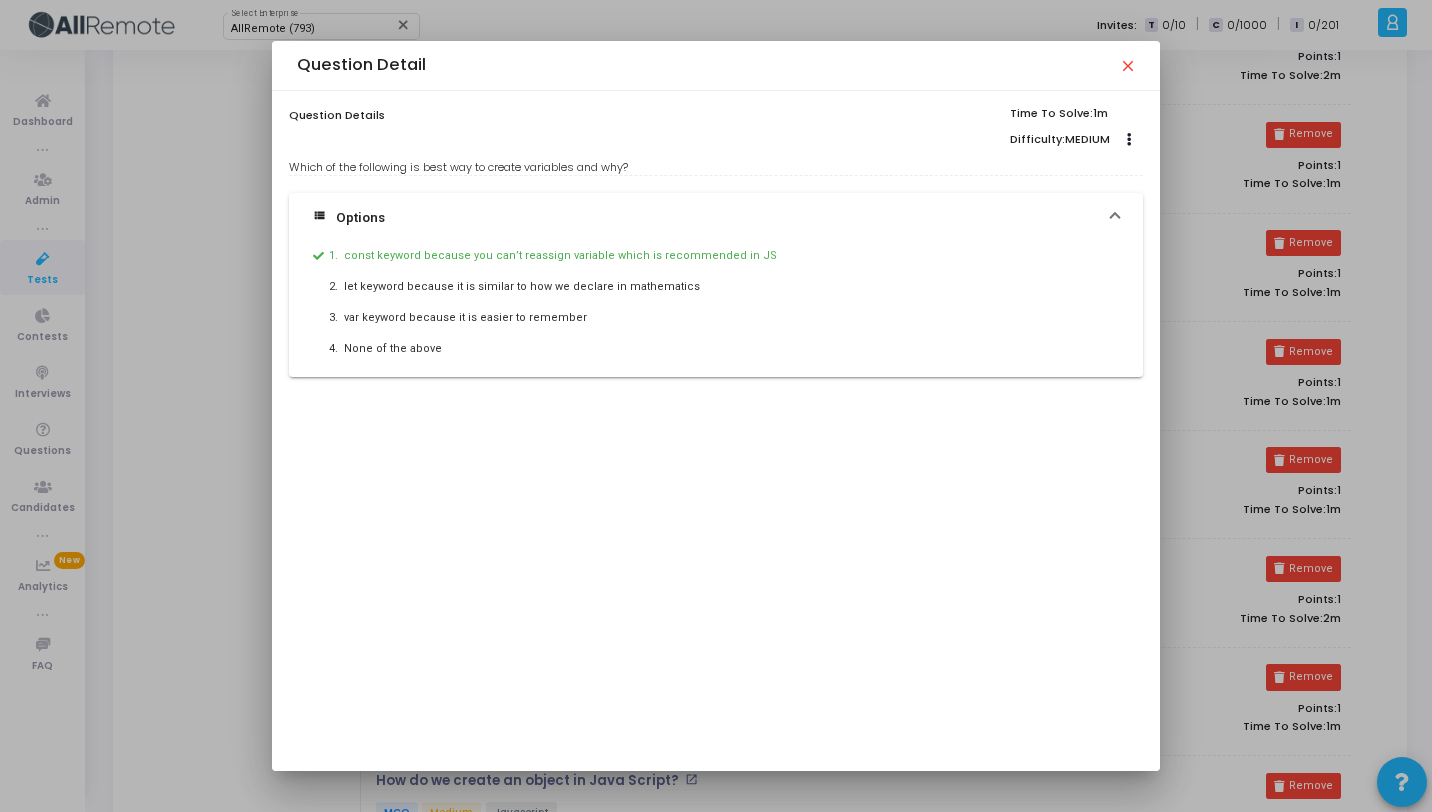 drag, startPoint x: 636, startPoint y: 168, endPoint x: 287, endPoint y: 162, distance: 349.05157 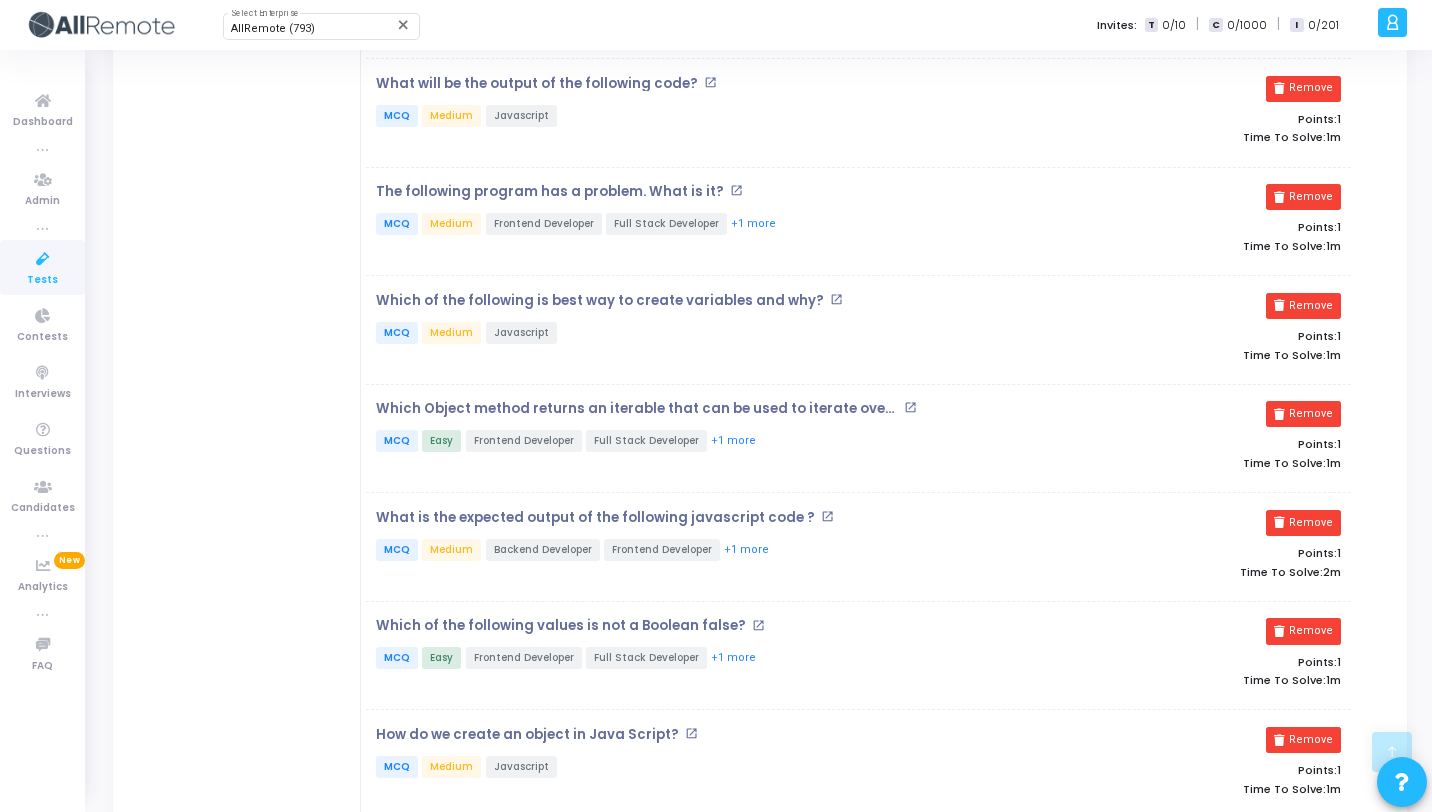 scroll, scrollTop: 1031, scrollLeft: 0, axis: vertical 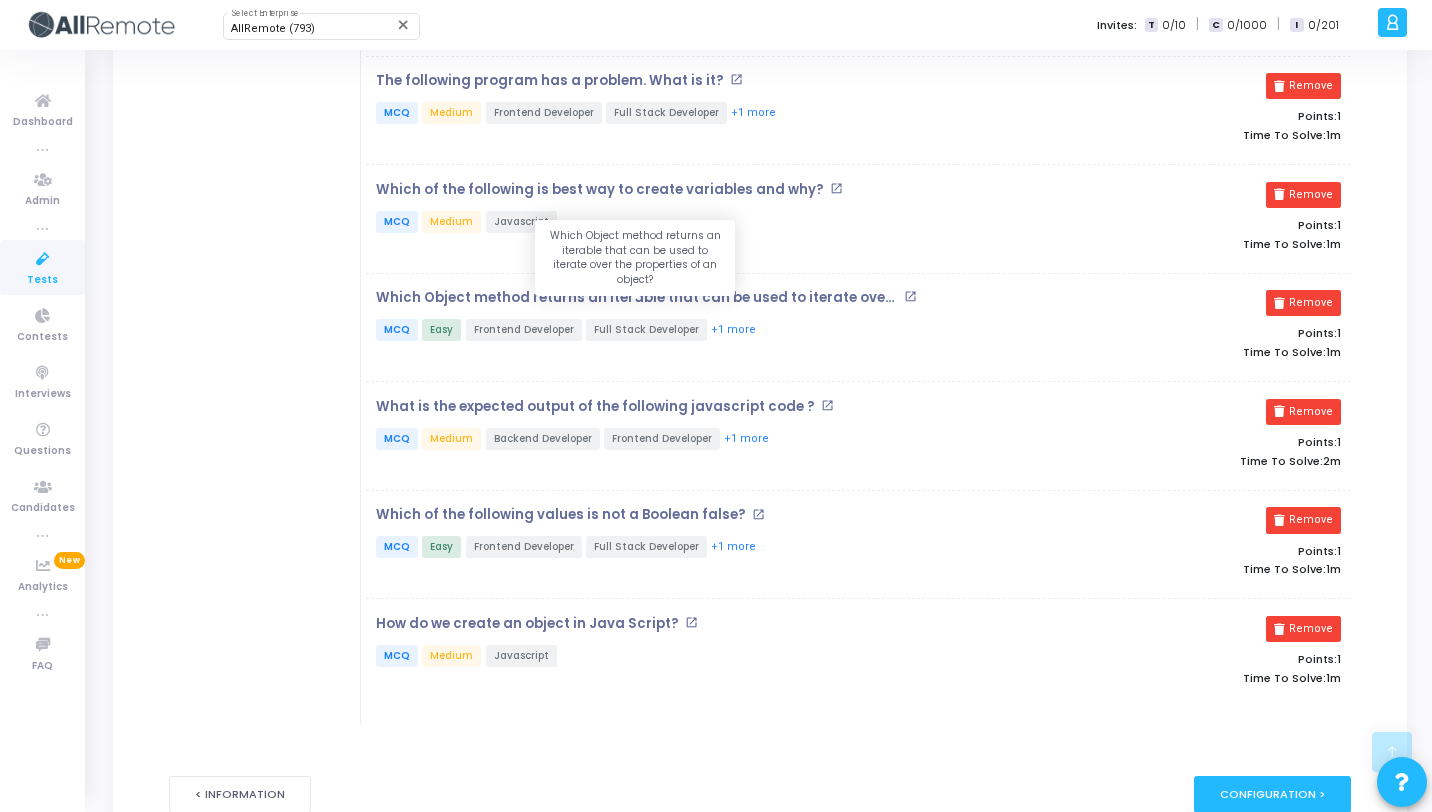 click on "Which Object method returns an iterable that can be used to iterate over the properties of an object?" at bounding box center (637, 298) 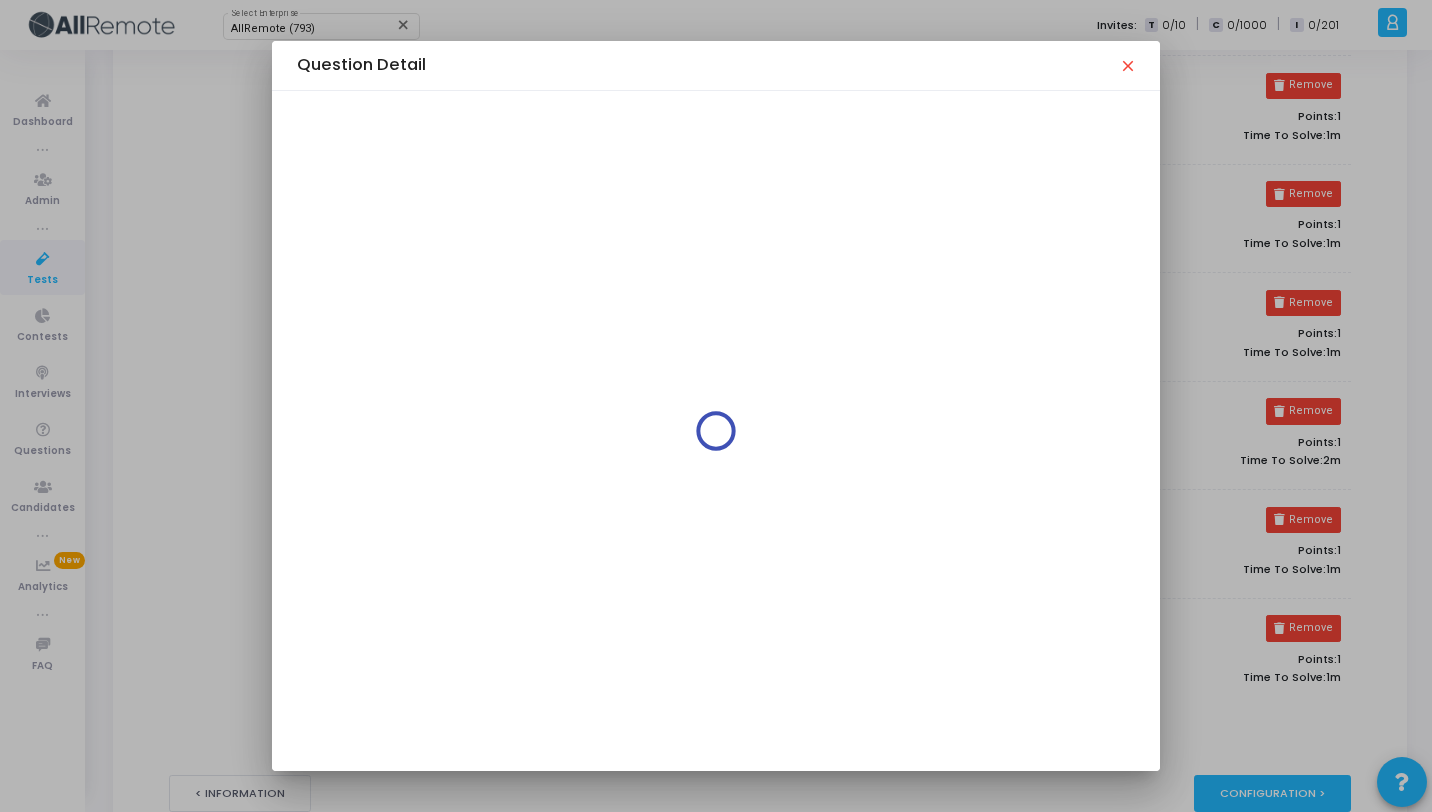 scroll, scrollTop: 0, scrollLeft: 0, axis: both 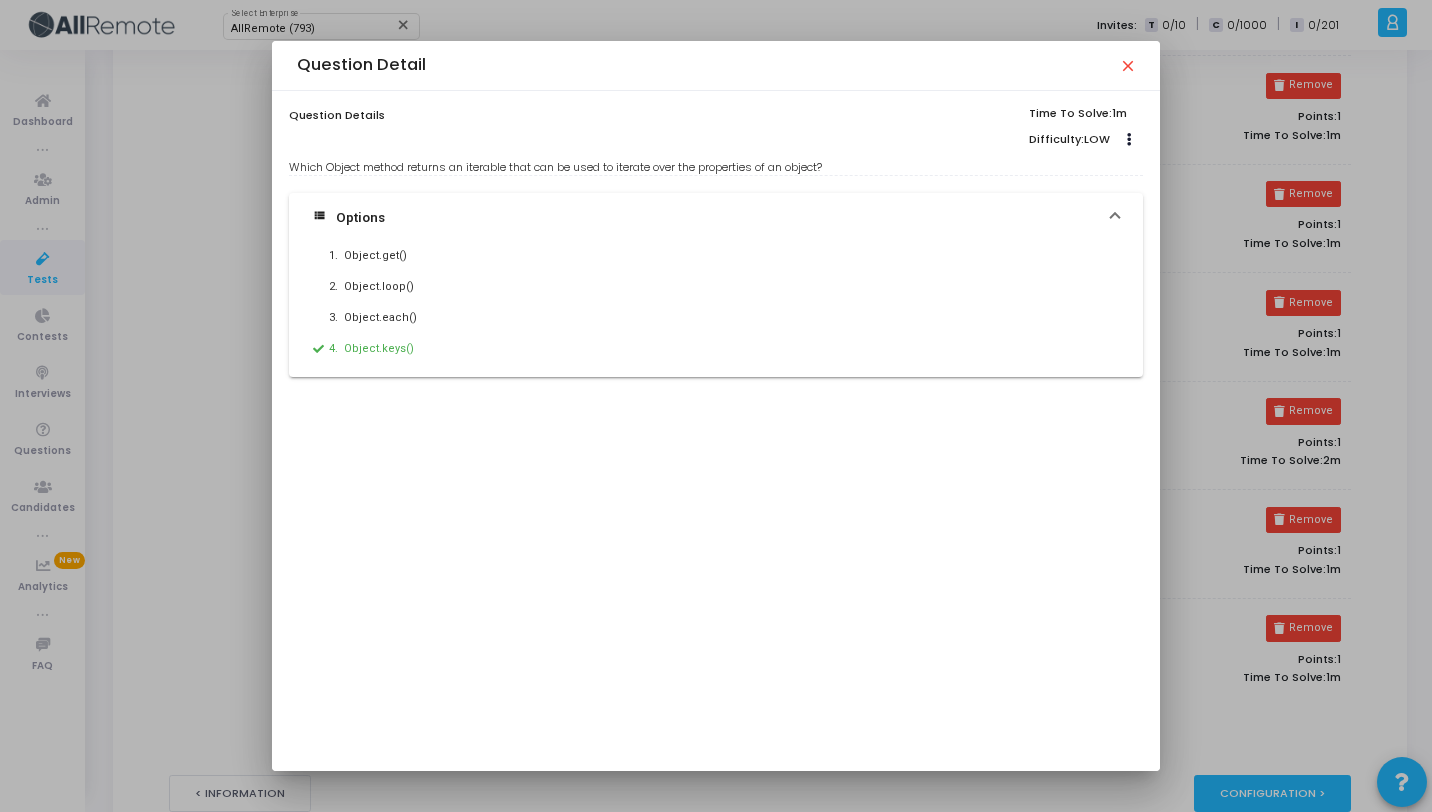 drag, startPoint x: 843, startPoint y: 166, endPoint x: 284, endPoint y: 170, distance: 559.0143 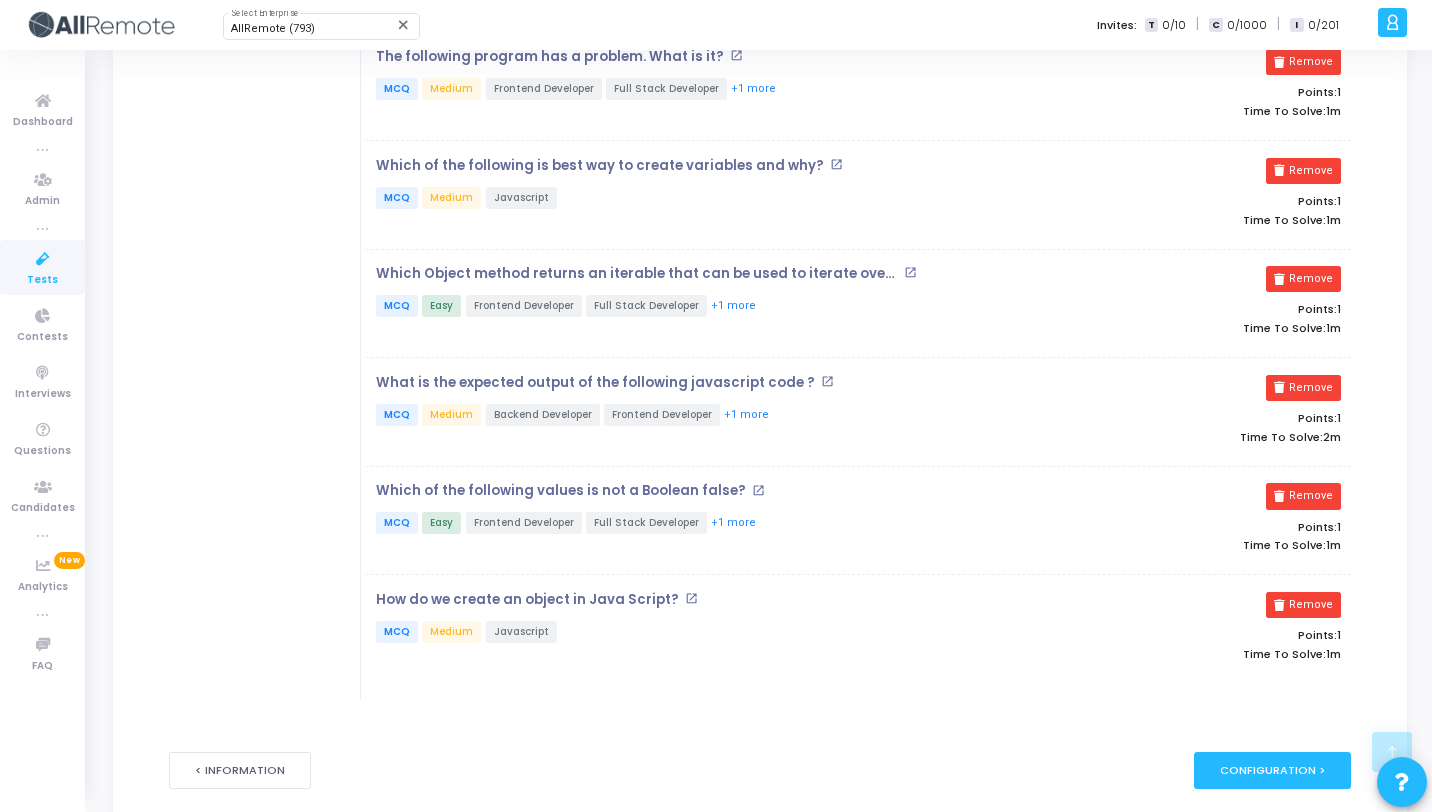 scroll, scrollTop: 1056, scrollLeft: 0, axis: vertical 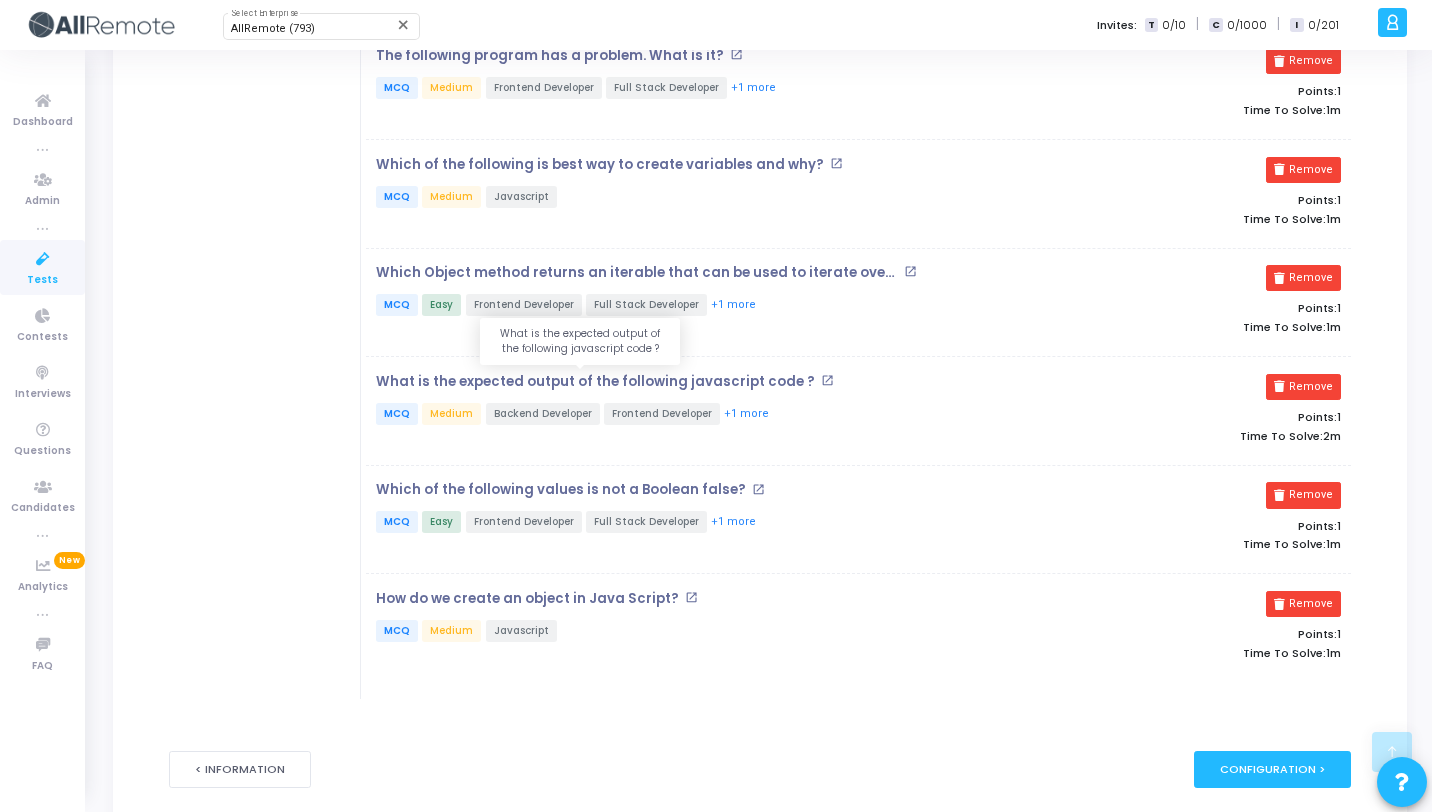 click on "What is the expected output of the following javascript code ?" at bounding box center [595, 382] 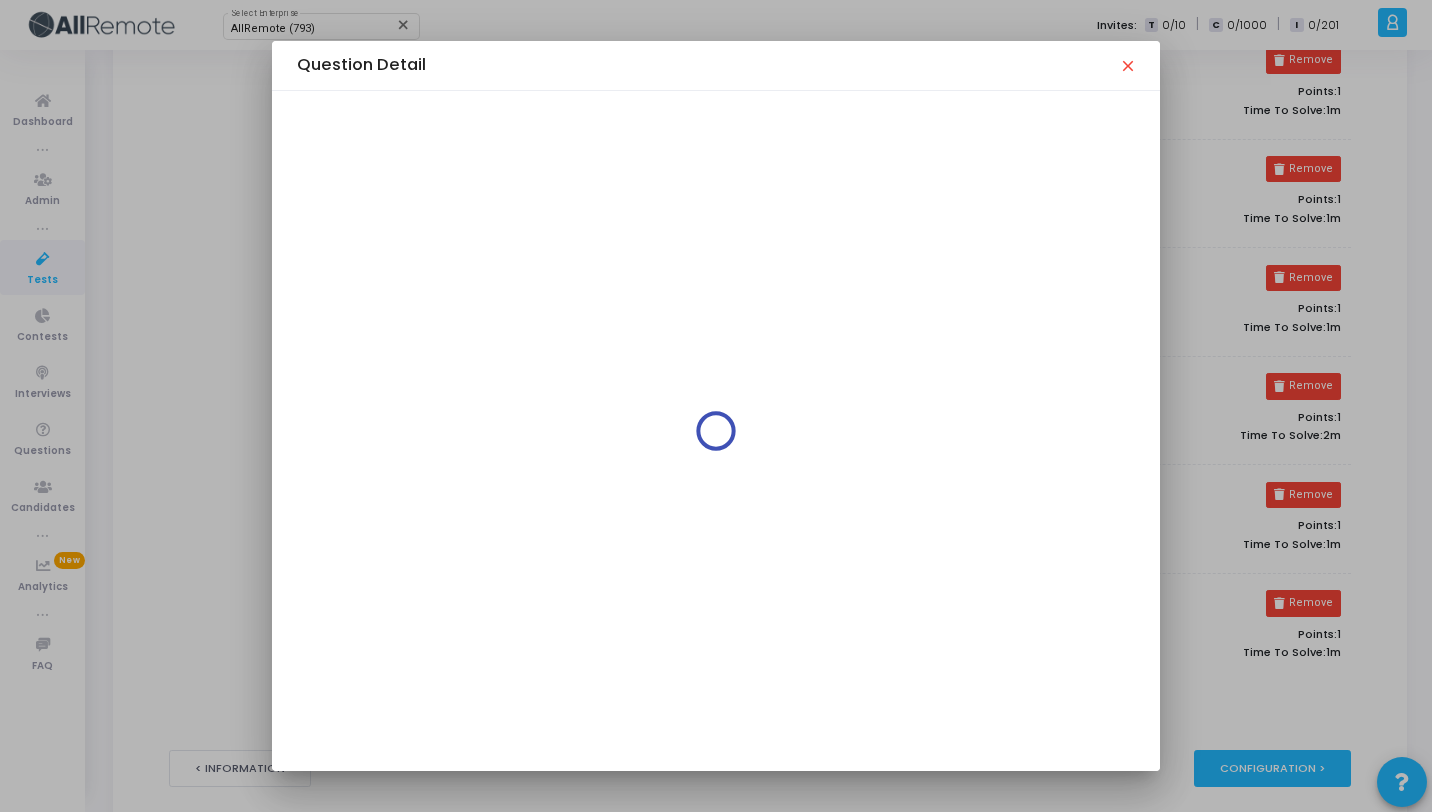 scroll, scrollTop: 0, scrollLeft: 0, axis: both 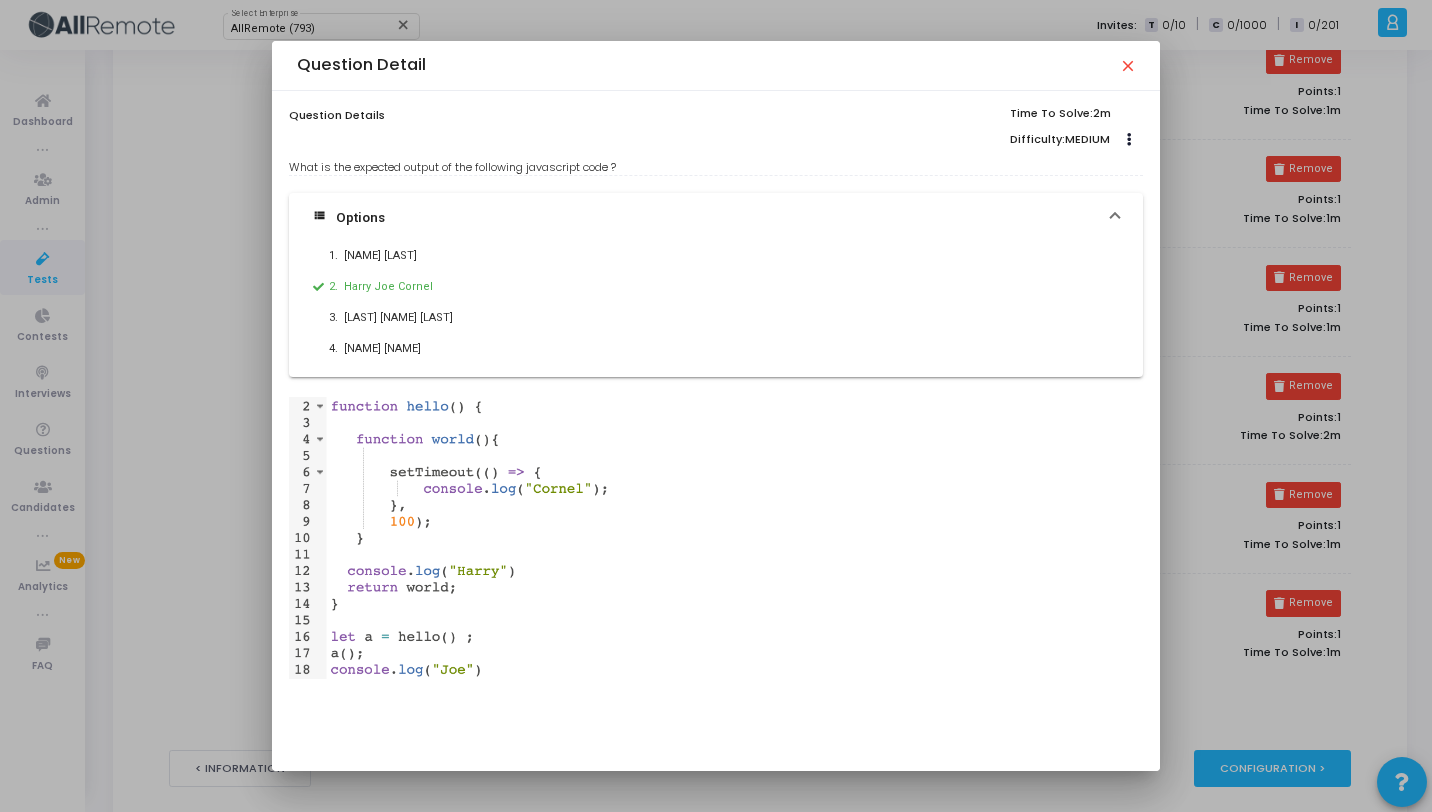 drag, startPoint x: 638, startPoint y: 162, endPoint x: 280, endPoint y: 164, distance: 358.00558 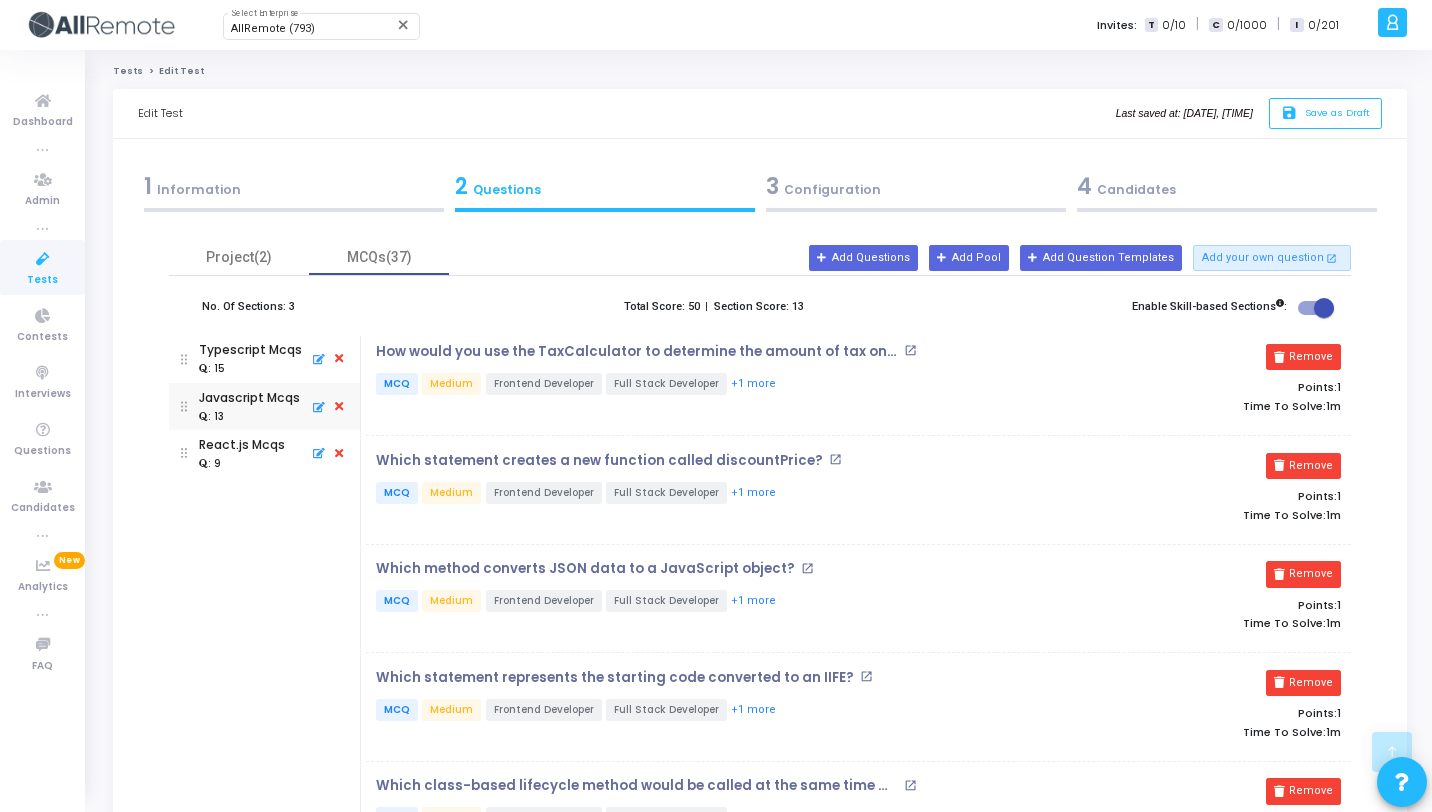 scroll, scrollTop: 1056, scrollLeft: 0, axis: vertical 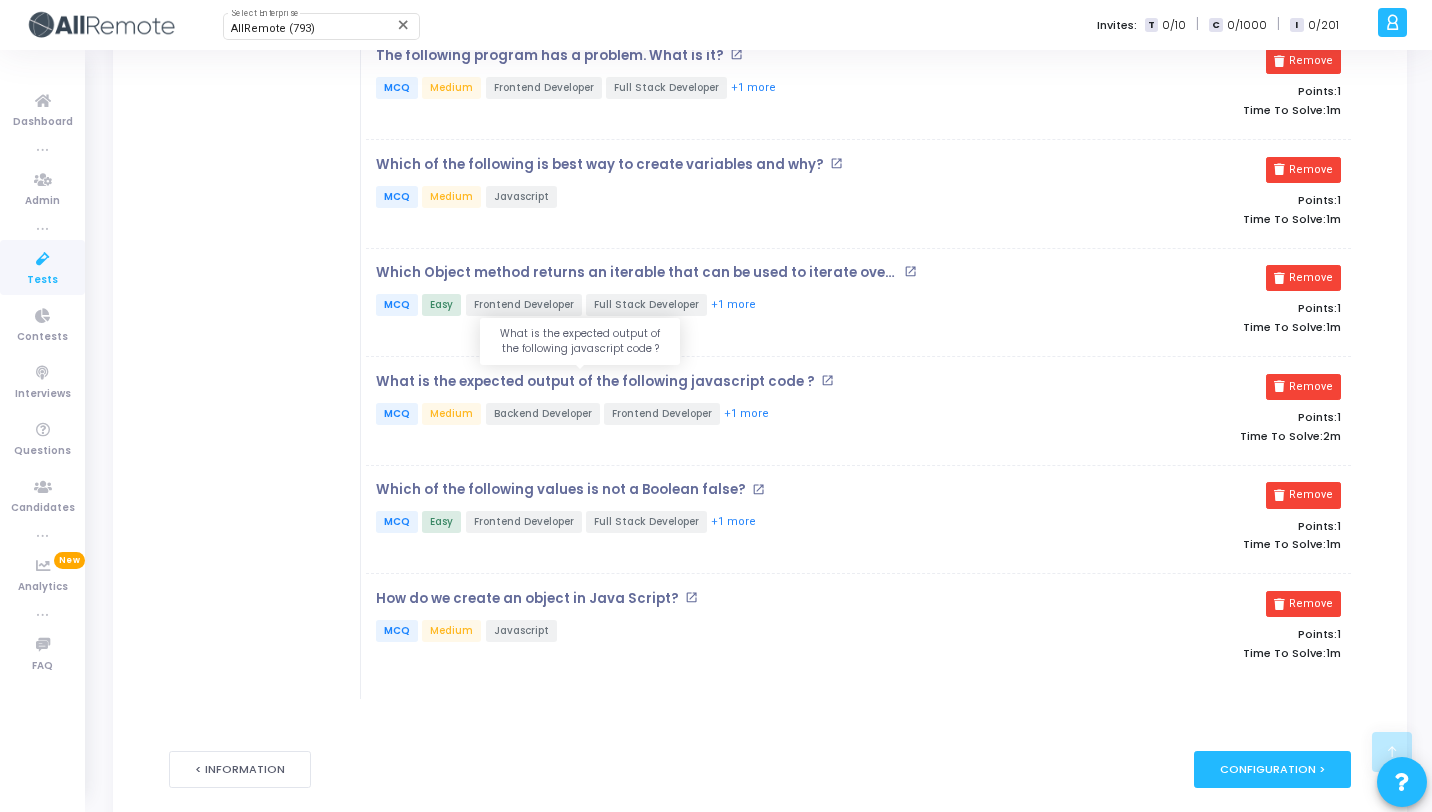 click on "What is the expected output of the following javascript code ?" at bounding box center [595, 382] 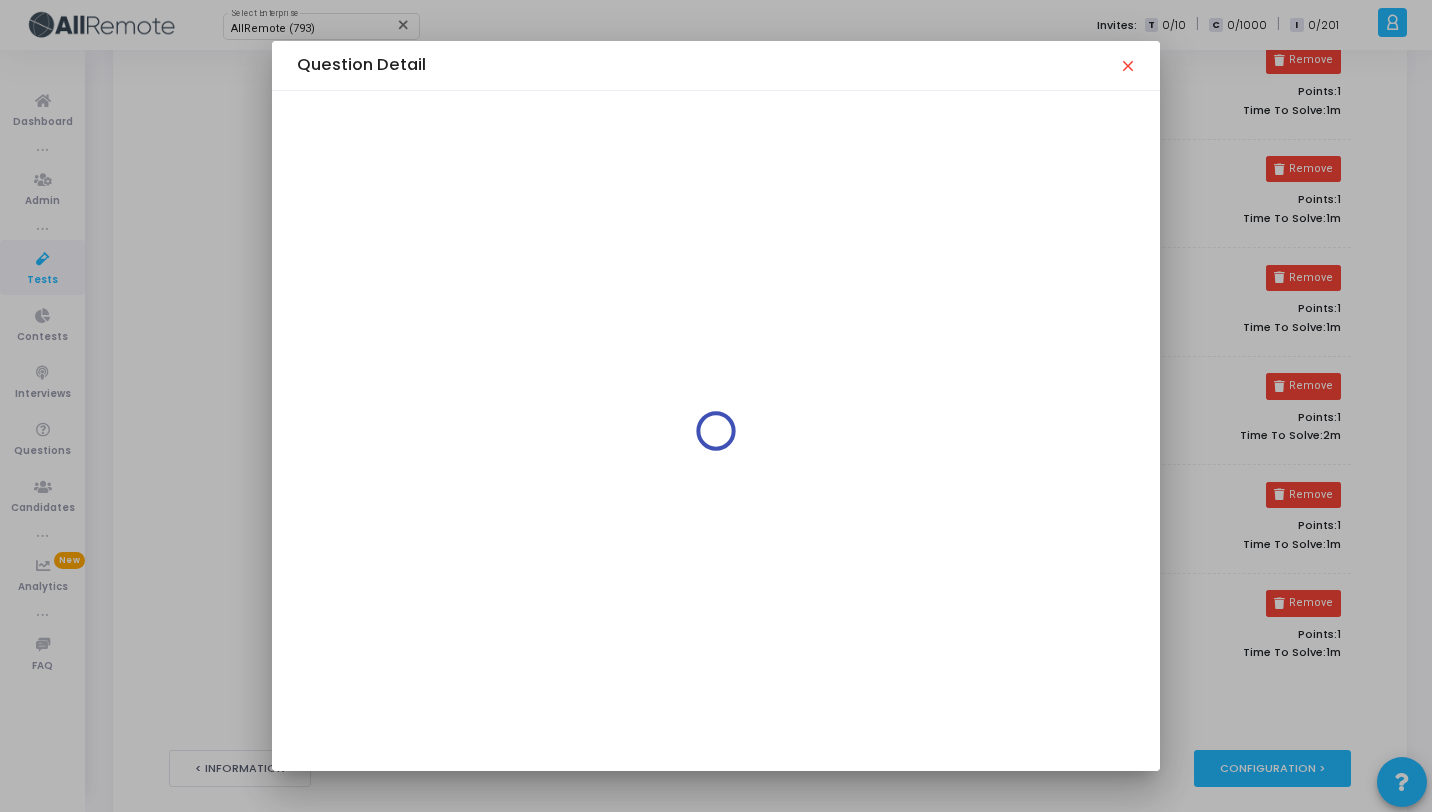scroll, scrollTop: 0, scrollLeft: 0, axis: both 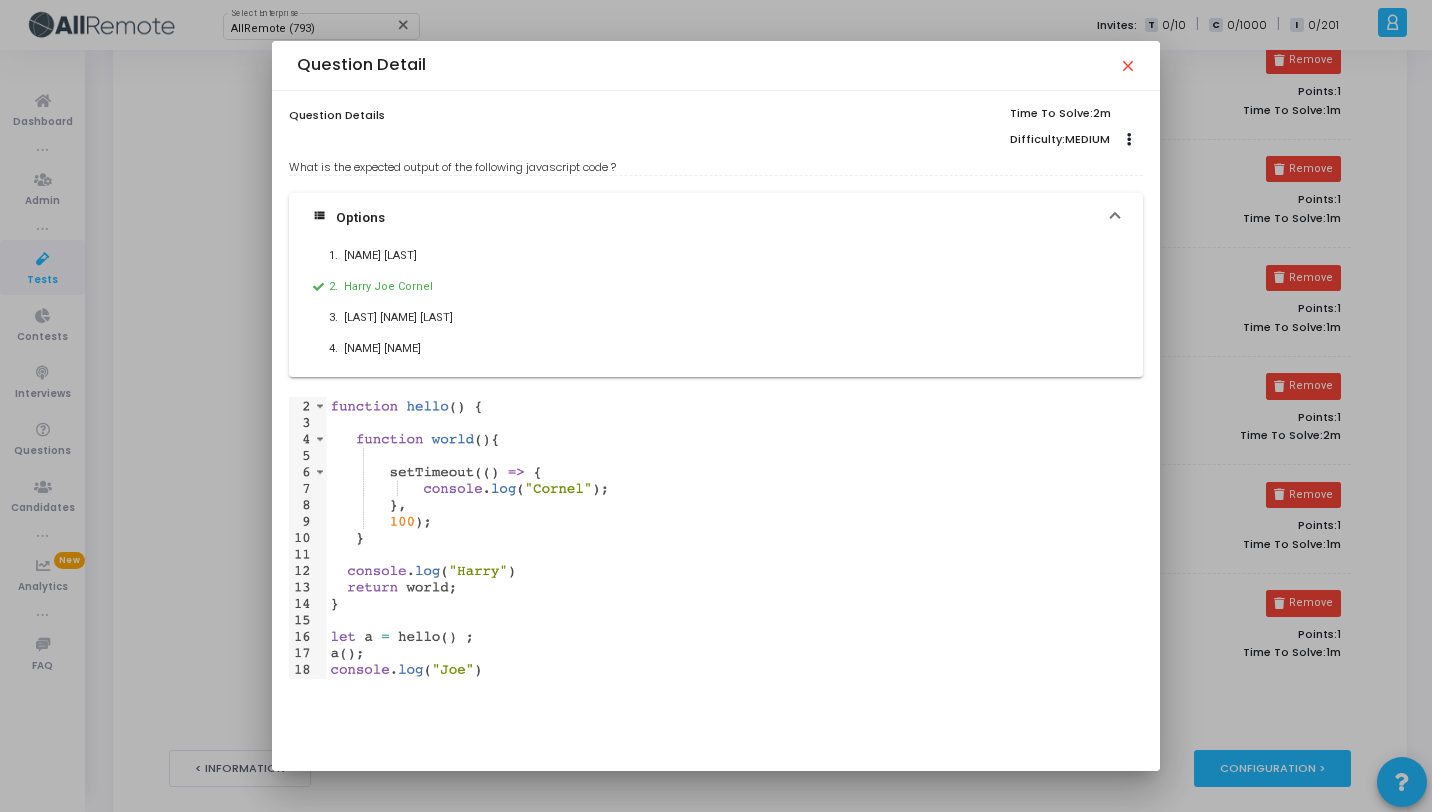 drag, startPoint x: 625, startPoint y: 166, endPoint x: 292, endPoint y: 157, distance: 333.1216 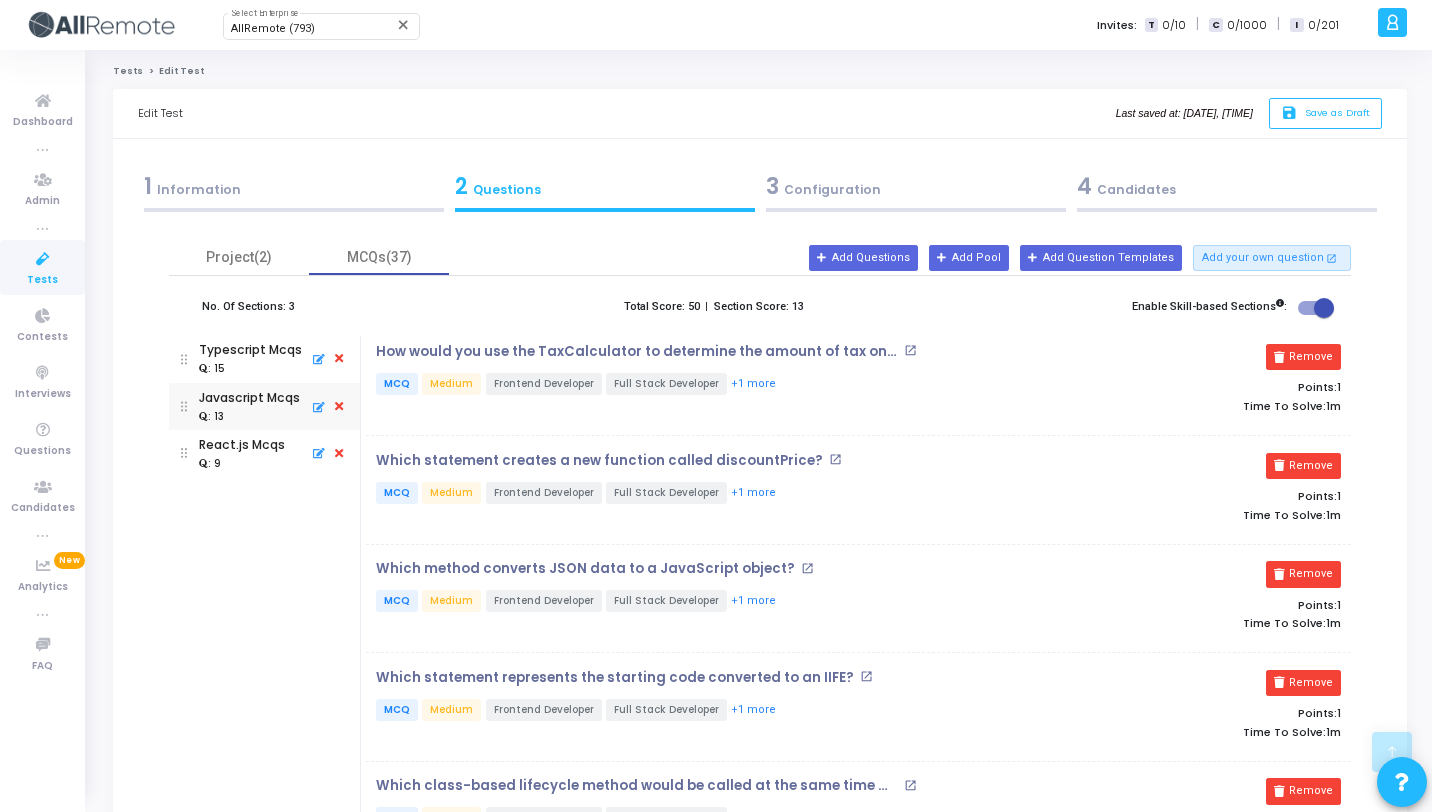scroll, scrollTop: 1056, scrollLeft: 0, axis: vertical 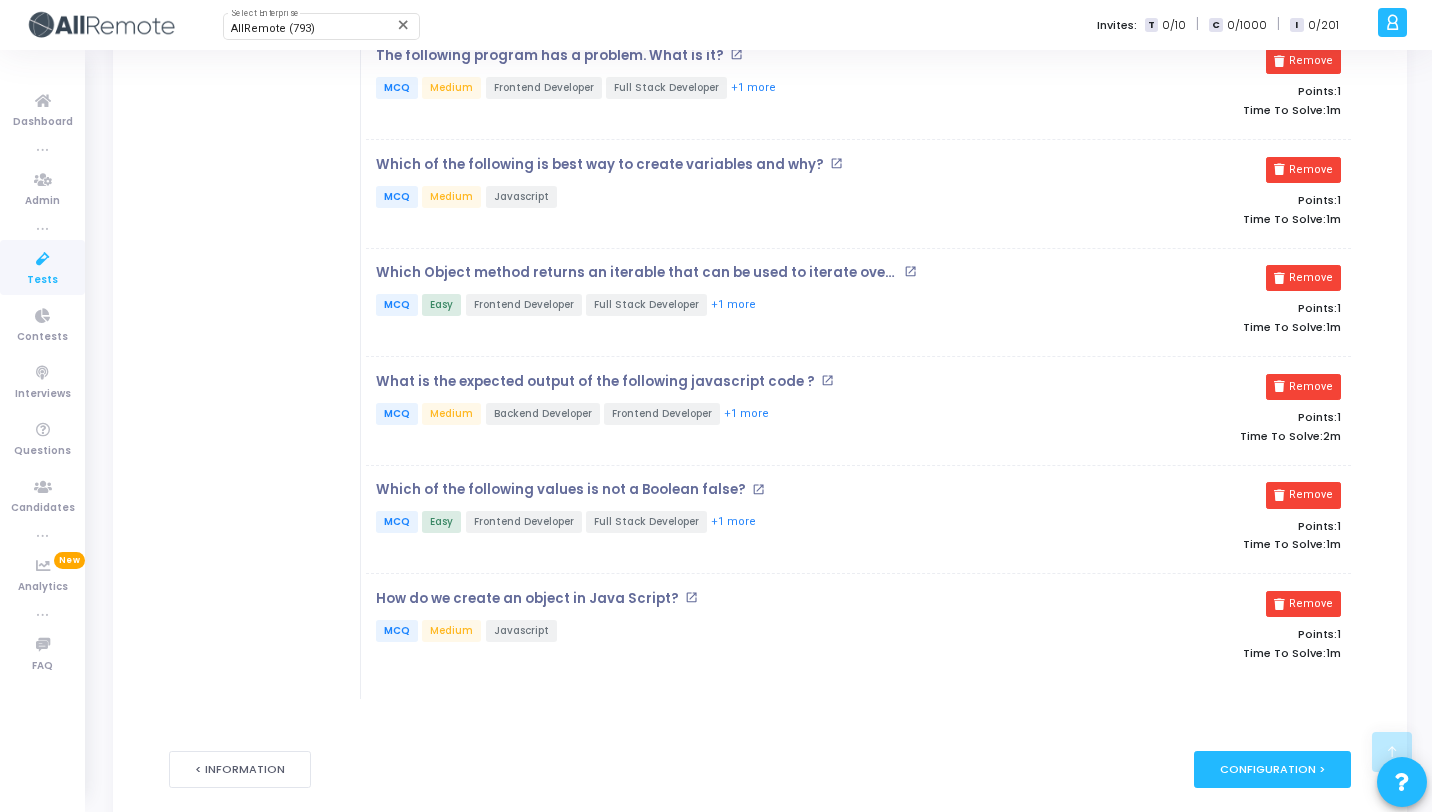 click on "open_in_new" at bounding box center (827, 380) 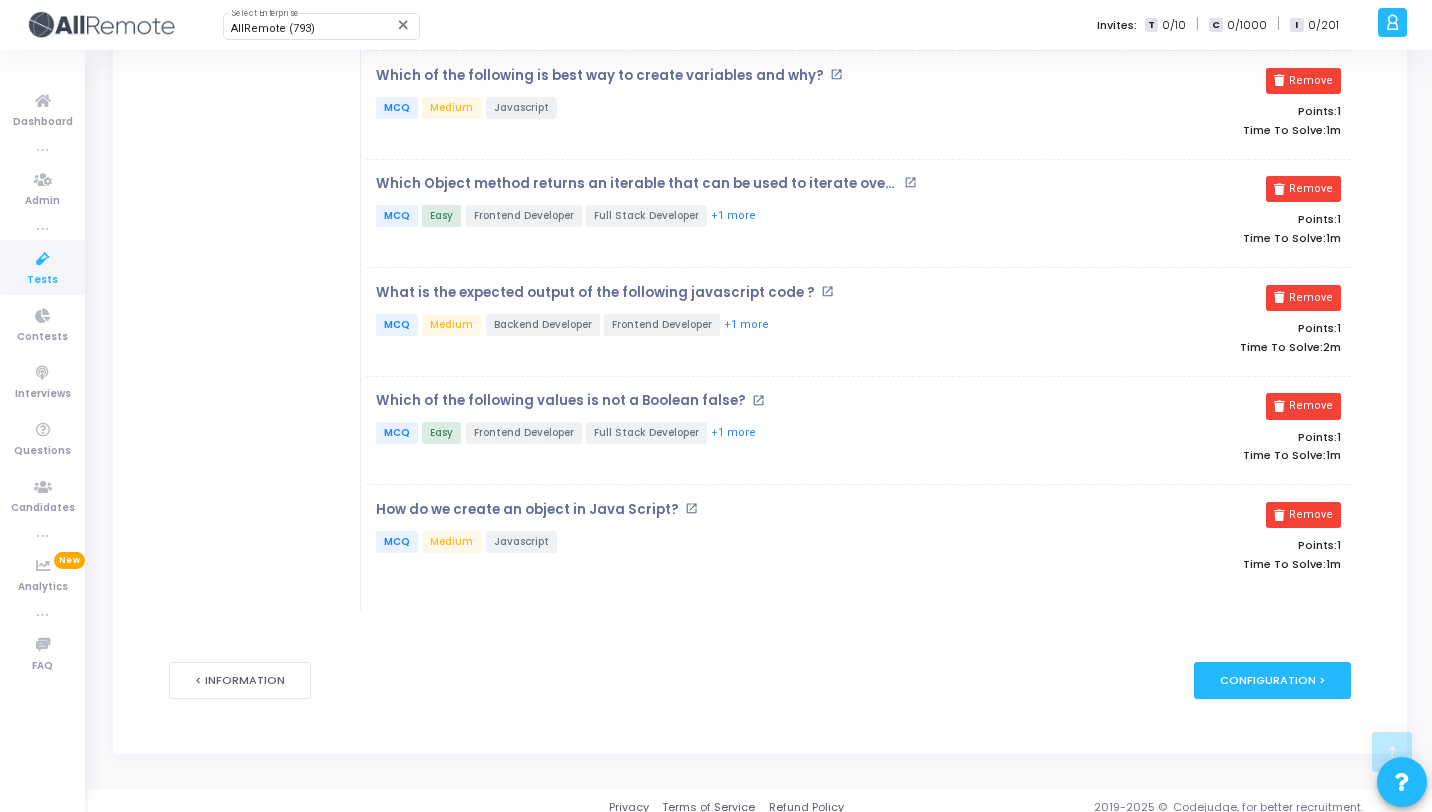 scroll, scrollTop: 1152, scrollLeft: 0, axis: vertical 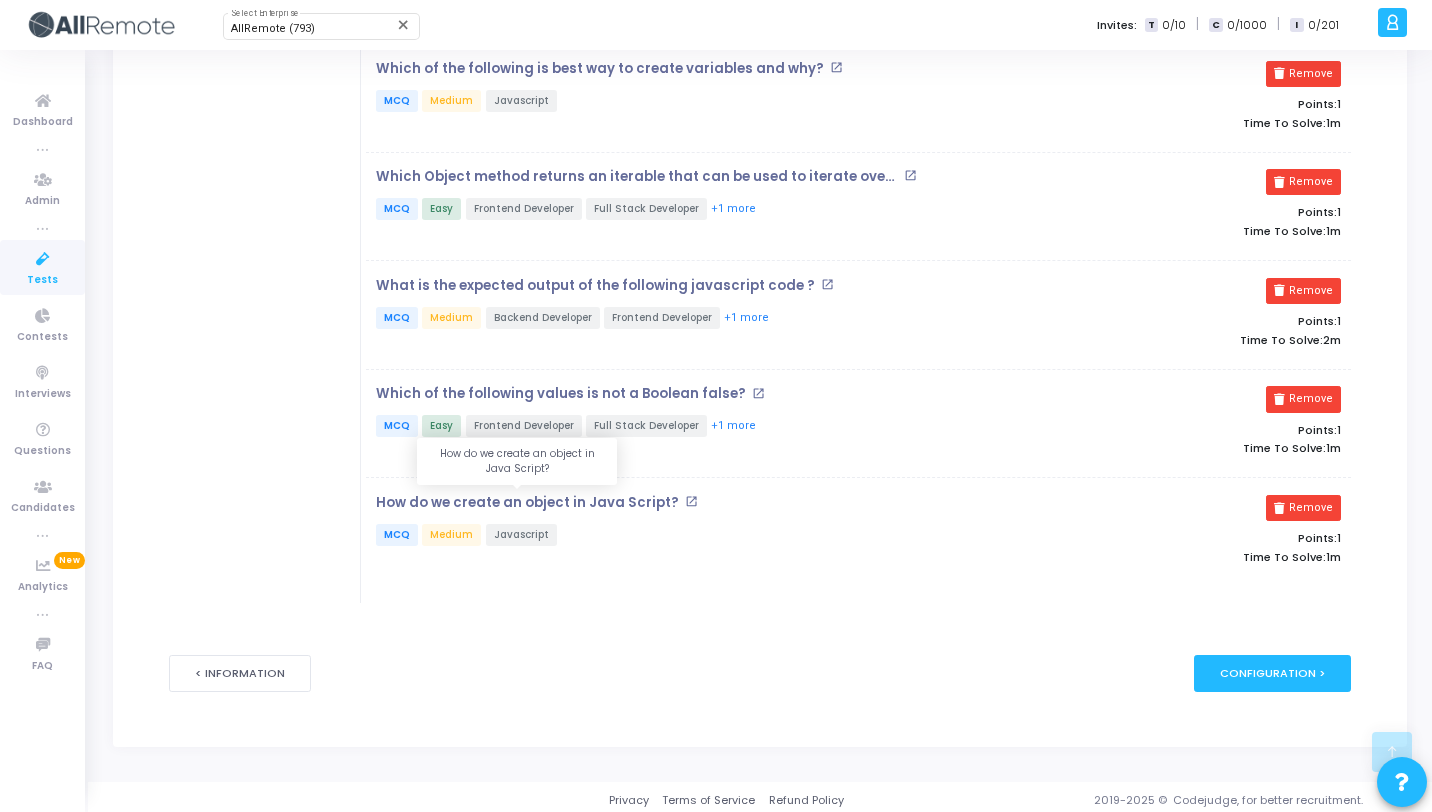 click on "How do we create an object in Java Script?" at bounding box center (527, 503) 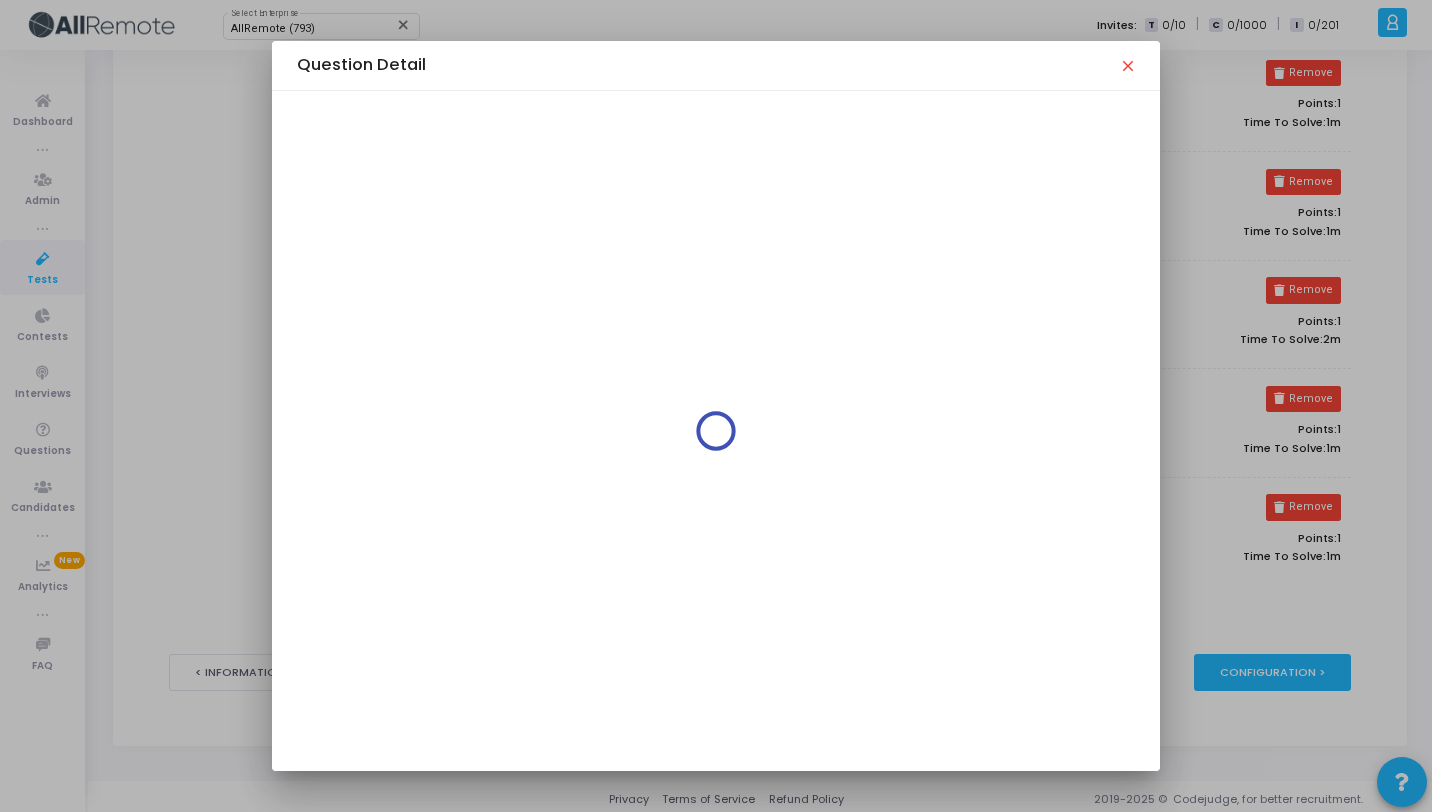 scroll, scrollTop: 0, scrollLeft: 0, axis: both 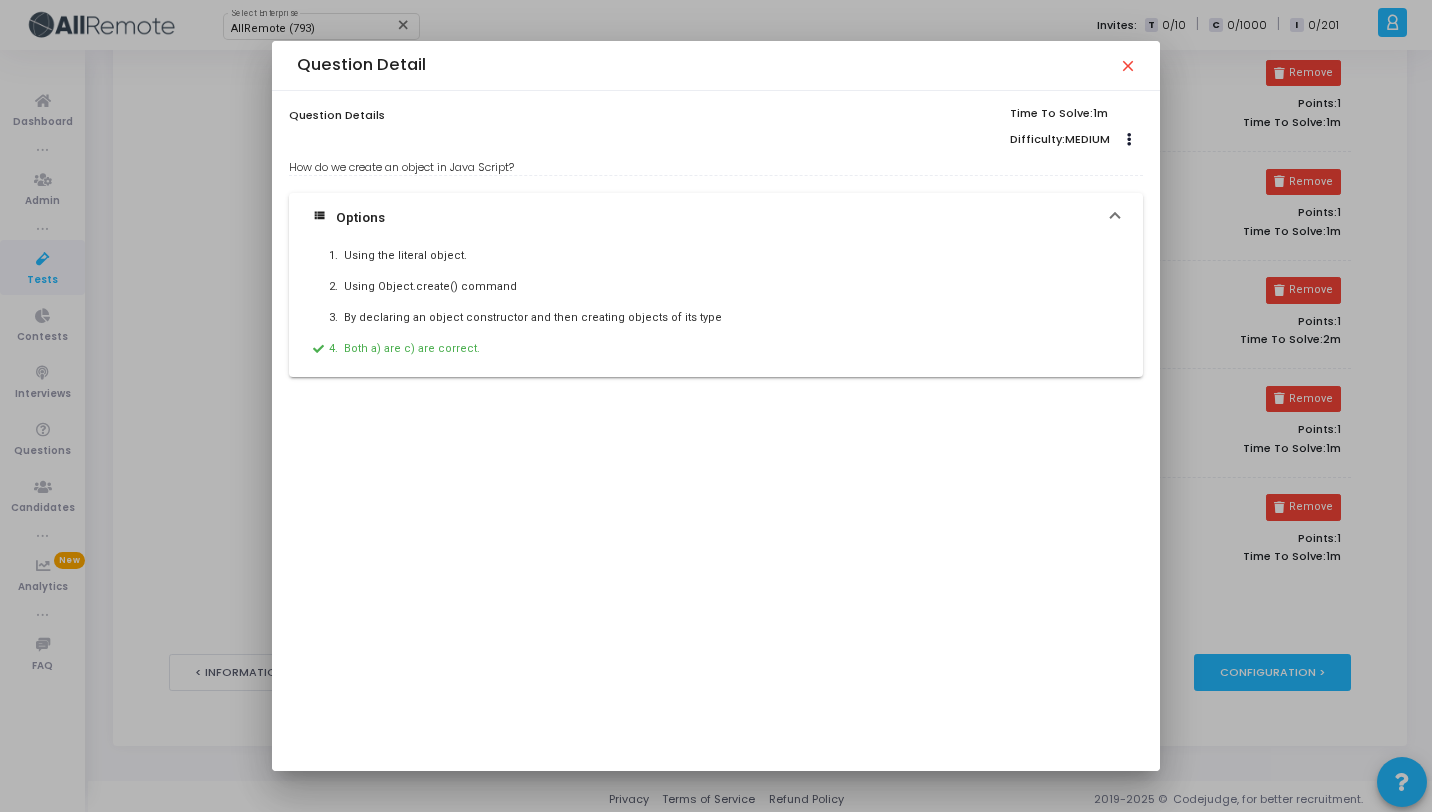 drag, startPoint x: 535, startPoint y: 164, endPoint x: 288, endPoint y: 166, distance: 247.0081 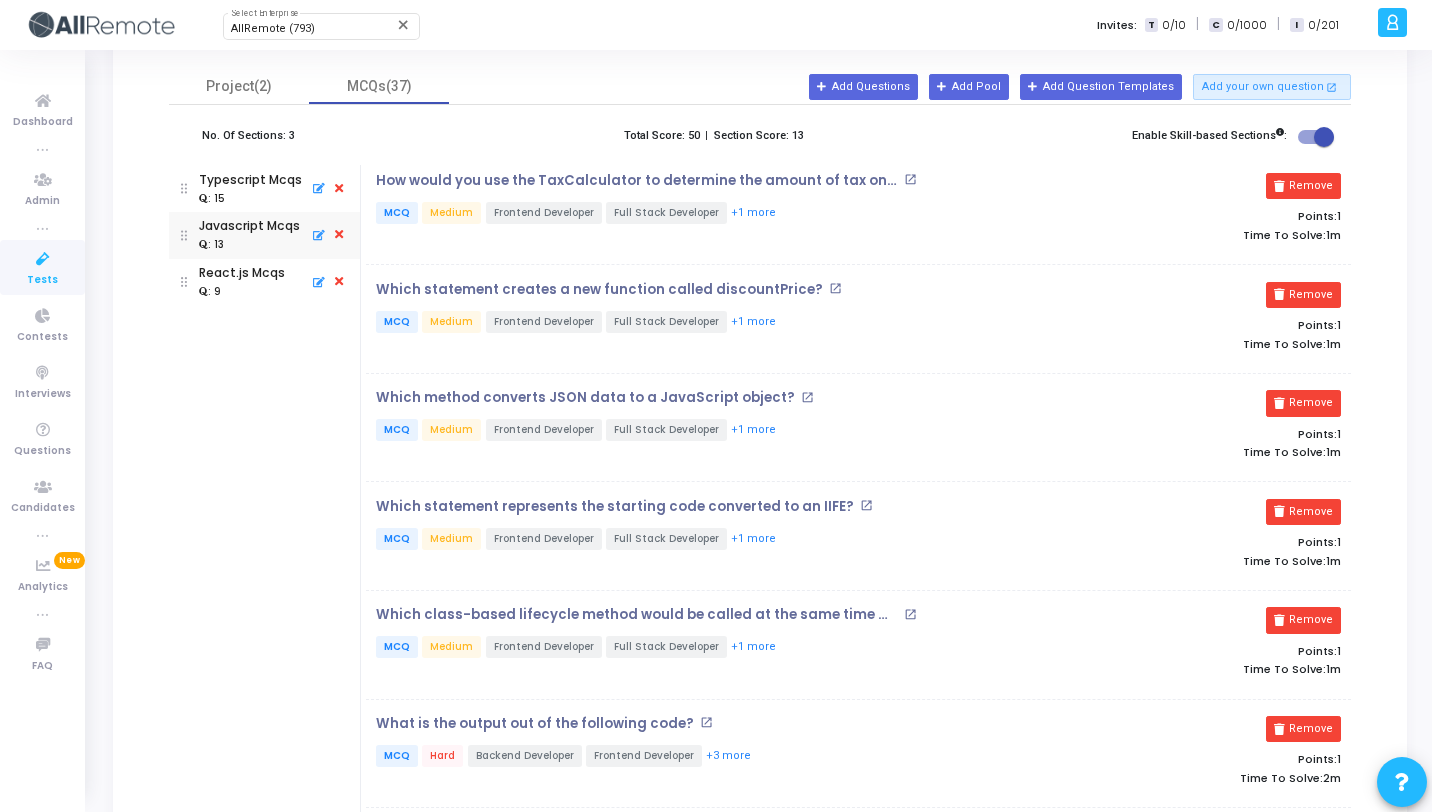 scroll, scrollTop: 0, scrollLeft: 0, axis: both 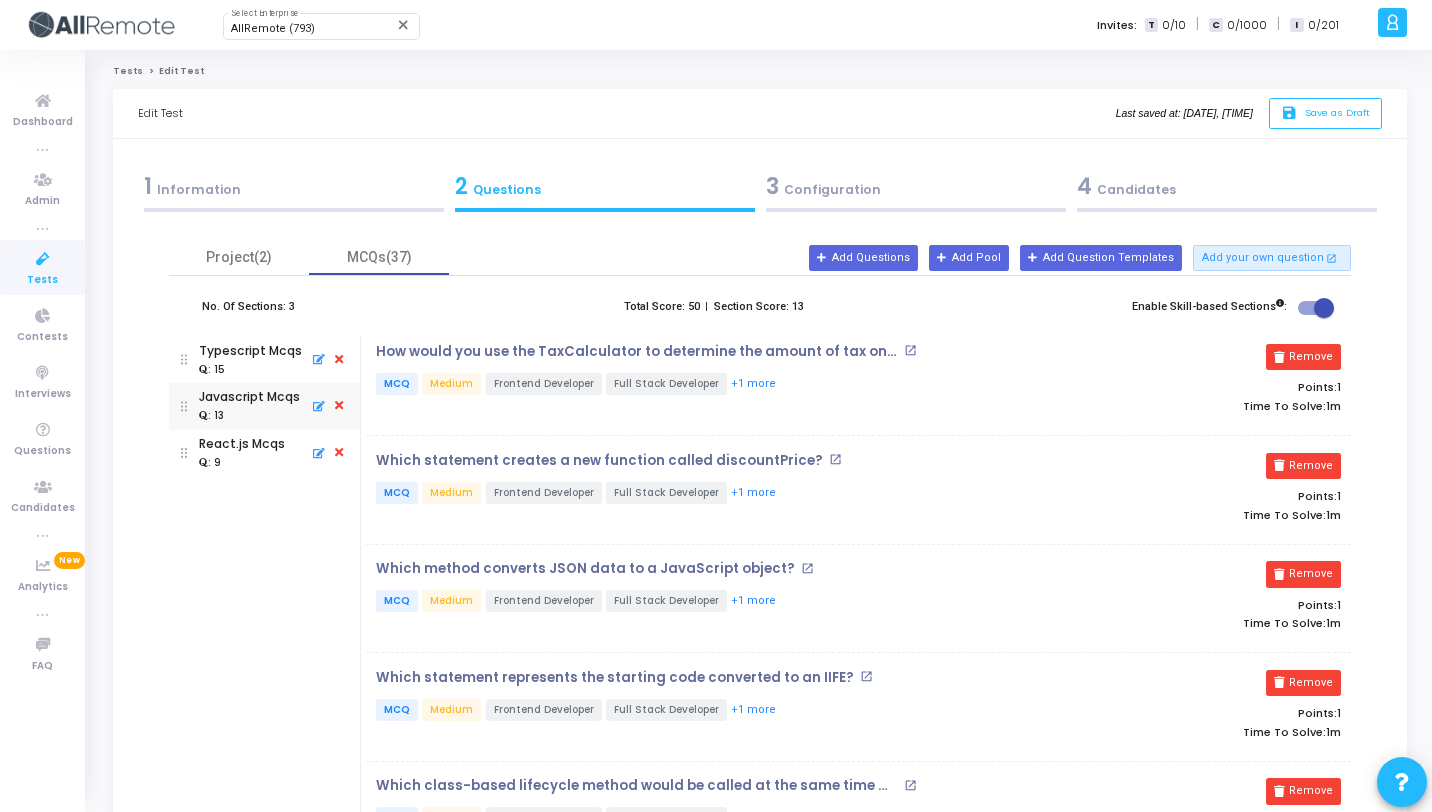 click on ": 13" at bounding box center [249, 416] 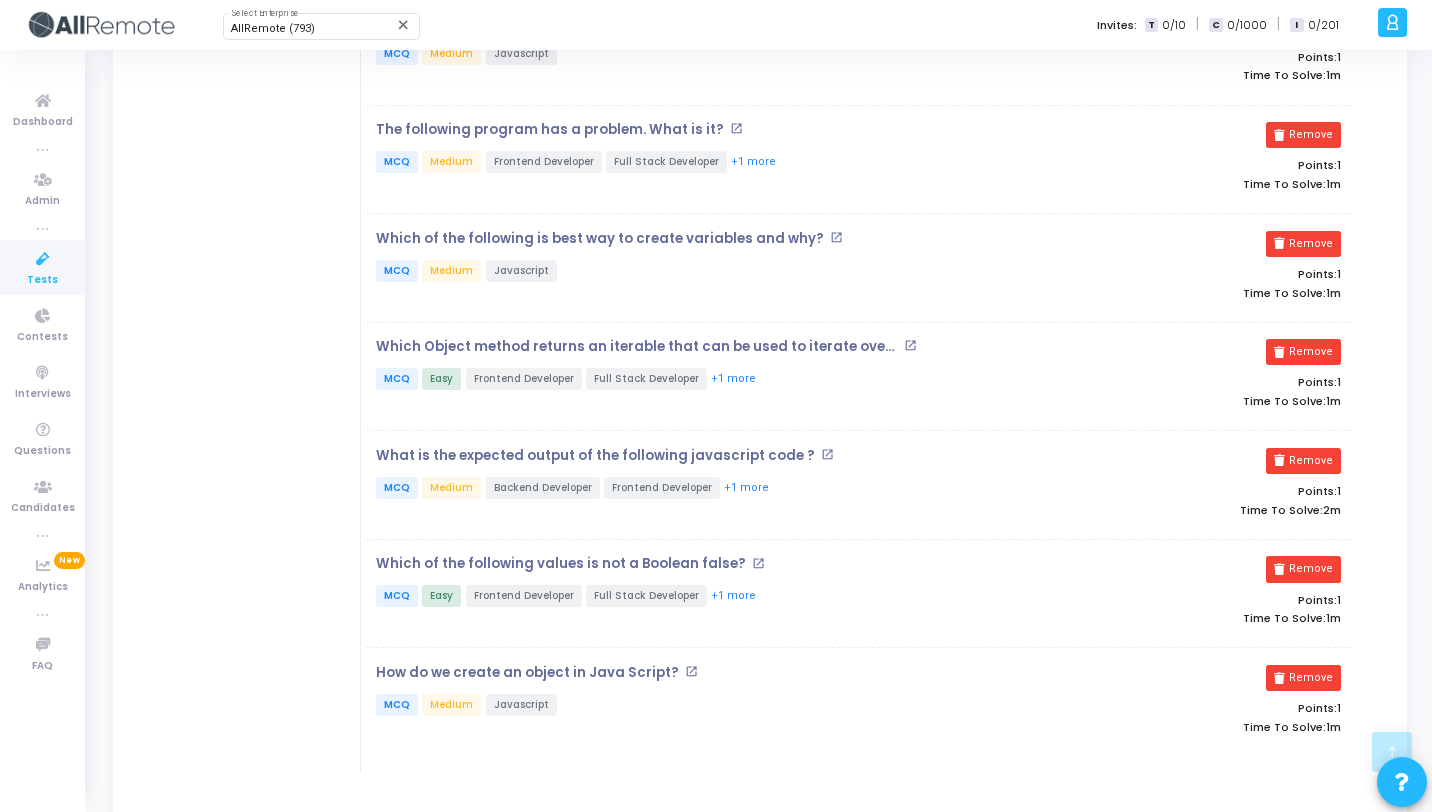 scroll, scrollTop: 1152, scrollLeft: 0, axis: vertical 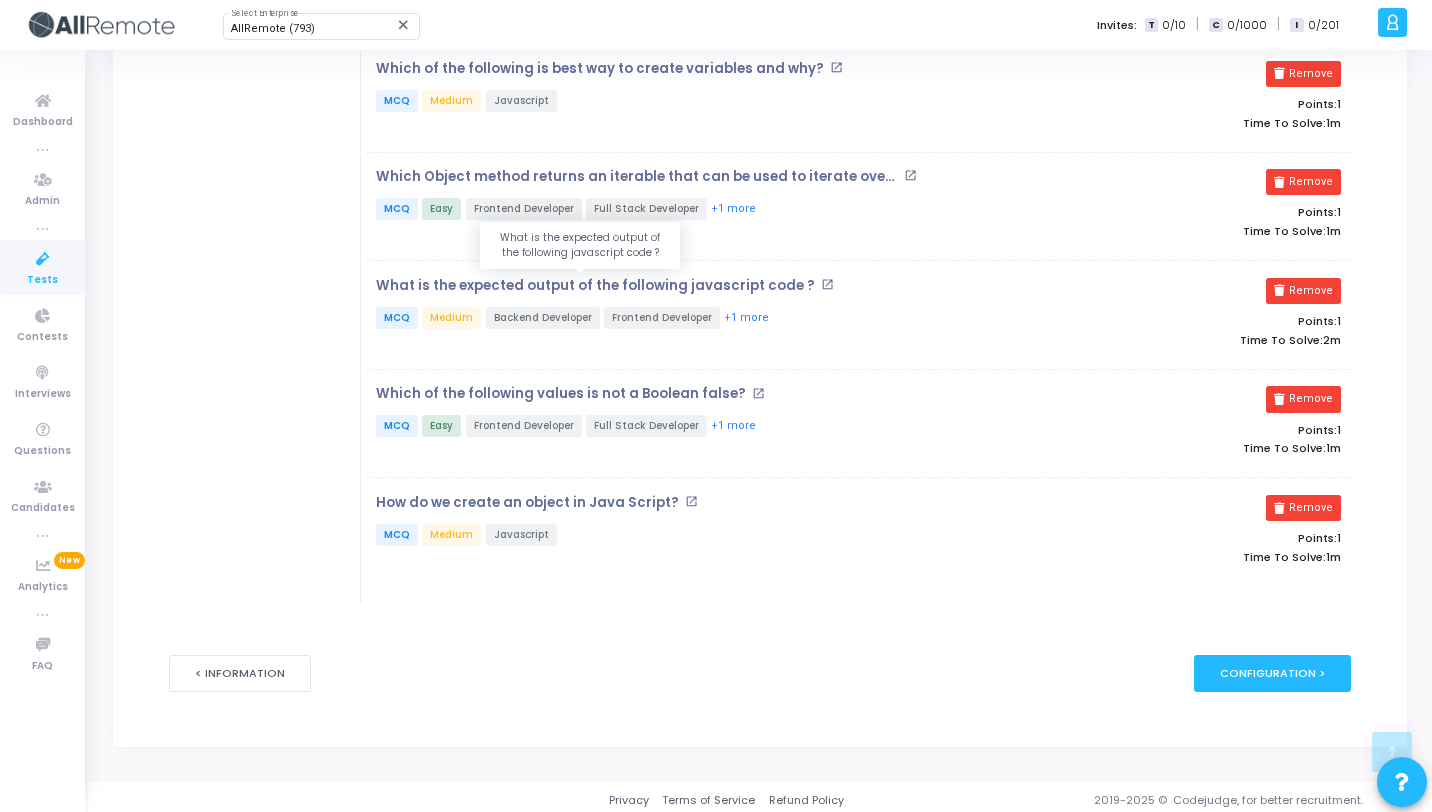 click on "What is the expected output of the following javascript code ?" at bounding box center [595, 286] 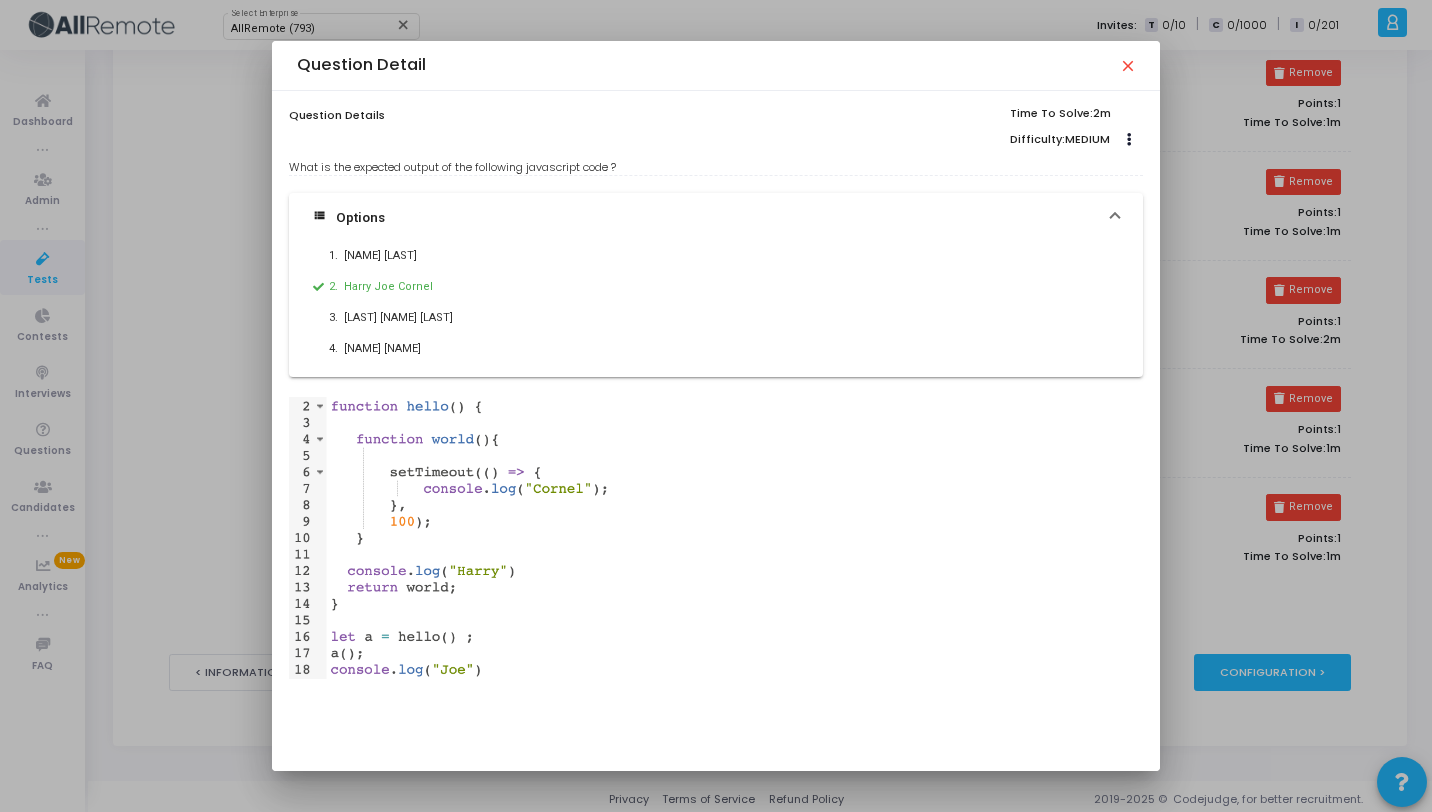 drag, startPoint x: 642, startPoint y: 166, endPoint x: 282, endPoint y: 154, distance: 360.19995 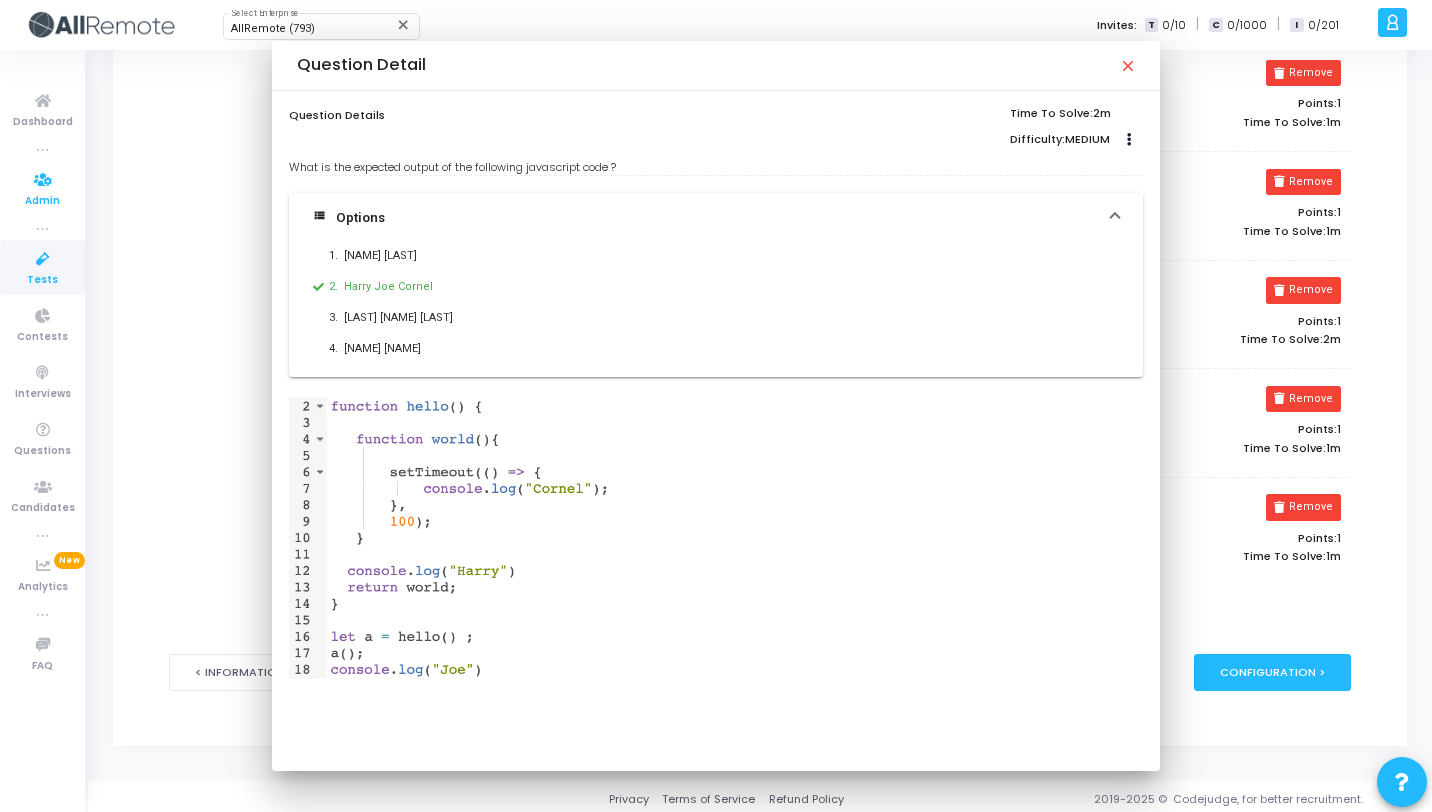 scroll, scrollTop: 1152, scrollLeft: 0, axis: vertical 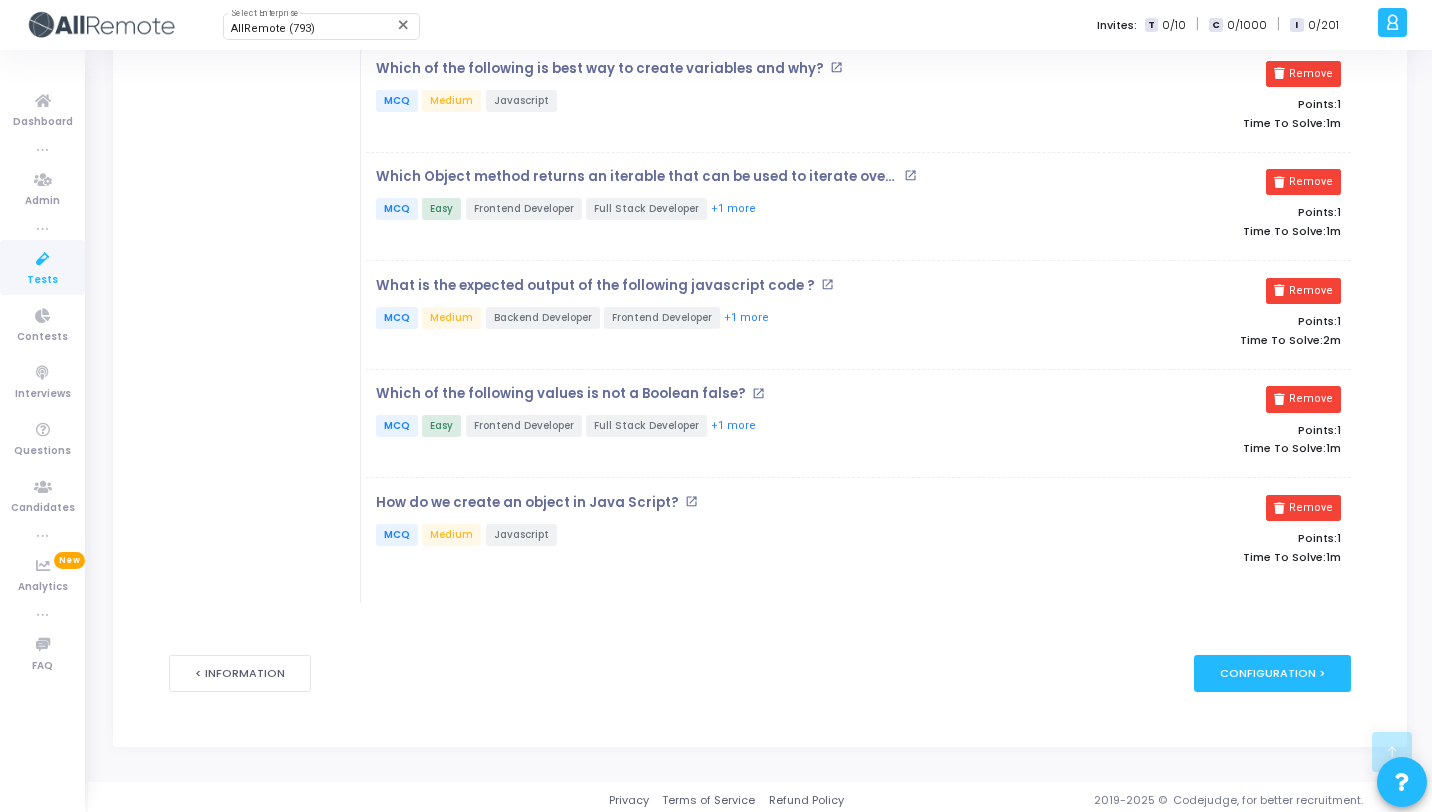 drag, startPoint x: 786, startPoint y: 277, endPoint x: 372, endPoint y: 272, distance: 414.03018 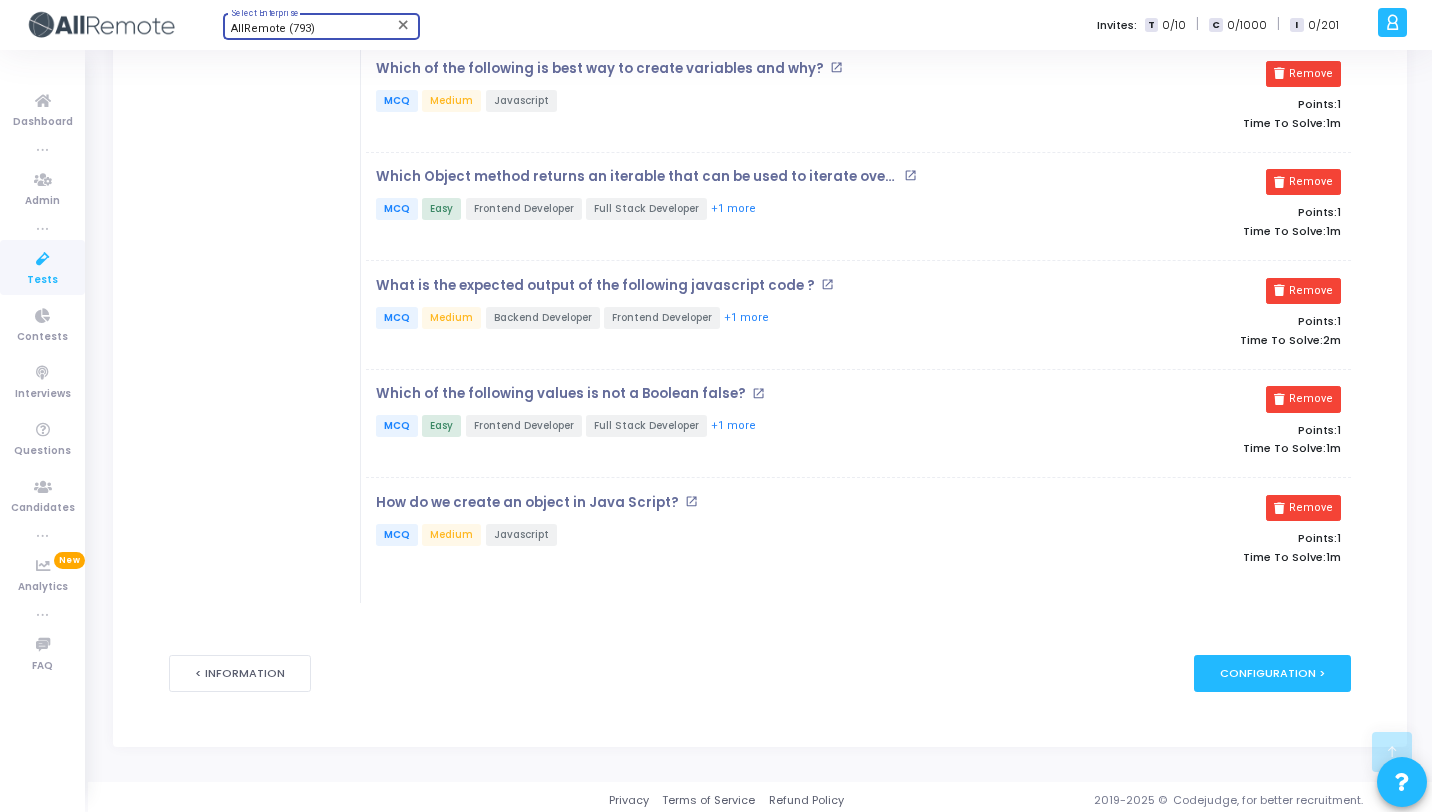 click on "AllRemote (793)" at bounding box center [312, 29] 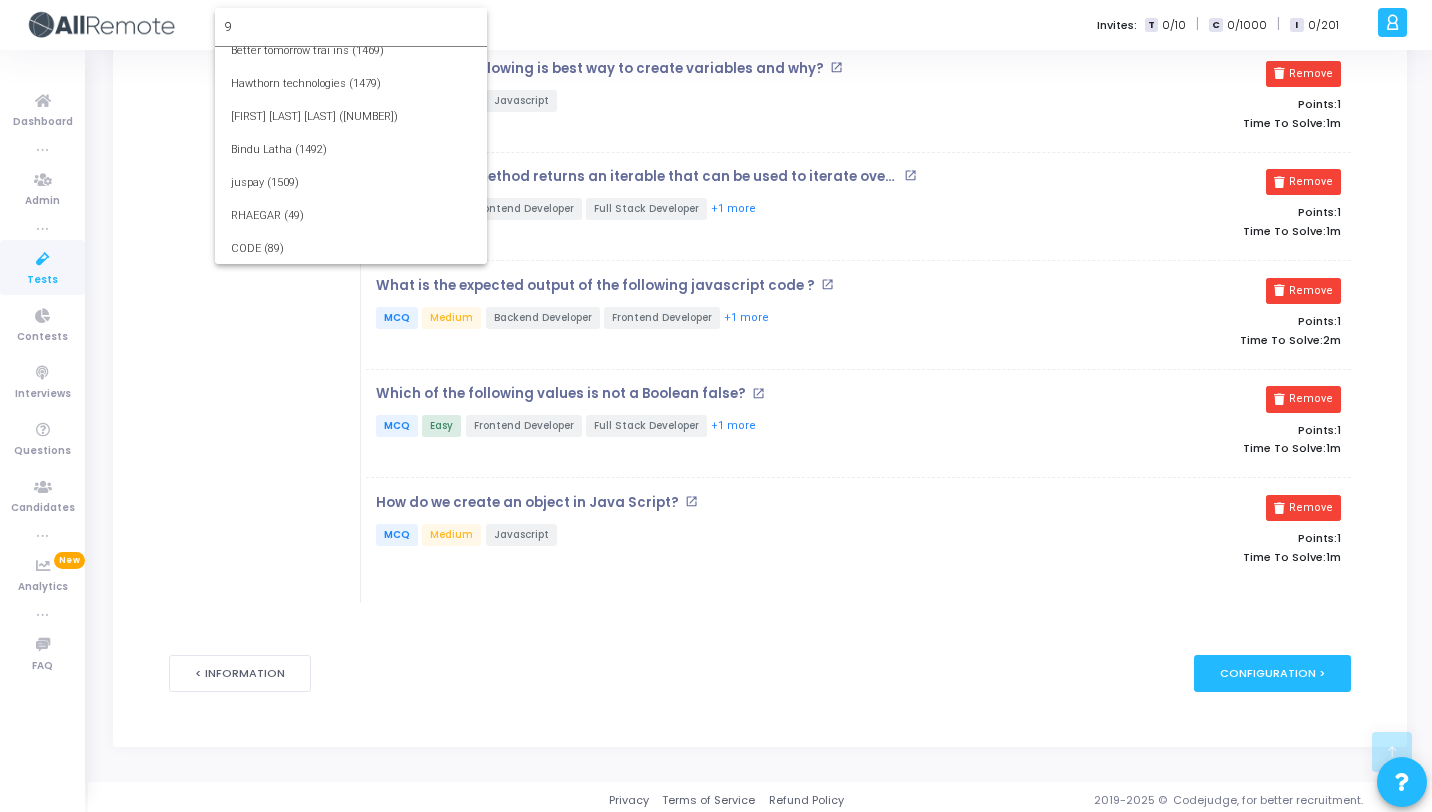scroll, scrollTop: 4620, scrollLeft: 0, axis: vertical 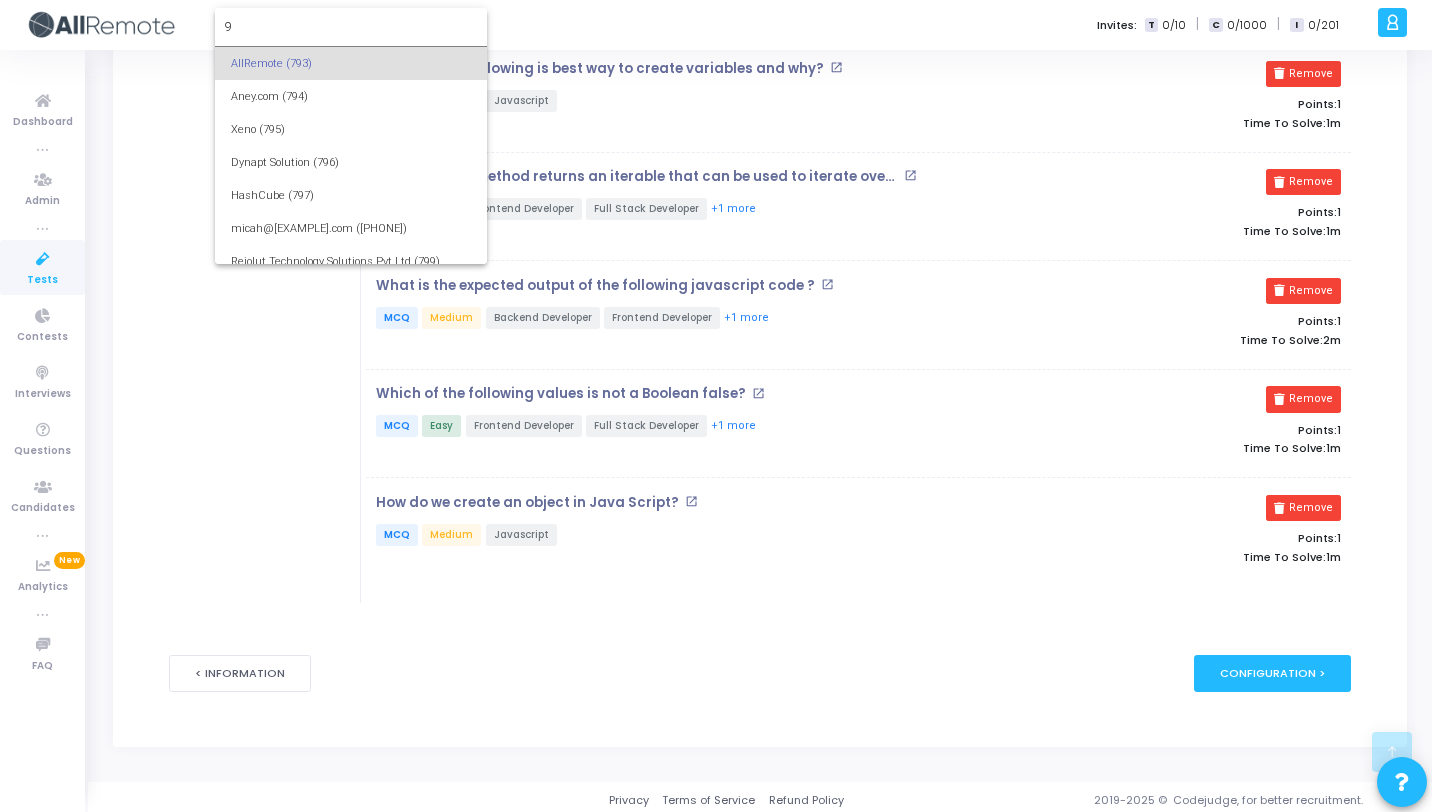 type on "9" 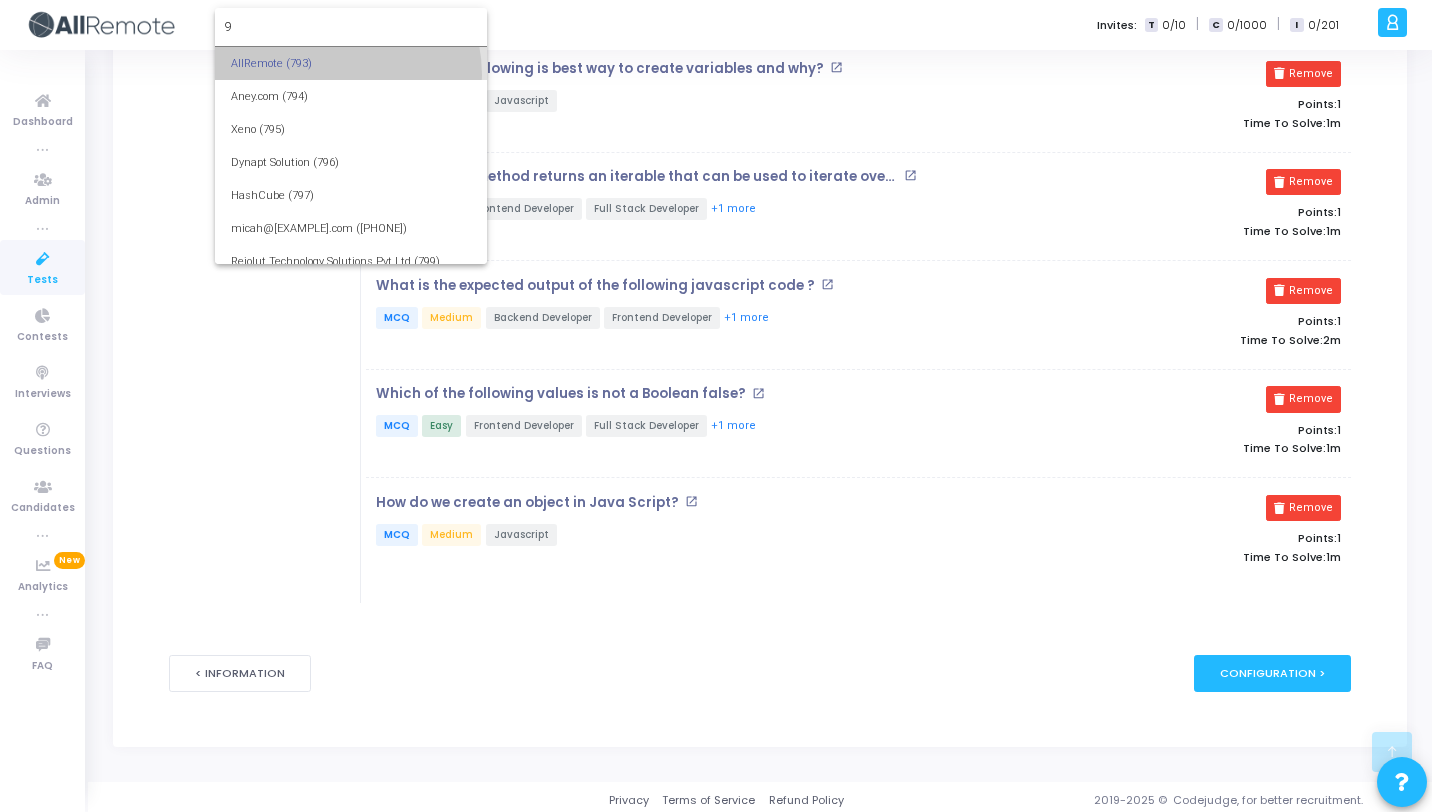 click on "AllRemote (793)" at bounding box center [351, 63] 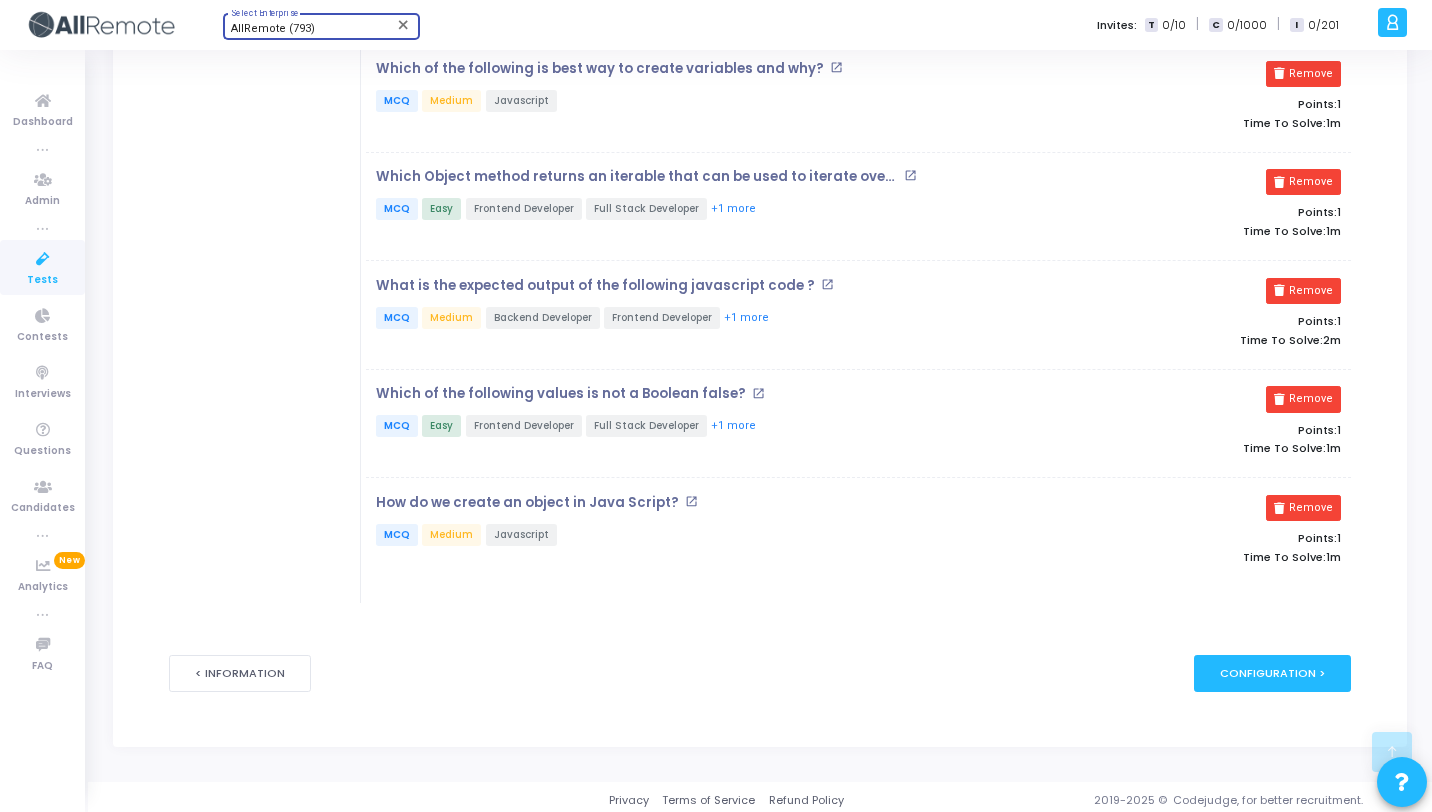 click on "AllRemote (793)" at bounding box center (273, 28) 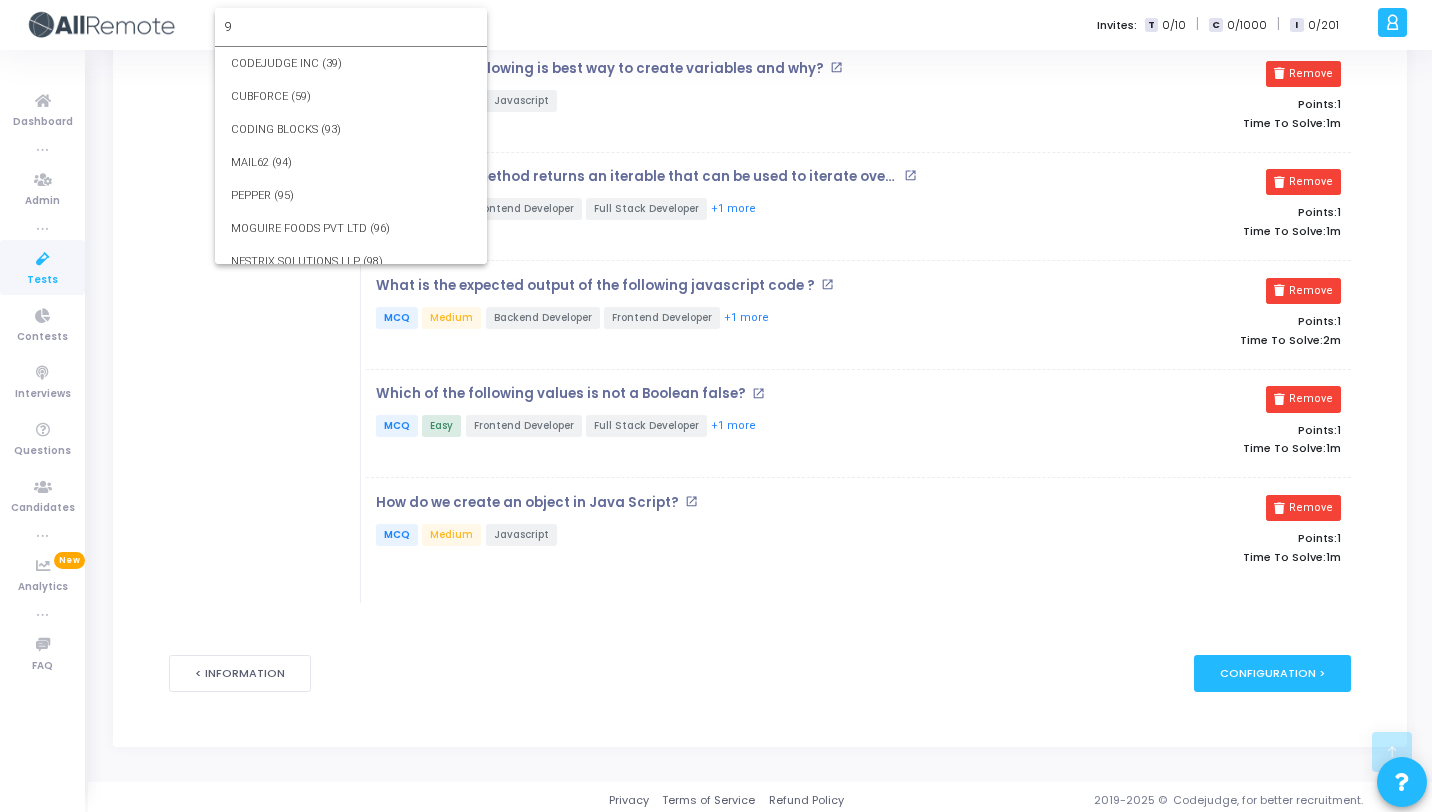 scroll, scrollTop: 4615, scrollLeft: 0, axis: vertical 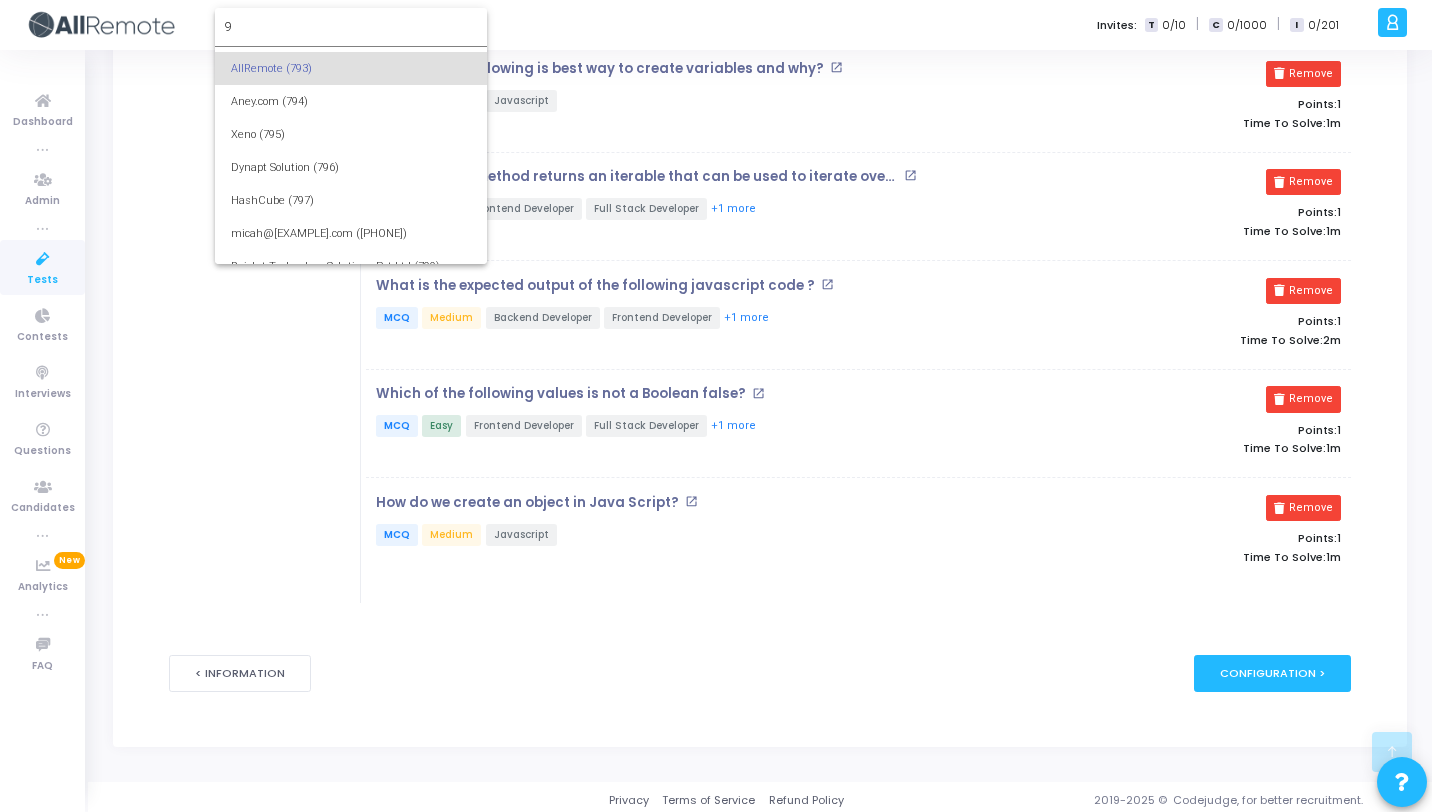 click on "9" at bounding box center (351, 27) 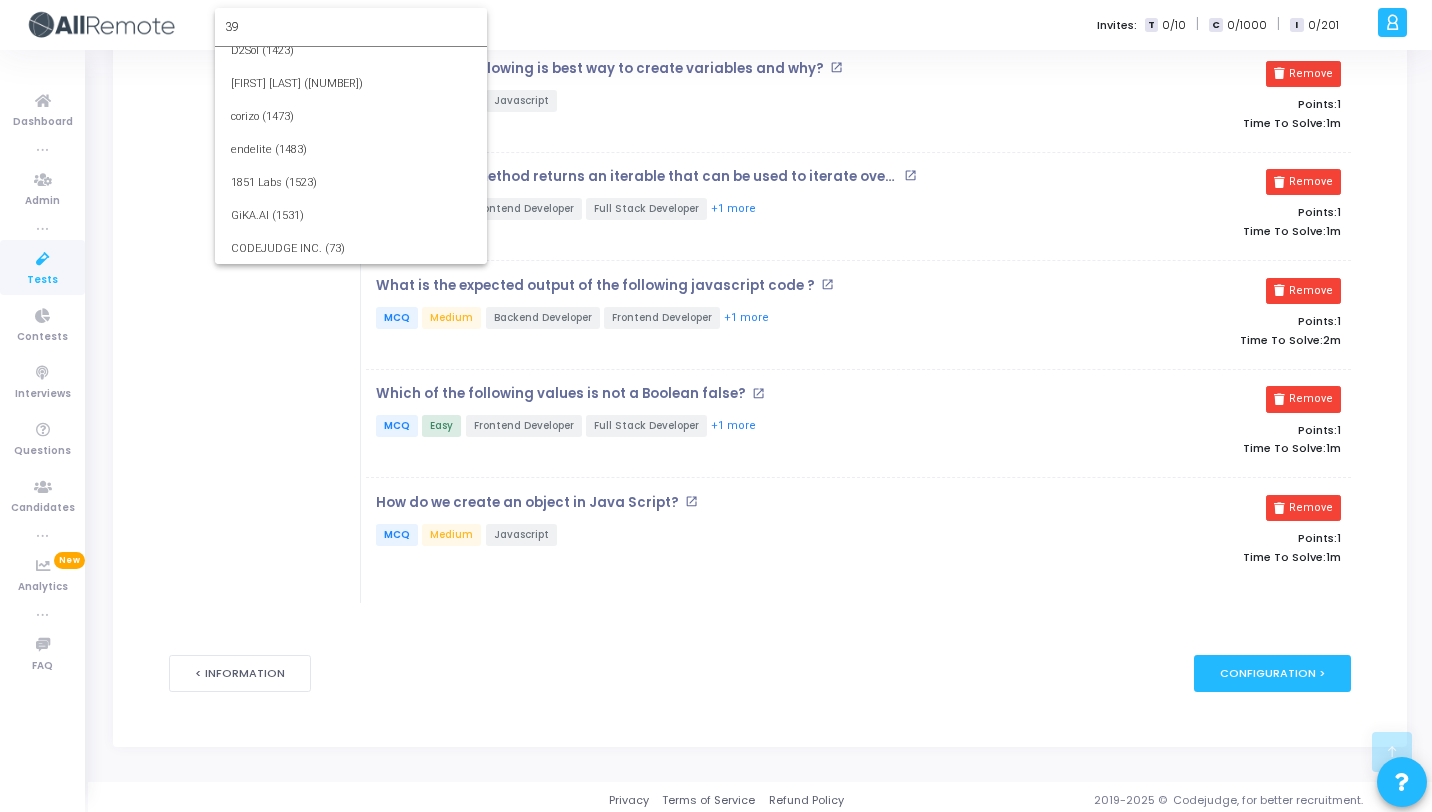 scroll, scrollTop: 0, scrollLeft: 0, axis: both 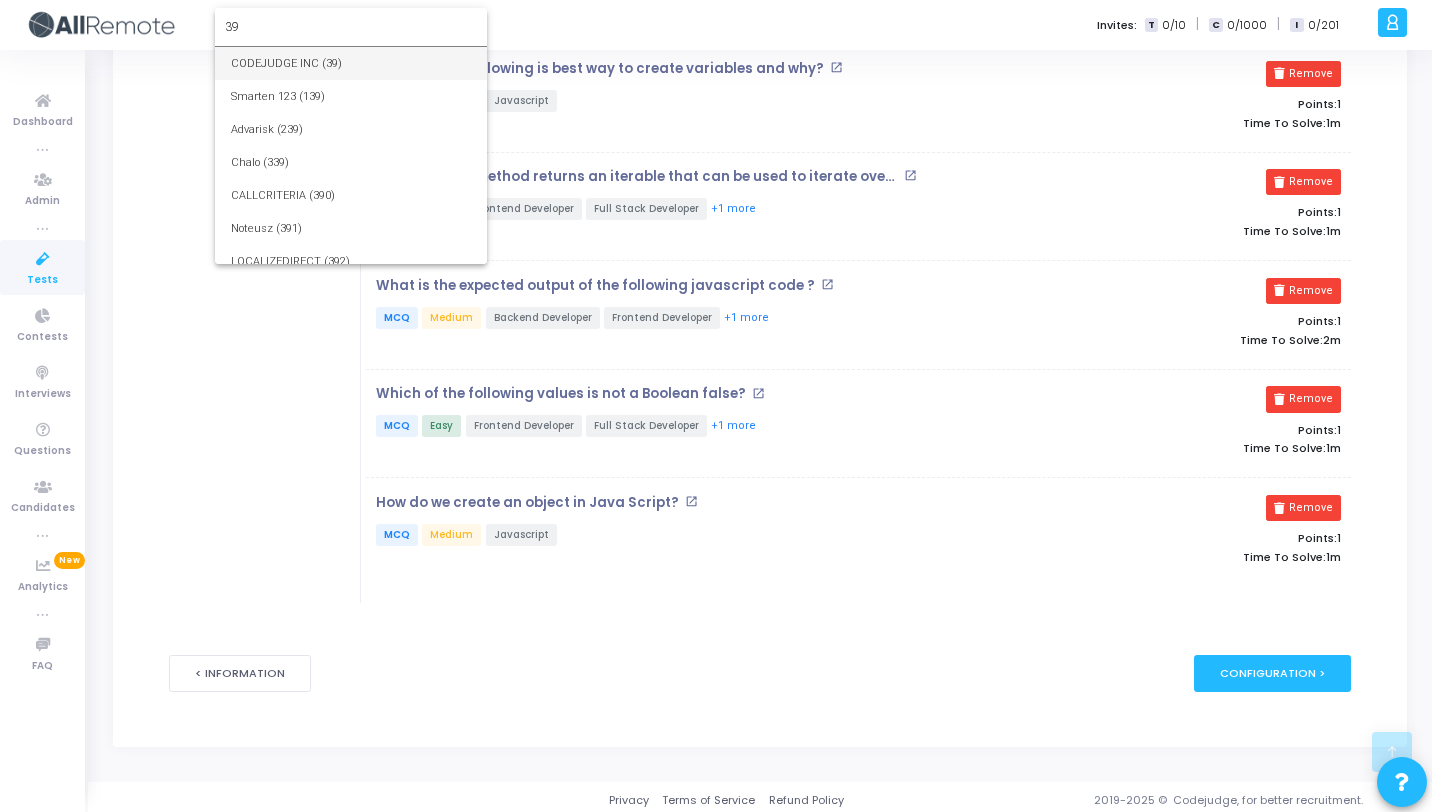 type on "39" 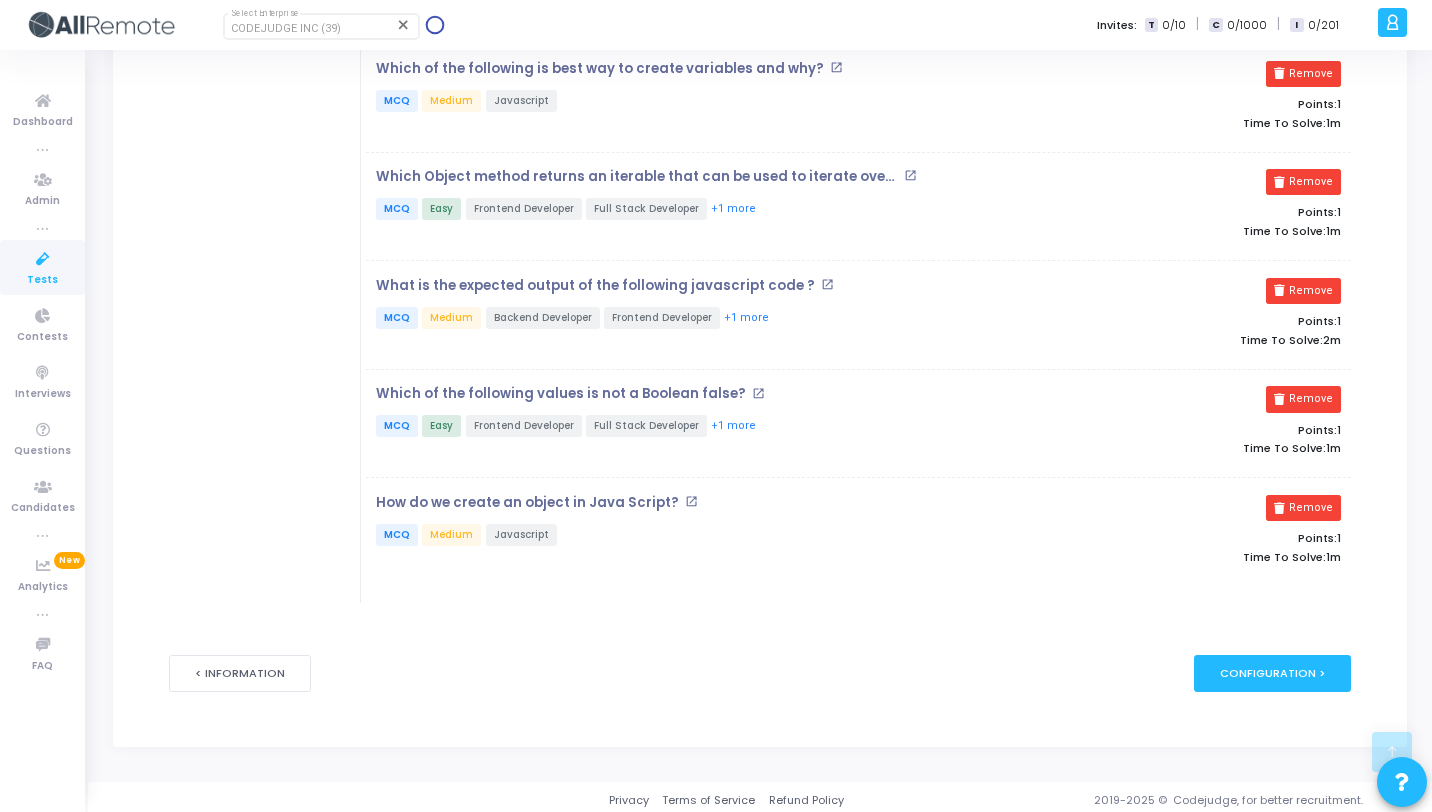click at bounding box center (43, 259) 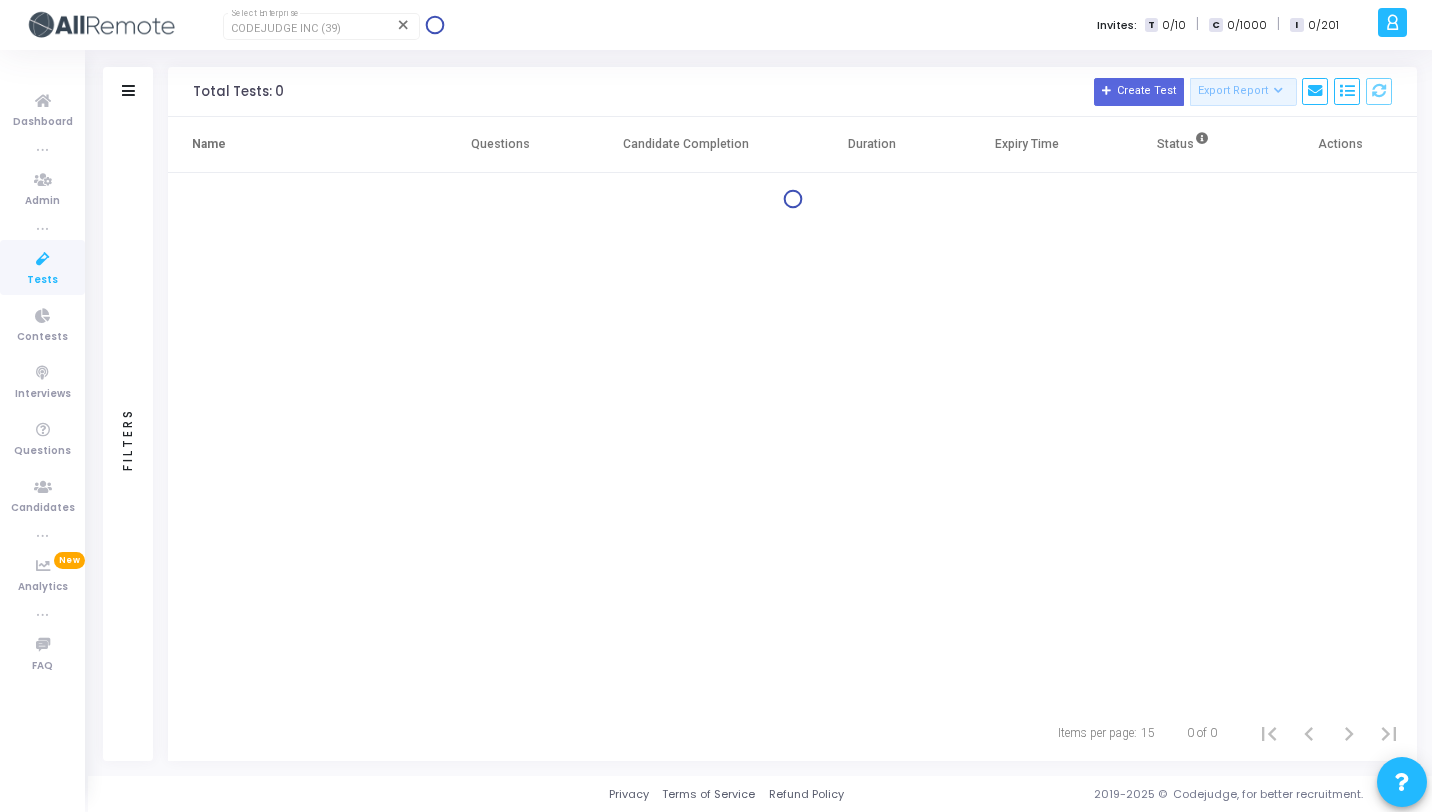 scroll, scrollTop: 0, scrollLeft: 0, axis: both 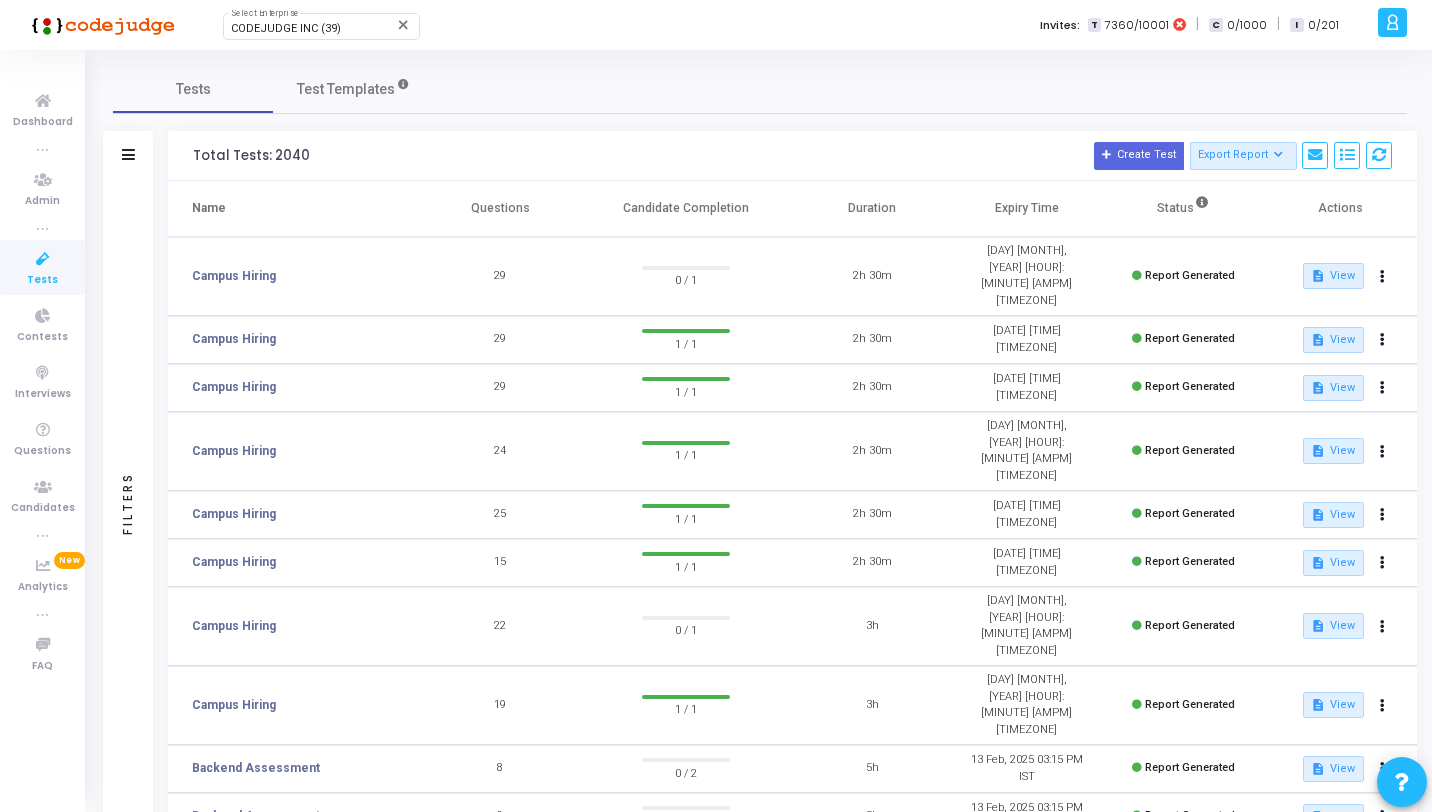 click at bounding box center (43, 259) 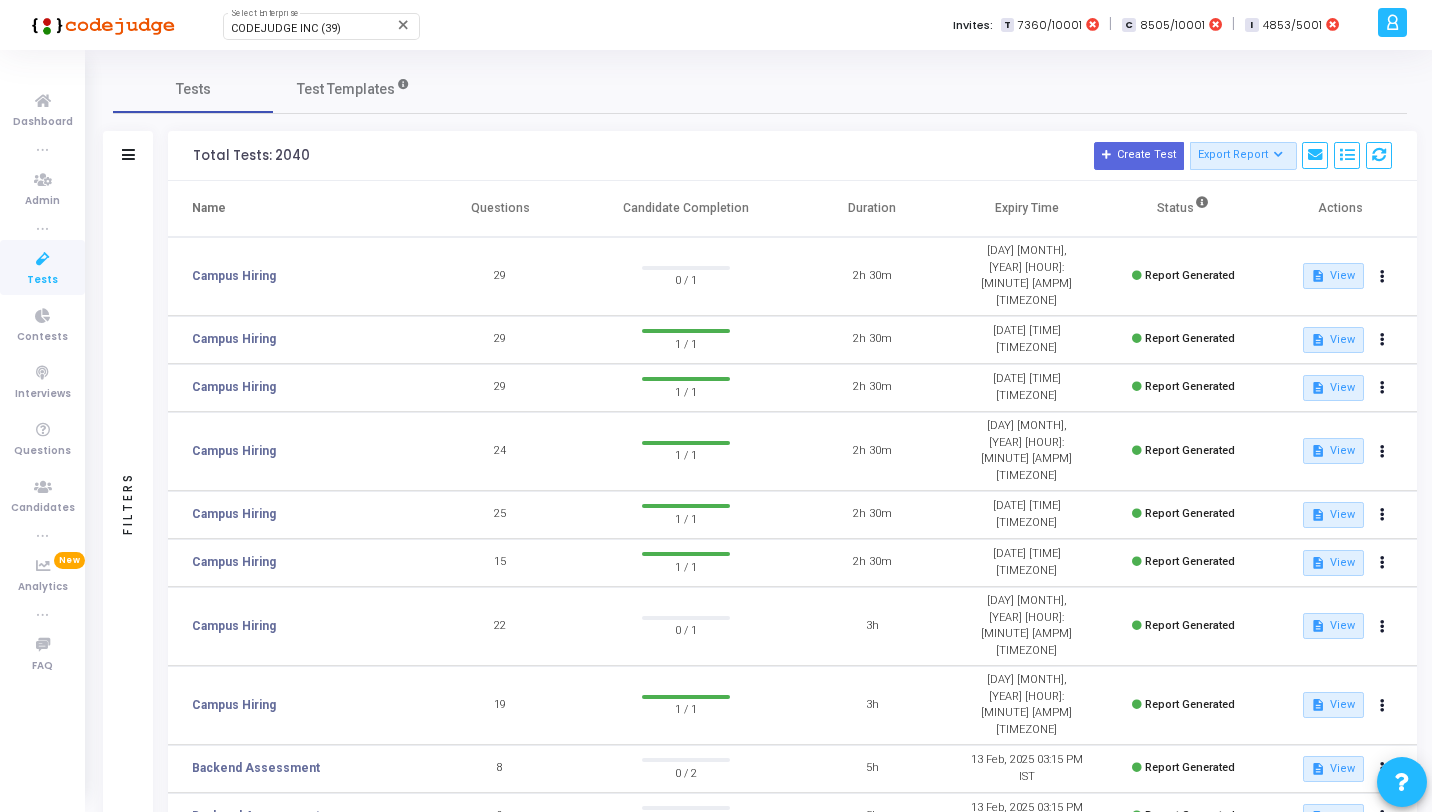 click at bounding box center [43, 259] 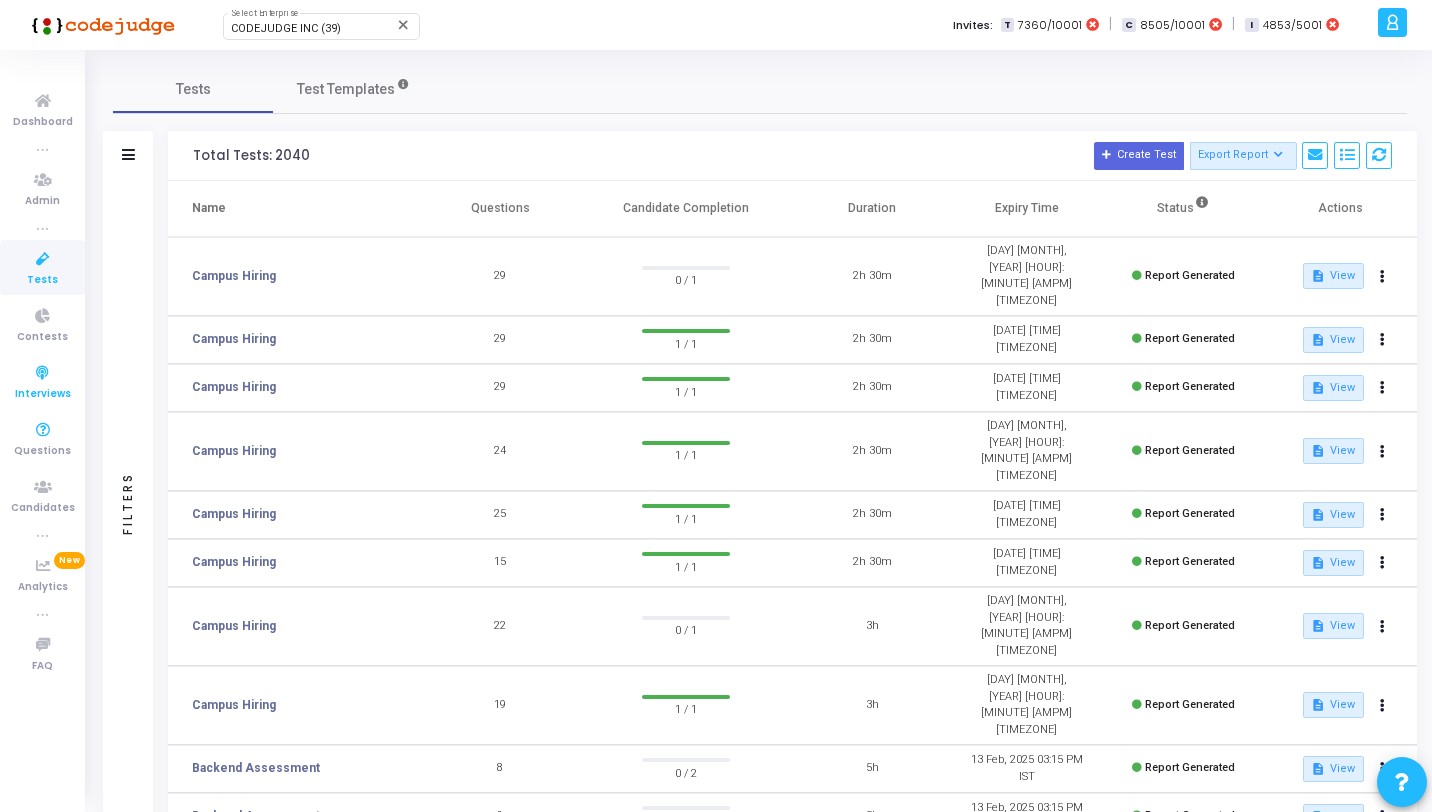 click on "Questions" at bounding box center [42, 451] 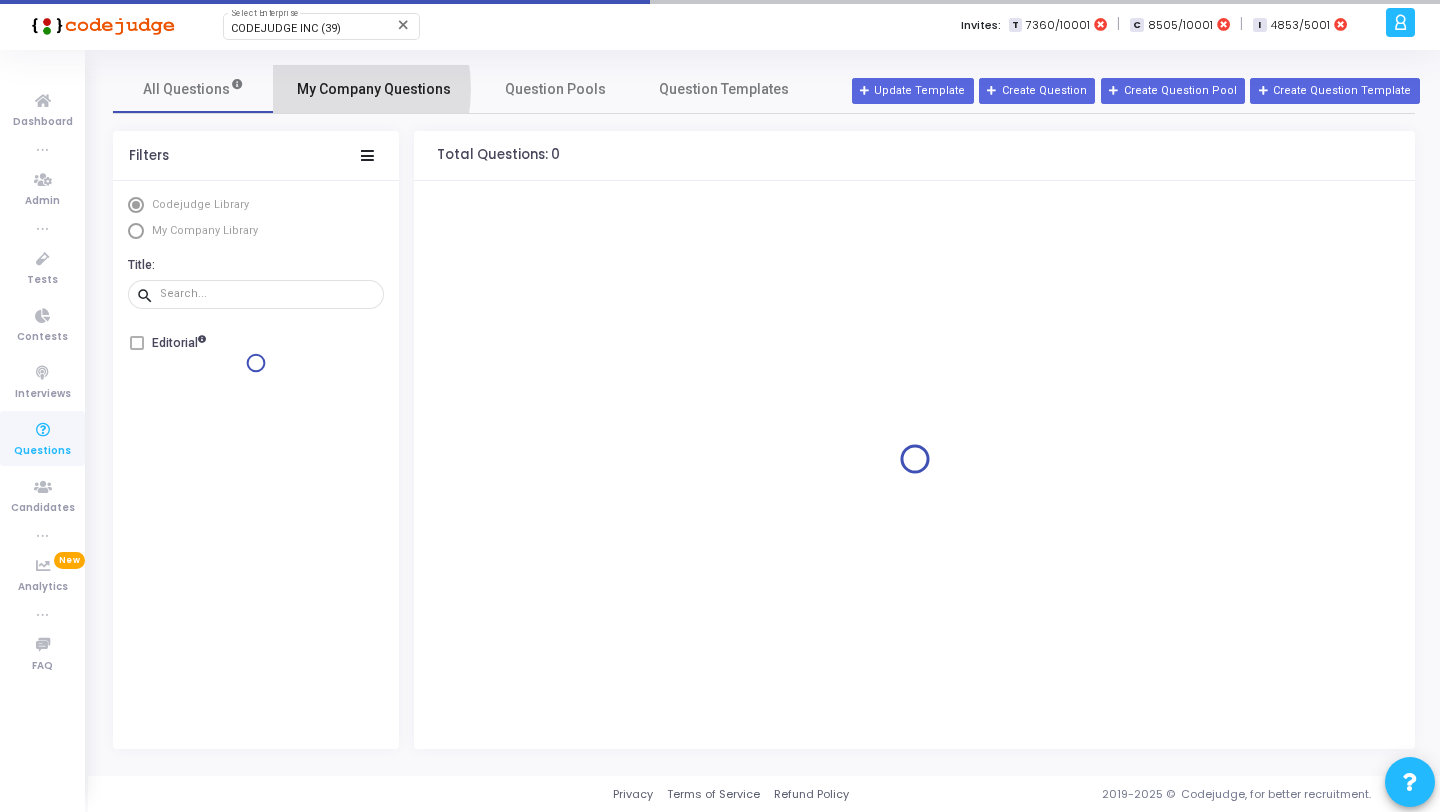 click on "My Company Questions" at bounding box center (374, 89) 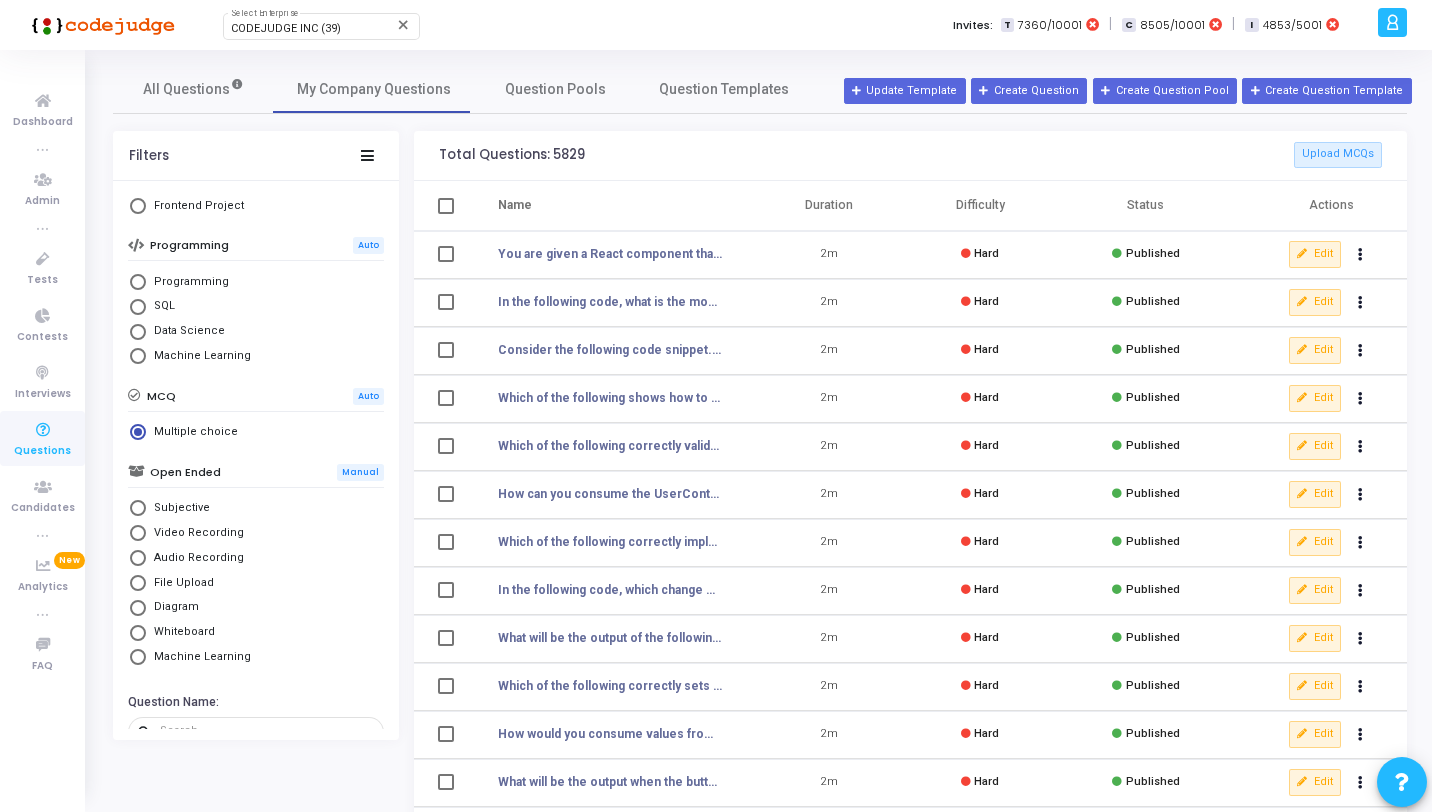 scroll, scrollTop: 71, scrollLeft: 0, axis: vertical 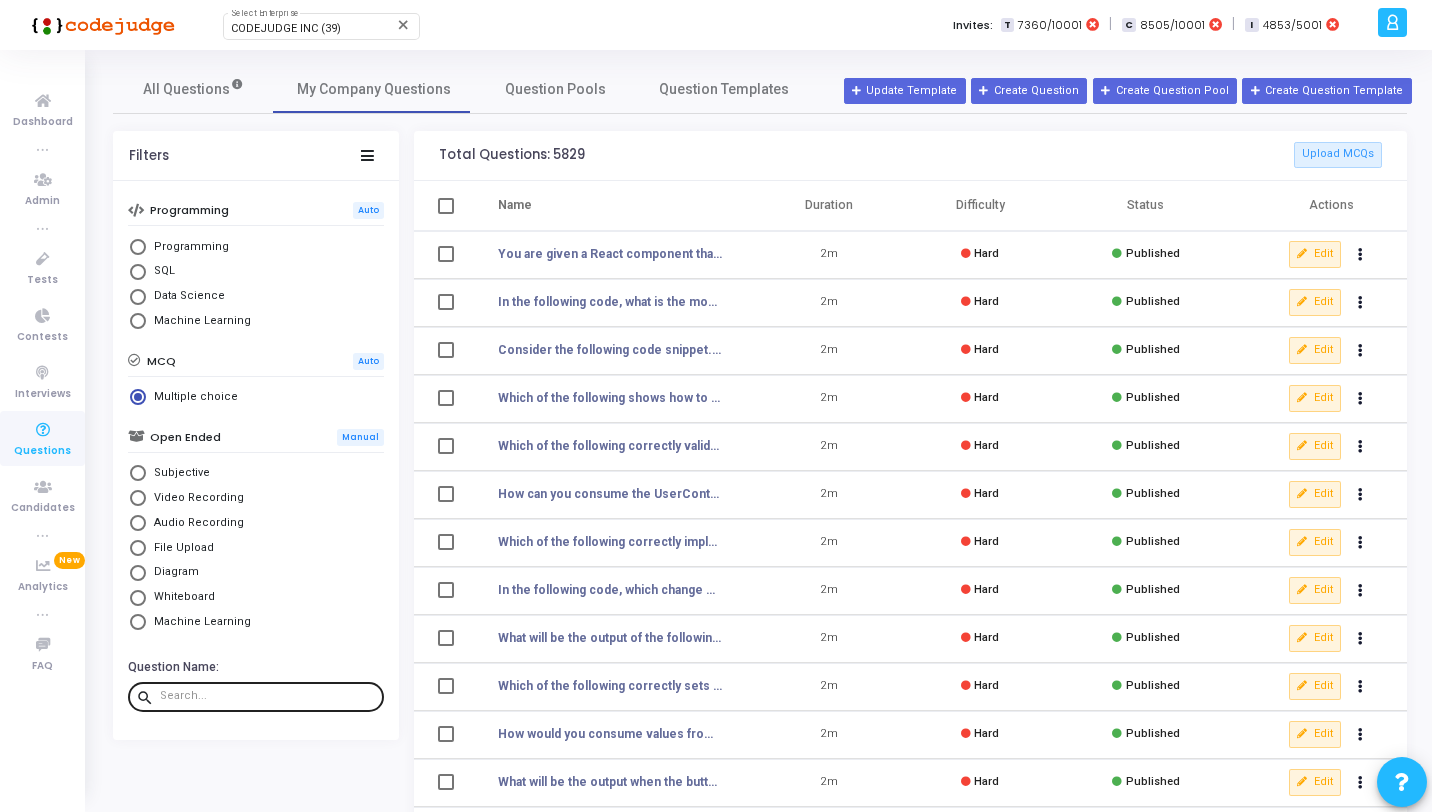 click at bounding box center [268, 696] 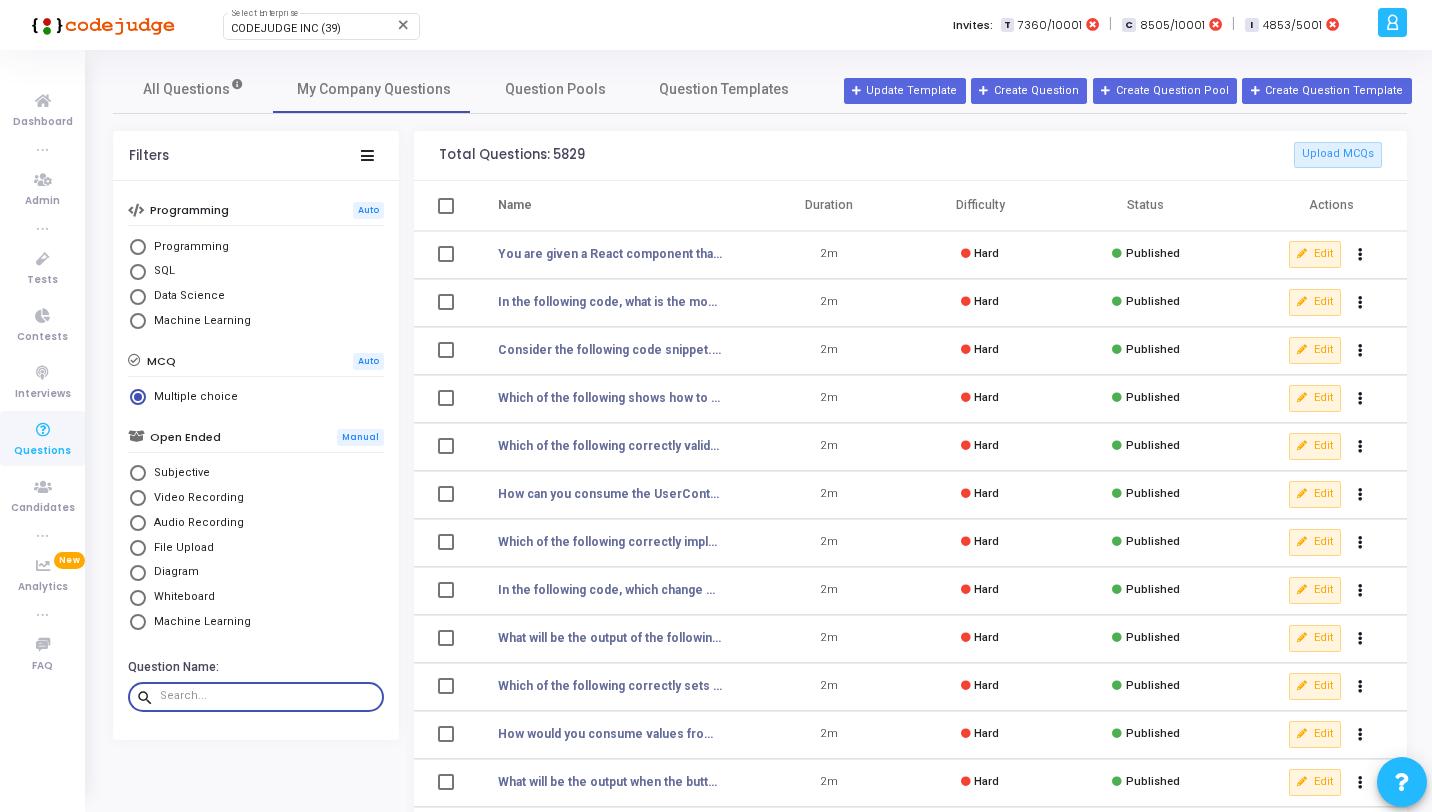 paste on "What is the expected output of the following javascript code ?" 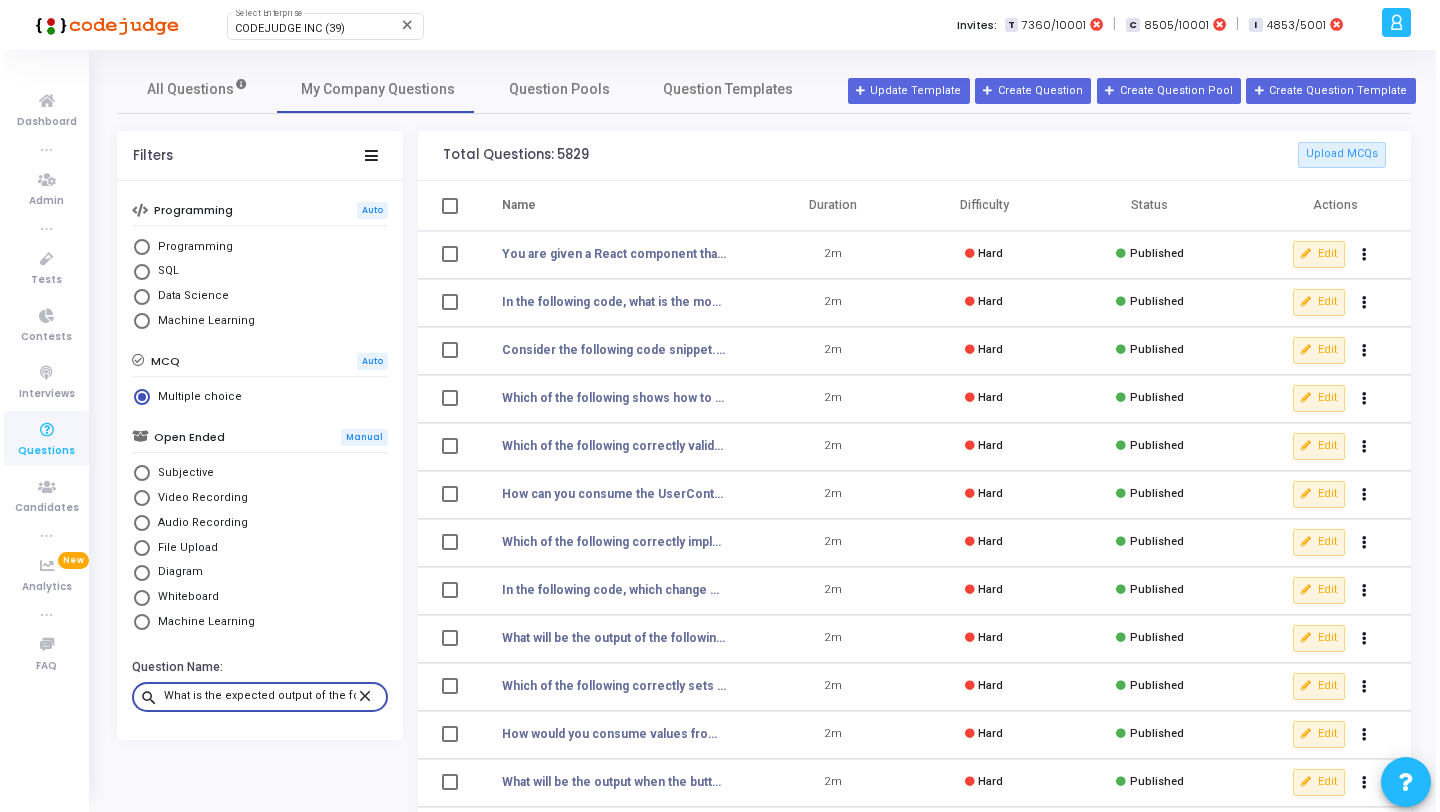 scroll, scrollTop: 0, scrollLeft: 116, axis: horizontal 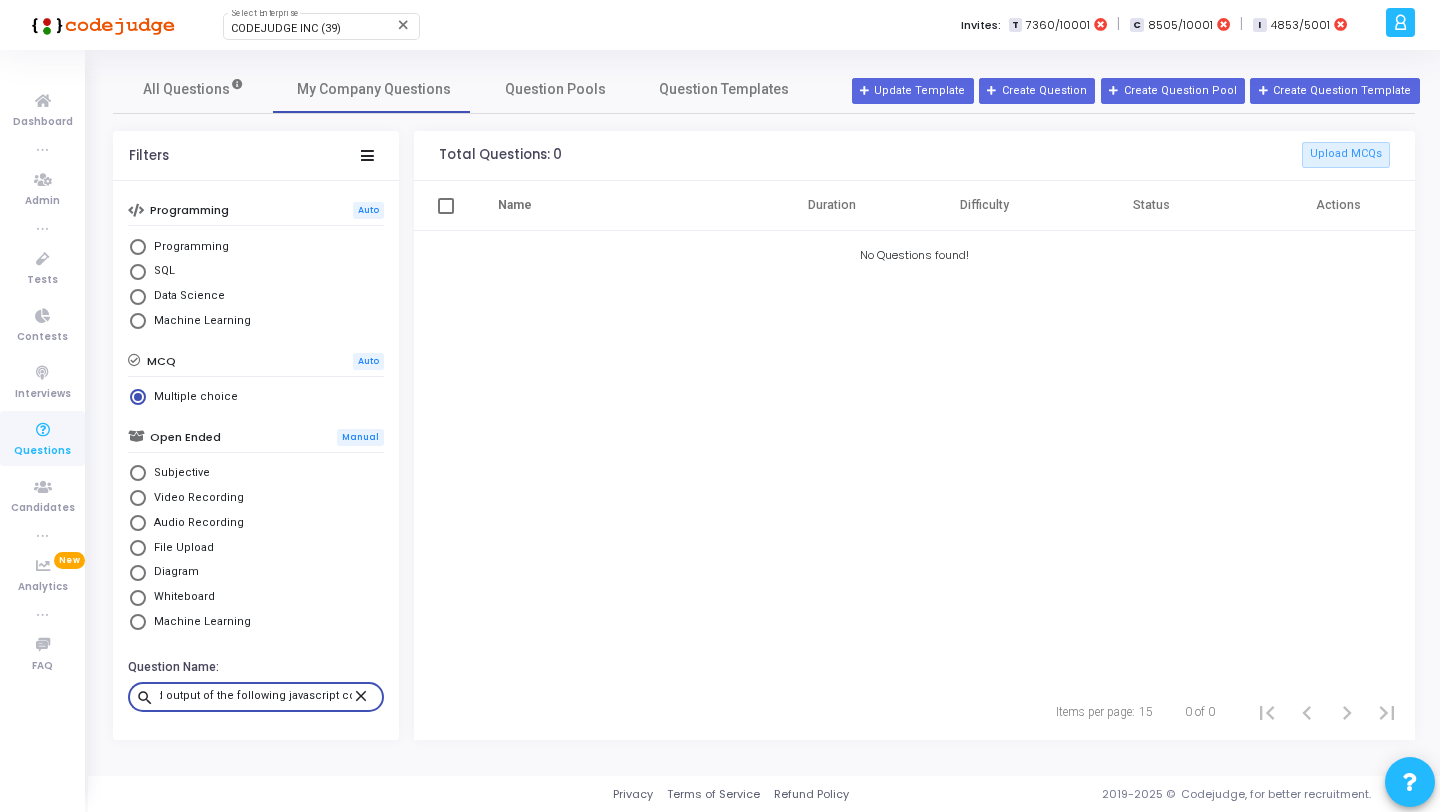 type on "What is the expected output of the following javascript code" 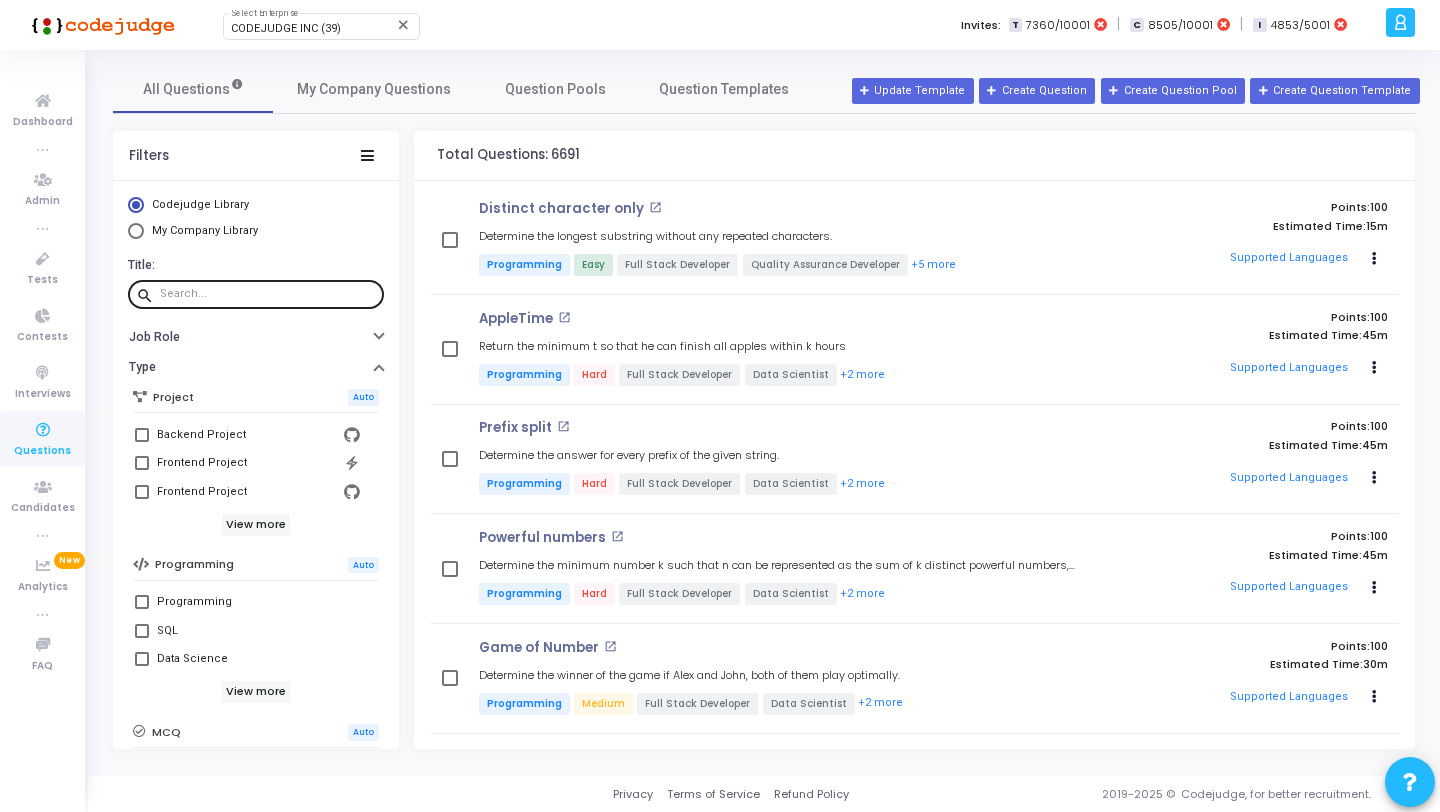 click at bounding box center [268, 294] 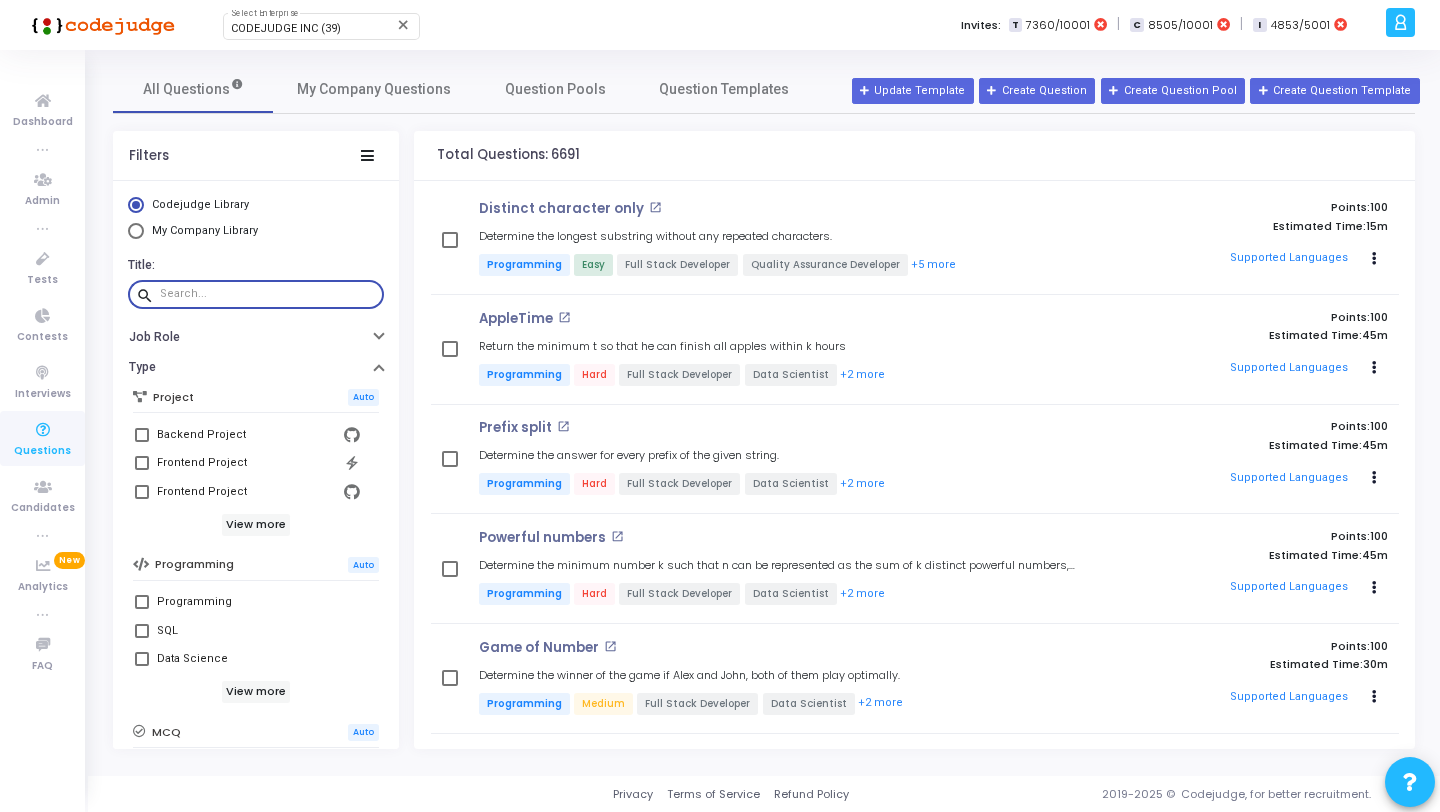 paste on "What is the expected output of the following javascript code ?" 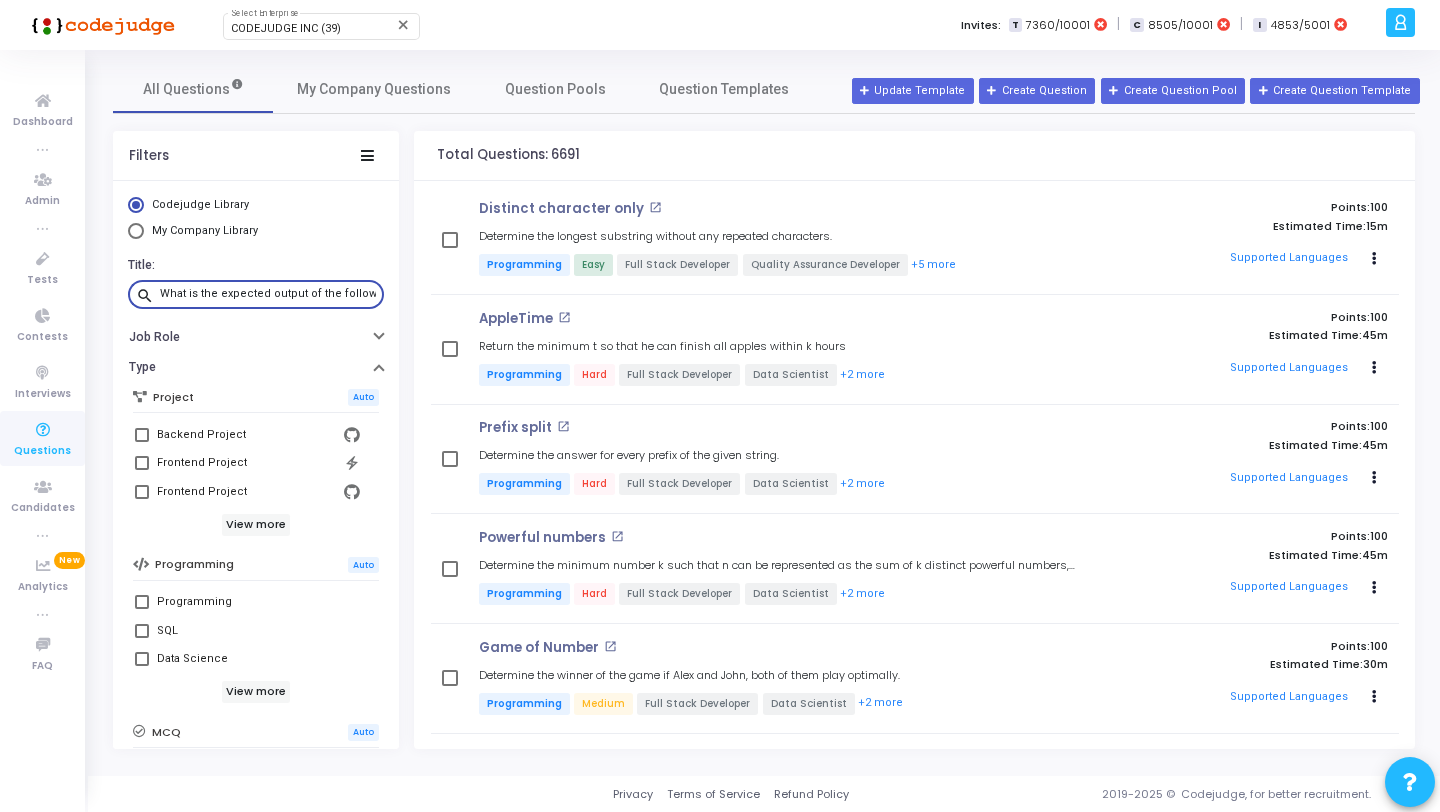 scroll, scrollTop: 0, scrollLeft: 116, axis: horizontal 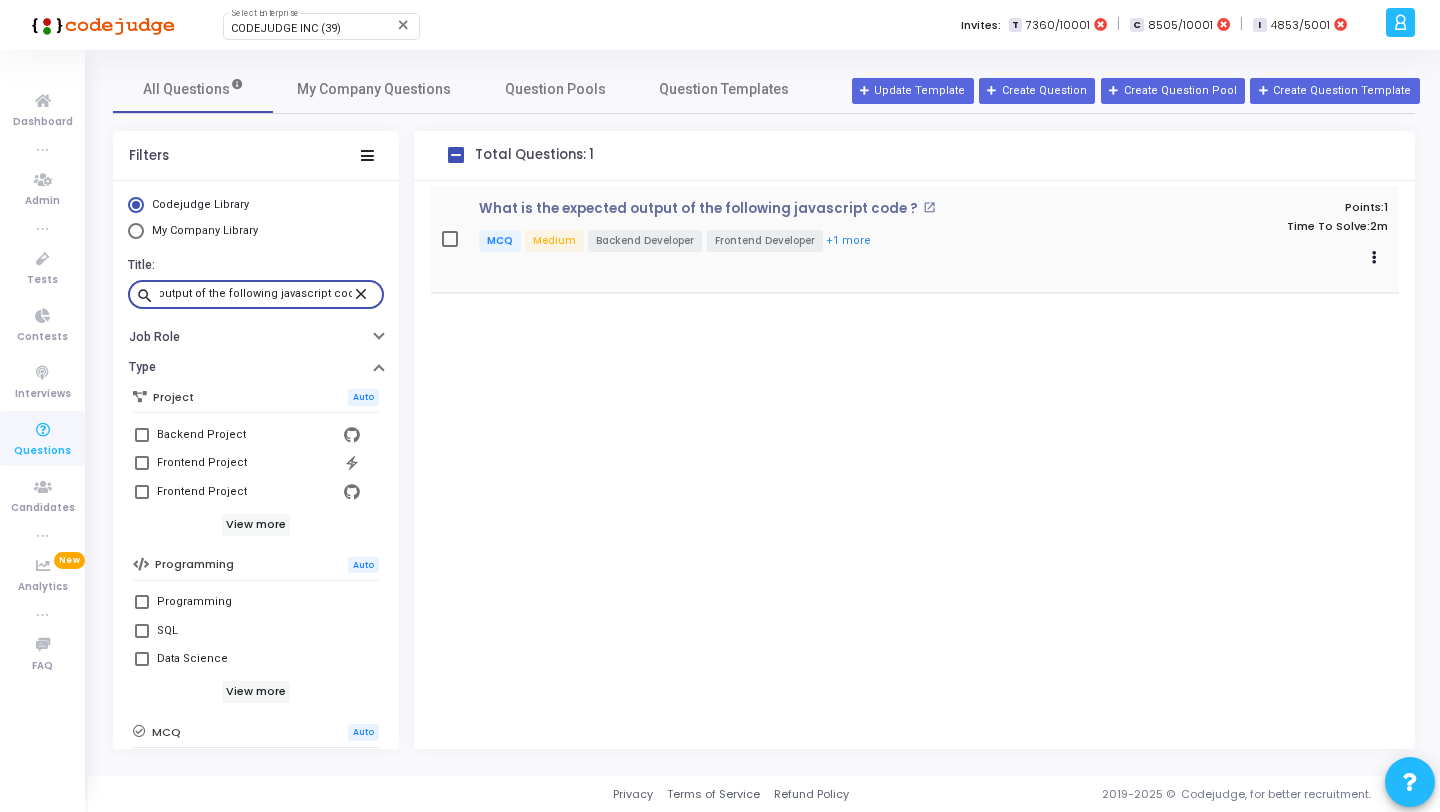 type on "What is the expected output of the following javascript code ?" 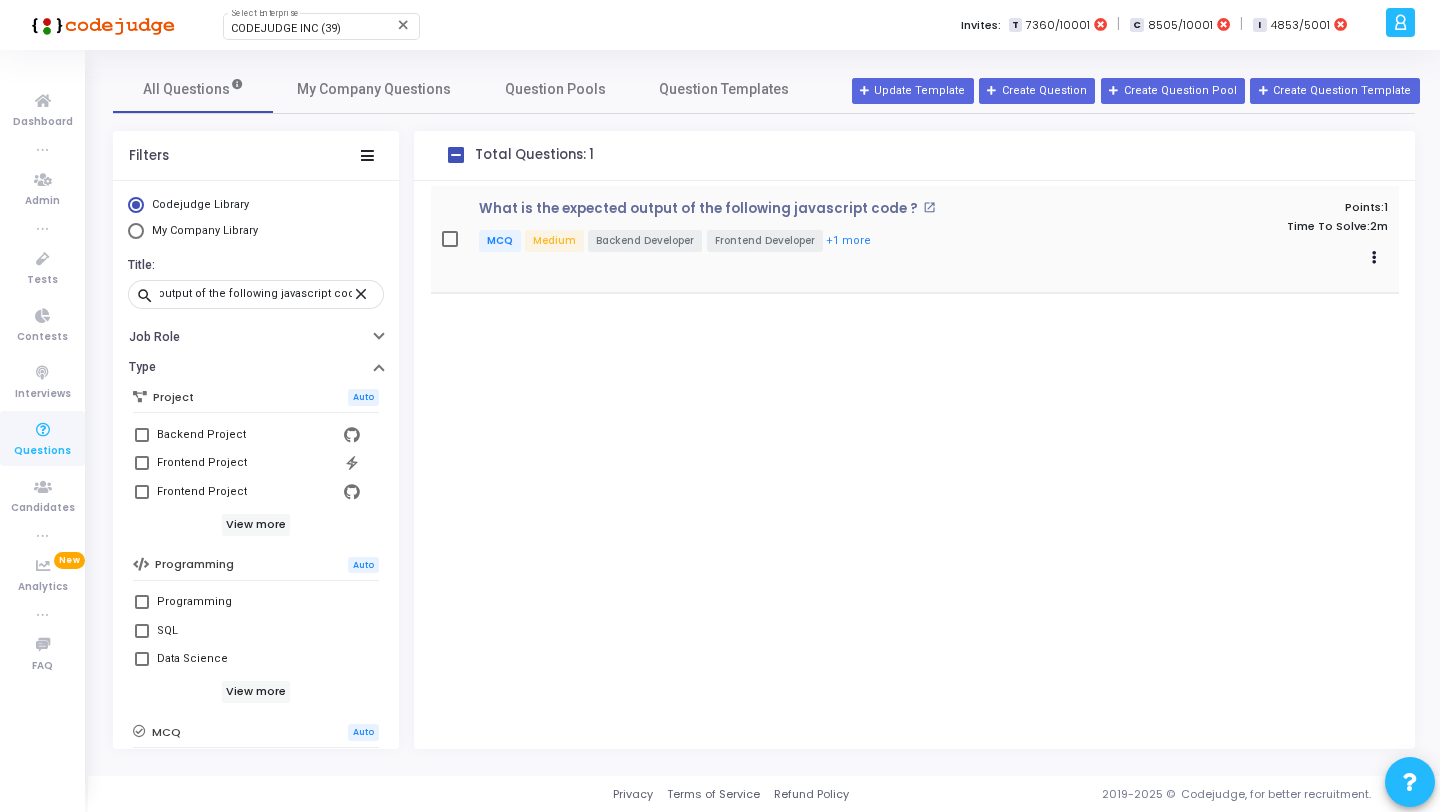 scroll, scrollTop: 0, scrollLeft: 0, axis: both 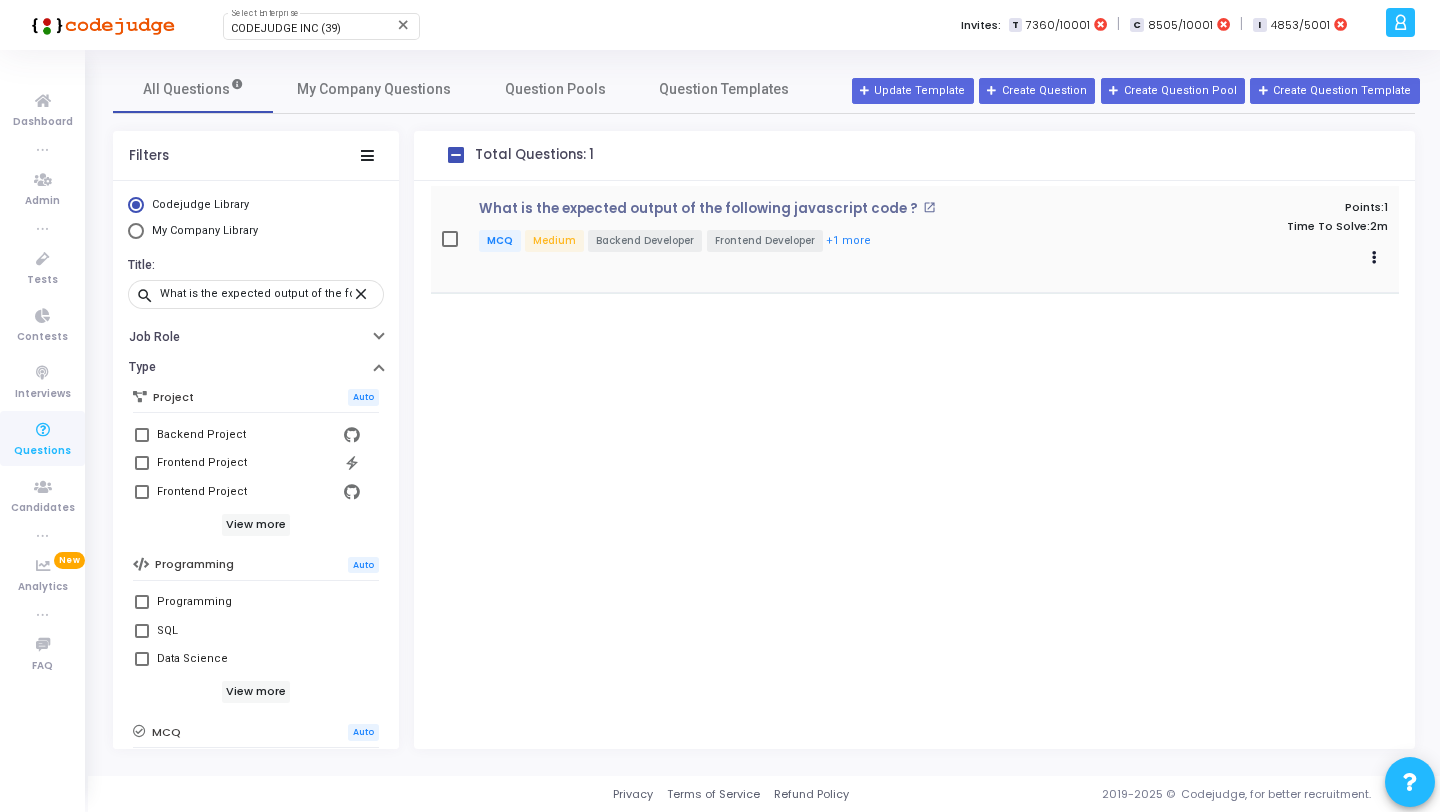 click on "open_in_new" at bounding box center [929, 207] 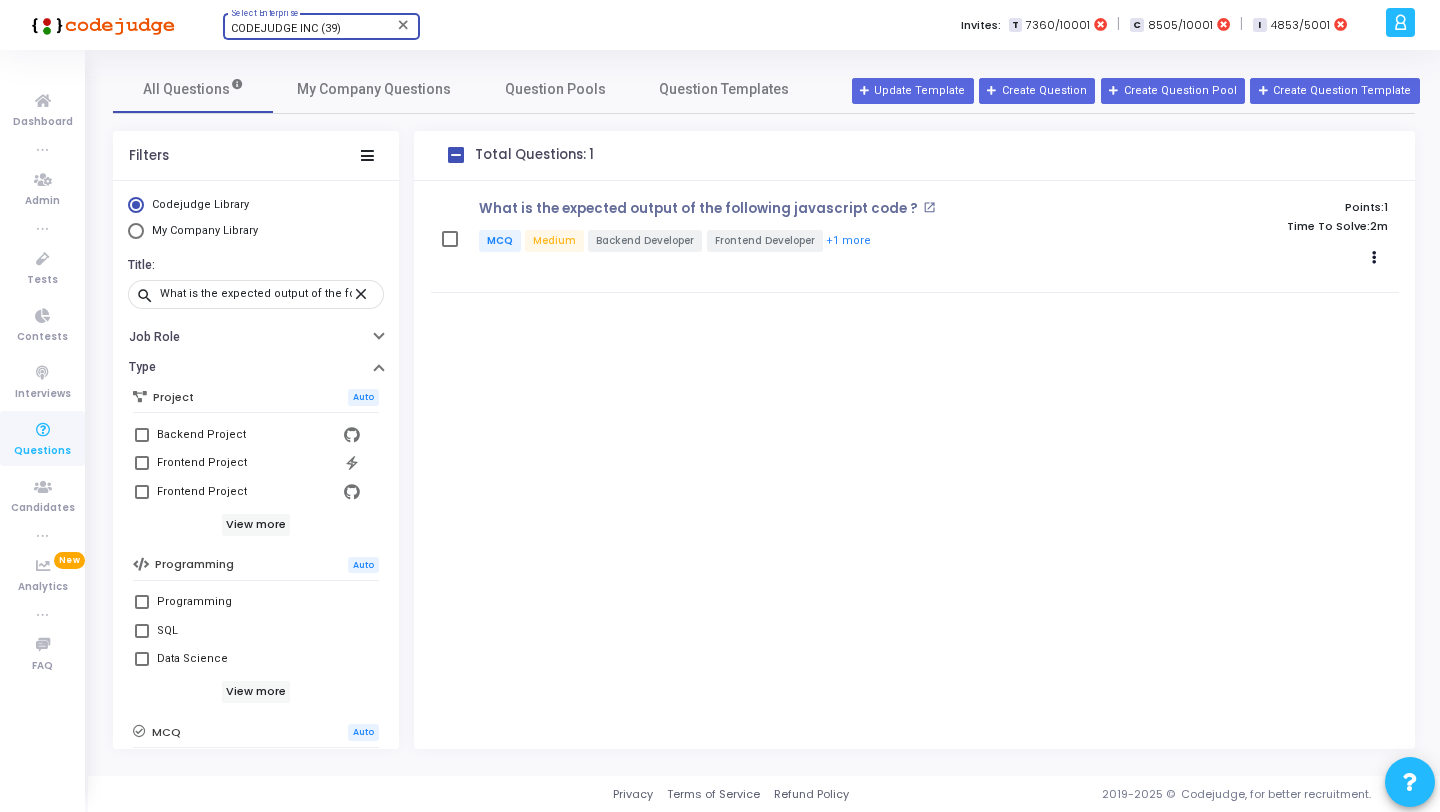 click on "CODEJUDGE INC (39)" at bounding box center (286, 28) 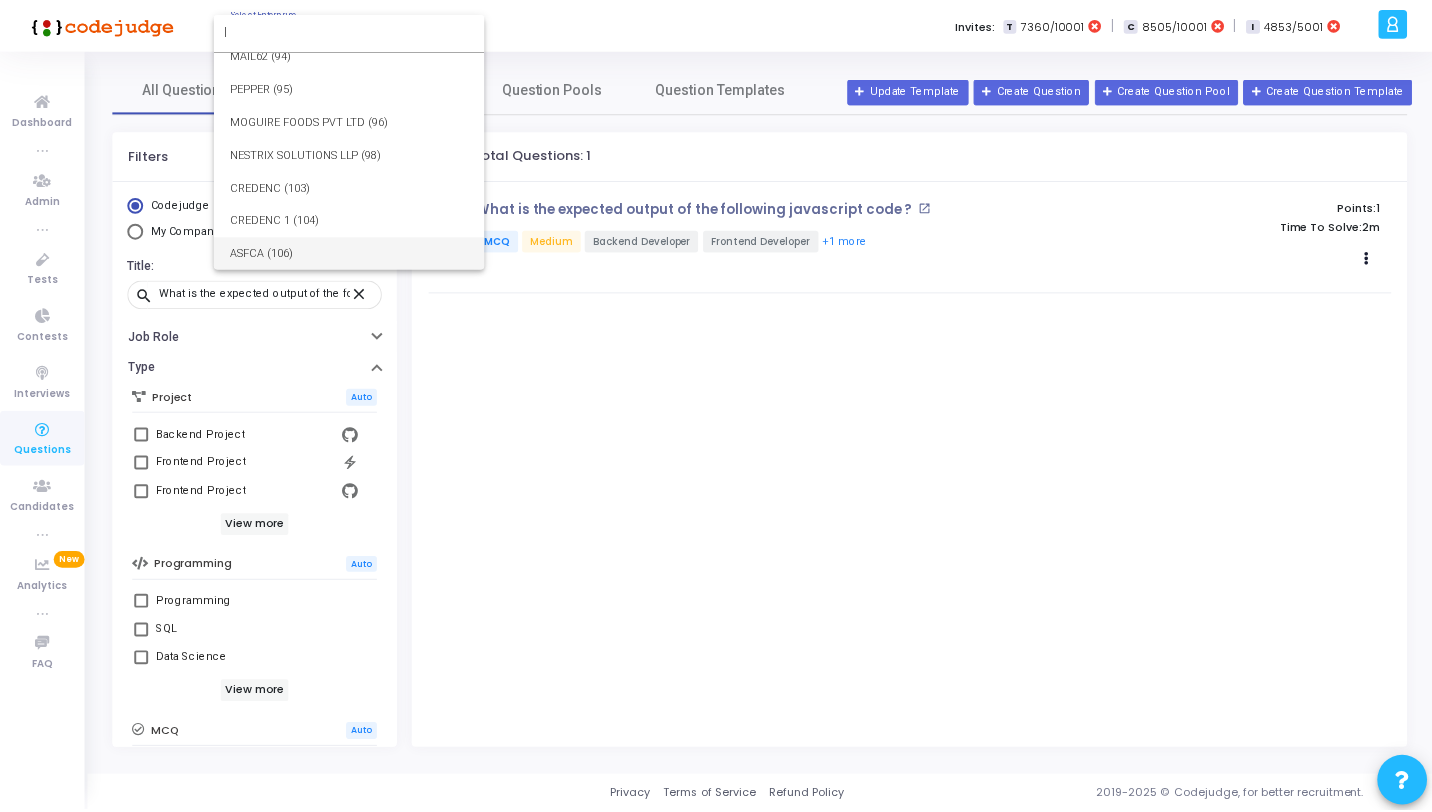 scroll, scrollTop: 0, scrollLeft: 0, axis: both 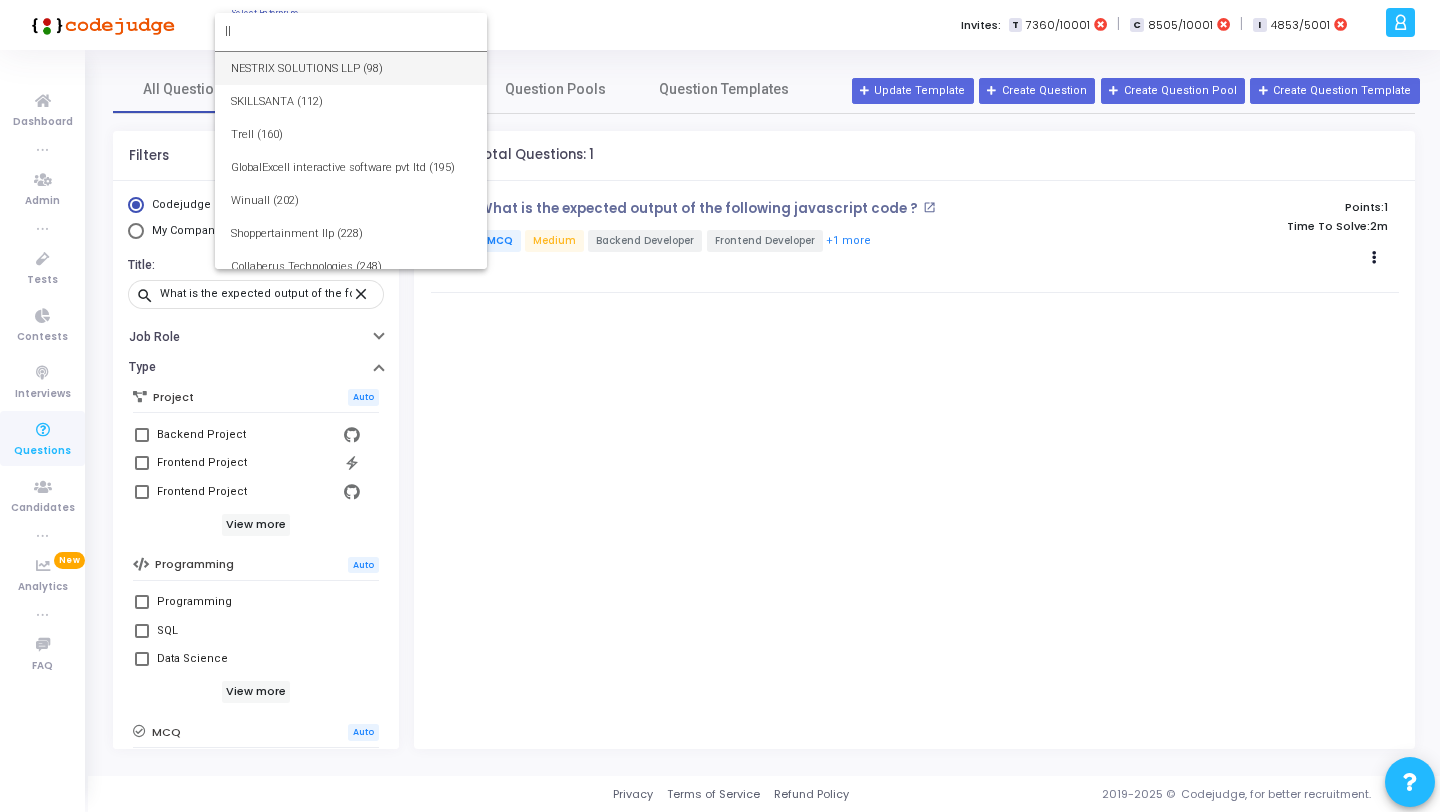 type on "l" 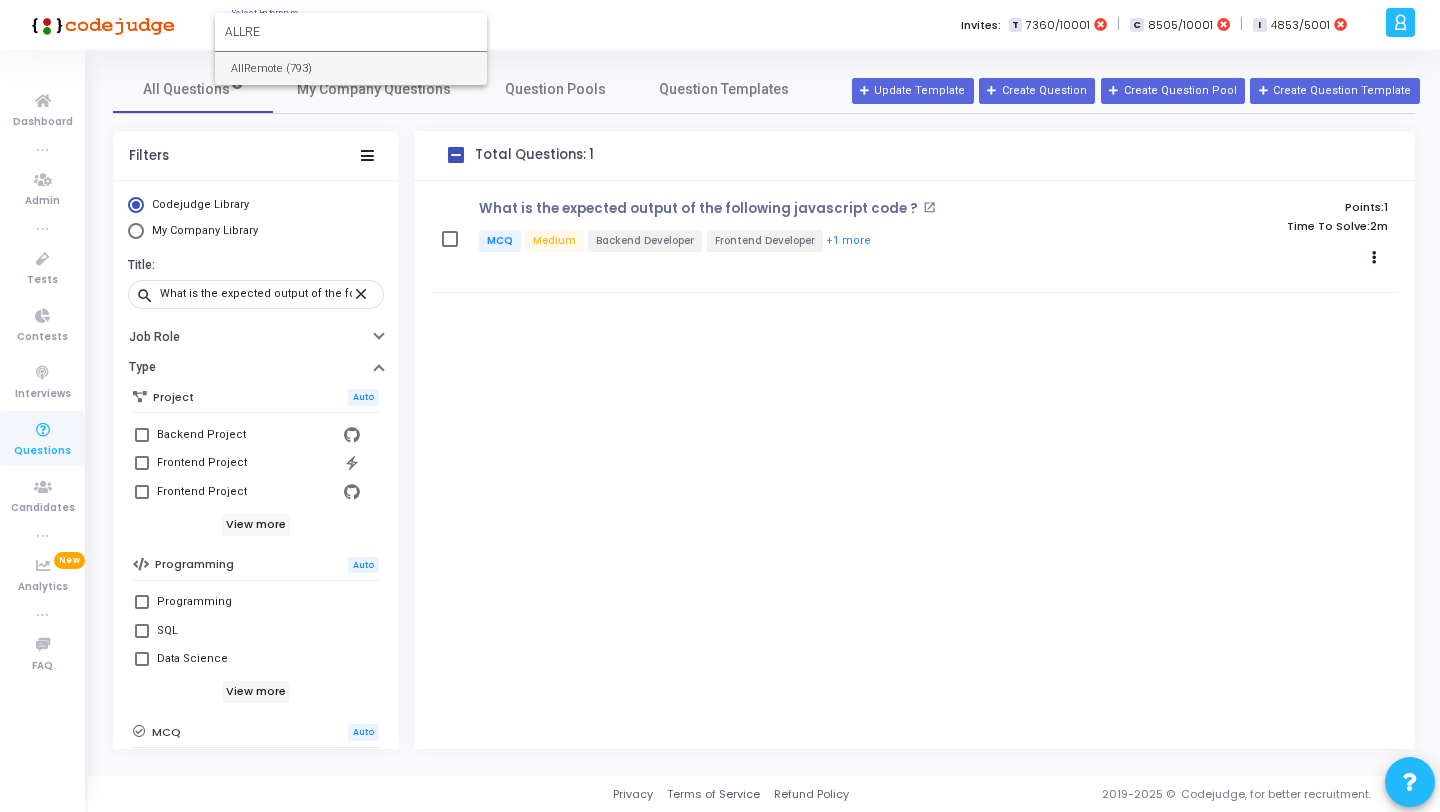 type on "ALLRE" 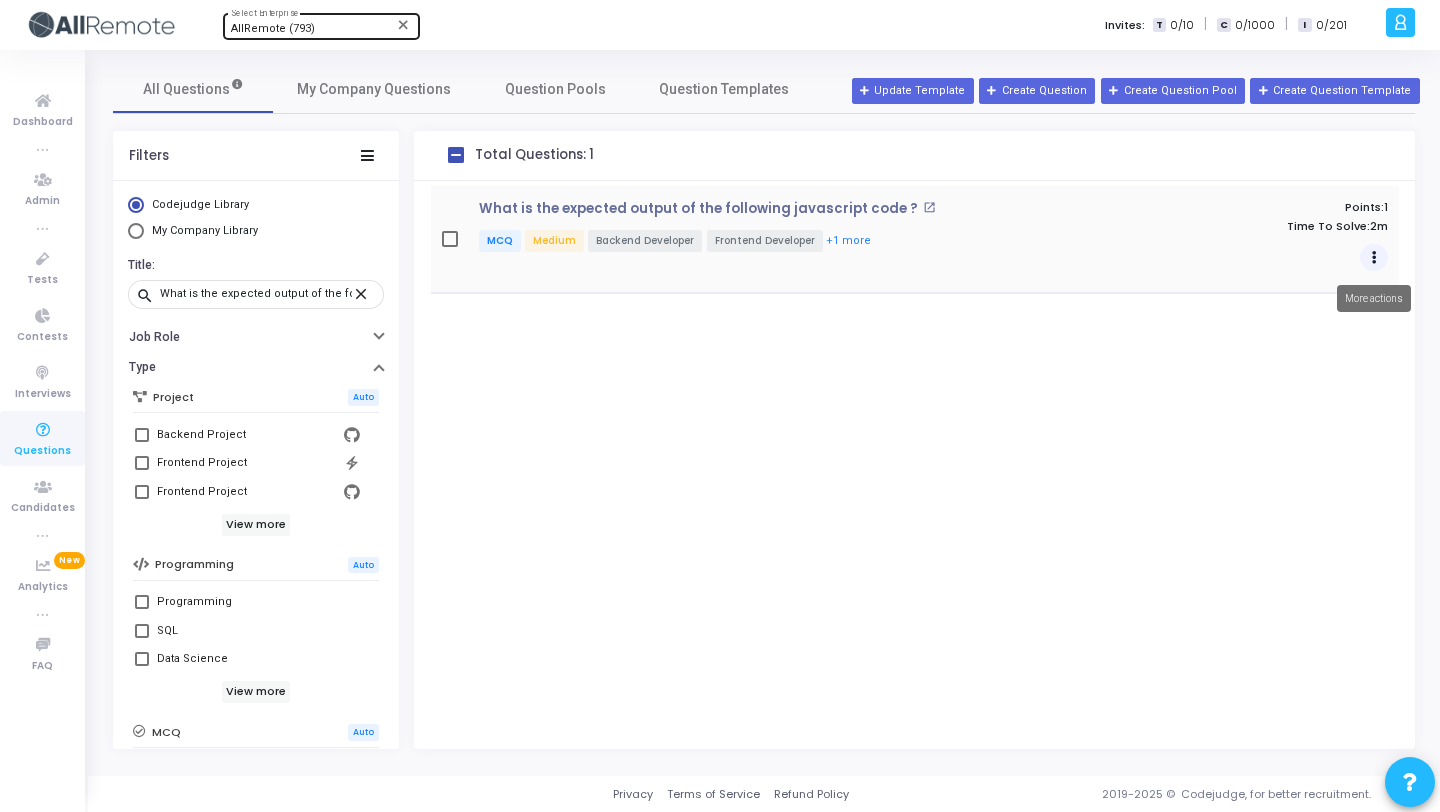 click at bounding box center (1374, 258) 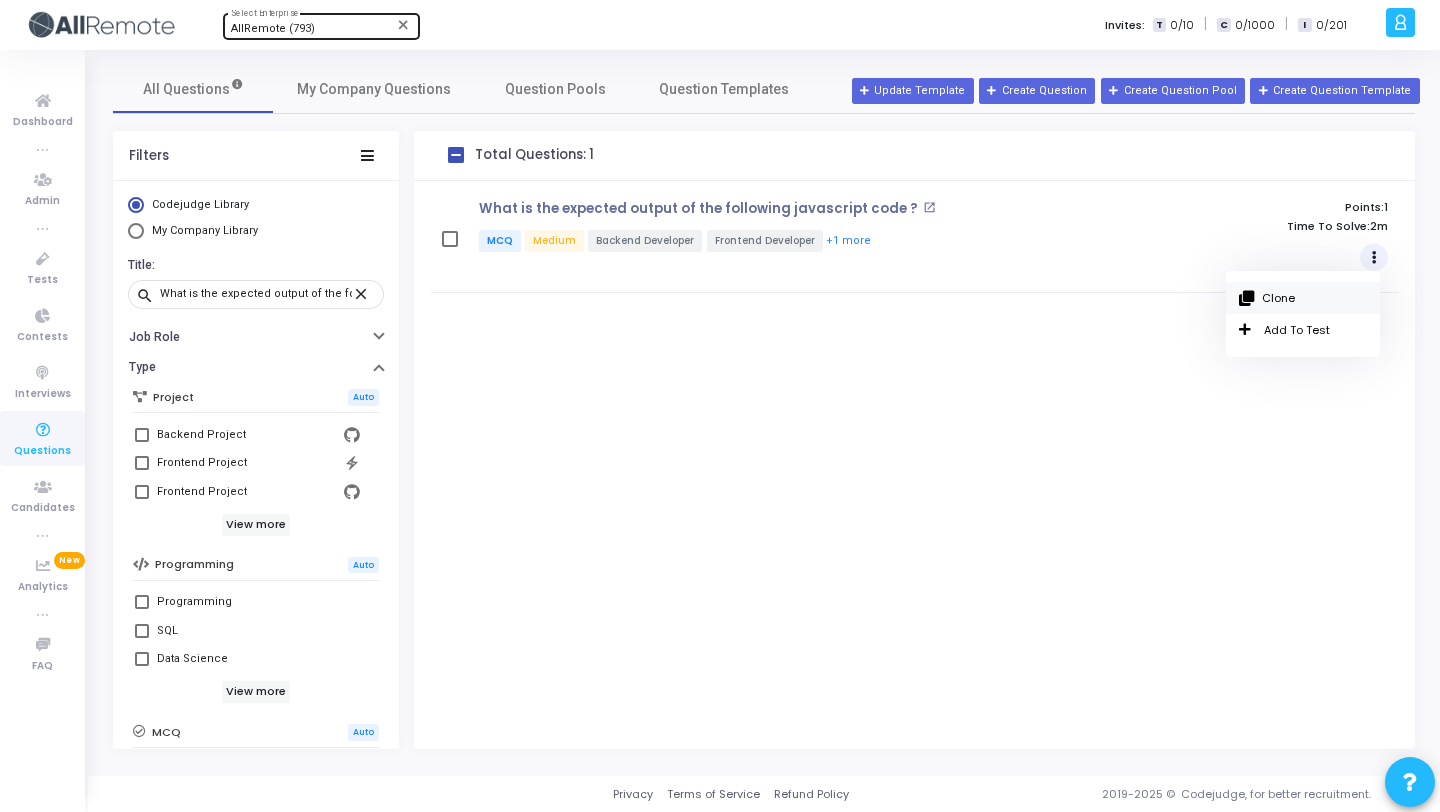 click on "Clone" at bounding box center (1303, 298) 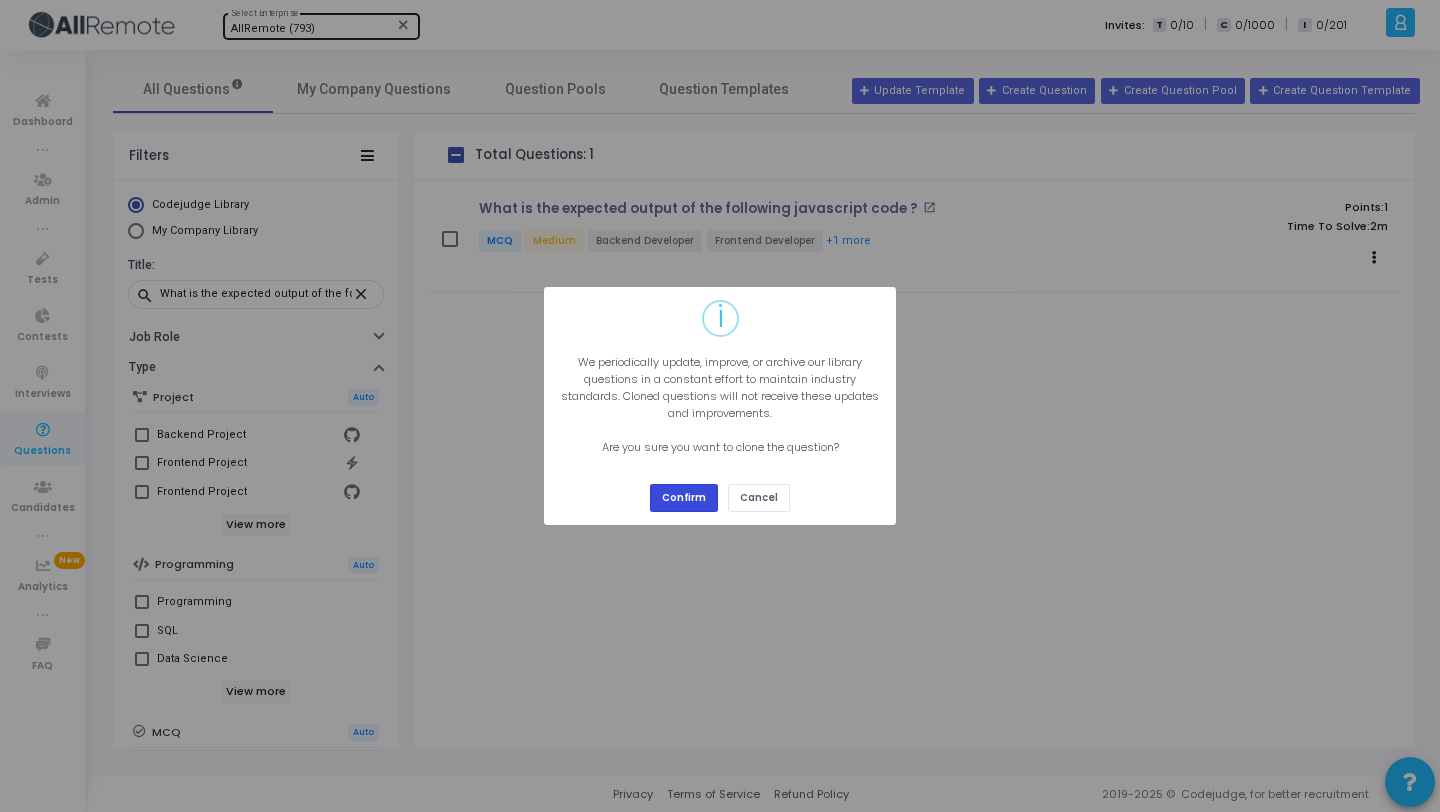click on "Confirm" at bounding box center [684, 497] 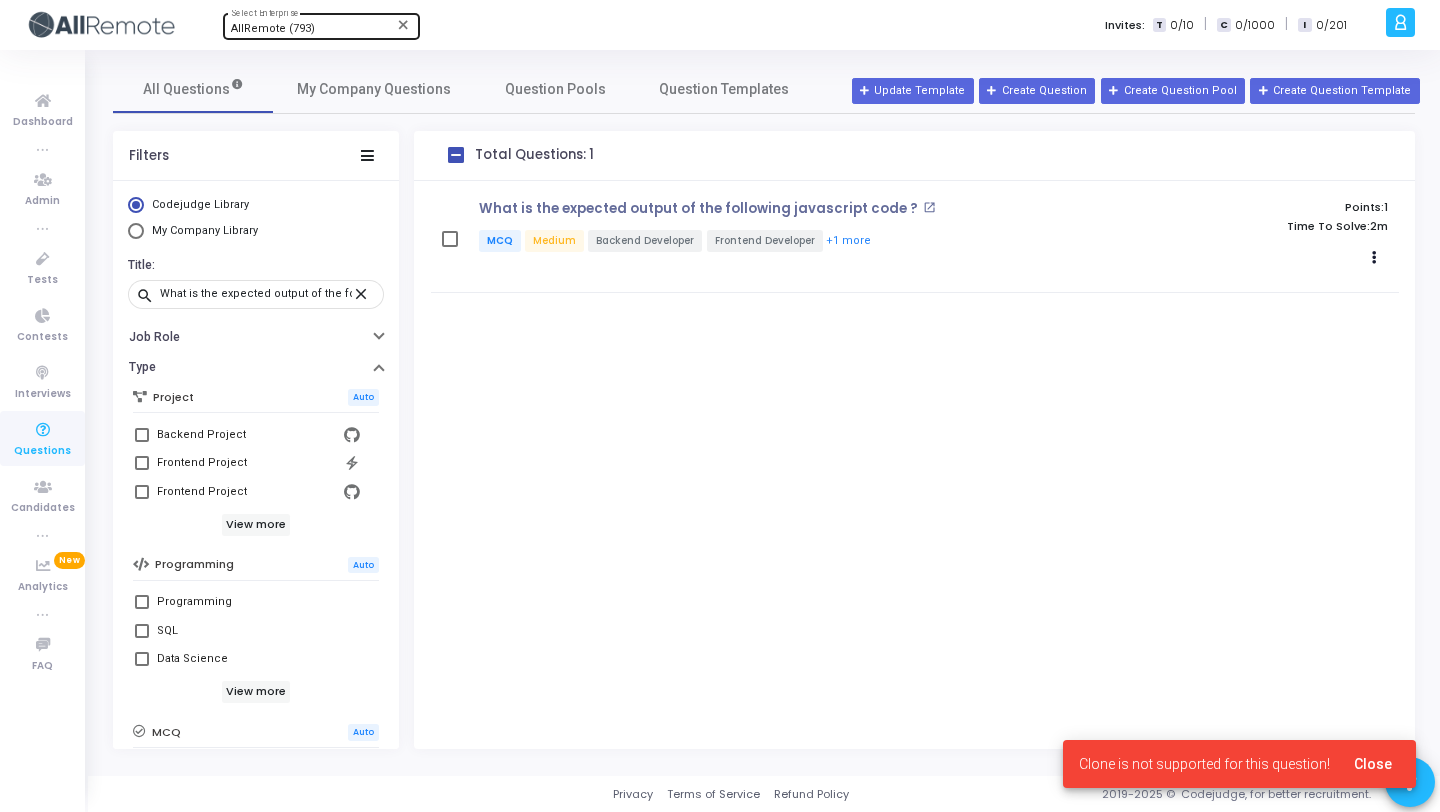 click on "What is the expected output of the following javascript code ? open_in_new   MCQ   Medium   Backend Developer   Frontend Developer   +1 more  Points:  1  Time To Solve:      2m  Clone   Add To Test" at bounding box center (914, 465) 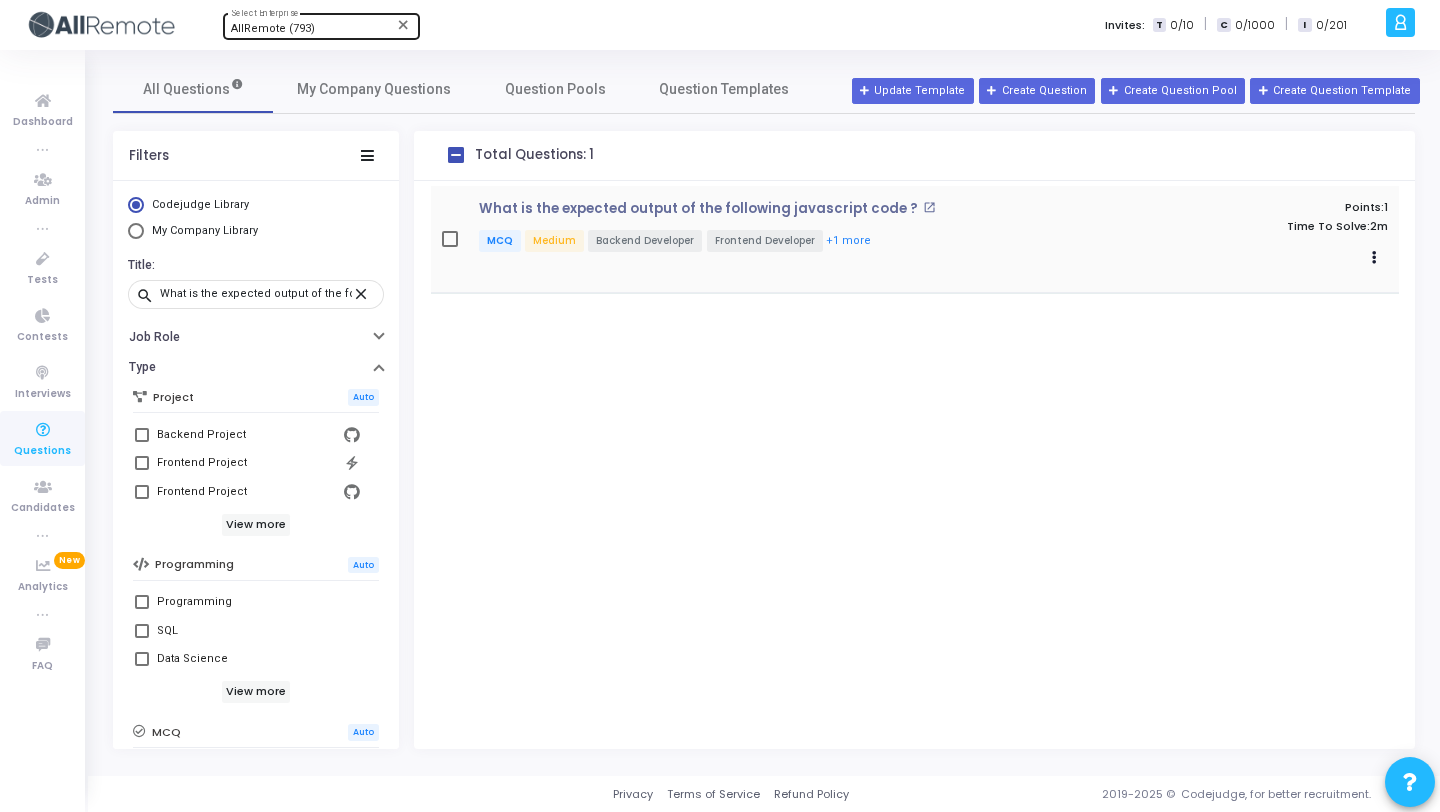 click on "What is the expected output of the following javascript code ? open_in_new   MCQ   Medium   Backend Developer   Frontend Developer   +1 more  Points:  1  Time To Solve:      2m  Clone   Add To Test" at bounding box center (915, 240) 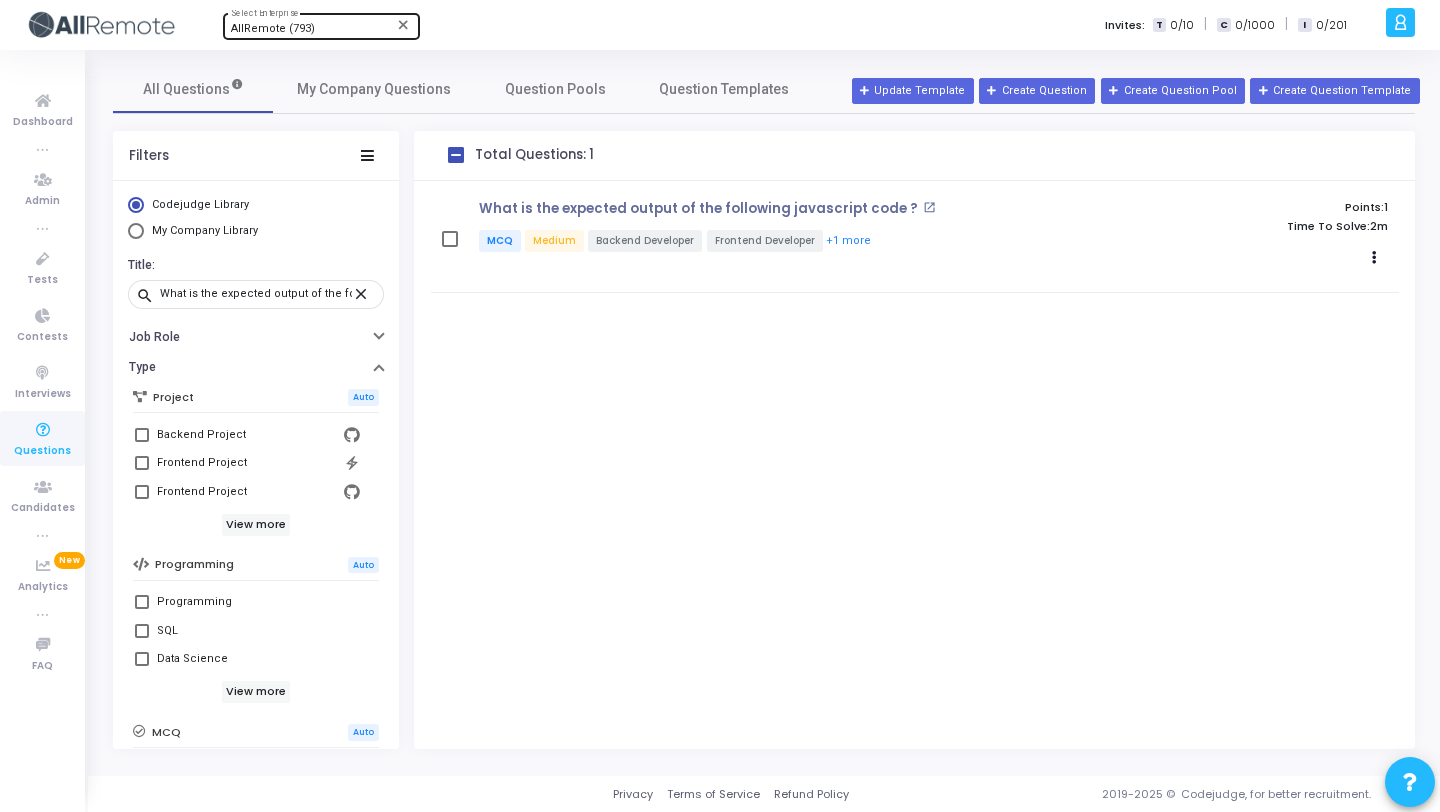 click on "What is the expected output of the following javascript code ? open_in_new   MCQ   Medium   Backend Developer   Frontend Developer   +1 more  Points:  1  Time To Solve:      2m  Clone   Add To Test" at bounding box center (914, 465) 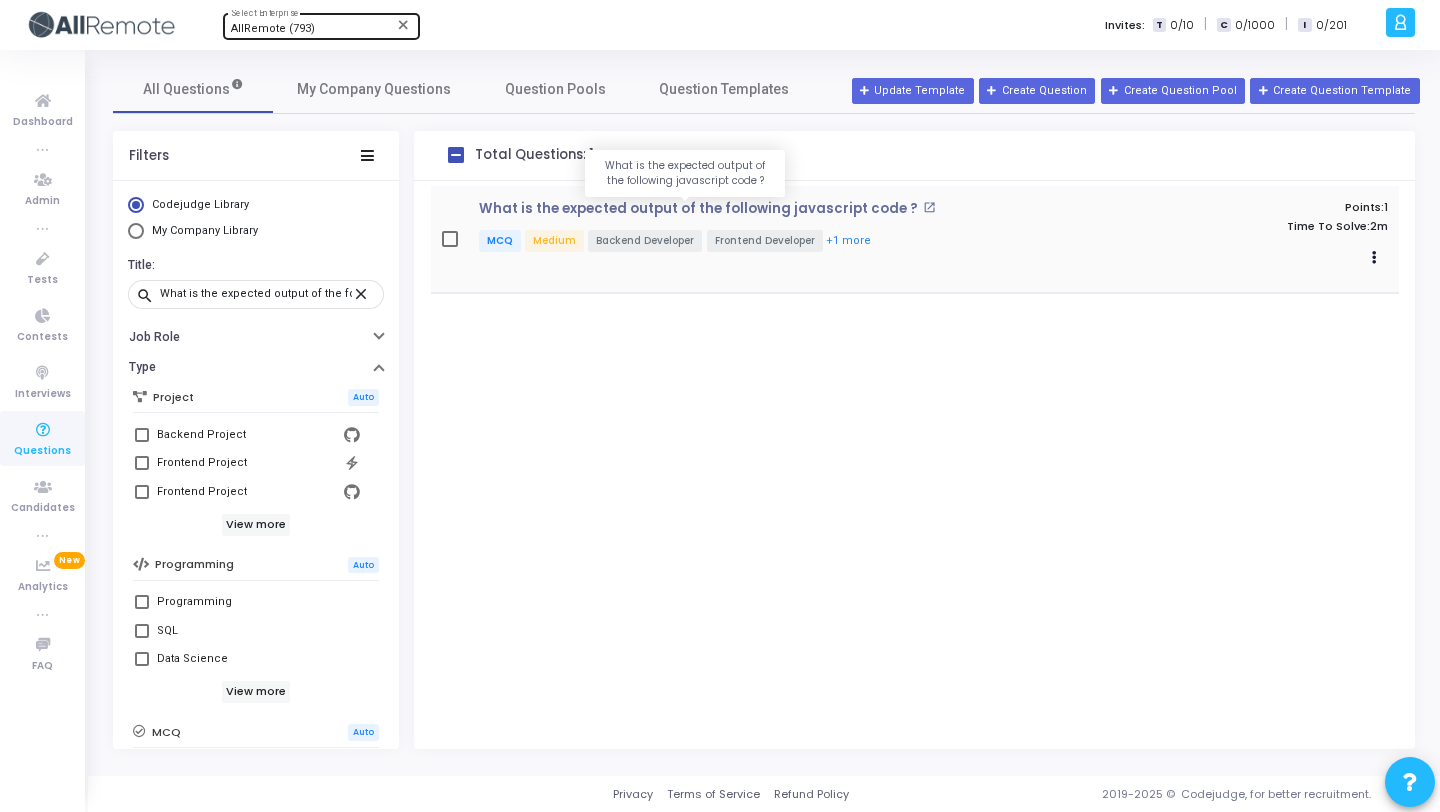 click on "What is the expected output of the following javascript code ?" at bounding box center (698, 209) 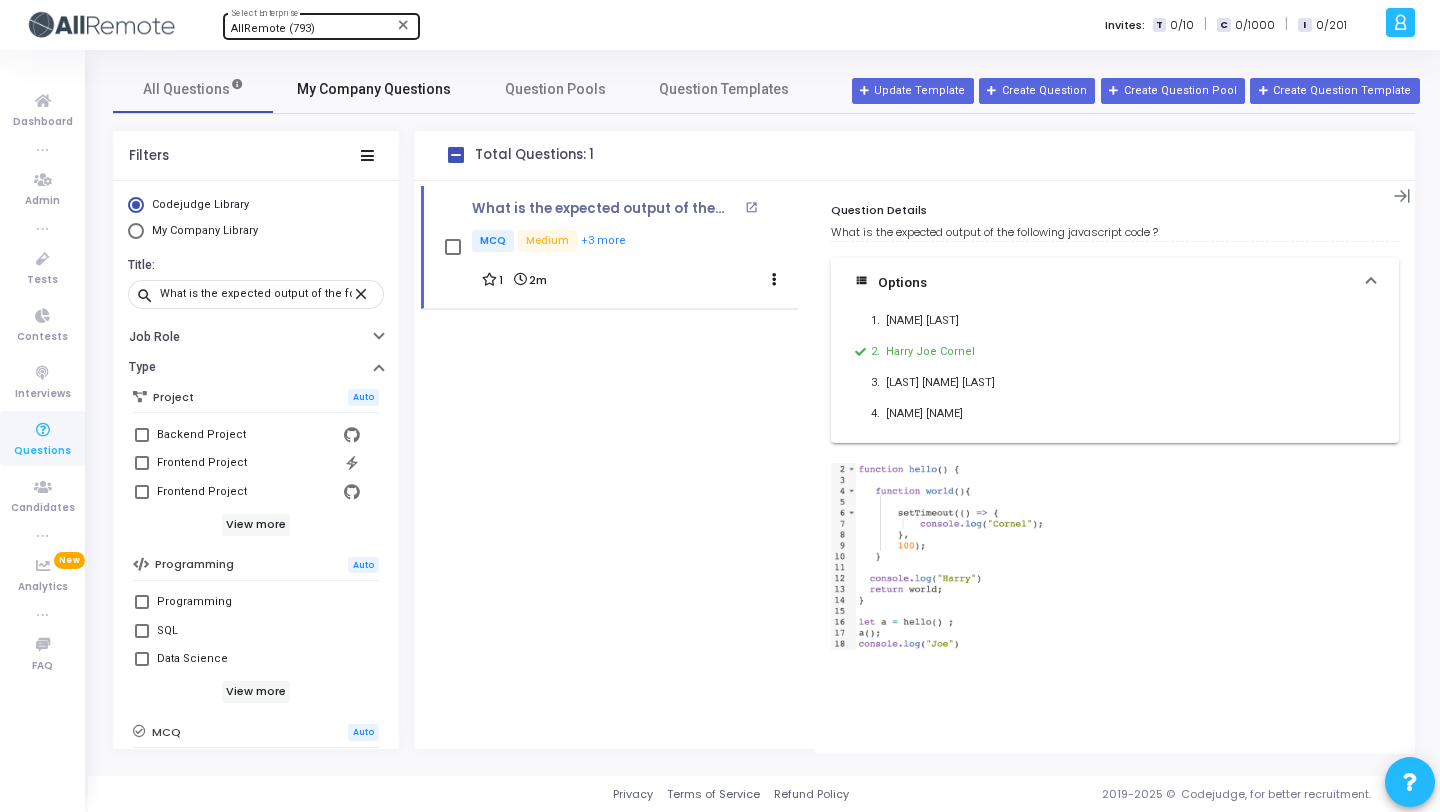 click on "My Company Questions" at bounding box center [374, 89] 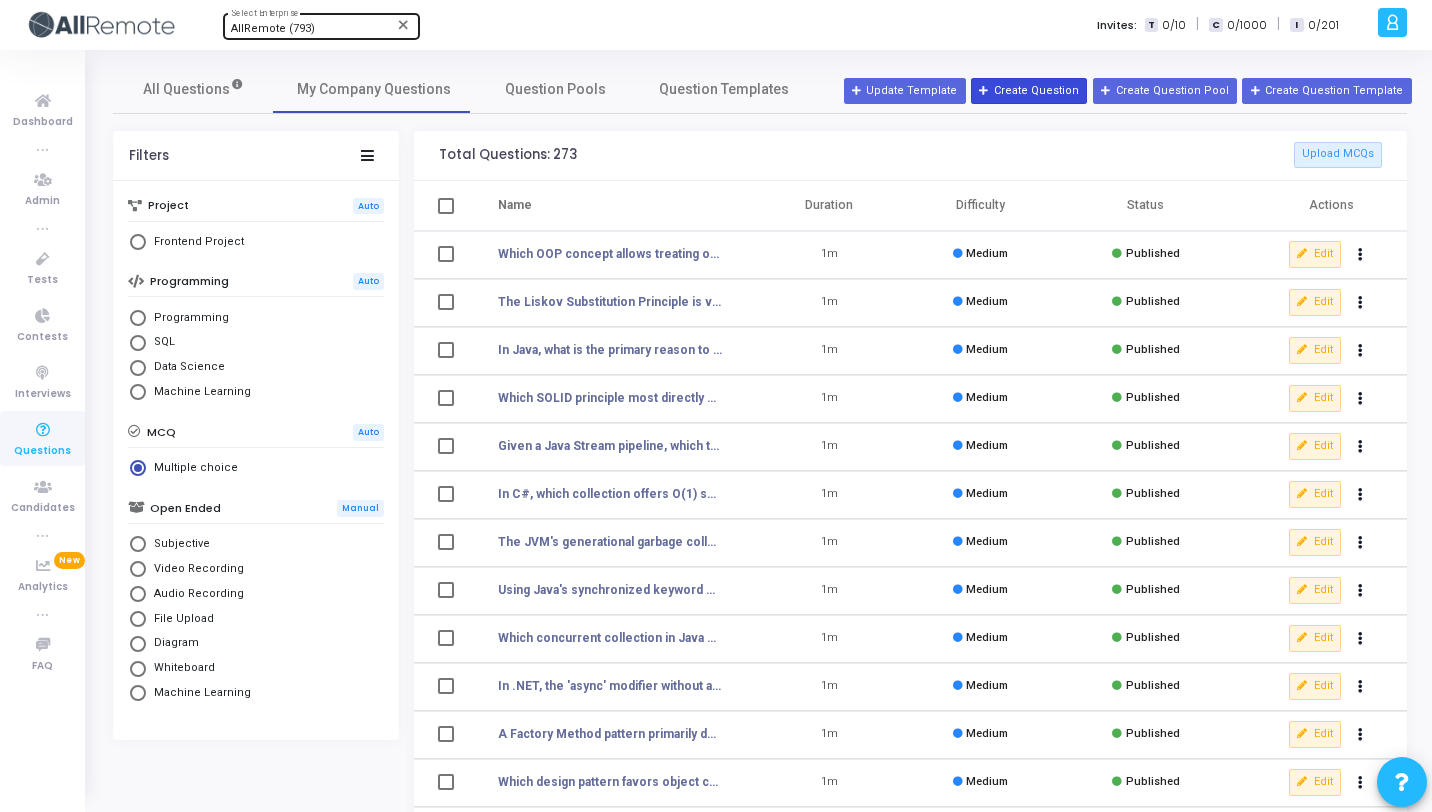 click on "Create Question" at bounding box center (1029, 91) 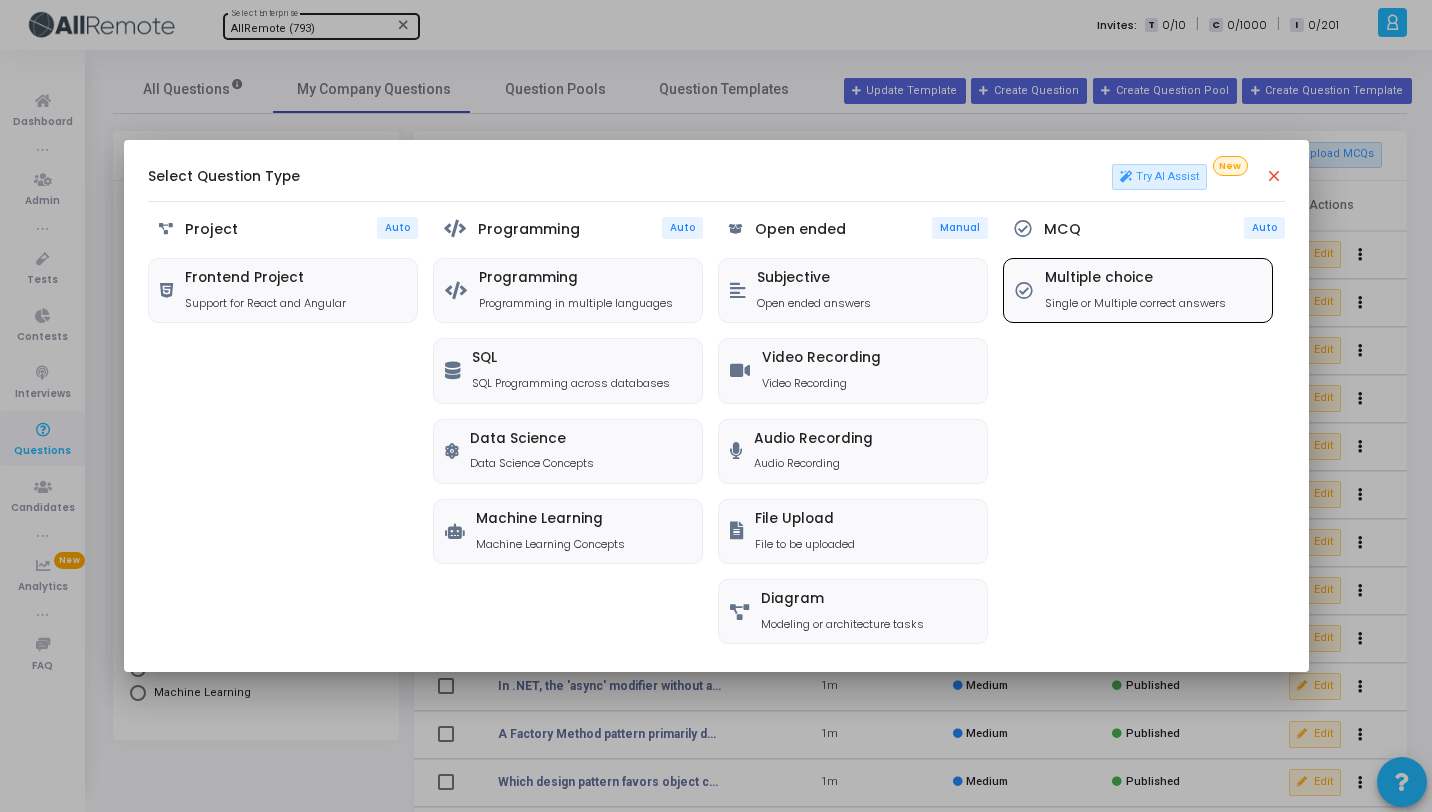 click on "Multiple choice" at bounding box center [1135, 278] 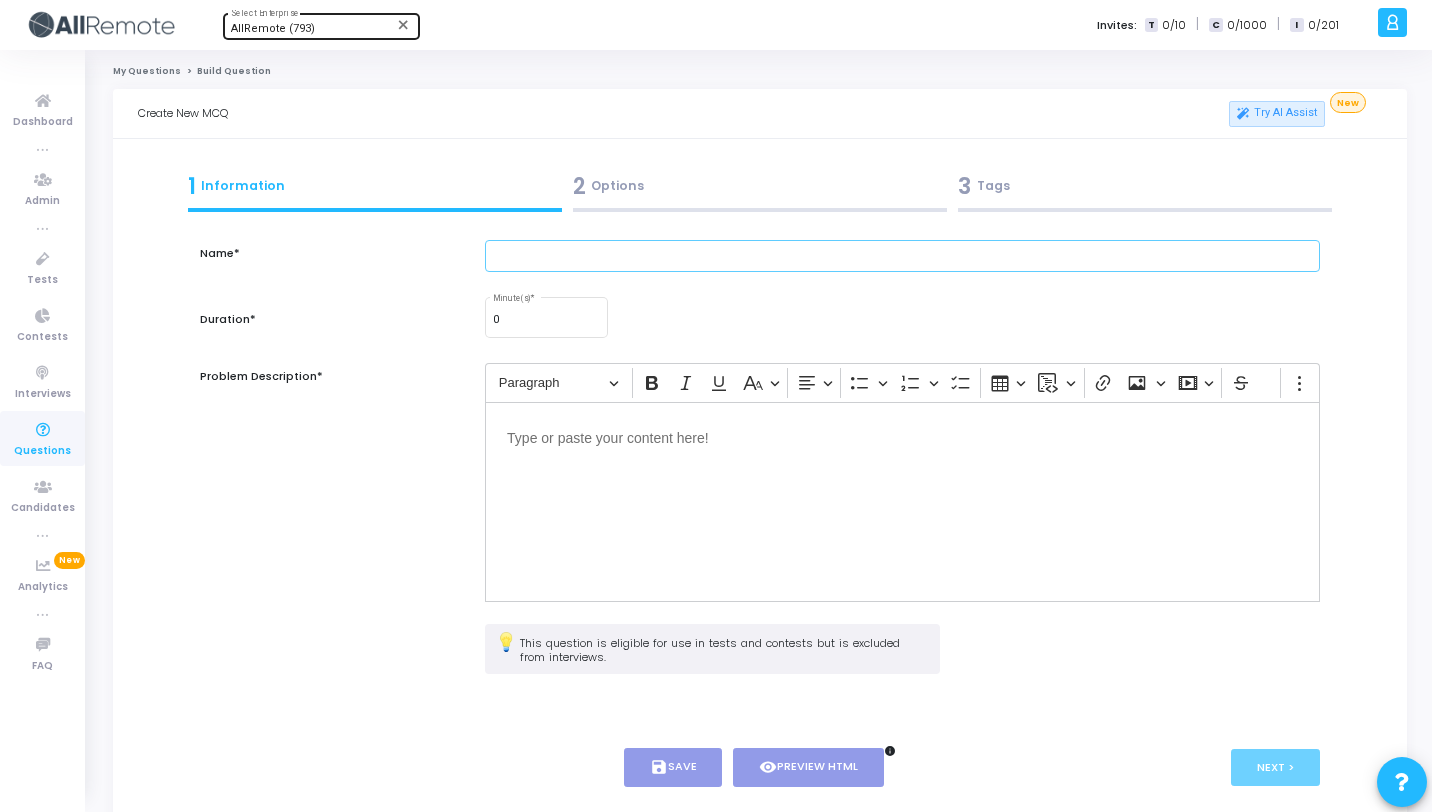 click at bounding box center [902, 256] 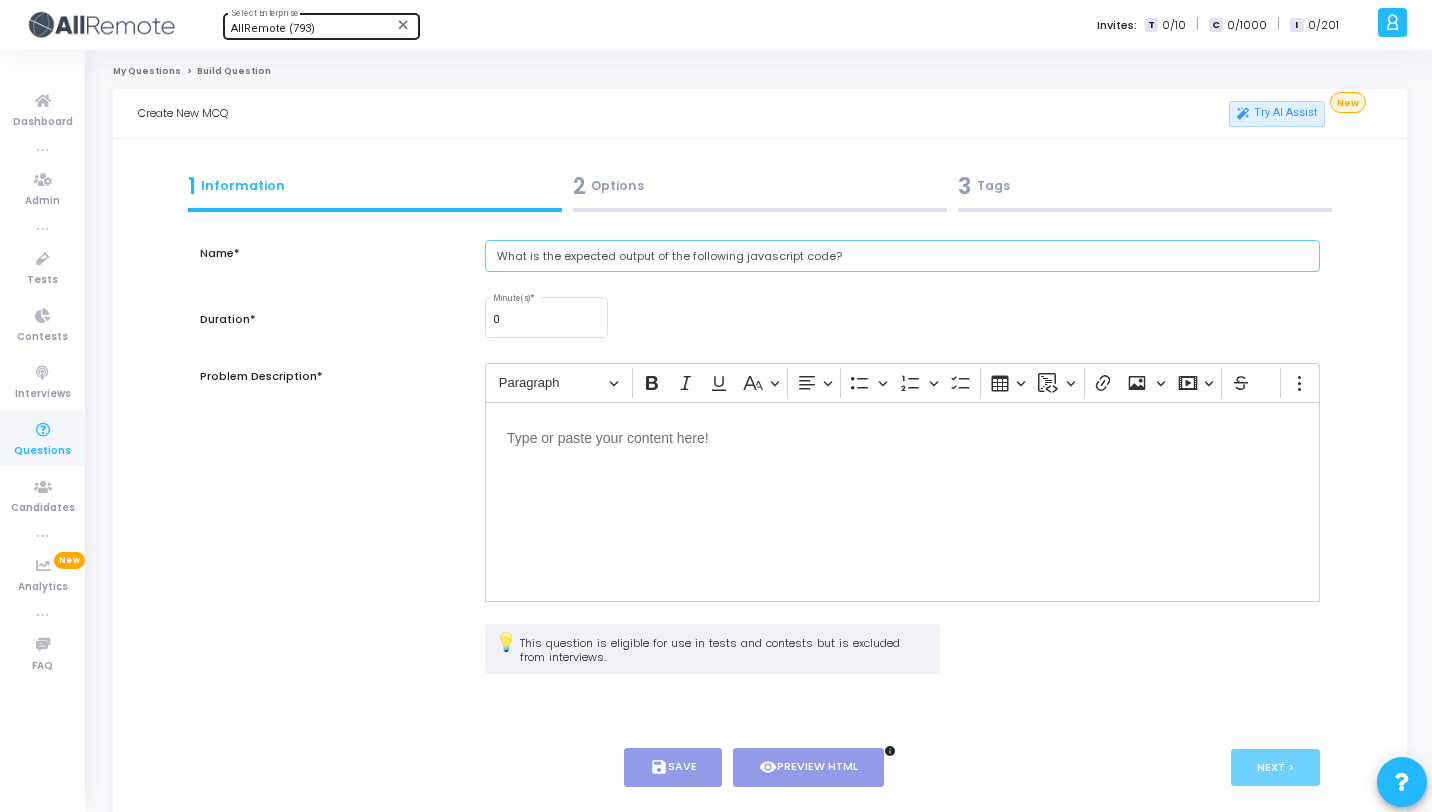 type on "What is the expected output of the following javascript code?" 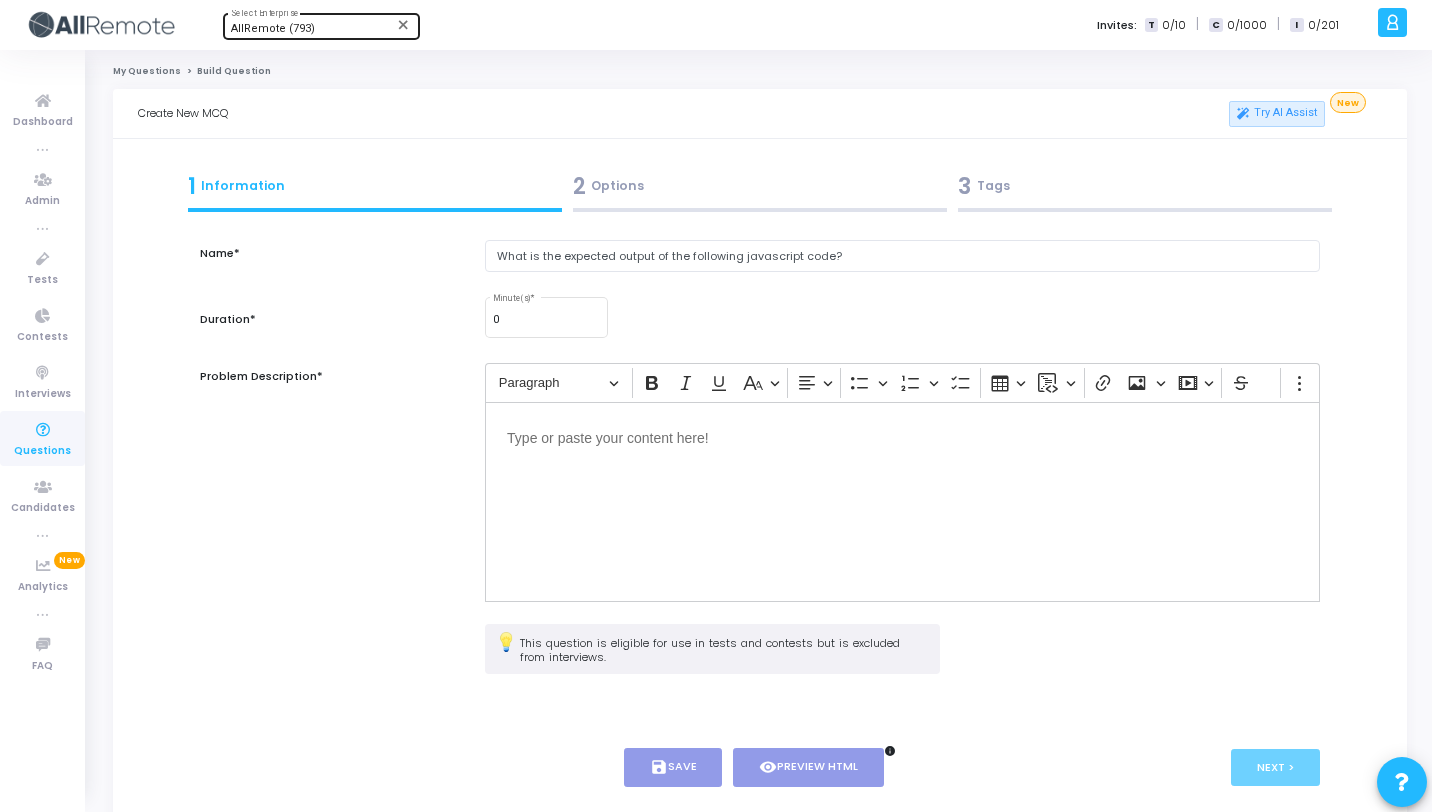 click at bounding box center [902, 502] 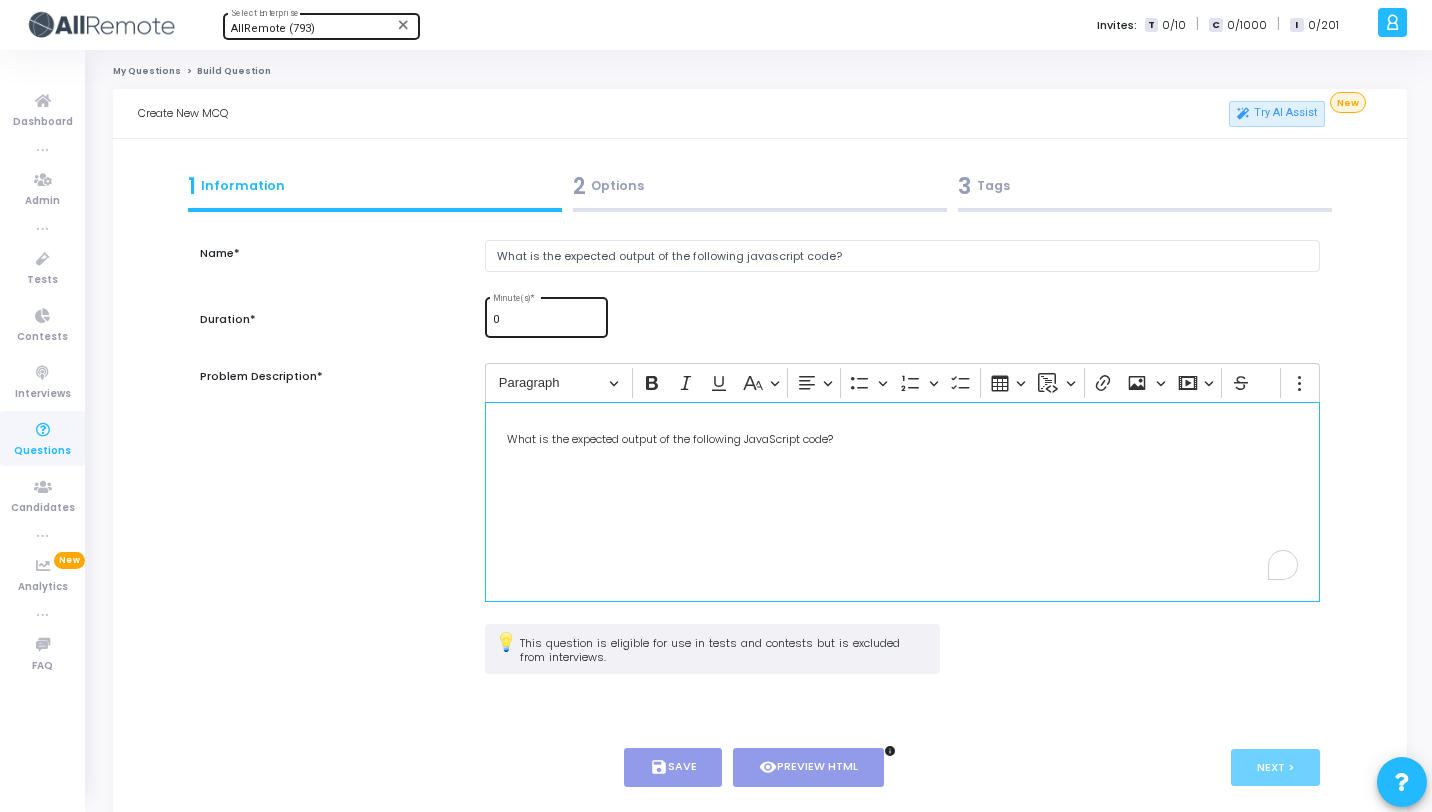 click on "0" at bounding box center [546, 320] 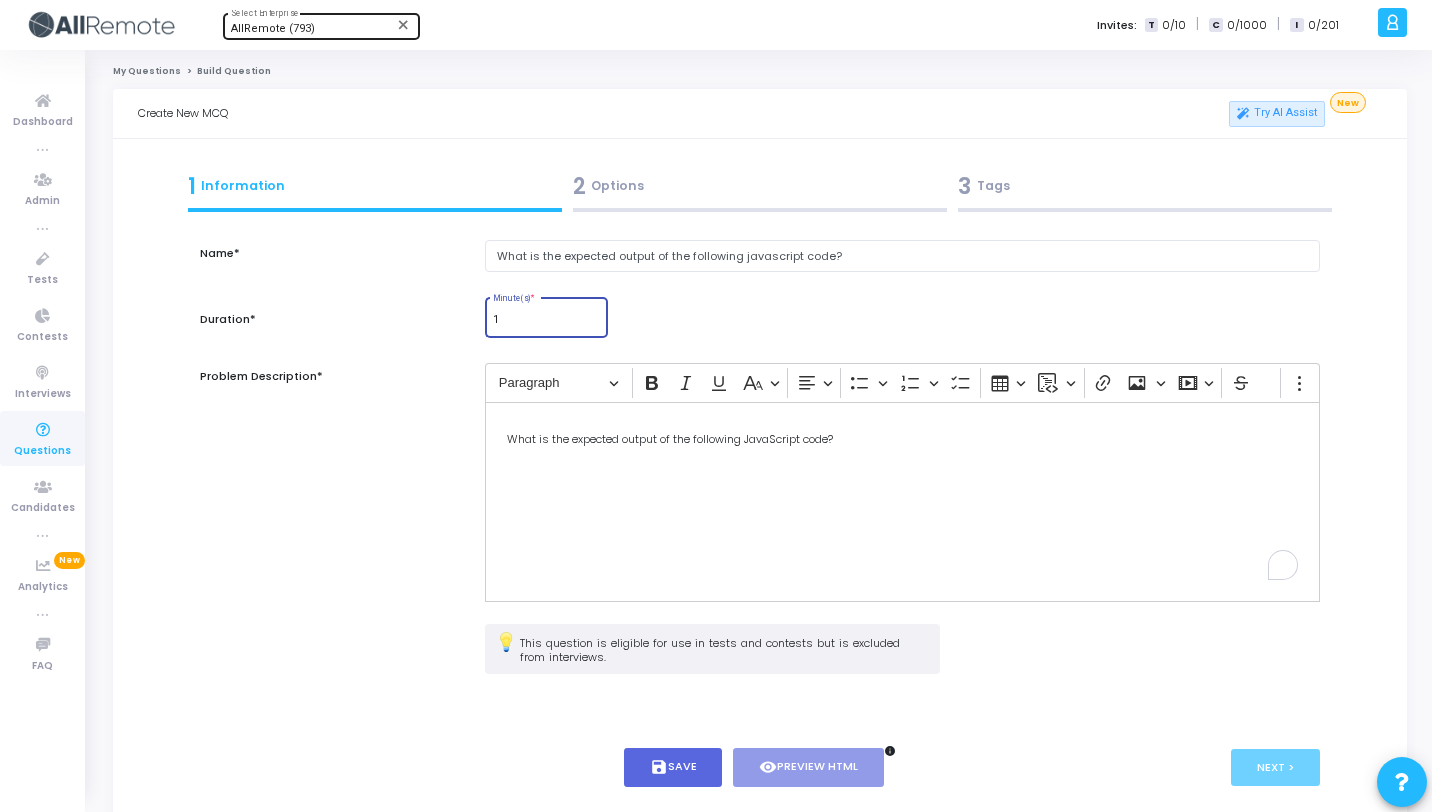 type on "1" 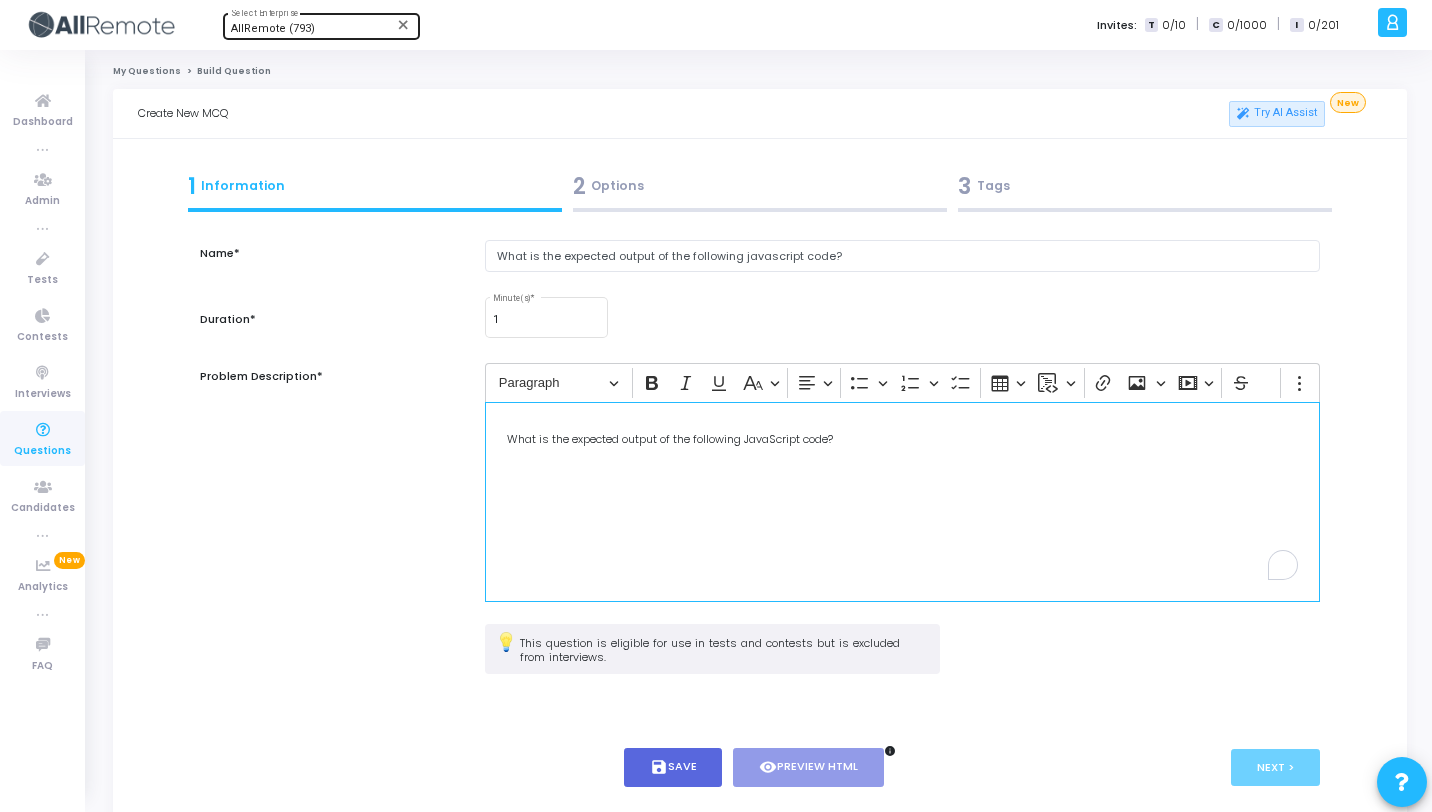 click on "What is the expected output of the following JavaScript code?" at bounding box center (902, 502) 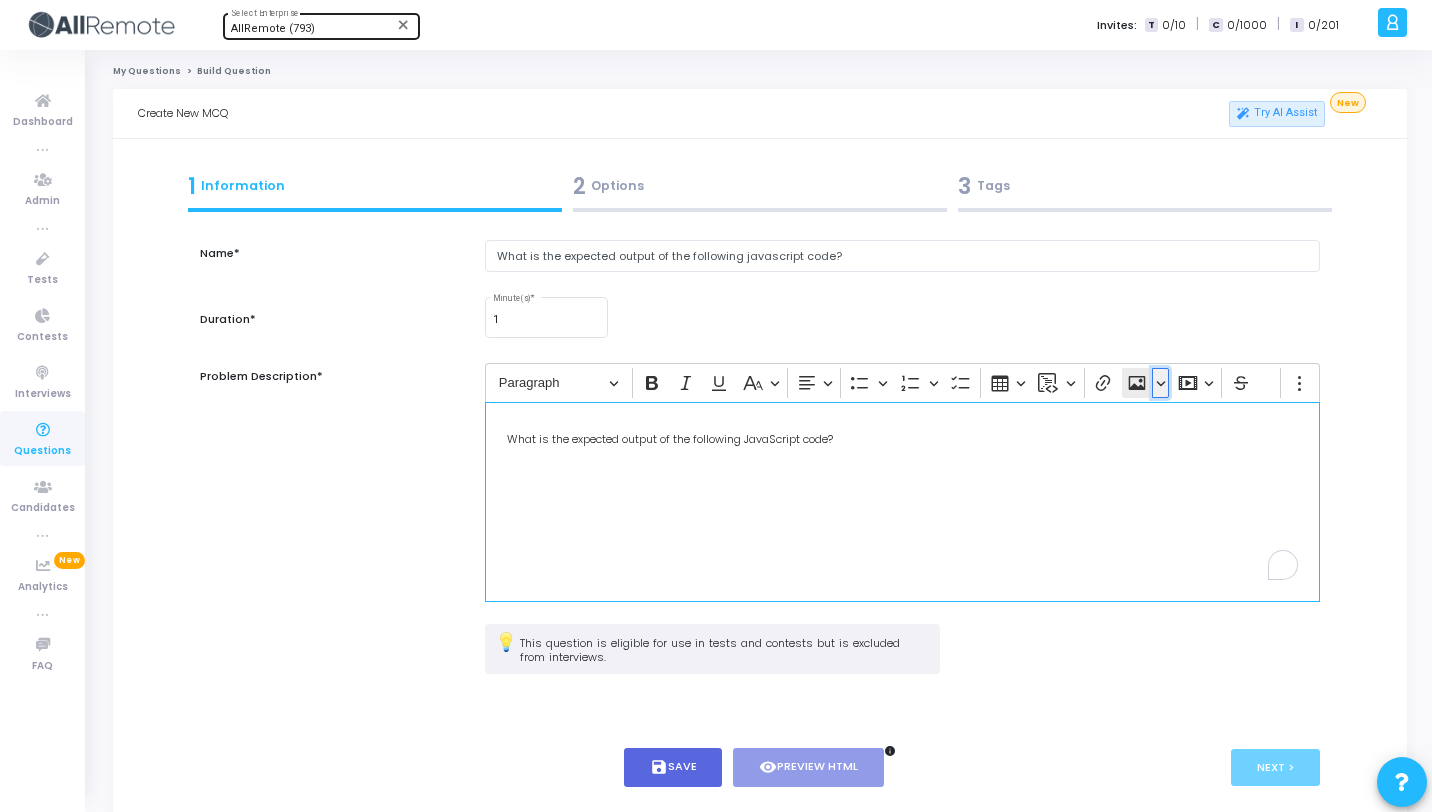 click 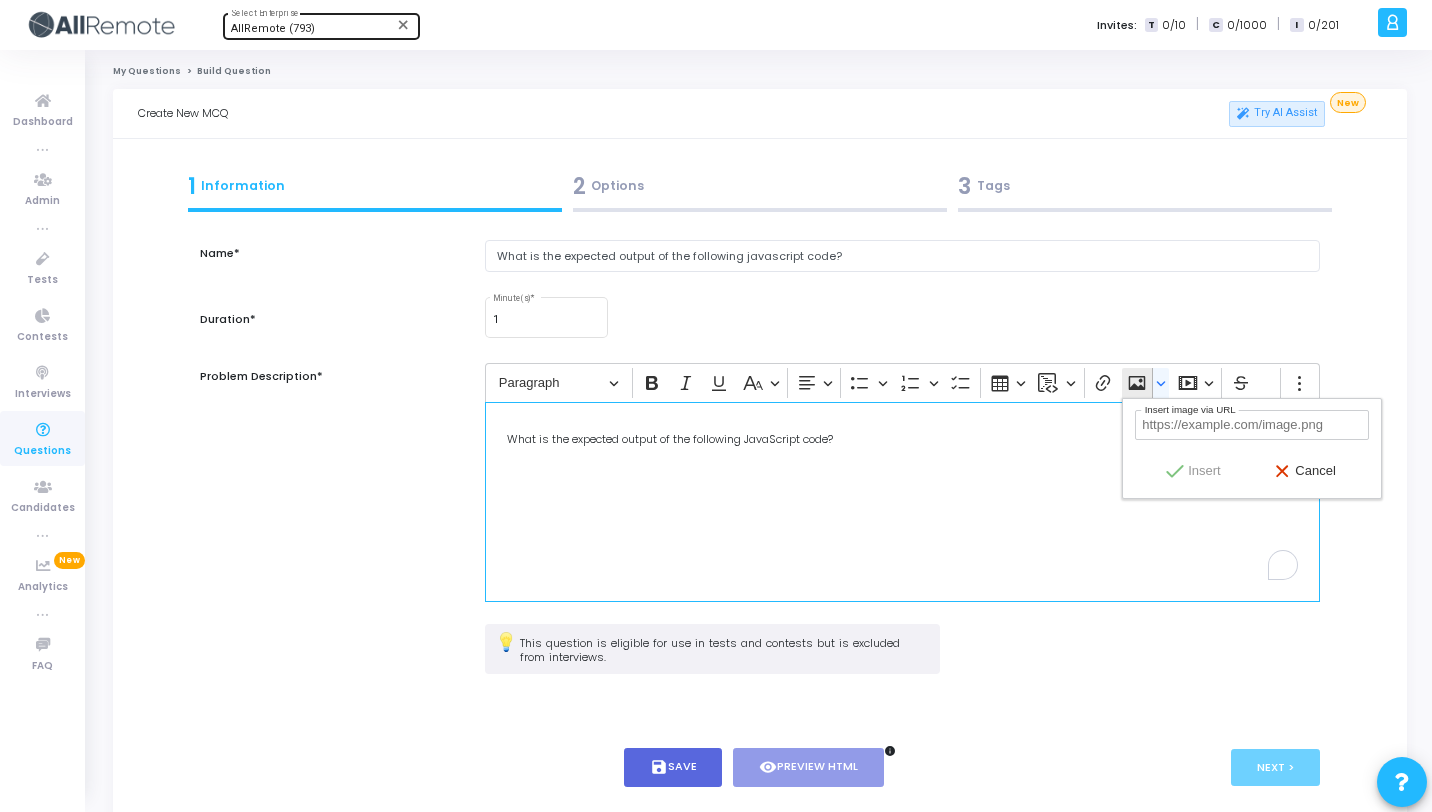 click on "Insert image via URL" at bounding box center [1252, 425] 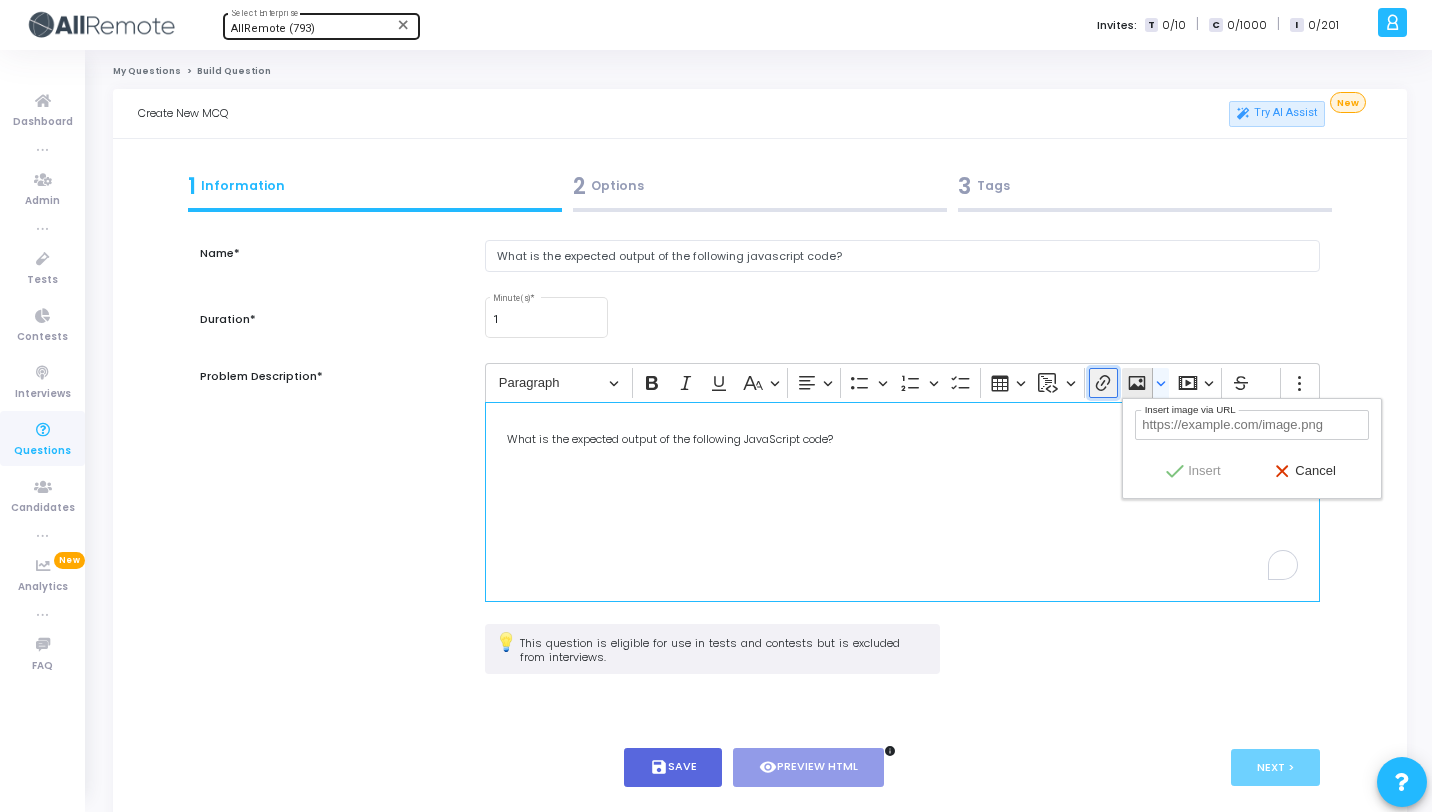 click 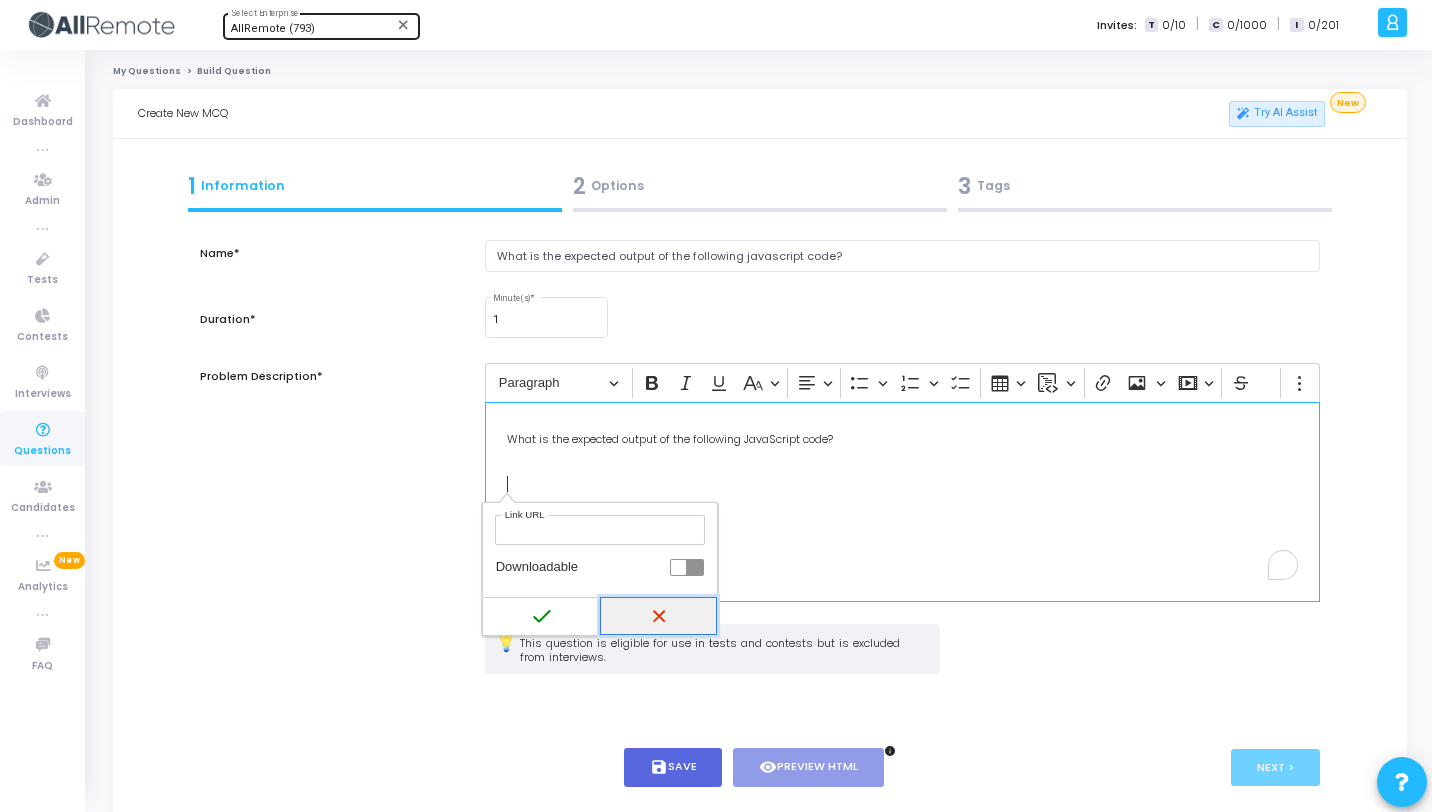 click on "Cancel" at bounding box center [658, 616] 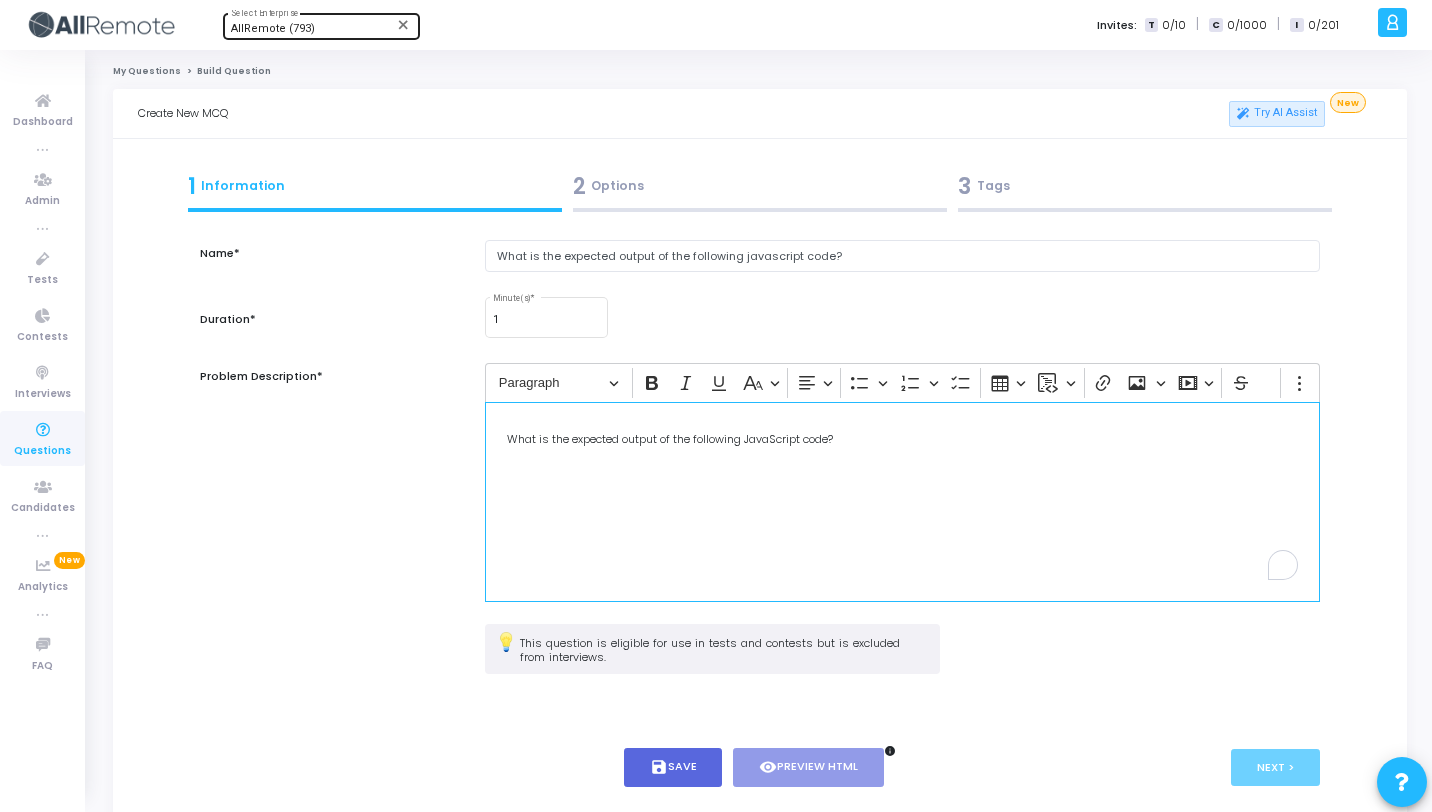 click on "What is the expected output of the following JavaScript code? ⁠⁠⁠⁠⁠⁠⁠" at bounding box center [902, 460] 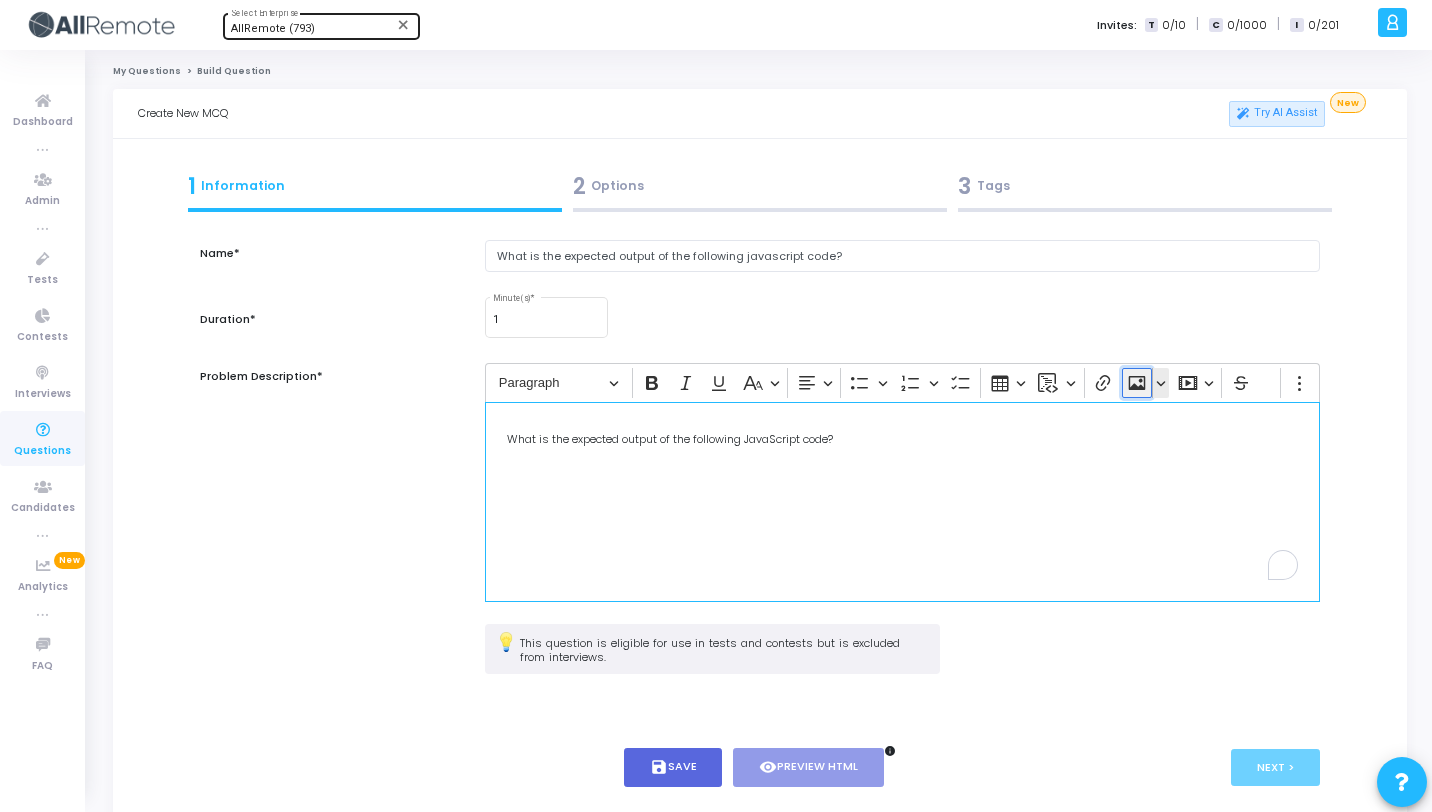 click 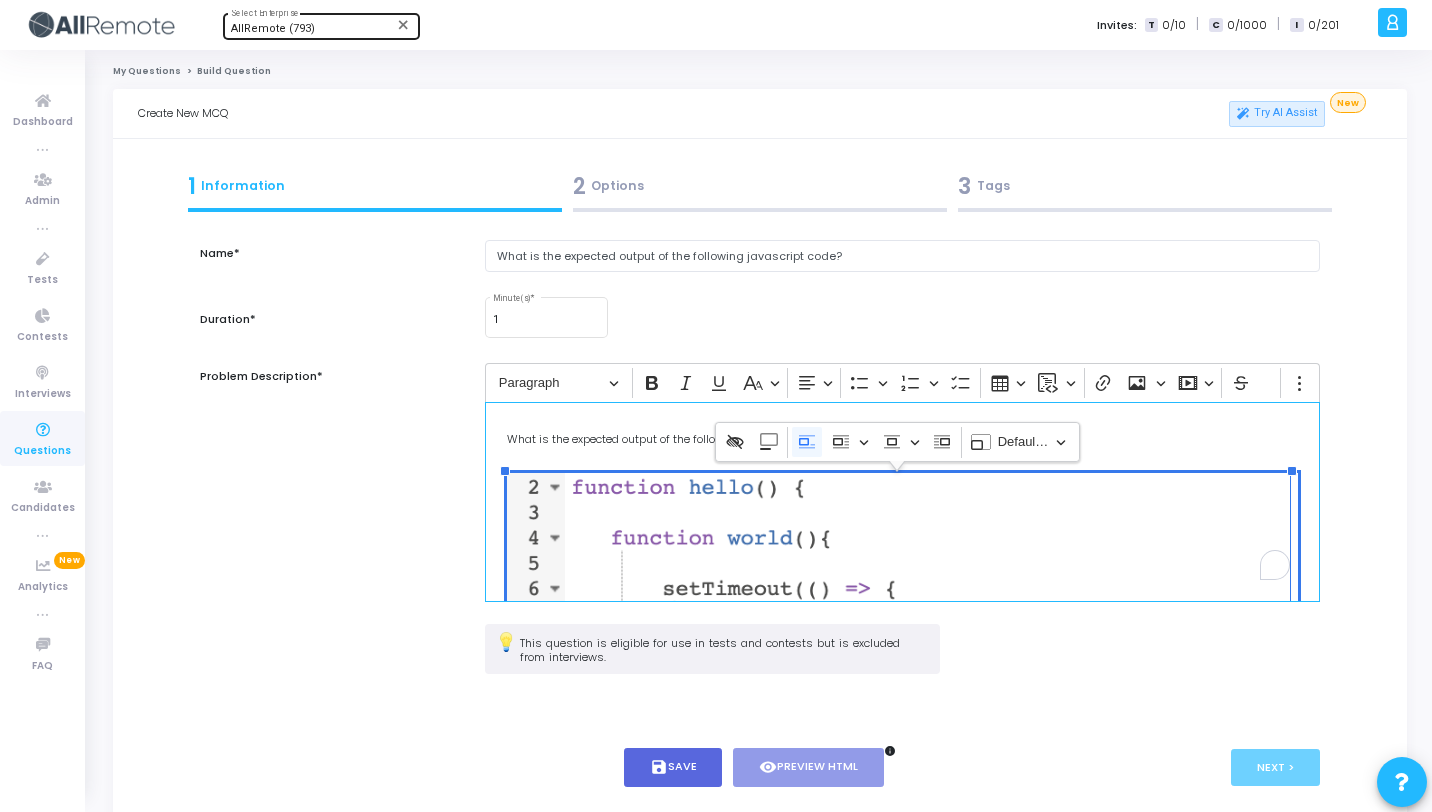 scroll, scrollTop: 66, scrollLeft: 0, axis: vertical 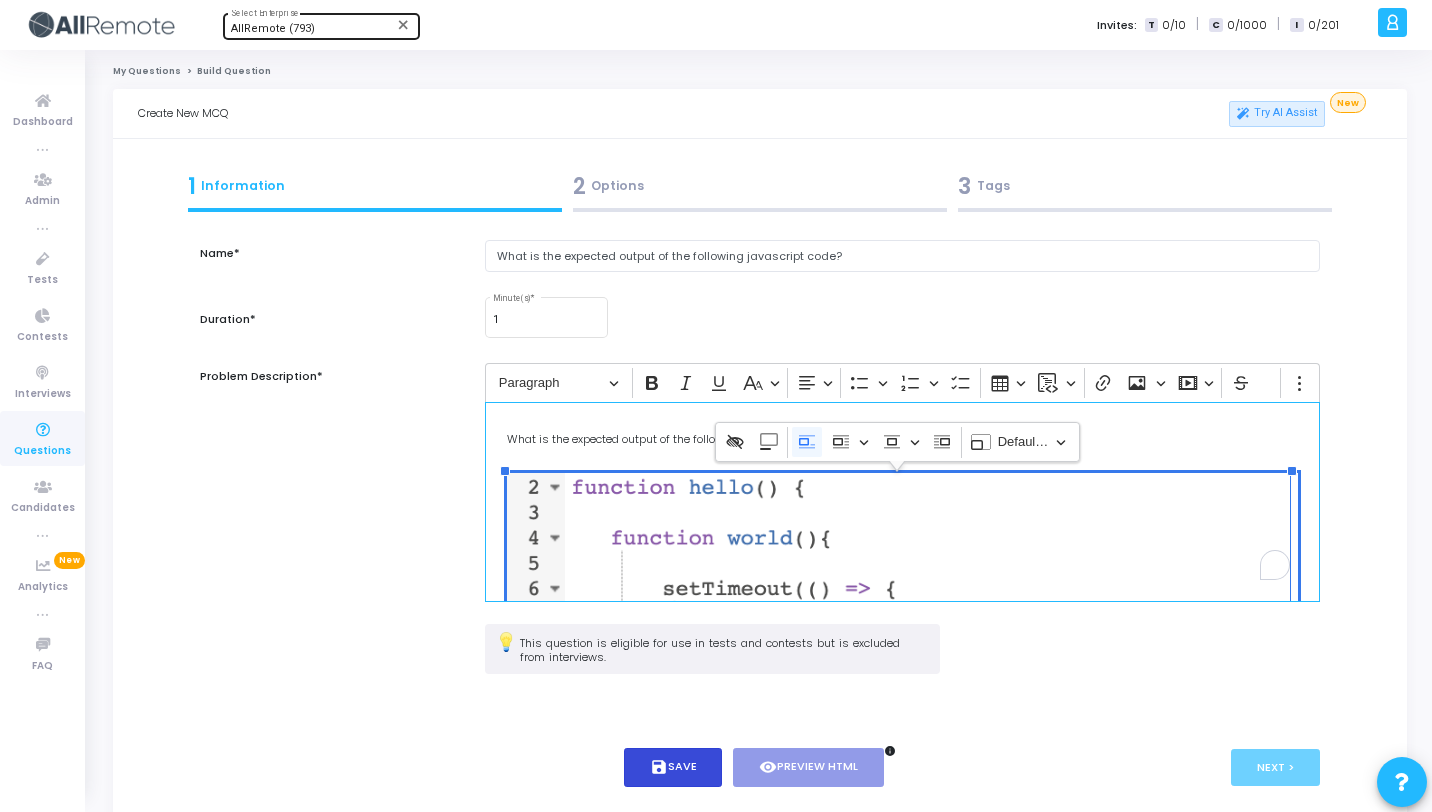 click on "save  Save" at bounding box center [673, 767] 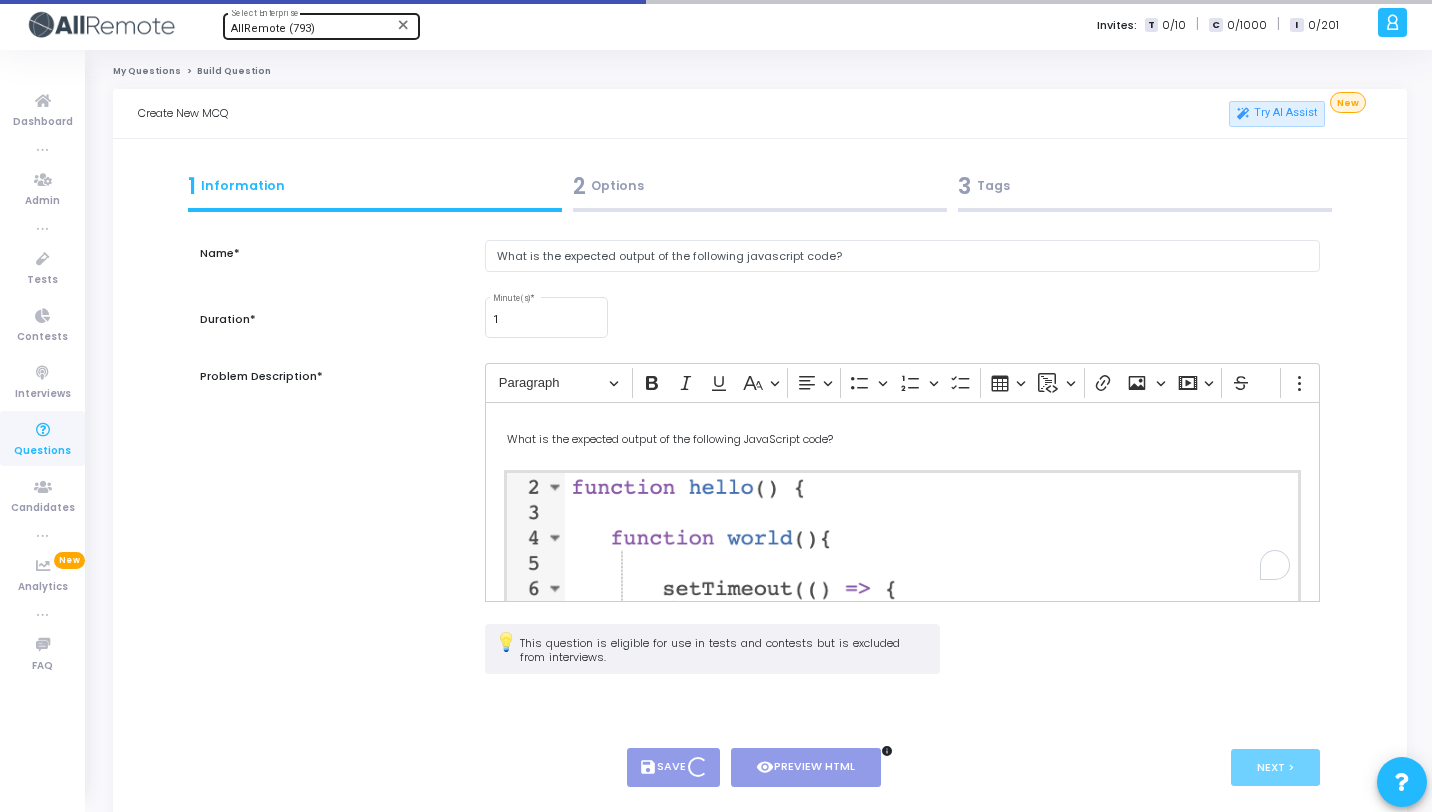 click on "2  Options" at bounding box center (760, 186) 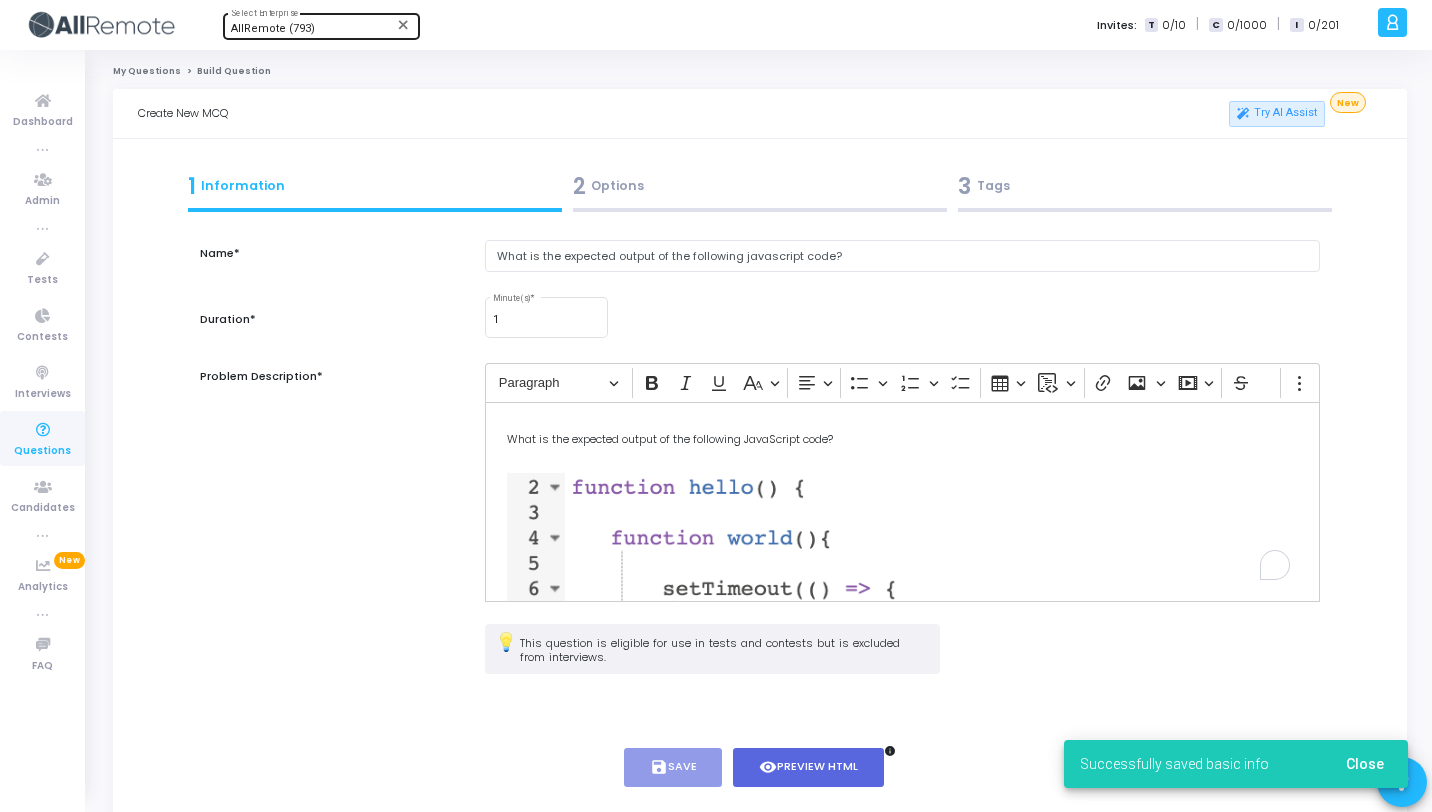click on "2  Options" at bounding box center [760, 186] 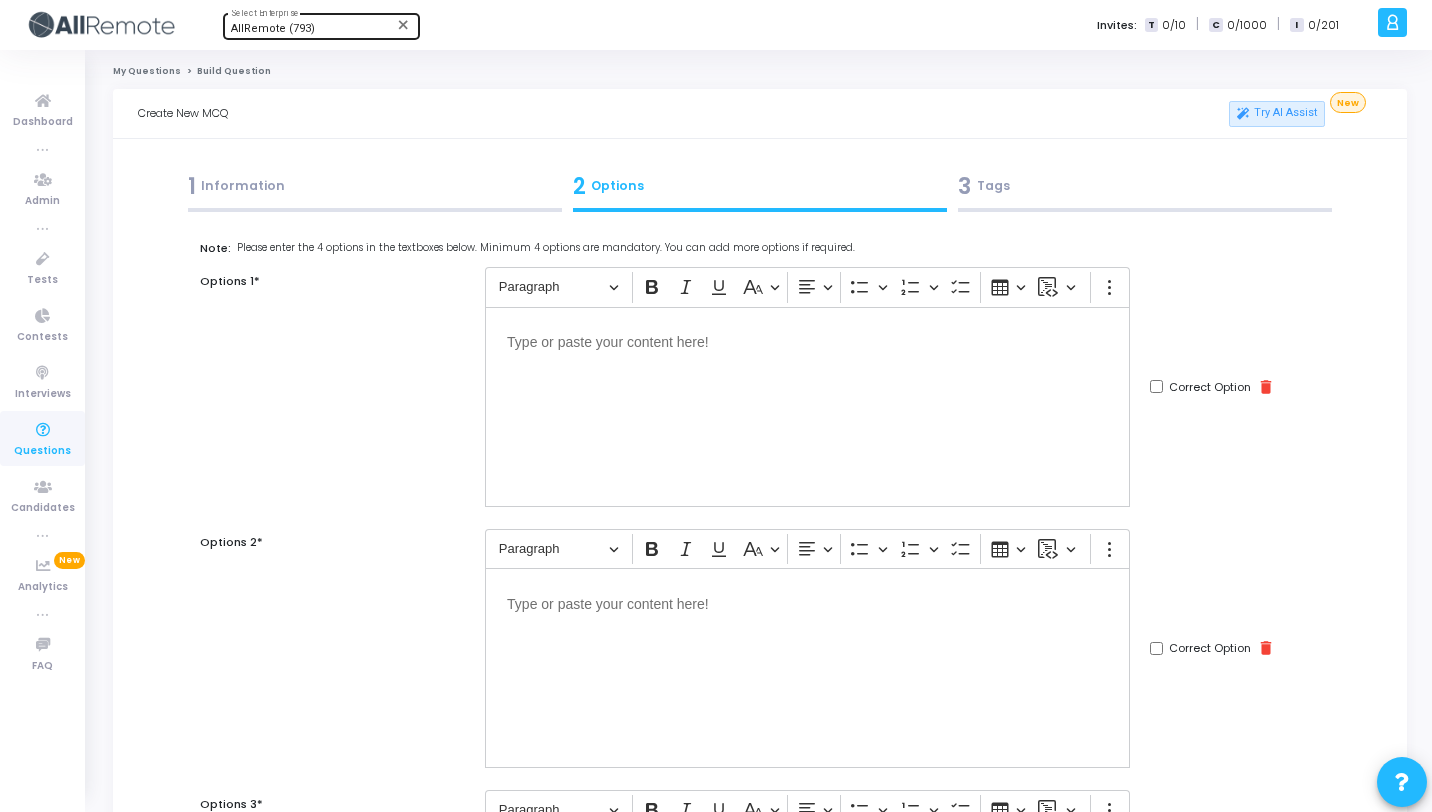 click at bounding box center (807, 407) 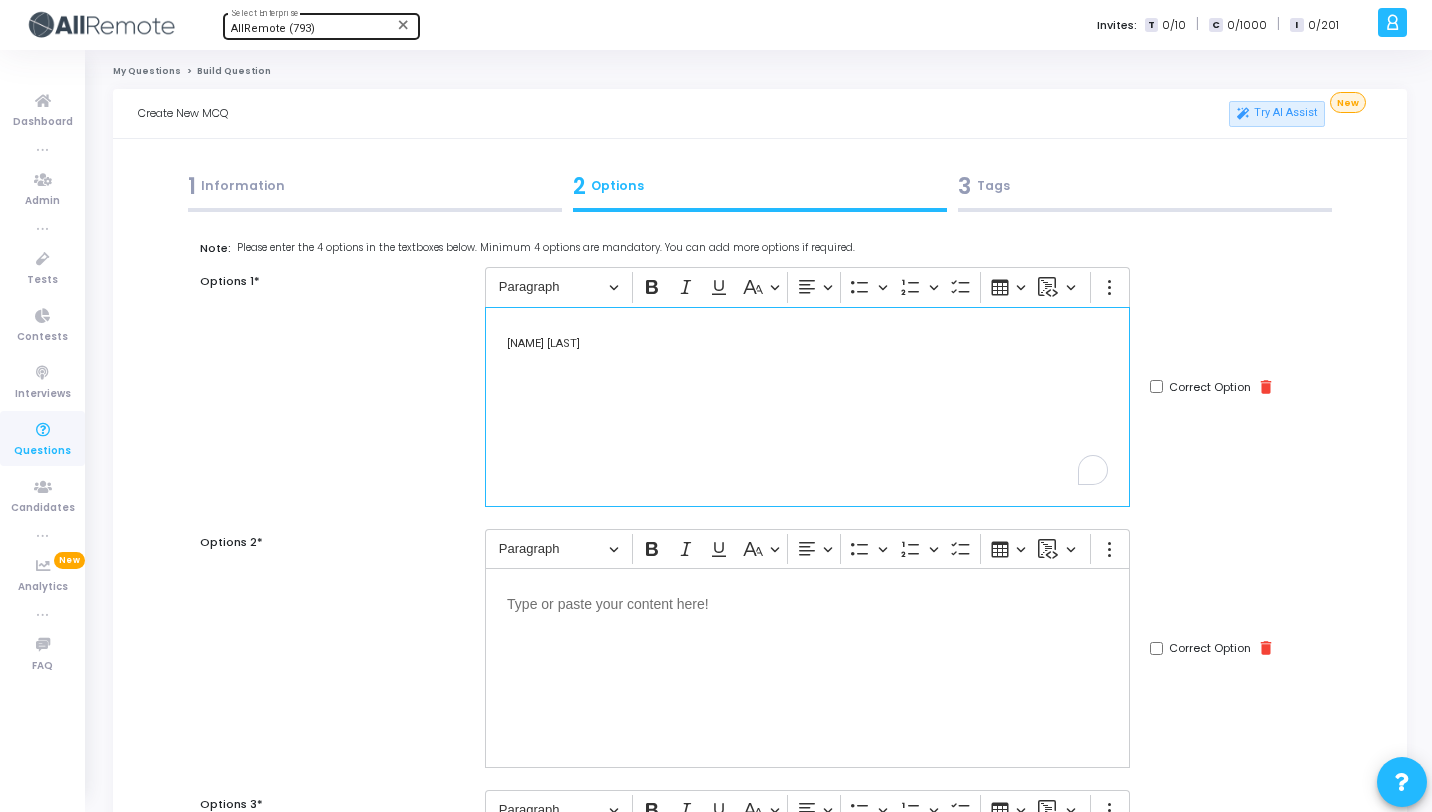 click at bounding box center [807, 668] 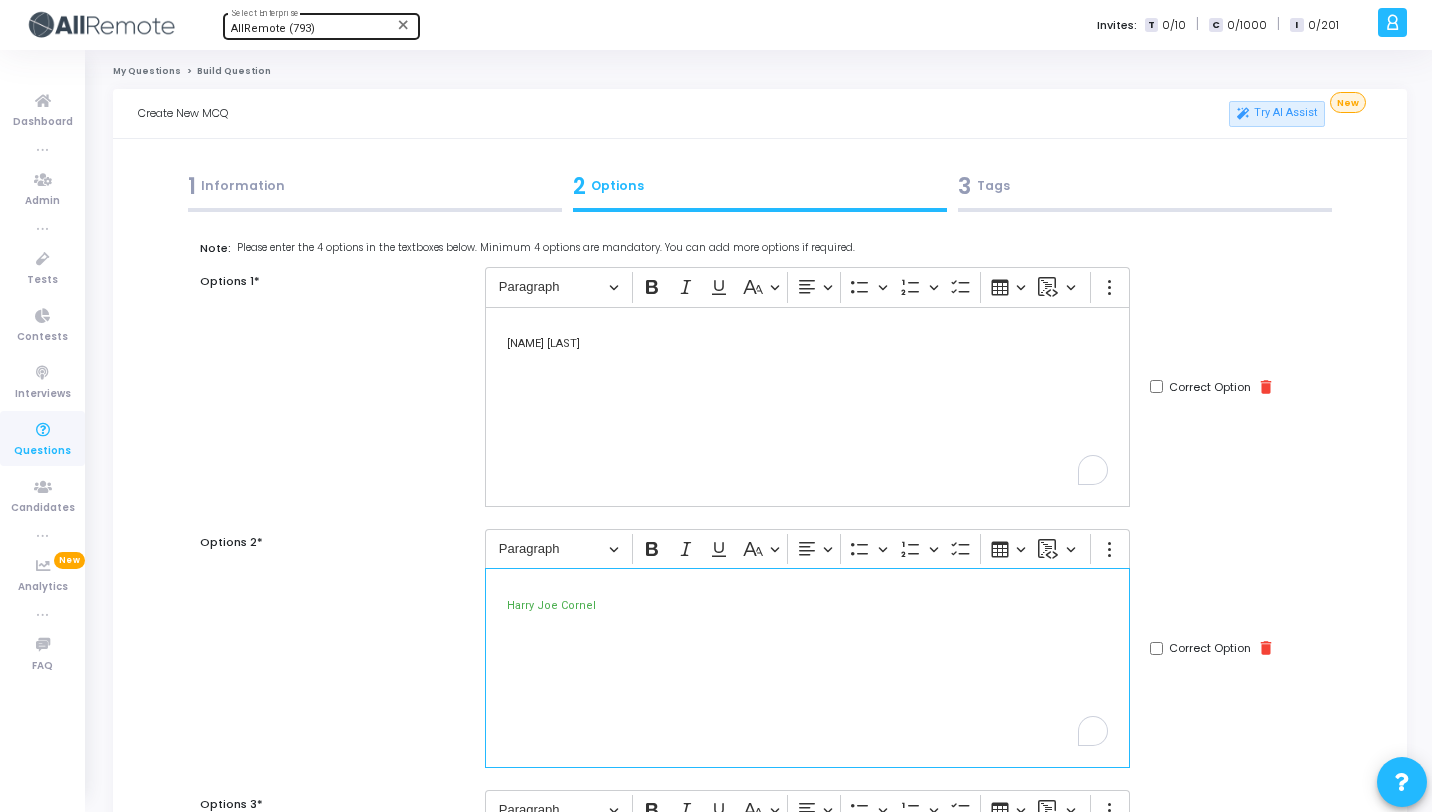 drag, startPoint x: 627, startPoint y: 608, endPoint x: 497, endPoint y: 589, distance: 131.38112 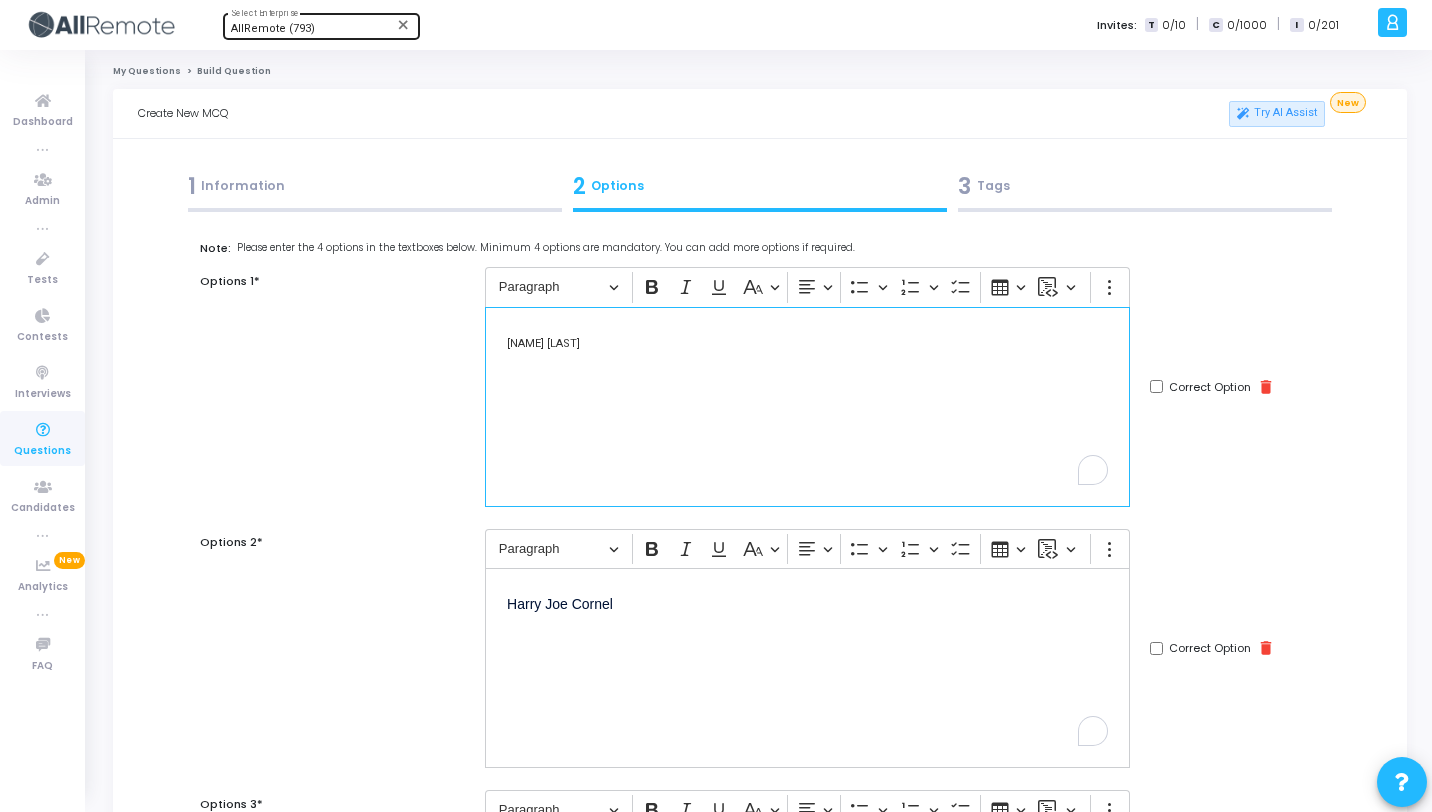 drag, startPoint x: 605, startPoint y: 342, endPoint x: 469, endPoint y: 332, distance: 136.36716 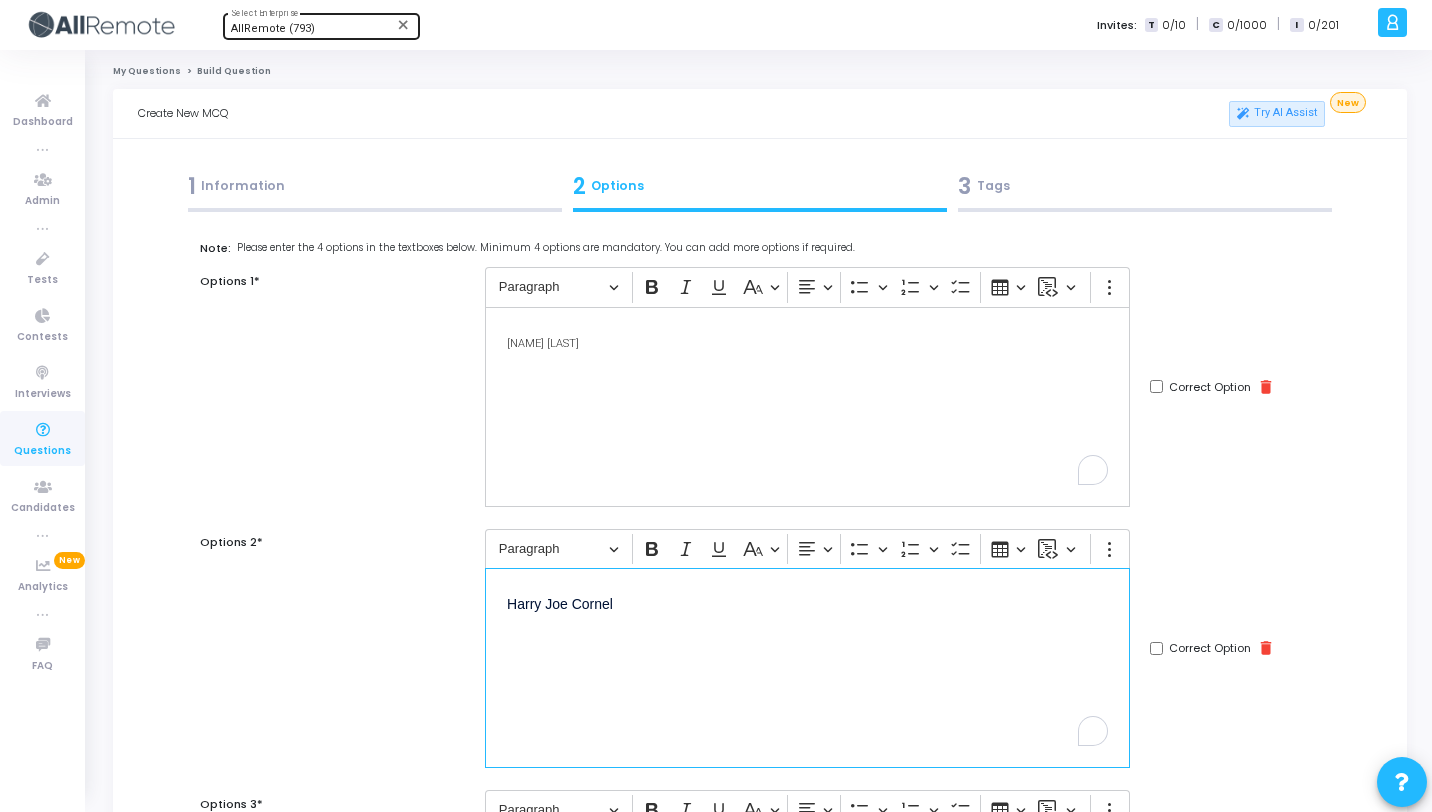 drag, startPoint x: 606, startPoint y: 607, endPoint x: 461, endPoint y: 596, distance: 145.41664 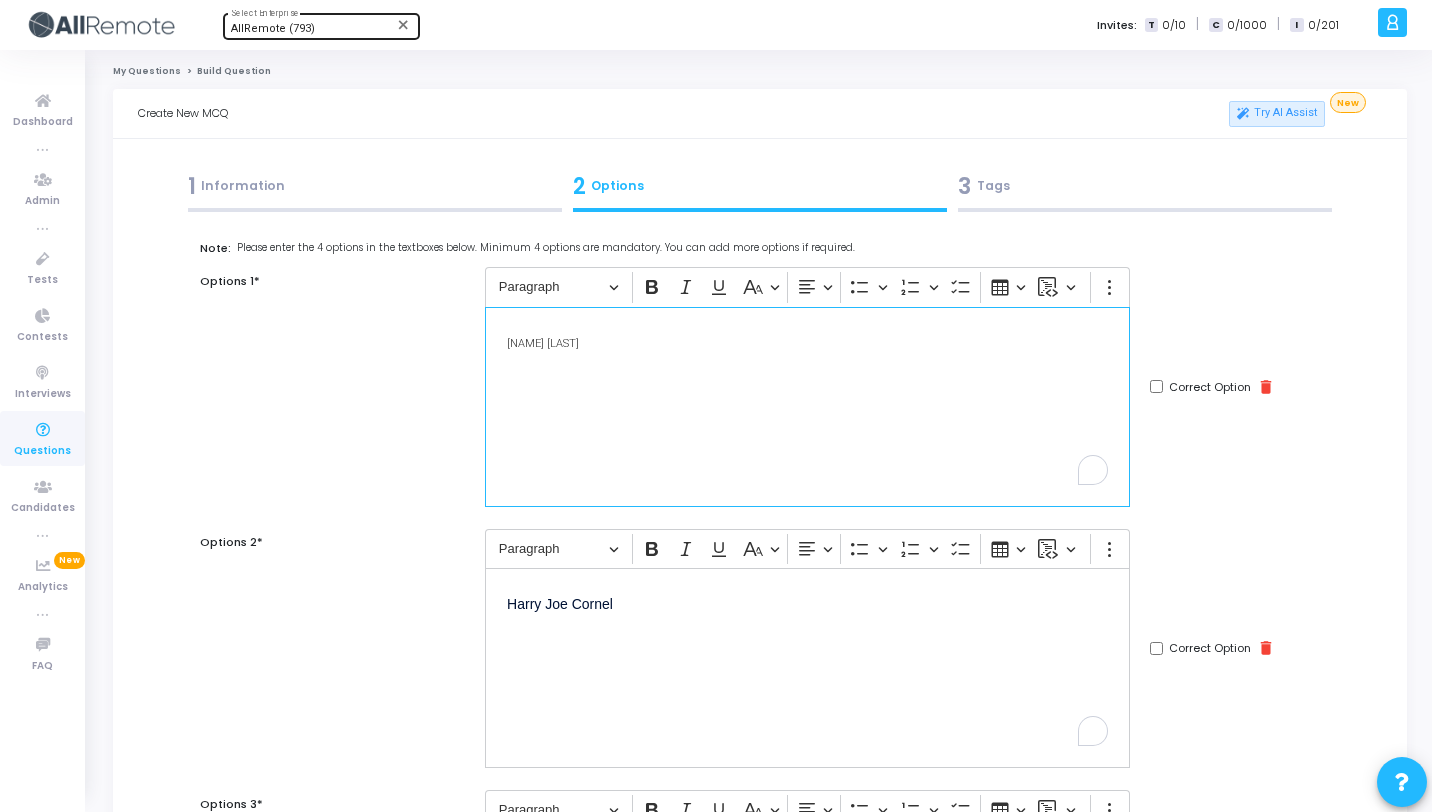 drag, startPoint x: 609, startPoint y: 362, endPoint x: 486, endPoint y: 340, distance: 124.95199 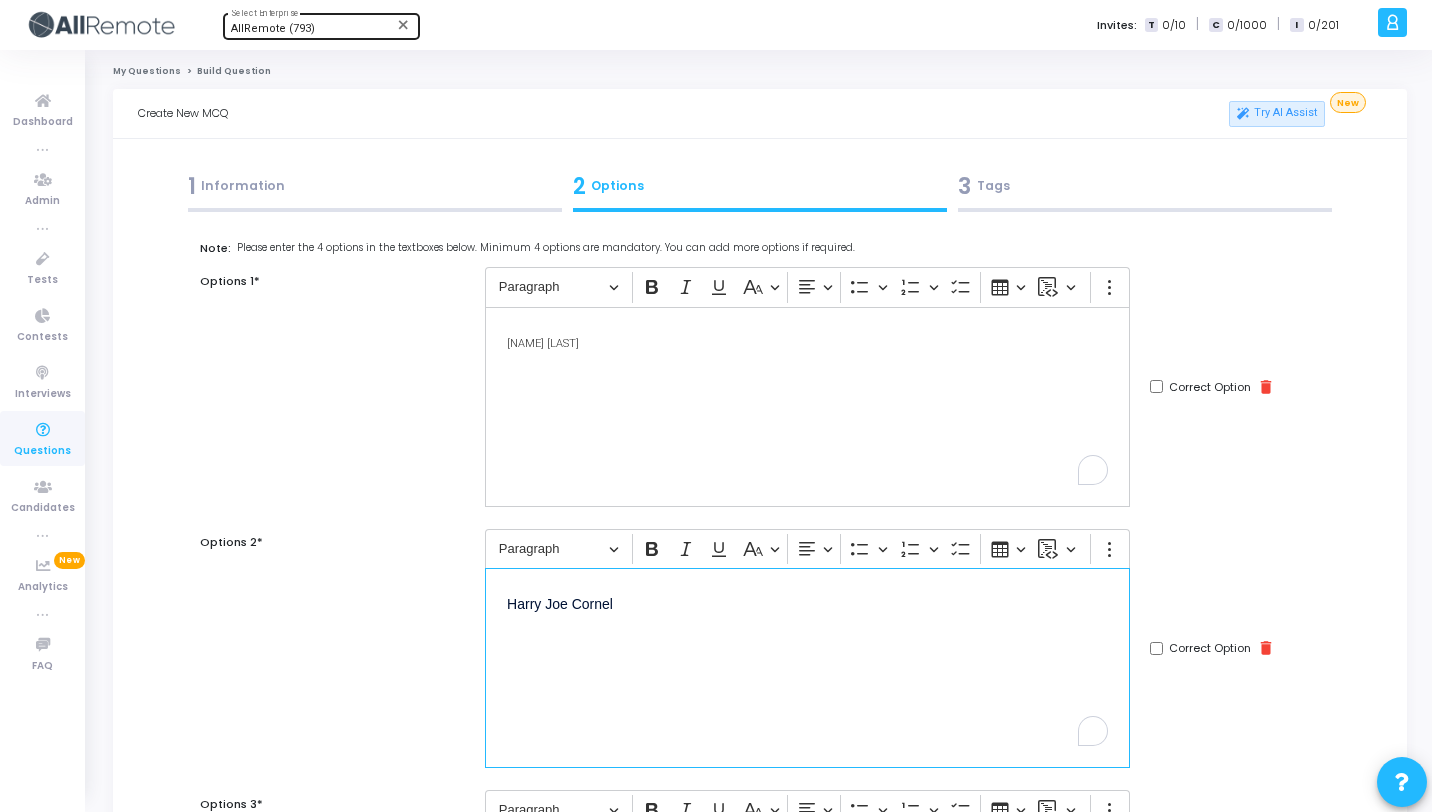 drag, startPoint x: 642, startPoint y: 618, endPoint x: 498, endPoint y: 596, distance: 145.67087 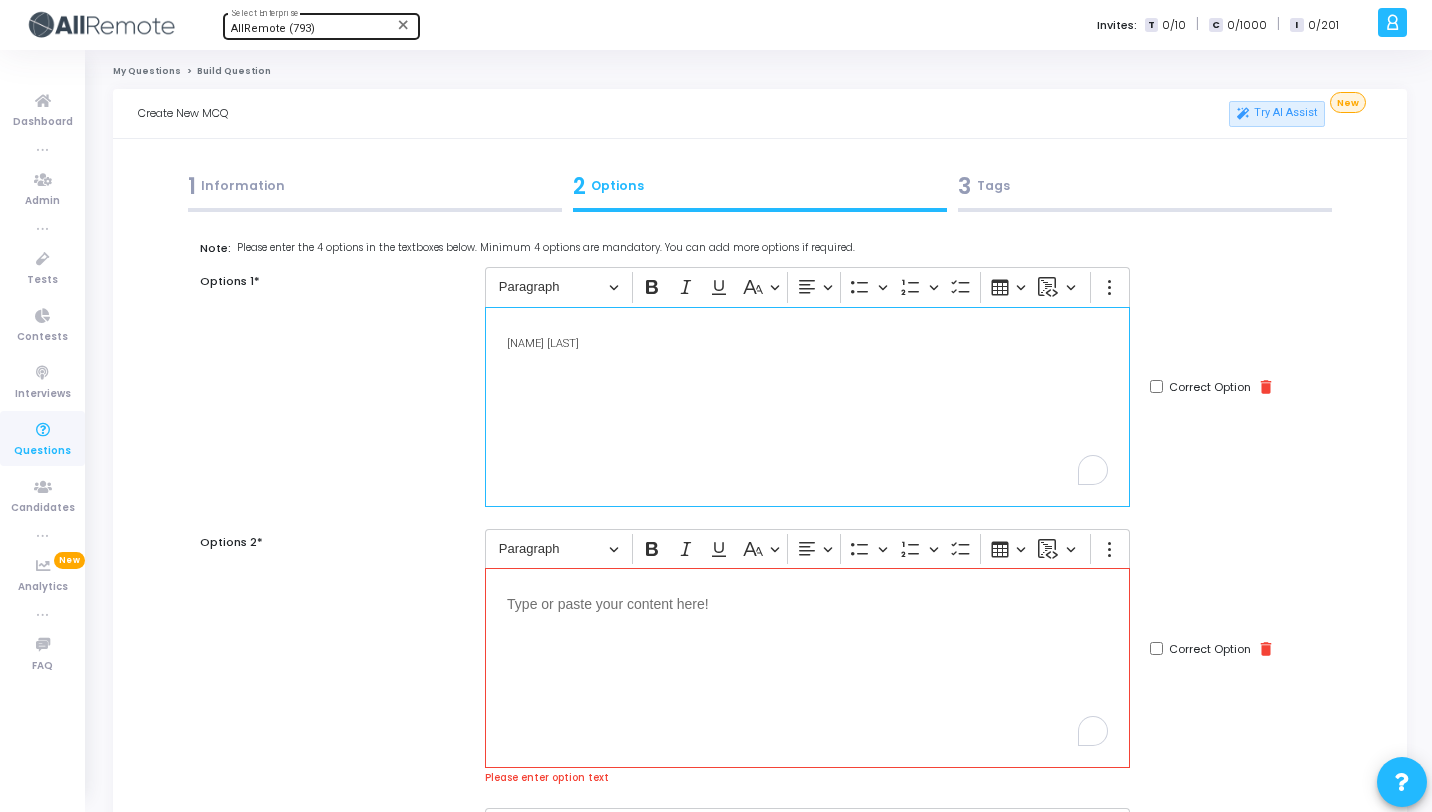 click on "Joe Harry Cornel" at bounding box center [807, 407] 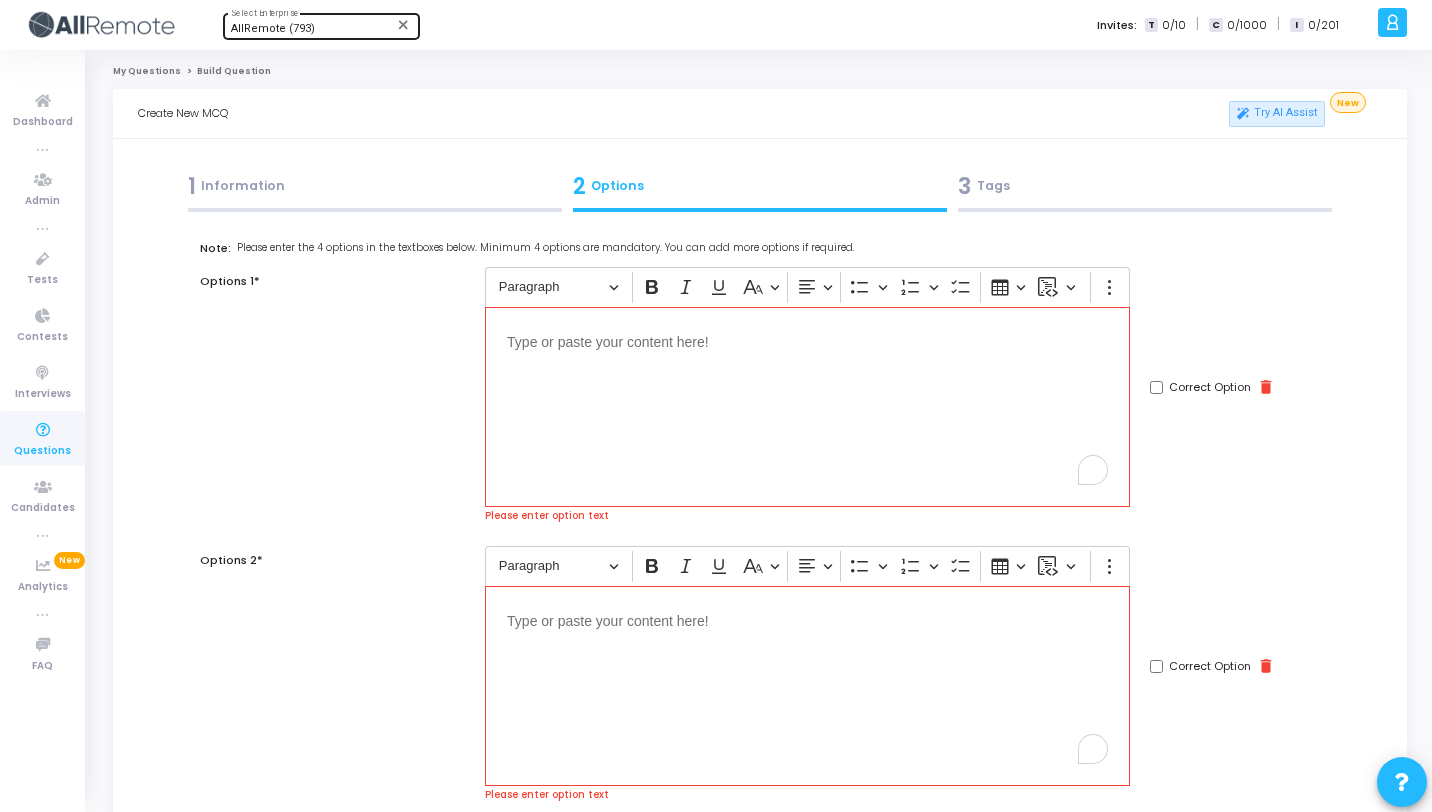 click at bounding box center (807, 407) 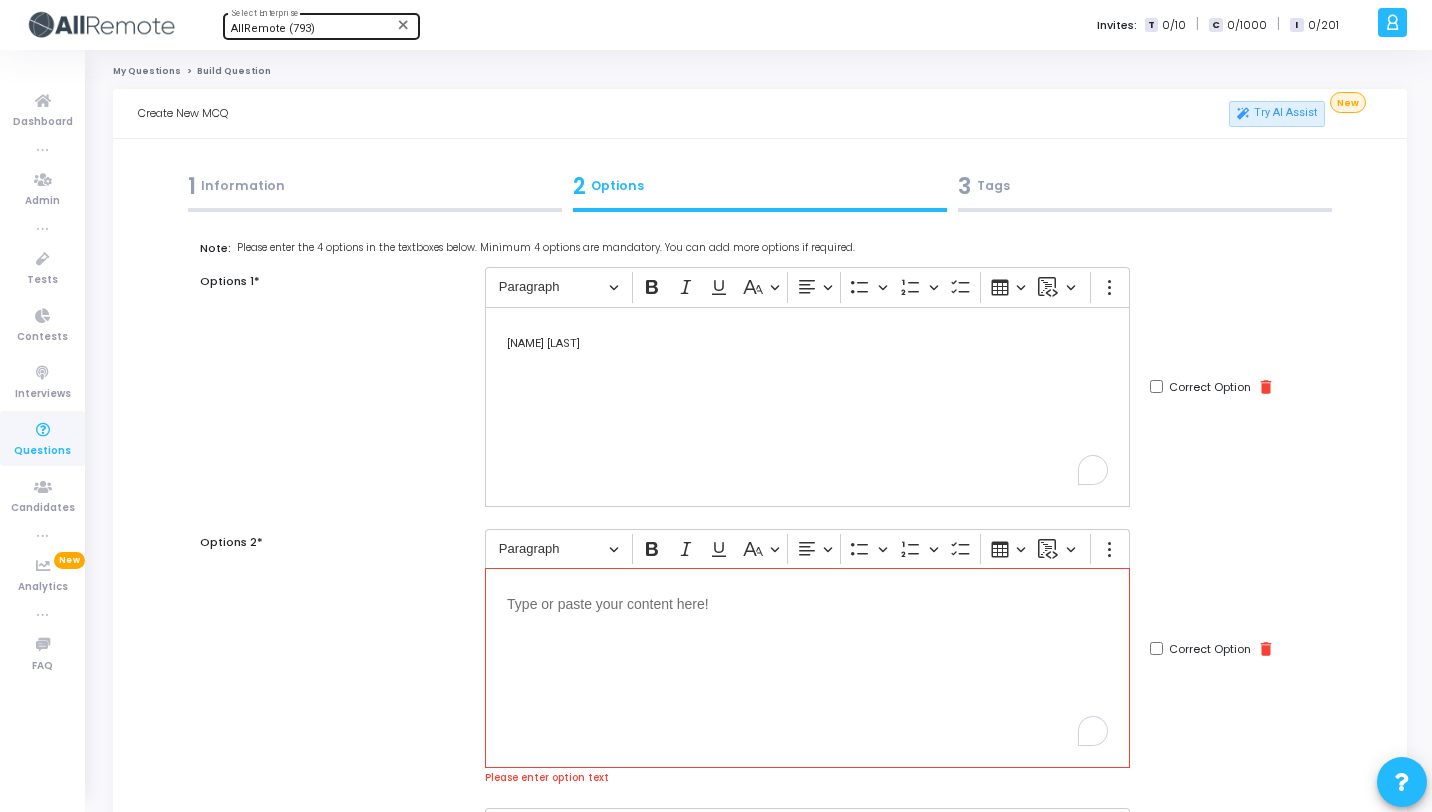 click at bounding box center (807, 668) 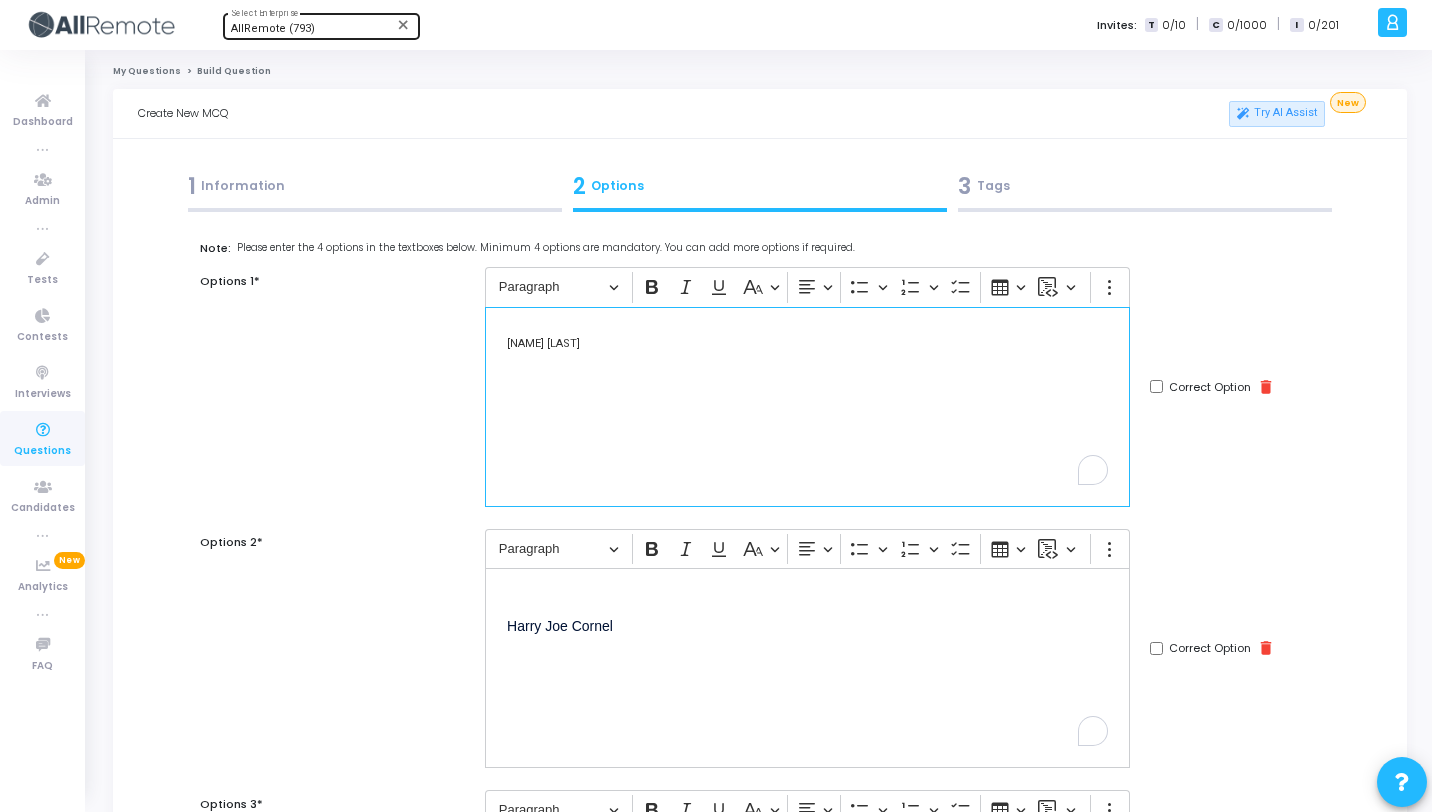 drag, startPoint x: 606, startPoint y: 349, endPoint x: 482, endPoint y: 334, distance: 124.90396 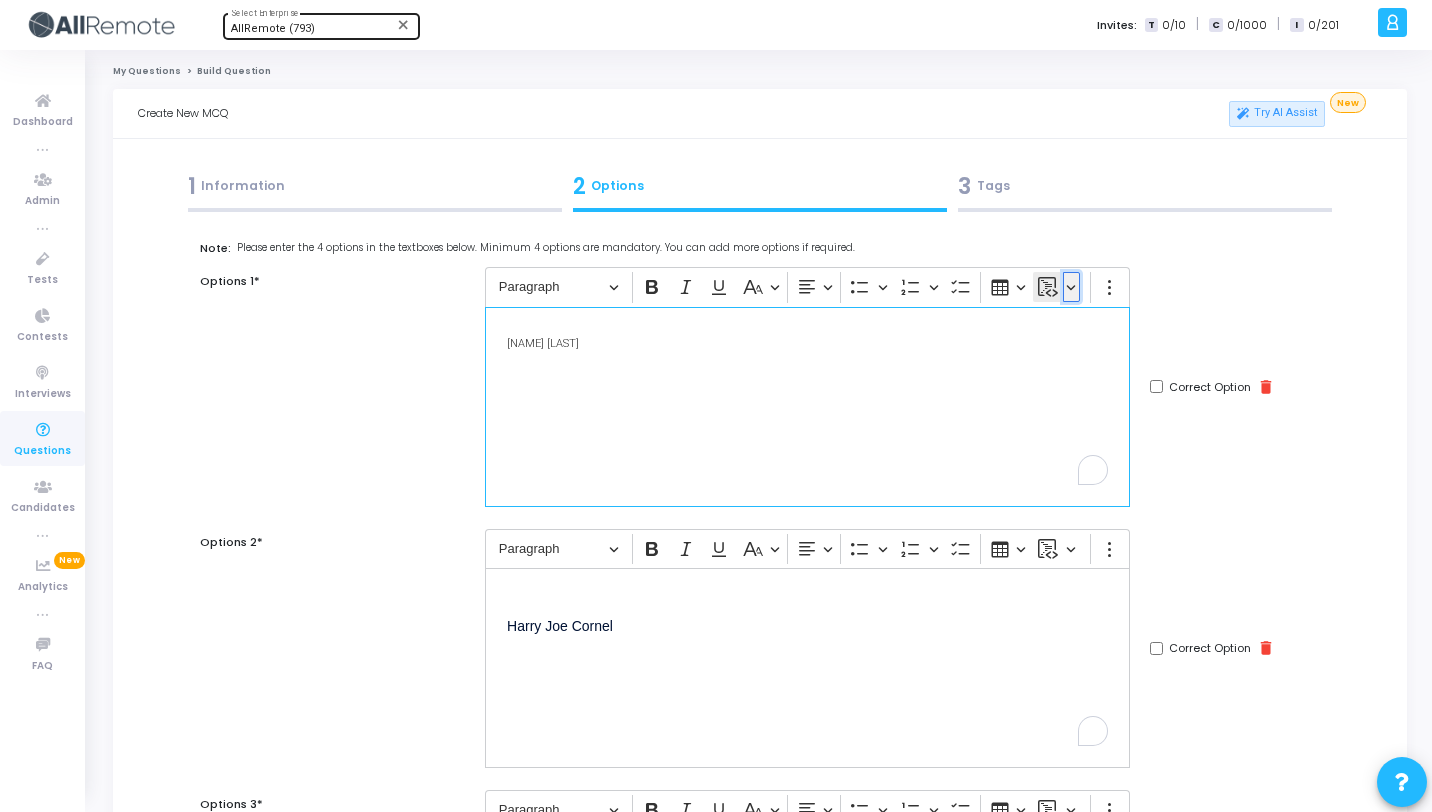 click 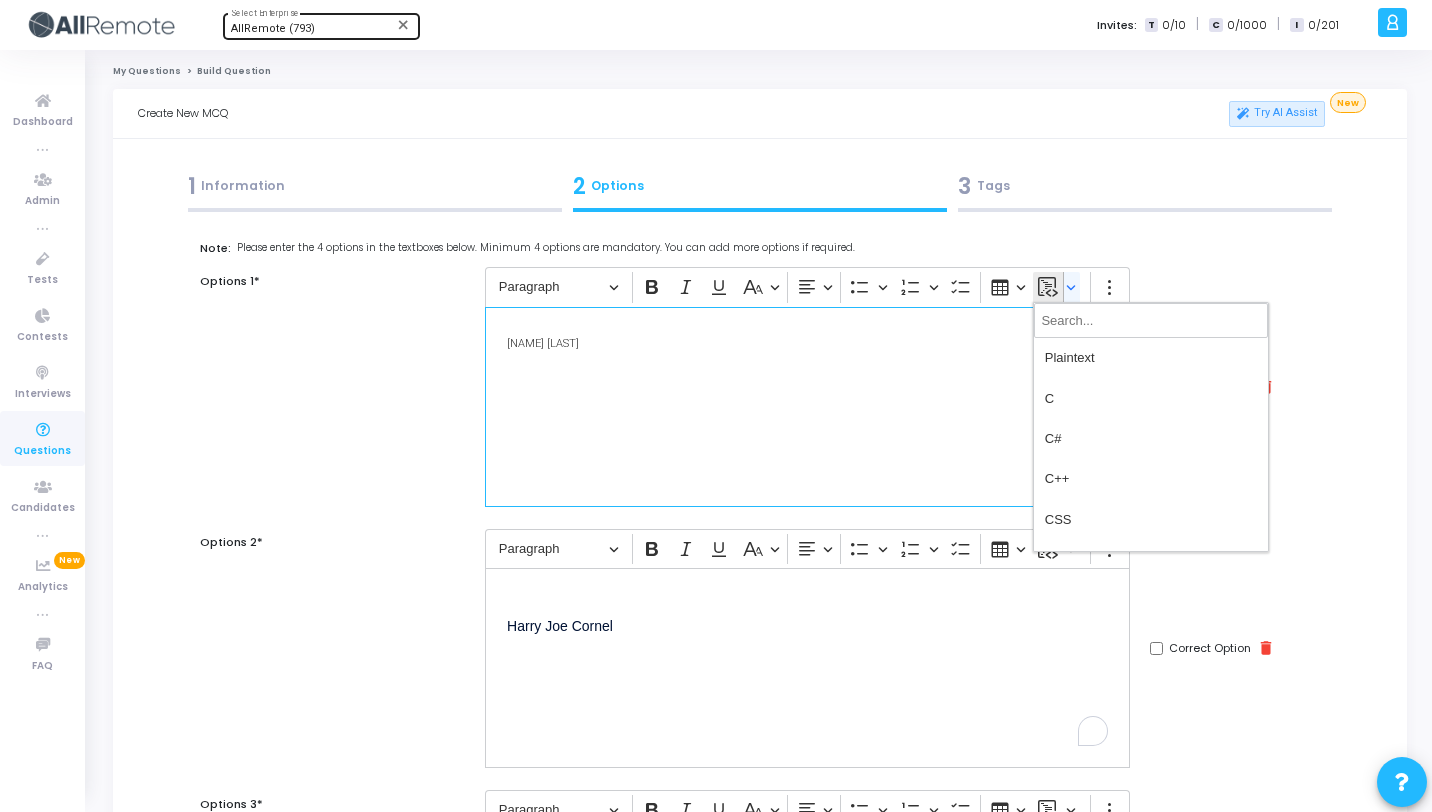 click on "Joe Harry Cornel" at bounding box center [807, 407] 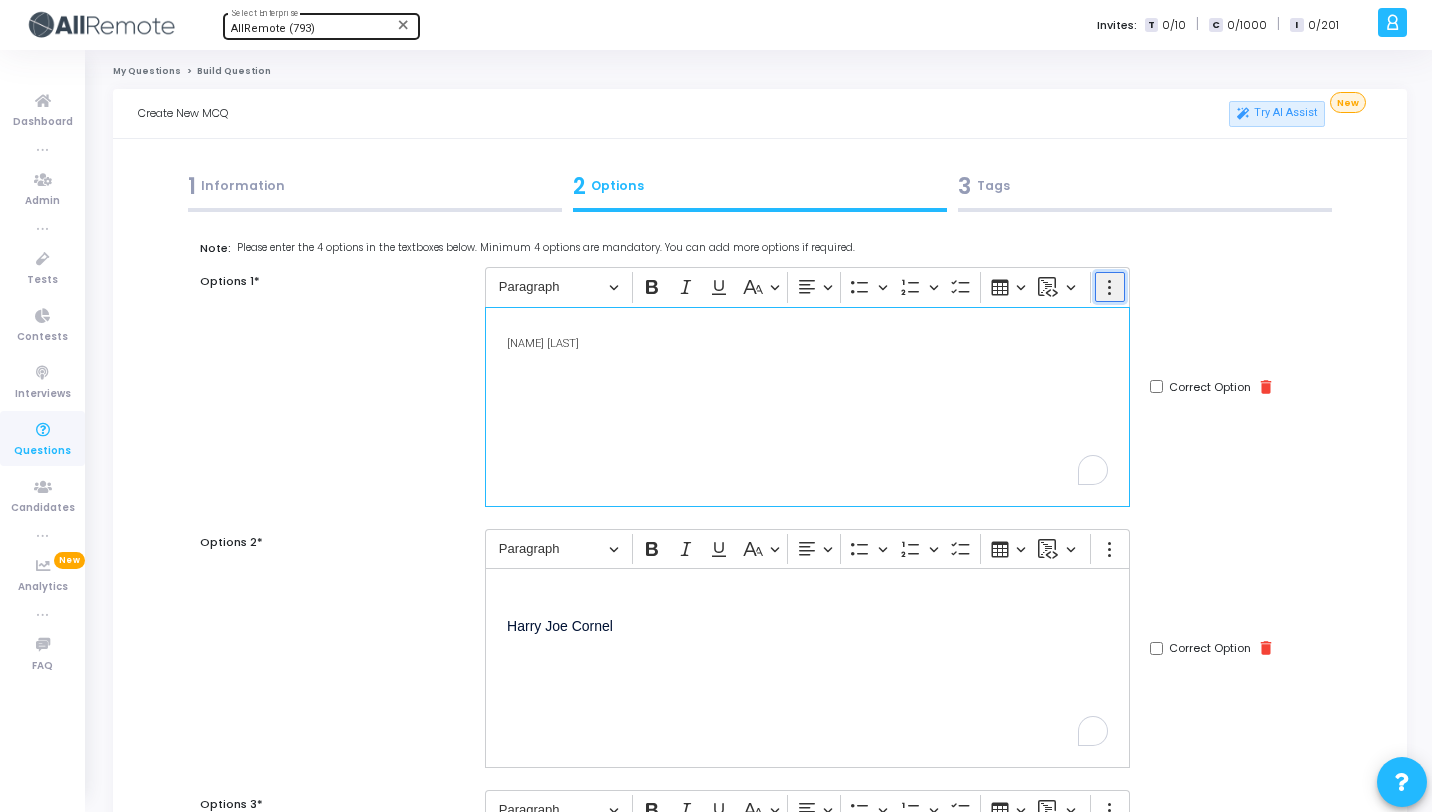 click 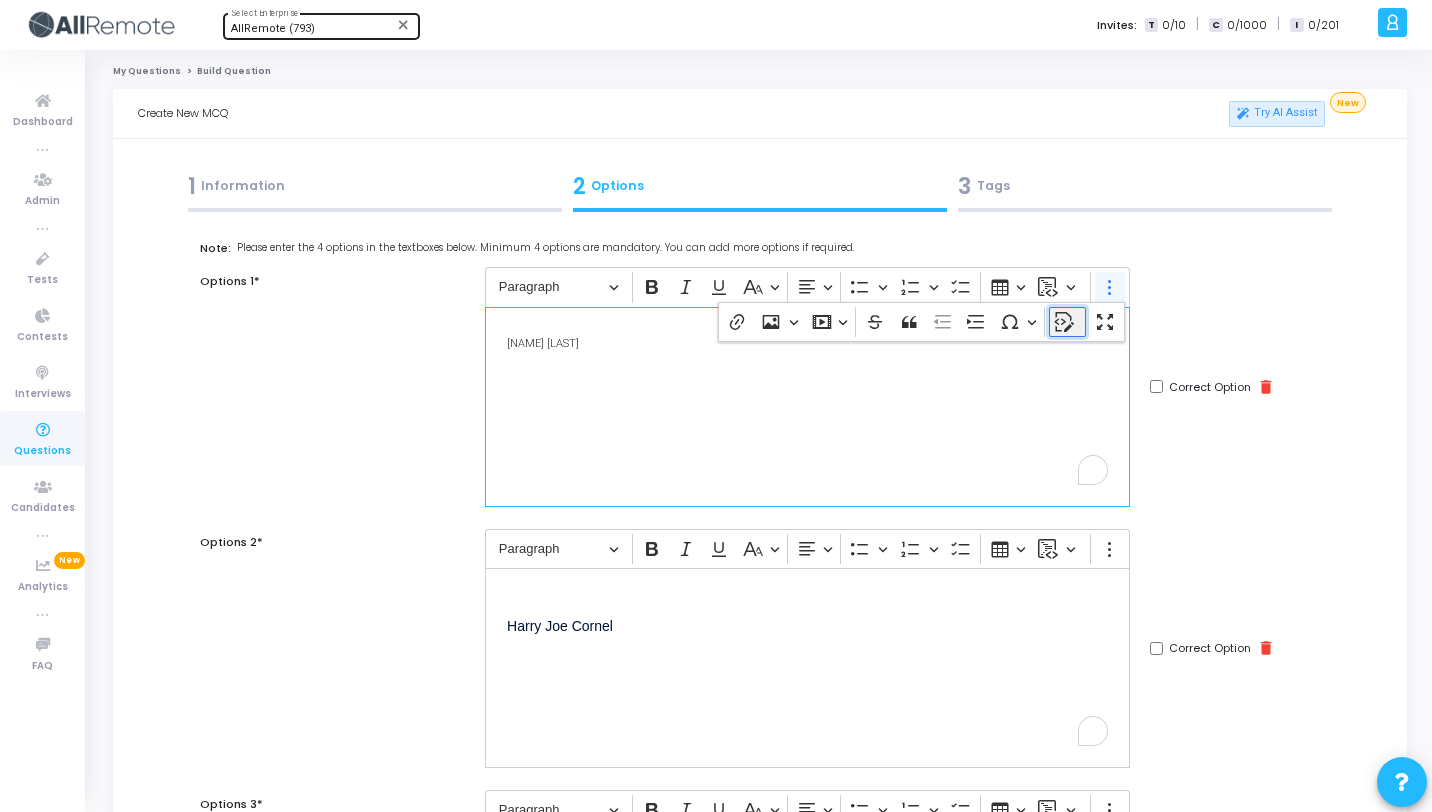 click 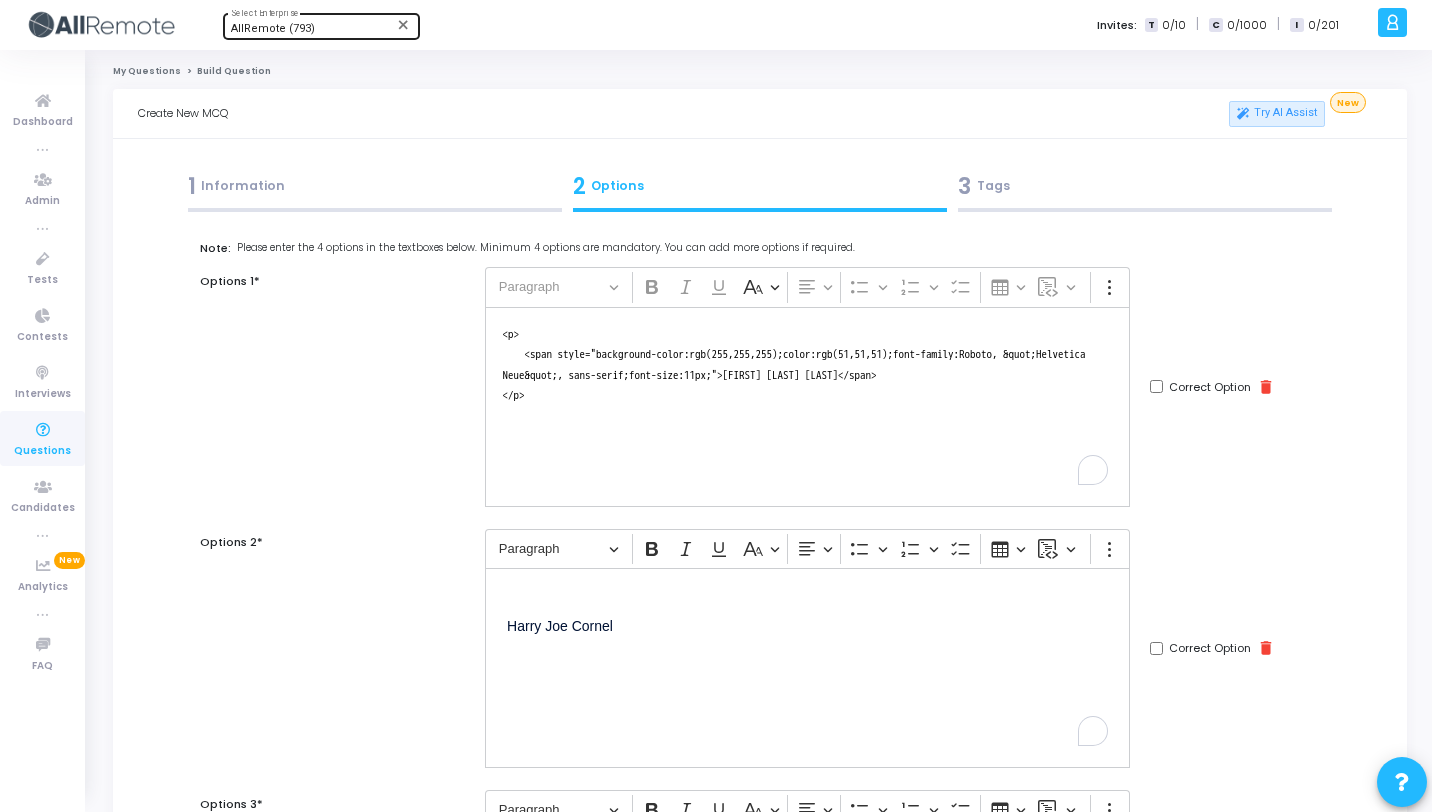 drag, startPoint x: 875, startPoint y: 377, endPoint x: 496, endPoint y: 332, distance: 381.66214 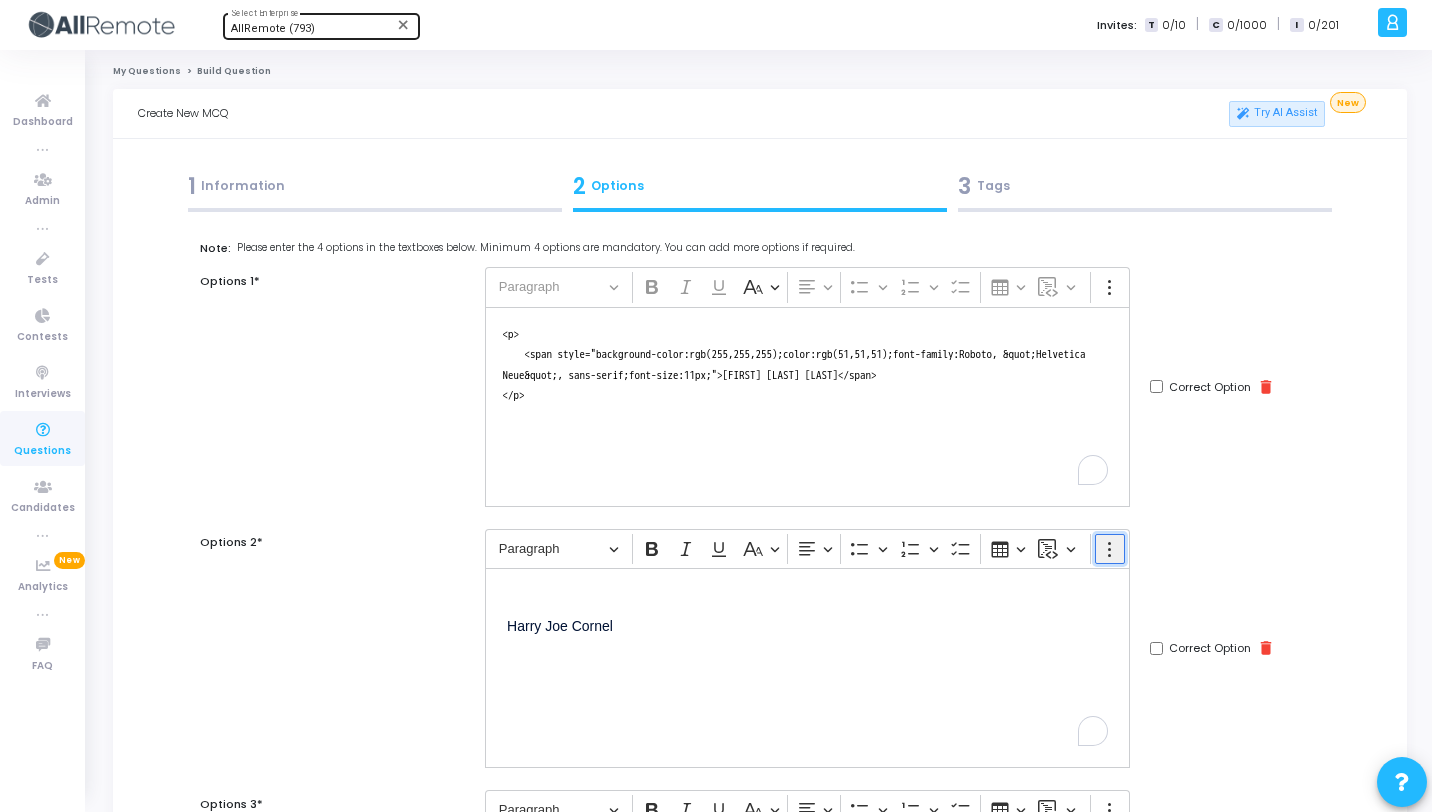 click 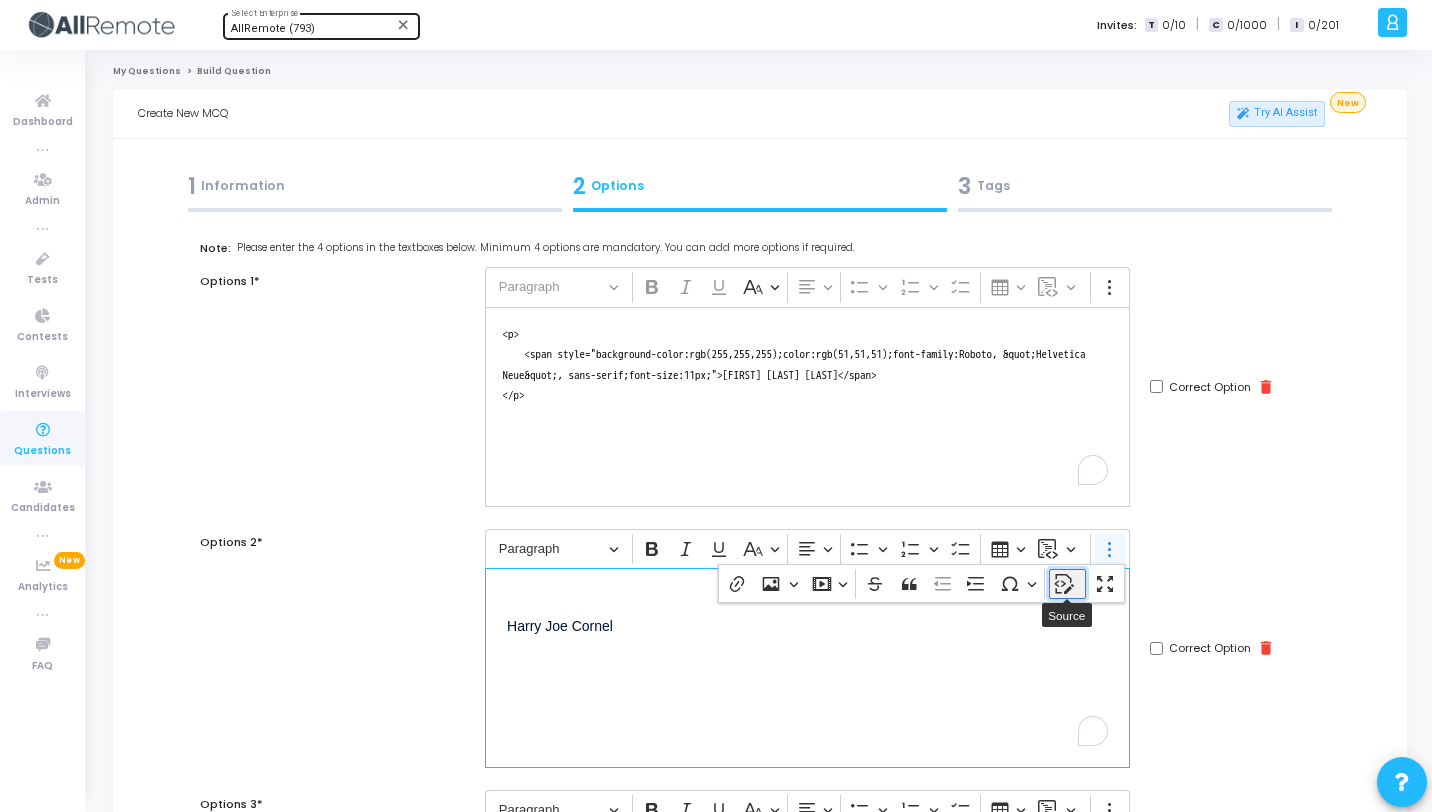 click on "Source" at bounding box center [1068, 584] 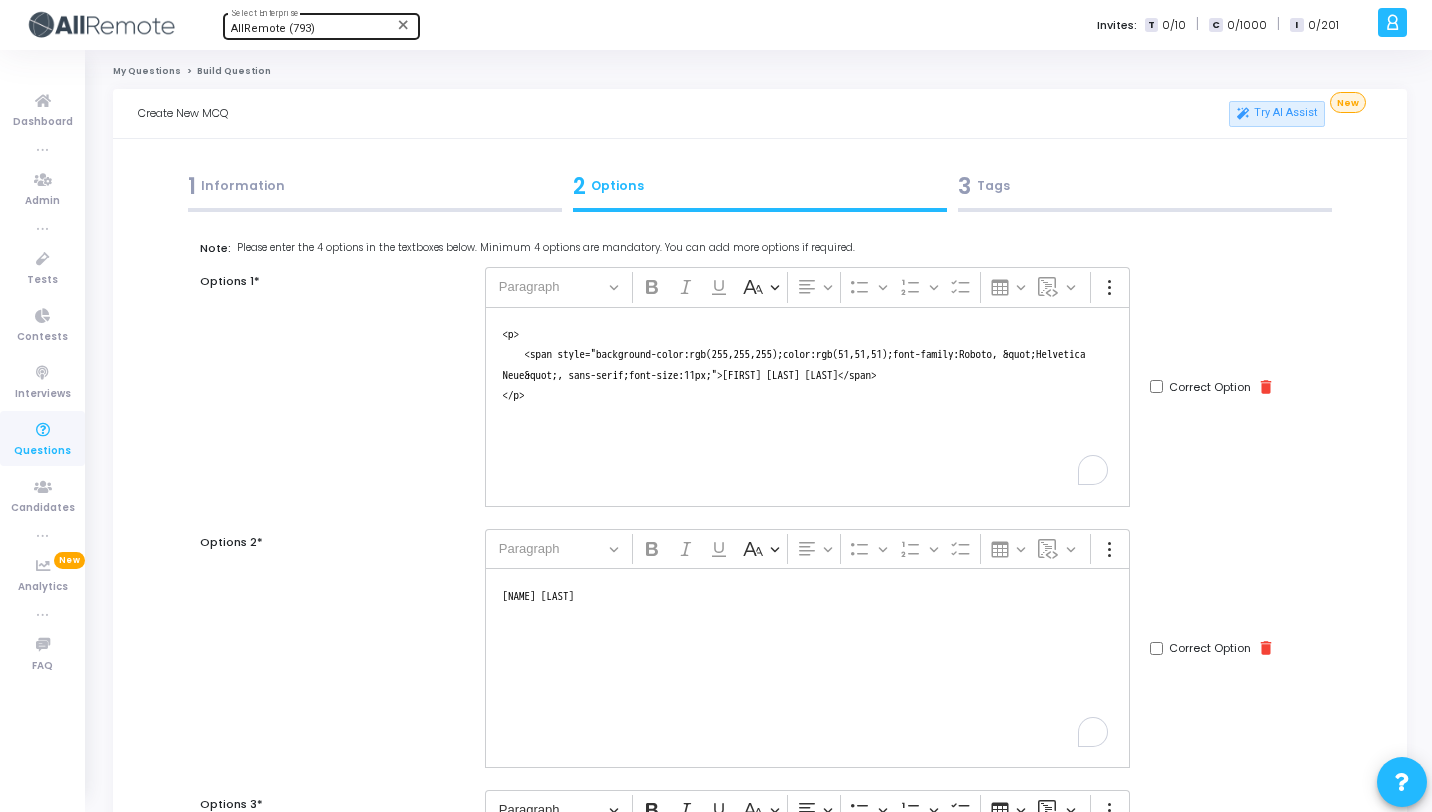 click on "<p>
<br>
Harry Joe Cornel
</p>" at bounding box center (807, 668) 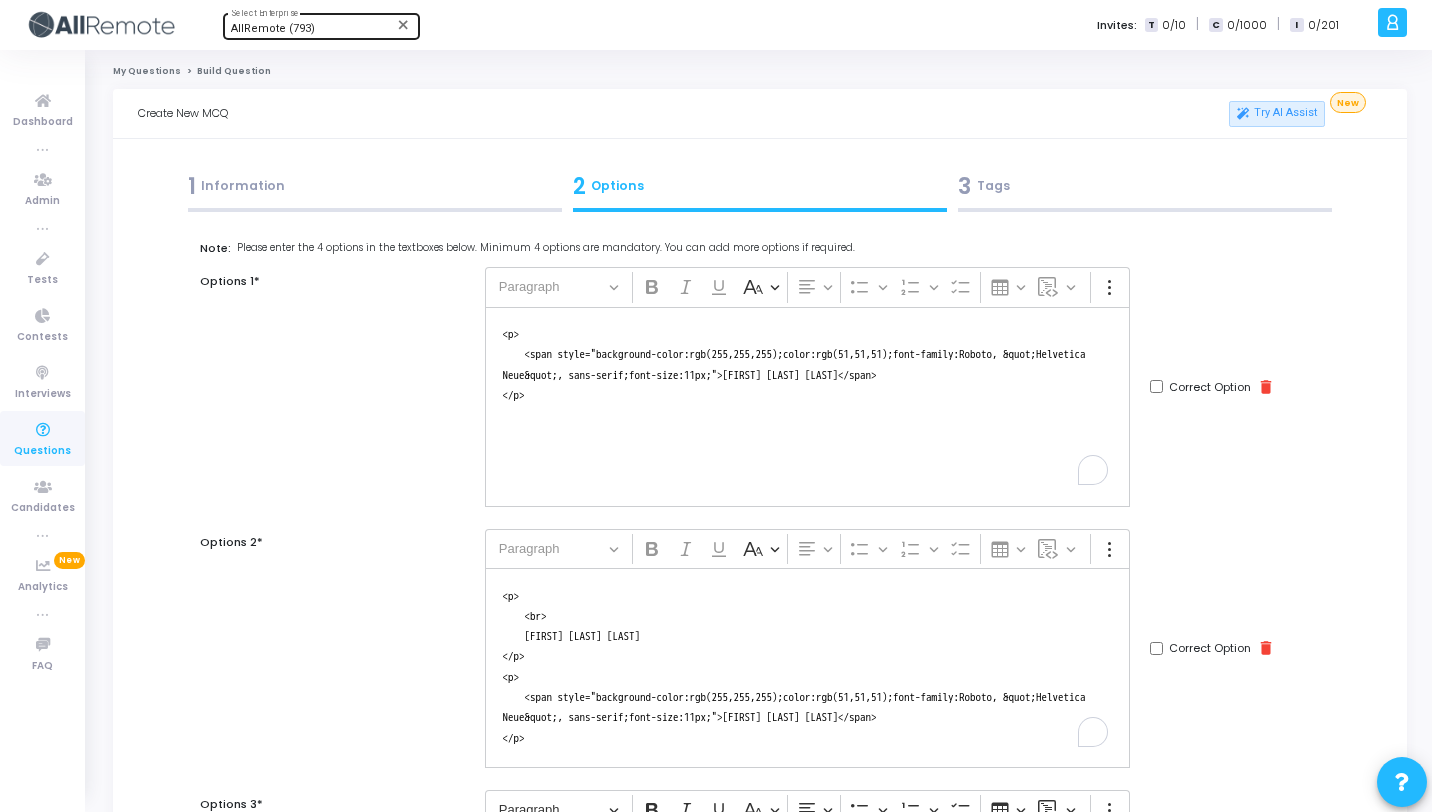 drag, startPoint x: 628, startPoint y: 633, endPoint x: 530, endPoint y: 640, distance: 98.24968 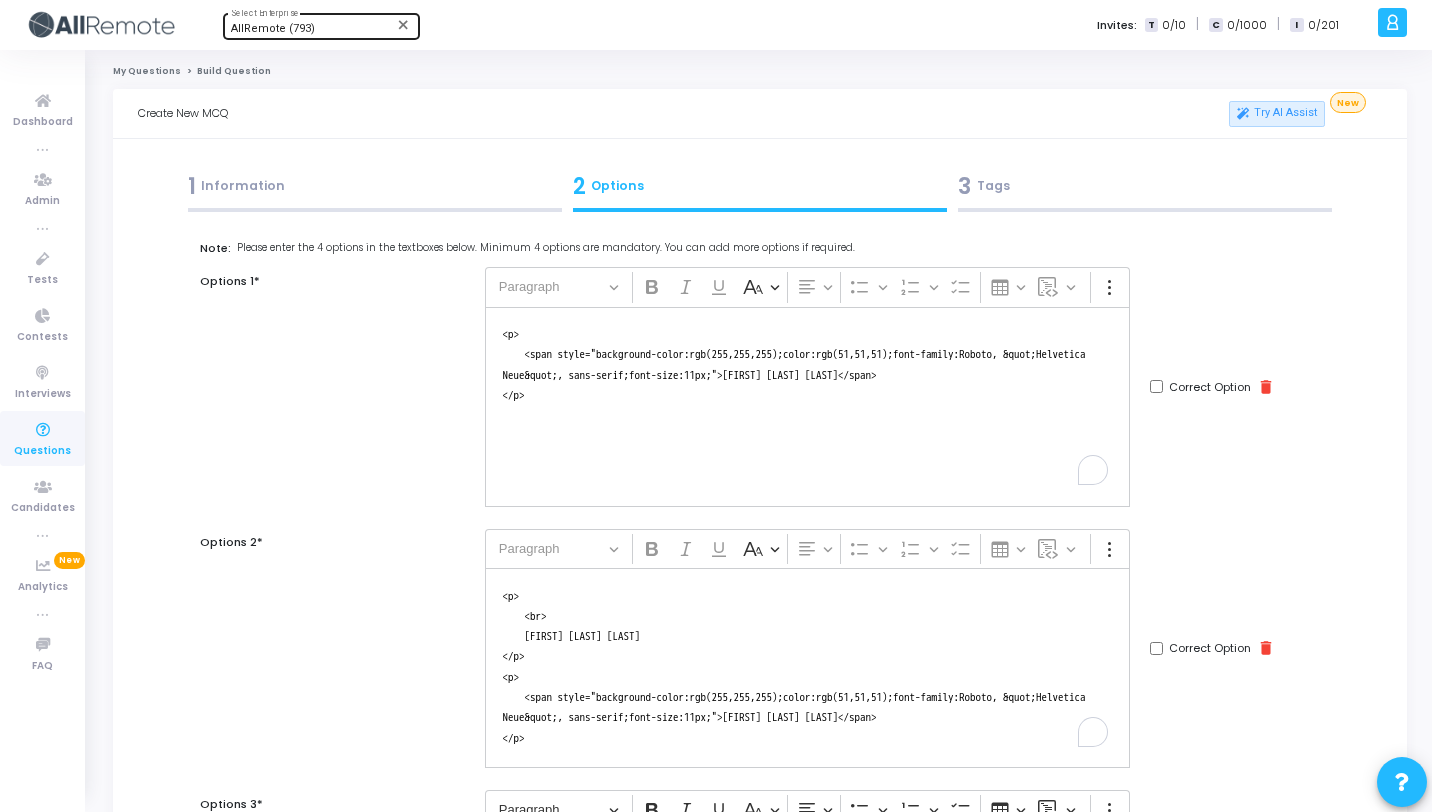 click on "<p>
<br>
Harry Joe Cornel
</p>
<p>
<span style="background-color:rgb(255,255,255);color:rgb(51,51,51);font-family:Roboto, &quot;Helvetica Neue&quot;, sans-serif;font-size:11px;">Joe Harry Cornel</span>
</p>" at bounding box center (807, 668) 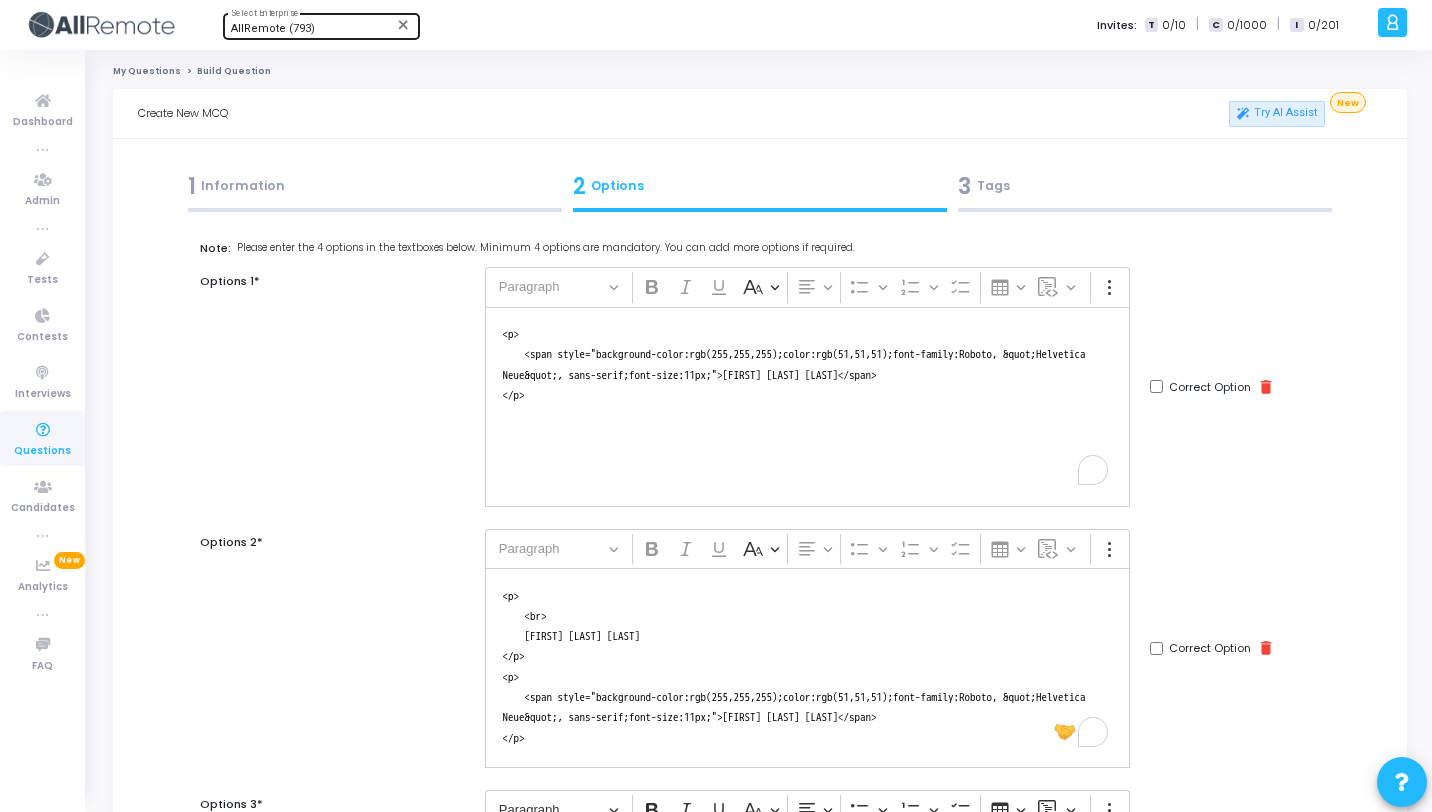 drag, startPoint x: 979, startPoint y: 717, endPoint x: 876, endPoint y: 715, distance: 103.01942 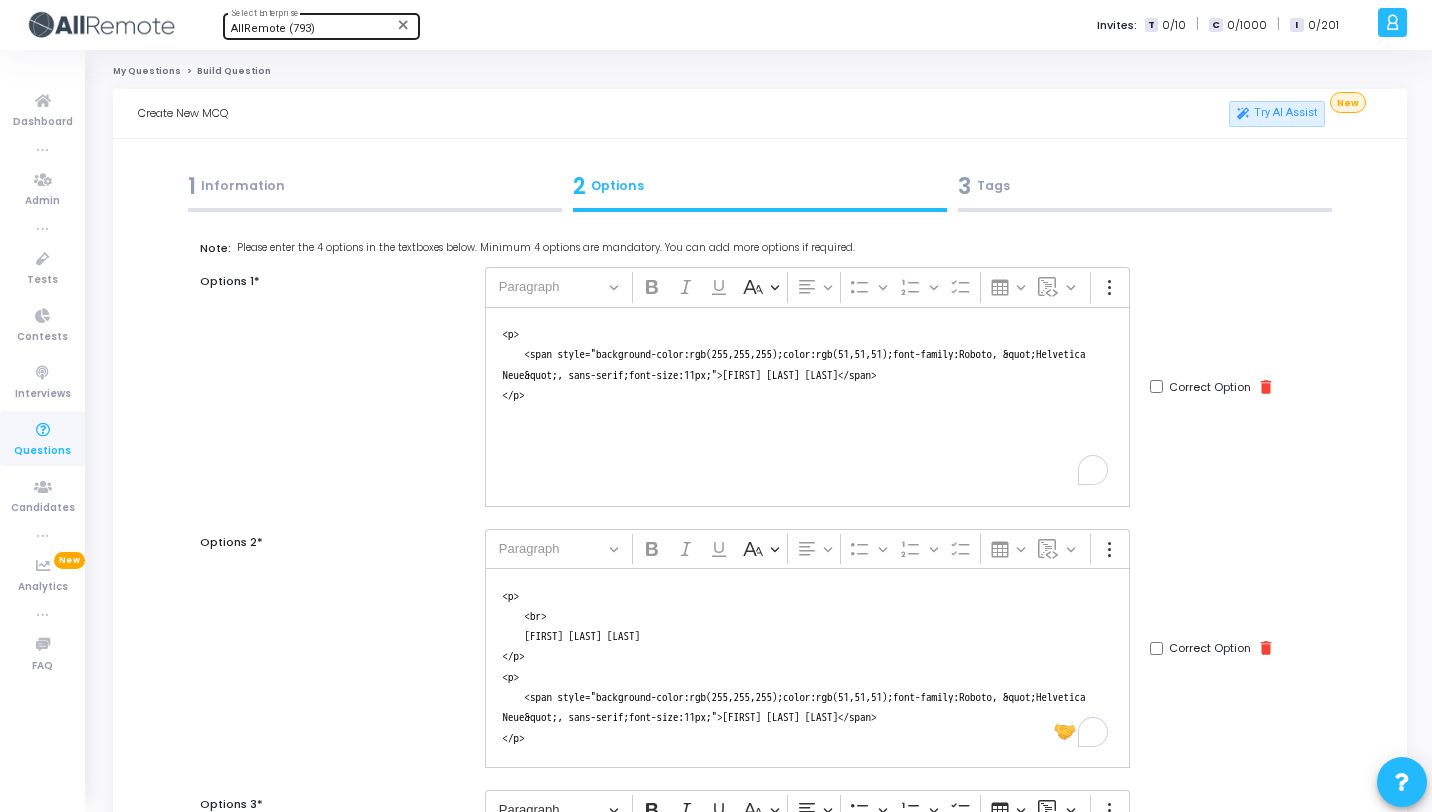 click on "<p>
<br>
Harry Joe Cornel
</p>
<p>
<span style="background-color:rgb(255,255,255);color:rgb(51,51,51);font-family:Roboto, &quot;Helvetica Neue&quot;, sans-serif;font-size:11px;">Joe Harry Cornel</span>
</p>" at bounding box center (807, 668) 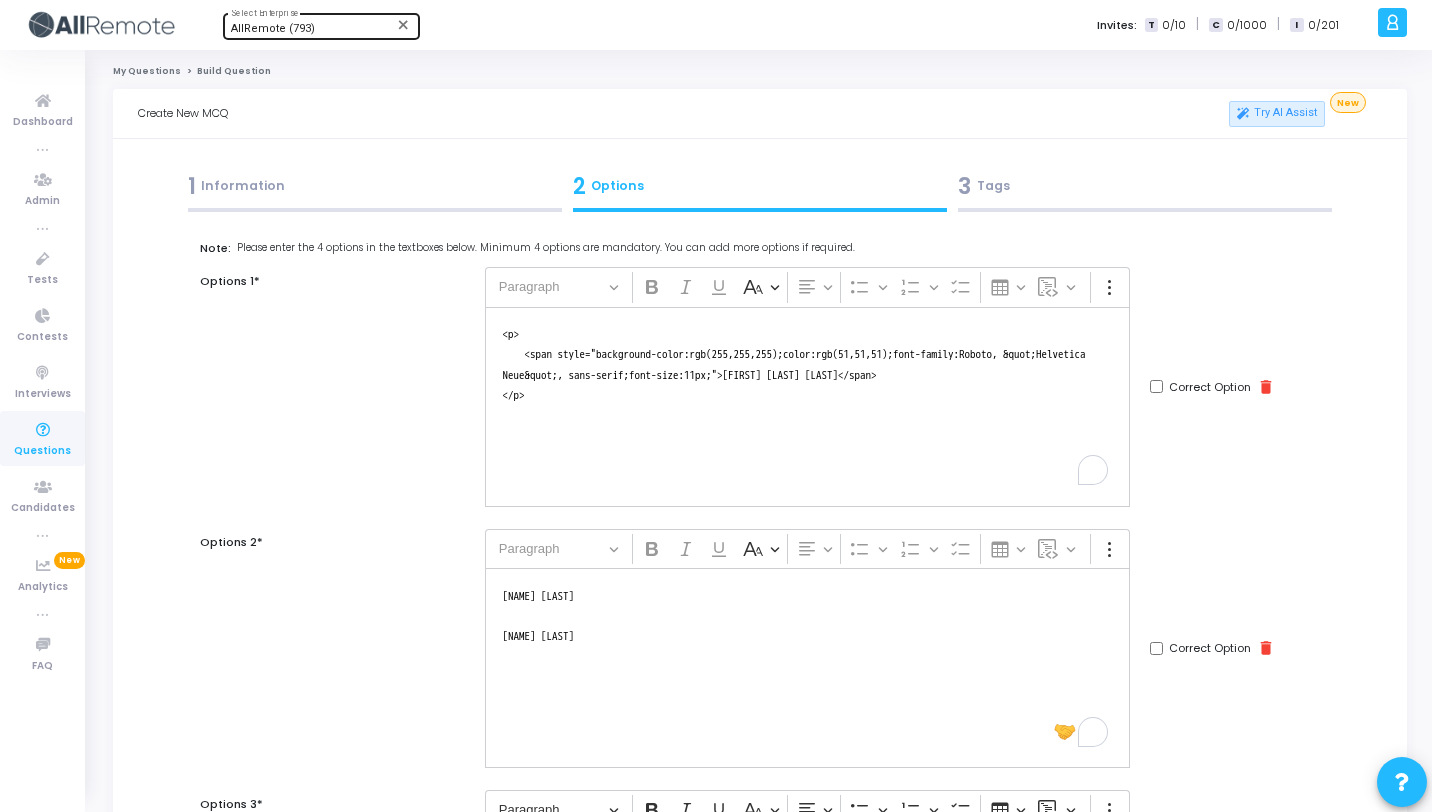 drag, startPoint x: 540, startPoint y: 664, endPoint x: 485, endPoint y: 573, distance: 106.32967 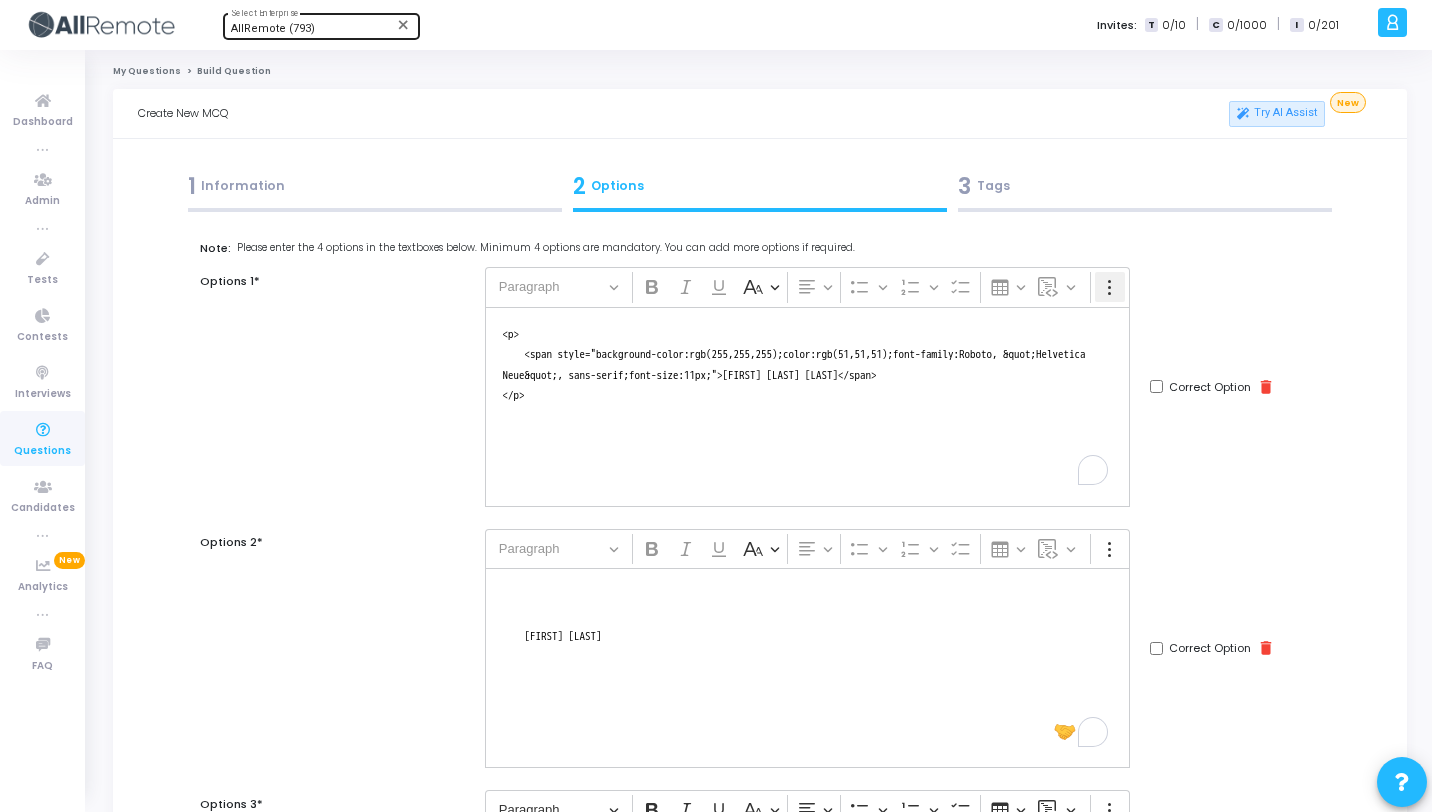 type on "<p>
<span style="background-color:rgb(255,255,255);color:rgb(51,51,51);font-family:Roboto, &quot;Helvetica Neue&quot;, sans-serif;font-size:11px;">Harry Joe Cornel</span>
</p>" 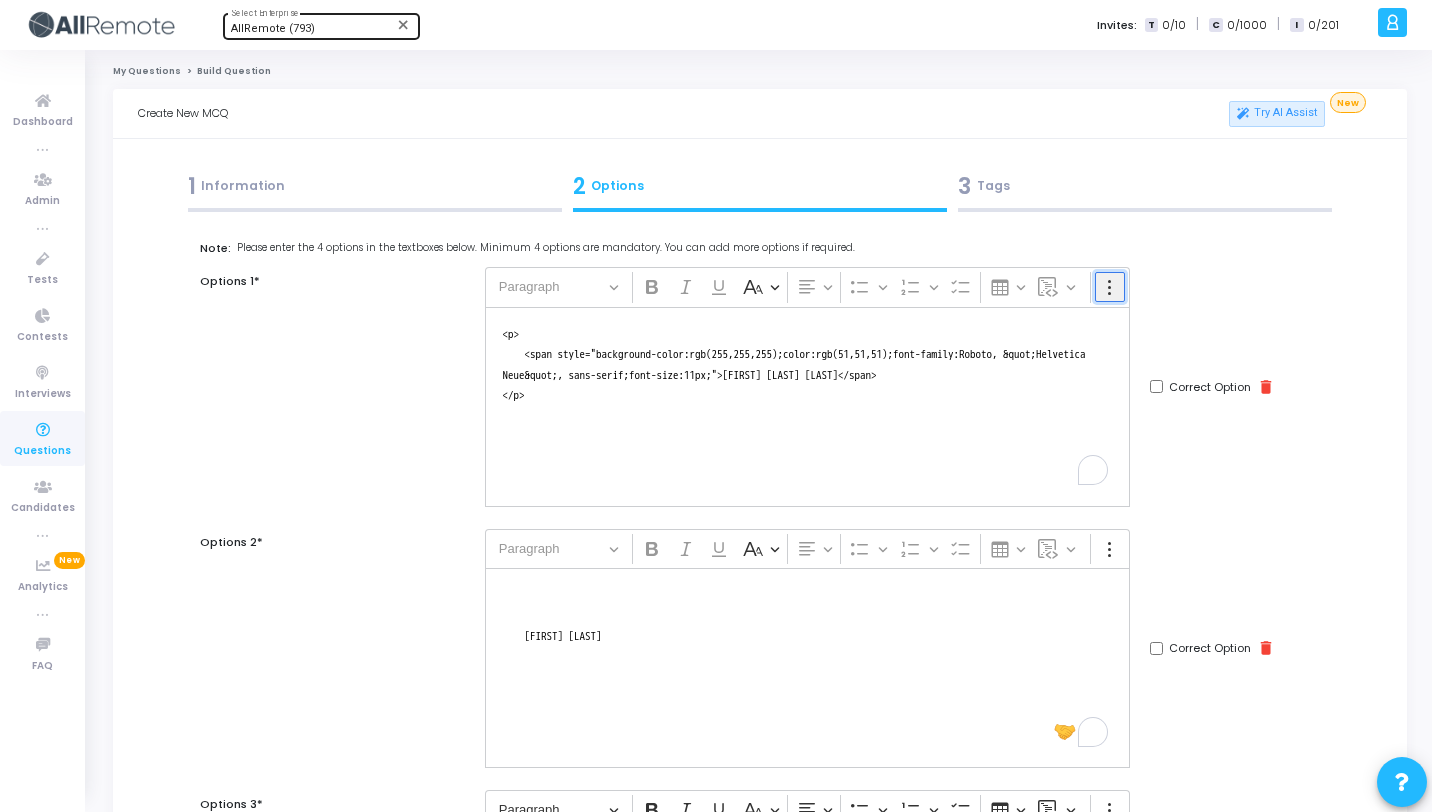 click on "Show more items" at bounding box center (1110, 287) 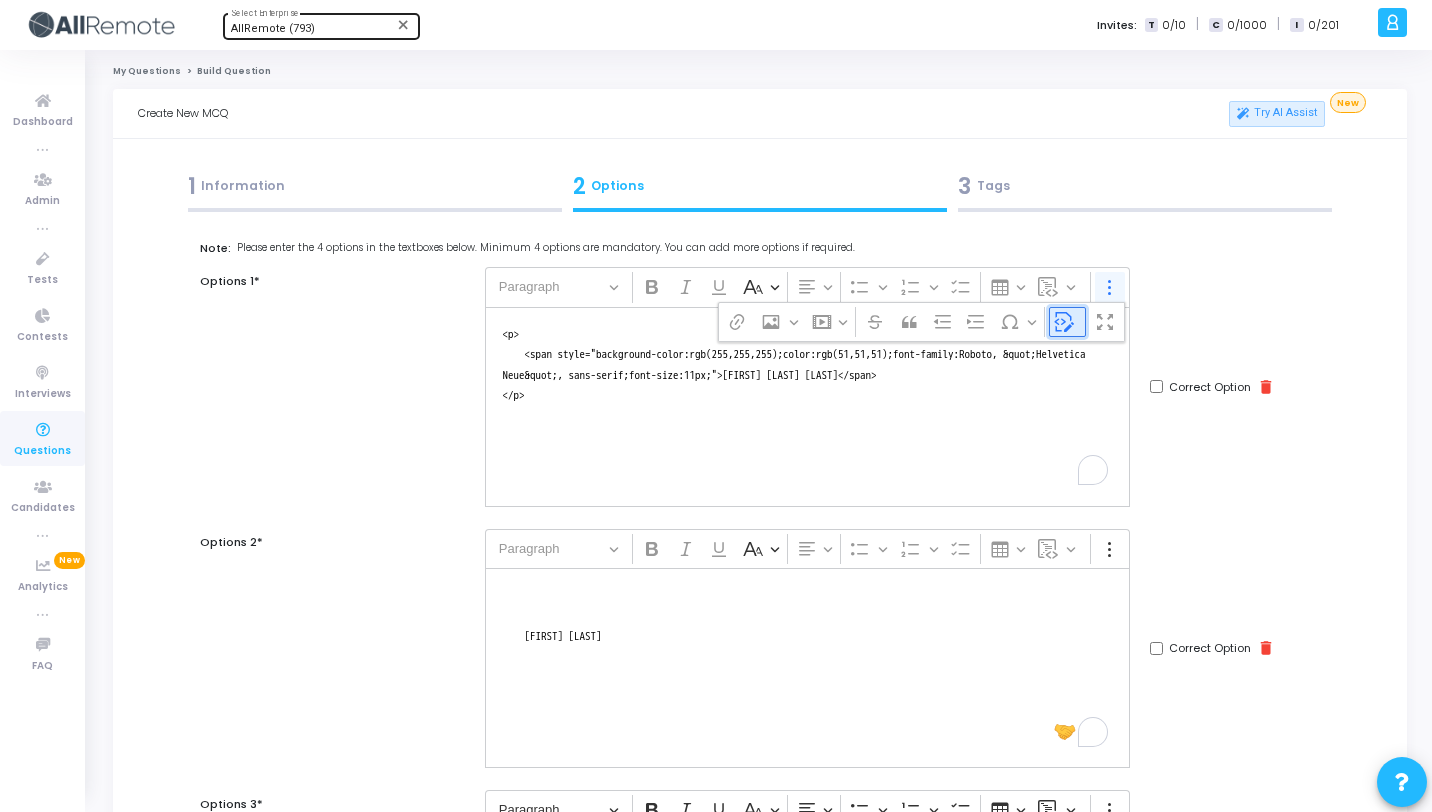 click 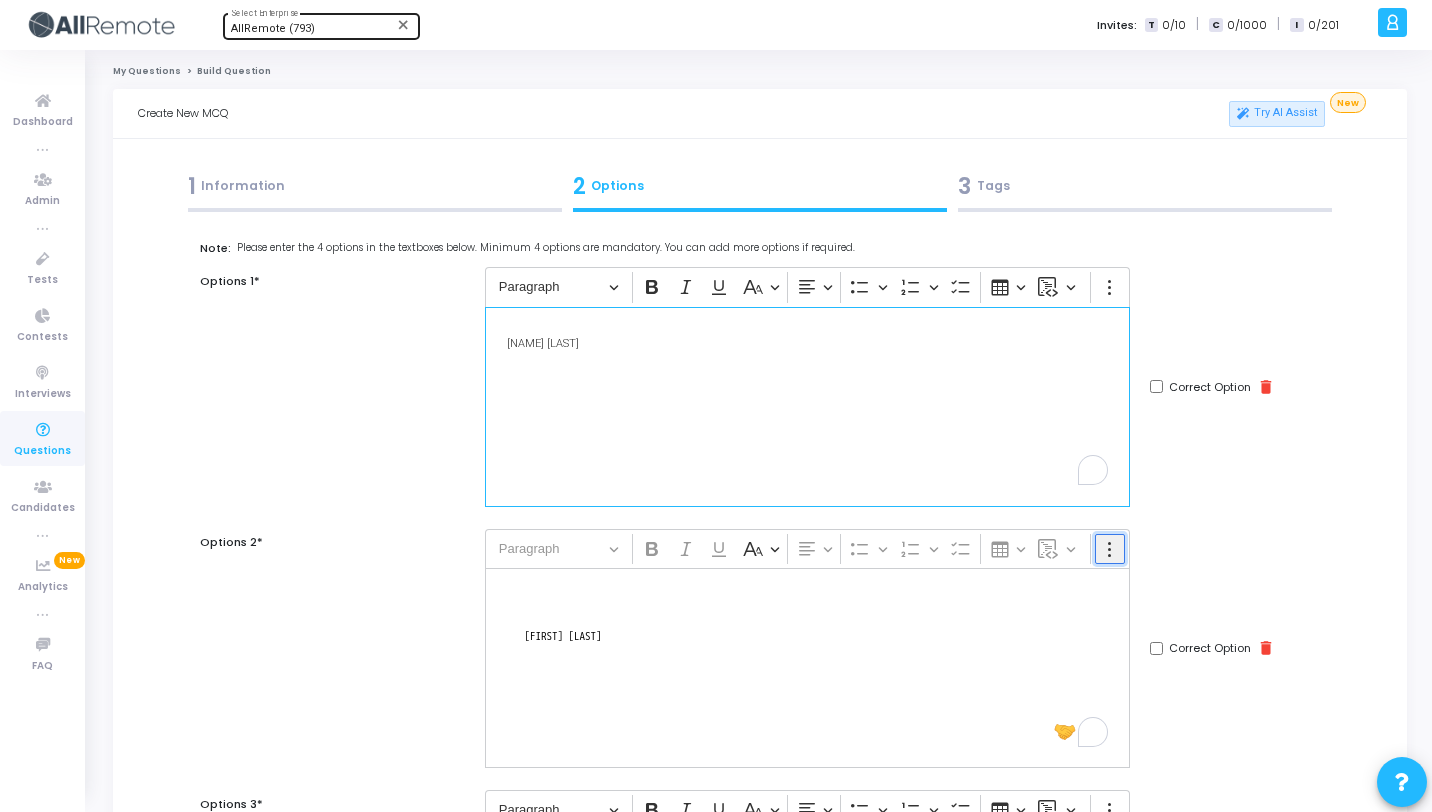 click 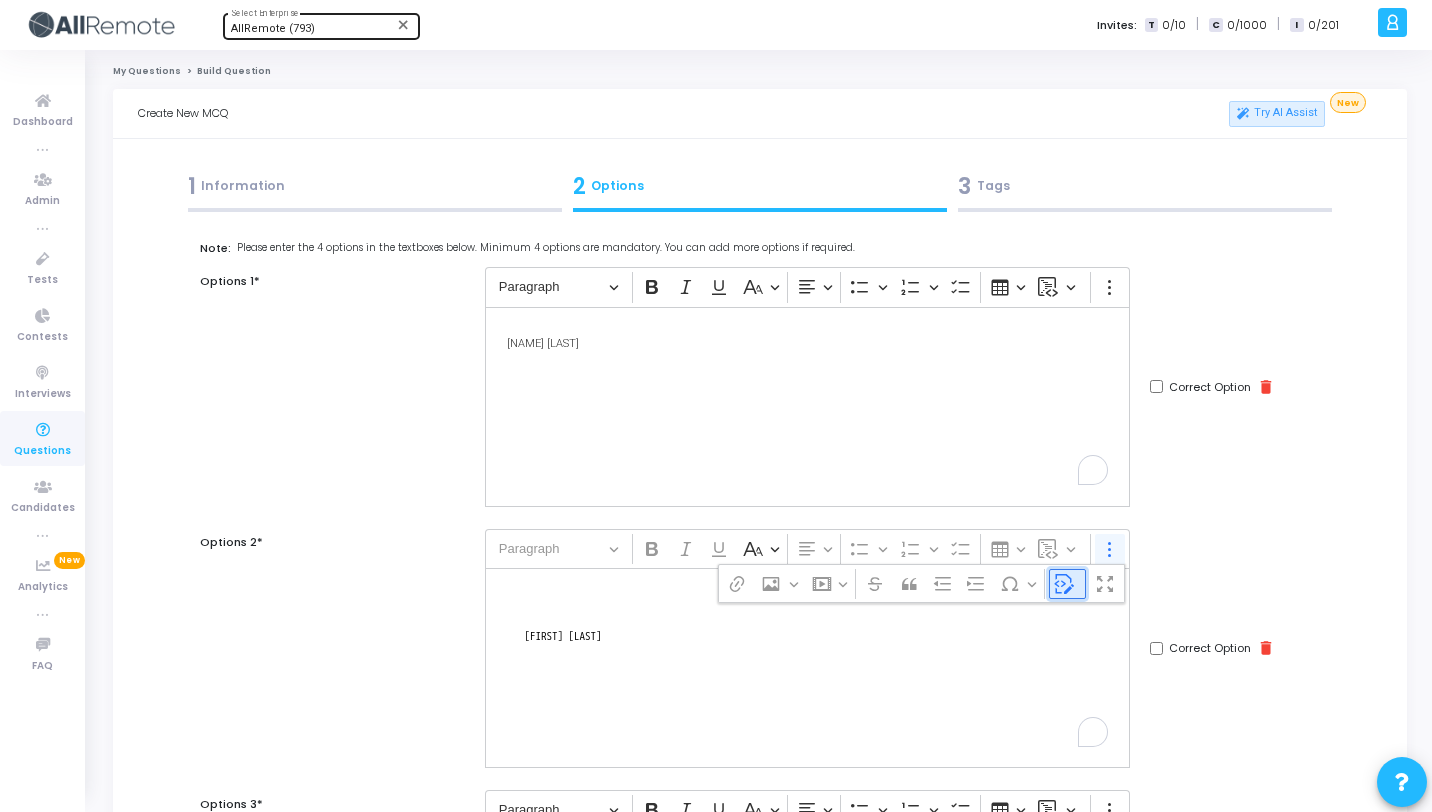 click 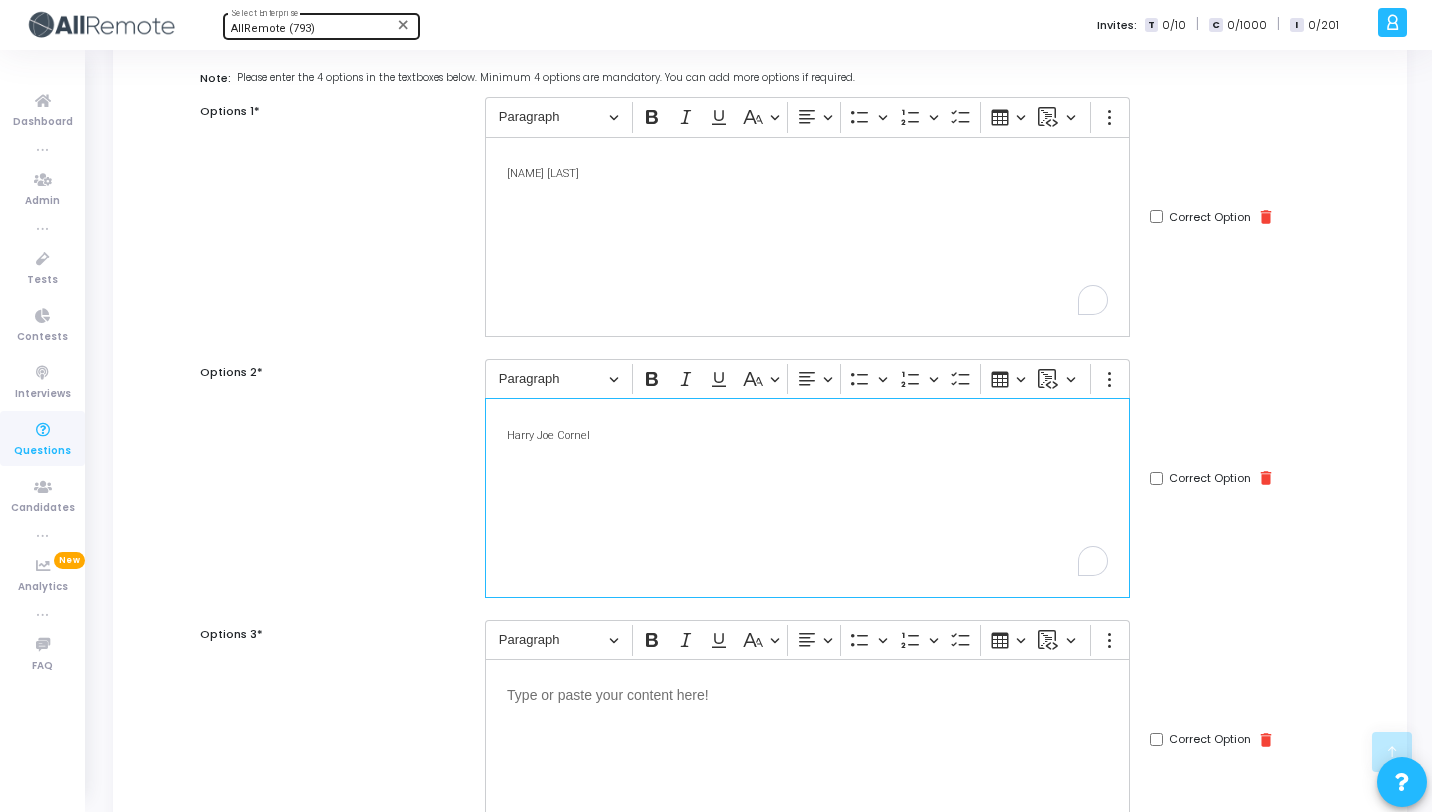 scroll, scrollTop: 376, scrollLeft: 0, axis: vertical 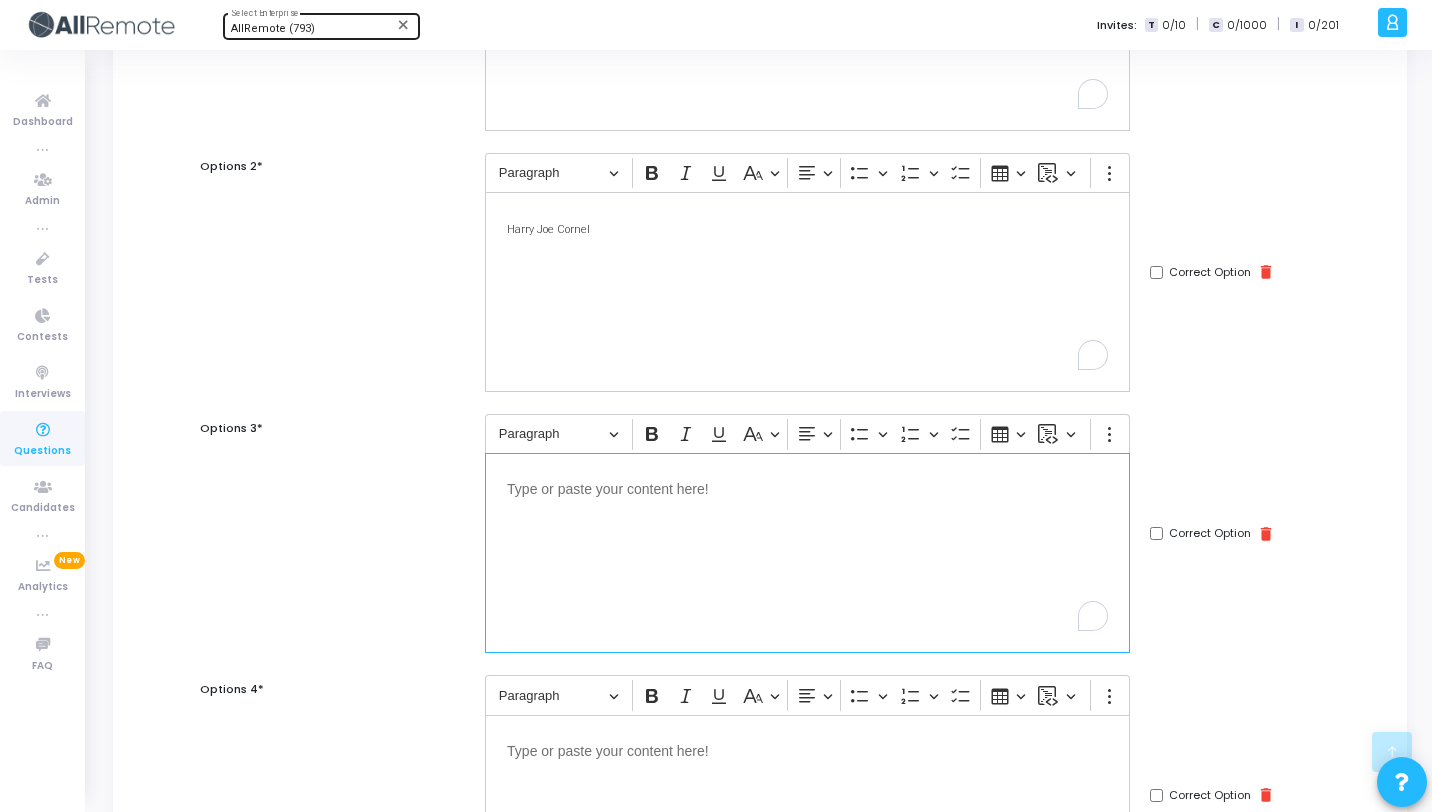 click at bounding box center (807, 553) 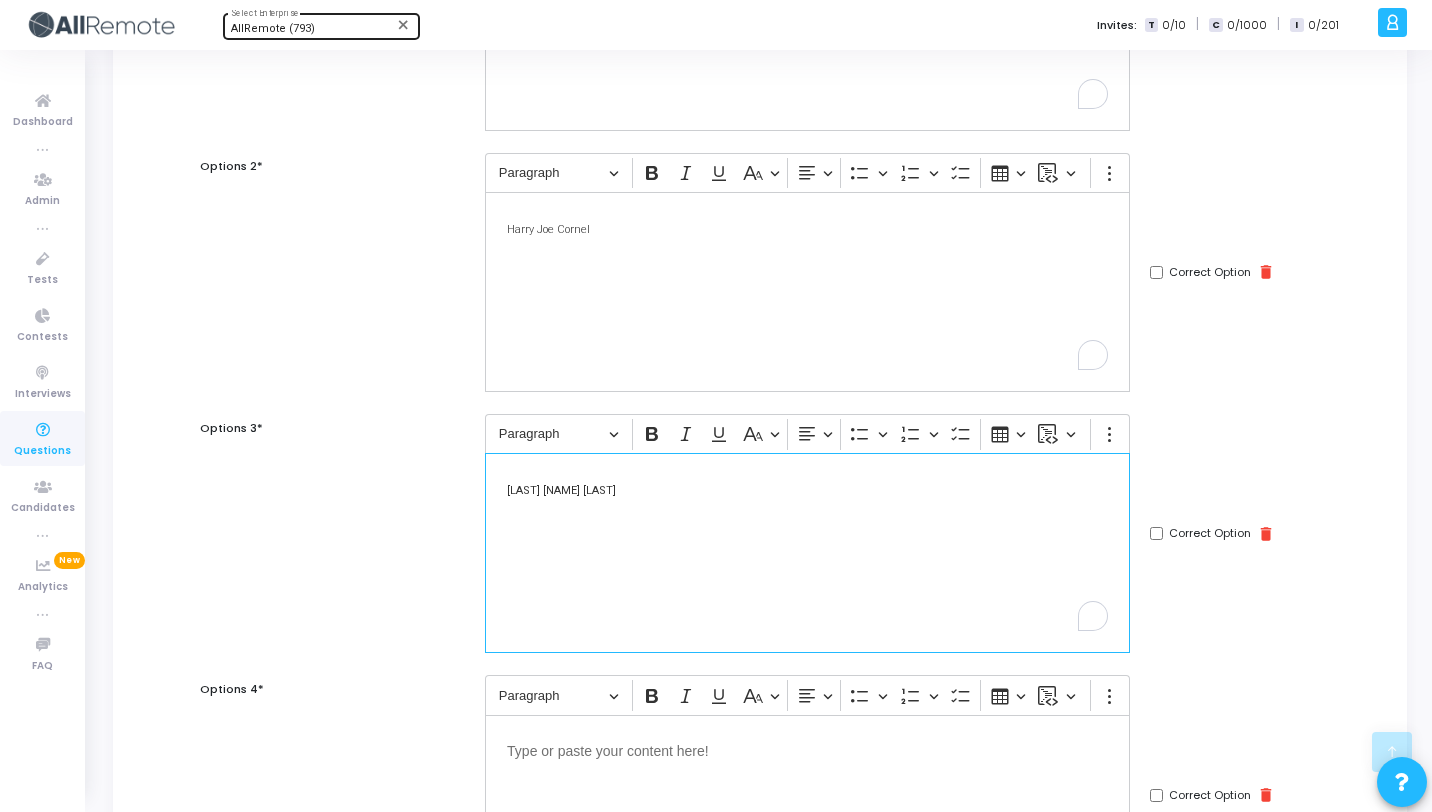click at bounding box center (807, 749) 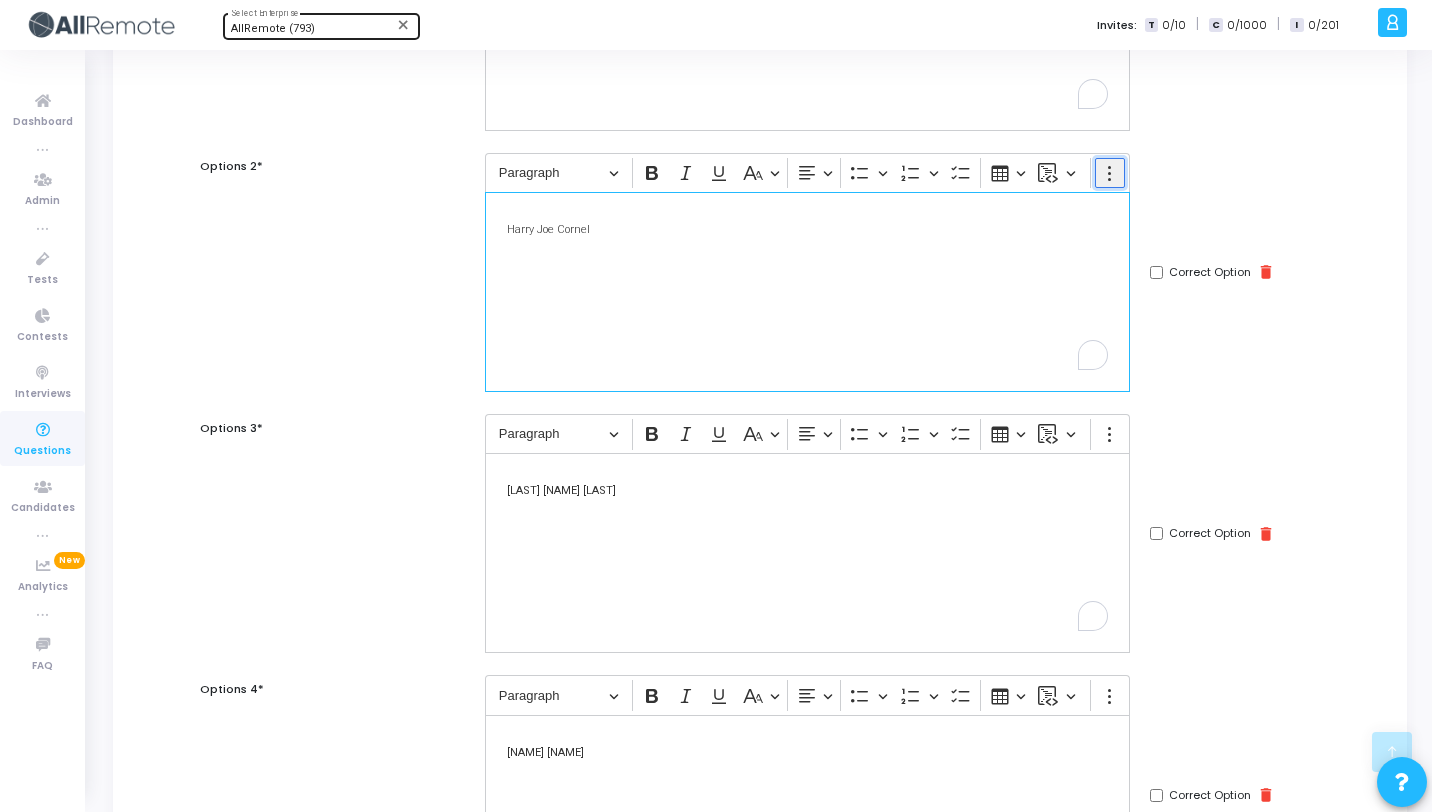 click 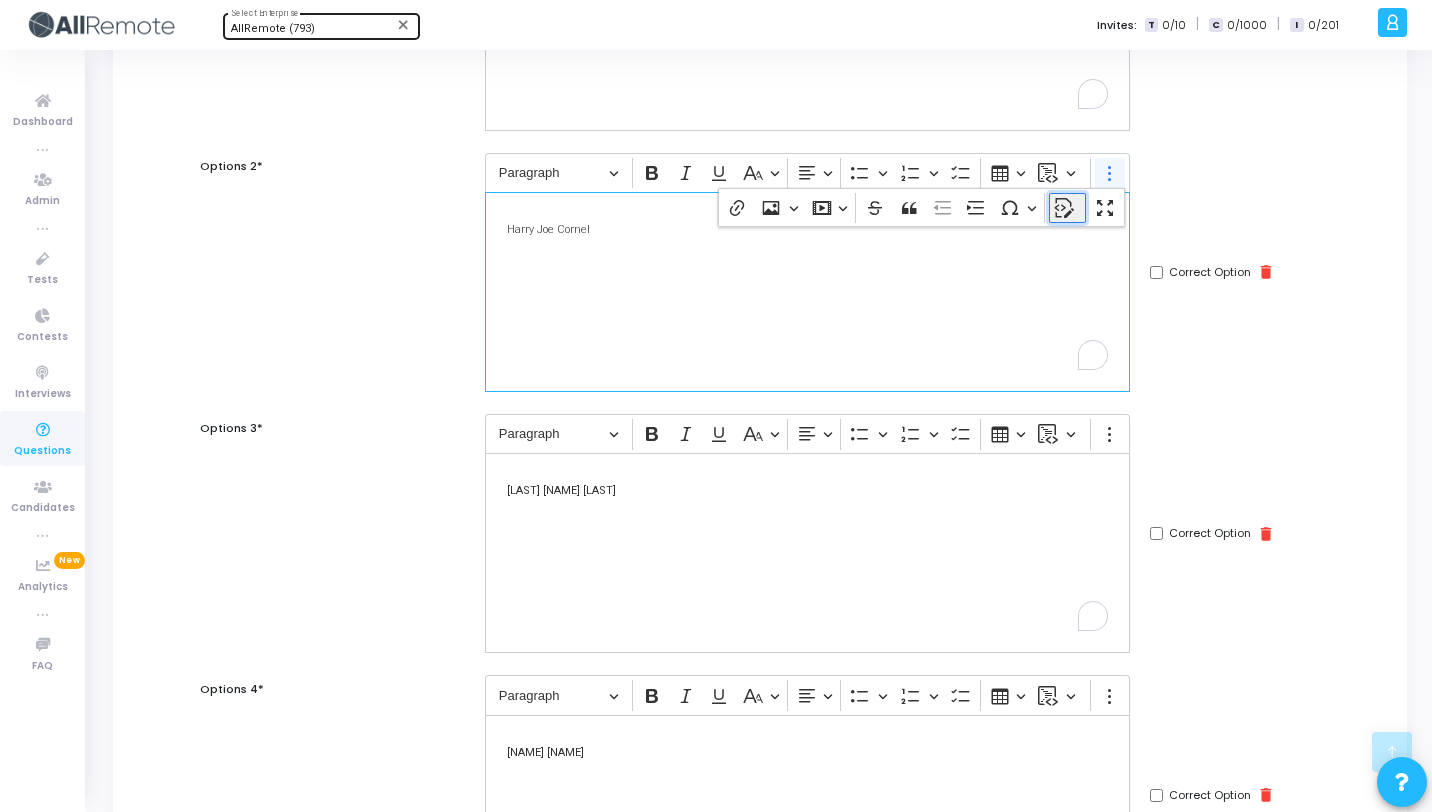 click 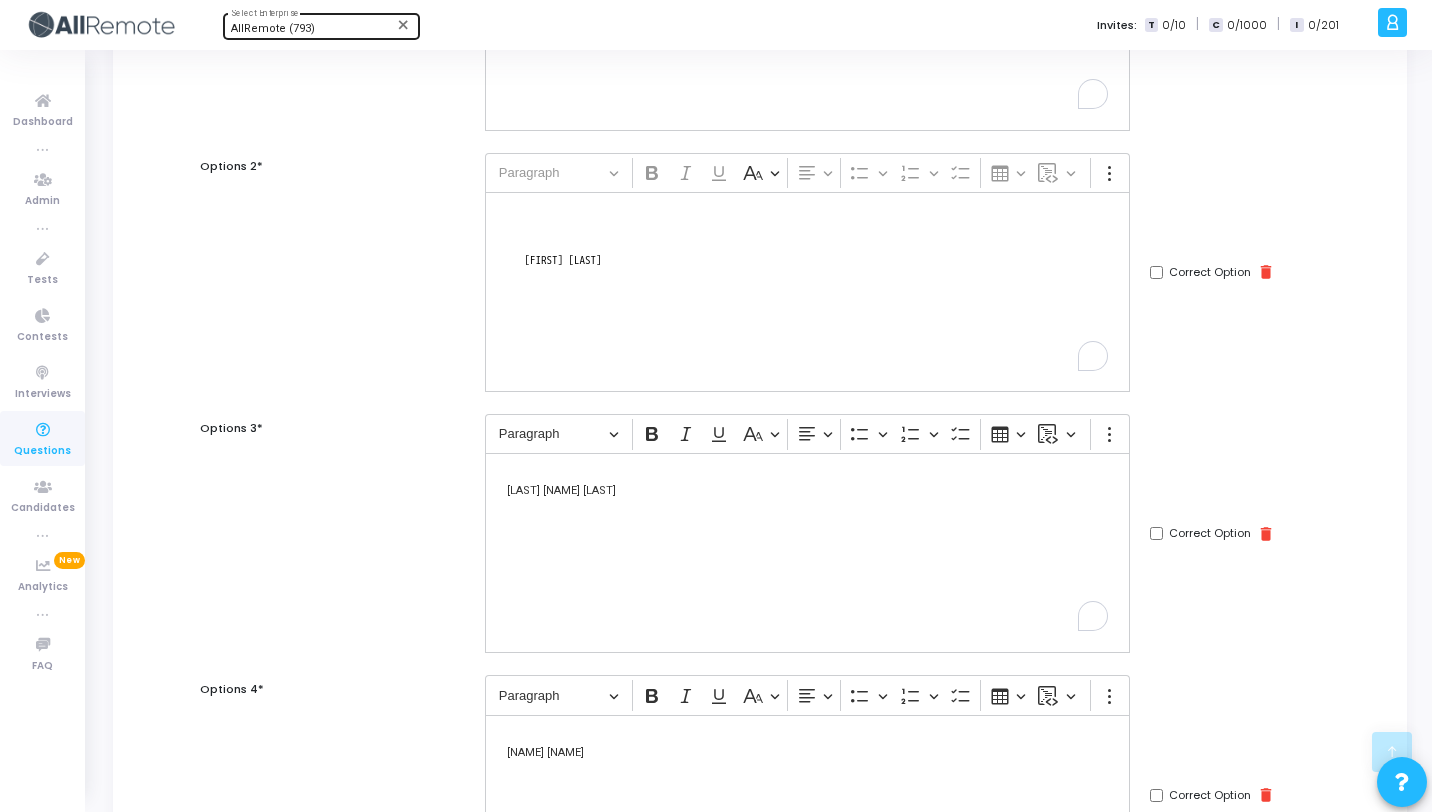click on "<p>
<span style="background-color:rgb(255,255,255);color:rgb(51,51,51);font-family:Roboto, &quot;Helvetica Neue&quot;, sans-serif;font-size:11px;">Harry Joe Cornel</span>
</p>" at bounding box center (807, 292) 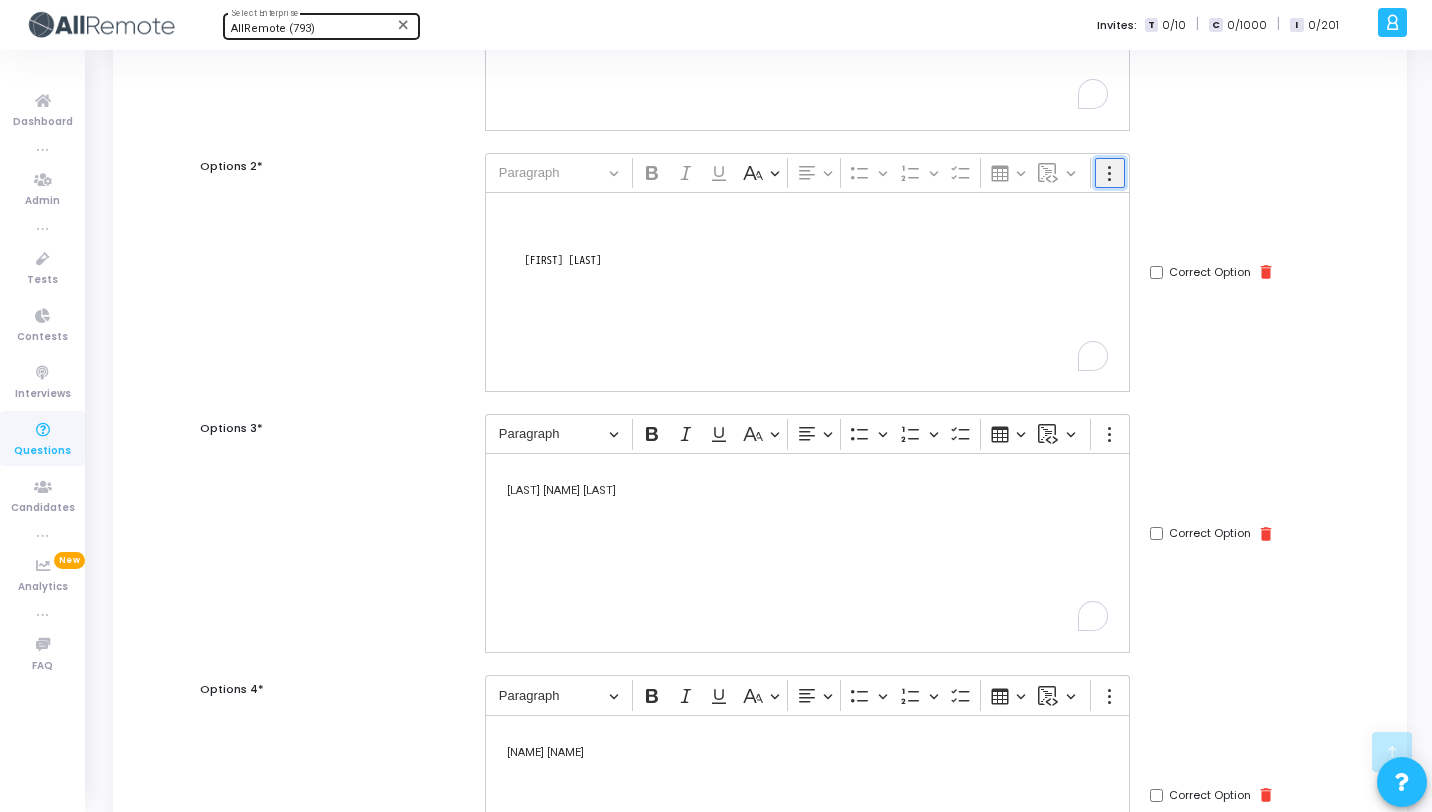 click 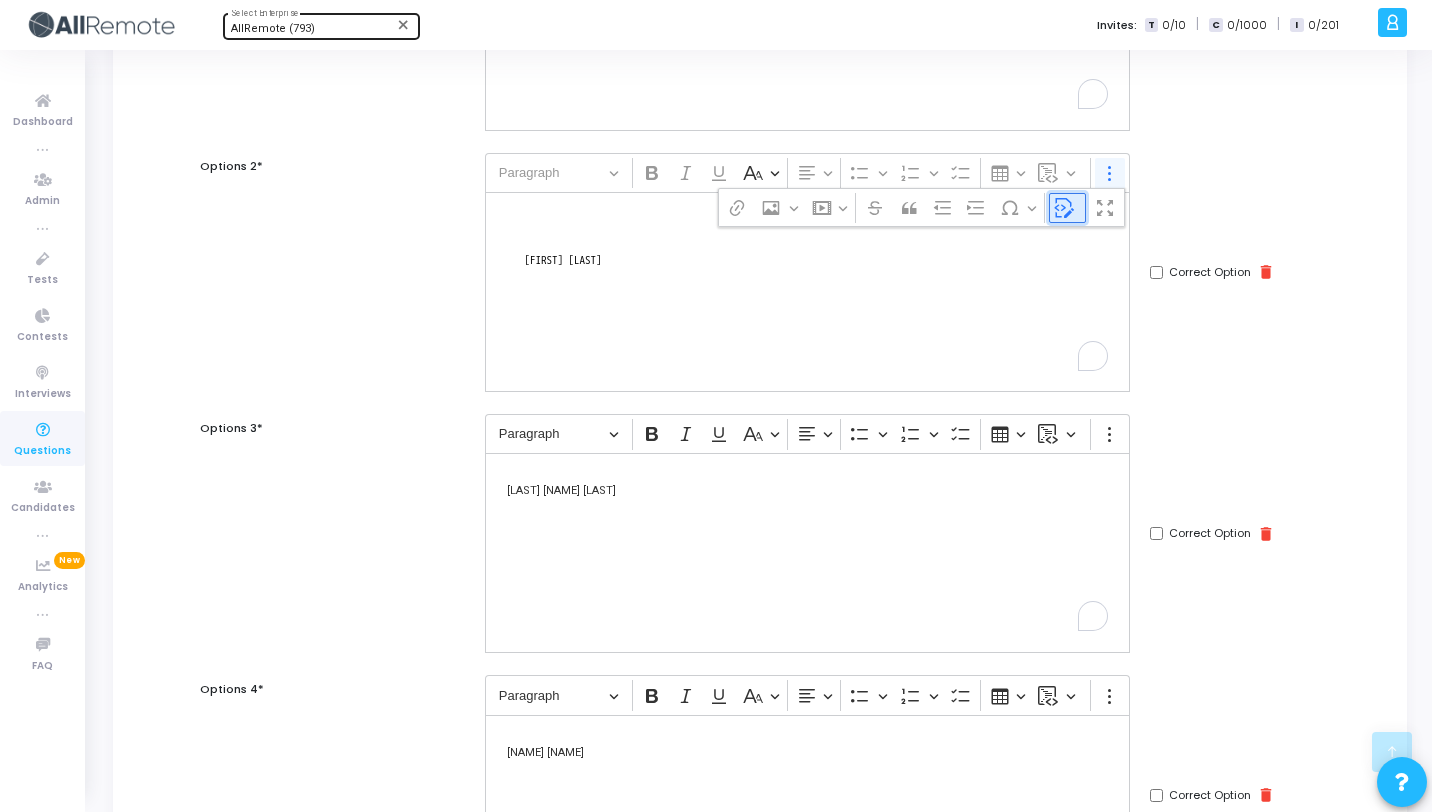 click 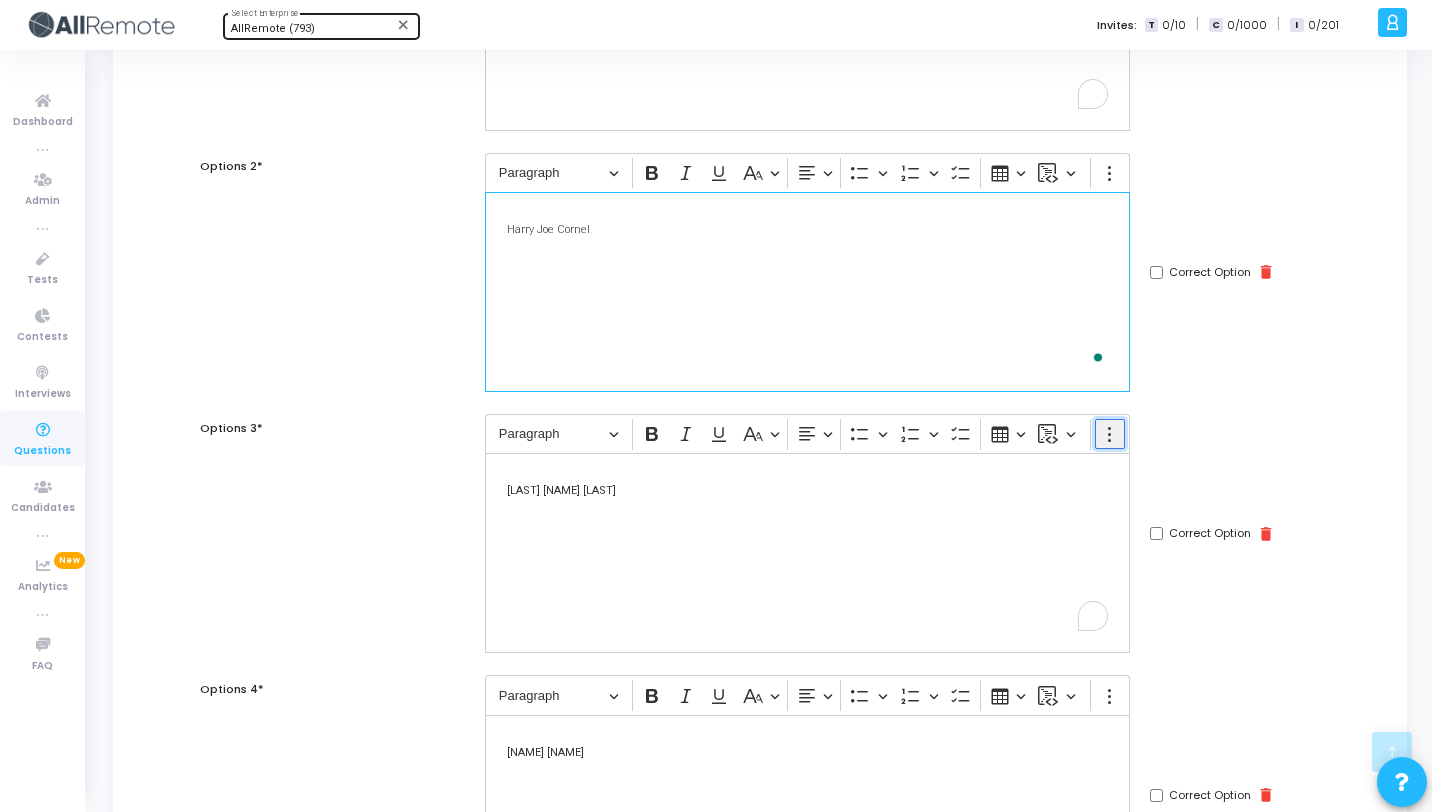 click 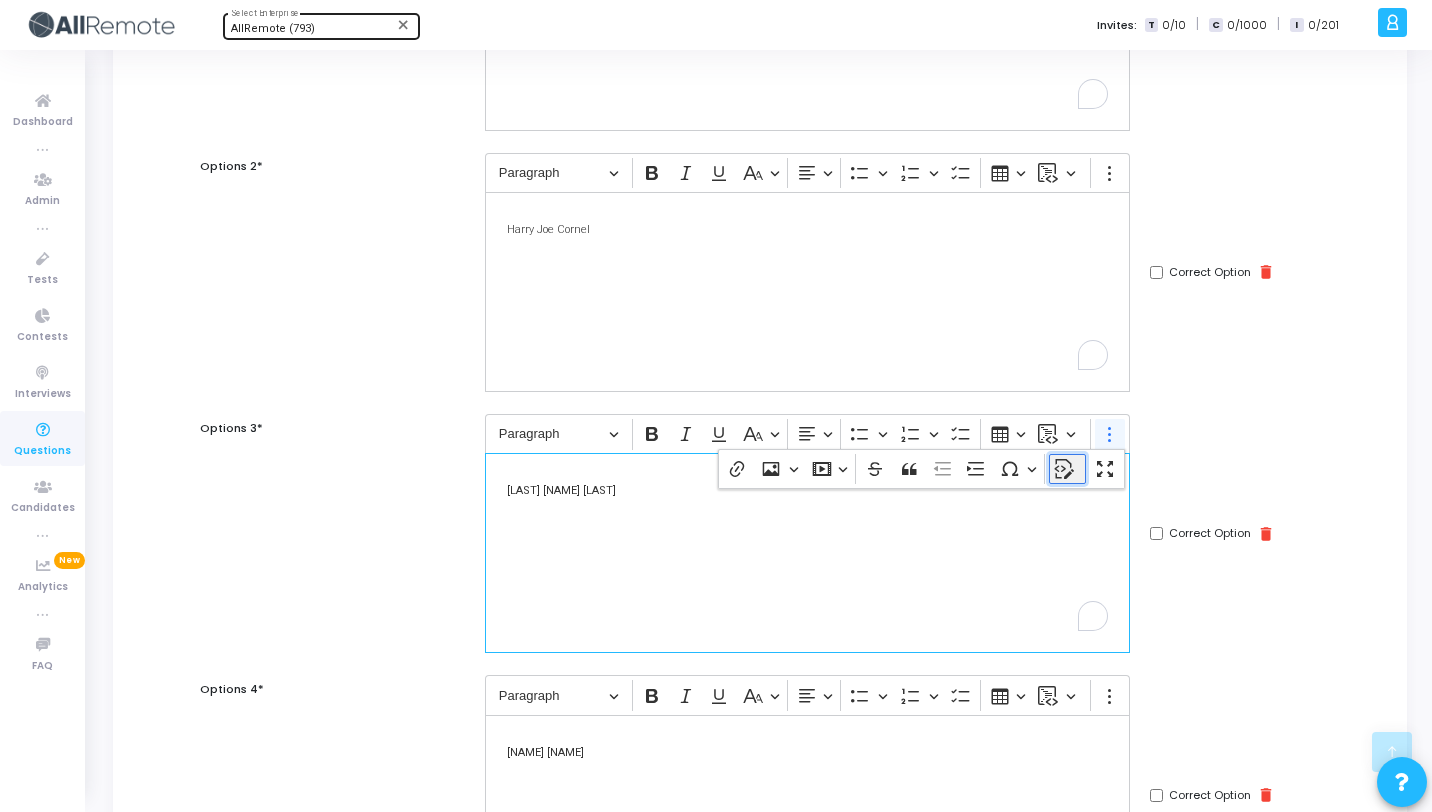click 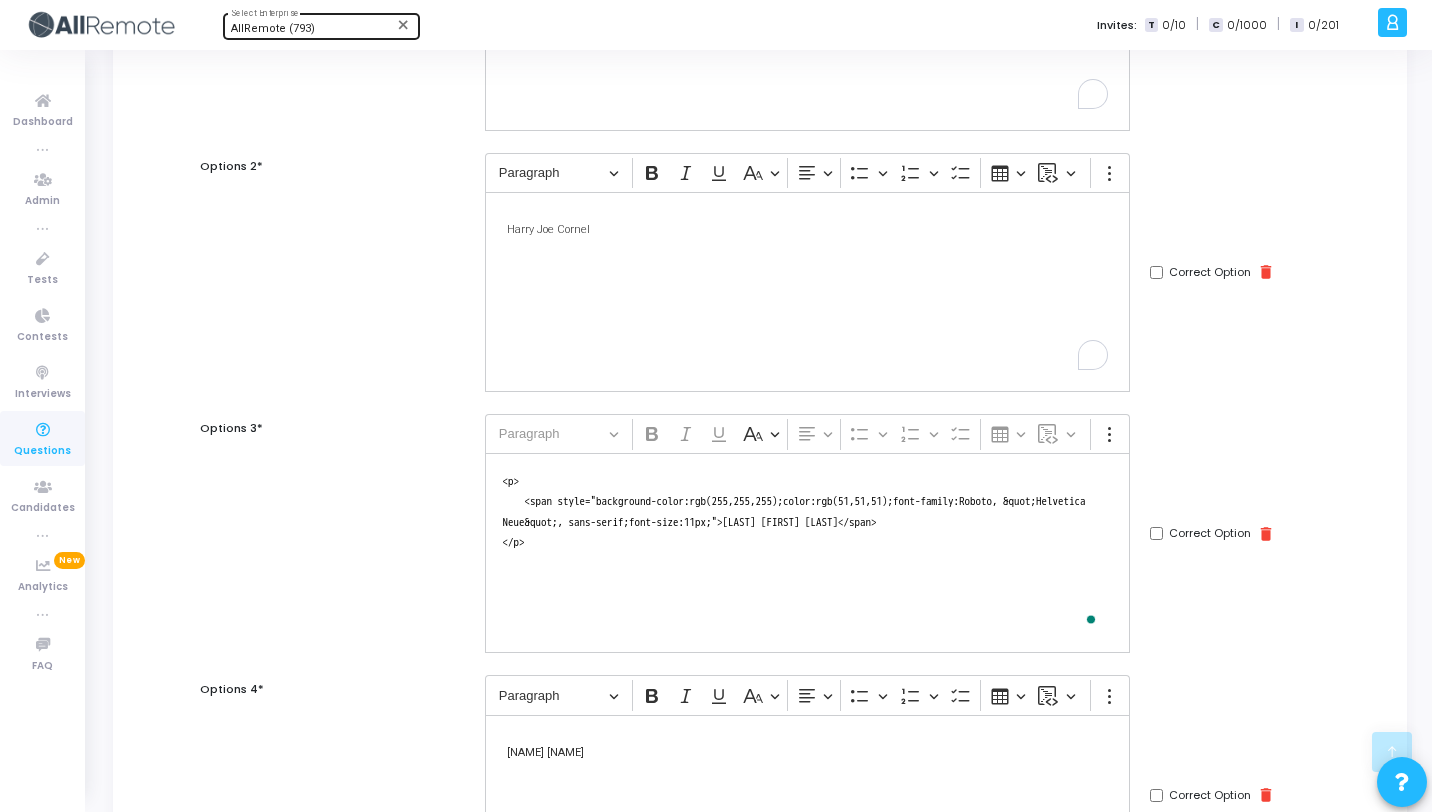 scroll, scrollTop: 5, scrollLeft: 0, axis: vertical 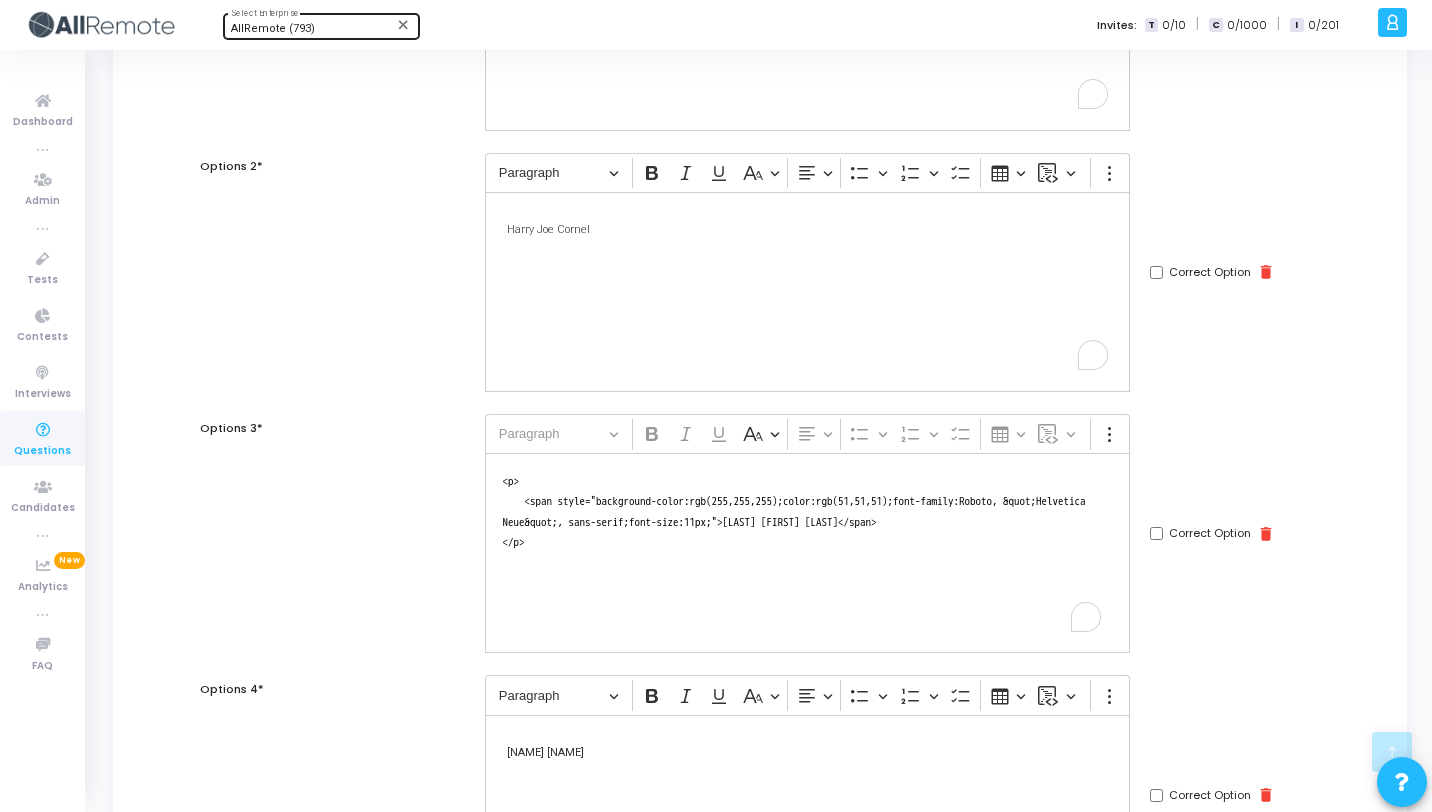 click on "<p>
<span style="background-color:rgb(255,255,255);color:rgb(51,51,51);font-family:Roboto, &quot;Helvetica Neue&quot;, sans-serif;font-size:11px;"><span style="-webkit-text-stroke-width:0px;display:inline !important;float:none;font-style:normal;font-variant-caps:normal;font-variant-ligatures:normal;font-weight:400;letter-spacing:normal;orphans:2;text-align:left;text-decoration-color:initial;text-decoration-style:initial;text-decoration-thickness:initial;text-indent:0px;text-transform:none;white-space:normal;widows:2;word-spacing:0px;">Cornel Joe Harry</span></span>
</p>" at bounding box center (807, 553) 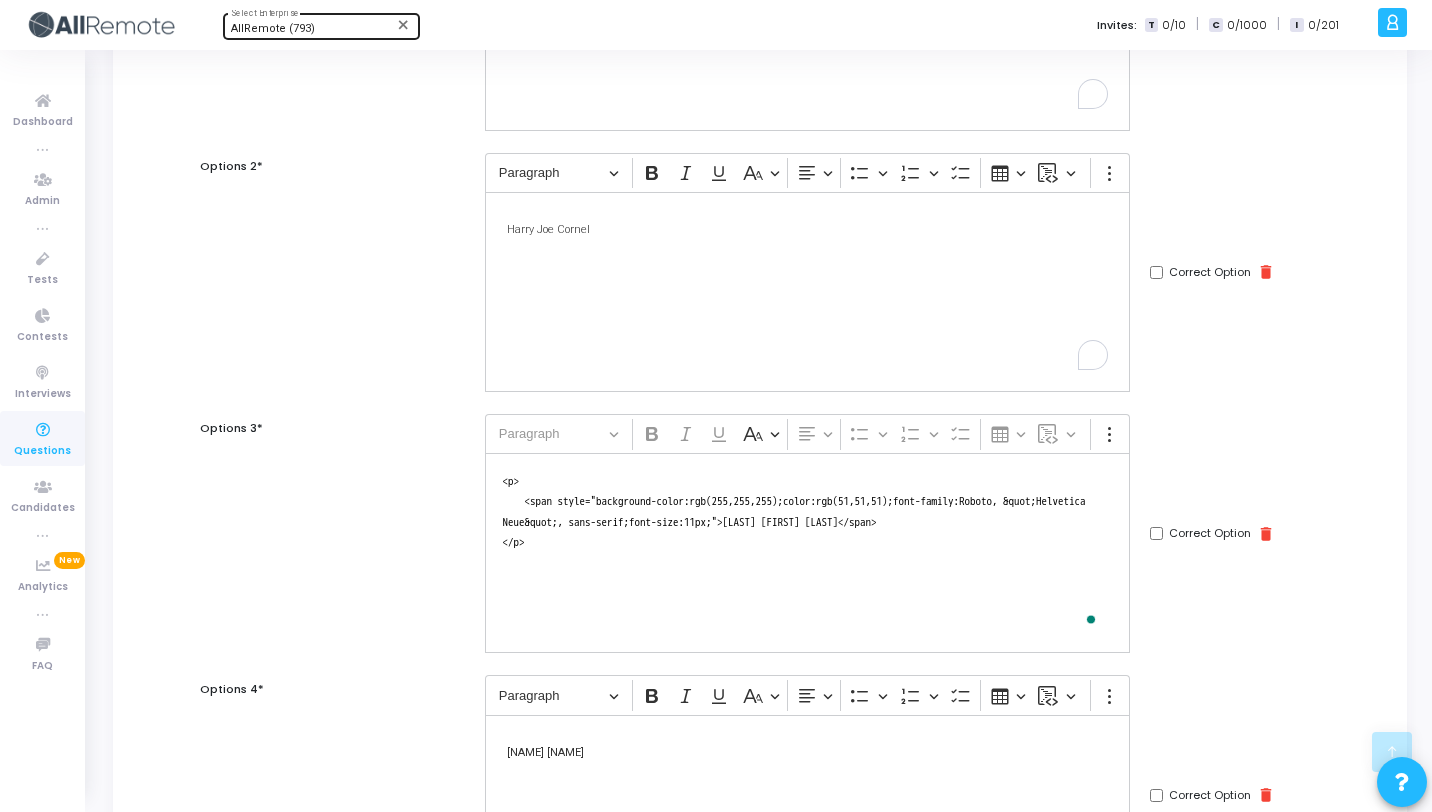 scroll, scrollTop: 38, scrollLeft: 0, axis: vertical 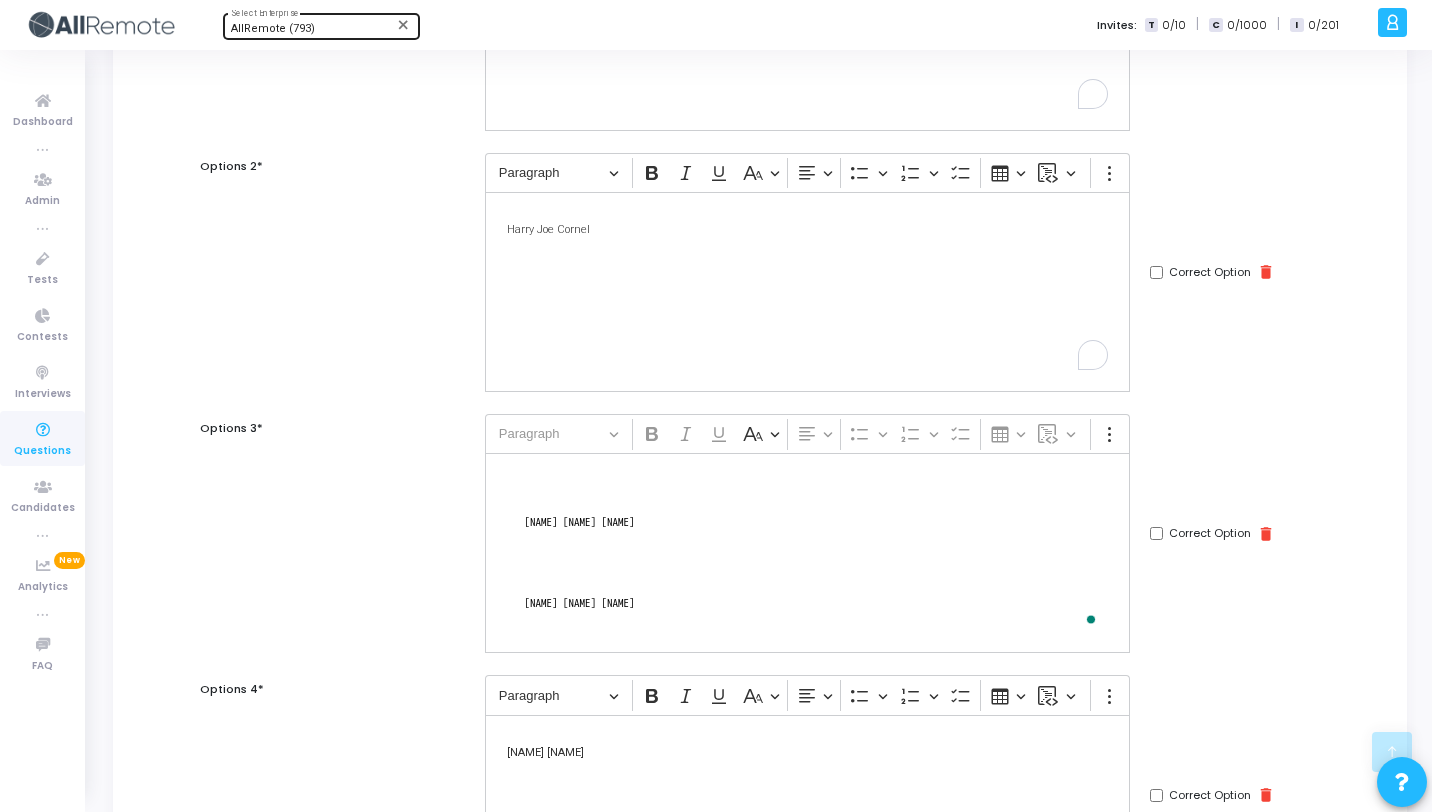 drag, startPoint x: 879, startPoint y: 522, endPoint x: 775, endPoint y: 521, distance: 104.00481 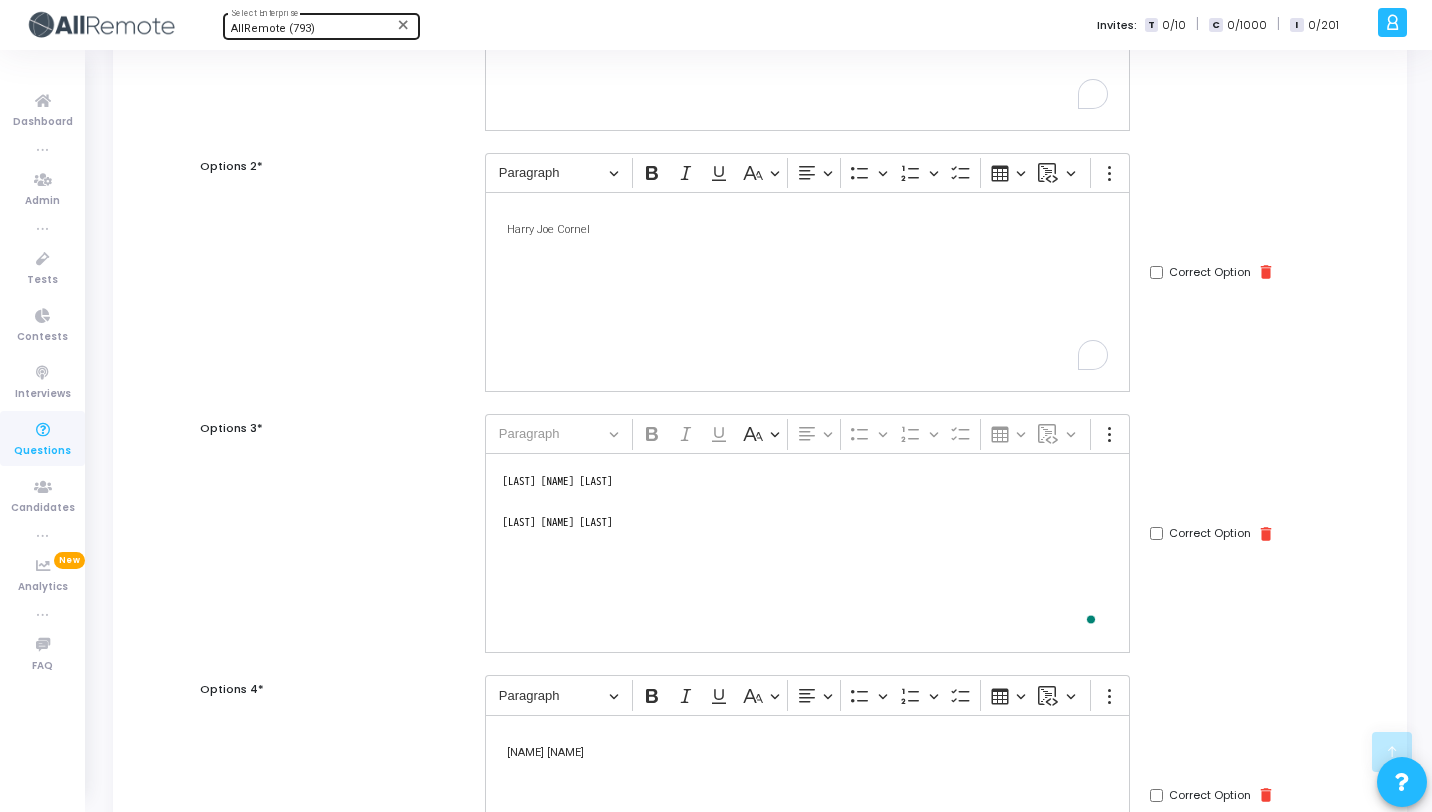scroll, scrollTop: 0, scrollLeft: 0, axis: both 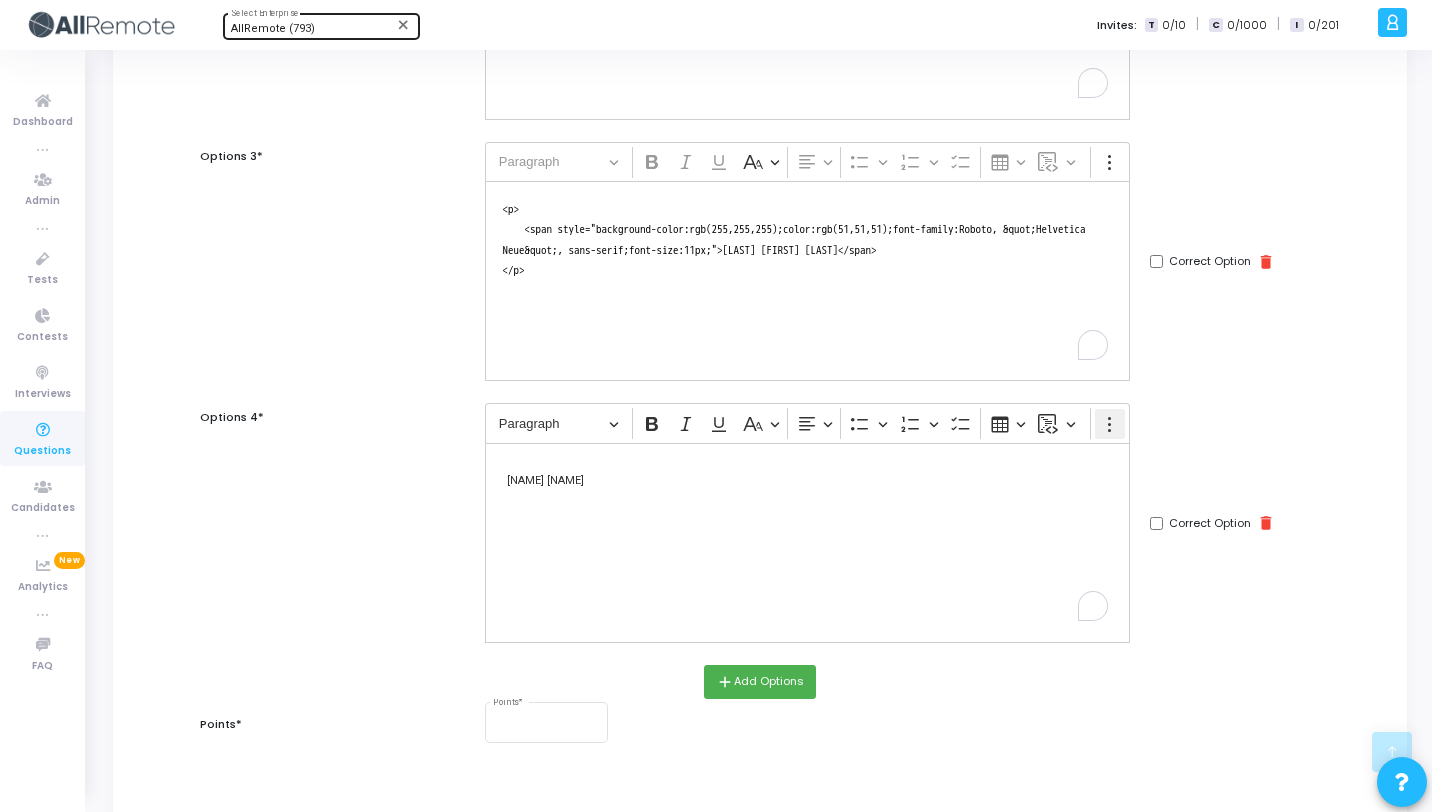 type on "<p>
<span style="background-color:rgb(255,255,255);color:rgb(51,51,51);font-family:Roboto, &quot;Helvetica Neue&quot;, sans-serif;font-size:11px;">Cornel Joe Harry</span>
</p>" 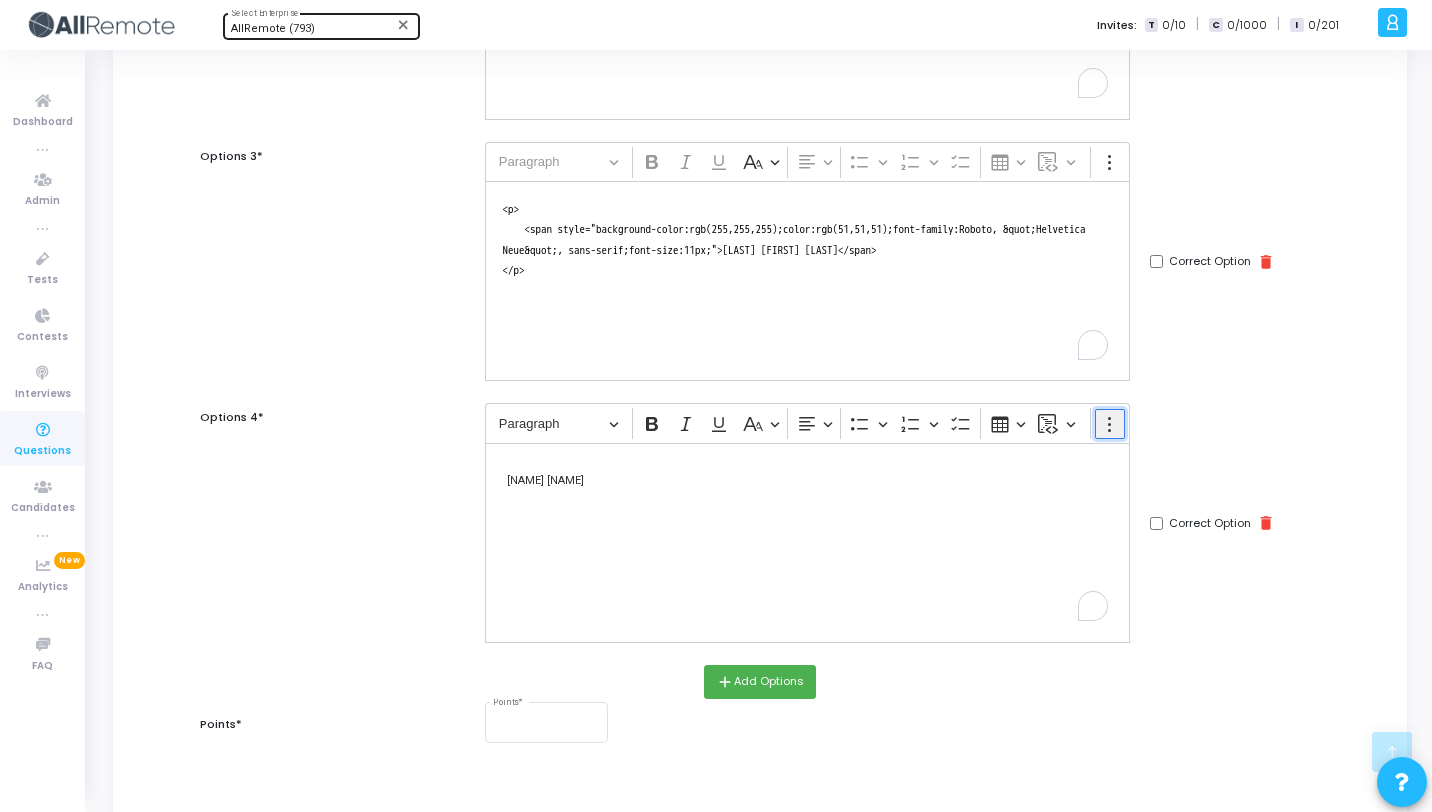 click 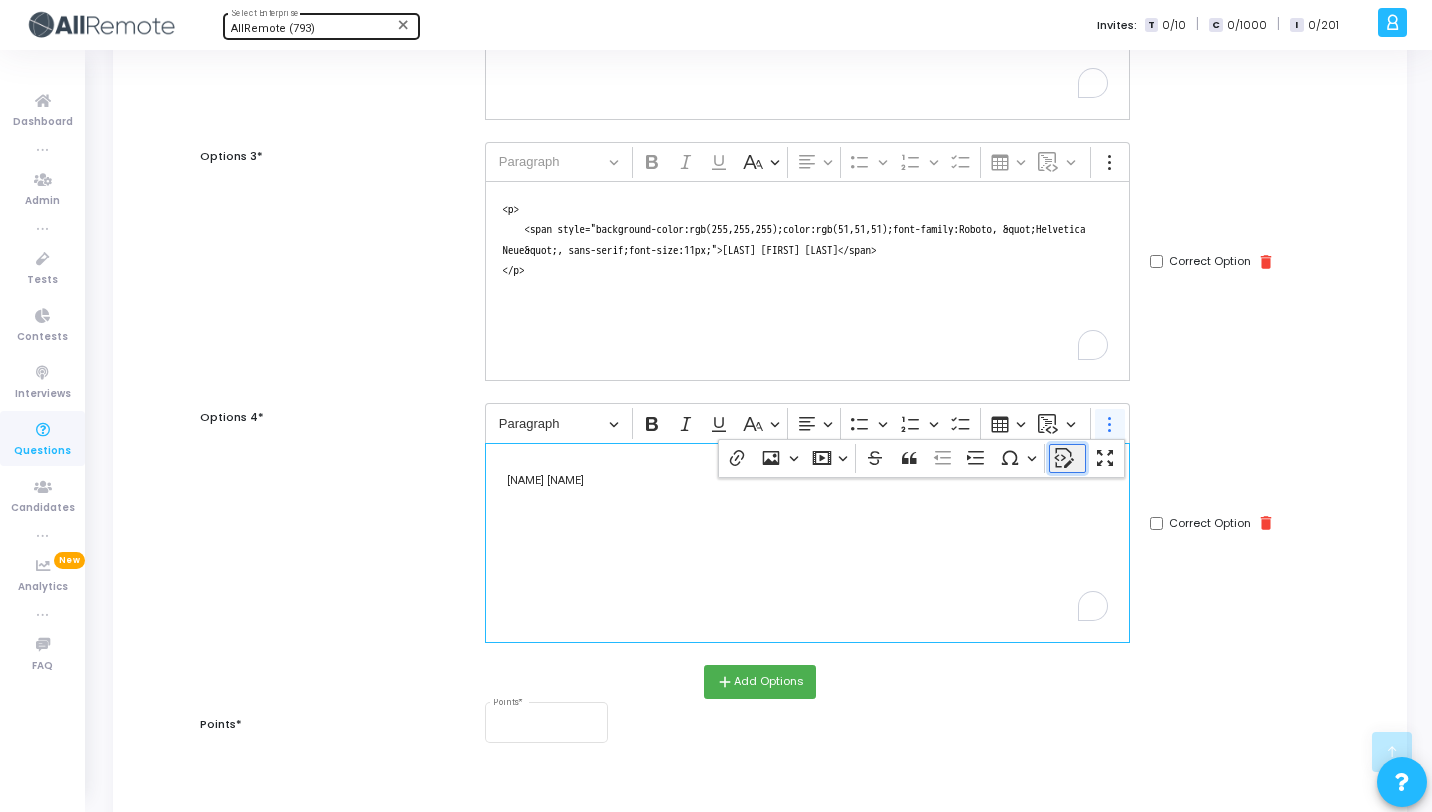 click 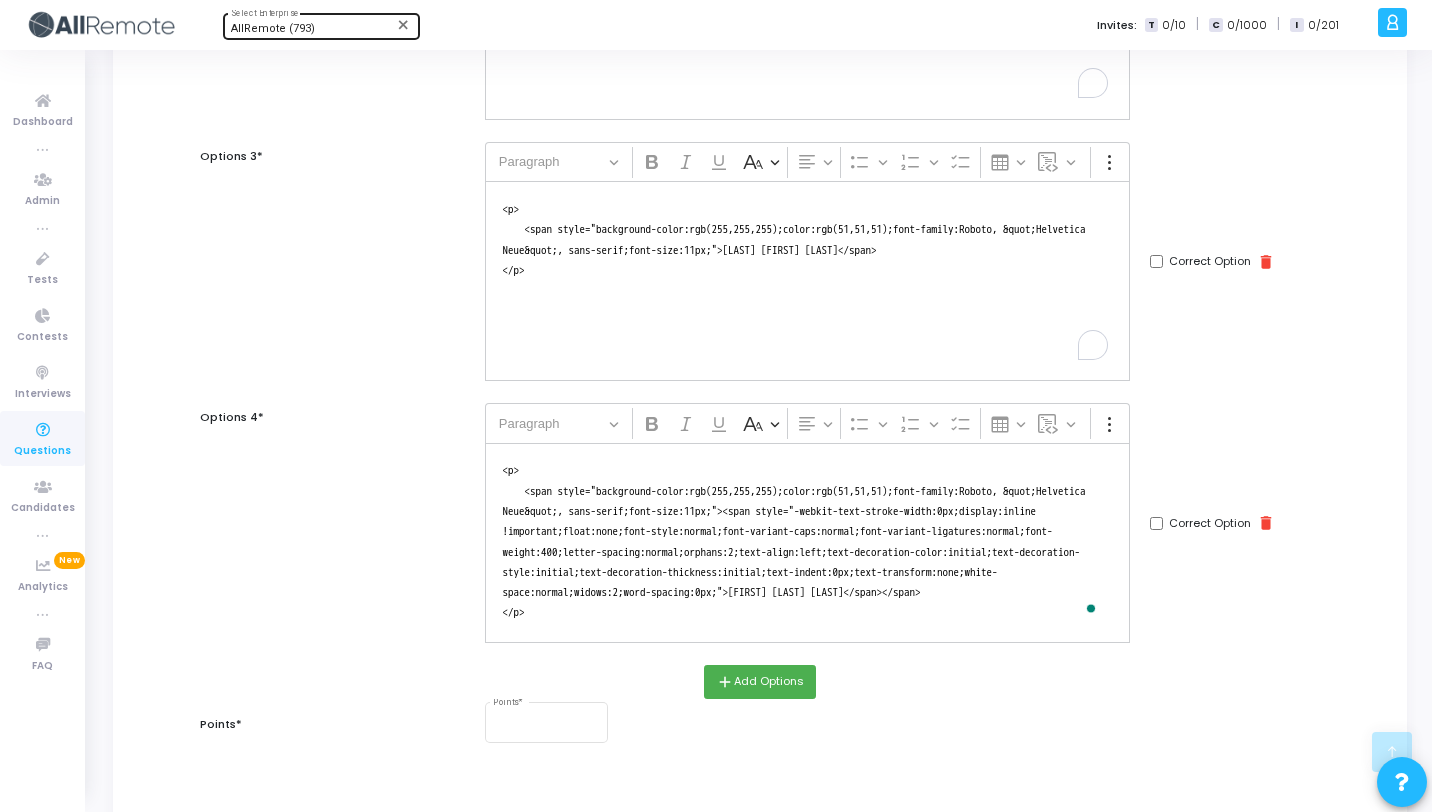scroll, scrollTop: 17, scrollLeft: 0, axis: vertical 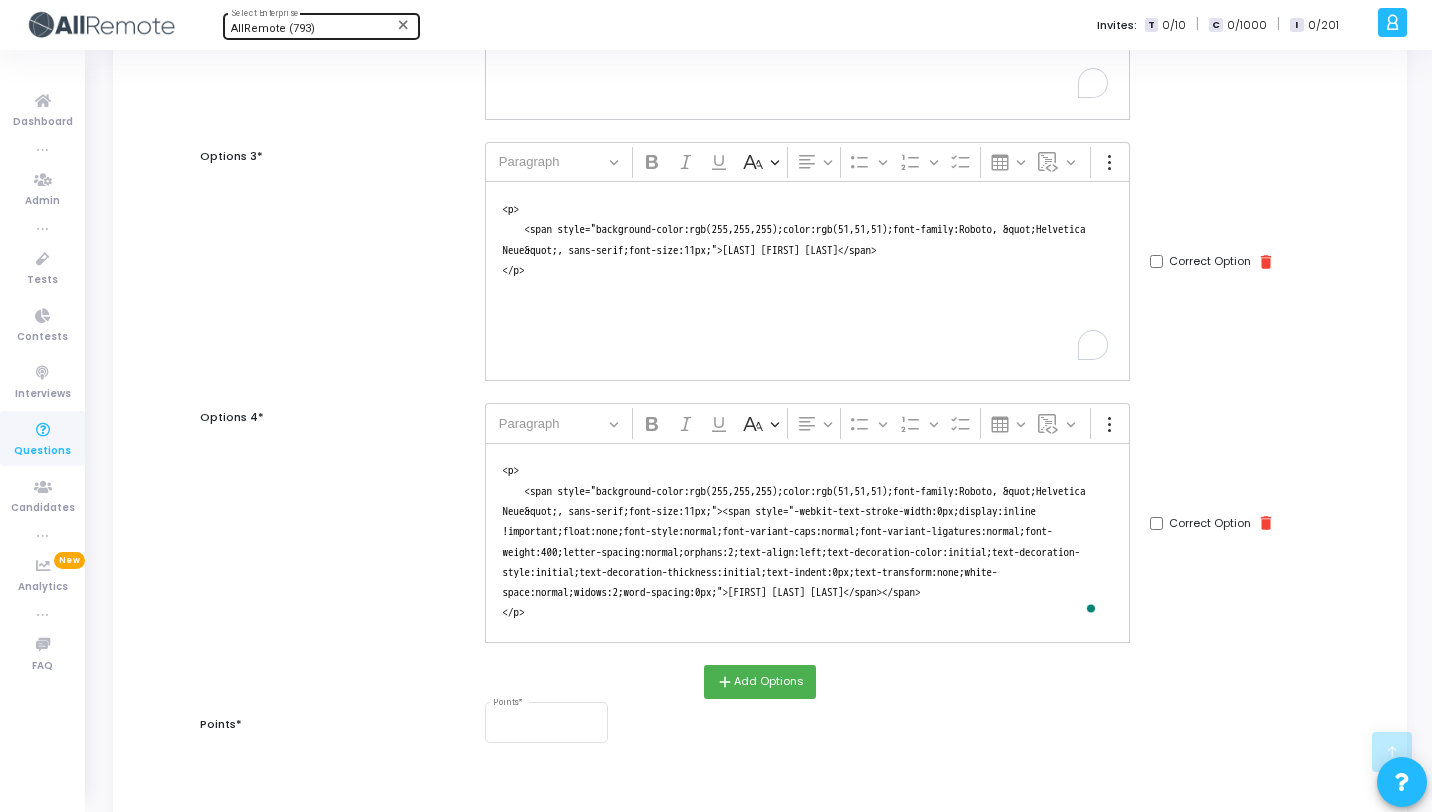 click on "<p>
<span style="background-color:rgb(255,255,255);color:rgb(51,51,51);font-family:Roboto, &quot;Helvetica Neue&quot;, sans-serif;font-size:11px;"><span style="-webkit-text-stroke-width:0px;display:inline !important;float:none;font-style:normal;font-variant-caps:normal;font-variant-ligatures:normal;font-weight:400;letter-spacing:normal;orphans:2;text-align:left;text-decoration-color:initial;text-decoration-style:initial;text-decoration-thickness:initial;text-indent:0px;text-transform:none;white-space:normal;widows:2;word-spacing:0px;">Joe Cornel Harry</span></span>
</p>" at bounding box center (807, 543) 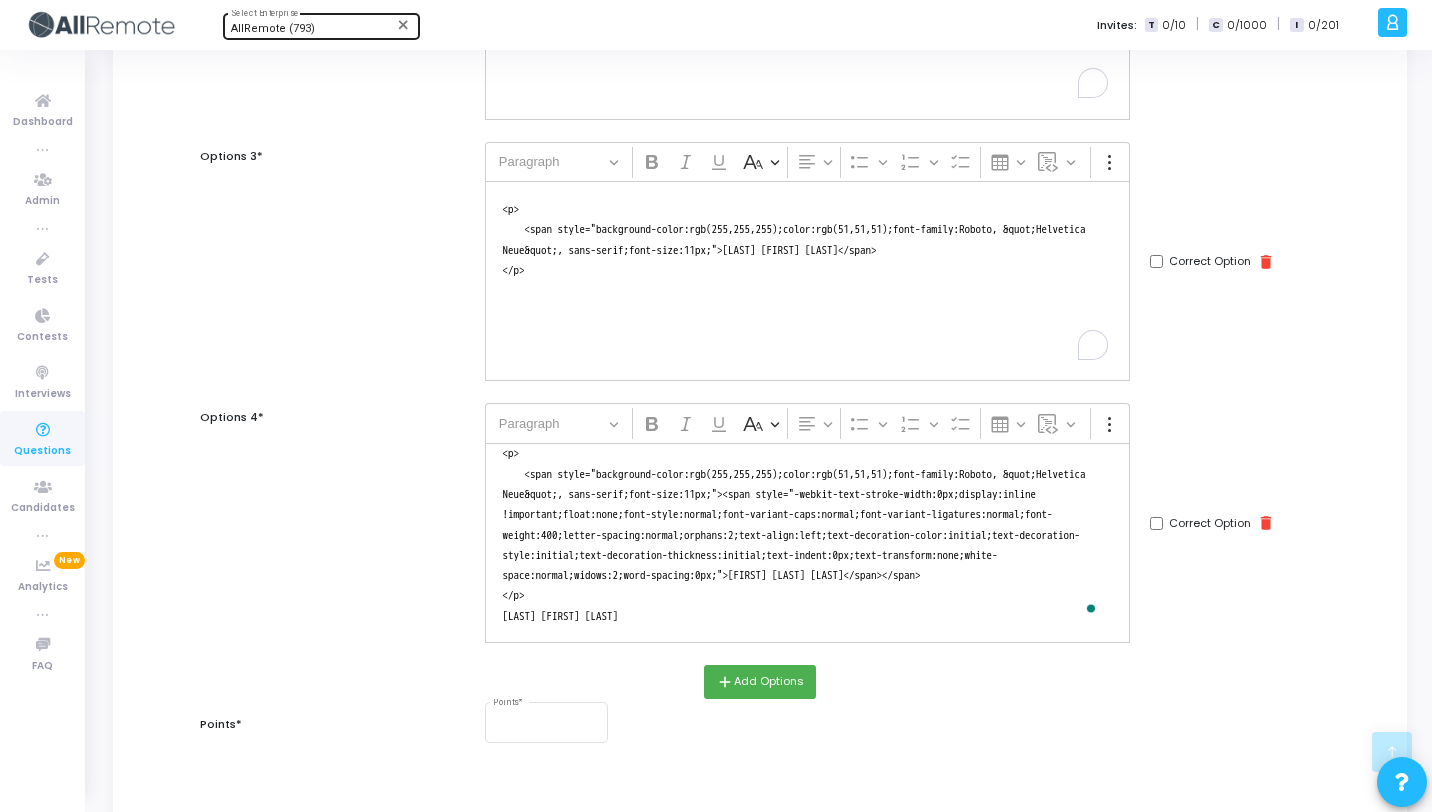 scroll, scrollTop: 38, scrollLeft: 0, axis: vertical 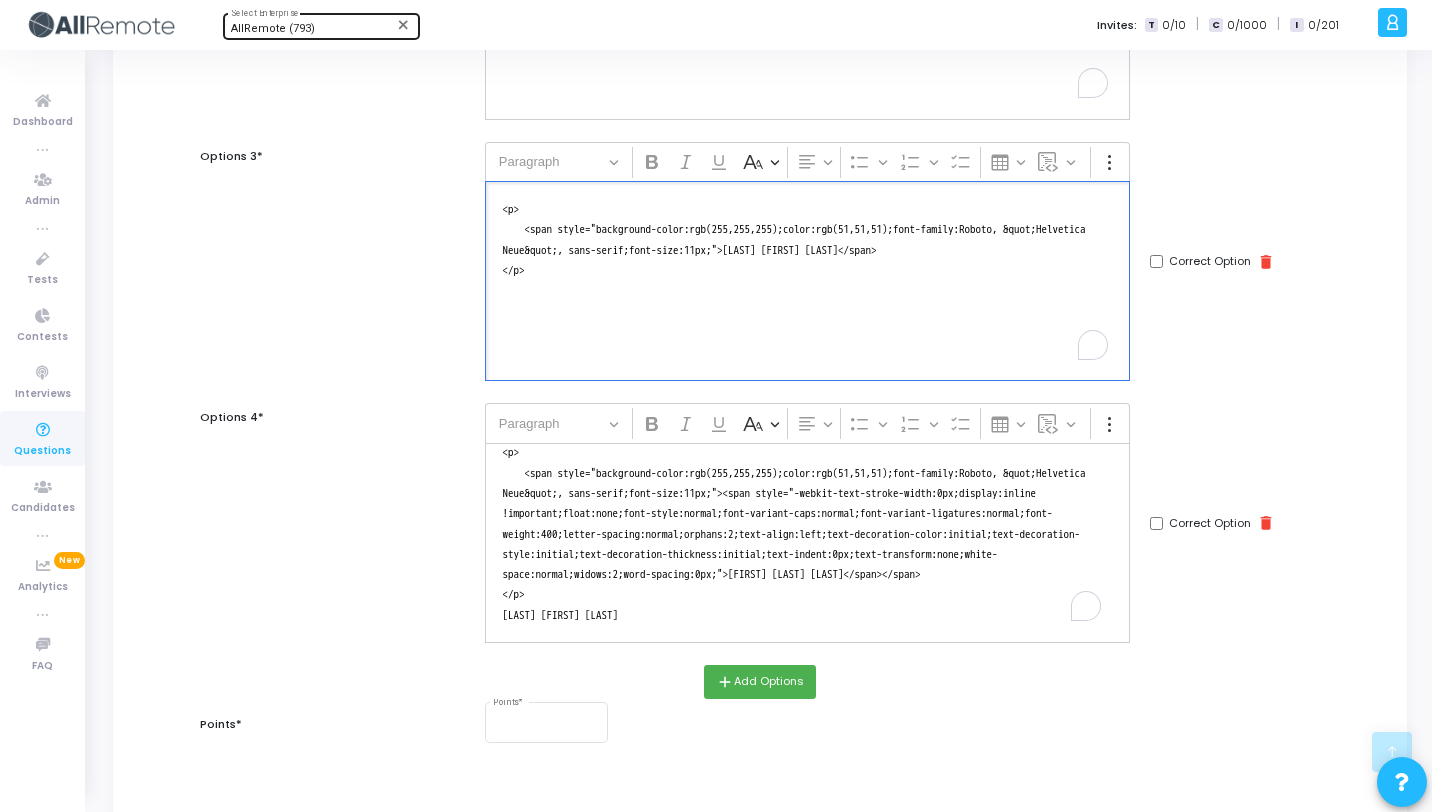 drag, startPoint x: 537, startPoint y: 266, endPoint x: 492, endPoint y: 204, distance: 76.6094 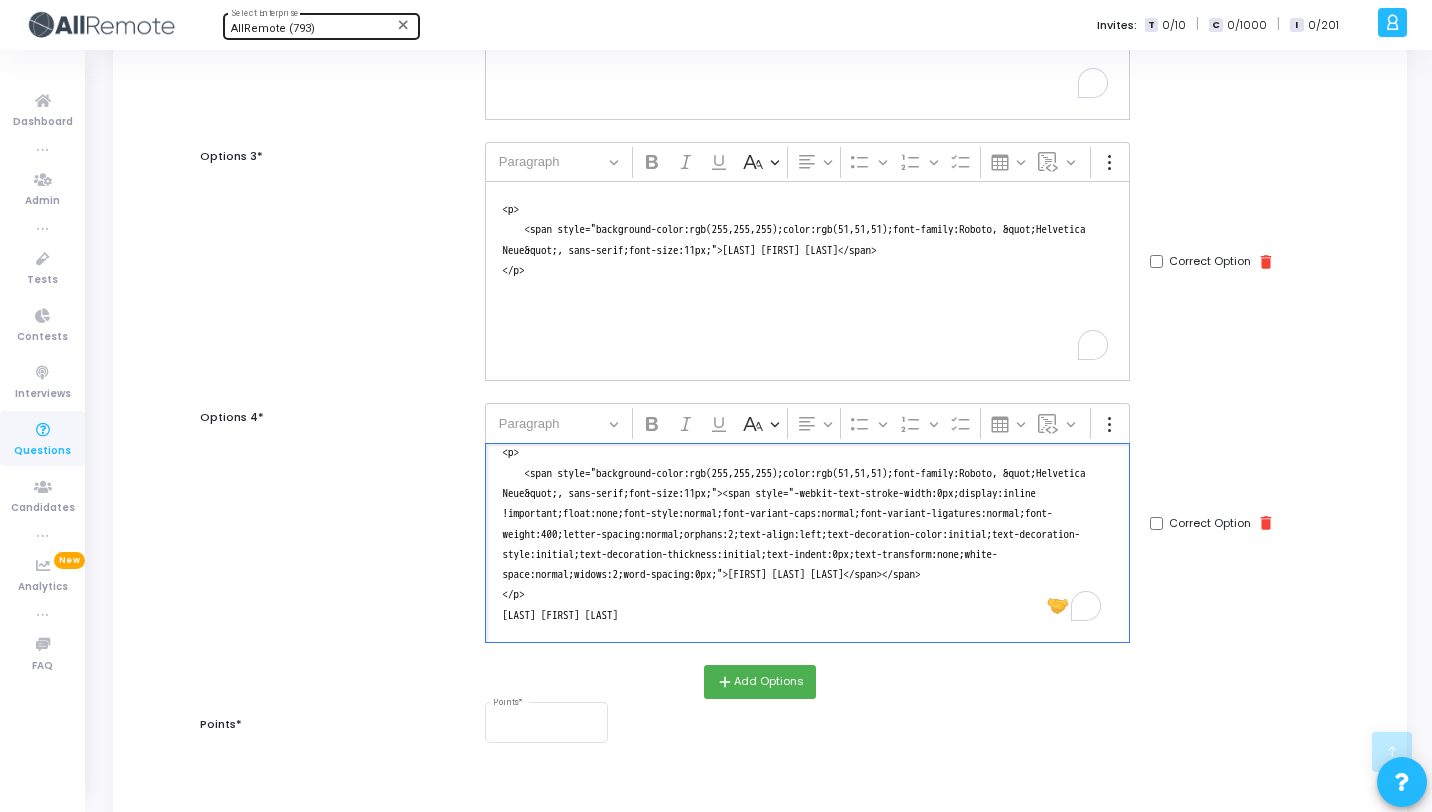 drag, startPoint x: 618, startPoint y: 615, endPoint x: 491, endPoint y: 619, distance: 127.06297 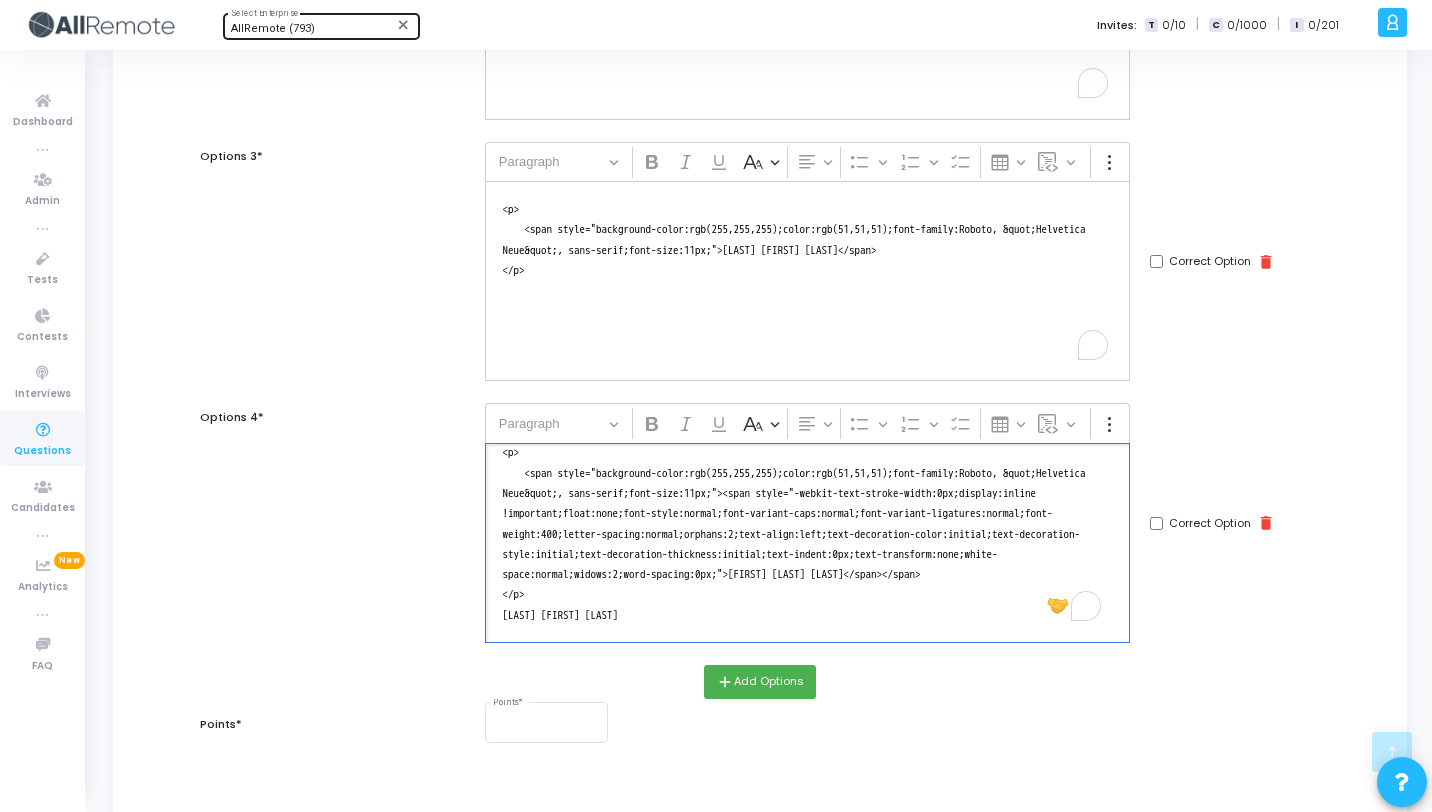 click on "<p>
<span style="background-color:rgb(255,255,255);color:rgb(51,51,51);font-family:Roboto, &quot;Helvetica Neue&quot;, sans-serif;font-size:11px;"><span style="-webkit-text-stroke-width:0px;display:inline !important;float:none;font-style:normal;font-variant-caps:normal;font-variant-ligatures:normal;font-weight:400;letter-spacing:normal;orphans:2;text-align:left;text-decoration-color:initial;text-decoration-style:initial;text-decoration-thickness:initial;text-indent:0px;text-transform:none;white-space:normal;widows:2;word-spacing:0px;">Joe Cornel Harry</span></span>
</p>
Cornel Joe Harry" at bounding box center (807, 543) 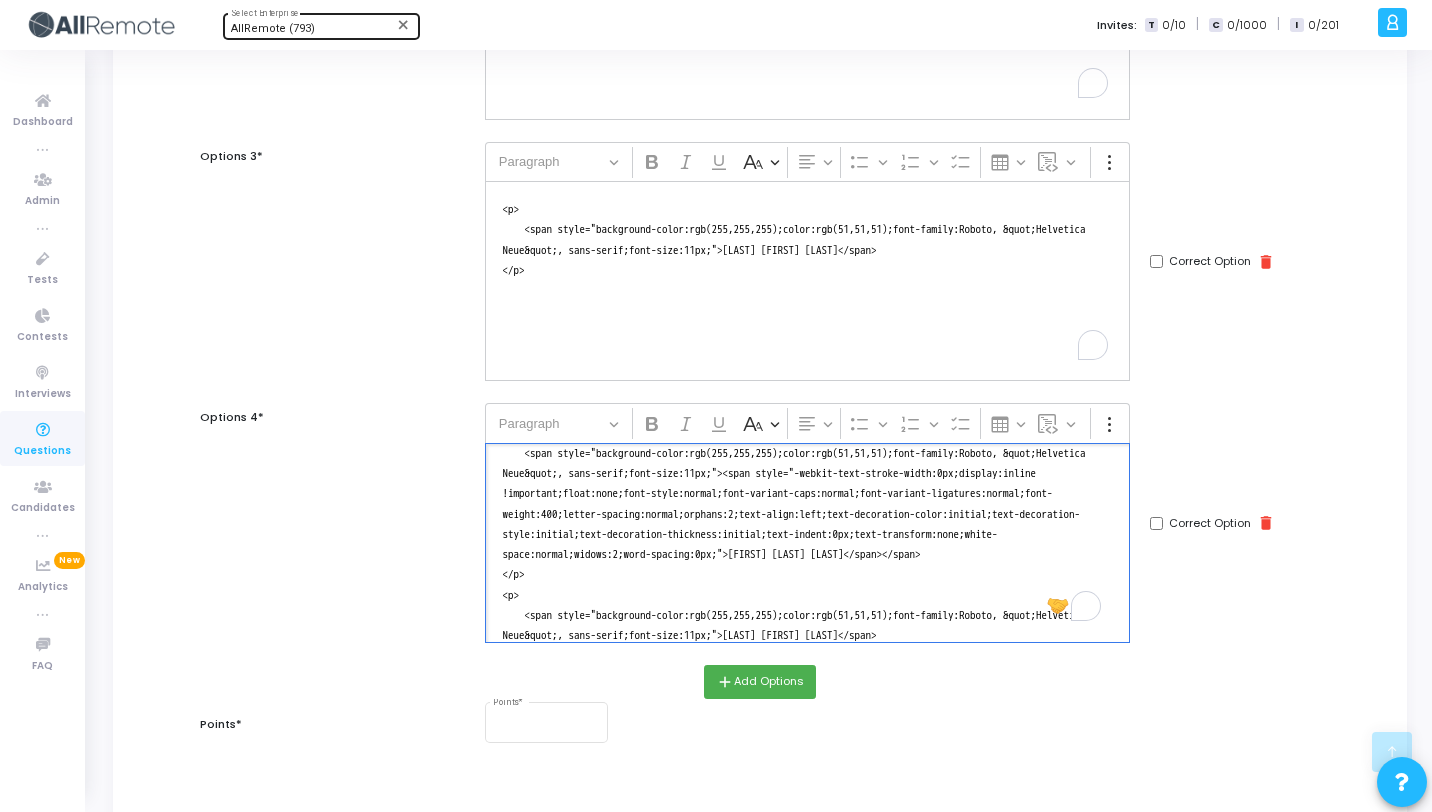 scroll, scrollTop: 78, scrollLeft: 0, axis: vertical 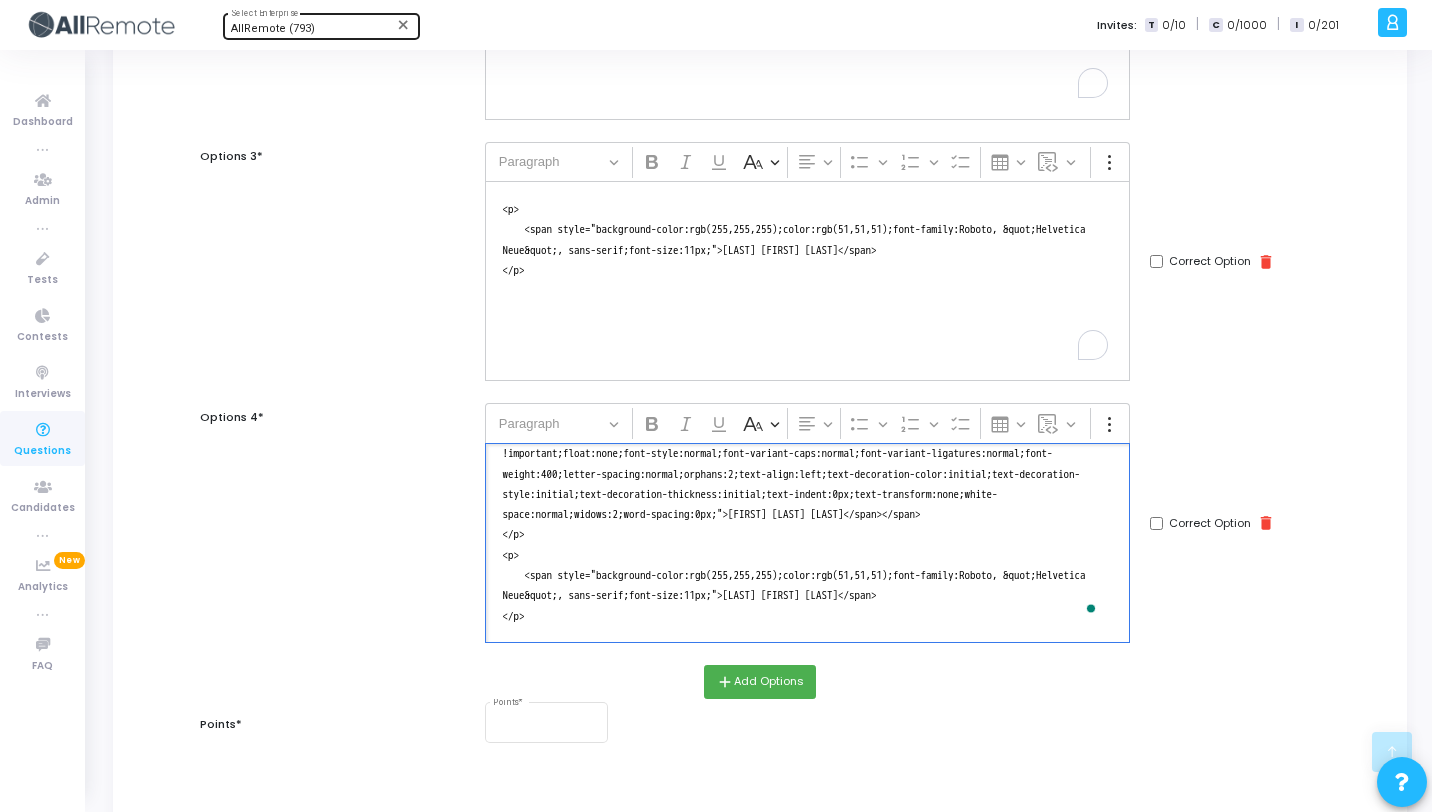drag, startPoint x: 879, startPoint y: 534, endPoint x: 775, endPoint y: 528, distance: 104.172935 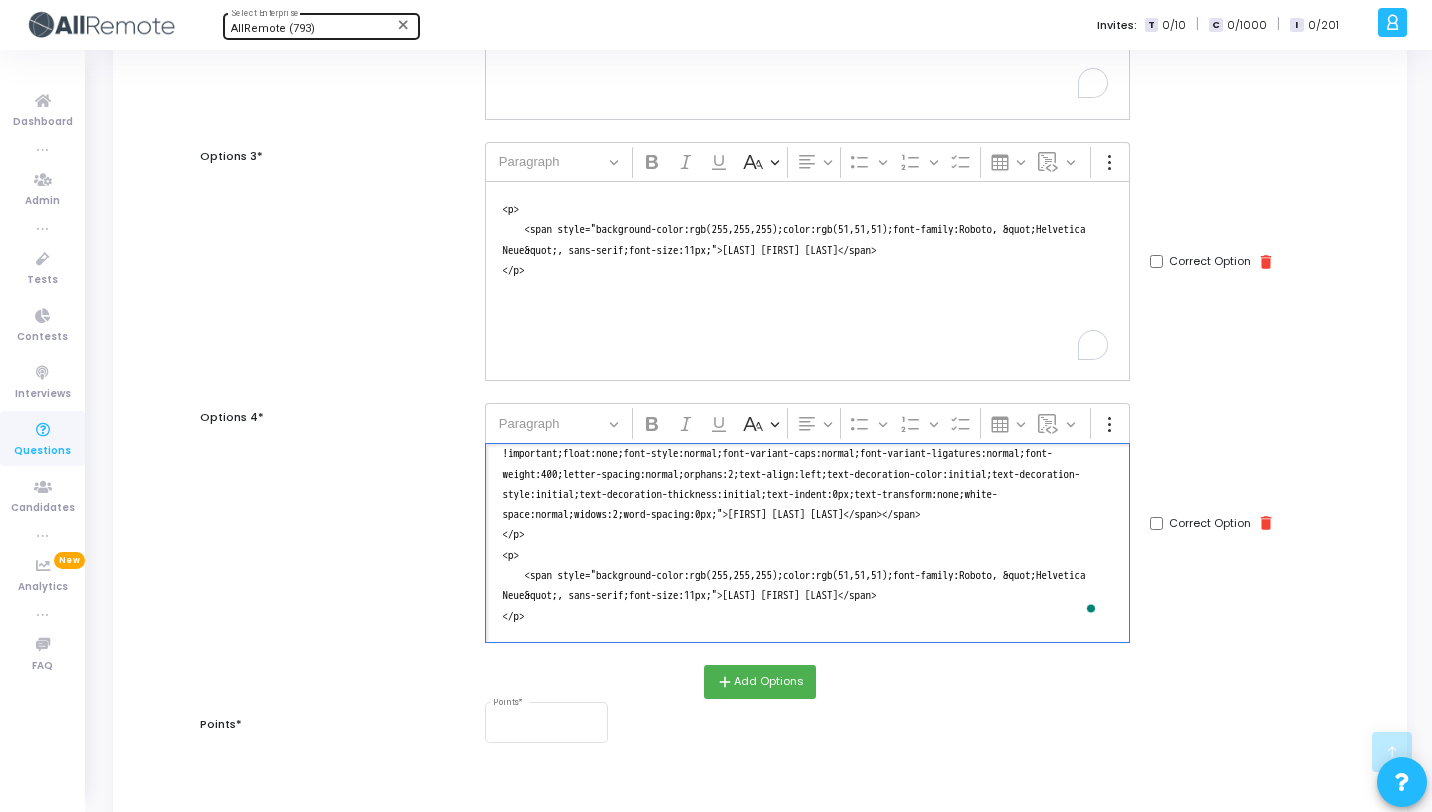 click on "<p>
<span style="background-color:rgb(255,255,255);color:rgb(51,51,51);font-family:Roboto, &quot;Helvetica Neue&quot;, sans-serif;font-size:11px;"><span style="-webkit-text-stroke-width:0px;display:inline !important;float:none;font-style:normal;font-variant-caps:normal;font-variant-ligatures:normal;font-weight:400;letter-spacing:normal;orphans:2;text-align:left;text-decoration-color:initial;text-decoration-style:initial;text-decoration-thickness:initial;text-indent:0px;text-transform:none;white-space:normal;widows:2;word-spacing:0px;">Joe Cornel Harry</span></span>
</p>
<p>
<span style="background-color:rgb(255,255,255);color:rgb(51,51,51);font-family:Roboto, &quot;Helvetica Neue&quot;, sans-serif;font-size:11px;">Cornel Joe Harry</span>
</p>" at bounding box center (807, 543) 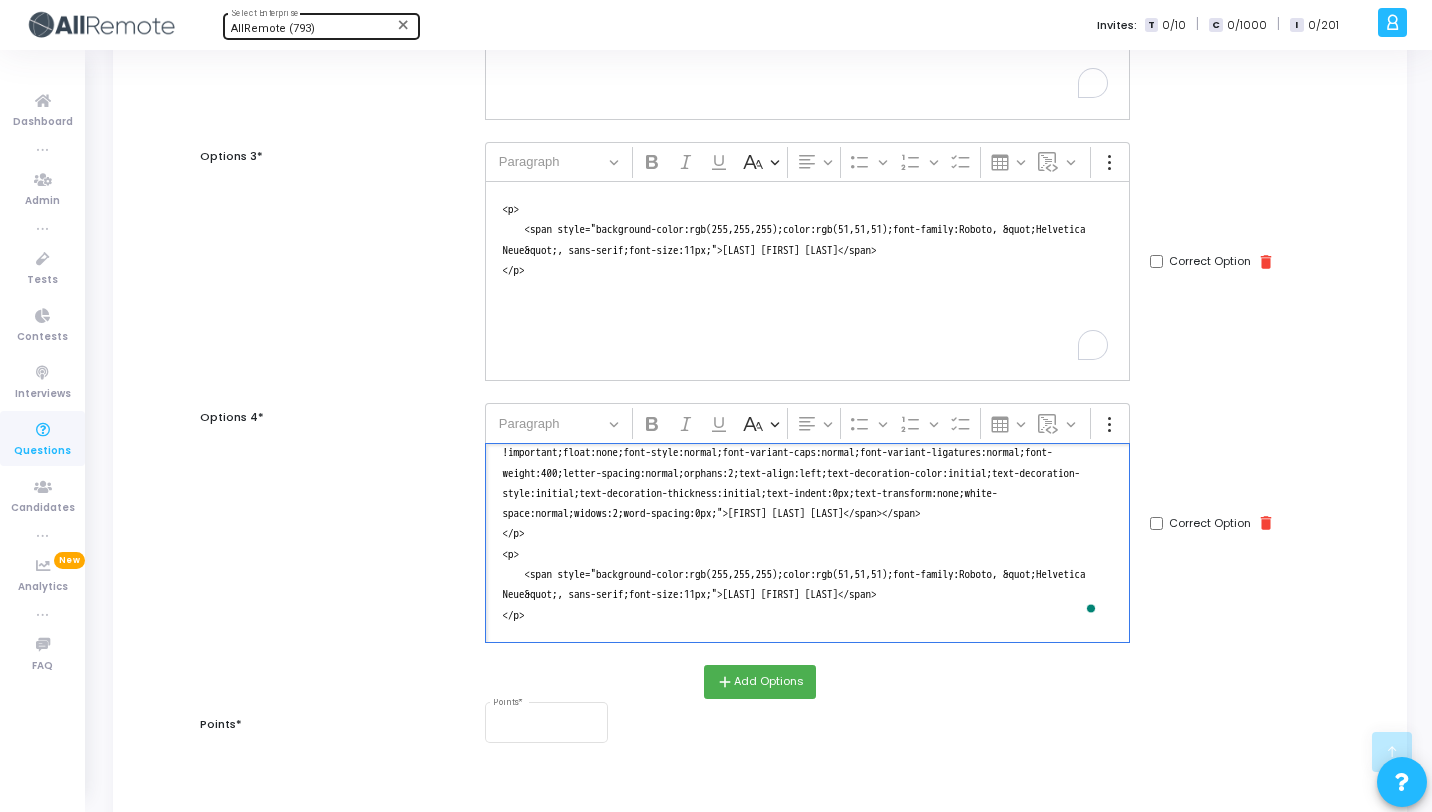 scroll, scrollTop: 82, scrollLeft: 0, axis: vertical 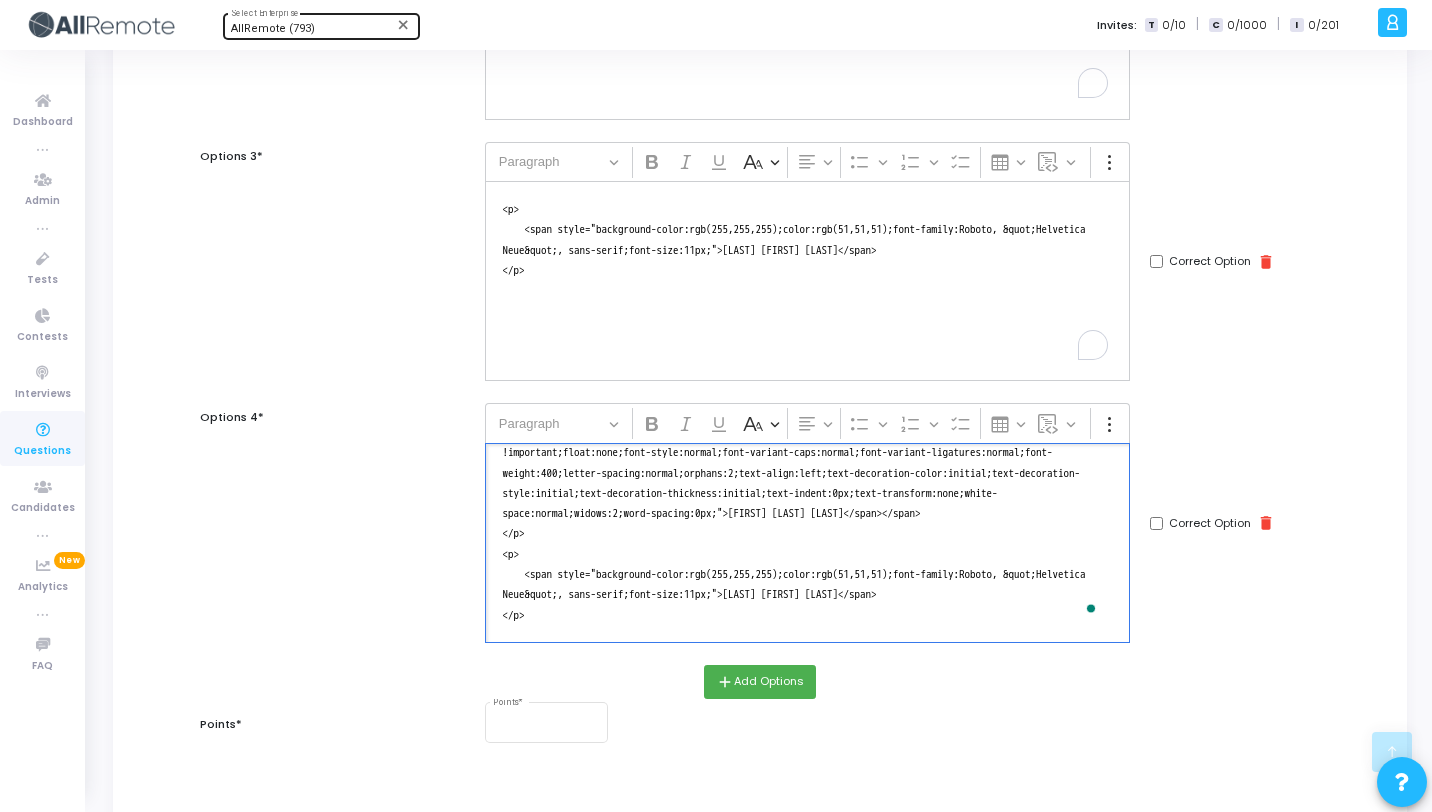 drag, startPoint x: 975, startPoint y: 612, endPoint x: 875, endPoint y: 605, distance: 100.2447 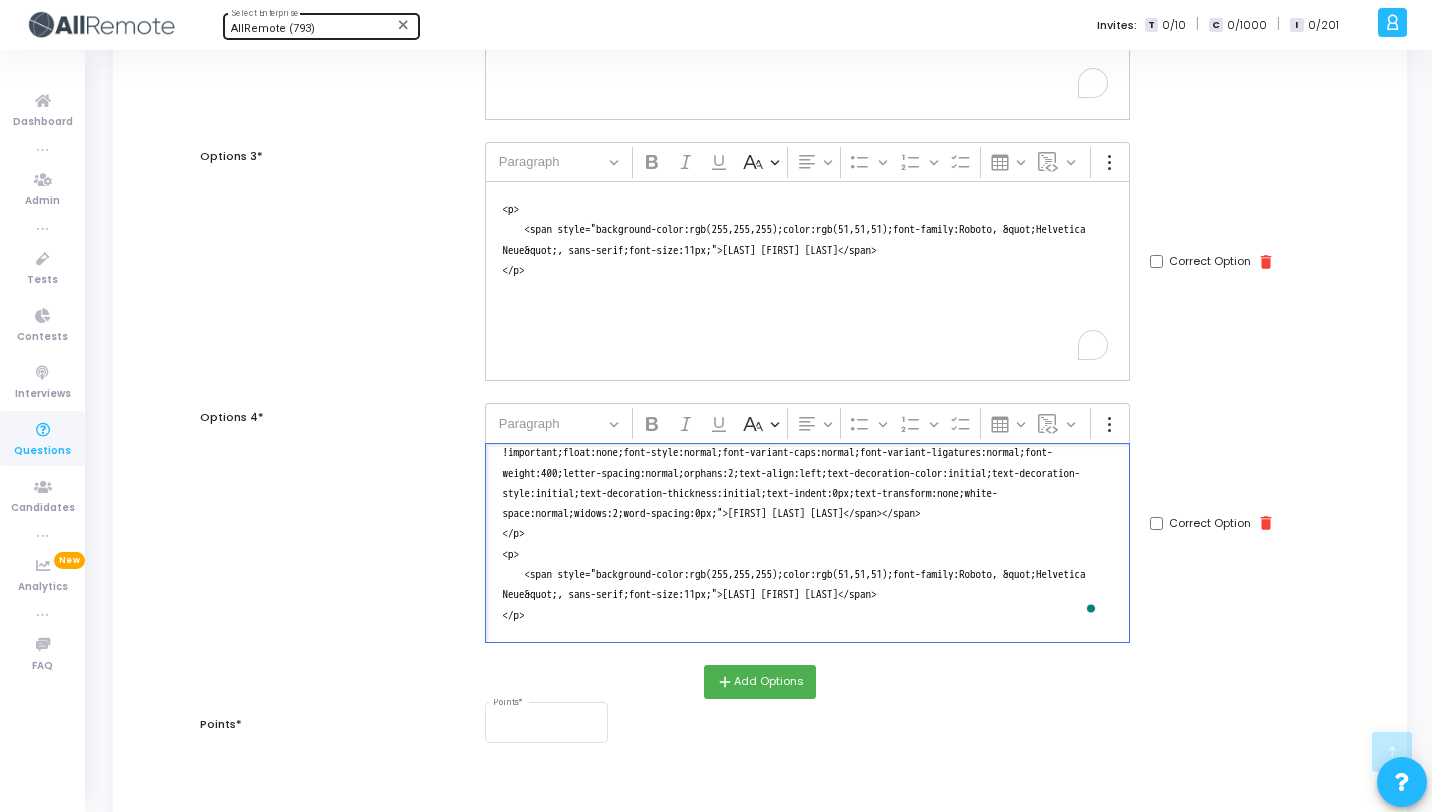 click on "<p>
<span style="background-color:rgb(255,255,255);color:rgb(51,51,51);font-family:Roboto, &quot;Helvetica Neue&quot;, sans-serif;font-size:11px;"><span style="-webkit-text-stroke-width:0px;display:inline !important;float:none;font-style:normal;font-variant-caps:normal;font-variant-ligatures:normal;font-weight:400;letter-spacing:normal;orphans:2;text-align:left;text-decoration-color:initial;text-decoration-style:initial;text-decoration-thickness:initial;text-indent:0px;text-transform:none;white-space:normal;widows:2;word-spacing:0px;">Joe Cornel Harry</span></span>
</p>
<p>
<span style="background-color:rgb(255,255,255);color:rgb(51,51,51);font-family:Roboto, &quot;Helvetica Neue&quot;, sans-serif;font-size:11px;">Cornel Joe Harry</span>
</p>" at bounding box center (807, 543) 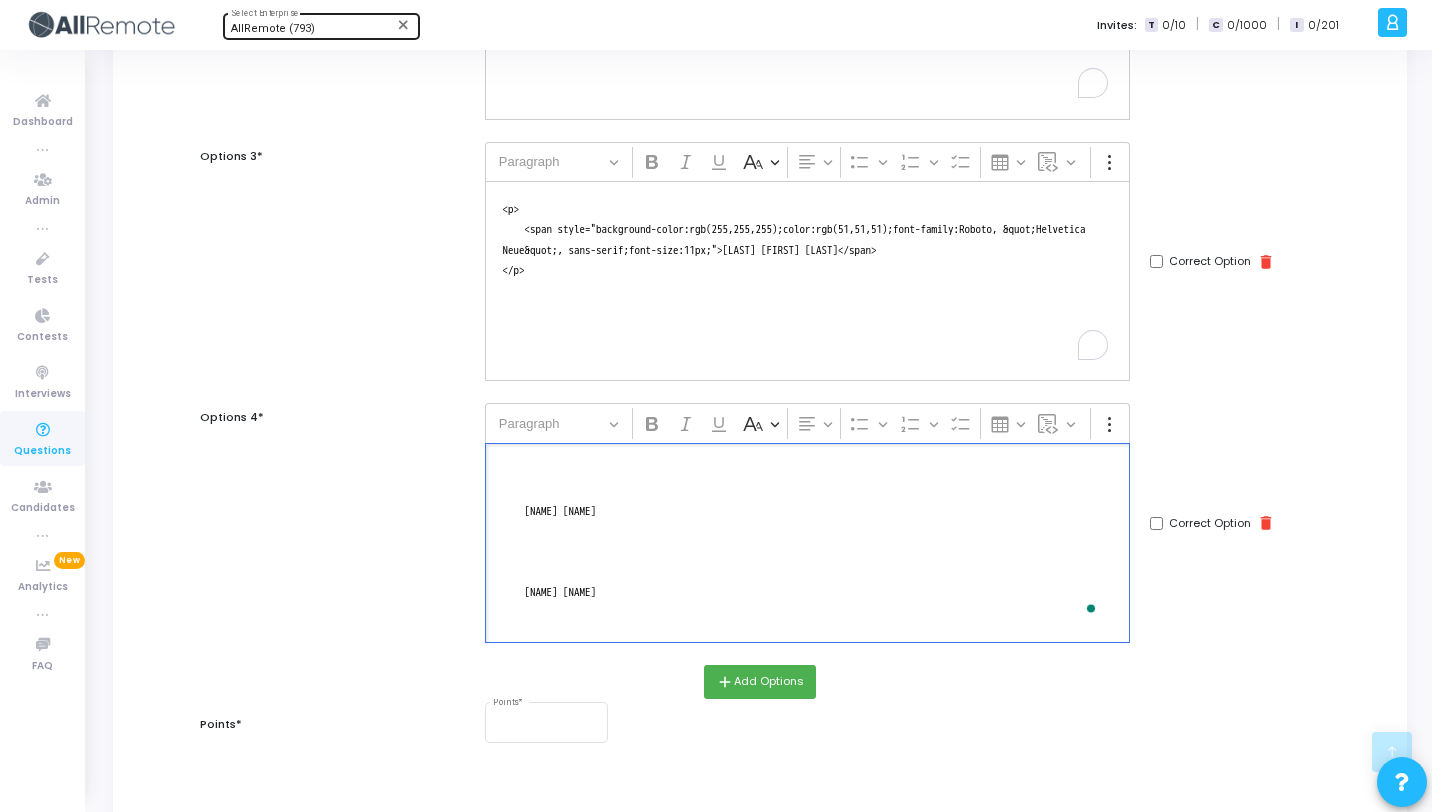 drag, startPoint x: 530, startPoint y: 550, endPoint x: 485, endPoint y: 423, distance: 134.73679 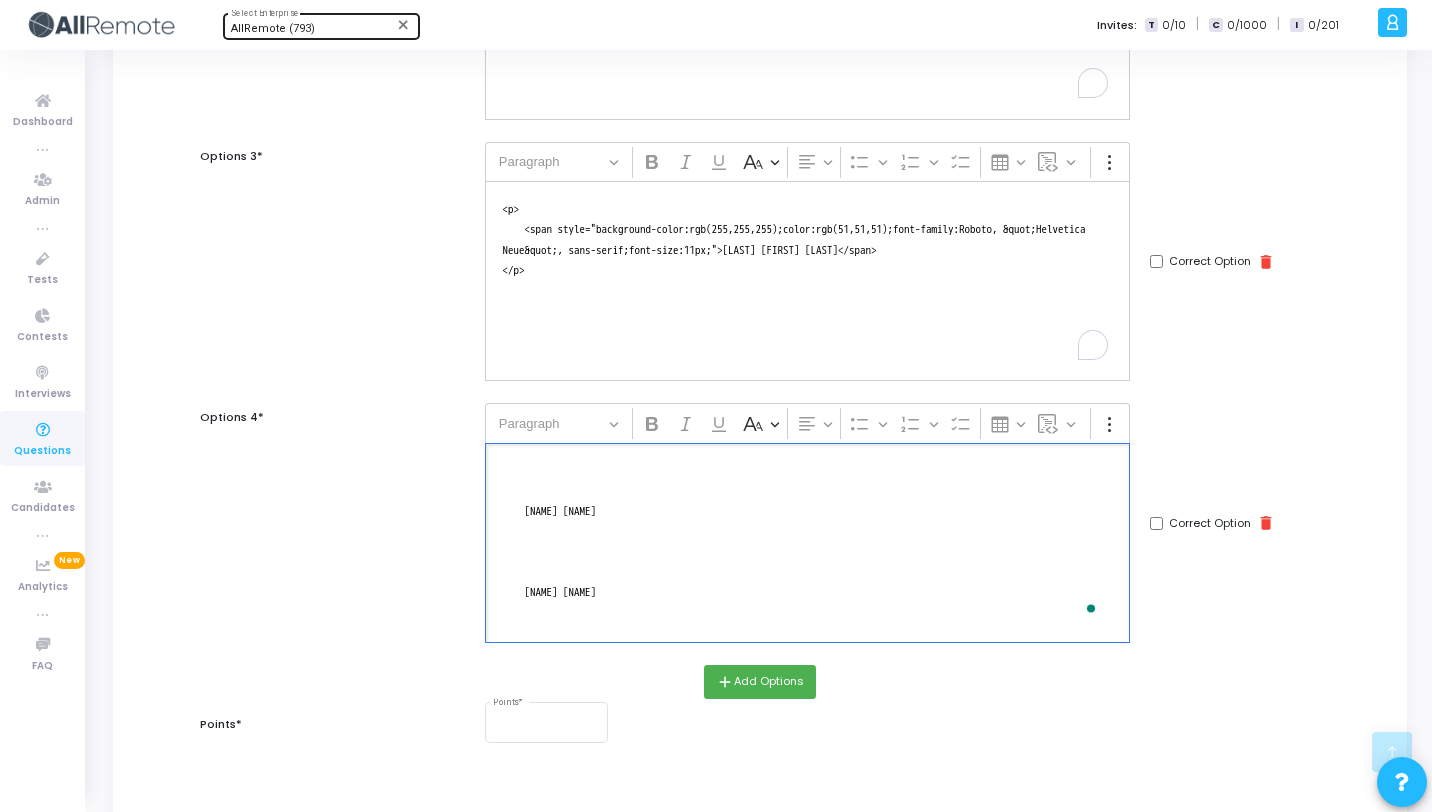 click on "Rich Text Editor Paragraph Bold Italic Underline Basic styles Text alignment Bulleted List Bulleted List Numbered List Numbered List To-do List Insert table Insert code block Insert code block Show more items Link Insert image Insert image Insert media Strikethrough Block quote Decrease indent Increase indent Special characters Source Fullscreen Mode ⁠⁠⁠⁠⁠⁠⁠ Joe Cornel Harry Words: 3 Characters: 16" at bounding box center [807, 522] 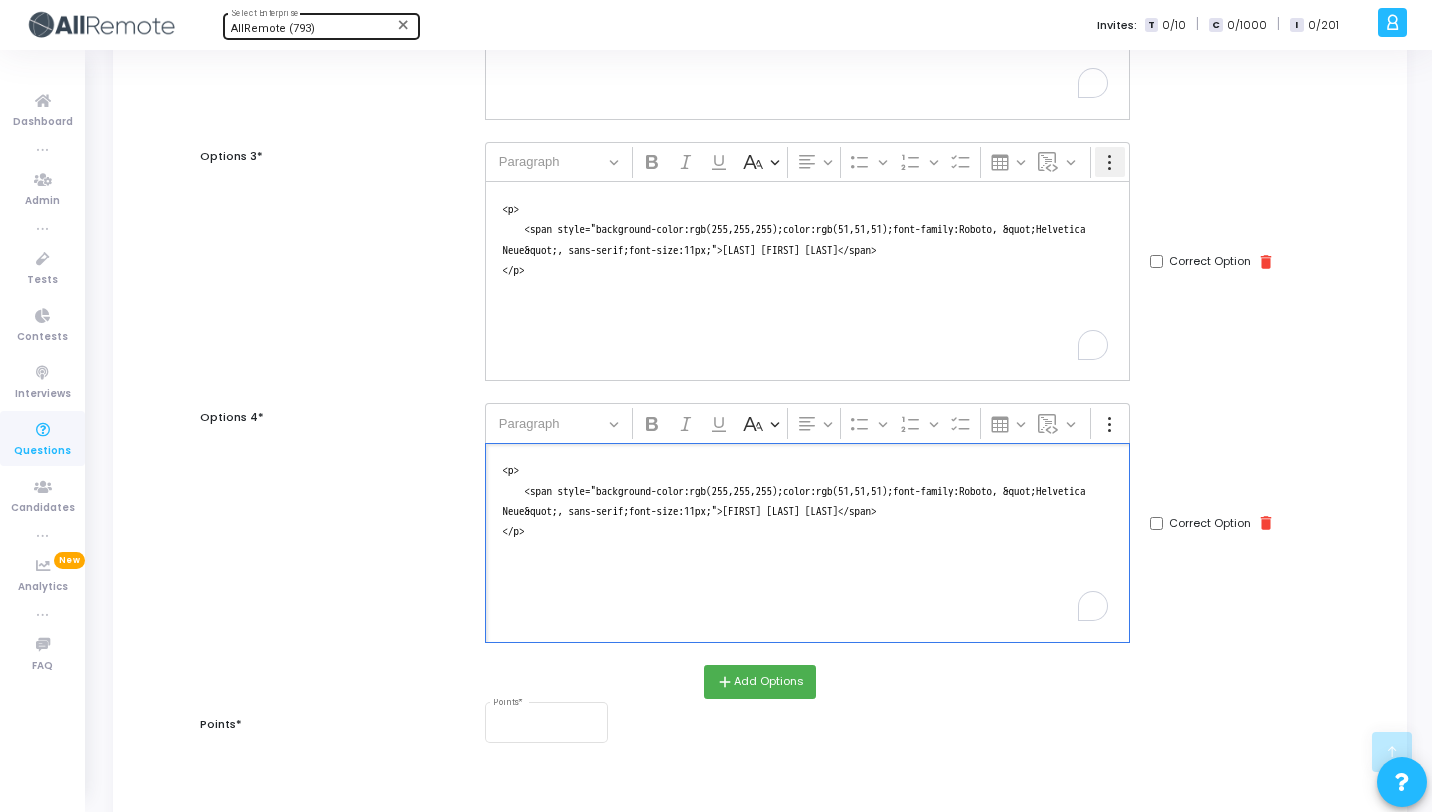 type on "<p>
<span style="background-color:rgb(255,255,255);color:rgb(51,51,51);font-family:Roboto, &quot;Helvetica Neue&quot;, sans-serif;font-size:11px;">Joe Cornel Harry</span>
</p>" 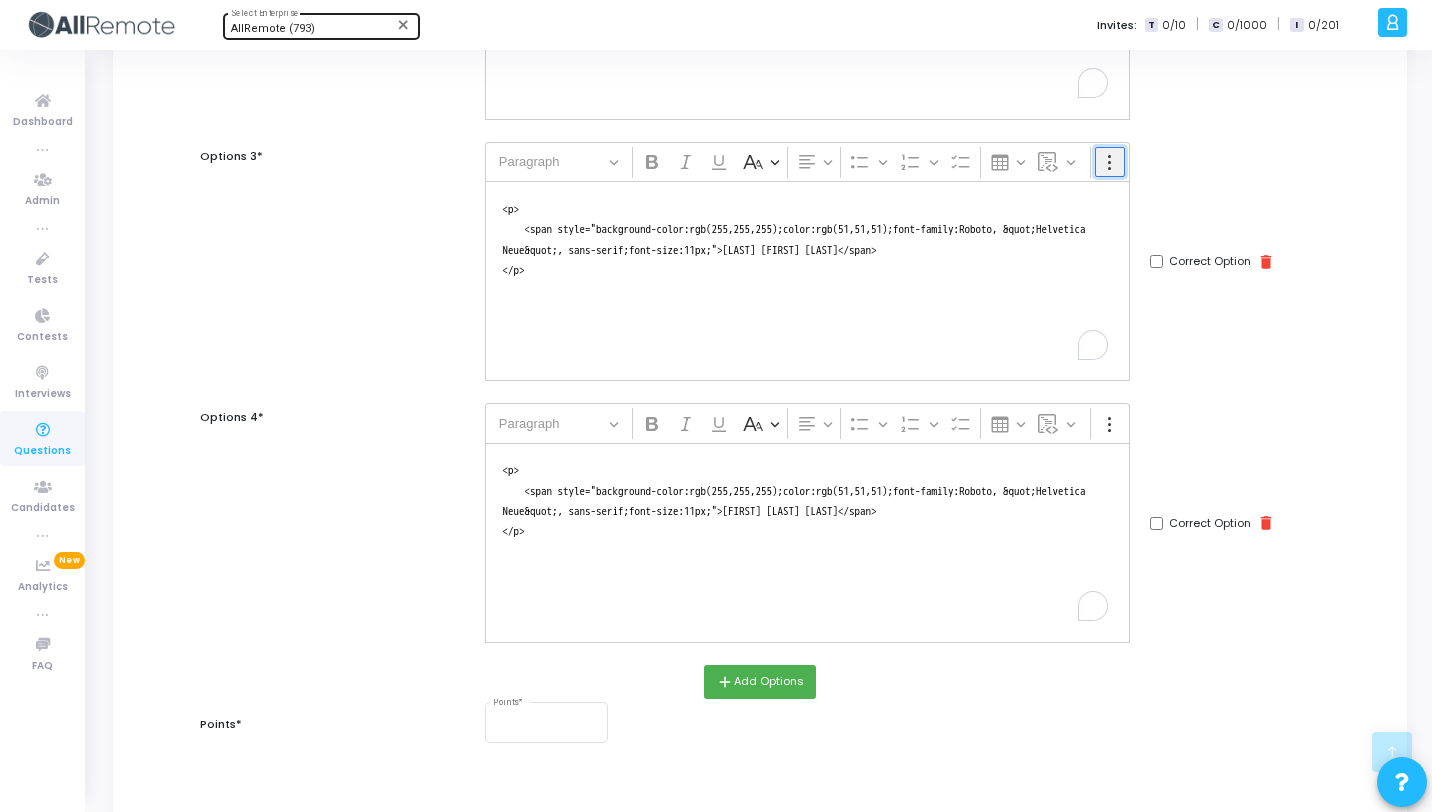 click 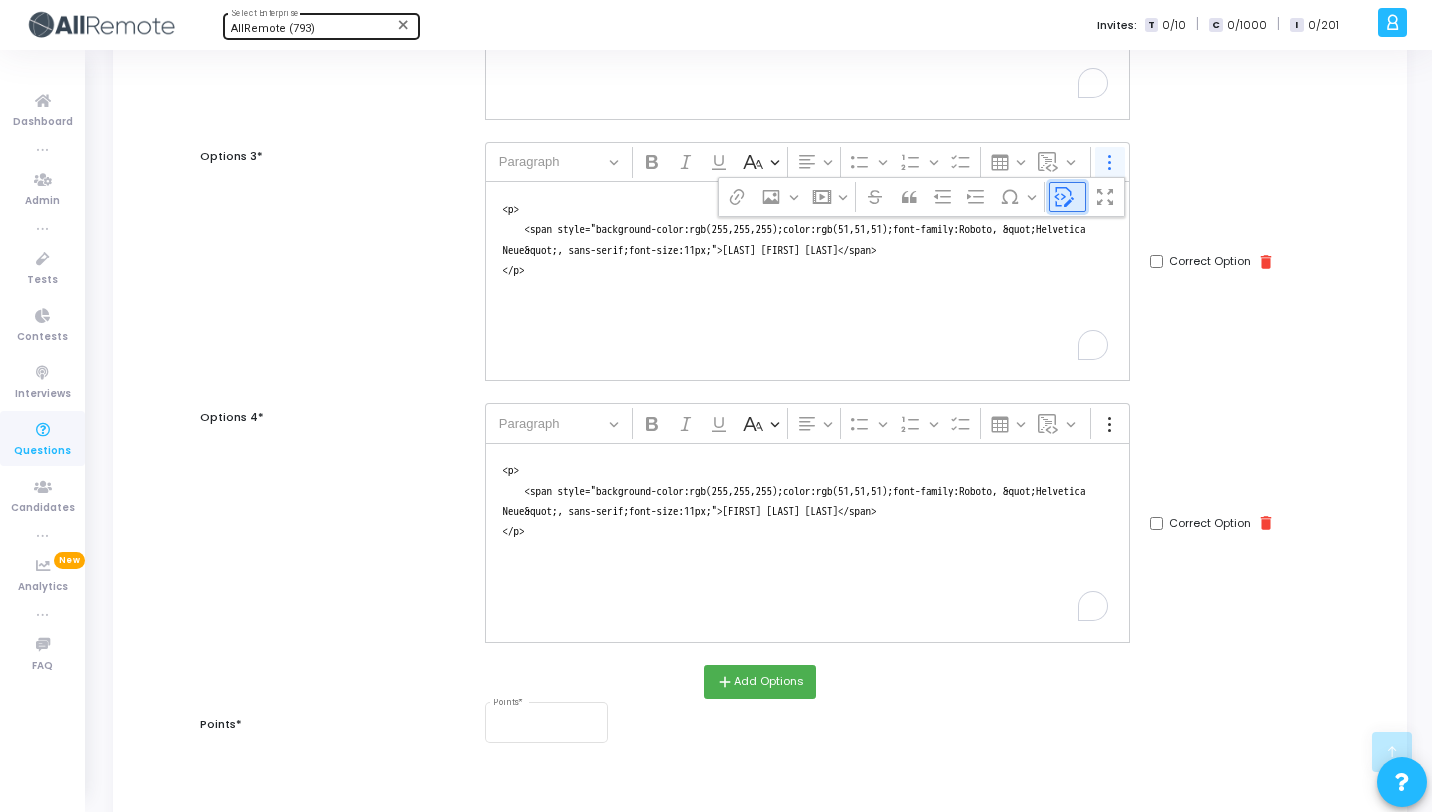 click 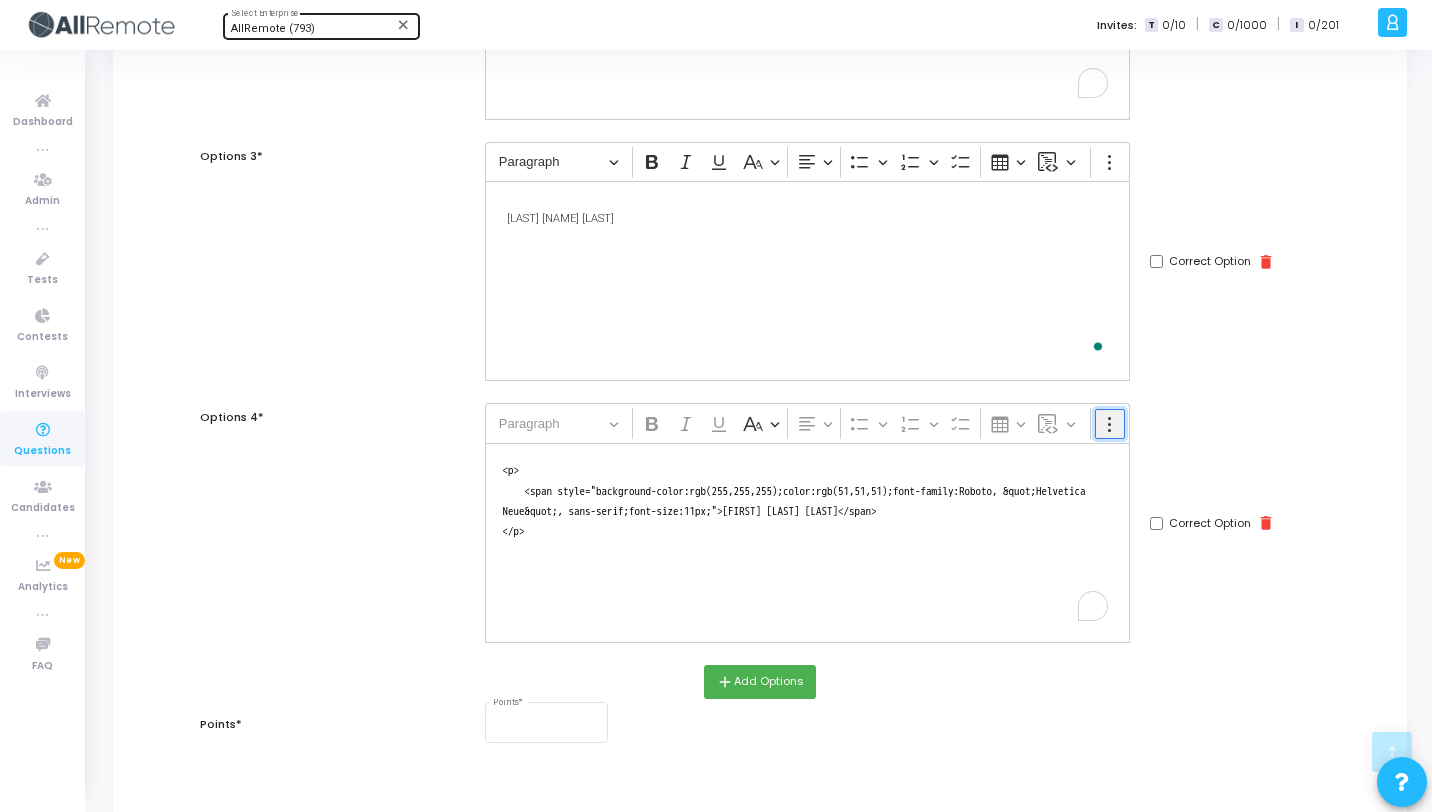 click 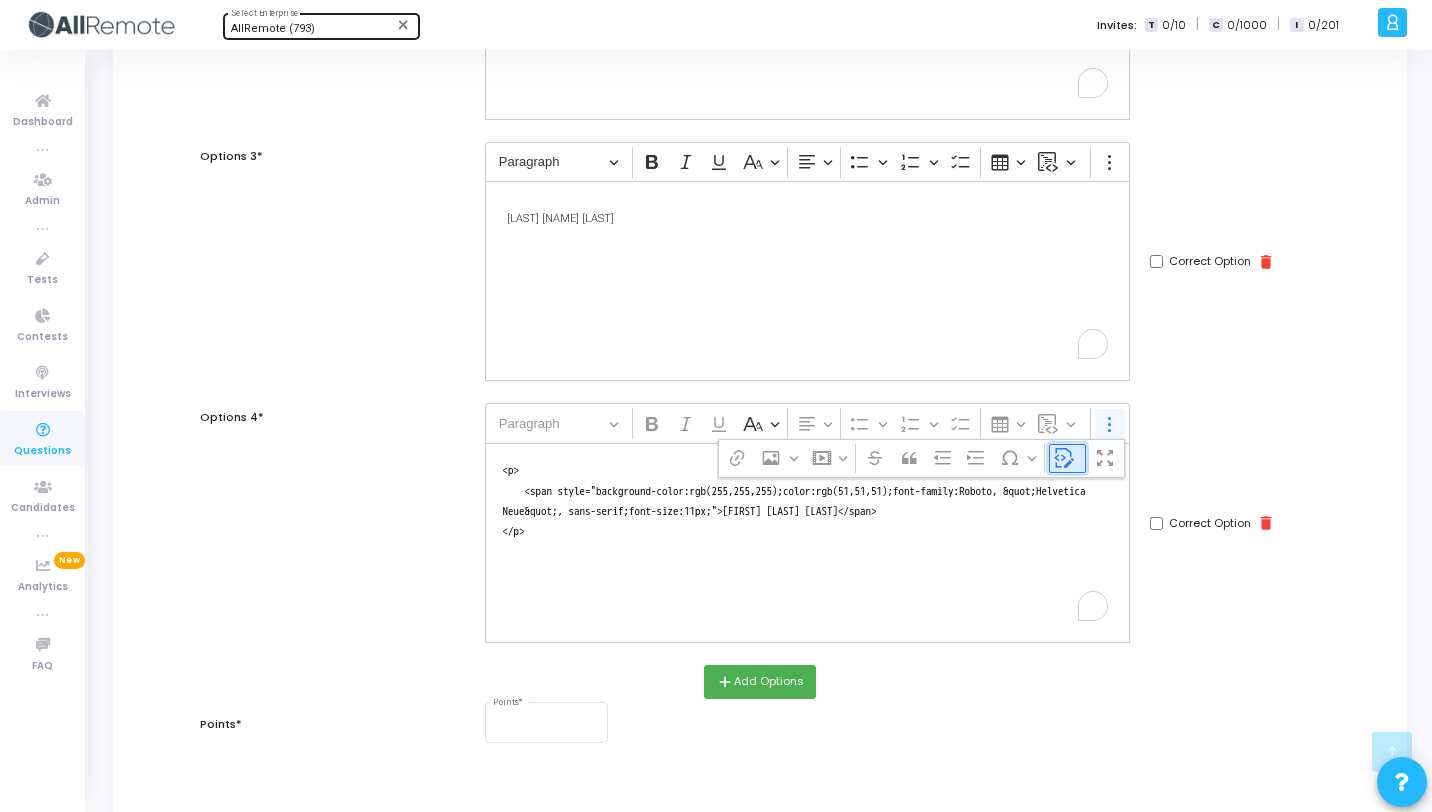 click 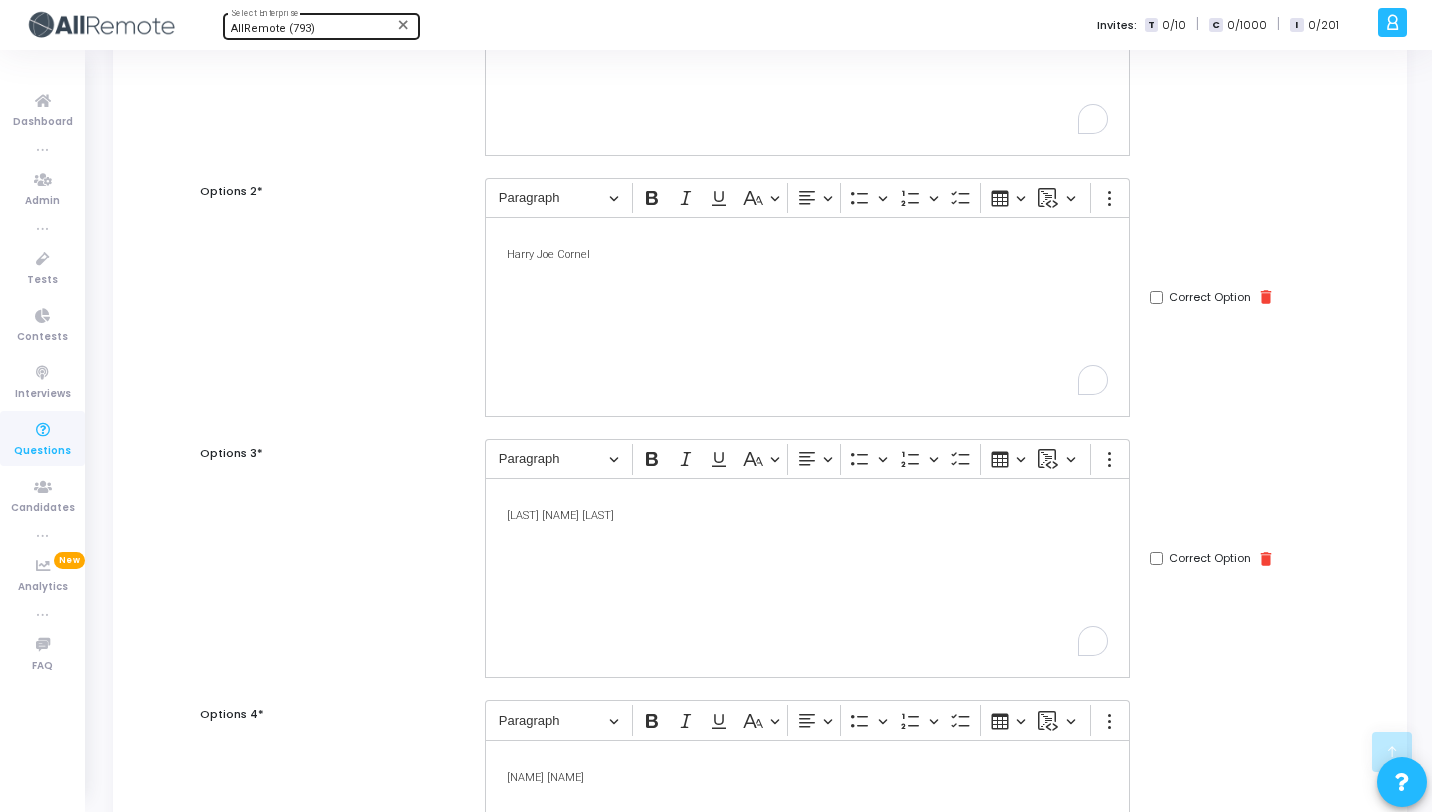 click on "Correct Option" at bounding box center [1156, 35] 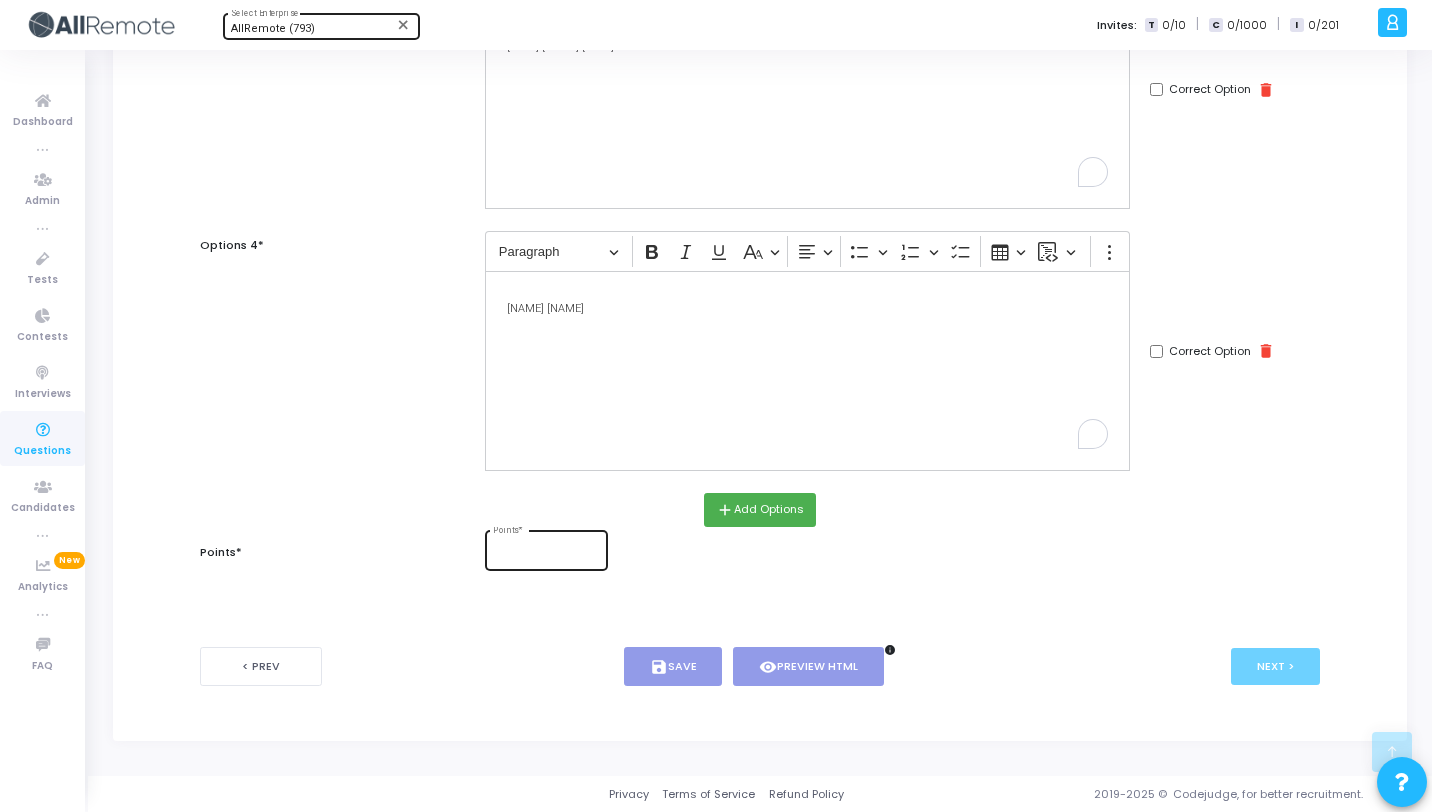click on "Points  *" at bounding box center [546, 553] 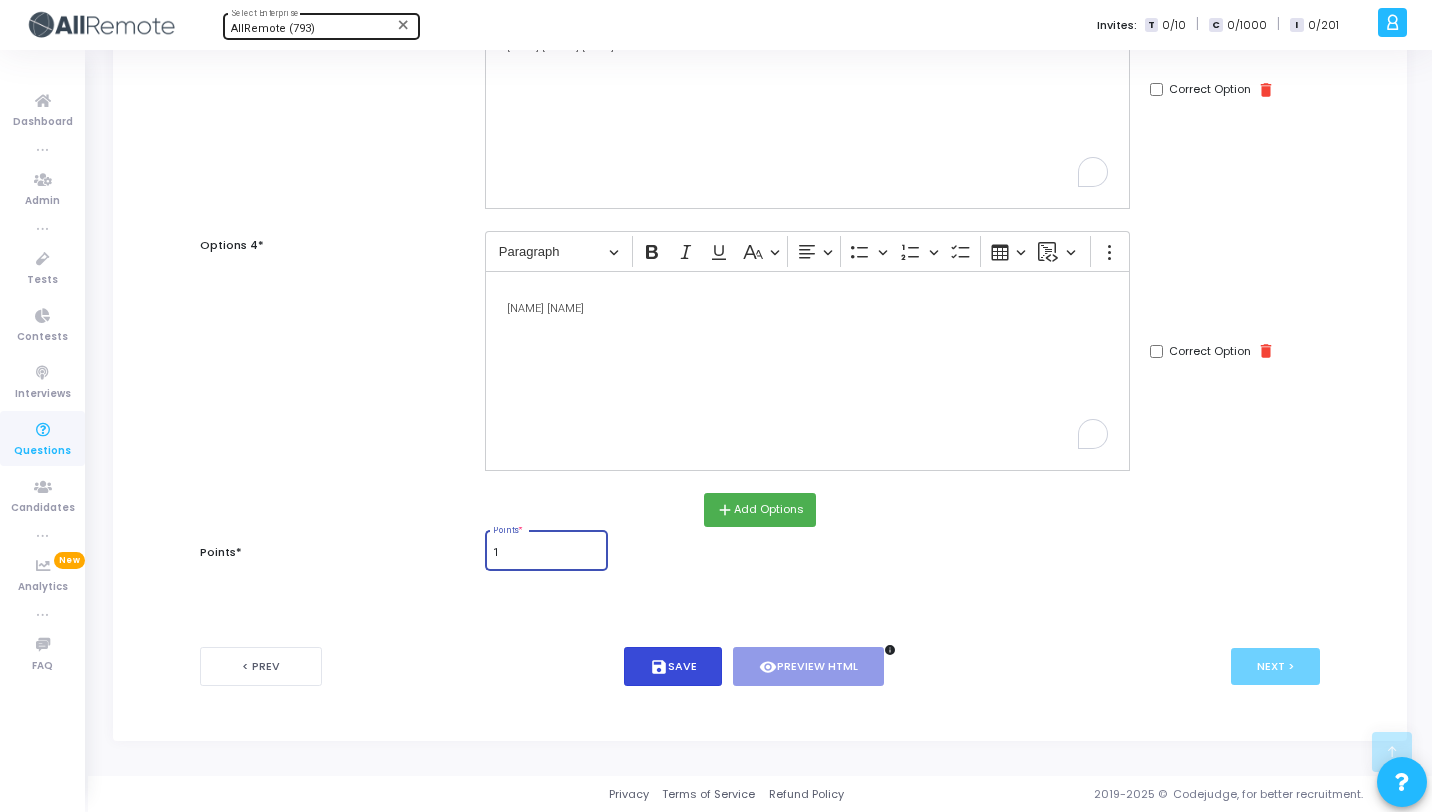 type on "1" 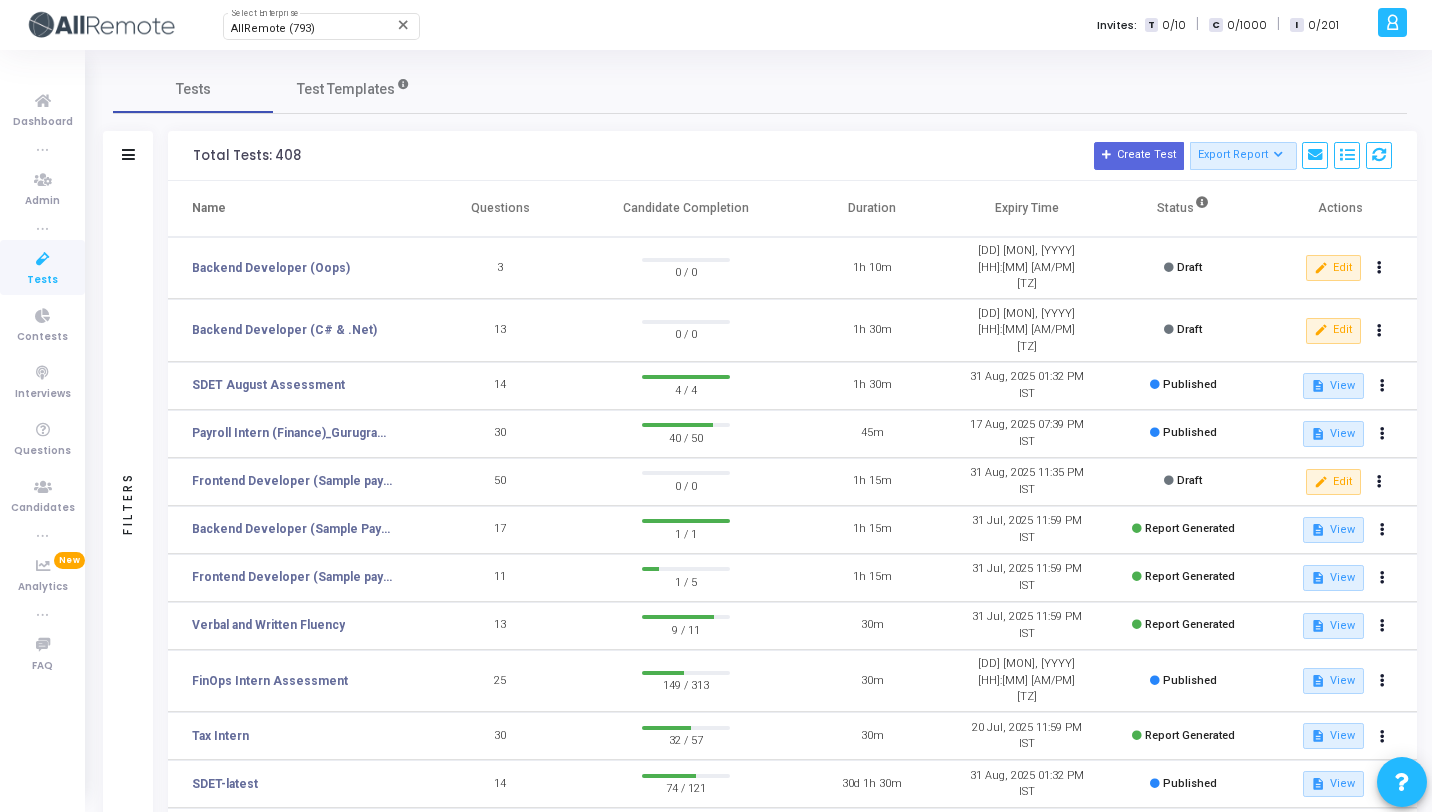 scroll, scrollTop: 0, scrollLeft: 0, axis: both 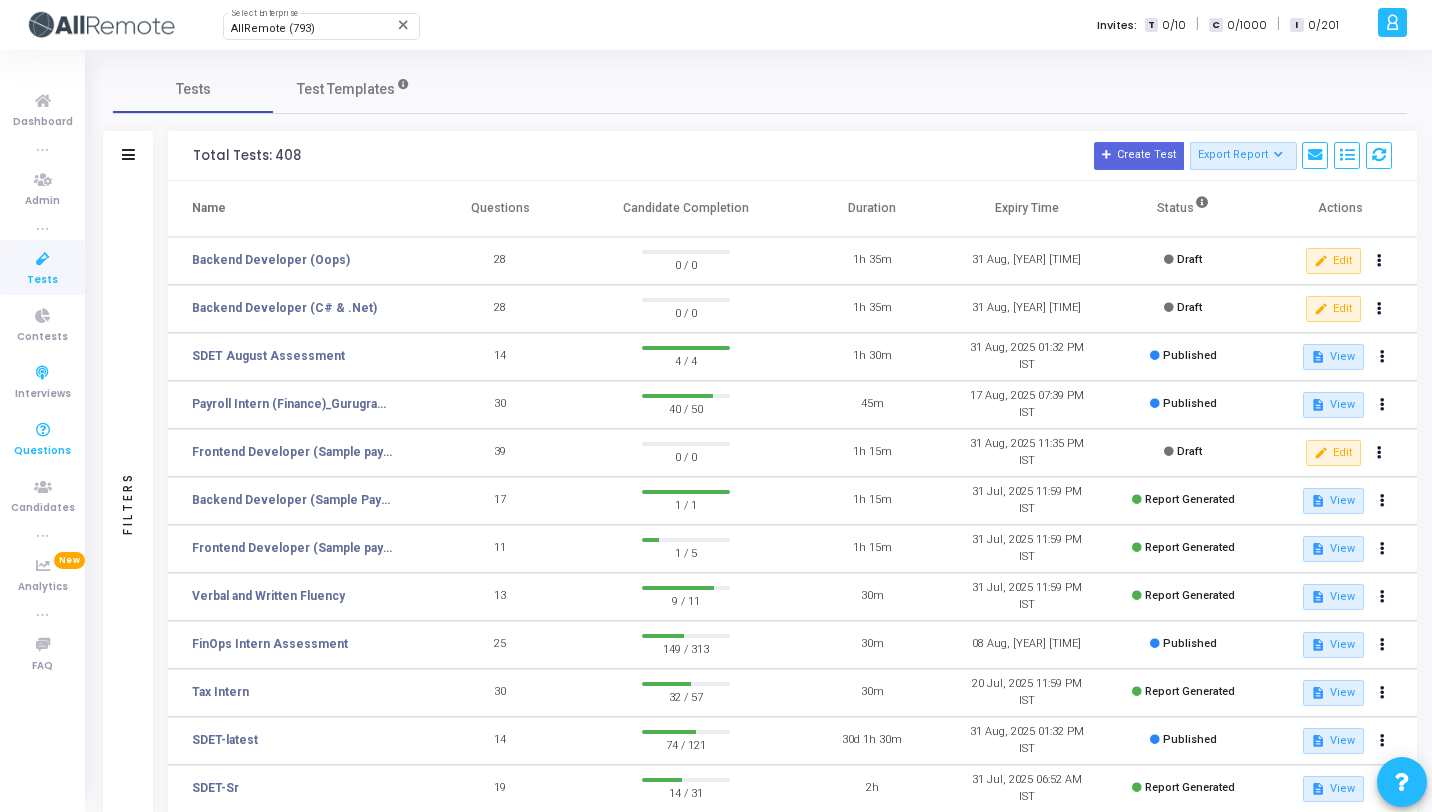 click on "Questions" at bounding box center (42, 438) 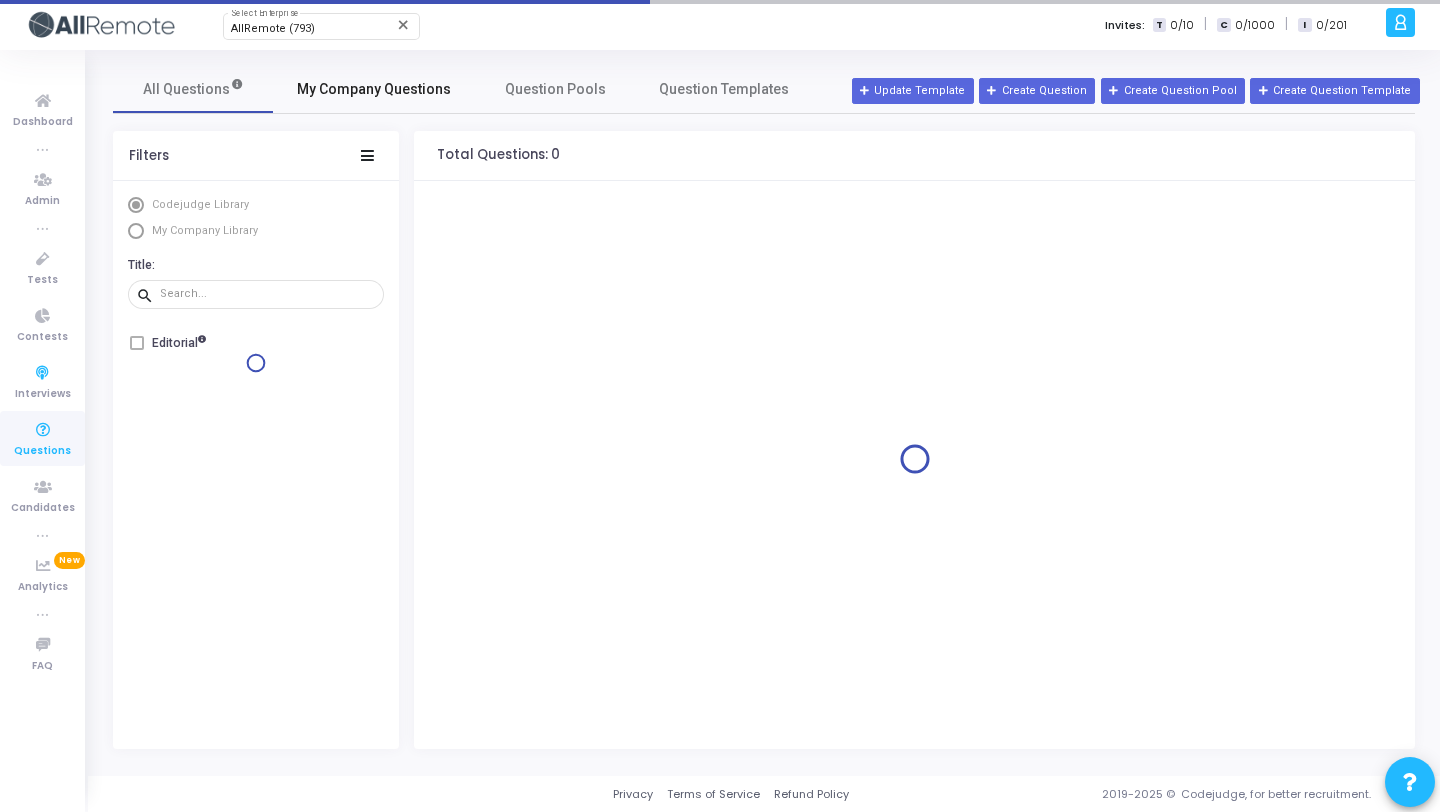 click on "My Company Questions" at bounding box center (374, 89) 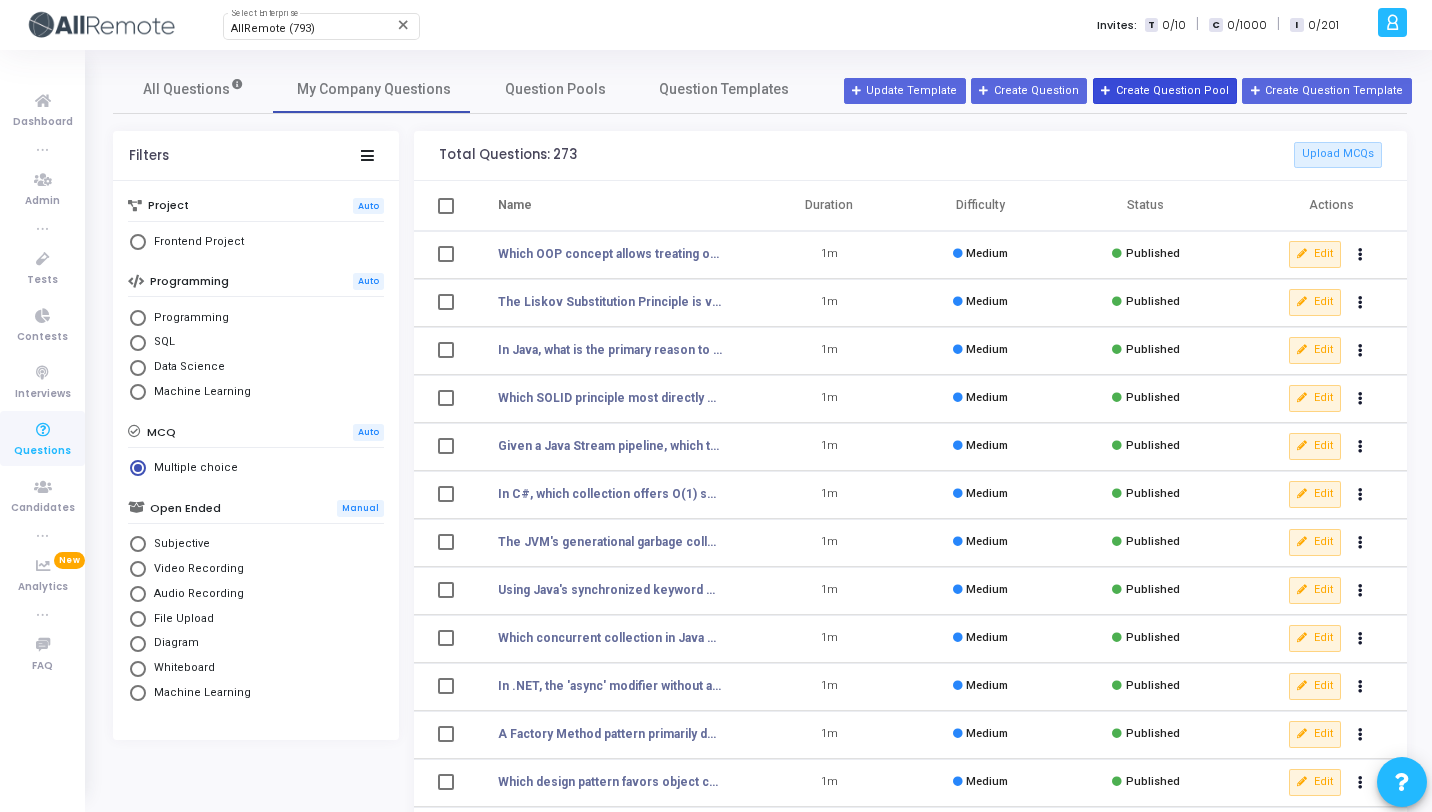 click at bounding box center (1106, 91) 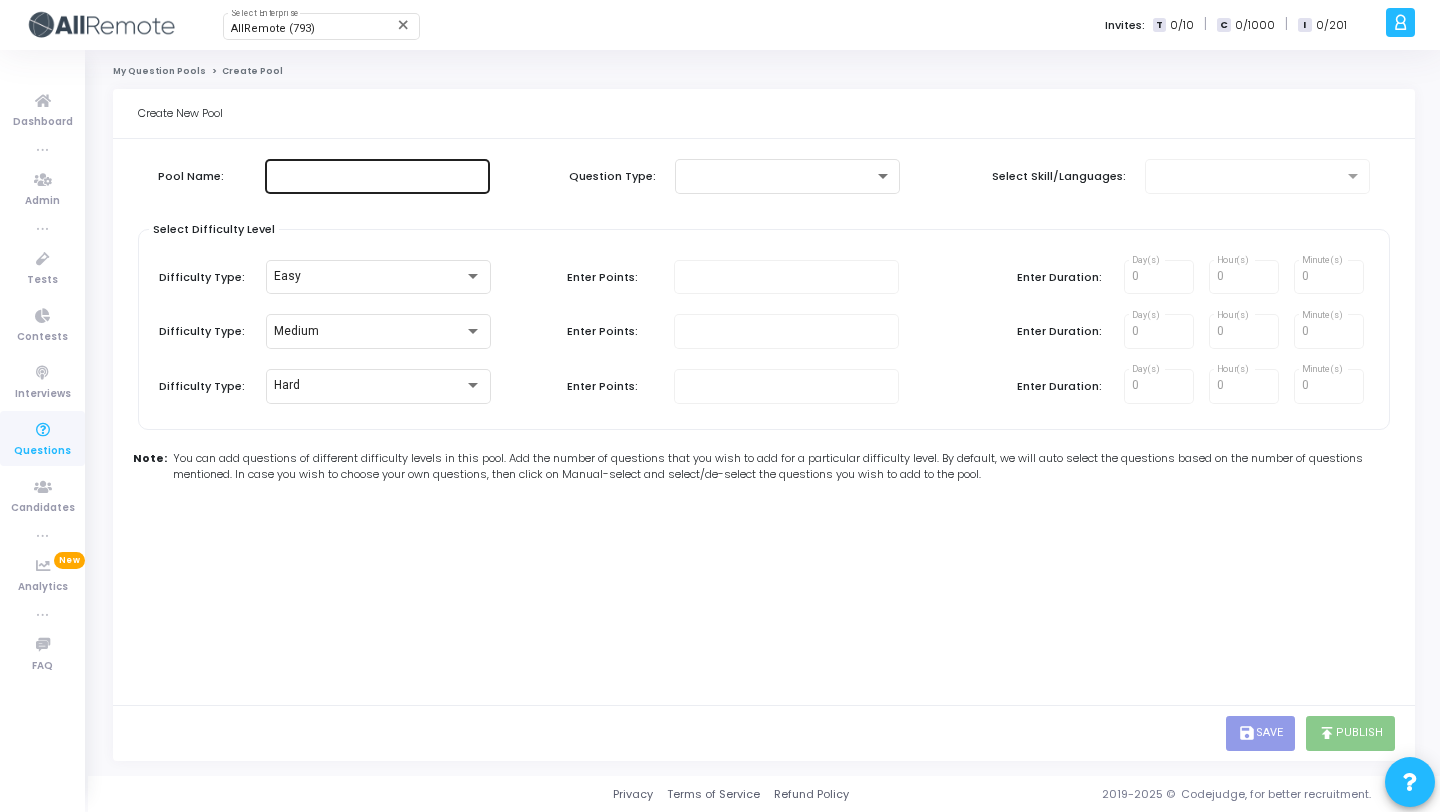 click 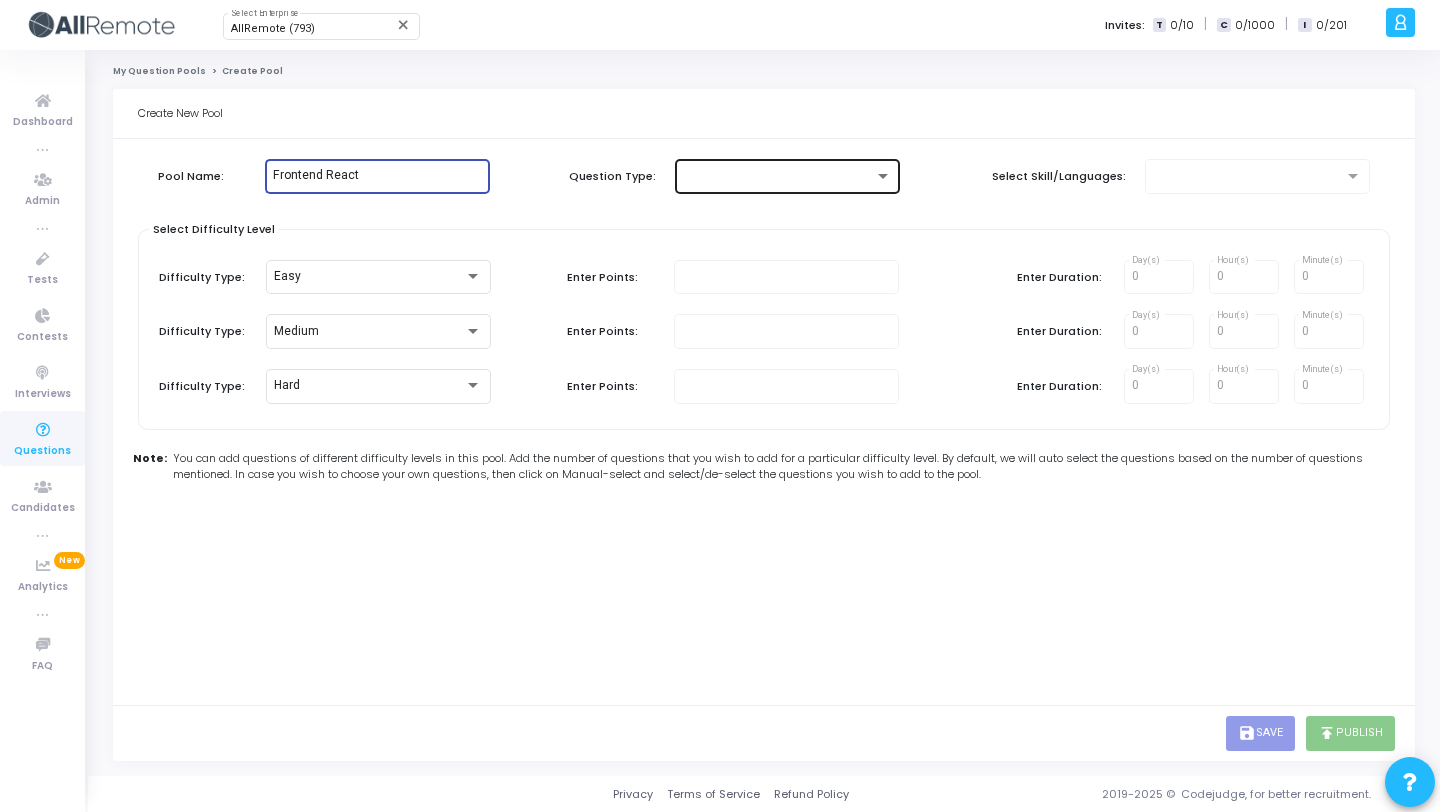 type on "Frontend React" 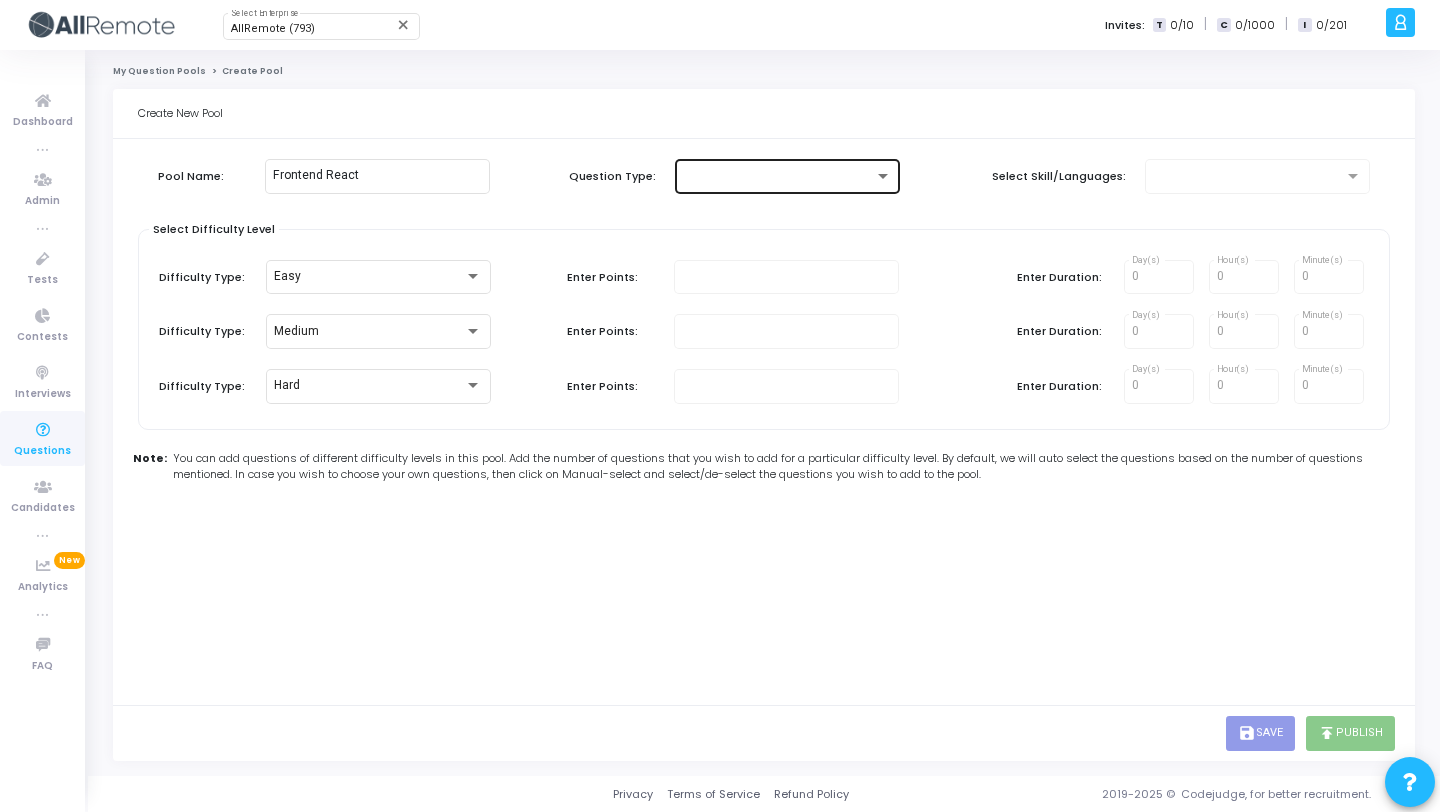 click 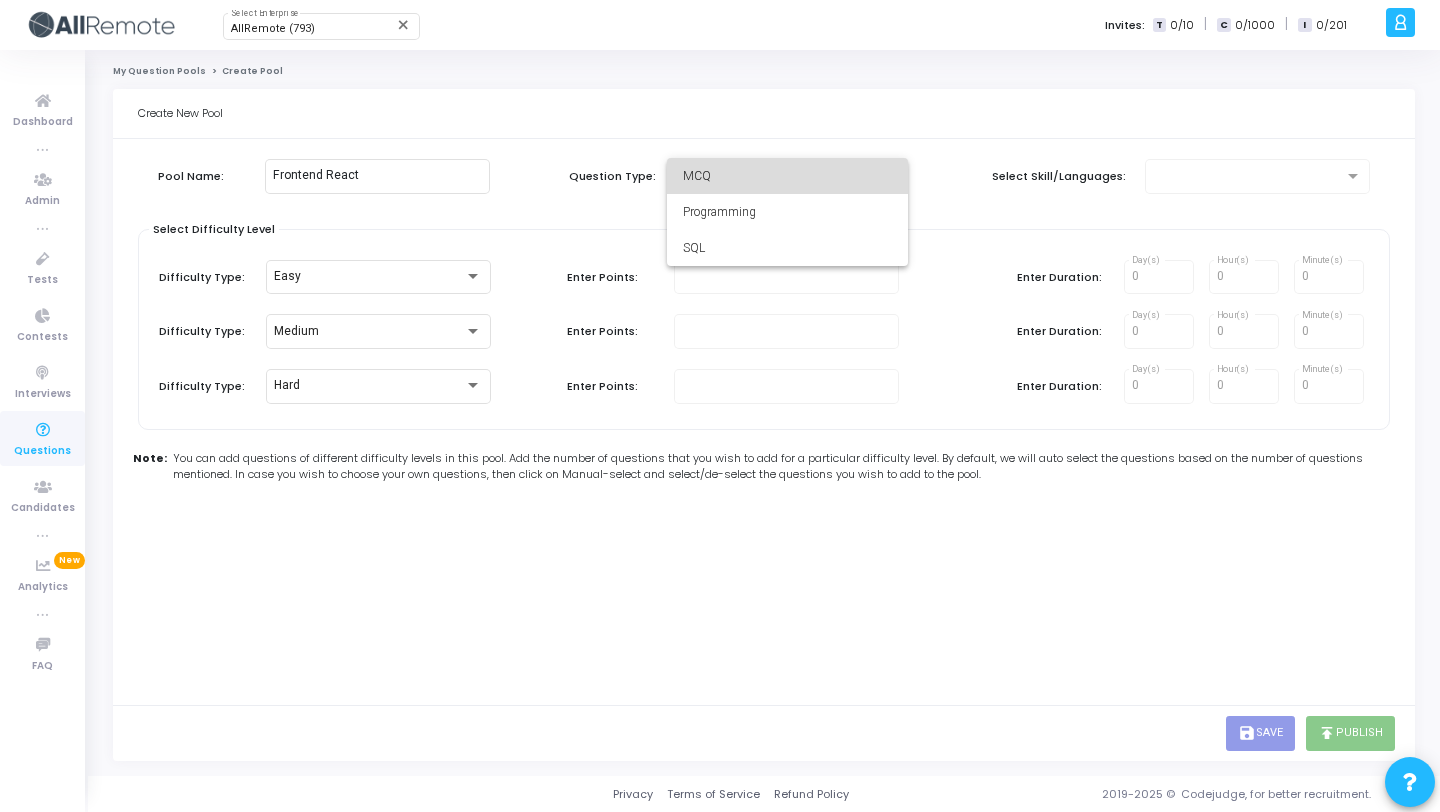 click on "MCQ" at bounding box center (787, 176) 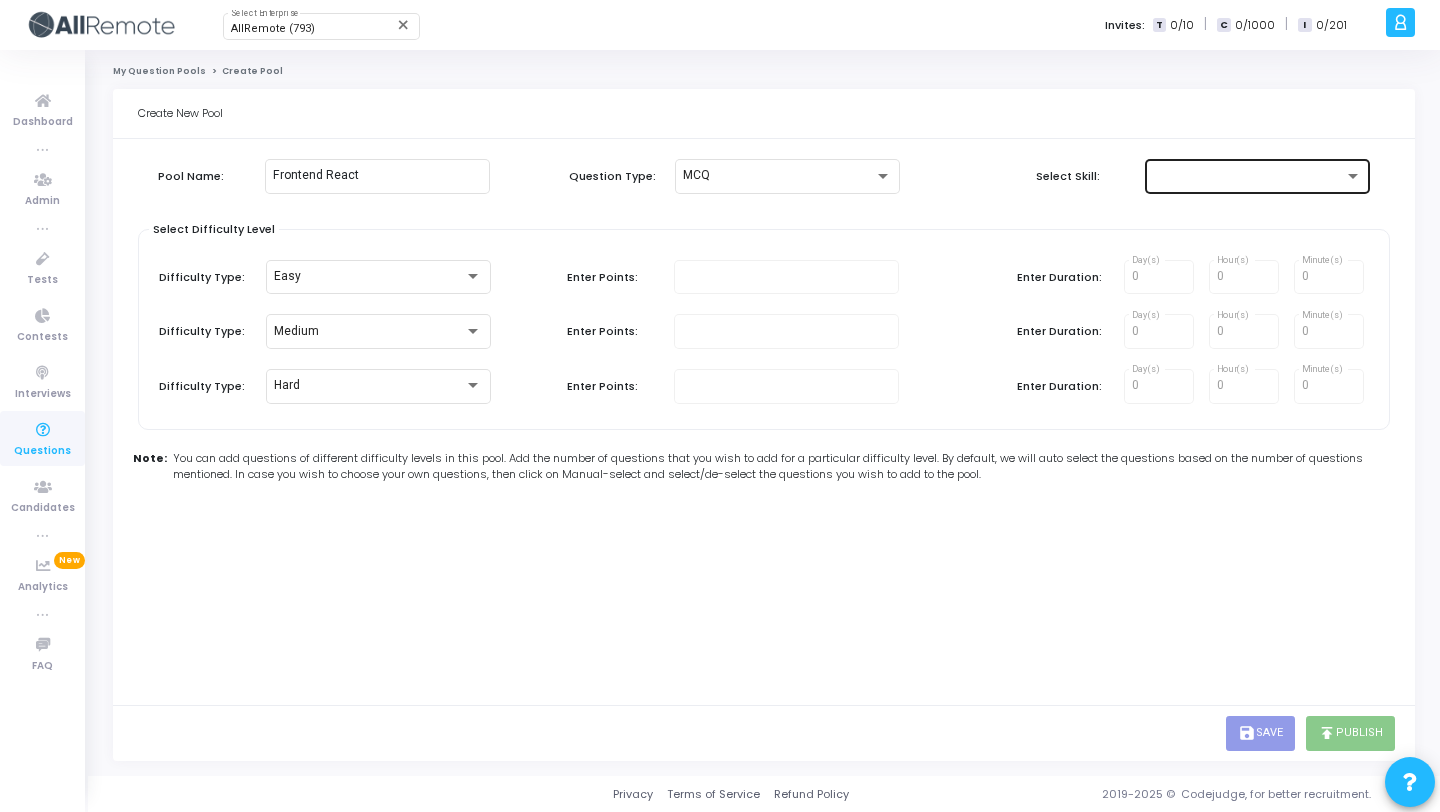 click 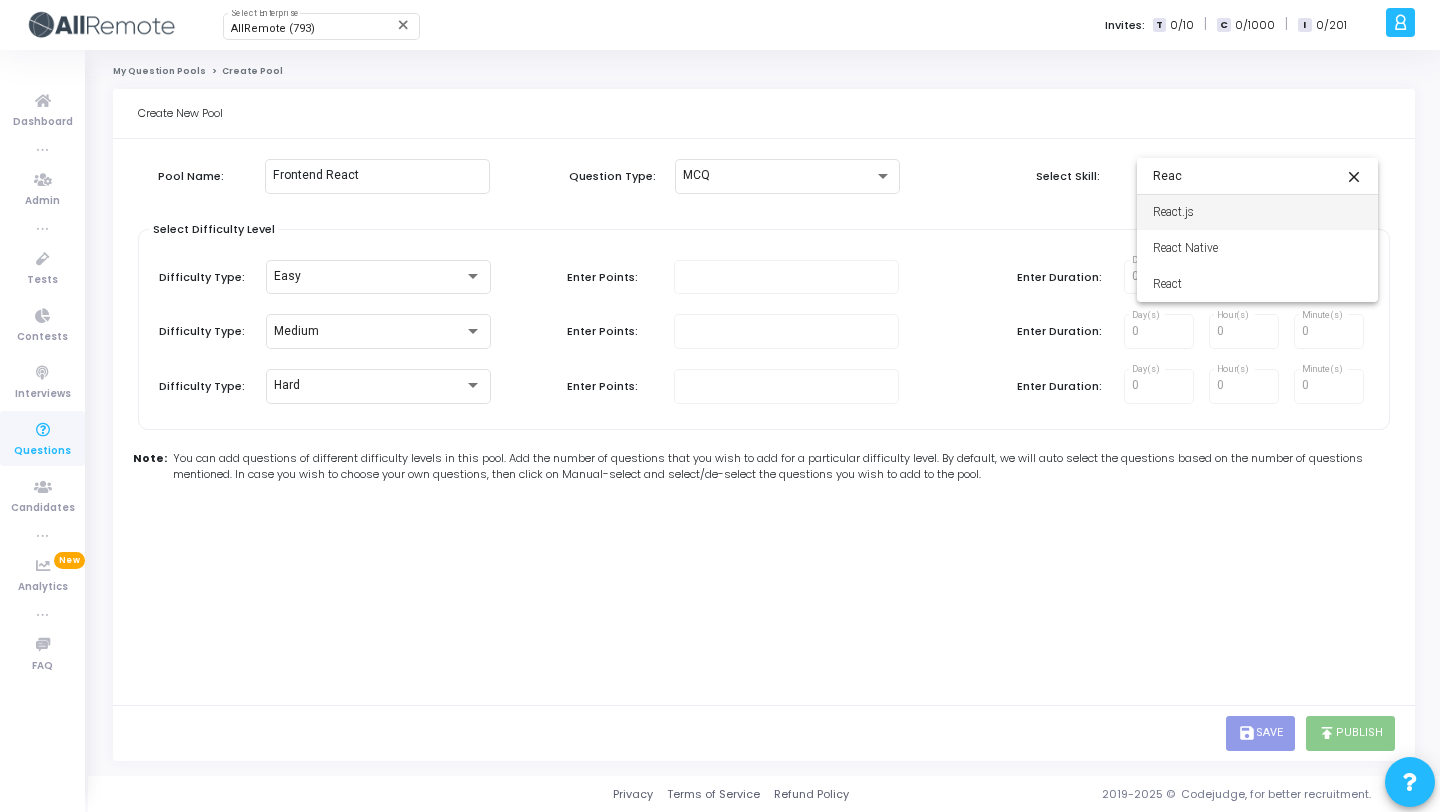 type on "Reac" 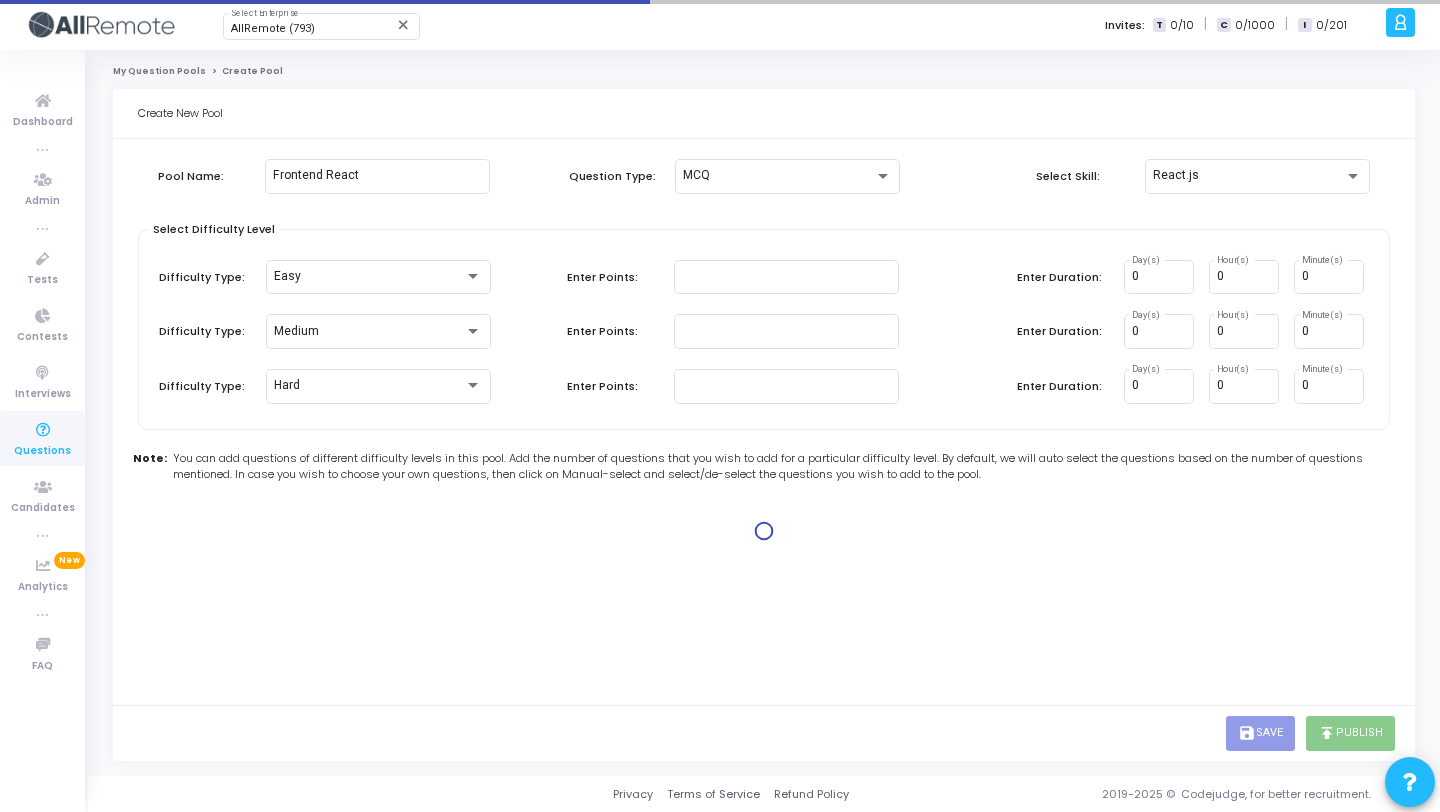 type on "1" 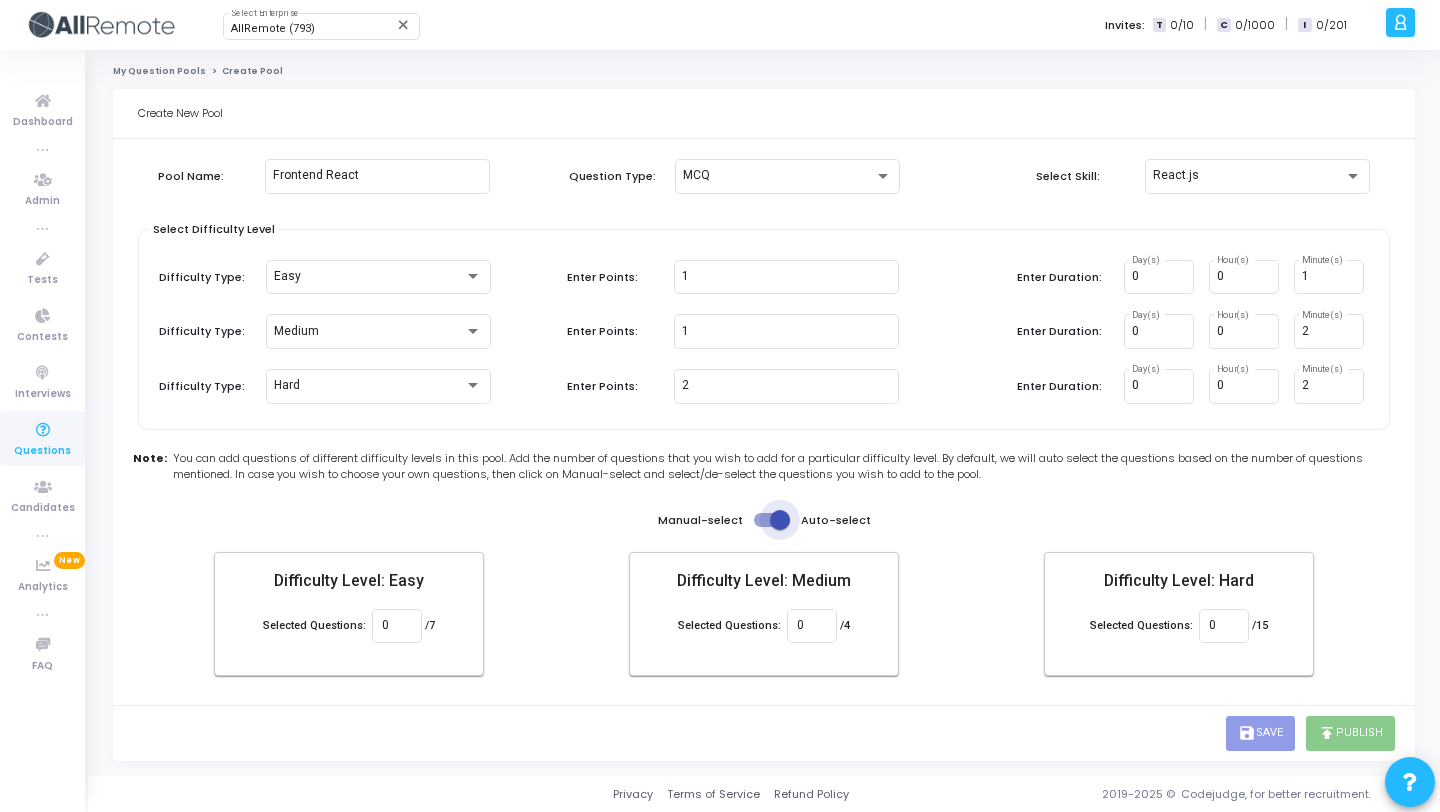 click at bounding box center [780, 520] 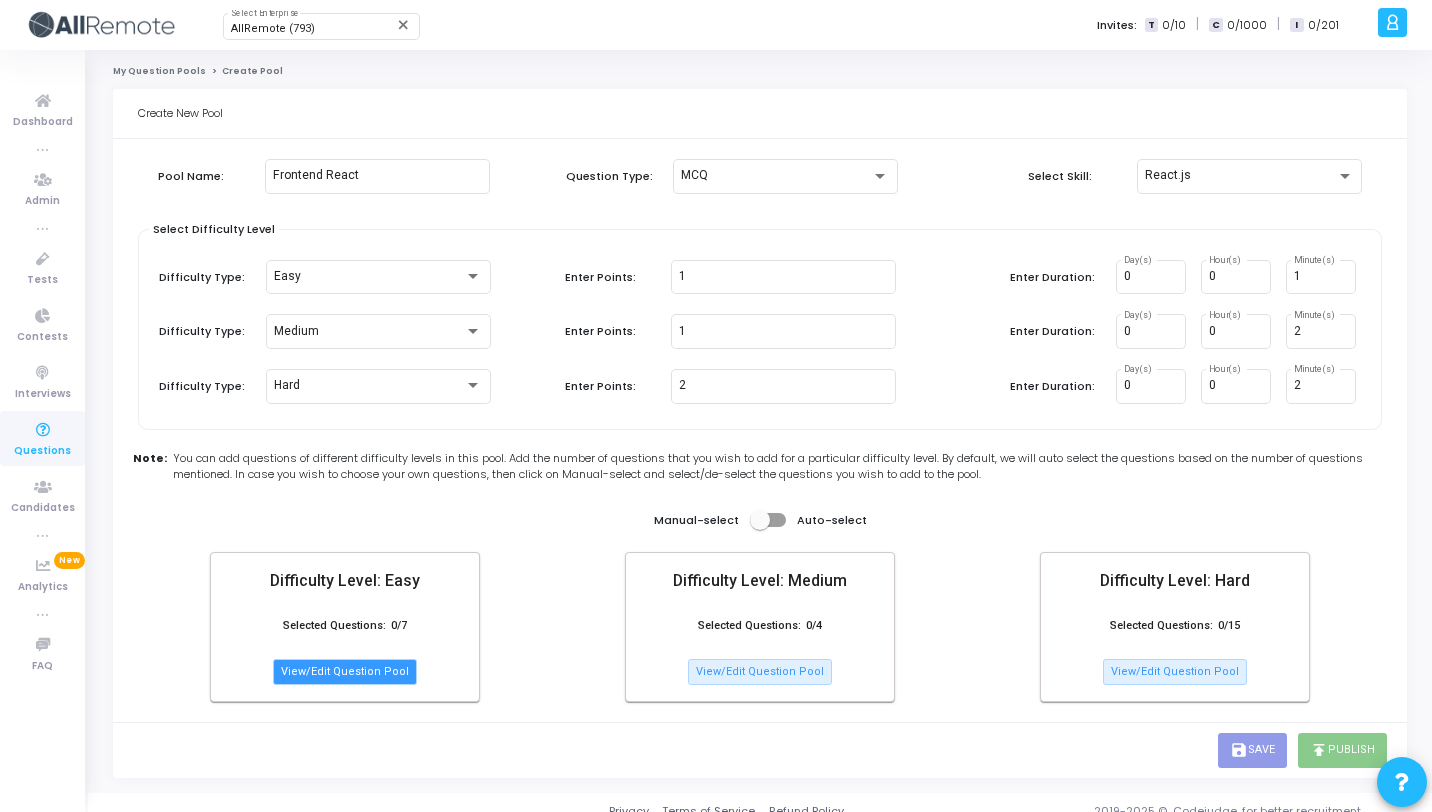 click on "View/Edit Question Pool" 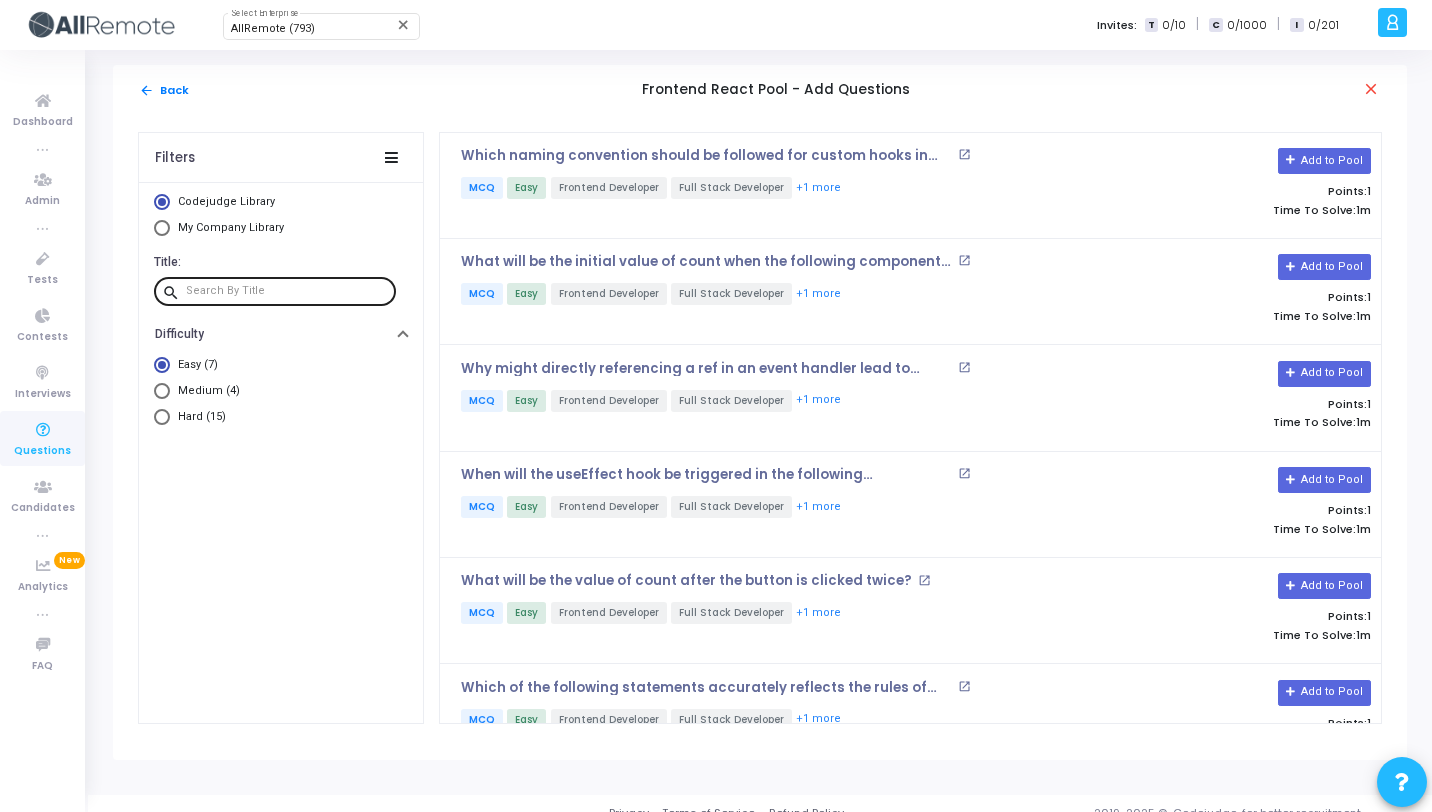 click at bounding box center (287, 291) 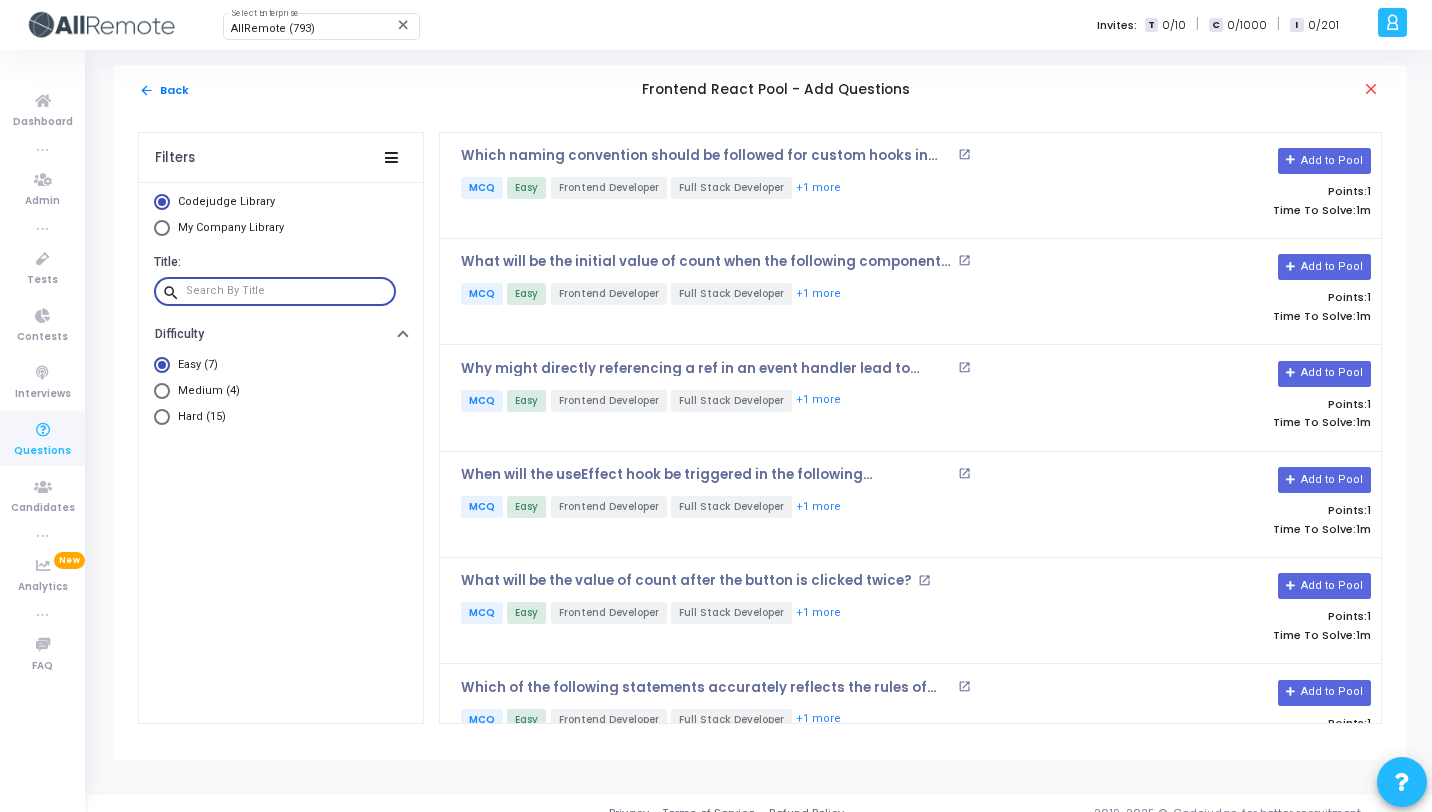 paste on "Which naming convention should be followed for custom hooks in React to ensure proper functionality and consistency?" 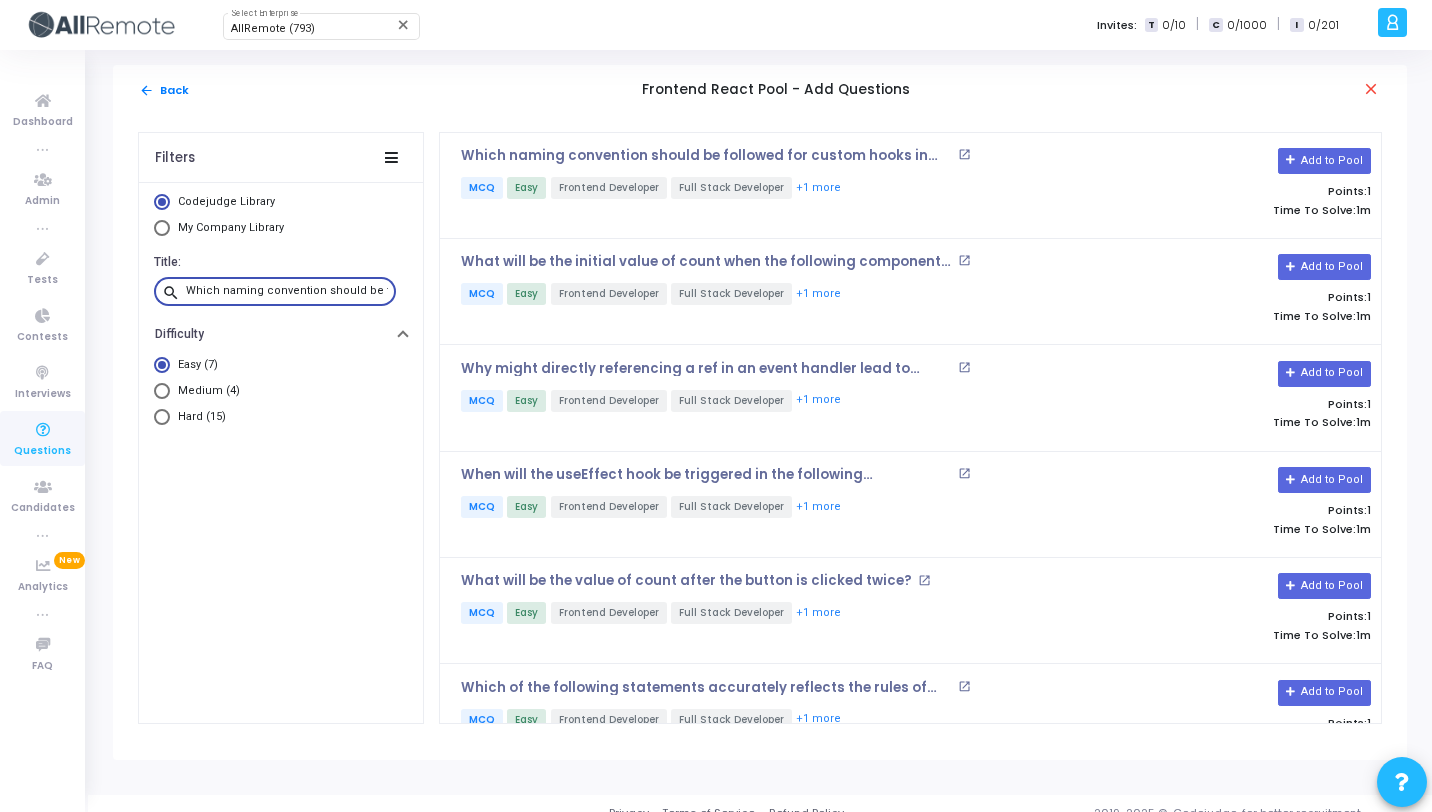 scroll, scrollTop: 0, scrollLeft: 408, axis: horizontal 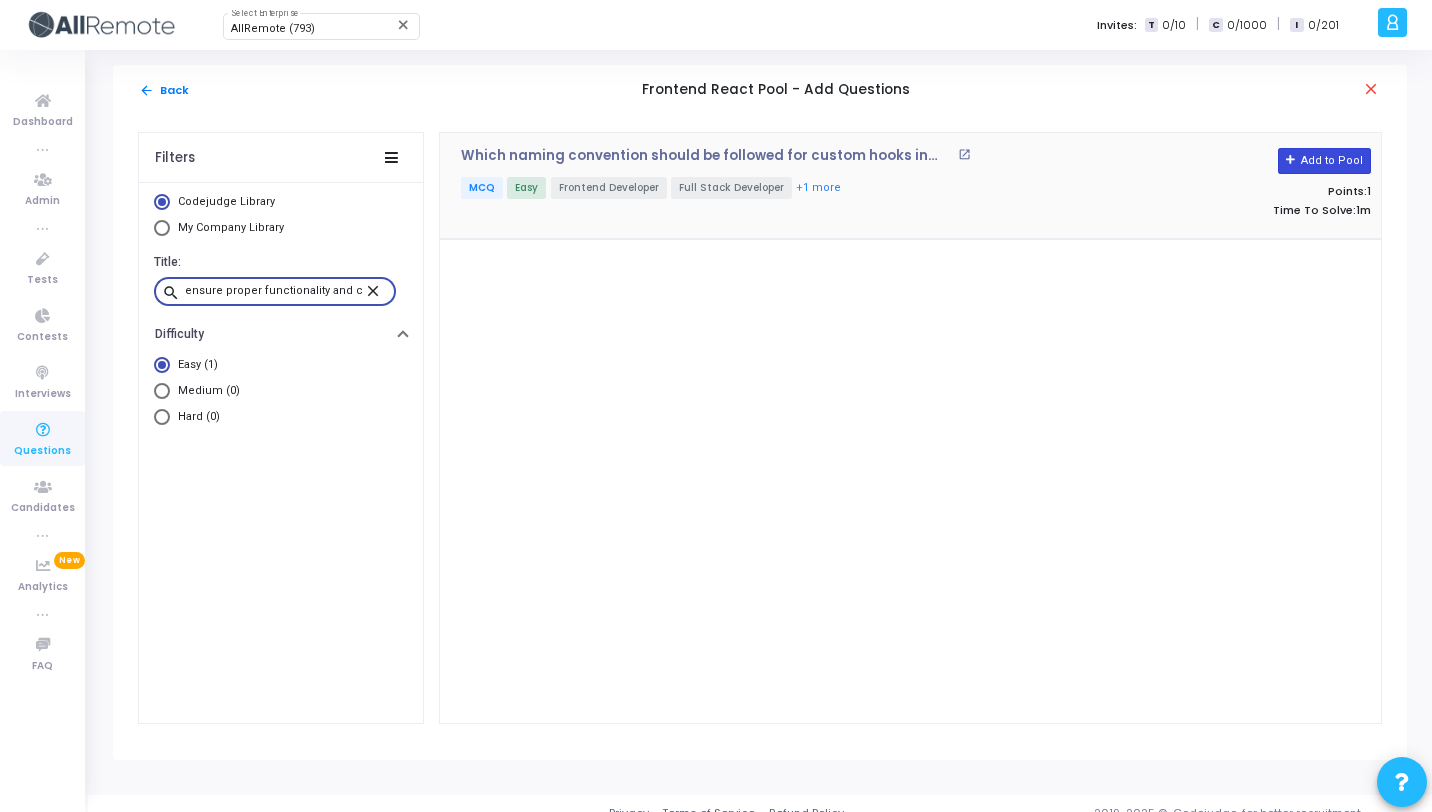 type on "Which naming convention should be followed for custom hooks in React to ensure proper functionality and consistency?" 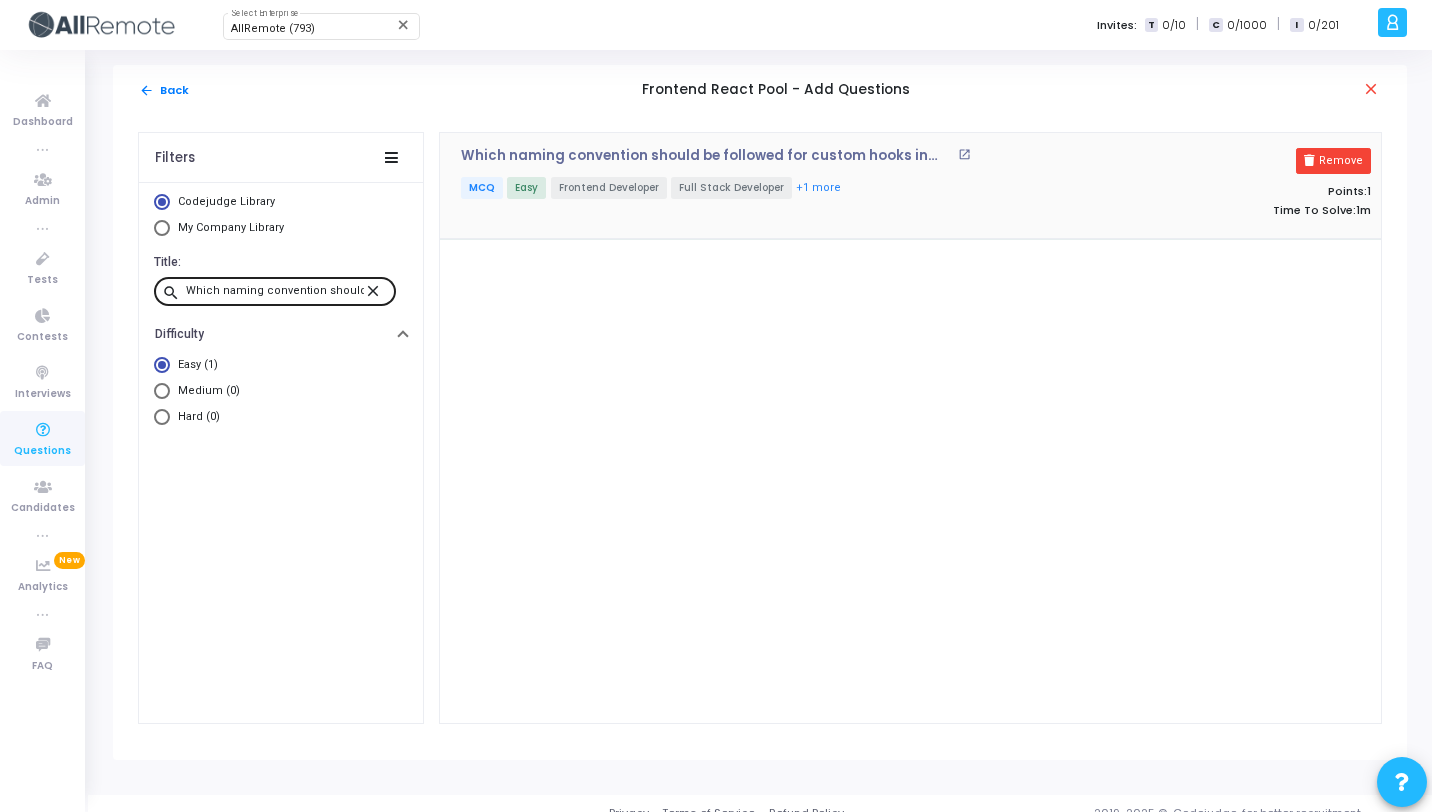 click on "close" at bounding box center (376, 290) 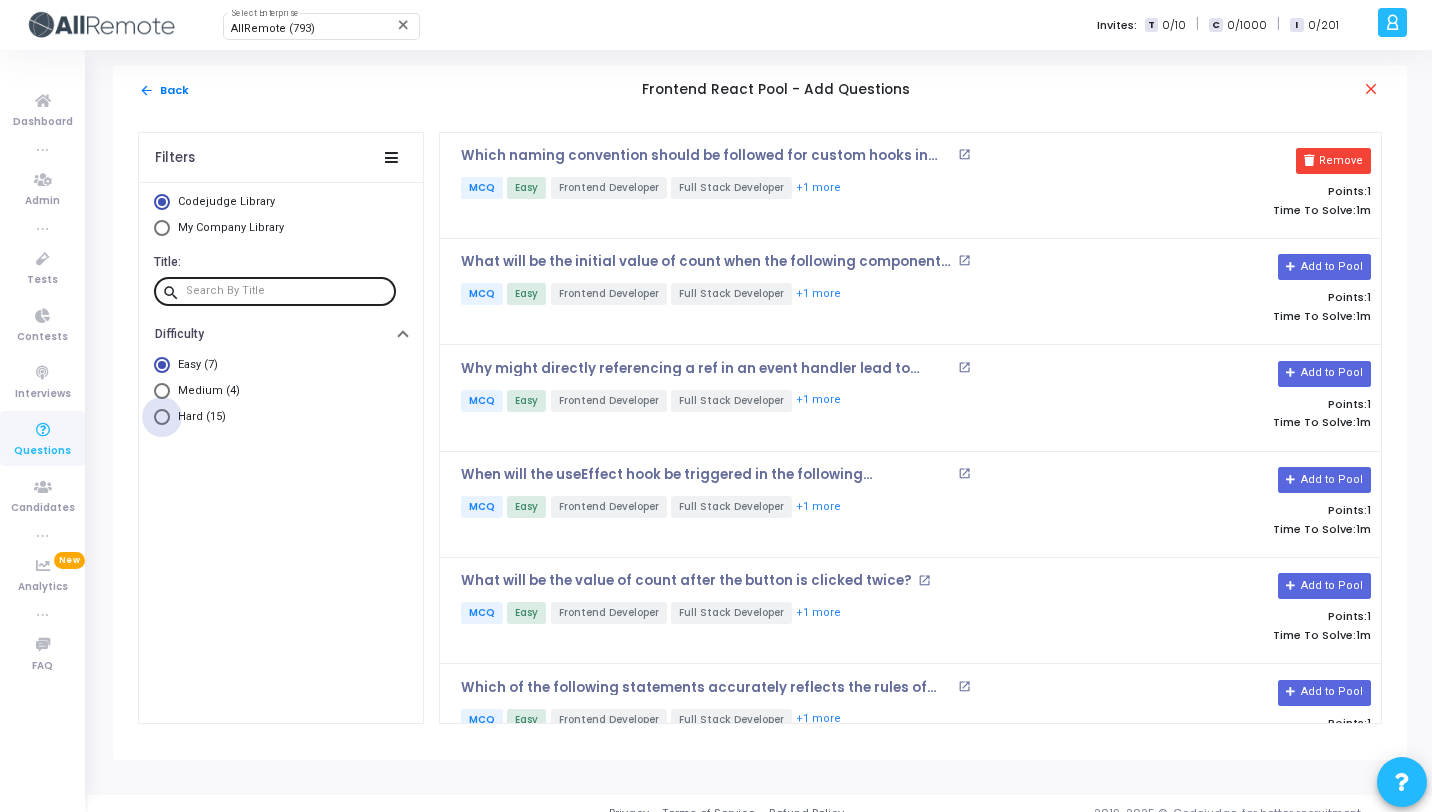 click on "Hard (15)" at bounding box center (198, 417) 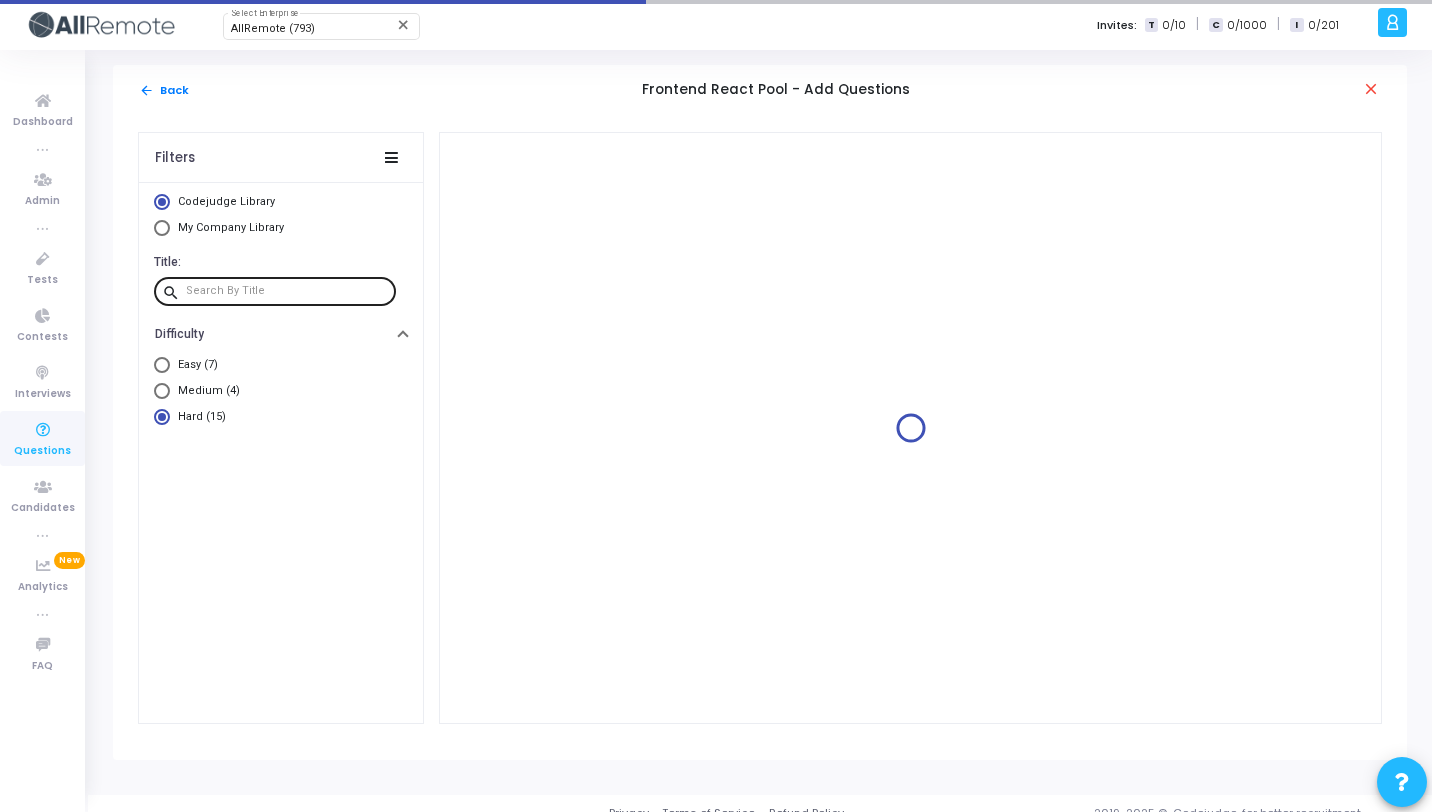 click at bounding box center (287, 291) 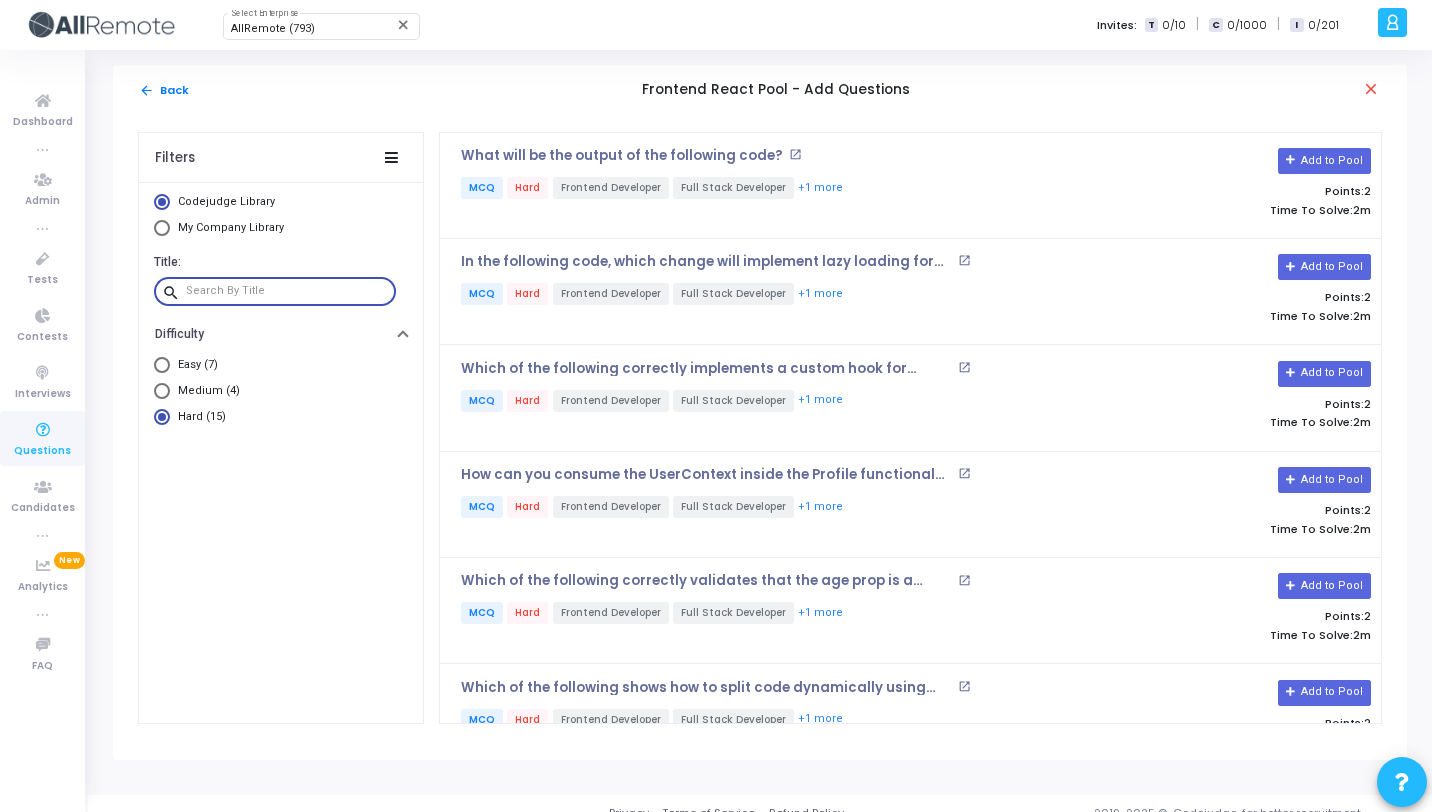paste on "Which of the following shows how to split code dynamically using import?" 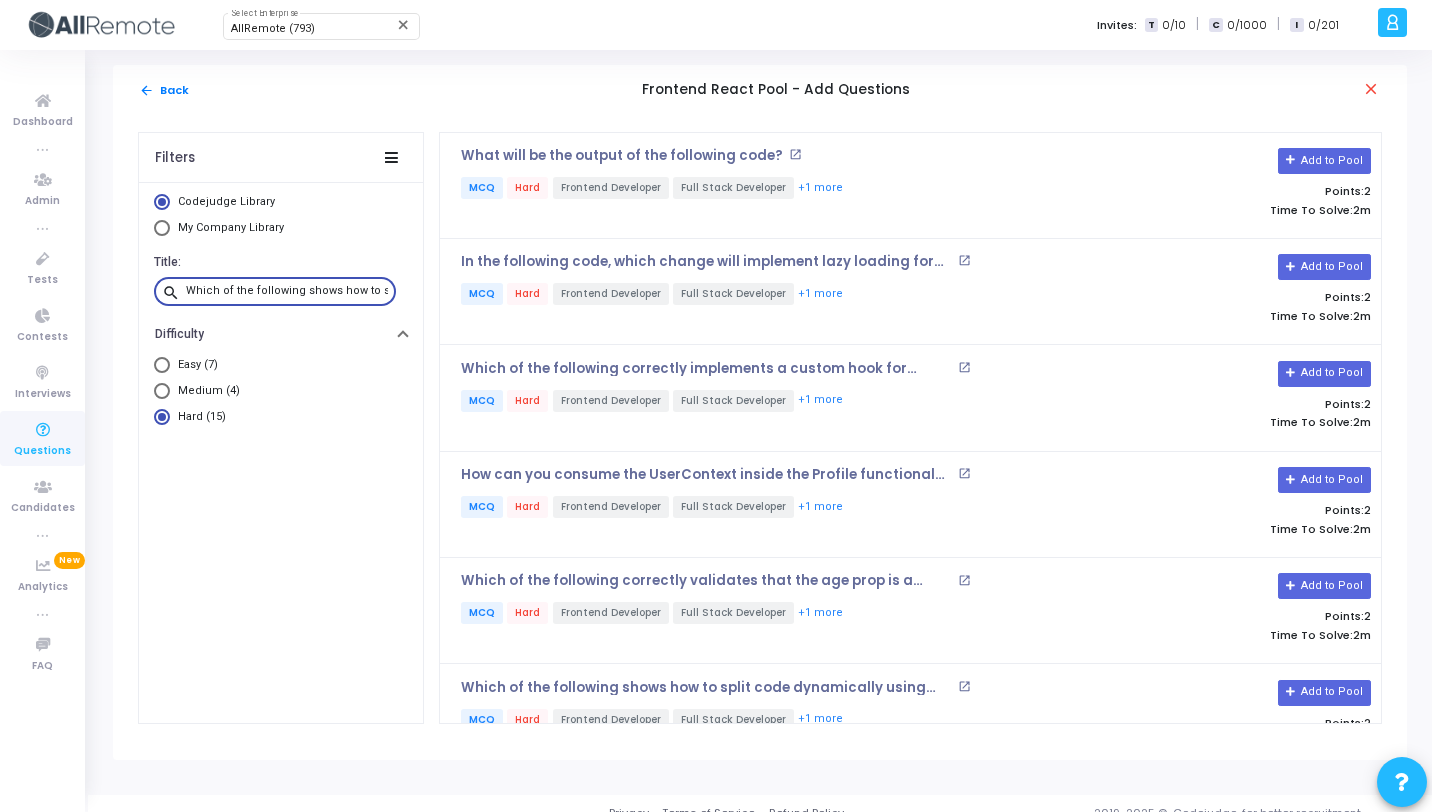 scroll, scrollTop: 0, scrollLeft: 183, axis: horizontal 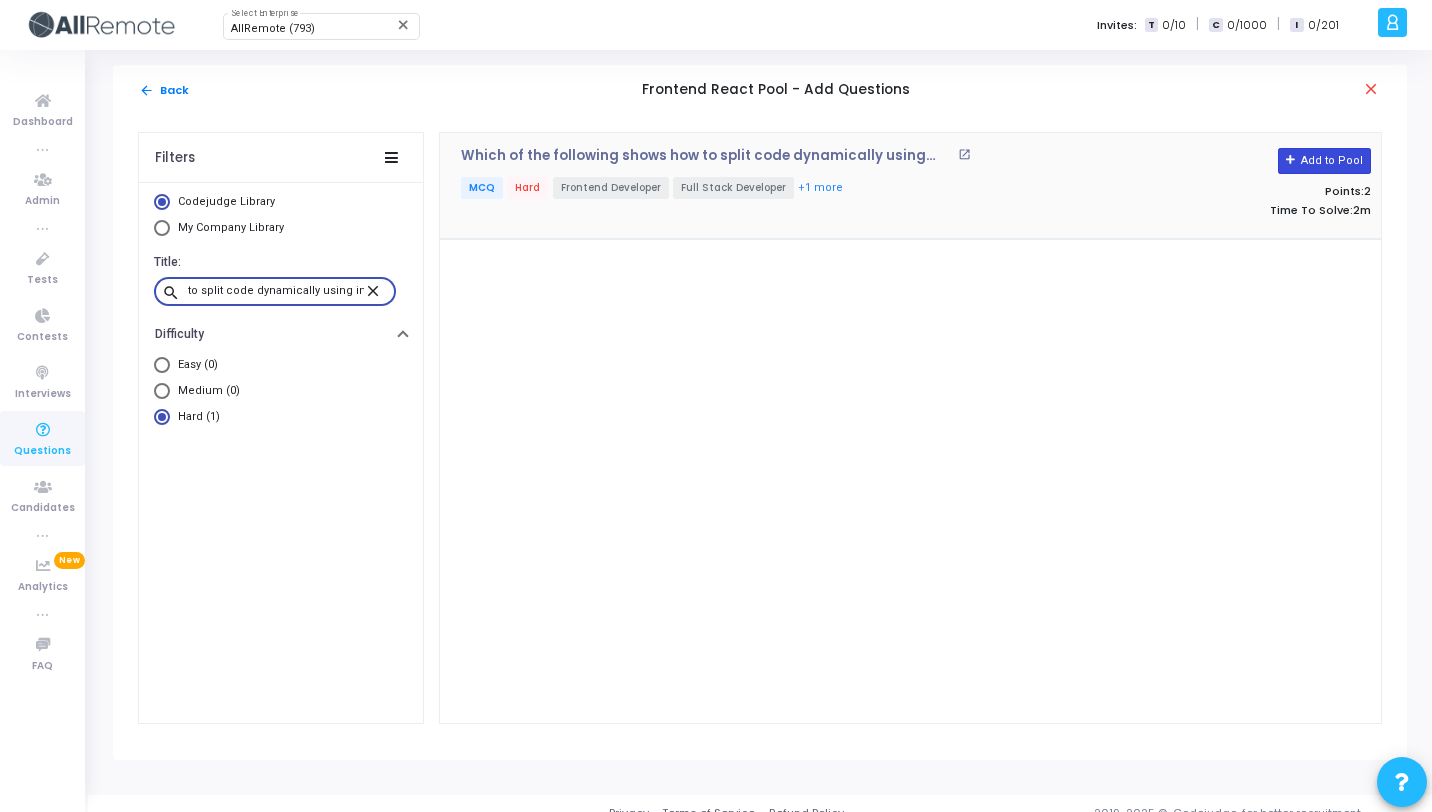 type on "Which of the following shows how to split code dynamically using import?" 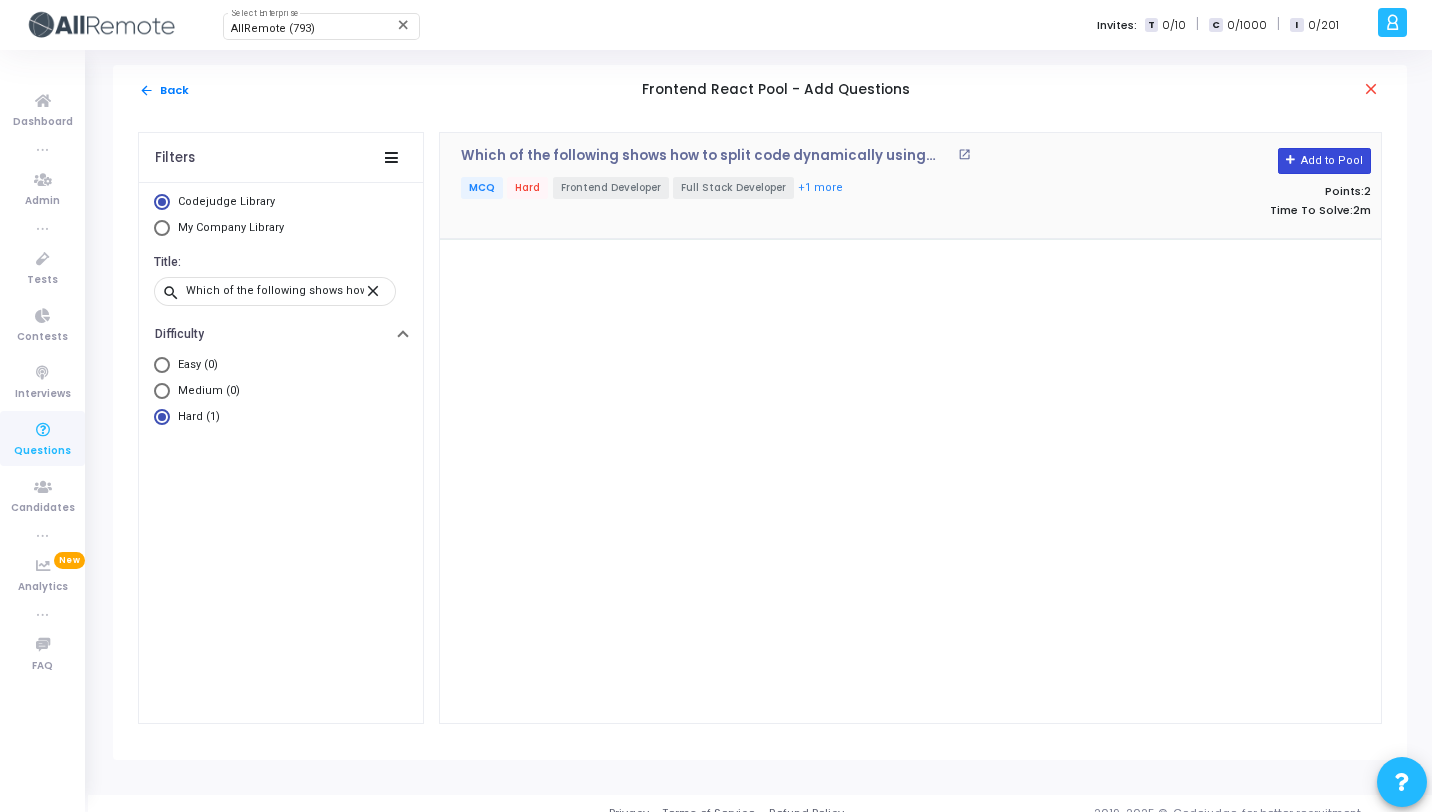 click on "Add to Pool" 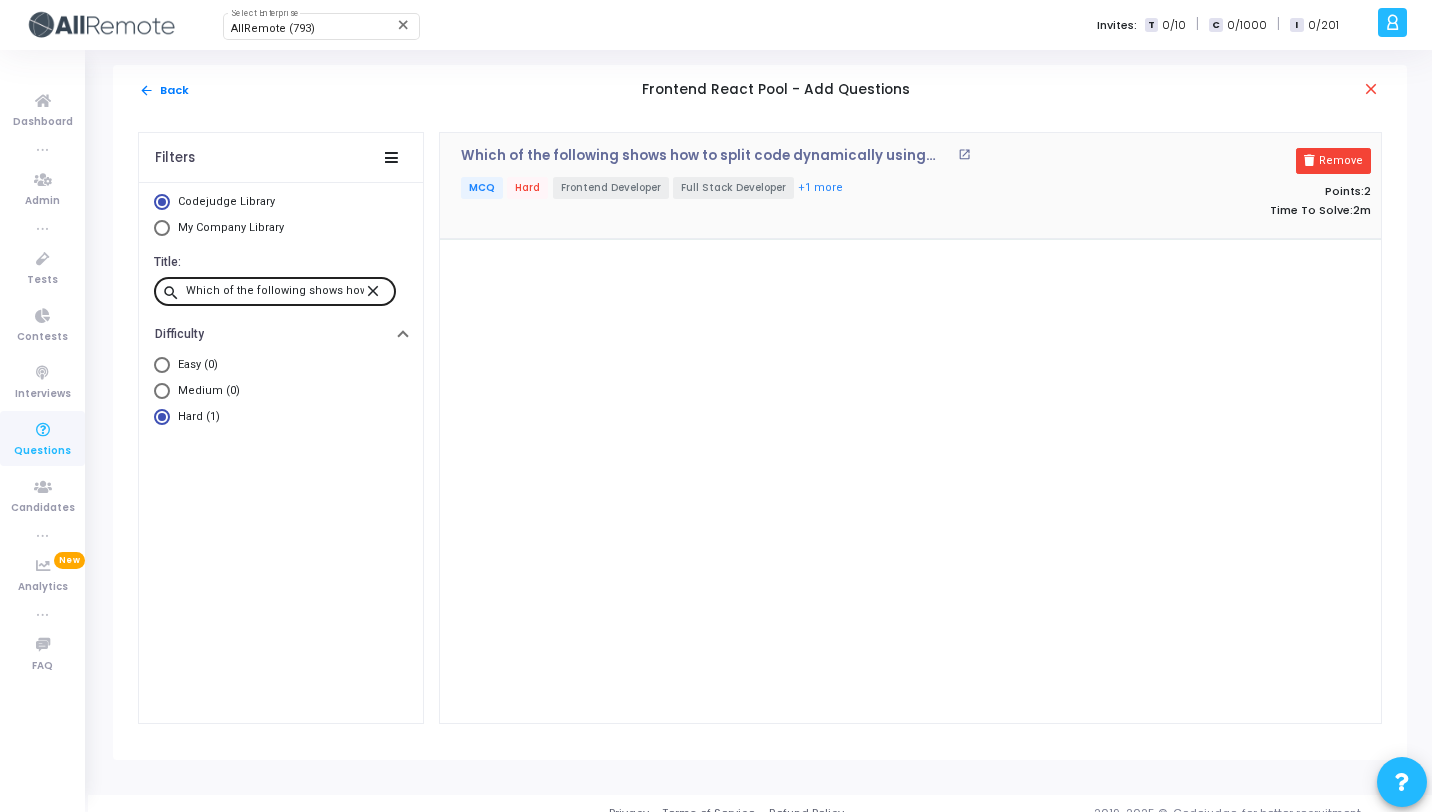 click on "close" at bounding box center [376, 290] 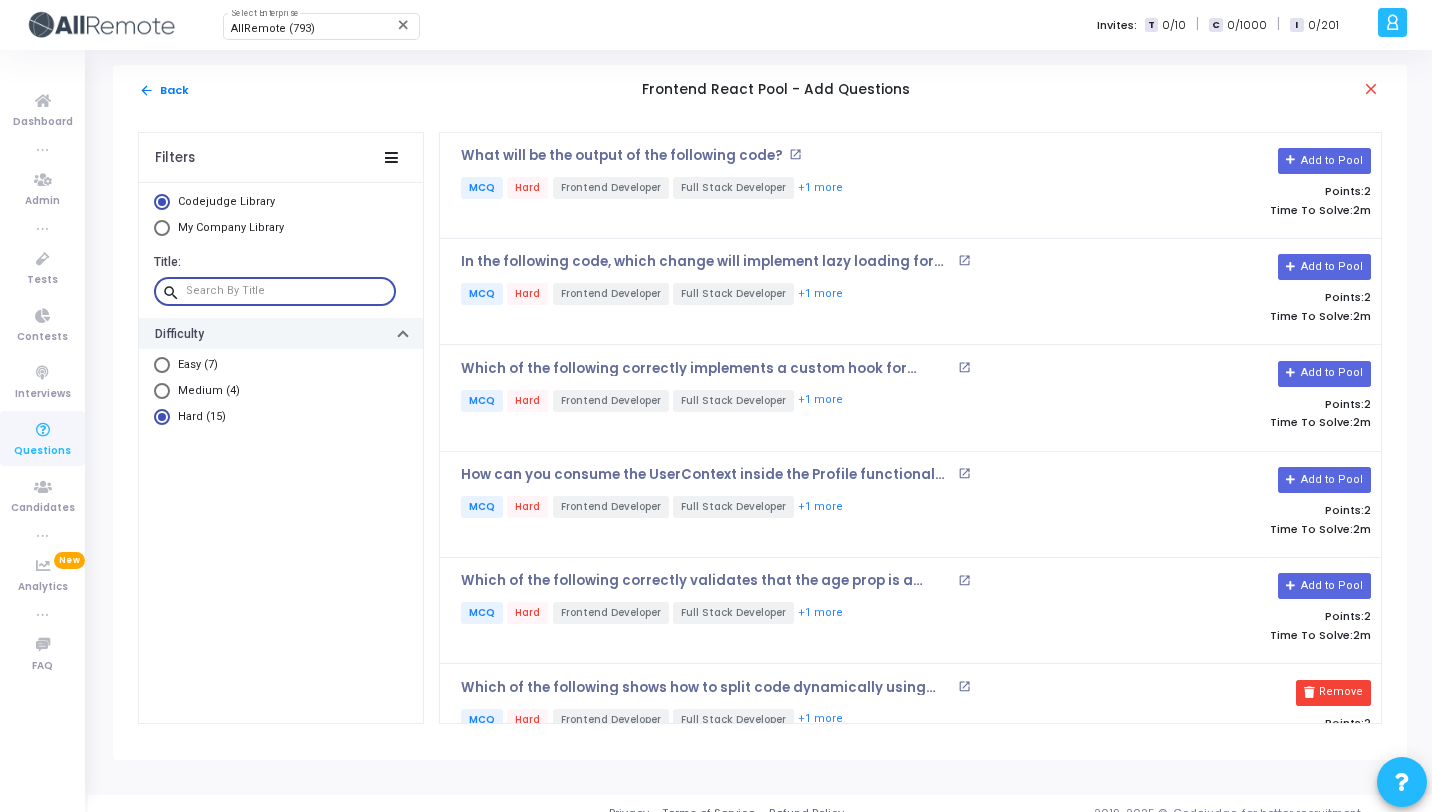 paste on "In the following code, what is the most efficient way to avoid unnecessary" 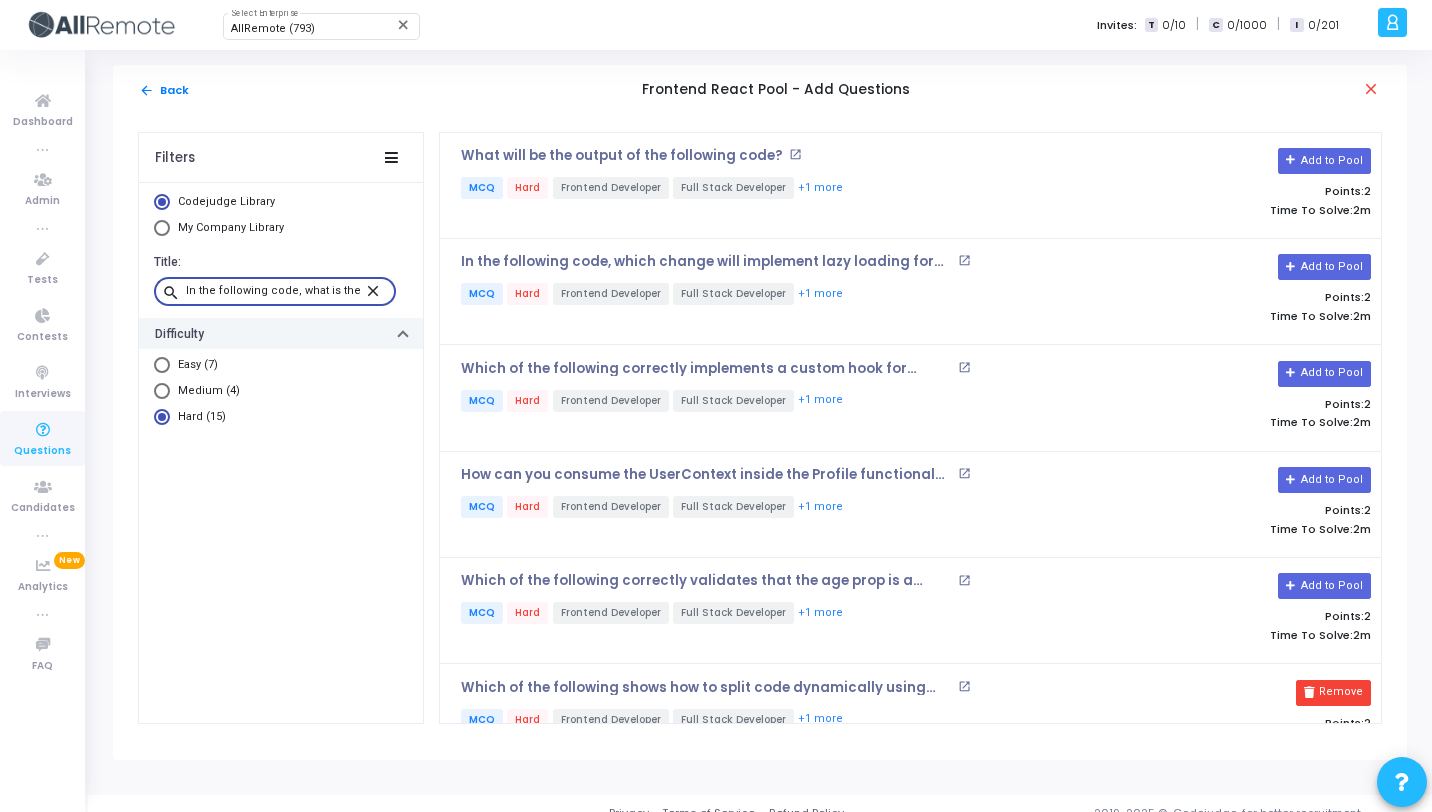 scroll, scrollTop: 0, scrollLeft: 180, axis: horizontal 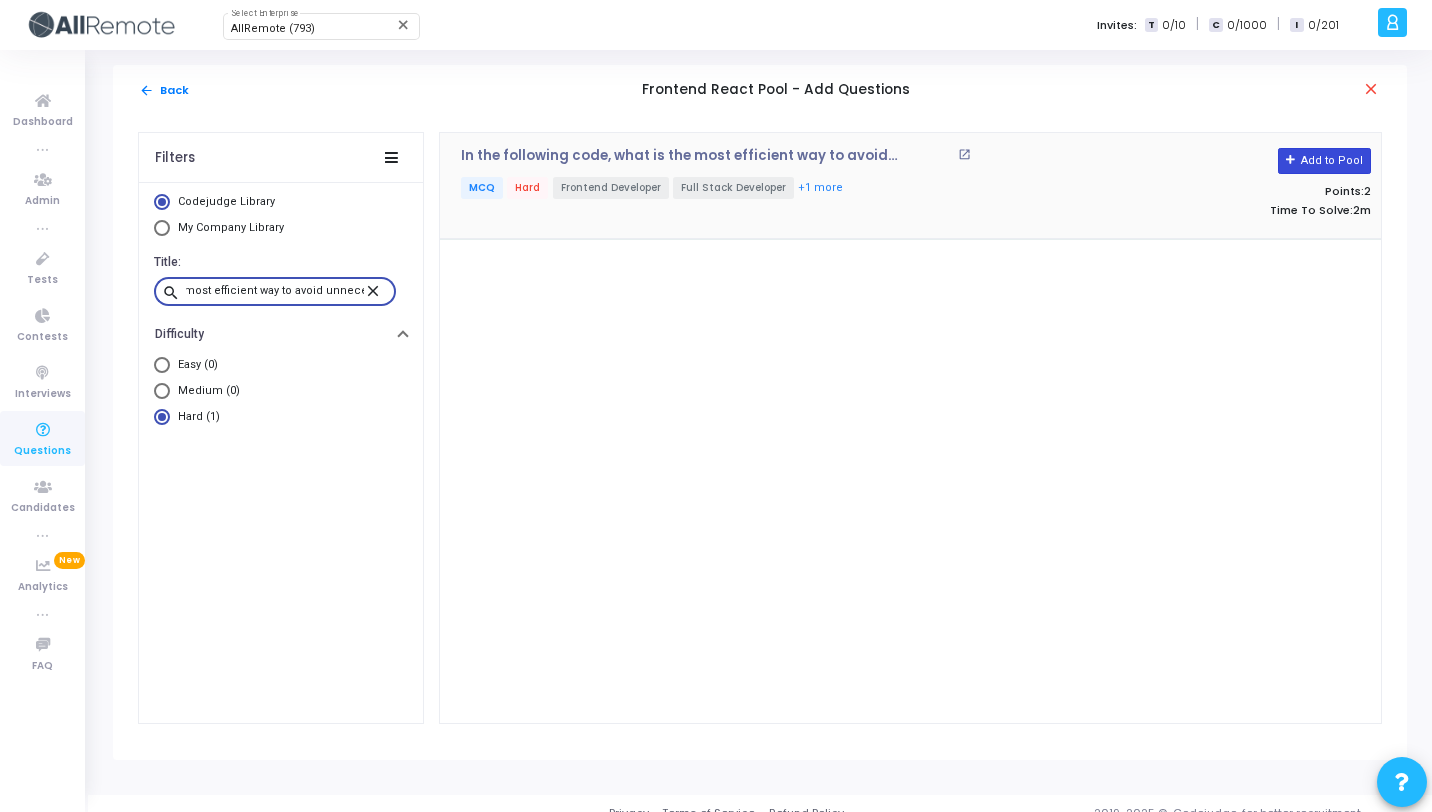 type on "In the following code, what is the most efficient way to avoid unnecessary" 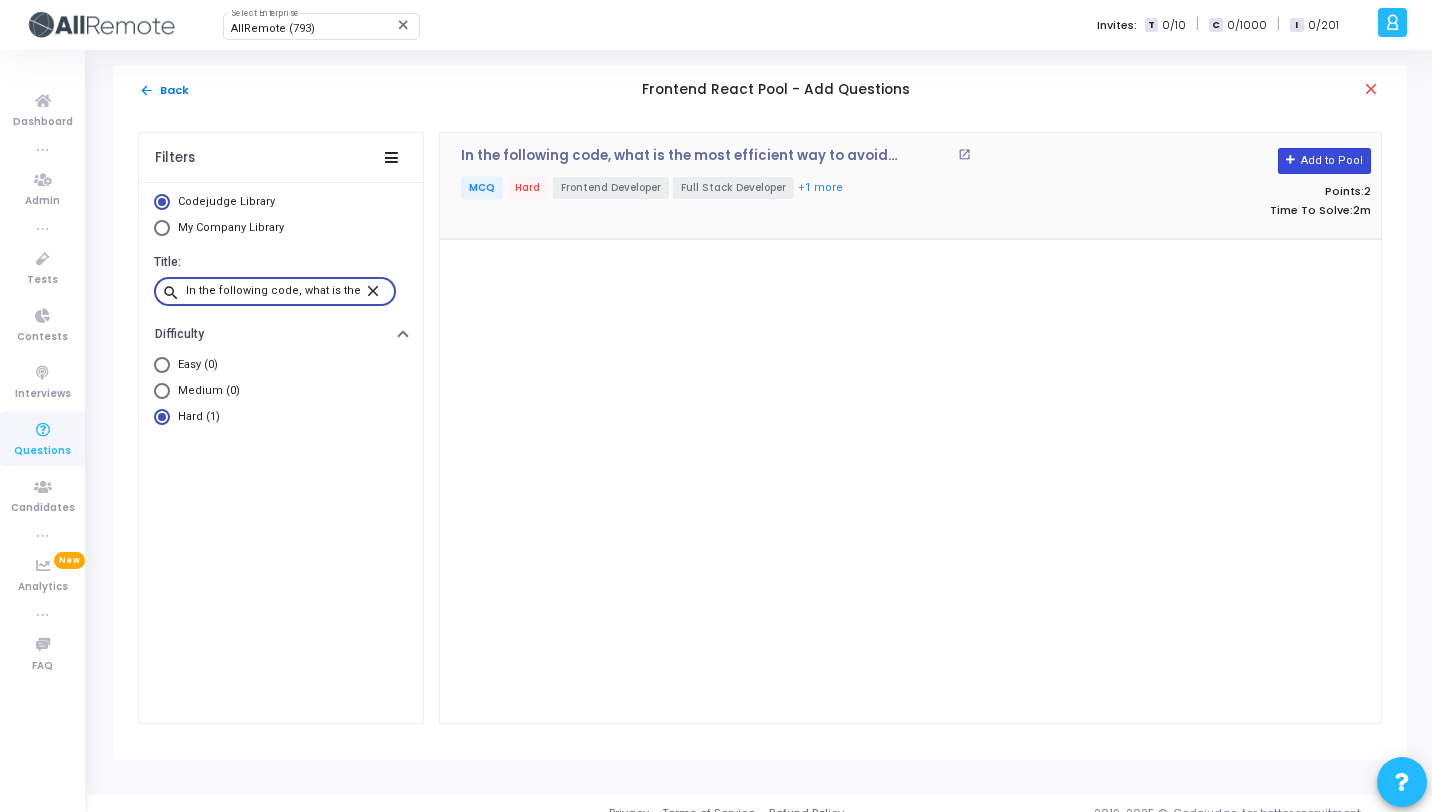 click on "Add to Pool" 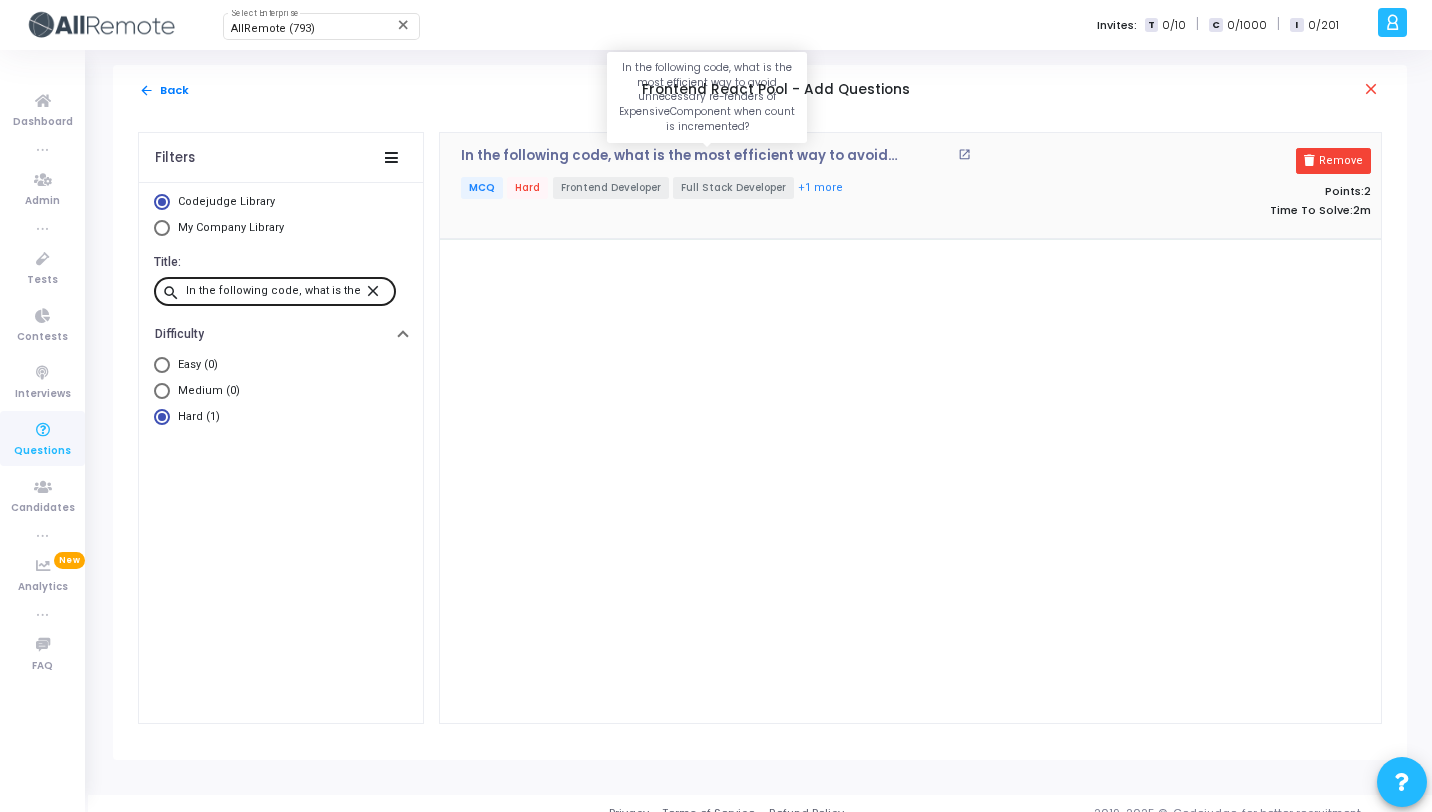 click on "In the following code, what is the most efficient way to avoid unnecessary re-renders of ExpensiveComponent when count is incremented?" 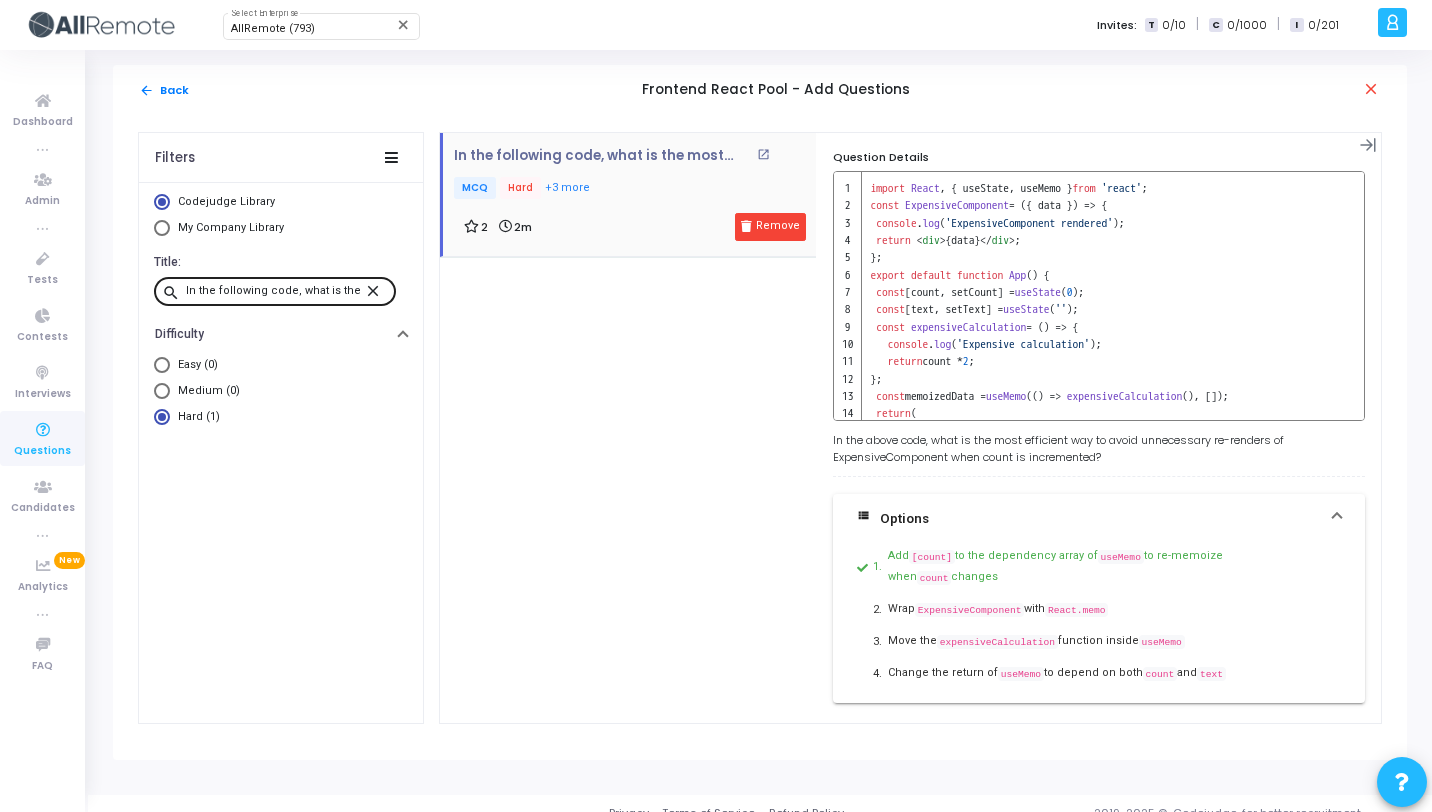 click on "MCQ   Hard   +3 more" 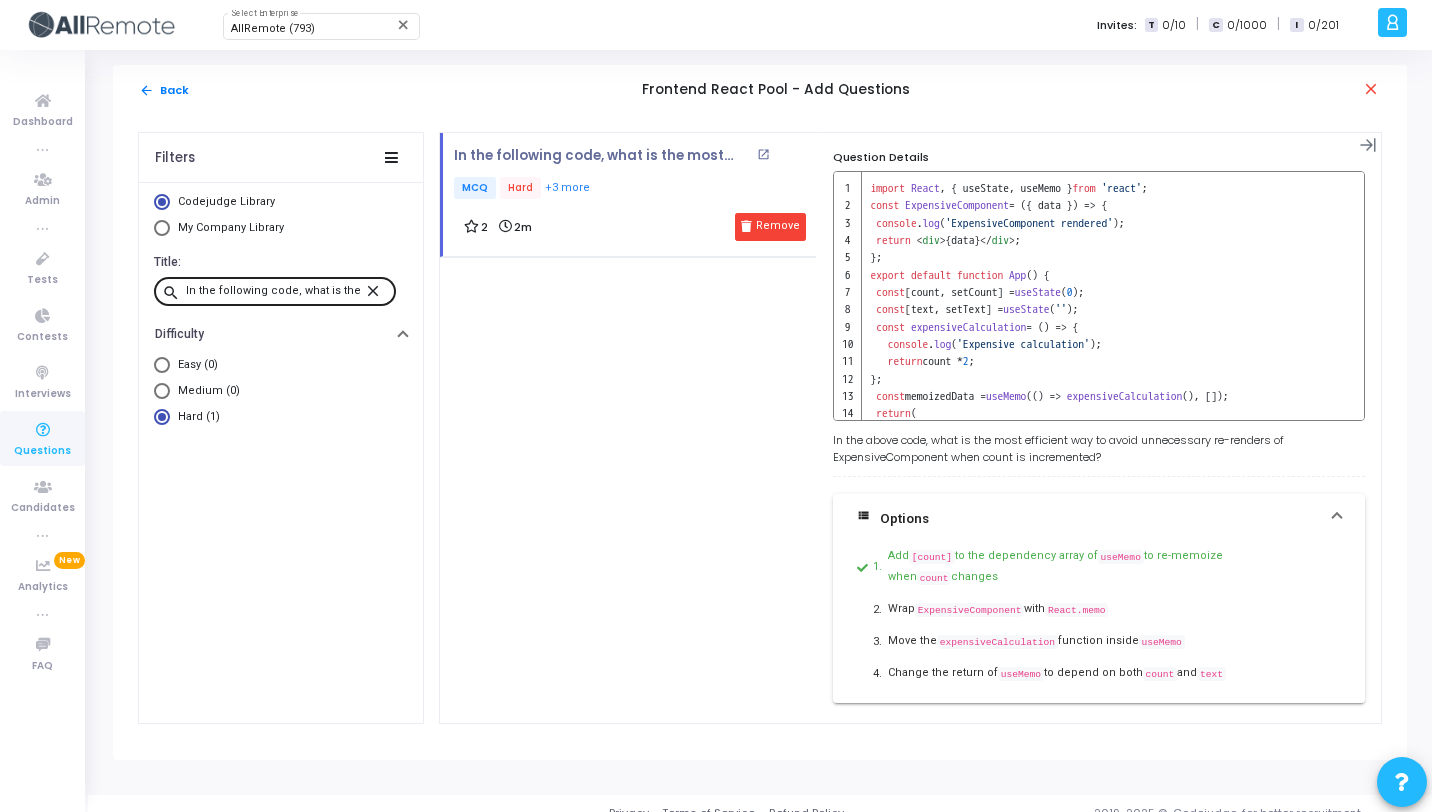 click on "close" at bounding box center [376, 290] 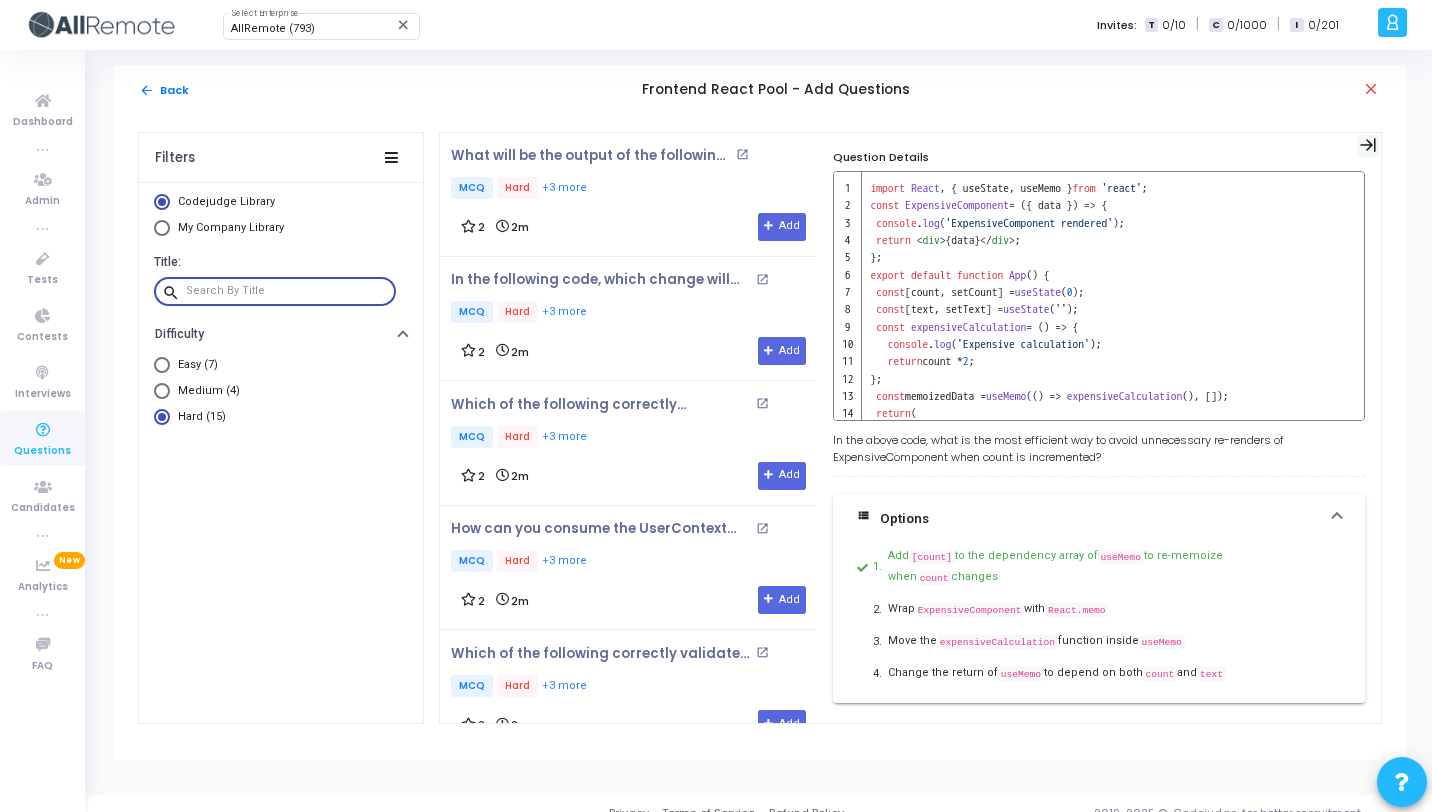 click 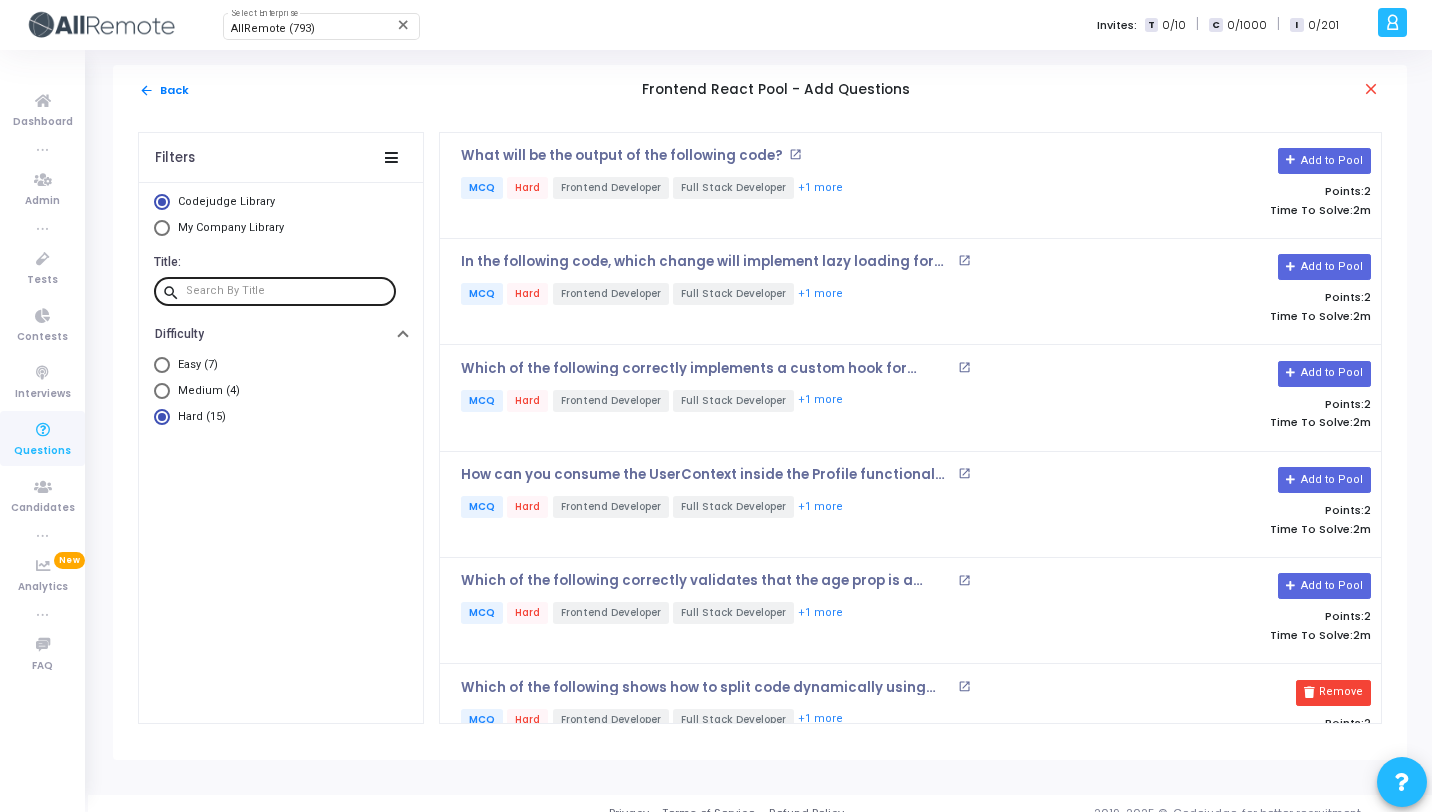 click on "Easy (7)" at bounding box center [194, 365] 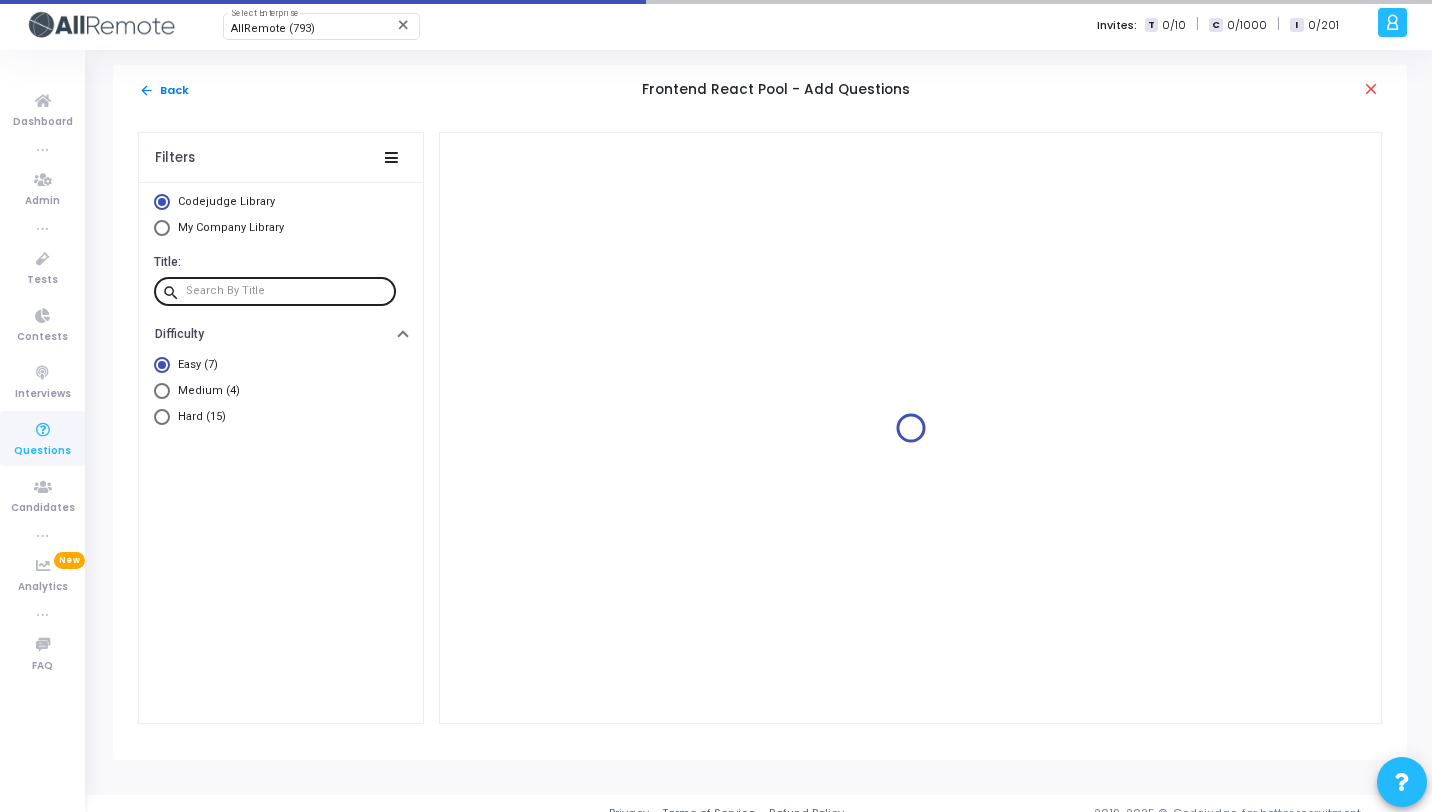 click at bounding box center [287, 291] 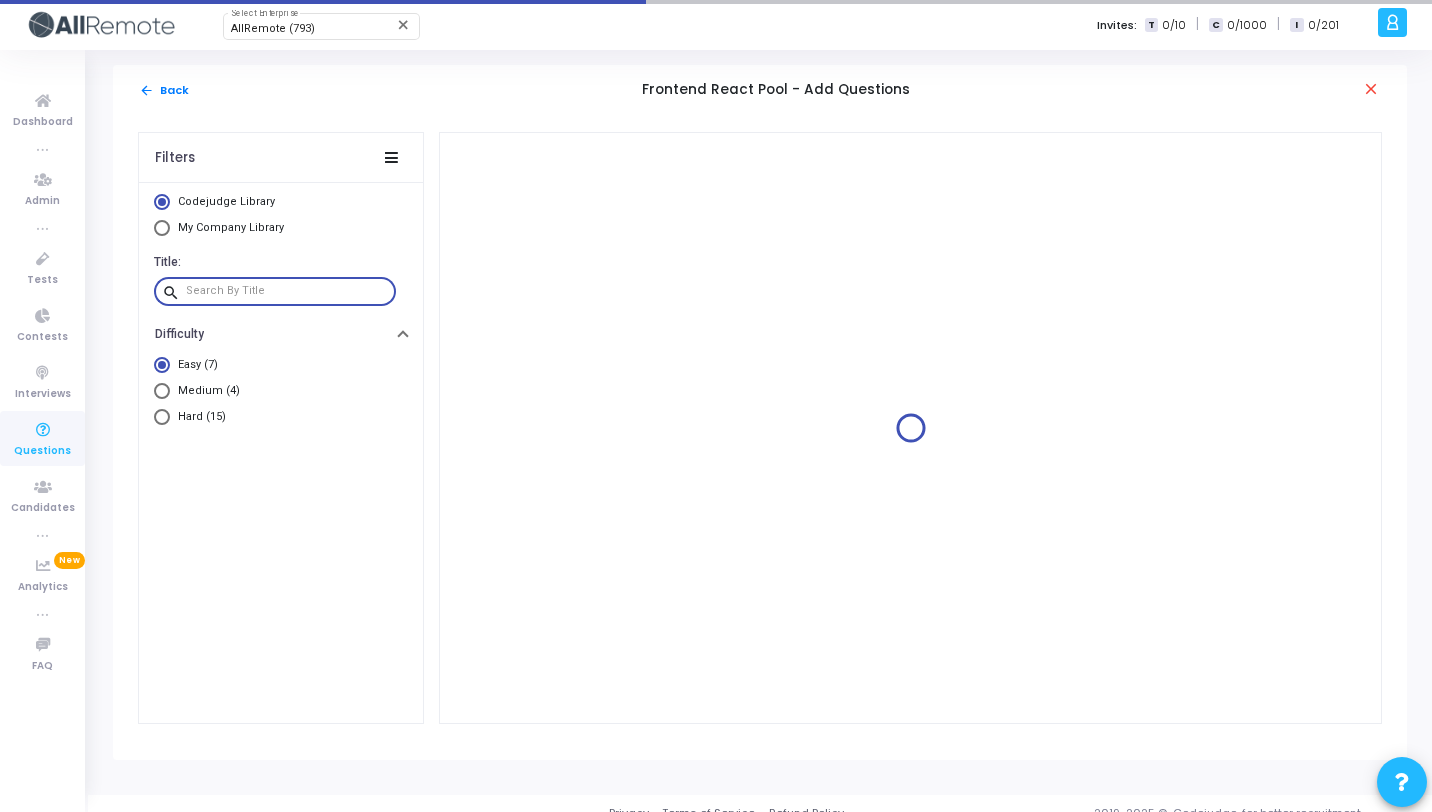 paste on "When will the useEffect hook be triggered in the following component?" 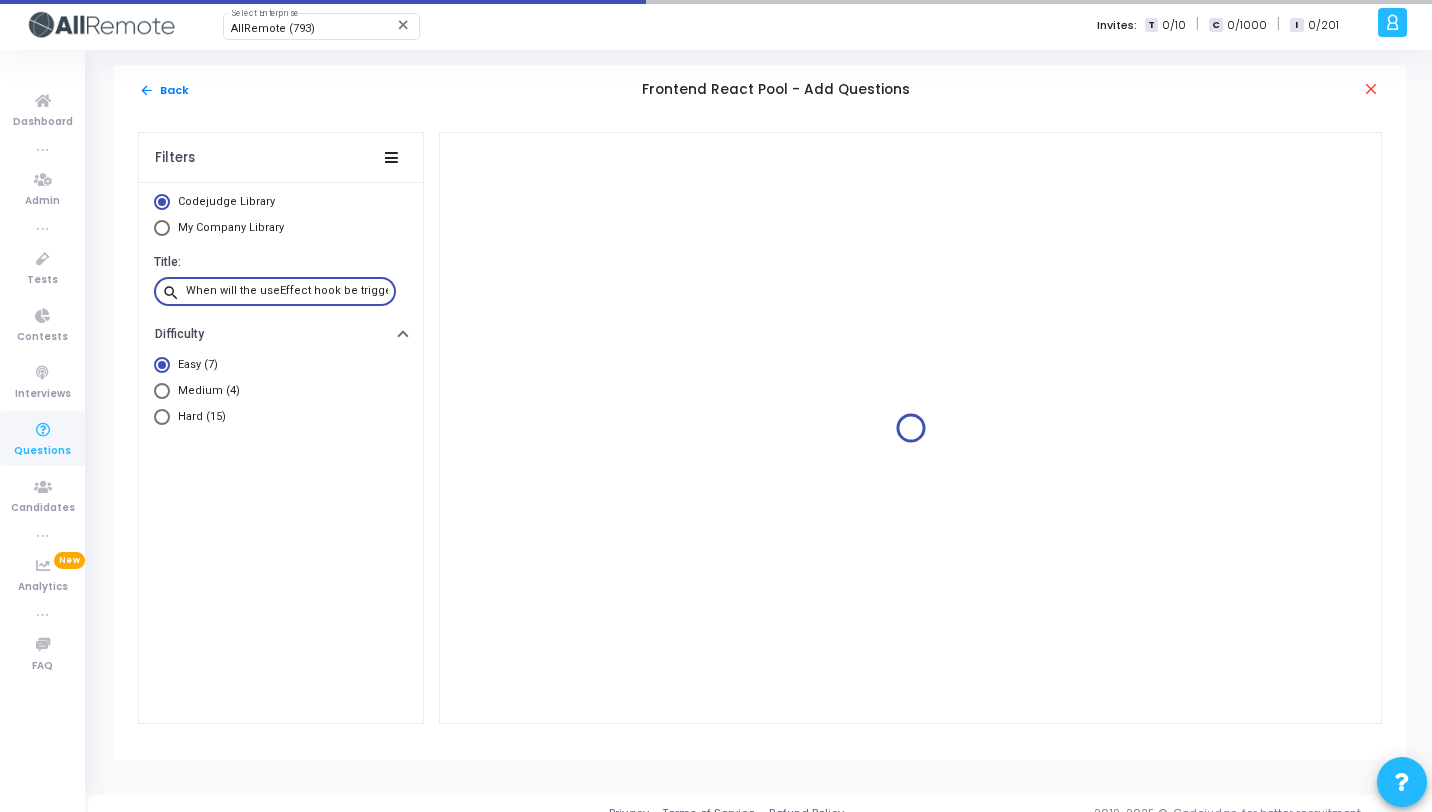 scroll, scrollTop: 0, scrollLeft: 166, axis: horizontal 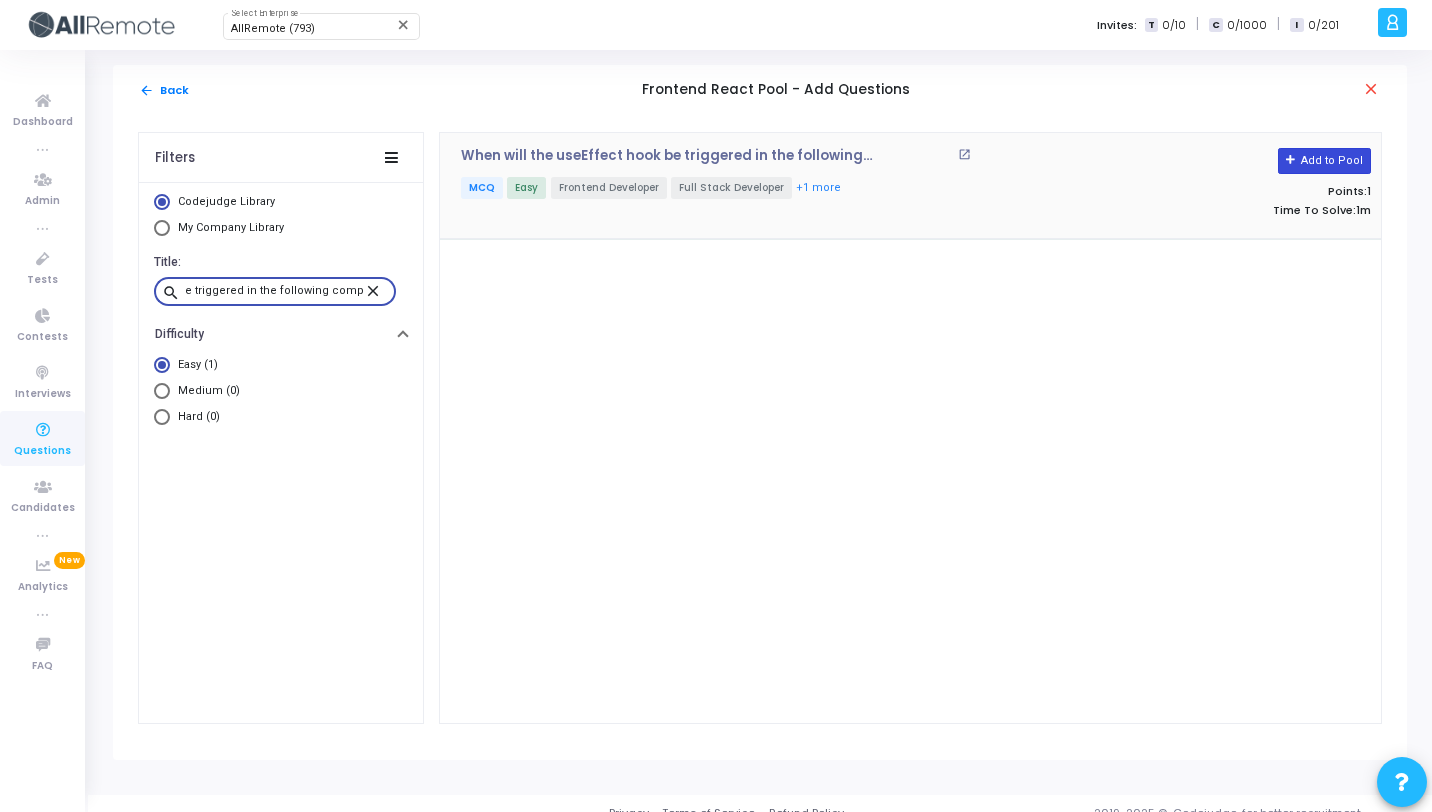 type on "When will the useEffect hook be triggered in the following component?" 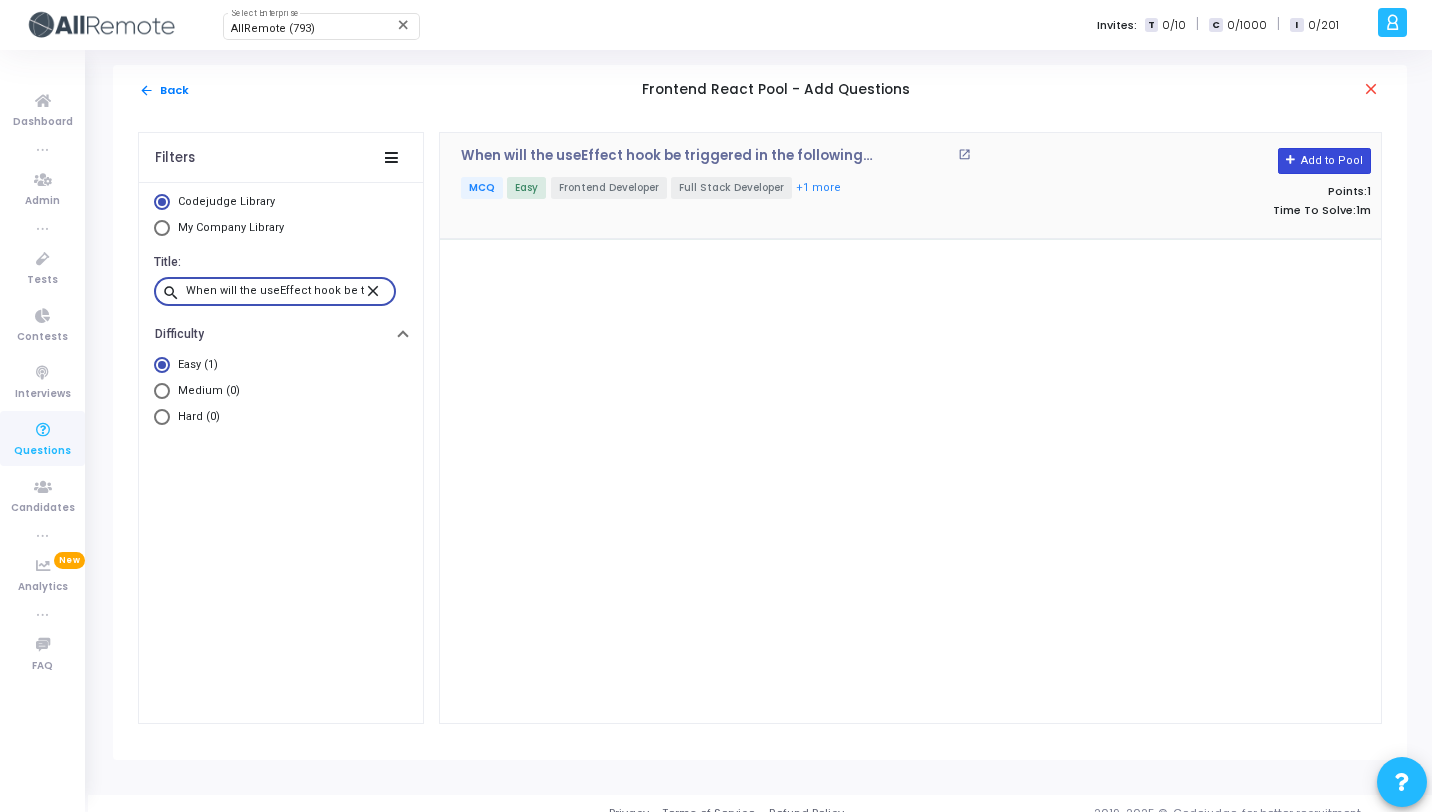 click on "Add to Pool" 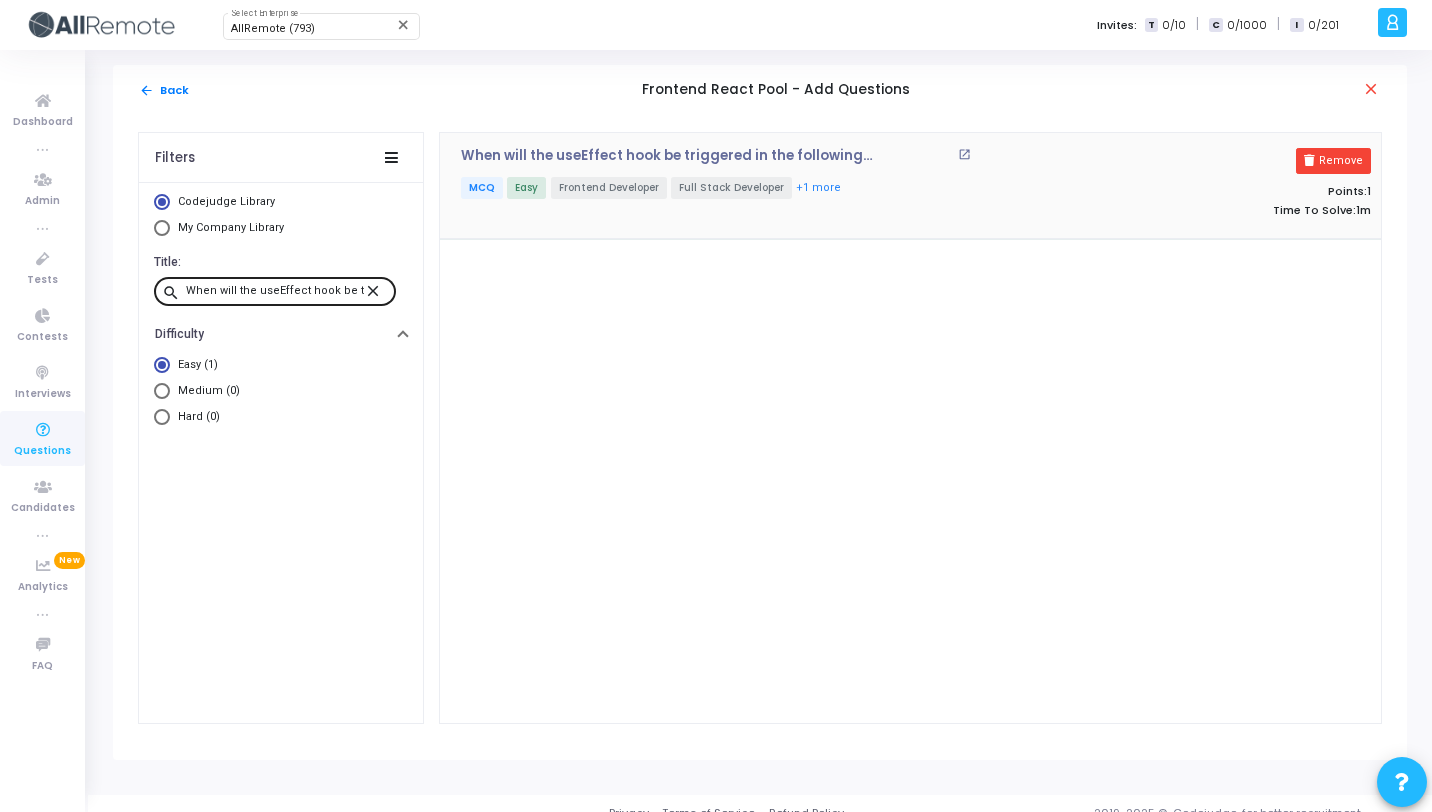 click on "close" at bounding box center (376, 290) 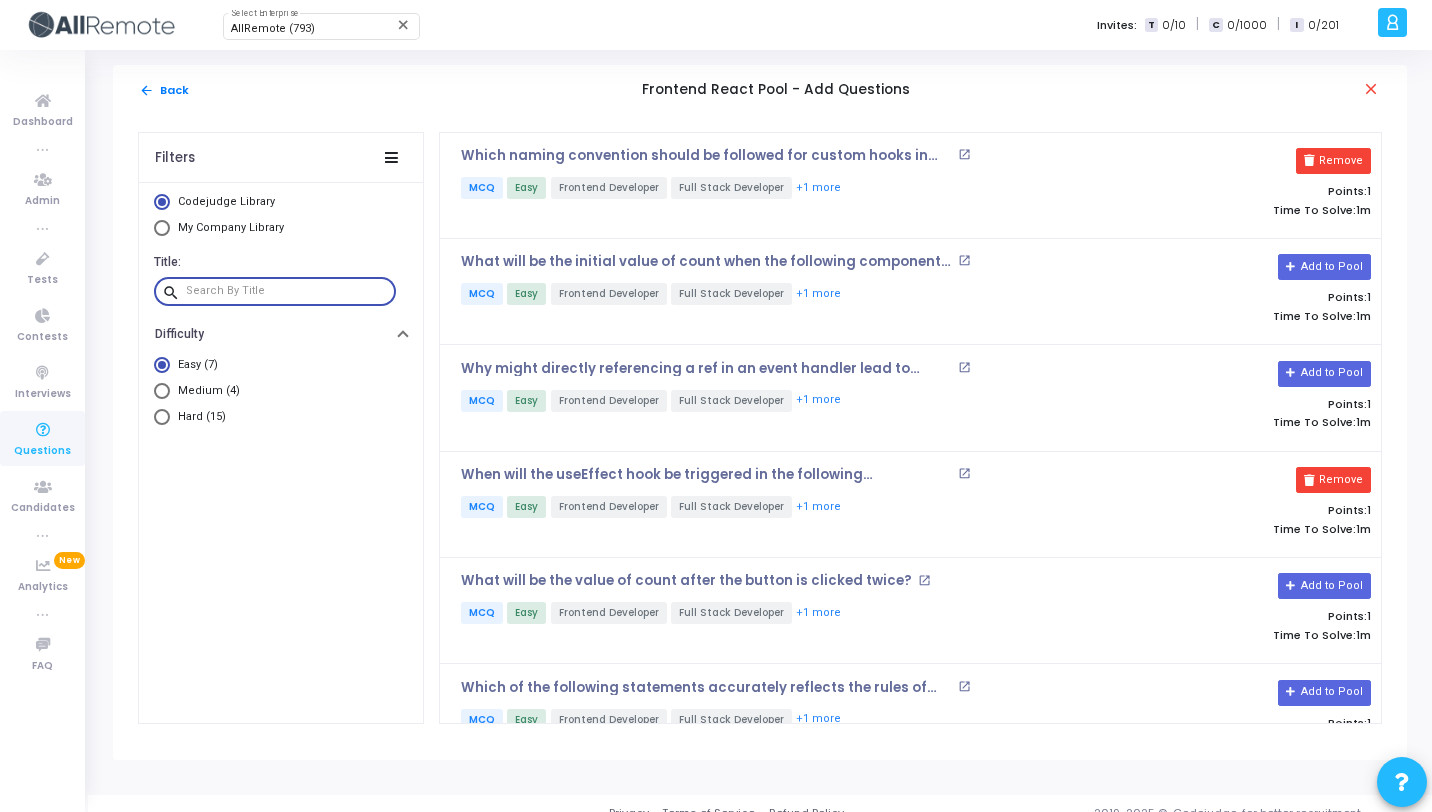 paste on "What will be the value of count after the button is clicked twice?" 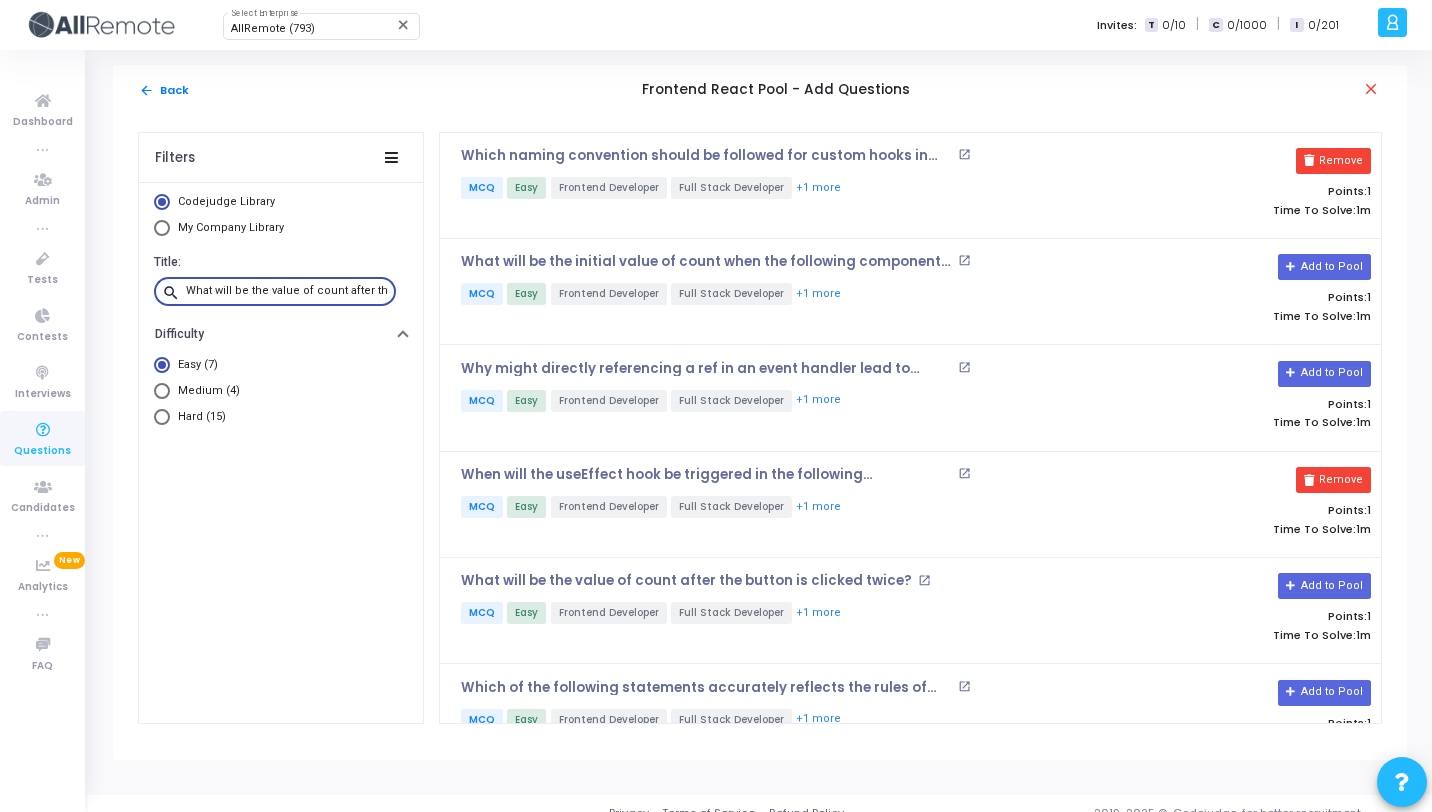 scroll, scrollTop: 0, scrollLeft: 132, axis: horizontal 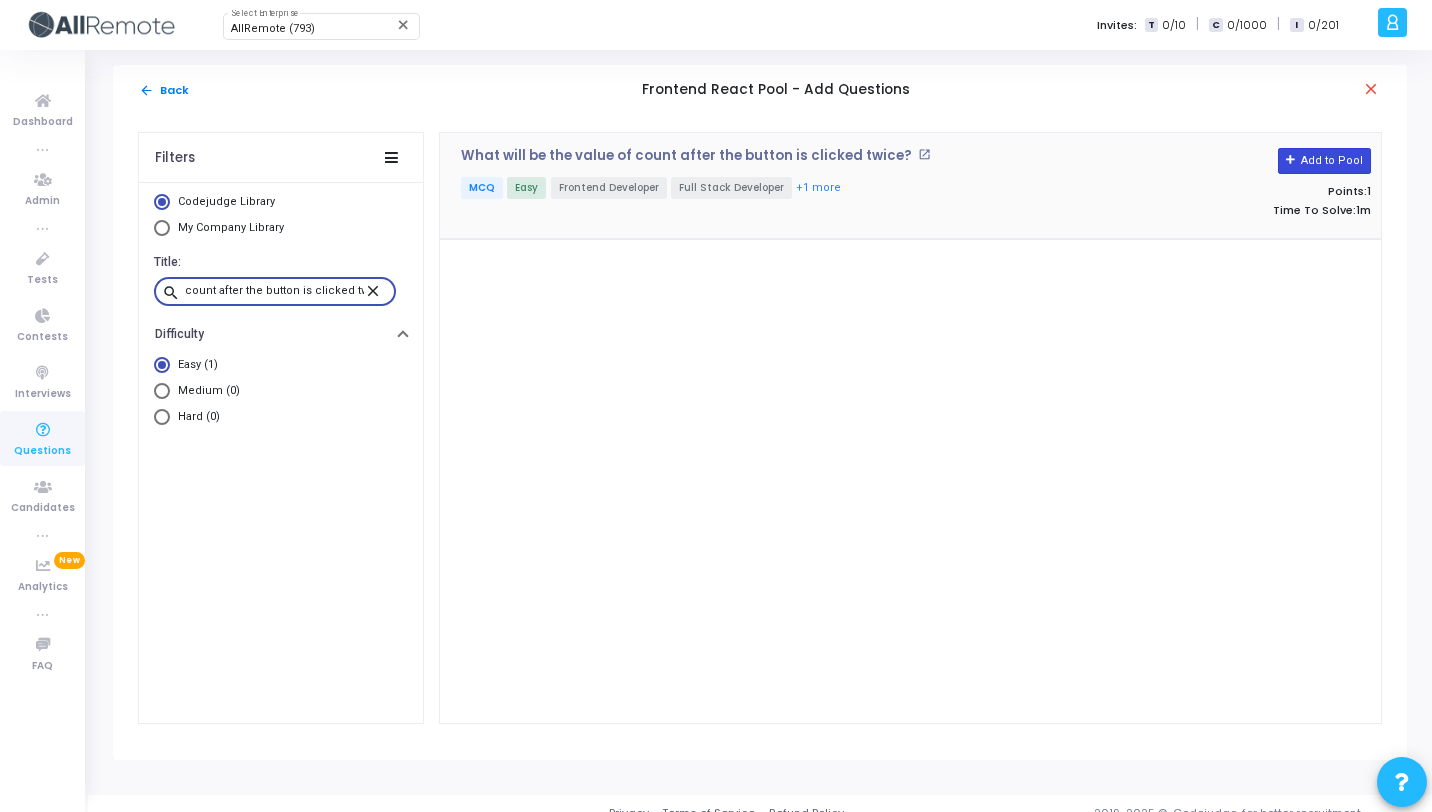 type on "What will be the value of count after the button is clicked twice?" 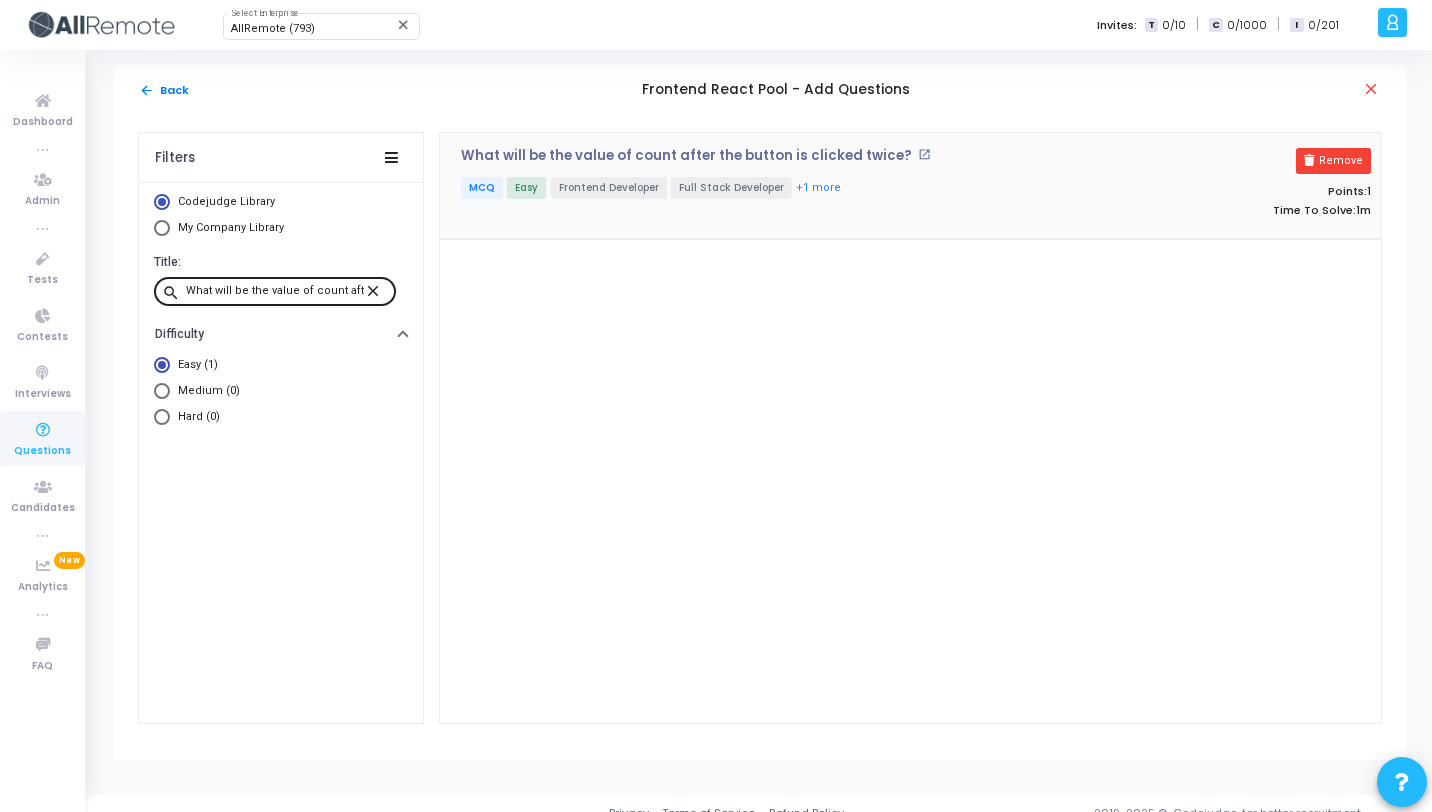 click on "close" at bounding box center (376, 290) 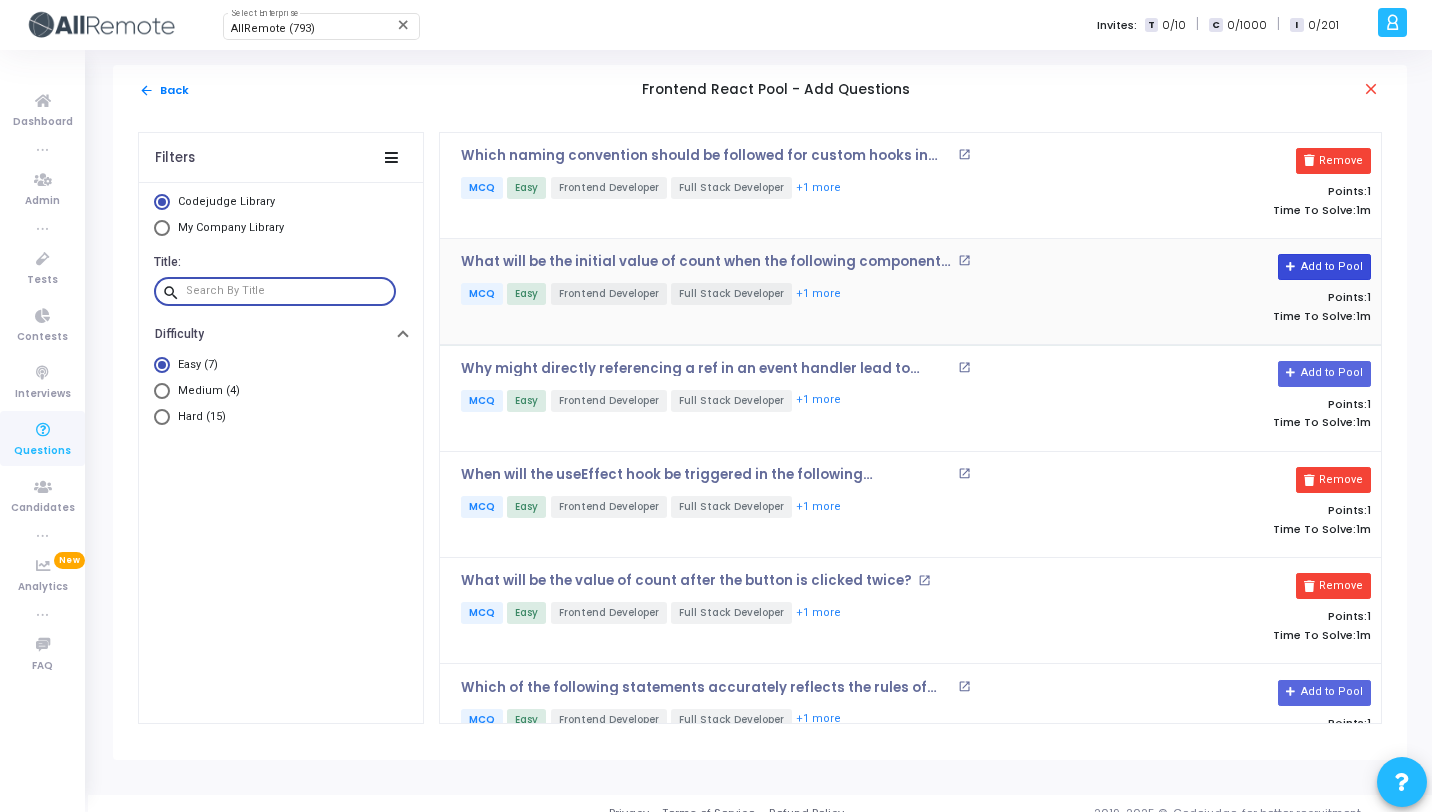 click 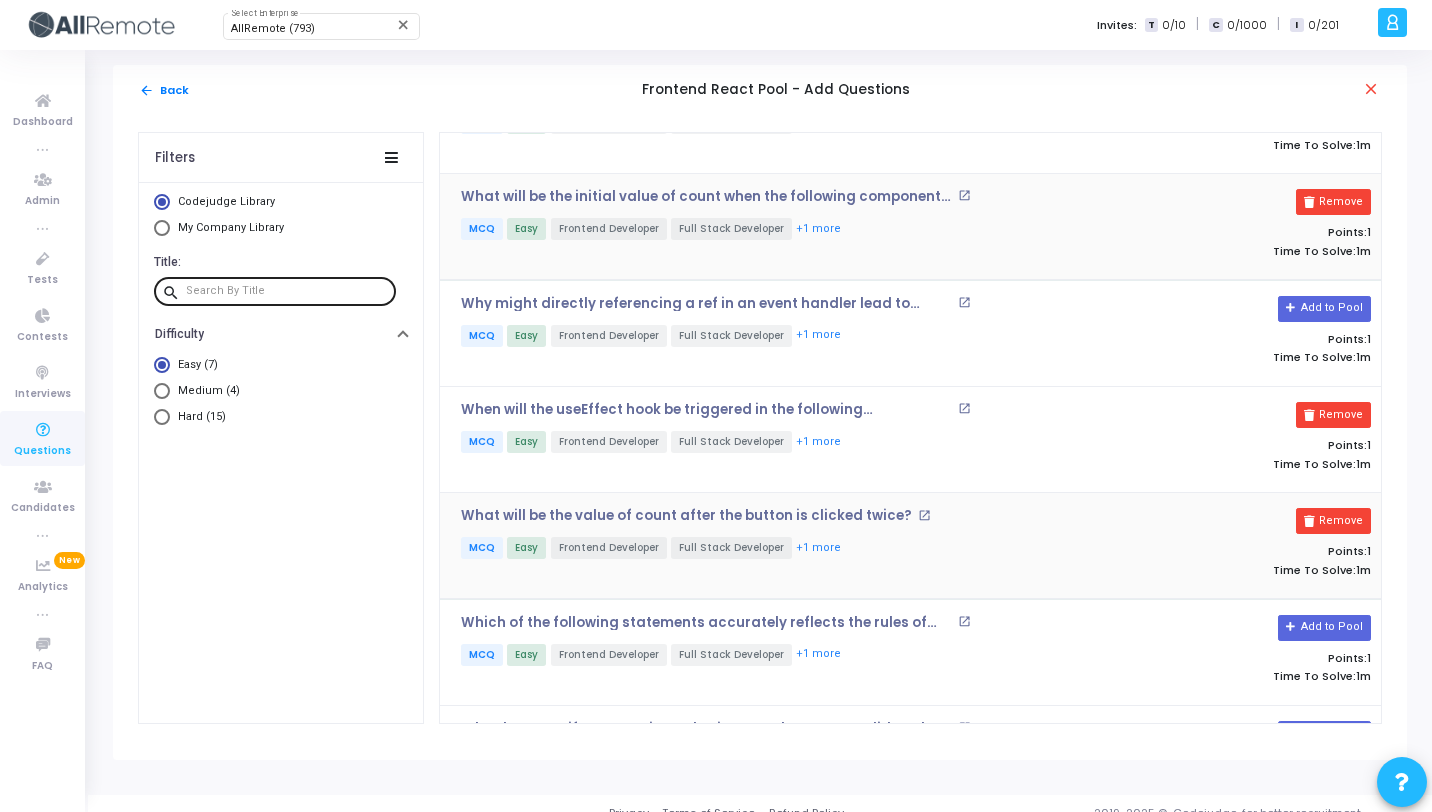 scroll, scrollTop: 151, scrollLeft: 0, axis: vertical 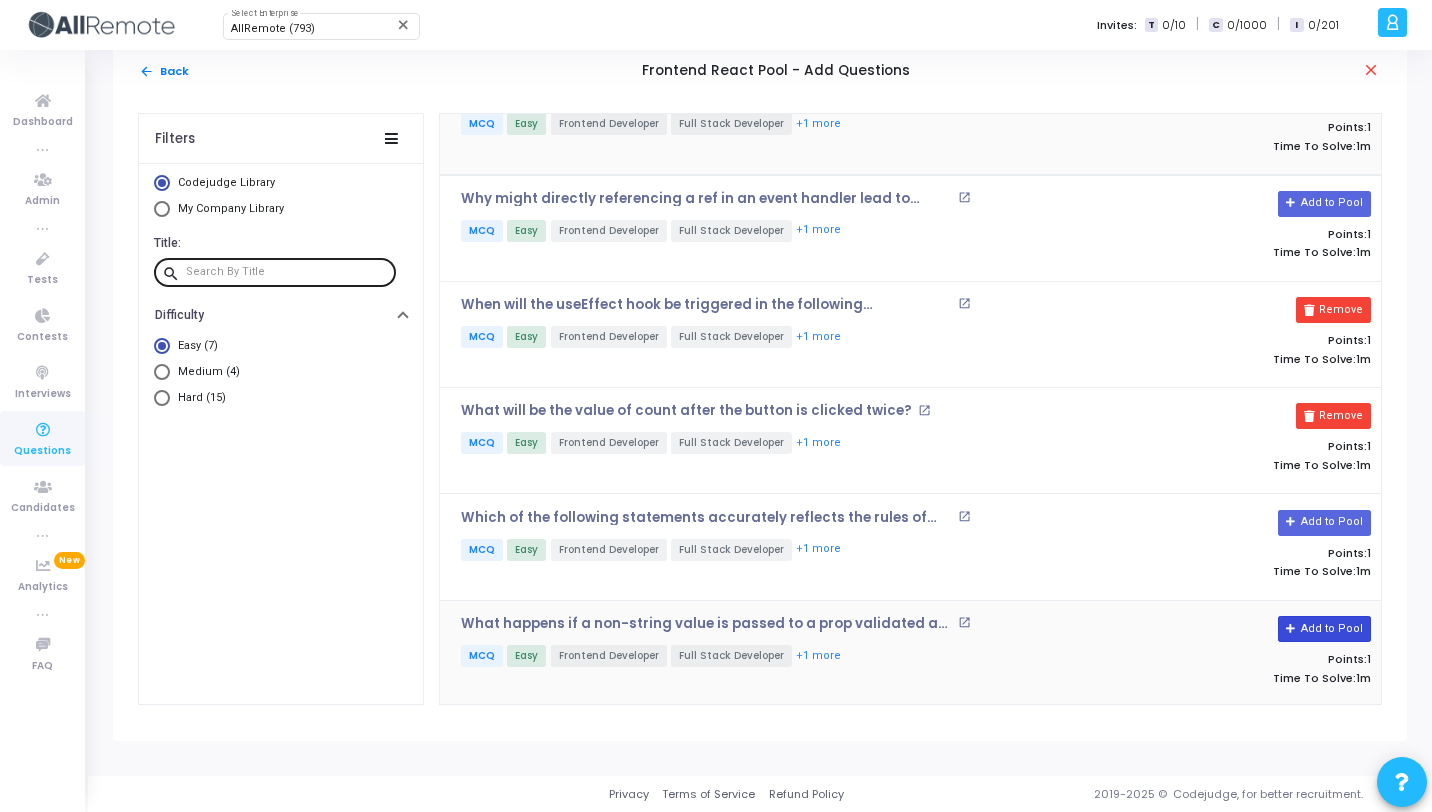 click on "Add to Pool" 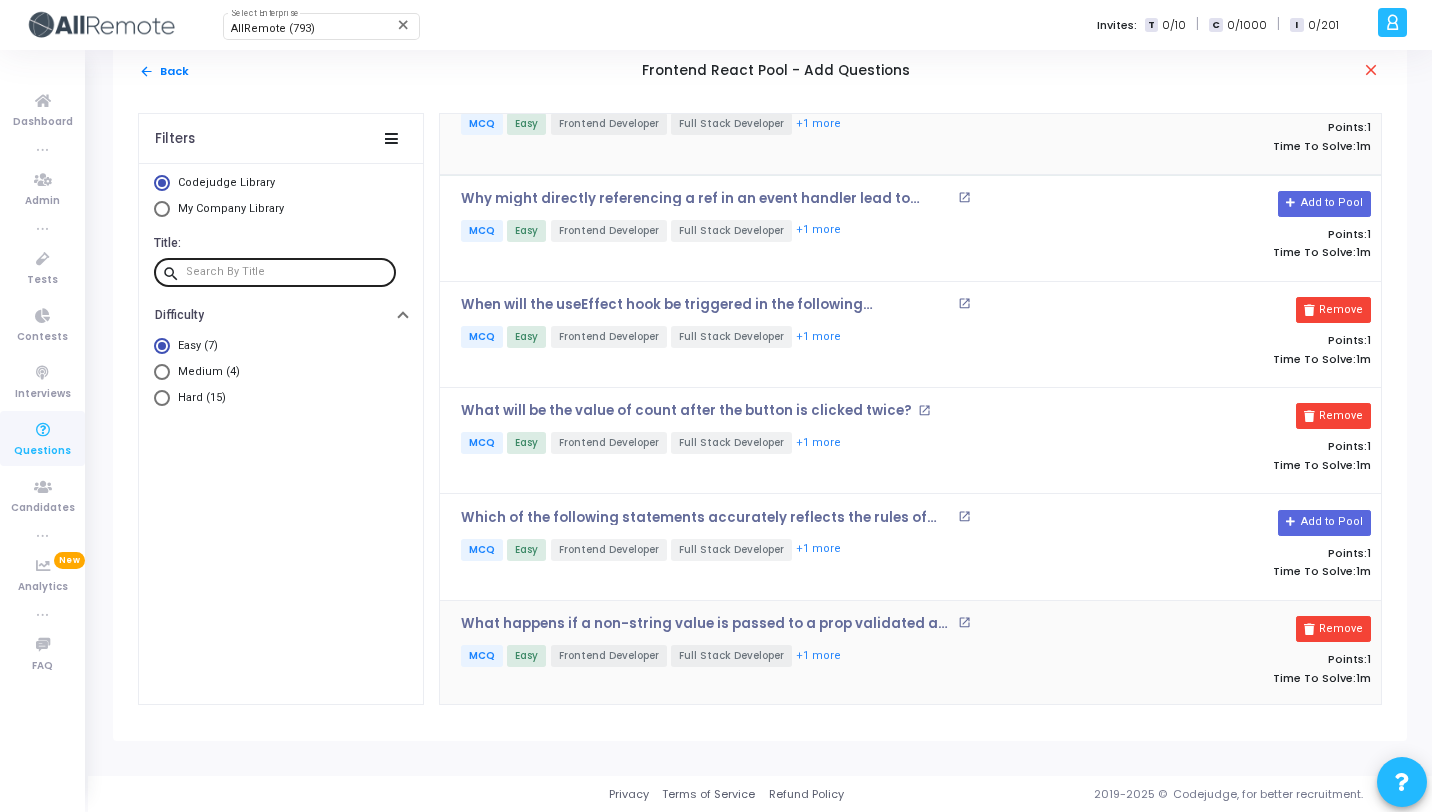click on "Hard (15)" at bounding box center [198, 398] 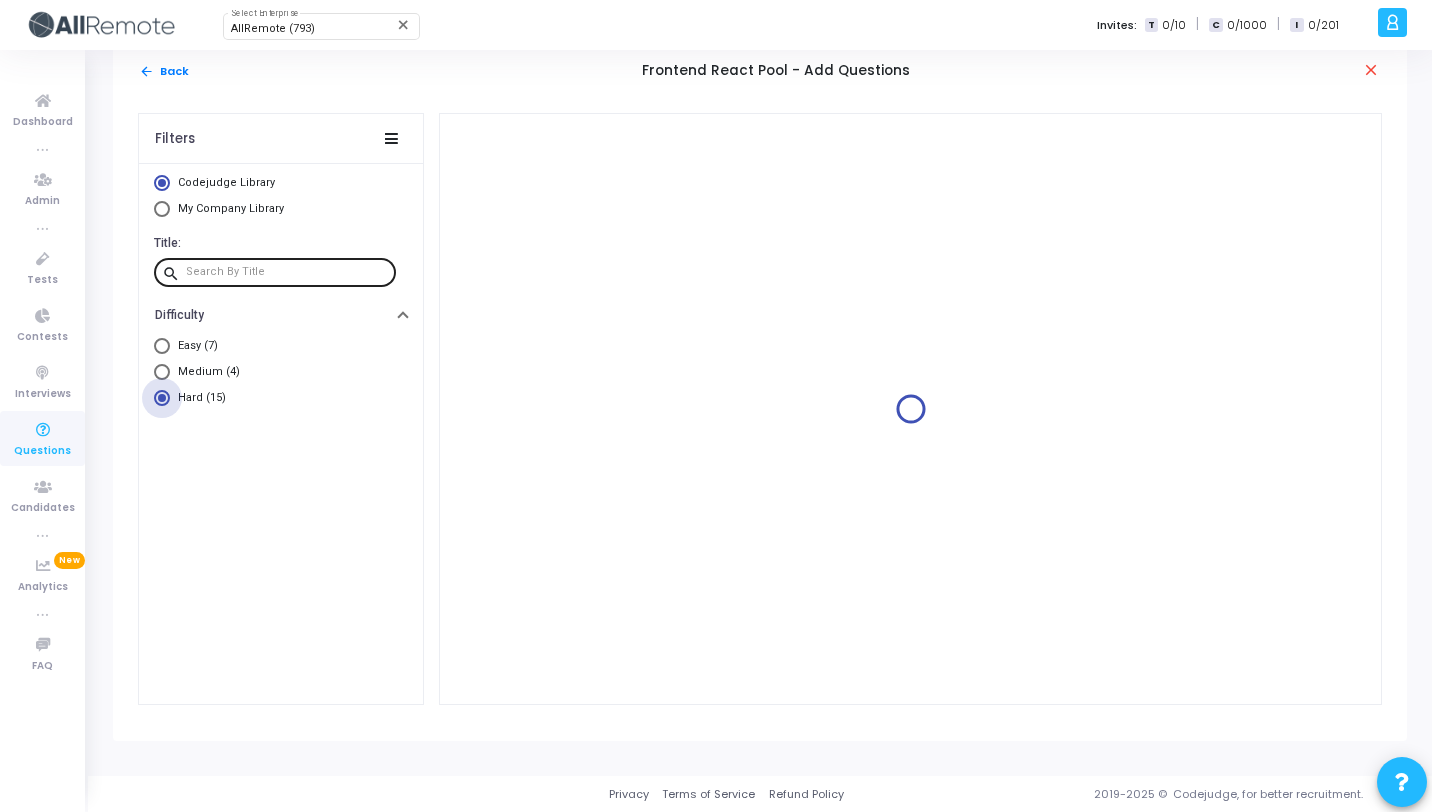 scroll, scrollTop: 0, scrollLeft: 0, axis: both 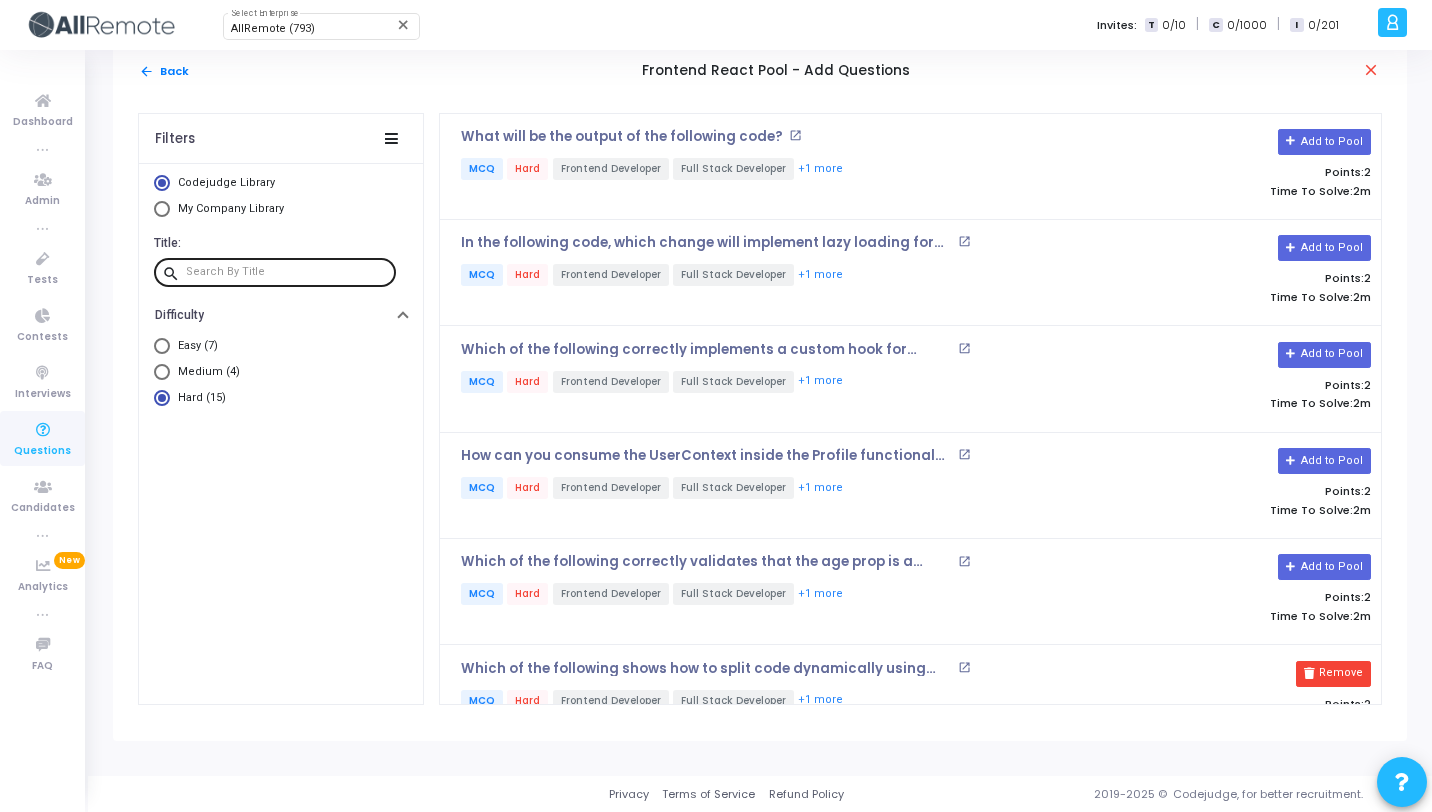 click at bounding box center [287, 272] 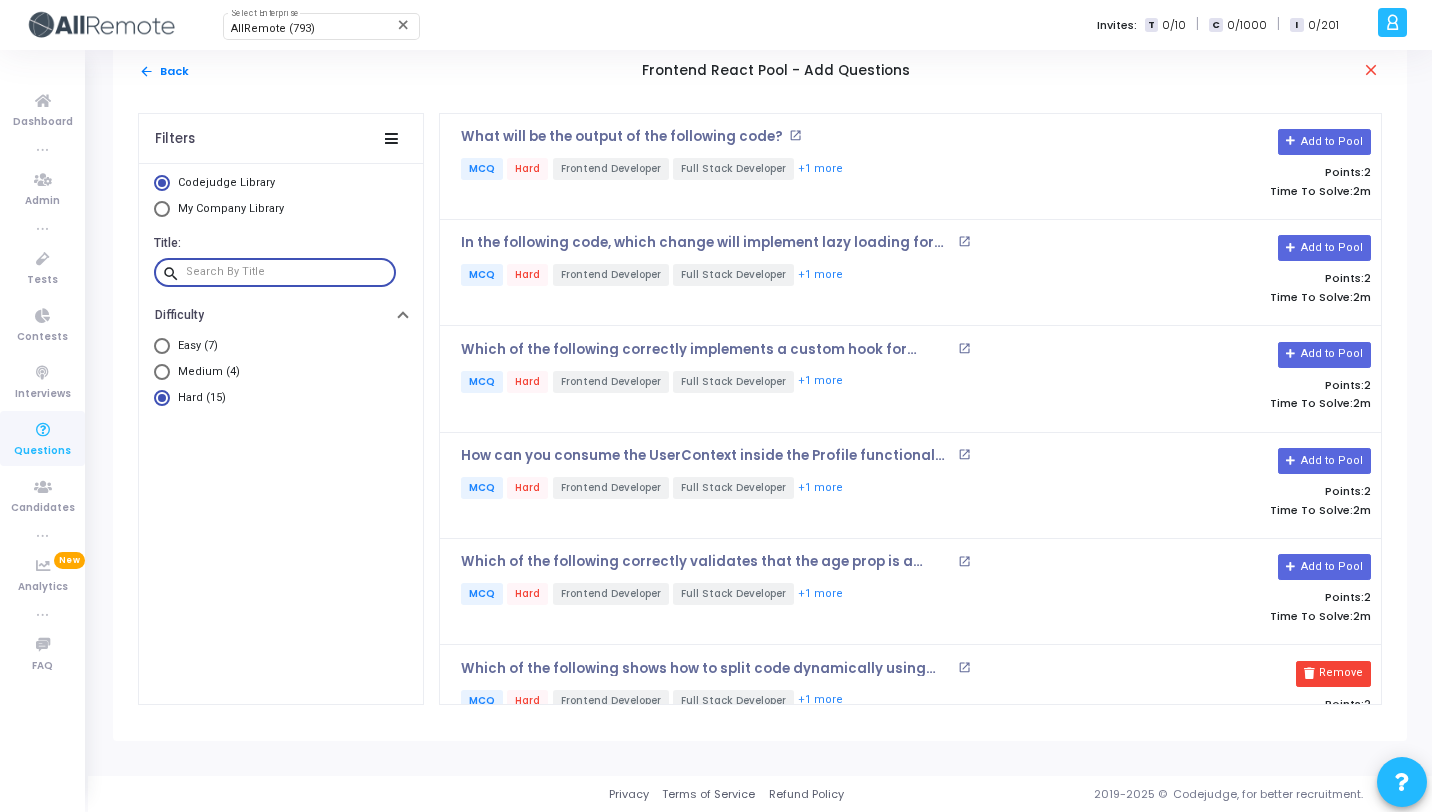 paste on "In the following code, which change will implement lazy loading for the ExpensiveComponent?" 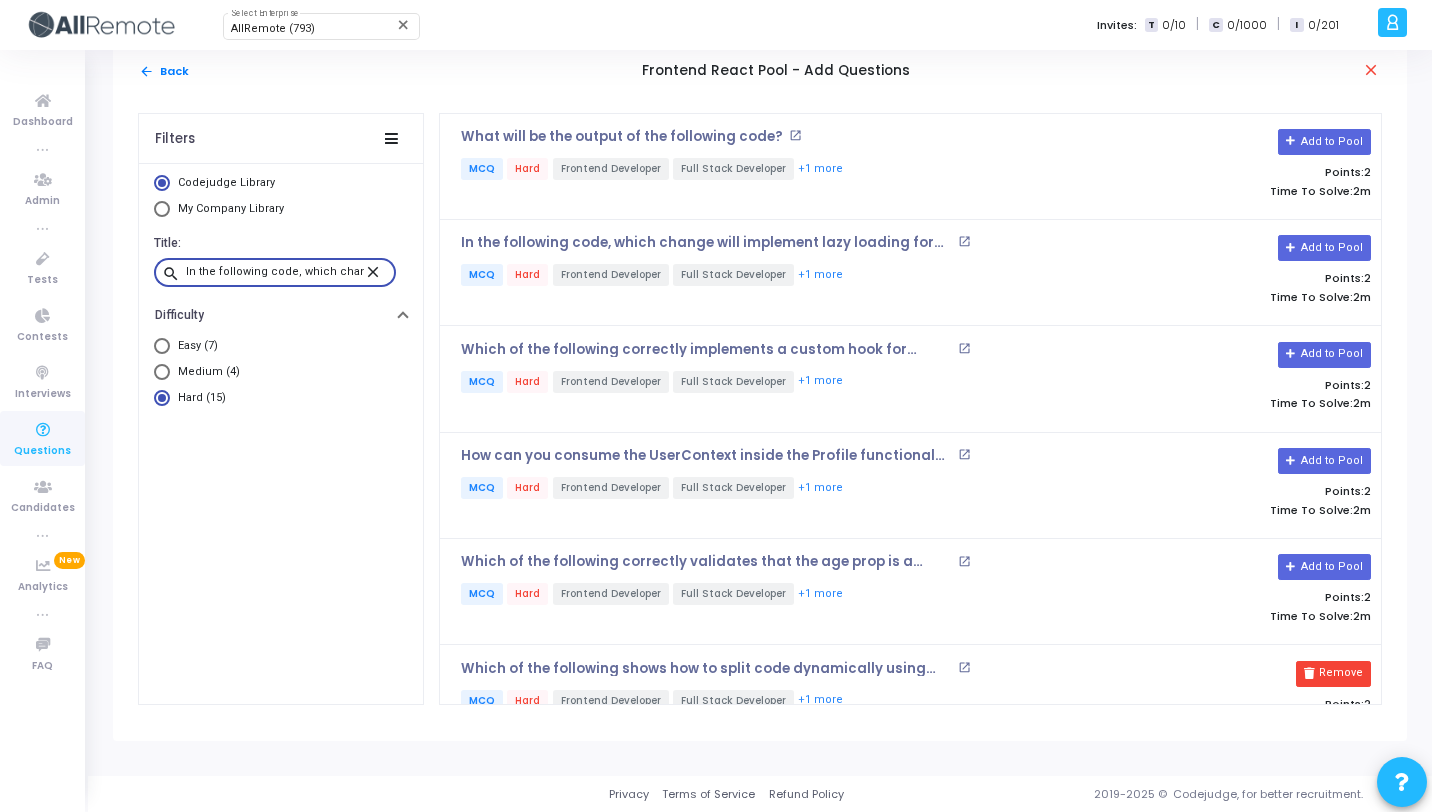 scroll, scrollTop: 0, scrollLeft: 280, axis: horizontal 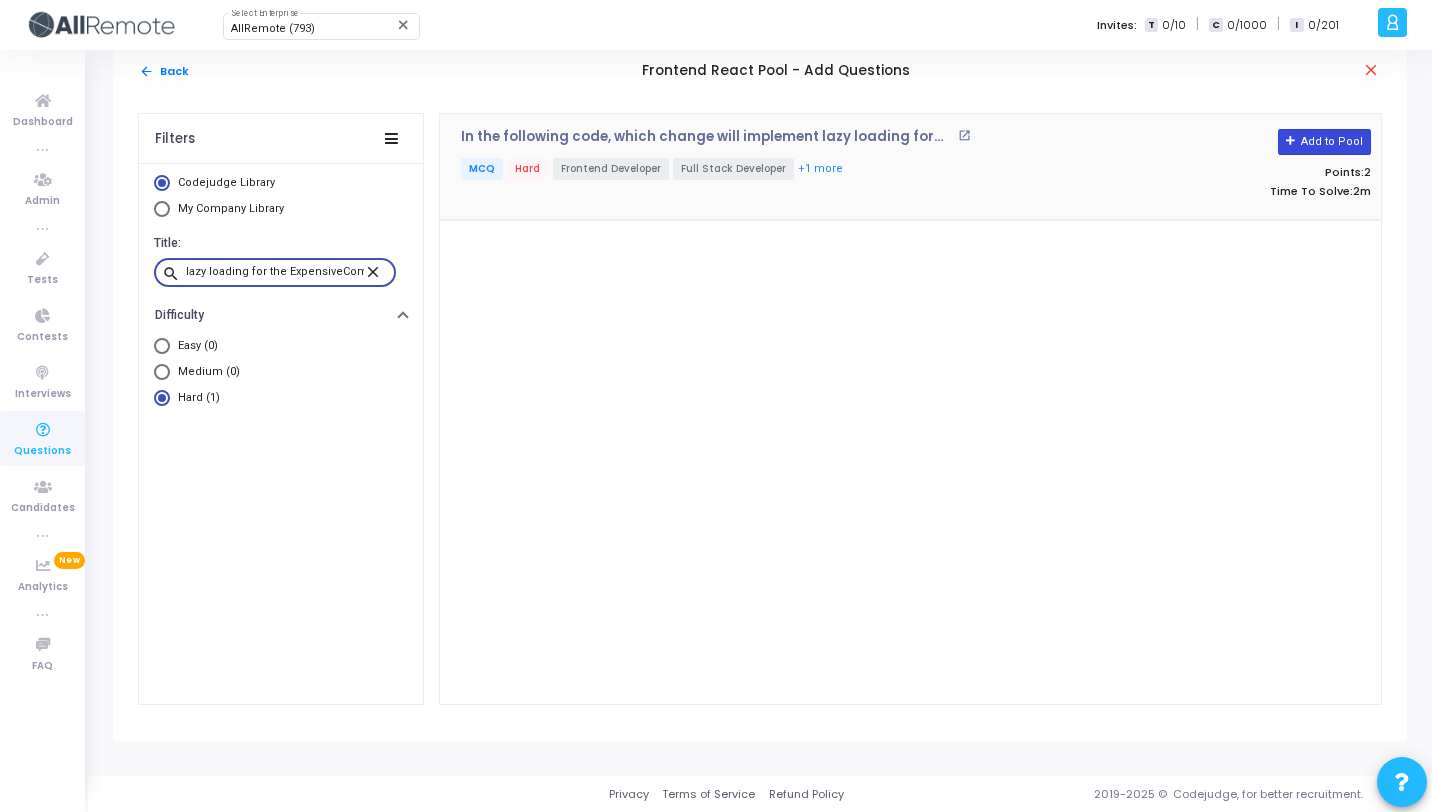 type on "In the following code, which change will implement lazy loading for the ExpensiveComponent?" 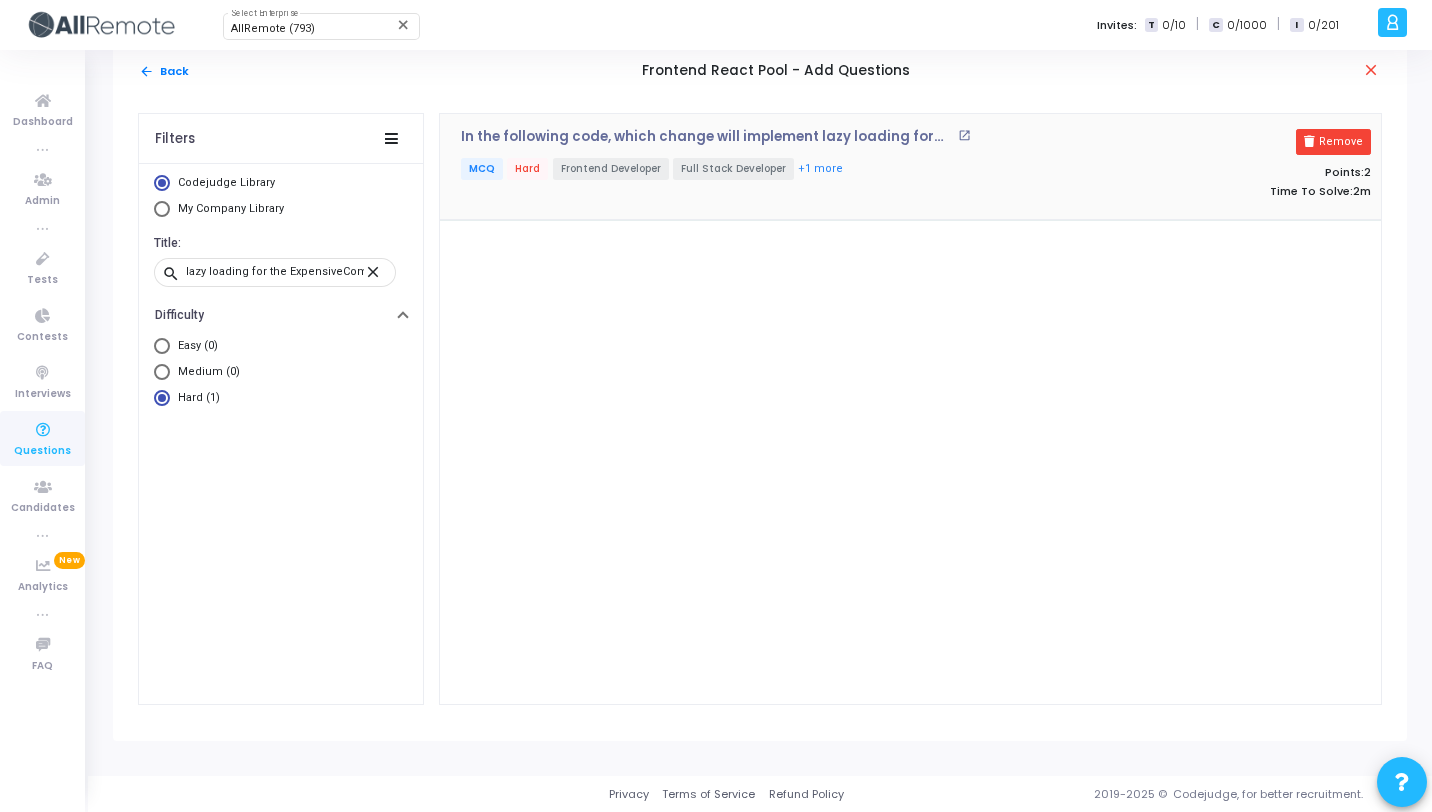 scroll, scrollTop: 0, scrollLeft: 0, axis: both 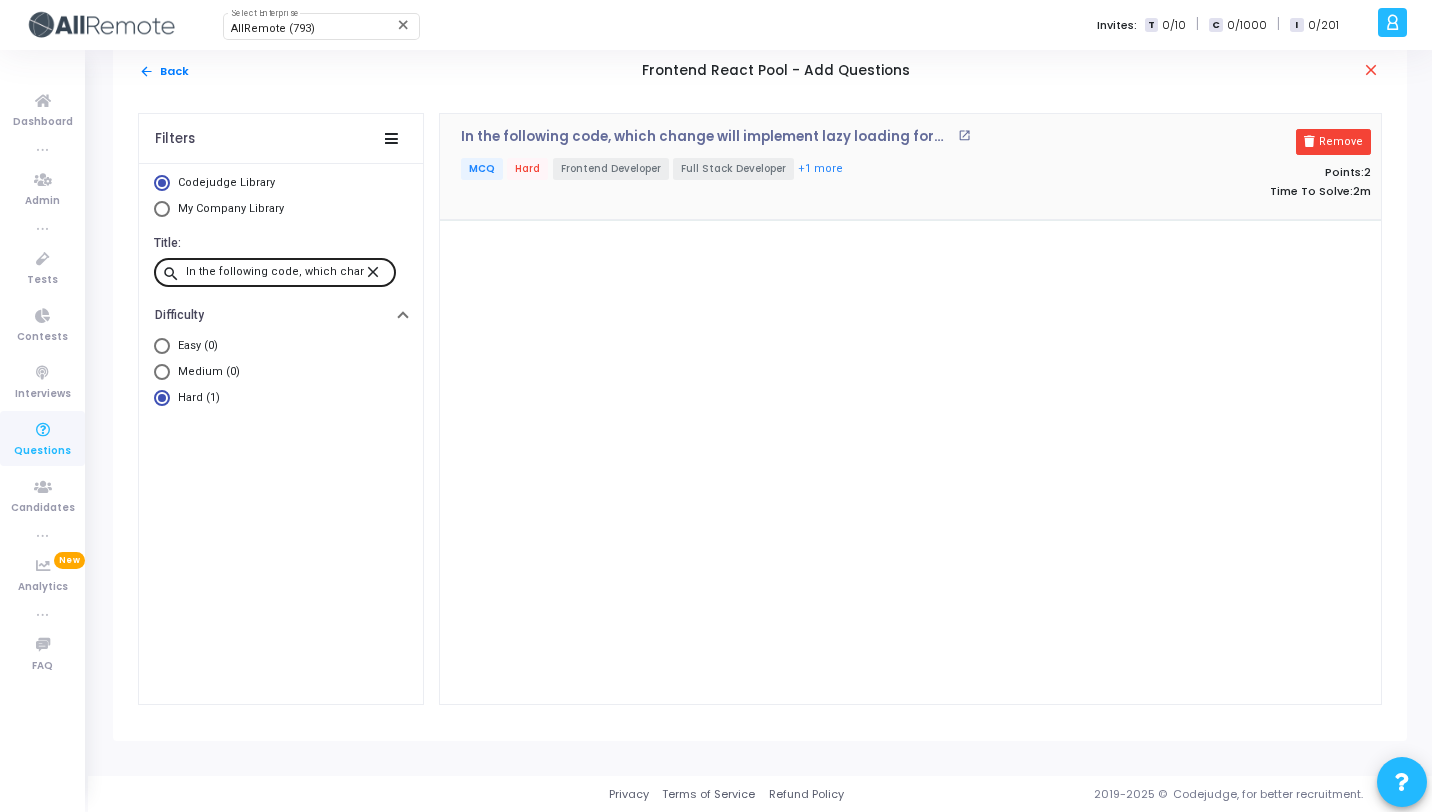 click on "close" at bounding box center (376, 271) 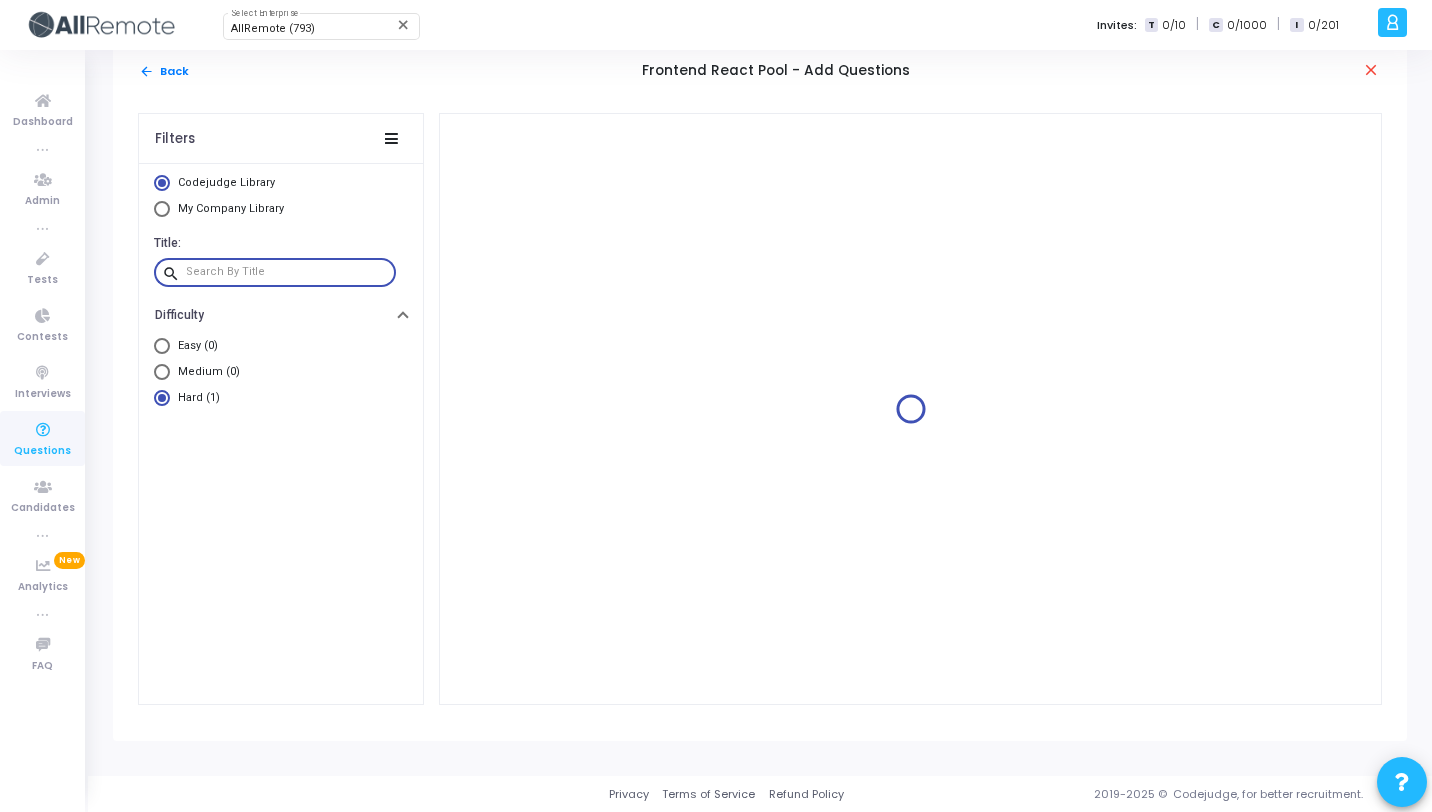 paste on "Consider the following code snippet. What will be the output in the console after clicking the "Increment" button 3 times?" 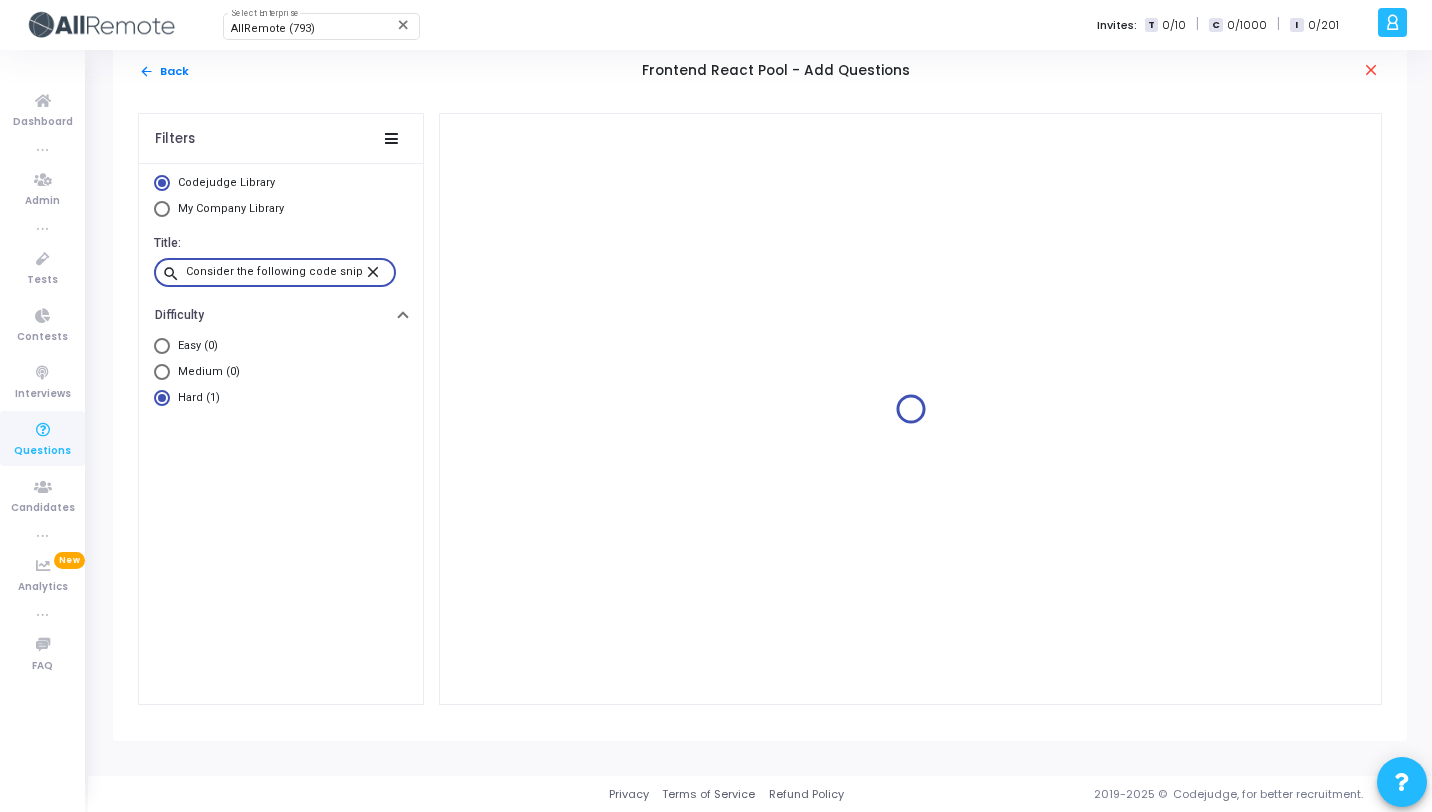 scroll, scrollTop: 0, scrollLeft: 408, axis: horizontal 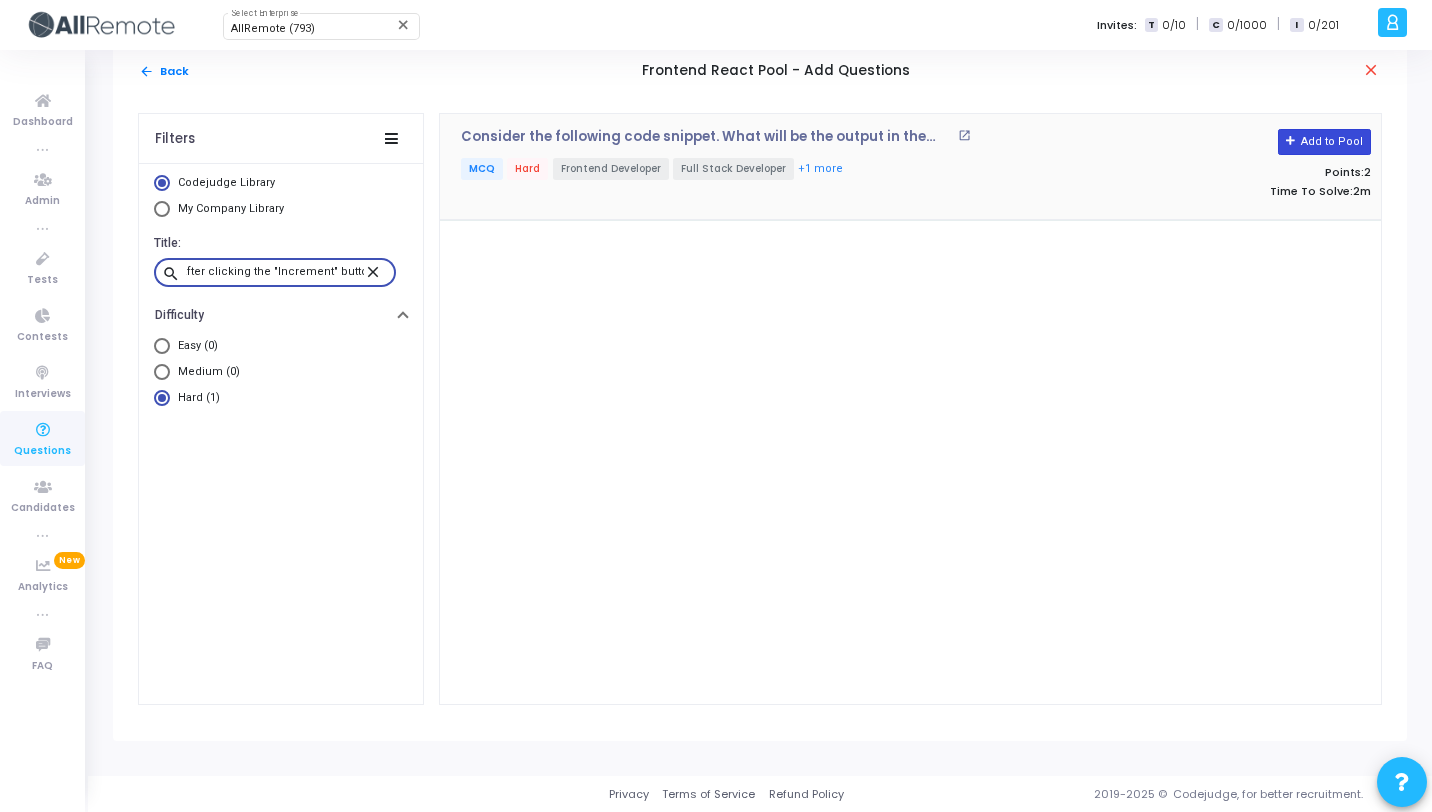 type on "Consider the following code snippet. What will be the output in the console after clicking the "Increment" button 3 times?" 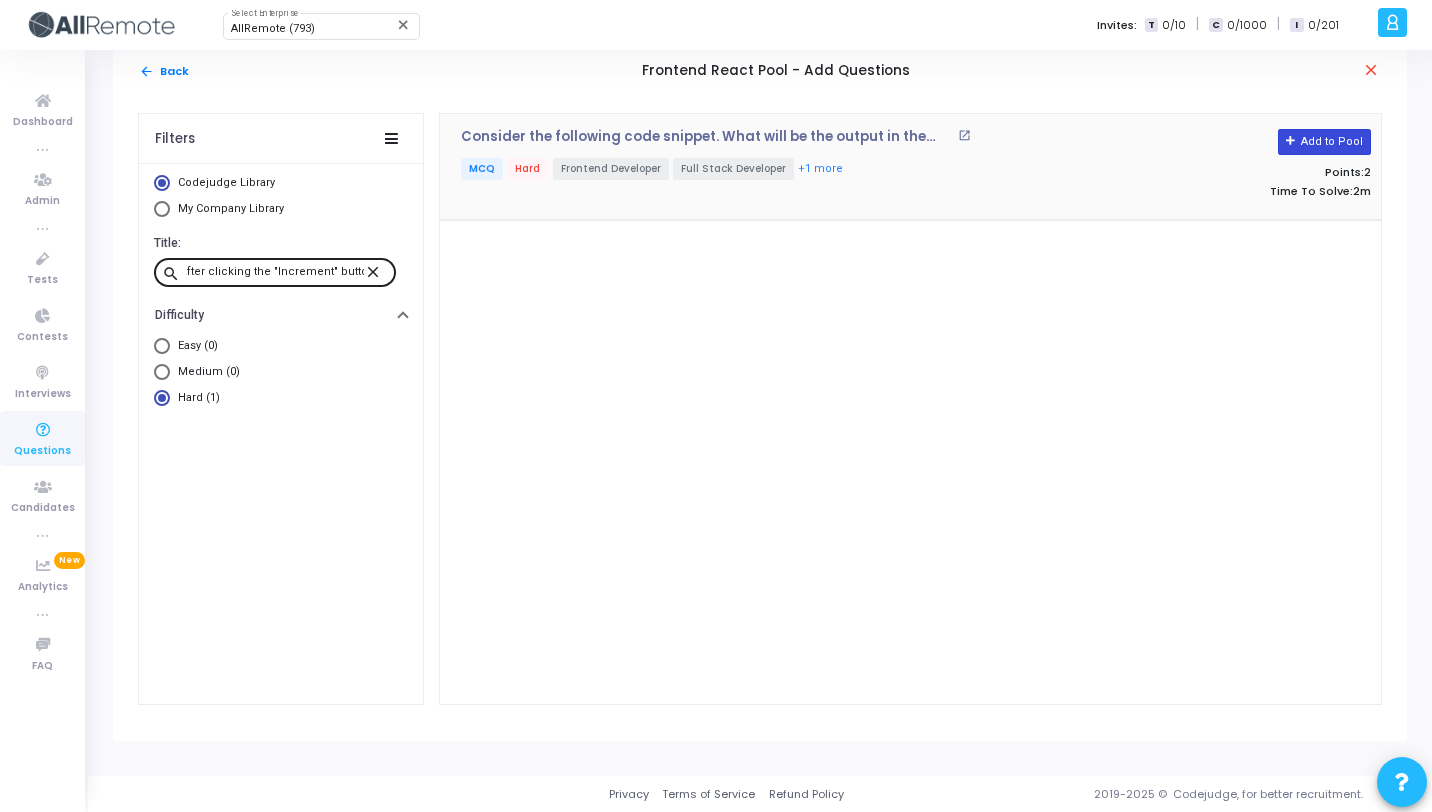 click on "Add to Pool" 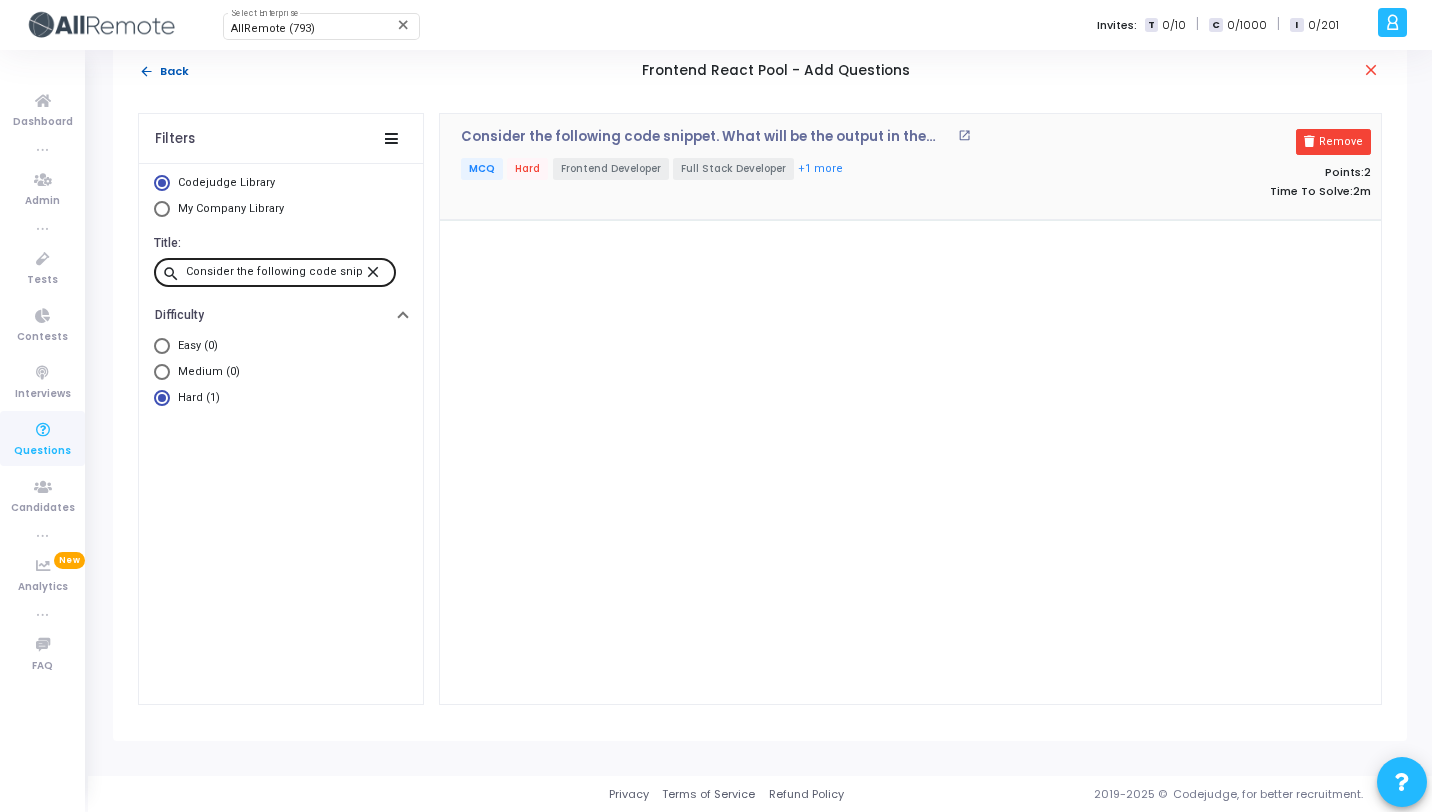 click on "arrow_back  Back" 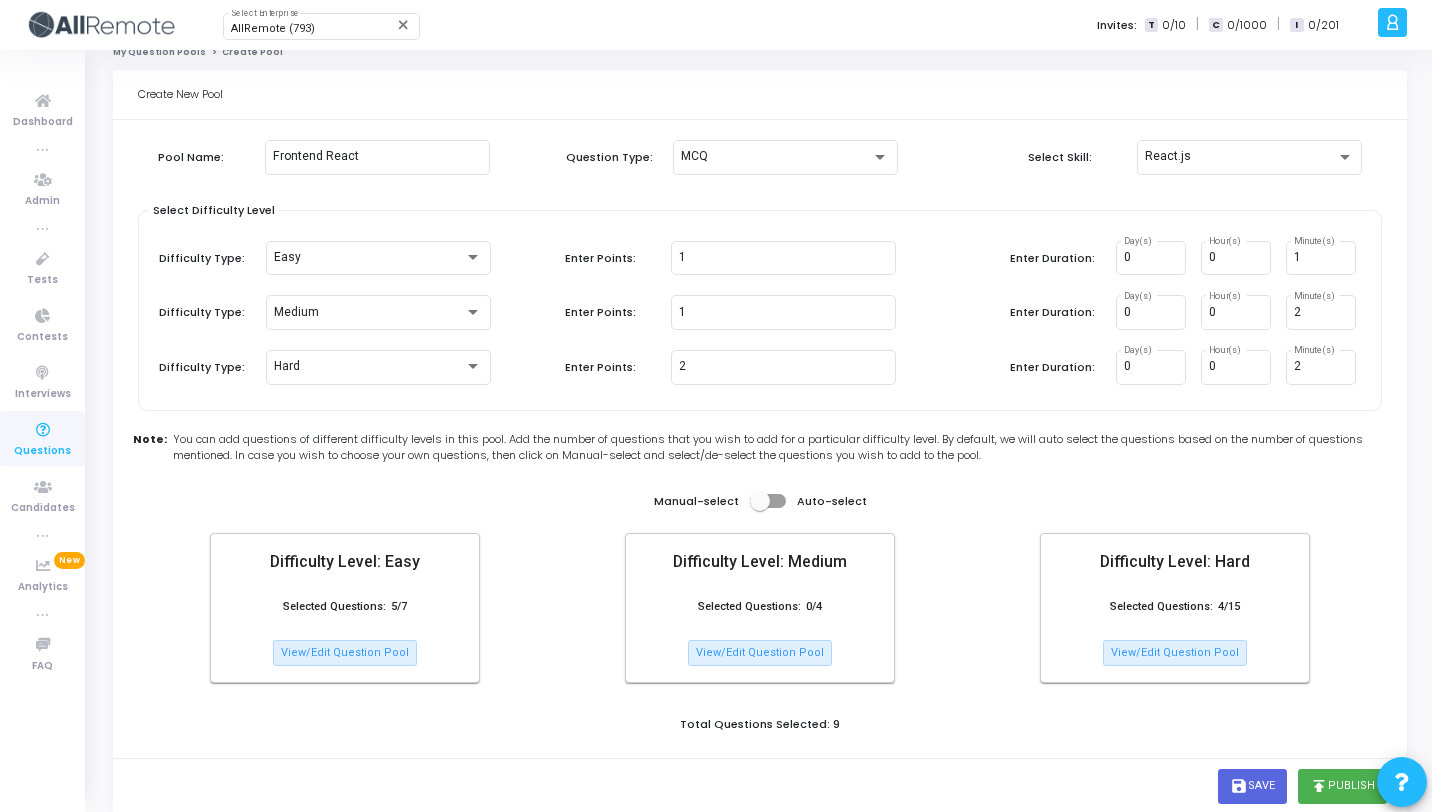 click on "Difficulty Level: Easy Selected Questions: 5 /7  View/Edit Question Pool  Difficulty Level: Medium Selected Questions: 0 /4  View/Edit Question Pool  Difficulty Level: Hard Selected Questions: 4 /15  View/Edit Question Pool" 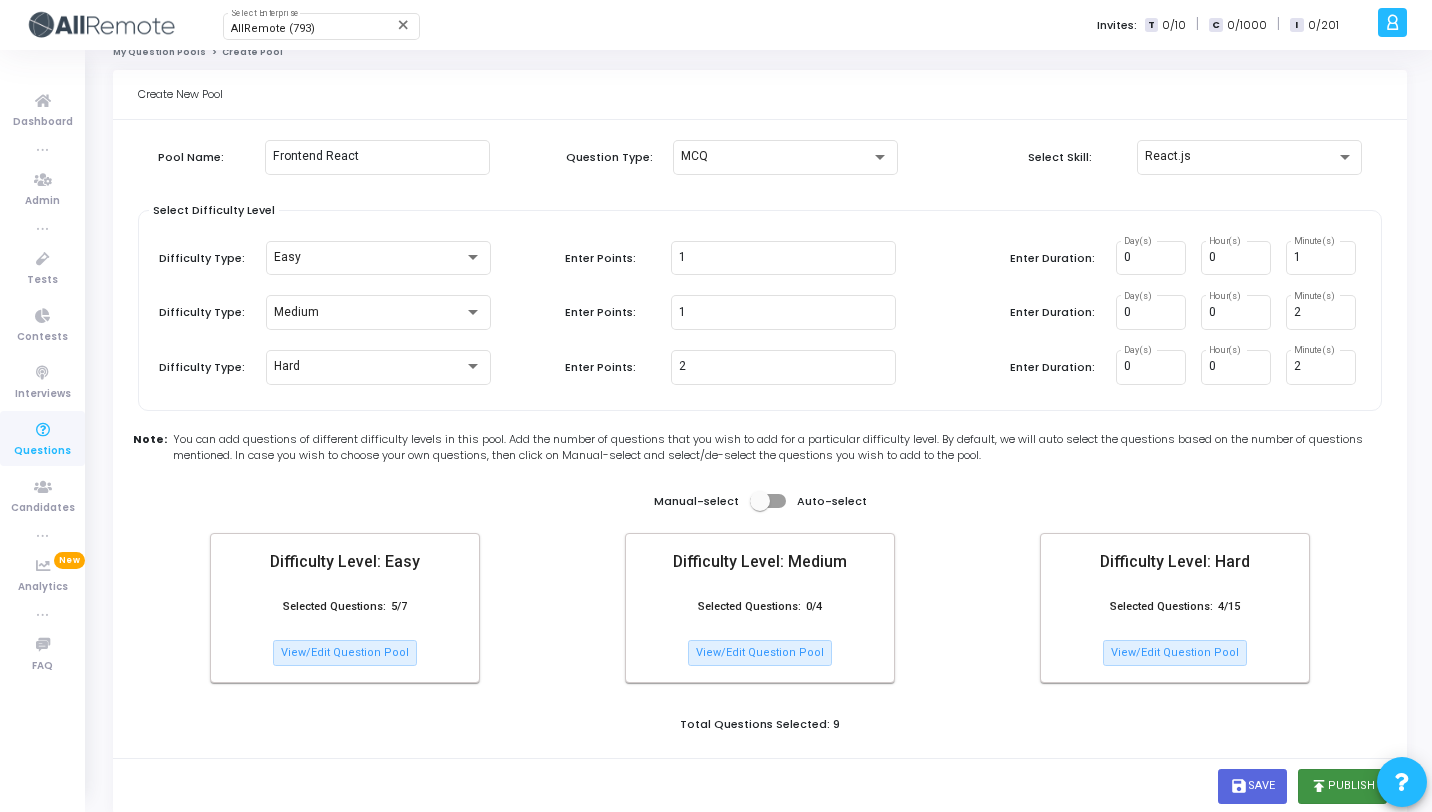 click on "publish  Publish" 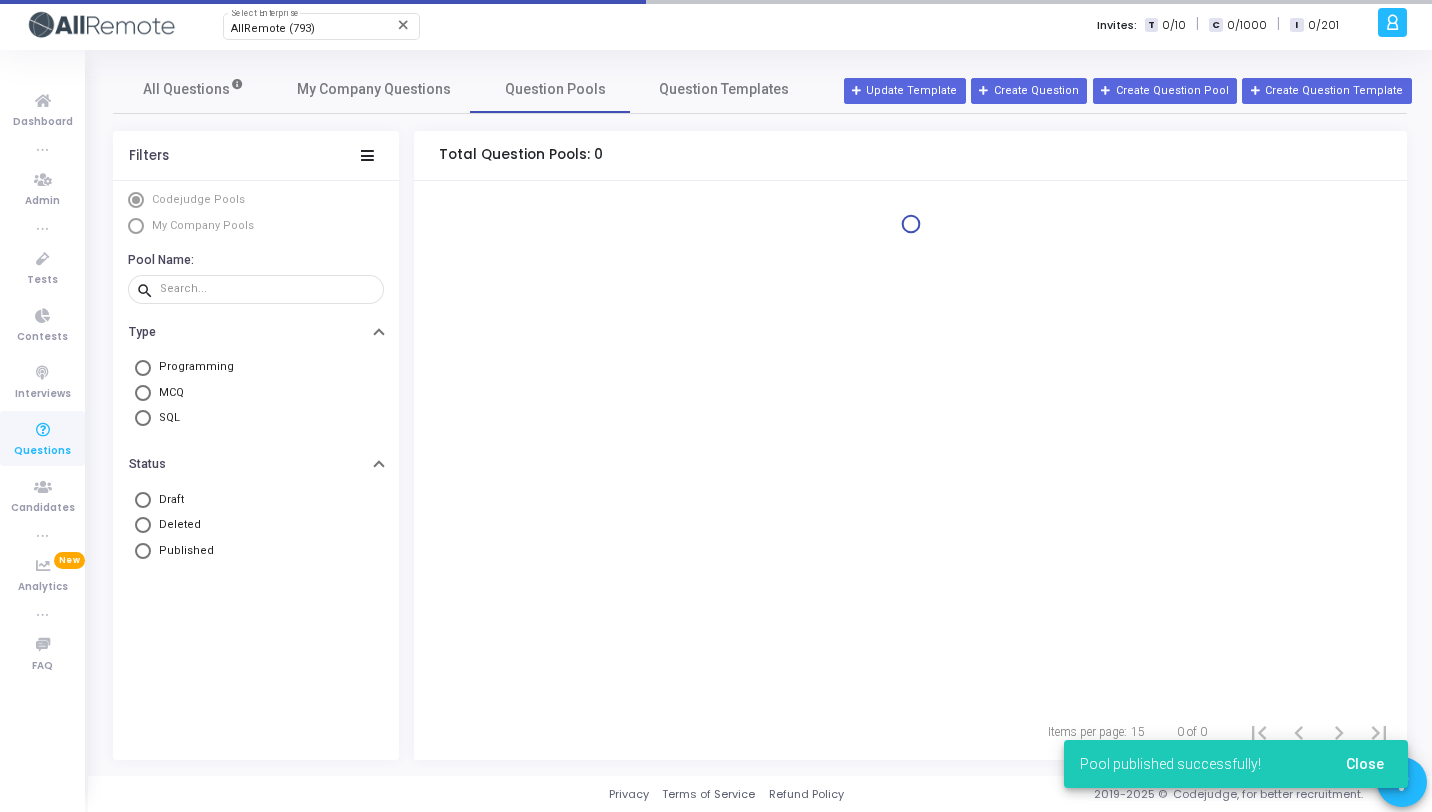 scroll, scrollTop: 0, scrollLeft: 0, axis: both 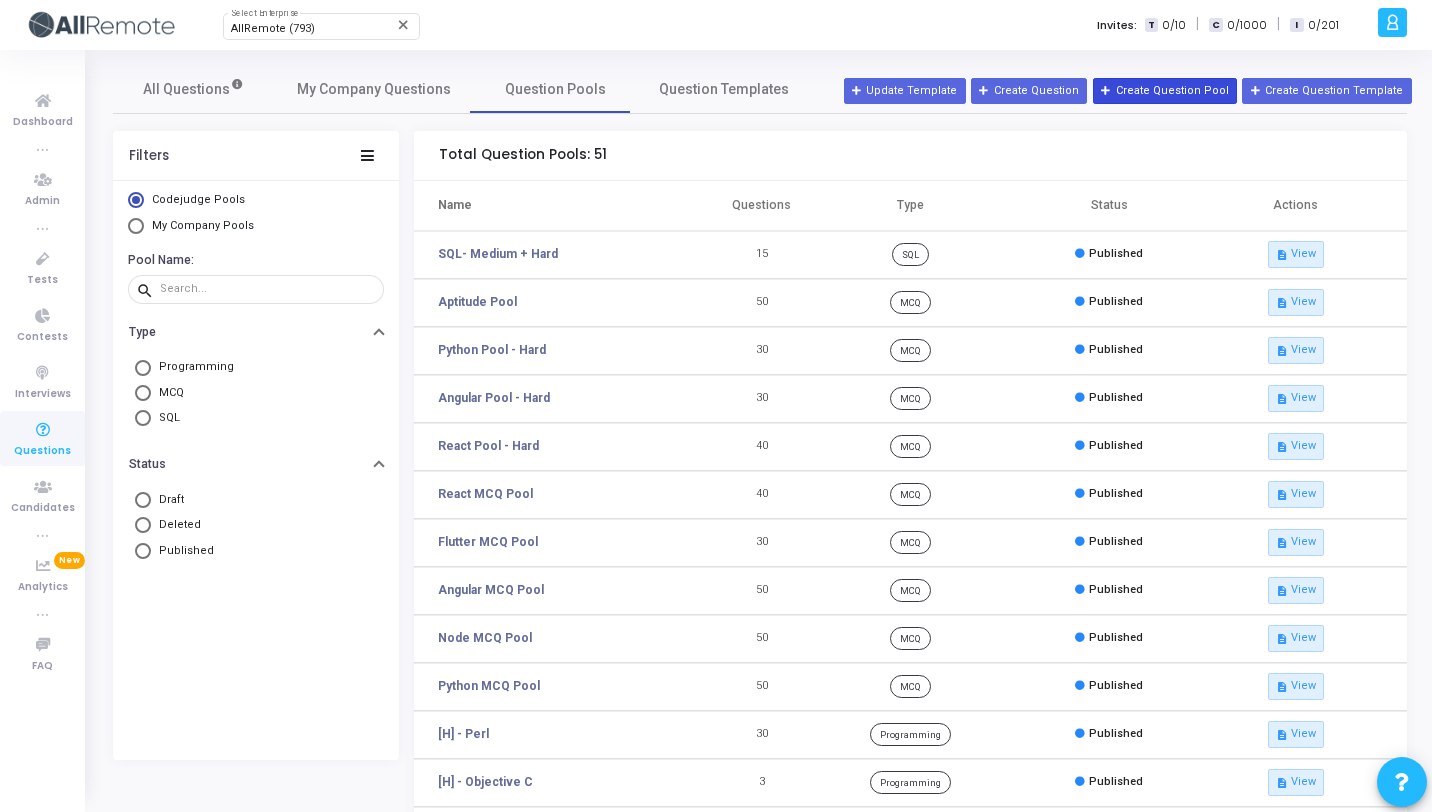 click at bounding box center (1106, 91) 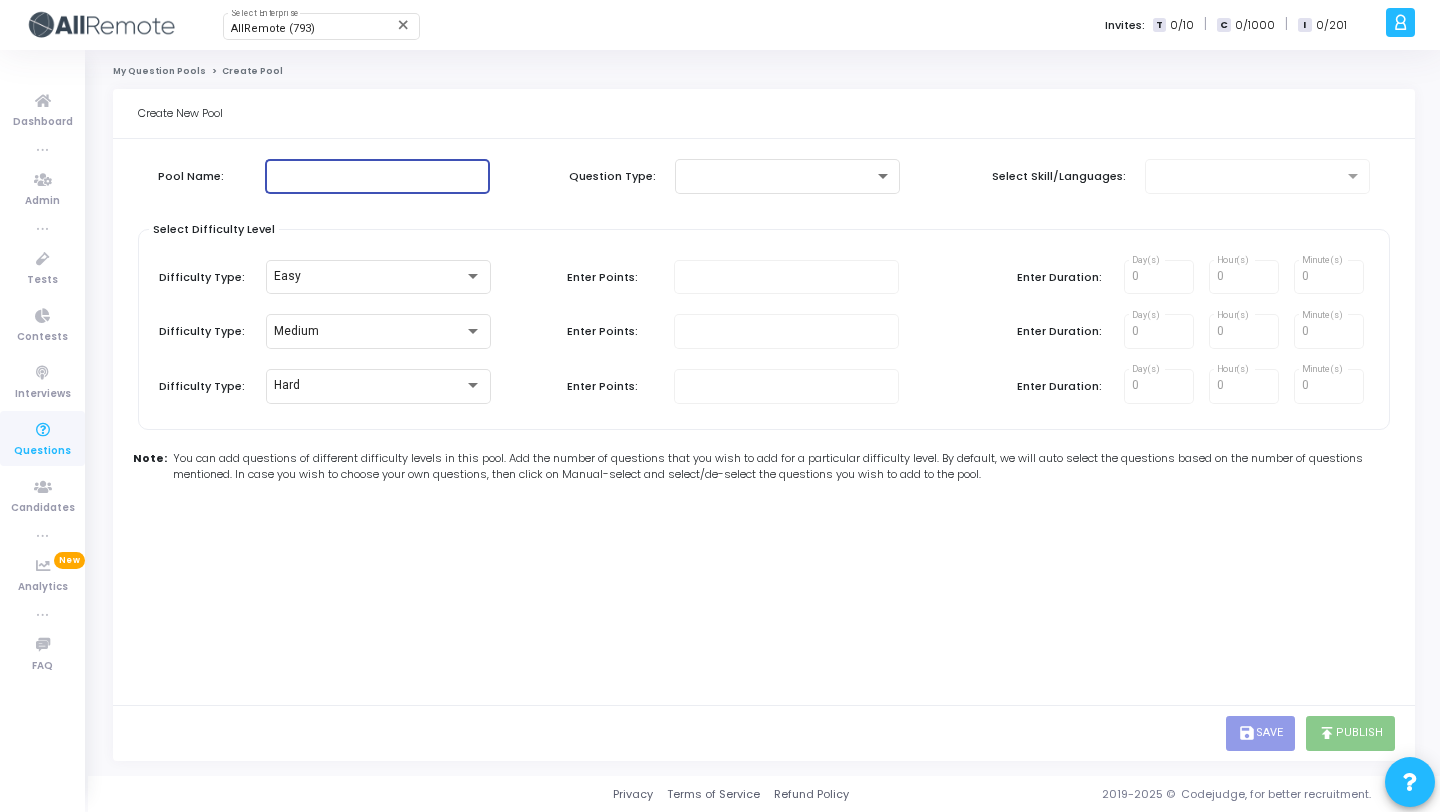 click at bounding box center [377, 176] 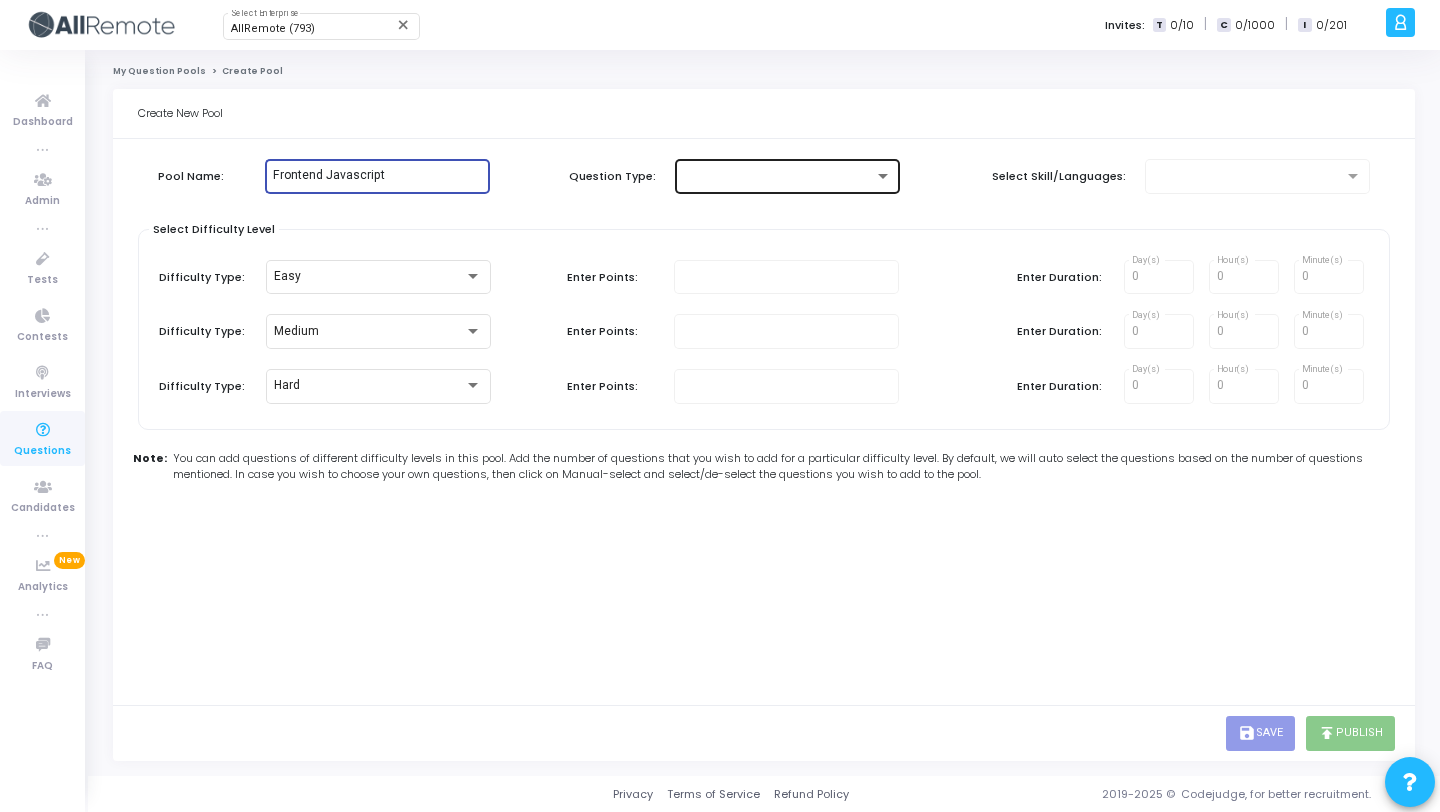 type on "Frontend Javascript" 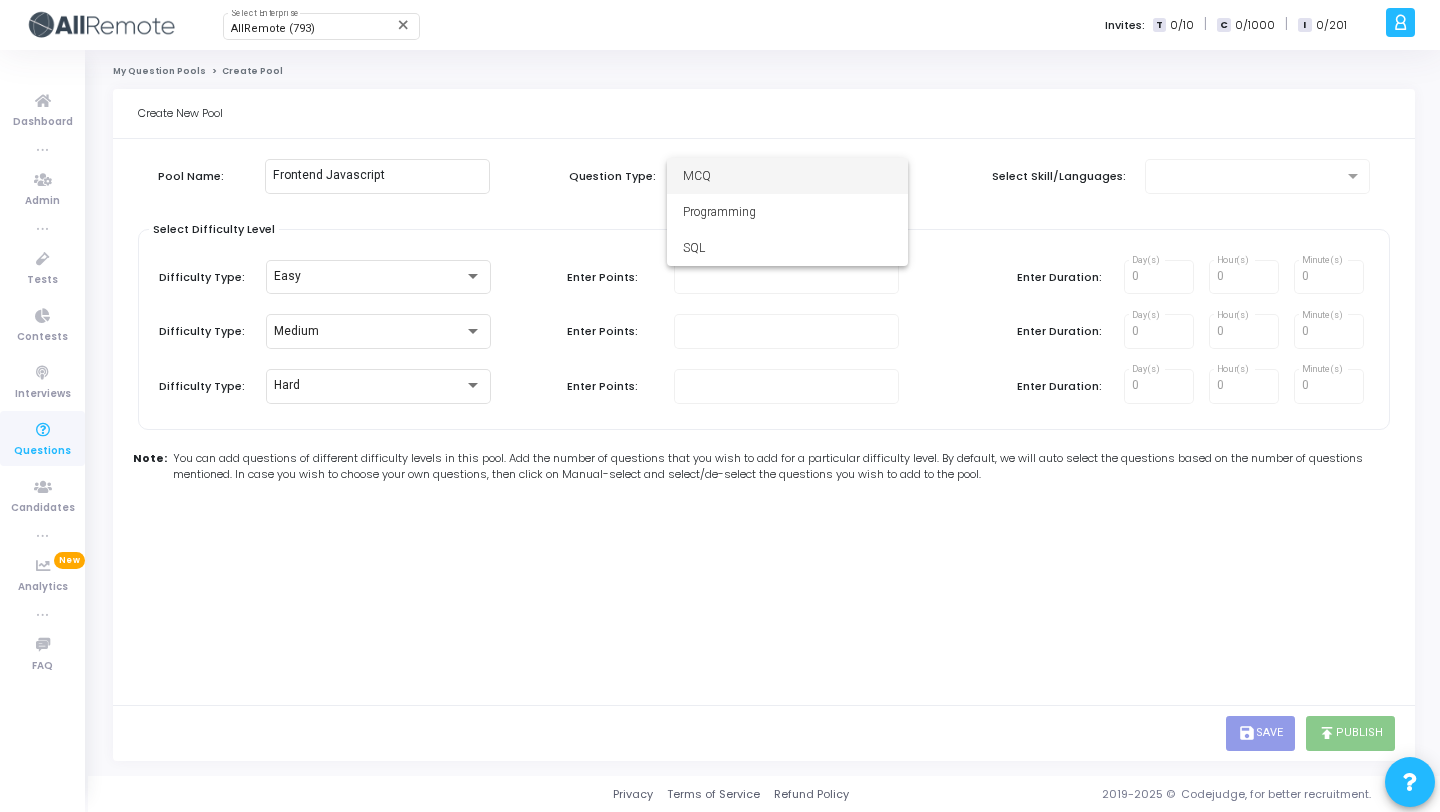 click on "MCQ" at bounding box center [787, 176] 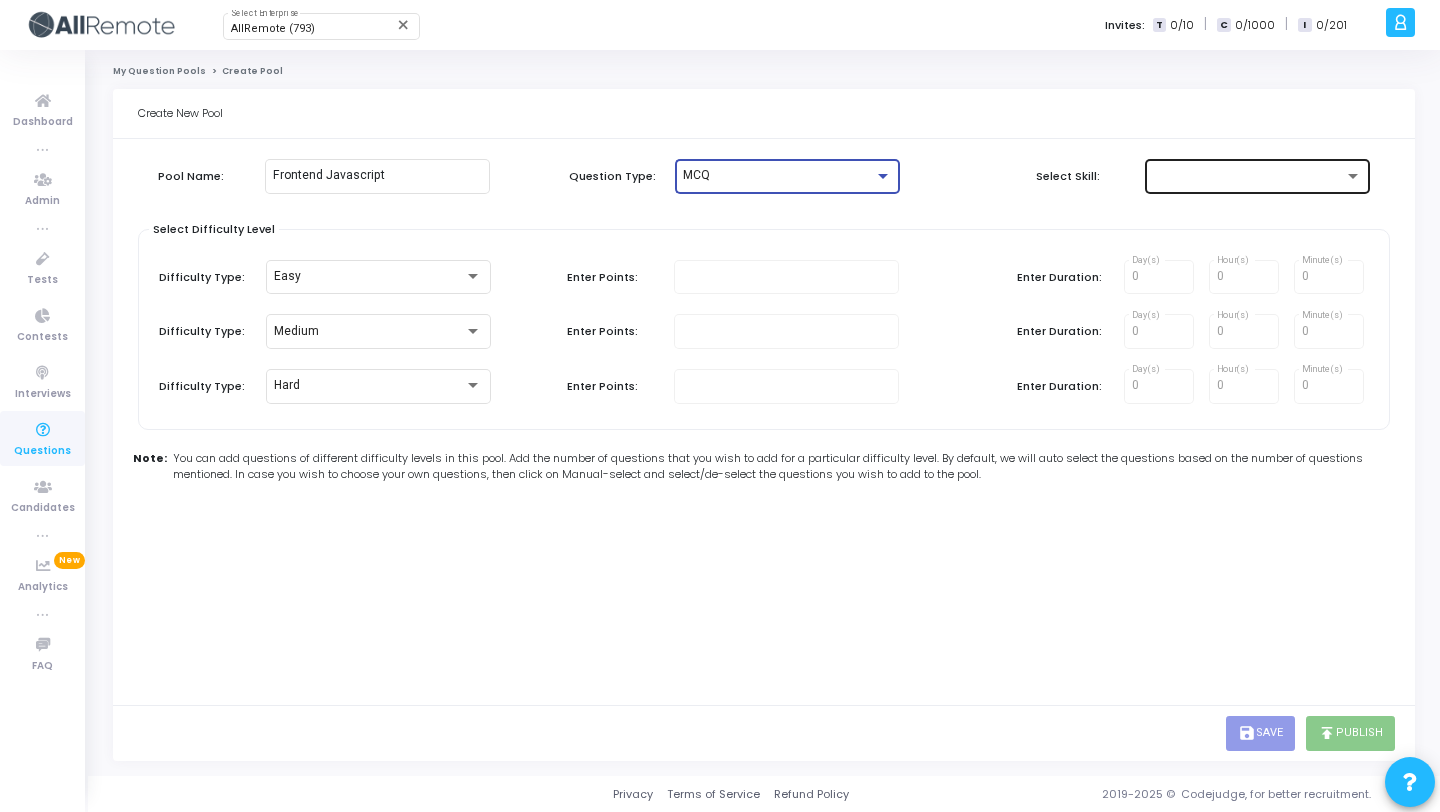 click 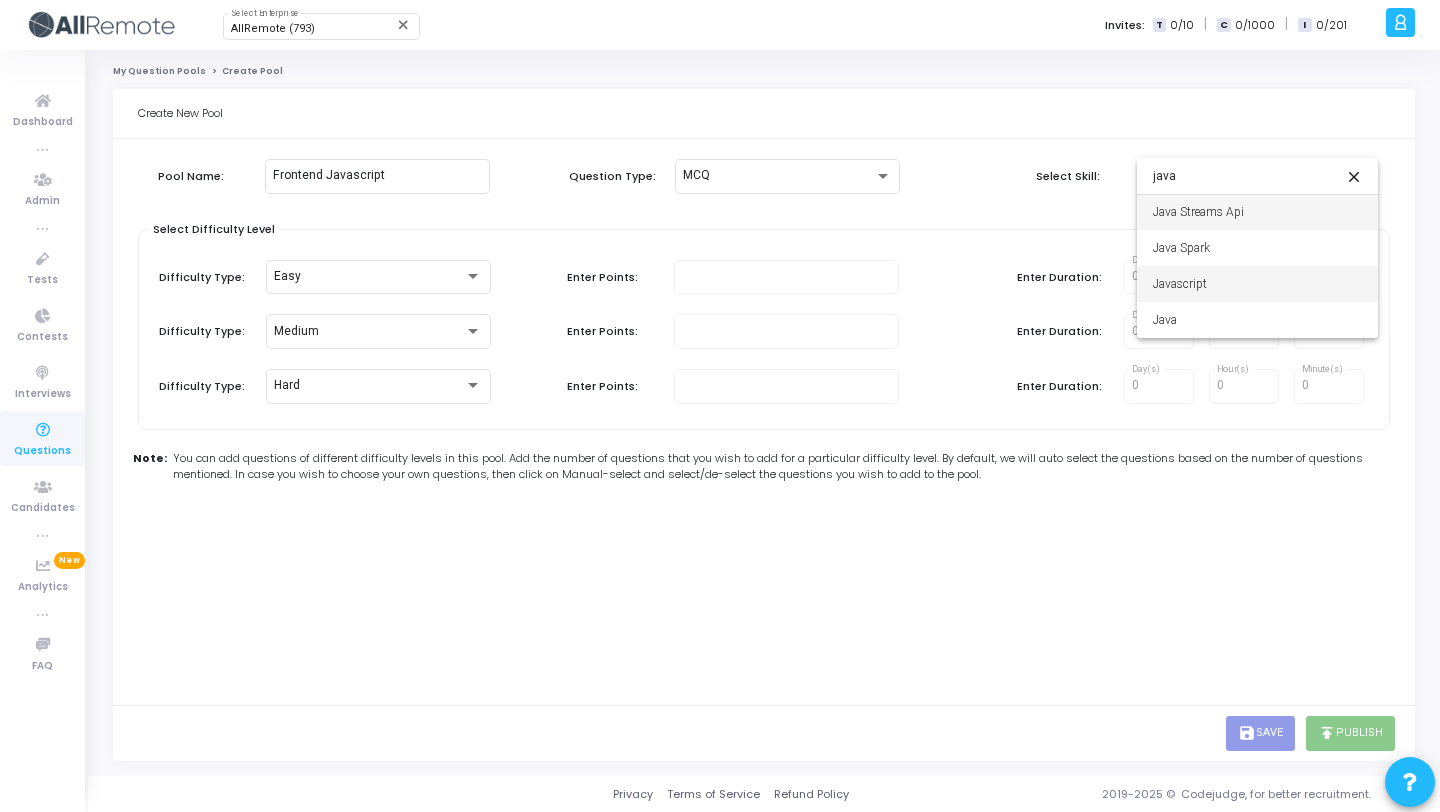 type on "java" 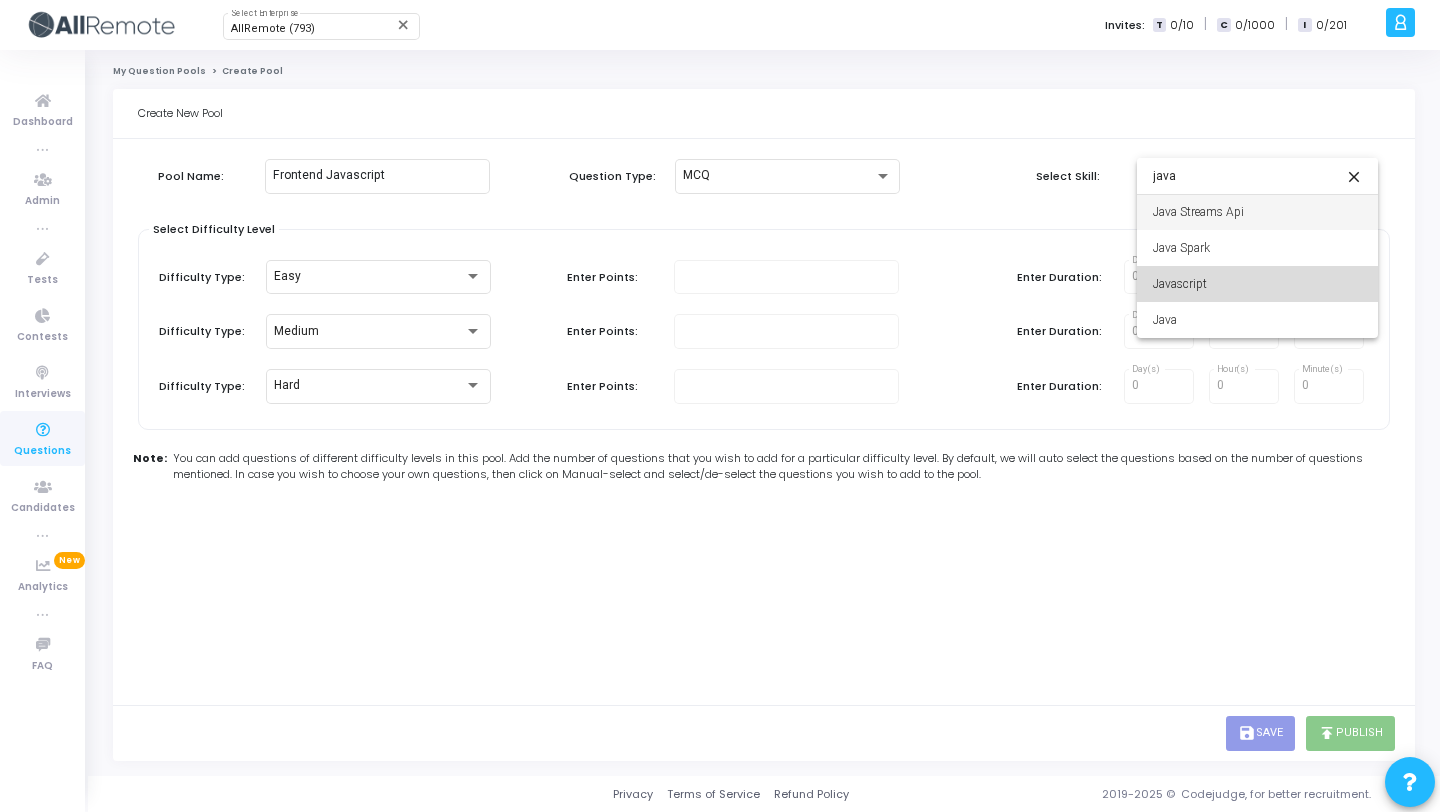click on "Javascript" at bounding box center (1257, 284) 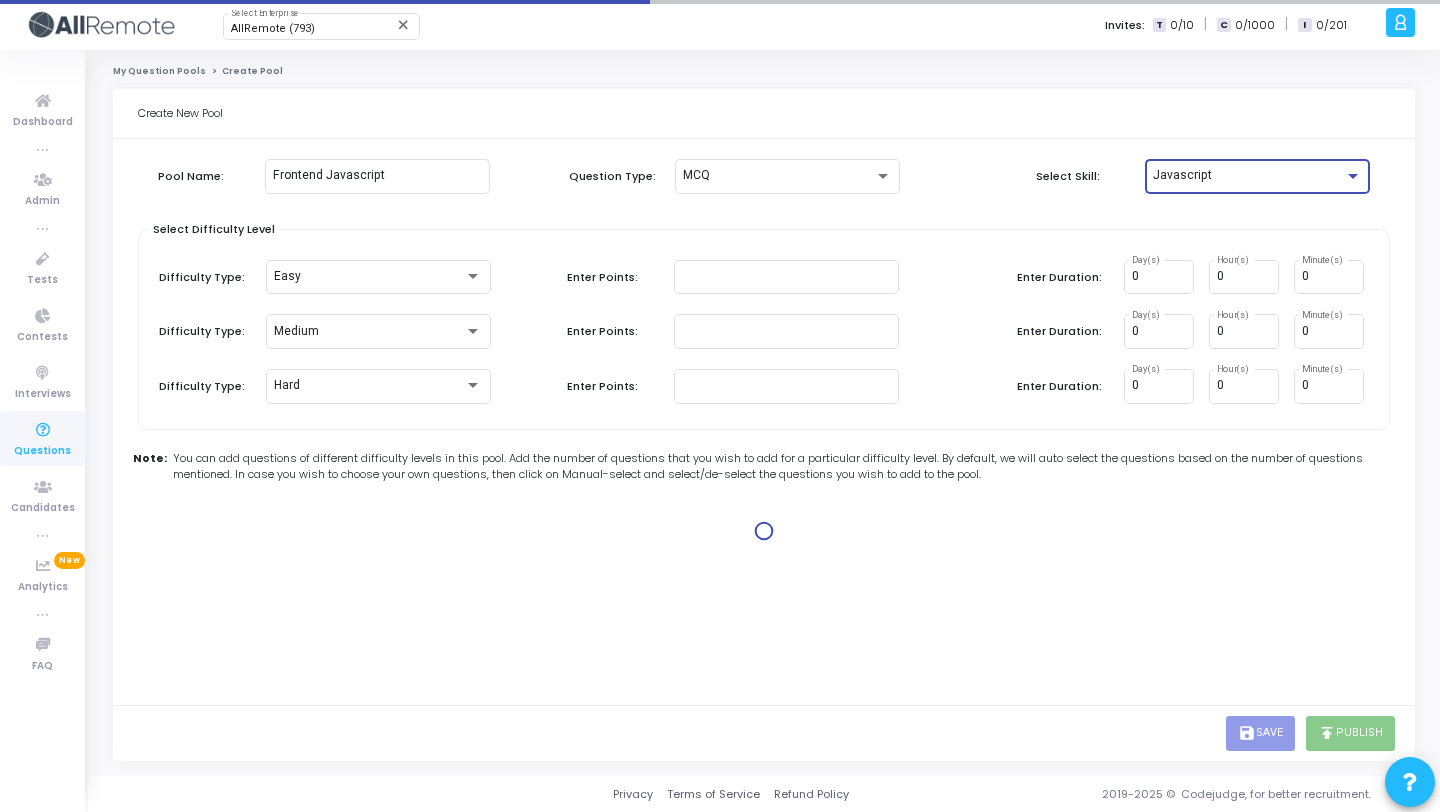 type on "1" 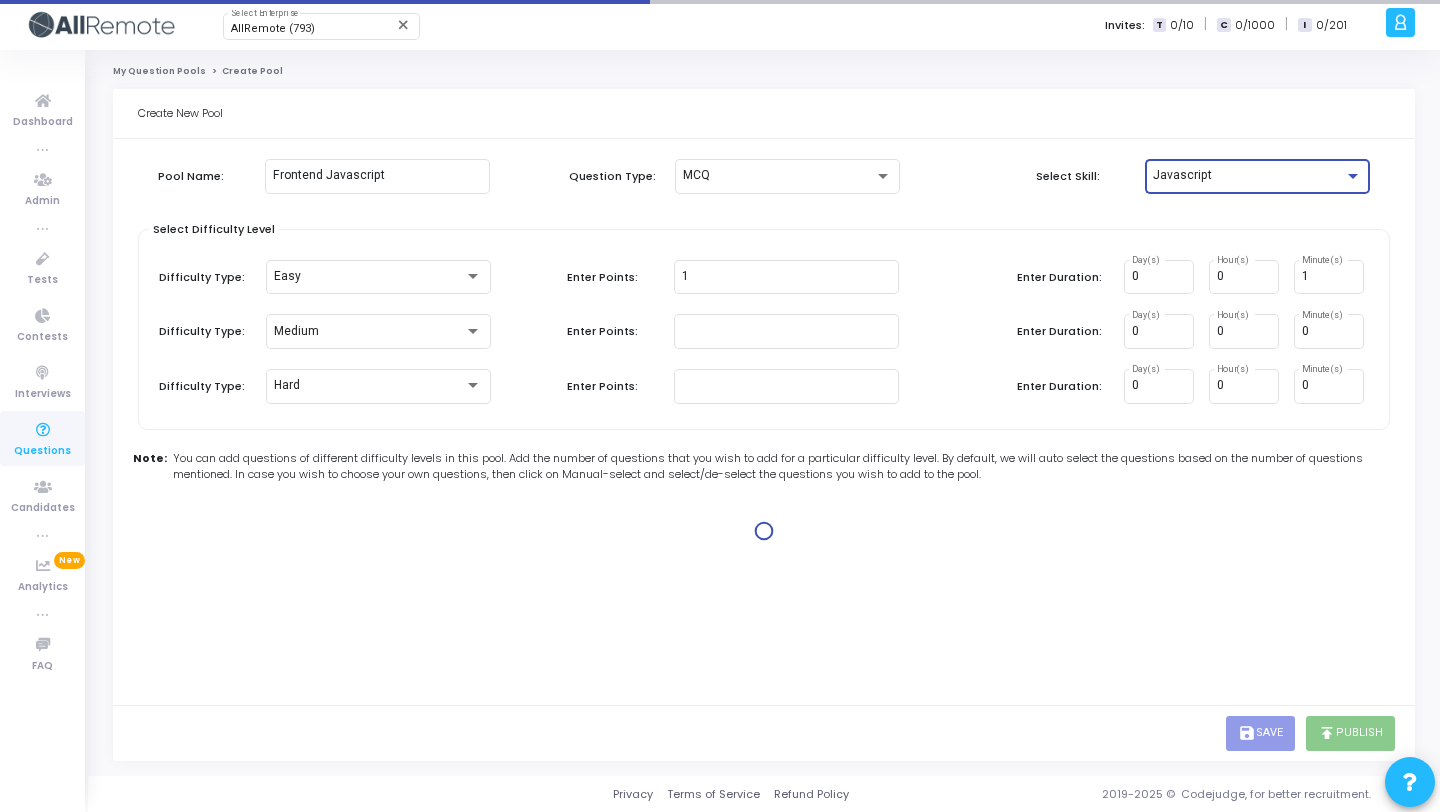 type on "1" 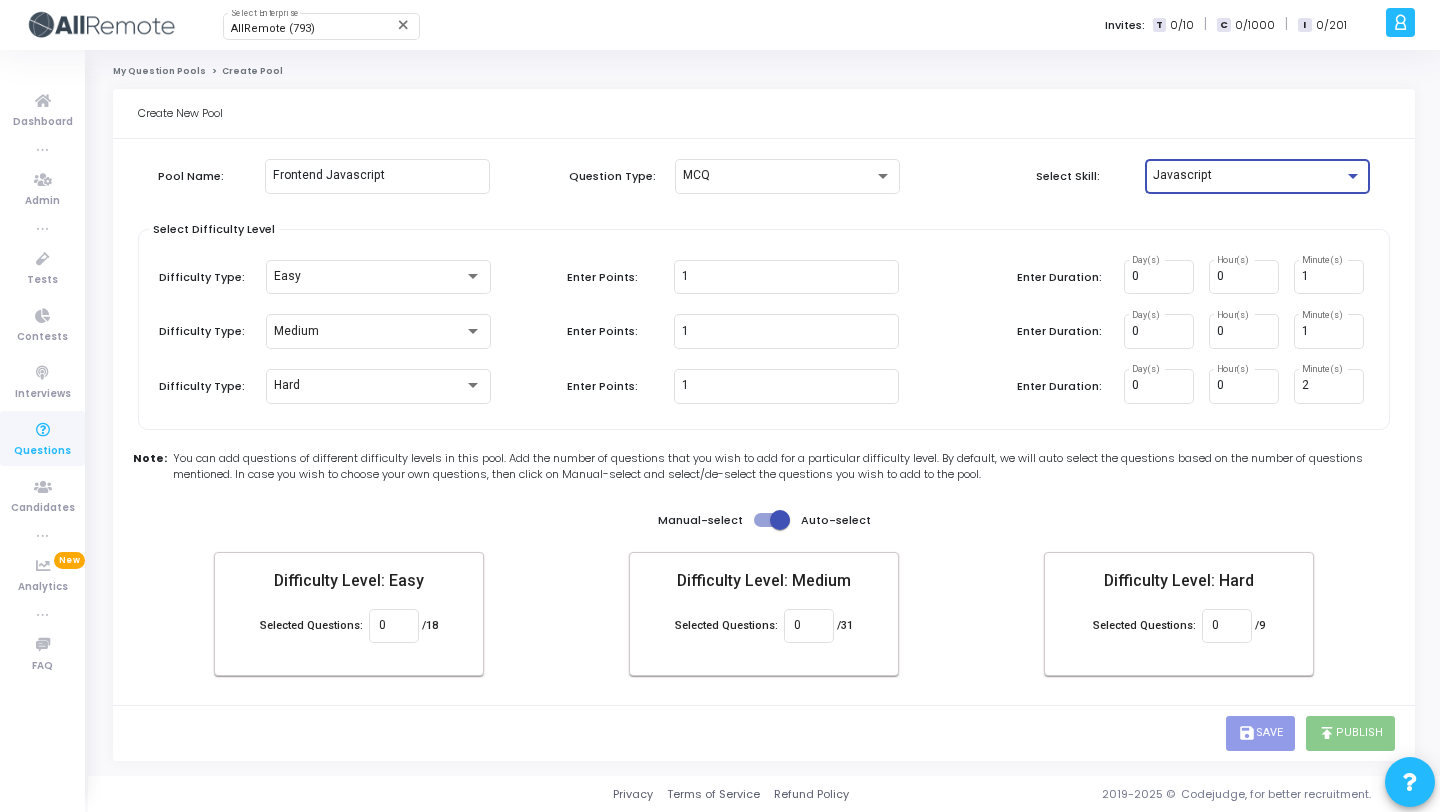 click at bounding box center (780, 520) 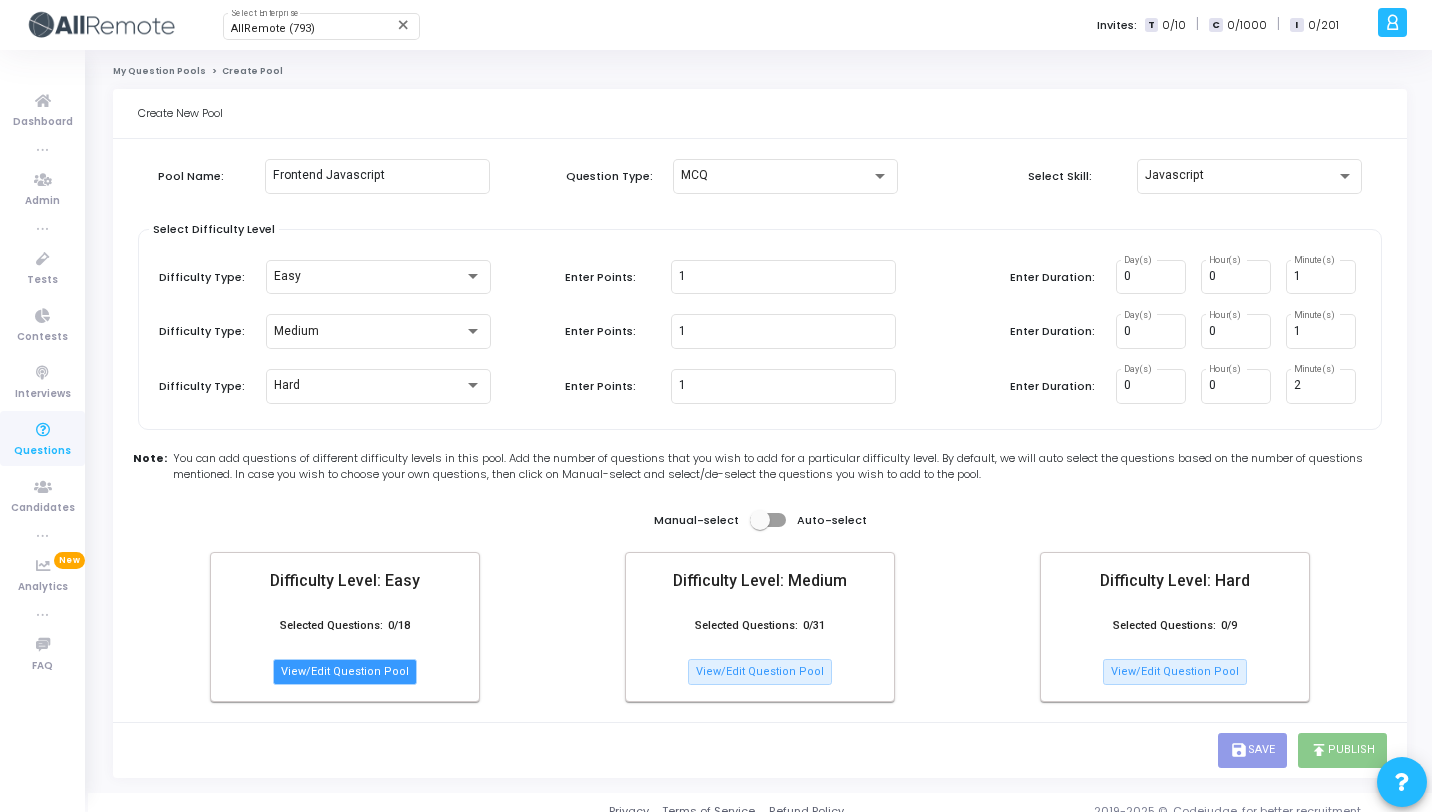 click on "View/Edit Question Pool" 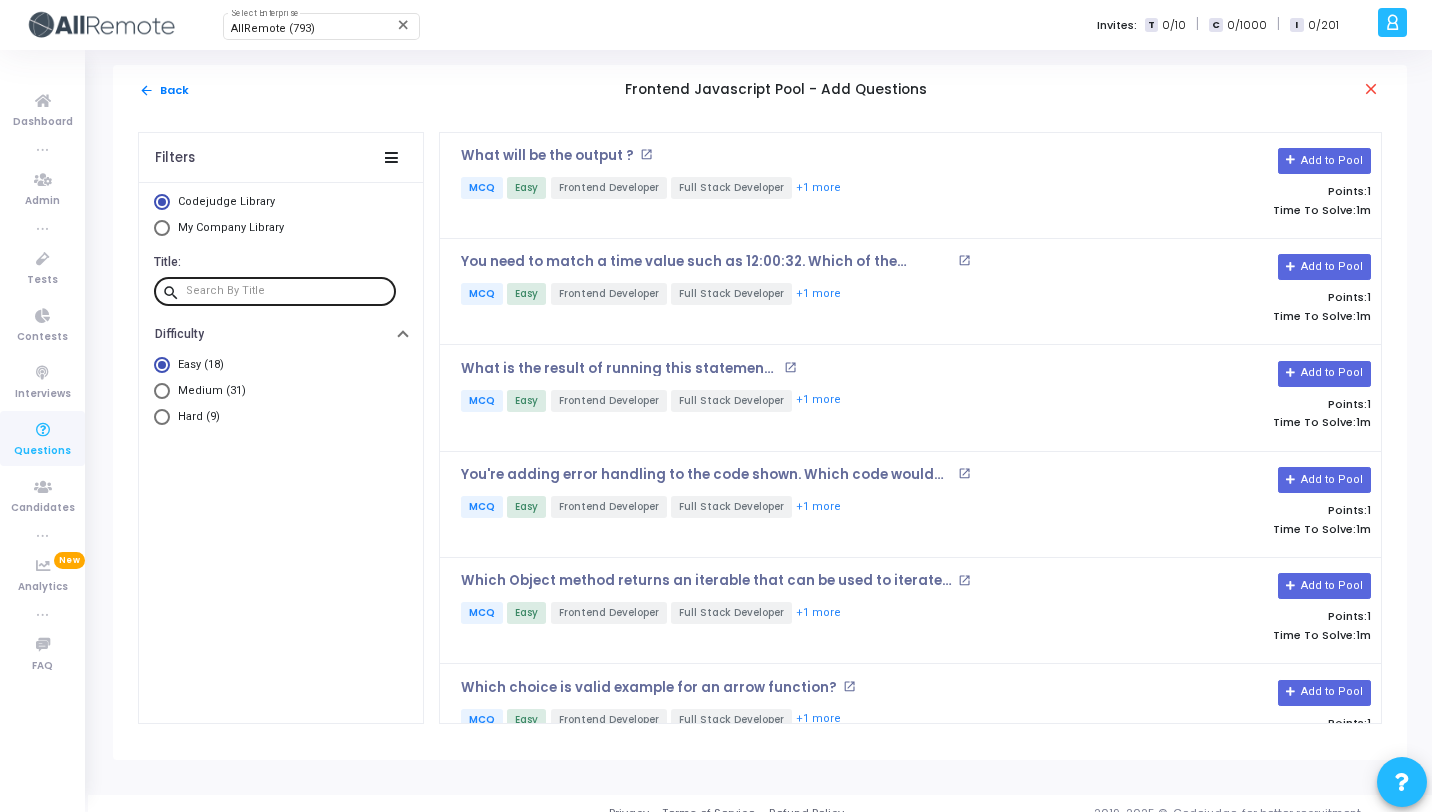 click at bounding box center [287, 291] 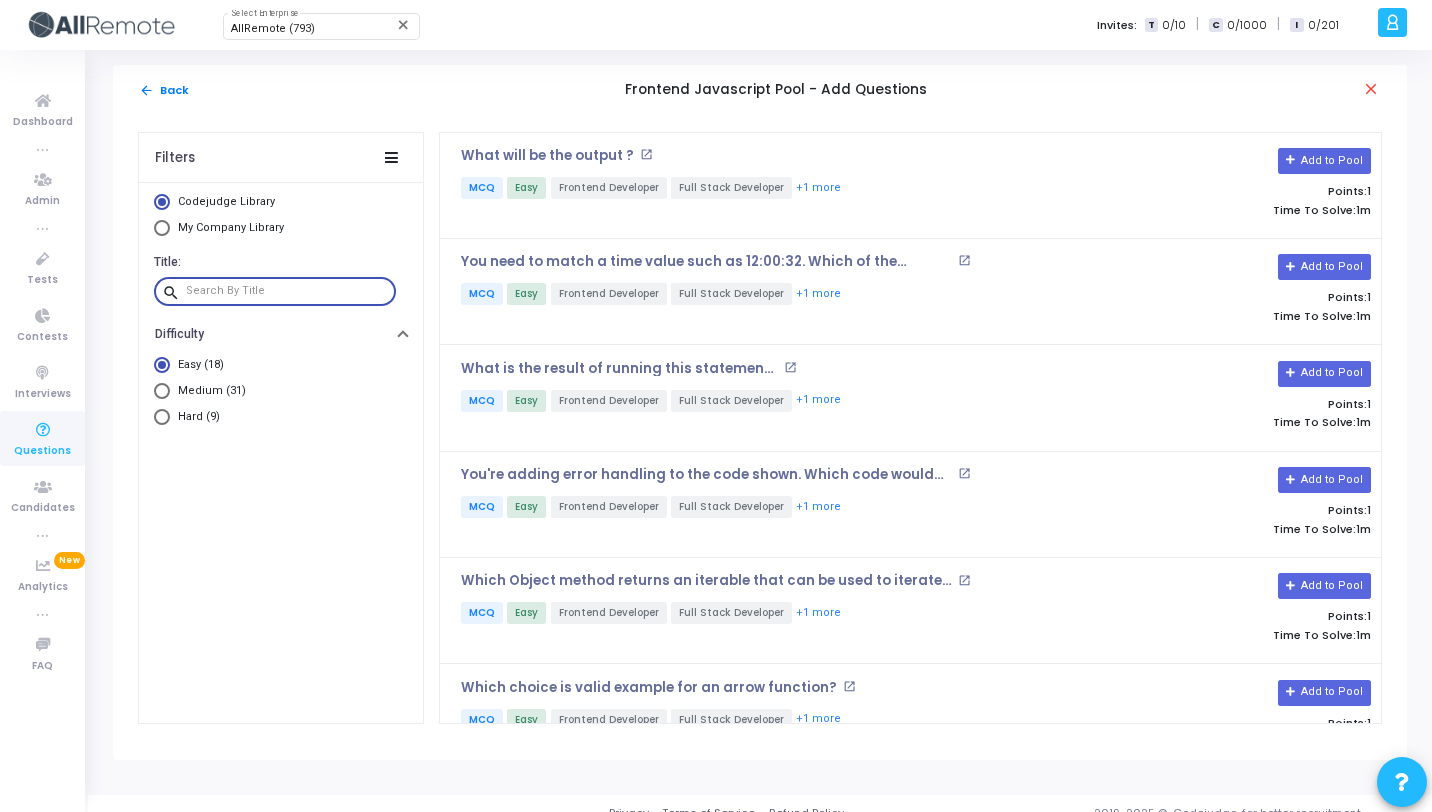 paste on "Which Object method returns an iterable that can be used to iterate over the properties of an object?" 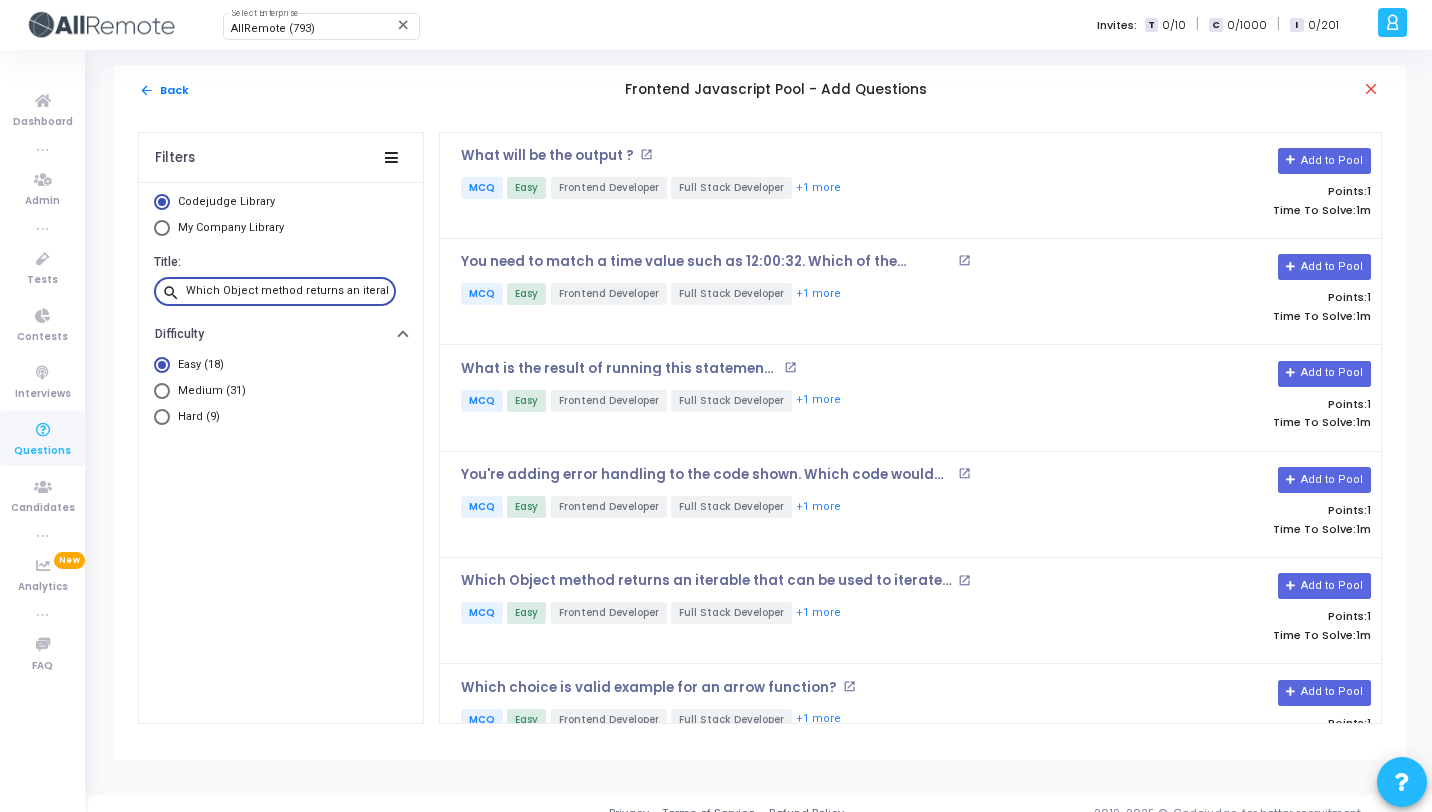 scroll, scrollTop: 0, scrollLeft: 309, axis: horizontal 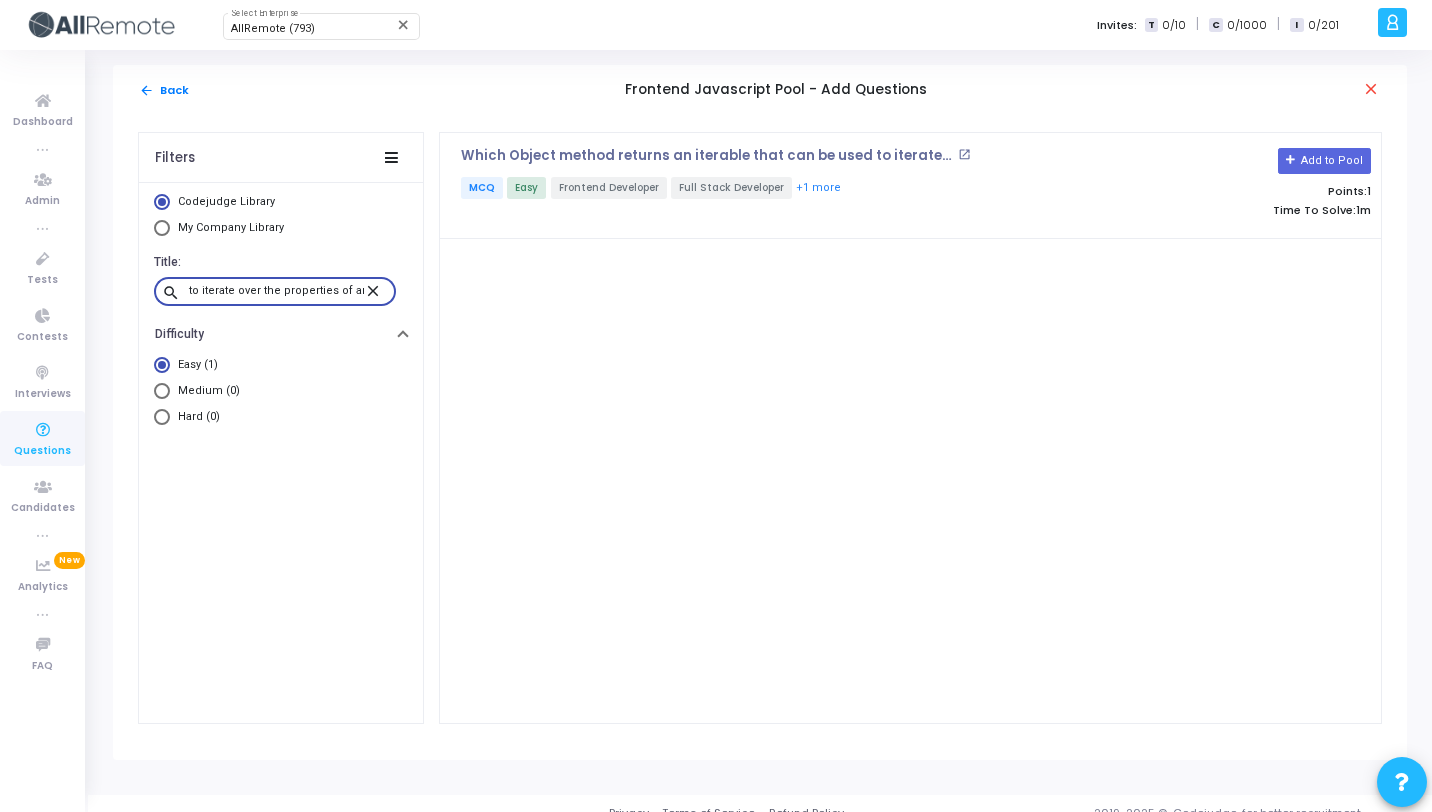 type on "Which Object method returns an iterable that can be used to iterate over the properties of an object?" 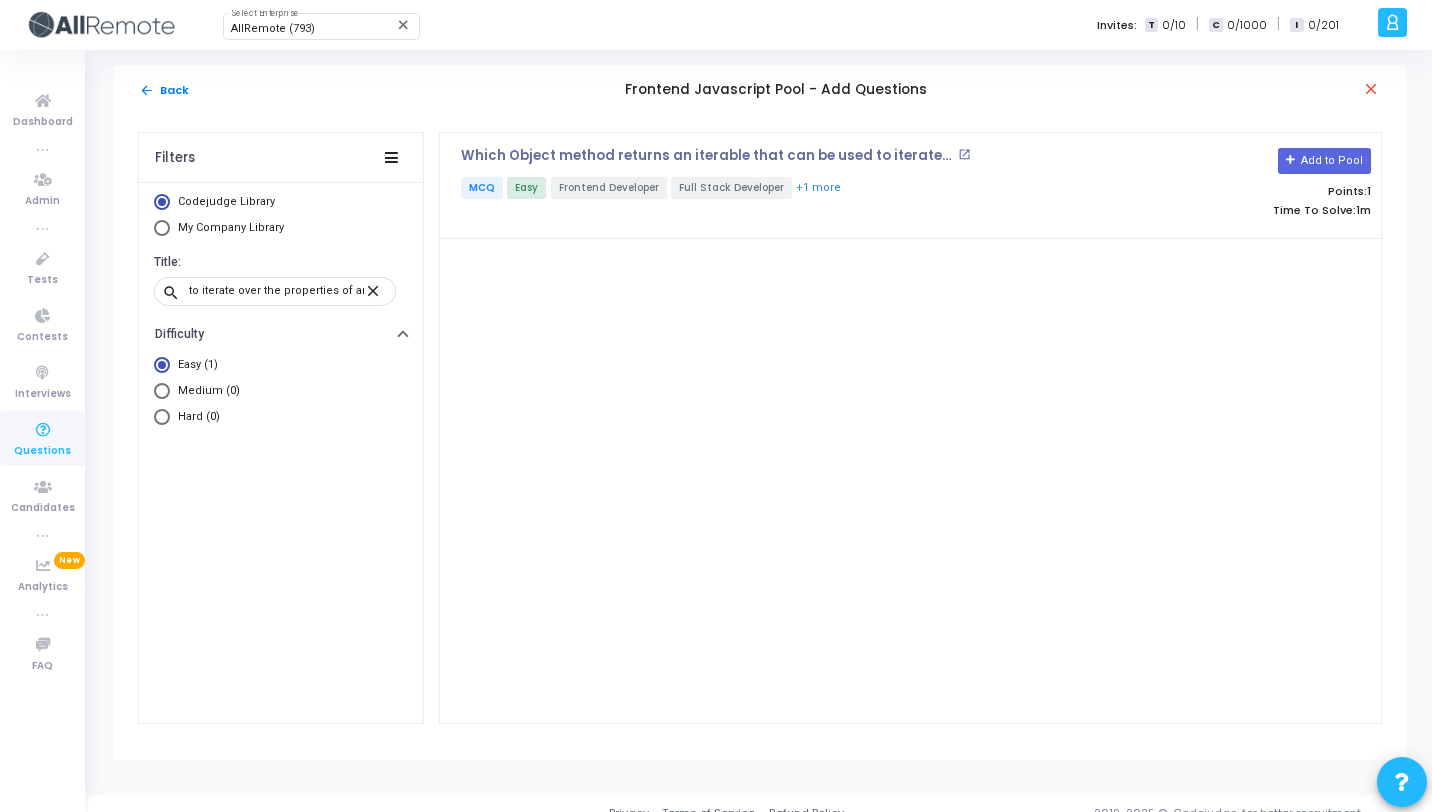 click on "Add to Pool" 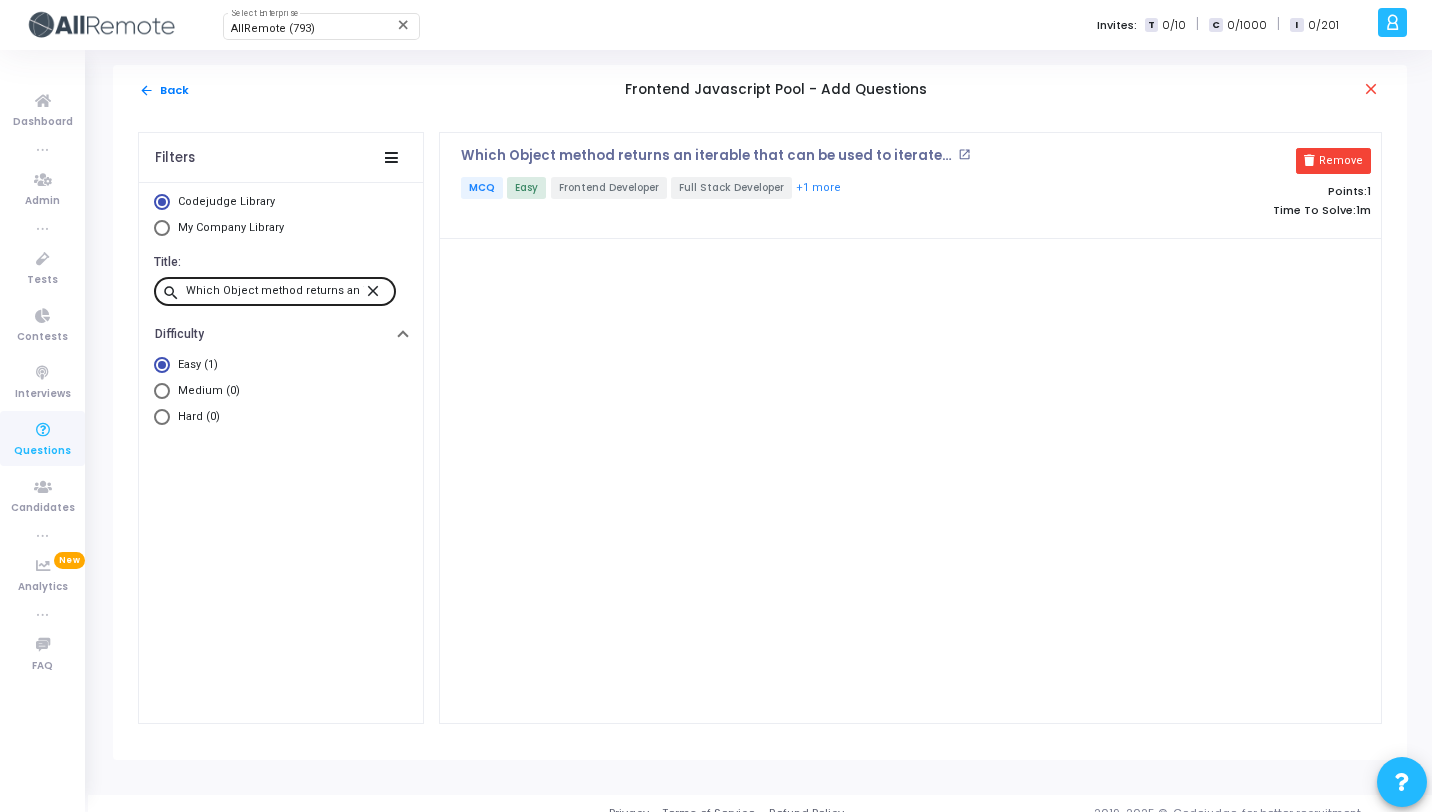 click on "close" at bounding box center (376, 290) 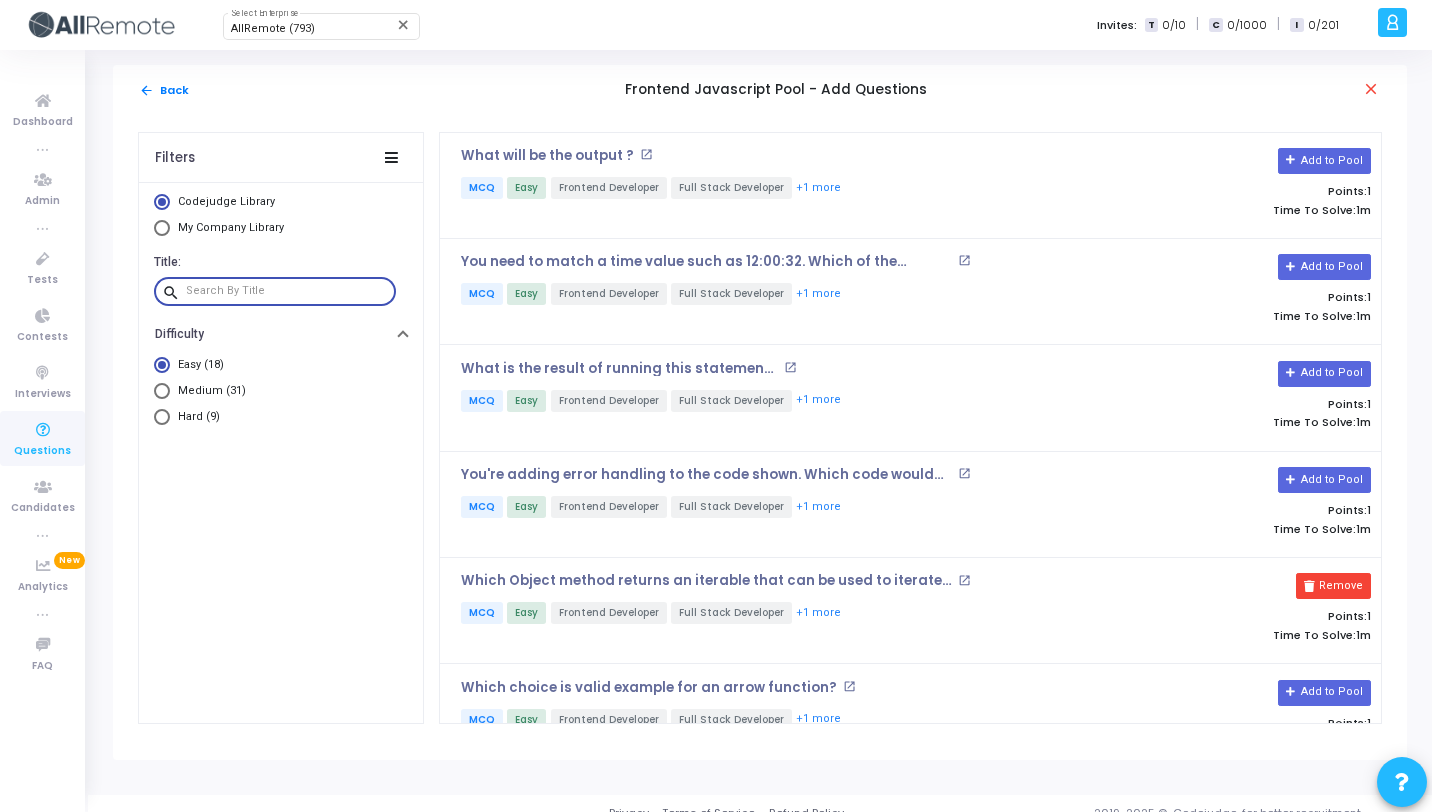 paste on "Which of the following values is not a Boolean false?" 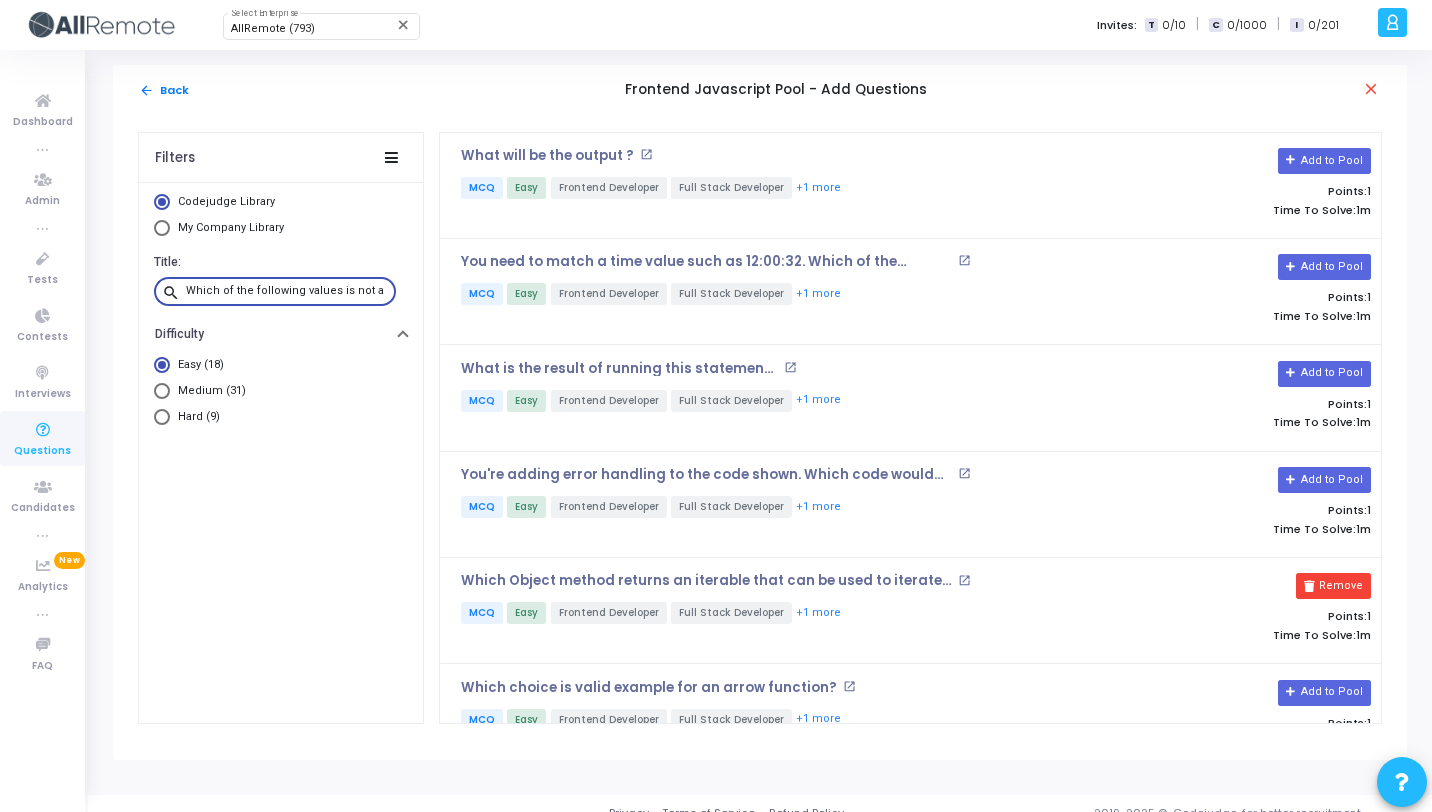 scroll, scrollTop: 0, scrollLeft: 79, axis: horizontal 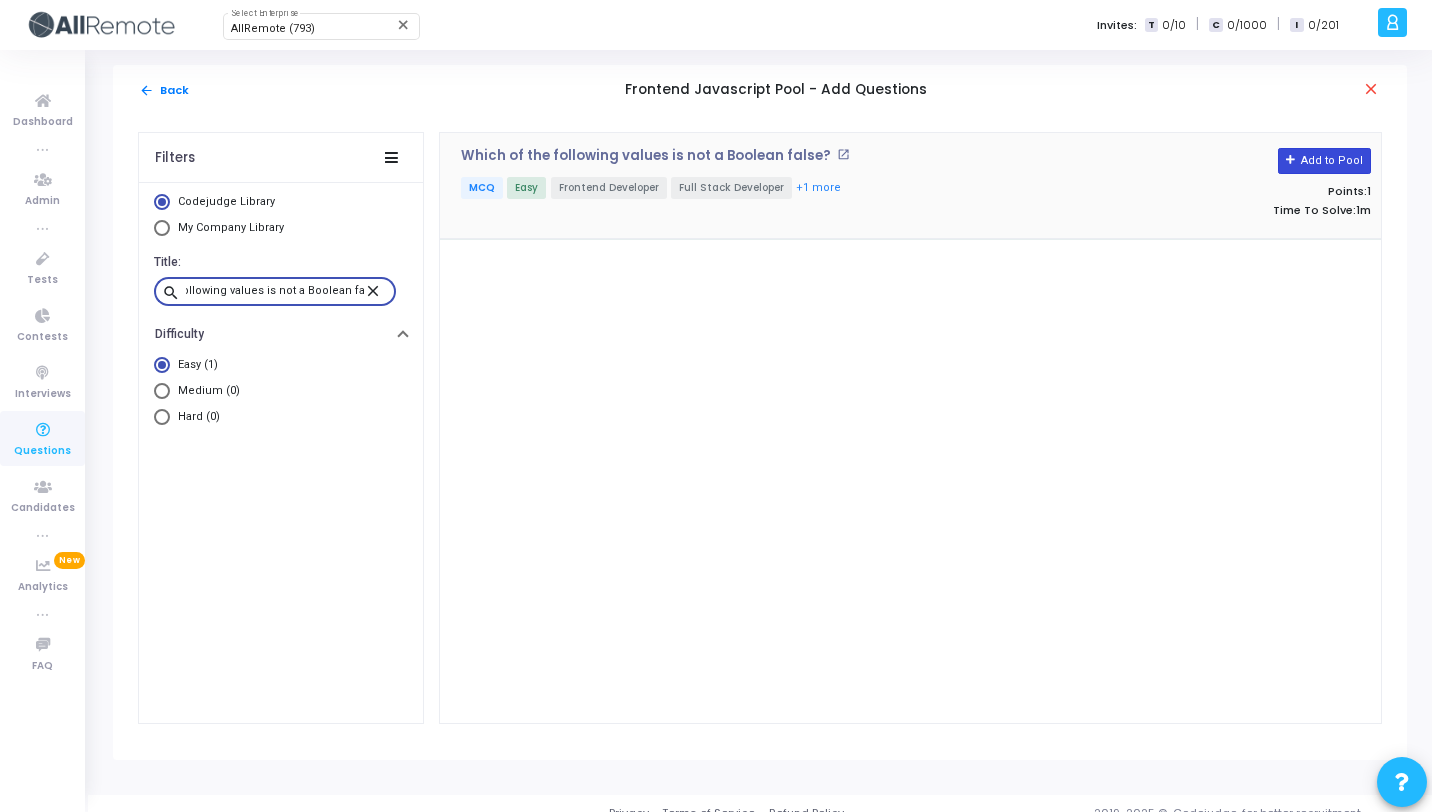 type on "Which of the following values is not a Boolean false?" 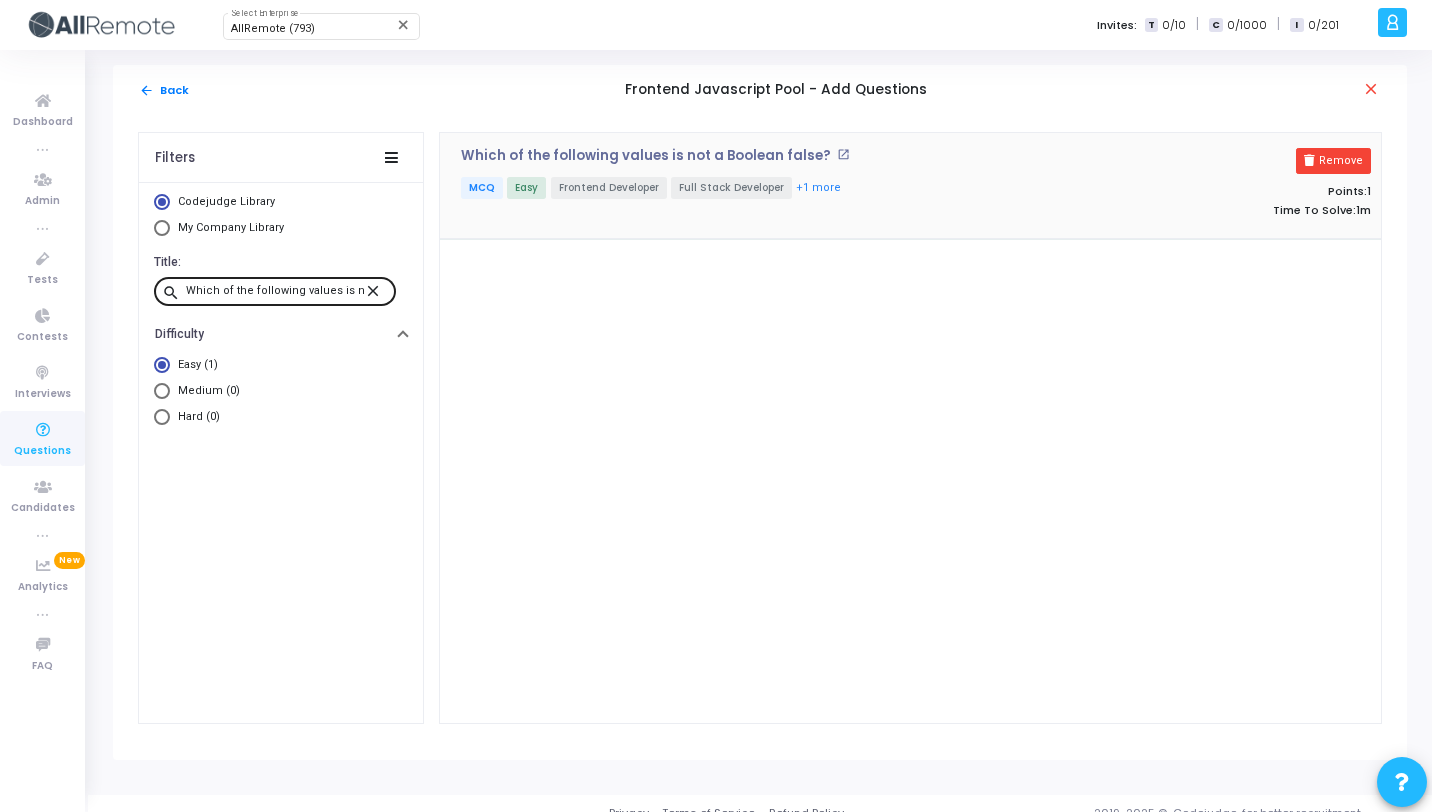 click on "close" at bounding box center (376, 290) 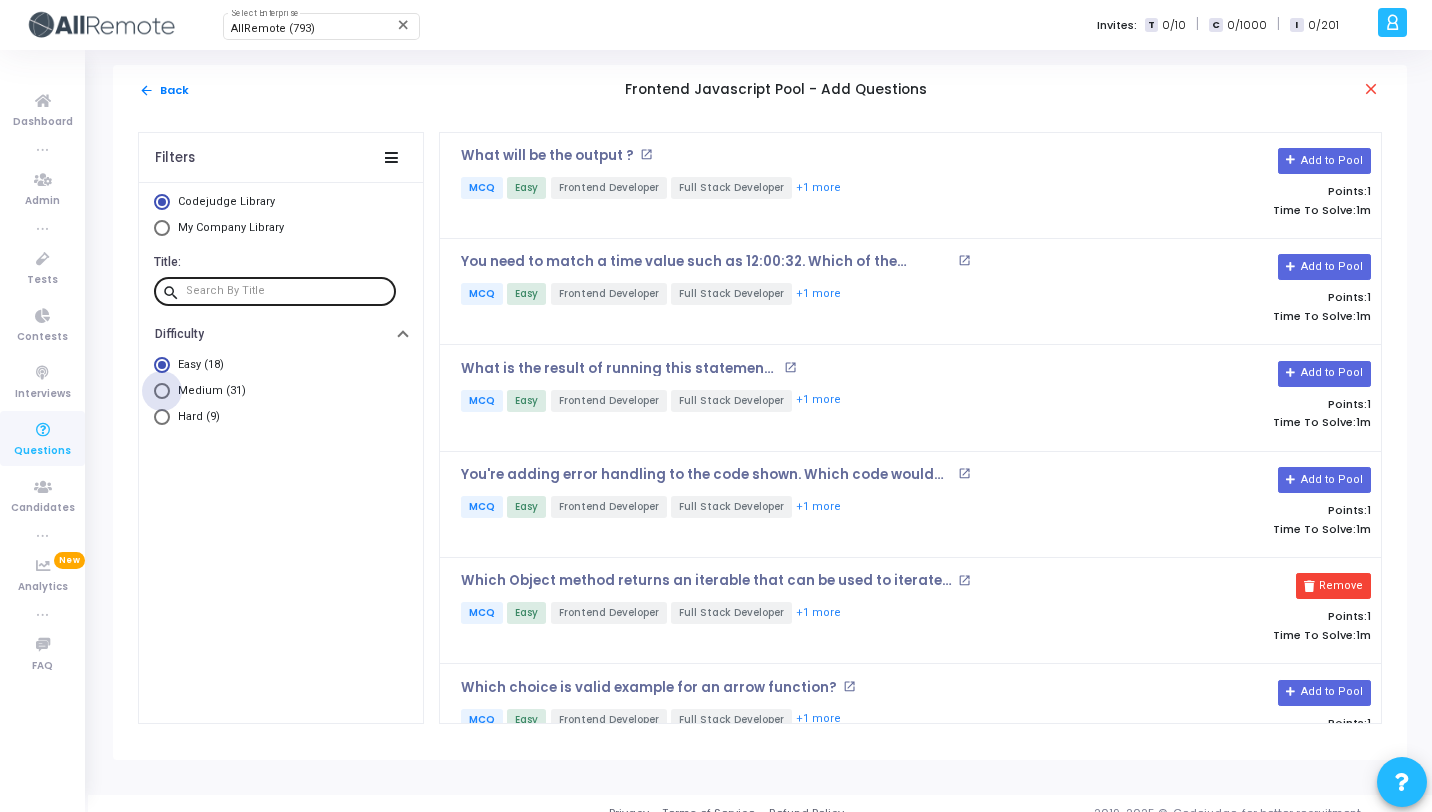 click on "Medium (31)" at bounding box center [208, 391] 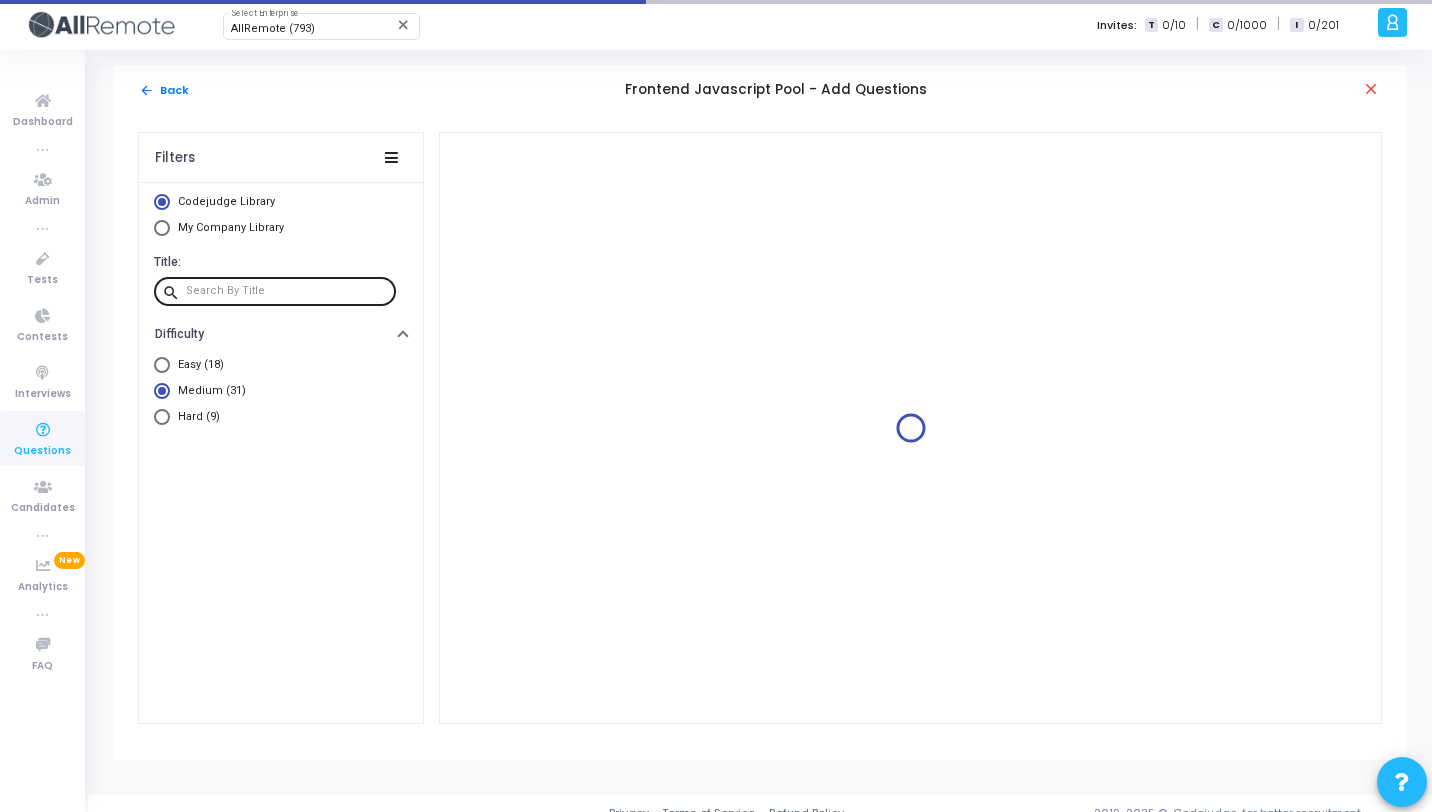 click at bounding box center [287, 291] 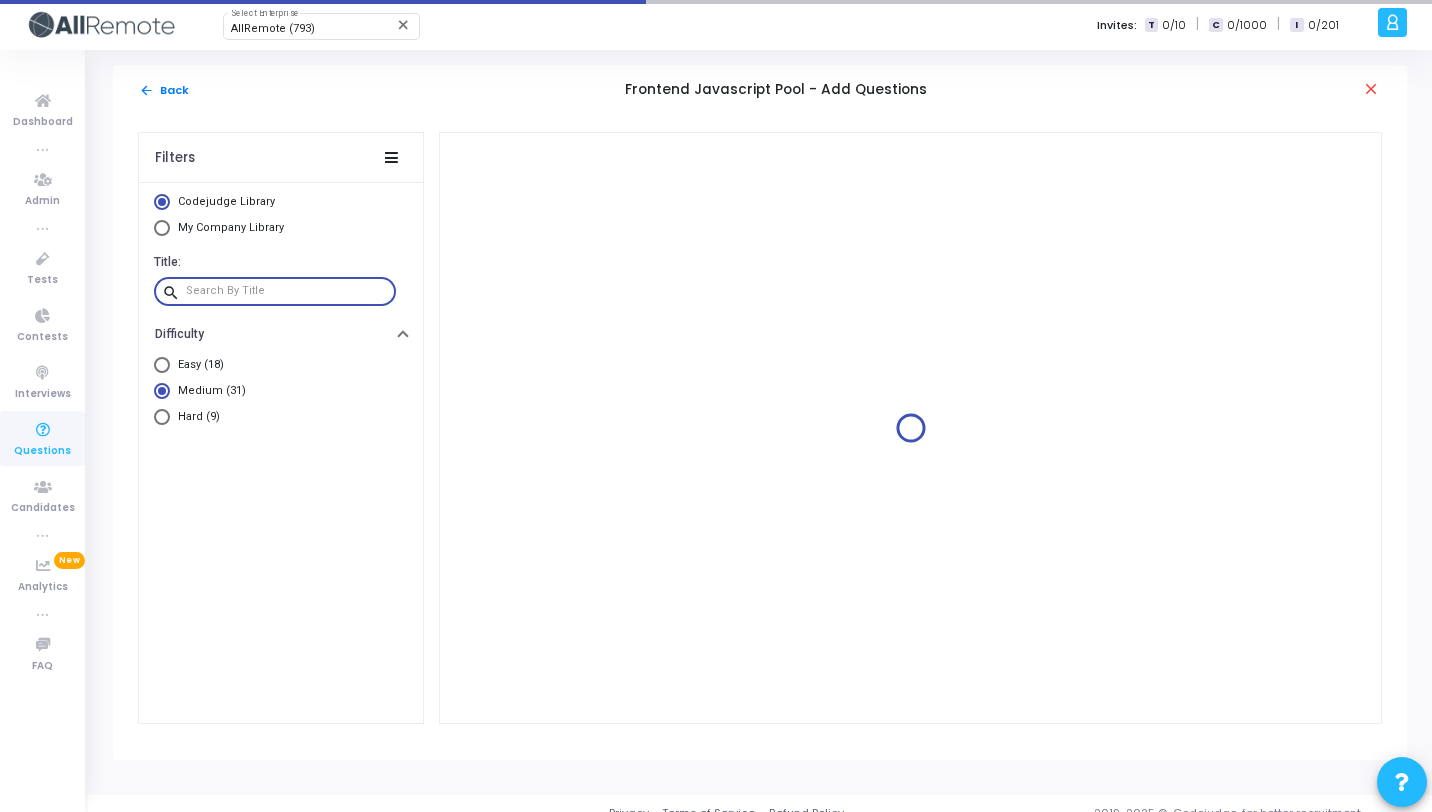 paste on "How would you use the TaxCalculator to determine the amount of tax on $50?" 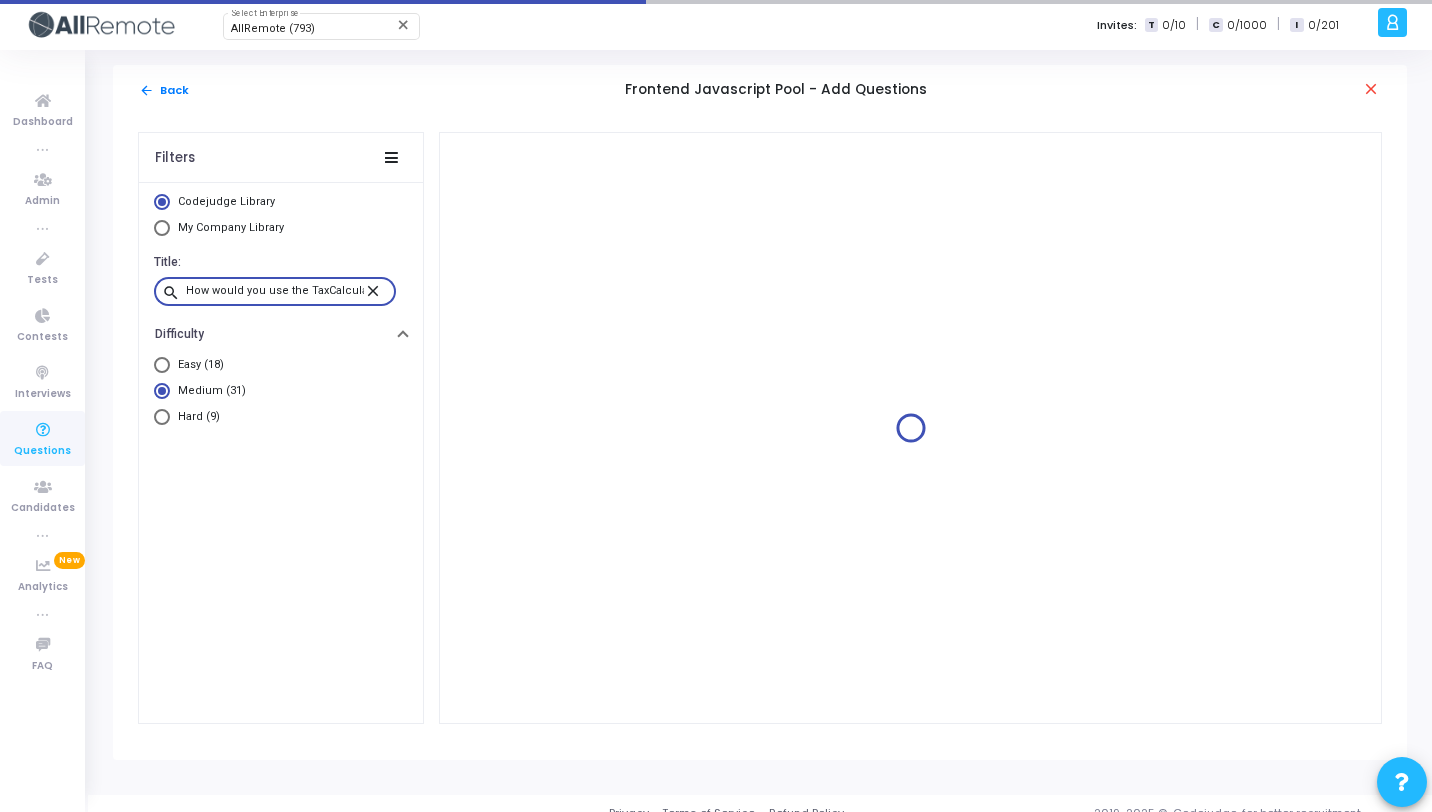 scroll, scrollTop: 0, scrollLeft: 201, axis: horizontal 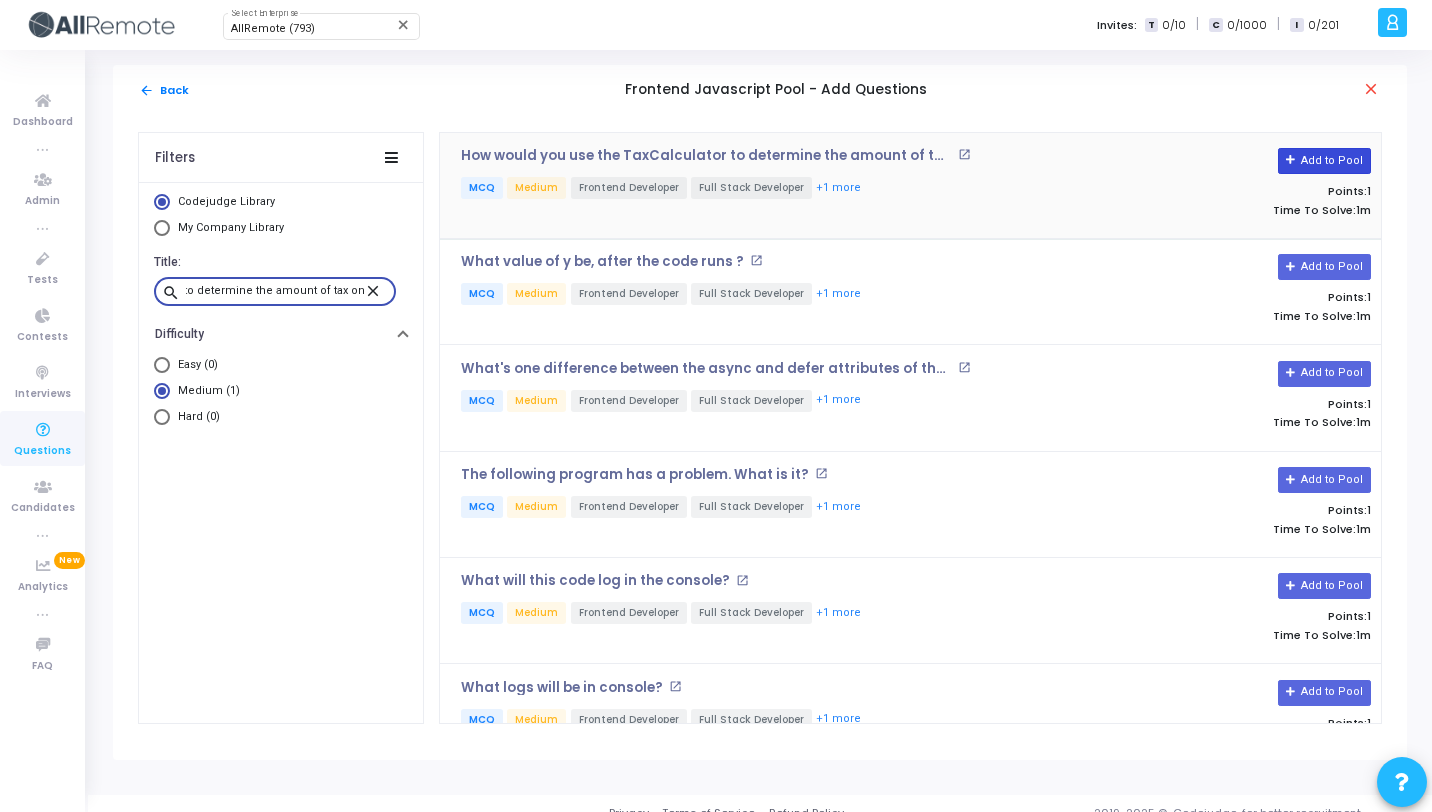 type on "How would you use the TaxCalculator to determine the amount of tax on $50?" 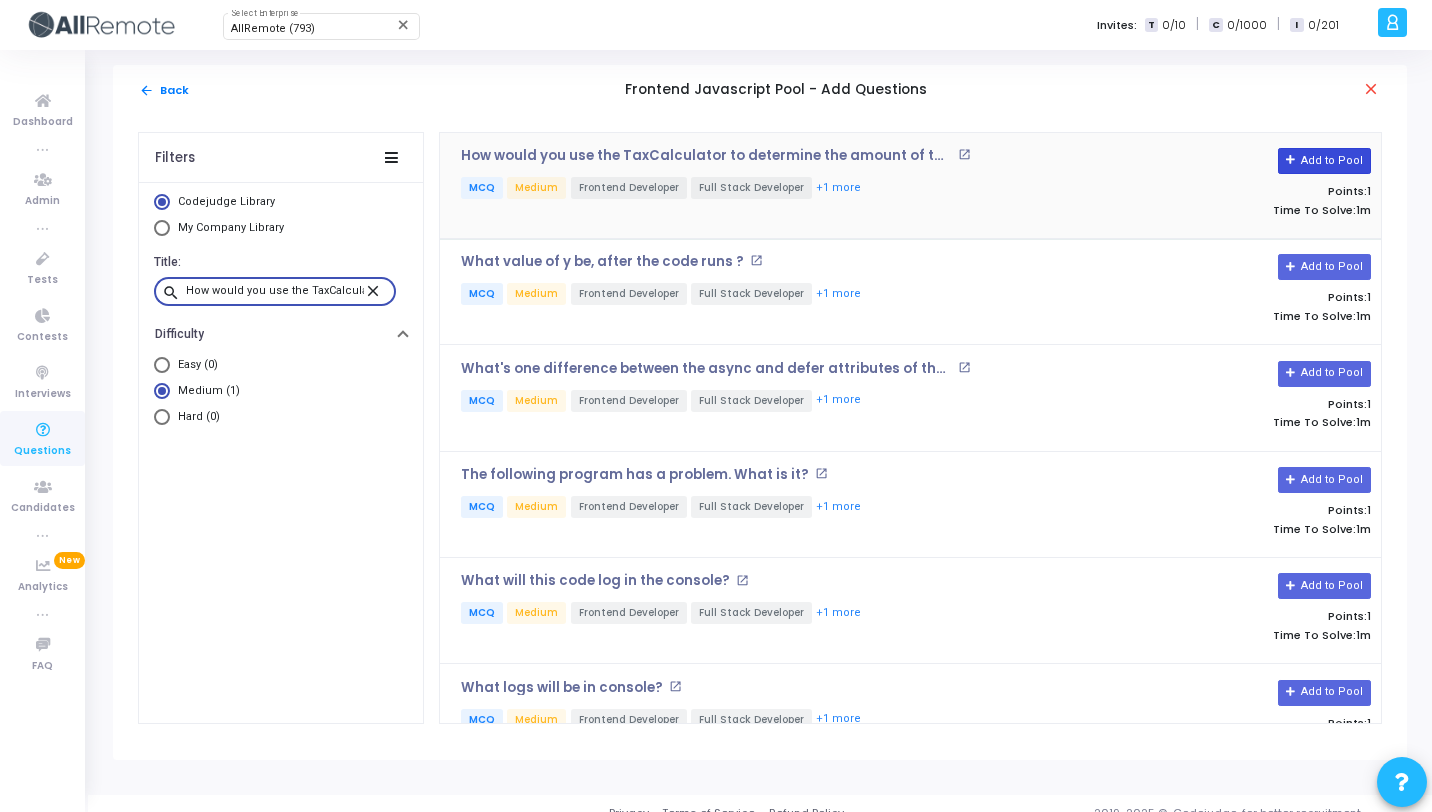 click on "Add to Pool" 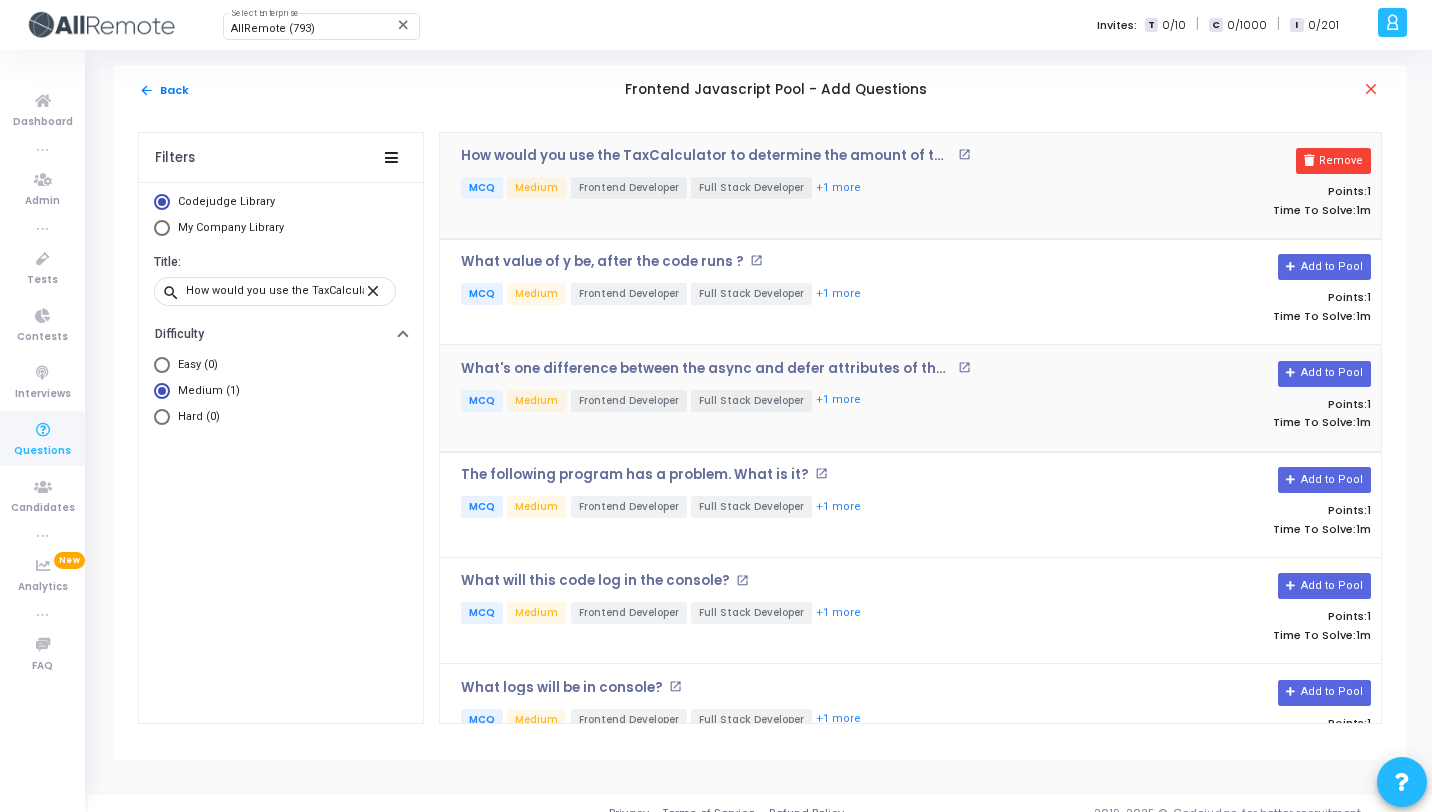 scroll, scrollTop: 574, scrollLeft: 0, axis: vertical 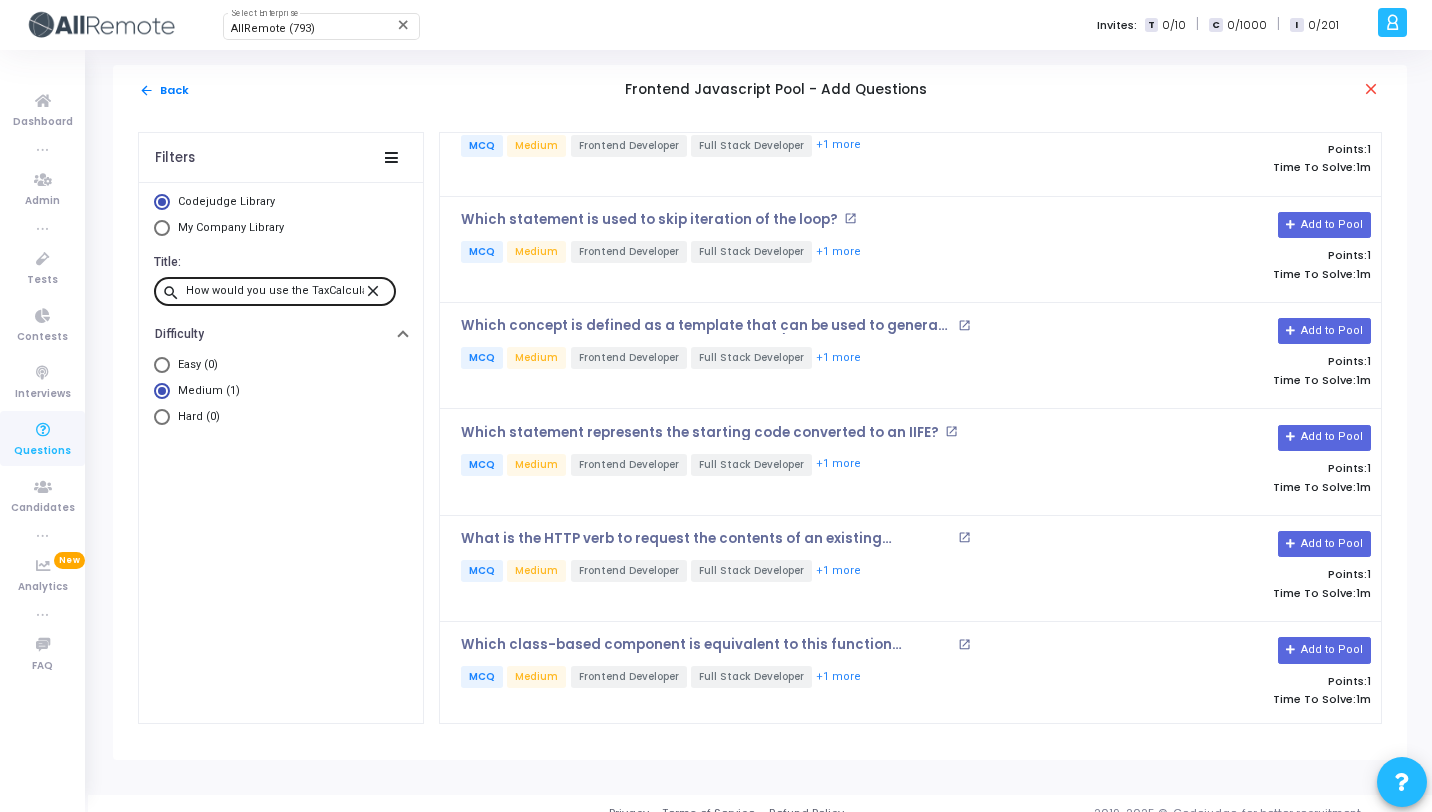 click on "close" at bounding box center (376, 290) 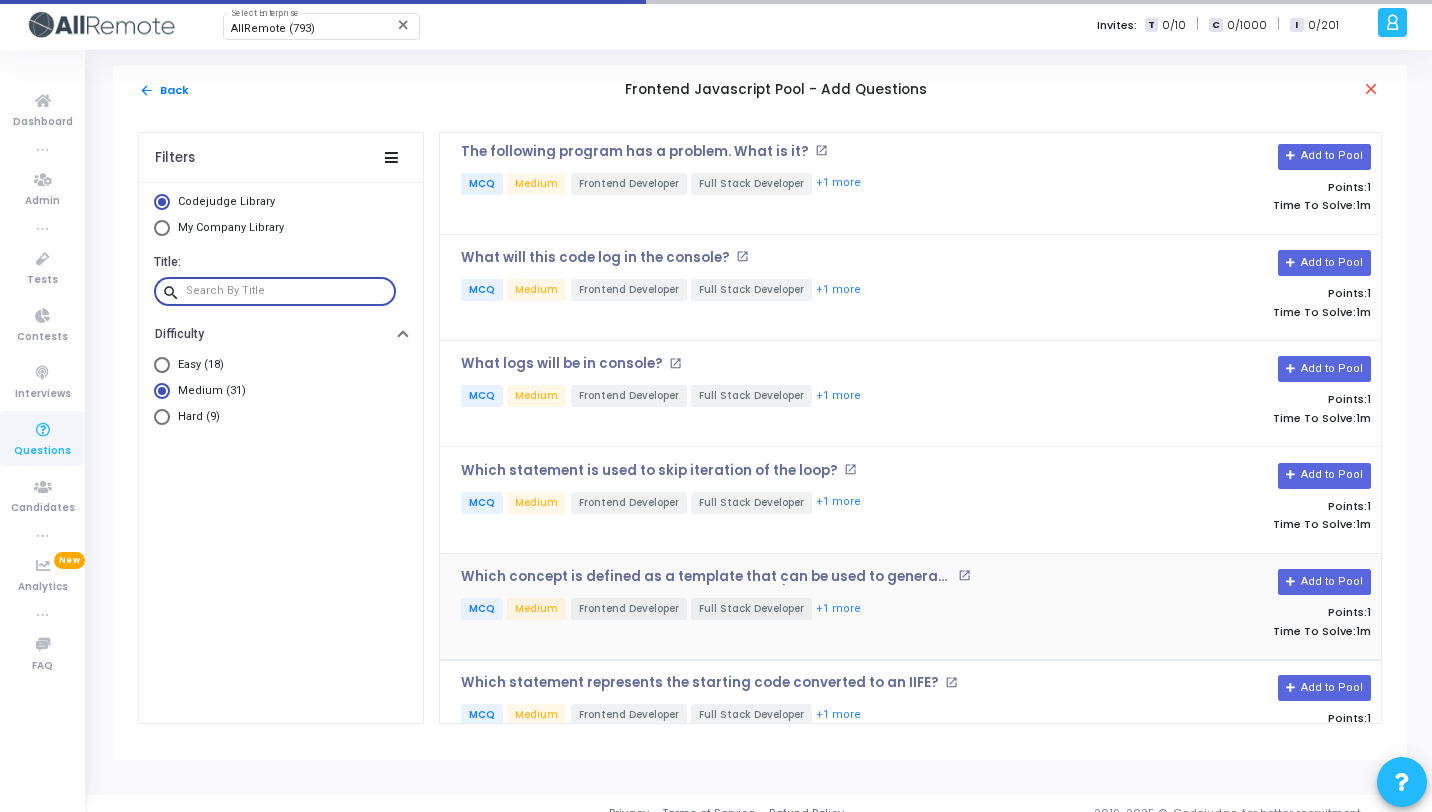 scroll, scrollTop: 489, scrollLeft: 0, axis: vertical 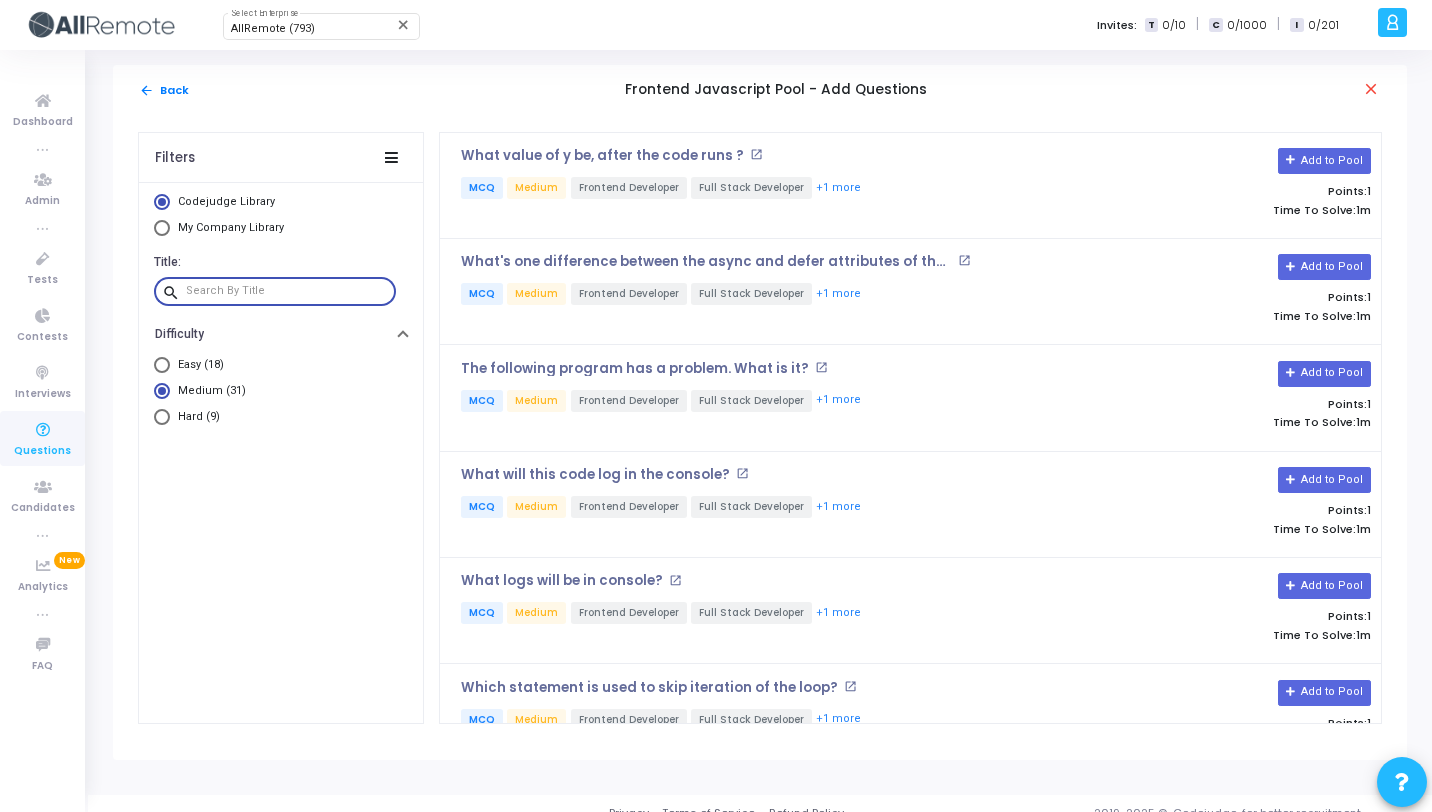 paste on "Which statement creates a new function called discountPrice?" 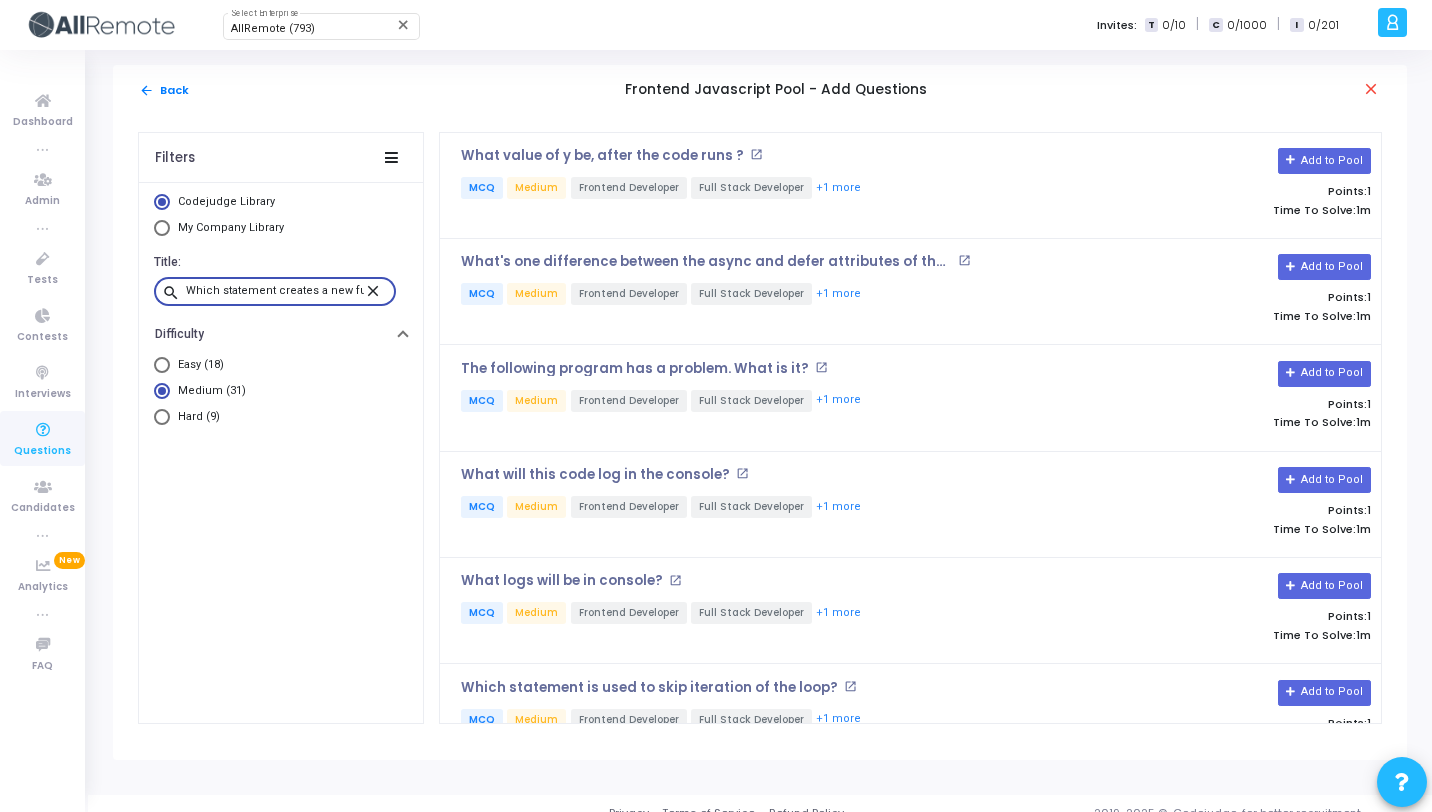 scroll, scrollTop: 0, scrollLeft: 126, axis: horizontal 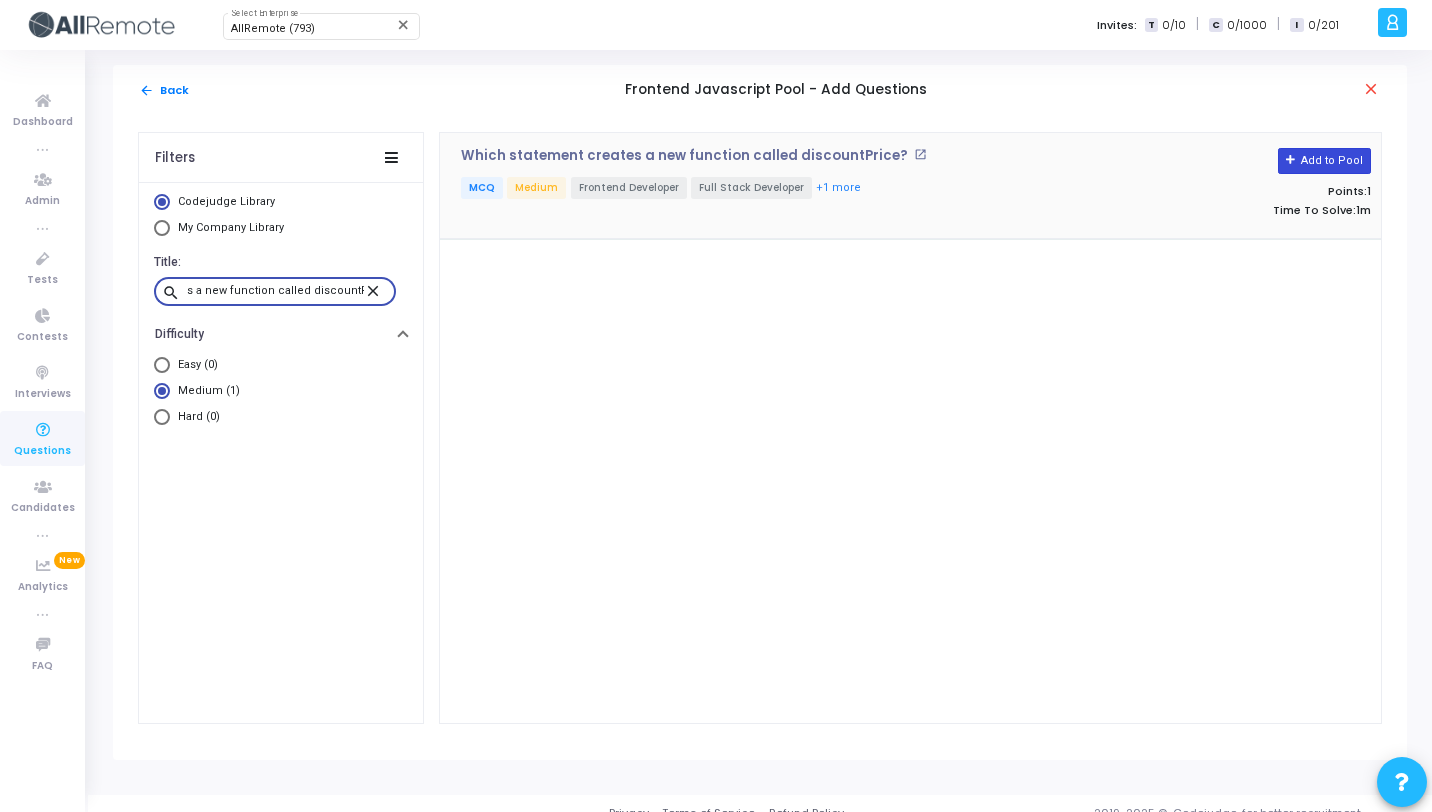 type on "Which statement creates a new function called discountPrice?" 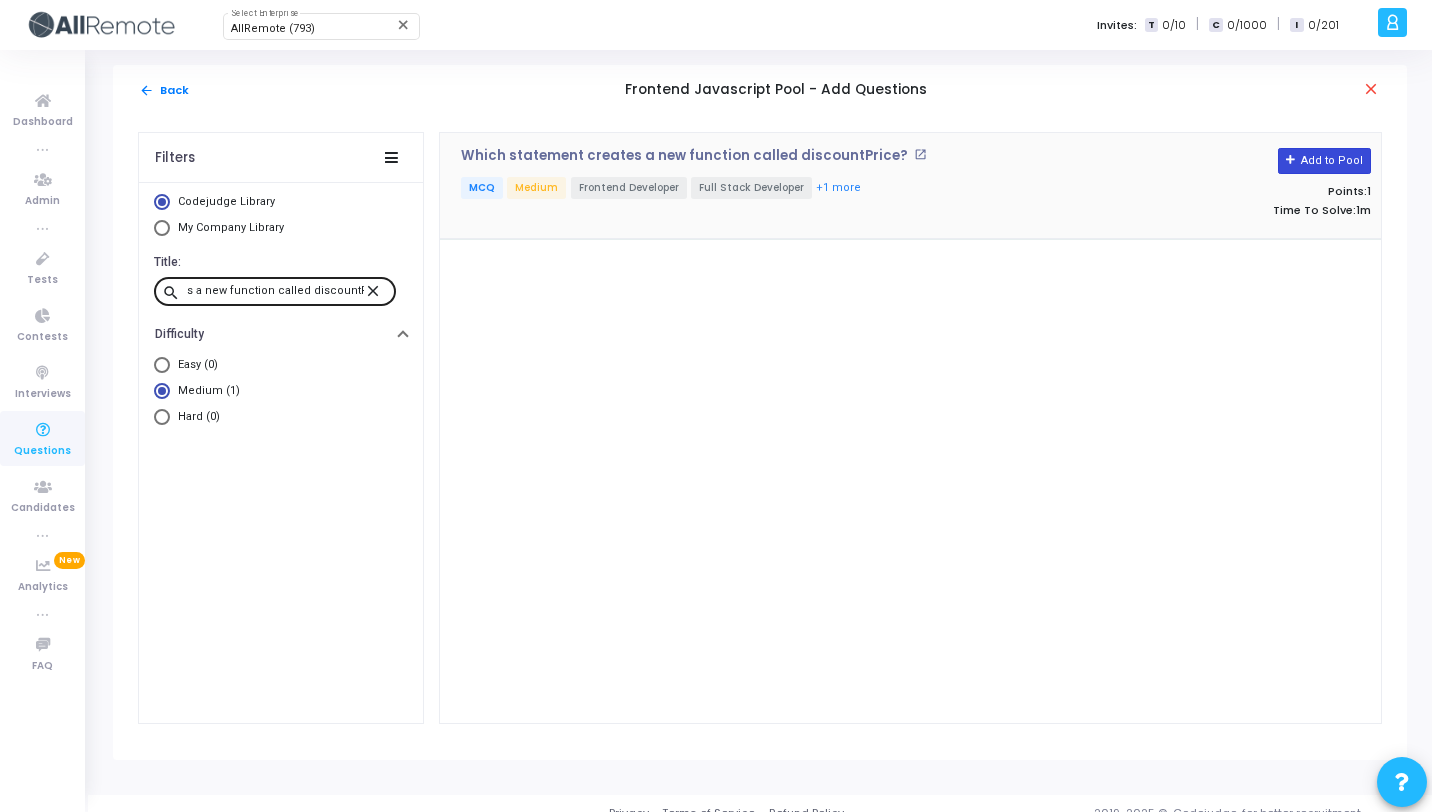 click on "Add to Pool" 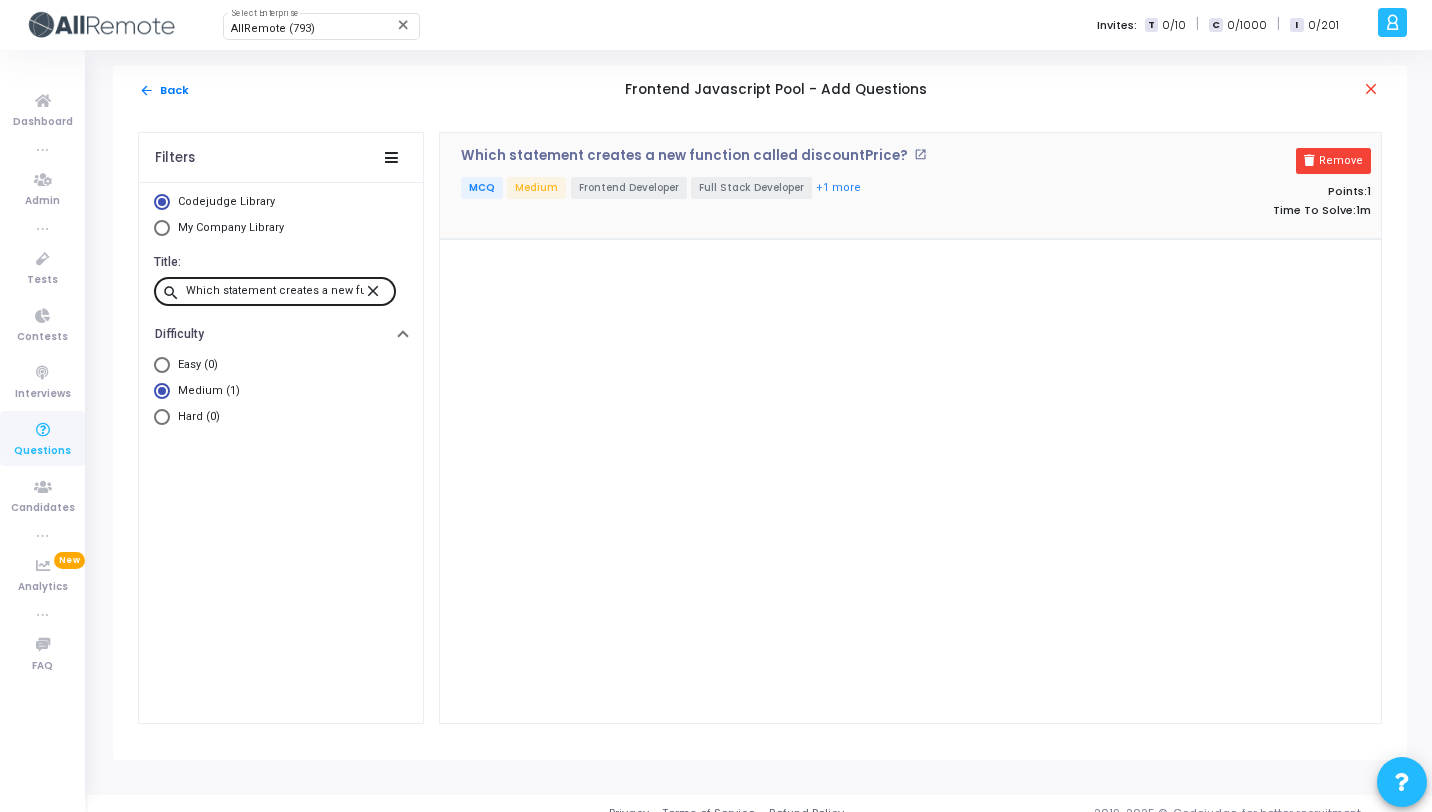 click on "close" at bounding box center [376, 290] 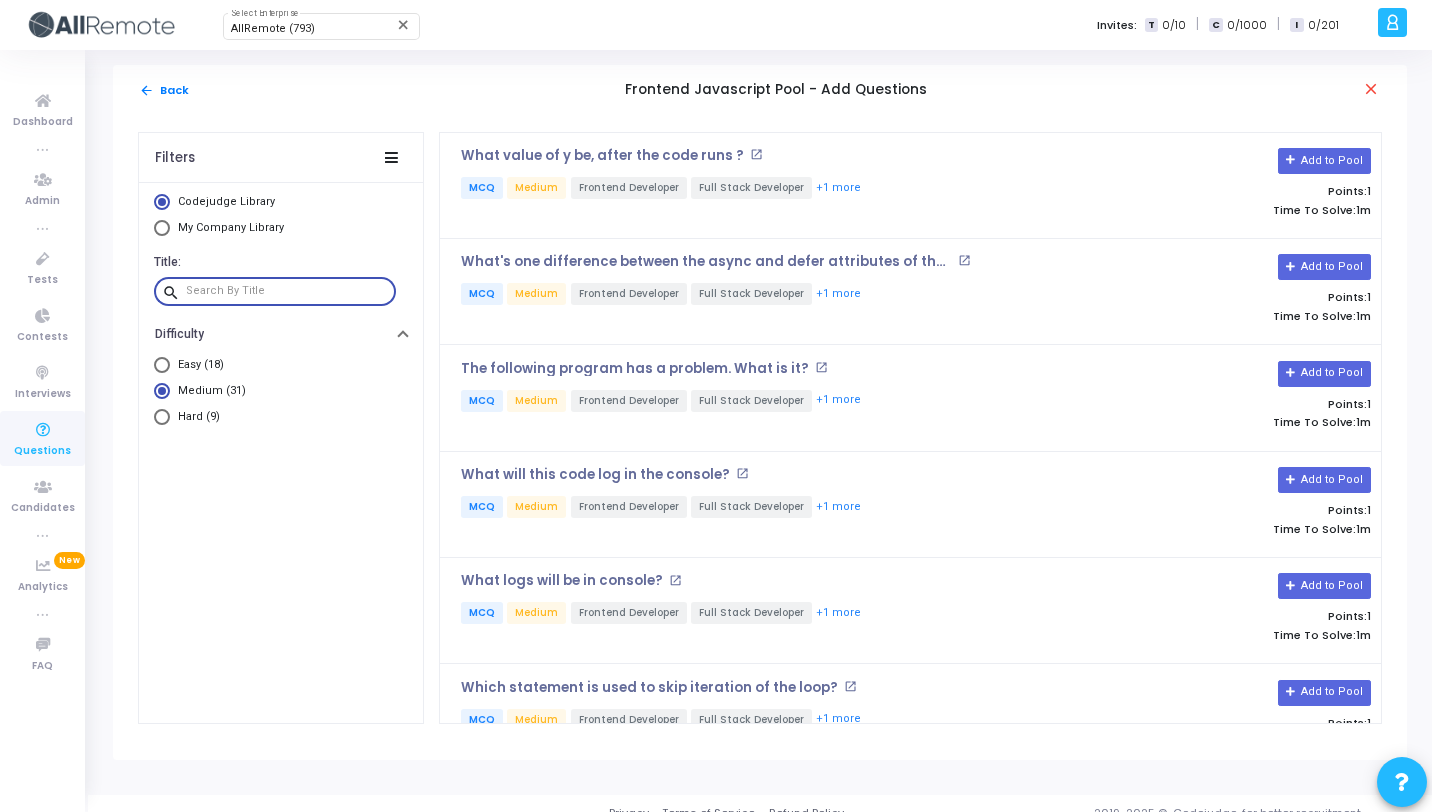 paste on "Which method converts JSON data to a JavaScript object?" 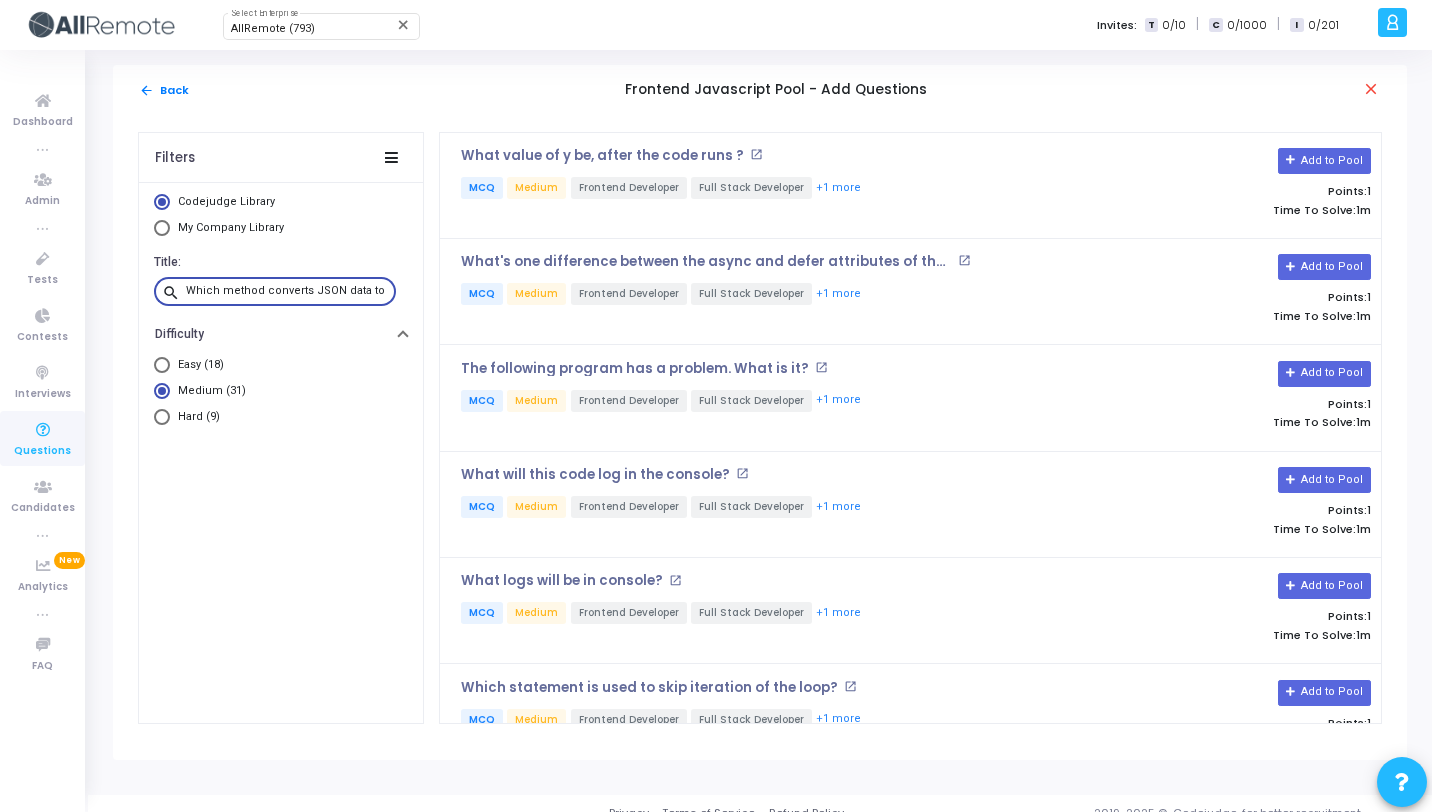 scroll, scrollTop: 0, scrollLeft: 107, axis: horizontal 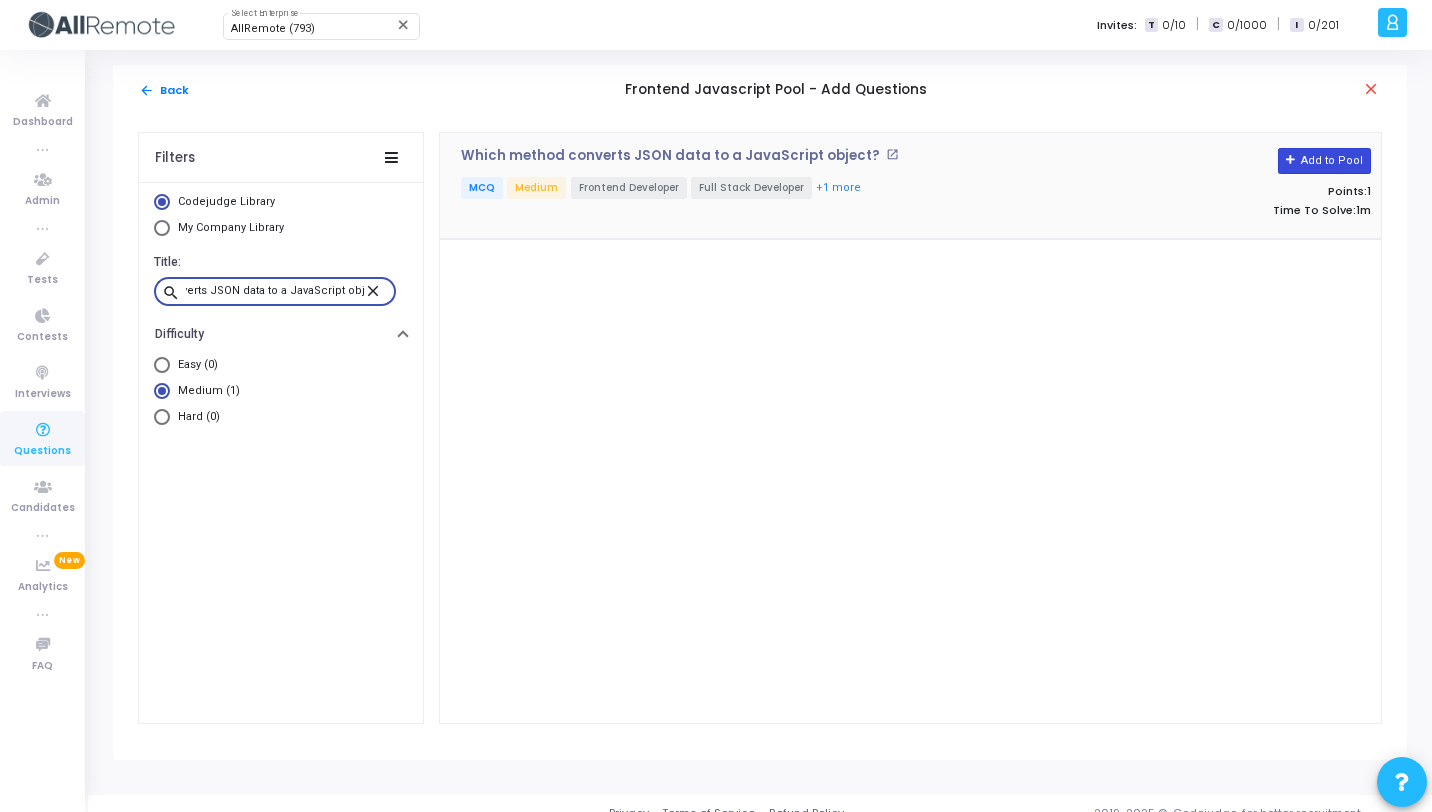 type on "Which method converts JSON data to a JavaScript object?" 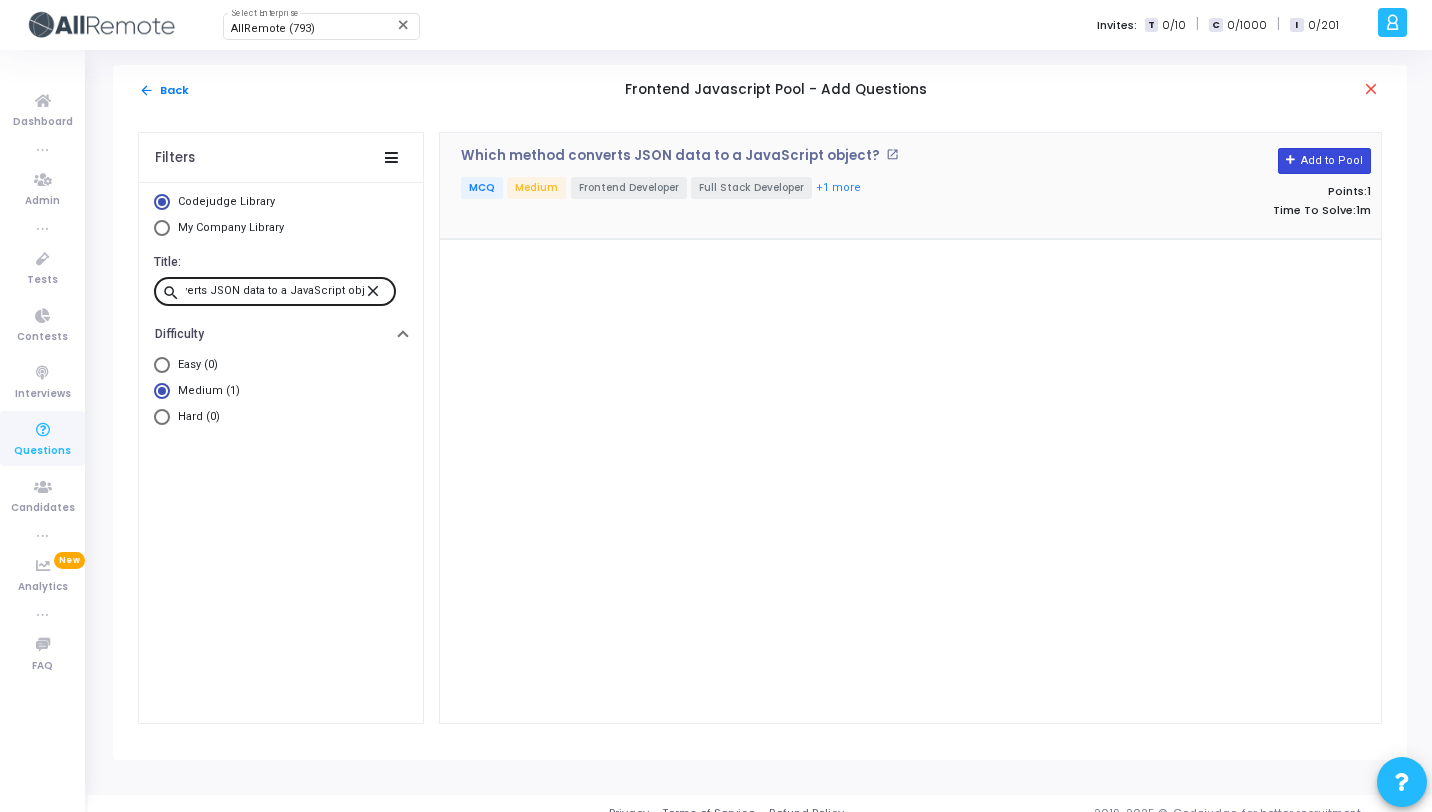 scroll, scrollTop: 0, scrollLeft: 0, axis: both 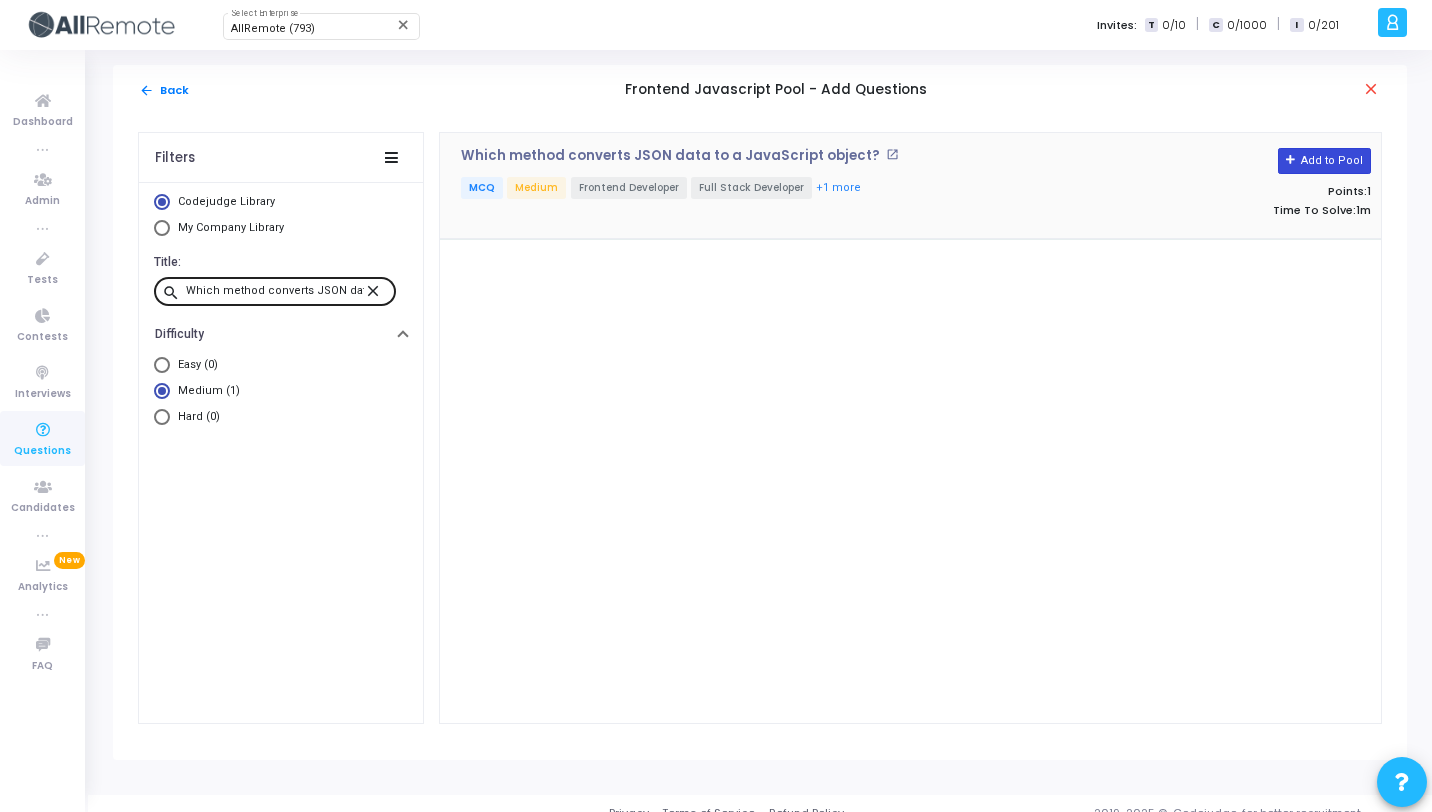 click on "Add to Pool" 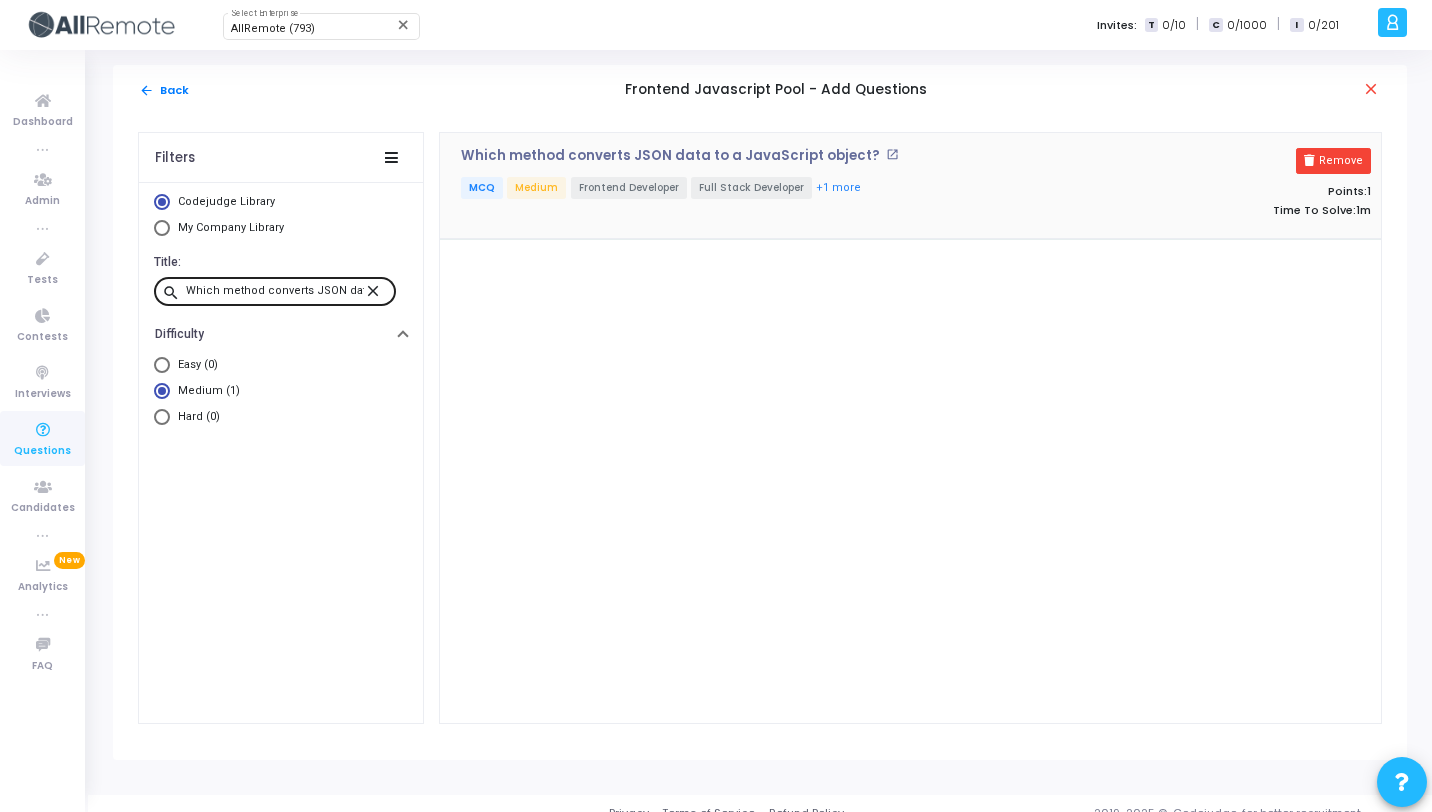 click on "close" at bounding box center (376, 290) 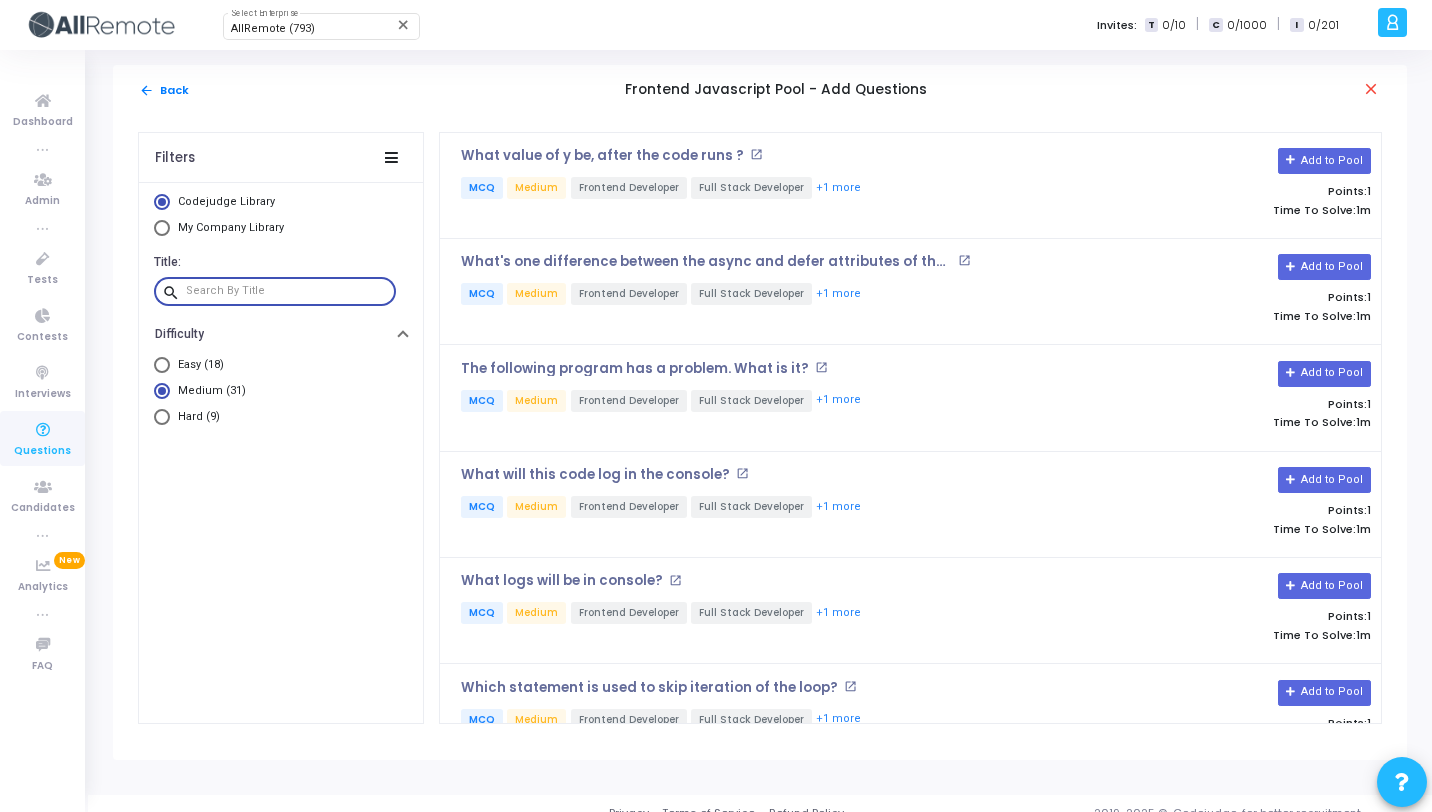 paste on "Which statement represents the starting code converted to an IIFE?" 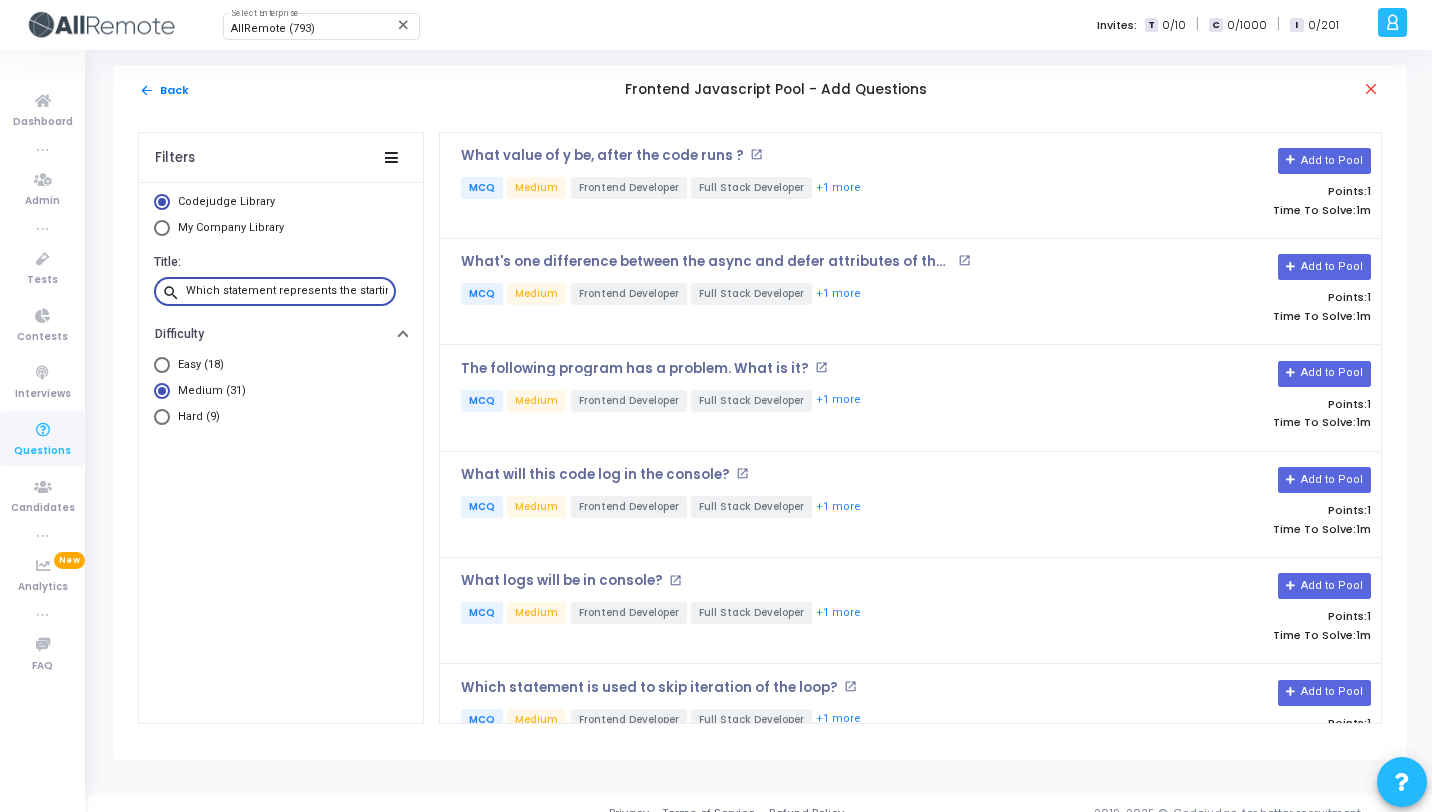 scroll, scrollTop: 0, scrollLeft: 150, axis: horizontal 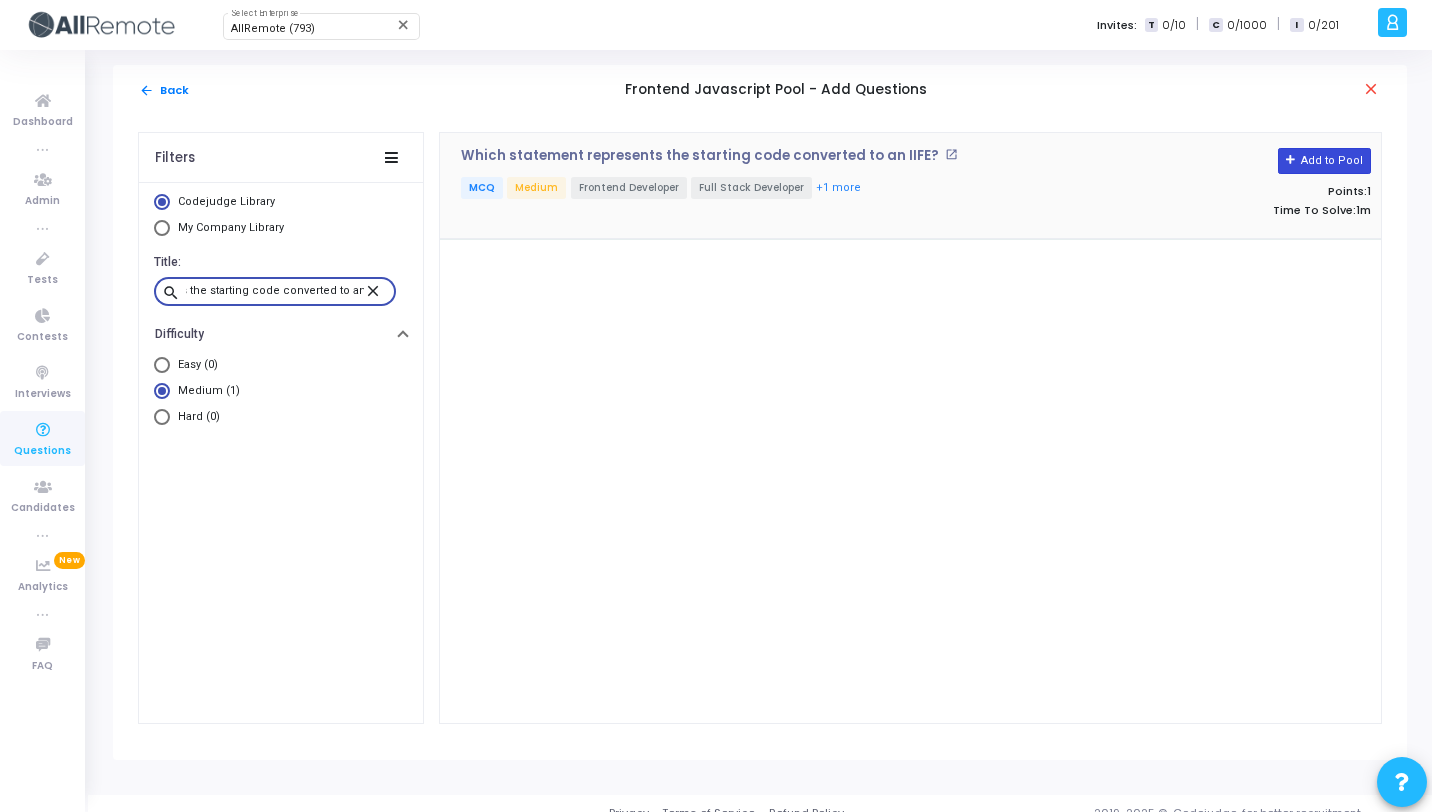 type on "Which statement represents the starting code converted to an IIFE?" 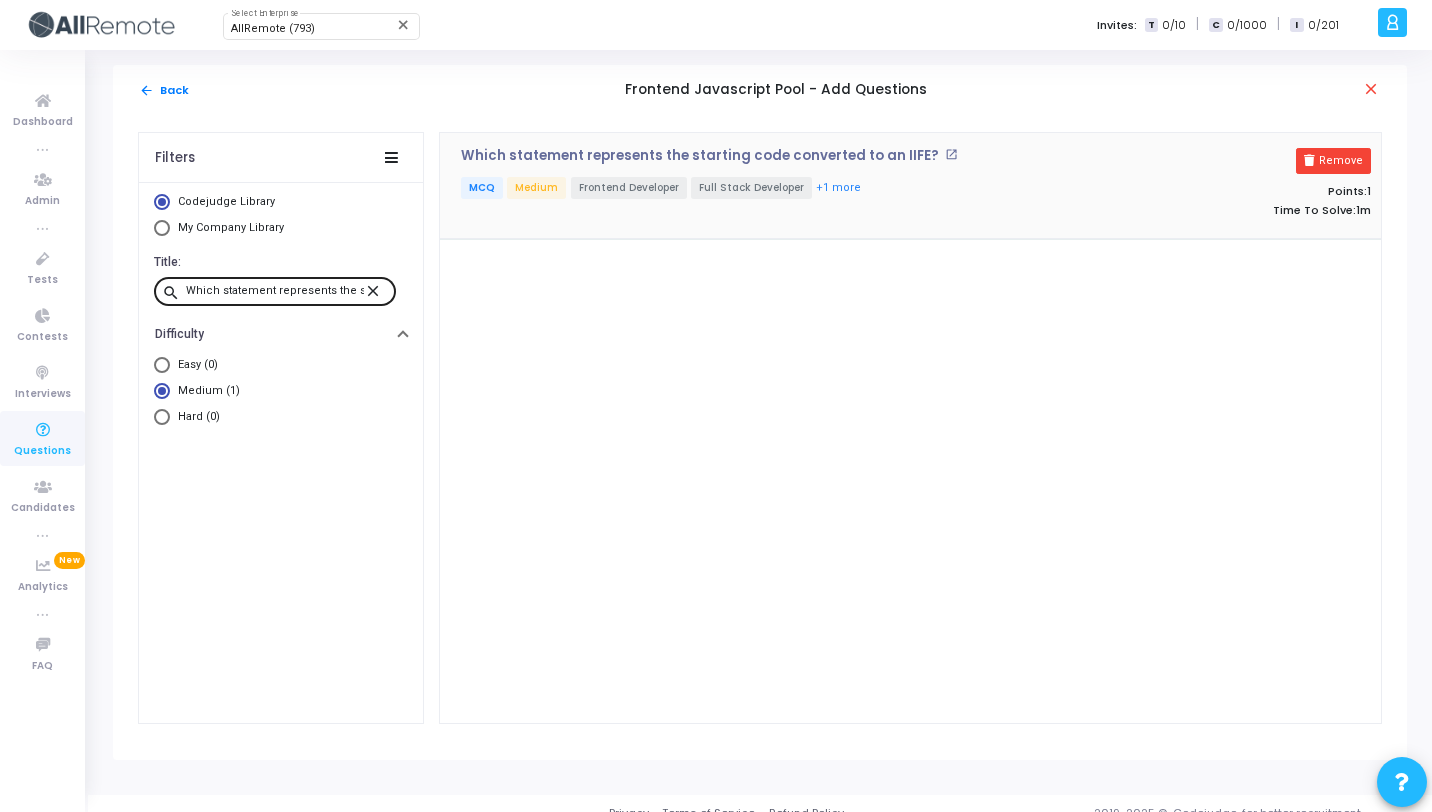 click on "close" at bounding box center (376, 290) 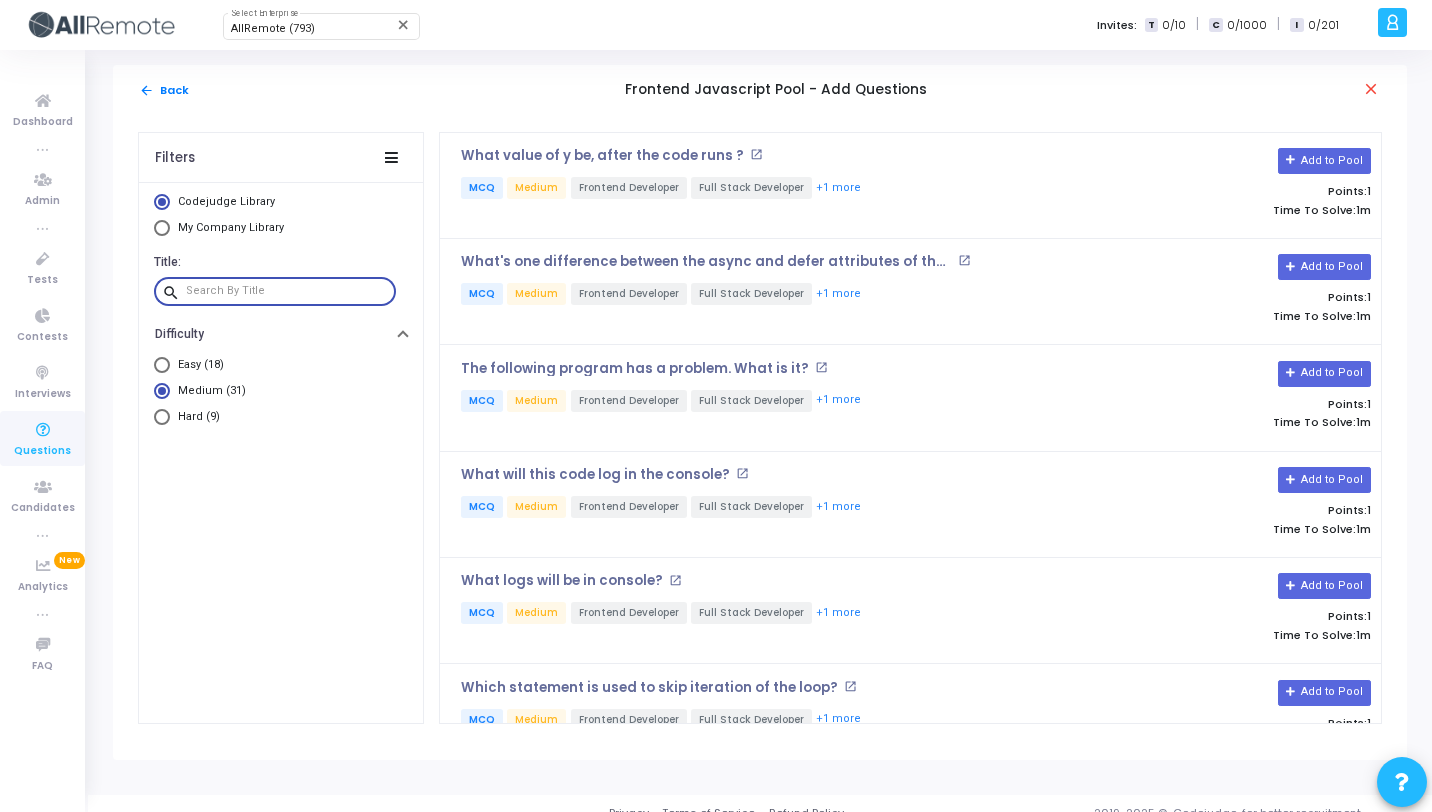 paste on "Which class-based lifecycle method would be called at the same time as this effect Hook?" 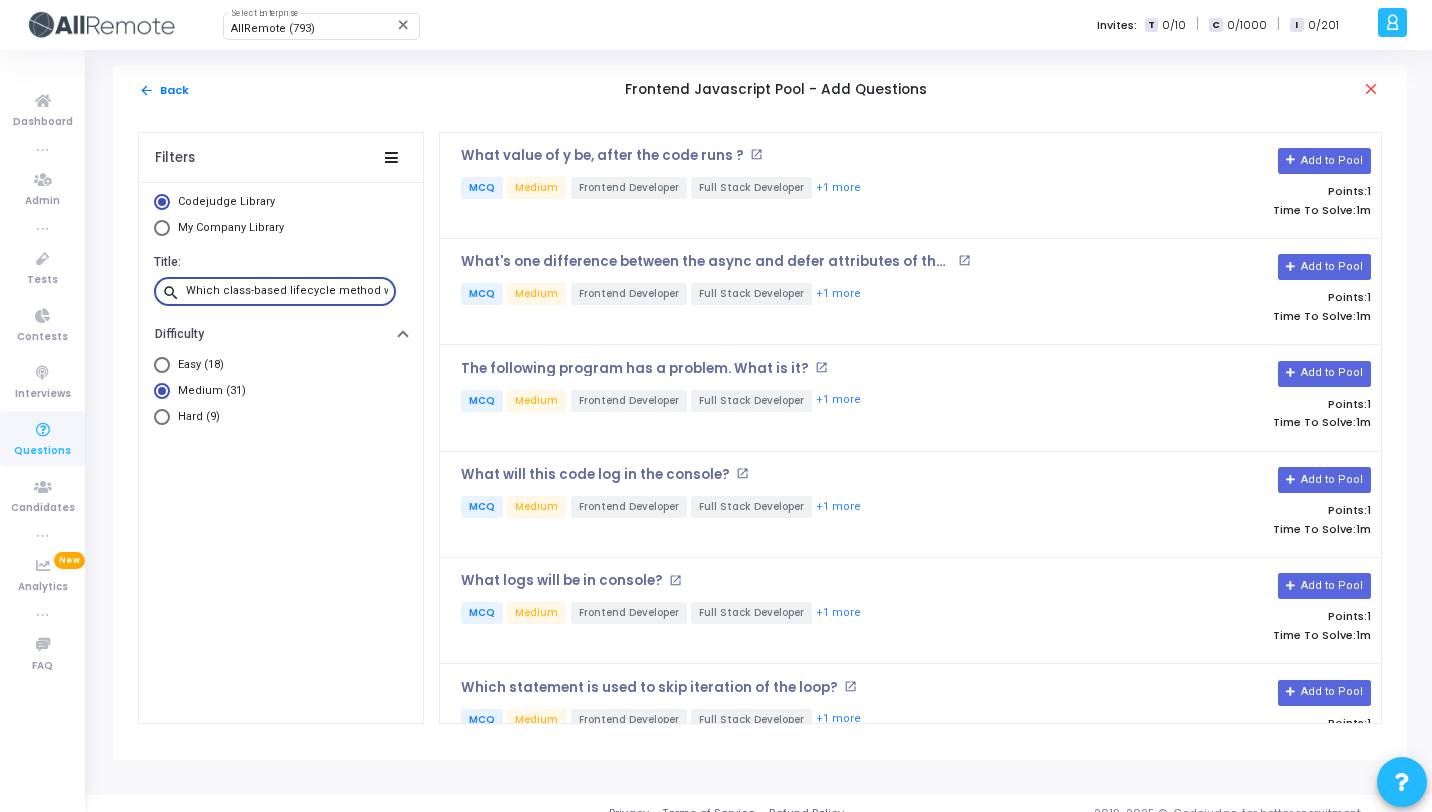 scroll, scrollTop: 0, scrollLeft: 261, axis: horizontal 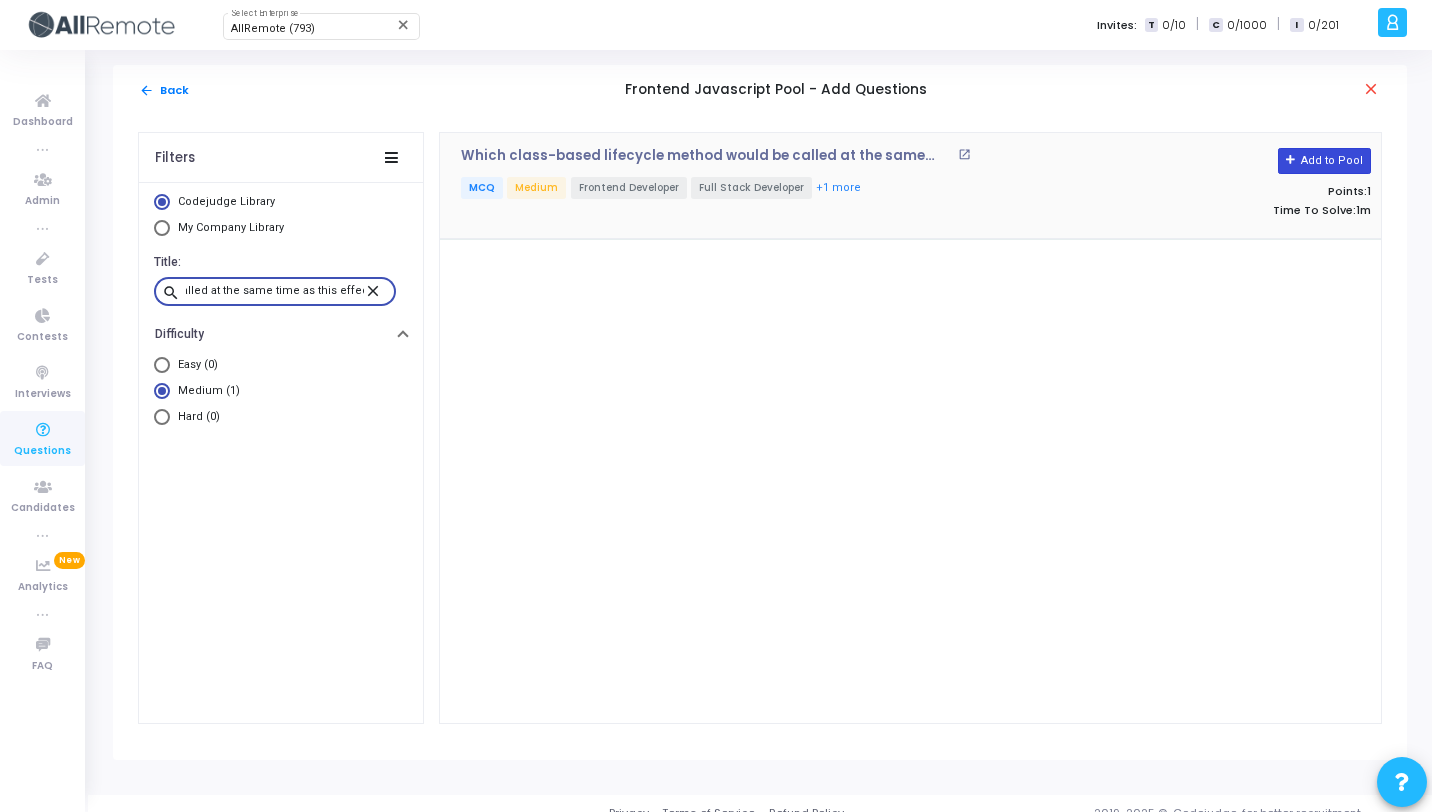 type on "Which class-based lifecycle method would be called at the same time as this effect Hook?" 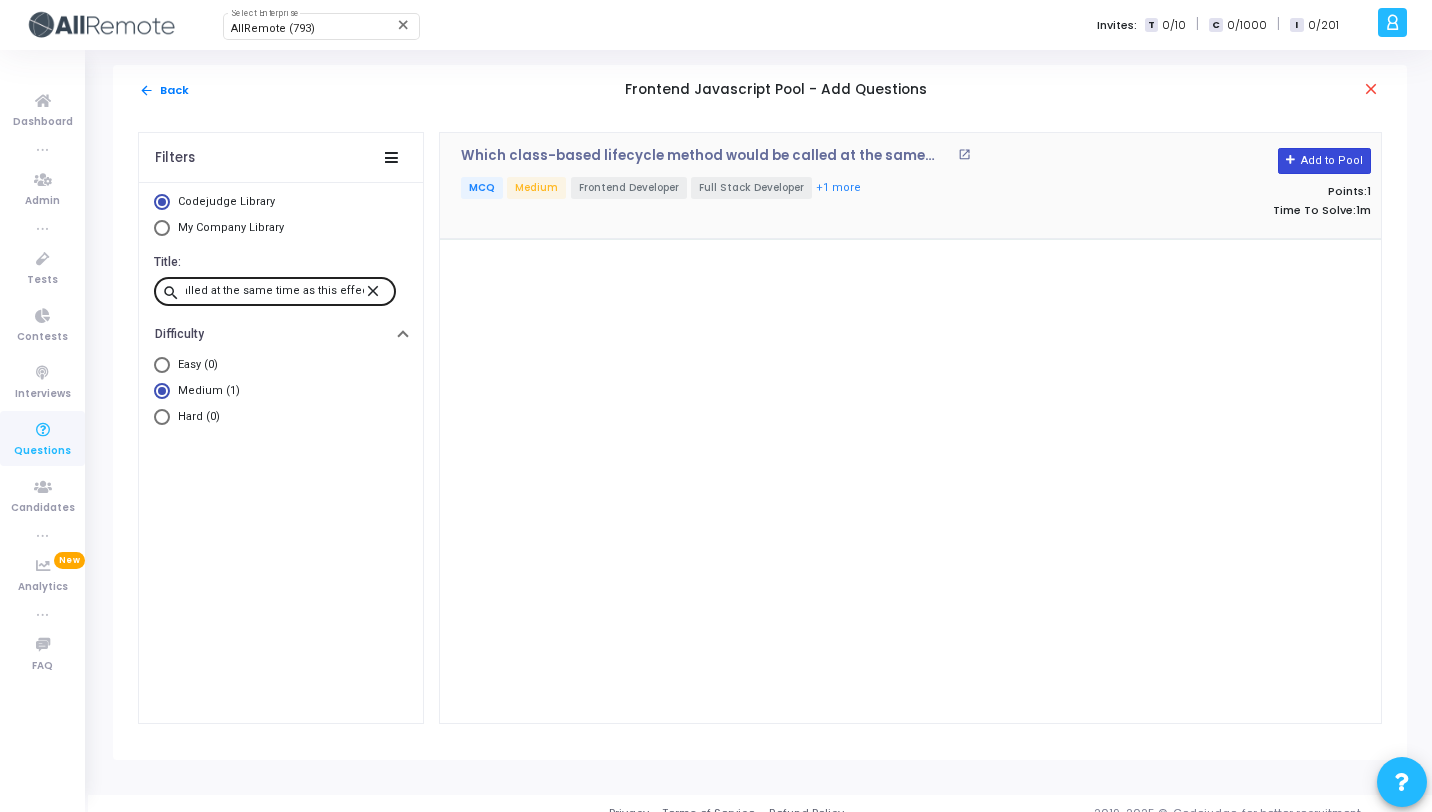scroll, scrollTop: 0, scrollLeft: 0, axis: both 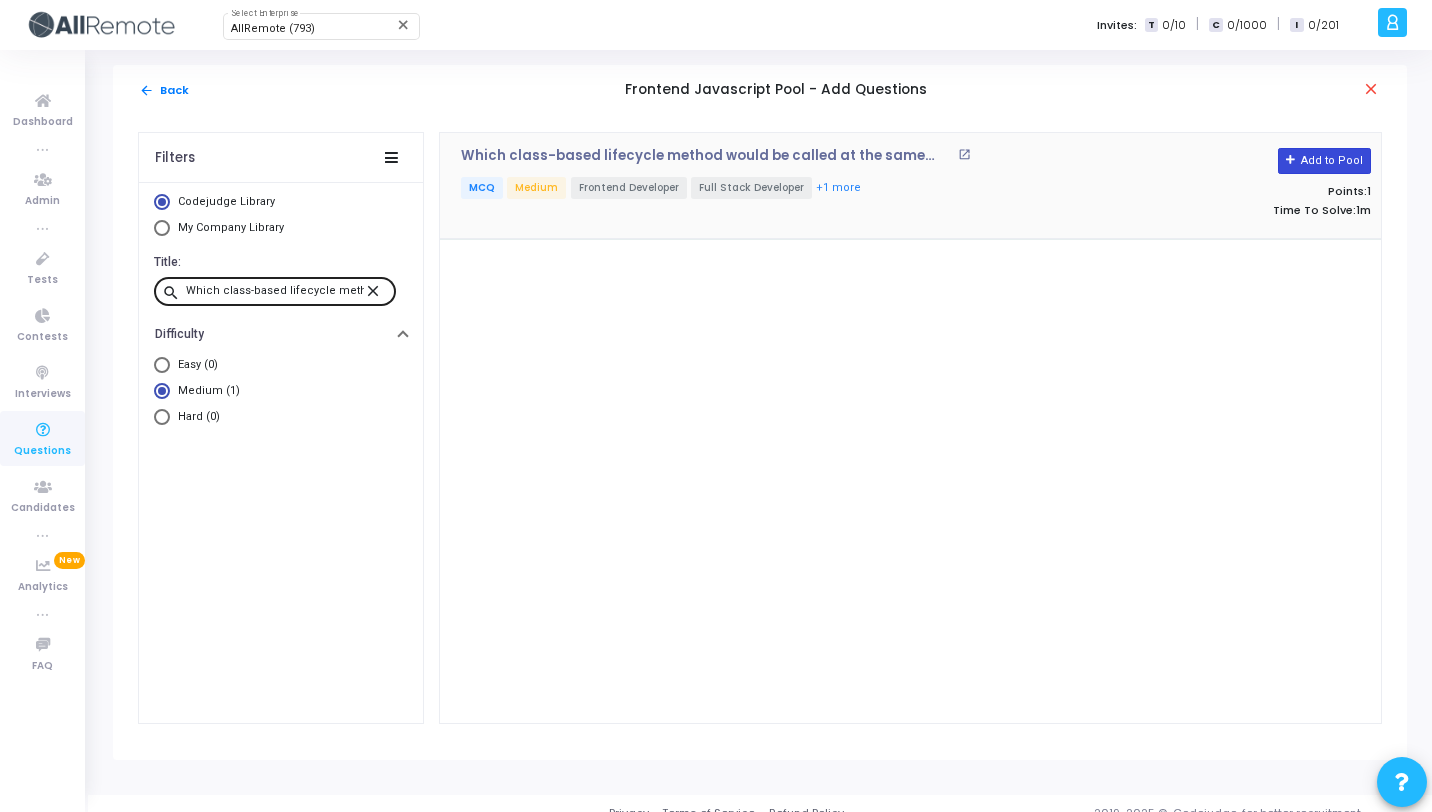 click on "Add to Pool" 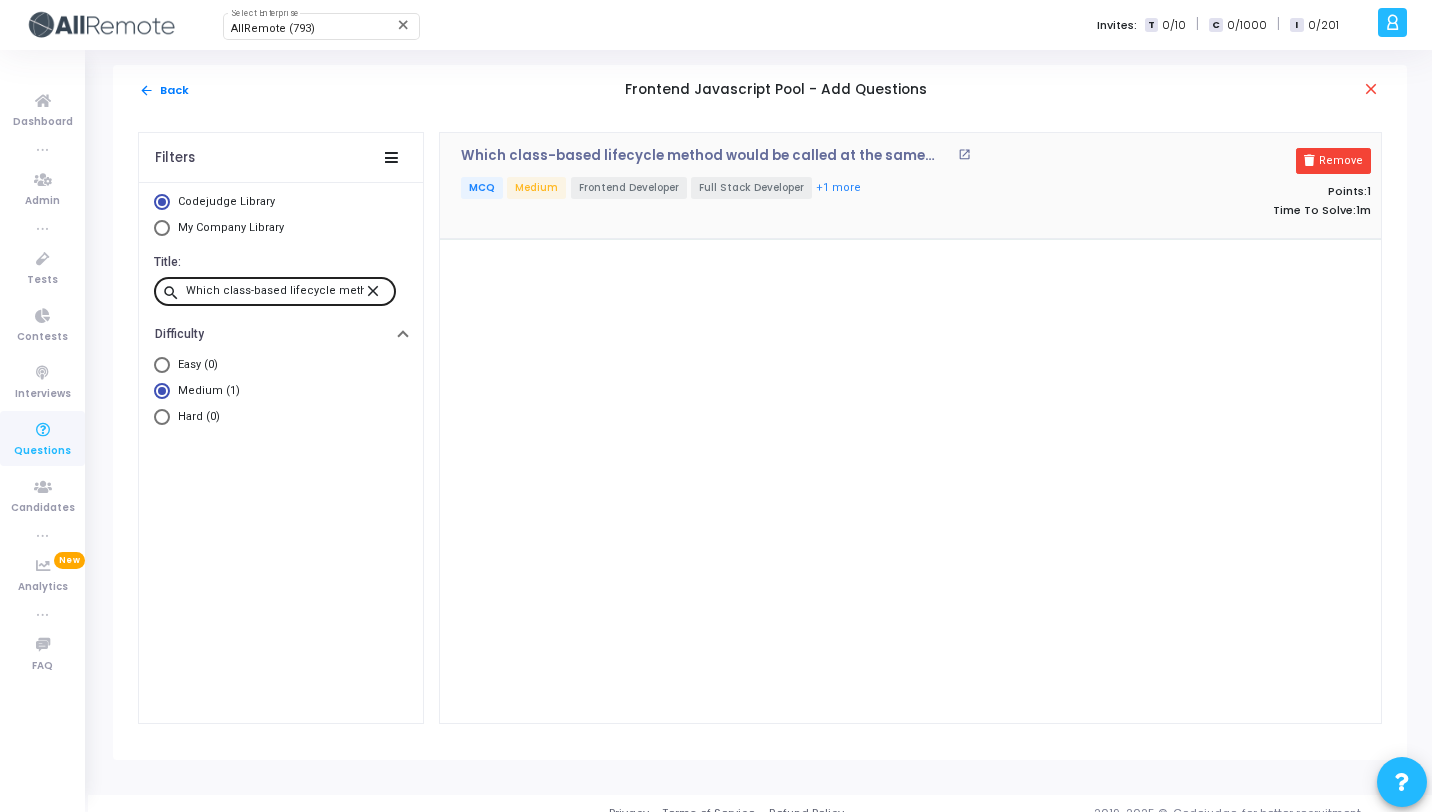 click on "close" at bounding box center [376, 290] 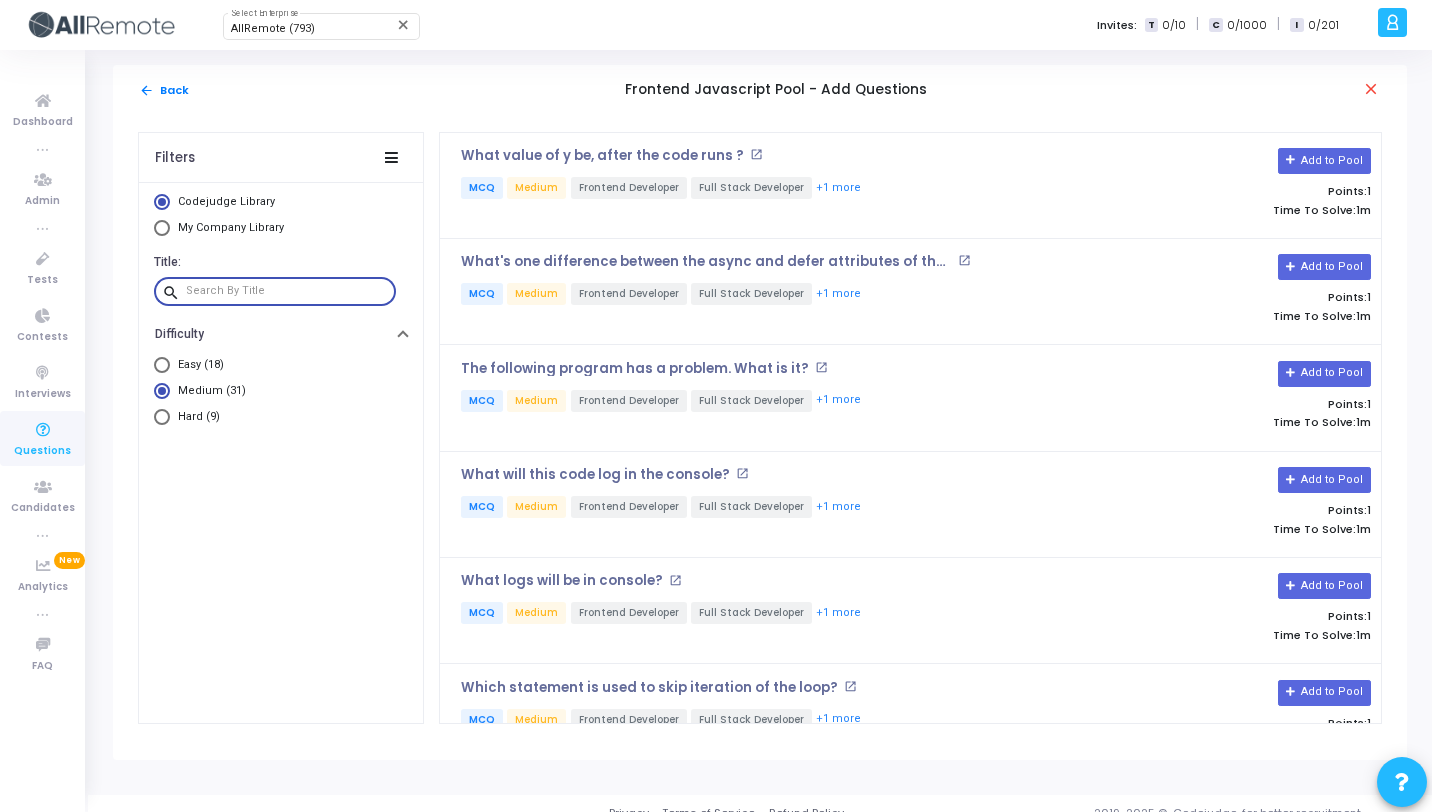 click on "Hard (9)" at bounding box center [195, 417] 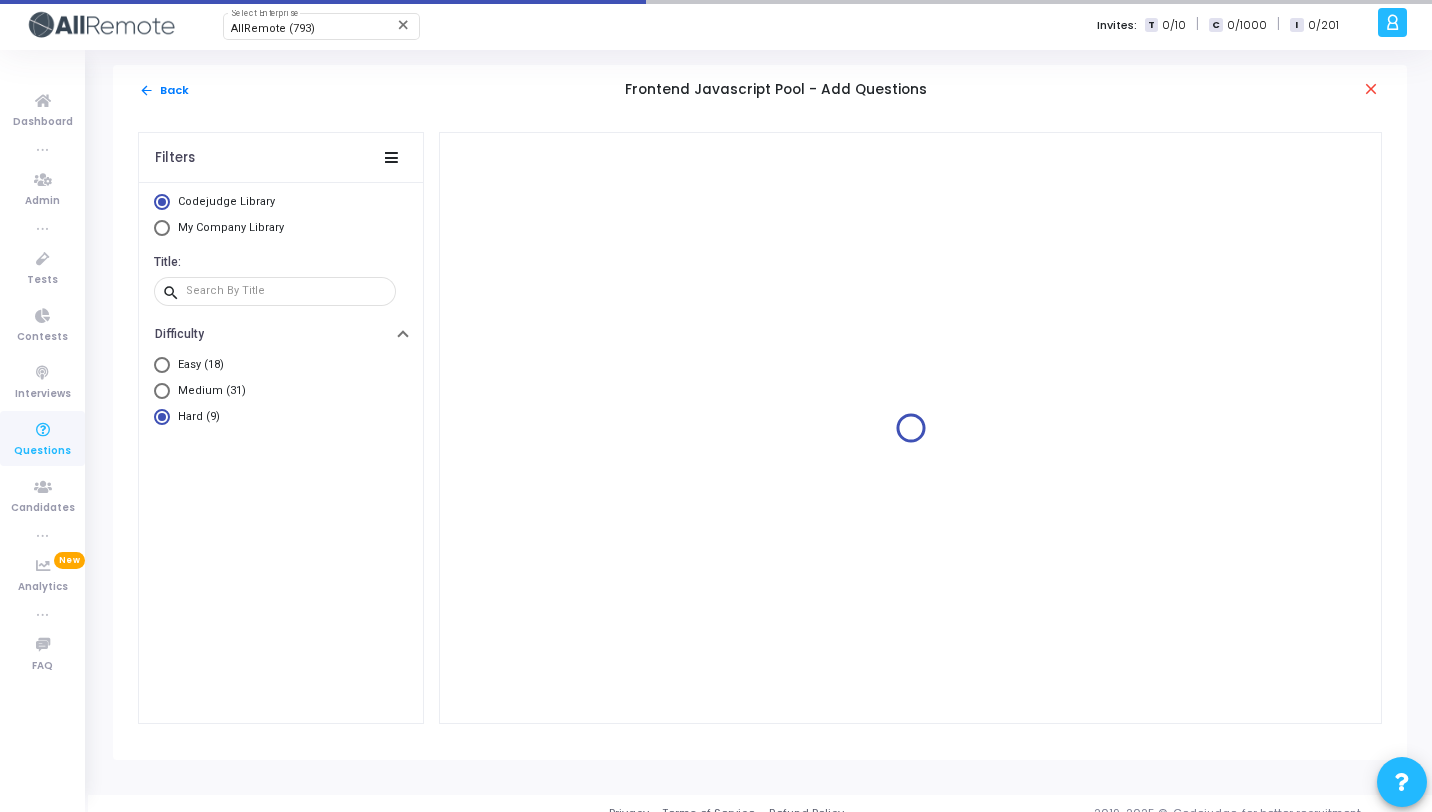 click on "Title: search" at bounding box center [281, 281] 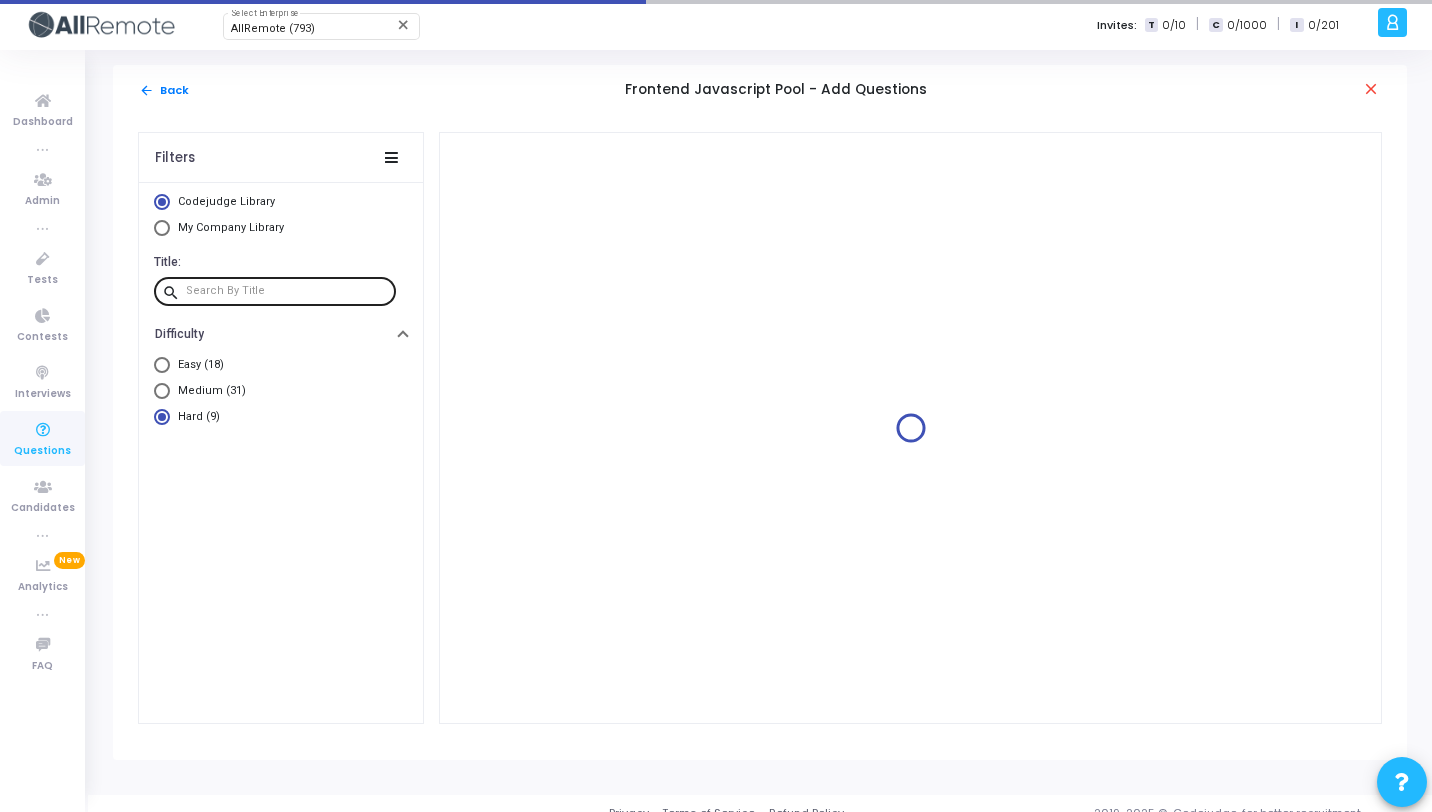 click at bounding box center [287, 291] 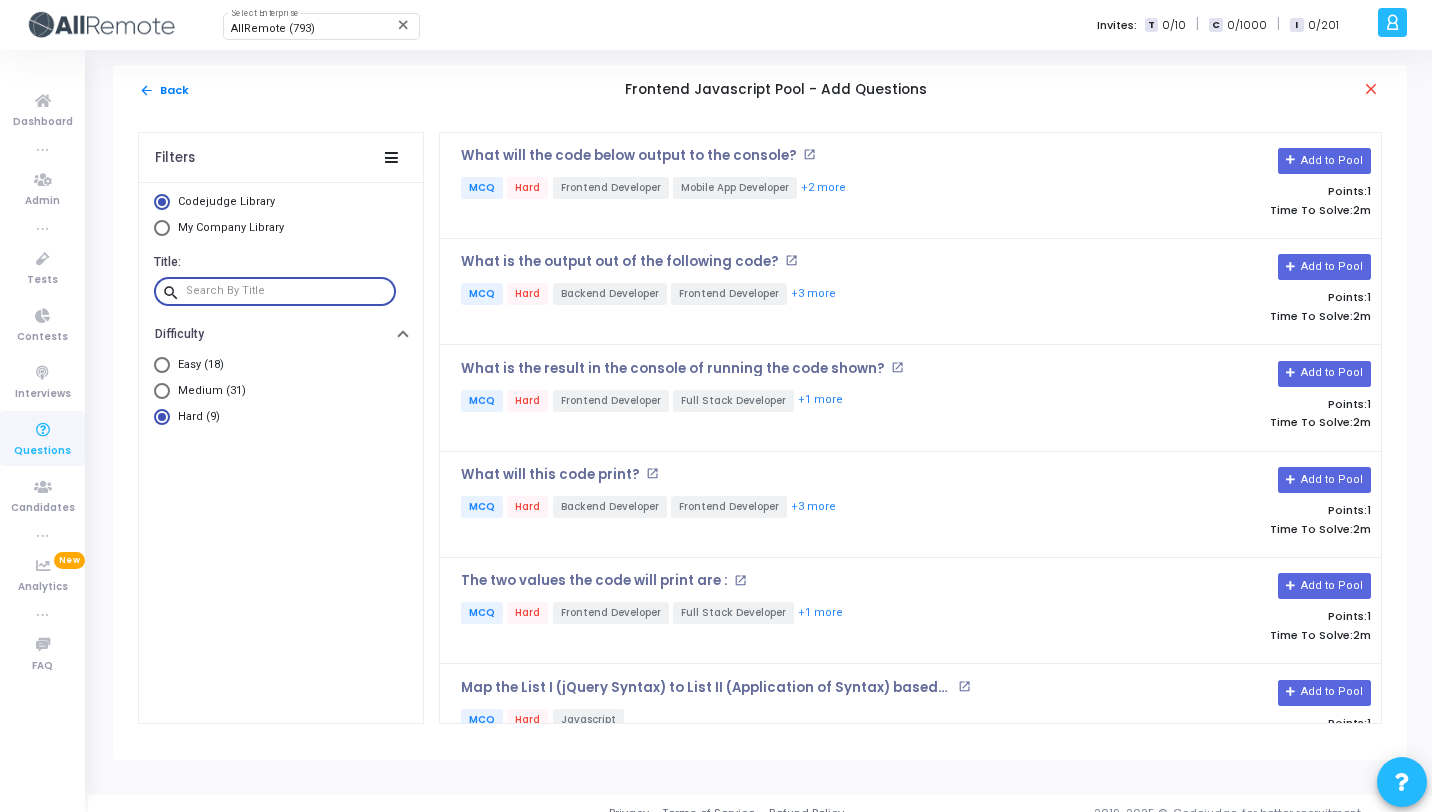 paste on "What is the output out of the following code?" 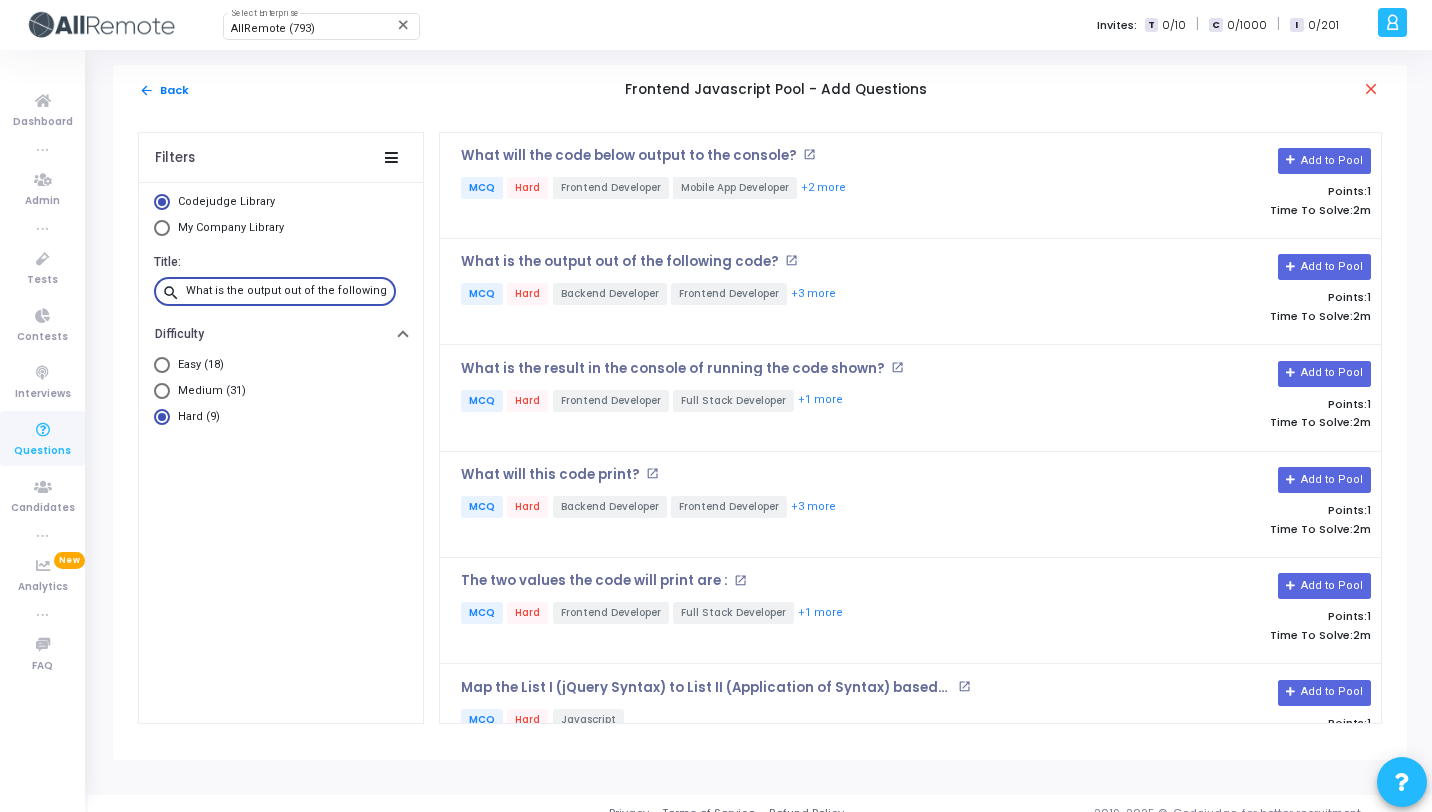 scroll, scrollTop: 0, scrollLeft: 41, axis: horizontal 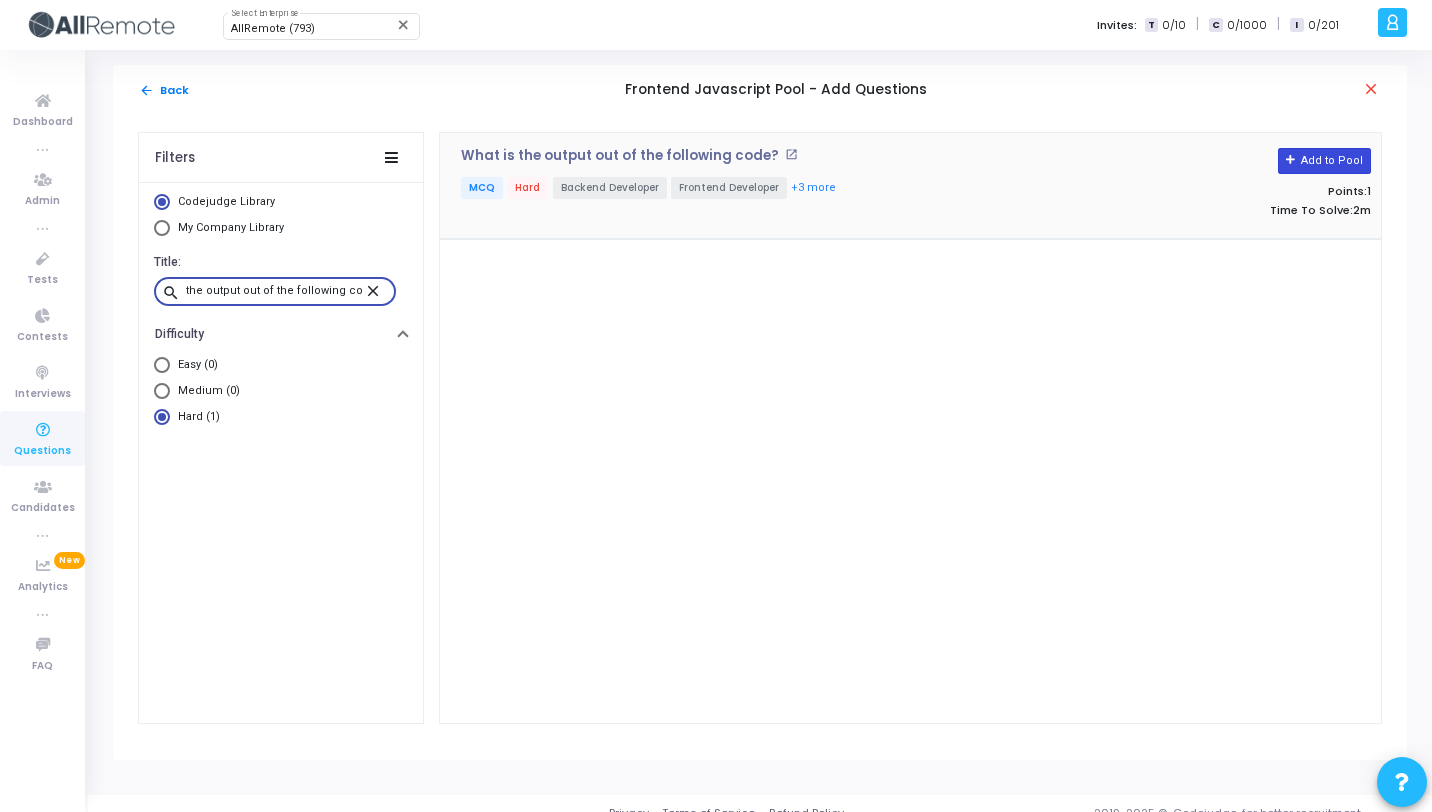 type on "What is the output out of the following code?" 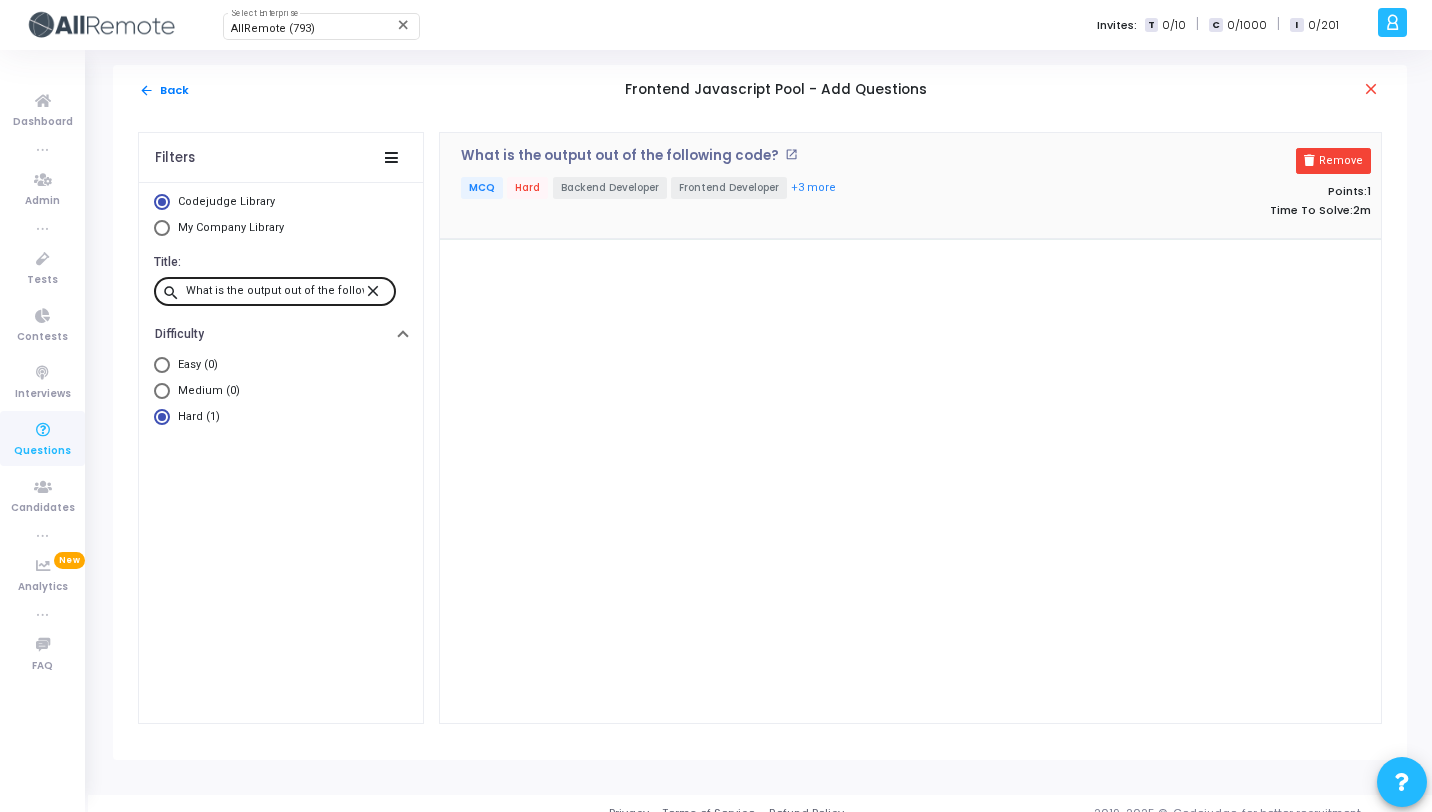 click on "close" at bounding box center [376, 290] 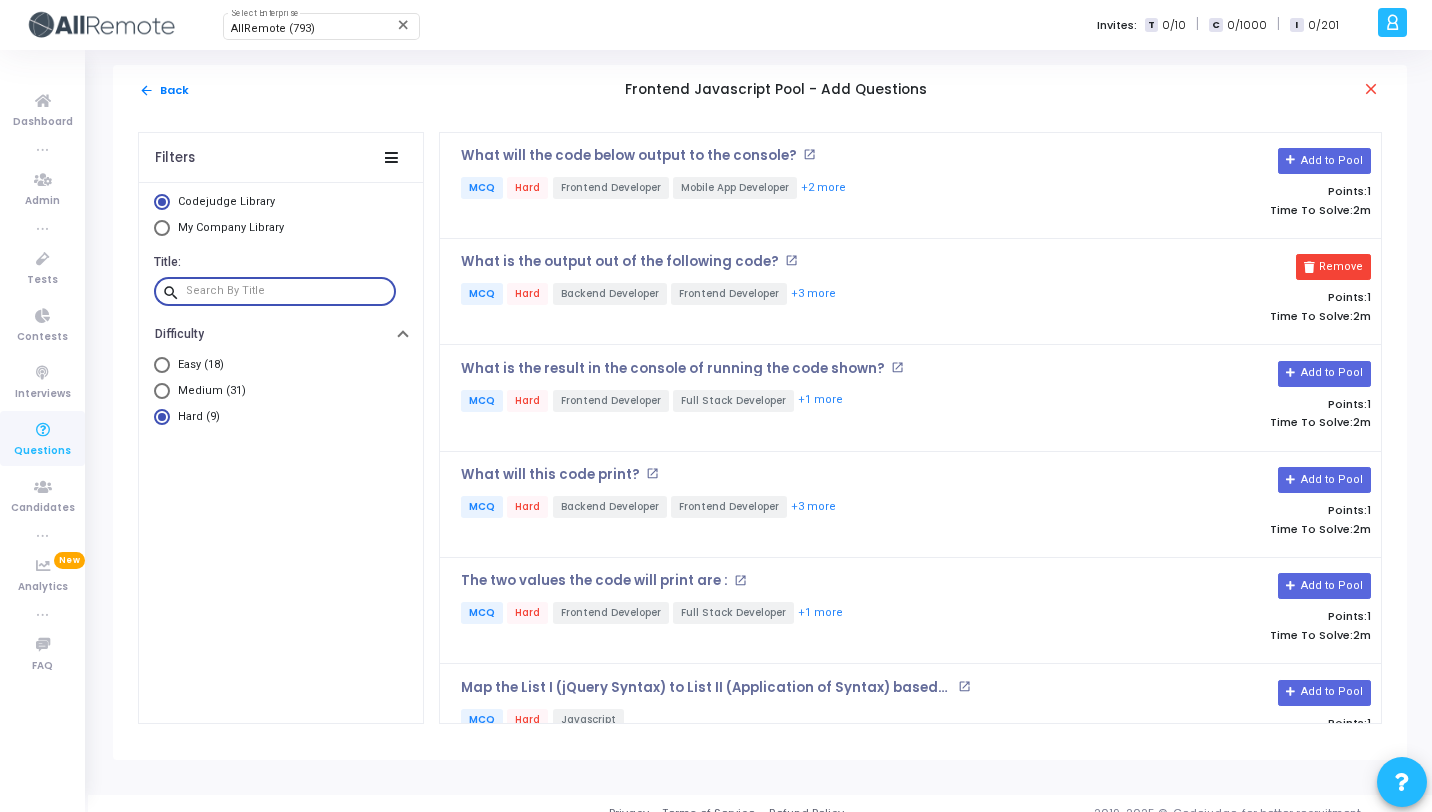 click on "Medium (31)" at bounding box center [208, 391] 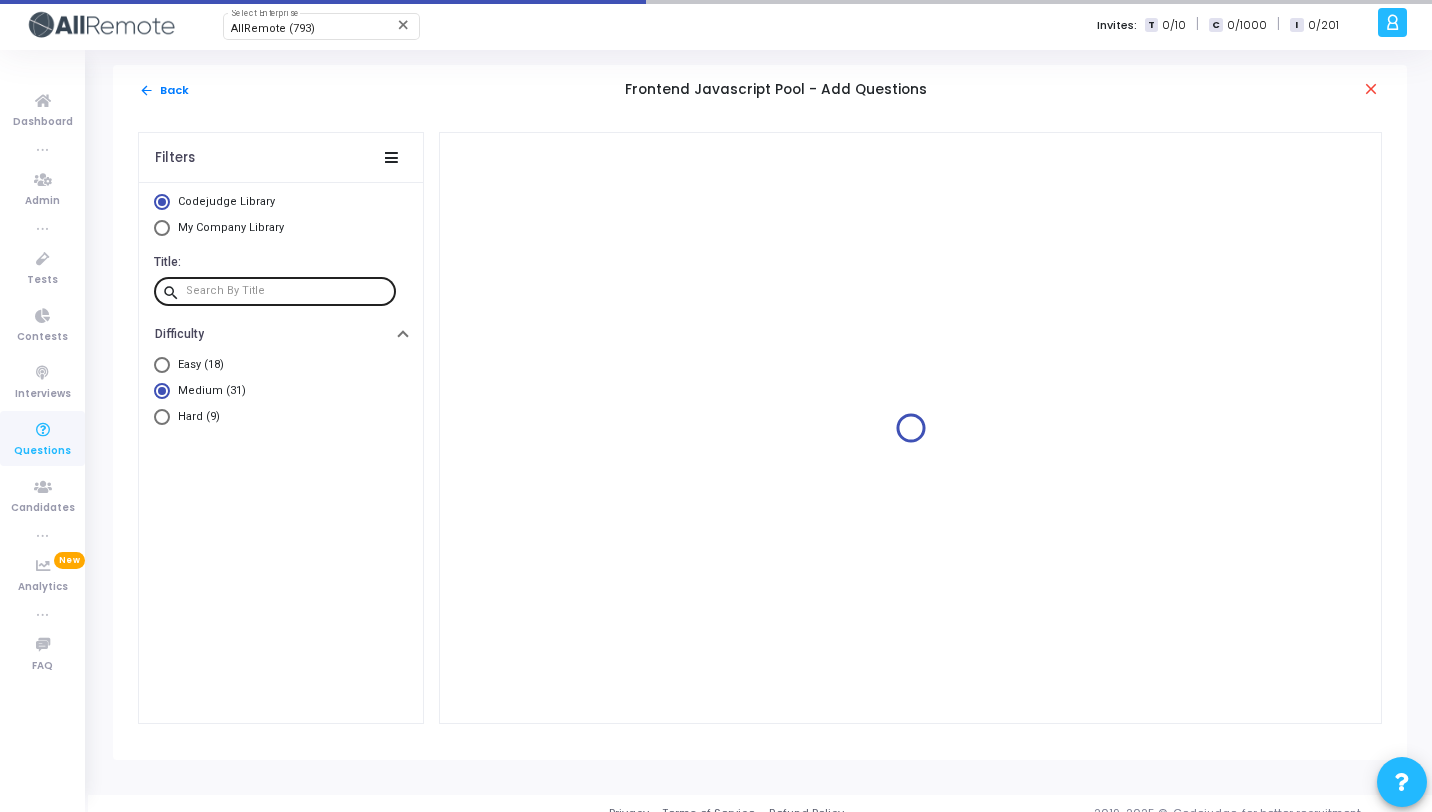 click at bounding box center (287, 291) 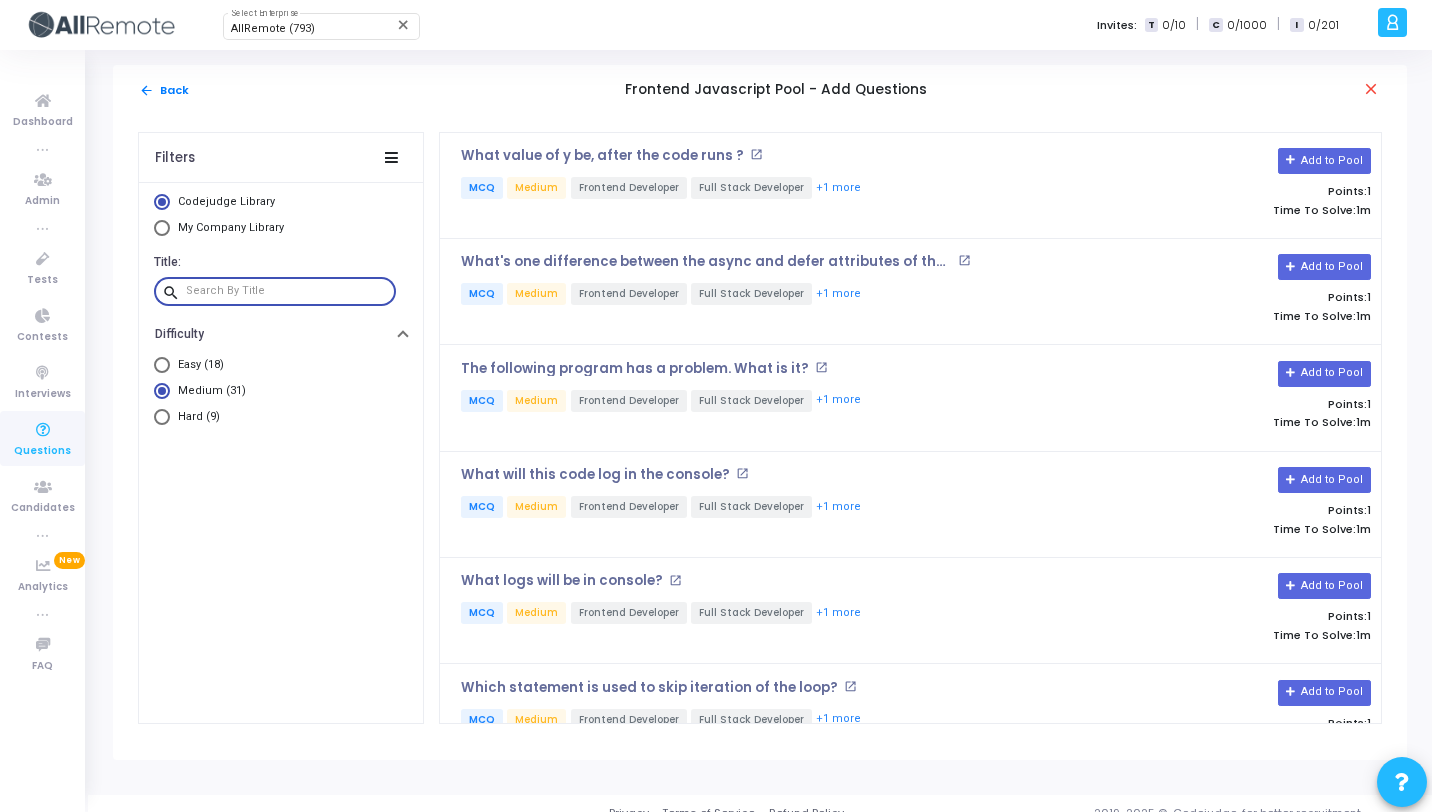paste on "What will be the output of the following code?" 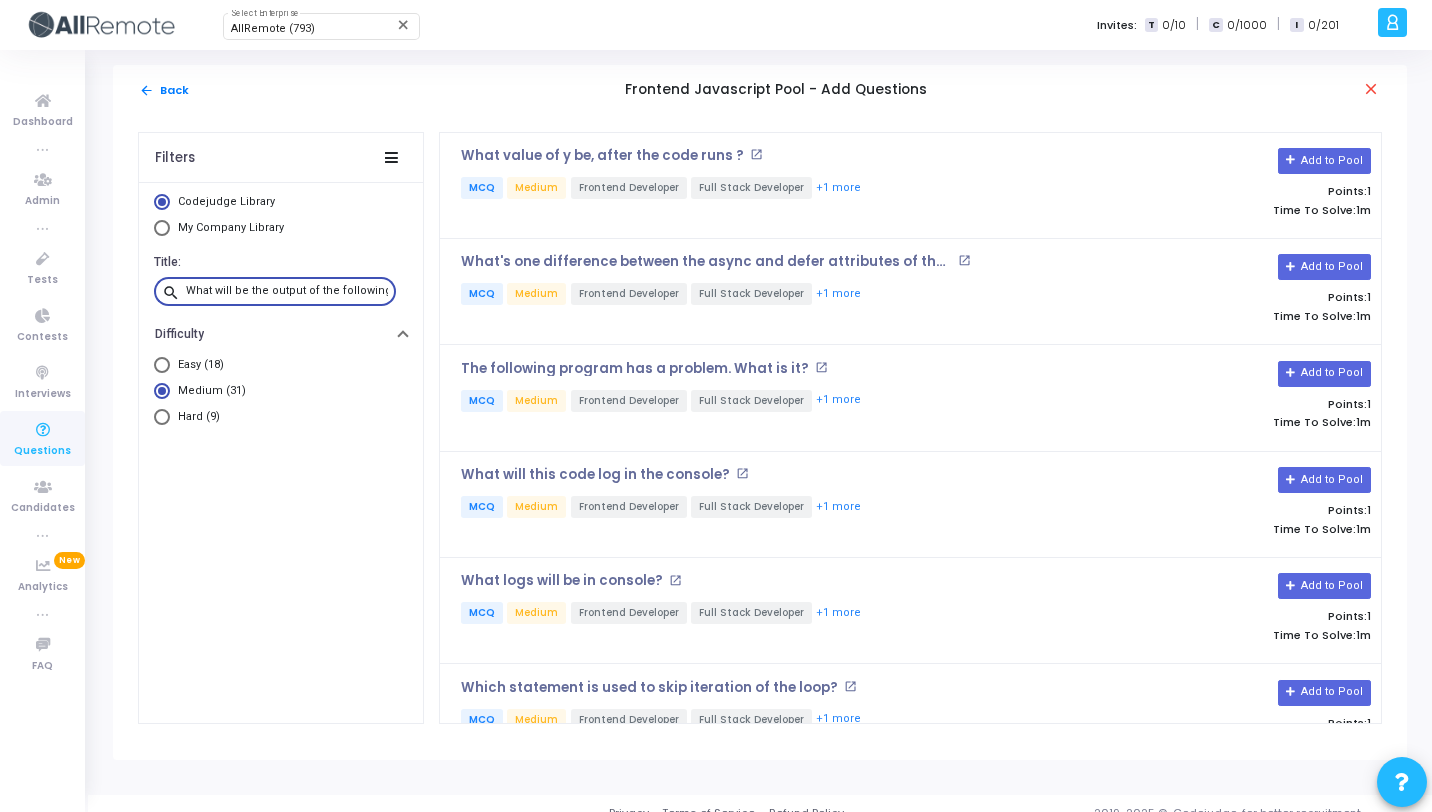 scroll, scrollTop: 0, scrollLeft: 45, axis: horizontal 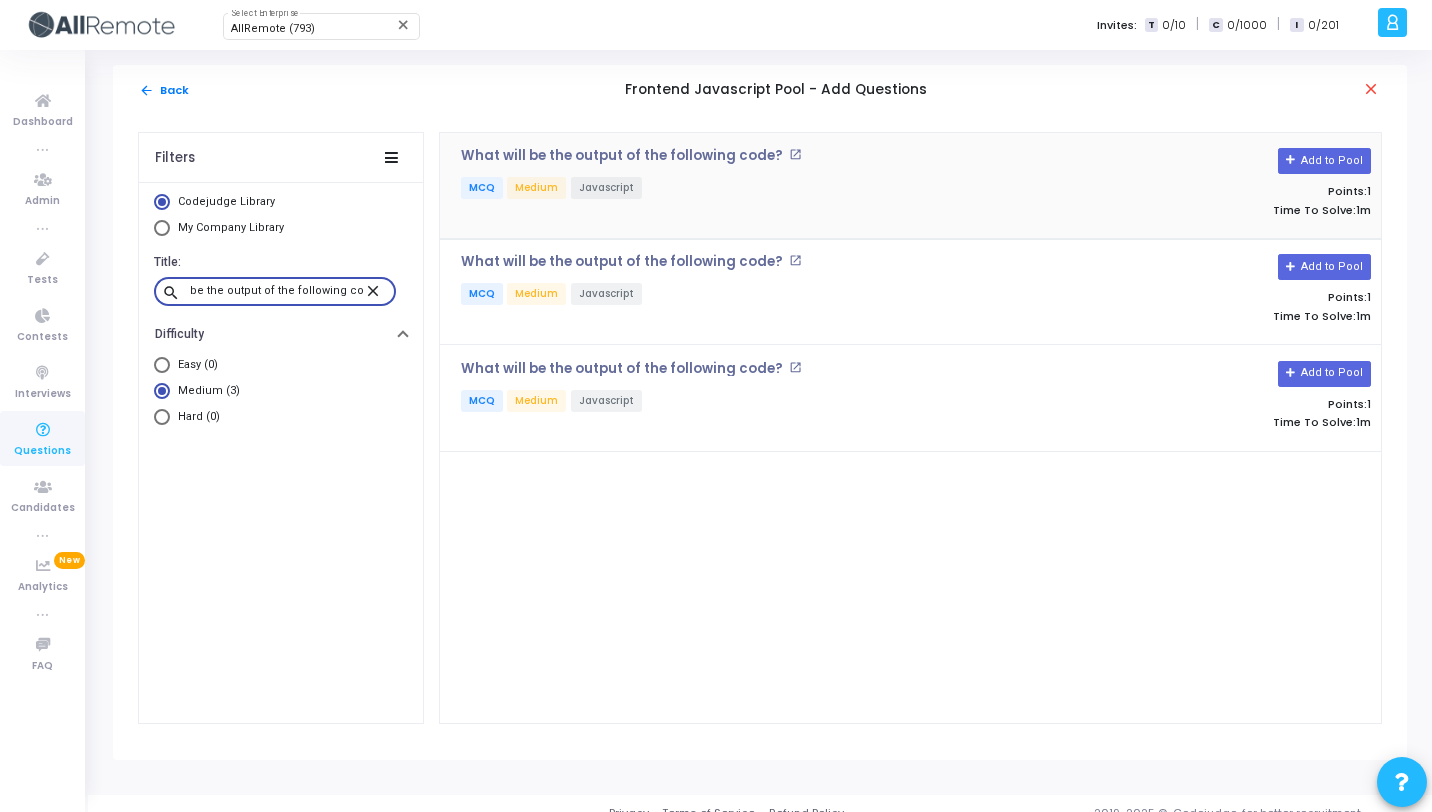 type on "What will be the output of the following code?" 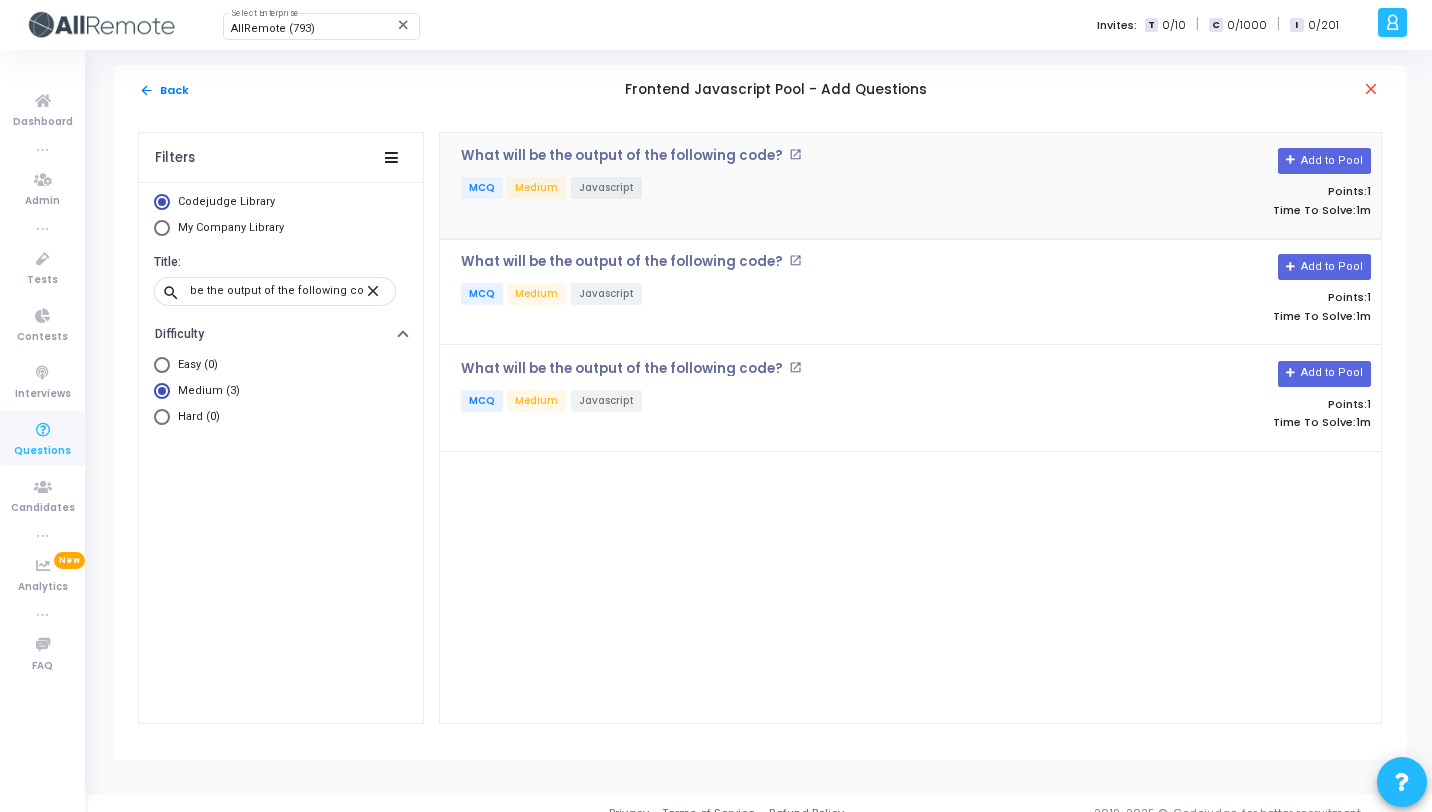 click on "MCQ   Medium   Javascript" 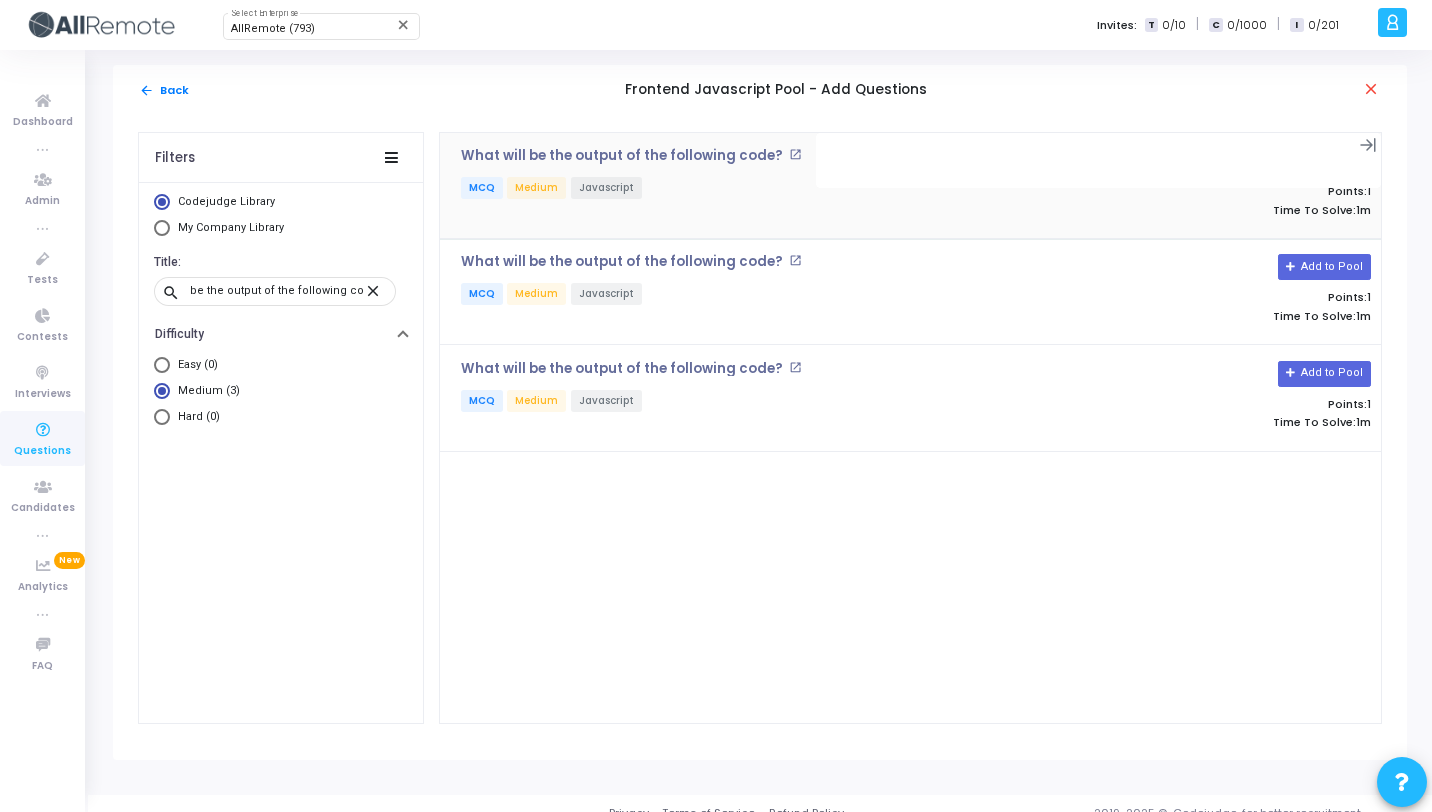scroll, scrollTop: 0, scrollLeft: 0, axis: both 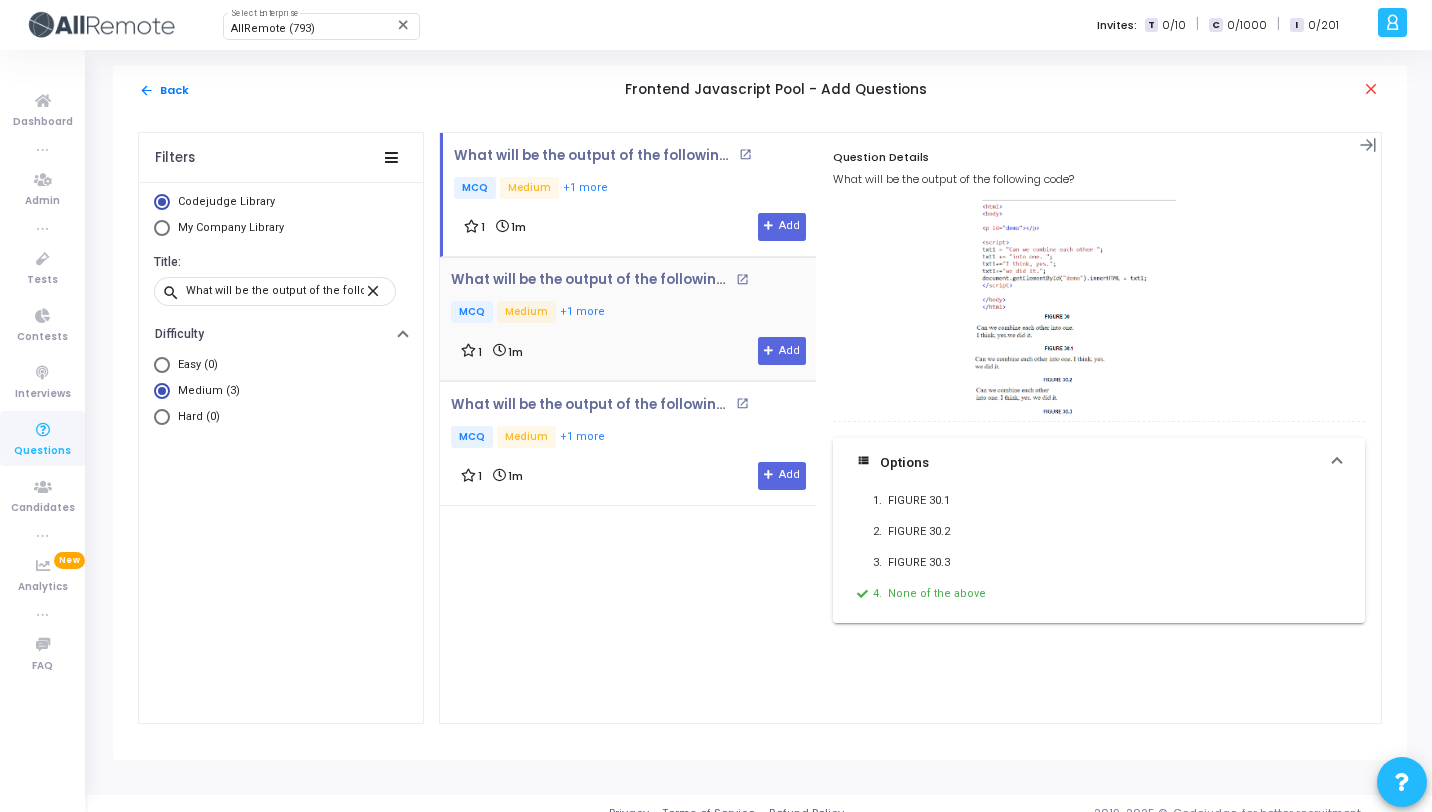 click on "What will be the output of the following code? open_in_new   MCQ   Medium   +1 more 1 1m  Add" 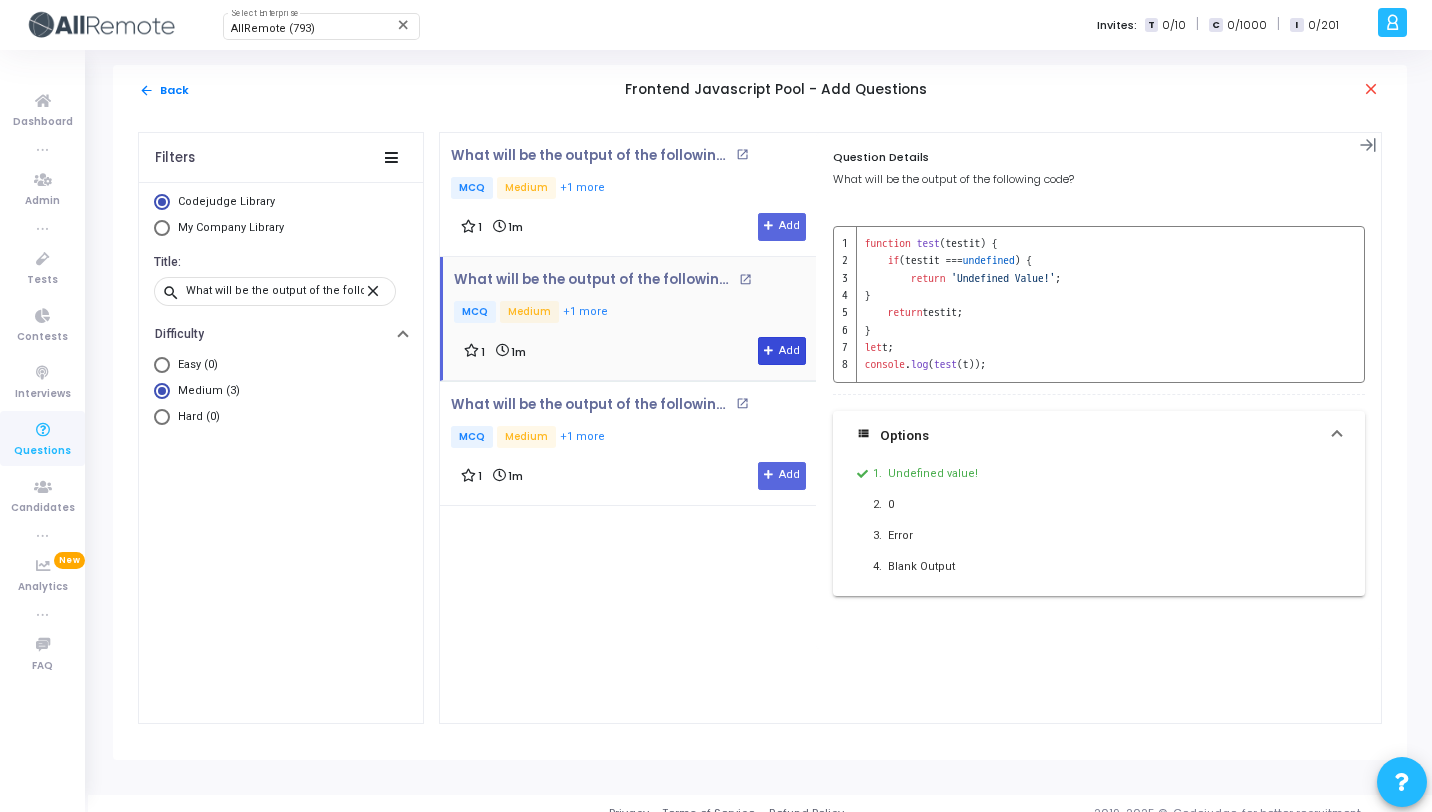 click on "Add" 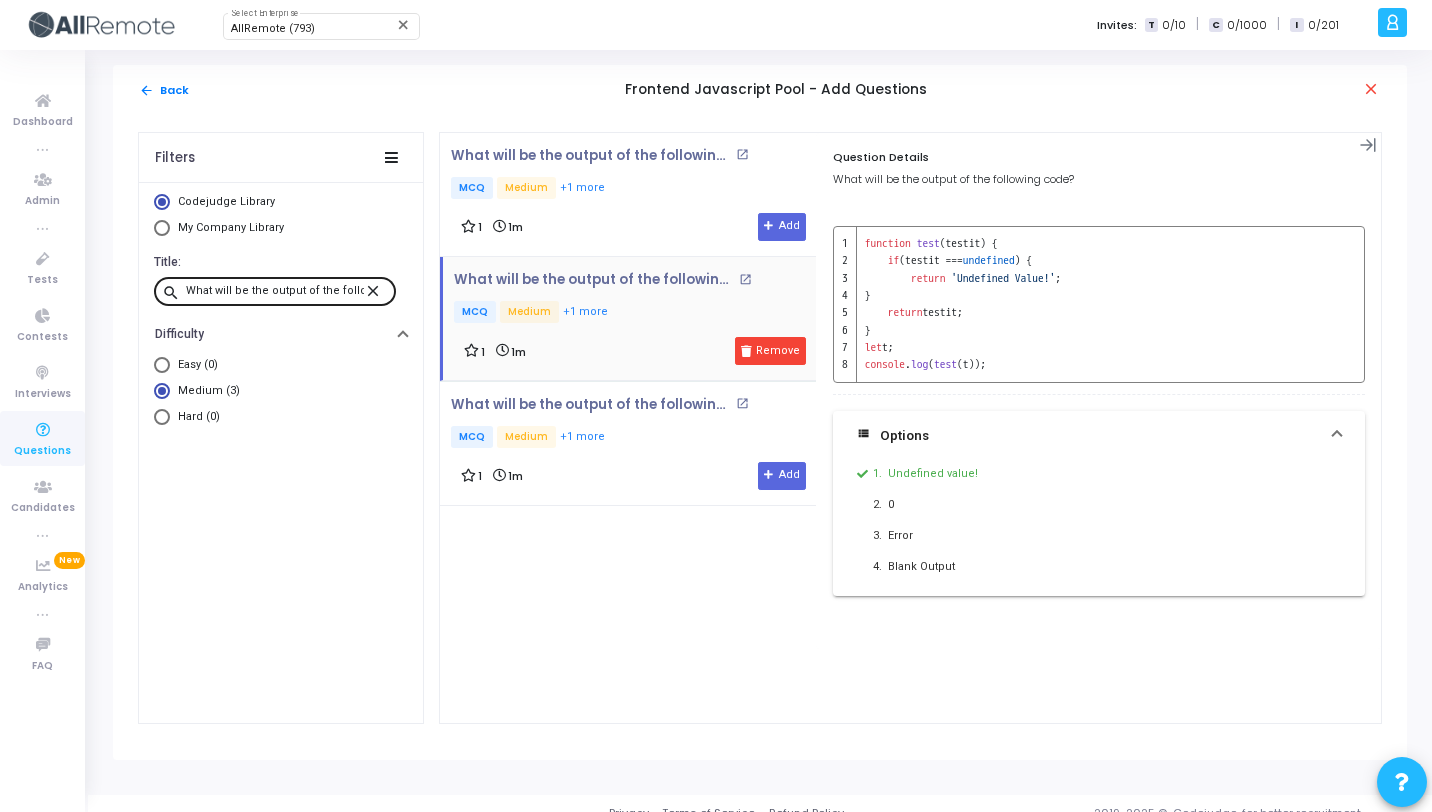click on "close" at bounding box center [376, 290] 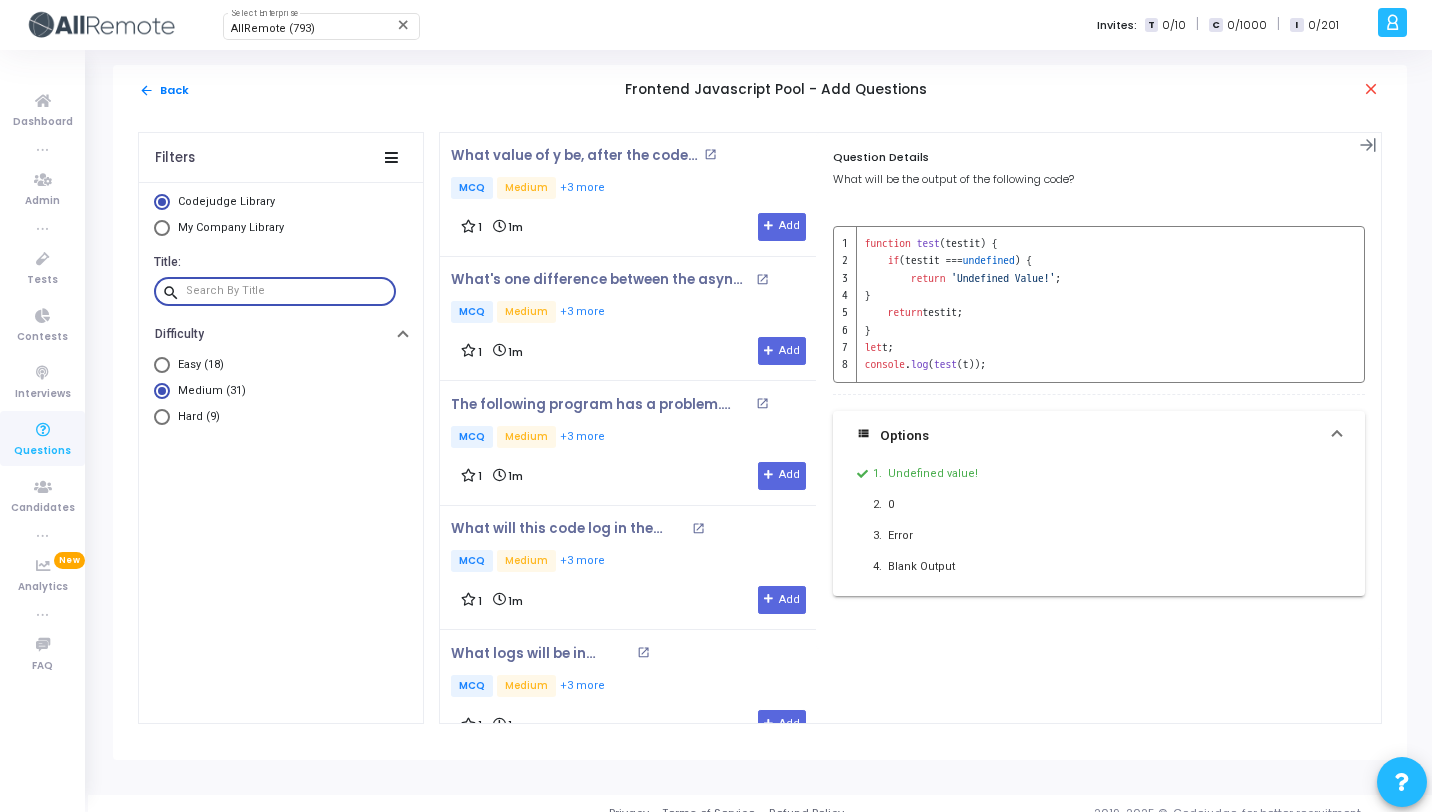 paste on "The following program has a problem. What is it?" 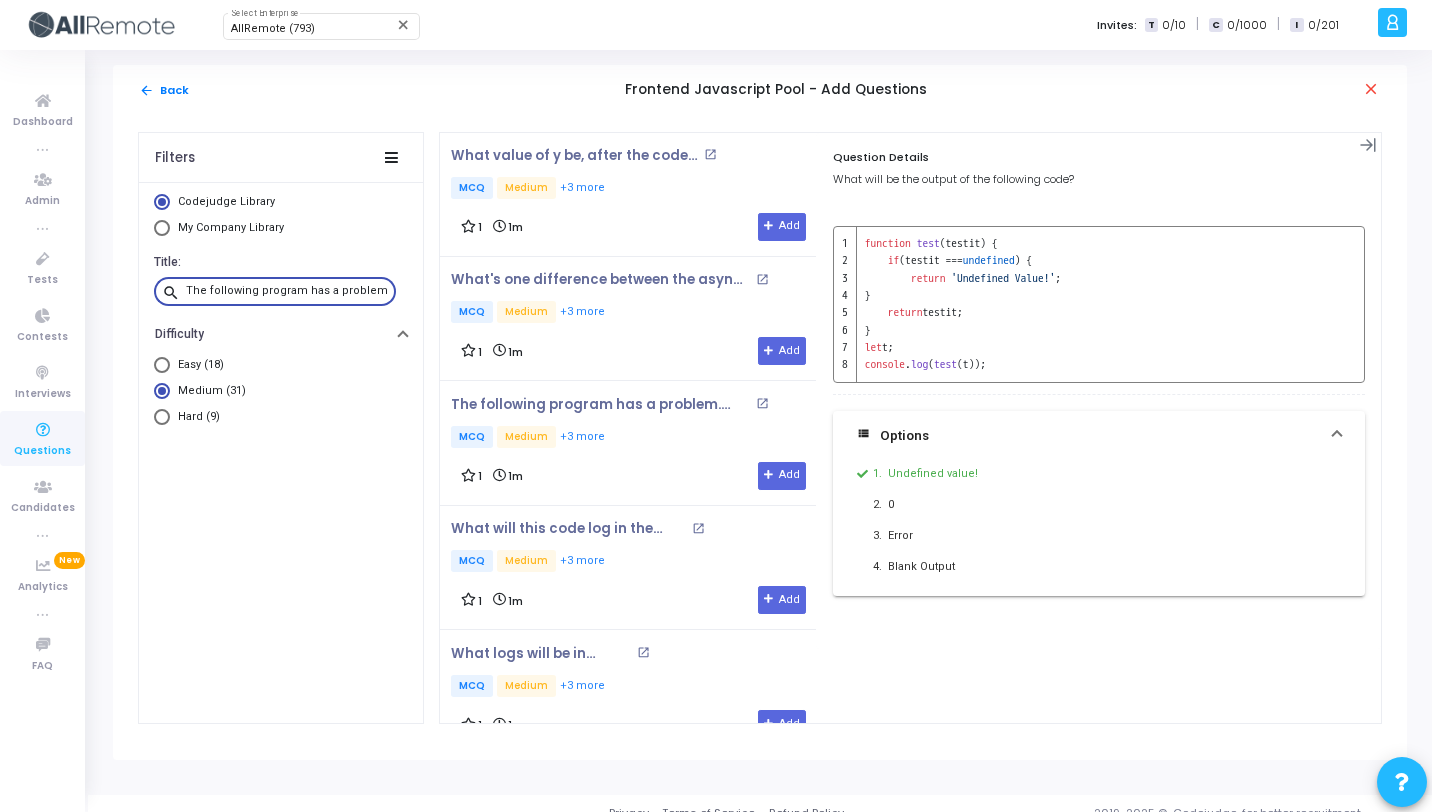 scroll, scrollTop: 0, scrollLeft: 61, axis: horizontal 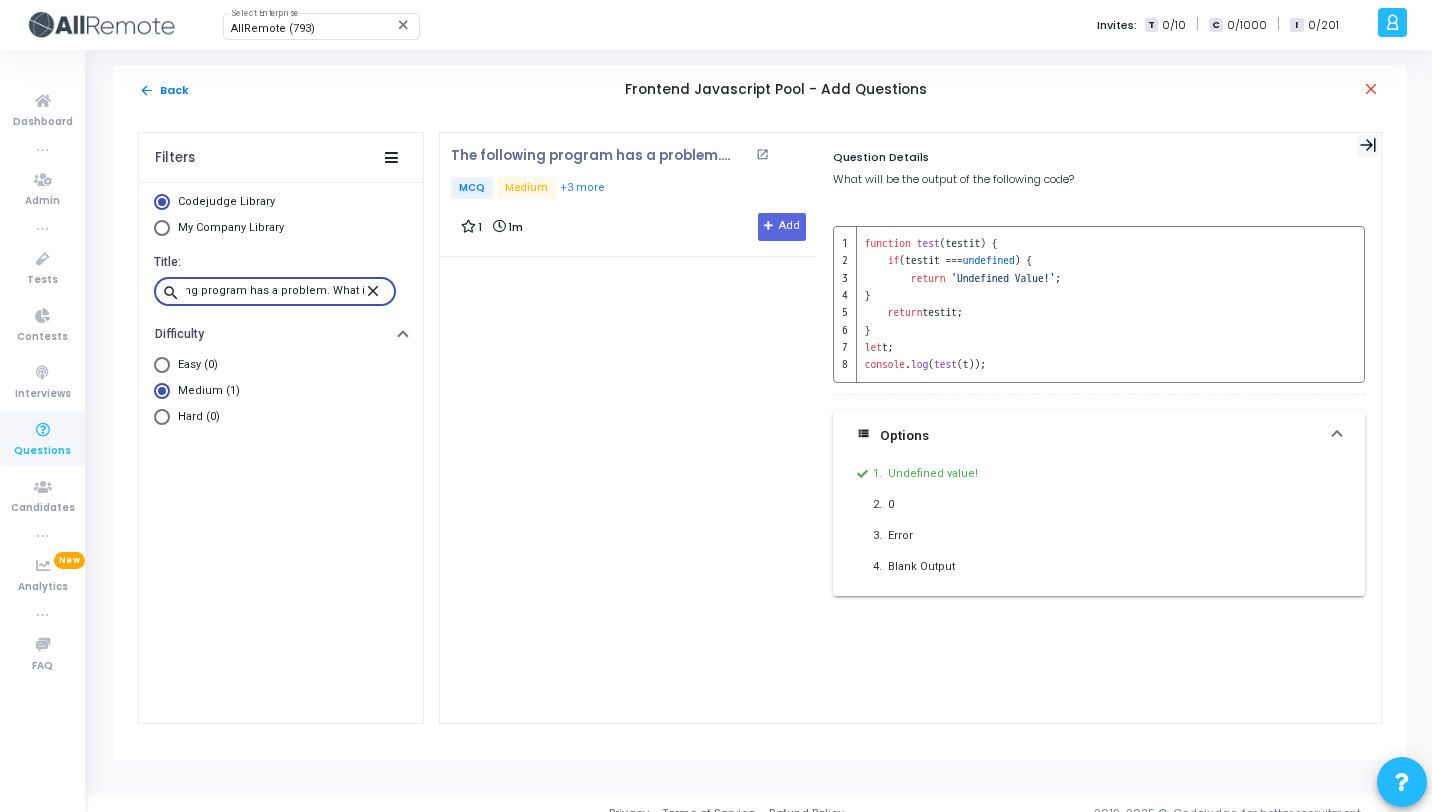 type on "The following program has a problem. What is it?" 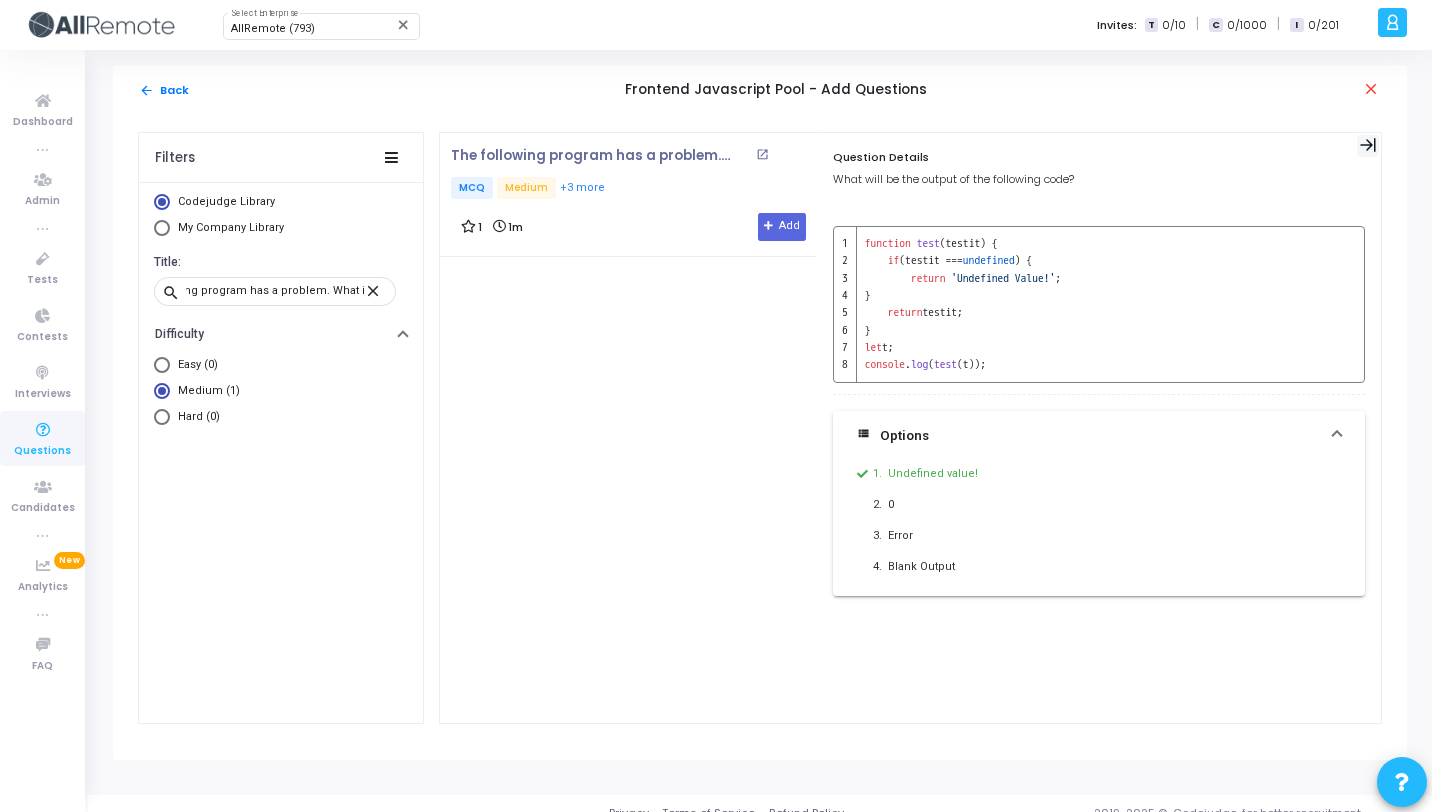scroll, scrollTop: 0, scrollLeft: 0, axis: both 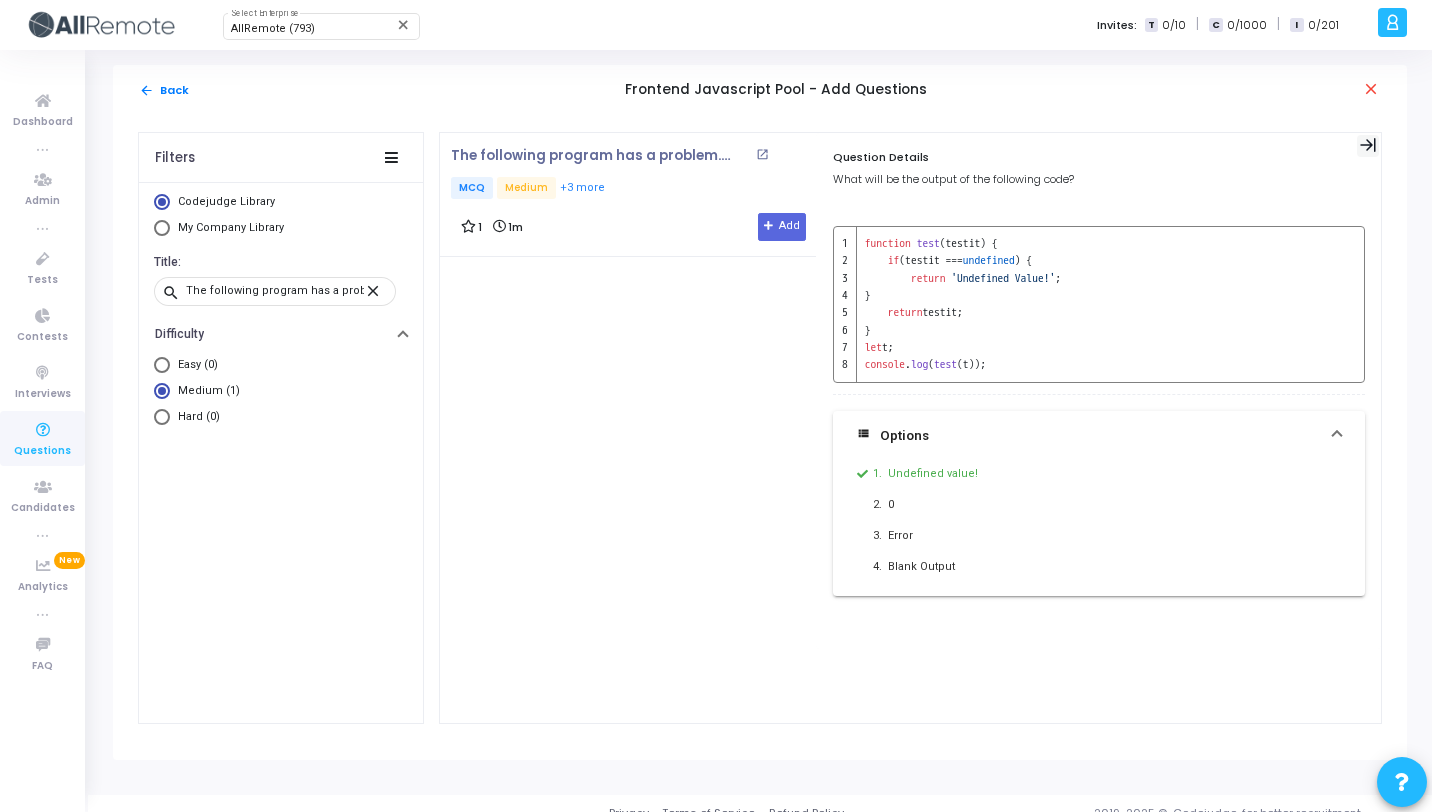 click 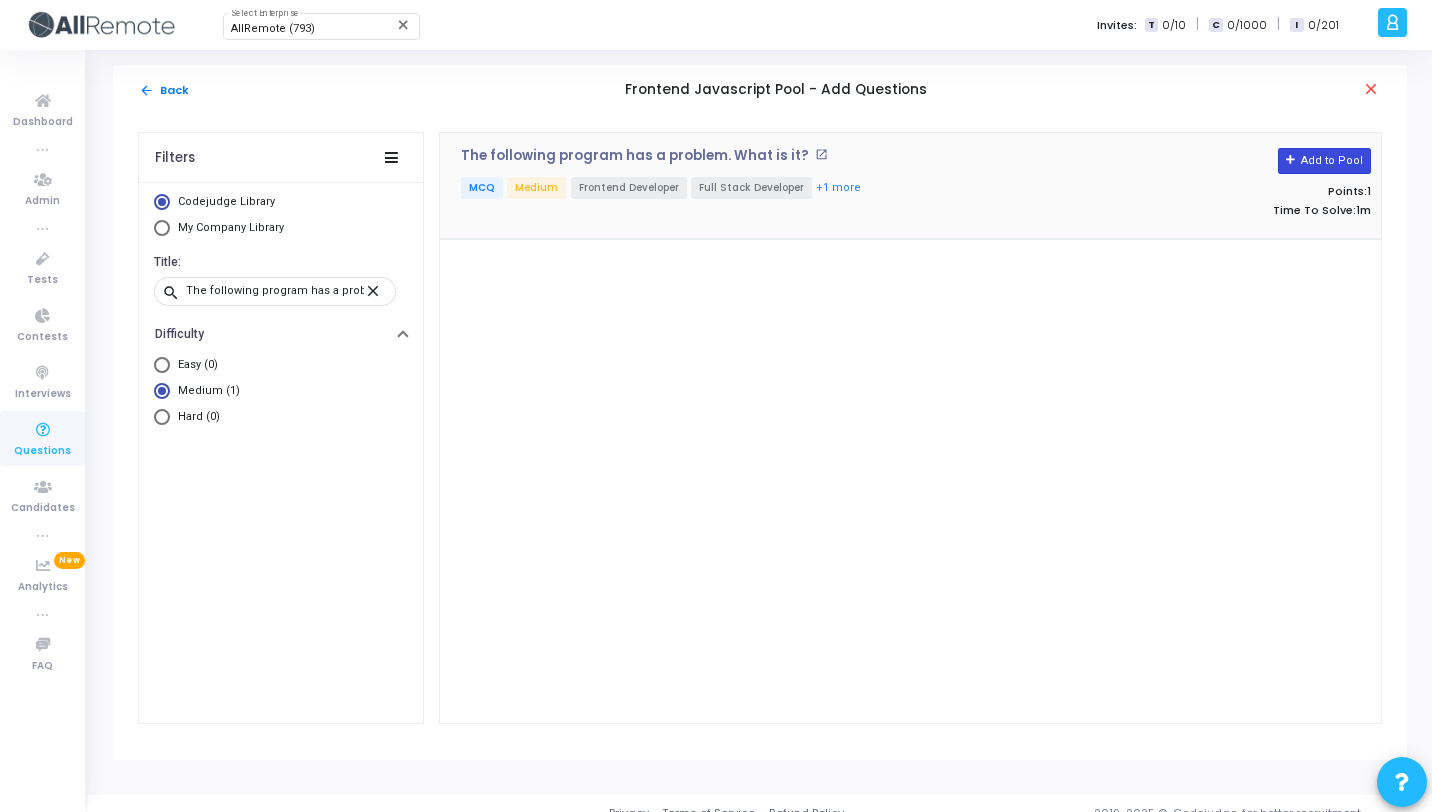 click on "Add to Pool" 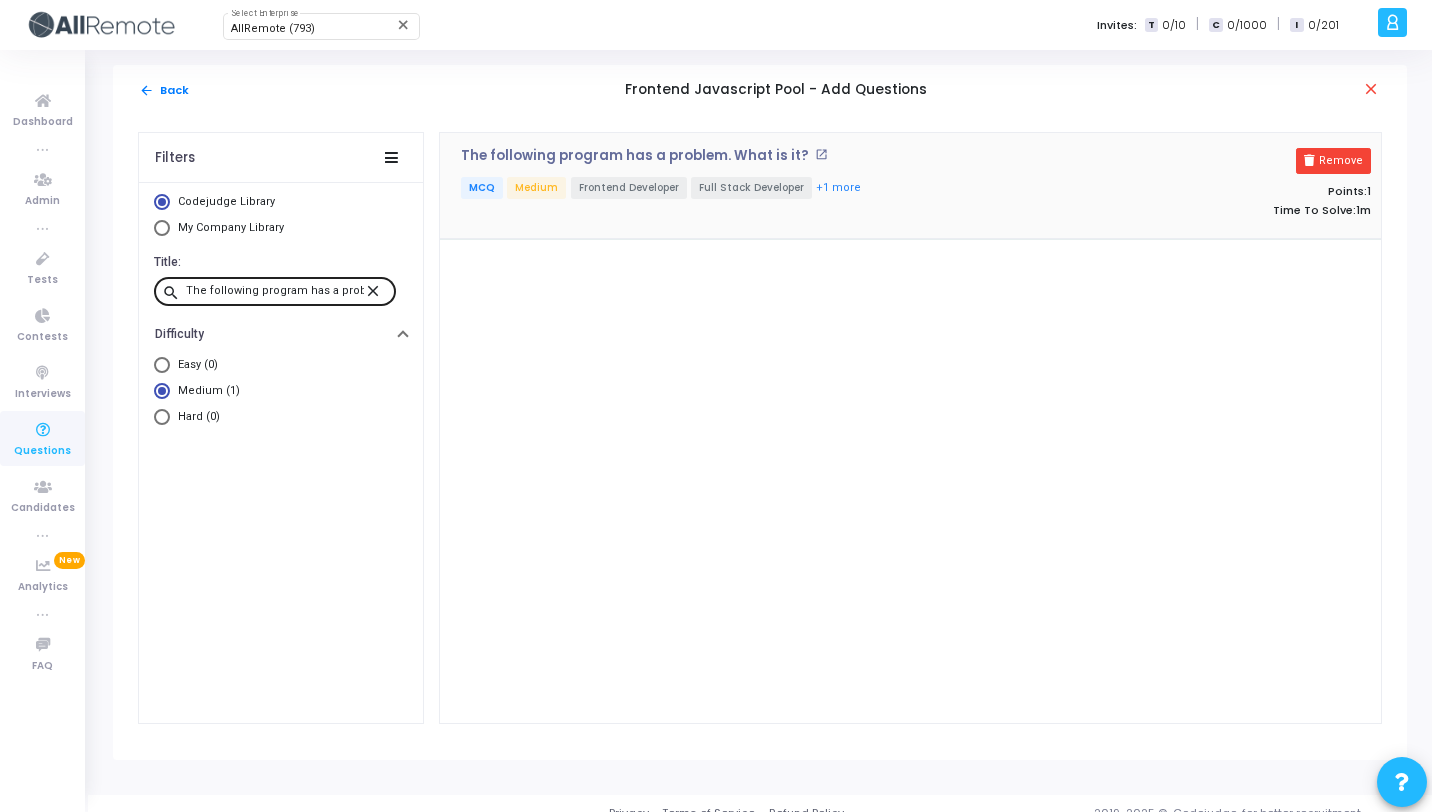 click on "close" at bounding box center (376, 290) 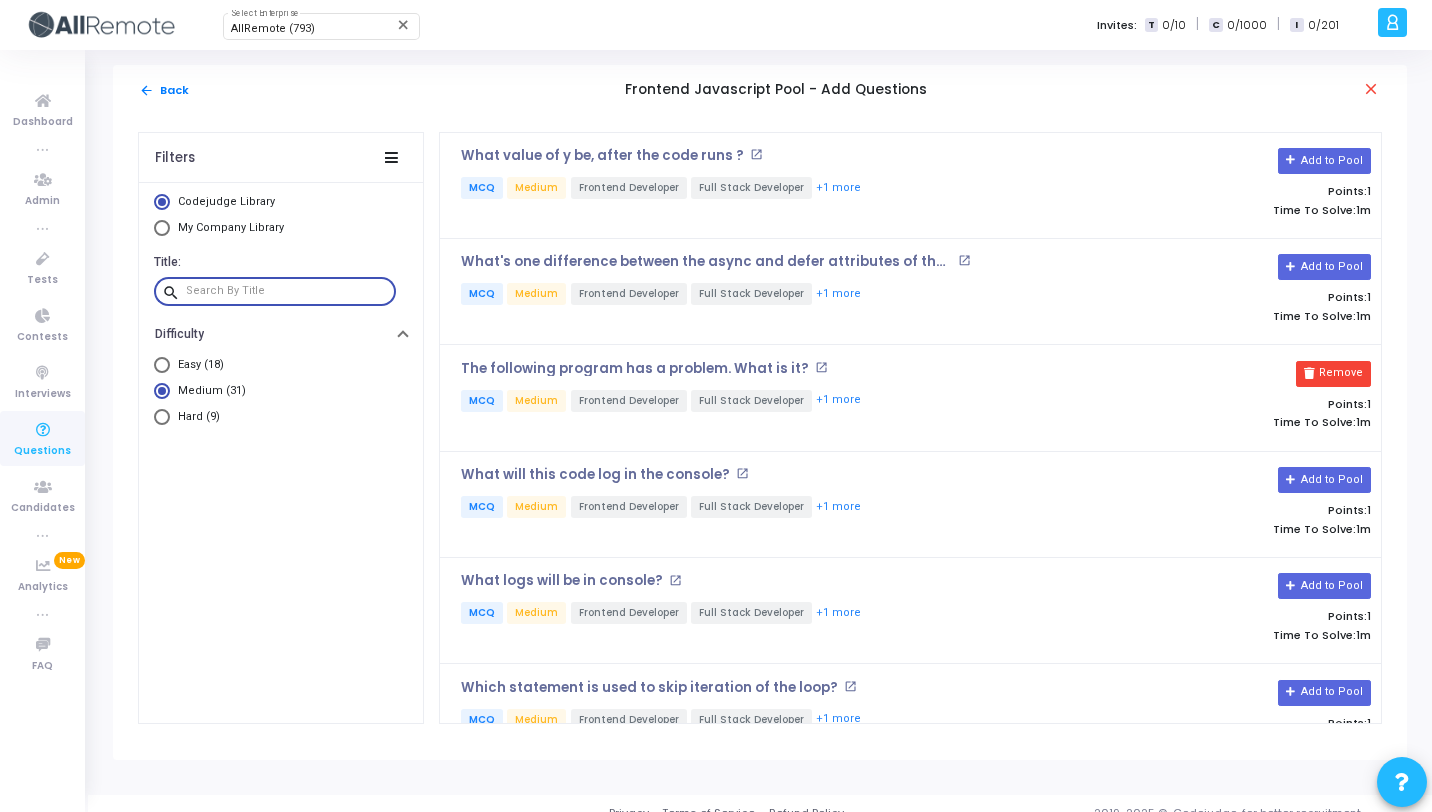paste on "Which of the following is best way to create variables and why?" 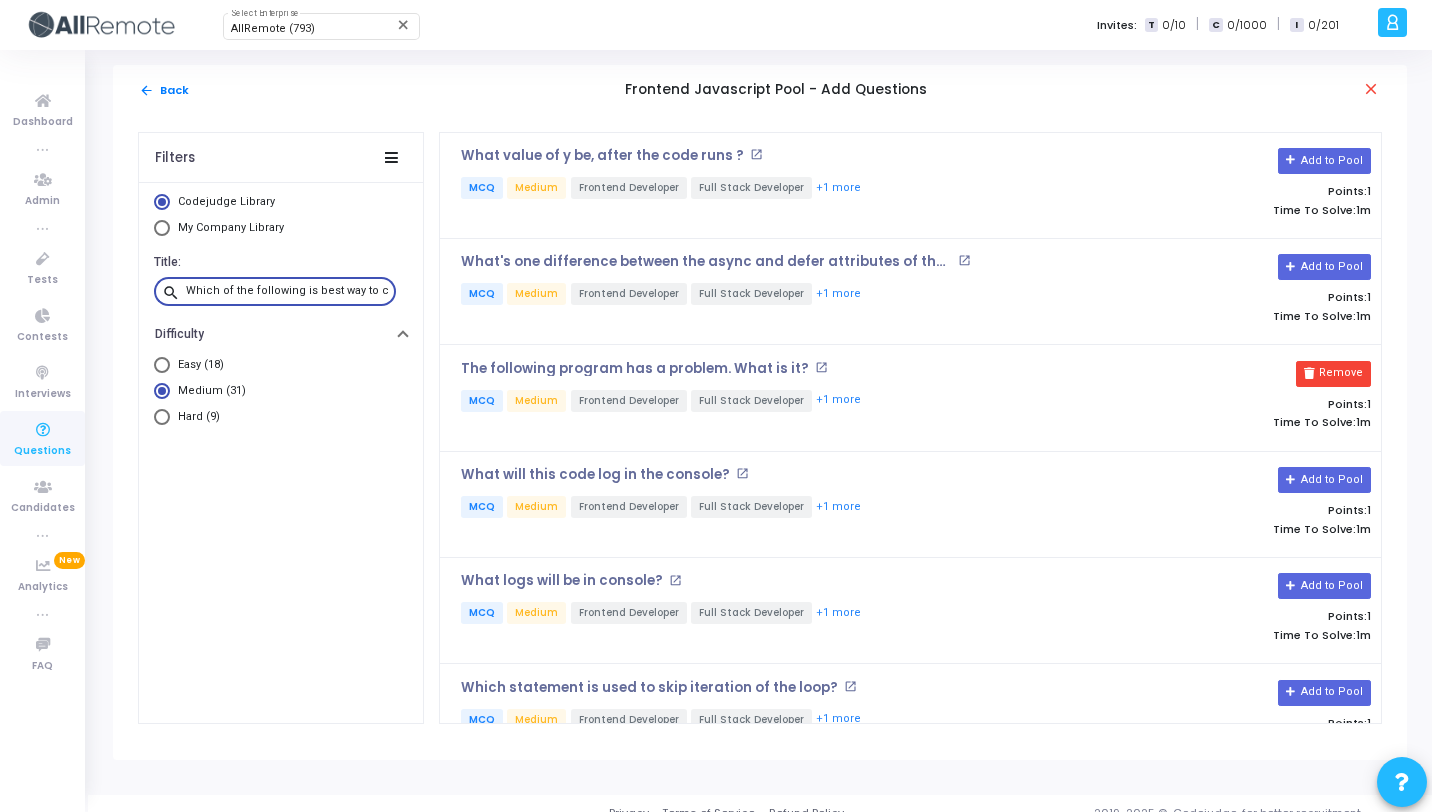 scroll, scrollTop: 0, scrollLeft: 129, axis: horizontal 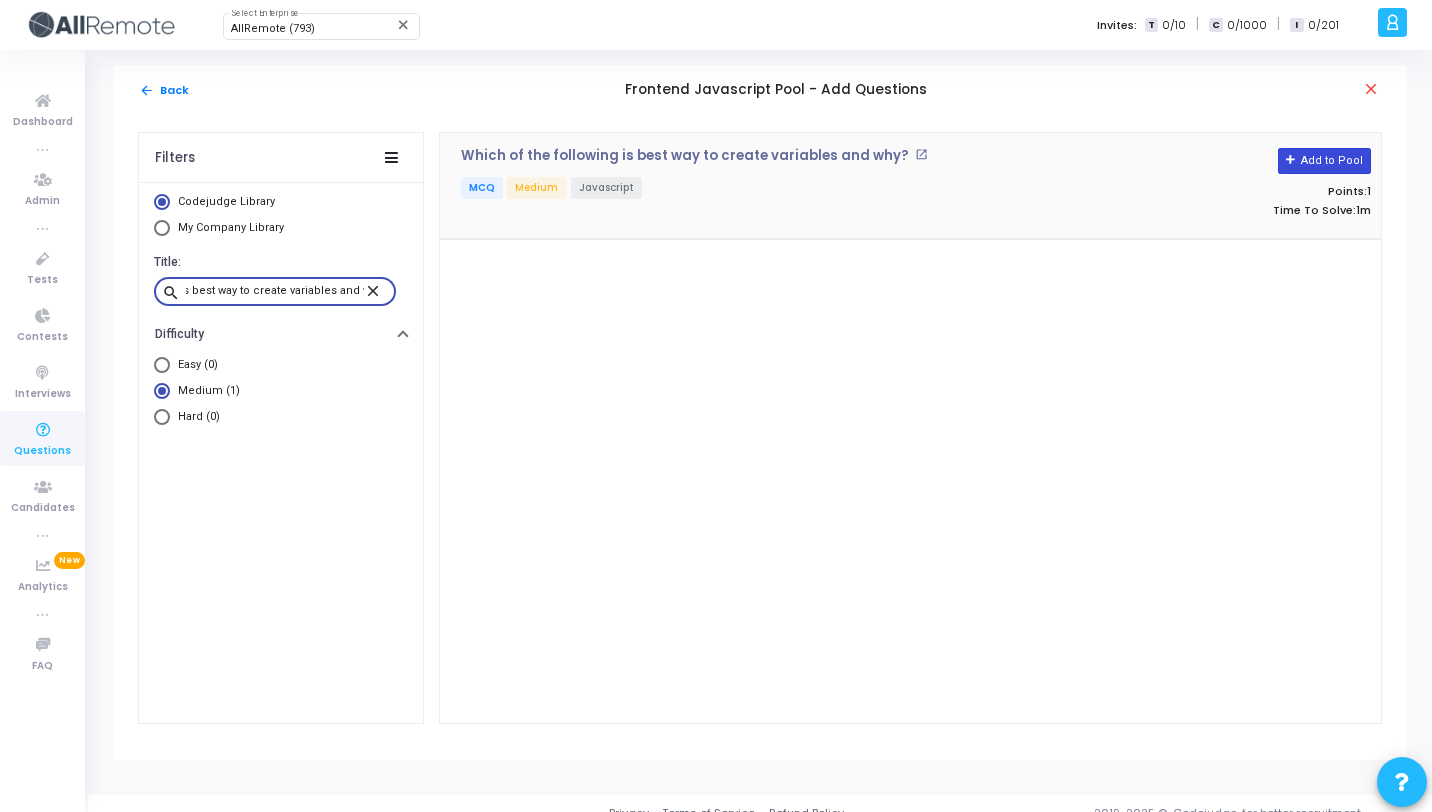 type on "Which of the following is best way to create variables and why?" 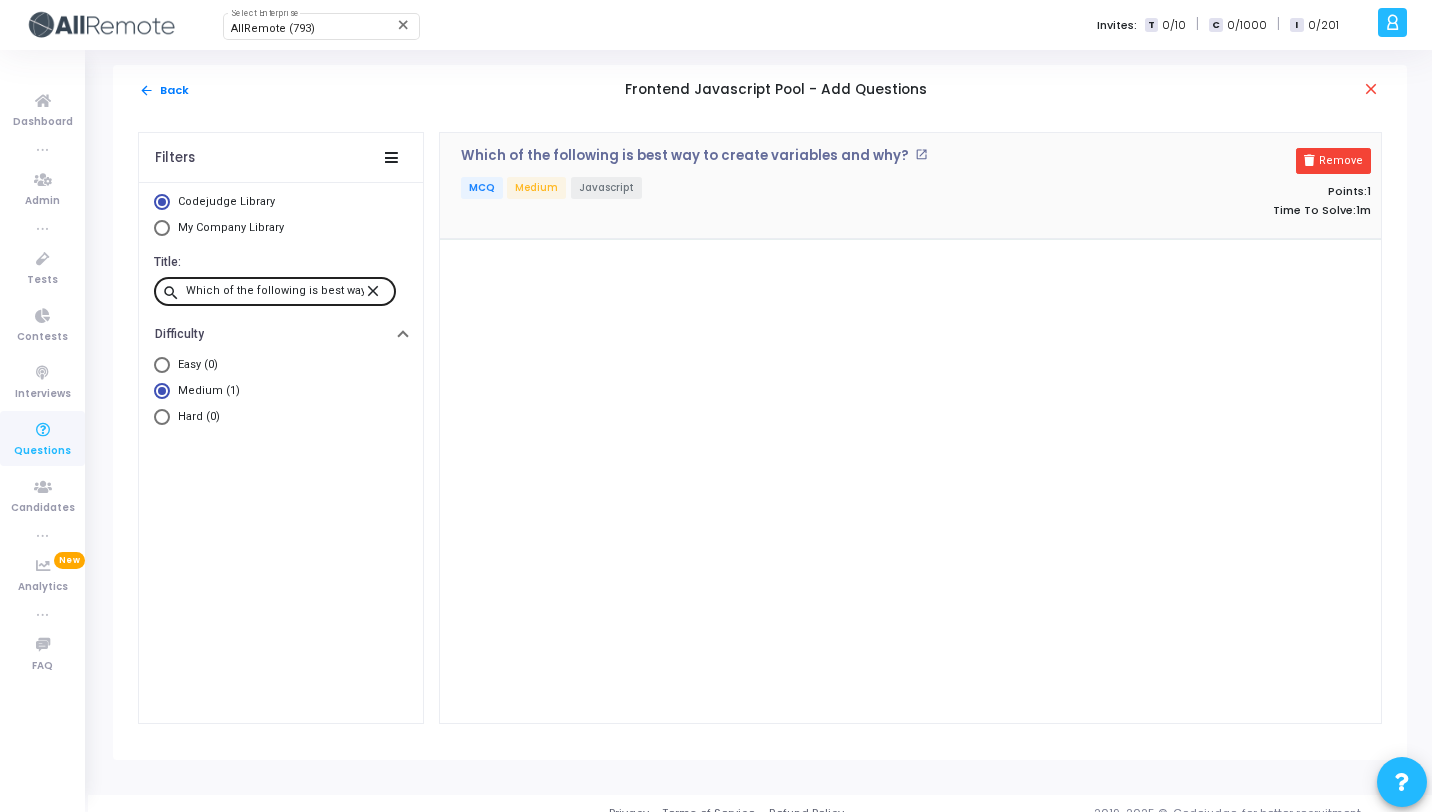 click on "close" at bounding box center [376, 290] 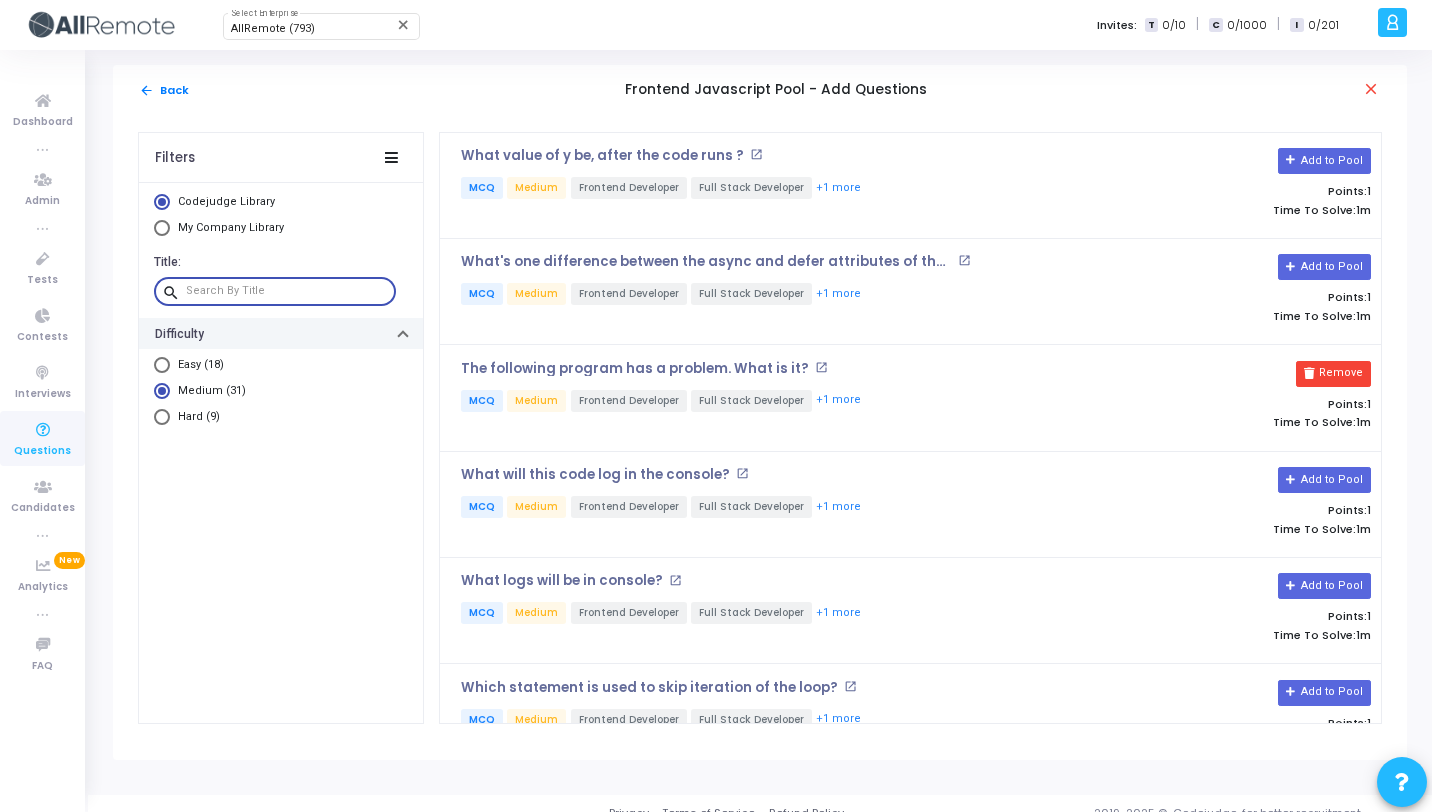 click on "Difficulty" at bounding box center [281, 333] 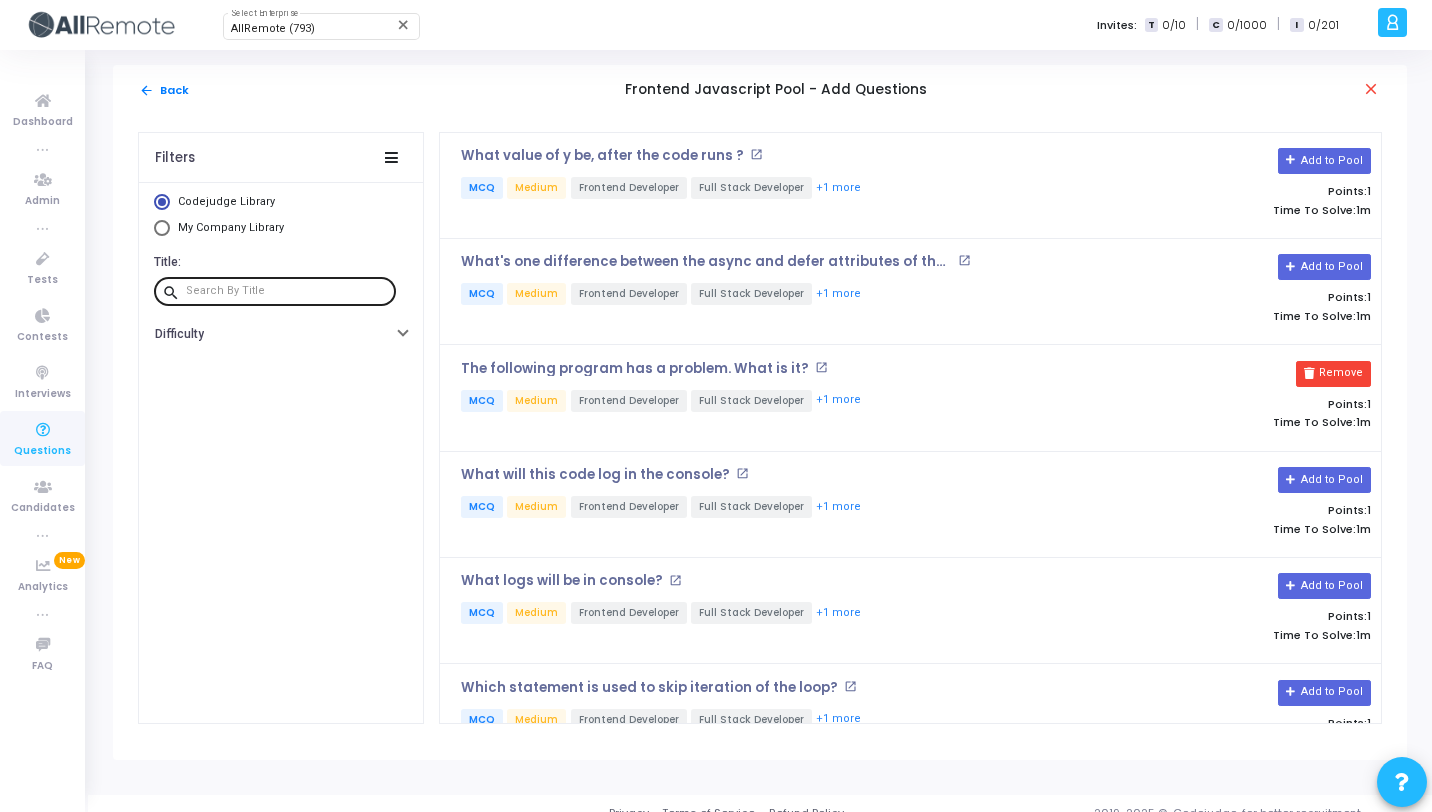 click on "Title: search" at bounding box center (281, 281) 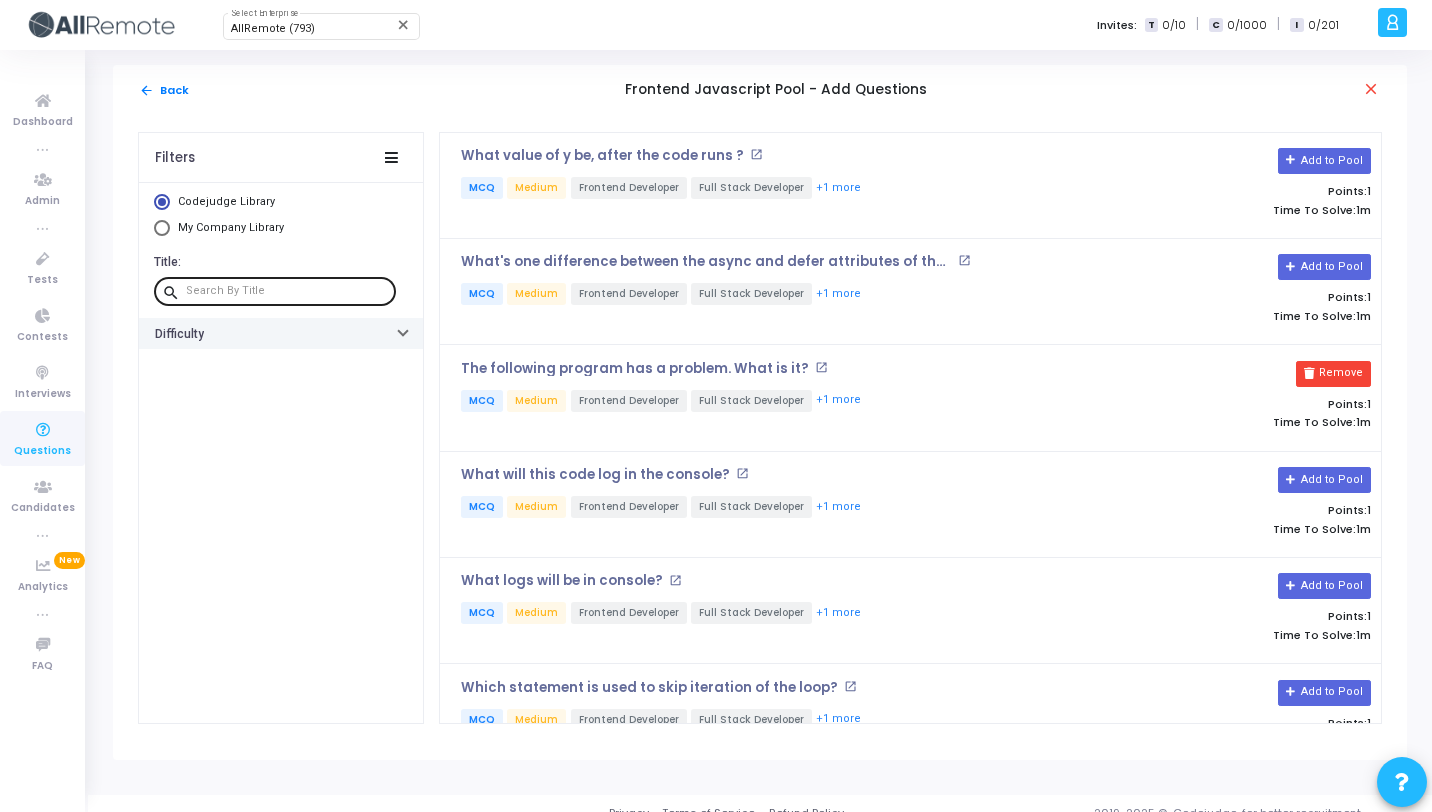 click on "Difficulty" at bounding box center [281, 333] 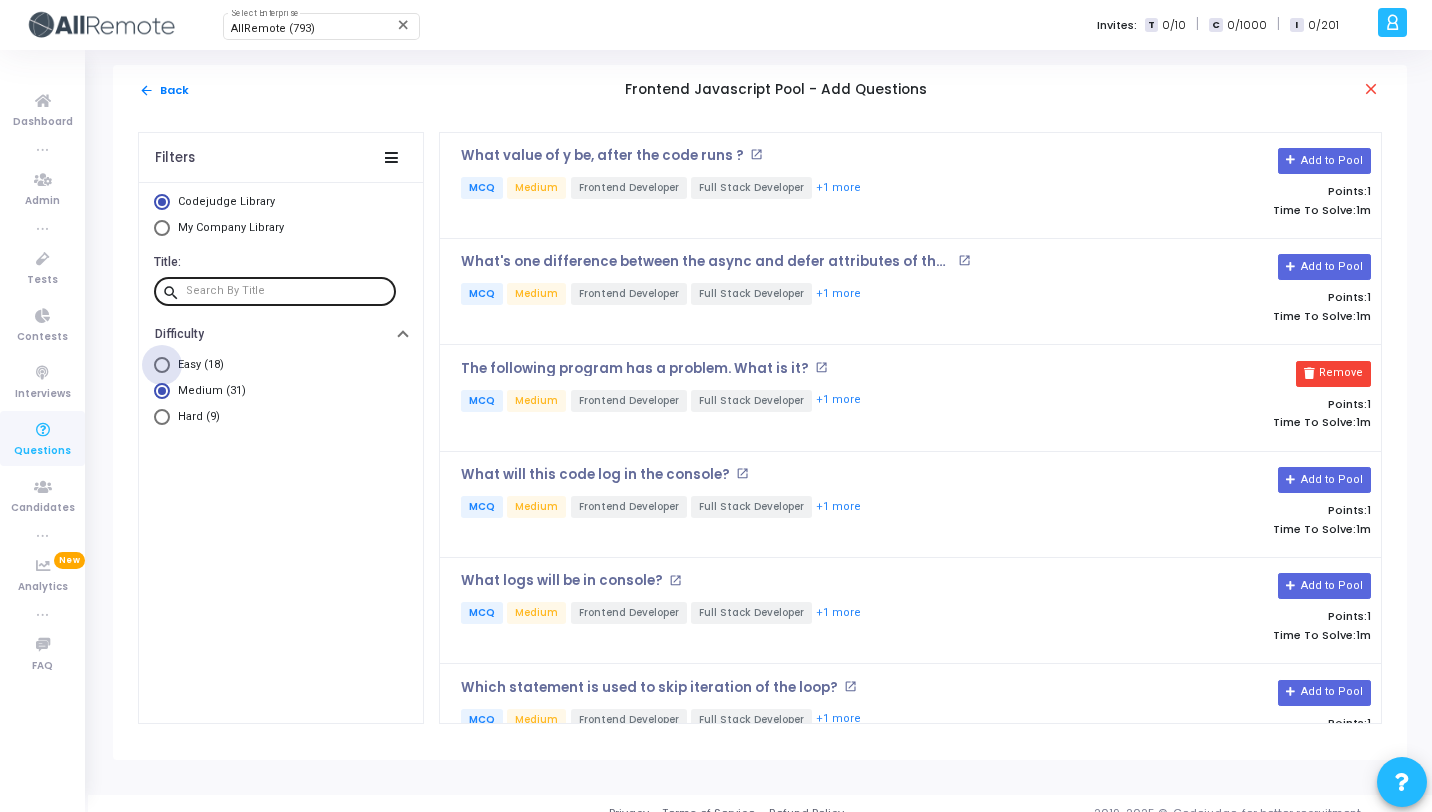 click on "Easy (18)" at bounding box center (197, 365) 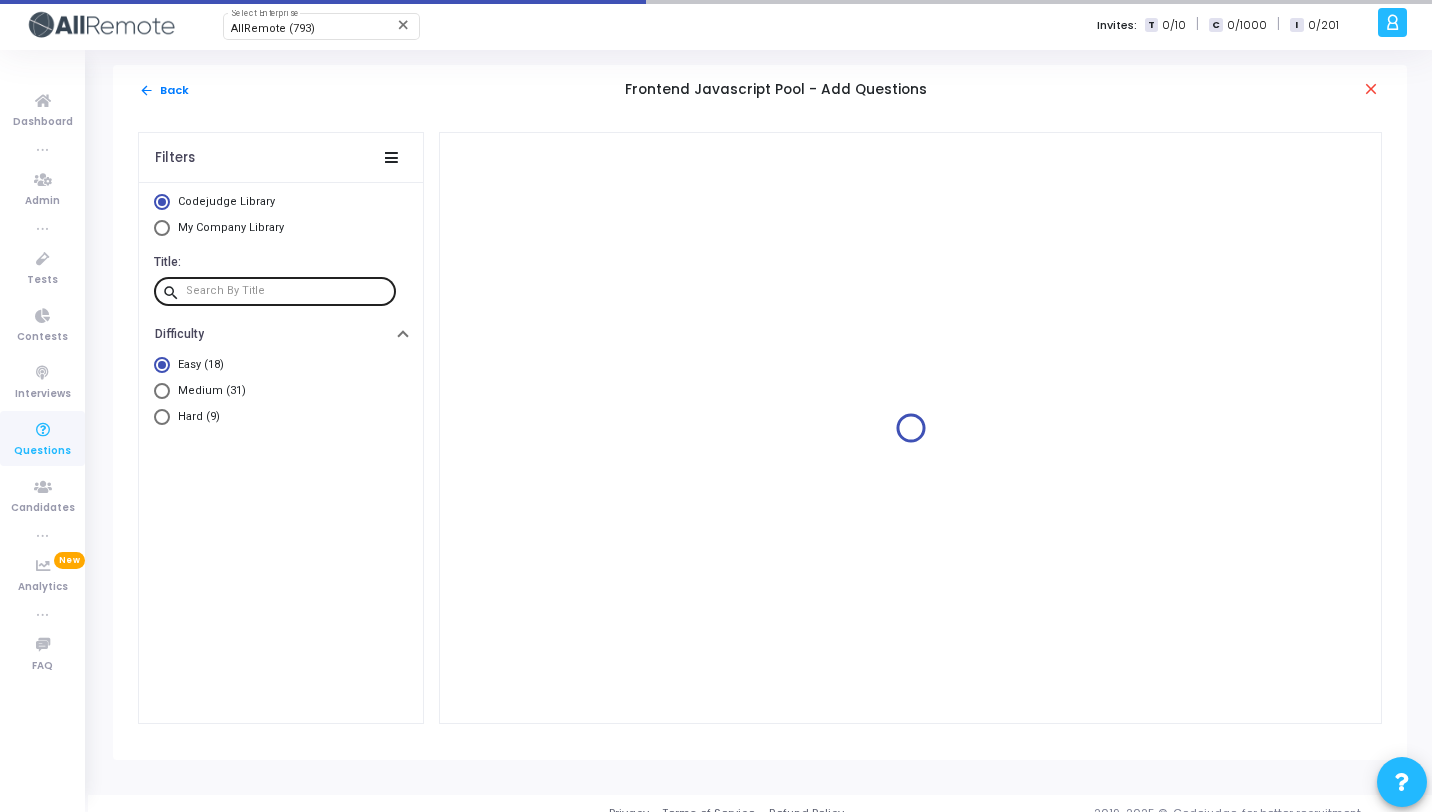 click at bounding box center [287, 291] 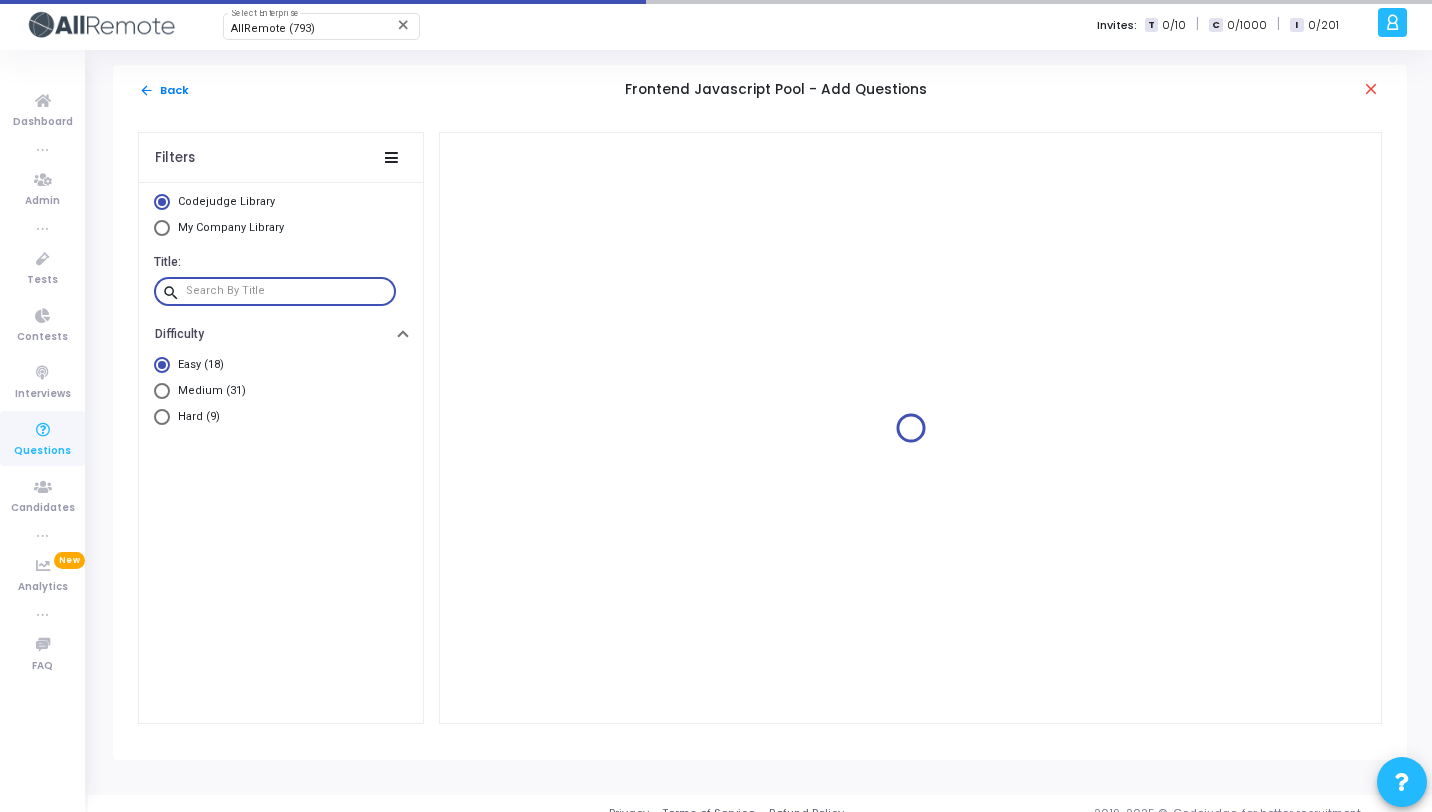 paste on "Which Object method returns an iterable that can be used to iterate over the properties of an object?" 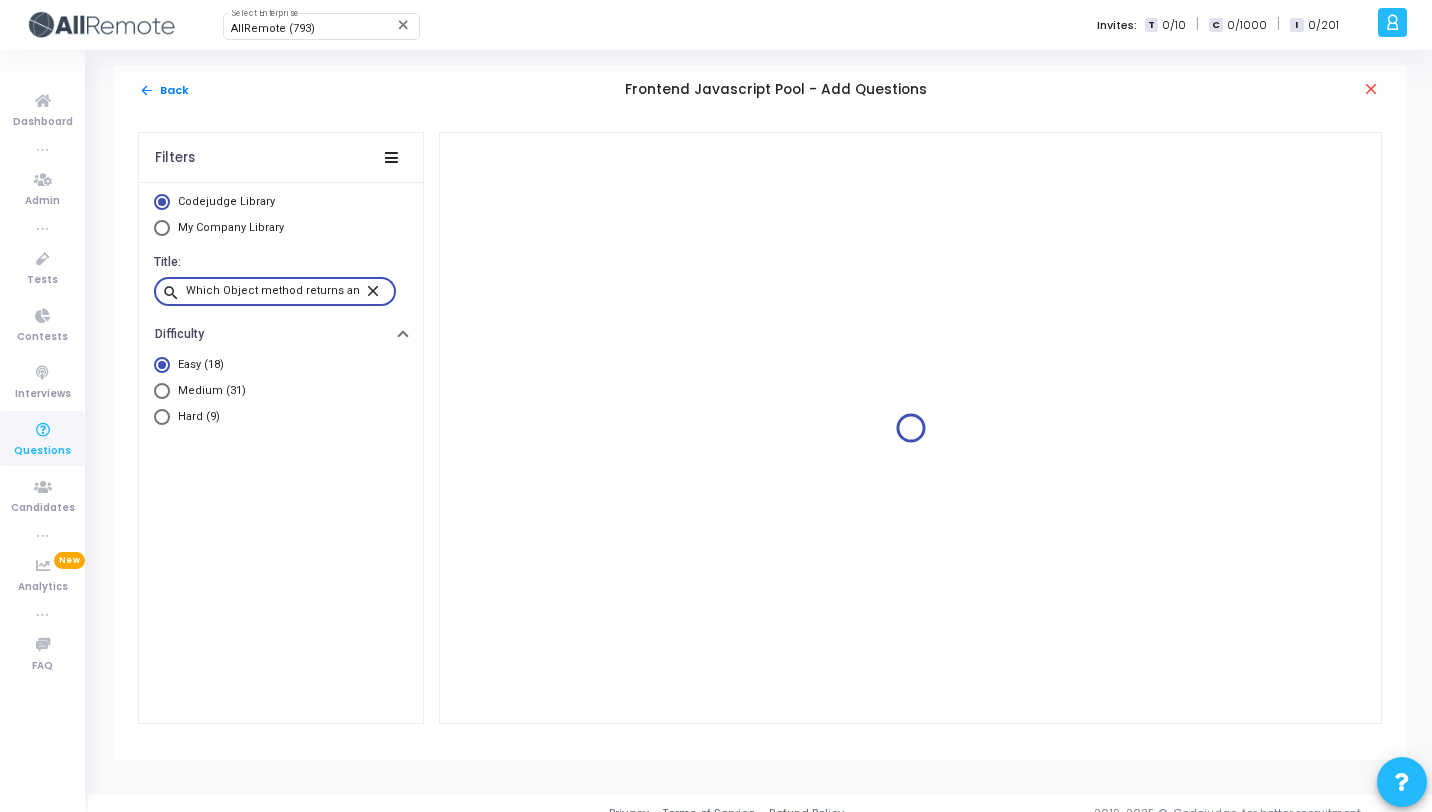 scroll, scrollTop: 0, scrollLeft: 309, axis: horizontal 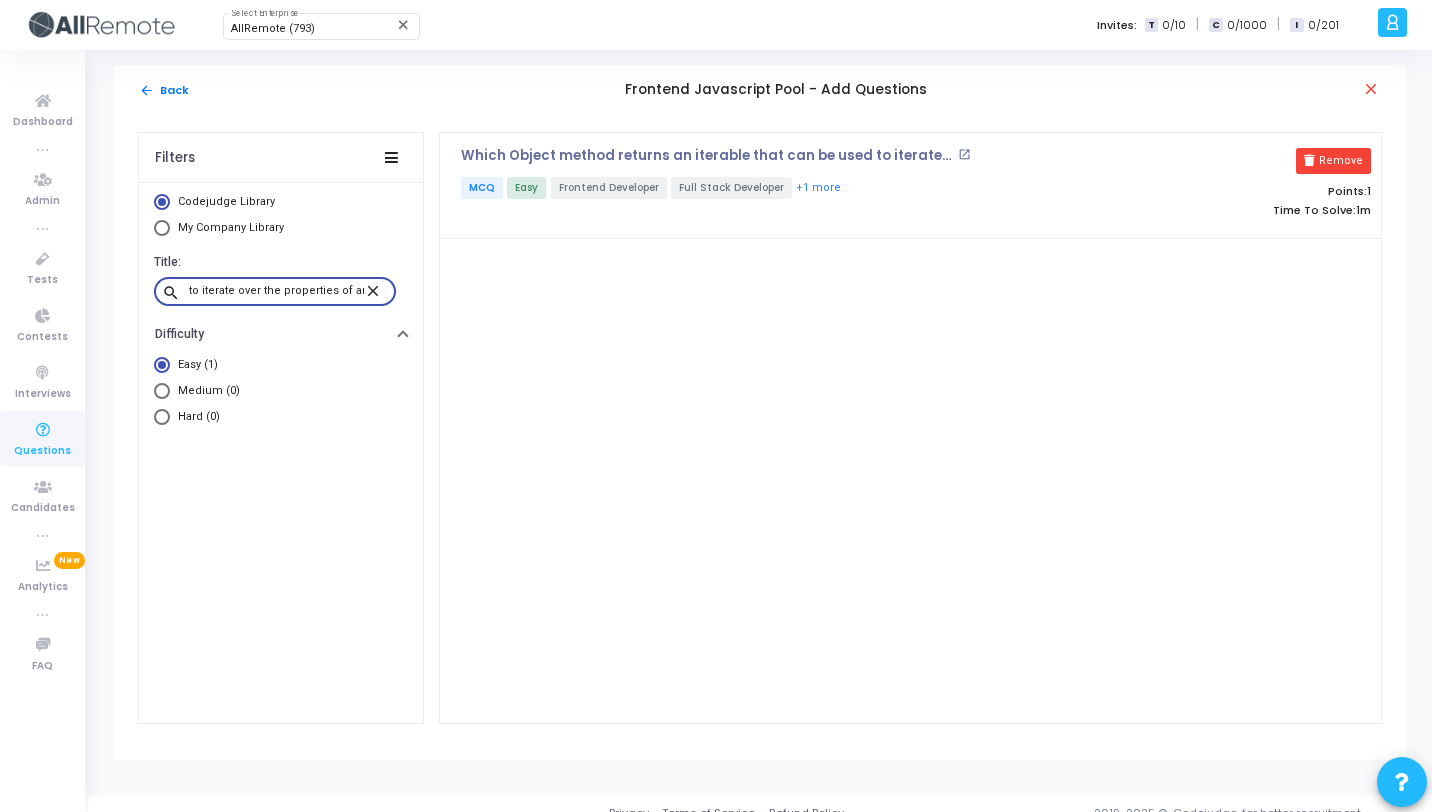 type on "Which Object method returns an iterable that can be used to iterate over the properties of an object?" 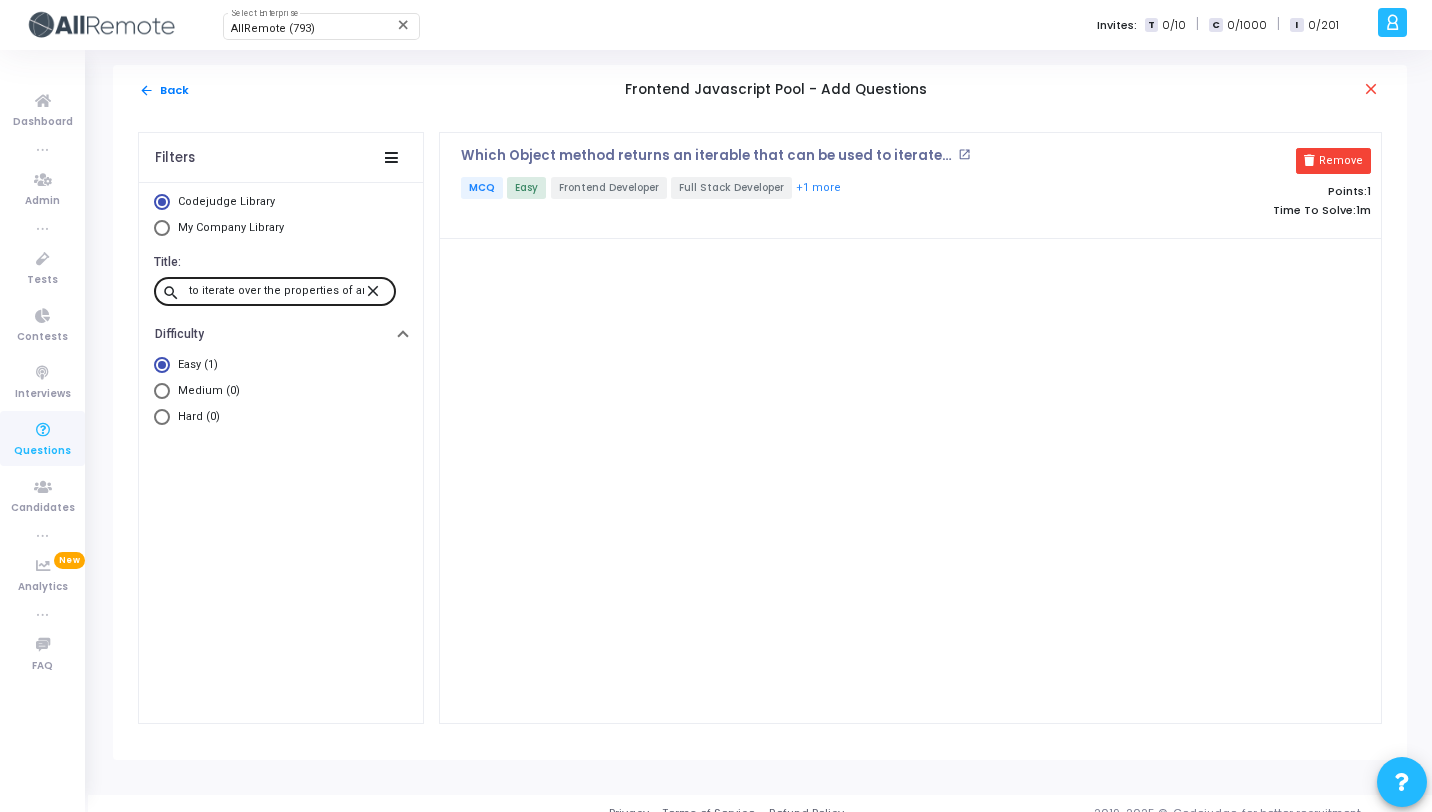 click on "close" at bounding box center (376, 290) 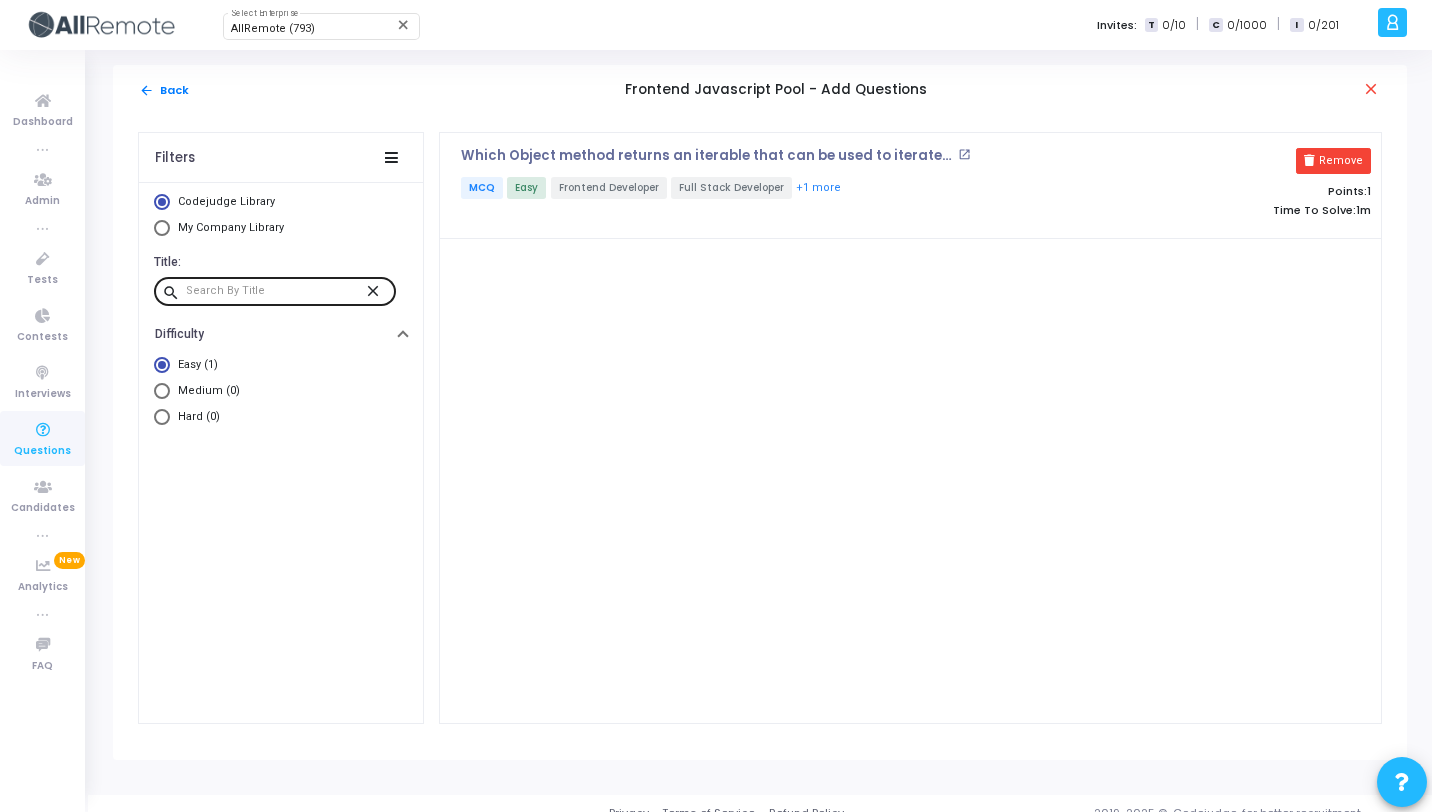 scroll, scrollTop: 0, scrollLeft: 0, axis: both 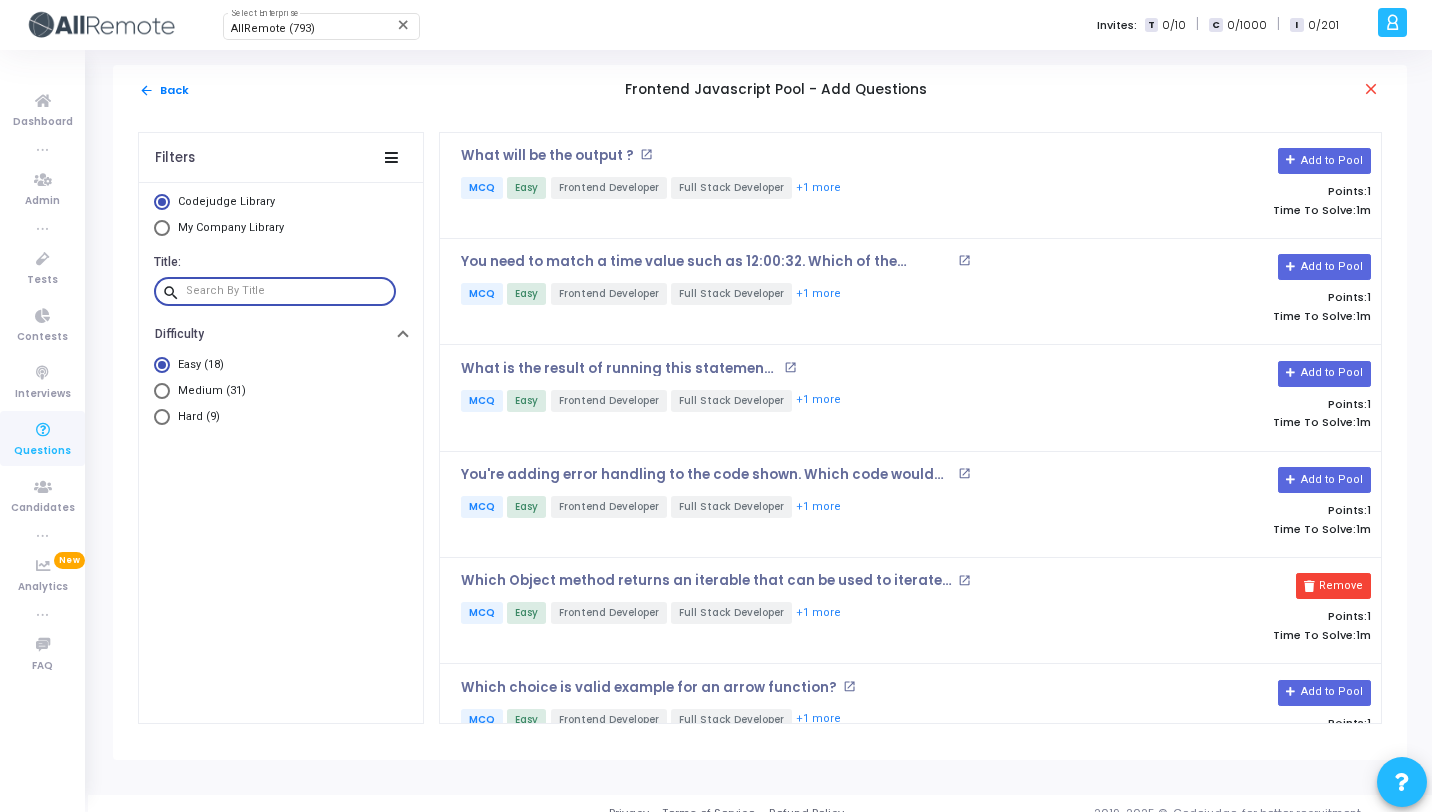 paste on "What is the expected output of the following javascript code ?" 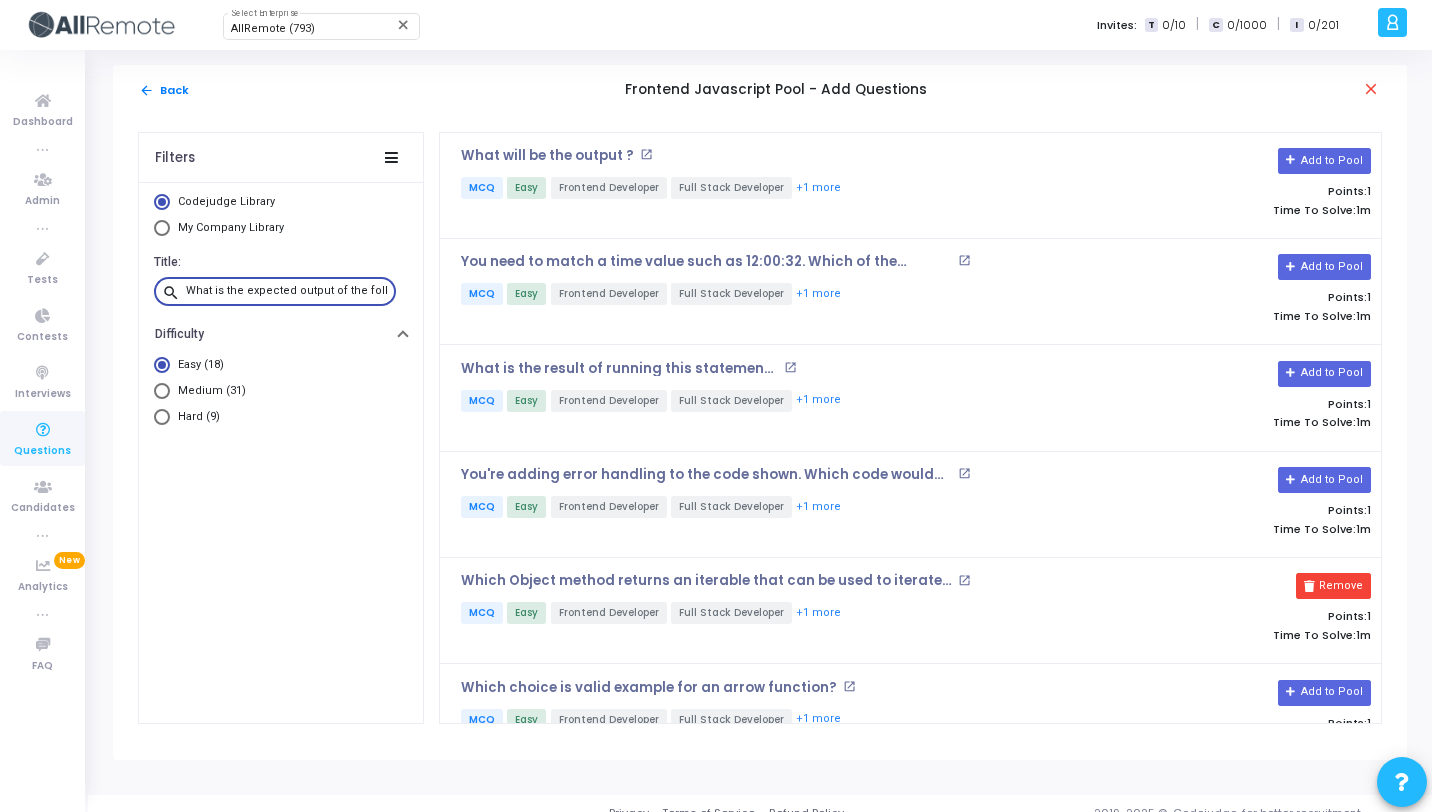 scroll, scrollTop: 0, scrollLeft: 122, axis: horizontal 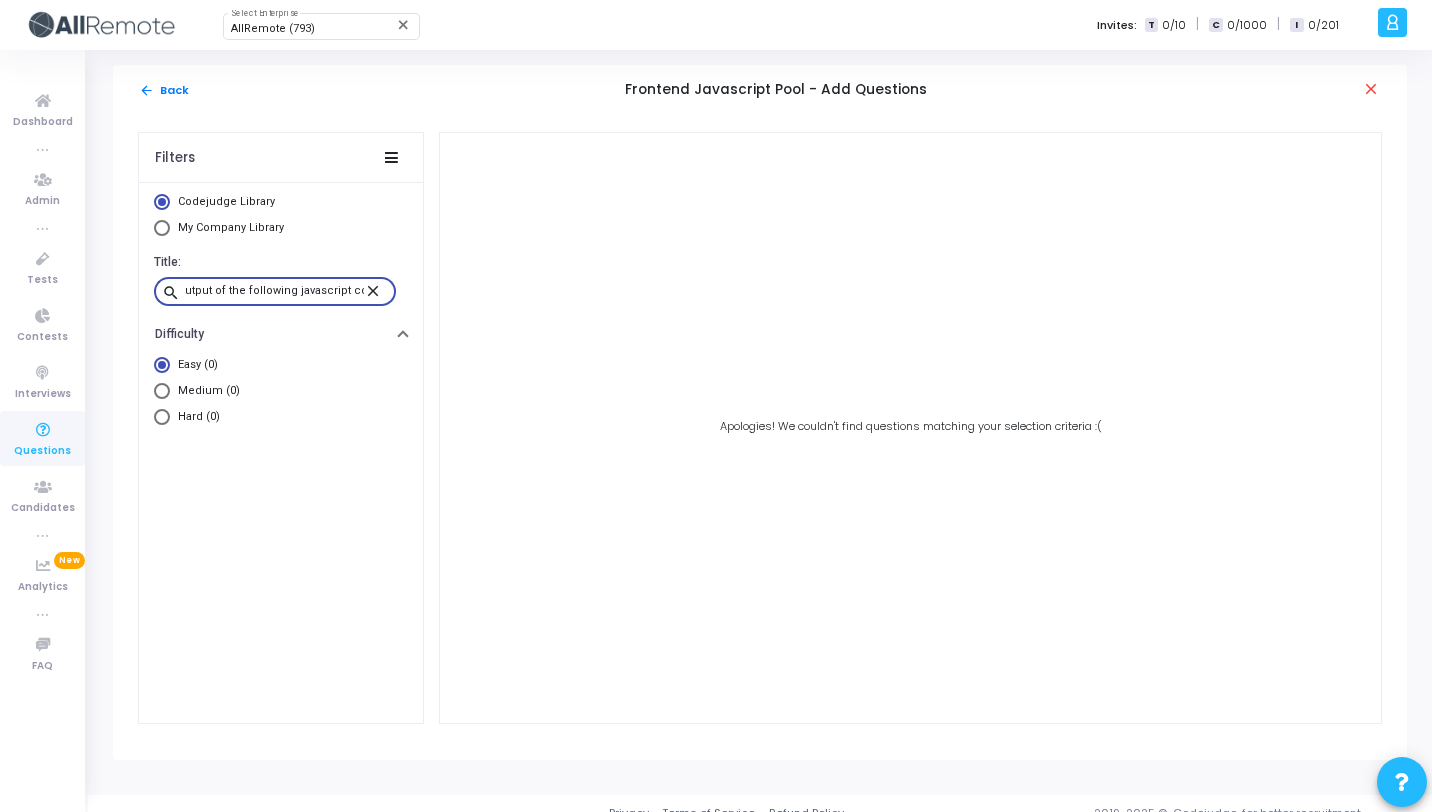 type on "What is the expected output of the following javascript code ?" 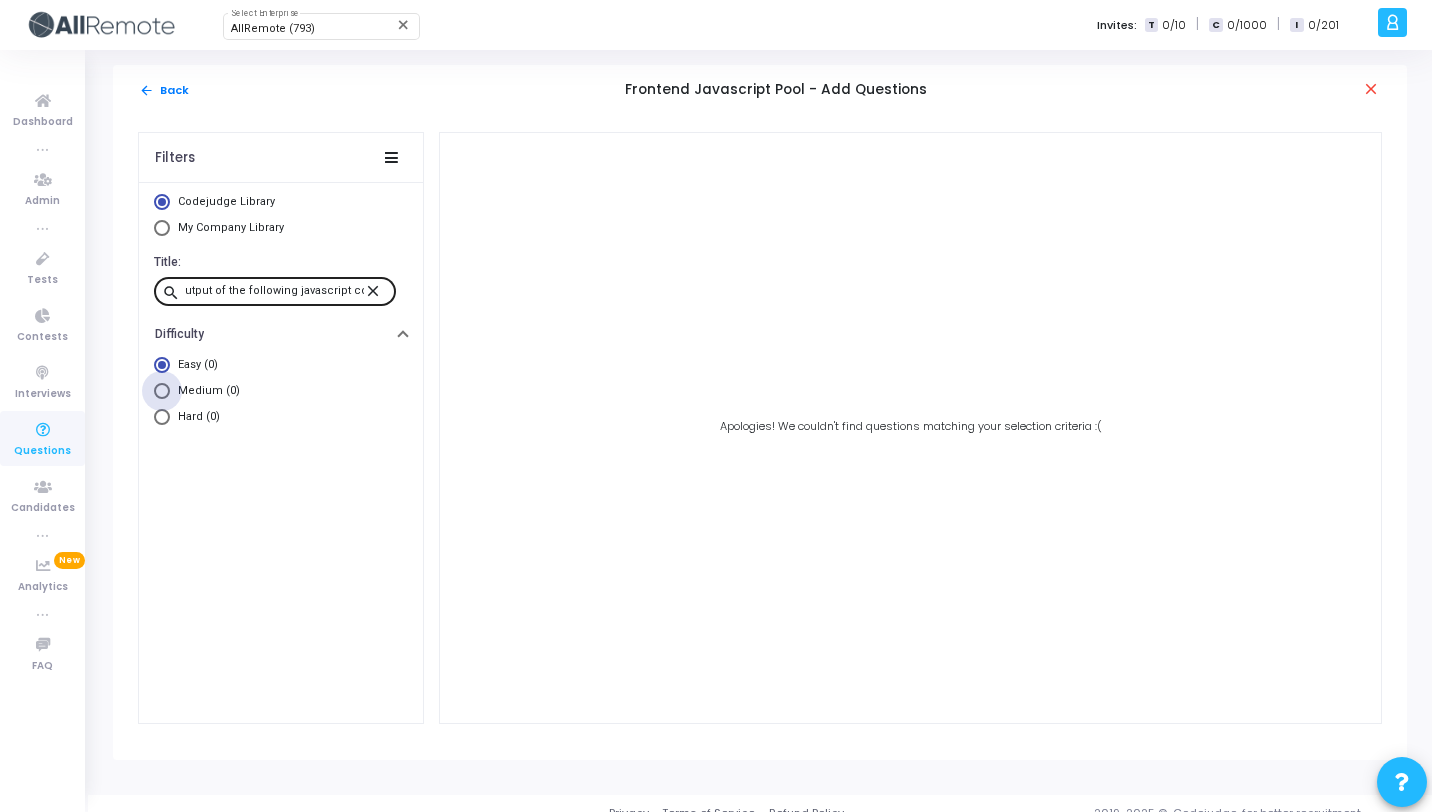 scroll, scrollTop: 0, scrollLeft: 0, axis: both 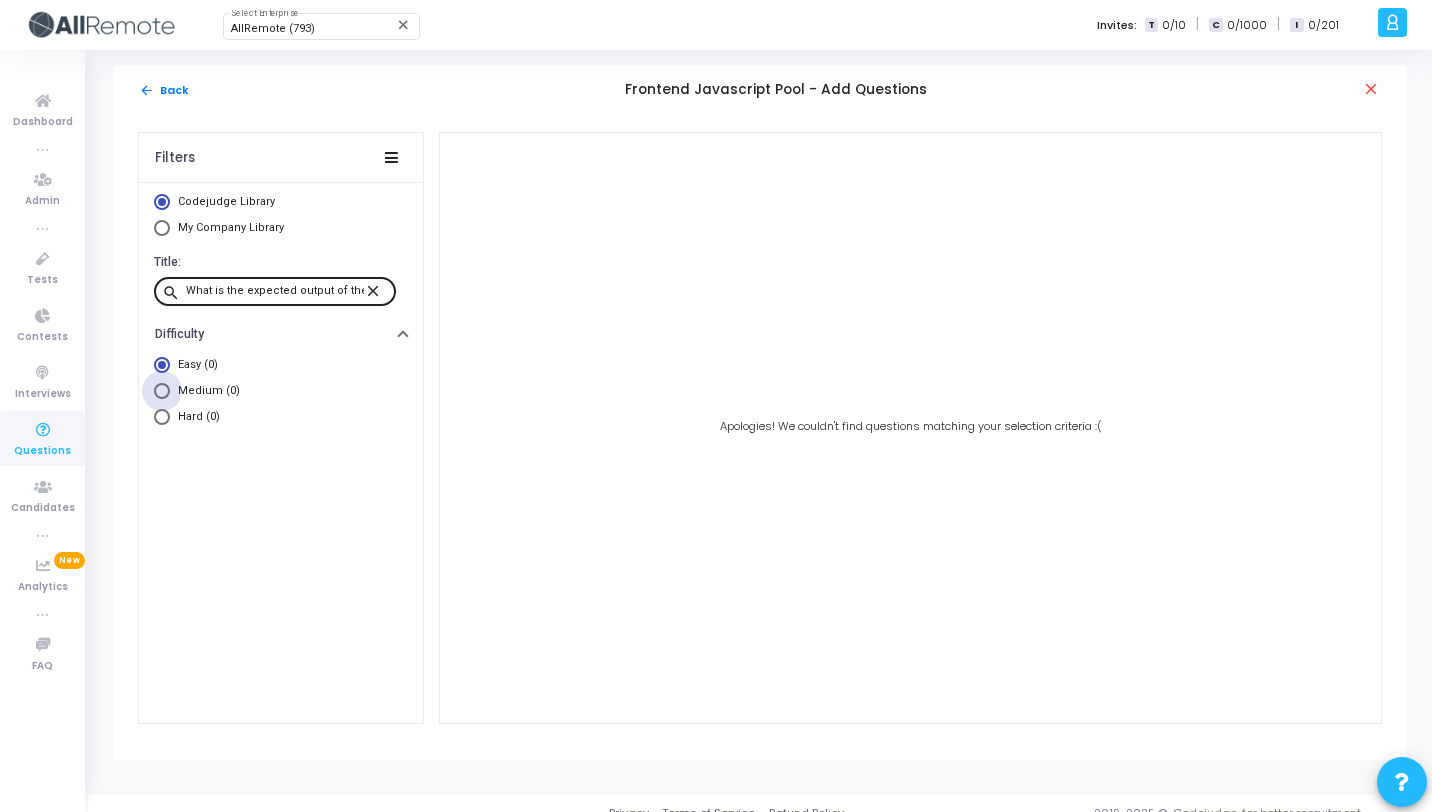 click on "Medium (0)" at bounding box center [205, 391] 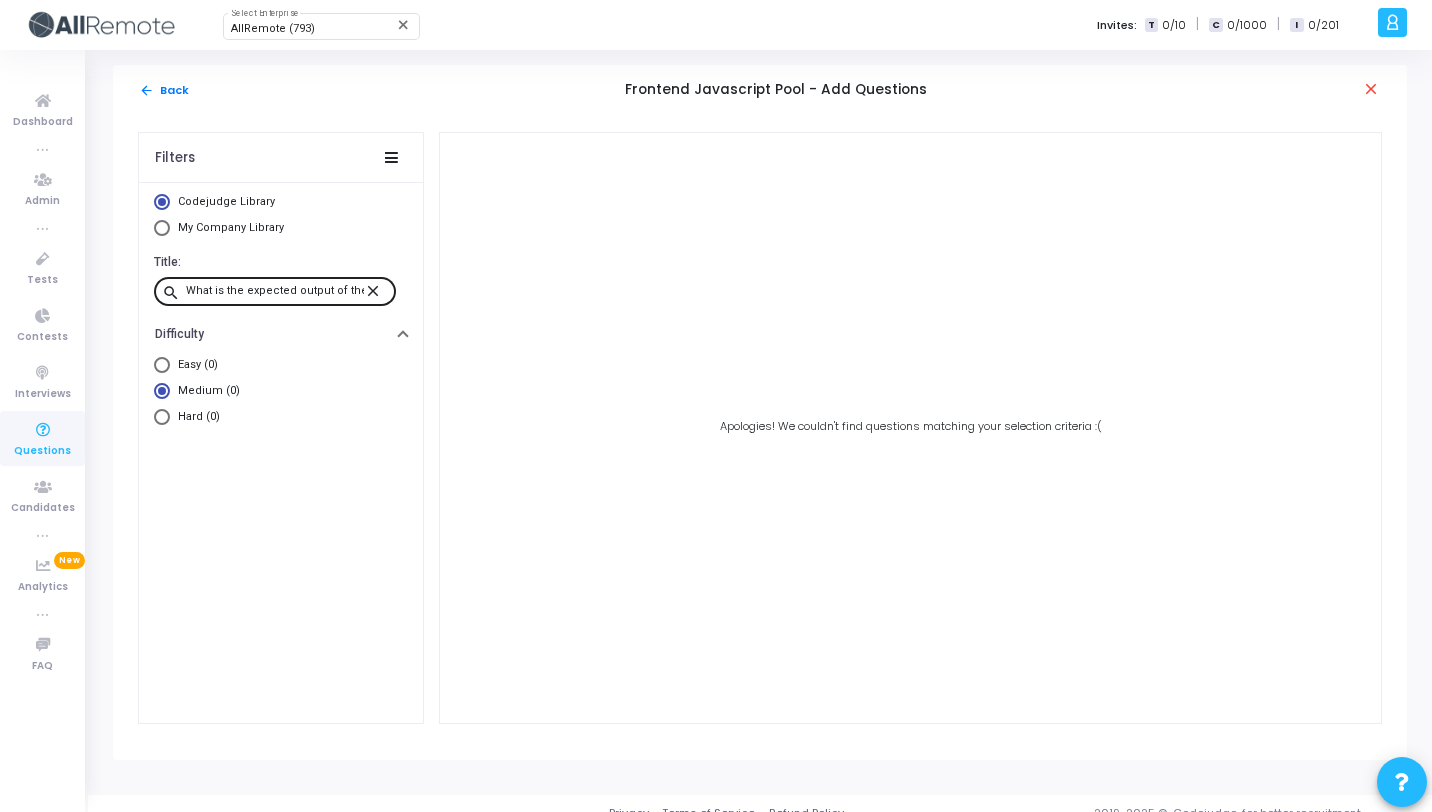 click on "close" at bounding box center [376, 290] 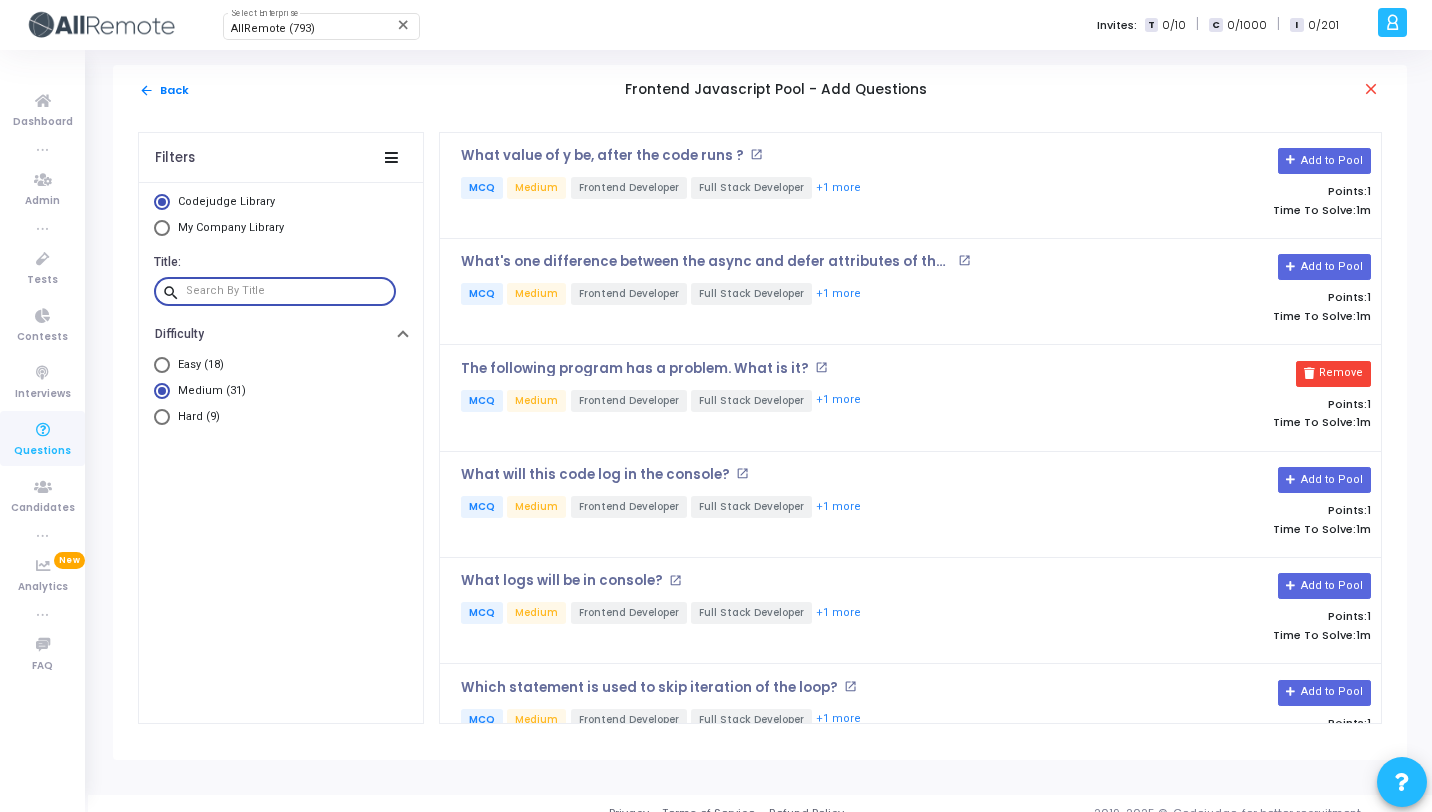click at bounding box center [287, 291] 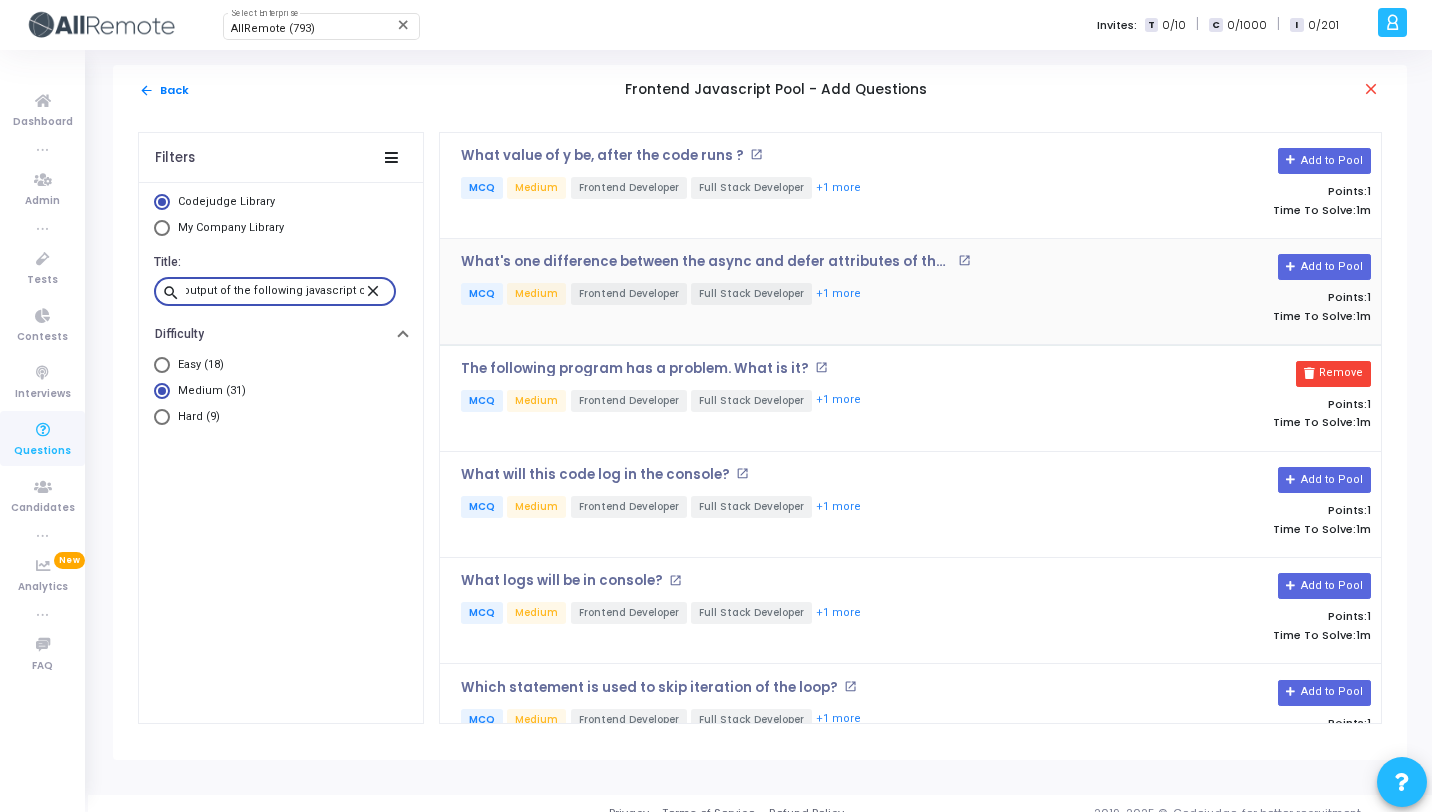 scroll, scrollTop: 0, scrollLeft: 114, axis: horizontal 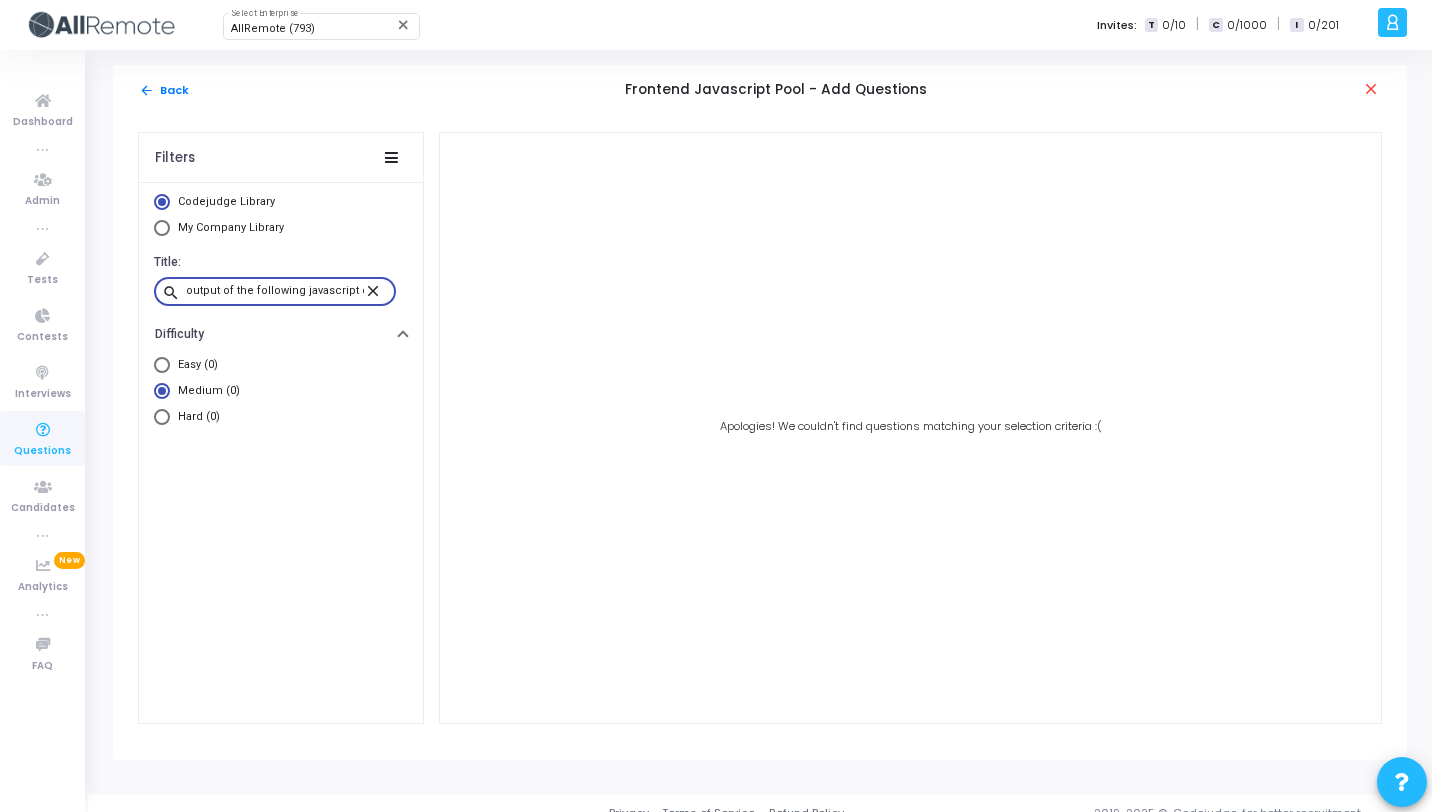 click on "What is the expected output of the following javascript code" at bounding box center (275, 291) 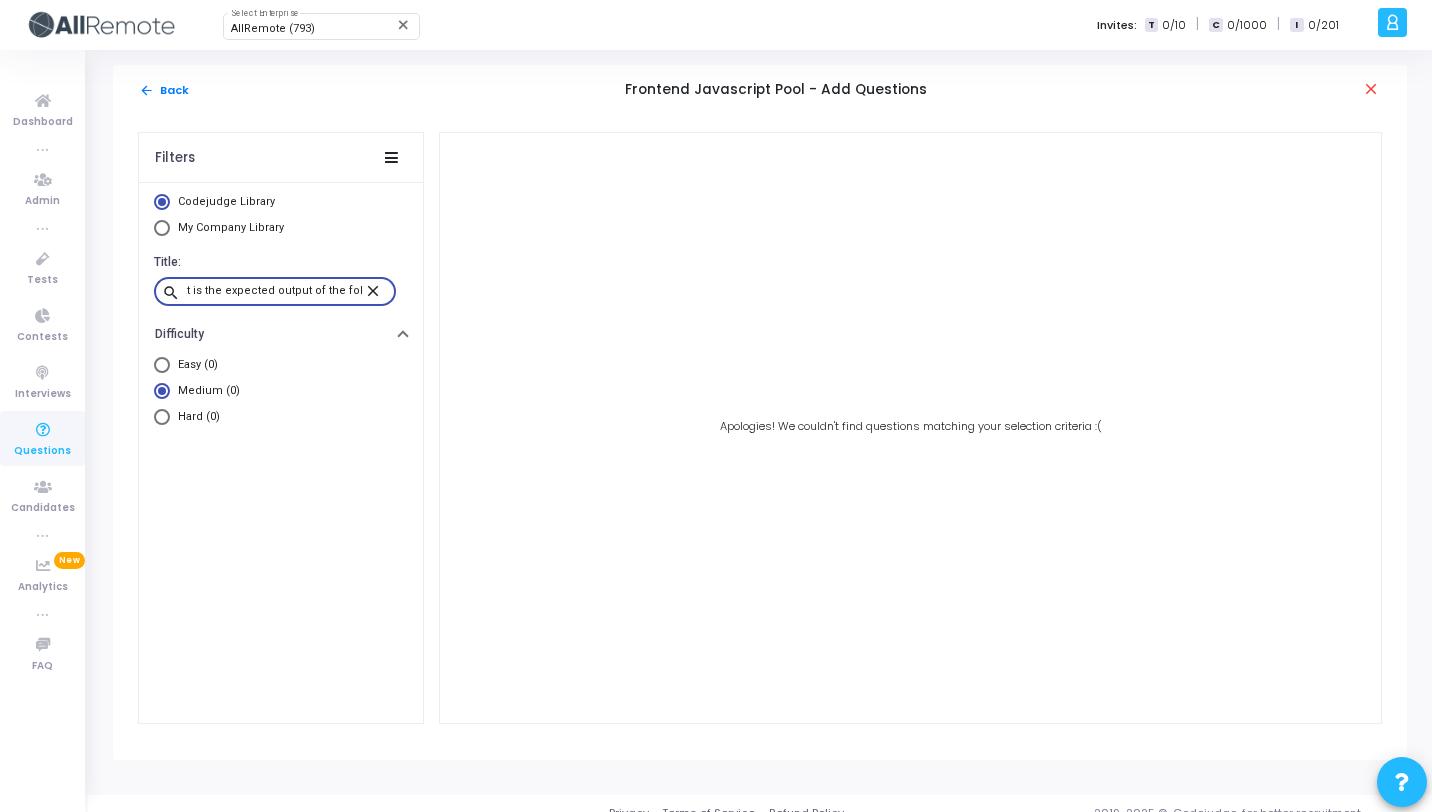 scroll, scrollTop: 0, scrollLeft: 0, axis: both 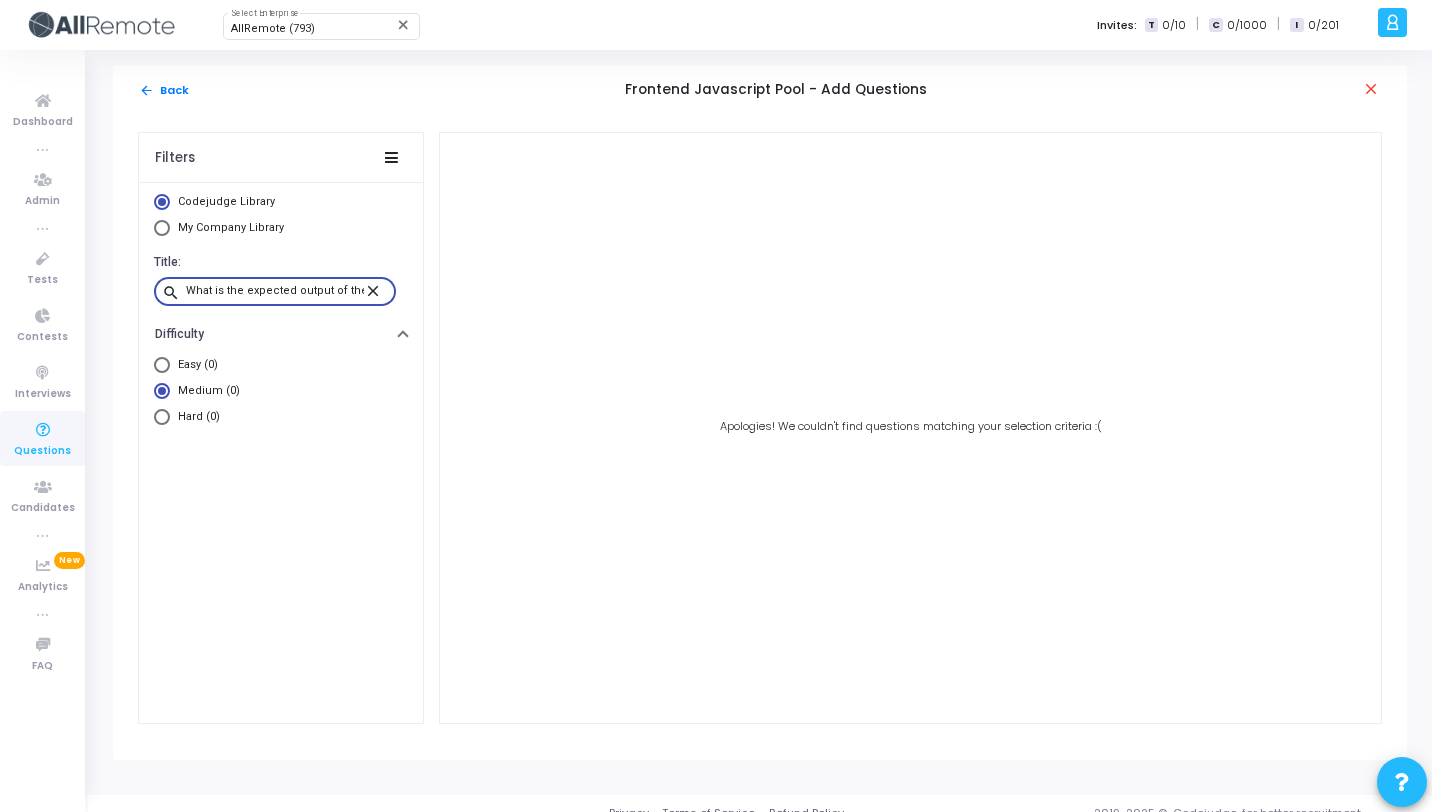type on "What is the expected output of the following javascript code" 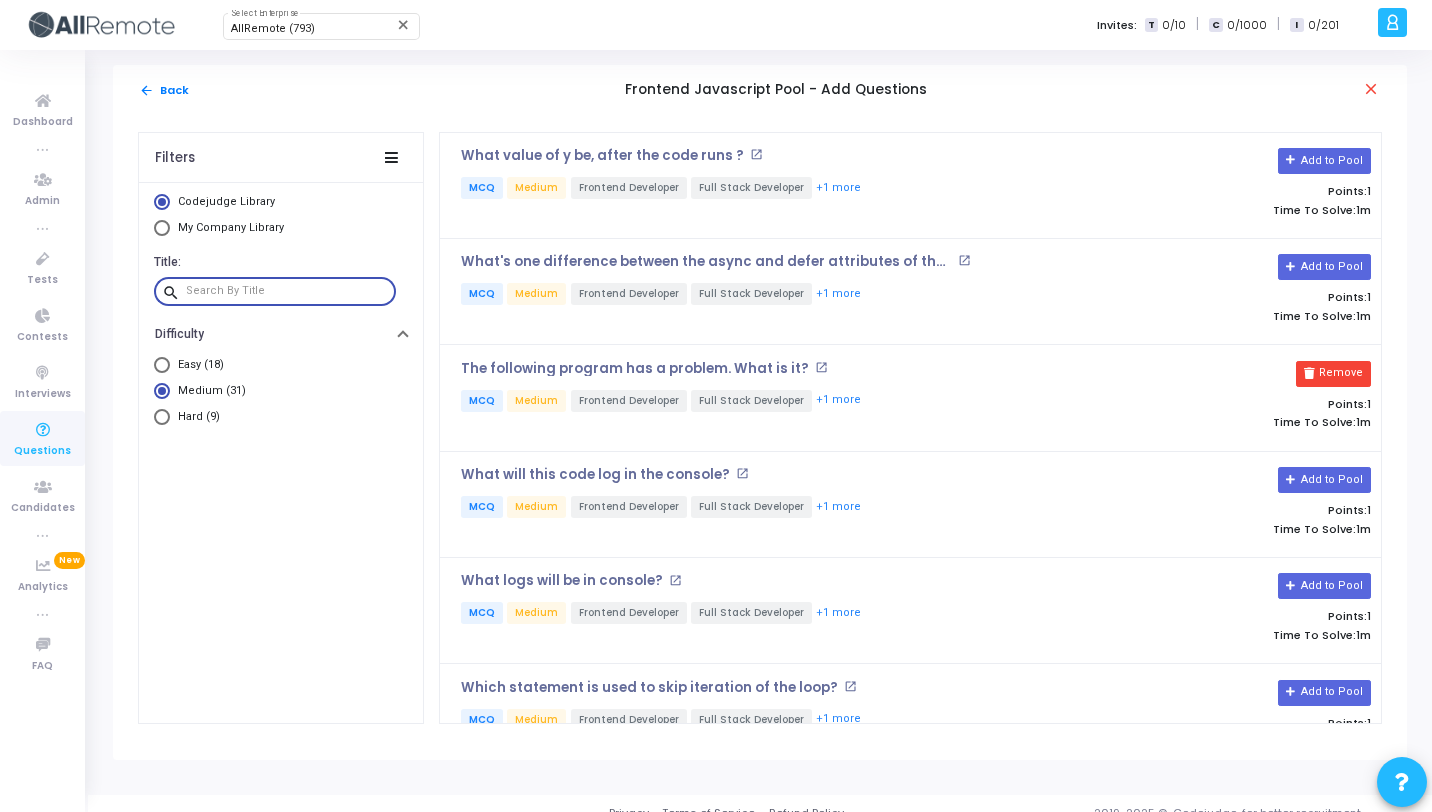paste on "What is the expected output of the following javascript code ?" 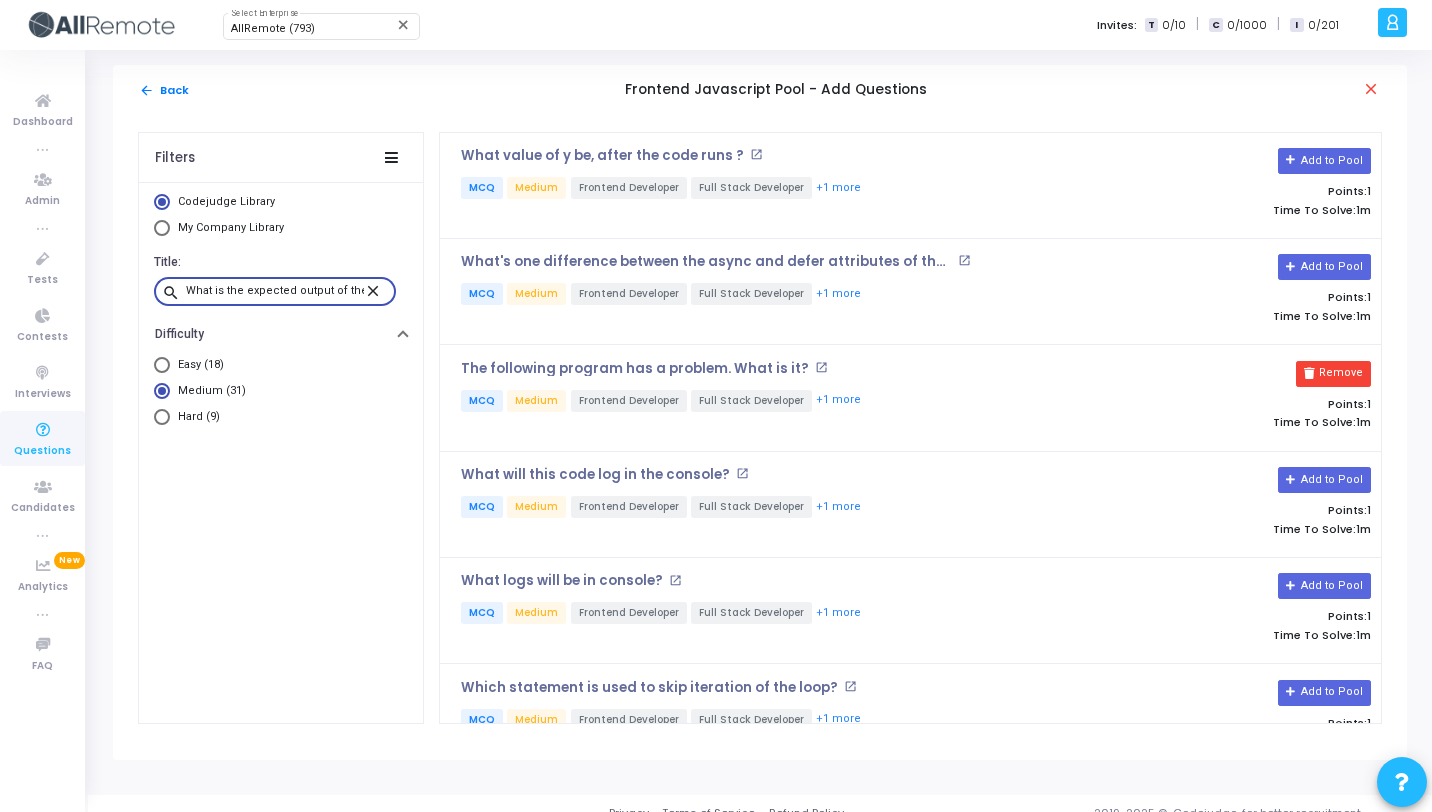 scroll, scrollTop: 0, scrollLeft: 122, axis: horizontal 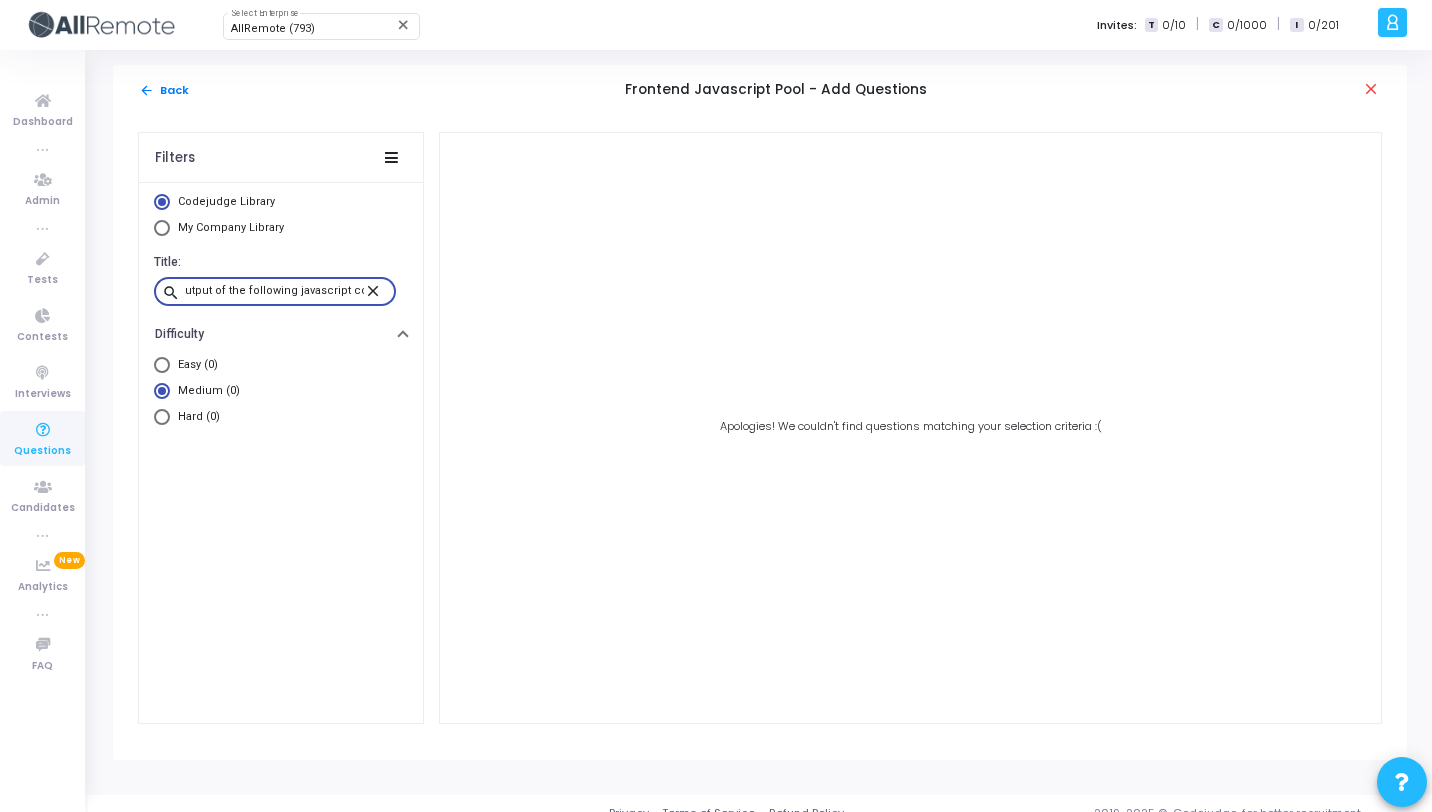 type on "What is the expected output of the following javascript code ?" 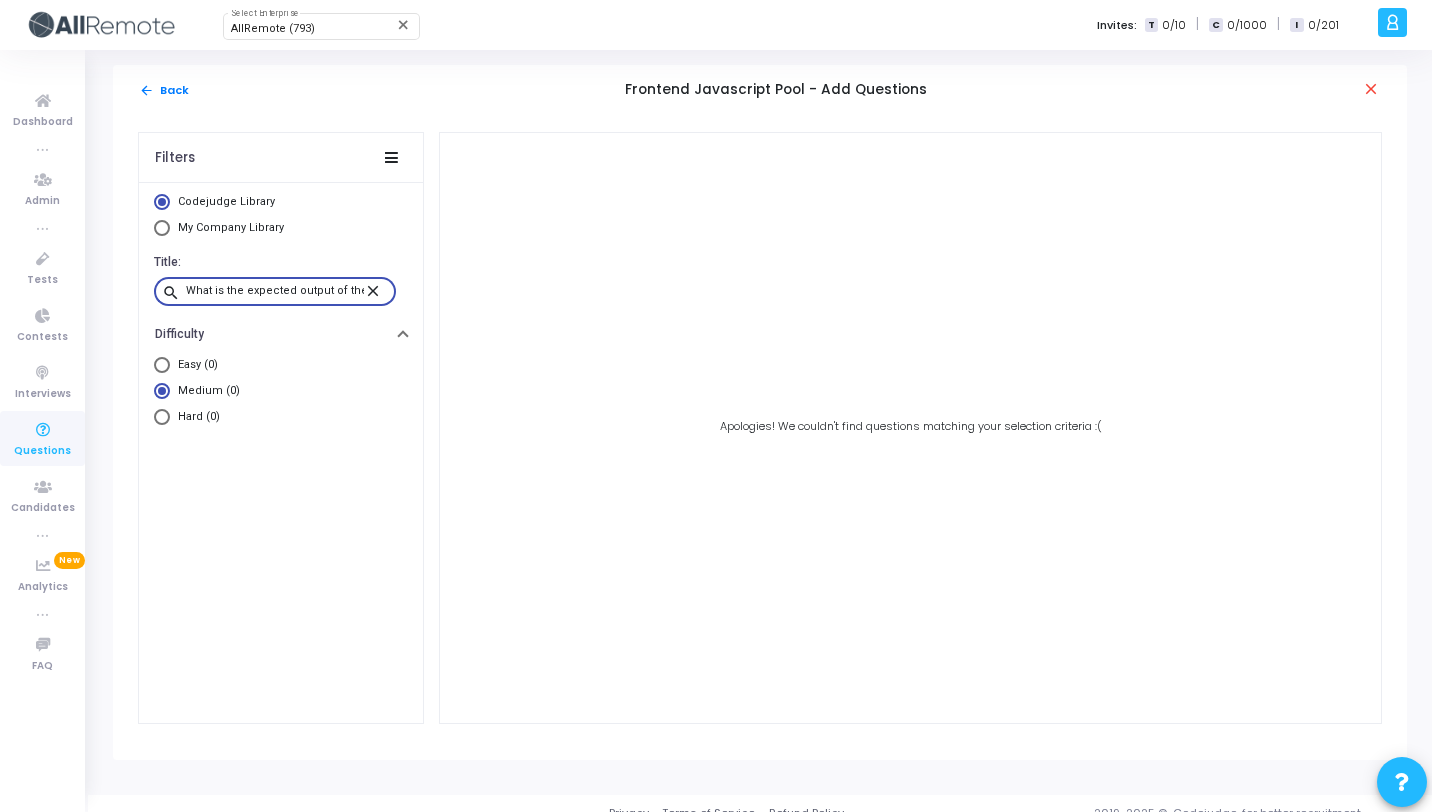 click on "close" at bounding box center [376, 290] 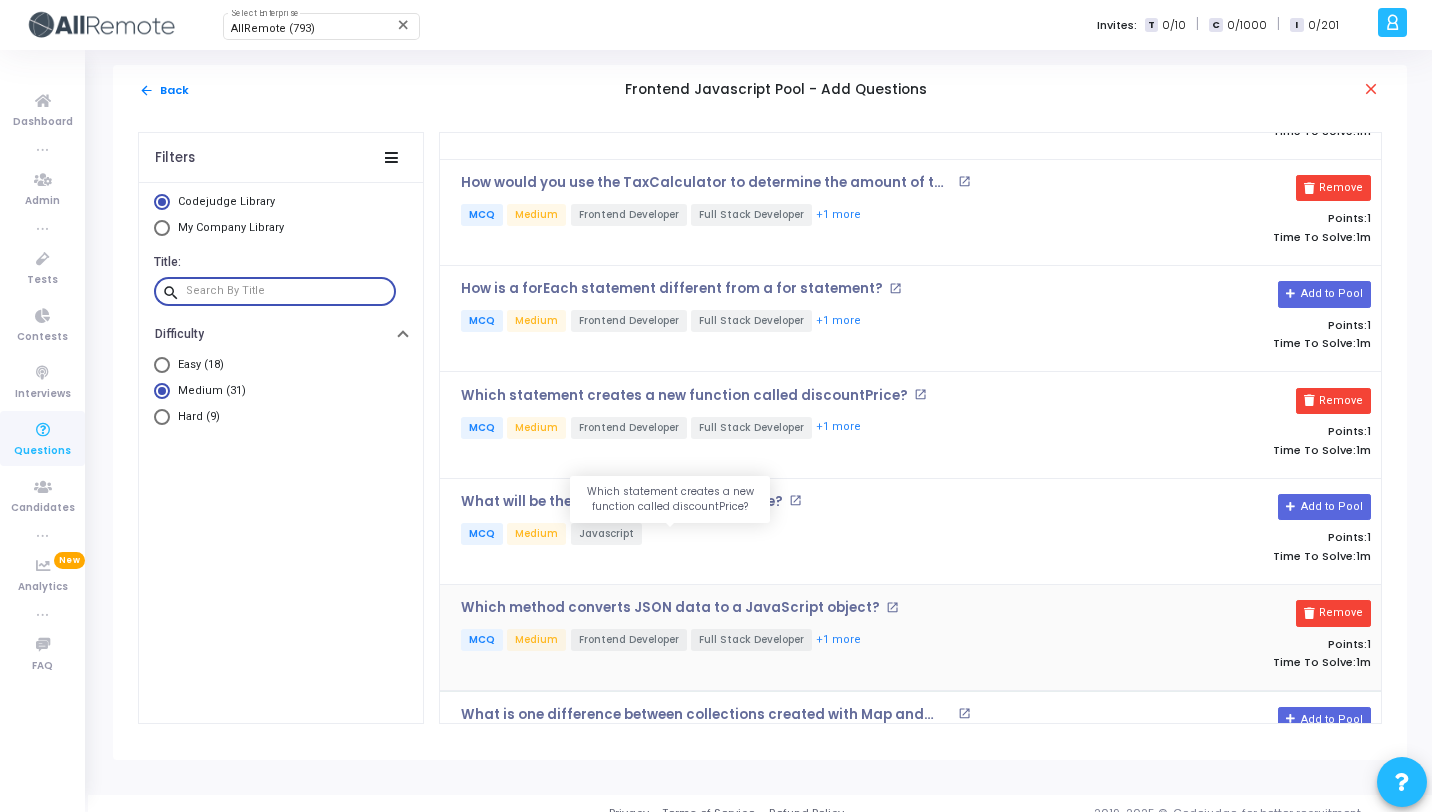 scroll, scrollTop: 1306, scrollLeft: 0, axis: vertical 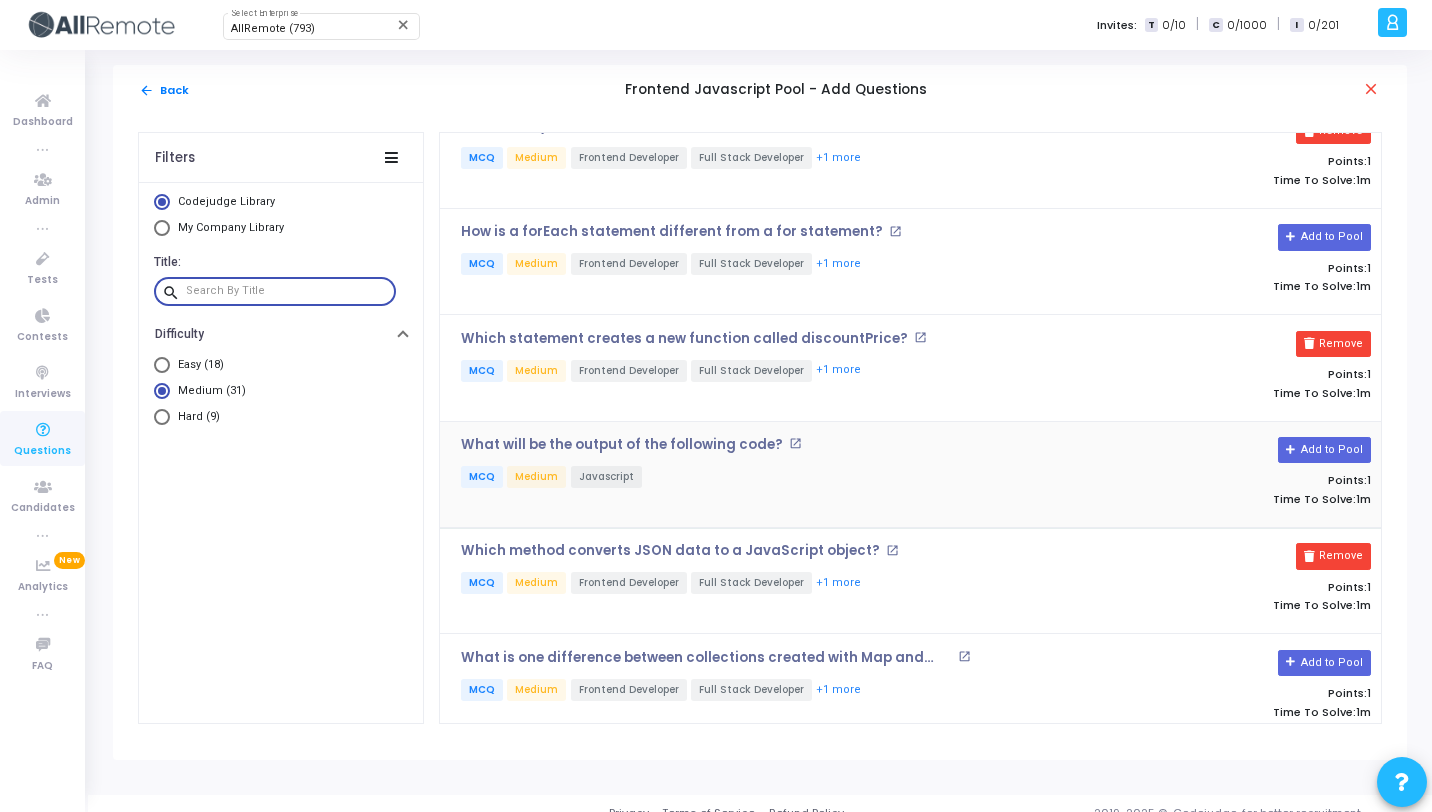 click on "What will be the output of the following code? open_in_new   MCQ   Medium   Javascript" 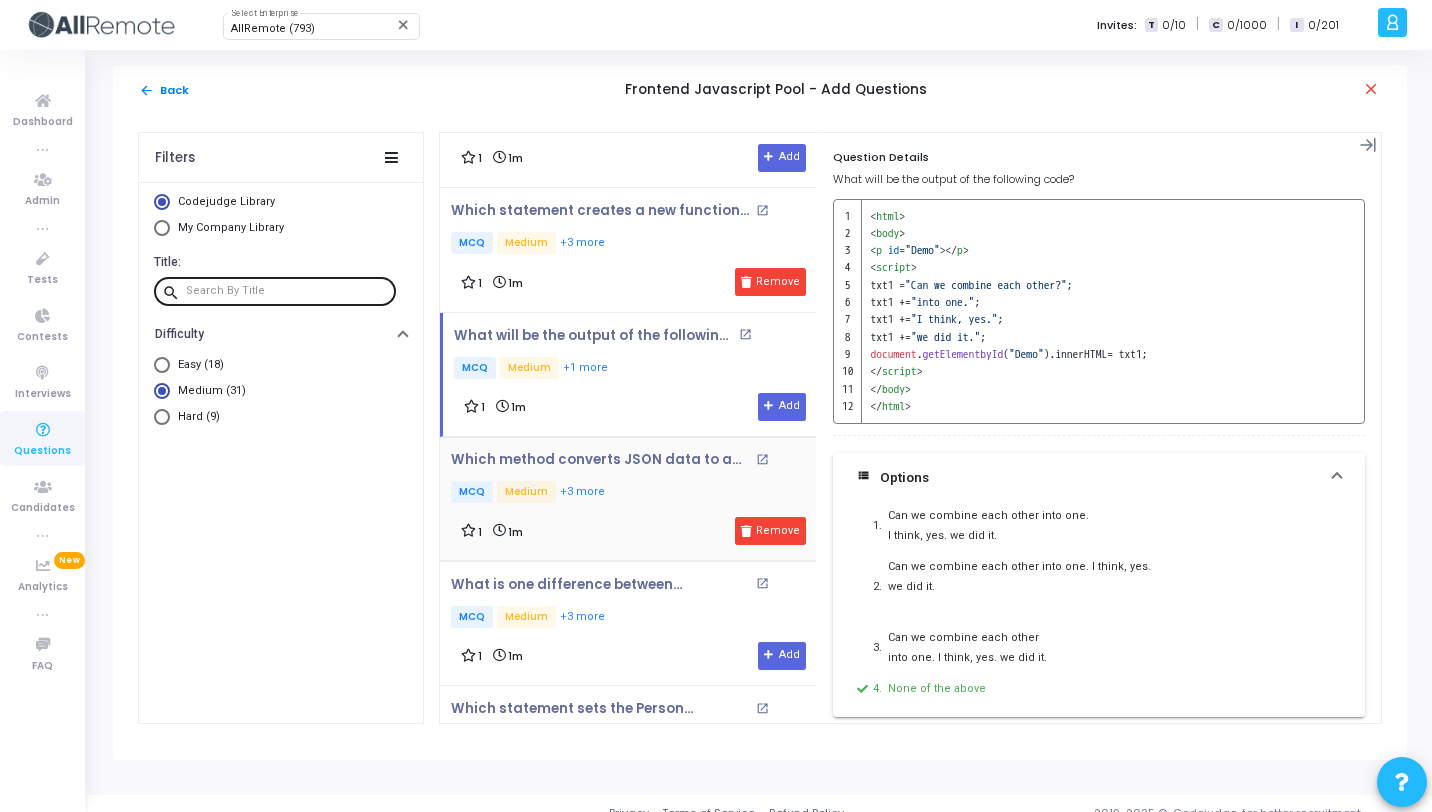 scroll, scrollTop: 2067, scrollLeft: 0, axis: vertical 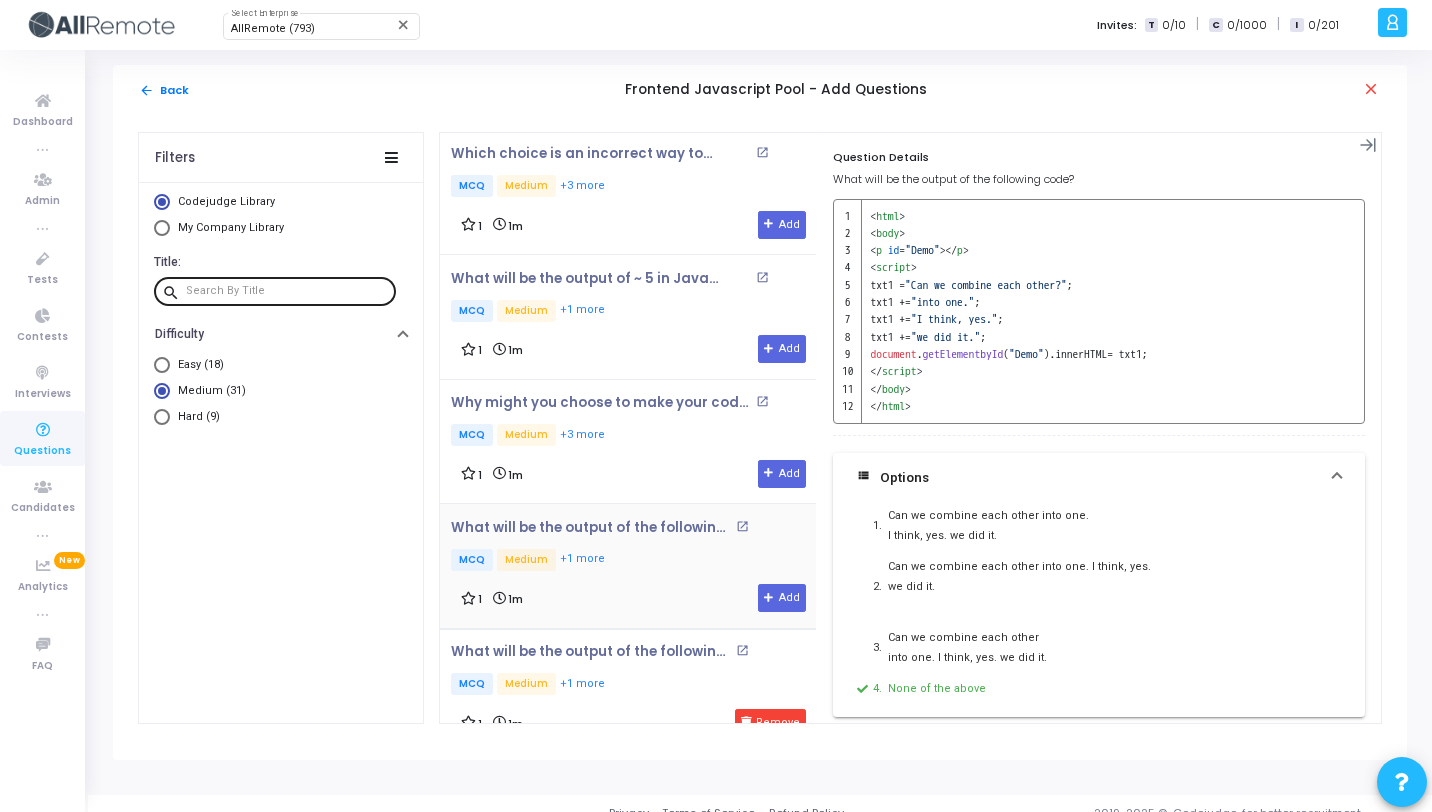 click on "MCQ   Medium   +1 more" 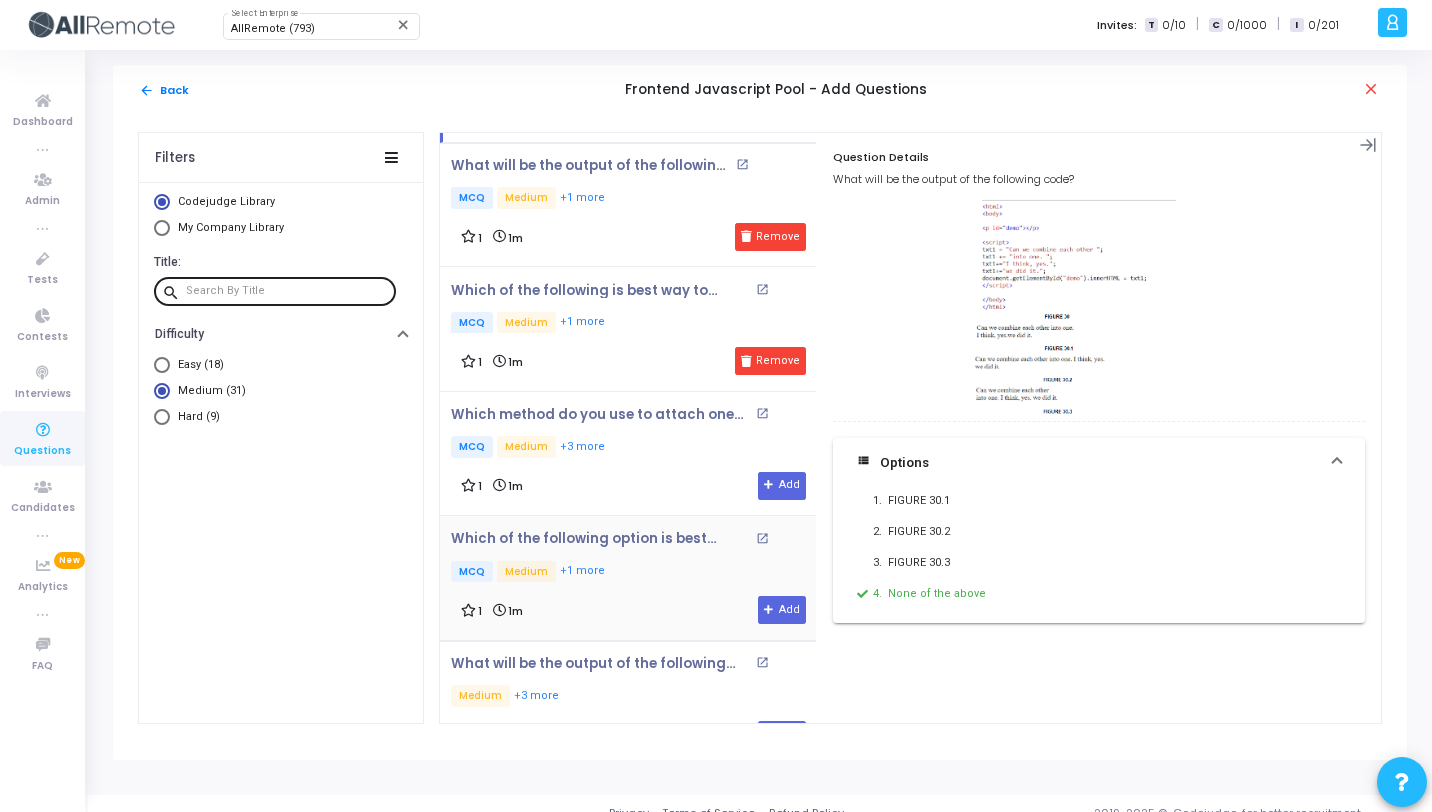 scroll, scrollTop: 3226, scrollLeft: 0, axis: vertical 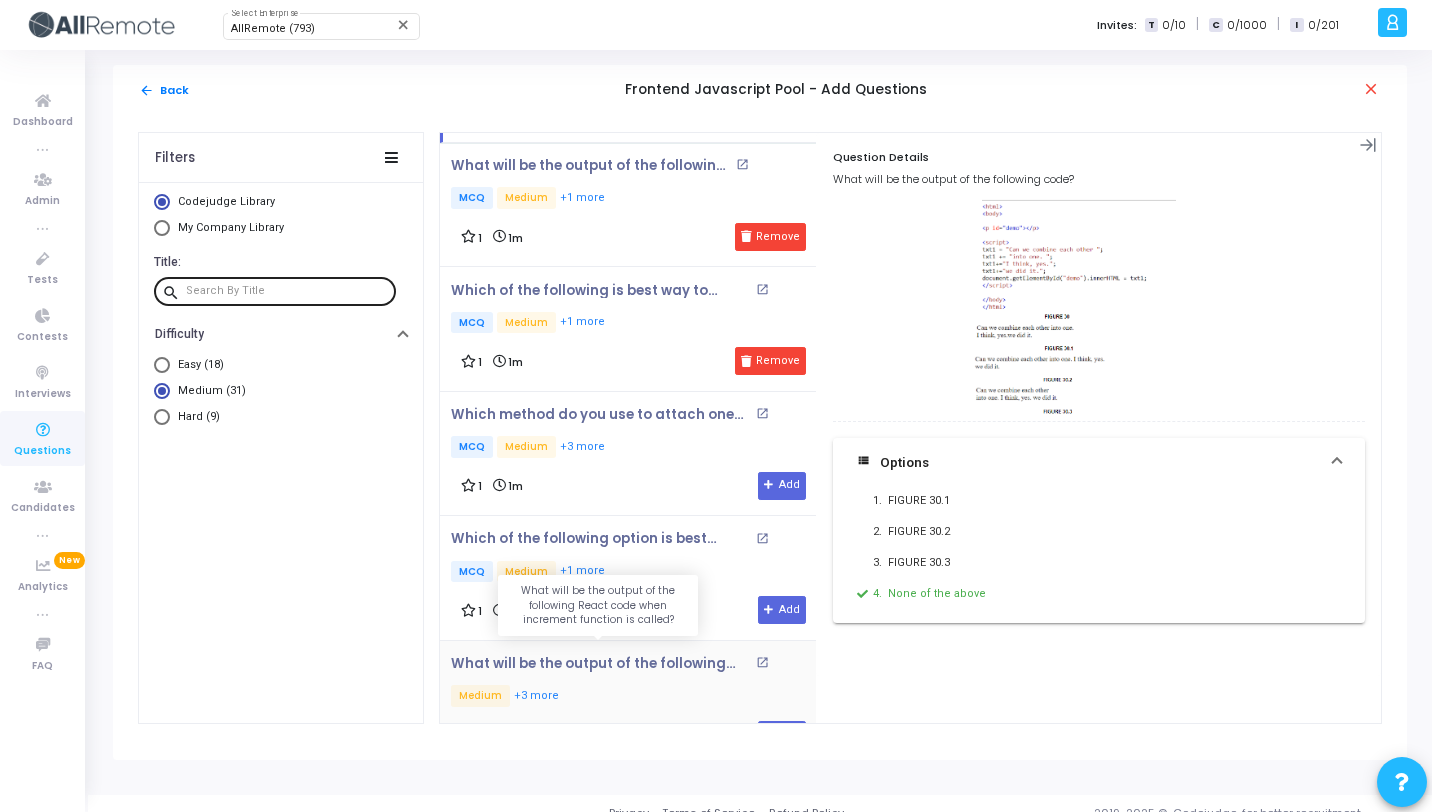 click on "What will be the output of the following React code when increment function is called?" 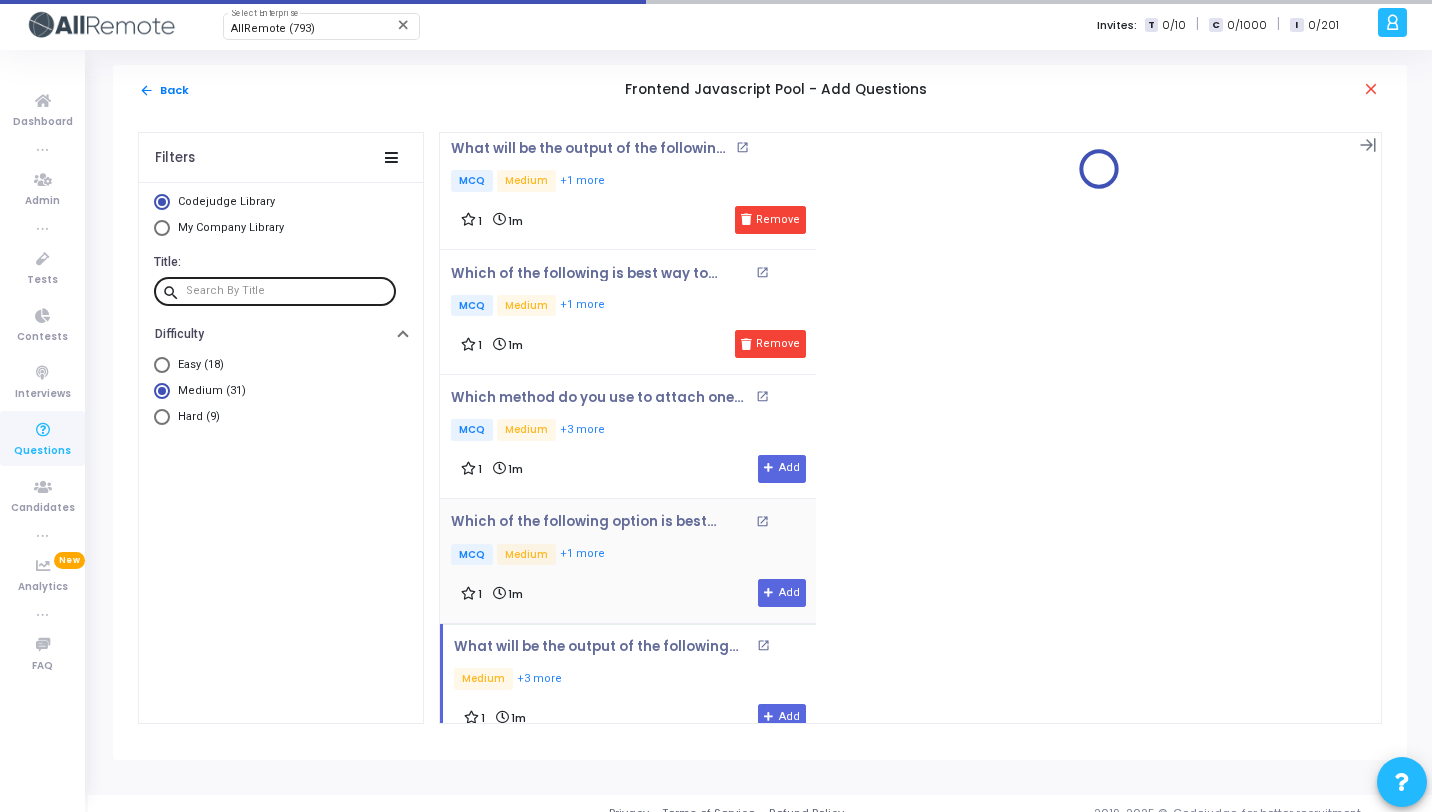 scroll, scrollTop: 3253, scrollLeft: 0, axis: vertical 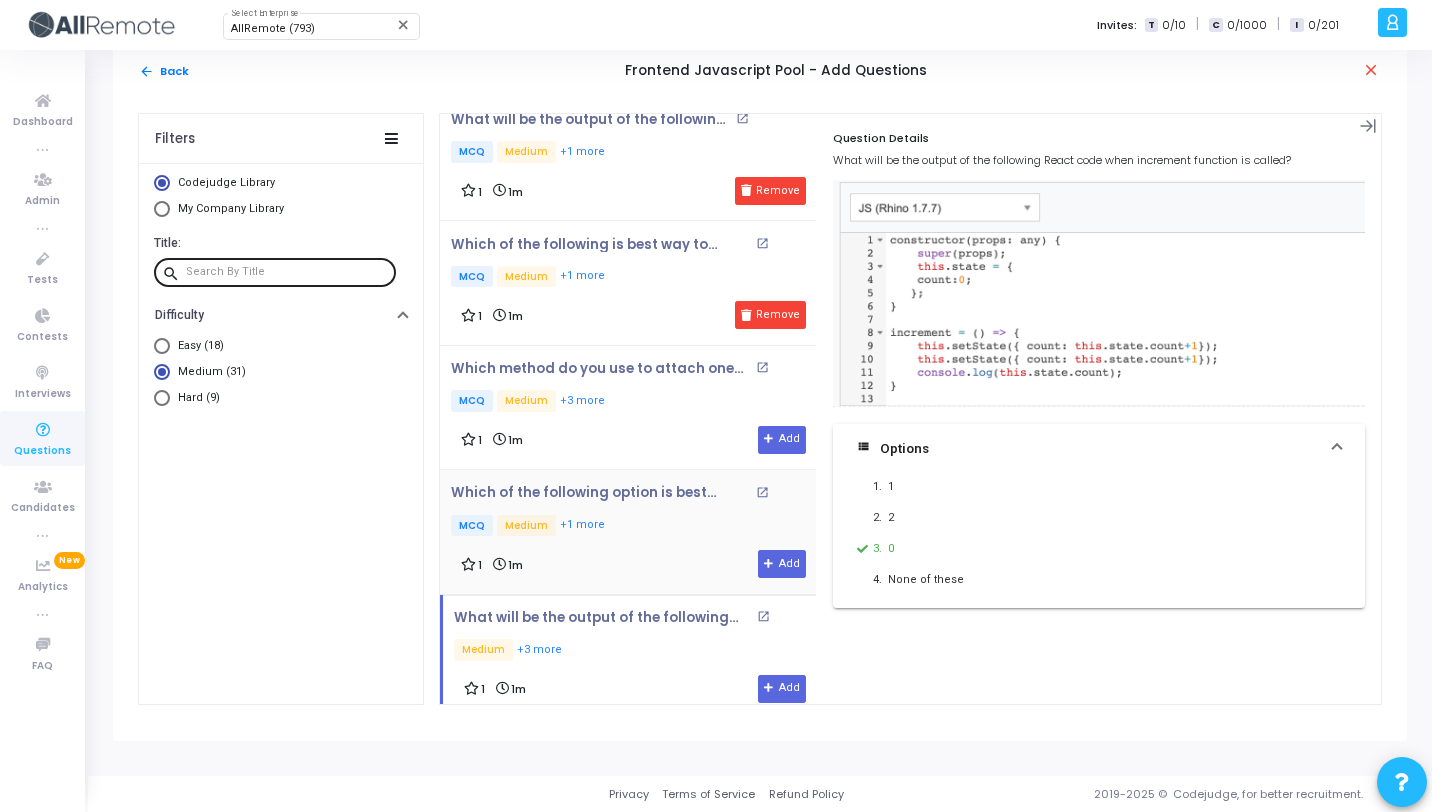 click on "1 1m  Add" 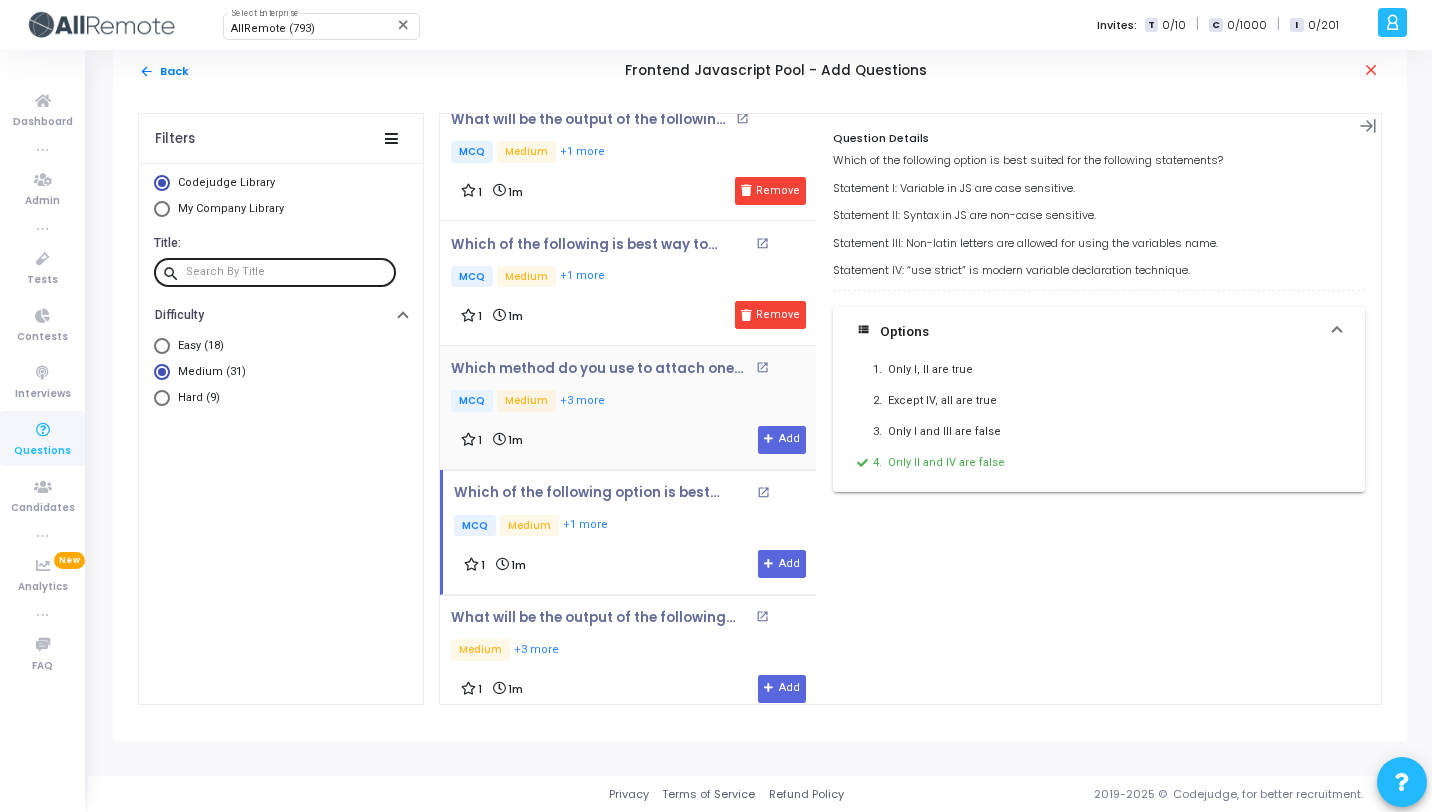 click on "MCQ   Medium   +3 more" 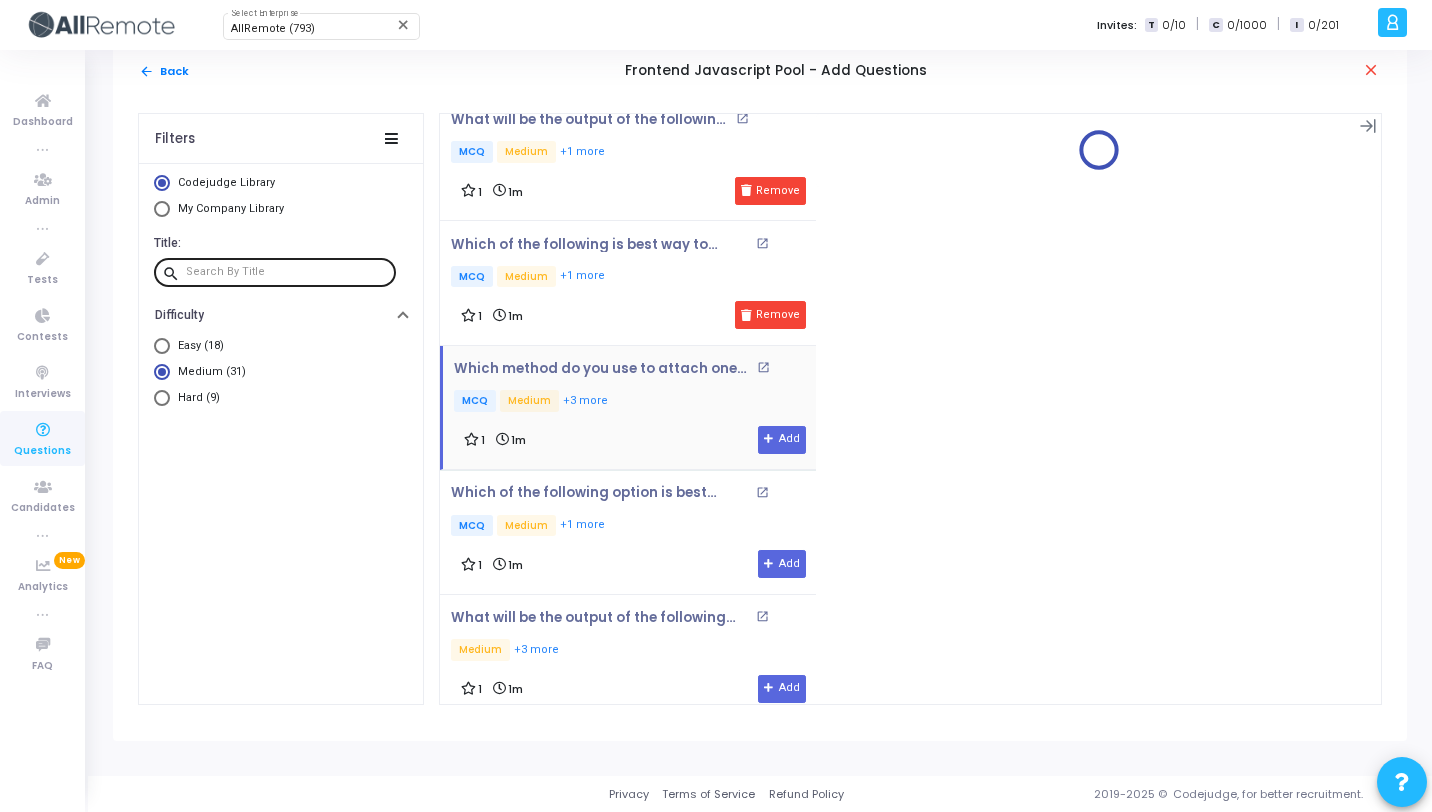 scroll, scrollTop: 3221, scrollLeft: 0, axis: vertical 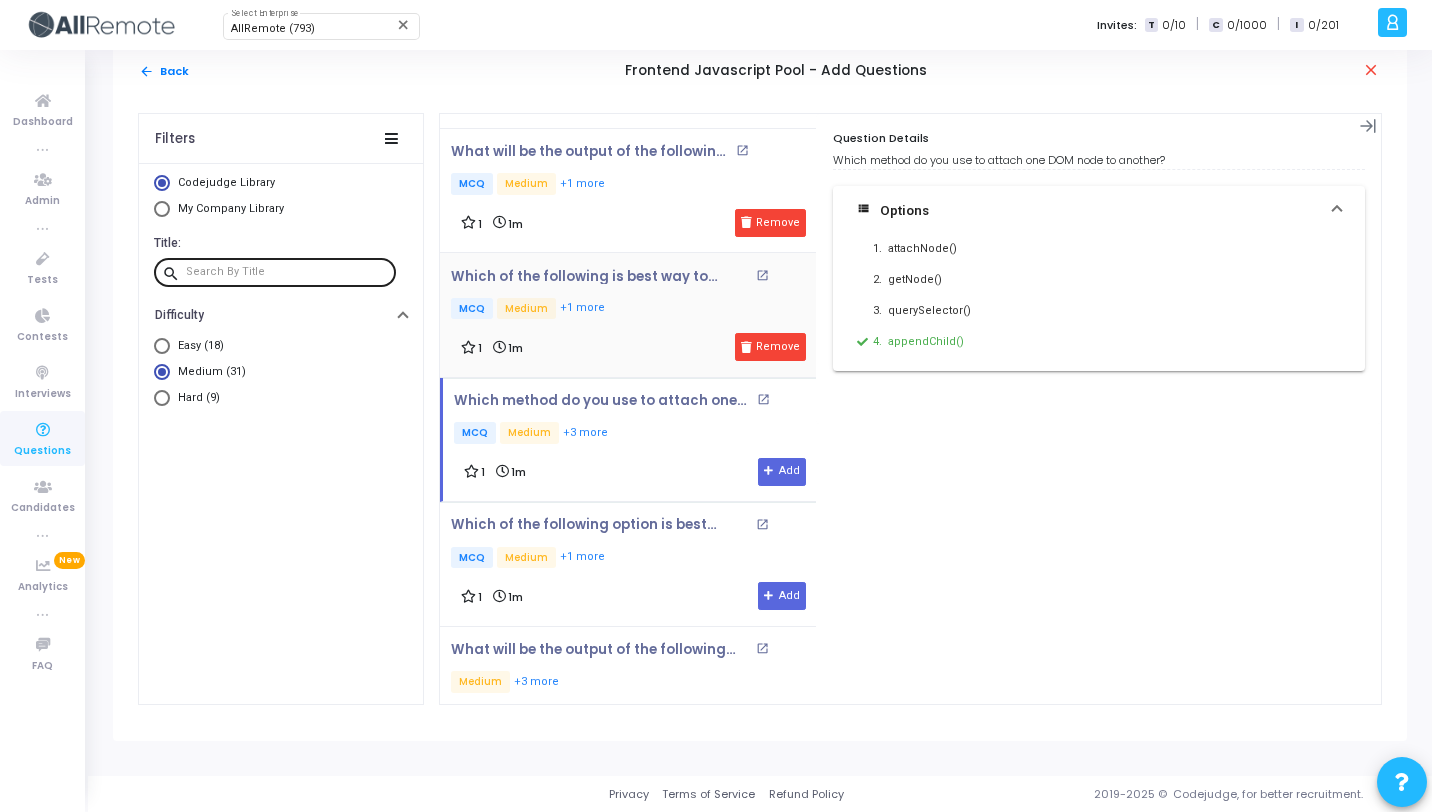 click on "Which of the following is best way to create variables and why? open_in_new   MCQ   Medium   +1 more 1 1m  Remove" 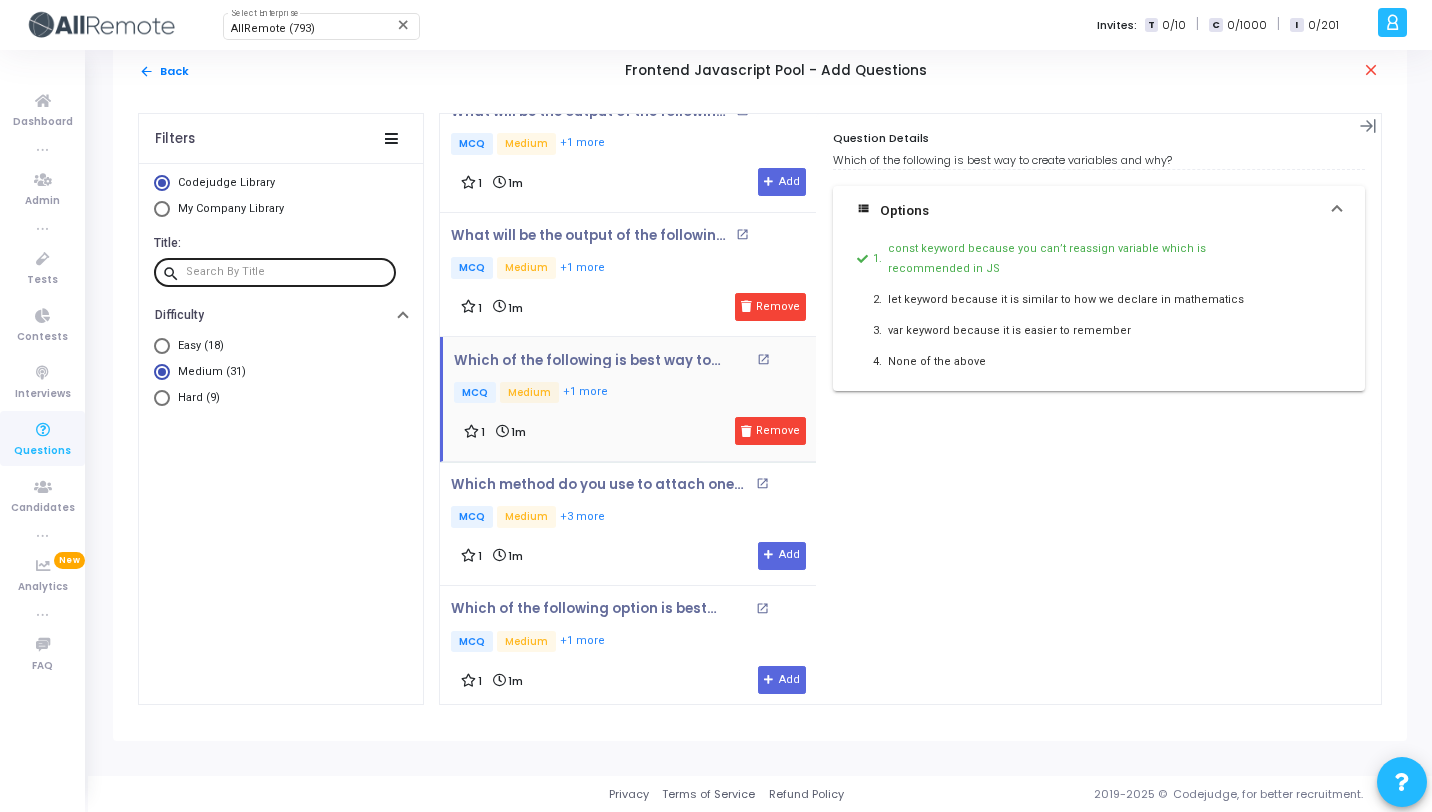 scroll, scrollTop: 3126, scrollLeft: 0, axis: vertical 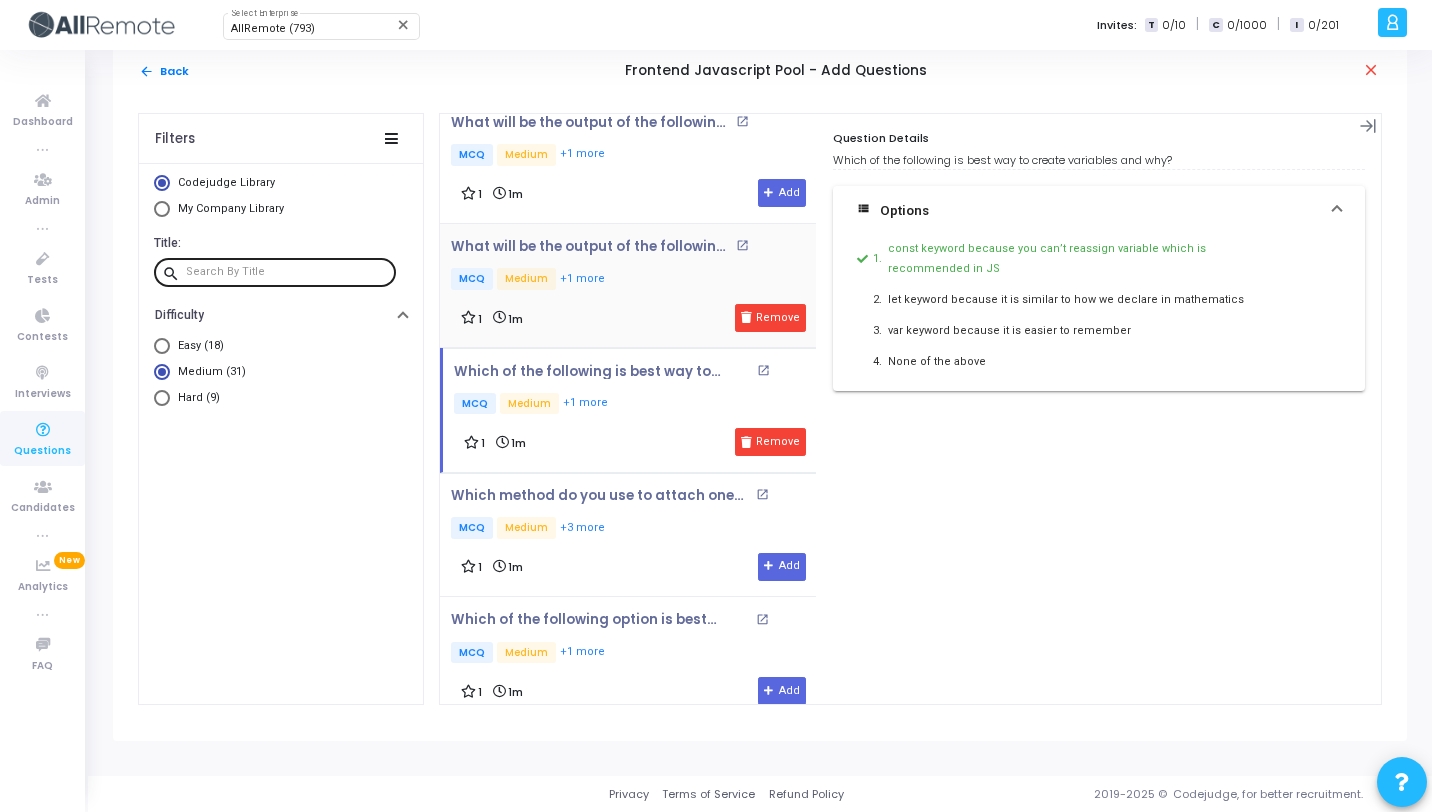 click on "What will be the output of the following code? open_in_new   MCQ   Medium   +1 more 1 1m  Remove" 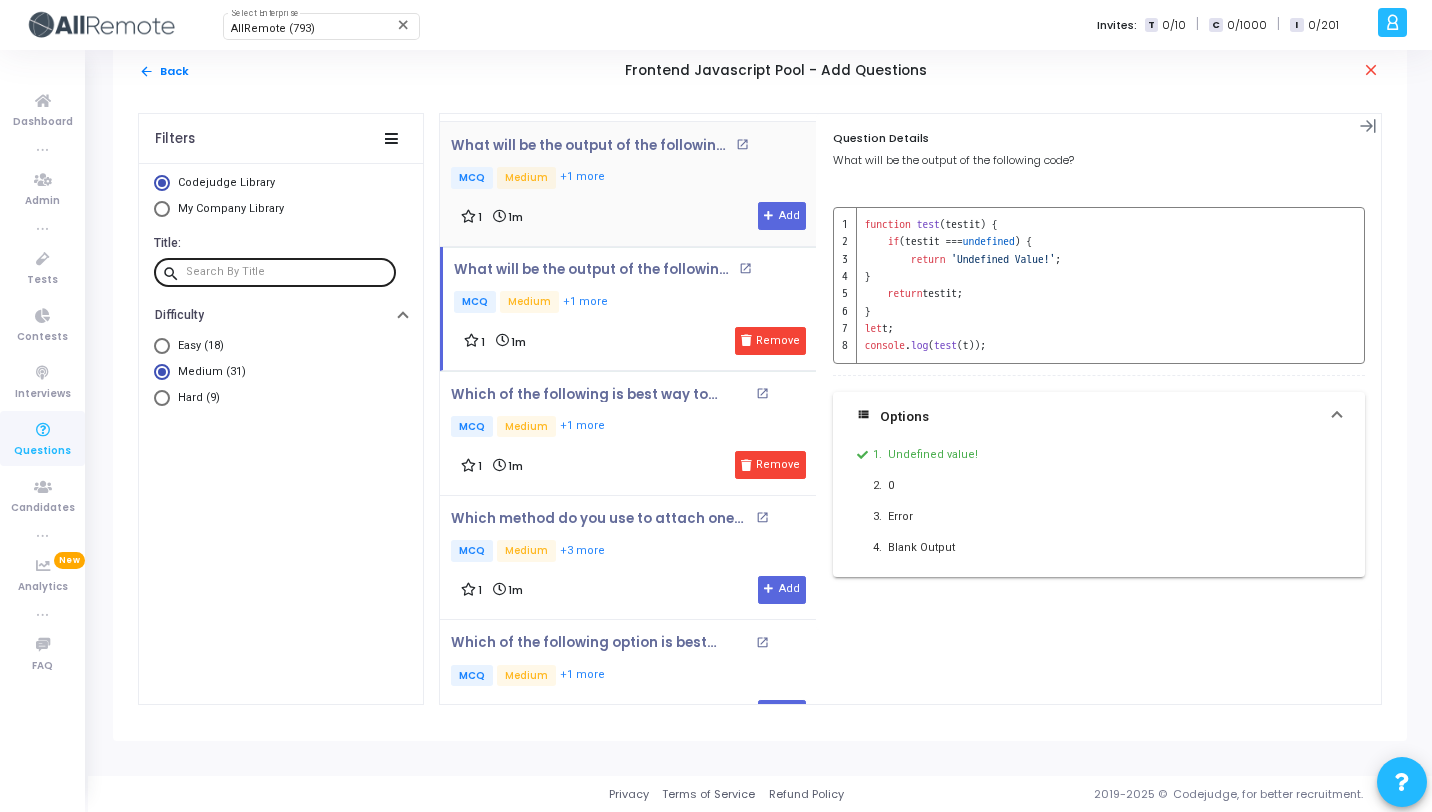 scroll, scrollTop: 2981, scrollLeft: 0, axis: vertical 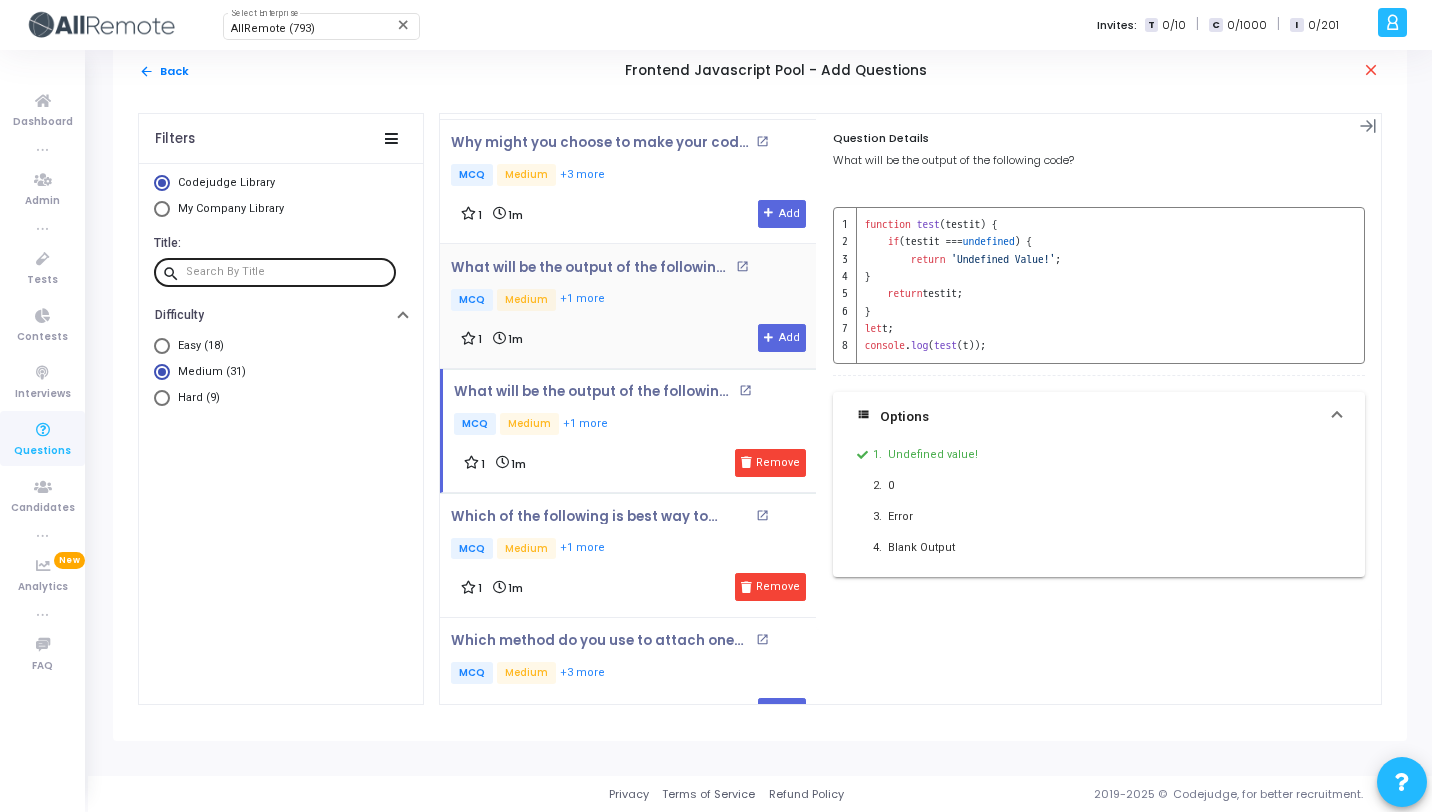 click on "MCQ   Medium   +1 more" 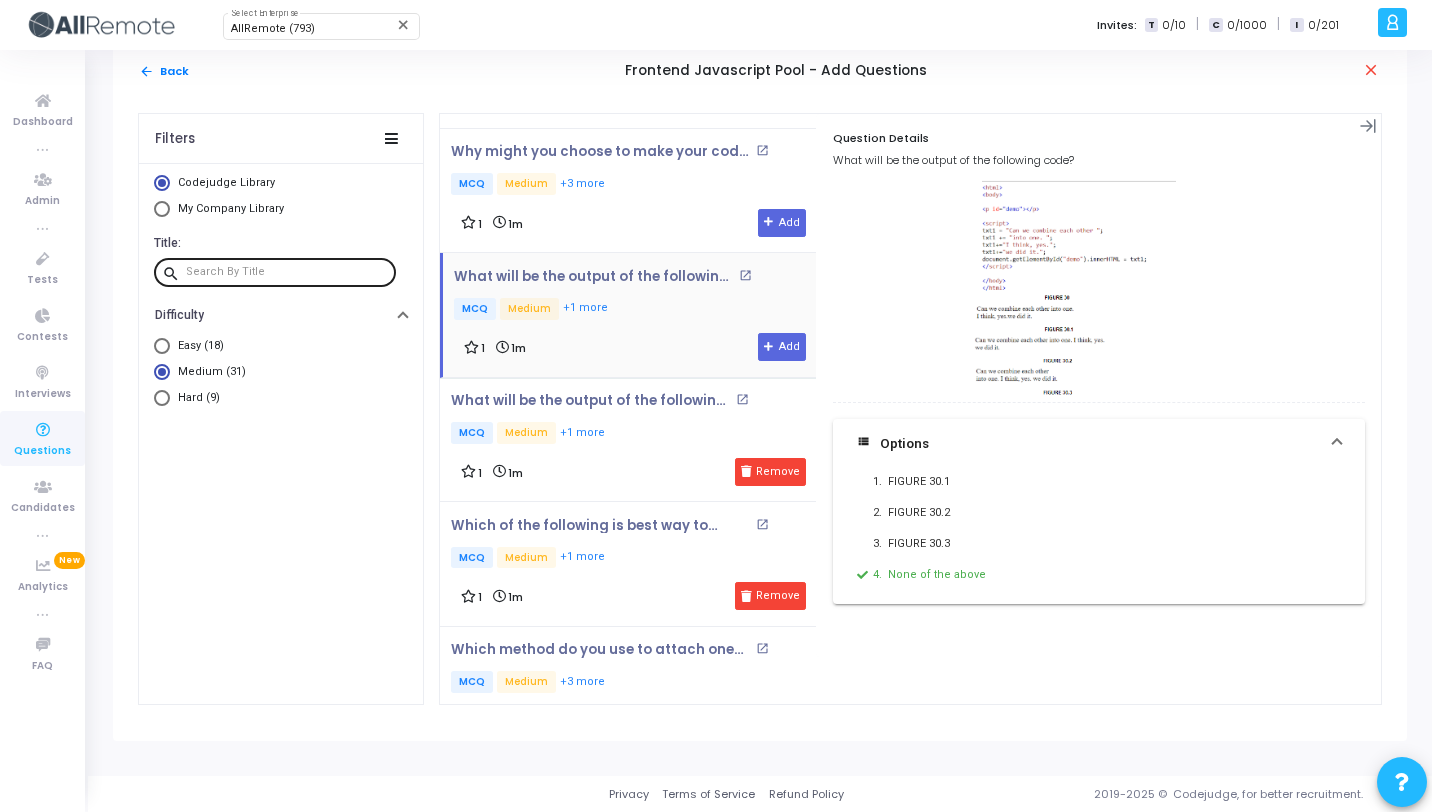 scroll, scrollTop: 2957, scrollLeft: 0, axis: vertical 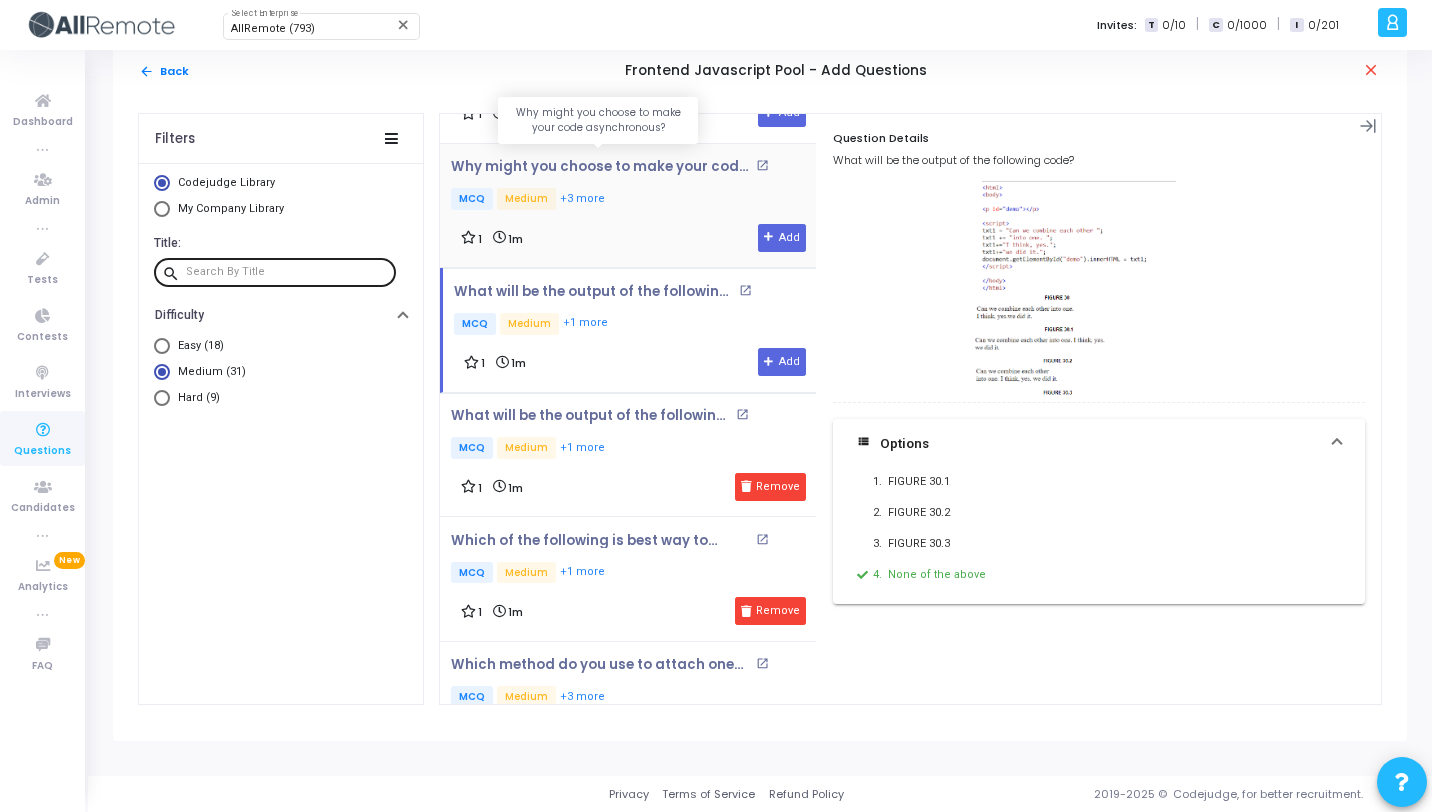 click on "Why might you choose to make your code asynchronous?" 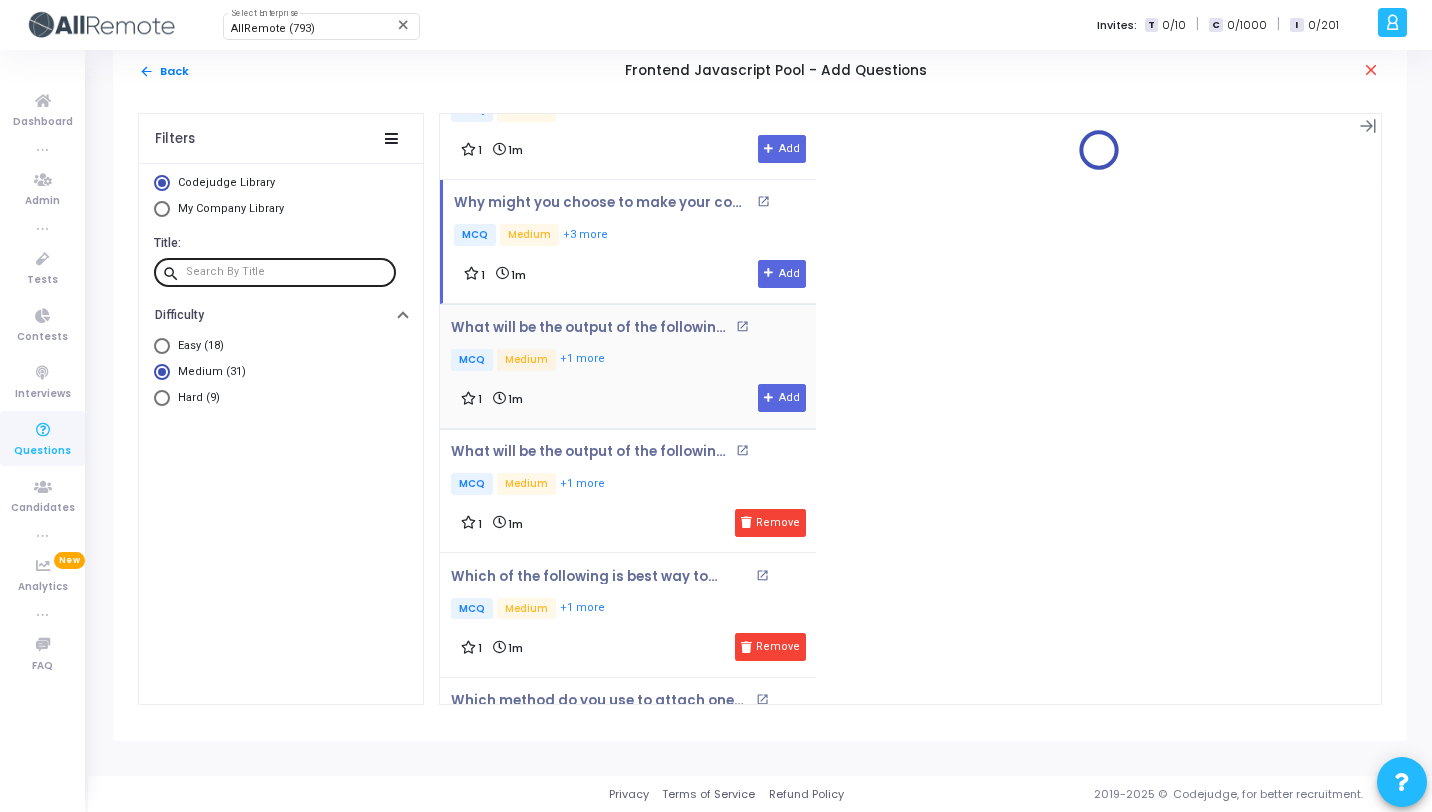 scroll, scrollTop: 2830, scrollLeft: 0, axis: vertical 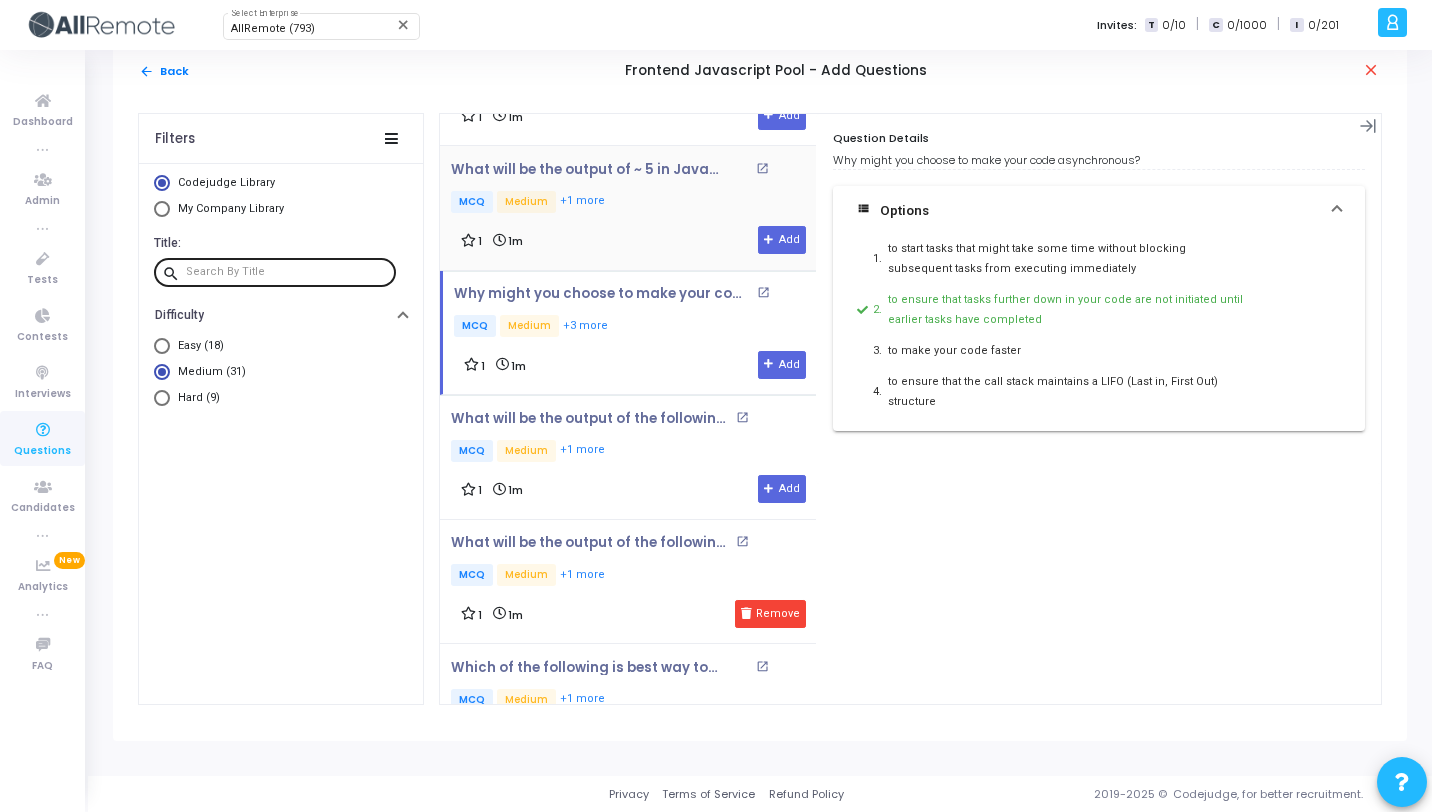 click on "1 1m  Add" 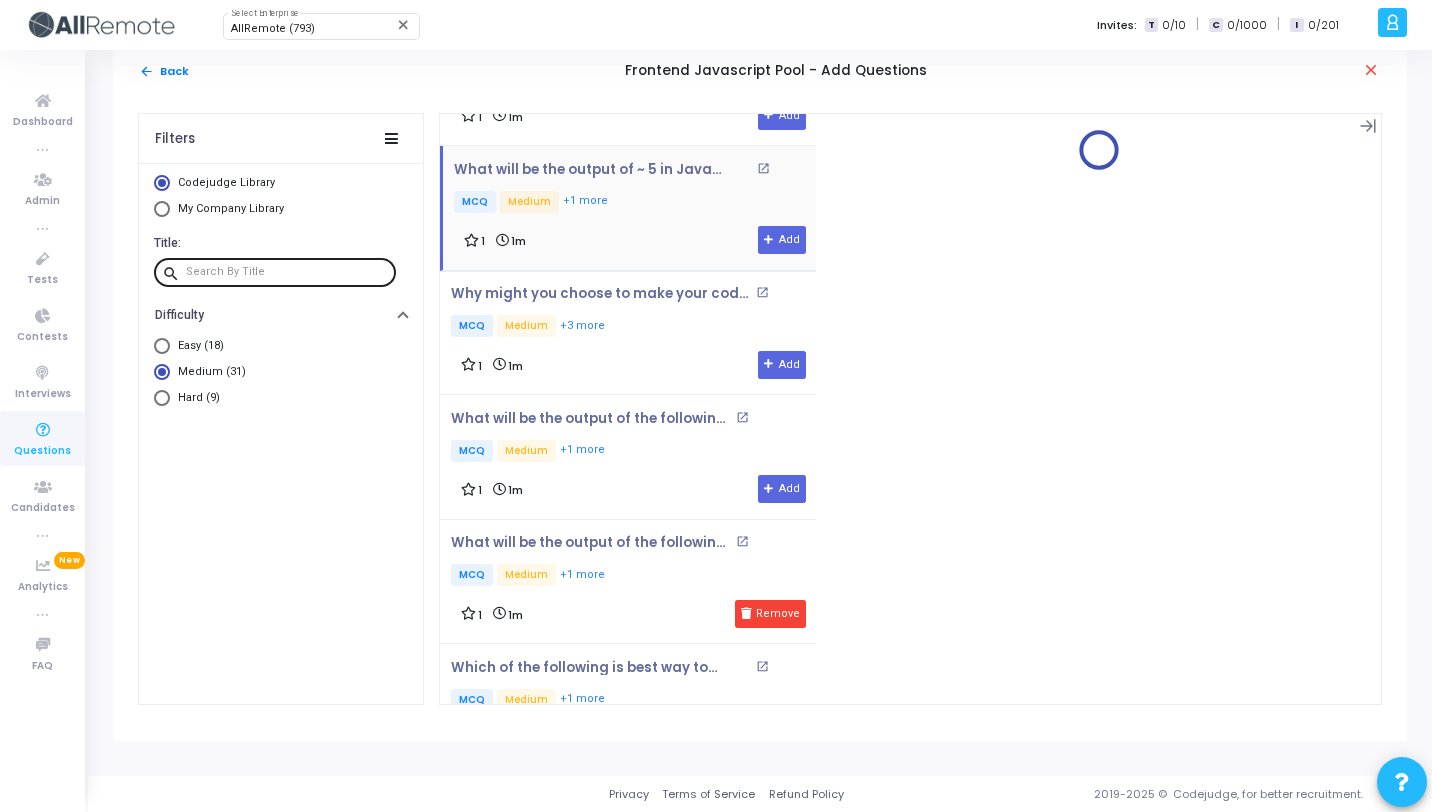 scroll, scrollTop: 2511, scrollLeft: 0, axis: vertical 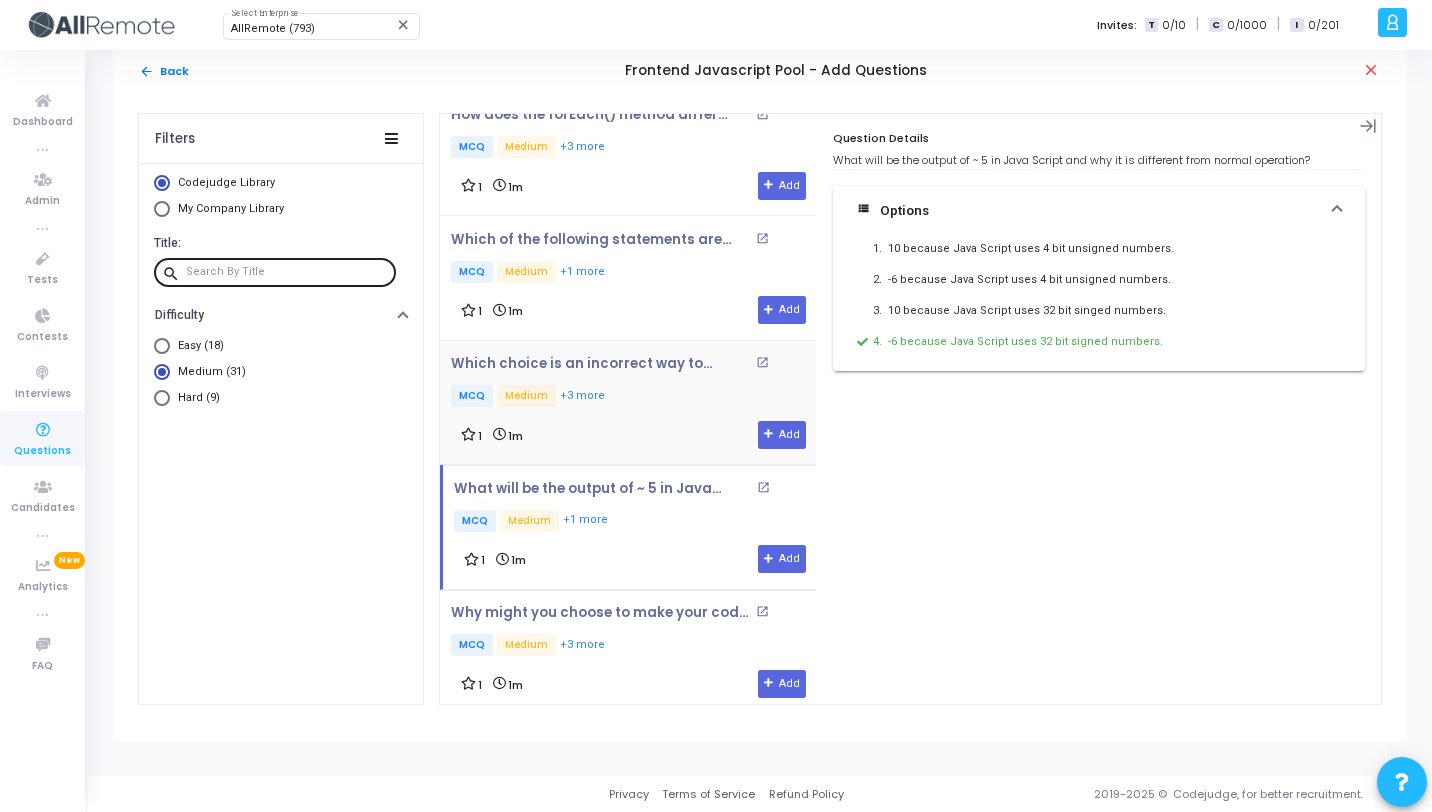 click on "MCQ   Medium   +3 more" 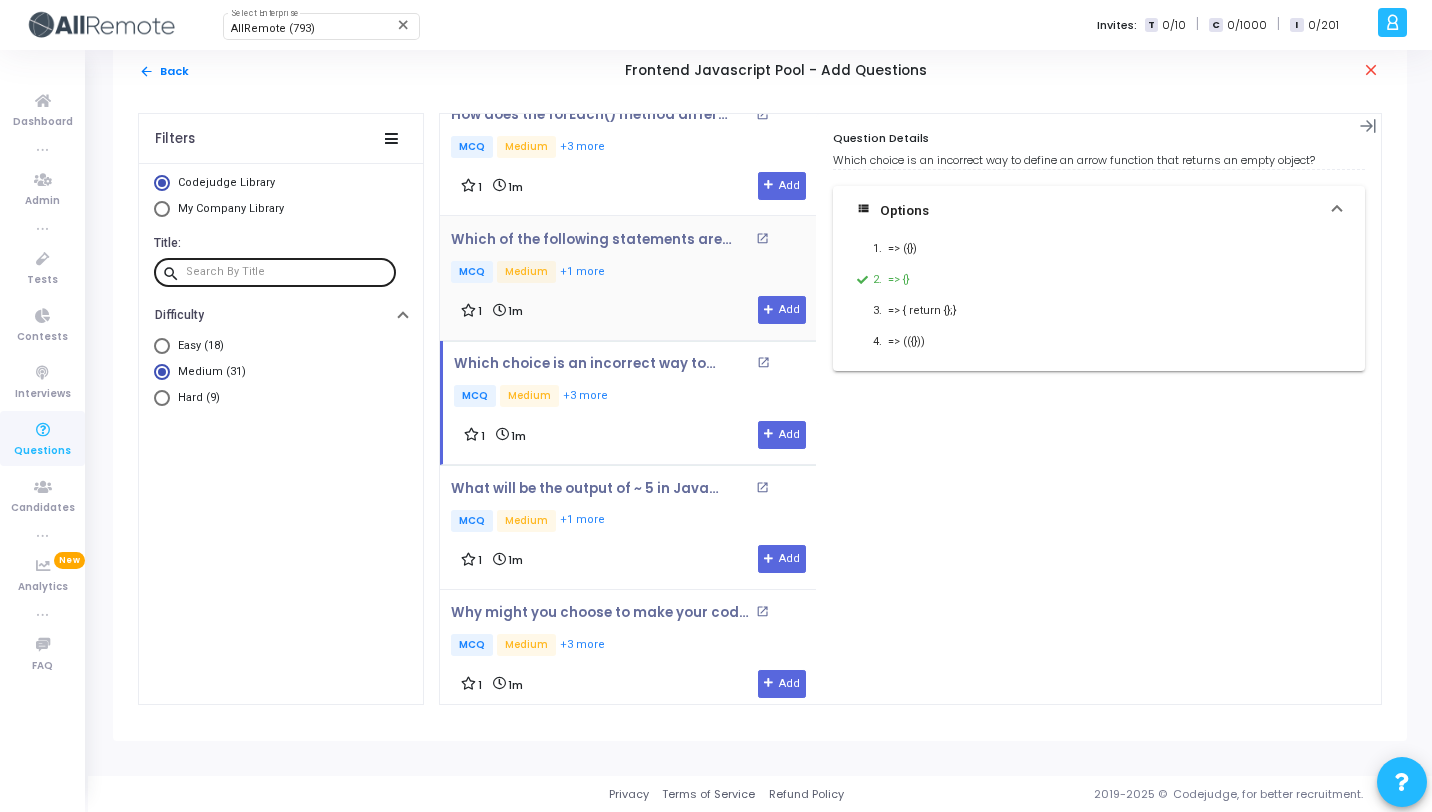 click on "MCQ   Medium   +1 more" 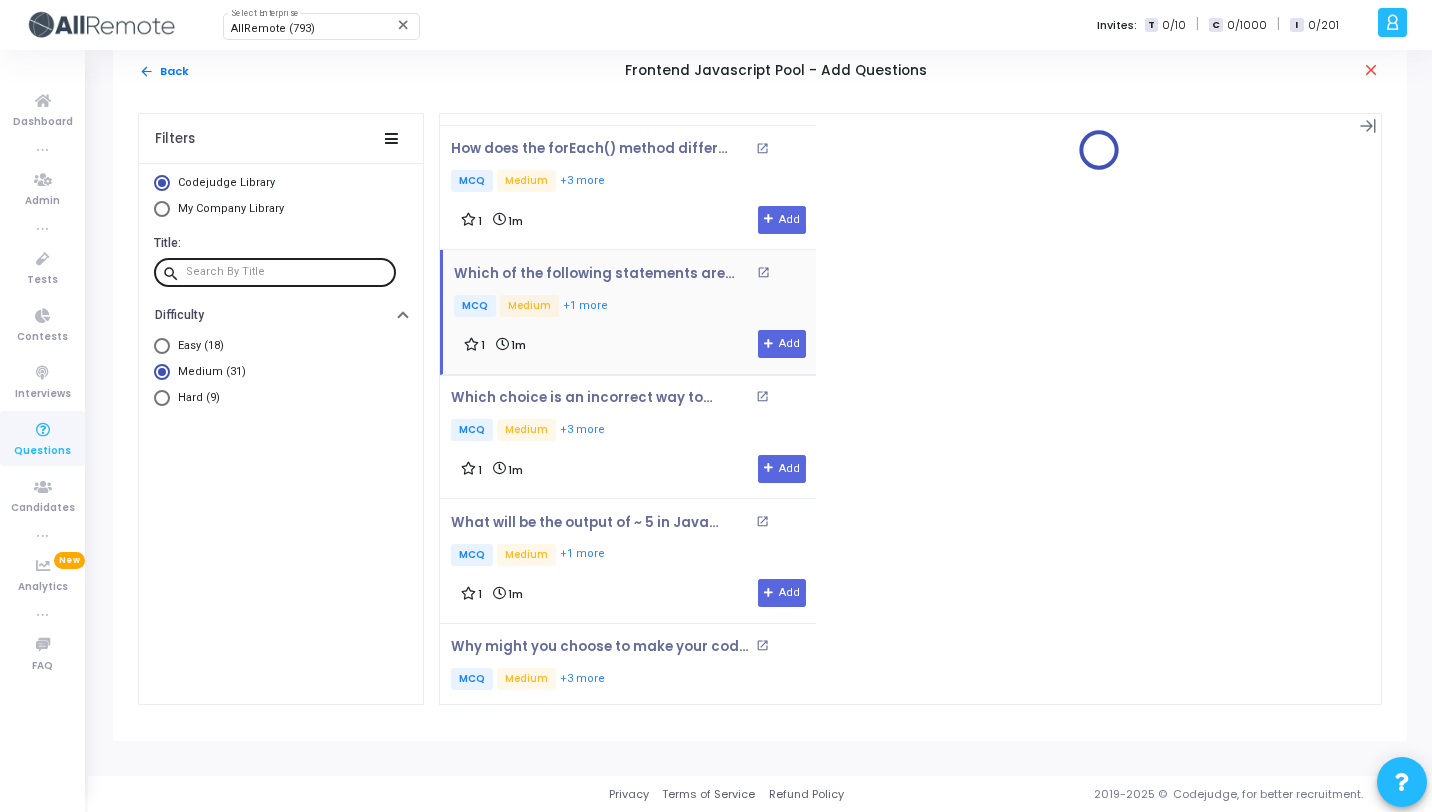scroll, scrollTop: 2384, scrollLeft: 0, axis: vertical 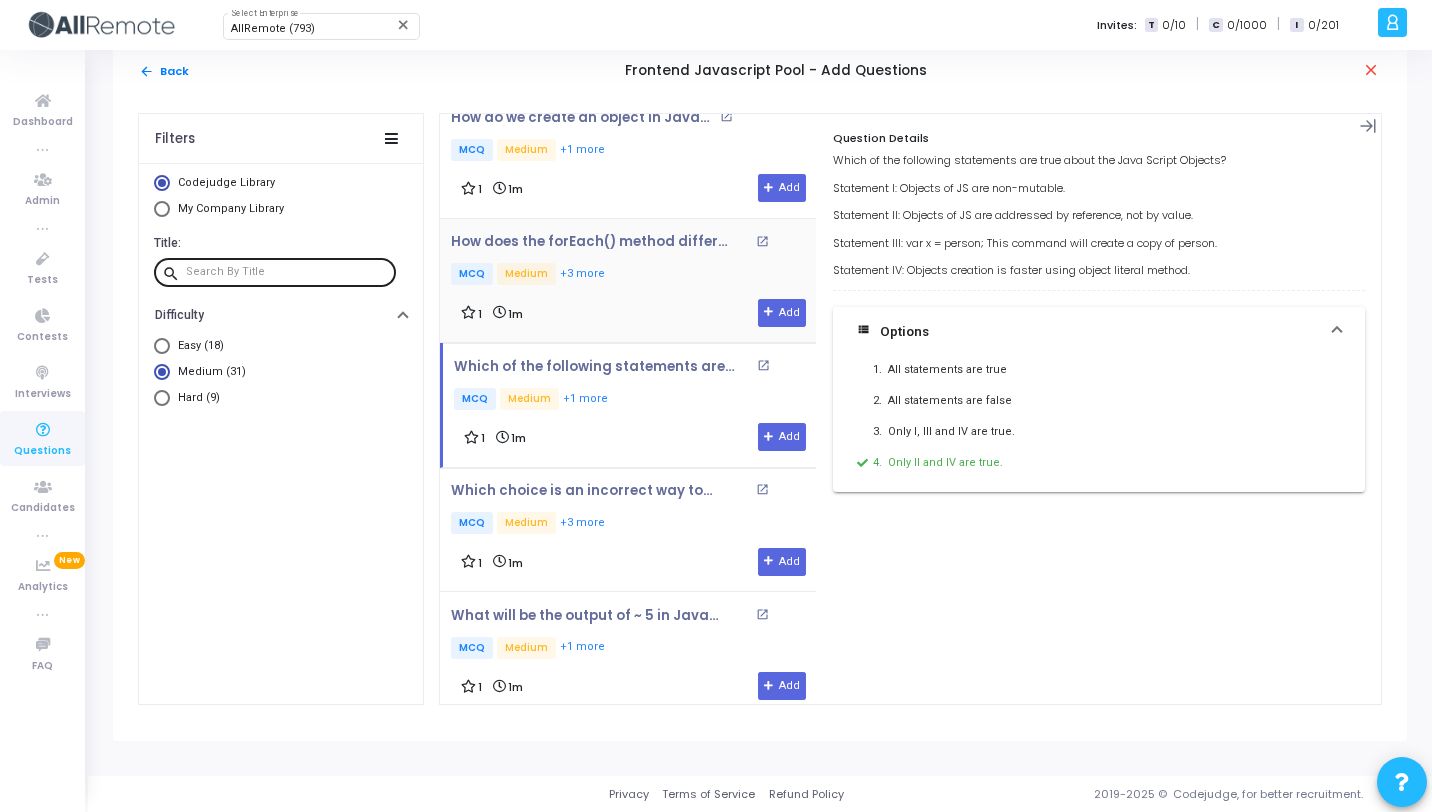 click on "MCQ   Medium   +3 more" 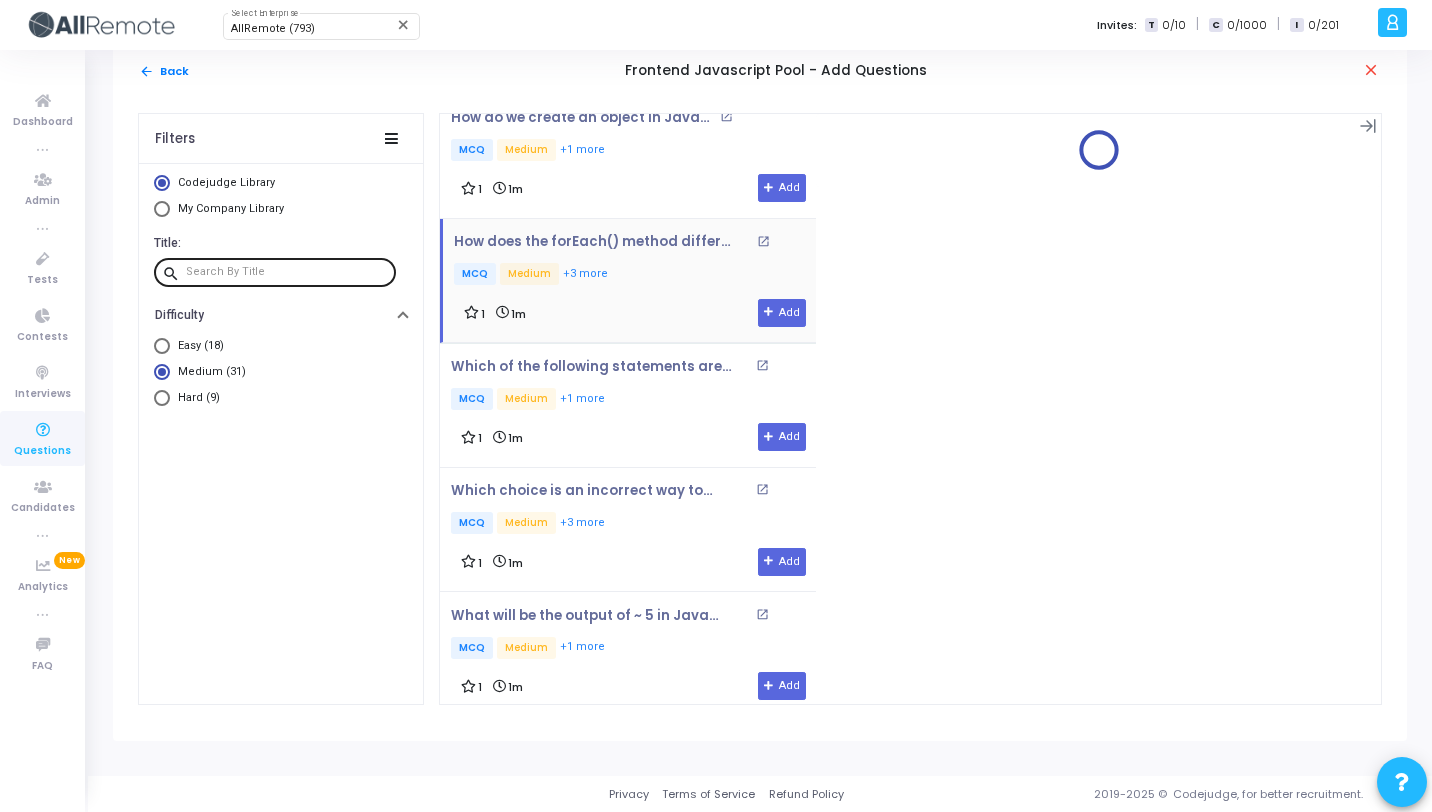 scroll, scrollTop: 2217, scrollLeft: 0, axis: vertical 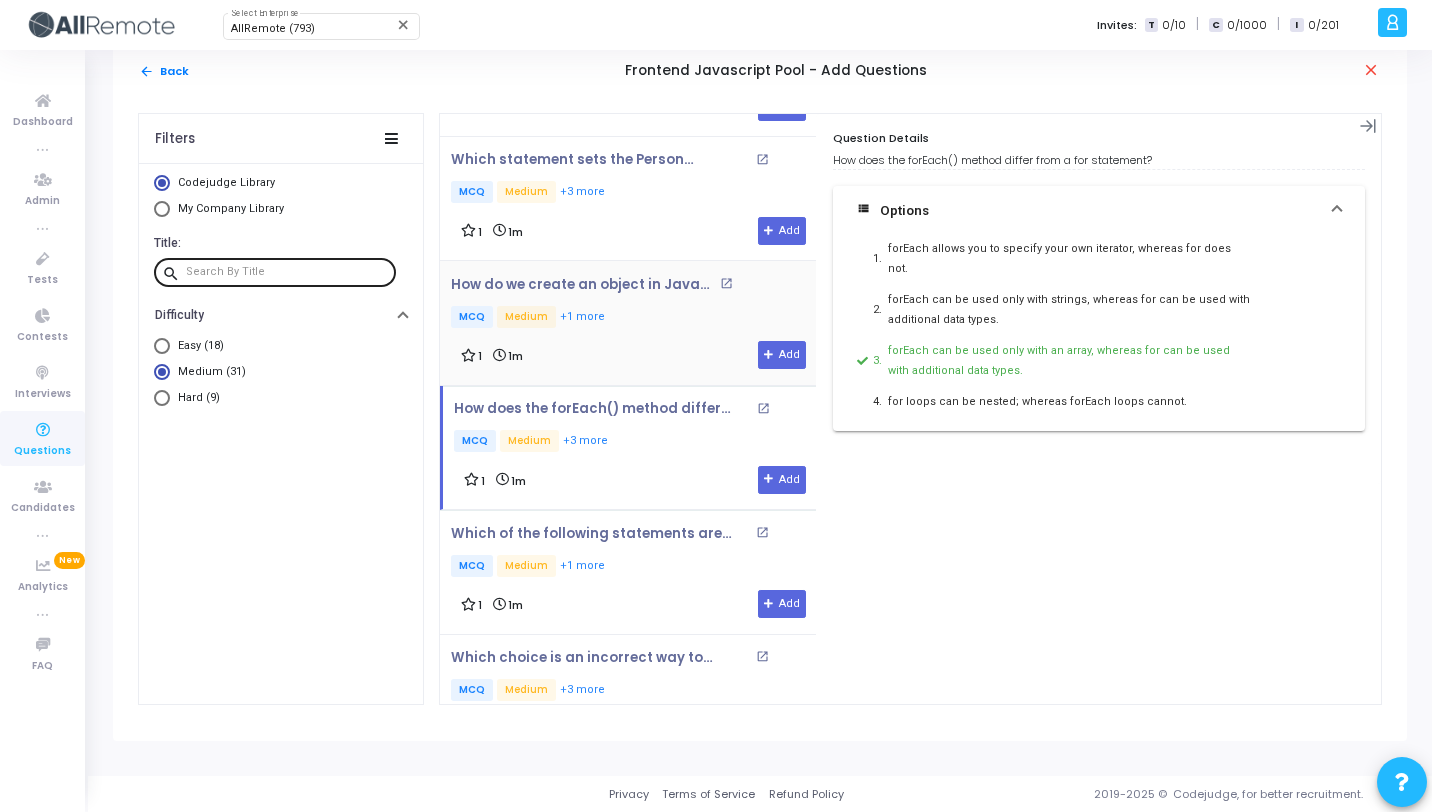 click on "MCQ   Medium   +1 more" 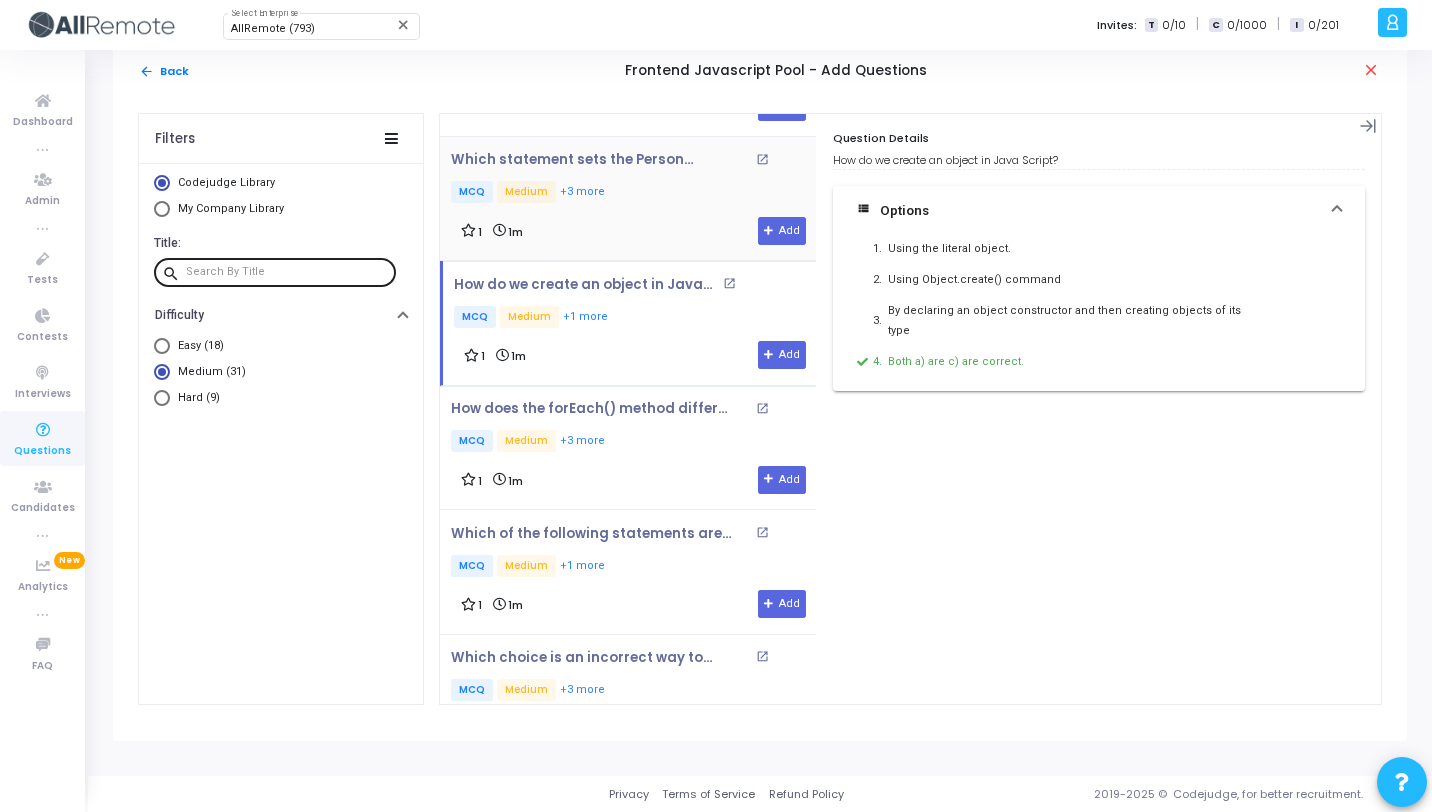 click on "1 1m  Add" 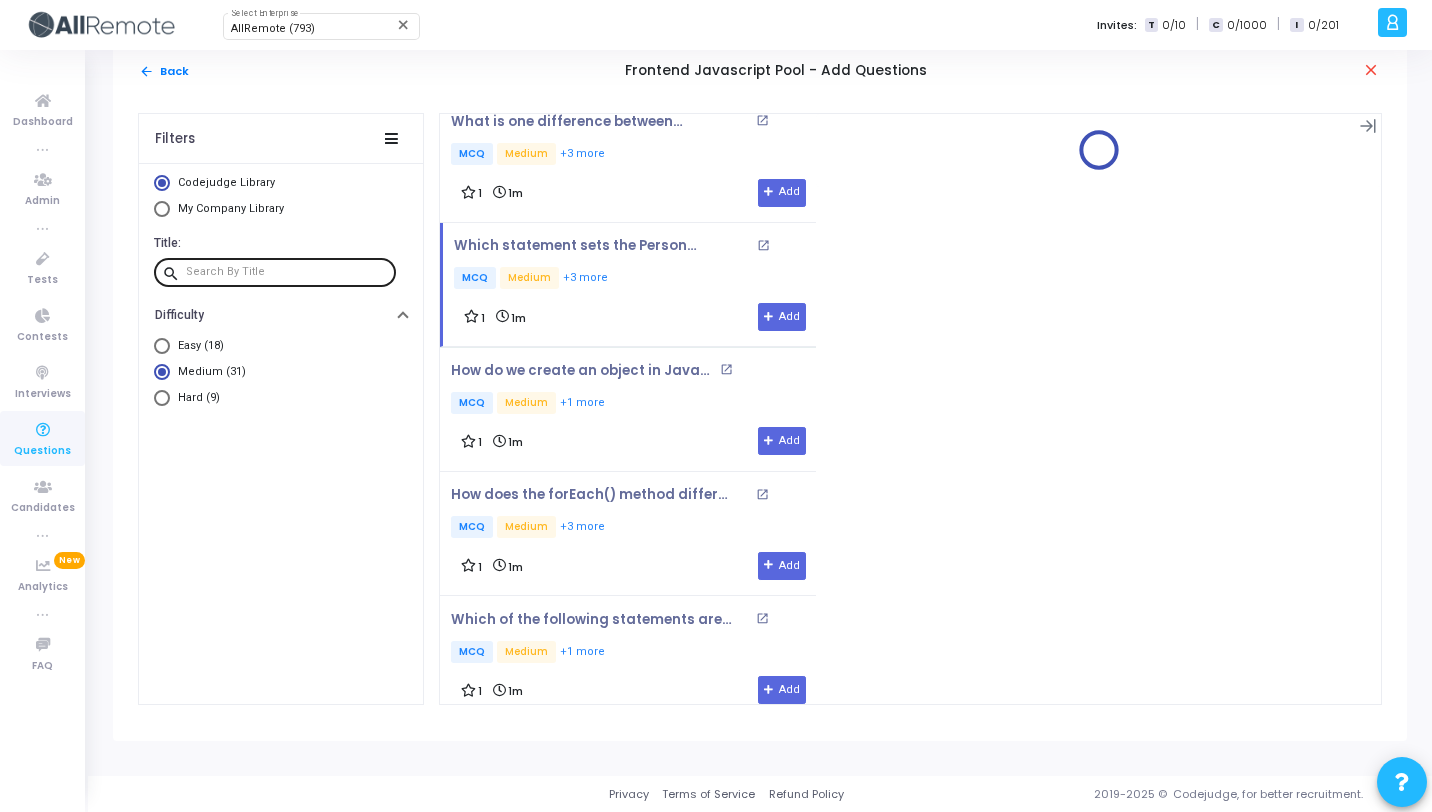 scroll, scrollTop: 1880, scrollLeft: 0, axis: vertical 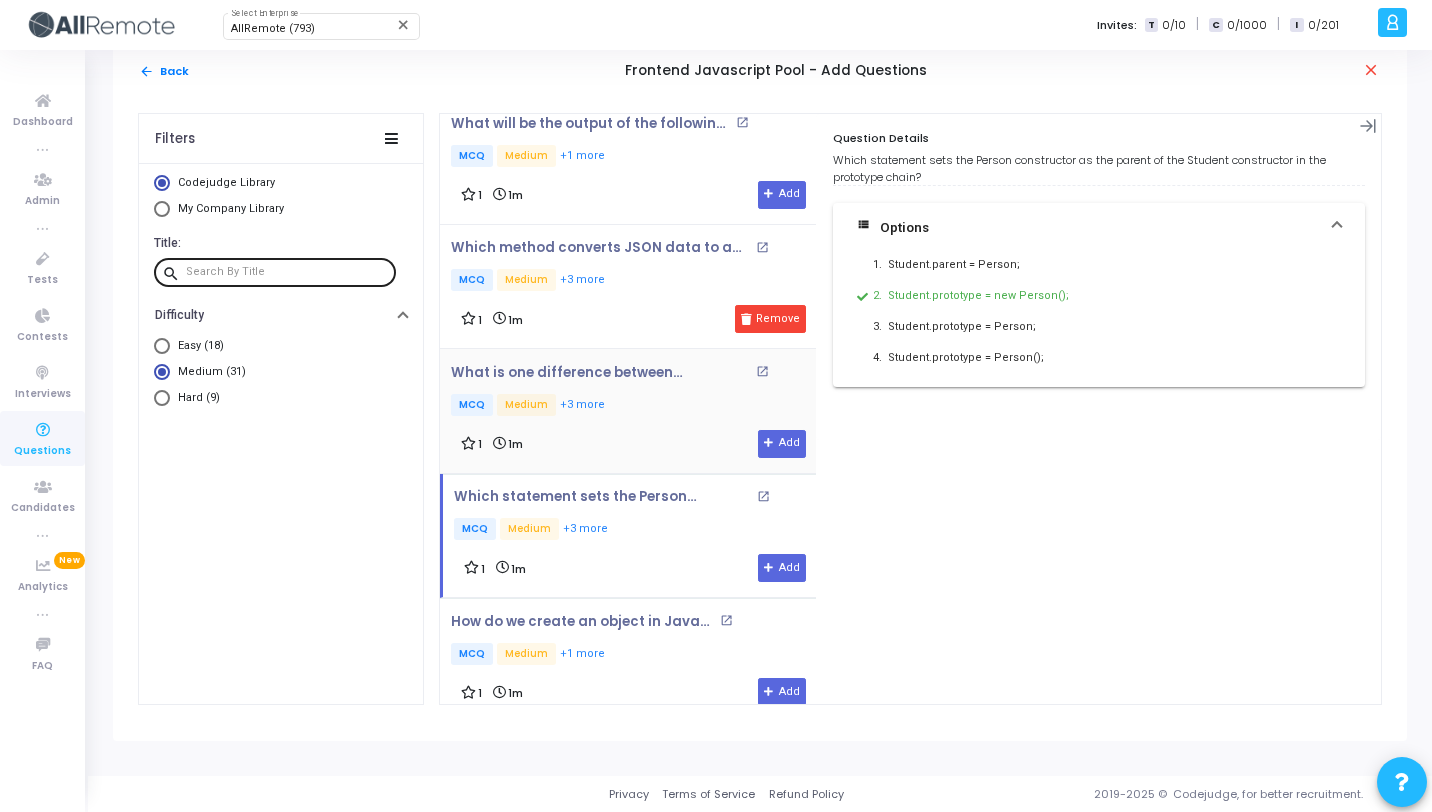 click on "MCQ   Medium   +3 more" 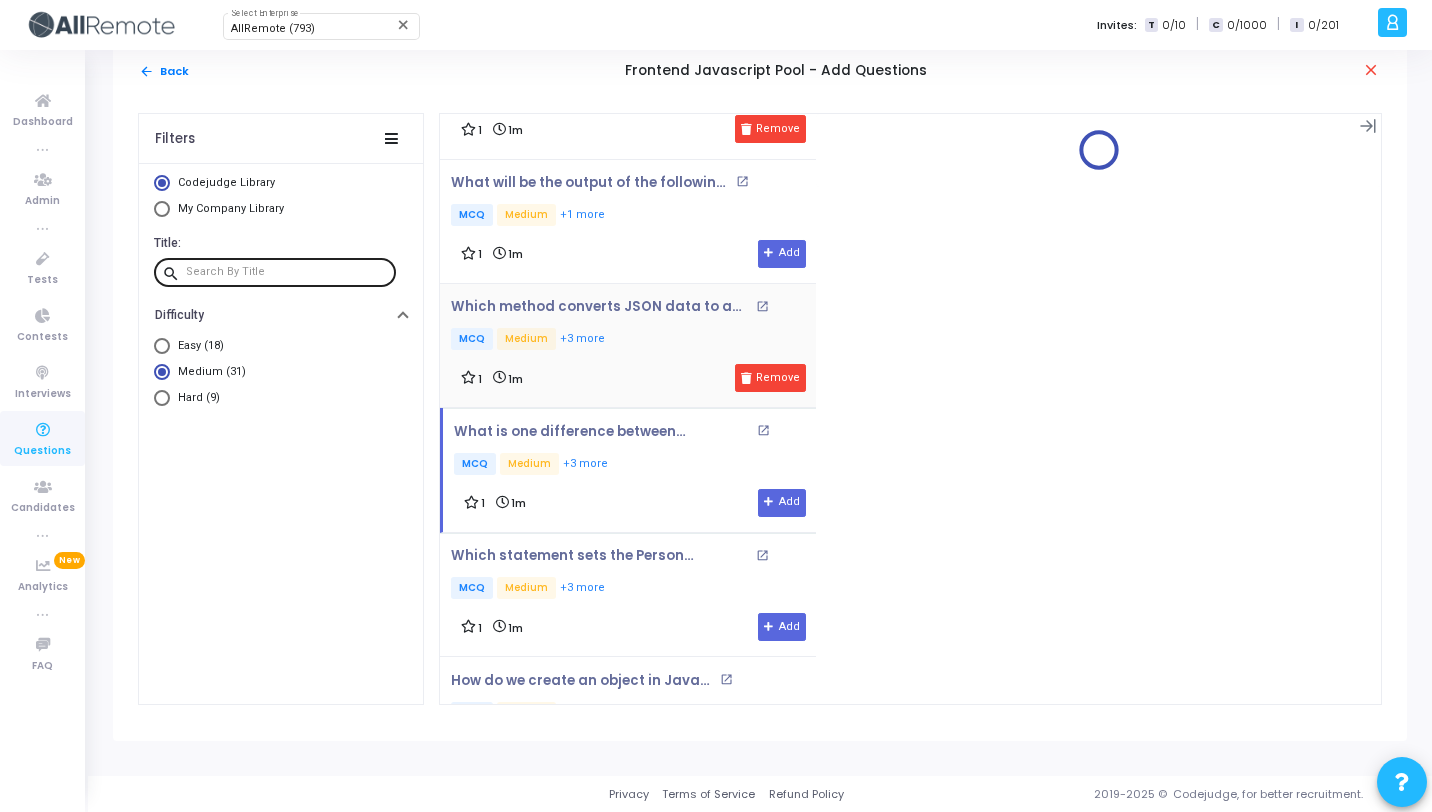 scroll, scrollTop: 1541, scrollLeft: 0, axis: vertical 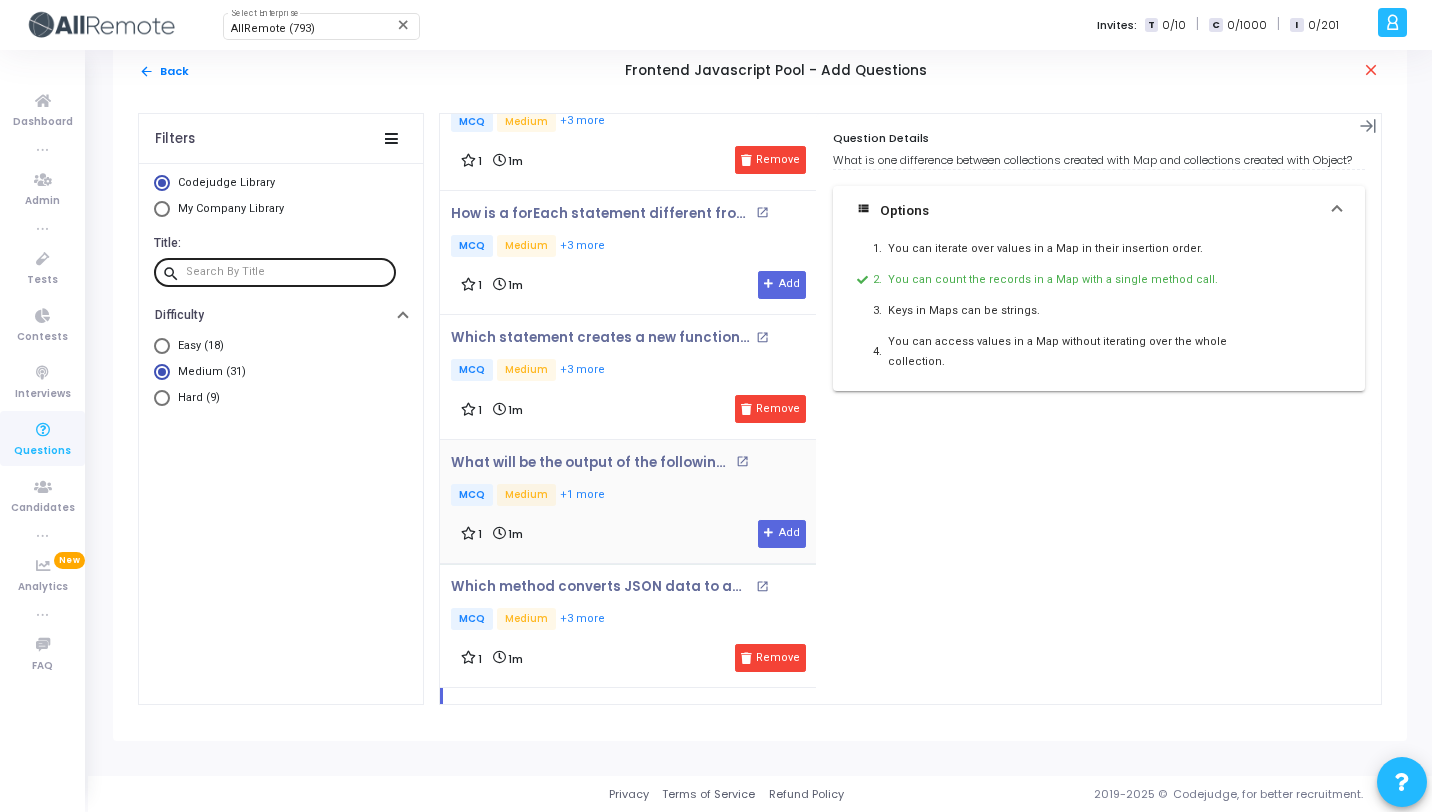 click on "What will be the output of the following code? open_in_new   MCQ   Medium   +1 more" 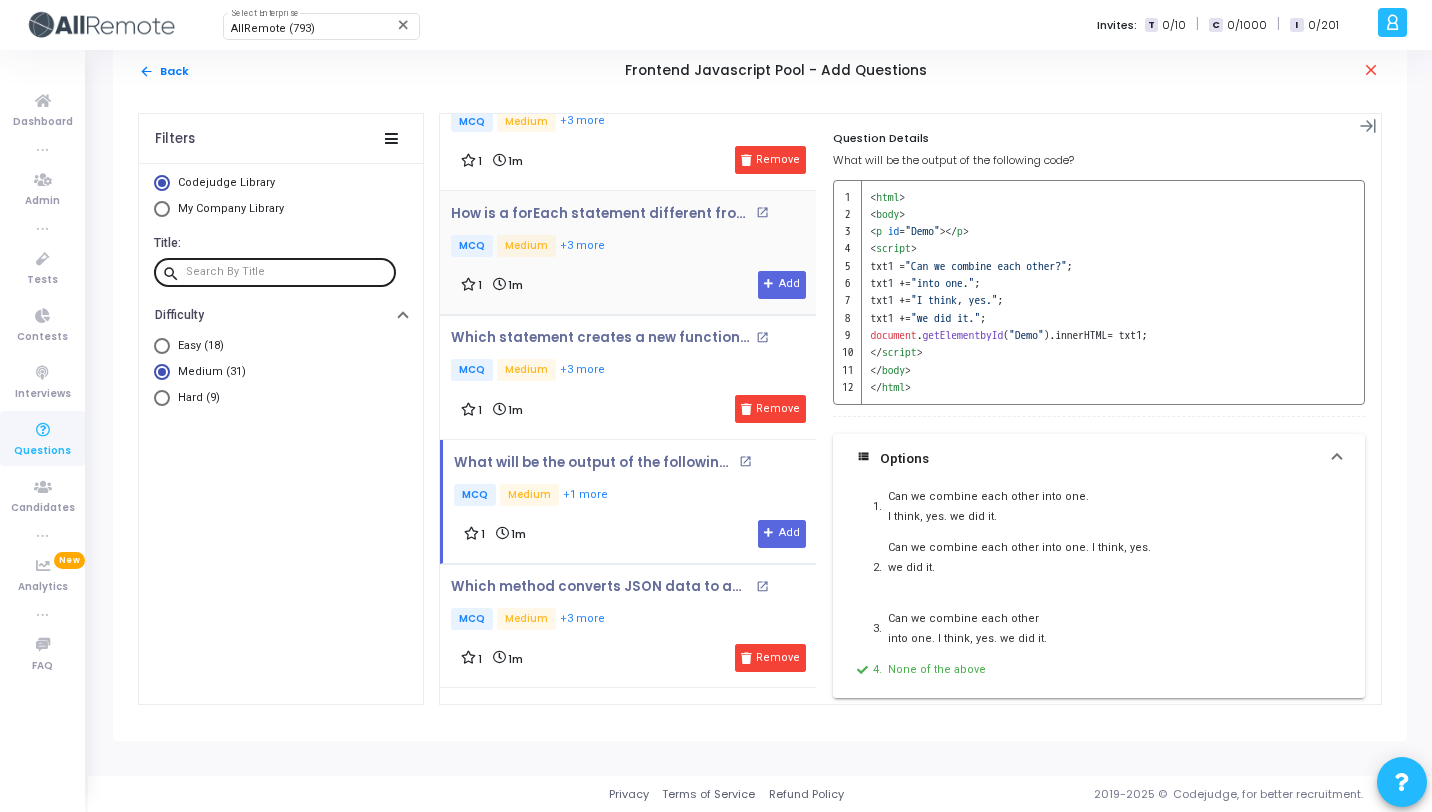 click on "How is a forEach statement different from a for statement? open_in_new   MCQ   Medium   +3 more 1 1m  Add" 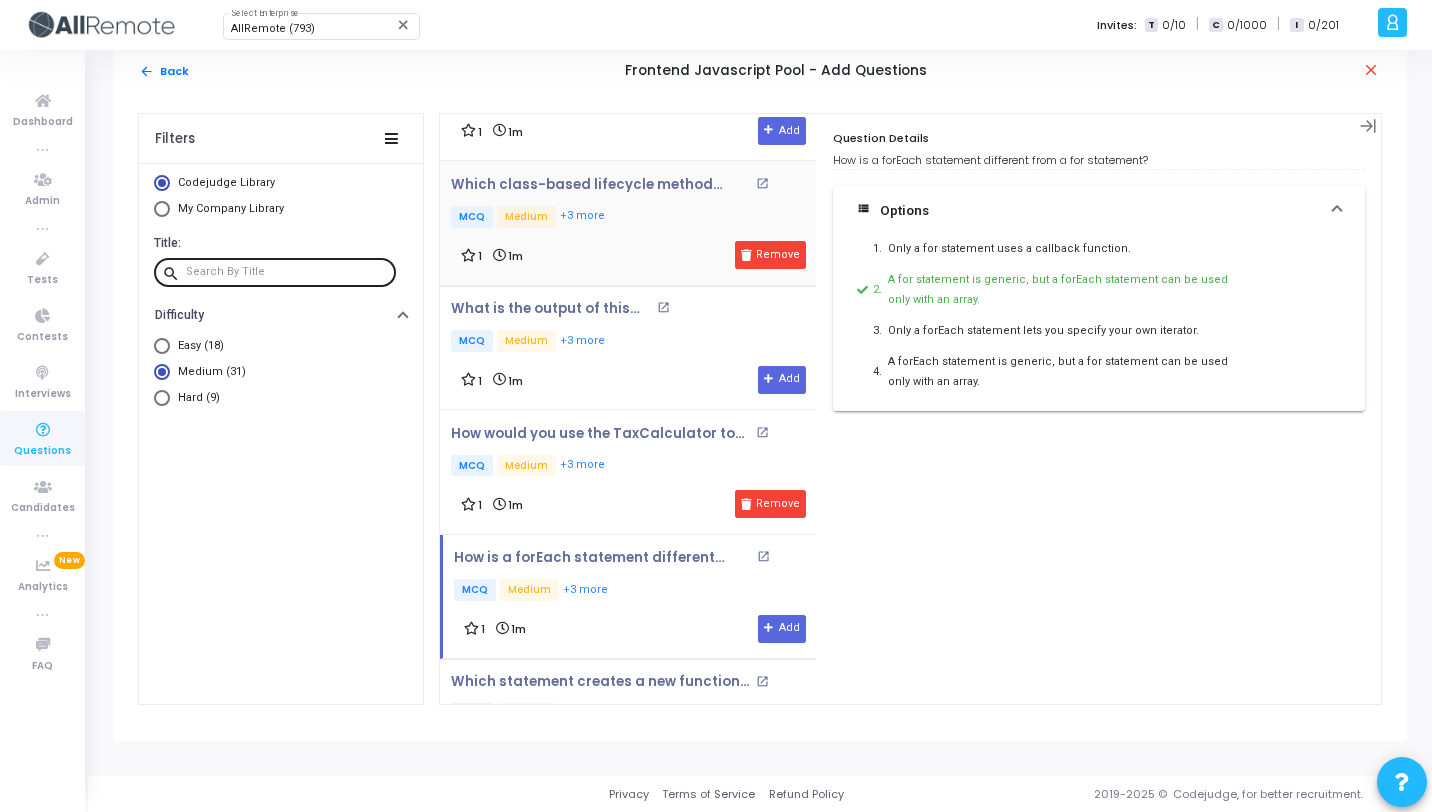 scroll, scrollTop: 1138, scrollLeft: 0, axis: vertical 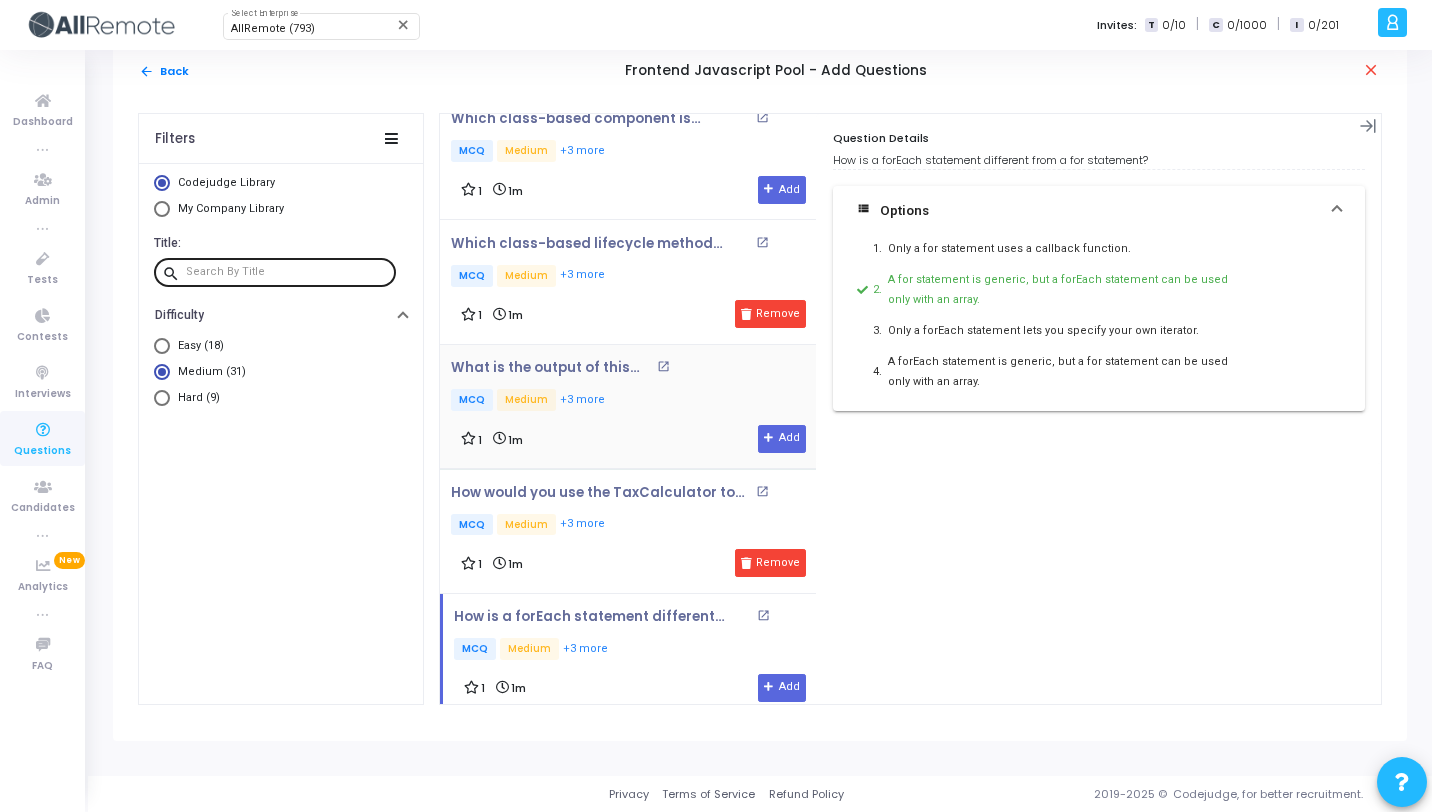 click on "1 1m  Add" 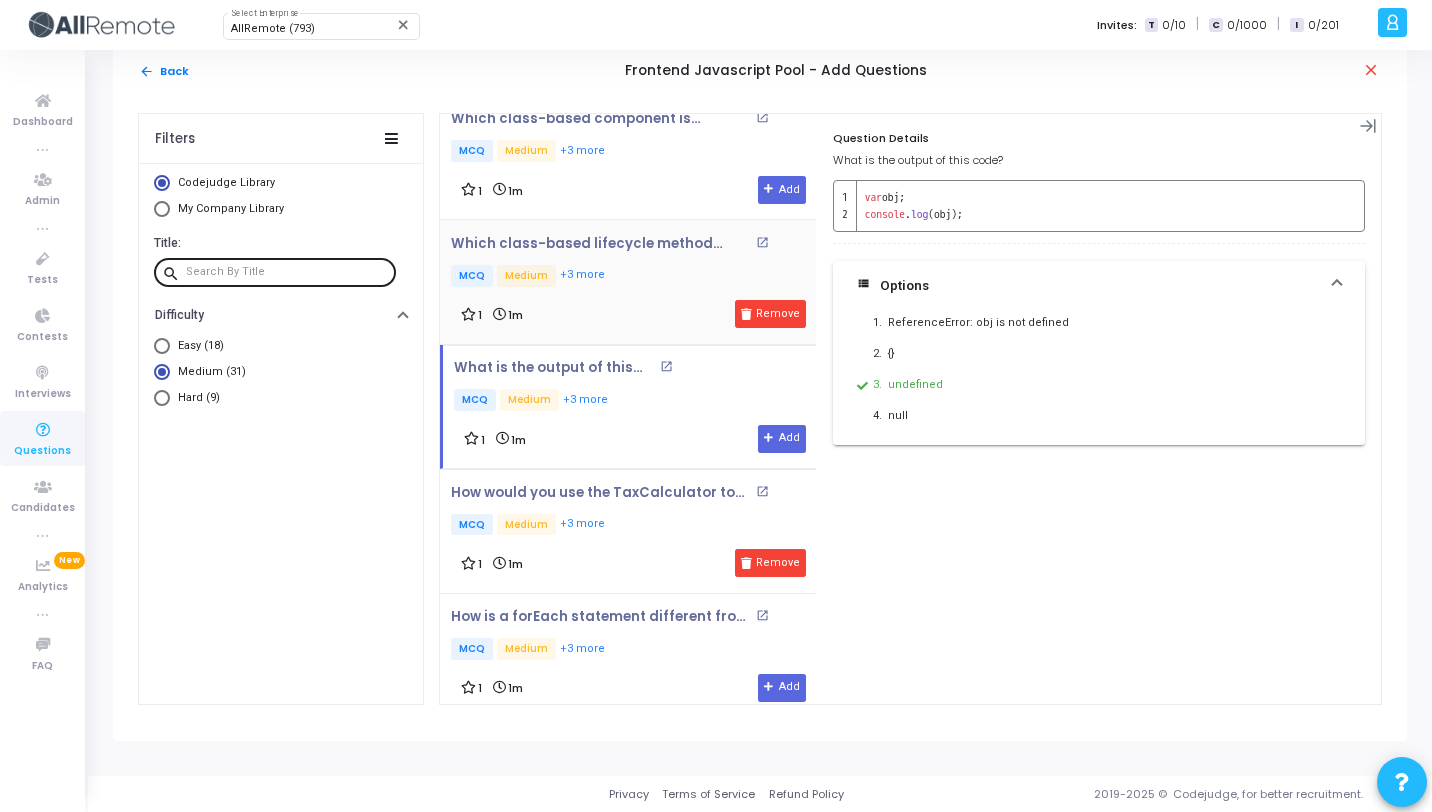 scroll, scrollTop: 789, scrollLeft: 0, axis: vertical 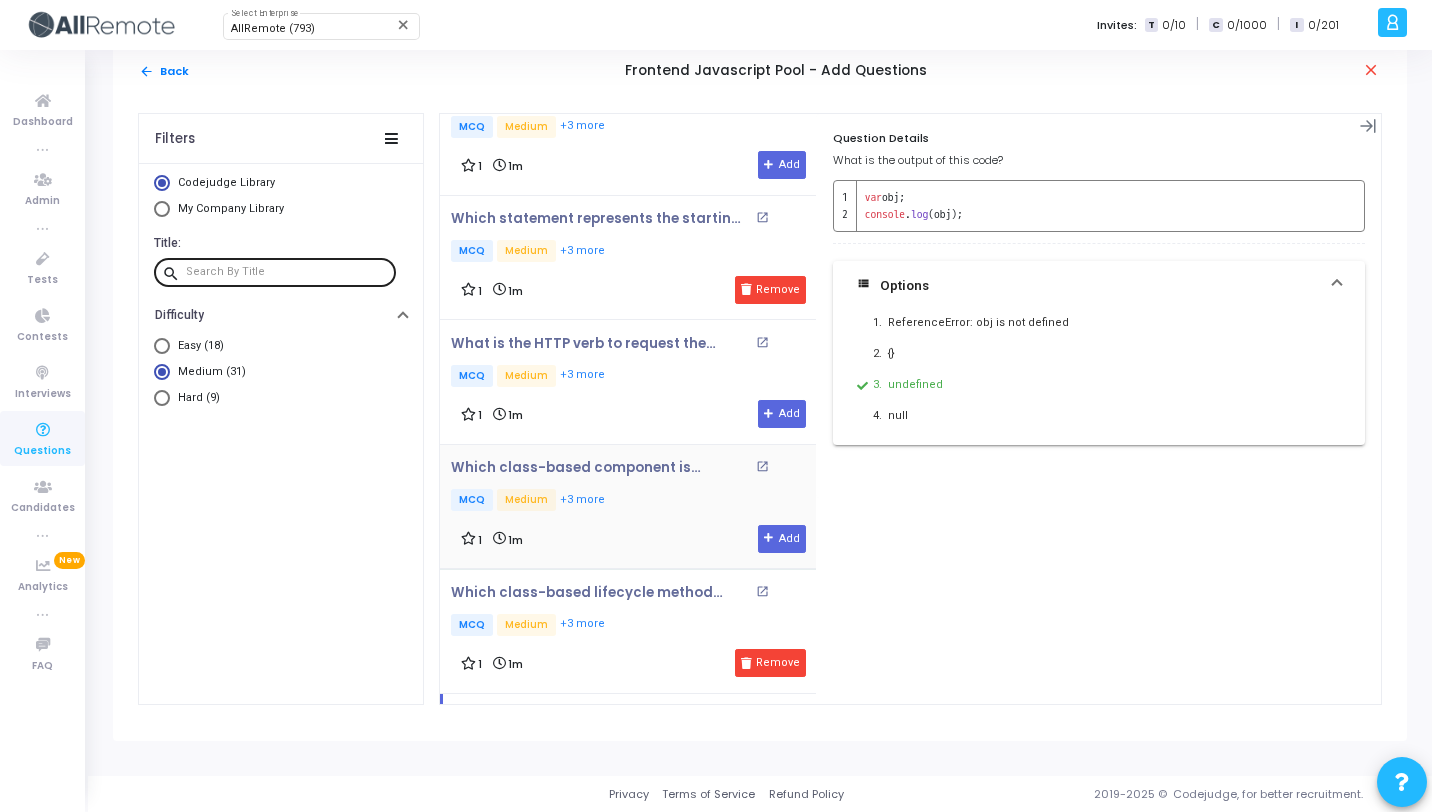 click on "Which class-based component is equivalent to this function component? open_in_new   MCQ   Medium   +3 more 1 1m  Add" 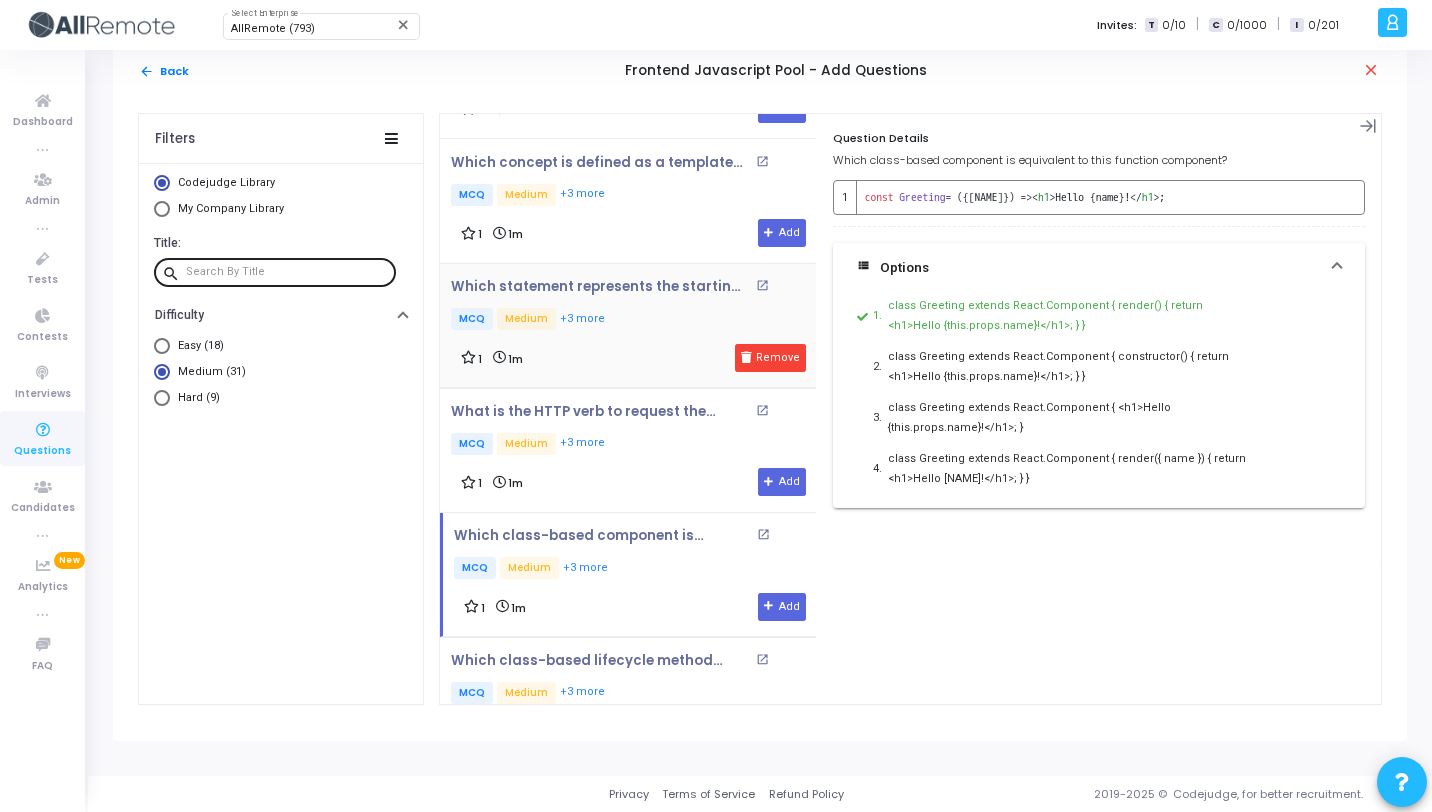 scroll, scrollTop: 720, scrollLeft: 0, axis: vertical 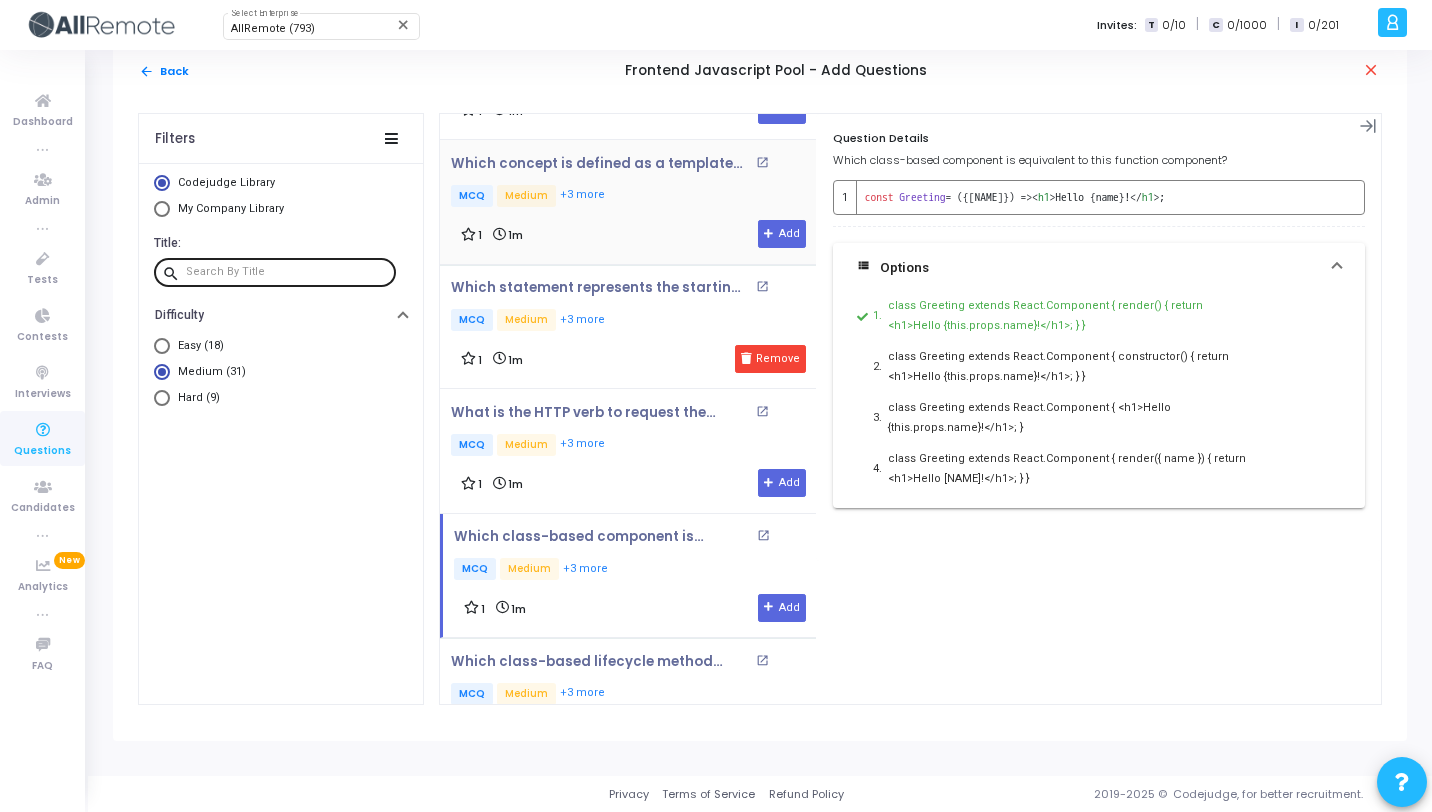 click on "MCQ   Medium   +3 more" 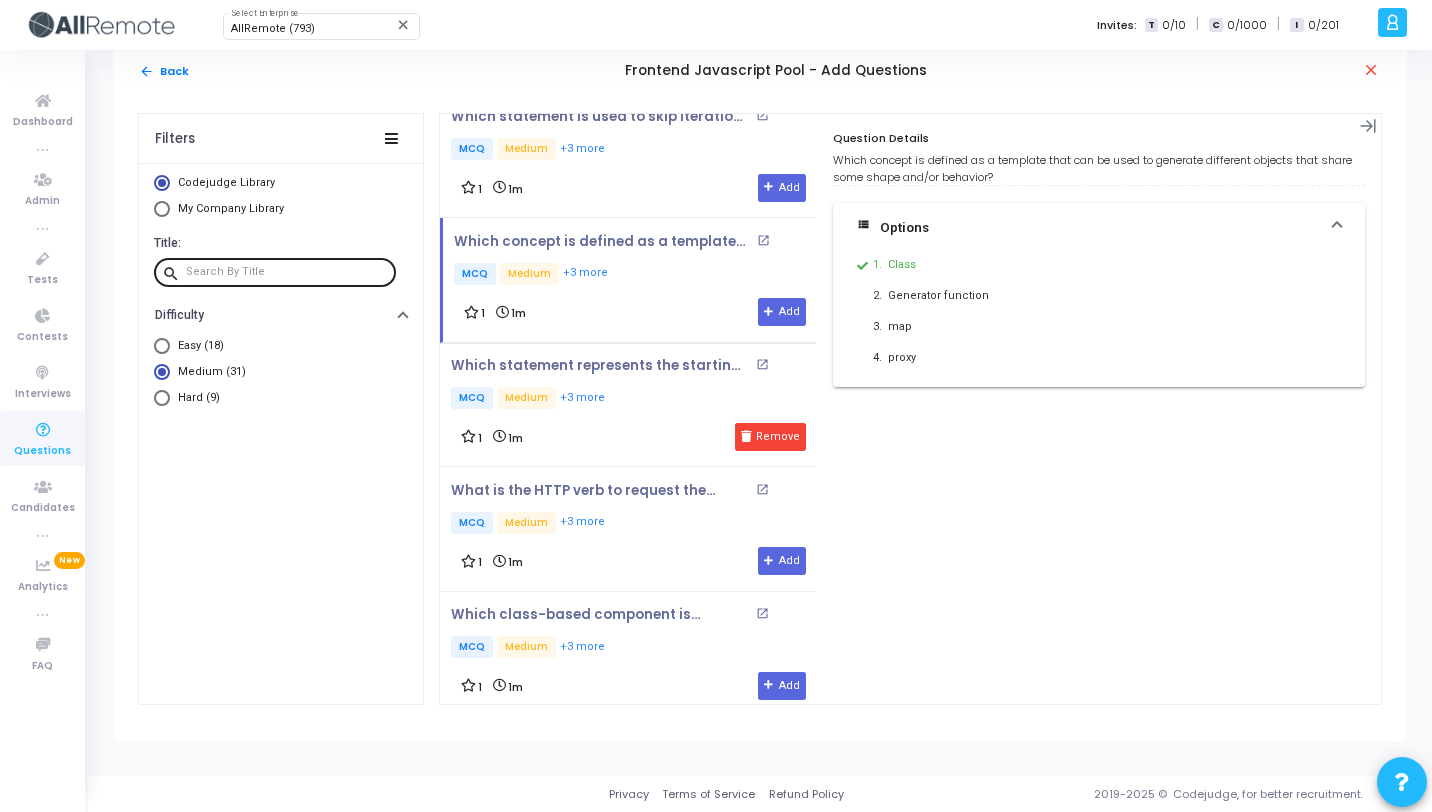 scroll, scrollTop: 392, scrollLeft: 0, axis: vertical 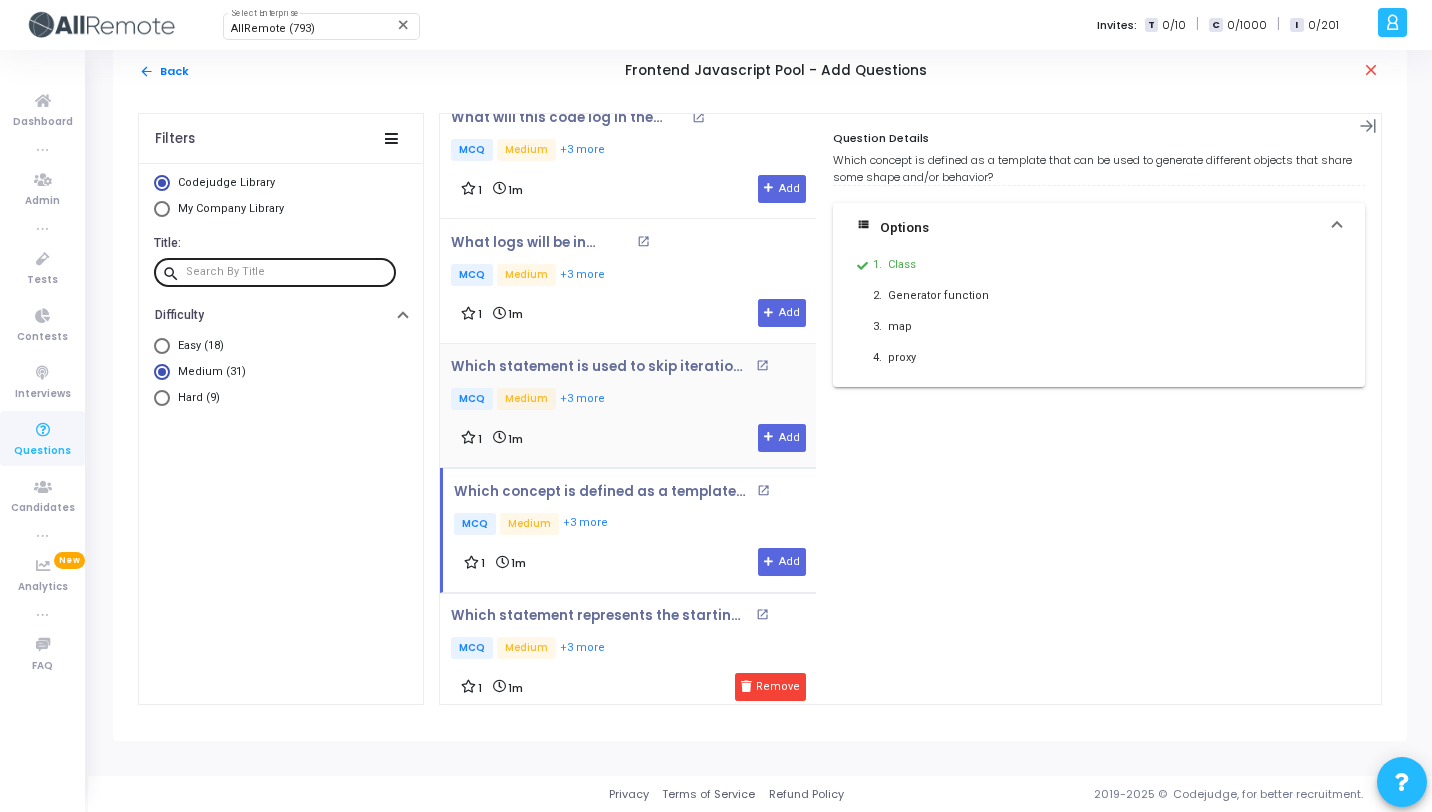 click on "MCQ   Medium   +3 more" 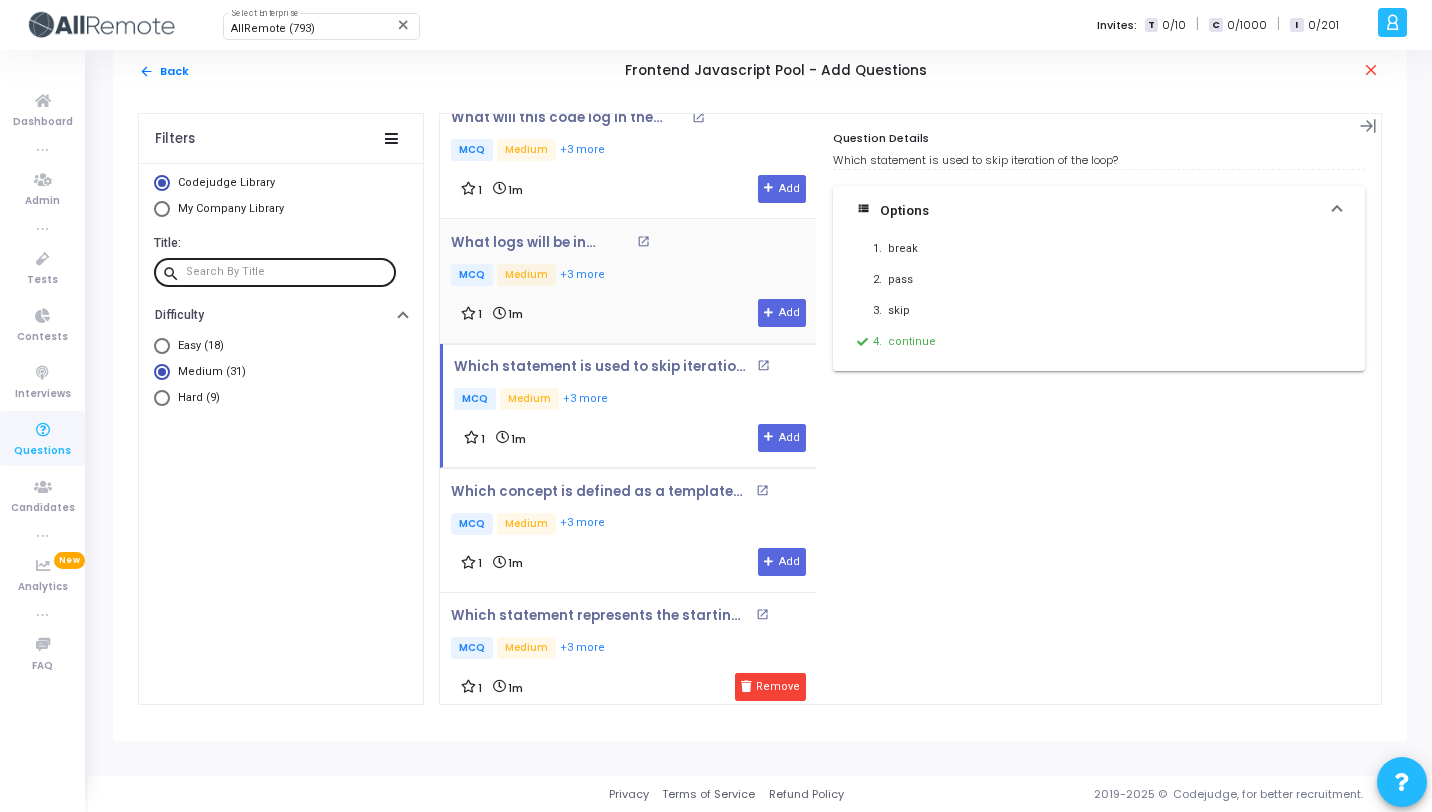 click on "1 1m  Add" 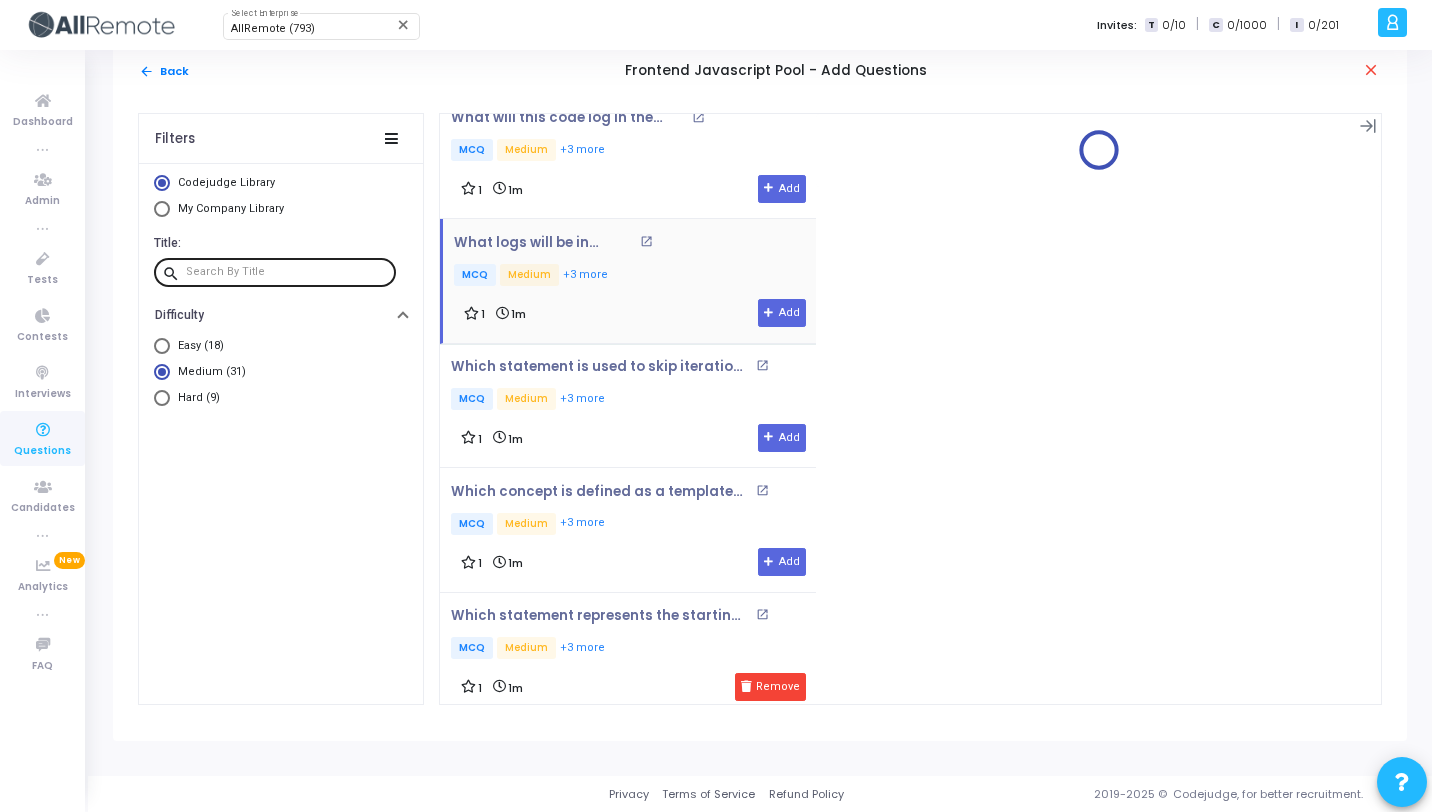 scroll, scrollTop: 39, scrollLeft: 0, axis: vertical 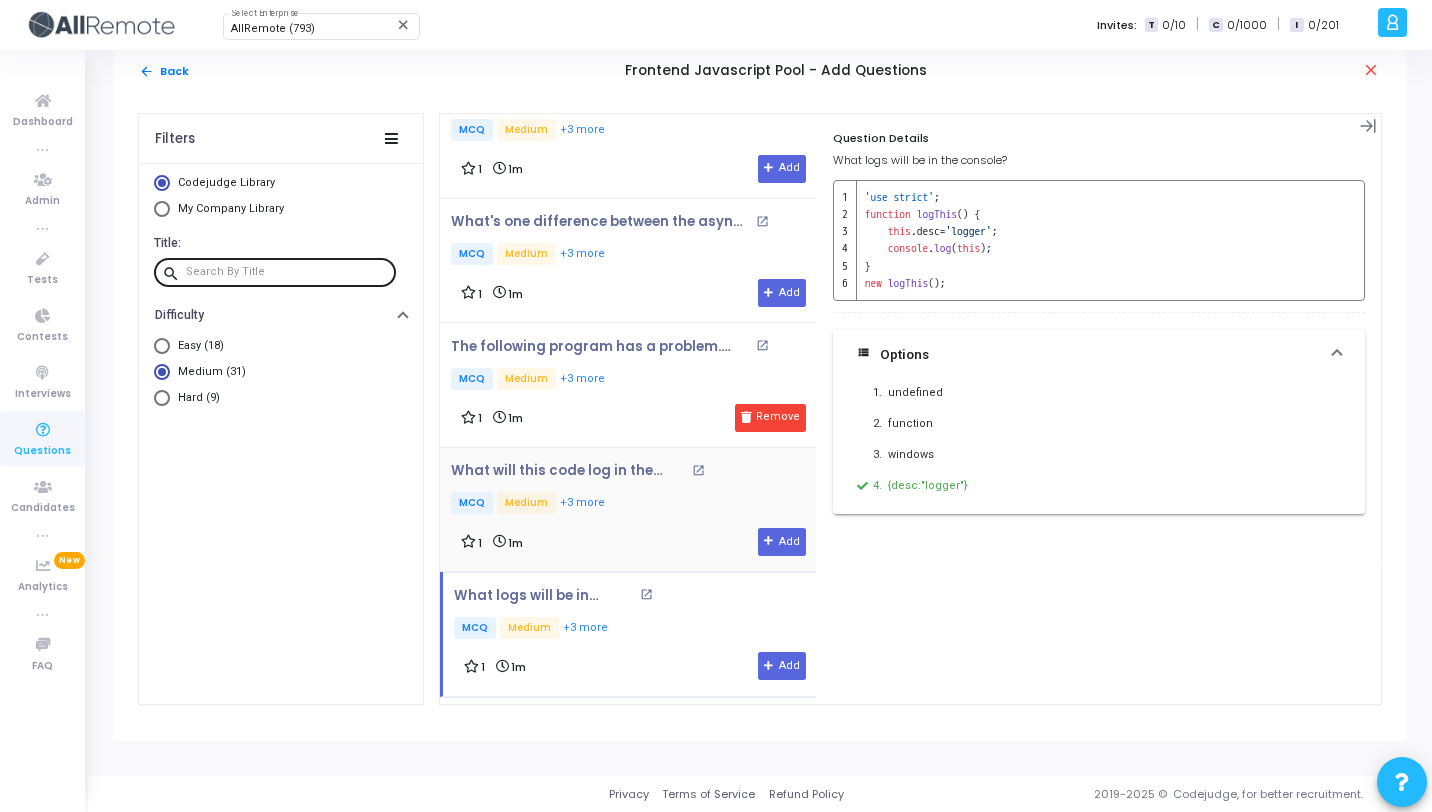 click on "MCQ   Medium   +3 more" 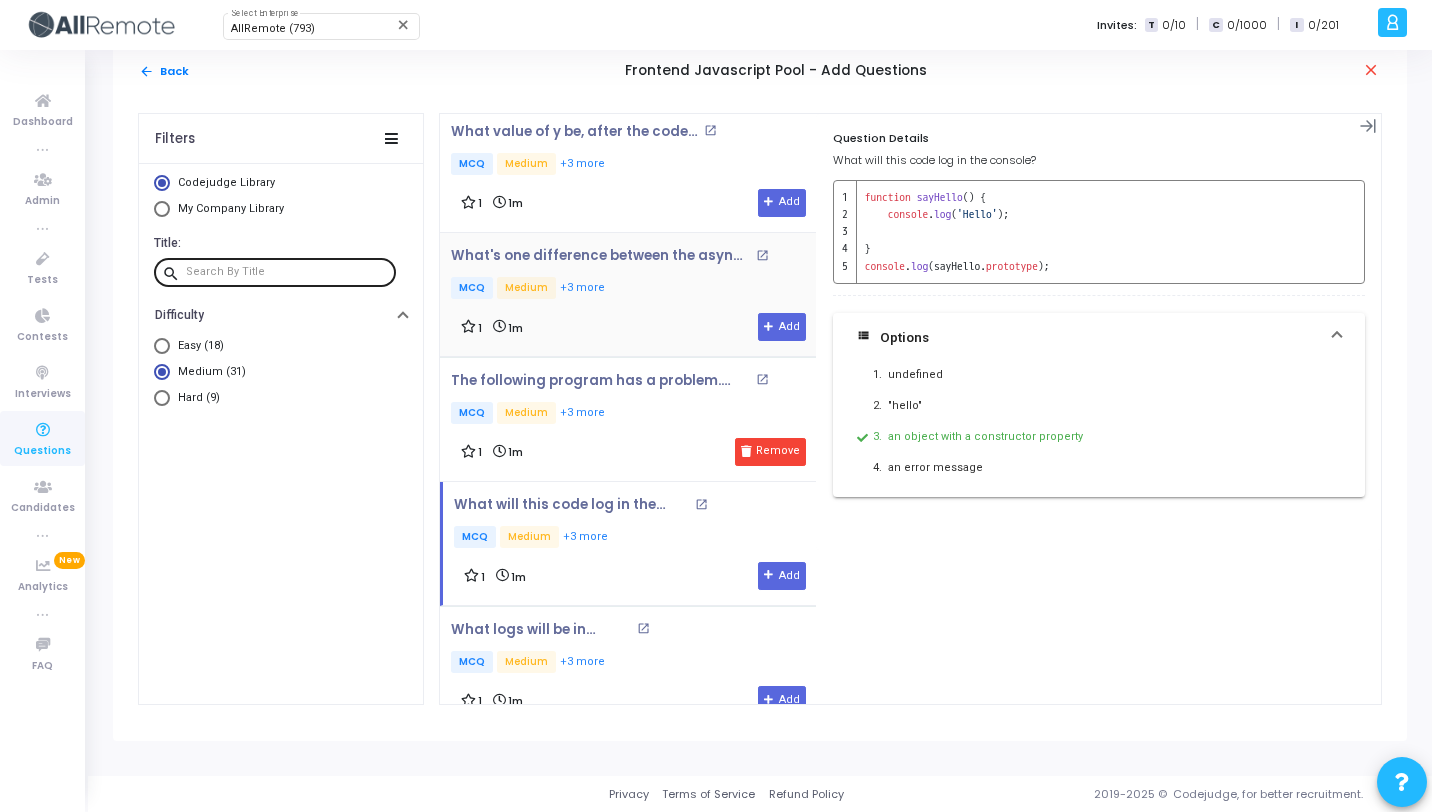 scroll, scrollTop: 0, scrollLeft: 0, axis: both 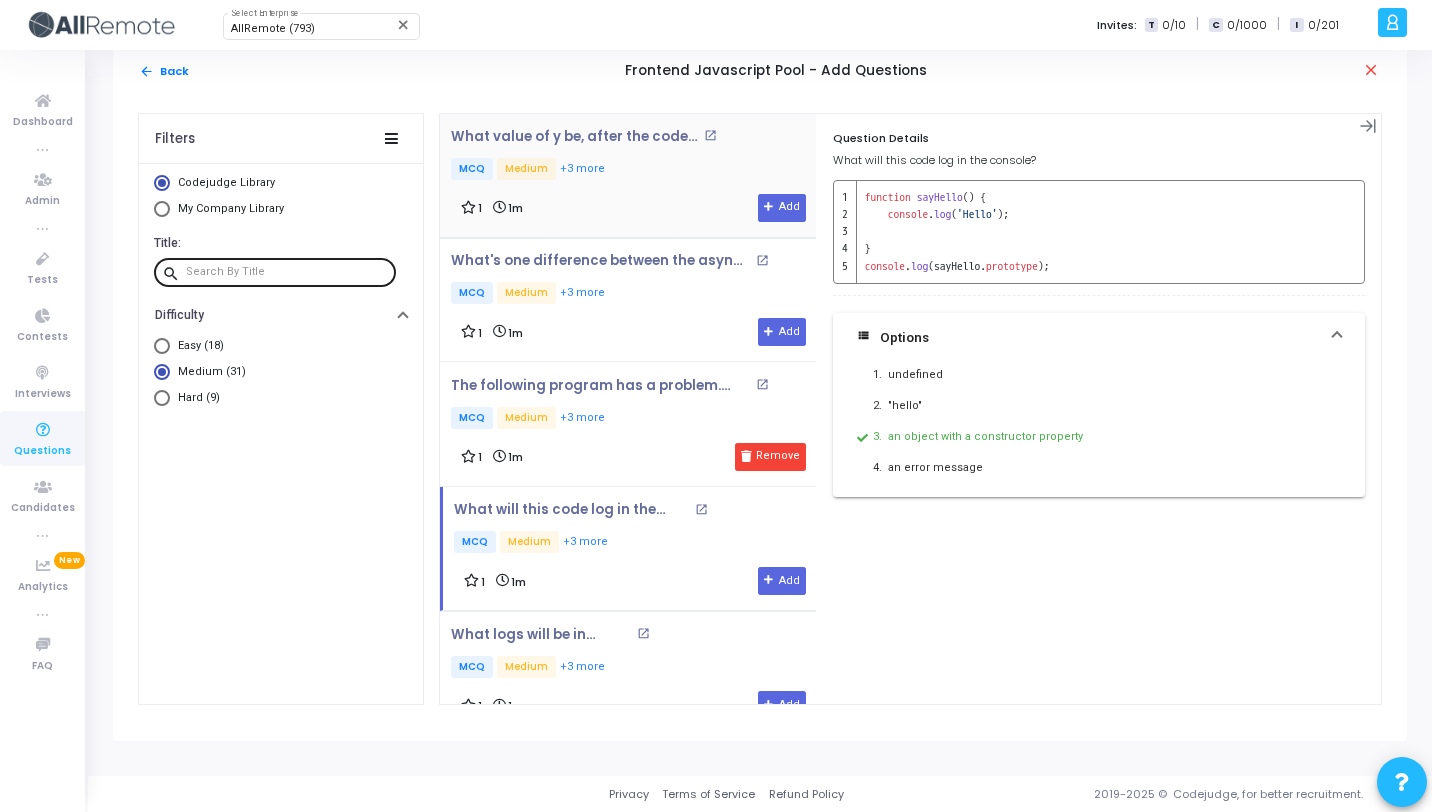 click on "1 1m  Add" 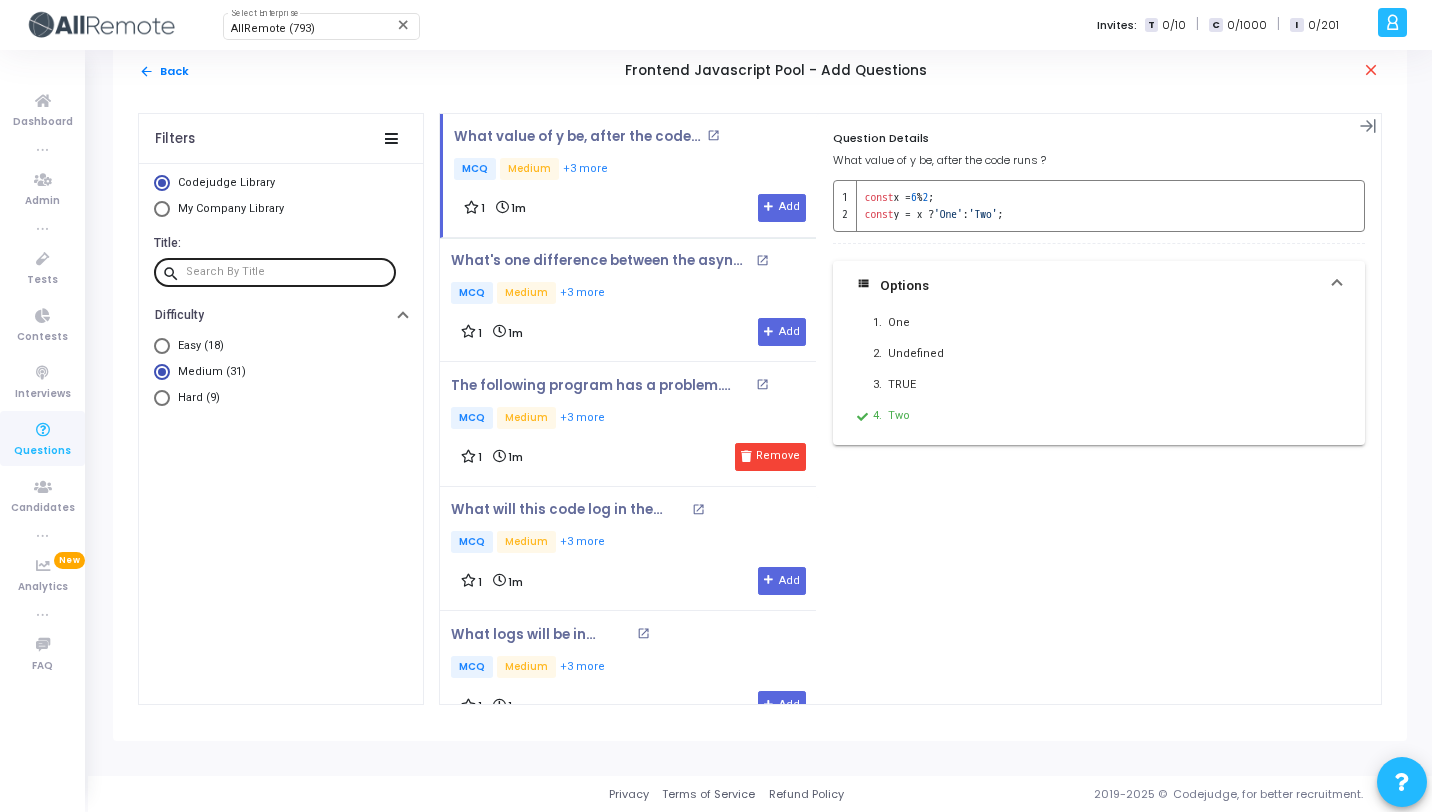 click at bounding box center (287, 272) 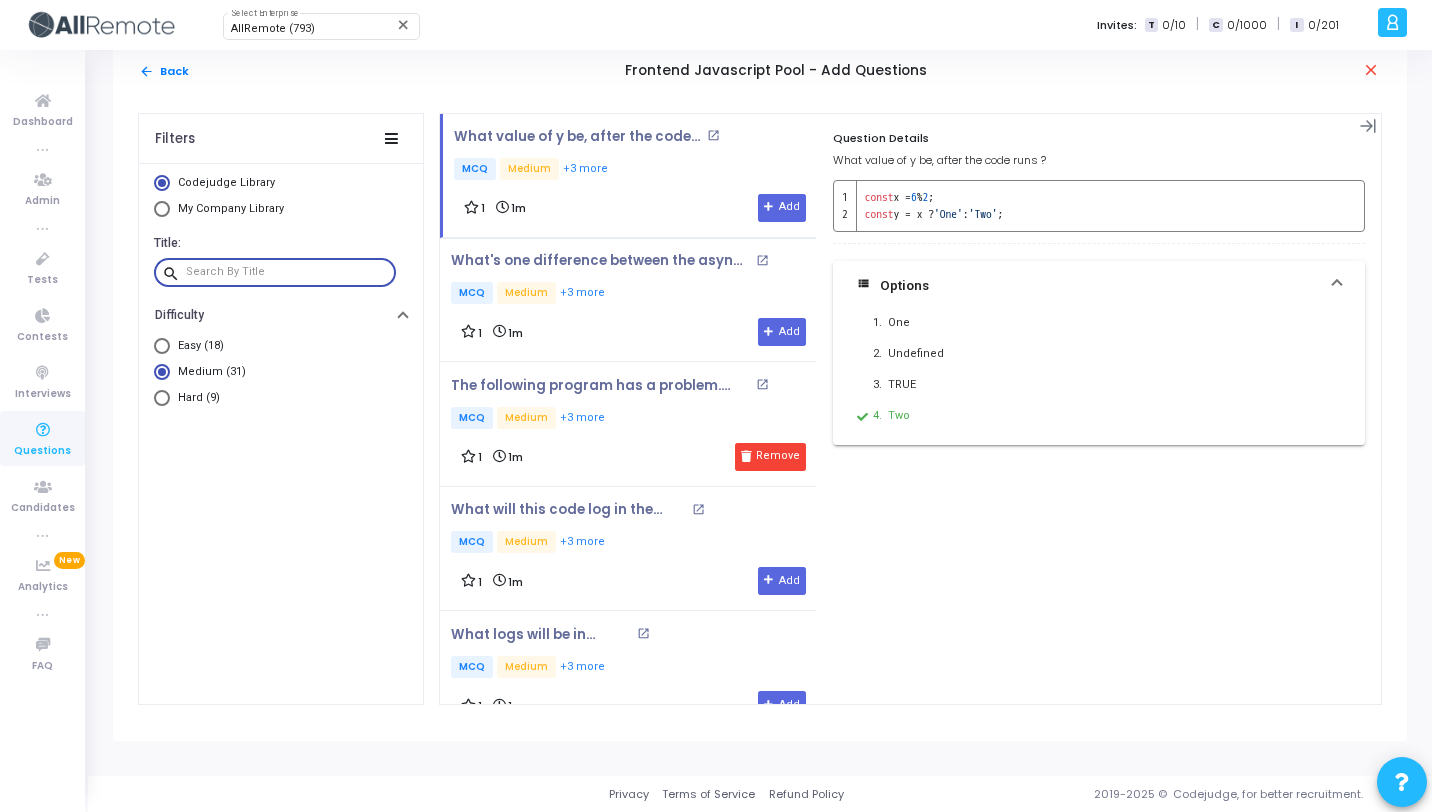 paste on "What is the expected output of the following" 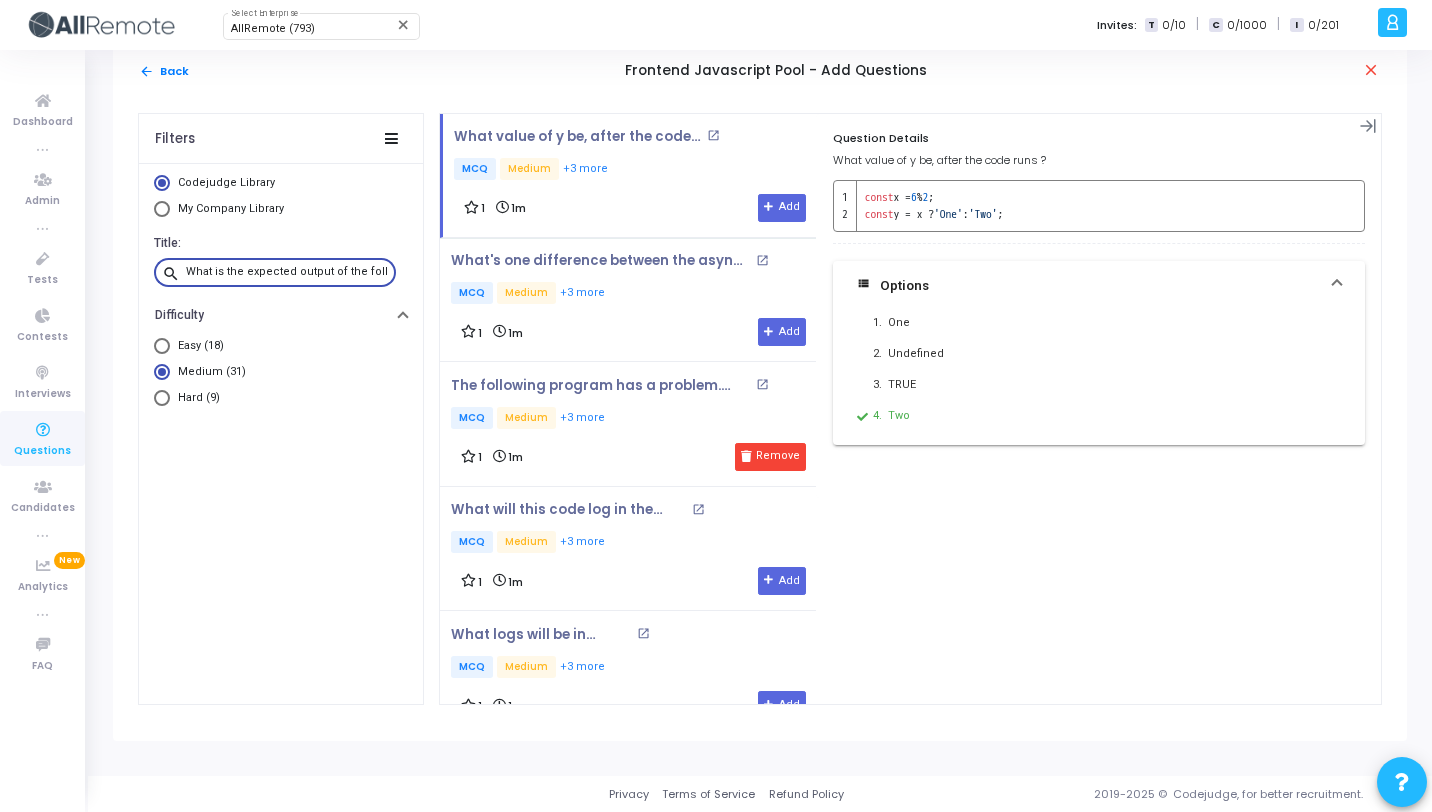 scroll, scrollTop: 0, scrollLeft: 38, axis: horizontal 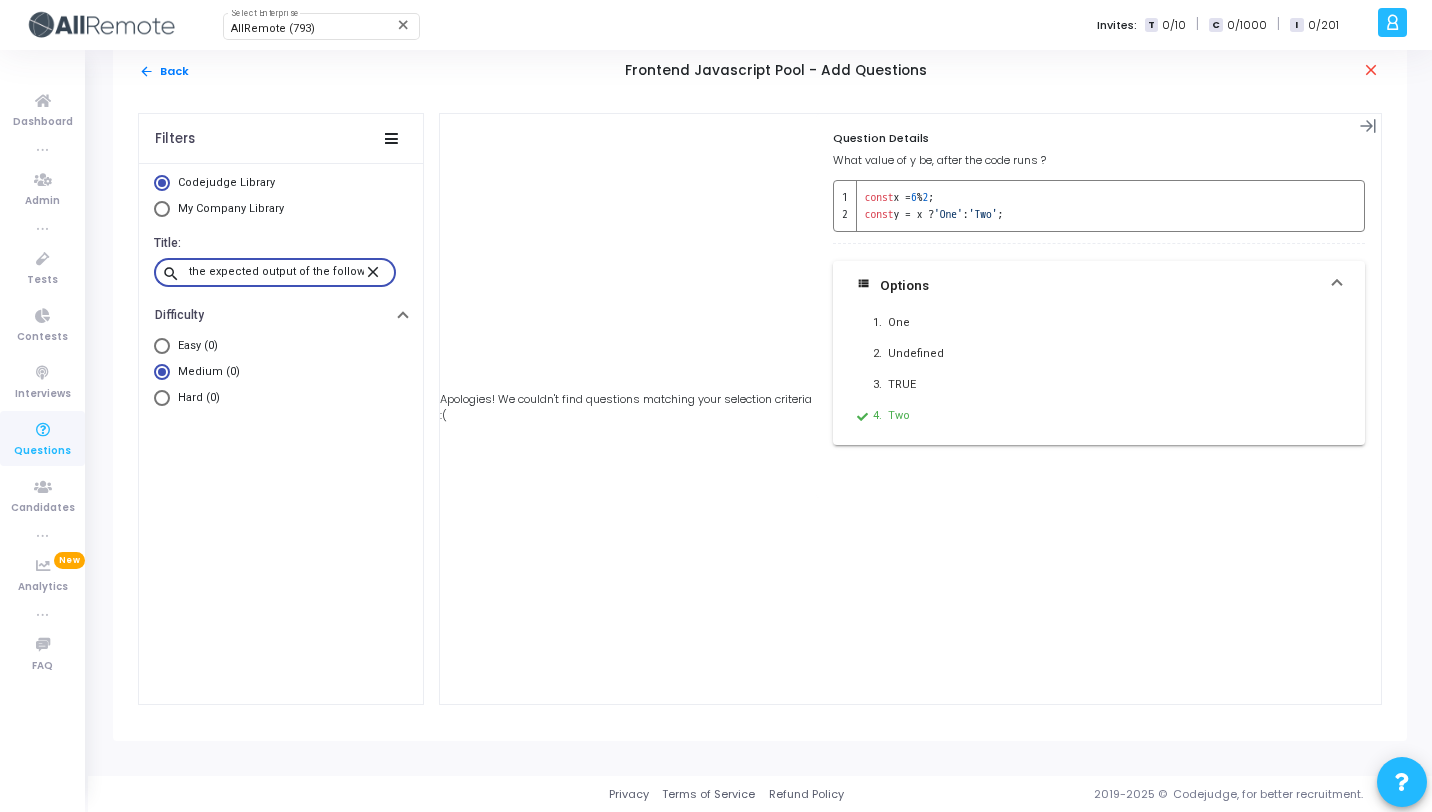 type on "What is the expected output of the following" 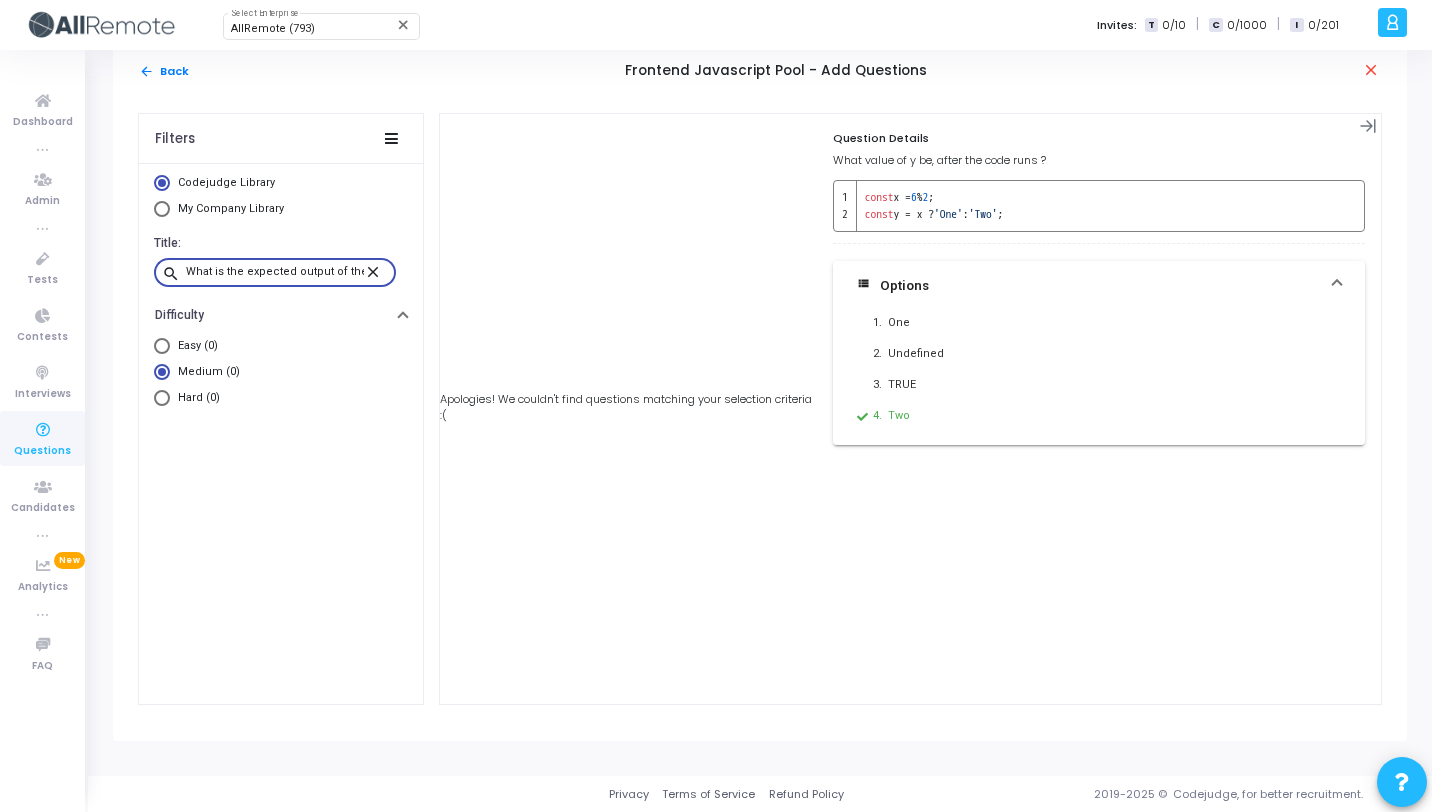 click on "close" at bounding box center [376, 271] 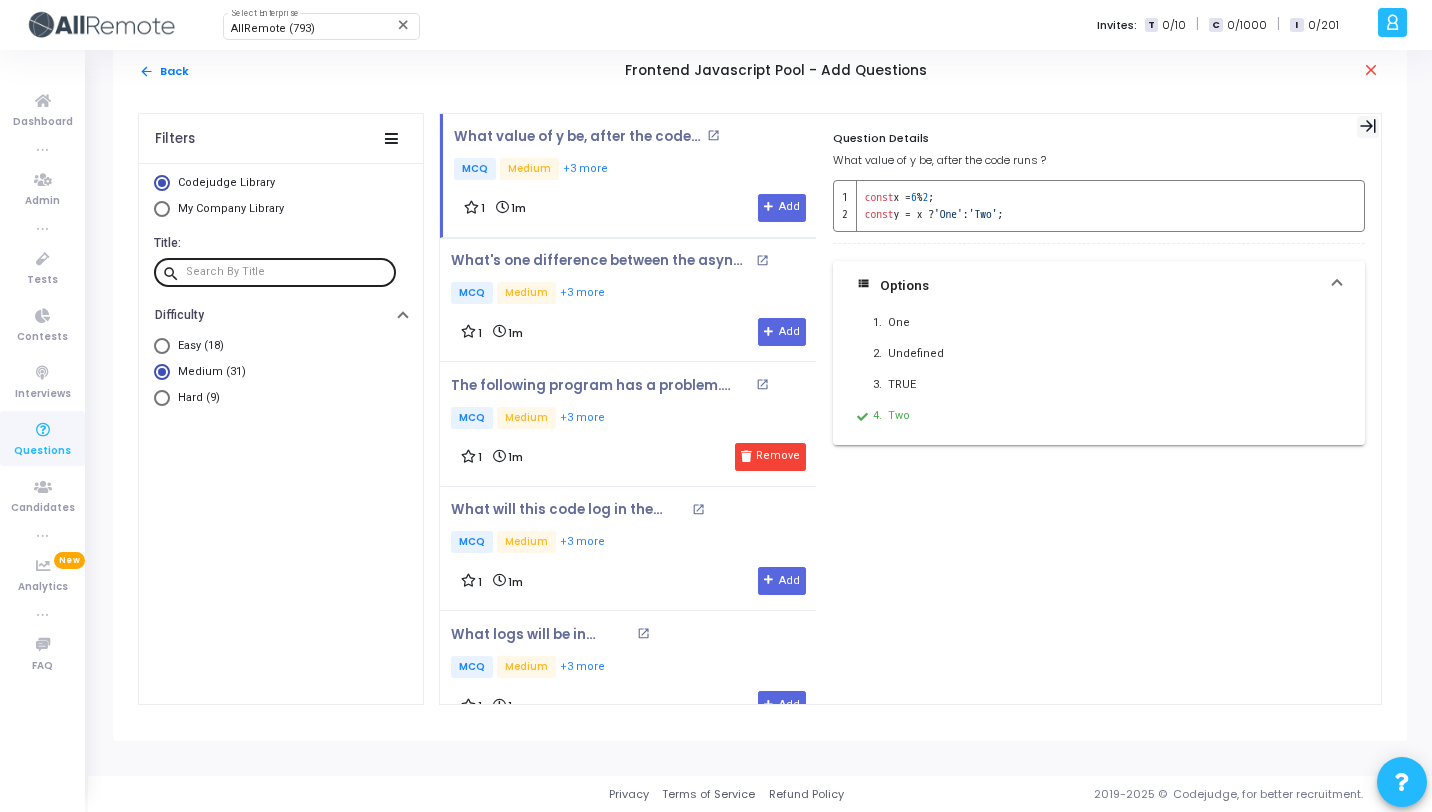 click 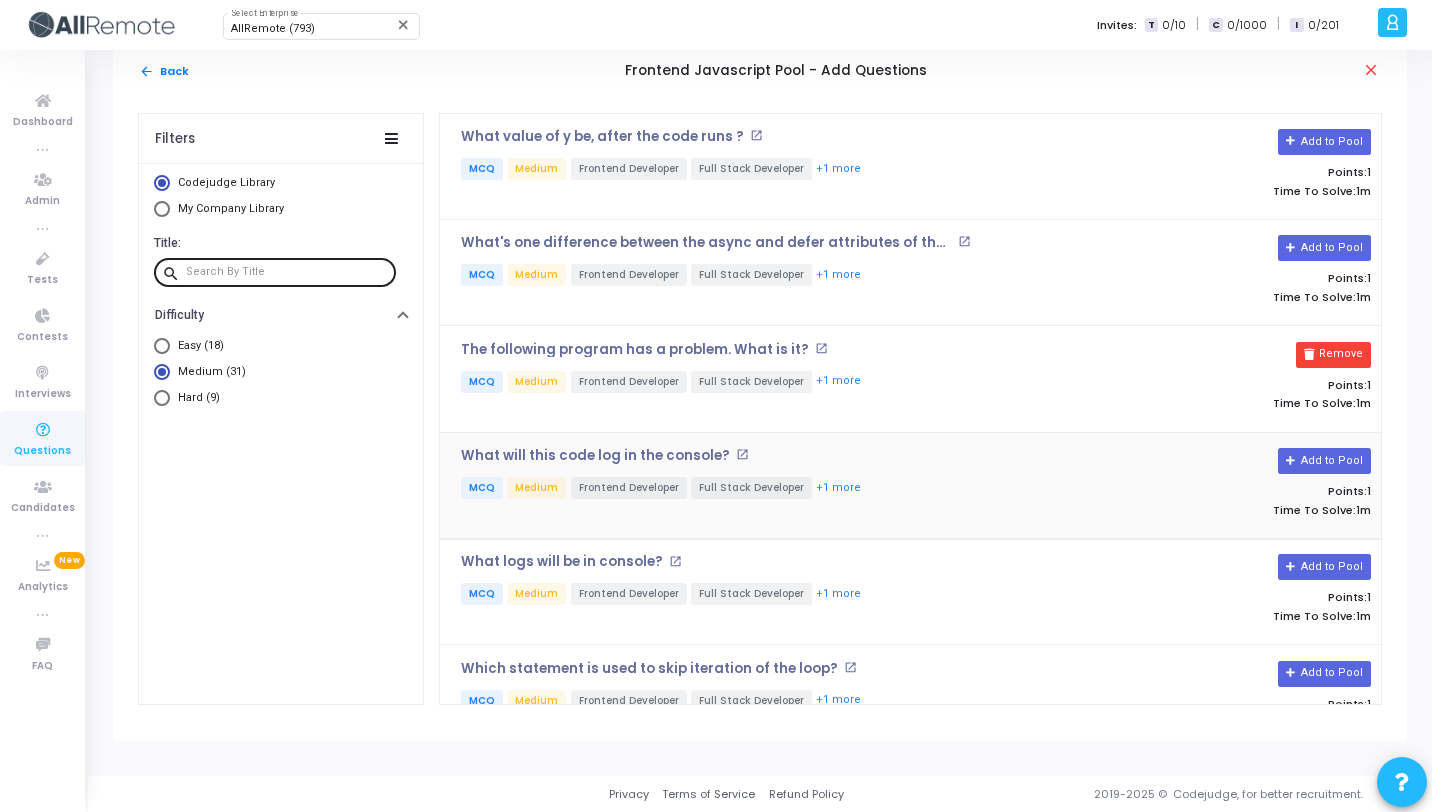 scroll, scrollTop: 489, scrollLeft: 0, axis: vertical 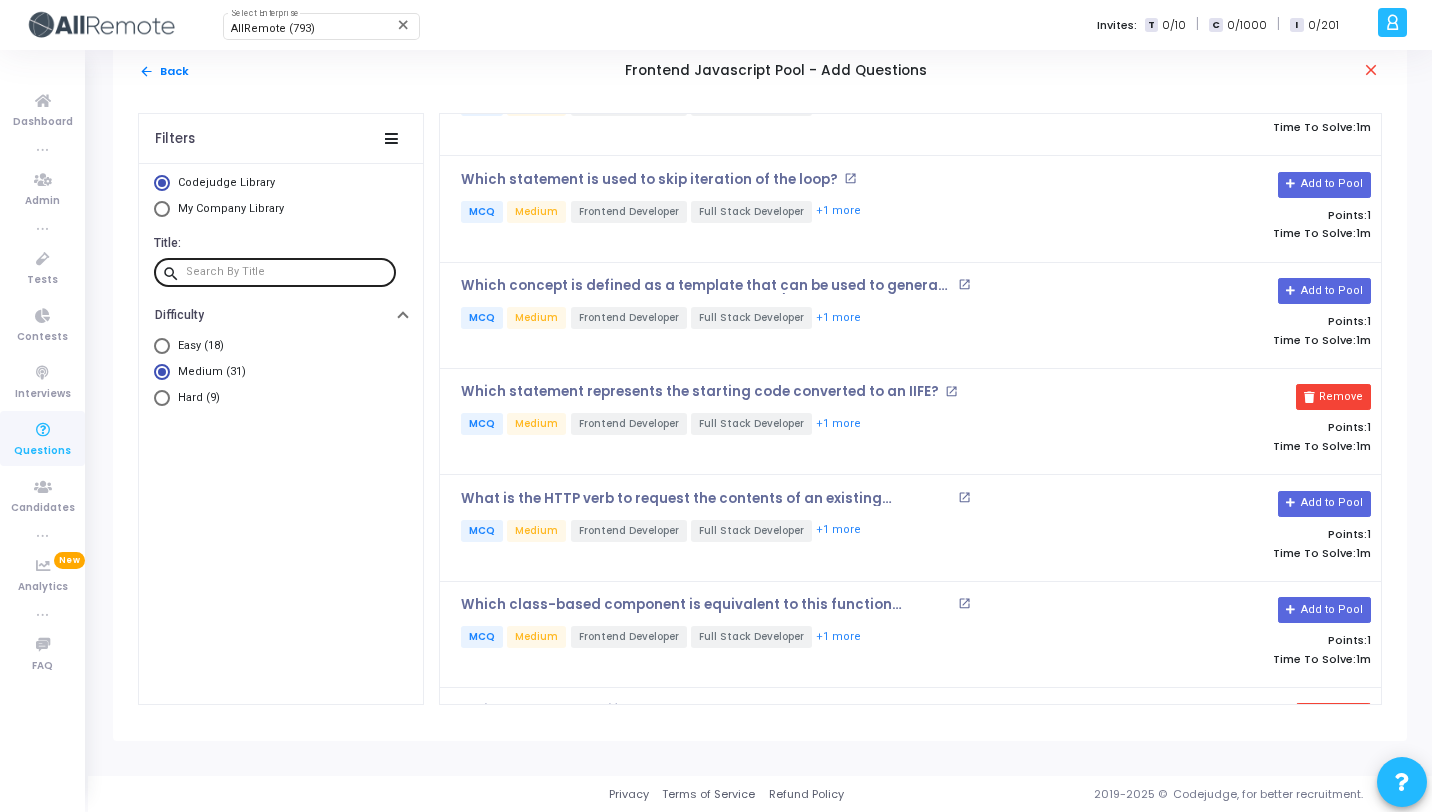 click at bounding box center (287, 272) 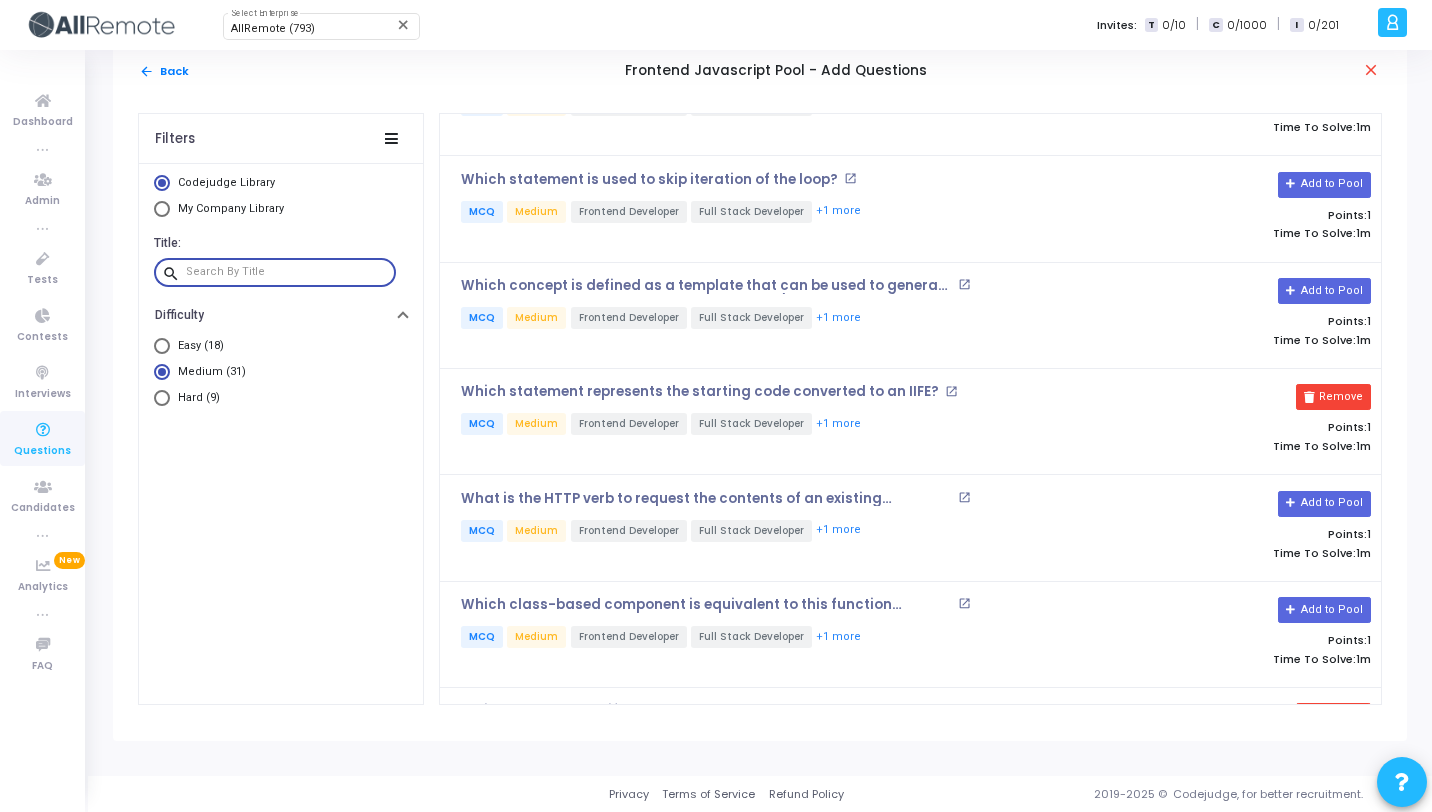 paste on "How do we create an object in Java Script?" 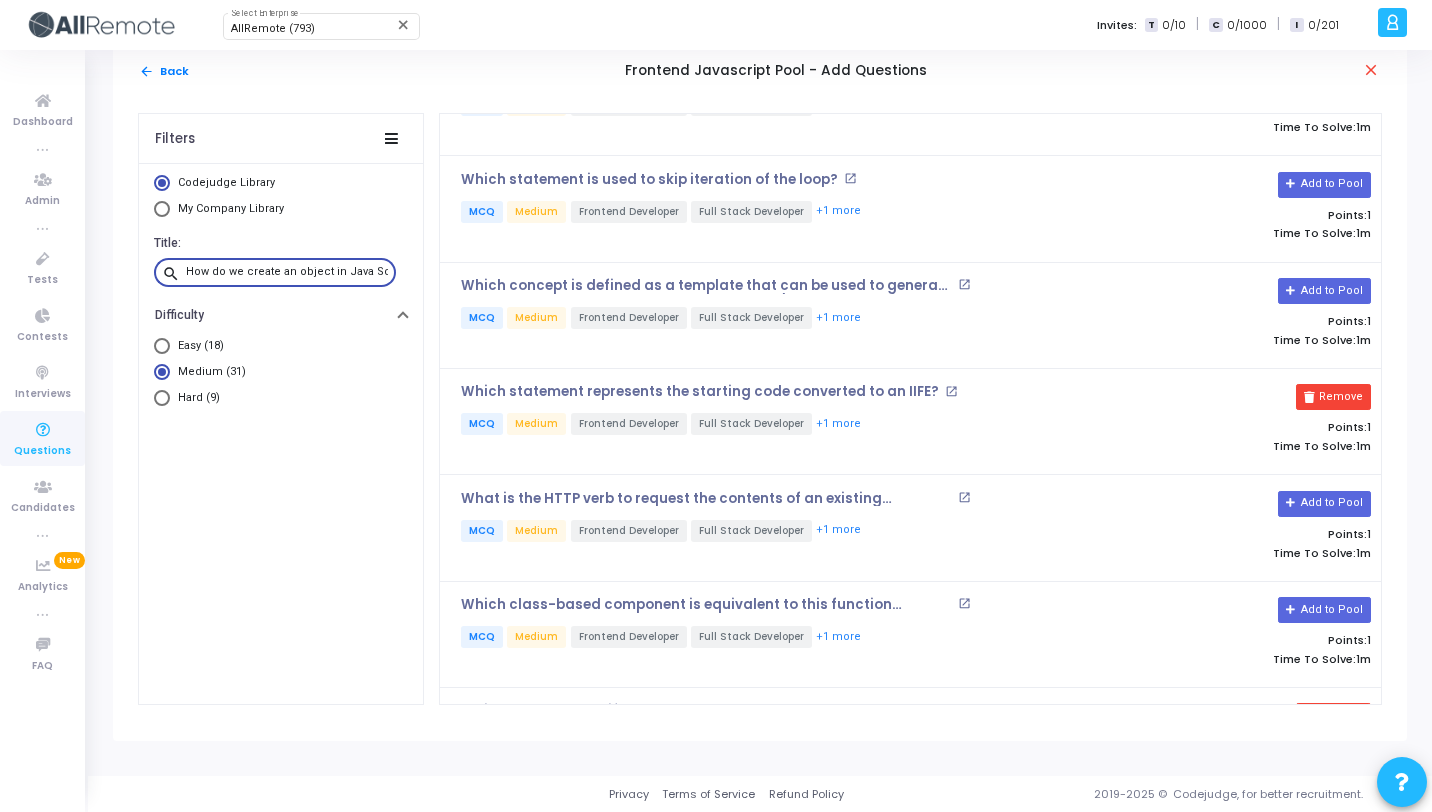 scroll, scrollTop: 0, scrollLeft: 32, axis: horizontal 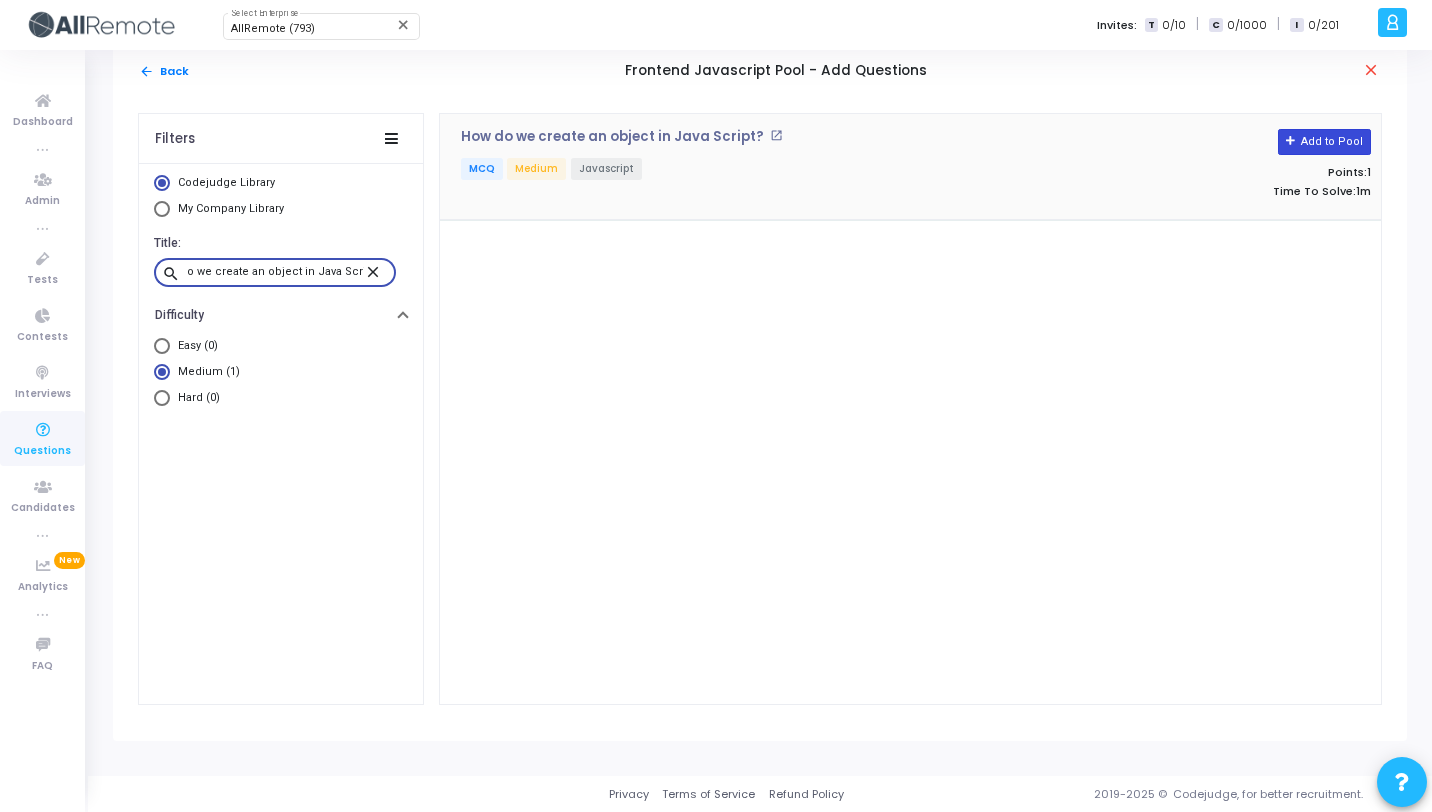 type on "How do we create an object in Java Script?" 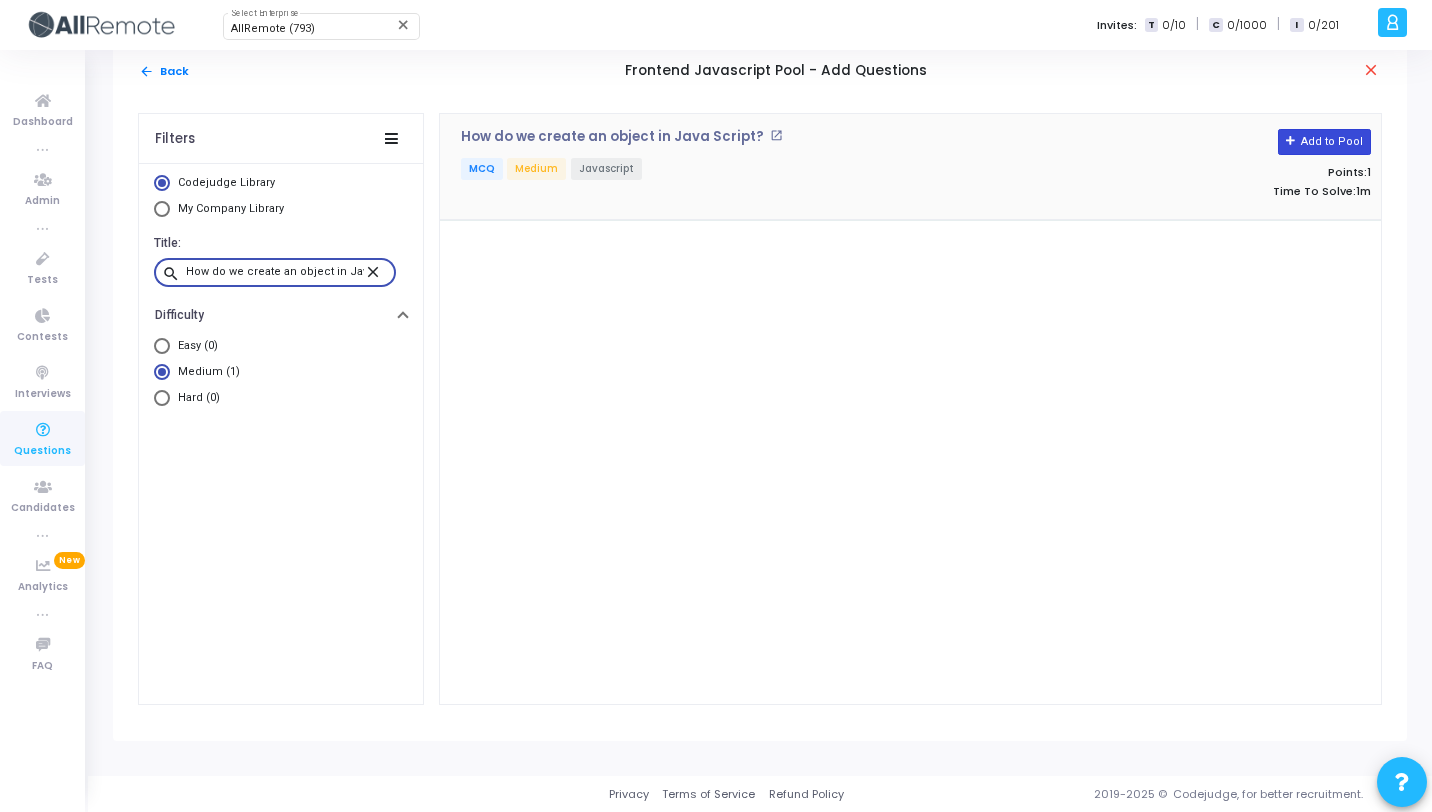 click 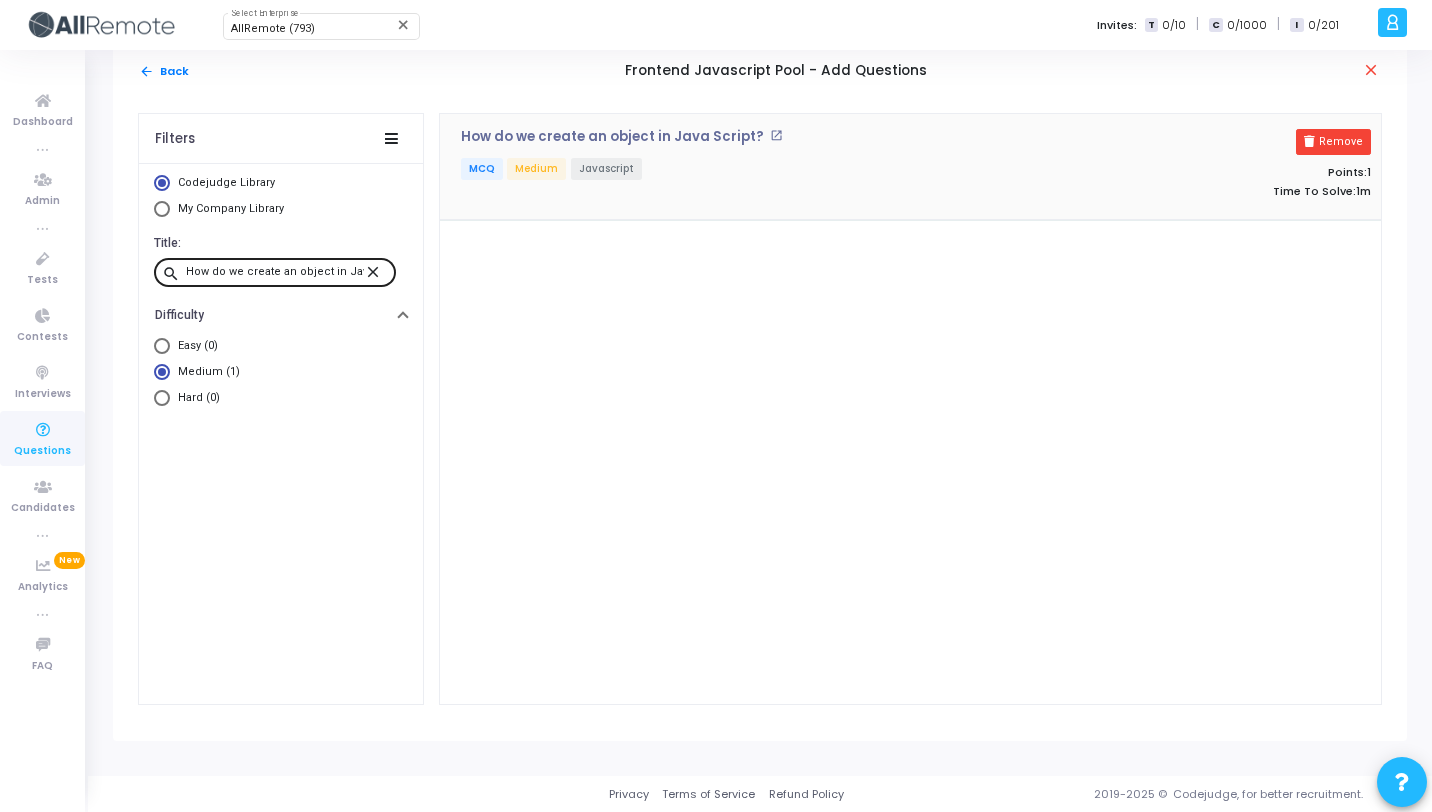 click on "close" at bounding box center (376, 271) 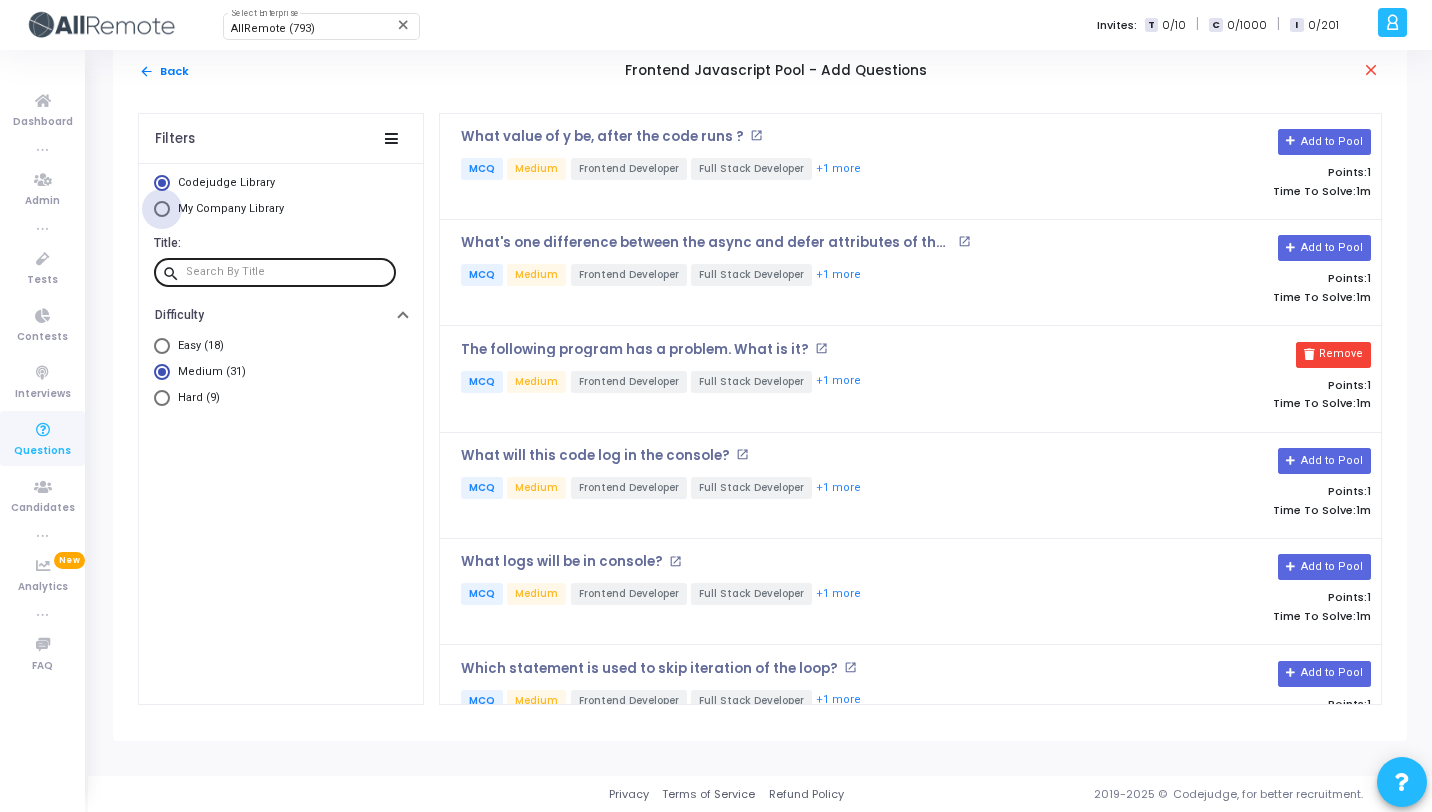 click on "My Company Library" at bounding box center (231, 208) 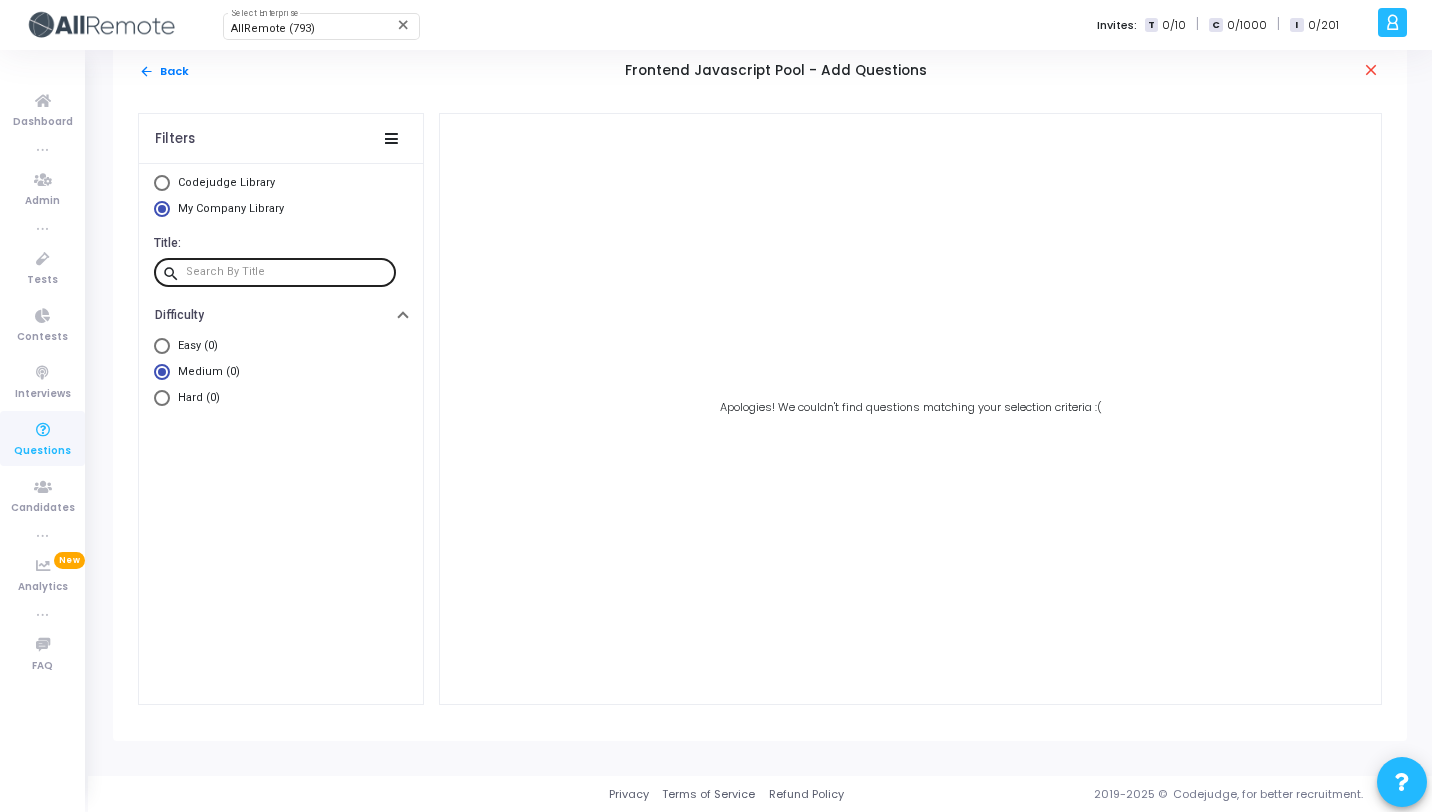 click on "Codejudge Library" at bounding box center [226, 182] 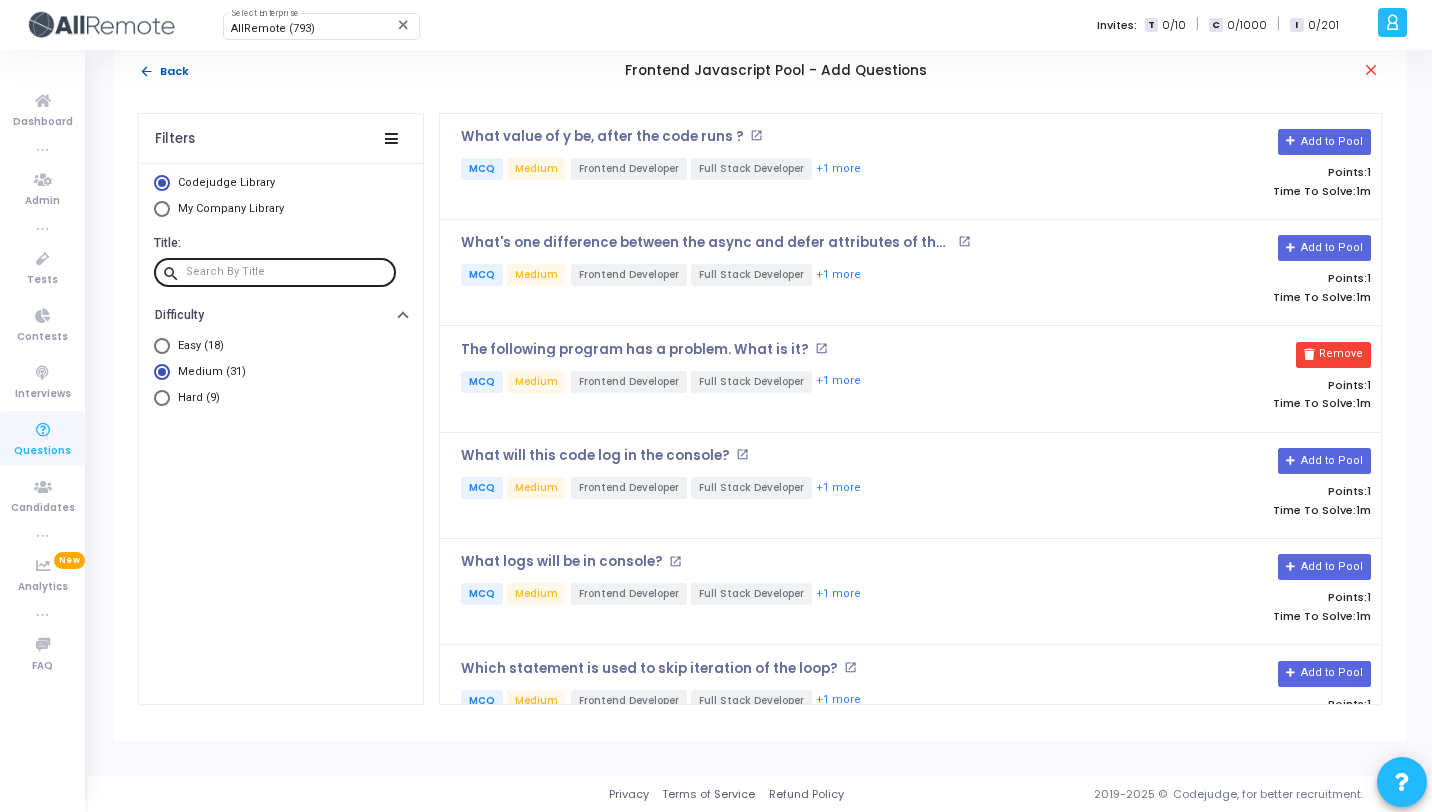 click on "arrow_back  Back" 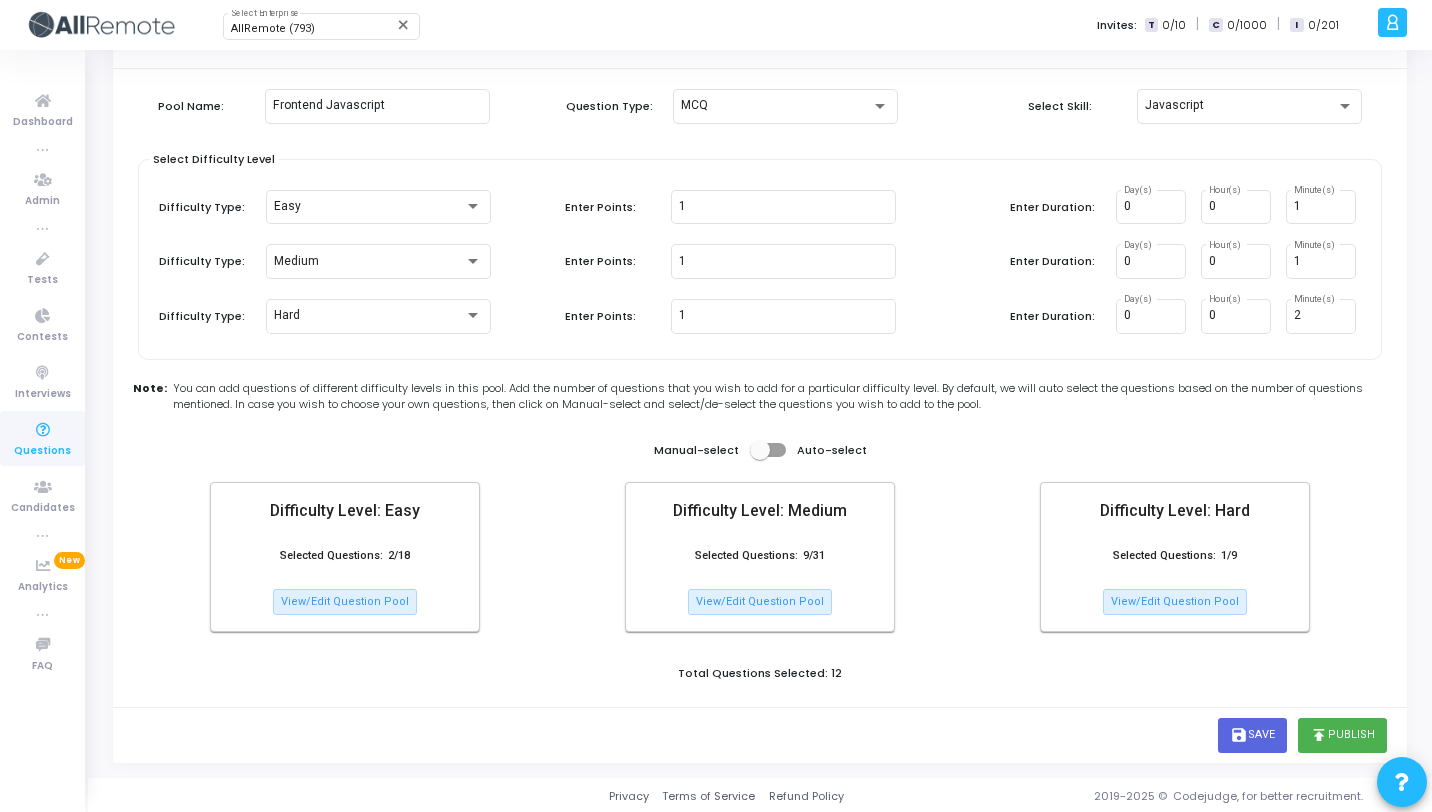 scroll, scrollTop: 72, scrollLeft: 0, axis: vertical 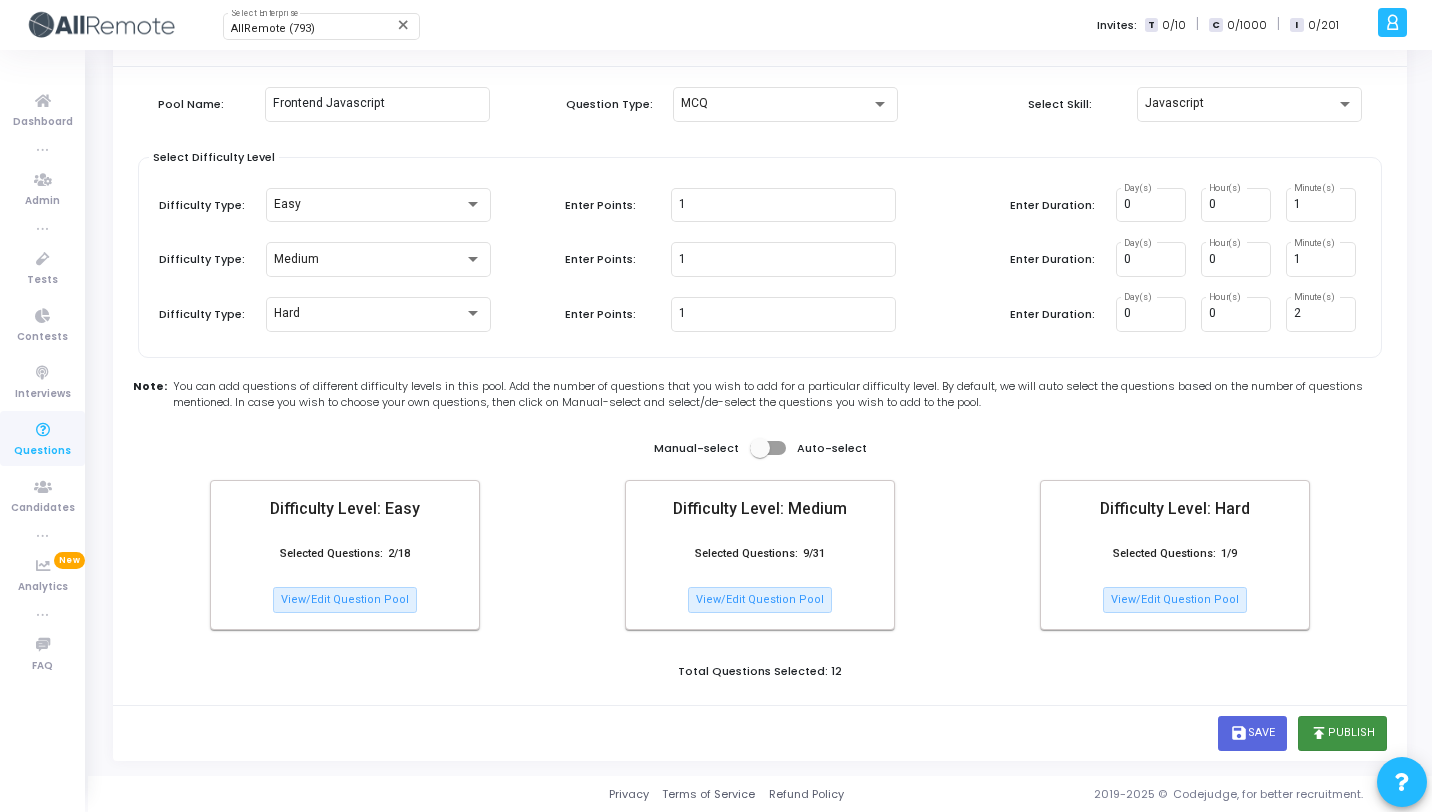 click on "publish" 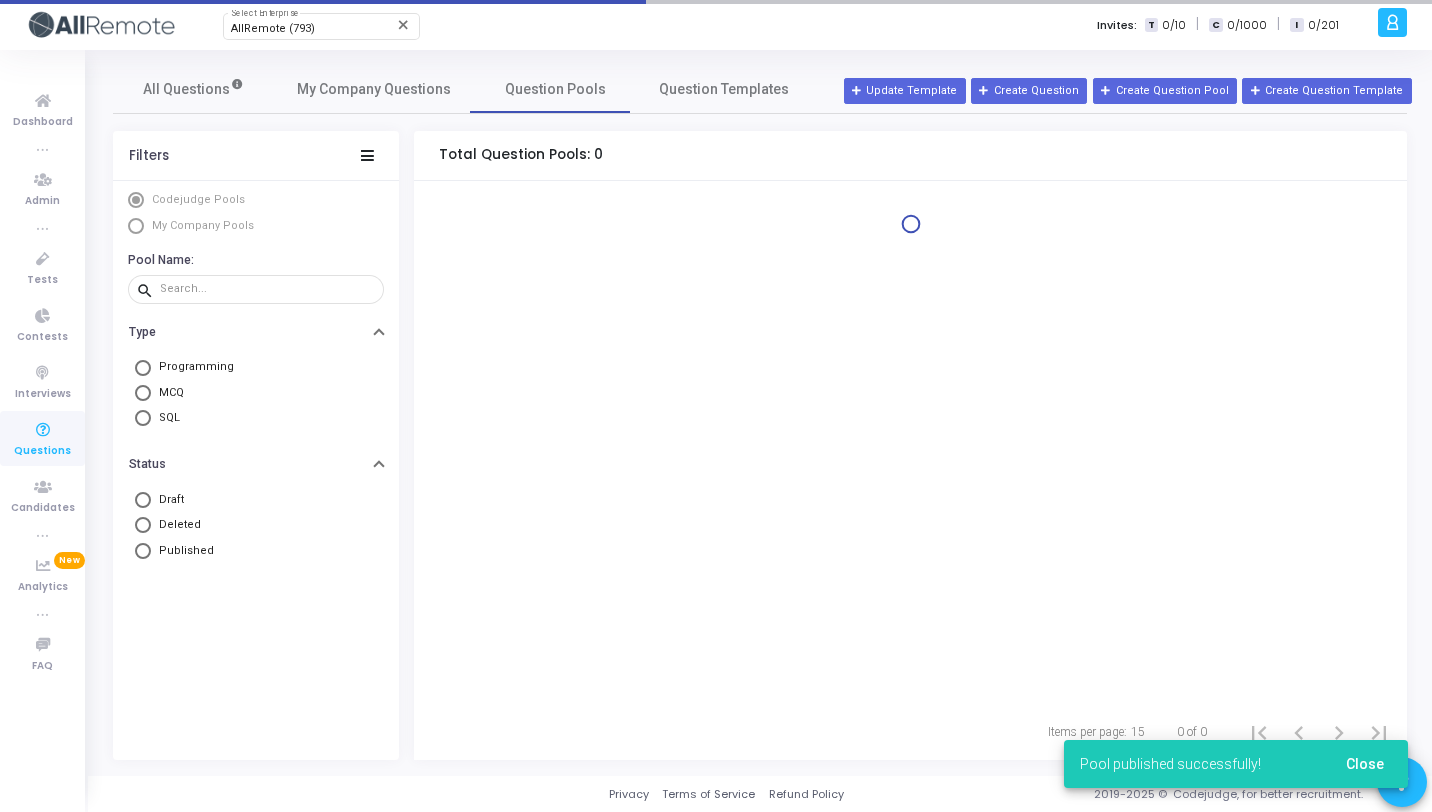 scroll, scrollTop: 0, scrollLeft: 0, axis: both 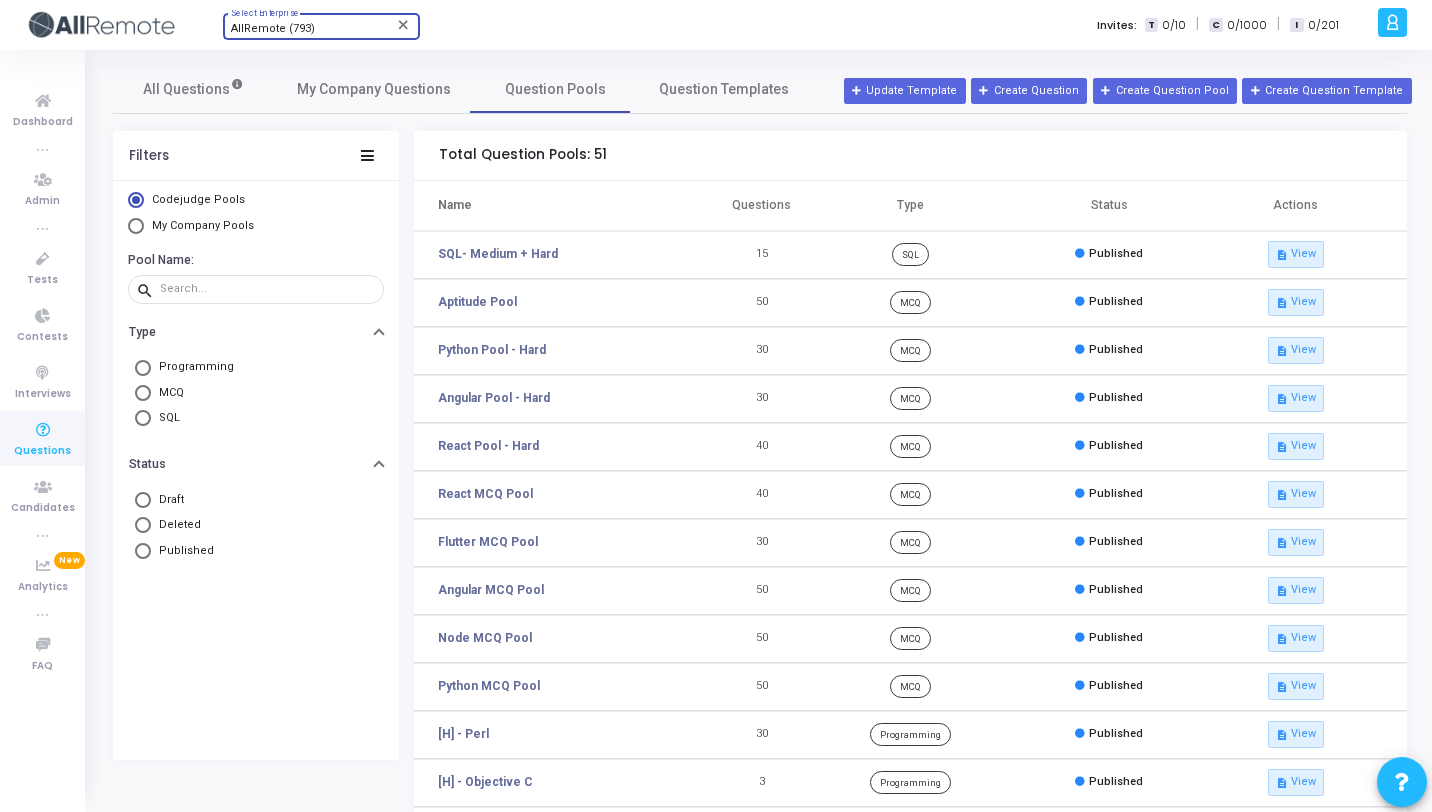 click on "AllRemote (793)" at bounding box center [273, 28] 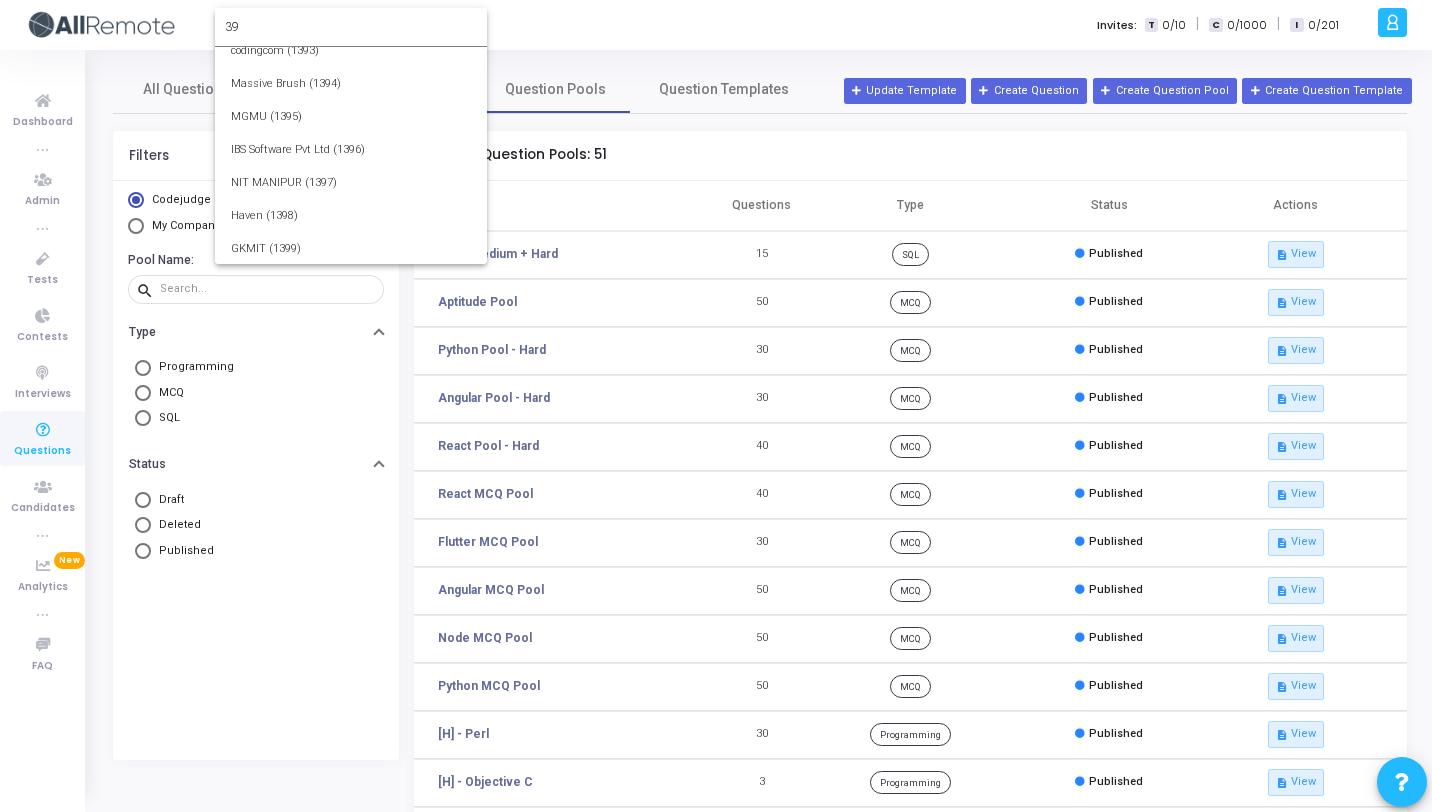 scroll, scrollTop: 0, scrollLeft: 0, axis: both 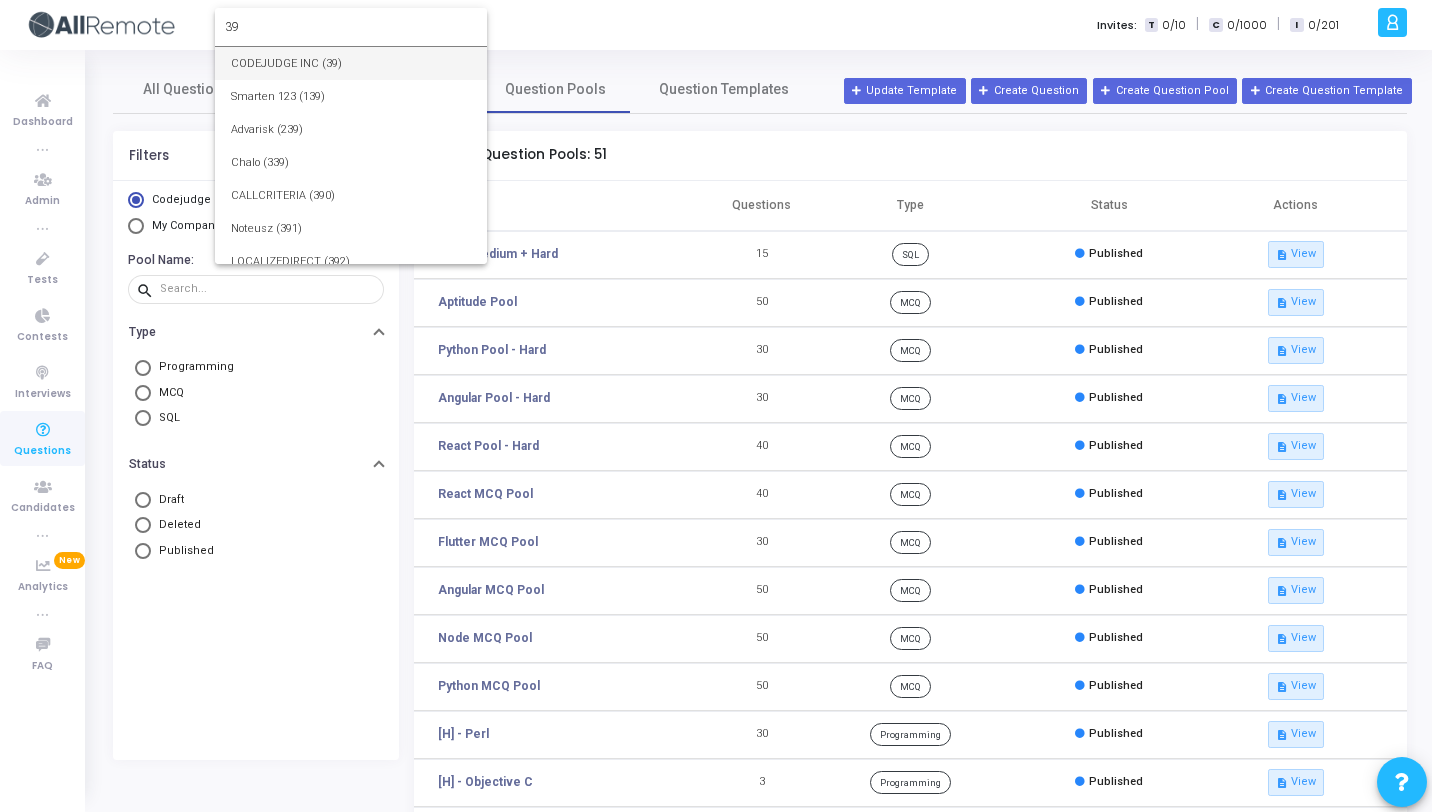 type on "39" 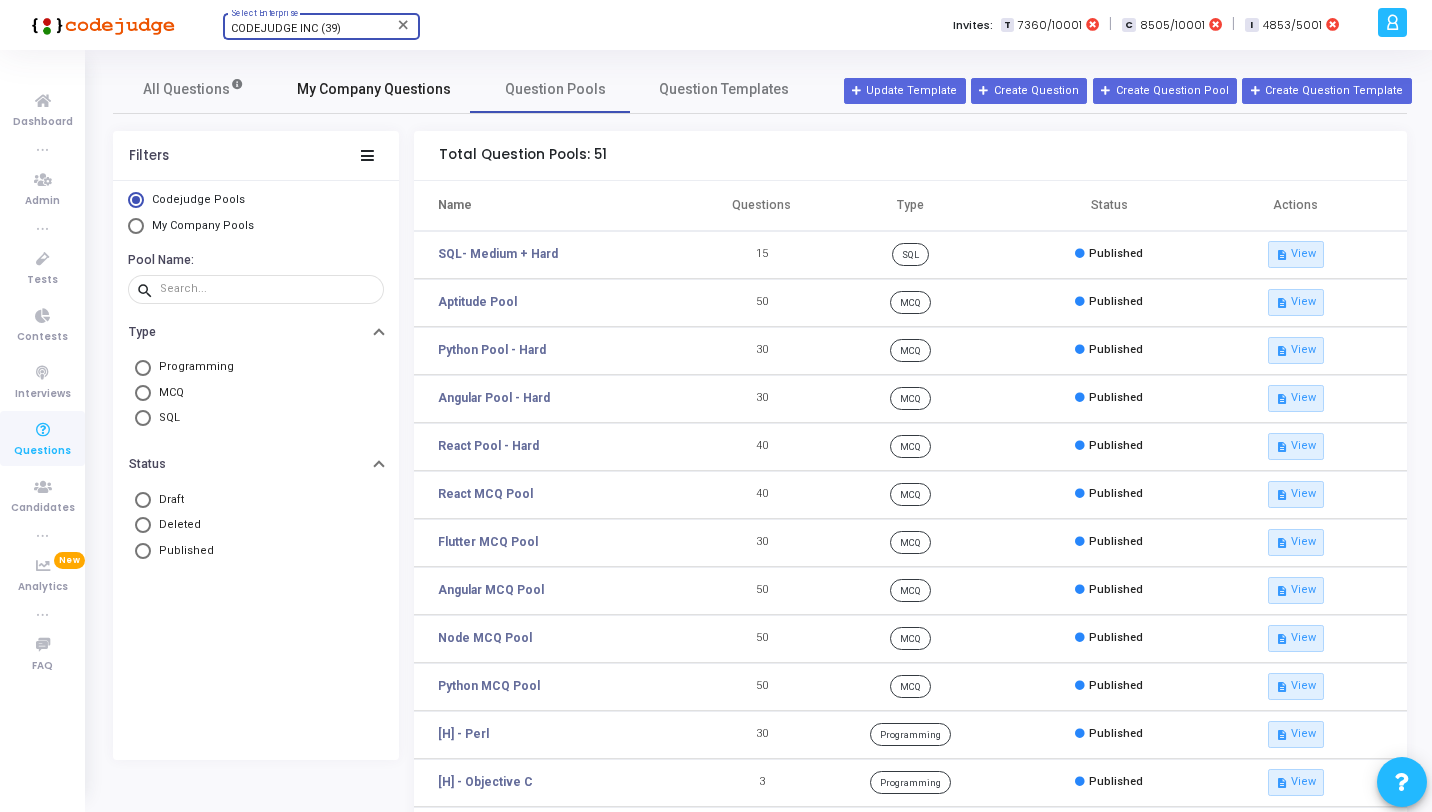 click on "My Company Questions" at bounding box center [374, 89] 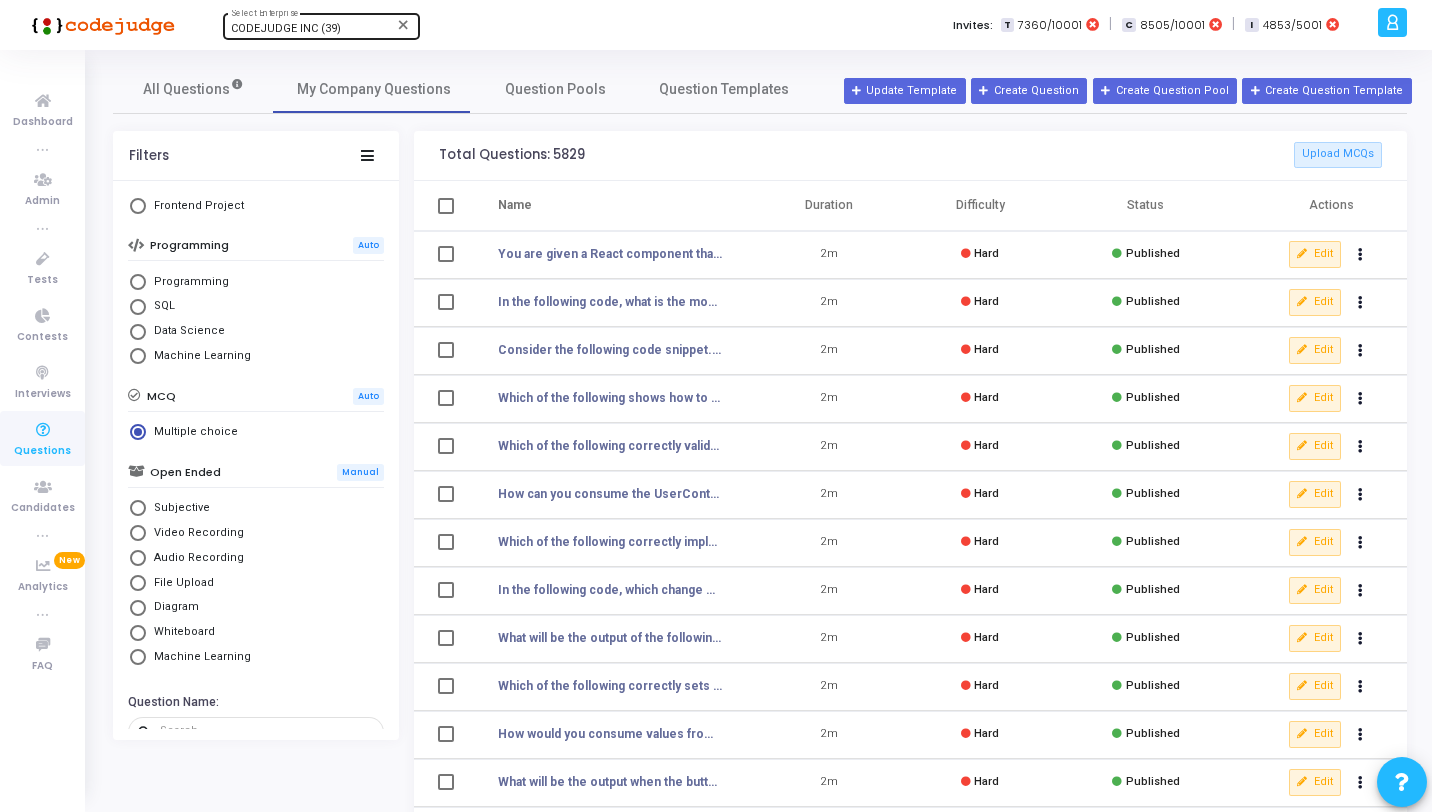 scroll, scrollTop: 71, scrollLeft: 0, axis: vertical 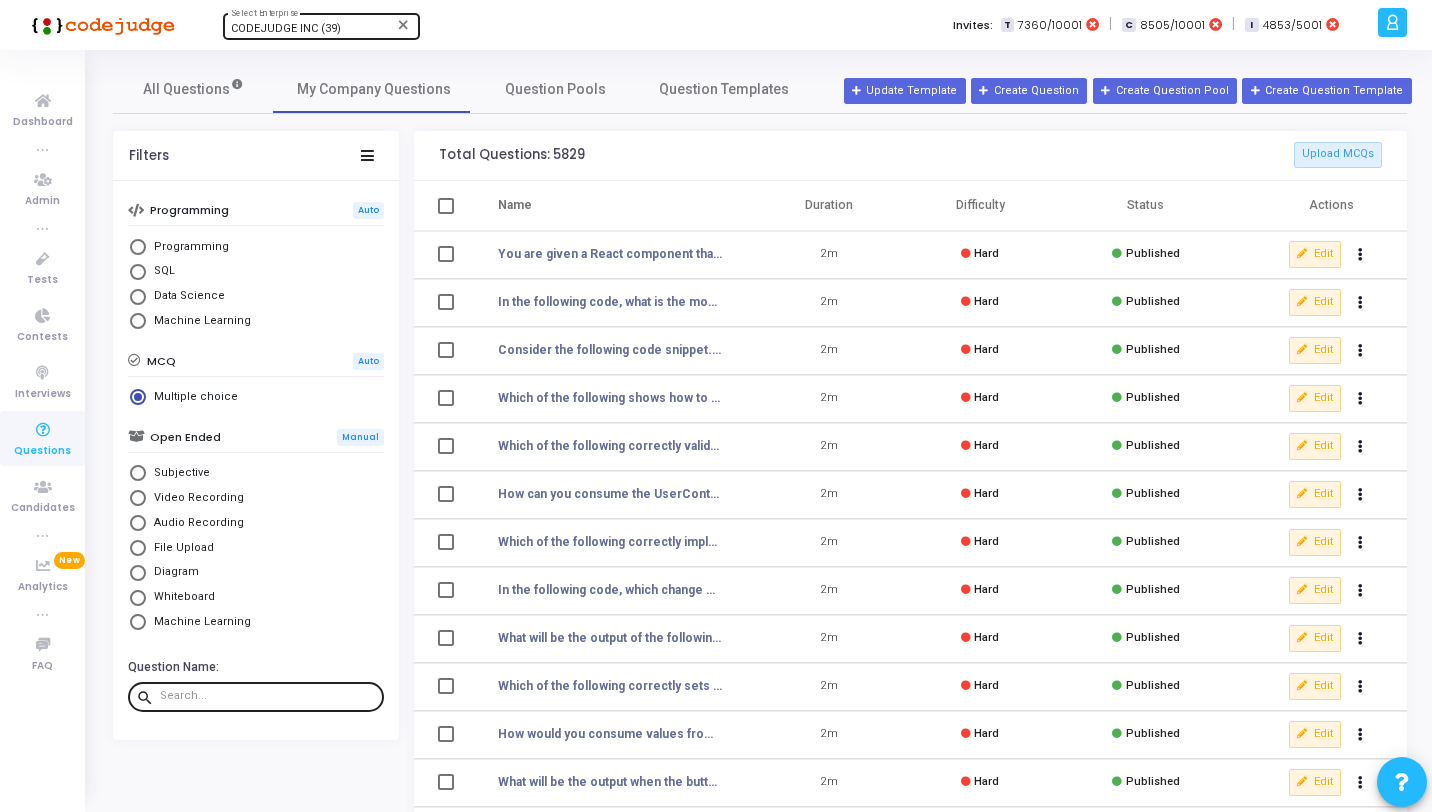 click at bounding box center [268, 696] 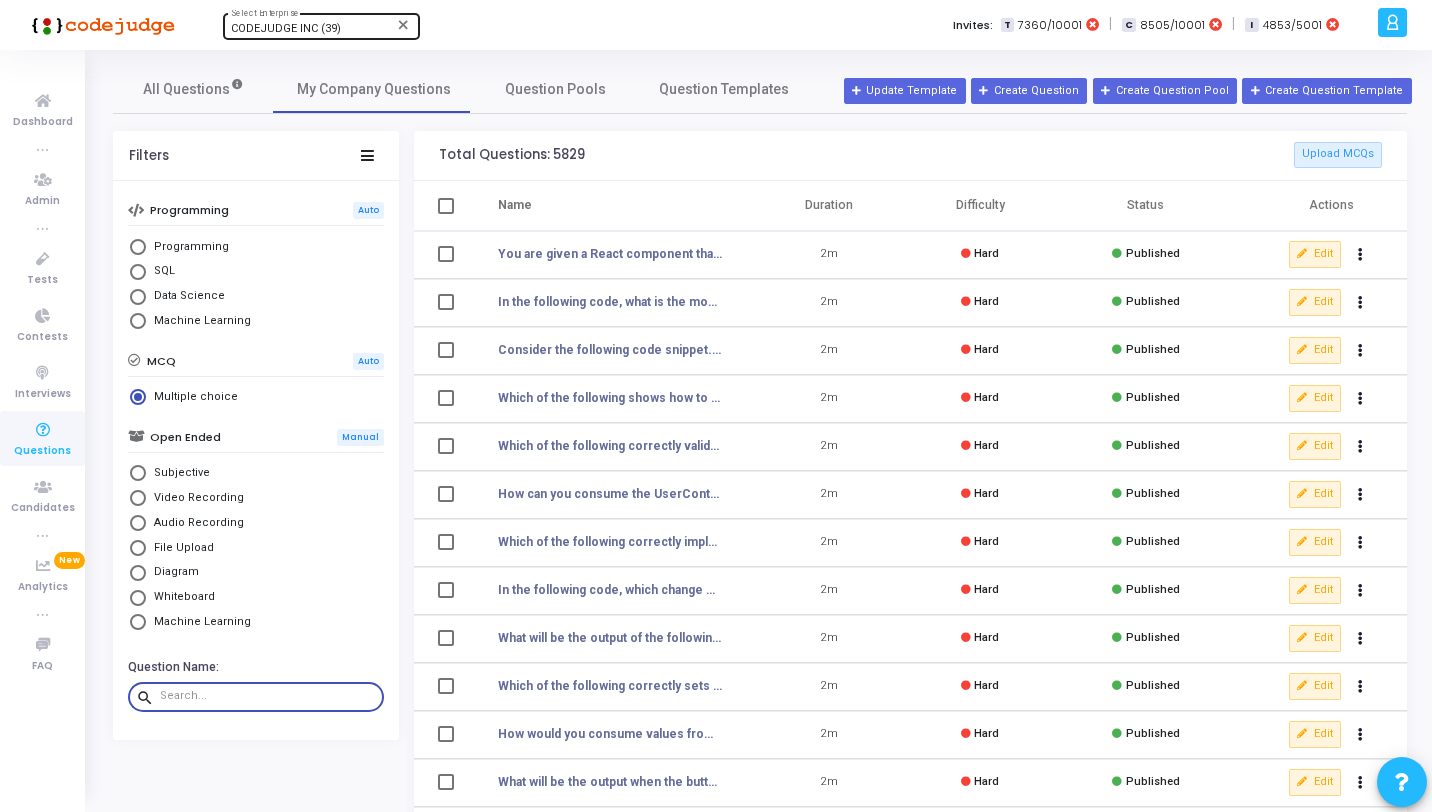 paste on "What is the expected output of the following javascript code ?" 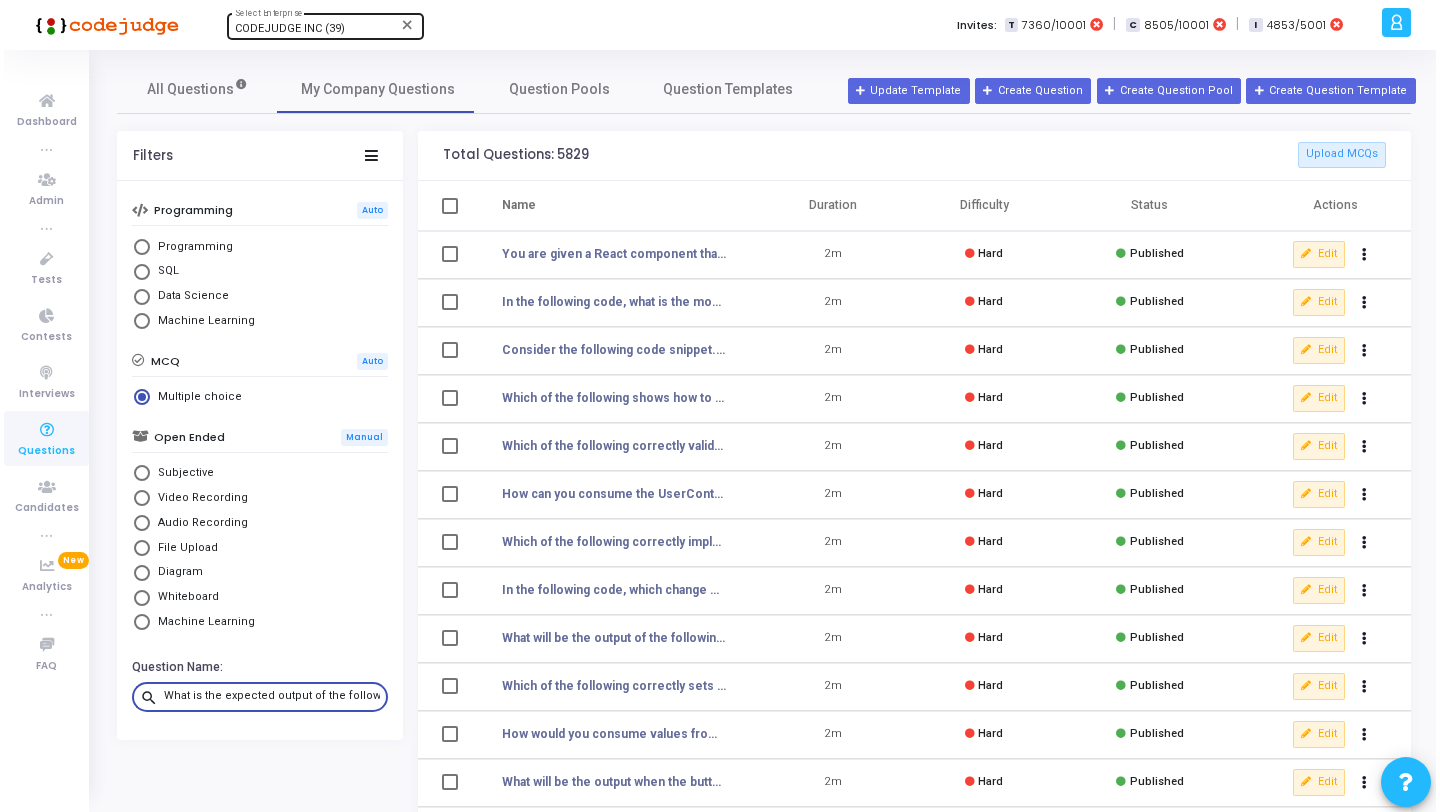 scroll, scrollTop: 0, scrollLeft: 116, axis: horizontal 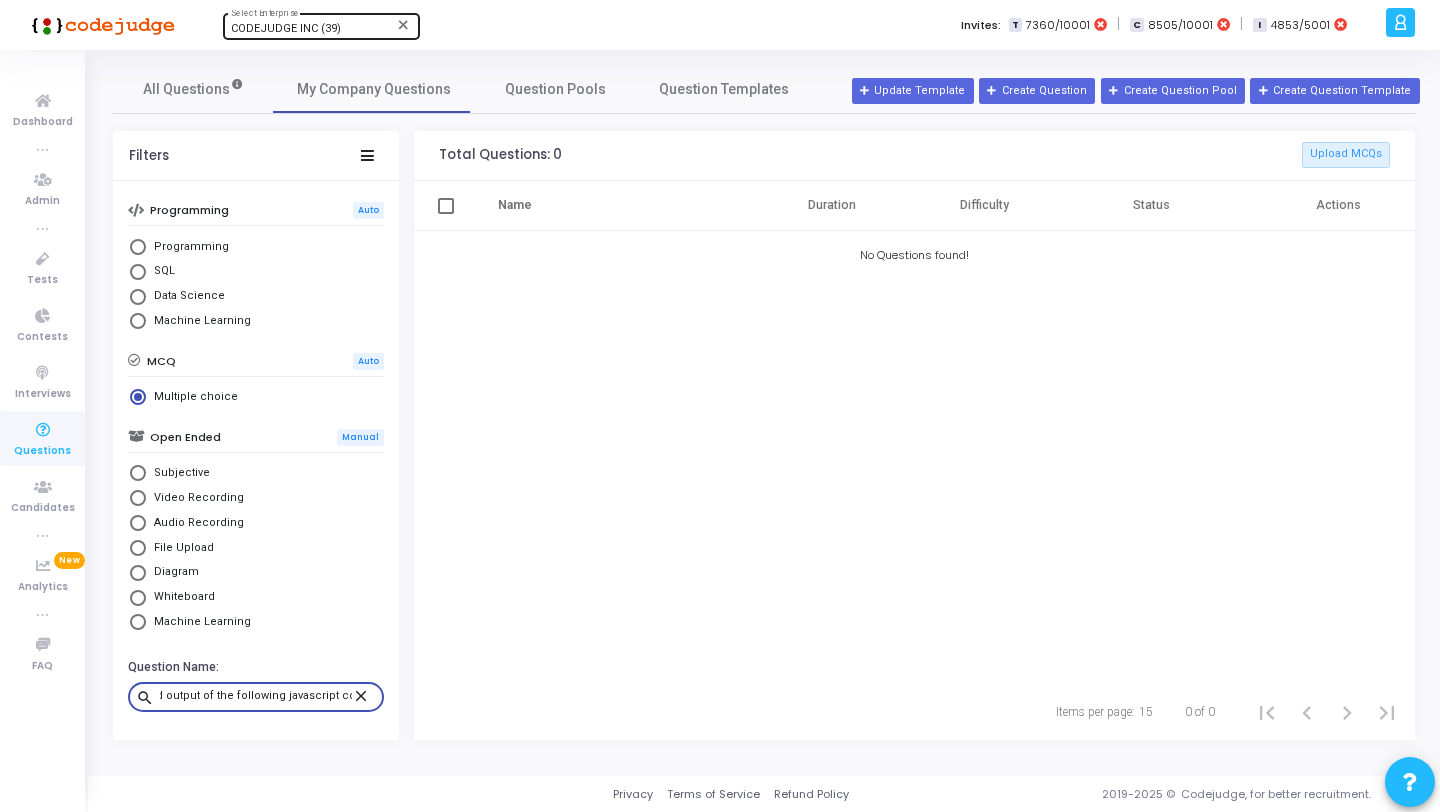 type on "What is the expected output of the following javascript code" 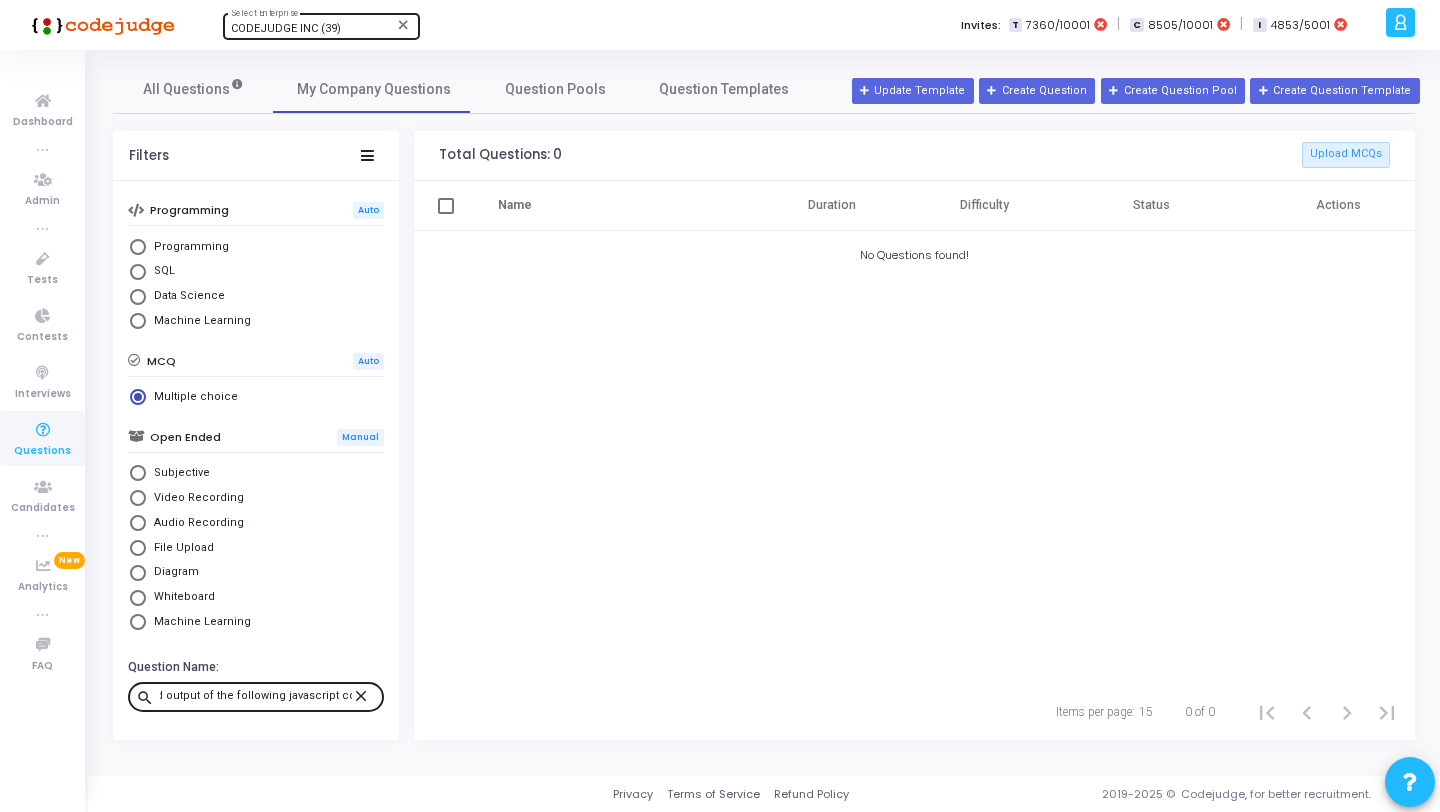 scroll, scrollTop: 0, scrollLeft: 0, axis: both 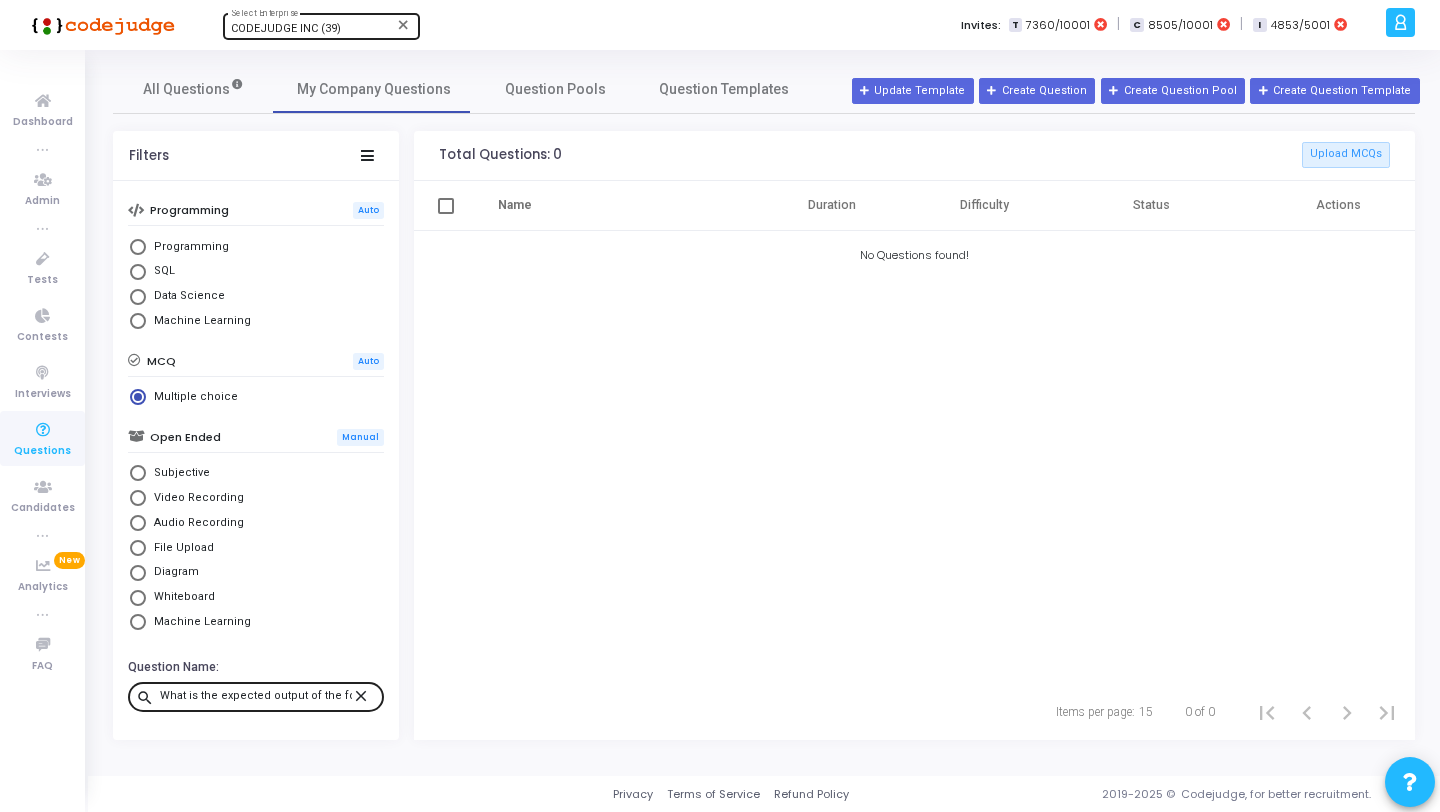 click on "close" at bounding box center (364, 695) 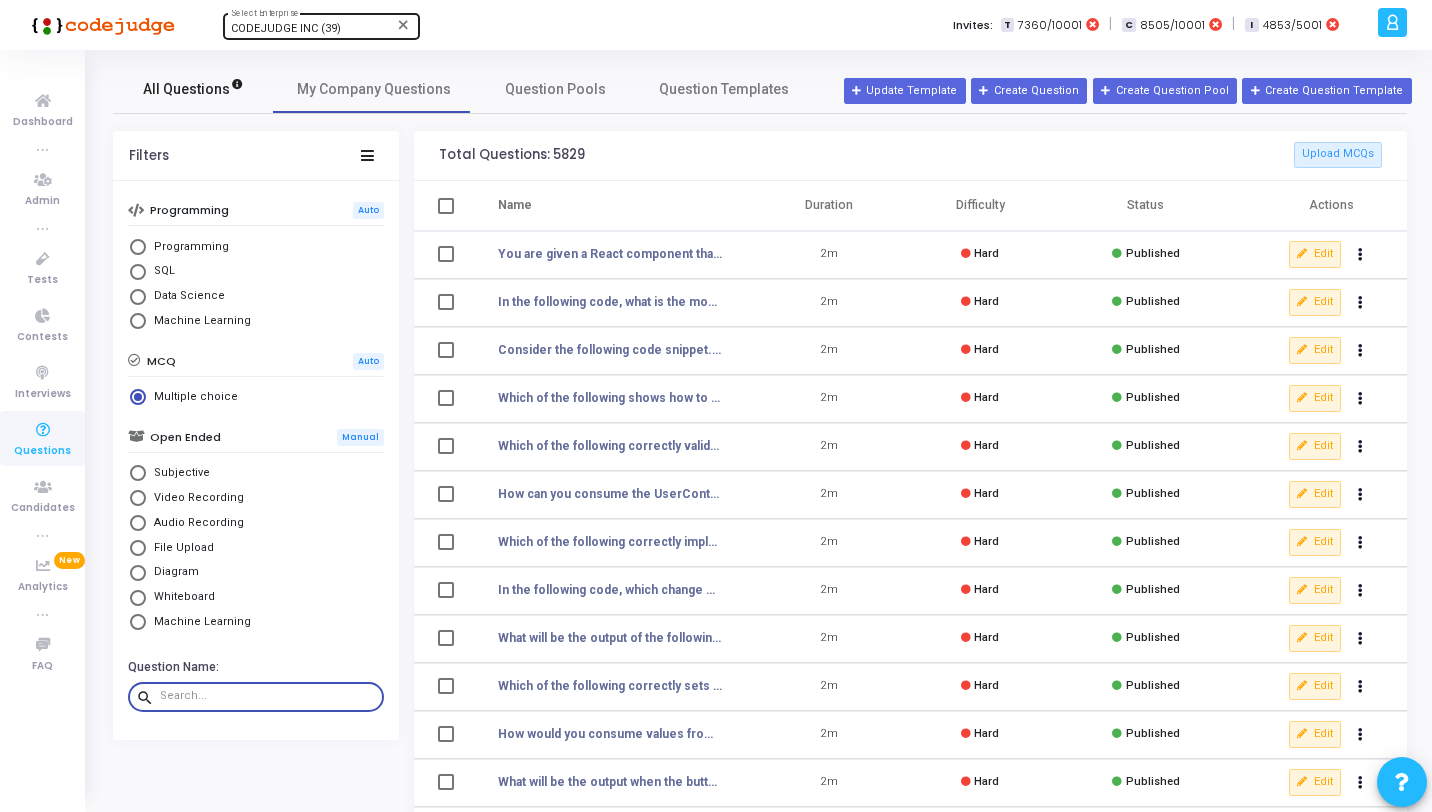 click on "All Questions" at bounding box center [193, 89] 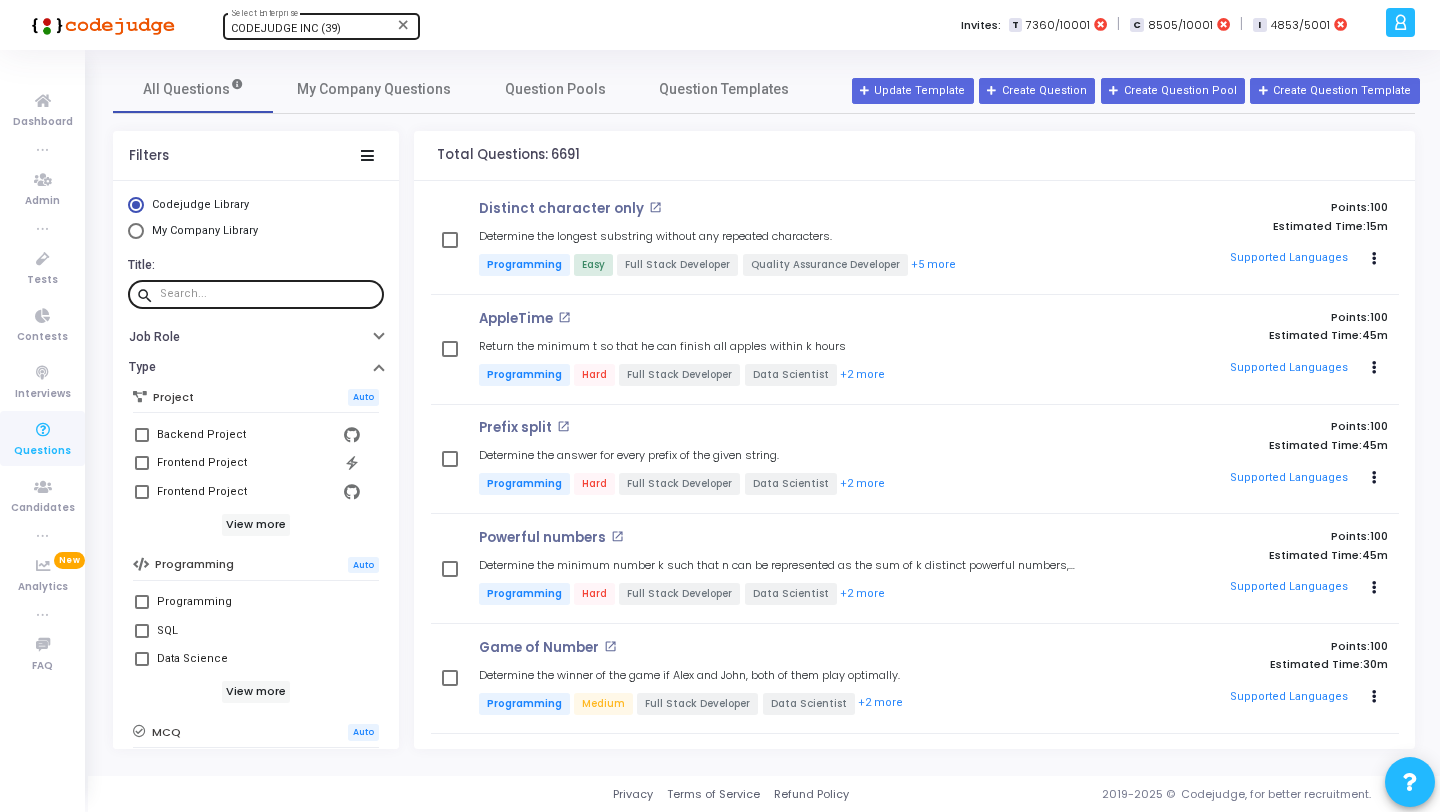 click at bounding box center [268, 294] 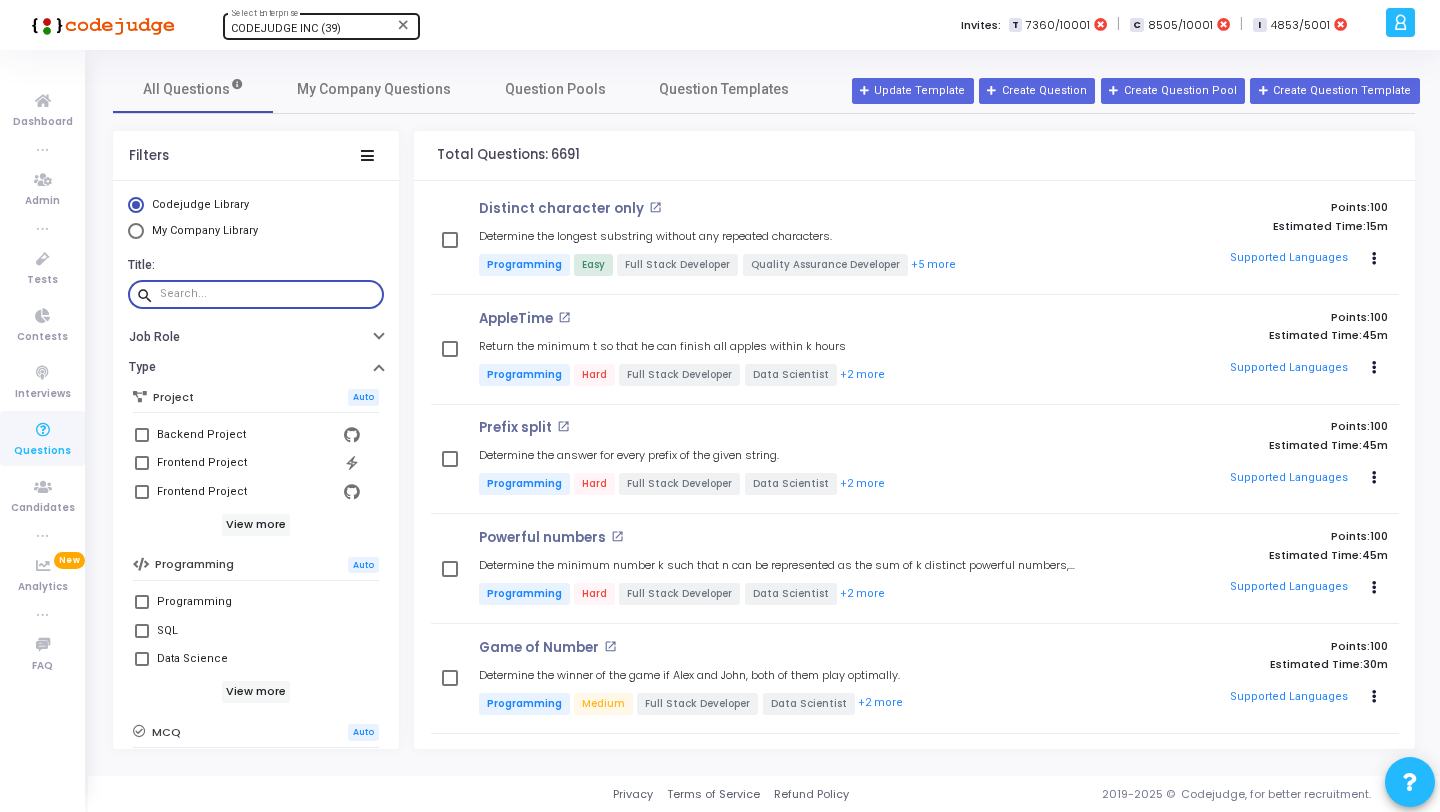 paste on "What is the expected output of the following javascript code ?" 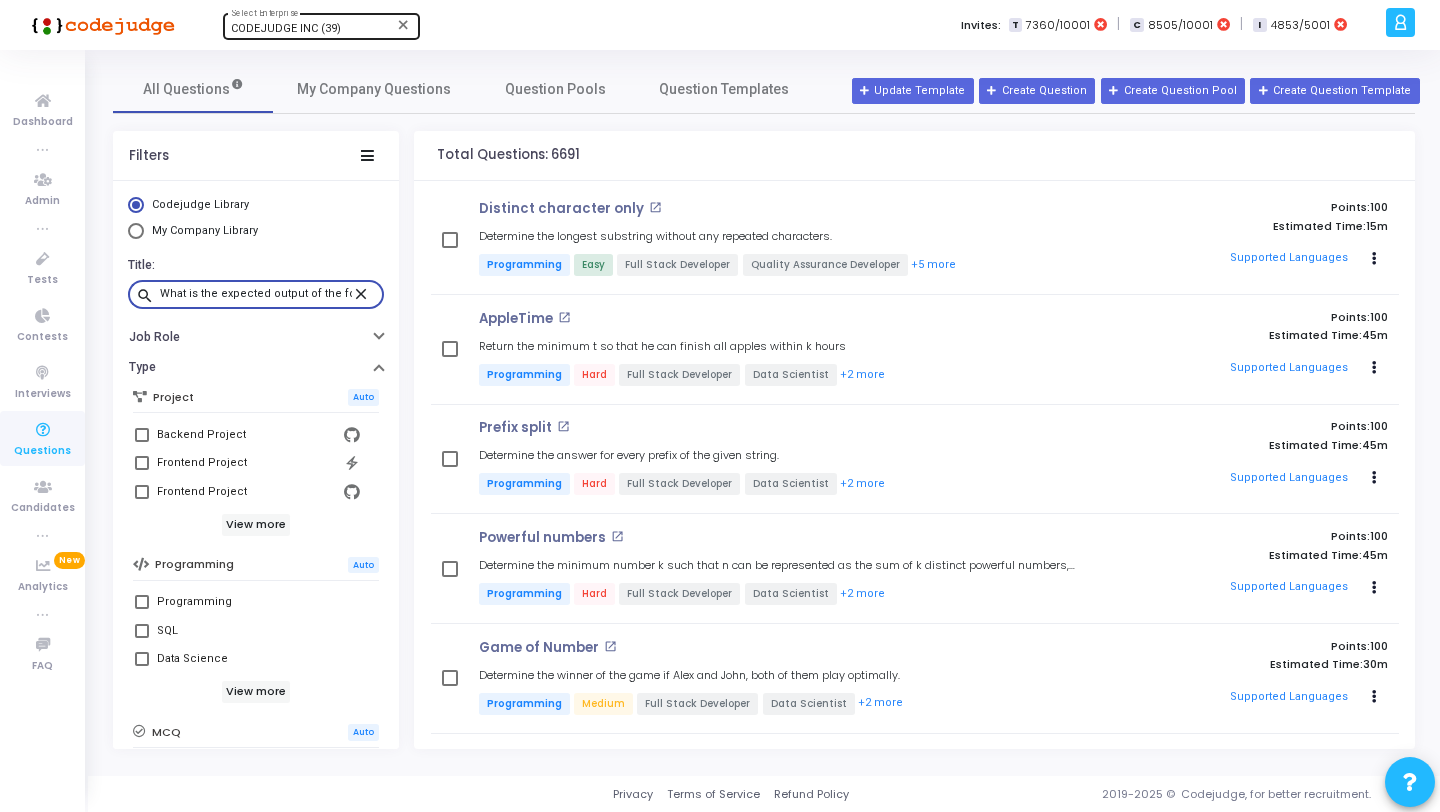 scroll, scrollTop: 0, scrollLeft: 116, axis: horizontal 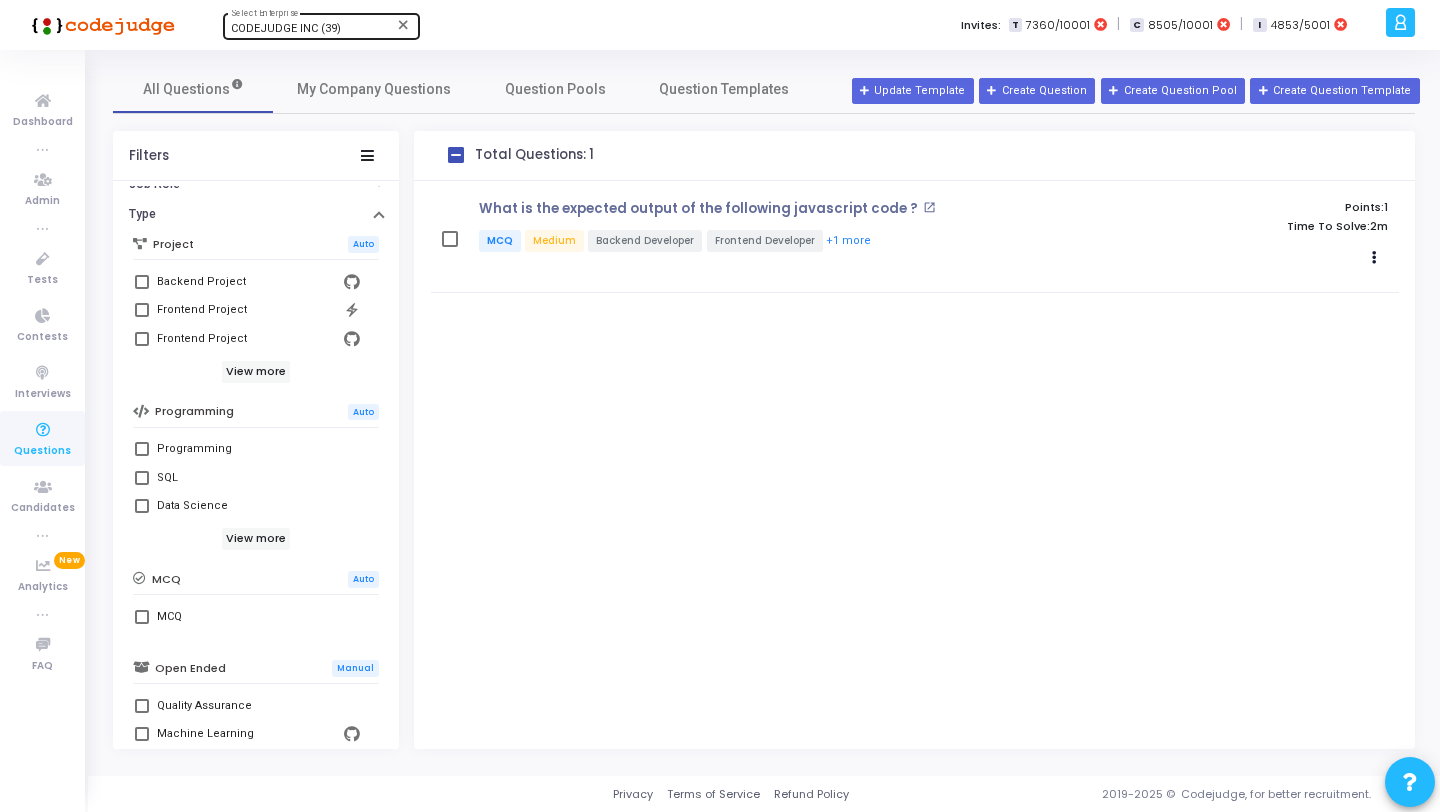 type on "What is the expected output of the following javascript code ?" 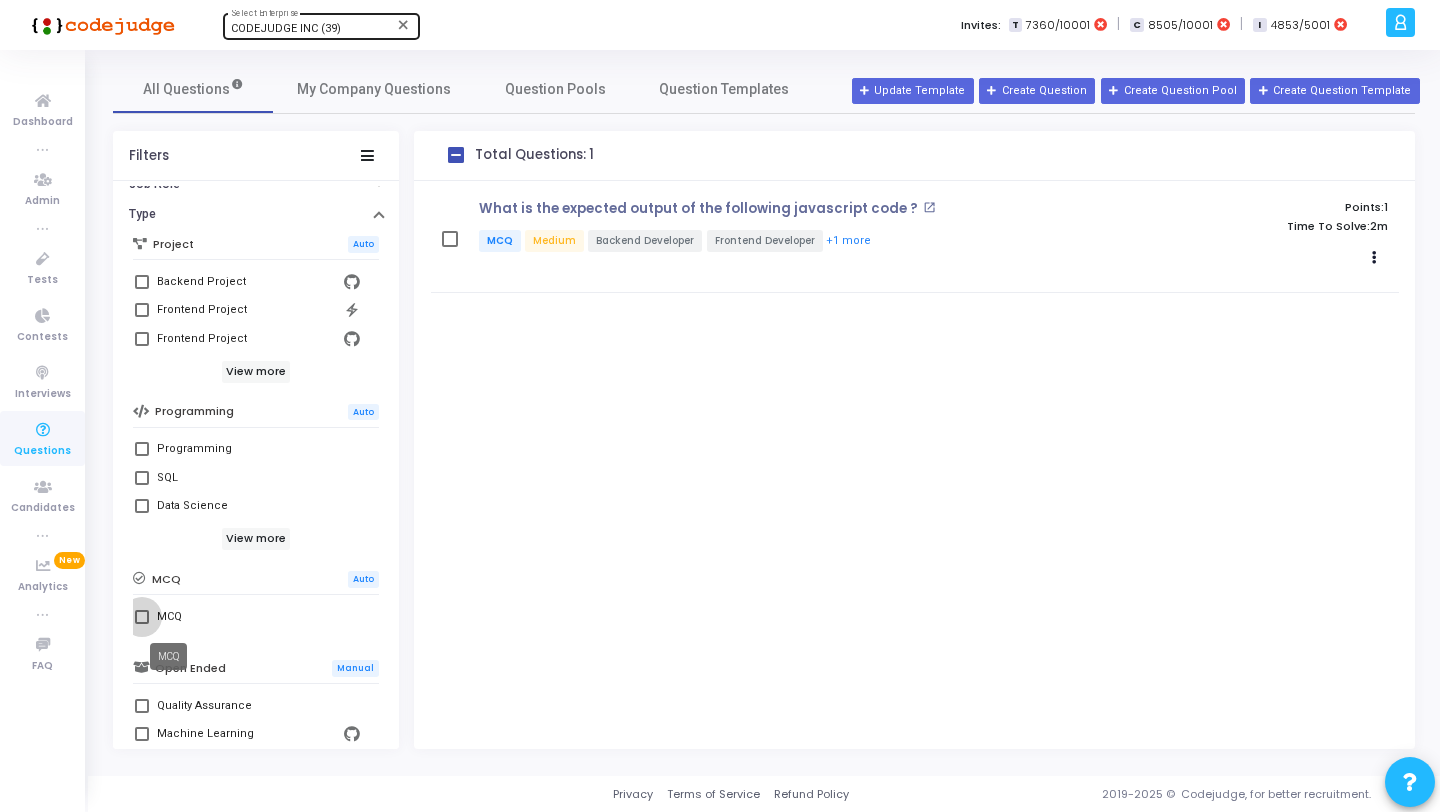 click on "MCQ" at bounding box center [169, 617] 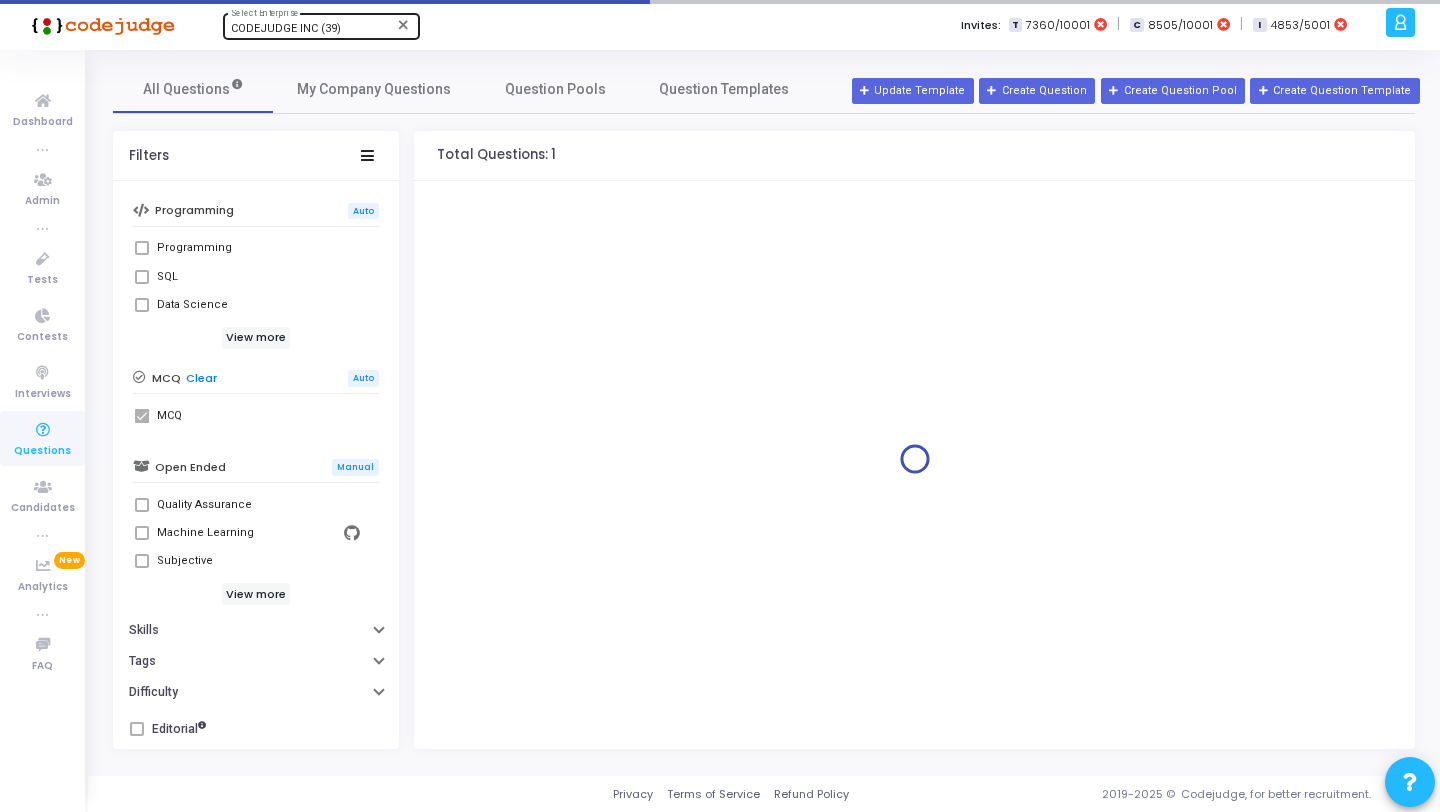 scroll, scrollTop: 356, scrollLeft: 0, axis: vertical 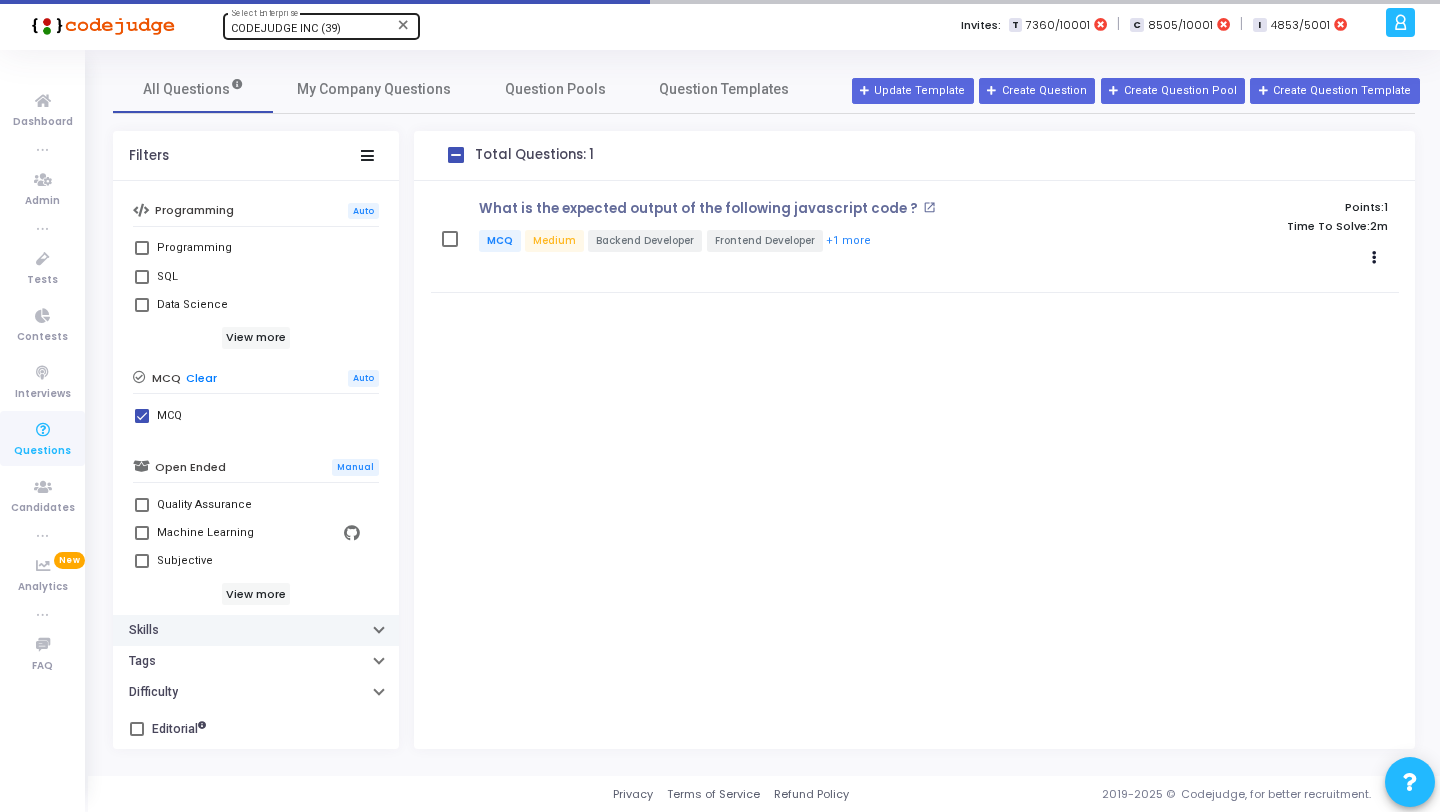 click on "Skills" at bounding box center (256, 630) 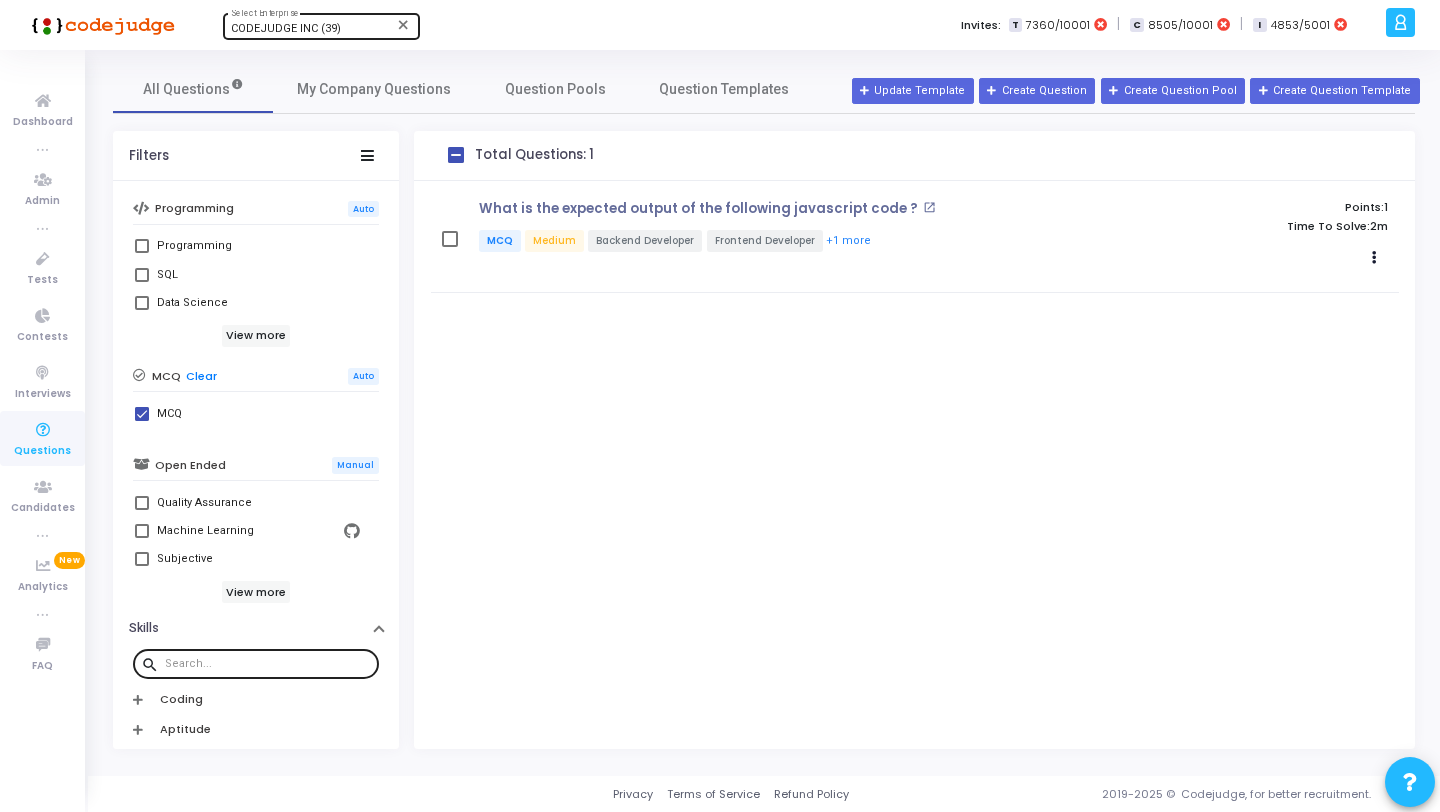 click at bounding box center (268, 663) 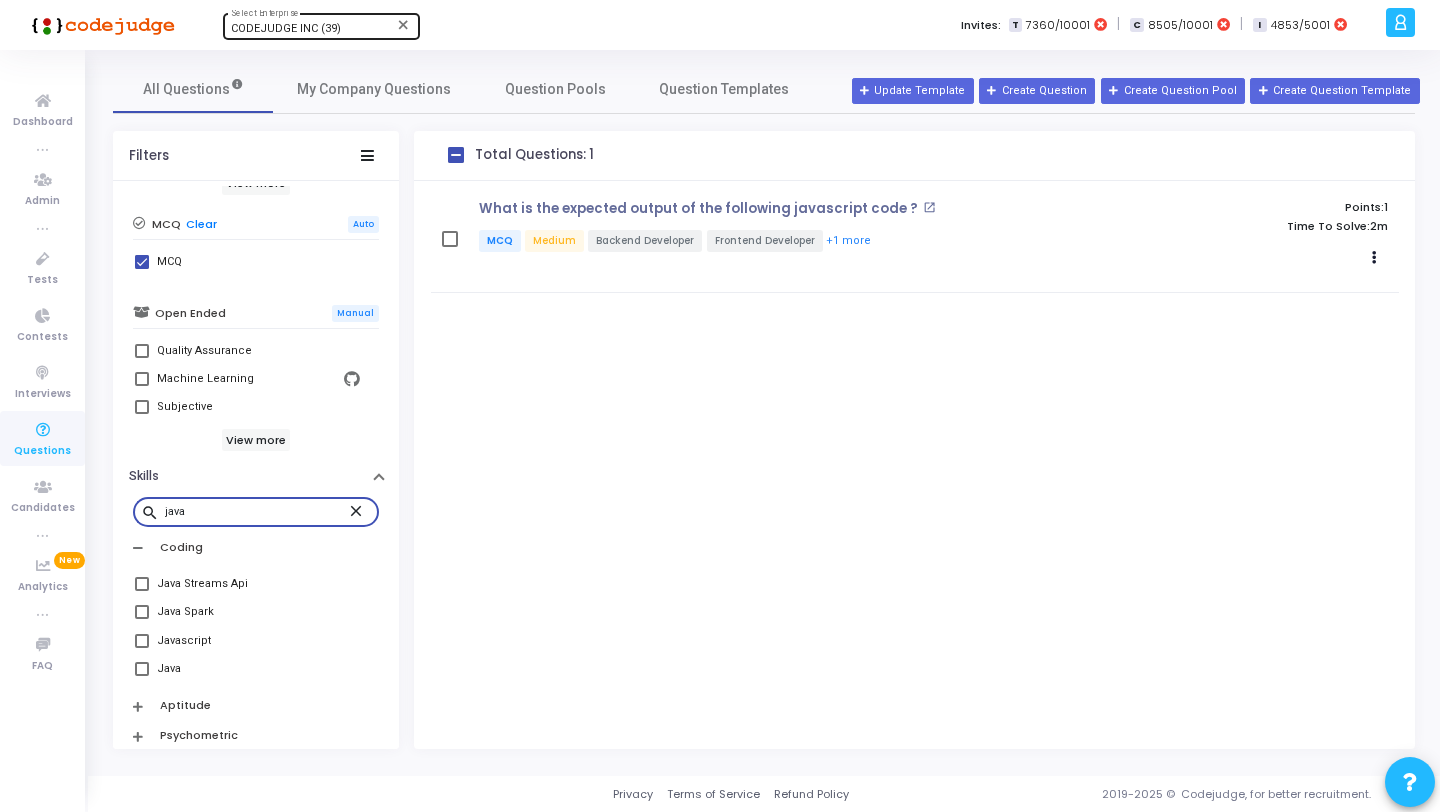 scroll, scrollTop: 509, scrollLeft: 0, axis: vertical 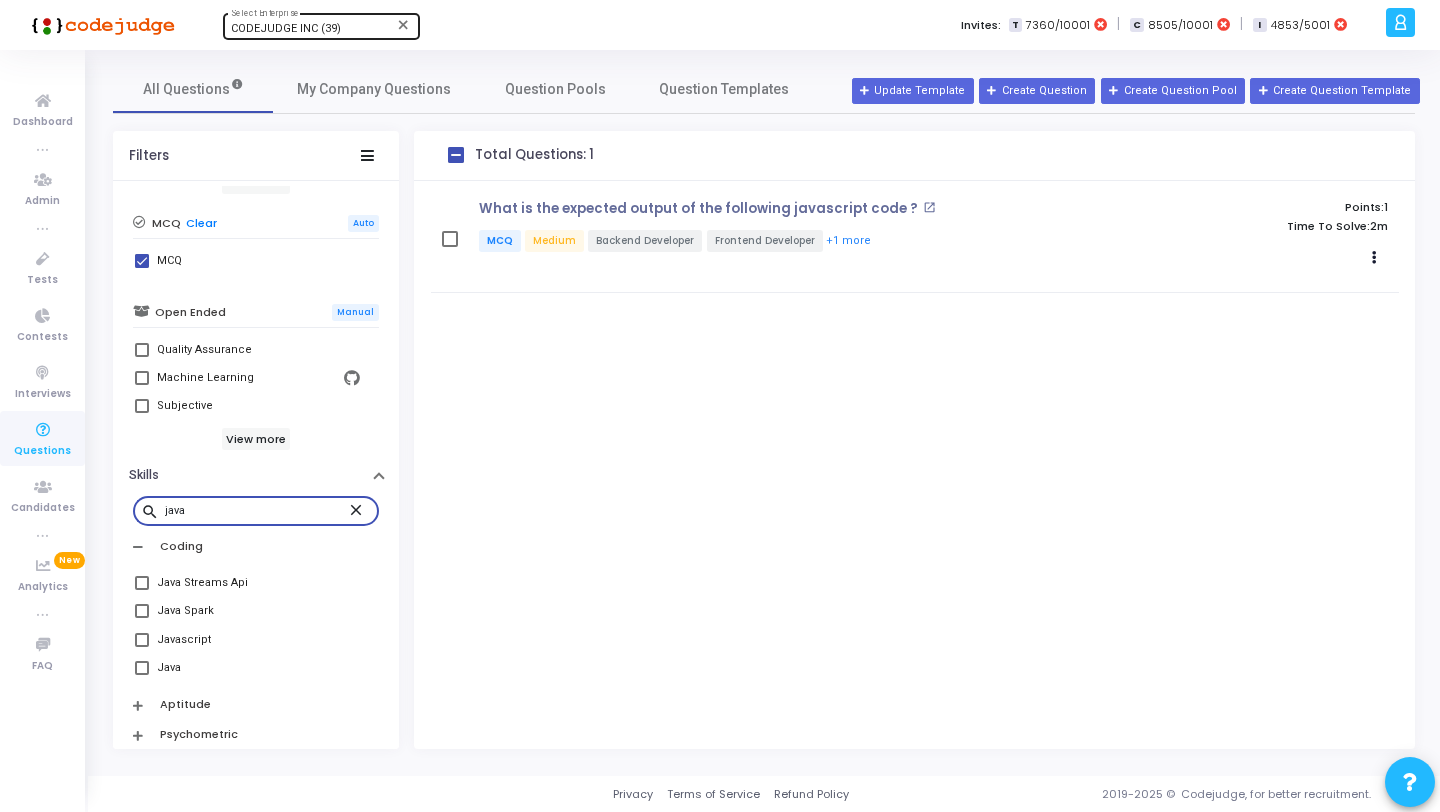 type on "java" 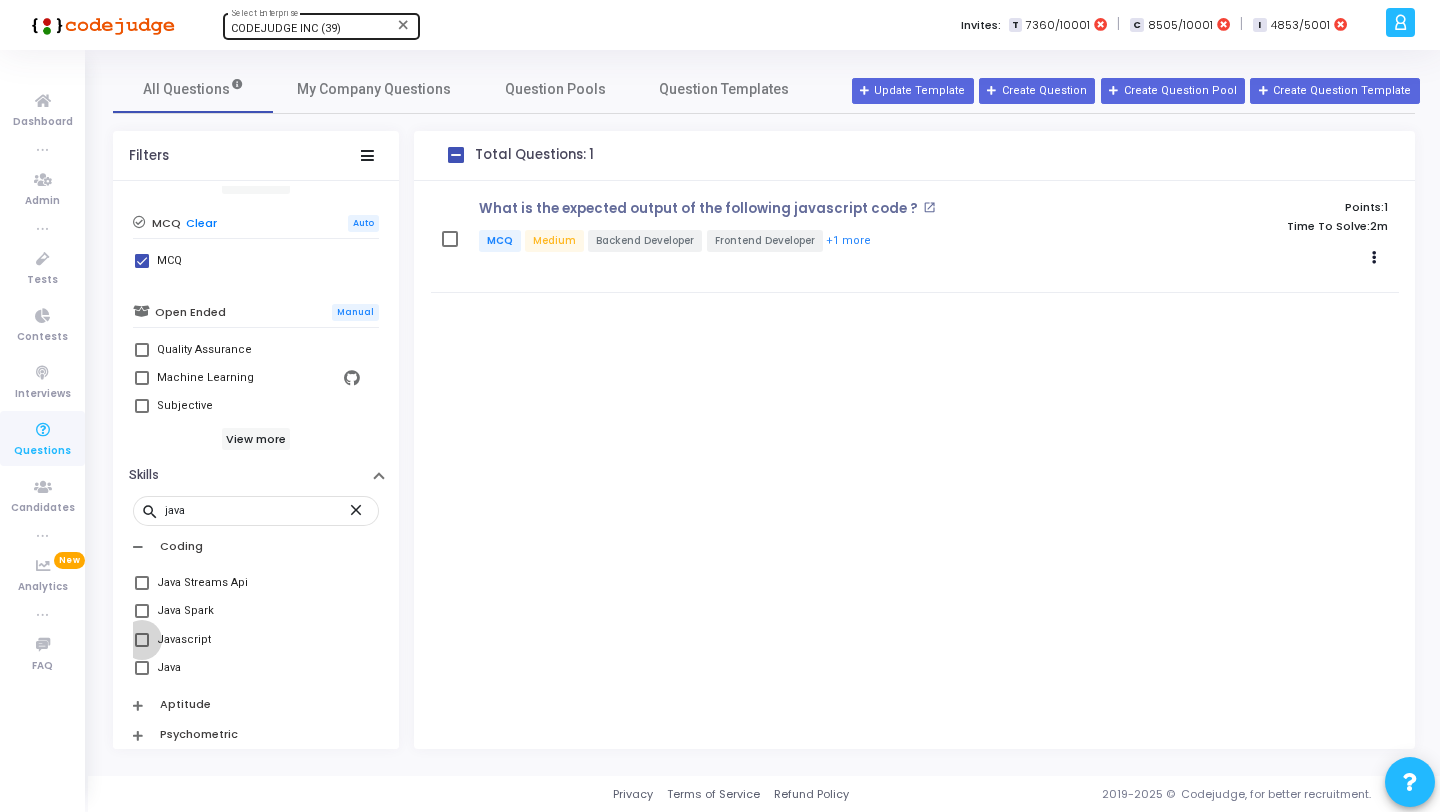 click on "Javascript" at bounding box center (258, 640) 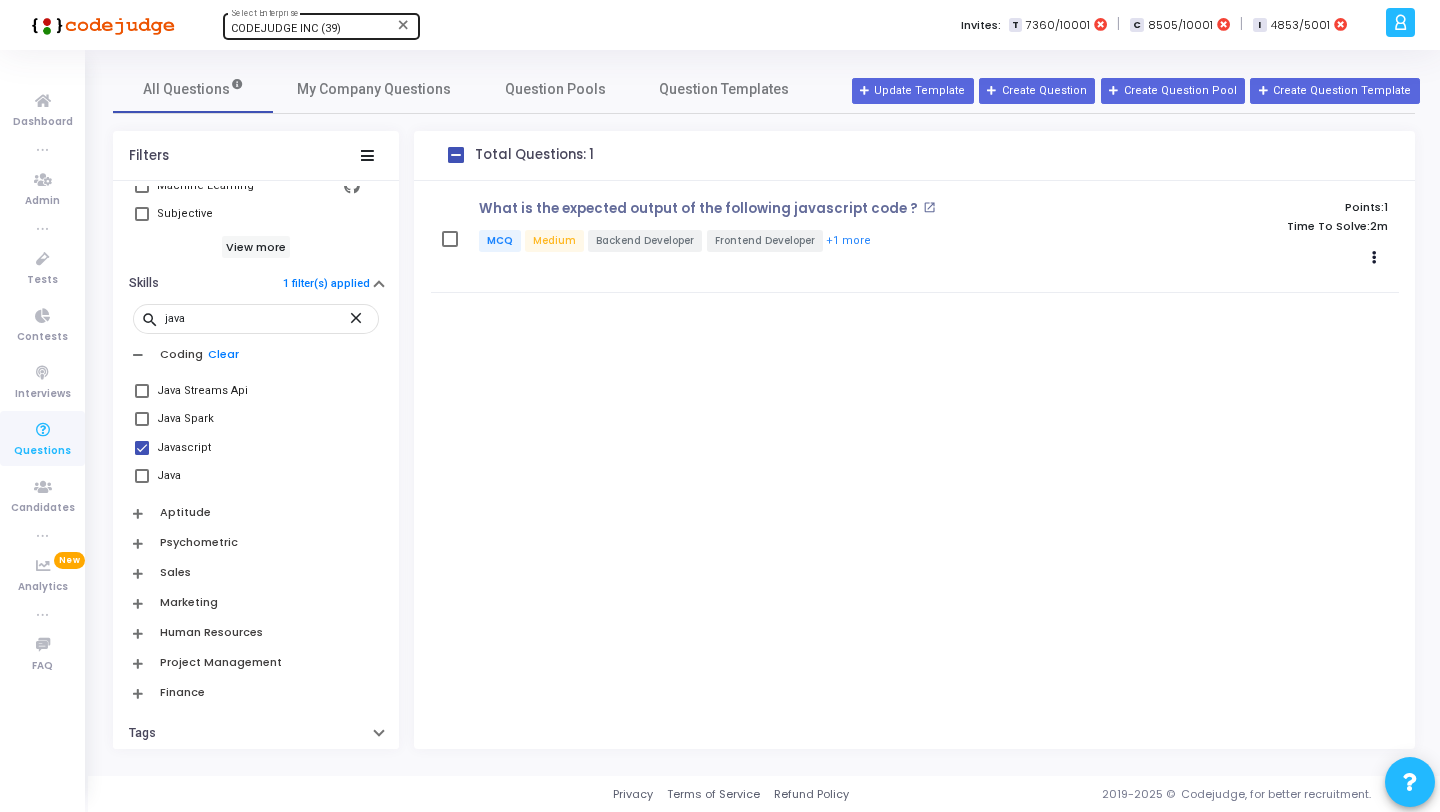 scroll, scrollTop: 775, scrollLeft: 0, axis: vertical 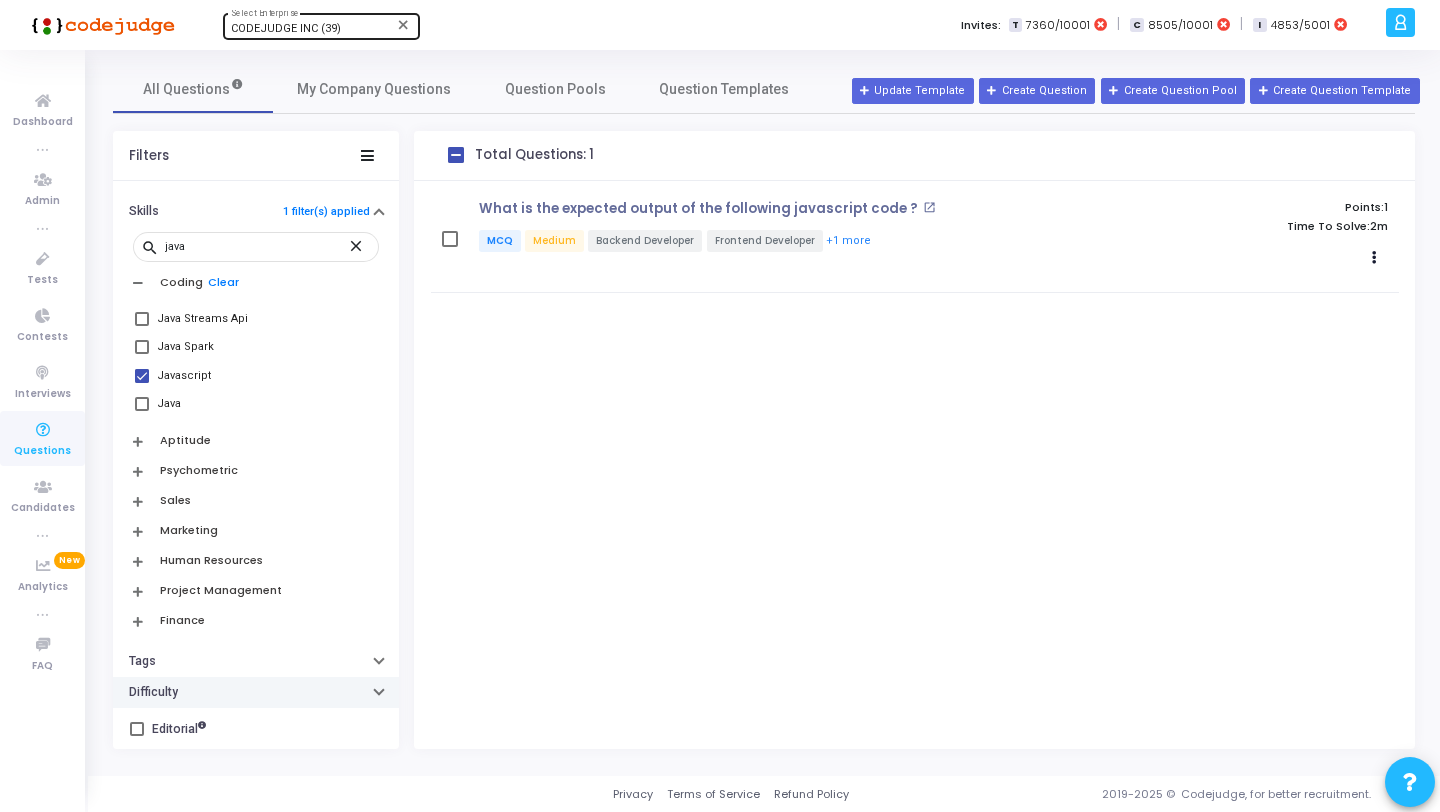 click on "Difficulty" at bounding box center (256, 692) 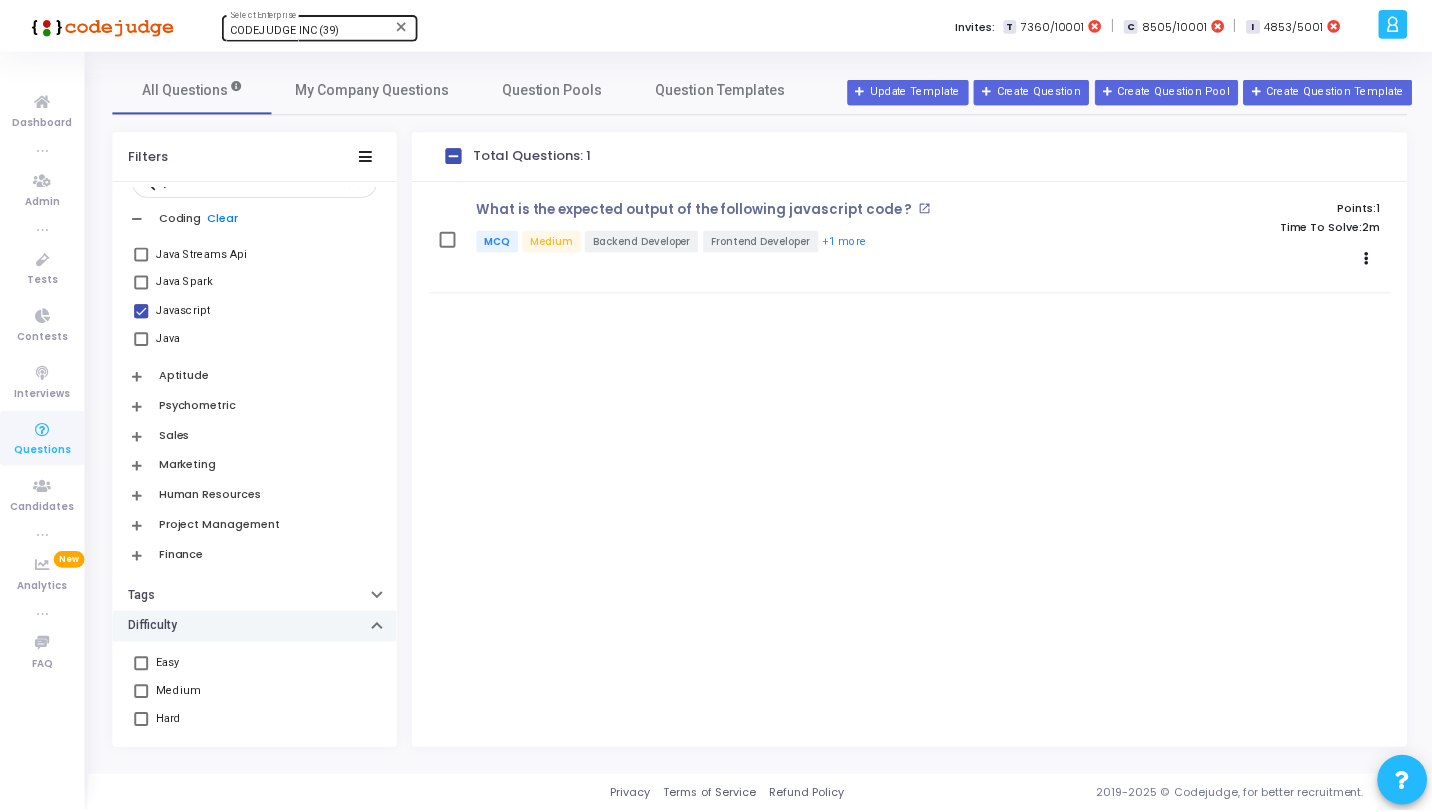 scroll, scrollTop: 885, scrollLeft: 0, axis: vertical 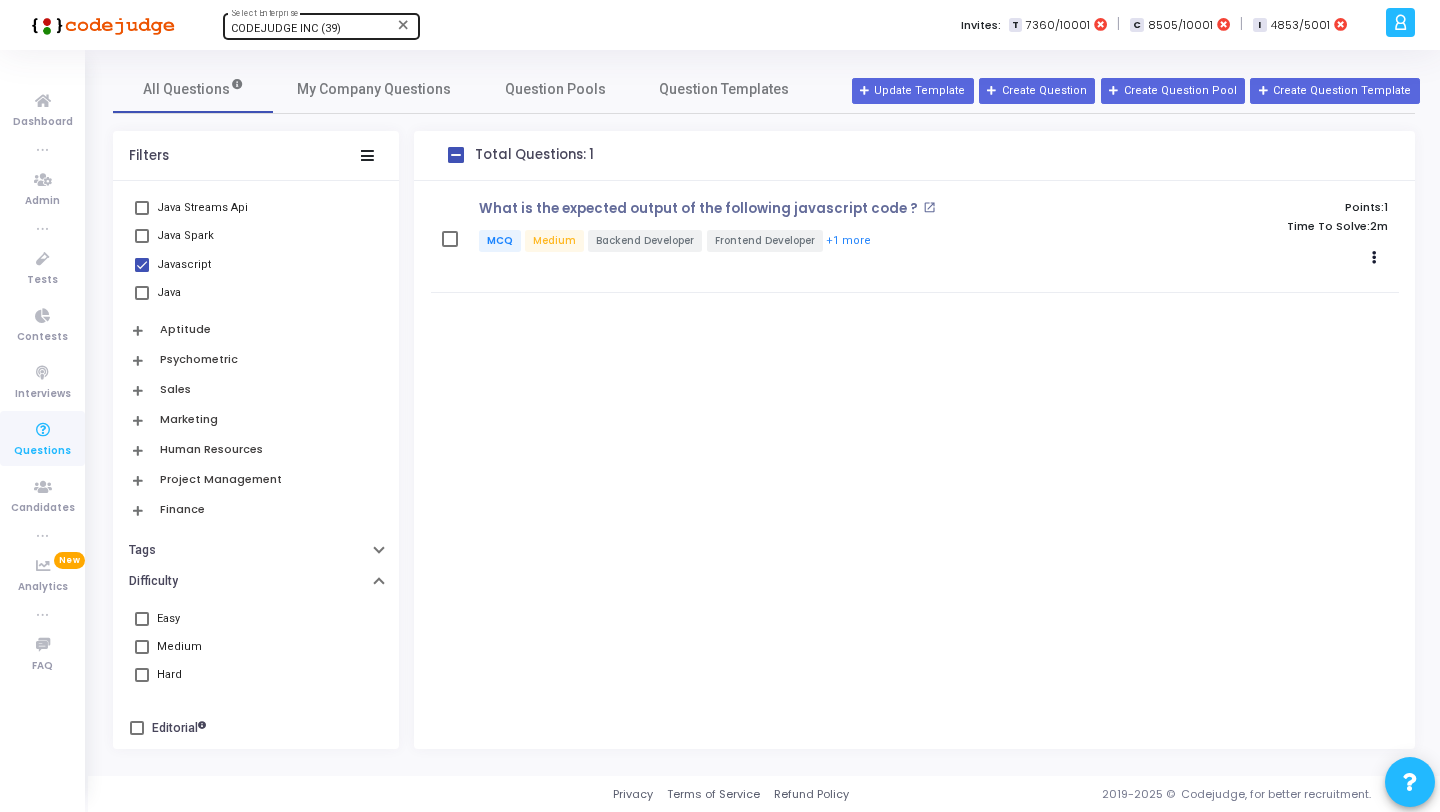 click on "Medium" at bounding box center [258, 647] 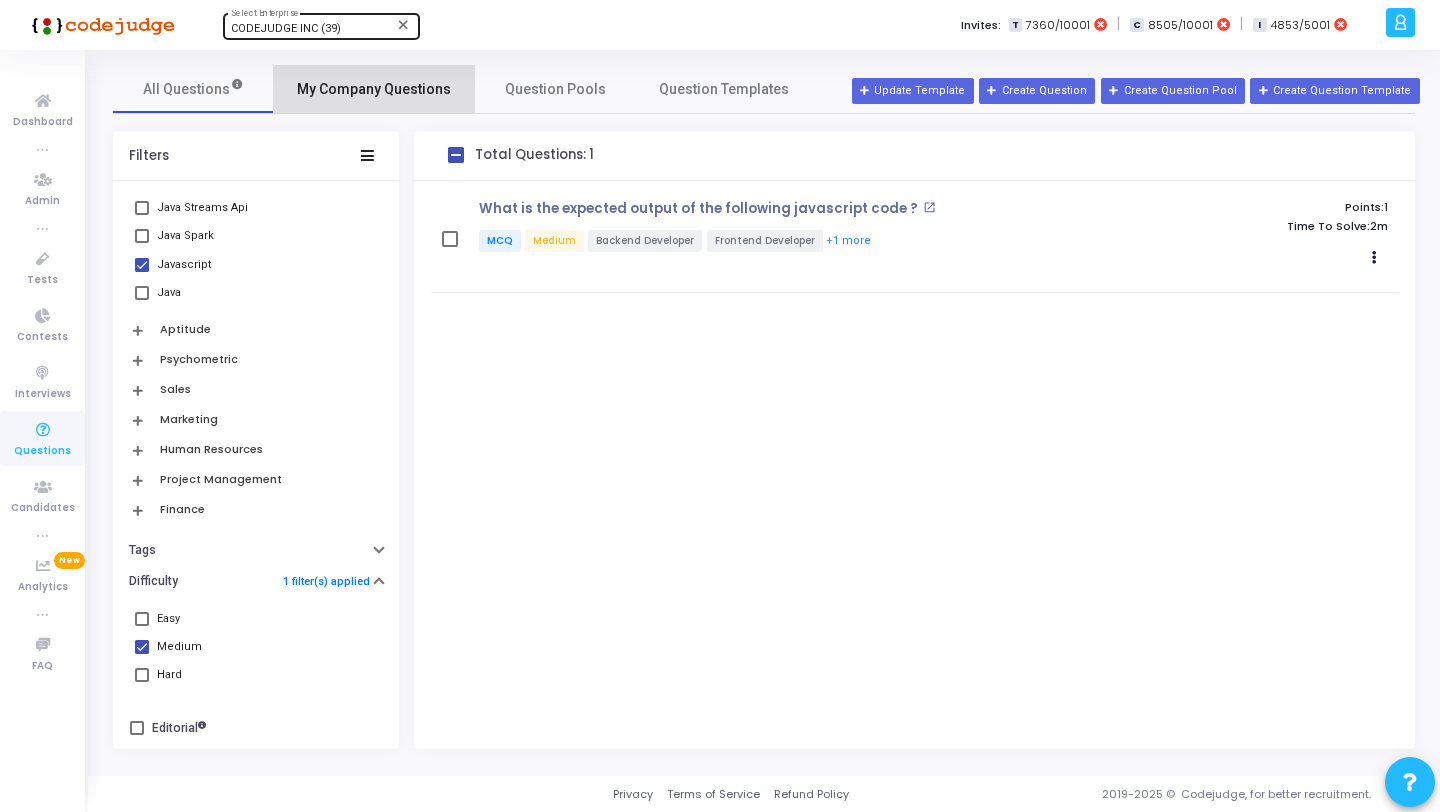 click on "My Company Questions" at bounding box center (374, 89) 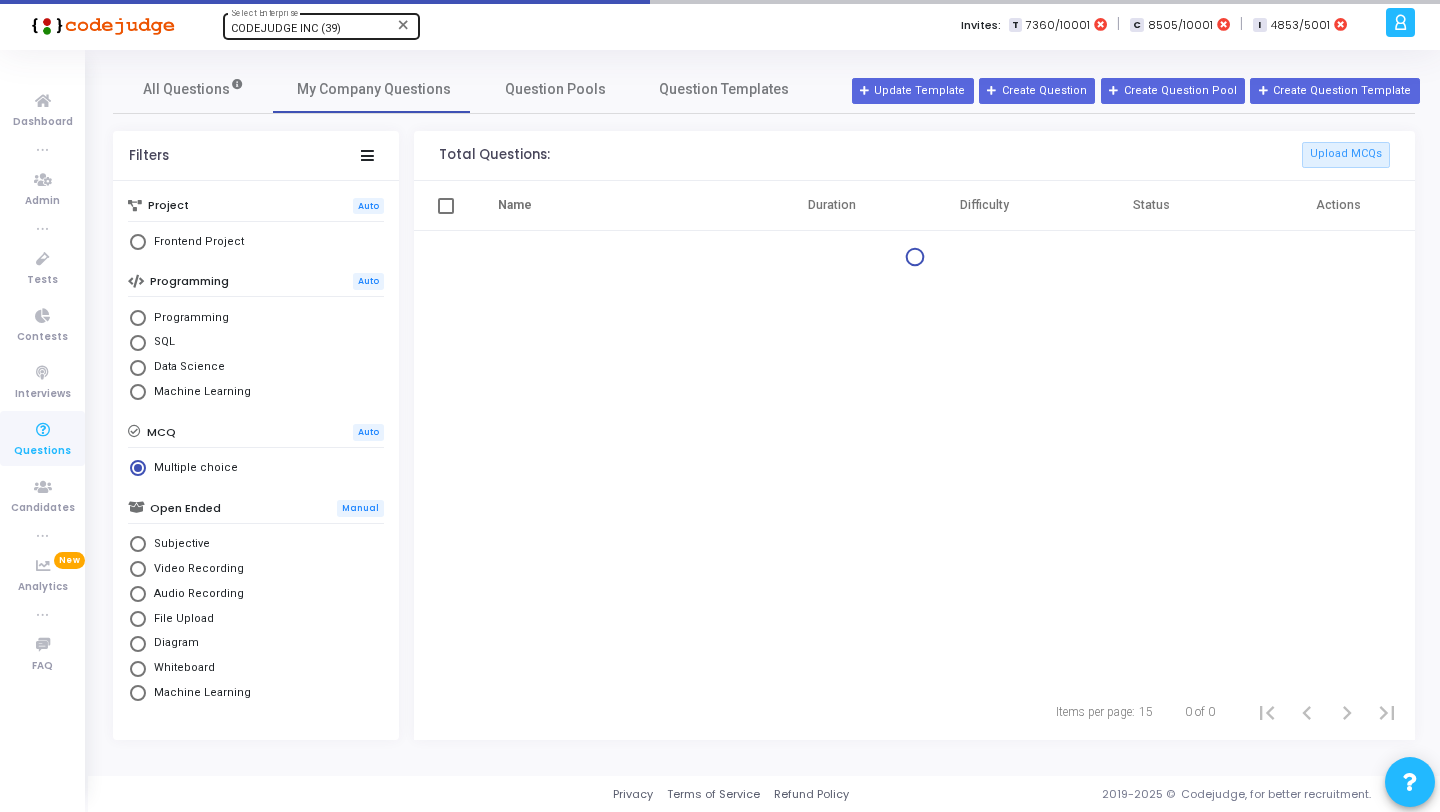 click on "CODEJUDGE INC (39)" at bounding box center [286, 28] 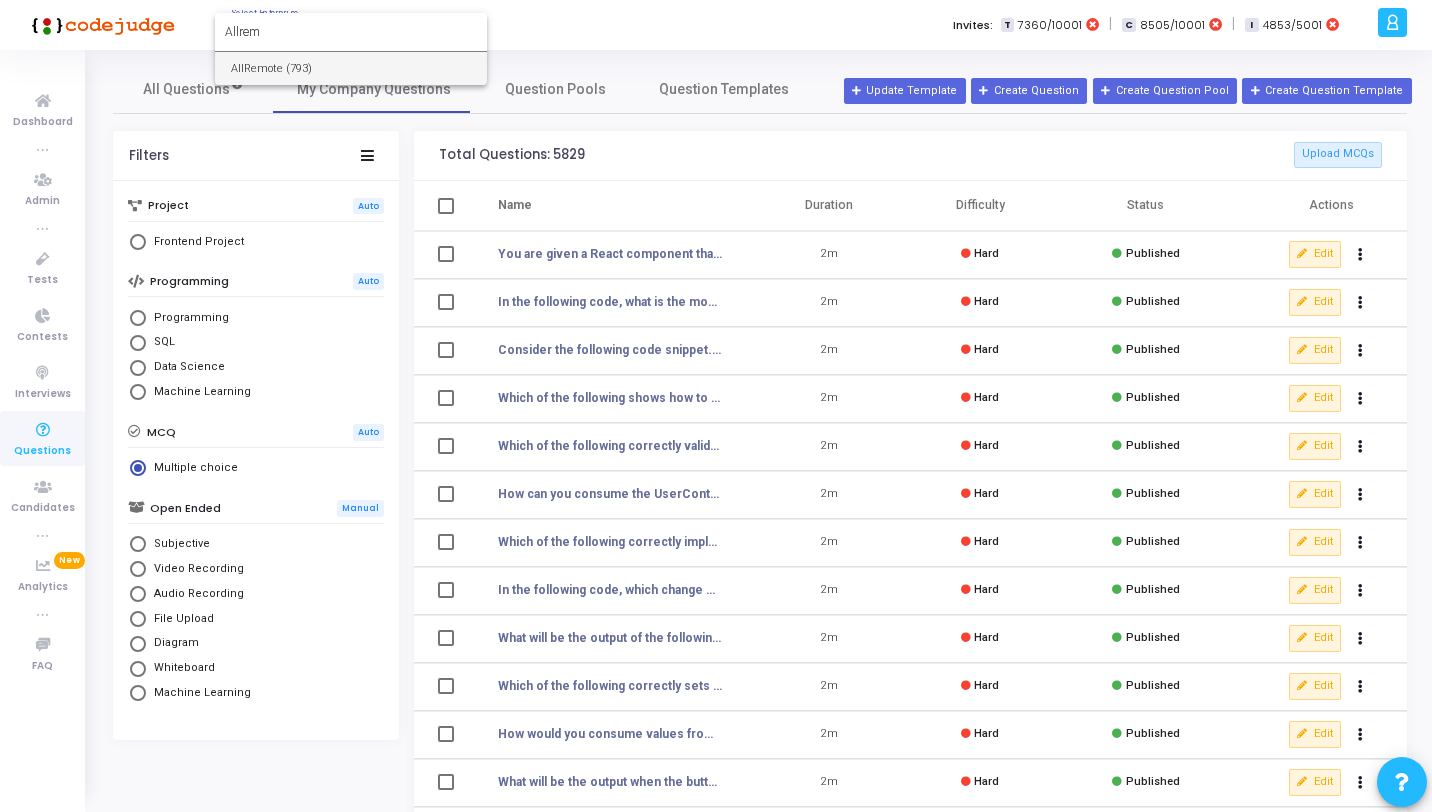 type on "Allrem" 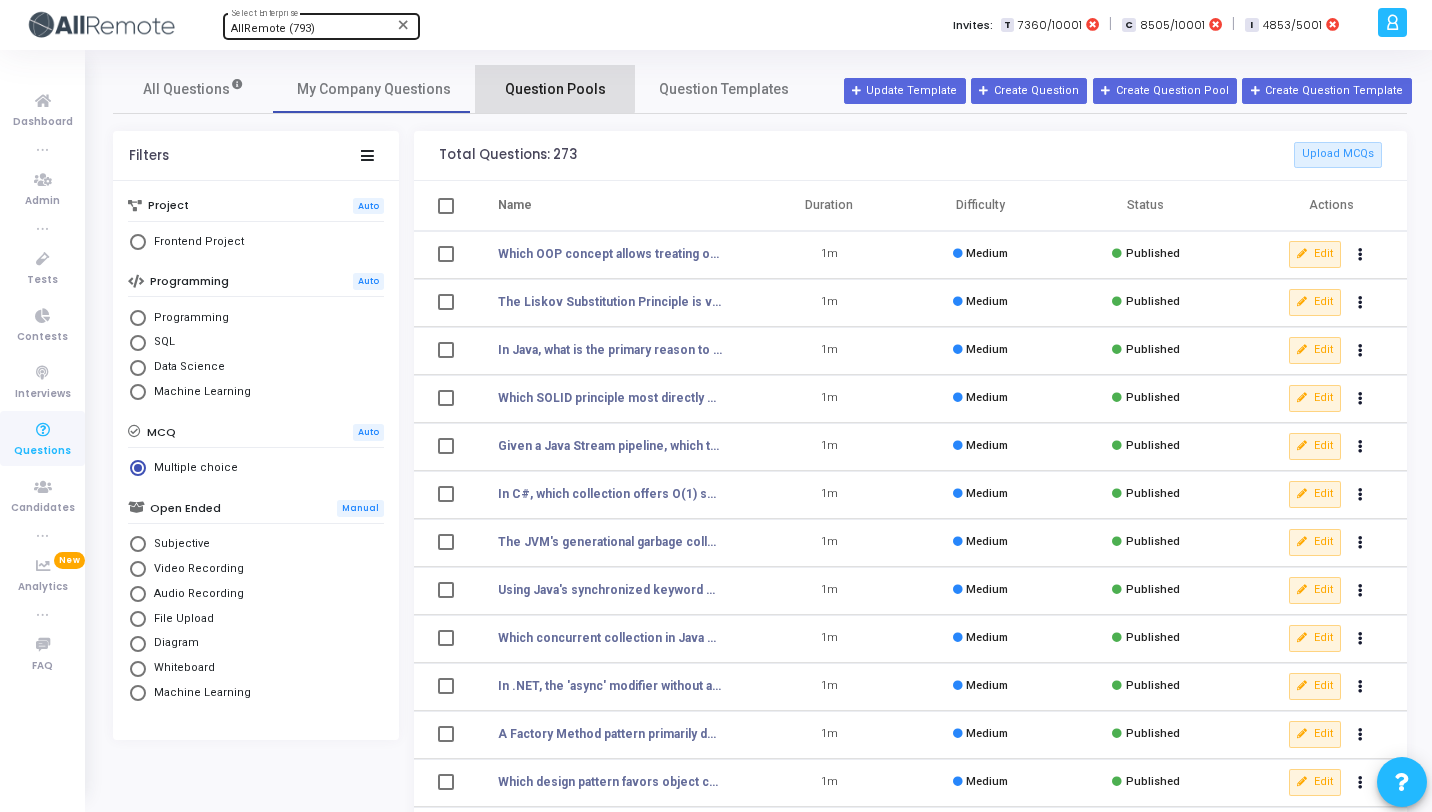 click on "Question Pools" at bounding box center [555, 89] 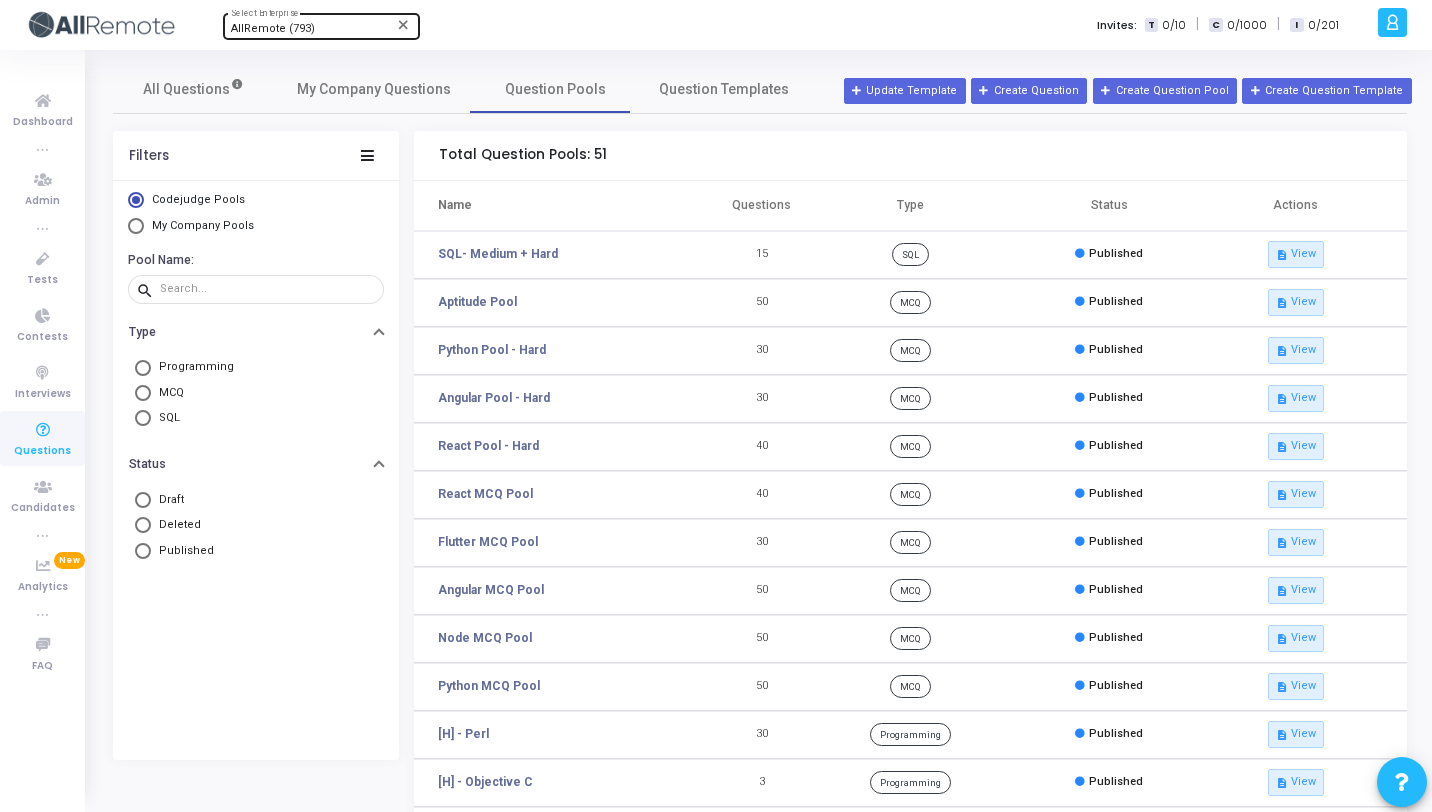 click on "My Company Pools" at bounding box center [203, 225] 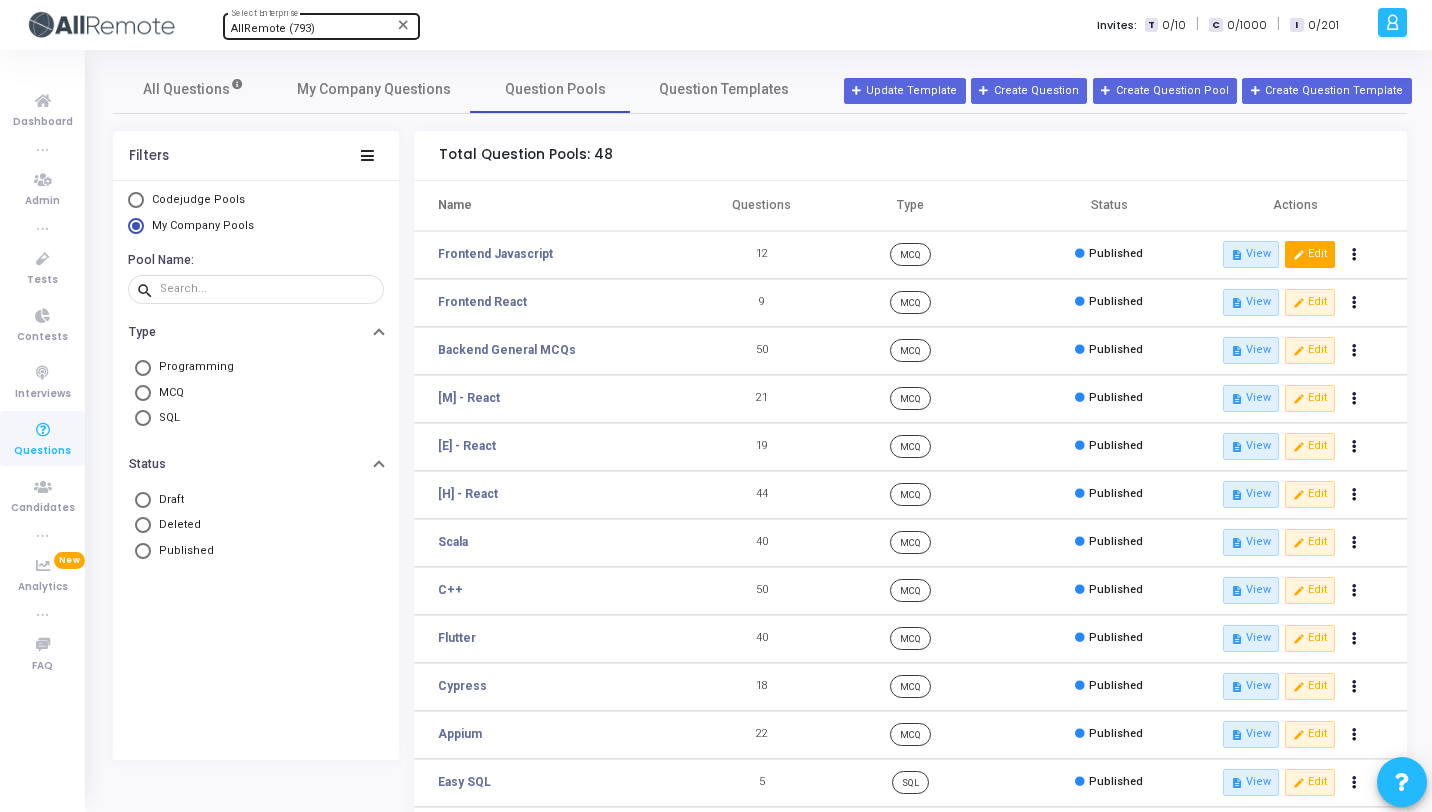 click on "edit" at bounding box center (1298, 254) 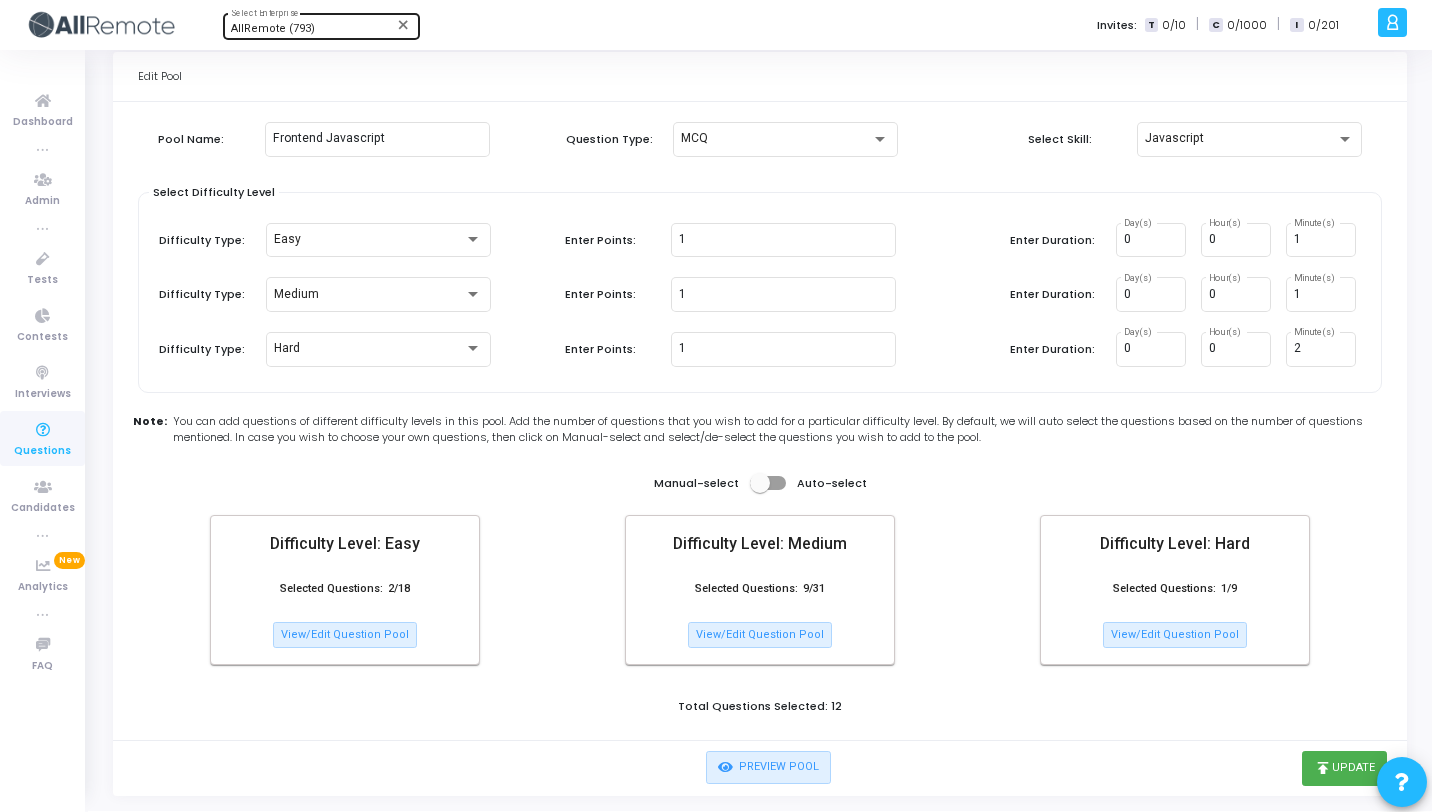 scroll, scrollTop: 72, scrollLeft: 0, axis: vertical 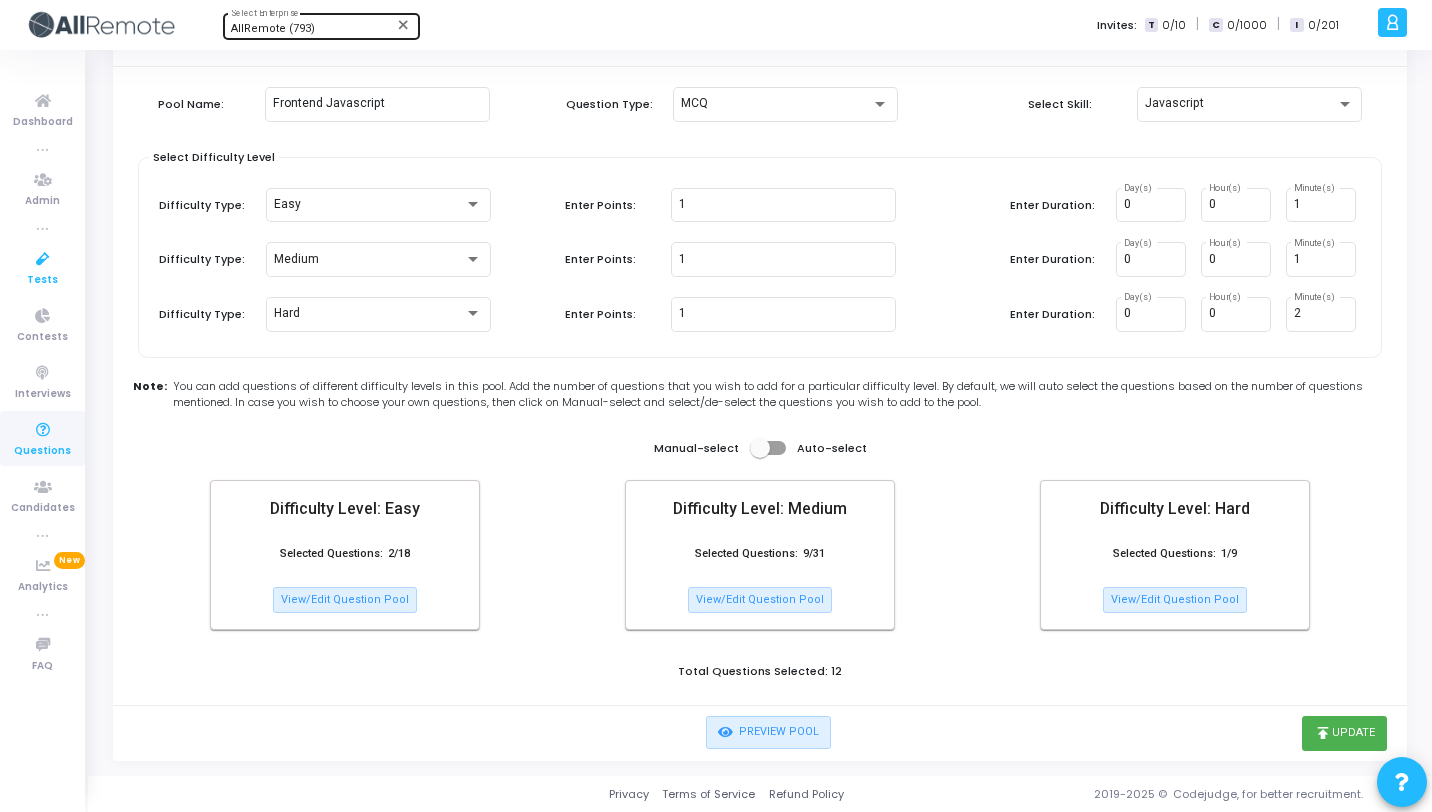 click on "Tests" at bounding box center (42, 267) 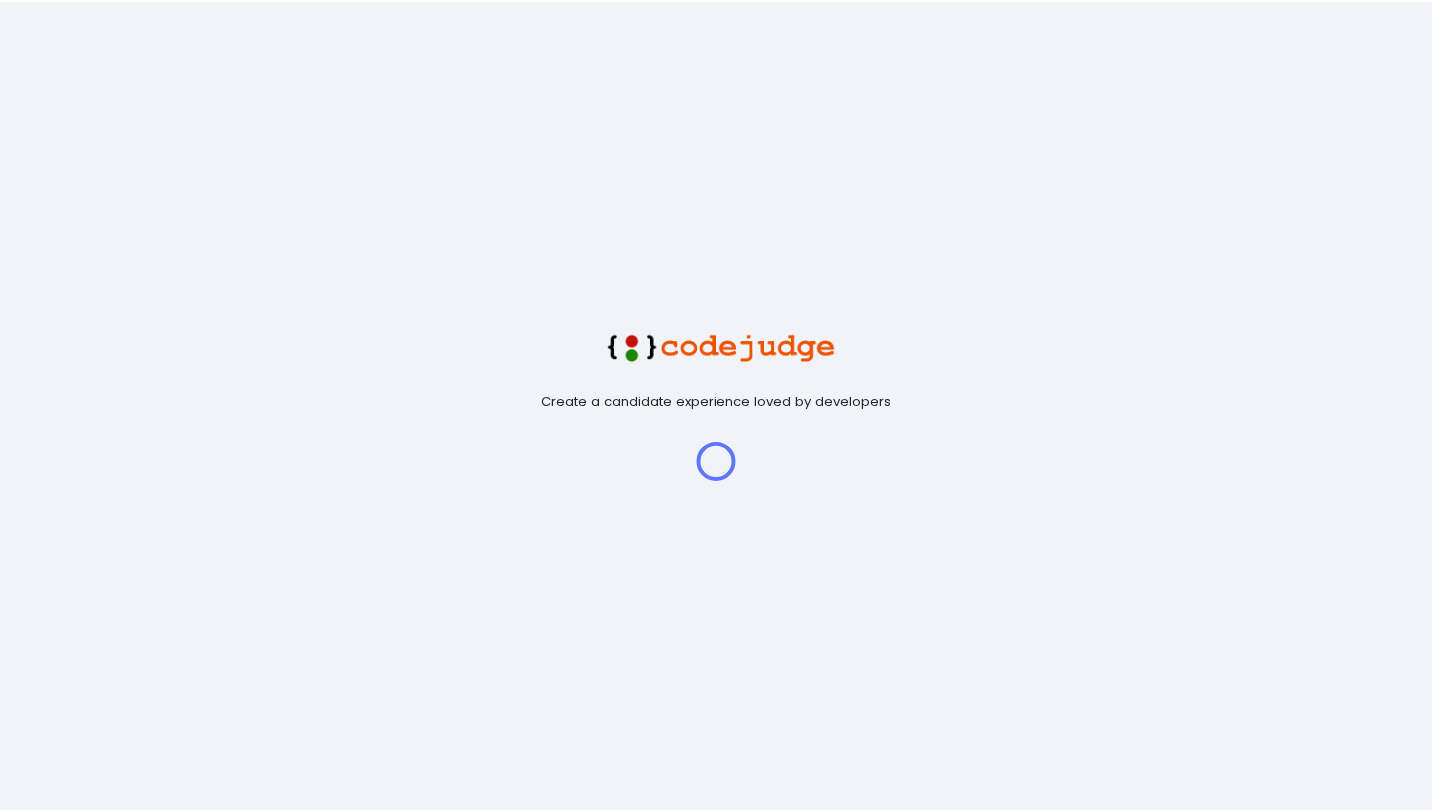 scroll, scrollTop: 0, scrollLeft: 0, axis: both 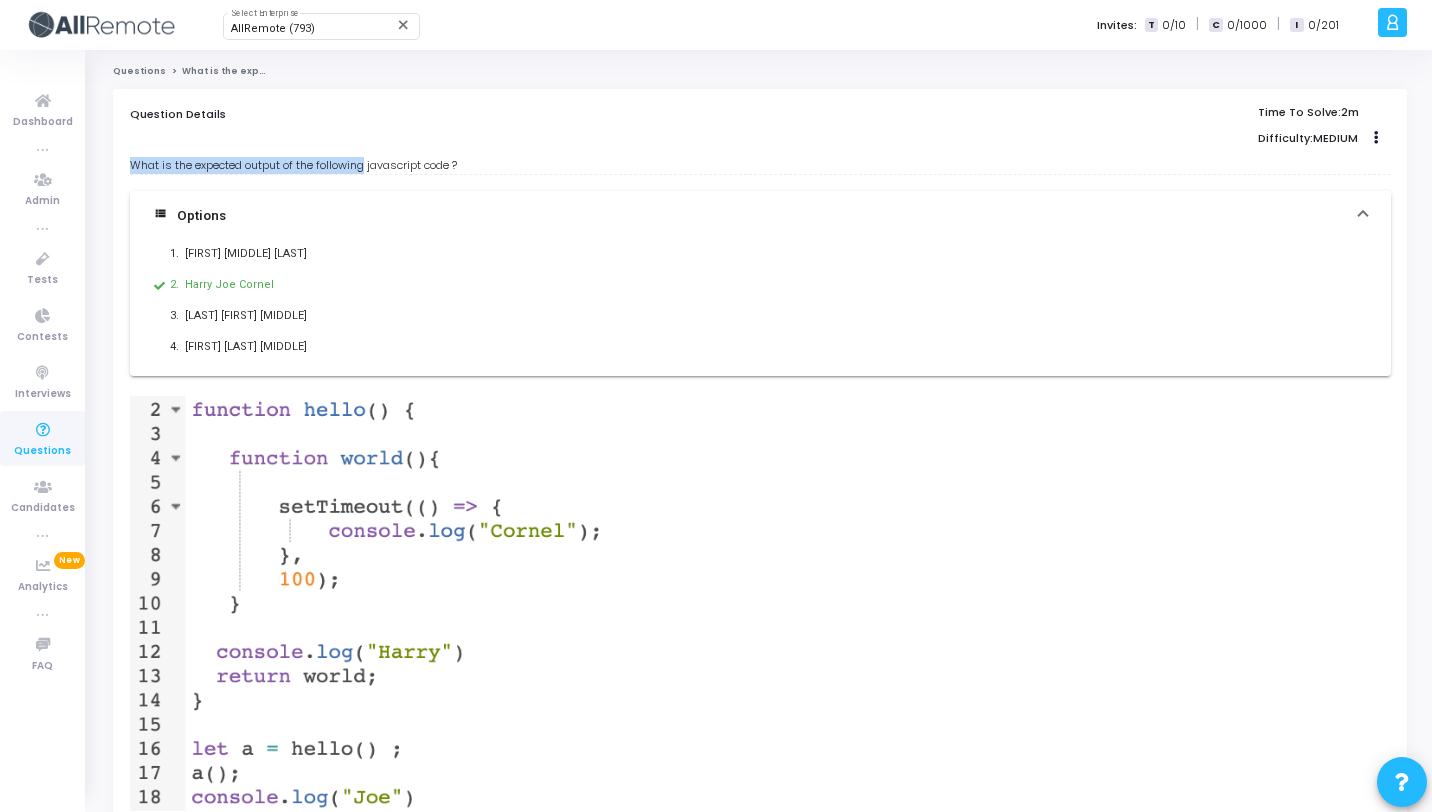 drag, startPoint x: 132, startPoint y: 164, endPoint x: 369, endPoint y: 162, distance: 237.00844 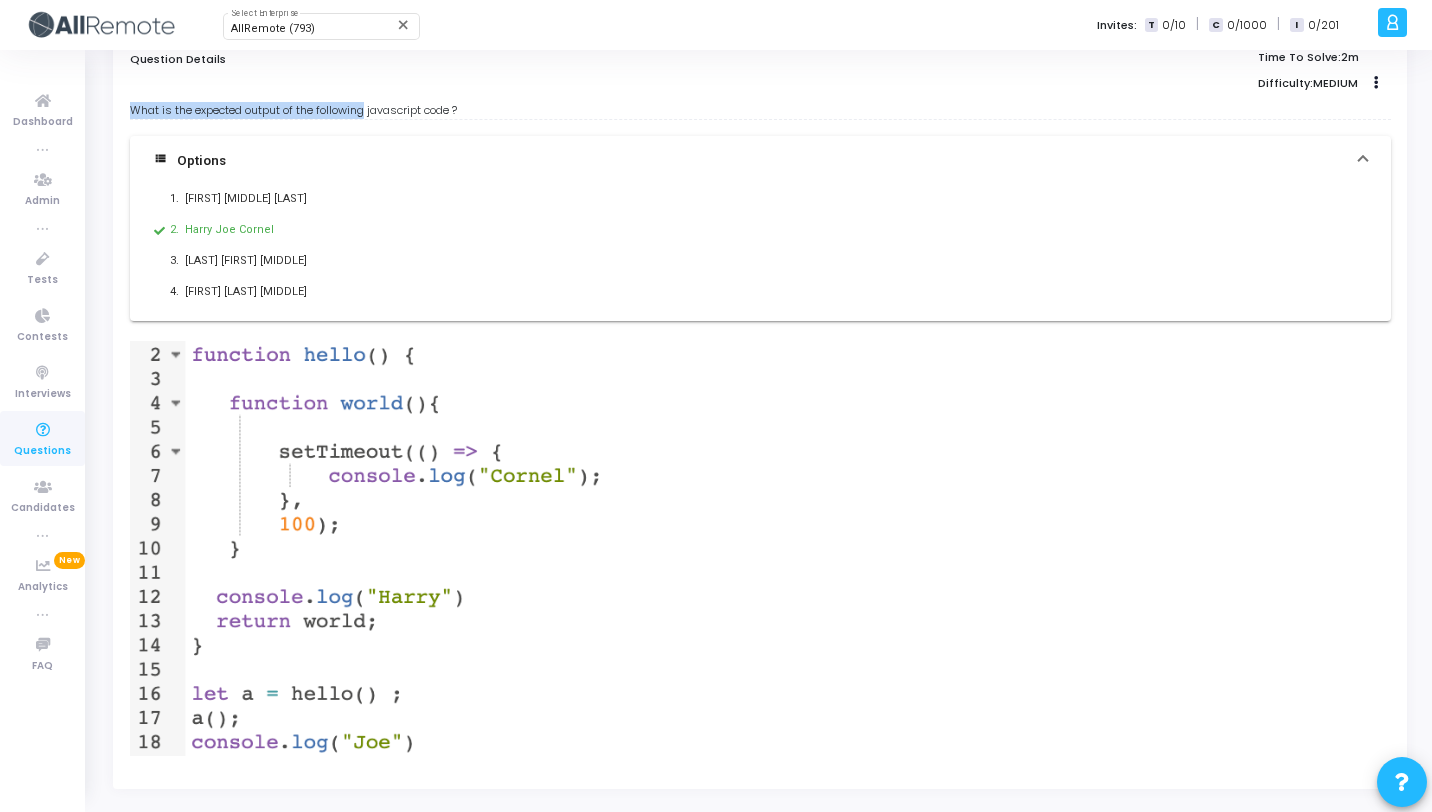scroll, scrollTop: 0, scrollLeft: 0, axis: both 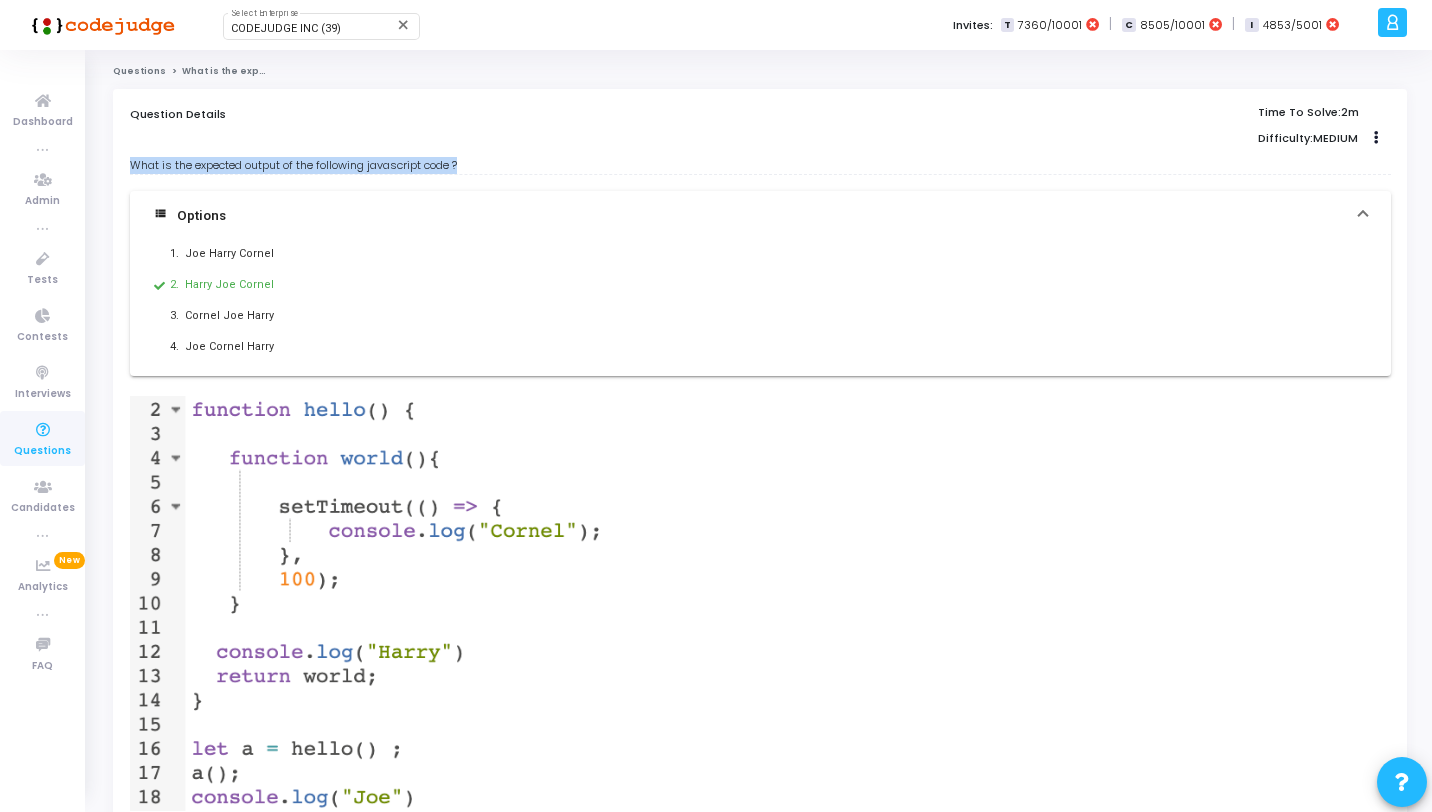 drag, startPoint x: 469, startPoint y: 164, endPoint x: 122, endPoint y: 165, distance: 347.00143 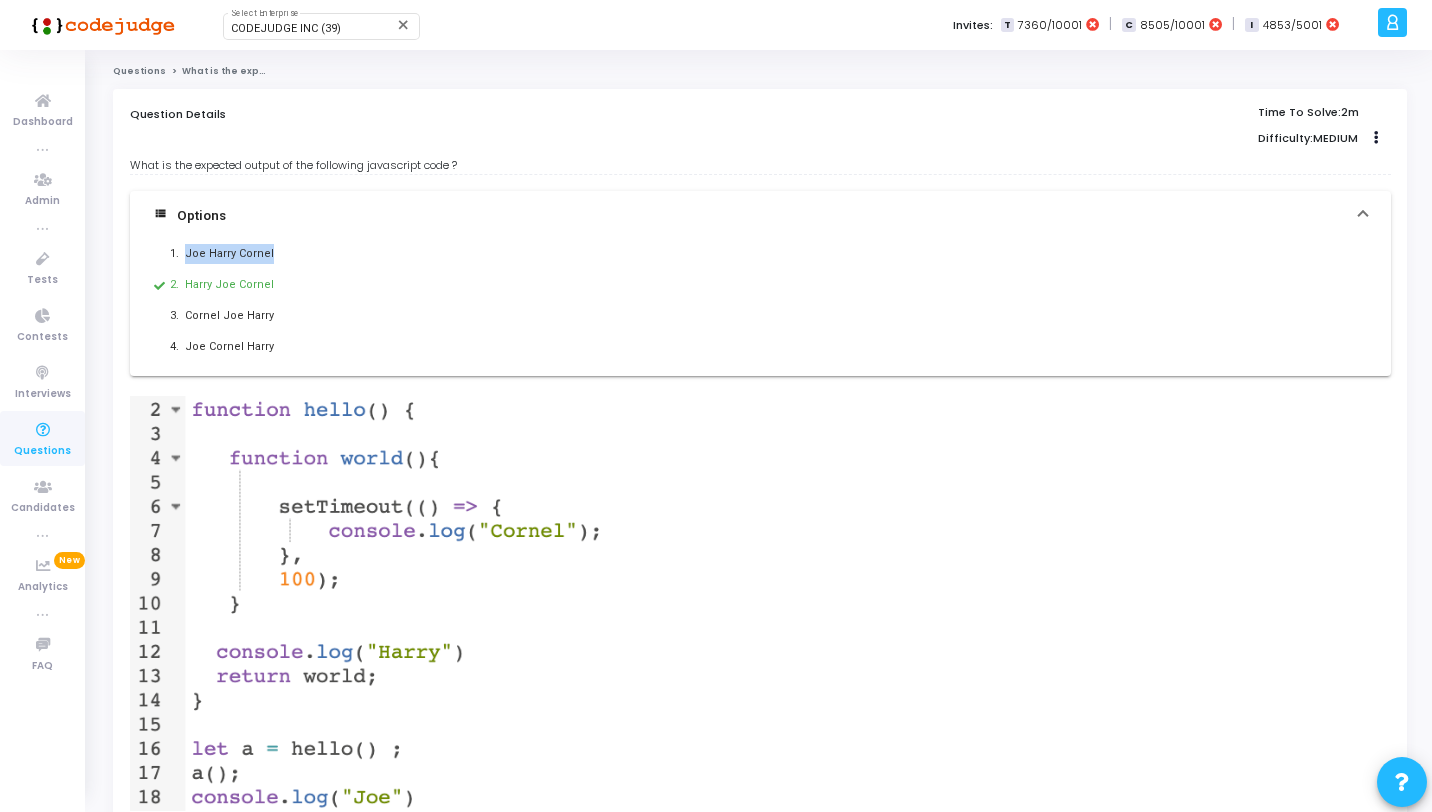 drag, startPoint x: 270, startPoint y: 252, endPoint x: 187, endPoint y: 248, distance: 83.09633 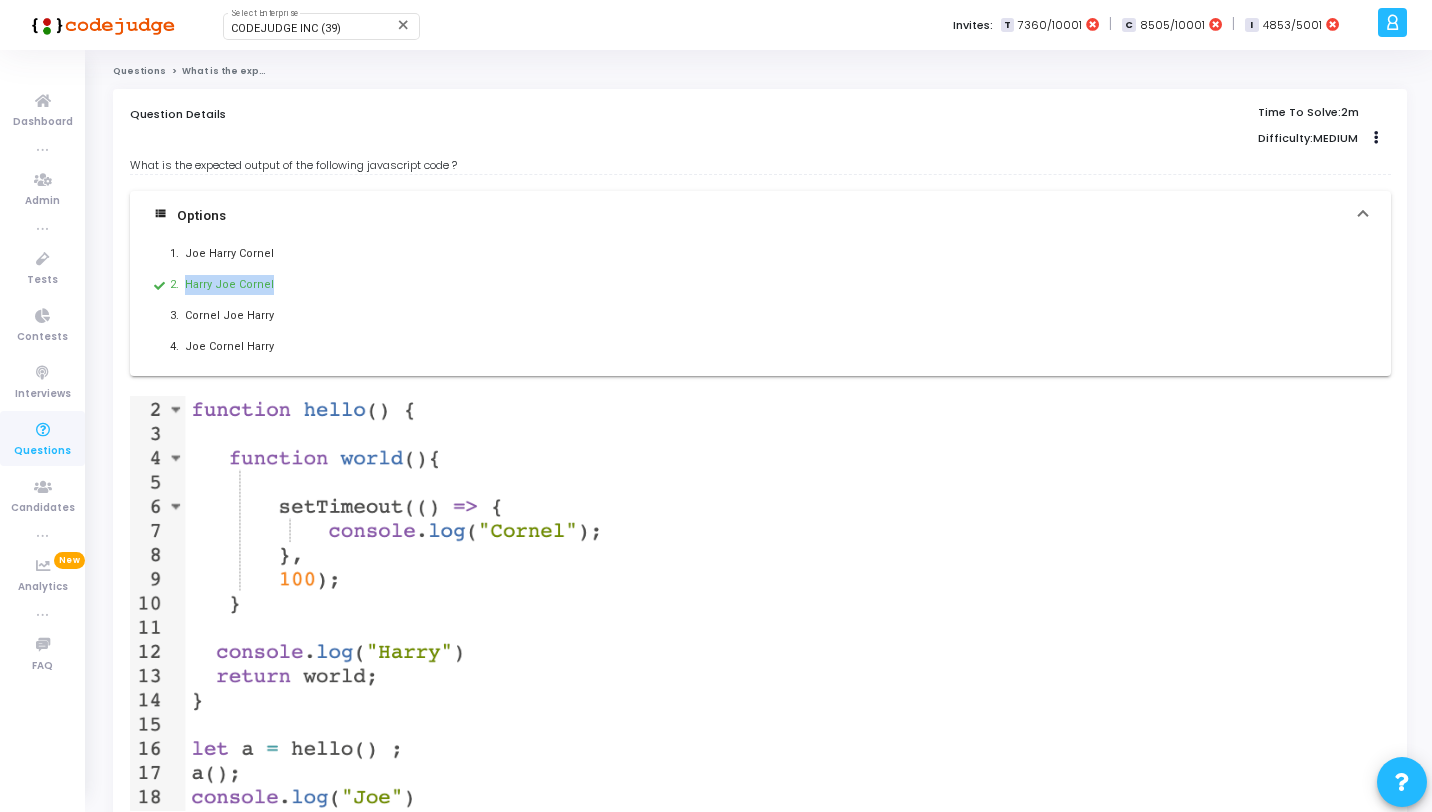 drag, startPoint x: 186, startPoint y: 284, endPoint x: 267, endPoint y: 289, distance: 81.154175 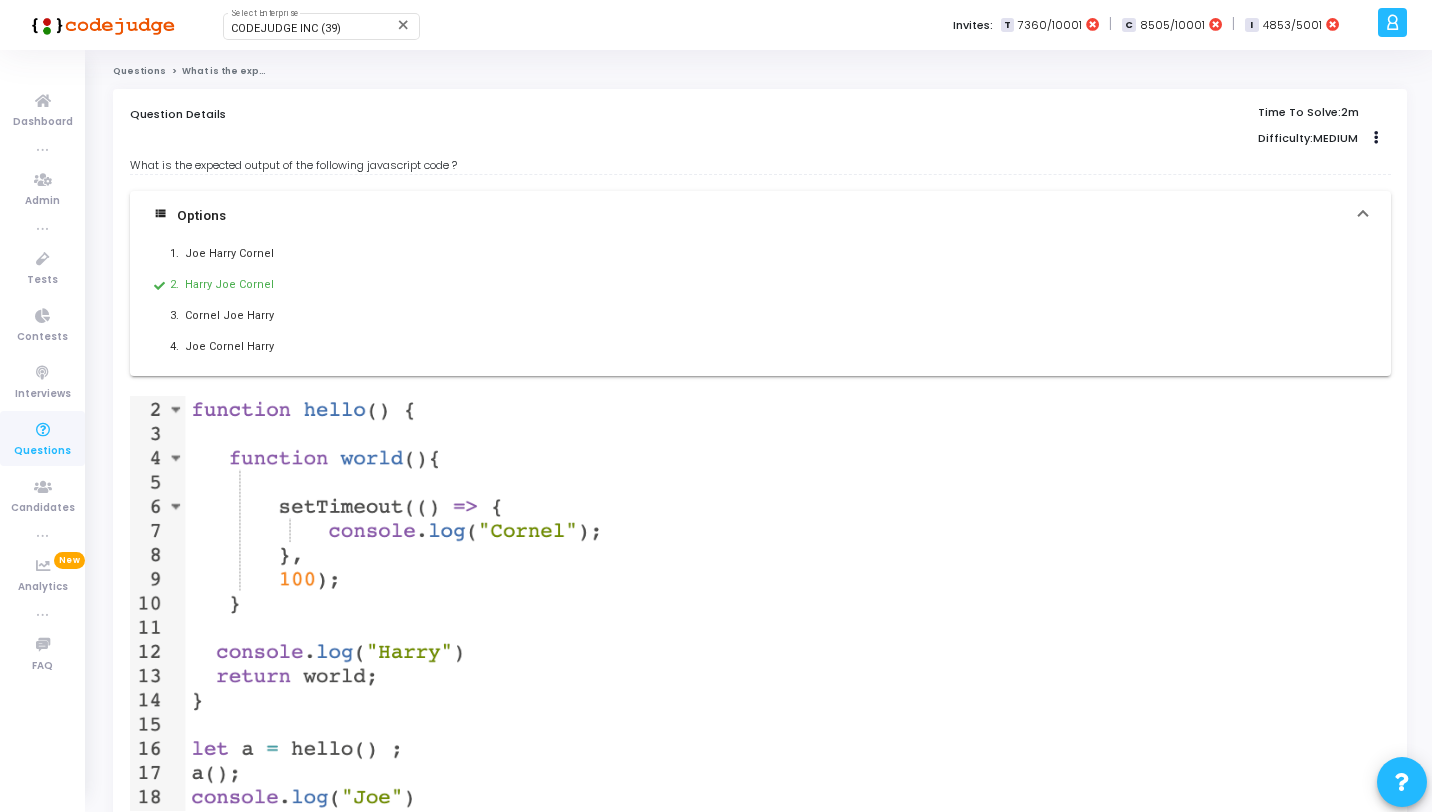 click on "Joe Harry Cornel" at bounding box center [640, 254] 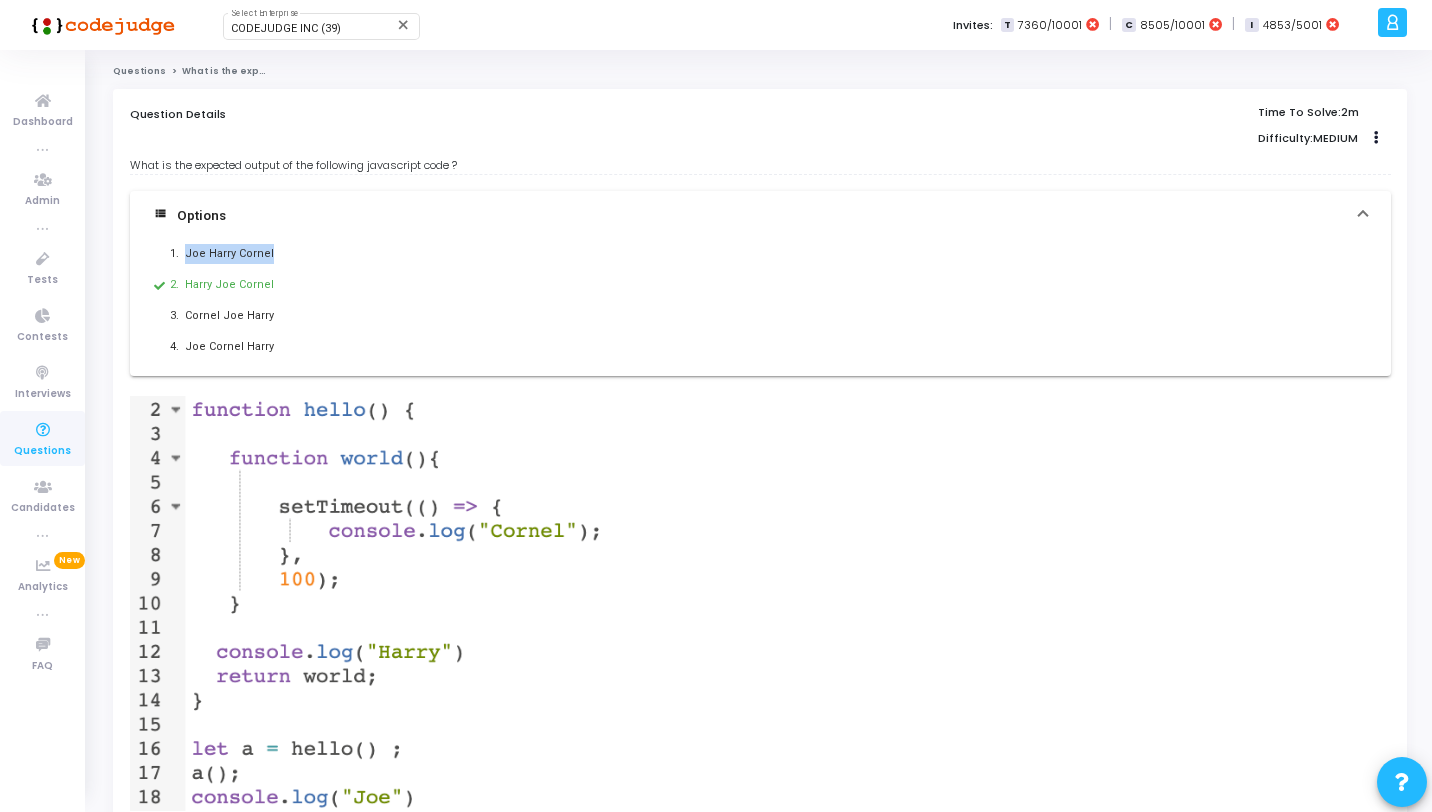 drag, startPoint x: 267, startPoint y: 250, endPoint x: 185, endPoint y: 248, distance: 82.02438 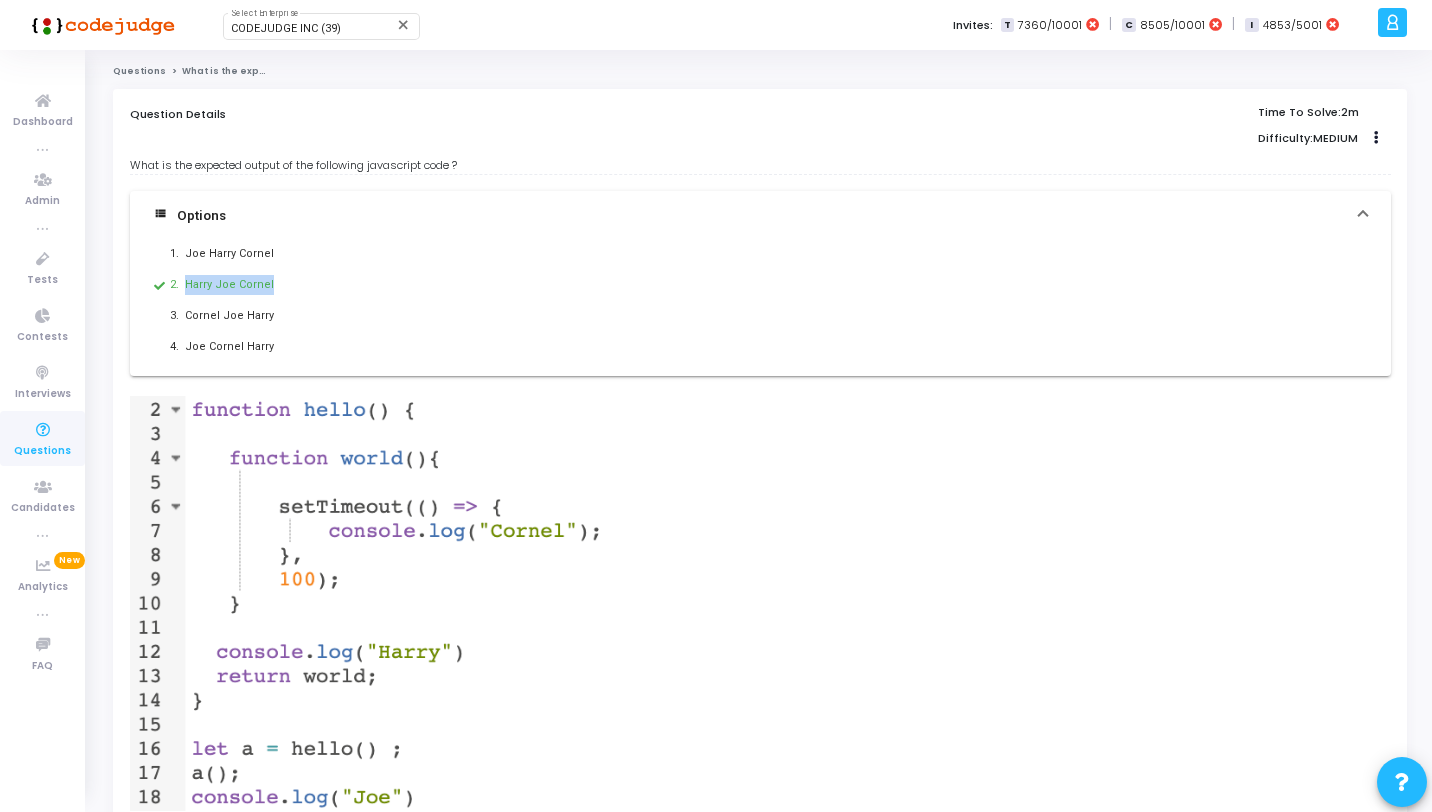 drag, startPoint x: 267, startPoint y: 286, endPoint x: 184, endPoint y: 286, distance: 83 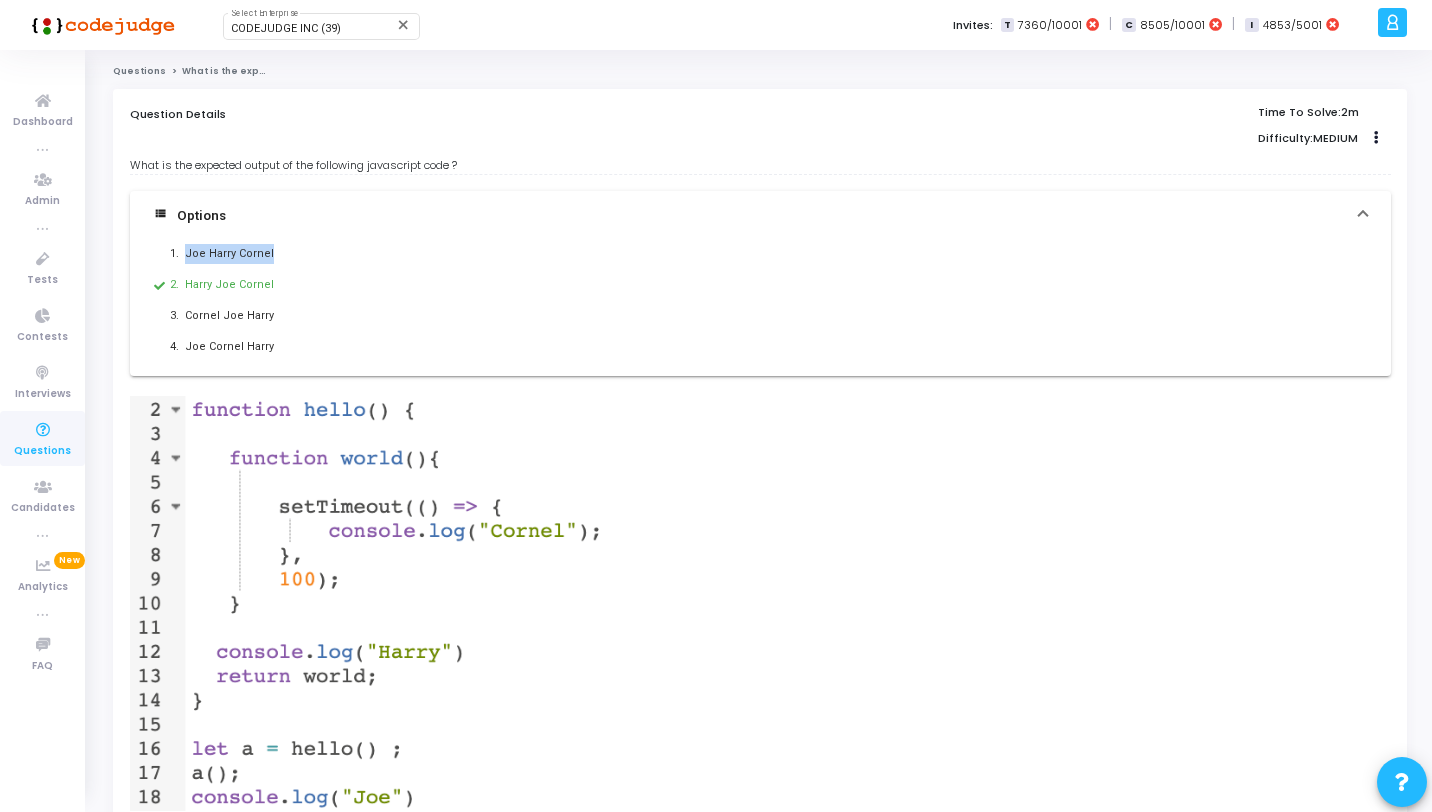 drag, startPoint x: 276, startPoint y: 259, endPoint x: 187, endPoint y: 255, distance: 89.08984 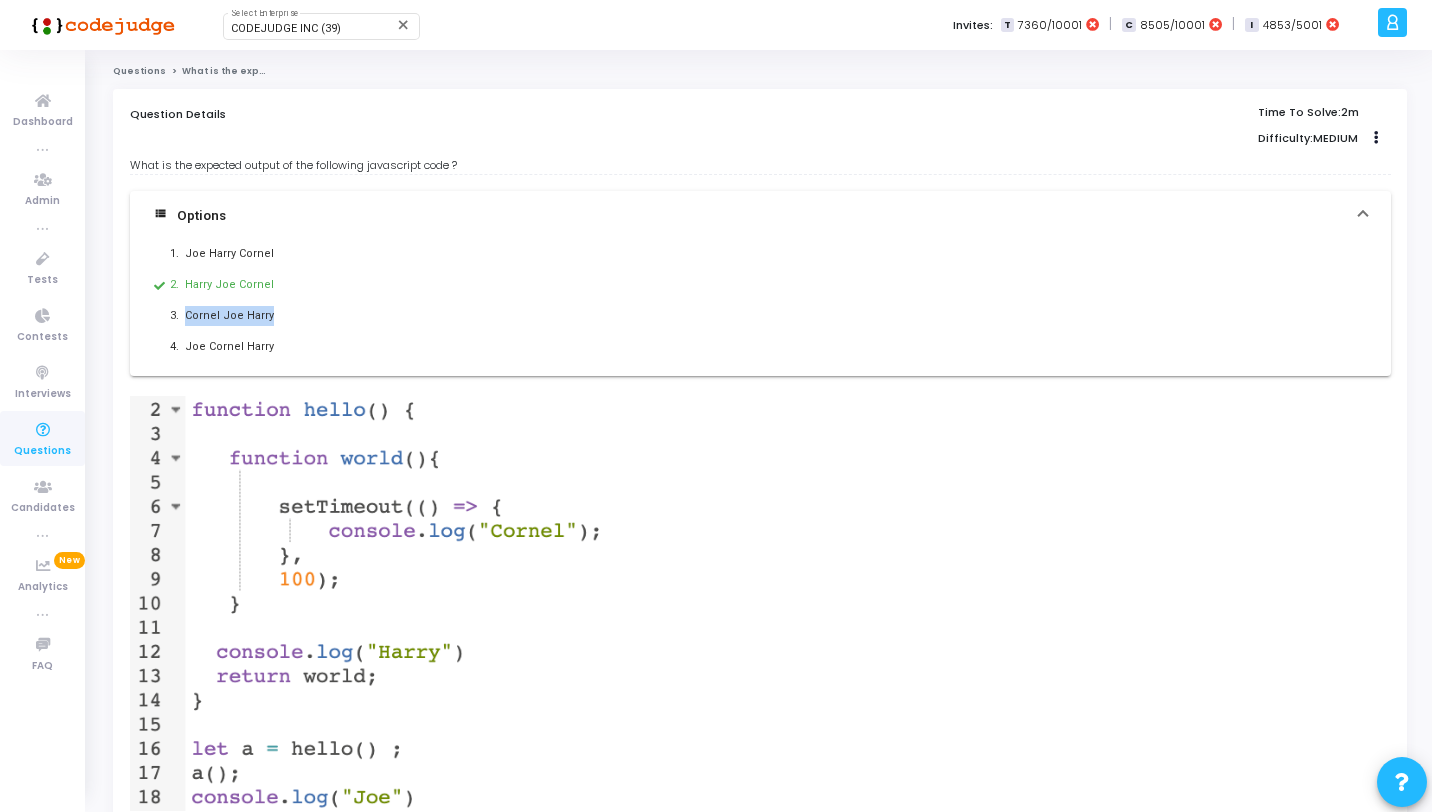 drag, startPoint x: 266, startPoint y: 315, endPoint x: 184, endPoint y: 305, distance: 82.607506 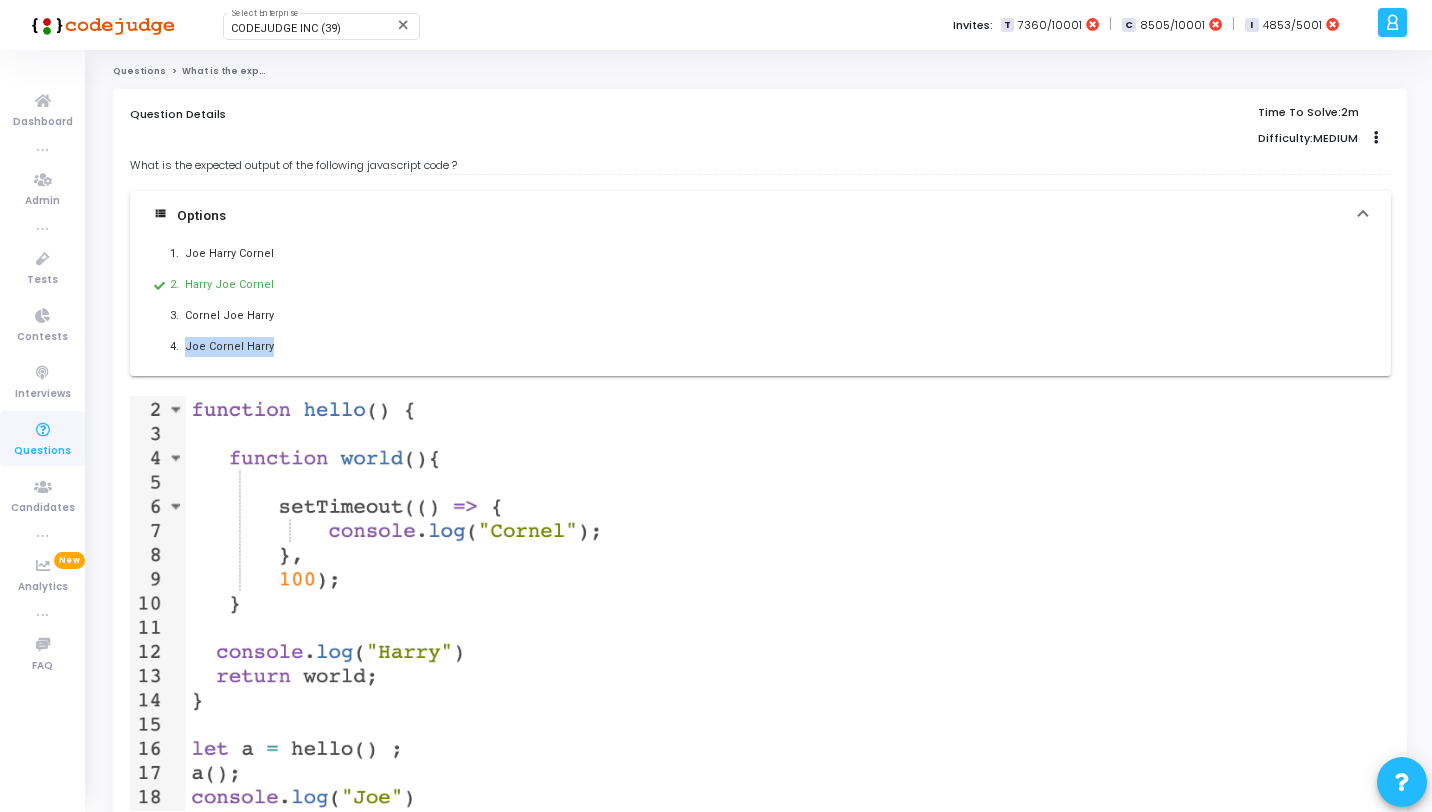 drag, startPoint x: 266, startPoint y: 345, endPoint x: 186, endPoint y: 344, distance: 80.00625 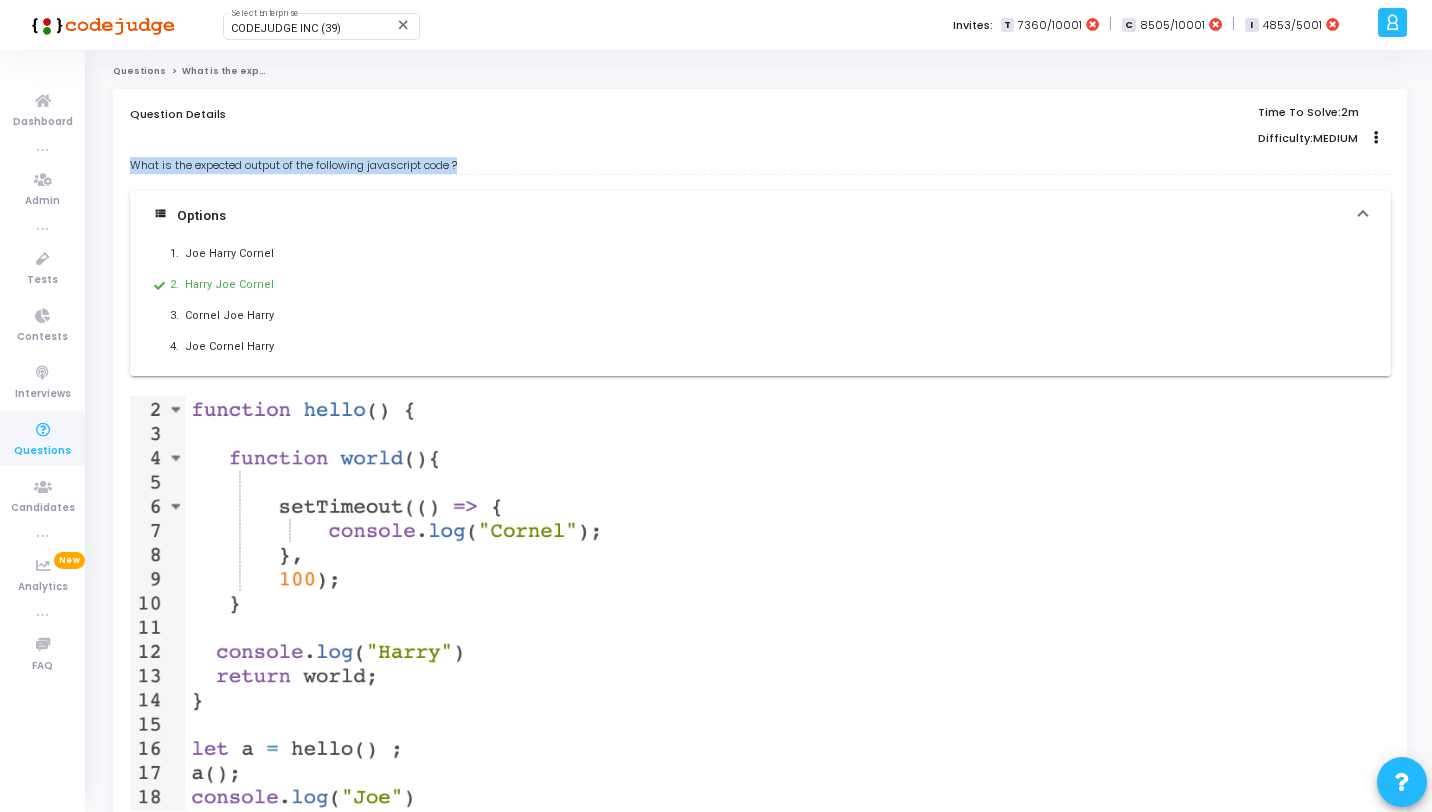 drag, startPoint x: 469, startPoint y: 168, endPoint x: 133, endPoint y: 170, distance: 336.00595 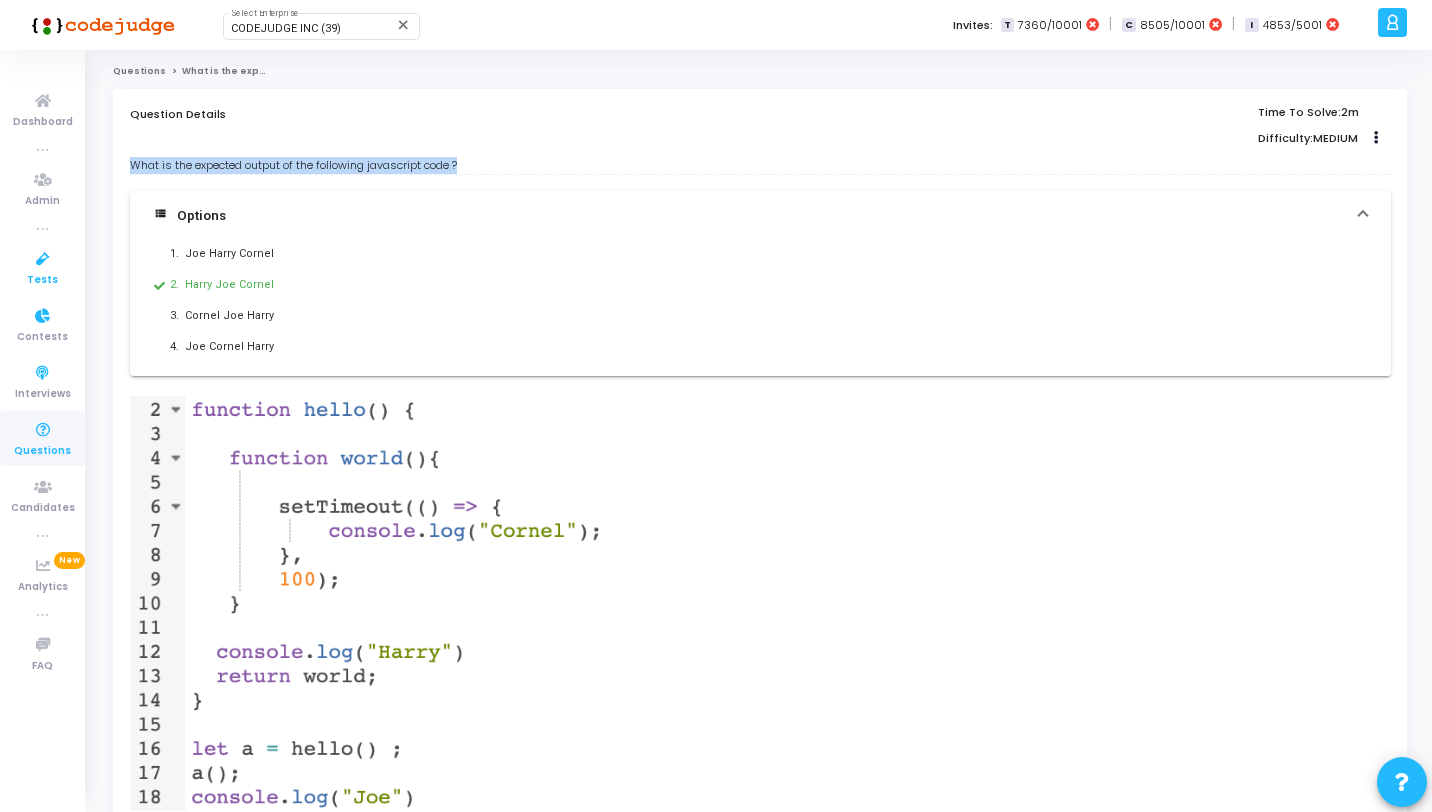 click on "Tests" at bounding box center (42, 280) 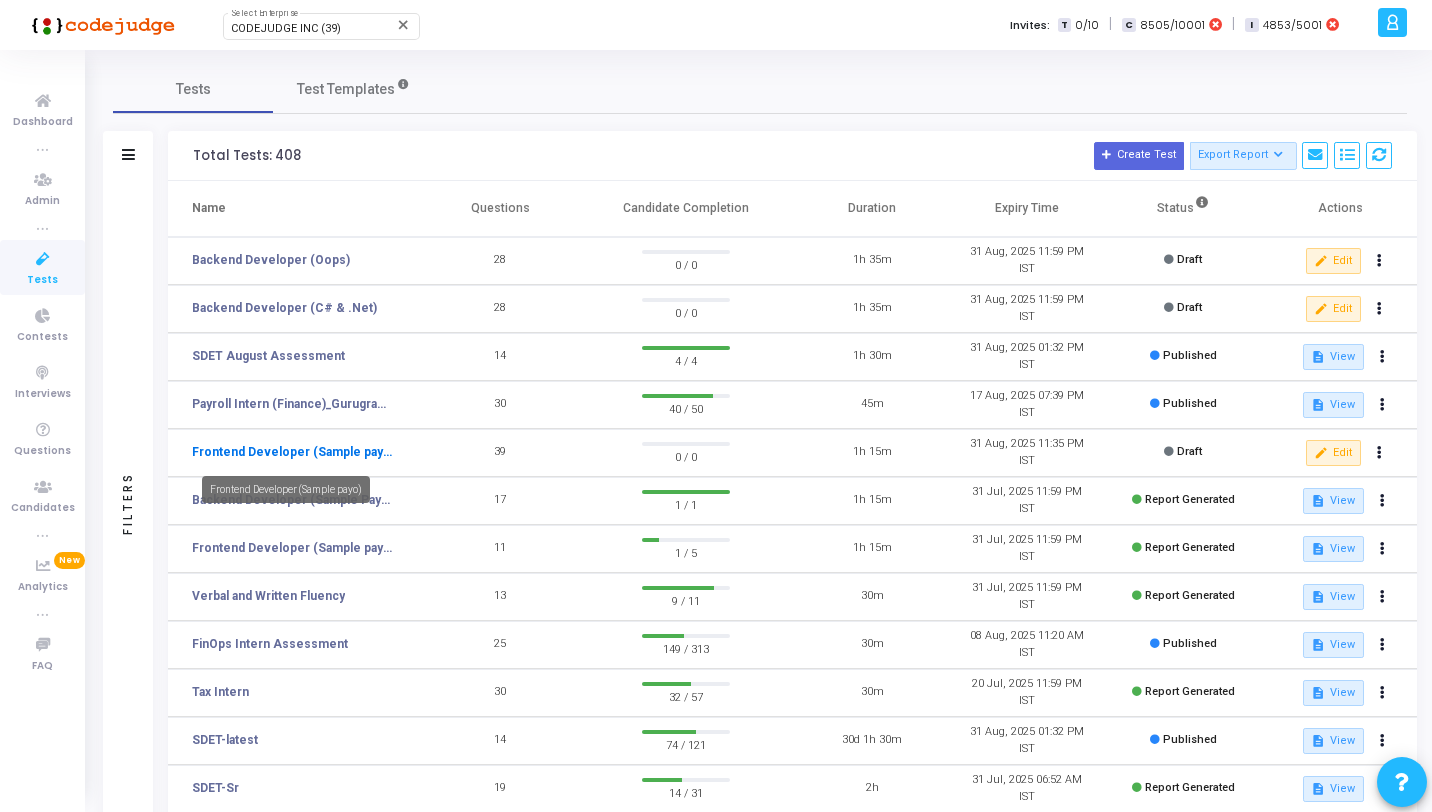 click on "Frontend Developer (Sample payo)" 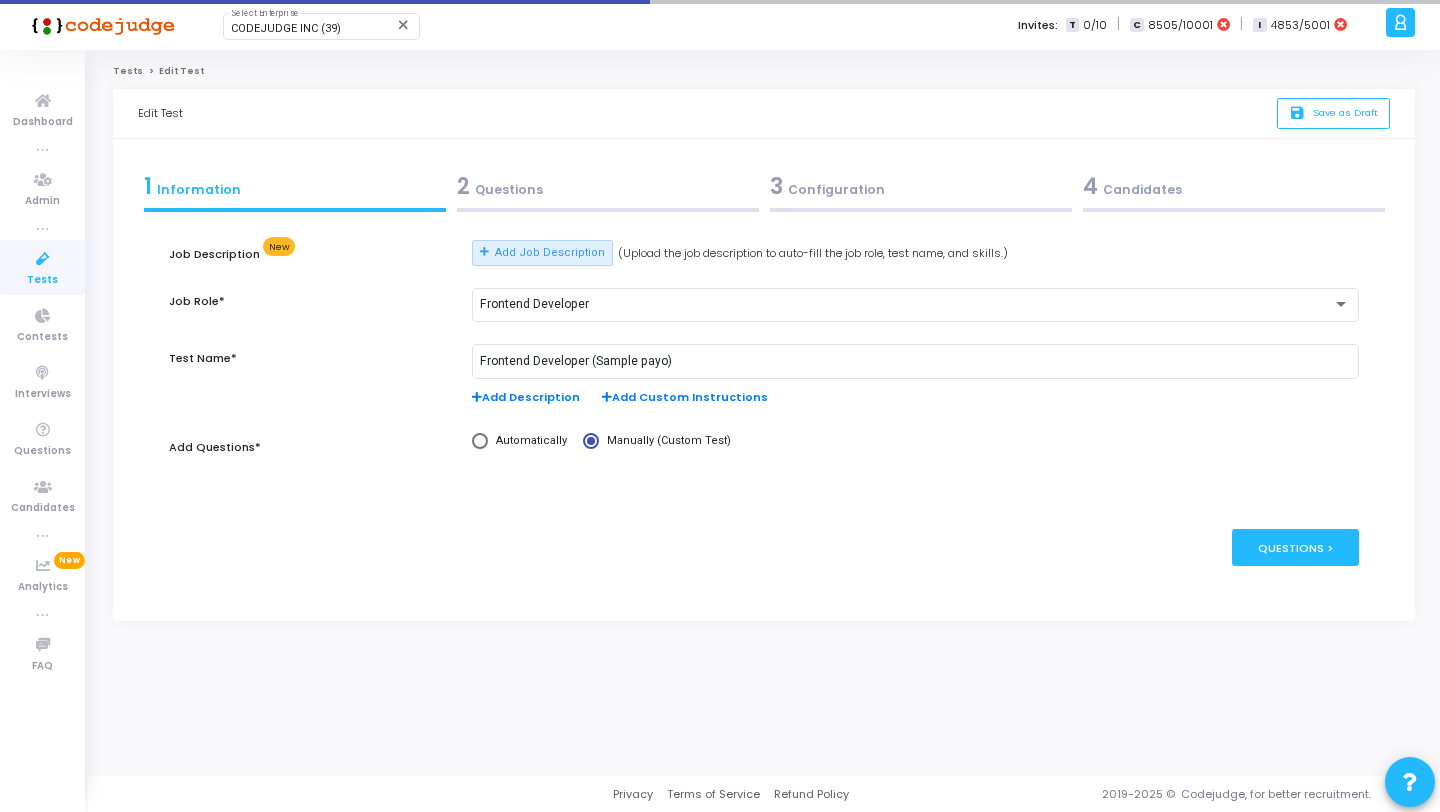 click on "2  Questions" at bounding box center (608, 186) 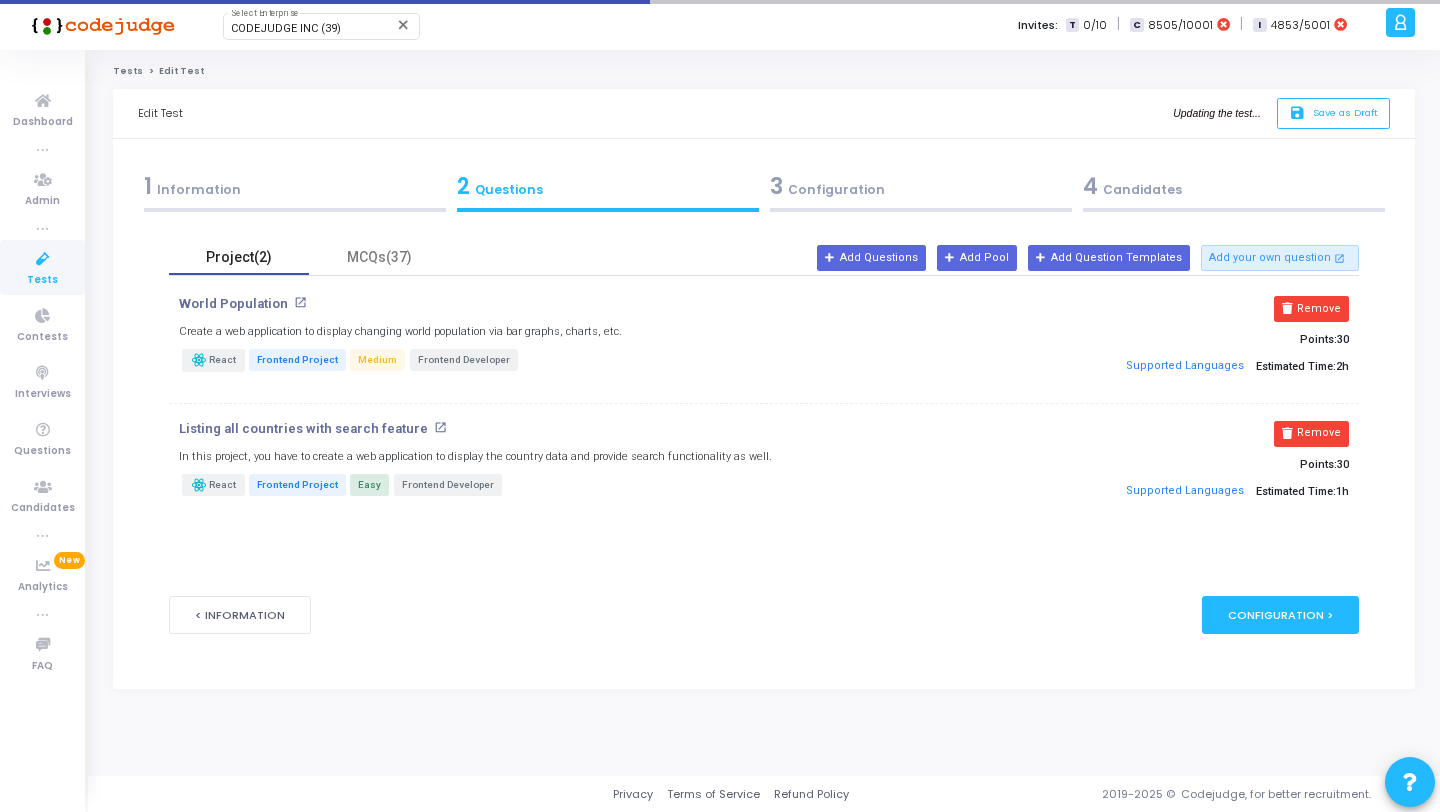 click on "Project(2)" at bounding box center (239, 257) 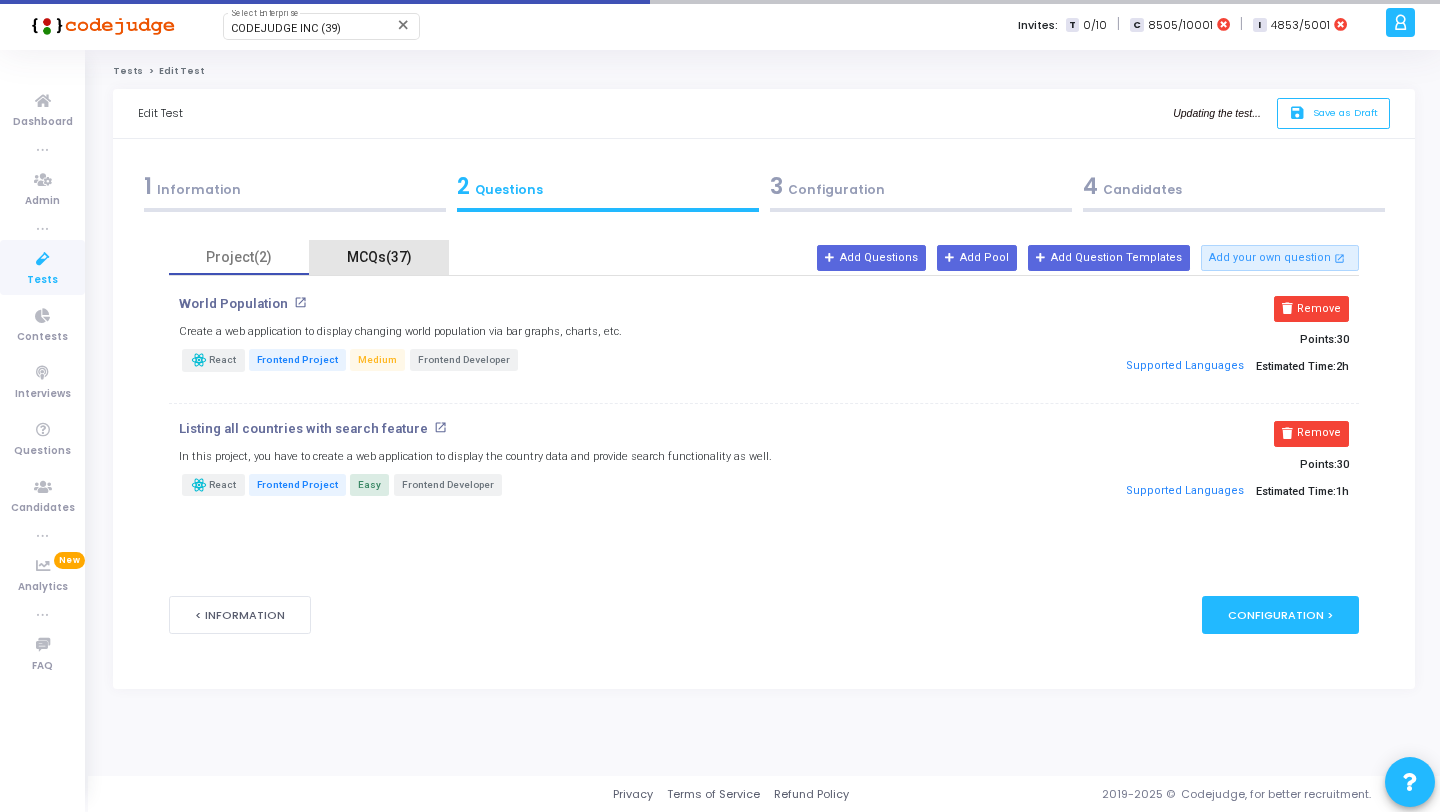 click on "MCQs(37)" at bounding box center (379, 257) 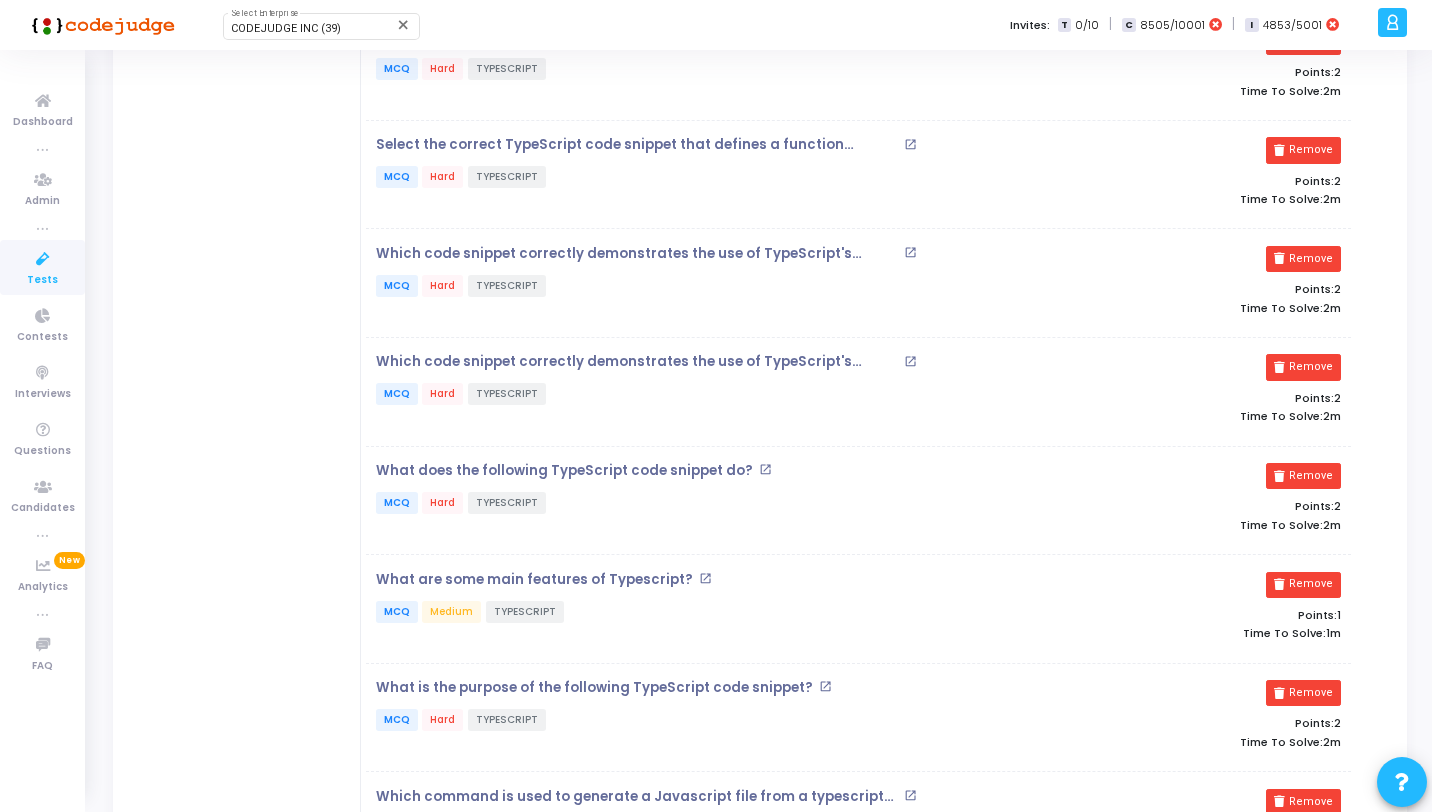 scroll, scrollTop: 60, scrollLeft: 0, axis: vertical 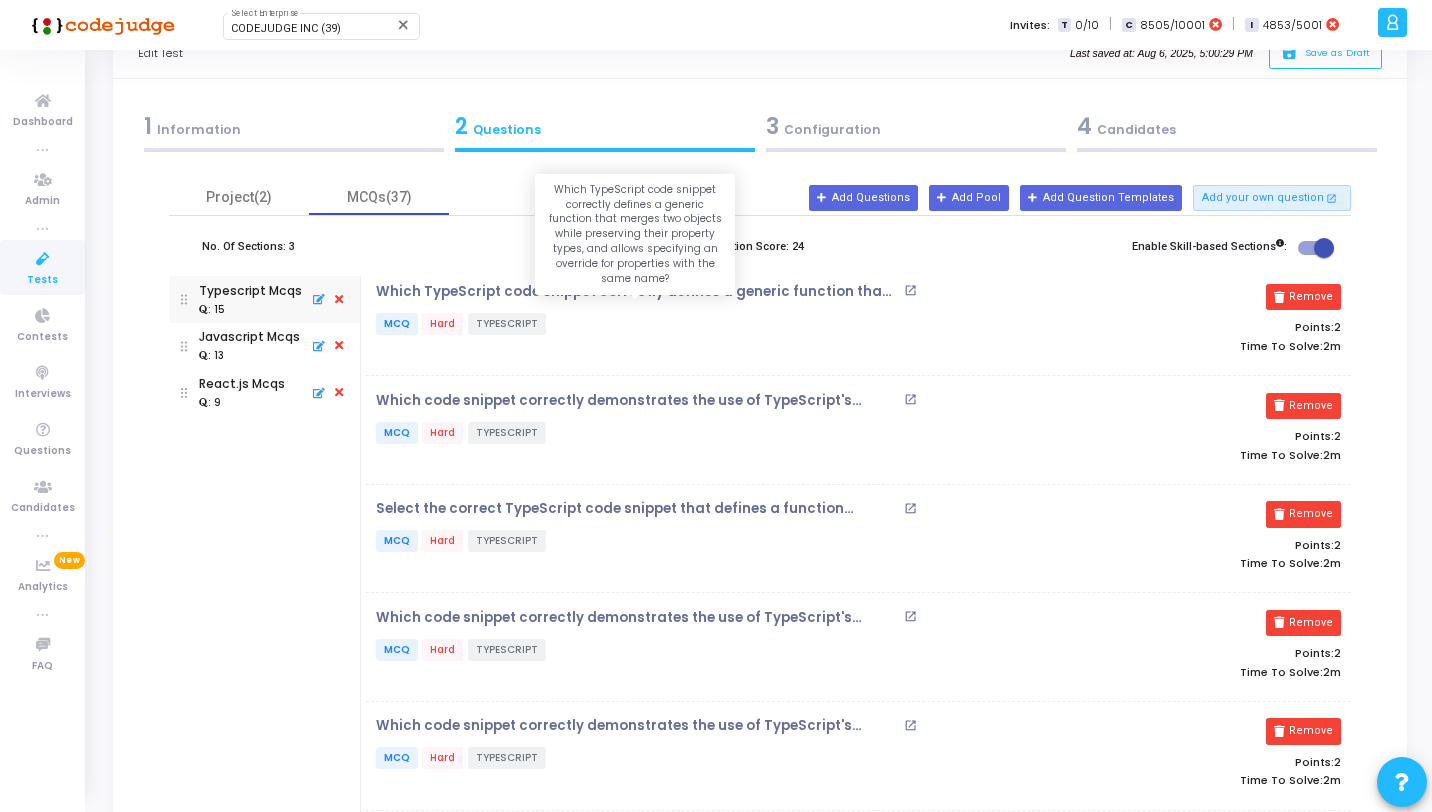 click on "Which TypeScript code snippet correctly defines a generic function that merges two objects while preserving their property types, and allows specifying an override for properties with the same name?" at bounding box center [637, 292] 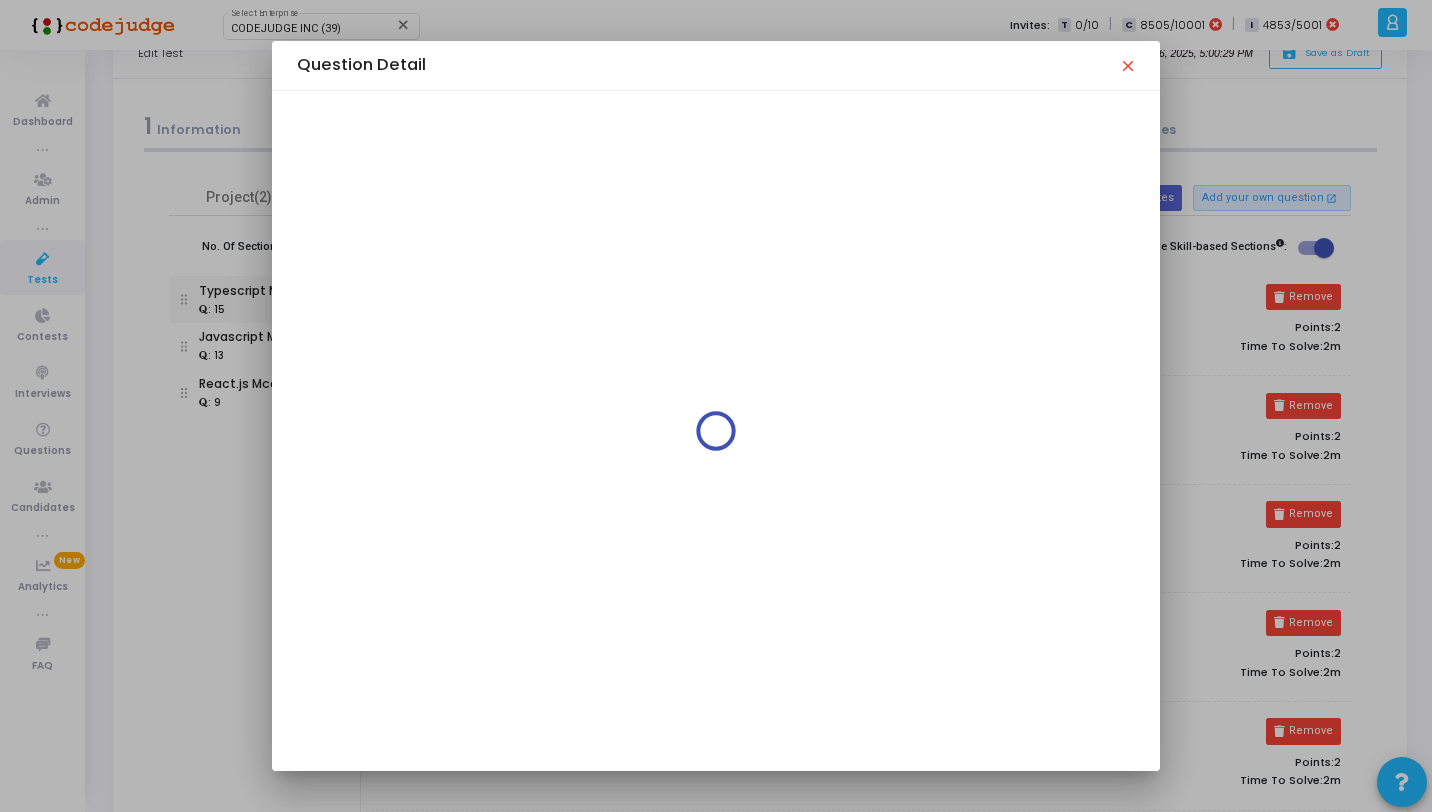scroll, scrollTop: 0, scrollLeft: 0, axis: both 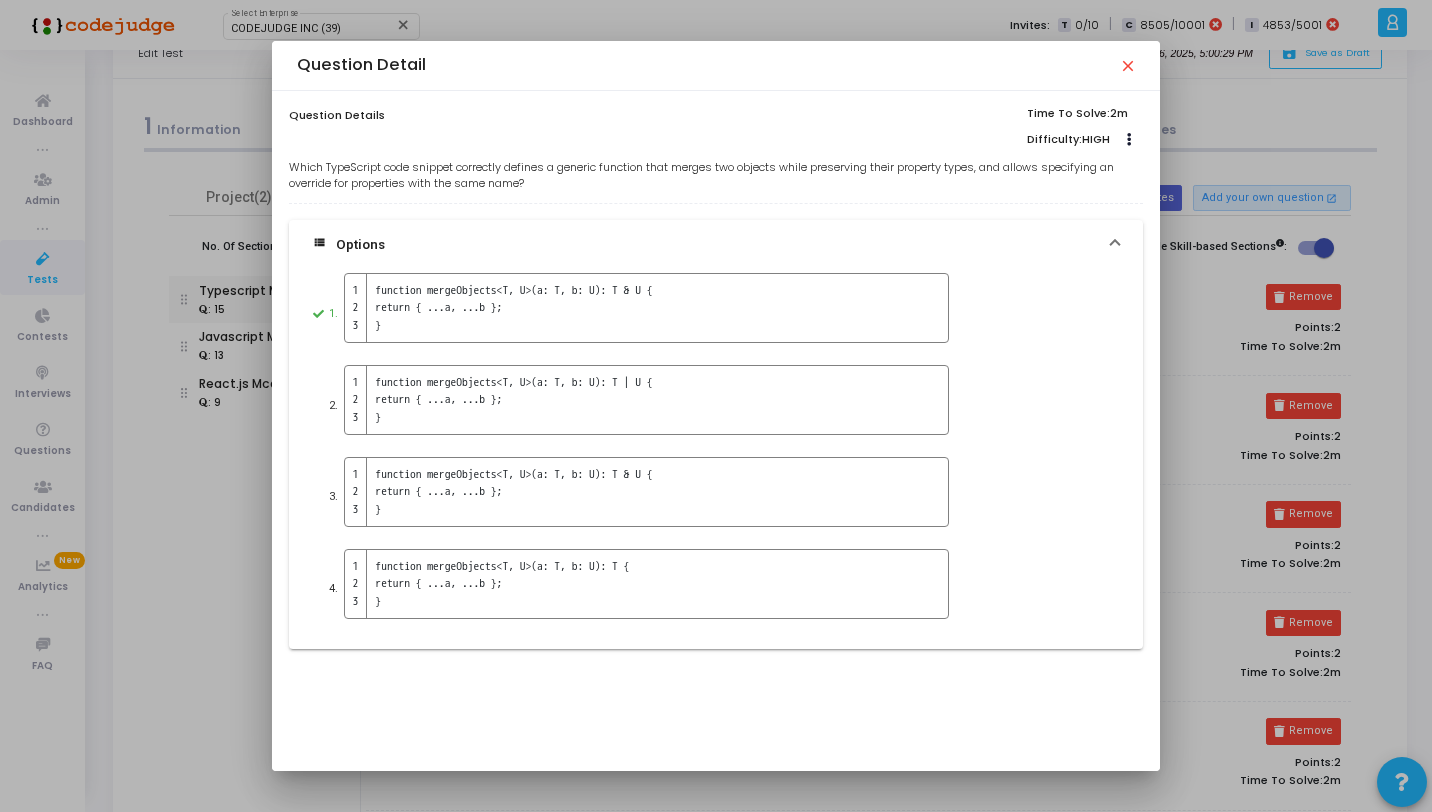 drag, startPoint x: 535, startPoint y: 193, endPoint x: 290, endPoint y: 154, distance: 248.08466 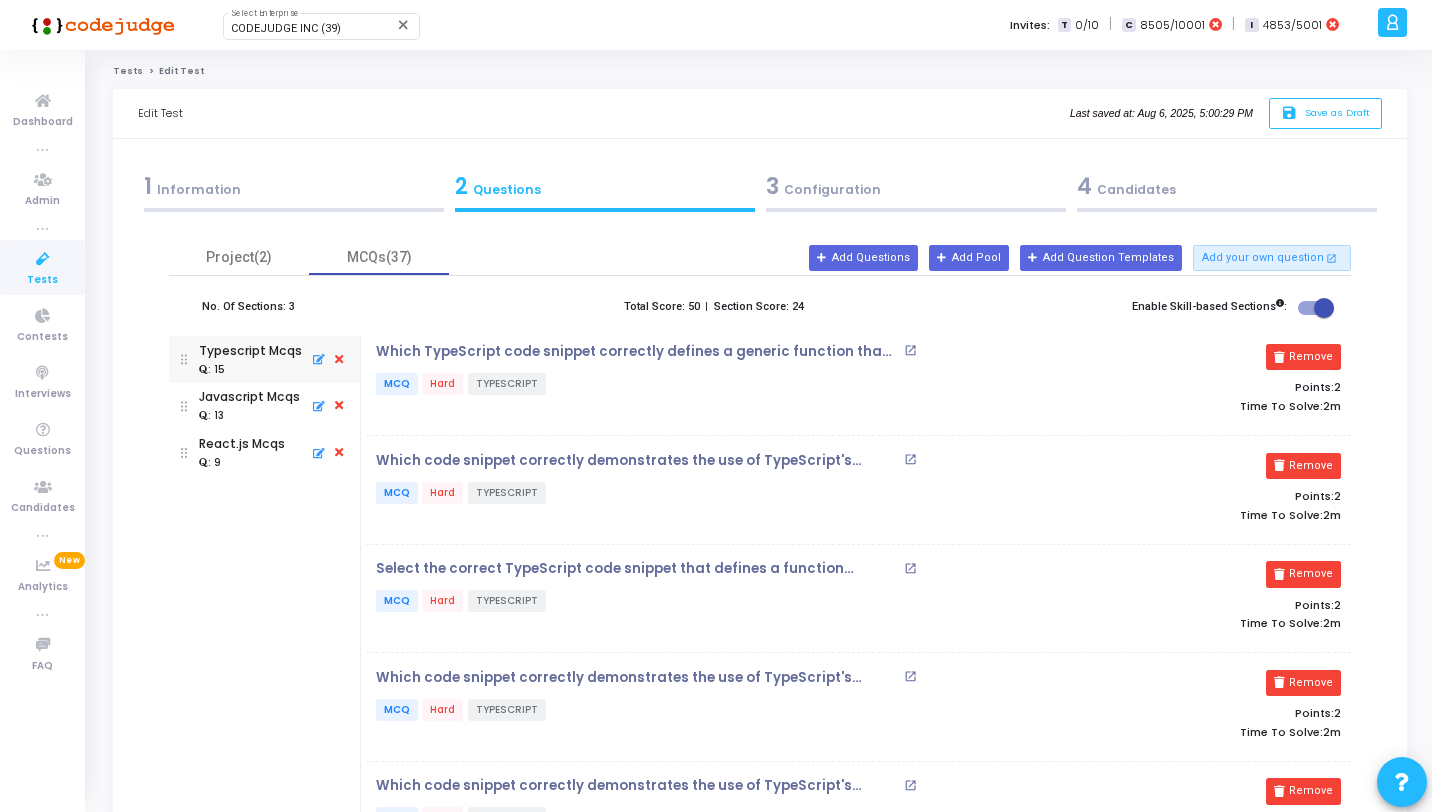 scroll, scrollTop: 60, scrollLeft: 0, axis: vertical 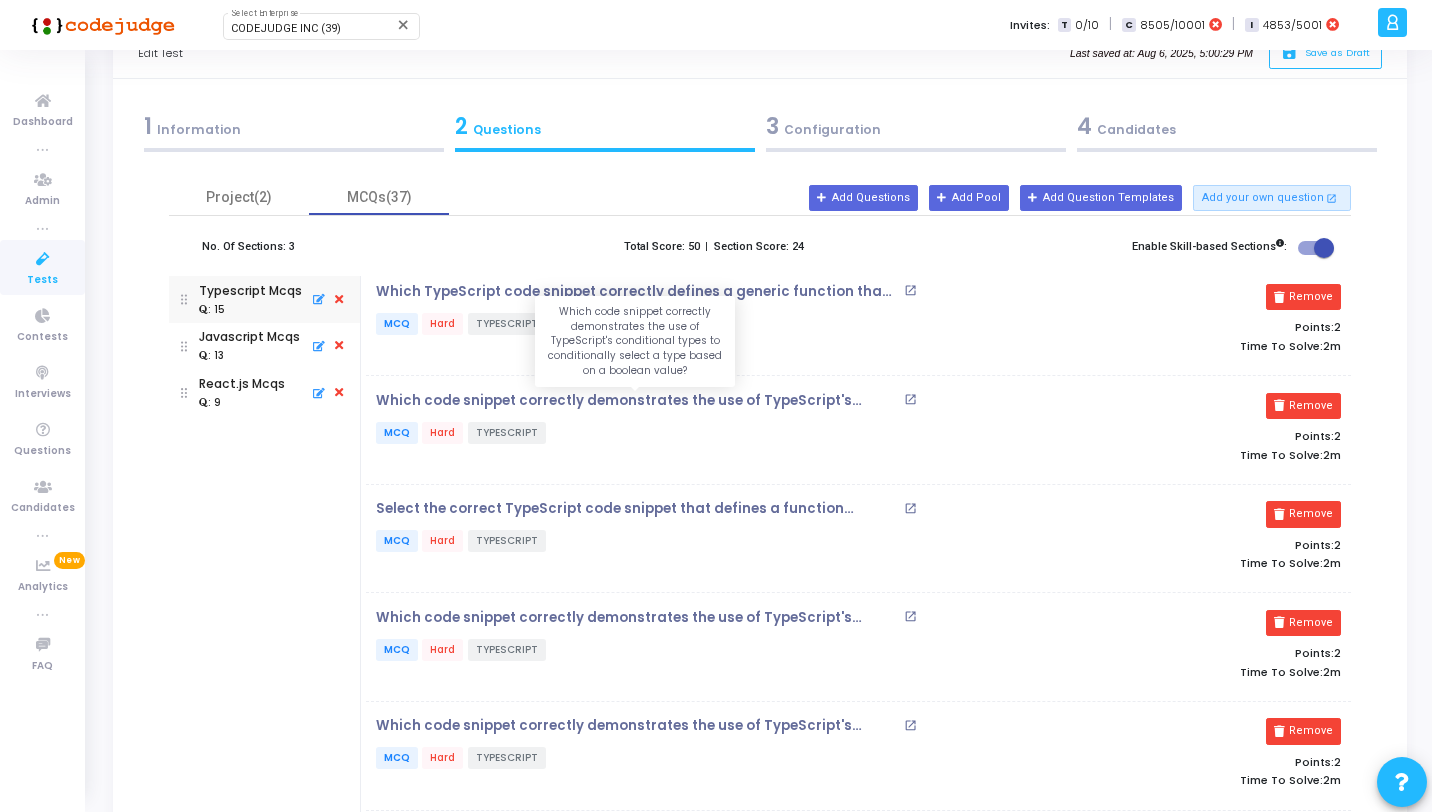 click on "Which code snippet correctly demonstrates the use of TypeScript's conditional types to conditionally select a type based on a boolean value?" at bounding box center (637, 401) 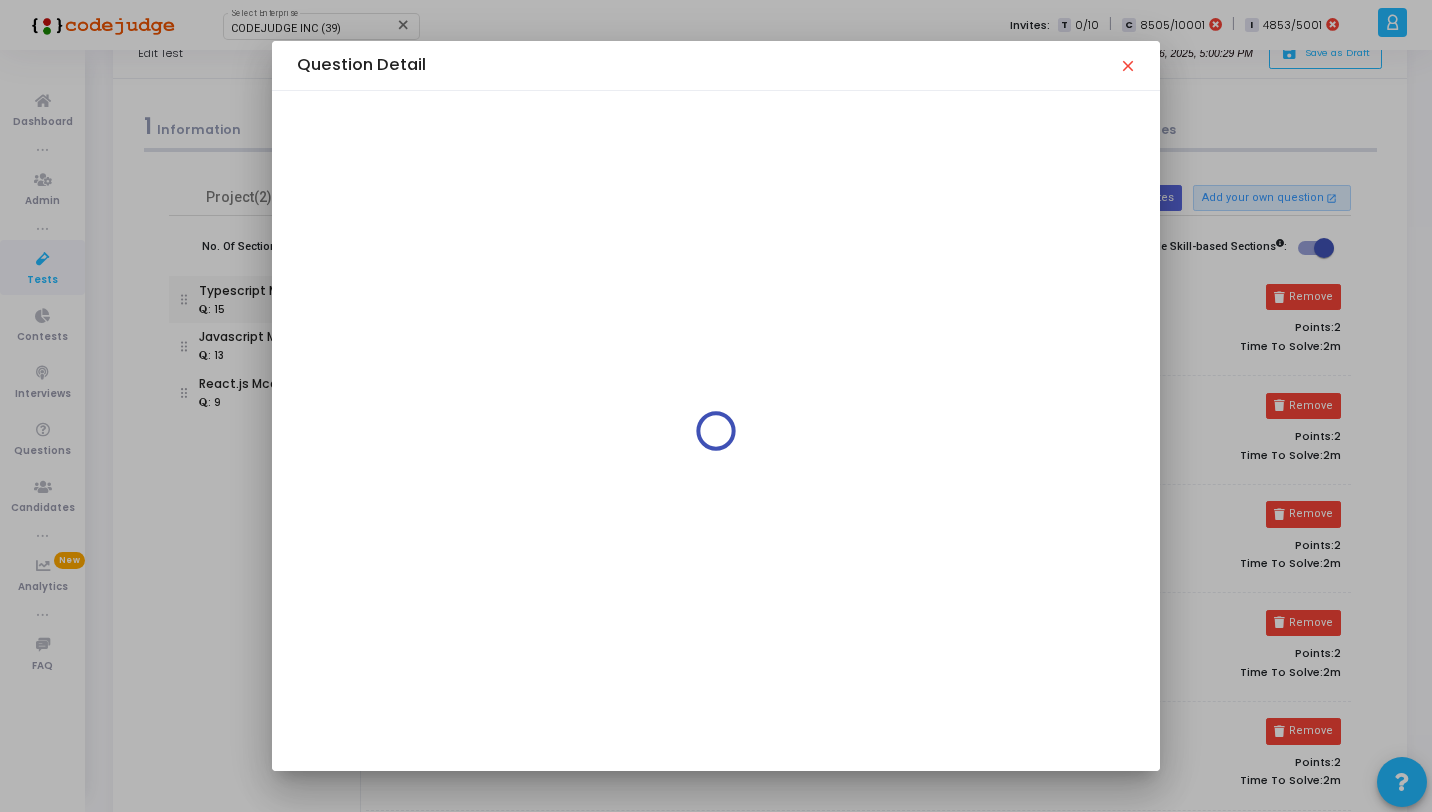 scroll, scrollTop: 0, scrollLeft: 0, axis: both 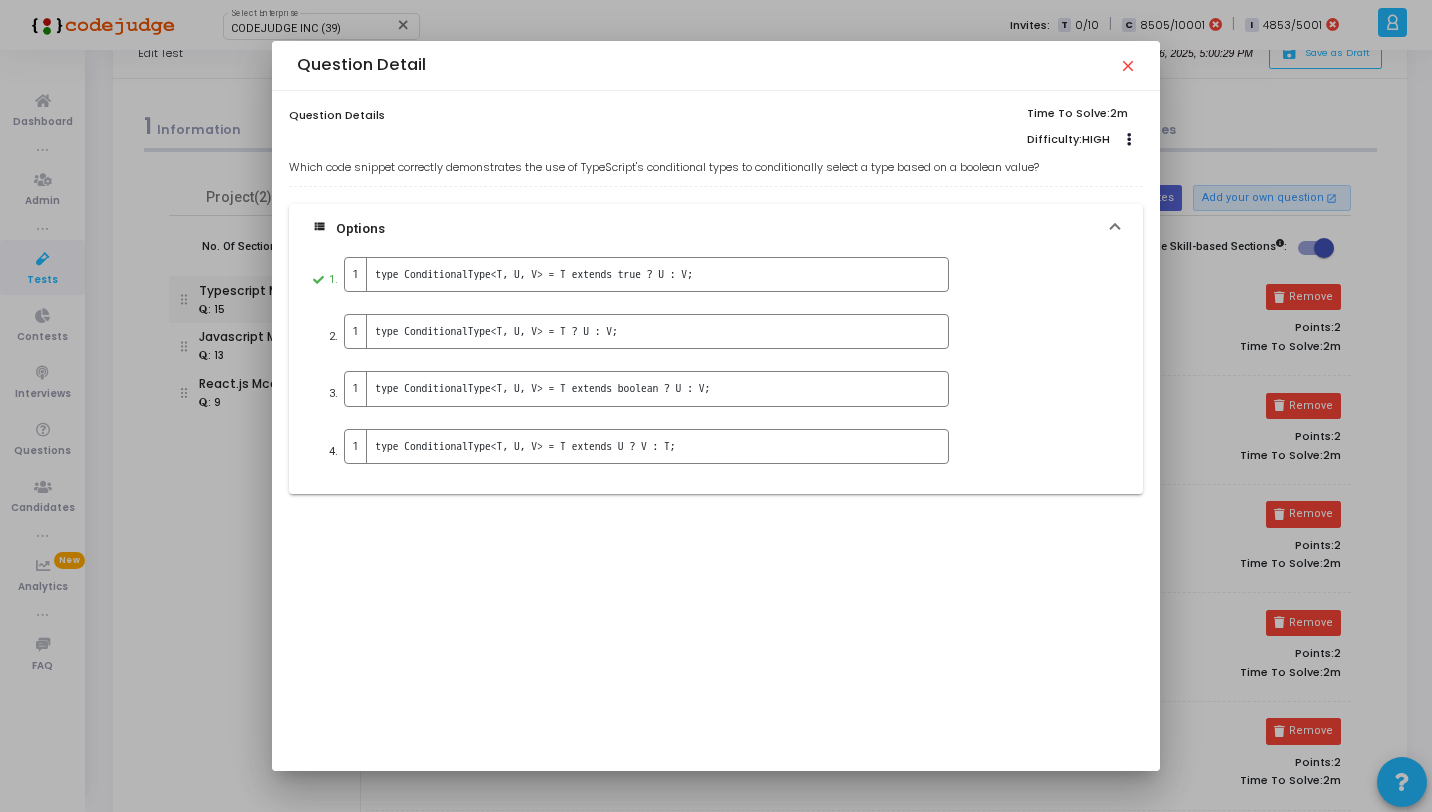 drag, startPoint x: 1062, startPoint y: 168, endPoint x: 281, endPoint y: 160, distance: 781.04095 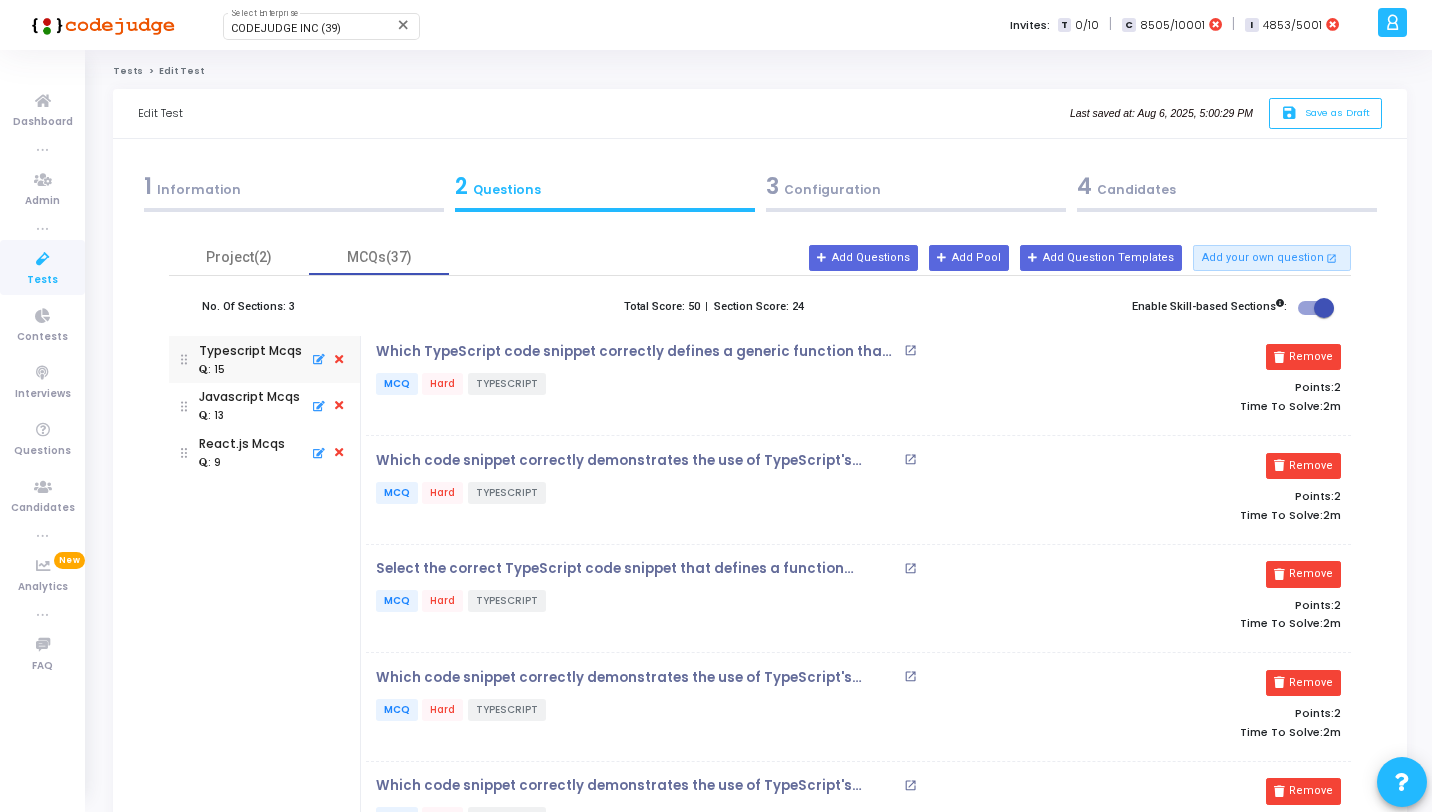 scroll, scrollTop: 60, scrollLeft: 0, axis: vertical 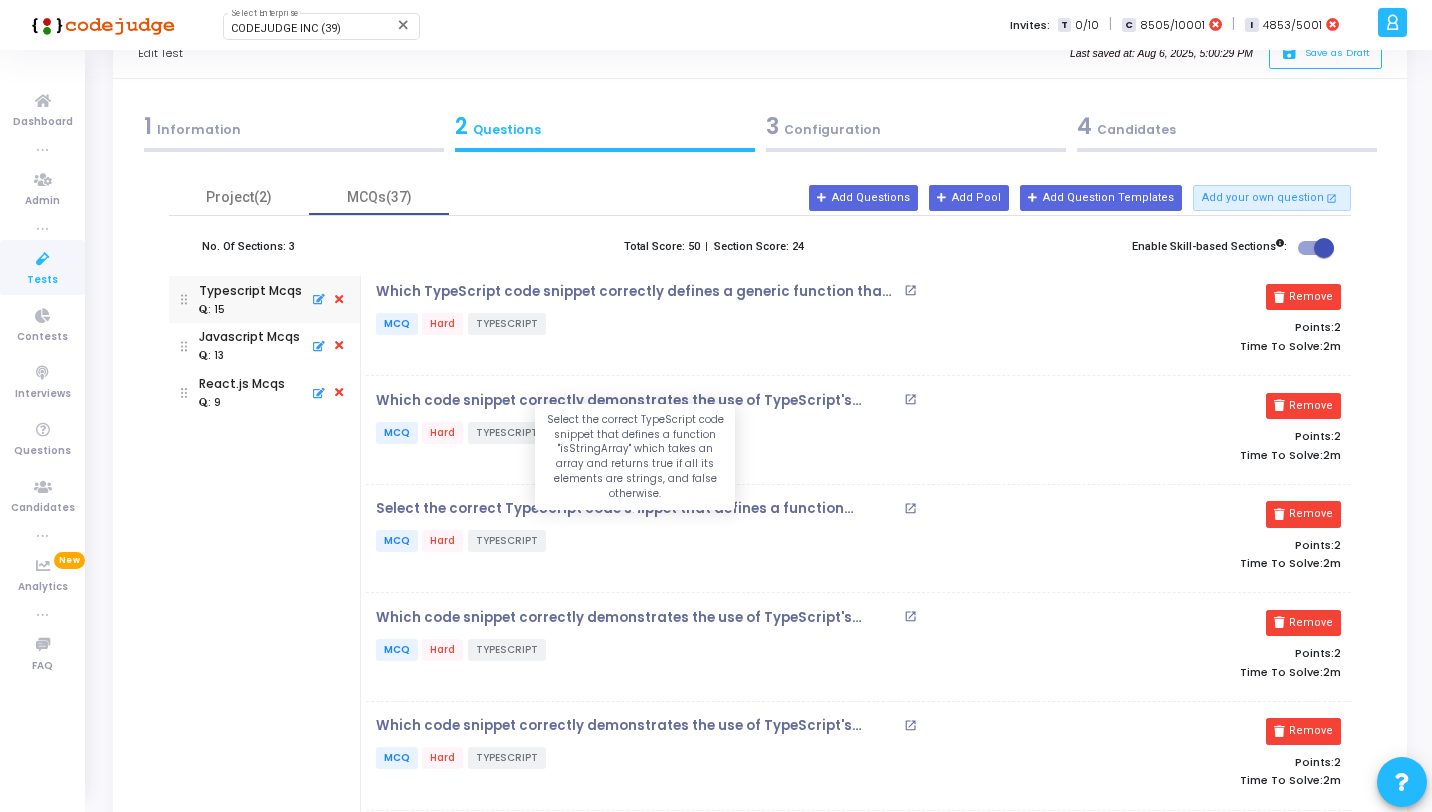 click on "Select the correct TypeScript code snippet that defines a function "isStringArray" which takes an array and returns true if all its elements are strings, and false otherwise." at bounding box center (637, 509) 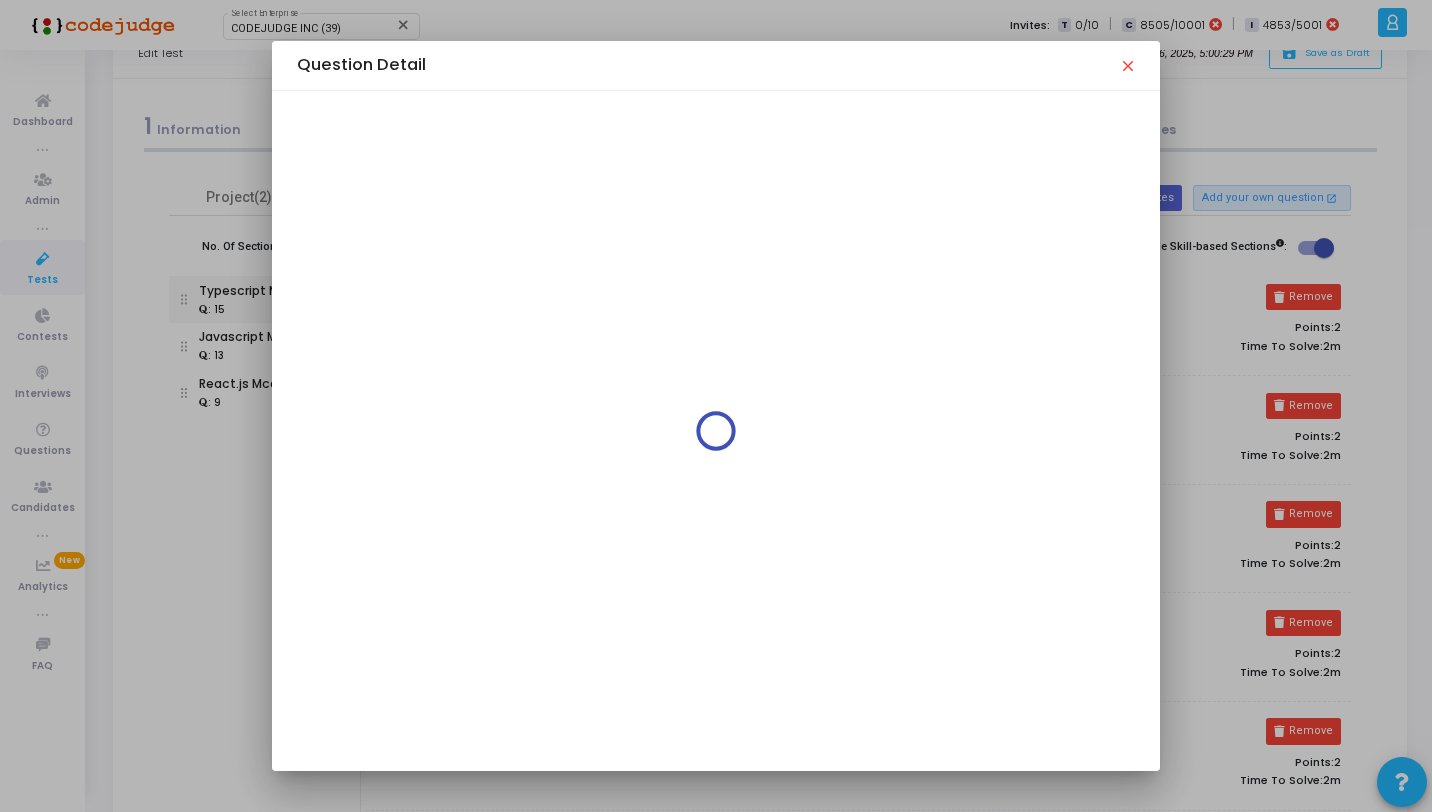 scroll, scrollTop: 0, scrollLeft: 0, axis: both 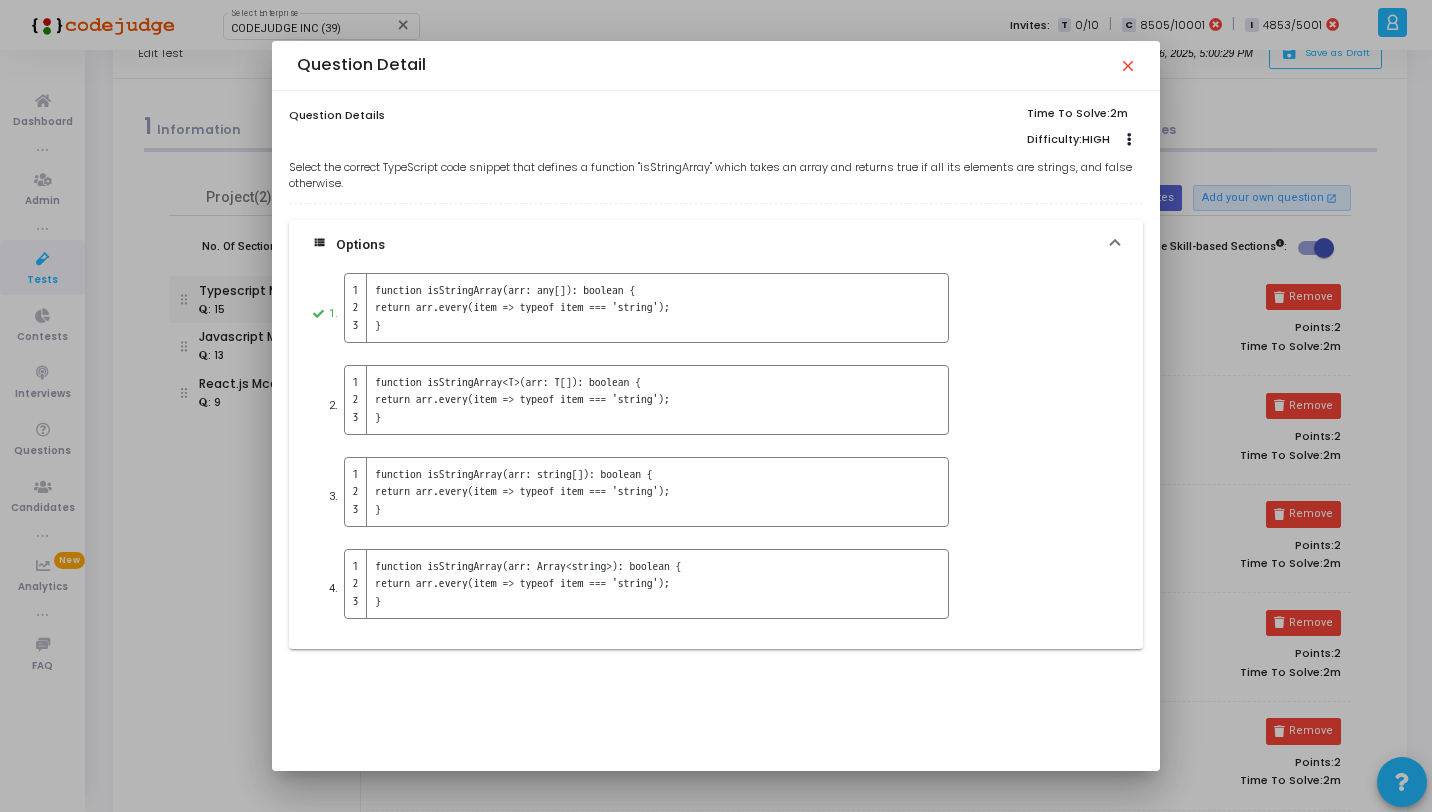 drag, startPoint x: 339, startPoint y: 191, endPoint x: 278, endPoint y: 165, distance: 66.309875 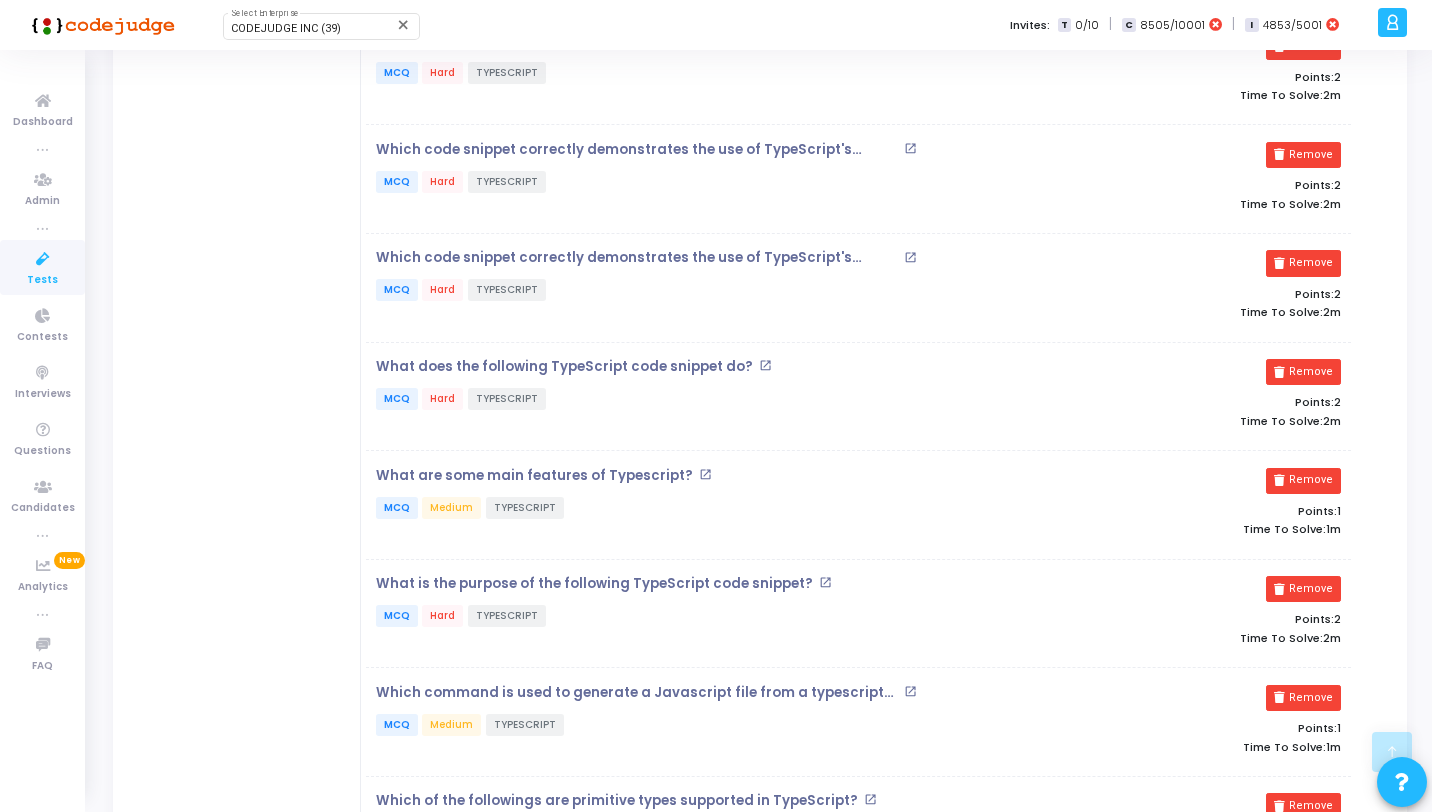 scroll, scrollTop: 529, scrollLeft: 0, axis: vertical 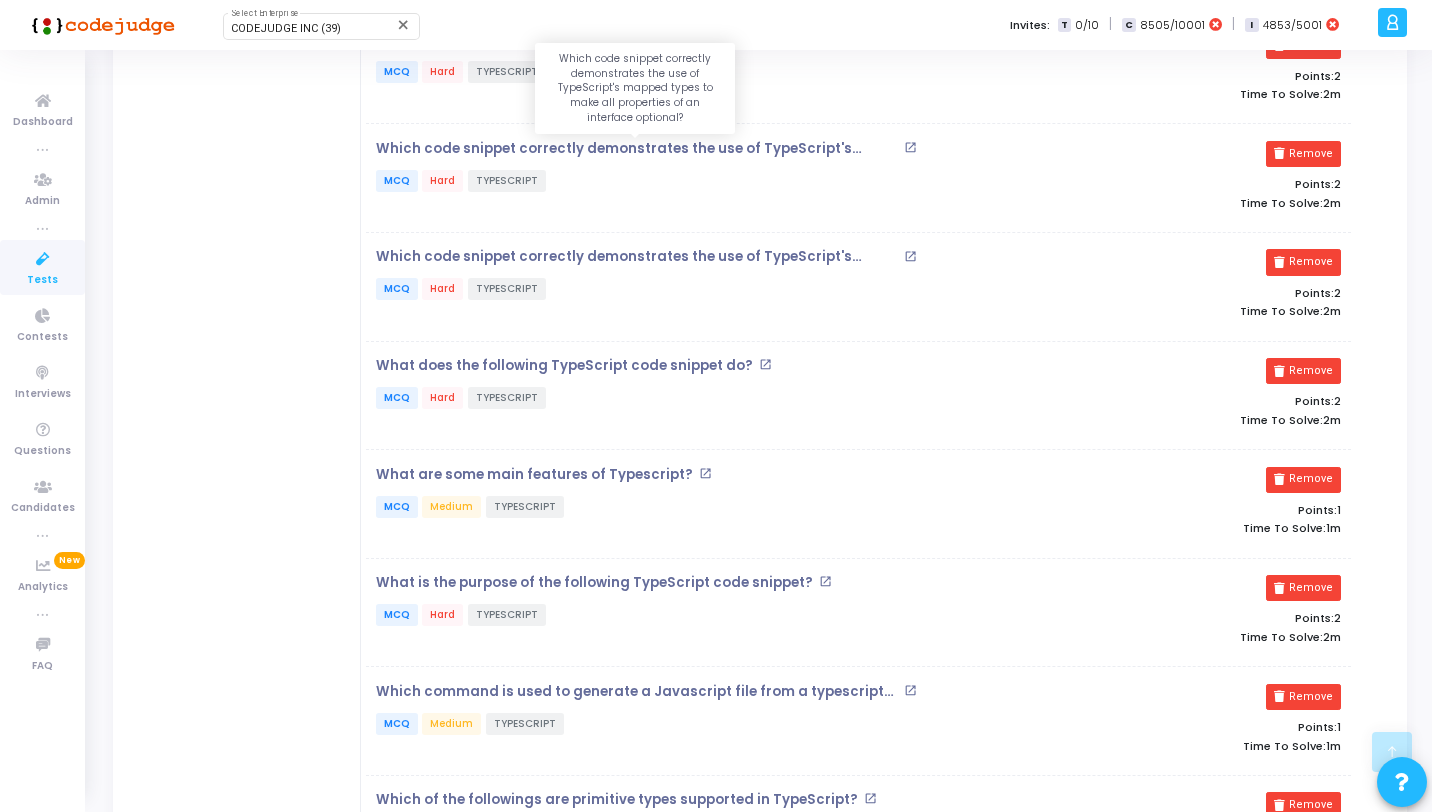 click on "Which code snippet correctly demonstrates the use of TypeScript's mapped types to make all properties of an interface optional?" at bounding box center [637, 149] 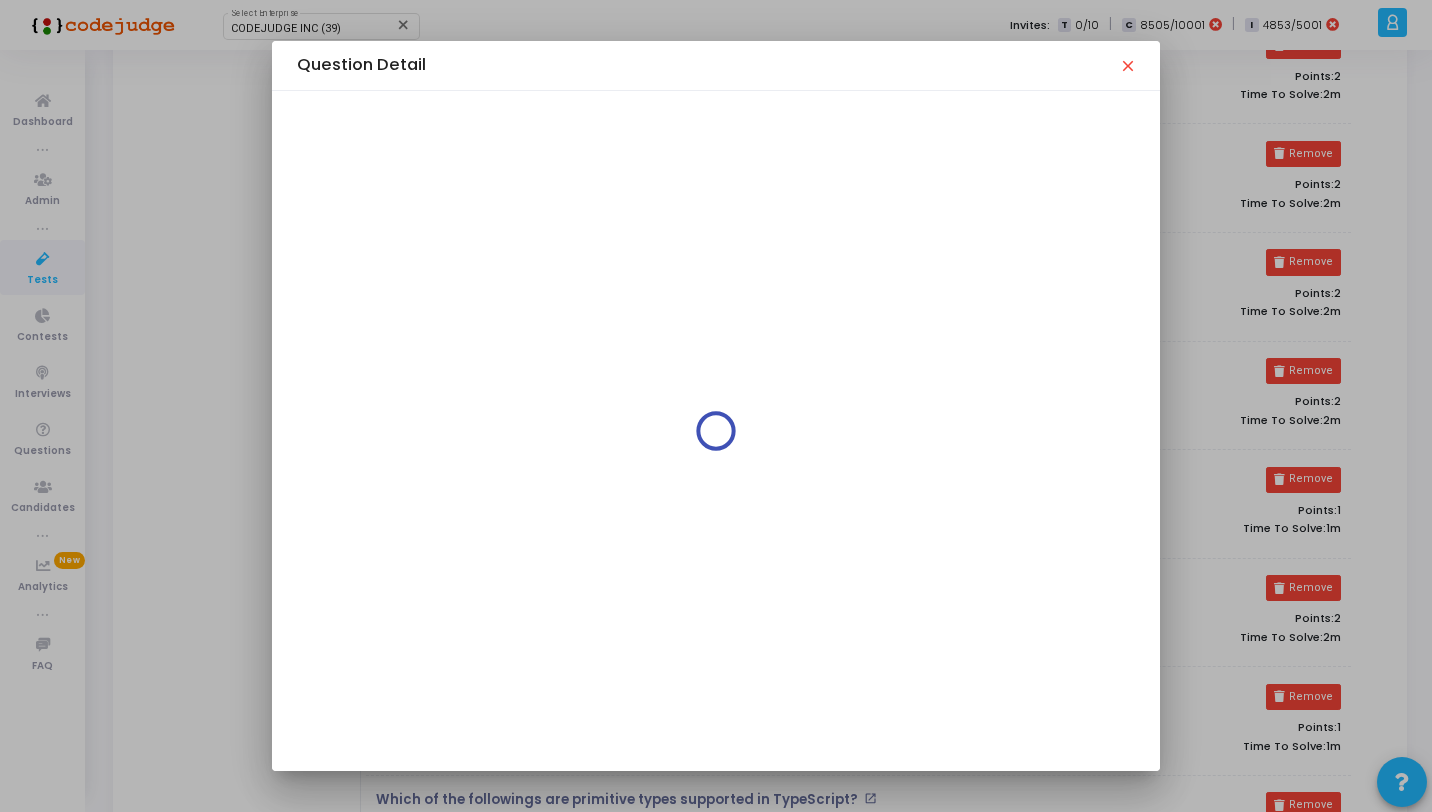 scroll, scrollTop: 0, scrollLeft: 0, axis: both 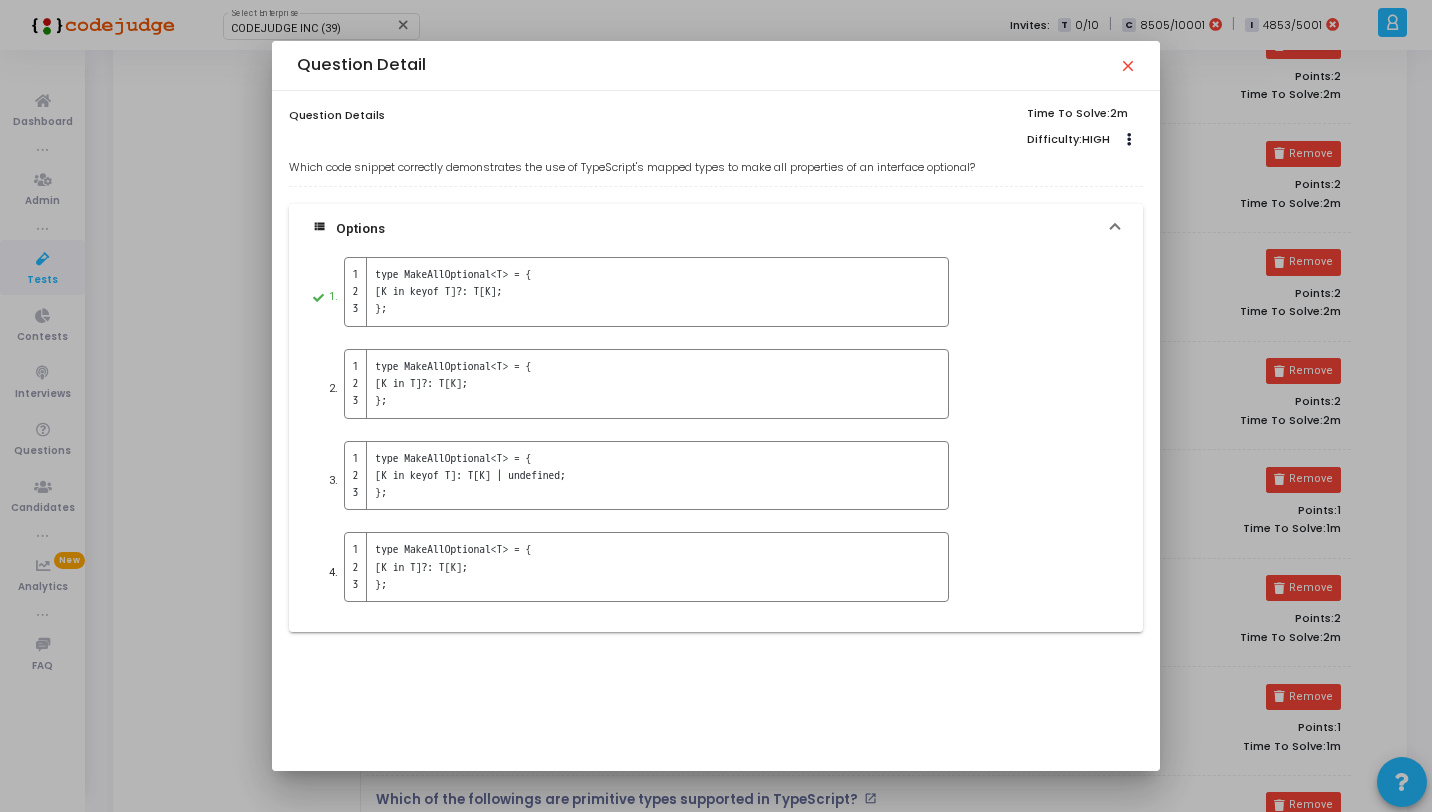 drag, startPoint x: 993, startPoint y: 158, endPoint x: 992, endPoint y: 168, distance: 10.049875 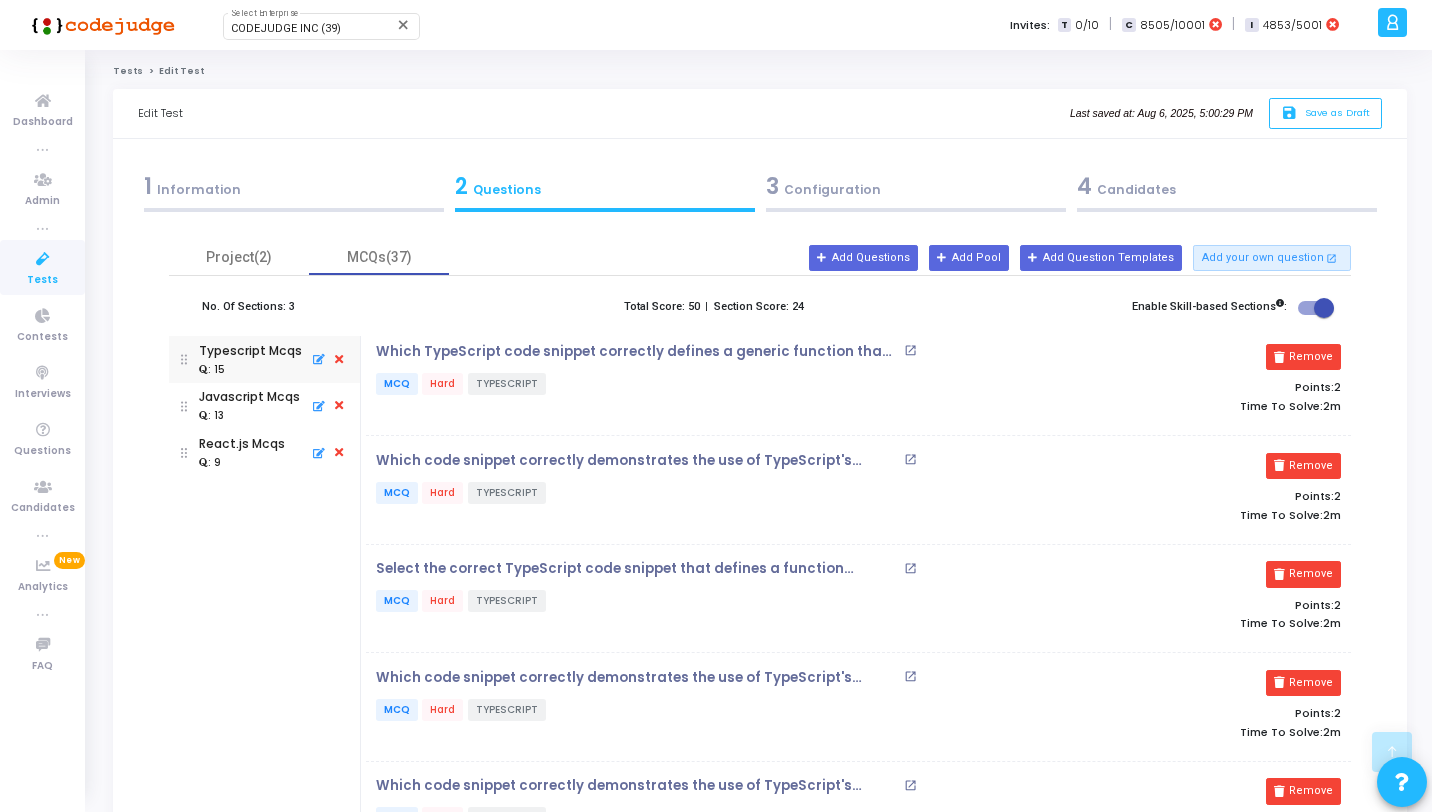 scroll, scrollTop: 529, scrollLeft: 0, axis: vertical 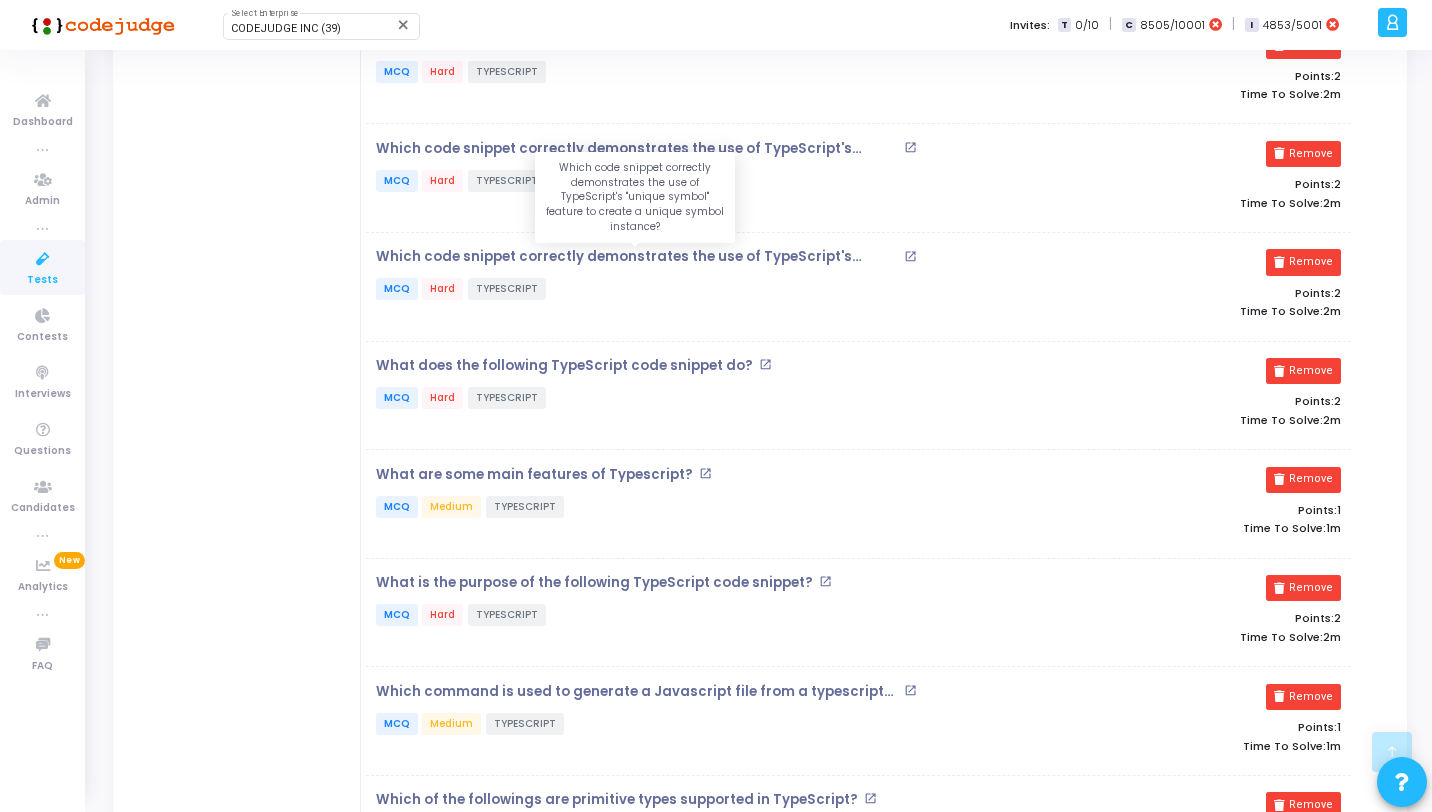 click on "Which code snippet correctly demonstrates the use of TypeScript's "unique symbol" feature to create a unique symbol instance?" at bounding box center [637, 257] 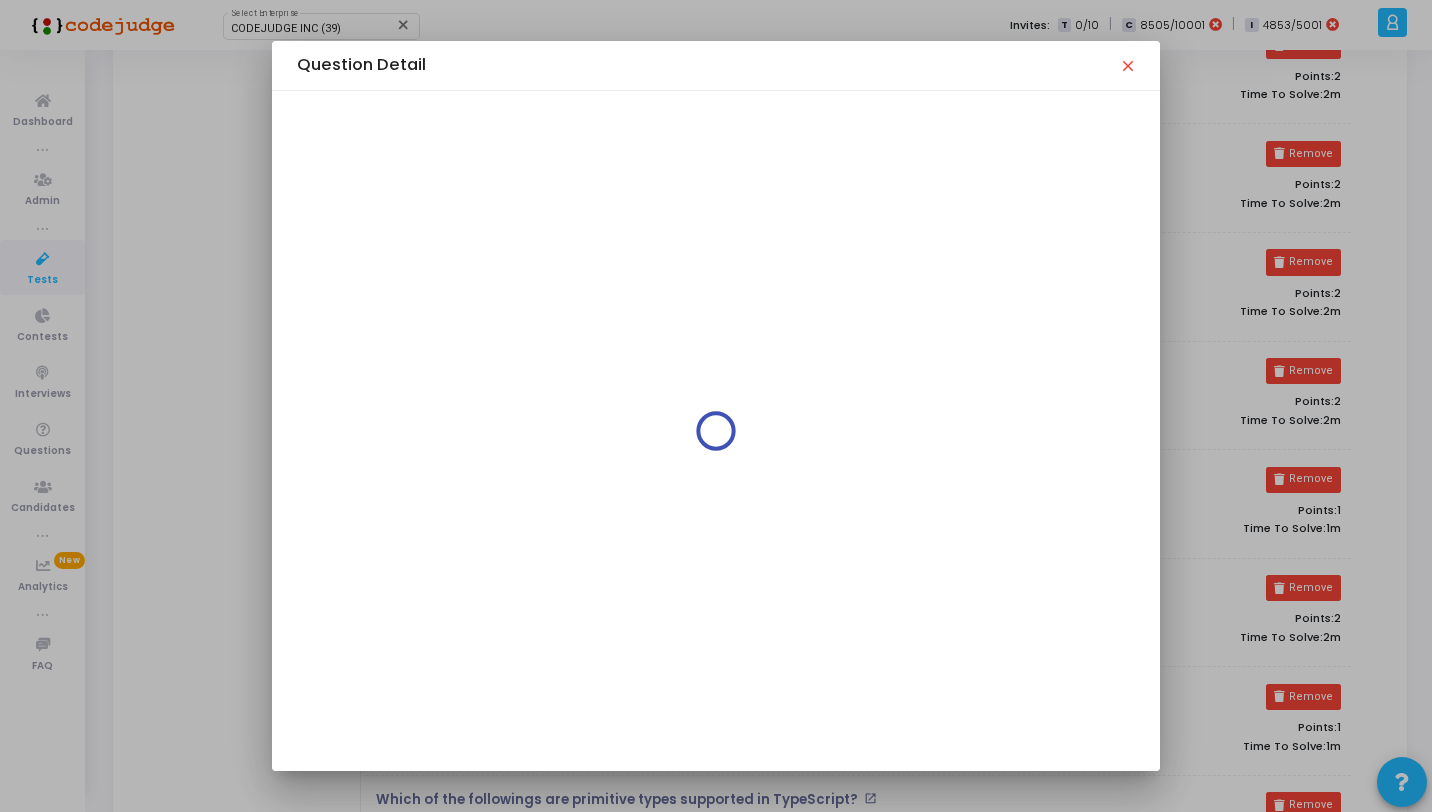 scroll, scrollTop: 0, scrollLeft: 0, axis: both 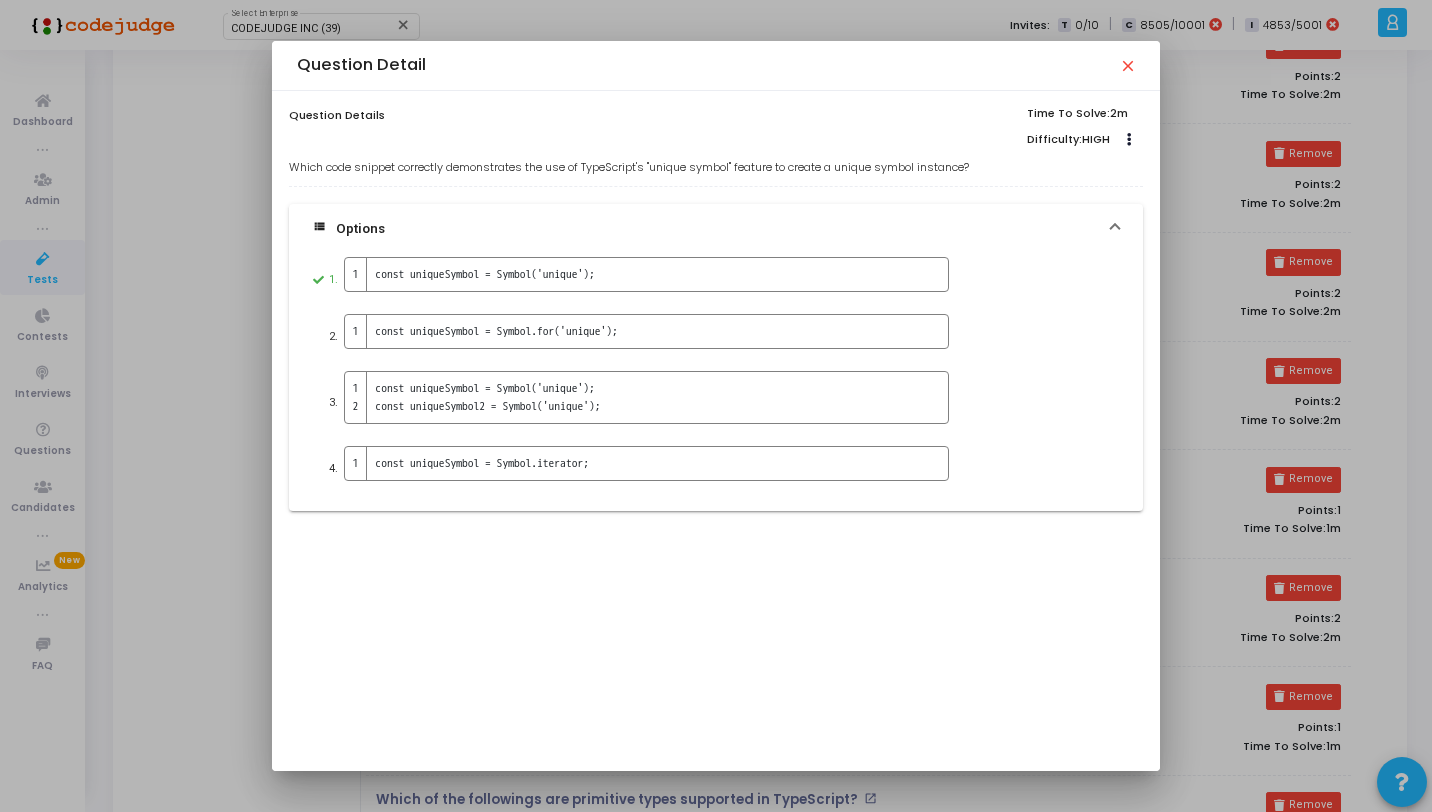 drag, startPoint x: 991, startPoint y: 165, endPoint x: 284, endPoint y: 174, distance: 707.0573 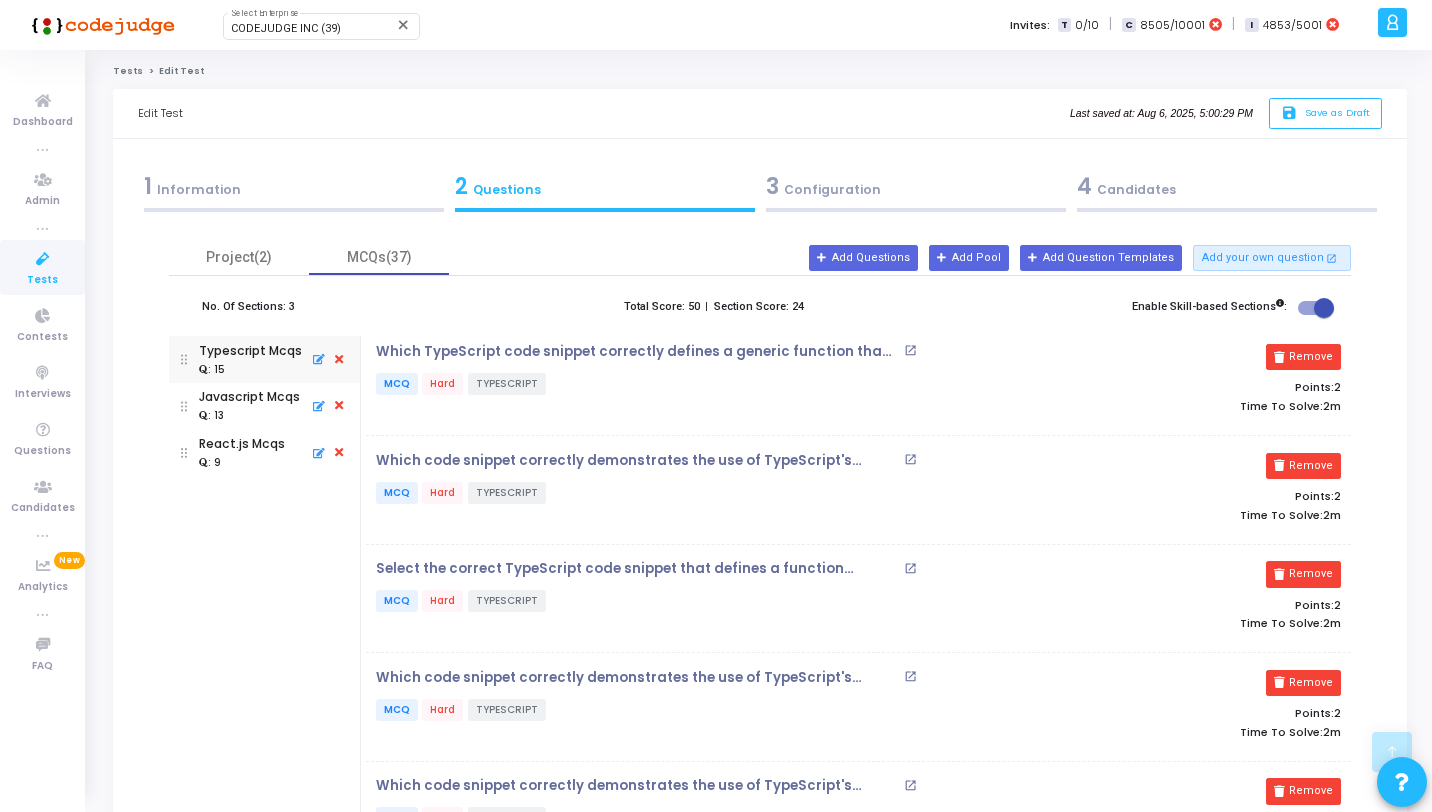 scroll, scrollTop: 529, scrollLeft: 0, axis: vertical 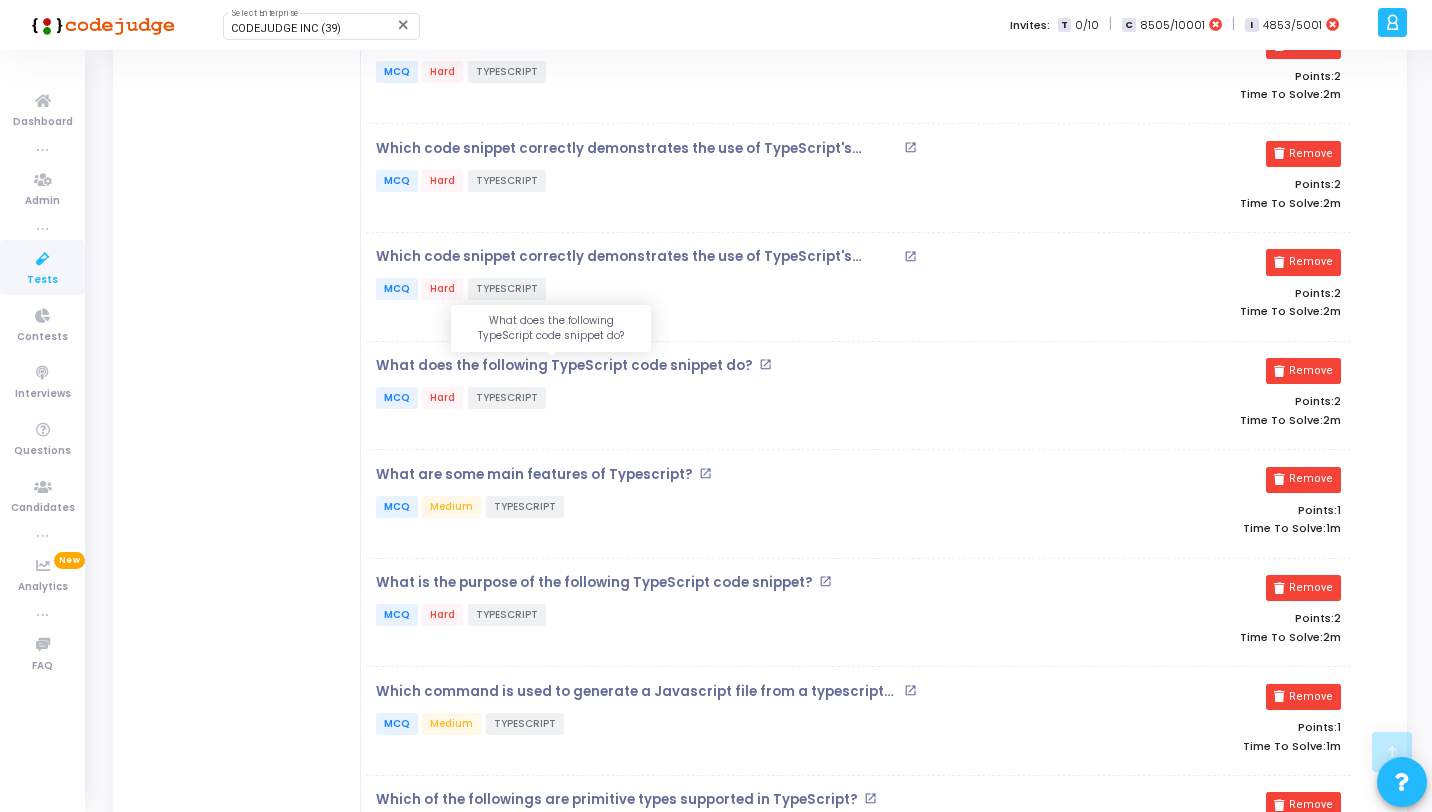 click on "What does the following TypeScript code snippet do?" at bounding box center (564, 366) 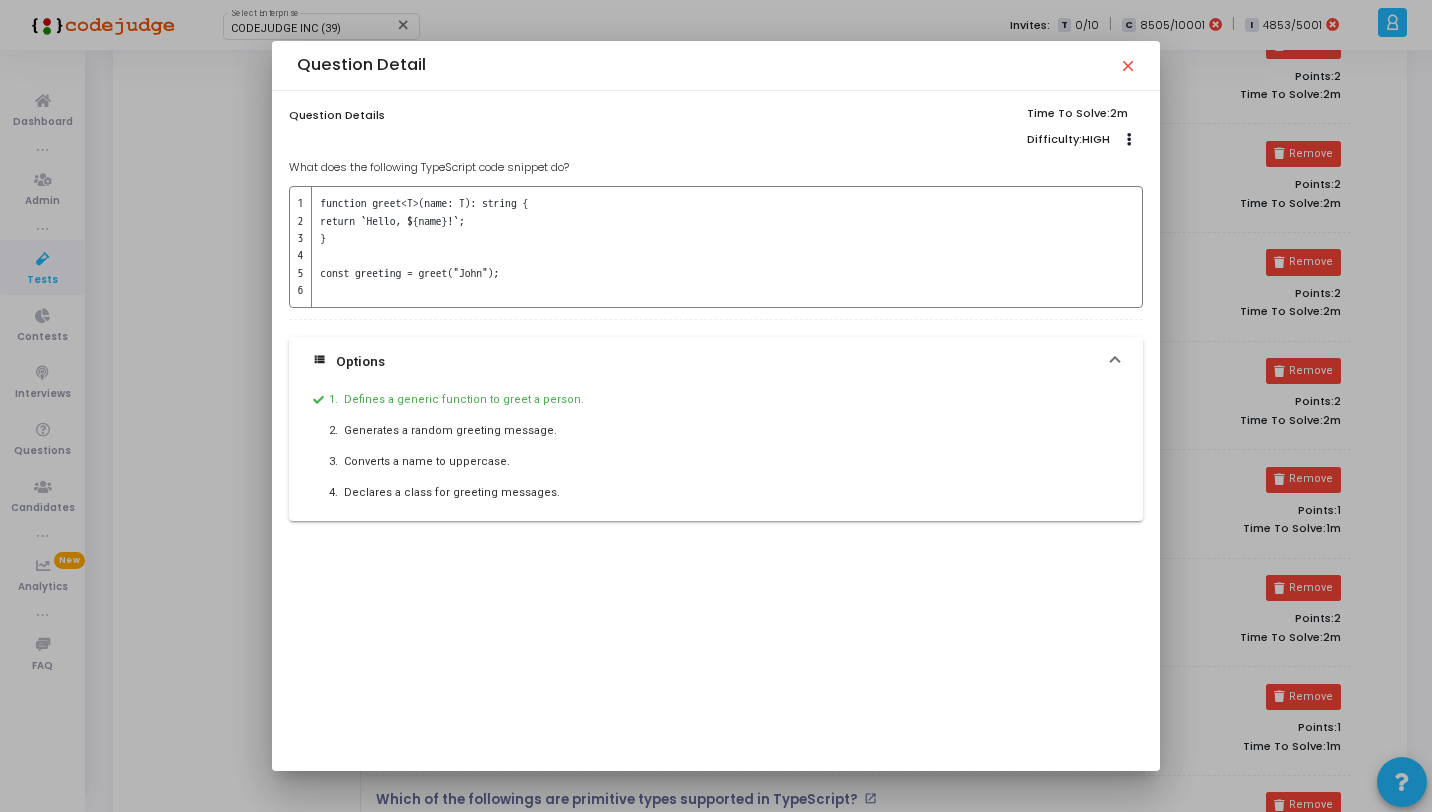 drag, startPoint x: 576, startPoint y: 166, endPoint x: 282, endPoint y: 163, distance: 294.01532 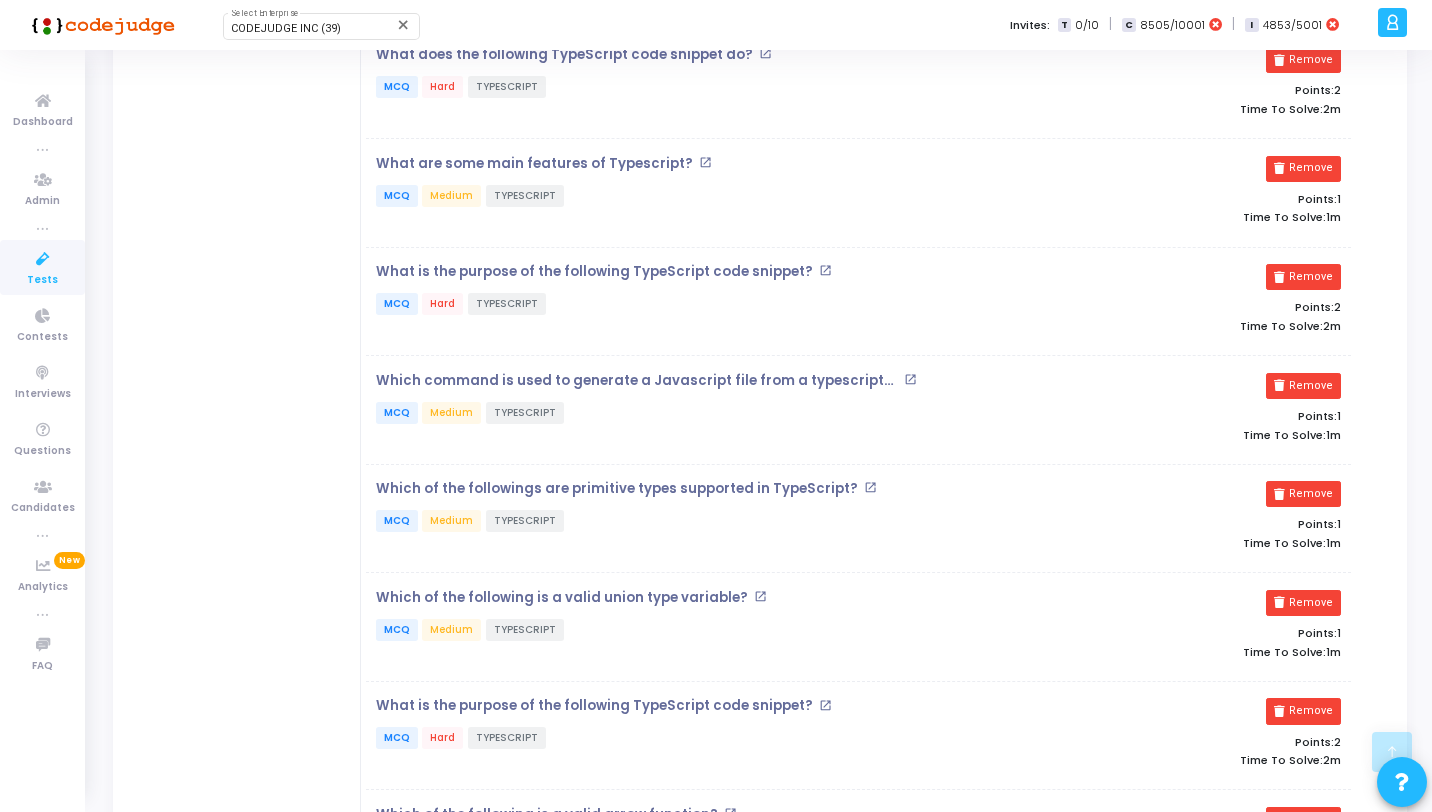 scroll, scrollTop: 841, scrollLeft: 0, axis: vertical 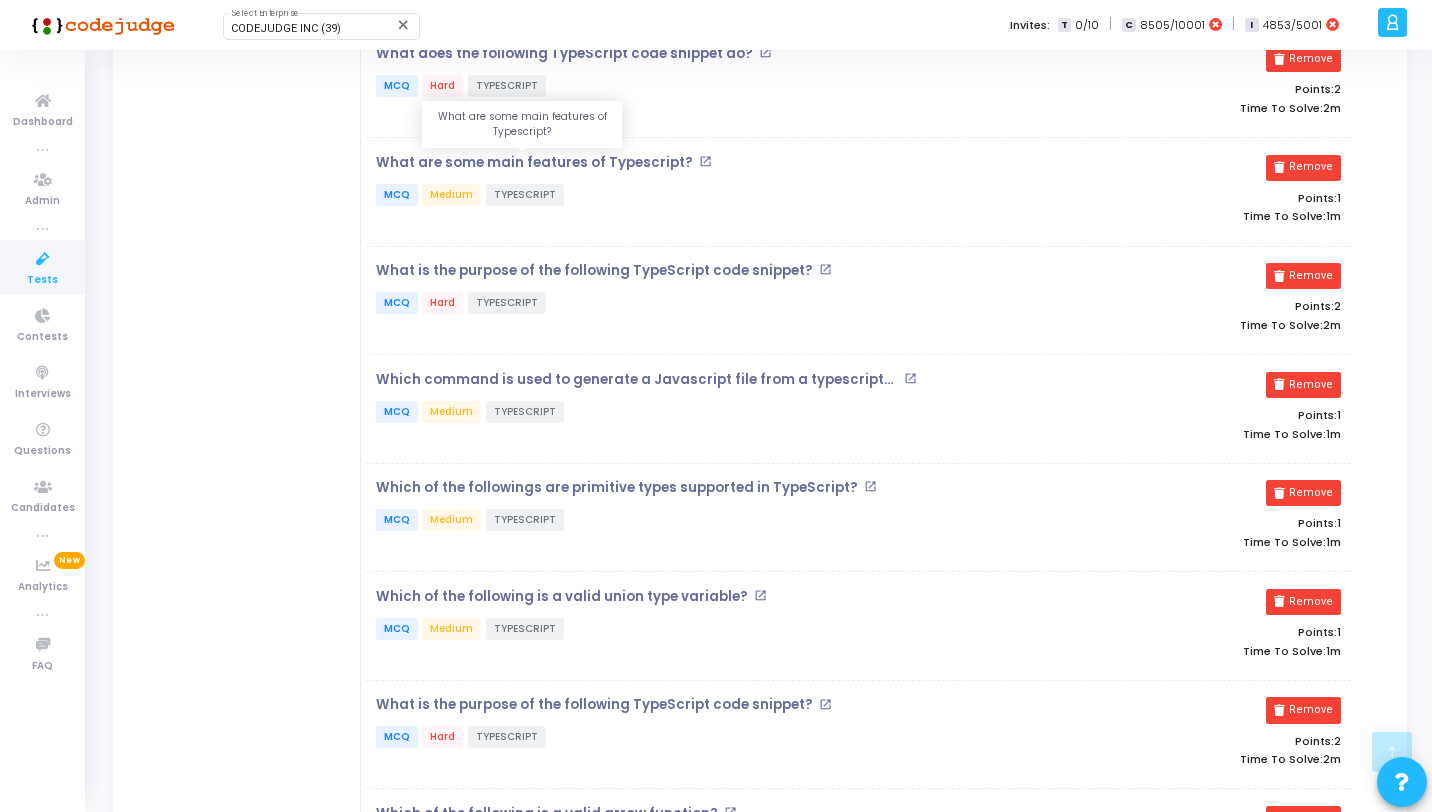 click on "What are some main features of Typescript?" at bounding box center [534, 163] 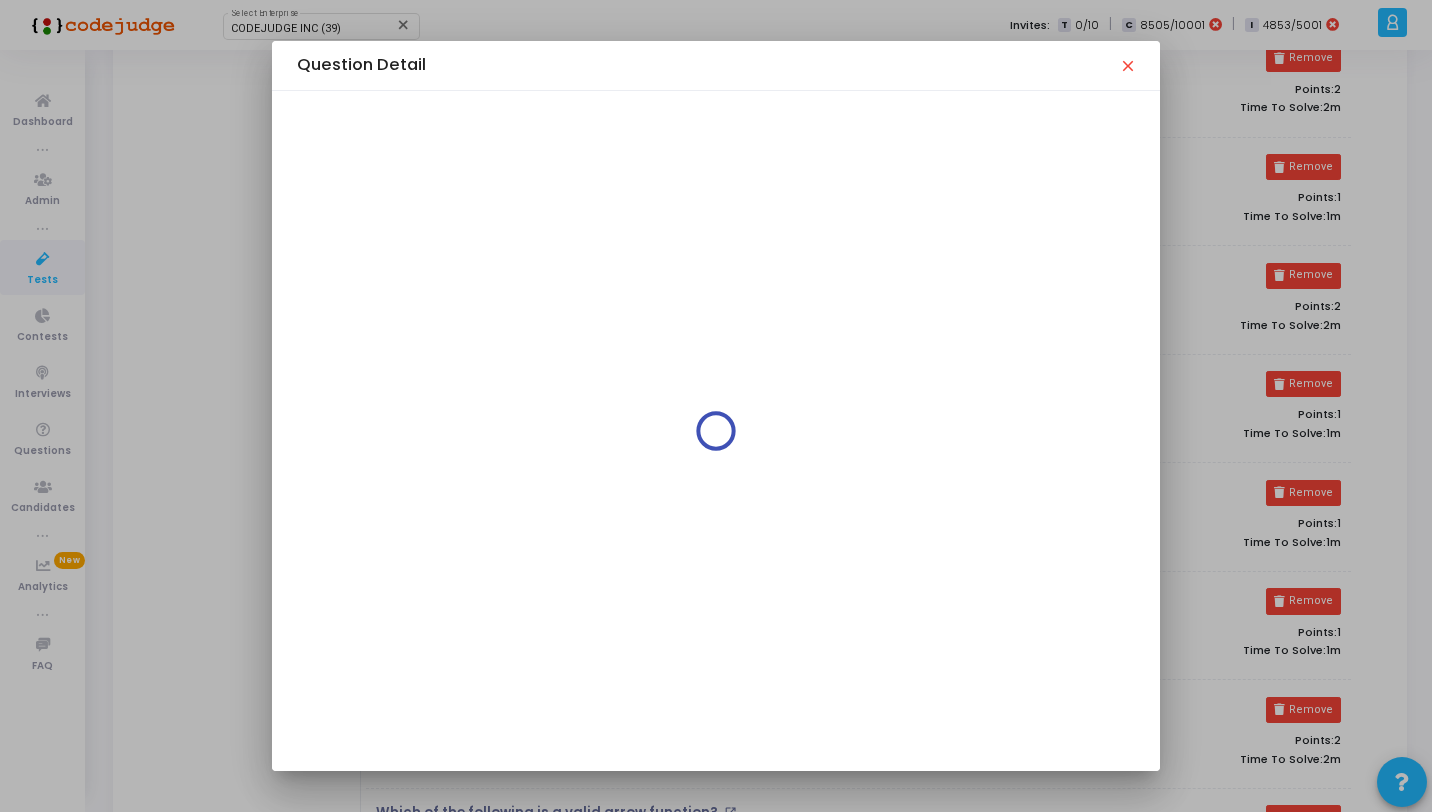 scroll, scrollTop: 0, scrollLeft: 0, axis: both 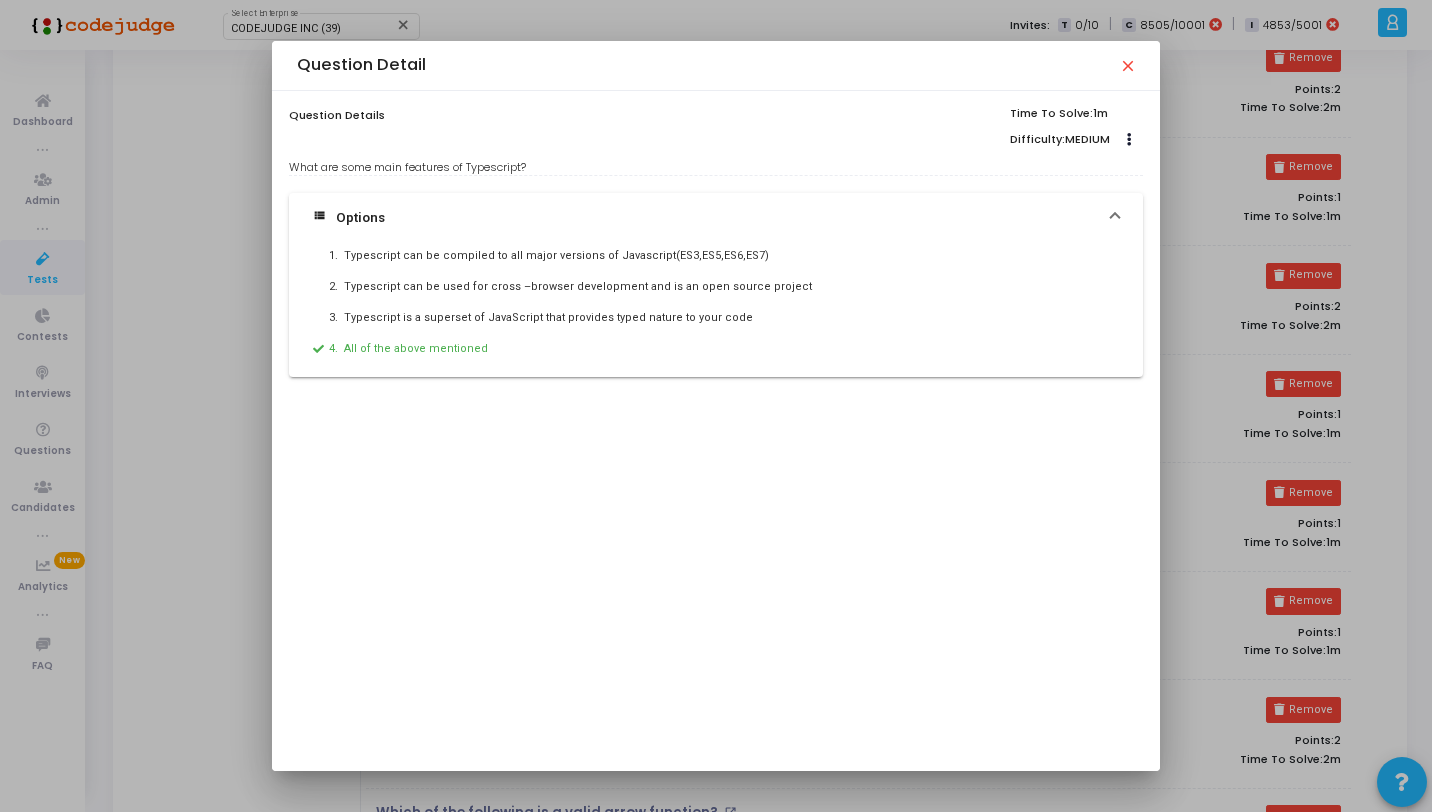 drag, startPoint x: 543, startPoint y: 163, endPoint x: 273, endPoint y: 169, distance: 270.06665 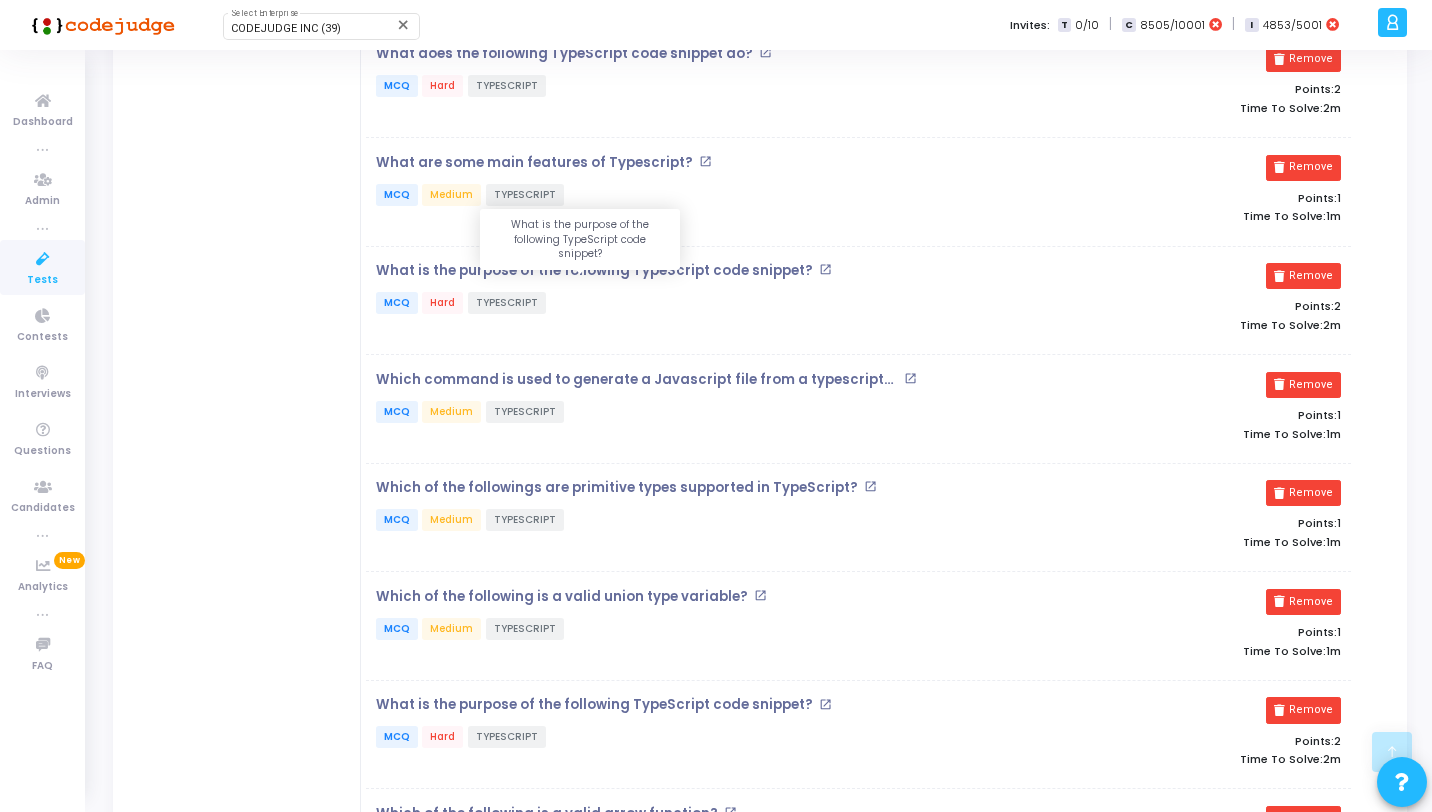click on "What is the purpose of the following TypeScript code snippet?" at bounding box center (594, 271) 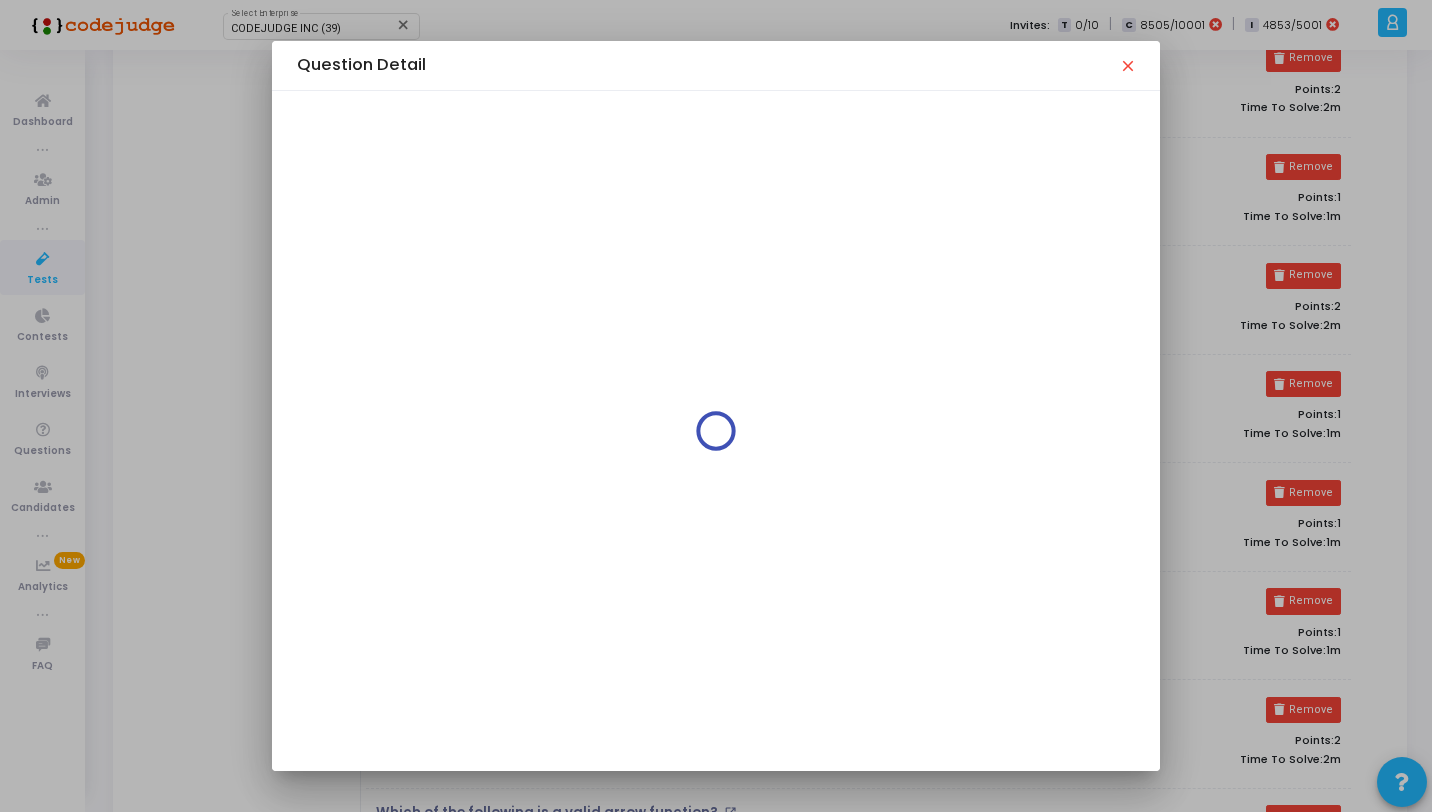 scroll, scrollTop: 0, scrollLeft: 0, axis: both 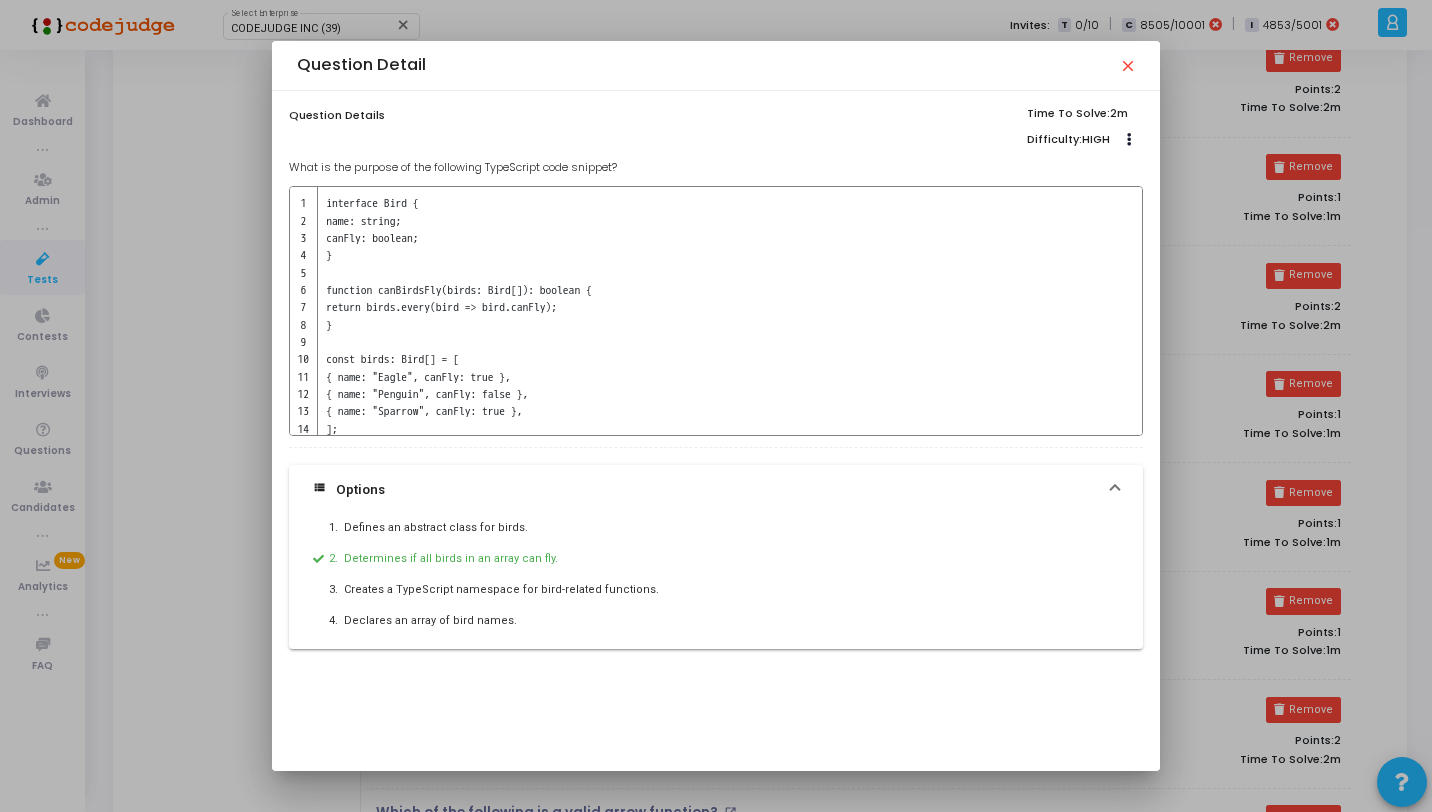 drag, startPoint x: 640, startPoint y: 170, endPoint x: 285, endPoint y: 167, distance: 355.01266 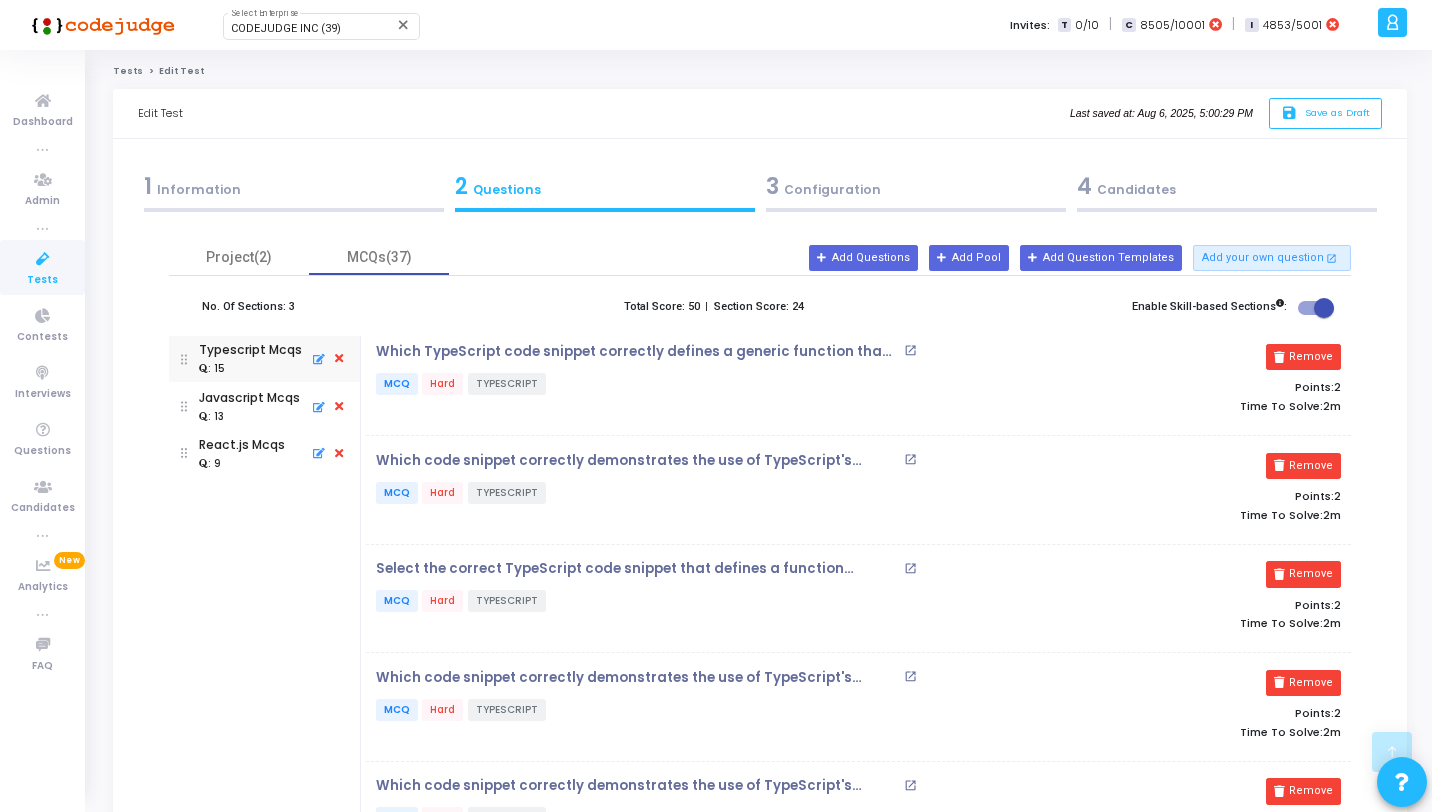 scroll, scrollTop: 841, scrollLeft: 0, axis: vertical 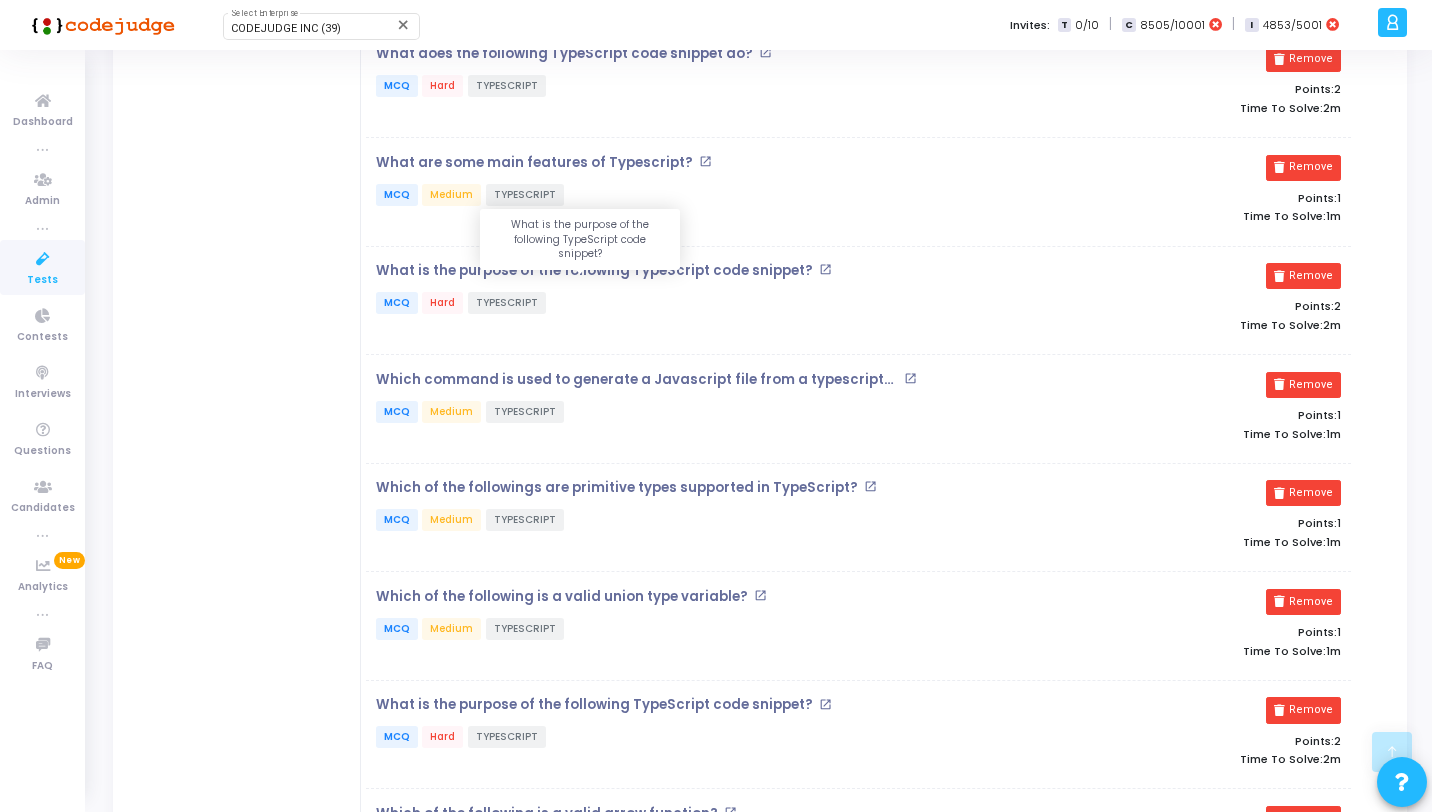 click on "What is the purpose of the following TypeScript code snippet?" at bounding box center [594, 271] 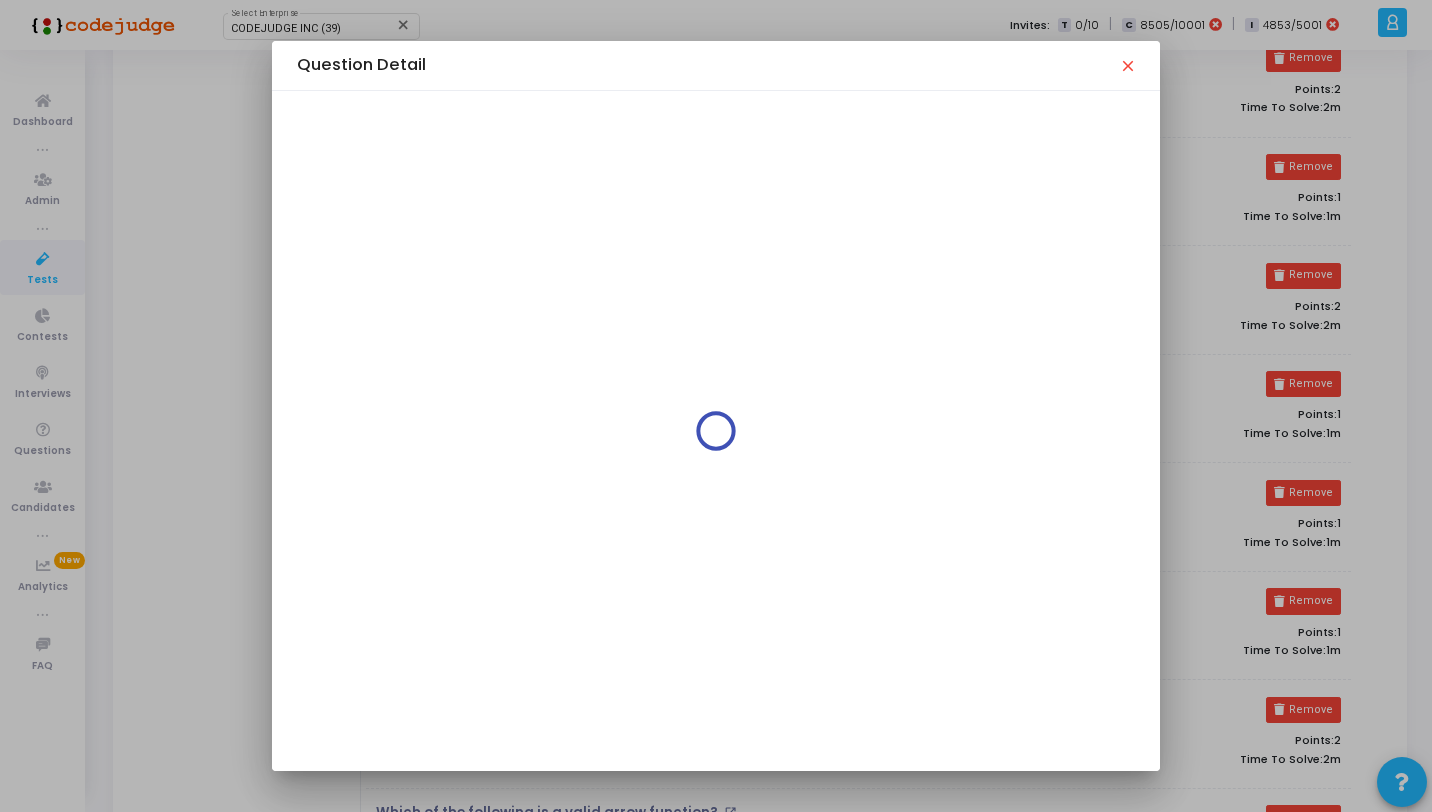 scroll, scrollTop: 0, scrollLeft: 0, axis: both 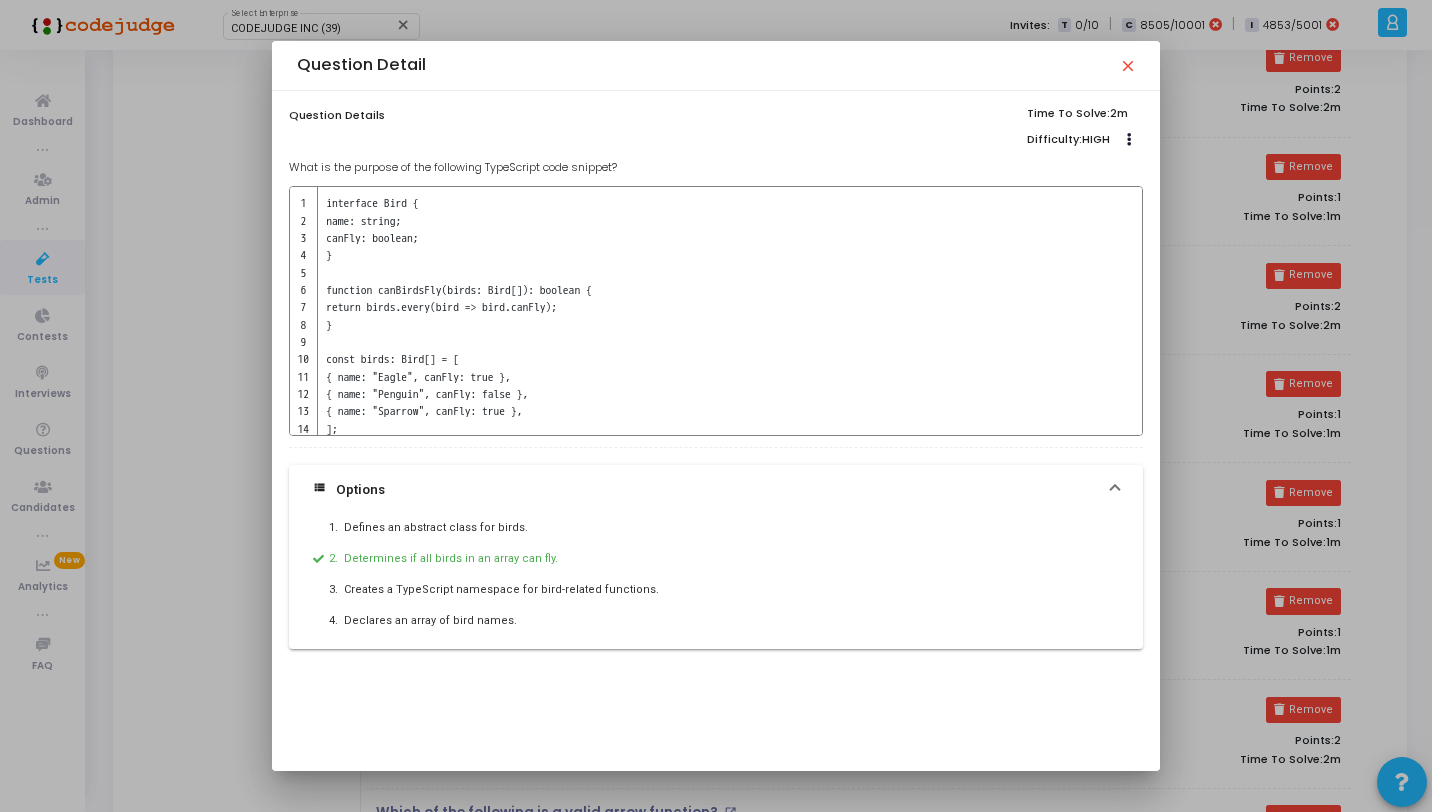 click on "close" at bounding box center [1127, 65] 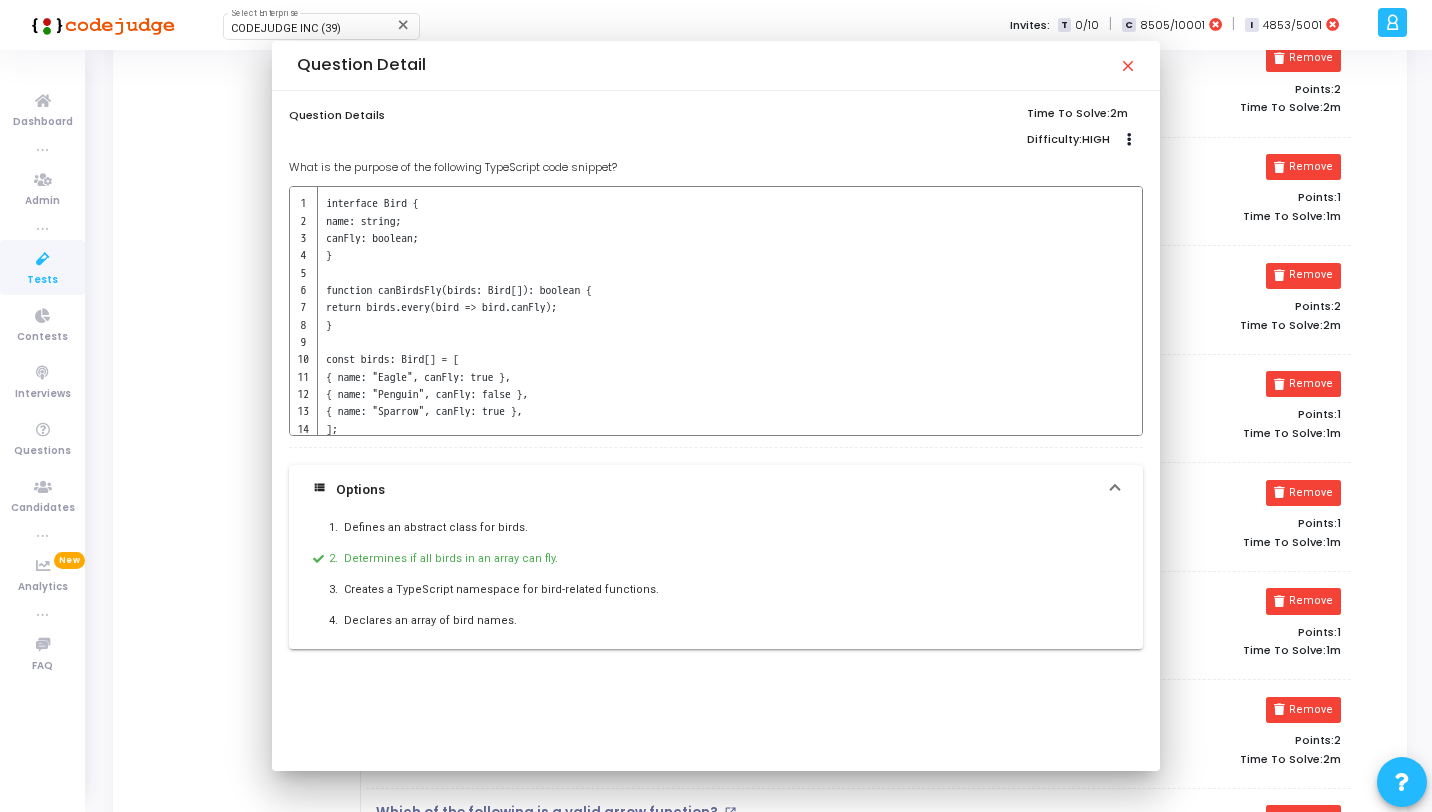 scroll, scrollTop: 841, scrollLeft: 0, axis: vertical 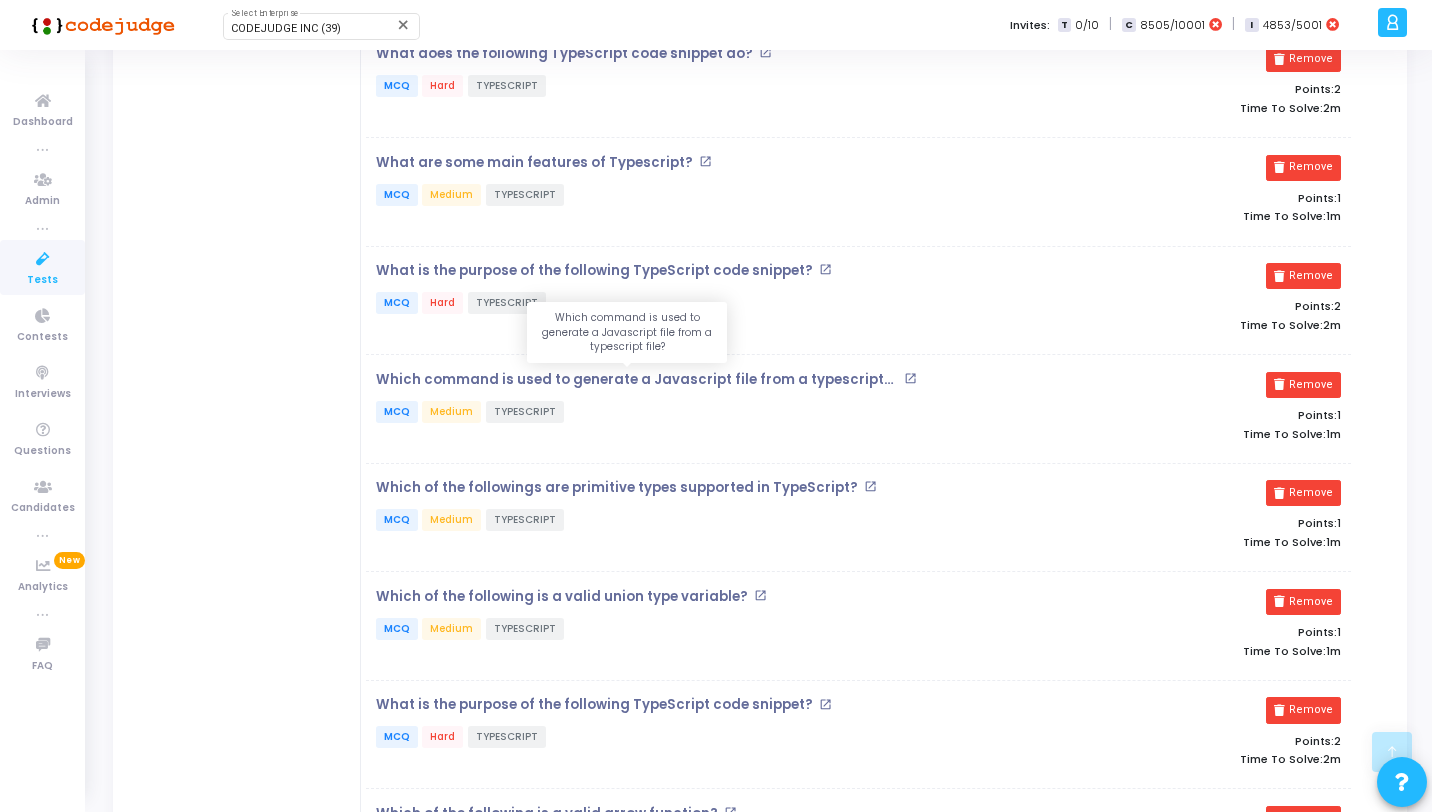 click on "Which command is used to generate a Javascript file from a typescript file?" at bounding box center [637, 380] 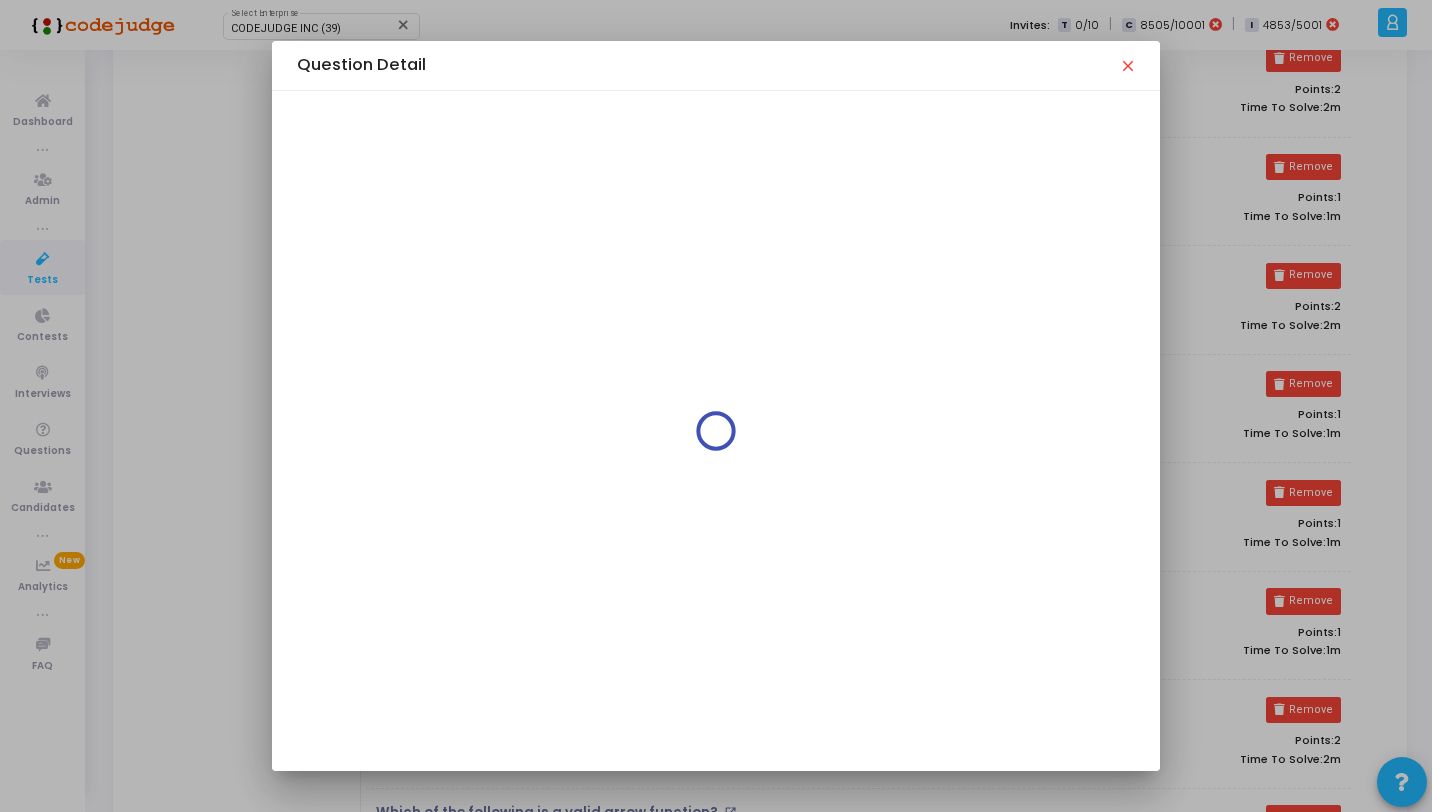 scroll, scrollTop: 0, scrollLeft: 0, axis: both 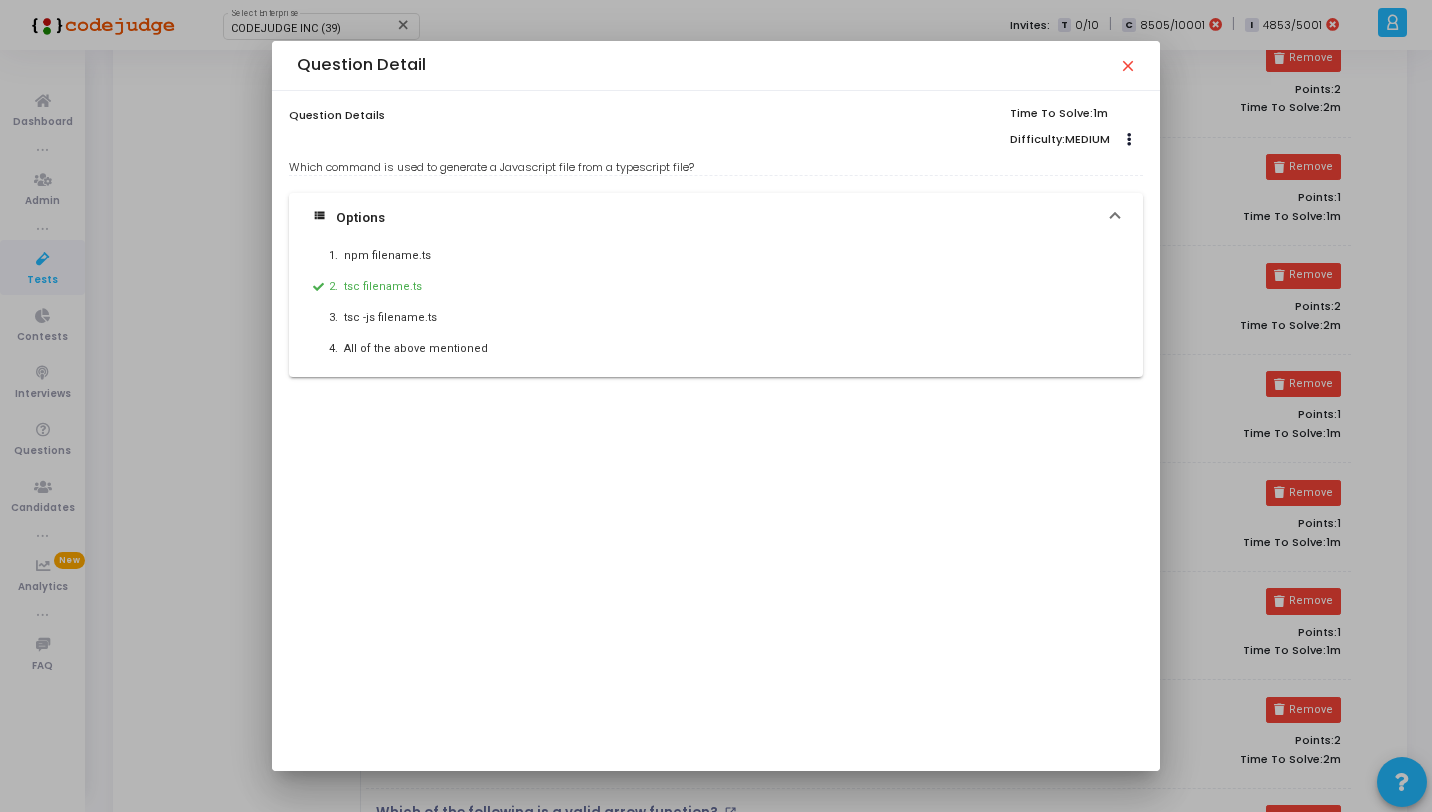 drag, startPoint x: 716, startPoint y: 165, endPoint x: 283, endPoint y: 160, distance: 433.02887 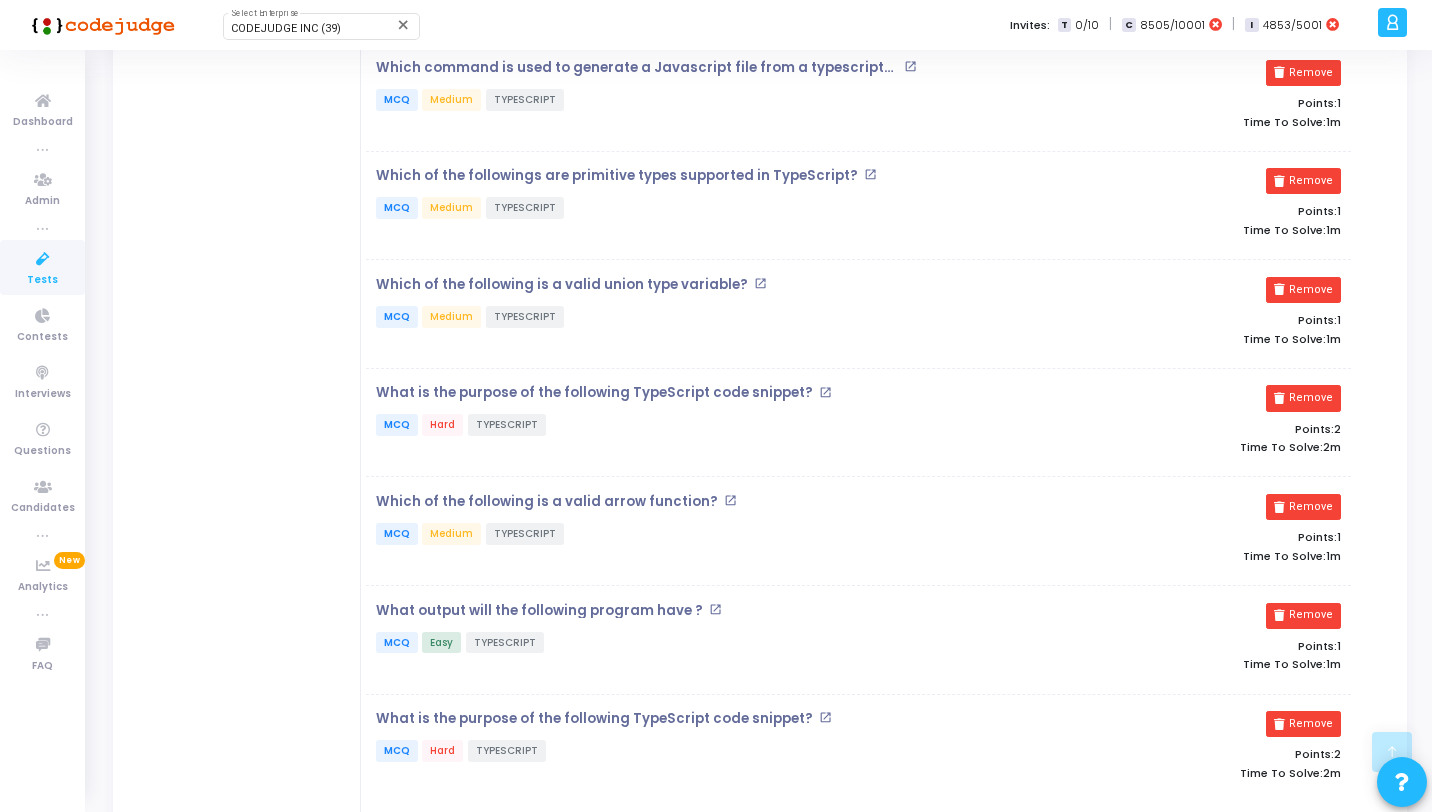 scroll, scrollTop: 1152, scrollLeft: 0, axis: vertical 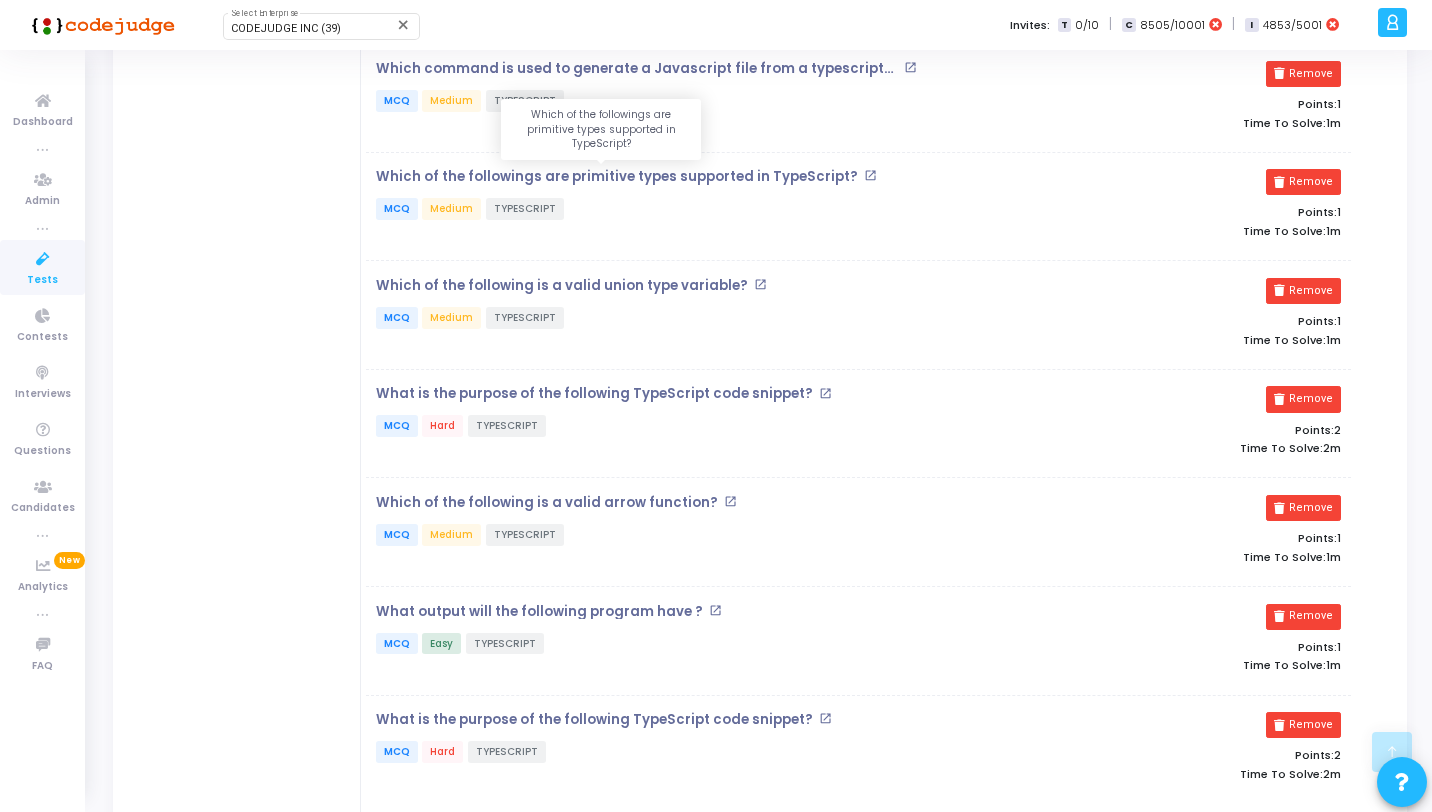 click on "Which of the followings are primitive types supported in TypeScript?" at bounding box center [617, 177] 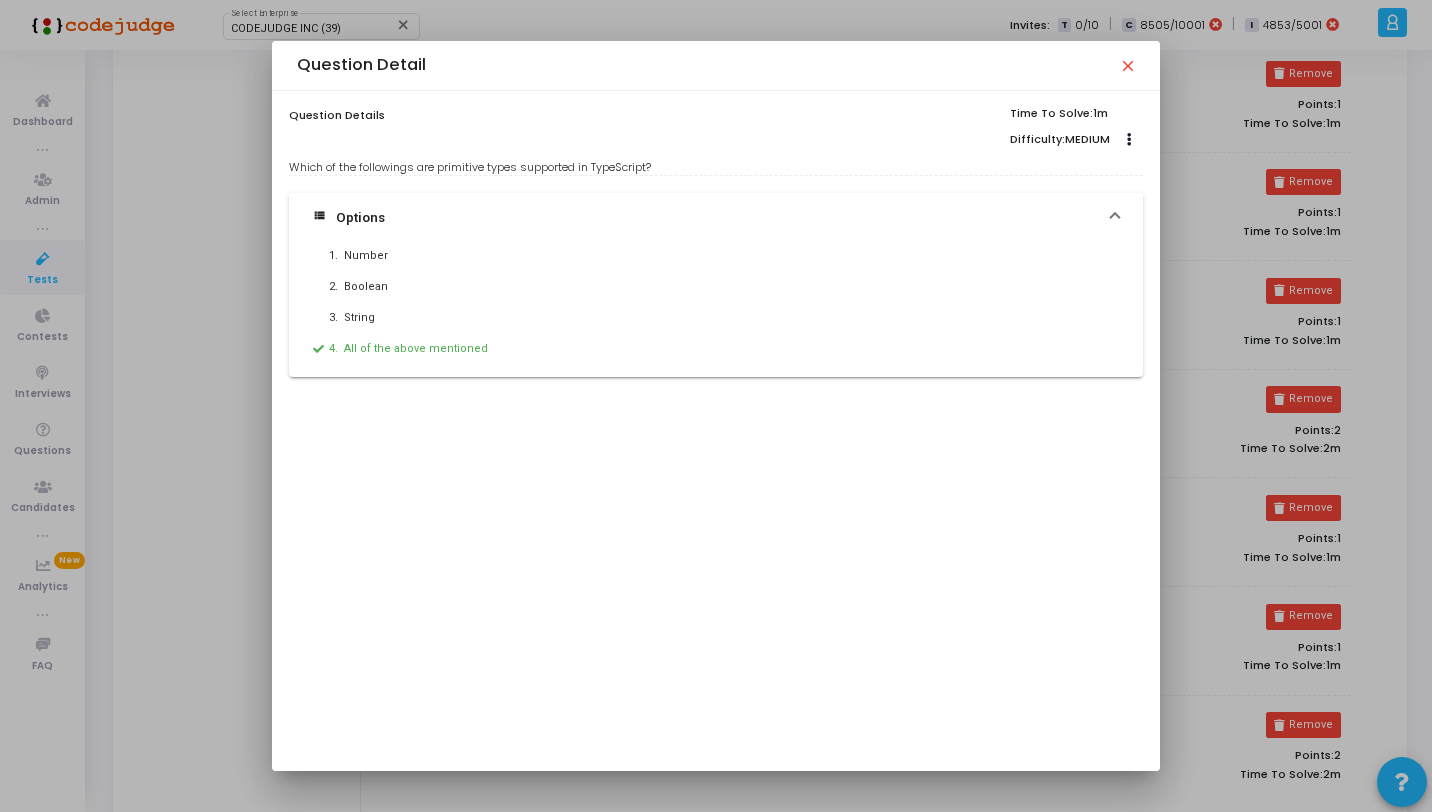 drag, startPoint x: 663, startPoint y: 158, endPoint x: 272, endPoint y: 164, distance: 391.04602 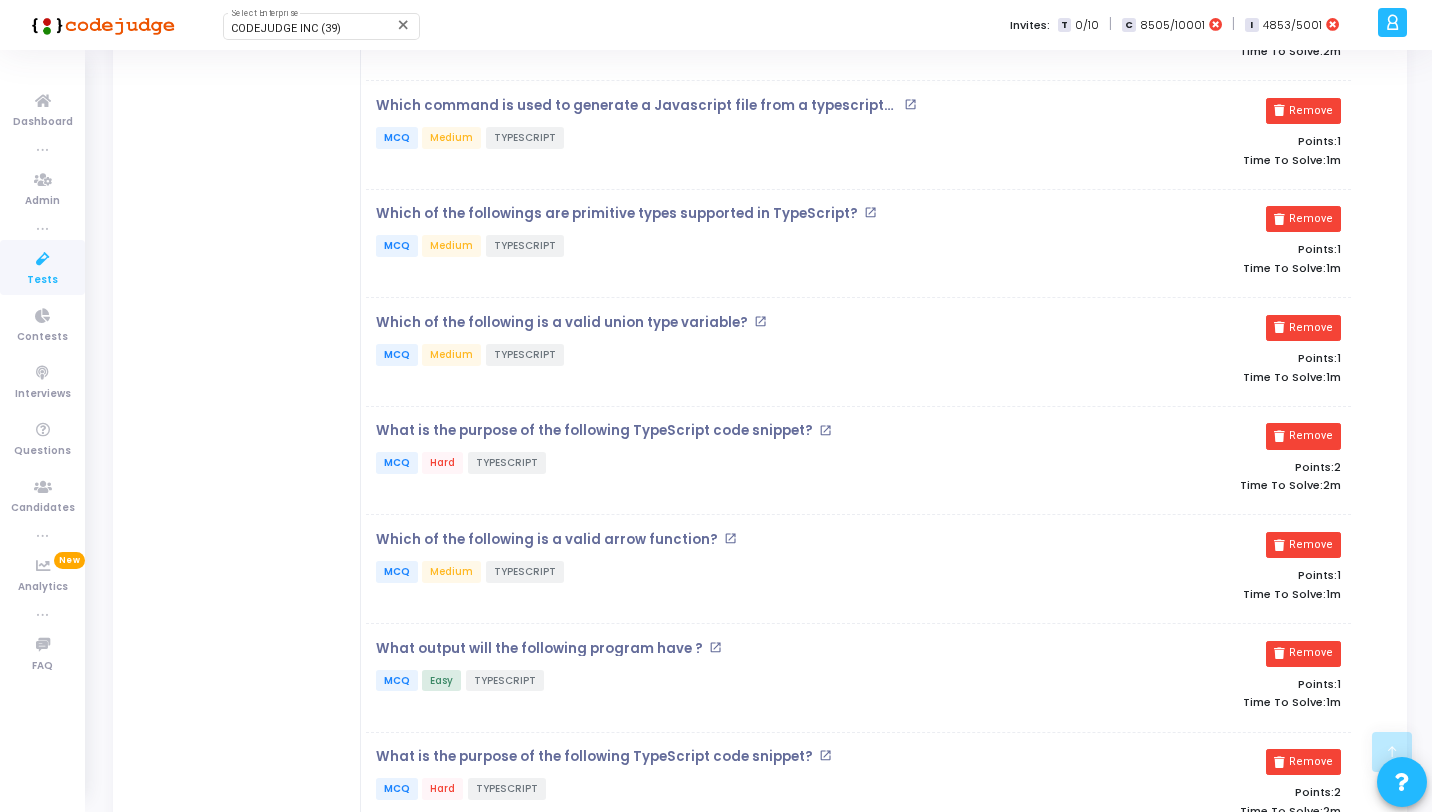 scroll, scrollTop: 1111, scrollLeft: 0, axis: vertical 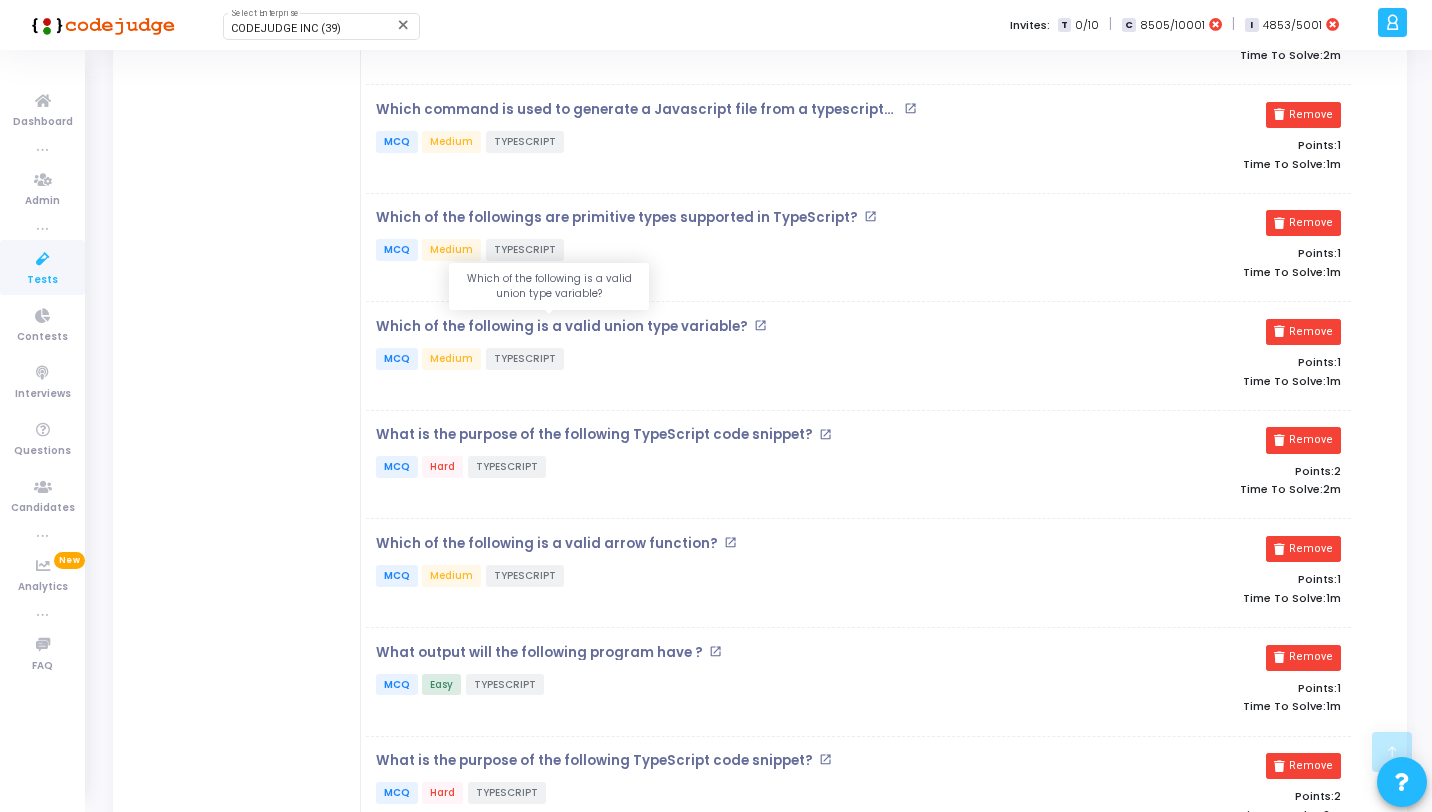 click on "Which of the following is a valid union type variable?" at bounding box center [562, 327] 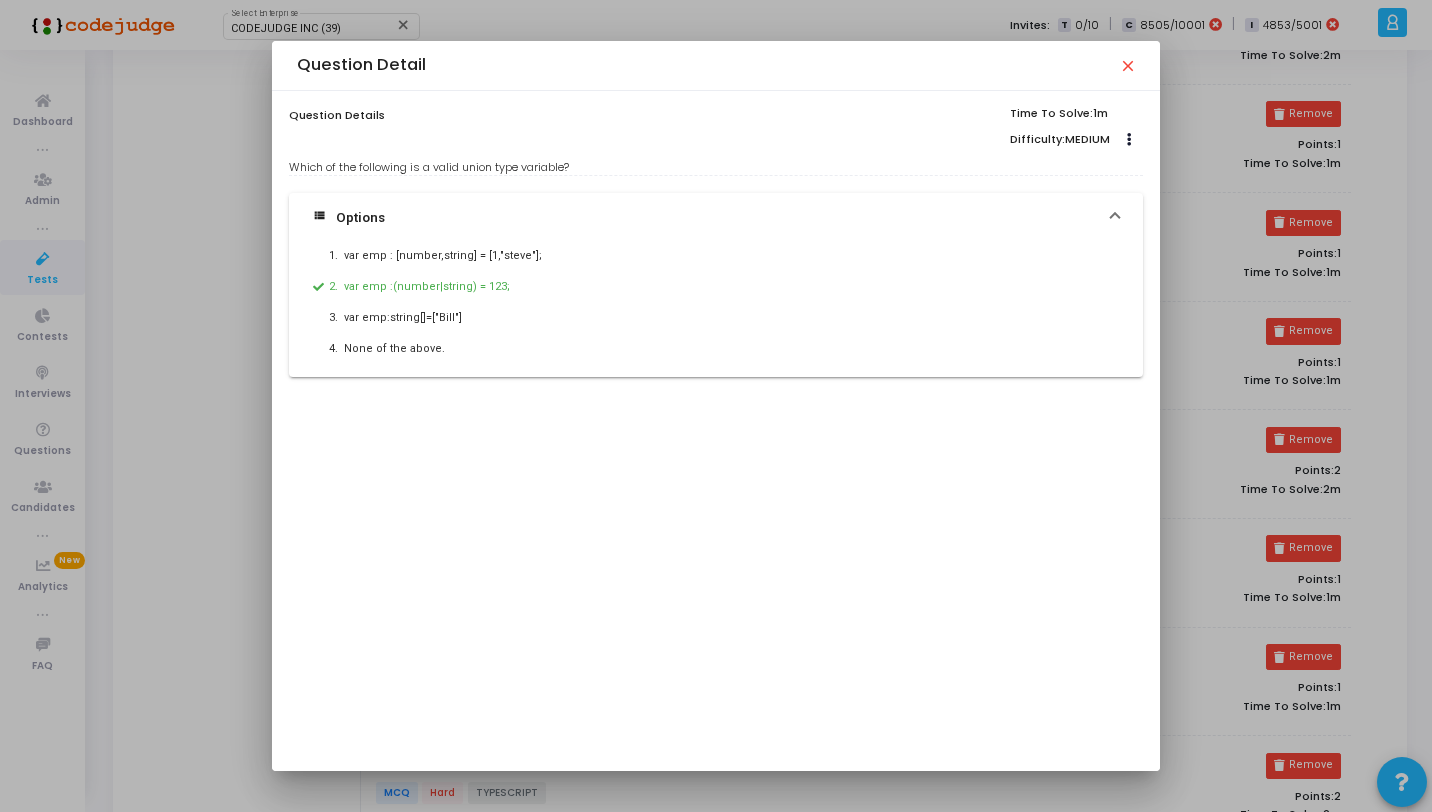drag, startPoint x: 574, startPoint y: 166, endPoint x: 283, endPoint y: 163, distance: 291.01547 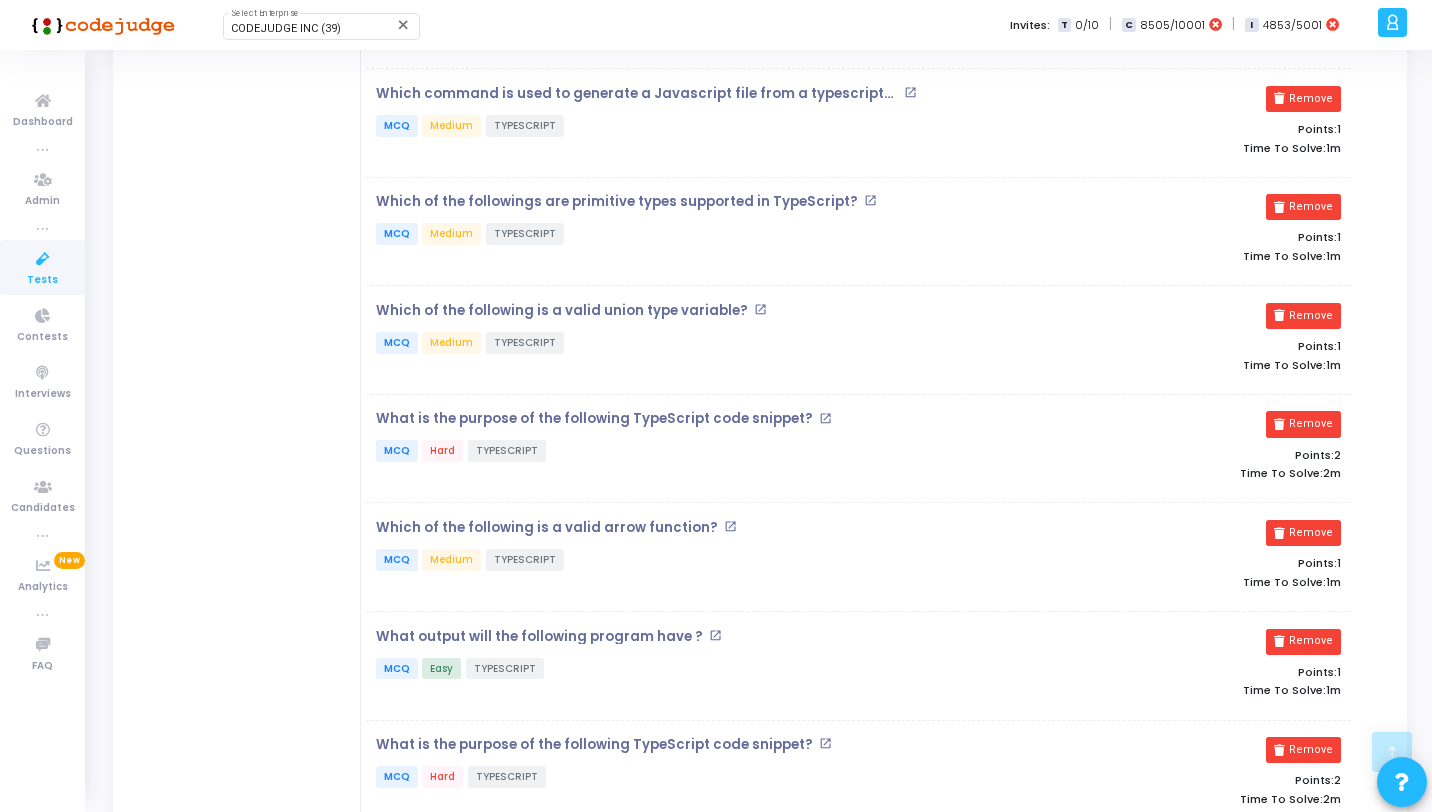 scroll, scrollTop: 1207, scrollLeft: 0, axis: vertical 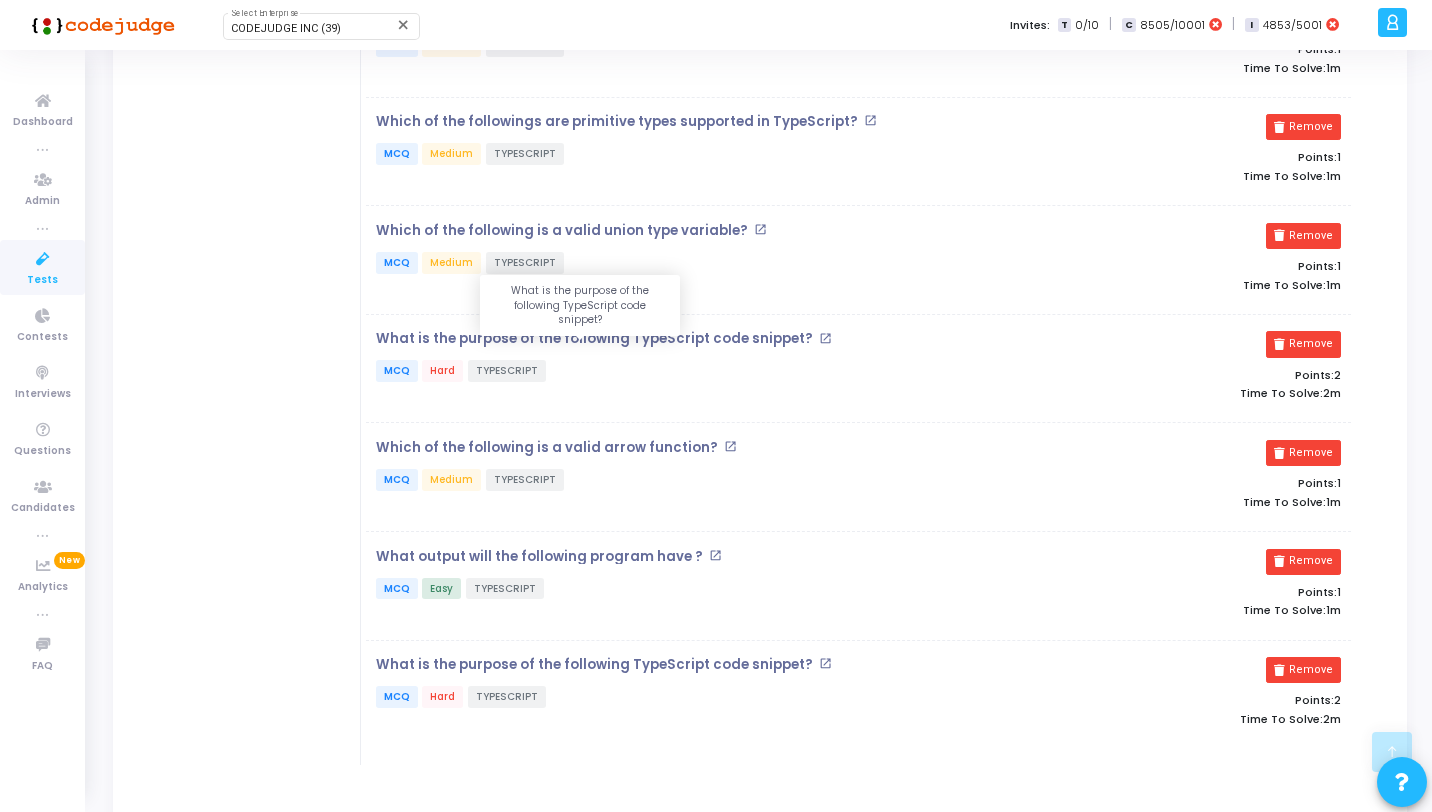 click on "What is the purpose of the following TypeScript code snippet?" at bounding box center (594, 339) 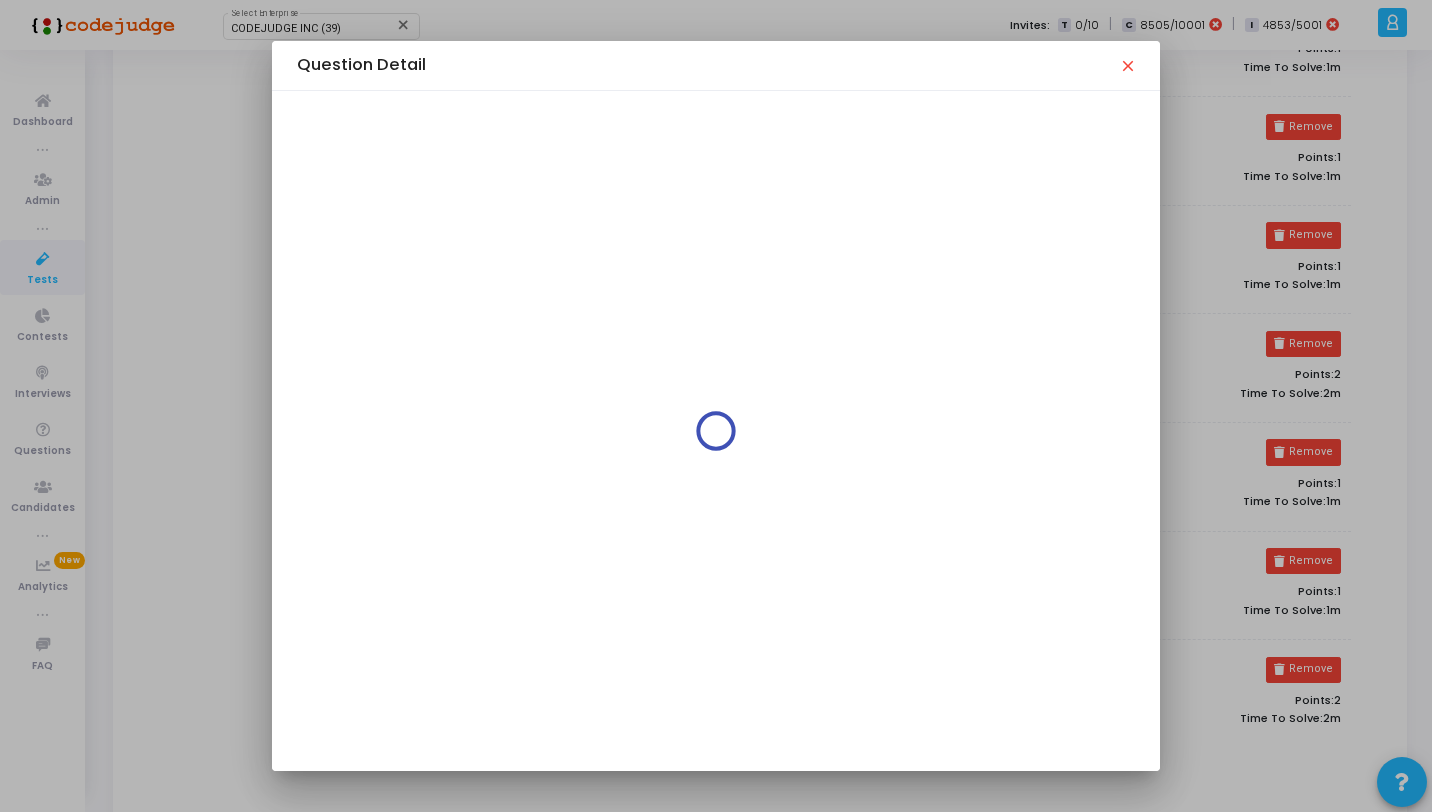 scroll, scrollTop: 0, scrollLeft: 0, axis: both 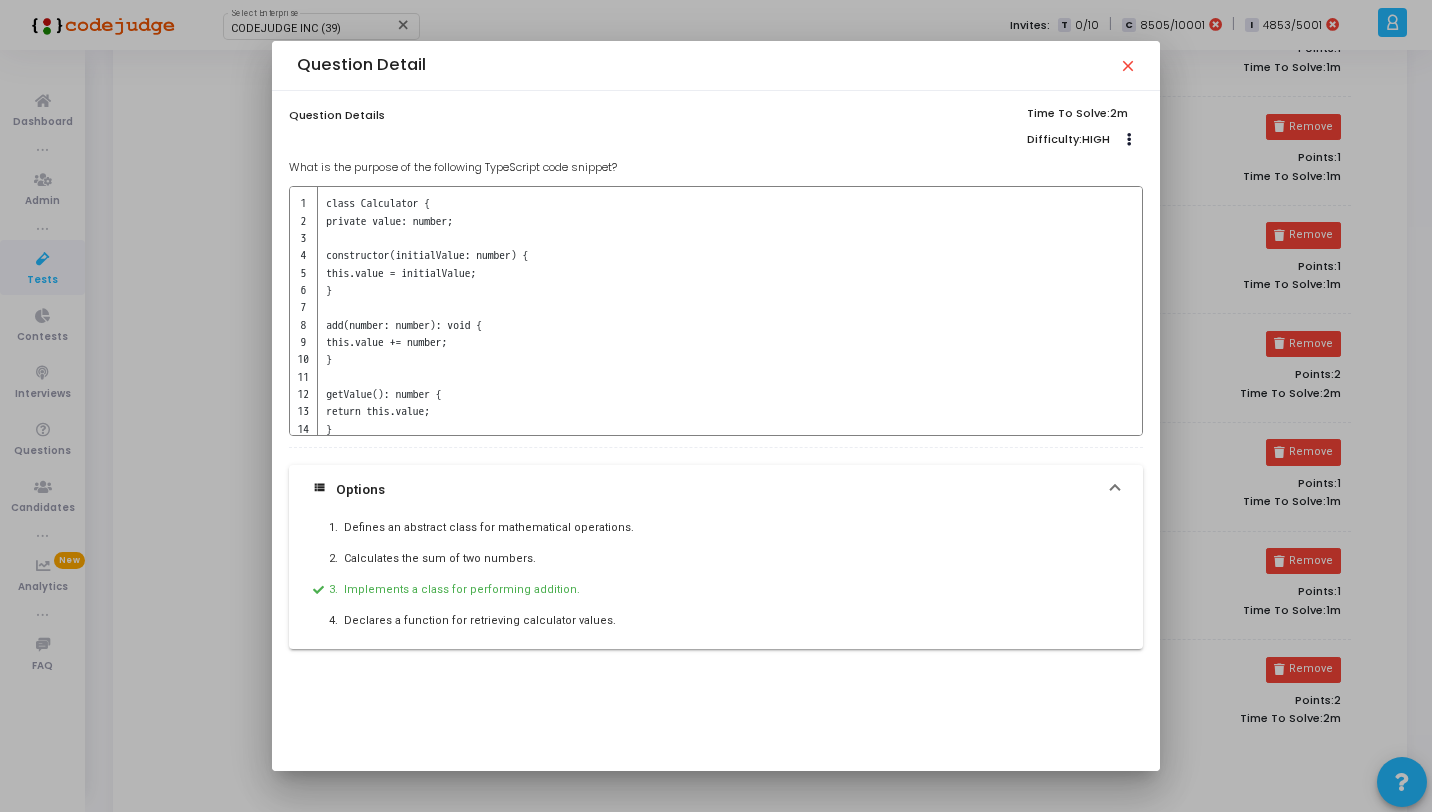 drag, startPoint x: 627, startPoint y: 164, endPoint x: 289, endPoint y: 158, distance: 338.05325 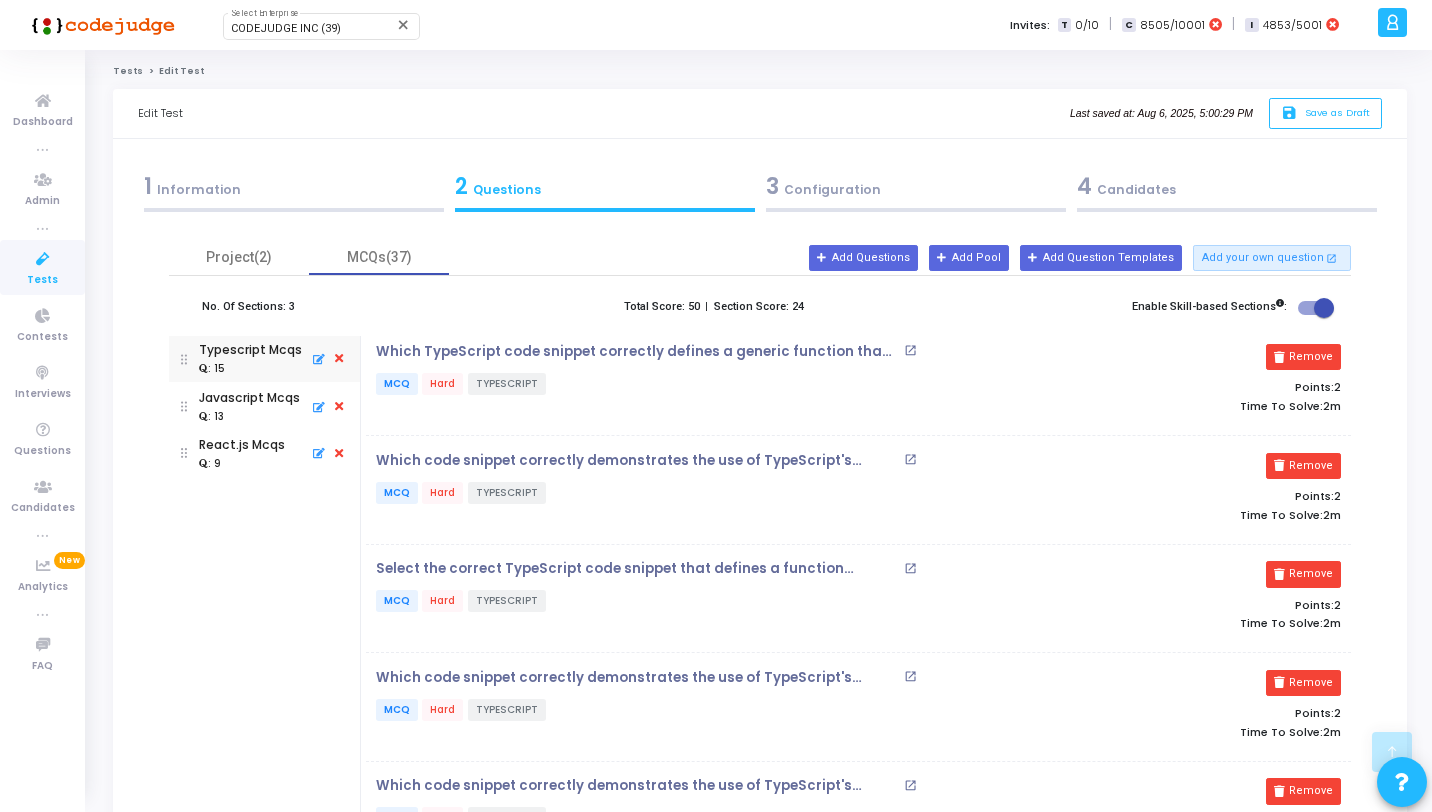 scroll, scrollTop: 1207, scrollLeft: 0, axis: vertical 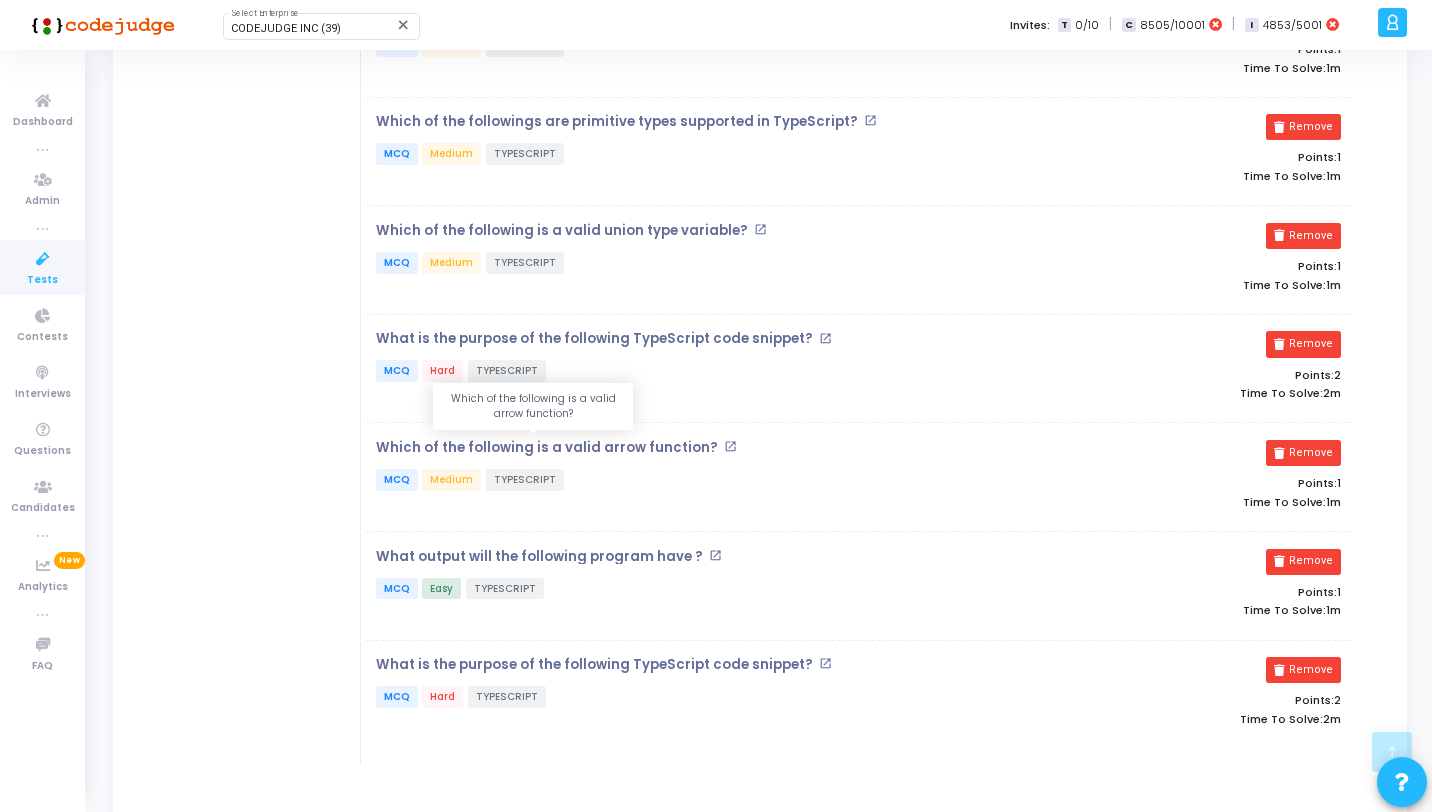 click on "Which of the following is a valid arrow function?" at bounding box center (547, 448) 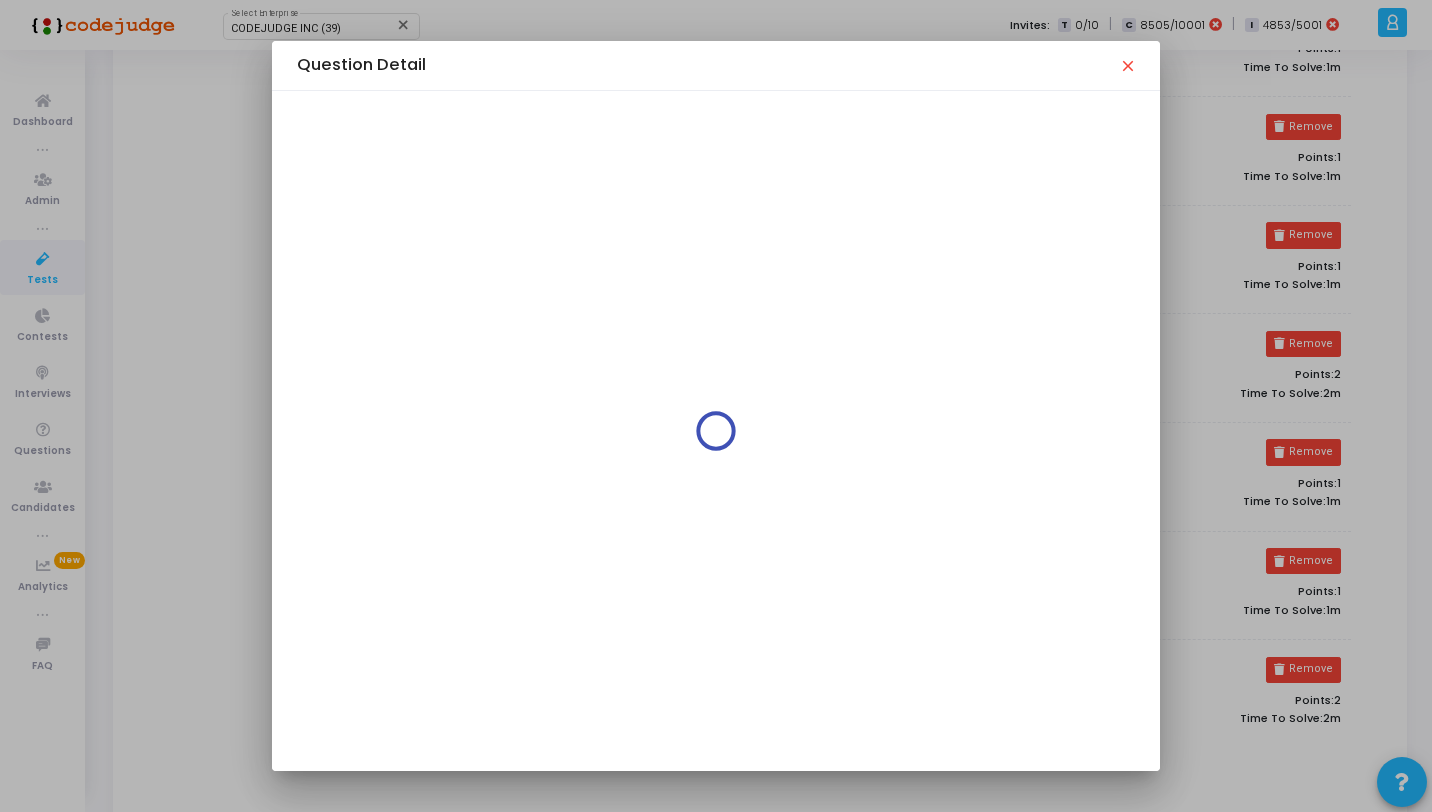 scroll, scrollTop: 0, scrollLeft: 0, axis: both 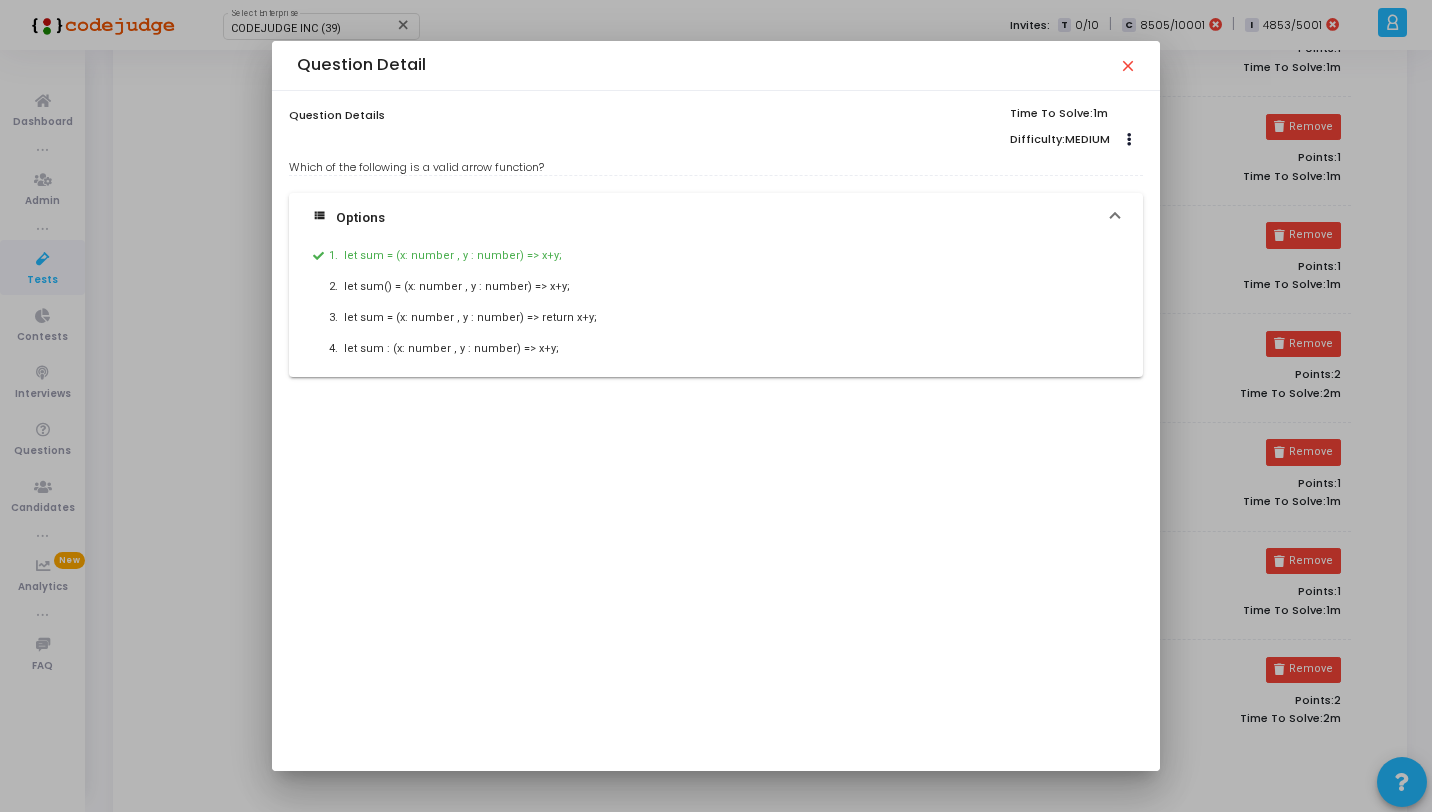 drag, startPoint x: 547, startPoint y: 167, endPoint x: 274, endPoint y: 163, distance: 273.0293 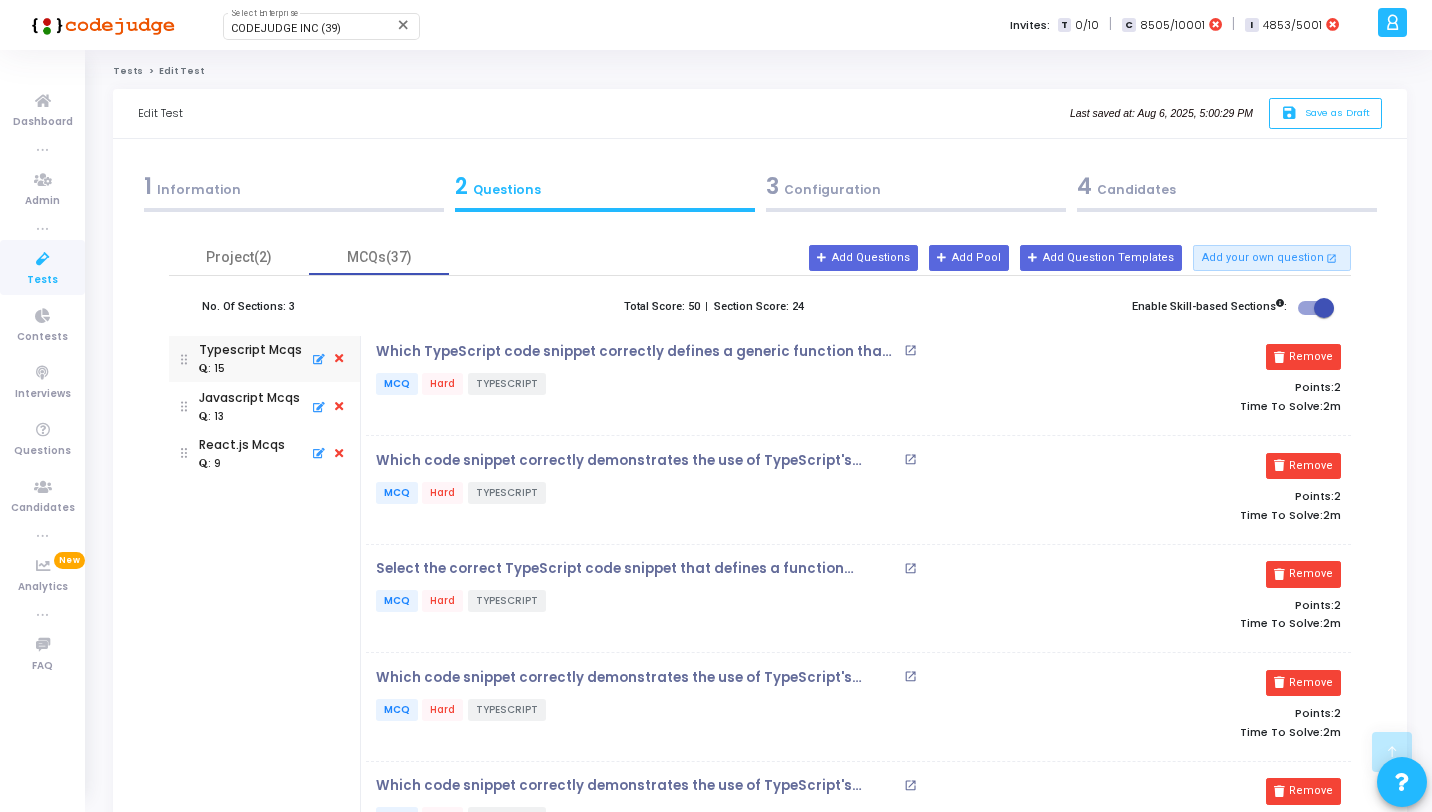 scroll, scrollTop: 1207, scrollLeft: 0, axis: vertical 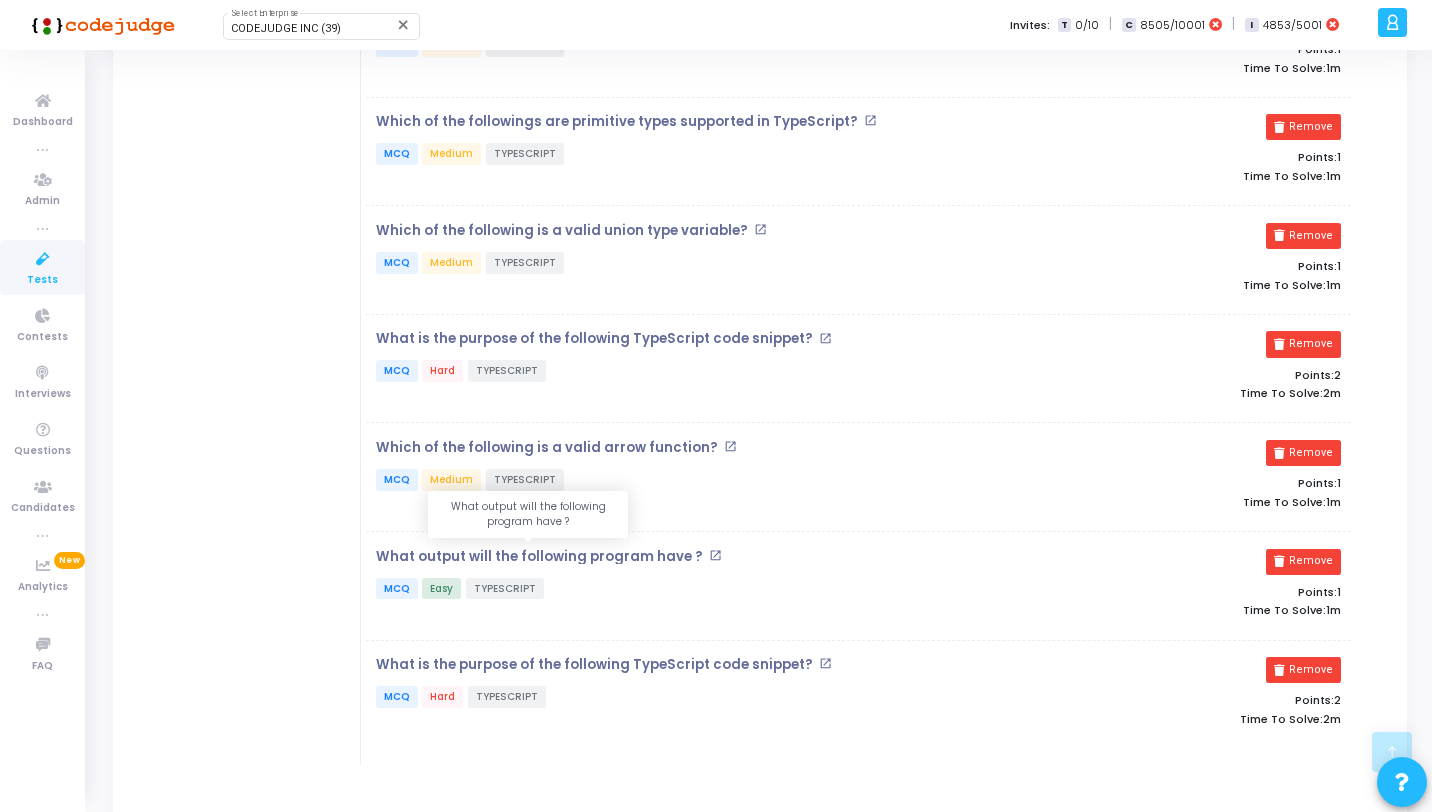 click on "What output will the following program have ?" at bounding box center (539, 557) 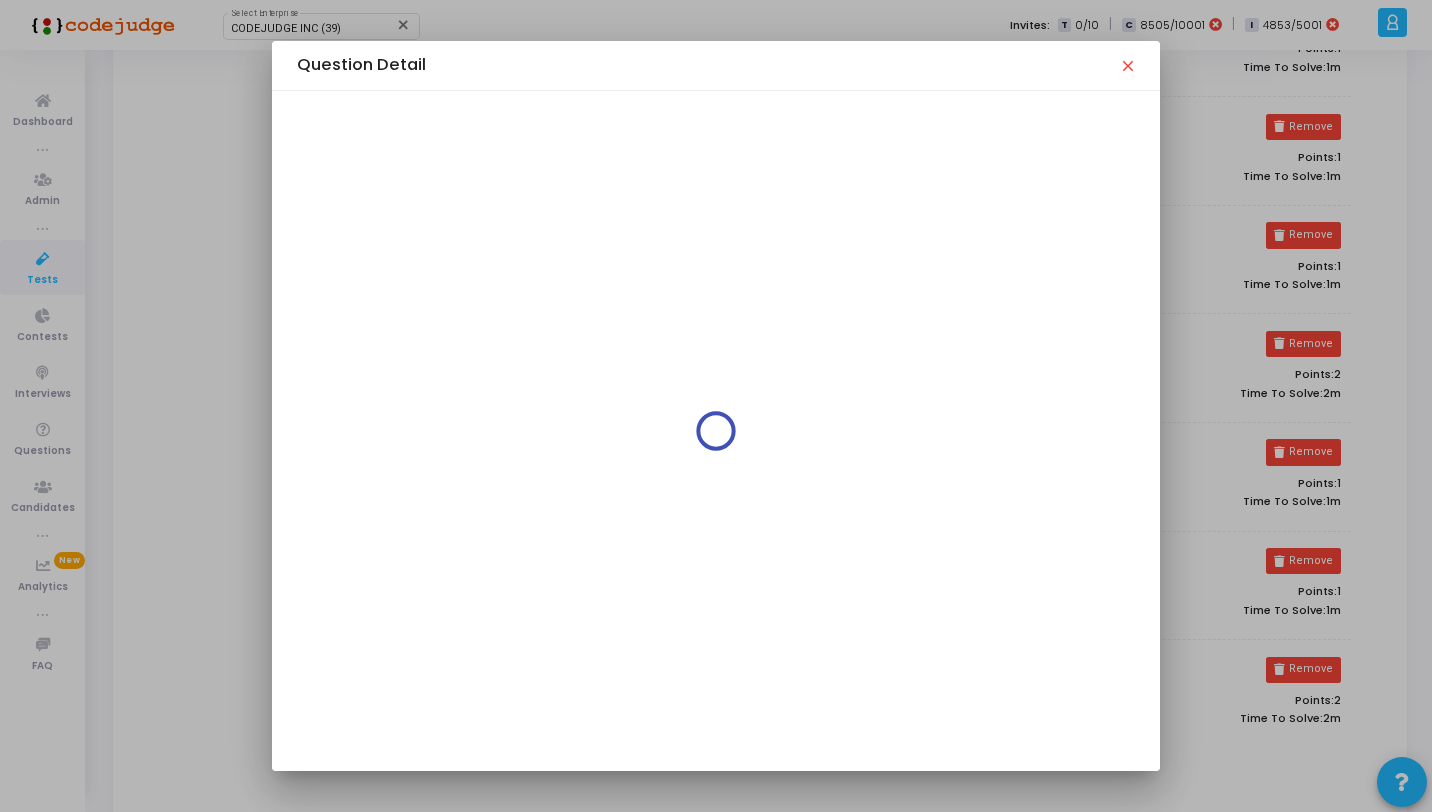 scroll, scrollTop: 0, scrollLeft: 0, axis: both 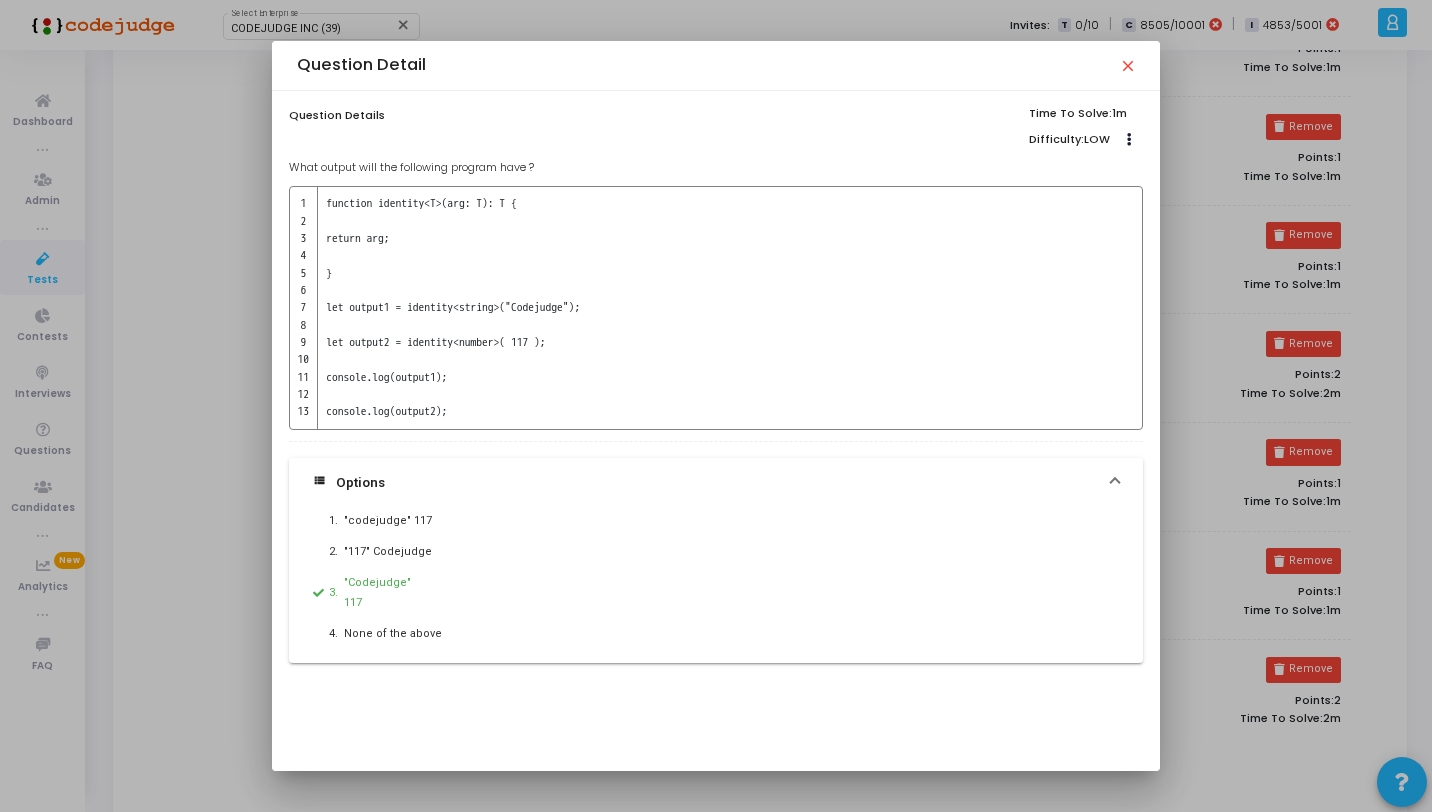 drag, startPoint x: 551, startPoint y: 165, endPoint x: 279, endPoint y: 165, distance: 272 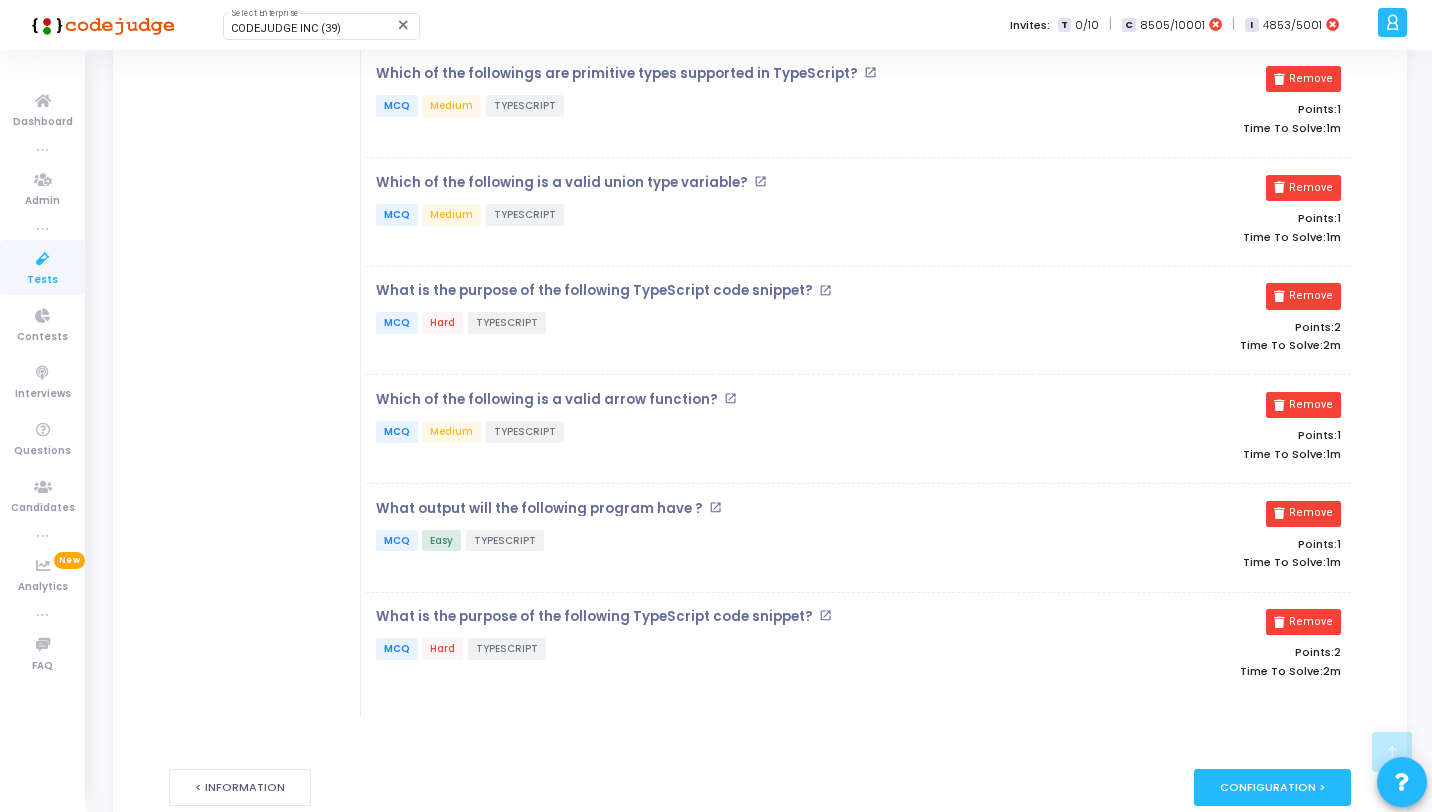 scroll, scrollTop: 1368, scrollLeft: 0, axis: vertical 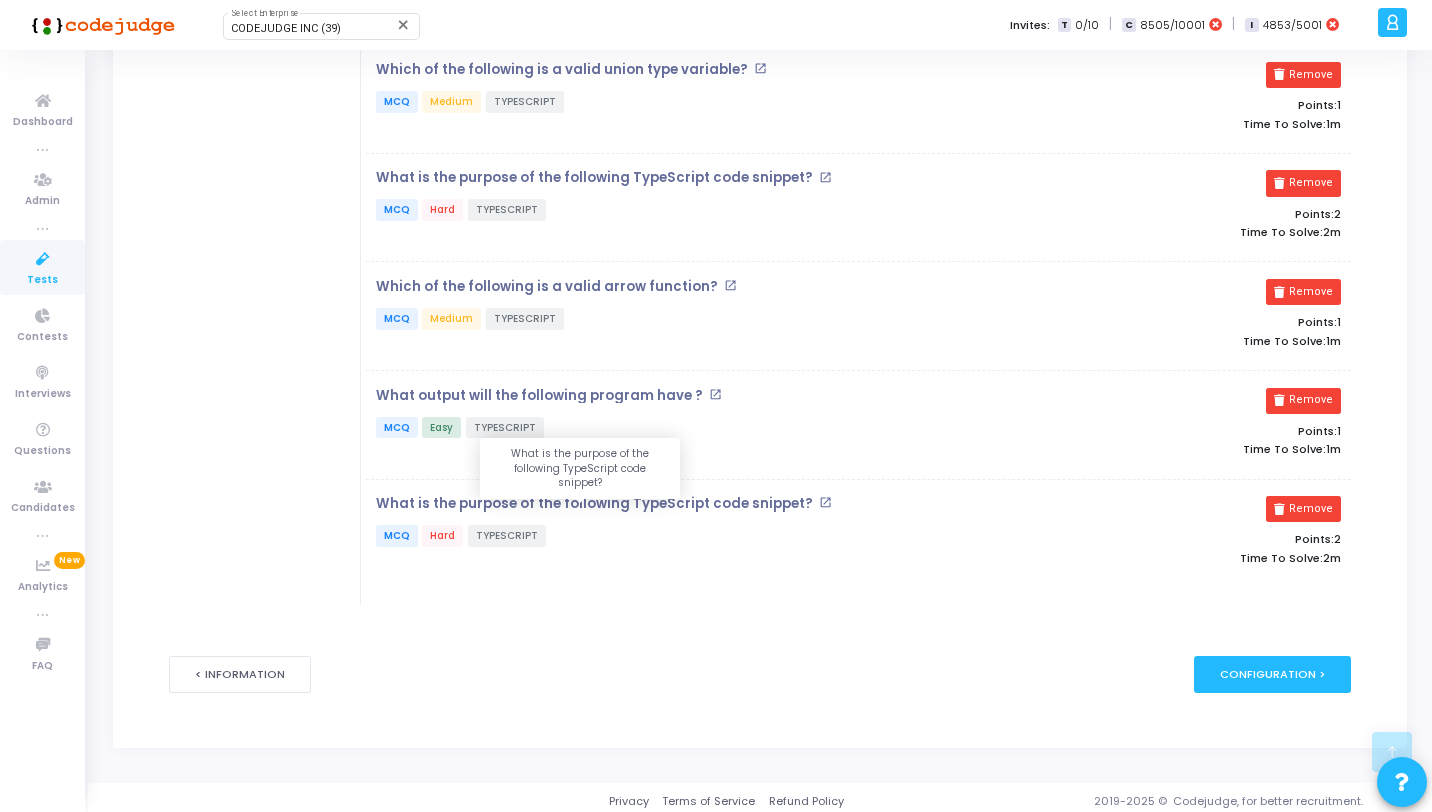 click on "What is the purpose of the following TypeScript code snippet?" at bounding box center [594, 504] 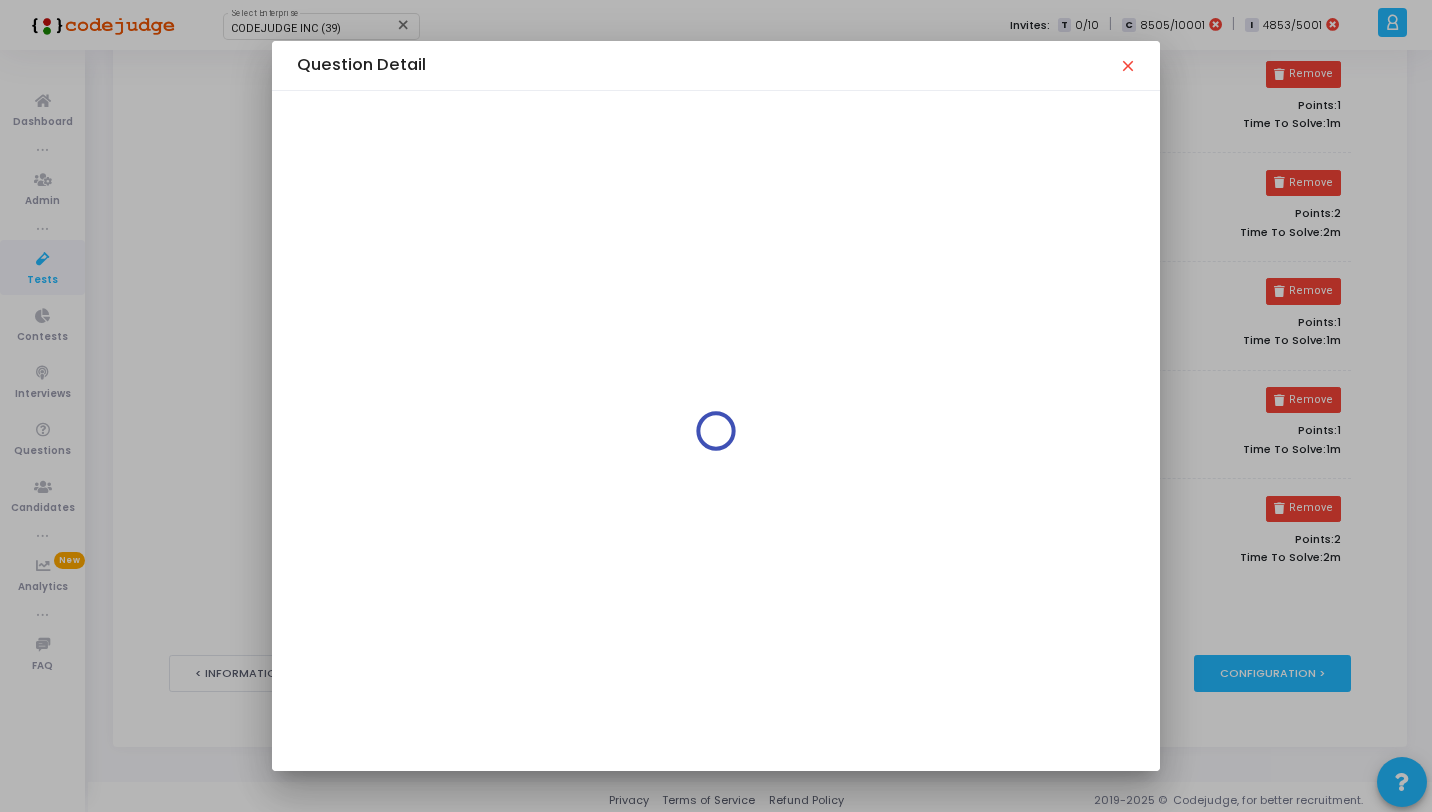 scroll, scrollTop: 0, scrollLeft: 0, axis: both 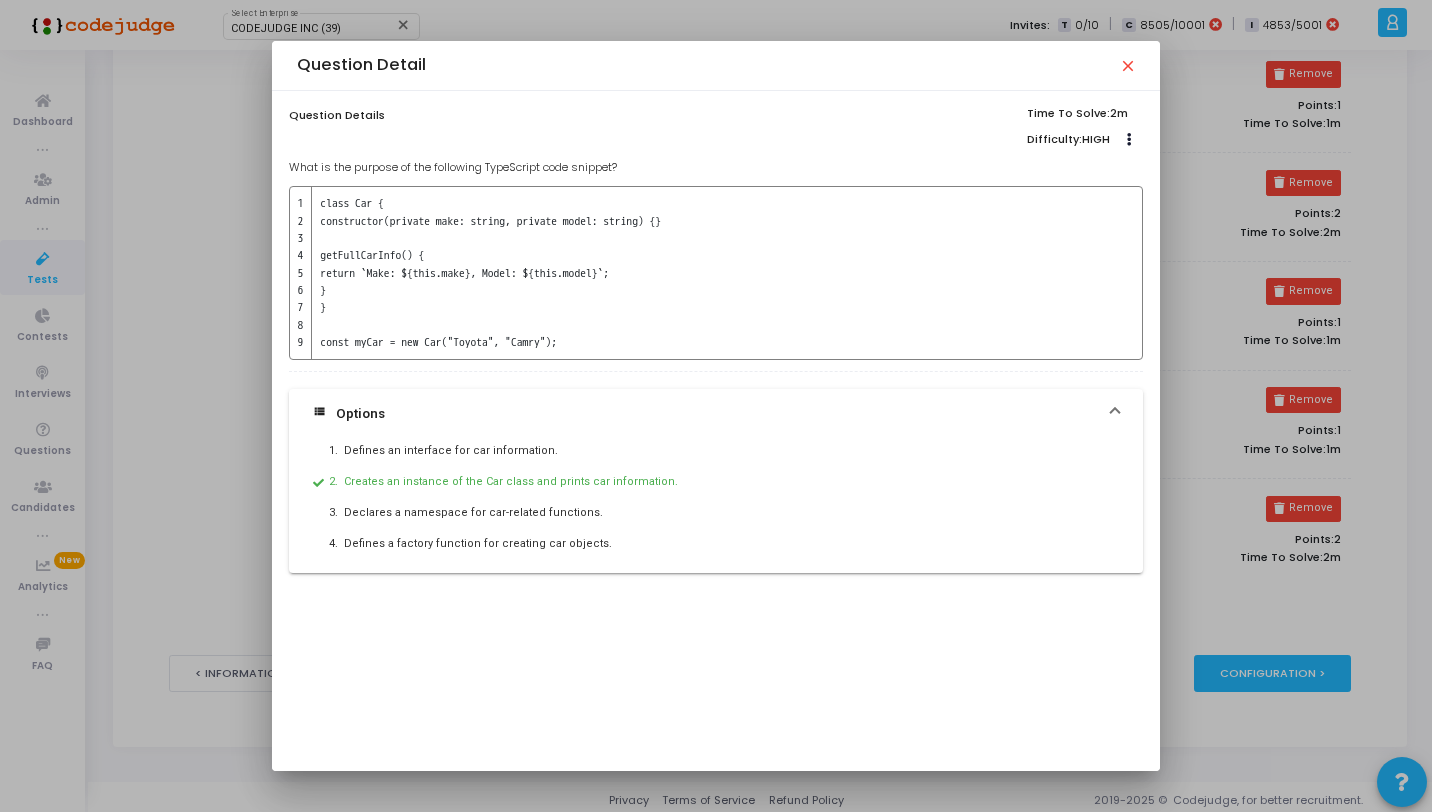drag, startPoint x: 619, startPoint y: 166, endPoint x: 282, endPoint y: 166, distance: 337 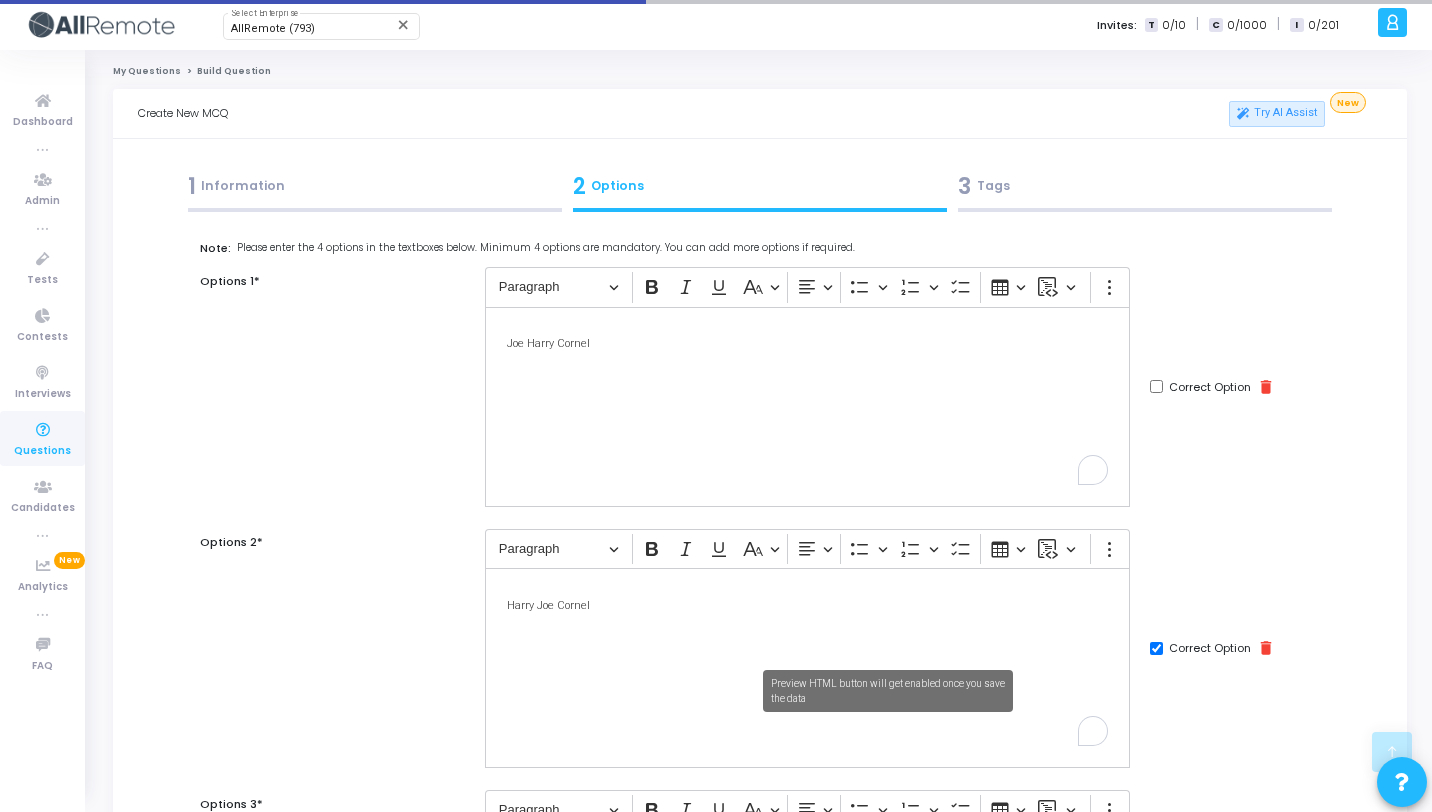 click on "Preview HTML button will get enabled once you save the data" at bounding box center [888, 691] 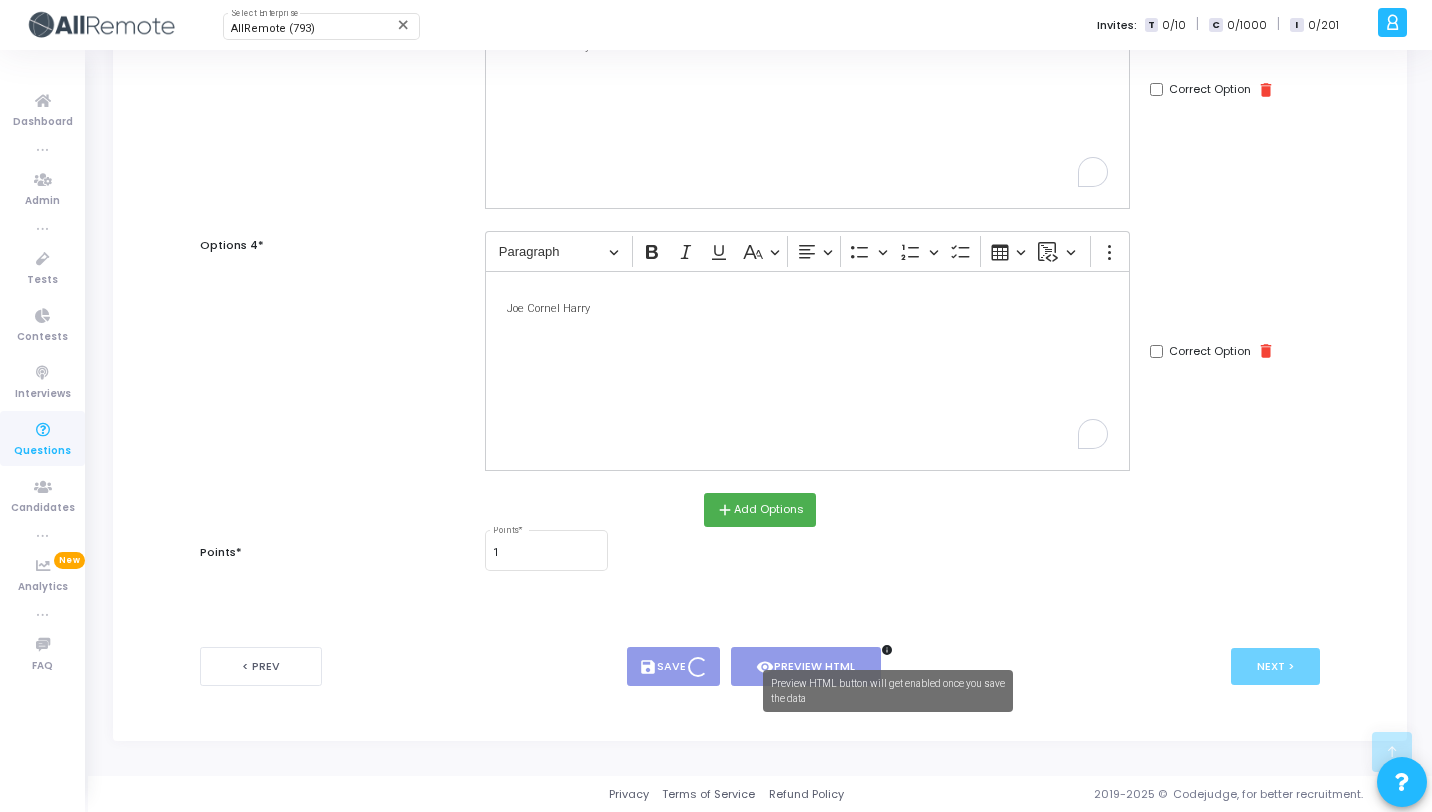 scroll, scrollTop: 820, scrollLeft: 0, axis: vertical 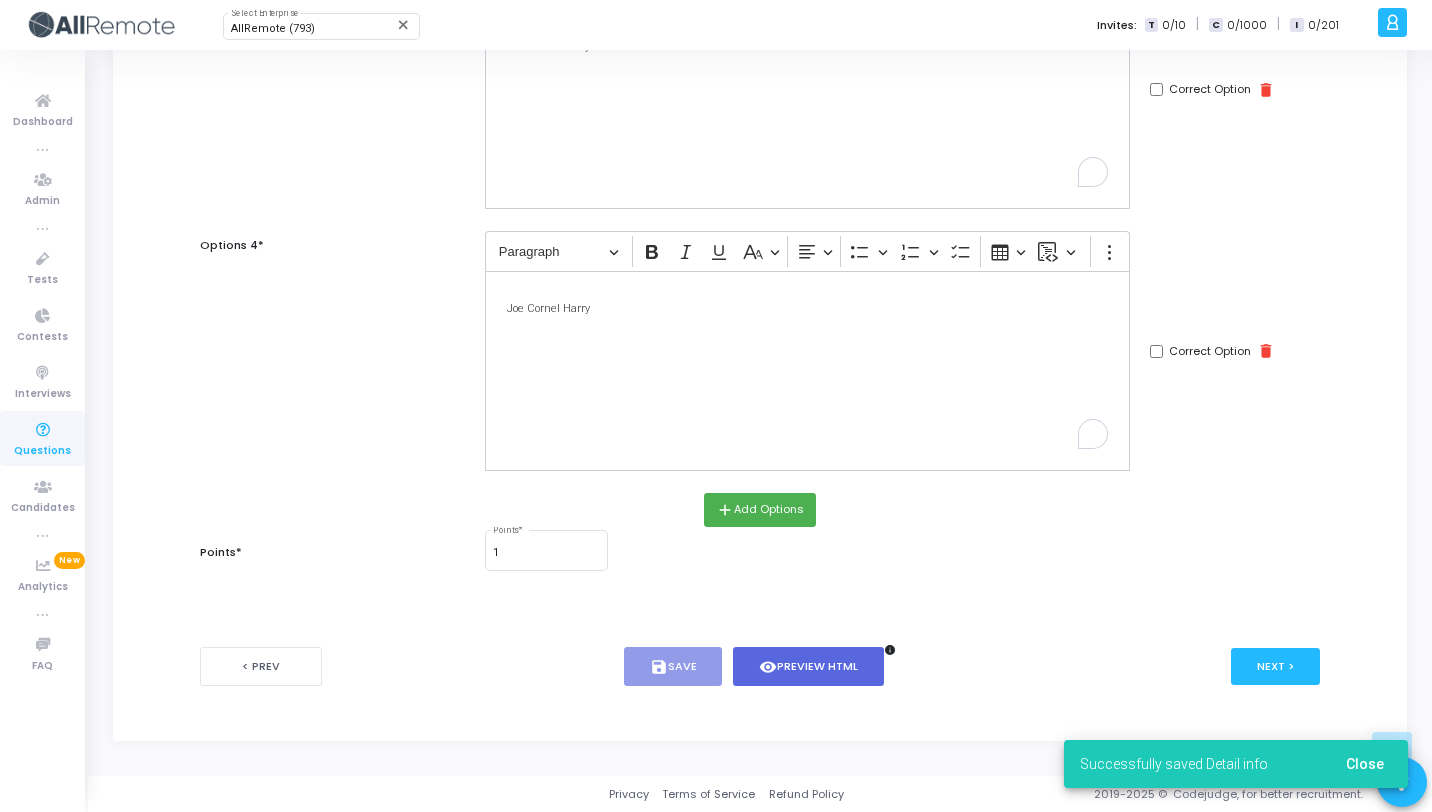 click on "< Prev  save  Save  visibility  Preview HTML  info  Next >" at bounding box center [760, 666] 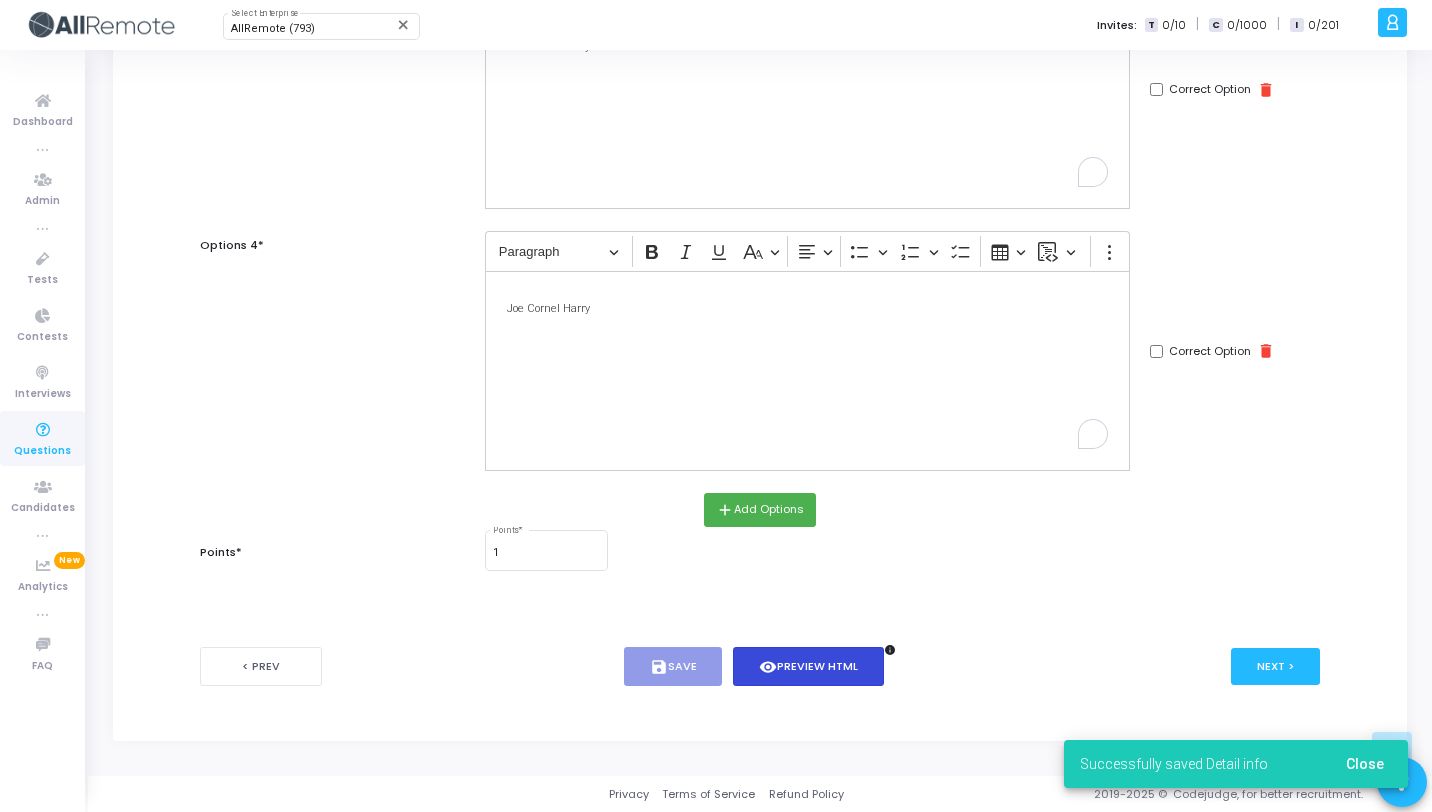 click on "visibility  Preview HTML" at bounding box center (808, 666) 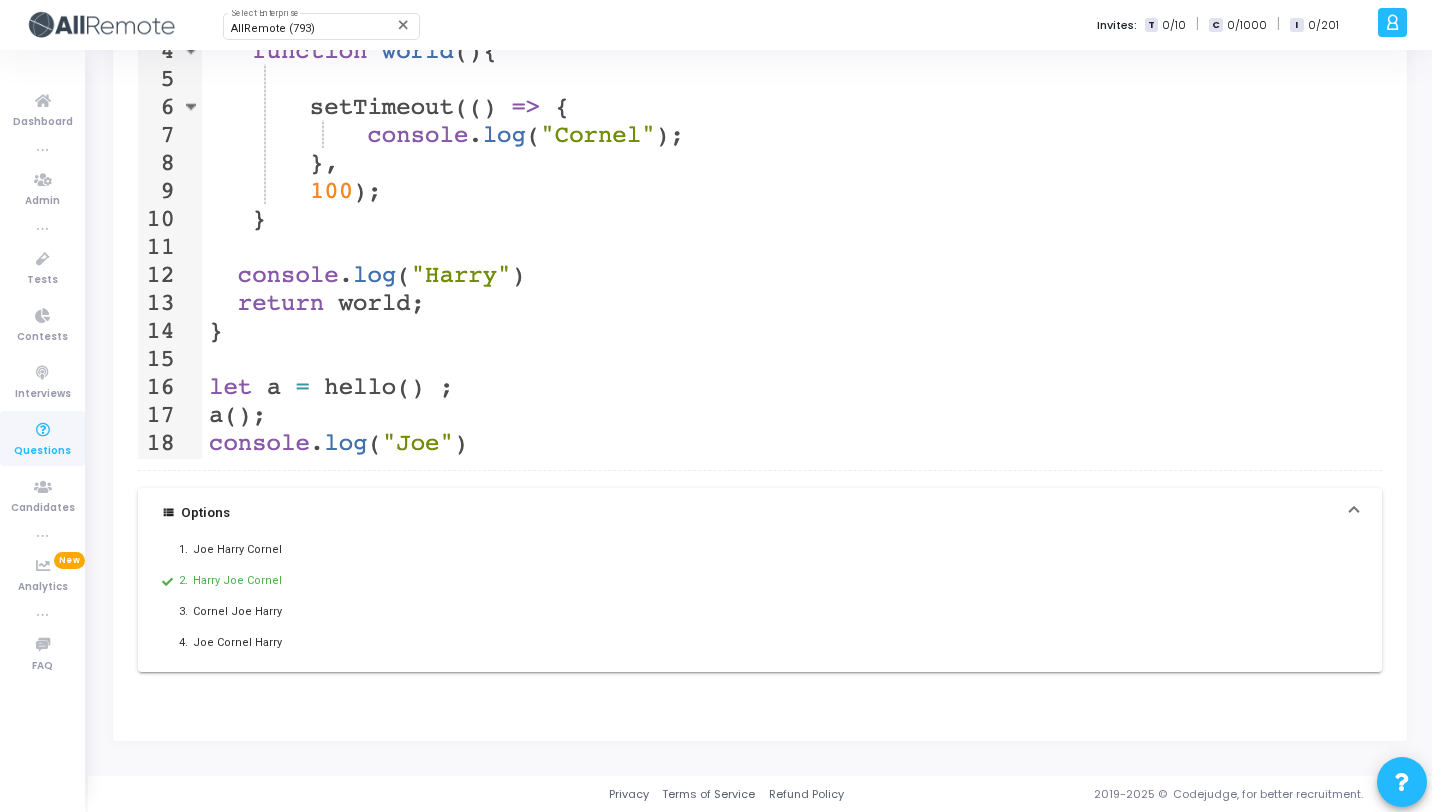 scroll, scrollTop: 0, scrollLeft: 0, axis: both 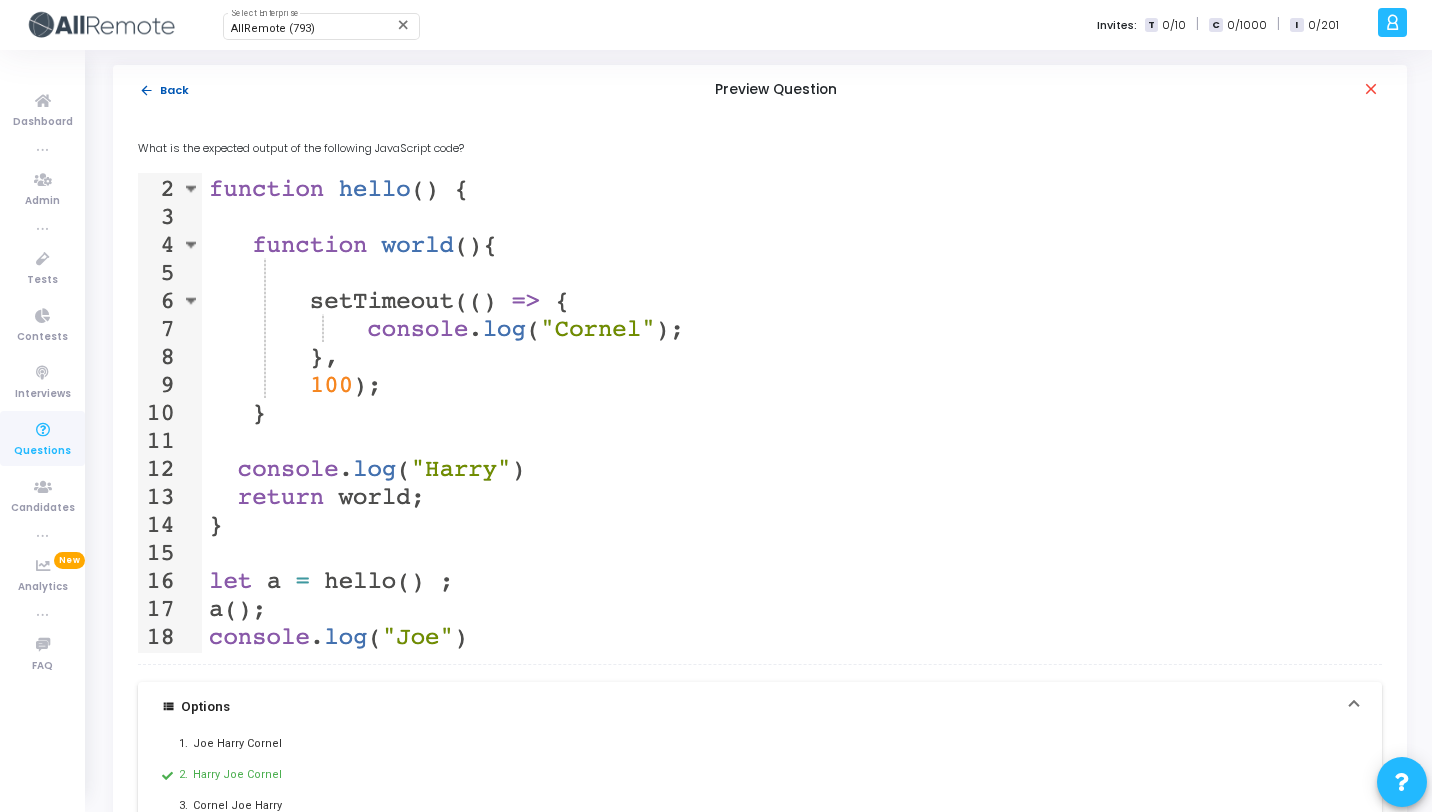 click on "arrow_back" 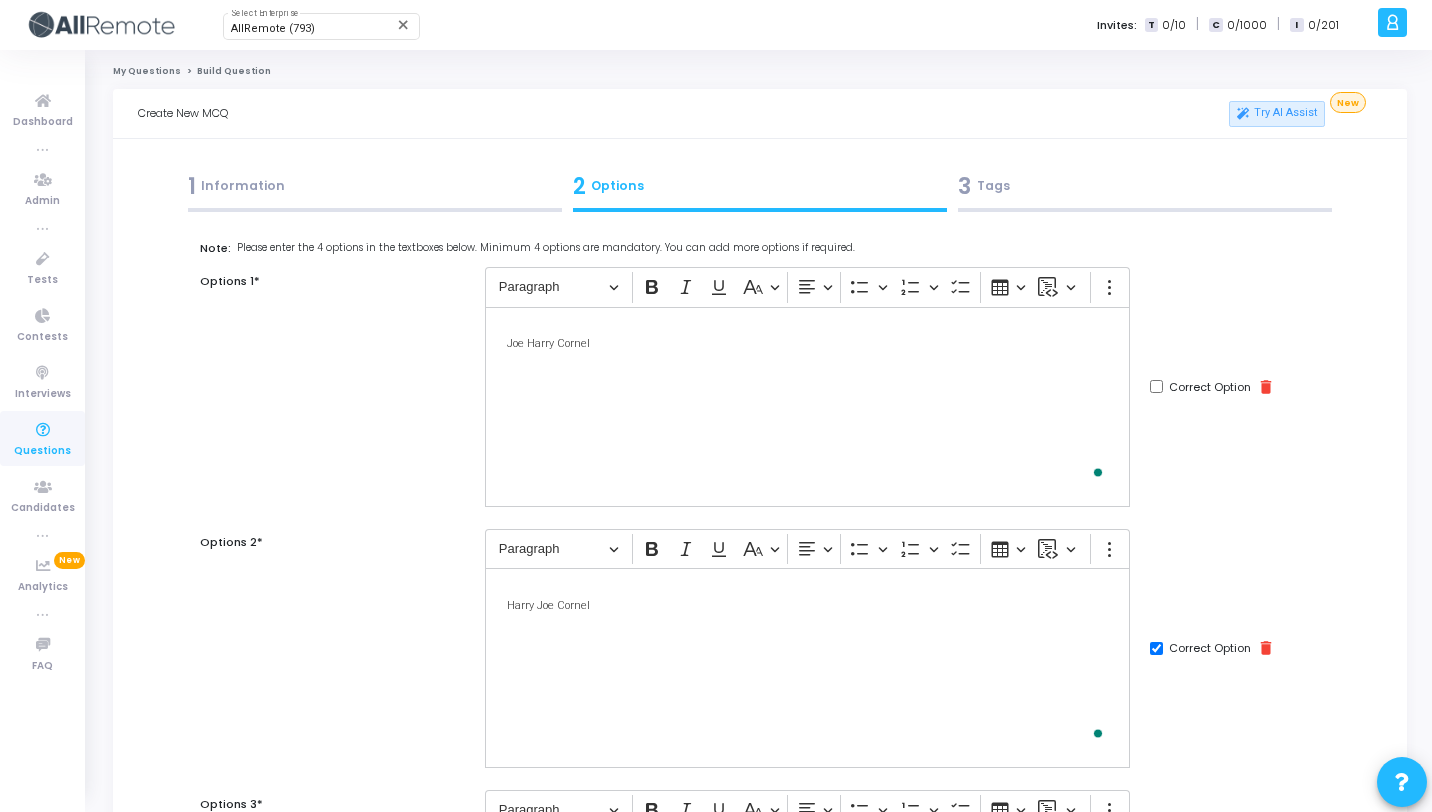 click on "3  Tags" at bounding box center (1145, 186) 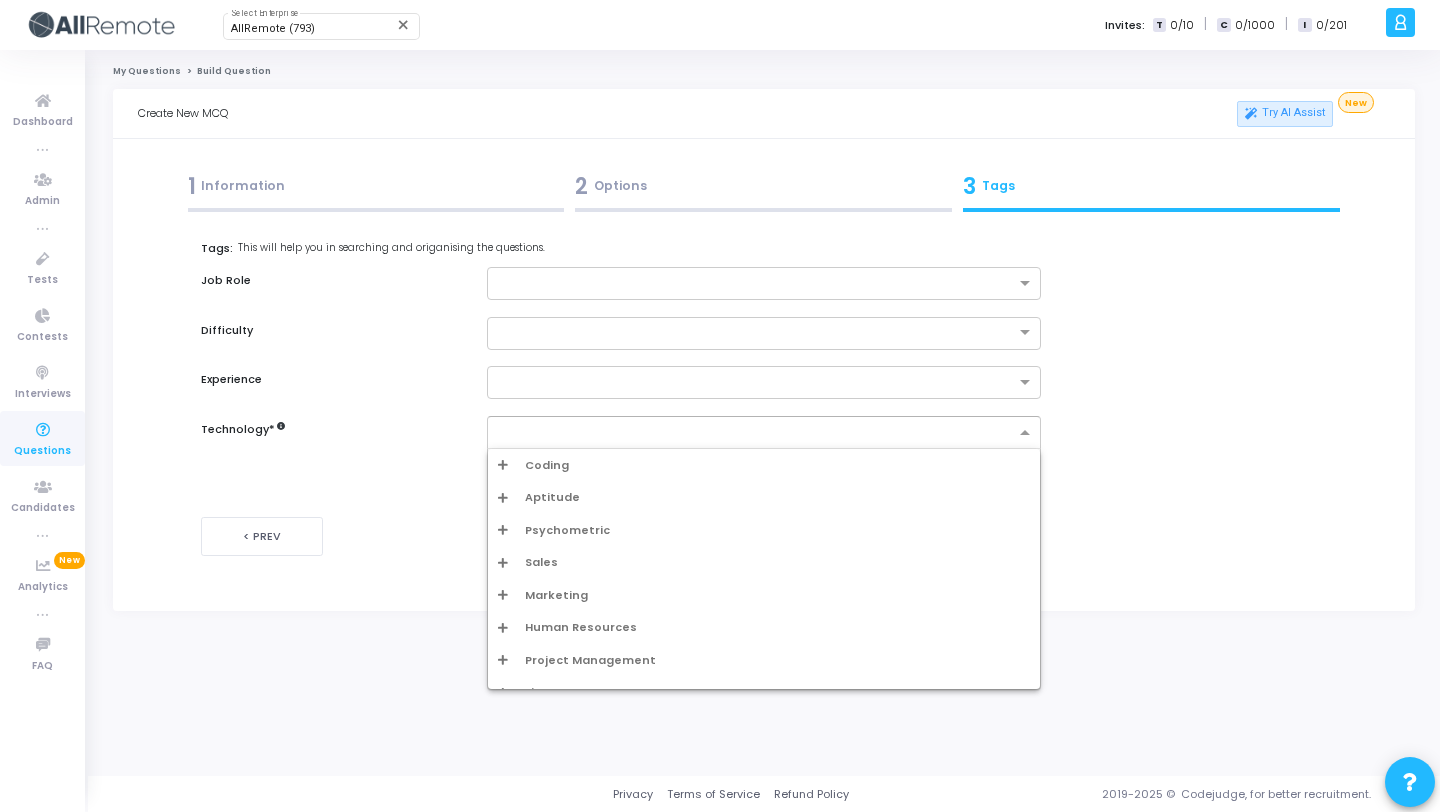 click at bounding box center [756, 433] 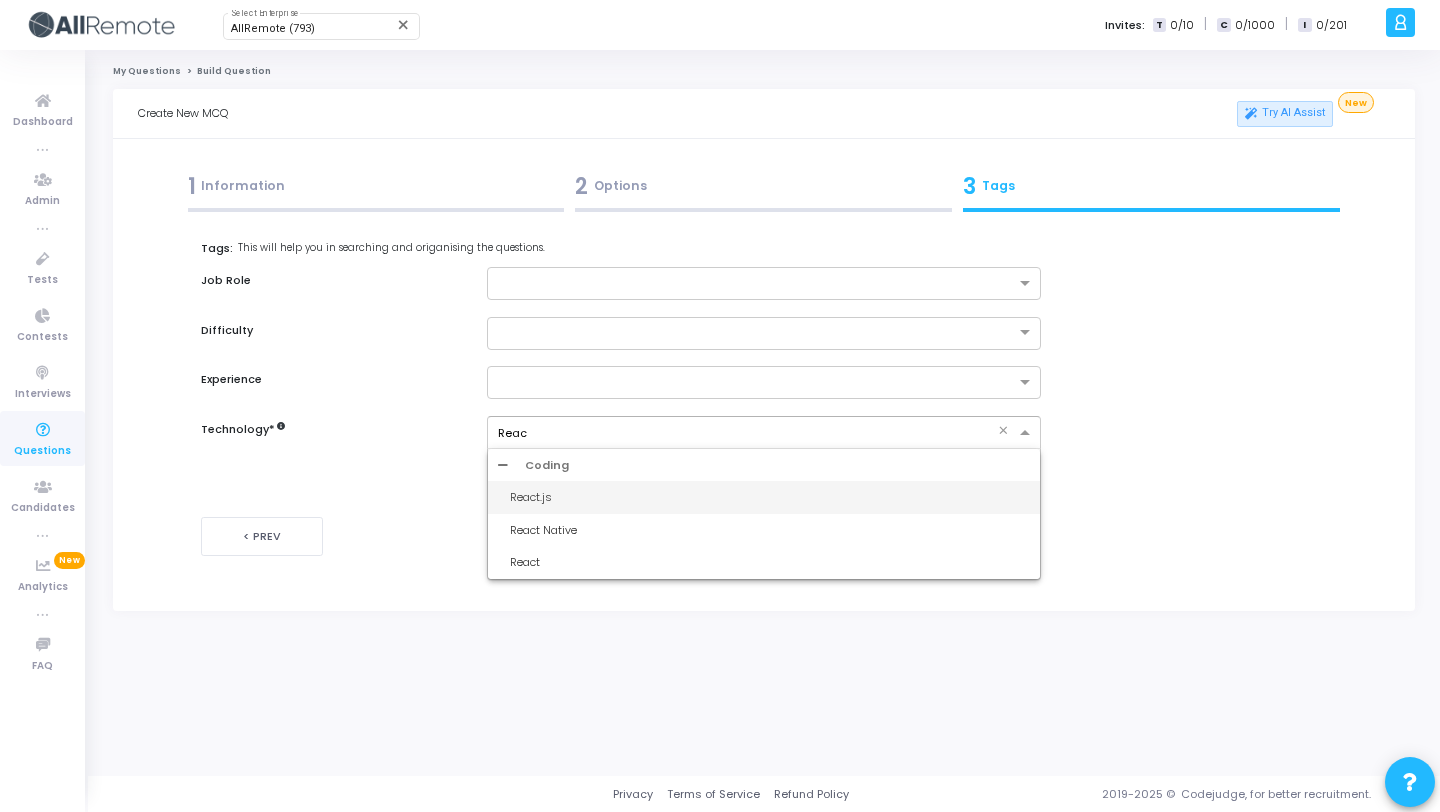 type on "React" 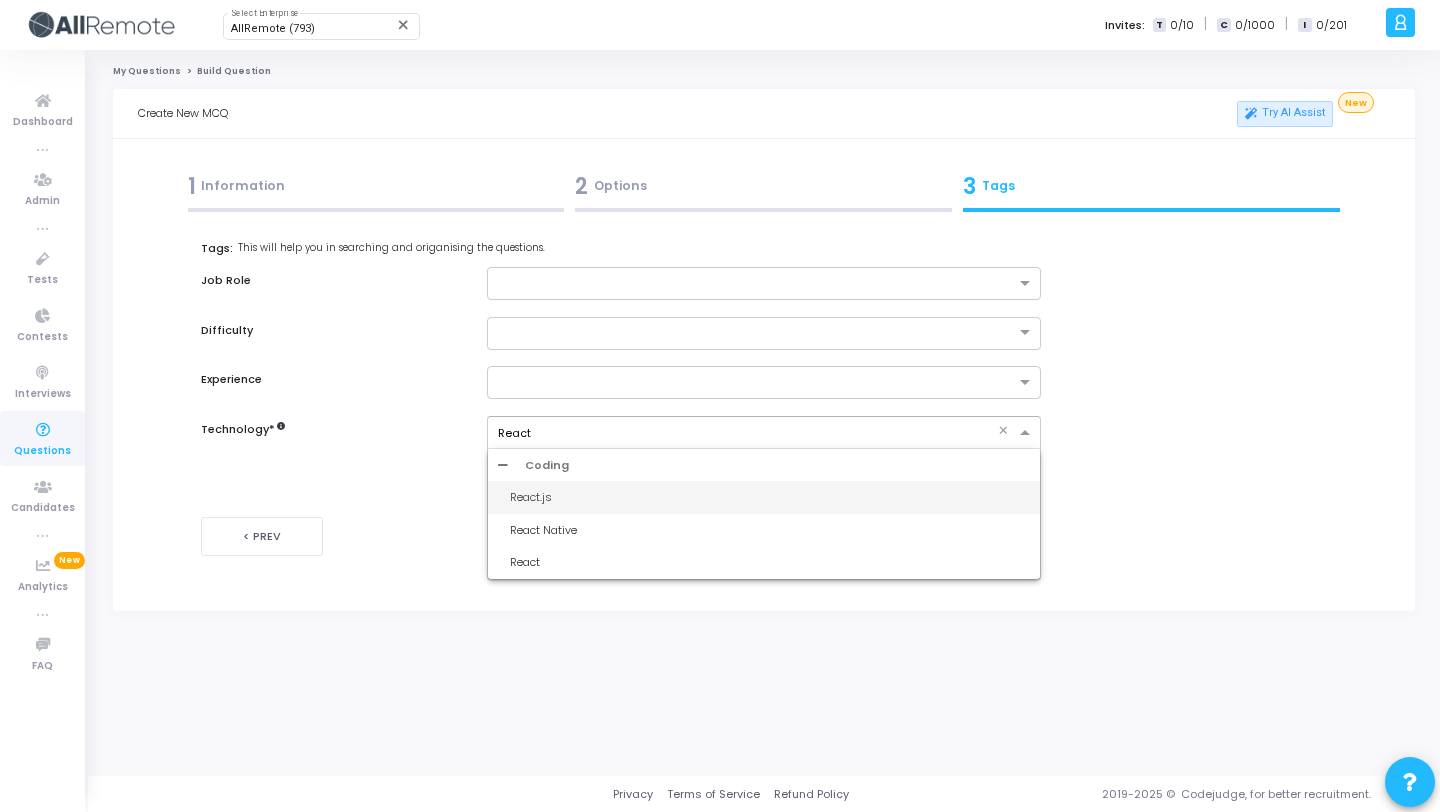 click on "React.js" at bounding box center [769, 497] 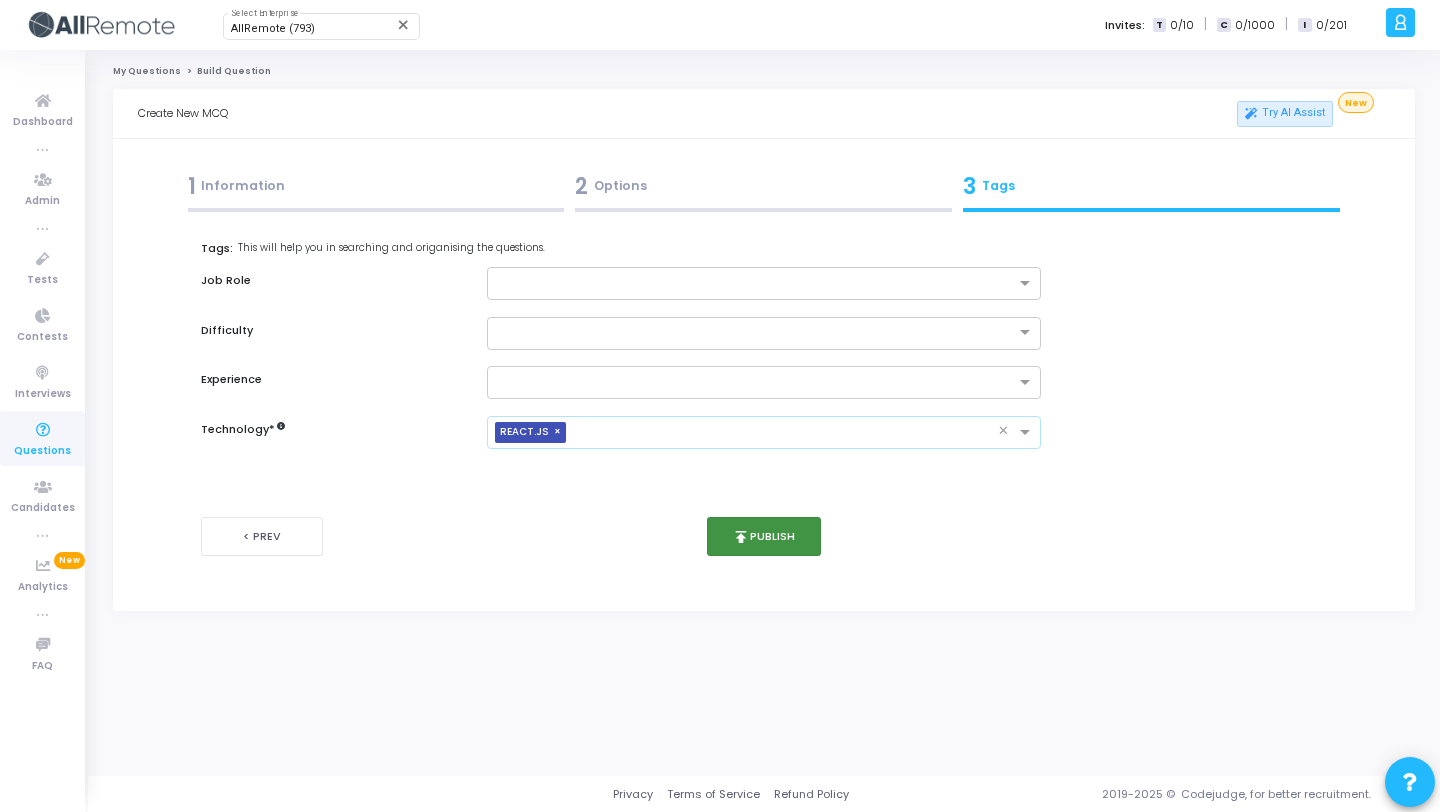 click on "publish  Publish" at bounding box center (764, 536) 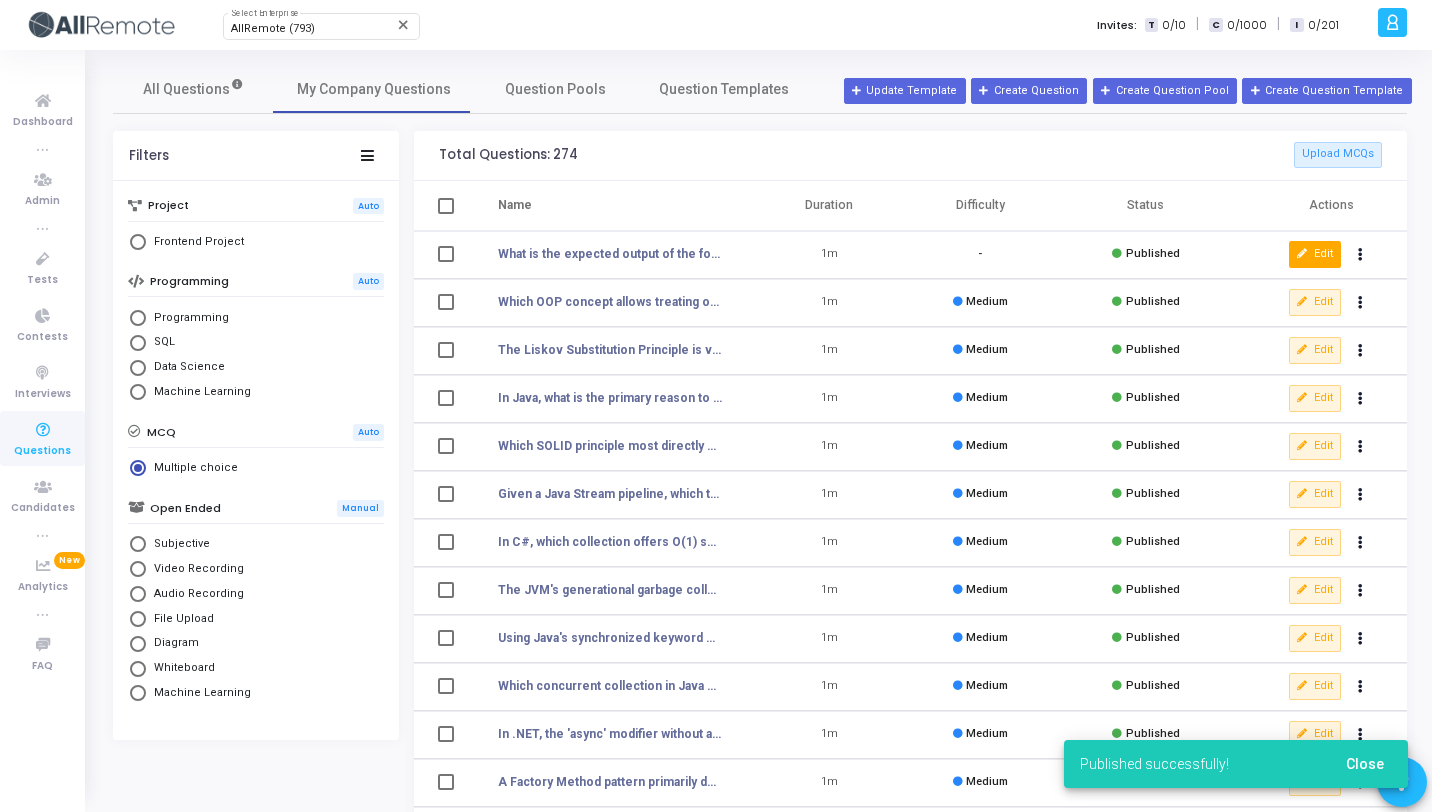 click at bounding box center (1302, 254) 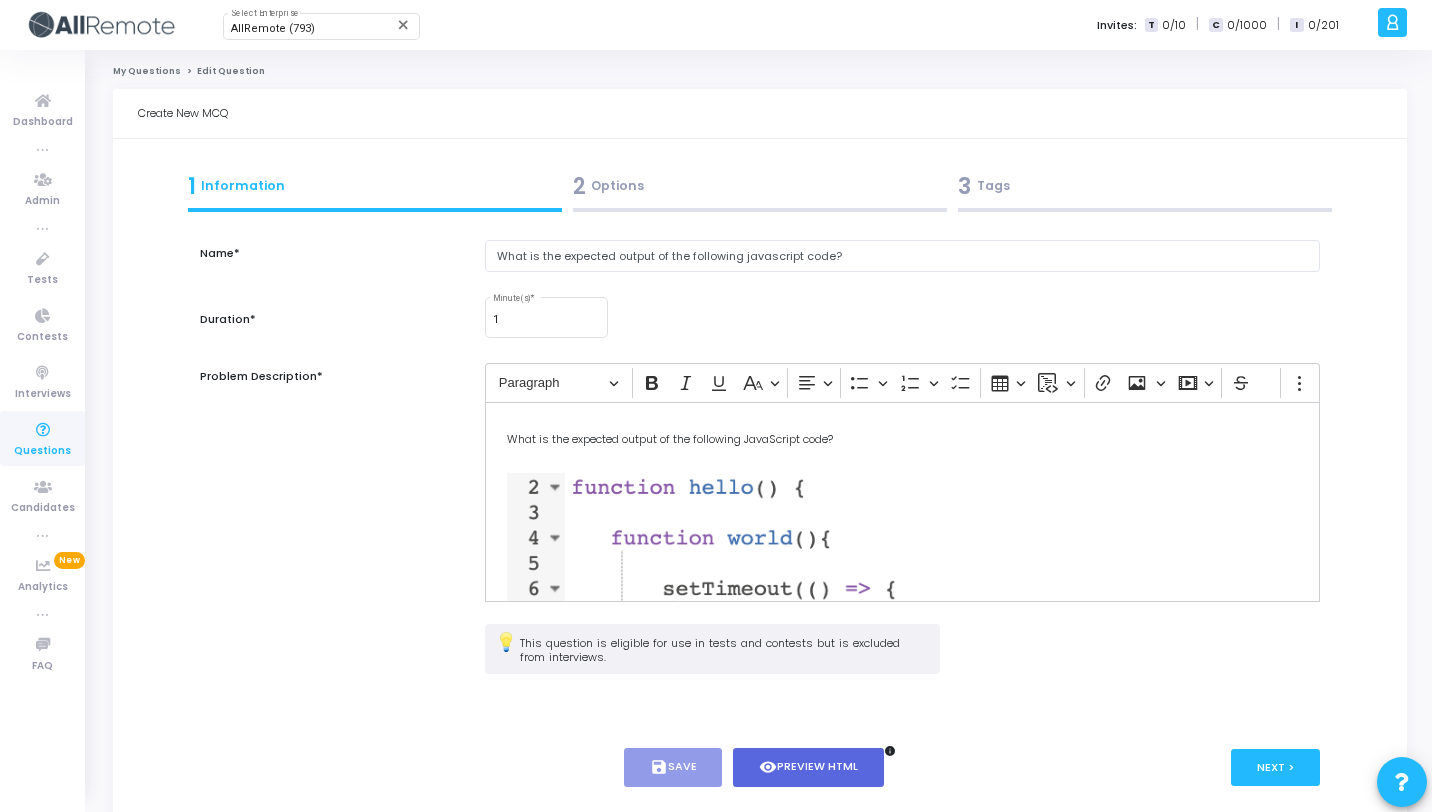 click on "2  Options" at bounding box center [760, 186] 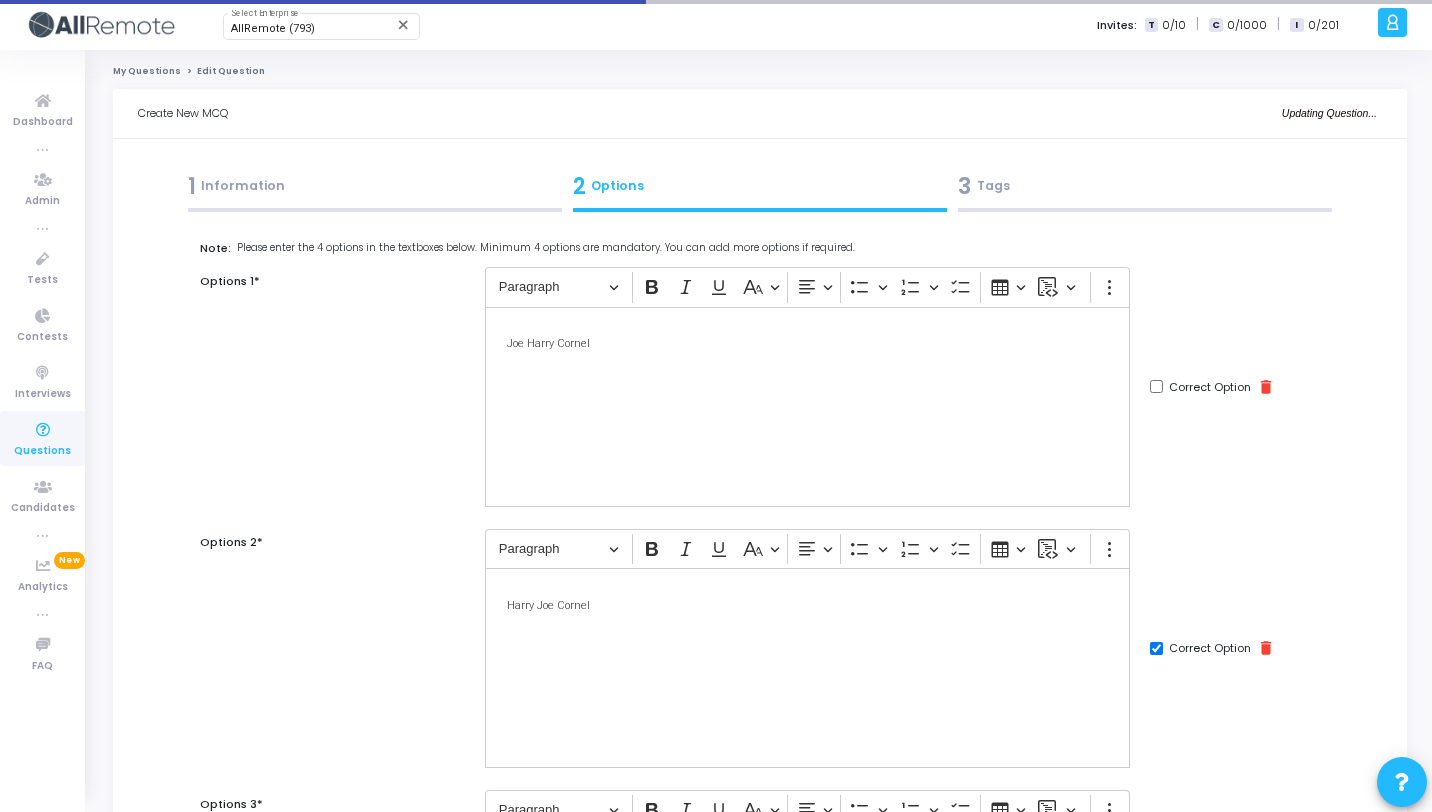 click on "3  Tags" at bounding box center (1145, 186) 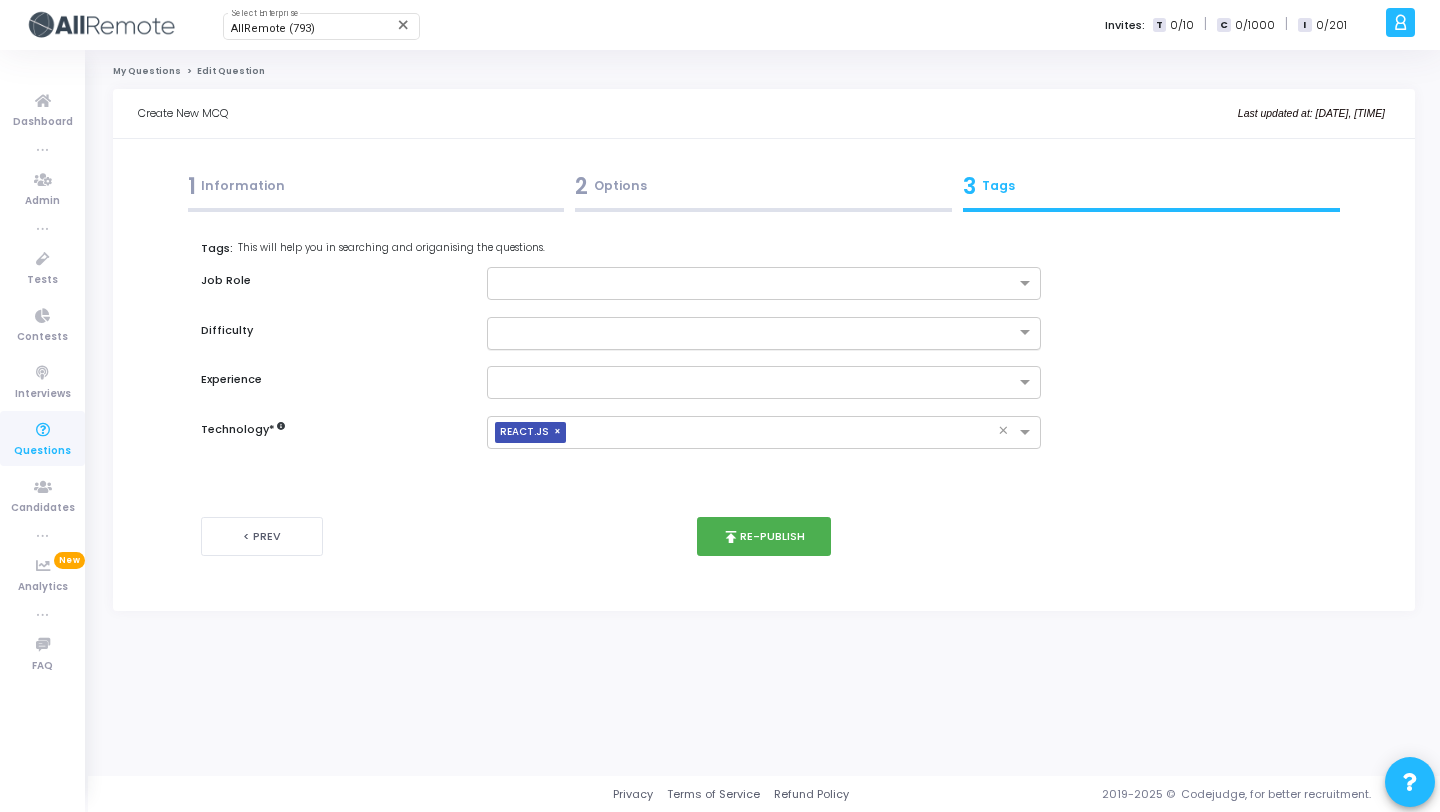 click at bounding box center (743, 331) 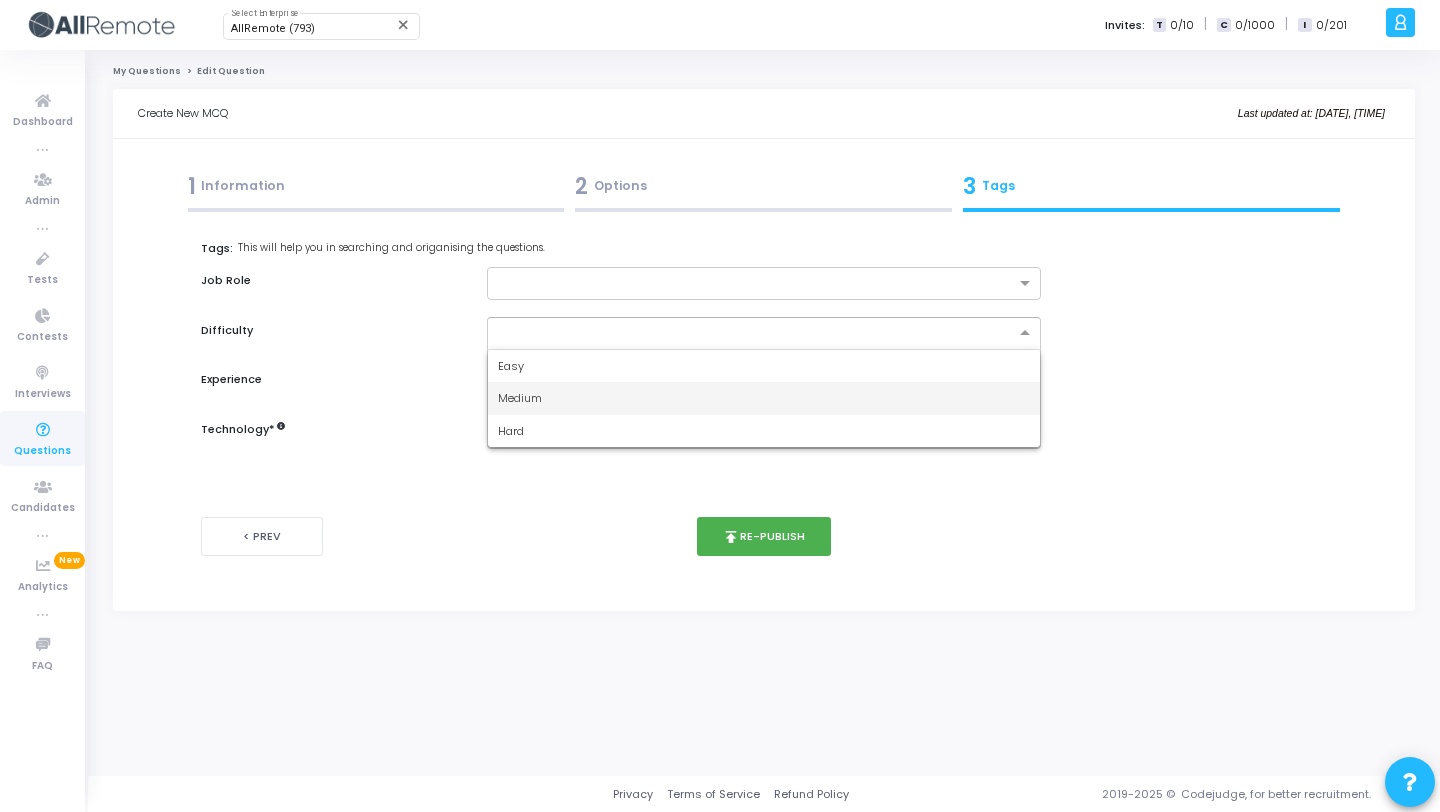 click on "Medium" at bounding box center [763, 398] 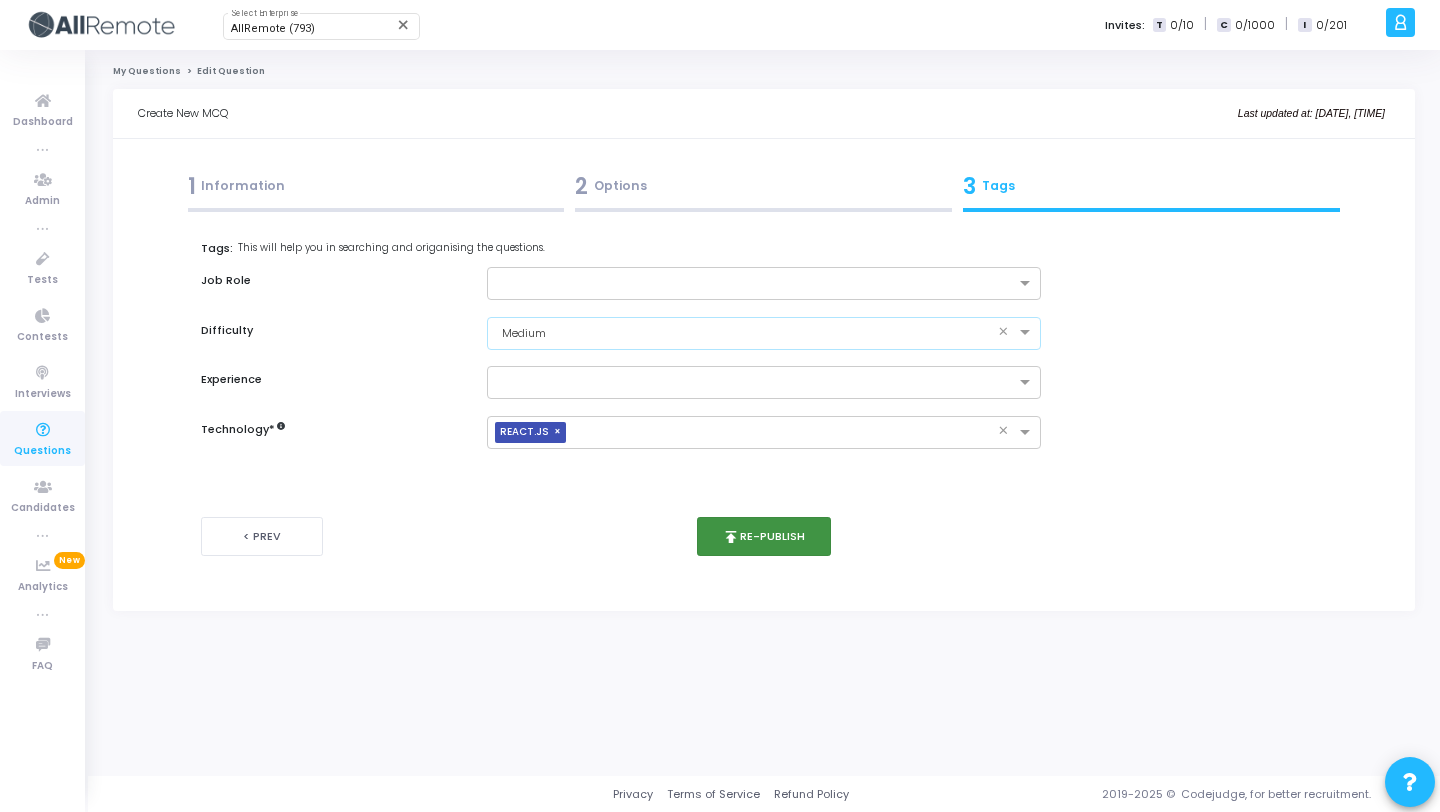 click on "publish" at bounding box center [731, 537] 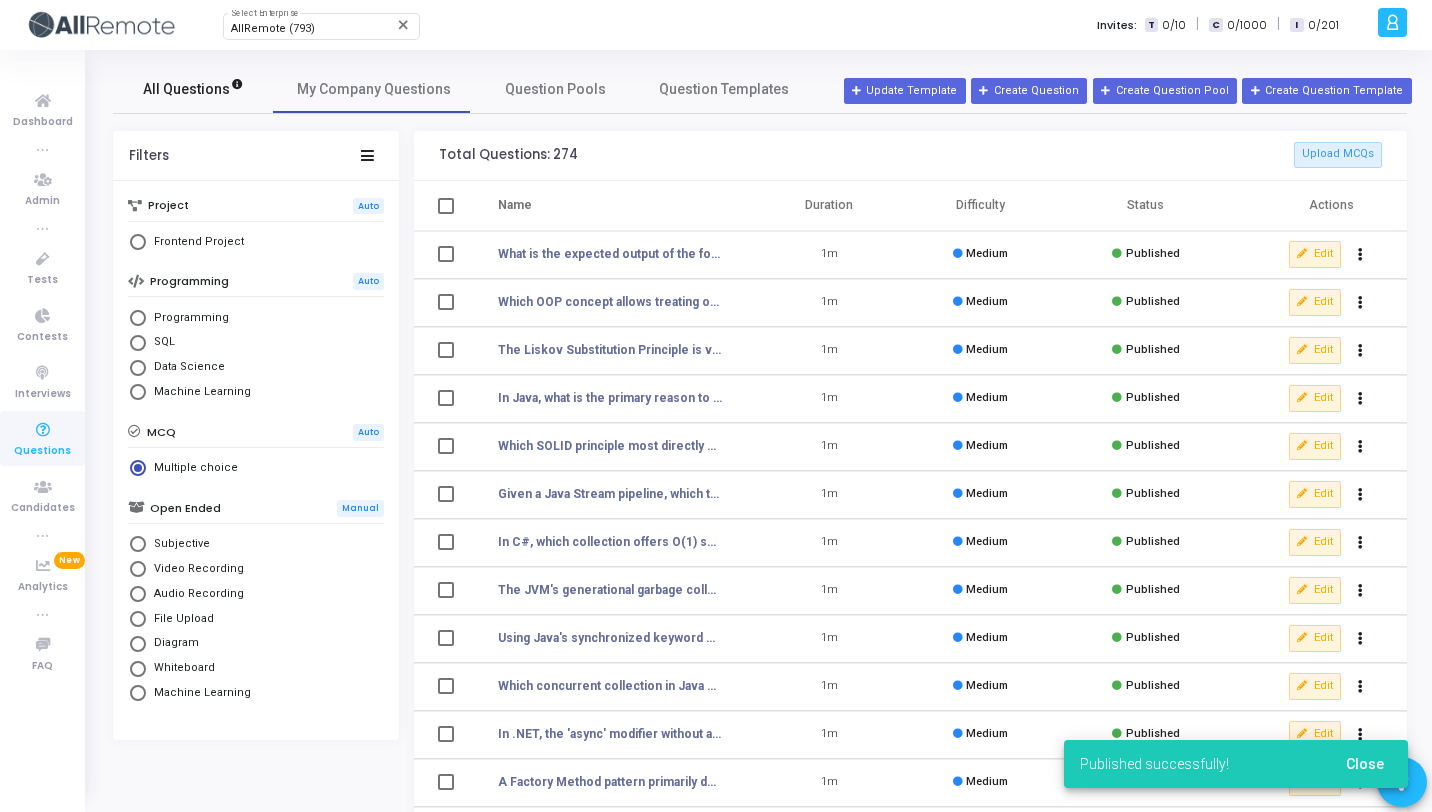 click on "All Questions" at bounding box center (193, 89) 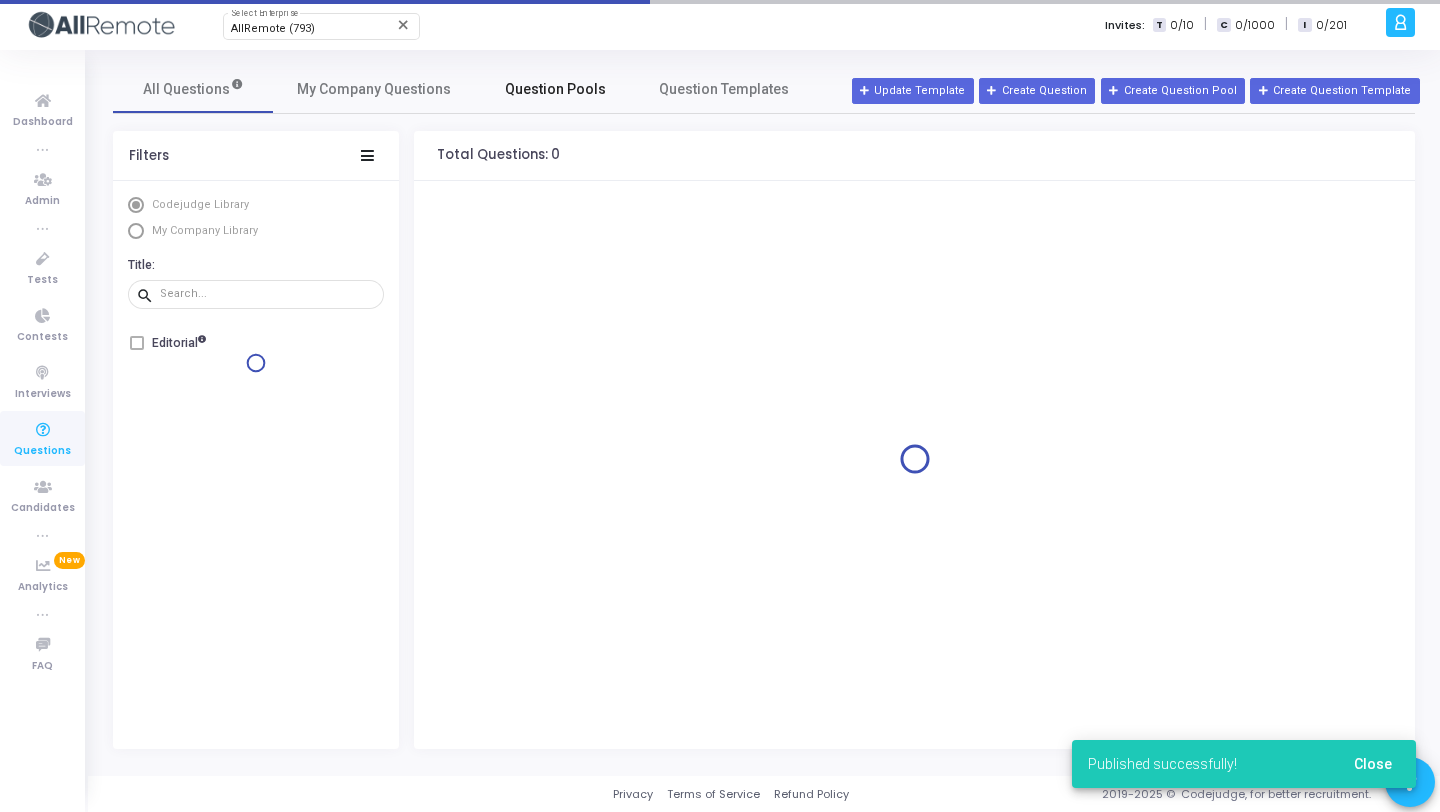 click on "Question Pools" at bounding box center [555, 89] 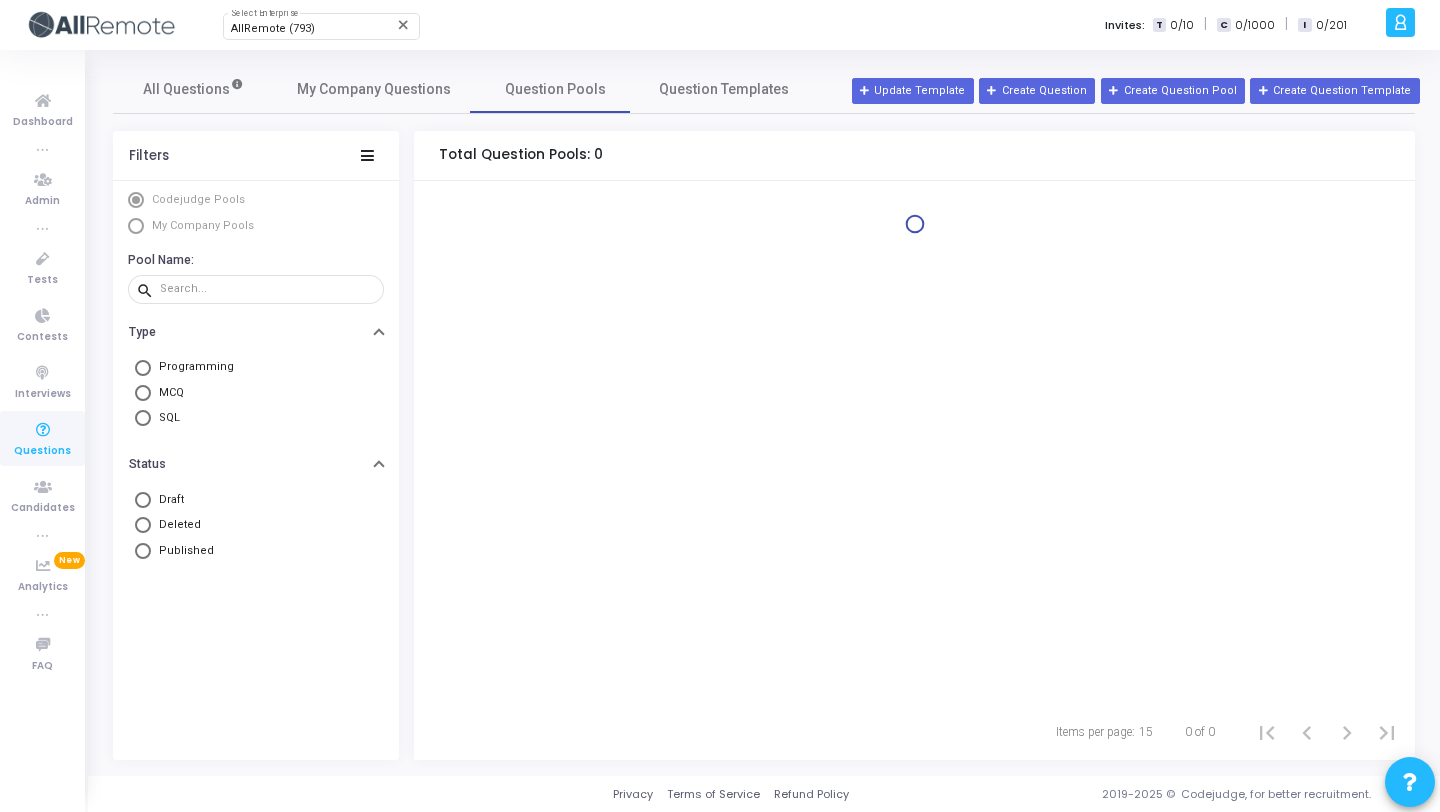 click on "MCQ" at bounding box center [167, 393] 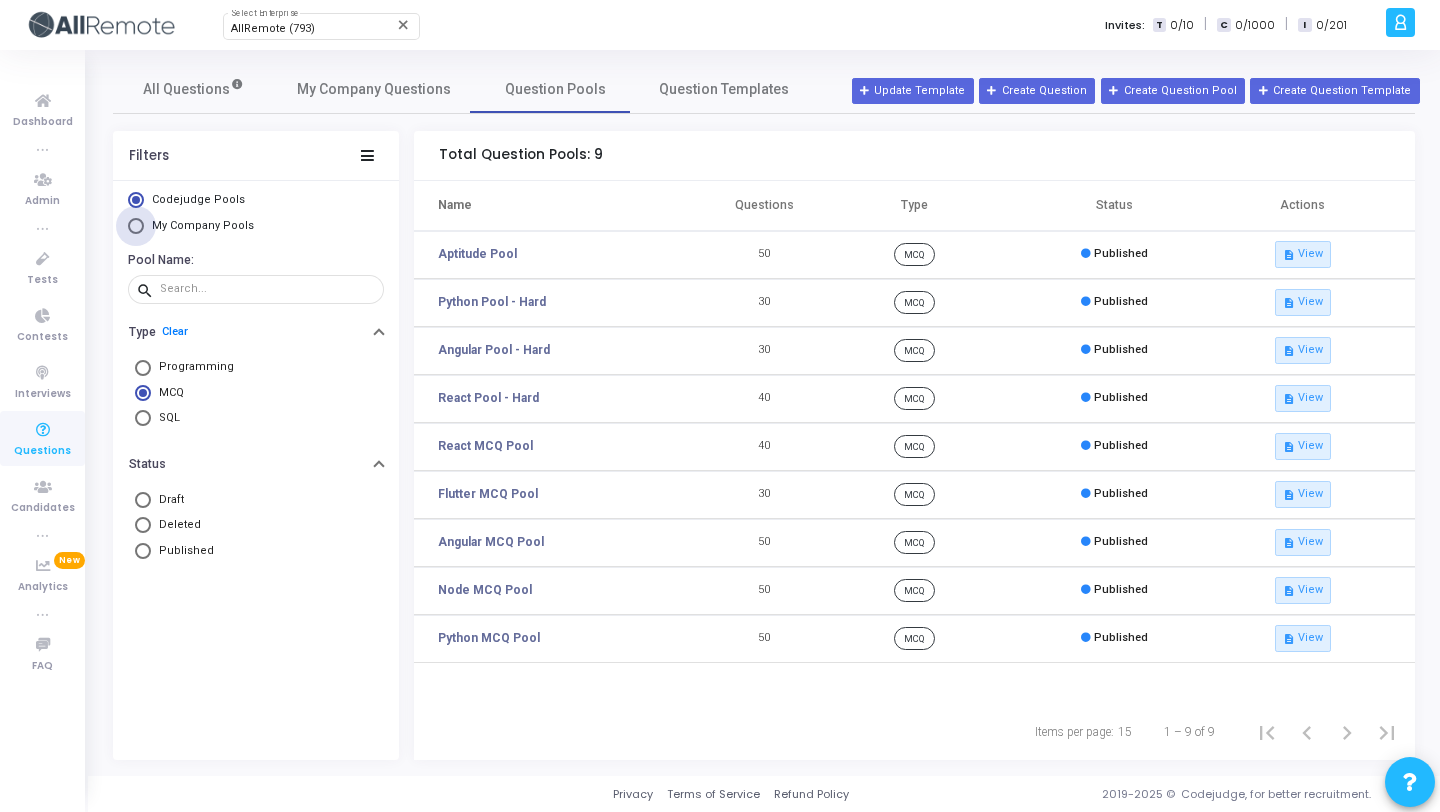click on "My Company Pools" at bounding box center (203, 225) 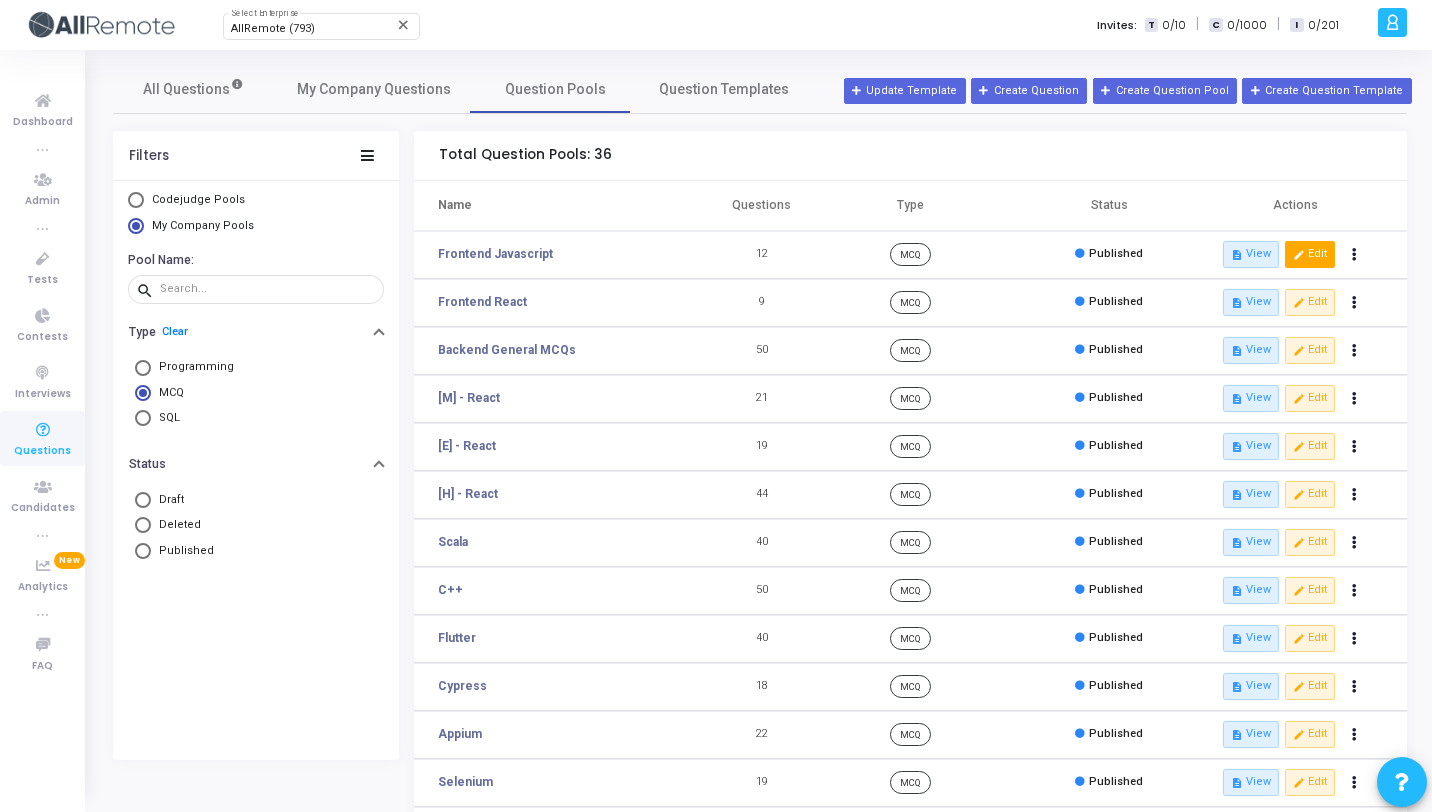 click on "edit  Edit" at bounding box center (1310, 254) 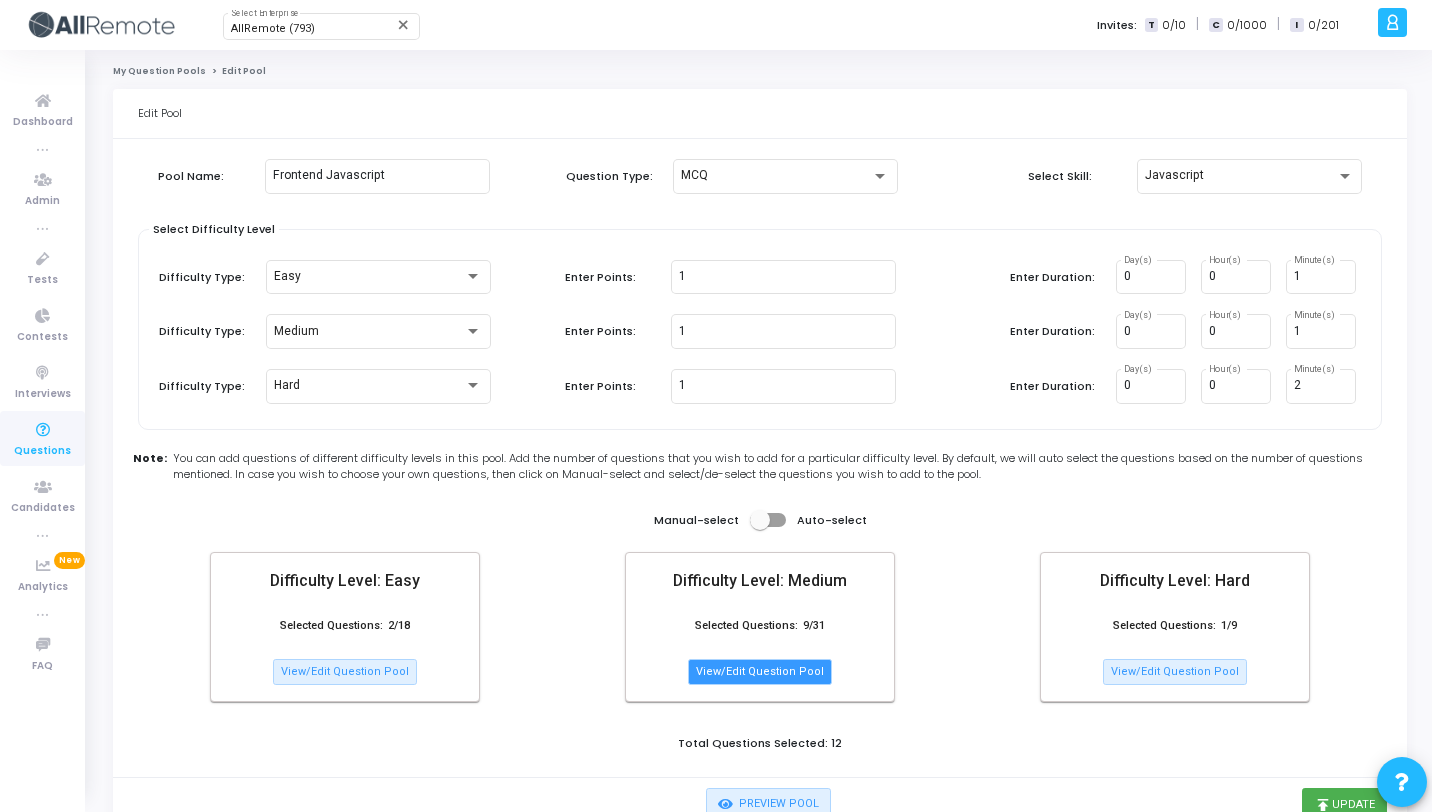 click on "View/Edit Question Pool" 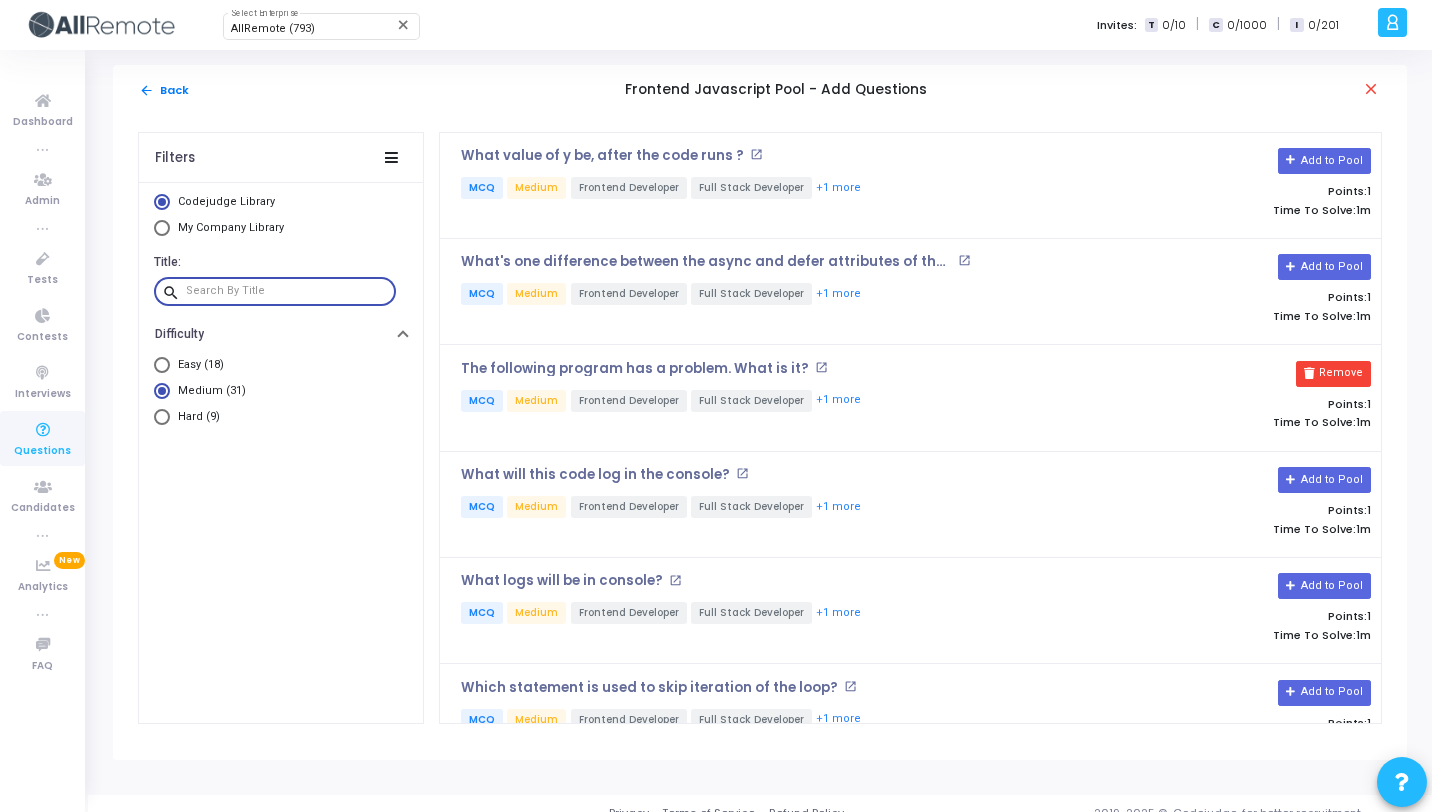 click at bounding box center [287, 291] 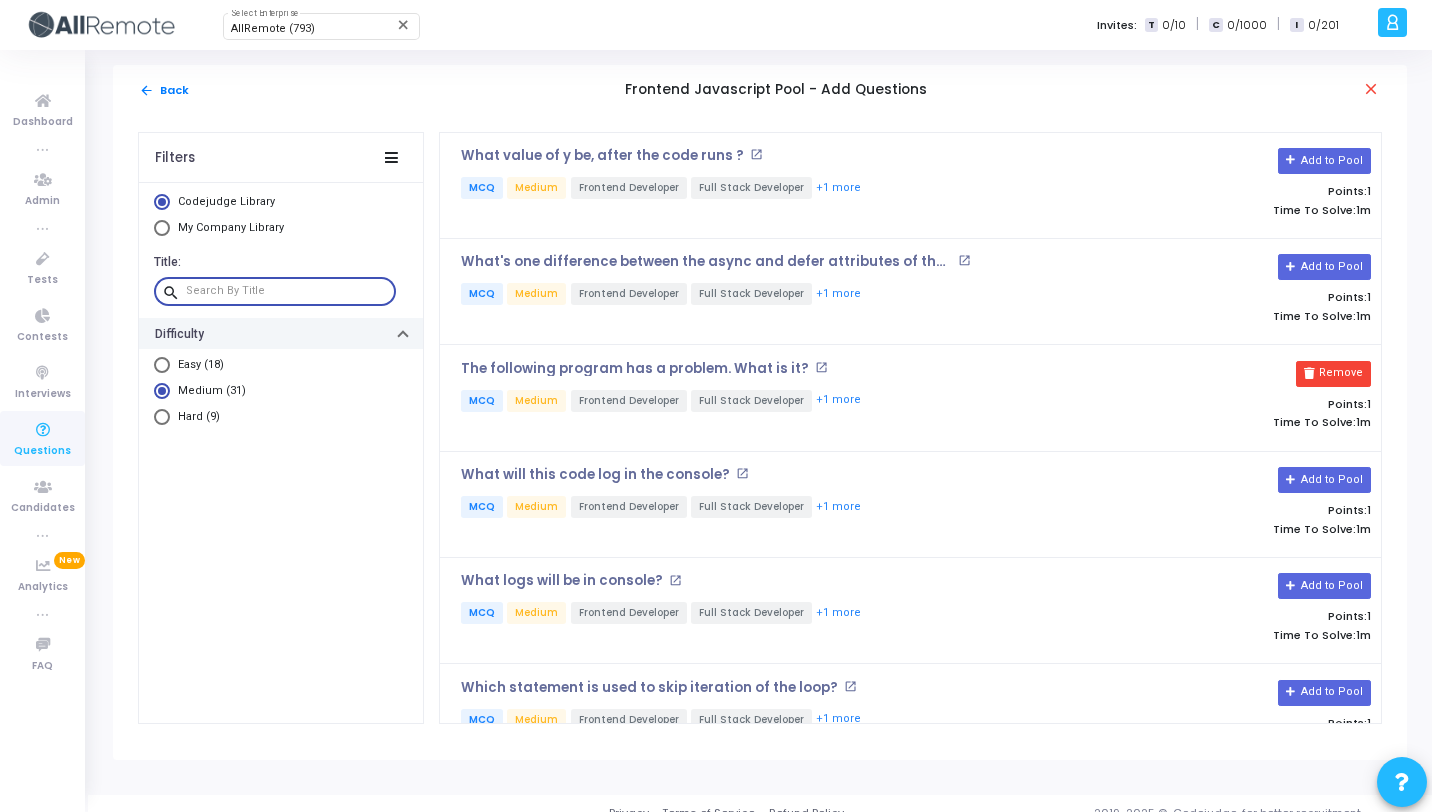 paste on "What is the expected output of the following javascript code ?" 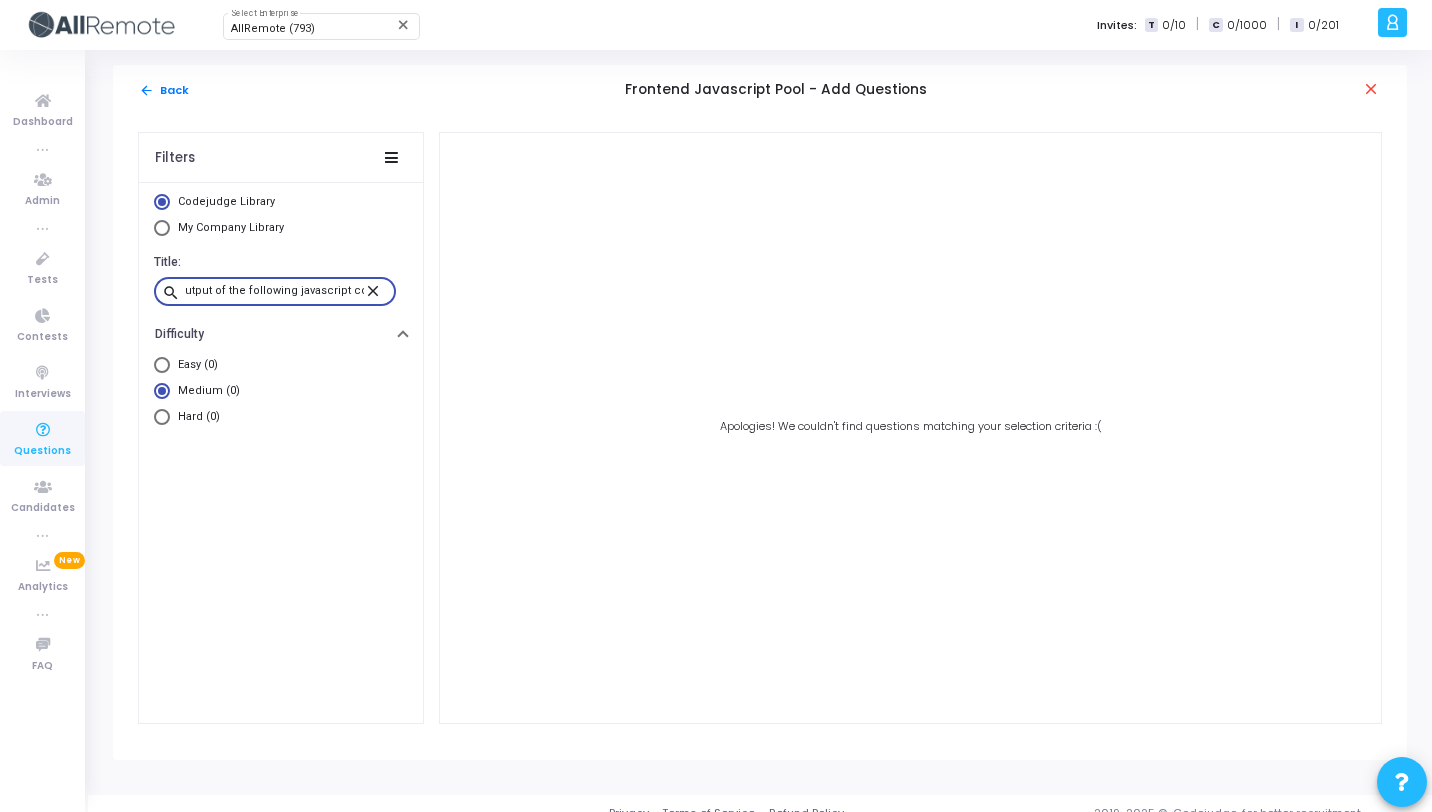 scroll, scrollTop: 0, scrollLeft: 120, axis: horizontal 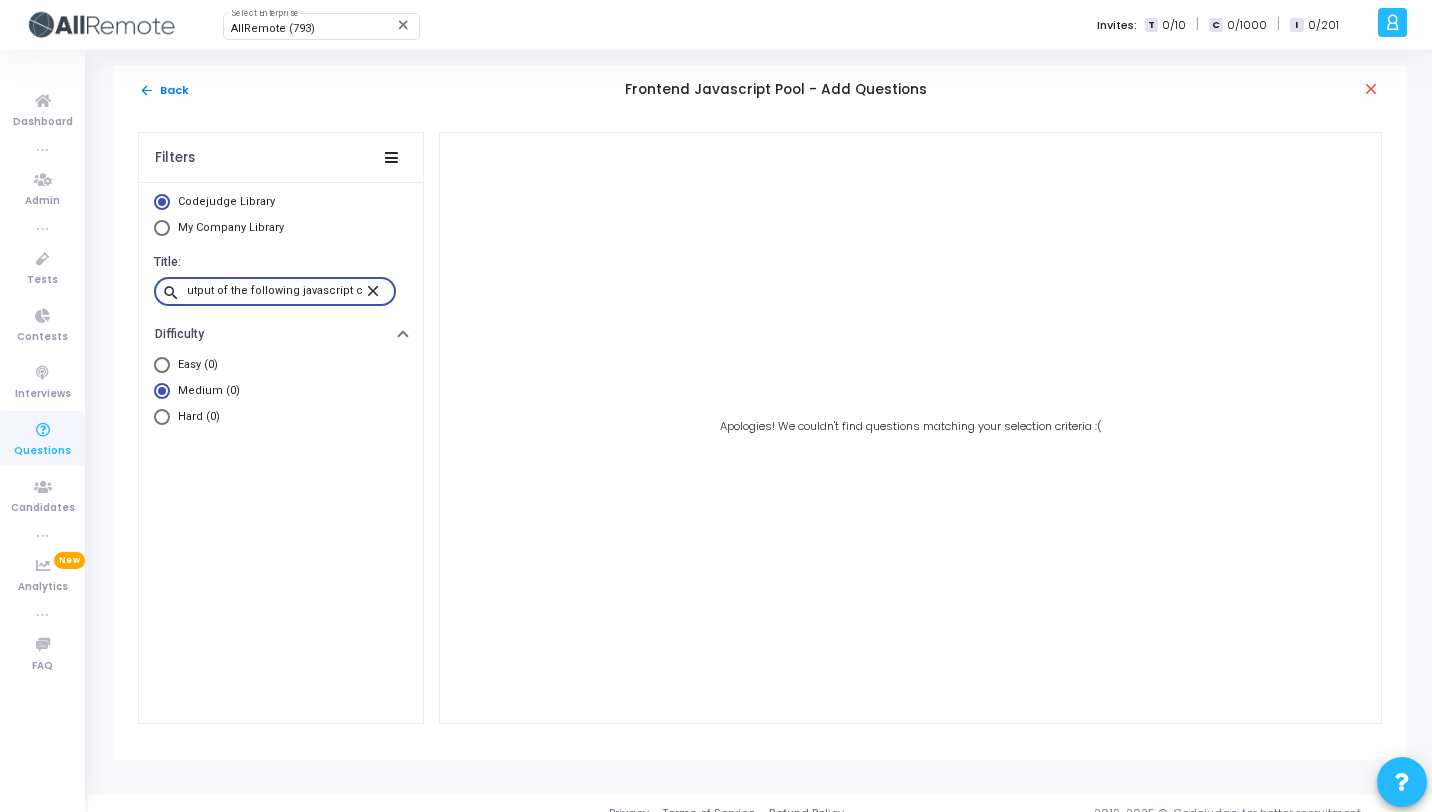type on "What is the expected output of the following javascript code?" 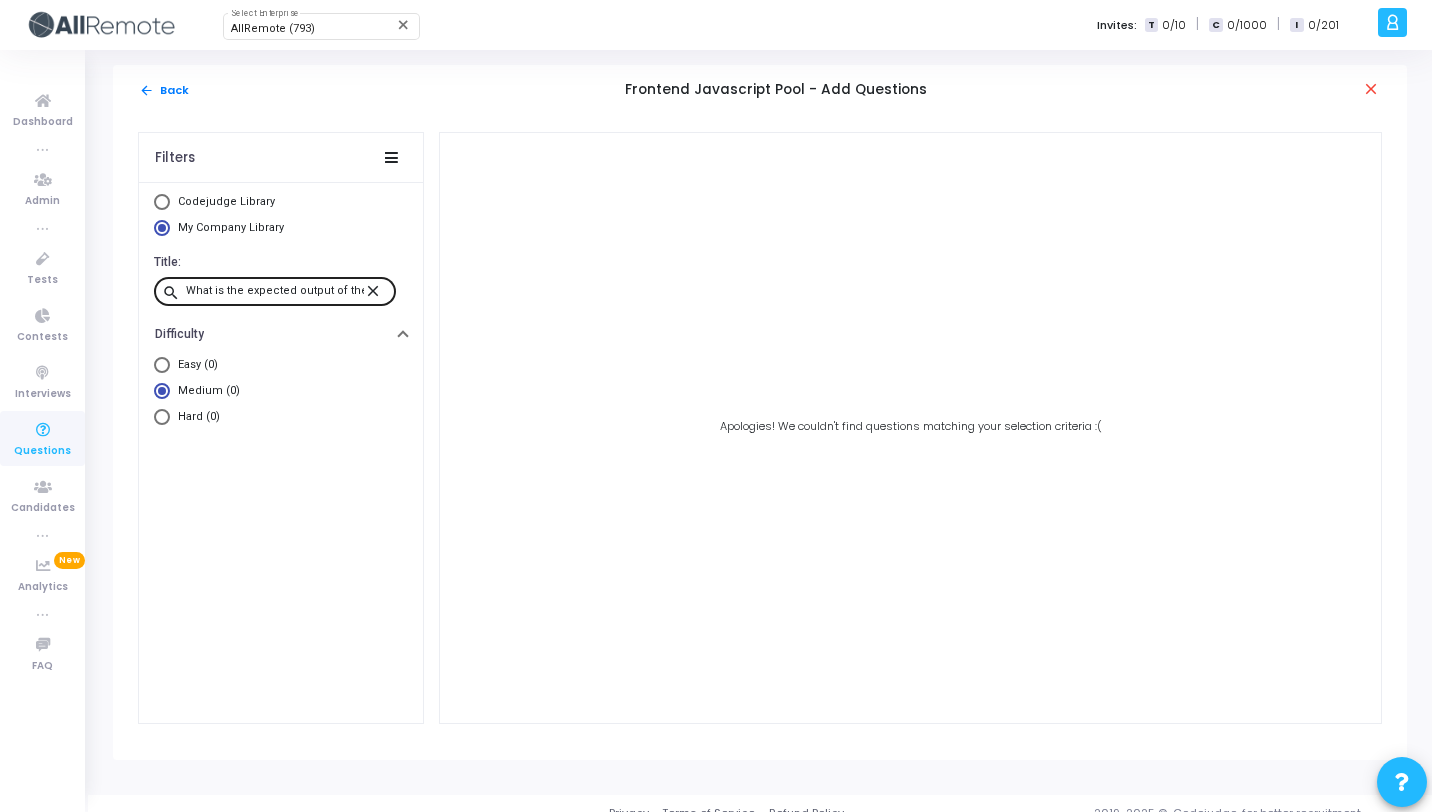 click on "What is the expected output of the following javascript code?" at bounding box center (275, 291) 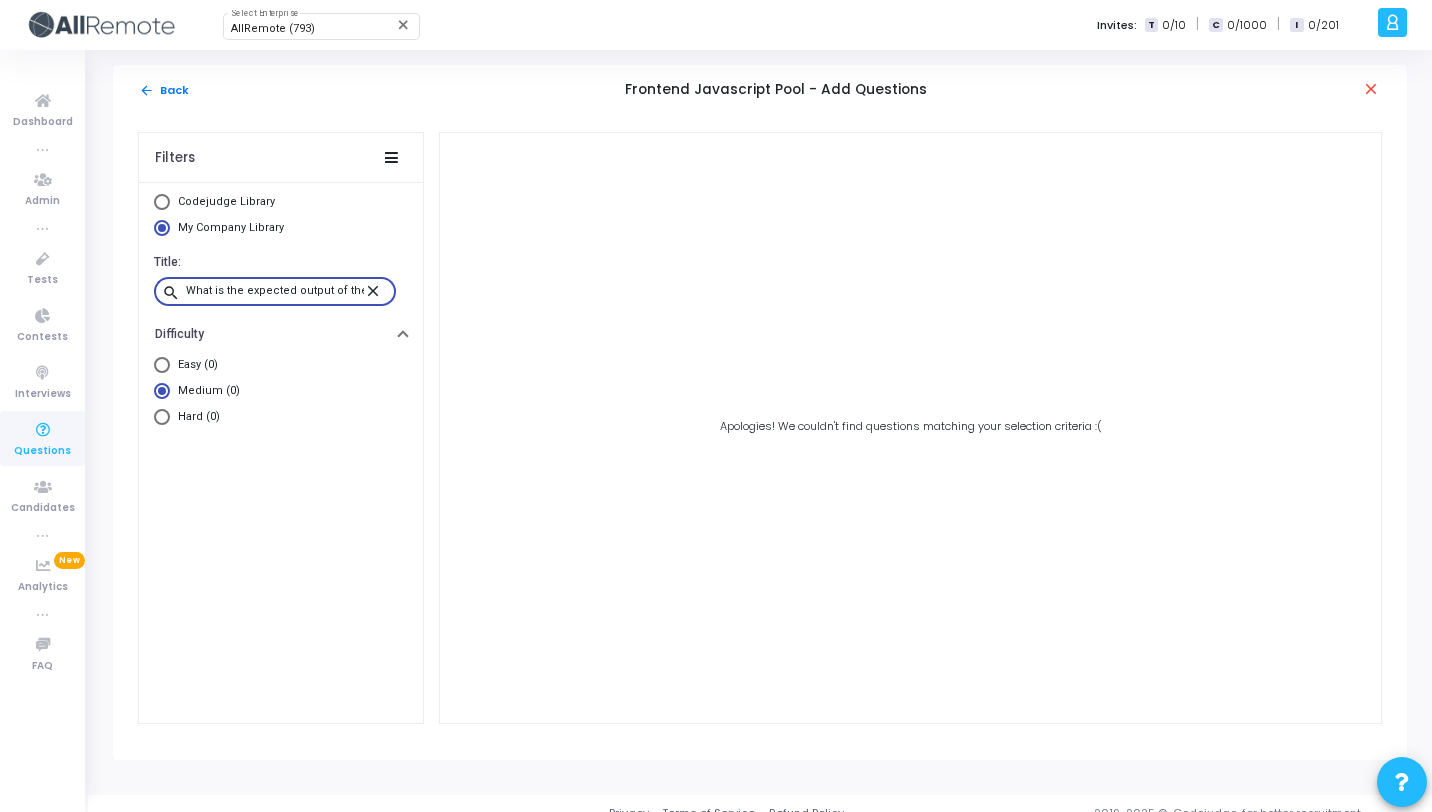 click on "close" at bounding box center (376, 290) 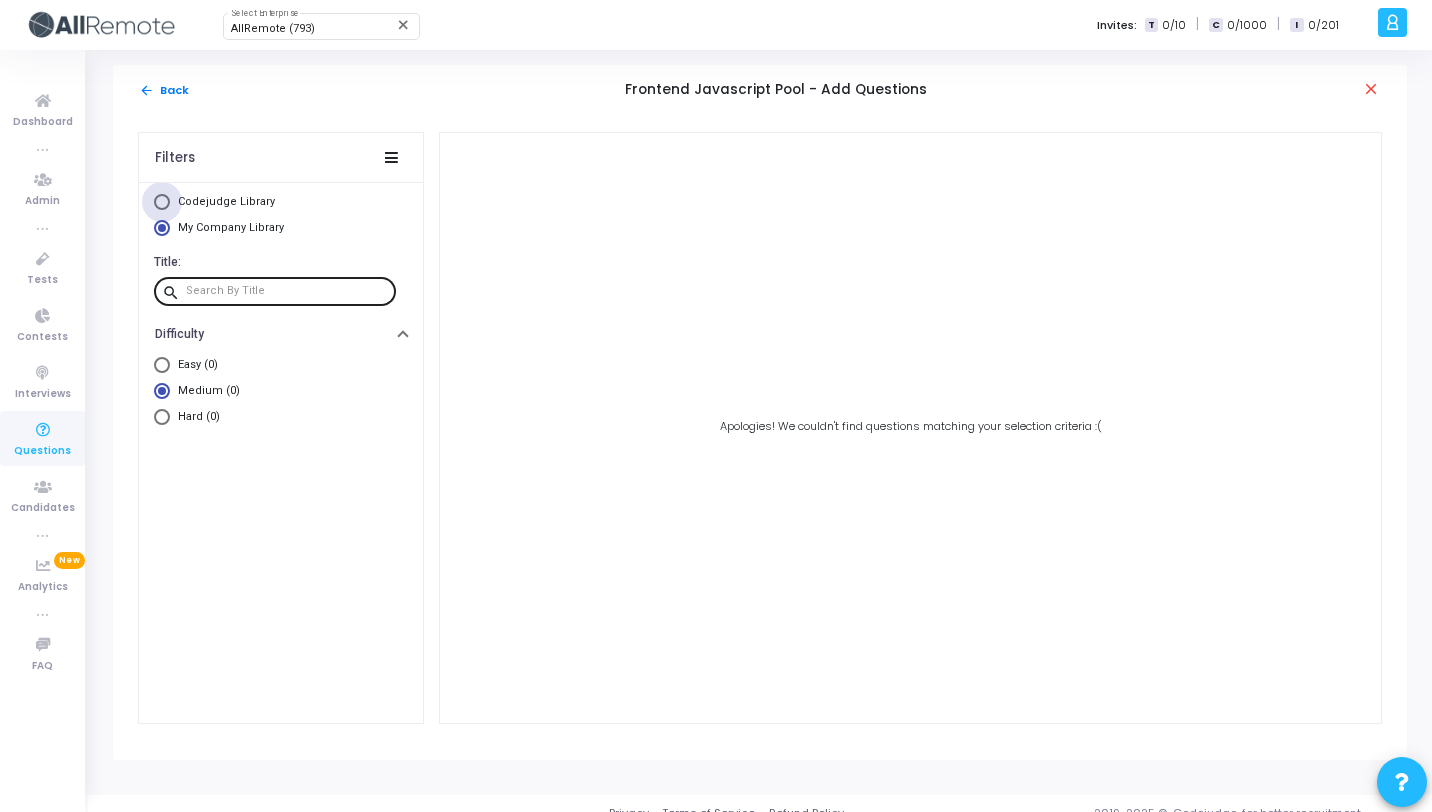 click on "Codejudge Library" at bounding box center [226, 201] 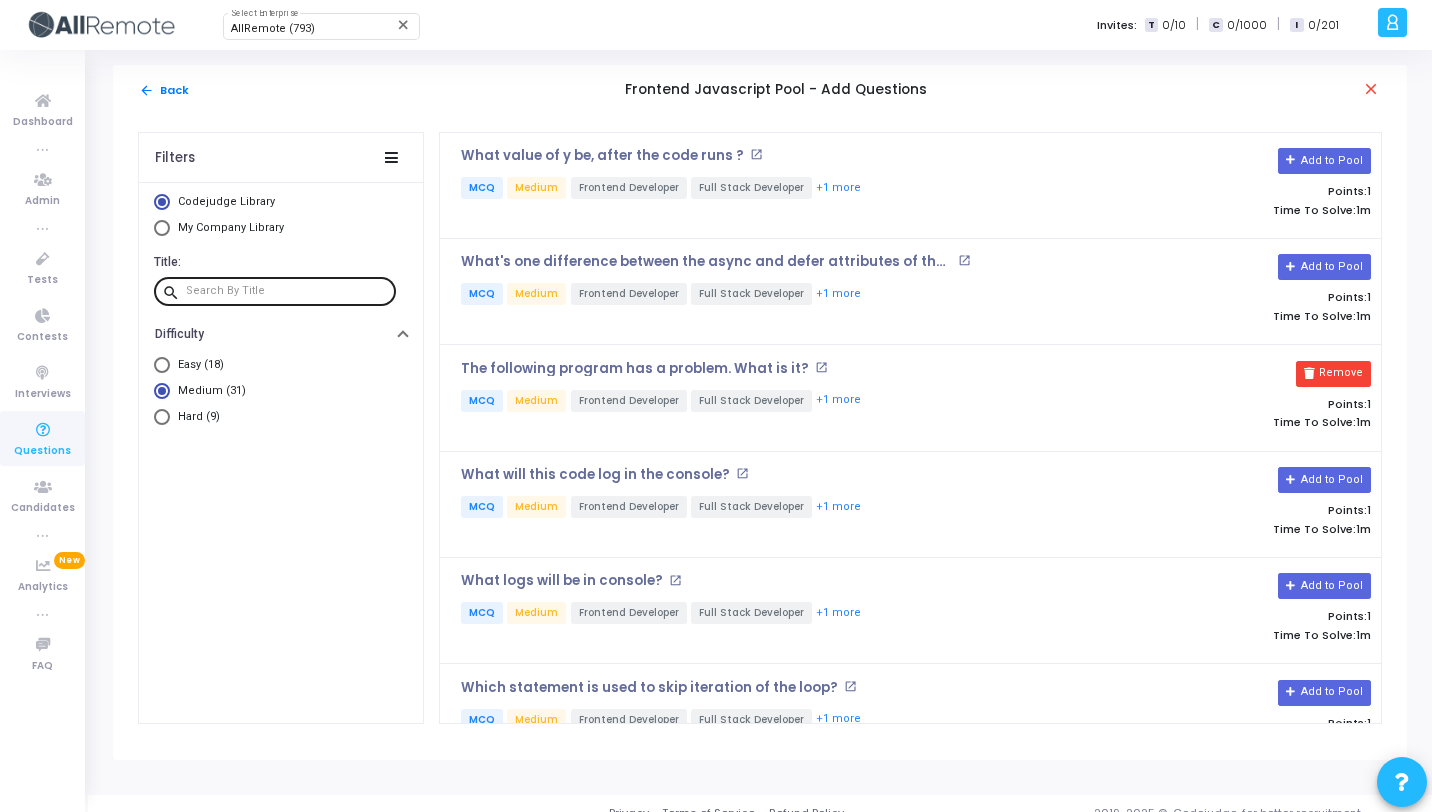 click on "My Company Library" at bounding box center [231, 227] 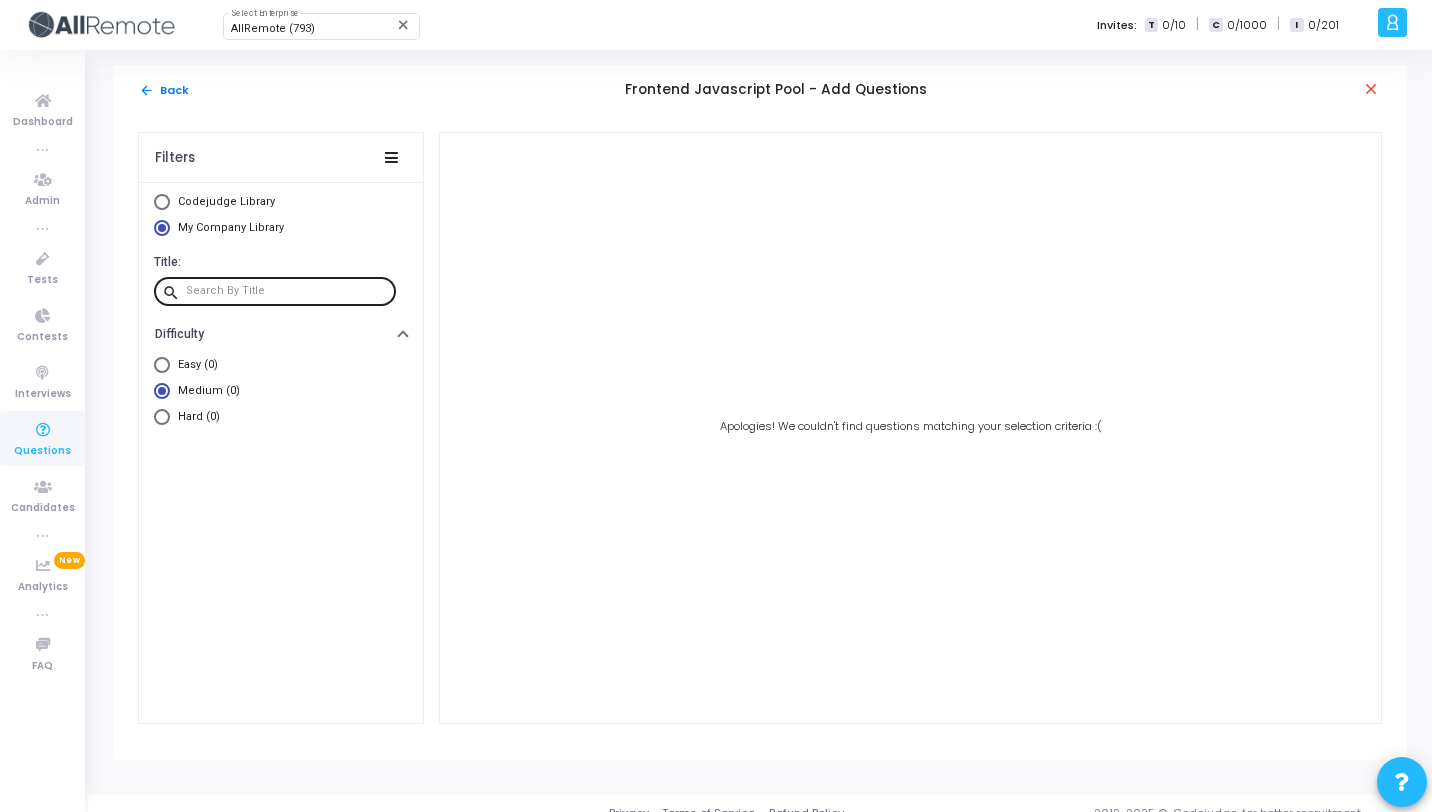 click on "Codejudge Library" at bounding box center [226, 201] 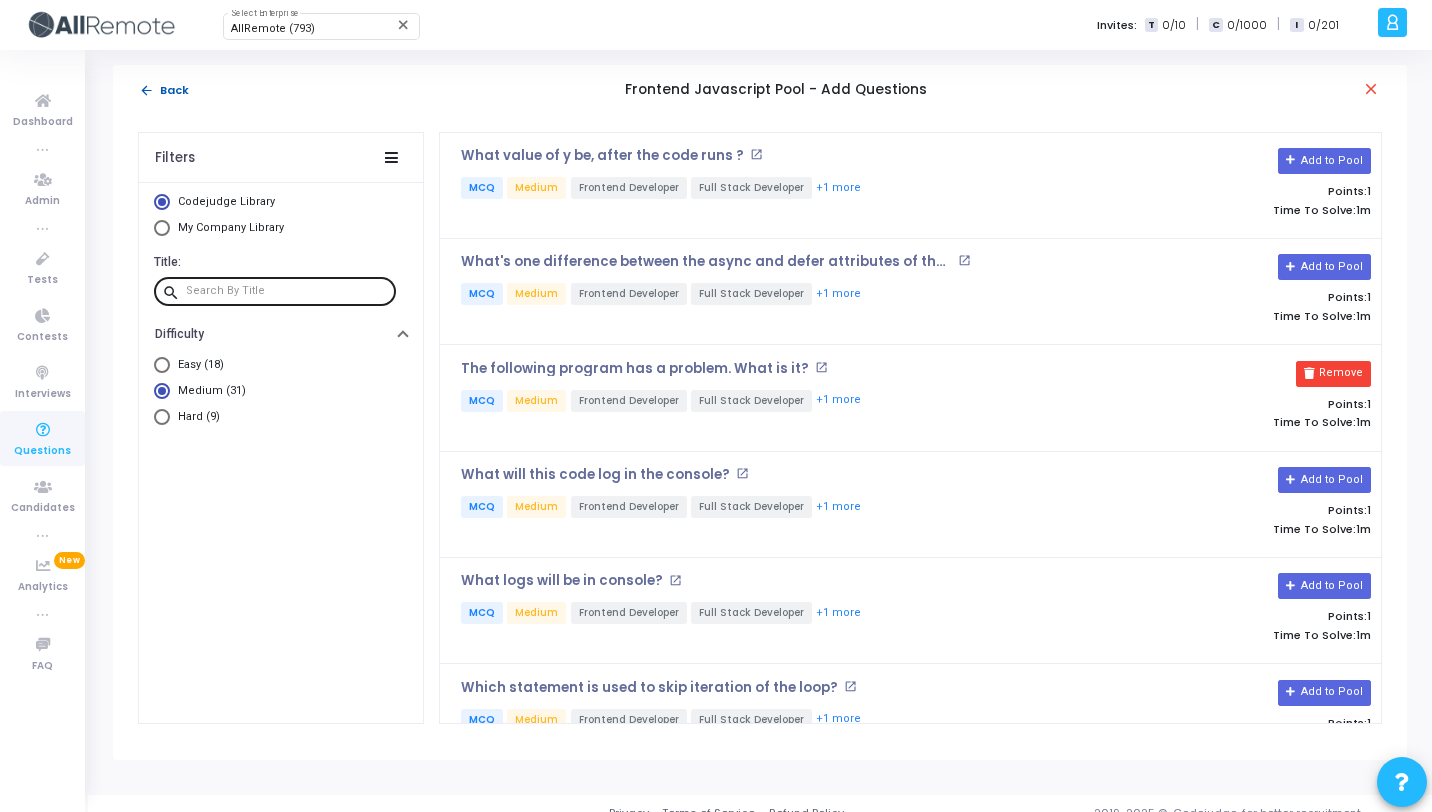 click on "arrow_back" 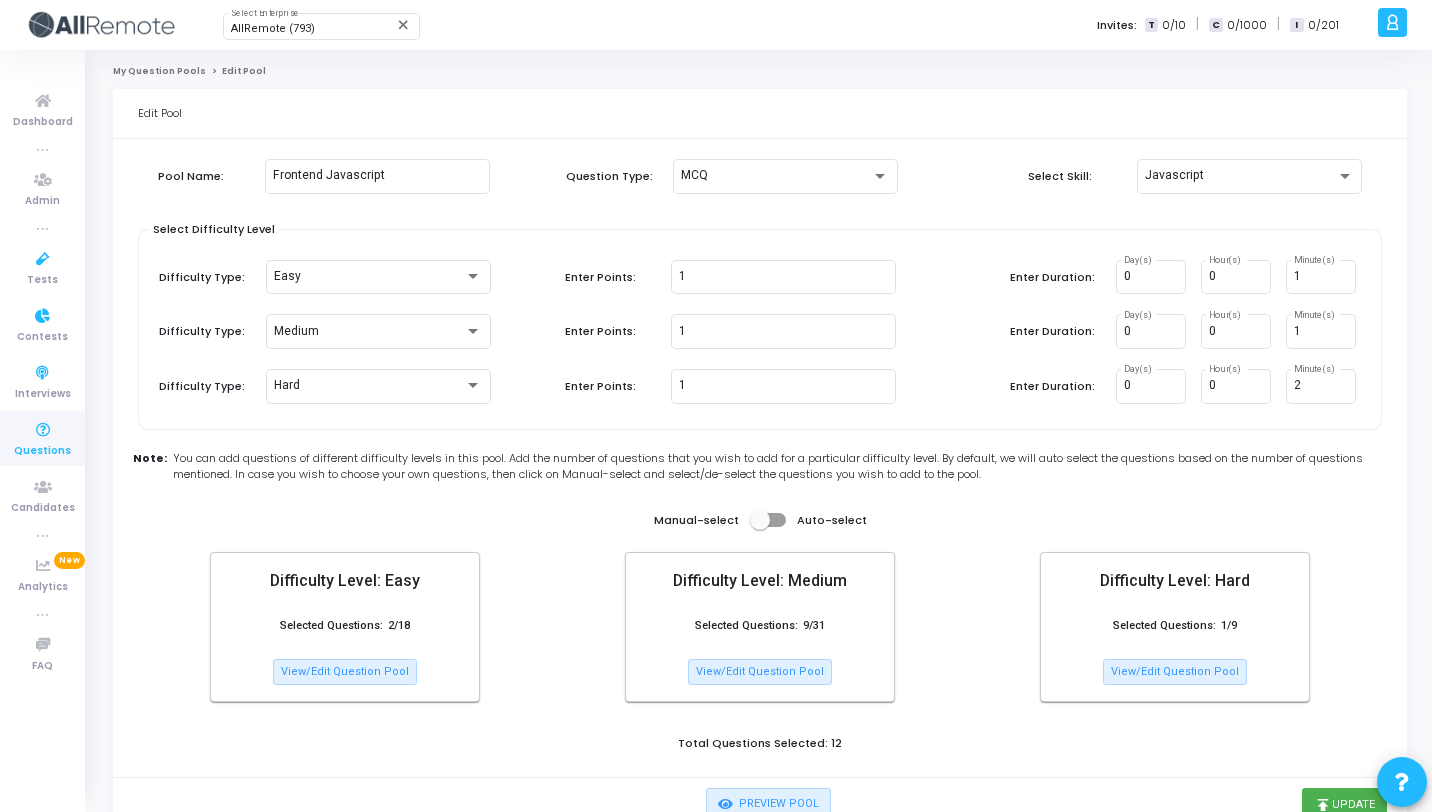 click at bounding box center [43, 430] 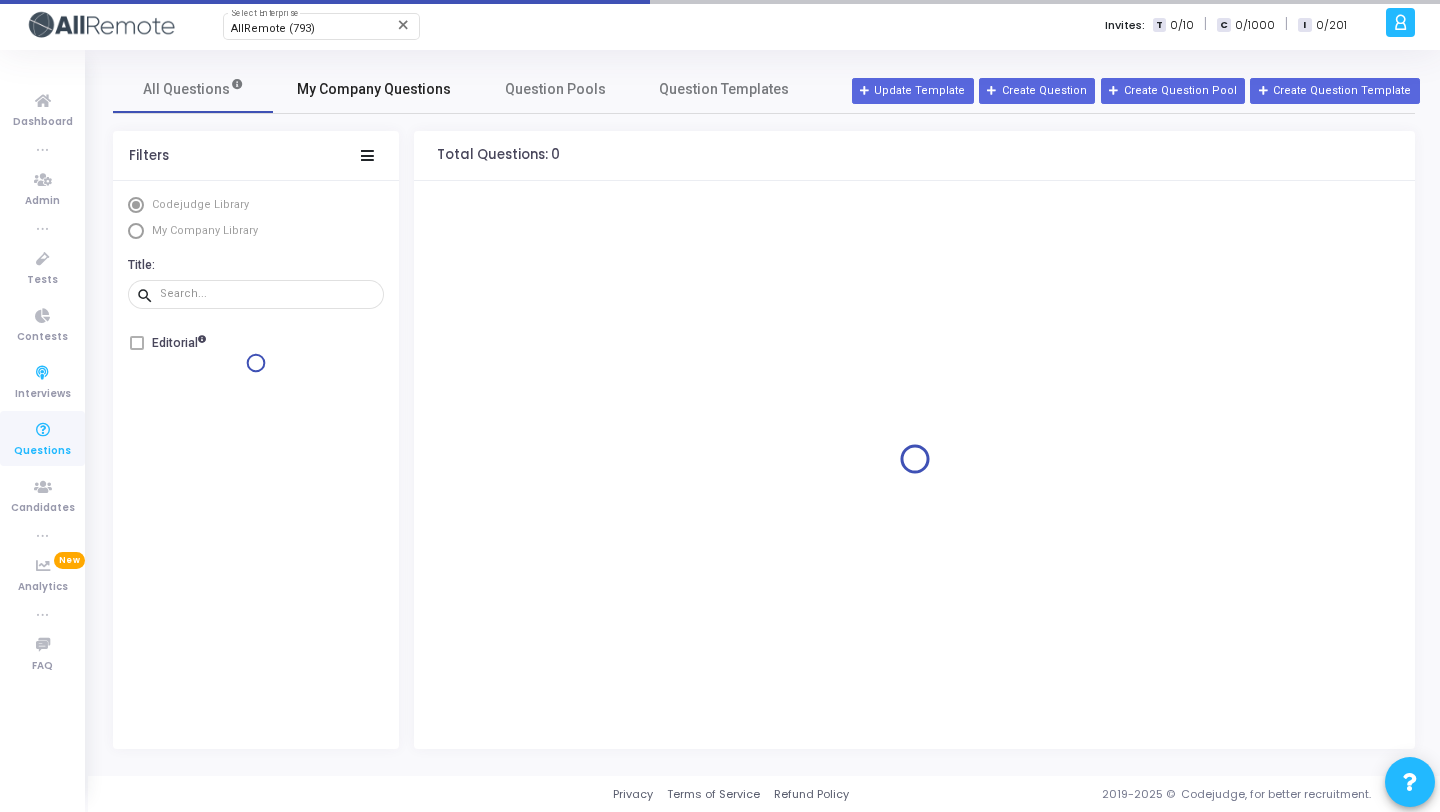 click on "My Company Questions" at bounding box center (374, 89) 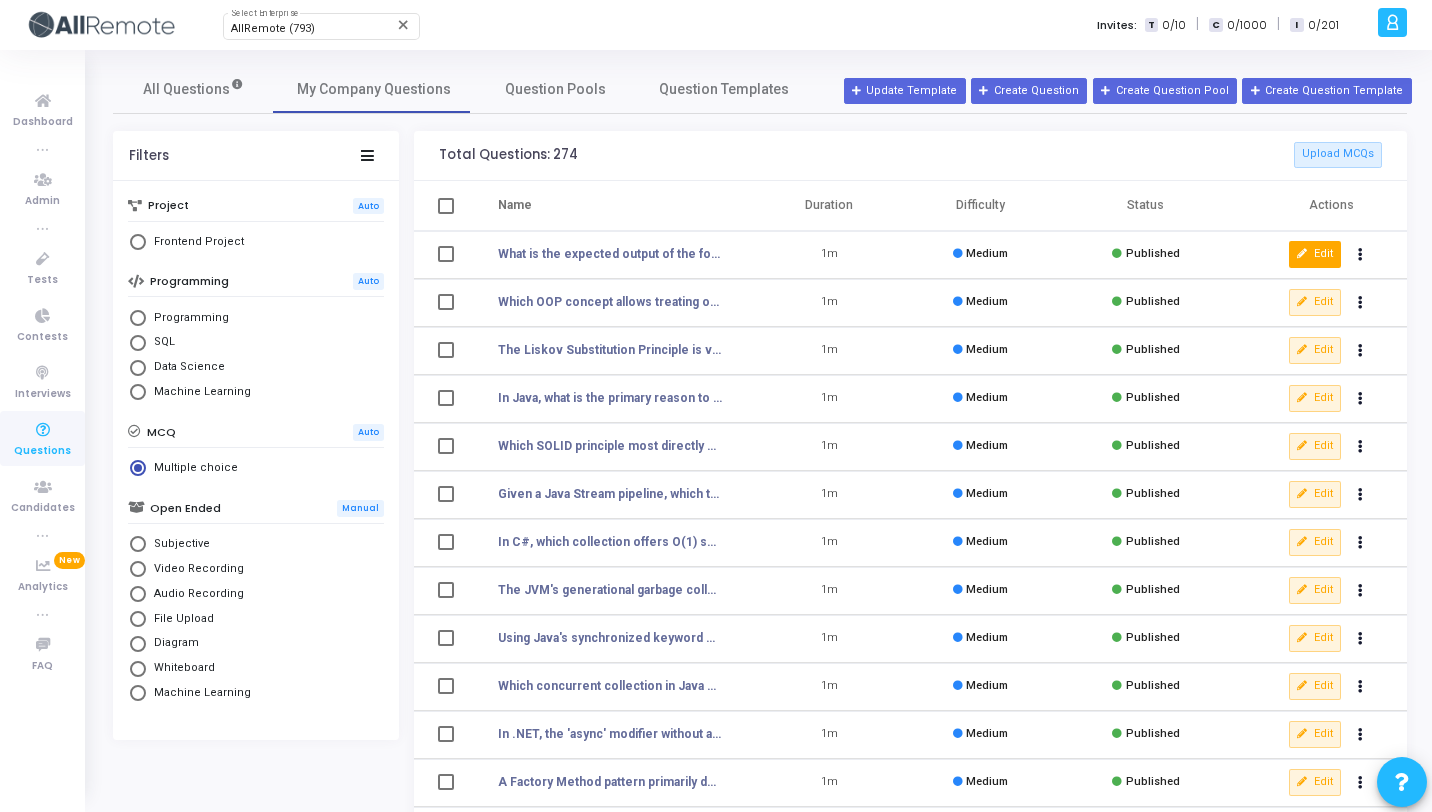 click on "Edit" at bounding box center [1315, 254] 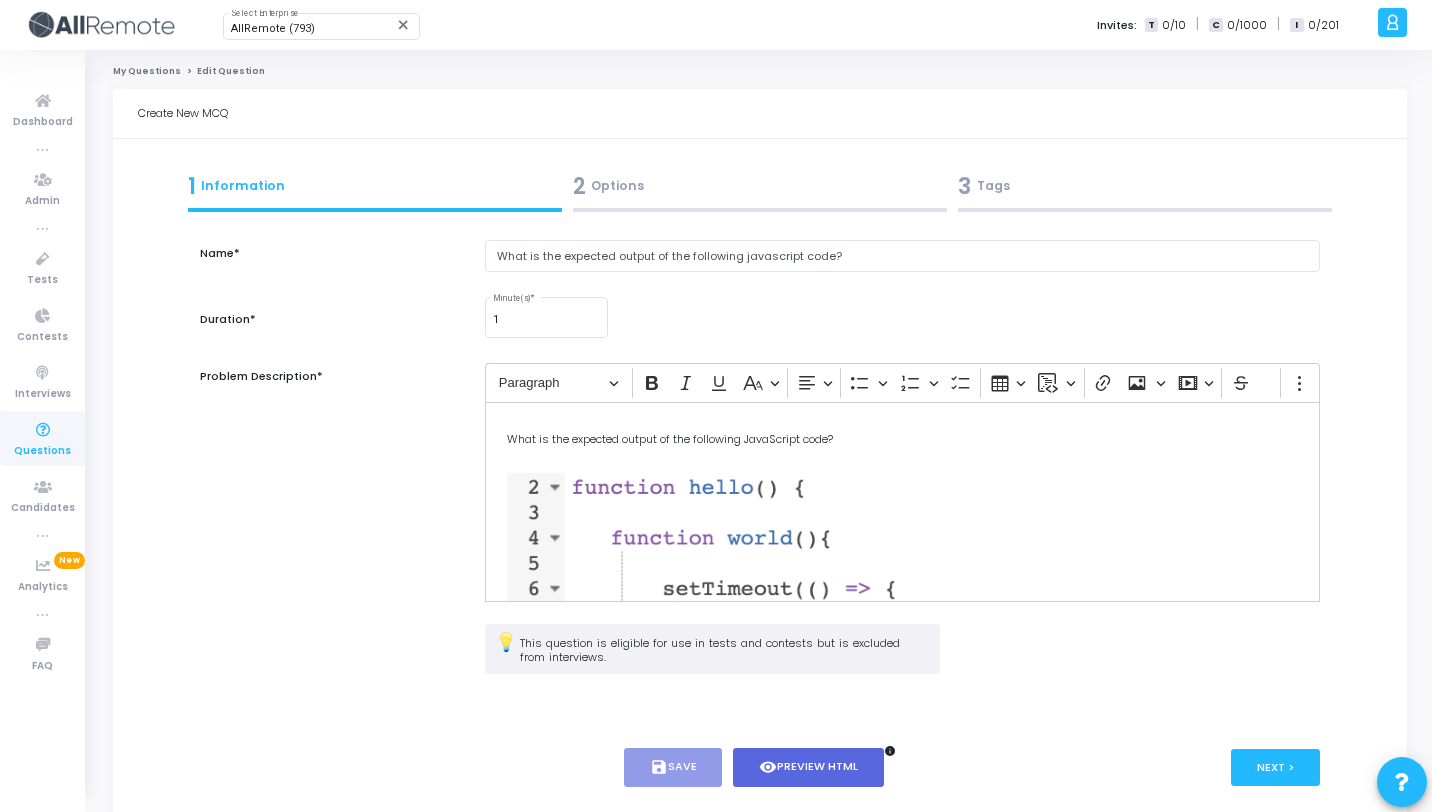 click on "3  Tags" at bounding box center [1145, 186] 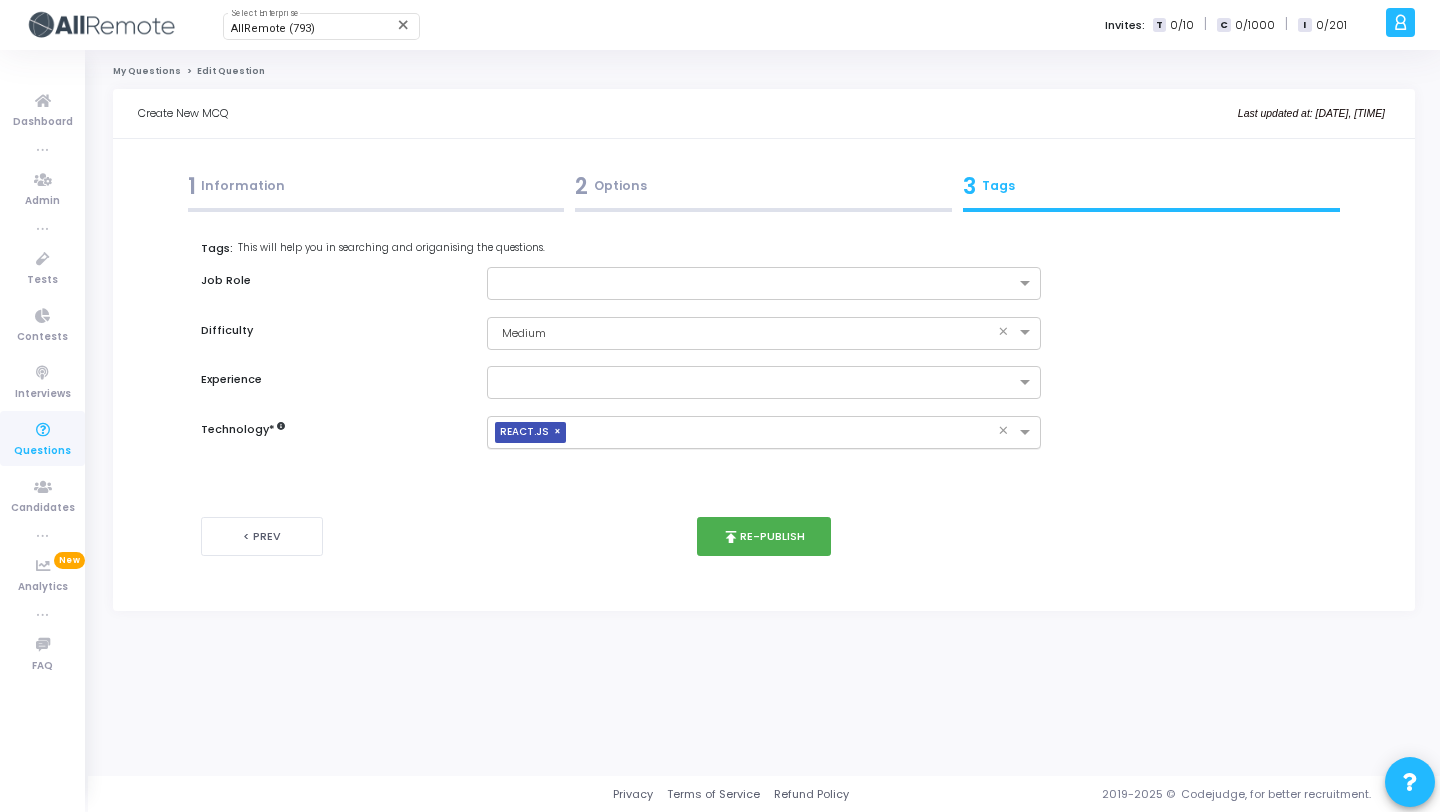 click on "×" at bounding box center (560, 432) 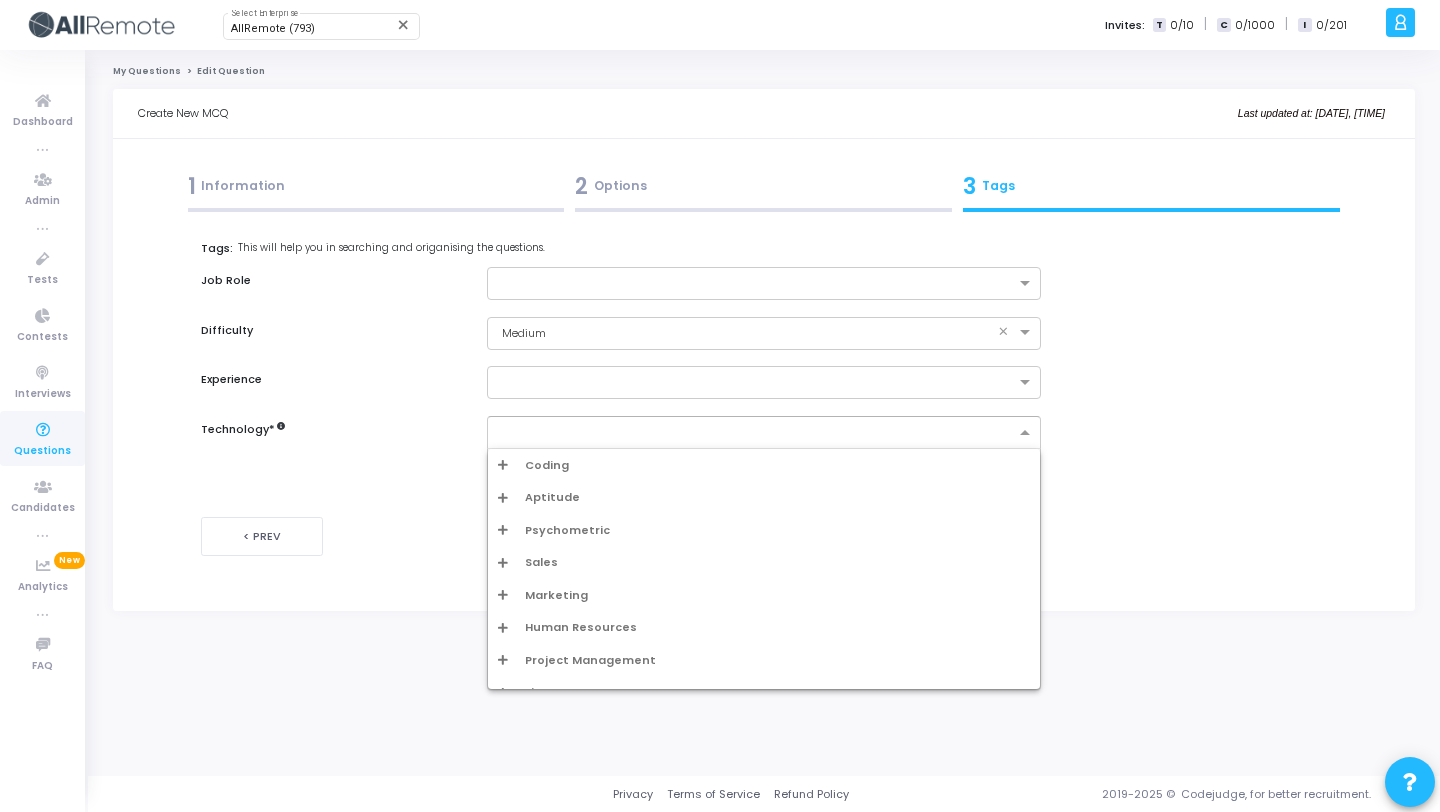 click at bounding box center [756, 433] 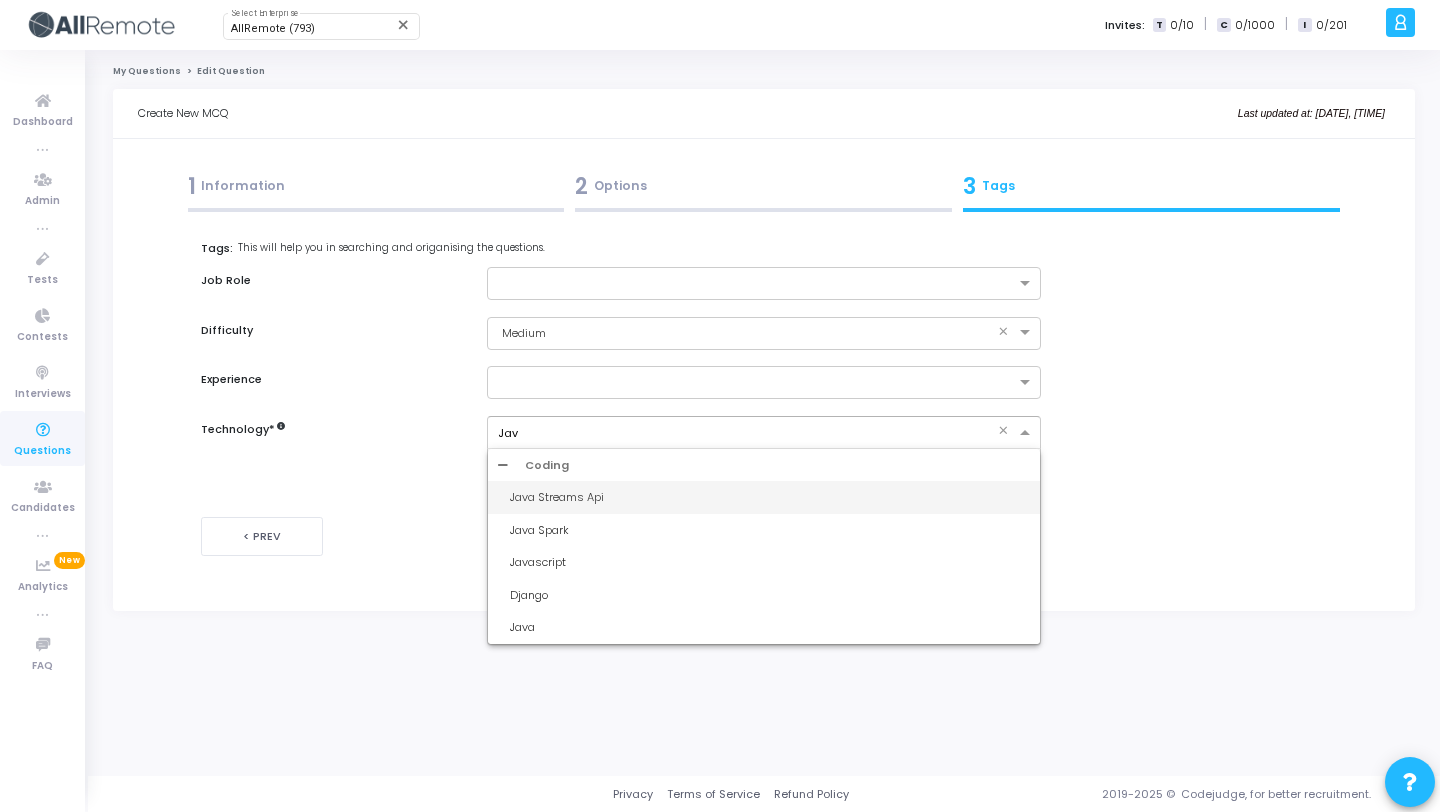 type on "Java" 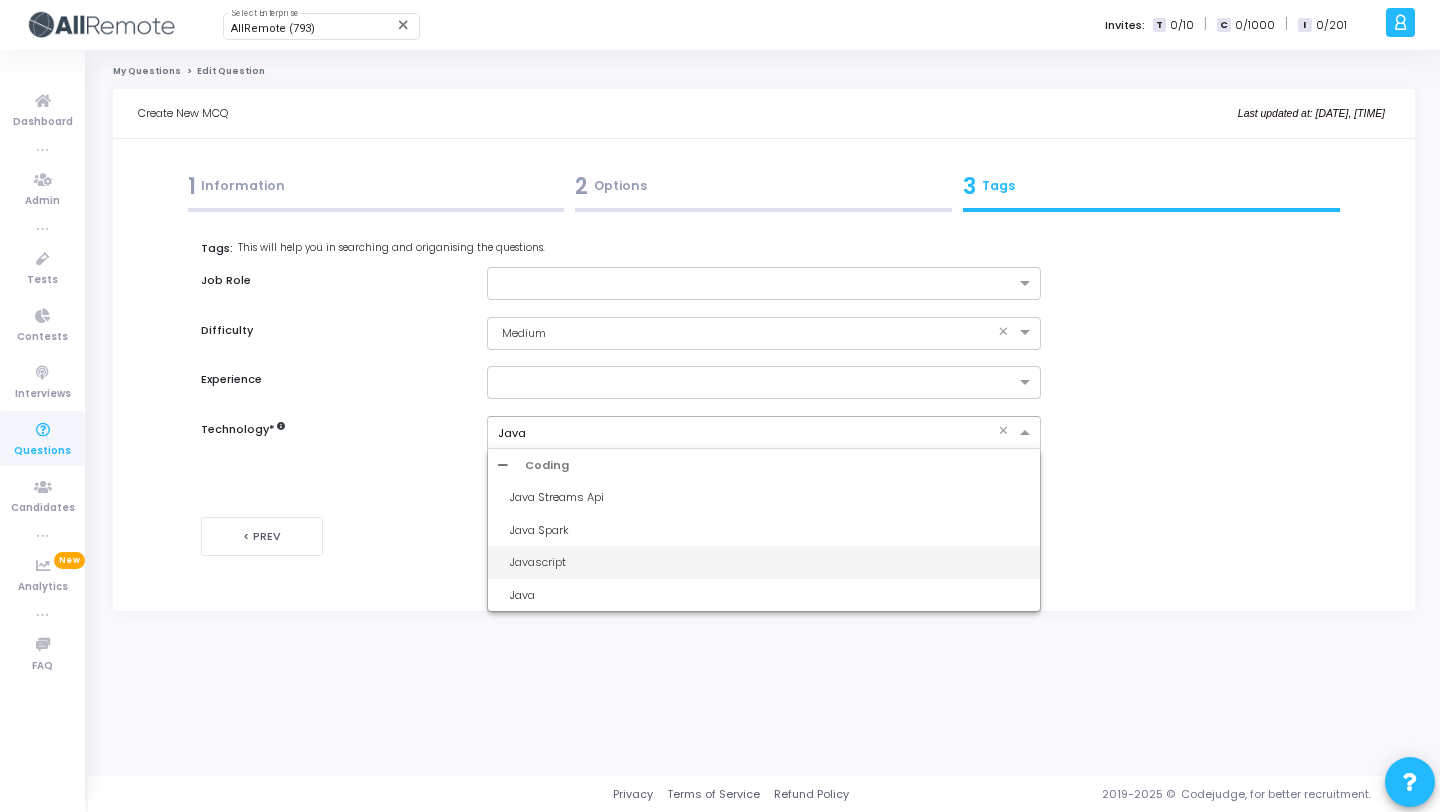 click on "Javascript" at bounding box center [769, 562] 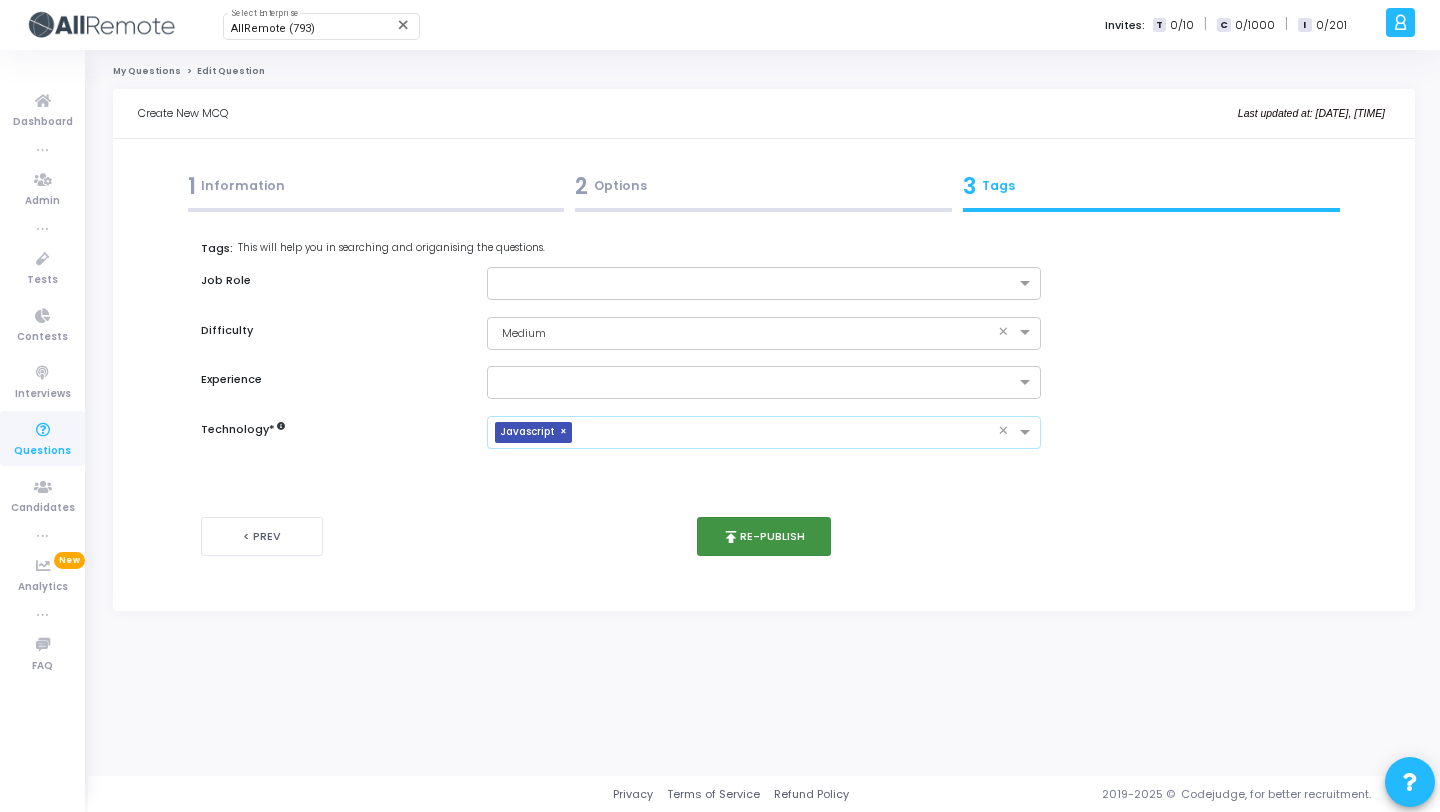 click on "publish" at bounding box center (731, 537) 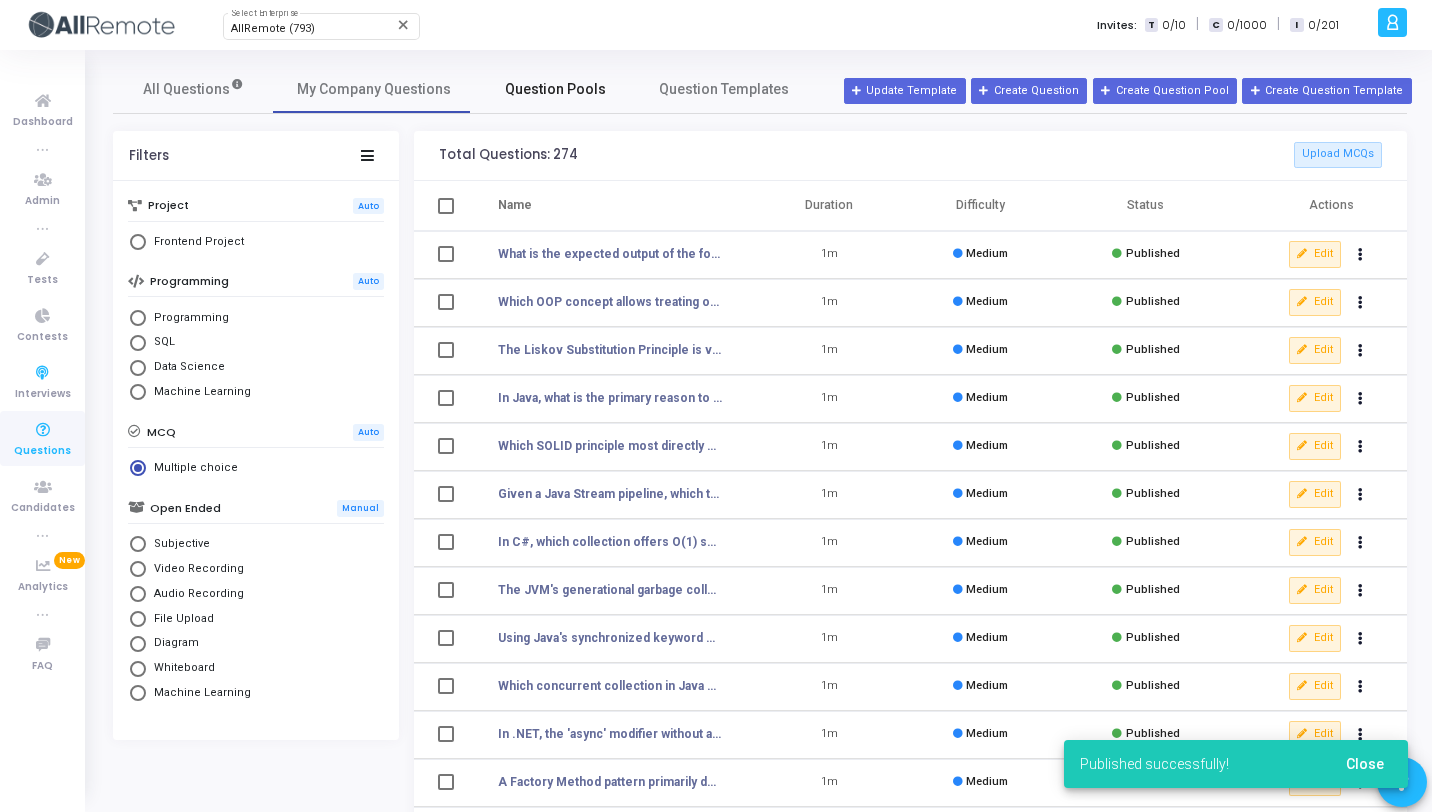 click on "Question Pools" at bounding box center (555, 89) 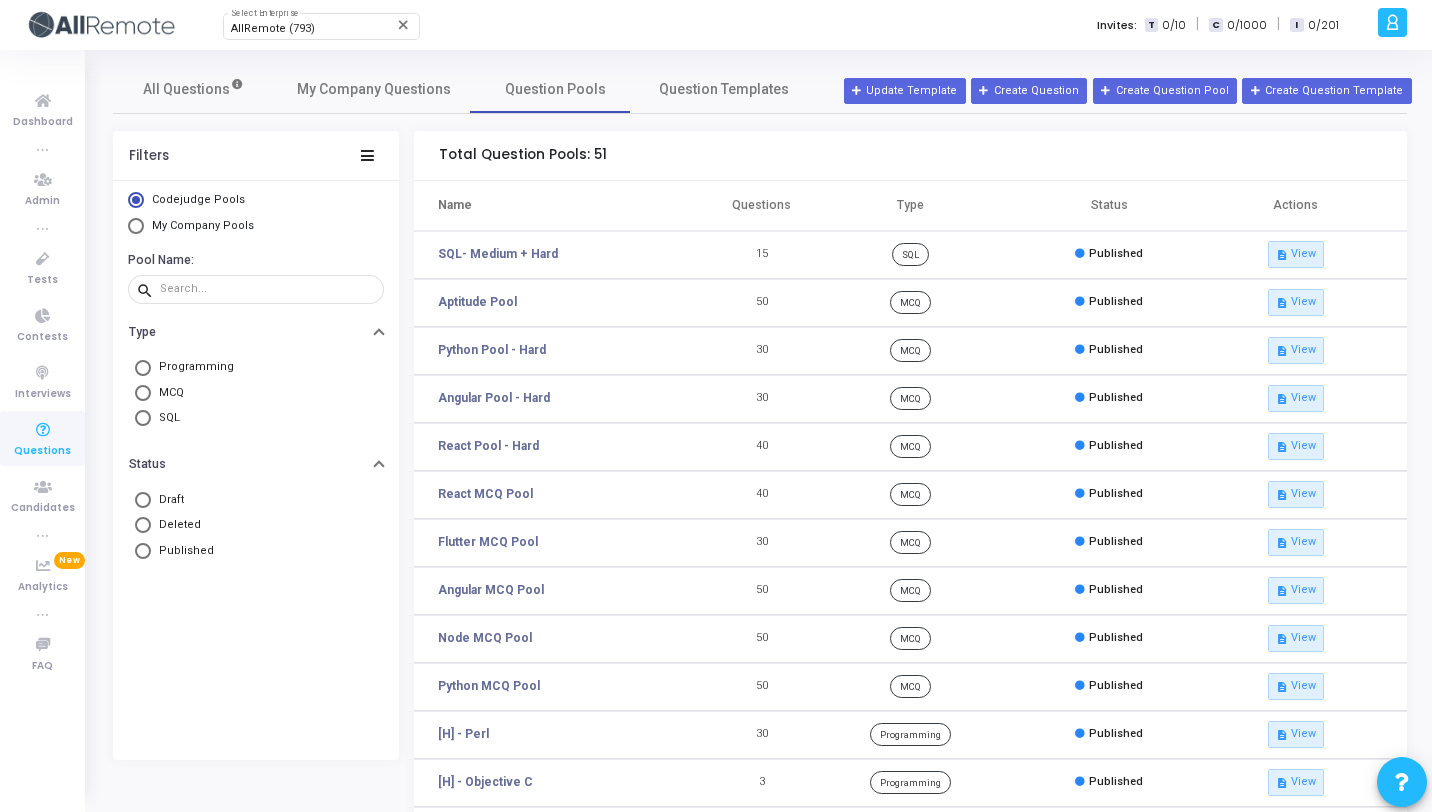 click on "MCQ" at bounding box center (167, 393) 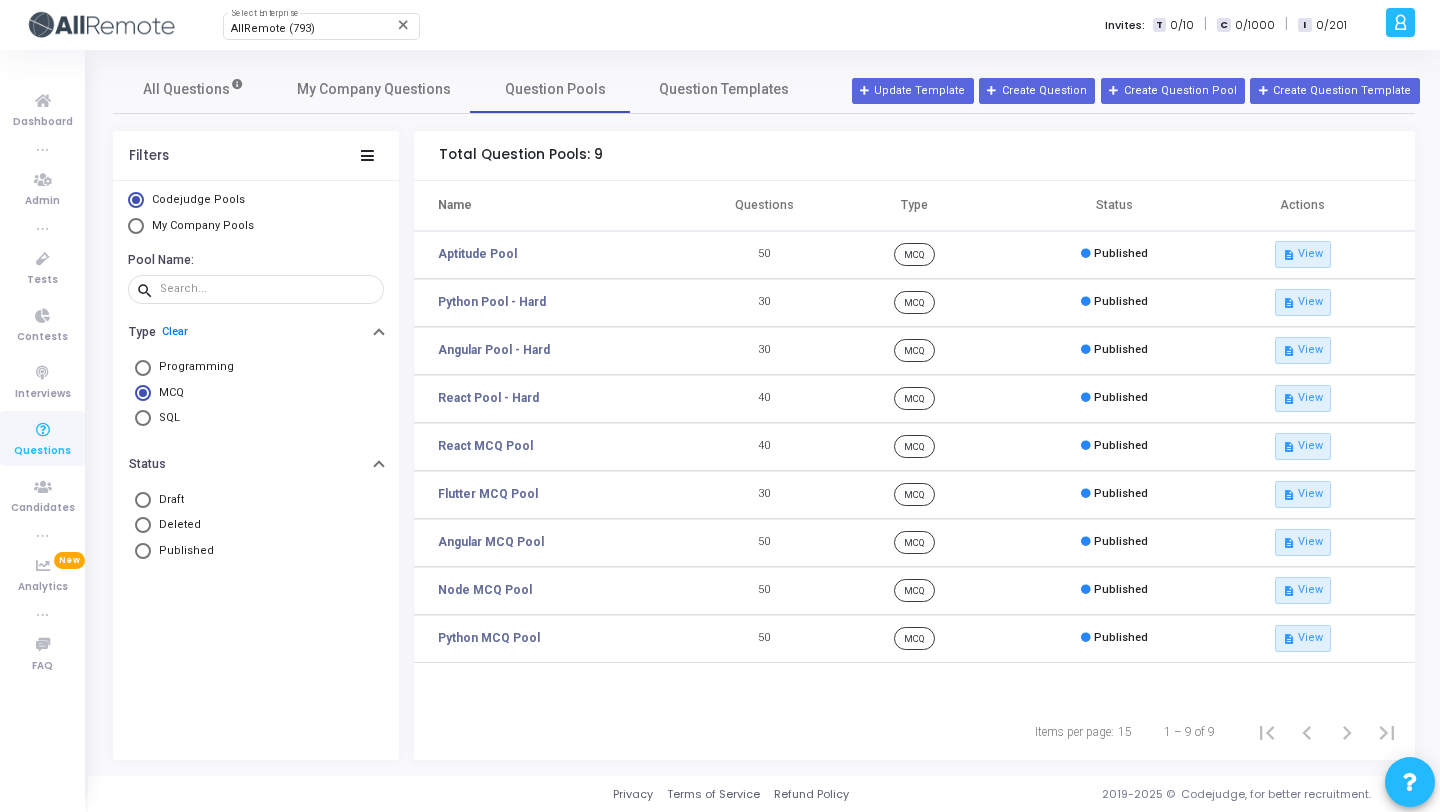 click on "My Company Pools" at bounding box center (203, 225) 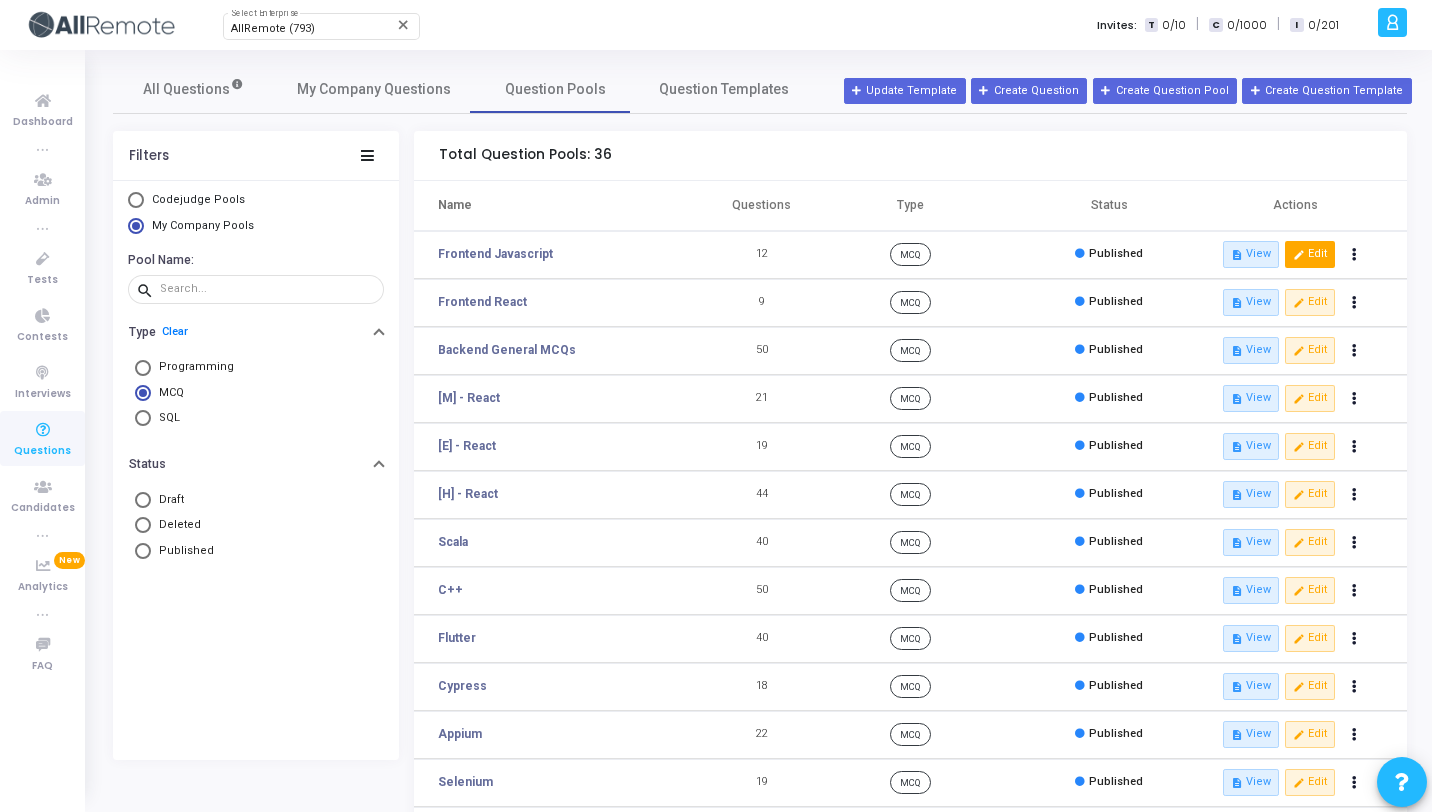click on "edit" at bounding box center (1298, 254) 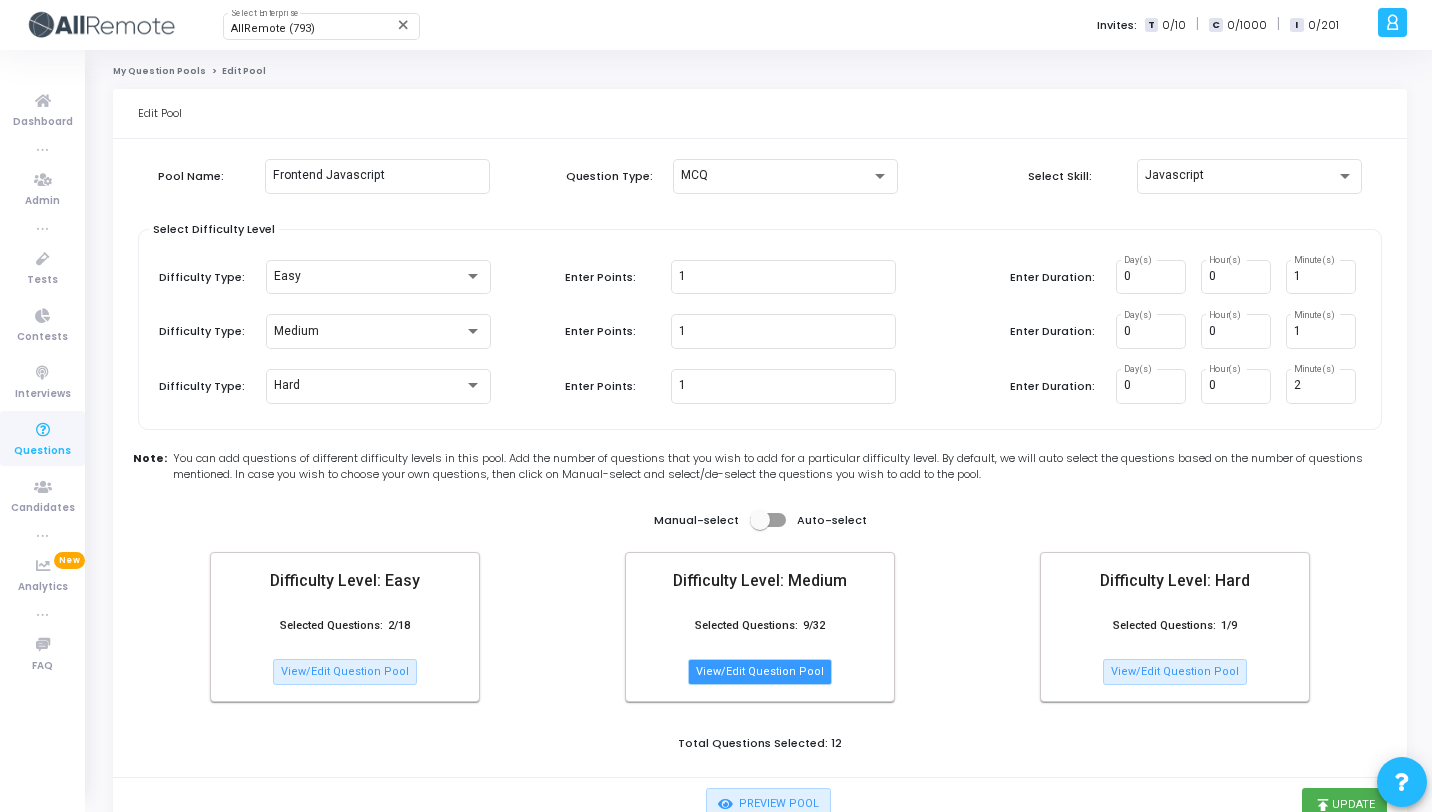 click on "View/Edit Question Pool" 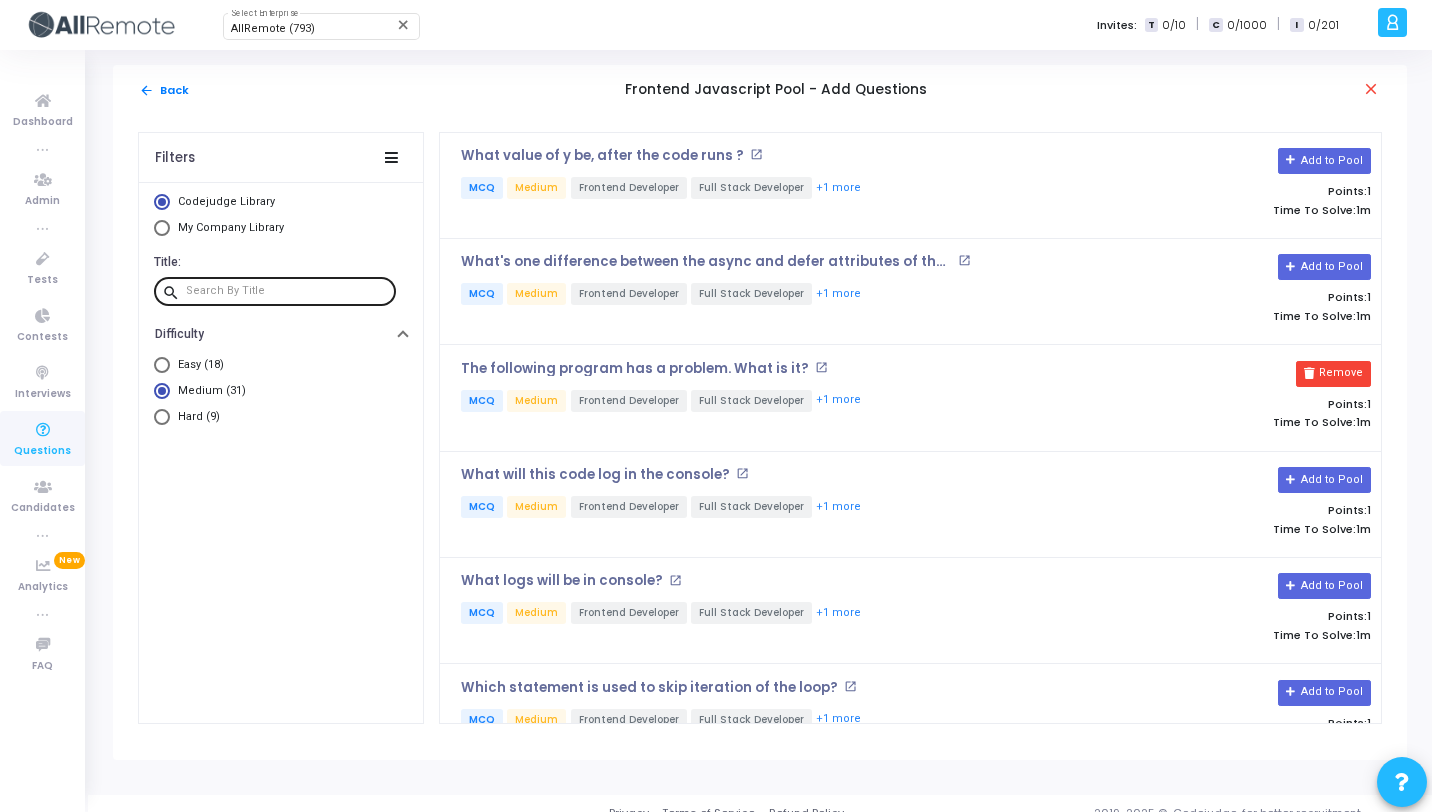 click at bounding box center (287, 291) 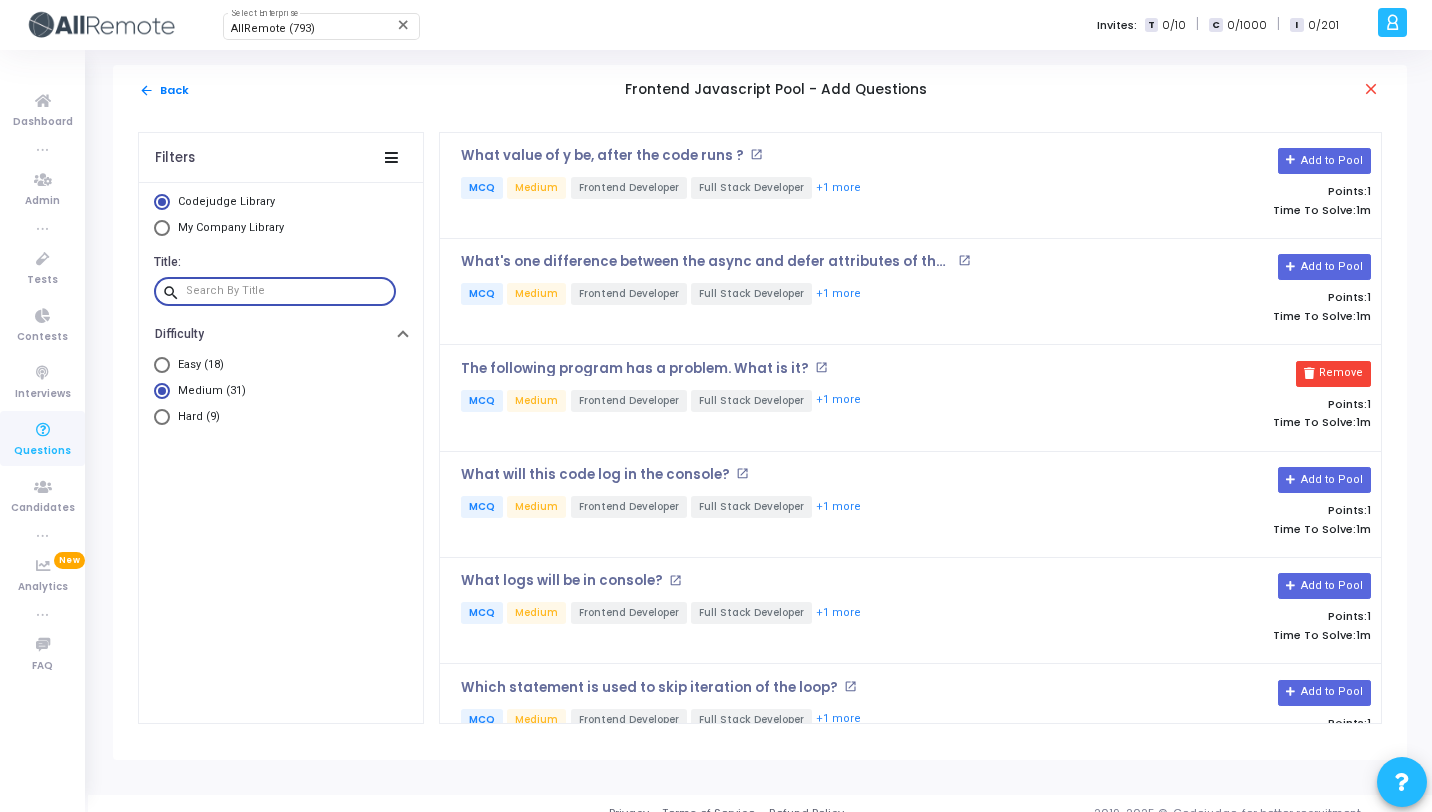 paste on "What is the expected output of the following javascript code ?" 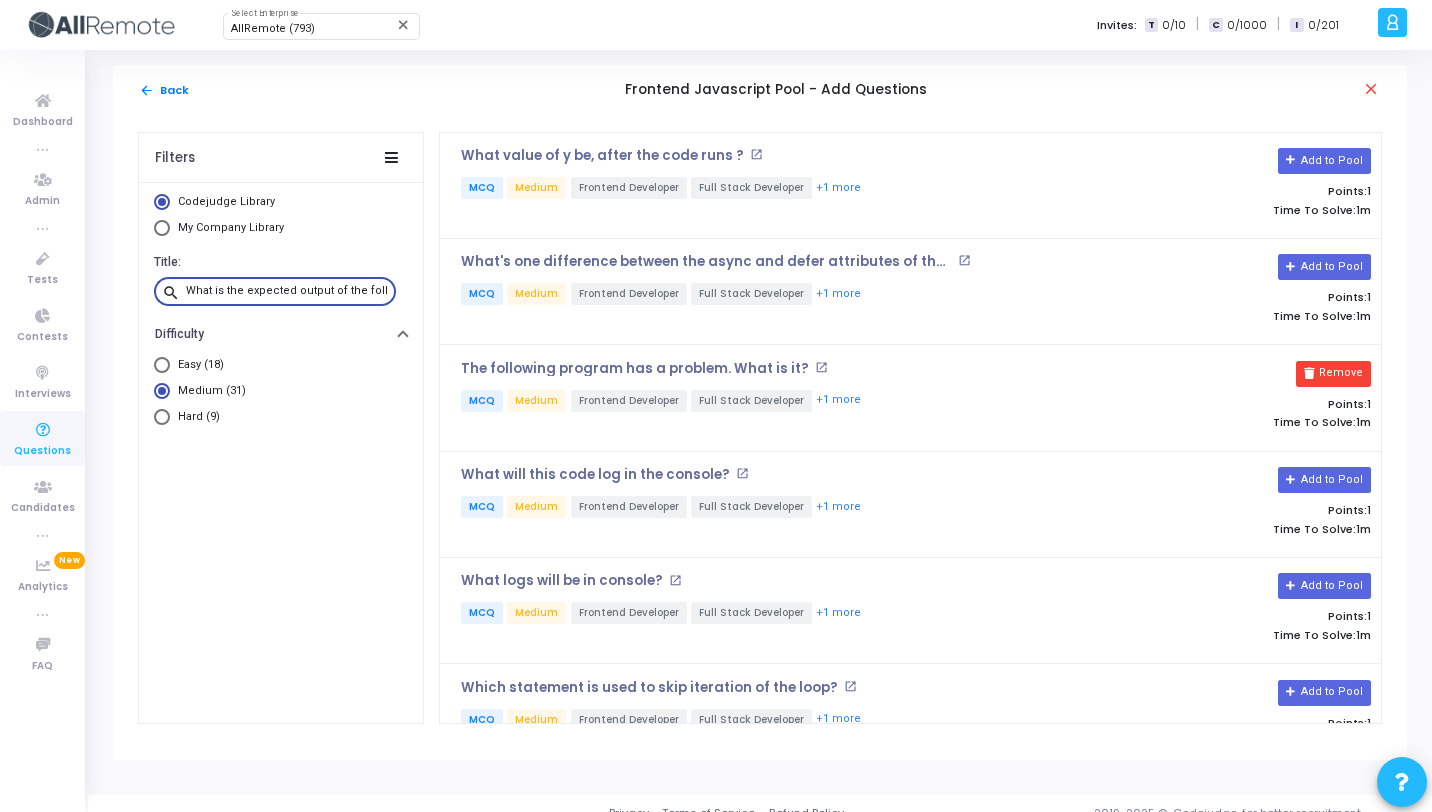 scroll, scrollTop: 0, scrollLeft: 122, axis: horizontal 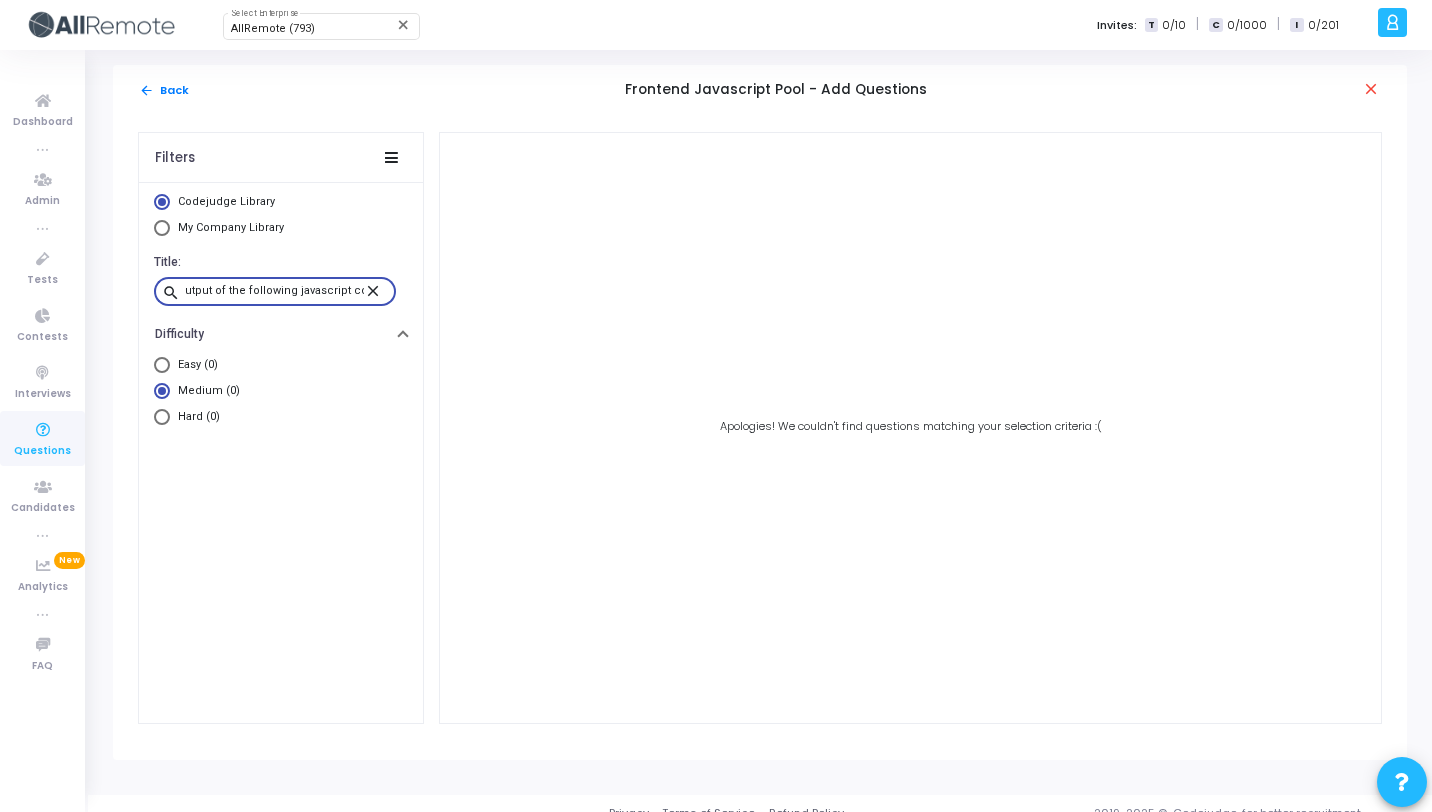 type on "What is the expected output of the following javascript code ?" 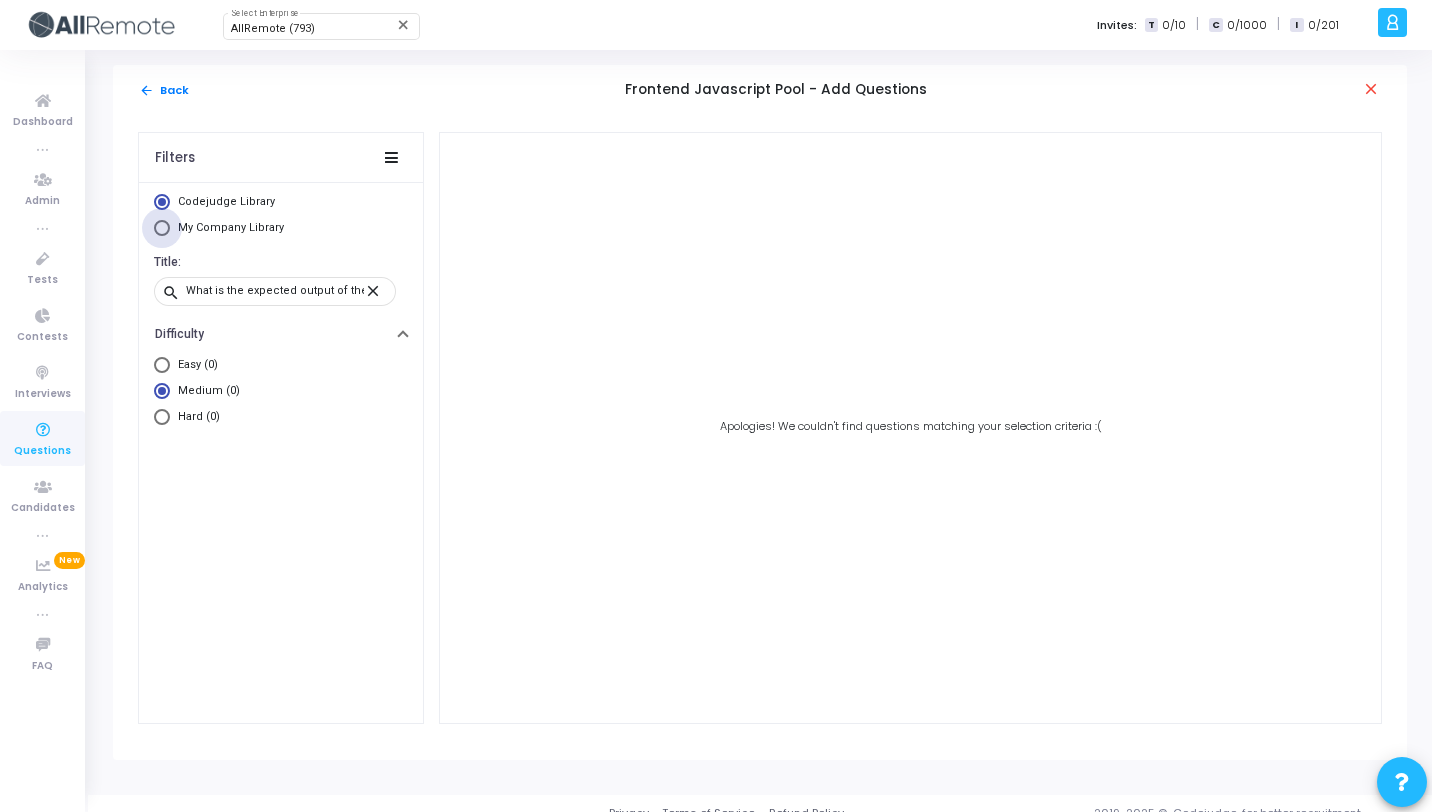 click on "My Company Library" at bounding box center [231, 227] 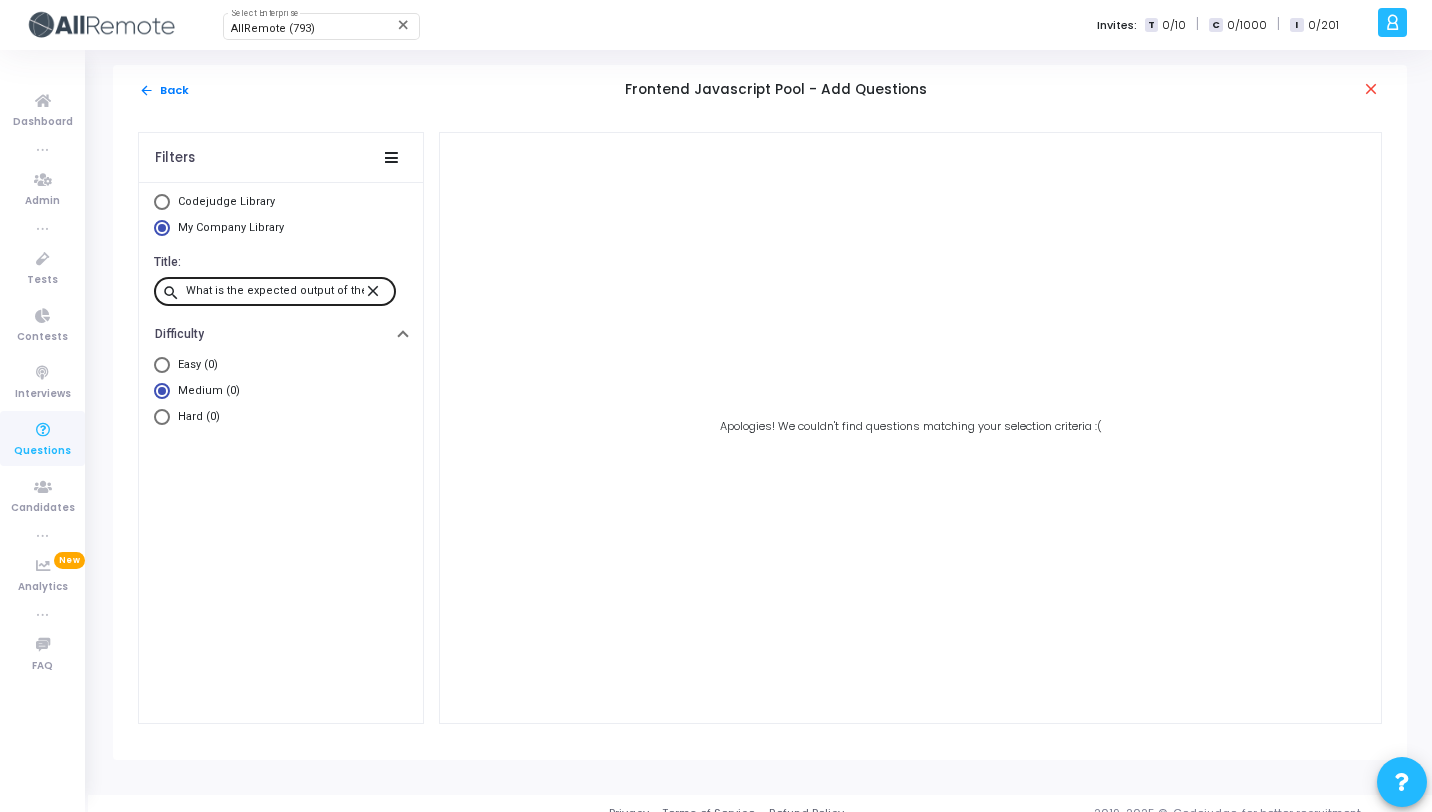 click on "close" at bounding box center (376, 290) 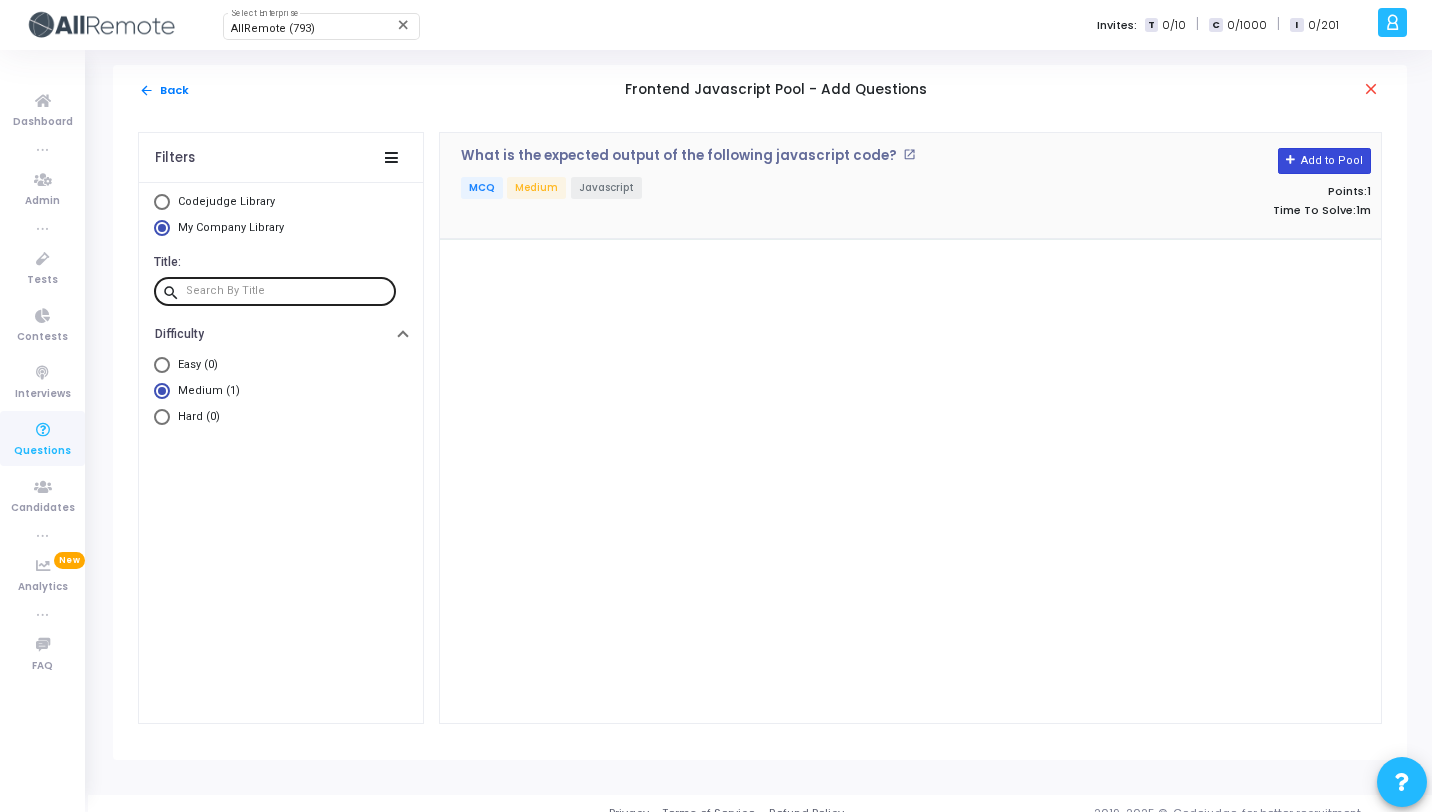 click on "Add to Pool" 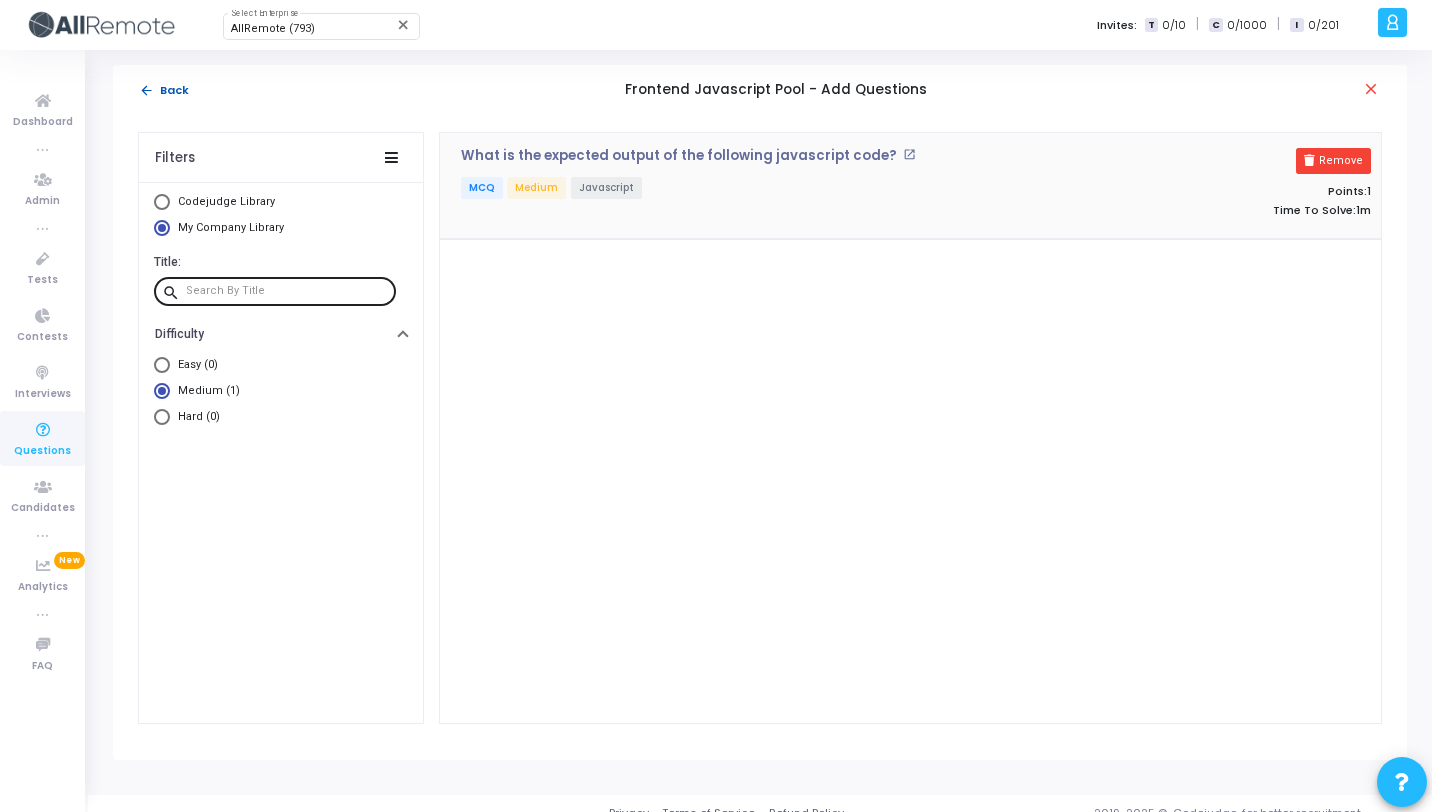 click on "arrow_back  Back" 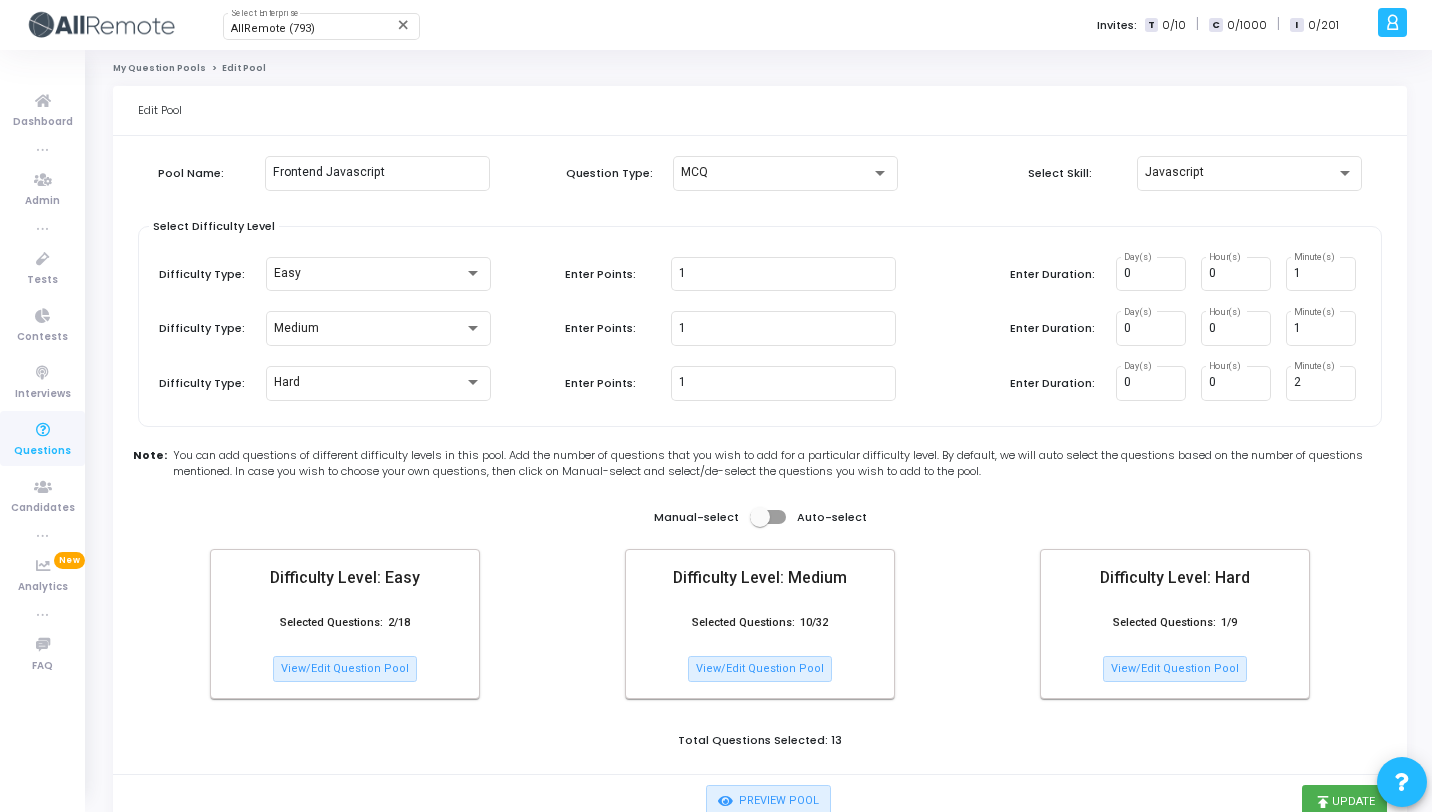 scroll, scrollTop: 72, scrollLeft: 0, axis: vertical 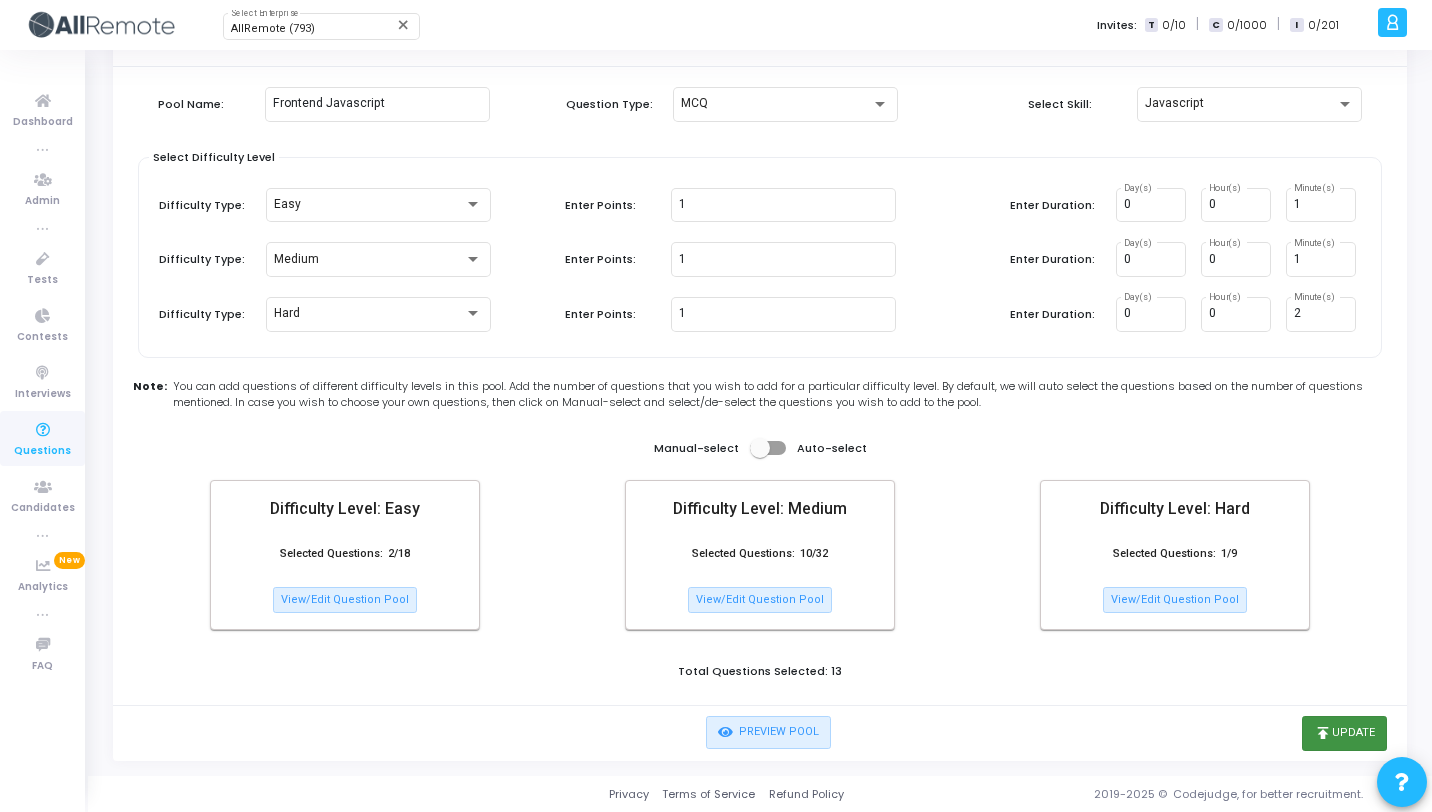 click on "publish  Update" 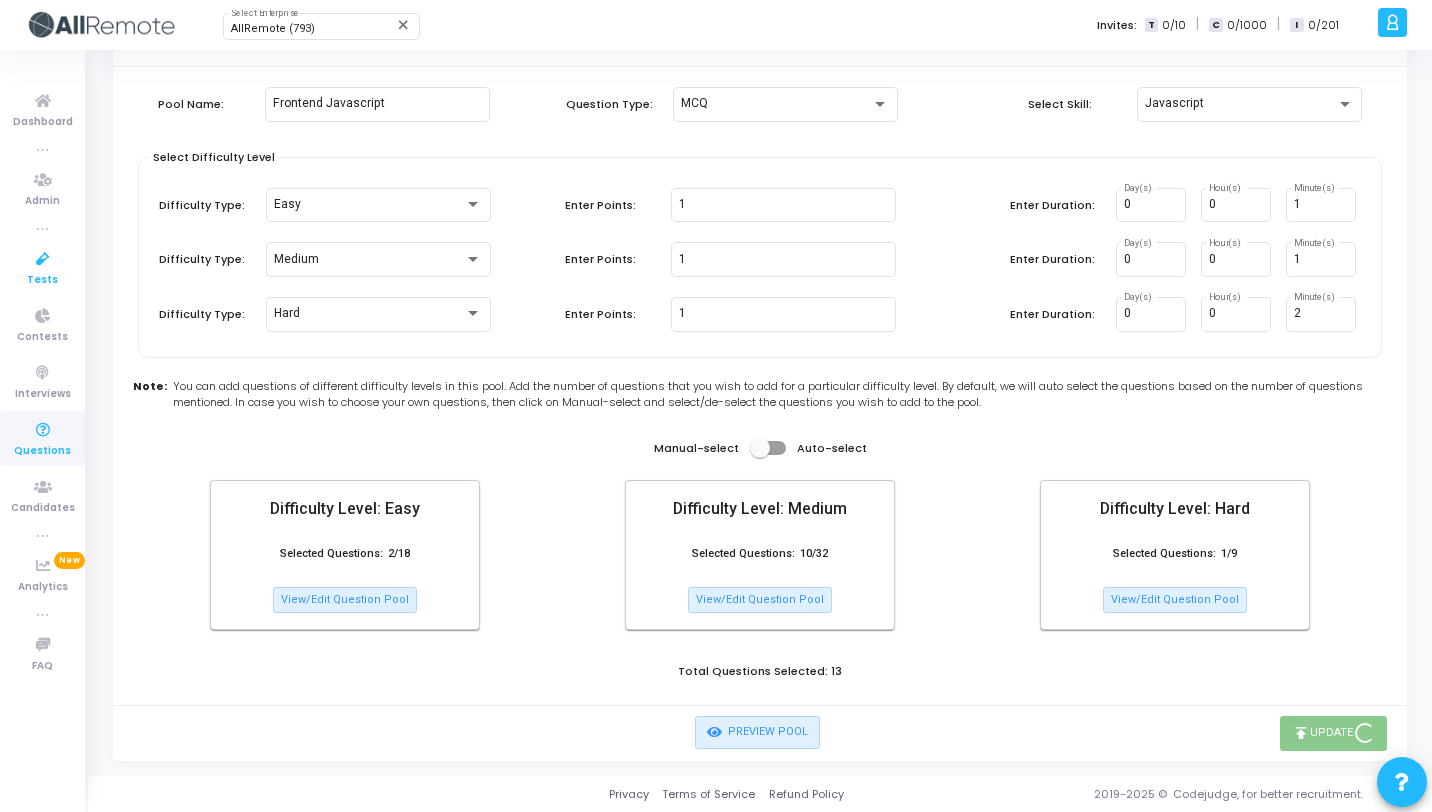scroll, scrollTop: 0, scrollLeft: 0, axis: both 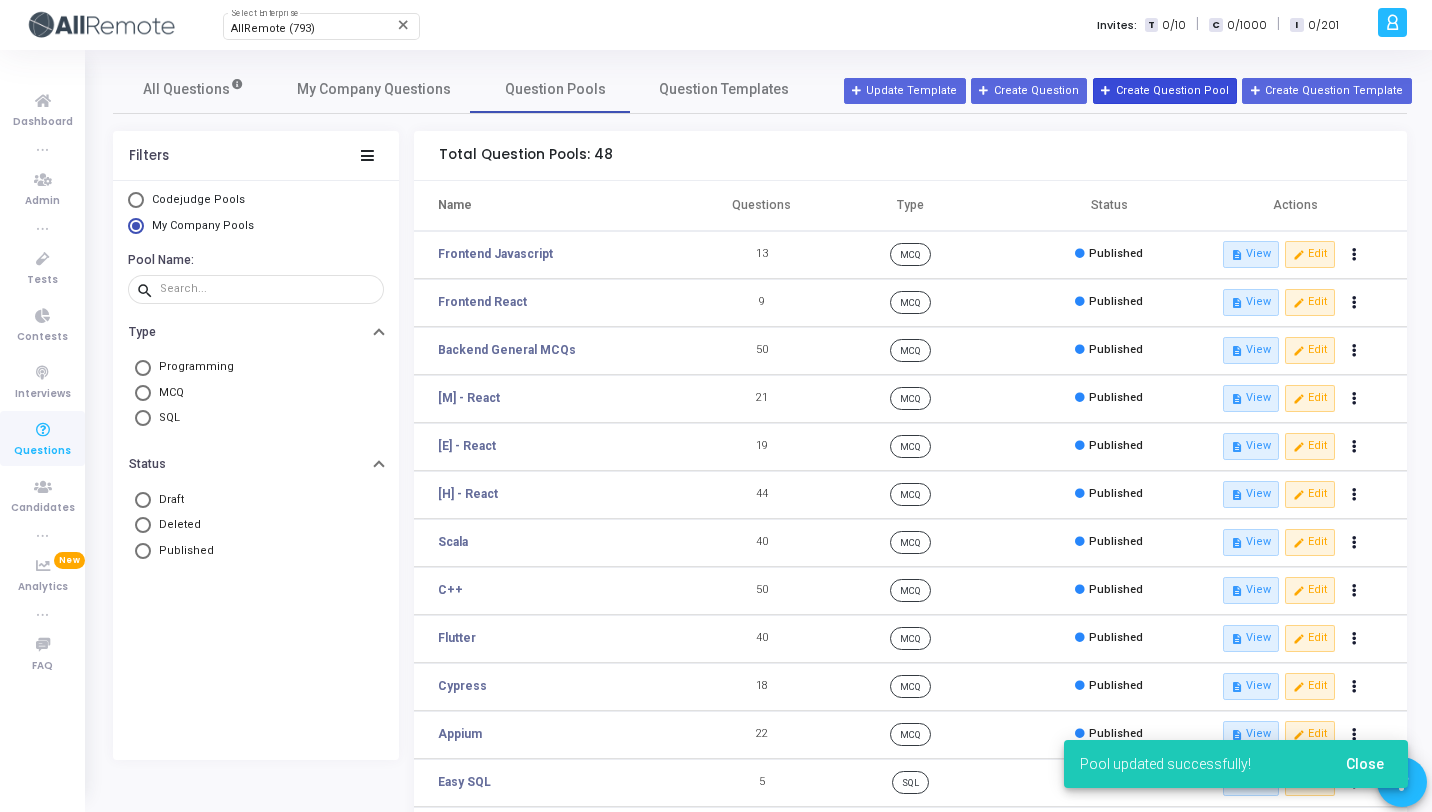 click on "Create Question Pool" at bounding box center (1165, 91) 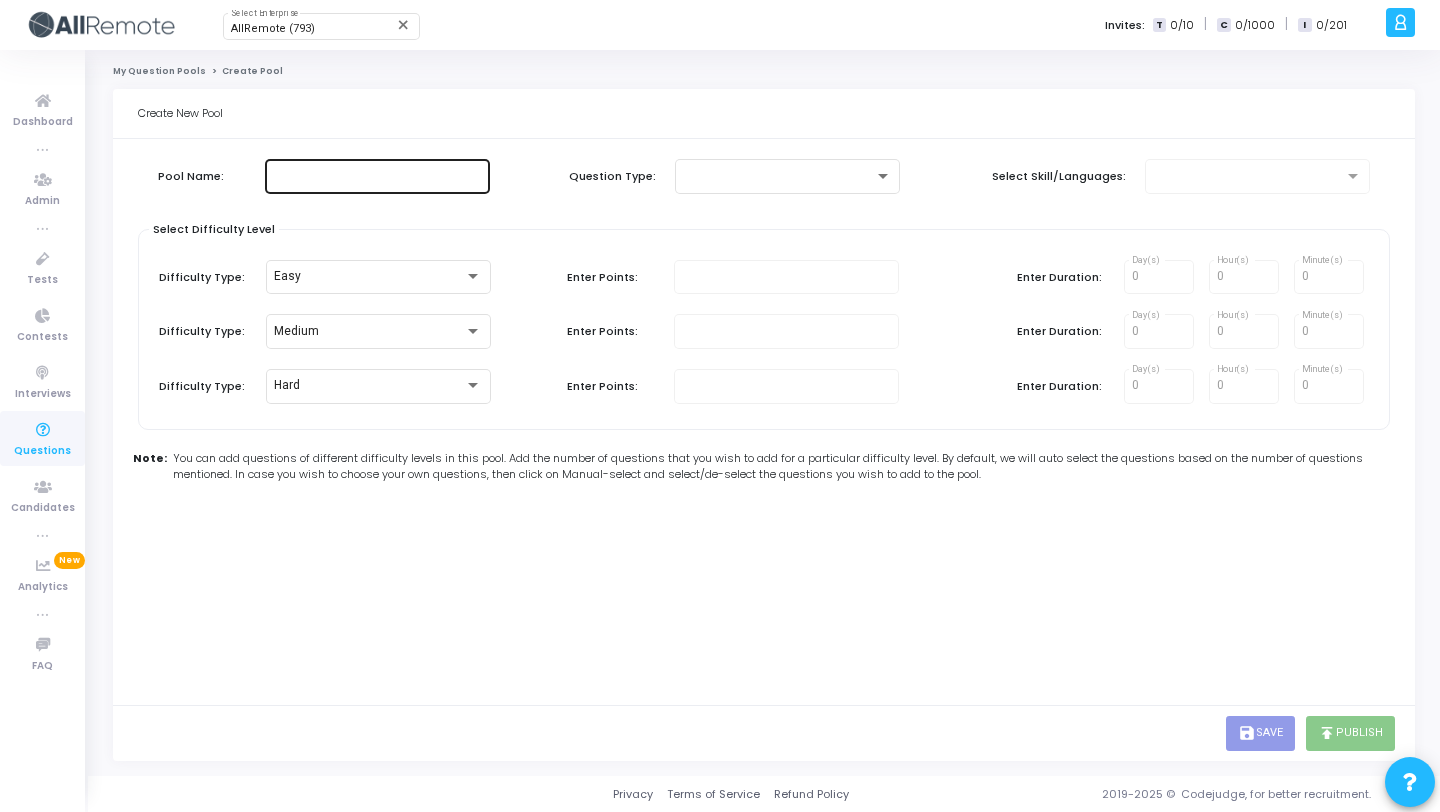 click at bounding box center [377, 176] 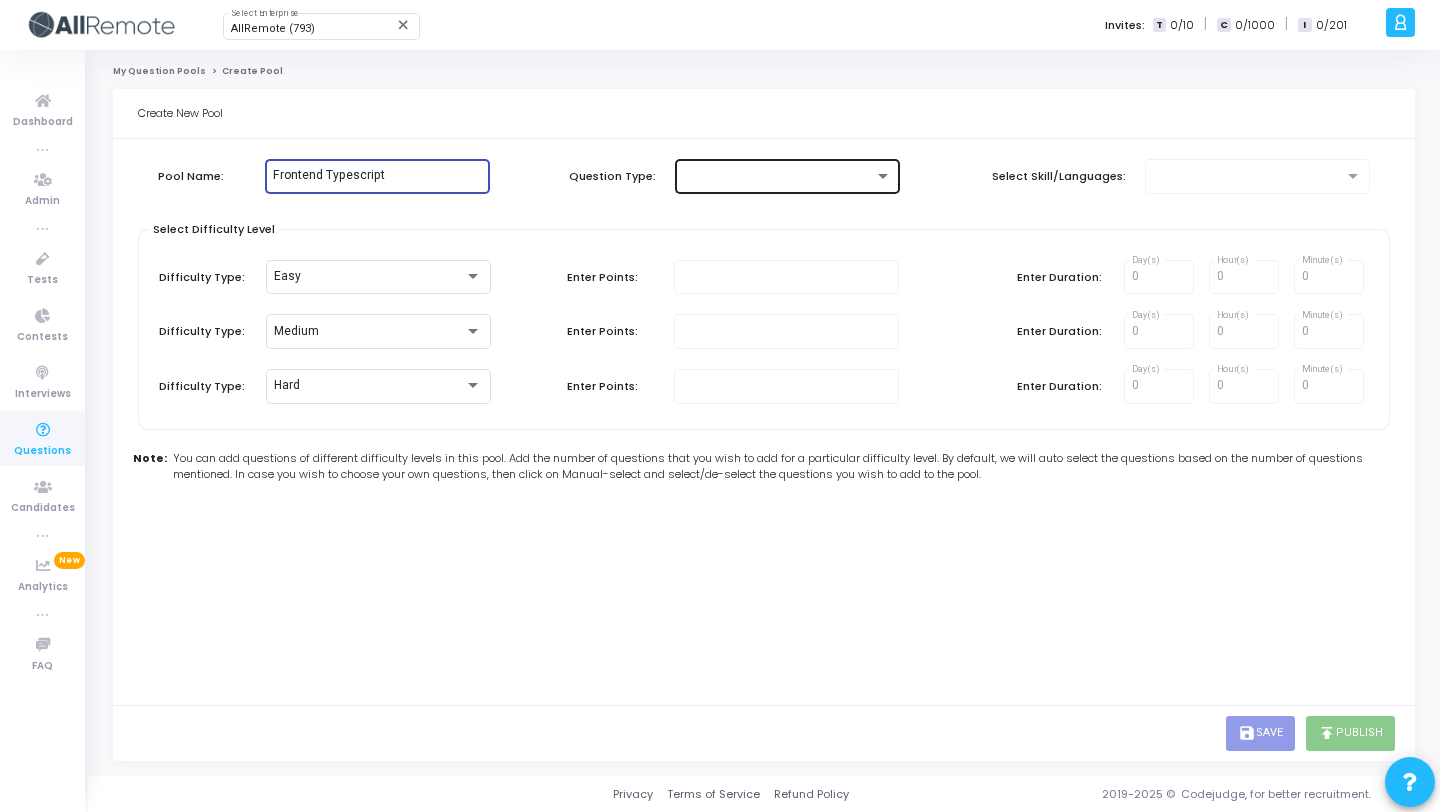 type on "Frontend Typescript" 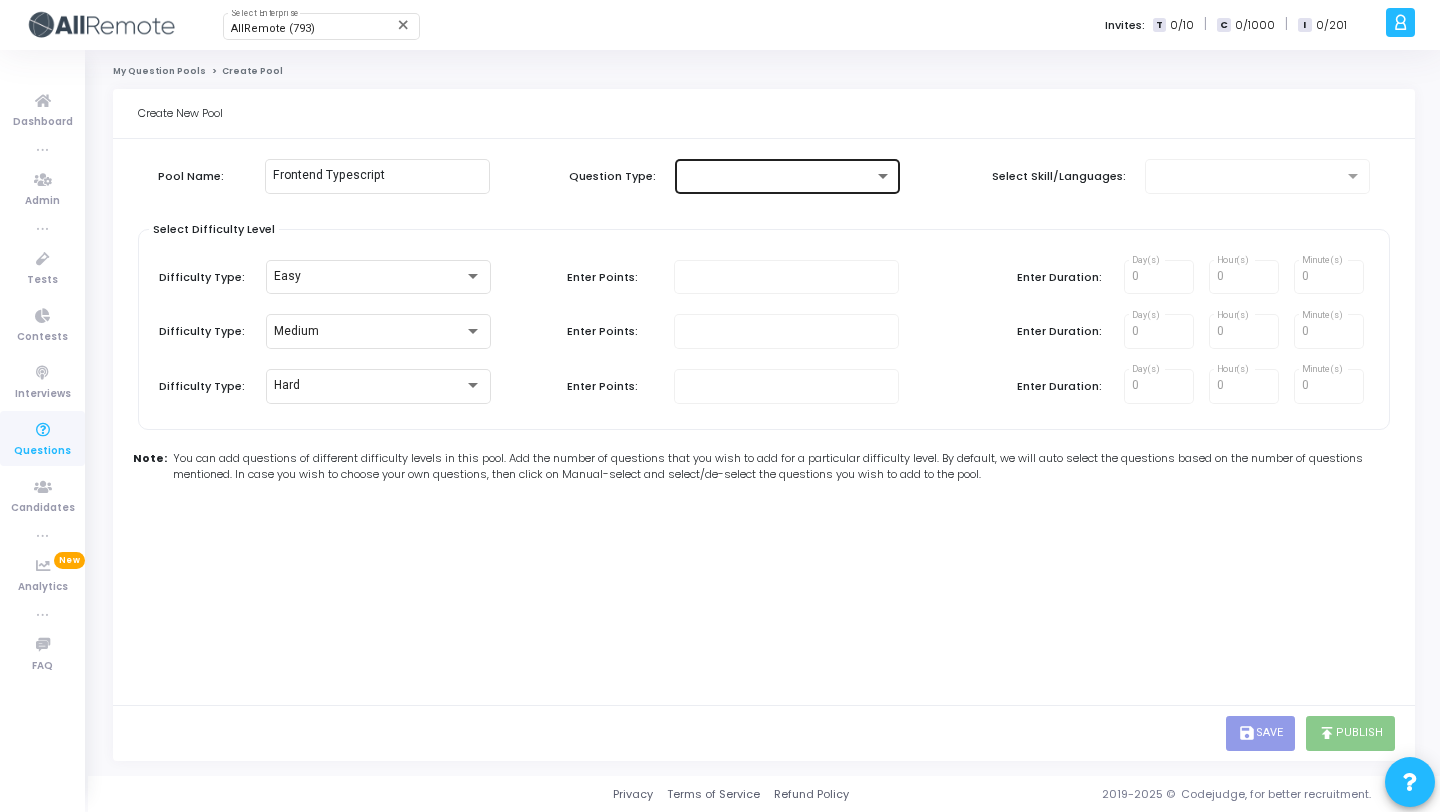 click 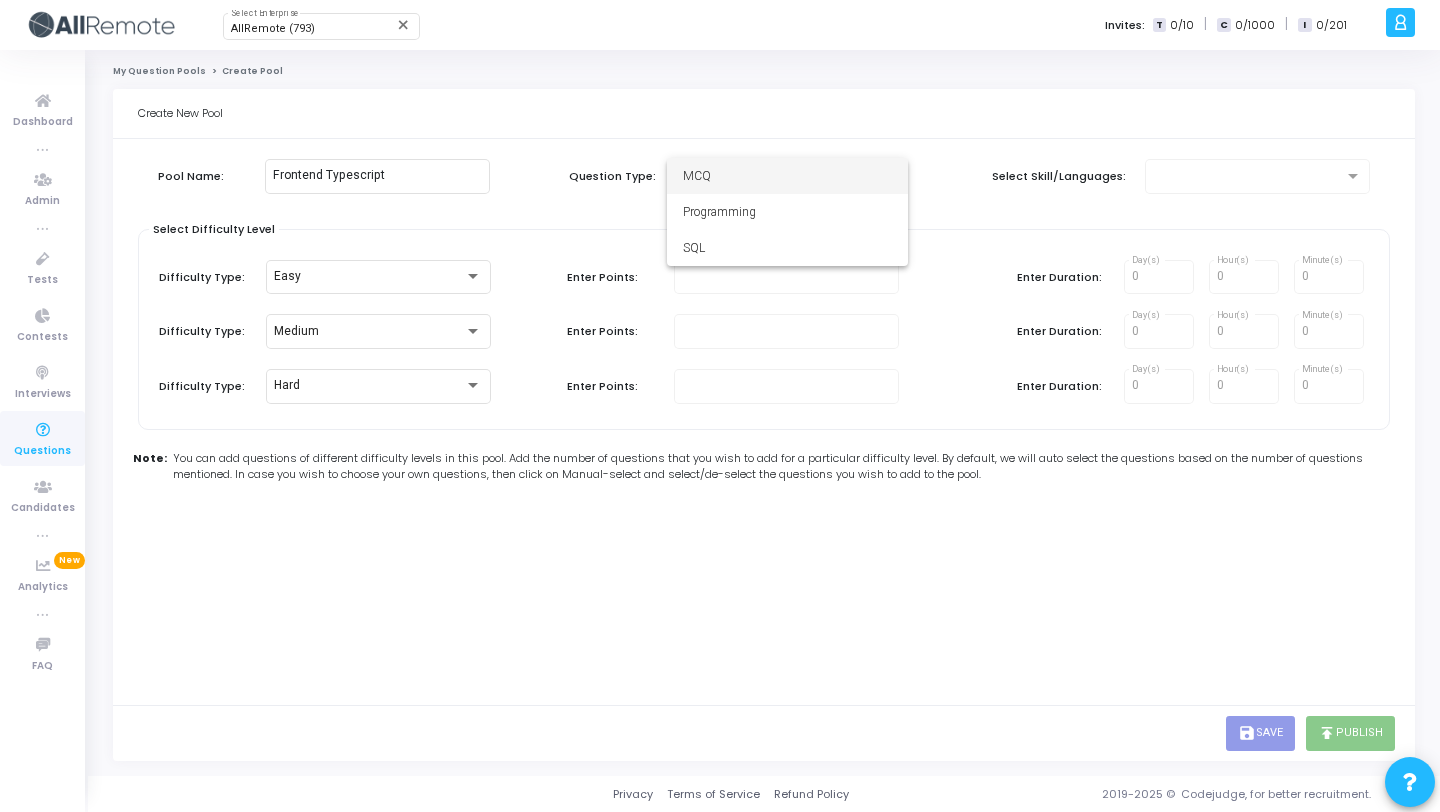 click on "MCQ" at bounding box center [787, 176] 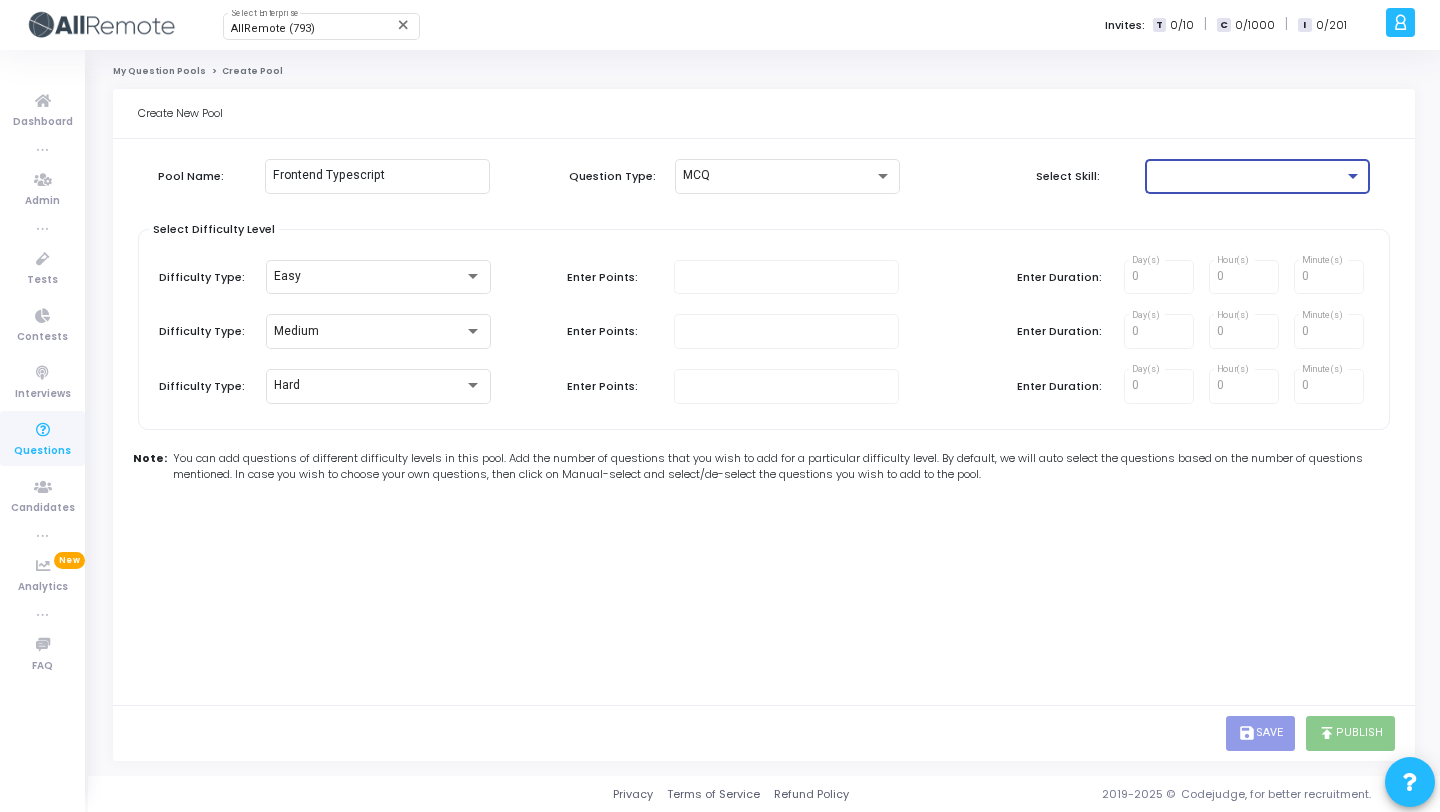 click at bounding box center (1248, 176) 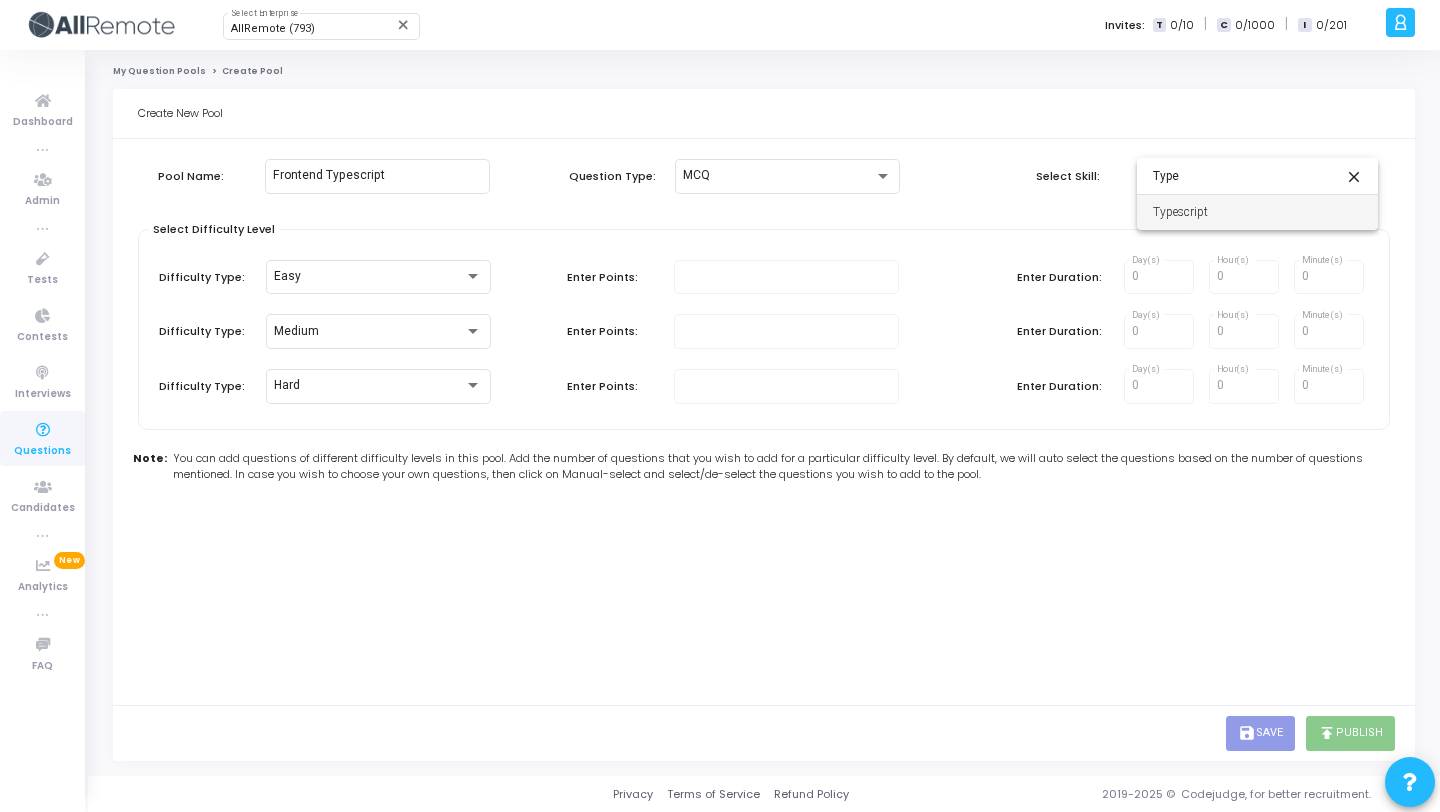 type on "Type" 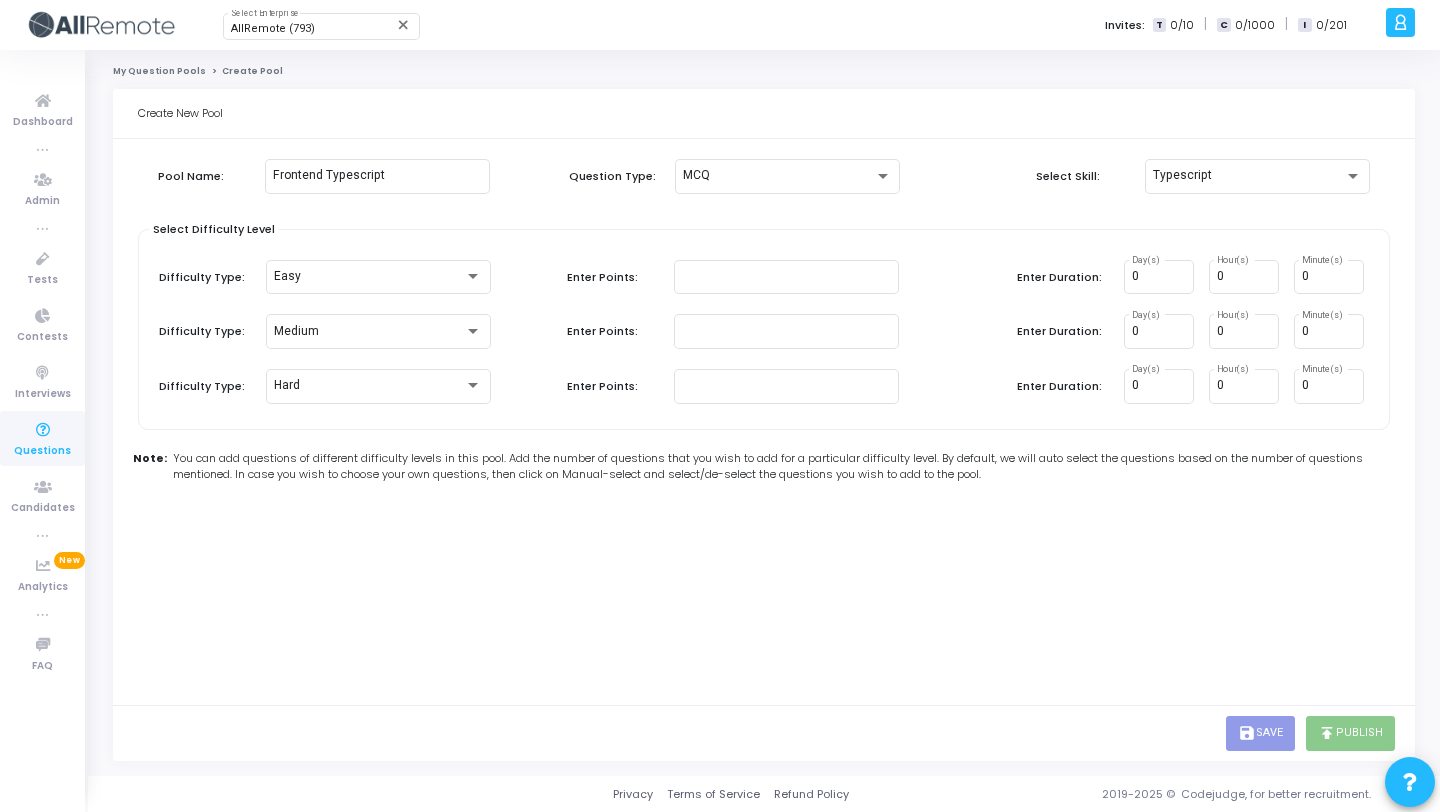 type on "1" 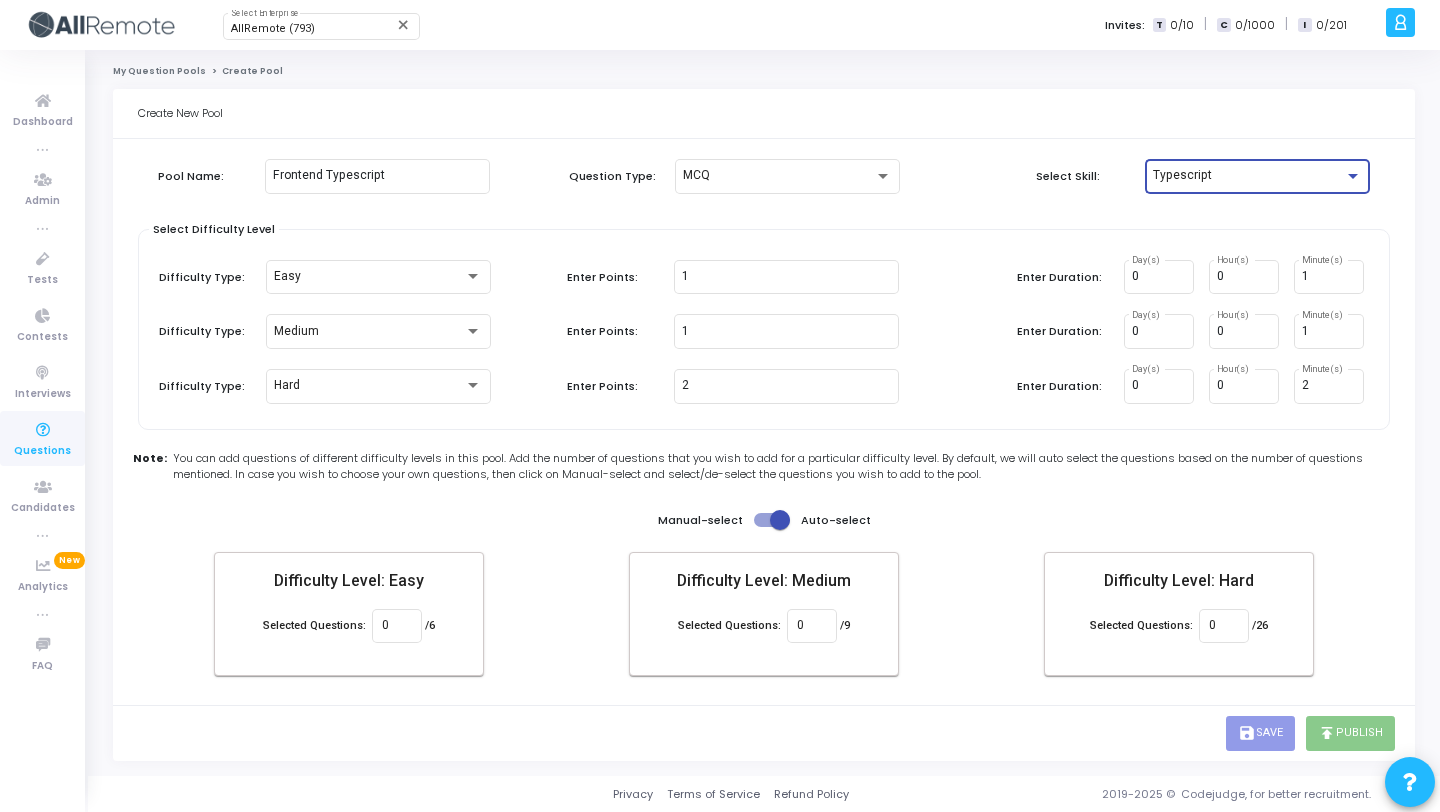click at bounding box center (780, 520) 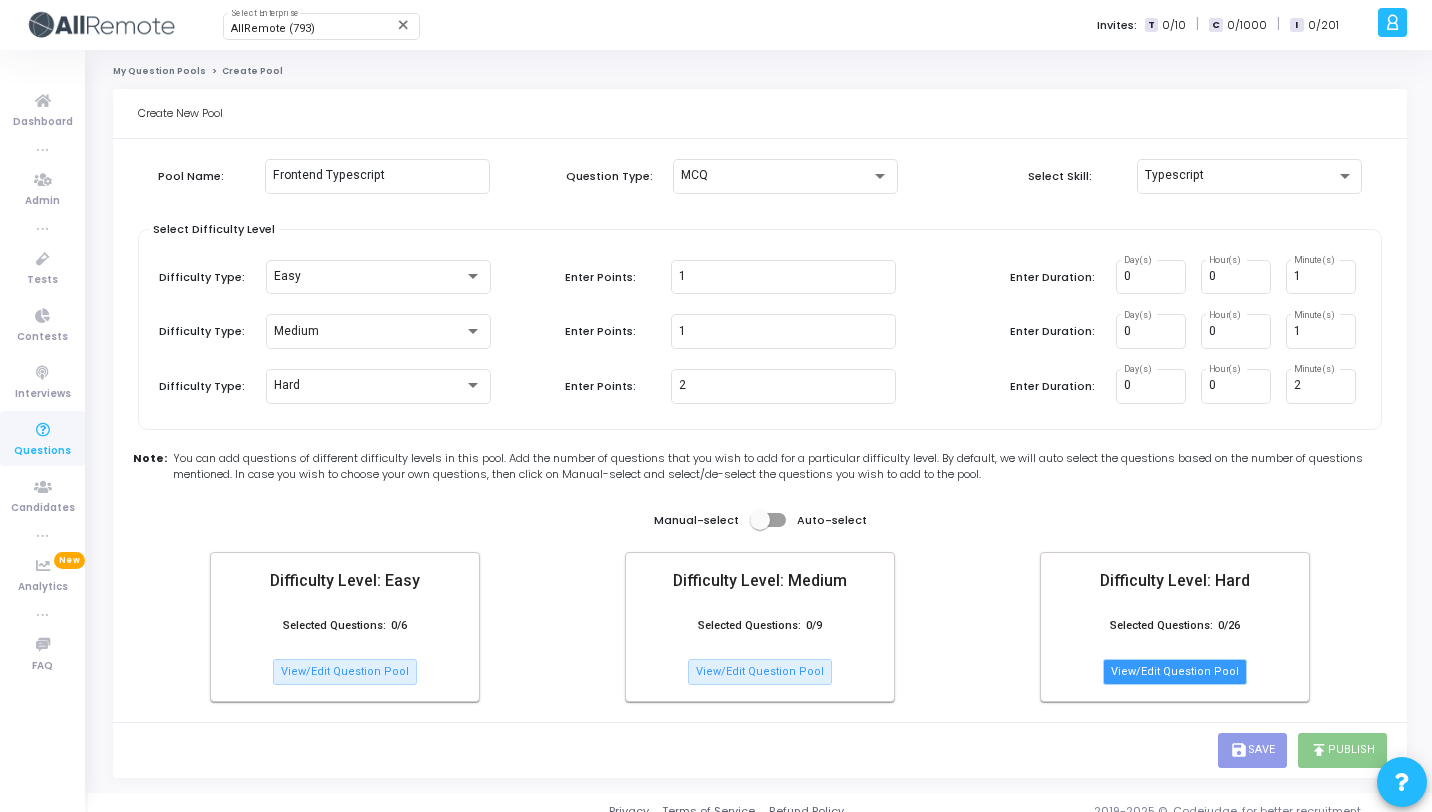 click on "View/Edit Question Pool" 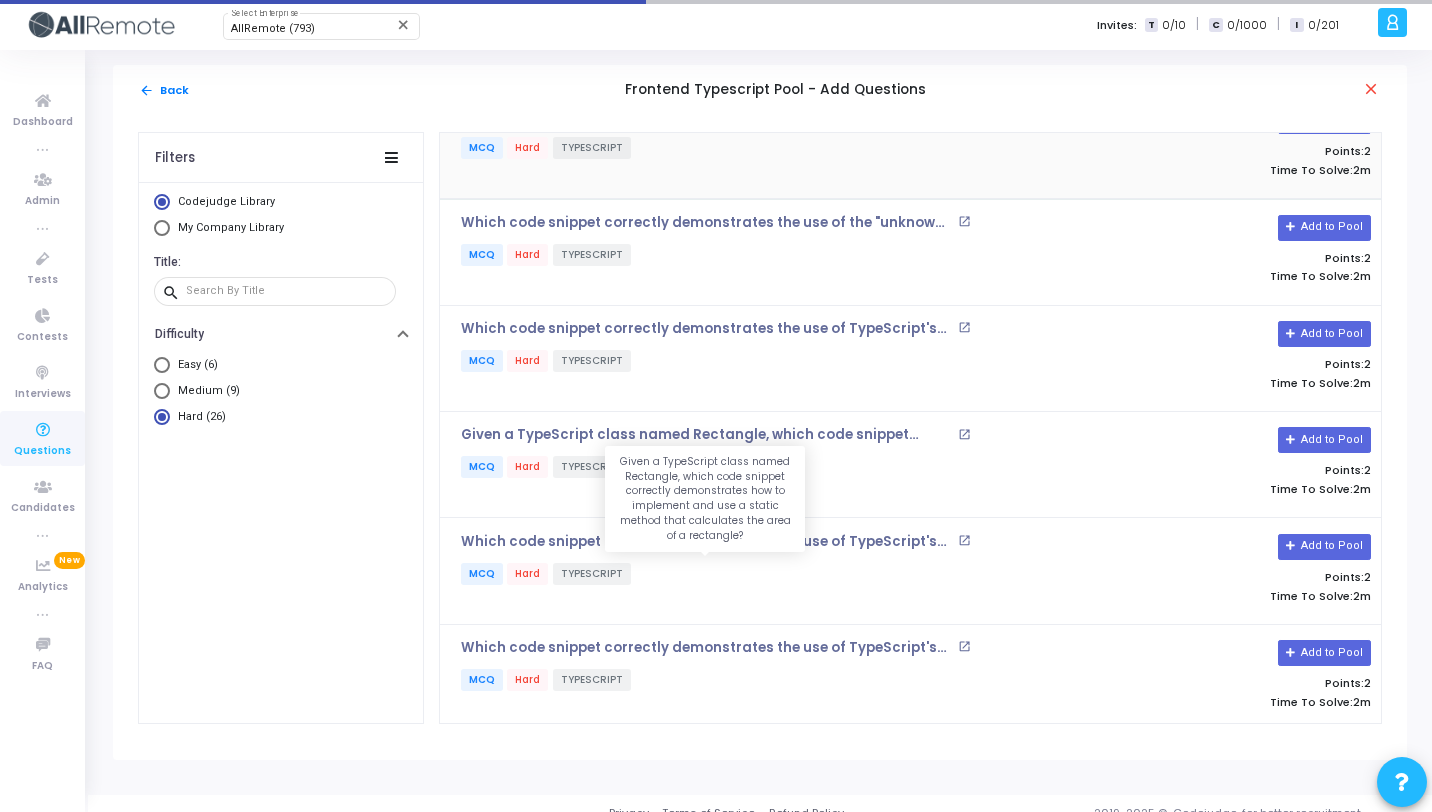 scroll, scrollTop: 468, scrollLeft: 0, axis: vertical 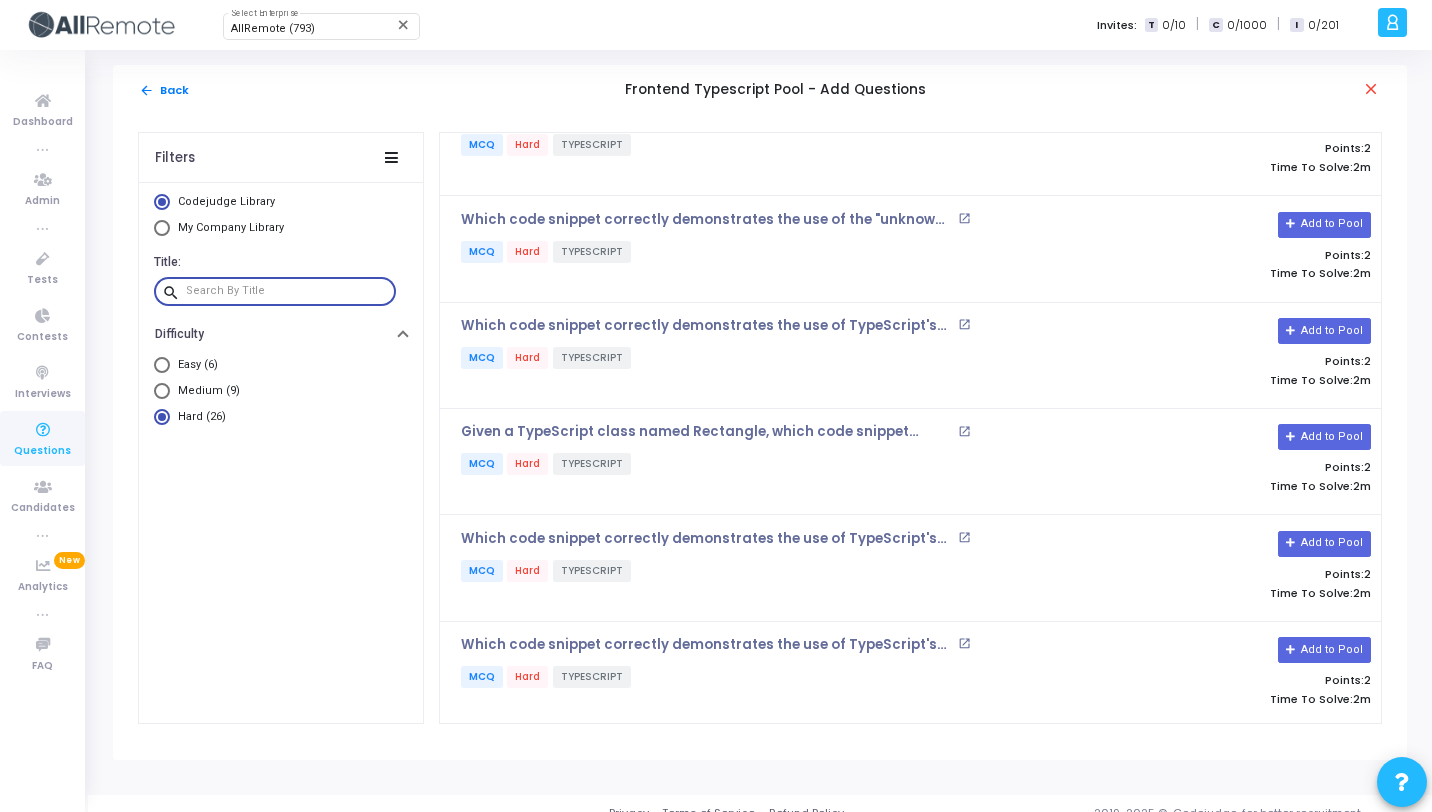 click at bounding box center [287, 291] 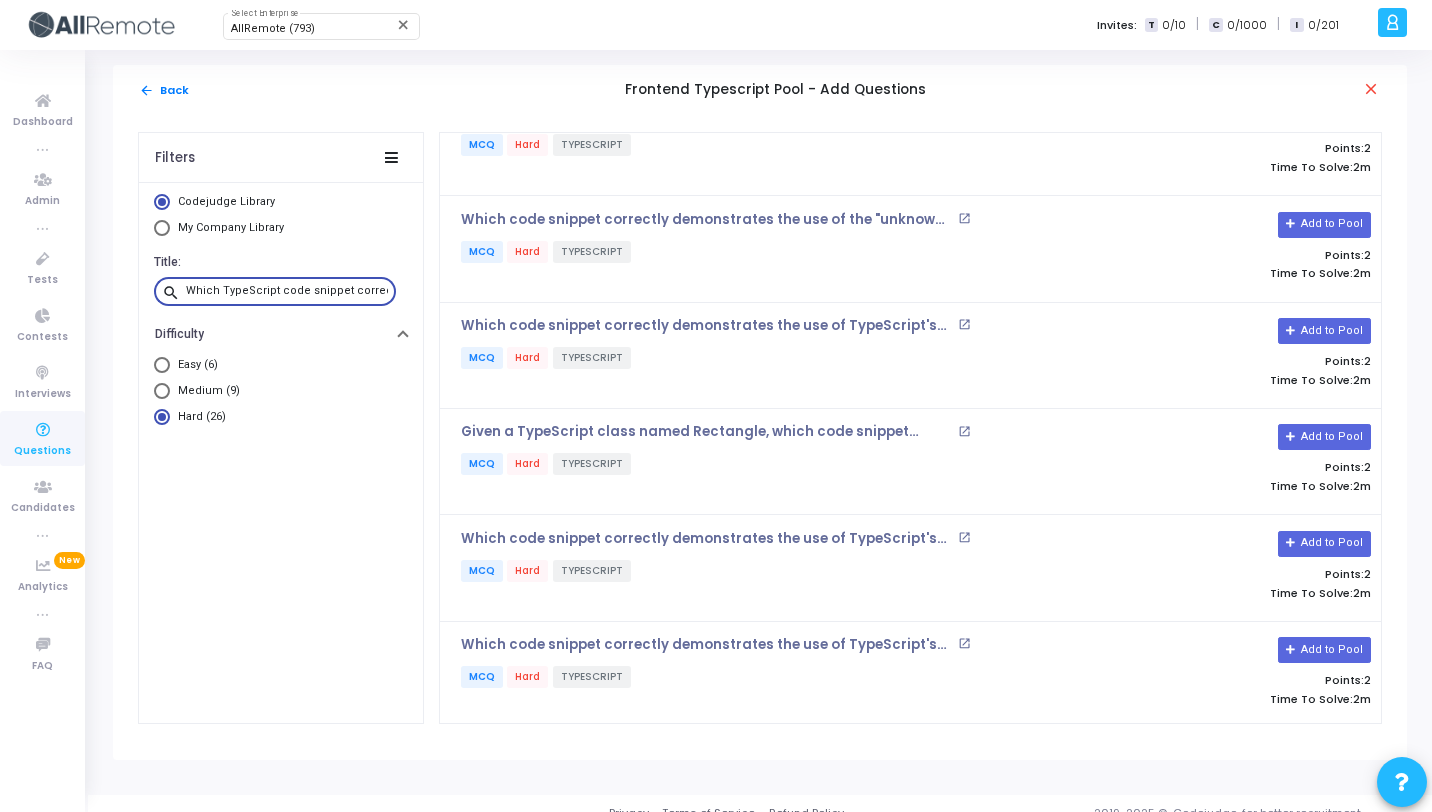 scroll, scrollTop: 0, scrollLeft: 791, axis: horizontal 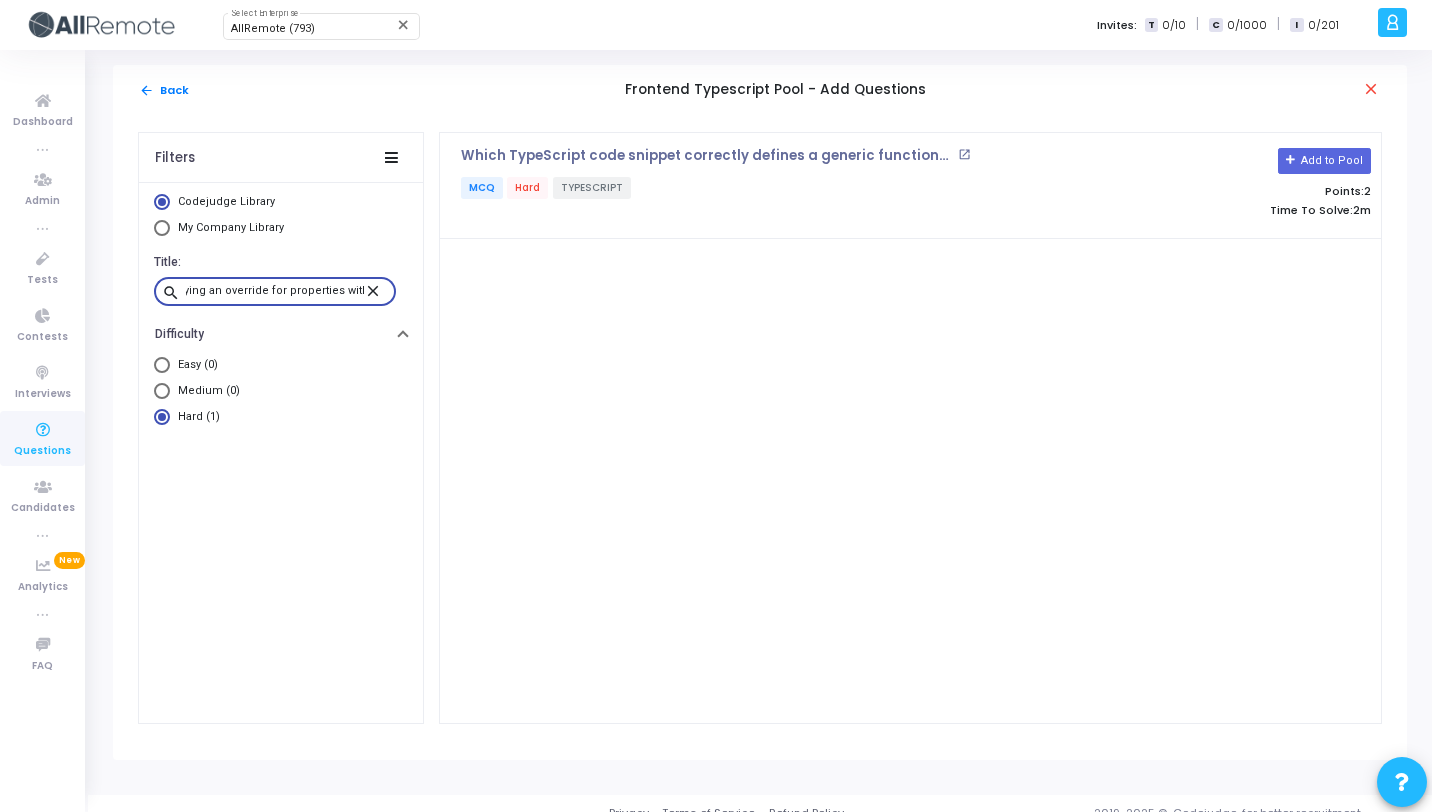 type on "Which TypeScript code snippet correctly defines a generic function that merges two objects while preserving their property types, and allows specifying an override for properties with the same name?" 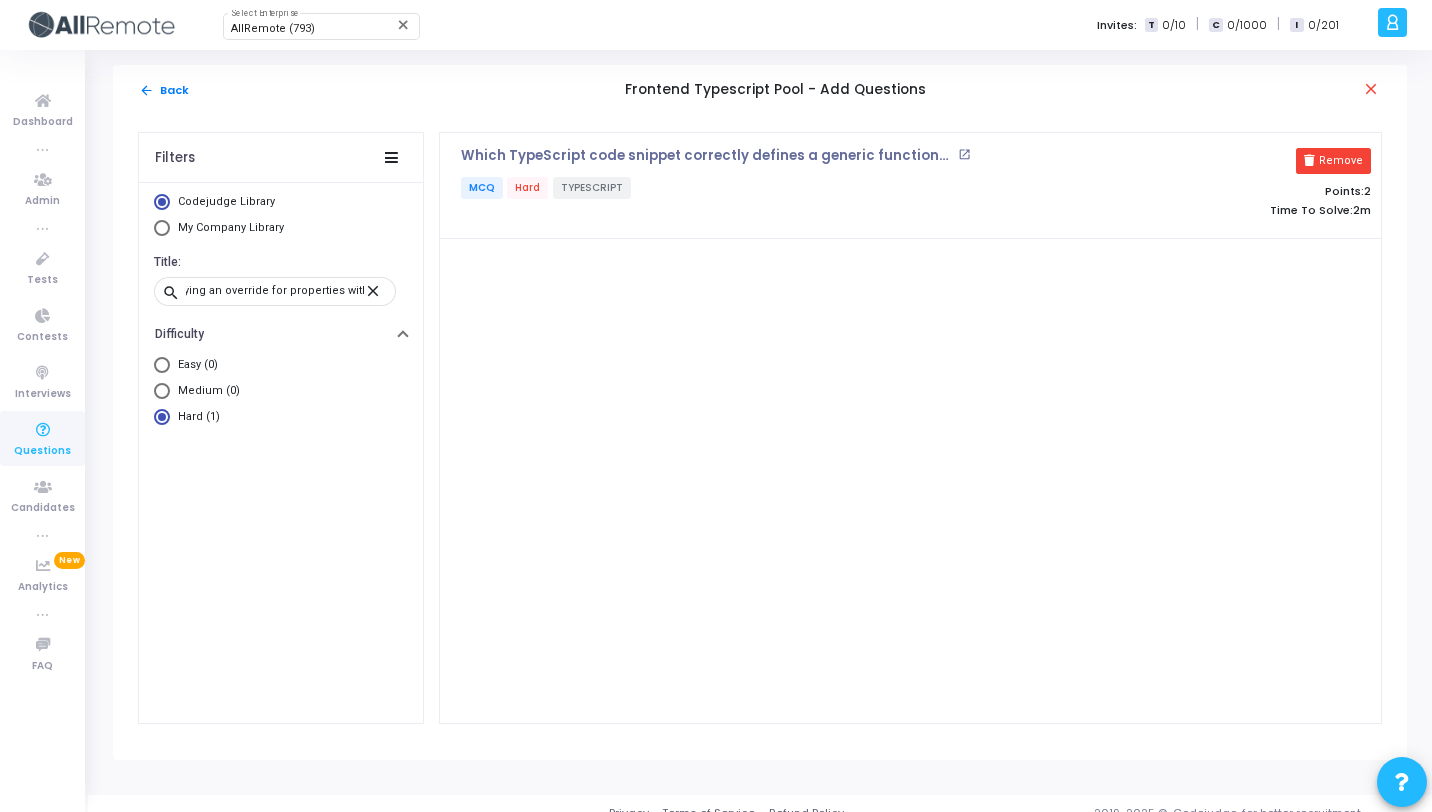 scroll, scrollTop: 0, scrollLeft: 0, axis: both 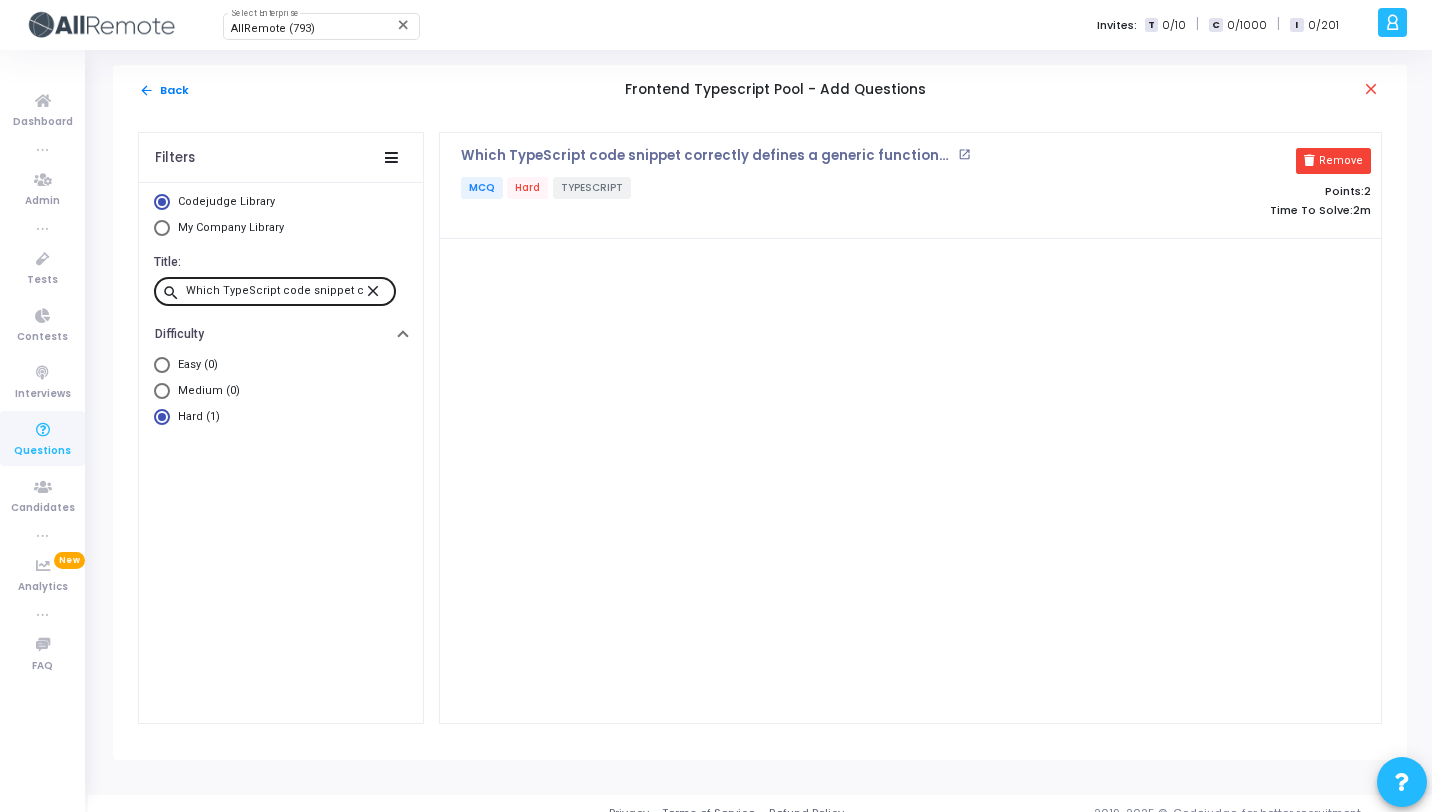 click on "close" at bounding box center [376, 290] 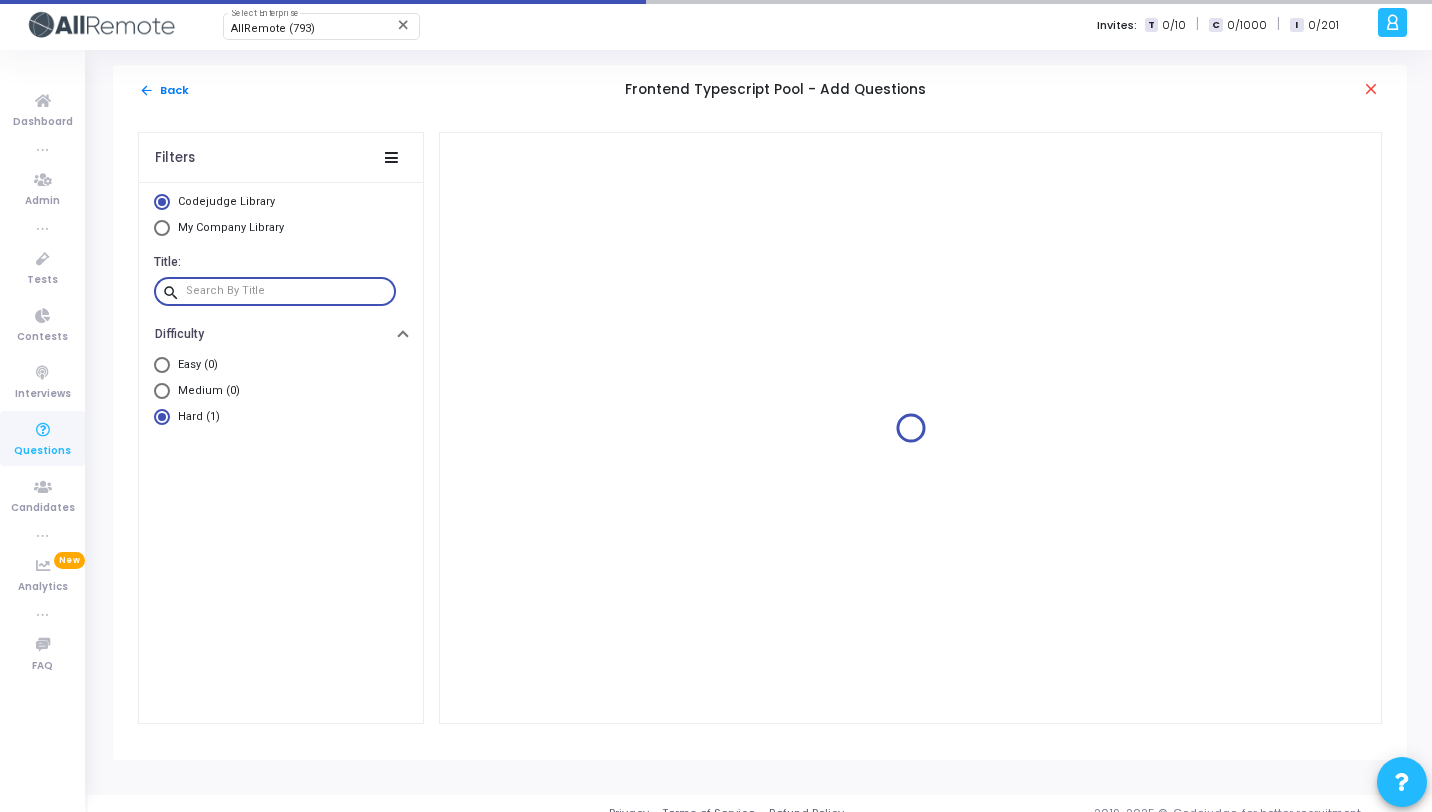 paste on "Which code snippet correctly demonstrates the use of TypeScript's conditional types to conditionally select a type based on a boolean value?" 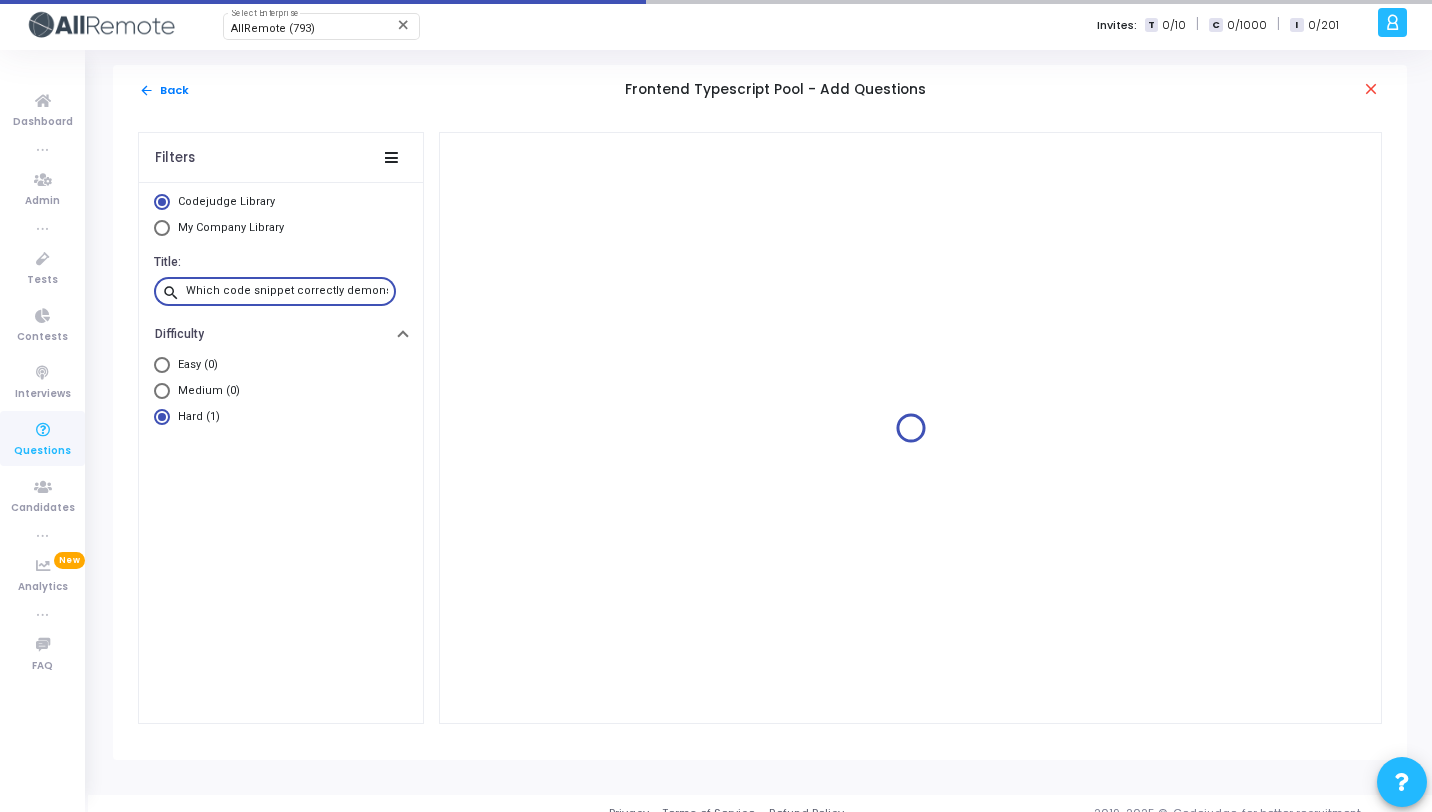scroll, scrollTop: 0, scrollLeft: 507, axis: horizontal 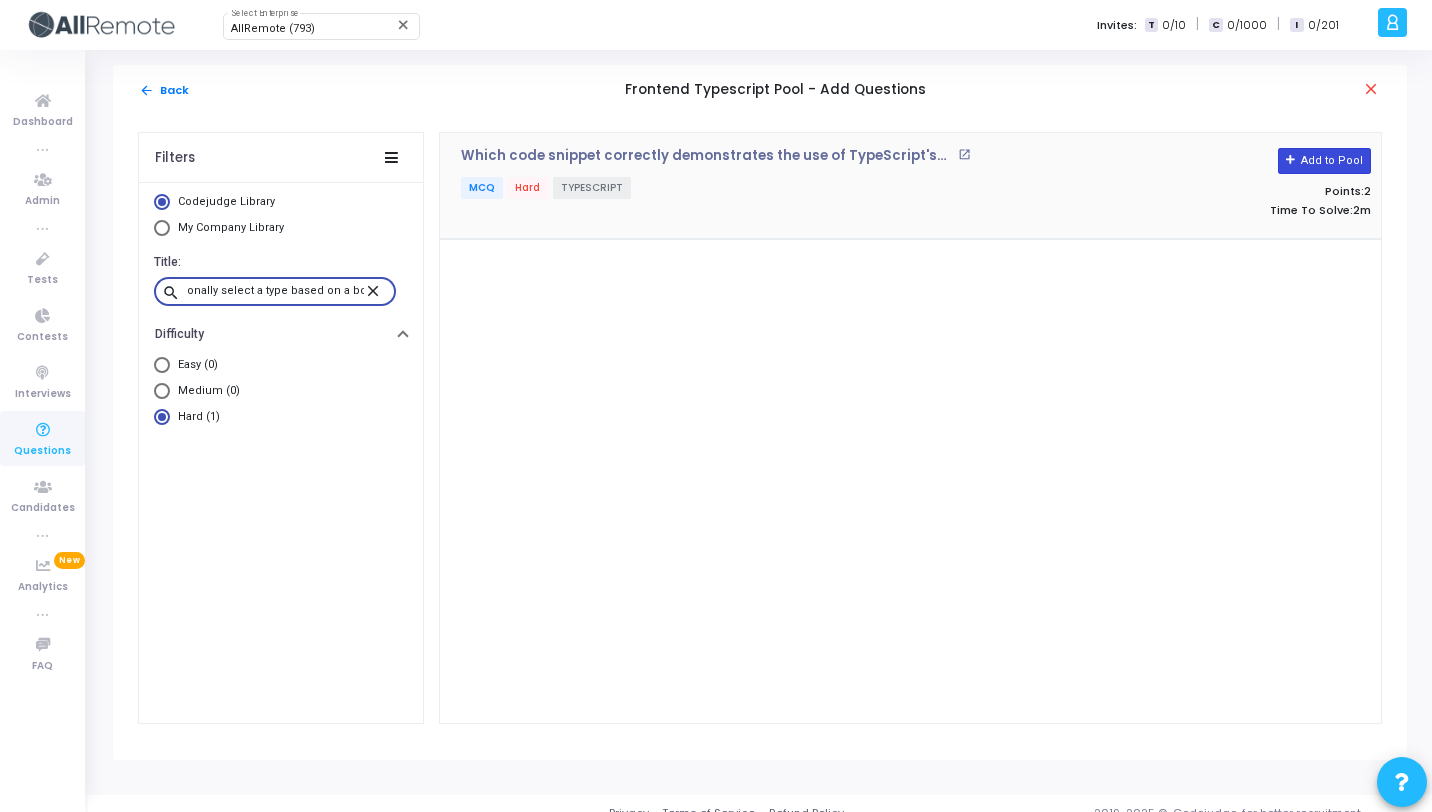 type on "Which code snippet correctly demonstrates the use of TypeScript's conditional types to conditionally select a type based on a boolean value?" 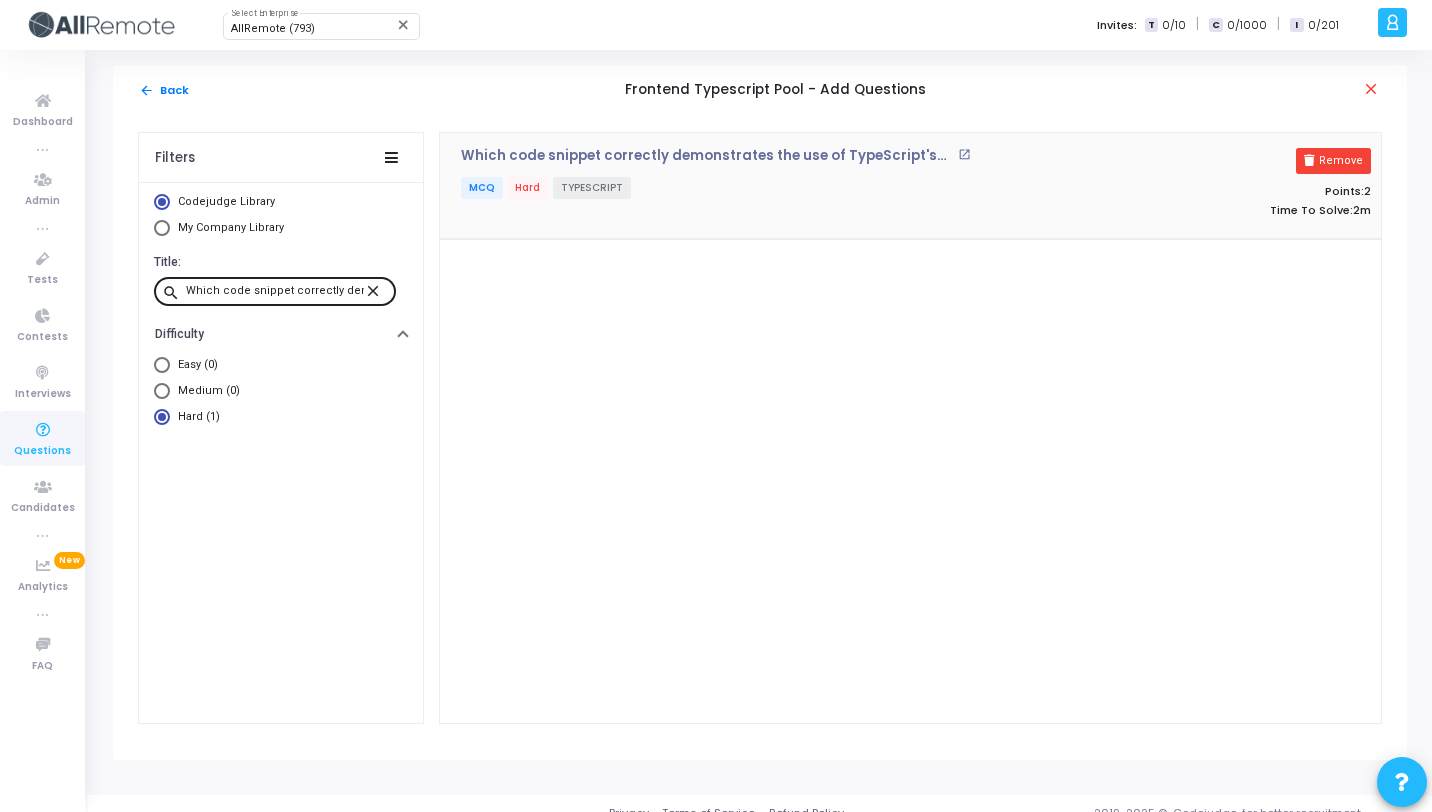 click on "close" at bounding box center [376, 290] 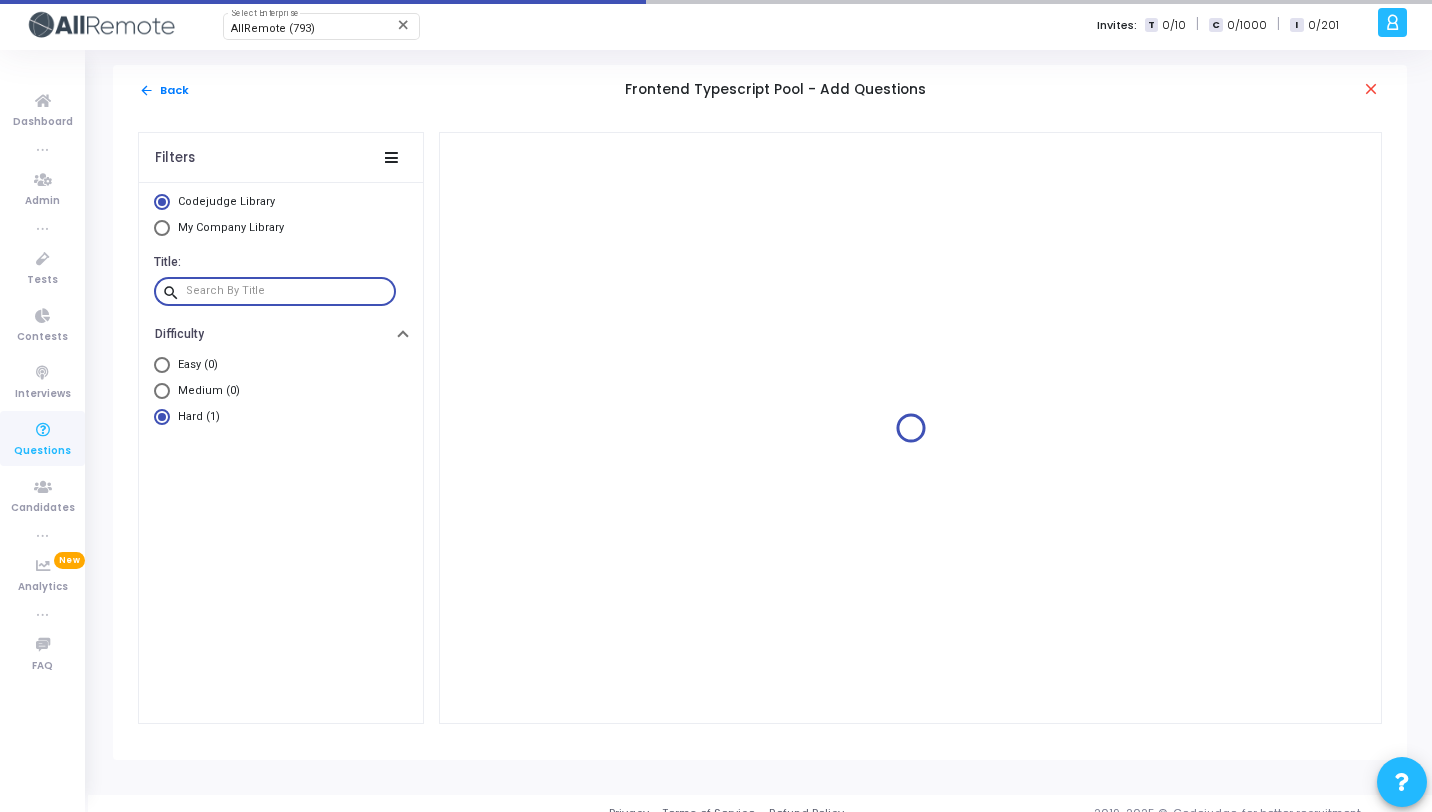 click at bounding box center (287, 291) 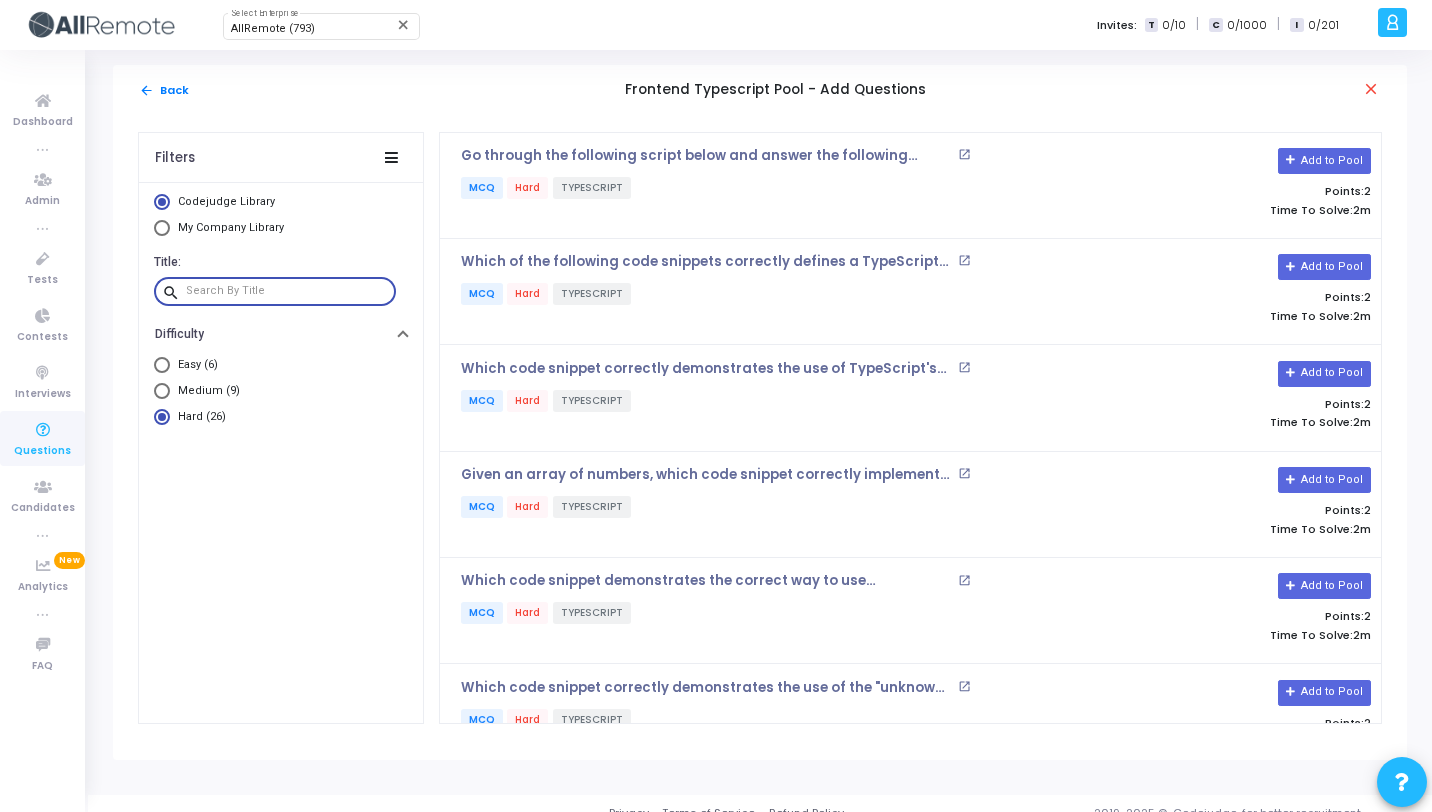 paste on "Select the correct TypeScript code snippet that defines a function "isStringArray" which takes an array and returns true if all its elements are strings, and false otherwise" 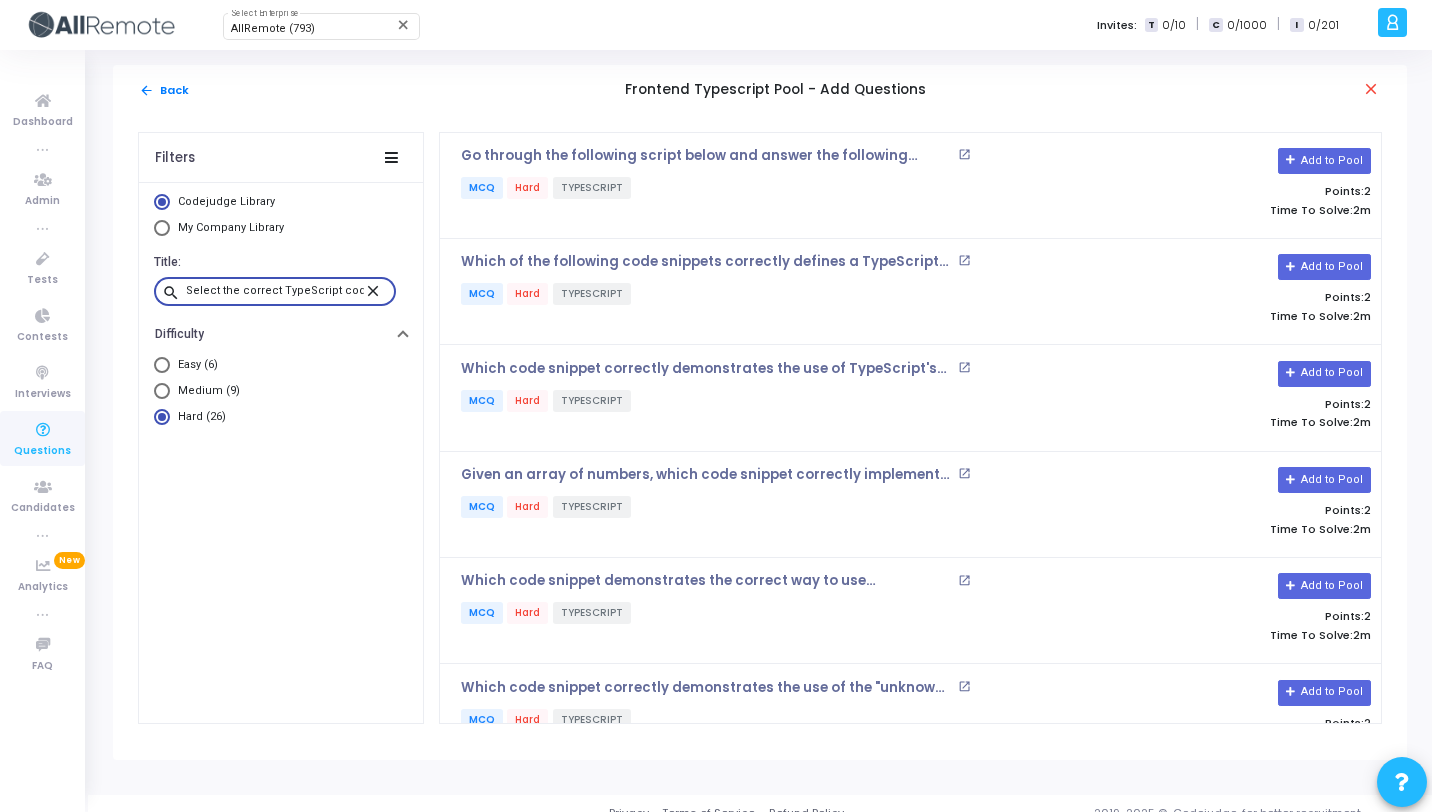 scroll, scrollTop: 0, scrollLeft: 637, axis: horizontal 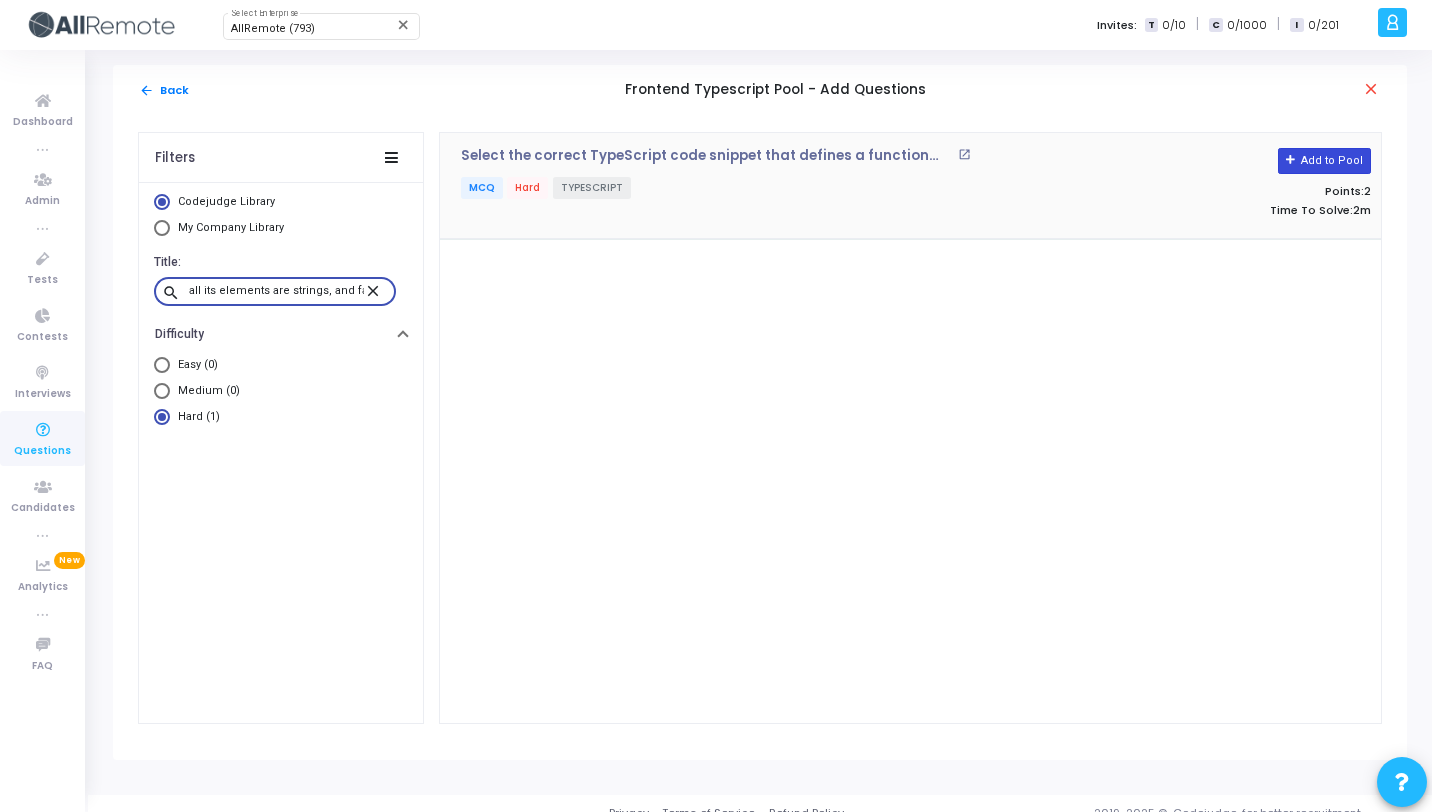 type on "Select the correct TypeScript code snippet that defines a function "isStringArray" which takes an array and returns true if all its elements are strings, and false otherwise" 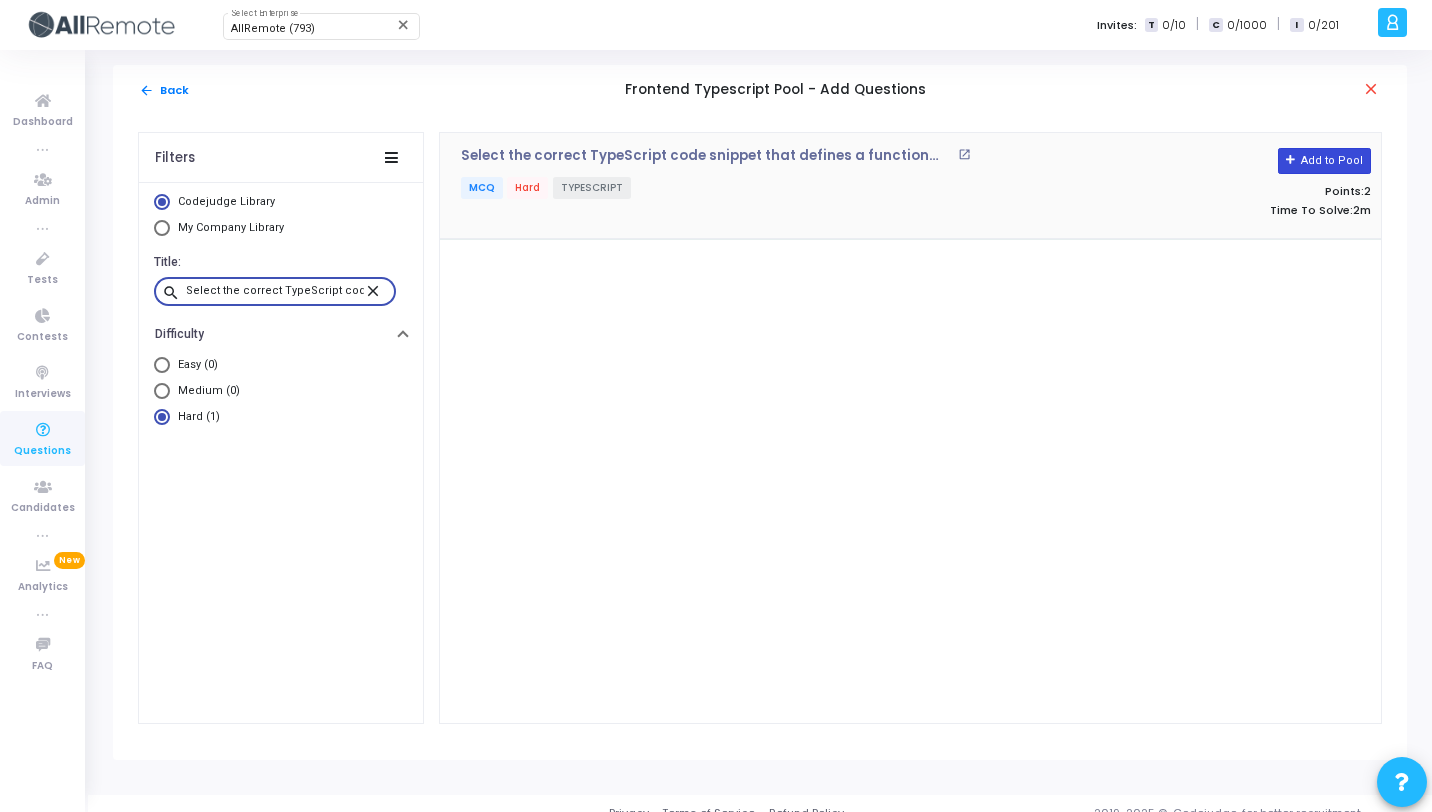click on "Add to Pool" 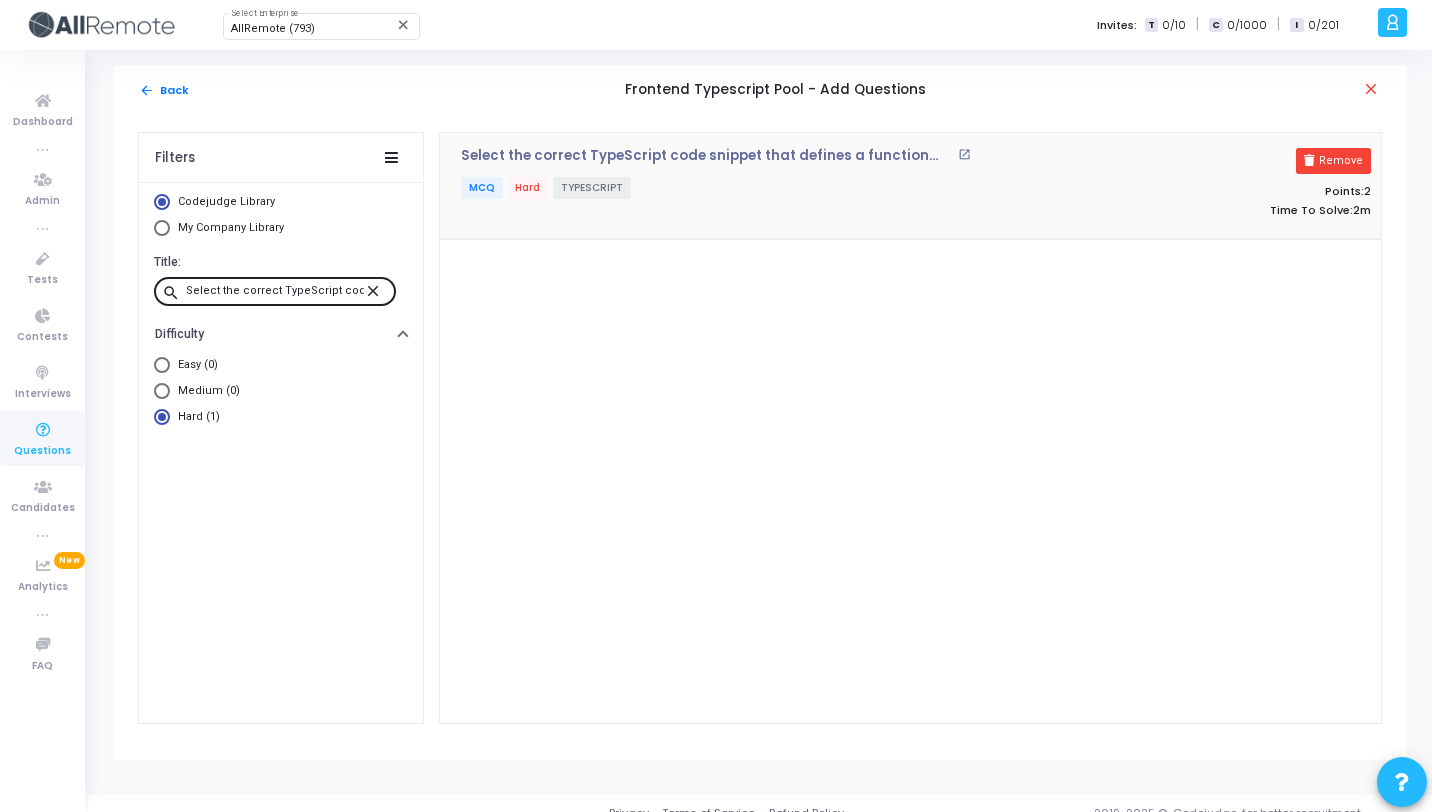 click on "close" at bounding box center [376, 290] 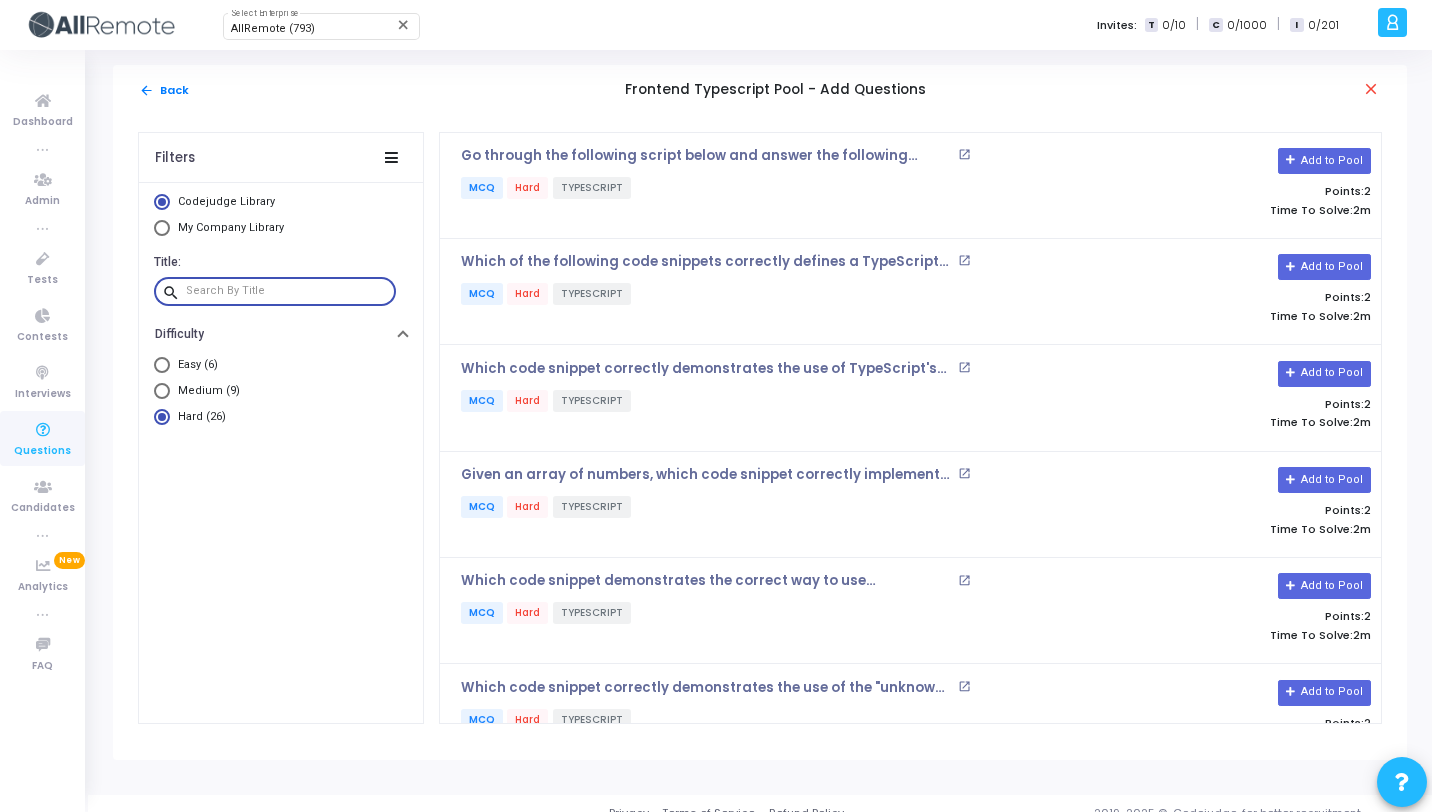 paste on "Which code snippet correctly demonstrates the use of TypeScript's mapped types to make all properties of an interface optional?" 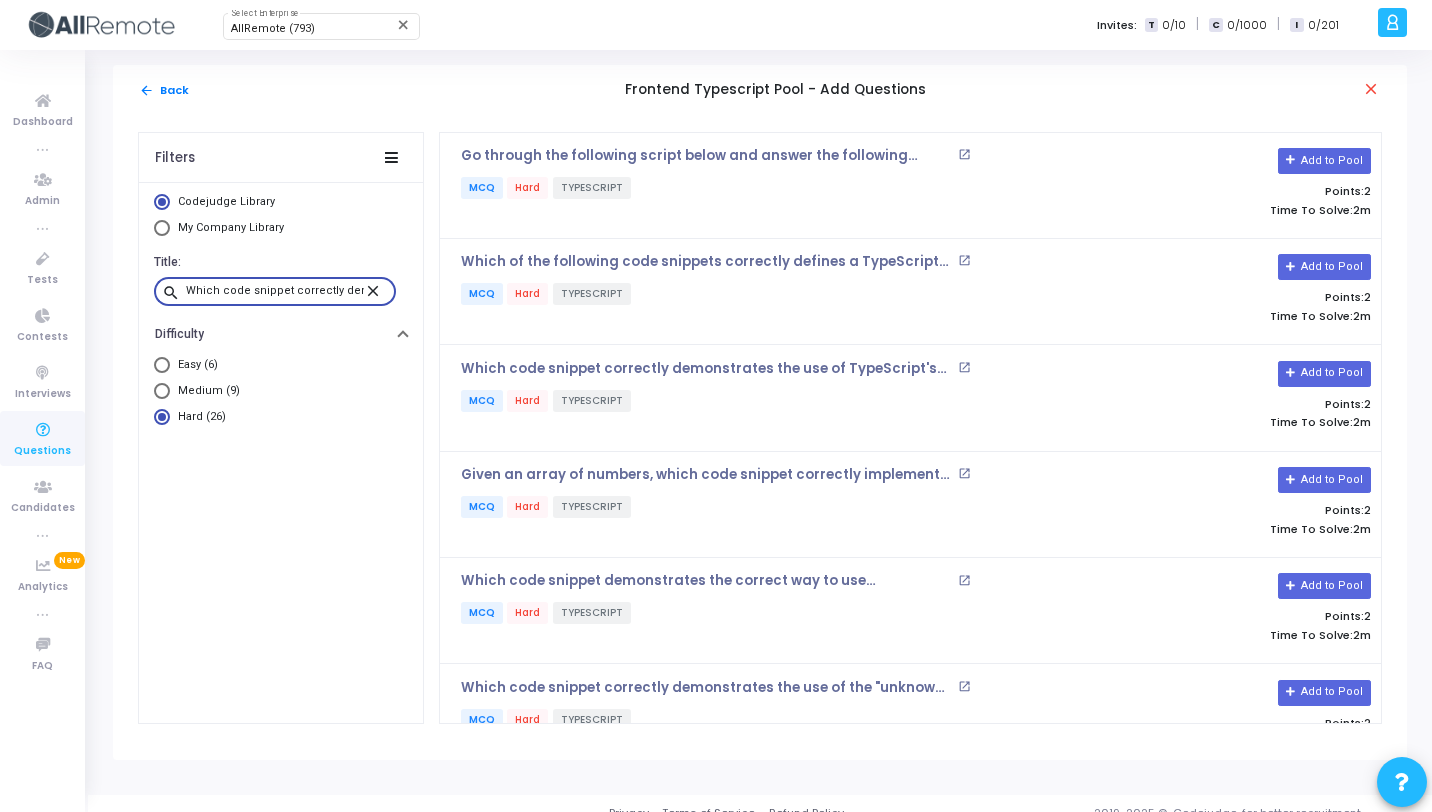 scroll, scrollTop: 0, scrollLeft: 449, axis: horizontal 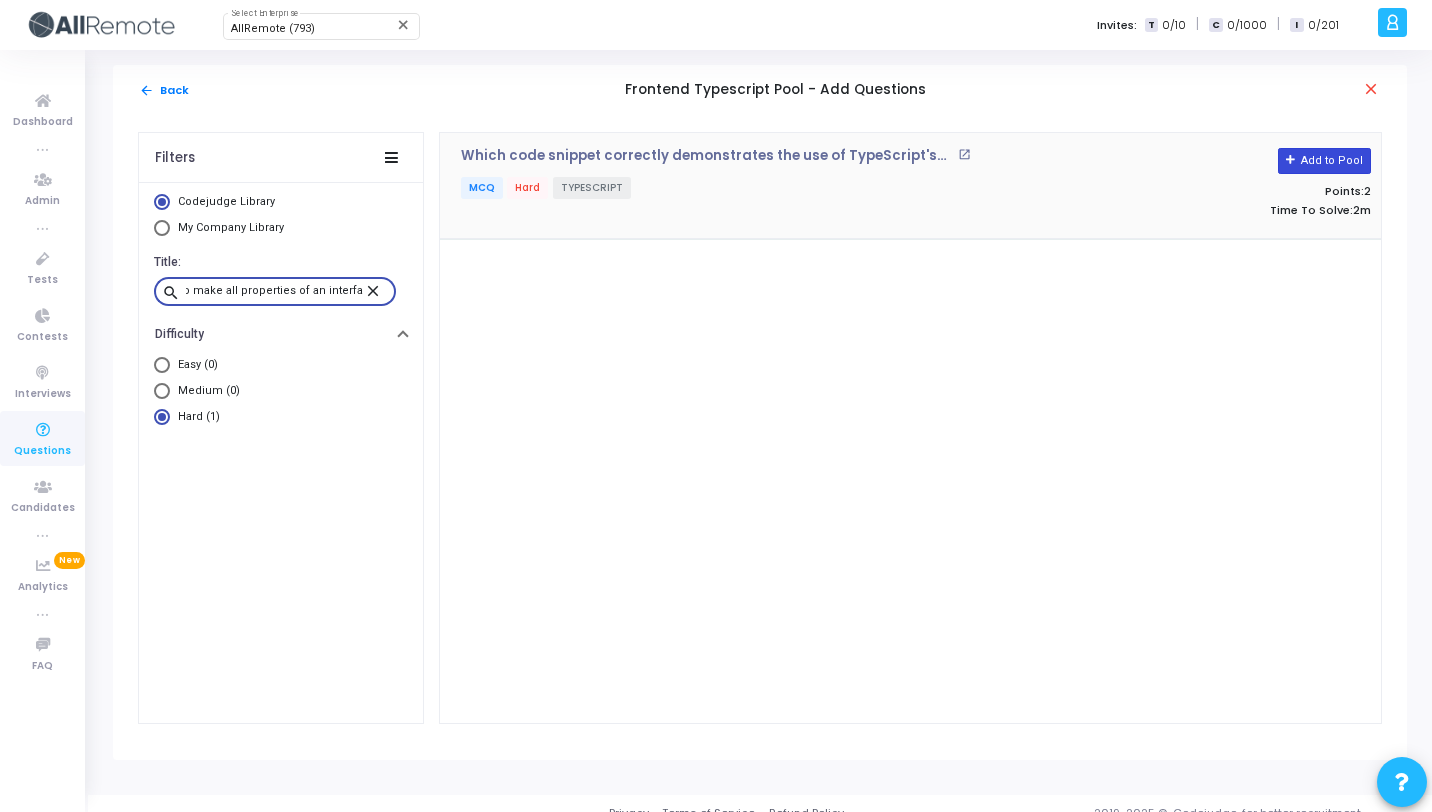 type on "Which code snippet correctly demonstrates the use of TypeScript's mapped types to make all properties of an interface optional?" 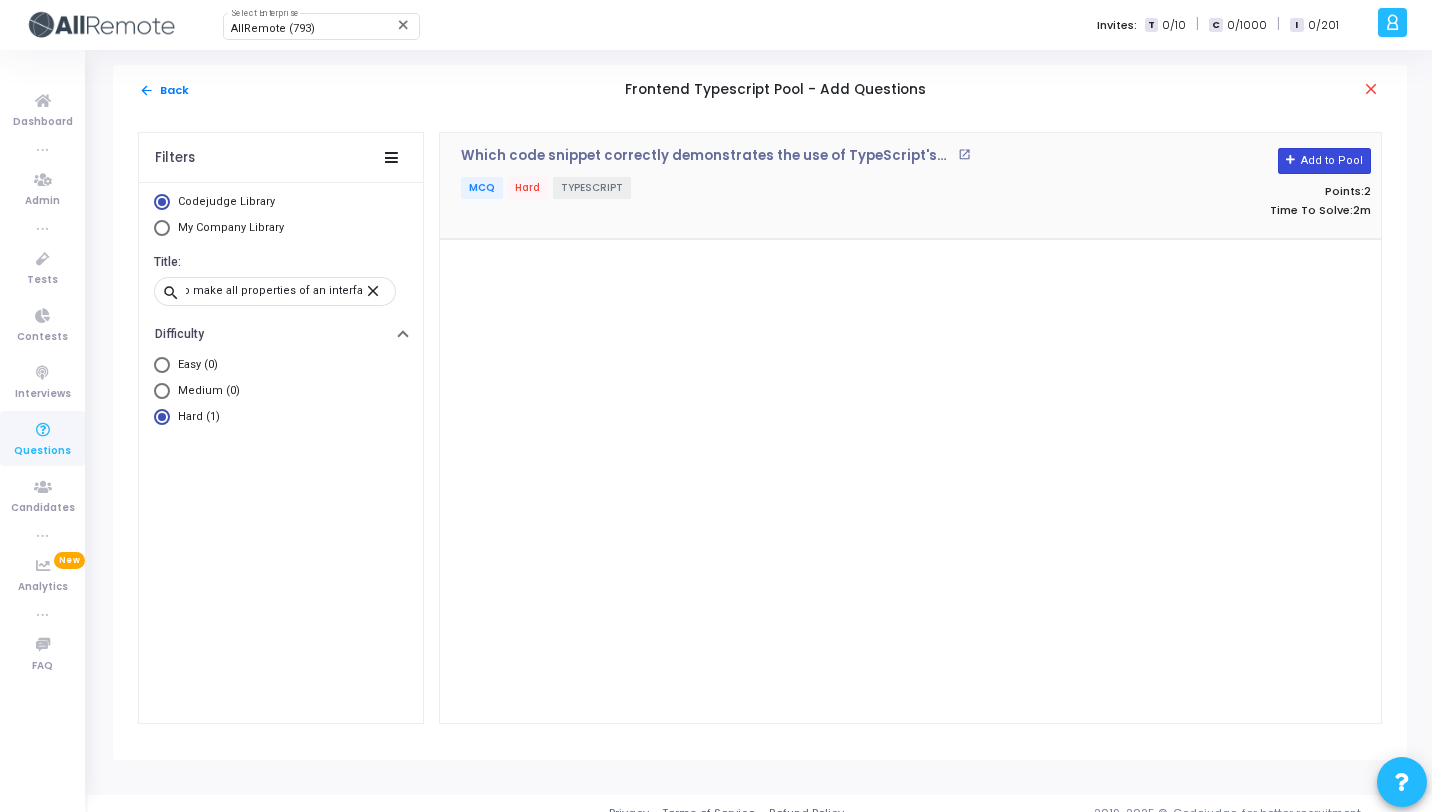 click on "Add to Pool" 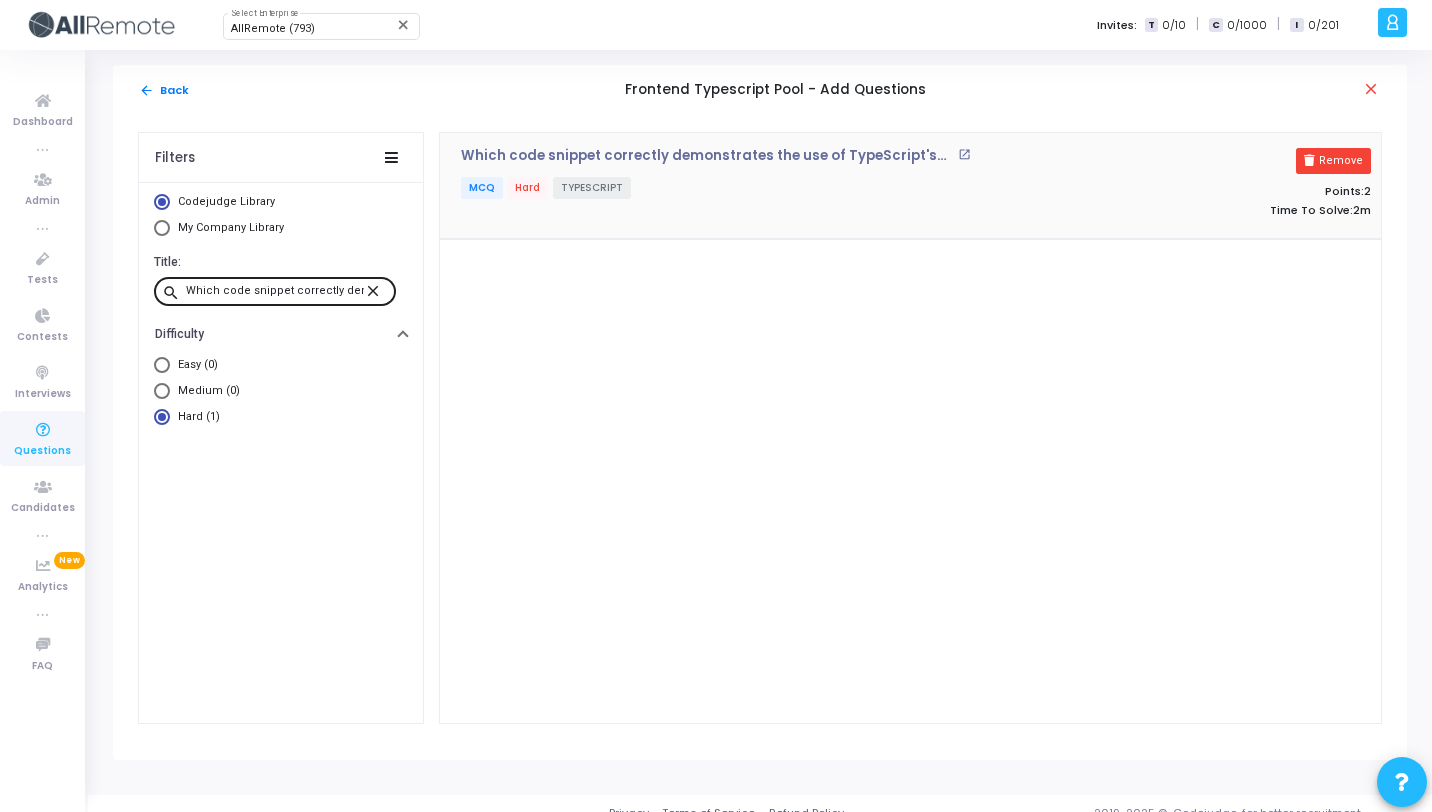 click on "close" at bounding box center [376, 290] 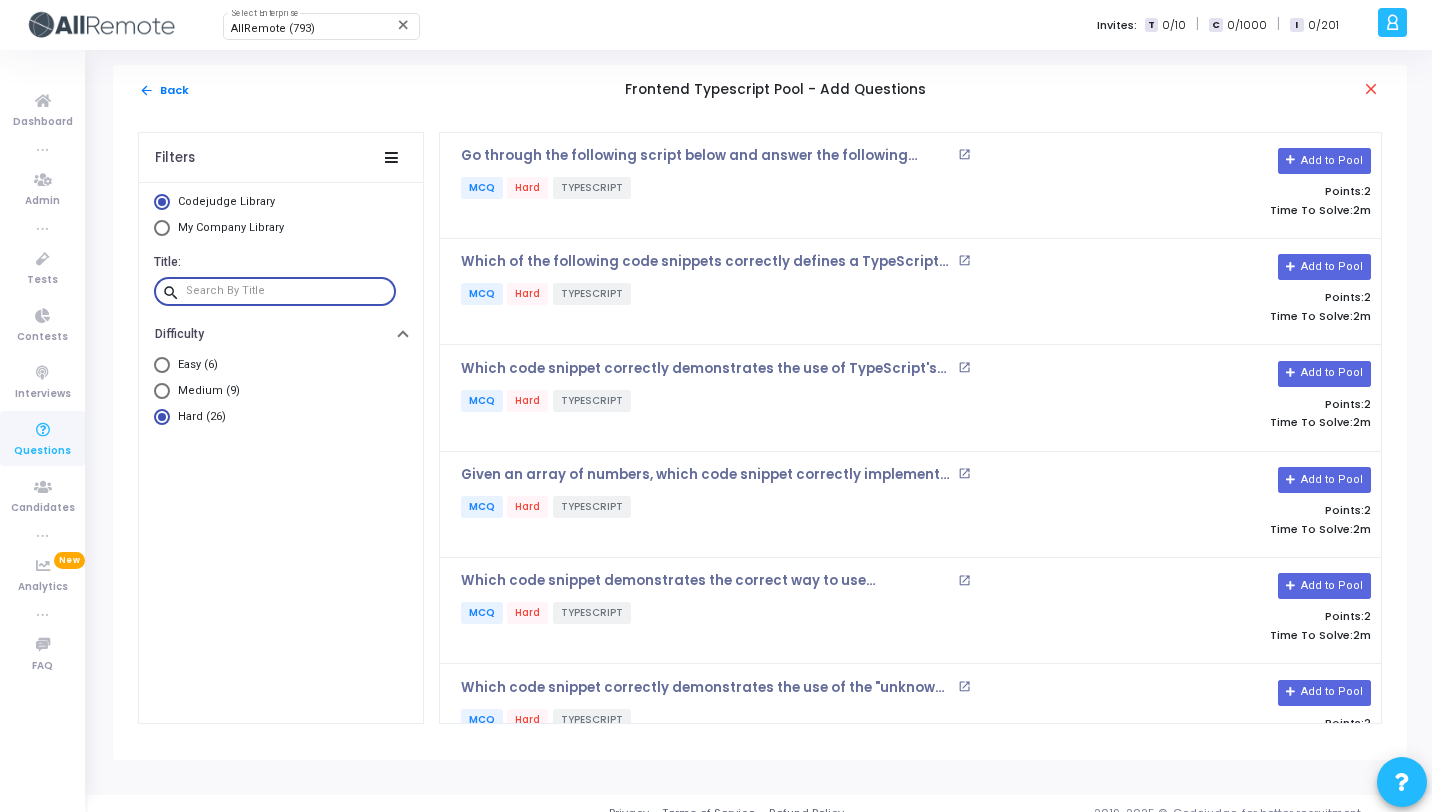paste on "Which code snippet correctly demonstrates the use of TypeScript's mapped types to make all properties of an interface optional?" 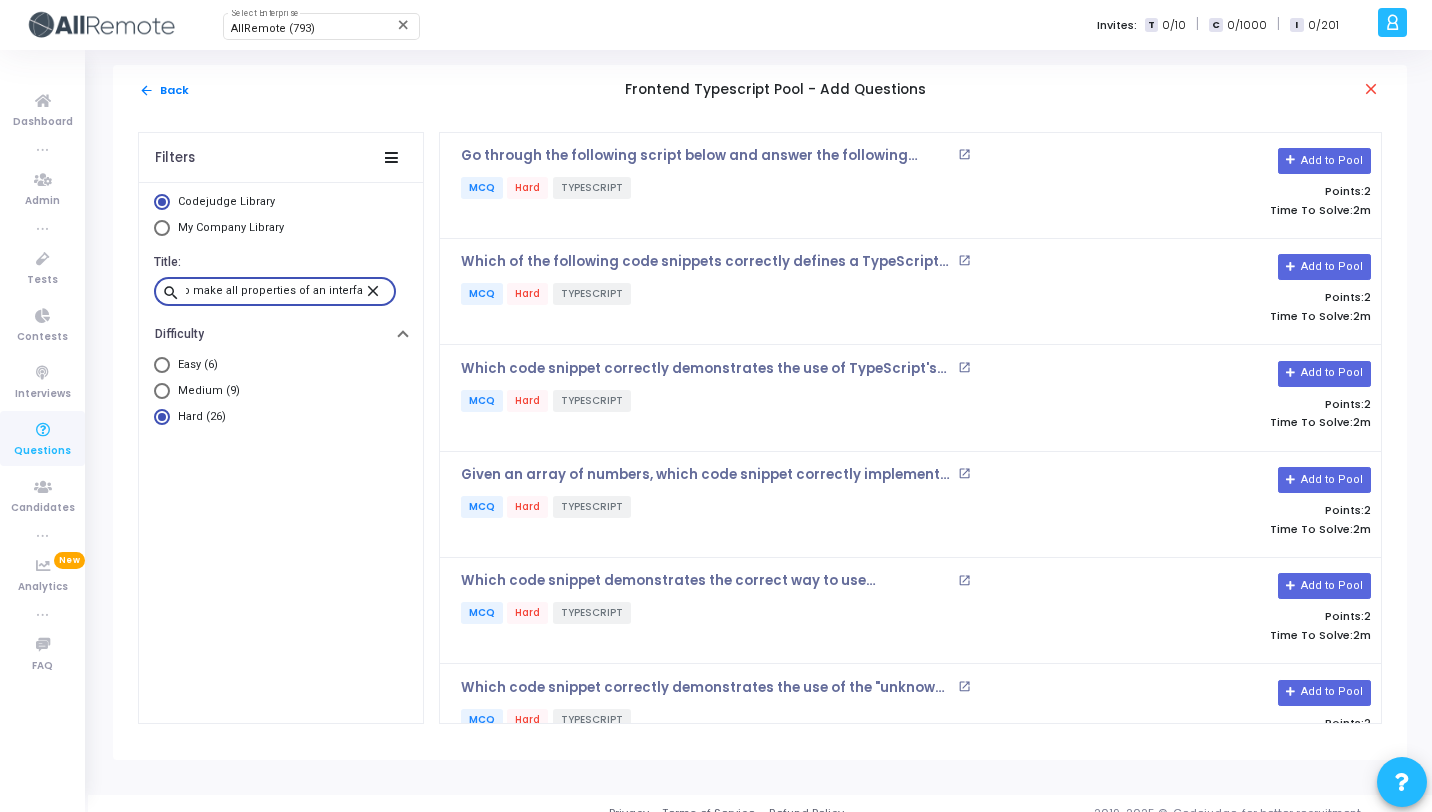 scroll, scrollTop: 0, scrollLeft: 444, axis: horizontal 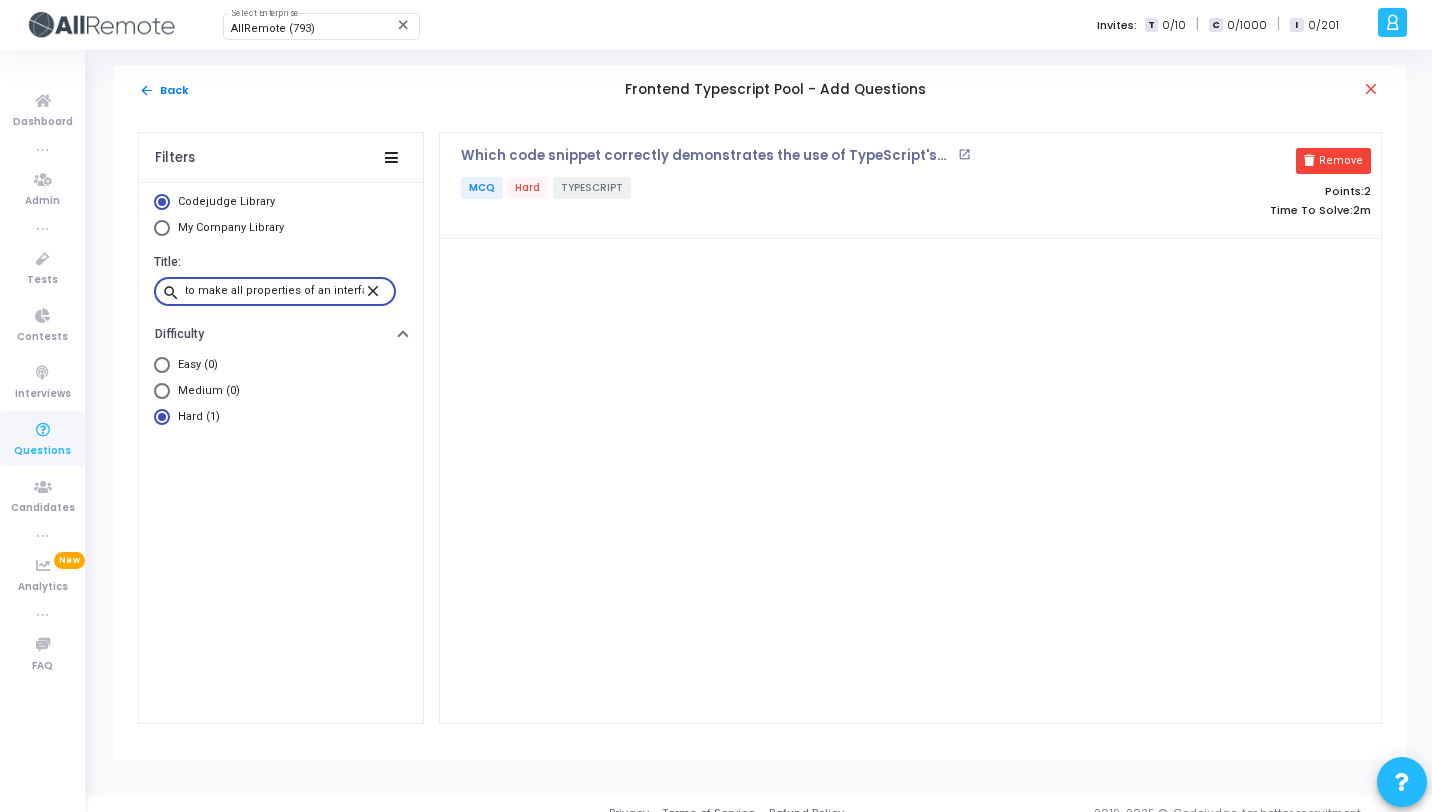 type on "Which code snippet correctly demonstrates the use of TypeScript's mapped types to make all properties of an interface optional" 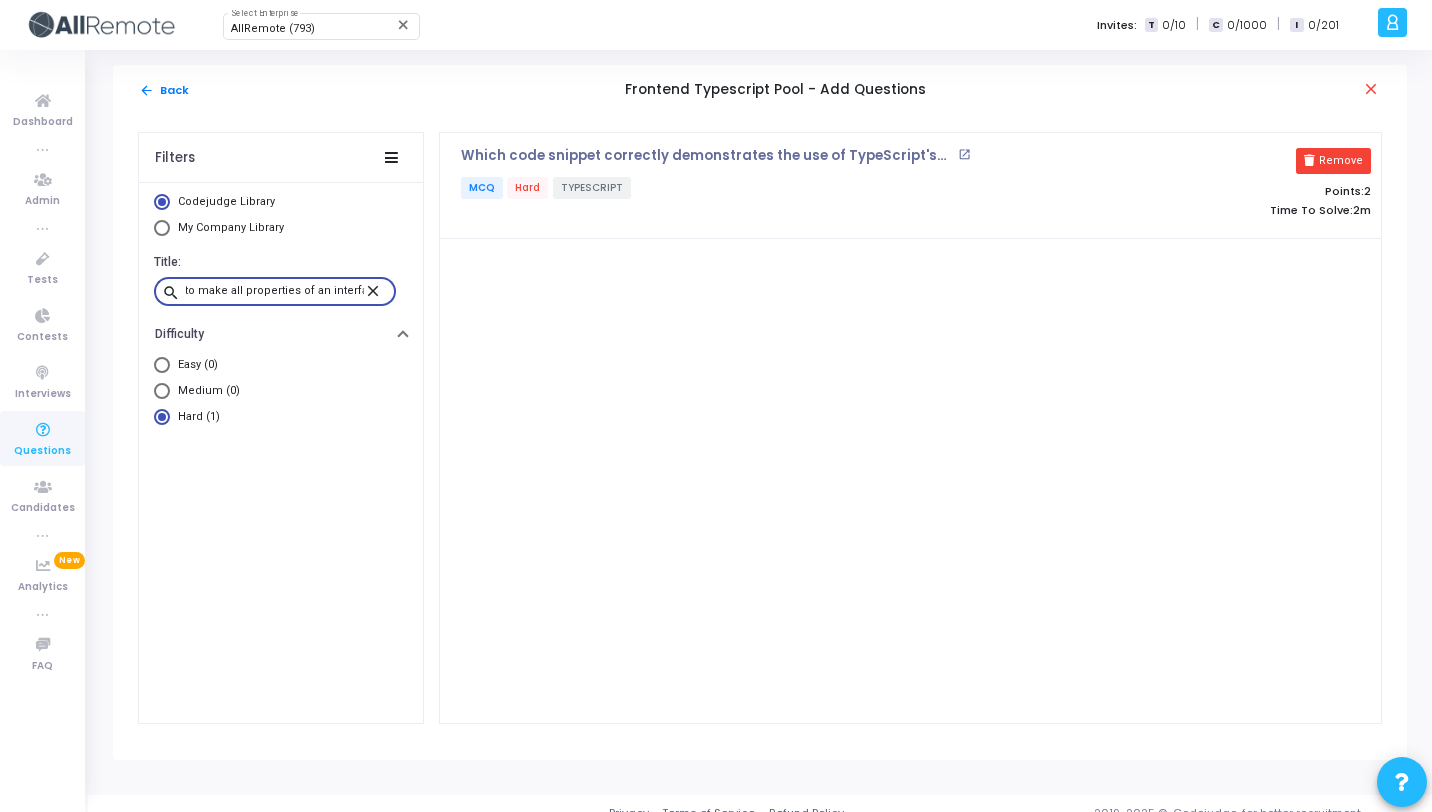 scroll, scrollTop: 0, scrollLeft: 0, axis: both 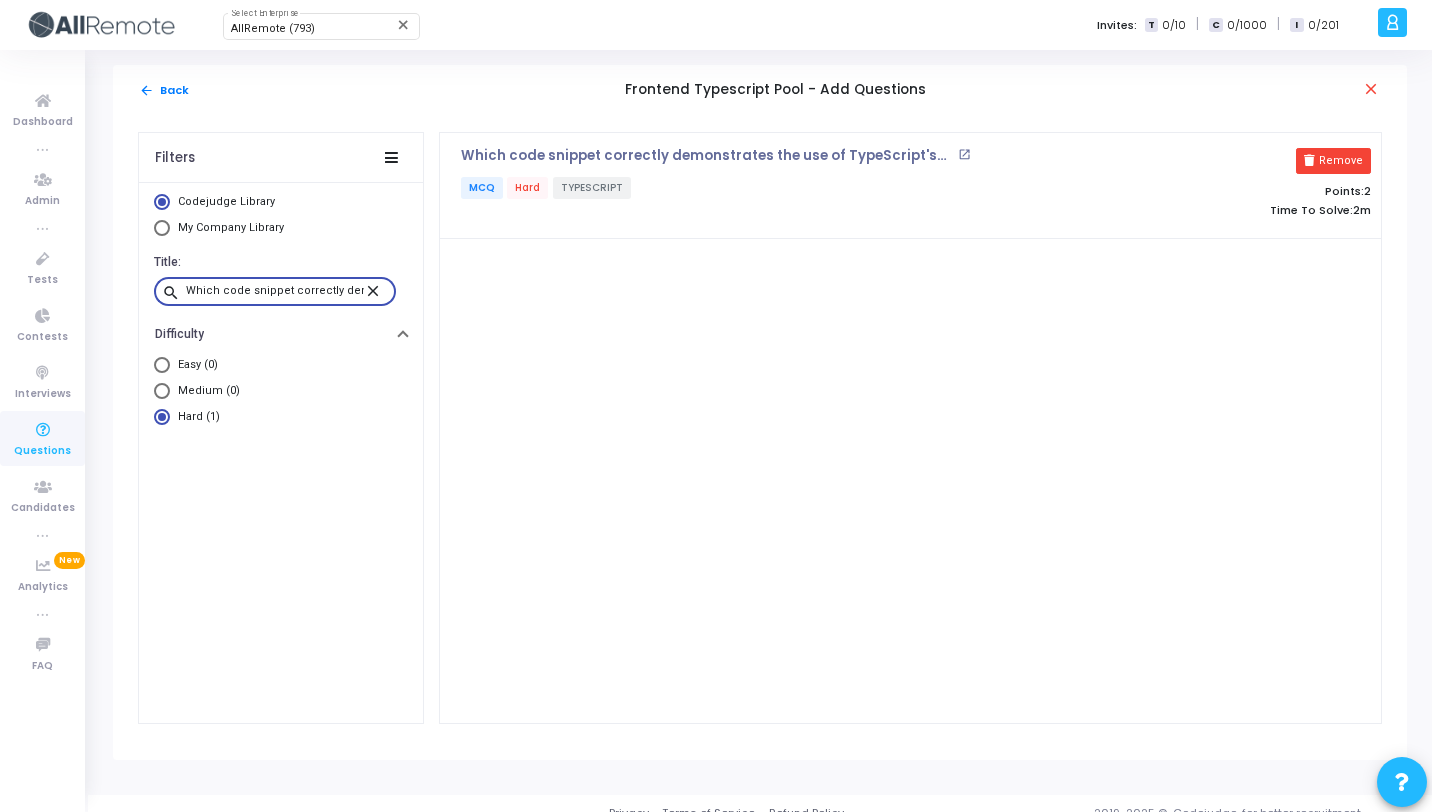 click on "close" at bounding box center (376, 290) 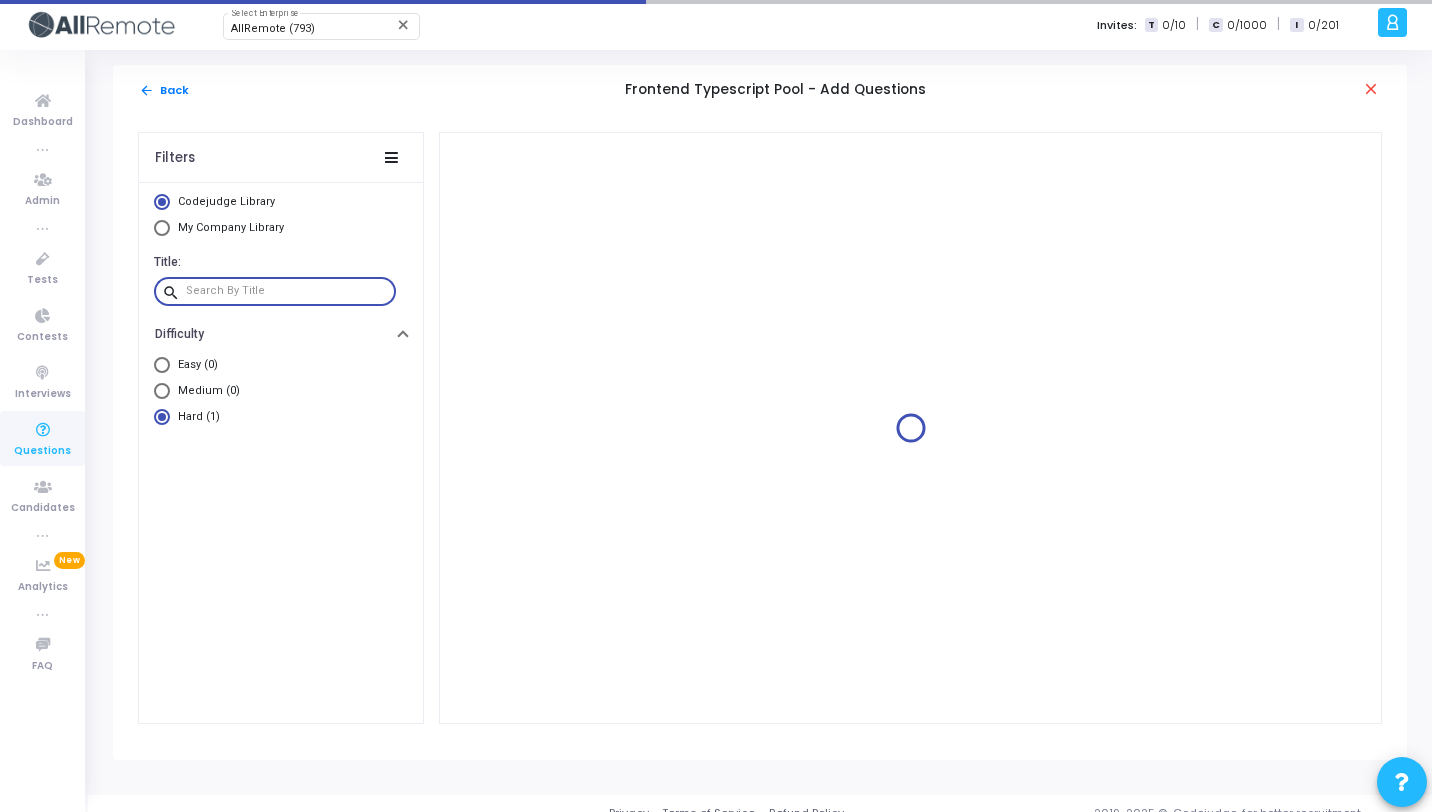 paste on "Which code snippet correctly demonstrates the use of TypeScript's "unique symbol" feature to create a unique symbol instance?" 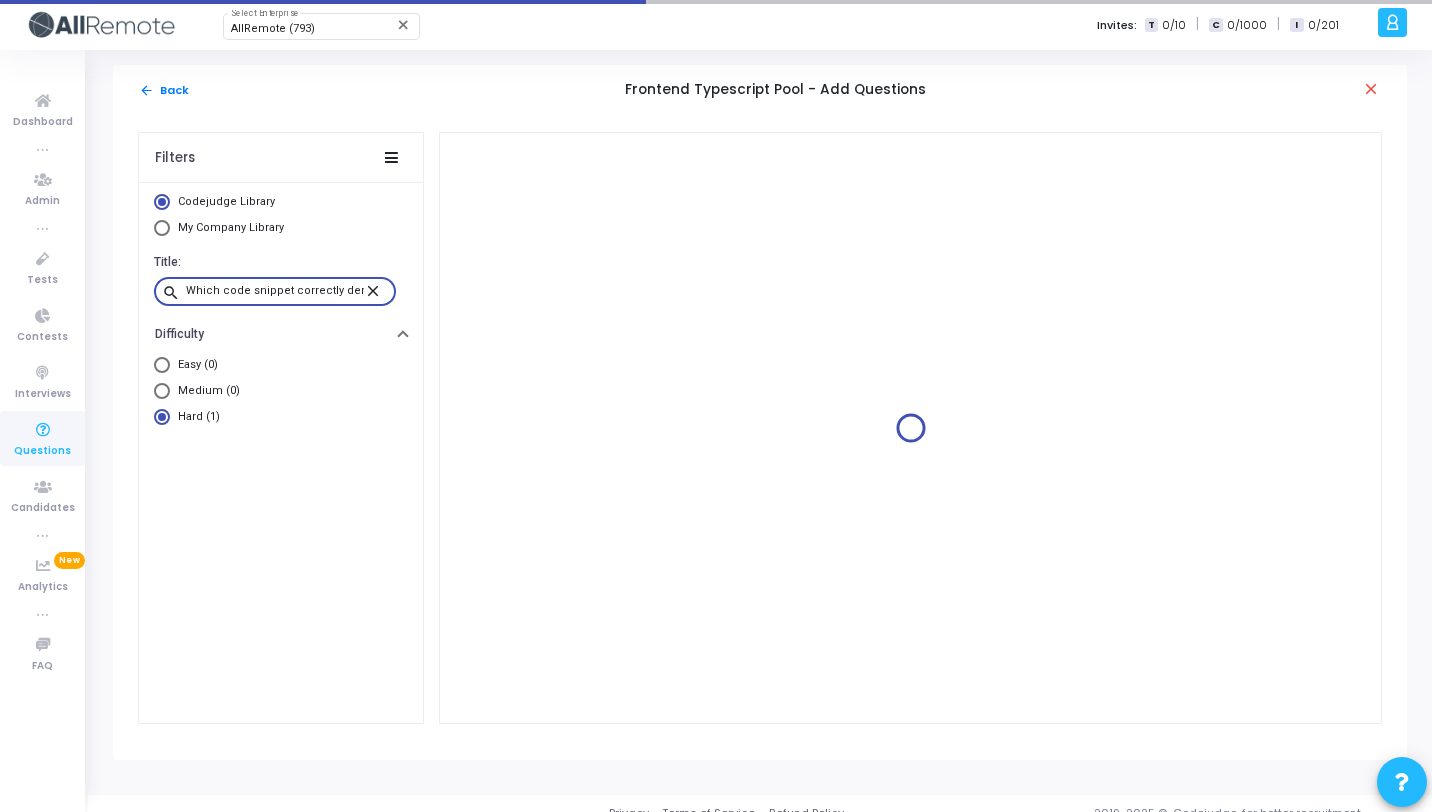 scroll, scrollTop: 0, scrollLeft: 444, axis: horizontal 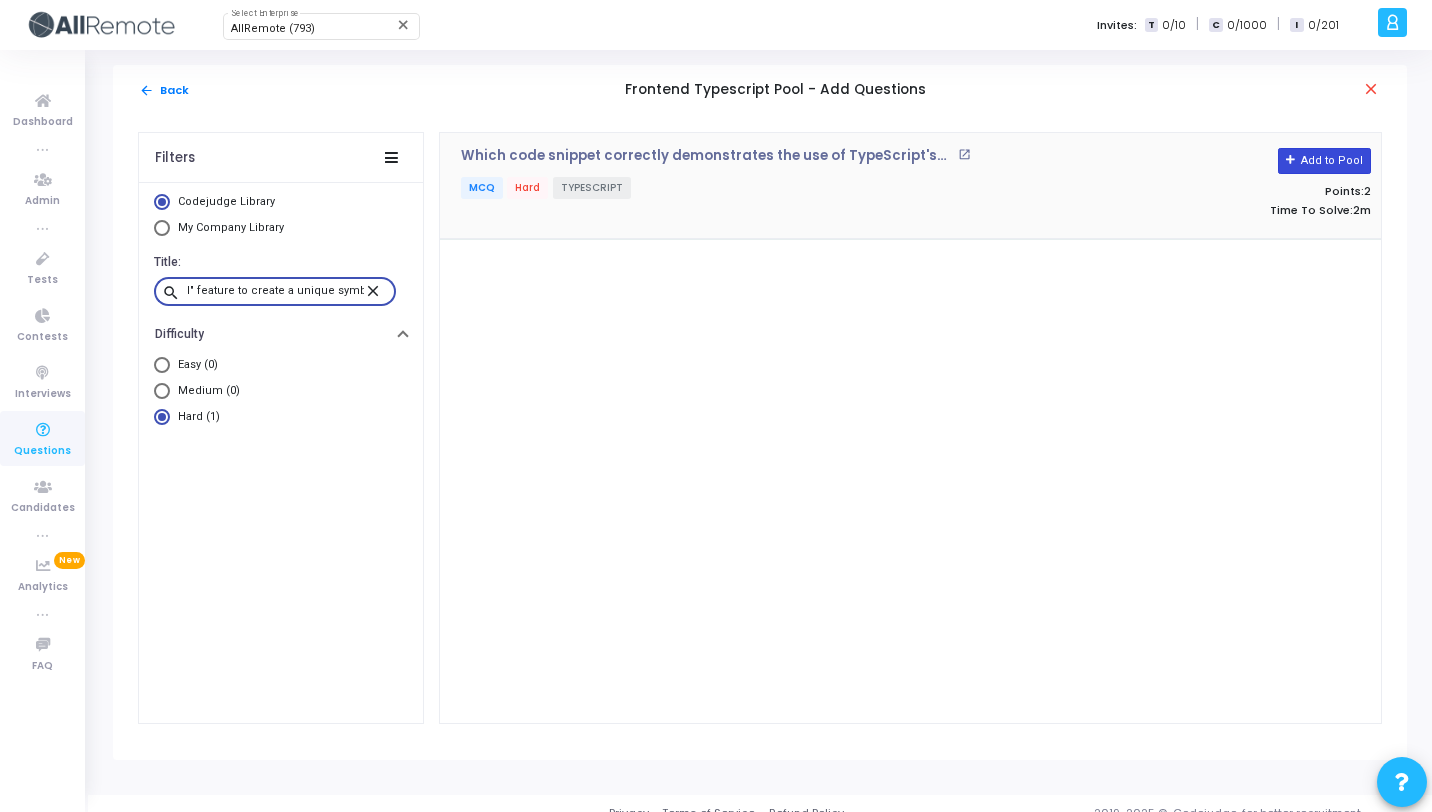 type on "Which code snippet correctly demonstrates the use of TypeScript's "unique symbol" feature to create a unique symbol instance?" 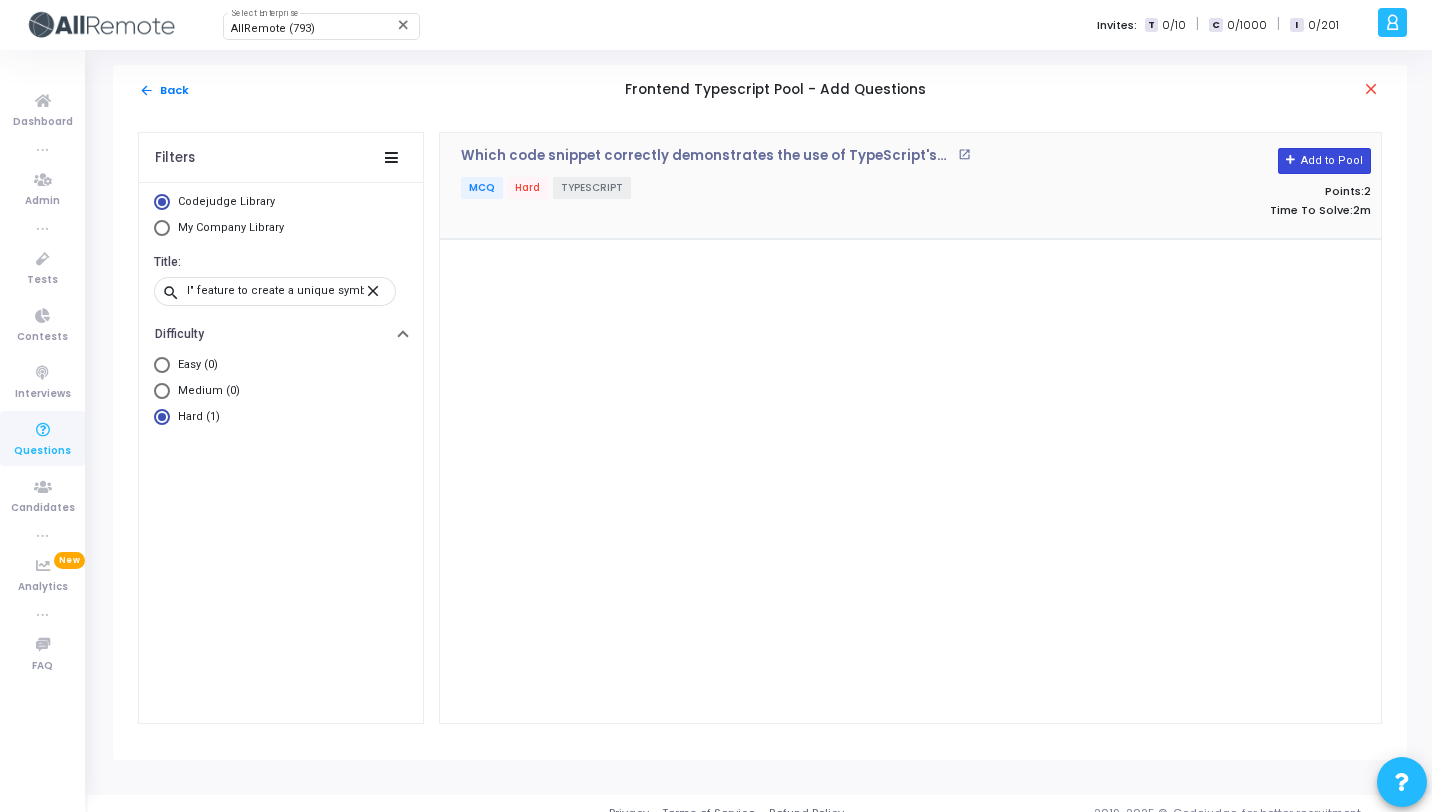 click on "Add to Pool" 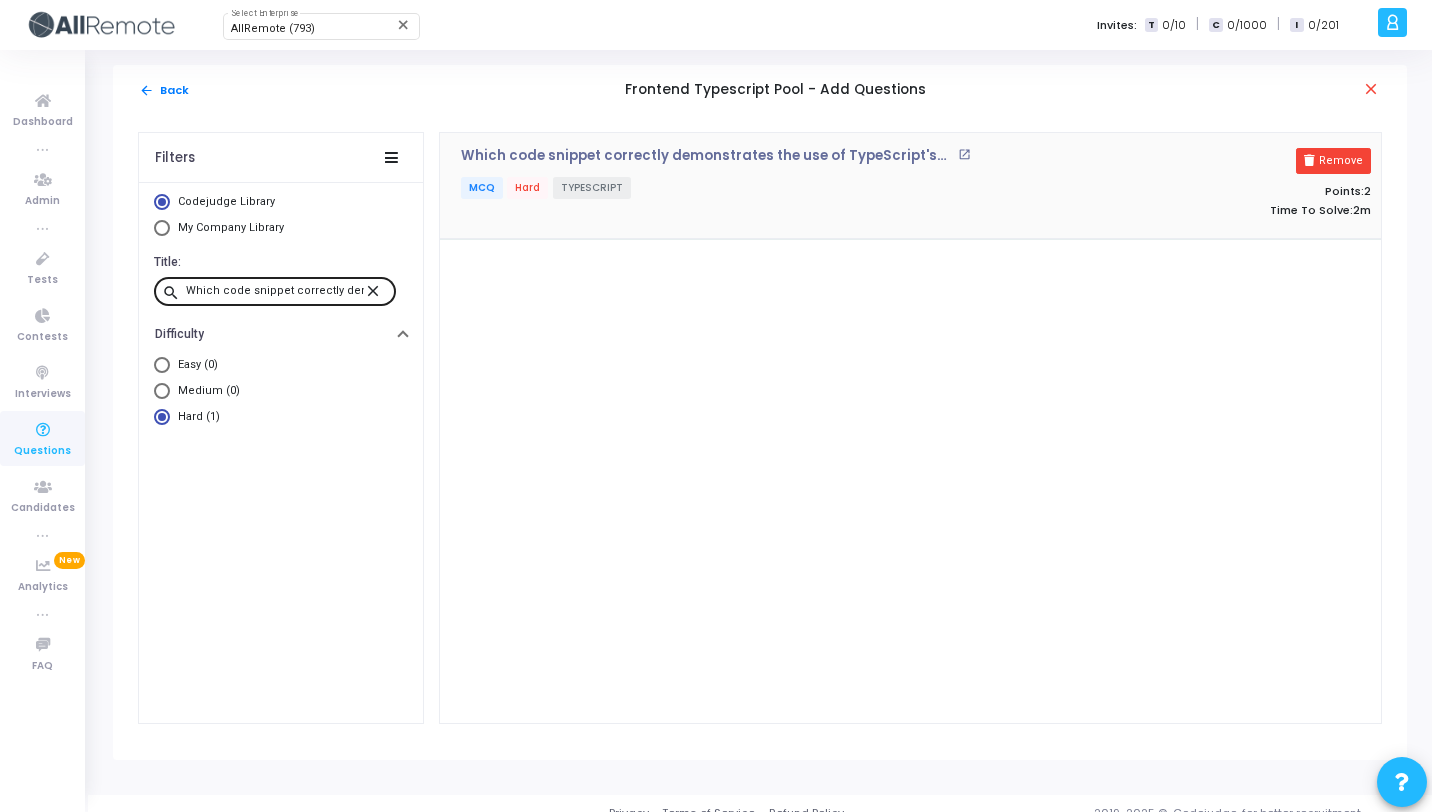 click on "close" at bounding box center [376, 290] 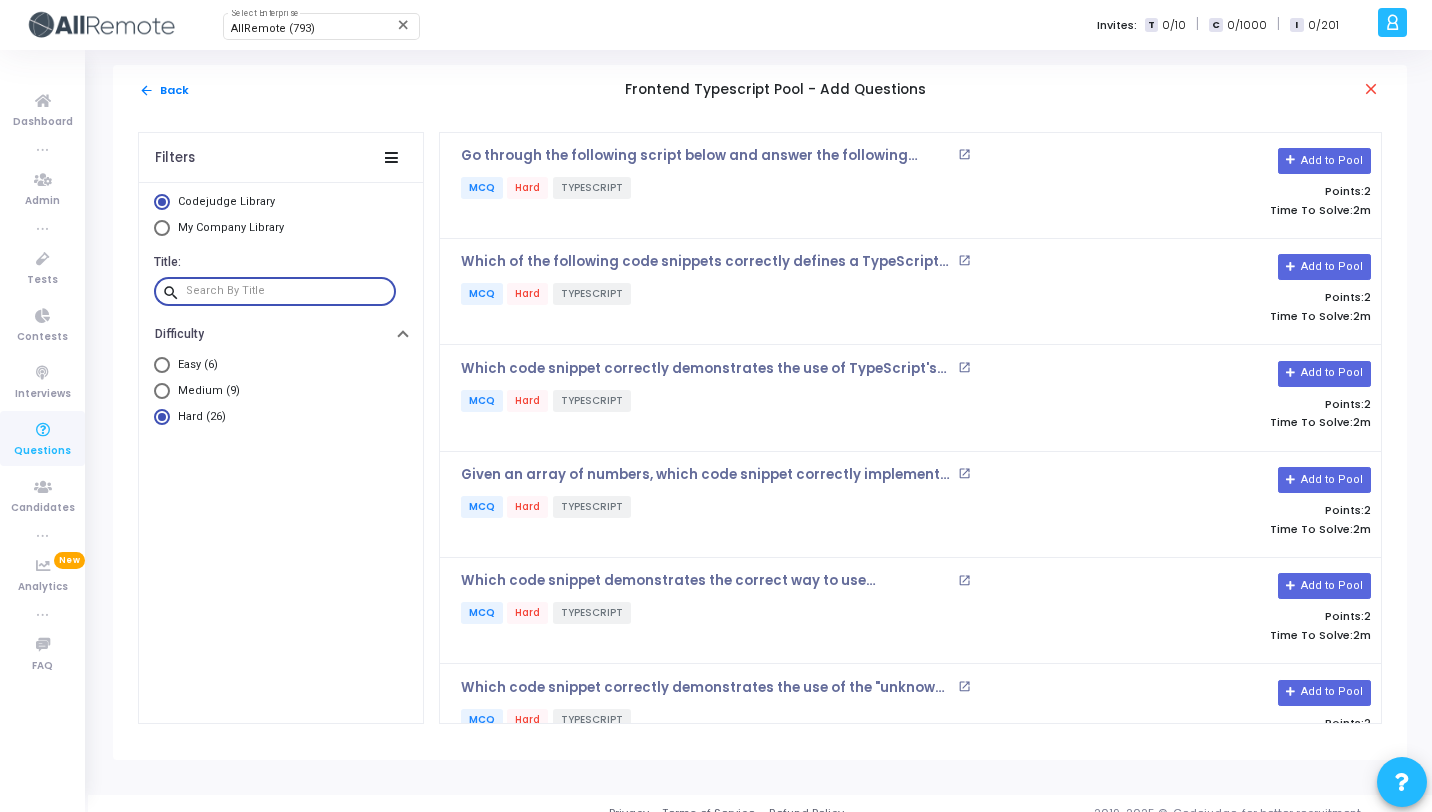 paste on "What does the following TypeScript code snippet do?" 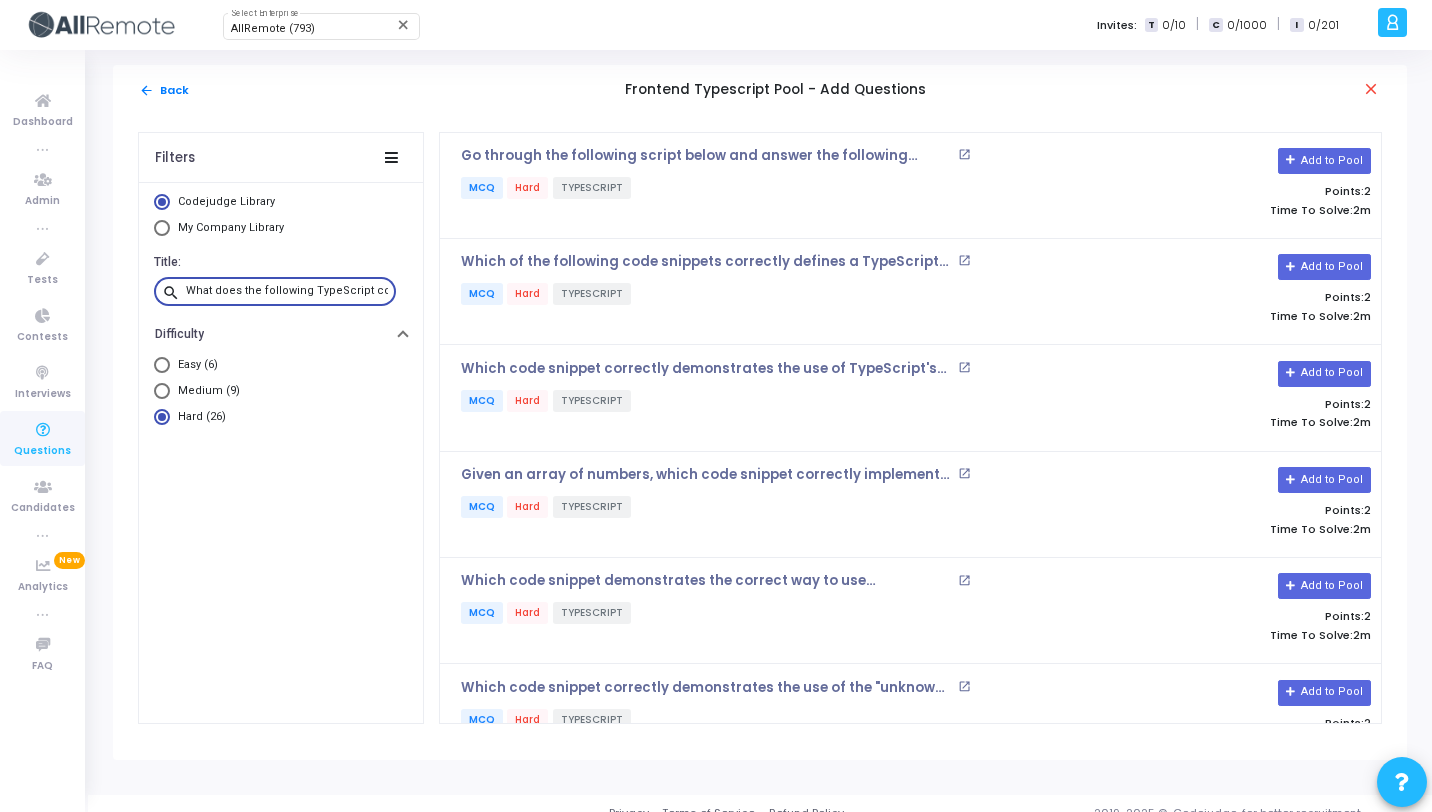 scroll, scrollTop: 0, scrollLeft: 81, axis: horizontal 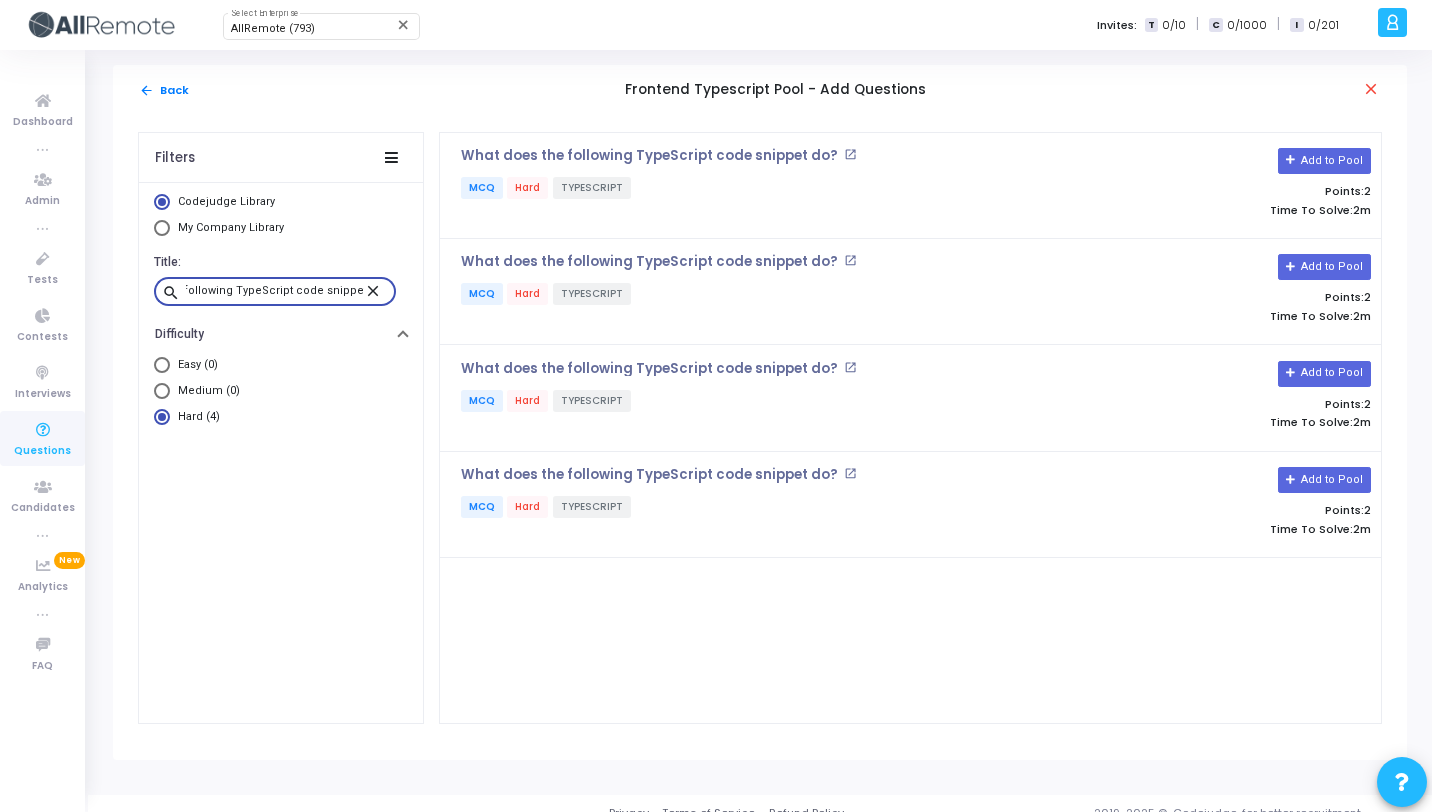 type on "What does the following TypeScript code snippet do?" 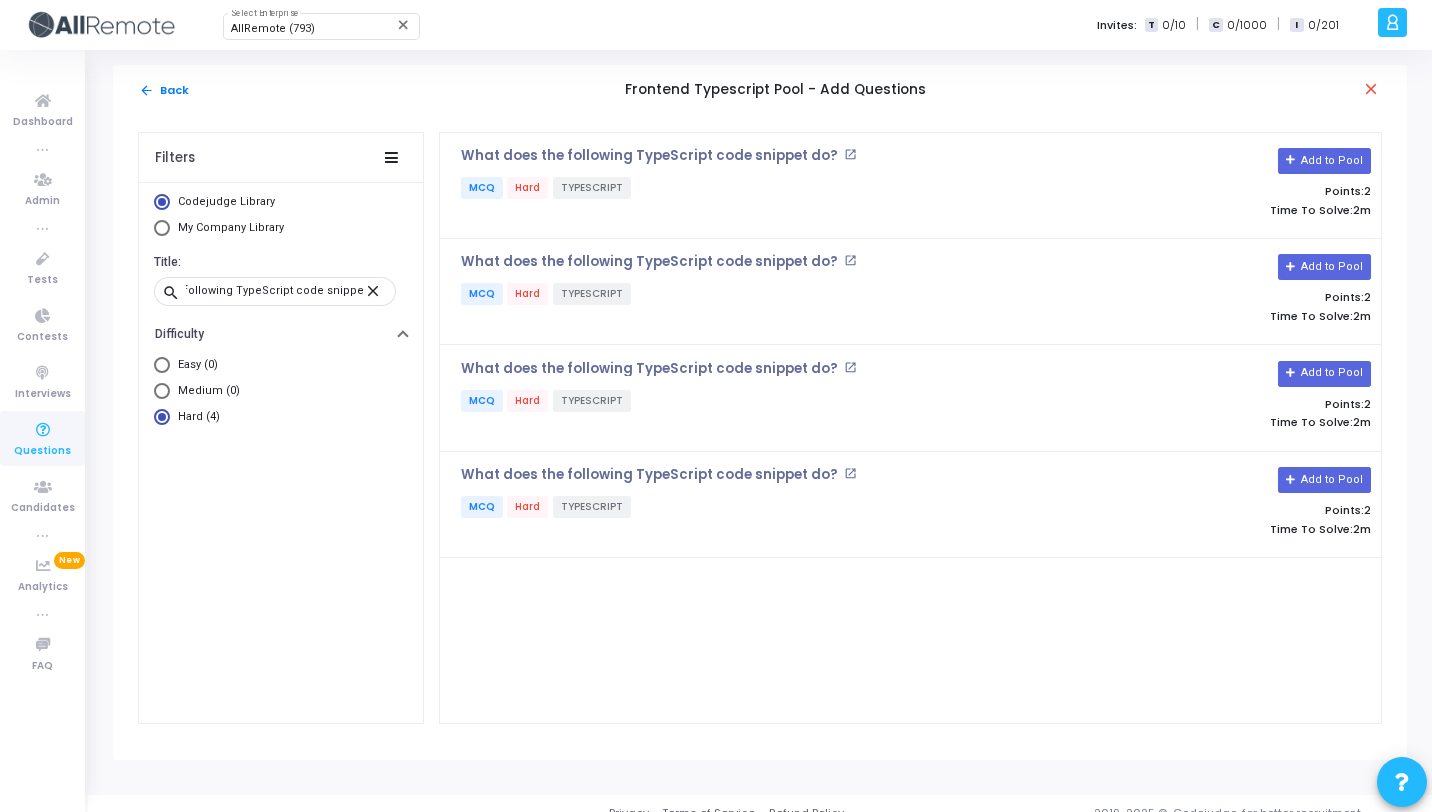 click on "Add to Pool" 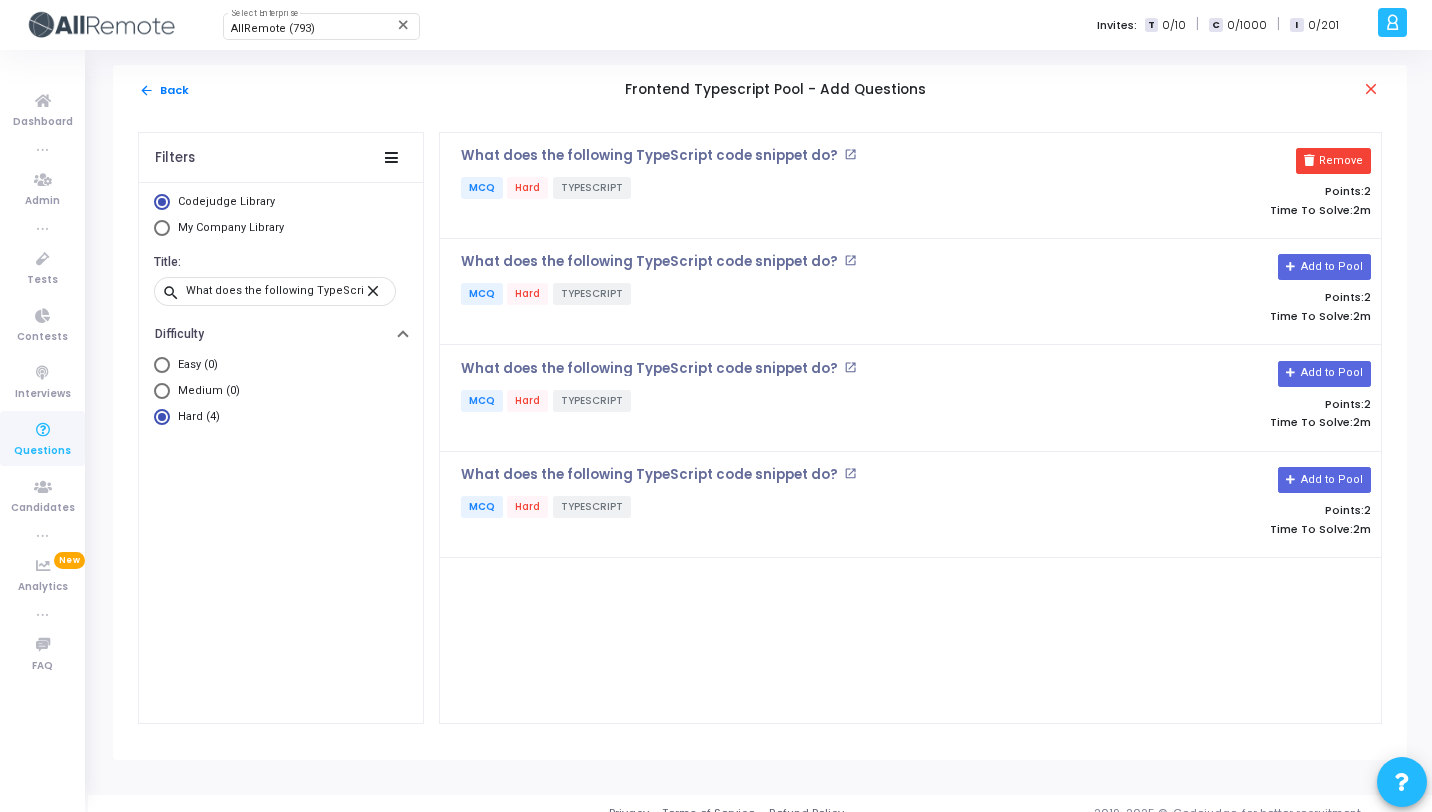 click on "Remove" 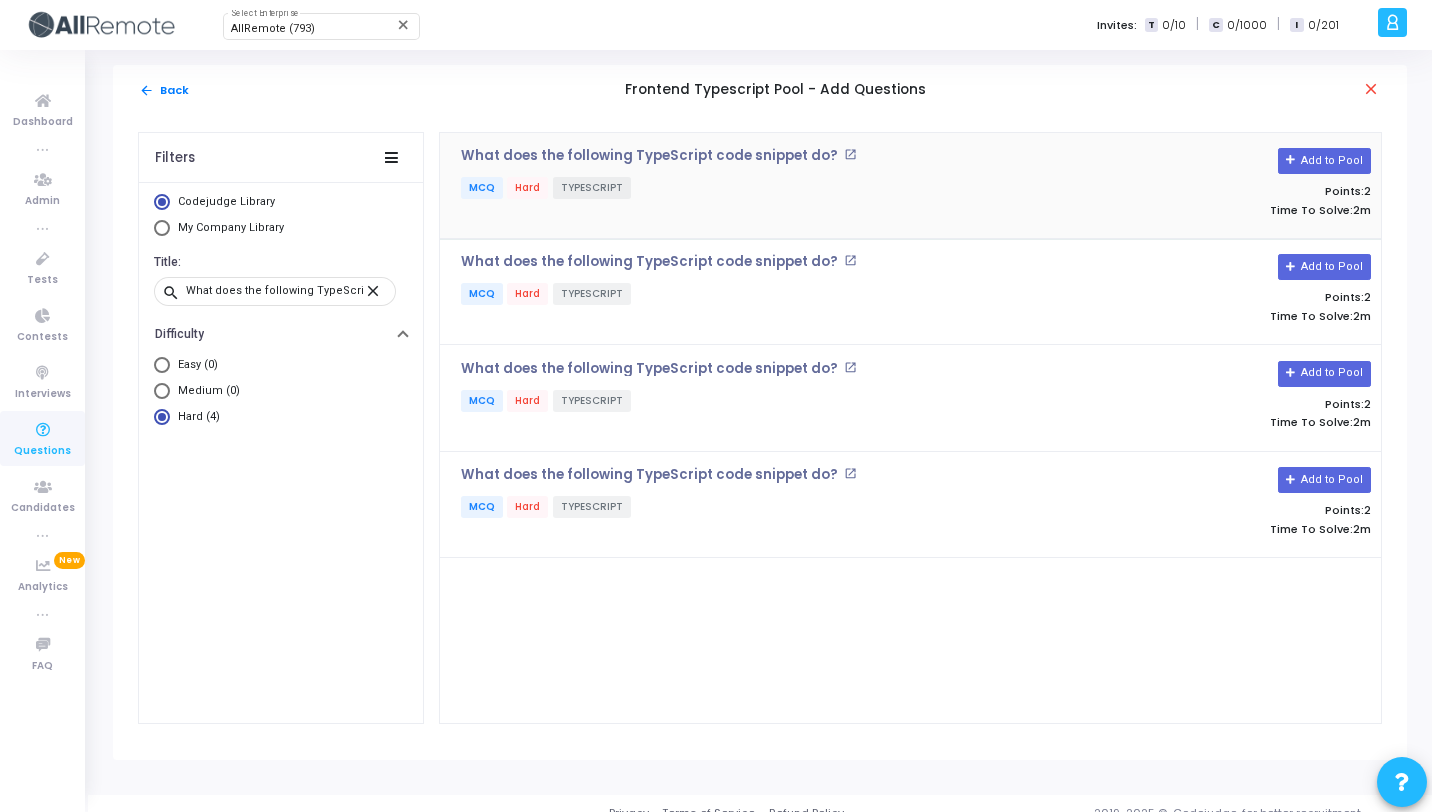 click on "MCQ   Hard   TYPESCRIPT" 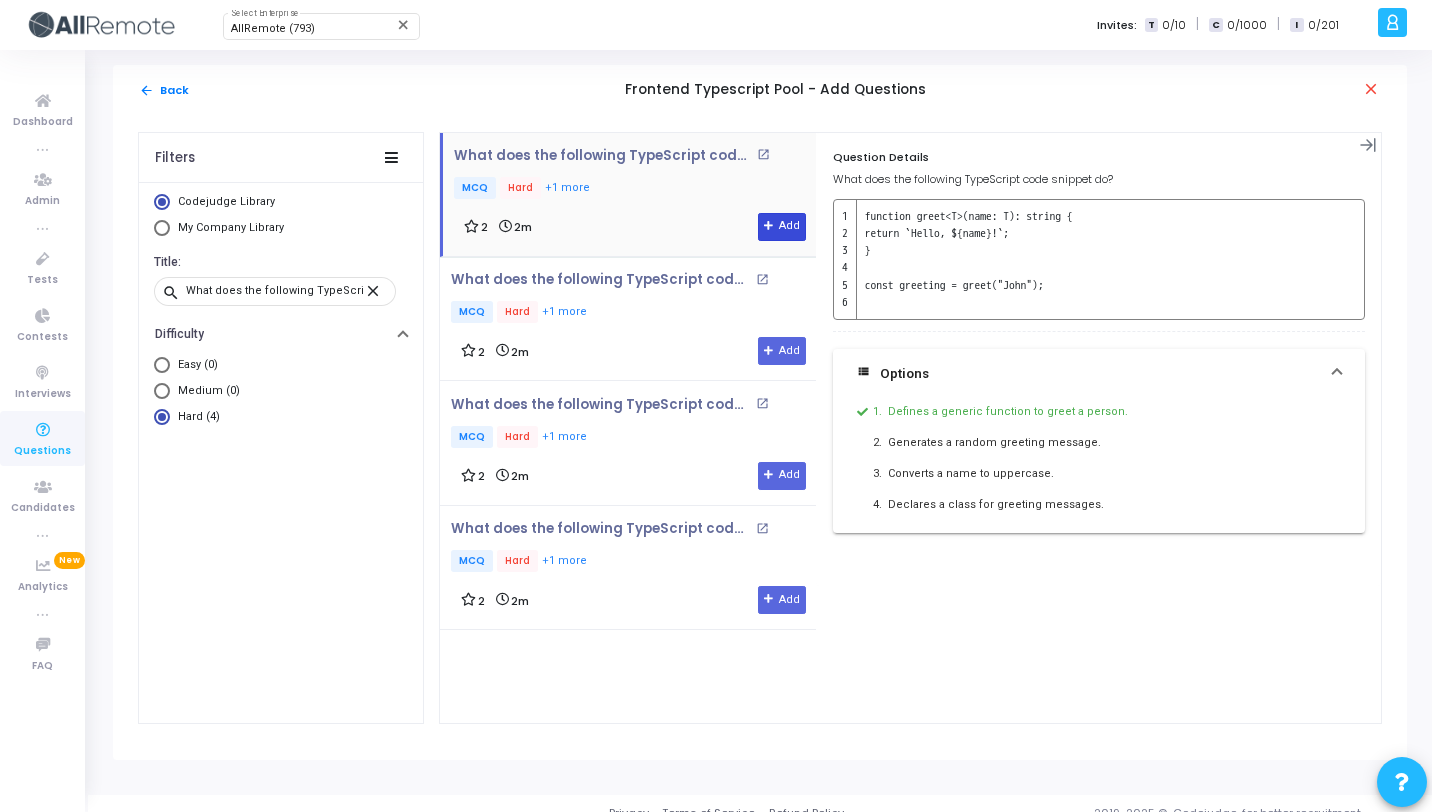 click 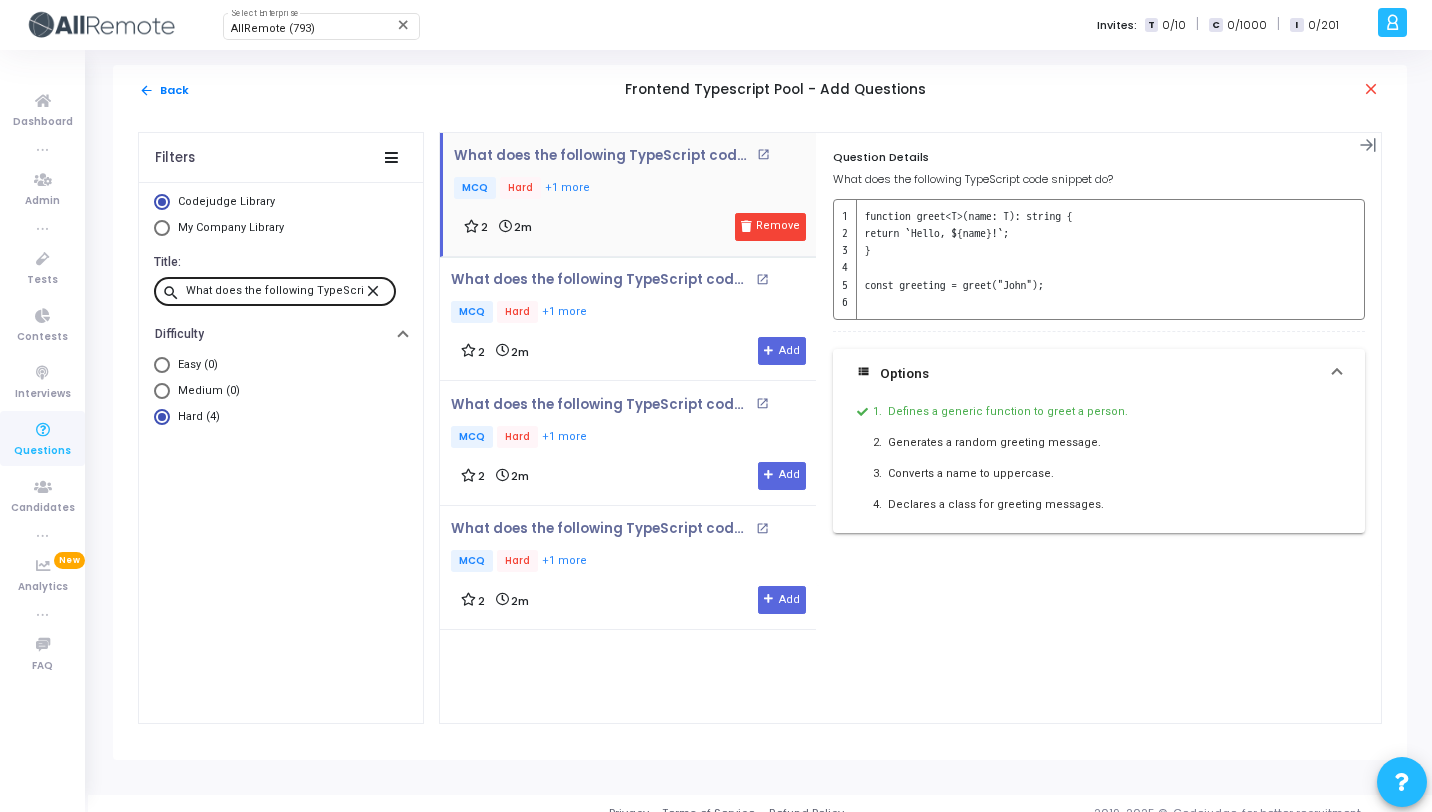 click on "close" at bounding box center (376, 290) 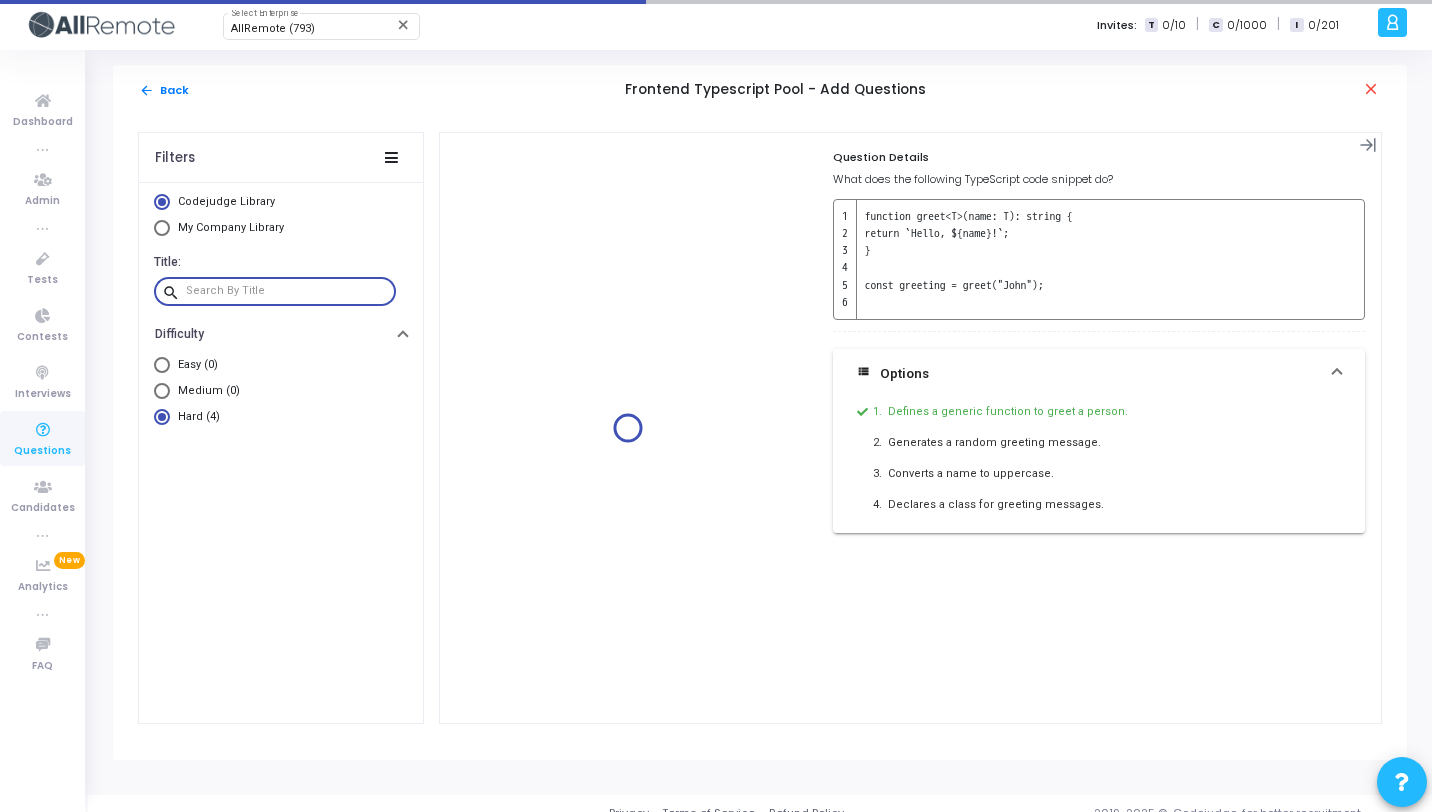 paste on "What are some main features of Typescript?" 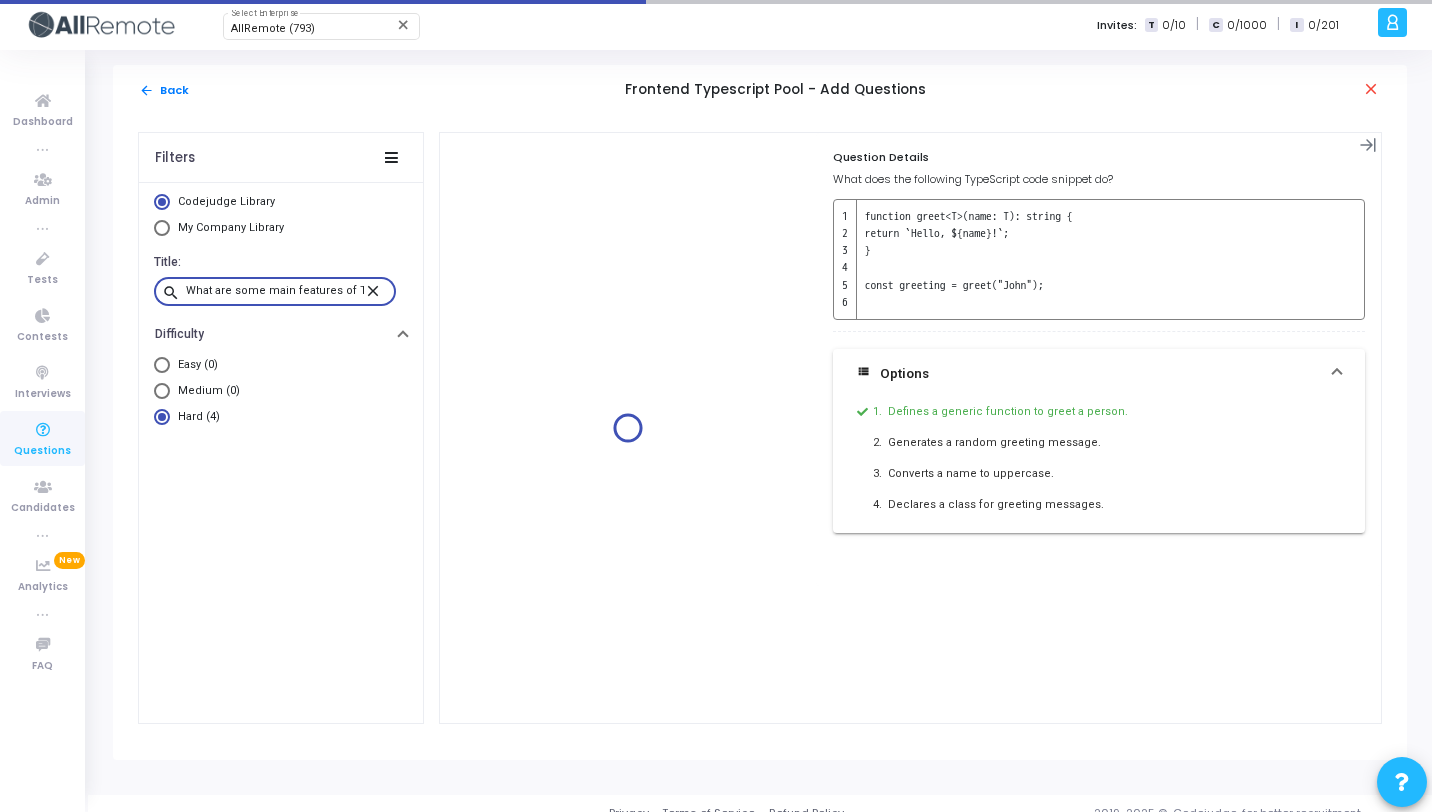 scroll, scrollTop: 0, scrollLeft: 38, axis: horizontal 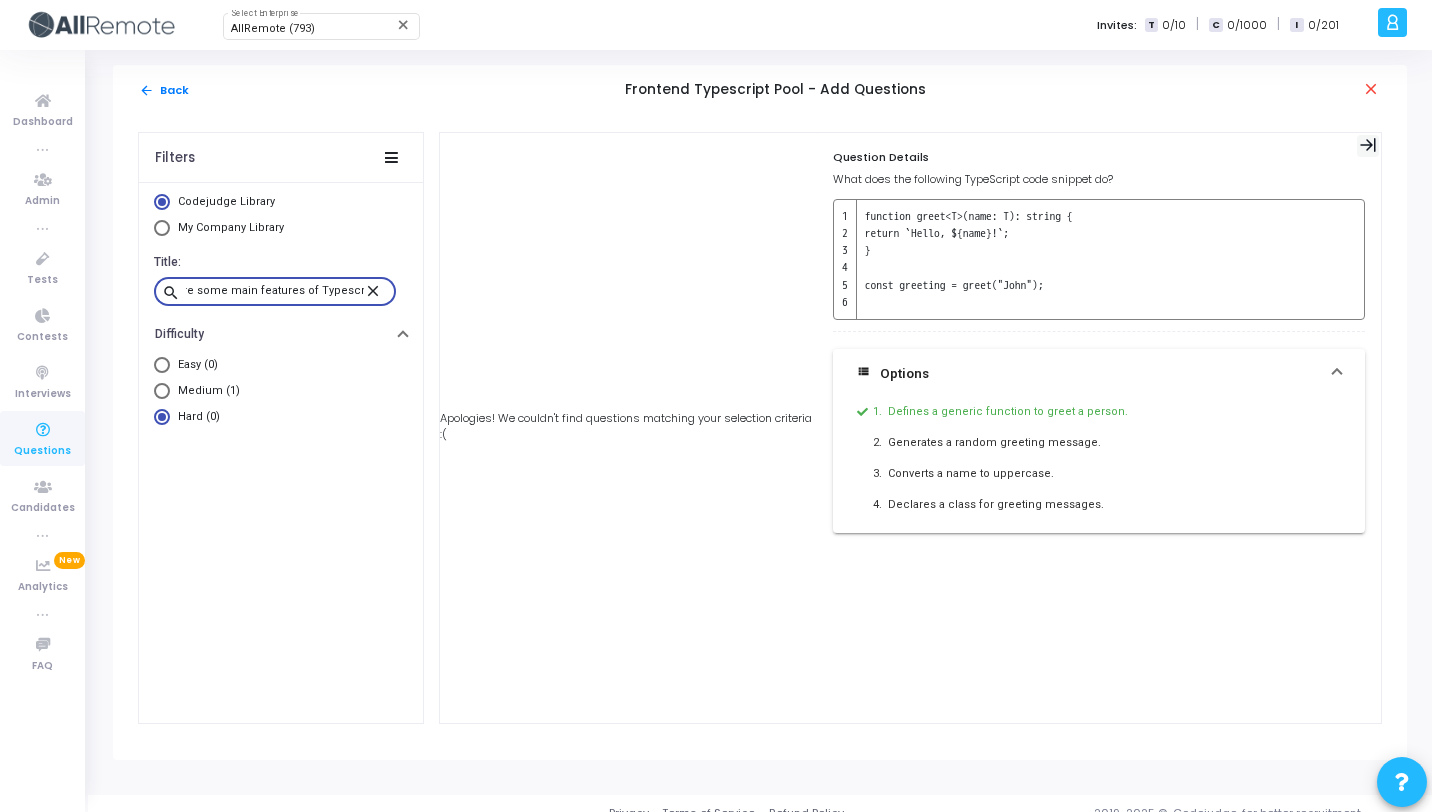 type on "What are some main features of Typescript?" 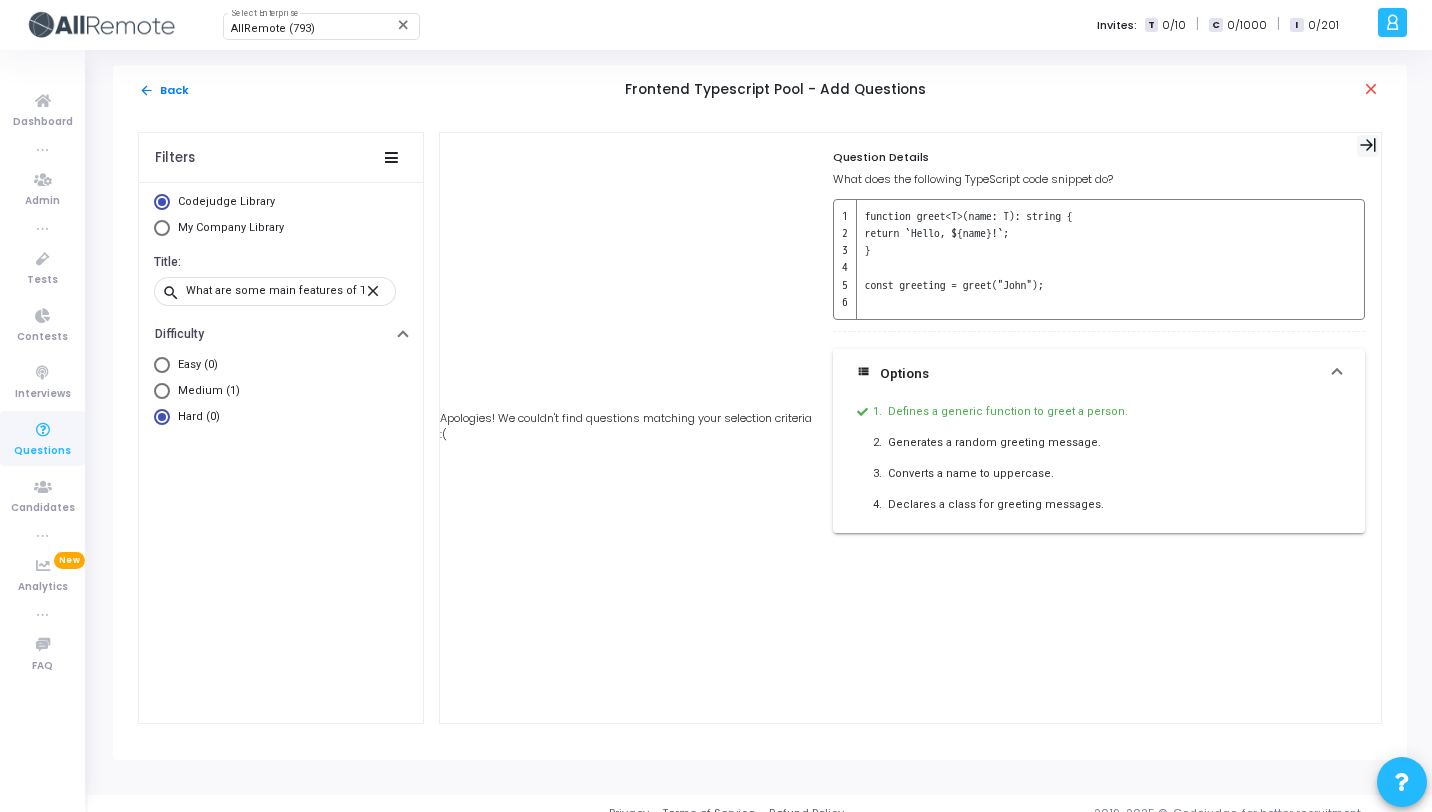 click 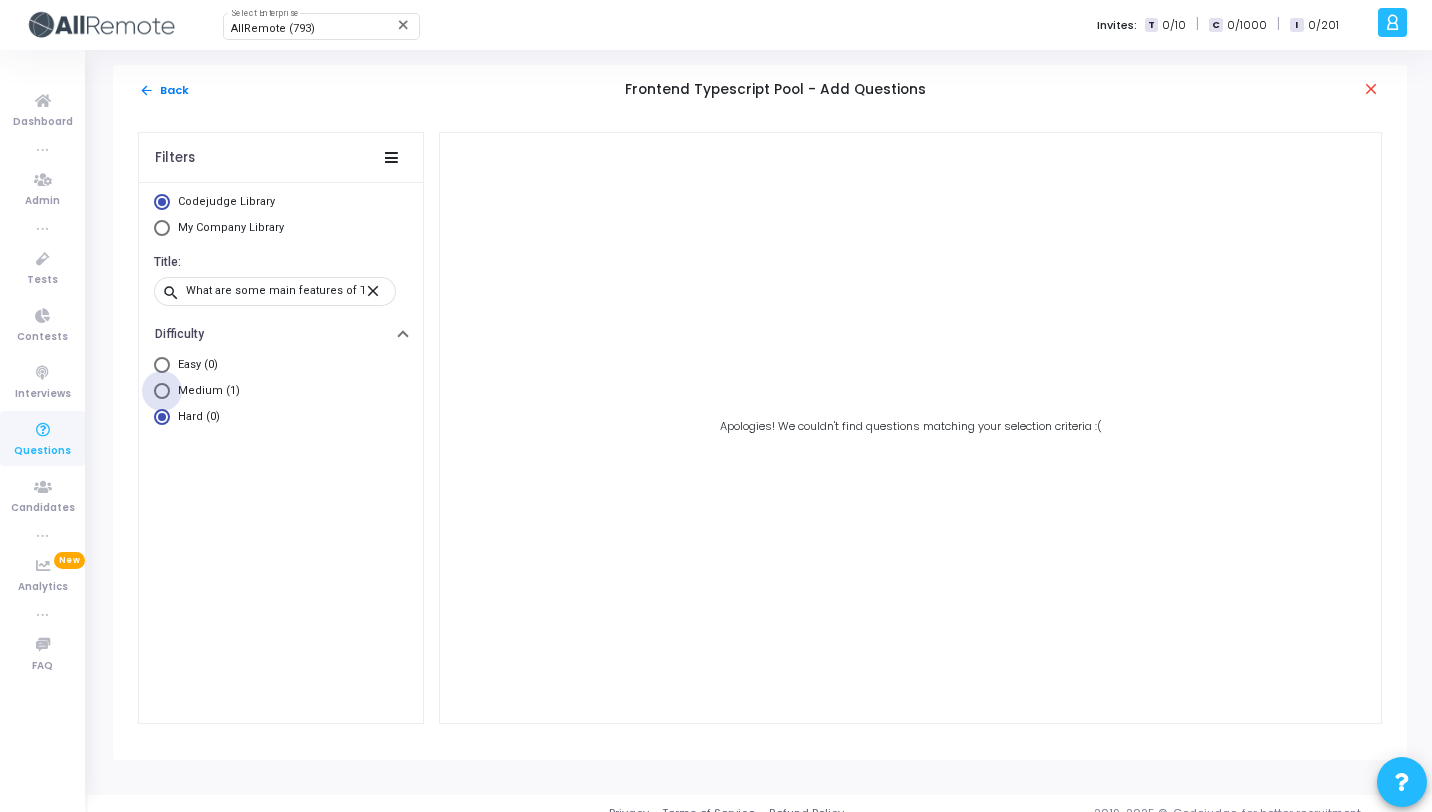 click on "Medium (1)" at bounding box center [205, 391] 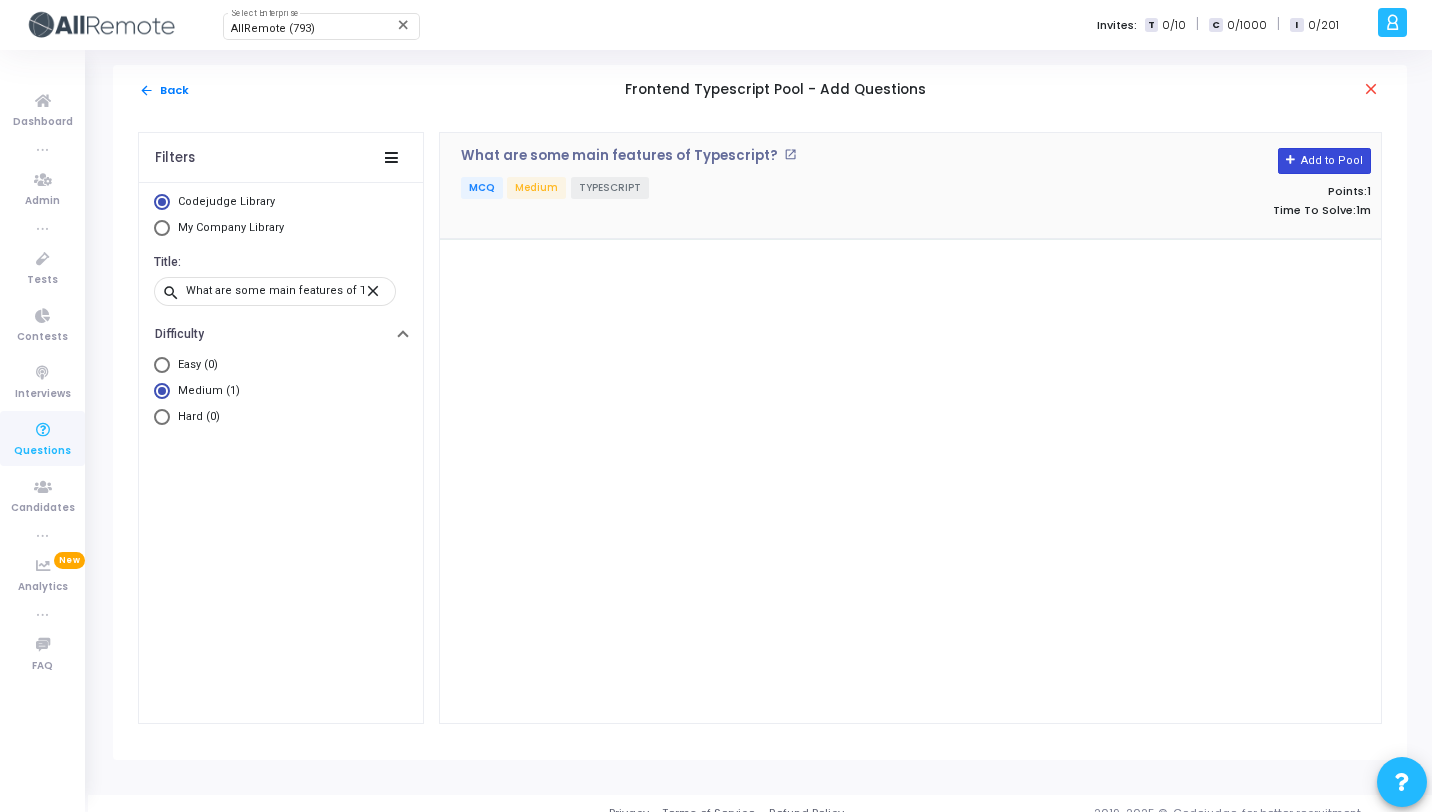 click on "Add to Pool" 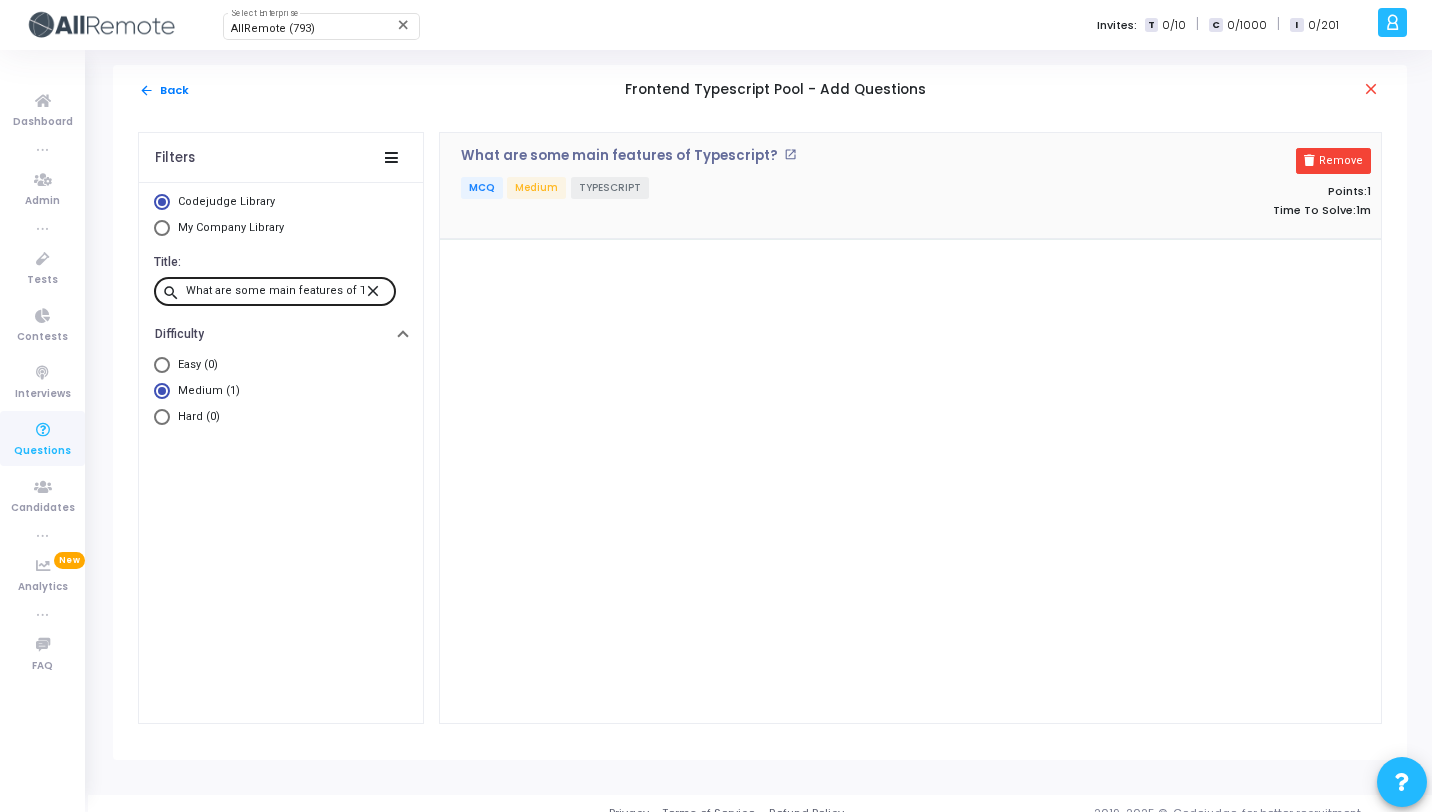 click on "close" at bounding box center (376, 290) 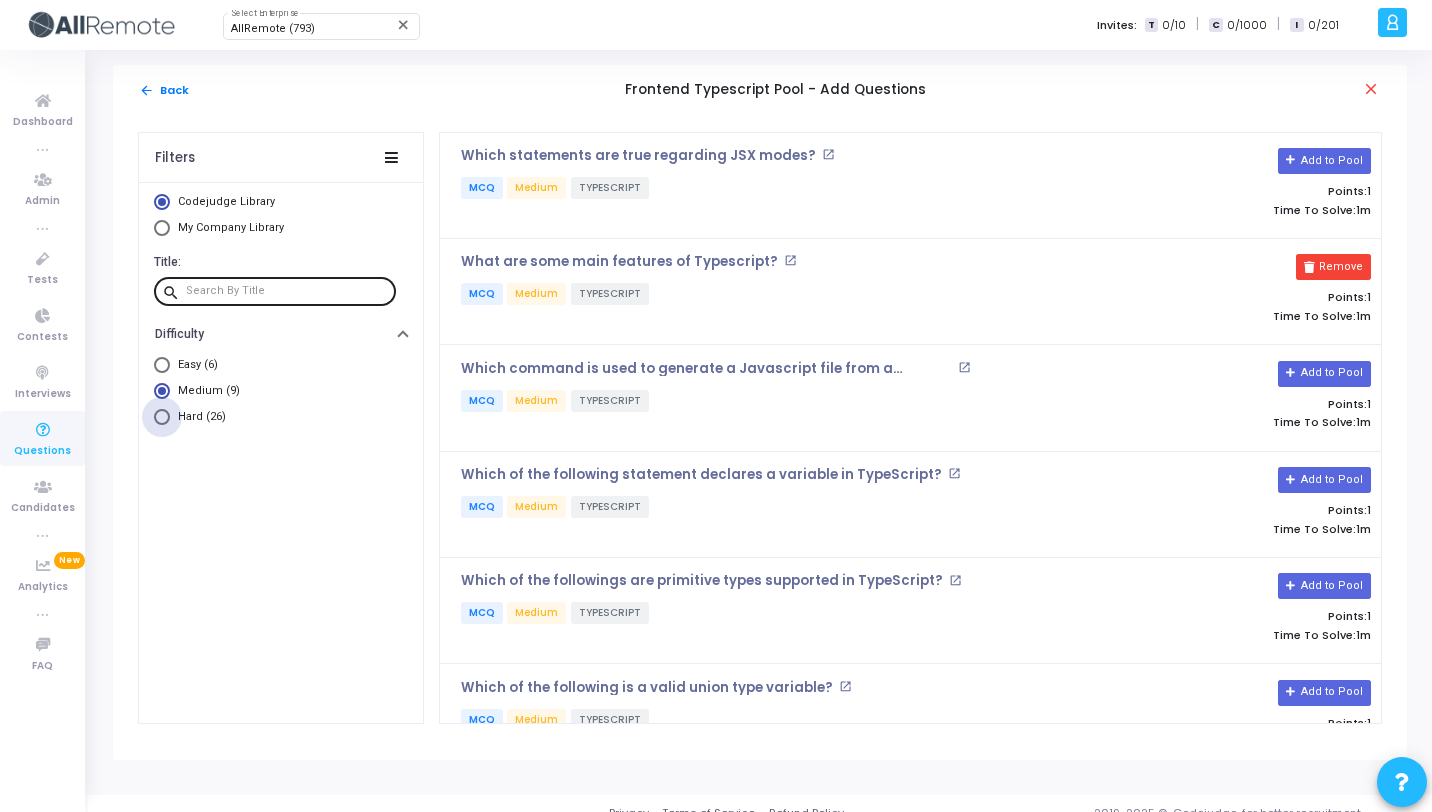 click on "Hard (26)" at bounding box center [281, 417] 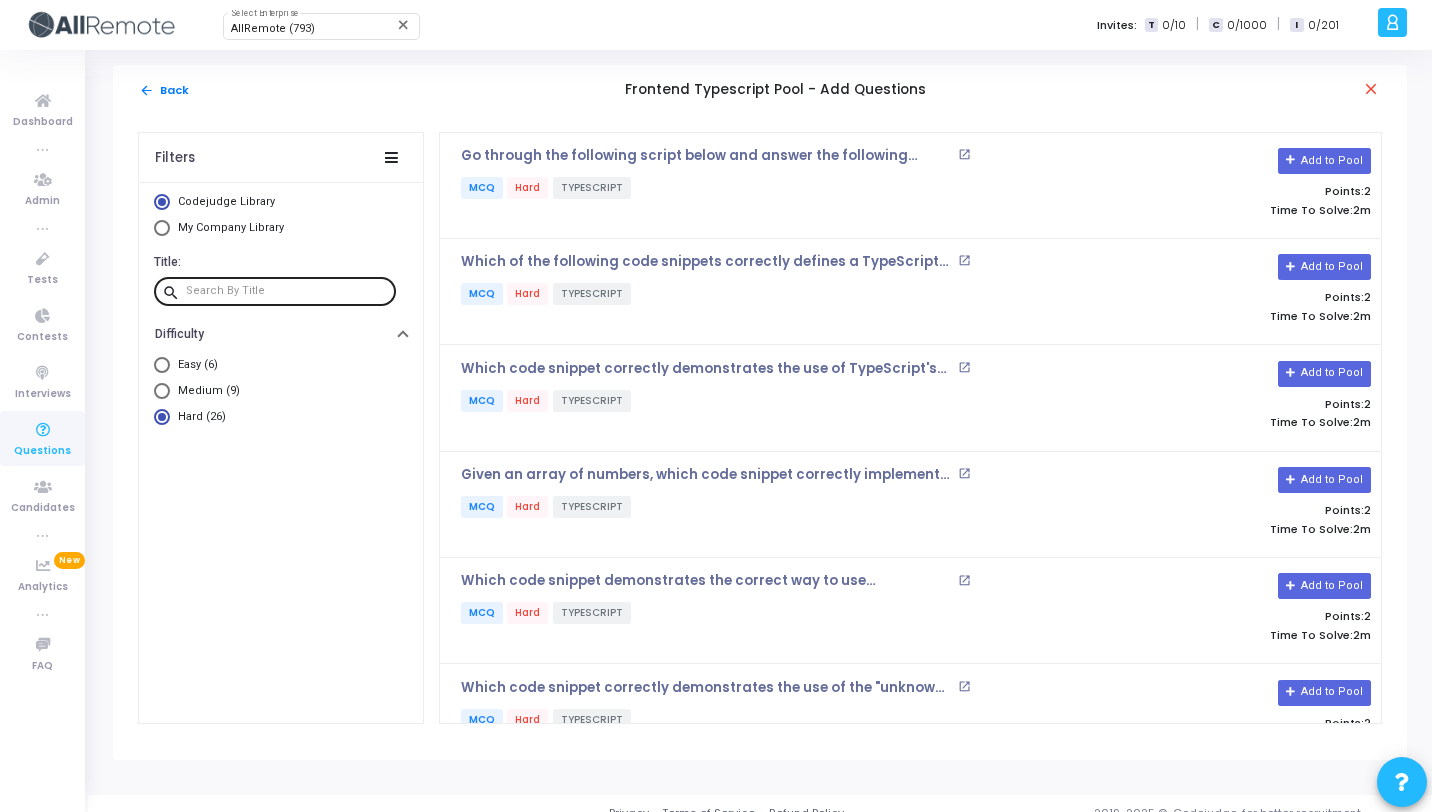 click at bounding box center (287, 291) 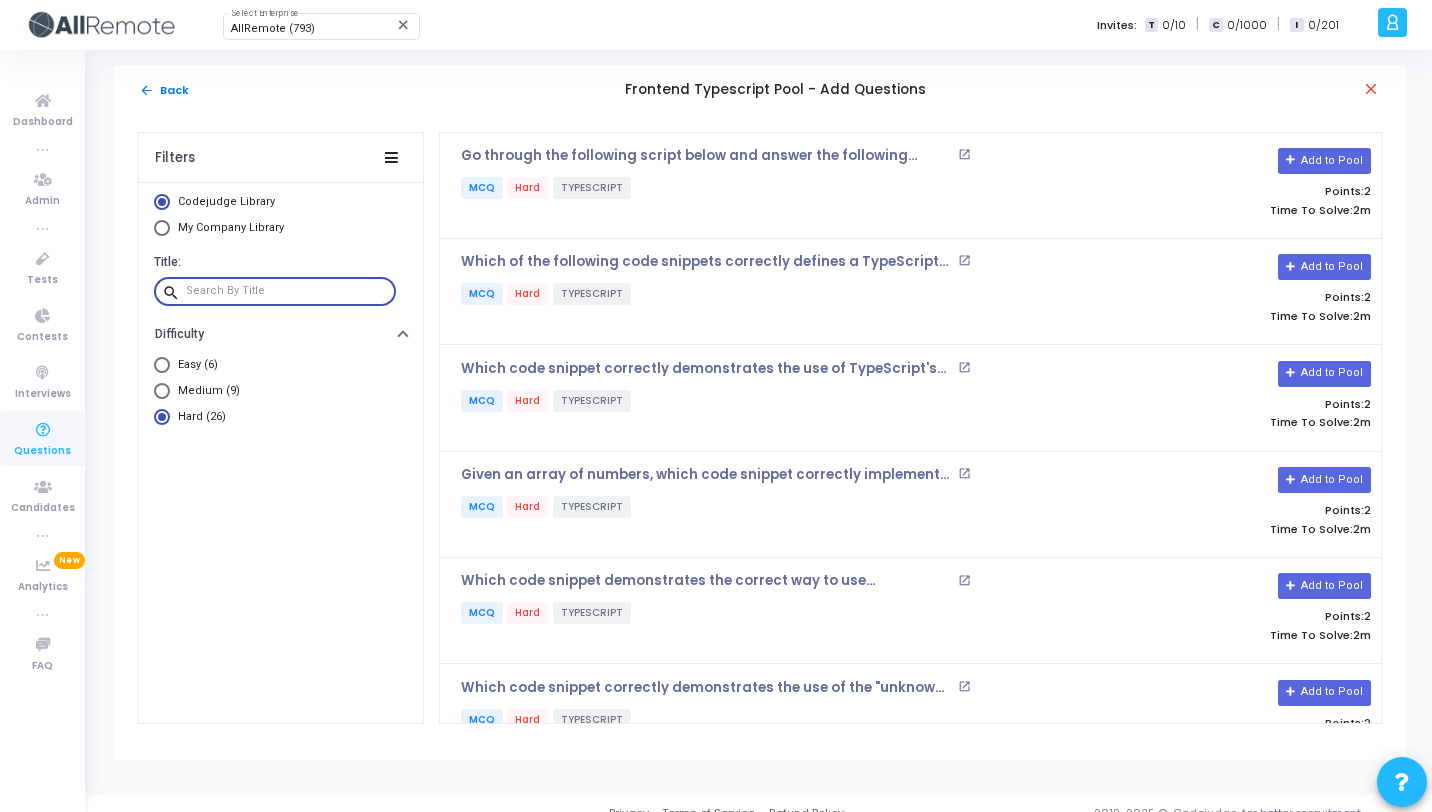 paste on "What is the purpose of the following TypeScript code snippet?" 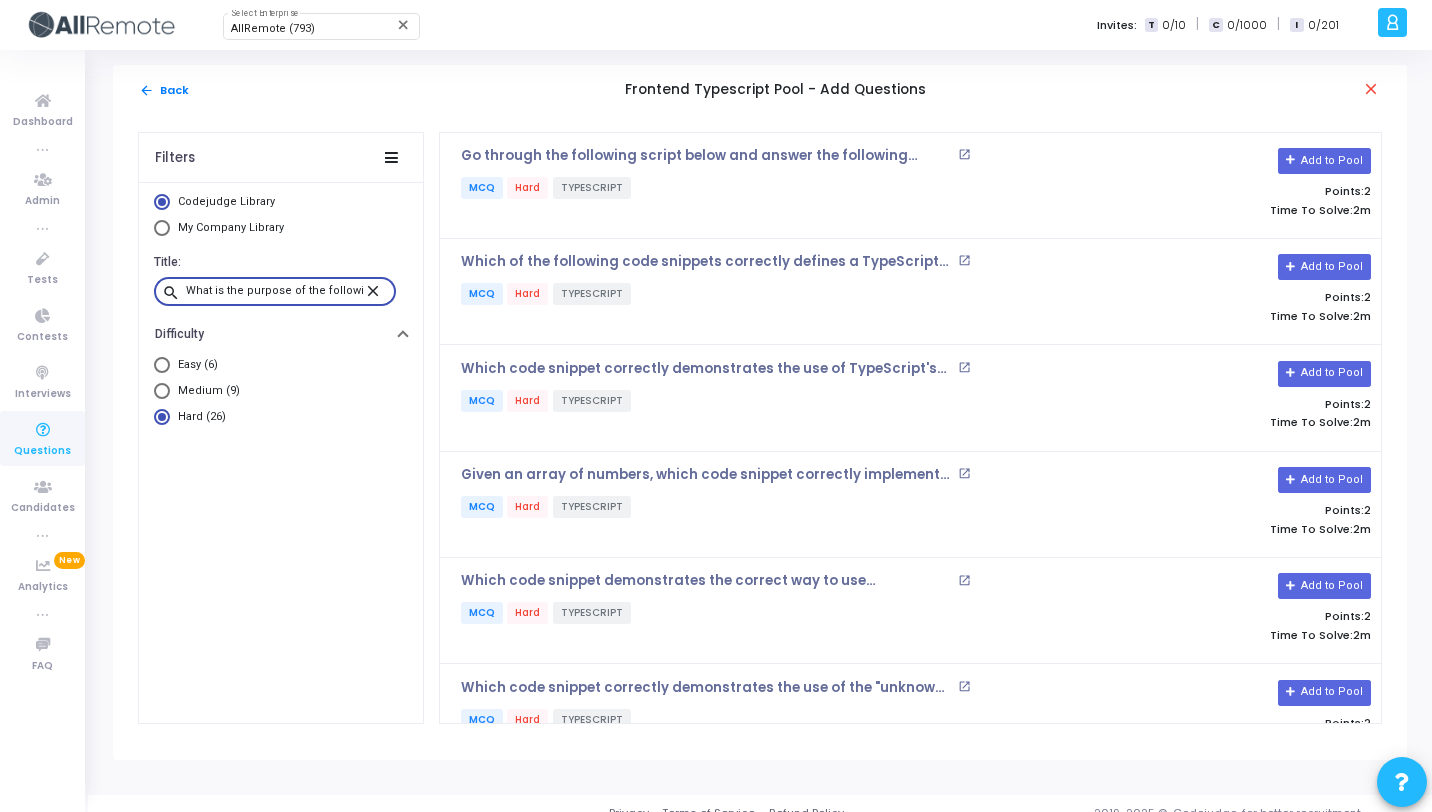 scroll, scrollTop: 0, scrollLeft: 124, axis: horizontal 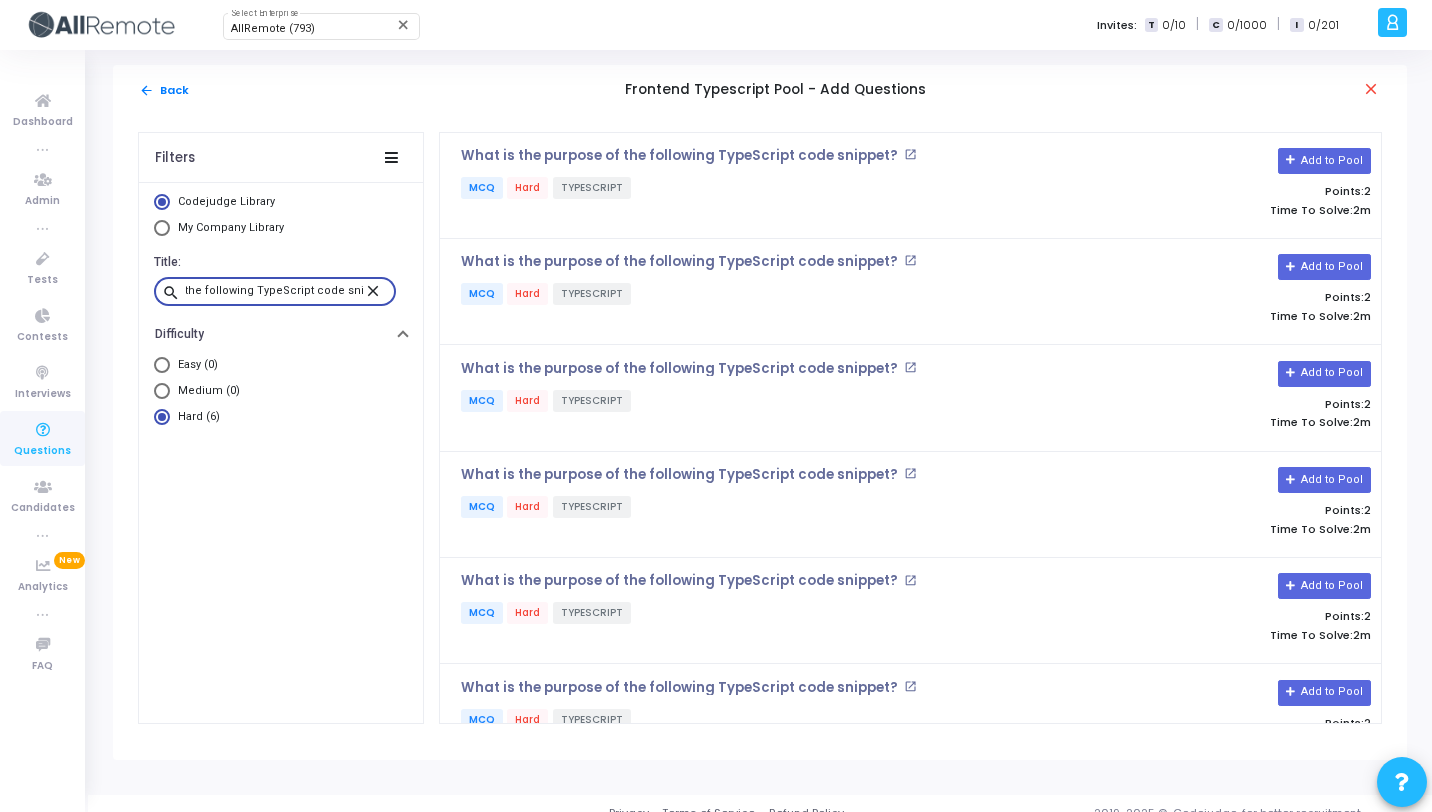 type on "What is the purpose of the following TypeScript code snippet?" 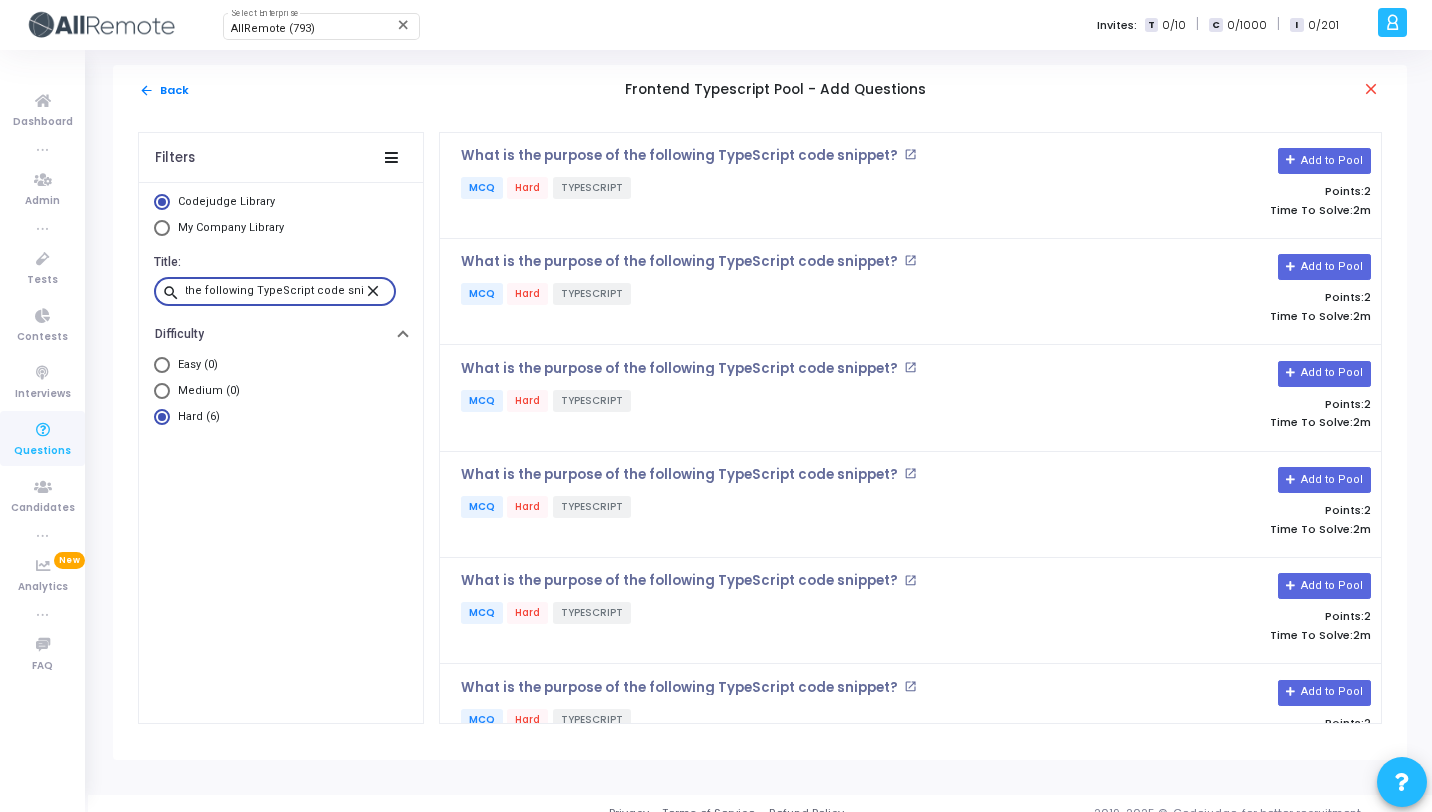 scroll, scrollTop: 0, scrollLeft: 0, axis: both 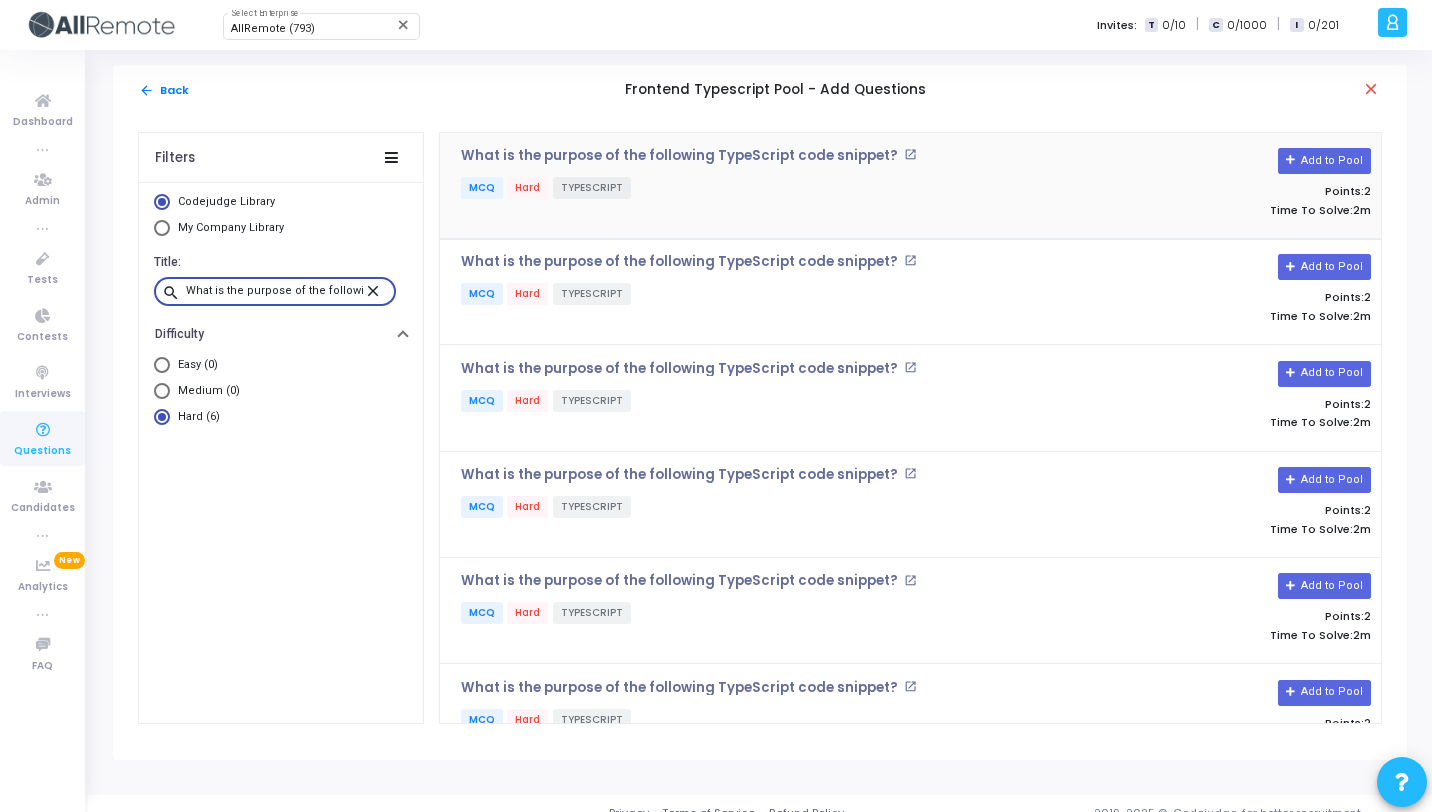 click on "MCQ   Hard   TYPESCRIPT" 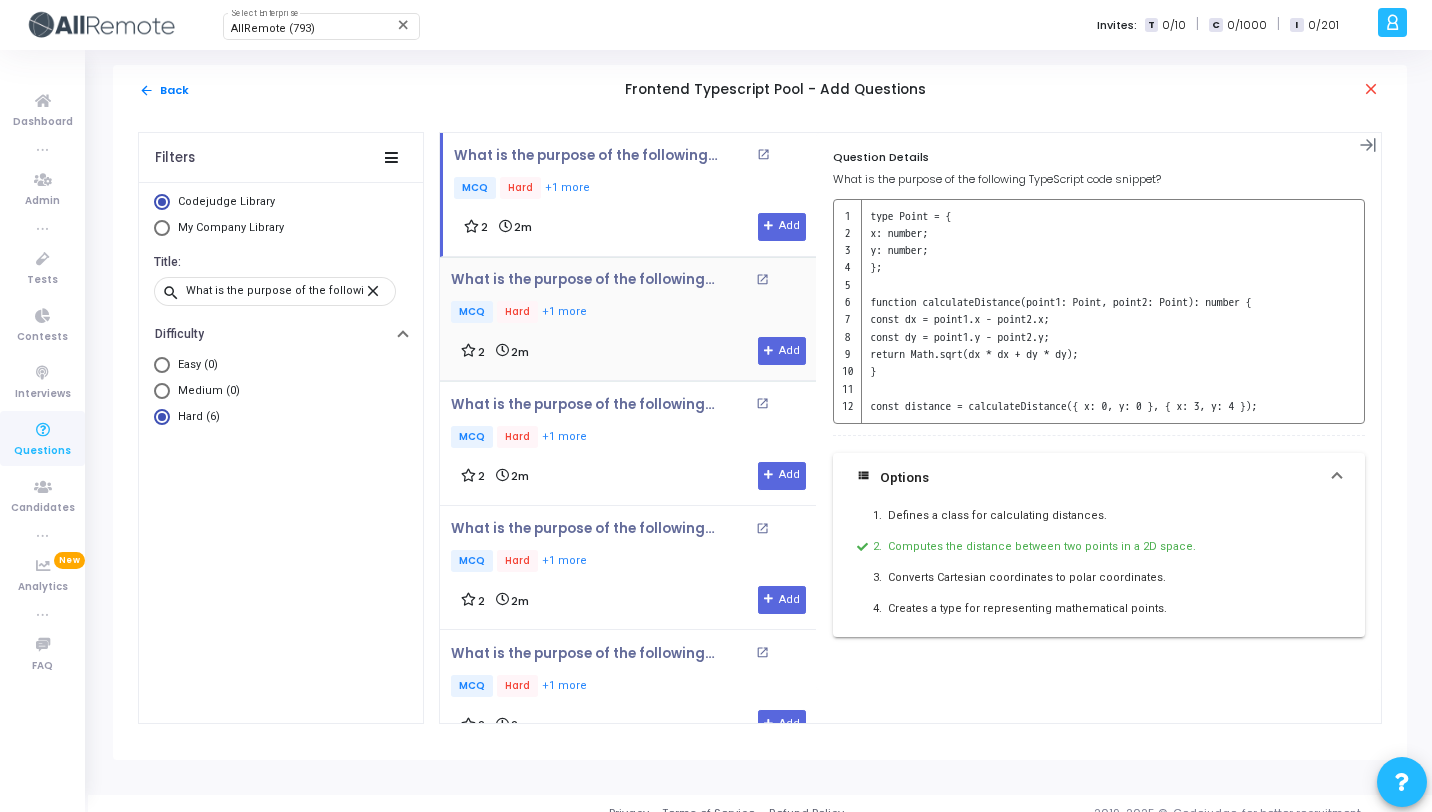 click on "MCQ   Hard   +1 more" 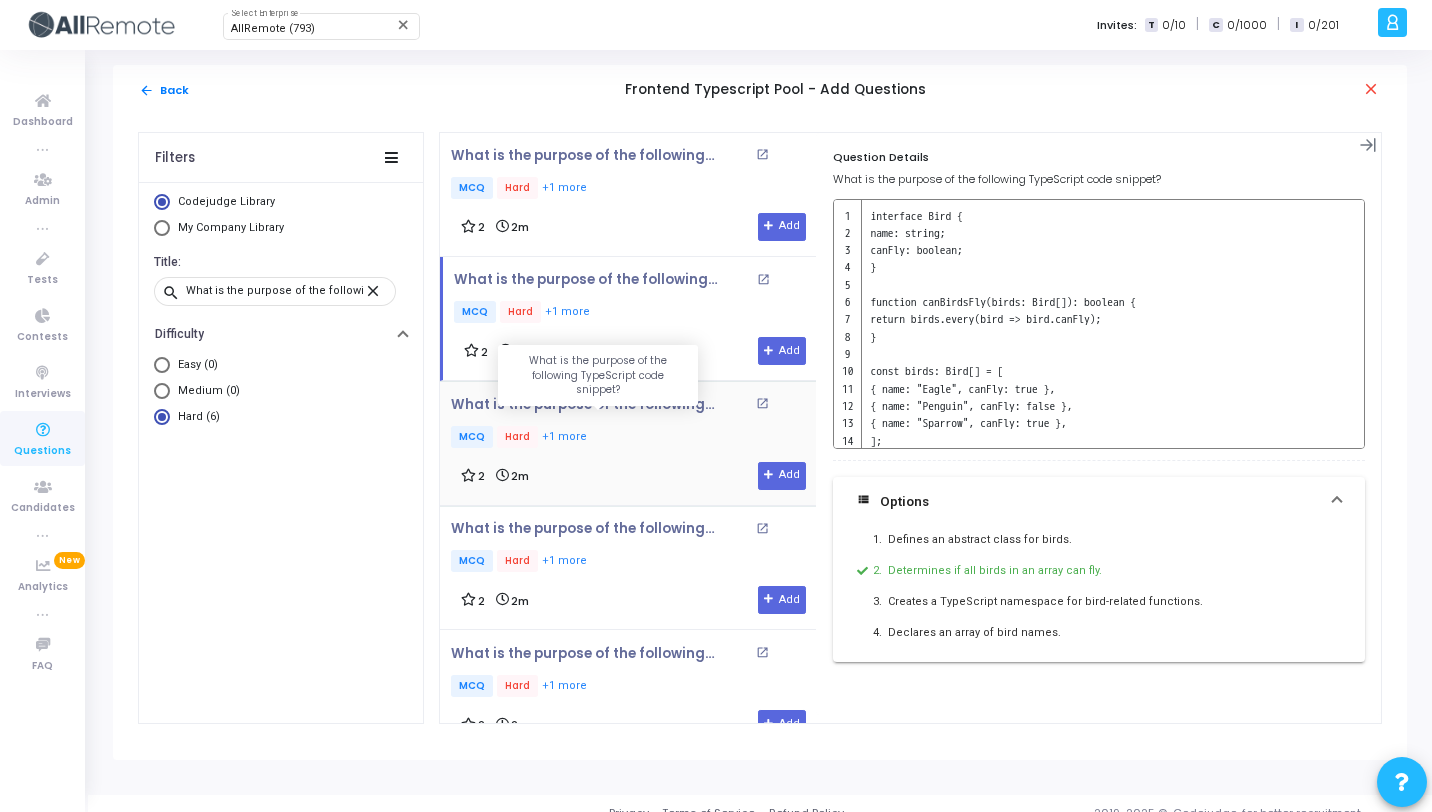 click on "What is the purpose of the following TypeScript code snippet?" 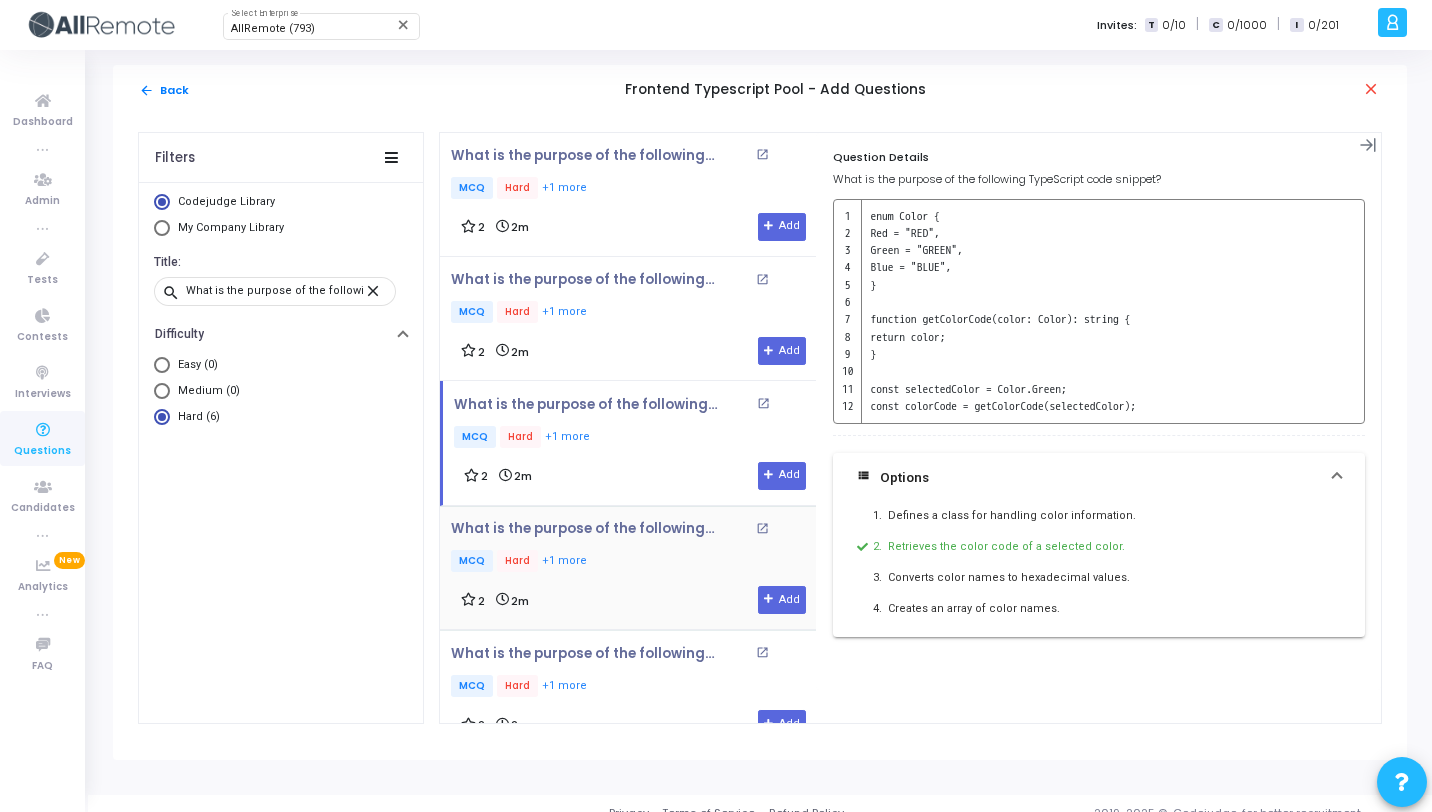 click on "What is the purpose of the following TypeScript code snippet? open_in_new   MCQ   Hard   +1 more" 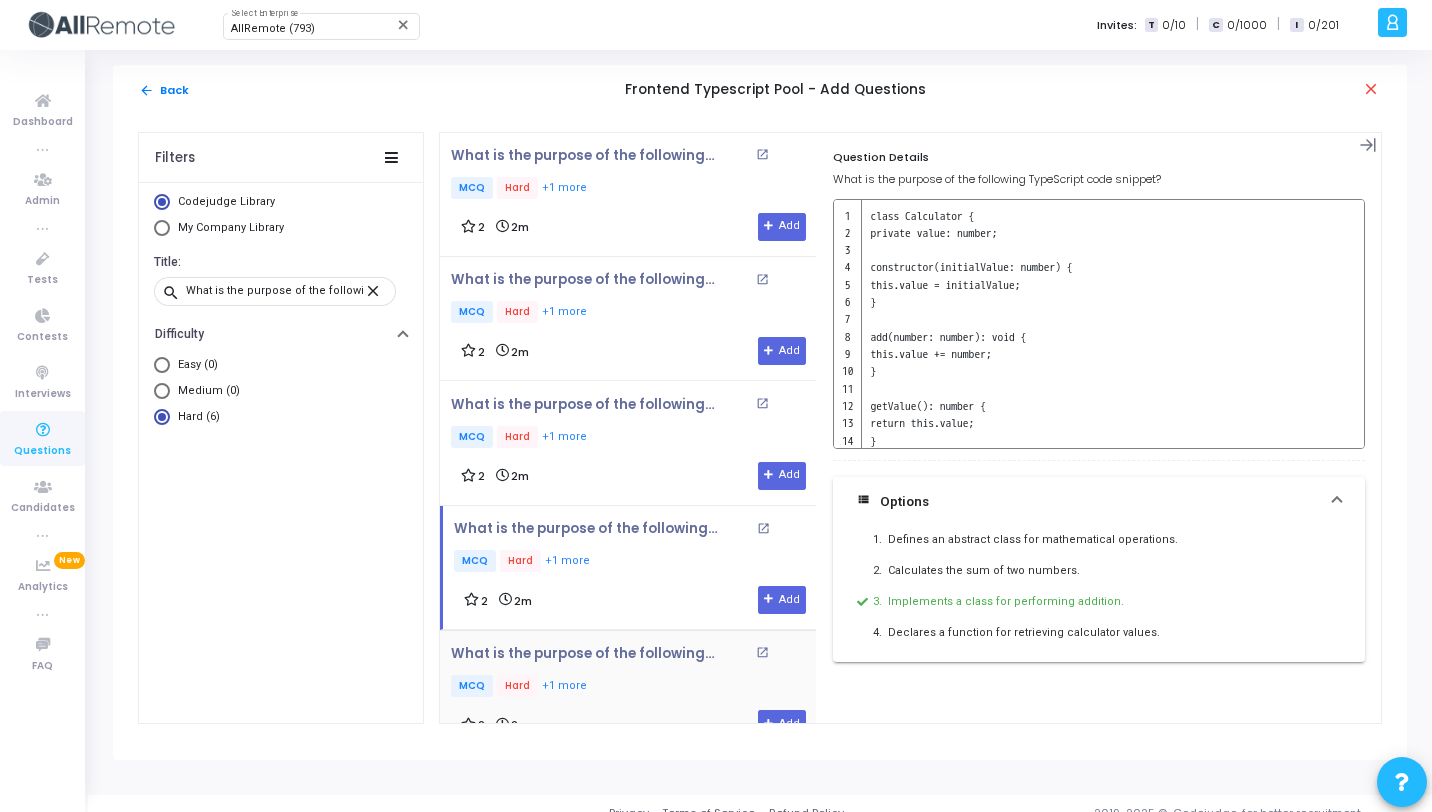click on "What is the purpose of the following TypeScript code snippet? open_in_new   MCQ   Hard   +1 more" 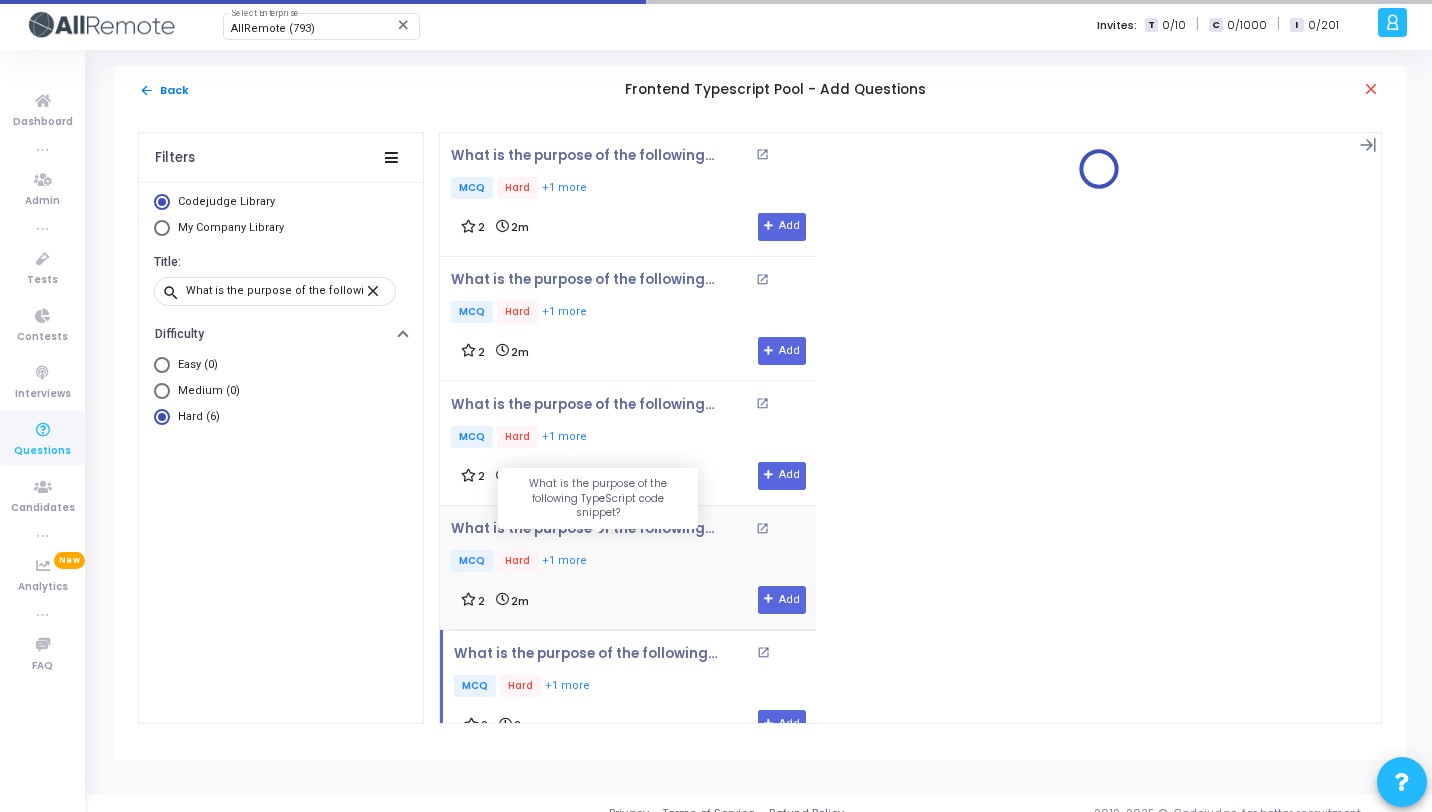scroll, scrollTop: 154, scrollLeft: 0, axis: vertical 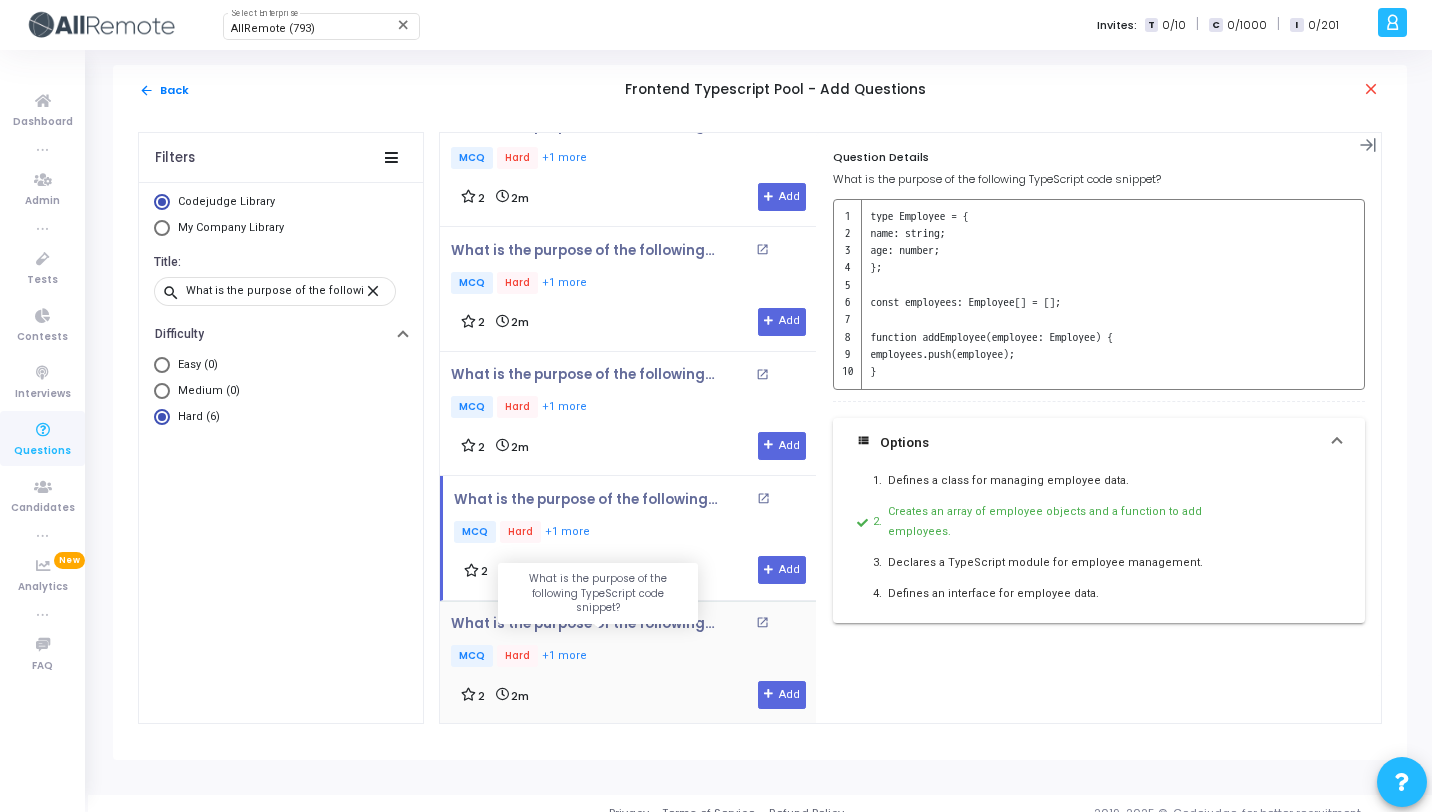 click on "What is the purpose of the following TypeScript code snippet?" 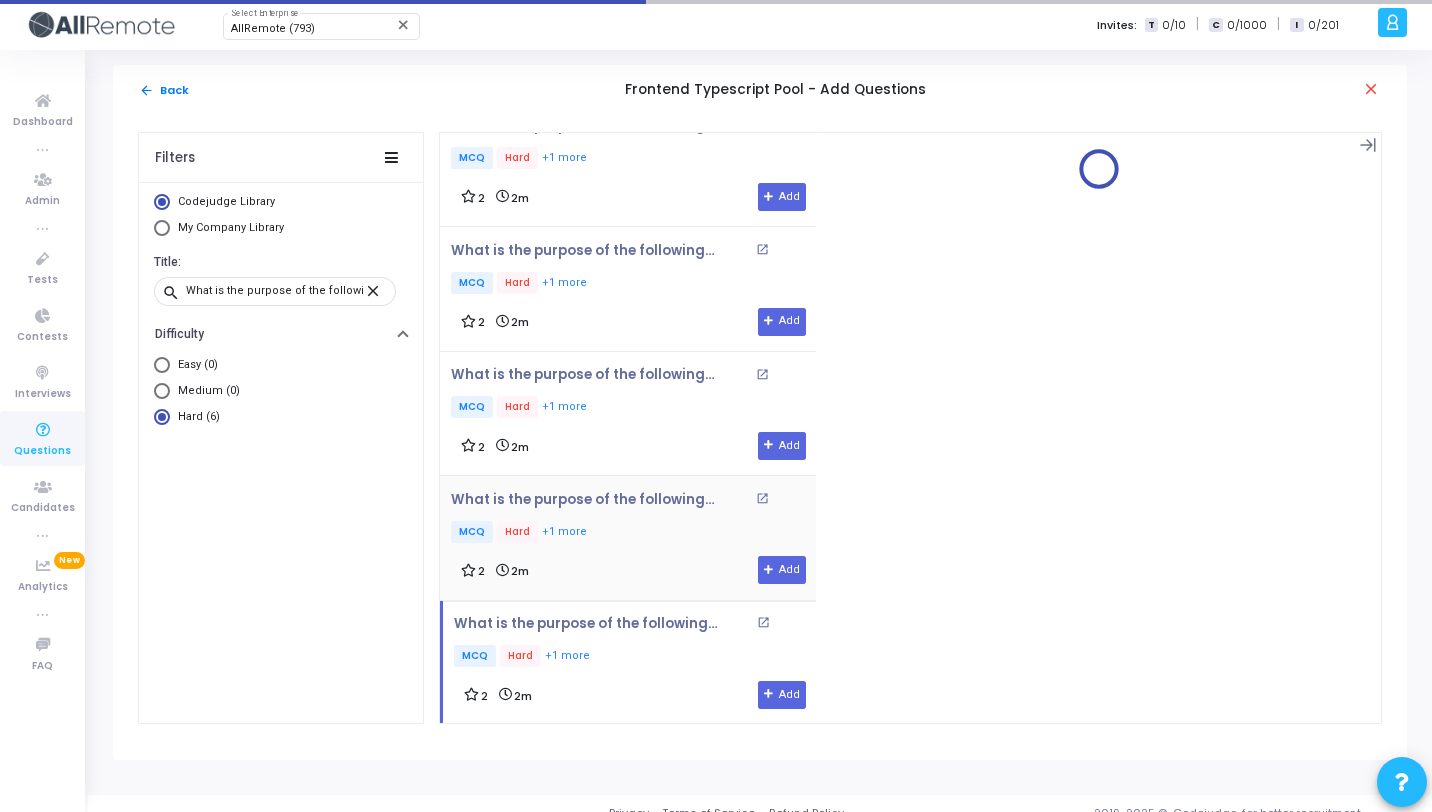 scroll, scrollTop: 19, scrollLeft: 0, axis: vertical 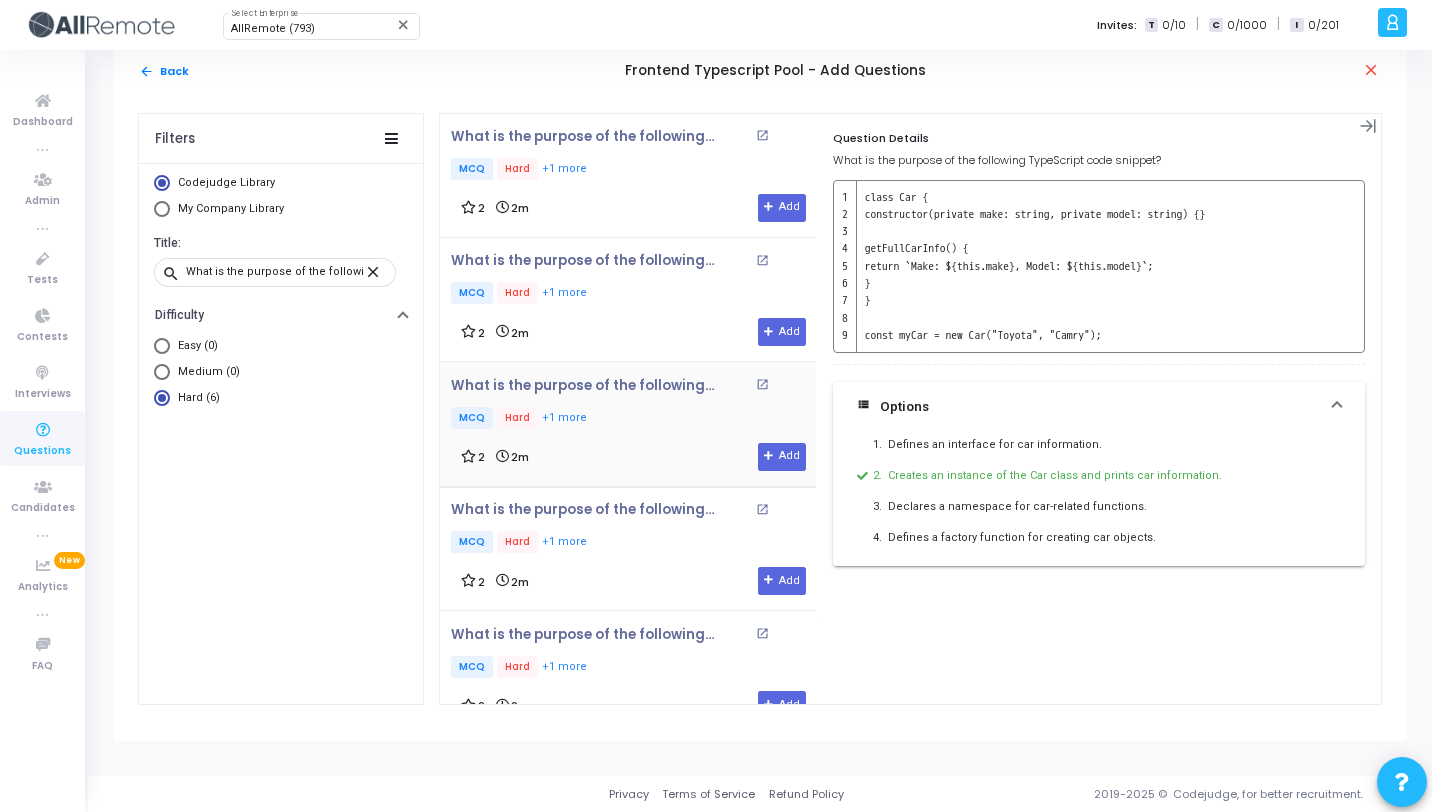click on "What is the purpose of the following TypeScript code snippet? open_in_new   MCQ   Hard   +1 more 2 2m  Add" 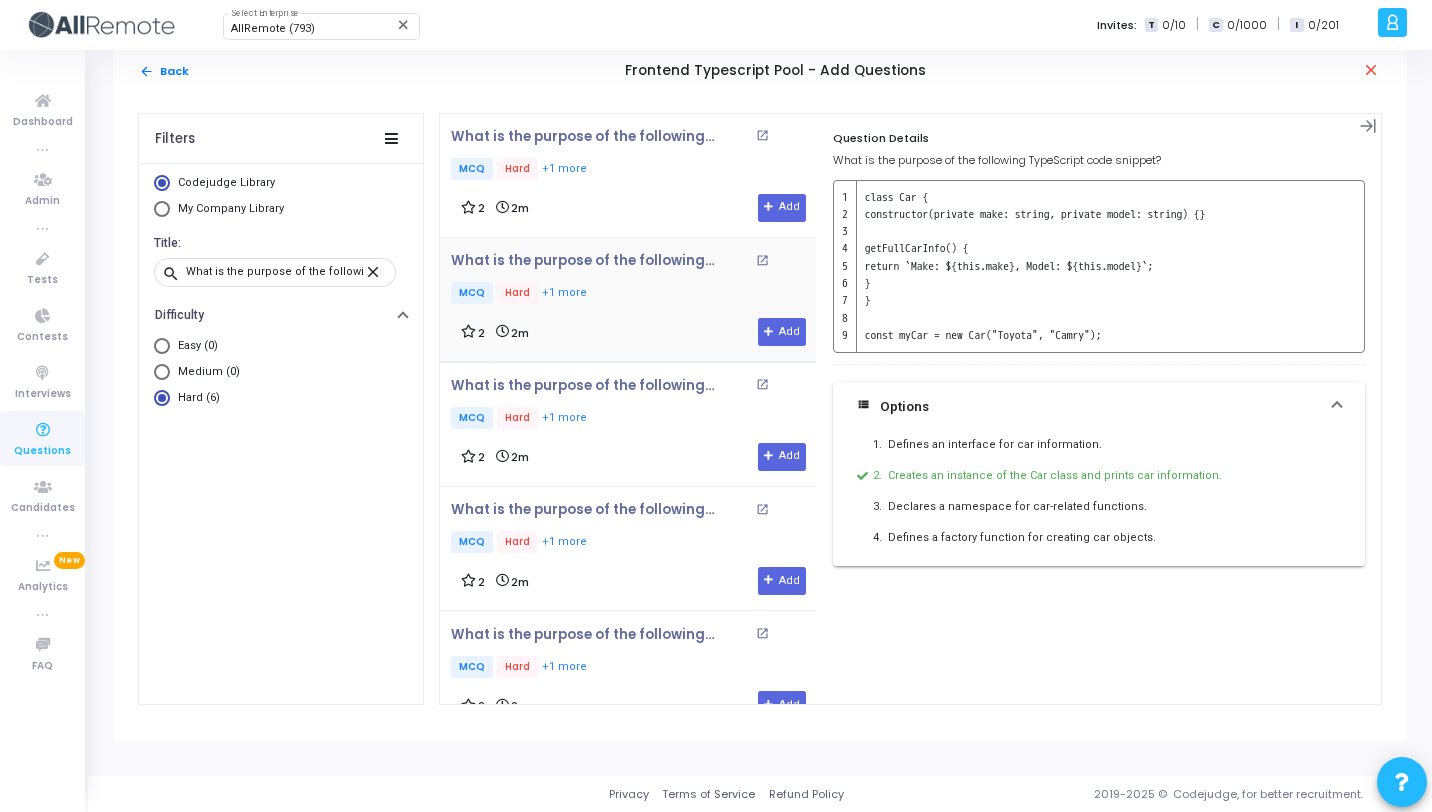 click on "MCQ   Hard   +1 more" 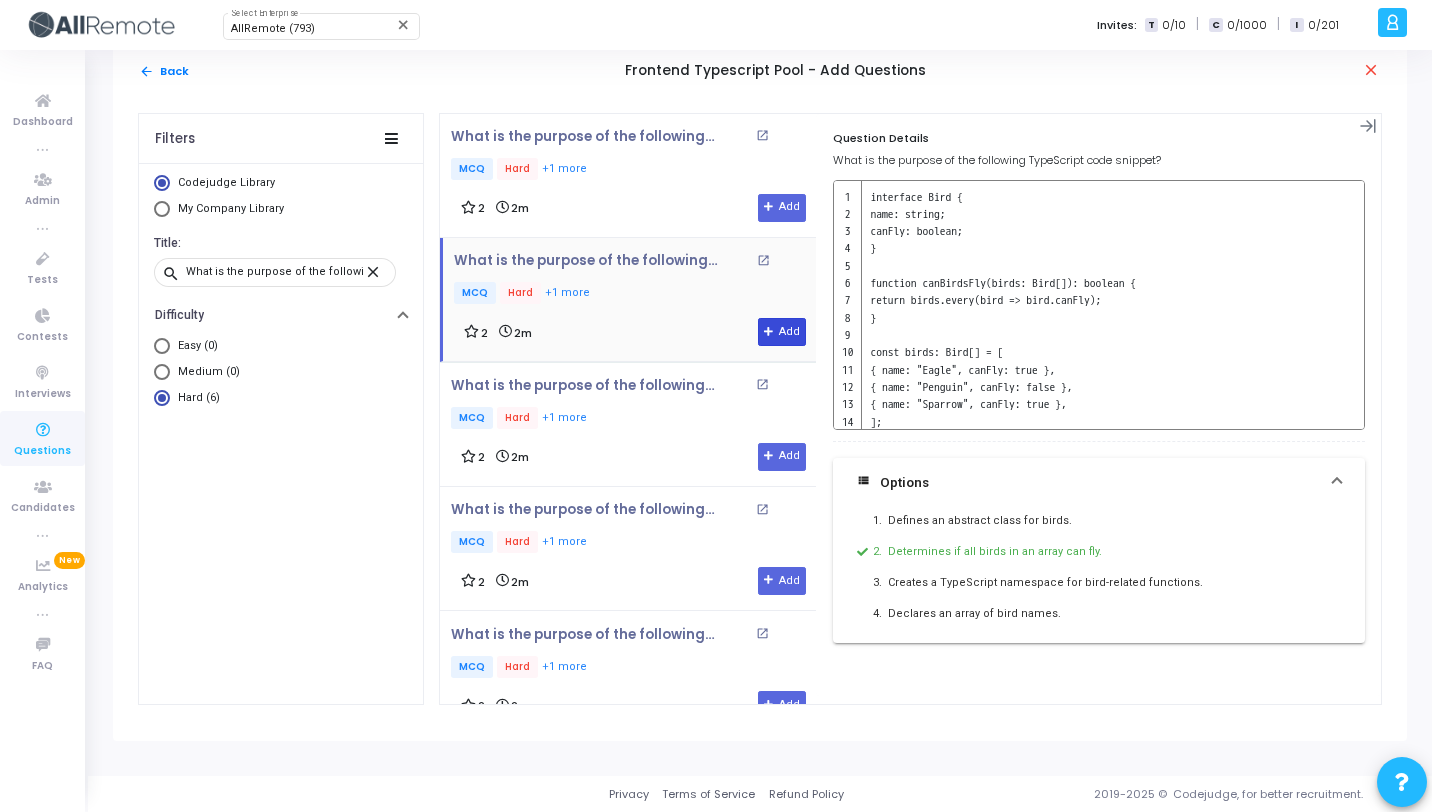click on "Add" 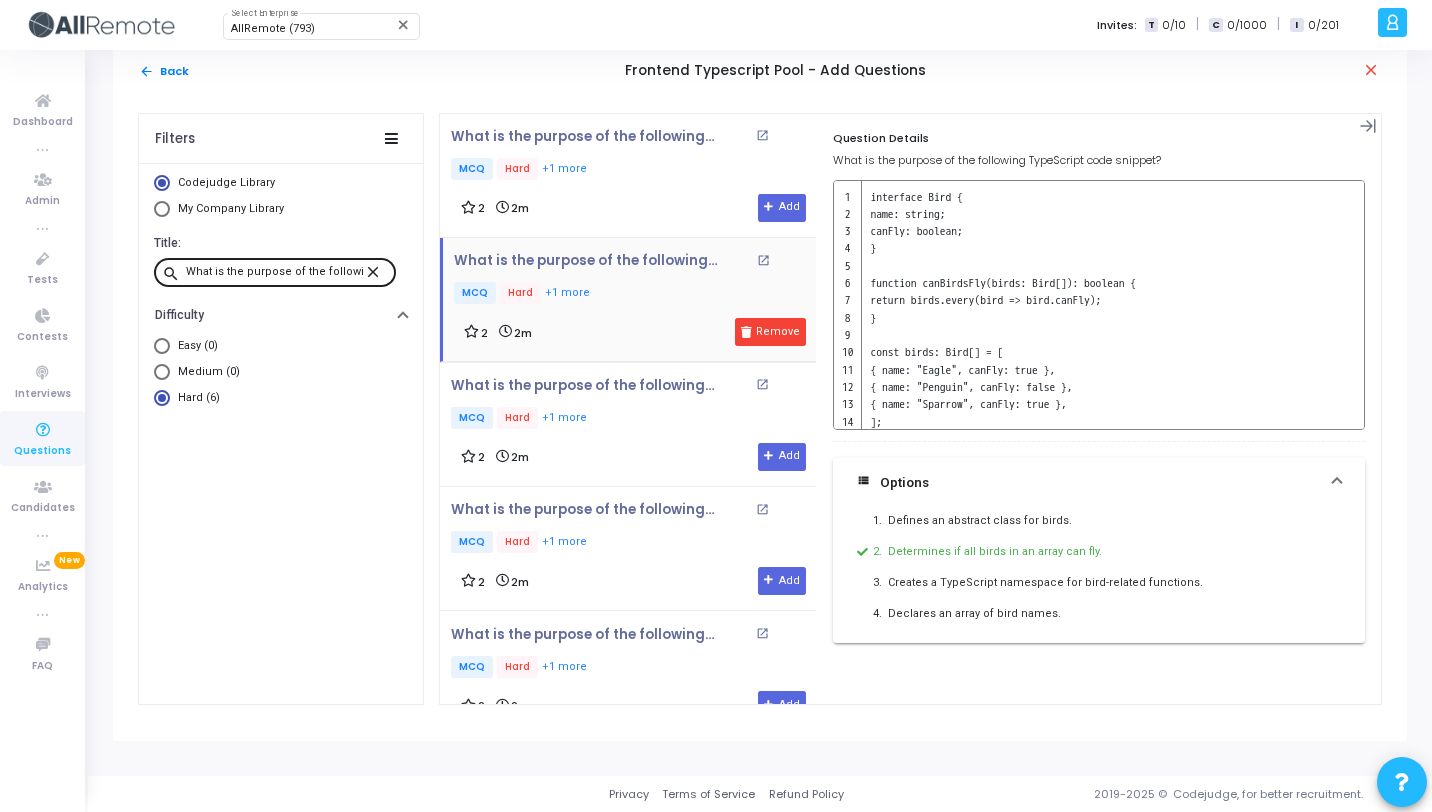 click on "close" at bounding box center (376, 271) 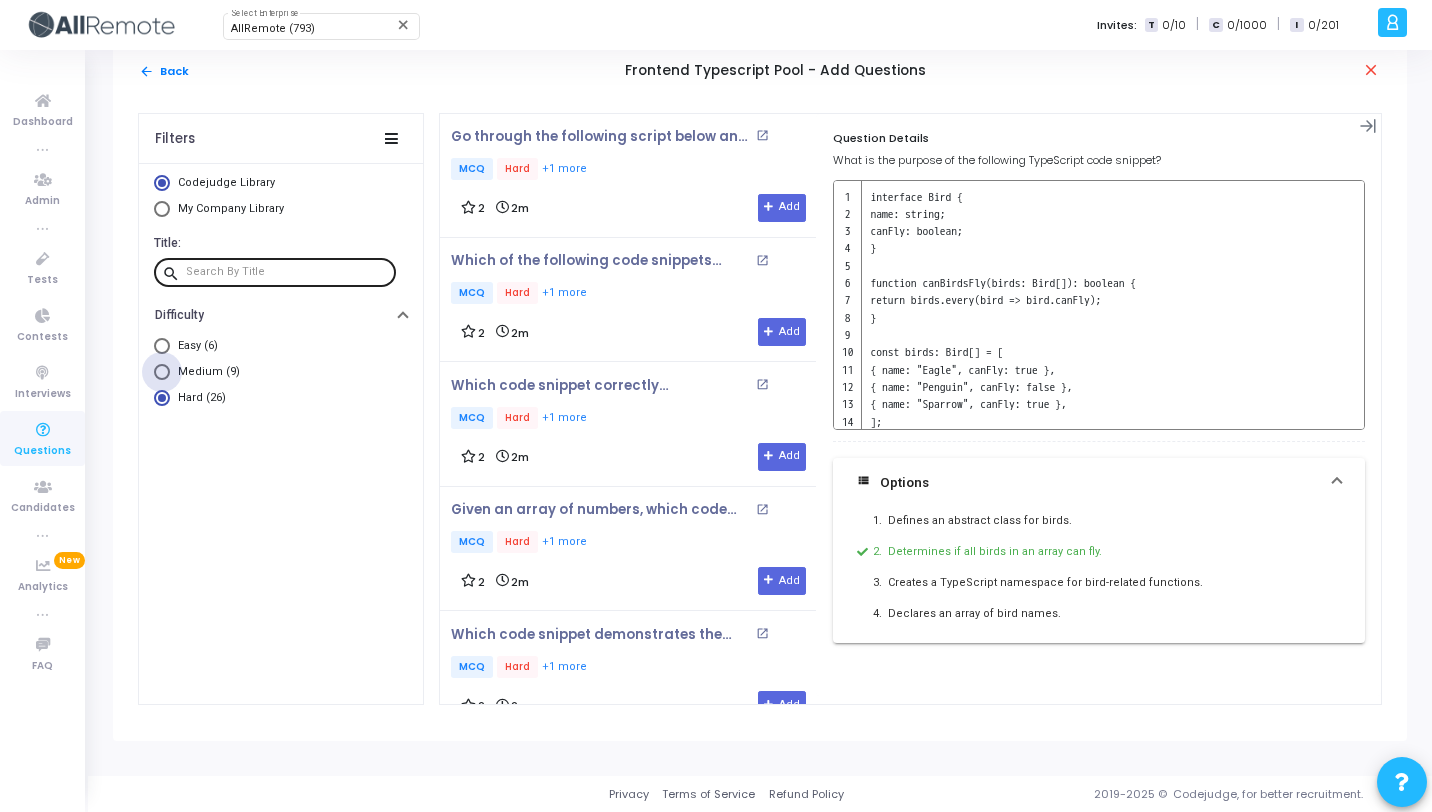 click on "Medium (9)" at bounding box center (205, 372) 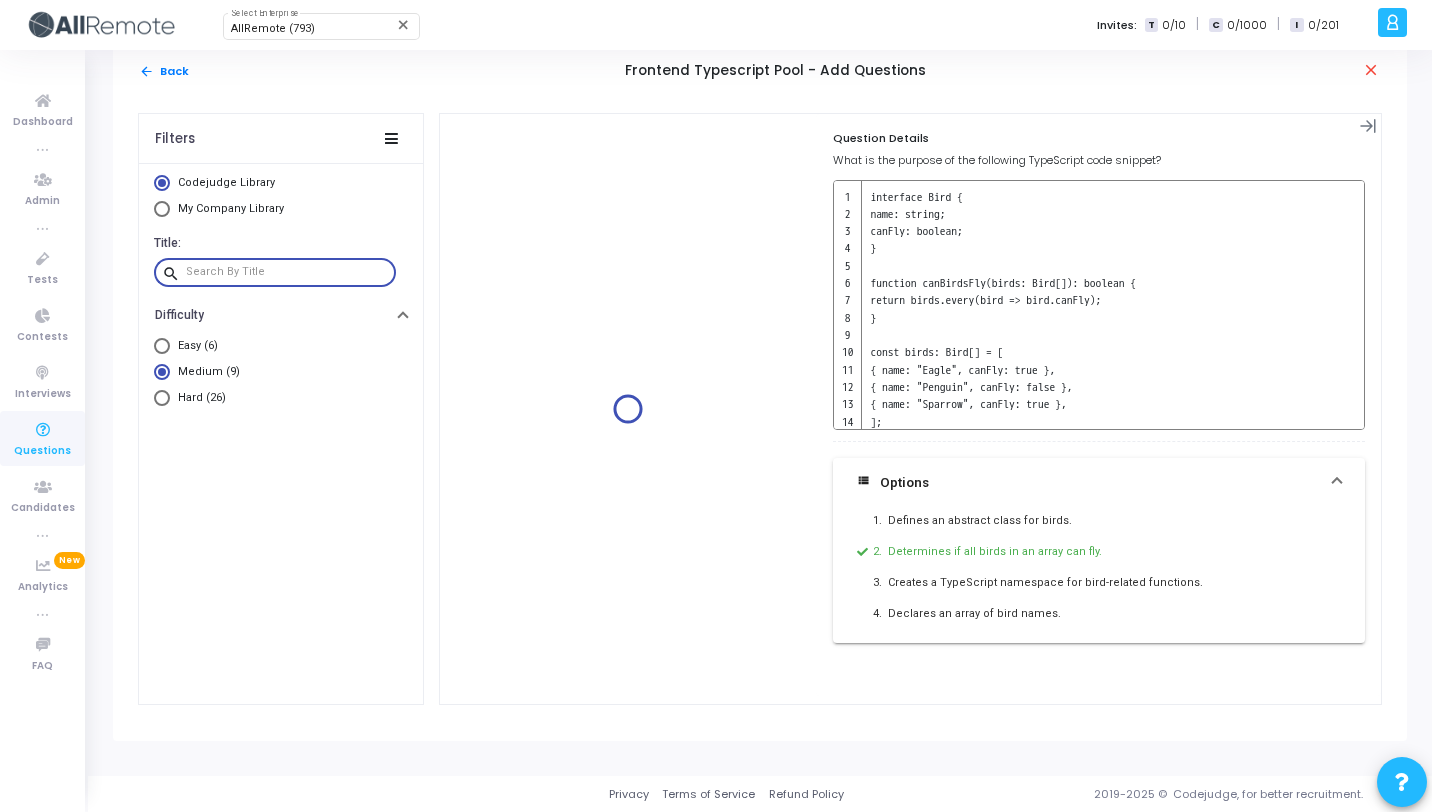click at bounding box center [287, 272] 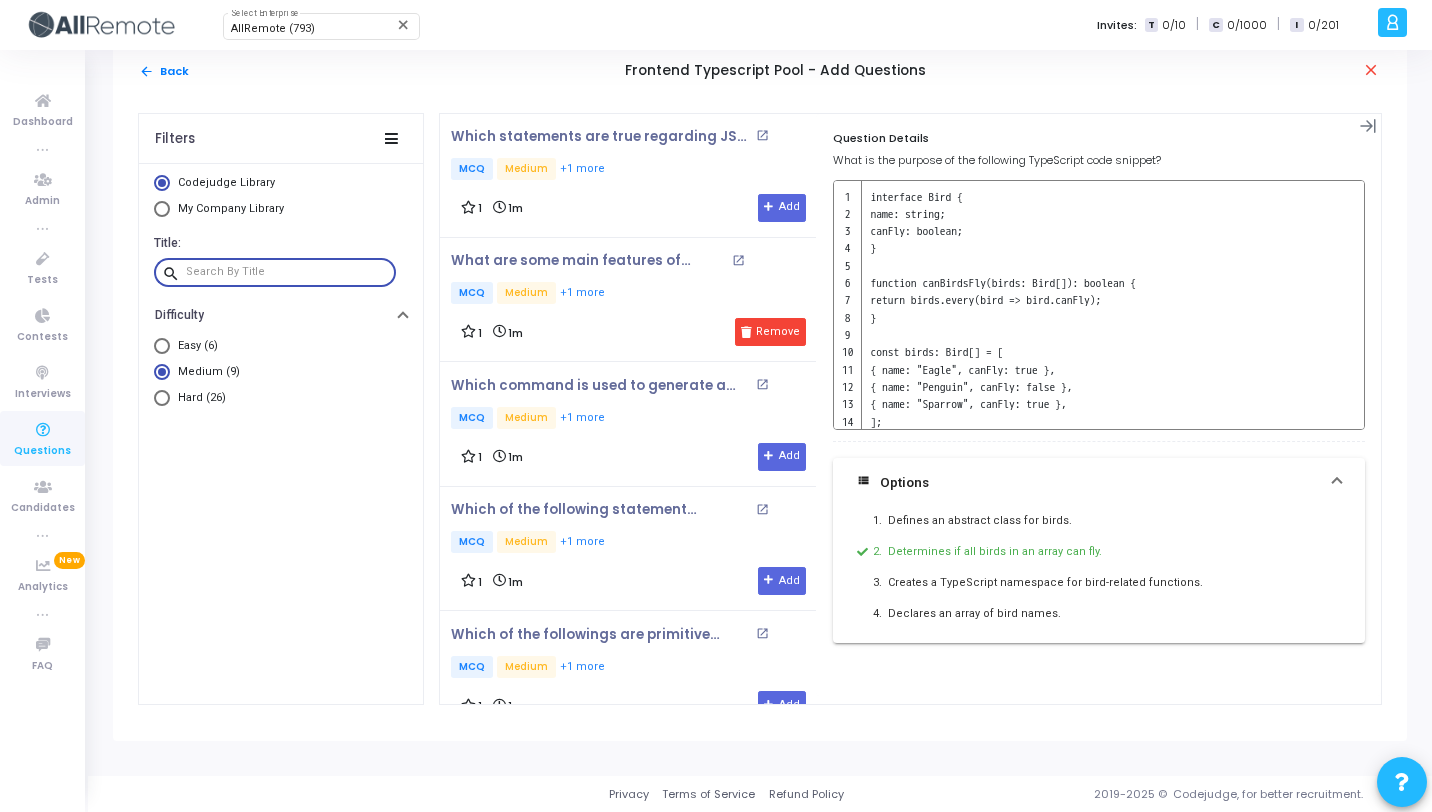 paste on "Which command is used to generate a Javascript file from a typescript file?" 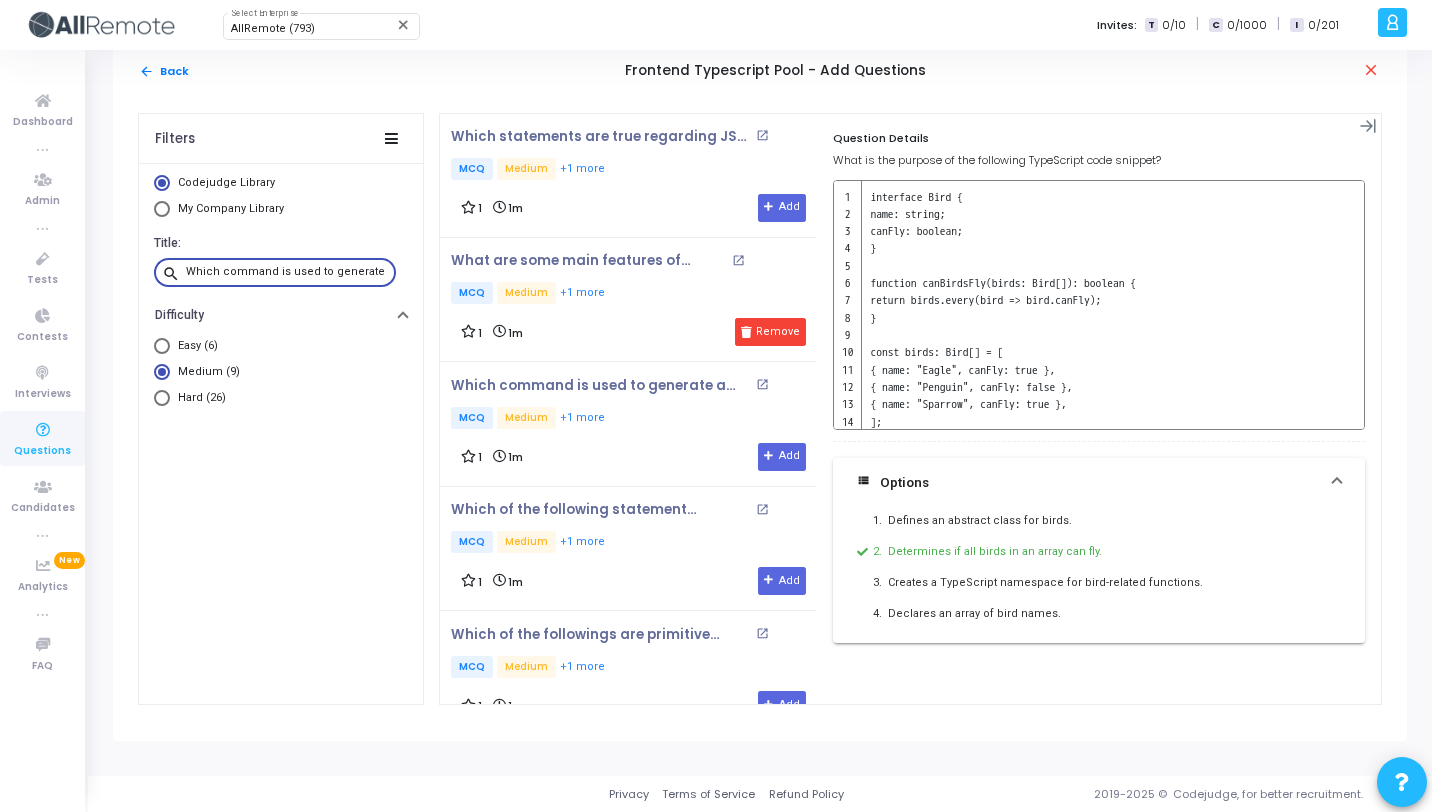 scroll, scrollTop: 0, scrollLeft: 189, axis: horizontal 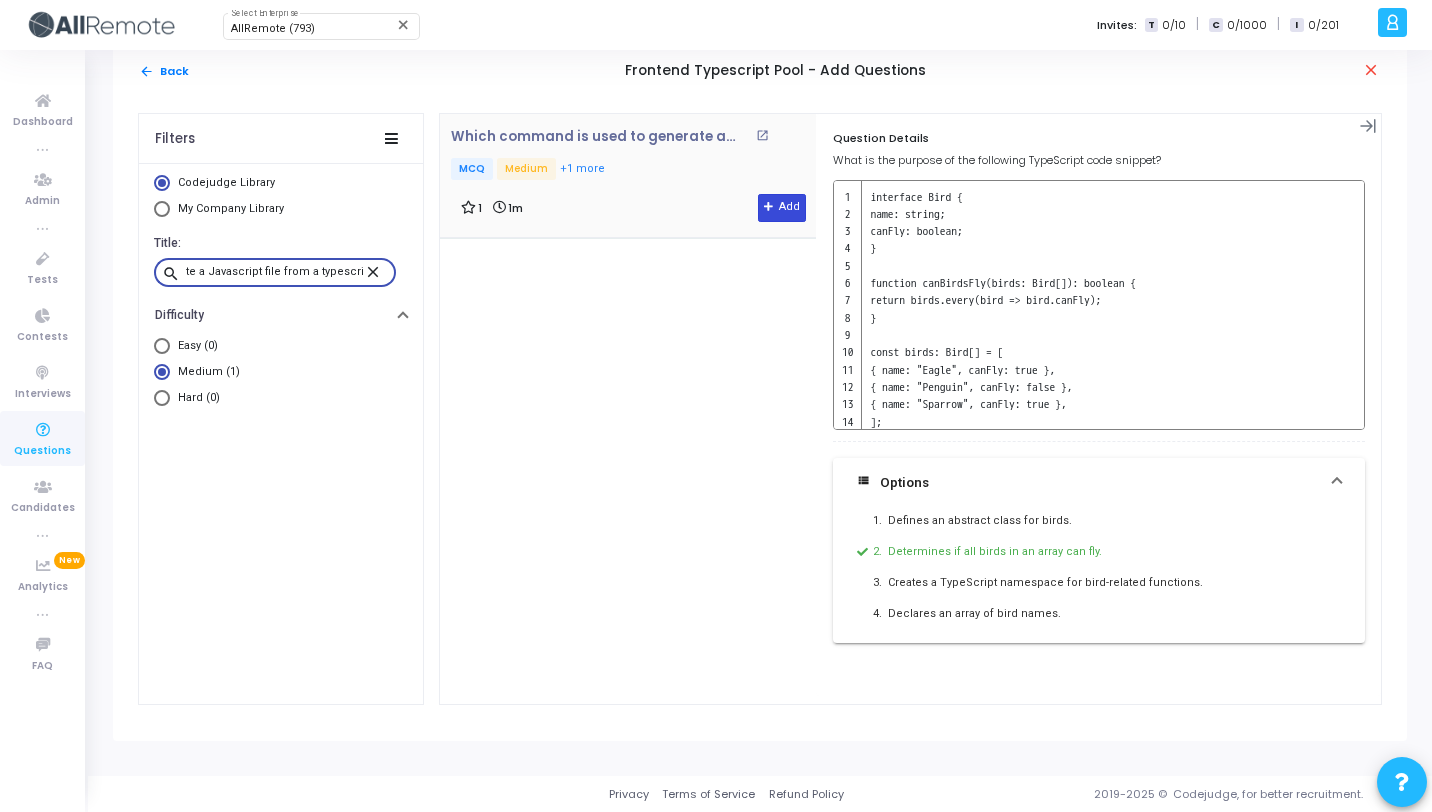 type on "Which command is used to generate a Javascript file from a typescript file?" 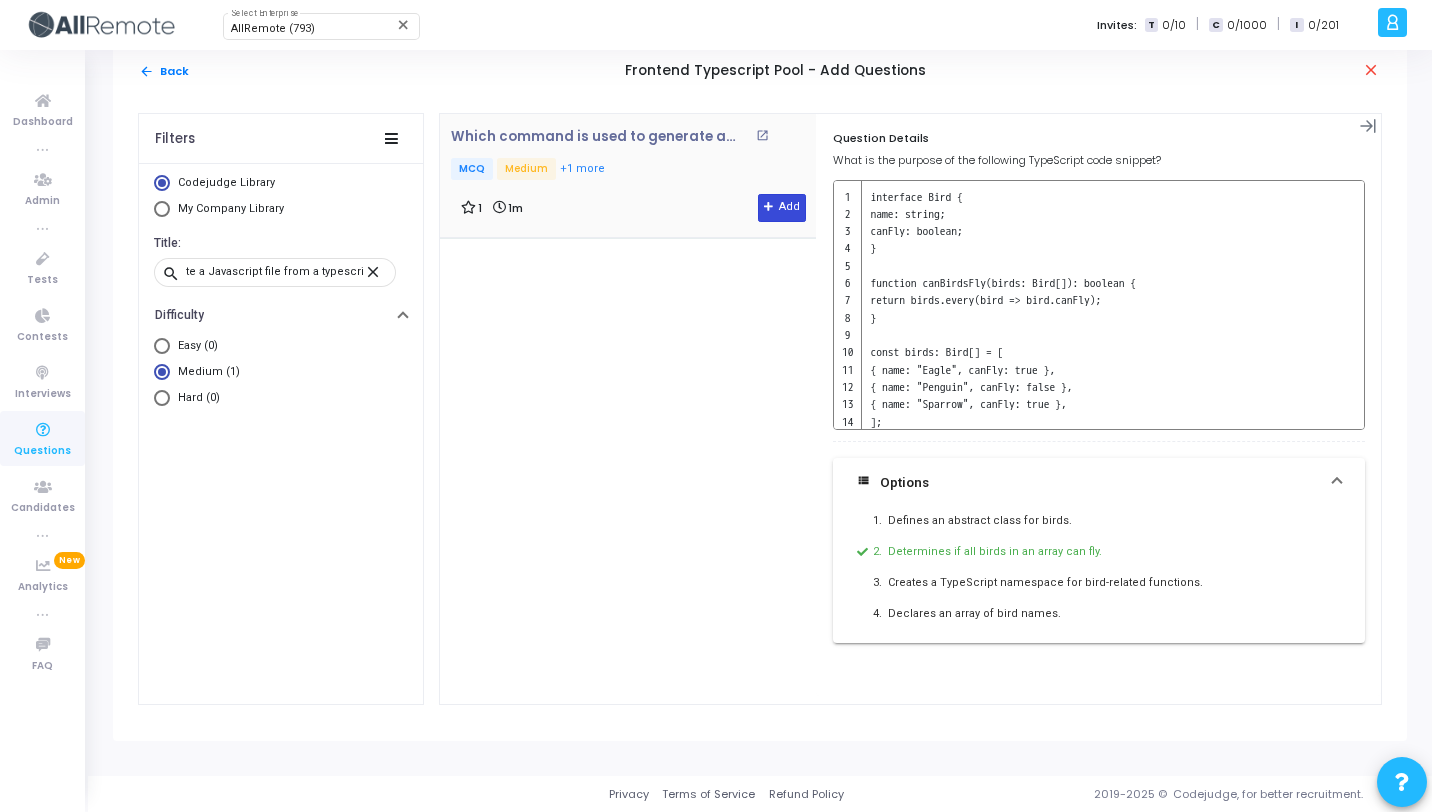 click 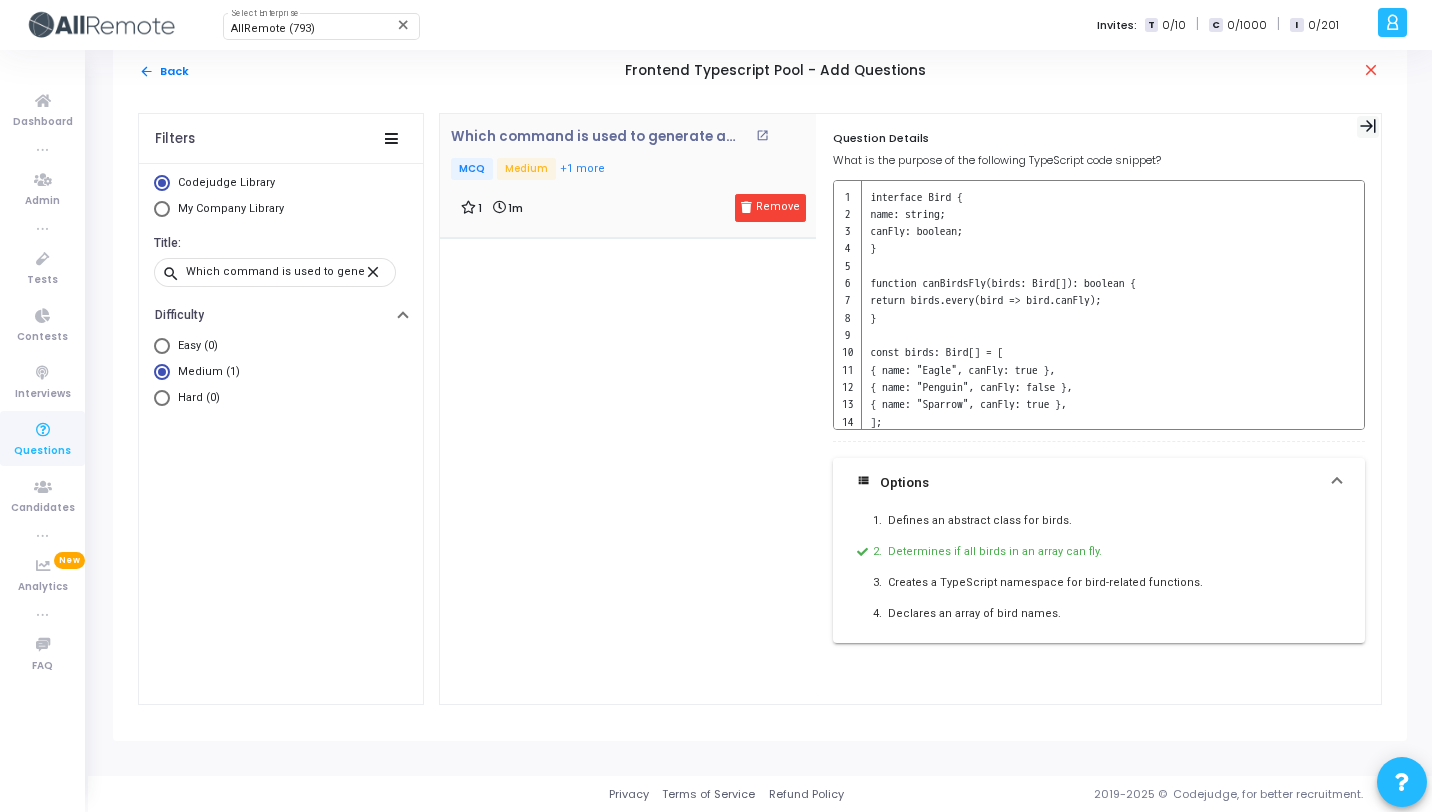 click 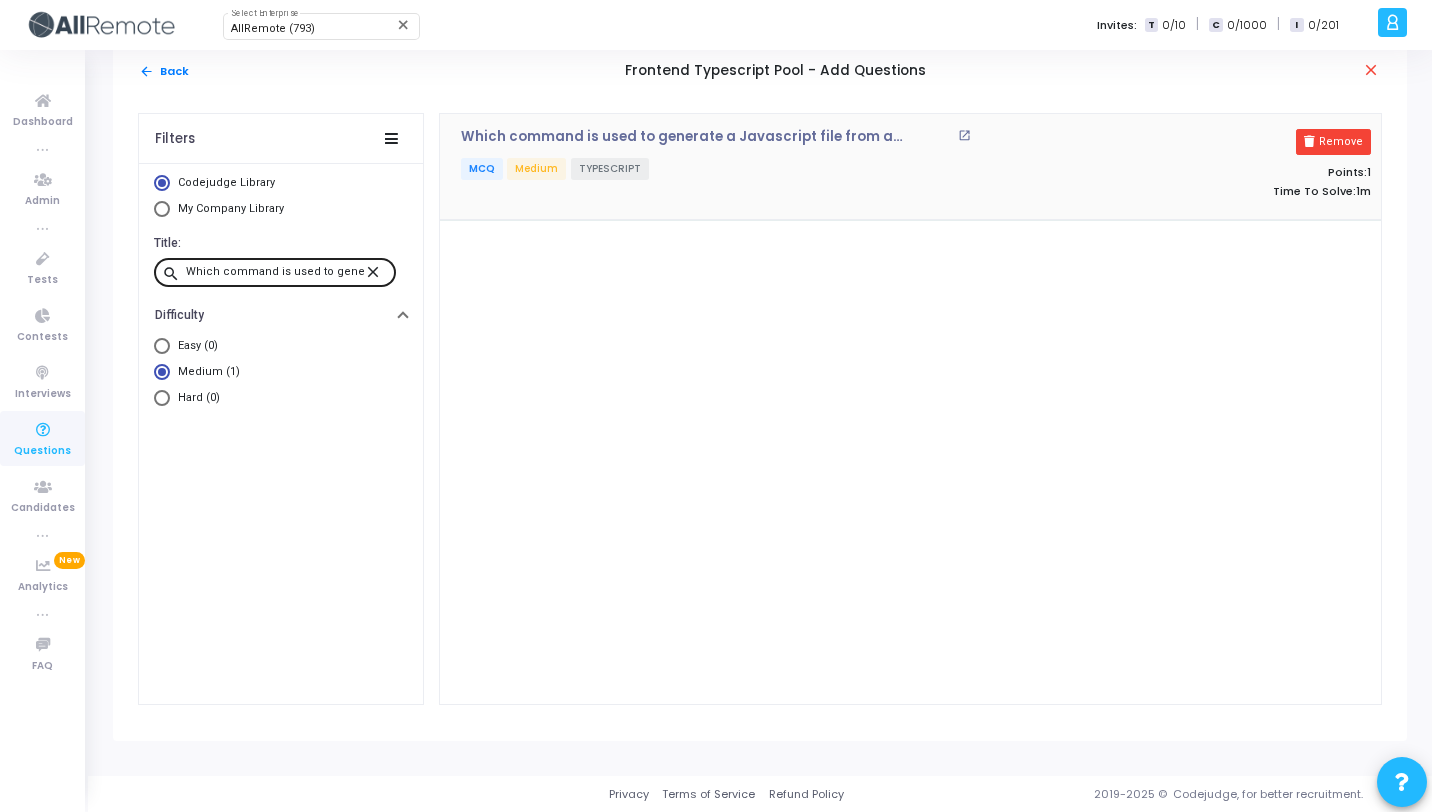 click on "close" at bounding box center [376, 271] 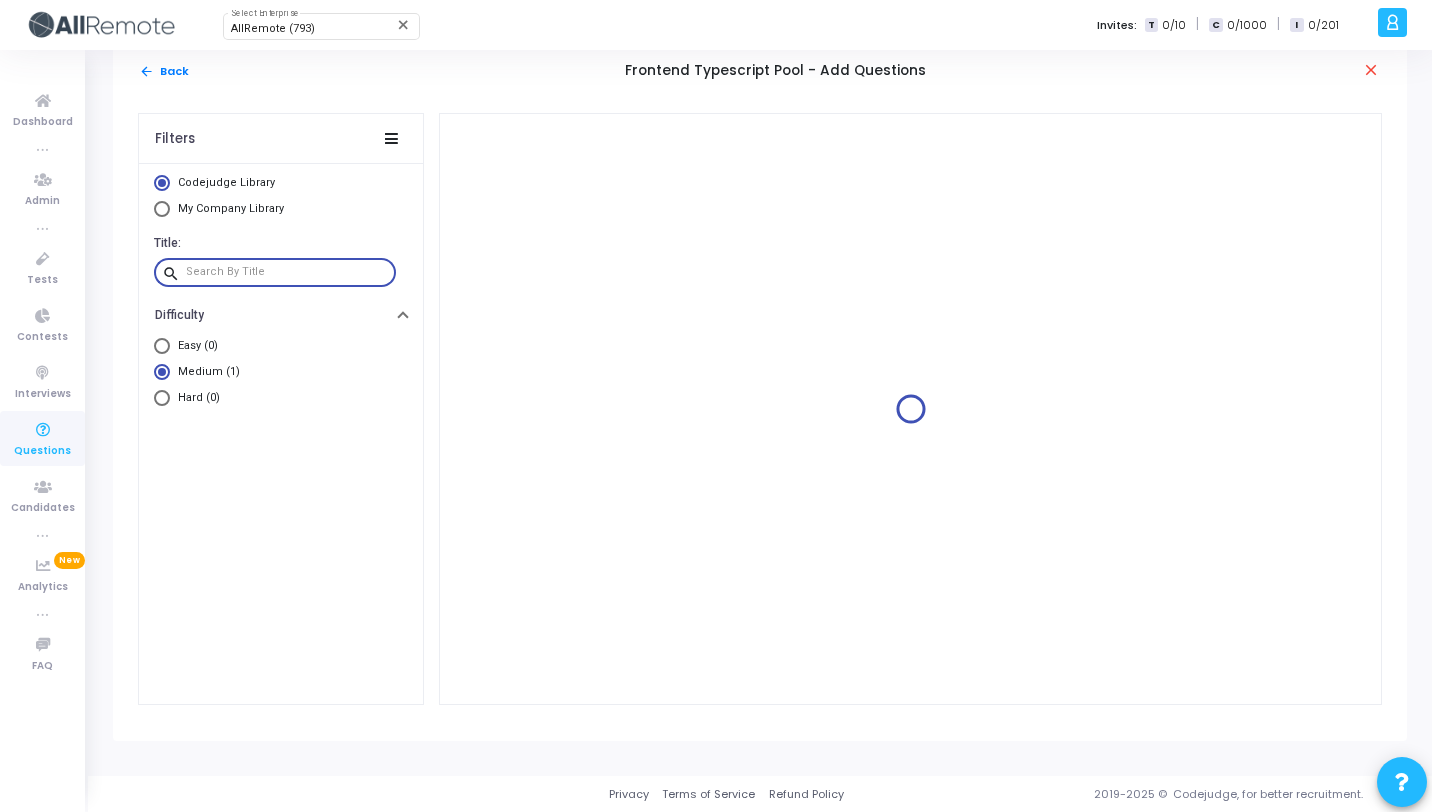 paste on "Which of the followings are primitive types supported in TypeScript?" 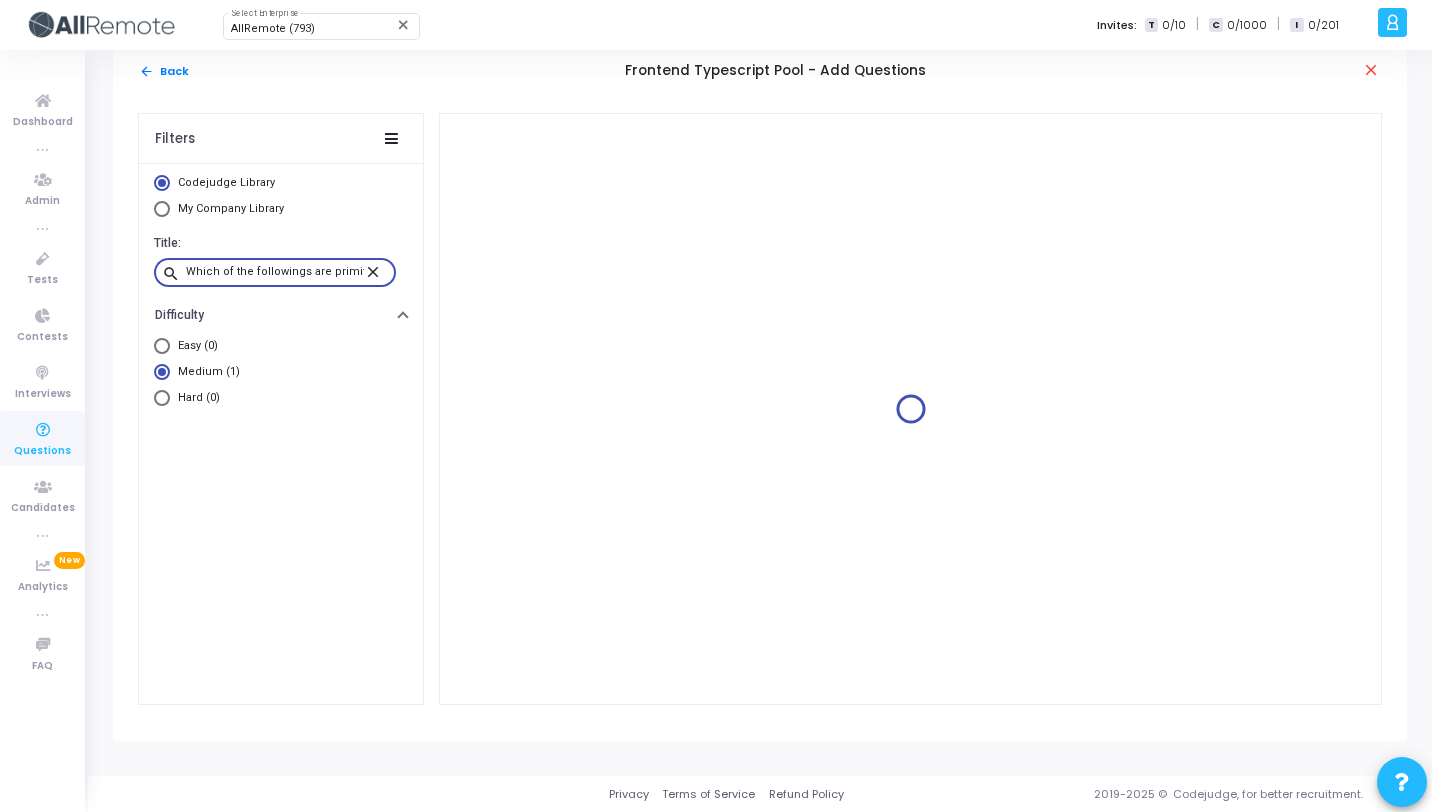 scroll, scrollTop: 0, scrollLeft: 153, axis: horizontal 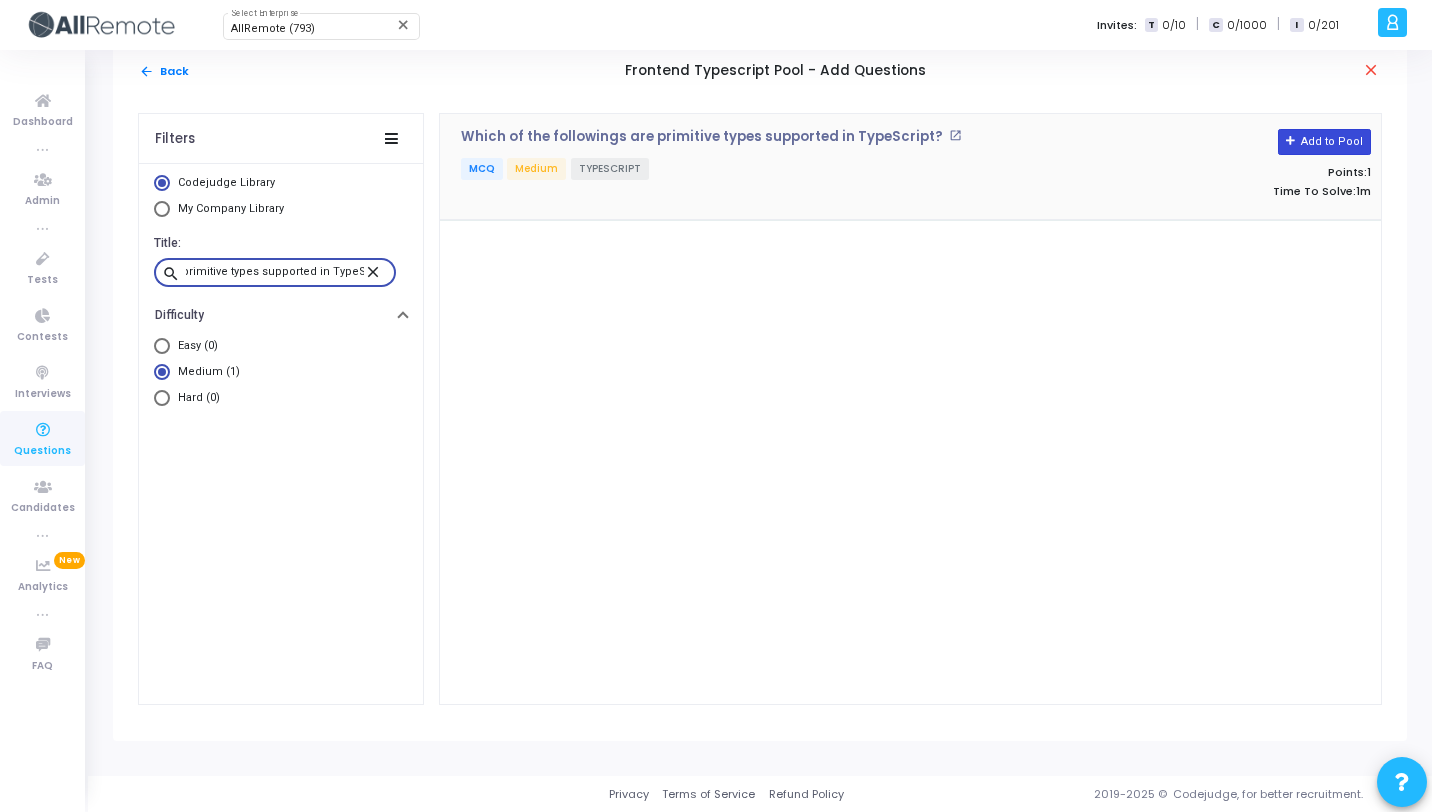 type on "Which of the followings are primitive types supported in TypeScript?" 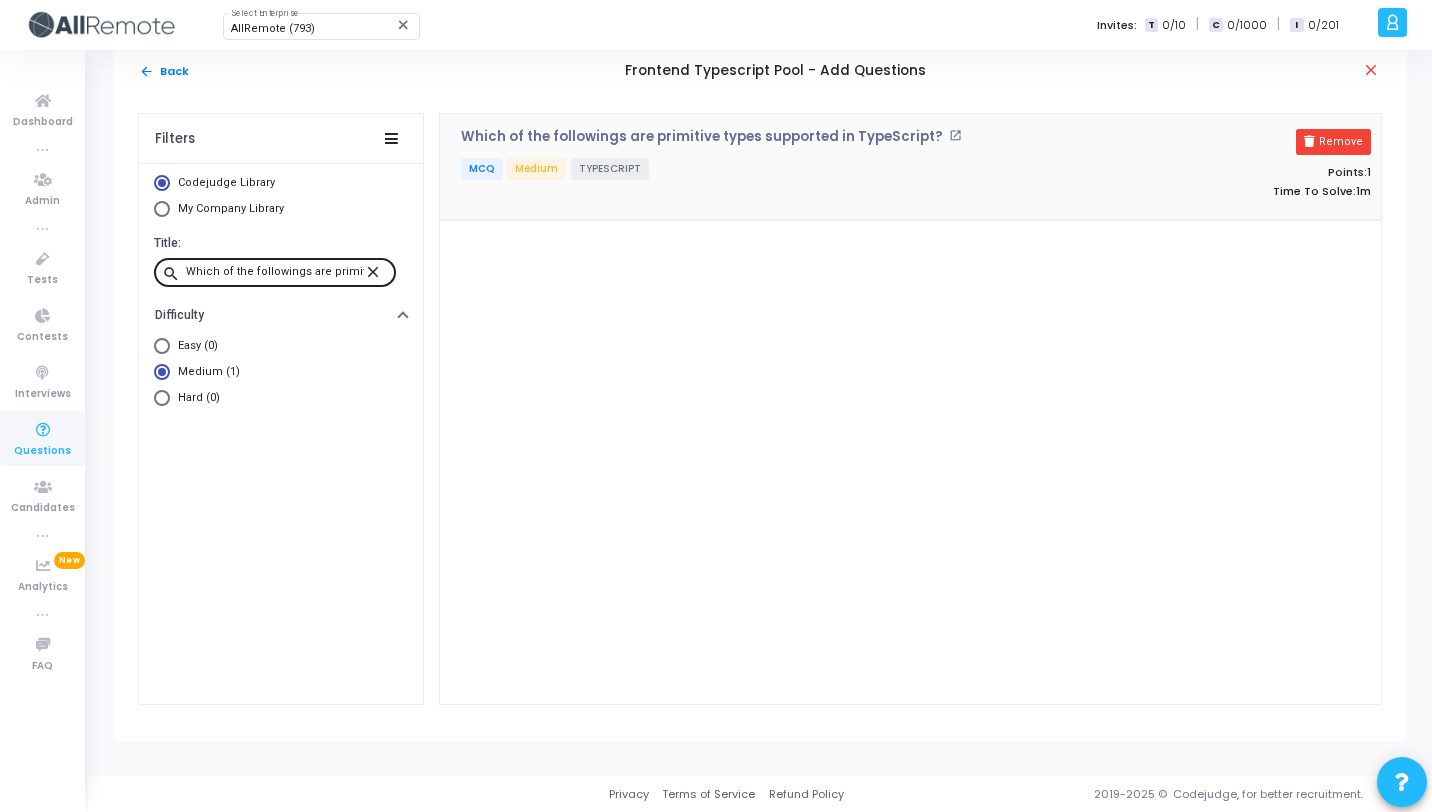click on "close" at bounding box center [376, 271] 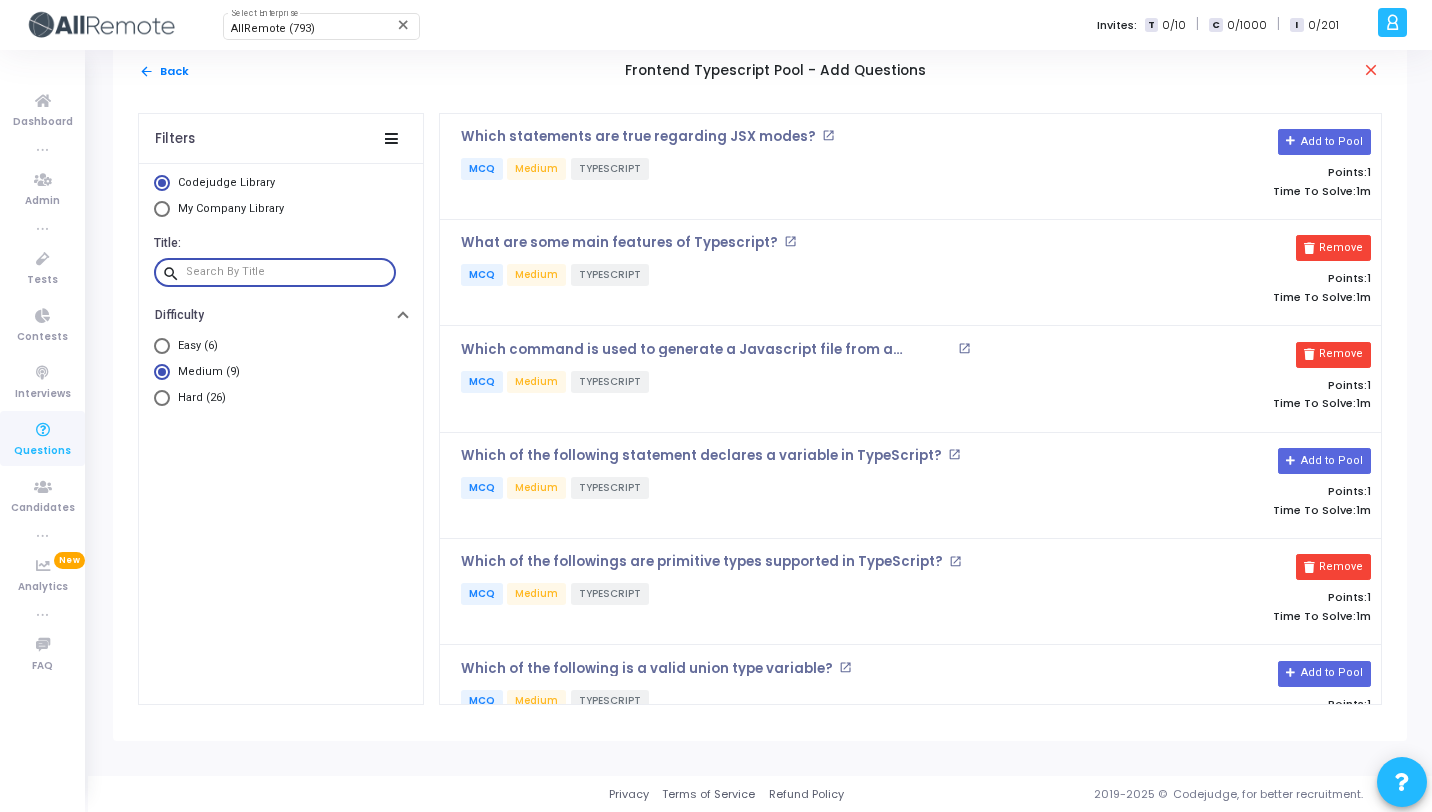 paste on "Which of the following is a valid union type variable?" 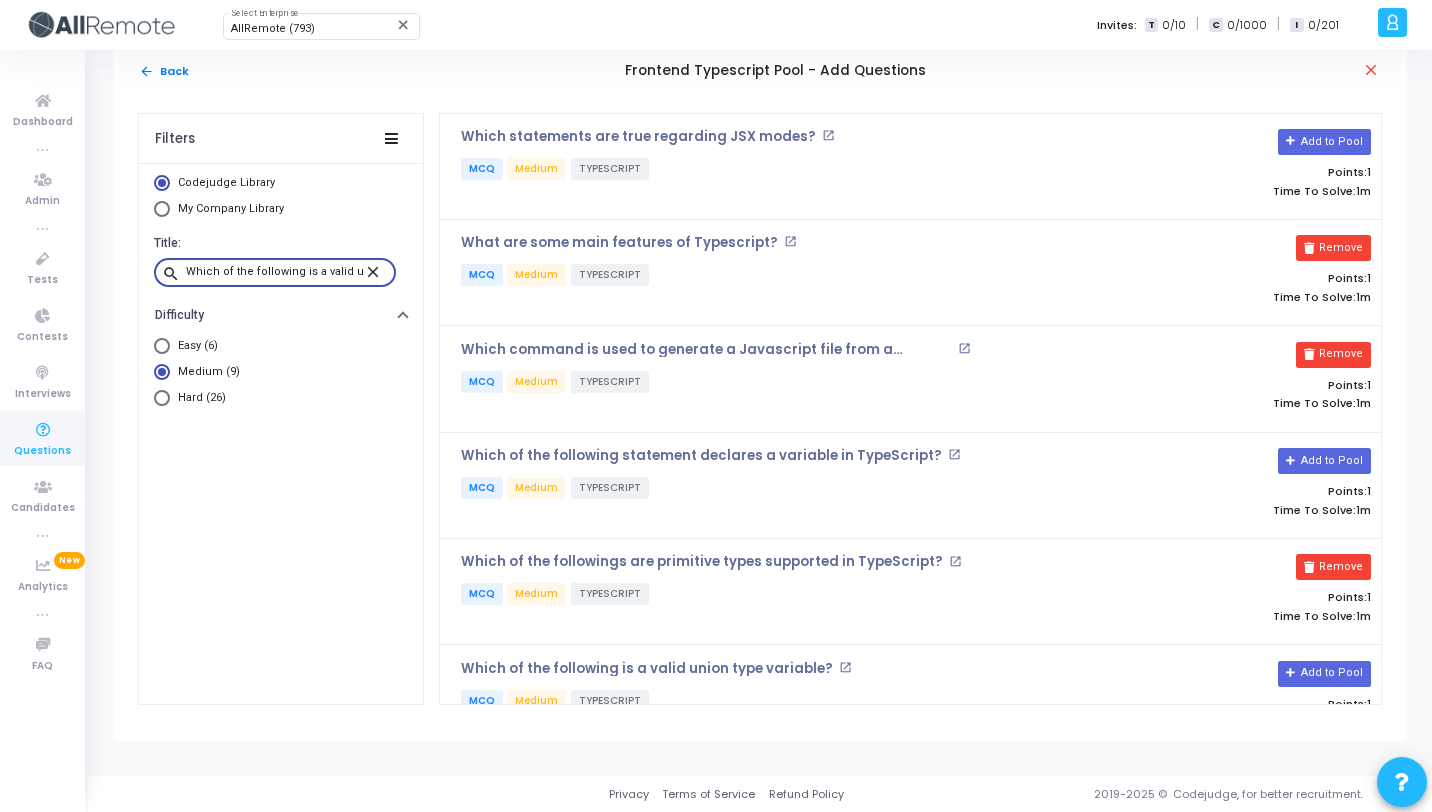 scroll, scrollTop: 0, scrollLeft: 76, axis: horizontal 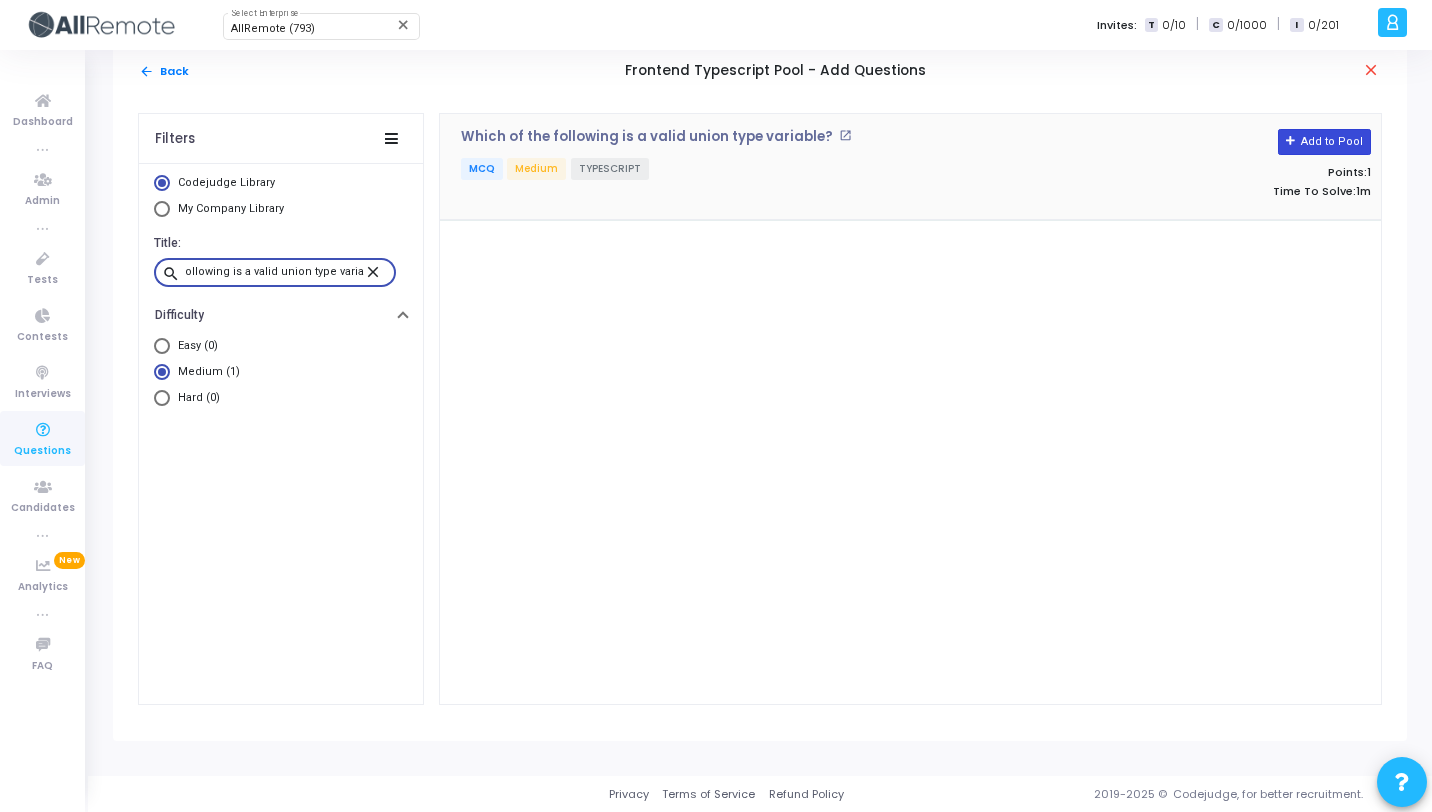 type on "Which of the following is a valid union type variable?" 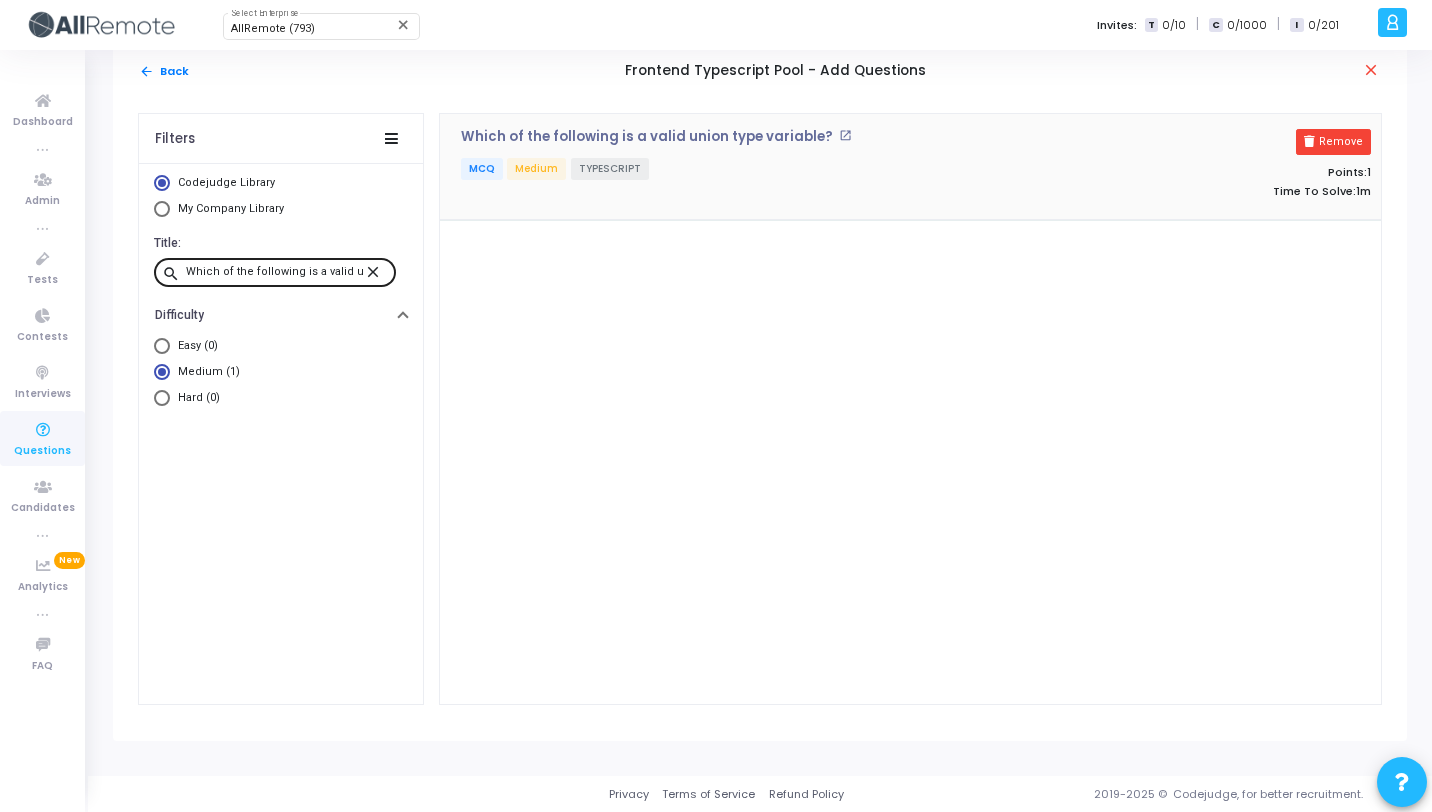 click on "close" at bounding box center (376, 271) 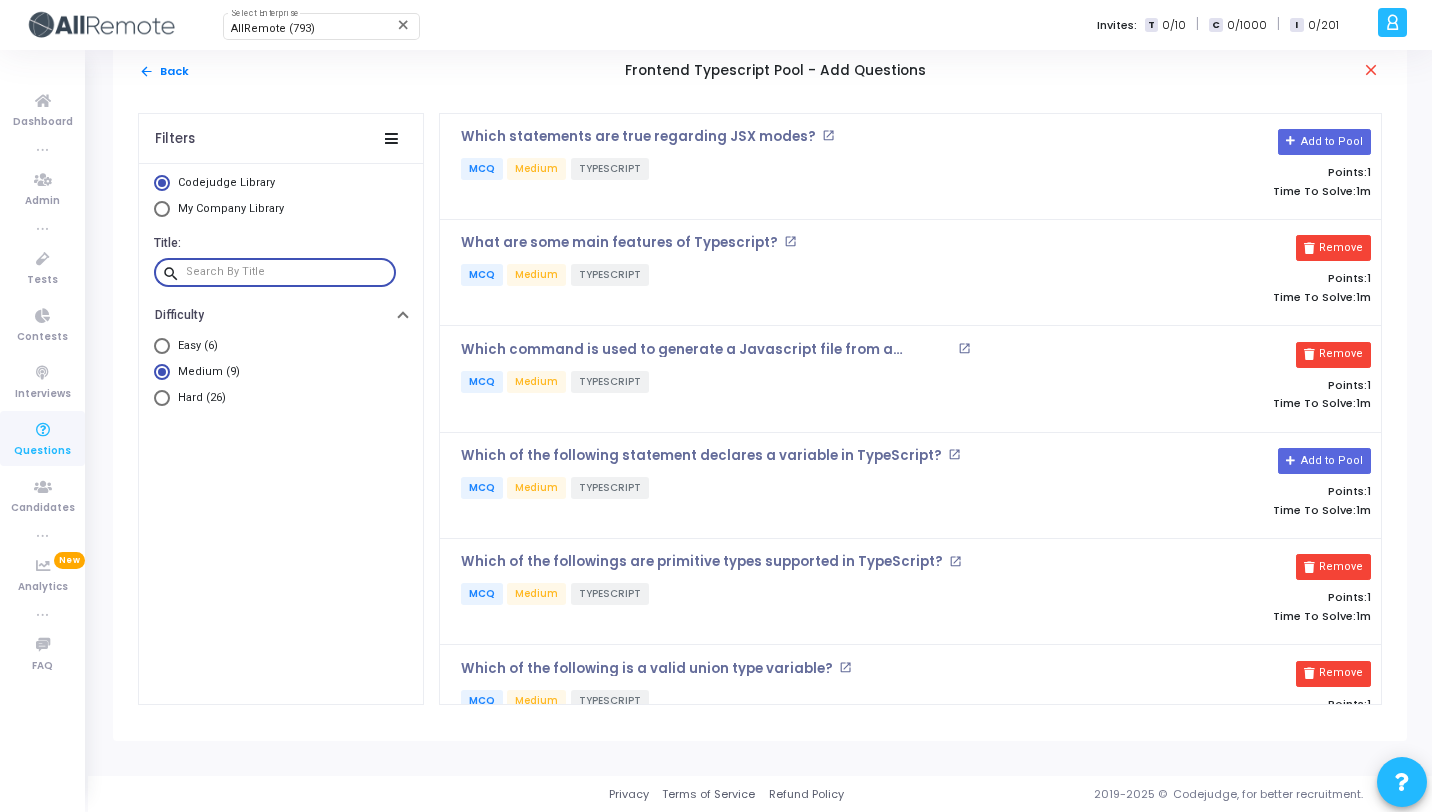 paste on "What is the purpose of the following TypeScript code snippet?" 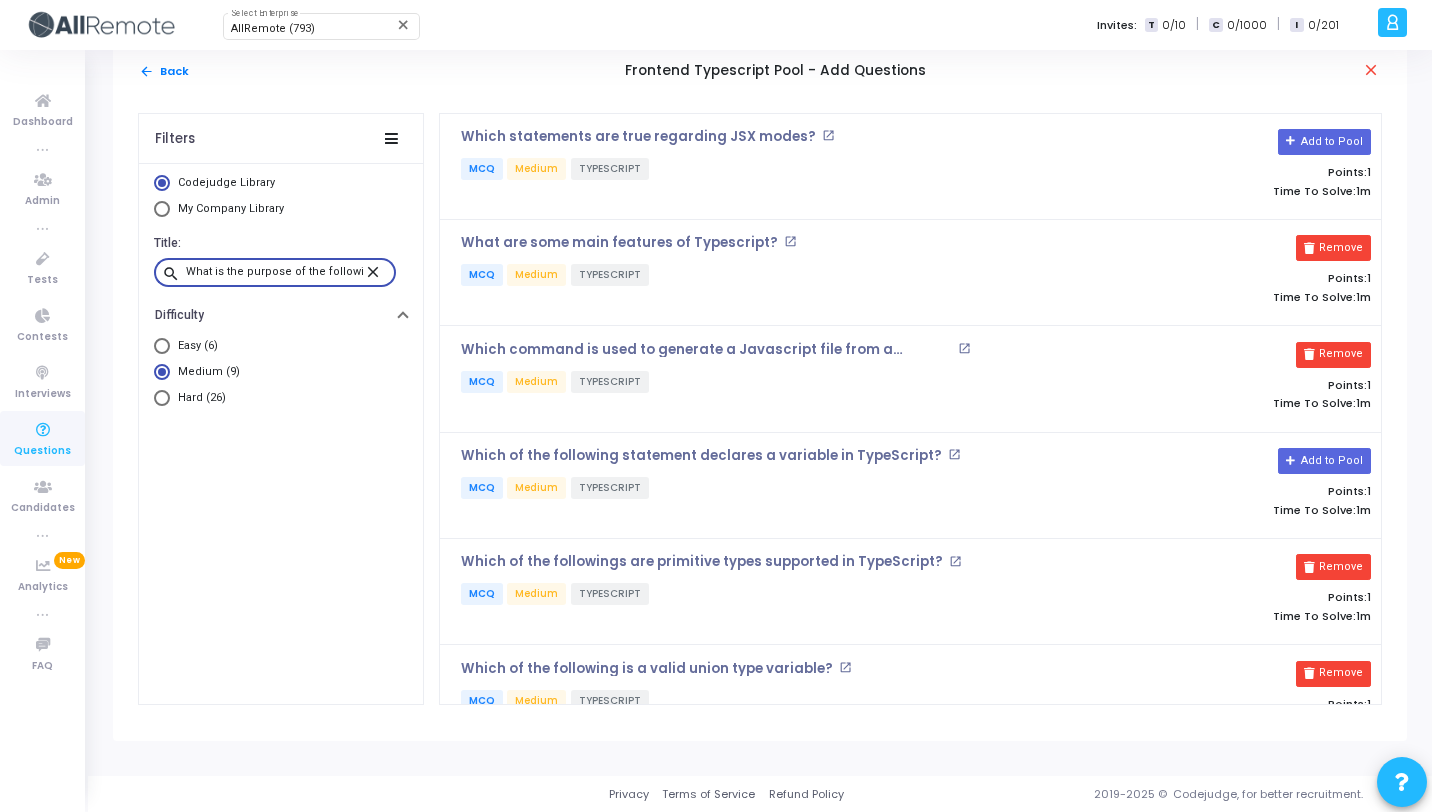 scroll, scrollTop: 0, scrollLeft: 124, axis: horizontal 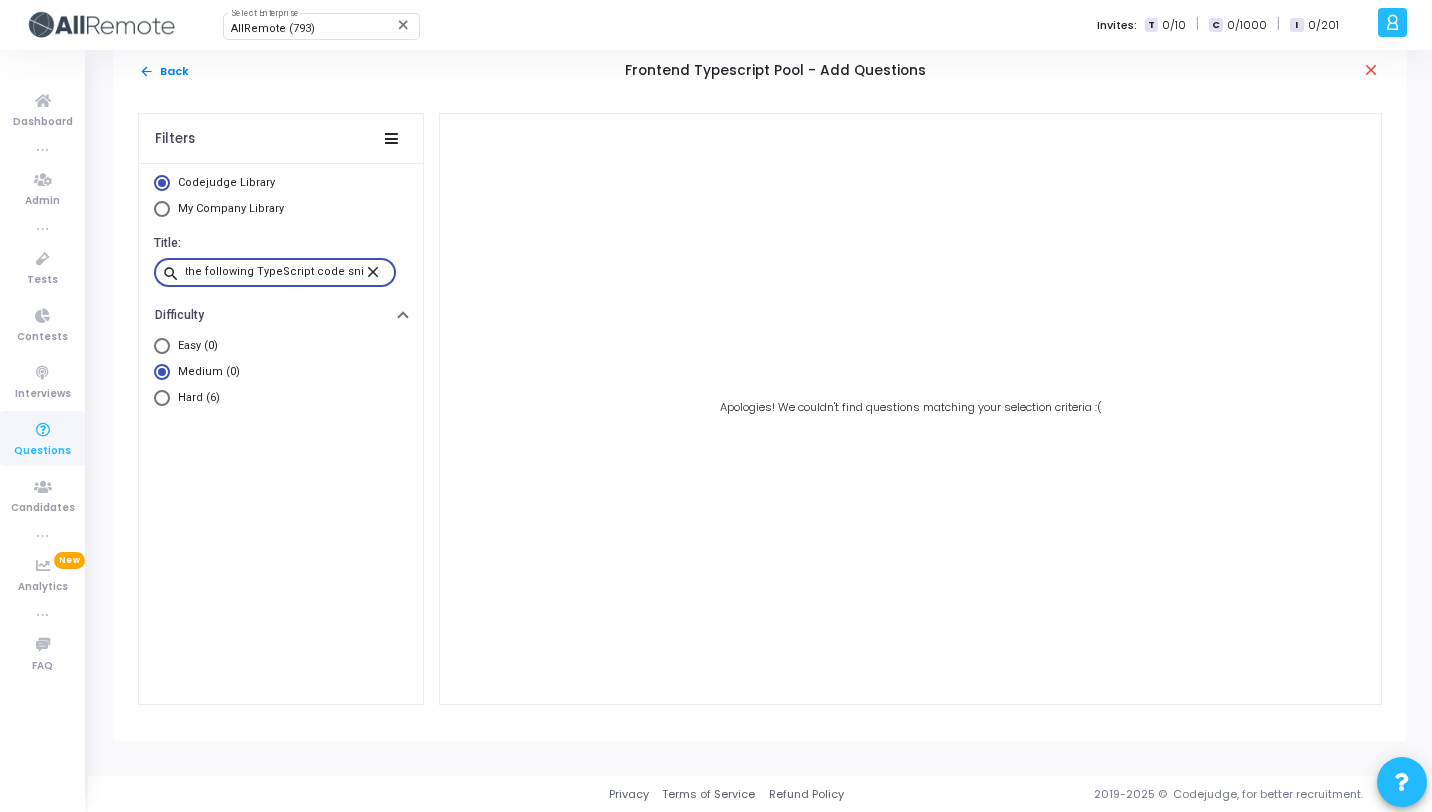 type on "What is the purpose of the following TypeScript code snippet?" 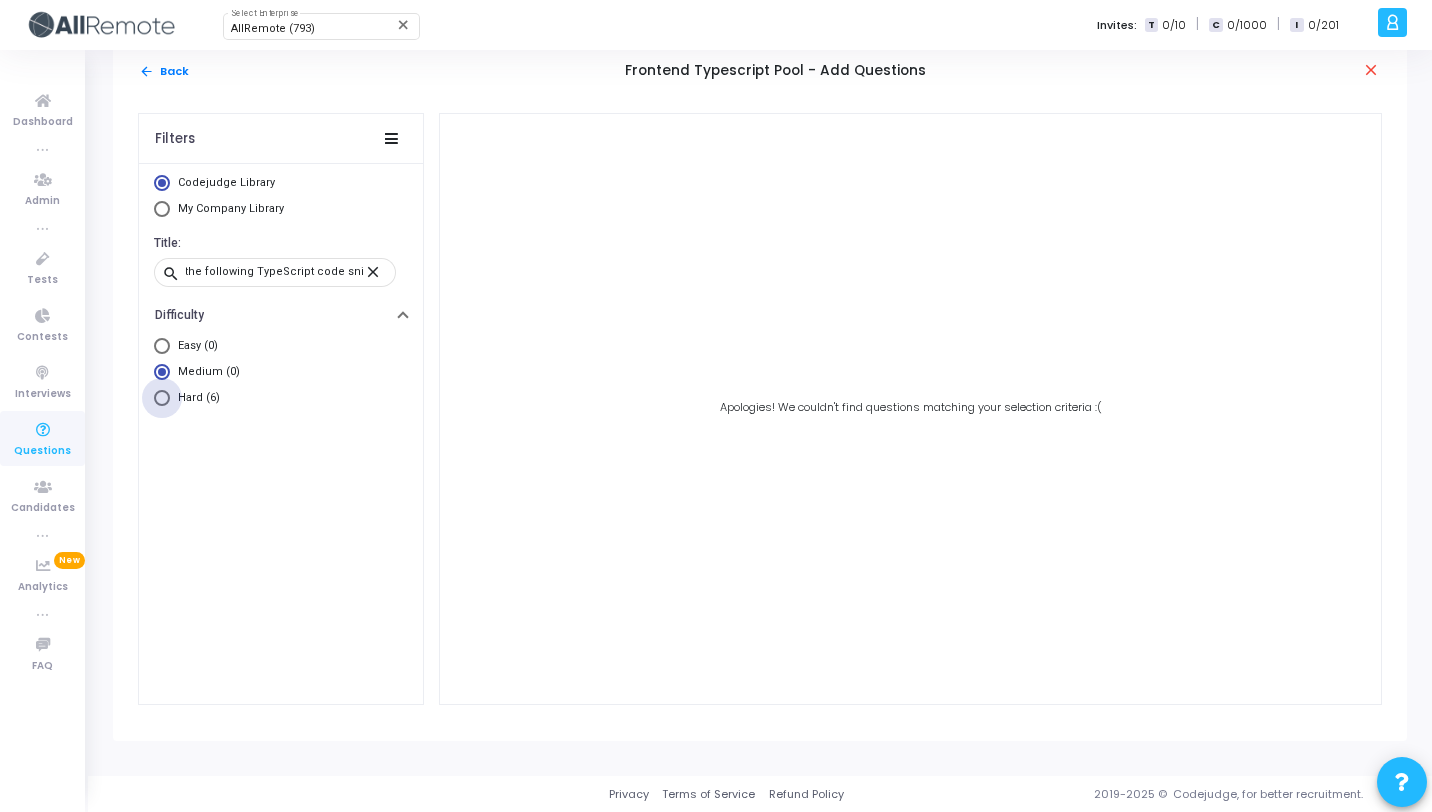 click on "Hard (6)" at bounding box center (195, 398) 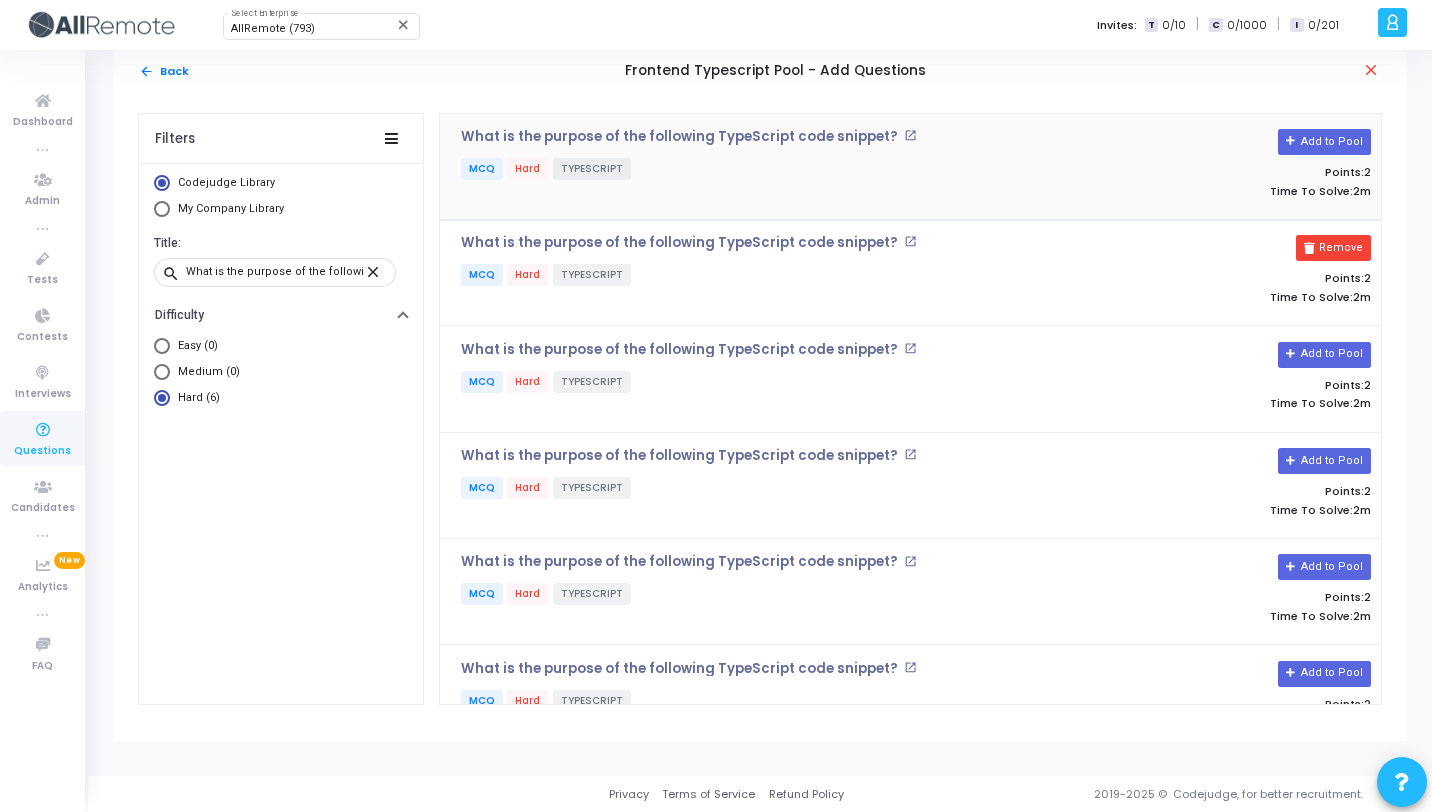 click on "MCQ   Hard   TYPESCRIPT" 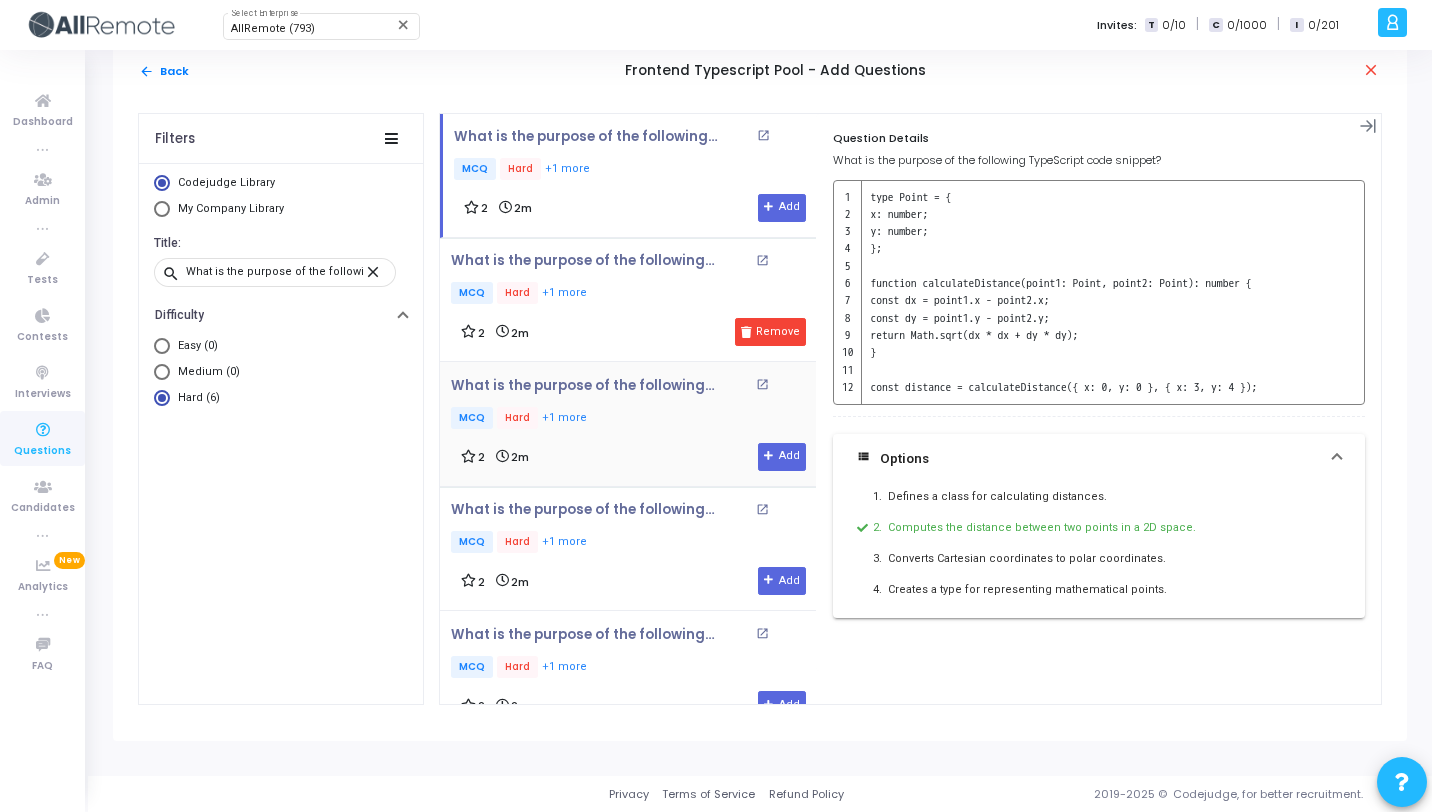 click on "MCQ   Hard   +1 more" 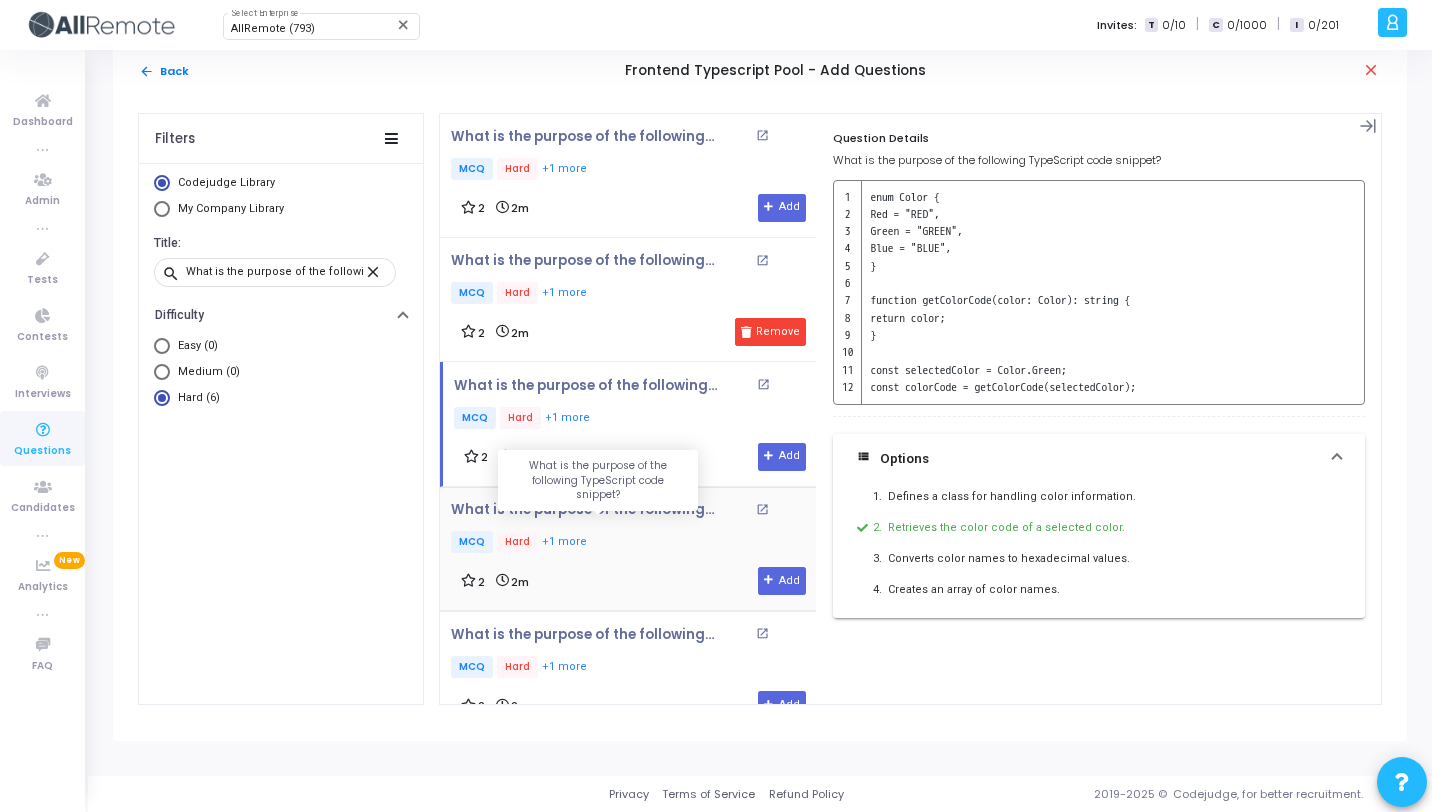 click on "What is the purpose of the following TypeScript code snippet?" 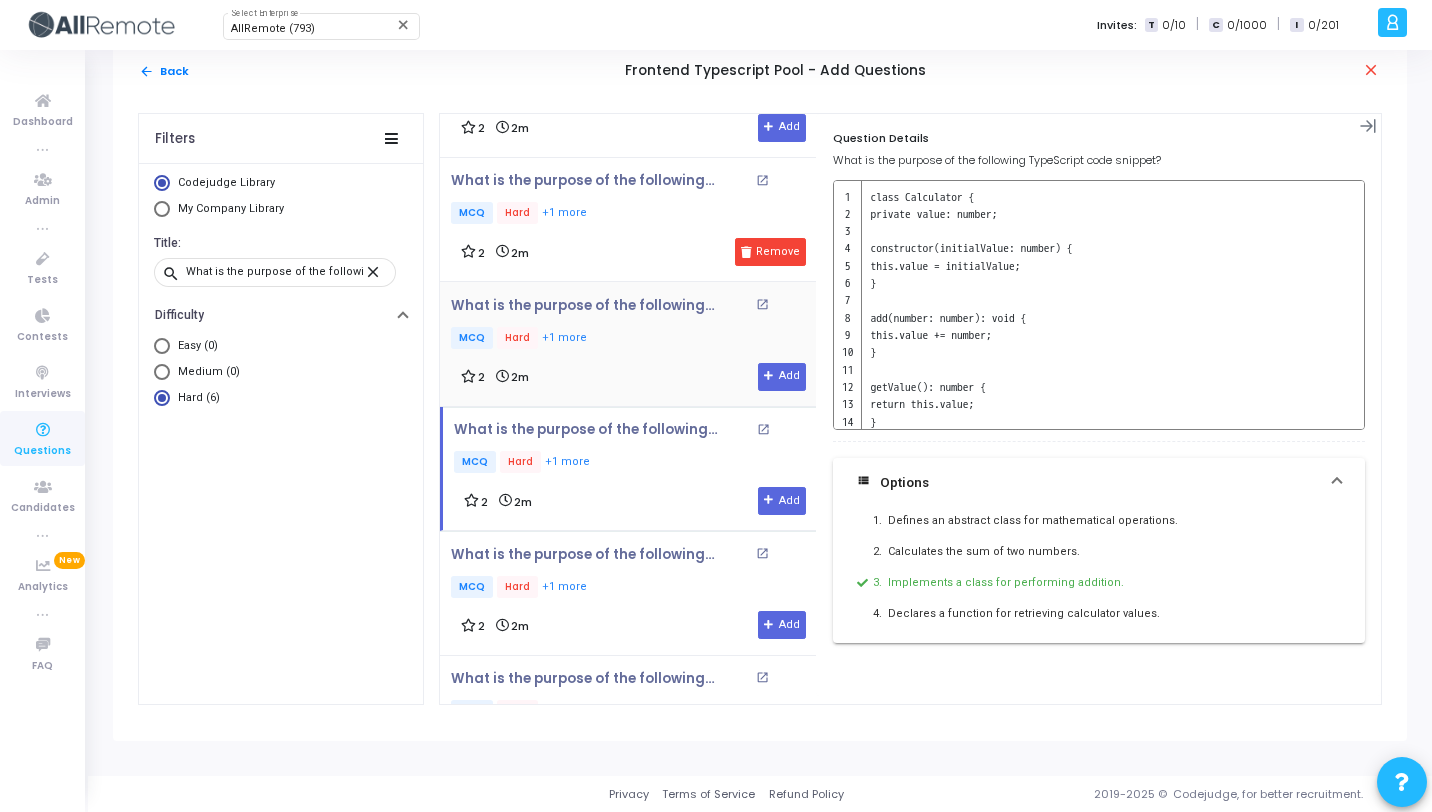 scroll, scrollTop: 154, scrollLeft: 0, axis: vertical 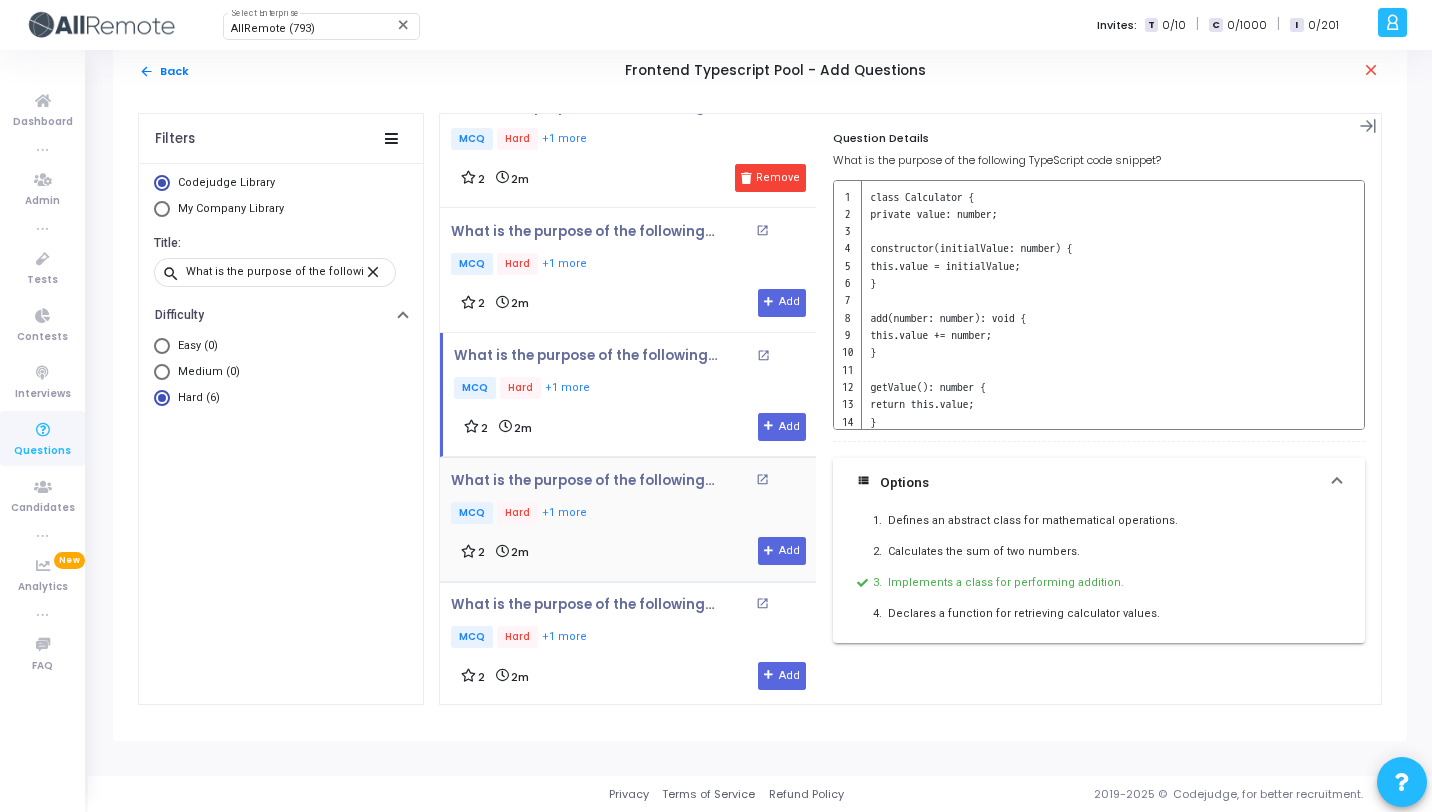 click on "What is the purpose of the following TypeScript code snippet? open_in_new   MCQ   Hard   +1 more" 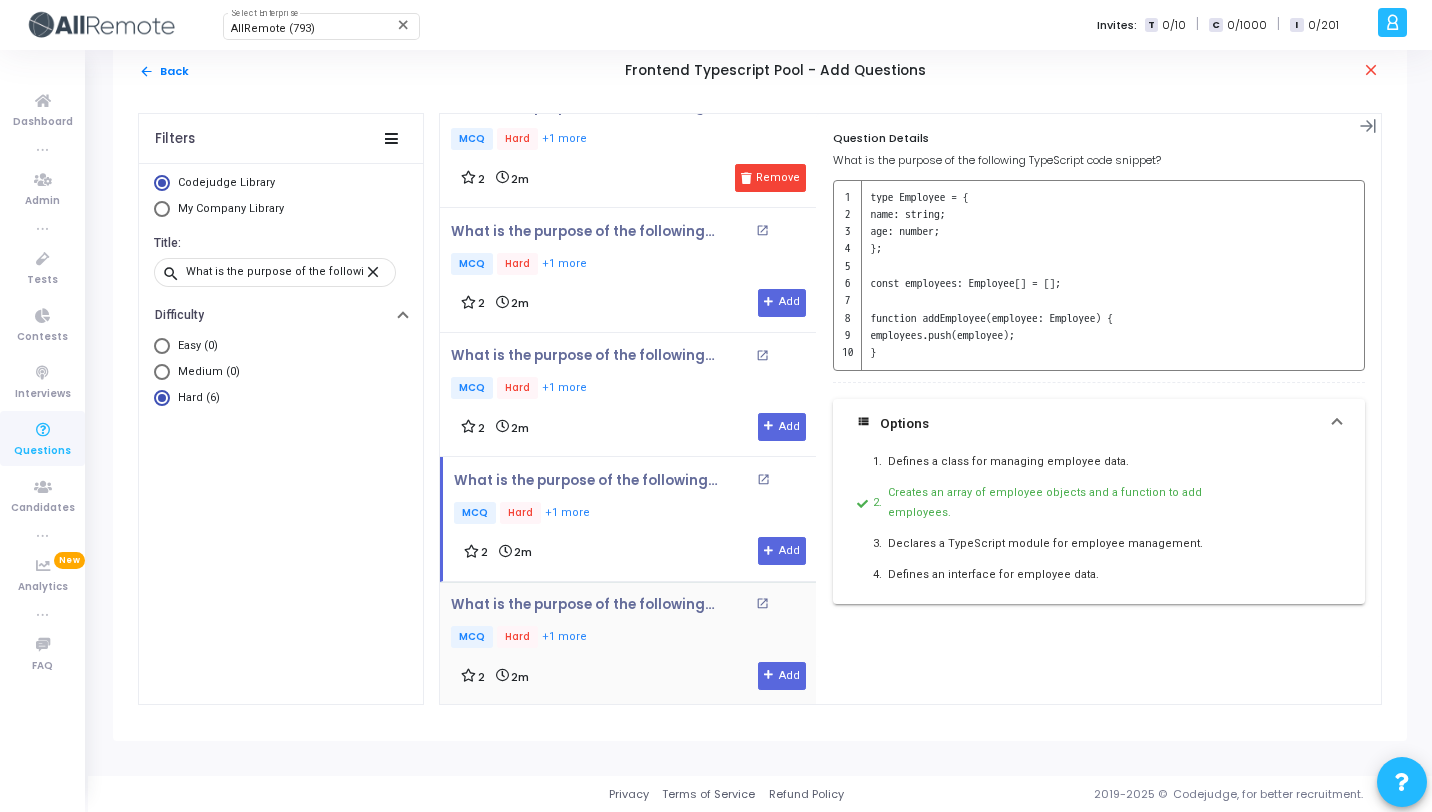 click on "What is the purpose of the following TypeScript code snippet? open_in_new   MCQ   Hard   +1 more" 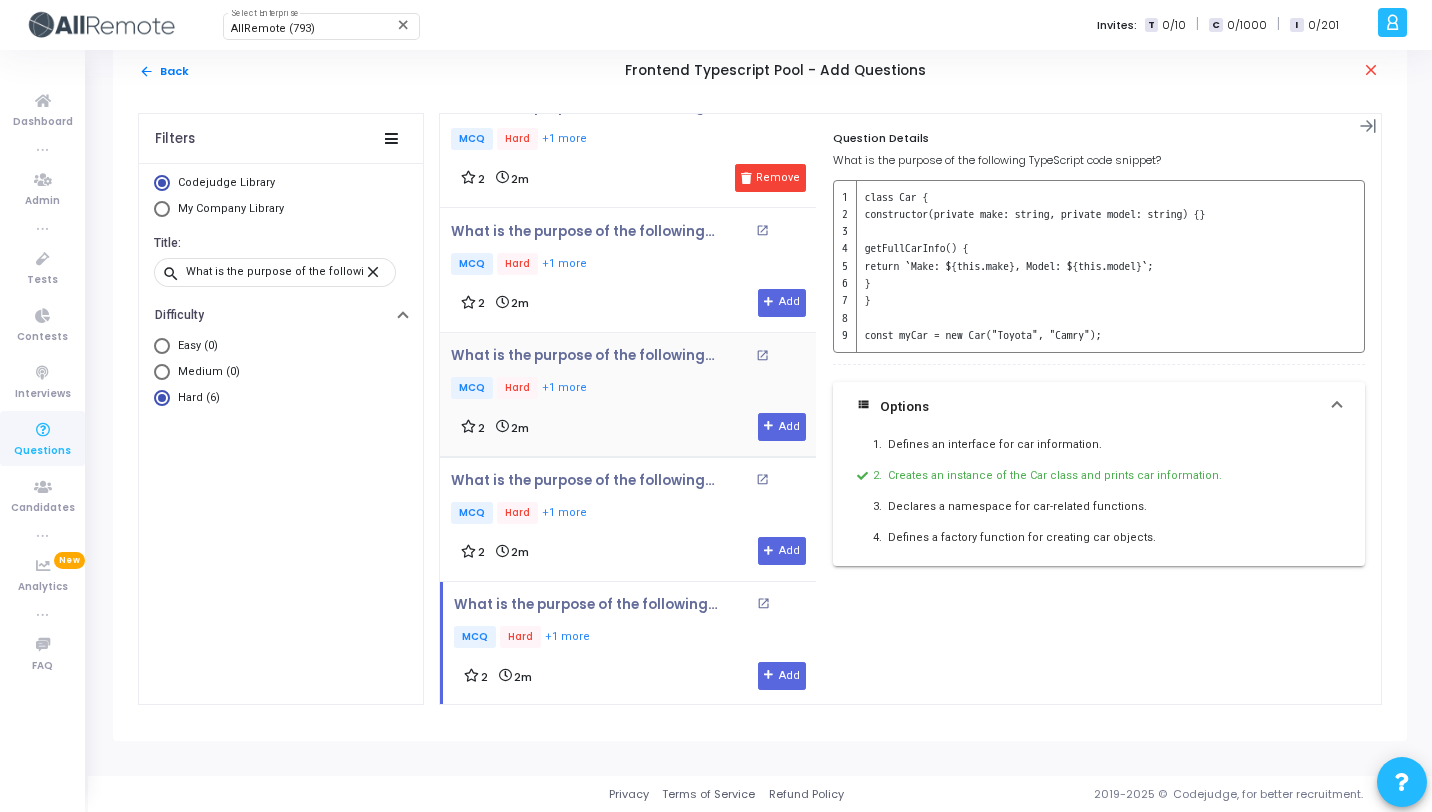 click on "What is the purpose of the following TypeScript code snippet? open_in_new   MCQ   Hard   +1 more 2 2m  Add" 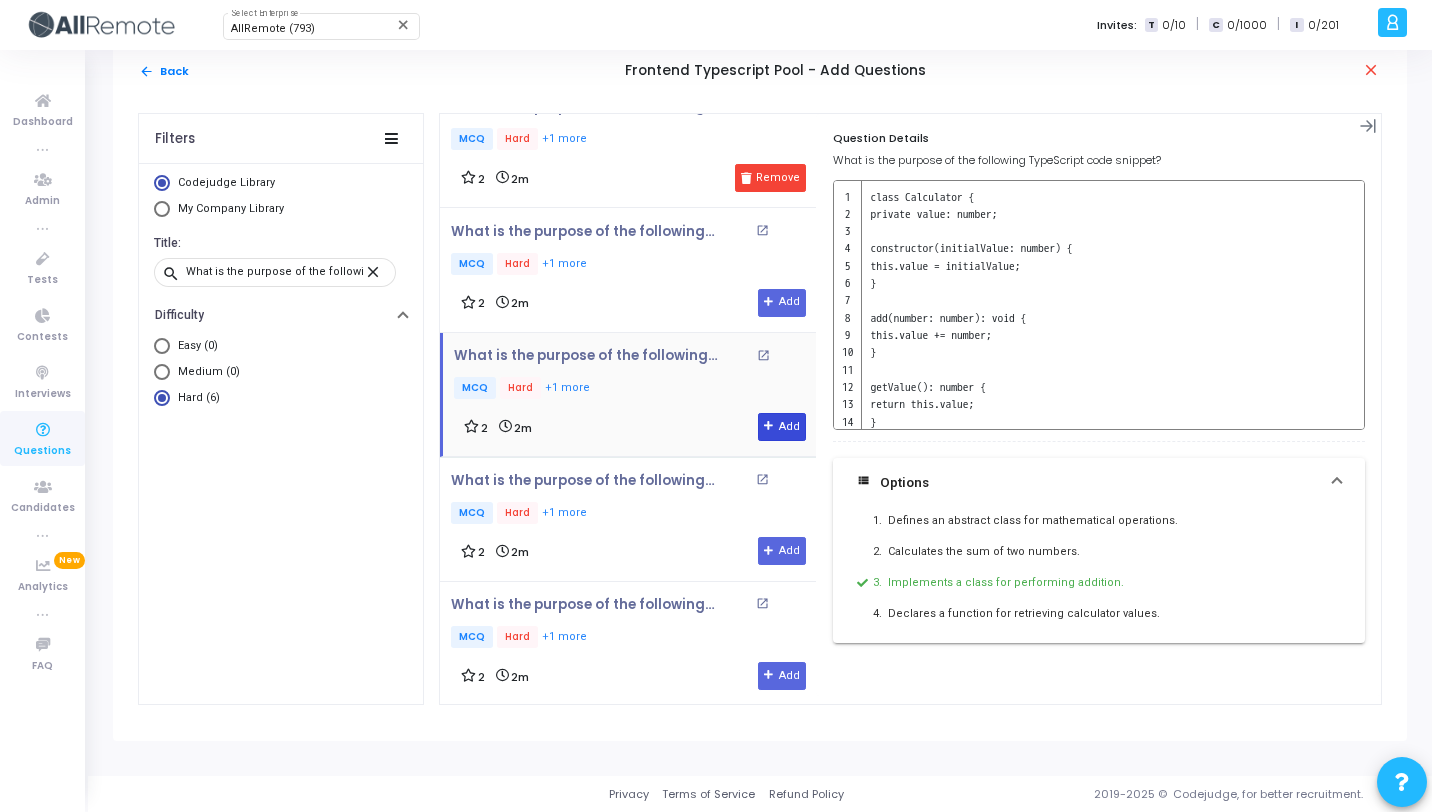 click on "Add" 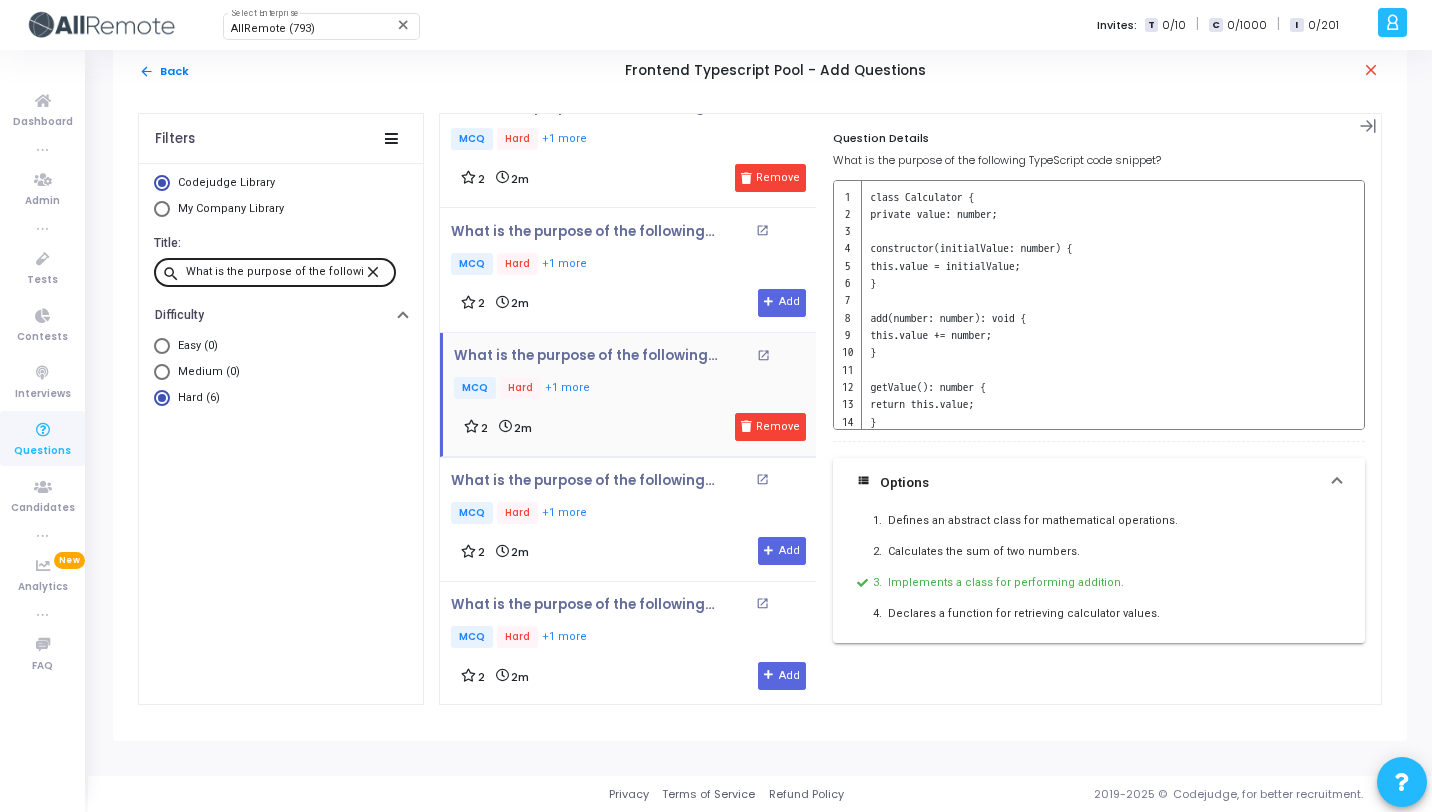 click on "close" at bounding box center (376, 271) 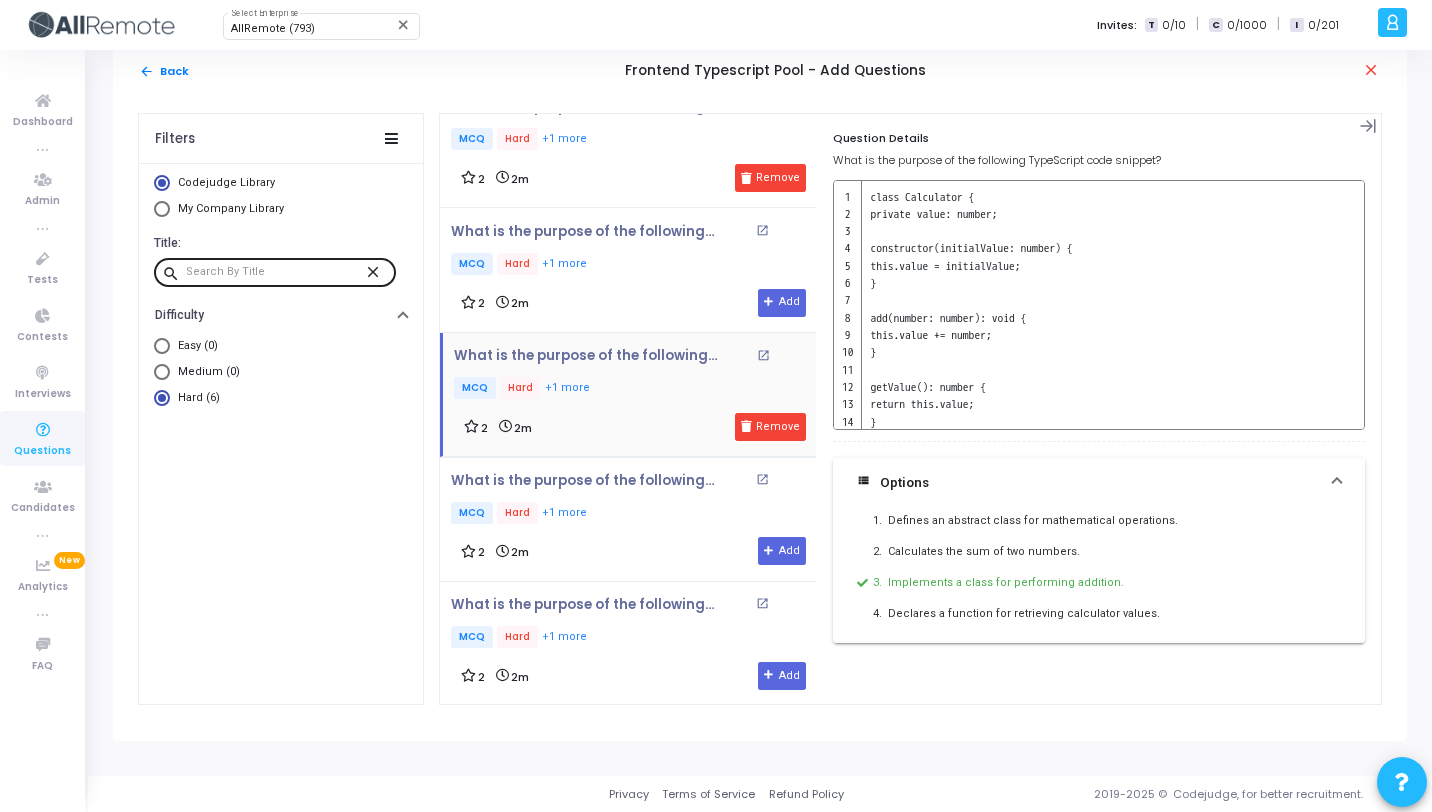 scroll, scrollTop: 0, scrollLeft: 0, axis: both 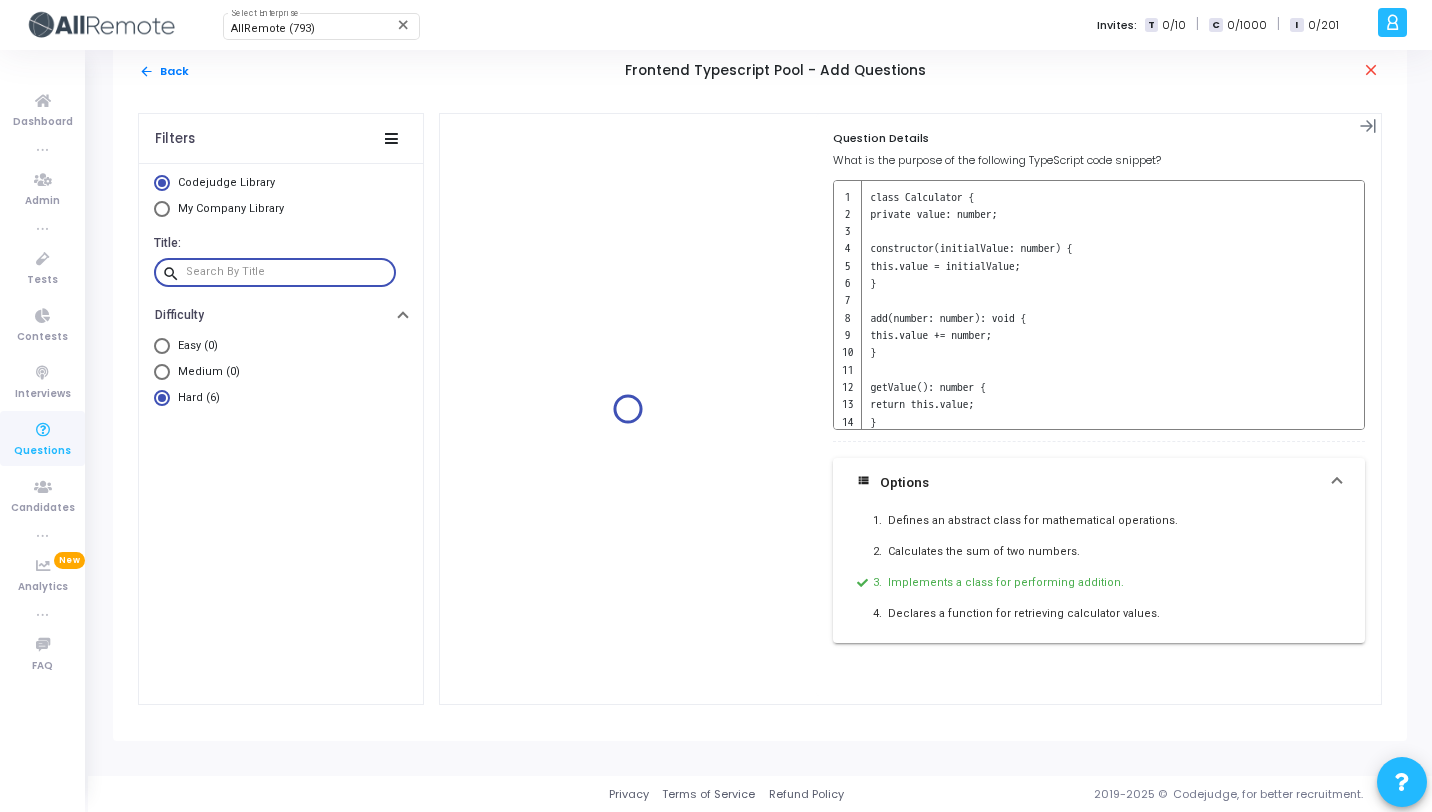 paste on "Which of the following is a valid arrow function?" 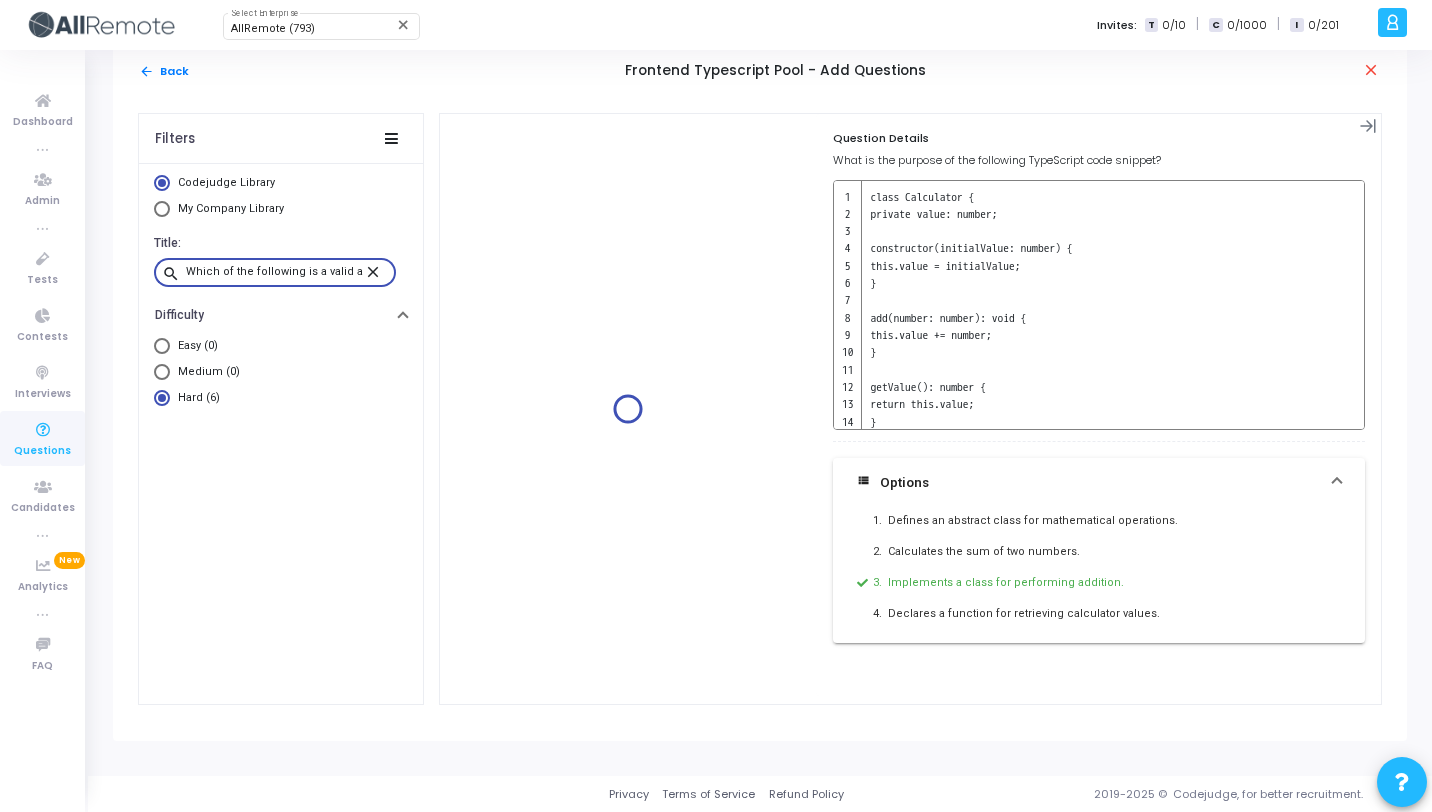 scroll, scrollTop: 0, scrollLeft: 55, axis: horizontal 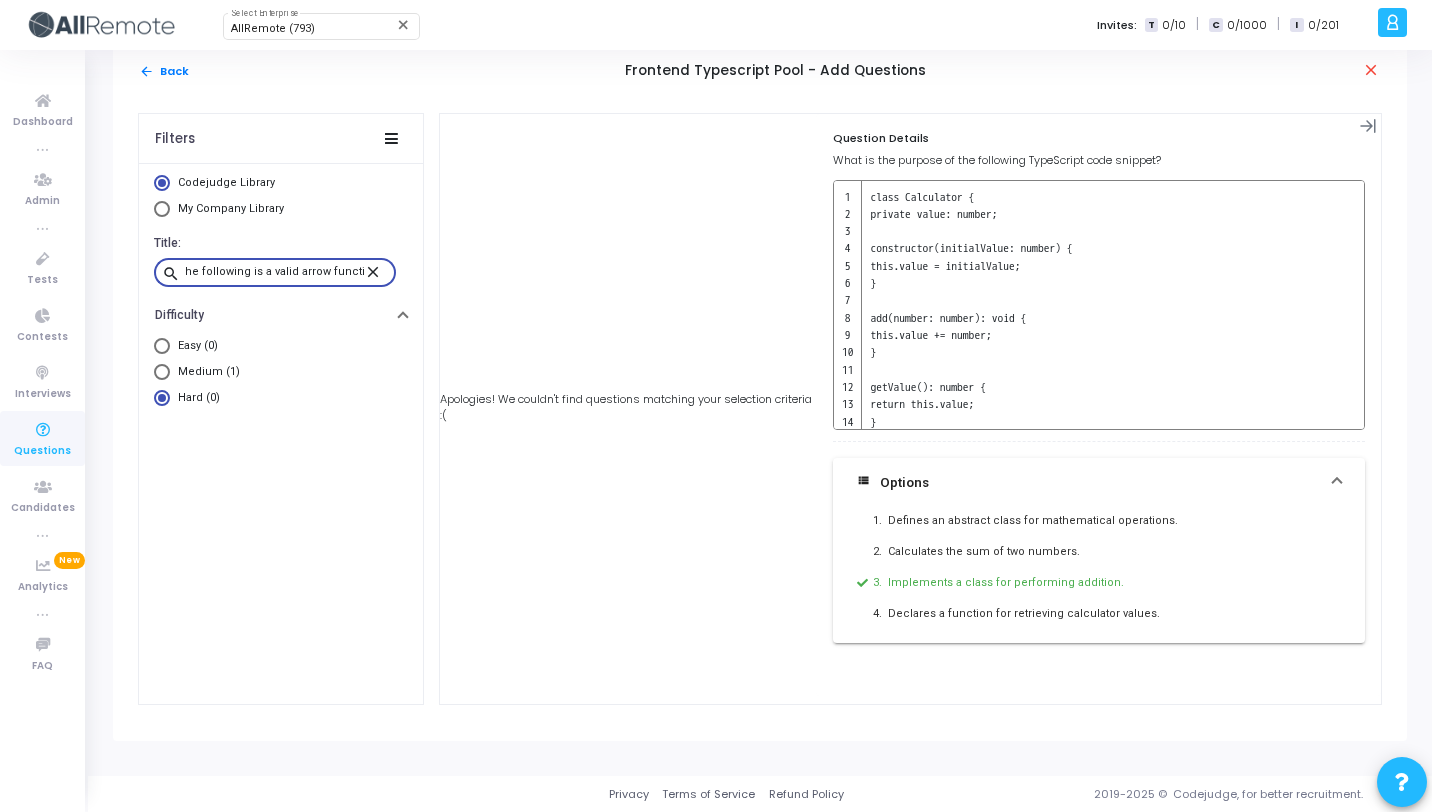 type on "Which of the following is a valid arrow function?" 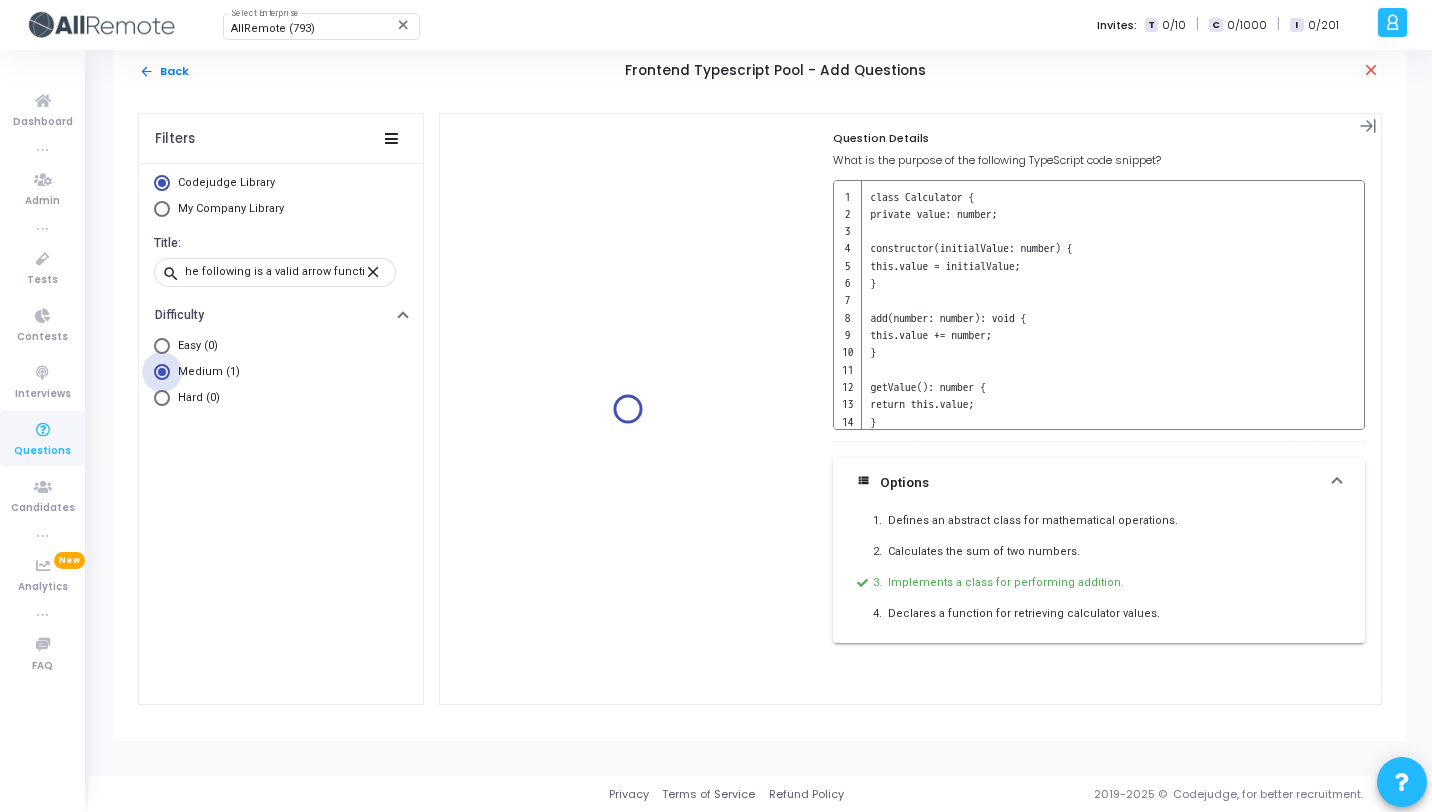 scroll, scrollTop: 0, scrollLeft: 0, axis: both 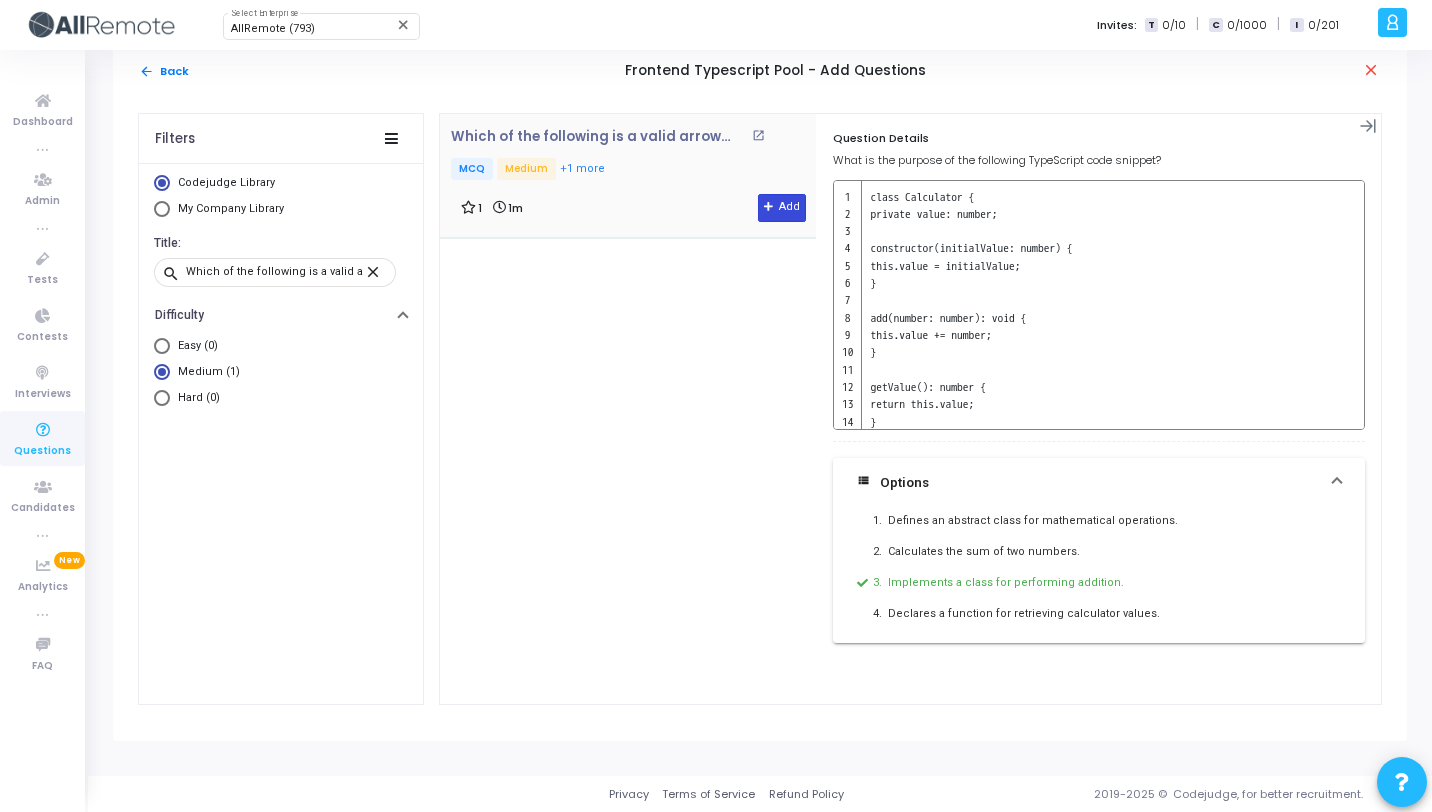 click on "Add" 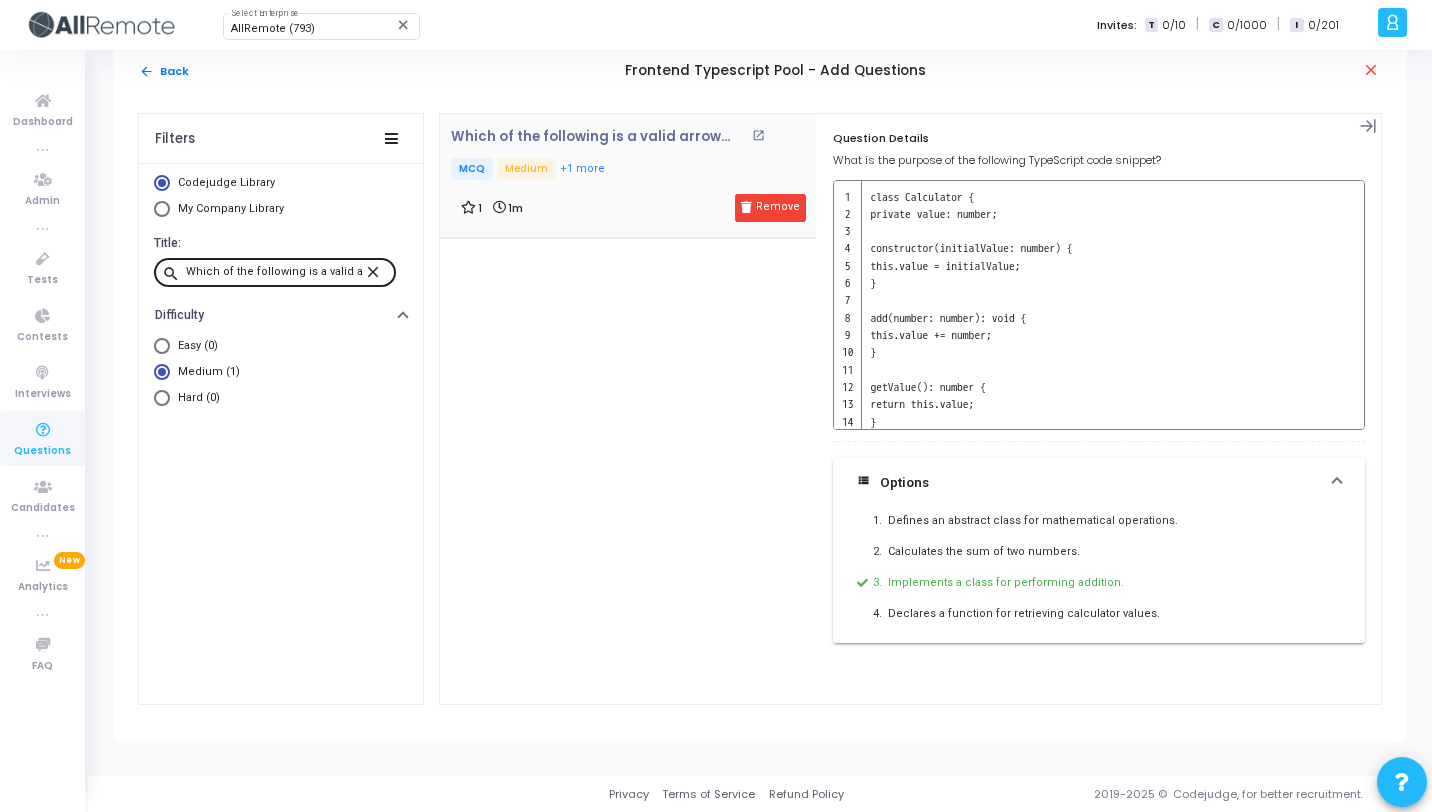 click on "close" at bounding box center [376, 271] 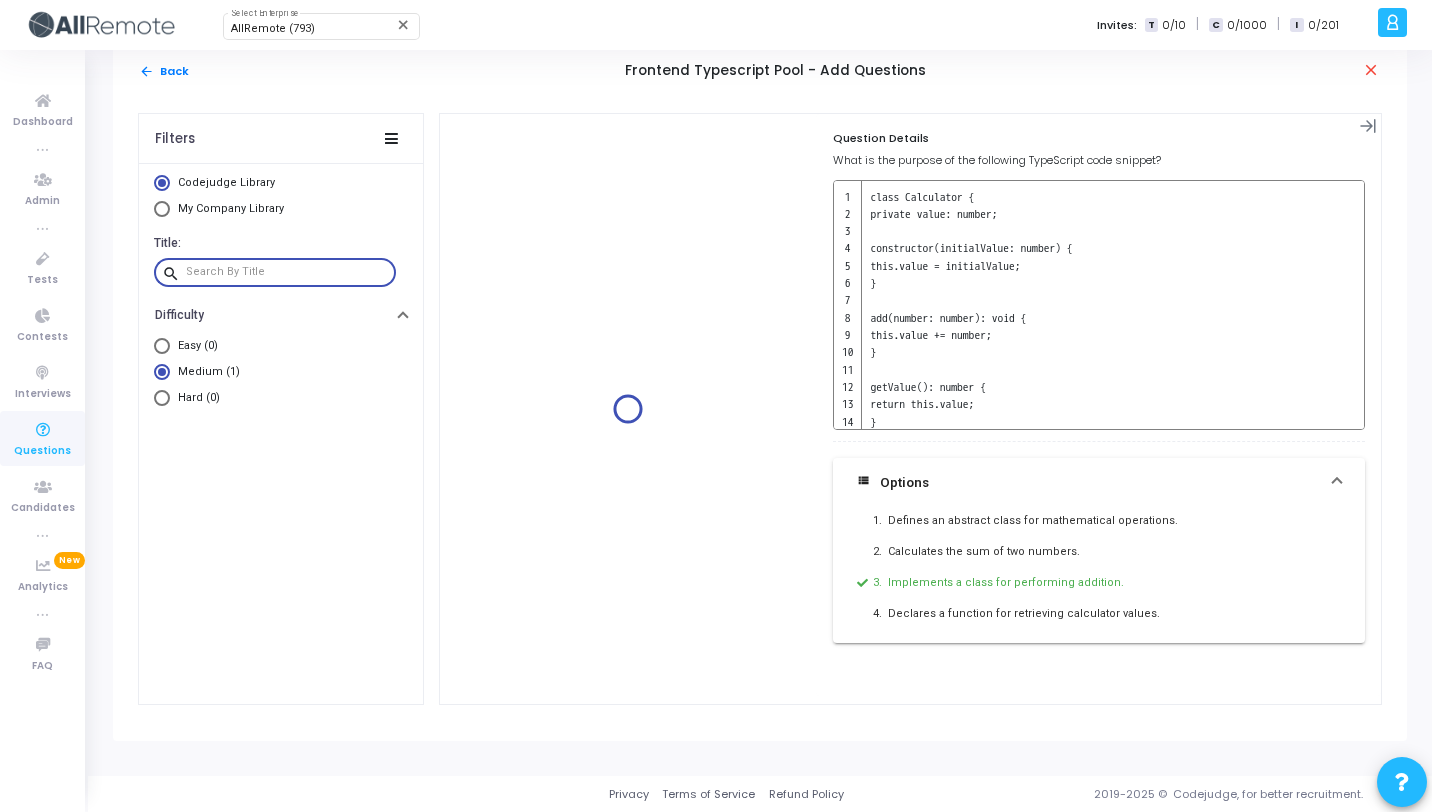 paste on "What output will the following program have ?" 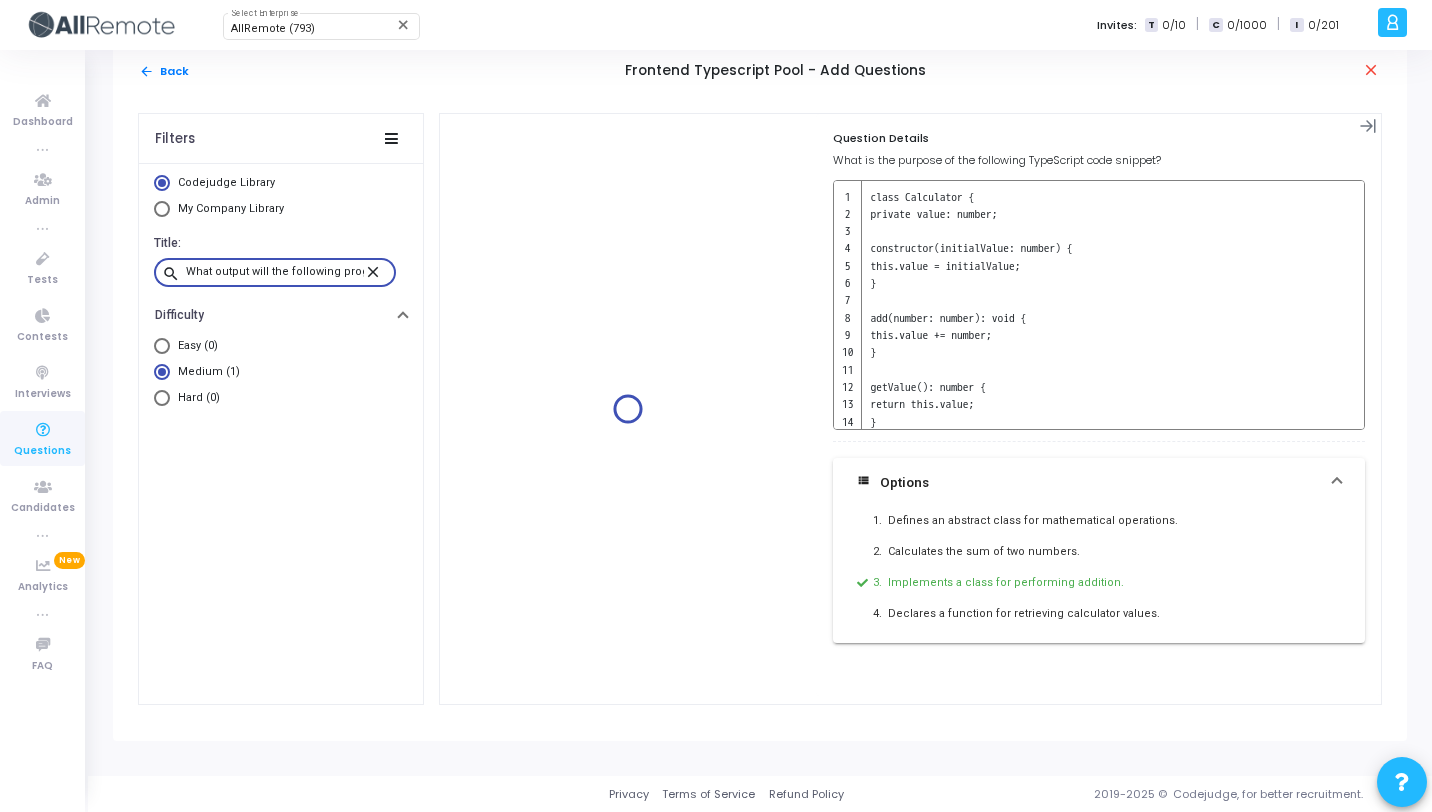 scroll, scrollTop: 0, scrollLeft: 45, axis: horizontal 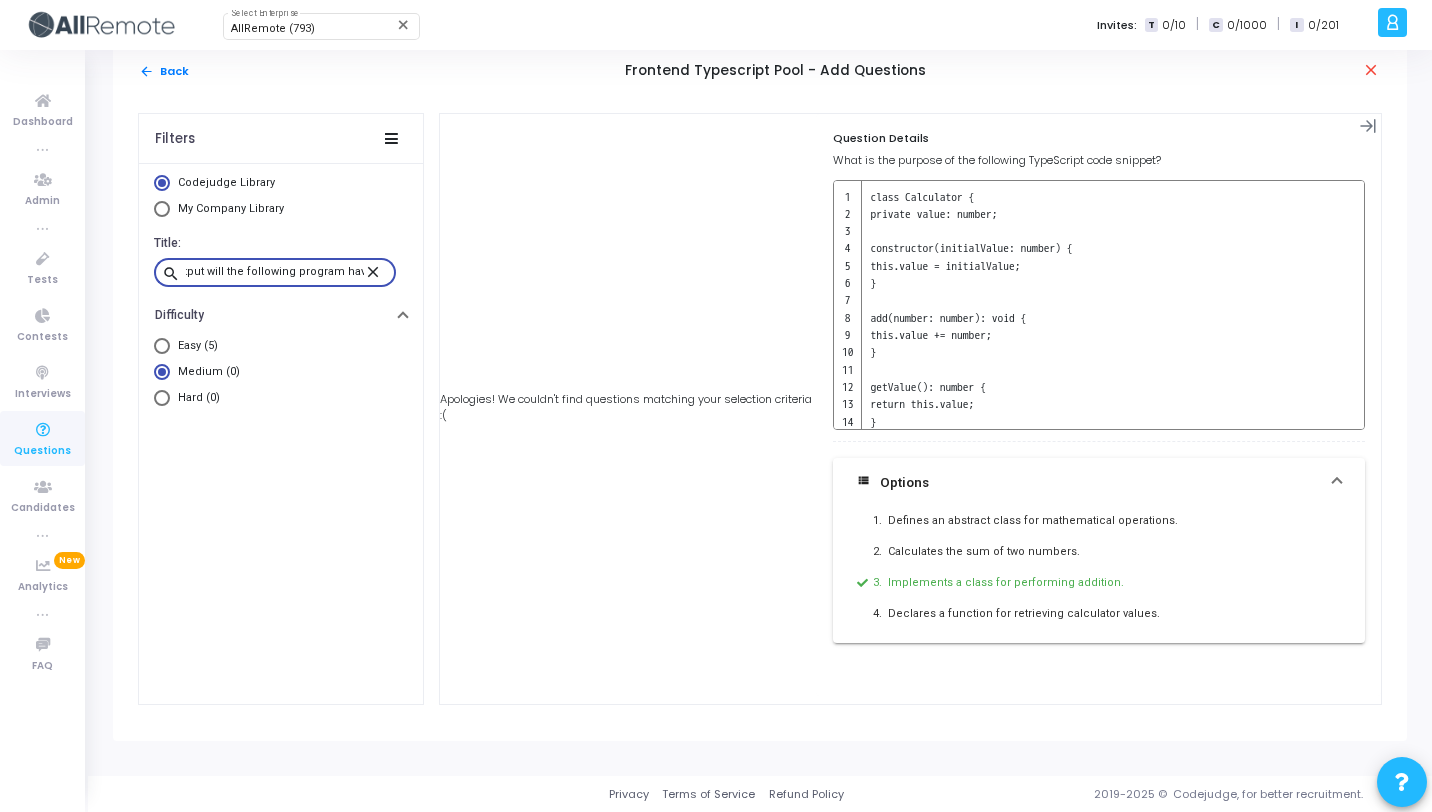 type on "What output will the following program have ?" 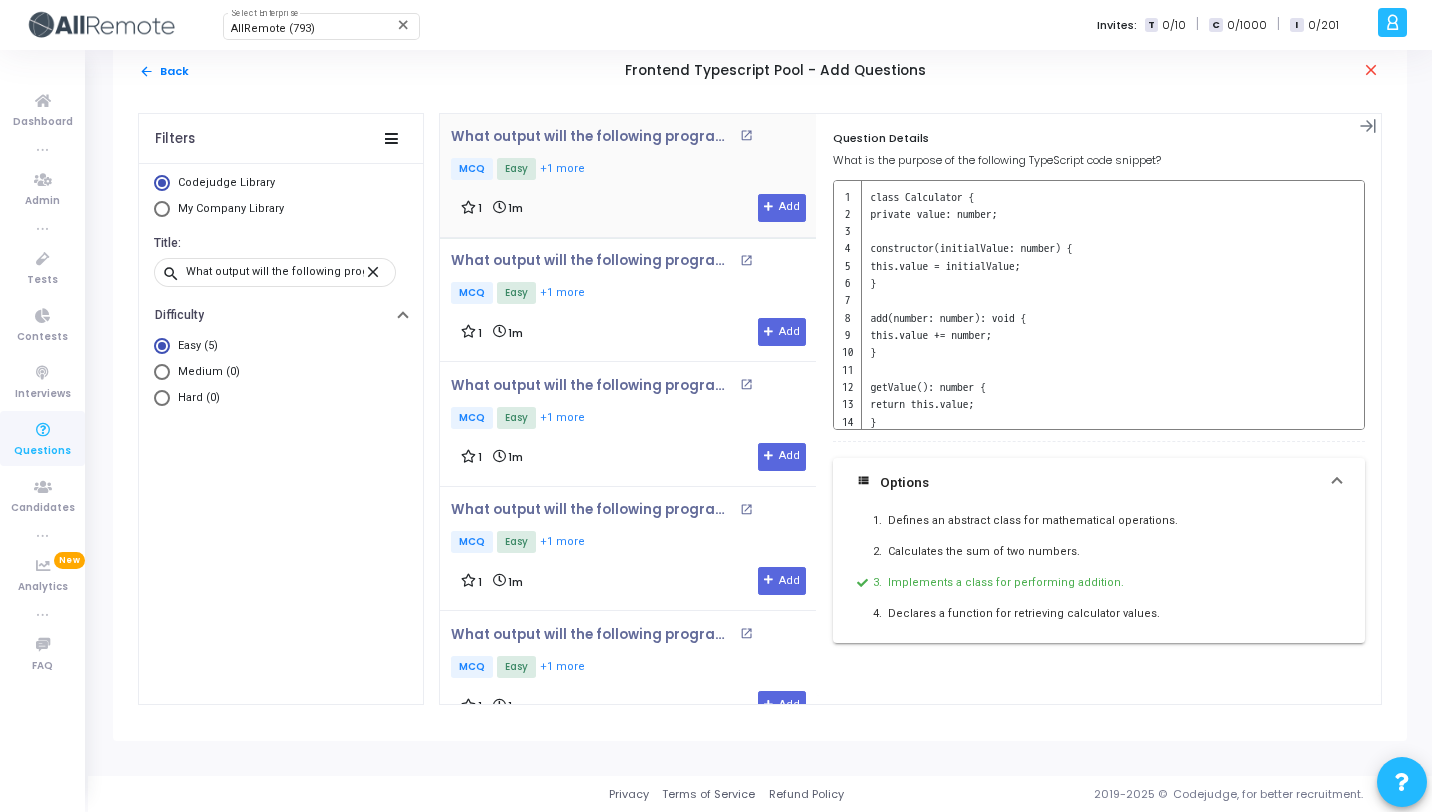 click on "What output will the following program have ? open_in_new   MCQ   Easy   +1 more 1 1m  Add" 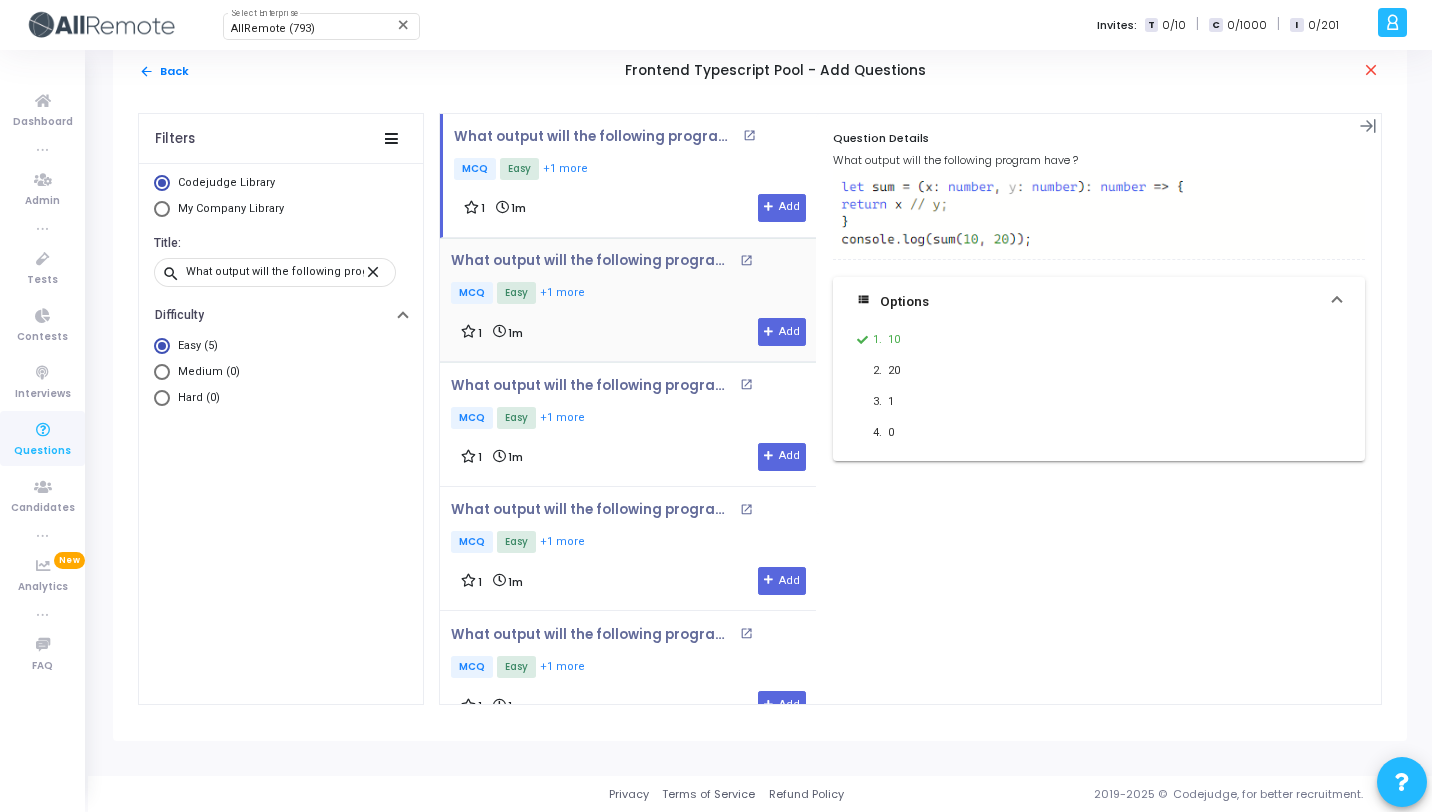 click on "1 1m  Add" 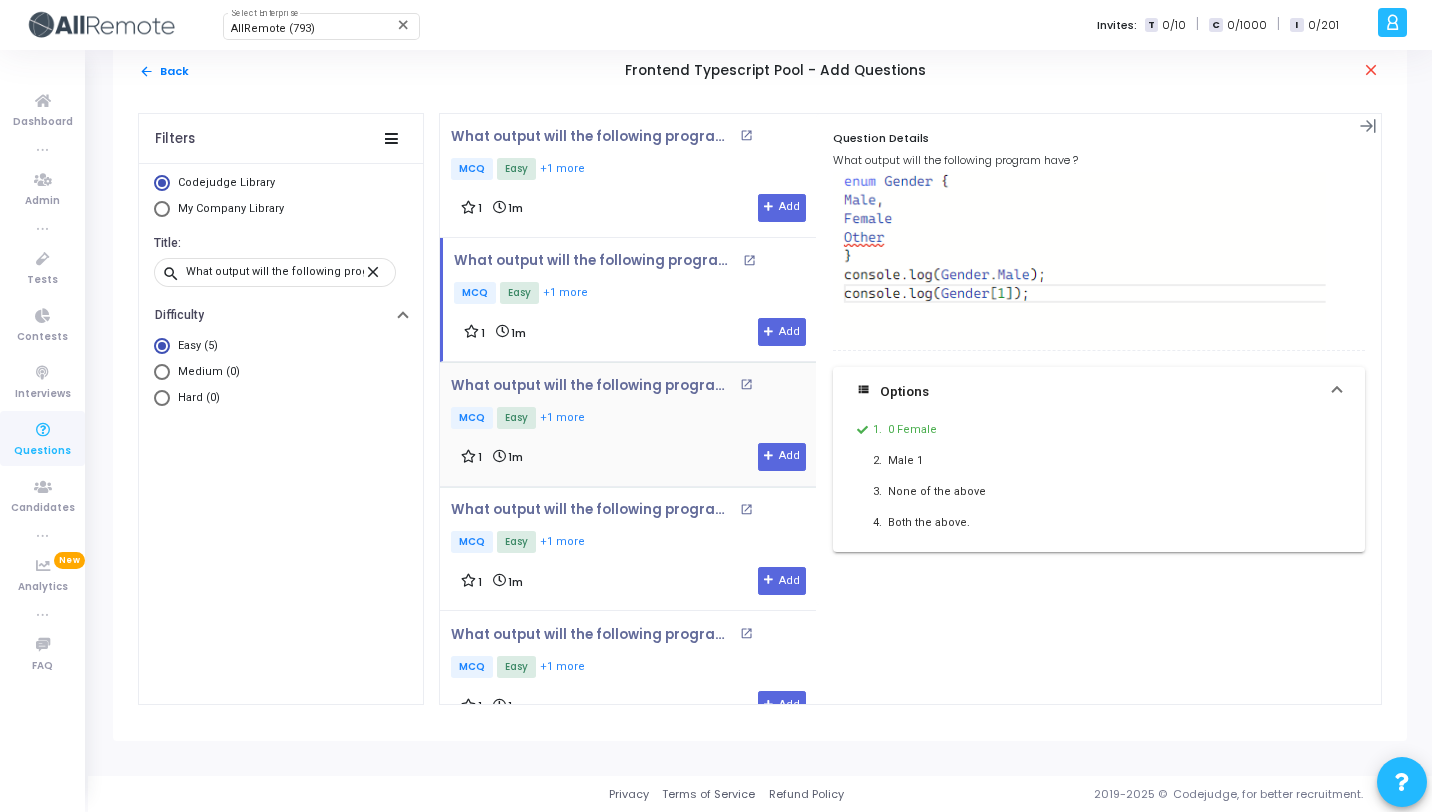 click on "What output will the following program have ? open_in_new   MCQ   Easy   +1 more" 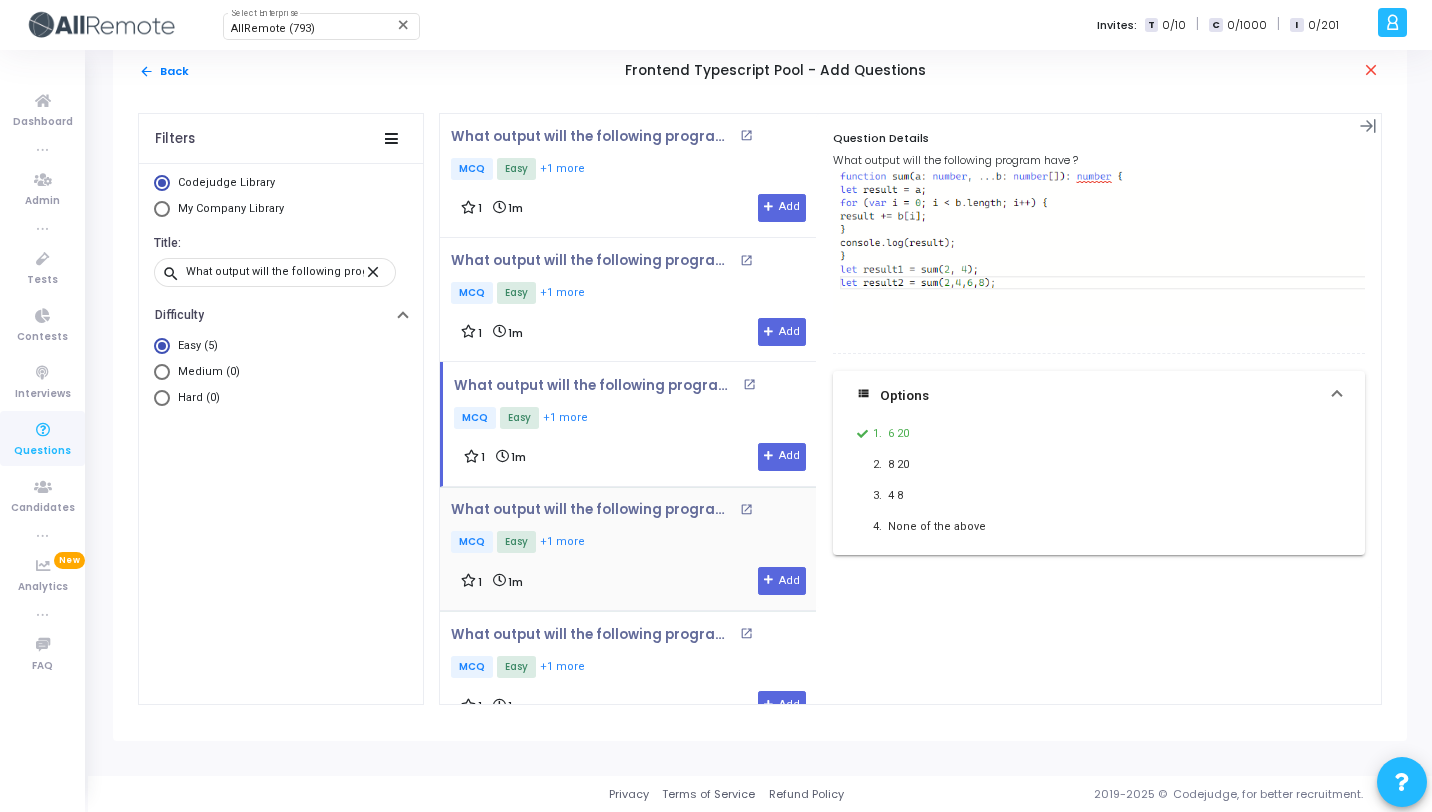 click on "MCQ   Easy   +1 more" 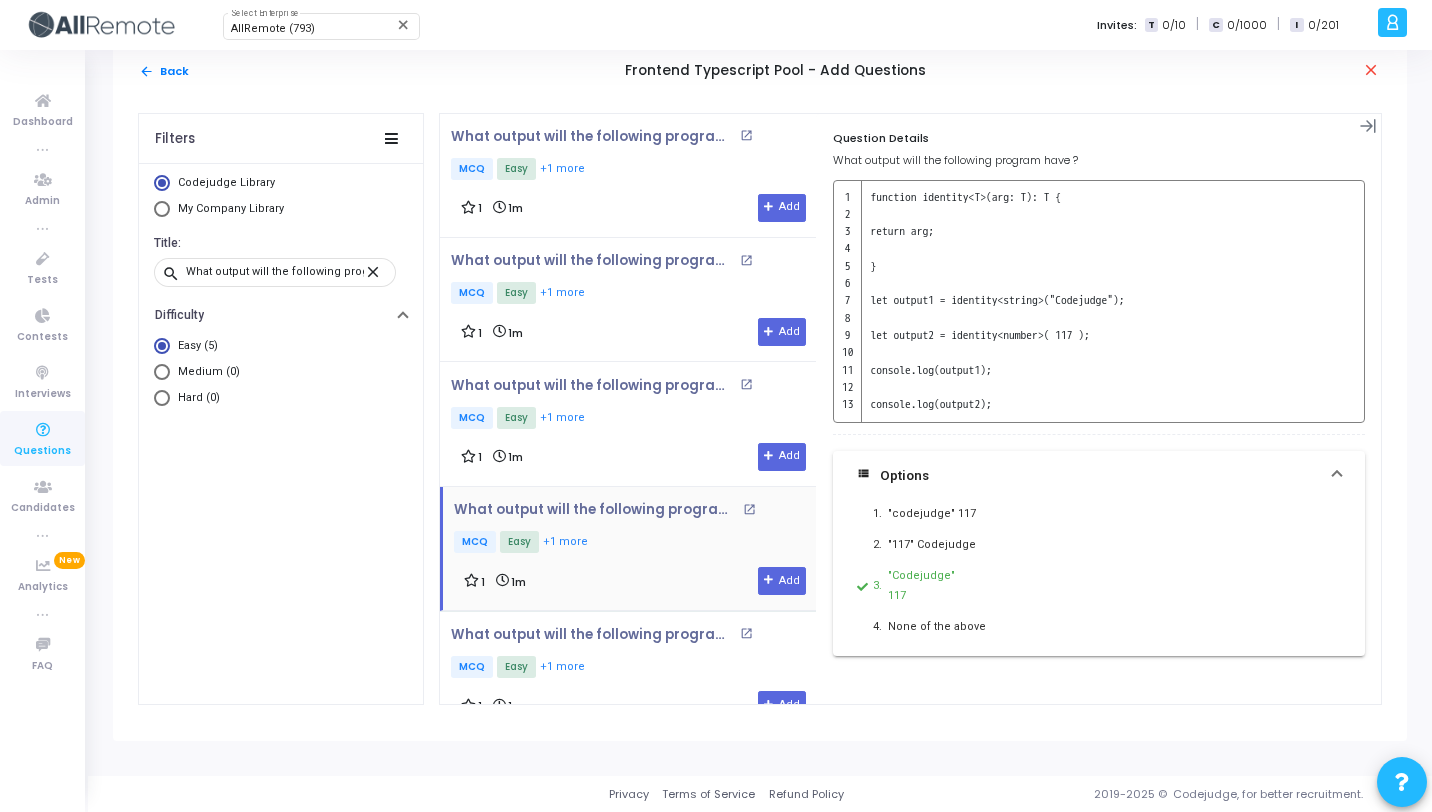 scroll, scrollTop: 30, scrollLeft: 0, axis: vertical 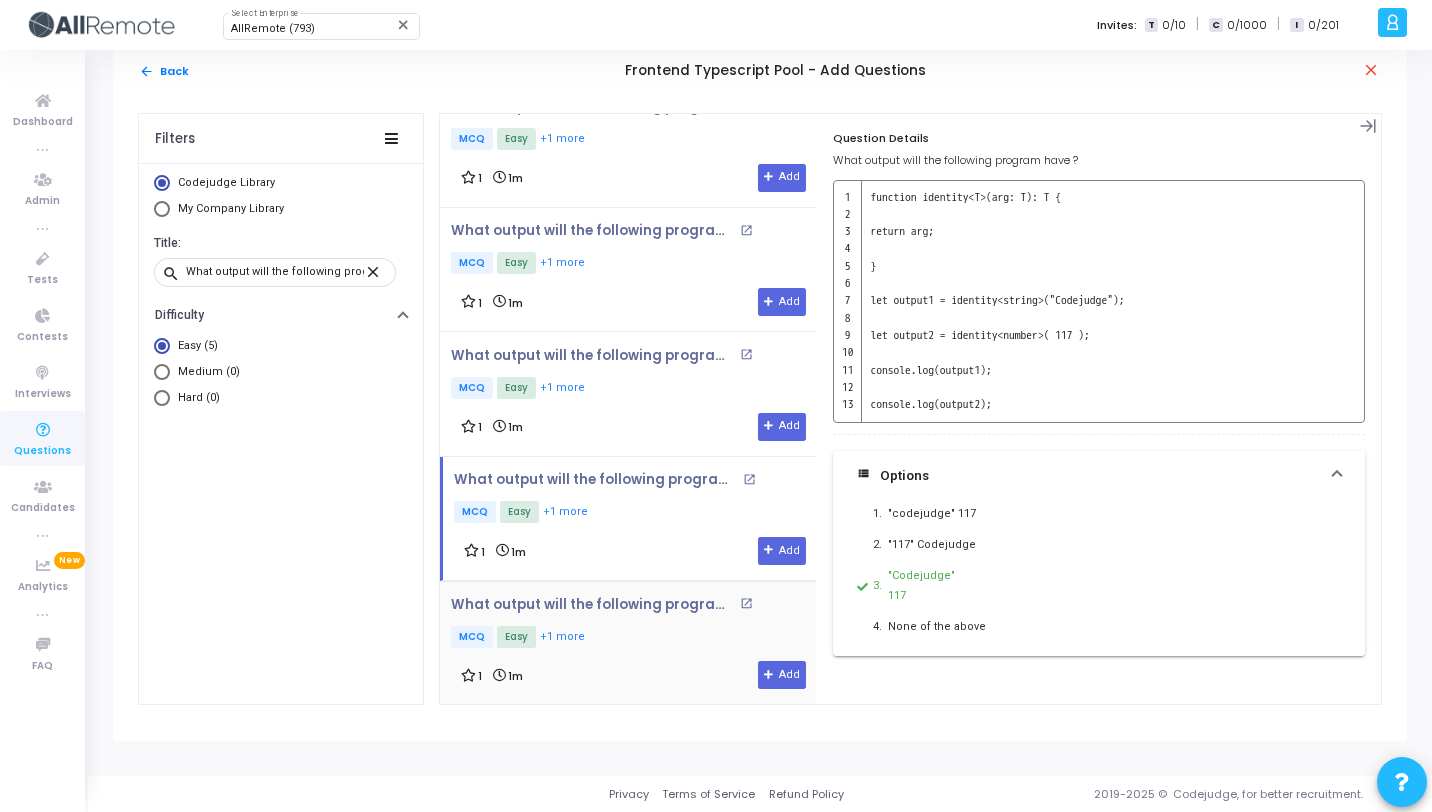 click on "What output will the following program have ? open_in_new   MCQ   Easy   +1 more 1 1m  Add" 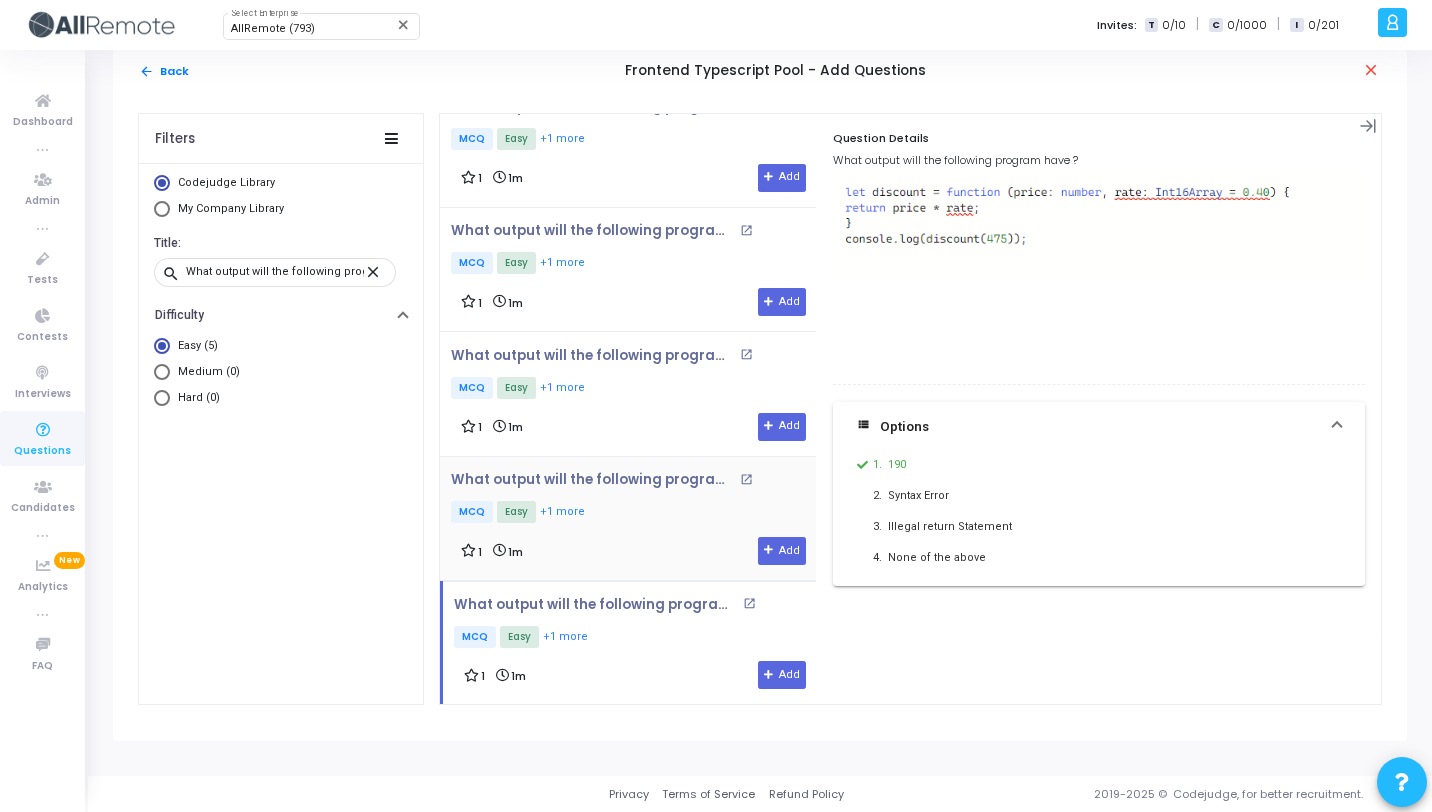 click on "1 1m  Add" 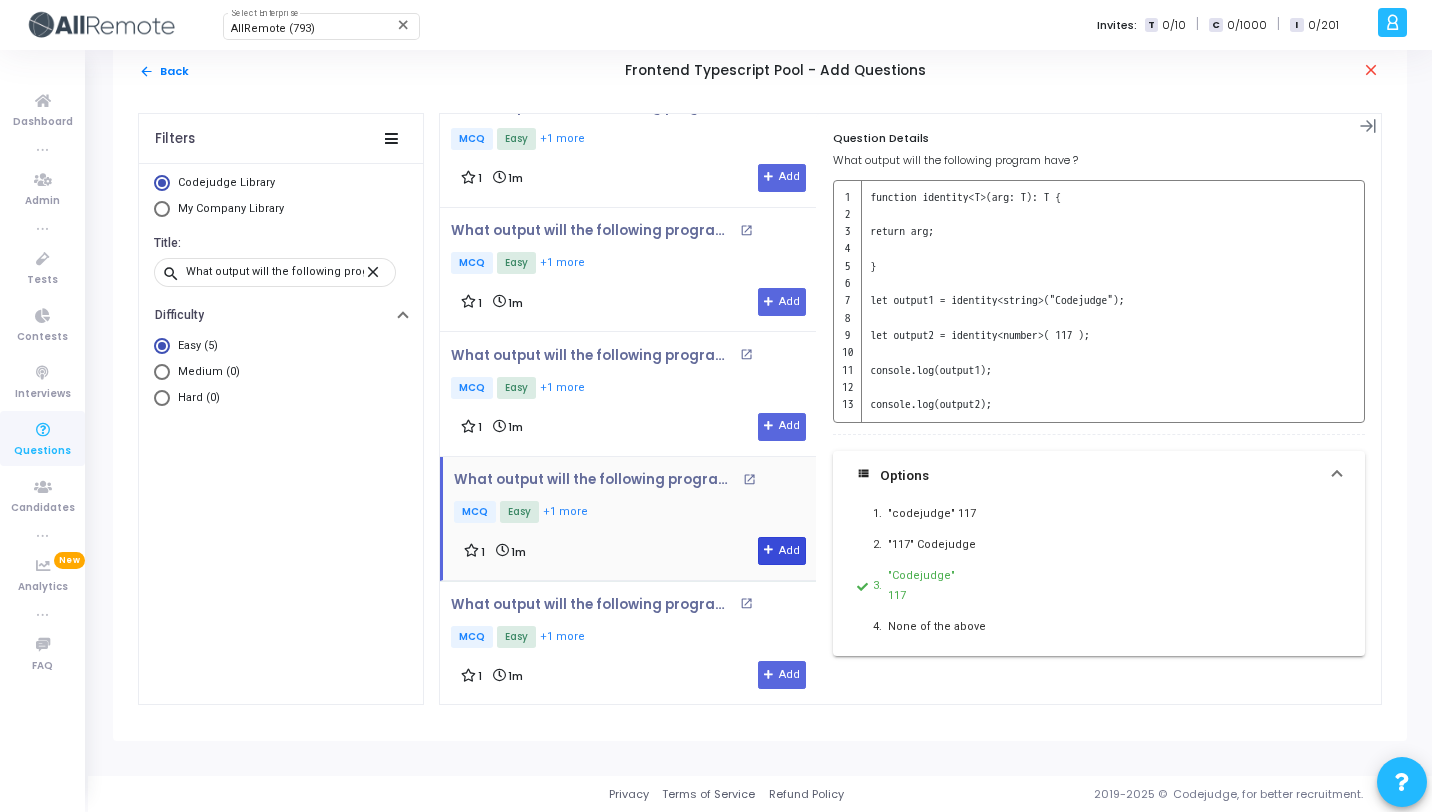 click 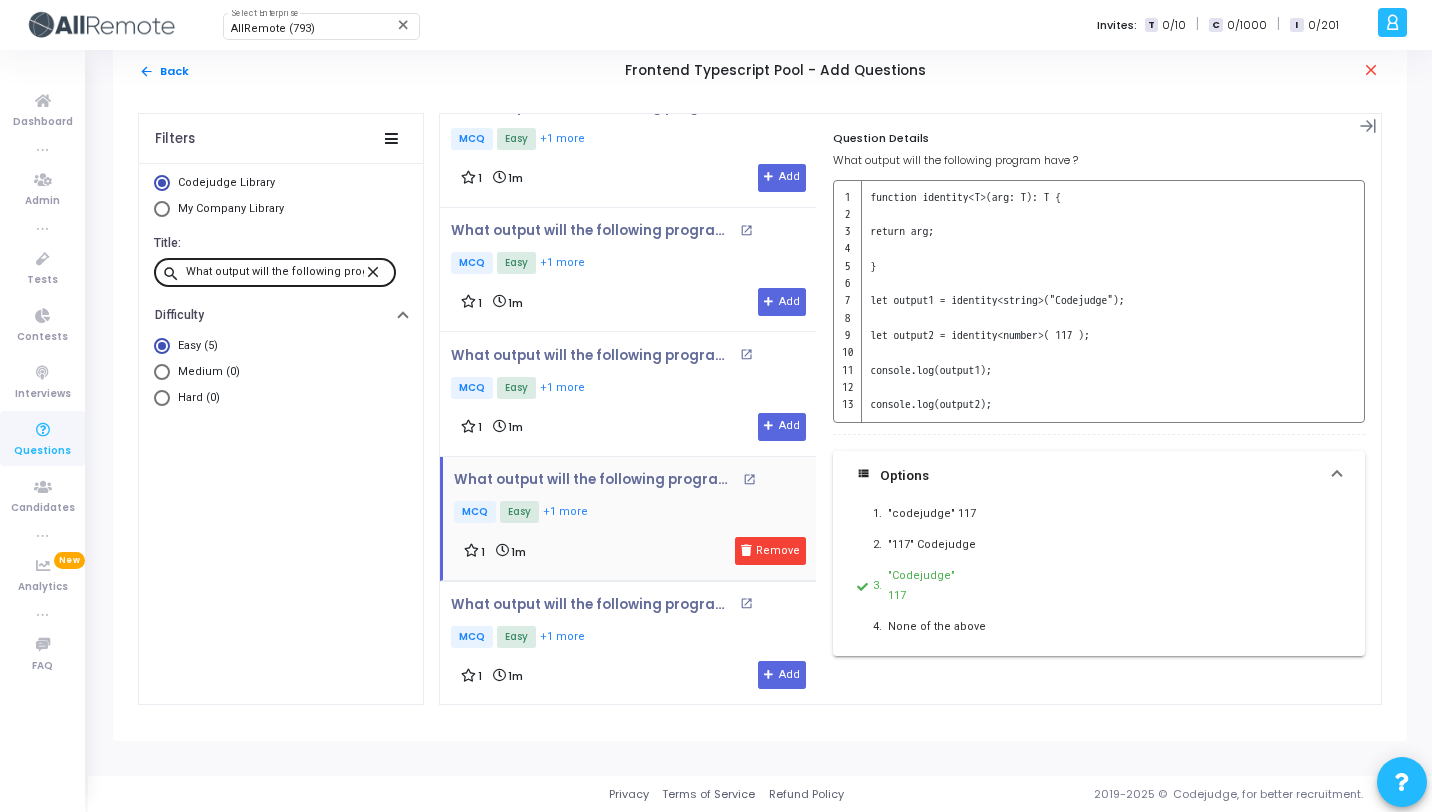 click on "close" at bounding box center [376, 271] 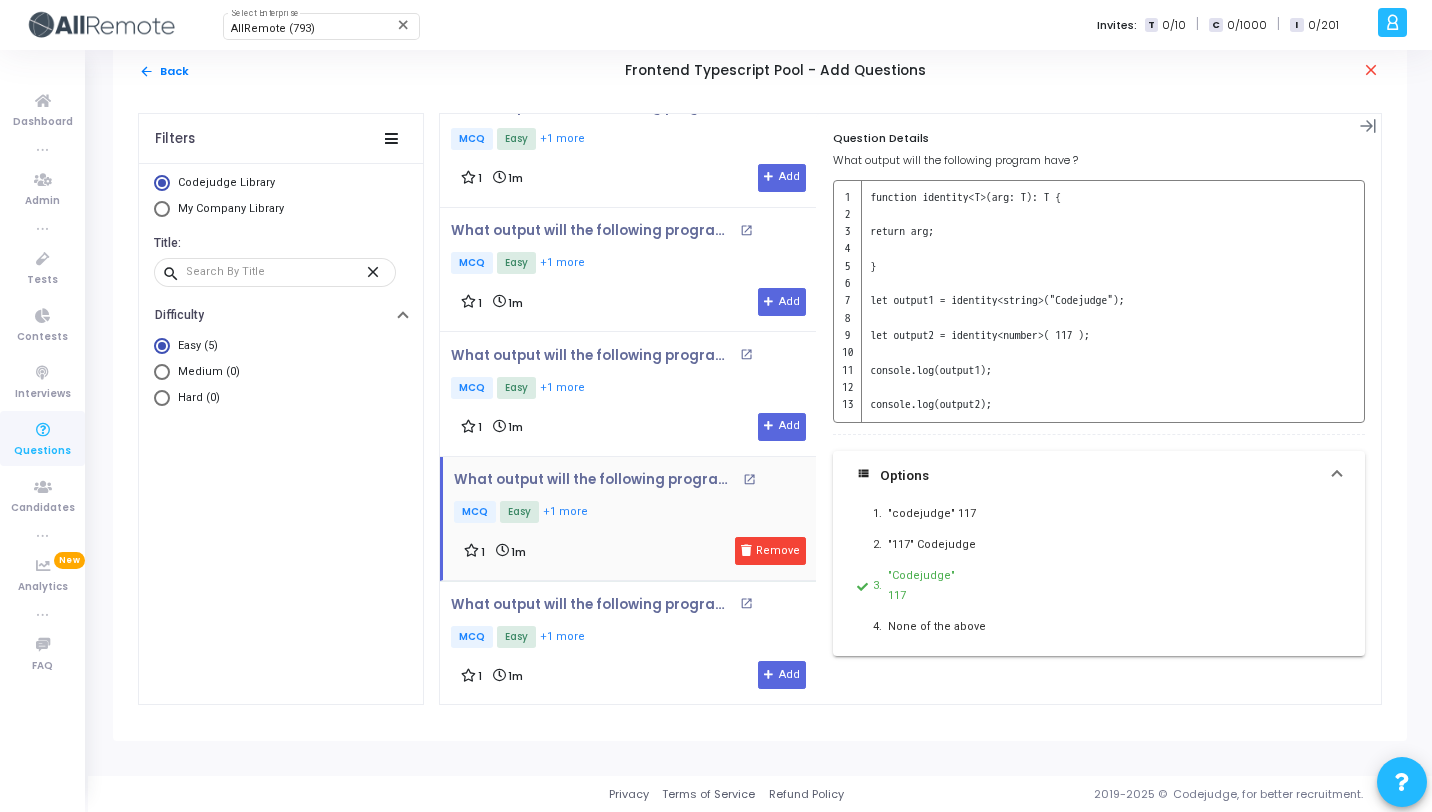 scroll, scrollTop: 0, scrollLeft: 0, axis: both 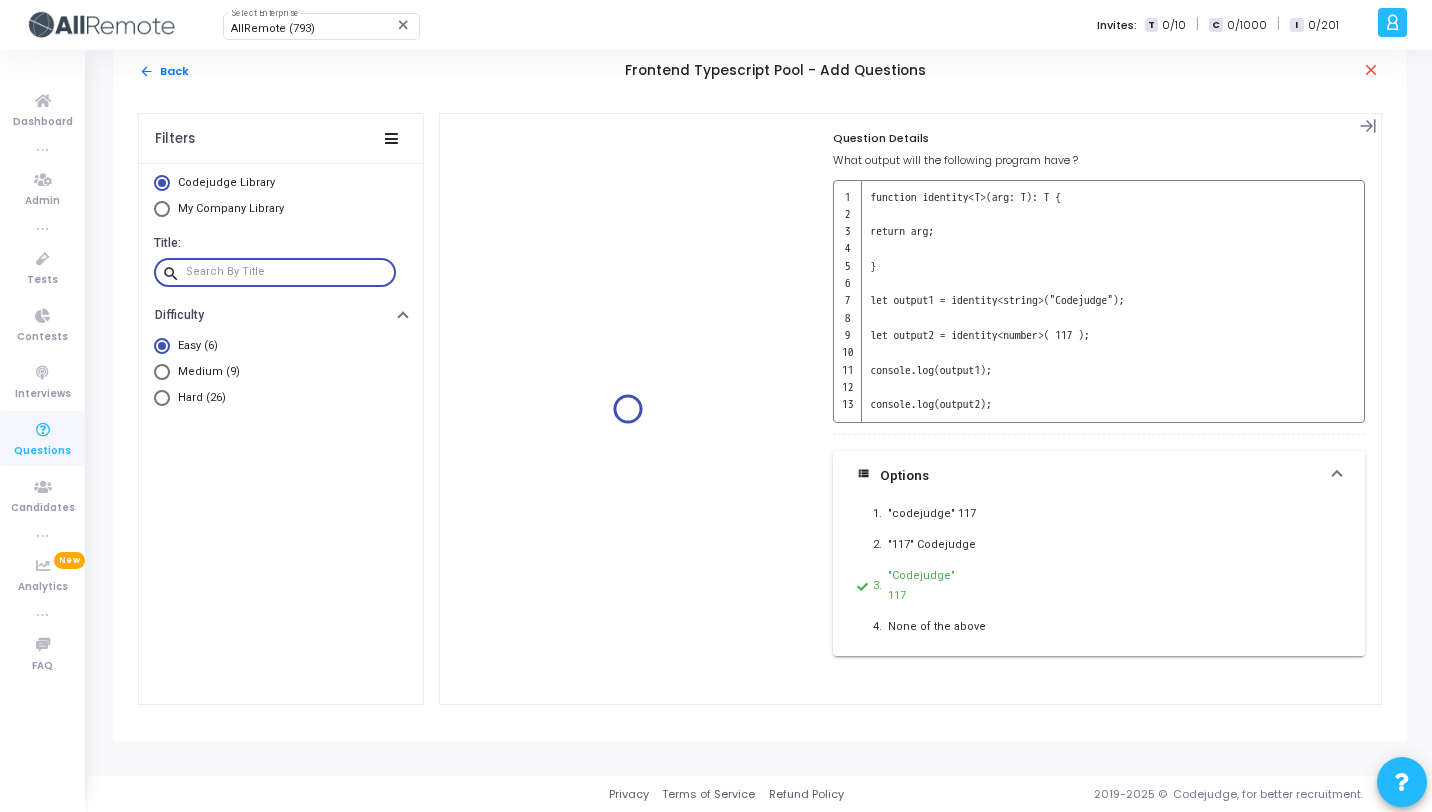 paste on "What is the purpose of the following TypeScript code snippet?" 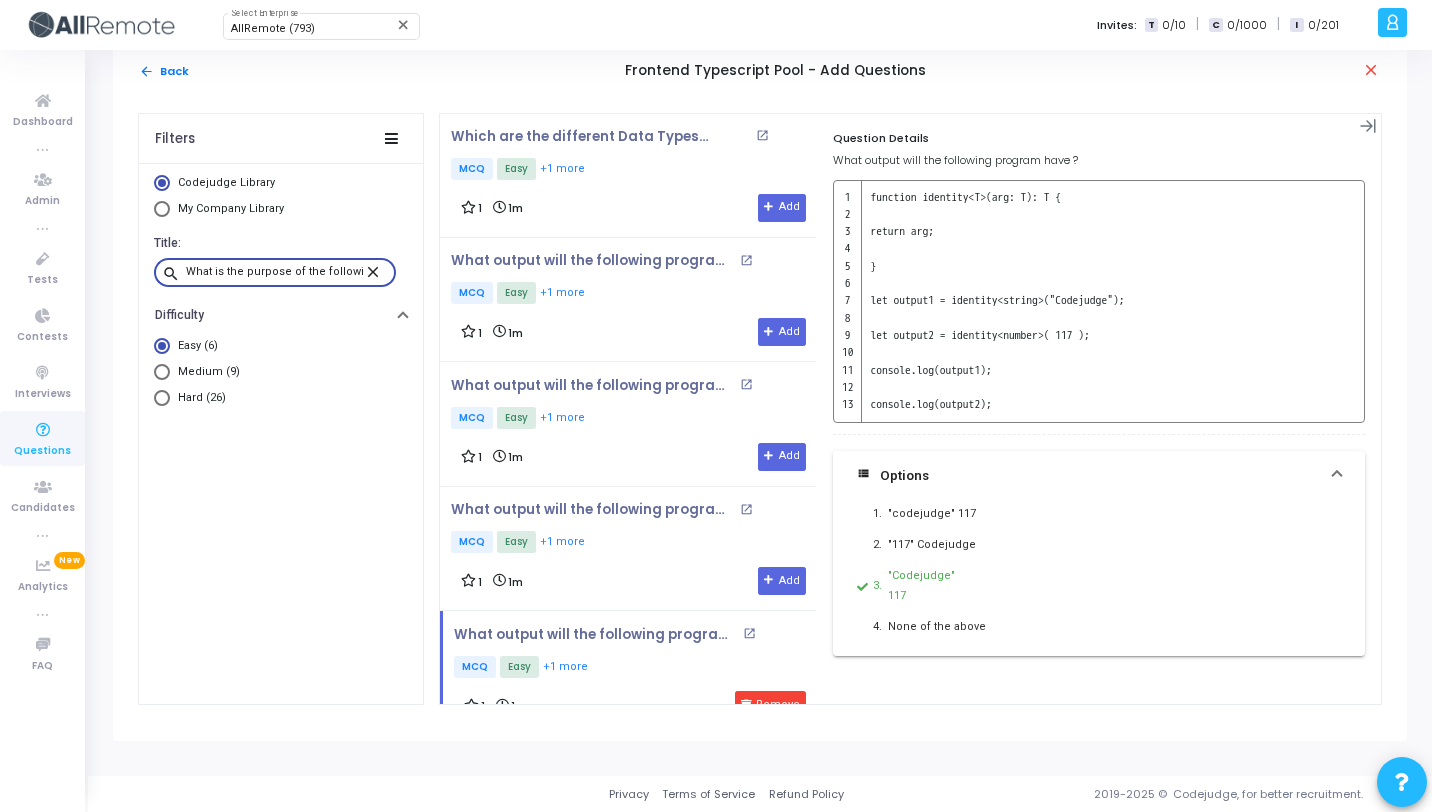 scroll, scrollTop: 0, scrollLeft: 124, axis: horizontal 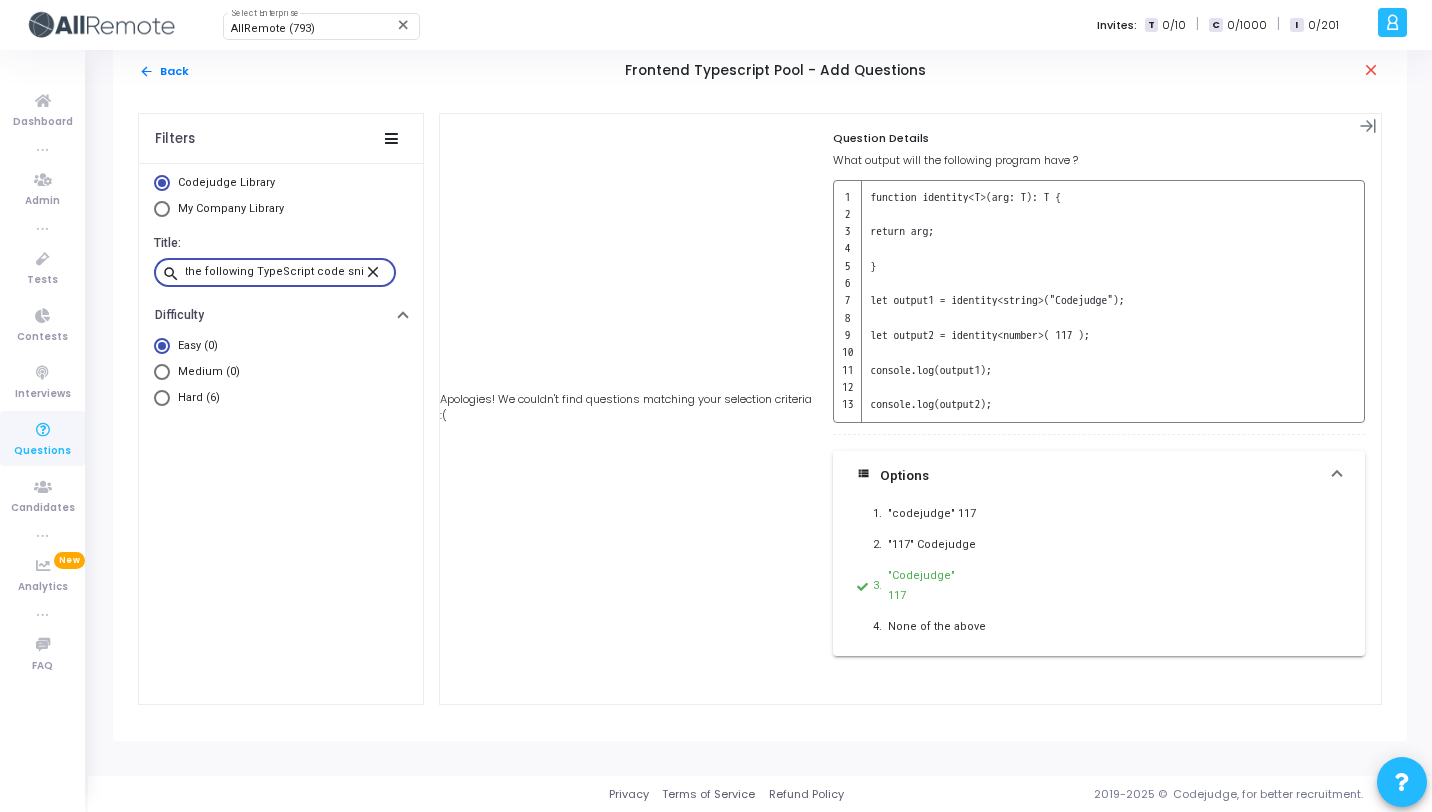 type on "What is the purpose of the following TypeScript code snippet?" 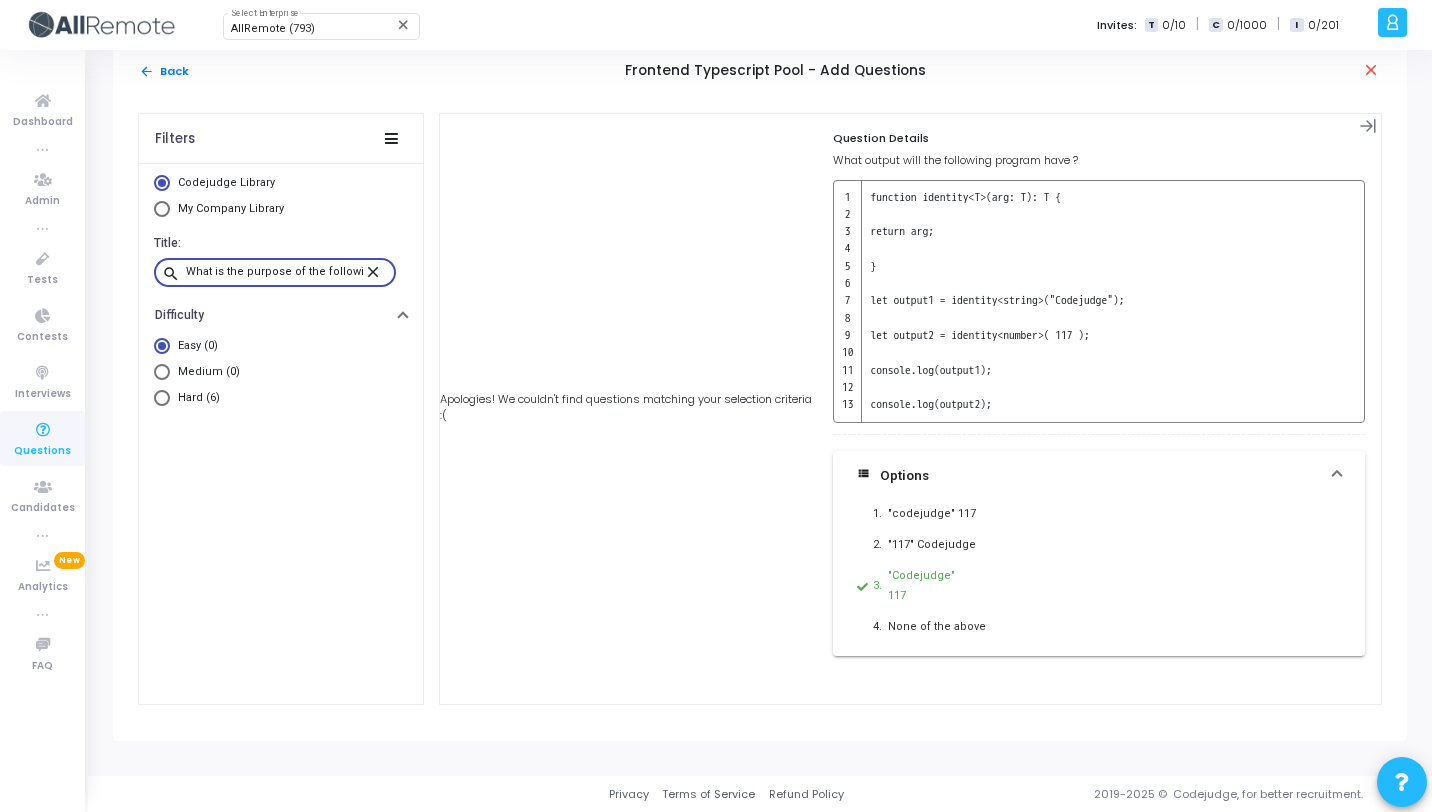 click on "Medium (0)" at bounding box center [205, 372] 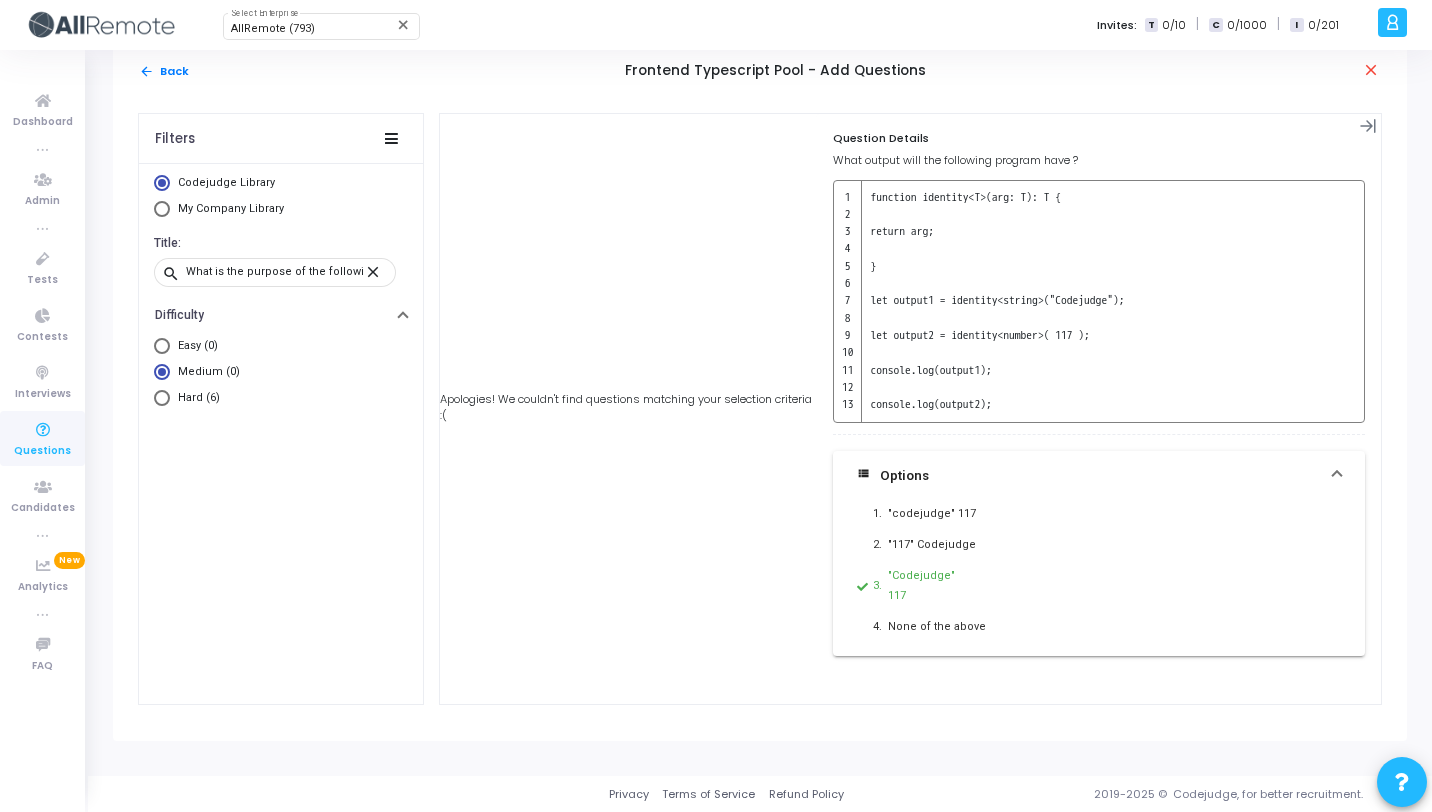 click on "Hard (6)" at bounding box center [195, 398] 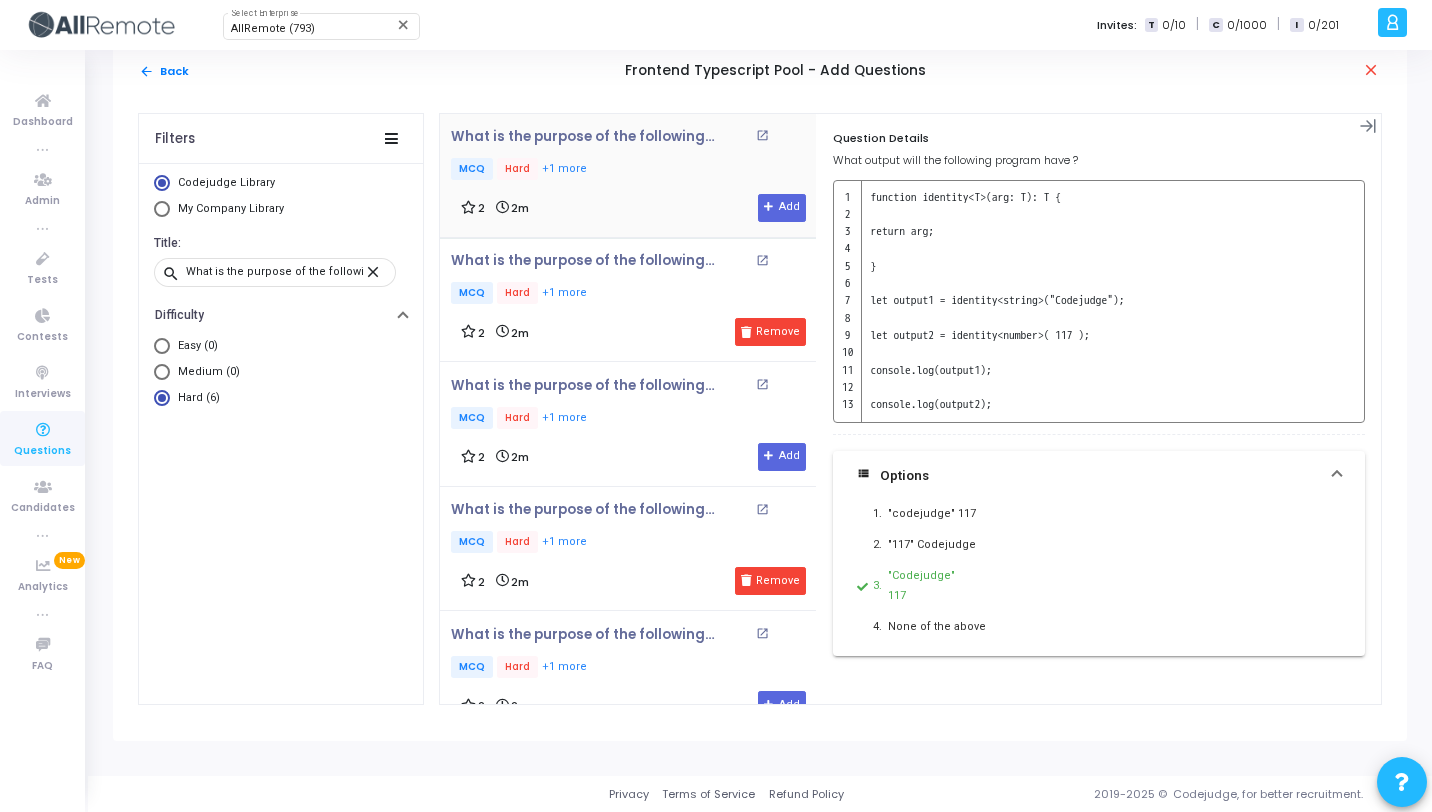 click on "What is the purpose of the following TypeScript code snippet? open_in_new   MCQ   Hard   +1 more 2 2m  Add" 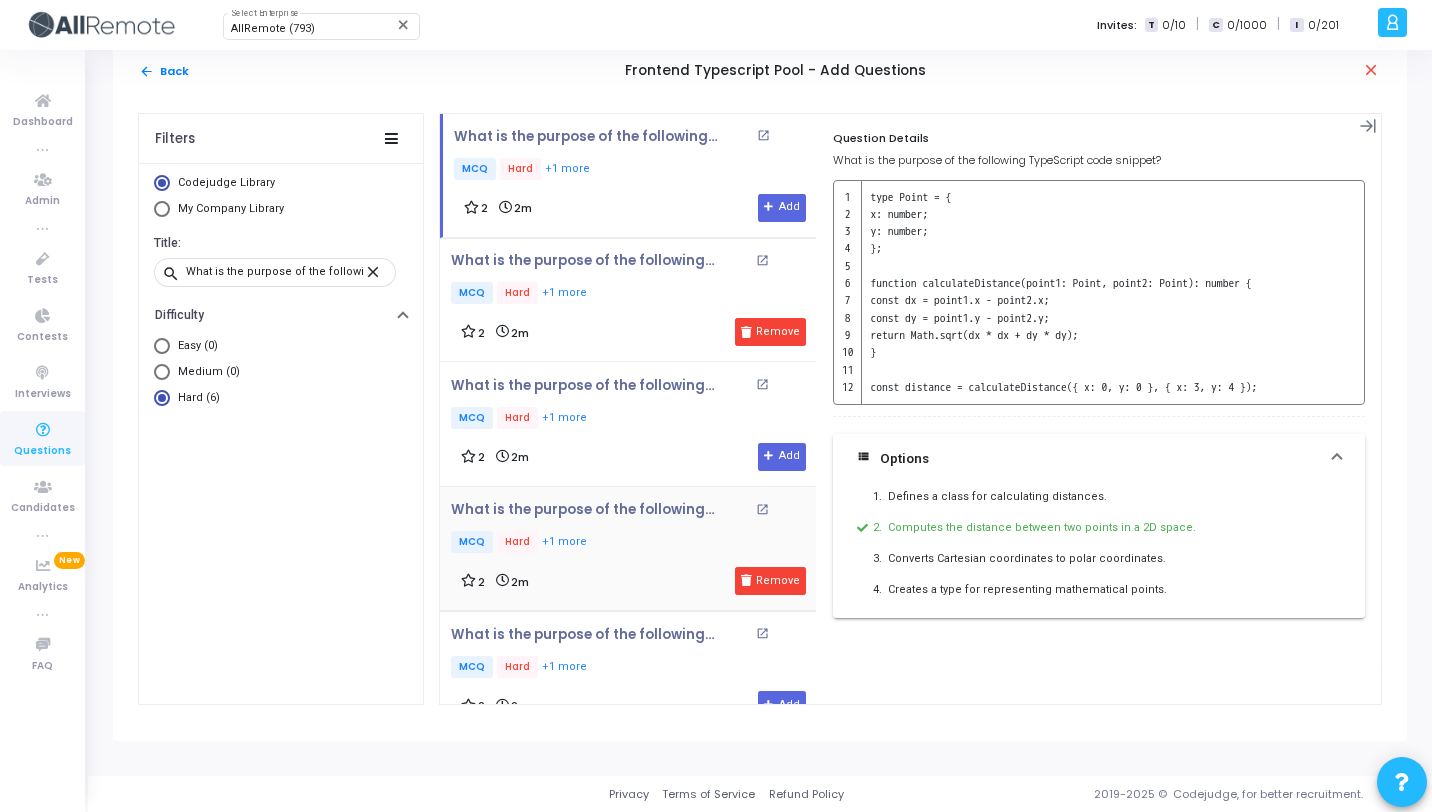 scroll, scrollTop: 154, scrollLeft: 0, axis: vertical 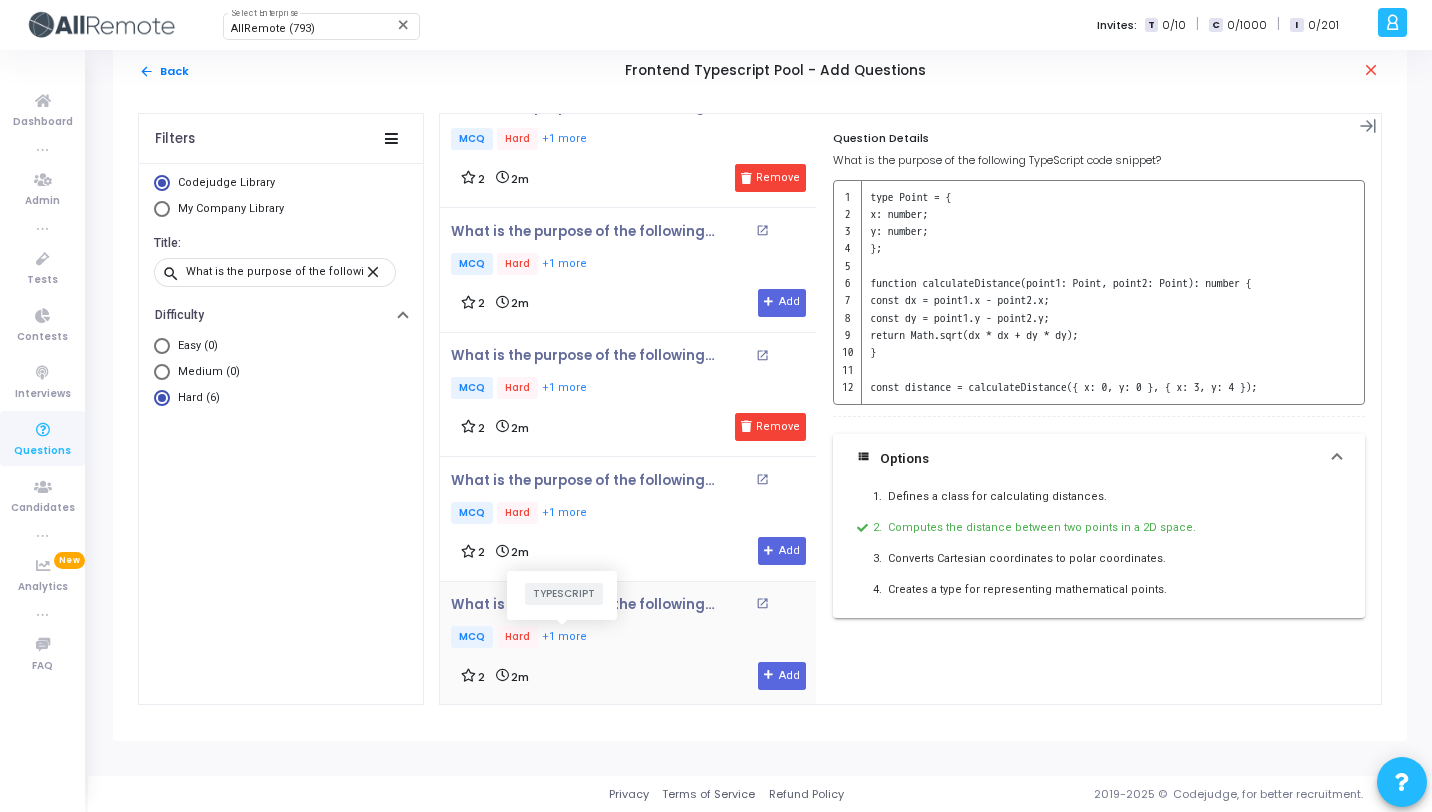 click on "+1 more" 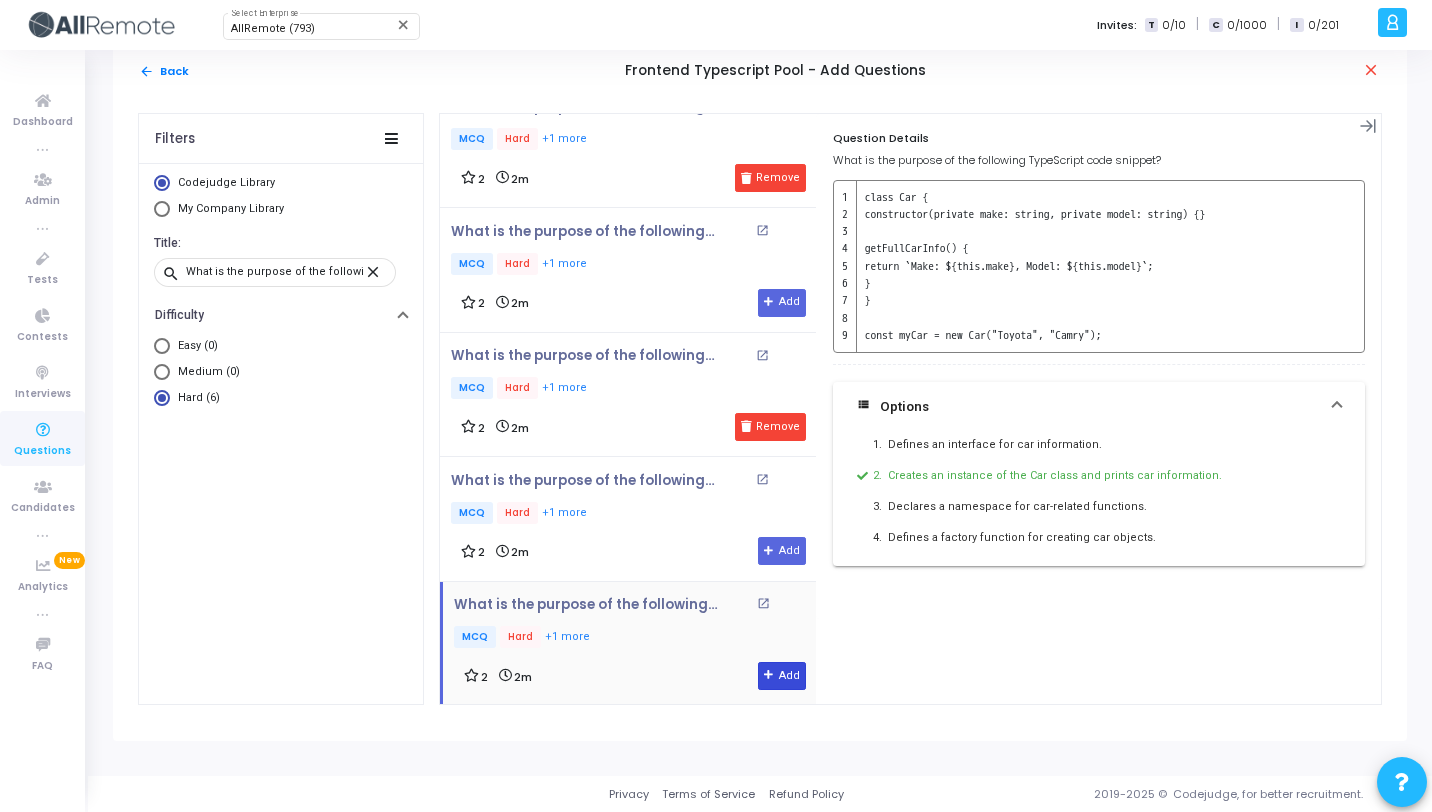 click on "Add" 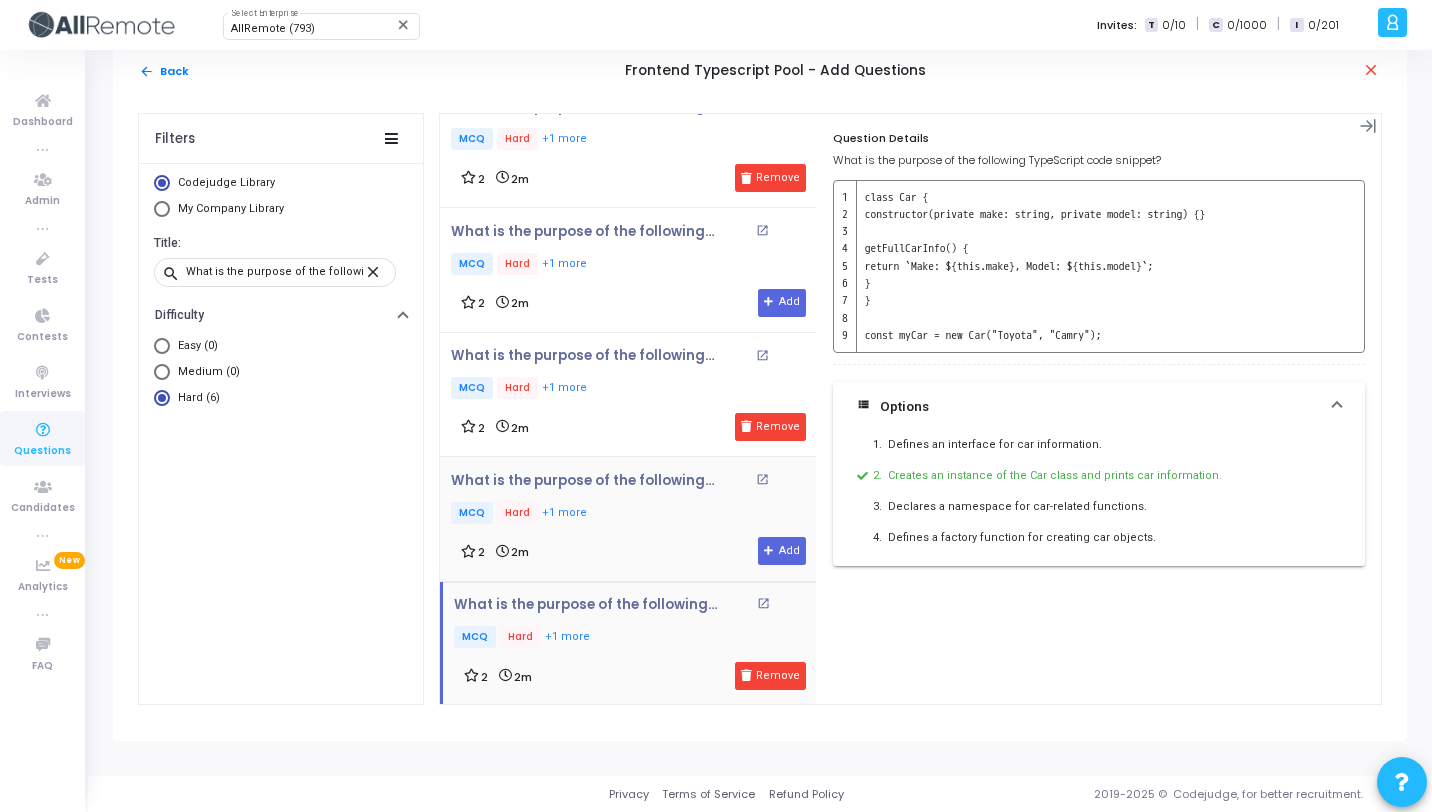 click on "MCQ   Hard   +1 more" 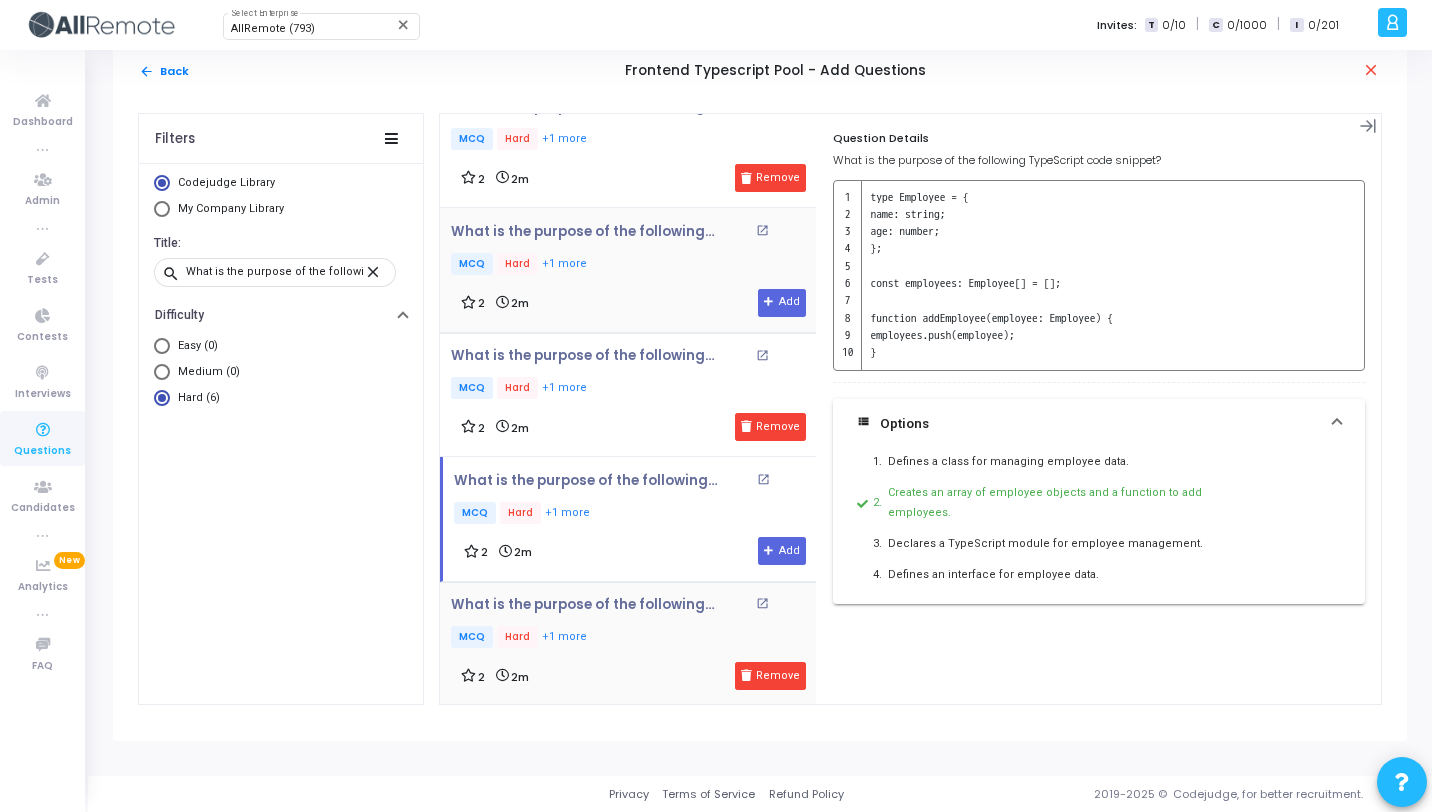 click on "2 2m  Add" 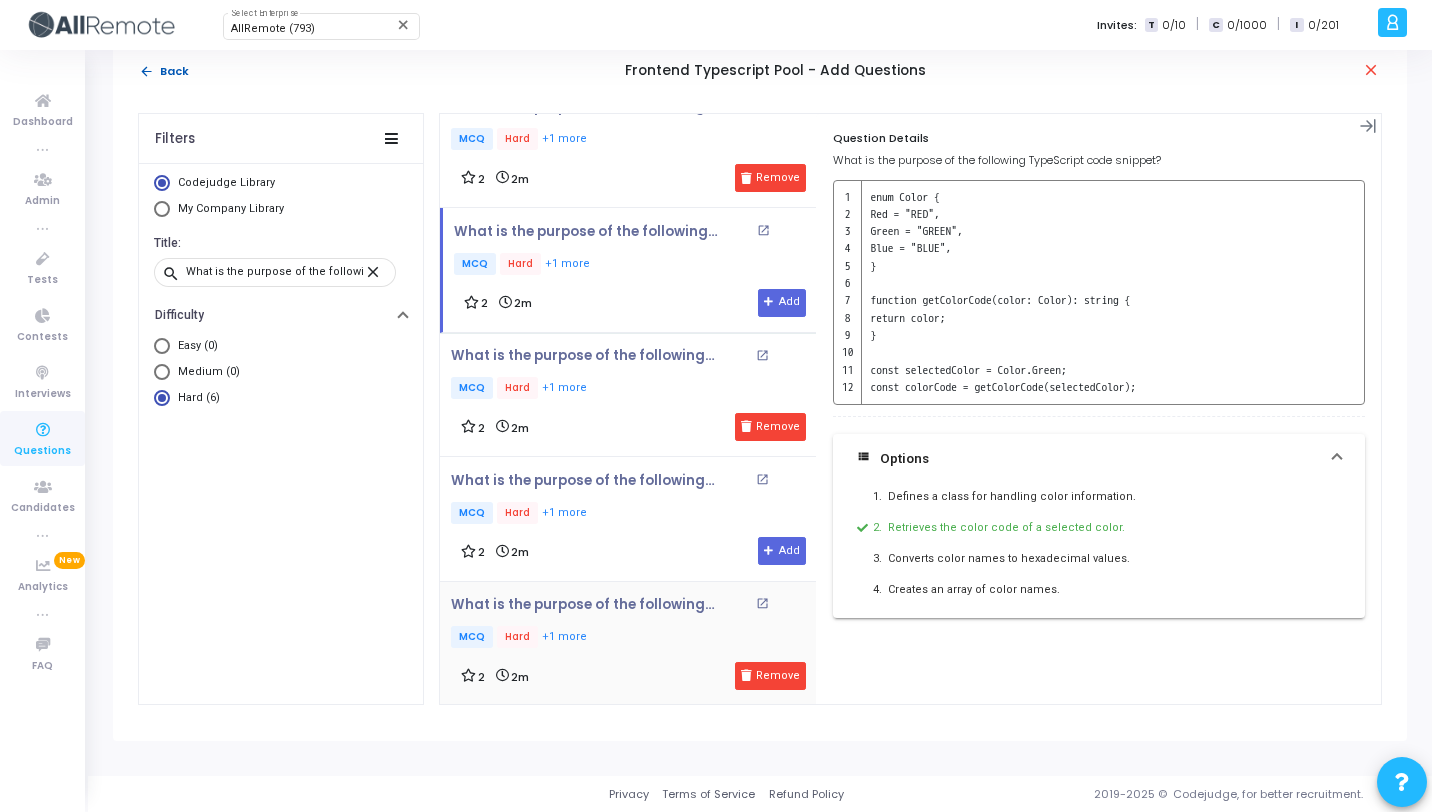 click on "arrow_back  Back" 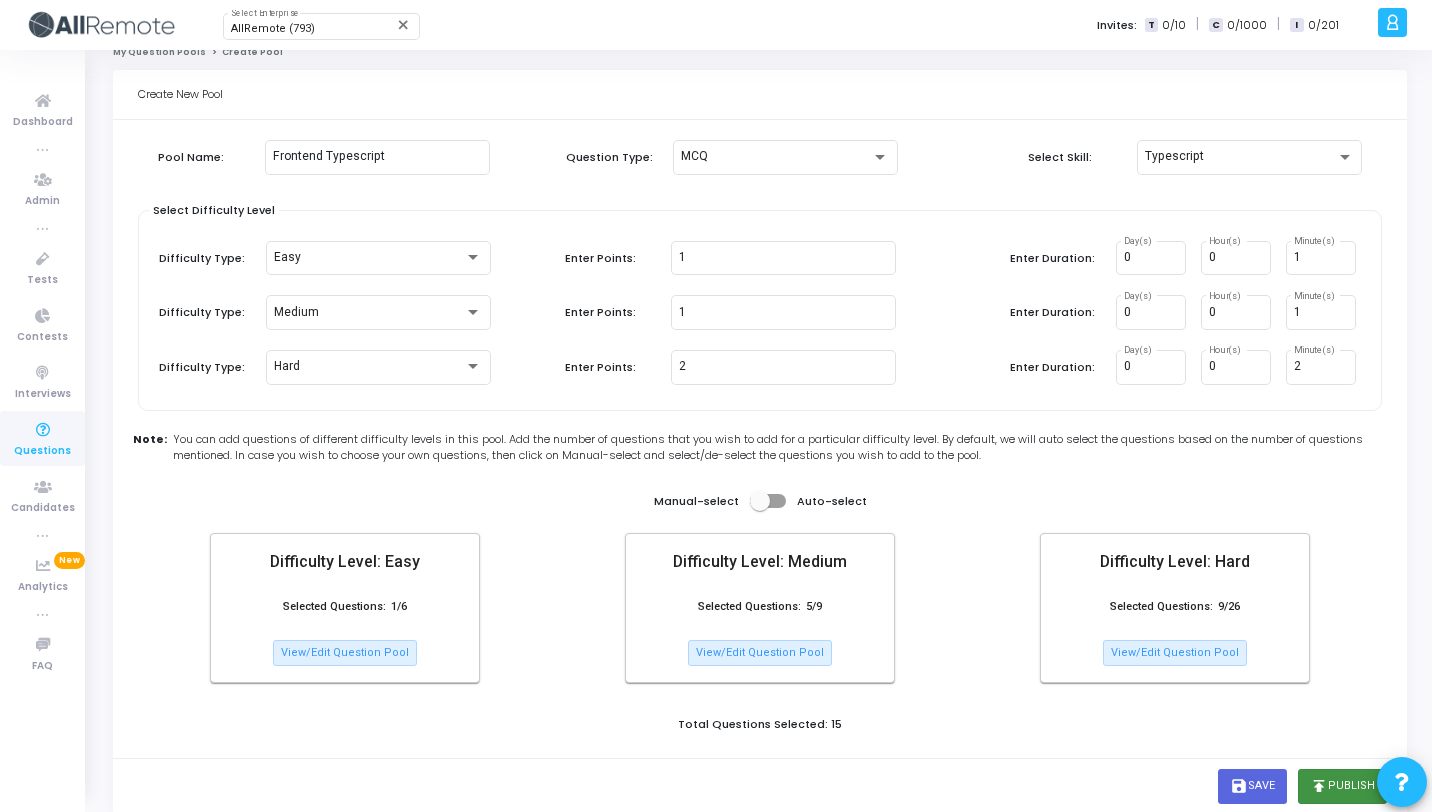 click on "publish  Publish" 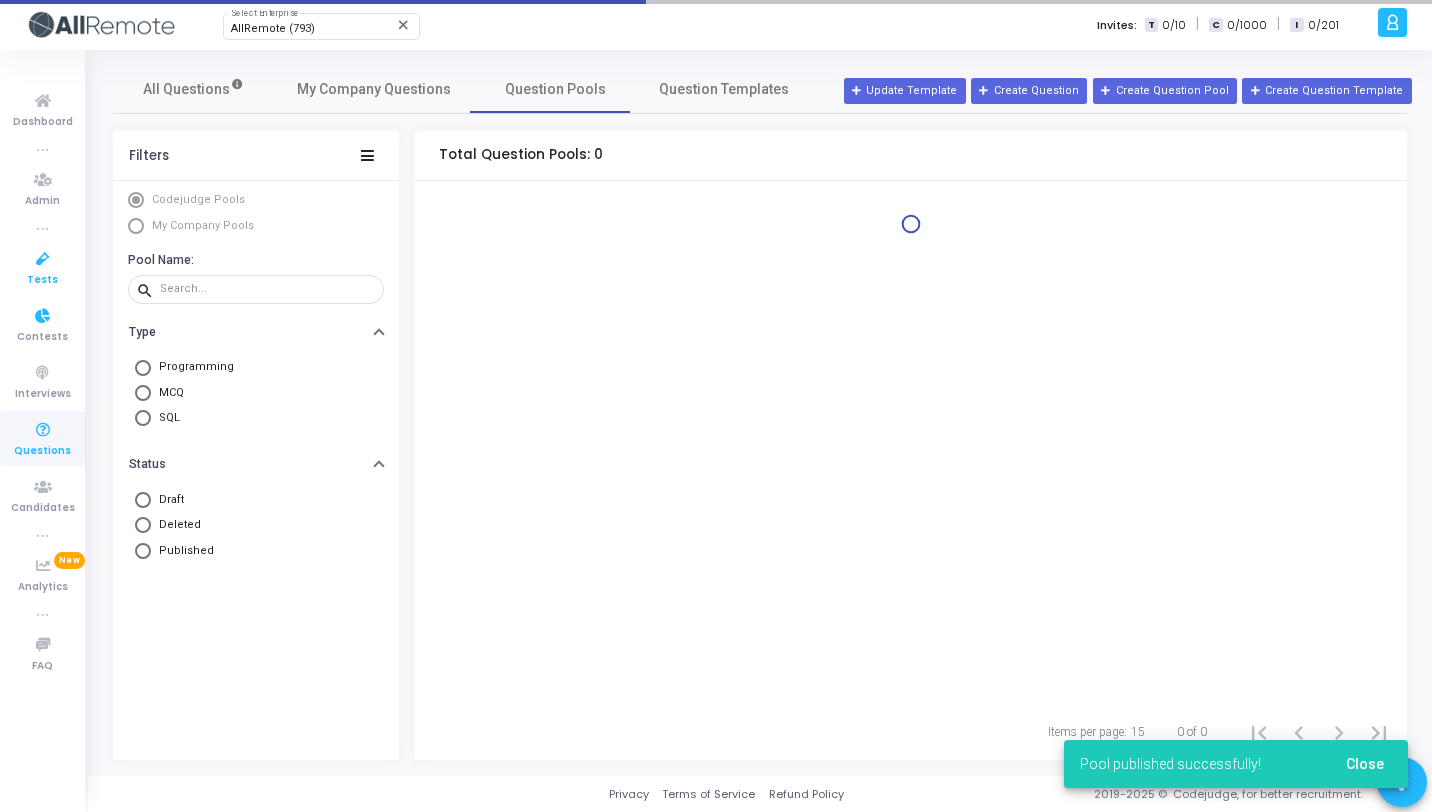scroll, scrollTop: 0, scrollLeft: 0, axis: both 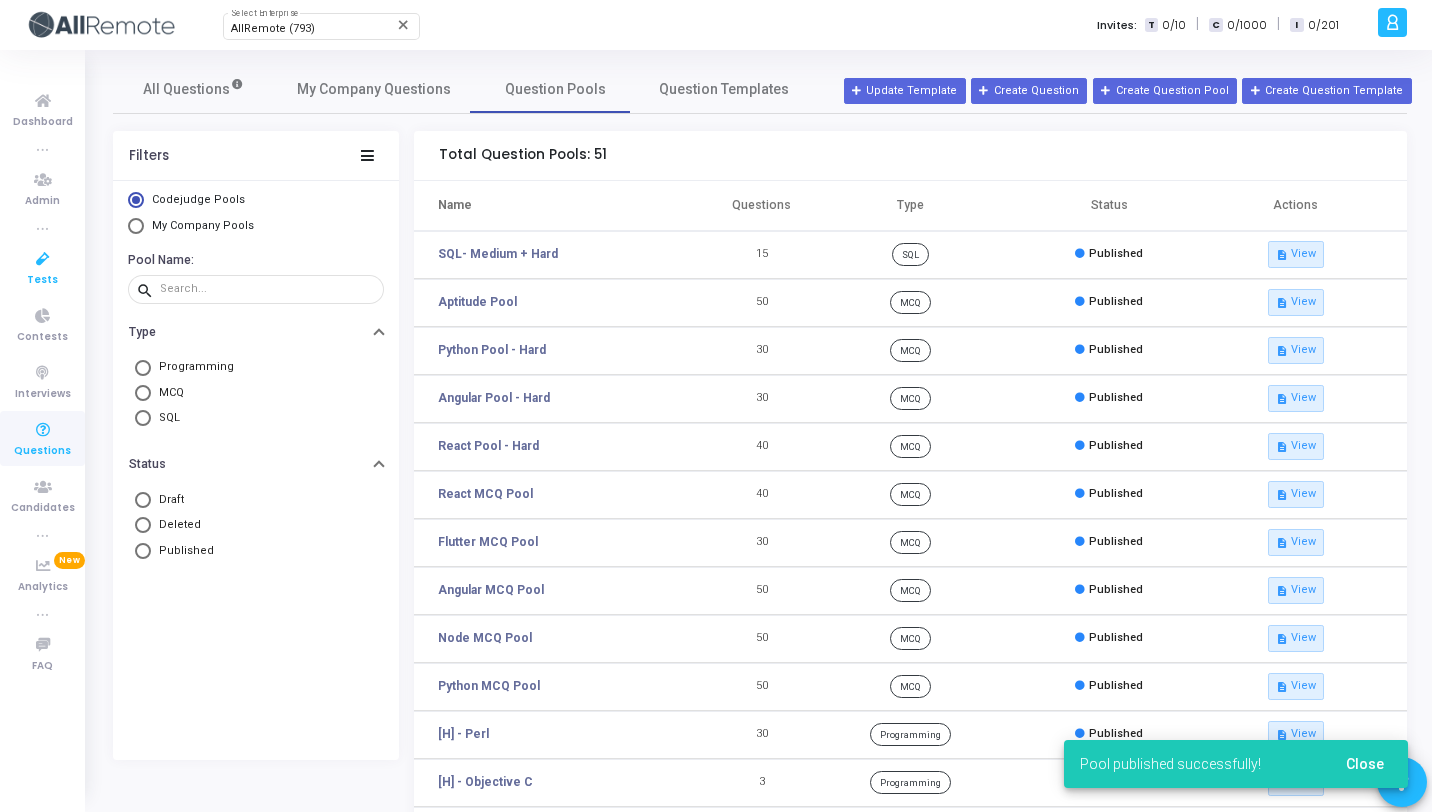 click on "Tests" at bounding box center (42, 280) 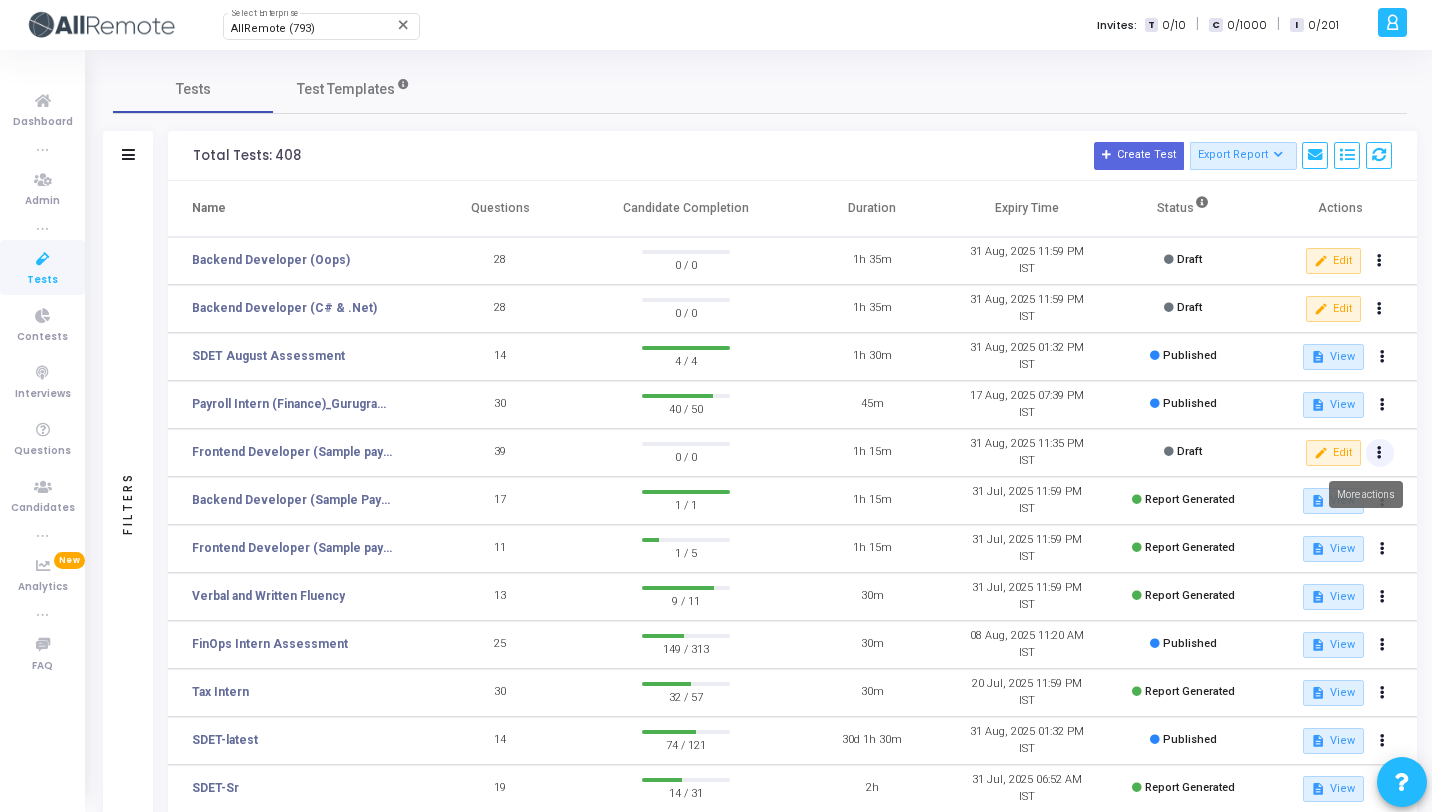 click 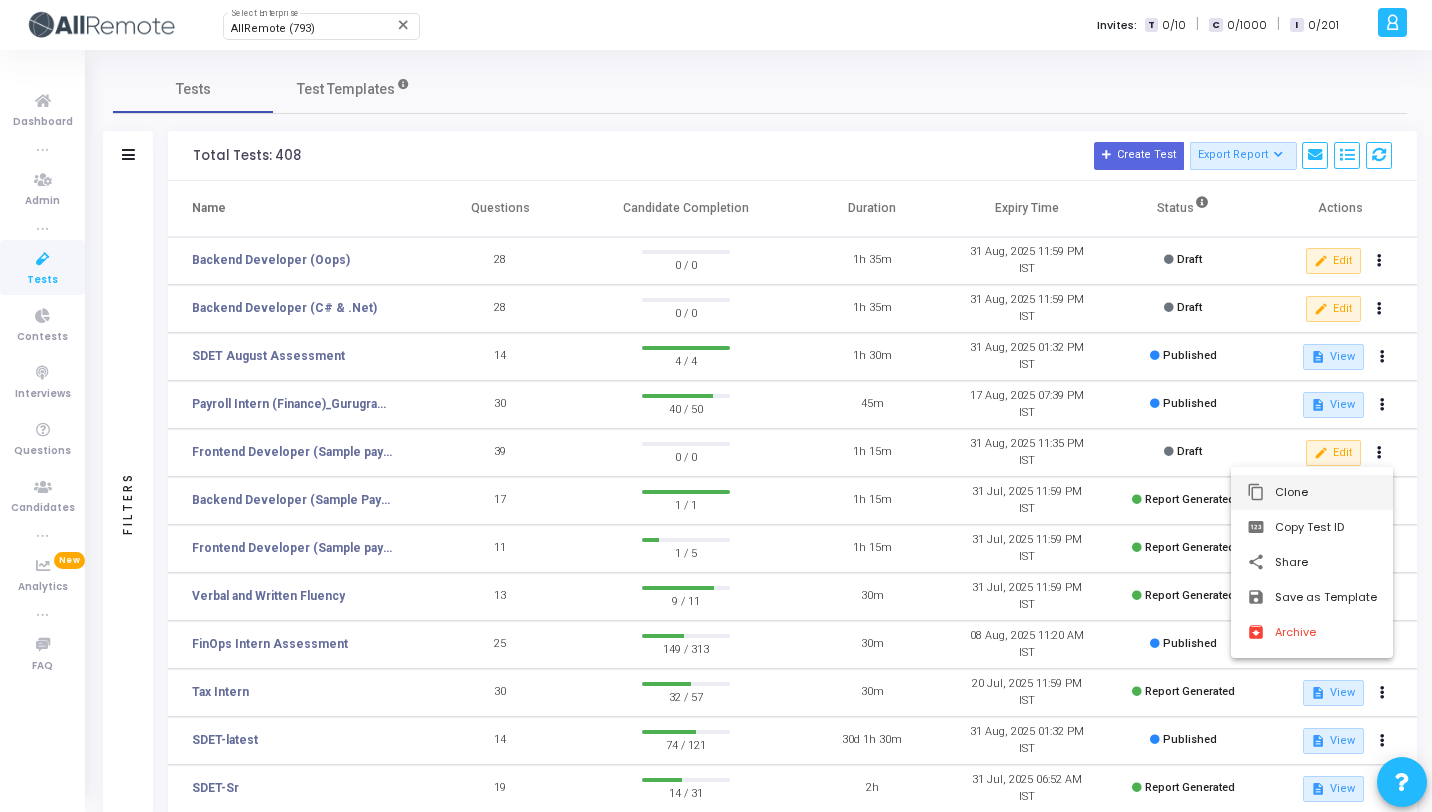 click on "content_copy  Clone" at bounding box center [1312, 492] 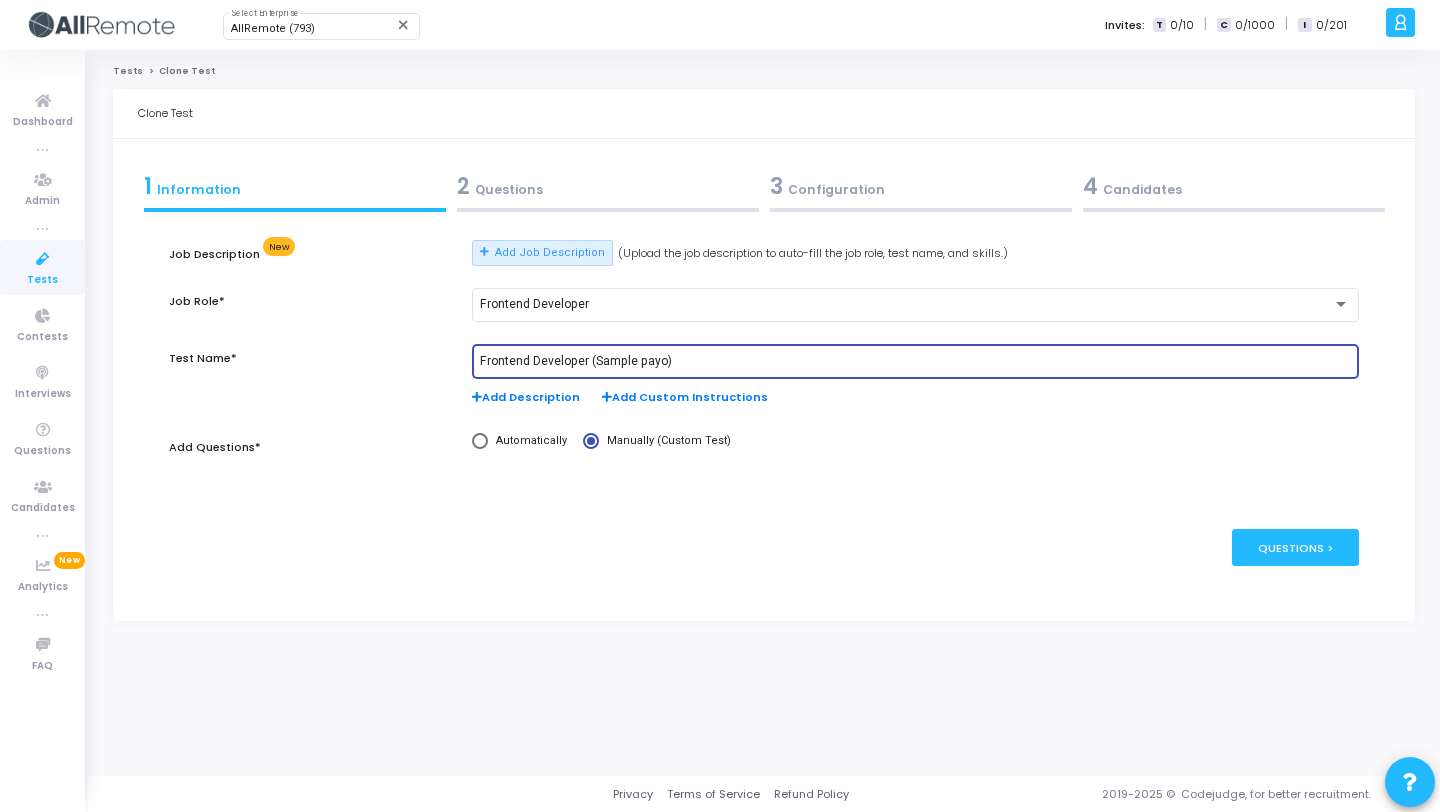 drag, startPoint x: 663, startPoint y: 361, endPoint x: 594, endPoint y: 357, distance: 69.115845 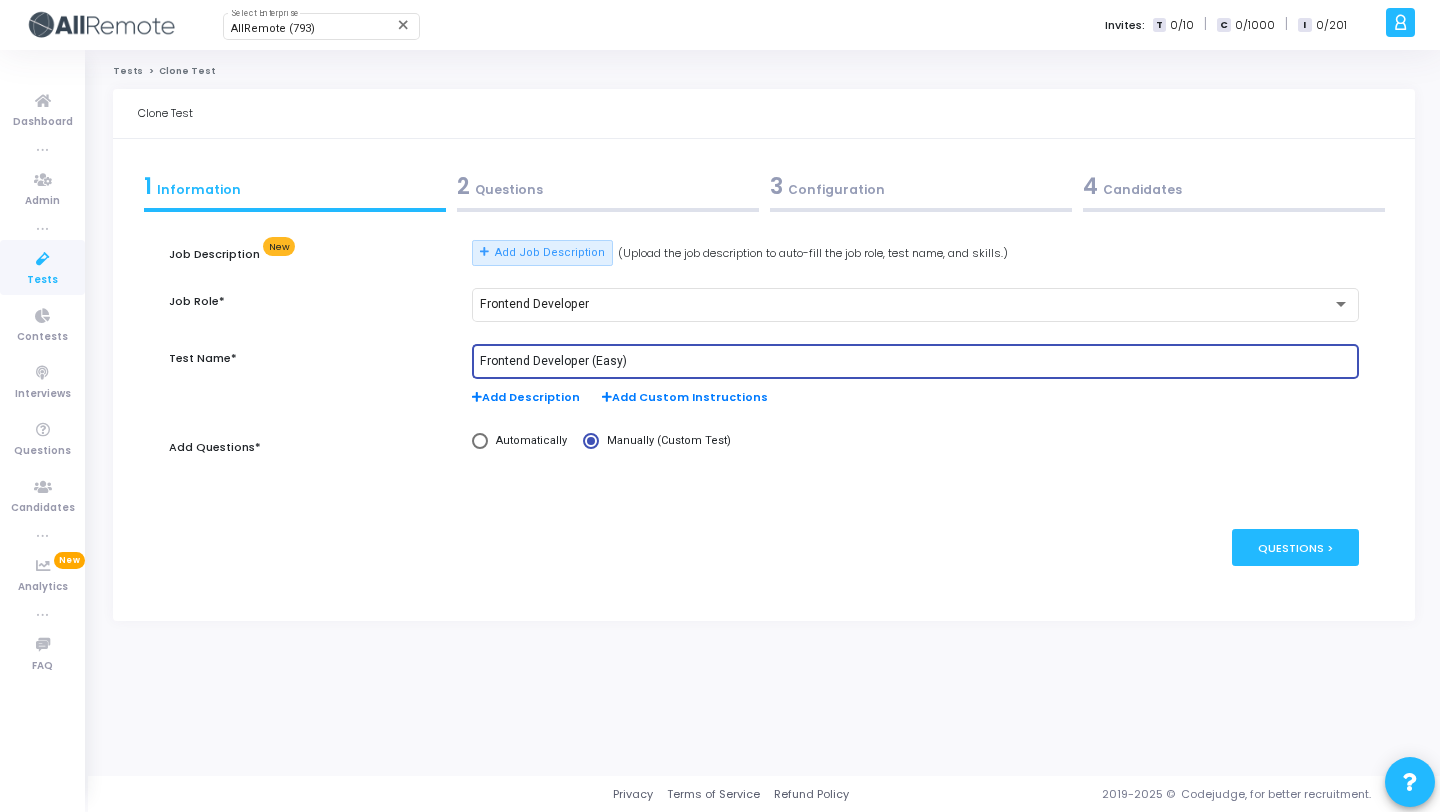 type on "Frontend Developer (Easy)" 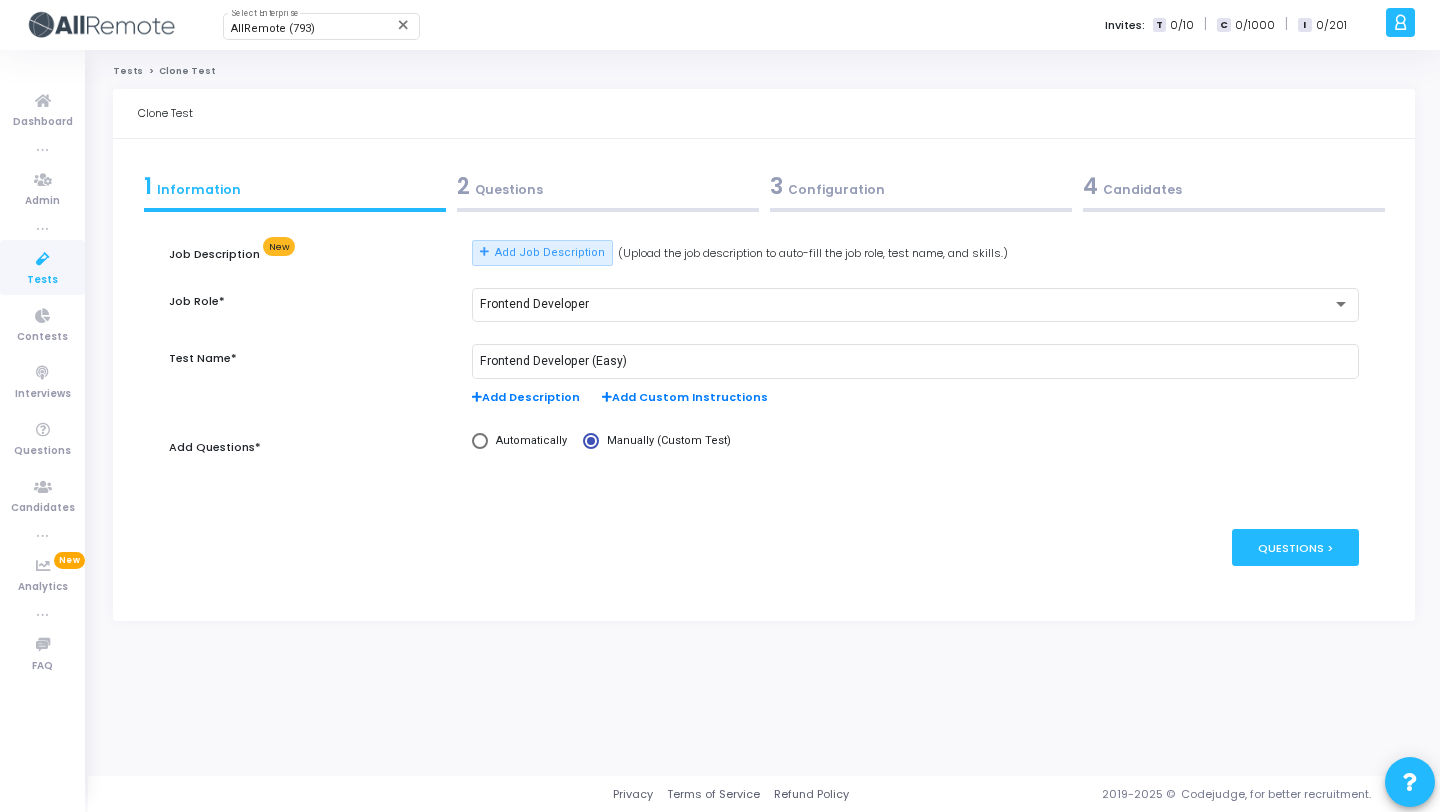 click on "2  Questions" at bounding box center (608, 186) 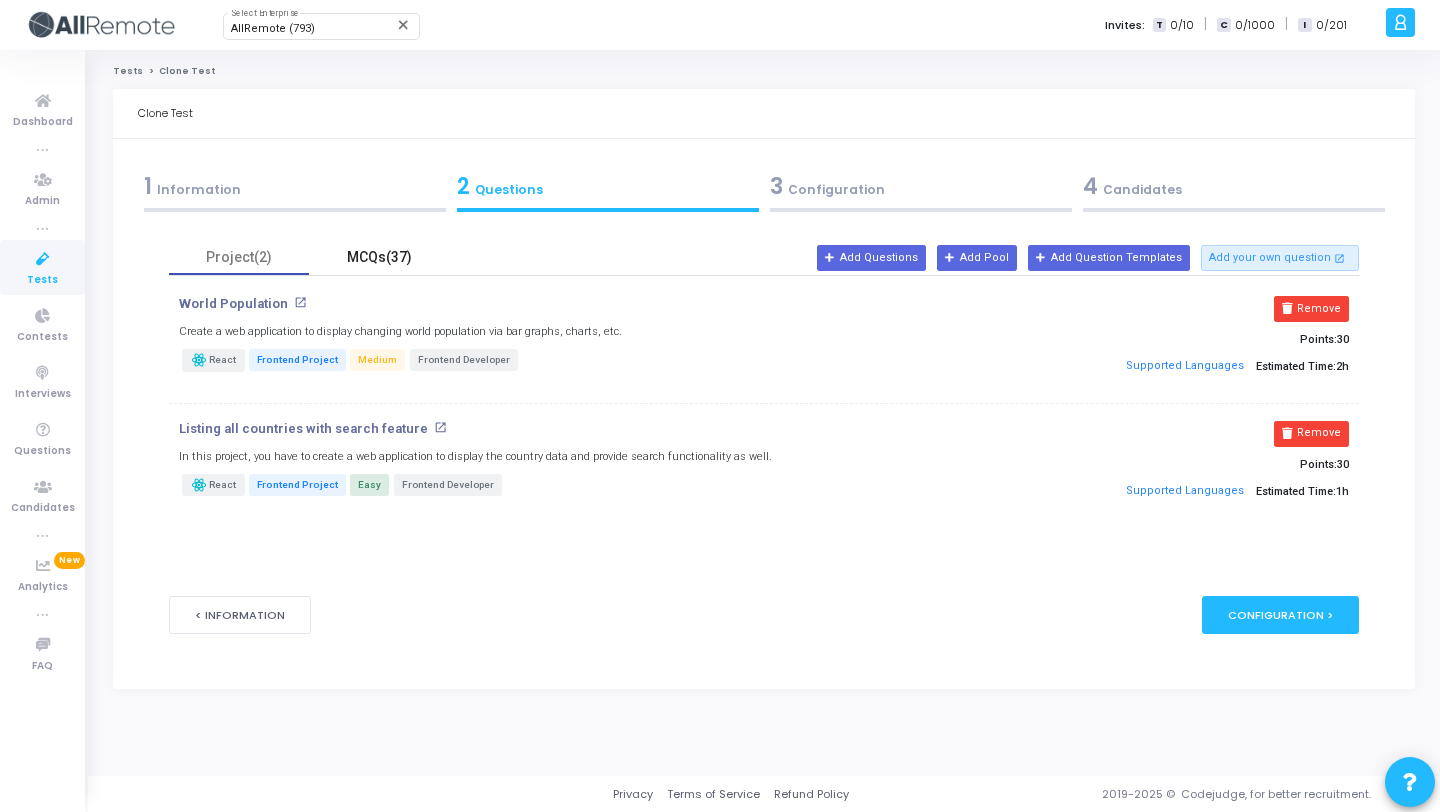 click on "MCQs(37)" at bounding box center [379, 257] 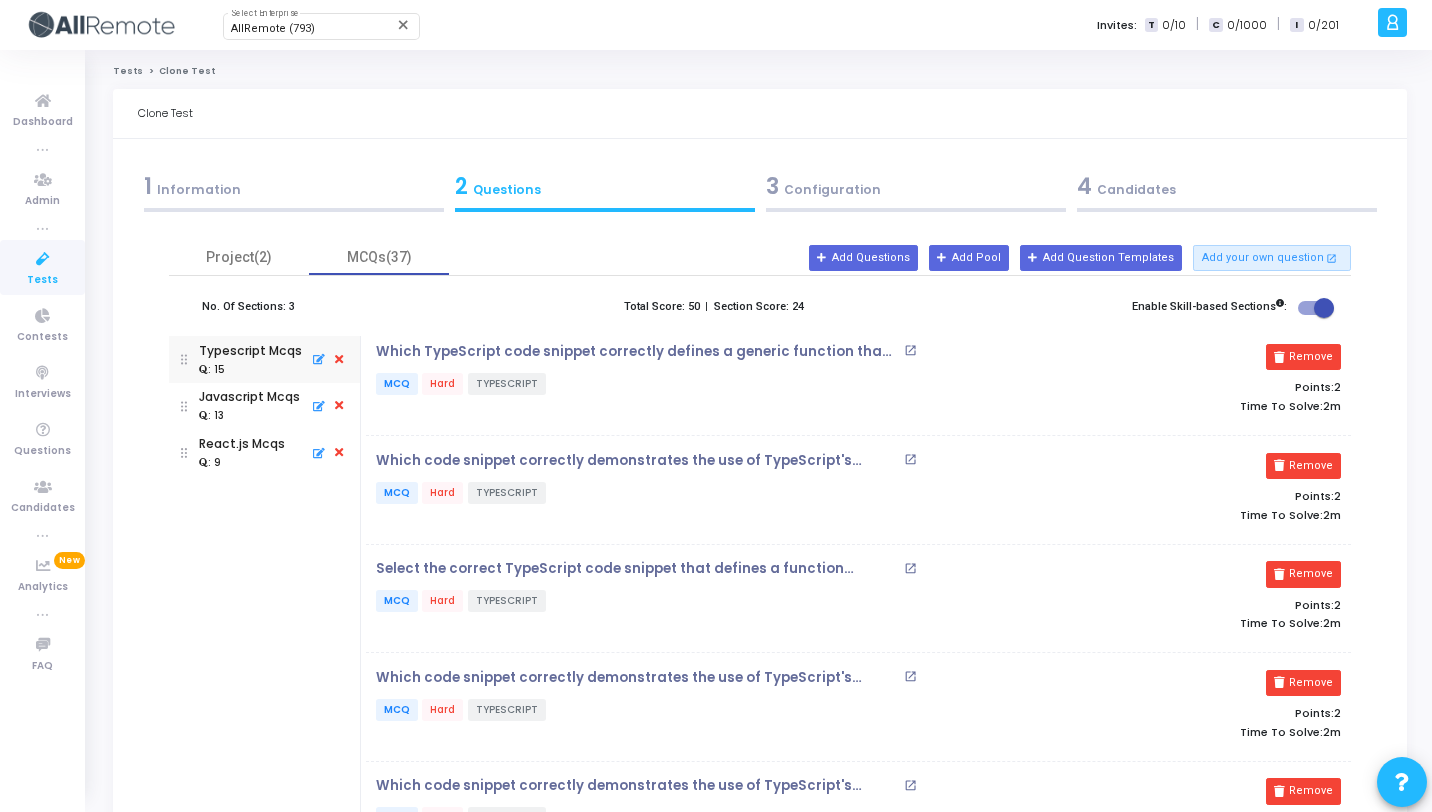 click at bounding box center (339, 360) 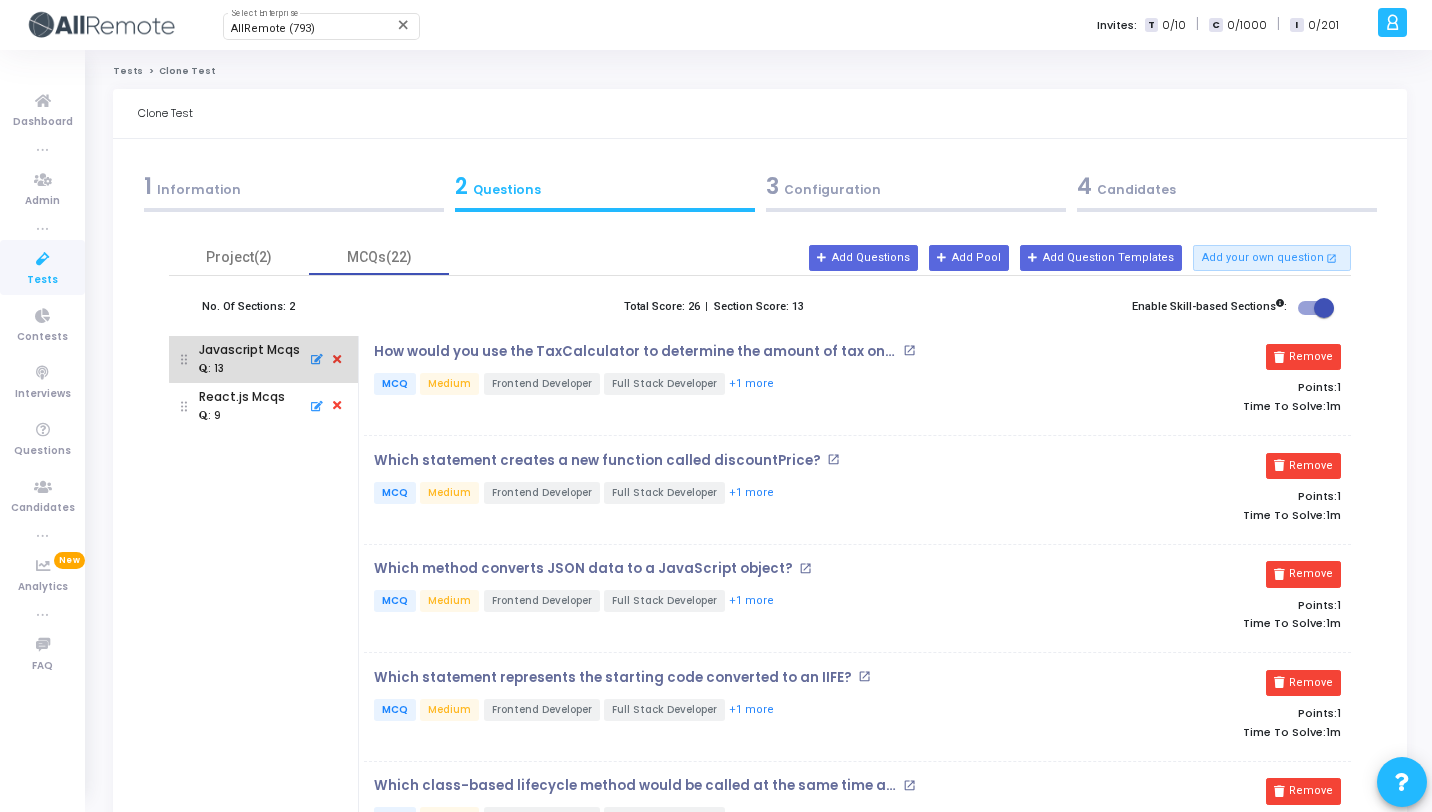 click at bounding box center (337, 360) 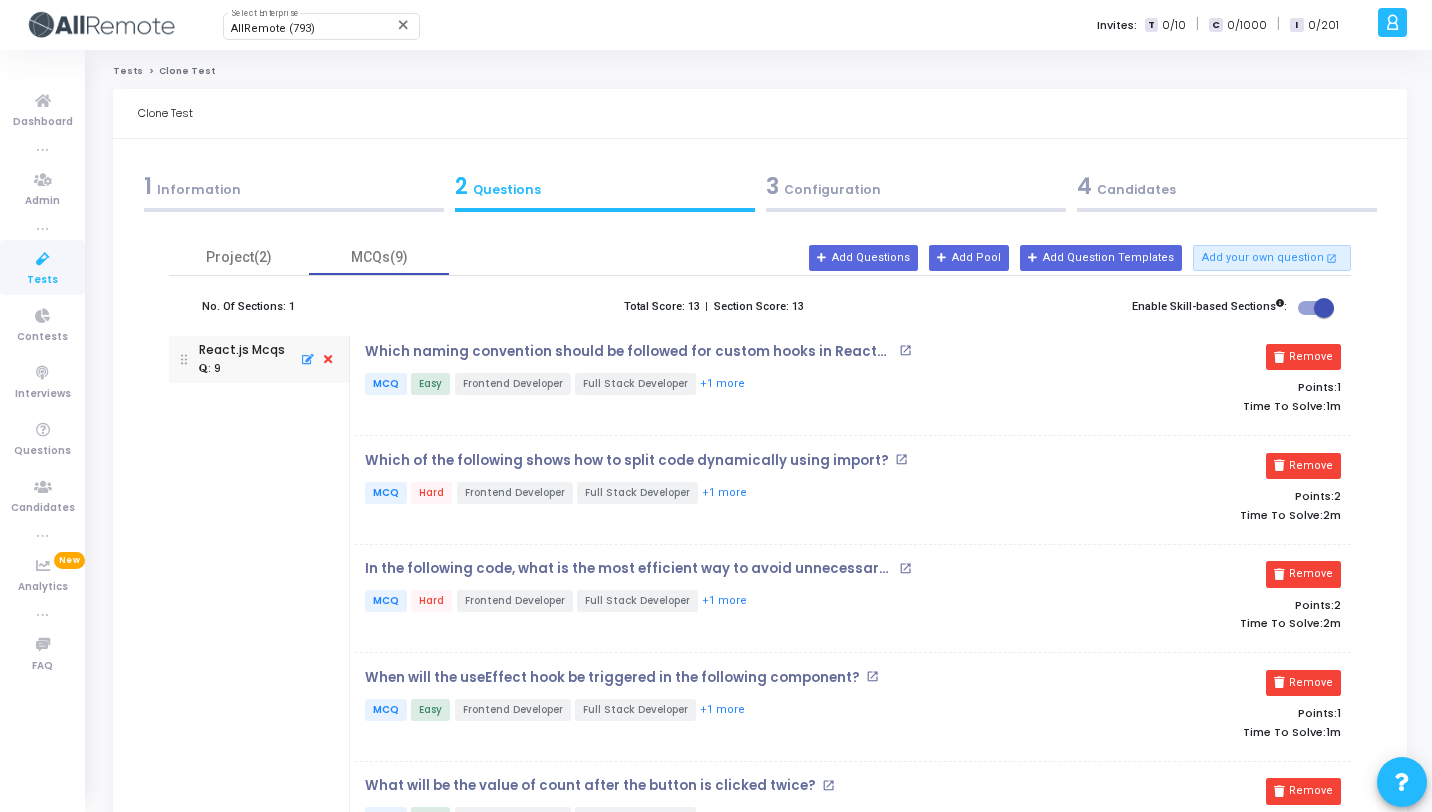 click at bounding box center [328, 360] 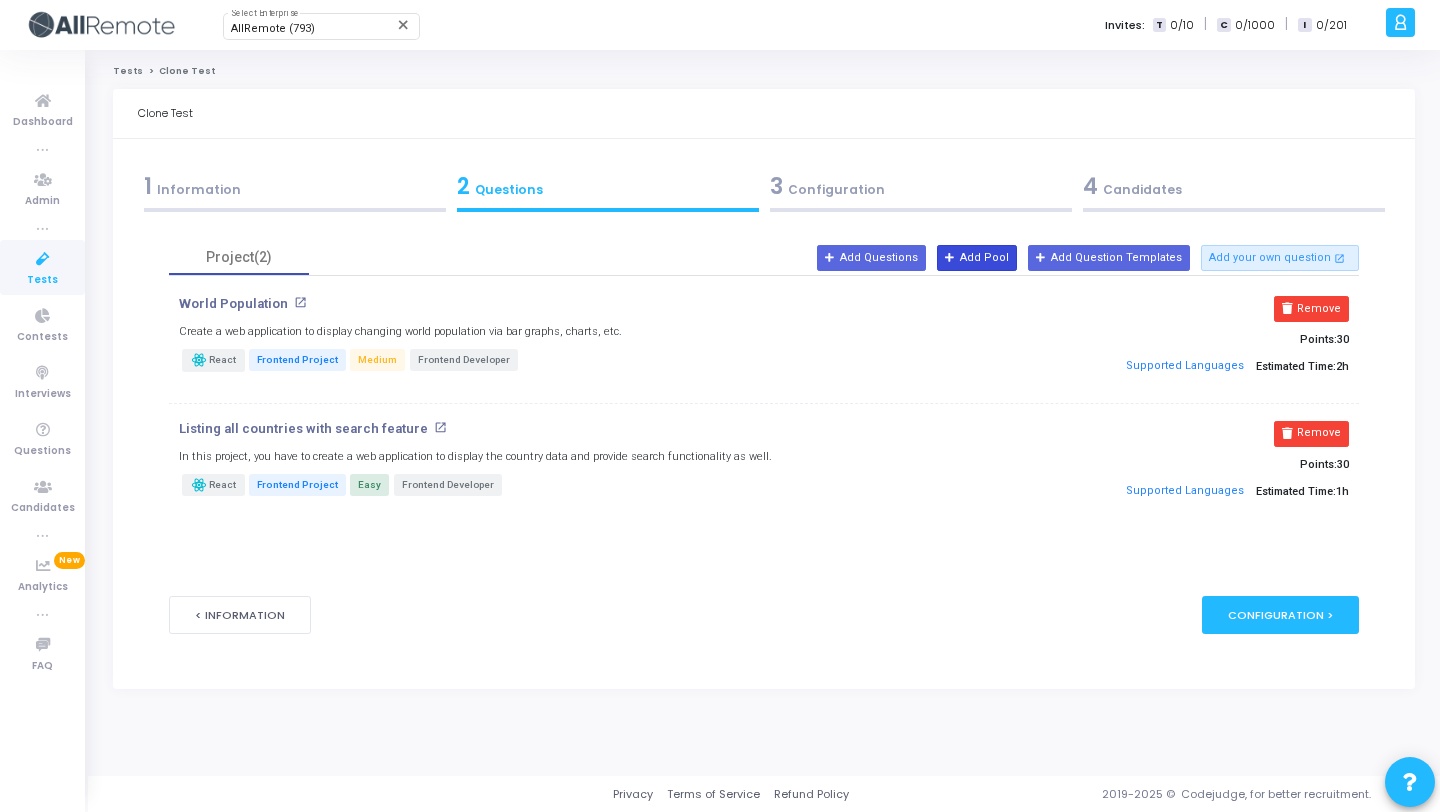 click on "Add Pool" at bounding box center (977, 258) 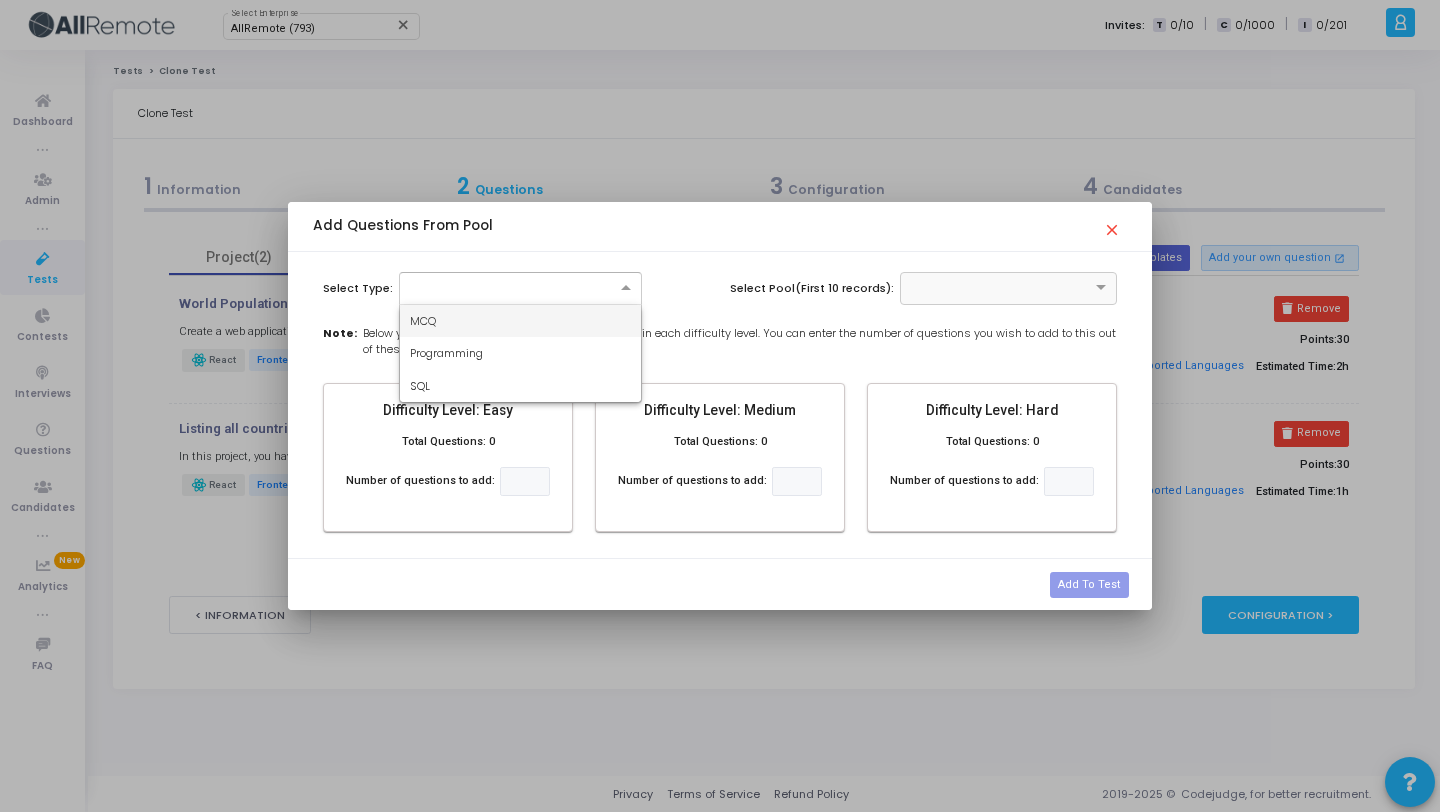 click at bounding box center (521, 286) 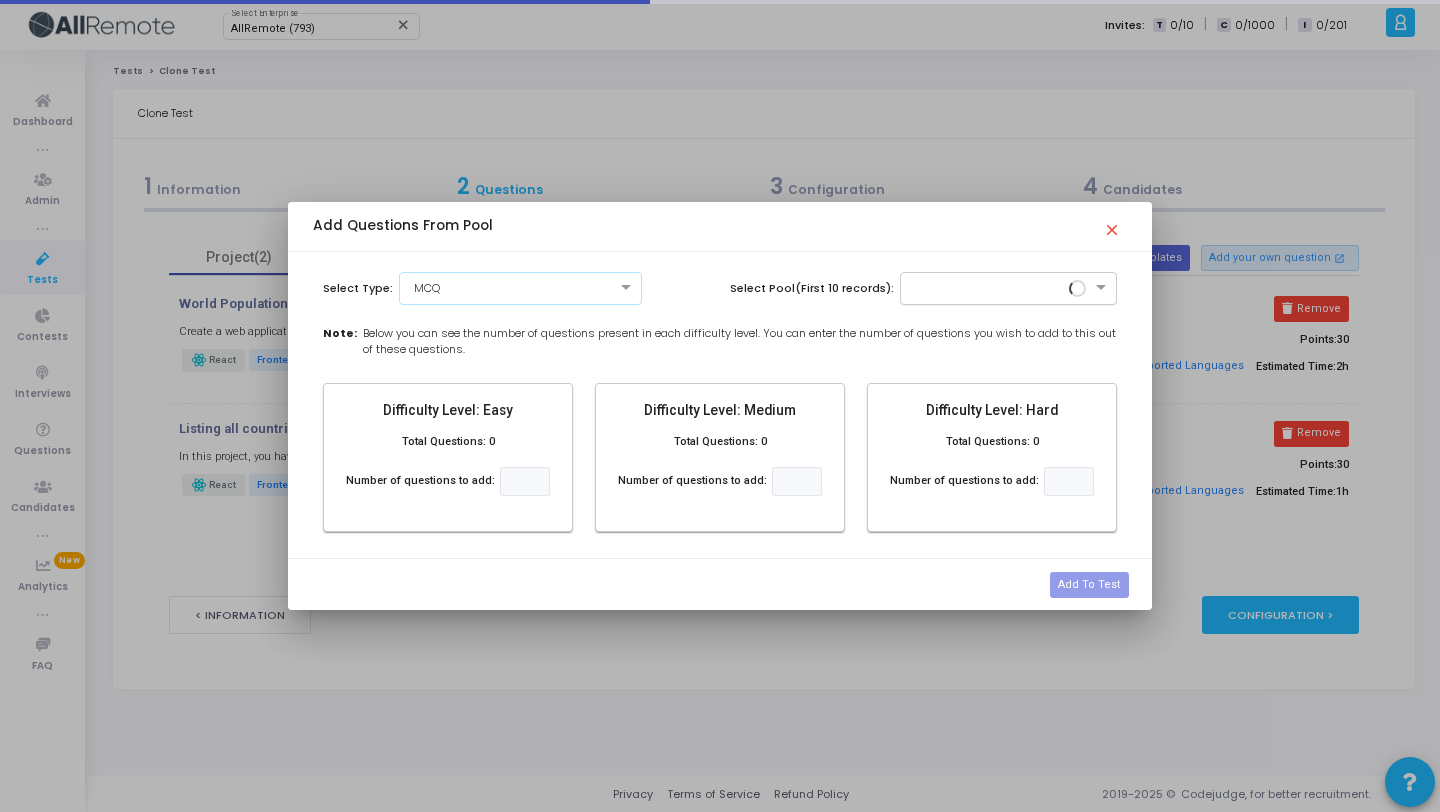click at bounding box center [989, 286] 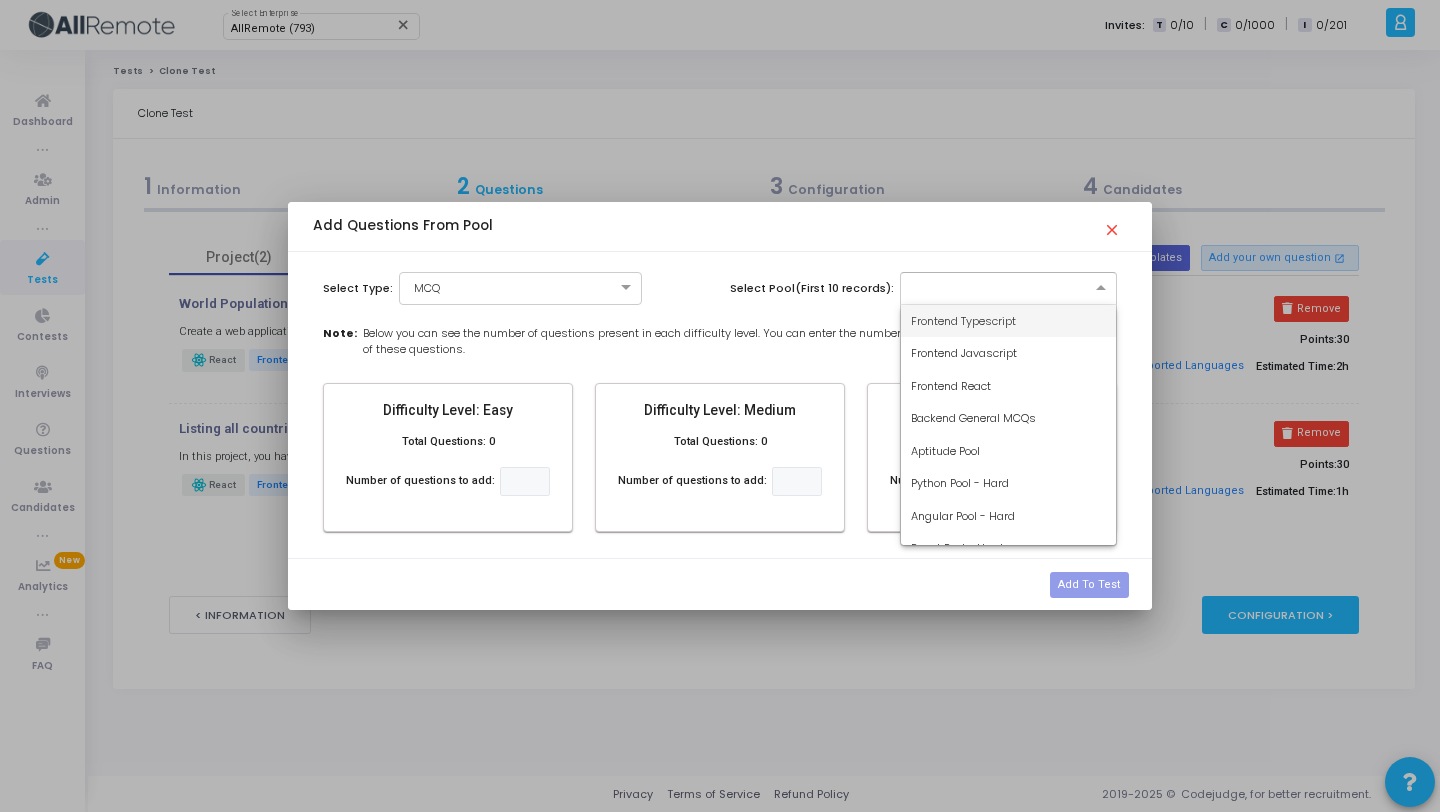 click on "Frontend Typescript" at bounding box center [963, 321] 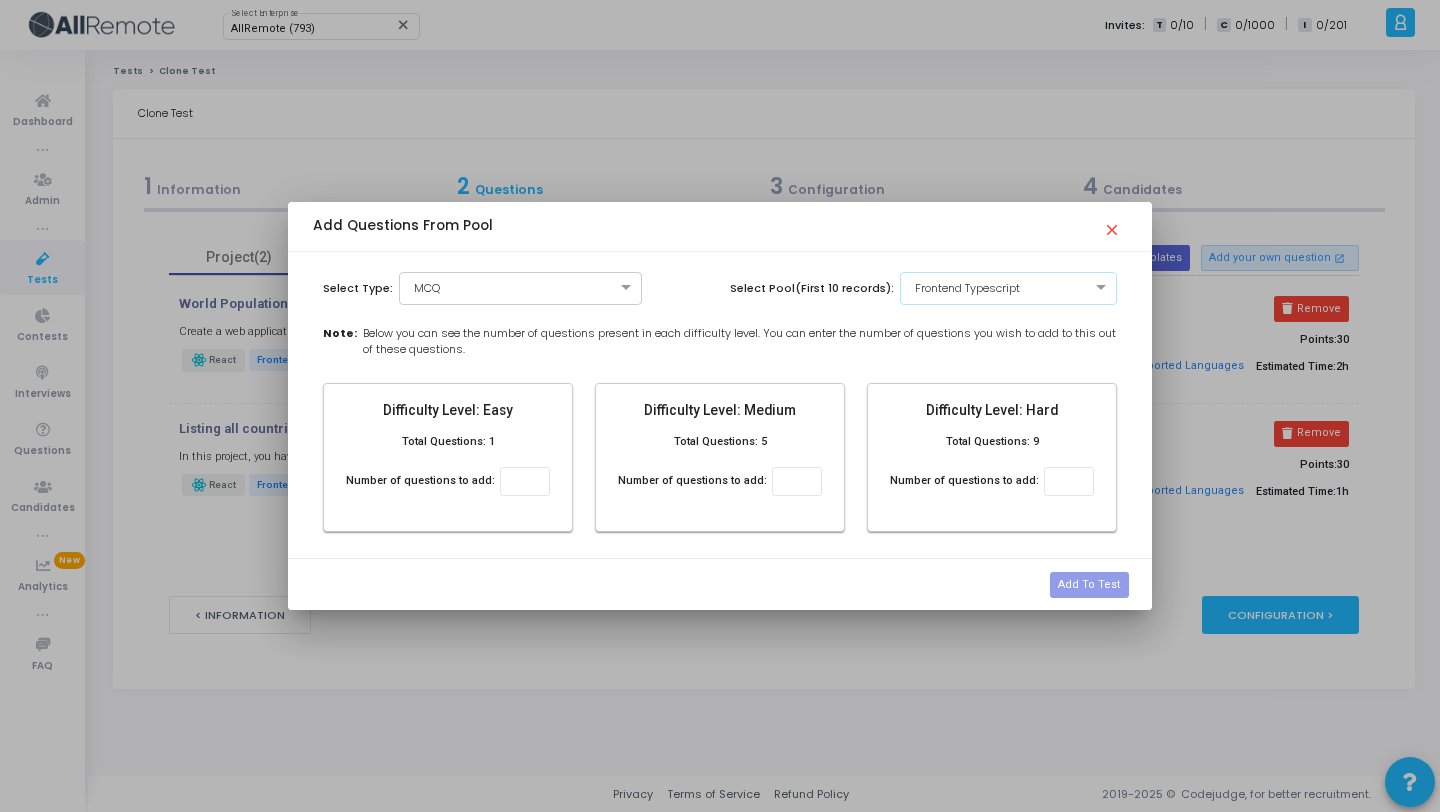 click at bounding box center (720, 406) 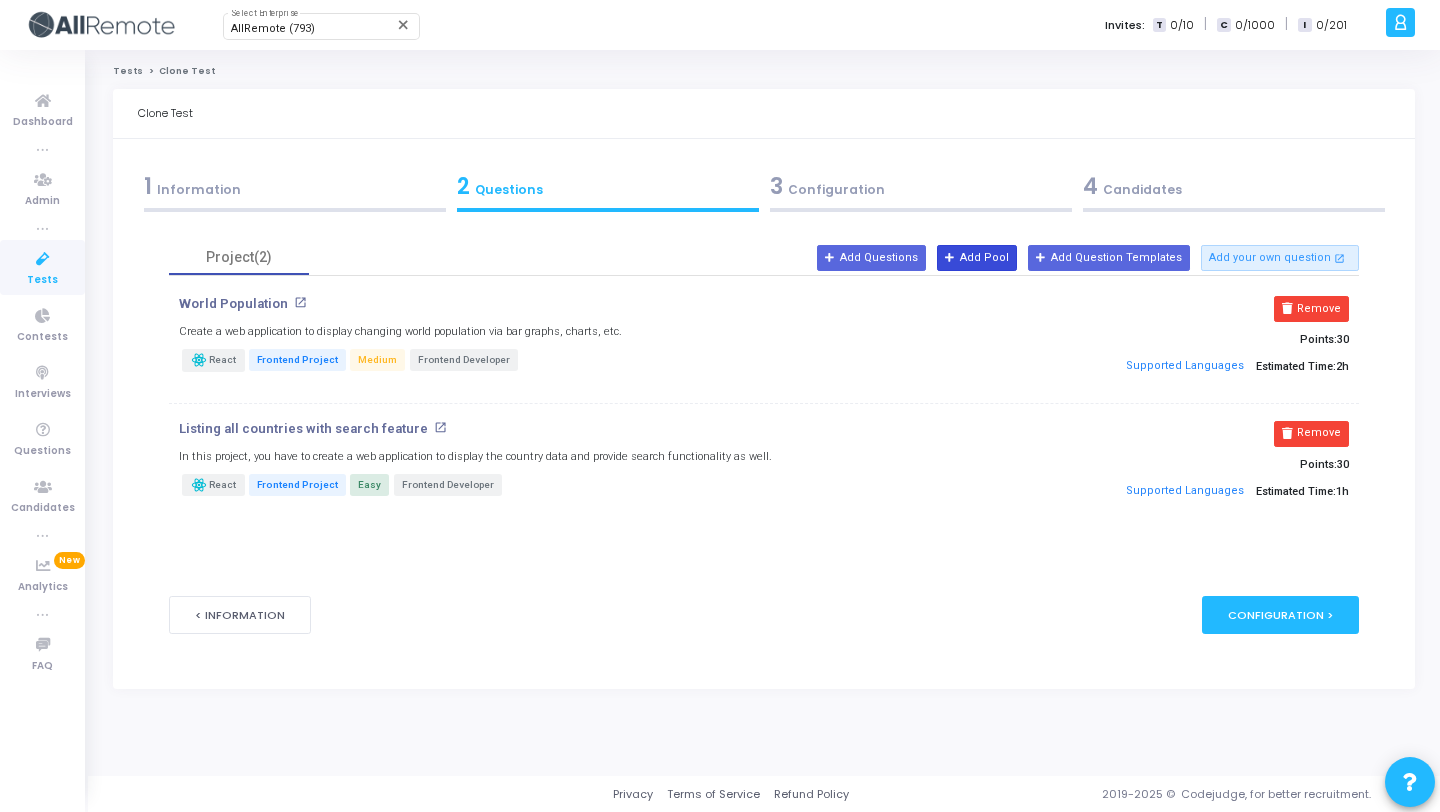 click on "Add Pool" at bounding box center [977, 258] 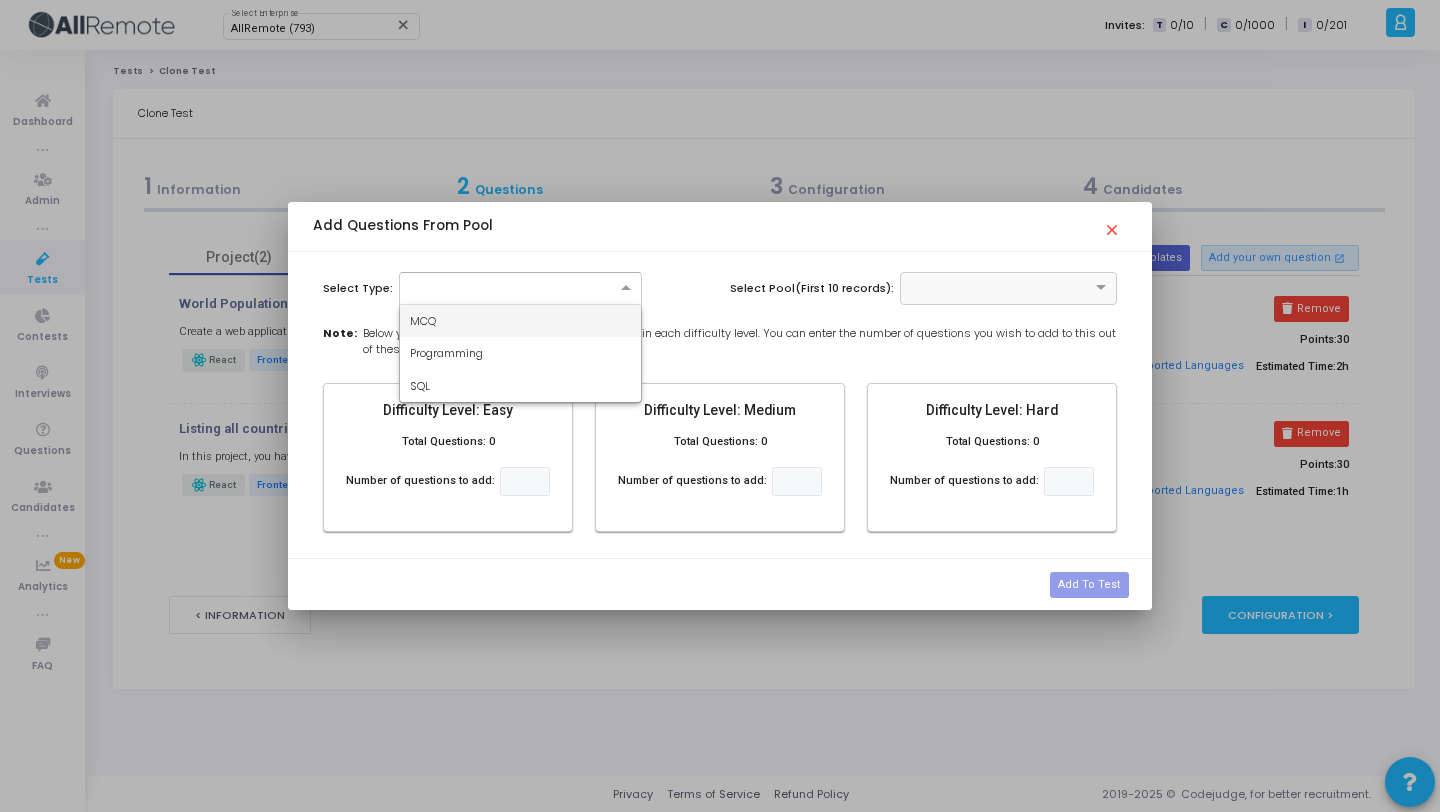 click at bounding box center [521, 286] 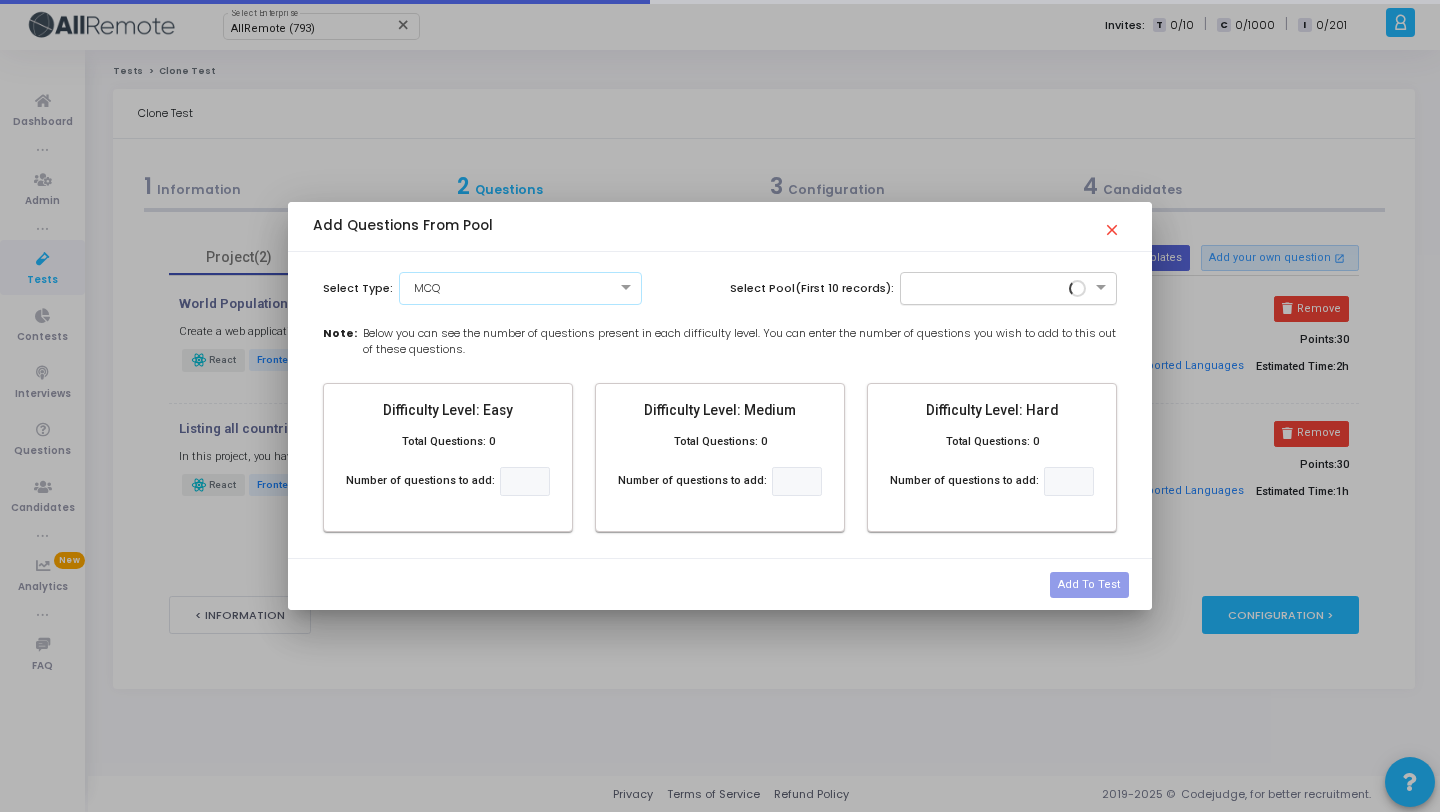 click at bounding box center [1009, 288] 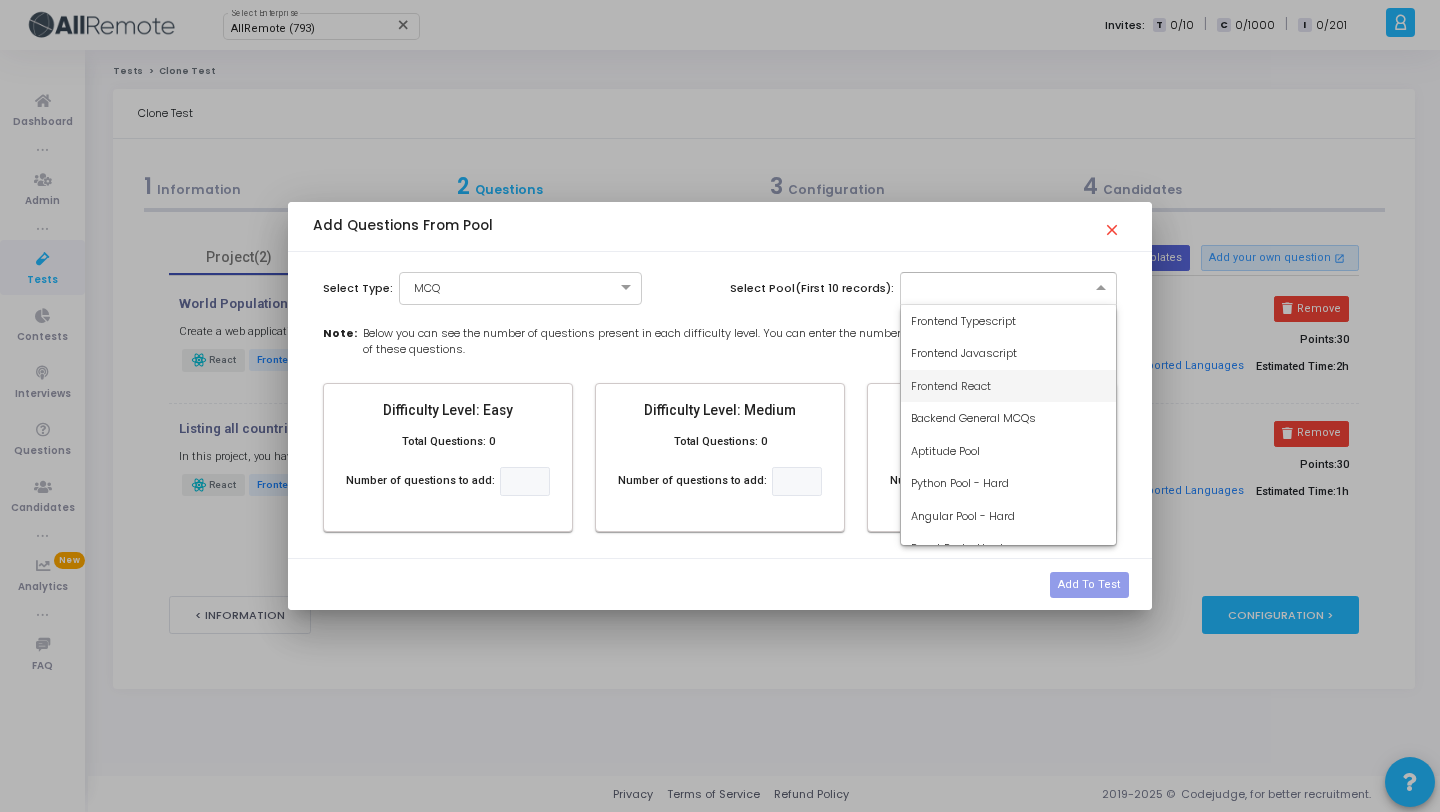 click on "Frontend React" at bounding box center [951, 386] 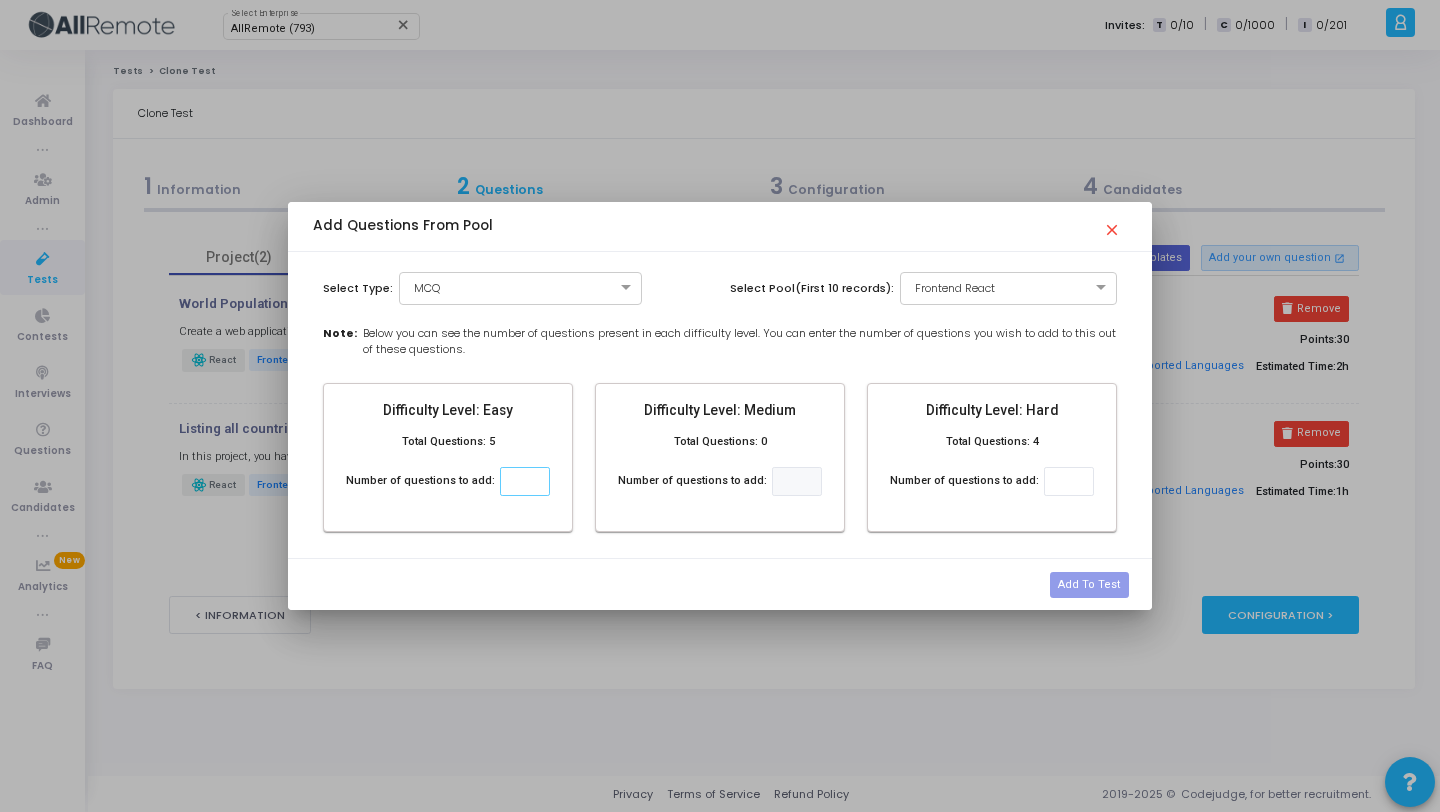 click 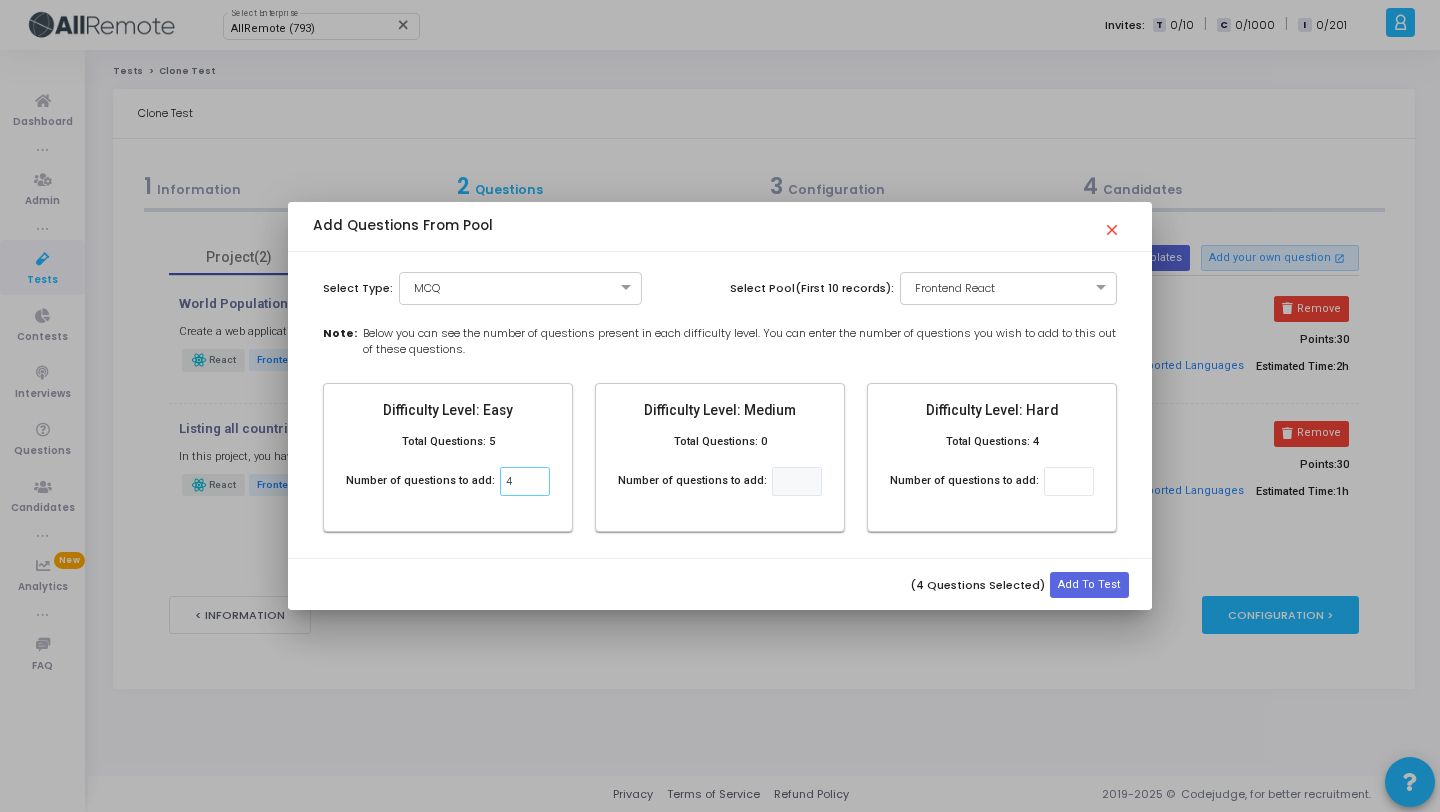 type on "4" 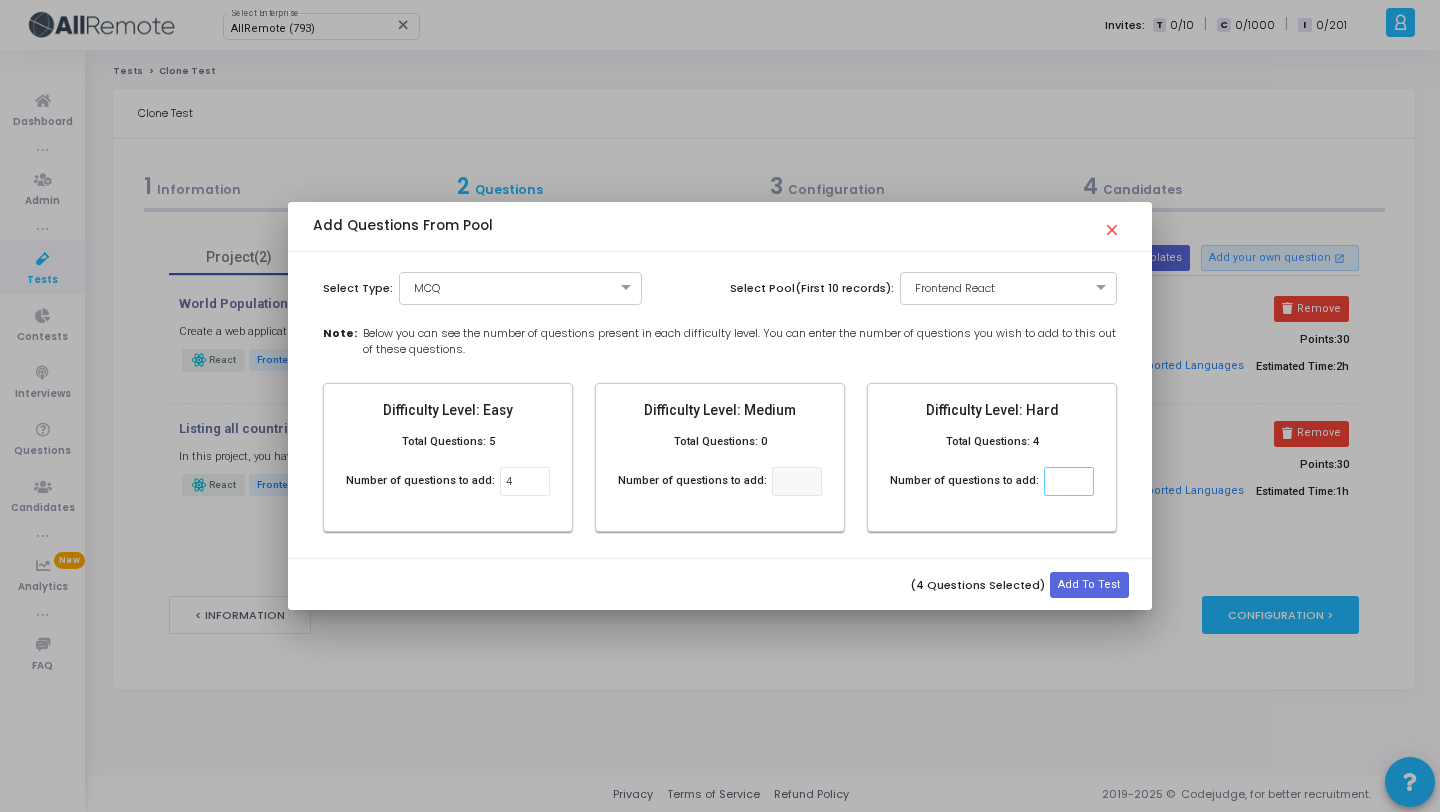 click 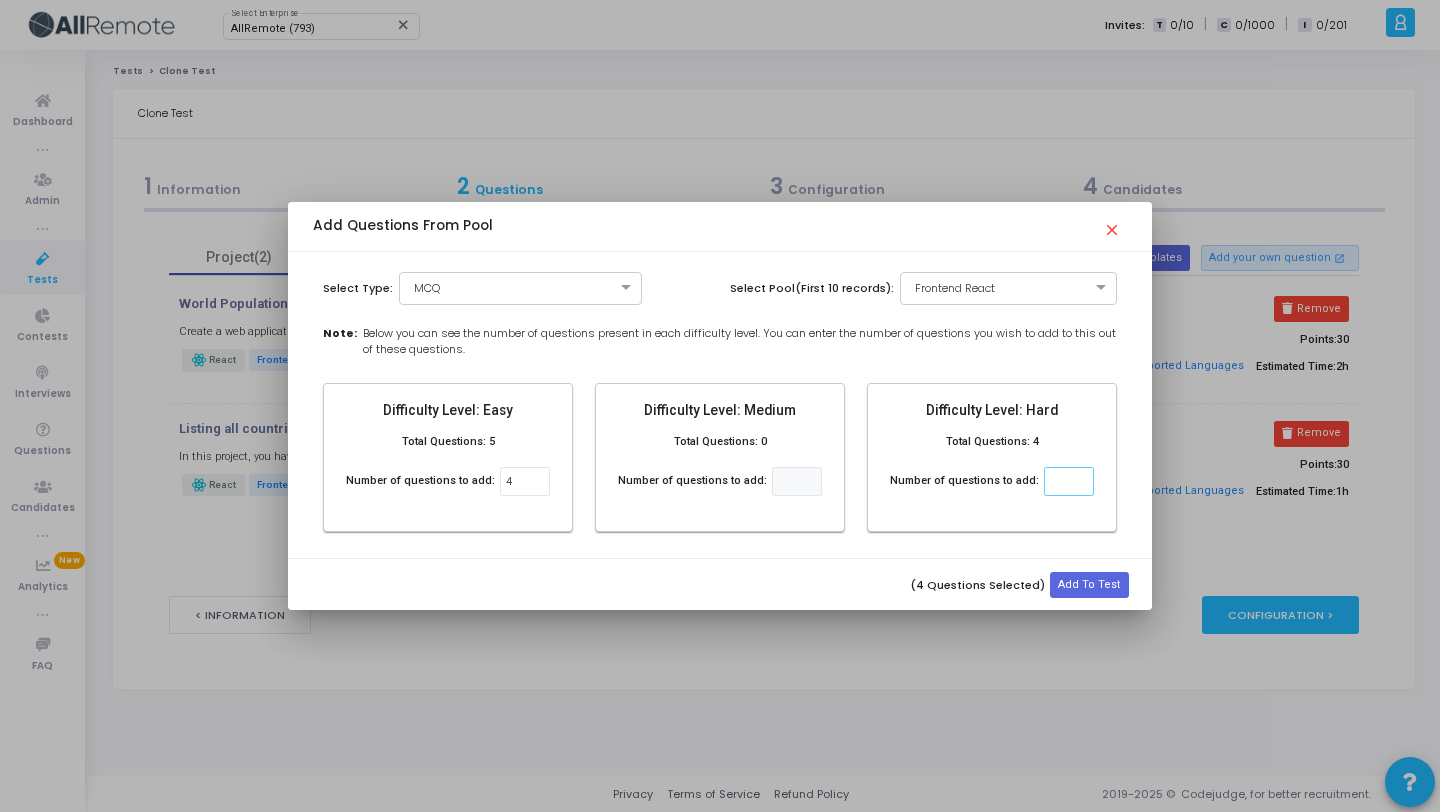 type on "5" 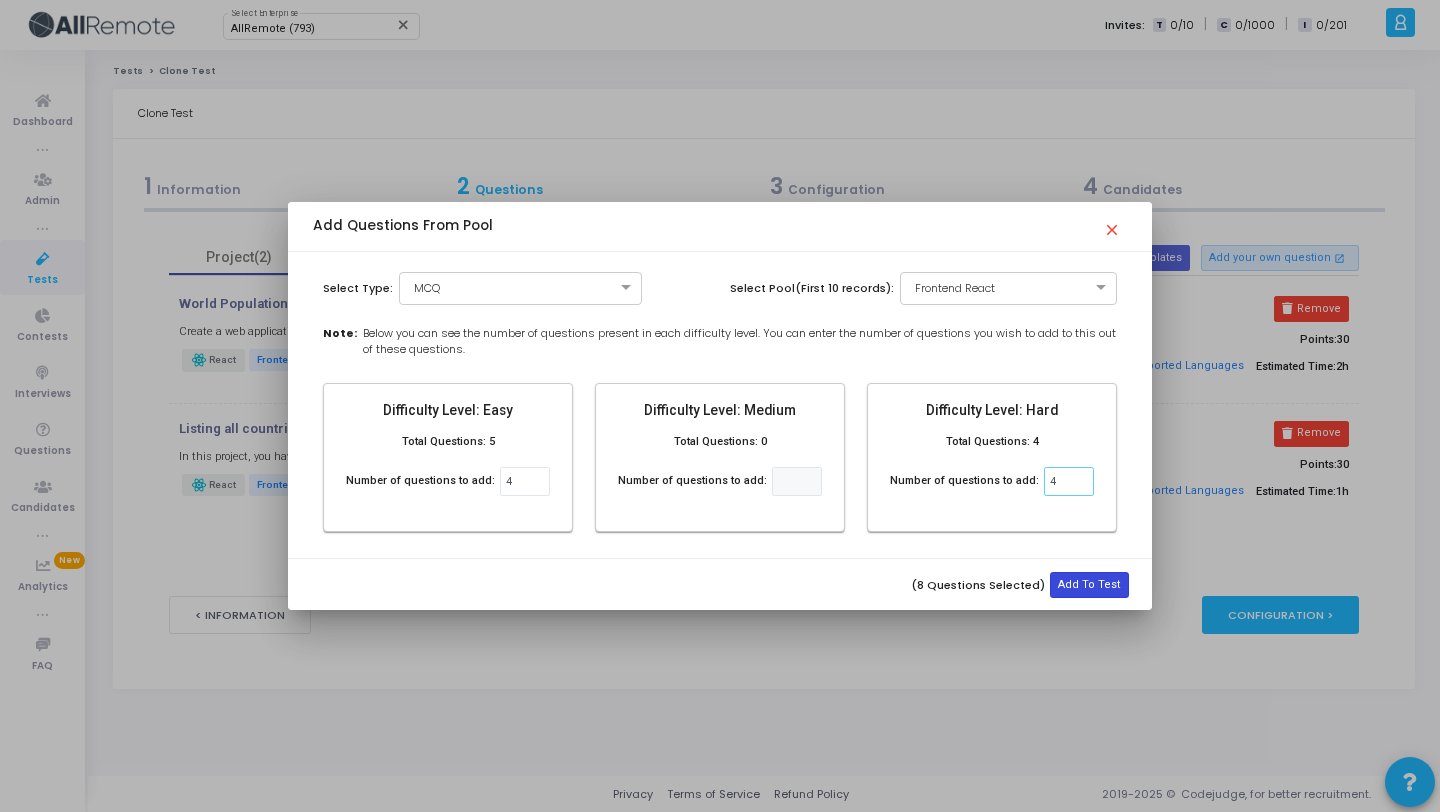 type on "4" 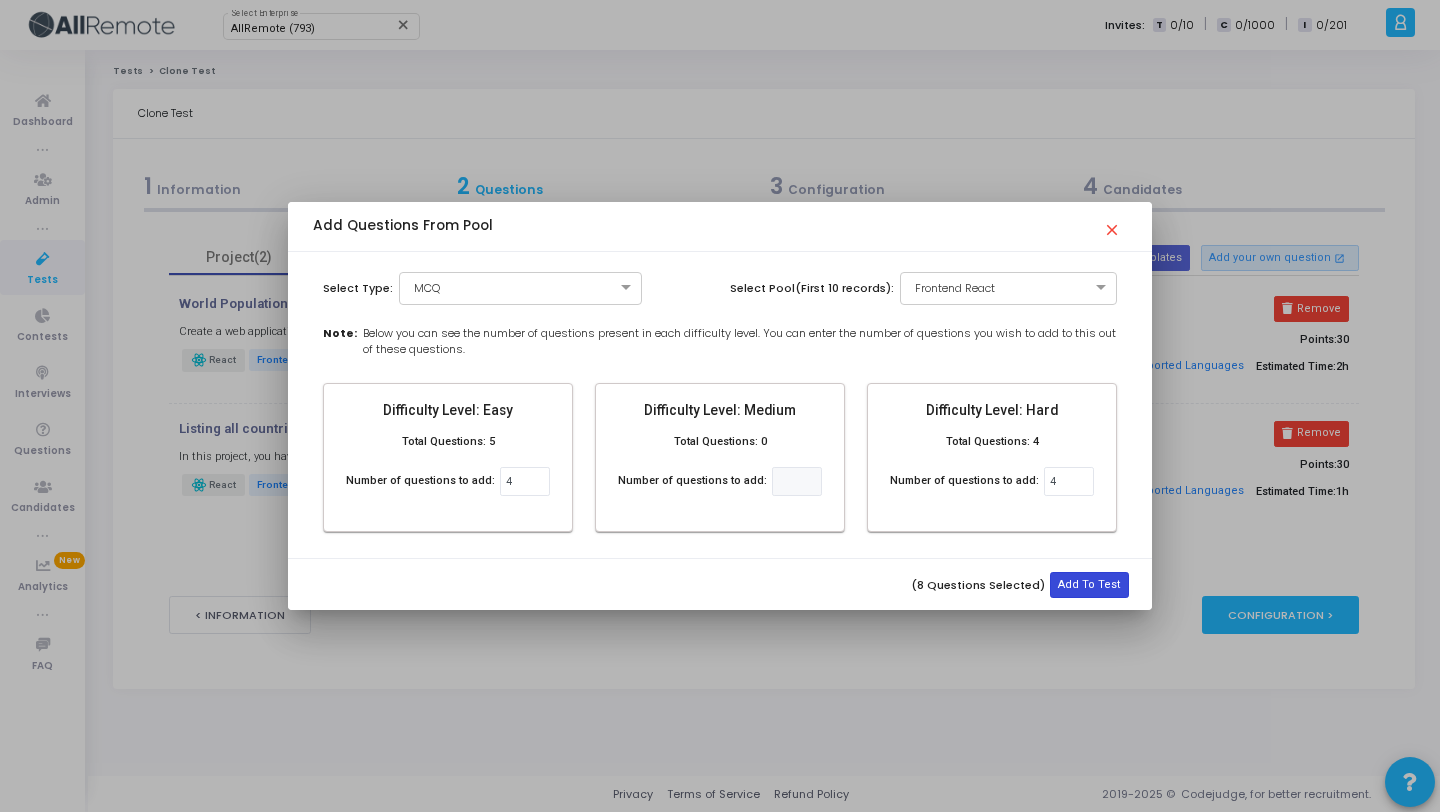 click on "Add To Test" at bounding box center [1089, 585] 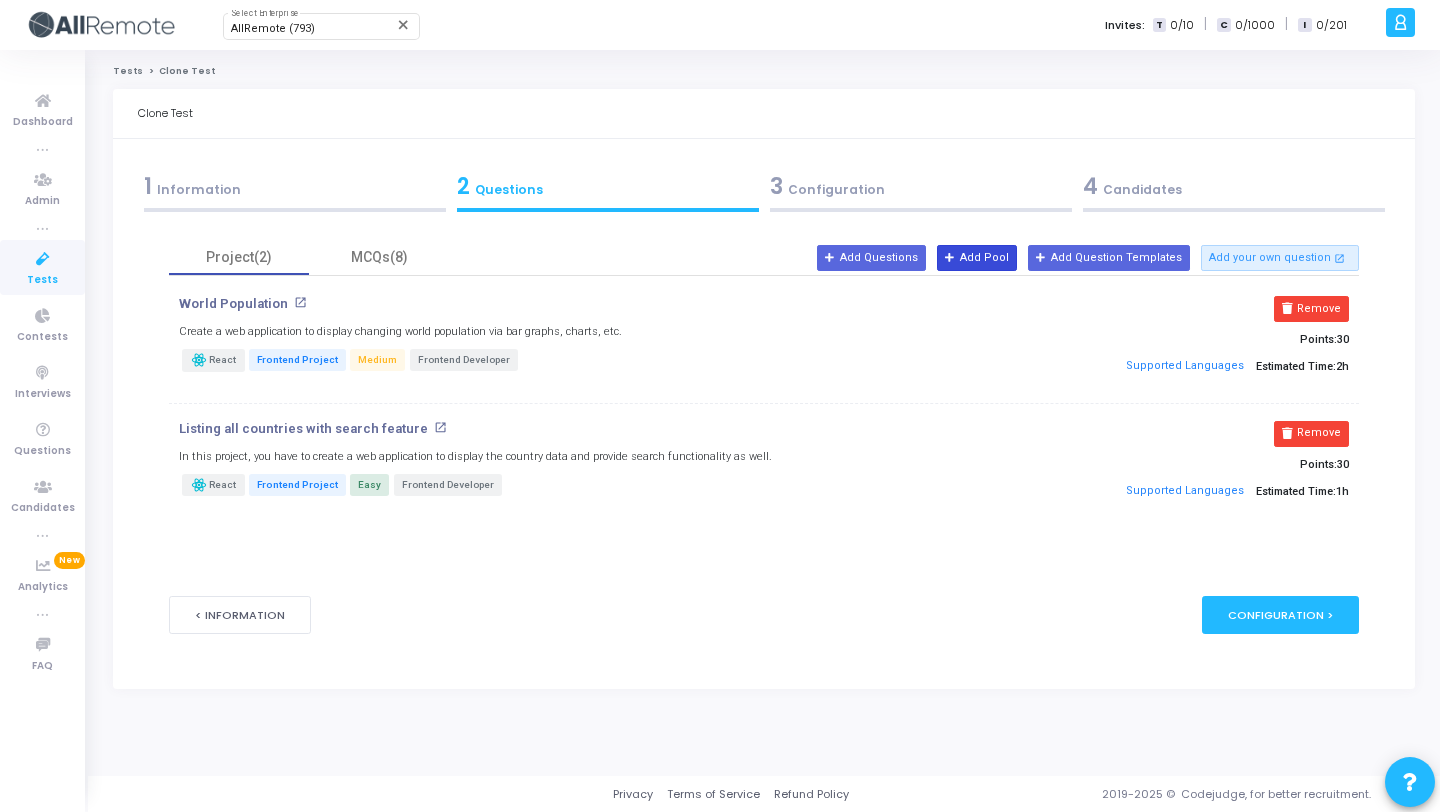 click on "Add Pool" at bounding box center (977, 258) 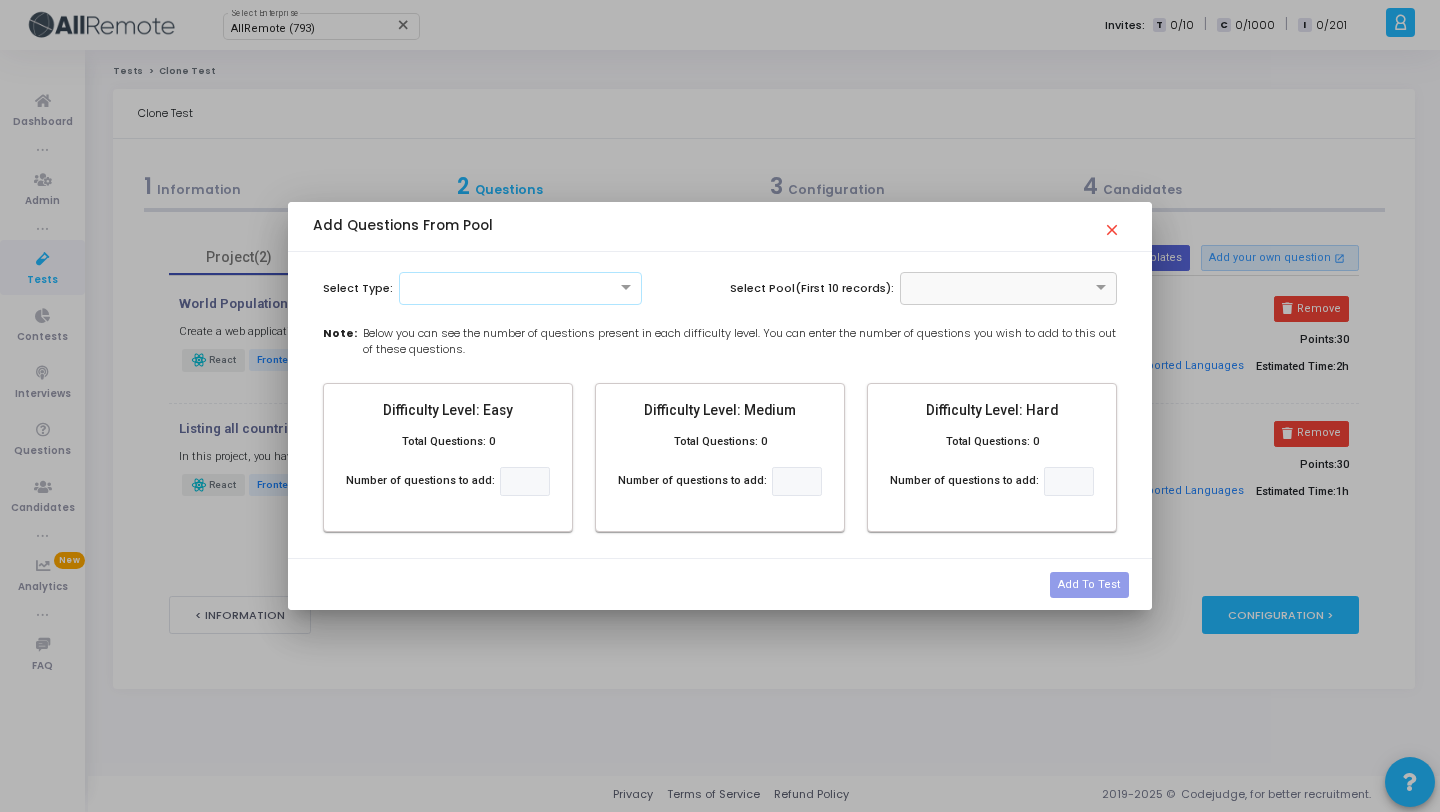 click at bounding box center (521, 286) 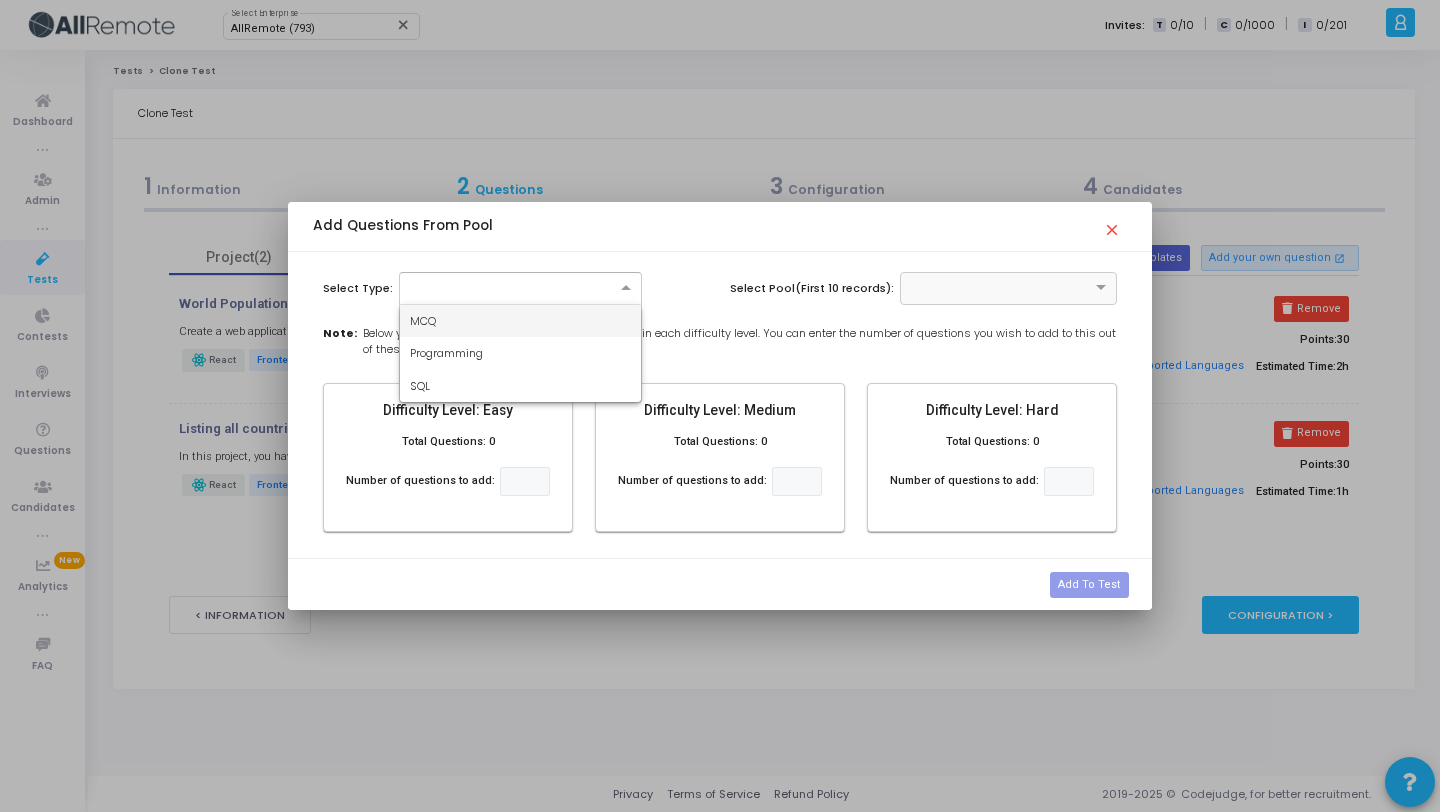 click on "MCQ" at bounding box center [521, 321] 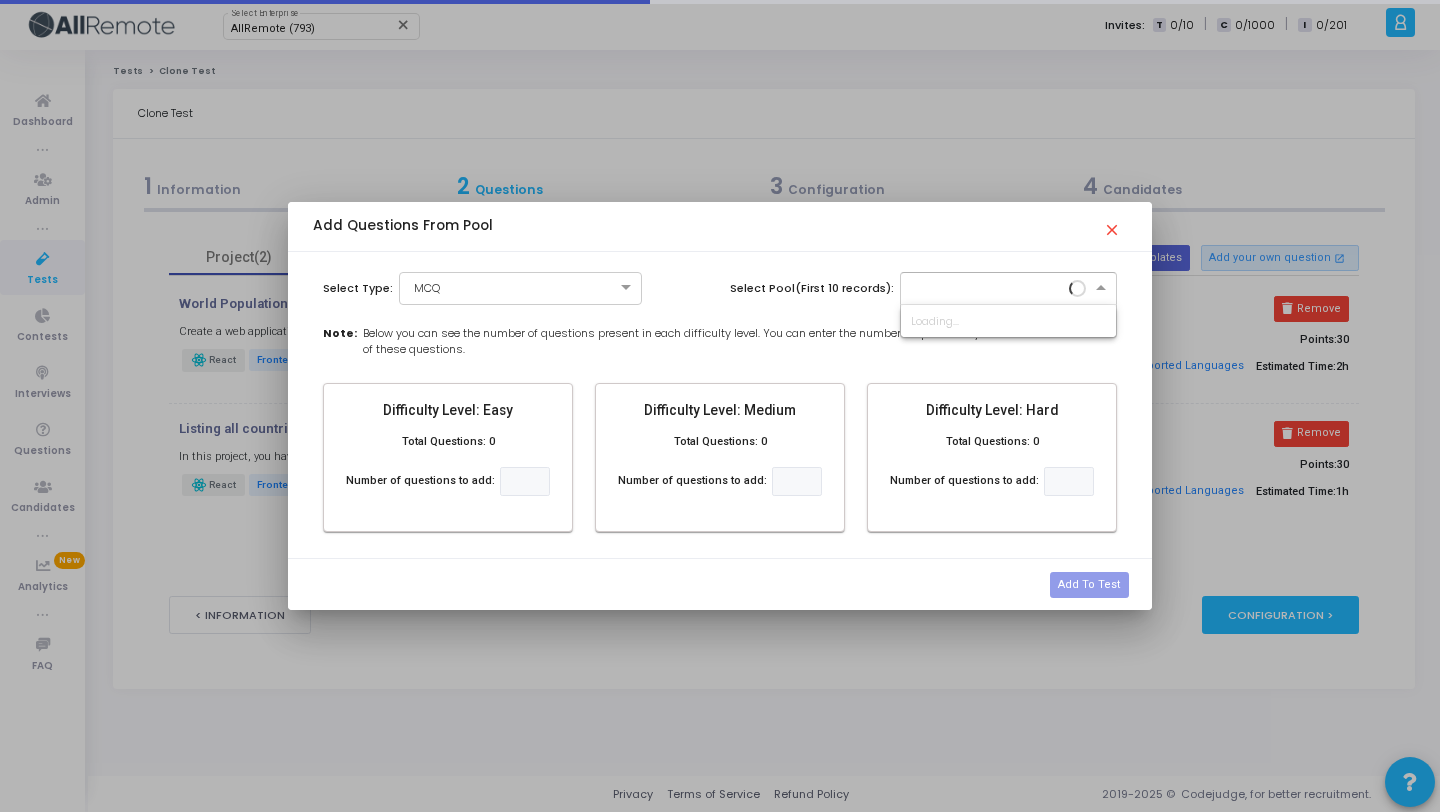 click at bounding box center [1009, 288] 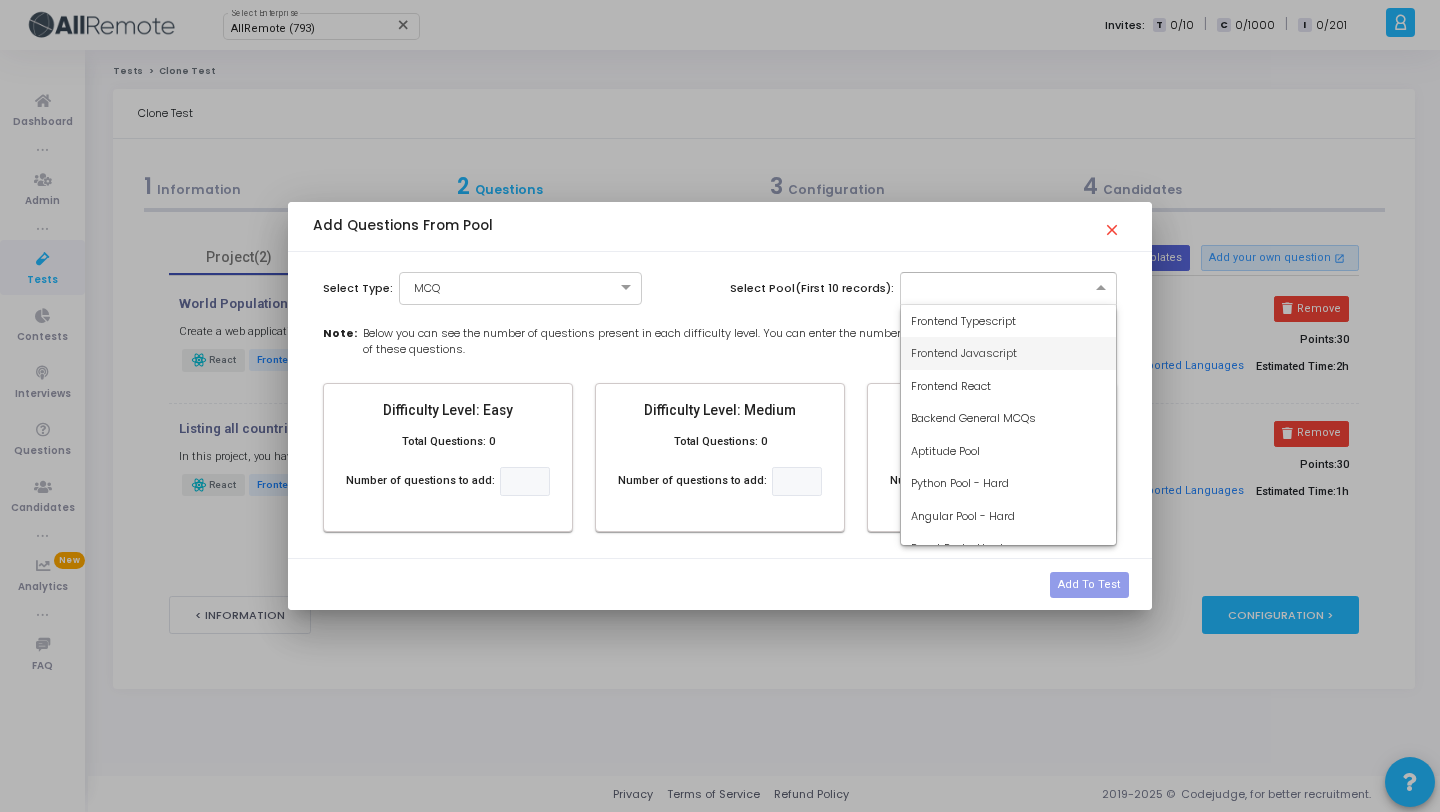 click on "Frontend Javascript" at bounding box center (1009, 353) 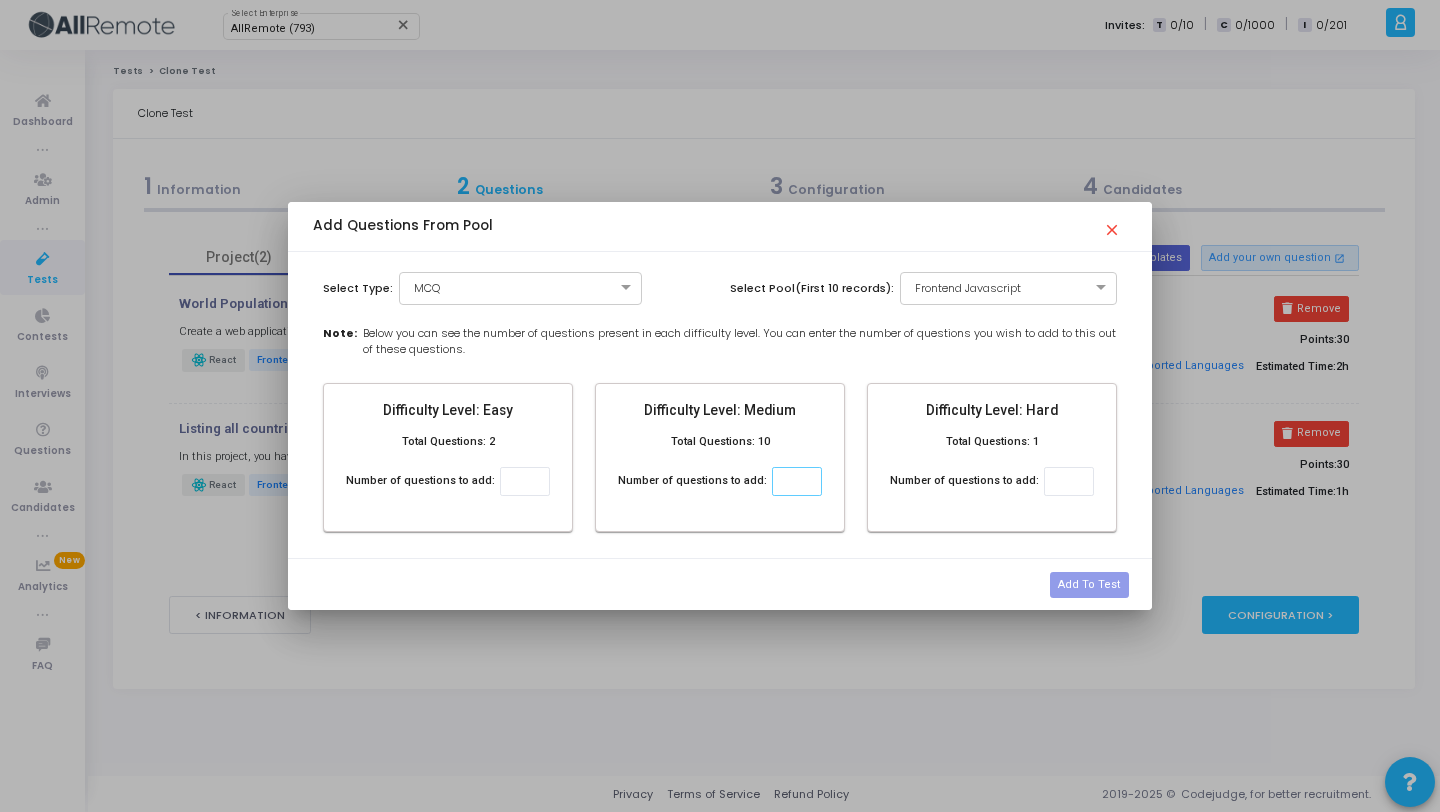 click 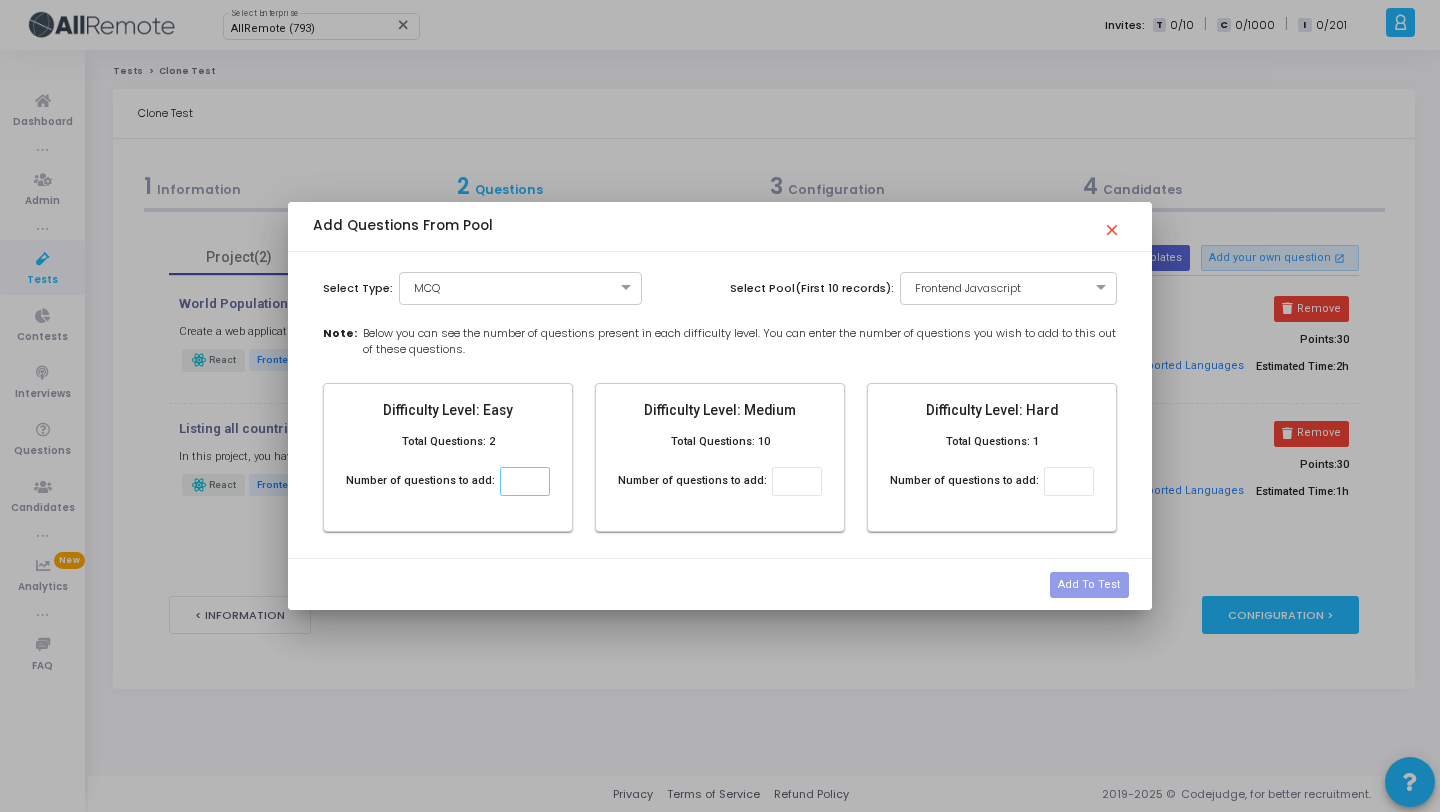 click 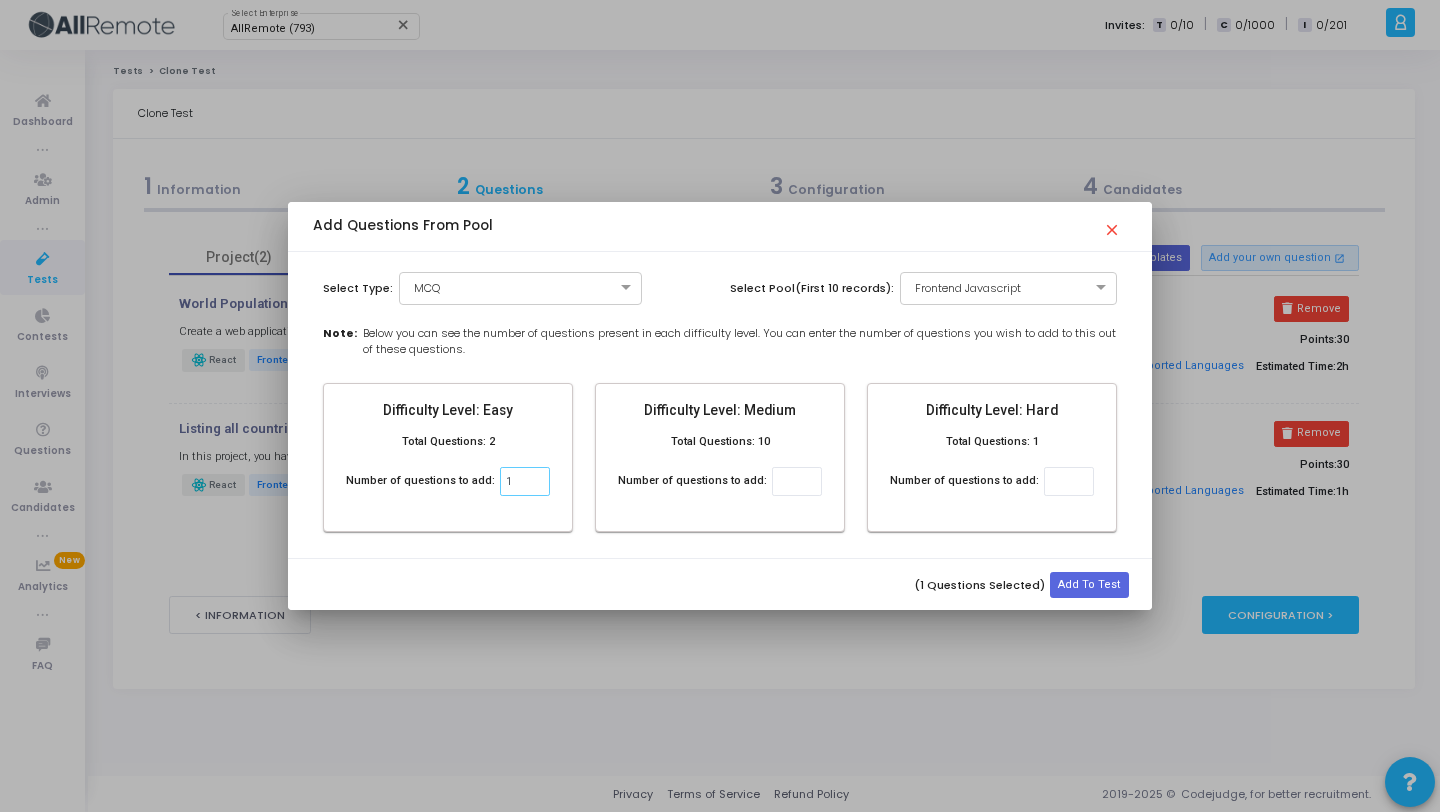 type on "1" 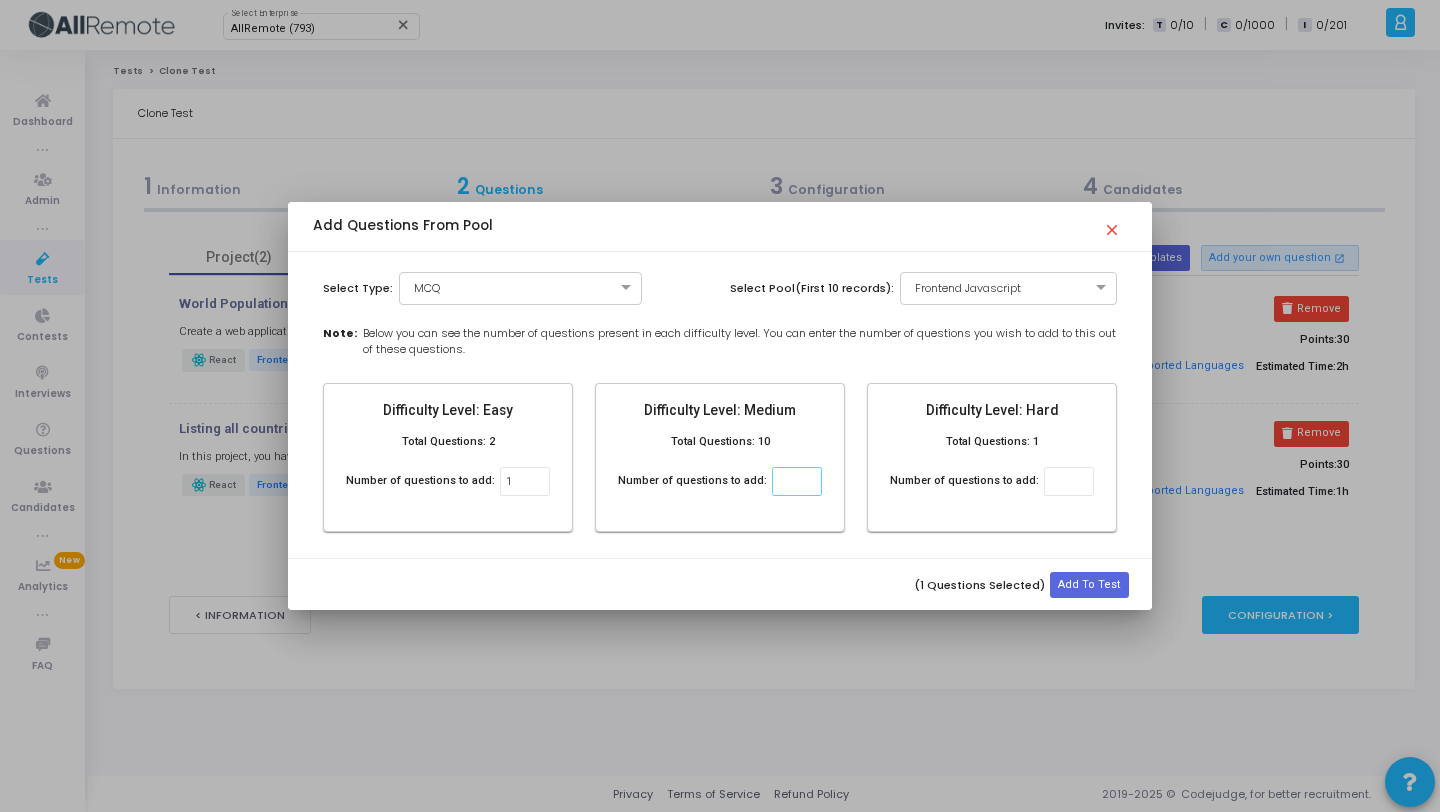 click 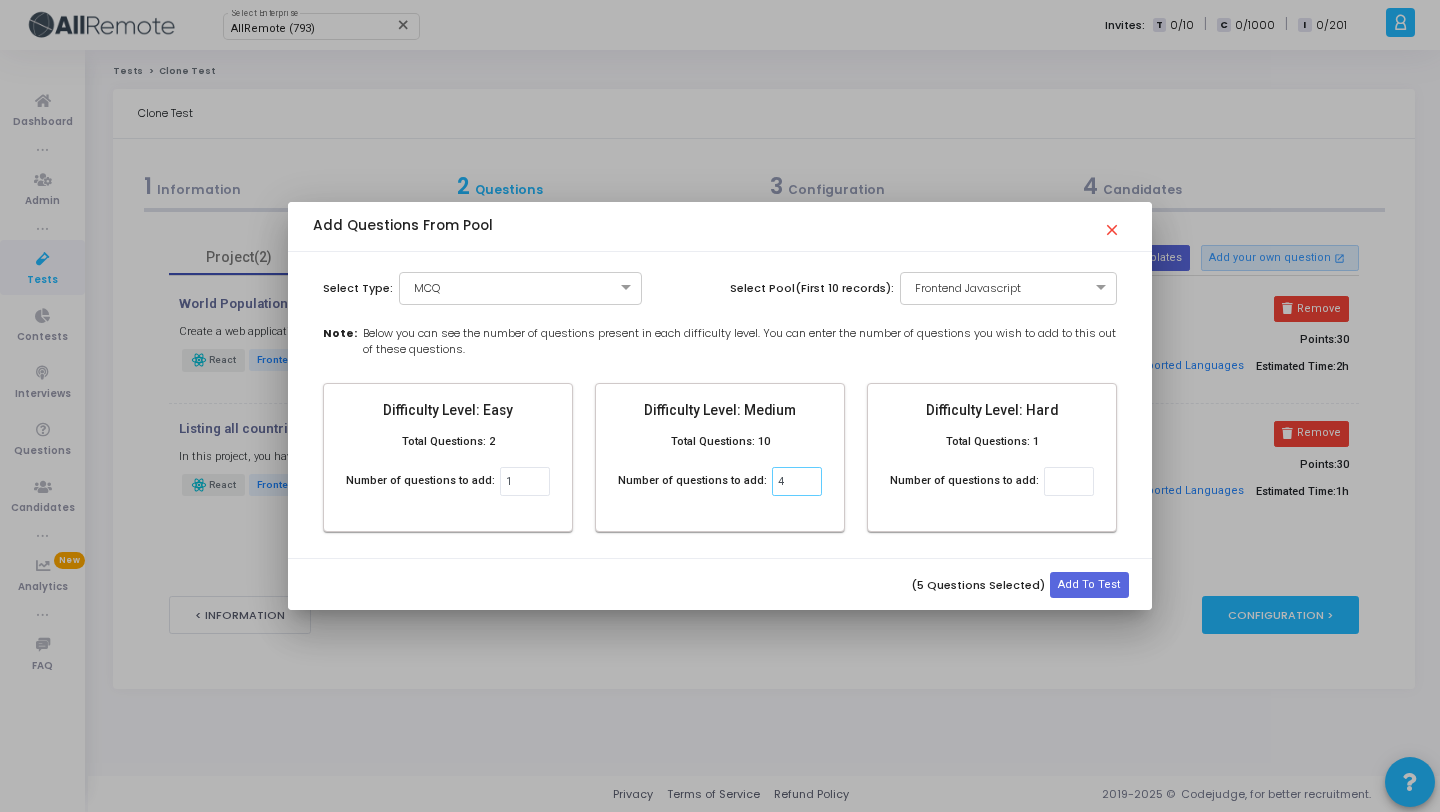 type on "4" 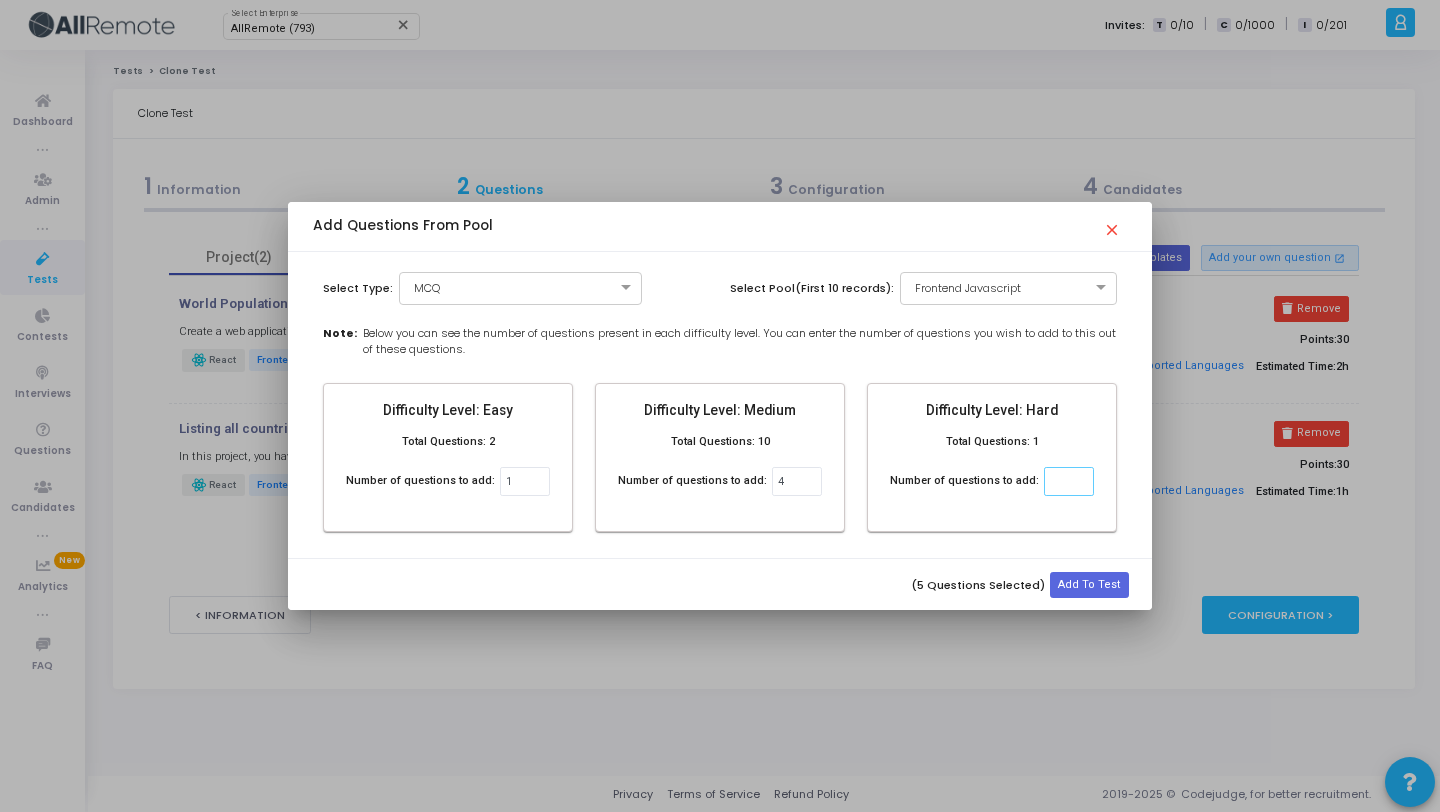 click 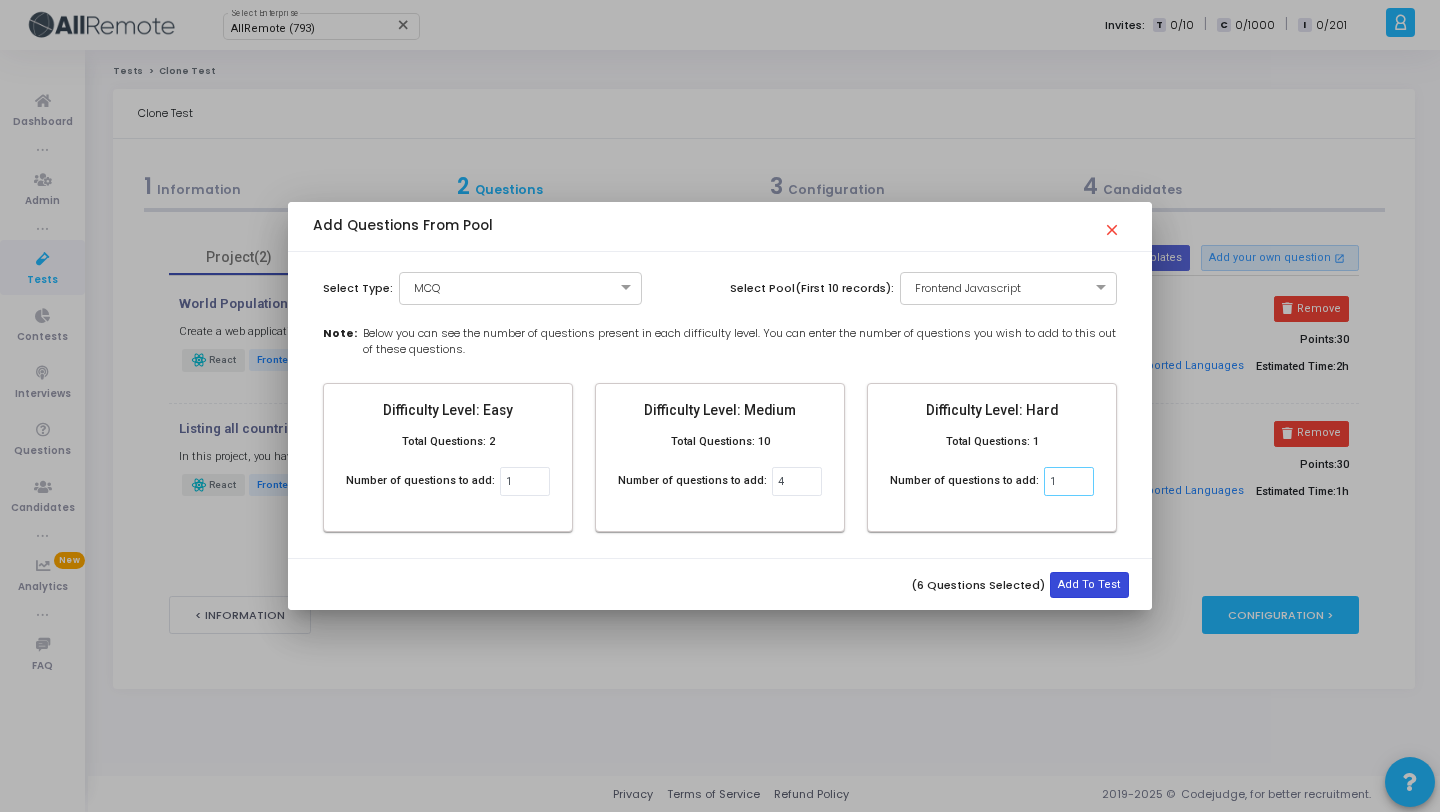type on "1" 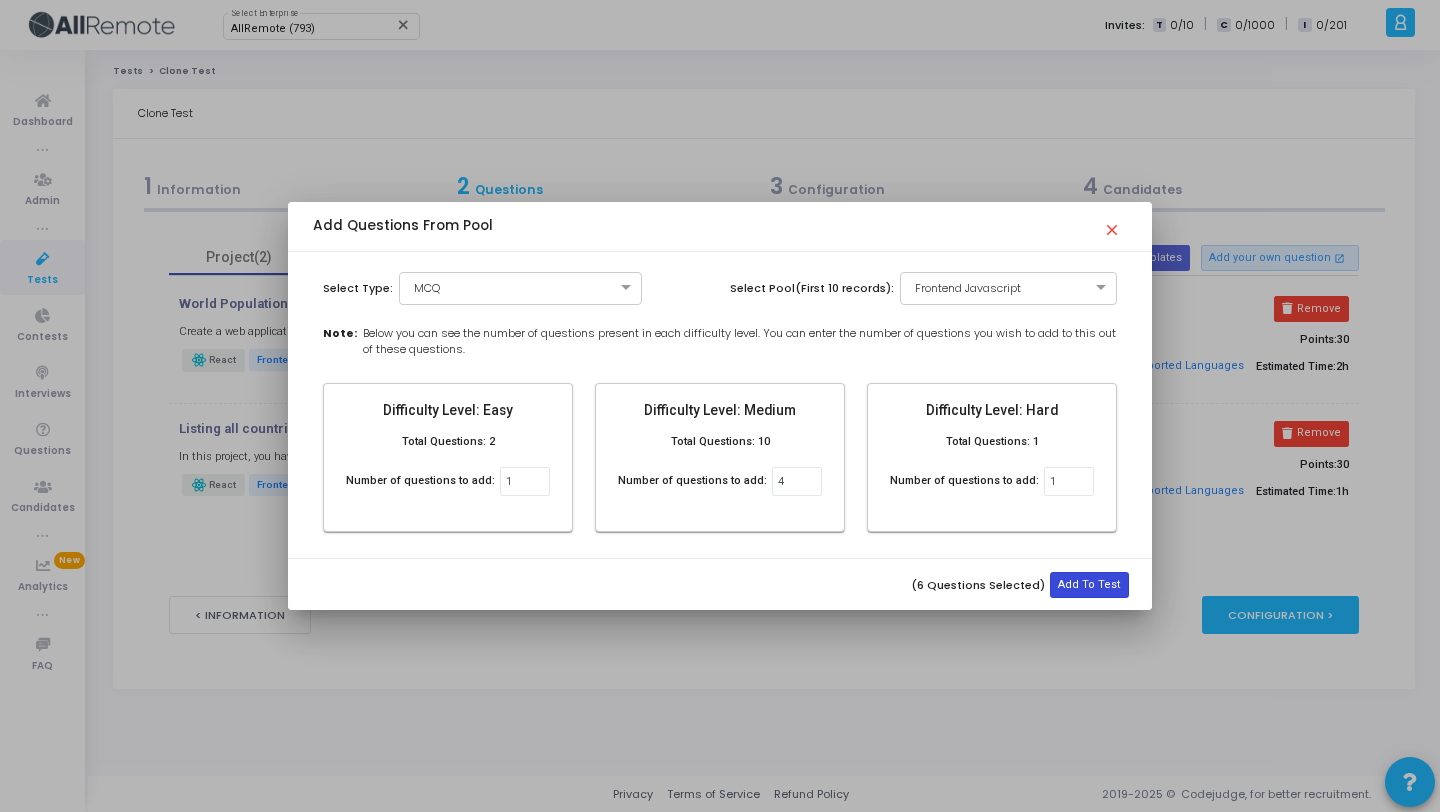 click on "Add To Test" at bounding box center [1089, 585] 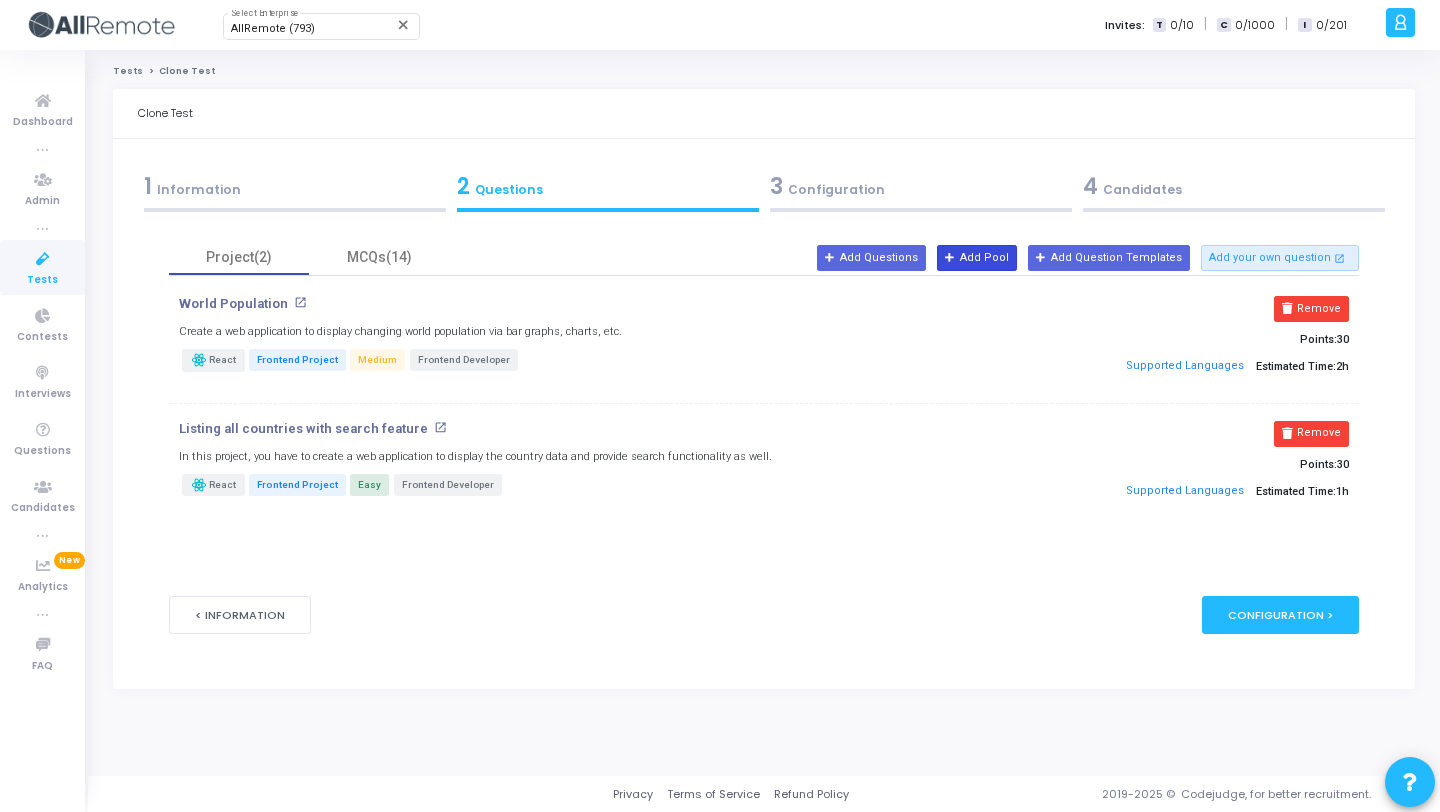 click at bounding box center [950, 258] 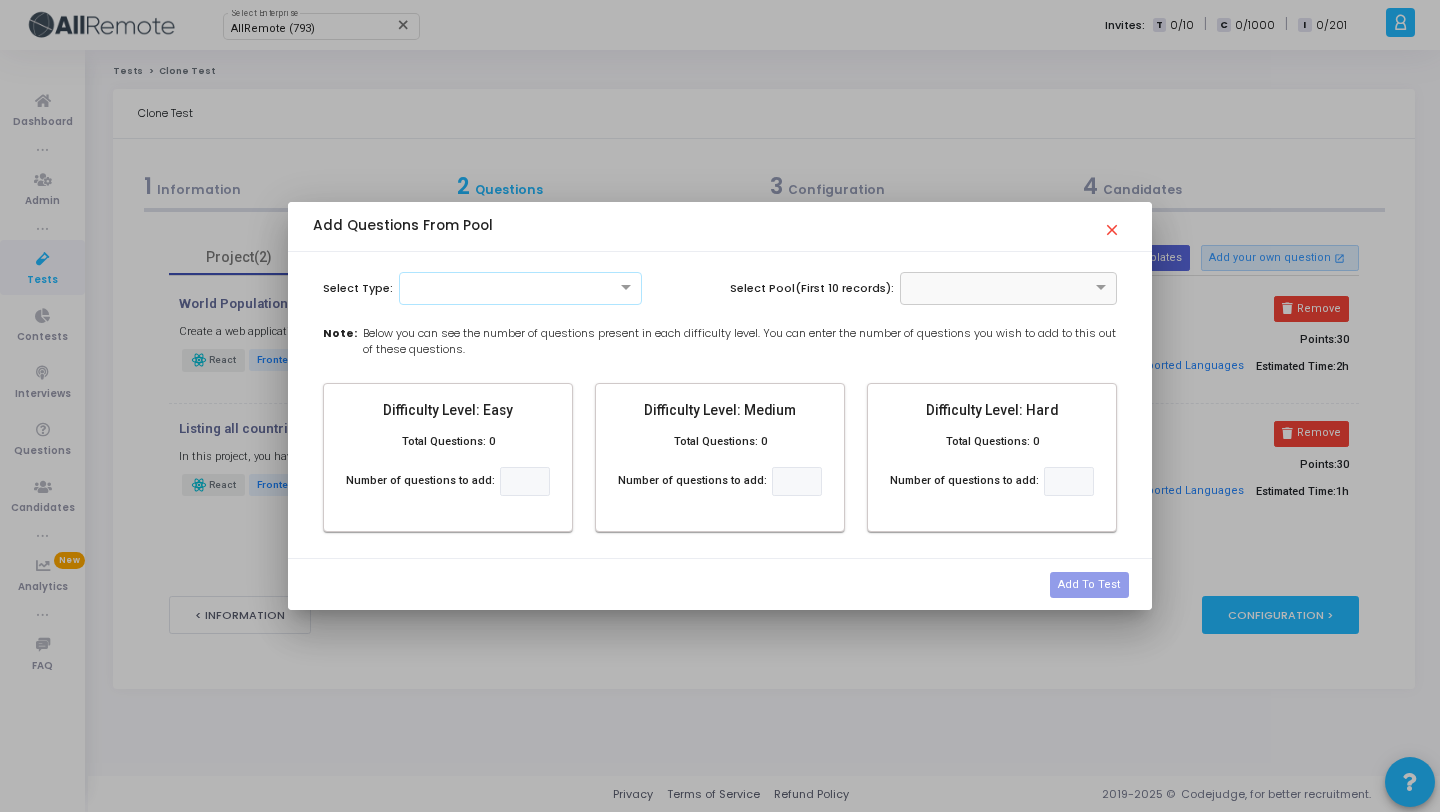 click at bounding box center [521, 286] 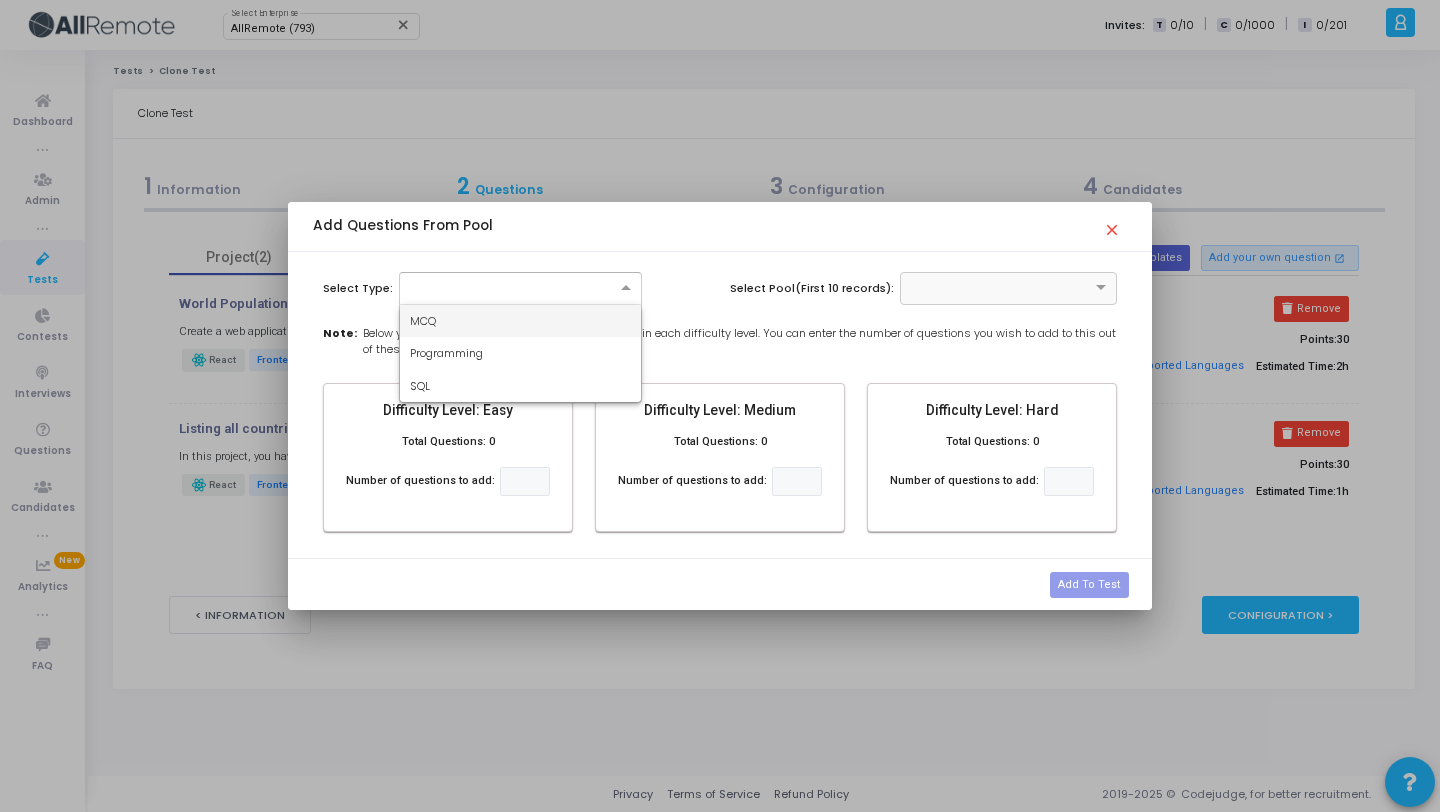 click on "MCQ" at bounding box center [521, 321] 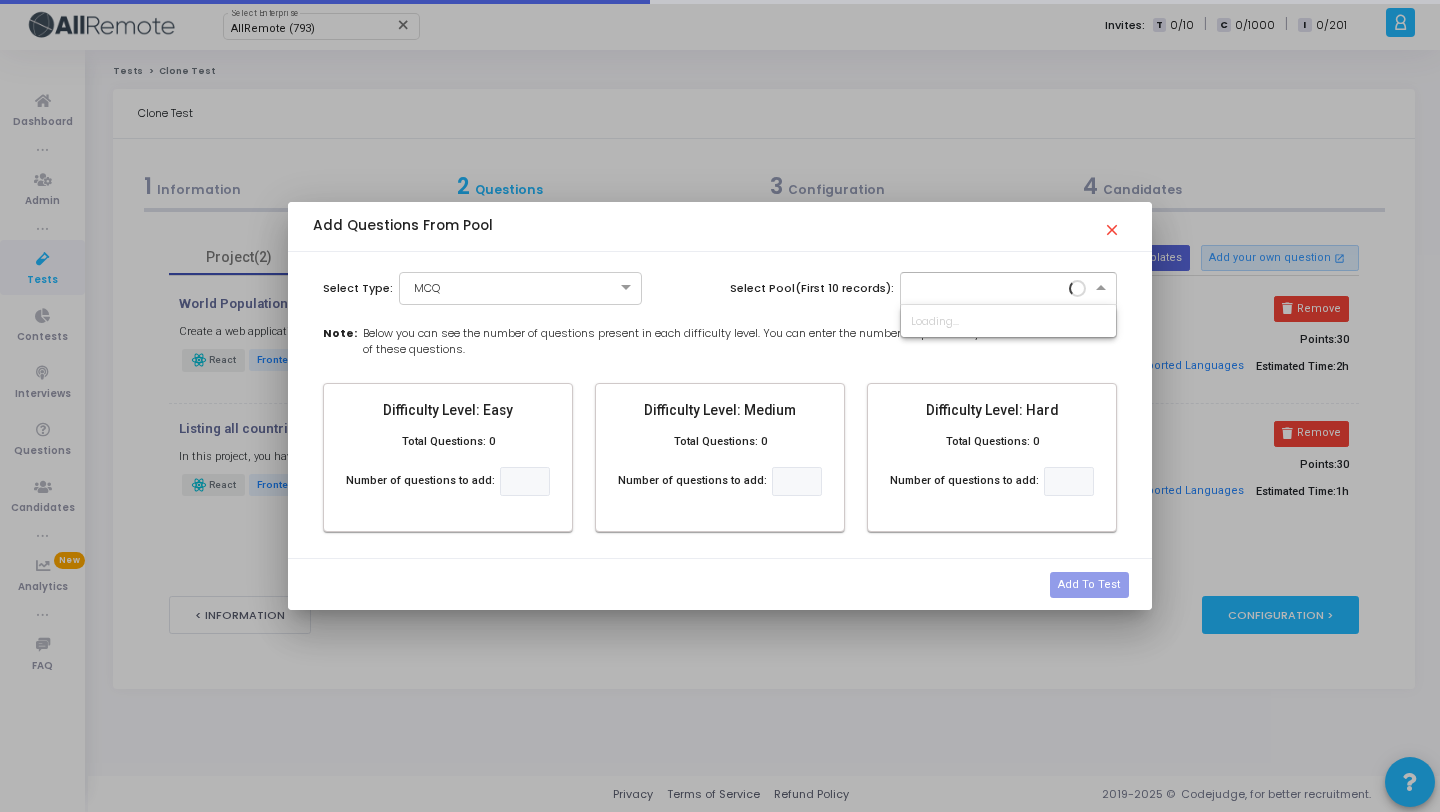 click at bounding box center (1009, 288) 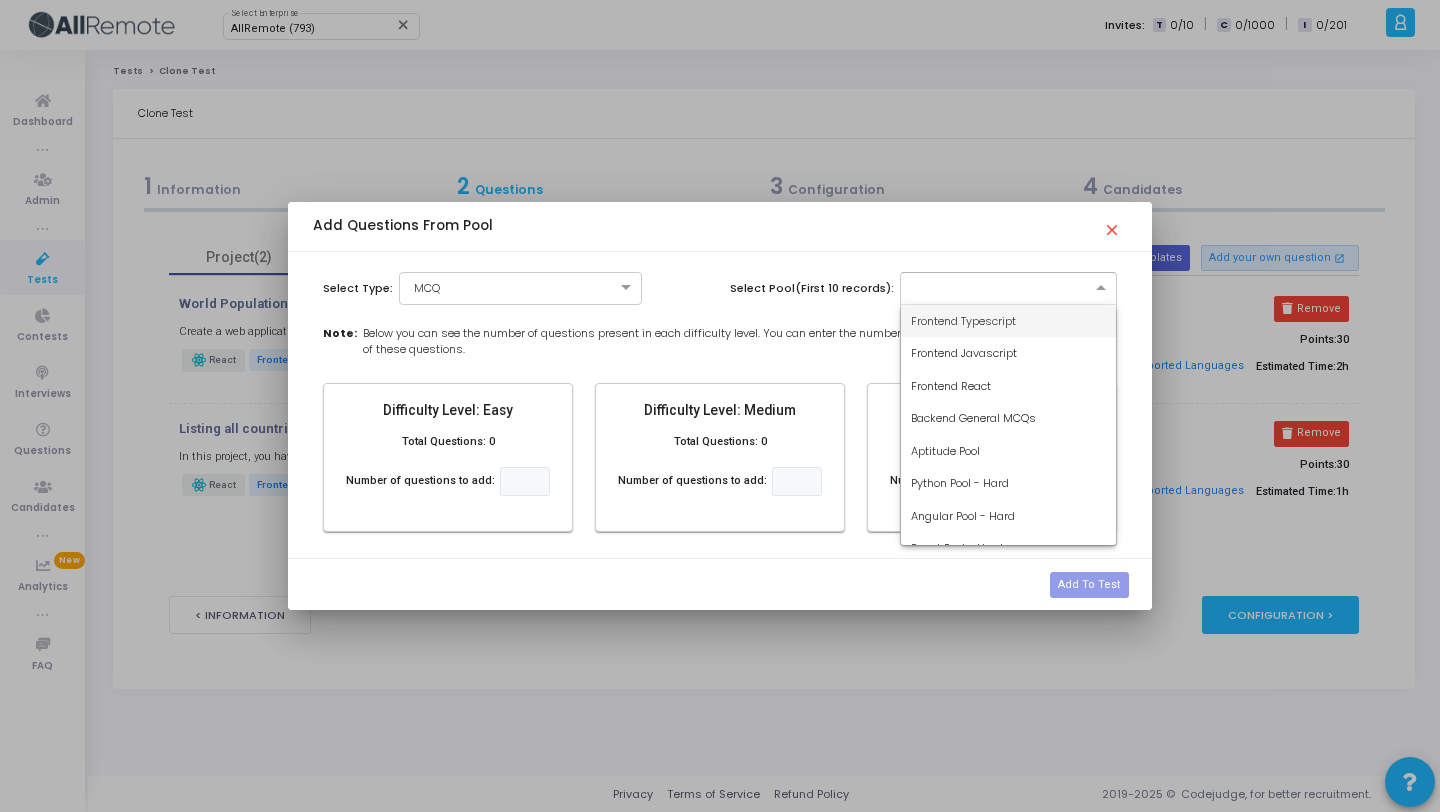 click on "Frontend Typescript" at bounding box center (963, 321) 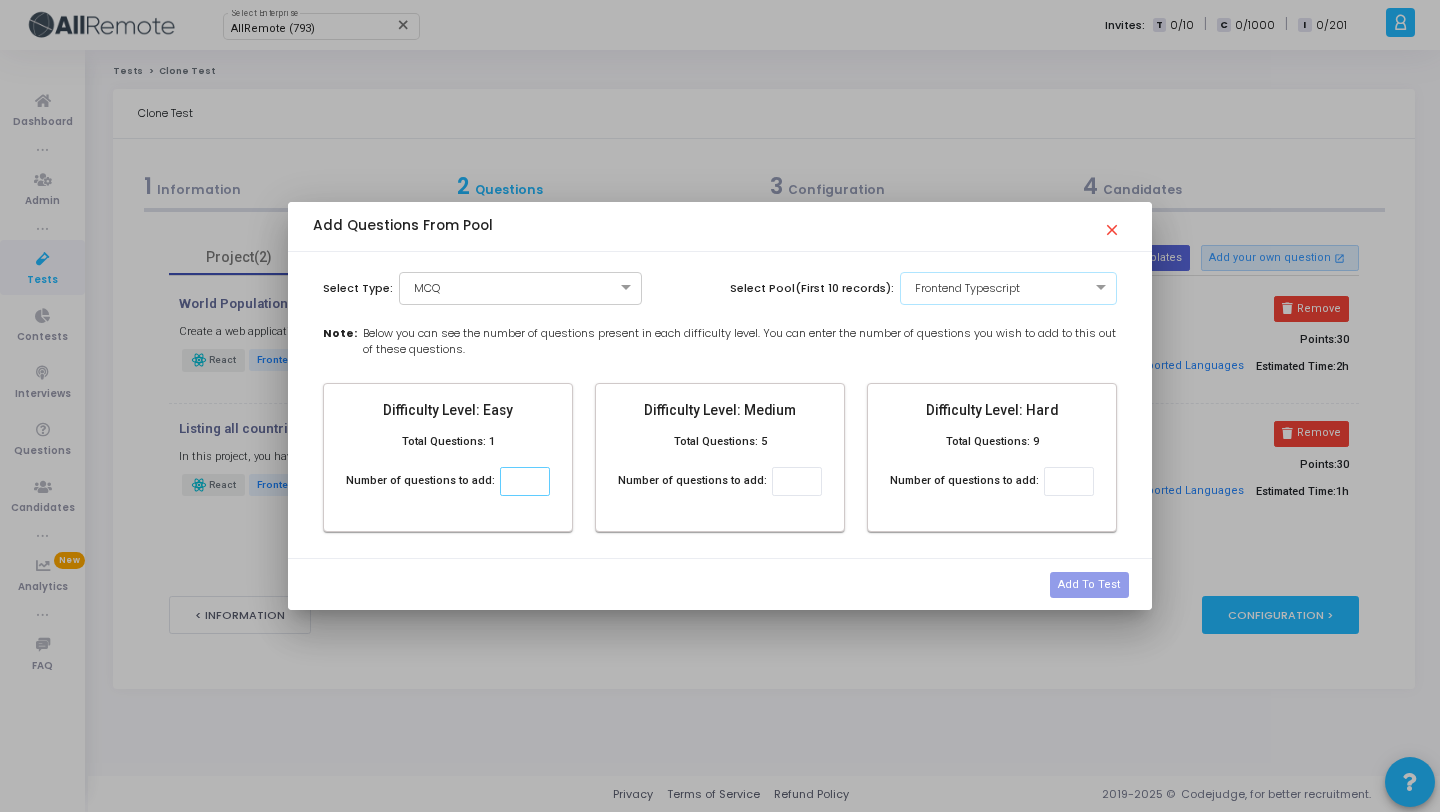click 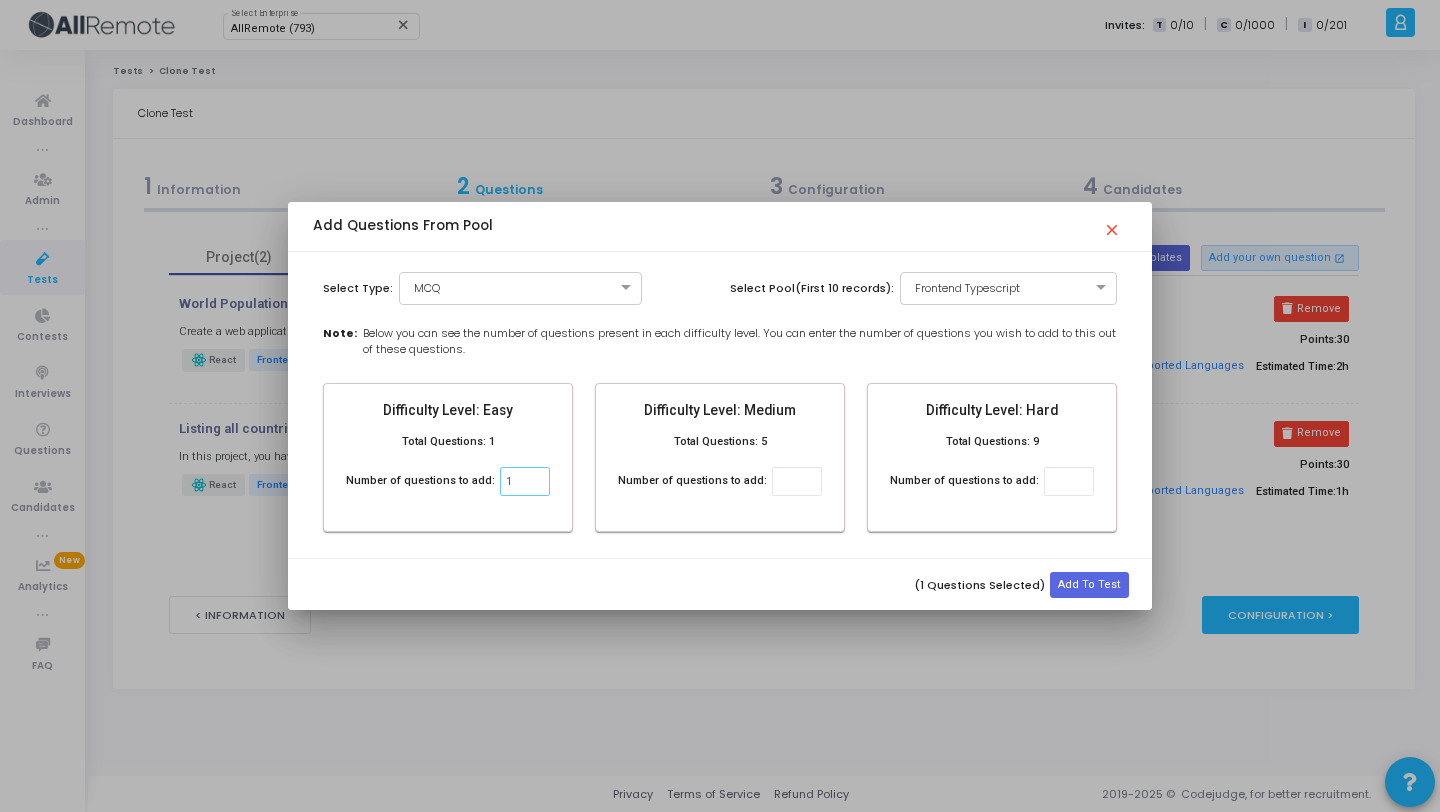 type on "1" 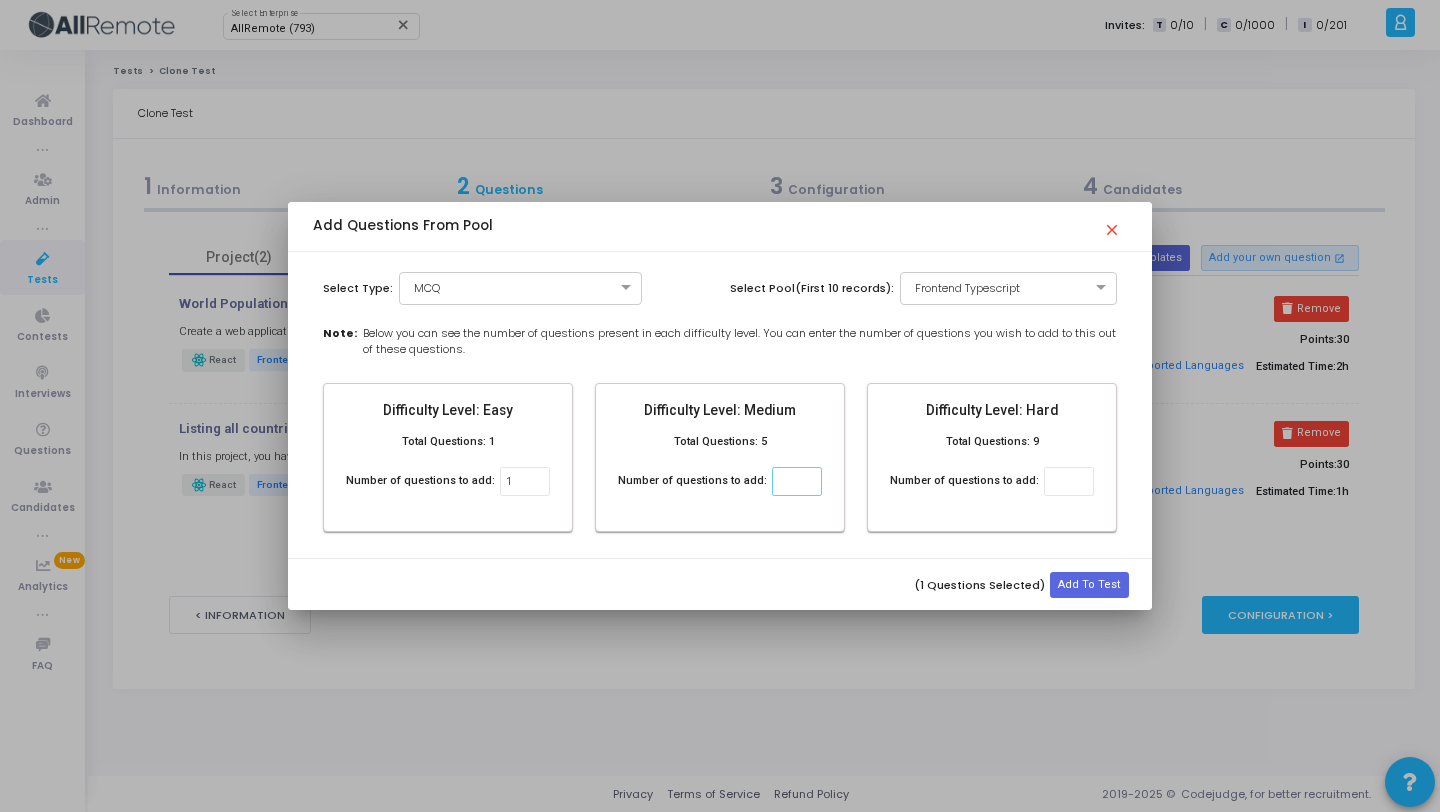 click 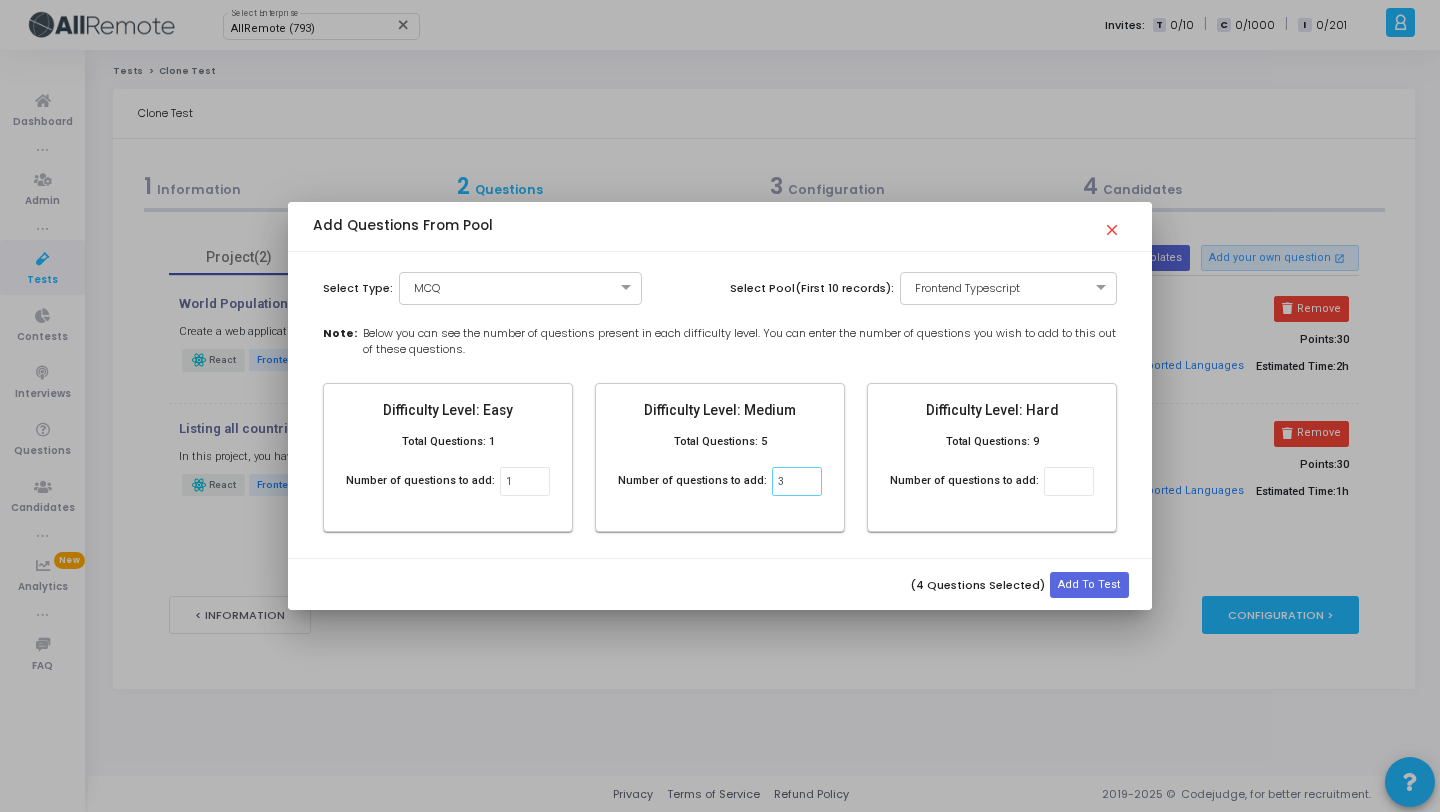 type on "3" 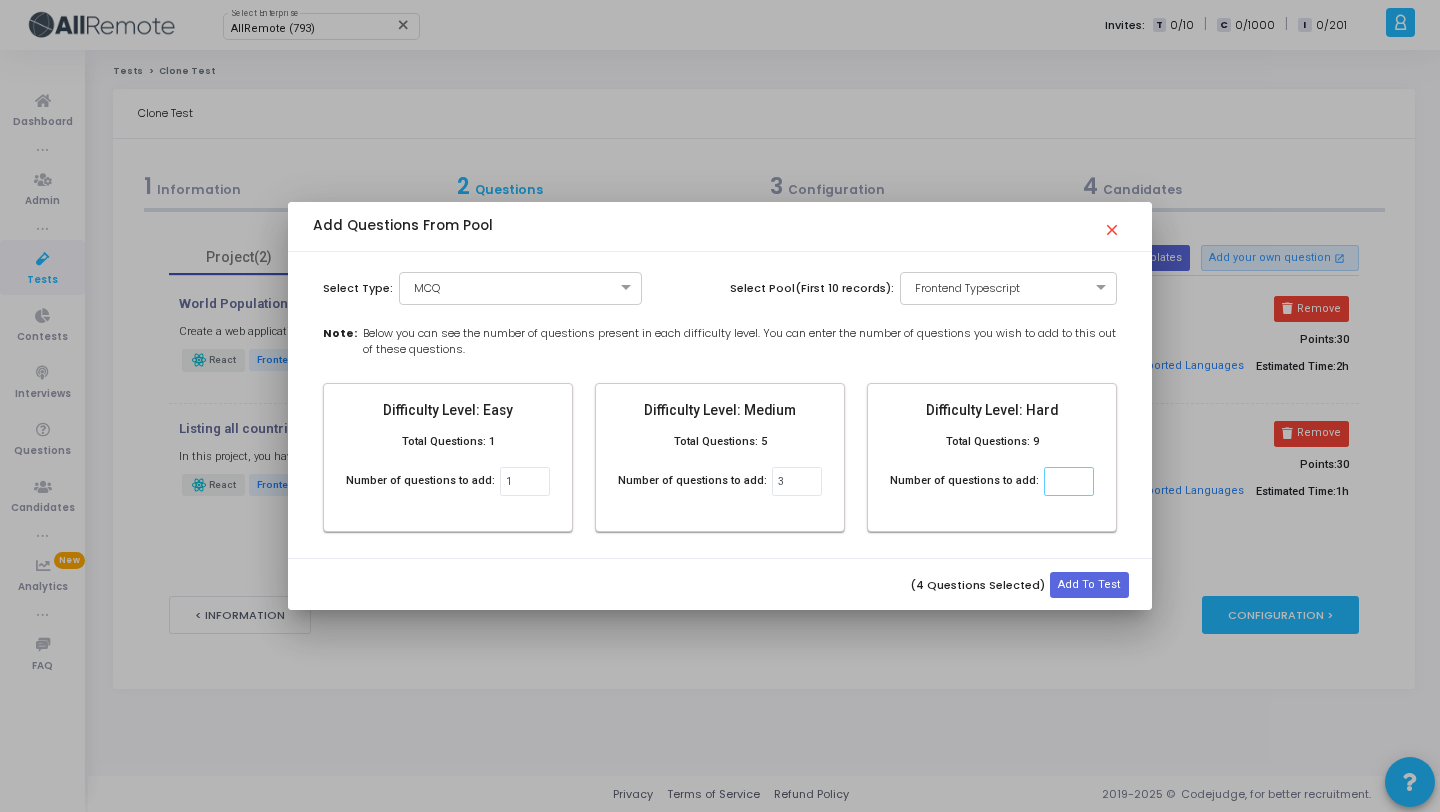 click 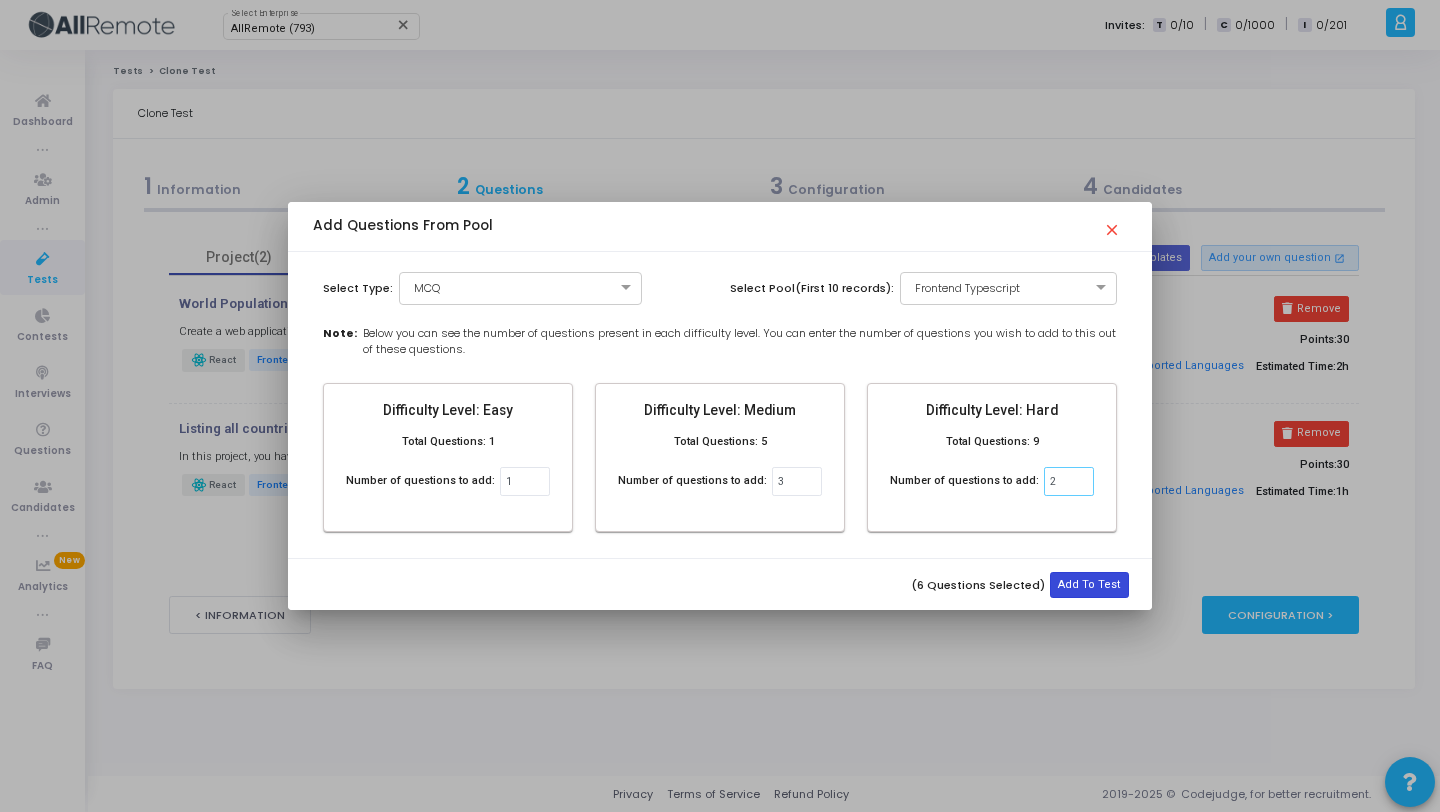 type on "2" 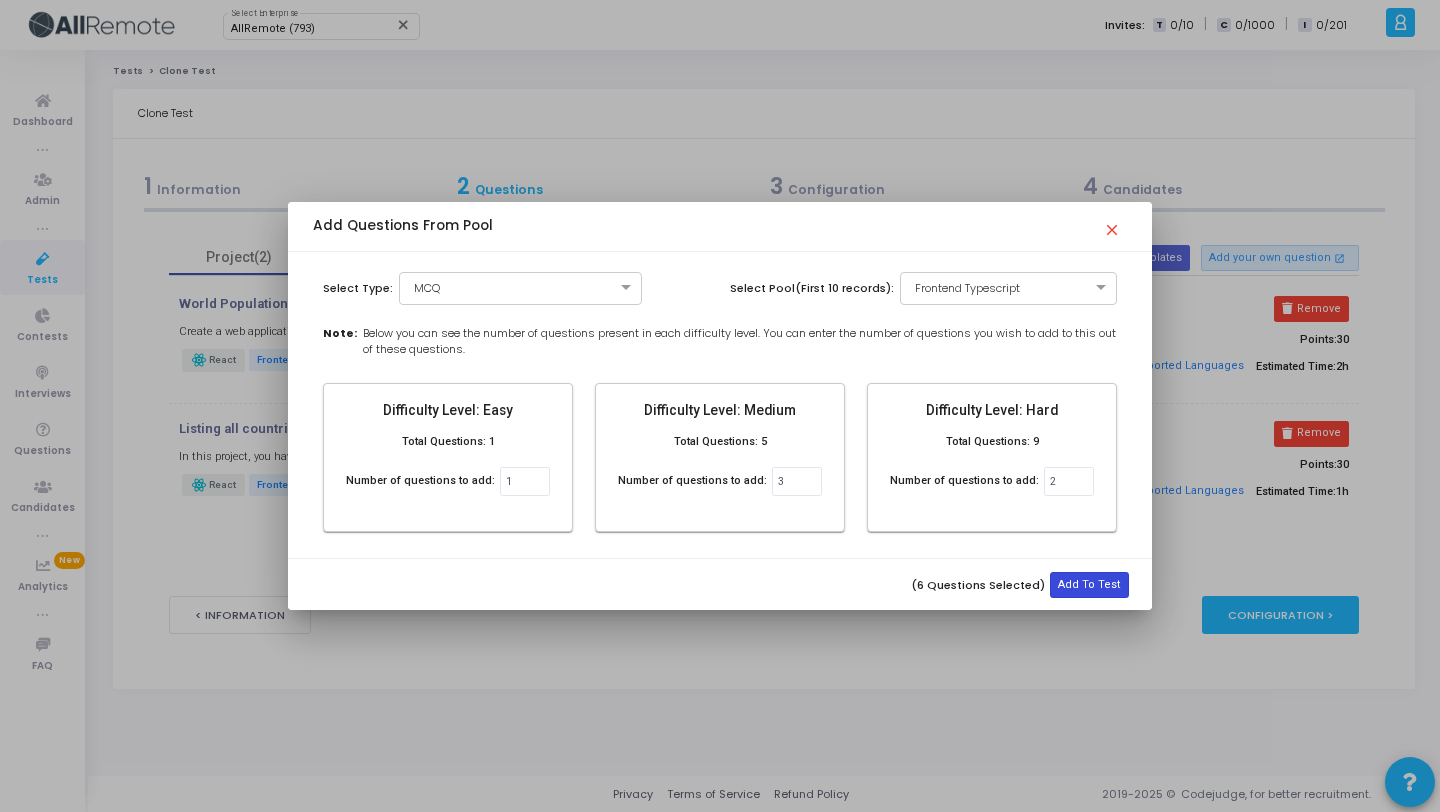 click on "Add To Test" at bounding box center [1089, 585] 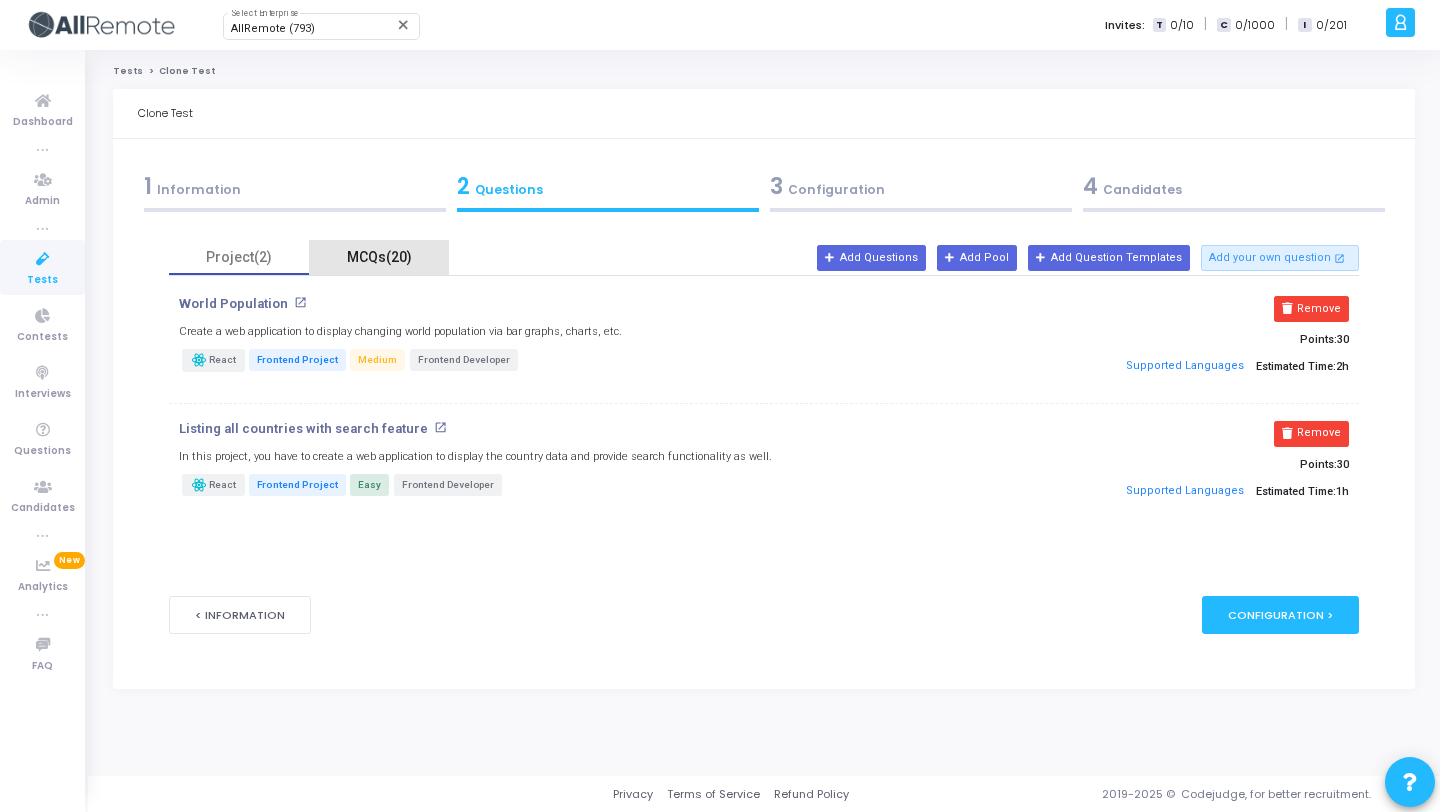 click on "MCQs(20)" at bounding box center [379, 257] 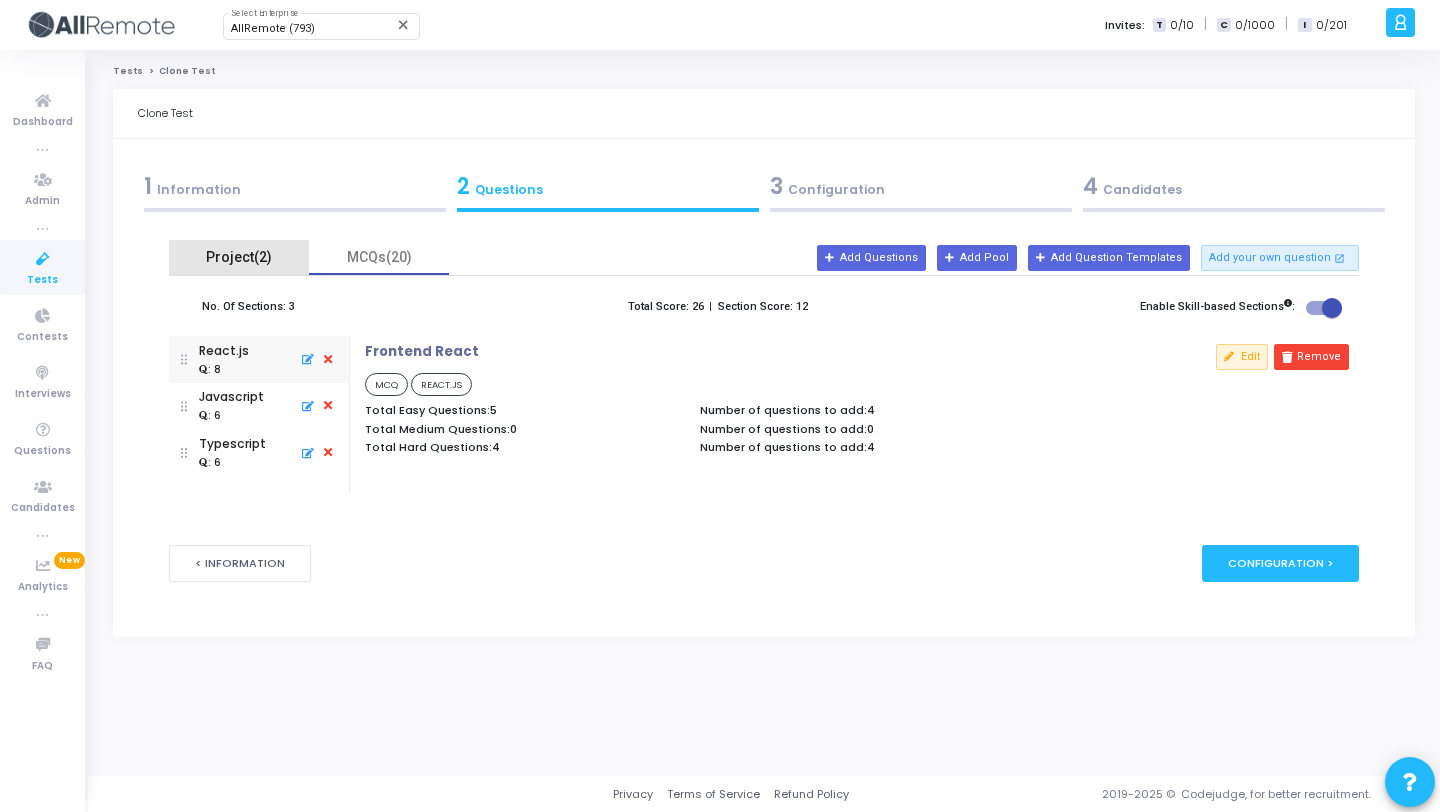click on "Project(2)" at bounding box center (239, 257) 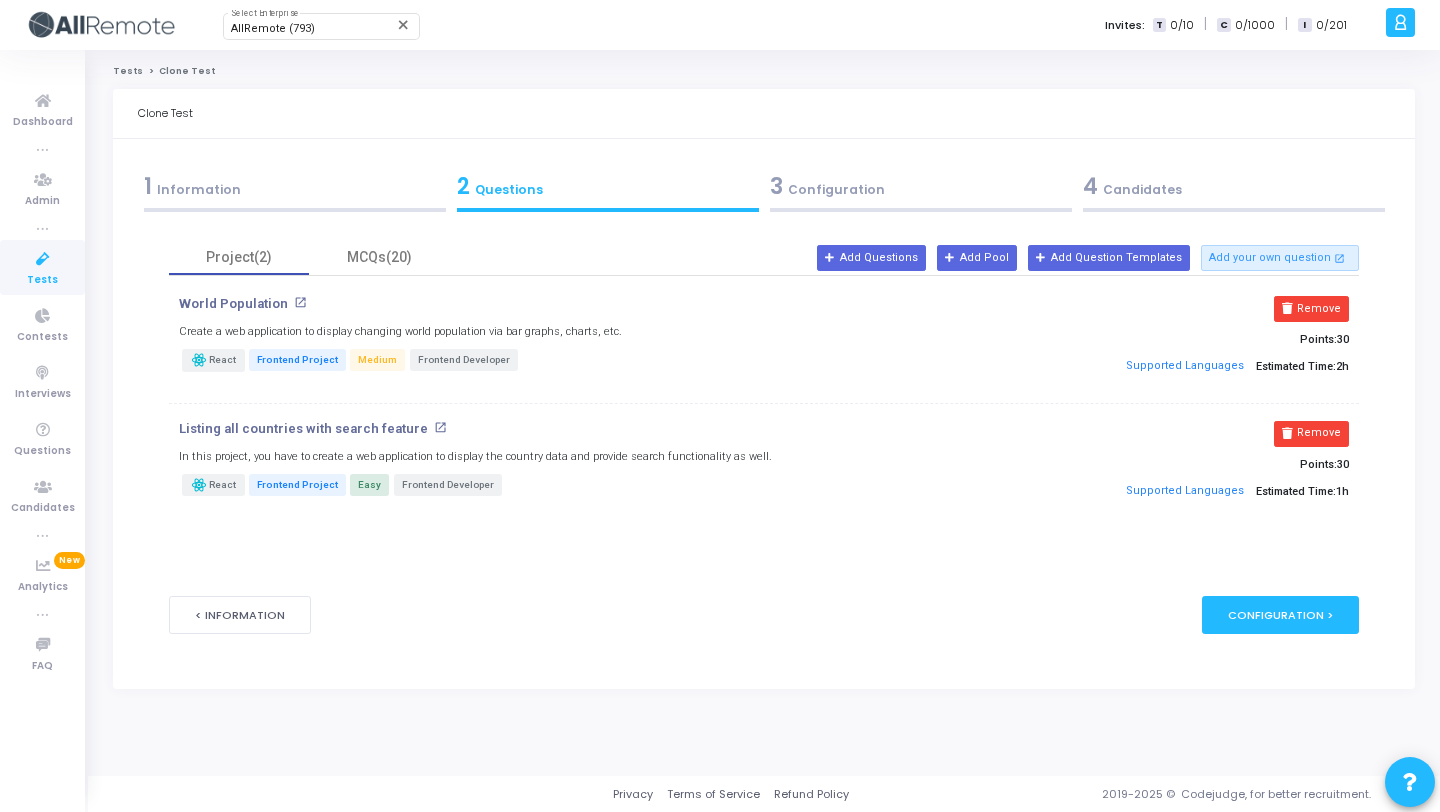 click on "4  Candidates" at bounding box center [1234, 186] 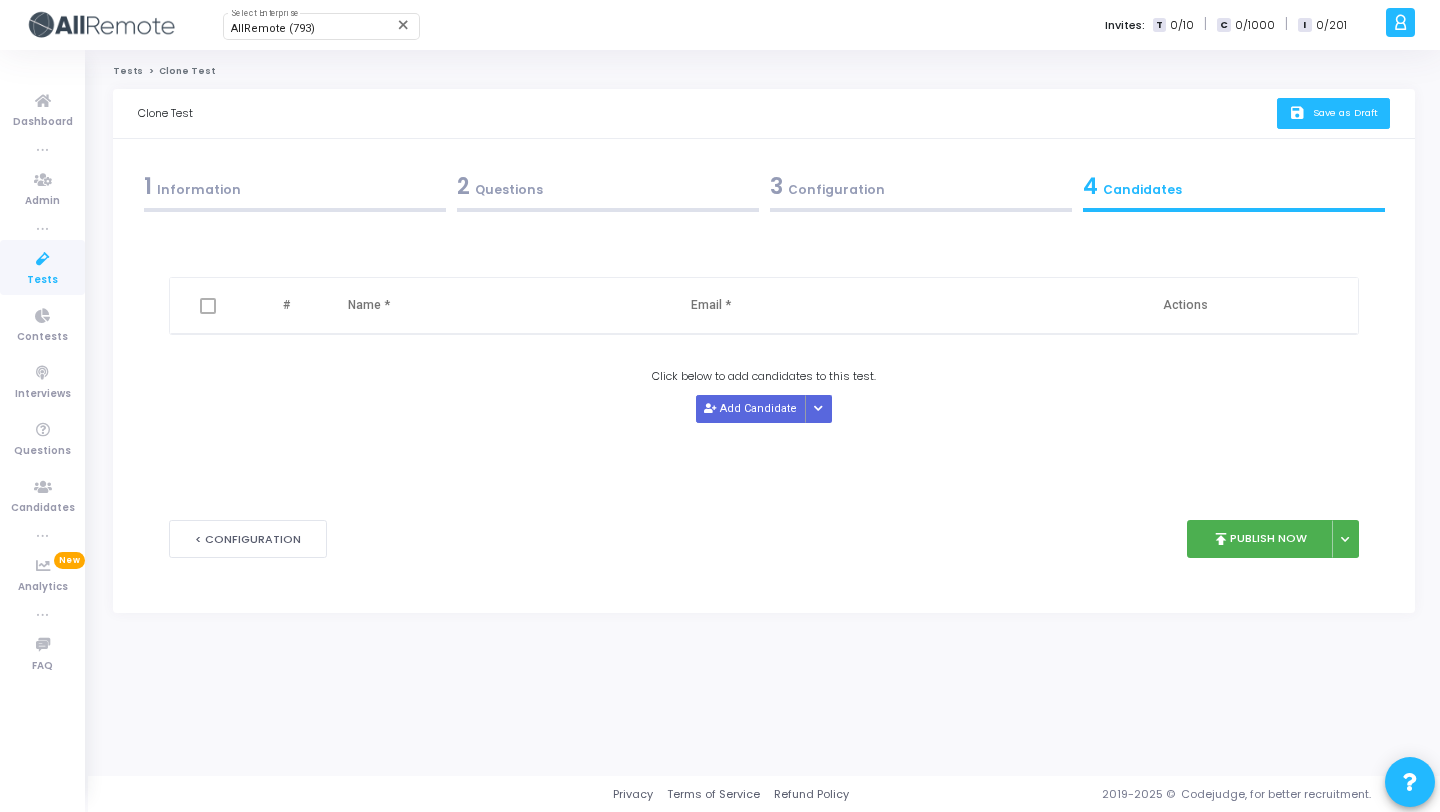 click on "save   Save as Draft" 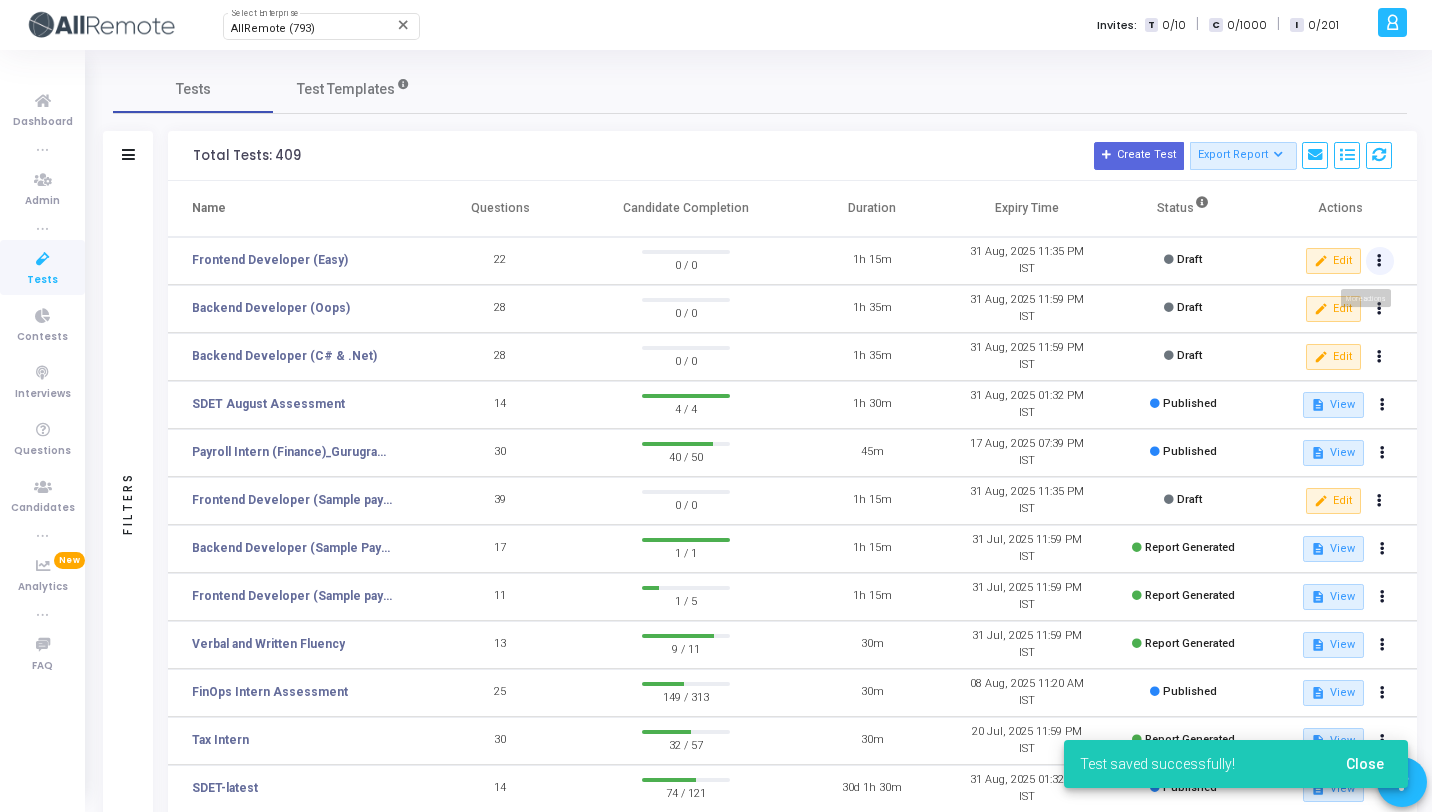 click at bounding box center (1380, 261) 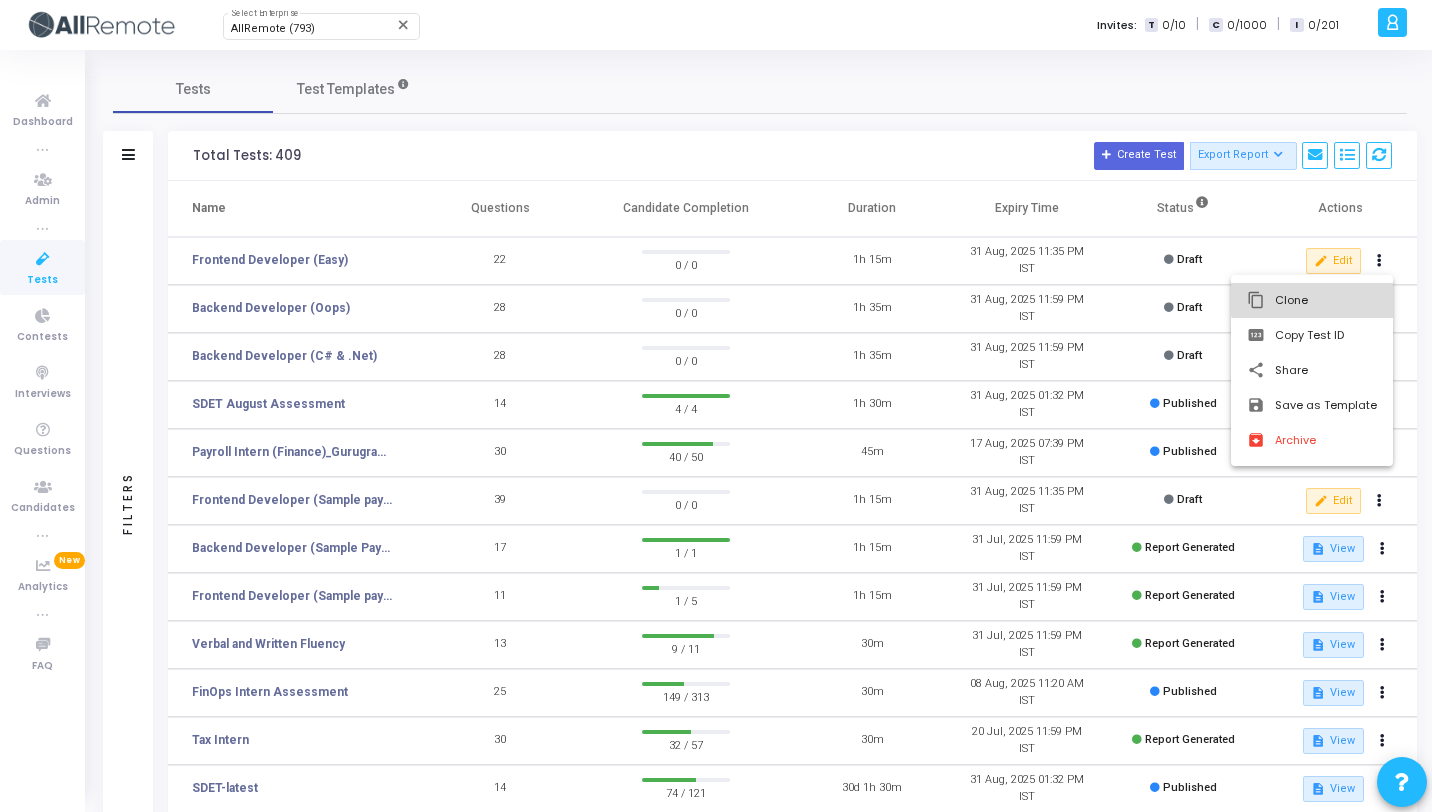 click on "content_copy  Clone" at bounding box center [1312, 300] 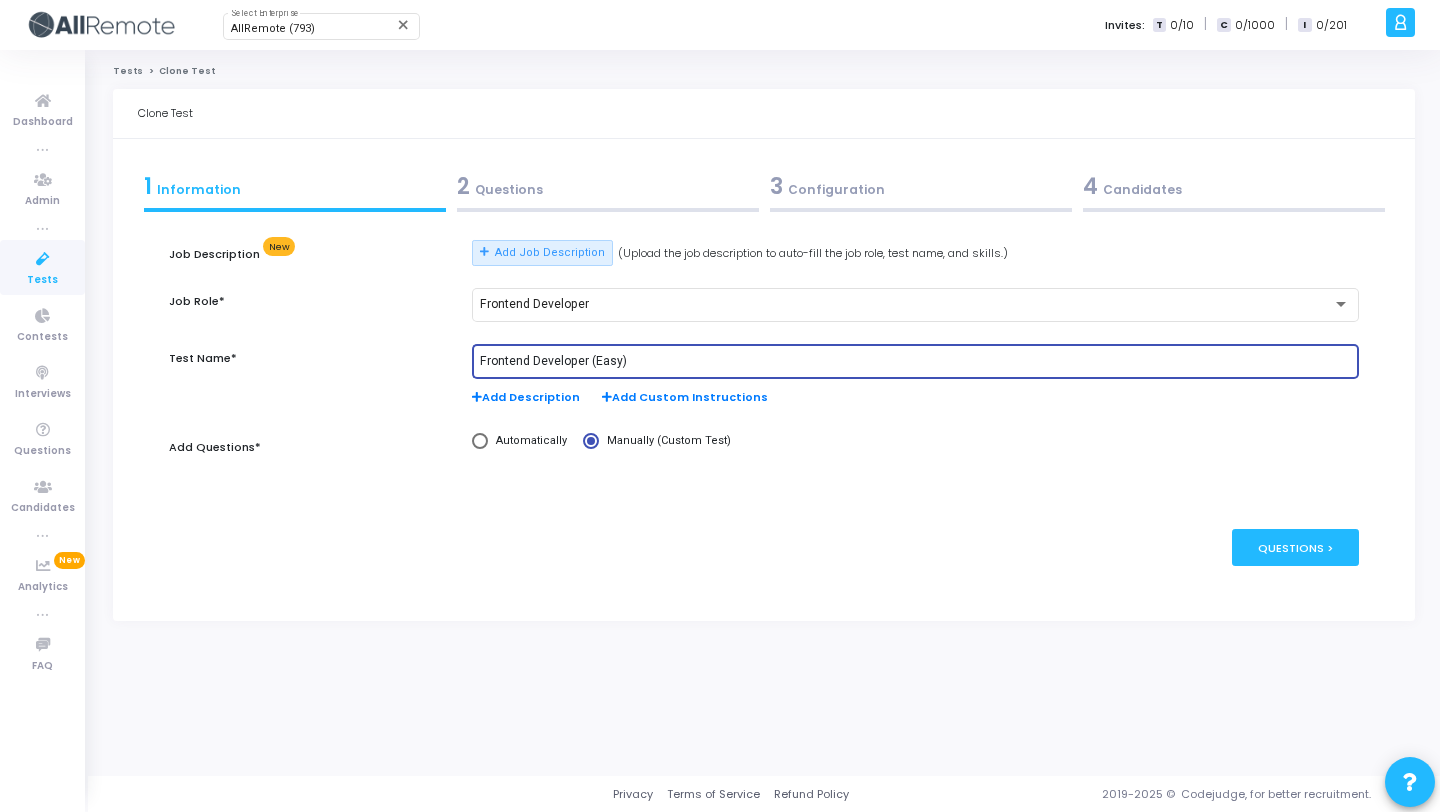 drag, startPoint x: 617, startPoint y: 358, endPoint x: 594, endPoint y: 354, distance: 23.345236 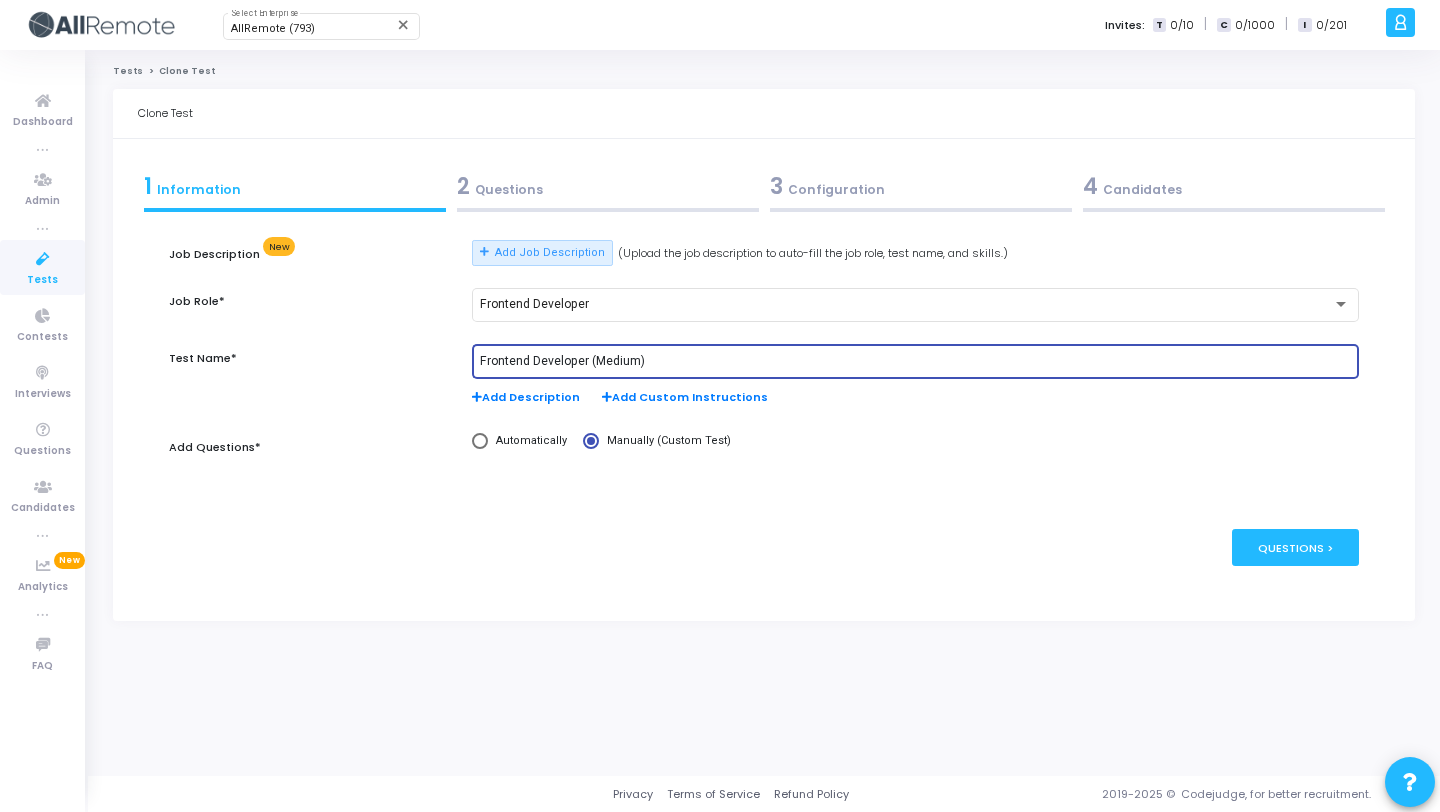 type on "Frontend Developer (Medium)" 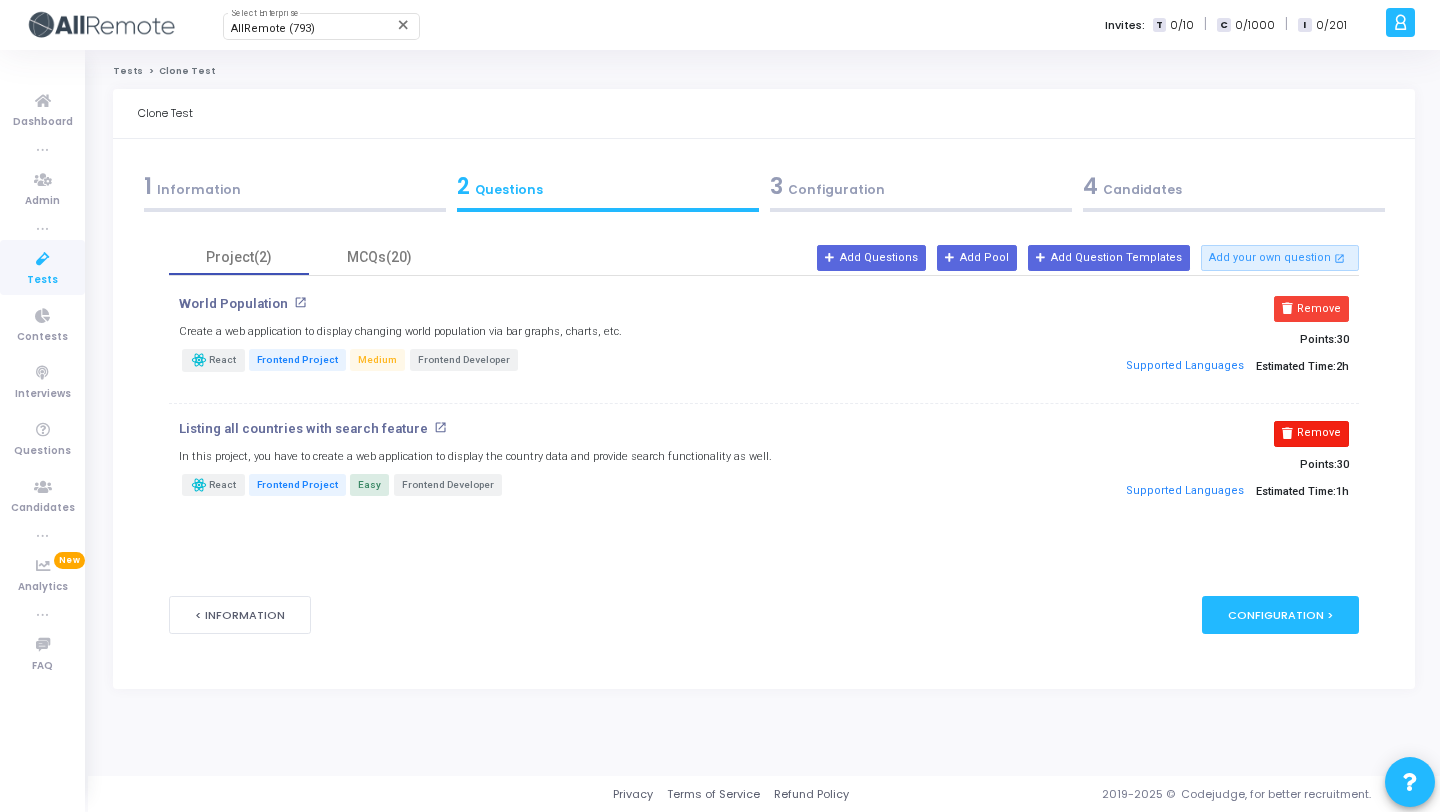 click on "Remove" at bounding box center (1311, 434) 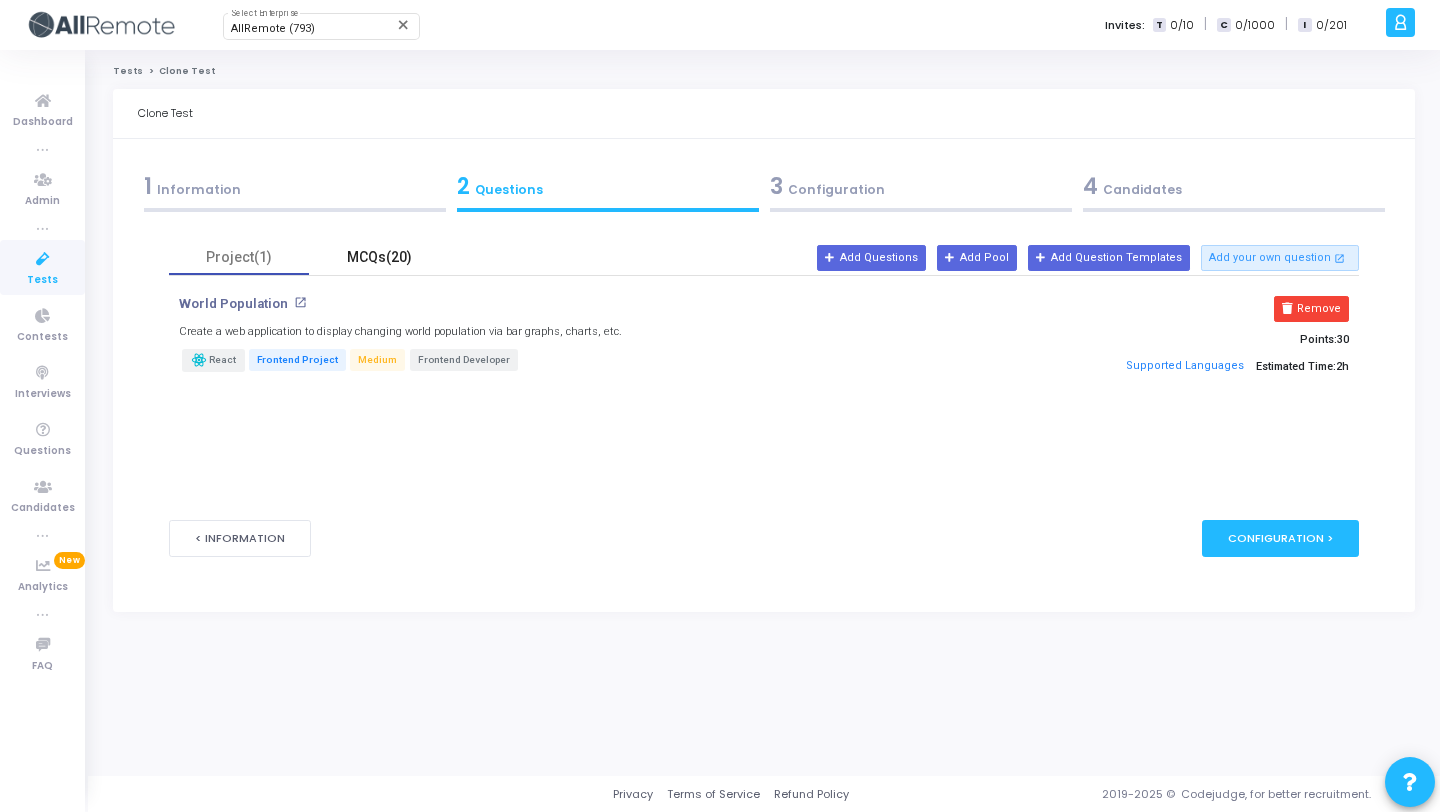 click on "MCQs(20)" at bounding box center [379, 257] 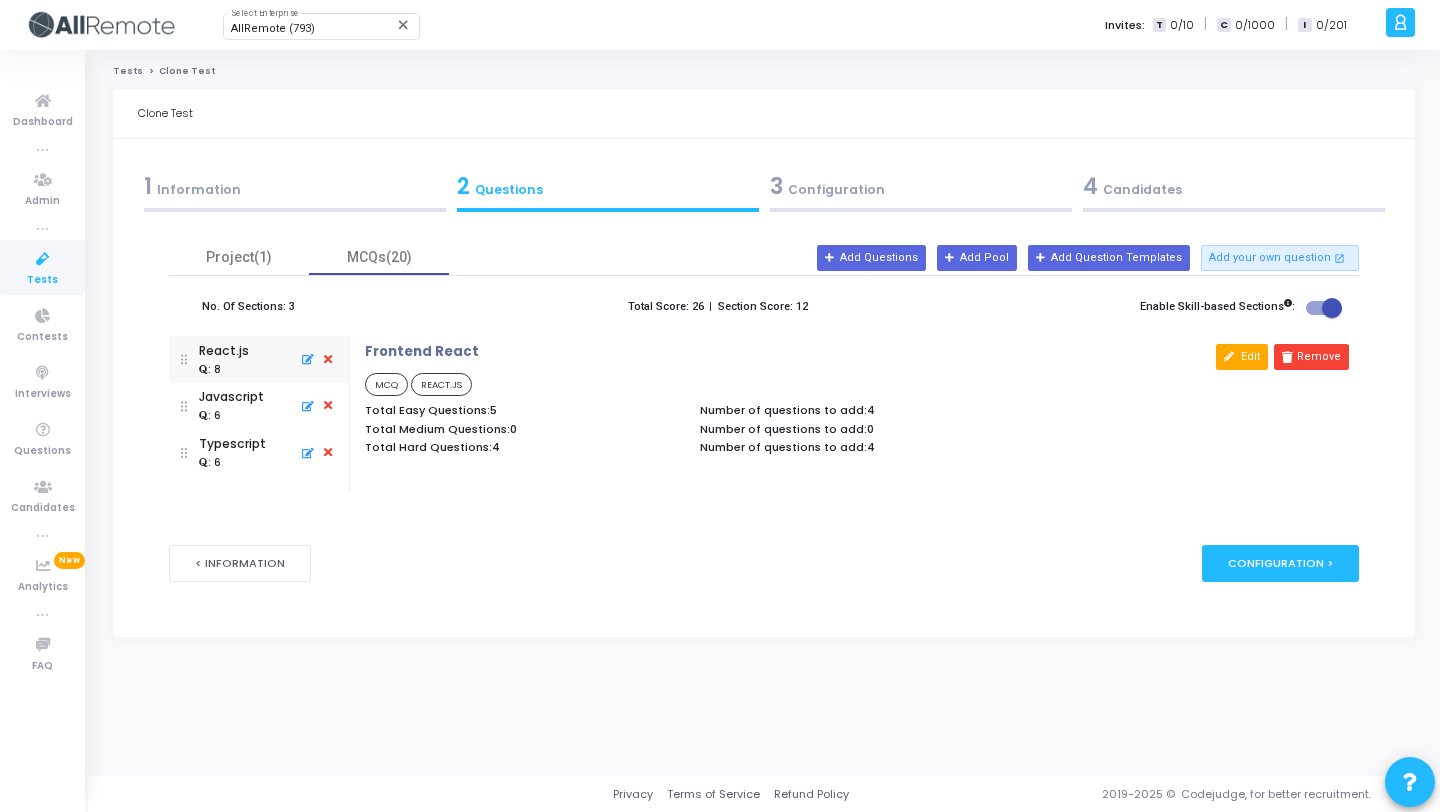 click on "Edit" at bounding box center (1242, 357) 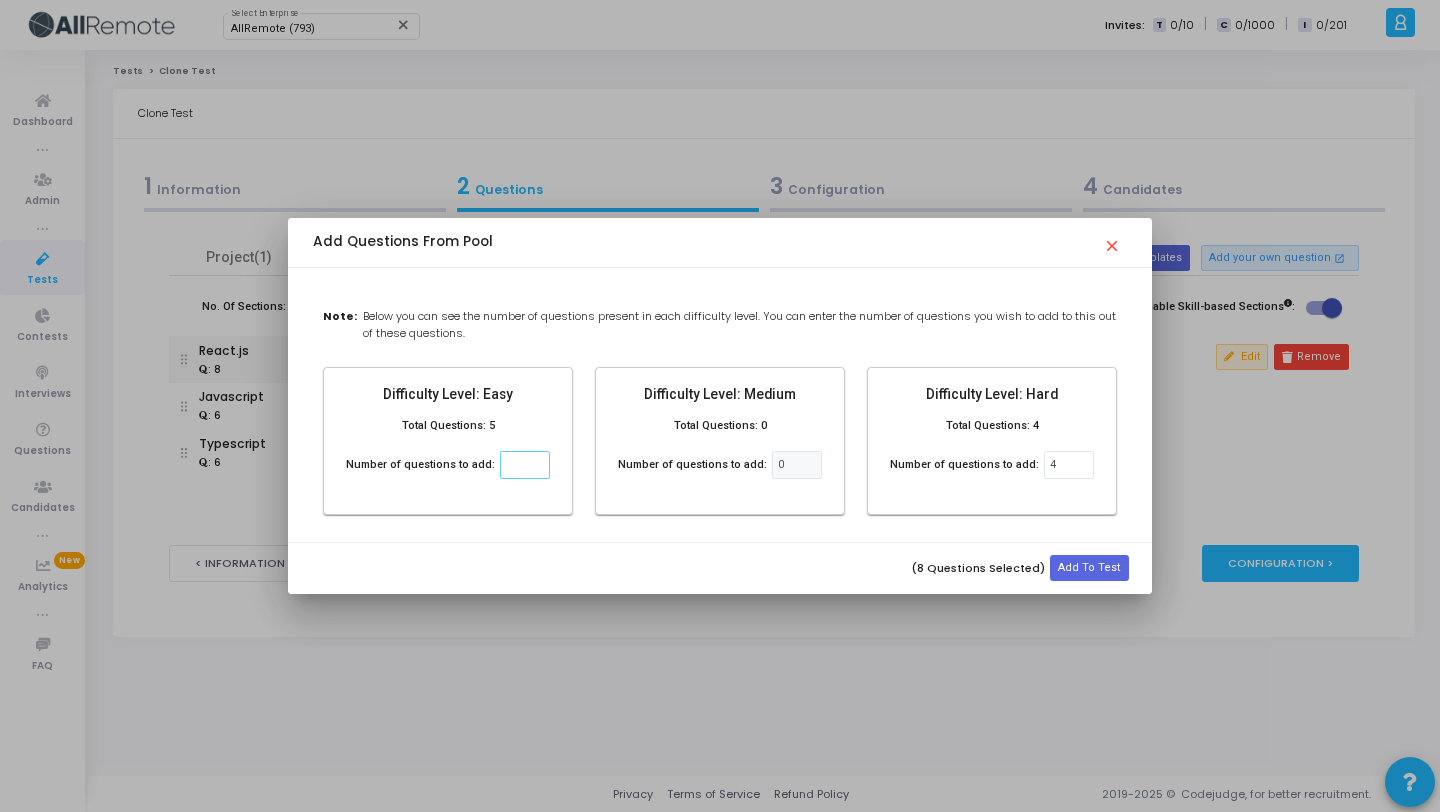 type on "2" 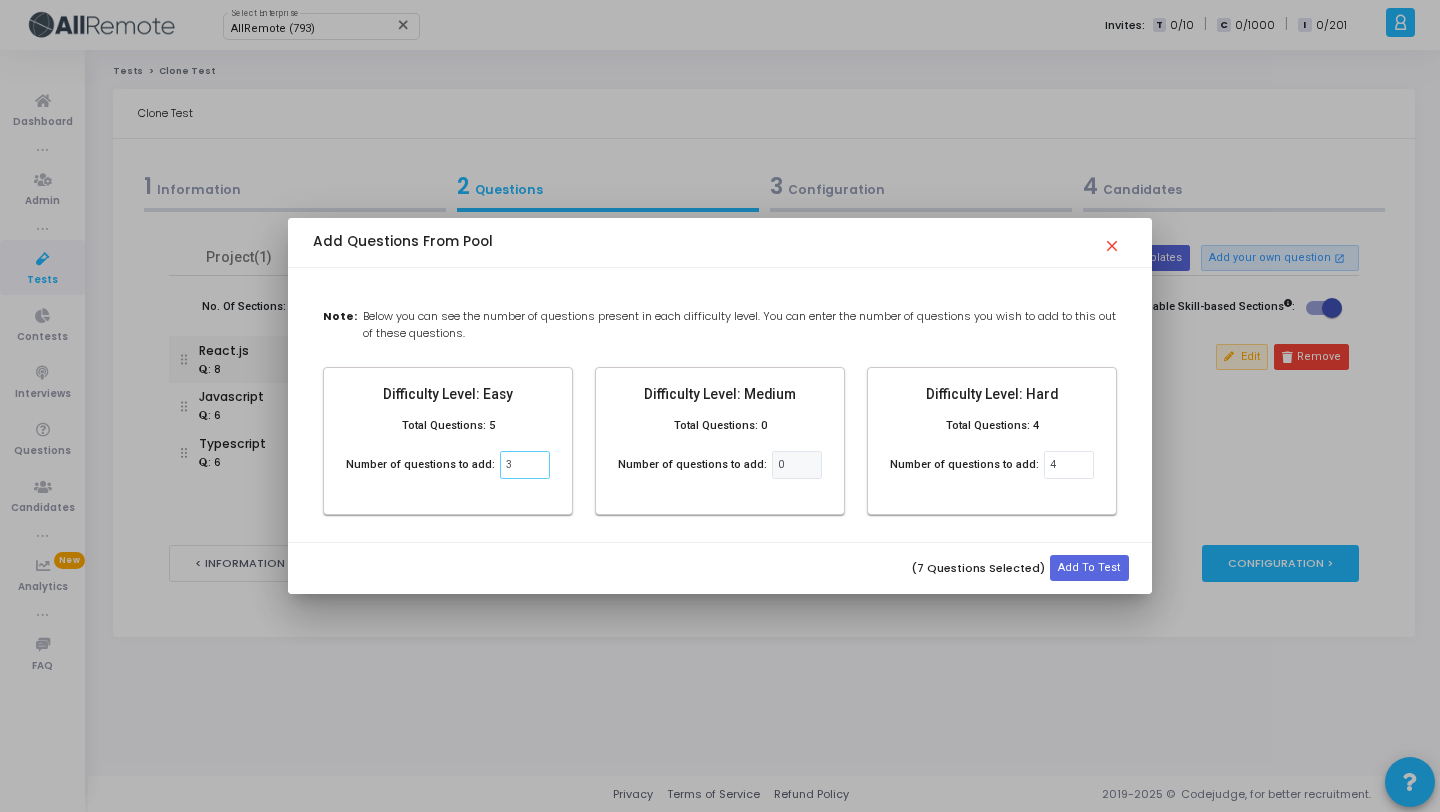 type on "3" 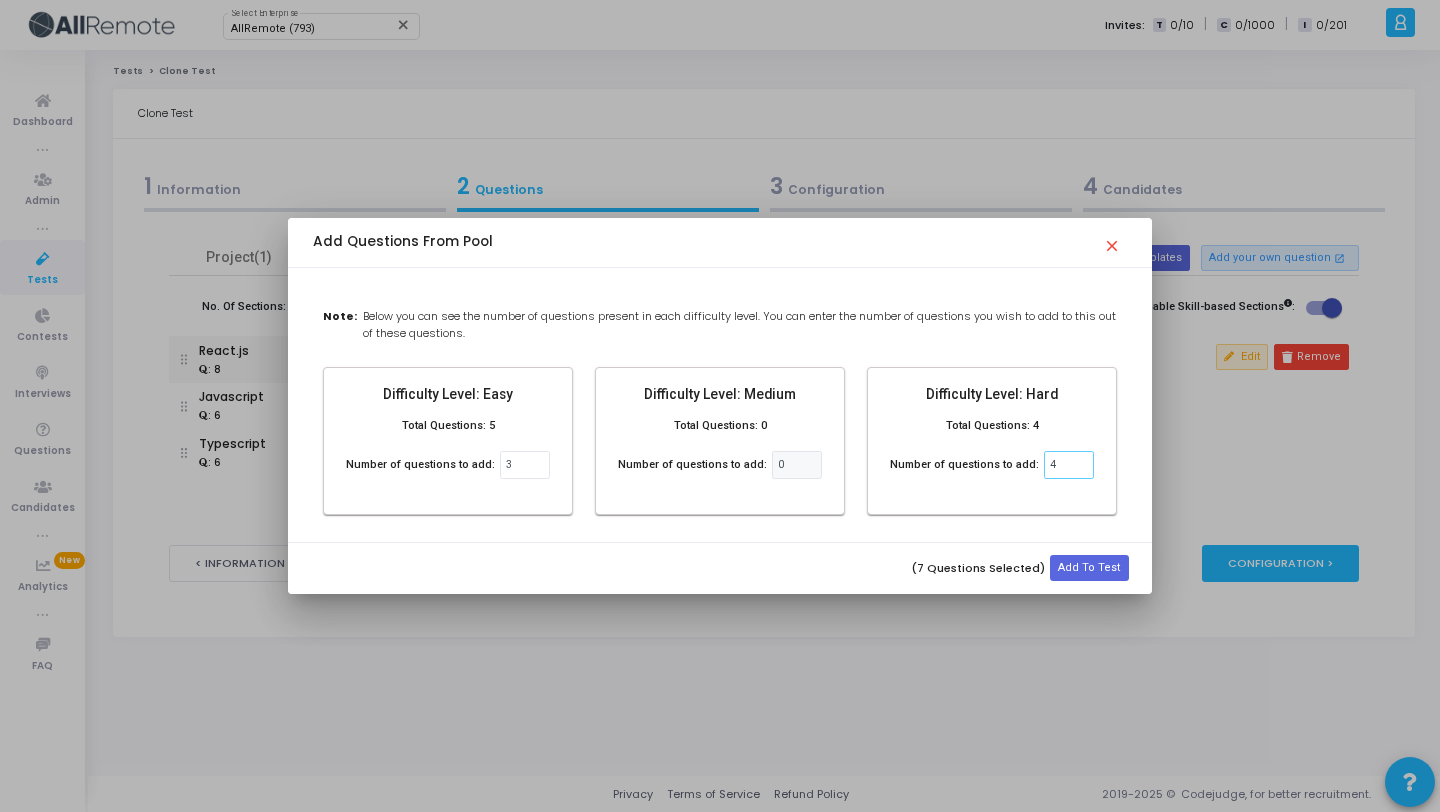 click on "4" 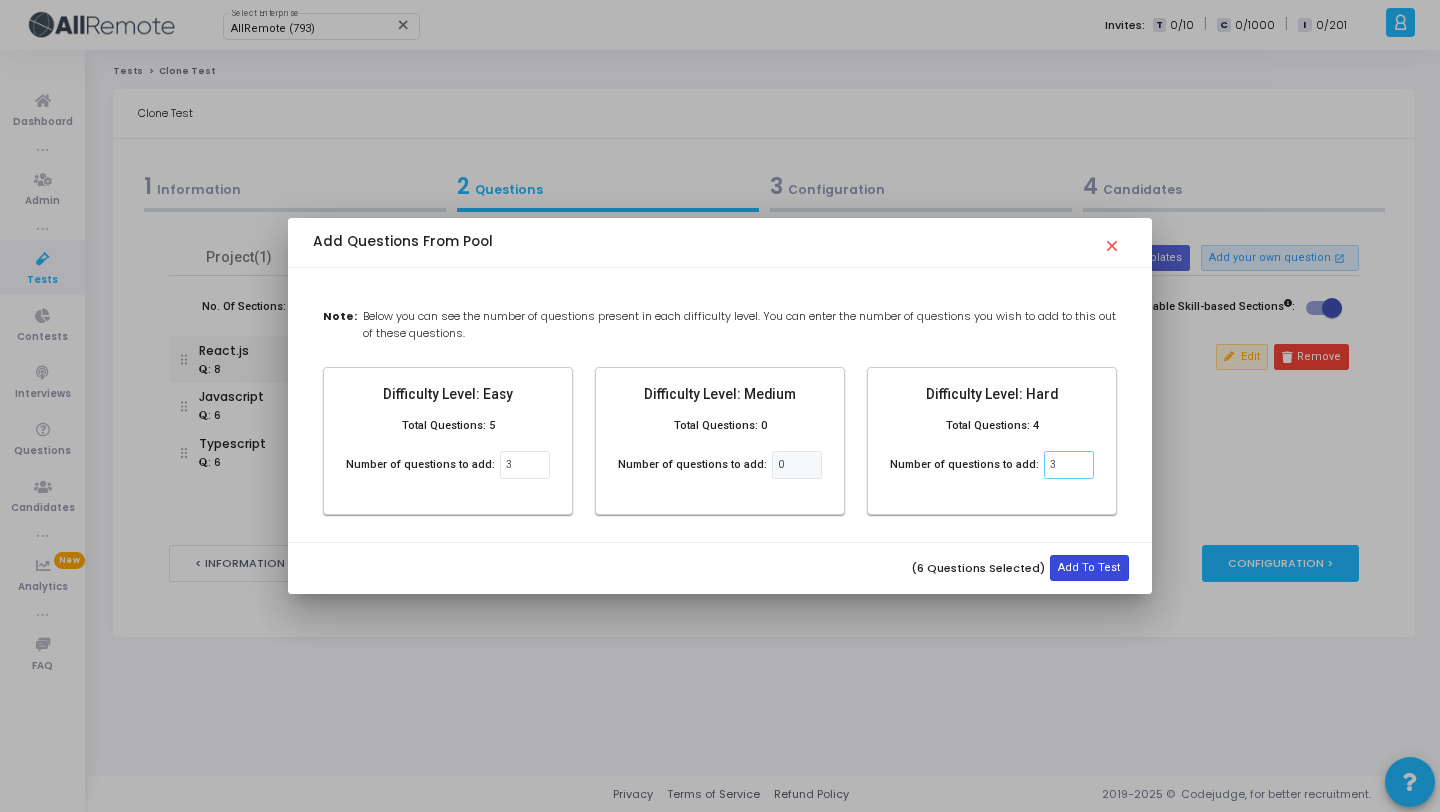 type on "3" 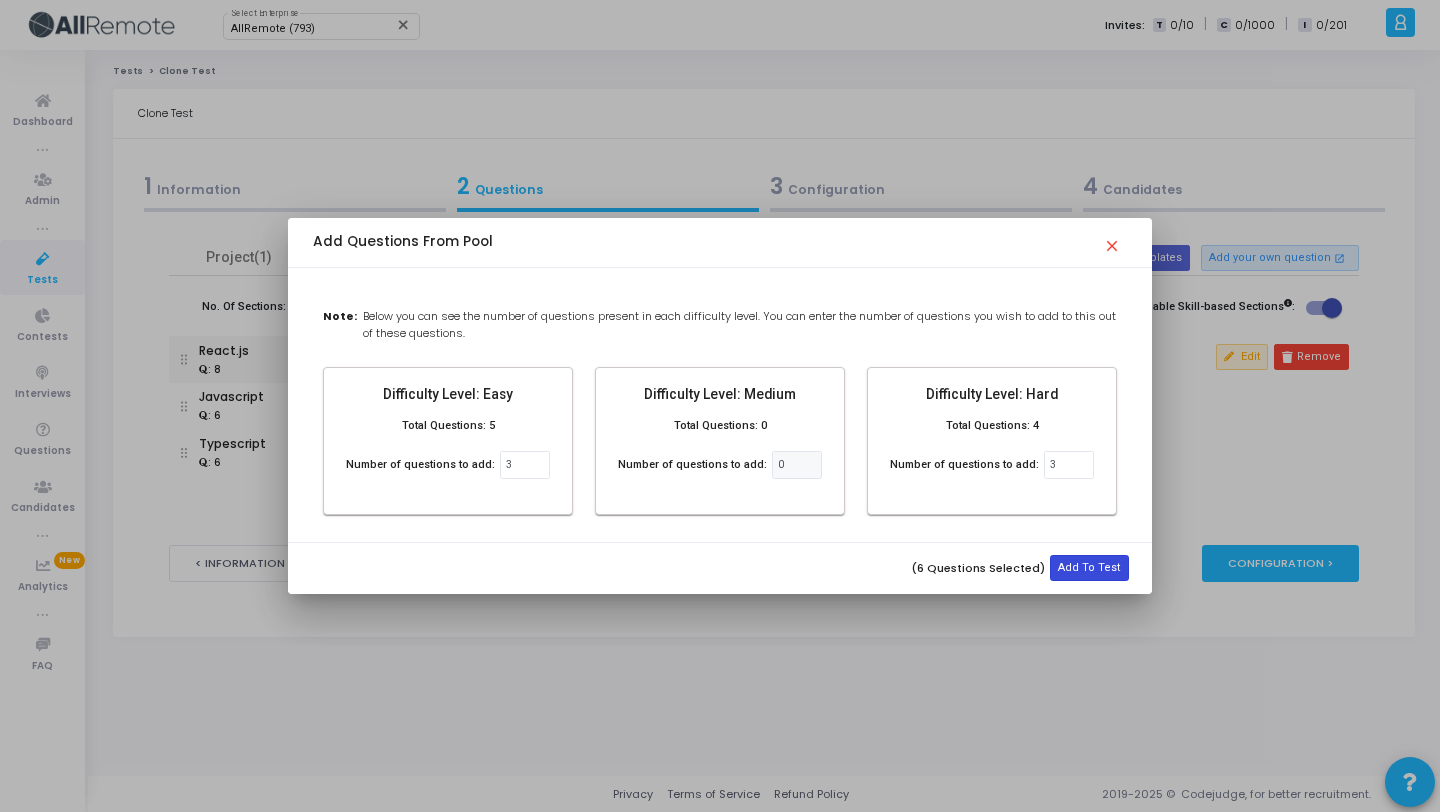 click on "Add To Test" at bounding box center [1089, 568] 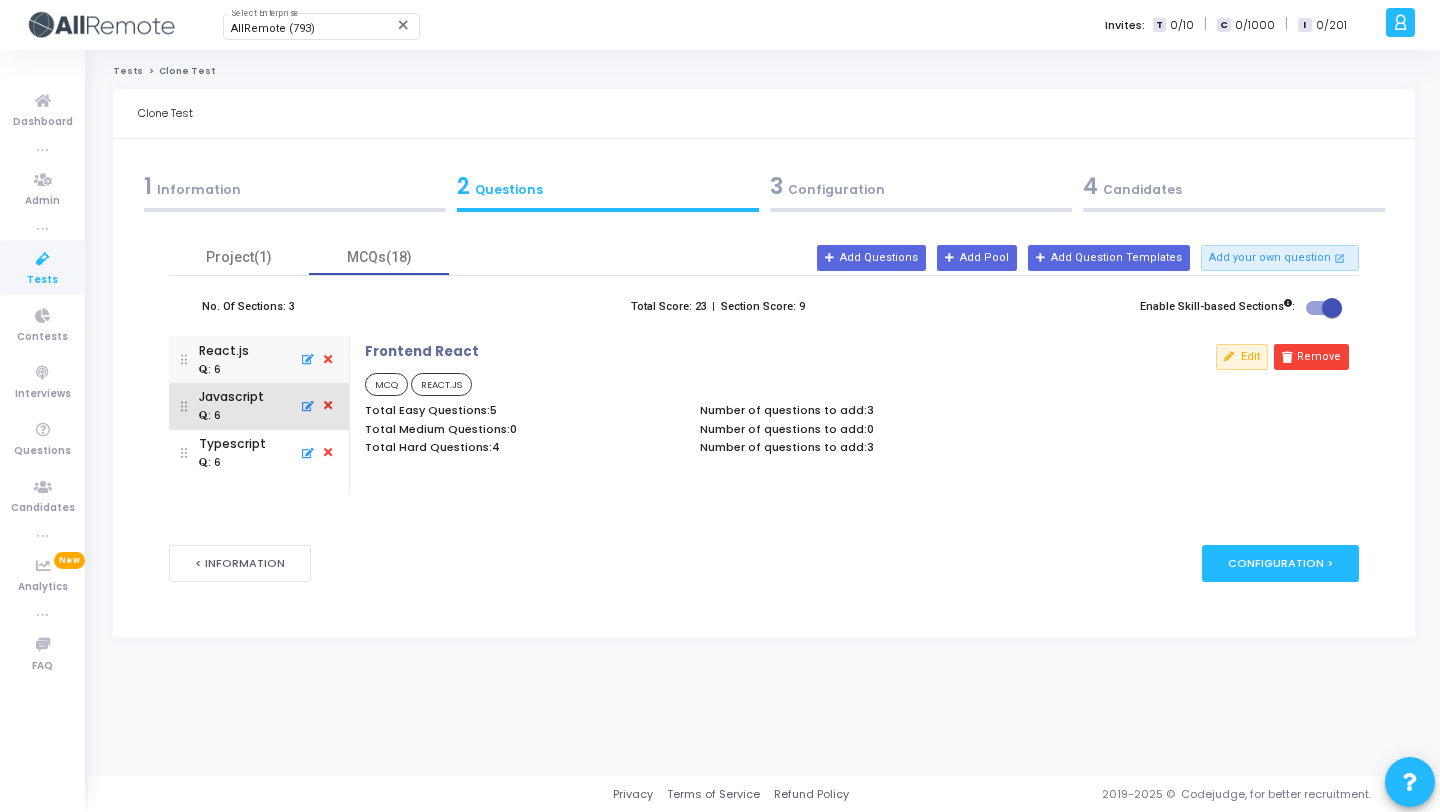 click on ": 6" at bounding box center (231, 416) 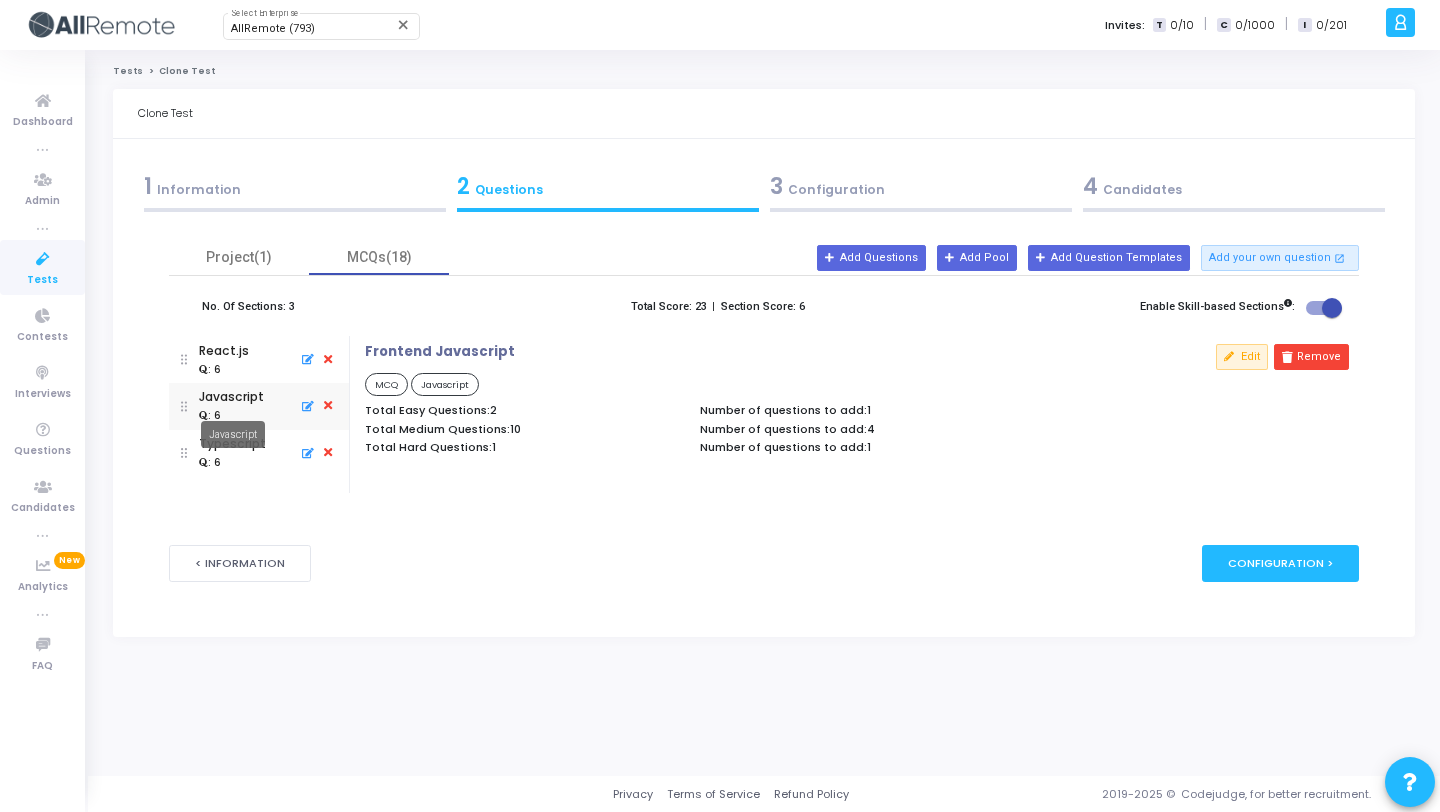 click on "Javascript" at bounding box center [231, 397] 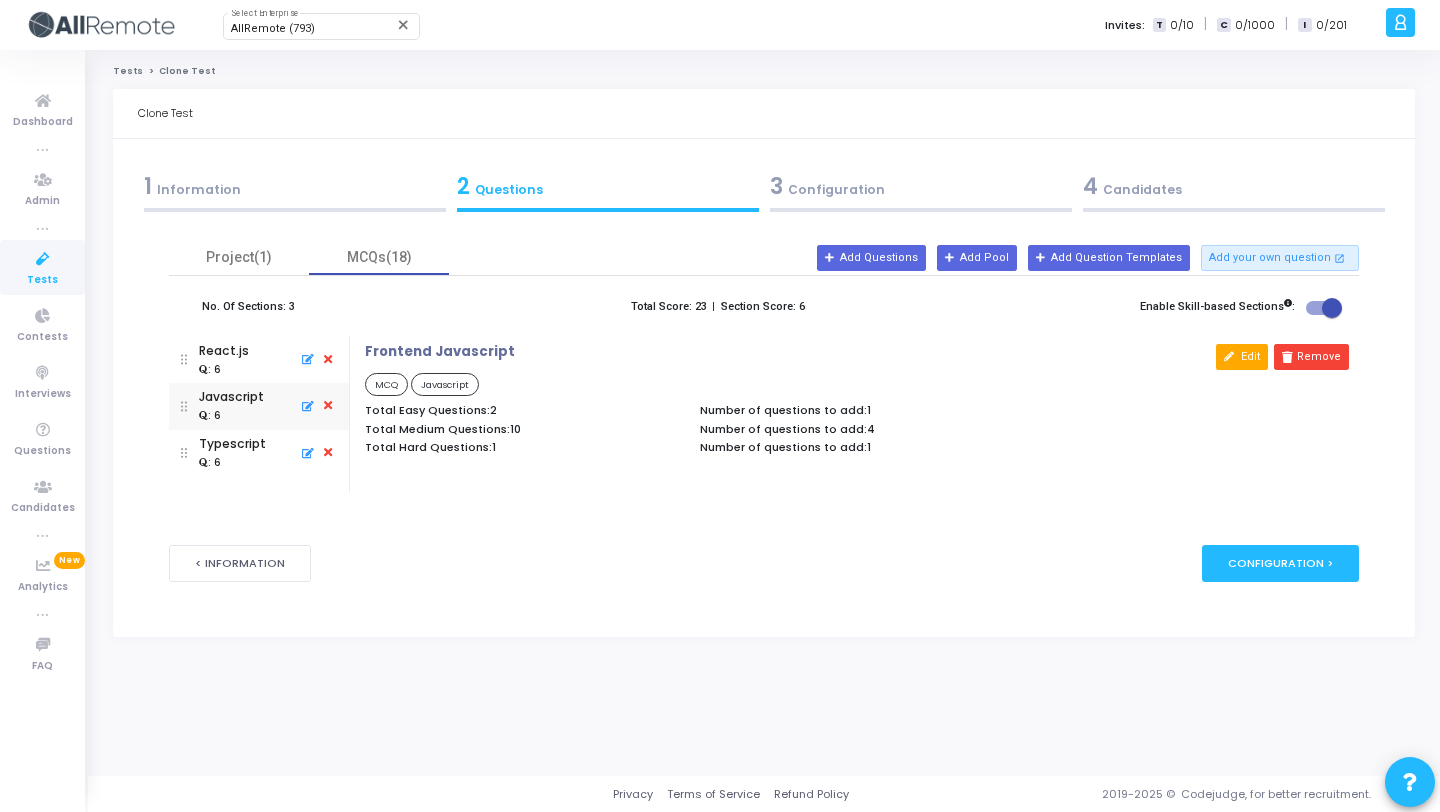 click on "Edit" at bounding box center (1242, 357) 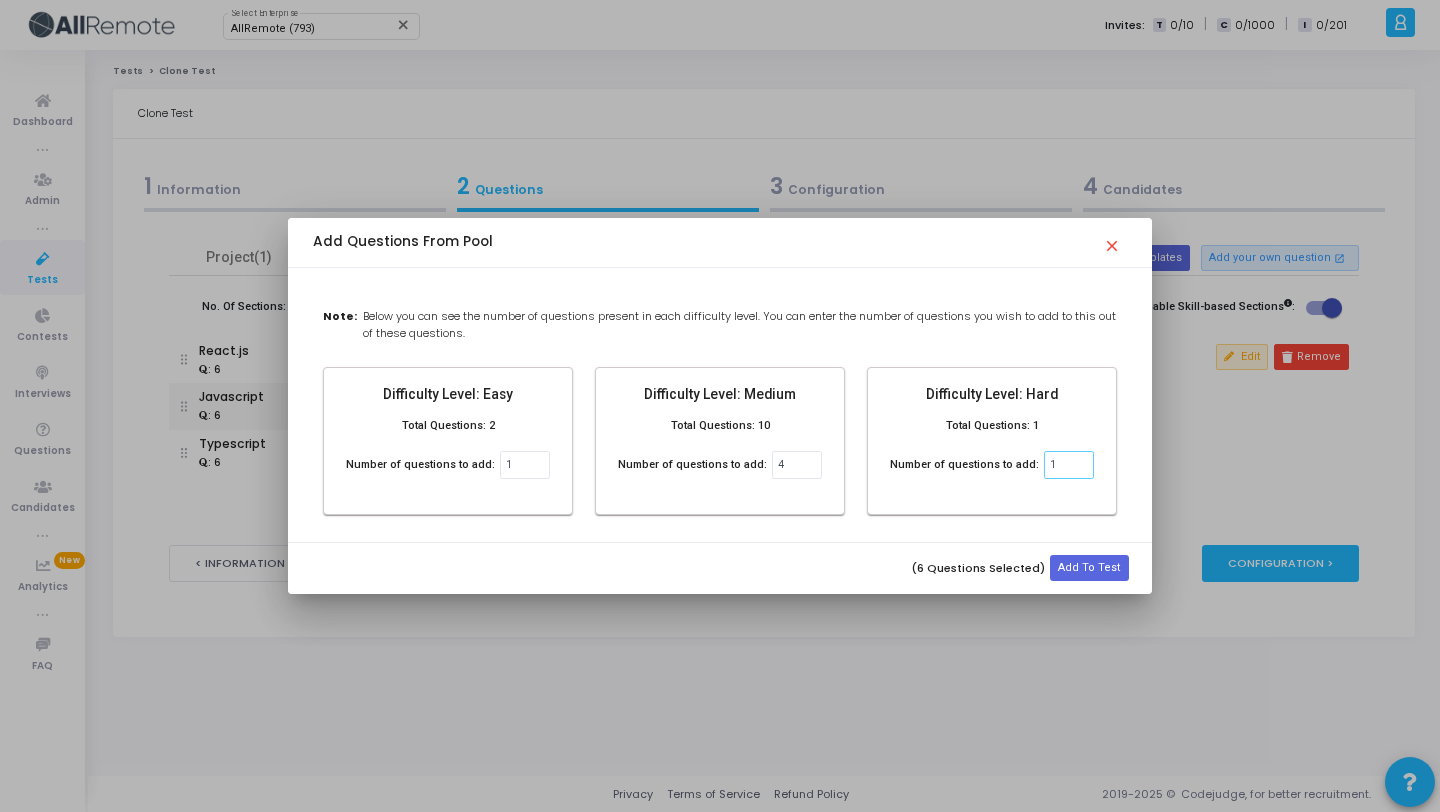 click on "1" 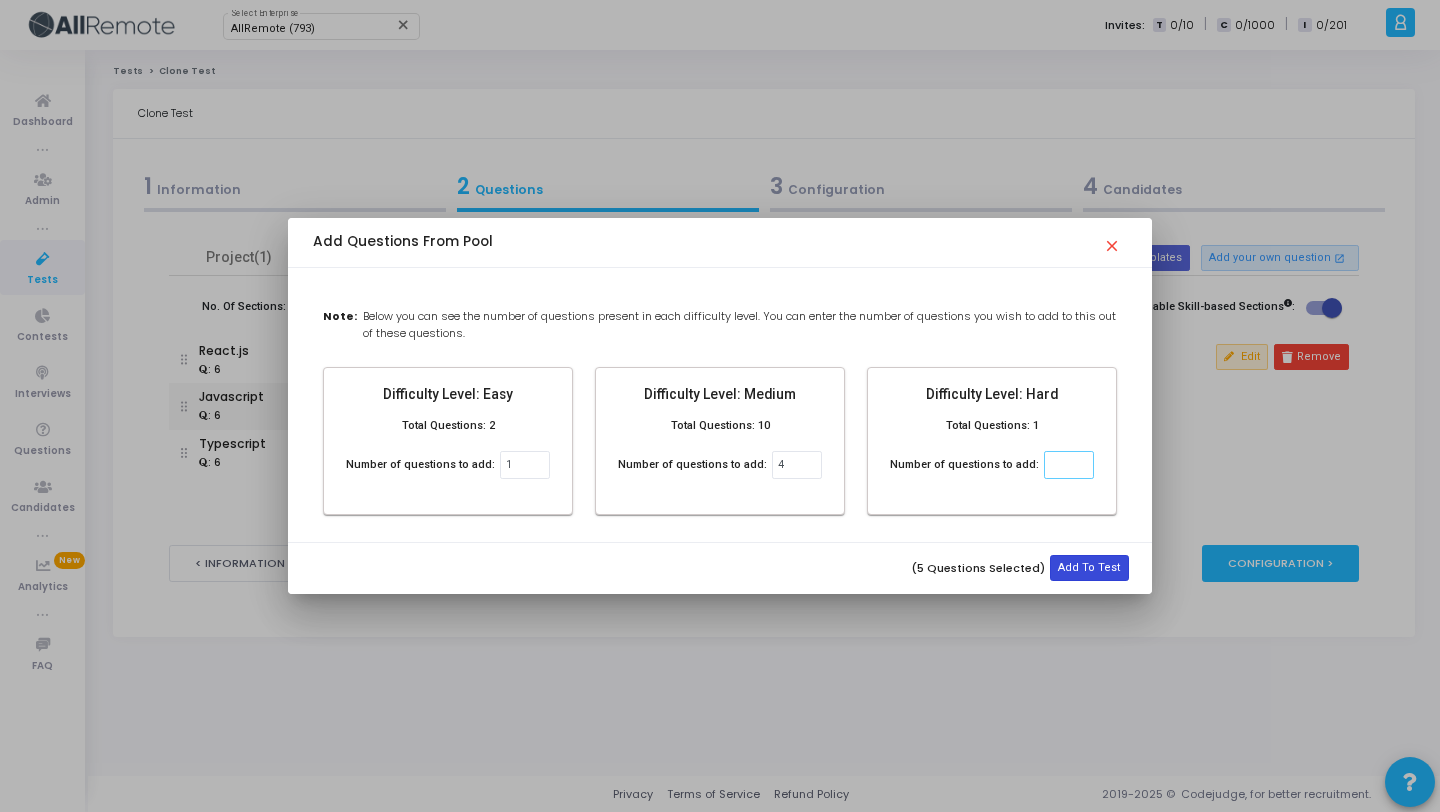 type 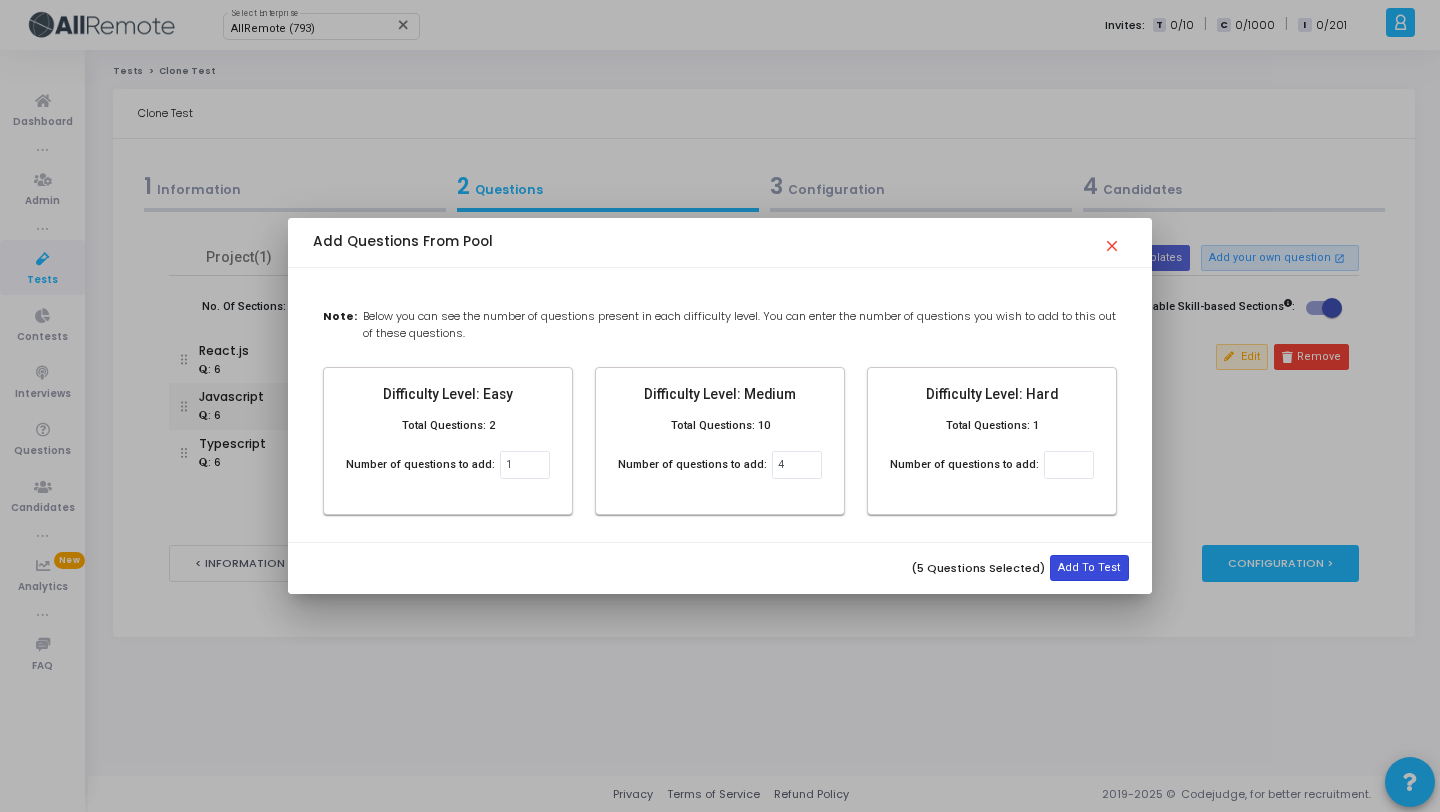 click on "Add To Test" at bounding box center (1089, 568) 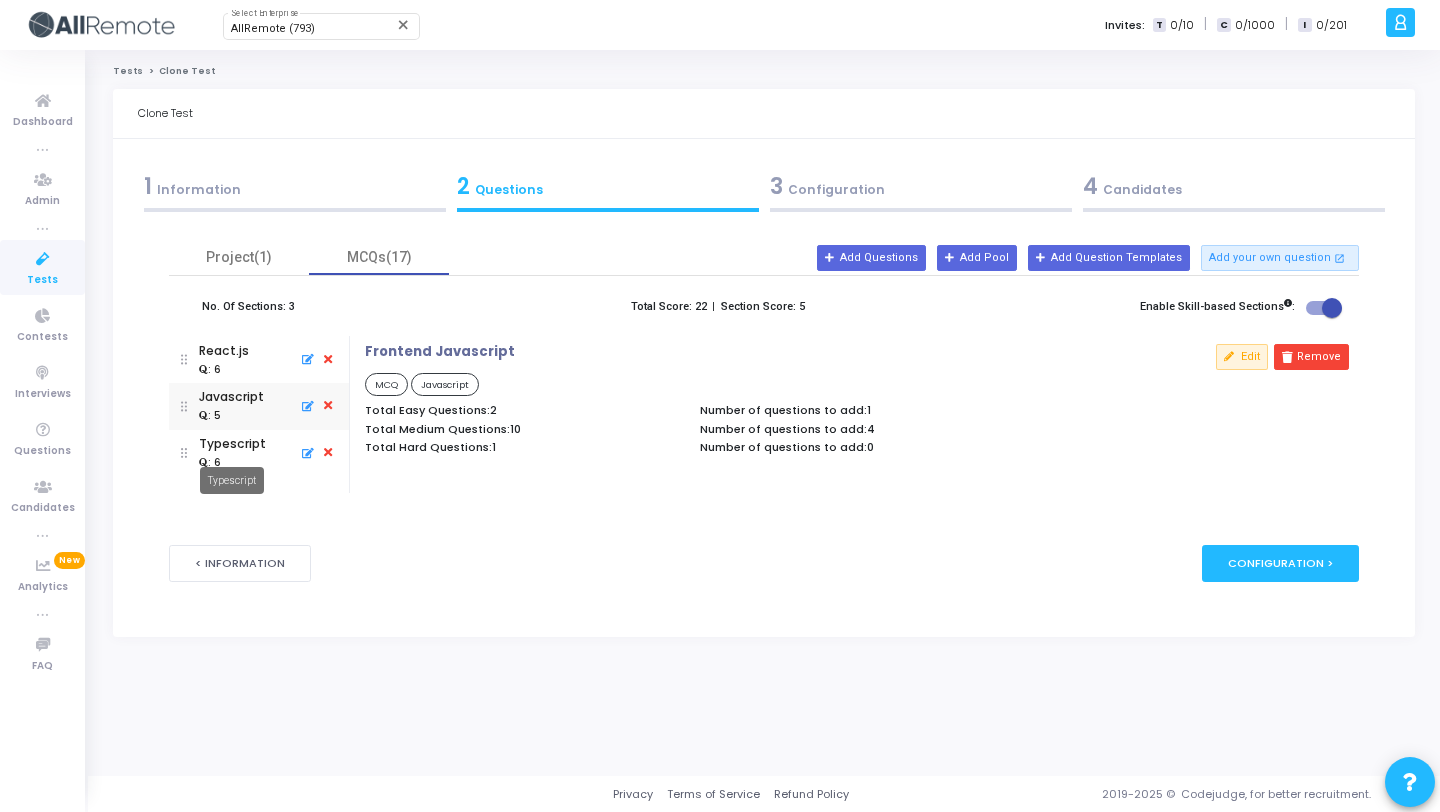 click on "Typescript" at bounding box center [232, 444] 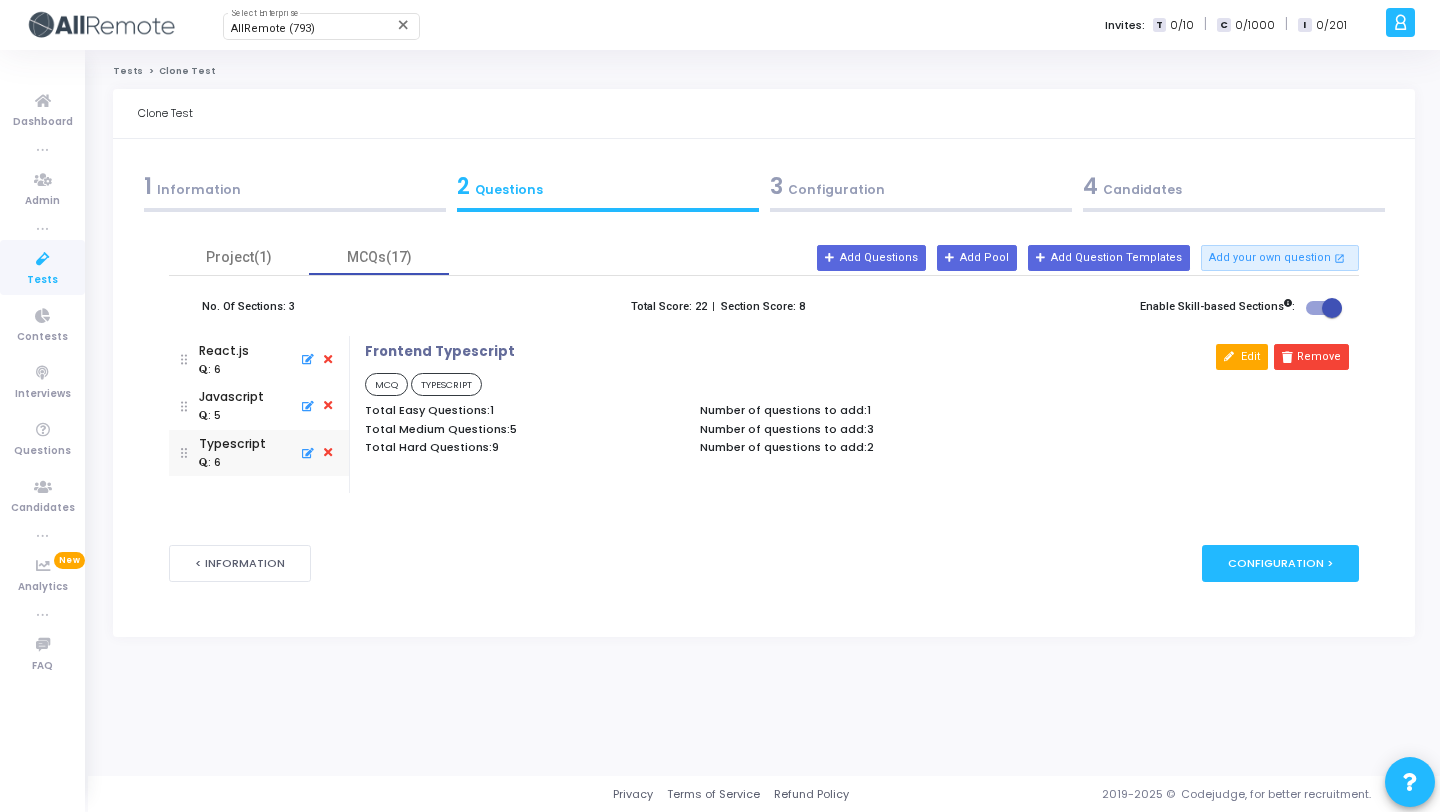 click at bounding box center (1229, 357) 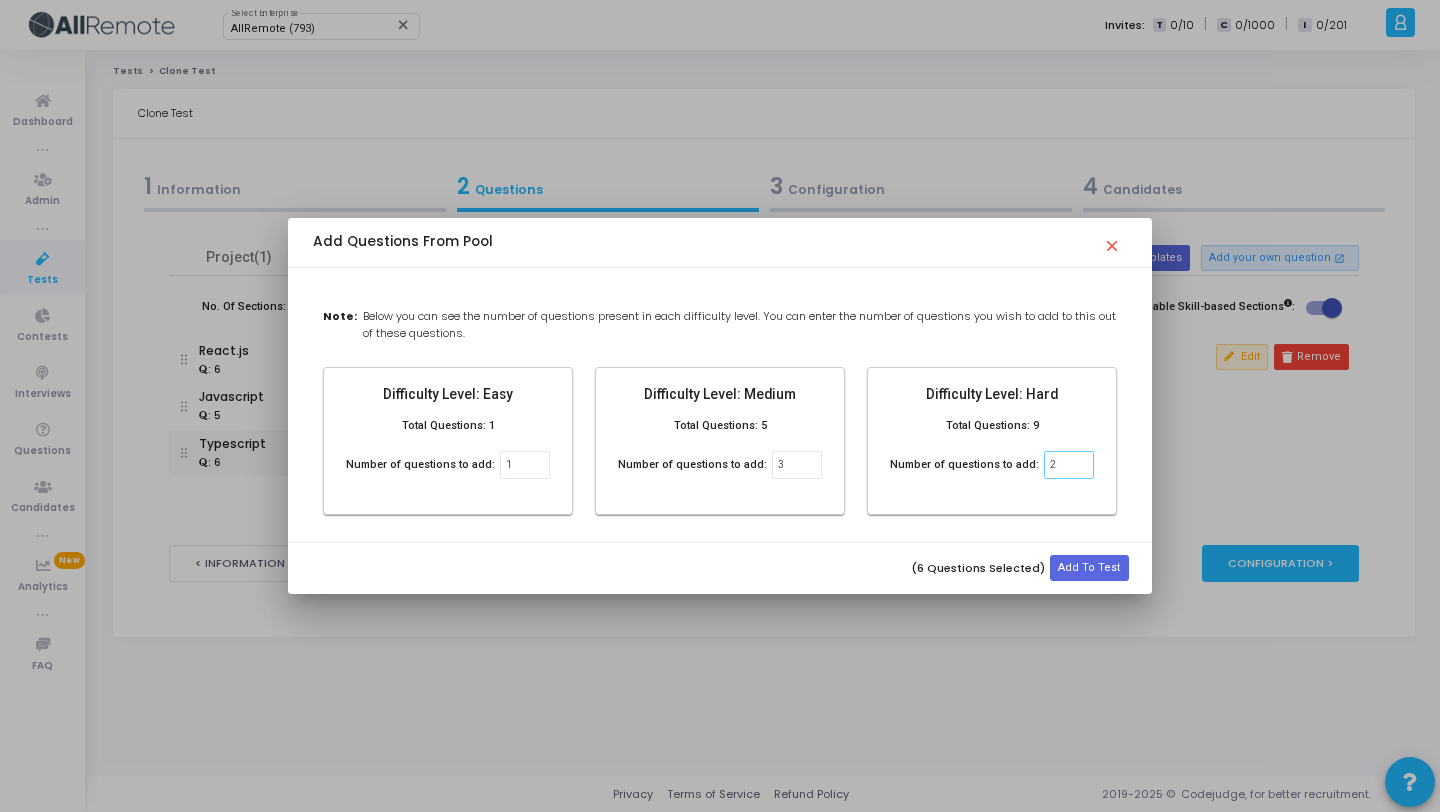 click on "2" 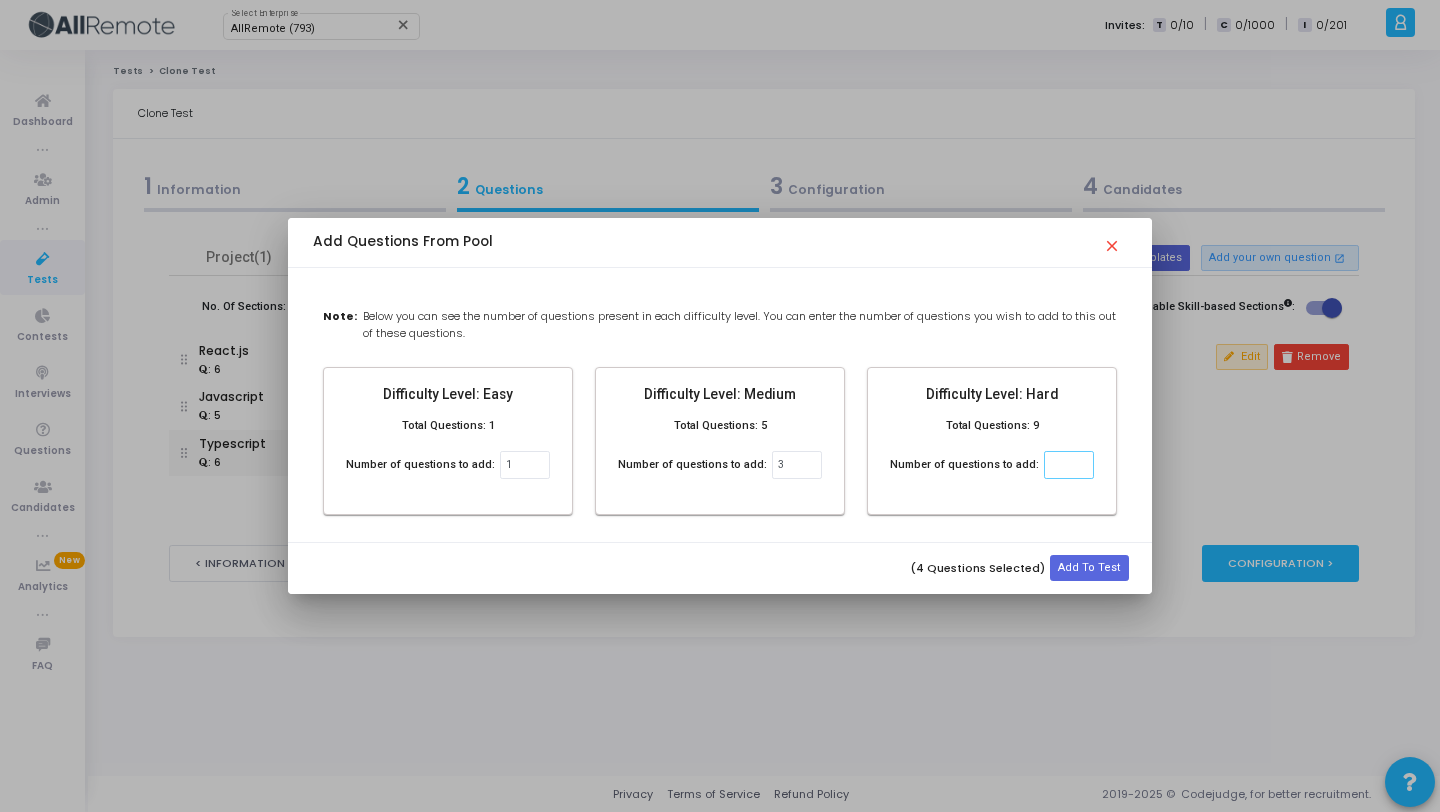 type on "2" 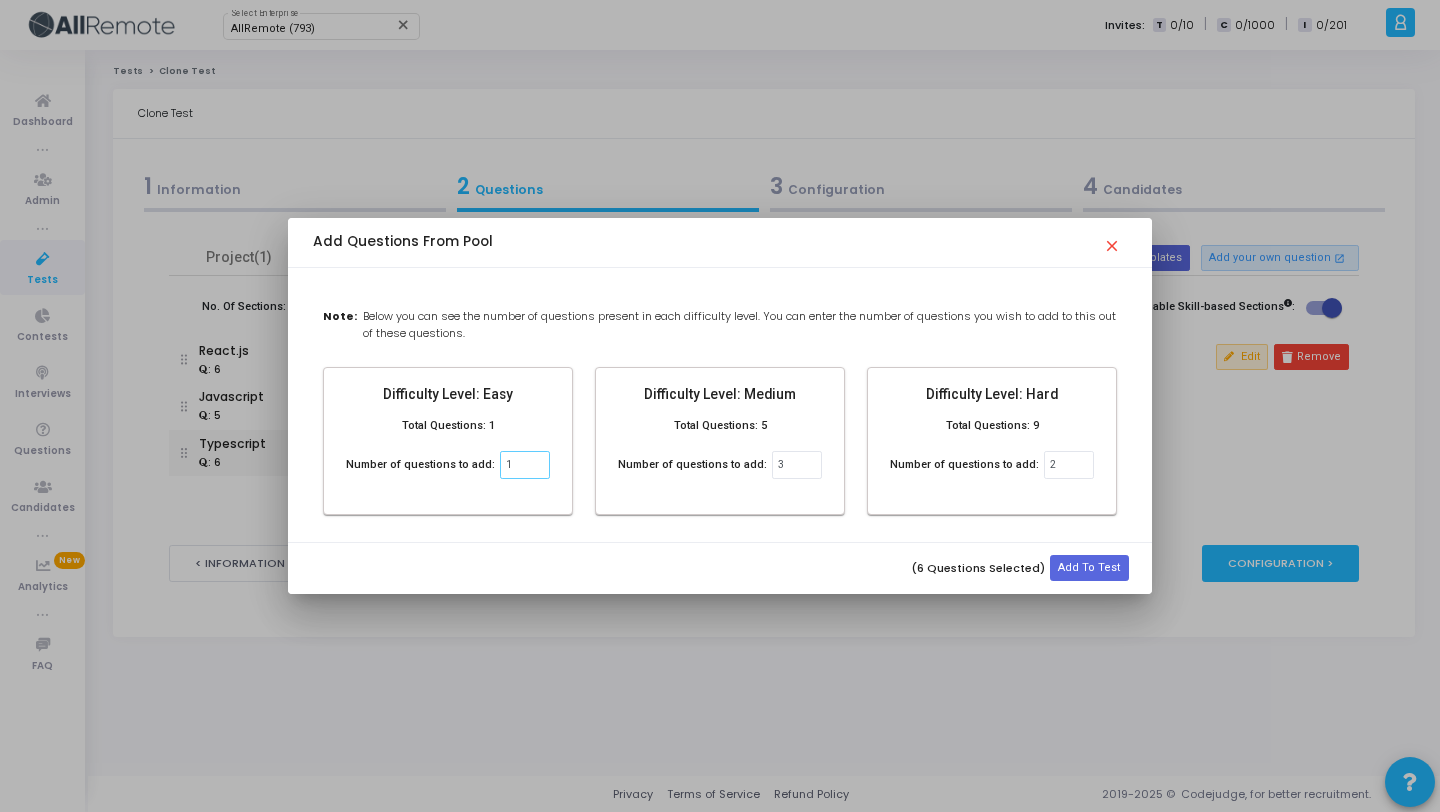 click on "1" 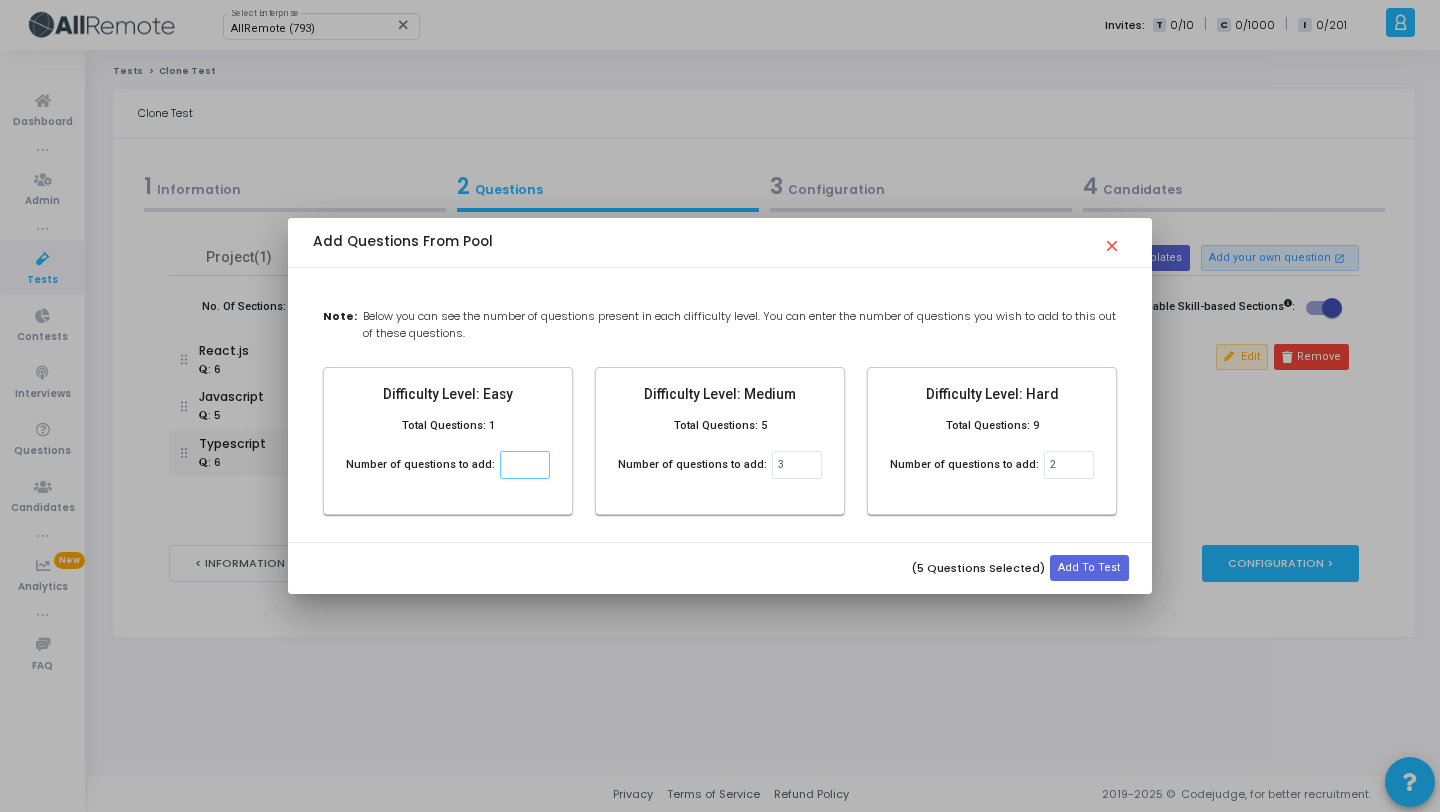 type 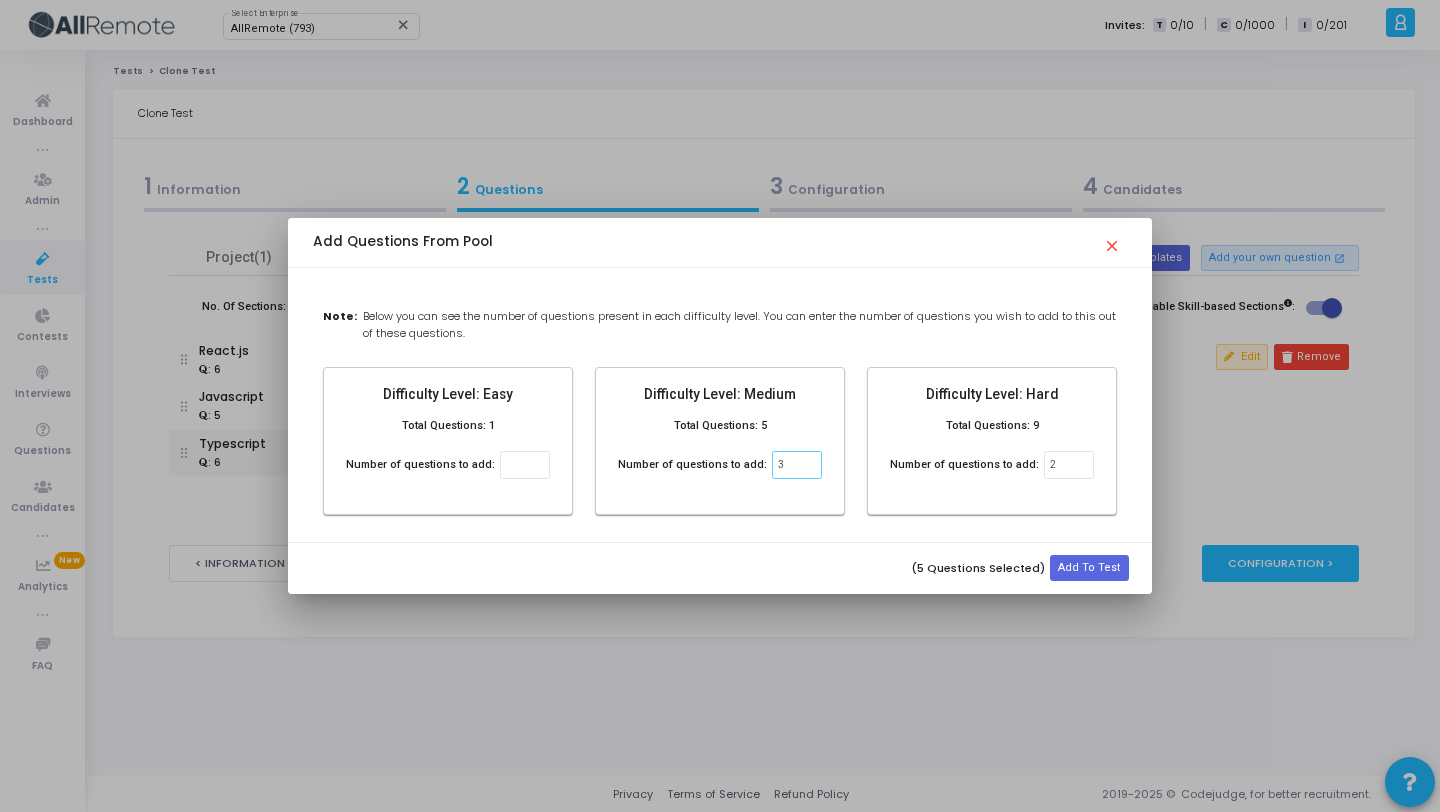 click on "3" 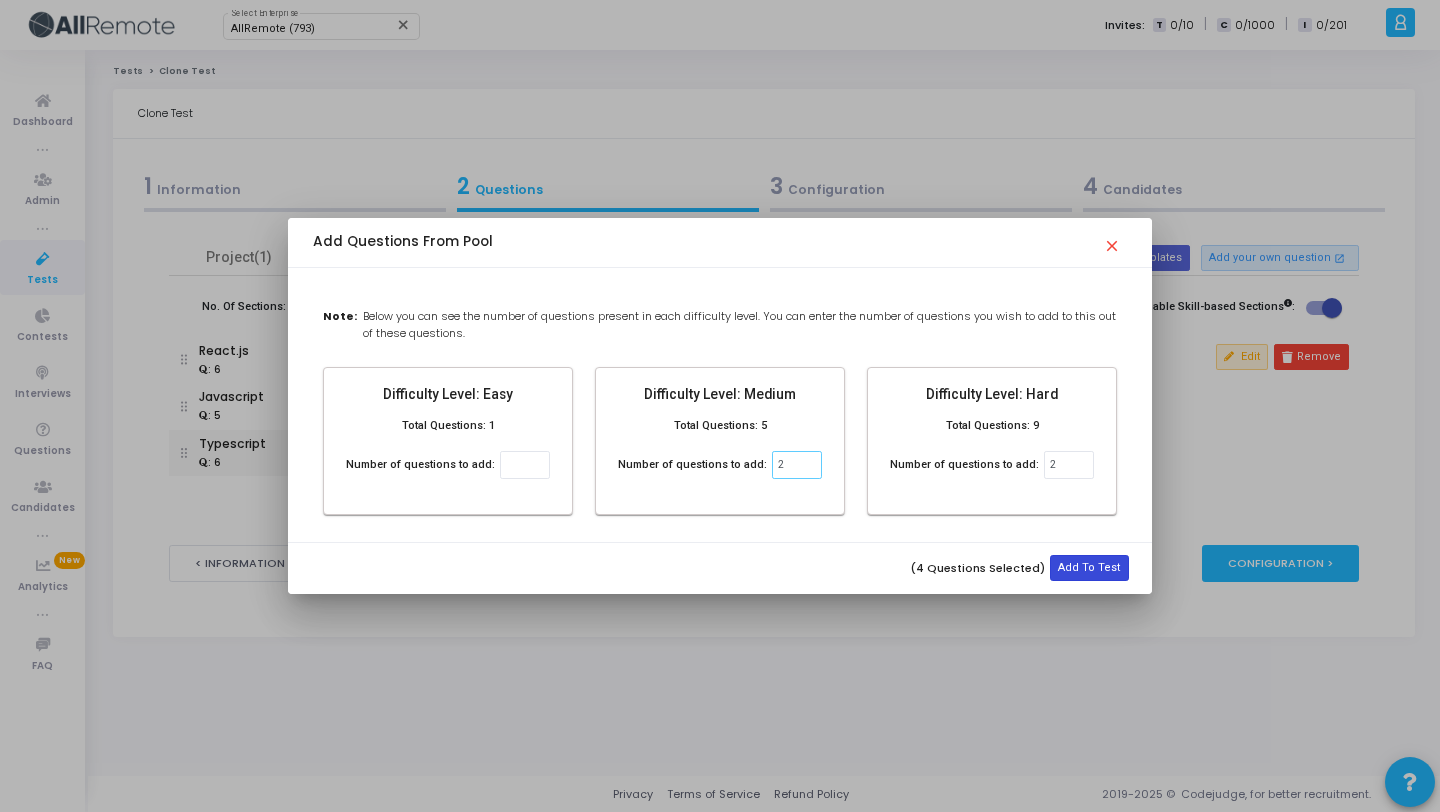 type on "2" 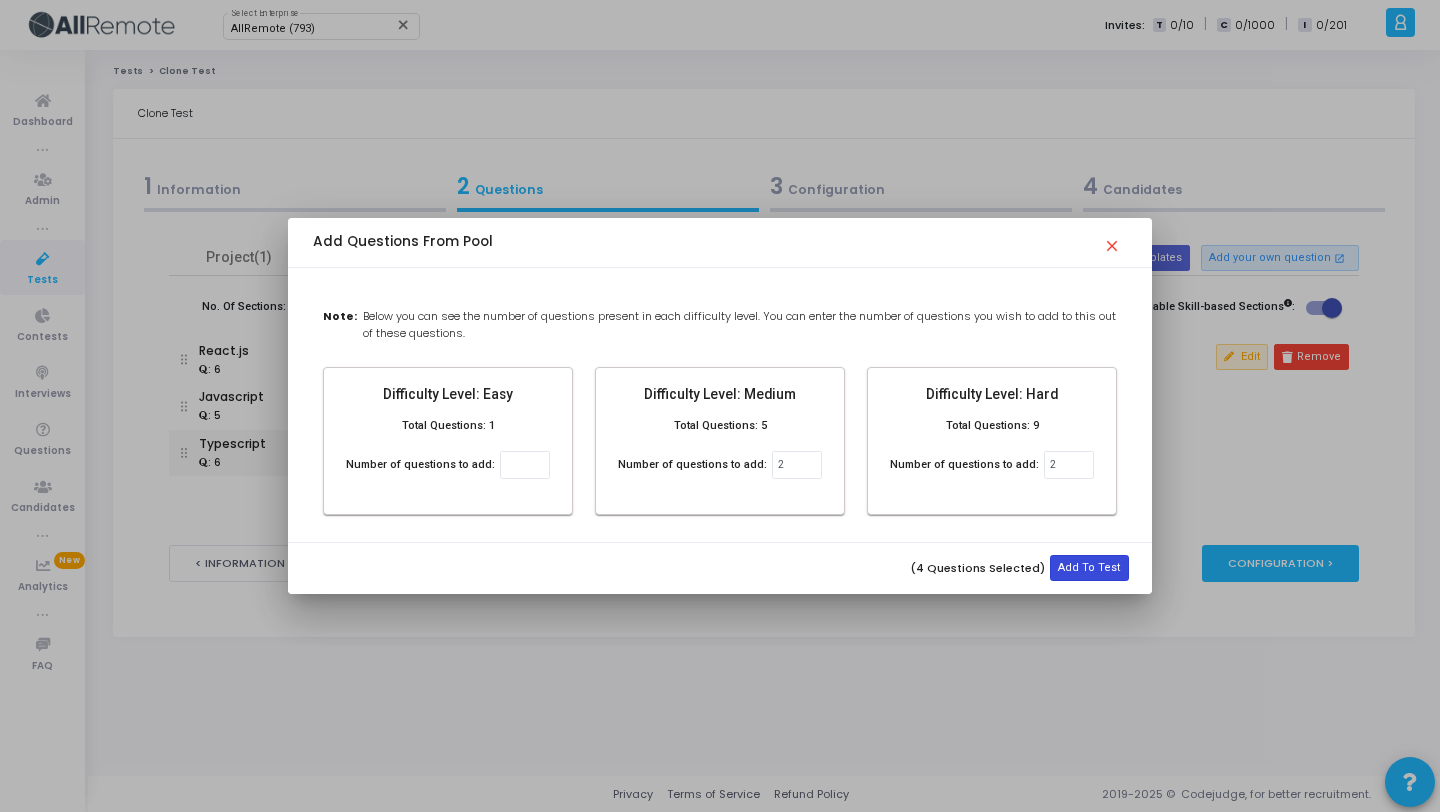 click on "Add To Test" at bounding box center (1089, 568) 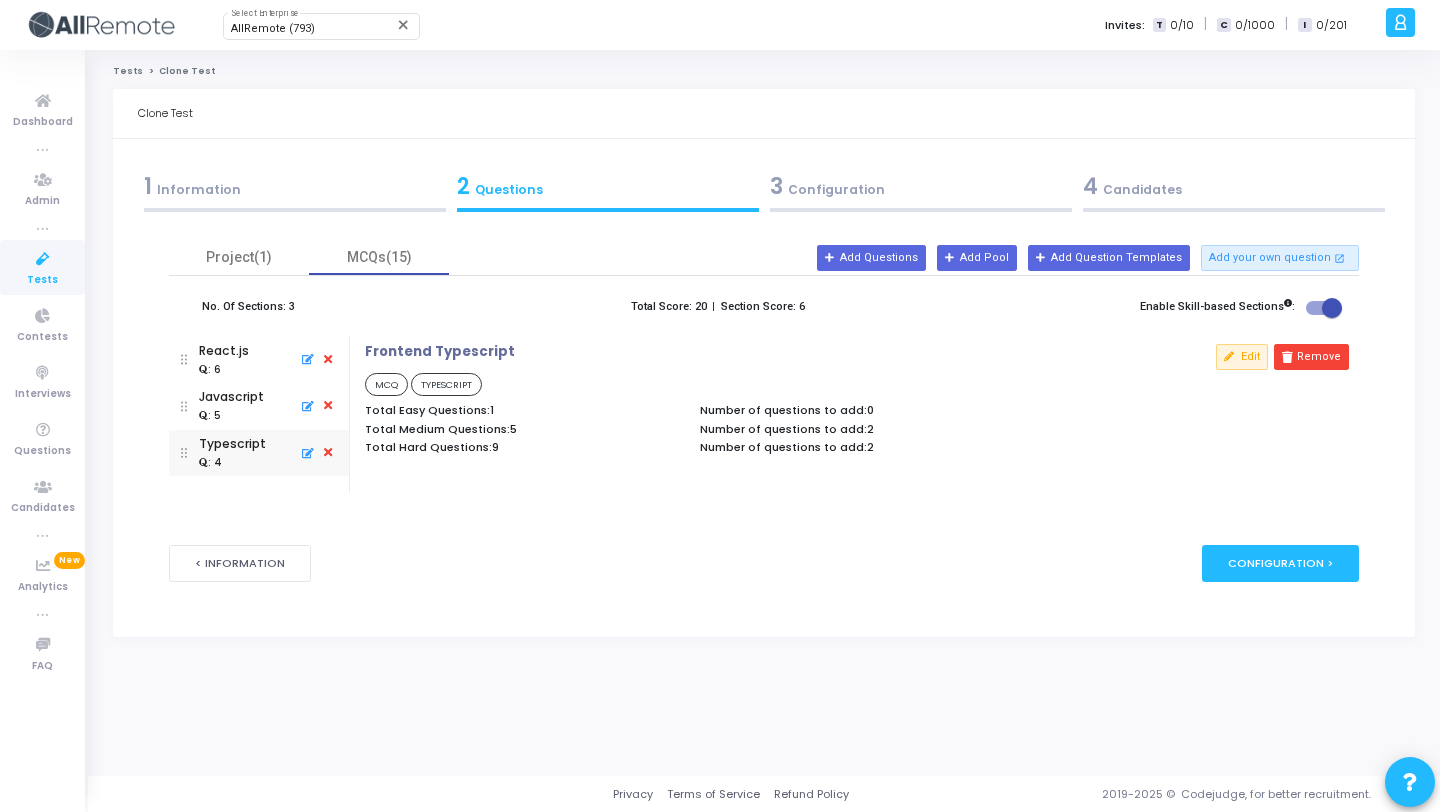 click on "Project(1)   MCQs(15)   No. Of Sections: 3   Total Score: 20 |  Section Score: 6 Enable Skill-based Sections  :    React.js  : 6   Javascript  : 5   Typescript  : 4   Frontend Typescript   MCQ   TYPESCRIPT   Total Easy Questions:  1  Total Medium Questions:  5  Total Hard Questions:  9  Number of questions to add:  0  Number of questions to add:  2  Number of questions to add:  2  Edit   Remove  Add Questions   Add Pool  Add Question Templates   Add your own question  open_in_new" at bounding box center [763, 377] 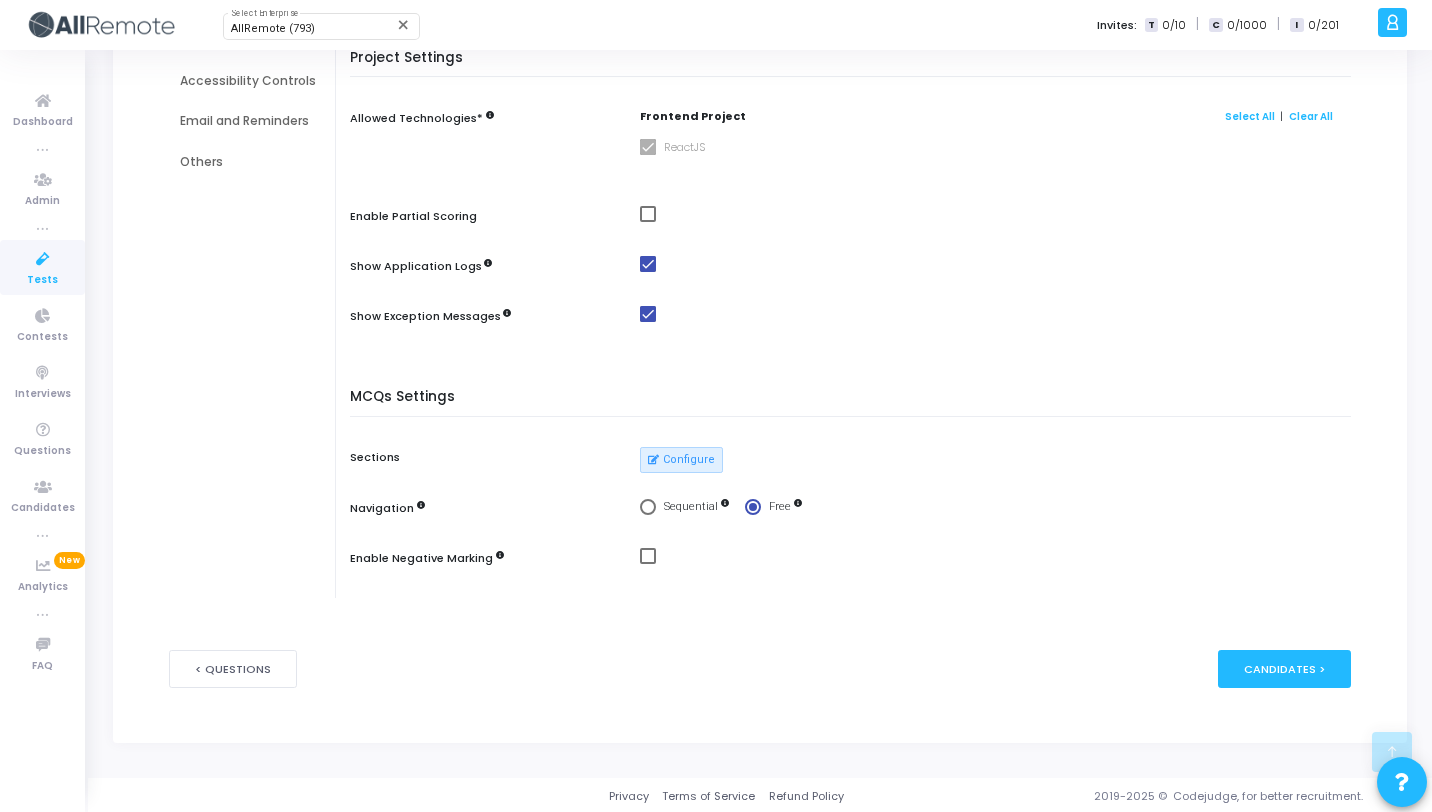 scroll, scrollTop: 341, scrollLeft: 0, axis: vertical 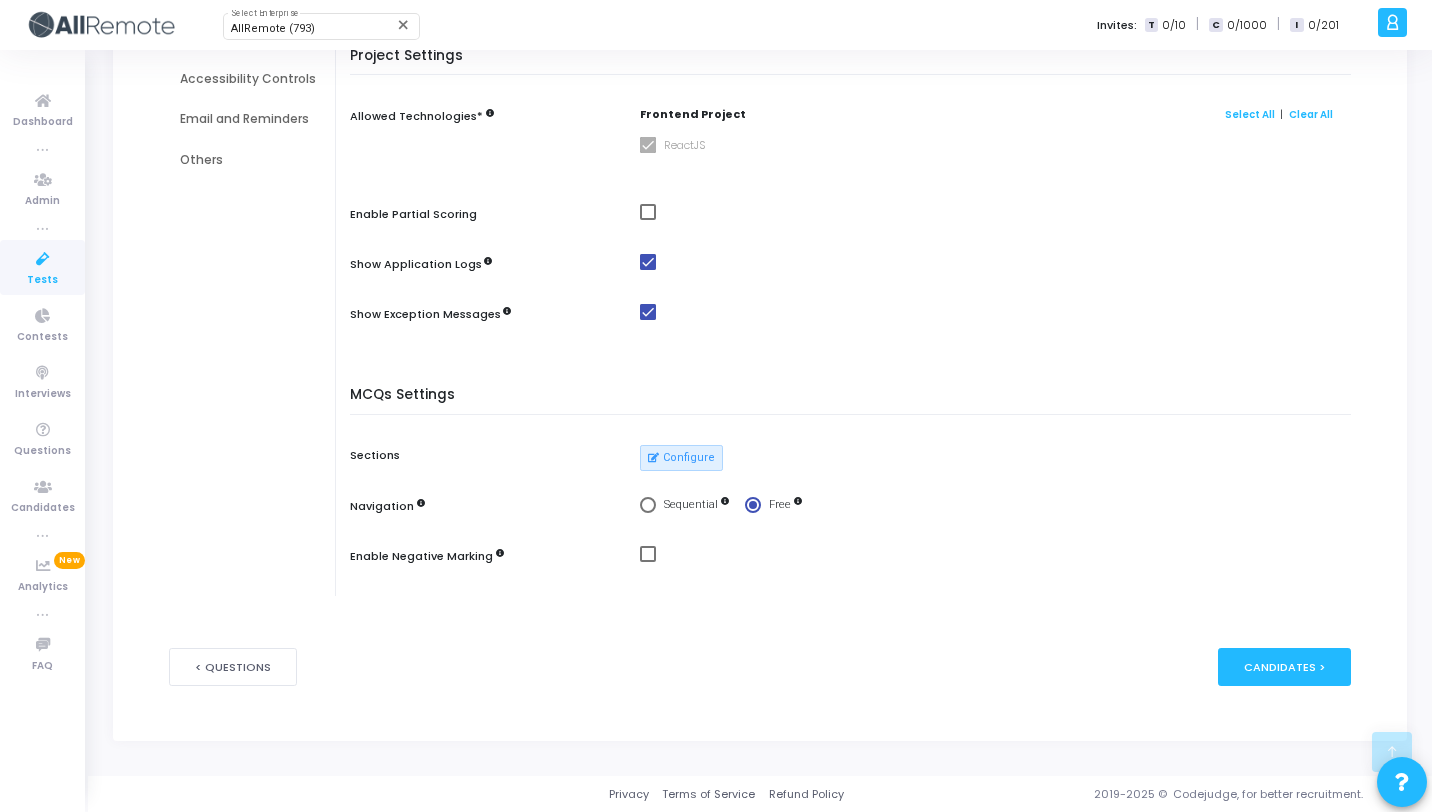 click at bounding box center (648, 212) 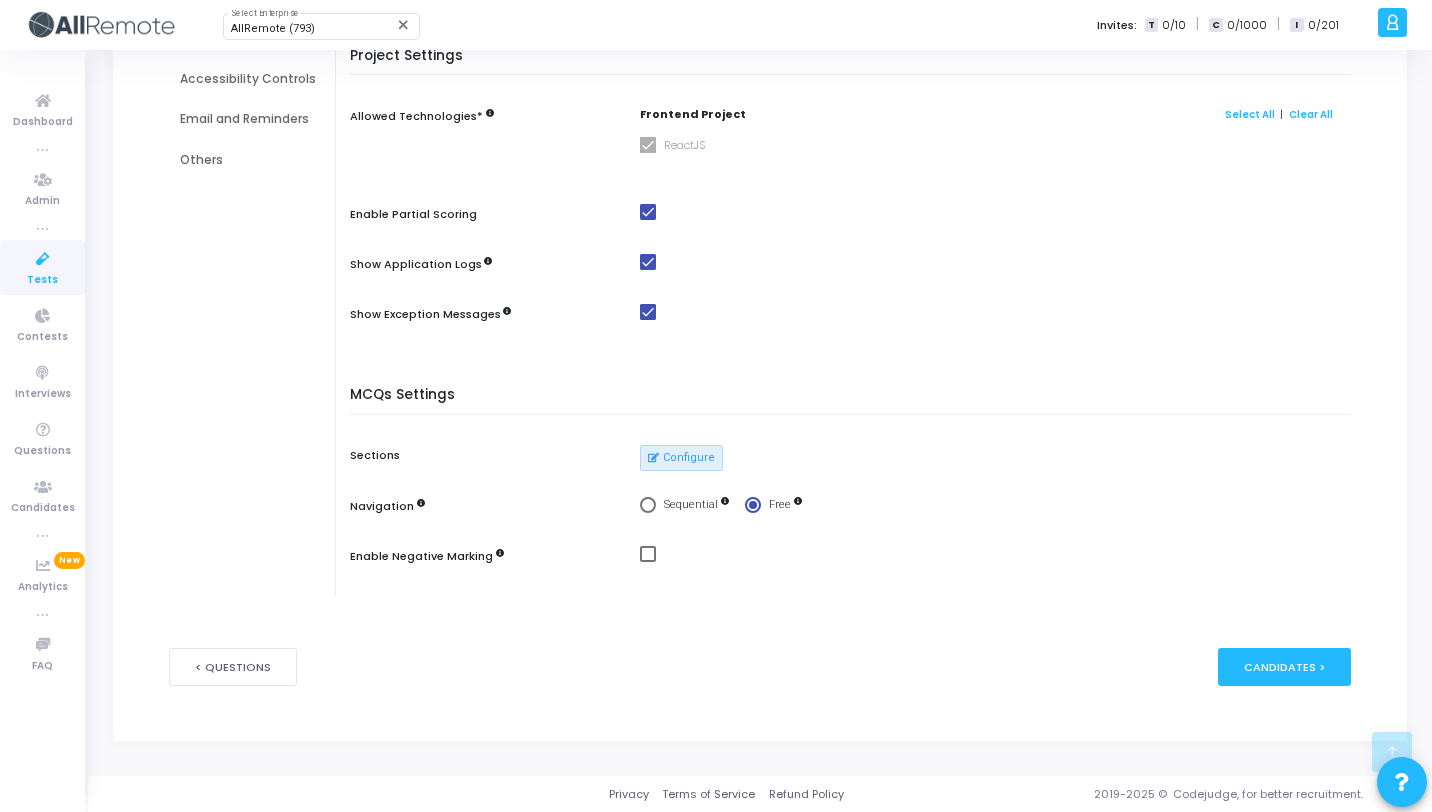 scroll, scrollTop: 0, scrollLeft: 0, axis: both 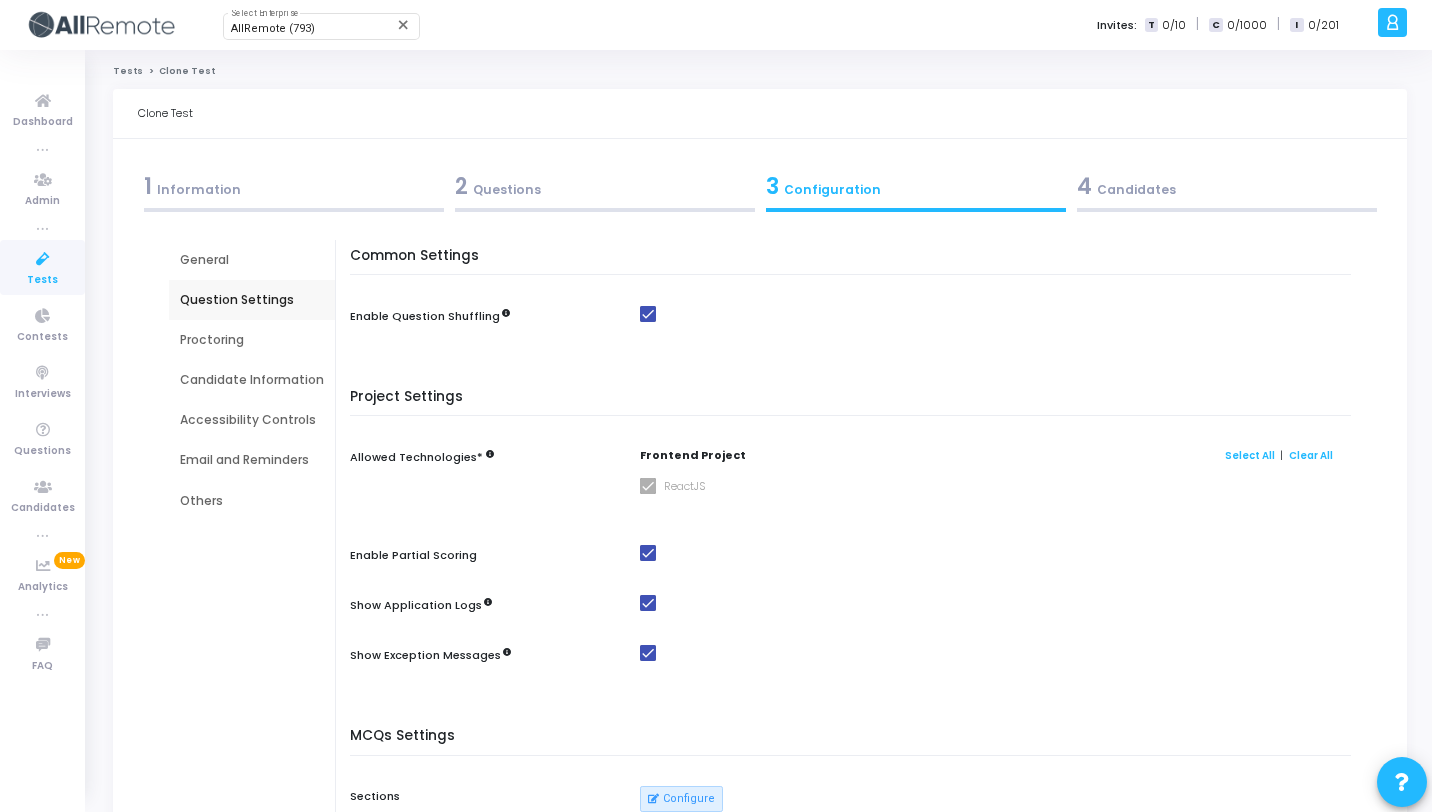click on "Proctoring" at bounding box center (252, 340) 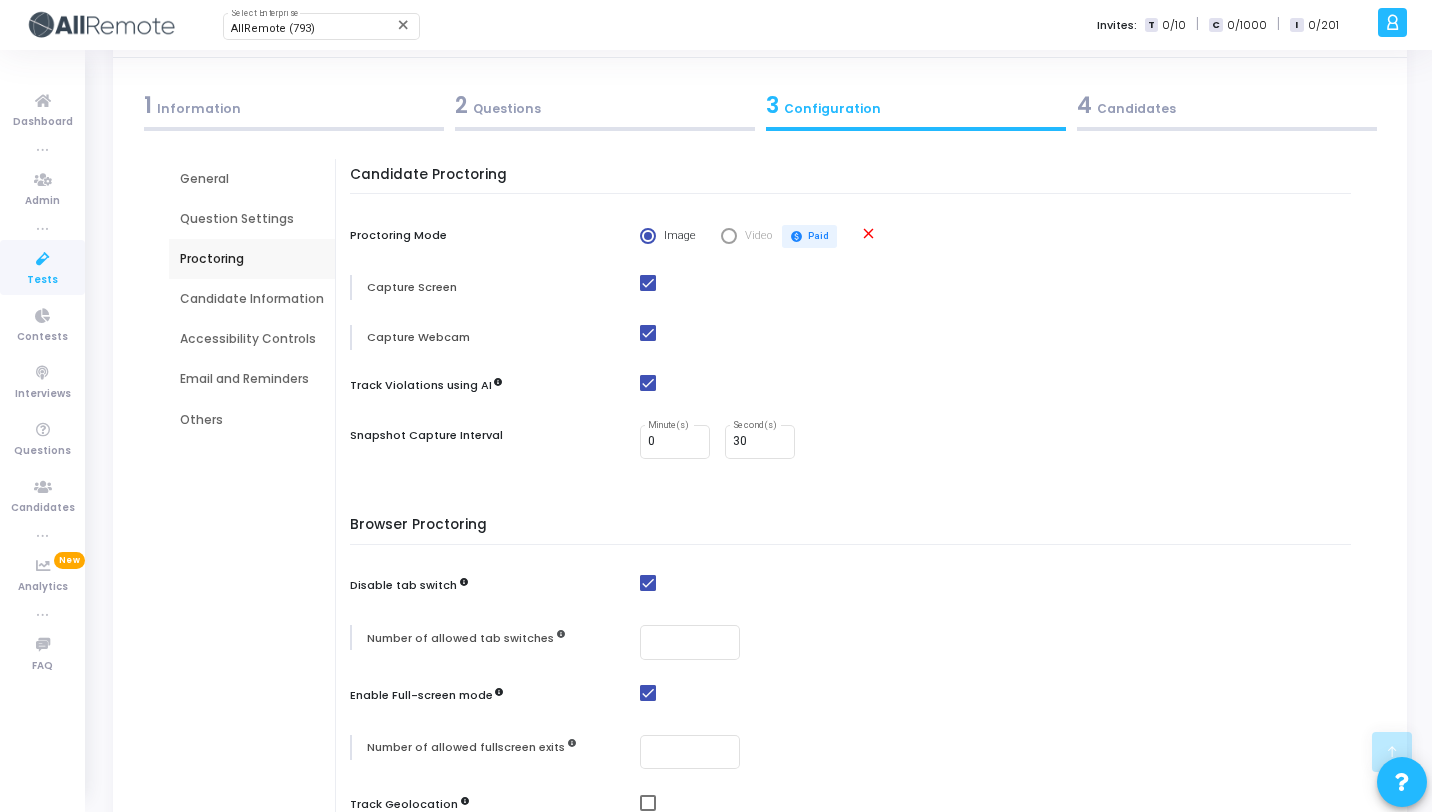 scroll, scrollTop: 0, scrollLeft: 0, axis: both 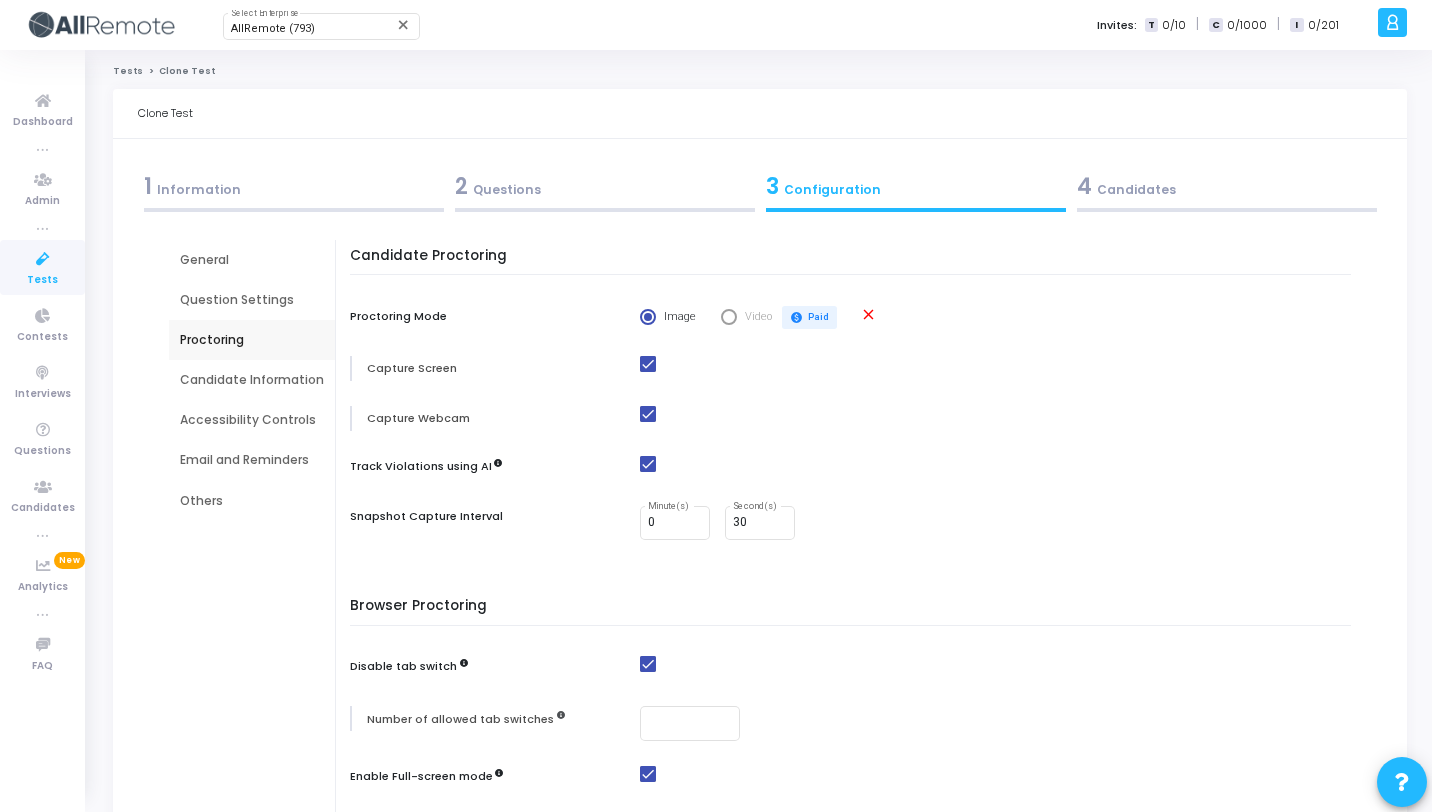click on "Accessibility Controls" at bounding box center (252, 420) 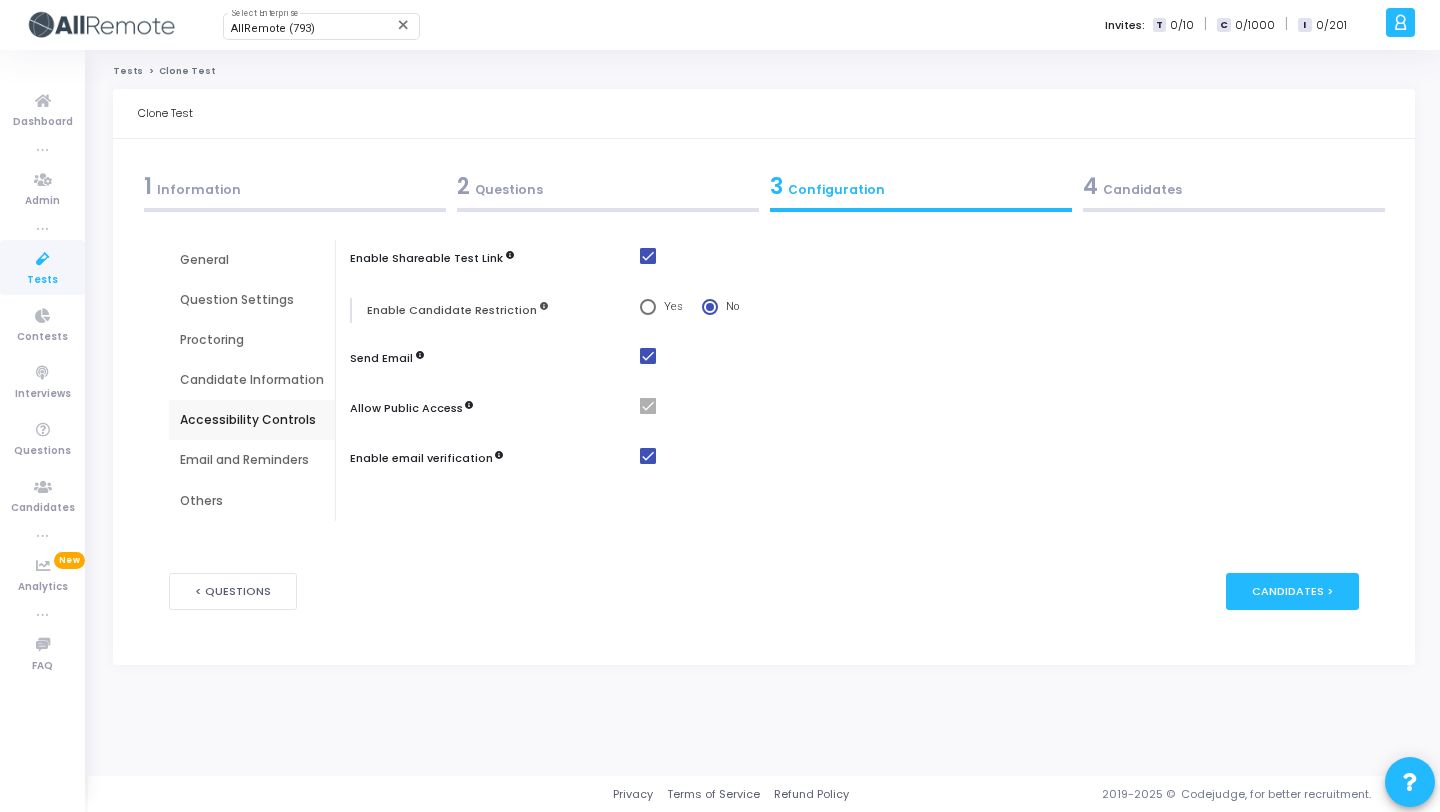click on "Email and Reminders" at bounding box center (252, 460) 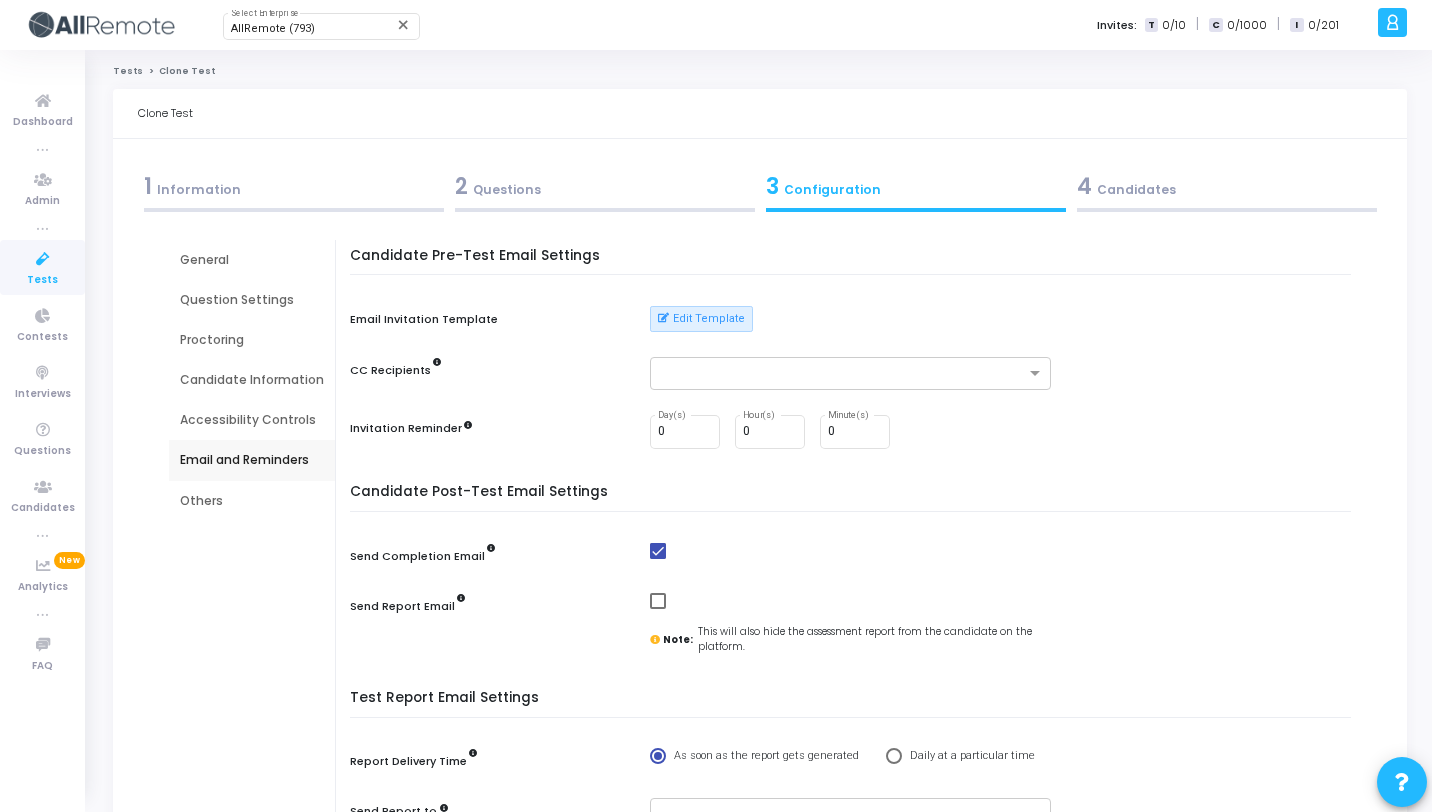 click on "Others" at bounding box center (252, 501) 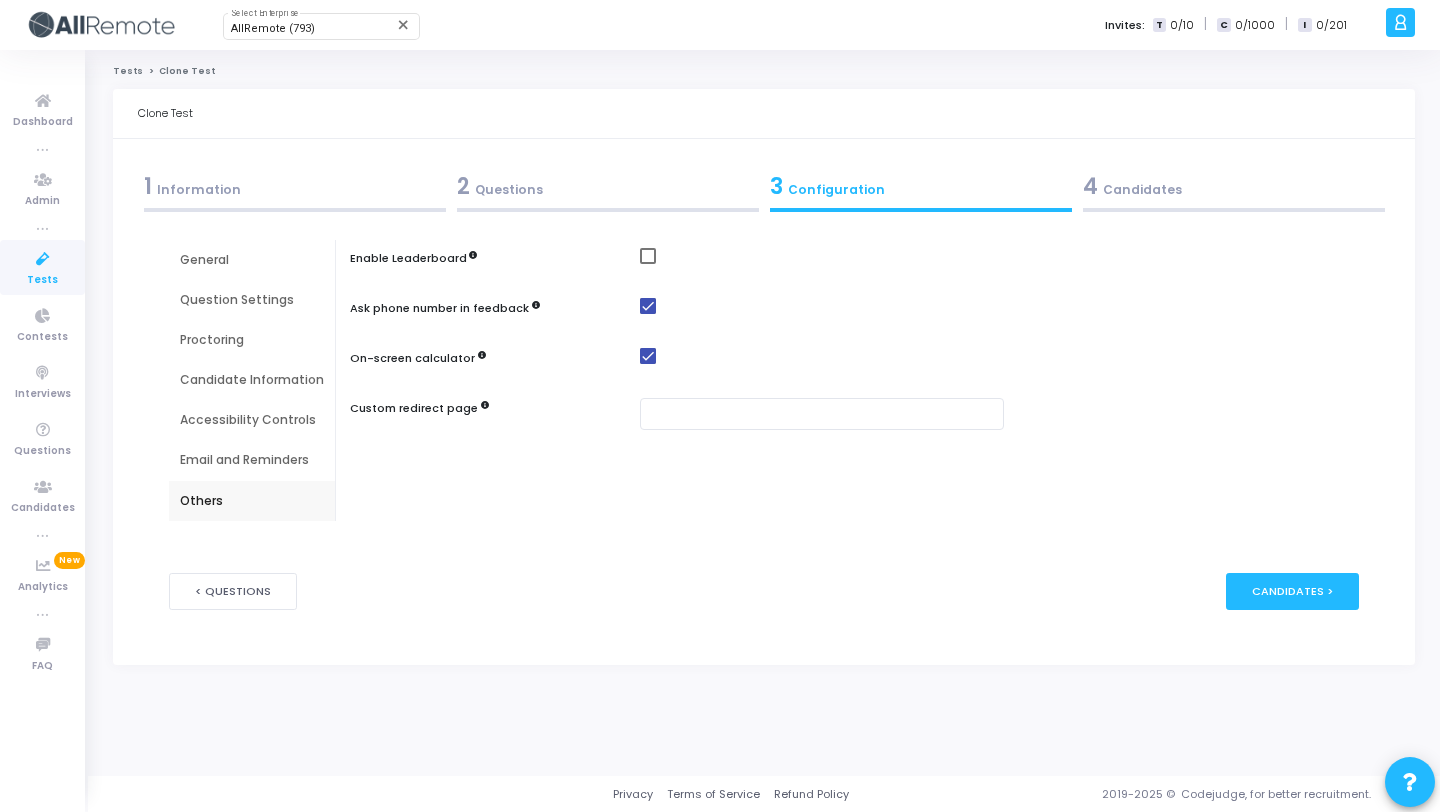 click on "4  Candidates" at bounding box center [1234, 186] 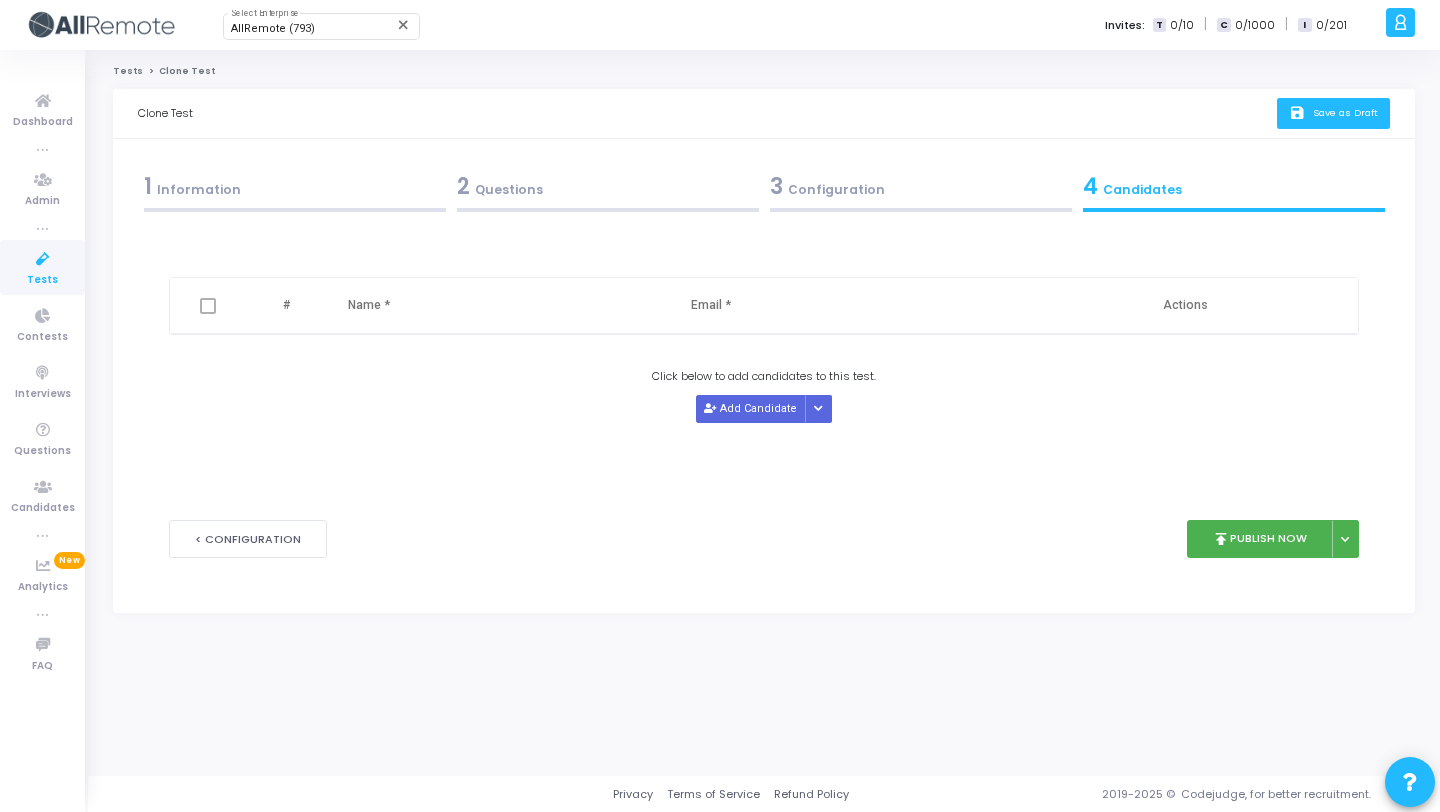 click on "save" 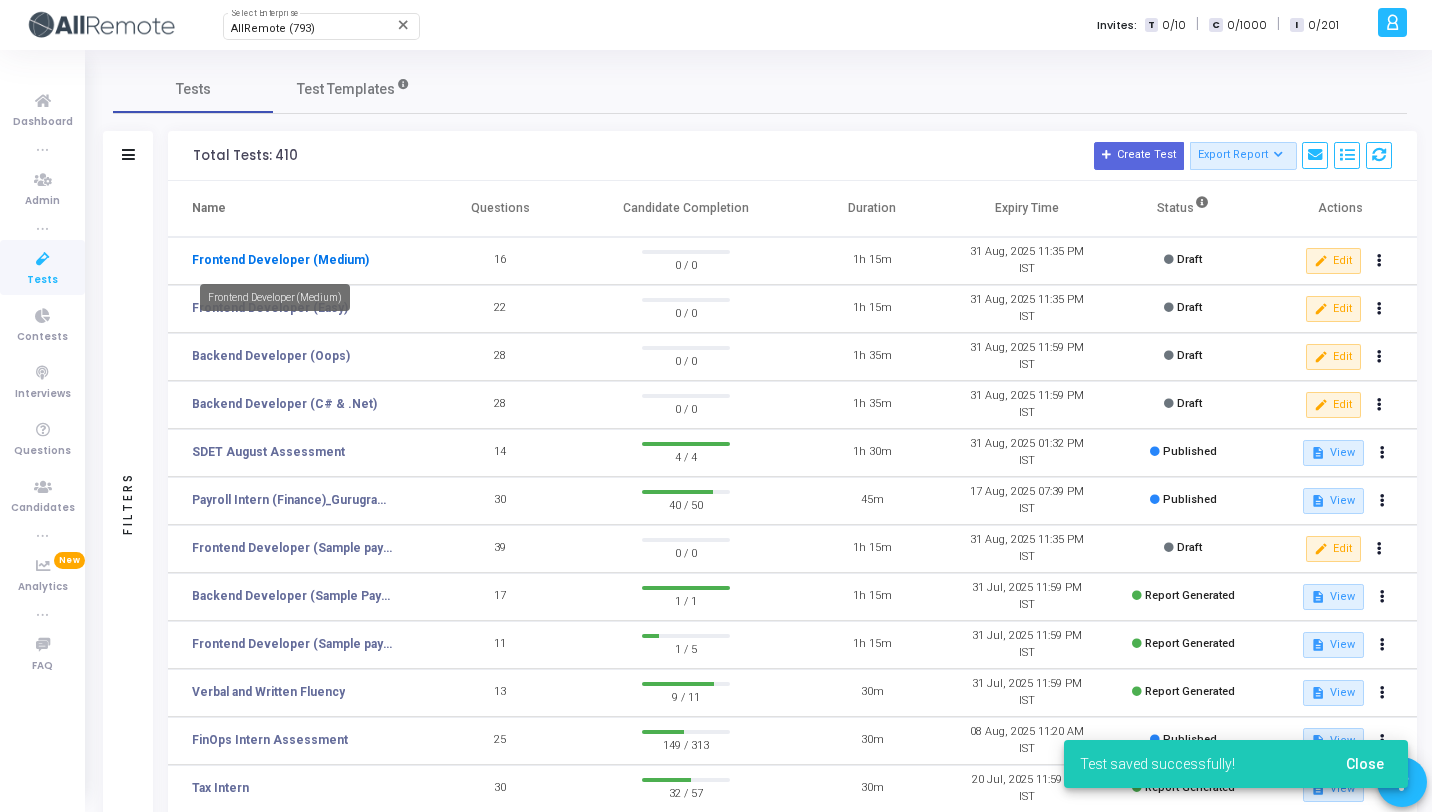 click on "Frontend Developer (Medium)" at bounding box center (280, 260) 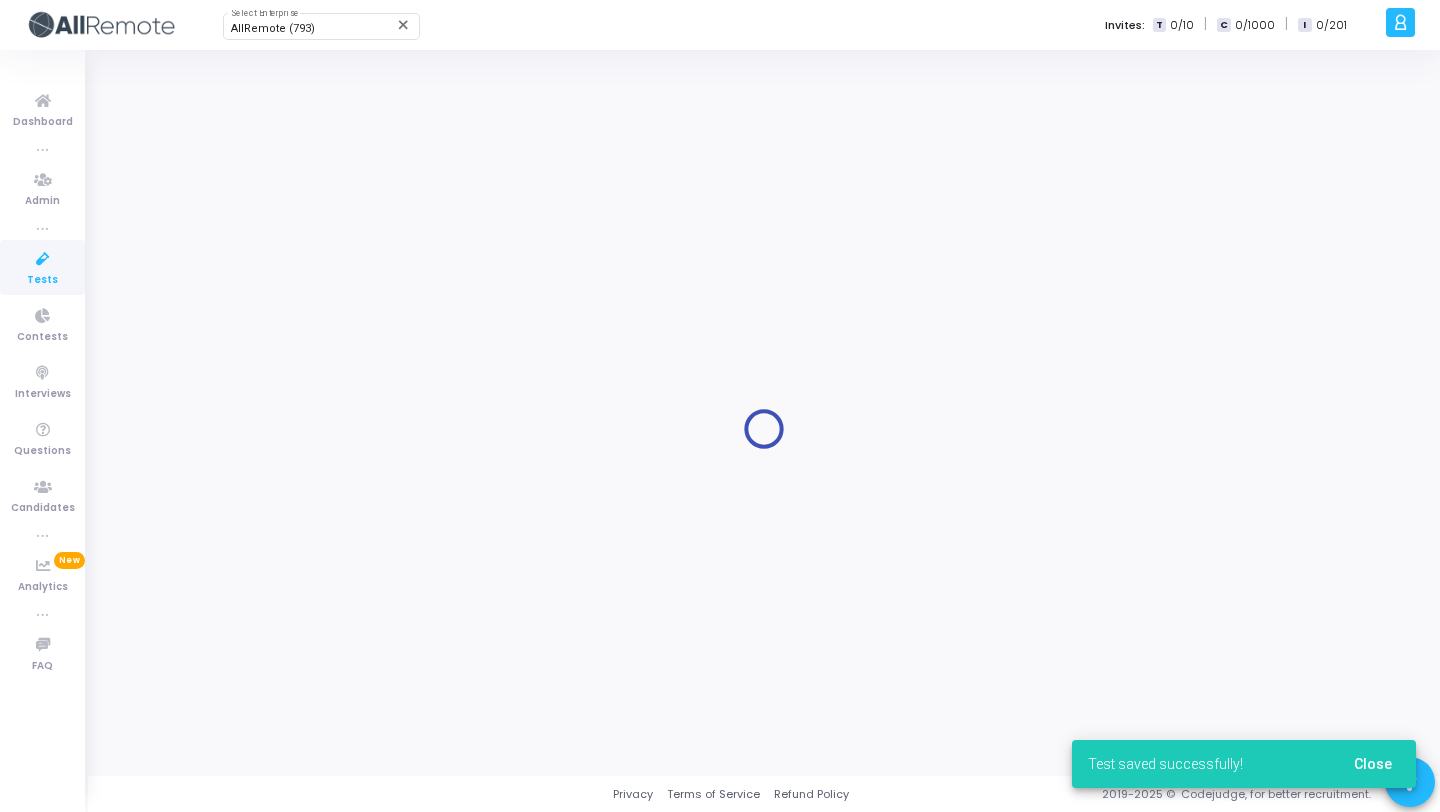type on "Frontend Developer (Medium)" 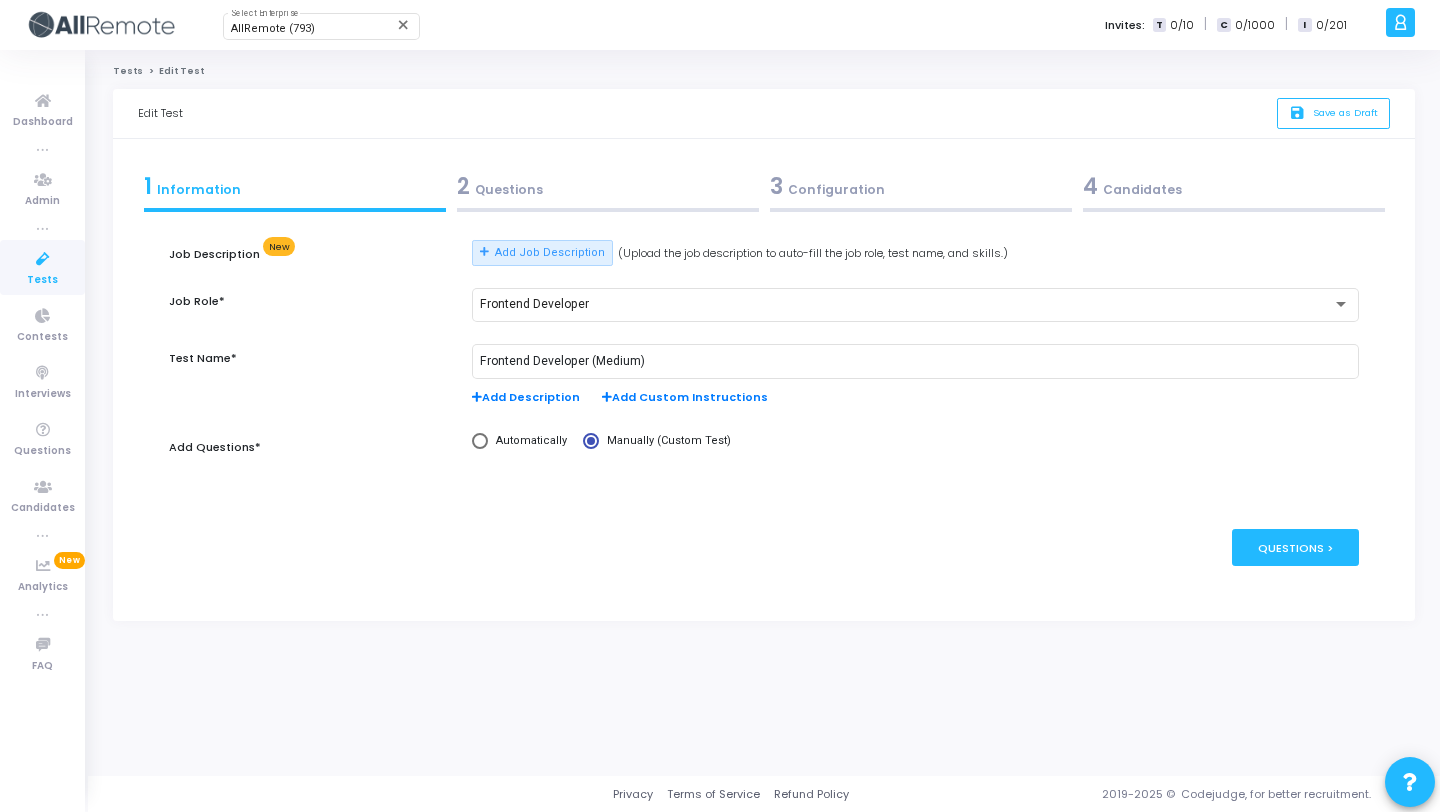 click on "3  Configuration" at bounding box center (921, 186) 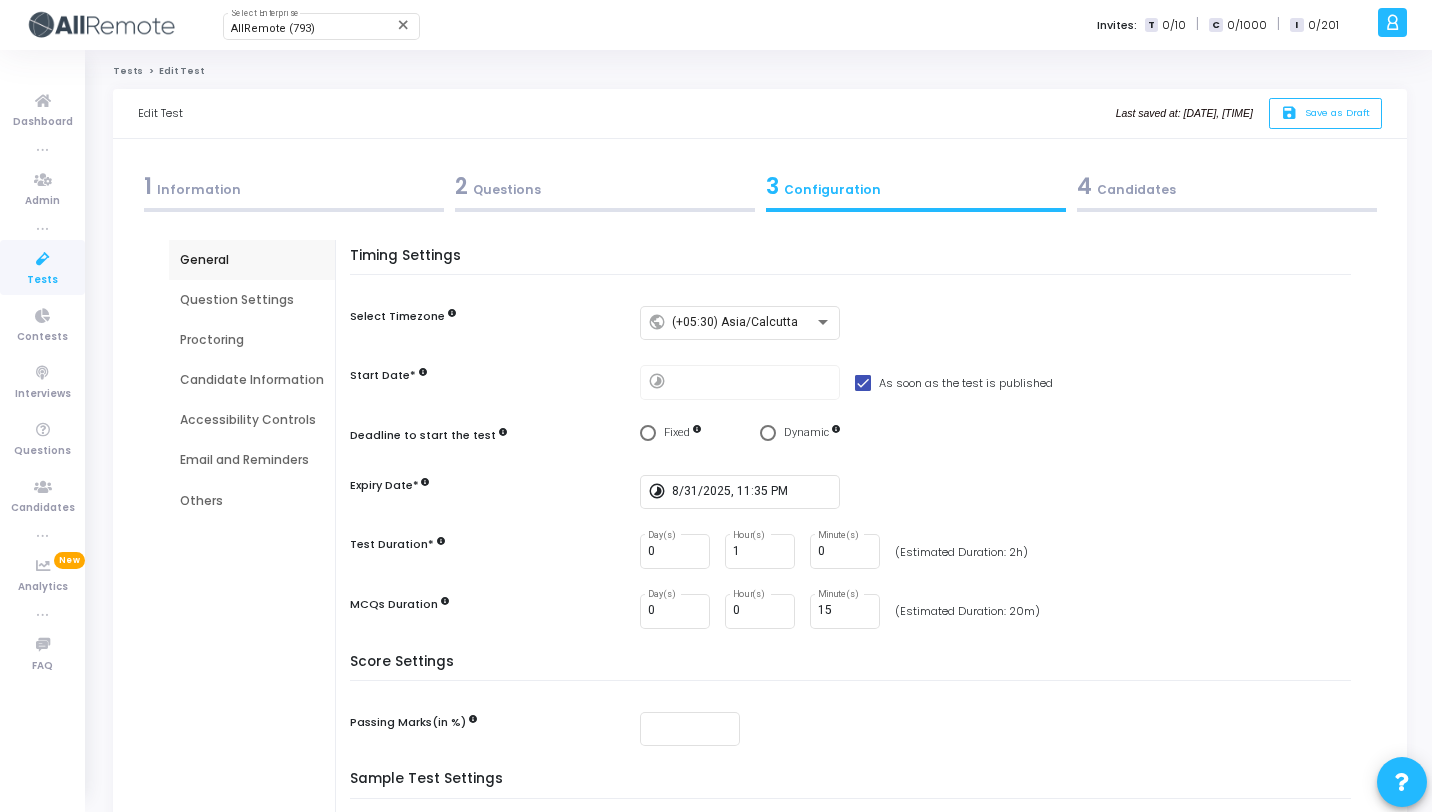 click on "Question Settings" at bounding box center [252, 300] 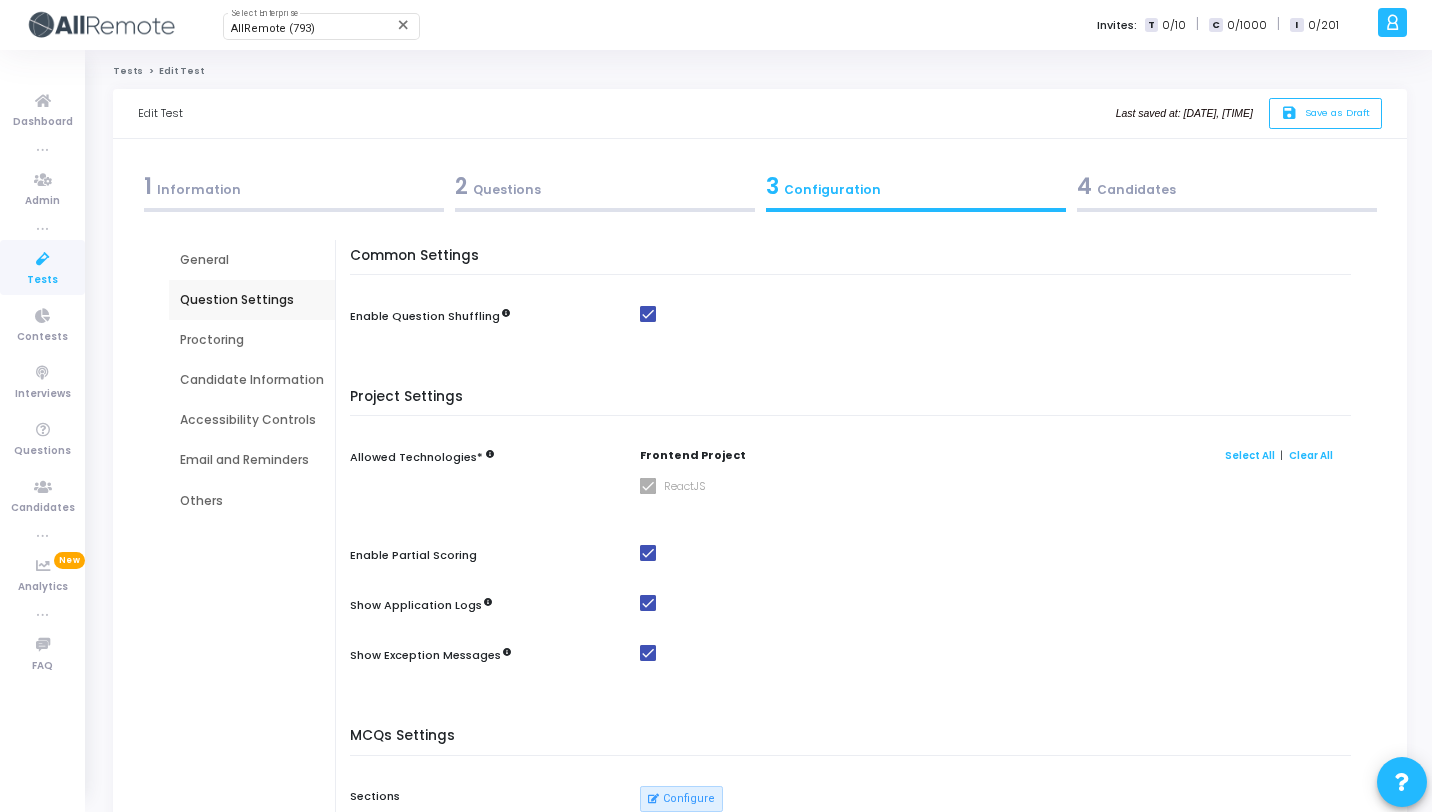 click at bounding box center (43, 259) 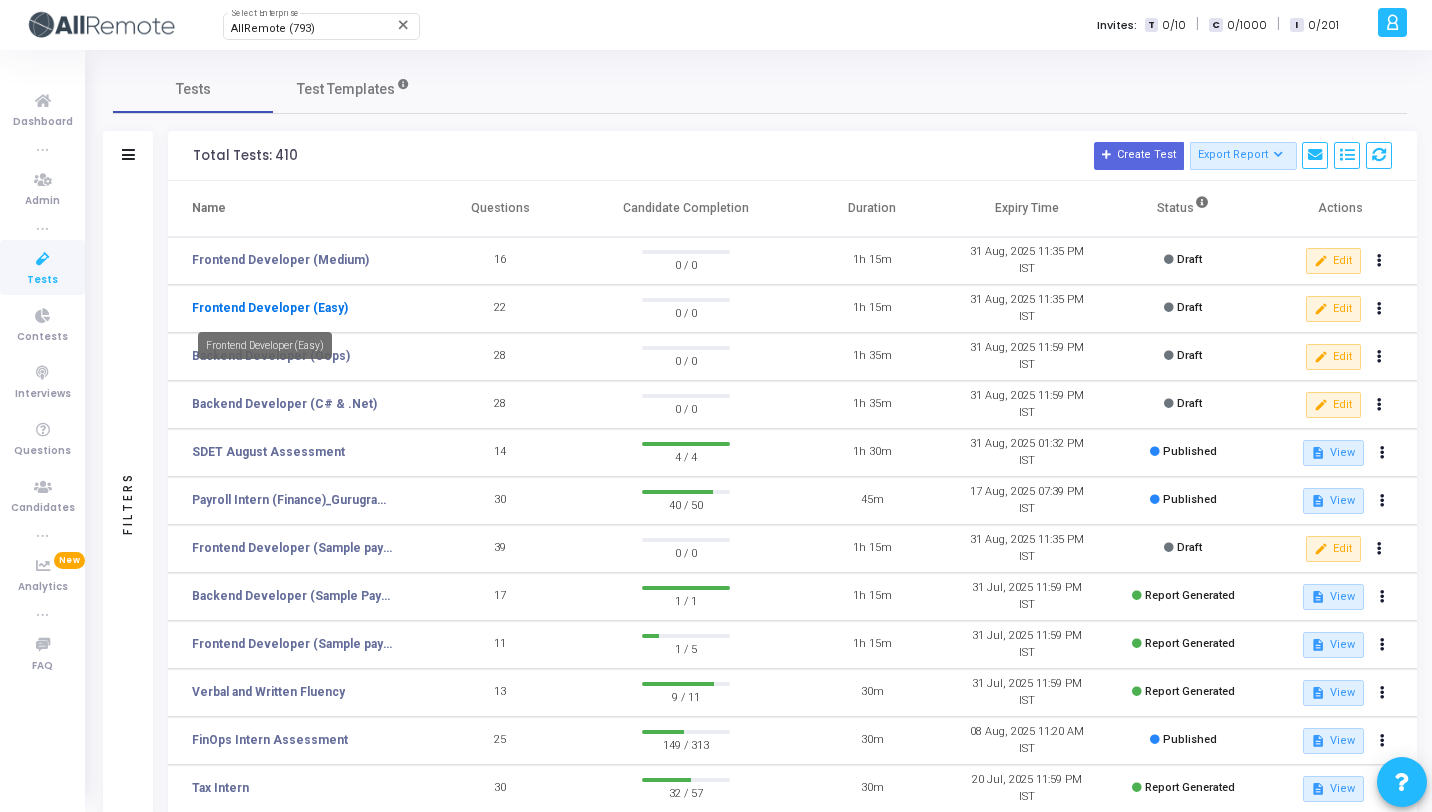 click on "Frontend Developer (Easy)" 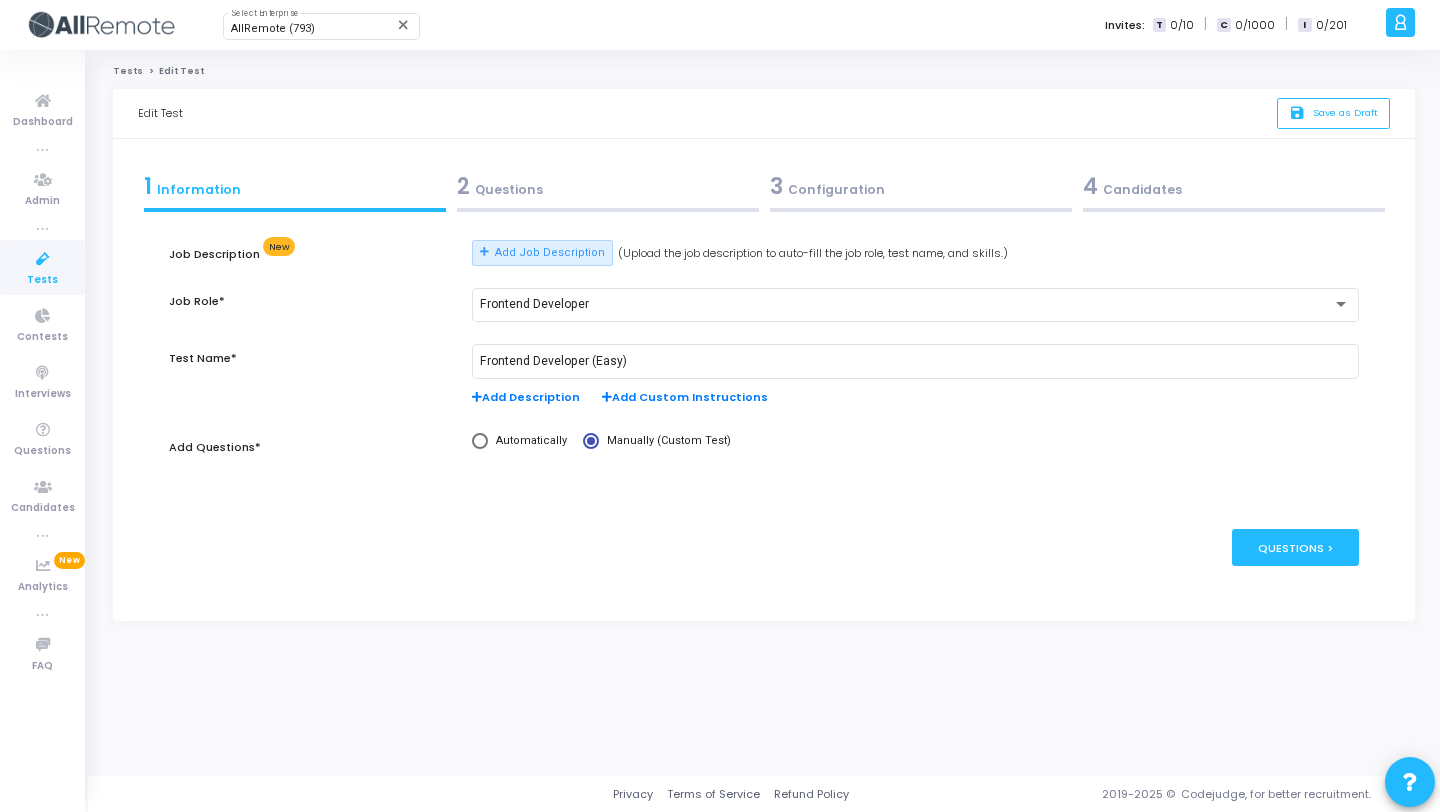 click on "2  Questions" at bounding box center (608, 186) 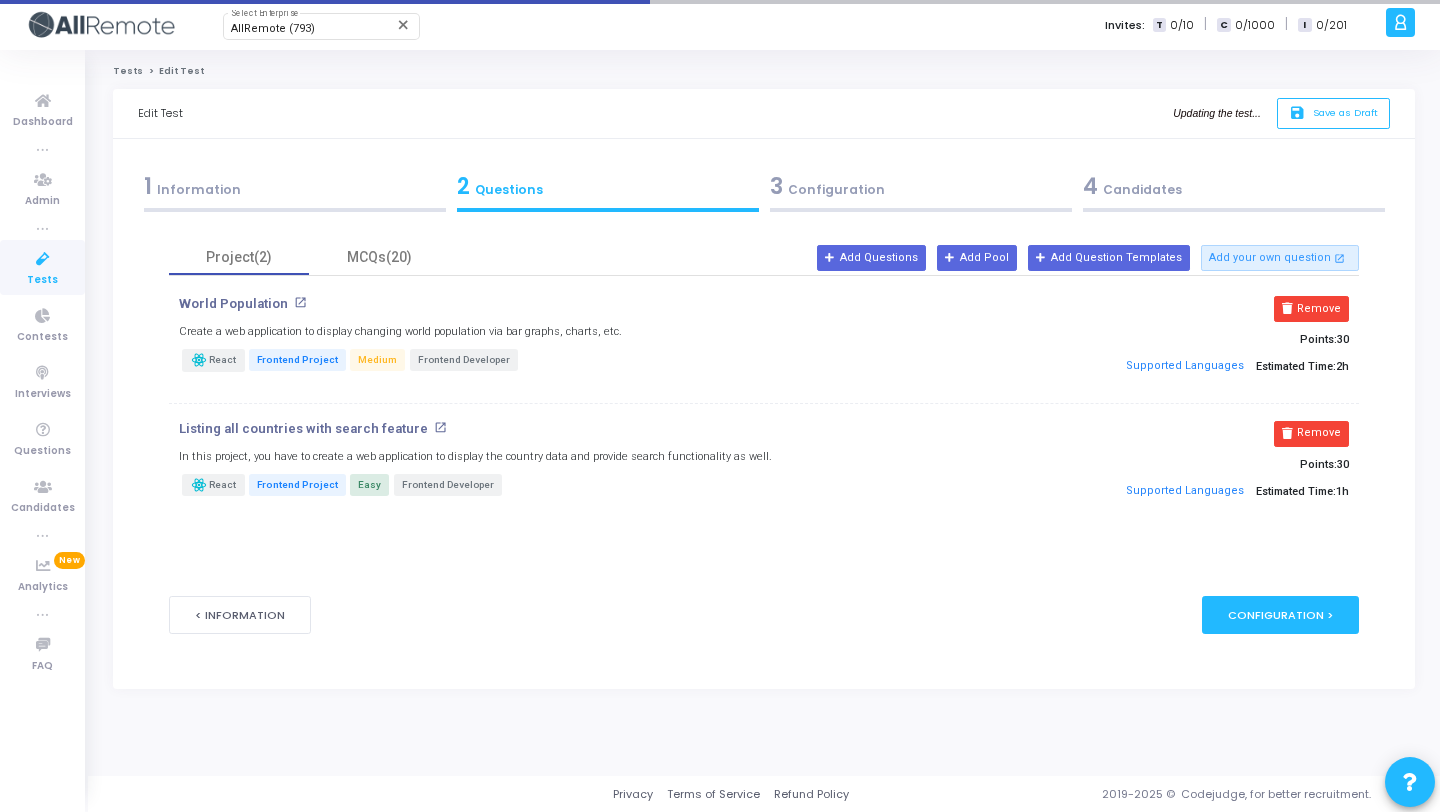 click on "3  Configuration" at bounding box center [921, 186] 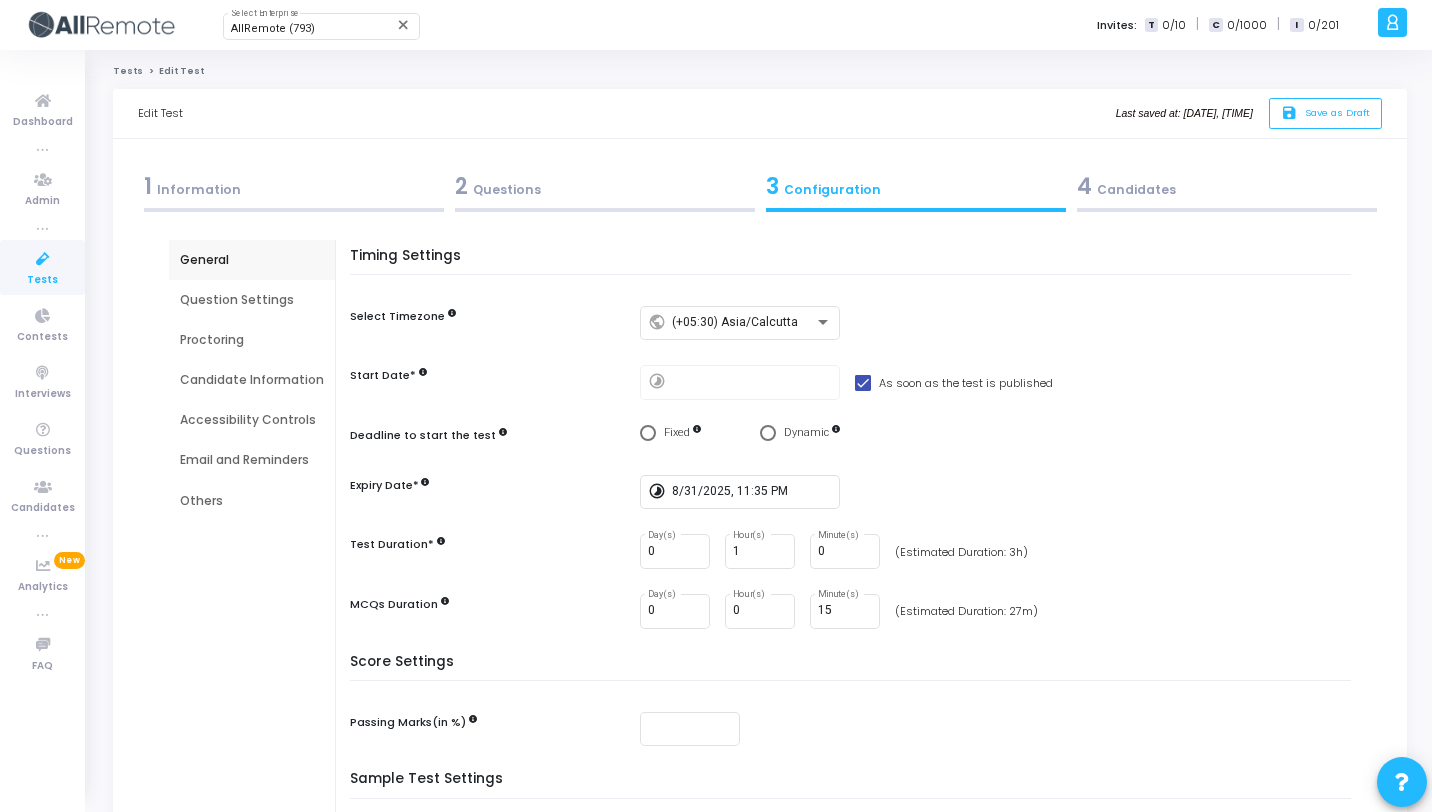 click on "Question Settings" at bounding box center (252, 300) 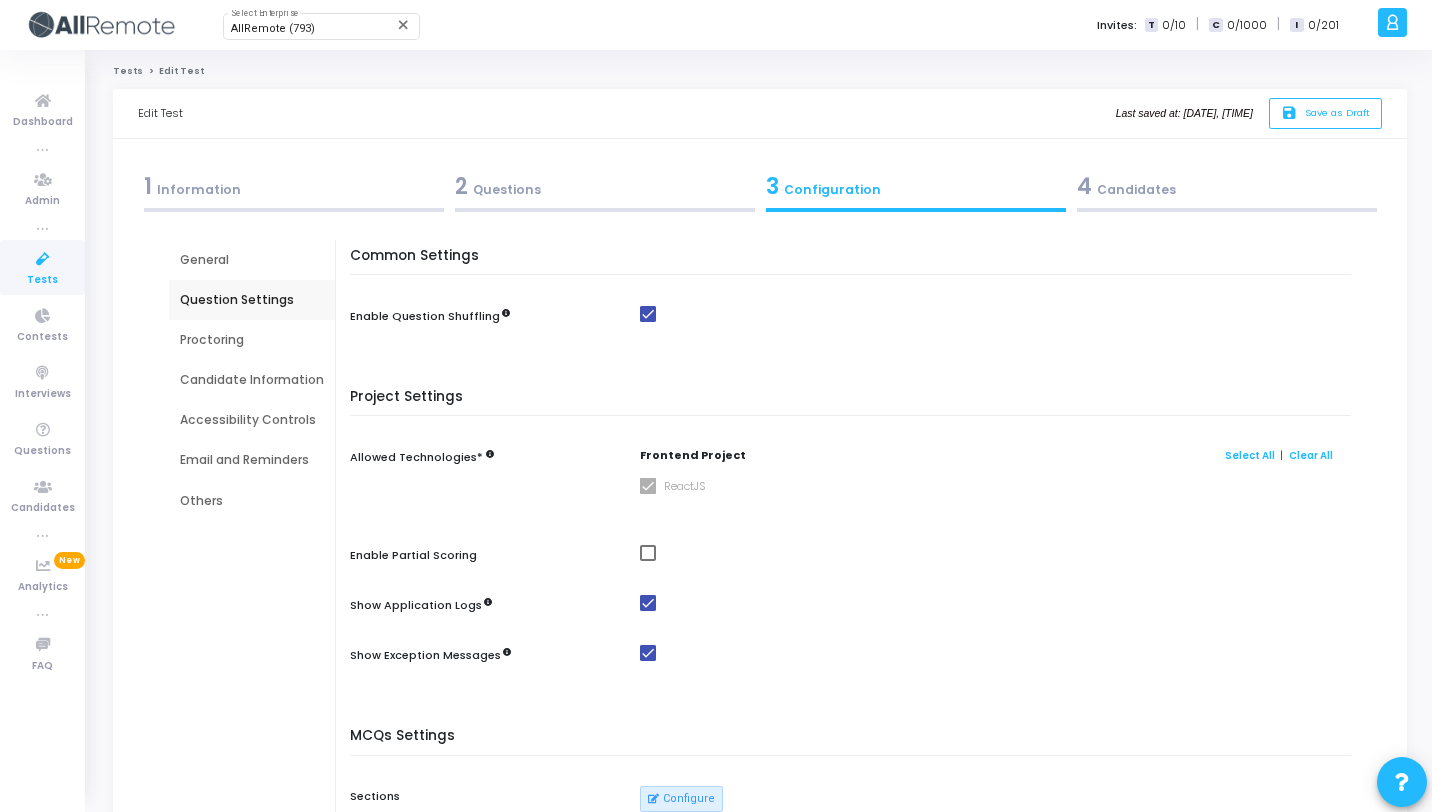 click at bounding box center (1000, 553) 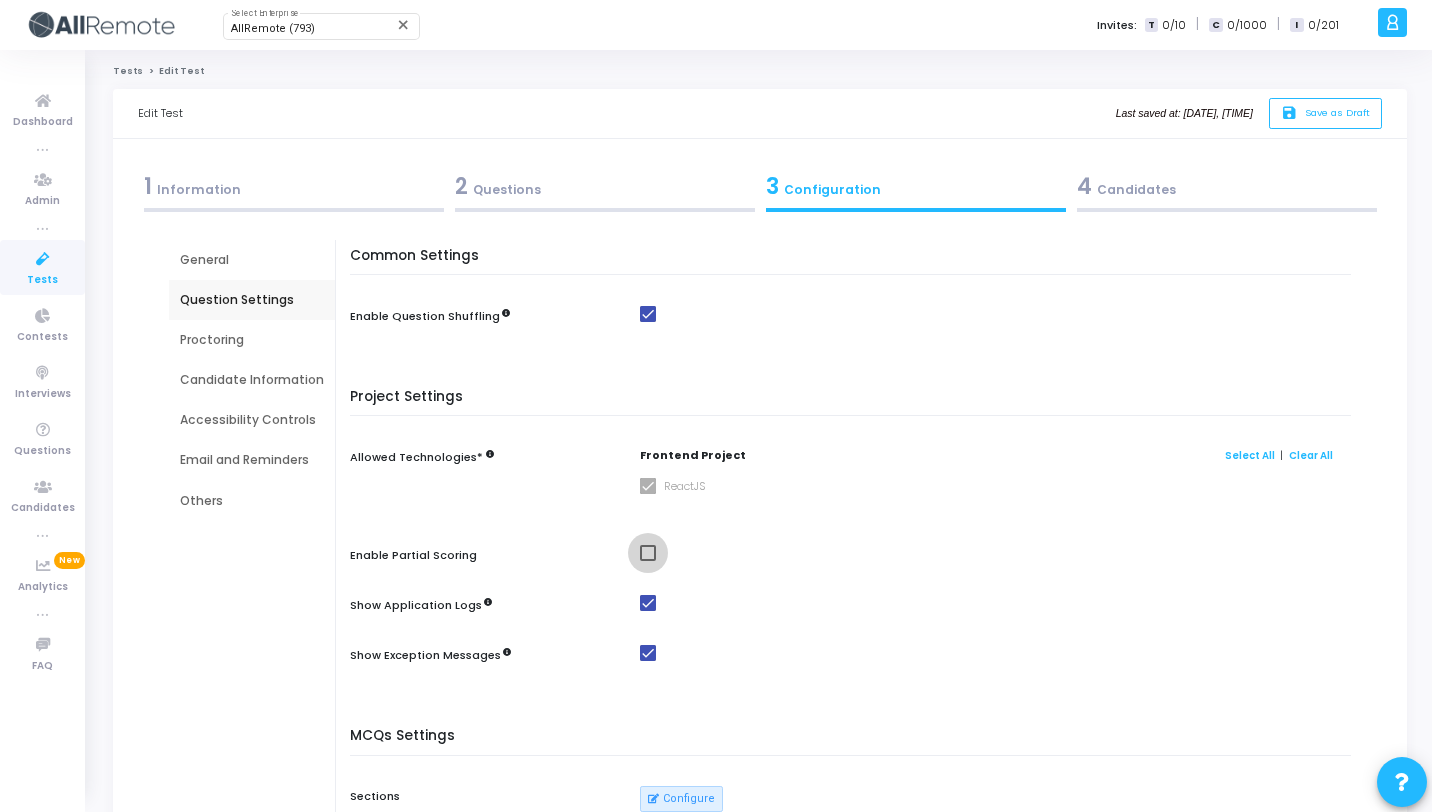 click at bounding box center [648, 553] 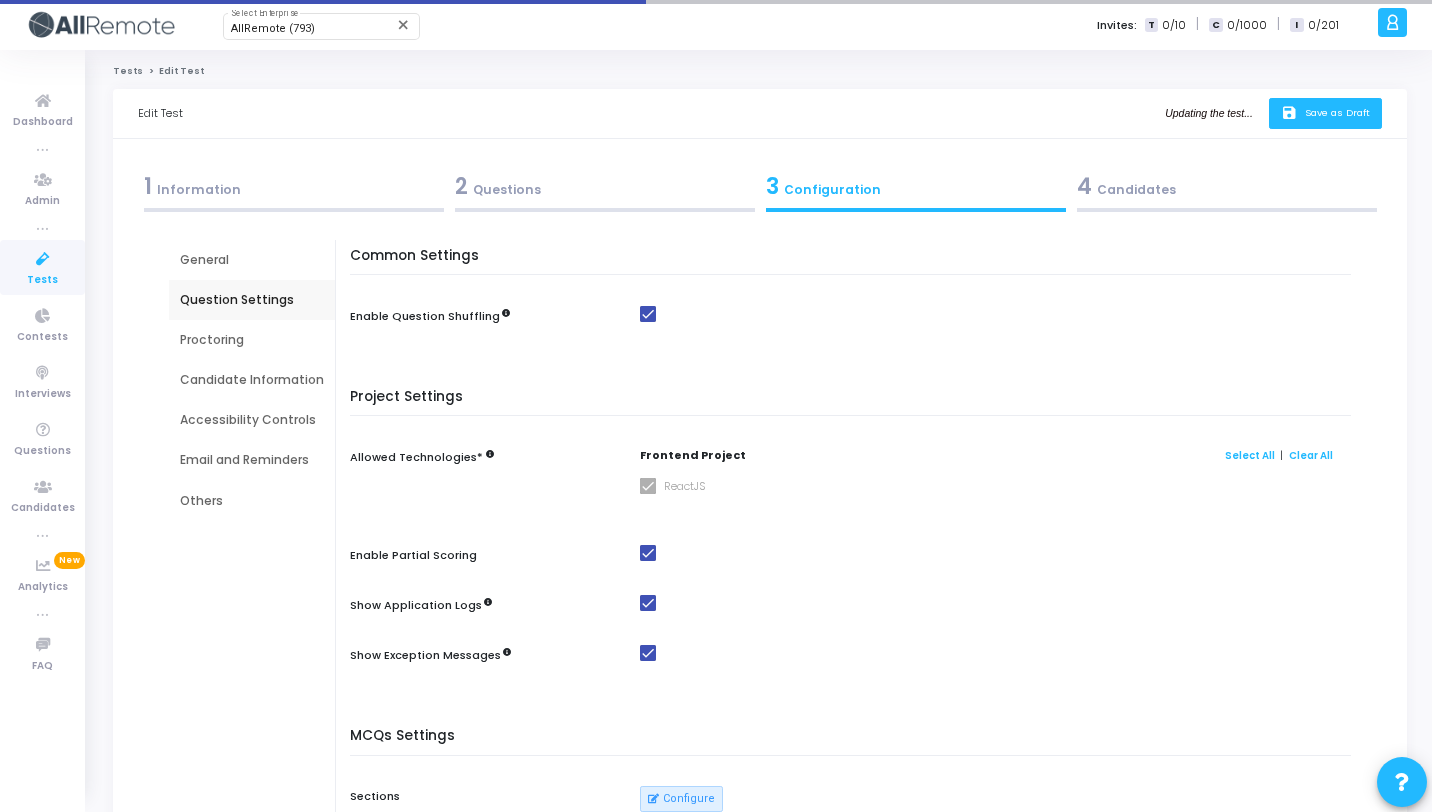 click on "save" 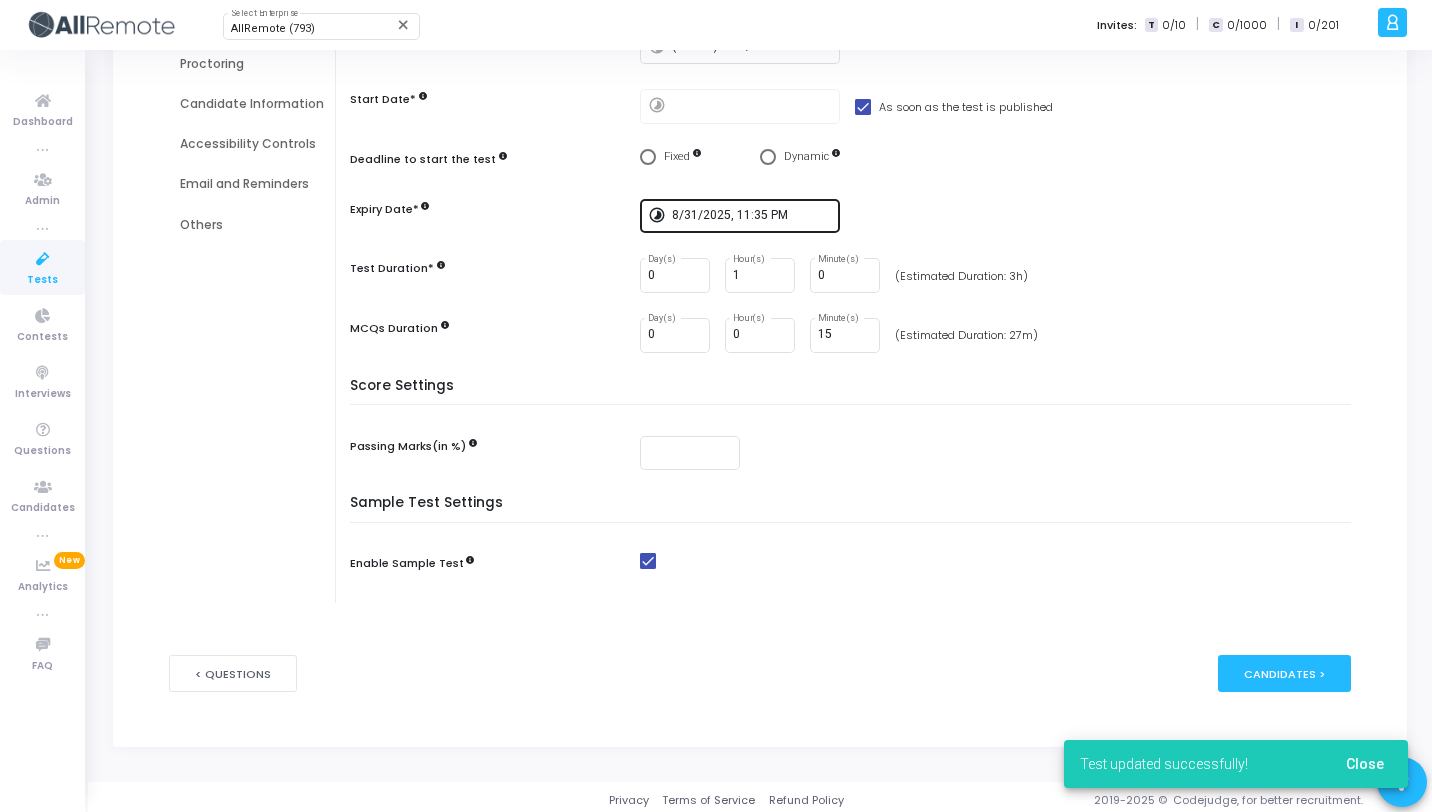 scroll, scrollTop: 0, scrollLeft: 0, axis: both 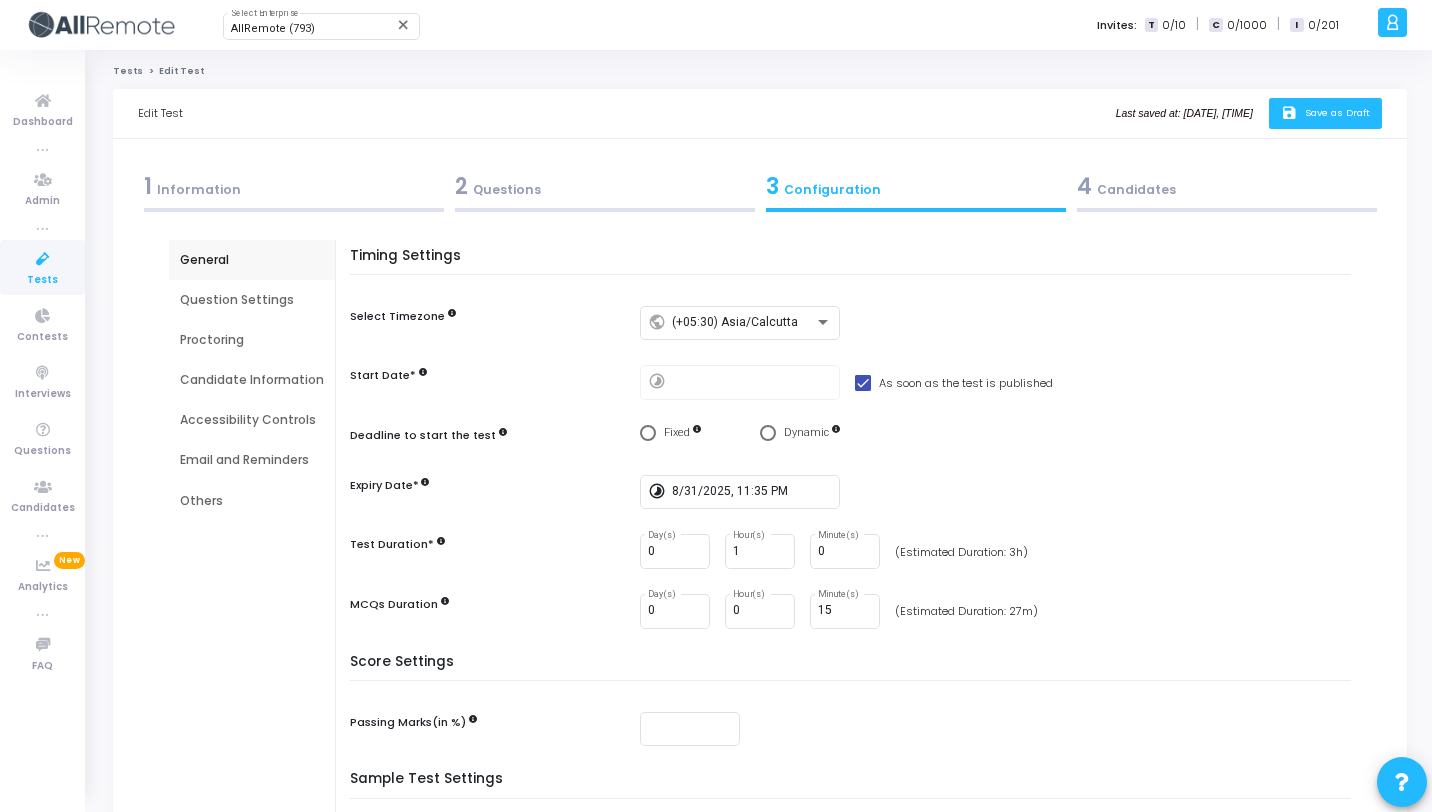 click on "2  Questions" at bounding box center (605, 186) 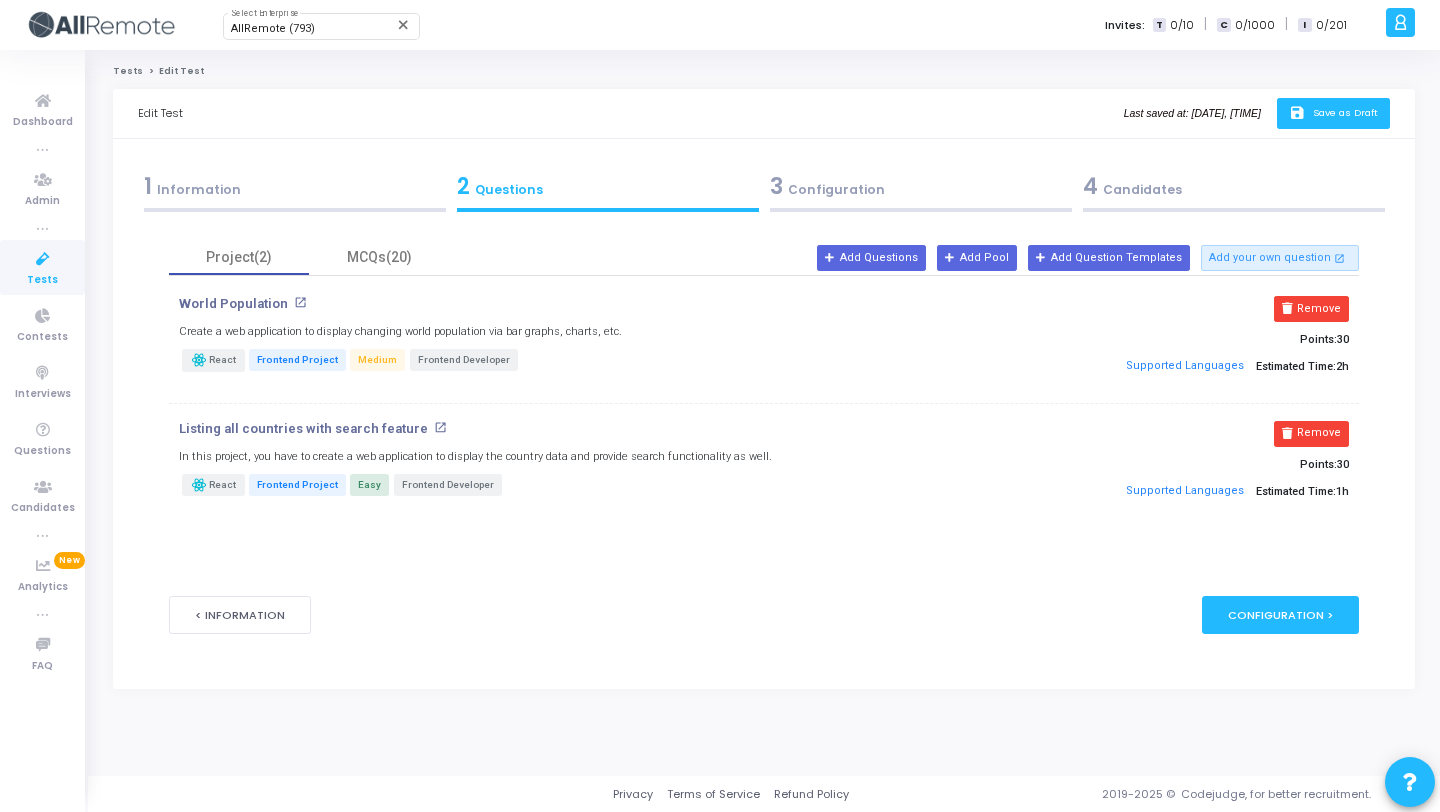 click on "1  Information" at bounding box center [295, 186] 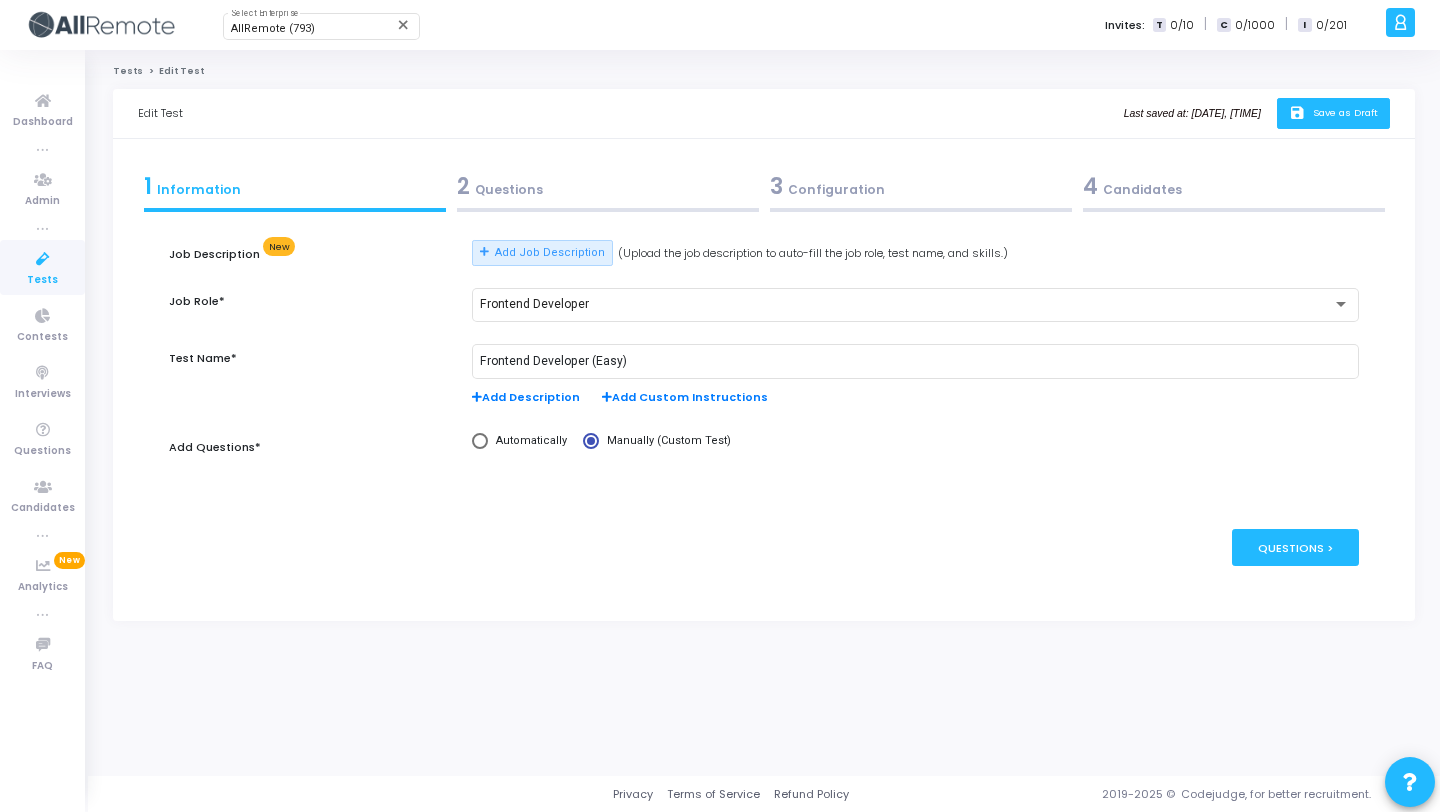 click on "Job Description   New Add Job Description  (Upload the job description to auto-fill the job role, test name, and skills.)   Job Role*  Frontend Developer  Test Name*  Frontend Developer ([NAME])  Add Description  Add Custom Instructions  Add Questions*     Automatically     Manually (Custom Test)   Project(2)   MCQs(20)  World Population open_in_new   Create a web application to display changing world population via bar graphs, charts, etc.  React  Frontend Project   Medium   Frontend Developer   Remove   Points:  30  Supported Languages   Estimated Time:      2h Listing all countries with search feature open_in_new   In this project, you have to create a web application to display the country data and provide search functionality as well.  React  Frontend Project   Easy   Frontend Developer   Remove   Points:  30  Supported Languages   Estimated Time:      1h Add Questions   Add Pool  Add Question Templates   Add your own question  open_in_new  General   Question Settings   Proctoring   Others  public" at bounding box center [763, 407] 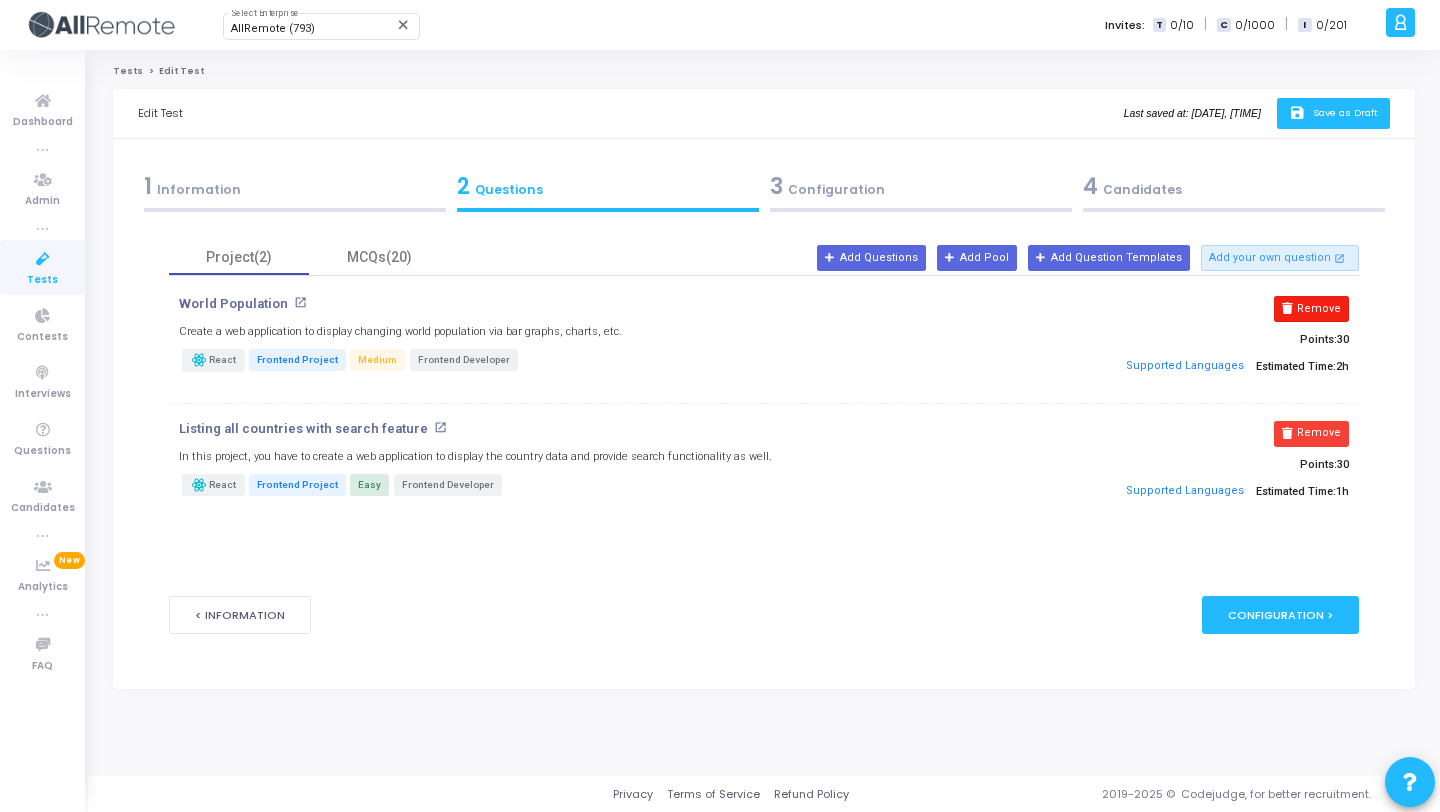 click on "Remove" at bounding box center [1311, 309] 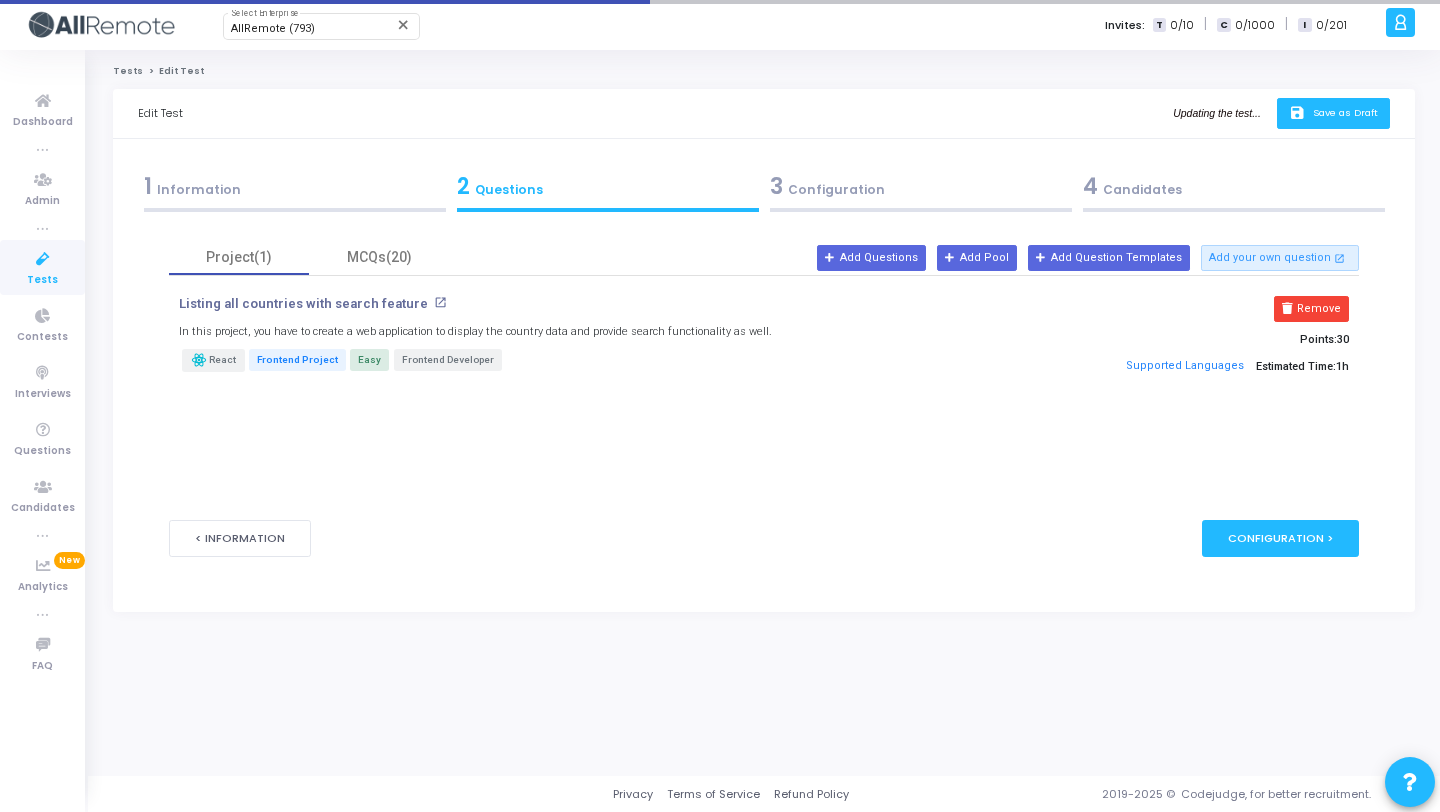 click on "3  Configuration" at bounding box center (920, 191) 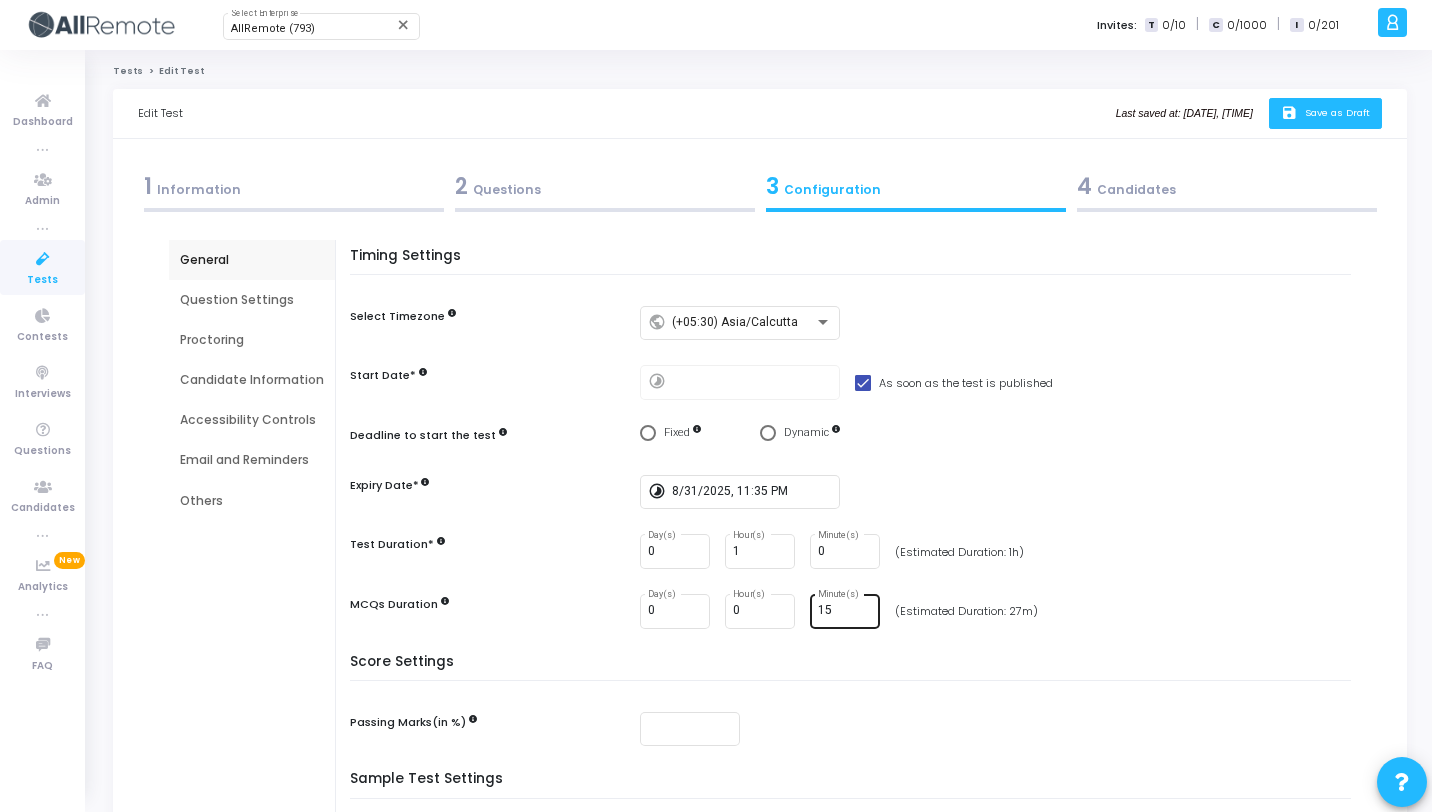 click on "15" at bounding box center (845, 611) 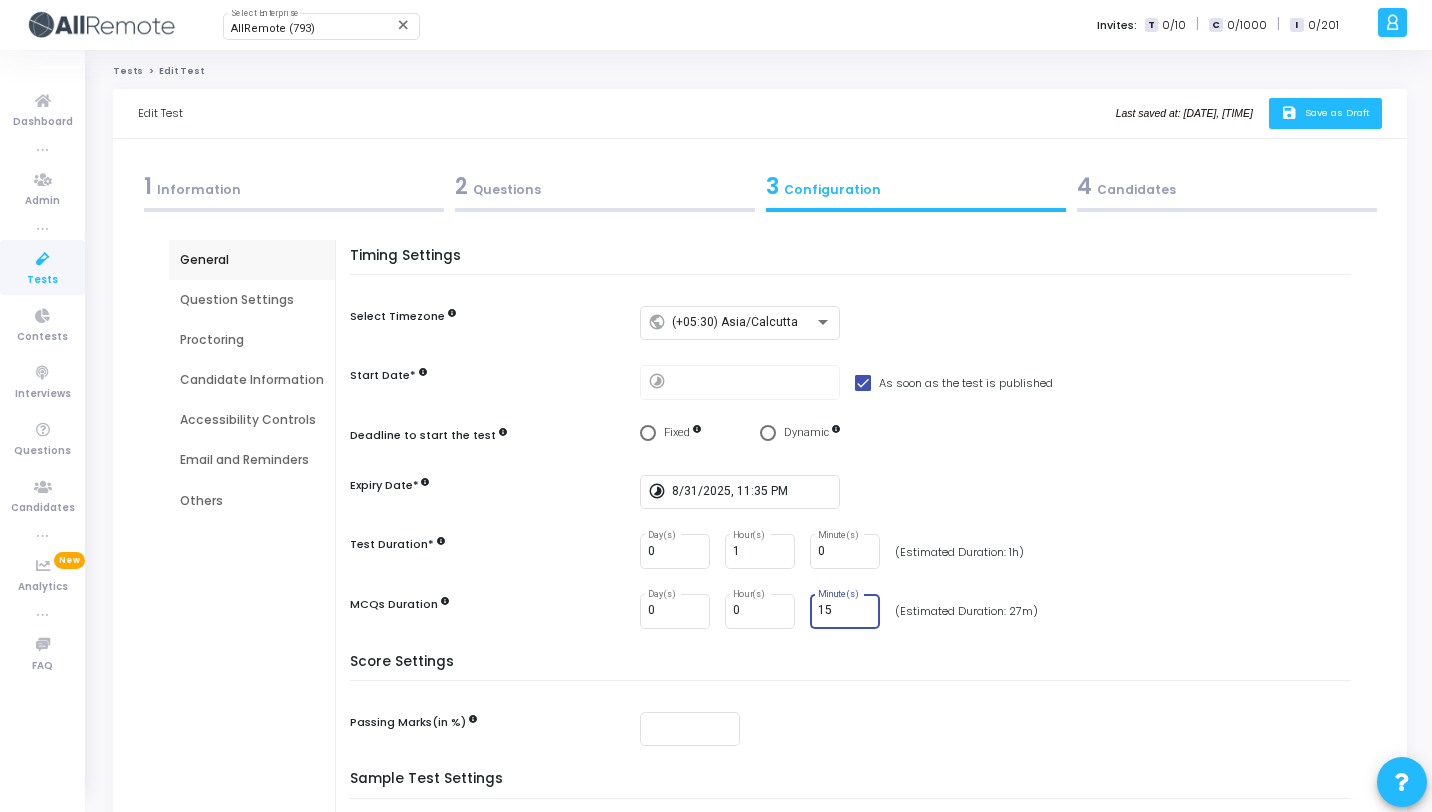 type on "1" 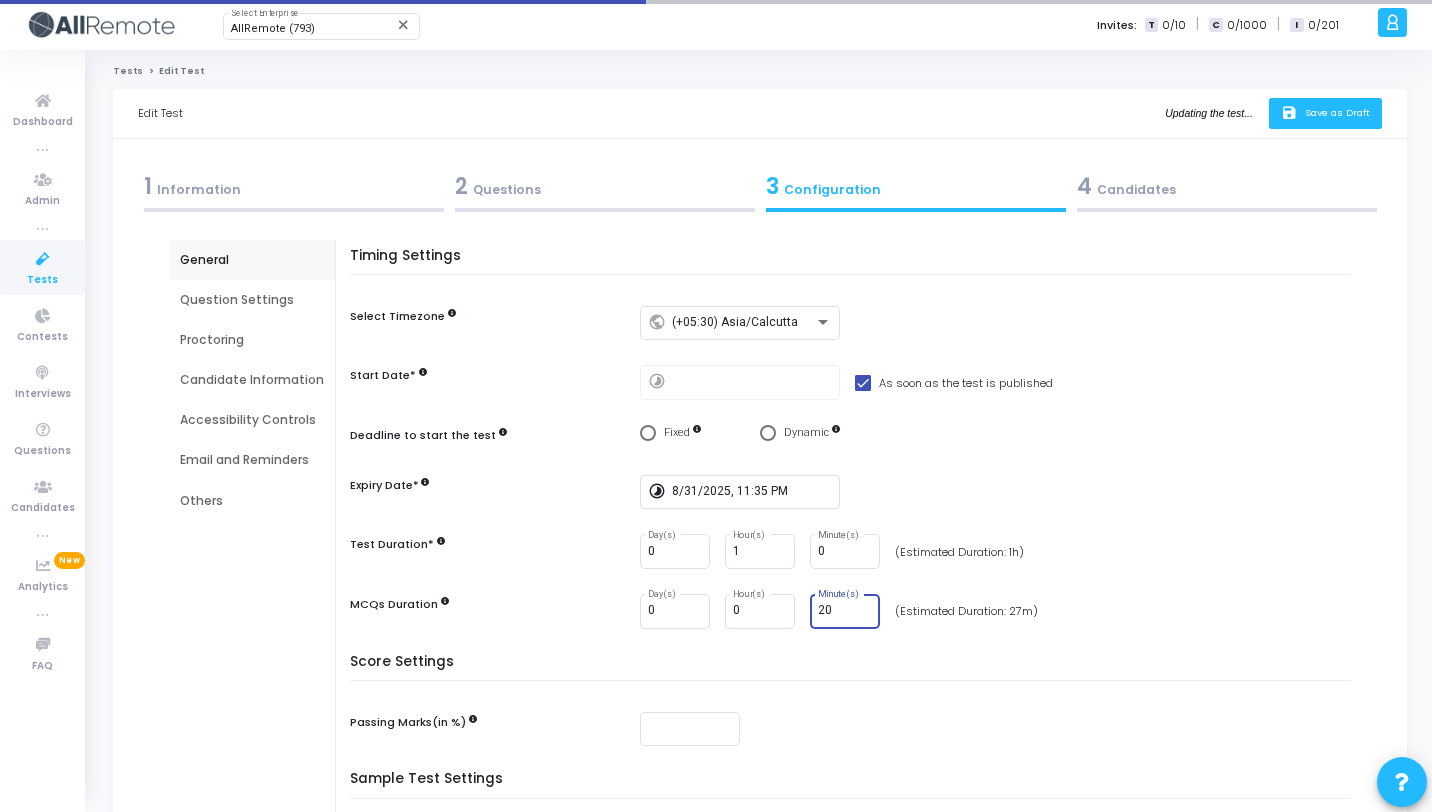 type on "2" 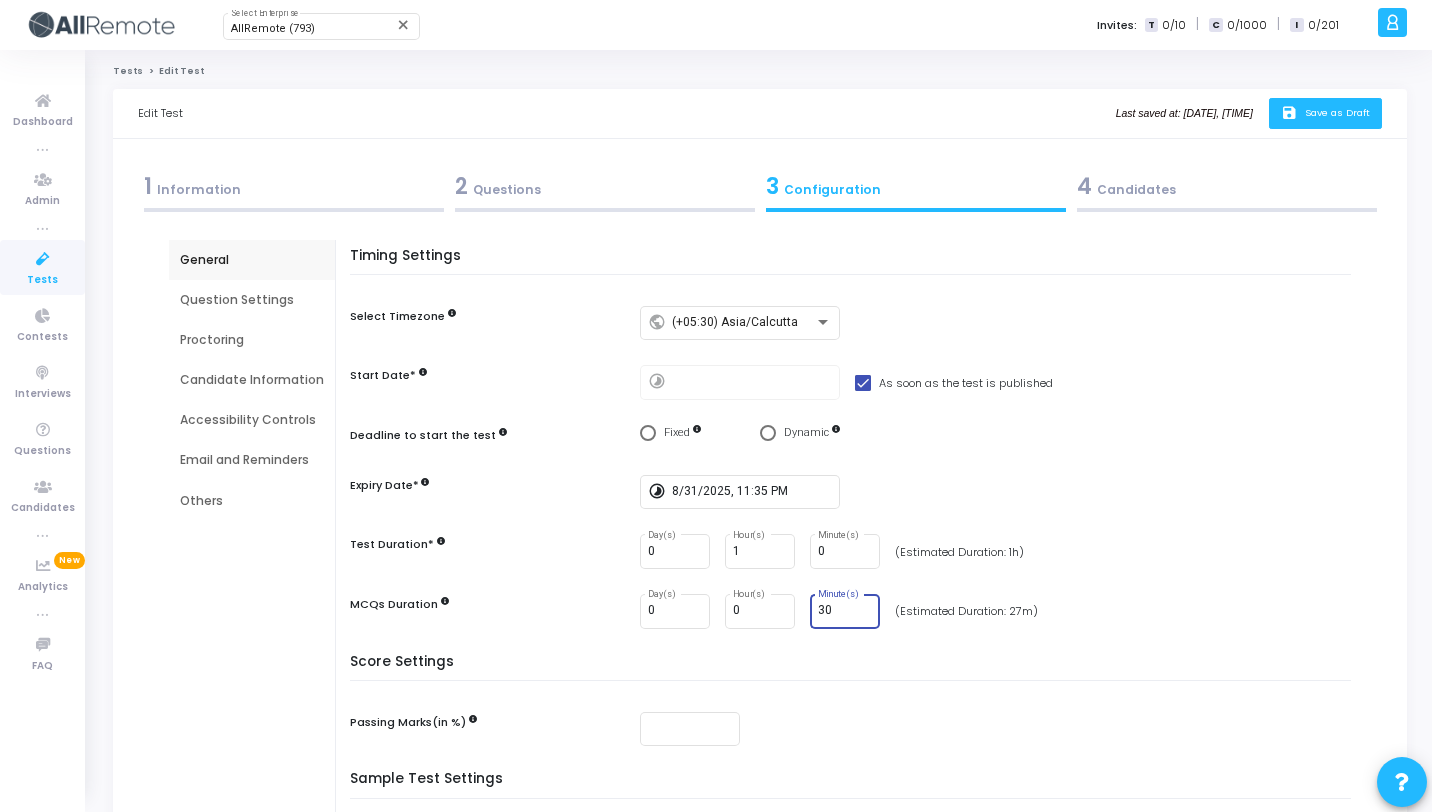type on "30" 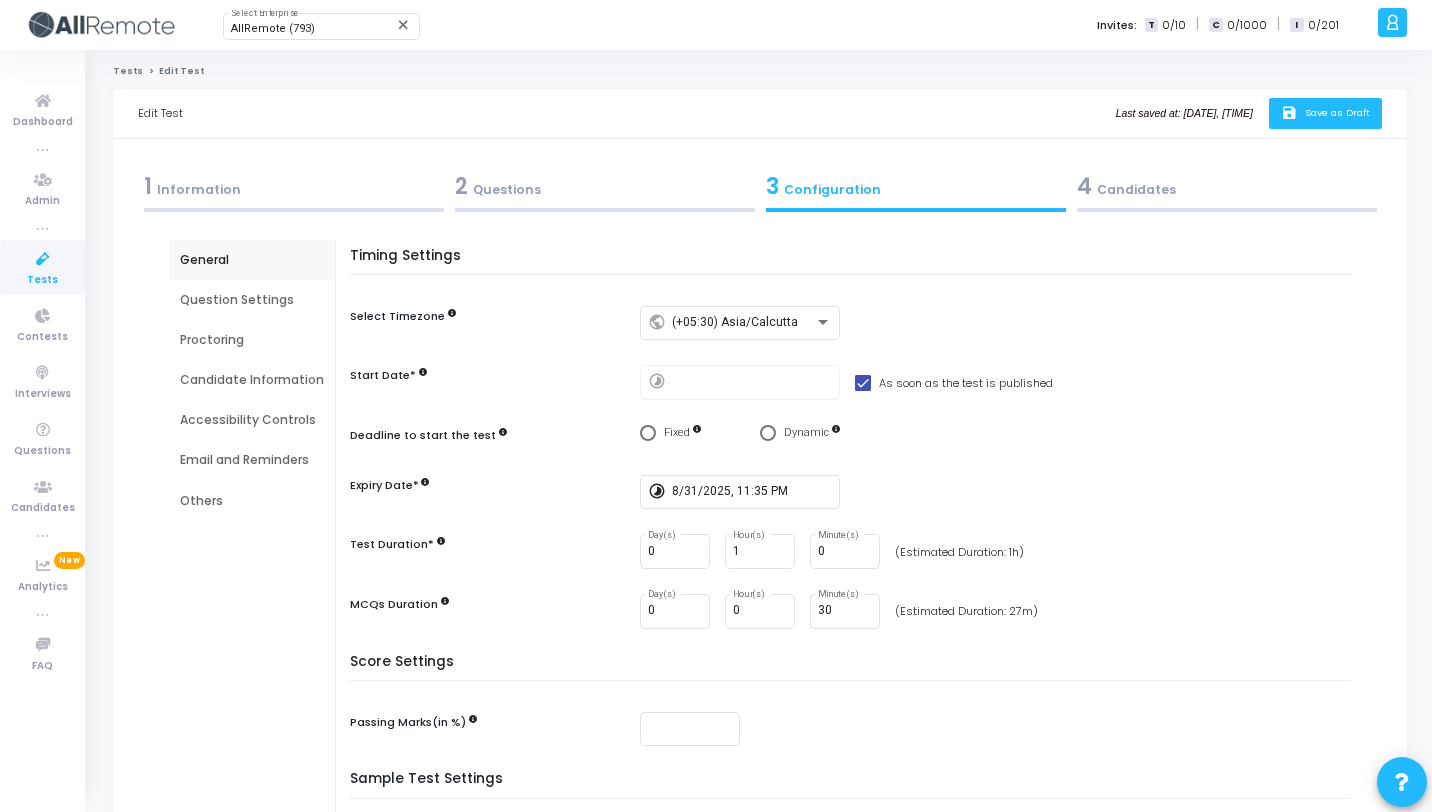 click on "save   Save as Draft" 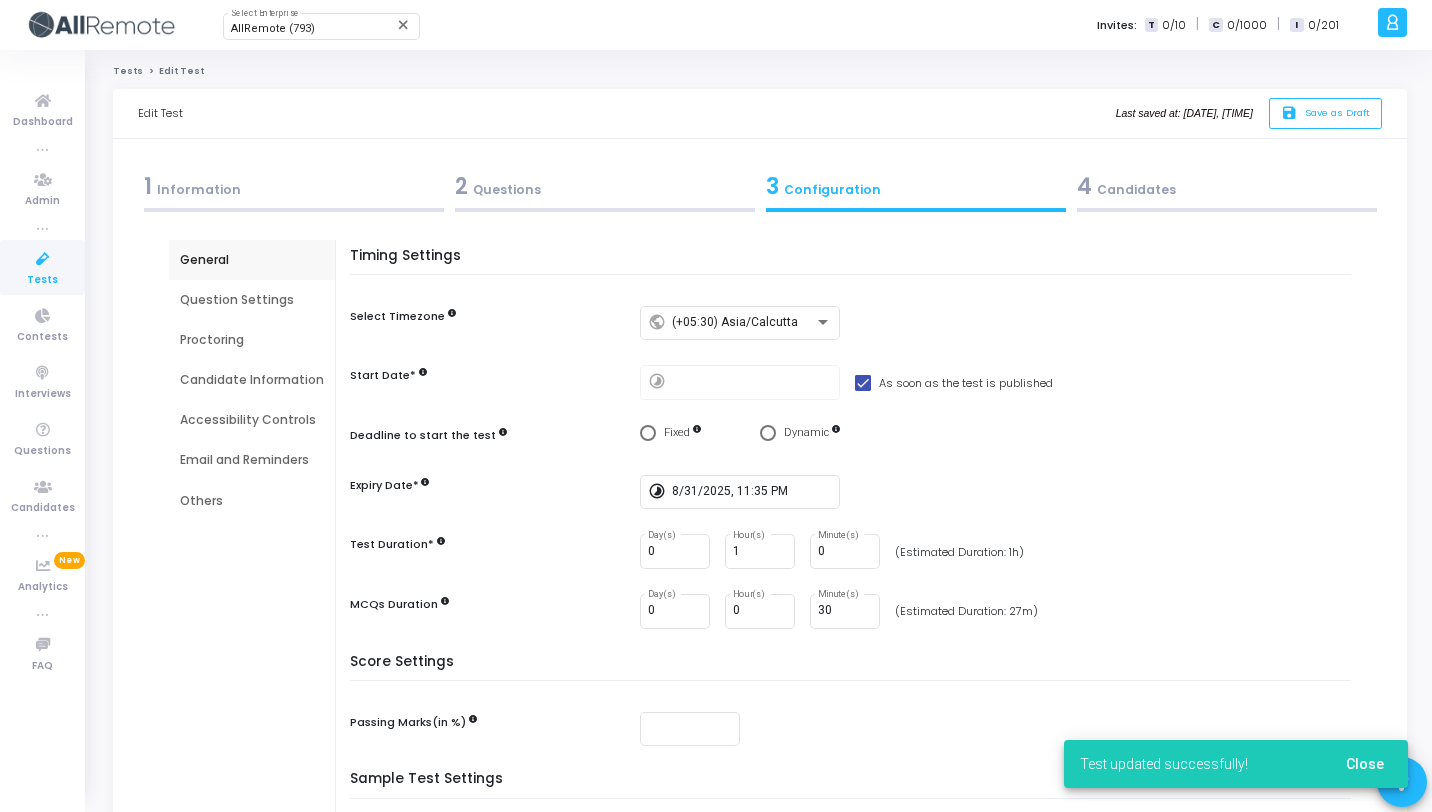 click at bounding box center [43, 259] 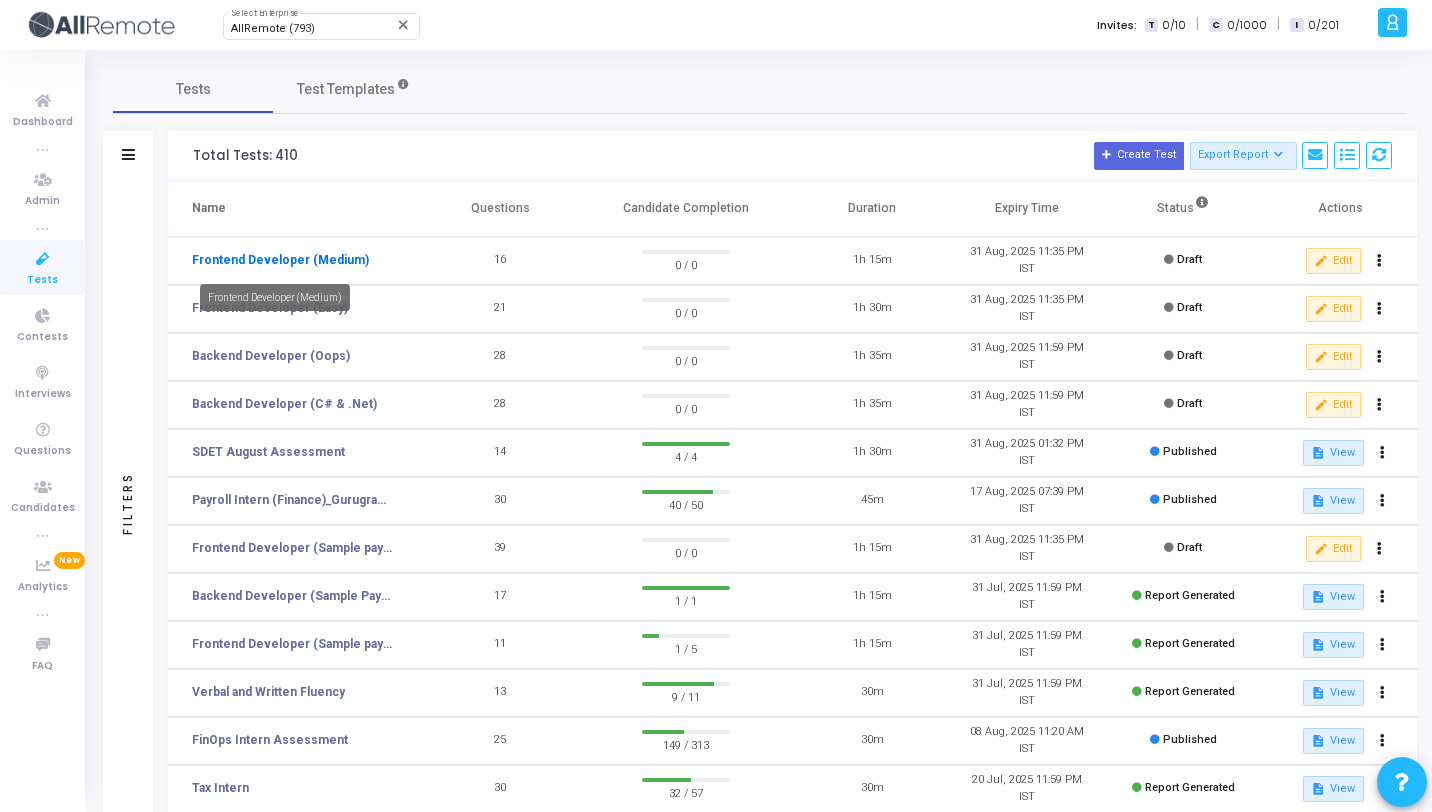 click on "Frontend Developer (Medium)" at bounding box center [280, 260] 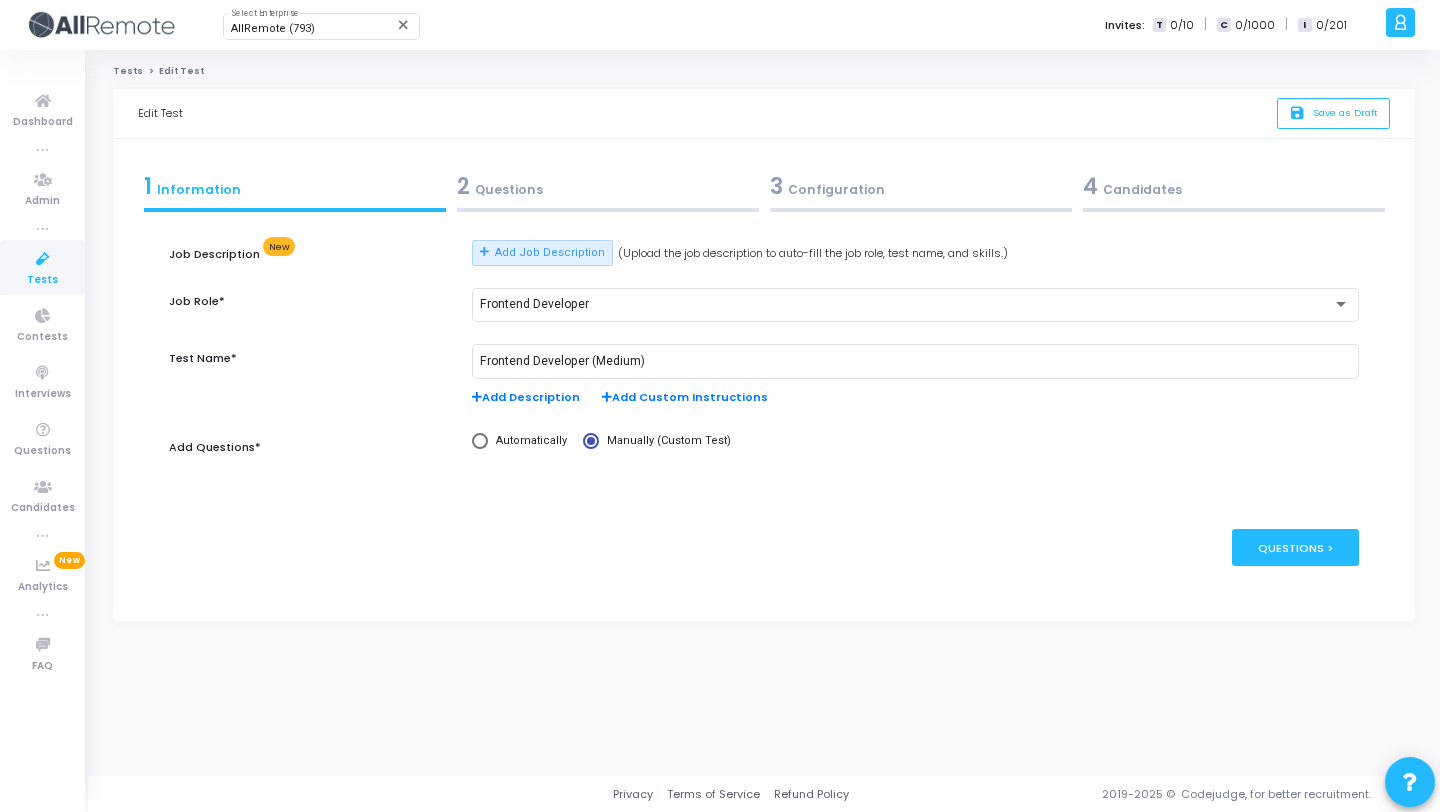 click on "2  Questions" at bounding box center [607, 191] 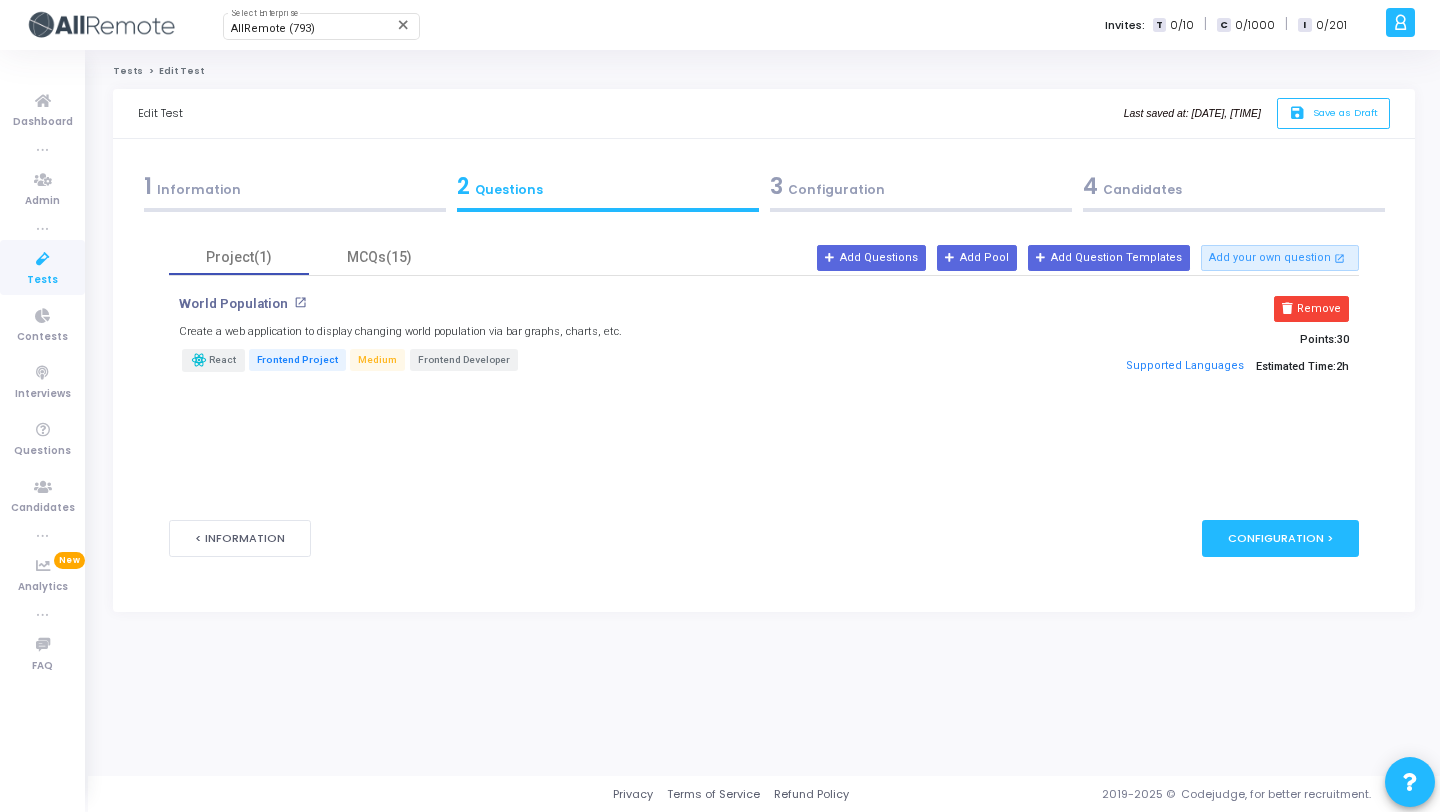 click on "3  Configuration" at bounding box center [921, 186] 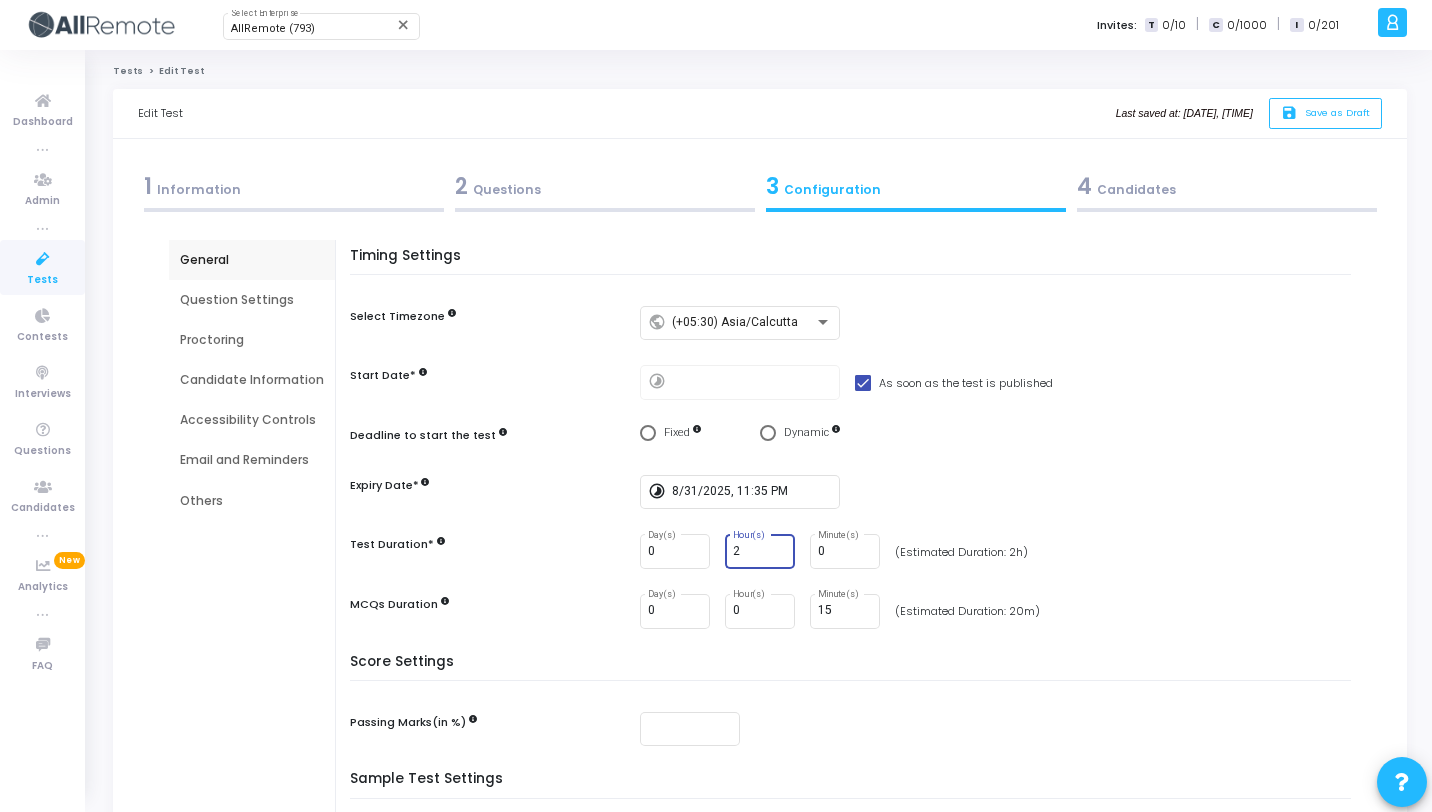 click on "2" at bounding box center (760, 552) 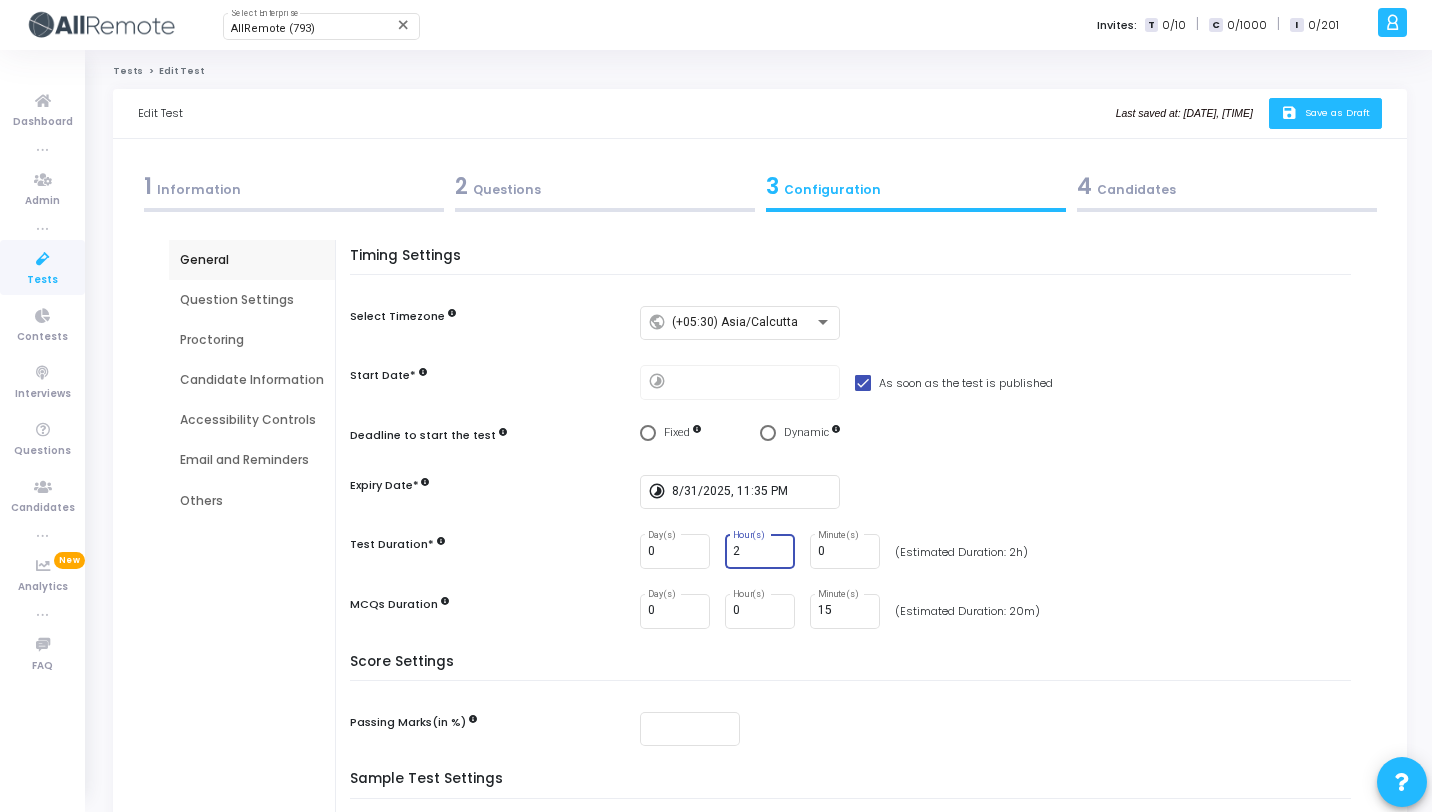 click on "save" 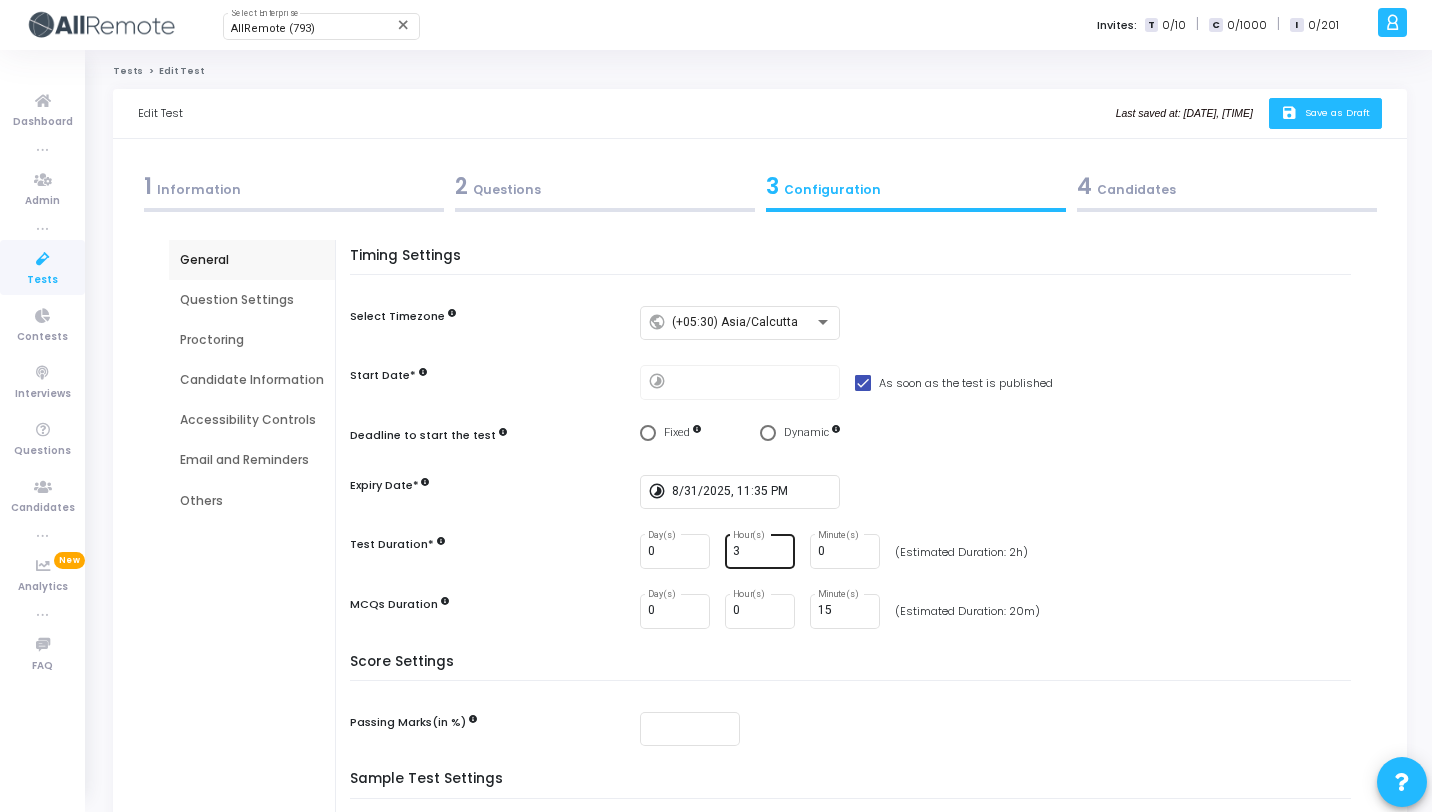 click on "3" at bounding box center [760, 552] 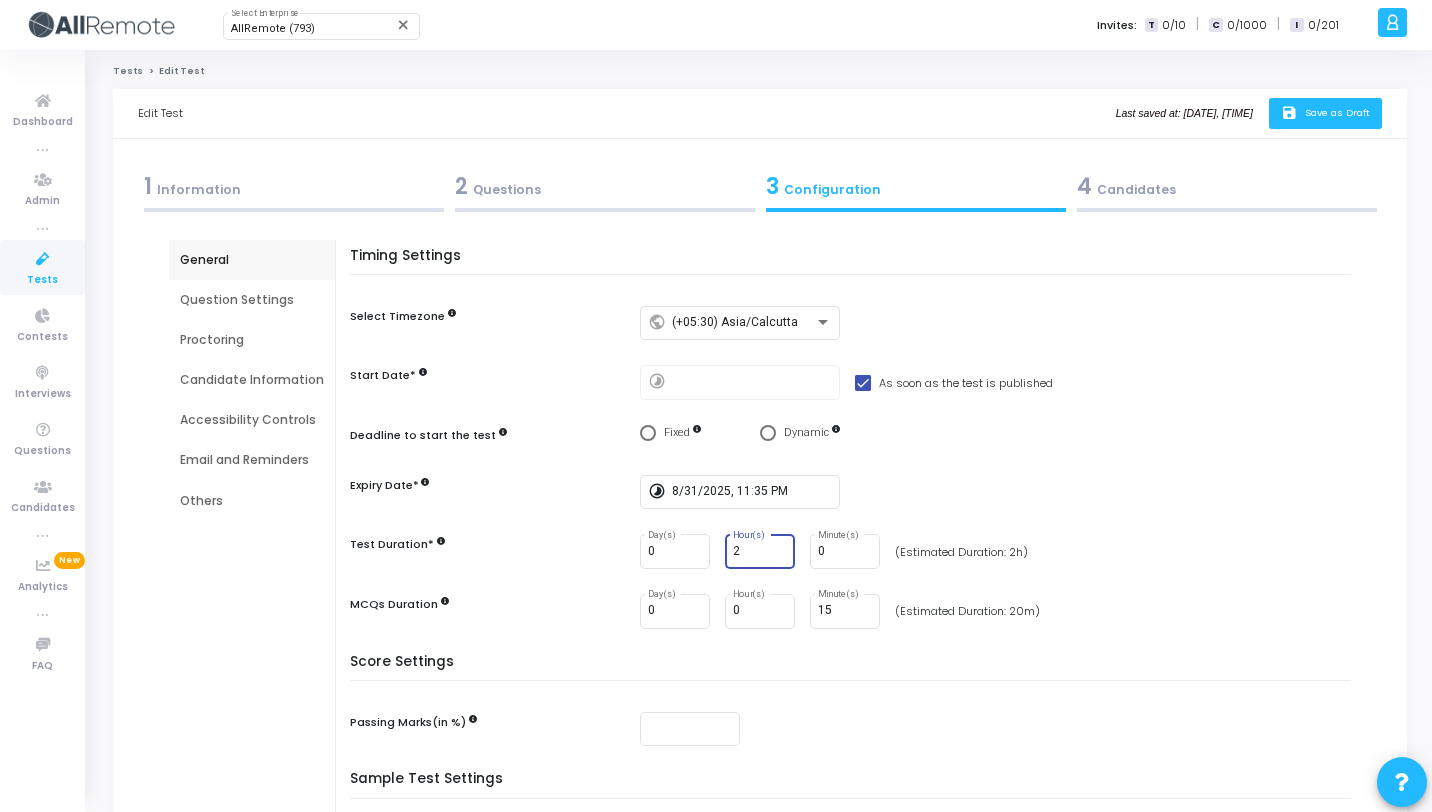 click on "2" at bounding box center (760, 552) 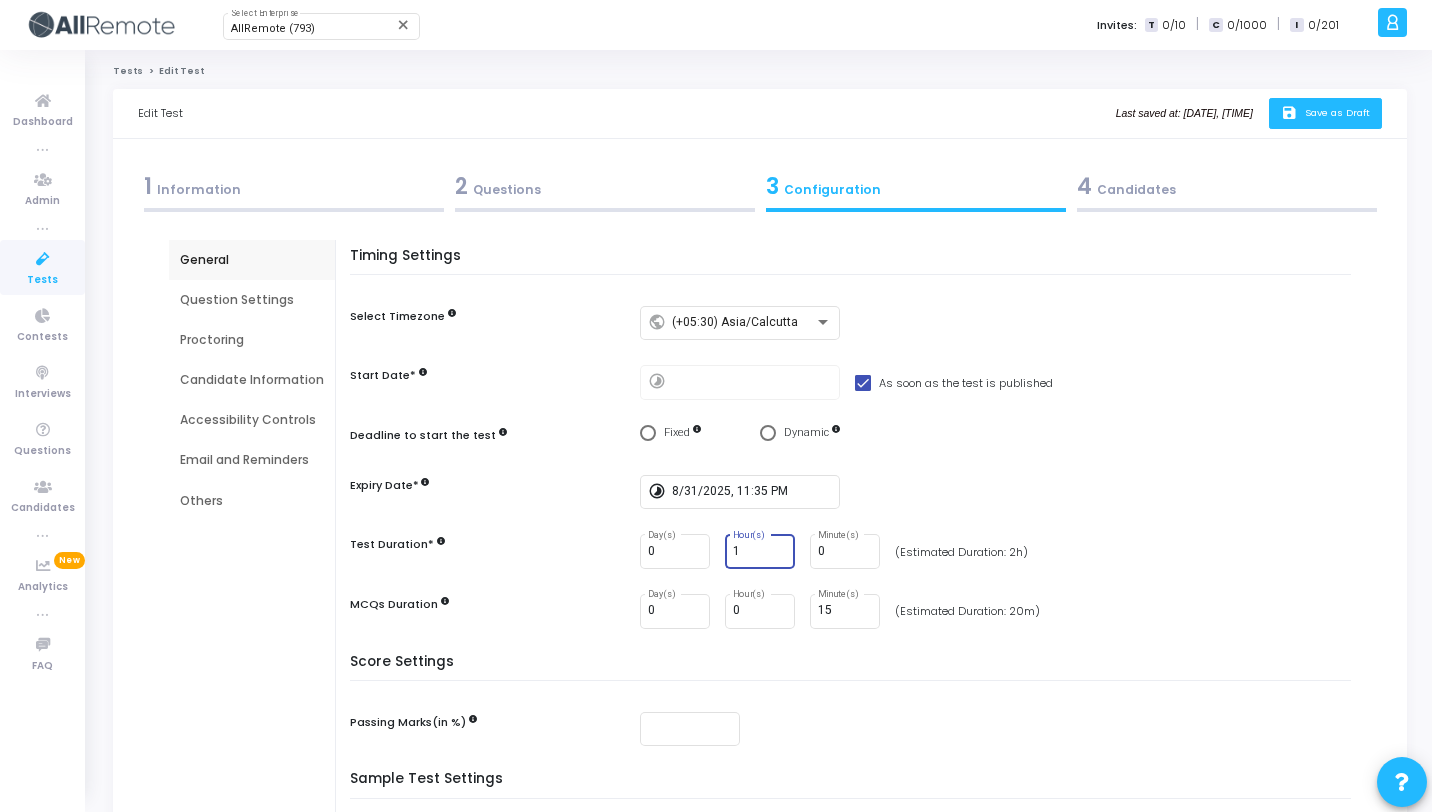 type on "1" 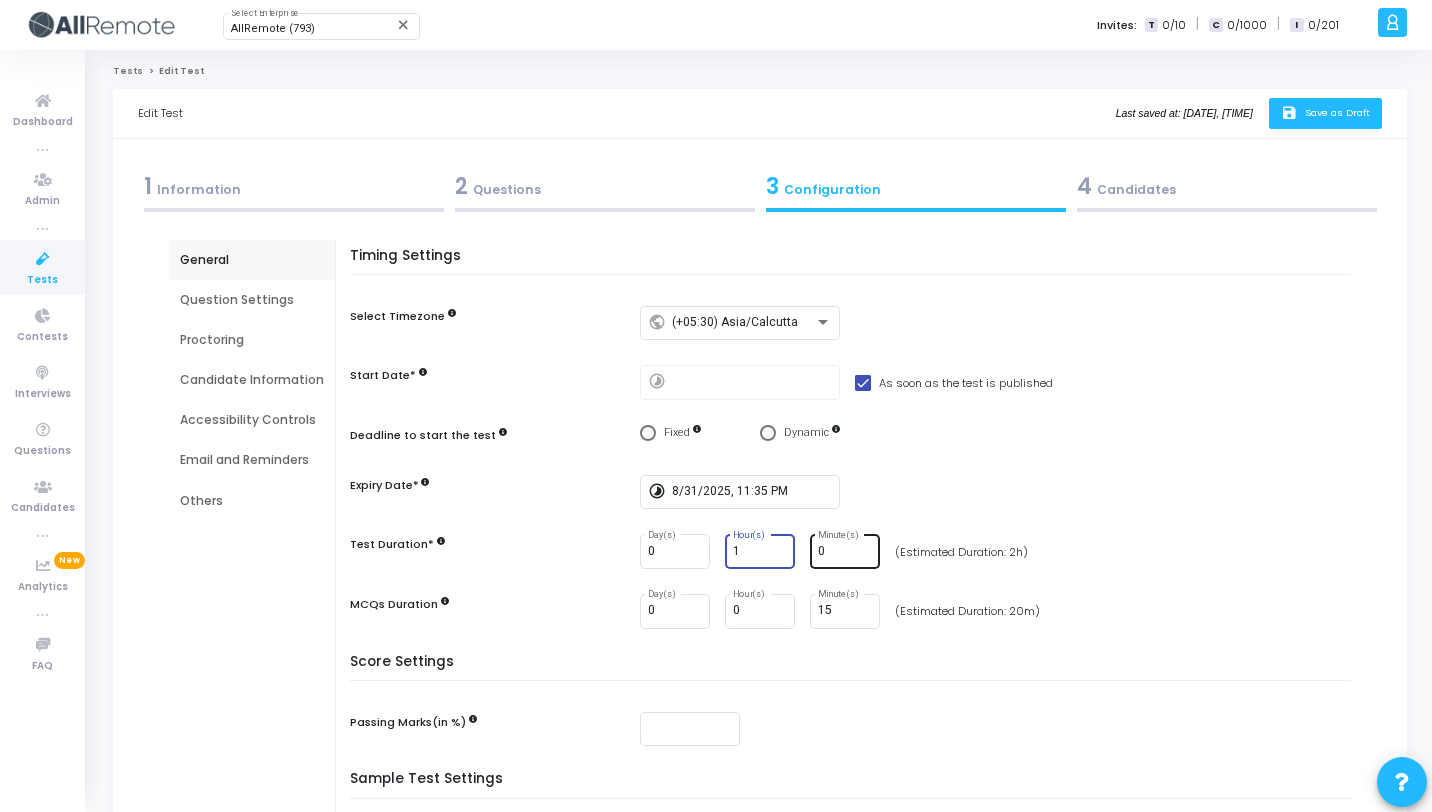 click on "0" at bounding box center [845, 552] 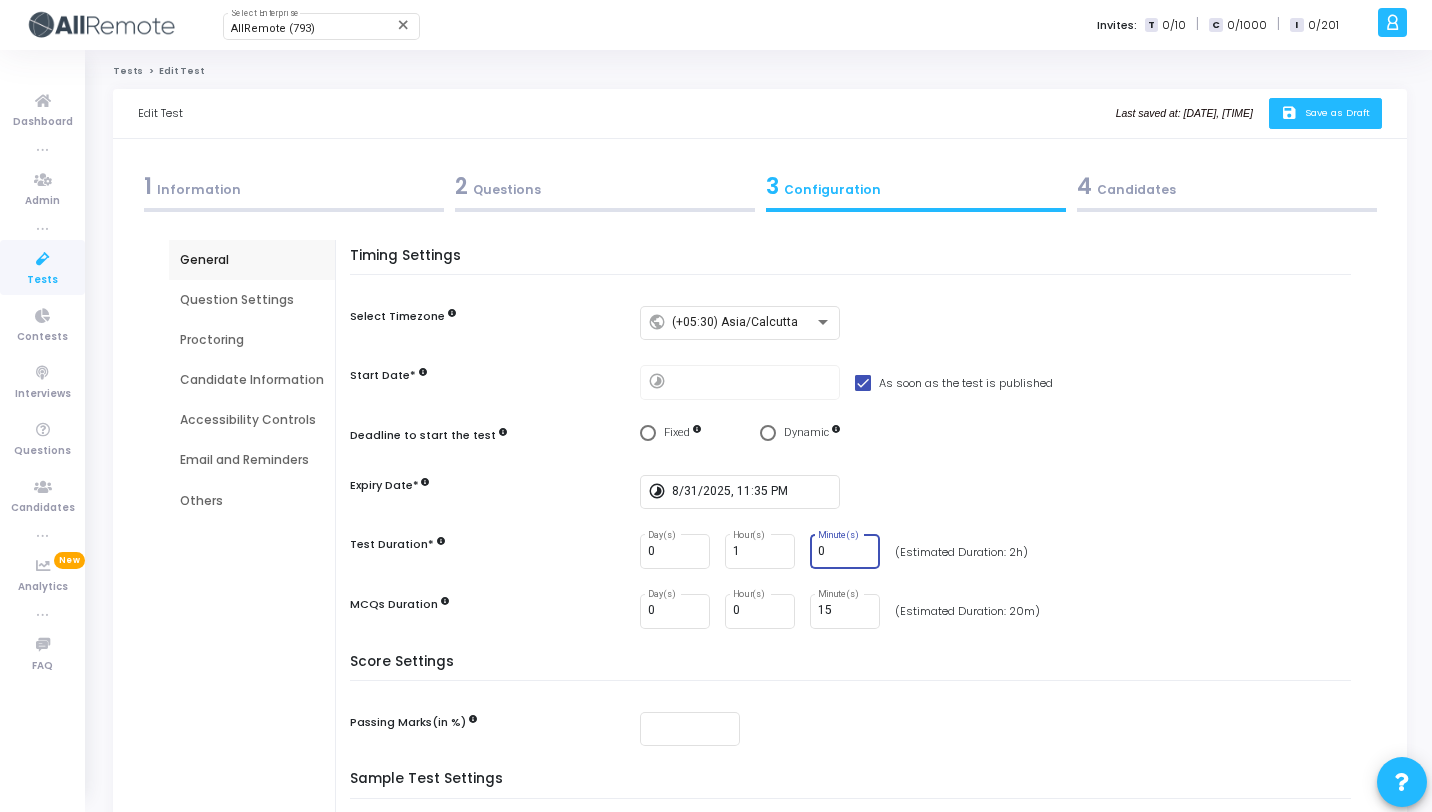 click on "0" at bounding box center [845, 552] 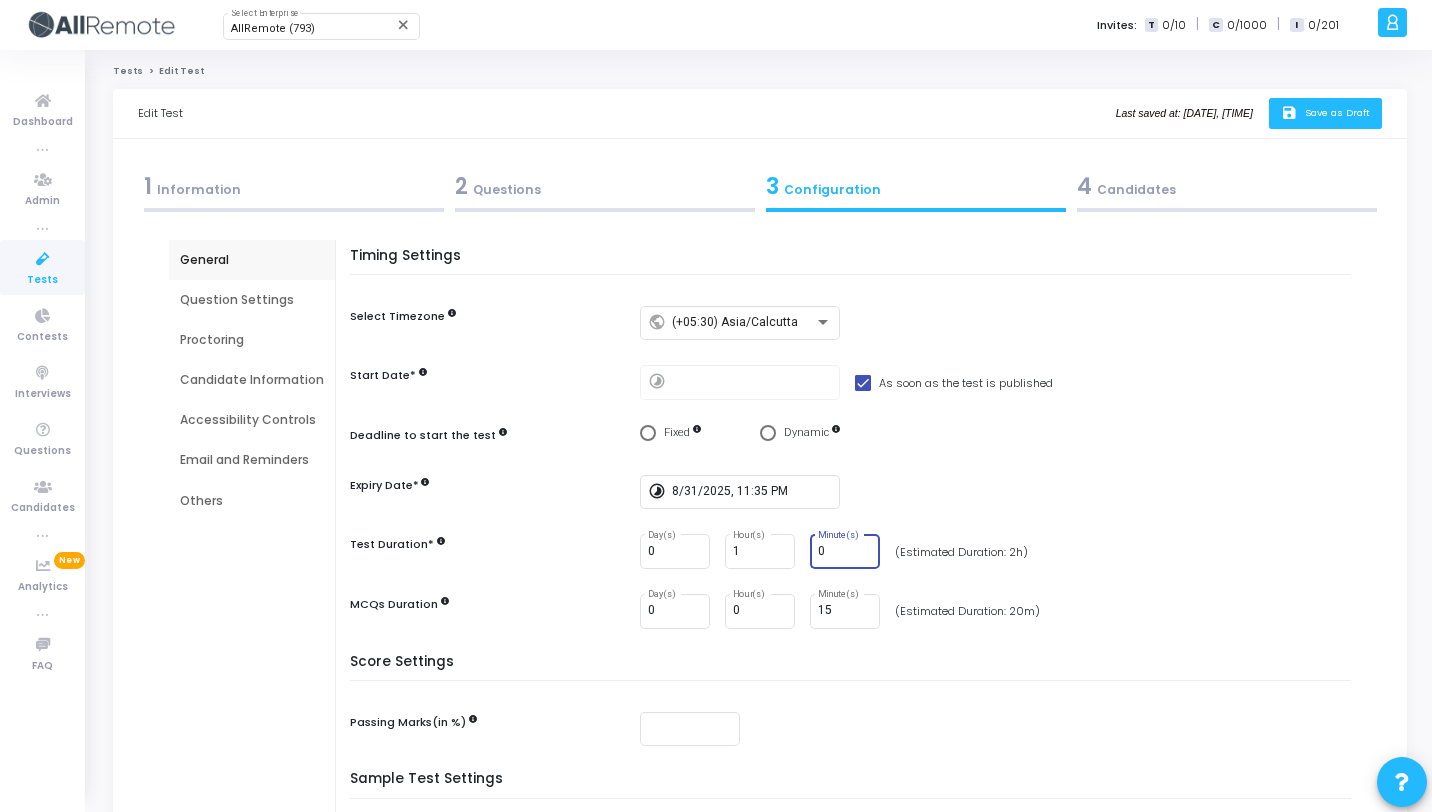 click on "0" at bounding box center (845, 552) 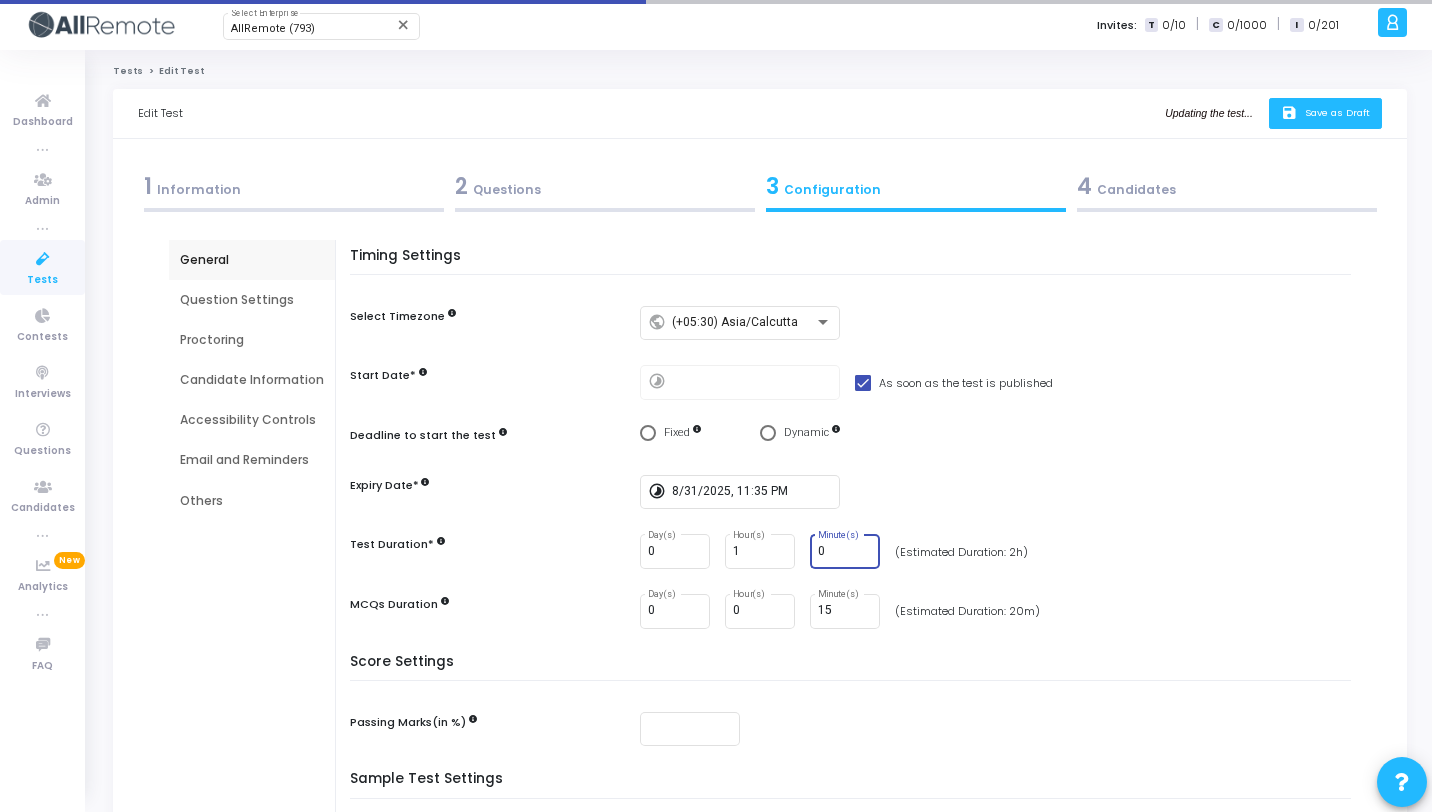 click on "0 Minute(s)" at bounding box center (845, 550) 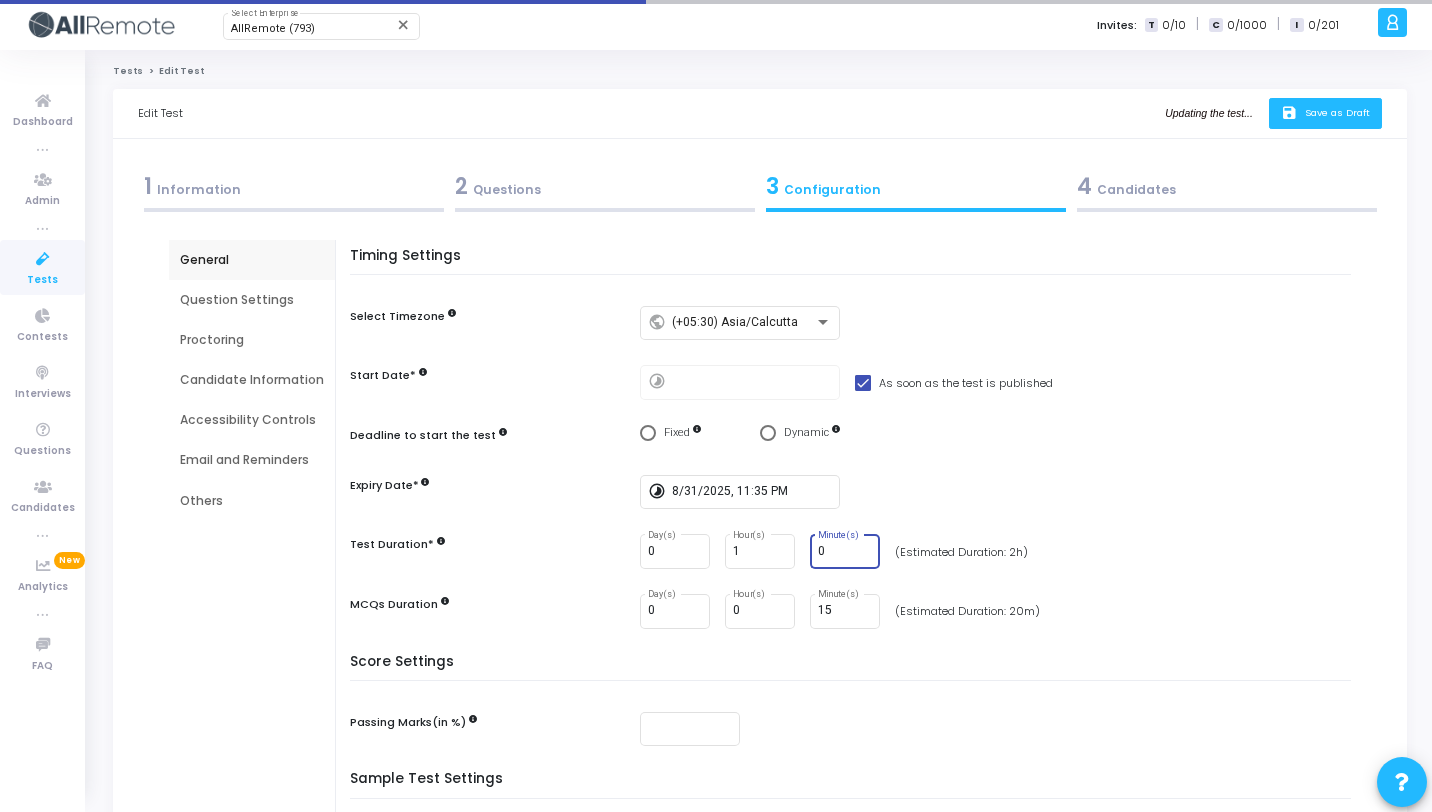 click on "0 Minute(s)" at bounding box center [845, 550] 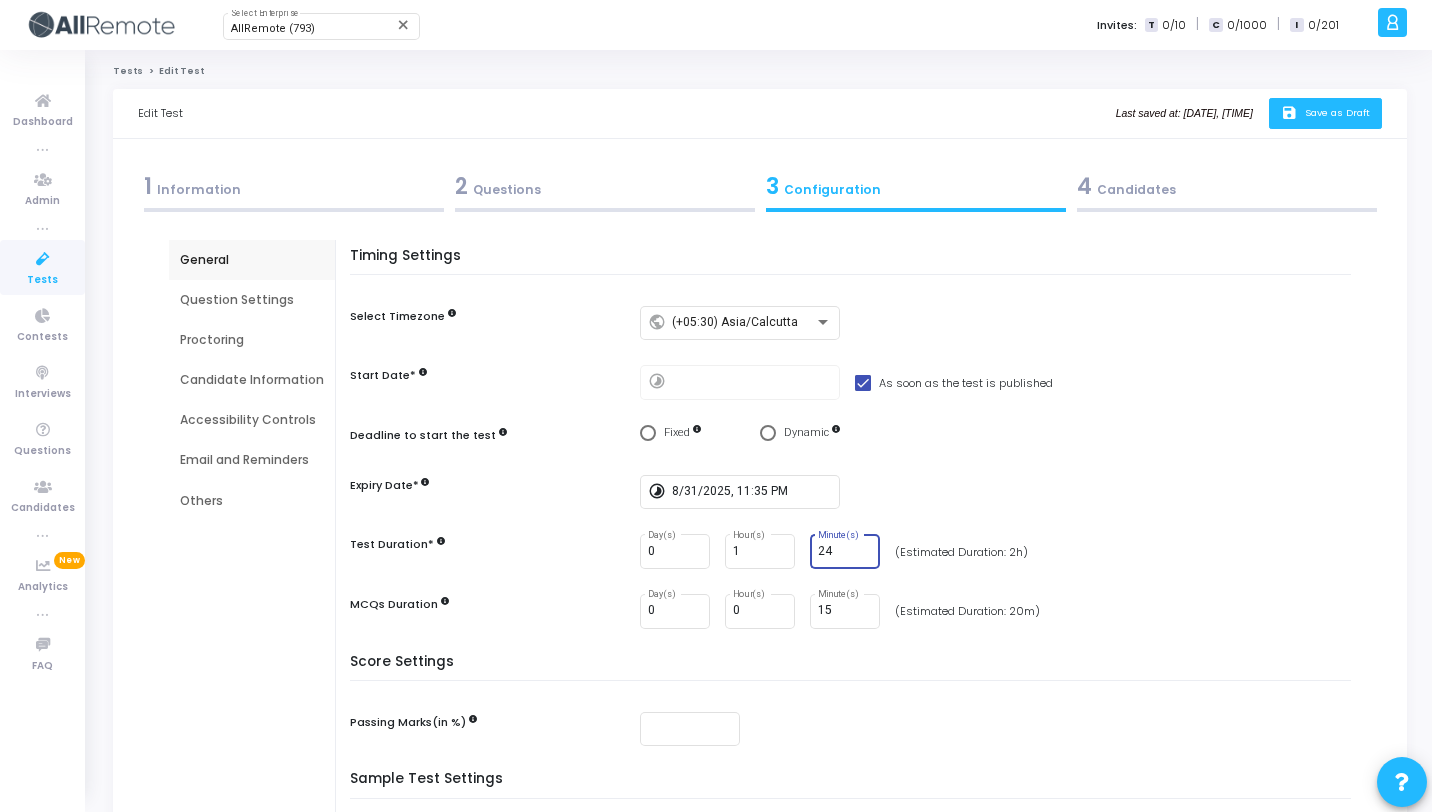 type on "2" 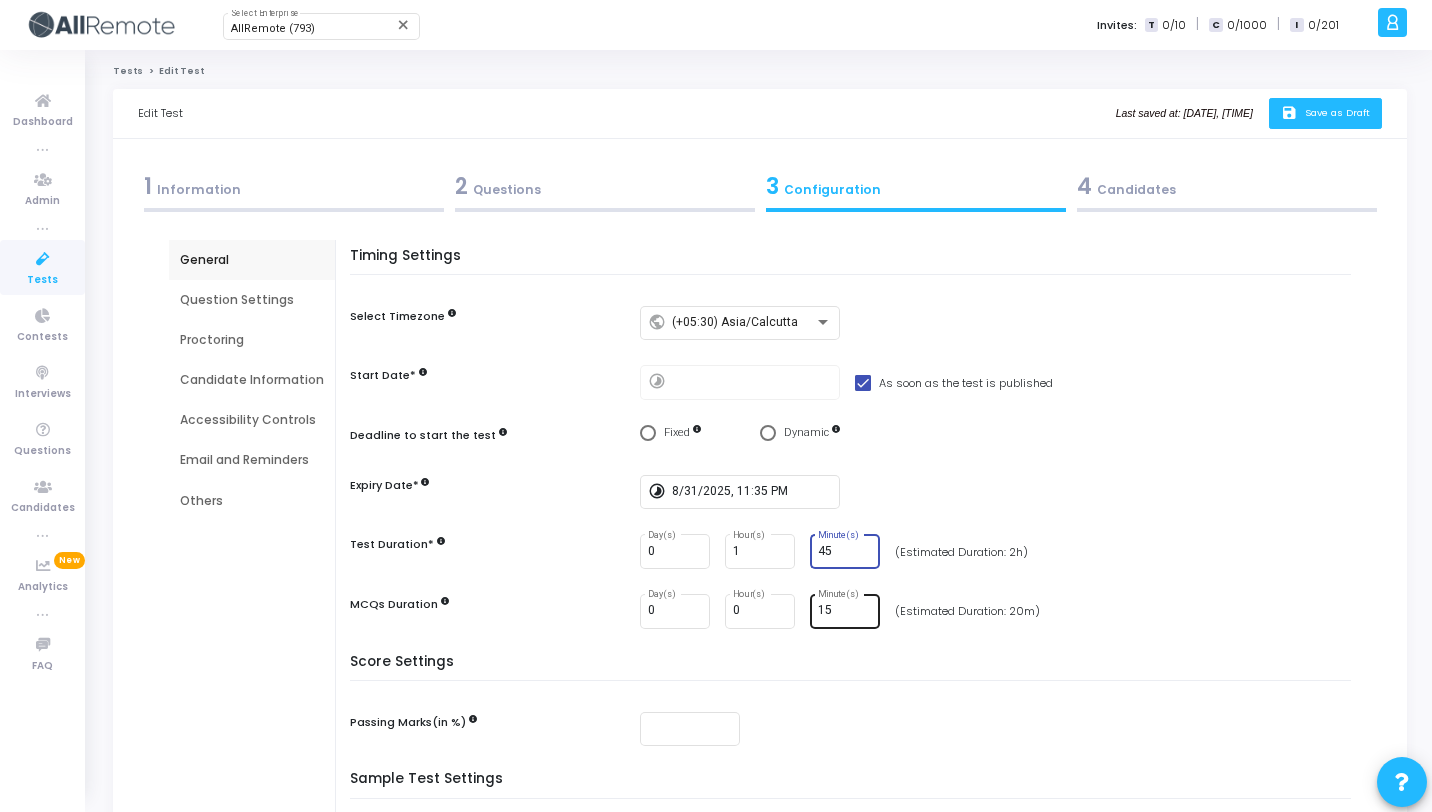 type on "45" 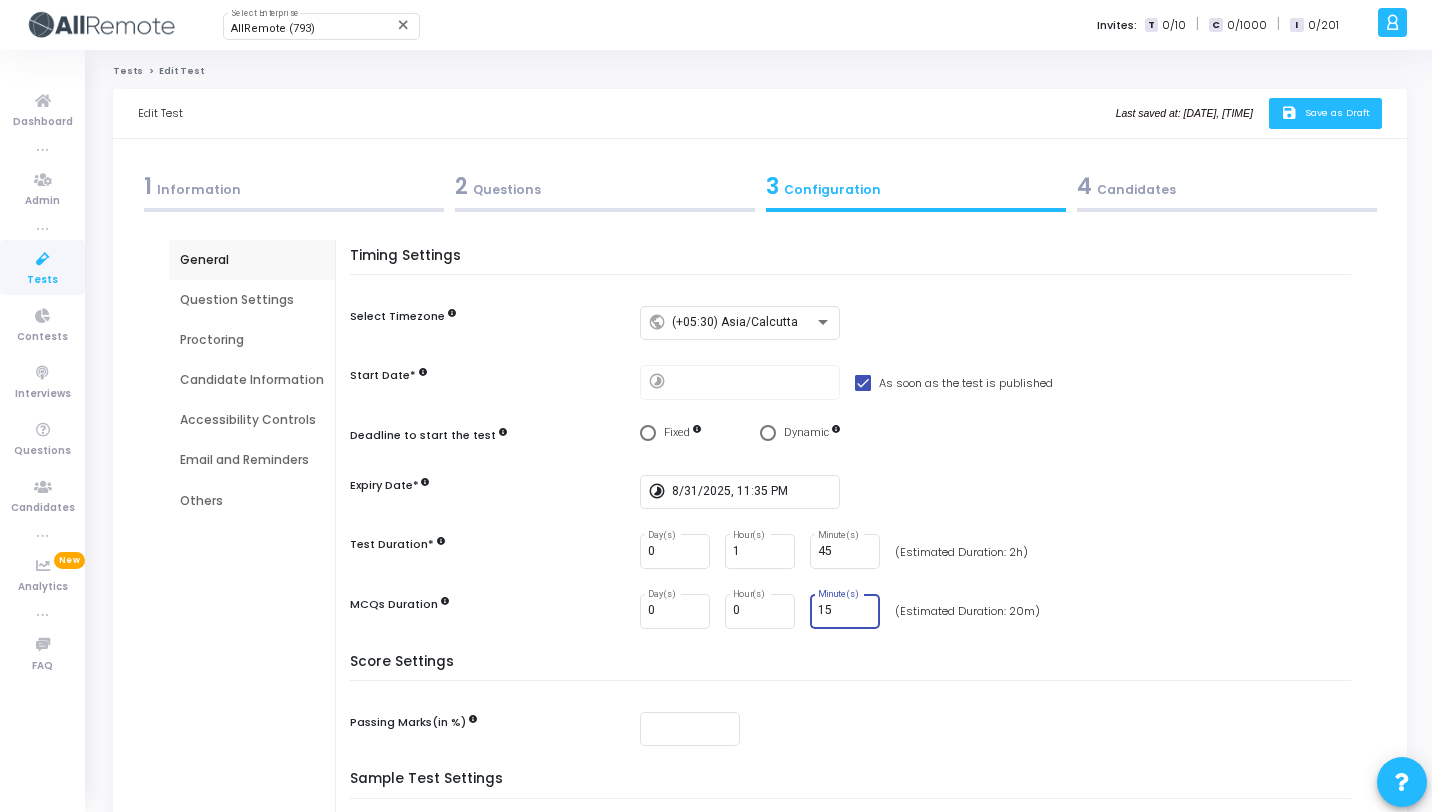 click on "15" at bounding box center (845, 611) 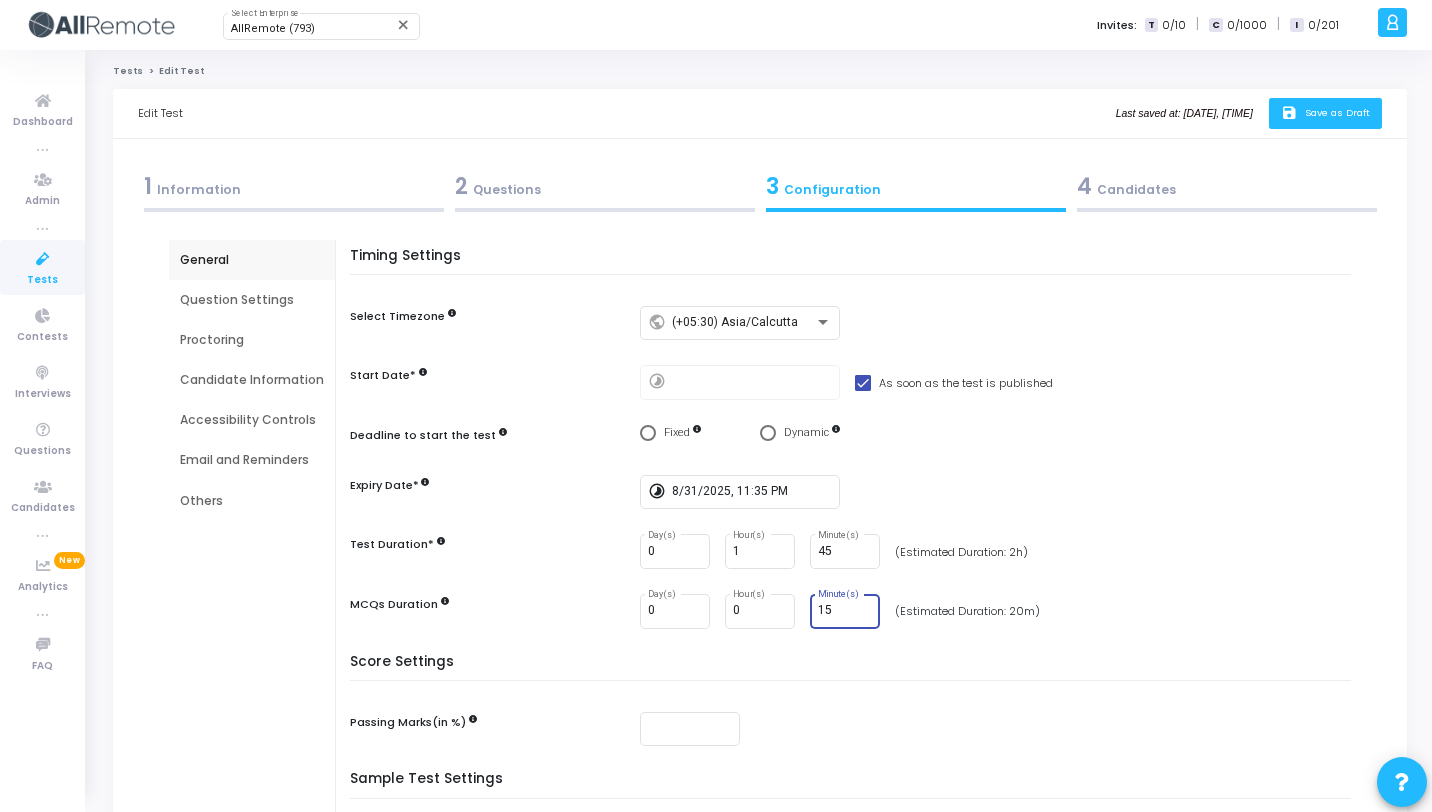 type on "1" 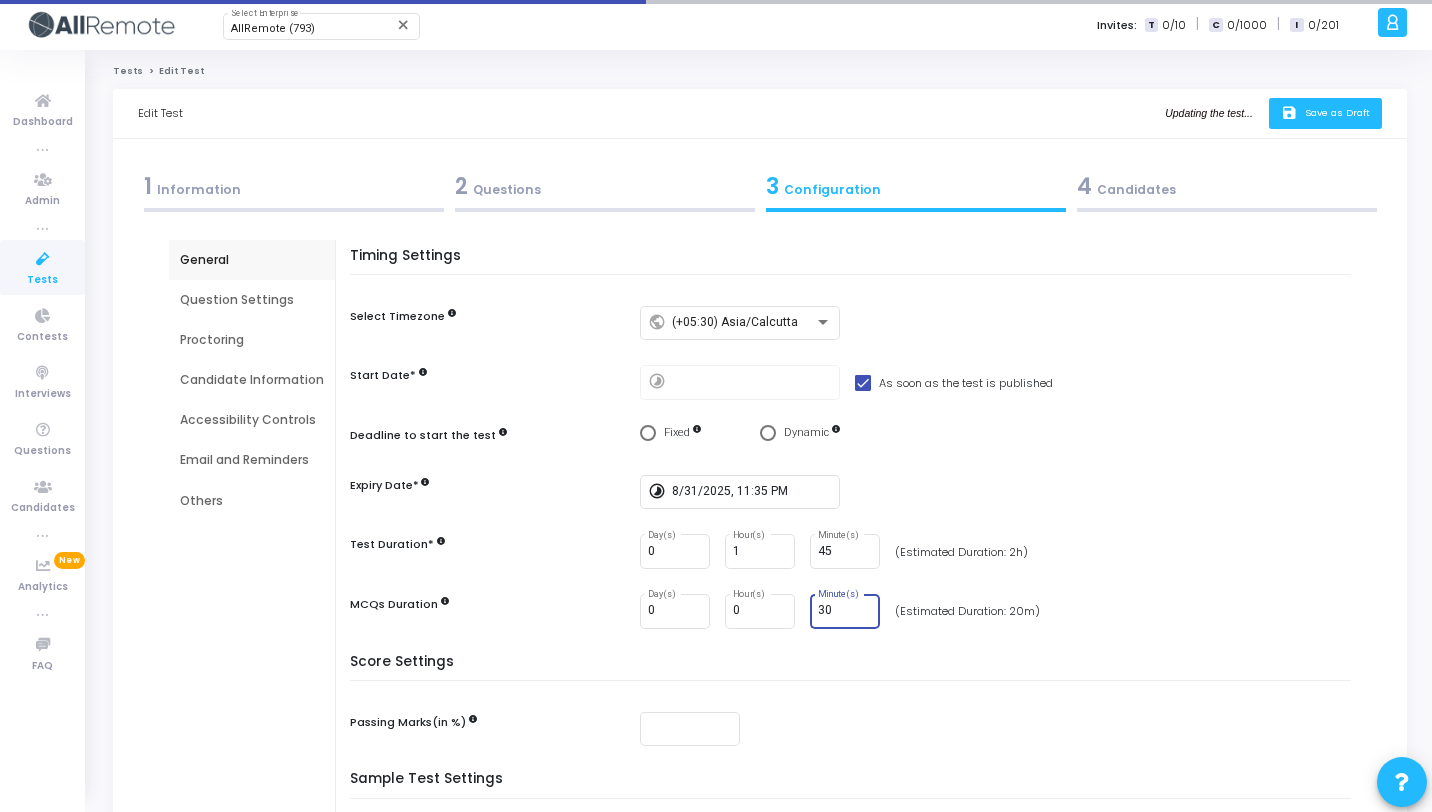 type on "30" 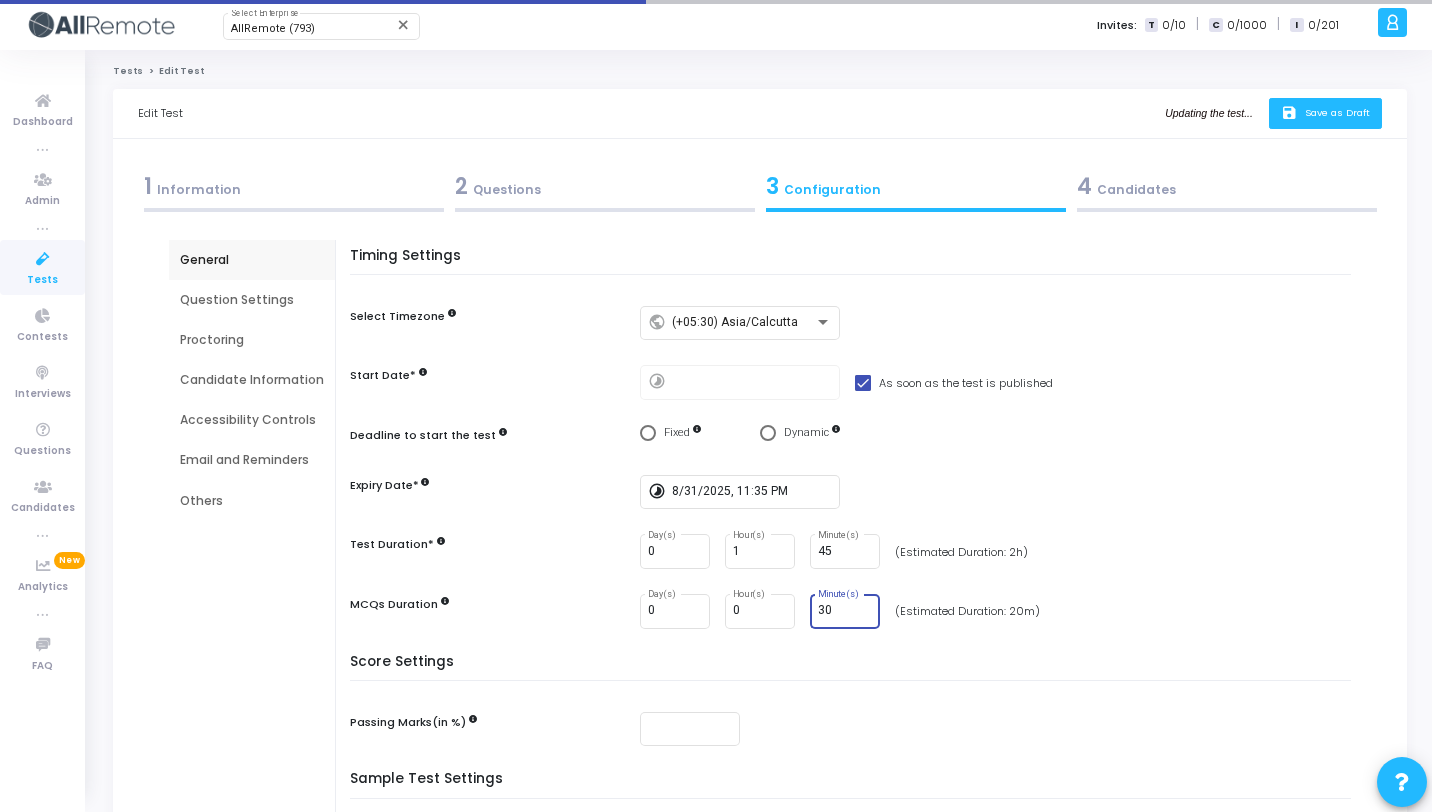 click on "Score Settings" at bounding box center [855, 668] 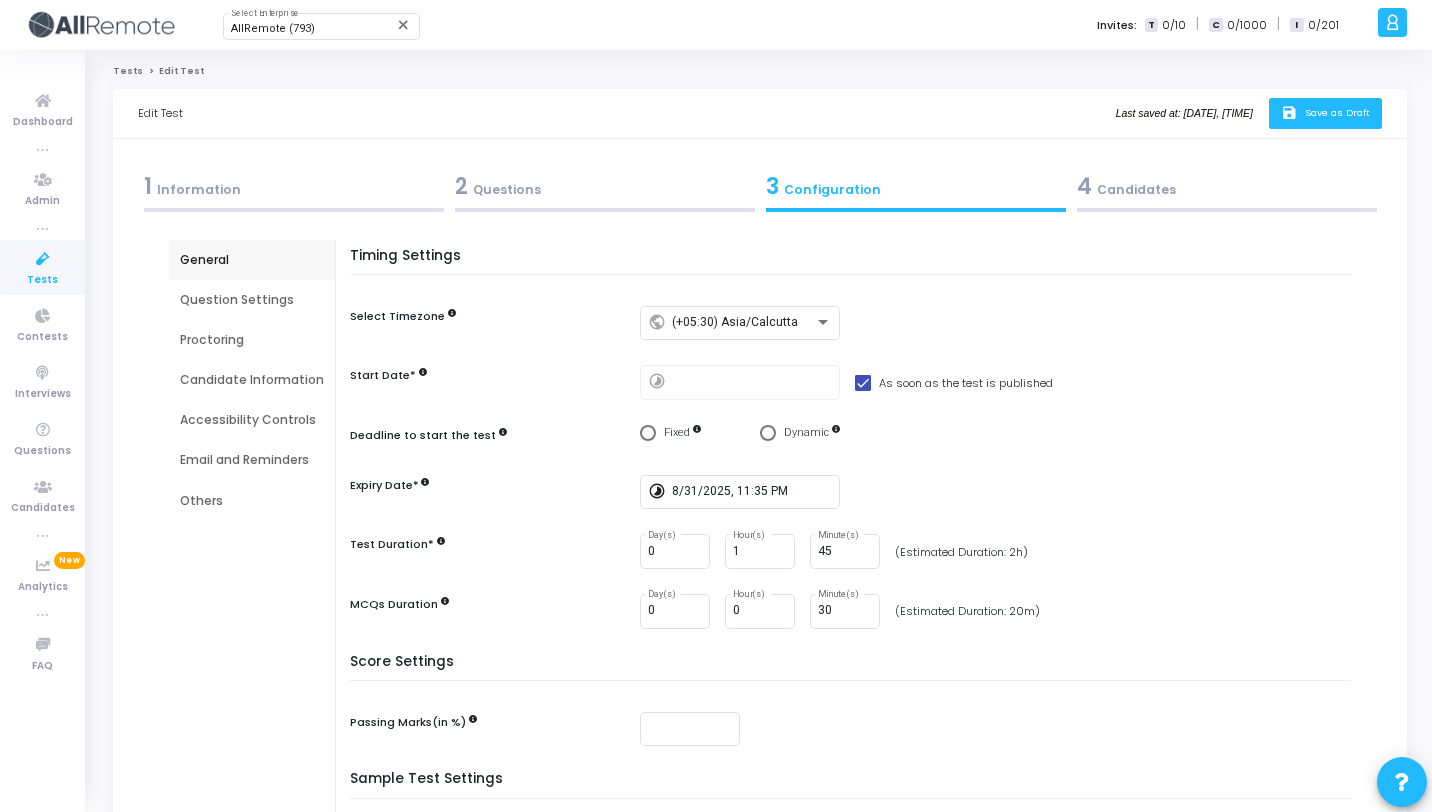 click on "save   Save as Draft" 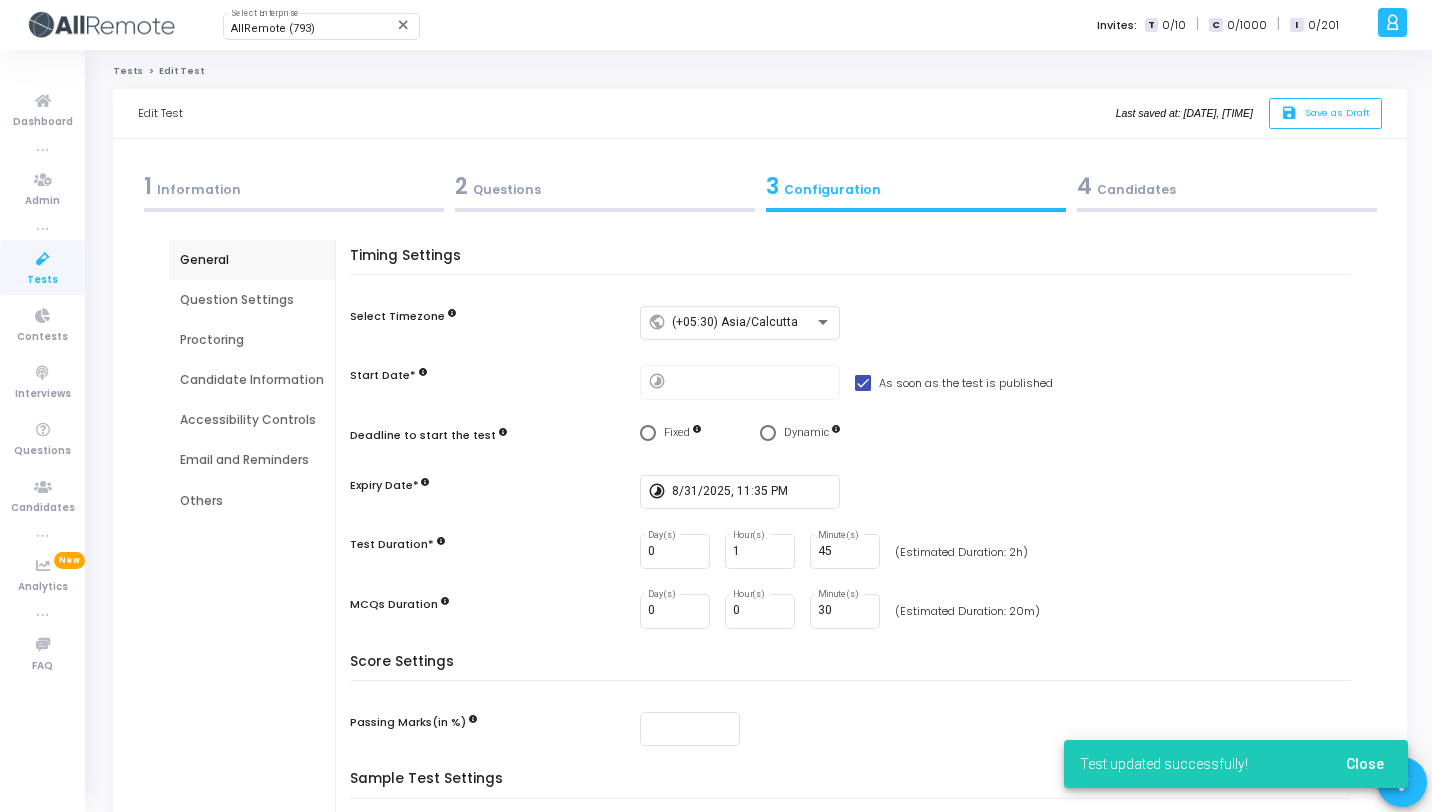 click on "Tests" at bounding box center (42, 280) 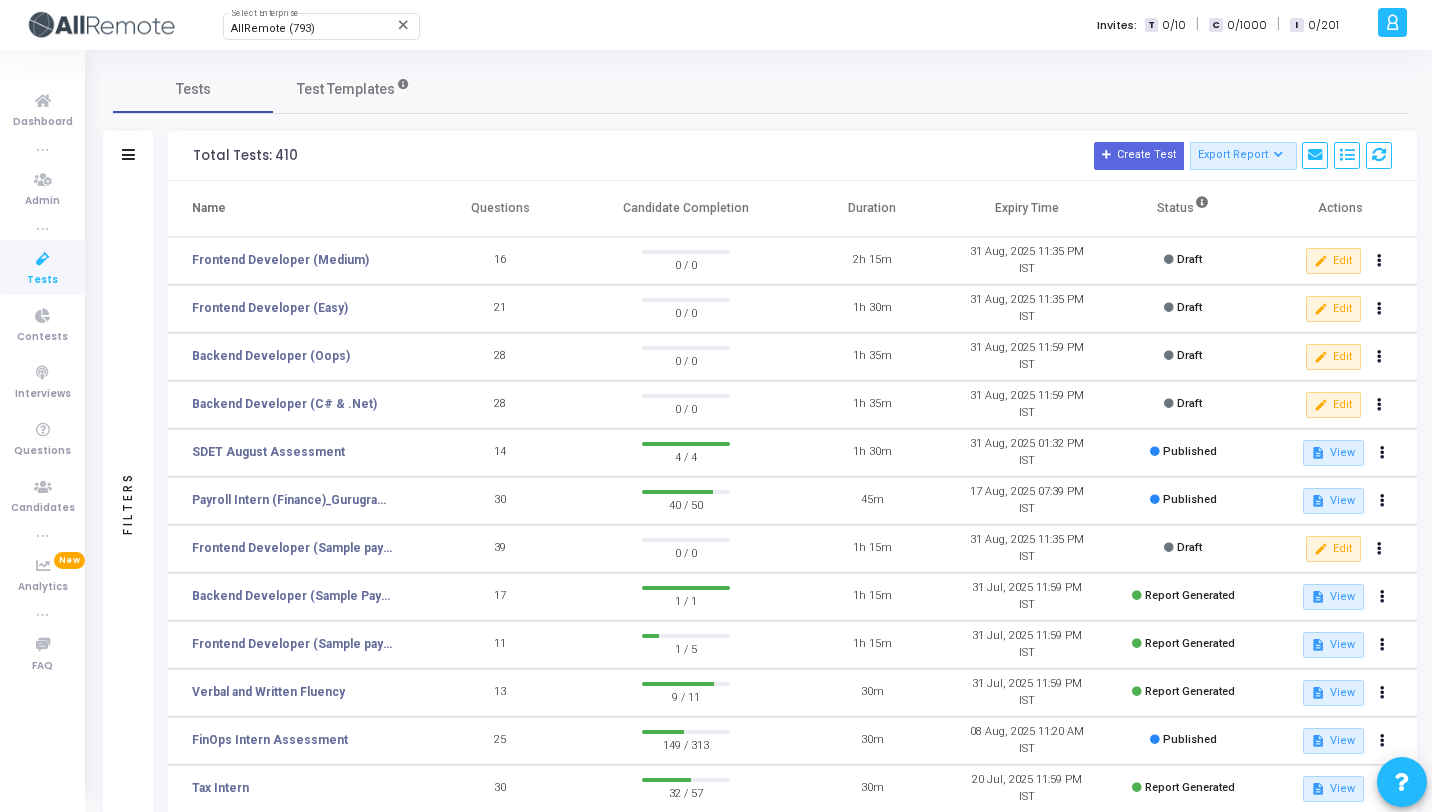 click at bounding box center [43, 259] 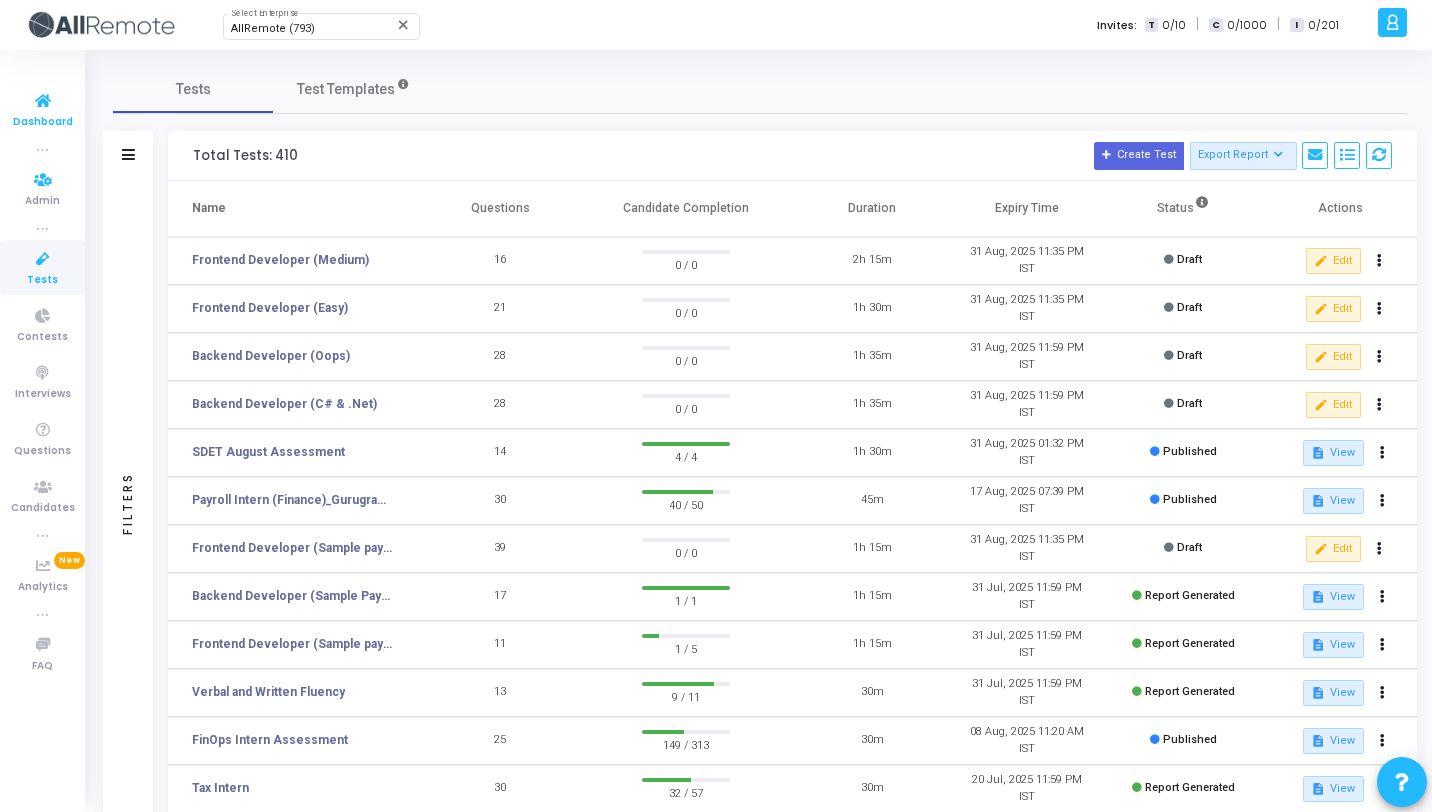 click on "Dashboard" at bounding box center (43, 122) 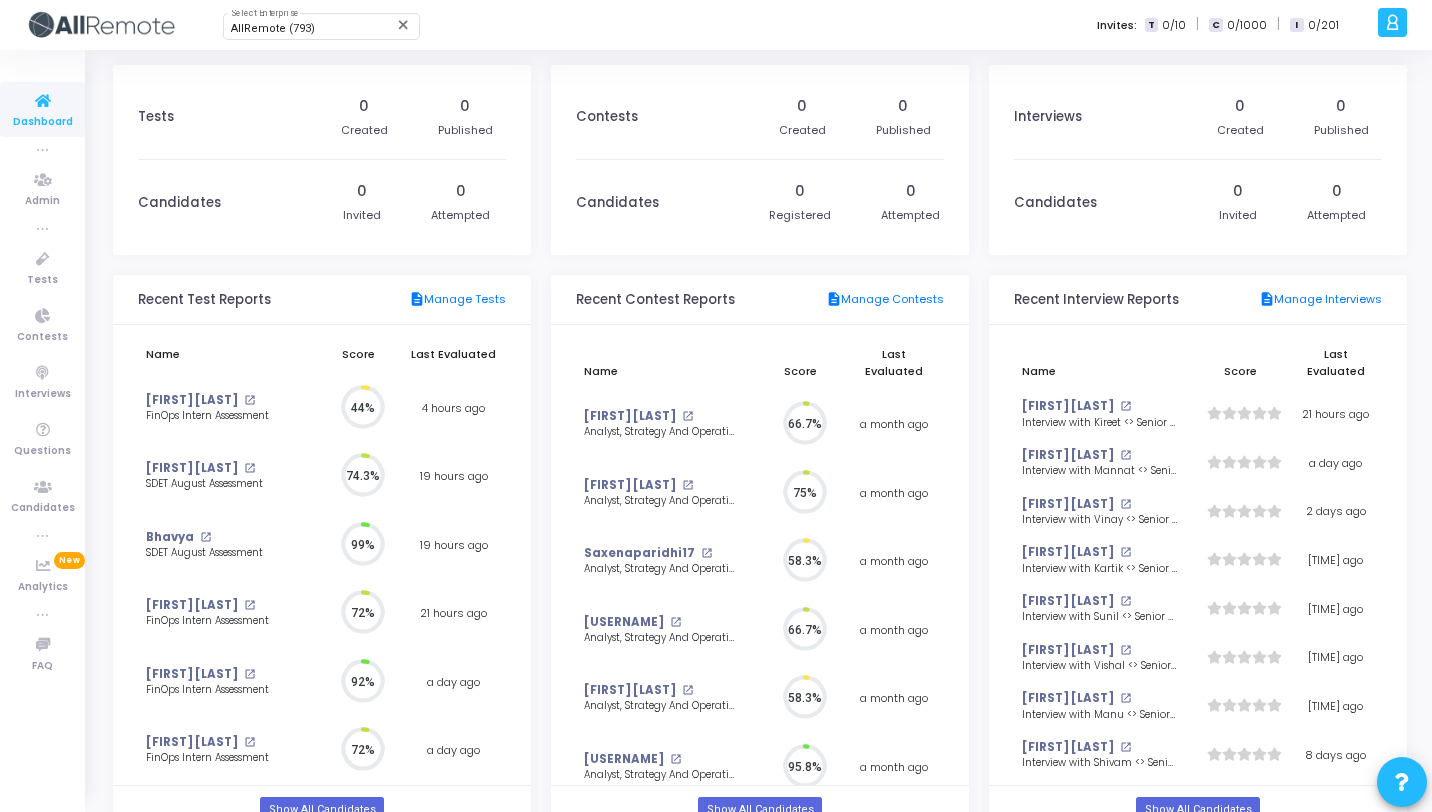scroll, scrollTop: 9, scrollLeft: 9, axis: both 